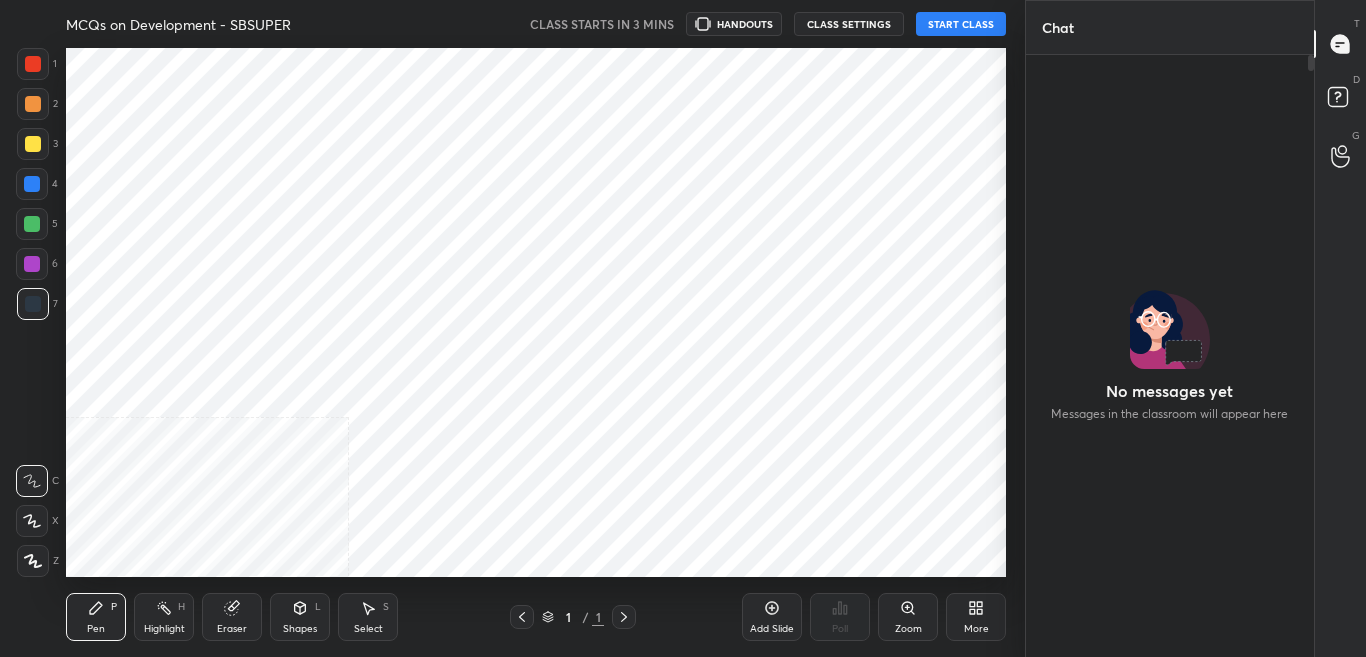 scroll, scrollTop: 0, scrollLeft: 0, axis: both 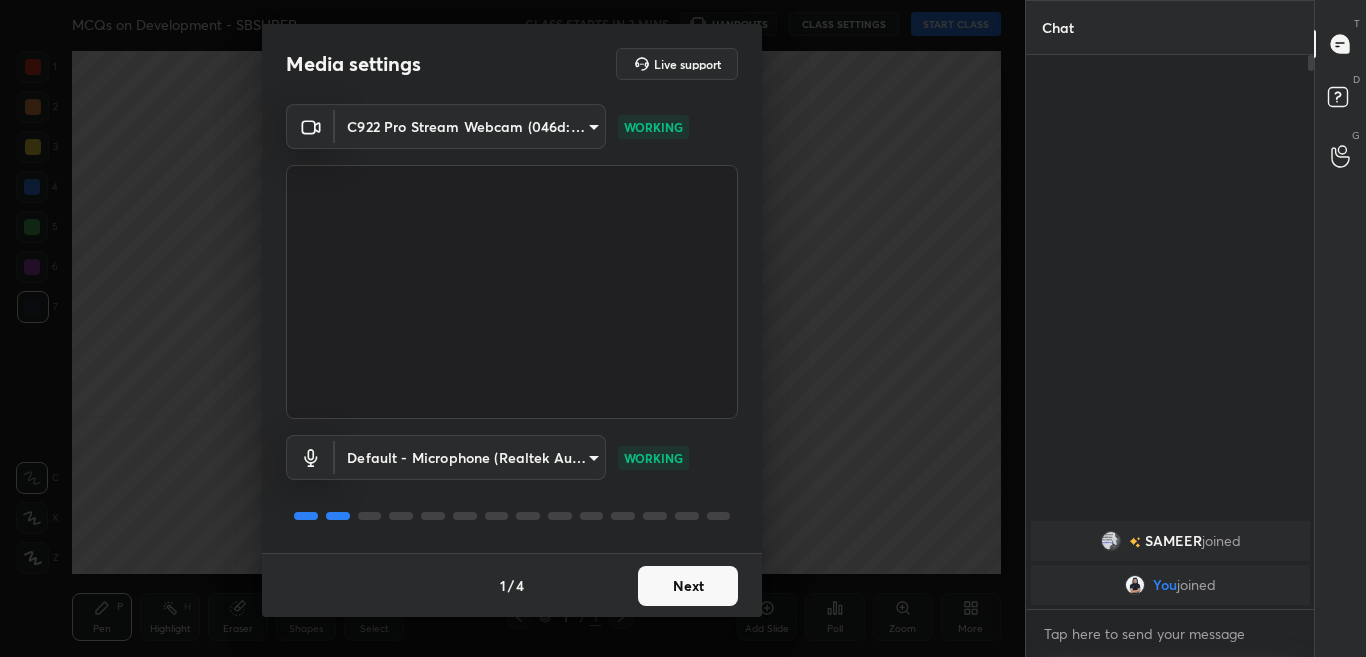click on "Next" at bounding box center [688, 586] 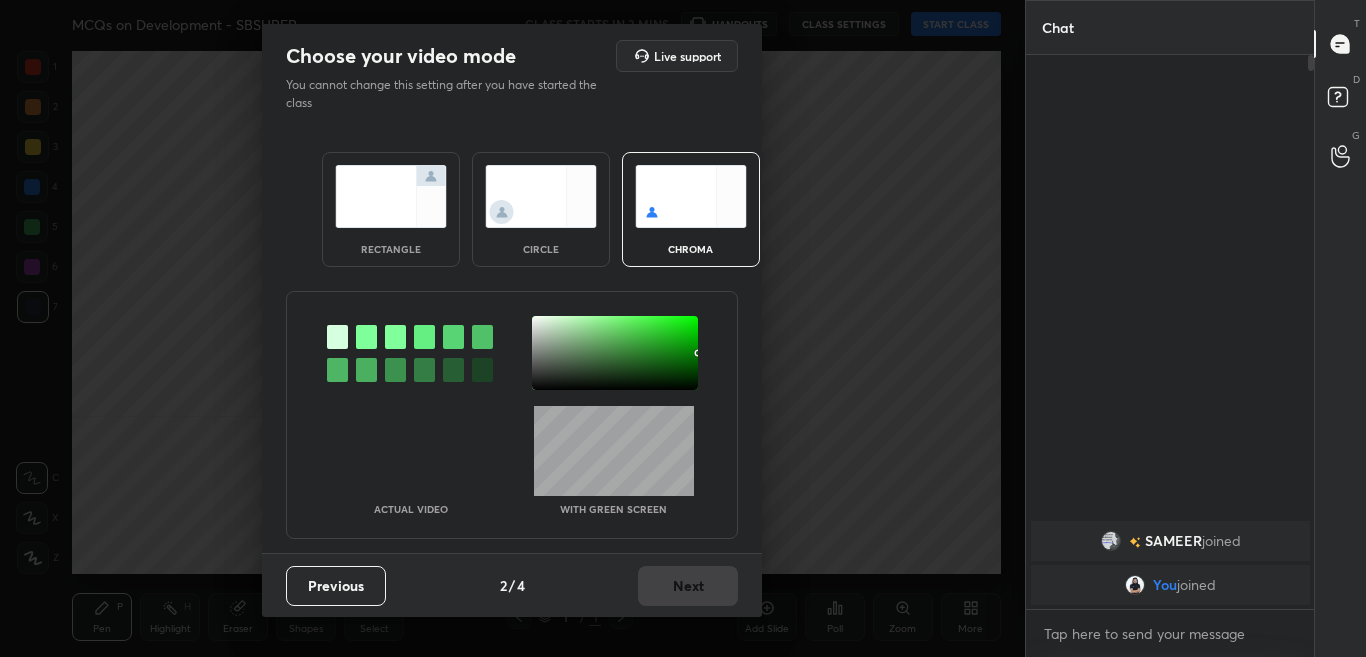 click at bounding box center [366, 337] 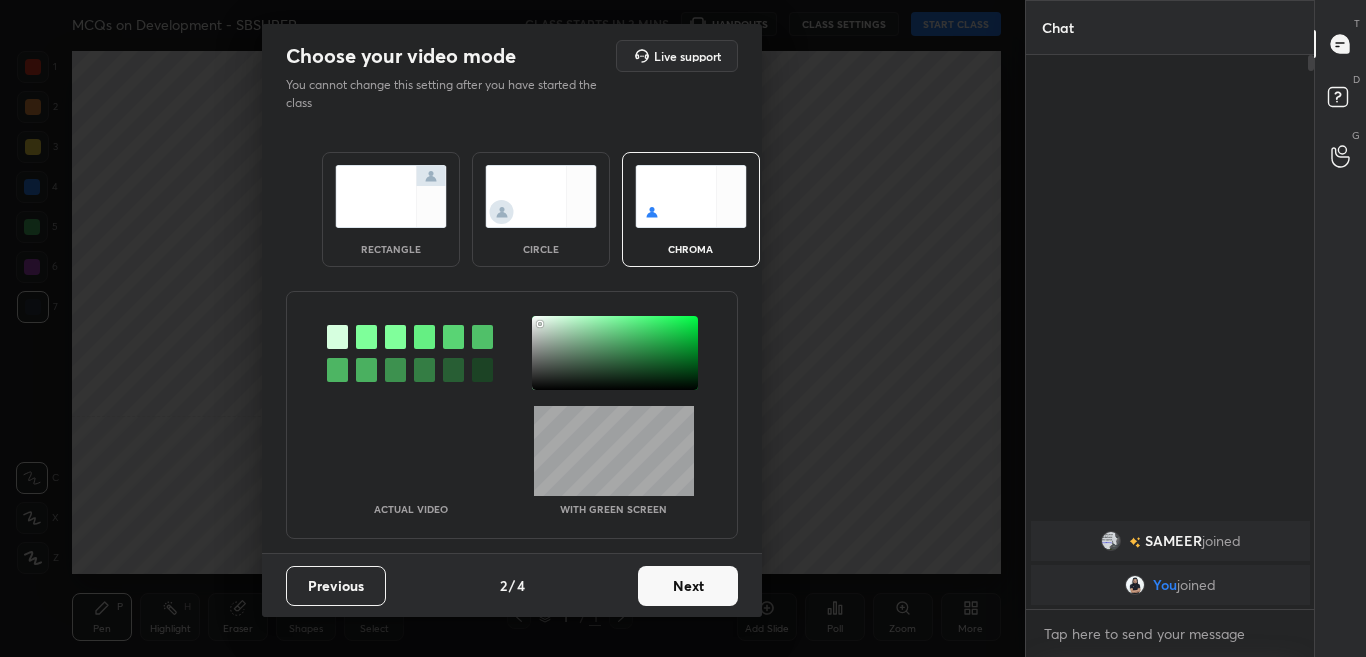 drag, startPoint x: 540, startPoint y: 324, endPoint x: 540, endPoint y: 355, distance: 31 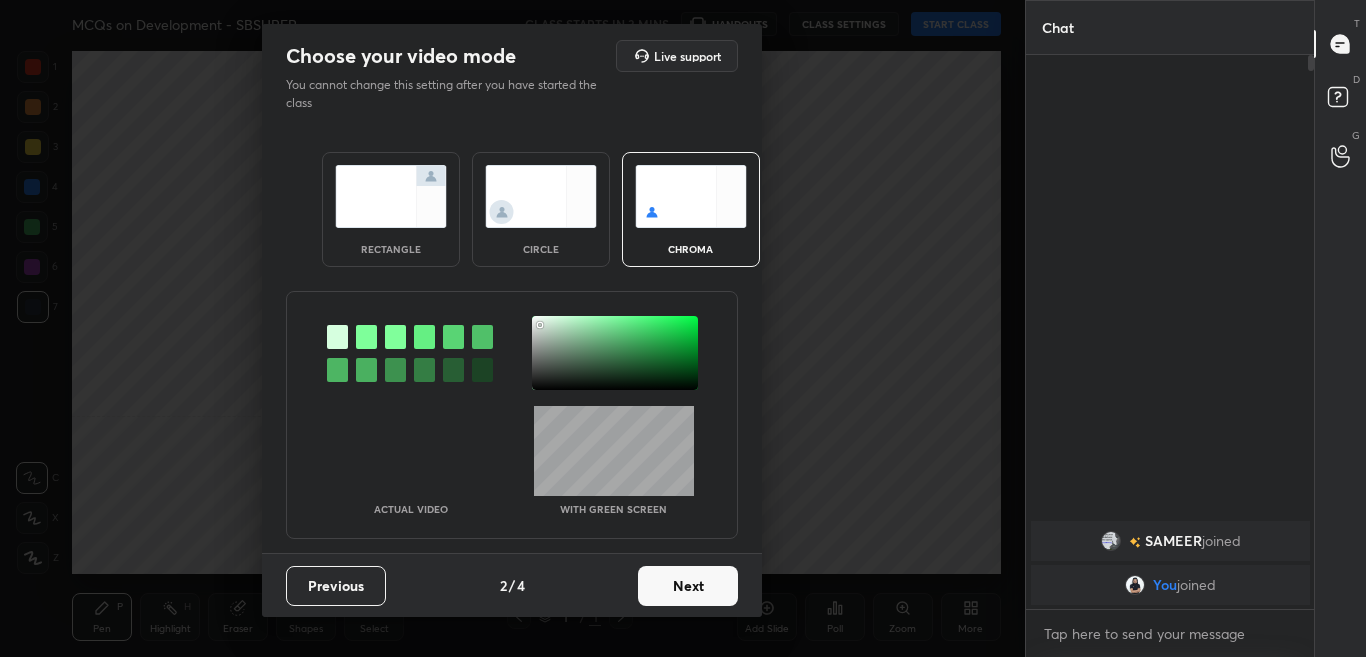click on "Next" at bounding box center [688, 586] 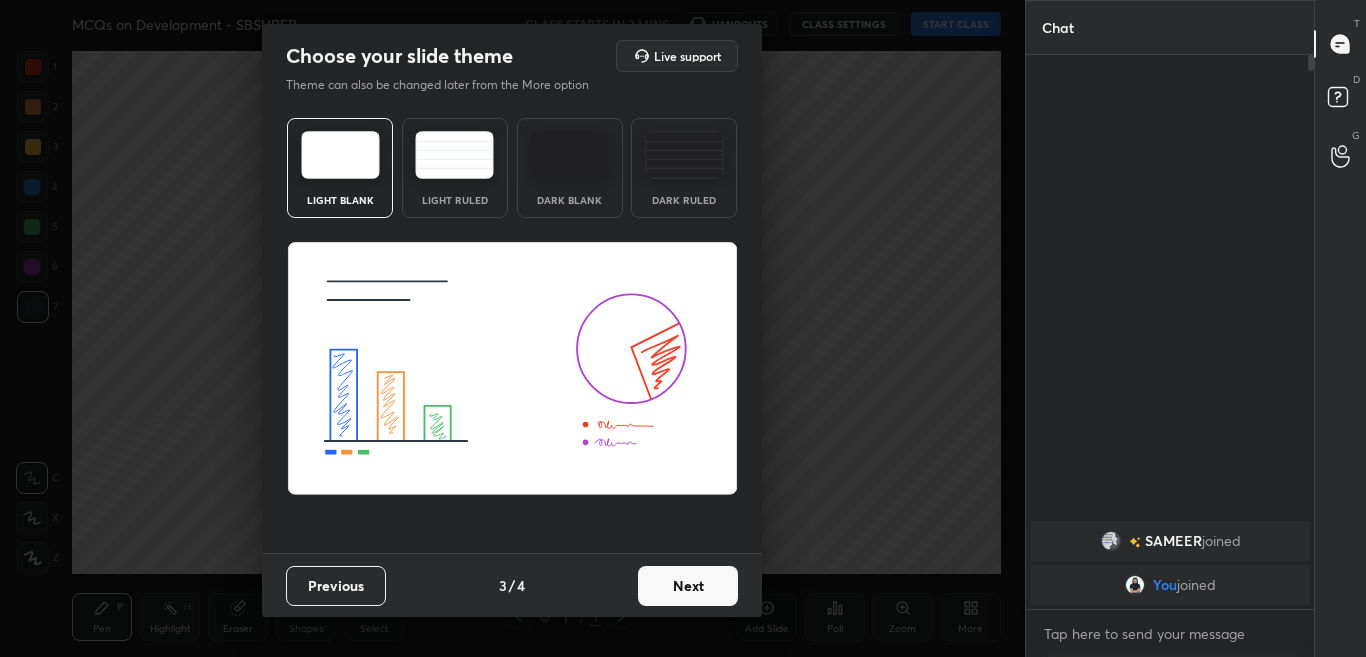 click on "Next" at bounding box center [688, 586] 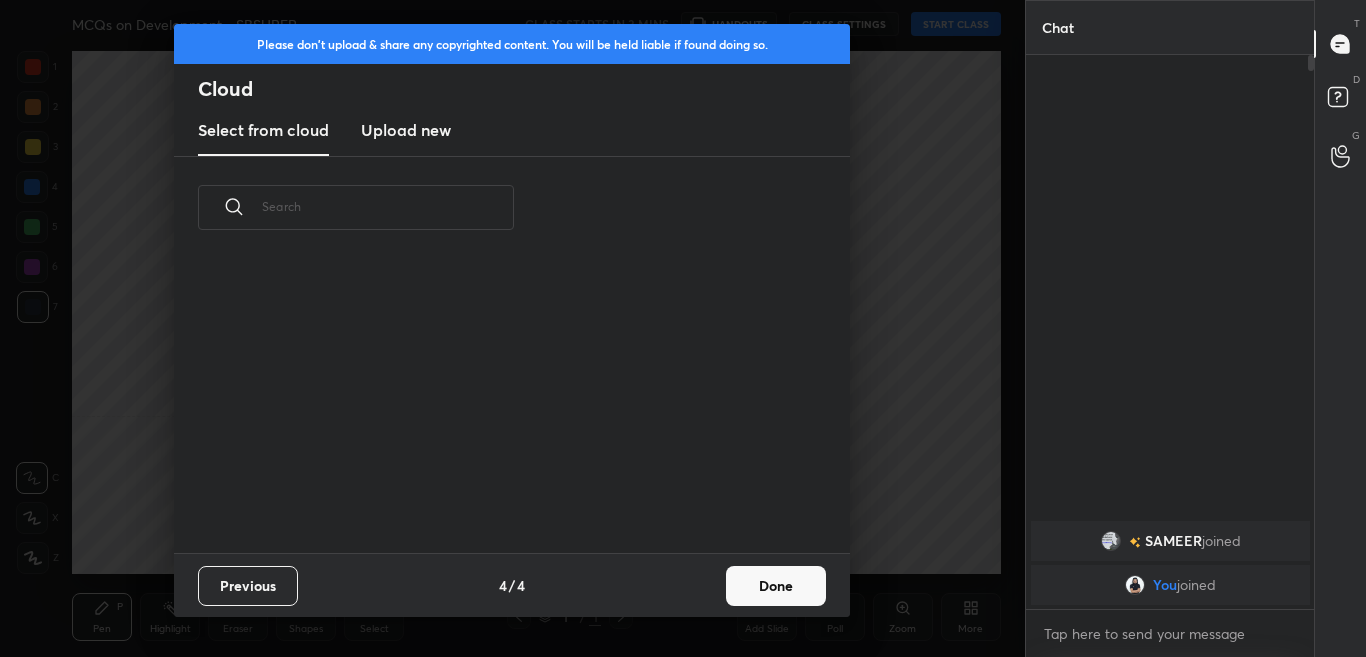 click on "Done" at bounding box center (776, 586) 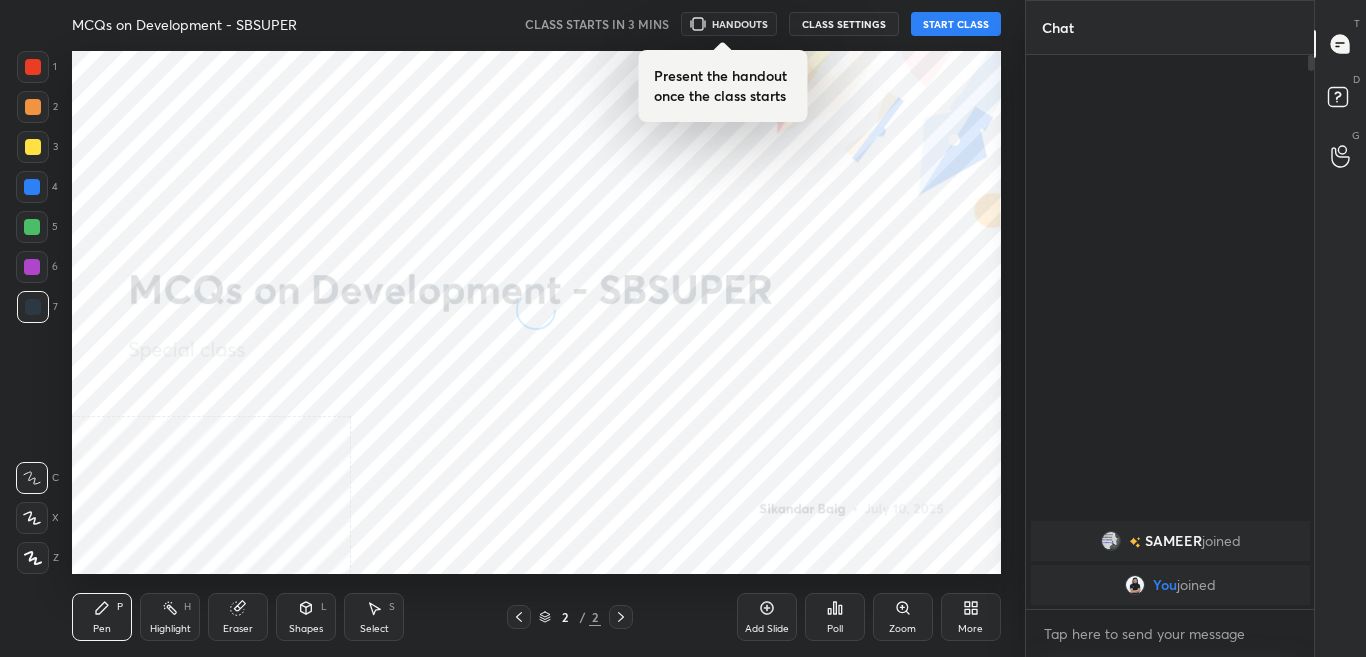 click 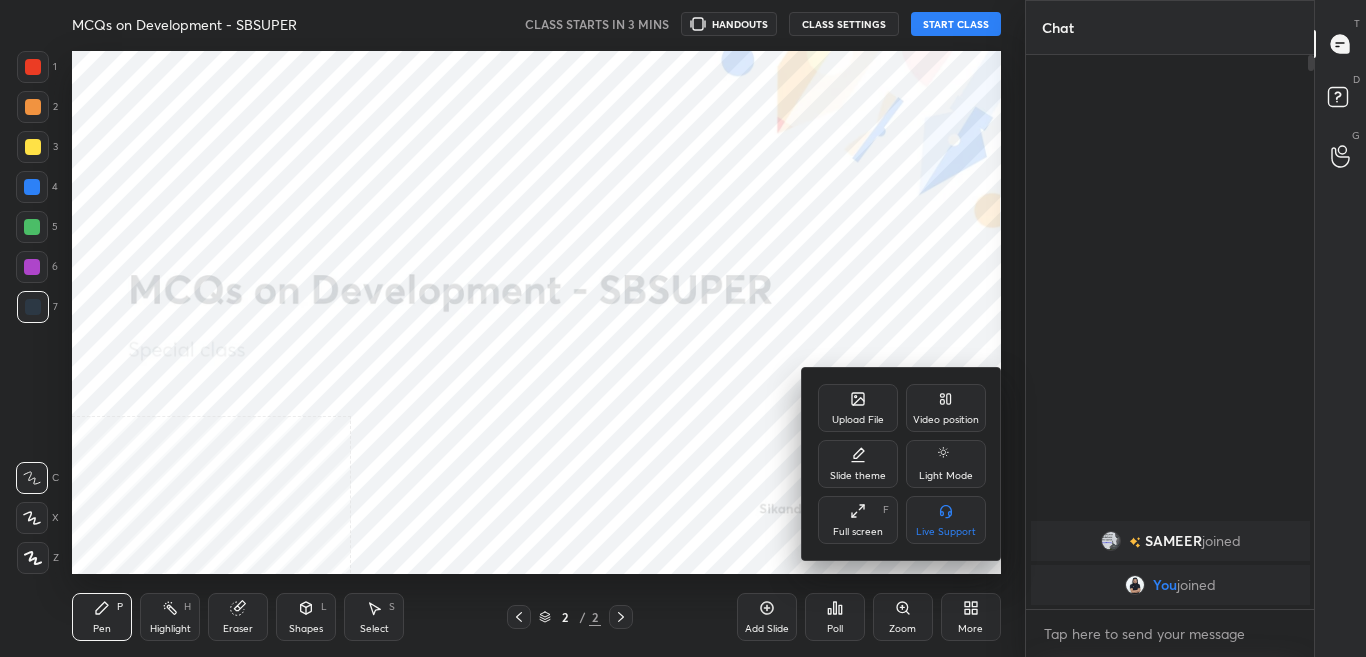 click 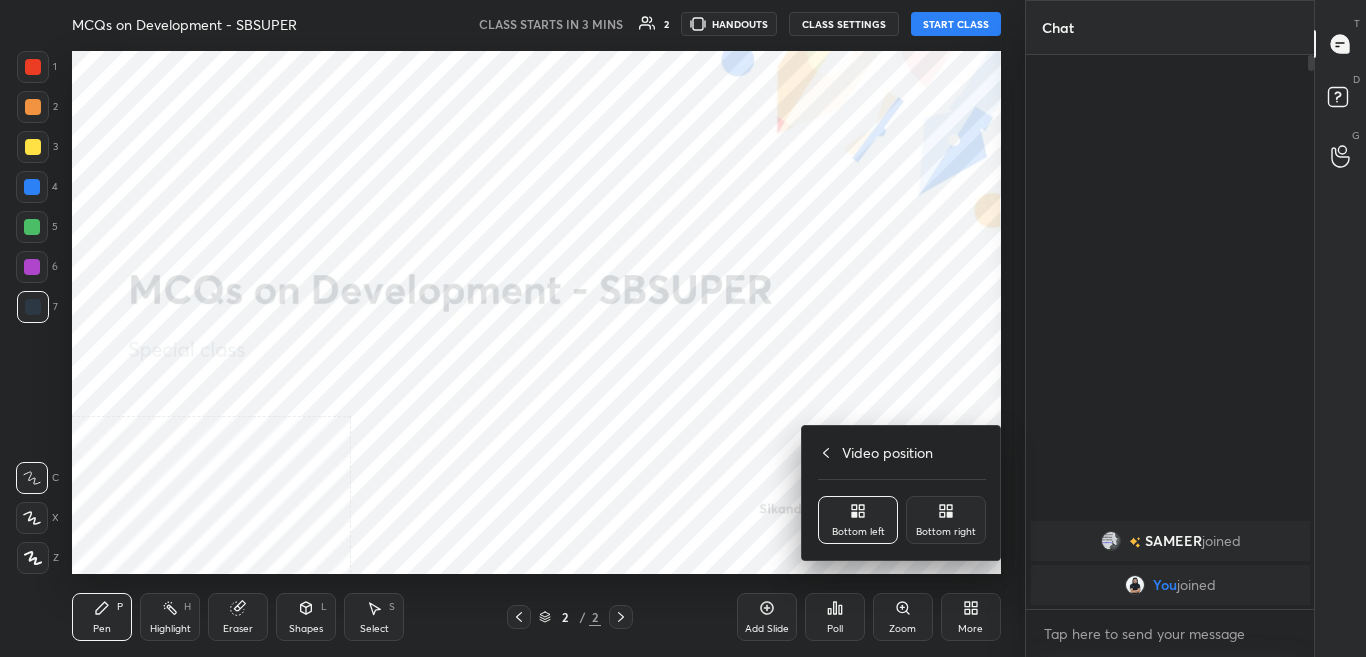 click on "Bottom right" at bounding box center [946, 532] 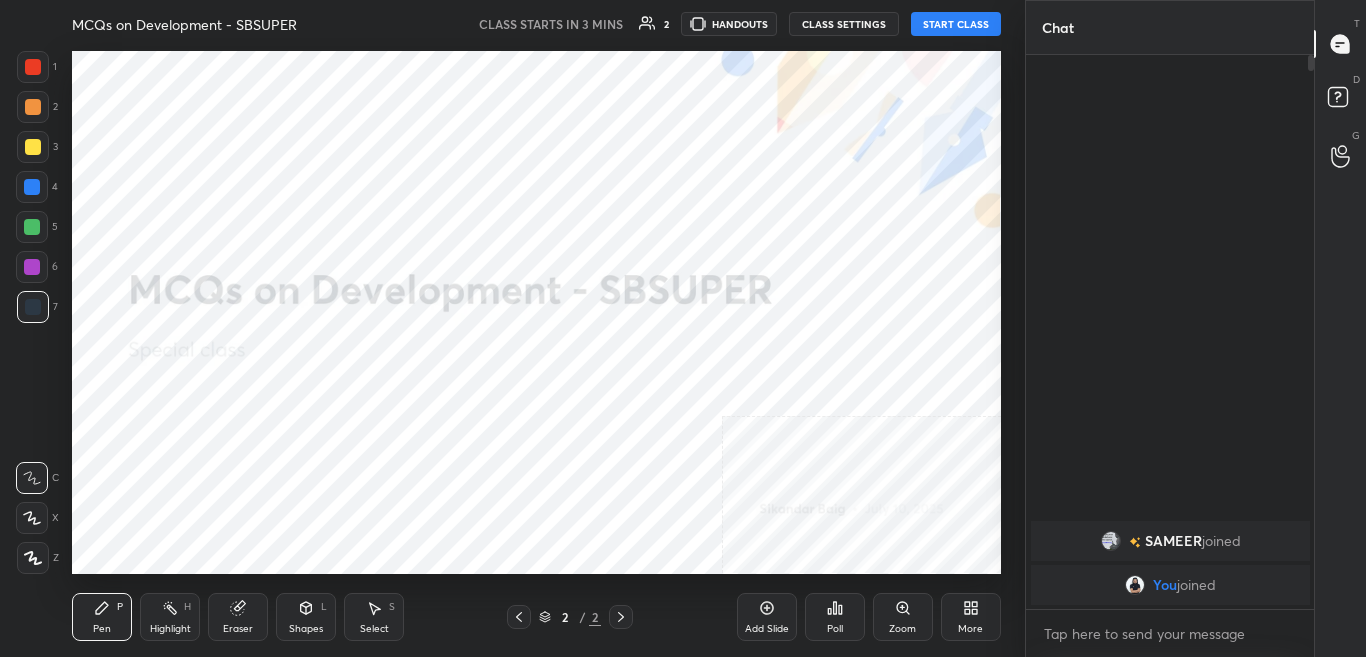 click on "More" at bounding box center [970, 629] 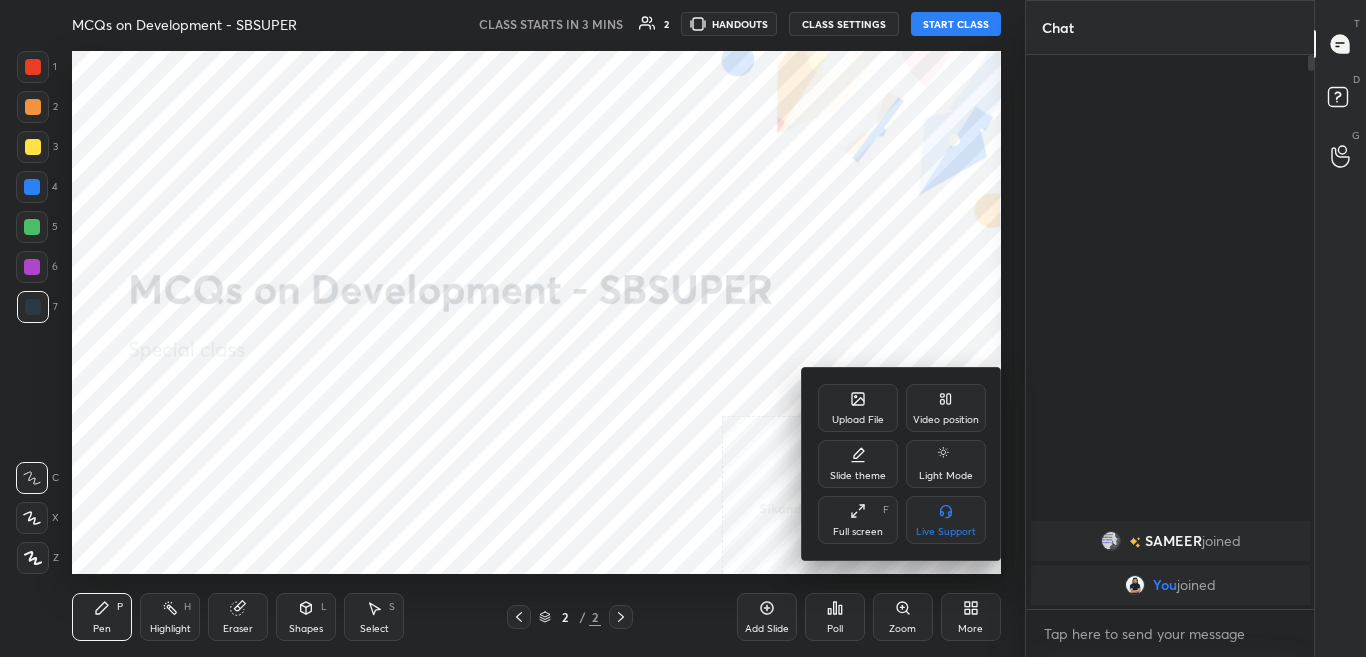 click on "Upload File" at bounding box center (858, 408) 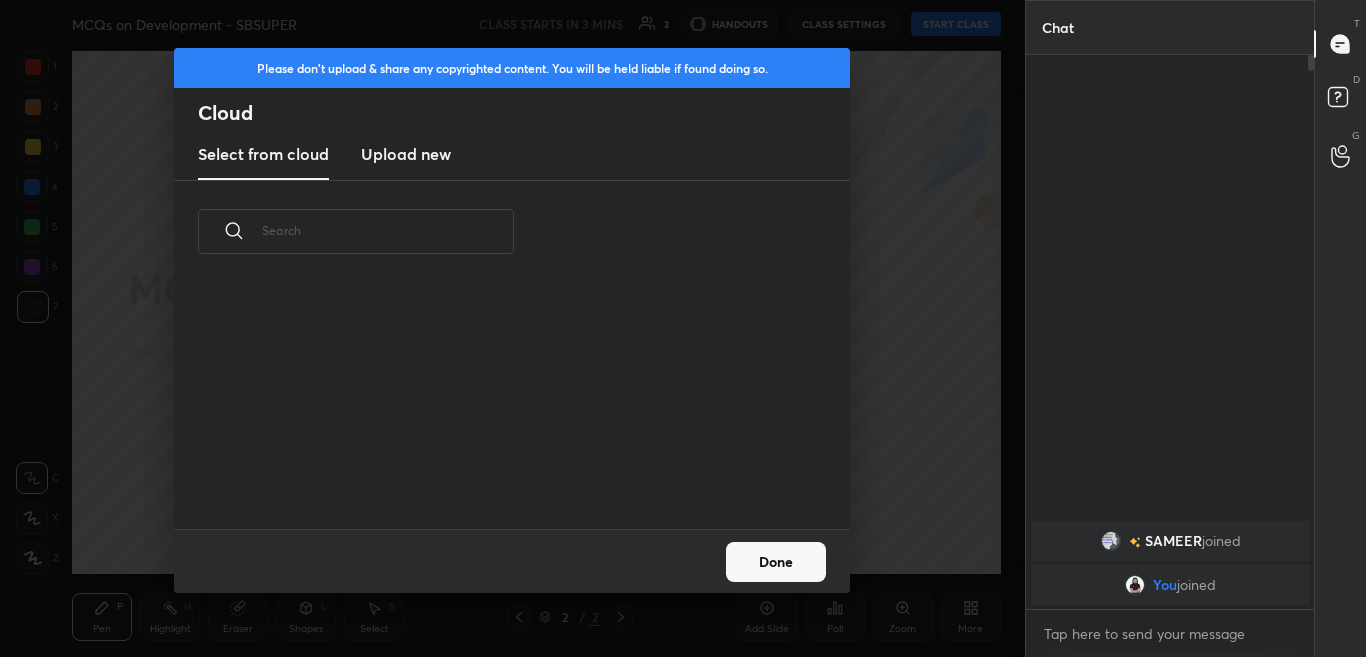scroll, scrollTop: 7, scrollLeft: 11, axis: both 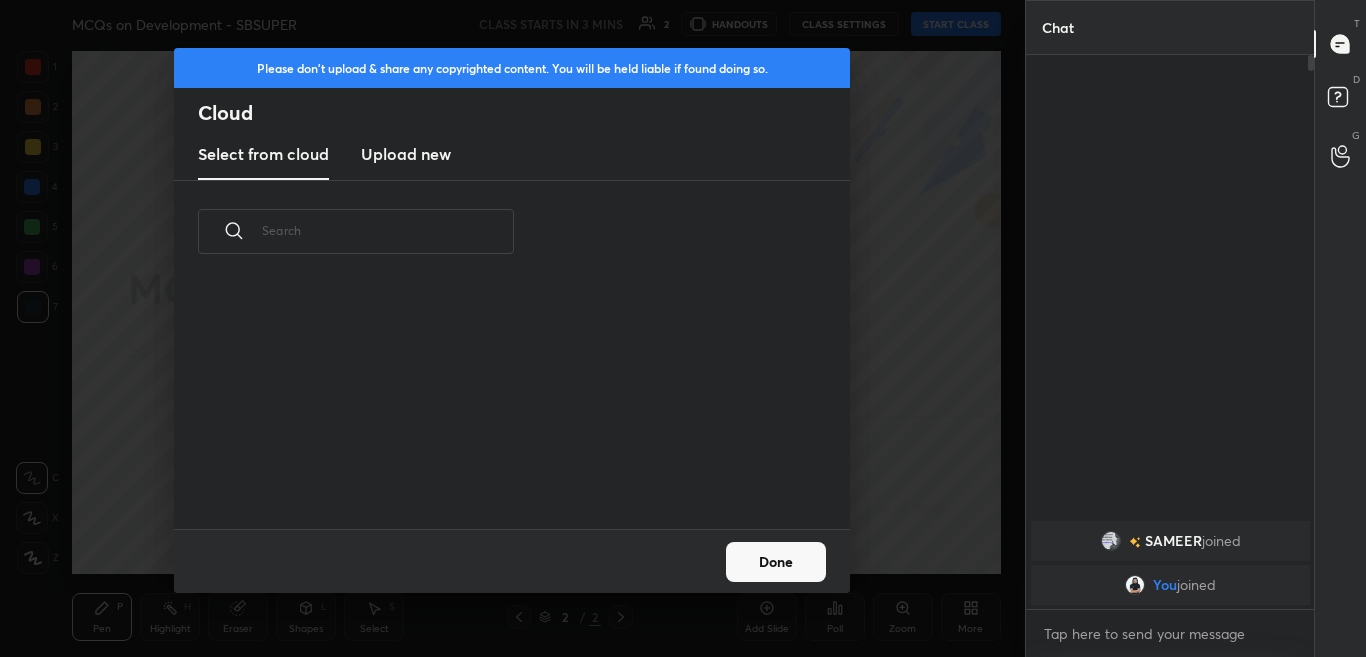 click on "Upload new" at bounding box center (406, 155) 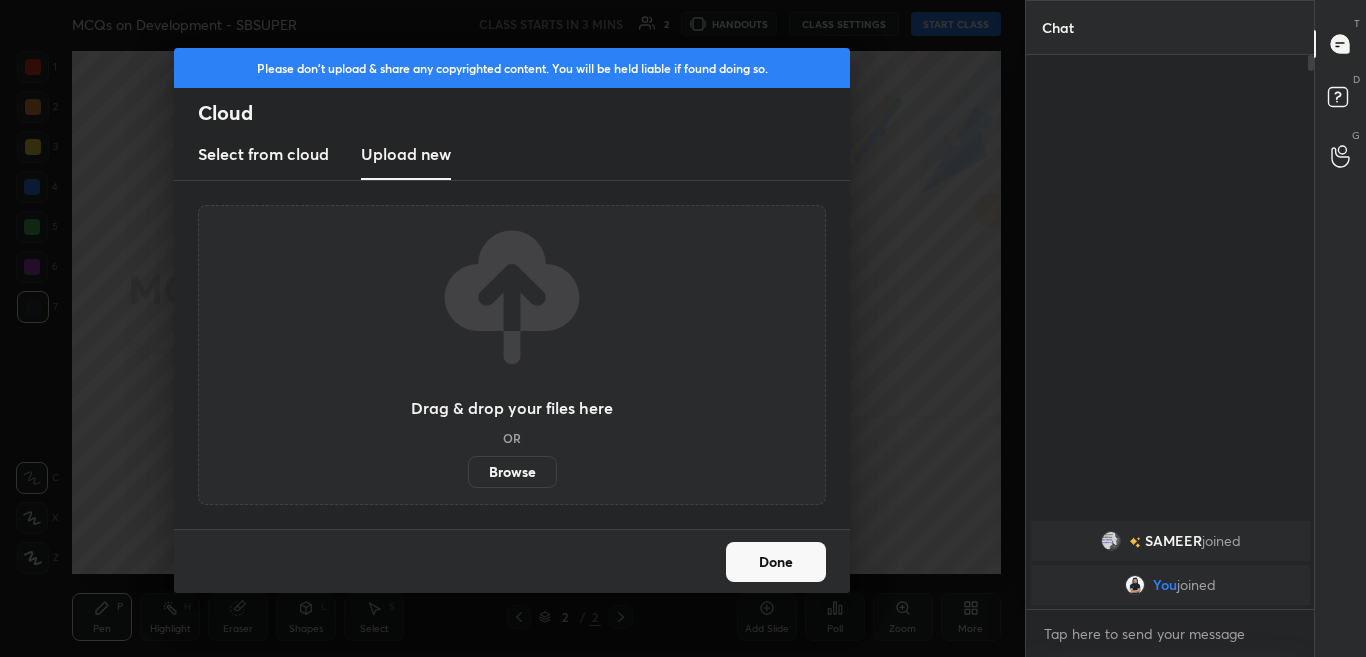 click on "Drag & drop your files here OR Browse" at bounding box center (512, 355) 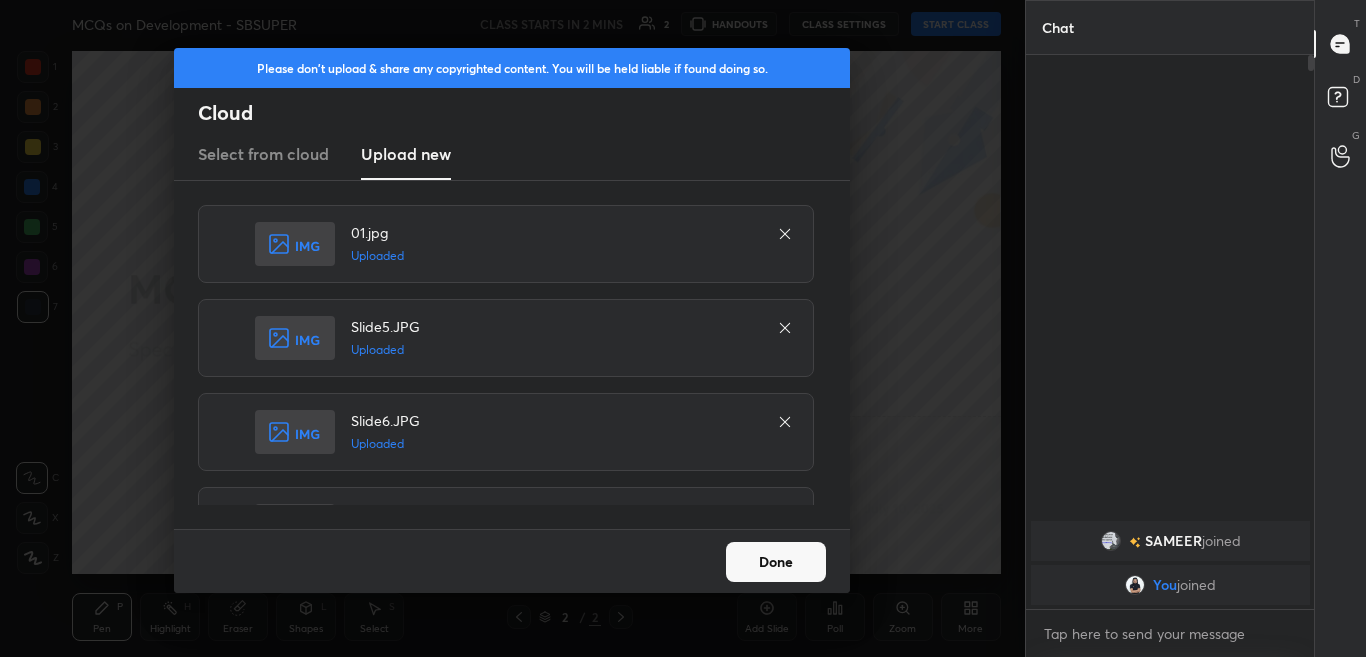click on "Done" at bounding box center [776, 562] 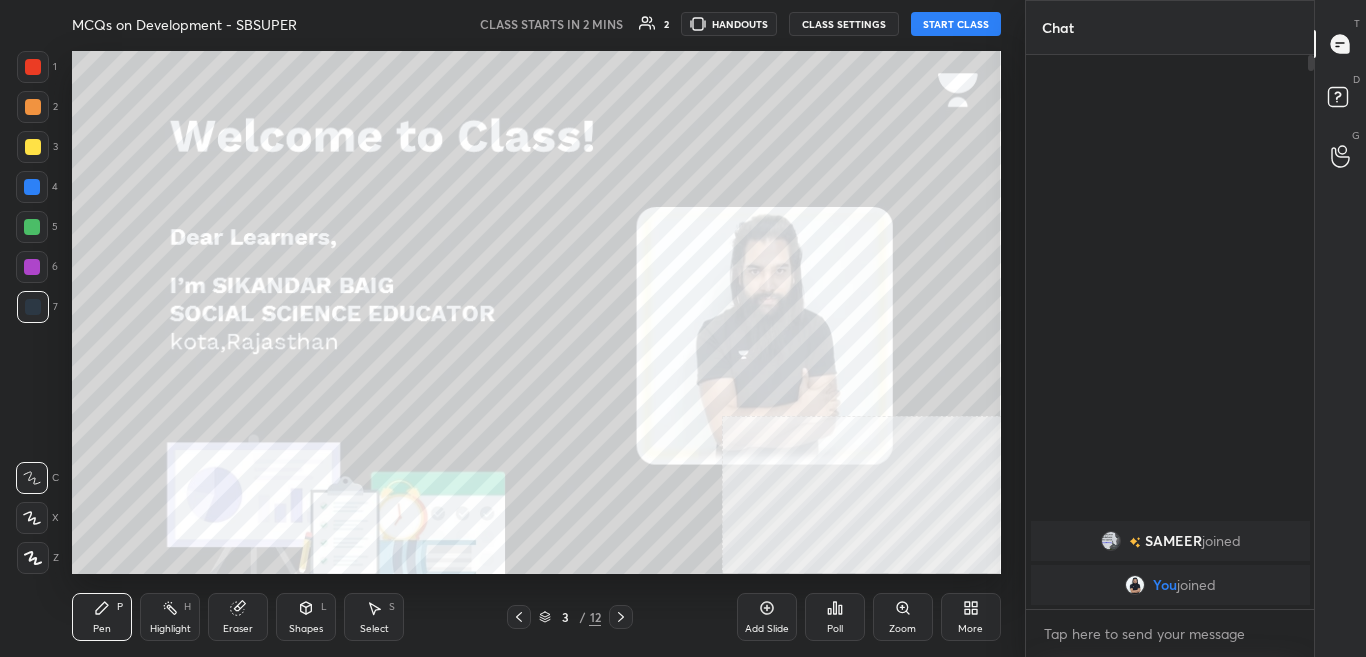 click on "More" at bounding box center (970, 629) 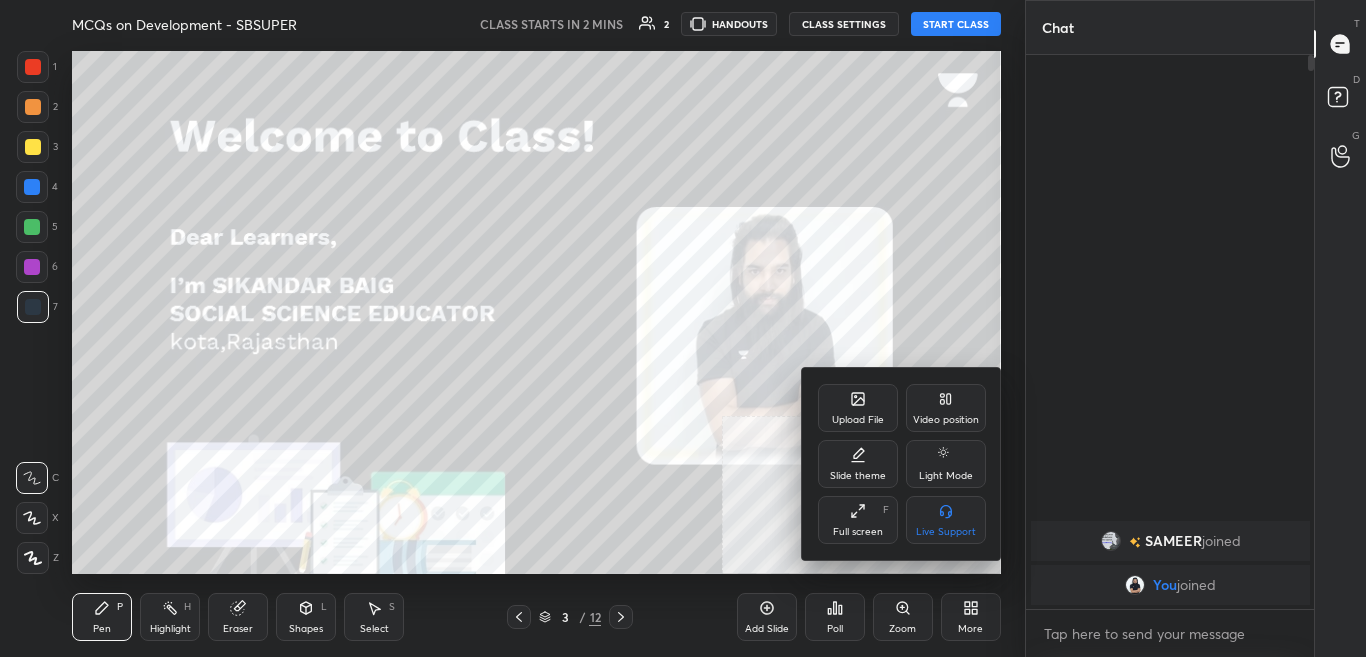 click on "Upload File" at bounding box center (858, 408) 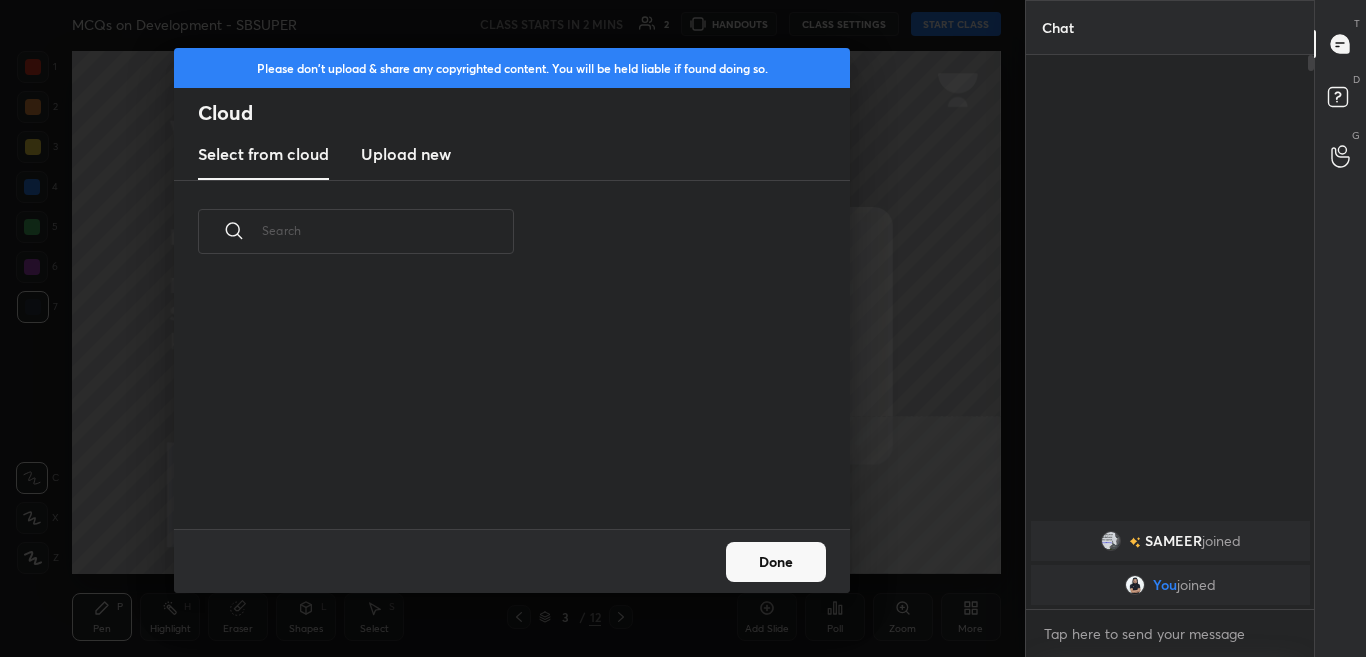 scroll, scrollTop: 7, scrollLeft: 11, axis: both 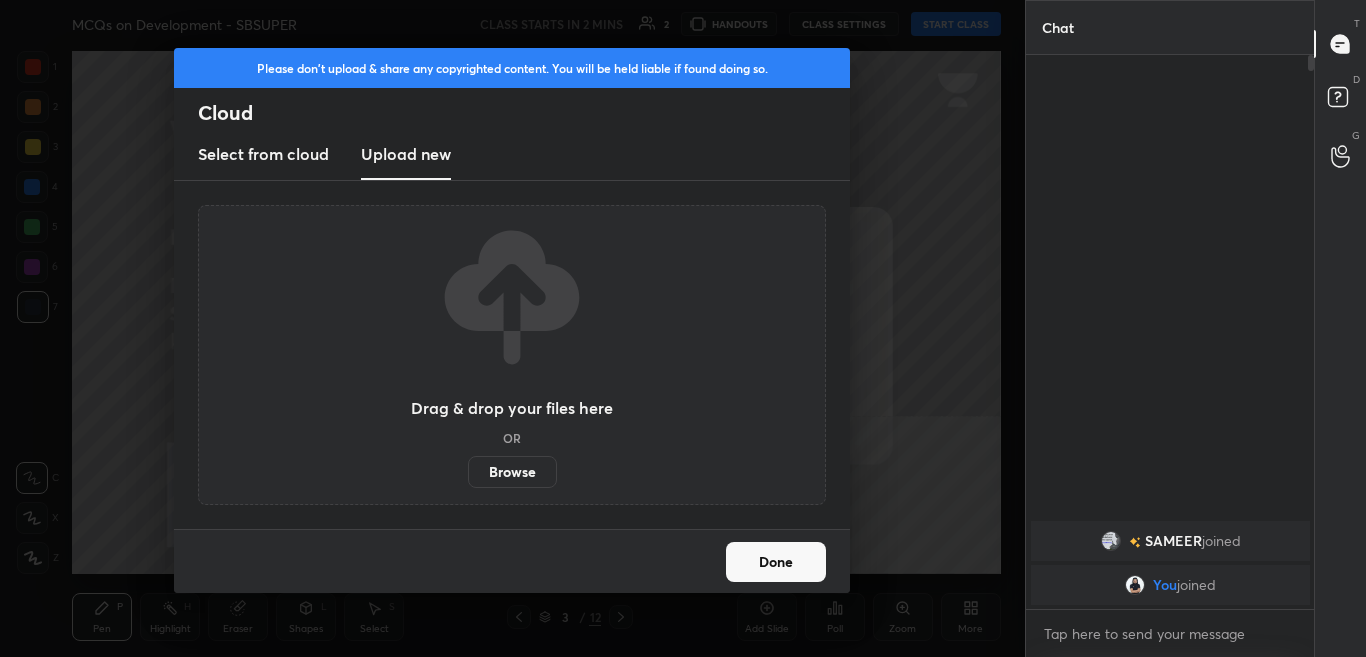 click on "Browse" at bounding box center (512, 472) 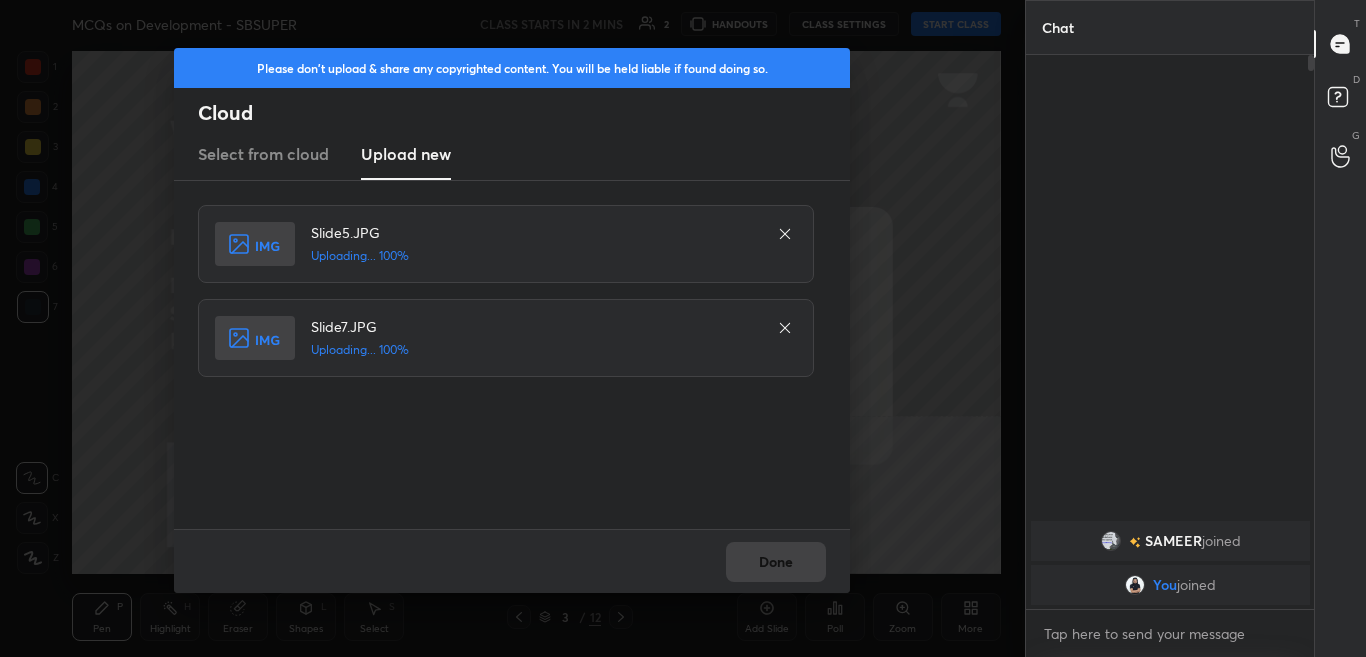 click on "Done" at bounding box center [512, 561] 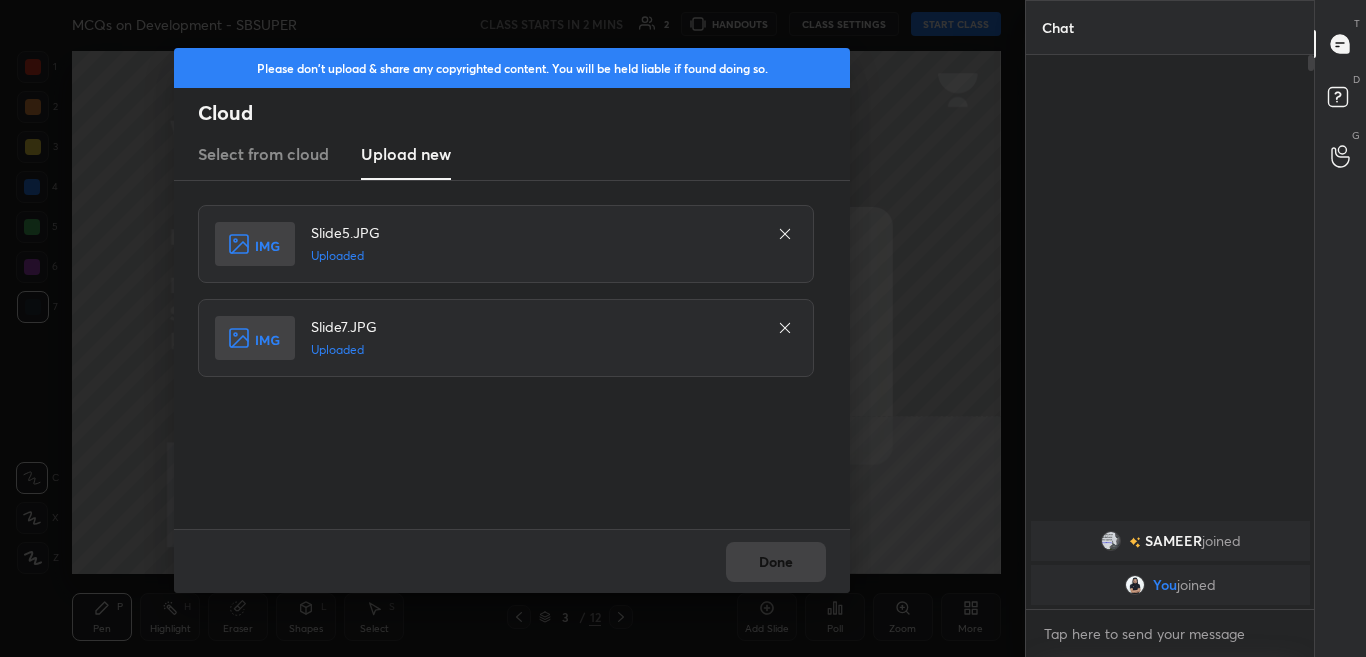 click on "Done" at bounding box center (512, 561) 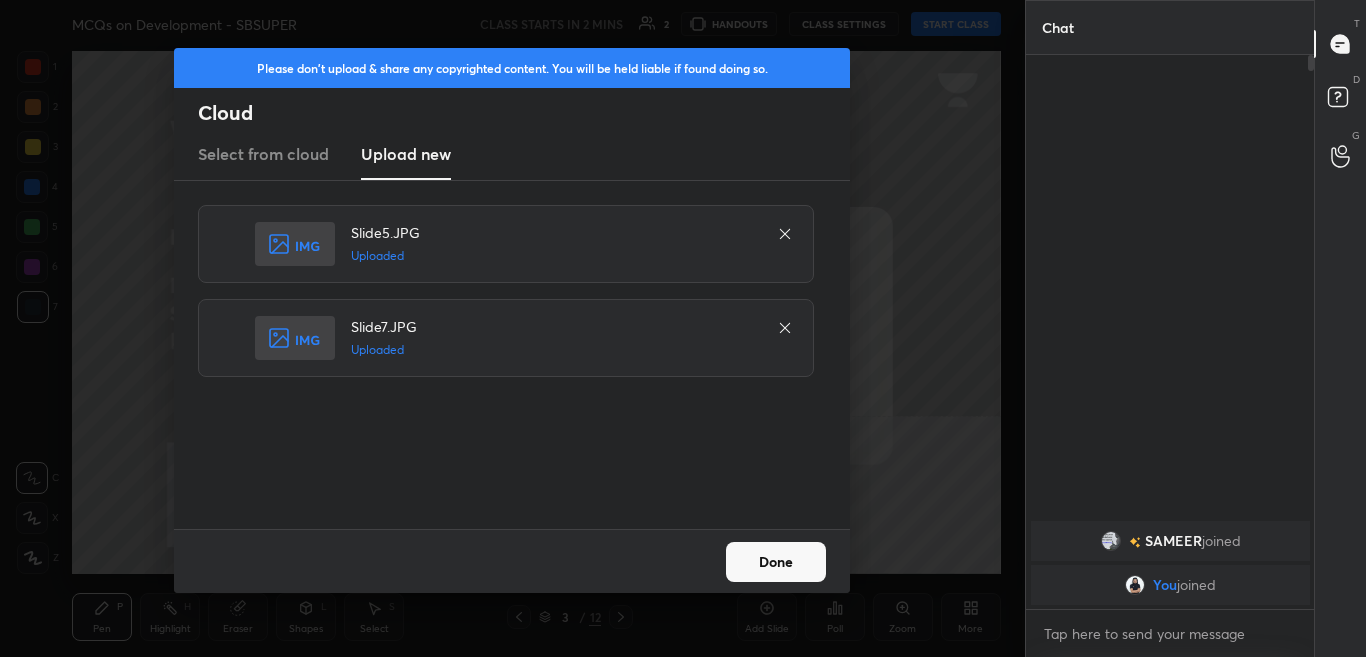 drag, startPoint x: 771, startPoint y: 566, endPoint x: 806, endPoint y: 416, distance: 154.02922 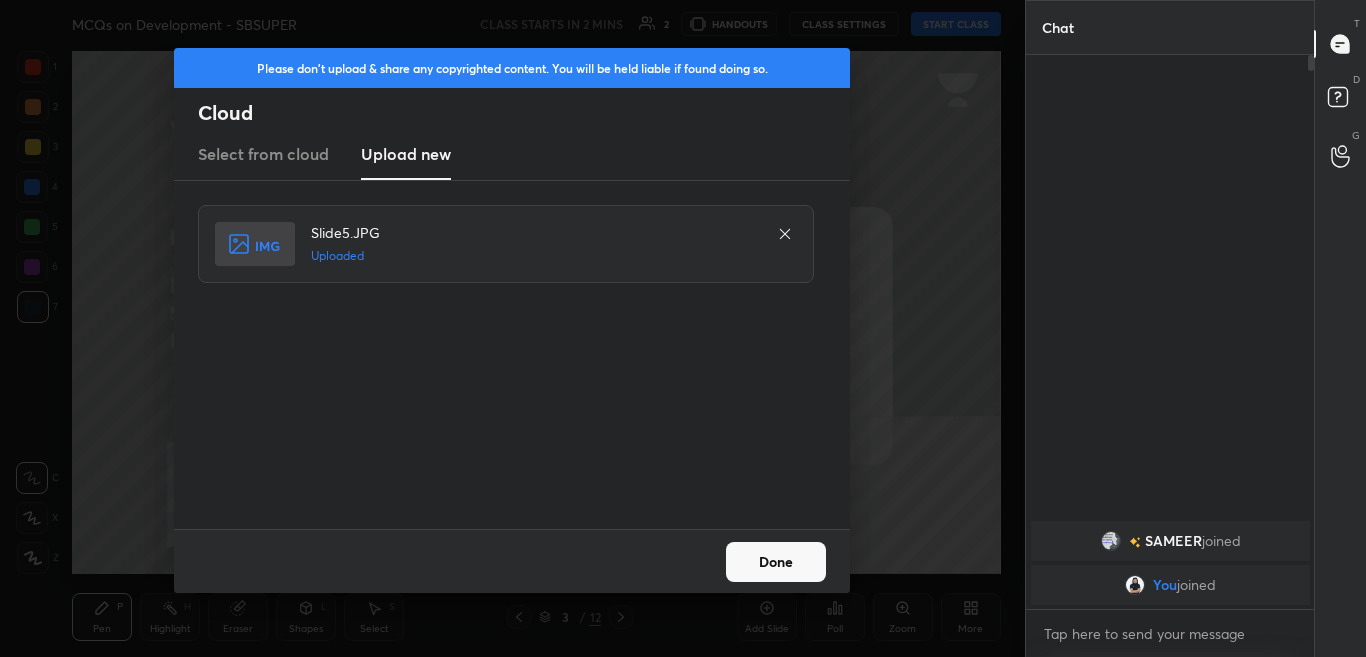 drag, startPoint x: 786, startPoint y: 235, endPoint x: 789, endPoint y: 252, distance: 17.262676 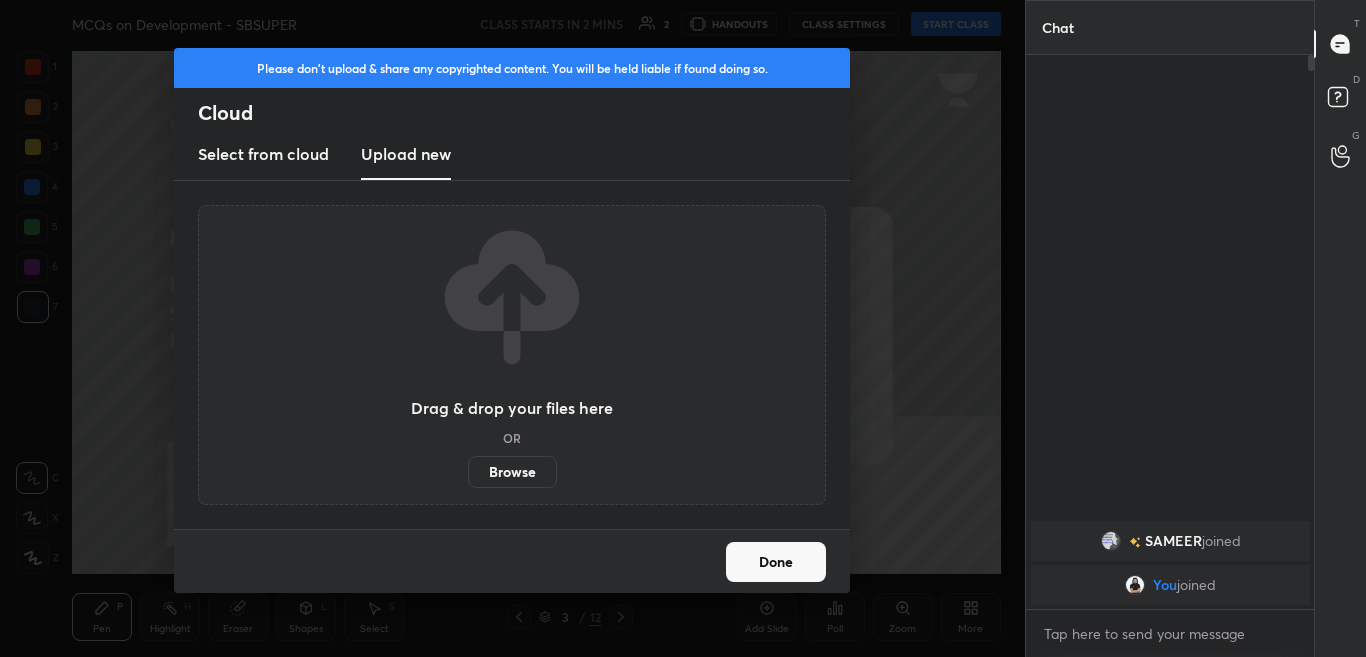 click on "Done" at bounding box center (776, 562) 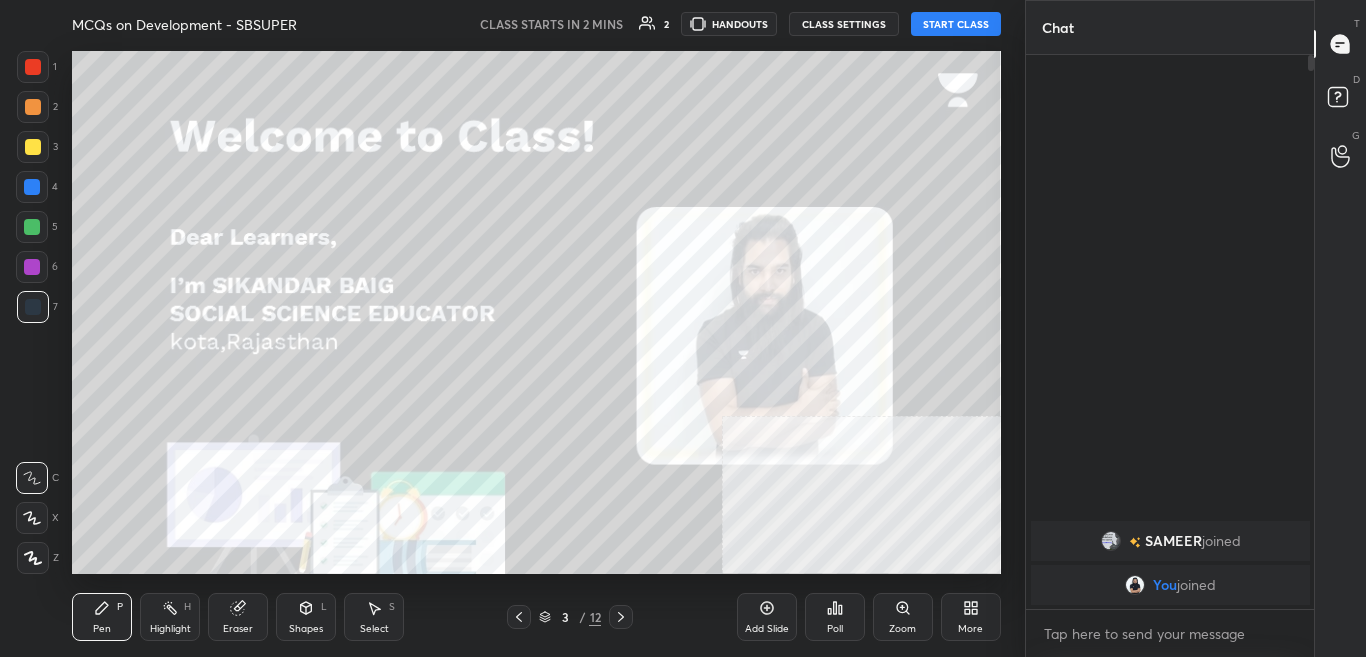 click on "3 / 12" at bounding box center (570, 617) 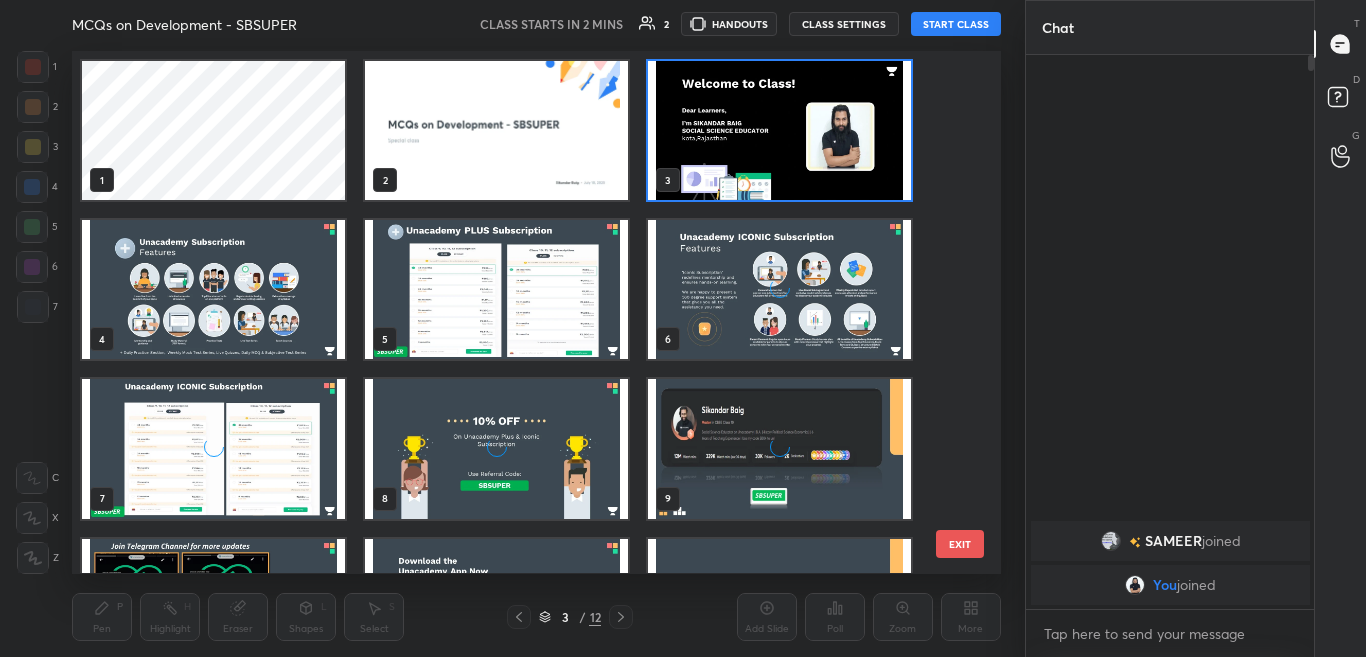 scroll, scrollTop: 7, scrollLeft: 11, axis: both 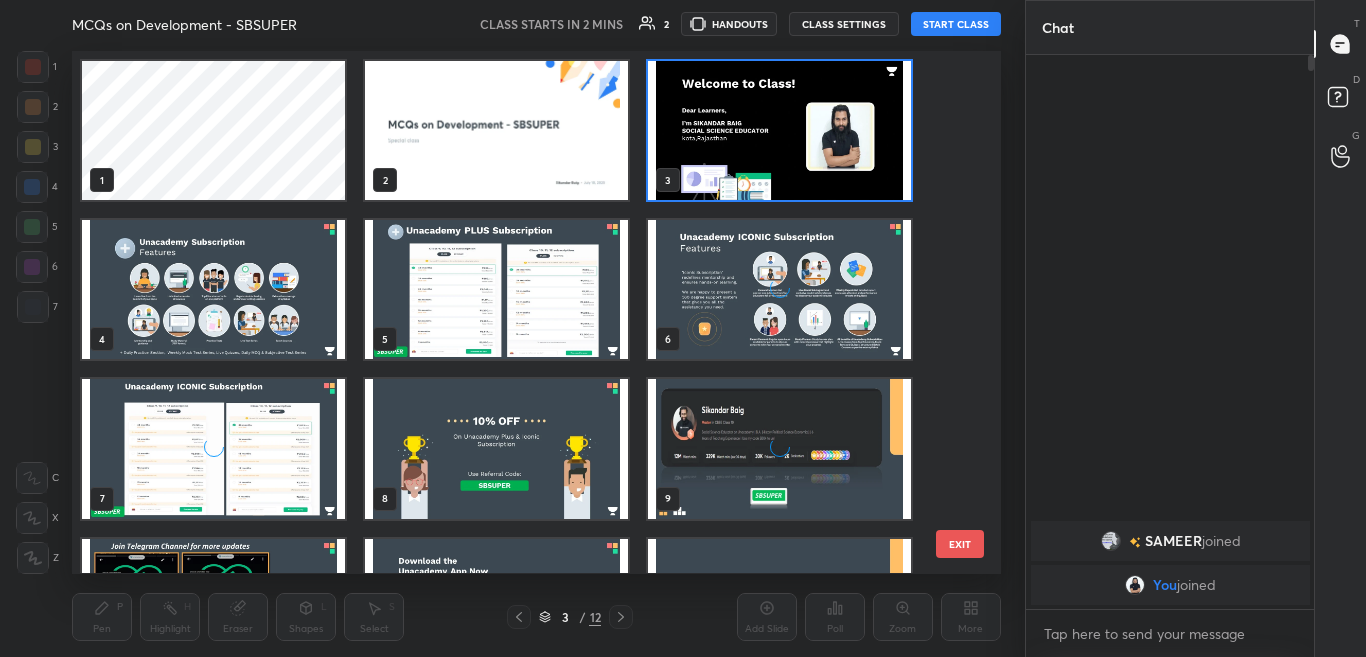 click on "1 2 3 4 5 6 7 8 9 10 11 12 EXIT" at bounding box center [536, 312] 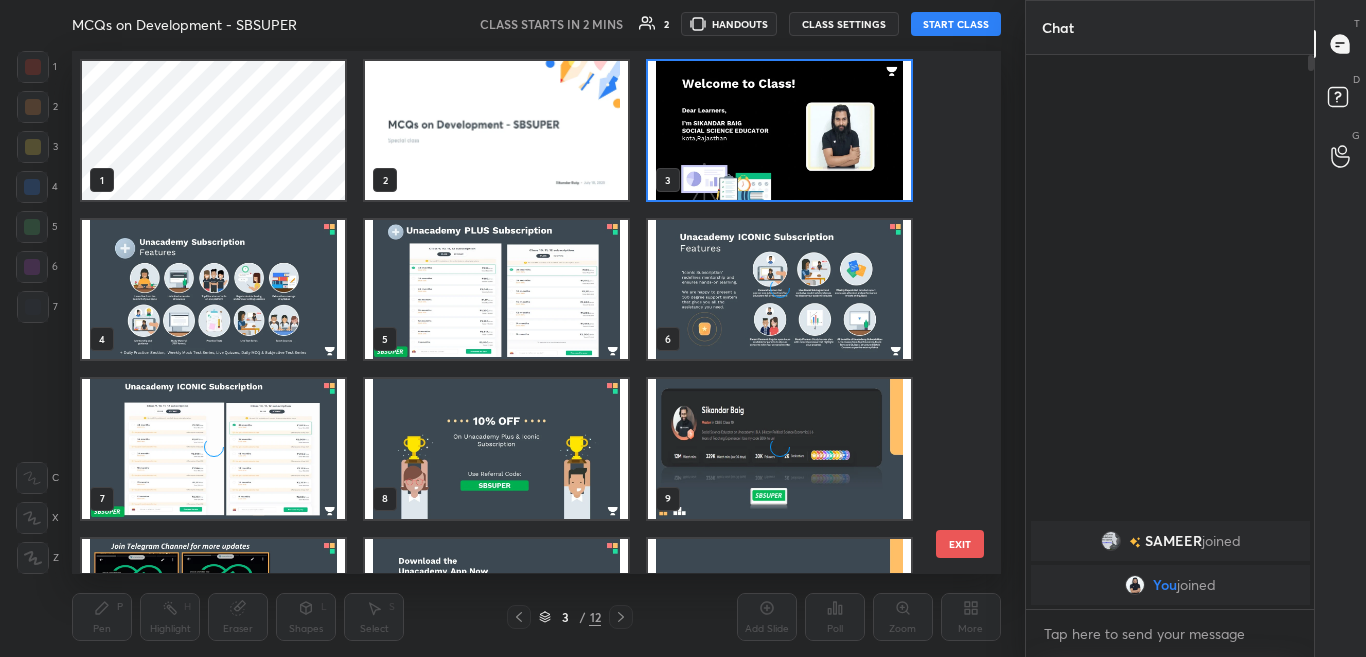 click on "1 2 3 4 5 6 7 8 9 10 11 12 EXIT" at bounding box center (536, 312) 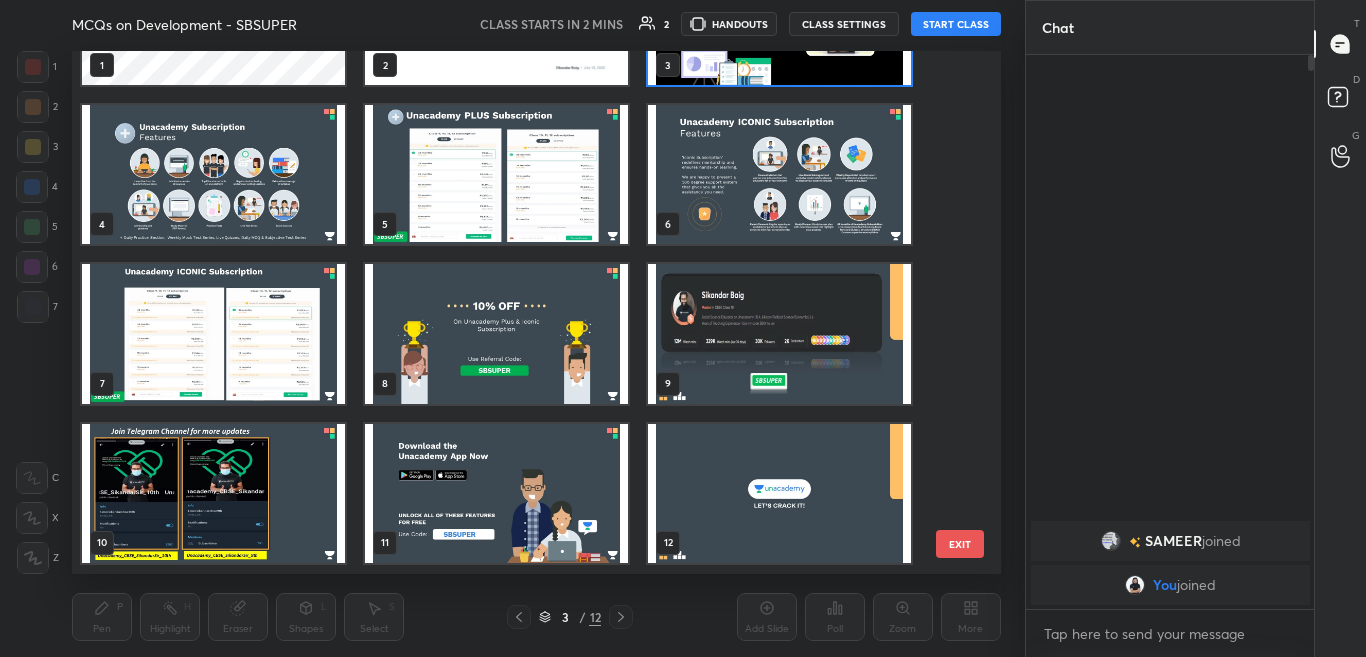 click at bounding box center (779, 493) 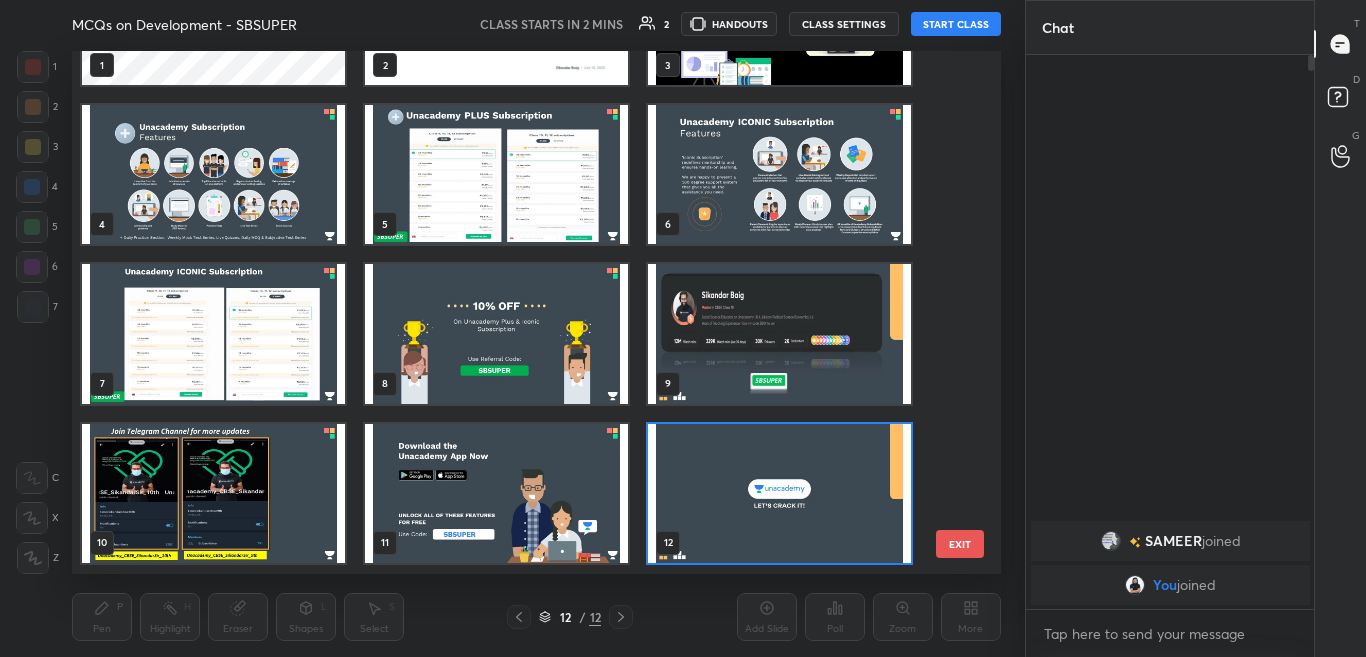 click on "1 2 3 4 5 6 7 8 9 10 11 12" at bounding box center (519, 312) 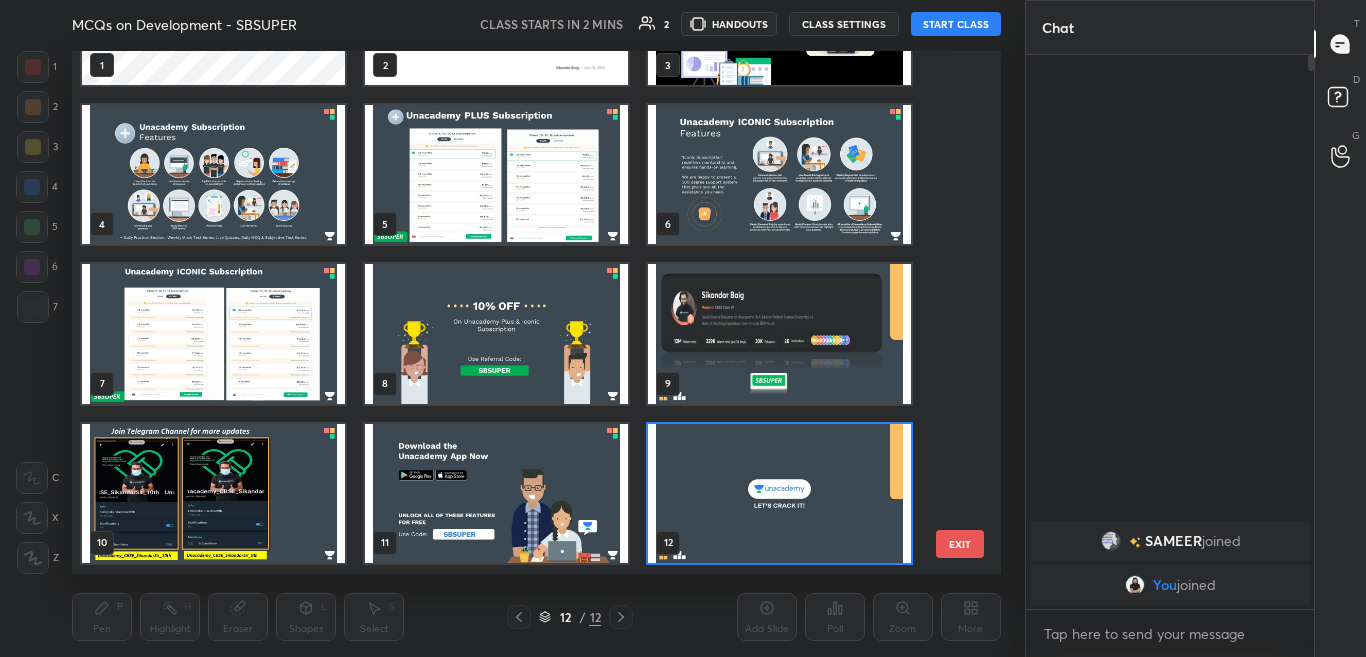 scroll, scrollTop: 114, scrollLeft: 0, axis: vertical 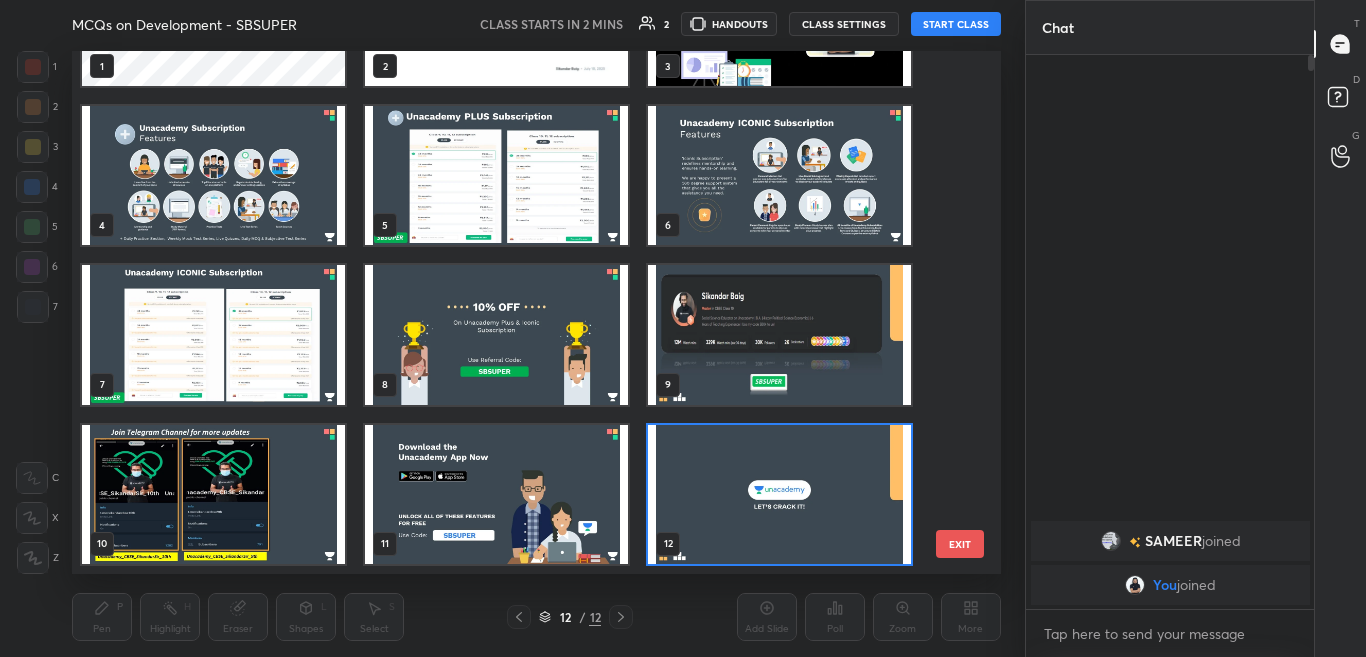click at bounding box center (779, 494) 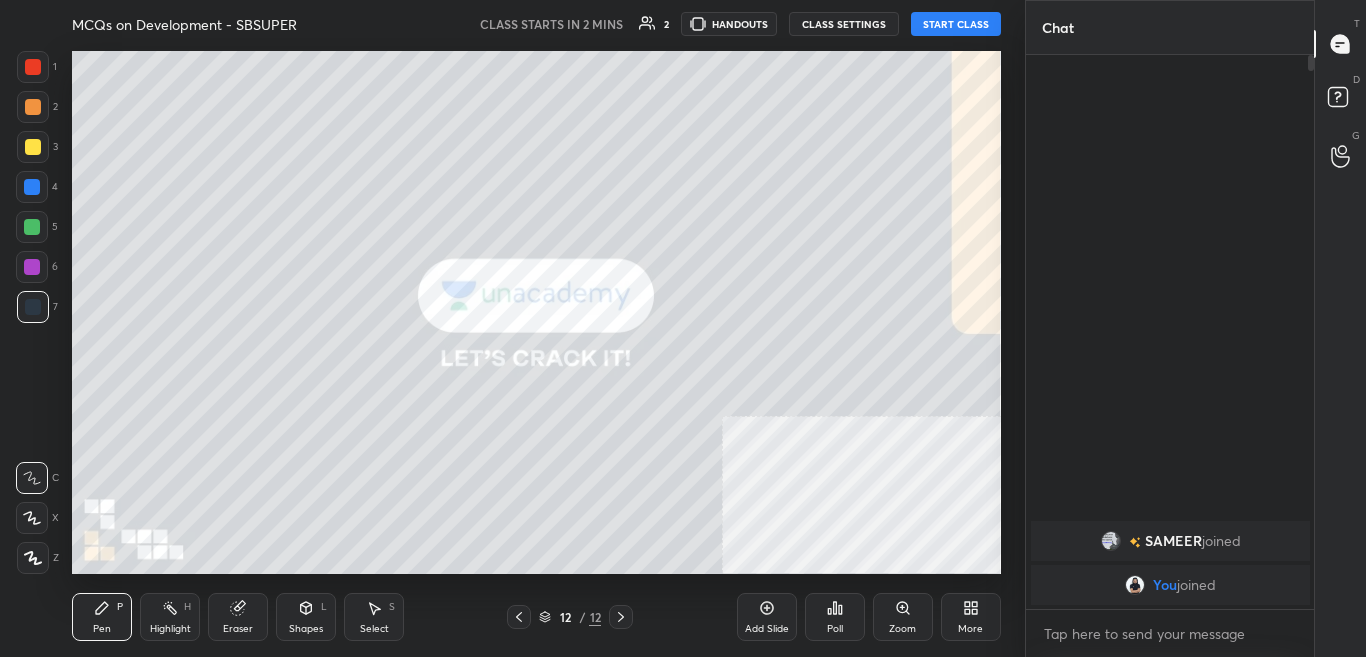 click at bounding box center [779, 494] 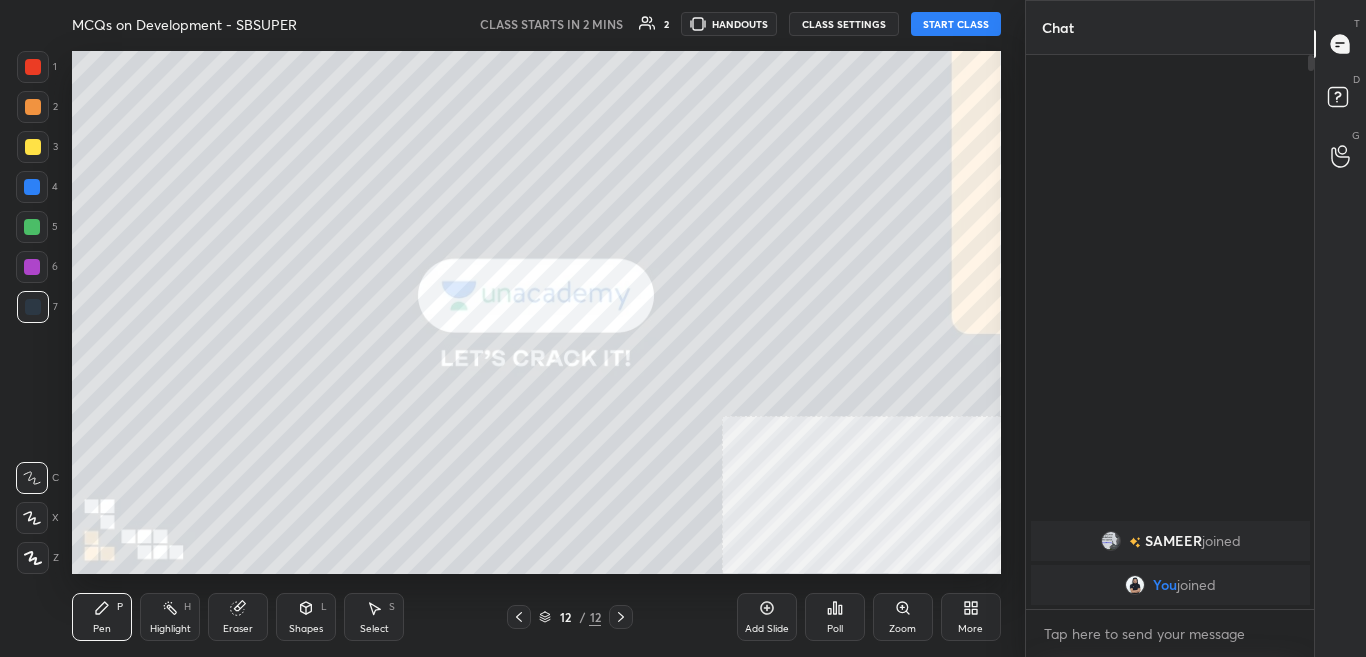 click on "More" at bounding box center [971, 617] 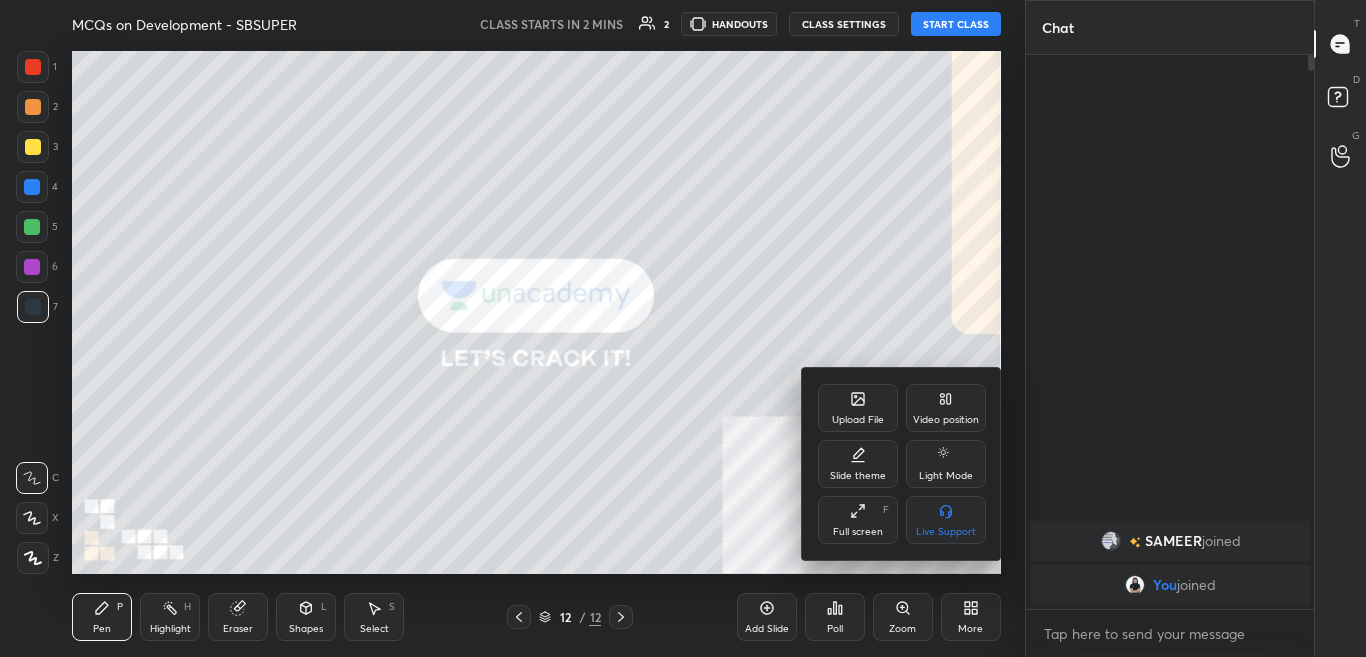 click on "Upload File" at bounding box center [858, 420] 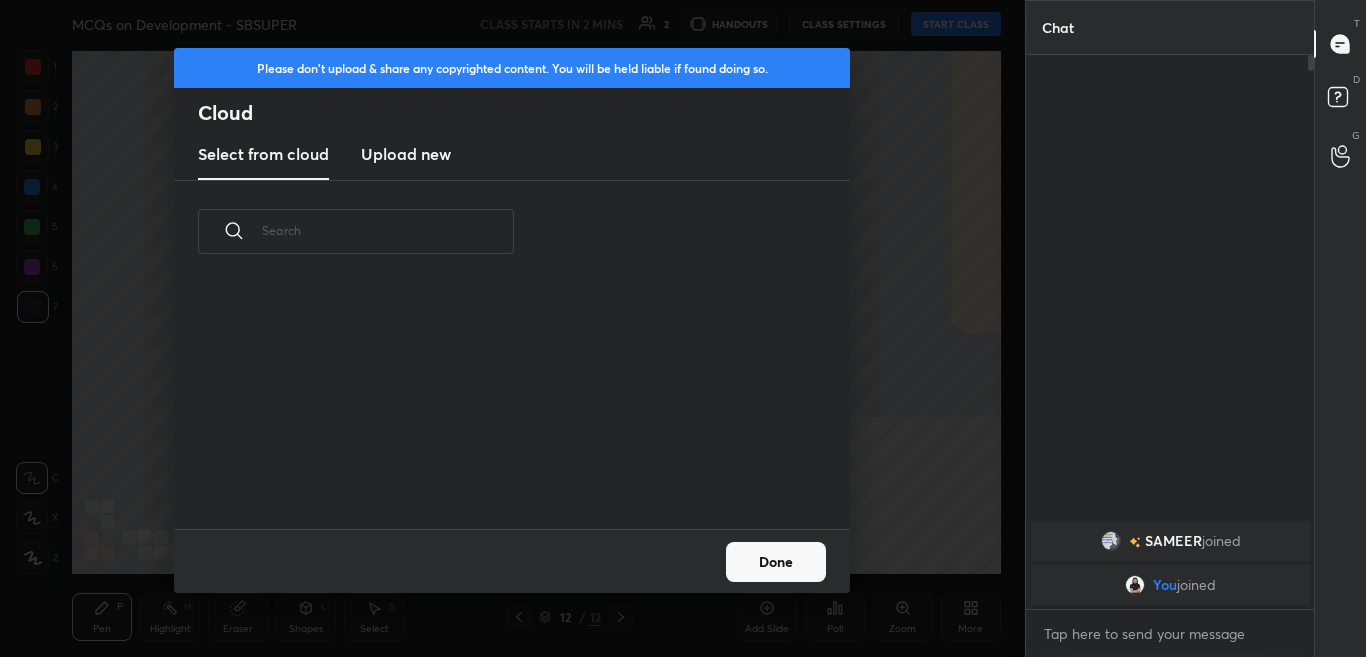 scroll, scrollTop: 7, scrollLeft: 11, axis: both 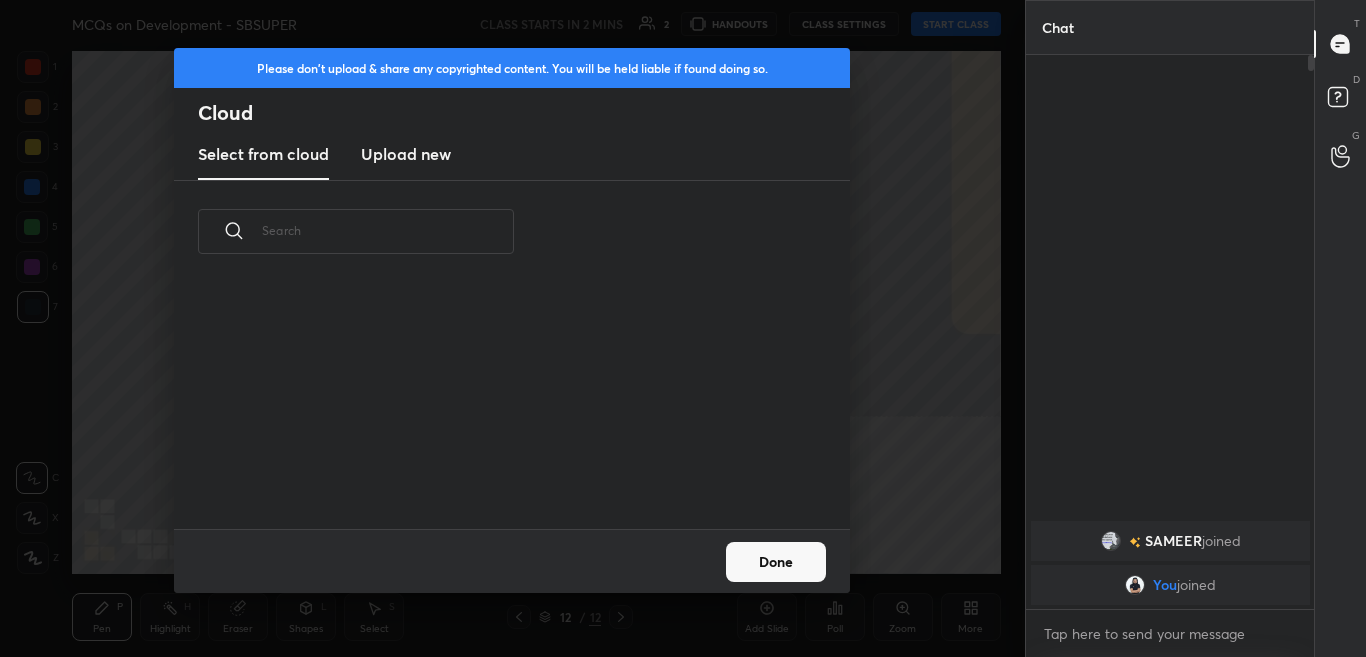 click on "Upload new" at bounding box center (406, 154) 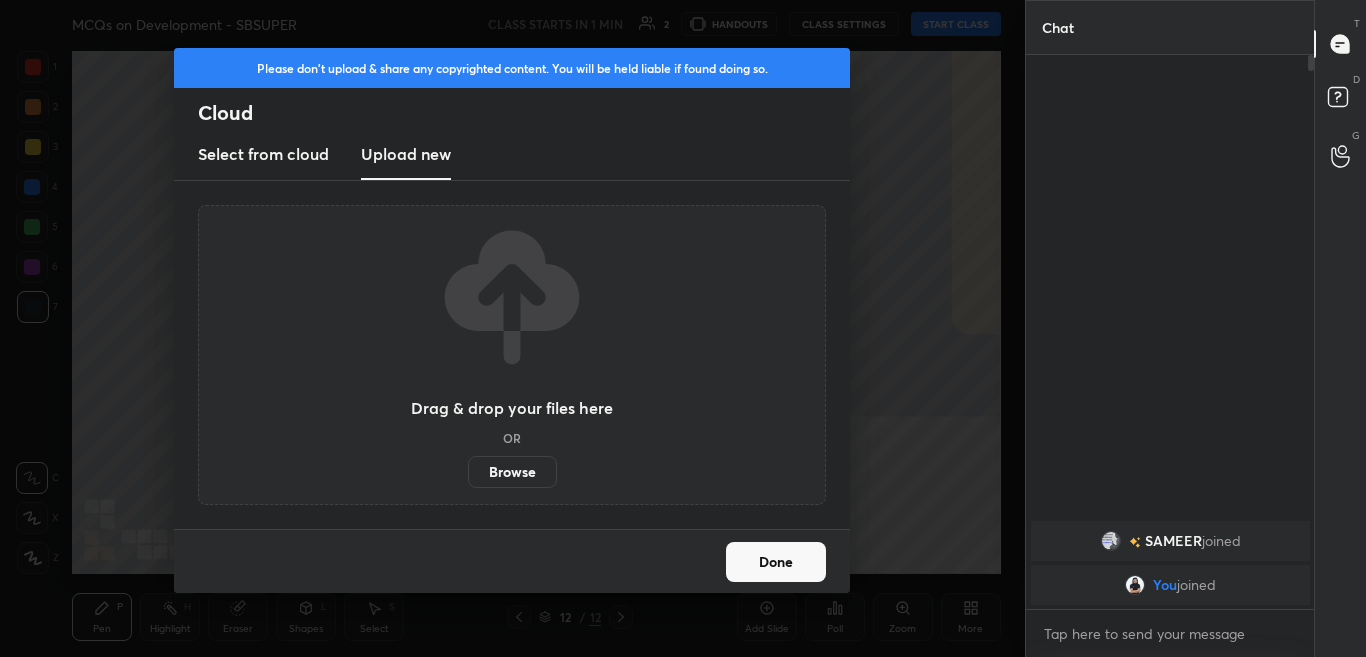 click on "Browse" at bounding box center [512, 472] 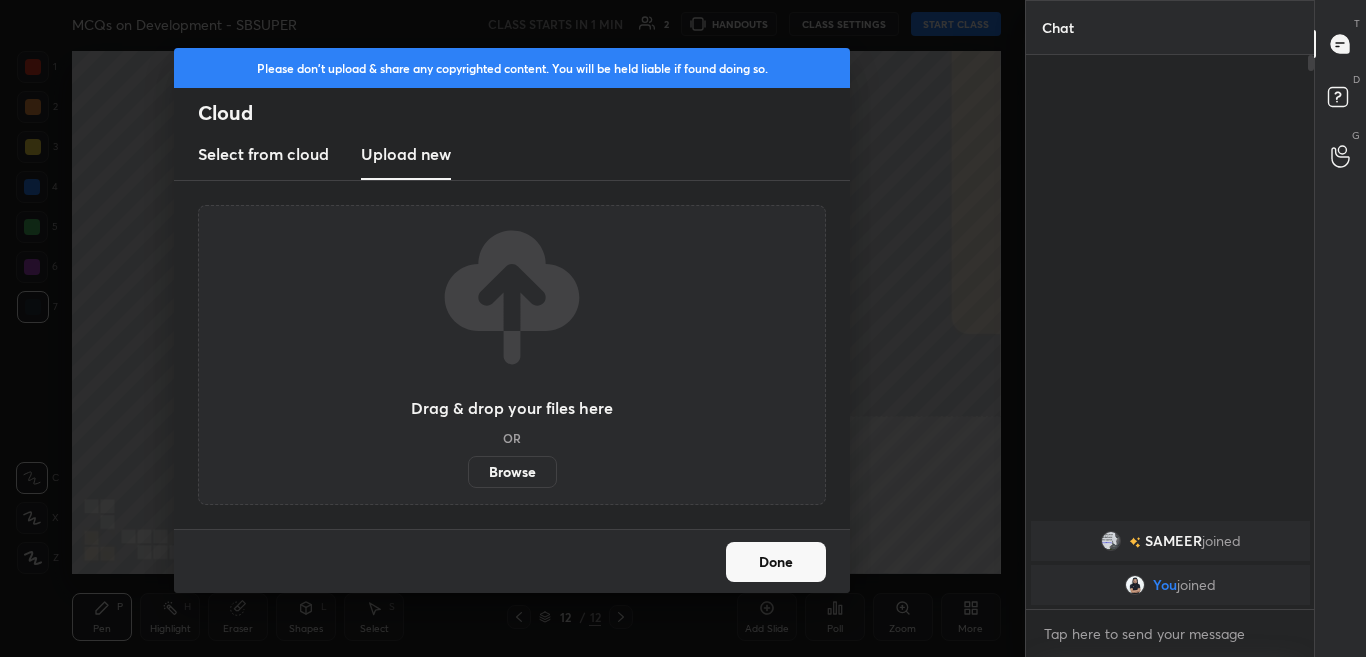 click on "Done" at bounding box center (776, 562) 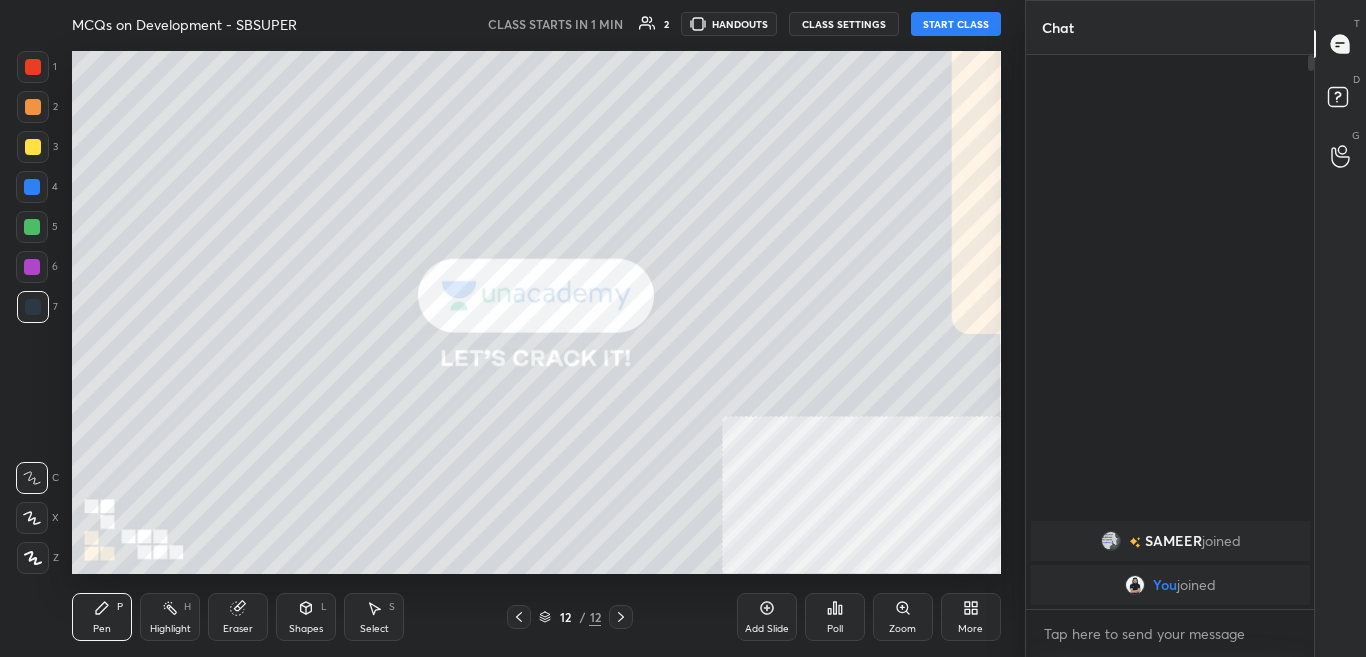 click on "12 / 12" at bounding box center [570, 617] 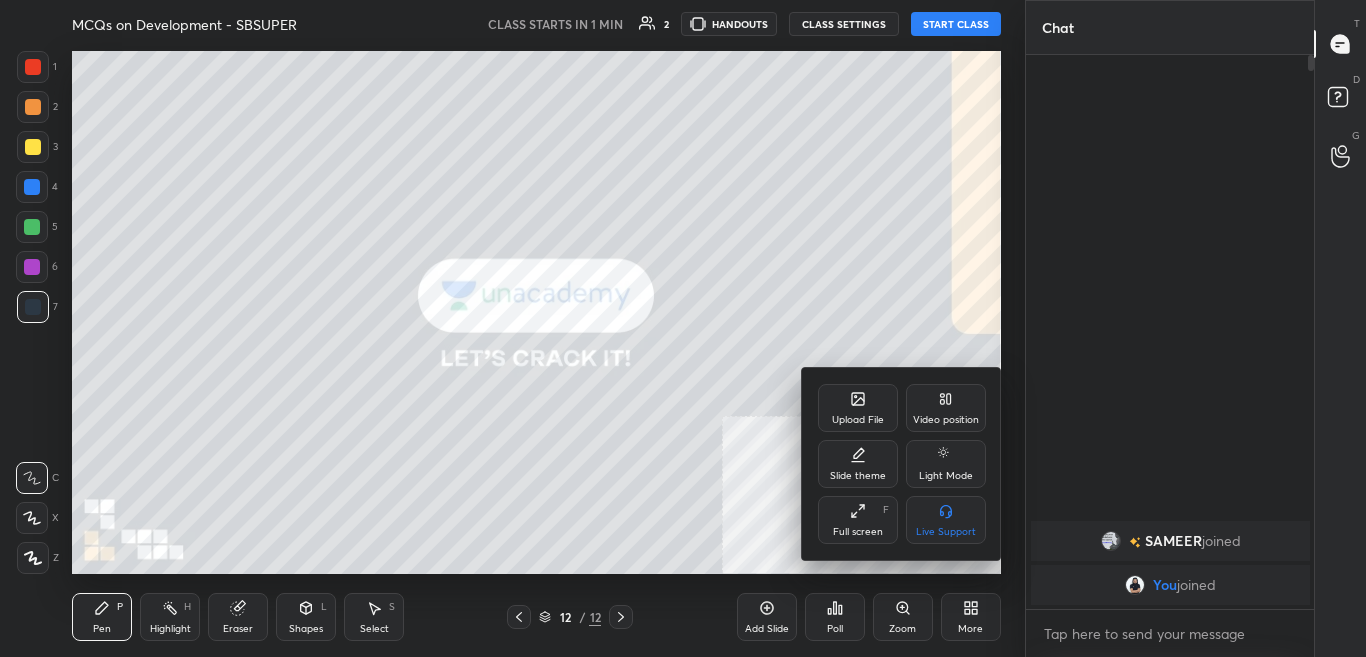 click on "Upload File" at bounding box center (858, 408) 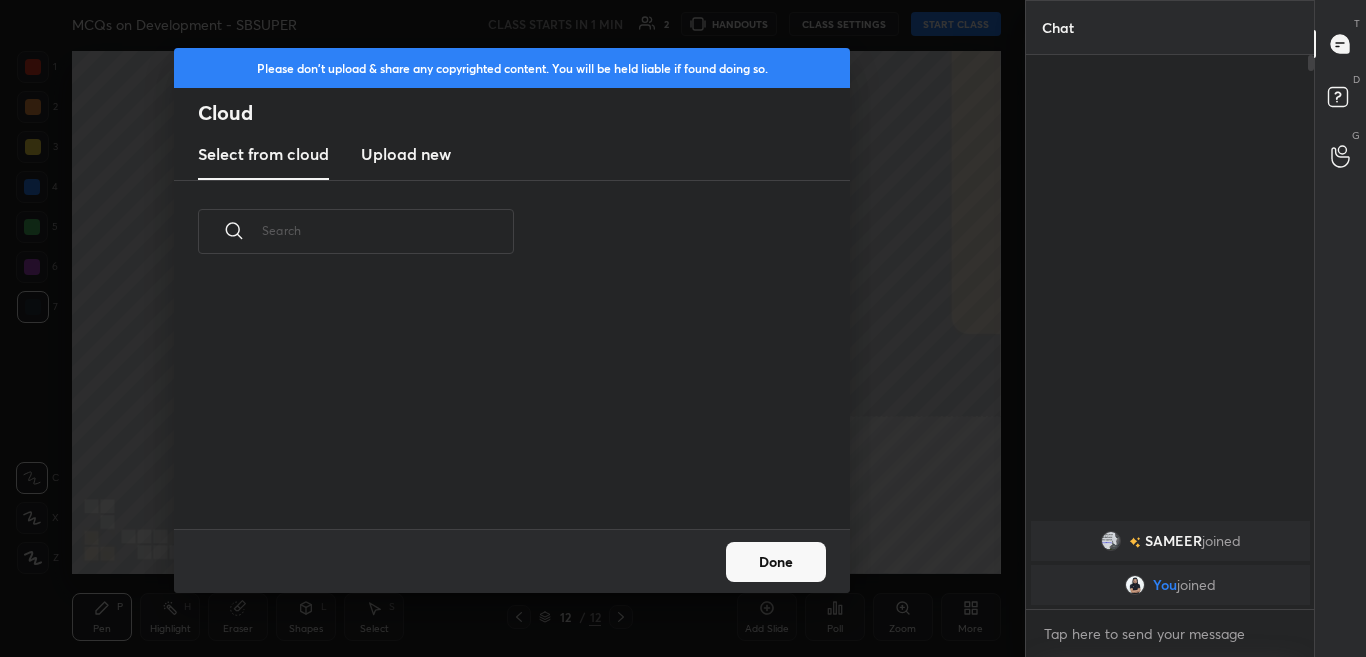 scroll, scrollTop: 7, scrollLeft: 11, axis: both 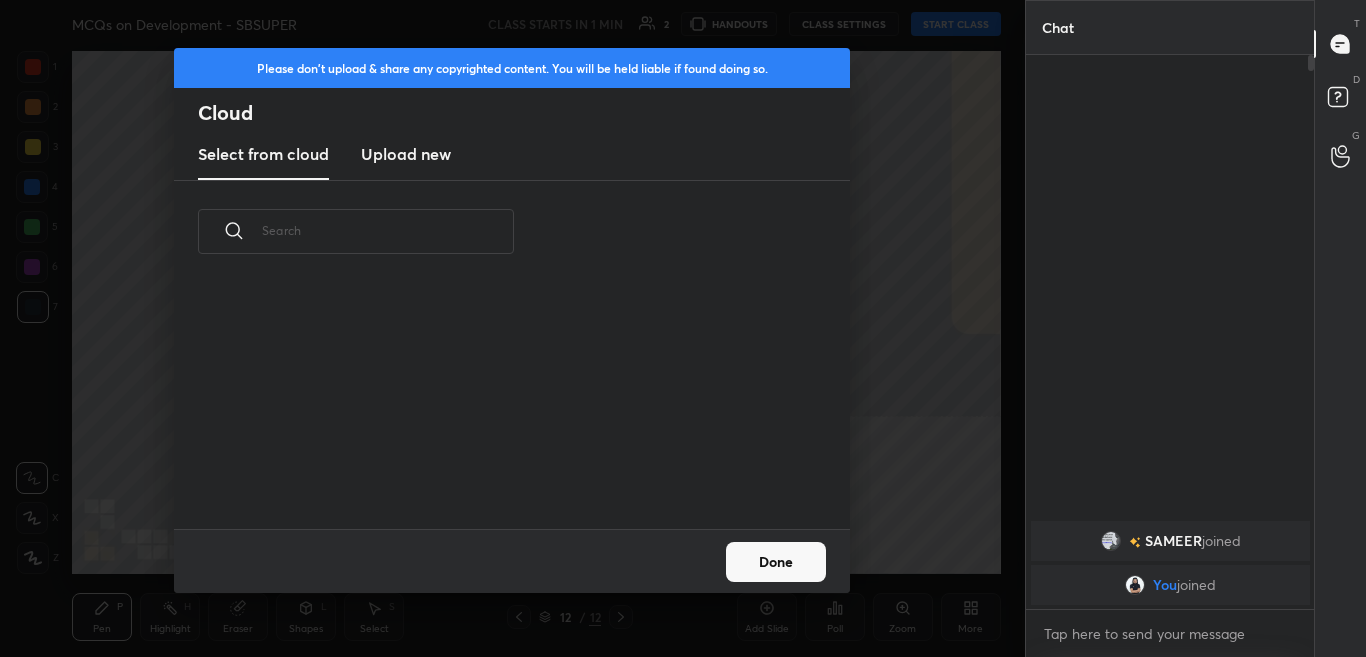 click on "Upload new" at bounding box center [406, 154] 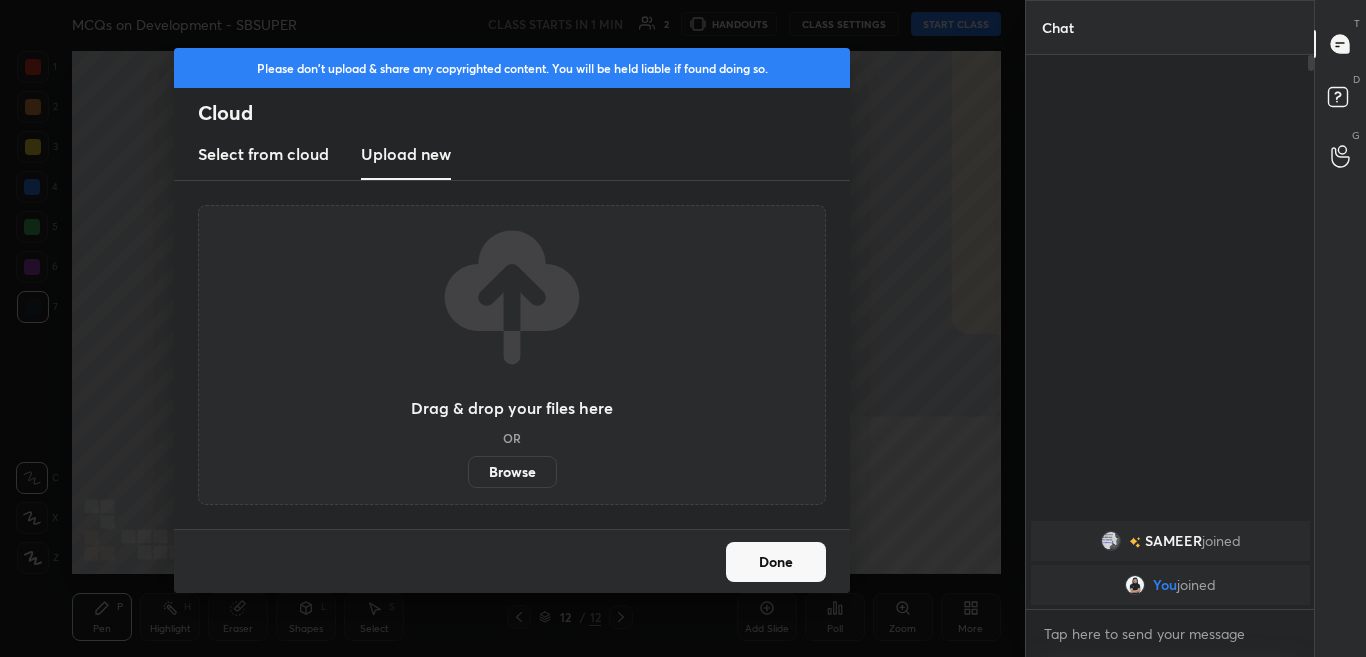 click on "Browse" at bounding box center [512, 472] 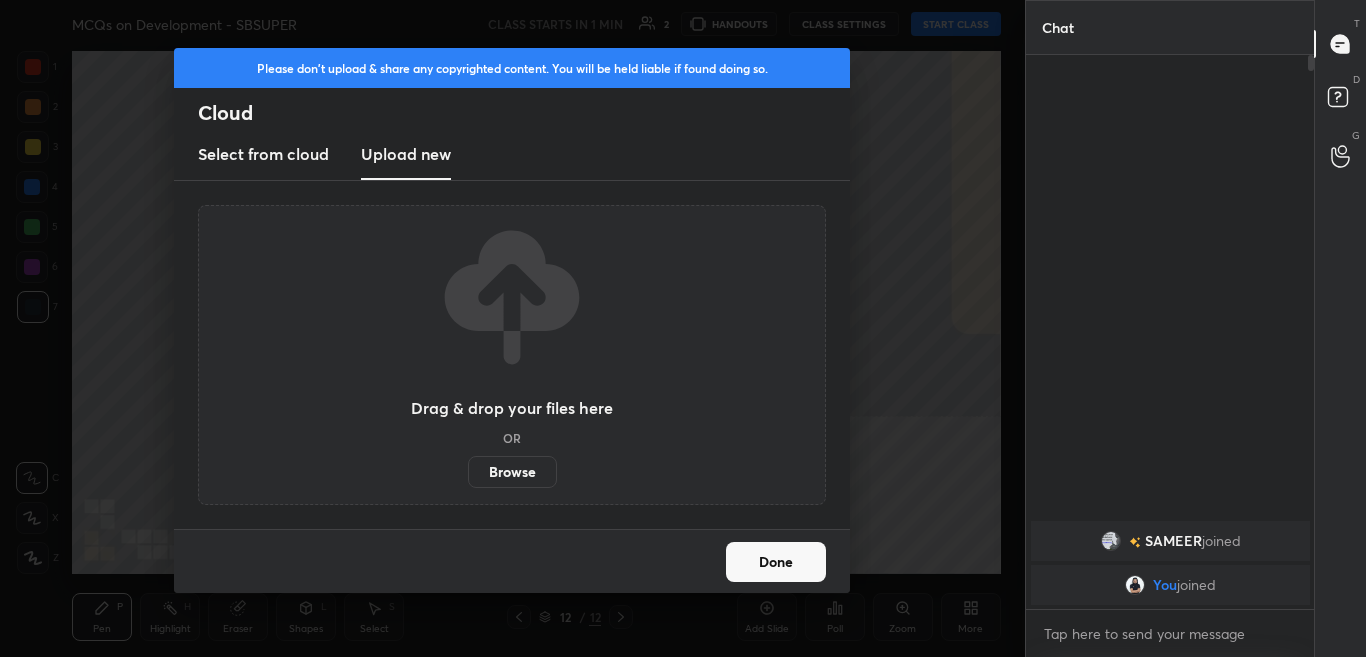 click on "Drag & drop your files here OR Browse" at bounding box center (512, 355) 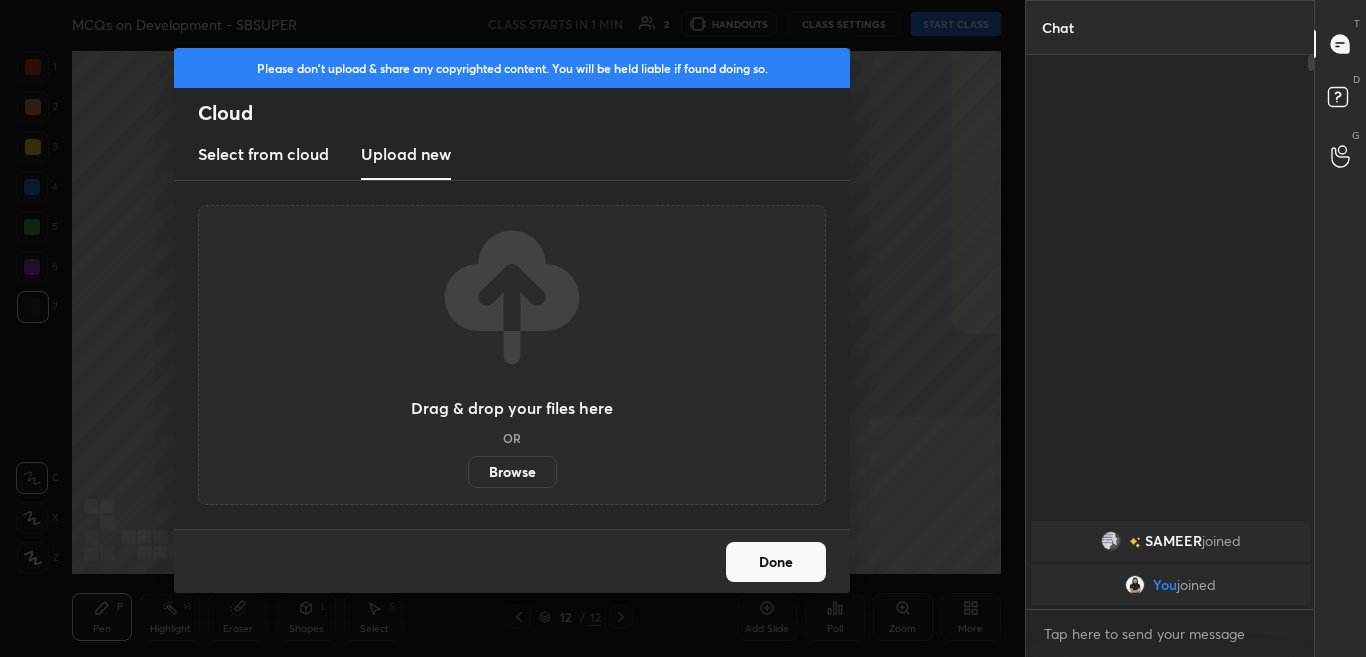 click on "Browse" at bounding box center (512, 472) 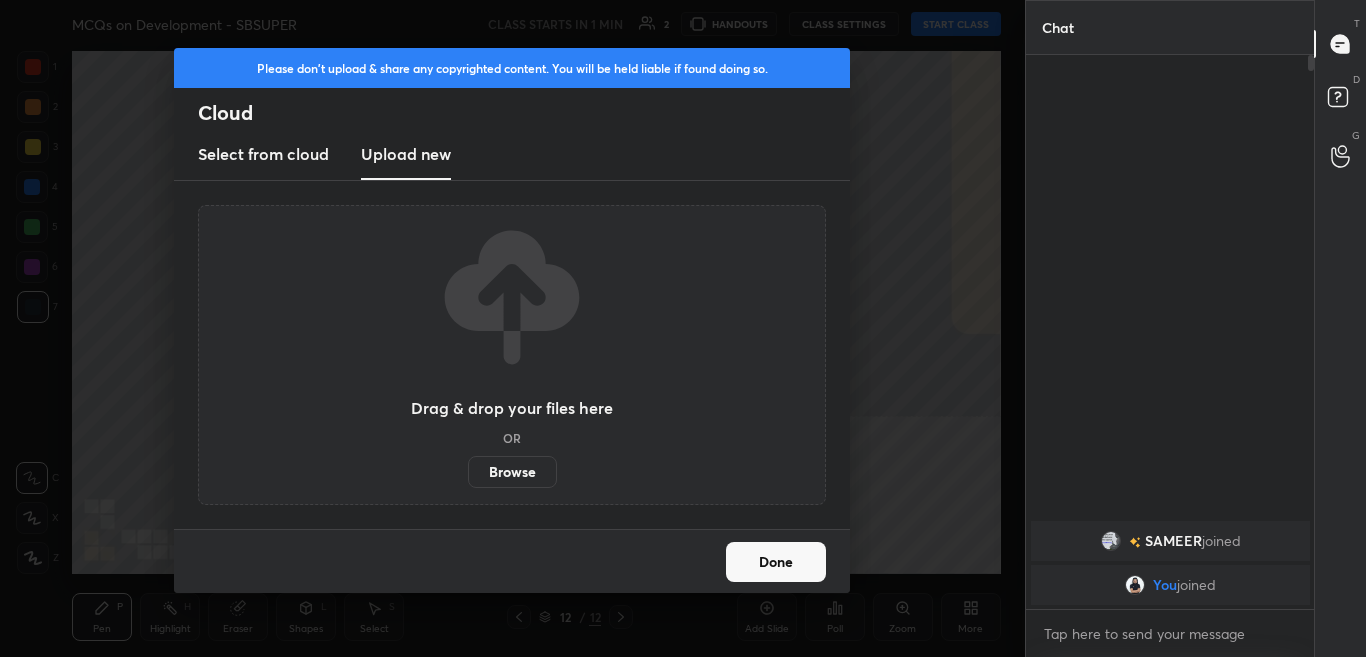 click on "Browse" at bounding box center (468, 472) 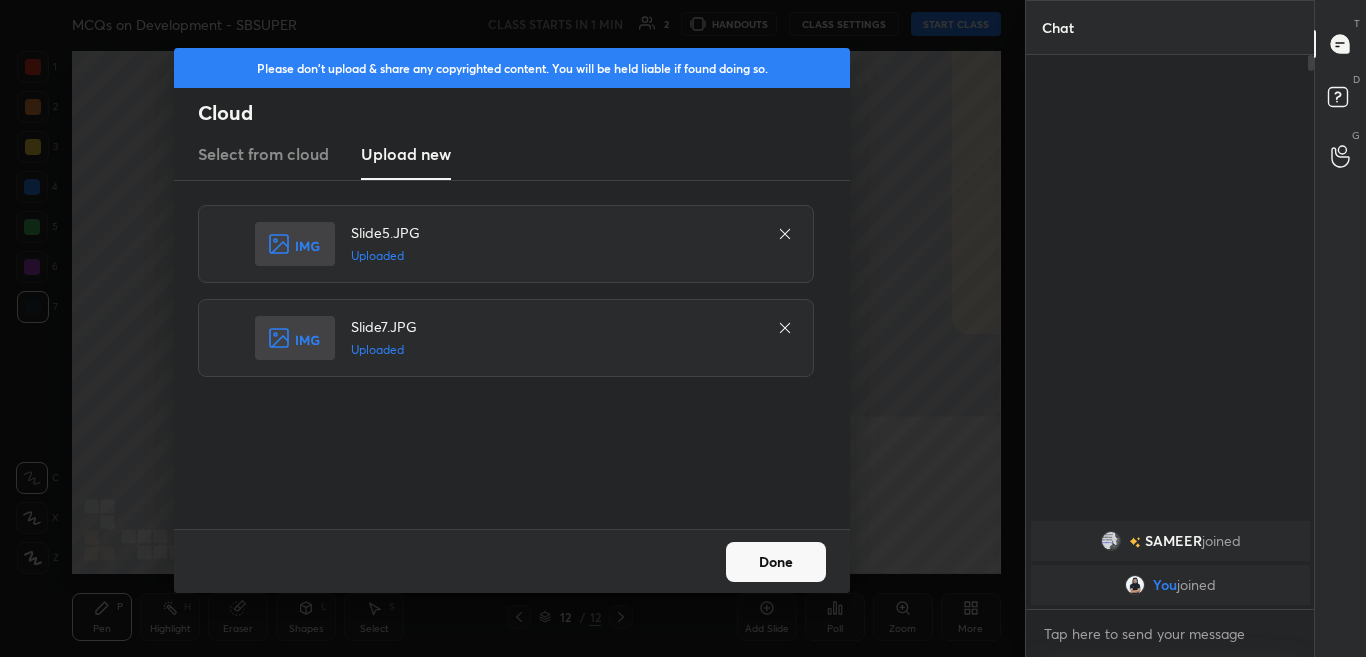 click on "Done" at bounding box center (512, 561) 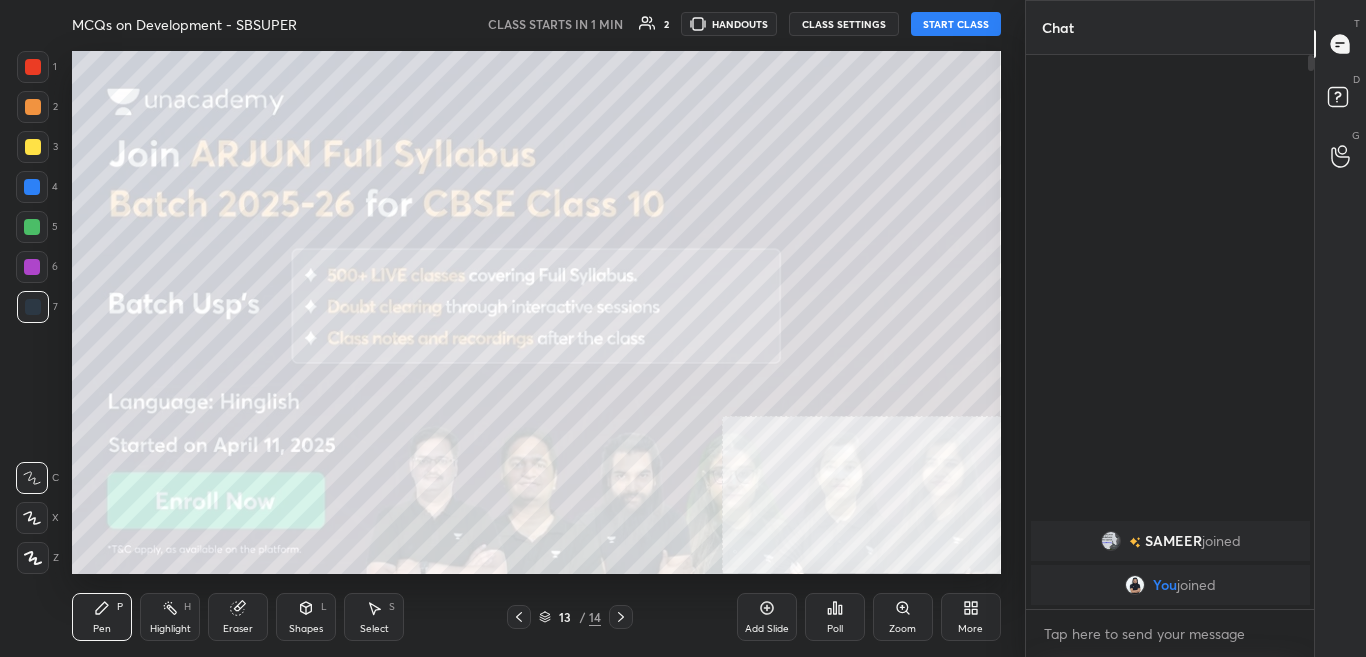 click 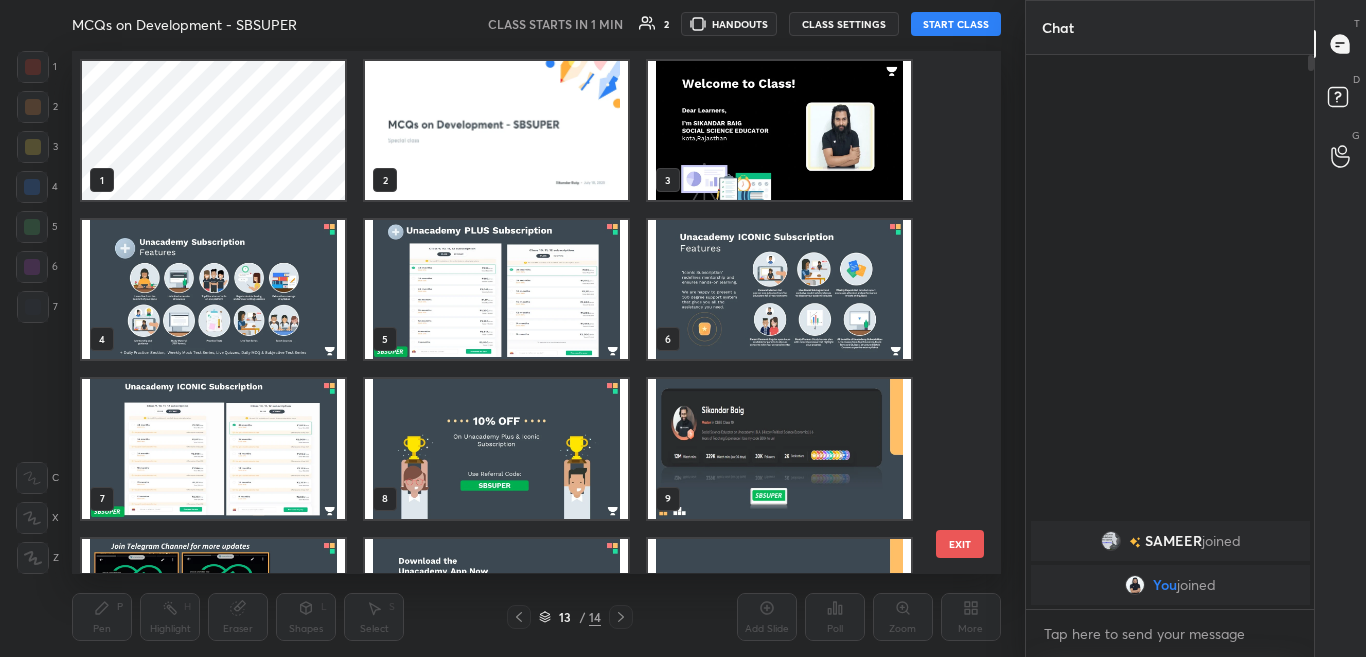 scroll, scrollTop: 273, scrollLeft: 0, axis: vertical 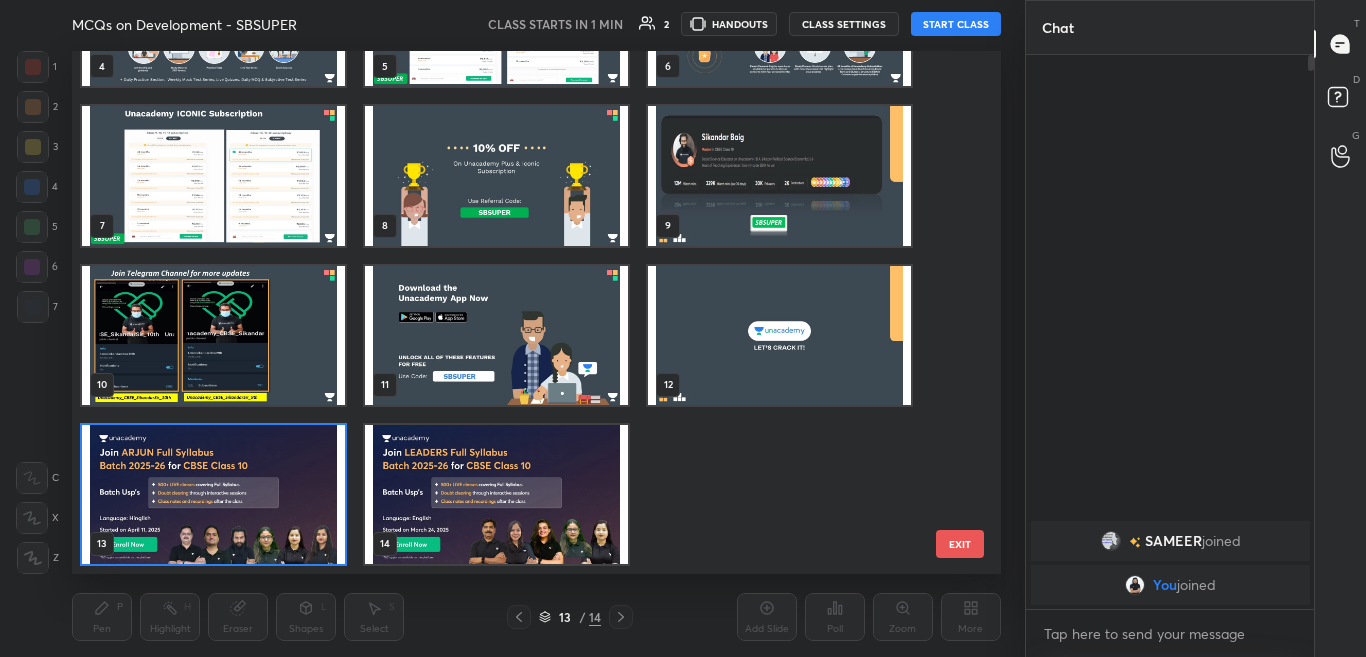 click on "1 2 3 4 5 6 7 8 9 10 11 12 13 14 EXIT" at bounding box center (536, 312) 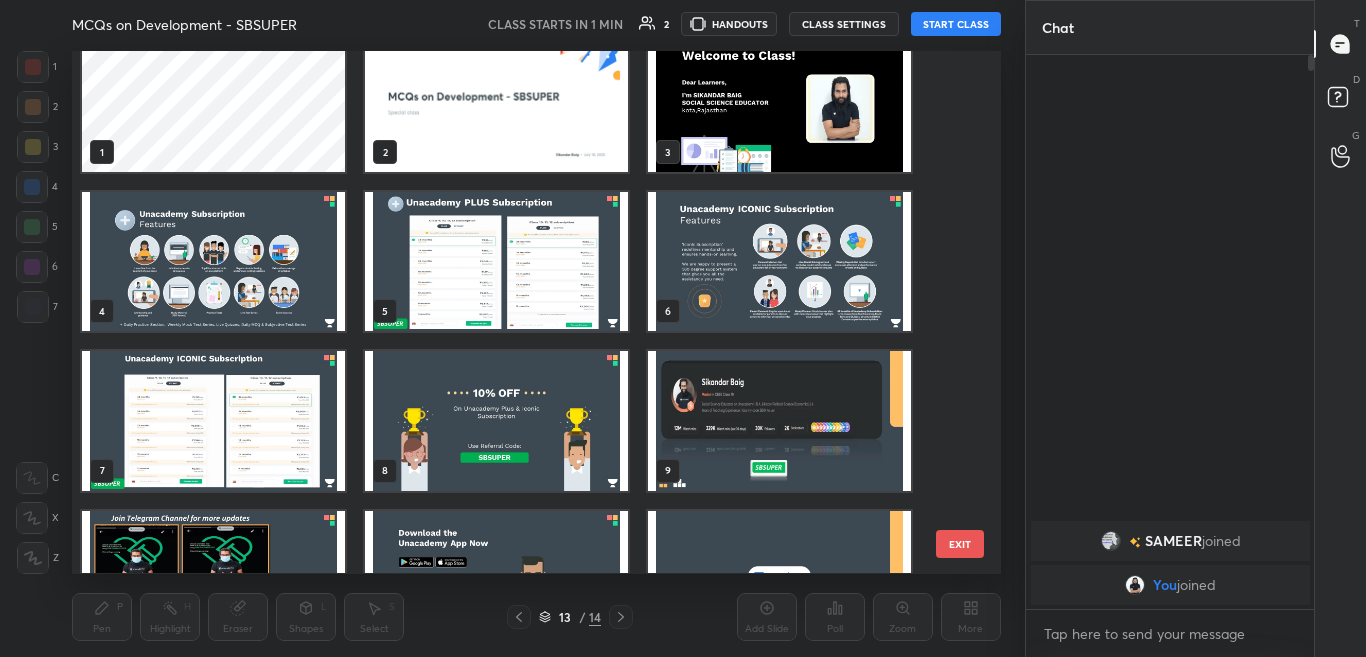 click at bounding box center (779, 102) 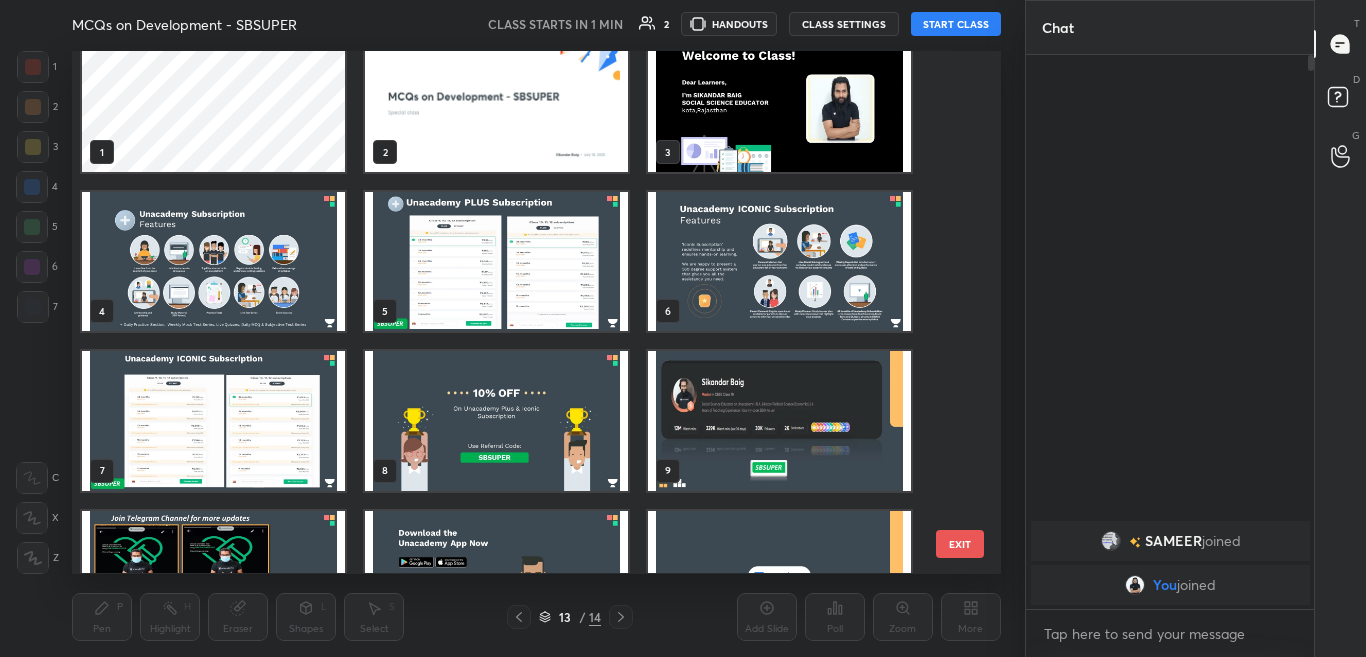 scroll, scrollTop: 0, scrollLeft: 0, axis: both 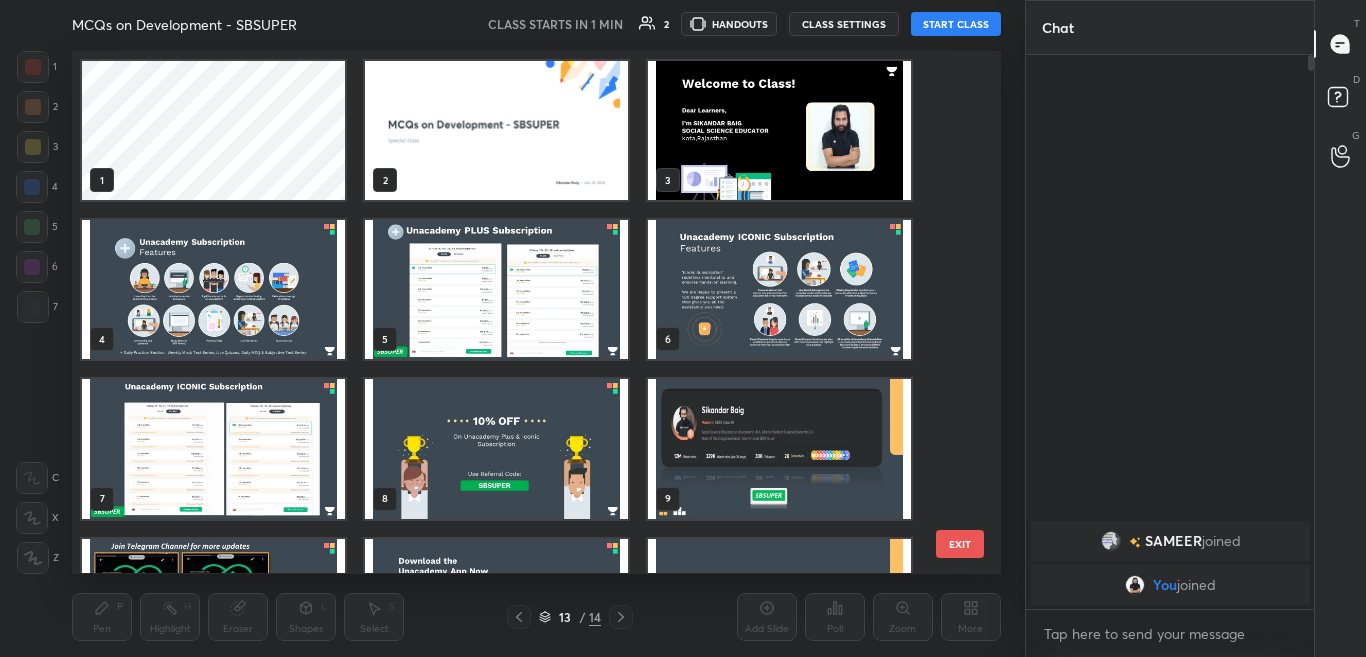 click at bounding box center (779, 130) 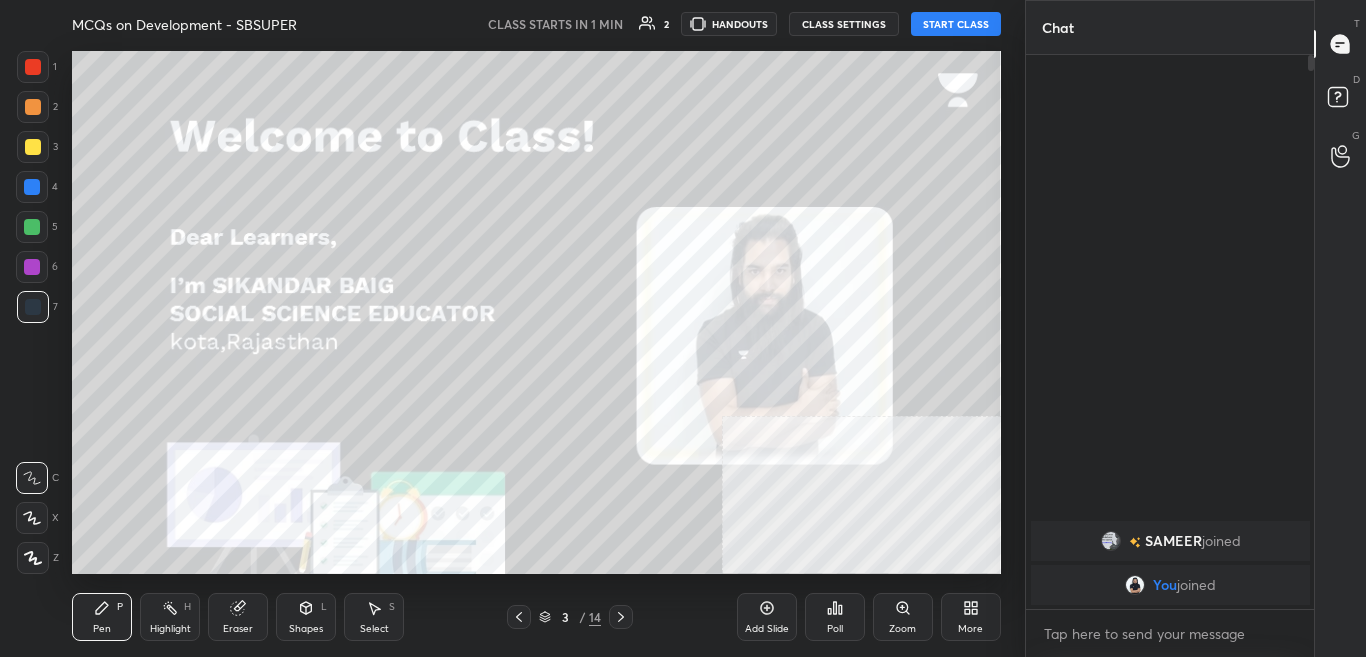click at bounding box center [779, 130] 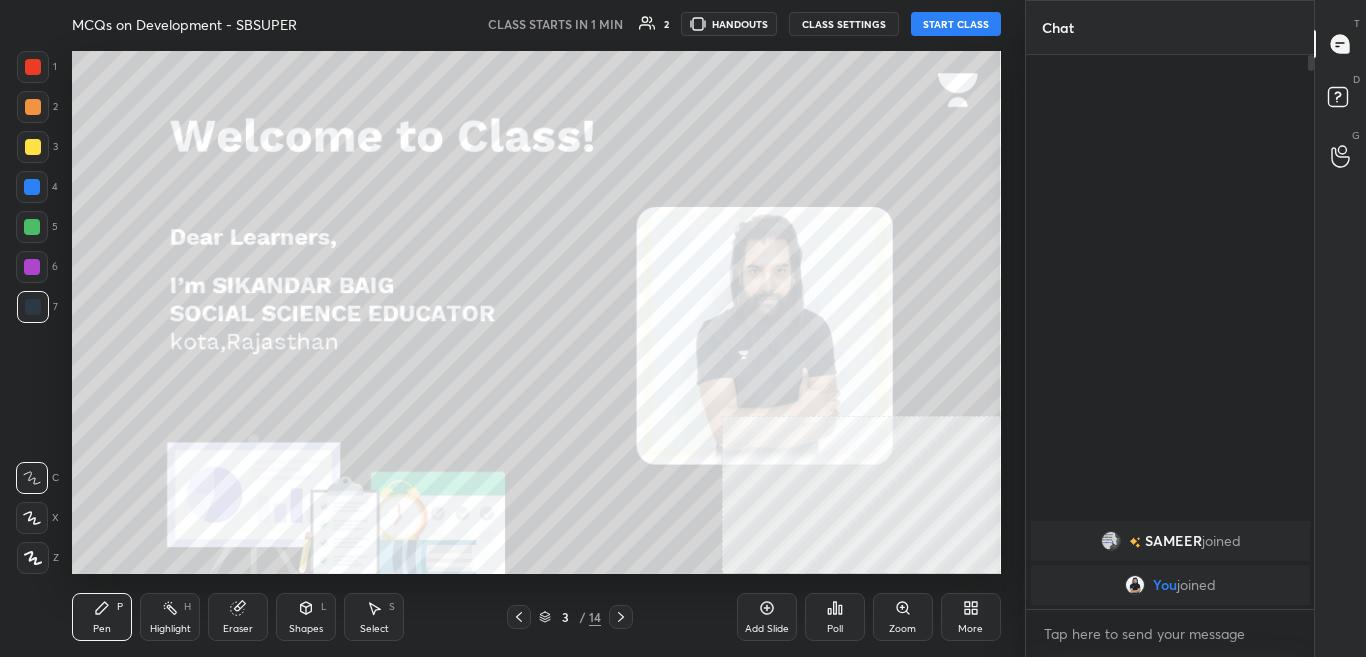 click at bounding box center (779, 130) 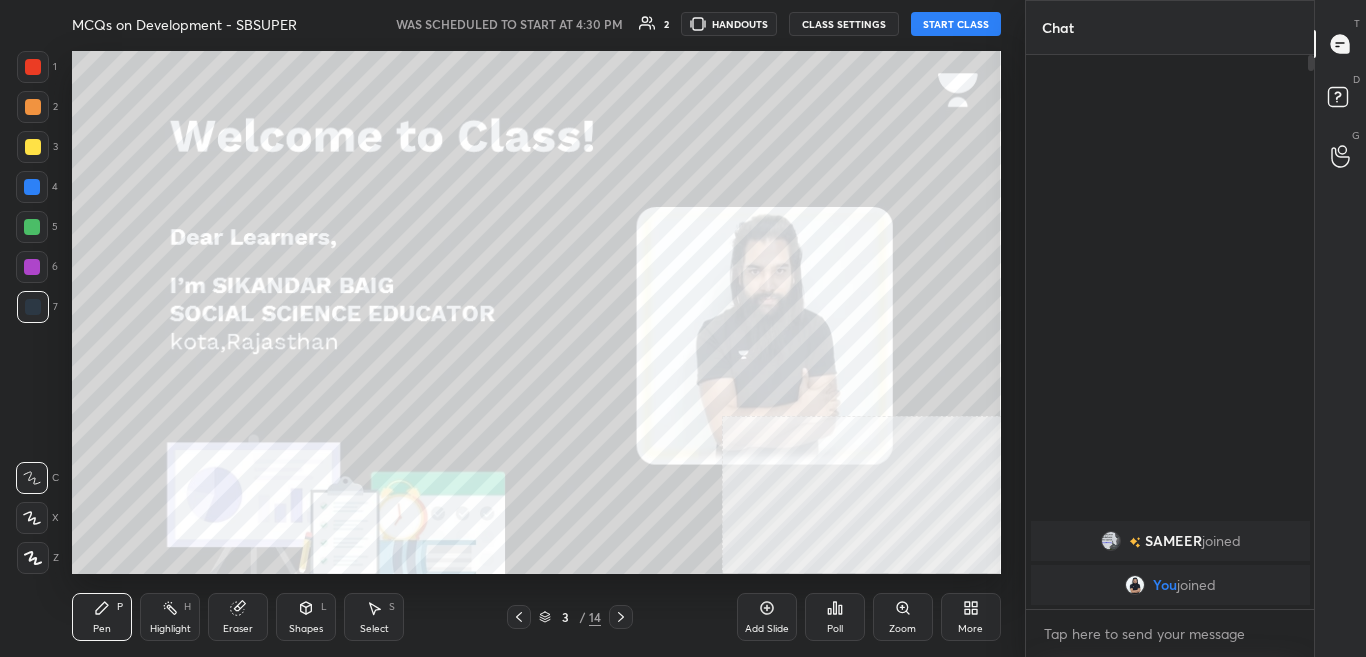 click on "START CLASS" at bounding box center (956, 24) 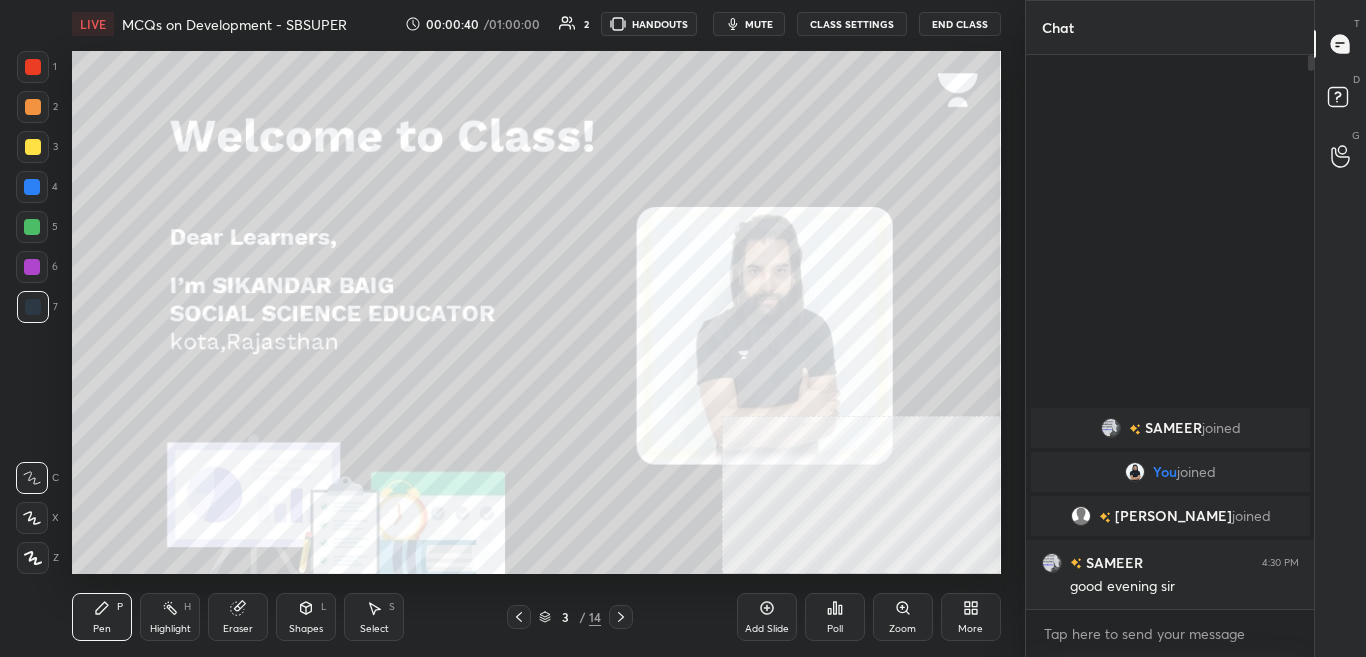 click on "mute" at bounding box center (759, 24) 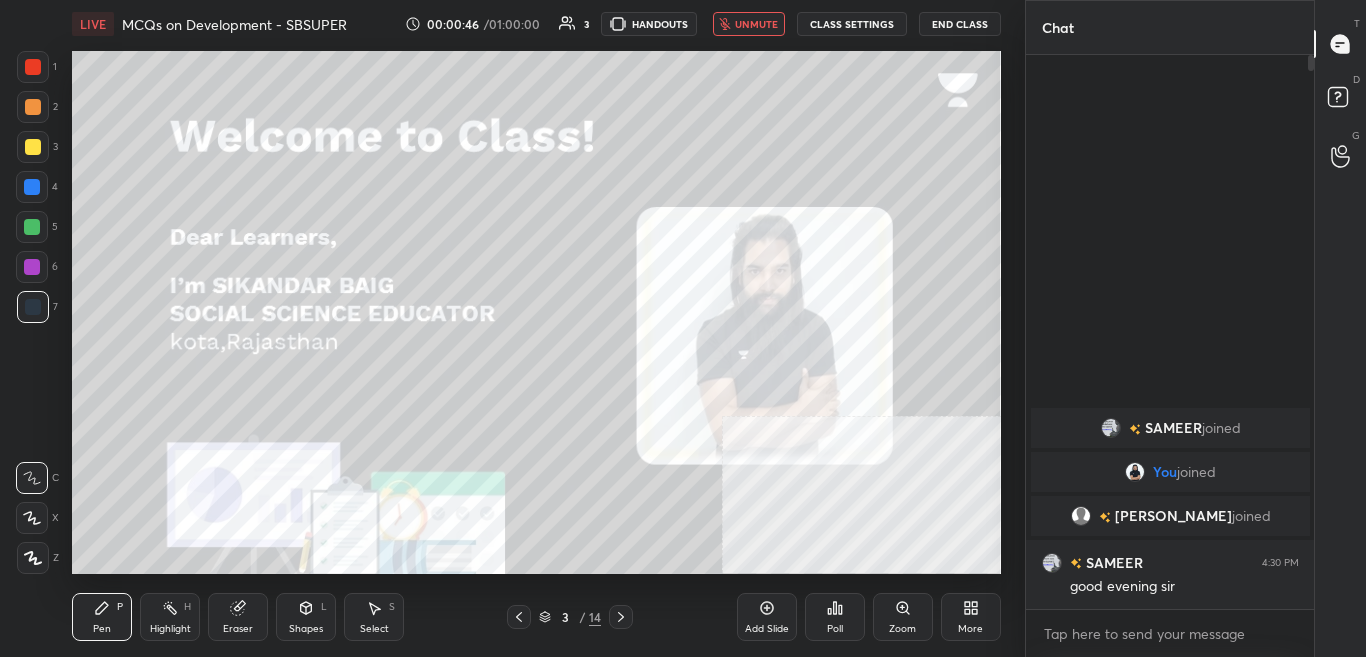 click on "unmute" at bounding box center (749, 24) 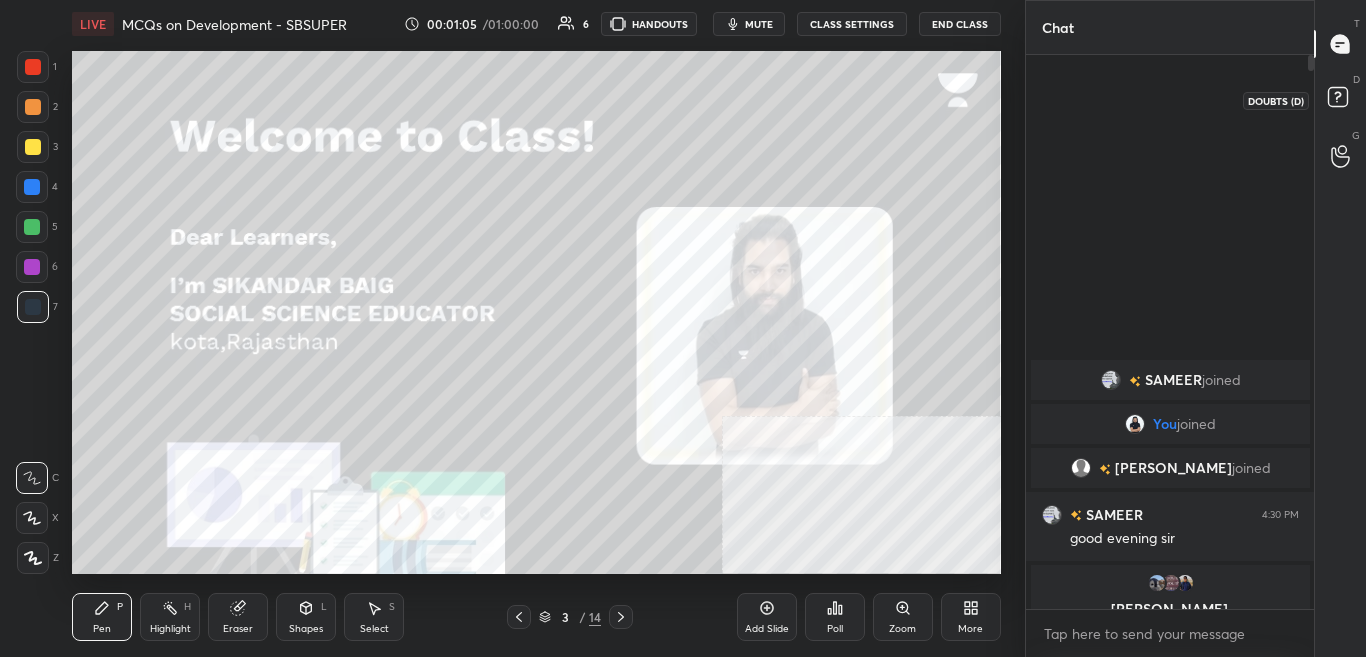 drag, startPoint x: 1348, startPoint y: 104, endPoint x: 1351, endPoint y: 89, distance: 15.297058 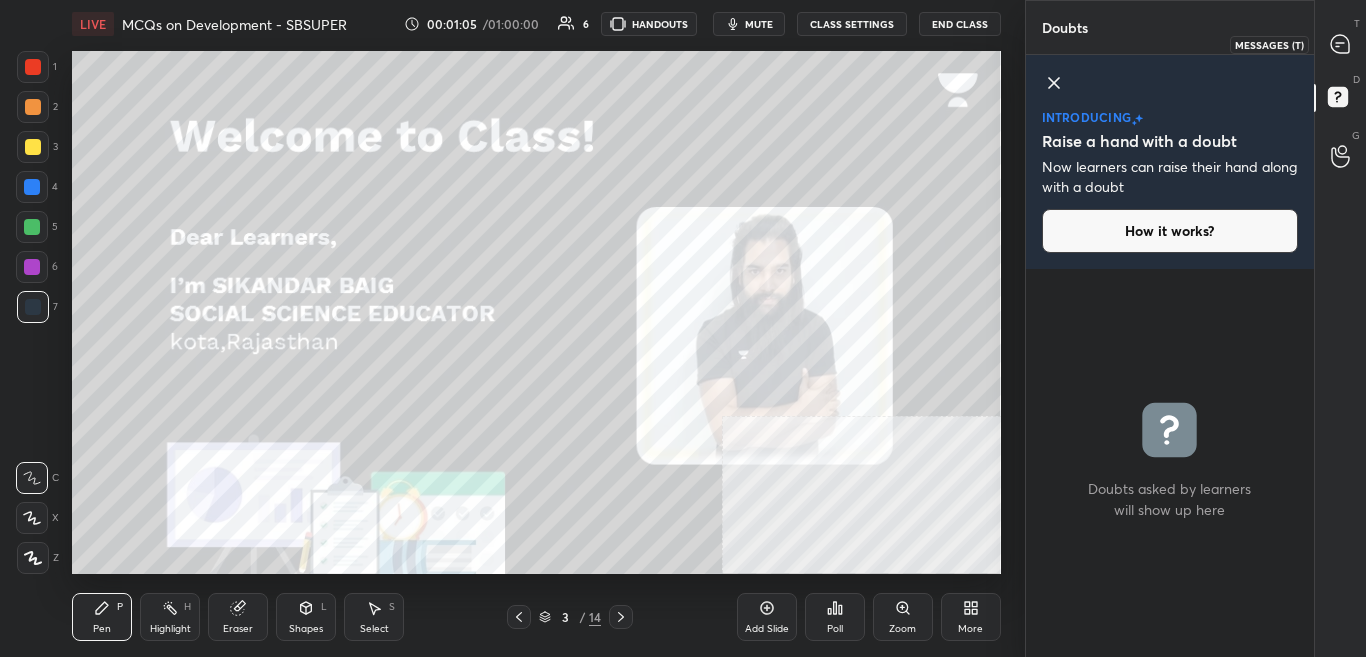 click at bounding box center (1341, 44) 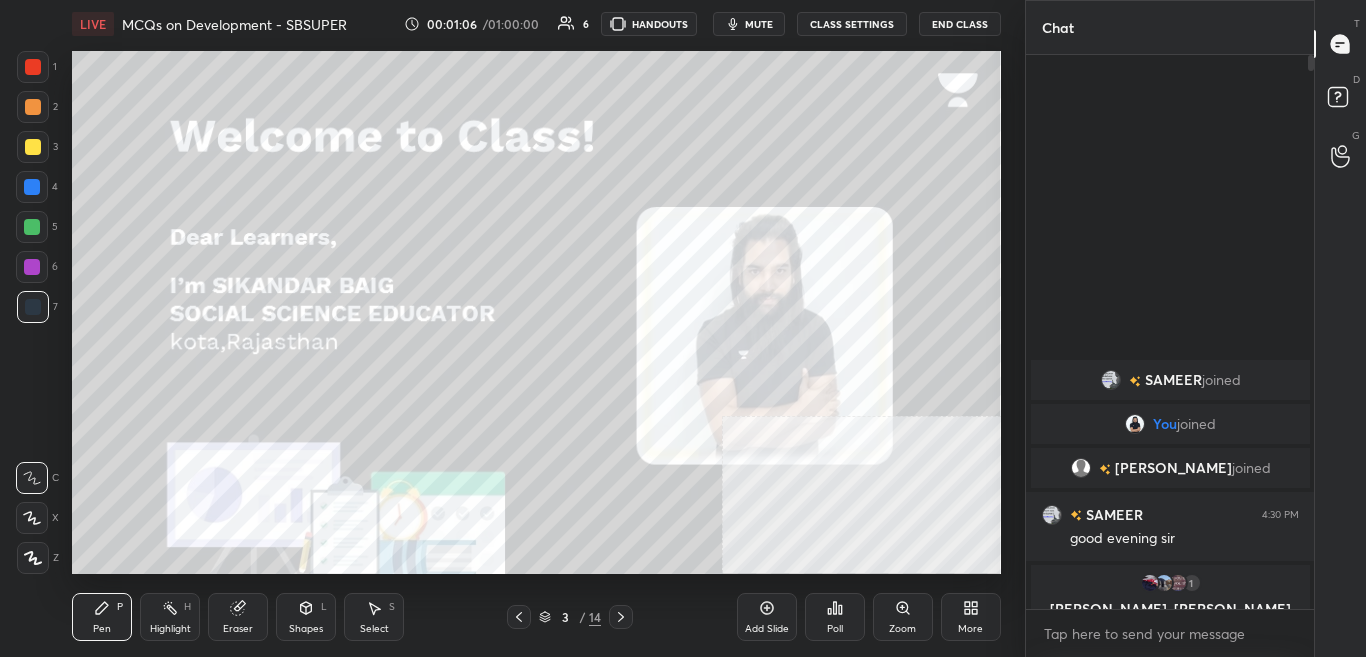scroll, scrollTop: 7, scrollLeft: 7, axis: both 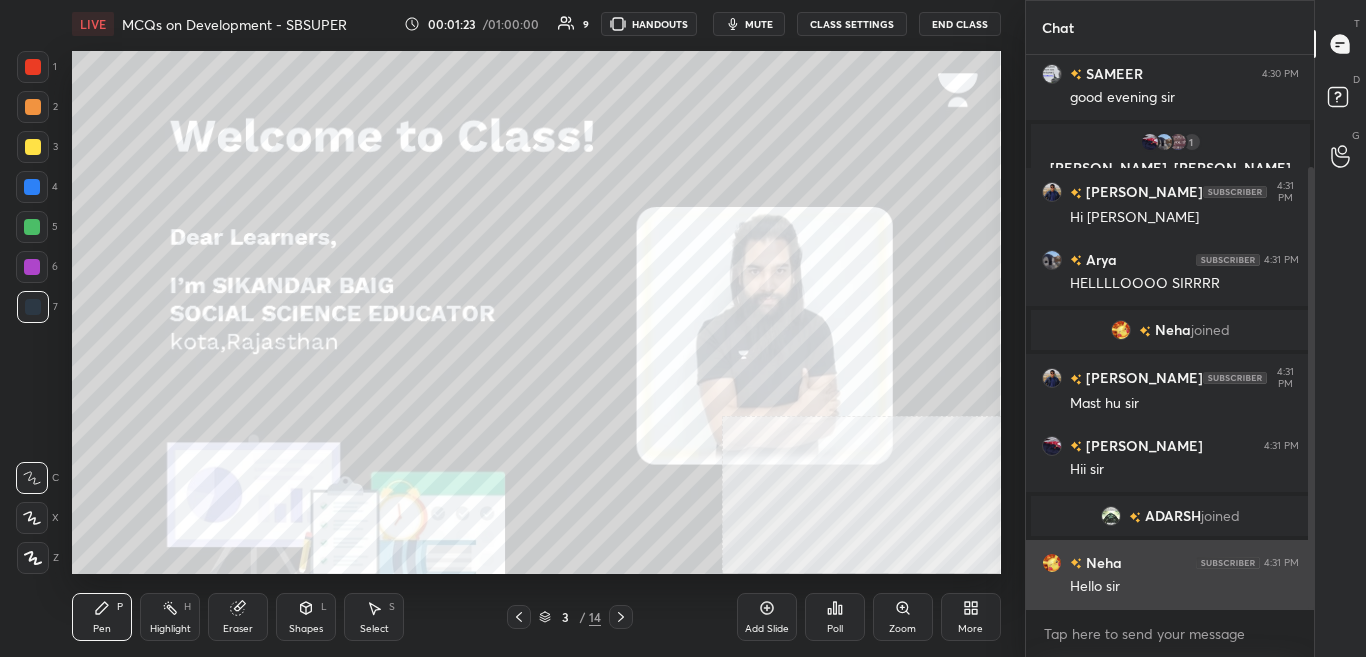drag, startPoint x: 1310, startPoint y: 499, endPoint x: 1299, endPoint y: 575, distance: 76.79192 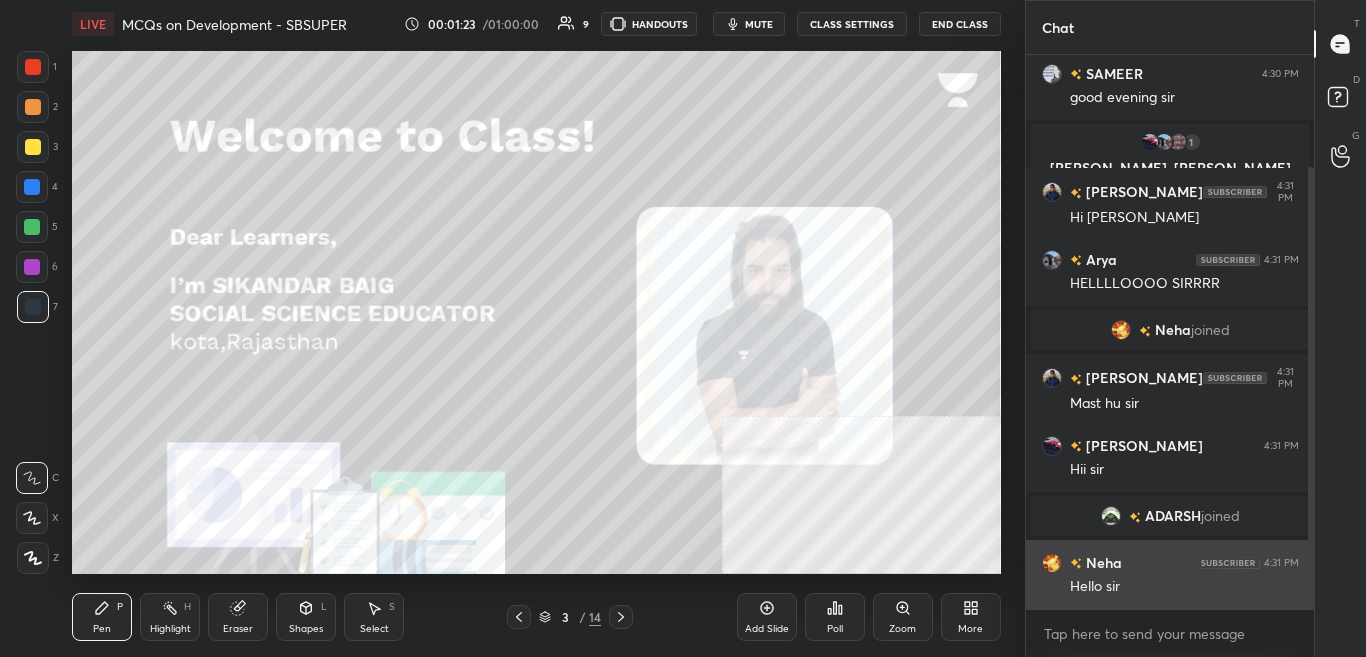 click on "[PERSON_NAME]  joined SAMEER 4:30 PM good evening sir 1 [PERSON_NAME], [PERSON_NAME] &  1 other  joined [PERSON_NAME] 4:31 PM Hi [PERSON_NAME] 4:31 PM HELLLLOOOO SIRRRR [PERSON_NAME]  joined [PERSON_NAME] 4:31 PM Mast hu [PERSON_NAME] 4:31 PM Hii [PERSON_NAME]  joined Neha 4:31 PM Hello sir JUMP TO LATEST" at bounding box center (1170, 332) 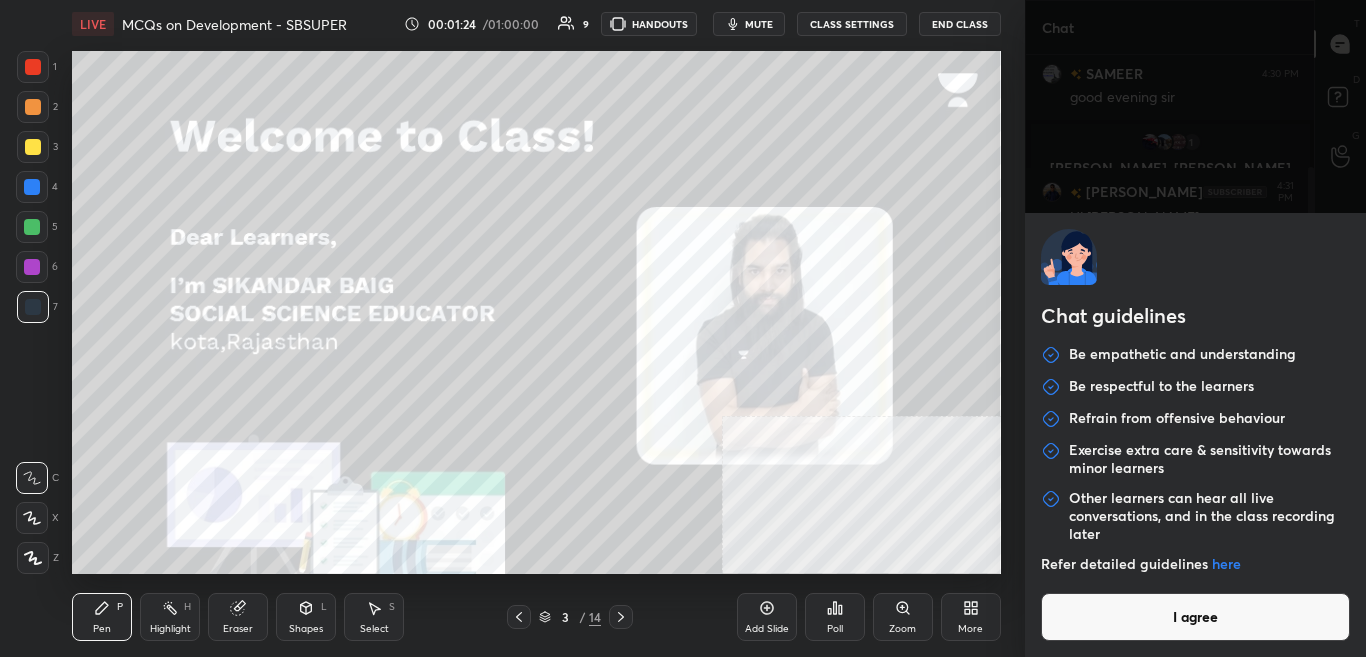 click on "1 2 3 4 5 6 7 C X Z C X Z E E Erase all   H H LIVE MCQs on Development - SBSUPER 00:01:24 /  01:00:00 9 HANDOUTS mute CLASS SETTINGS End Class Setting up your live class Poll for   secs No correct answer Start poll Back MCQs on Development - SBSUPER [PERSON_NAME] Pen P Highlight H Eraser Shapes L Select S 3 / 14 Add Slide Poll Zoom More Chat [PERSON_NAME]  joined SAMEER 4:30 PM good evening sir 1 [PERSON_NAME], [PERSON_NAME] &  1 other  joined [PERSON_NAME] 4:31 PM Hi [PERSON_NAME] 4:31 PM [PERSON_NAME]  joined [PERSON_NAME] 4:31 PM Mast hu [PERSON_NAME] 4:31 PM Hii [PERSON_NAME]  joined Neha 4:31 PM Hello sir JUMP TO LATEST Enable hand raising Enable raise hand to speak to learners. Once enabled, chat will be turned off temporarily. Enable x   introducing Raise a hand with a doubt Now learners can raise their hand along with a doubt  How it works? Doubts asked by learners will show up here NEW DOUBTS ASKED No one has raised a hand yet Can't raise hand Got it T Messages (T) D Doubts (D) G Raise Hand (G) Report an issue Buffering ​" at bounding box center (683, 328) 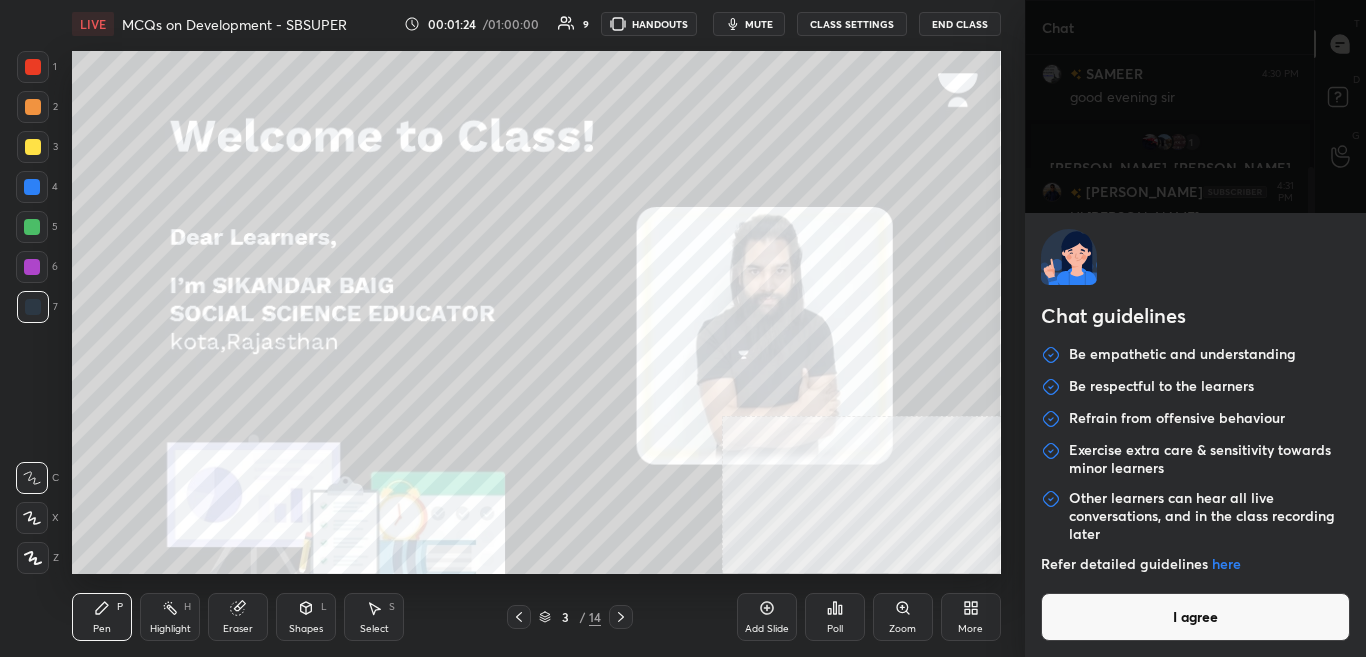 scroll, scrollTop: 209, scrollLeft: 0, axis: vertical 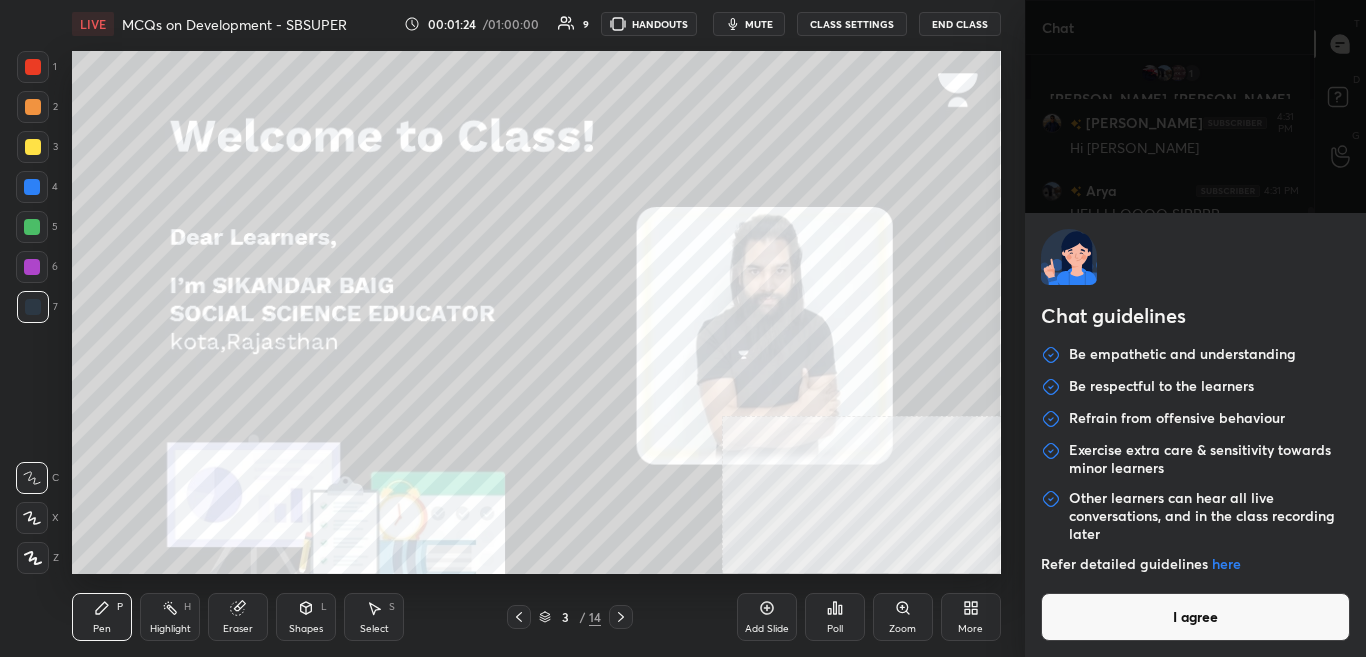 click on "I agree" at bounding box center (1196, 617) 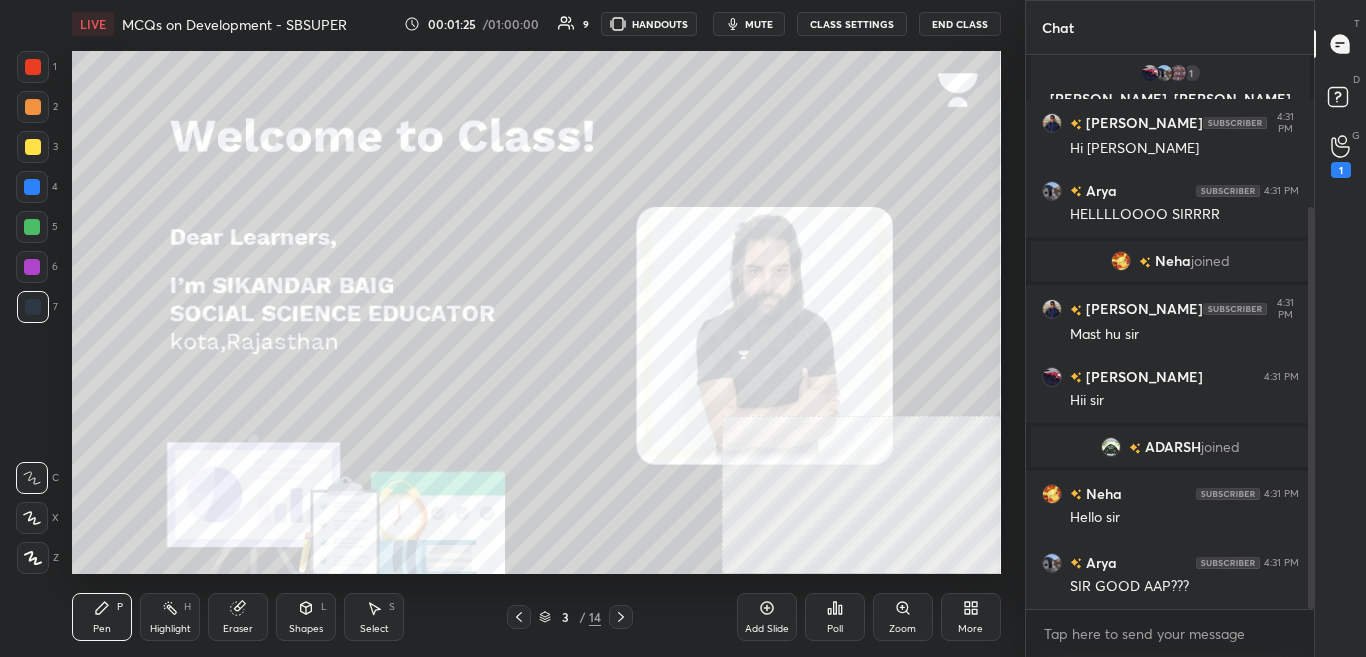 click on "Chat guidelines Be empathetic and understanding Be respectful to the learners Refrain from offensive behaviour Exercise extra care & sensitivity towards minor learners Other learners can hear all live conversations, and in the class recording later Refer detailed guidelines   here I agree" at bounding box center [1196, 328] 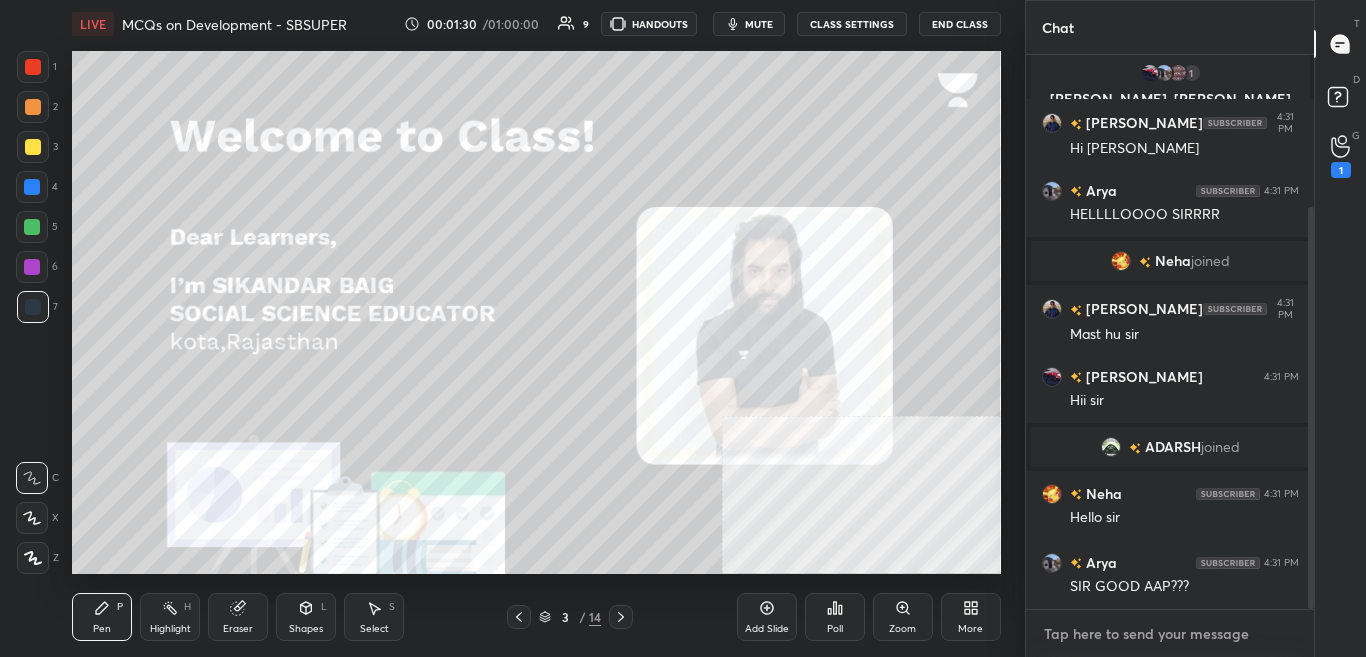 type on "x" 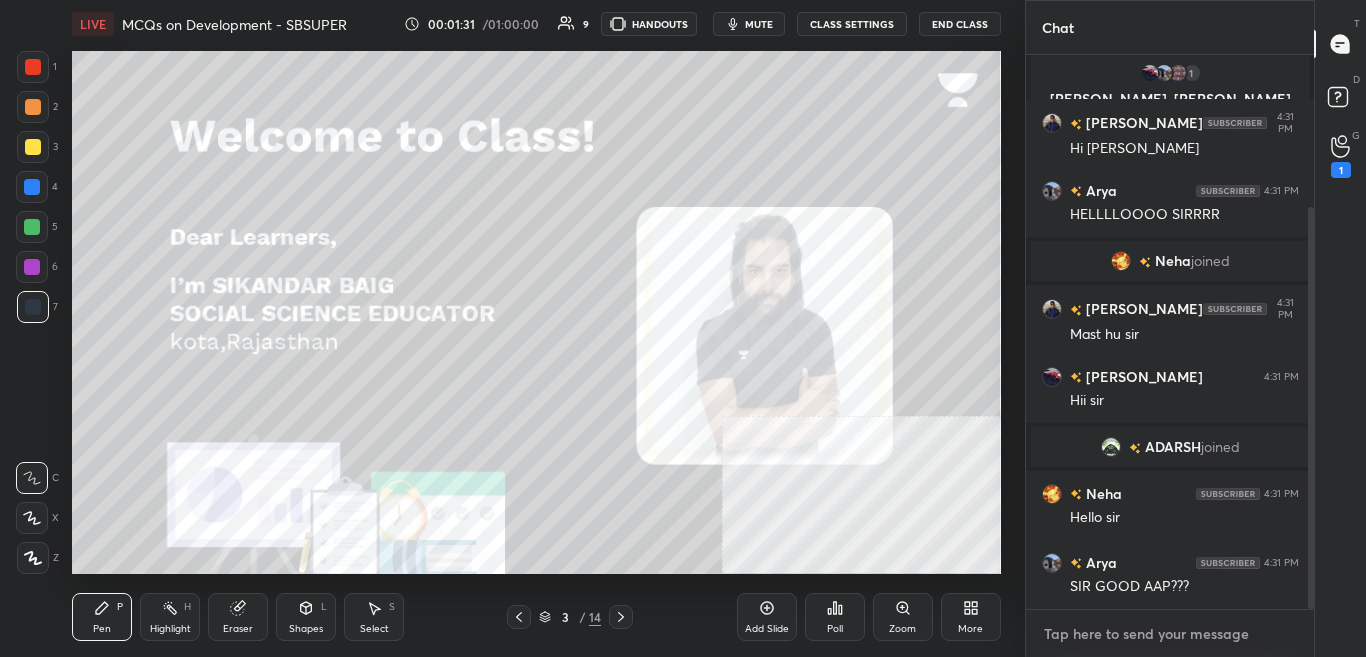 type on "t" 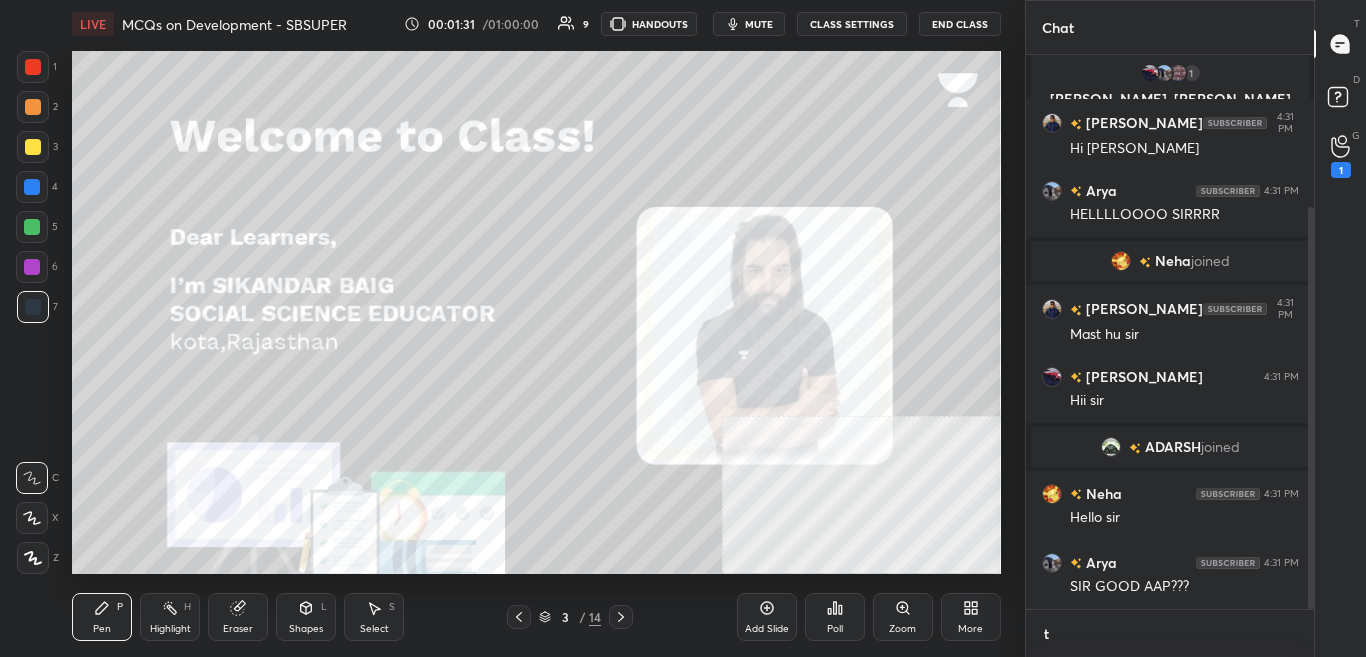 type on "x" 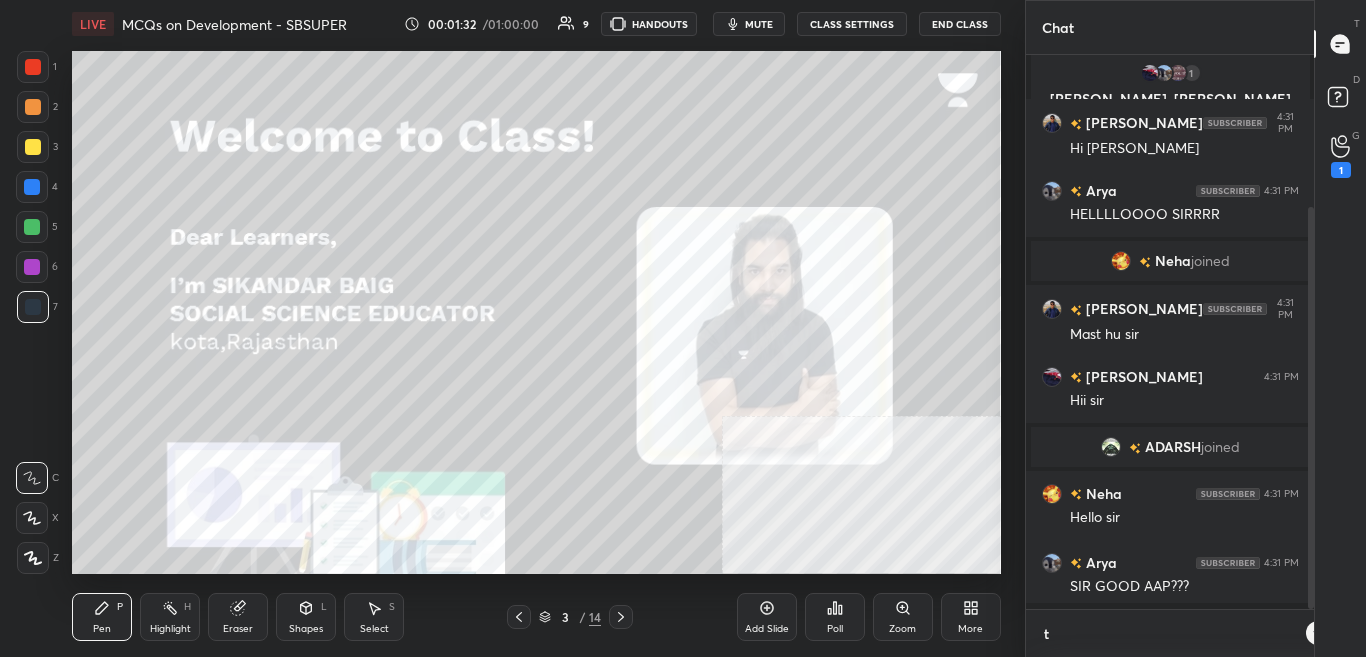 scroll, scrollTop: 542, scrollLeft: 282, axis: both 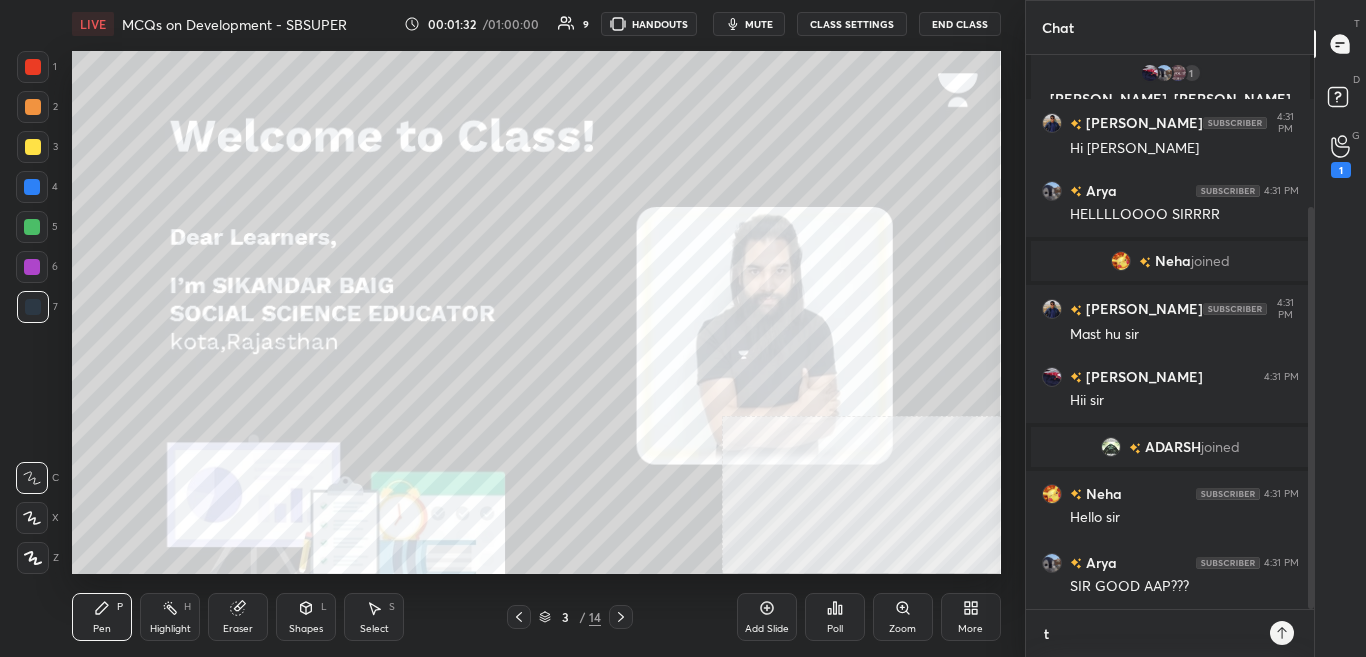 type on "t." 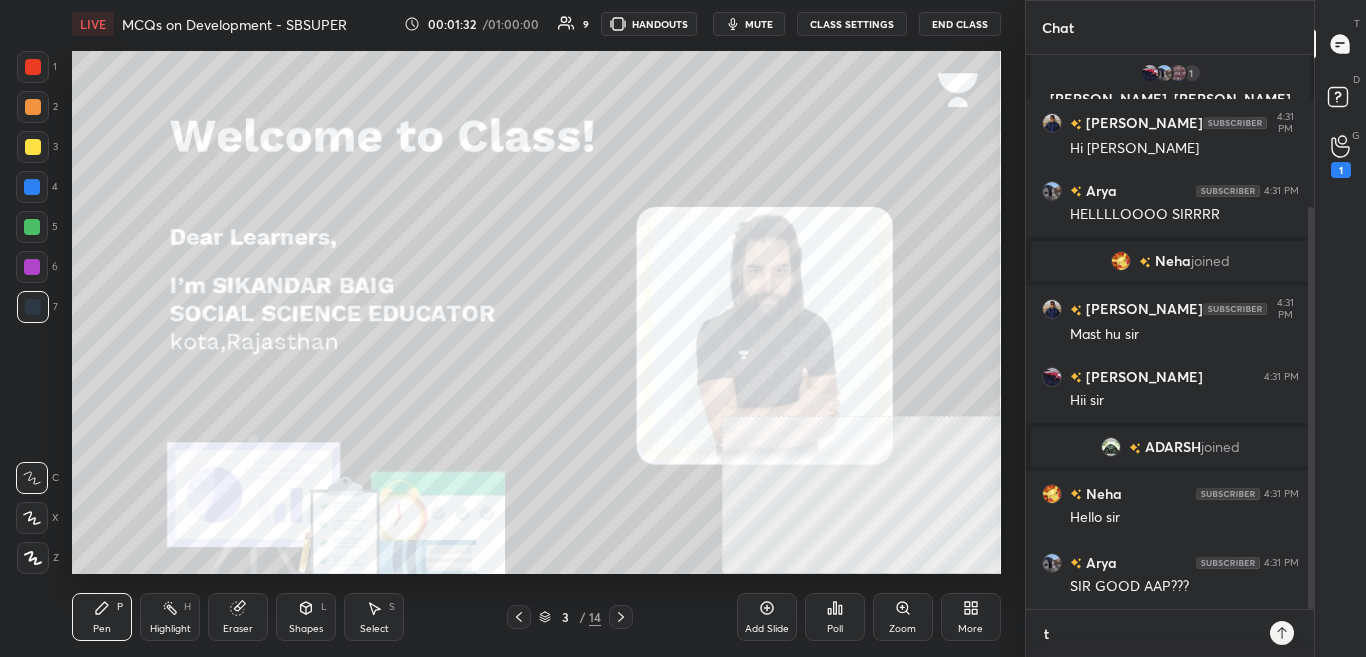 type on "x" 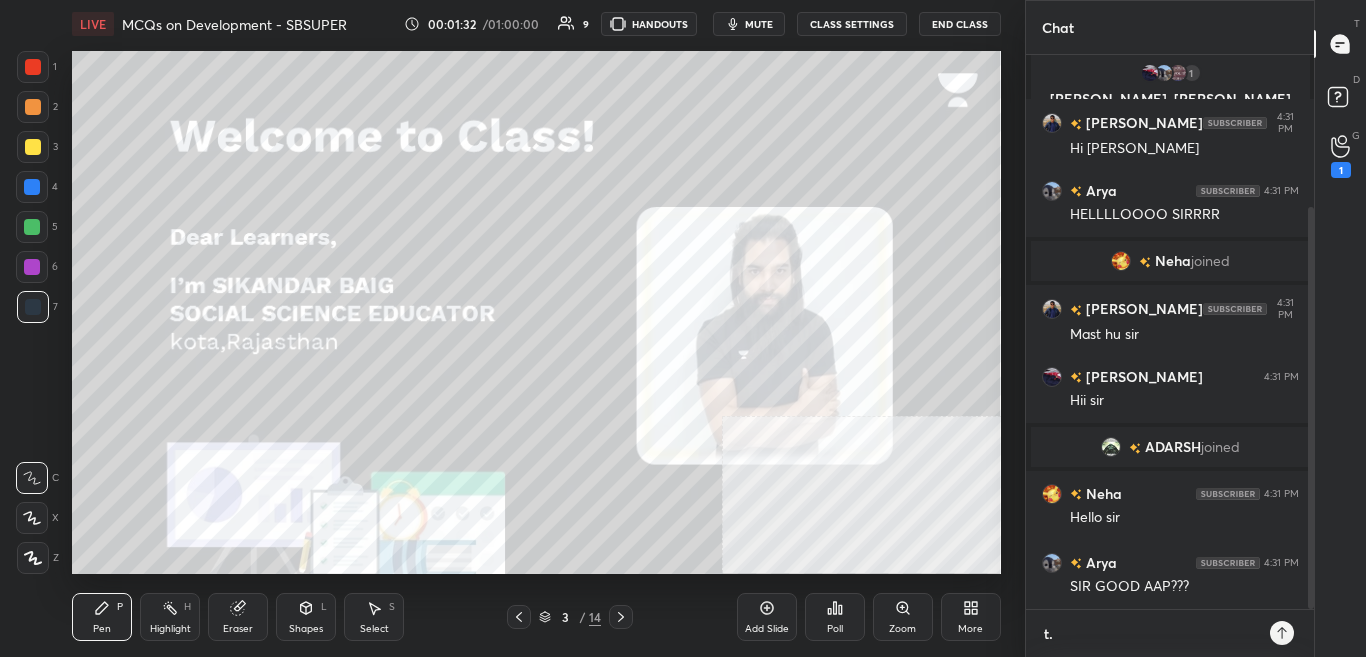 scroll, scrollTop: 7, scrollLeft: 7, axis: both 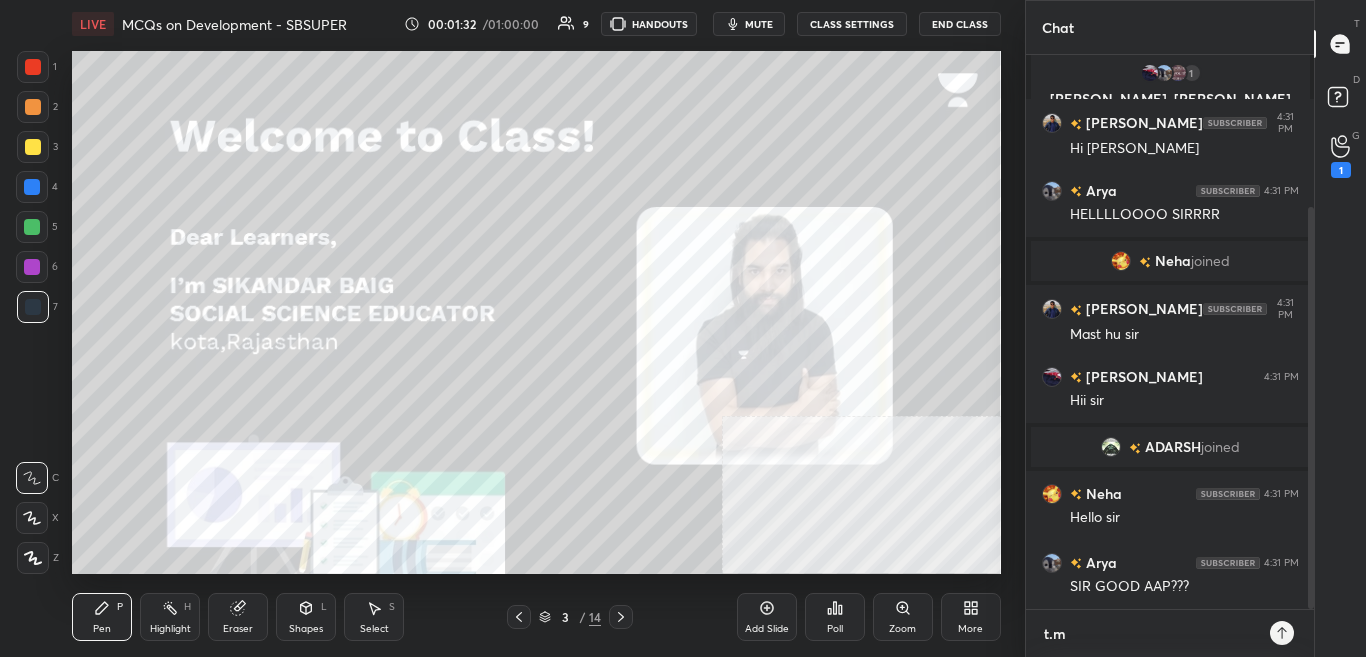 type on "[DOMAIN_NAME]" 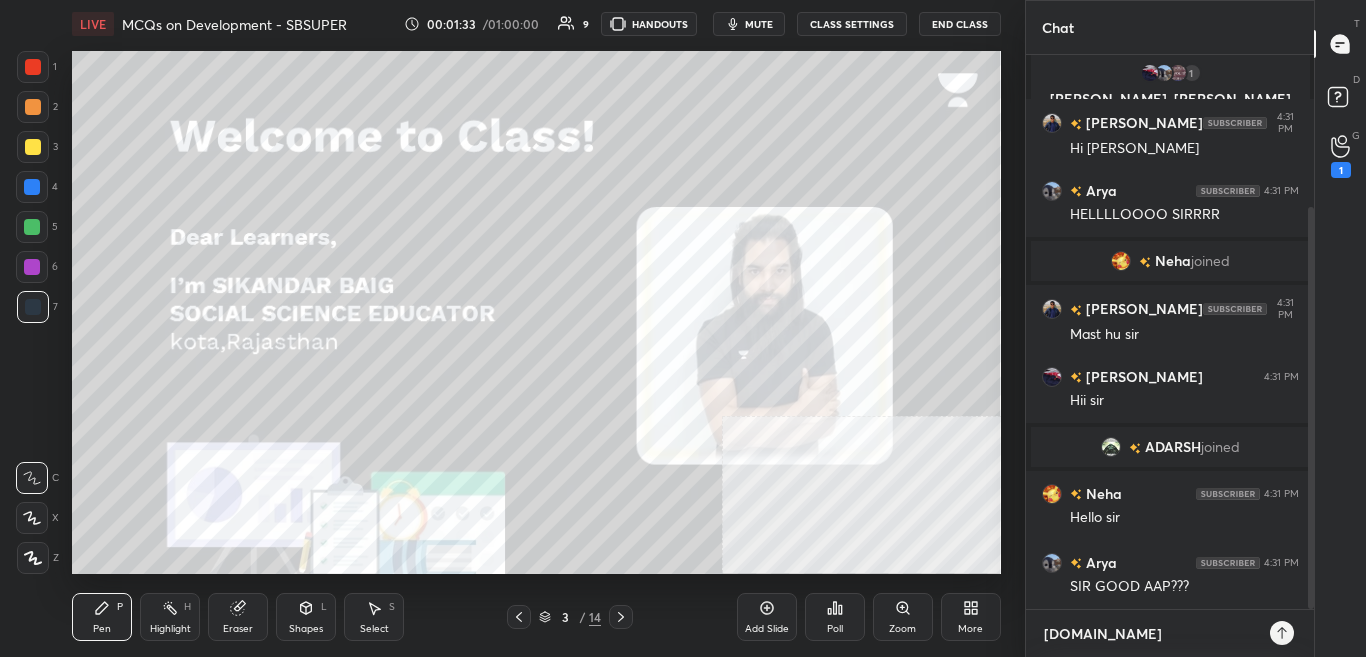 type on "[DOMAIN_NAME][URL]" 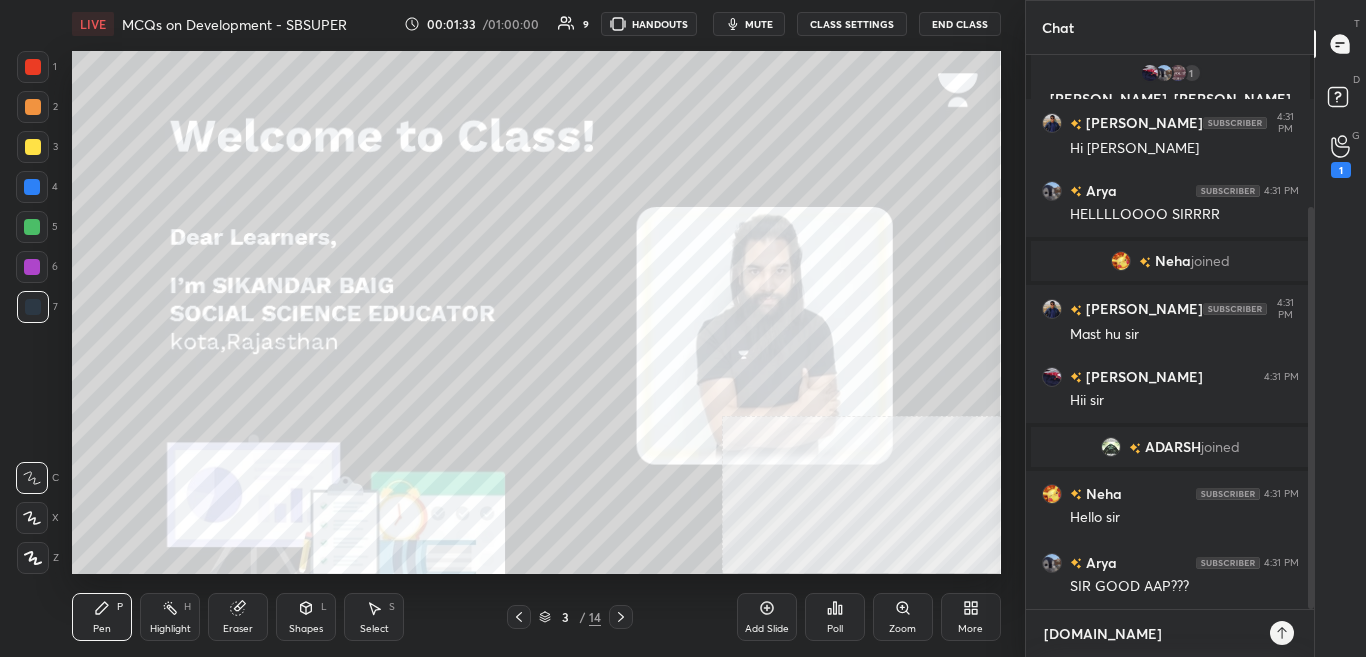 type on "x" 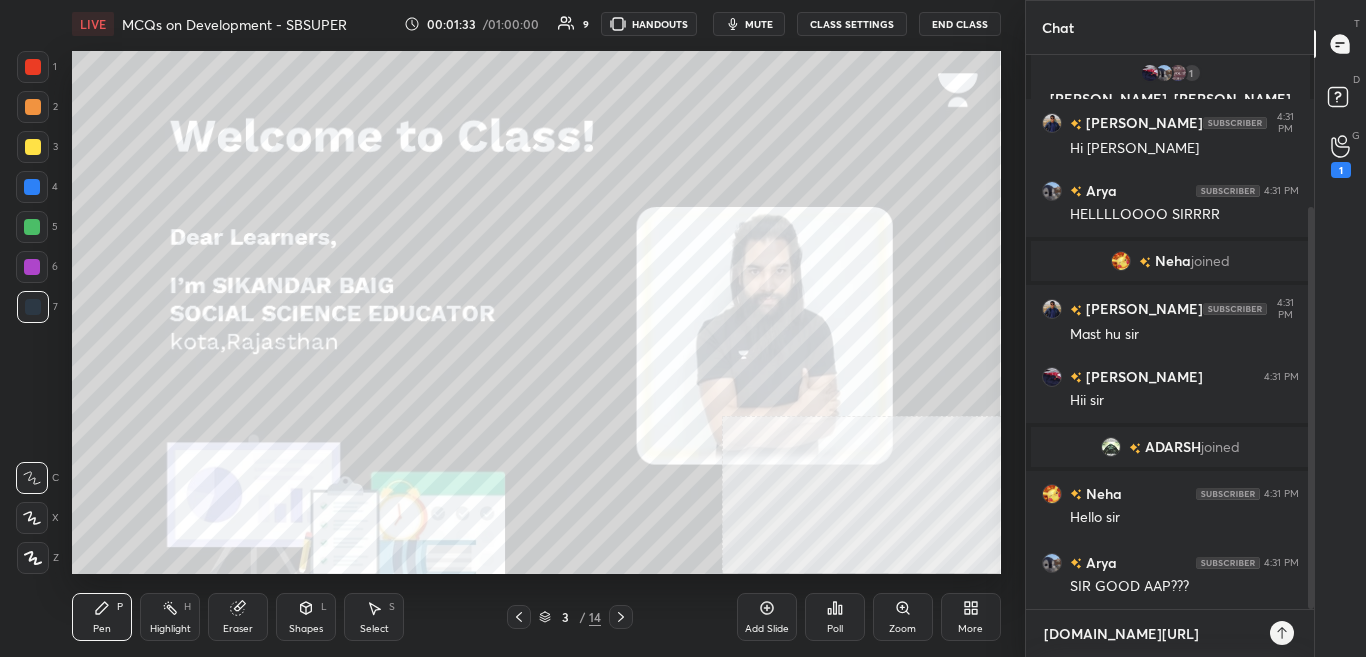 type on "[DOMAIN_NAME][URL]" 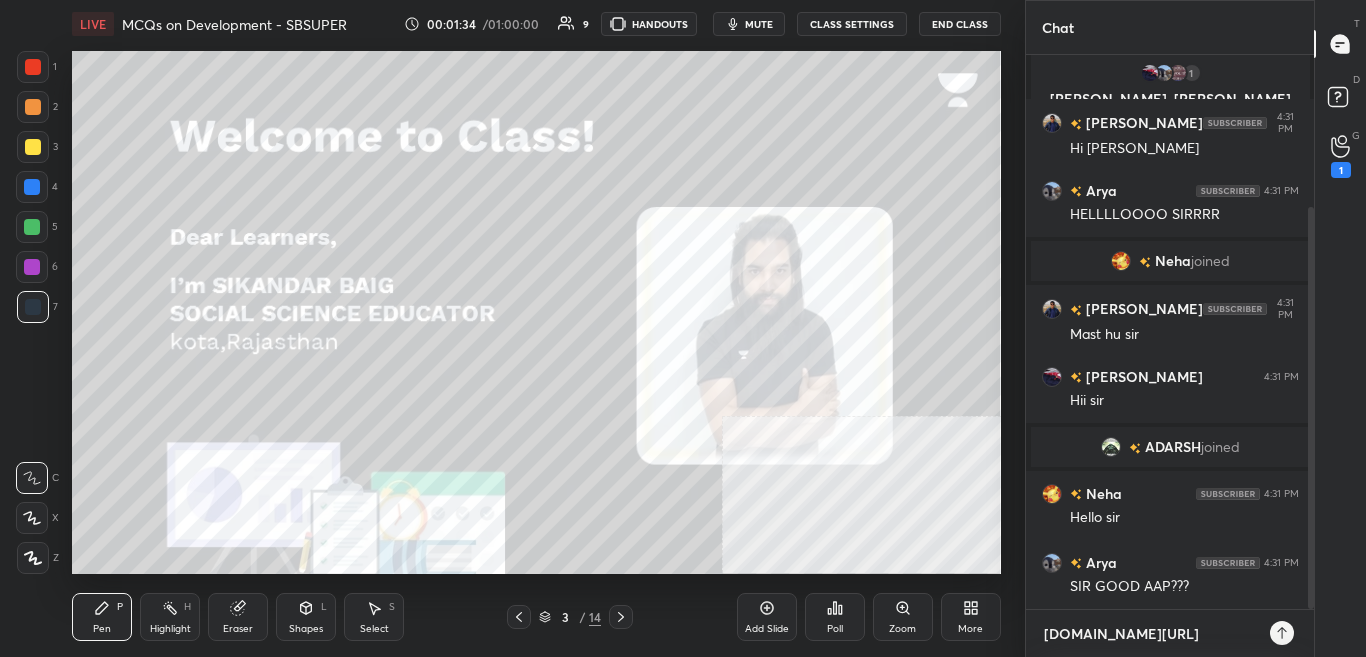type on "[DOMAIN_NAME][URL]" 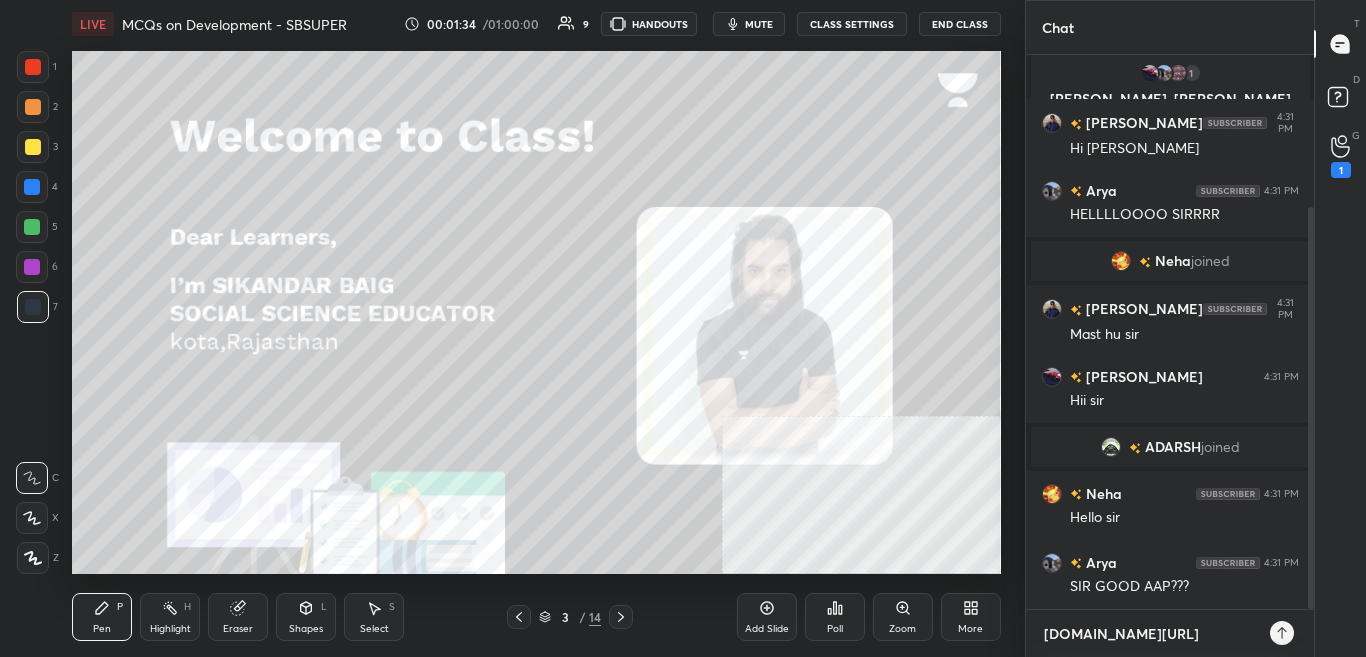 type on "x" 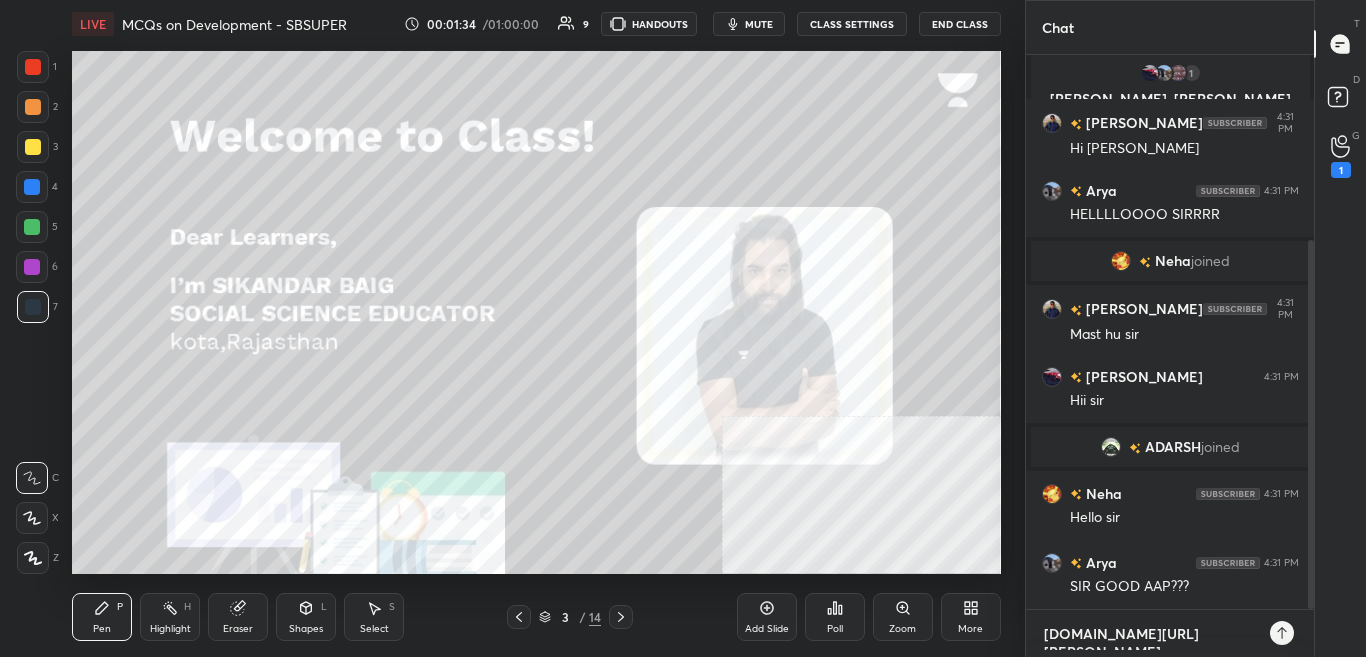 type on "[DOMAIN_NAME][URL]" 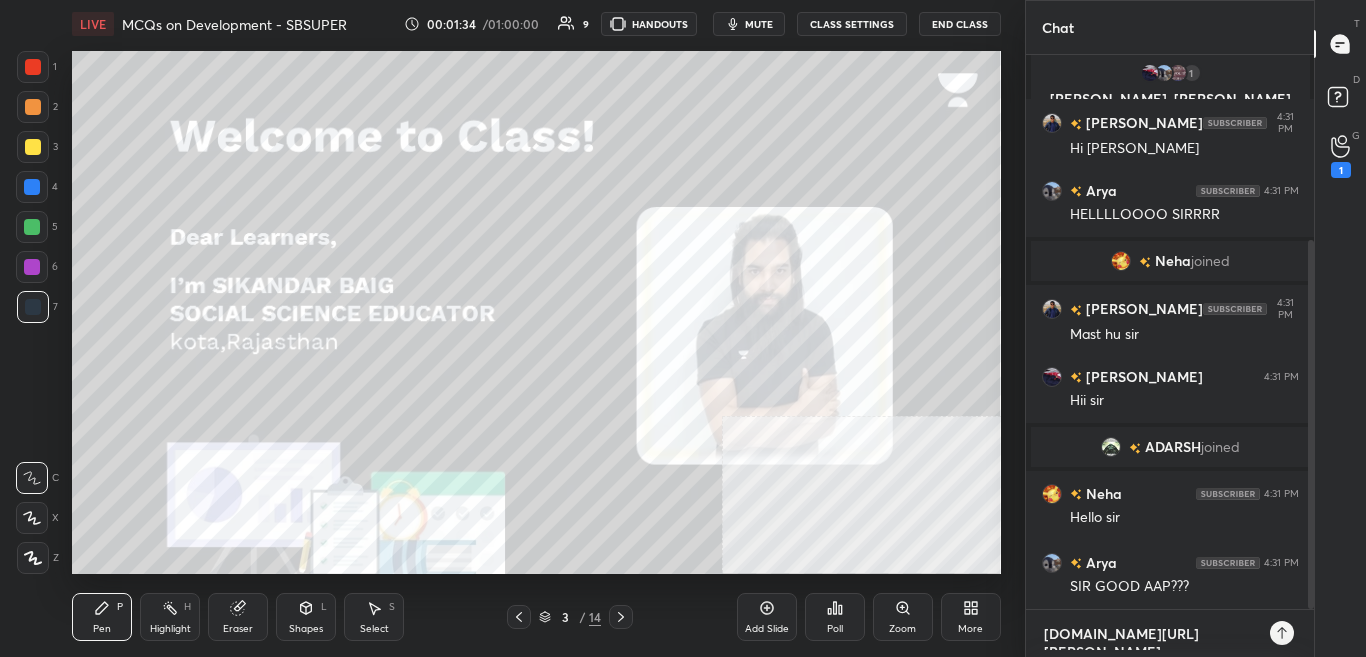 type on "x" 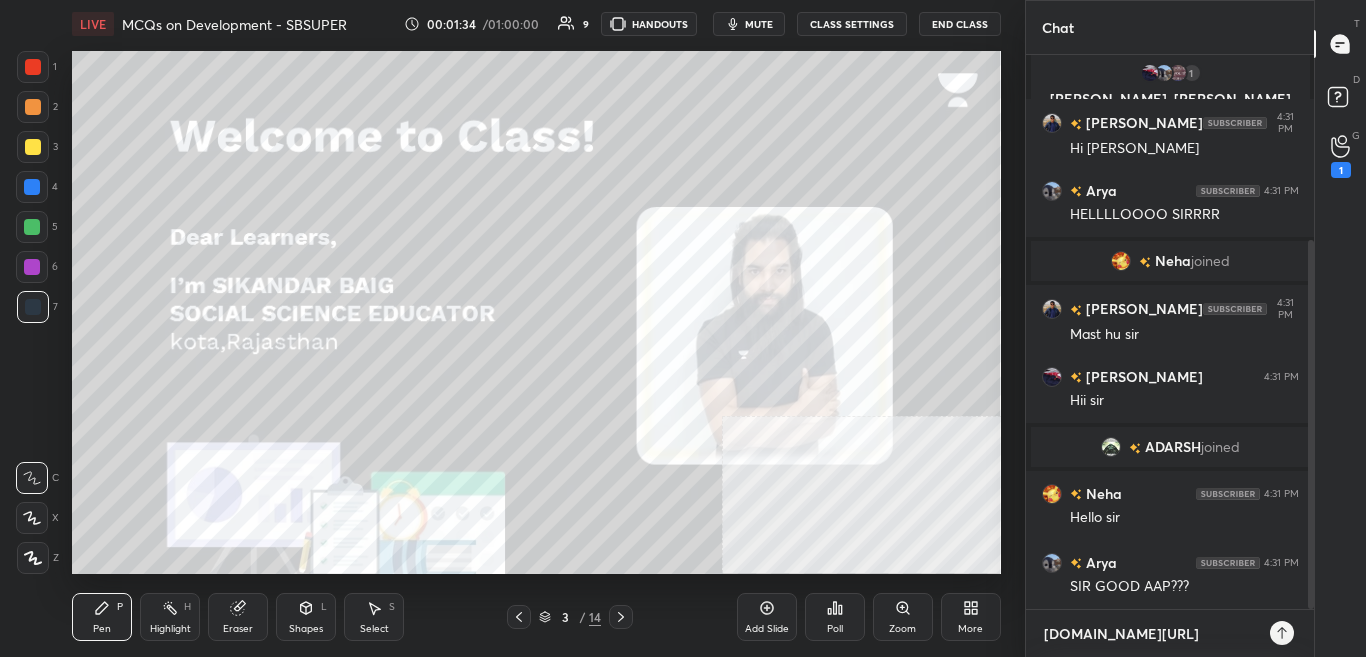 scroll, scrollTop: 278, scrollLeft: 0, axis: vertical 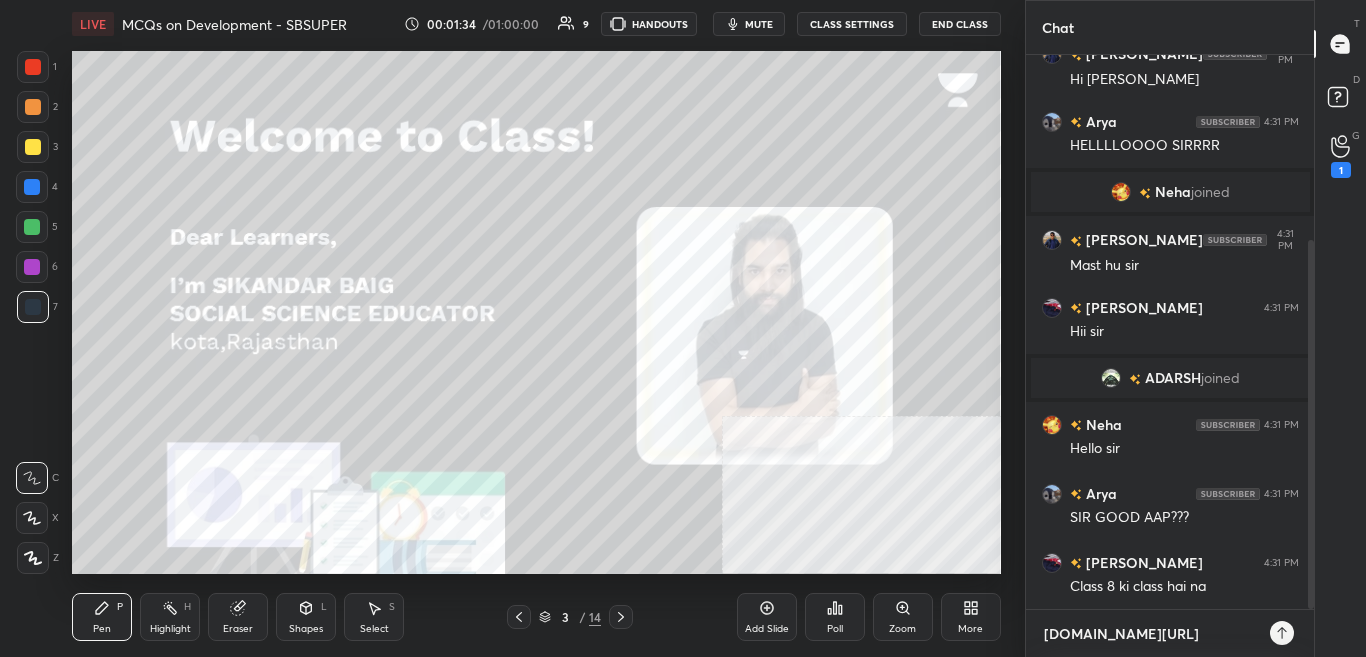 type on "[DOMAIN_NAME][URL]" 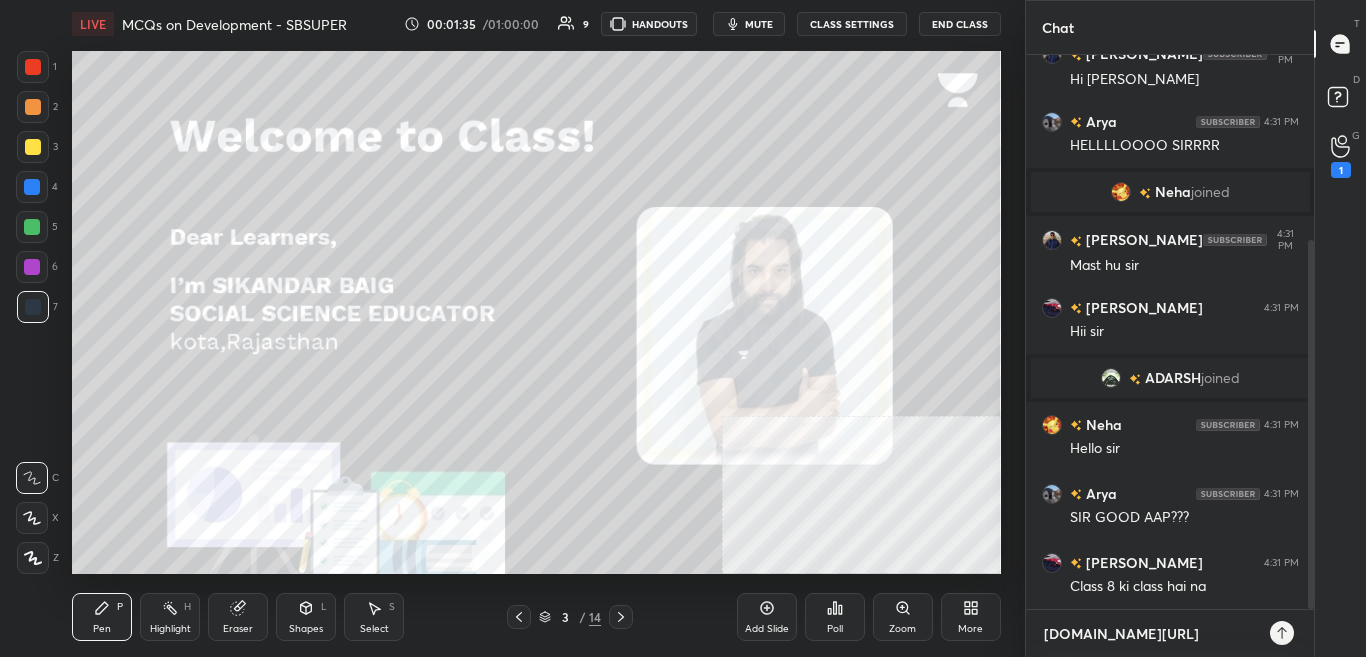 type on "[DOMAIN_NAME][URL]" 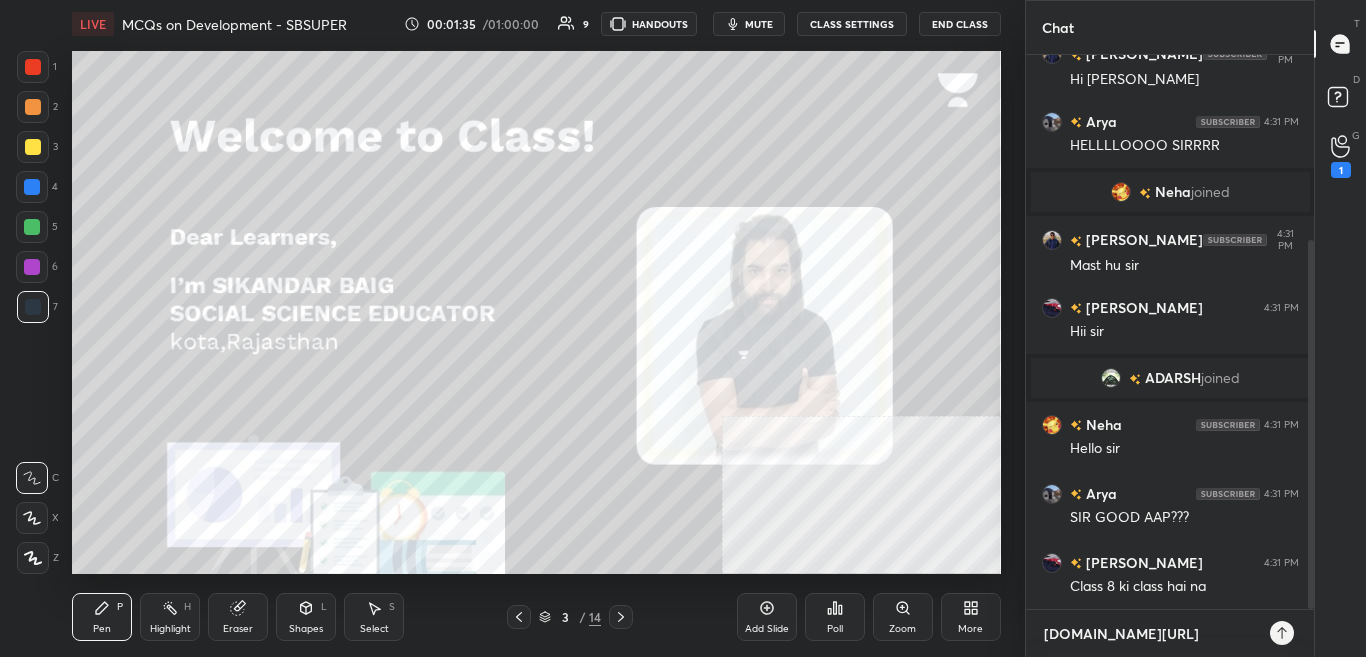 type on "x" 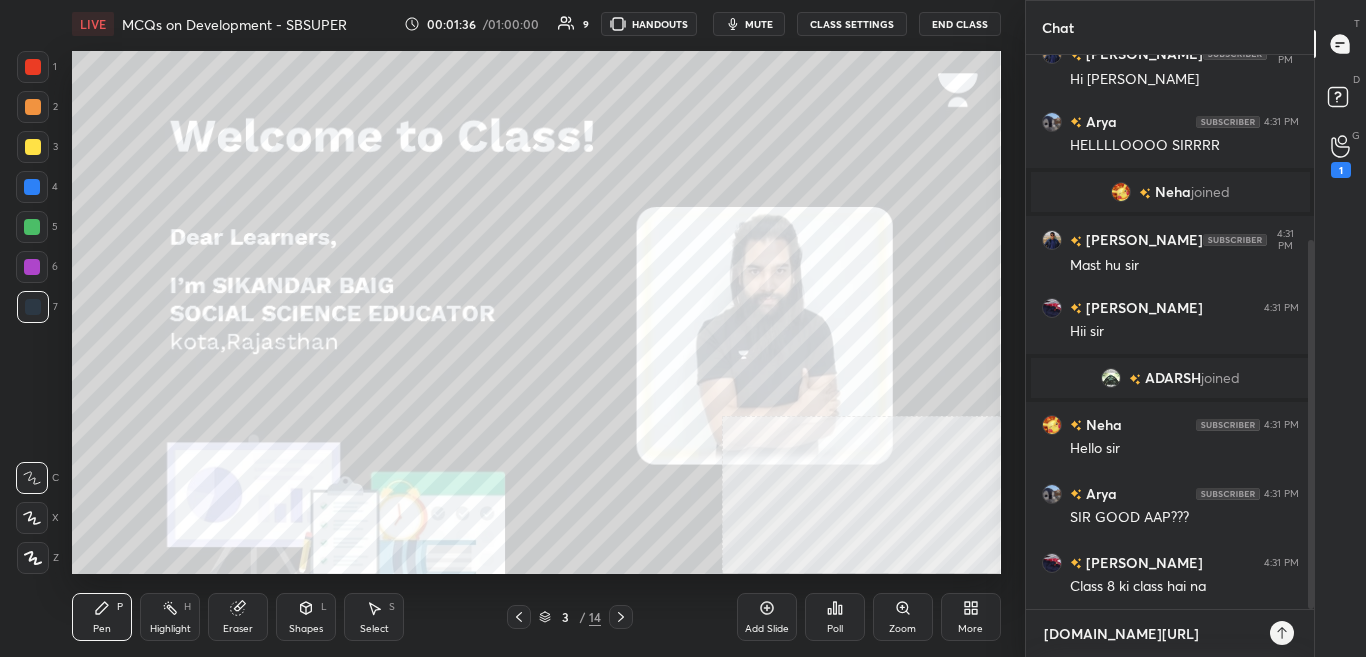 type on "[DOMAIN_NAME][URL]" 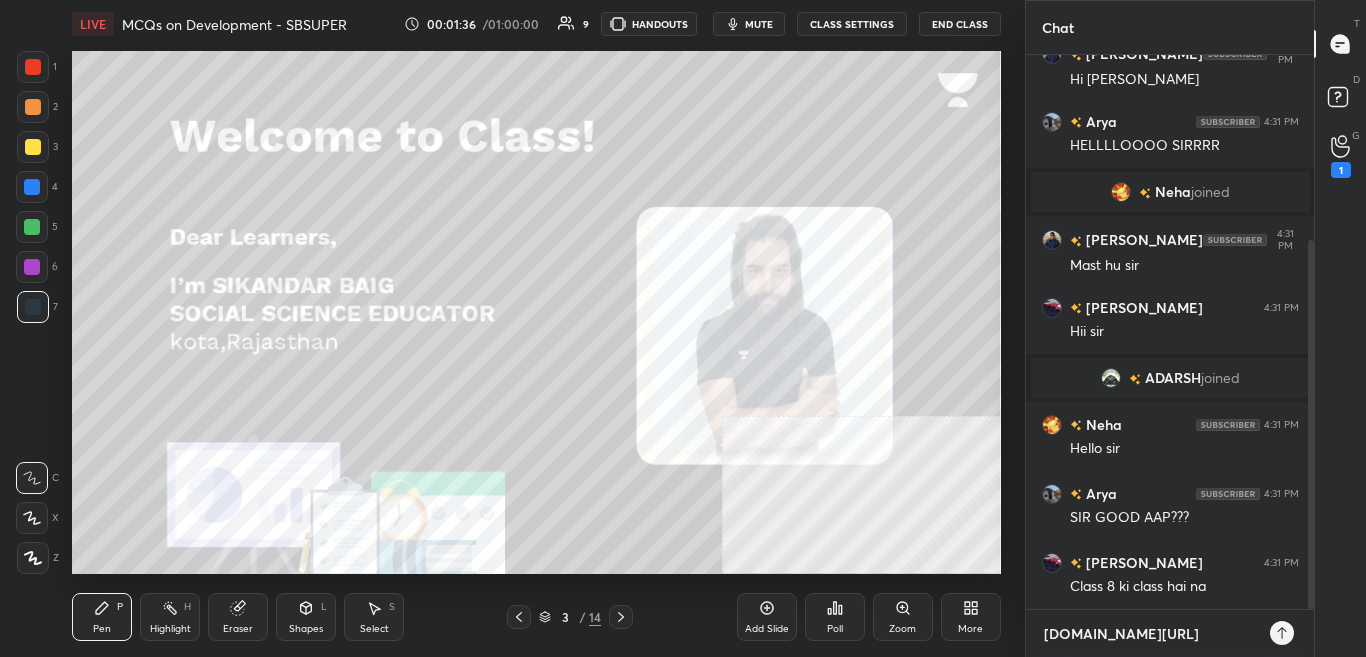 type on "x" 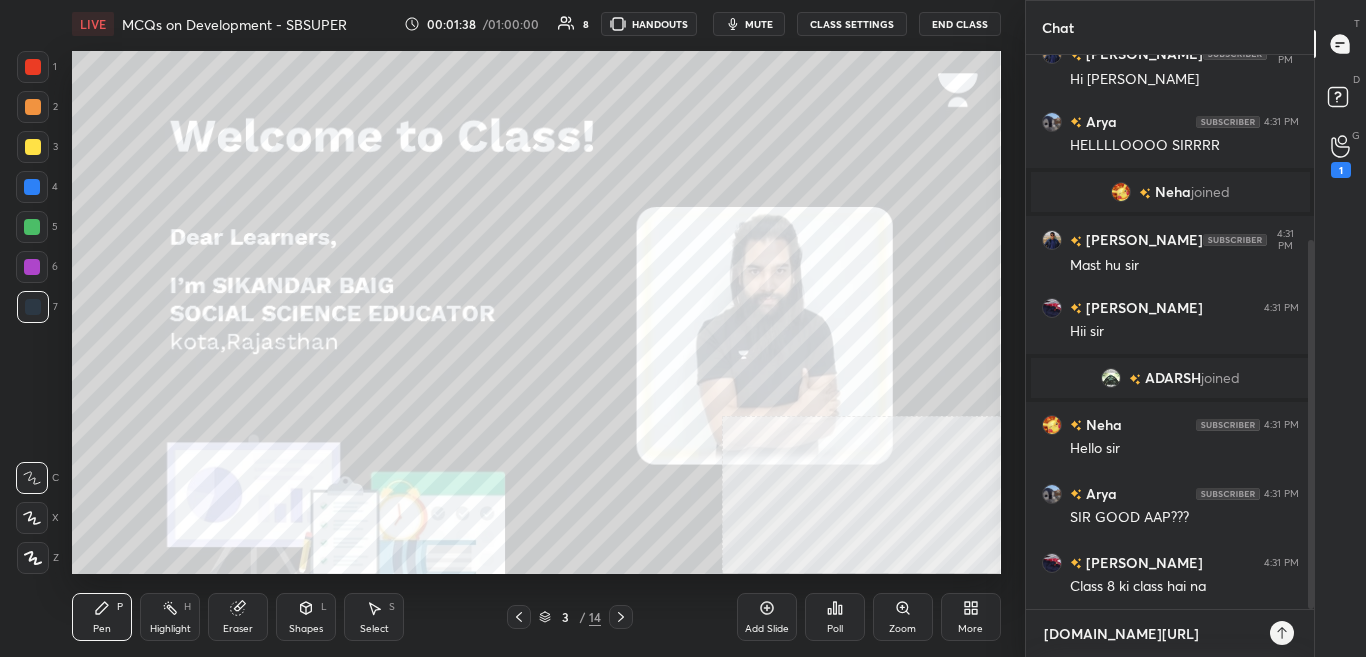 type on "[DOMAIN_NAME][URL]" 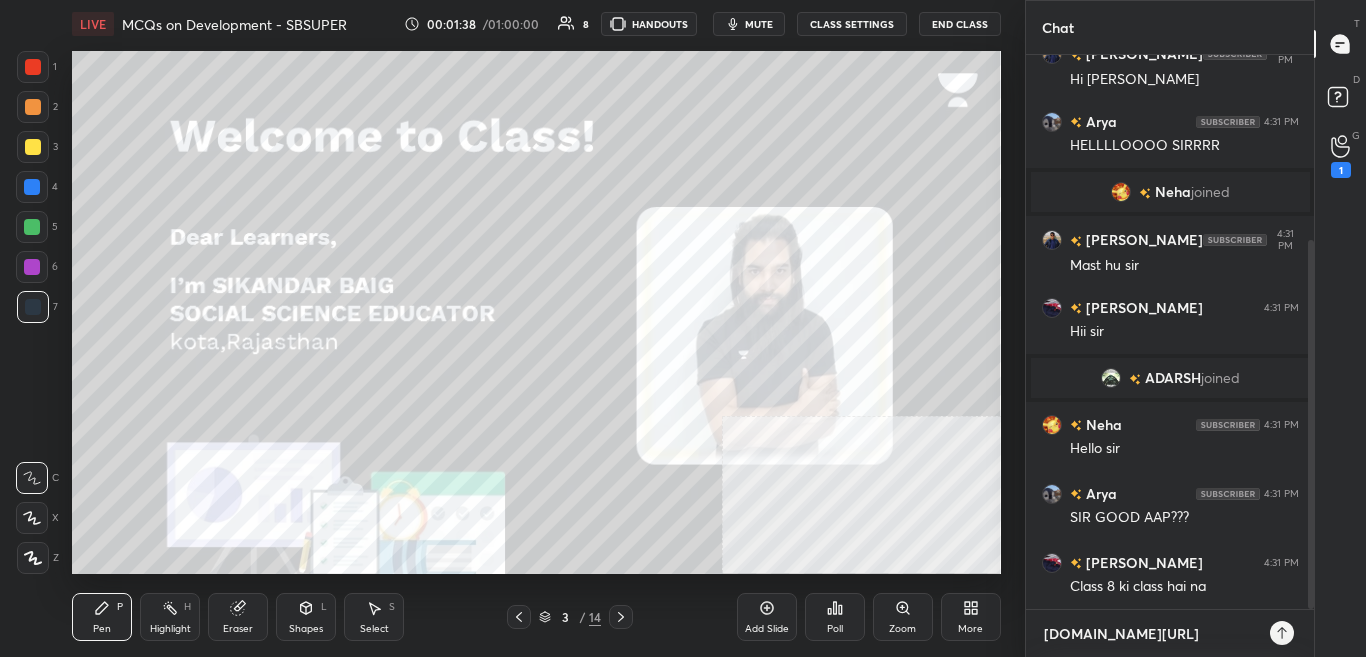 type on "x" 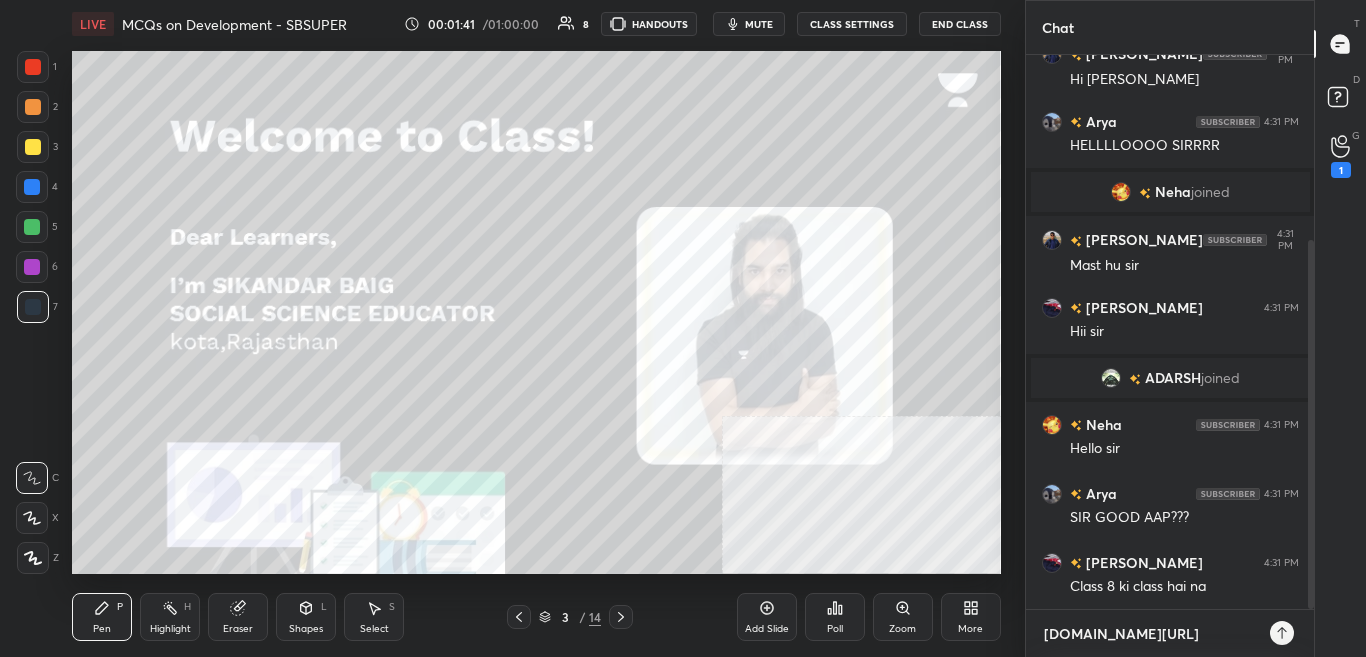 type on "[DOMAIN_NAME][URL]" 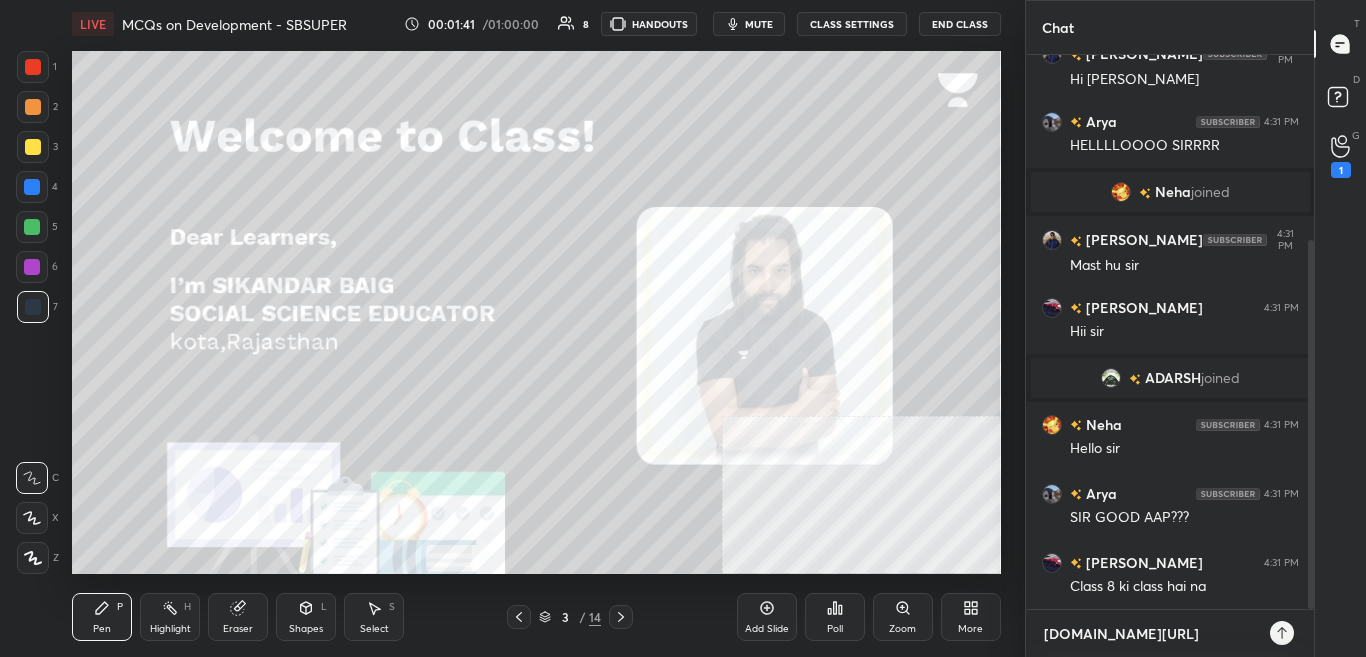 type on "x" 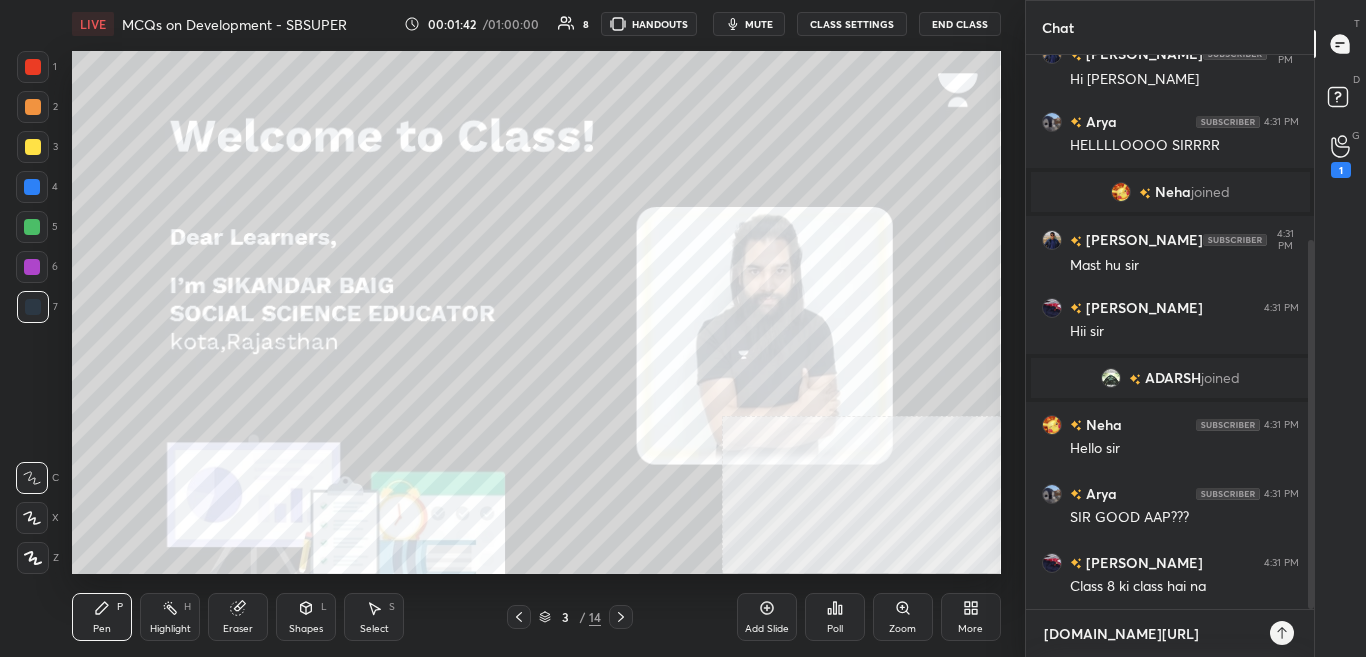type on "[DOMAIN_NAME][URL]" 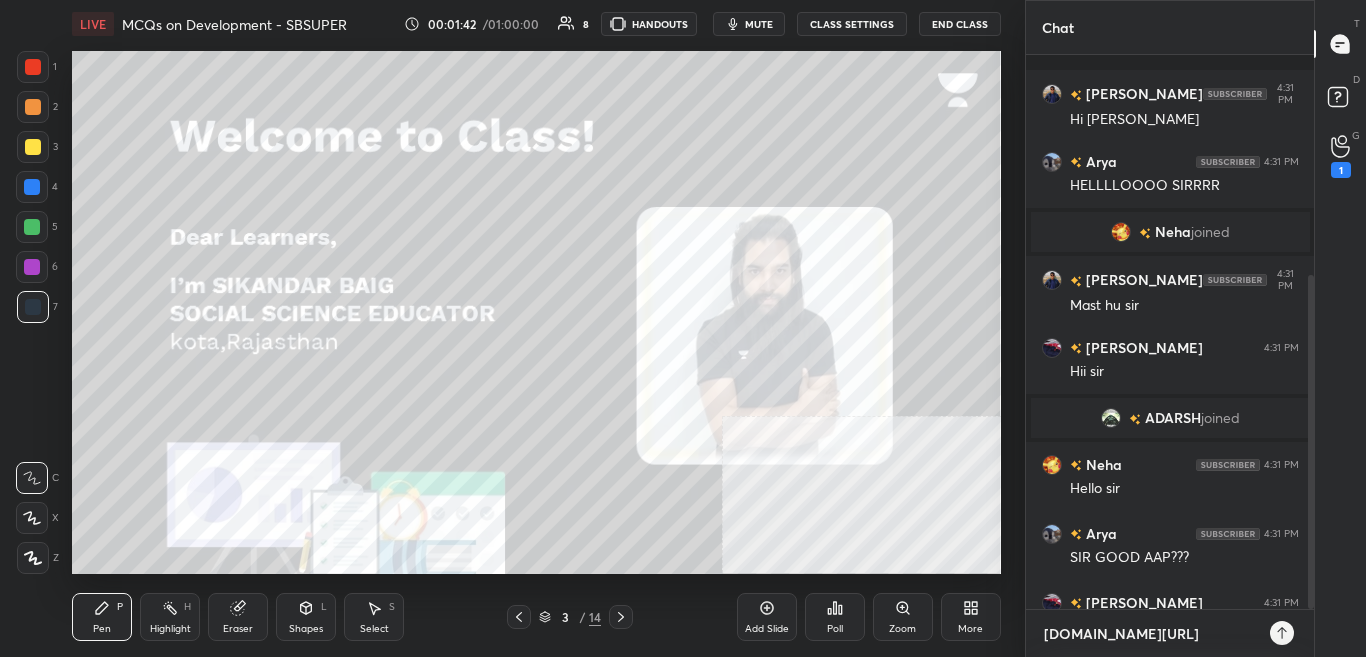 type on "[DOMAIN_NAME][URL]" 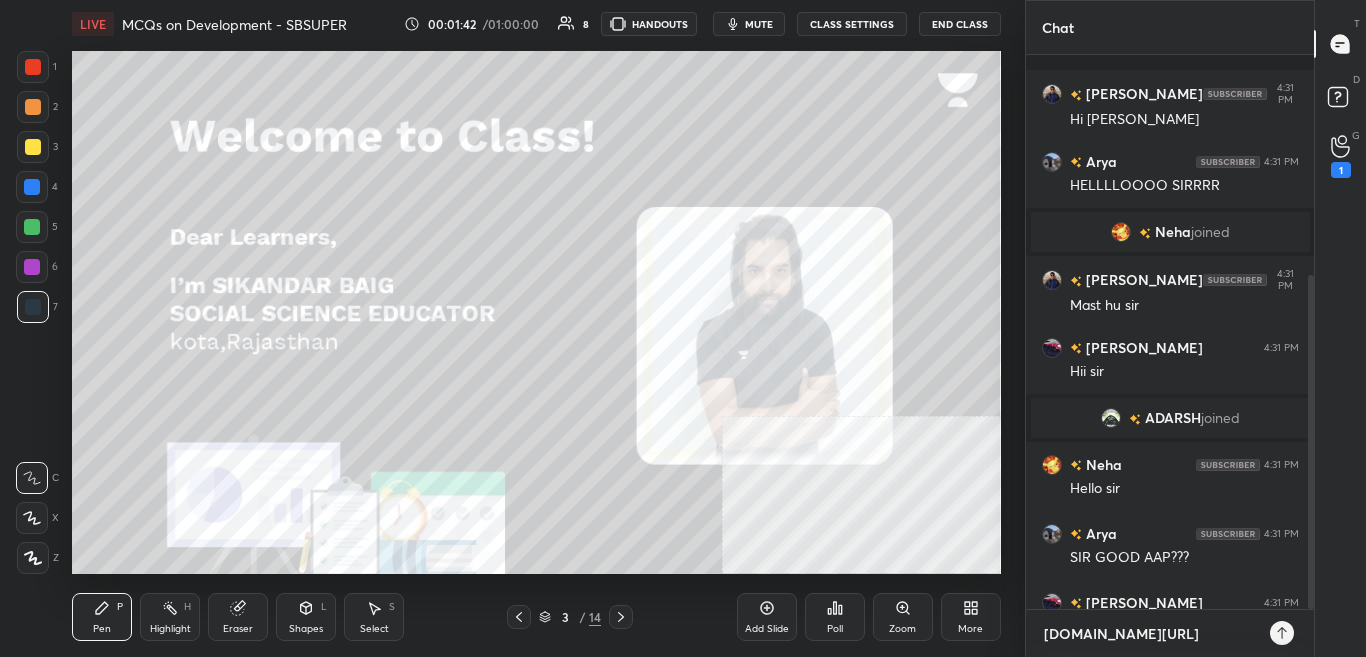 type on "x" 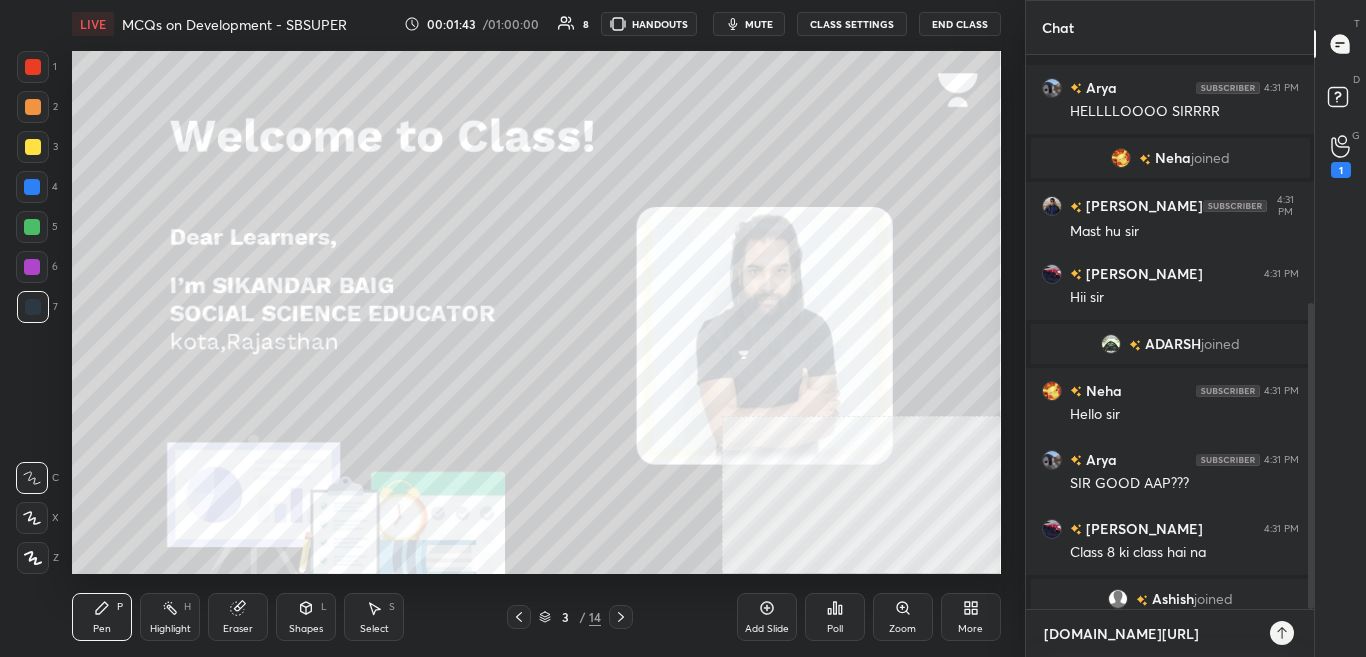 scroll, scrollTop: 449, scrollLeft: 0, axis: vertical 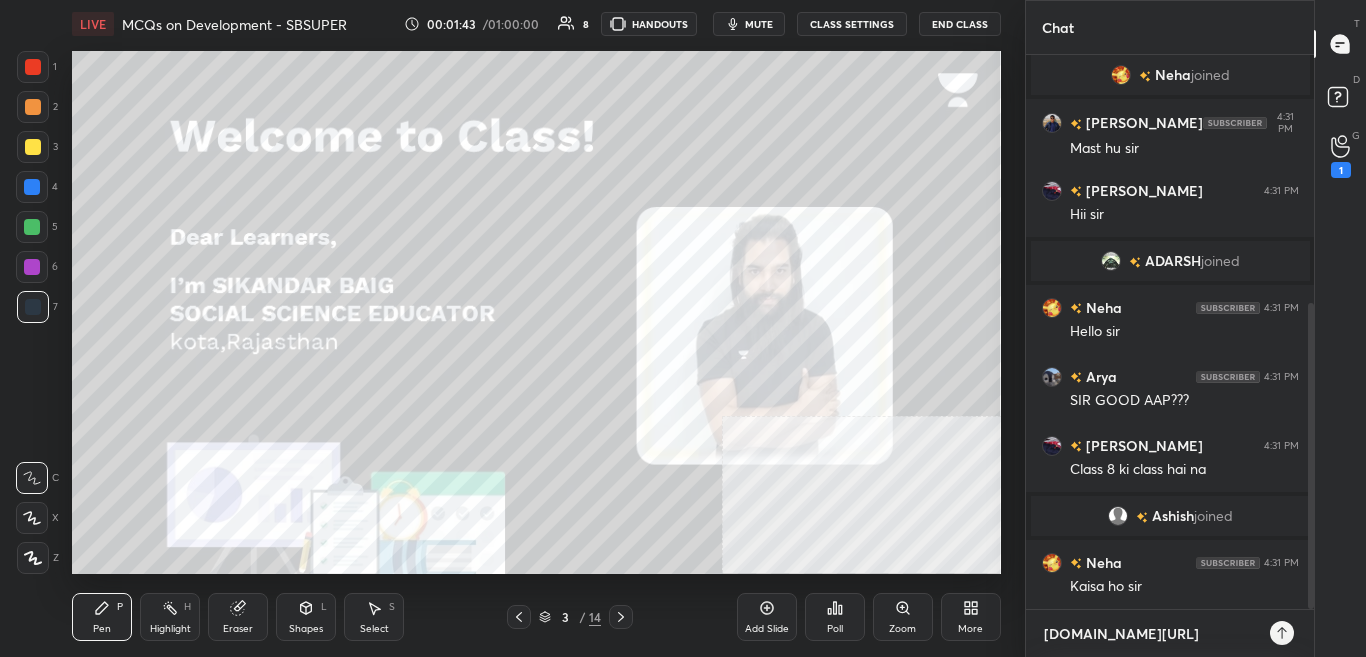 type on "[DOMAIN_NAME][URL]" 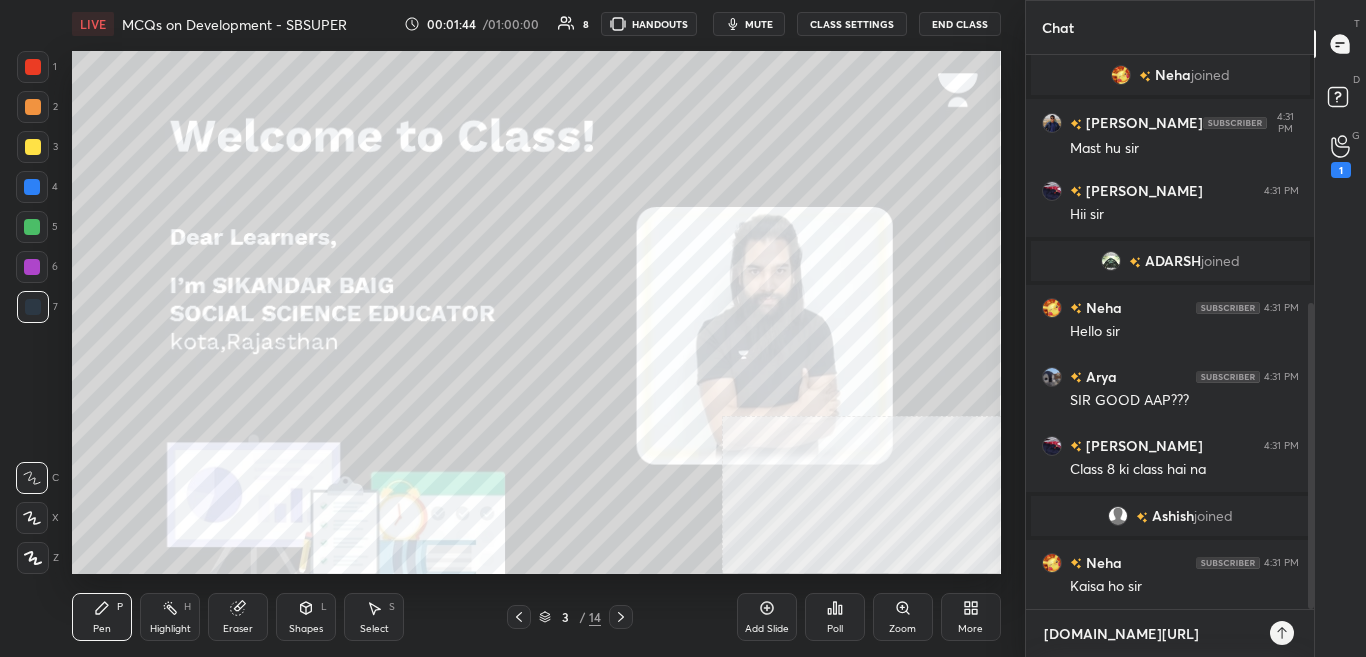 type on "[DOMAIN_NAME][URL]" 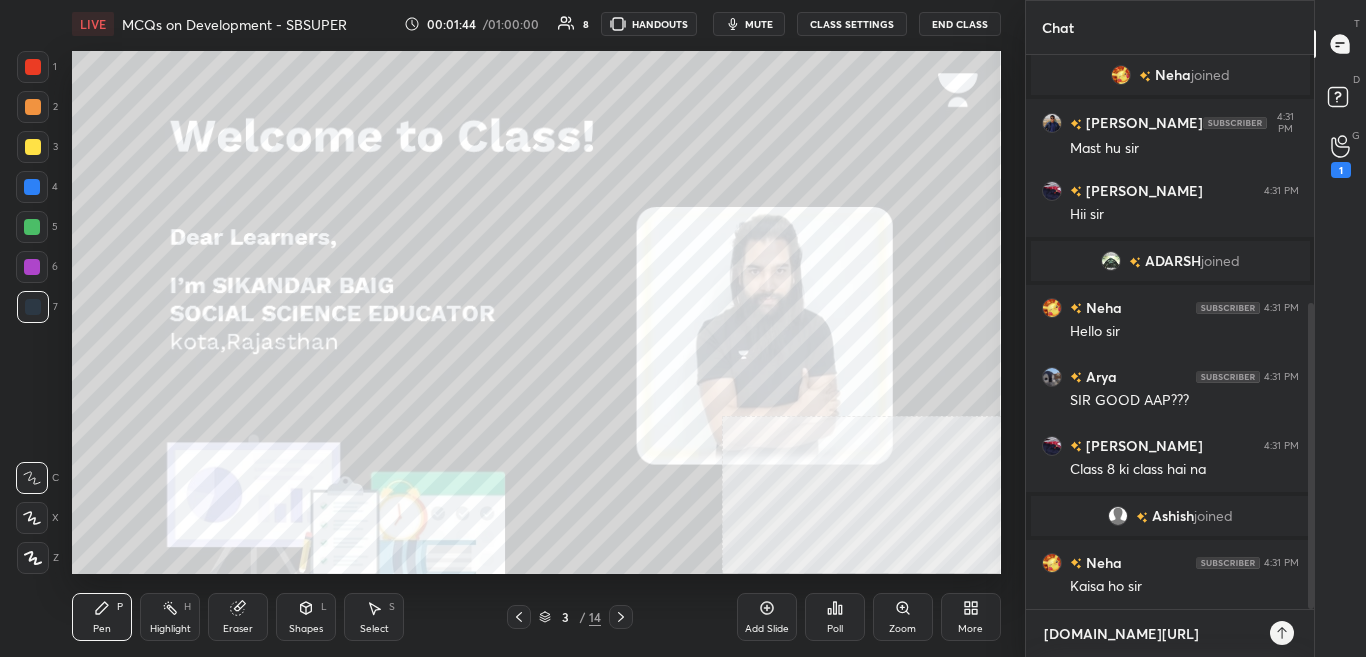 type on "x" 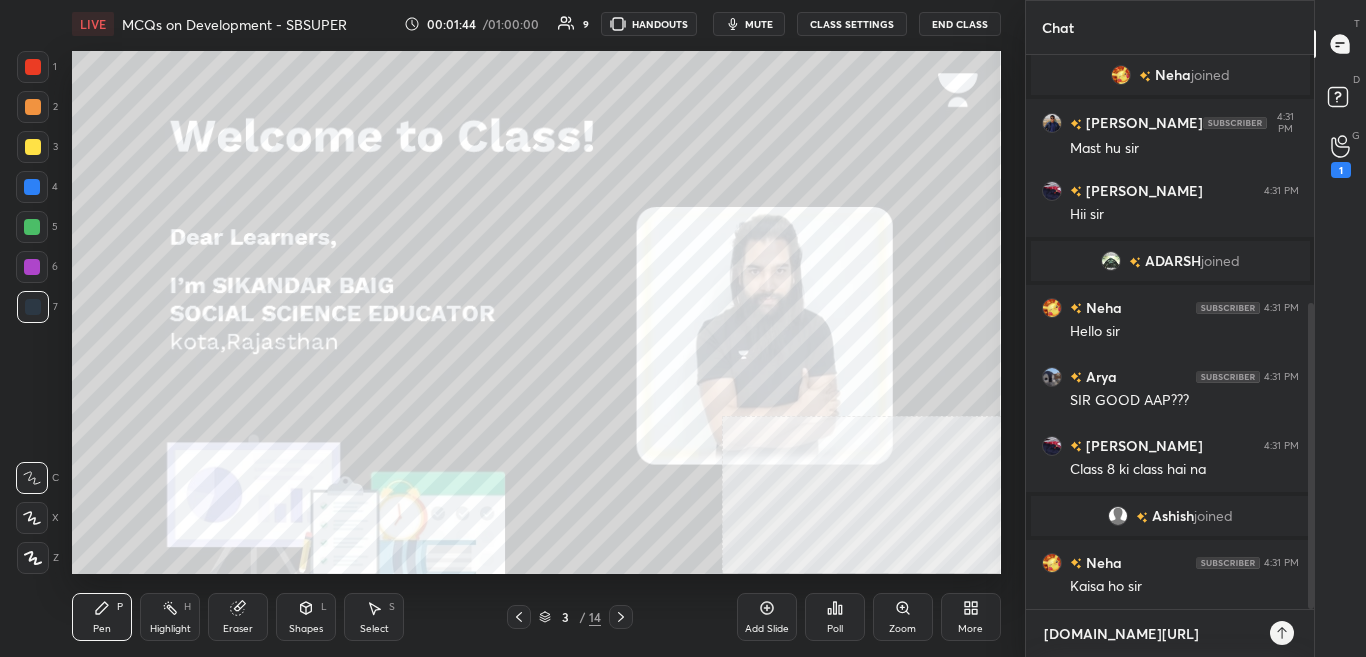 type on "[DOMAIN_NAME][URL]" 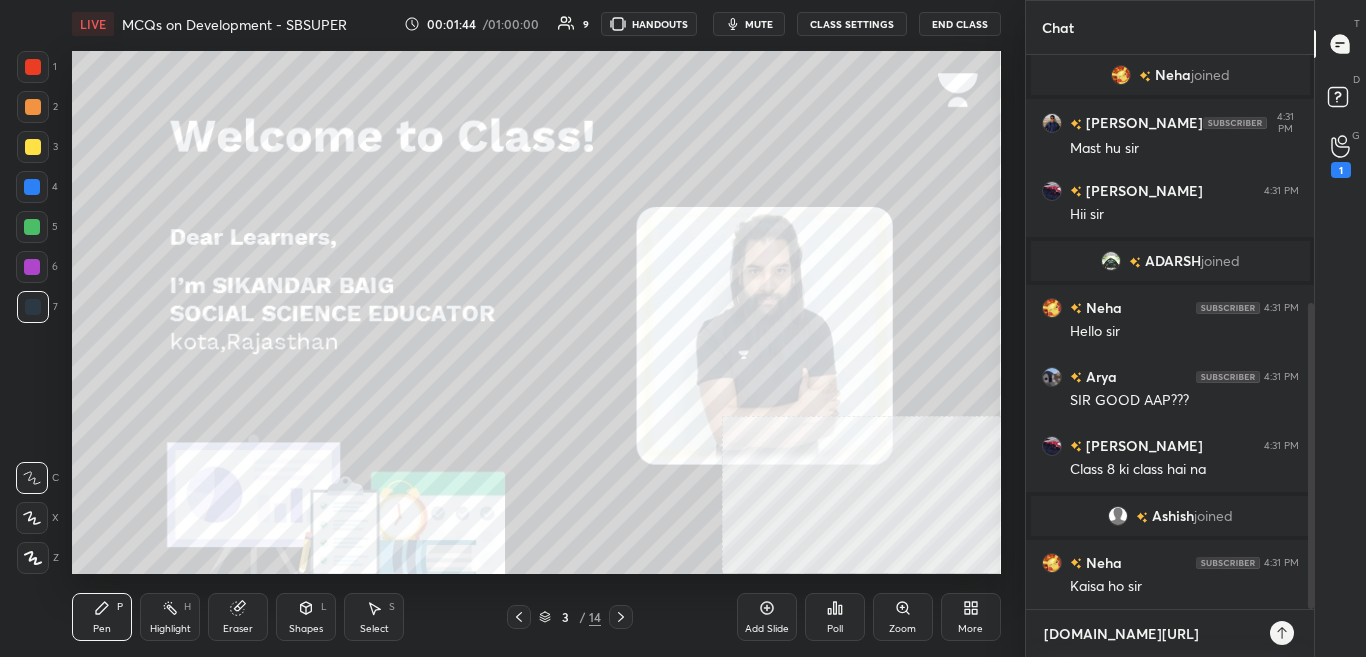 type on "x" 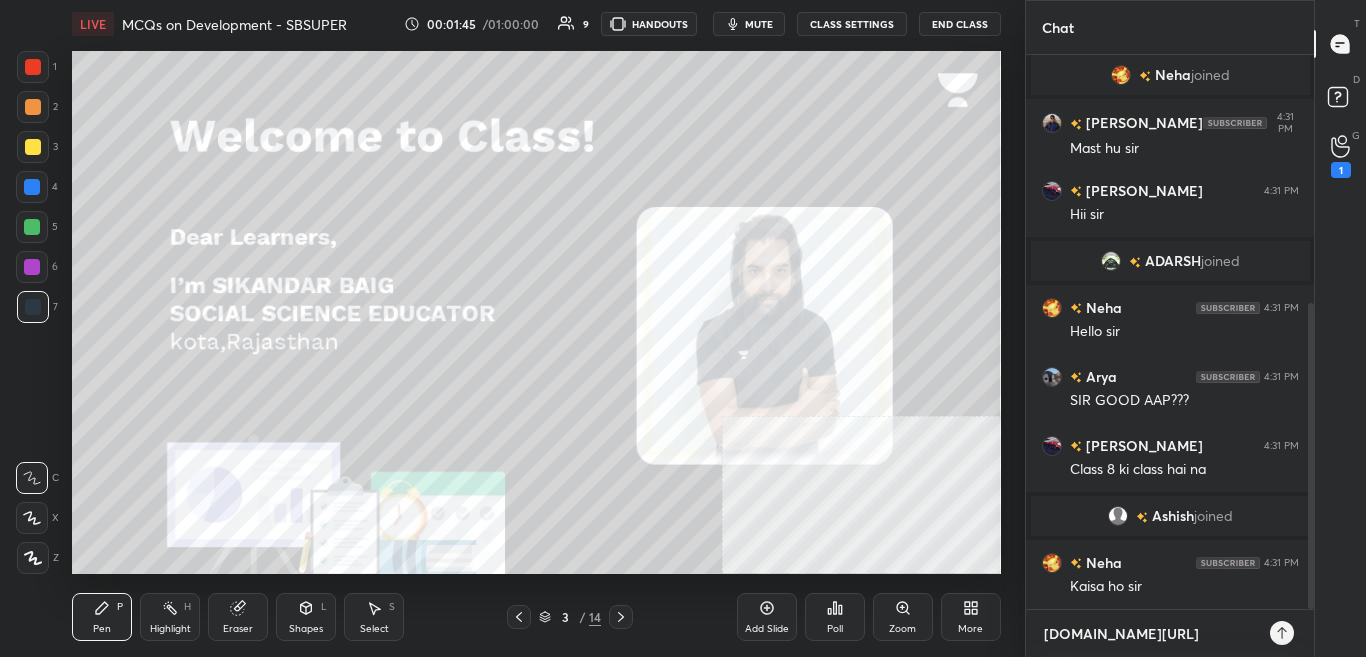 type on "[DOMAIN_NAME][URL]" 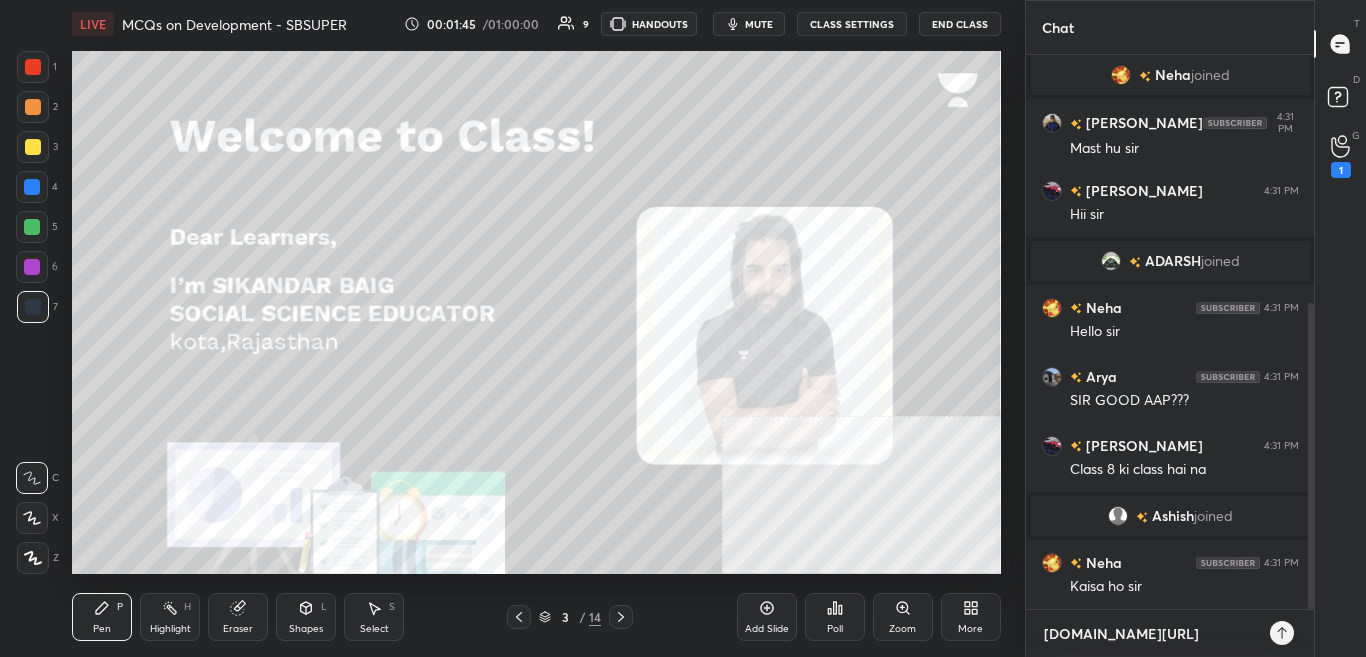 type on "x" 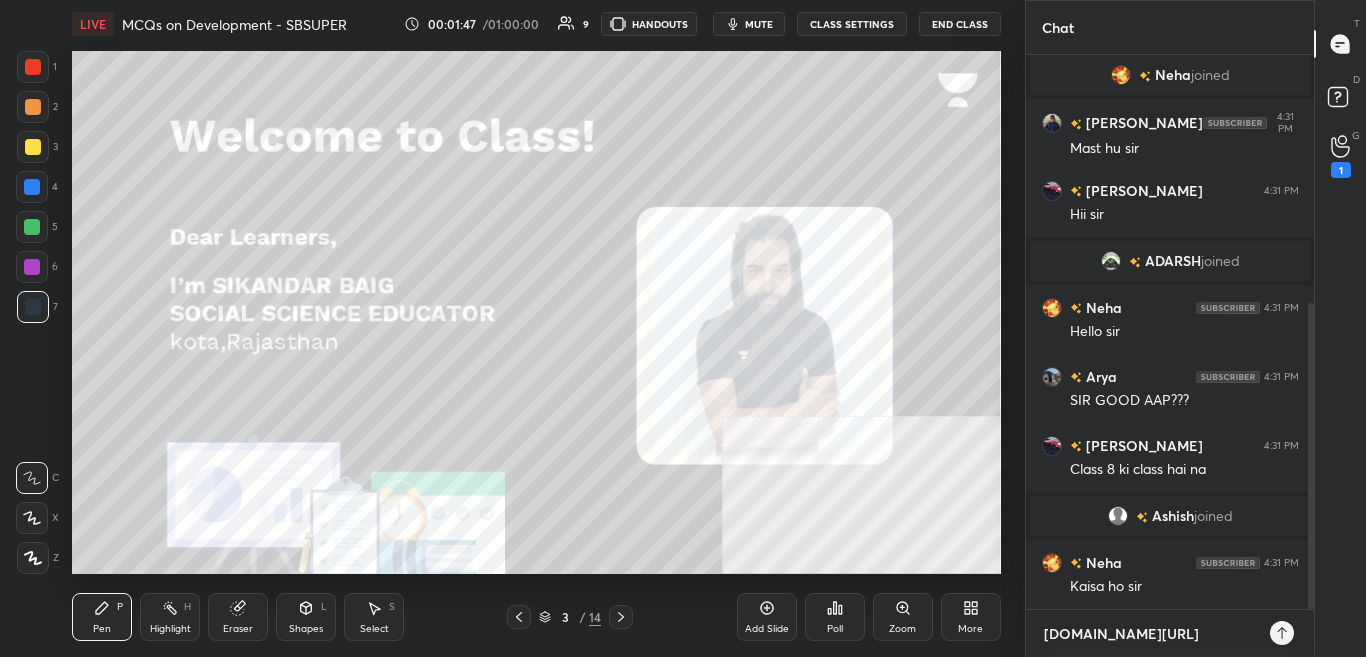 type on "[DOMAIN_NAME][URL]" 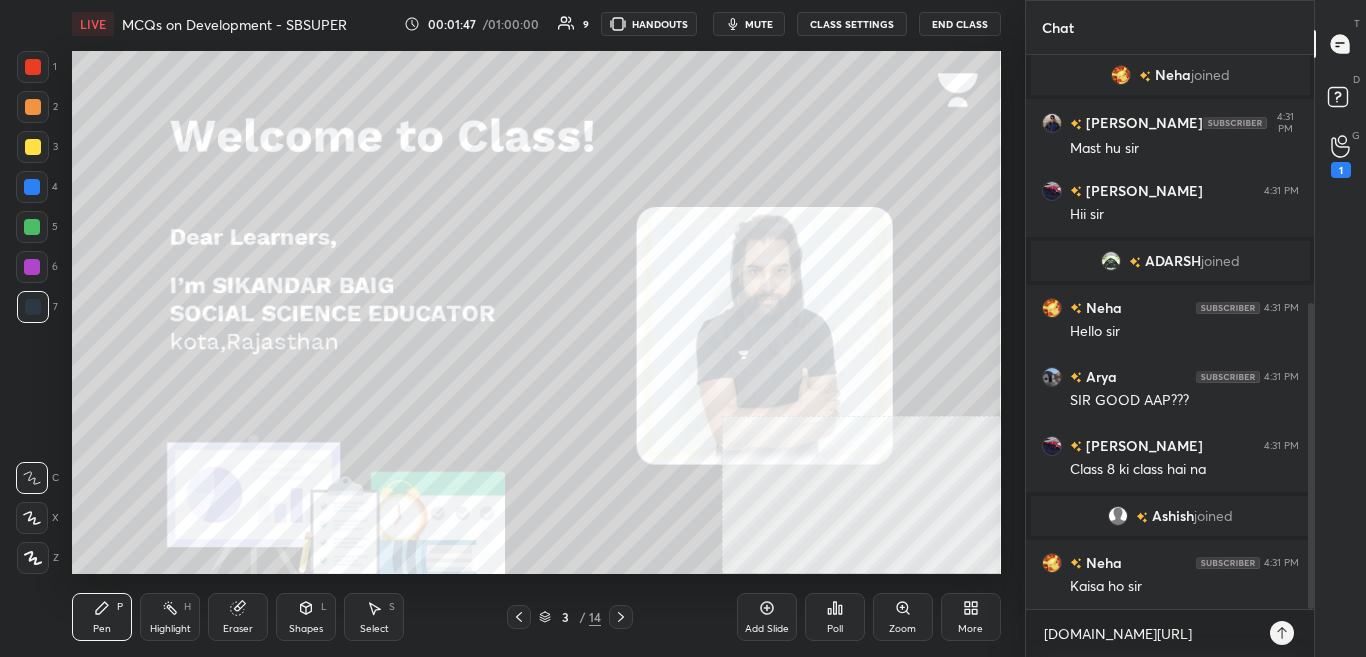 type on "x" 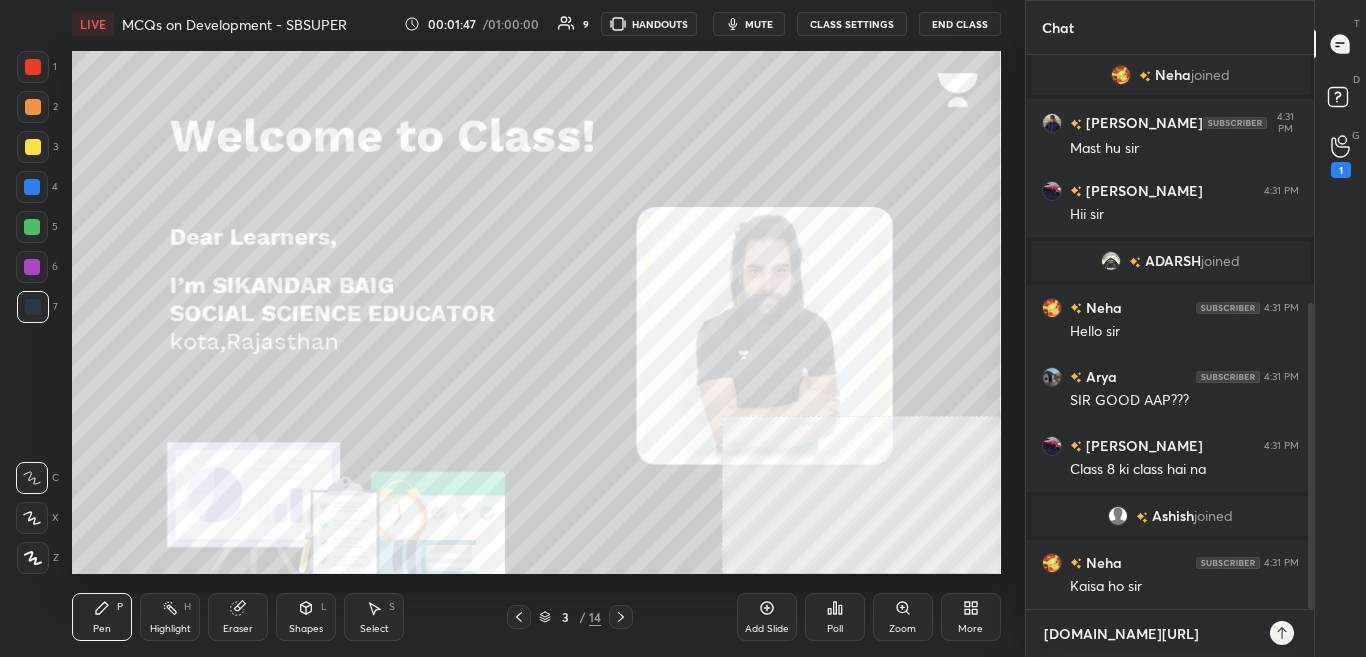 type 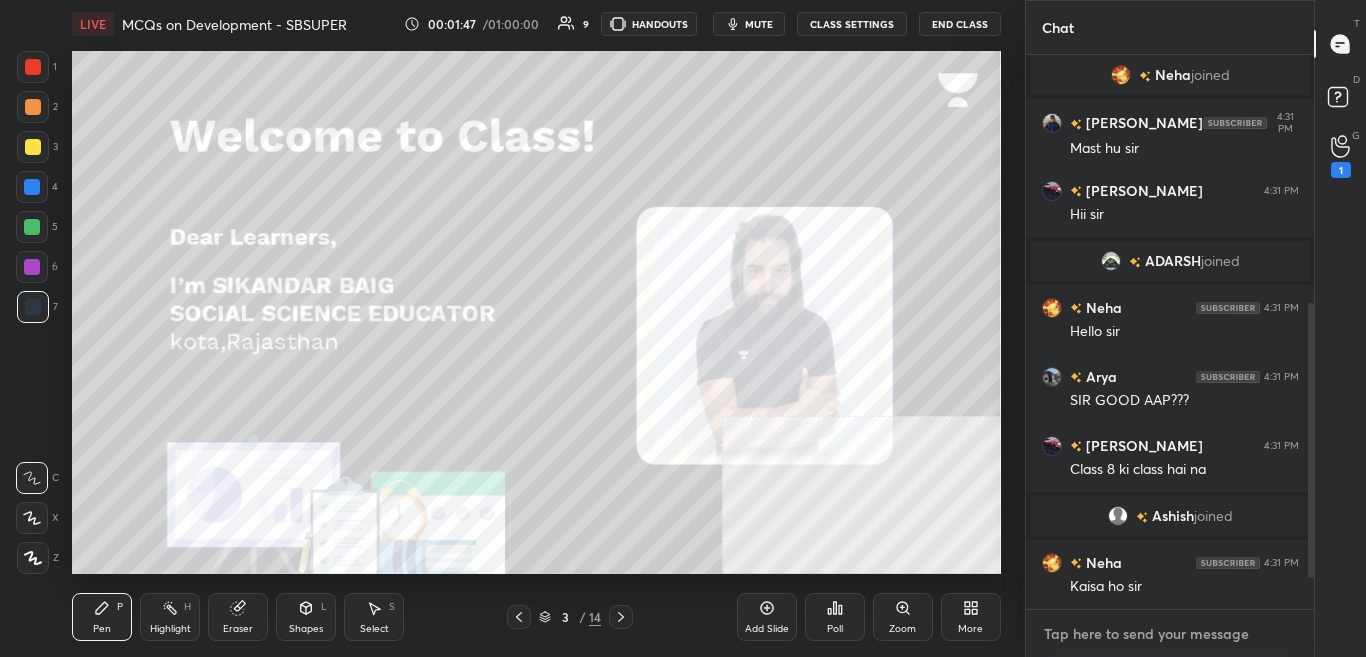 scroll, scrollTop: 561, scrollLeft: 0, axis: vertical 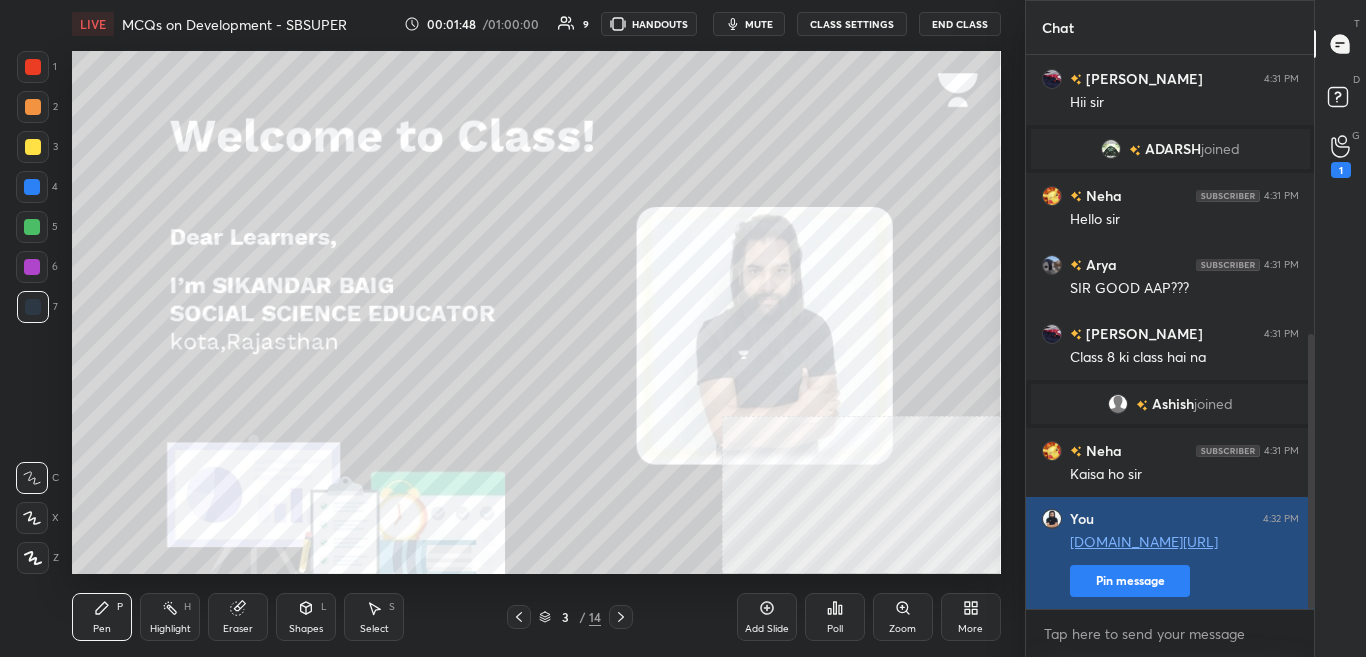 click on "Pin message" at bounding box center [1130, 581] 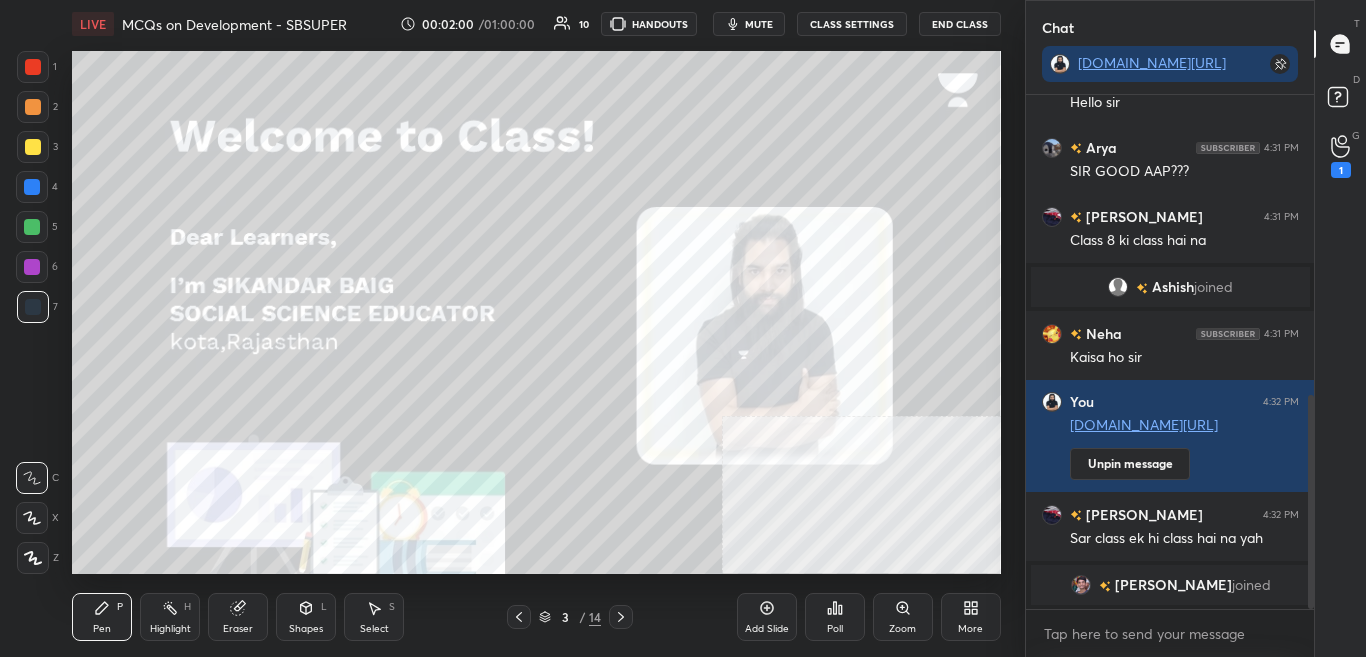scroll, scrollTop: 775, scrollLeft: 0, axis: vertical 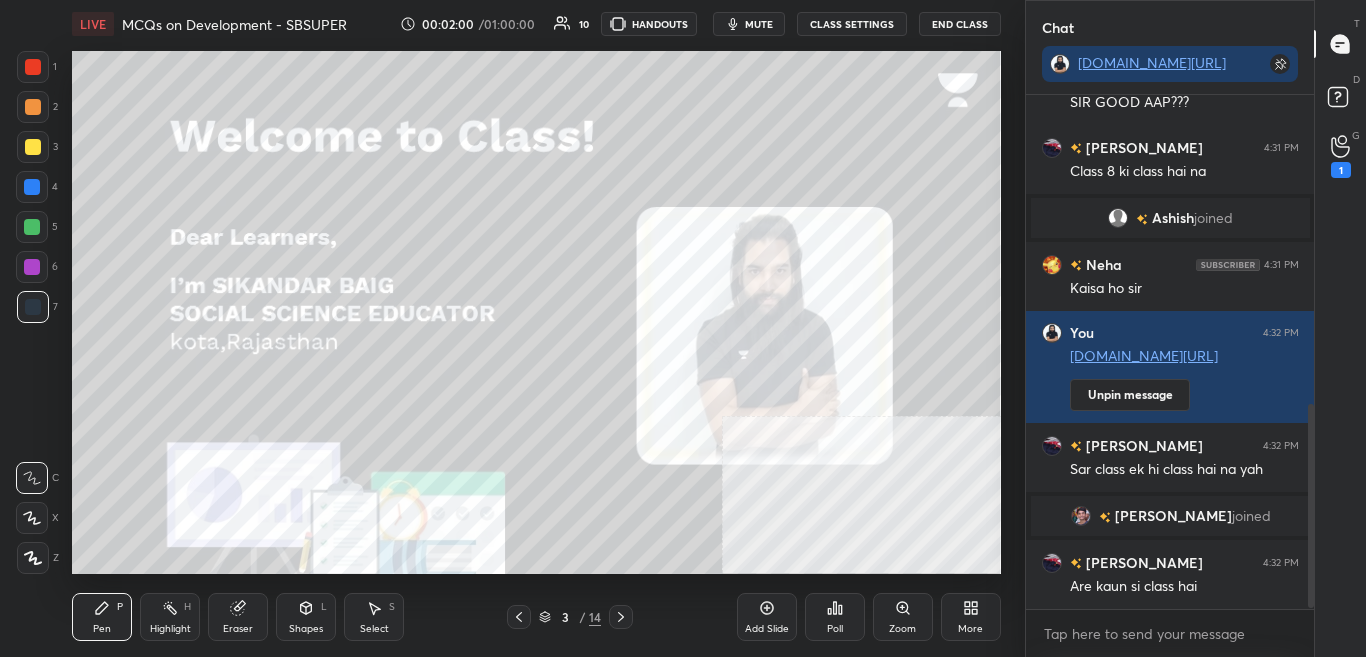 click on "mute" at bounding box center [749, 24] 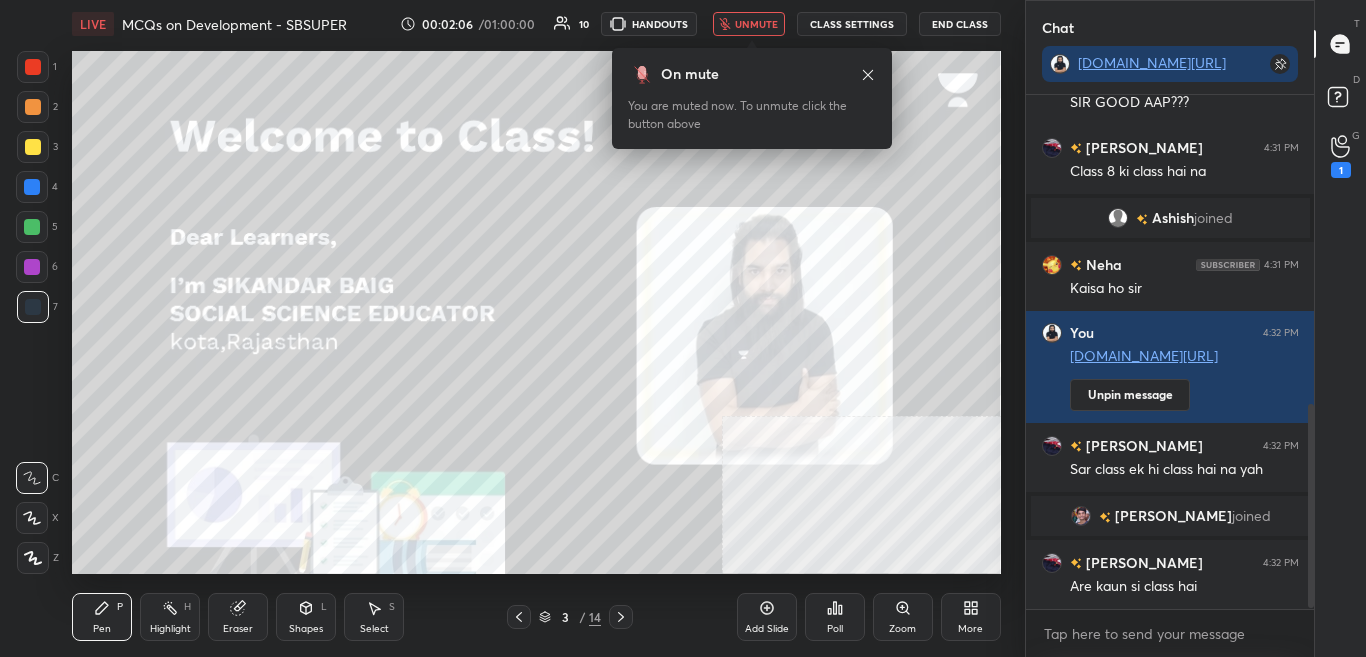 click on "unmute" at bounding box center [756, 24] 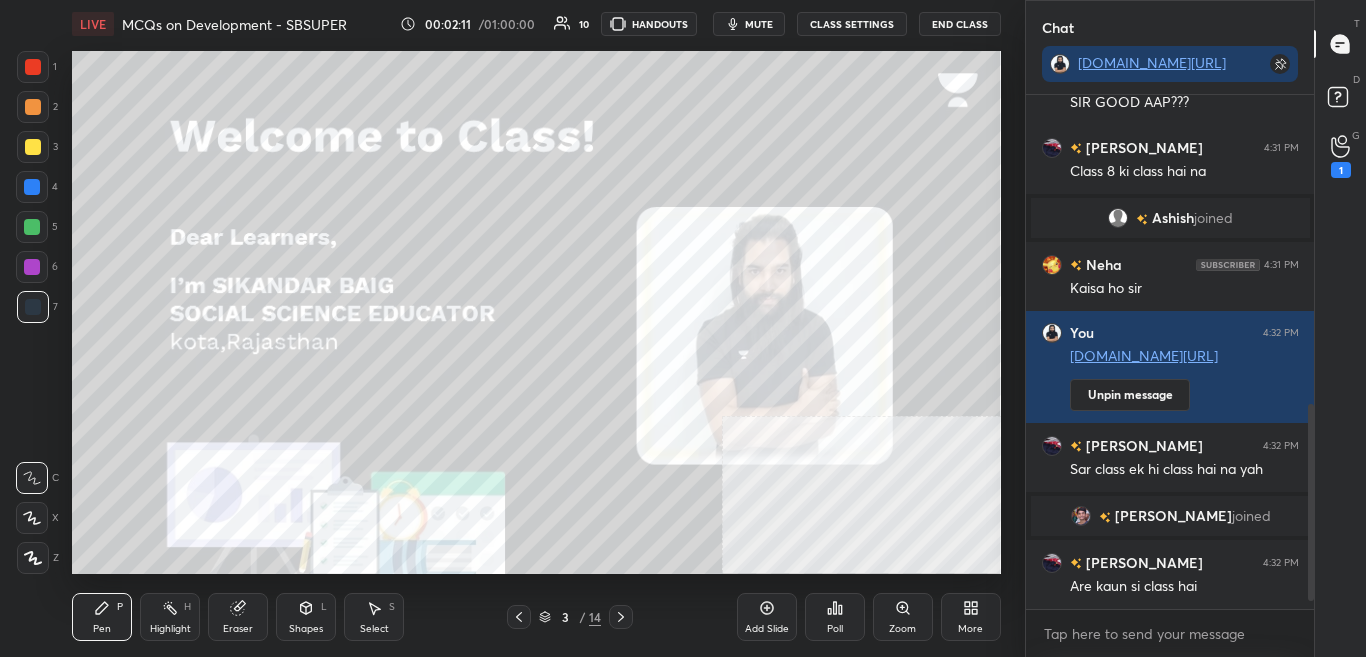 scroll, scrollTop: 844, scrollLeft: 0, axis: vertical 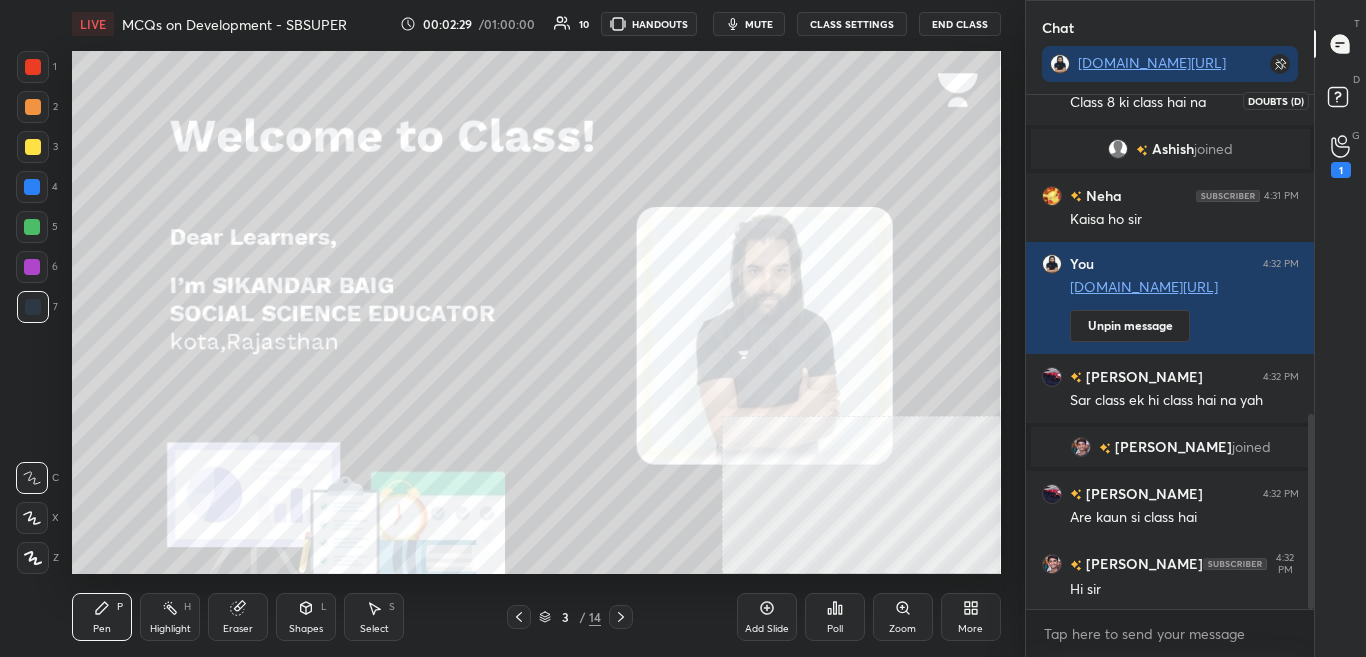 click at bounding box center [1341, 100] 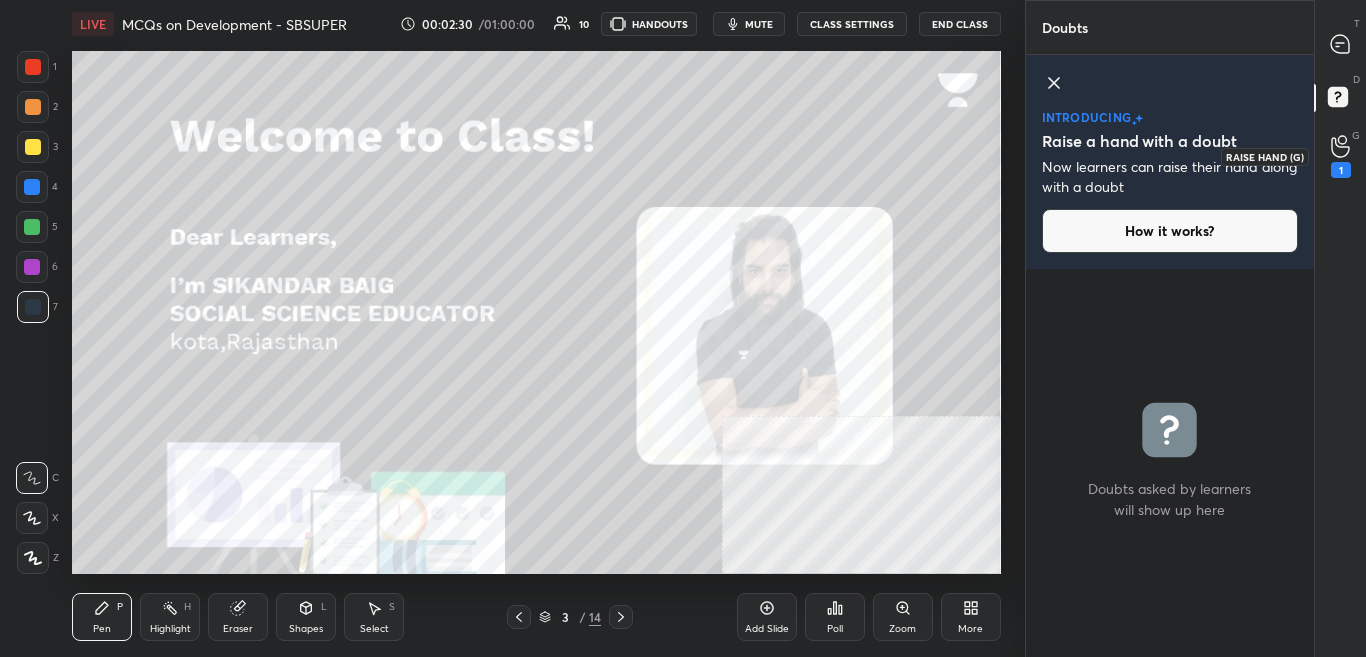 click on "1" at bounding box center (1341, 156) 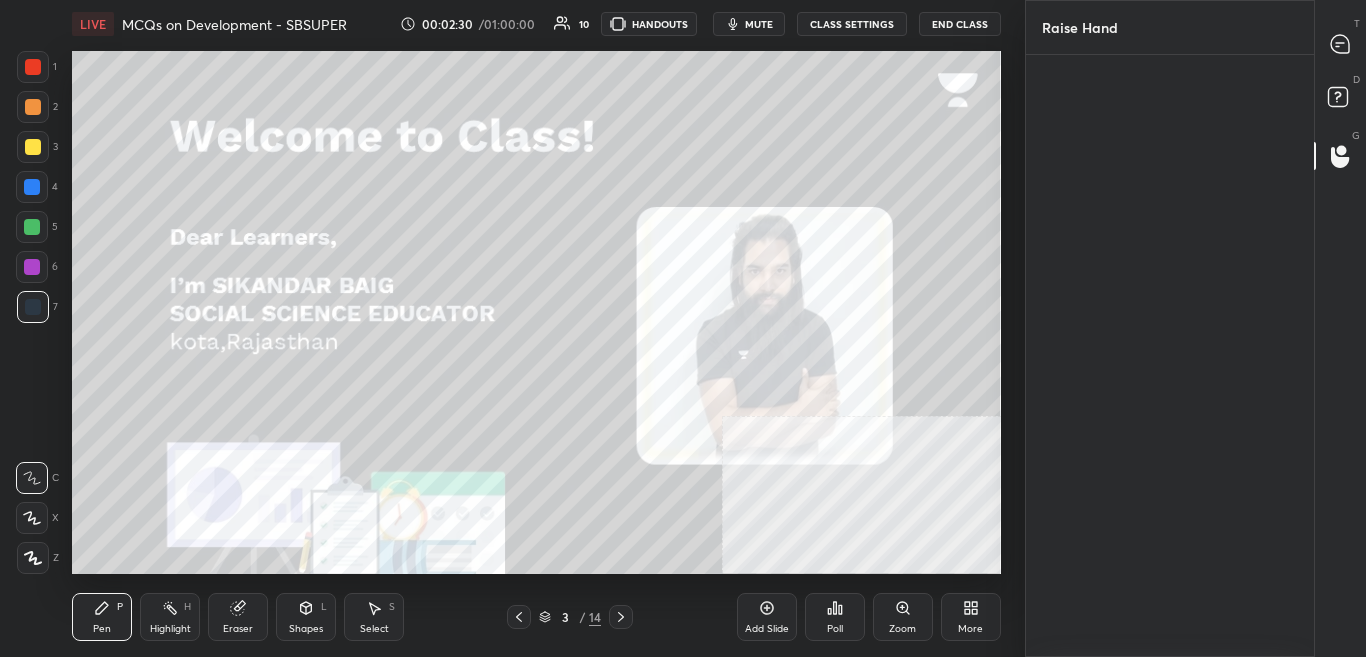 scroll, scrollTop: 596, scrollLeft: 282, axis: both 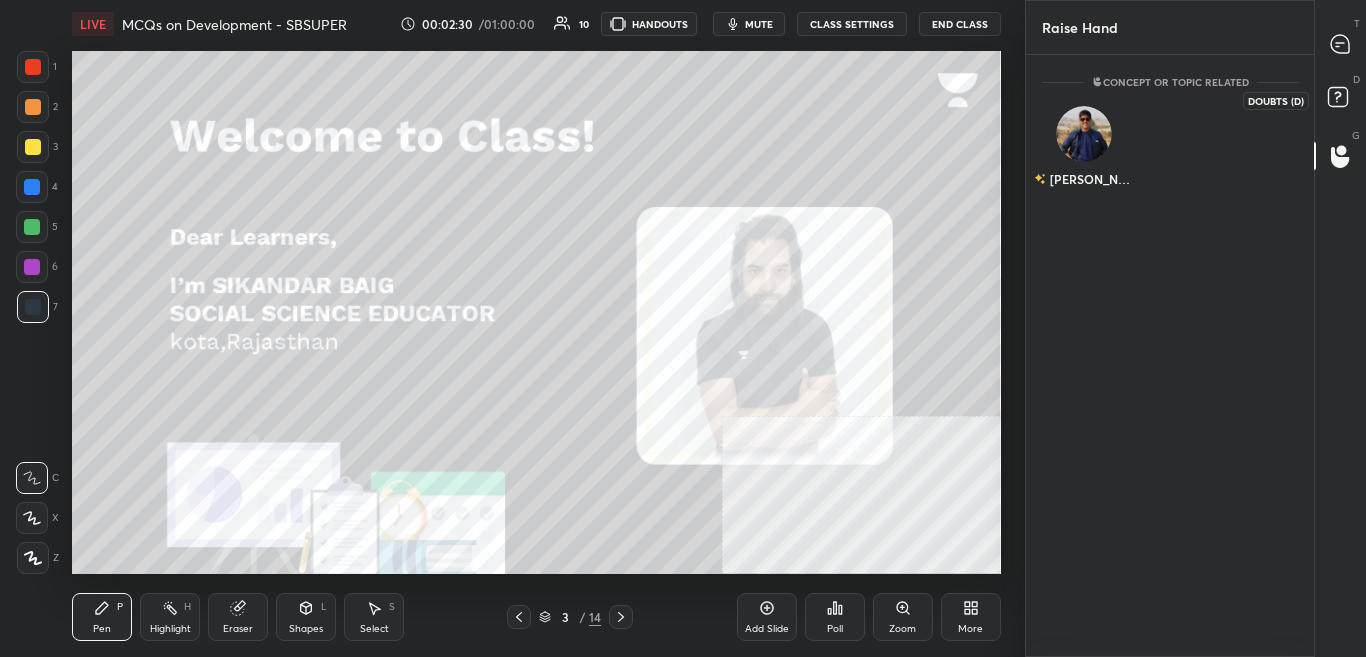 click 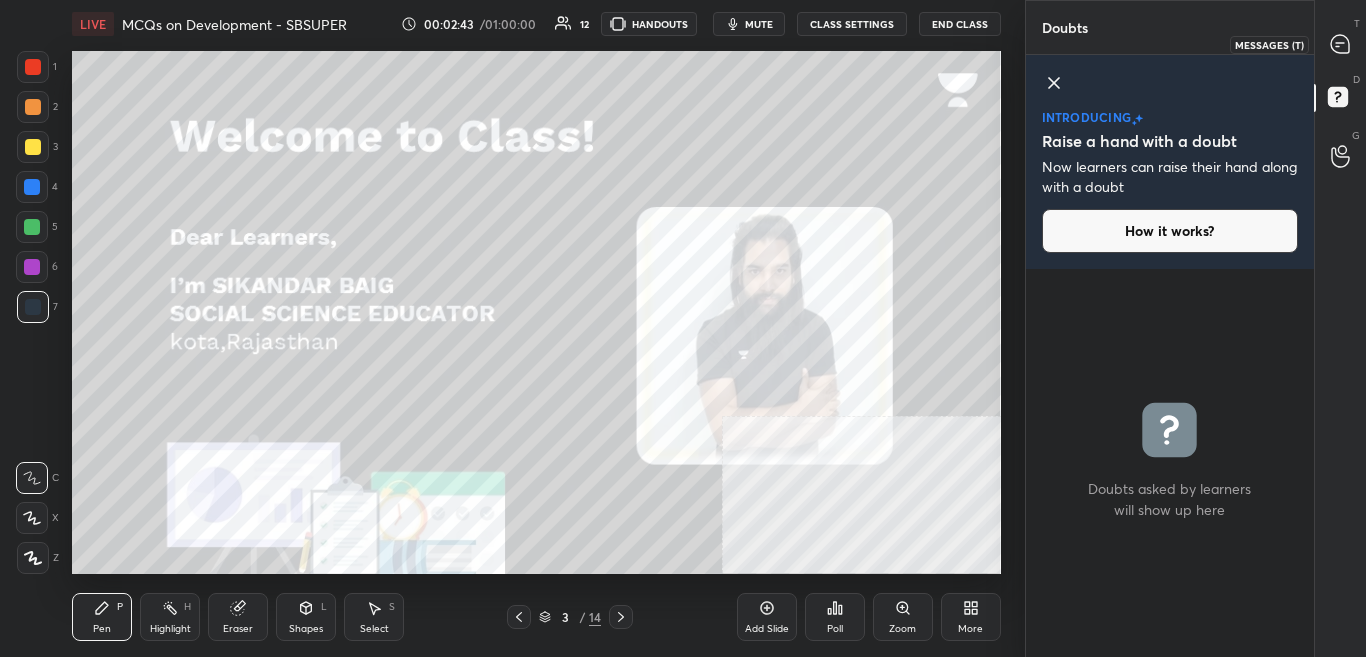 click at bounding box center [1341, 44] 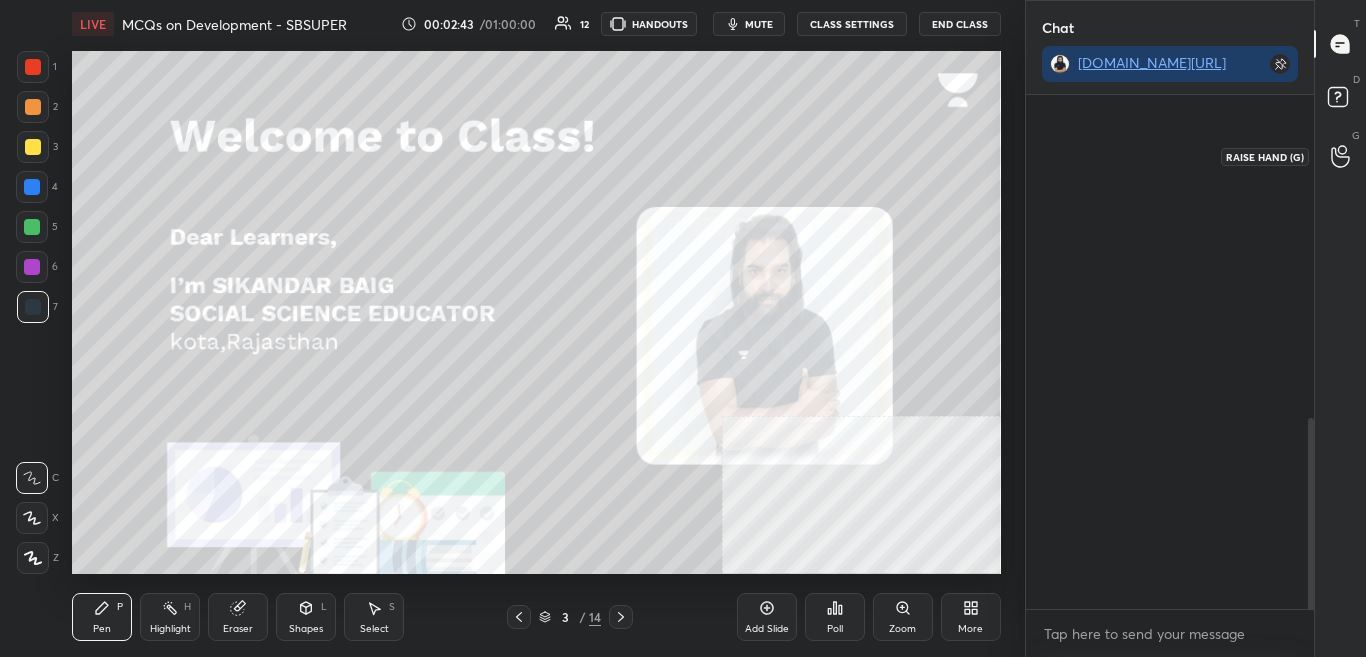 scroll, scrollTop: 342, scrollLeft: 282, axis: both 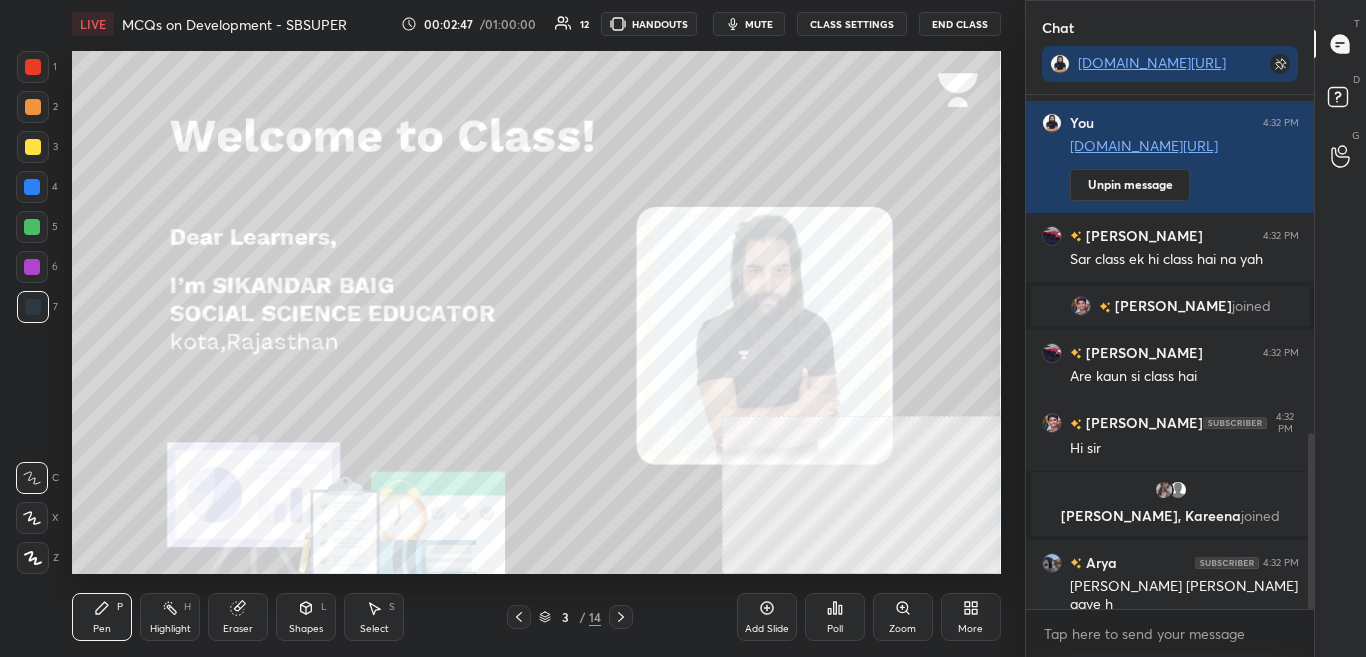 drag, startPoint x: 1313, startPoint y: 564, endPoint x: 1310, endPoint y: 612, distance: 48.09366 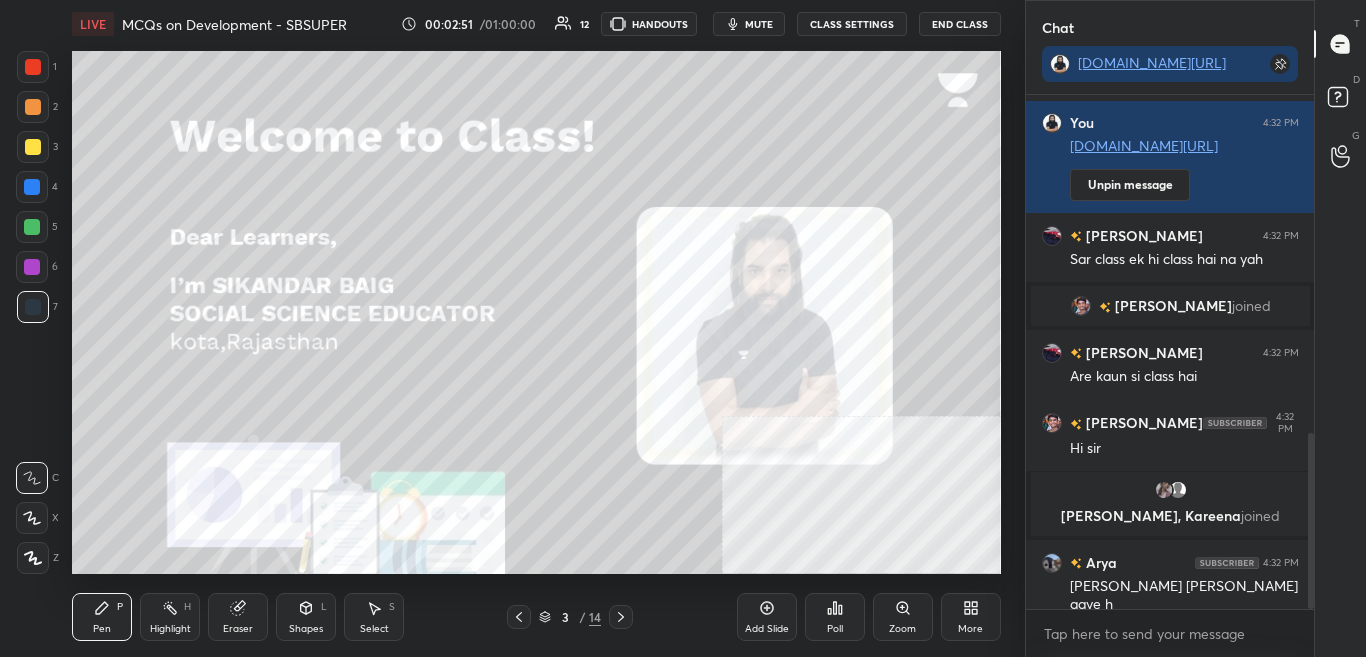 click on "mute" at bounding box center [749, 24] 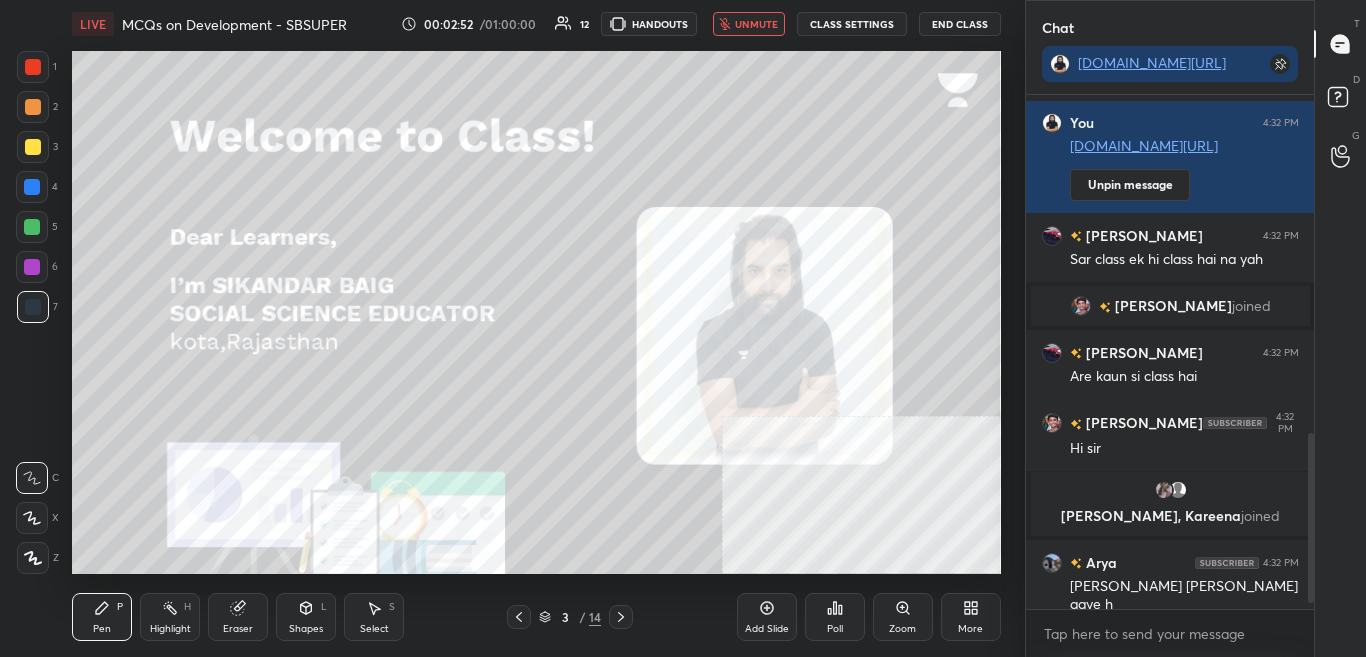 scroll, scrollTop: 1052, scrollLeft: 0, axis: vertical 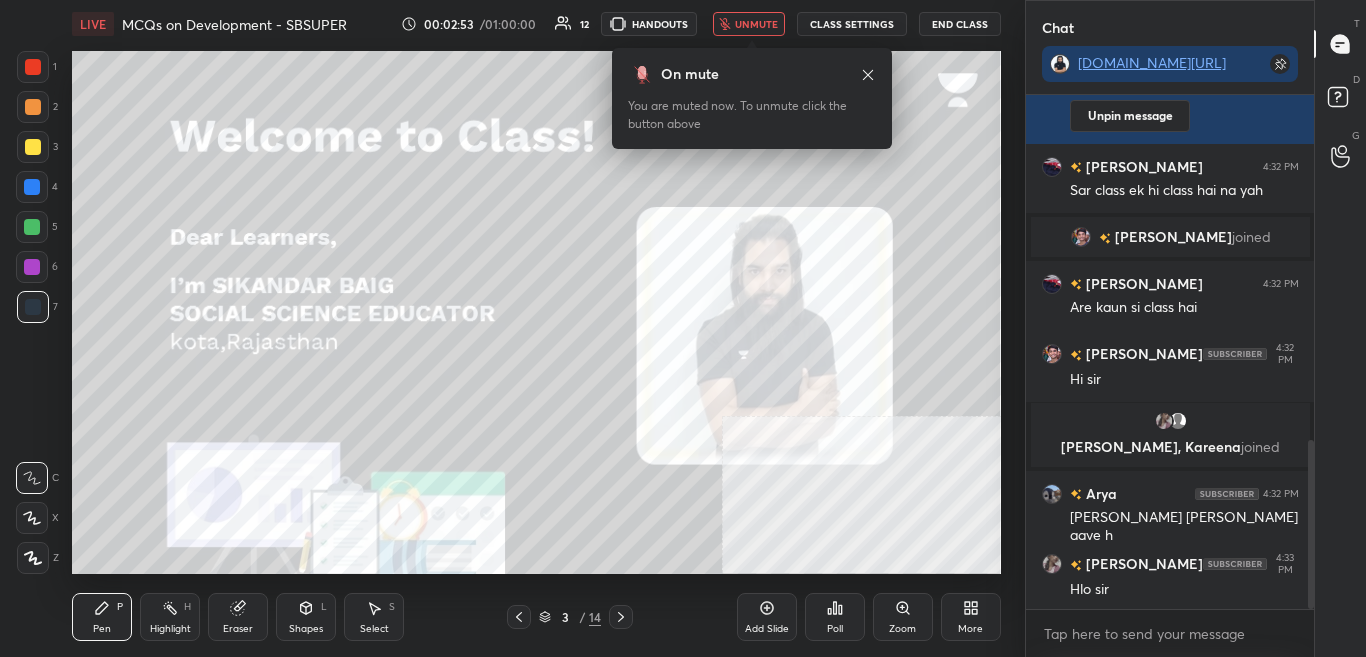 click on "unmute" at bounding box center [756, 24] 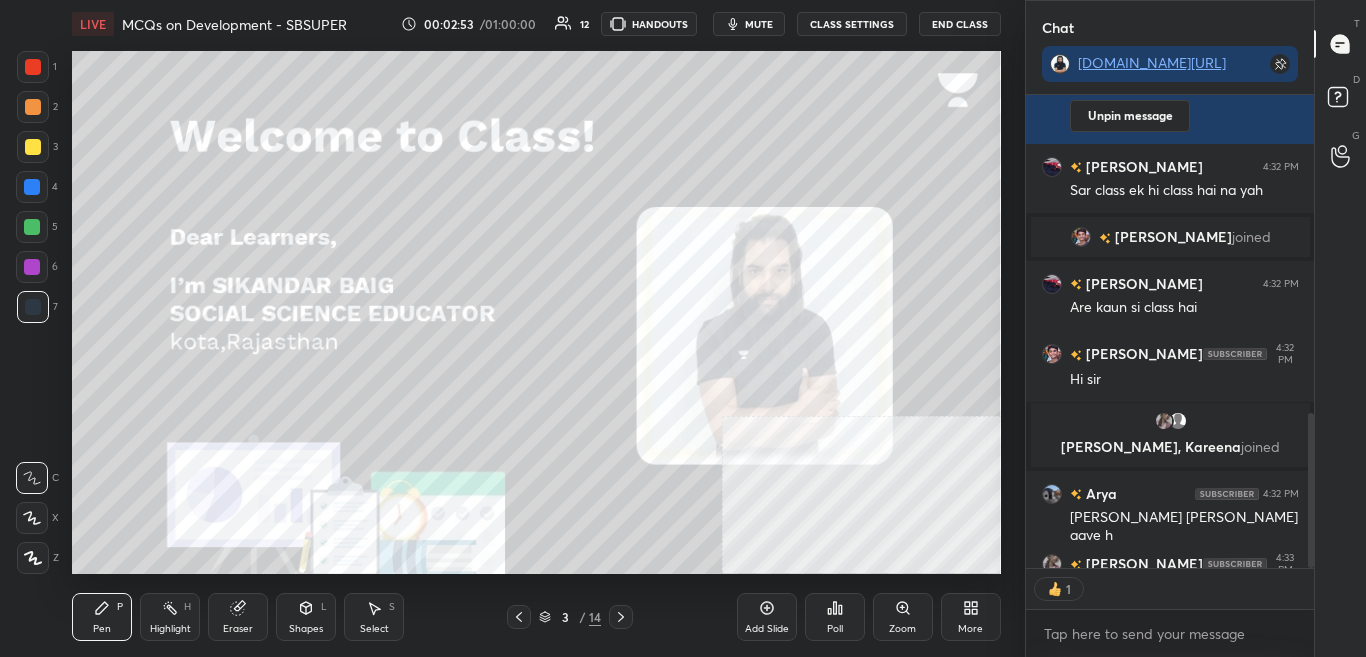 scroll, scrollTop: 467, scrollLeft: 282, axis: both 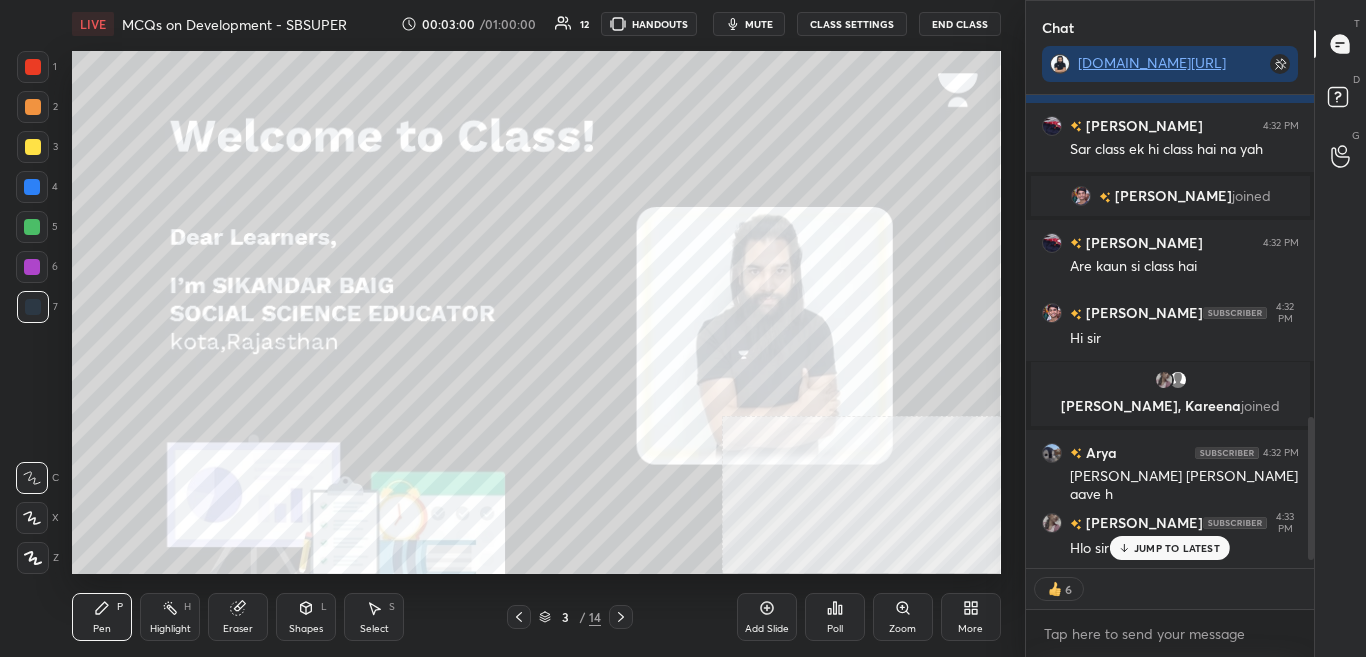 drag, startPoint x: 1310, startPoint y: 500, endPoint x: 1314, endPoint y: 531, distance: 31.257 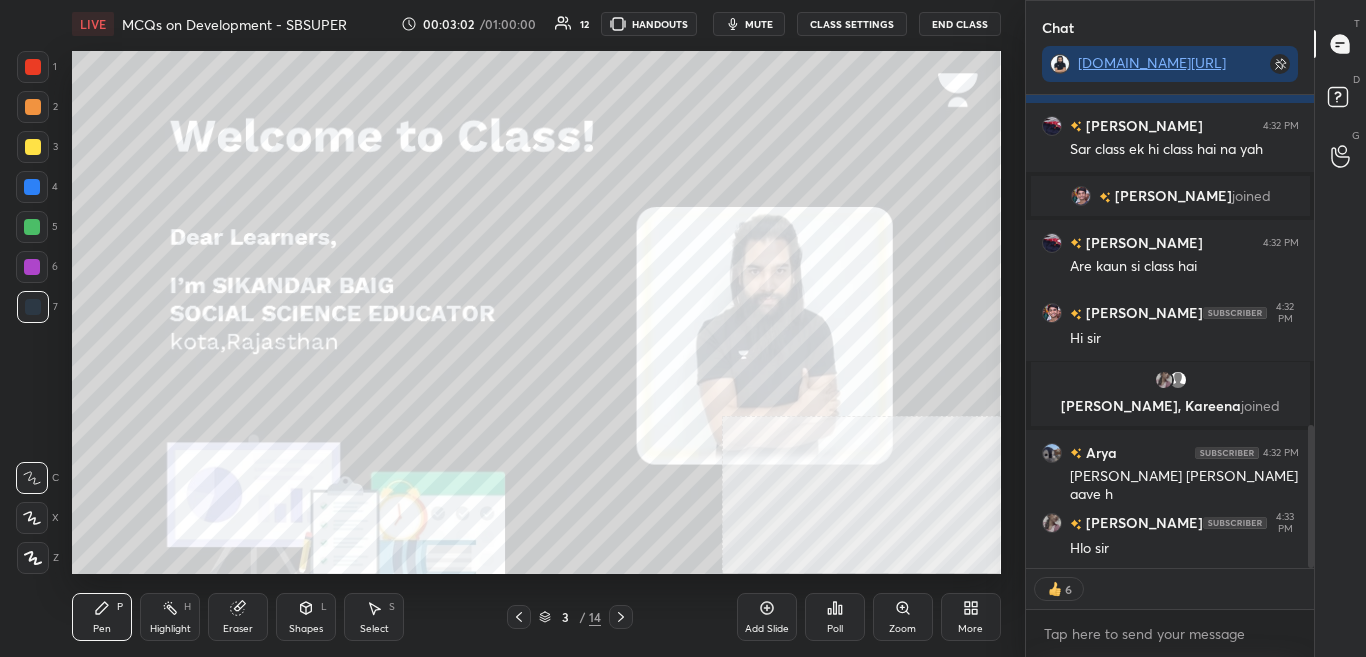 click on "mute" at bounding box center [759, 24] 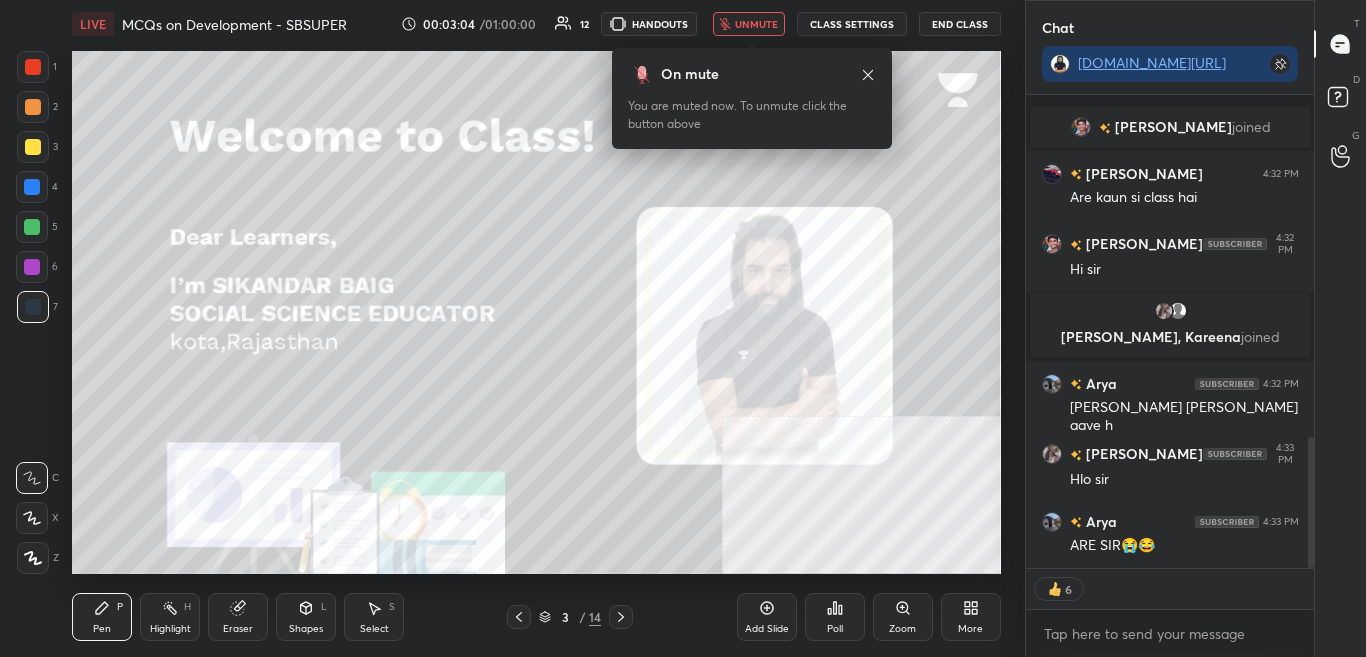 scroll, scrollTop: 1231, scrollLeft: 0, axis: vertical 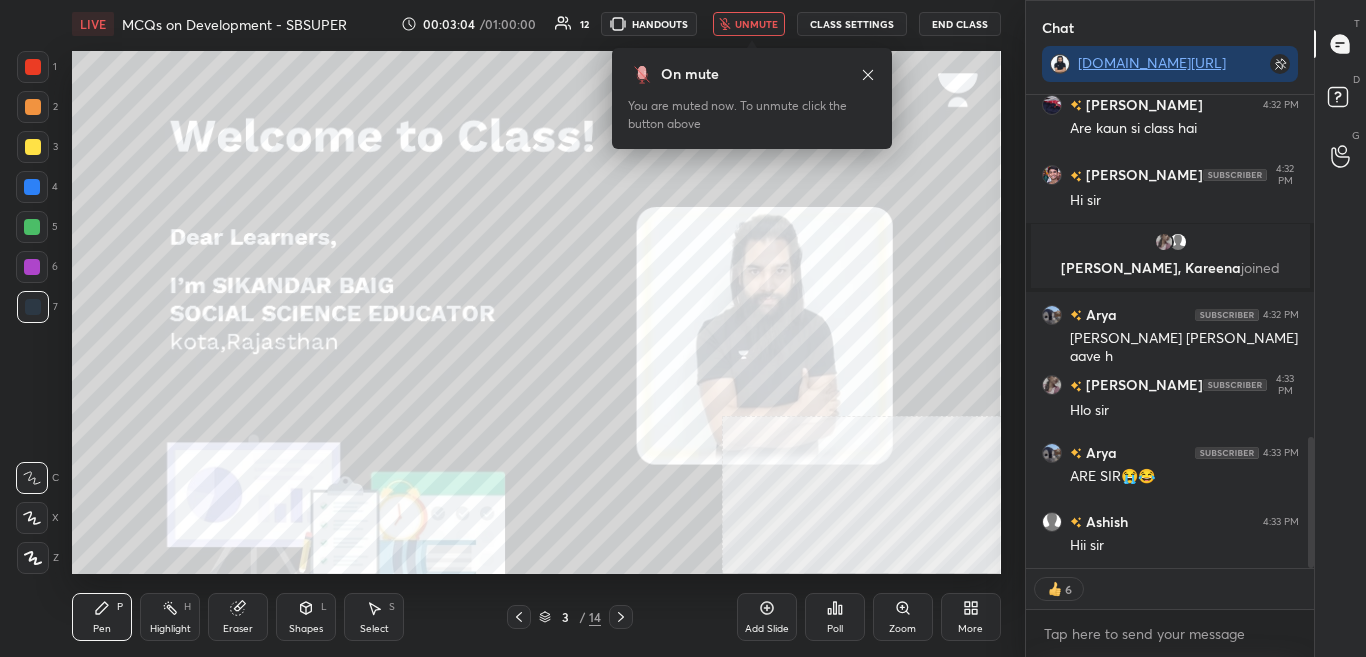 click on "unmute" at bounding box center (756, 24) 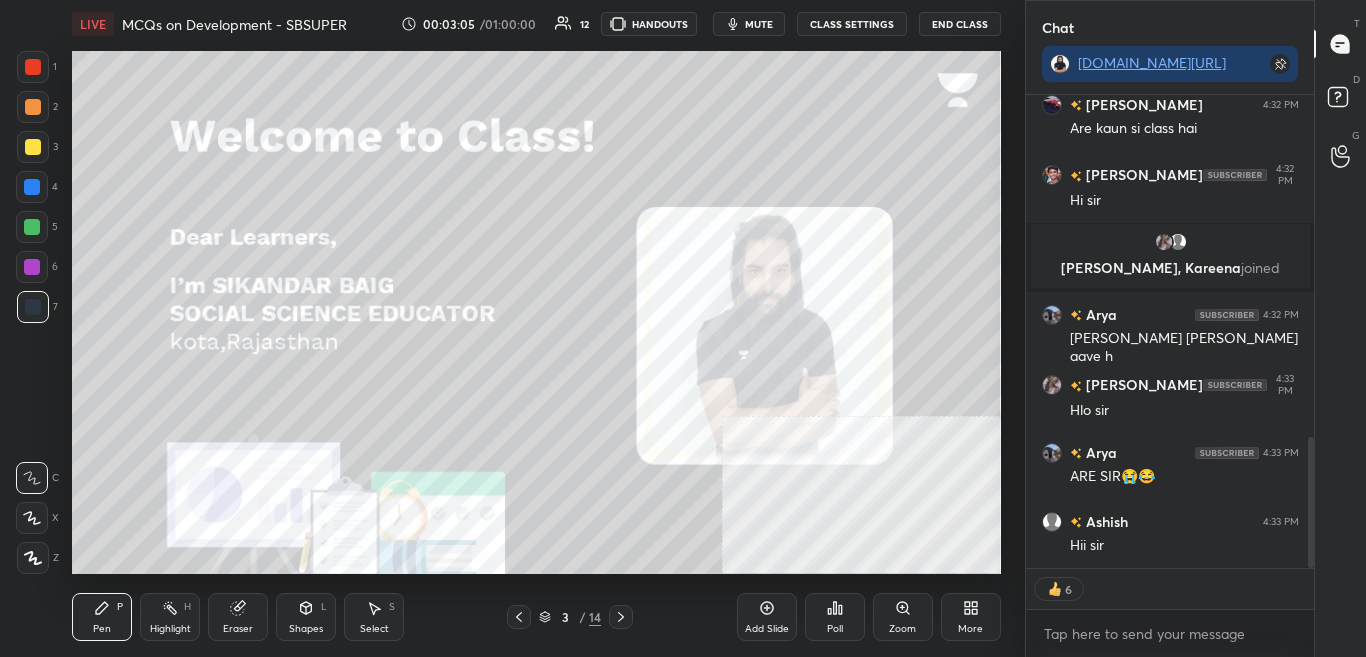 scroll, scrollTop: 7, scrollLeft: 7, axis: both 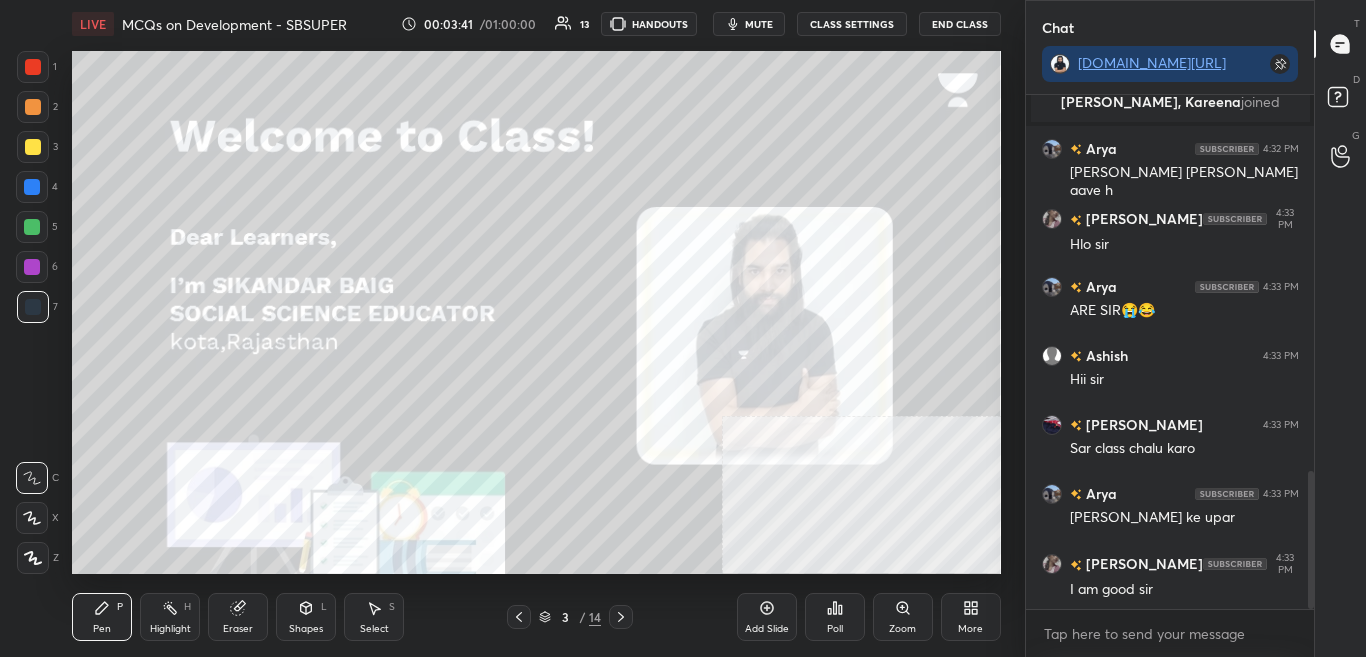 click 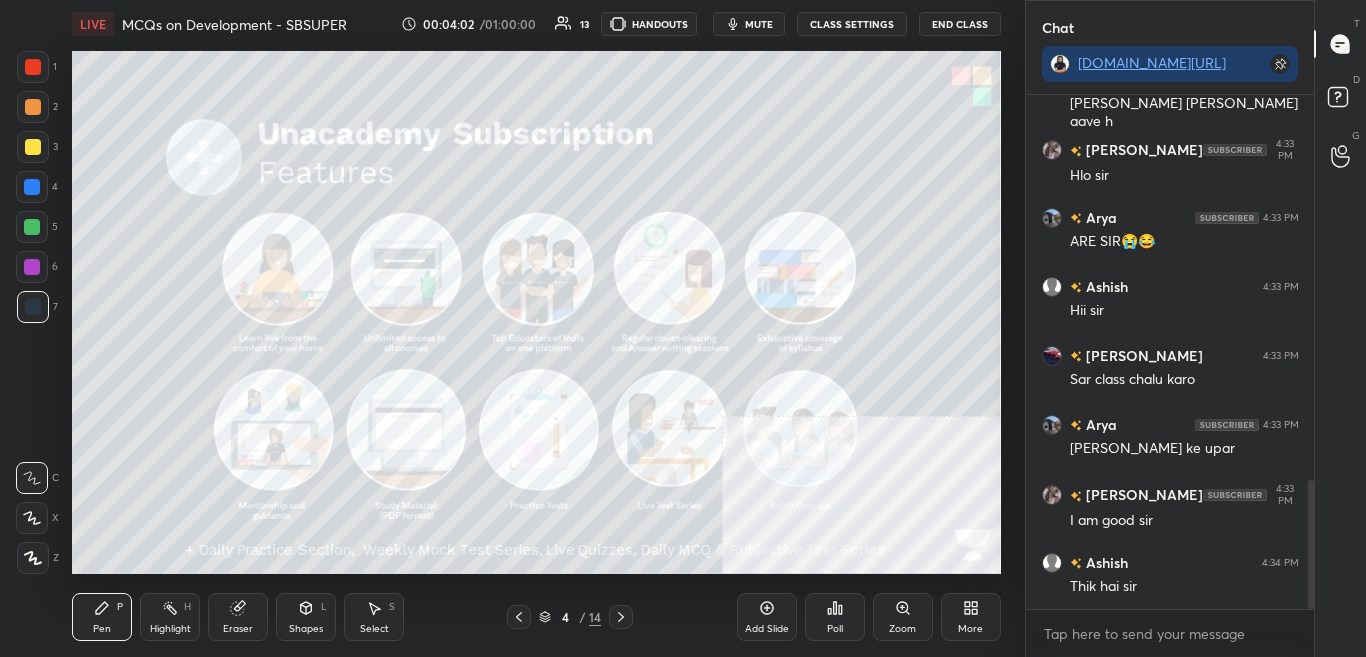 scroll, scrollTop: 1535, scrollLeft: 0, axis: vertical 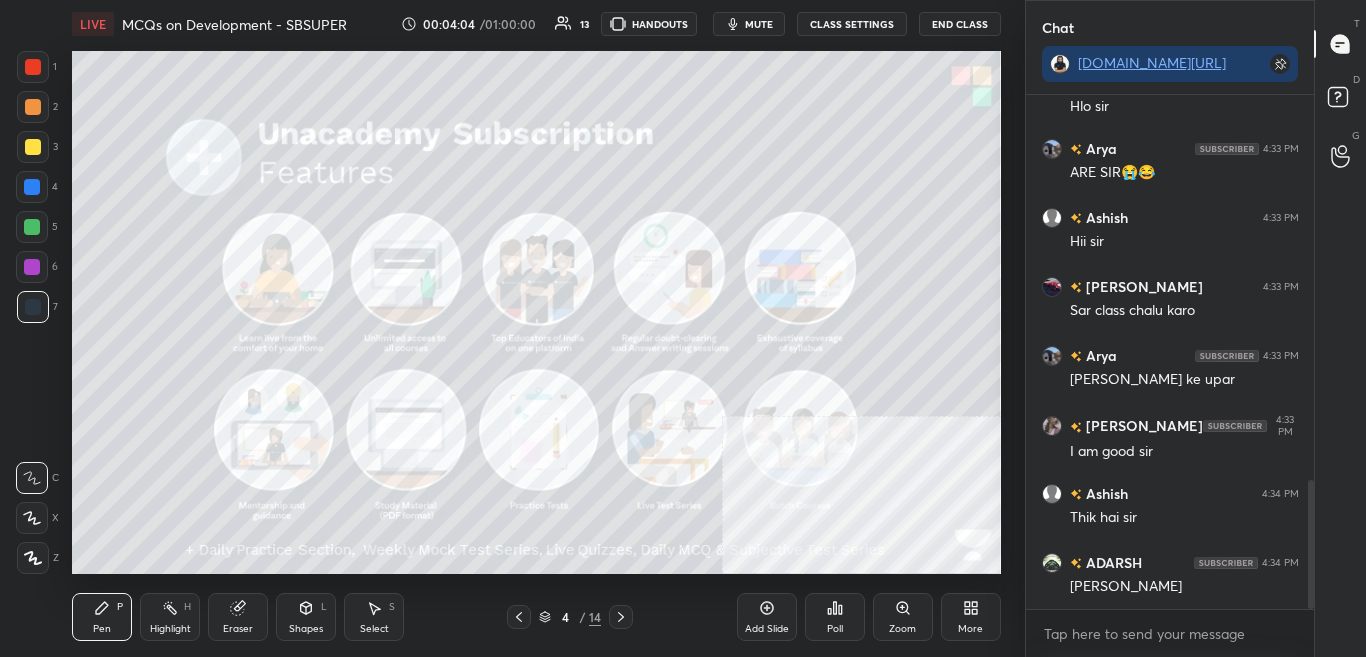 click at bounding box center [621, 617] 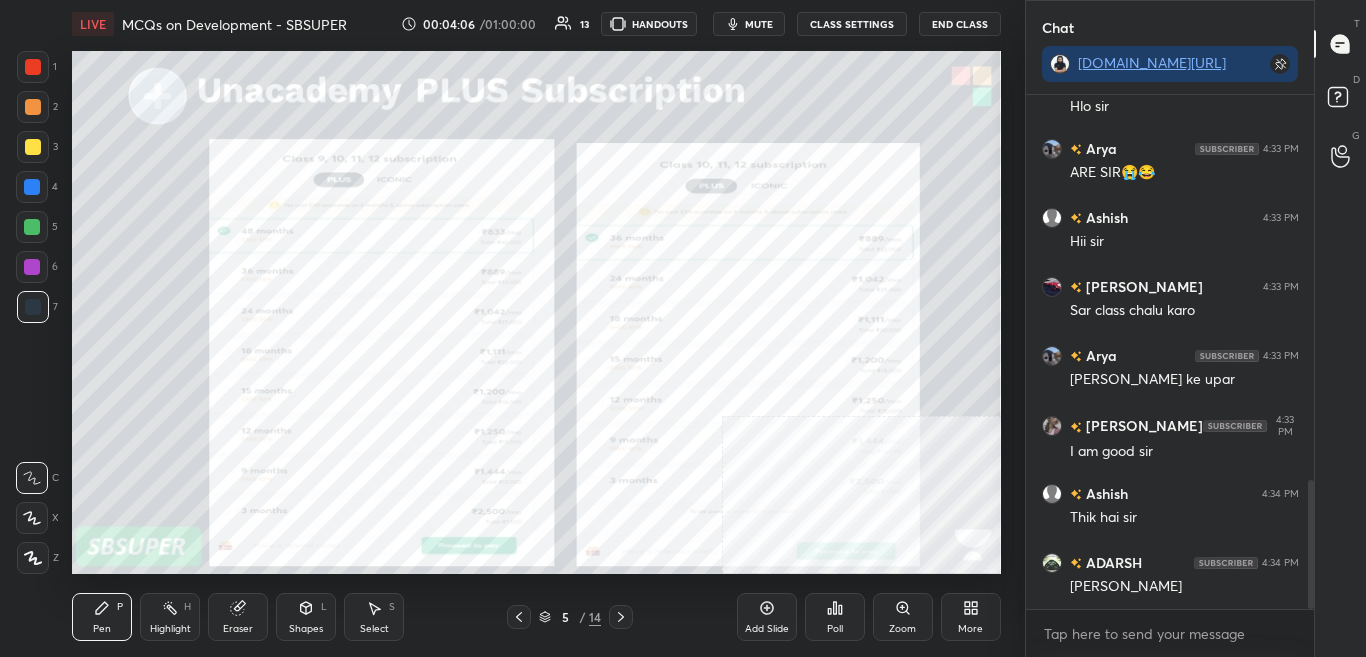 click at bounding box center [33, 67] 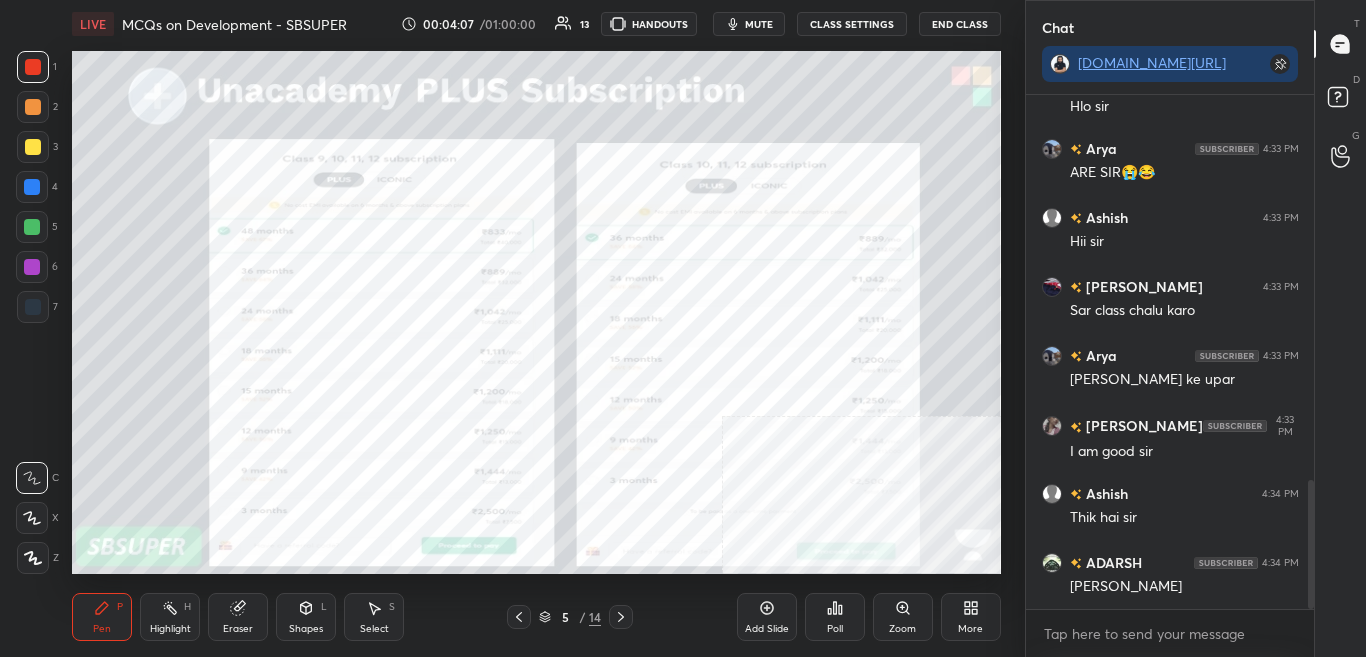 click at bounding box center (33, 558) 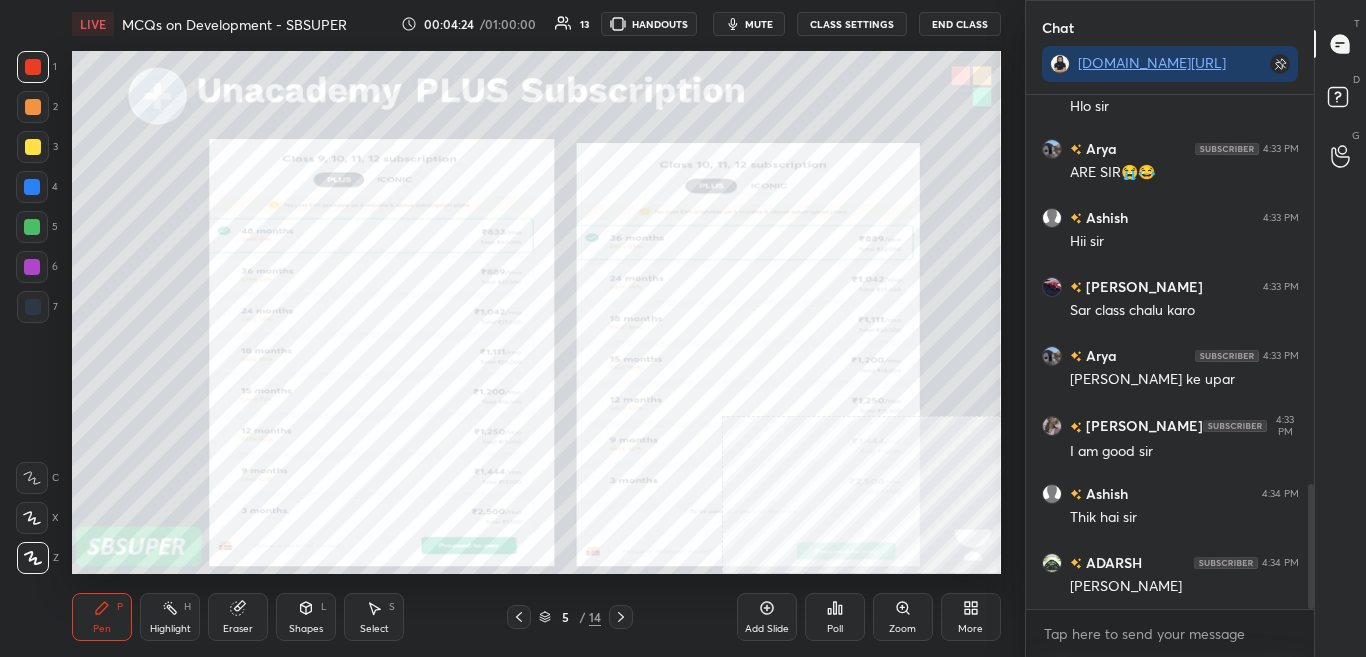 scroll, scrollTop: 1604, scrollLeft: 0, axis: vertical 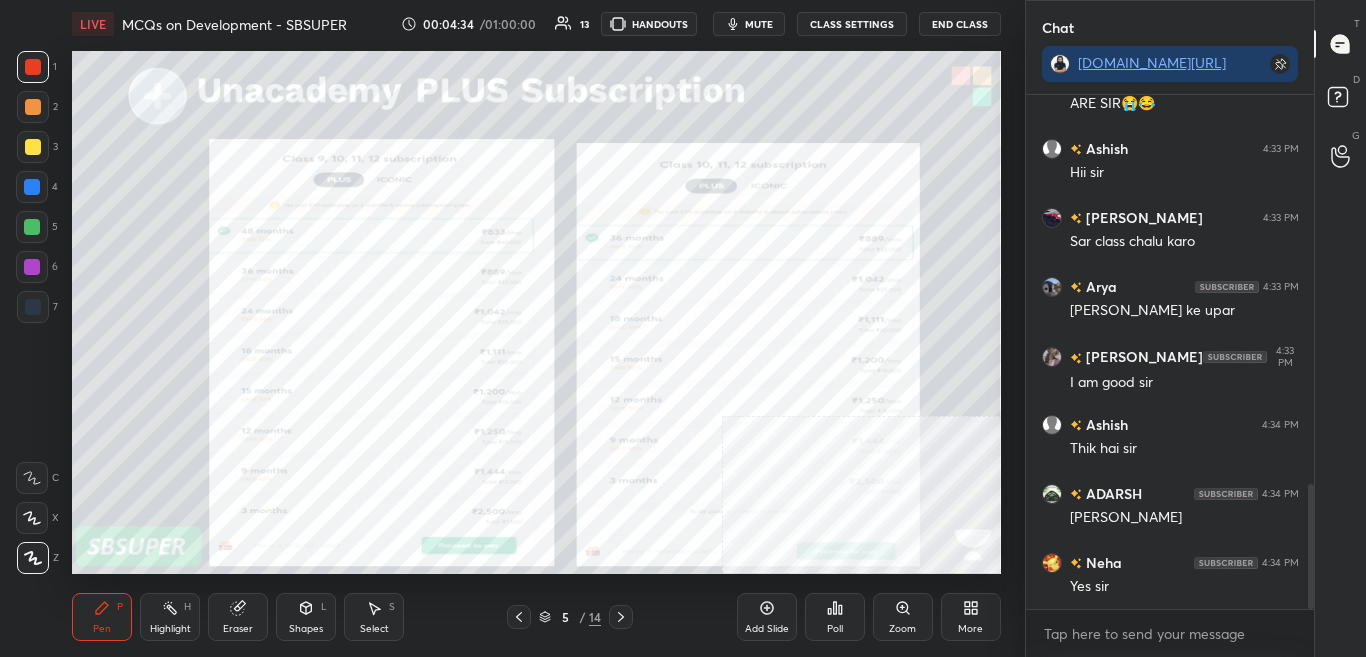 click at bounding box center [621, 617] 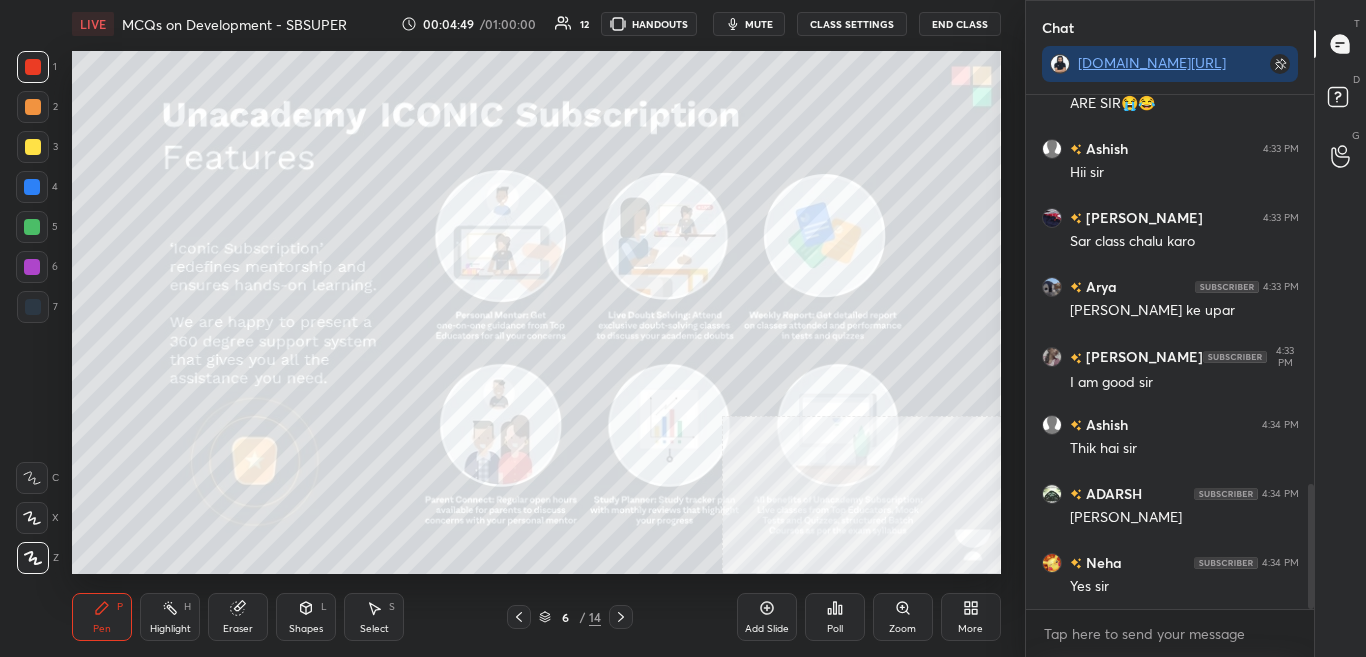 click 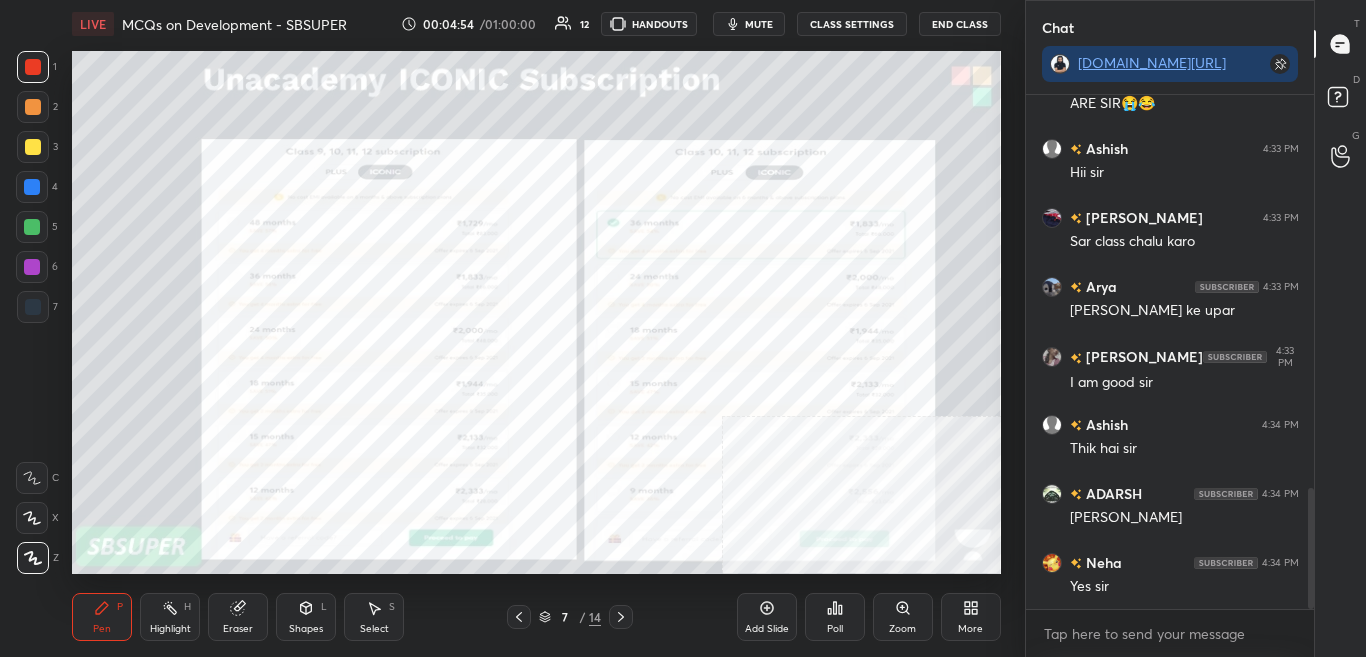 scroll, scrollTop: 1673, scrollLeft: 0, axis: vertical 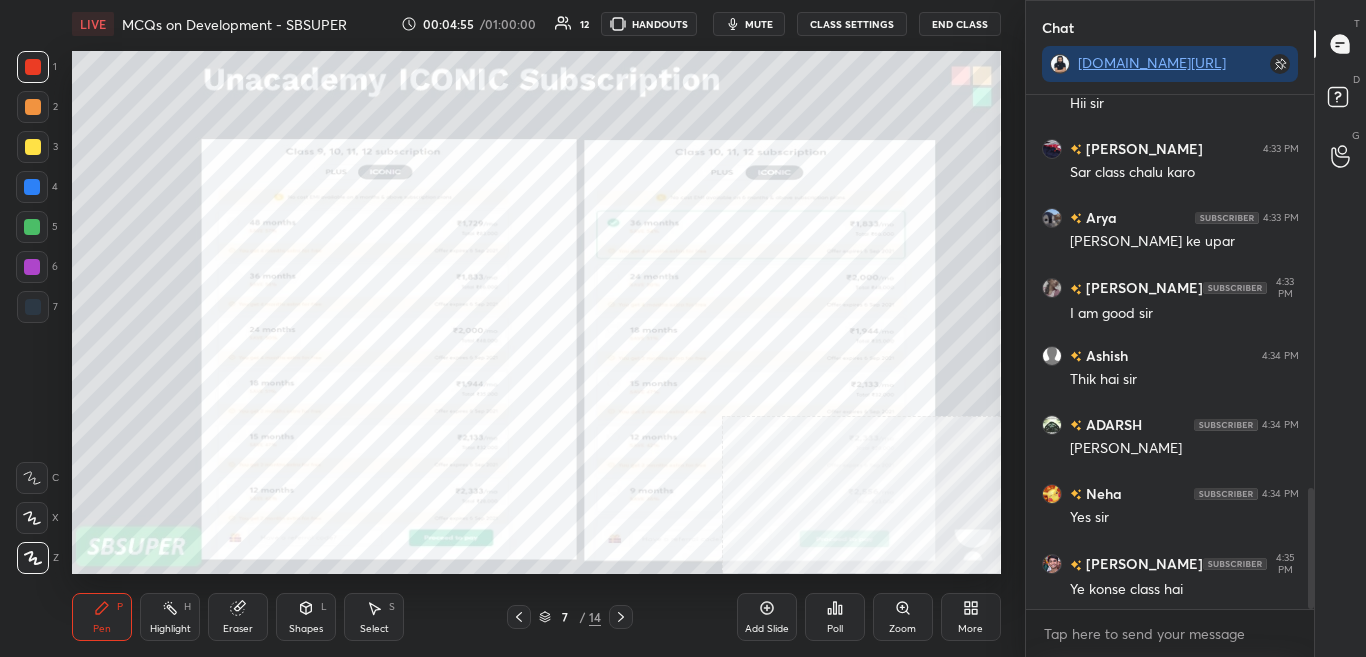 click 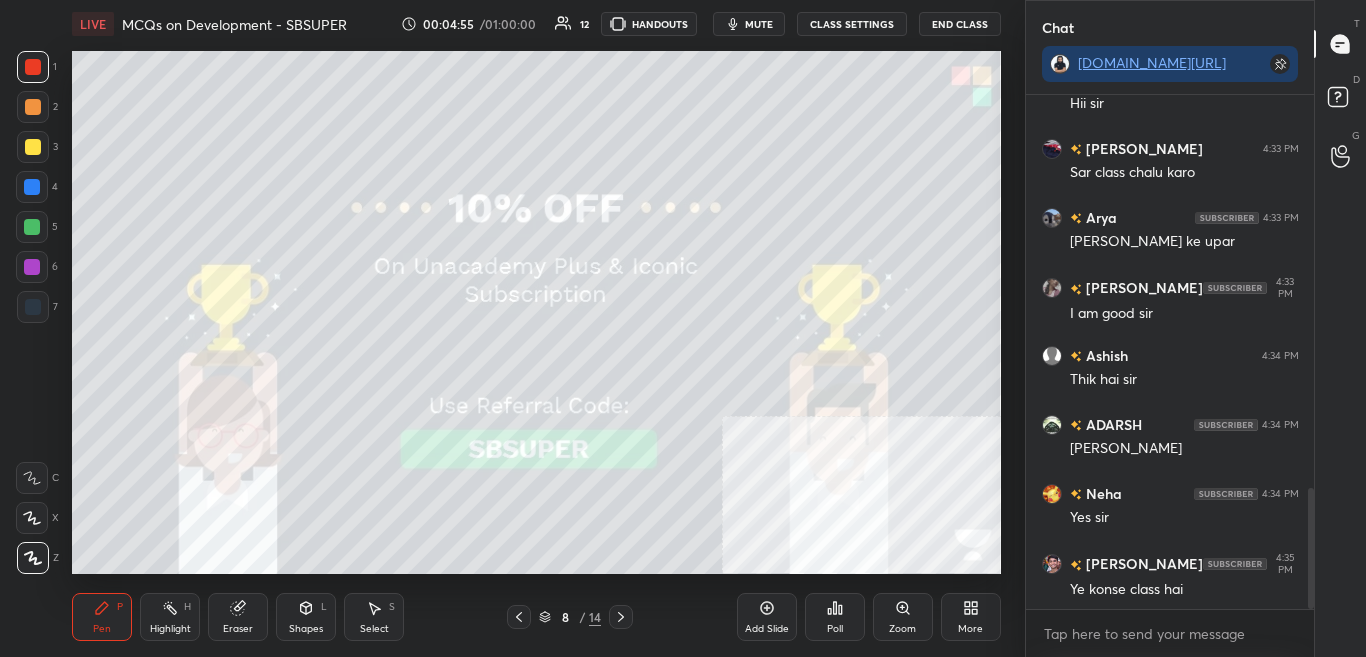 click 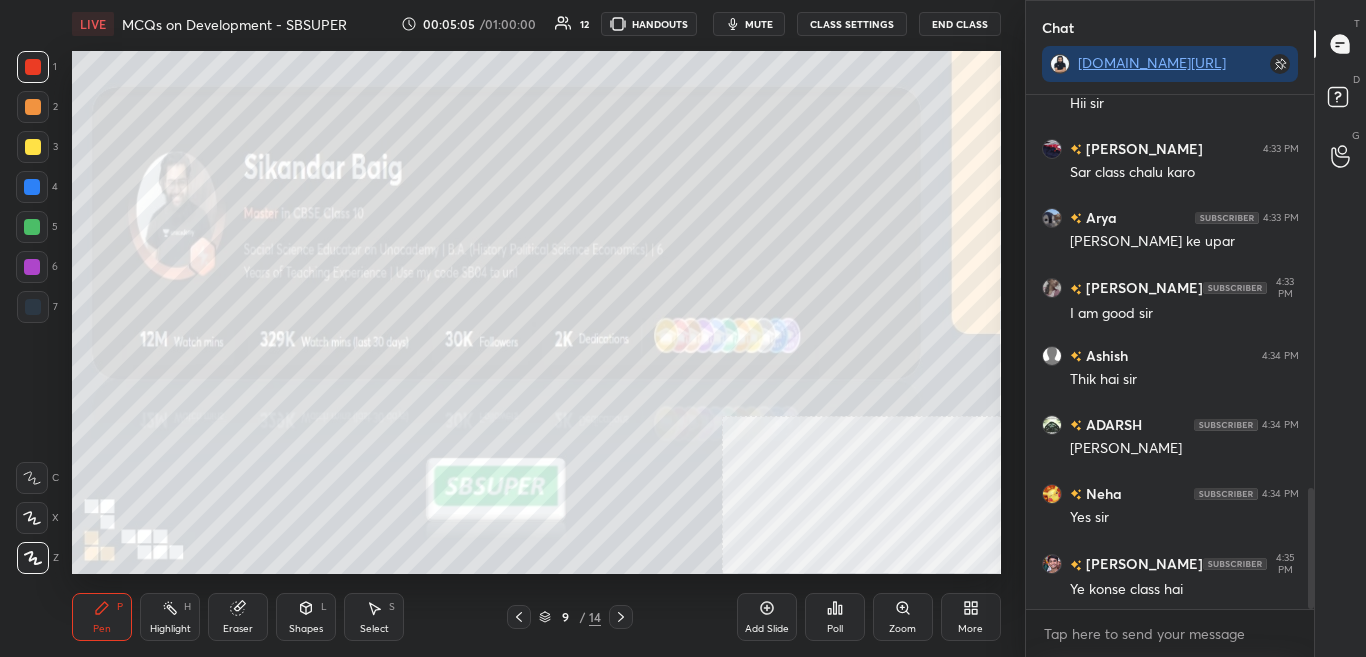 click 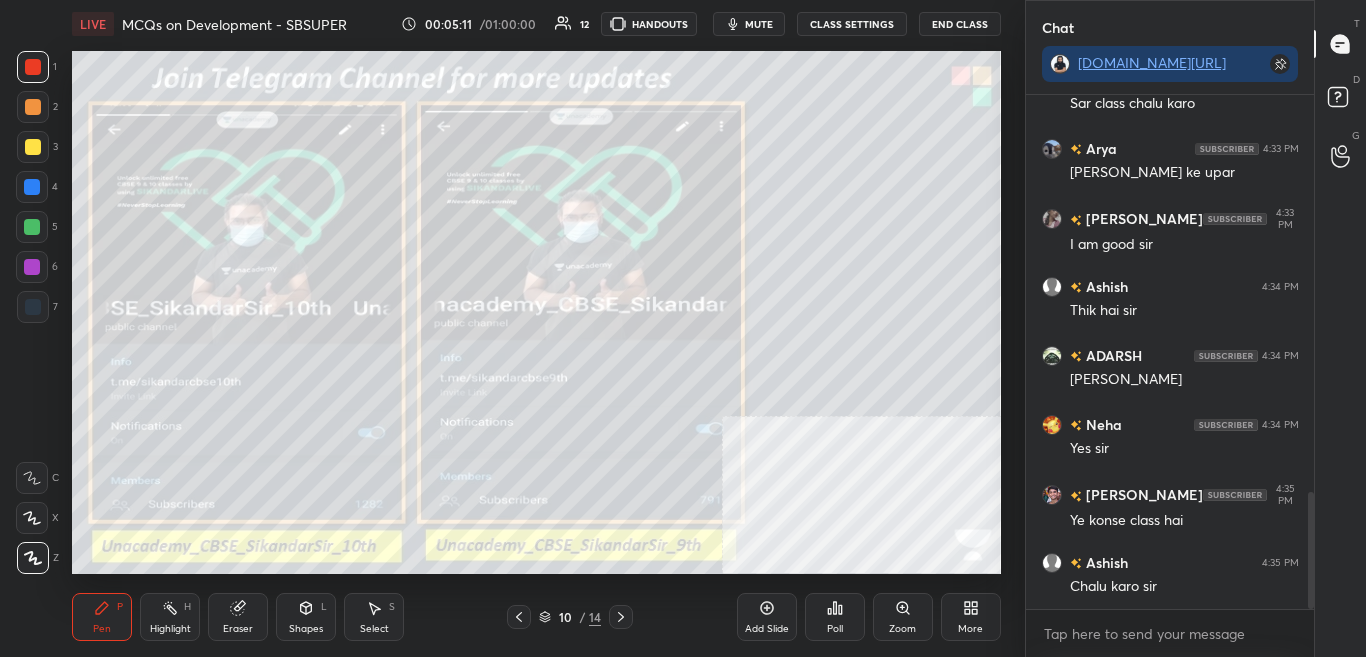 scroll, scrollTop: 1811, scrollLeft: 0, axis: vertical 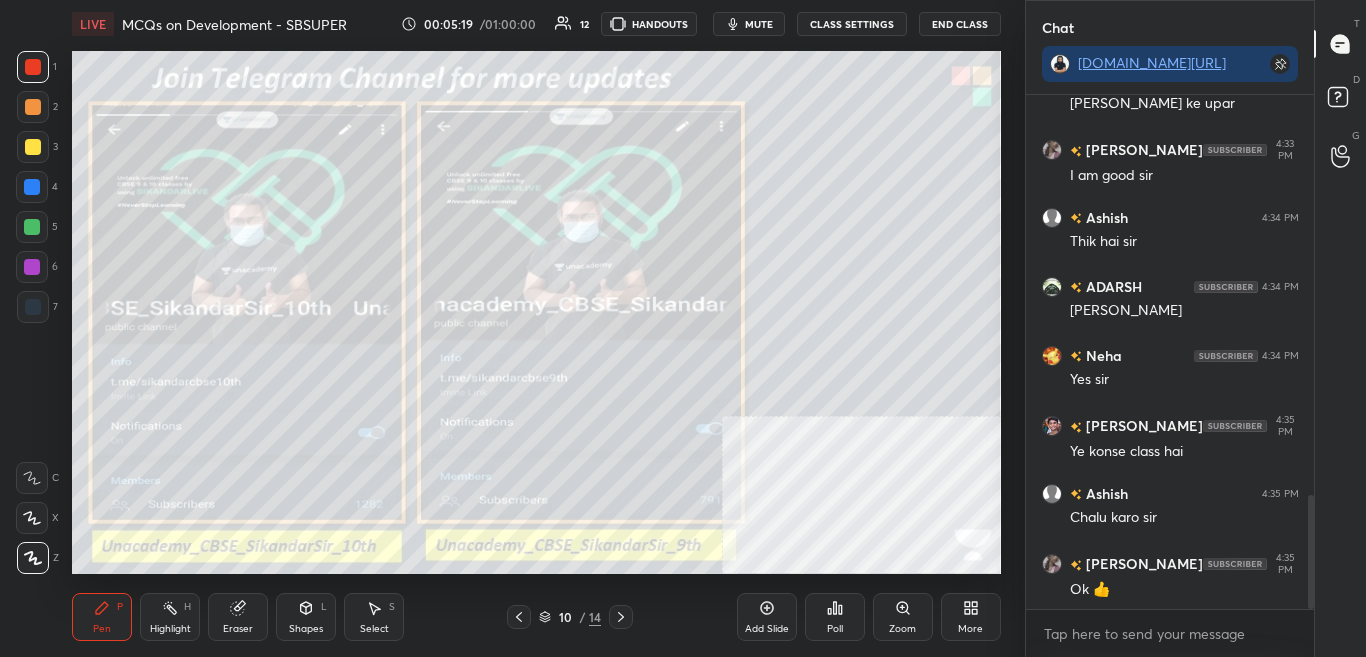 click 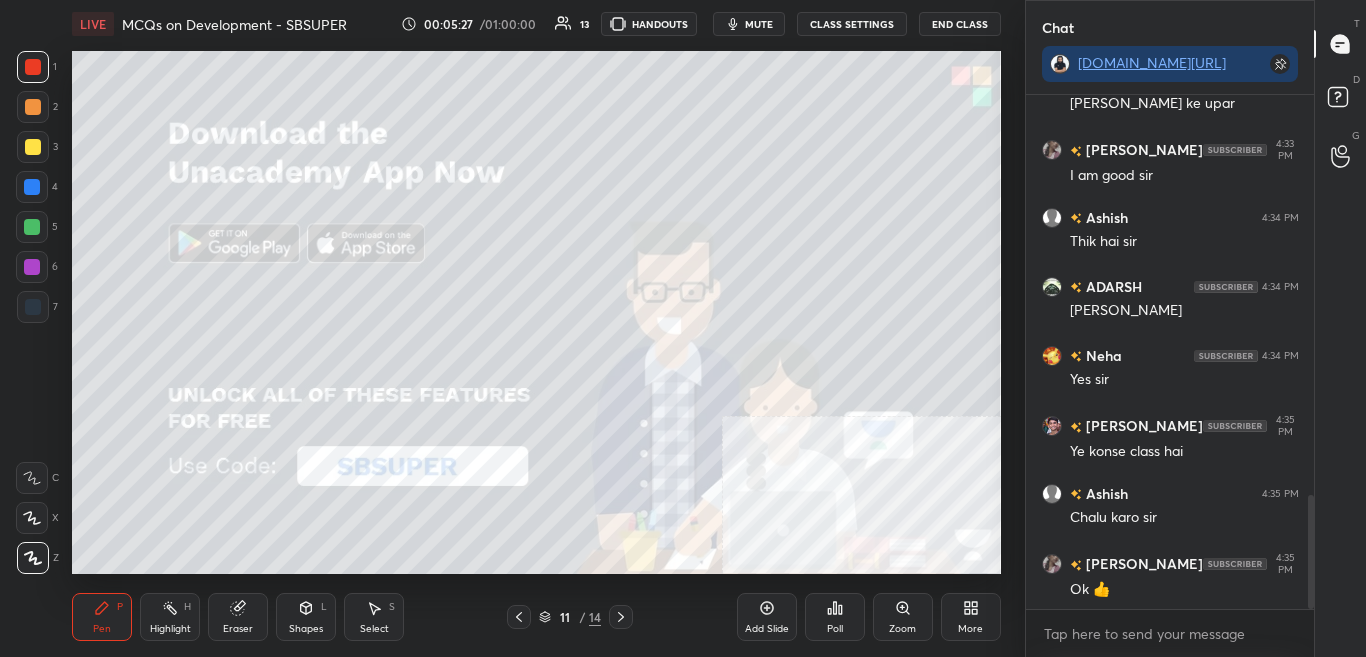 scroll, scrollTop: 1880, scrollLeft: 0, axis: vertical 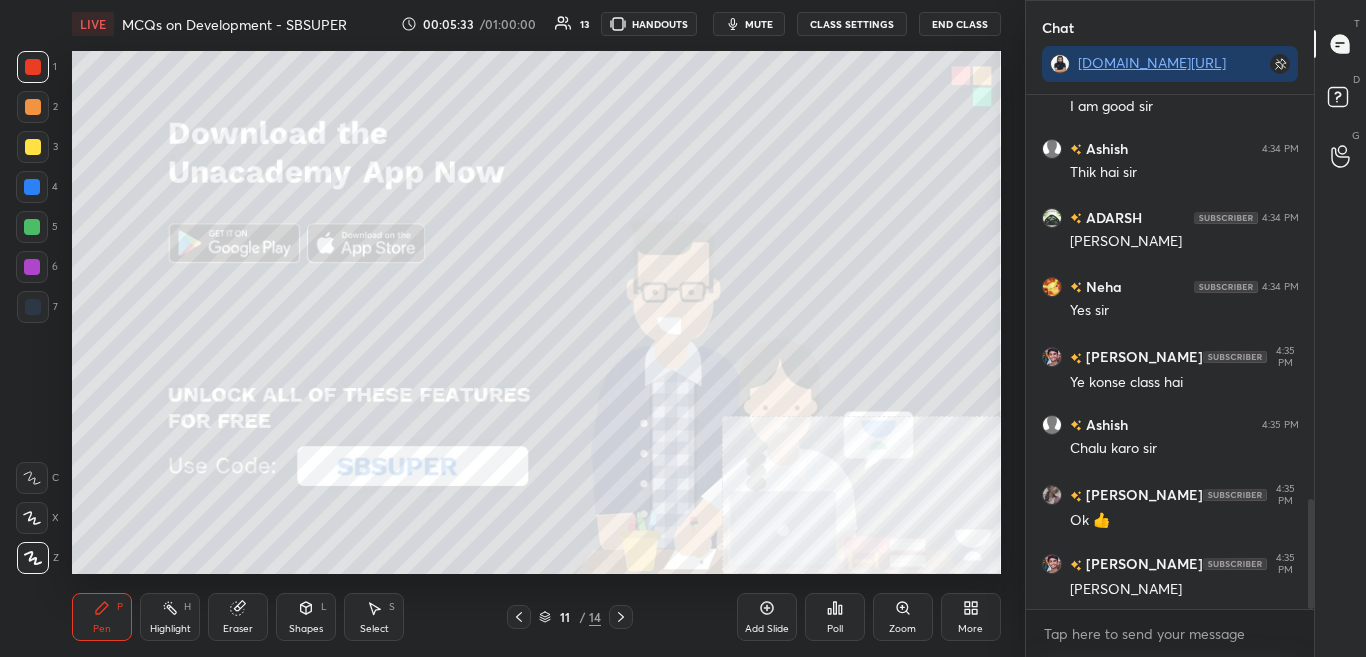 click 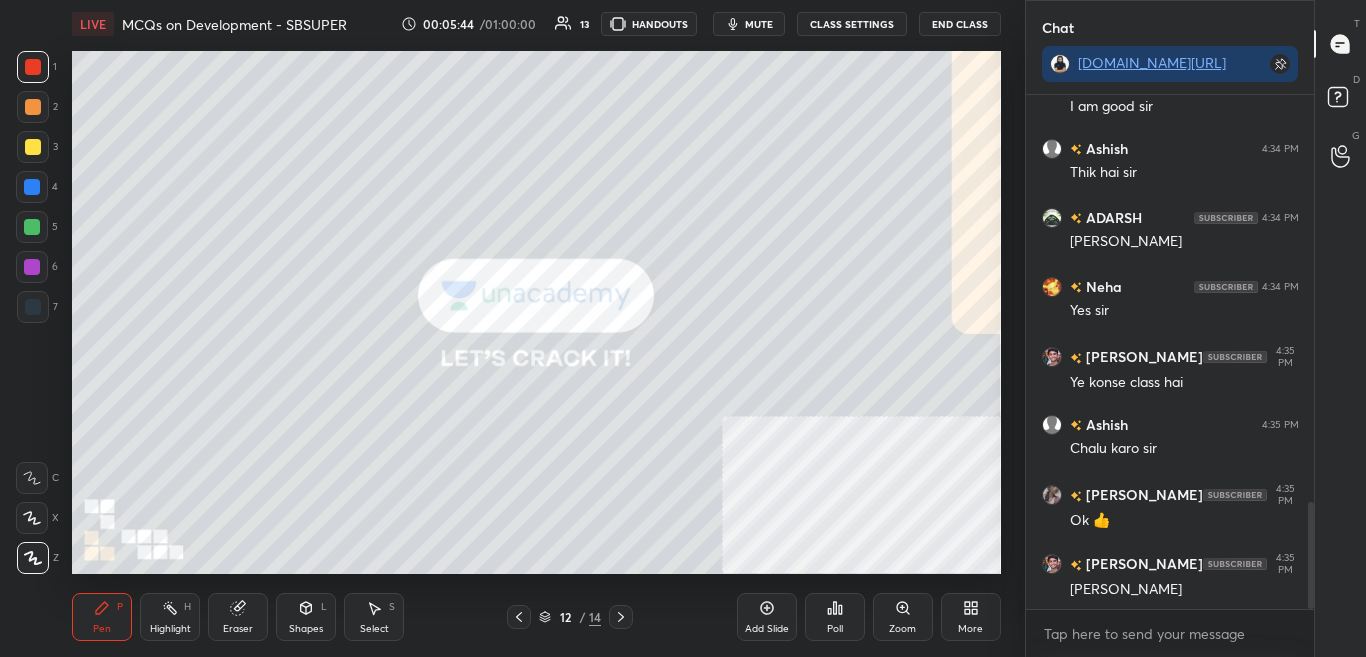 scroll, scrollTop: 1949, scrollLeft: 0, axis: vertical 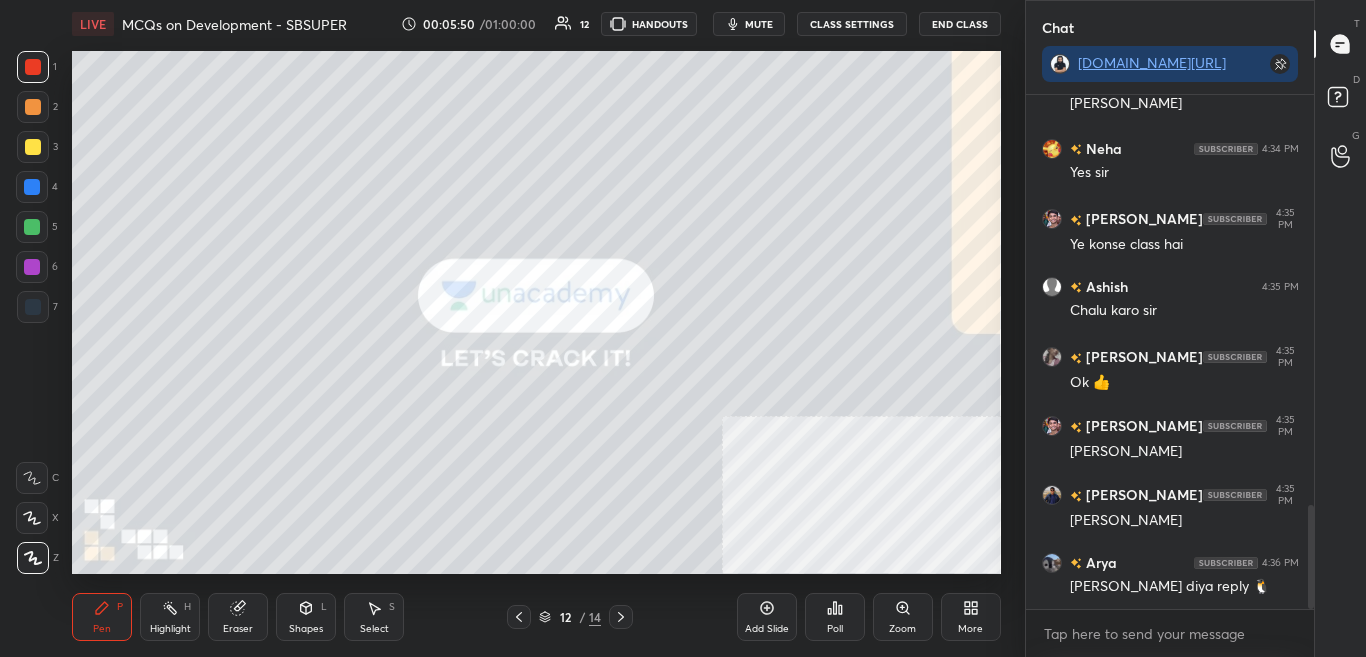 click 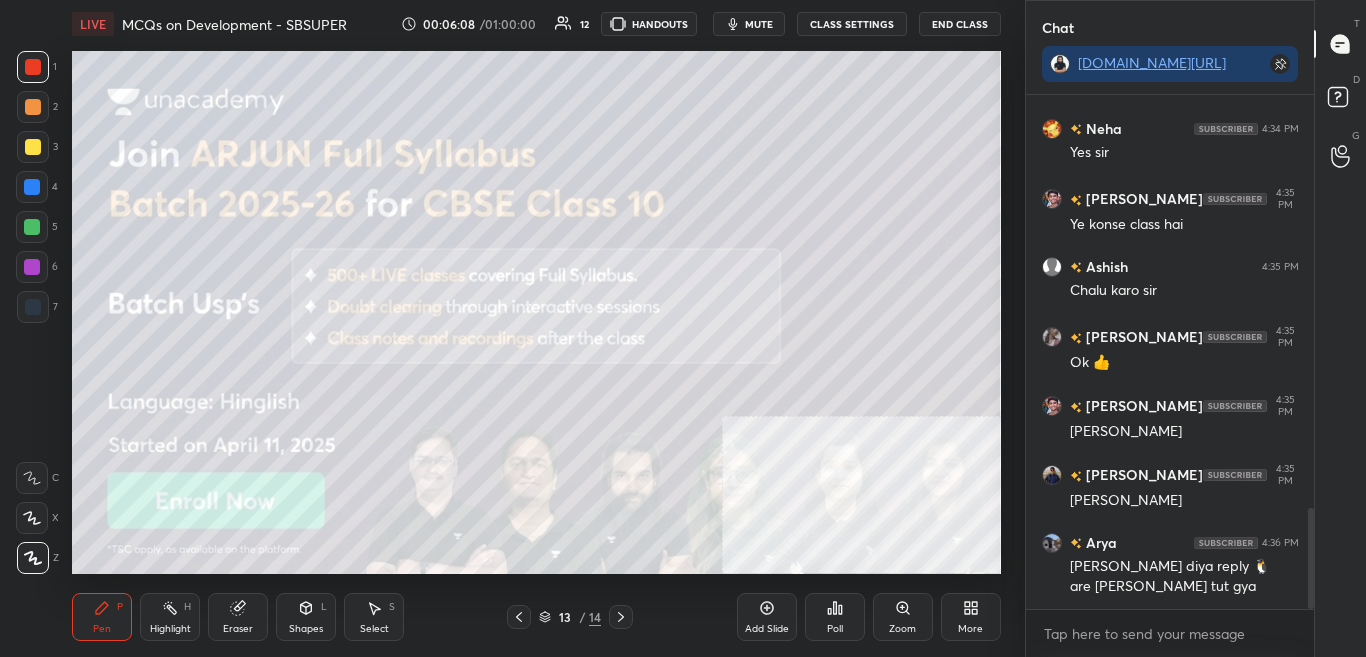 scroll, scrollTop: 2107, scrollLeft: 0, axis: vertical 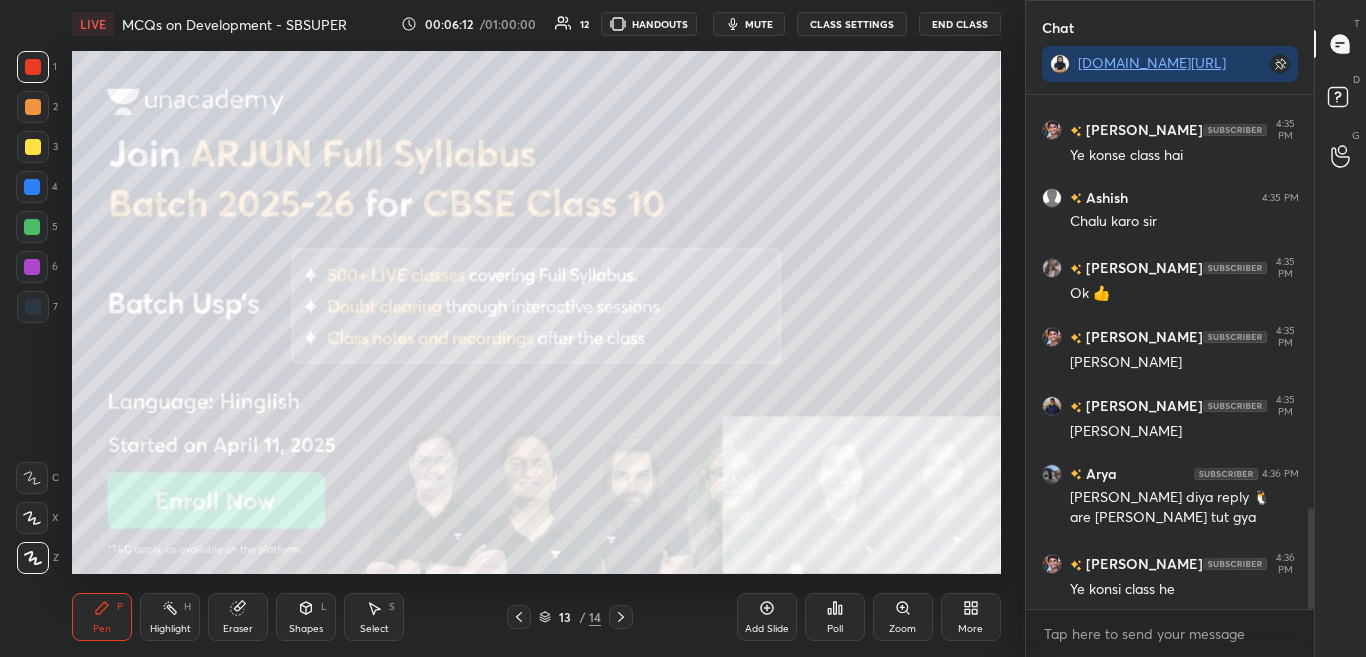 click 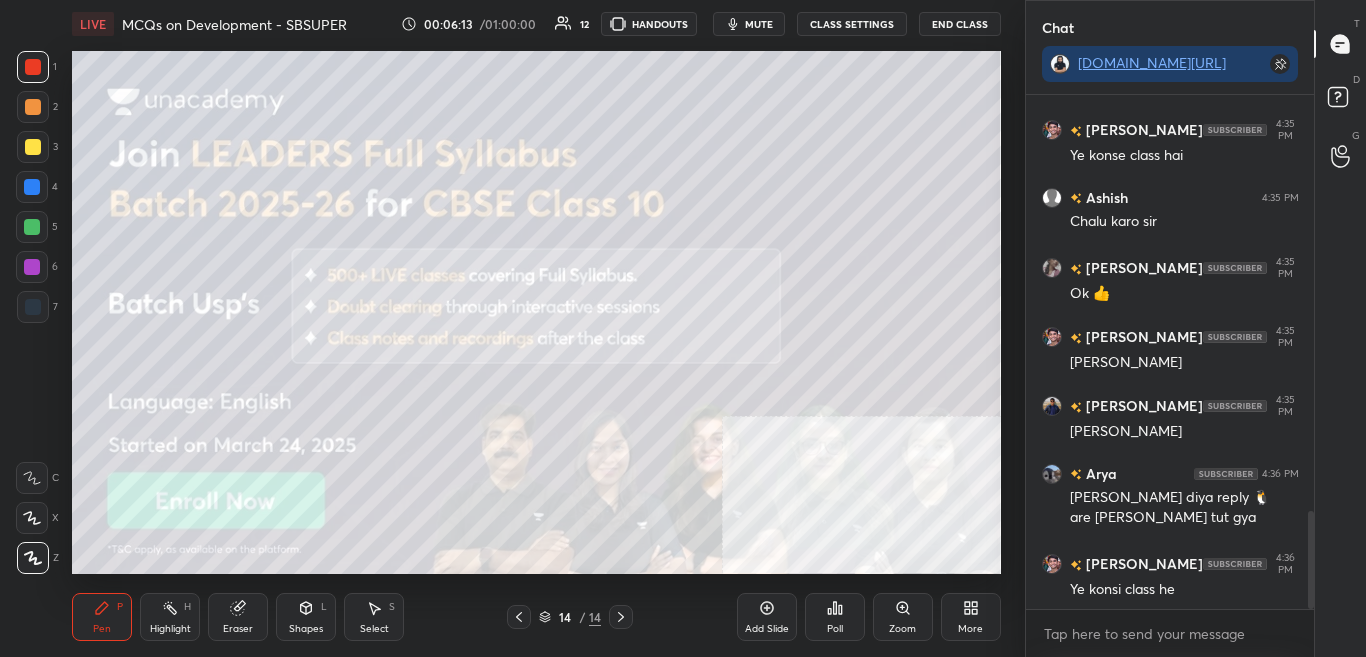 scroll, scrollTop: 2176, scrollLeft: 0, axis: vertical 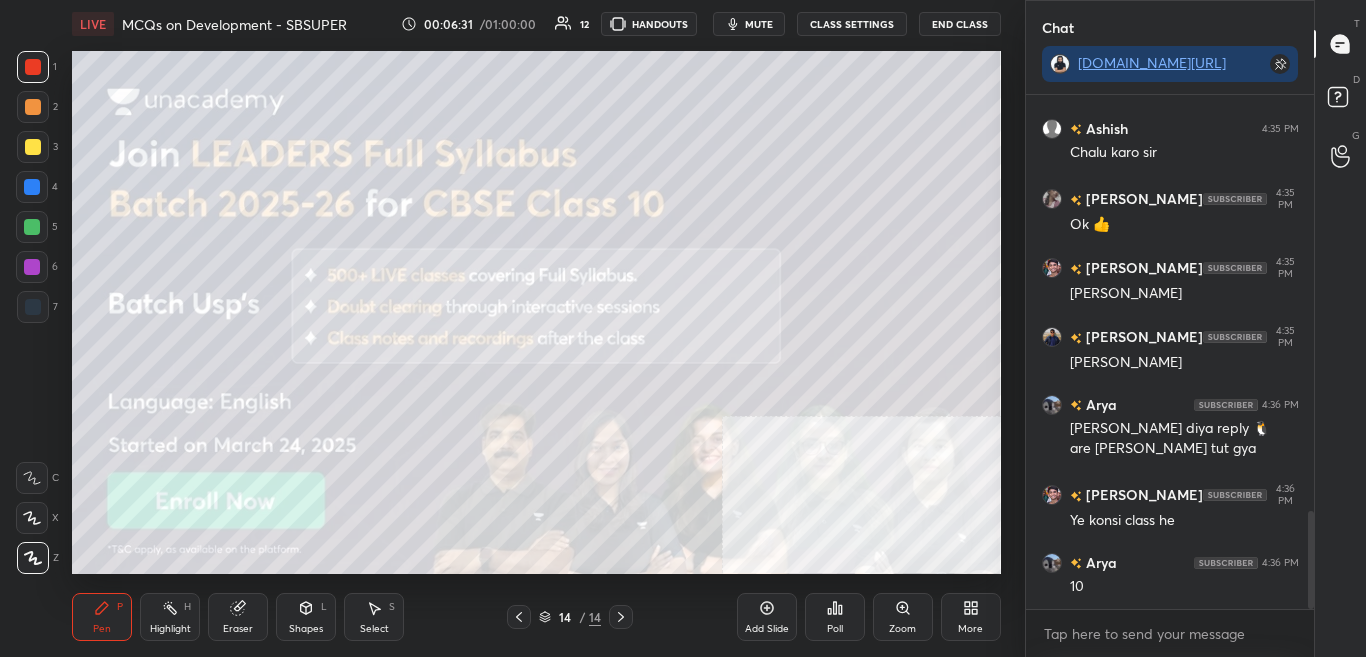 click on "More" at bounding box center (971, 617) 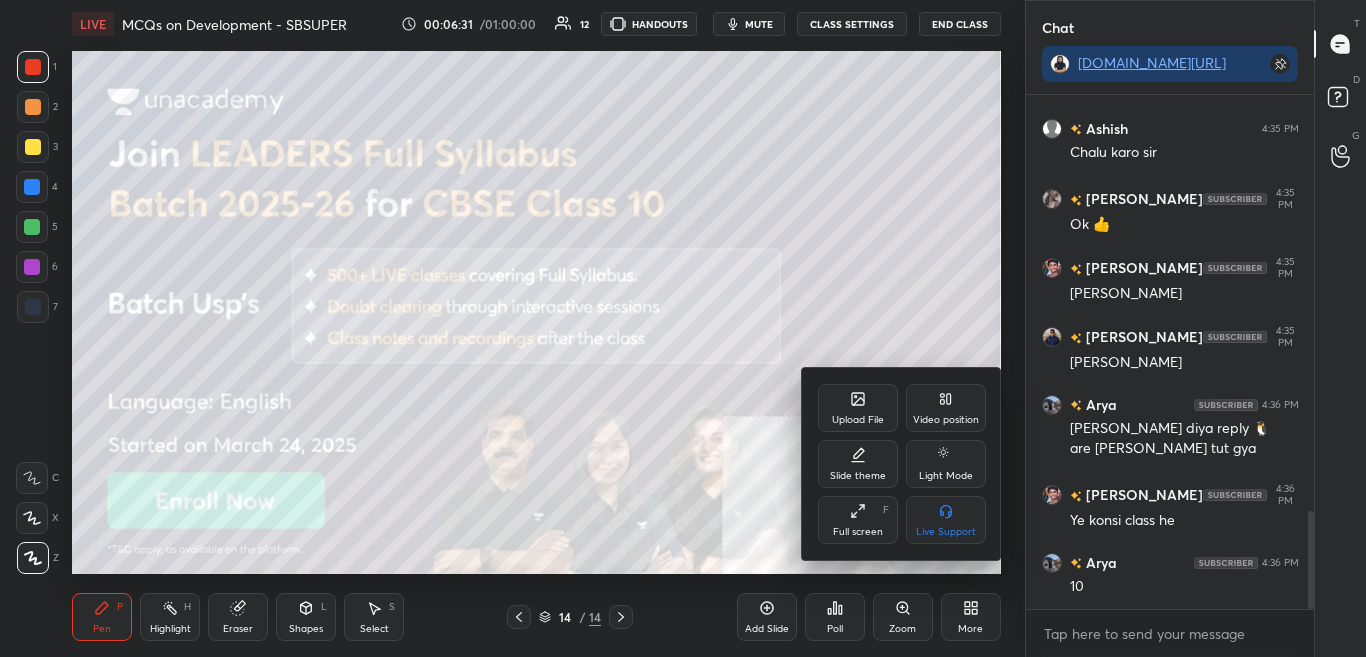 click 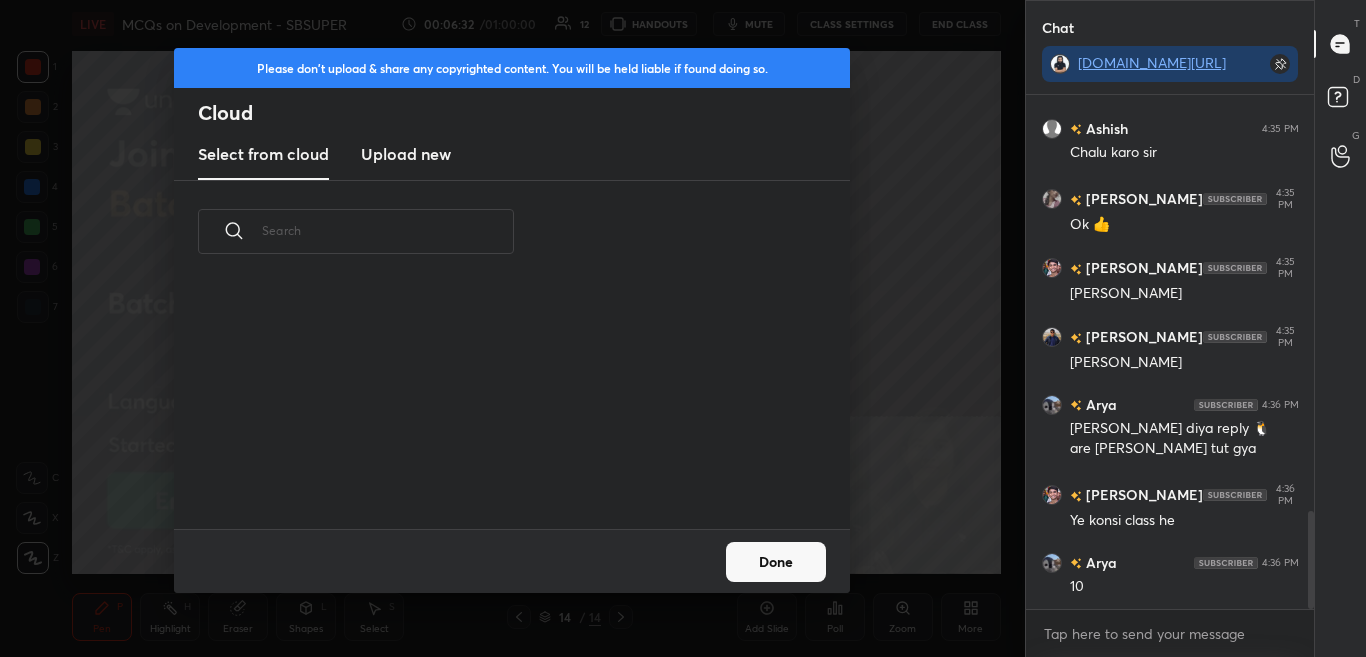 click on "Upload new" at bounding box center [406, 154] 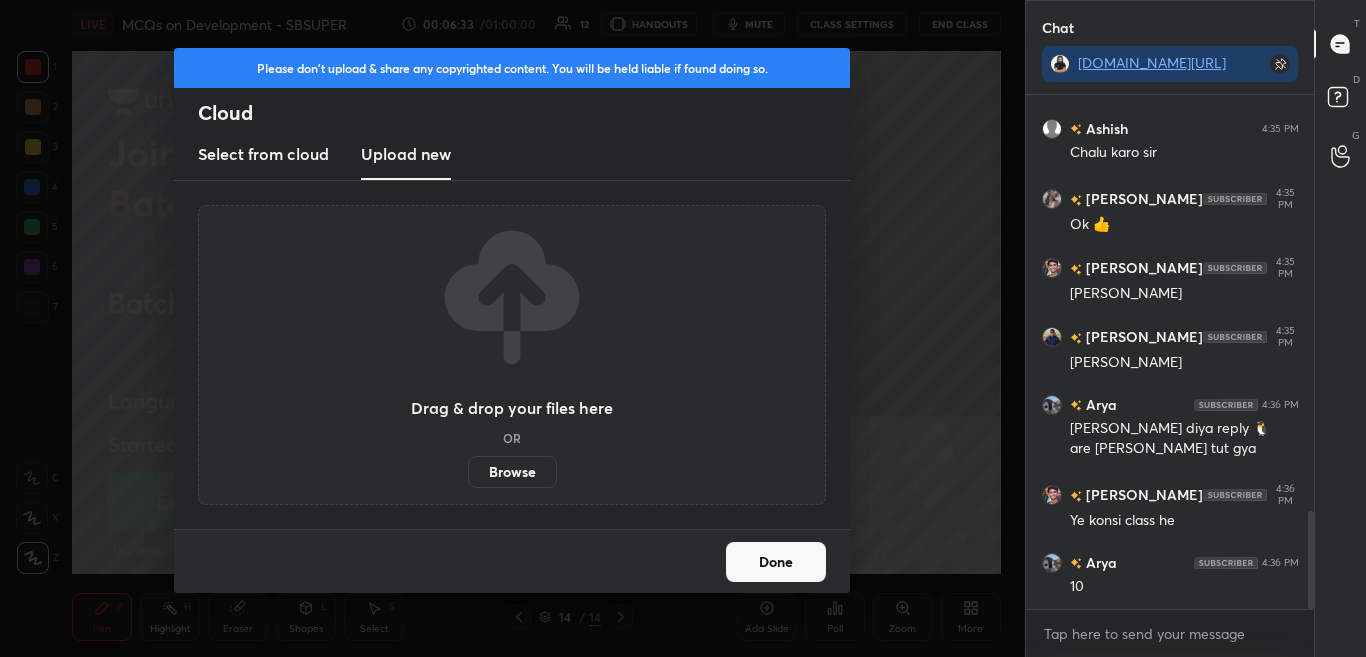 click on "Browse" at bounding box center (512, 472) 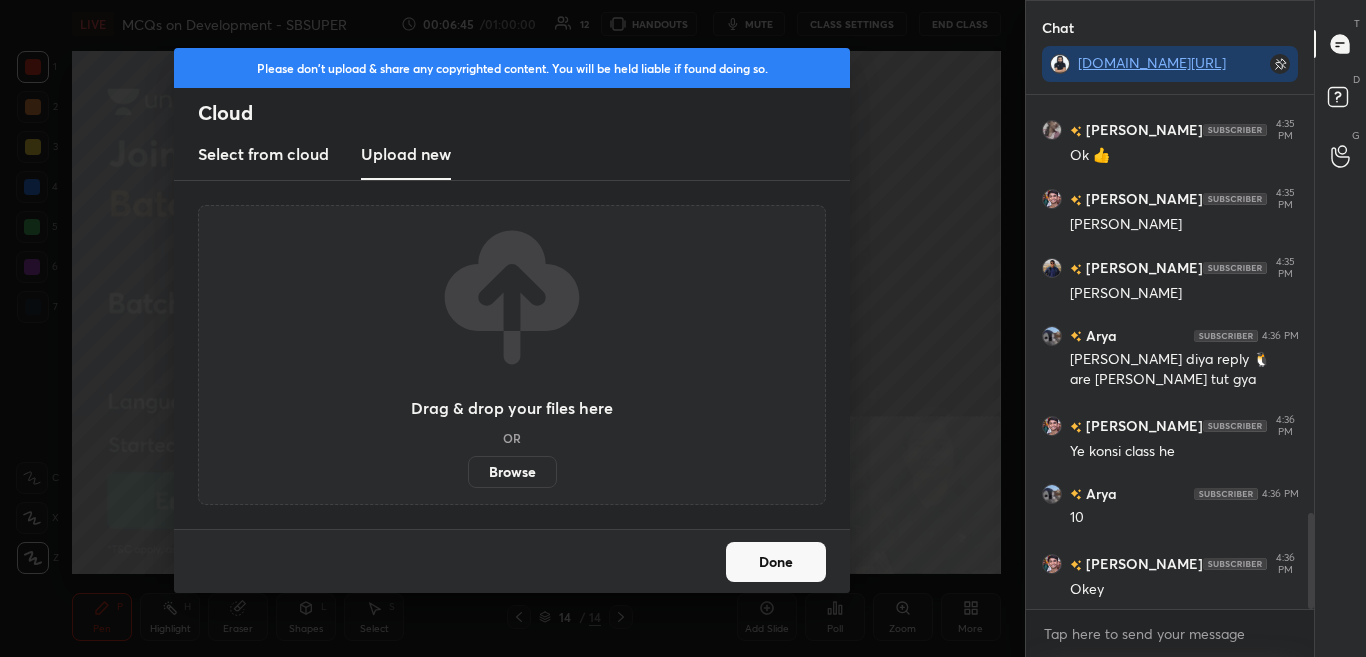 scroll, scrollTop: 2314, scrollLeft: 0, axis: vertical 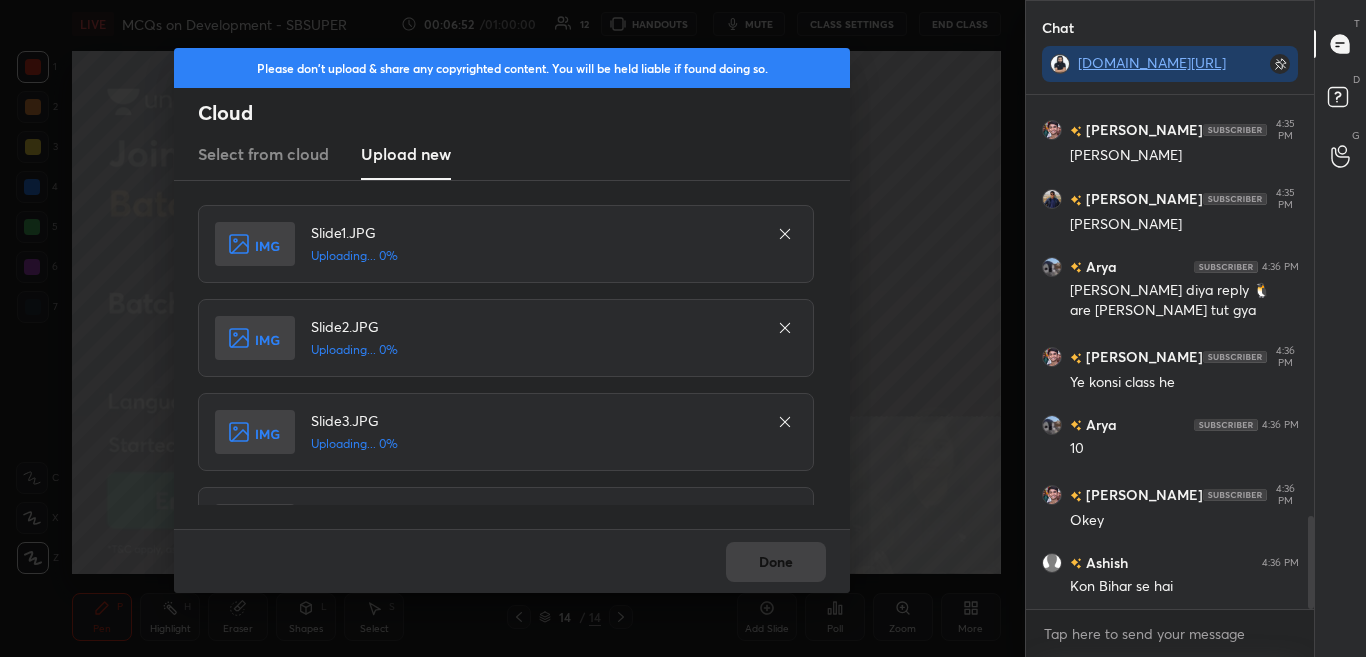 click on "Done" at bounding box center (512, 561) 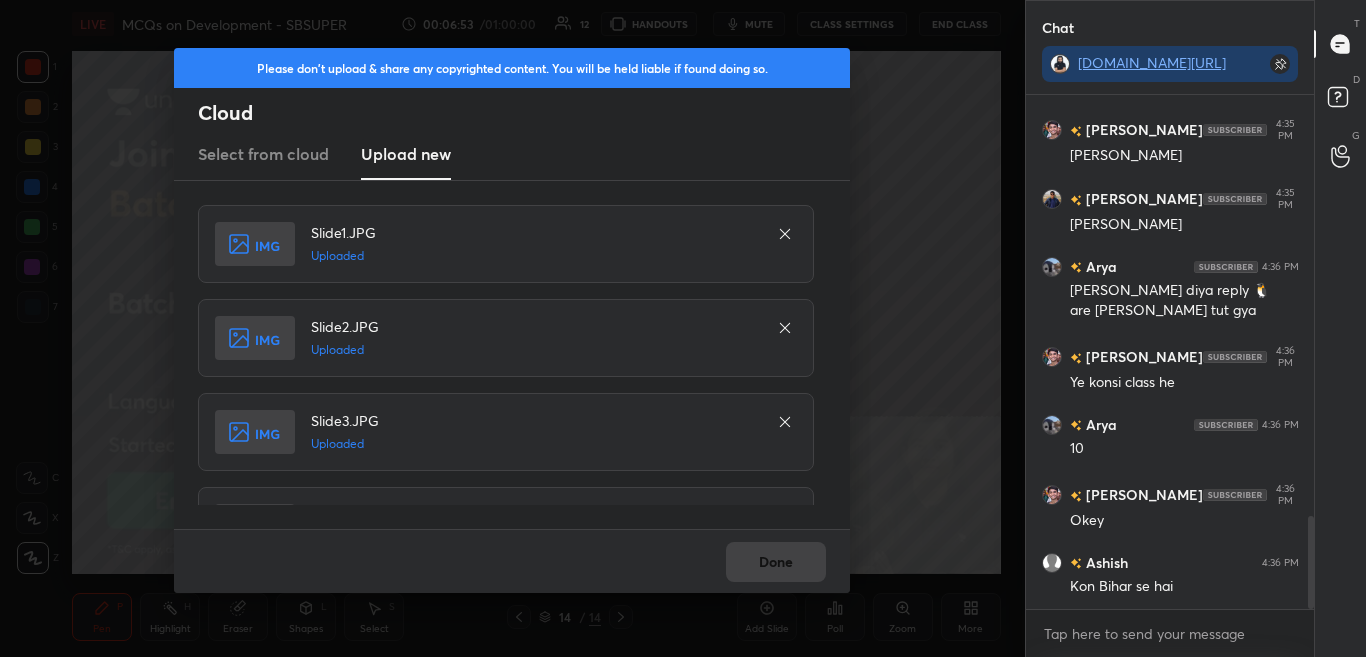 click on "Done" at bounding box center (512, 561) 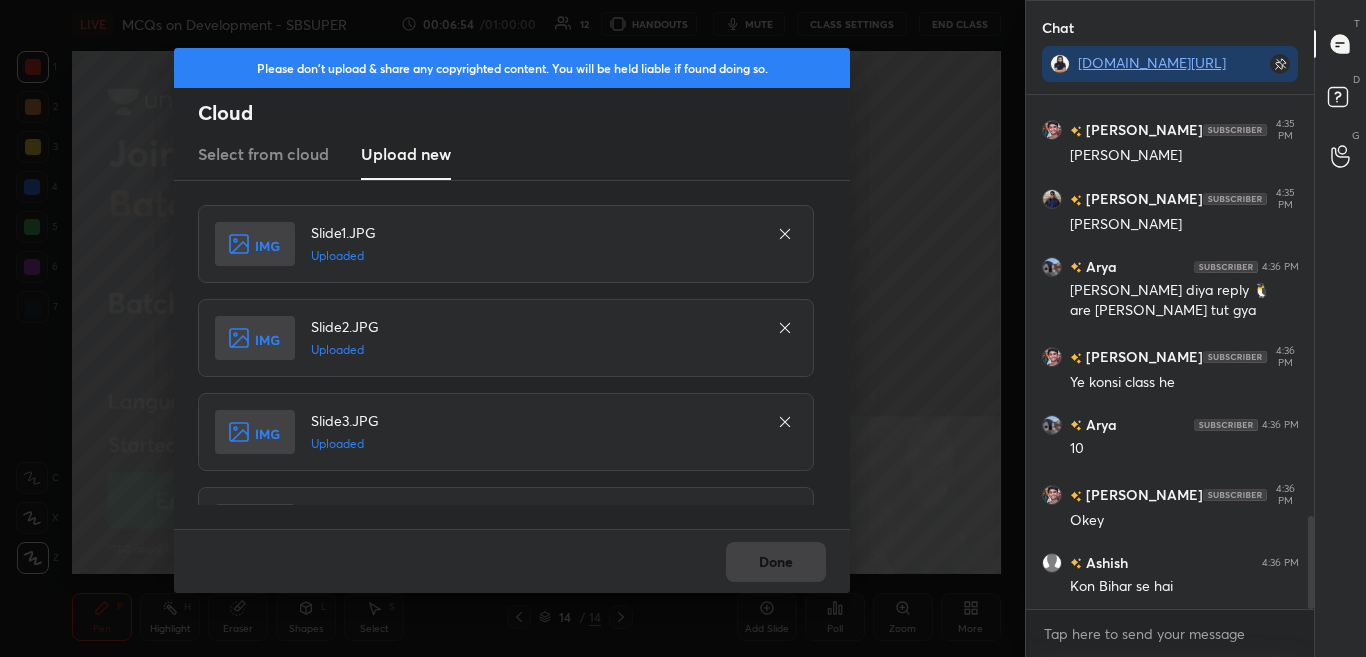 click on "Done" at bounding box center (512, 561) 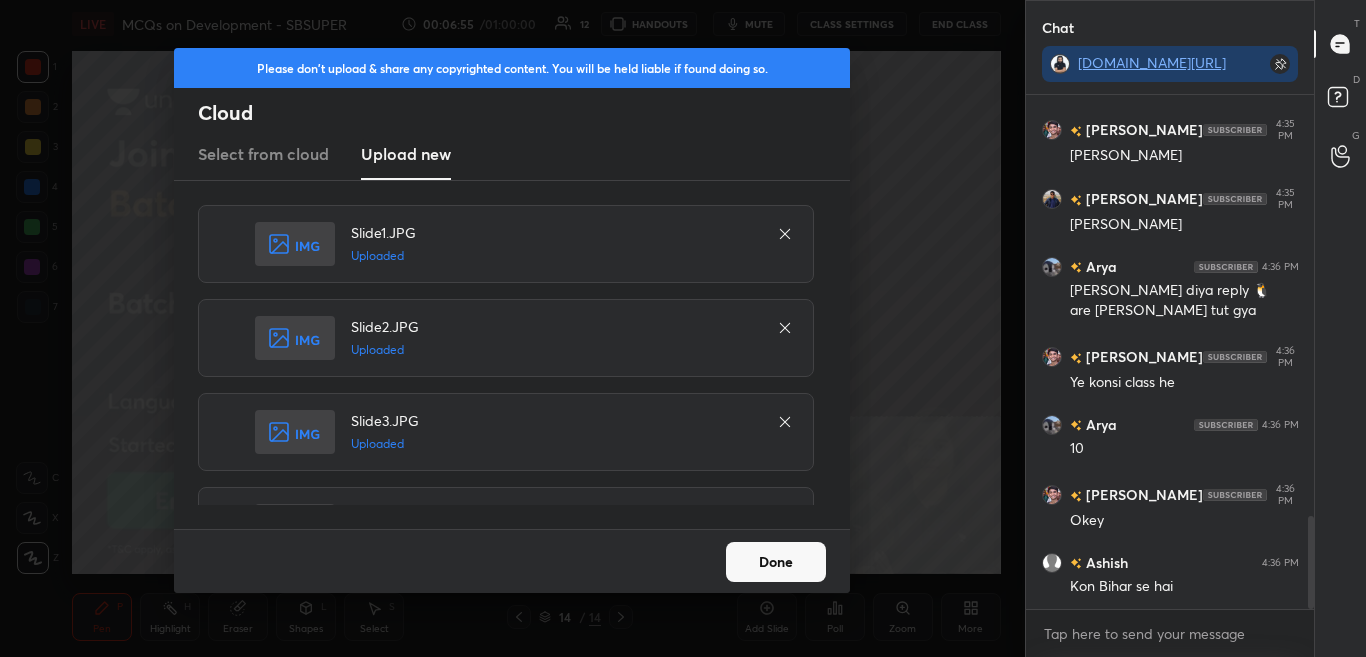 click on "Done" at bounding box center (776, 562) 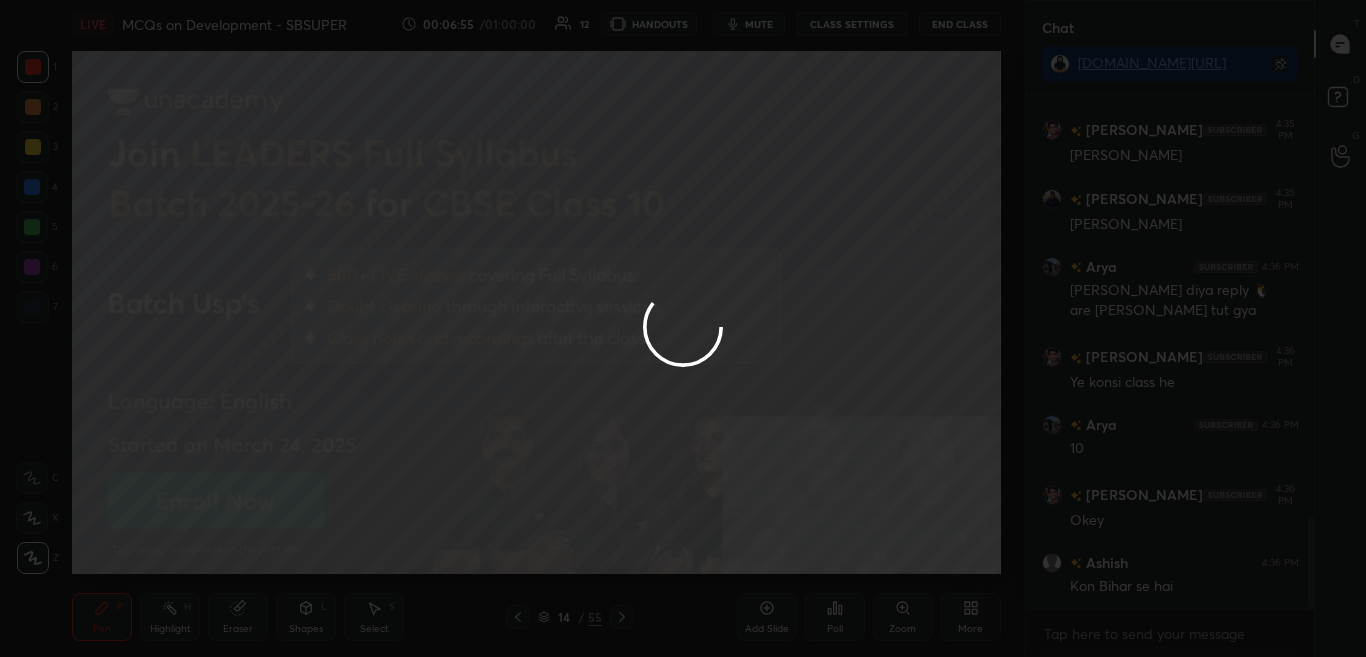 click at bounding box center (683, 328) 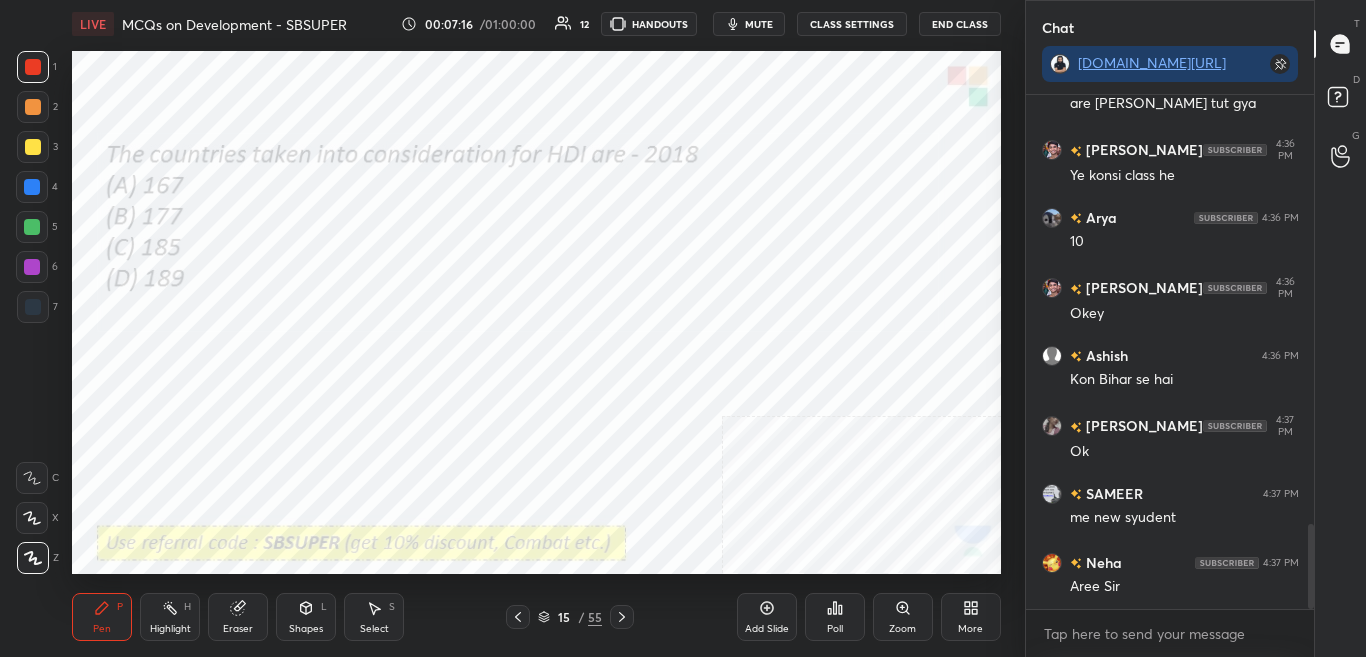 scroll, scrollTop: 2590, scrollLeft: 0, axis: vertical 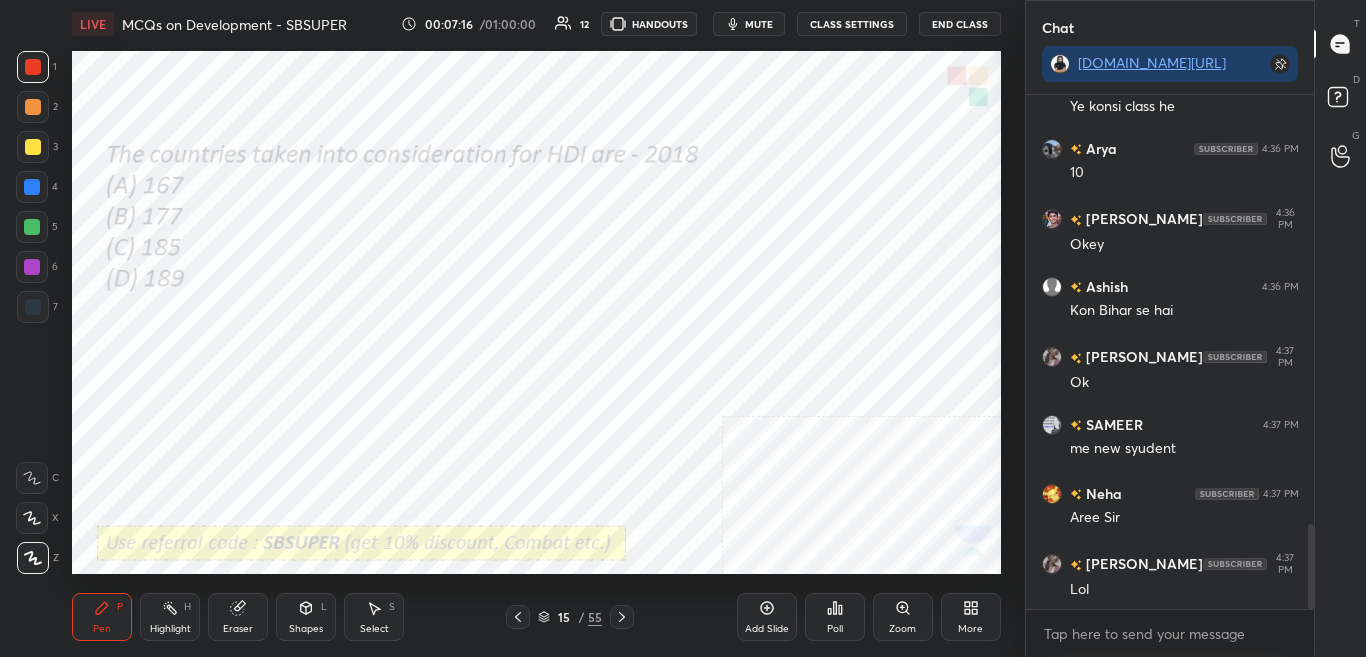 click on "Poll" at bounding box center (835, 617) 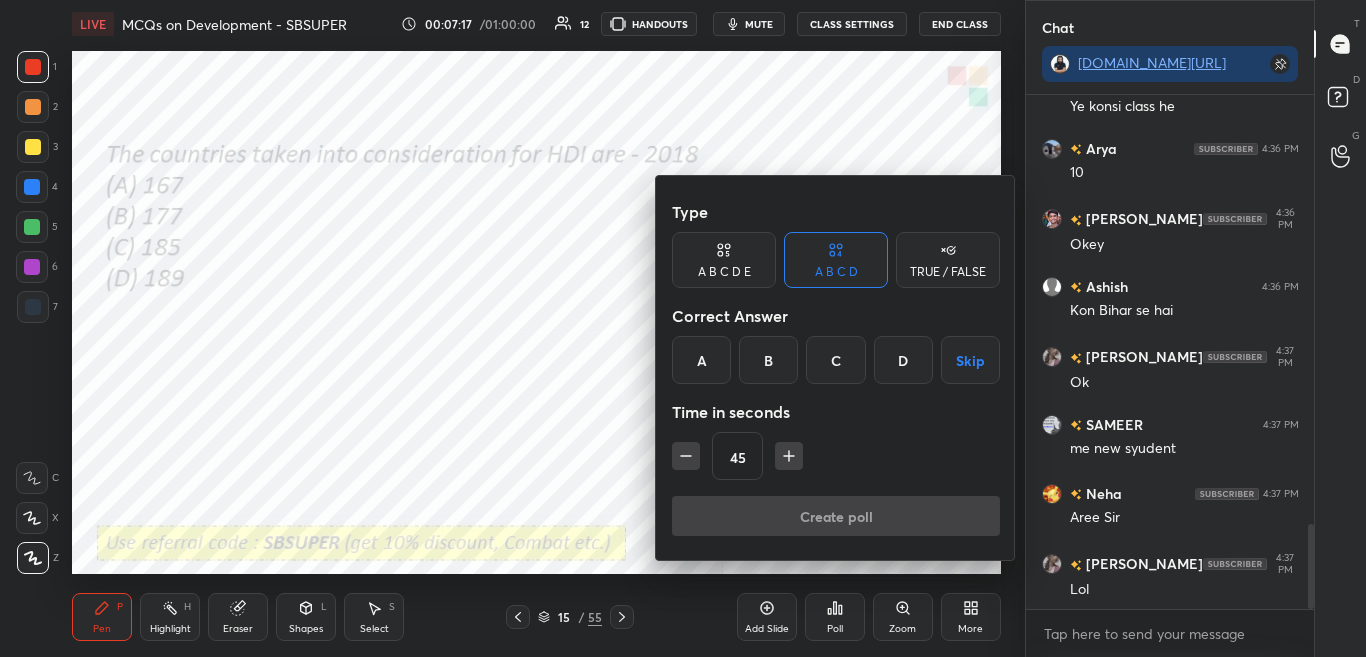 click on "D" at bounding box center (903, 360) 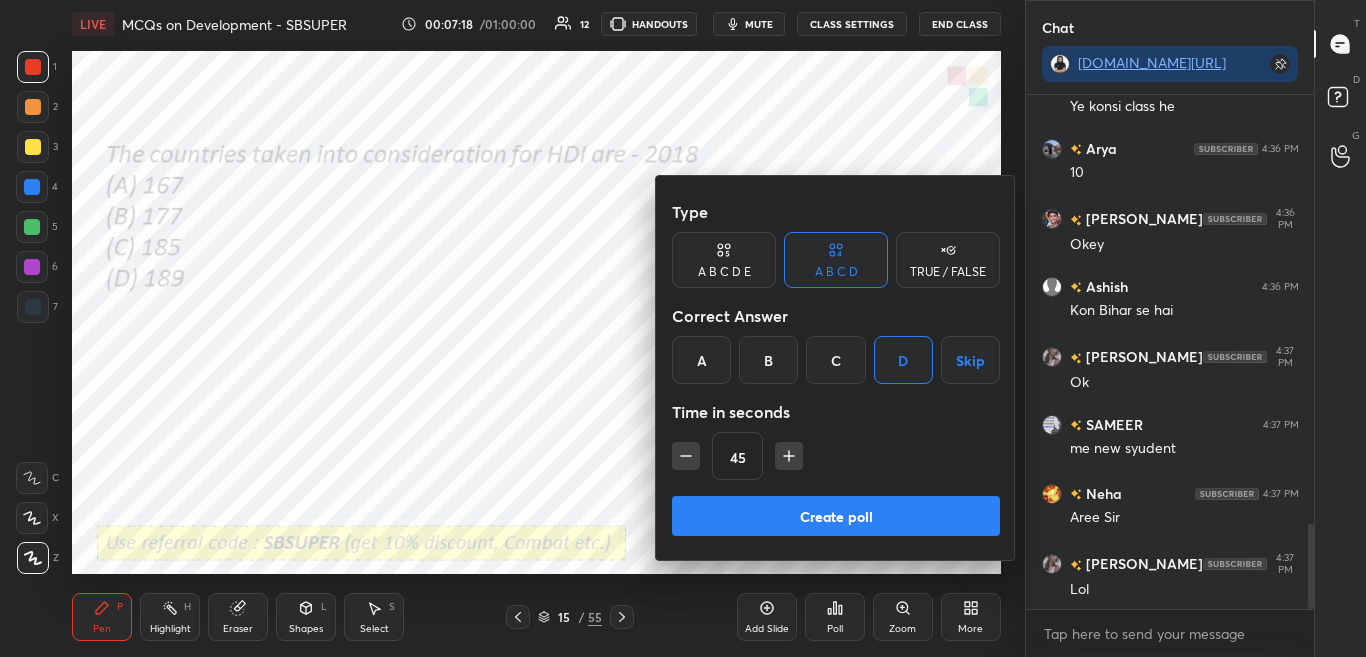 click on "Create poll" at bounding box center (836, 516) 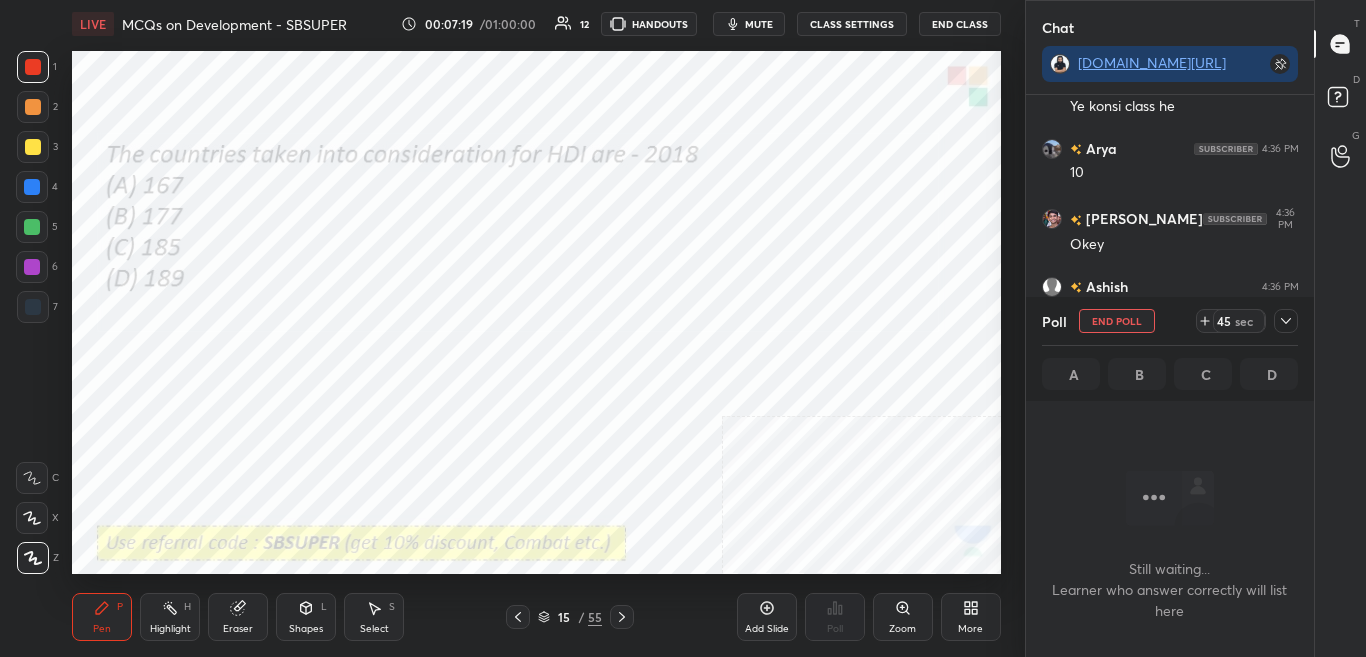 scroll, scrollTop: 241, scrollLeft: 282, axis: both 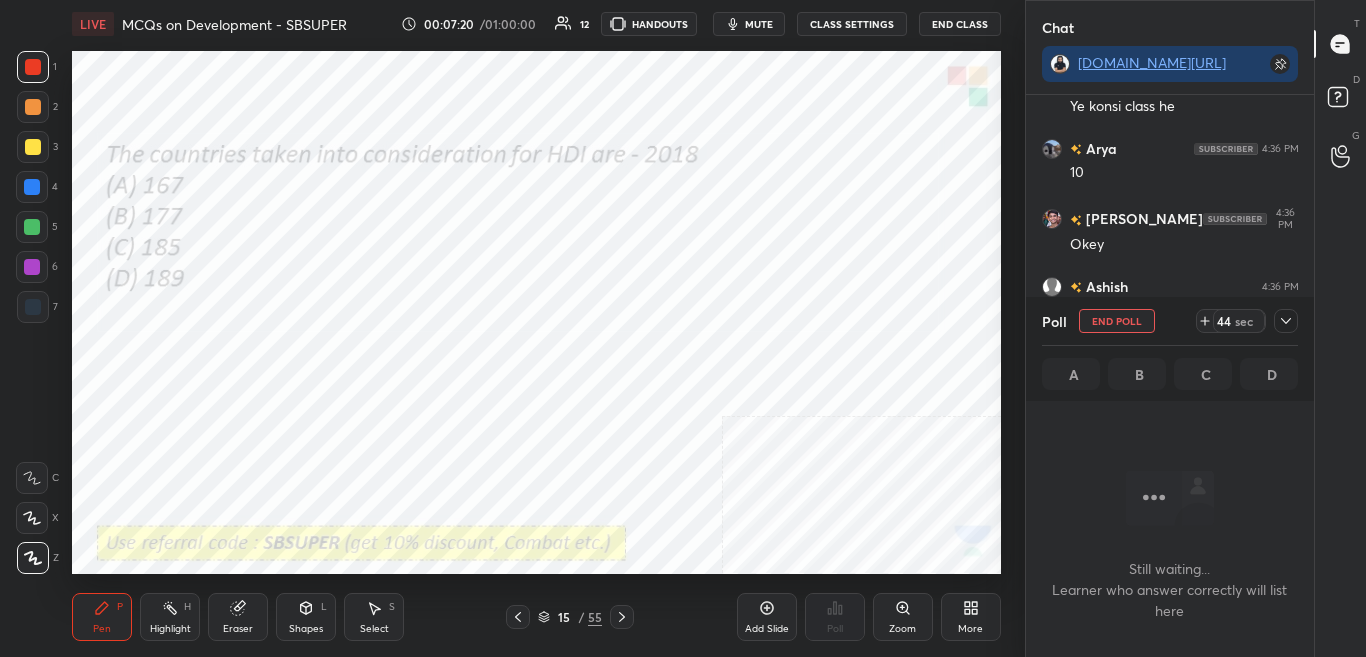 click on "Poll End Poll 44  sec" at bounding box center [1170, 321] 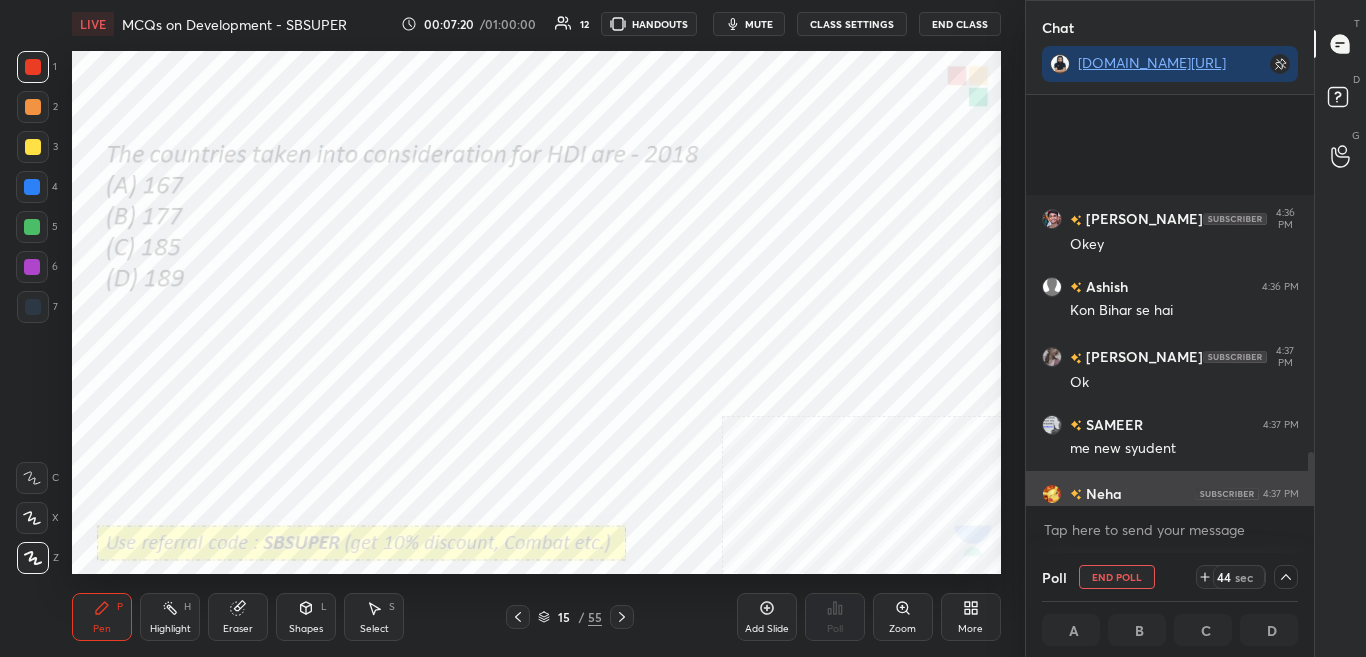 scroll, scrollTop: 2763, scrollLeft: 0, axis: vertical 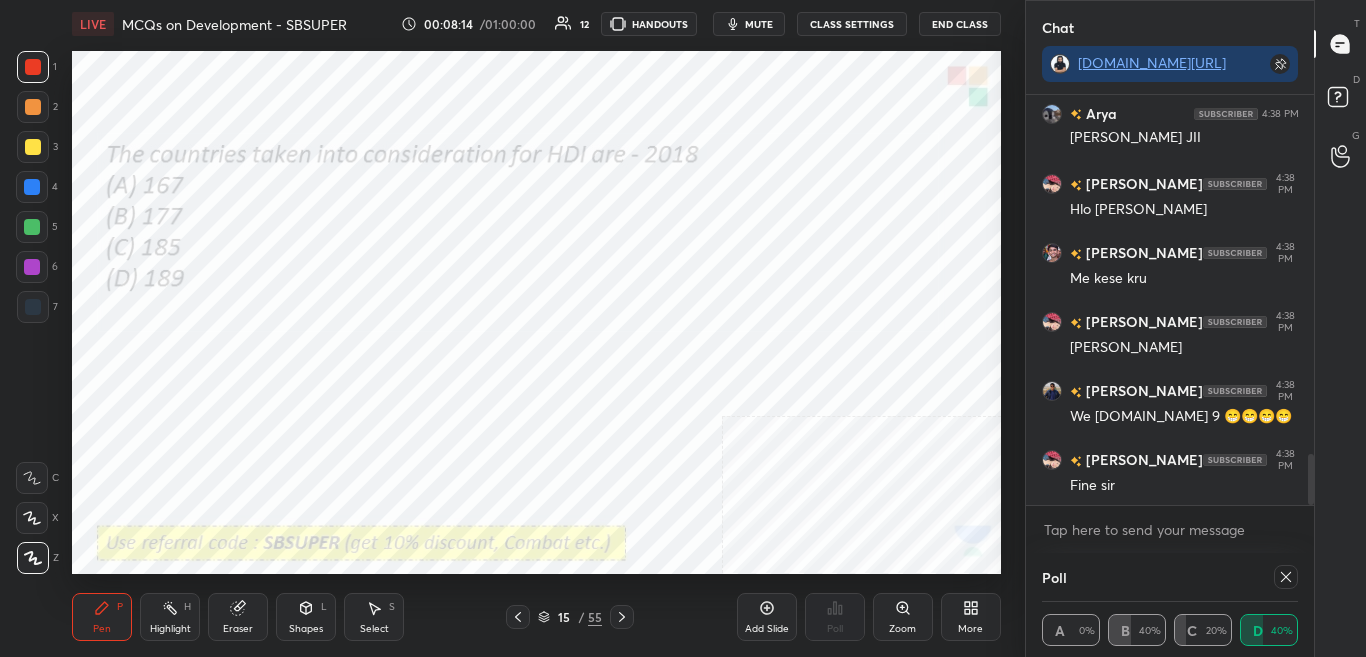 click 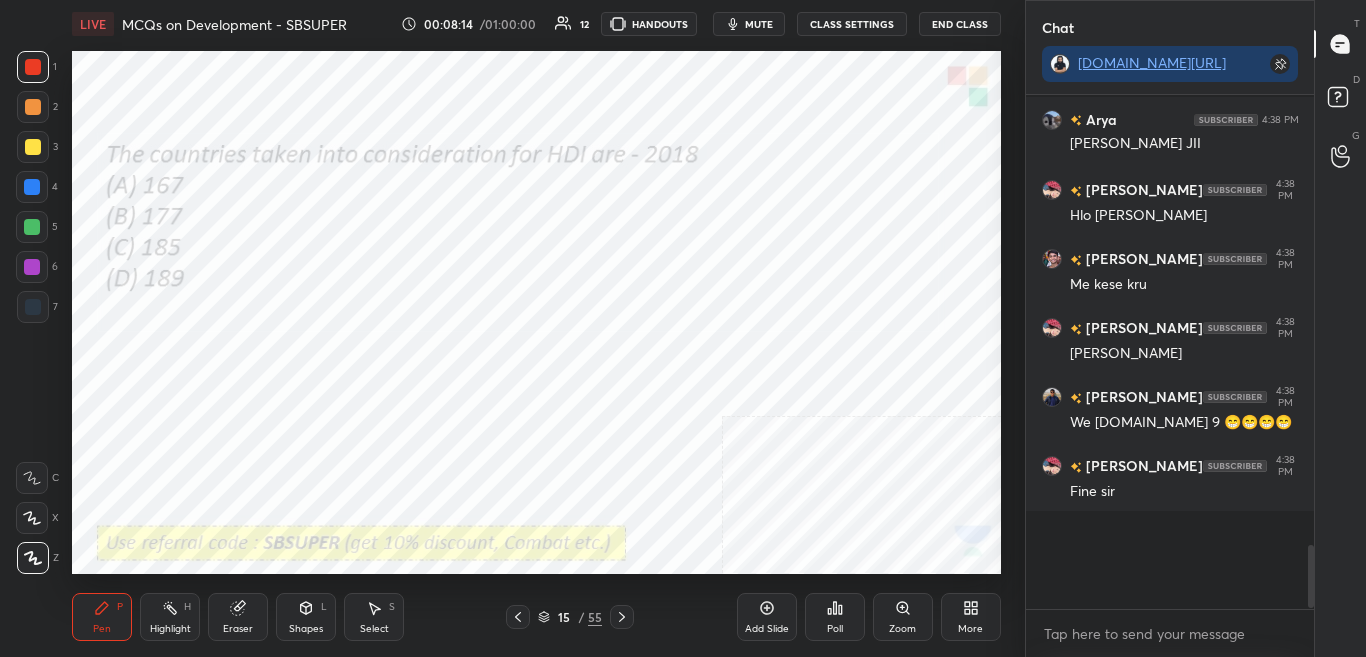 scroll, scrollTop: 7, scrollLeft: 7, axis: both 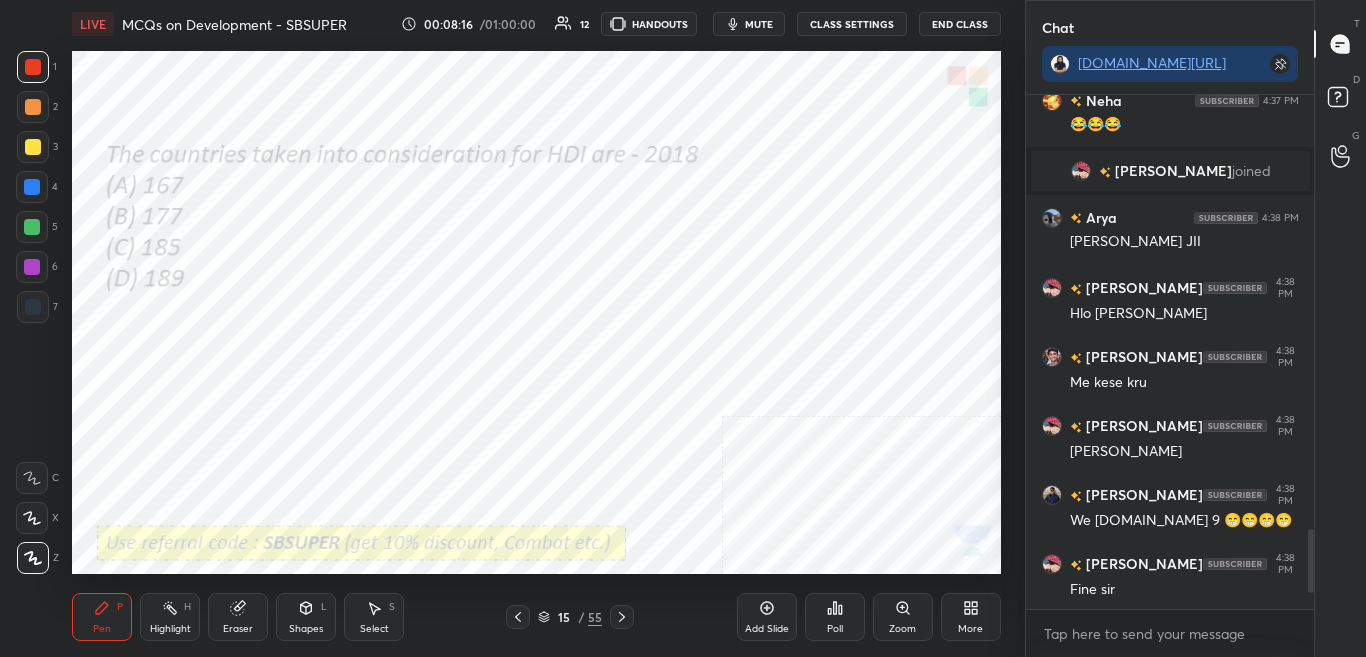 click on "More" at bounding box center (971, 617) 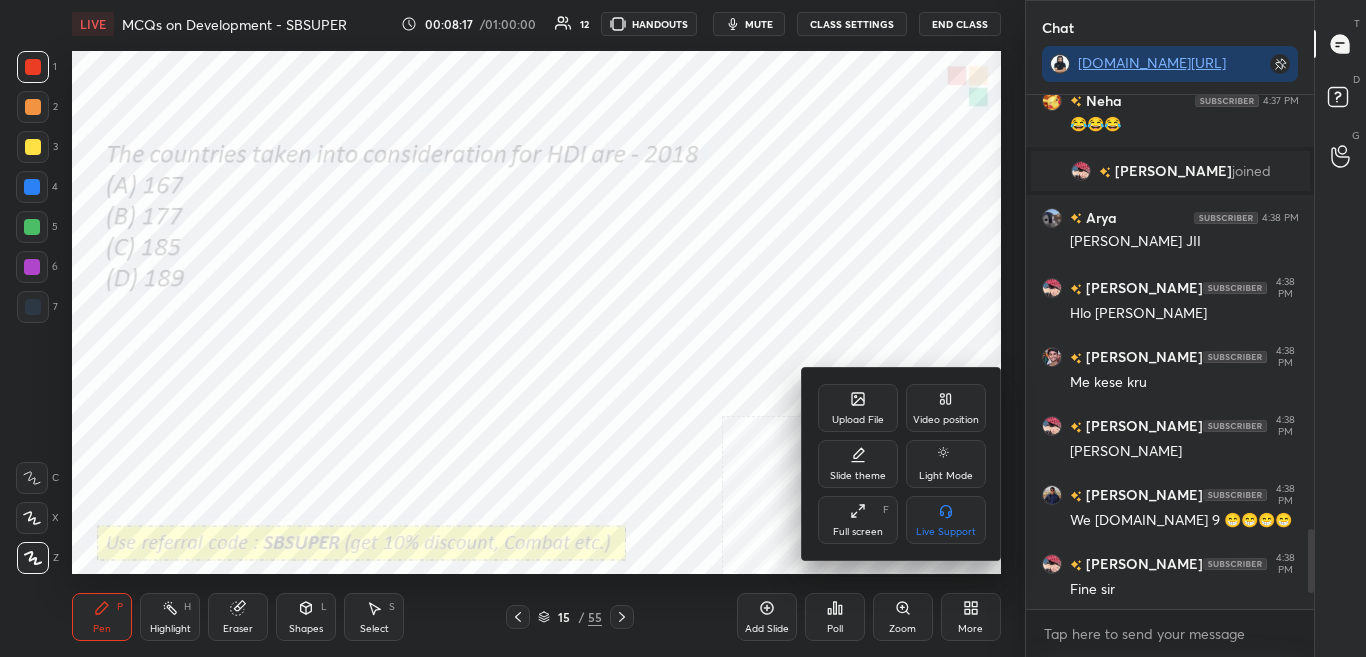 click 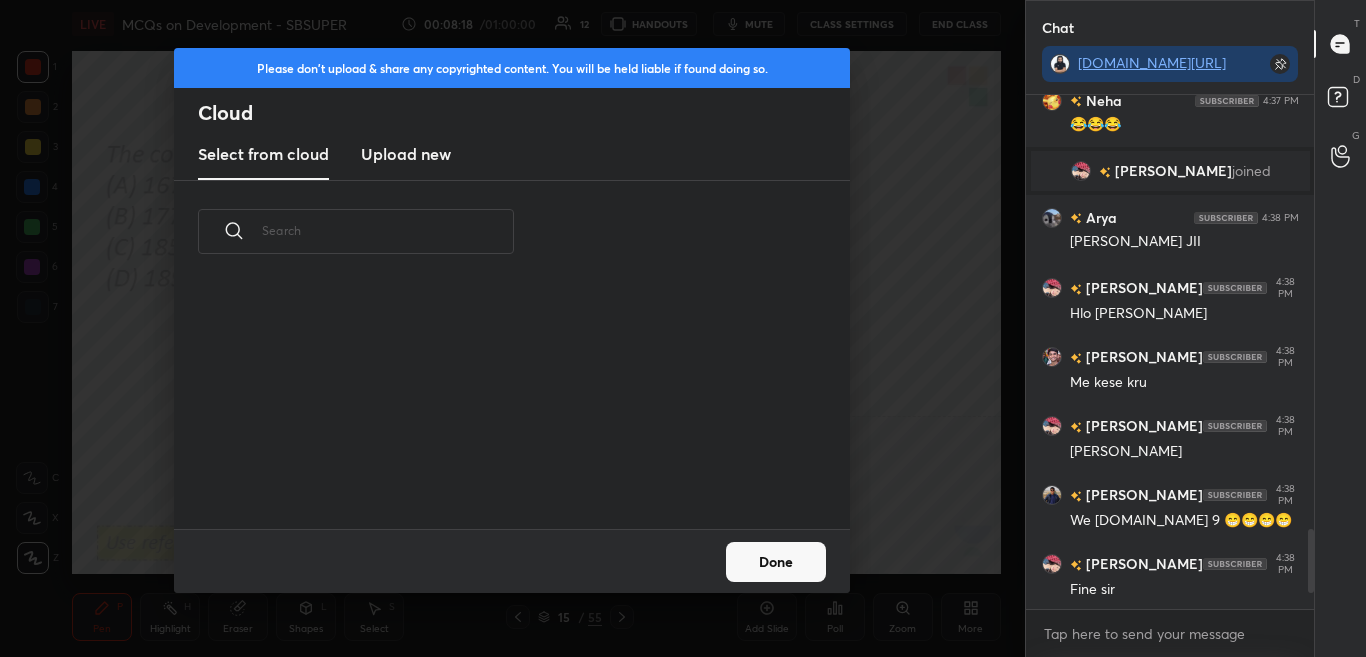 scroll, scrollTop: 7, scrollLeft: 11, axis: both 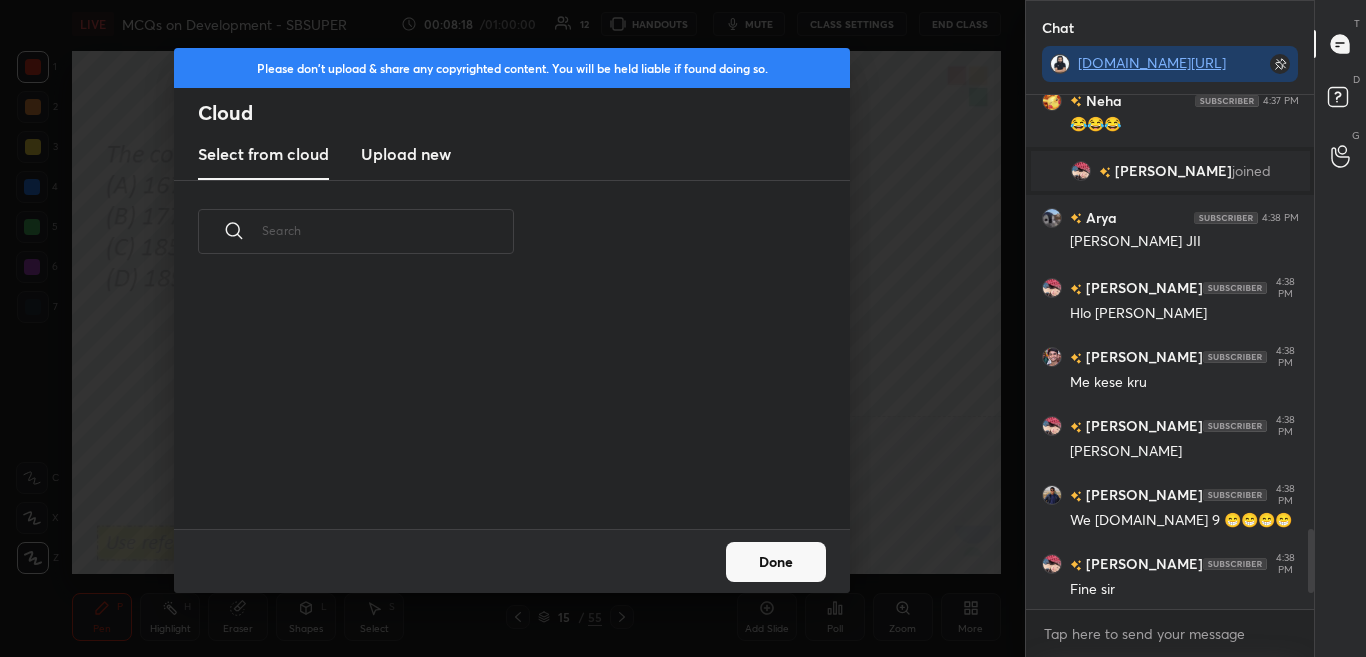 click on "Done" at bounding box center [776, 562] 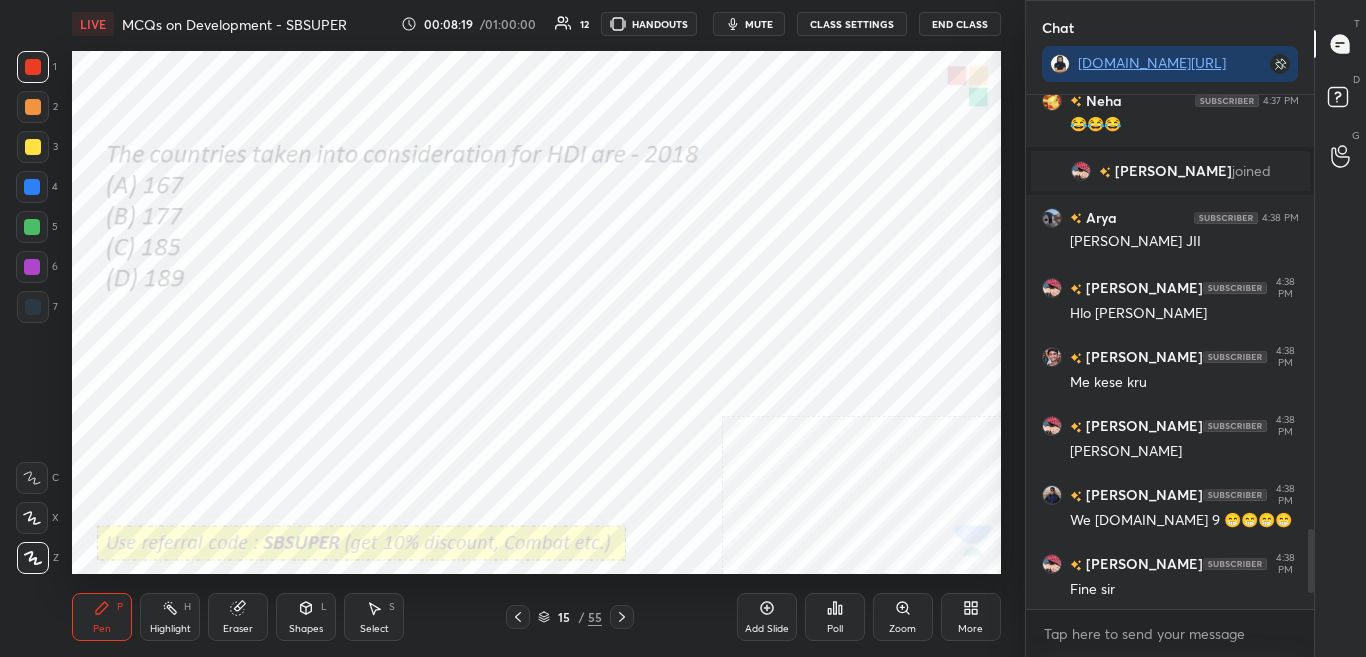 click 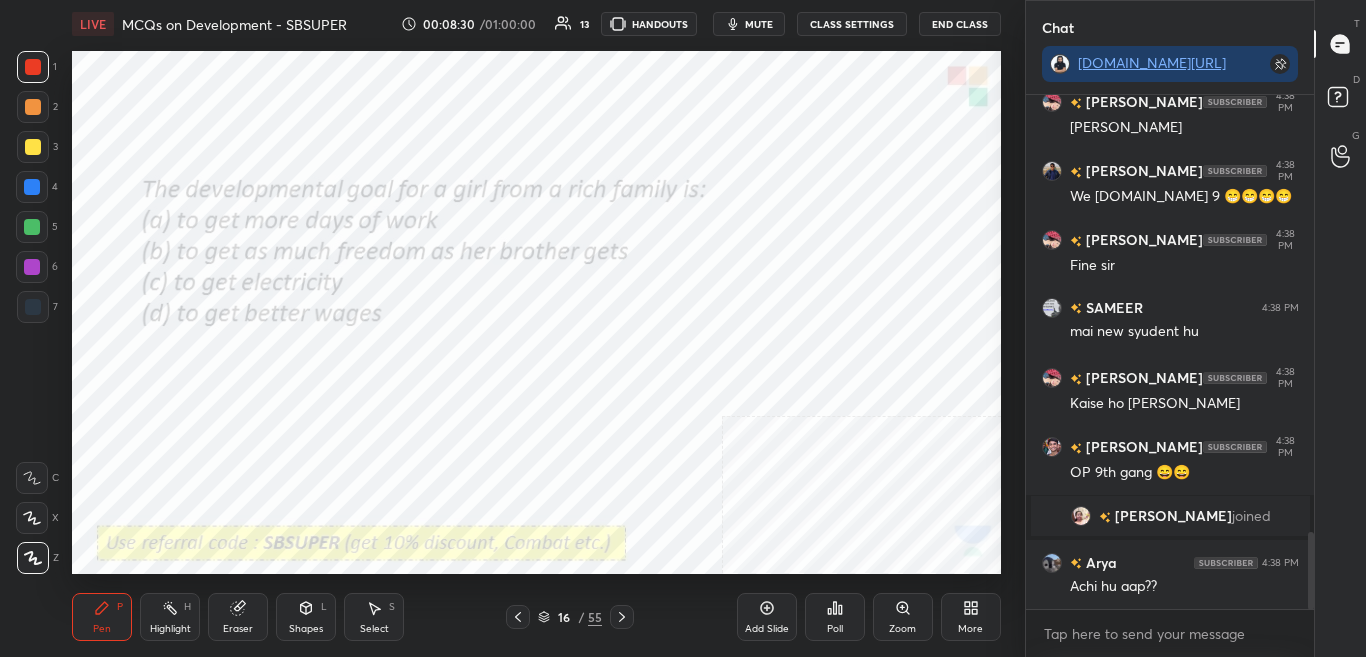 scroll, scrollTop: 2923, scrollLeft: 0, axis: vertical 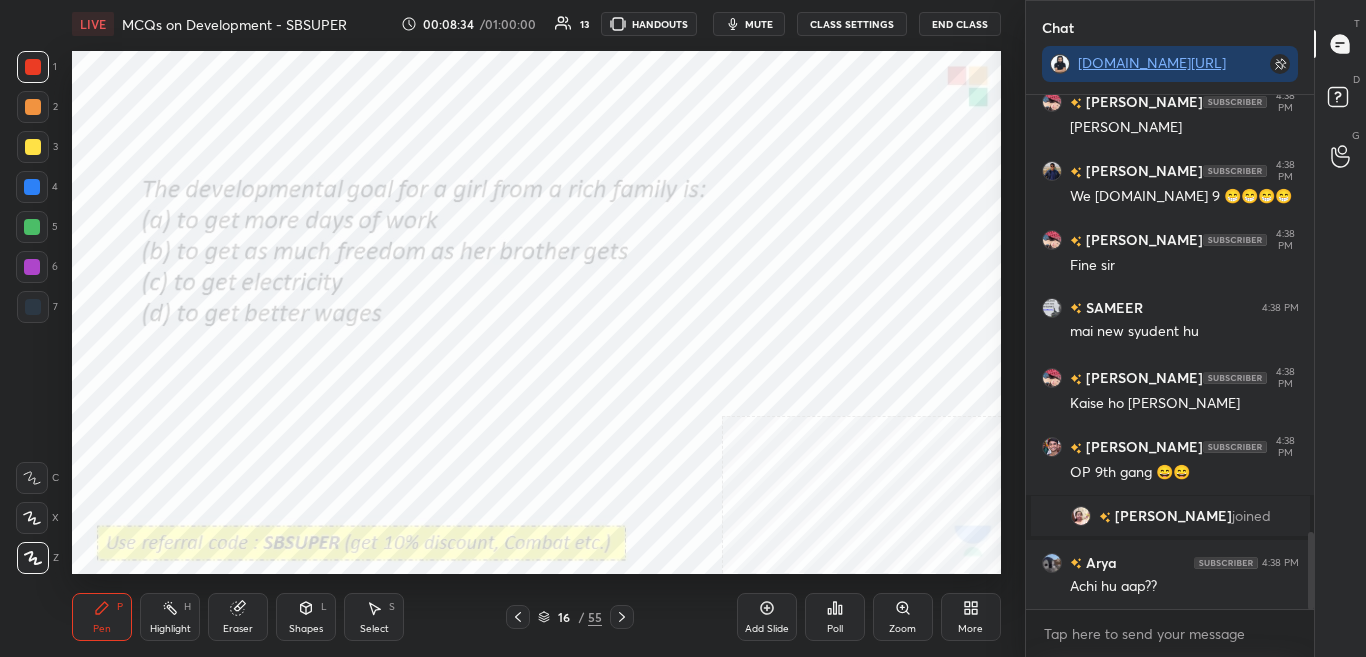 click on "Poll" at bounding box center (835, 617) 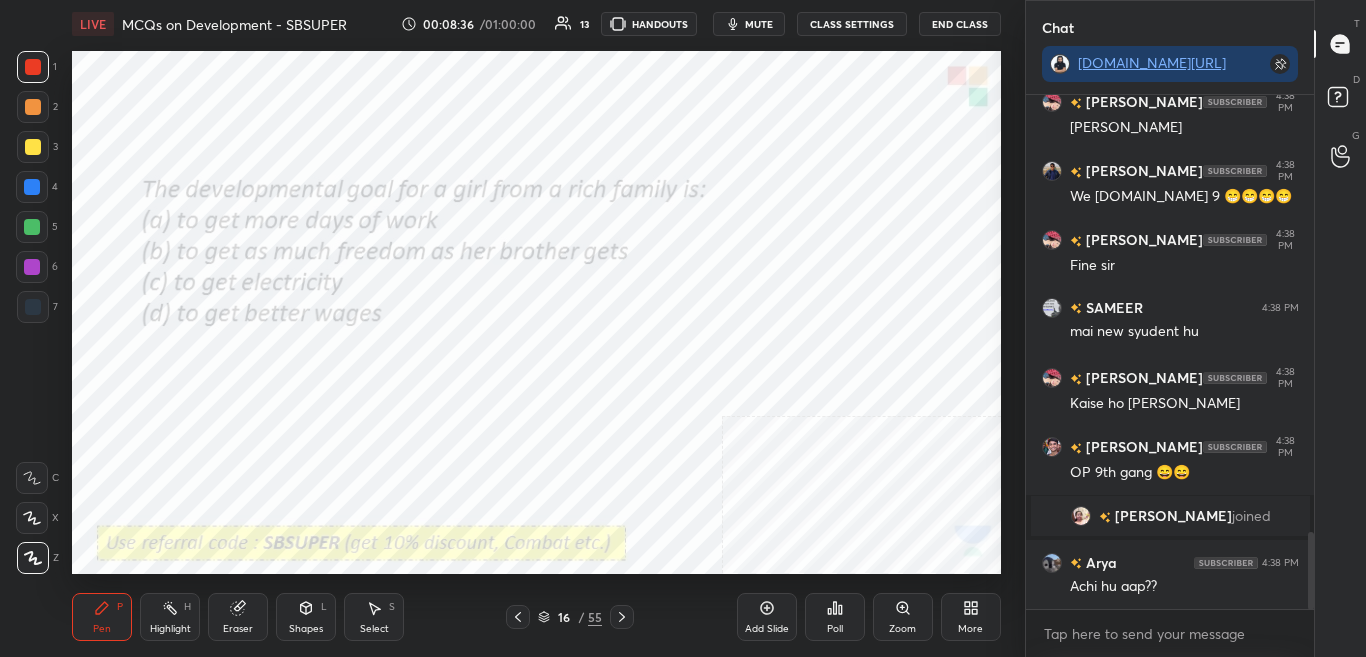 click on "Poll" at bounding box center [835, 617] 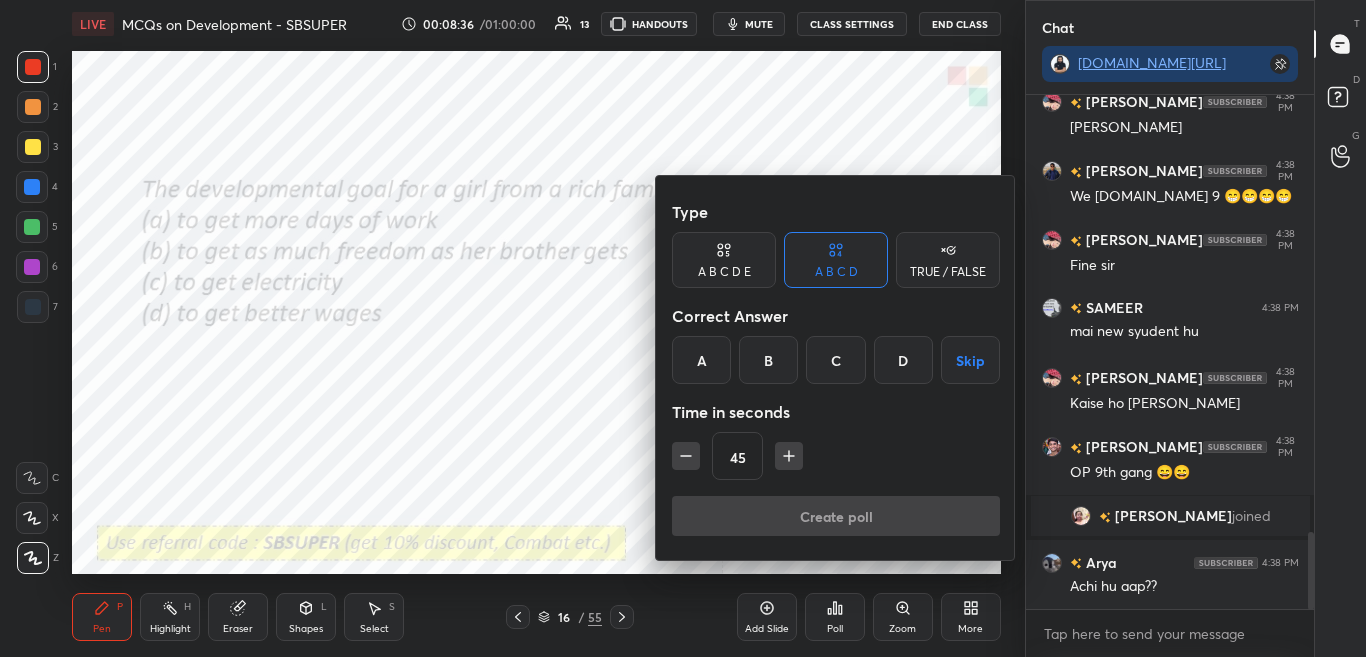 click on "B" at bounding box center (768, 360) 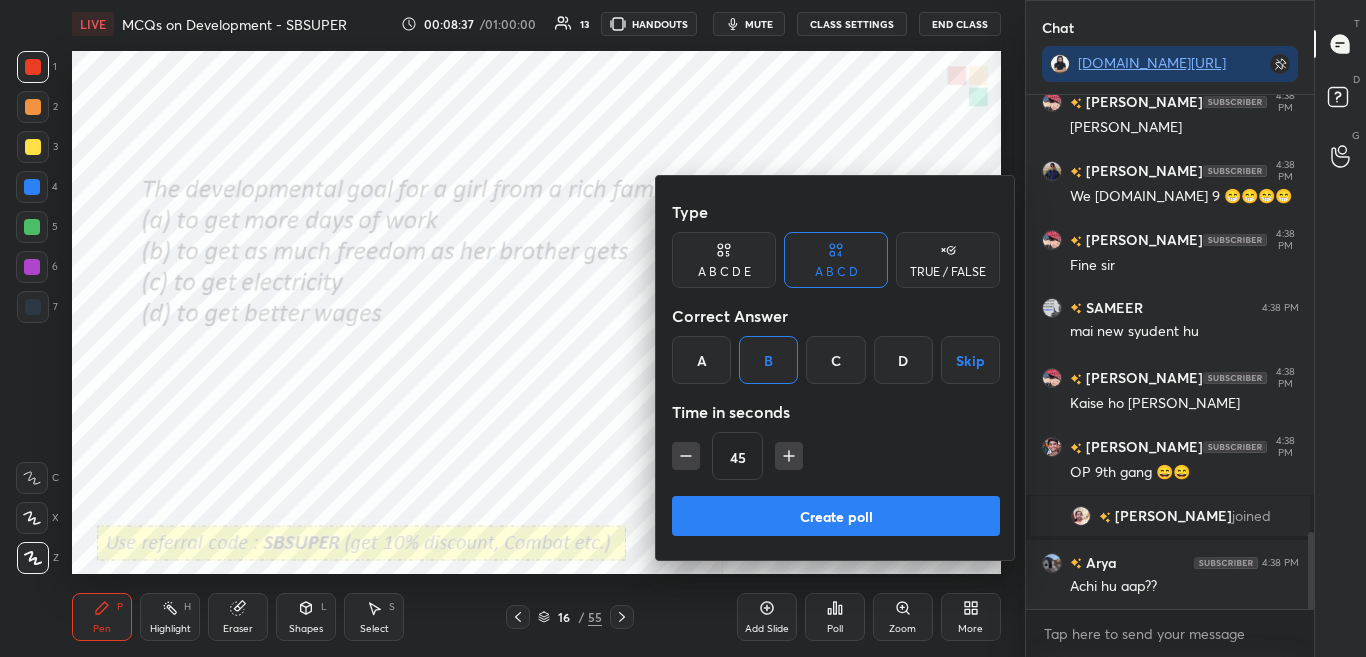 click on "Create poll" at bounding box center (836, 516) 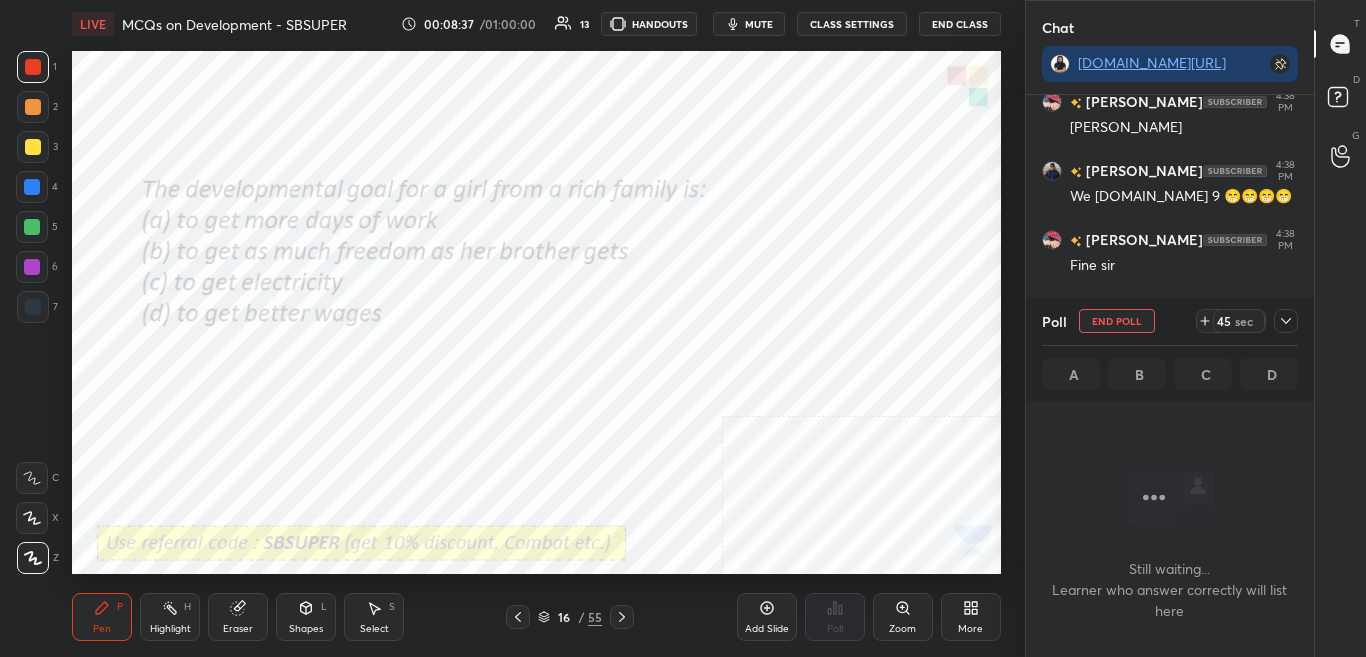 scroll, scrollTop: 262, scrollLeft: 282, axis: both 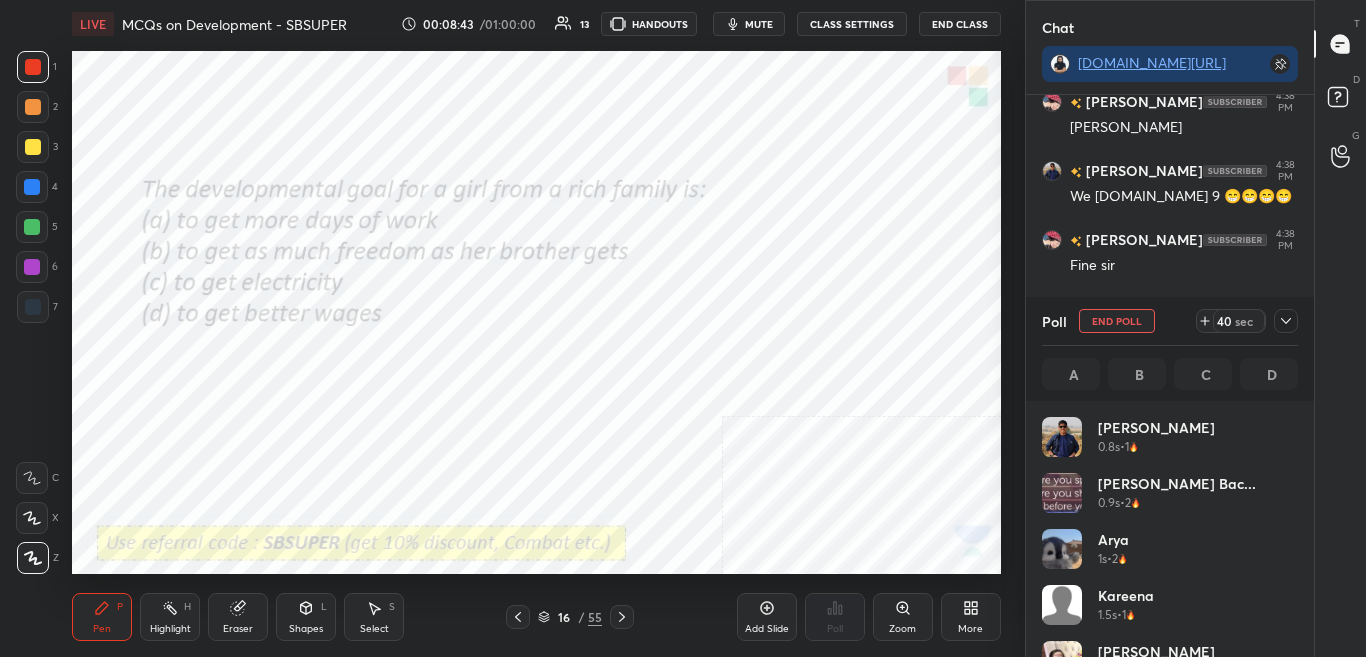 click 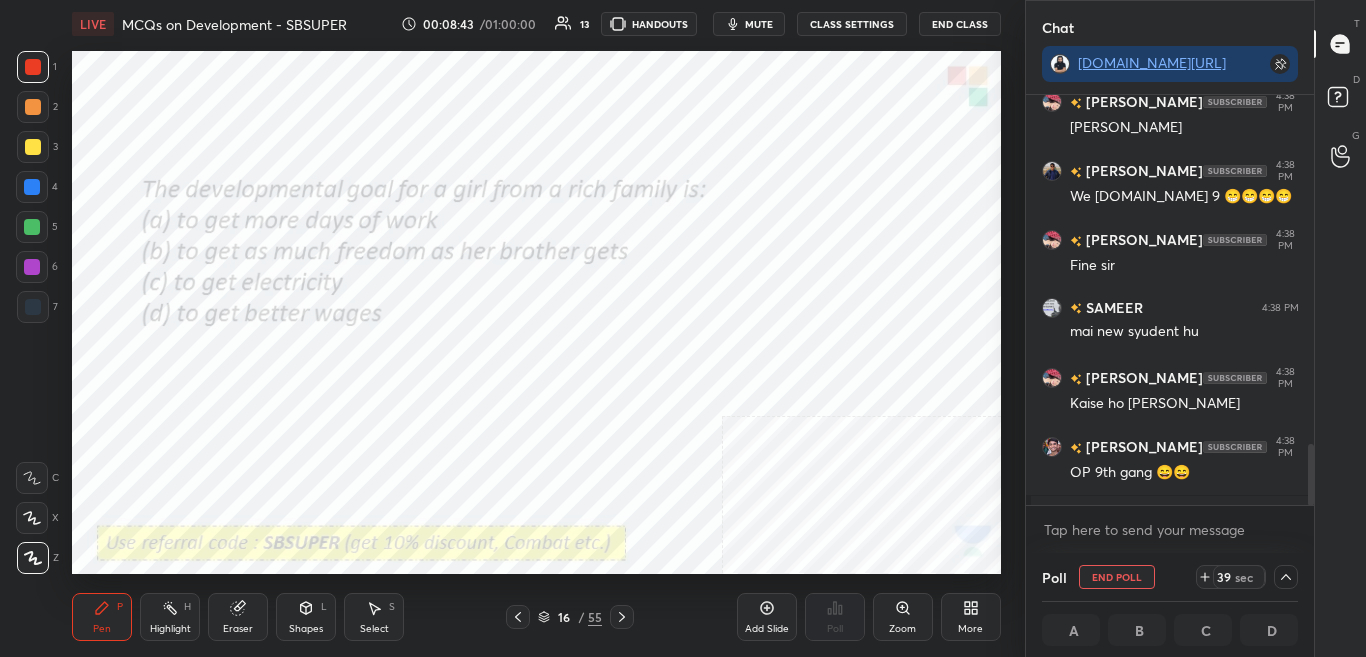 scroll, scrollTop: 0, scrollLeft: 0, axis: both 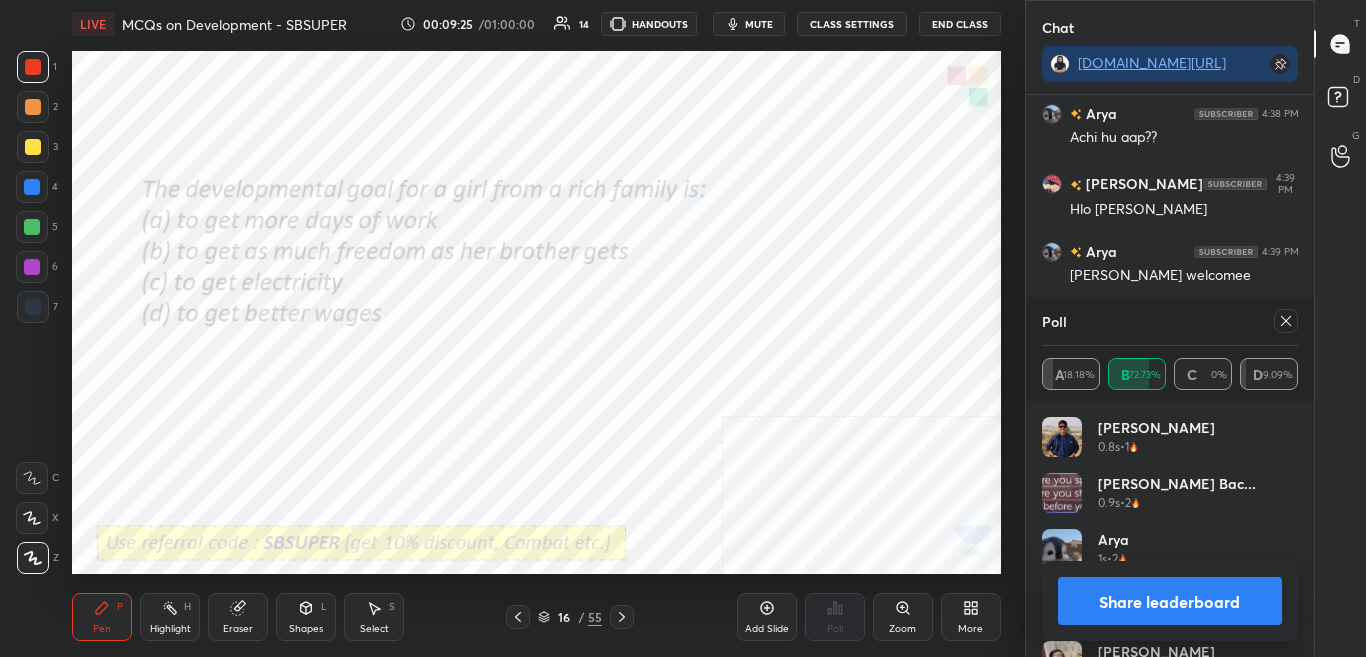 click on "Share leaderboard" at bounding box center [1170, 601] 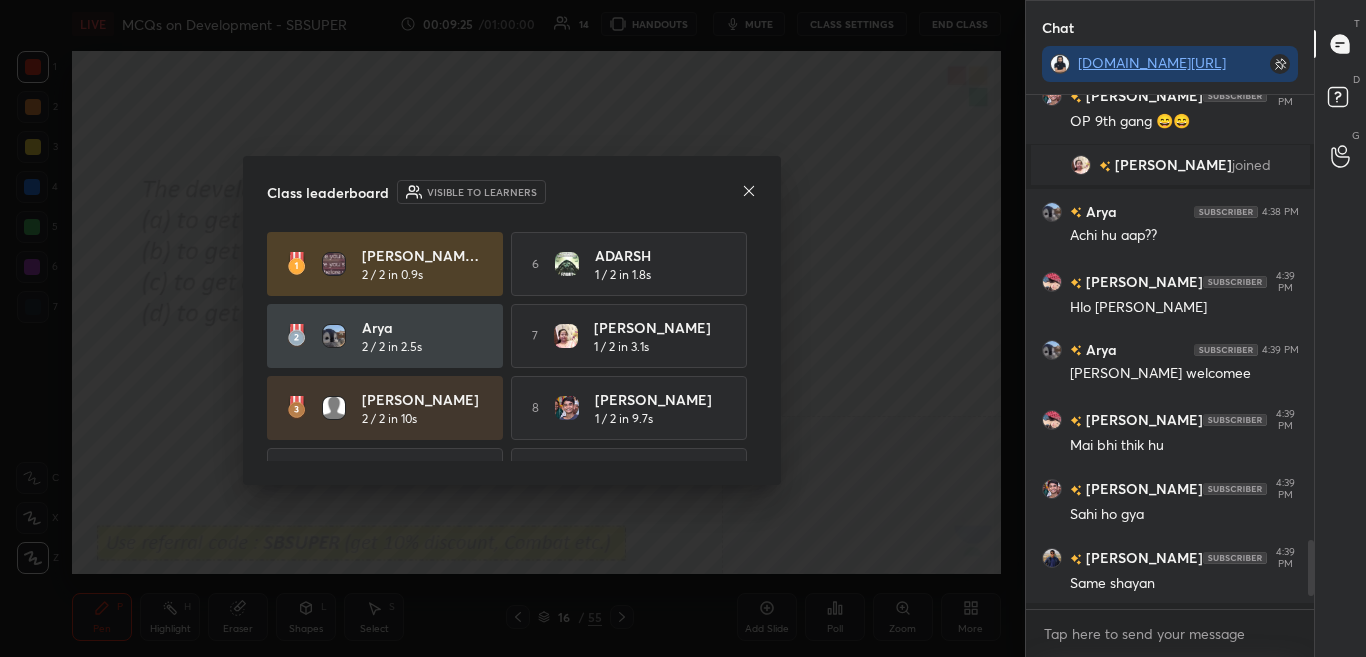 scroll, scrollTop: 7, scrollLeft: 7, axis: both 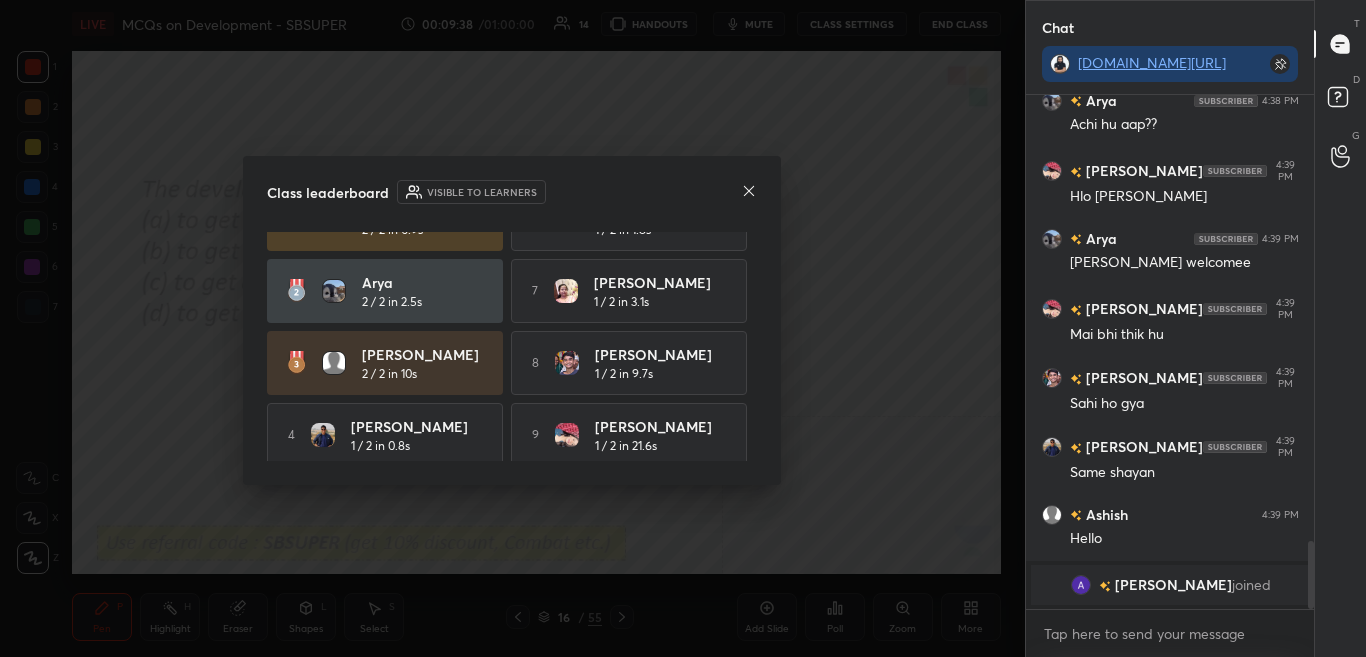 click 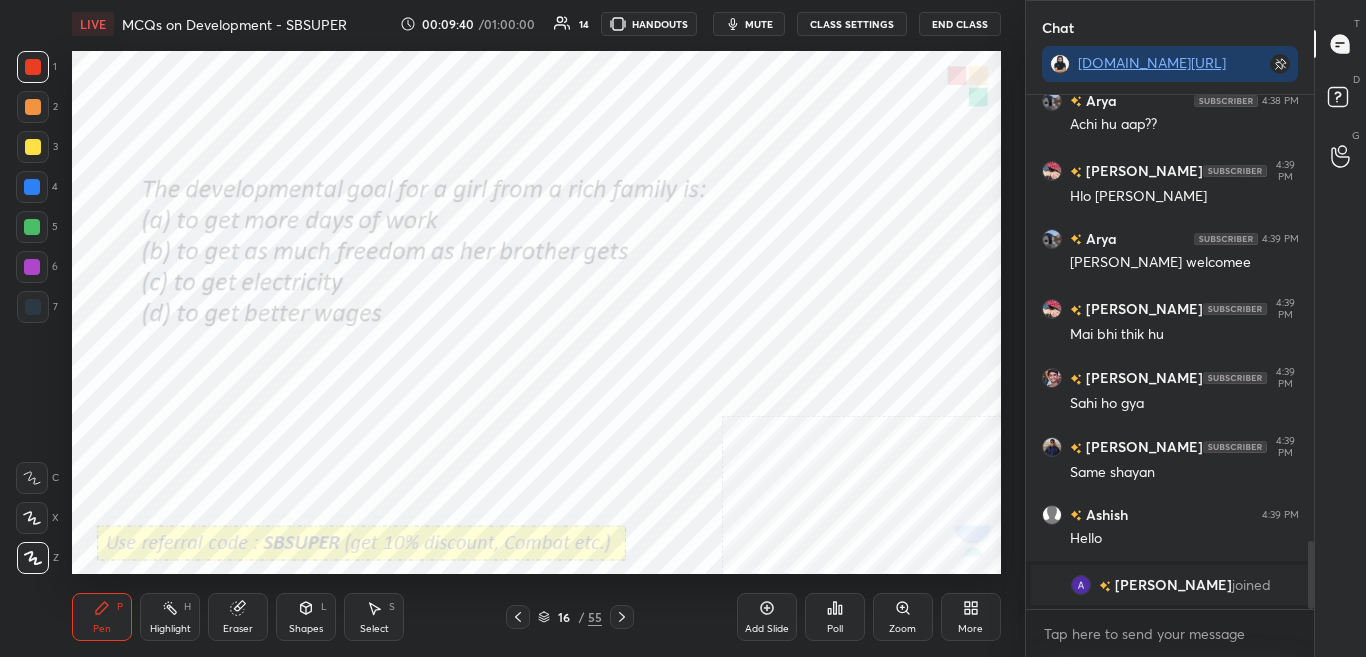 click 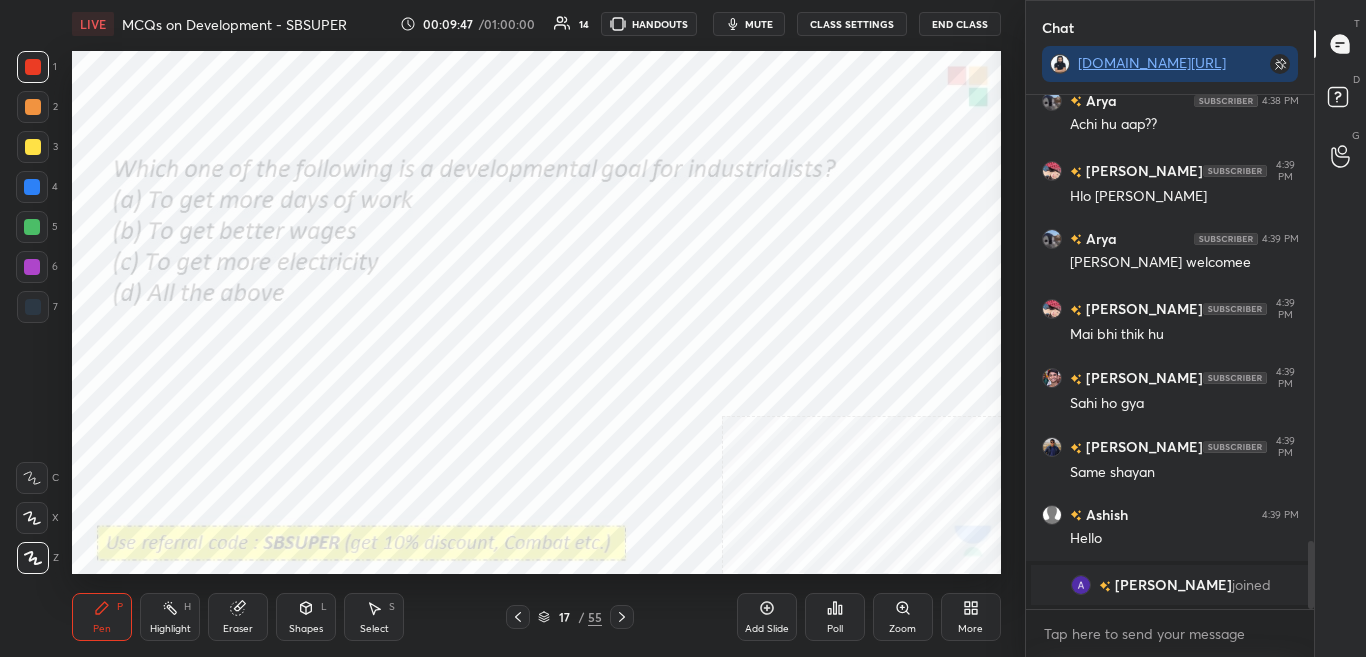 click on "Poll" at bounding box center (835, 617) 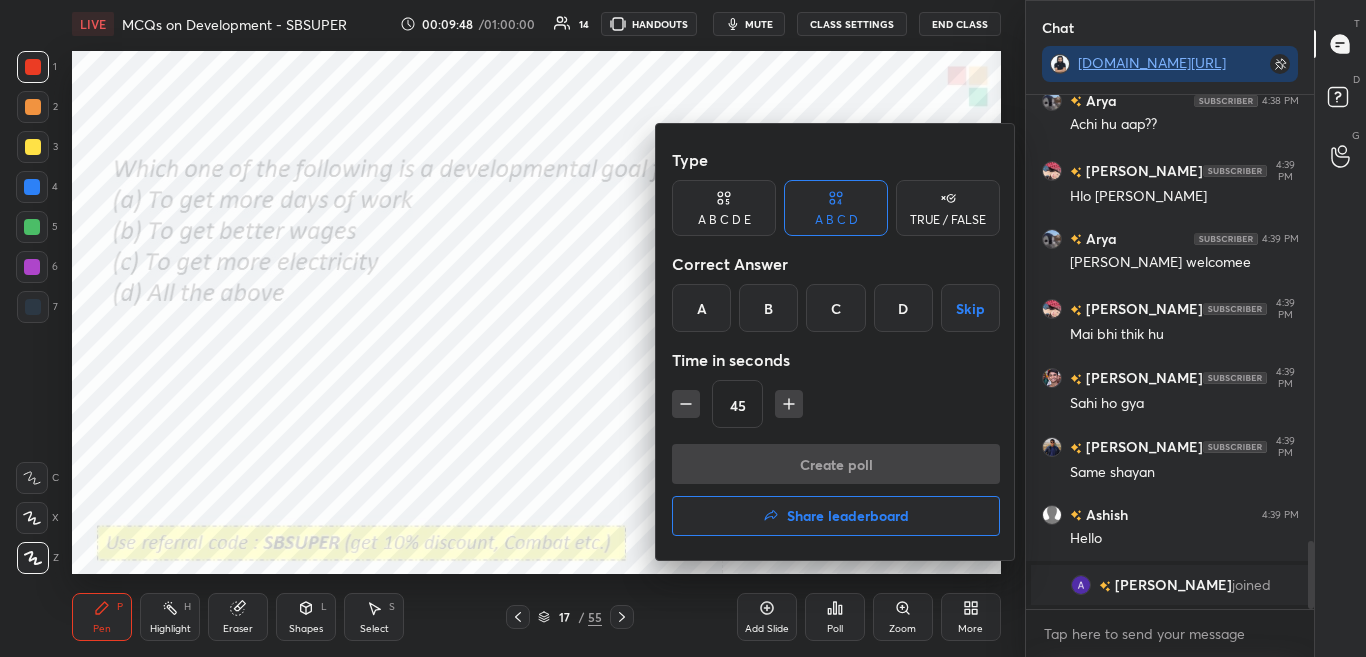 click on "C" at bounding box center [835, 308] 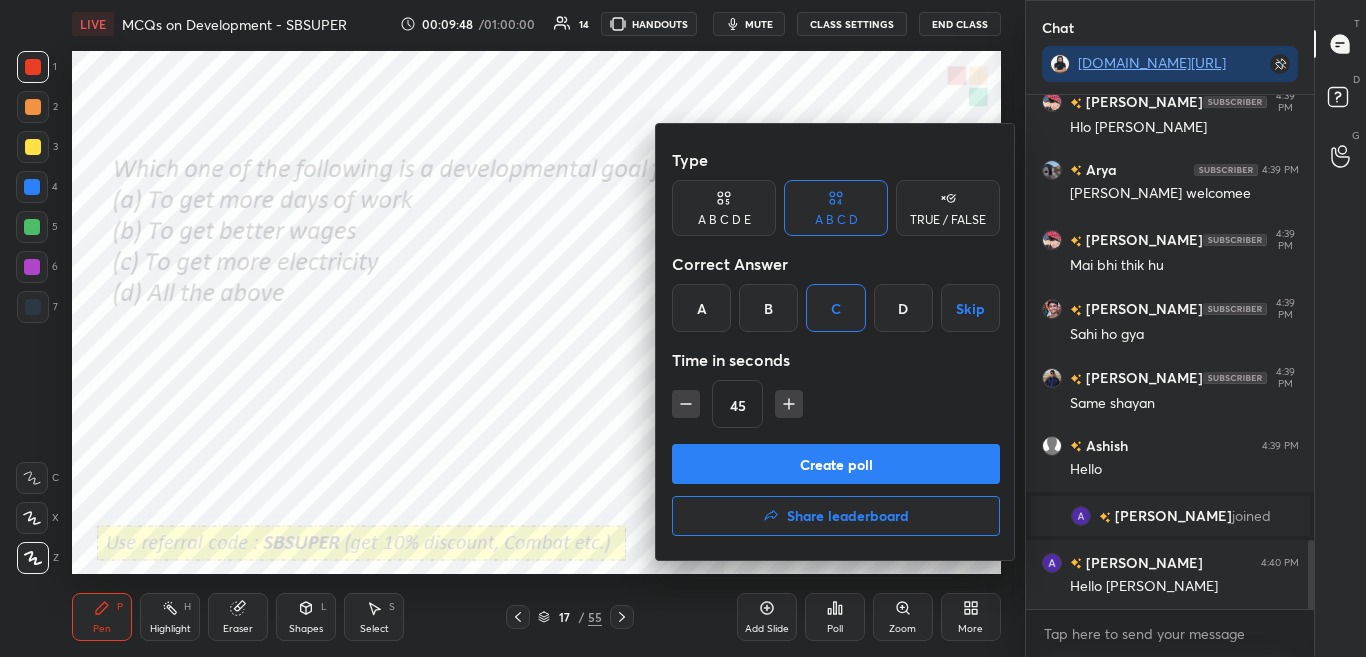scroll, scrollTop: 3322, scrollLeft: 0, axis: vertical 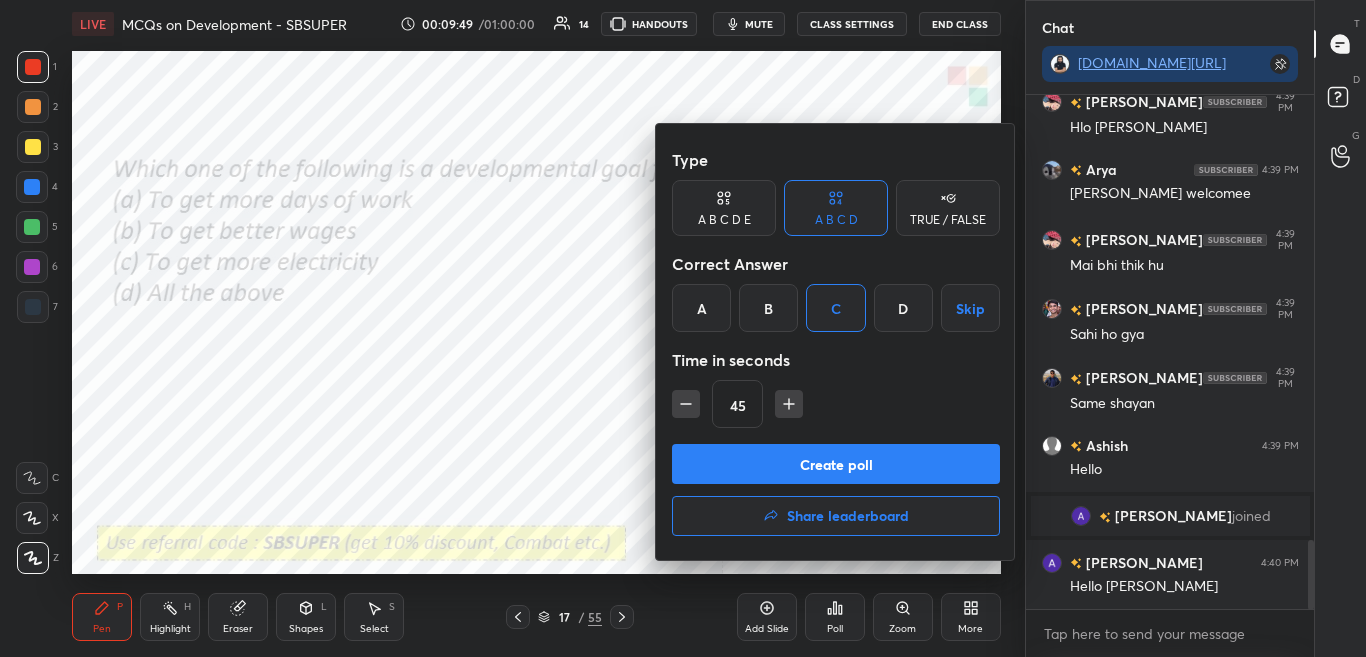 click on "Create poll" at bounding box center (836, 464) 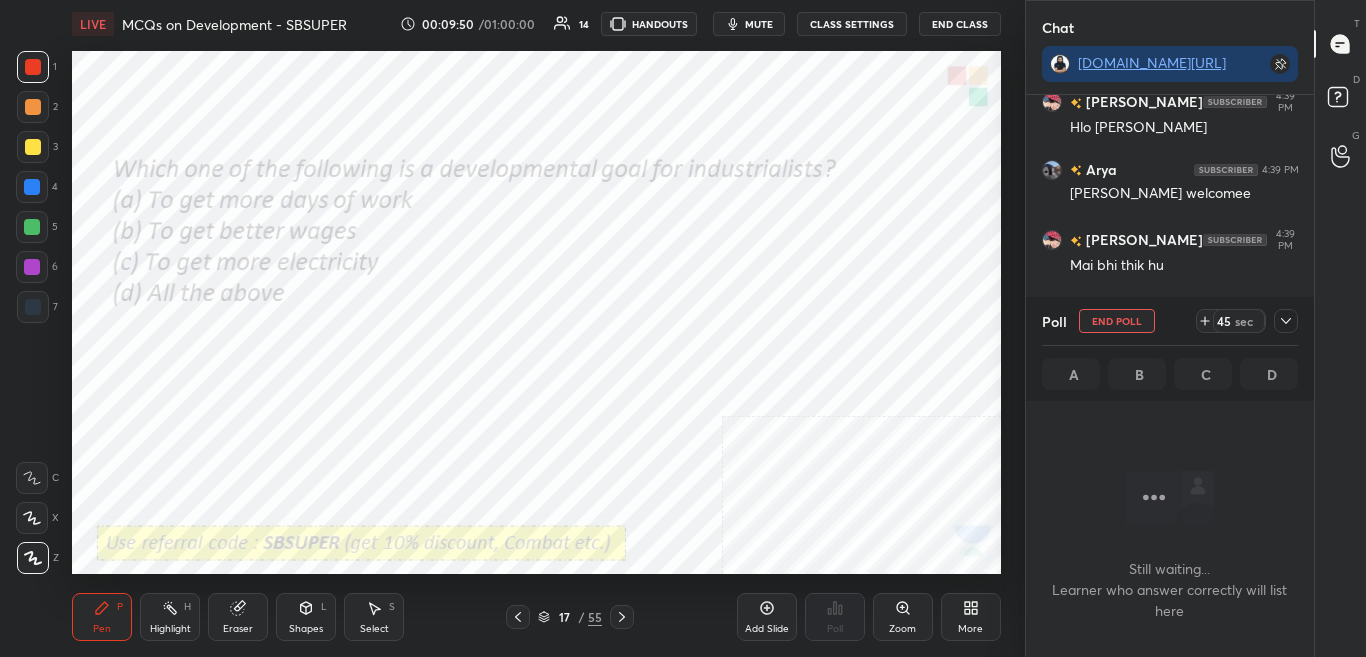 scroll, scrollTop: 239, scrollLeft: 282, axis: both 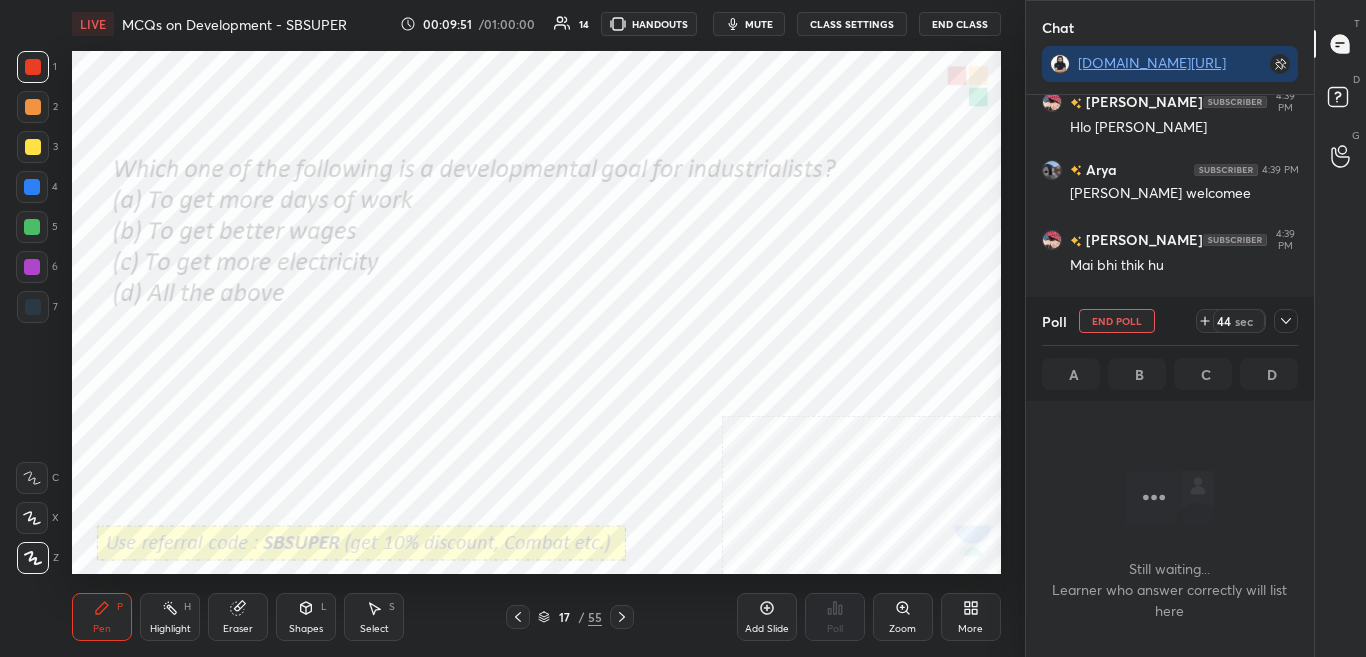click 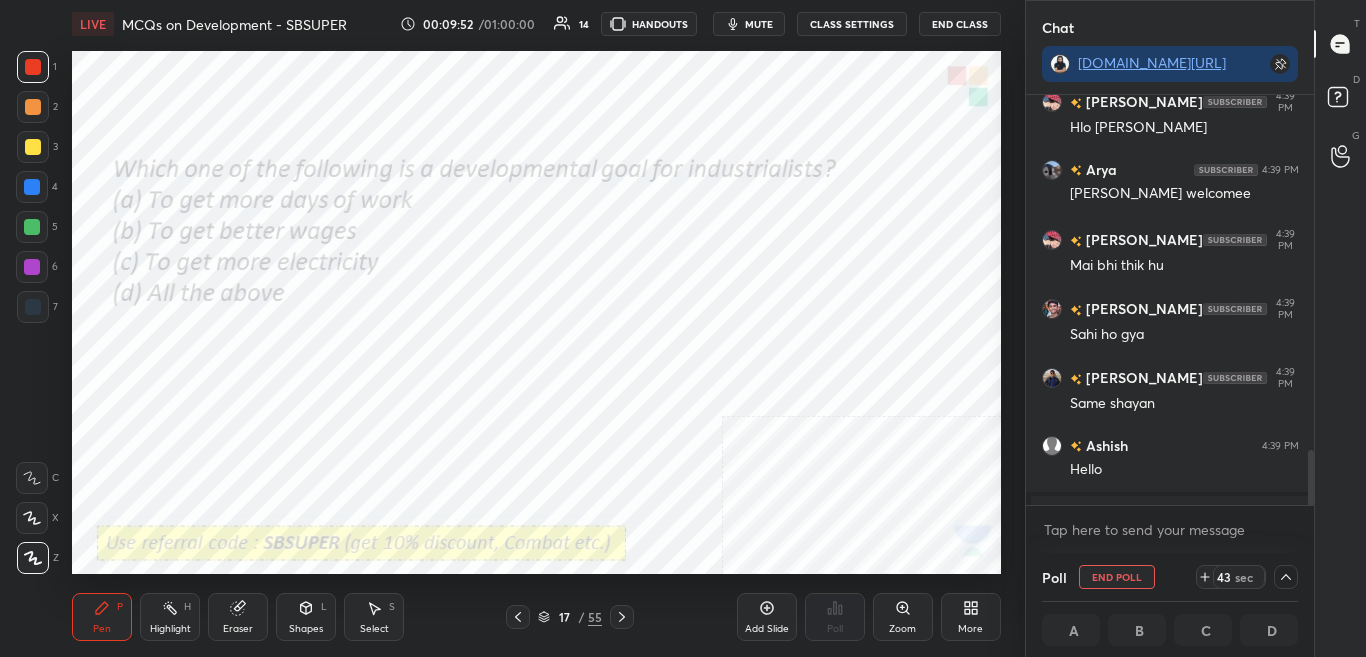 scroll, scrollTop: 1, scrollLeft: 7, axis: both 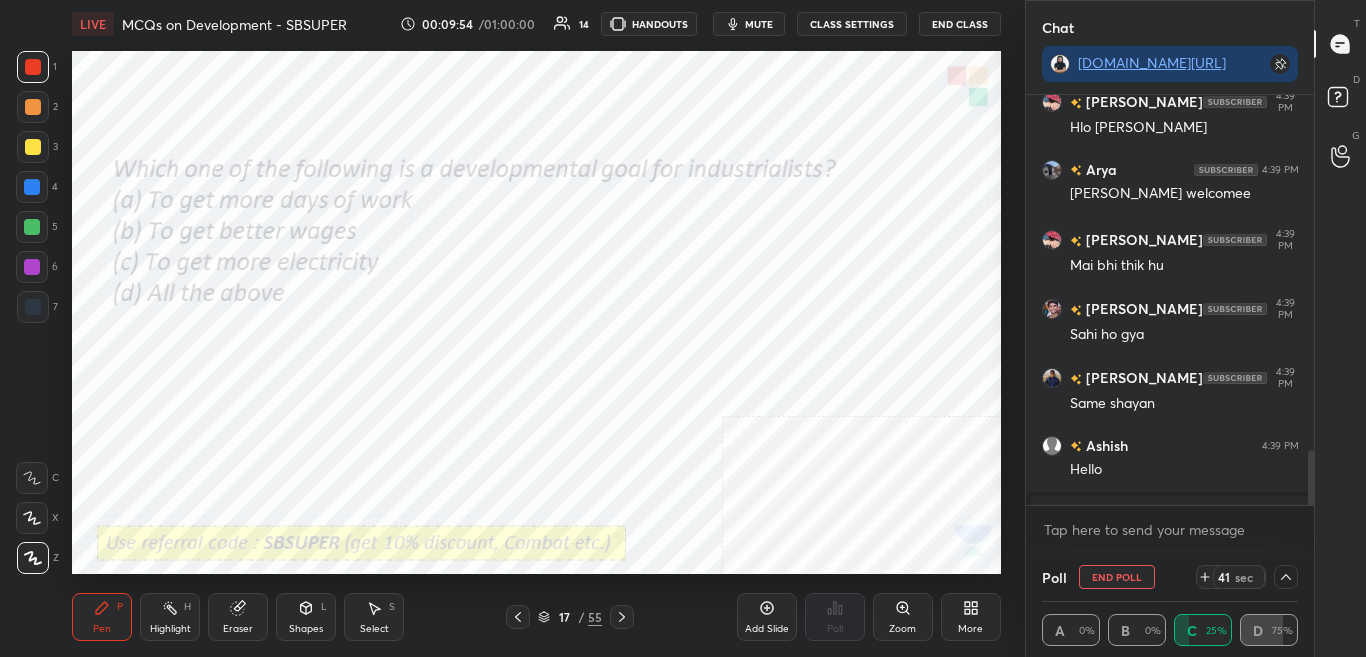 drag, startPoint x: 1315, startPoint y: 471, endPoint x: 1317, endPoint y: 488, distance: 17.117243 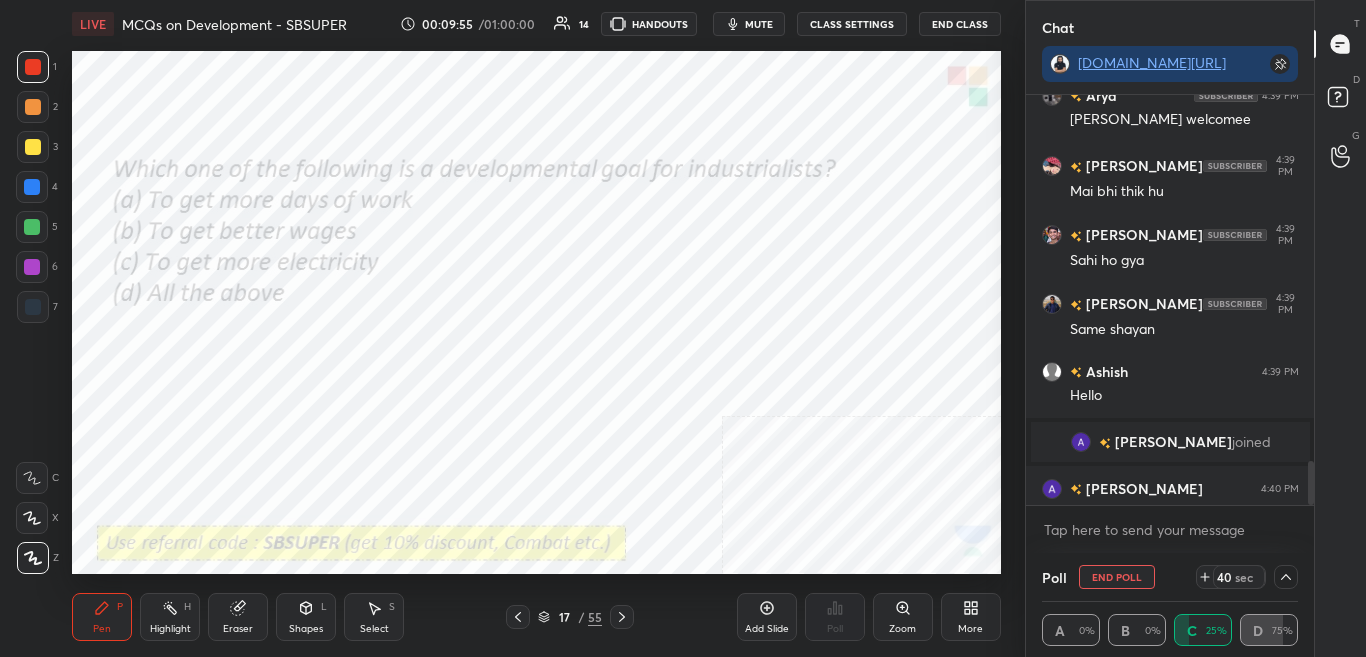 scroll, scrollTop: 3426, scrollLeft: 0, axis: vertical 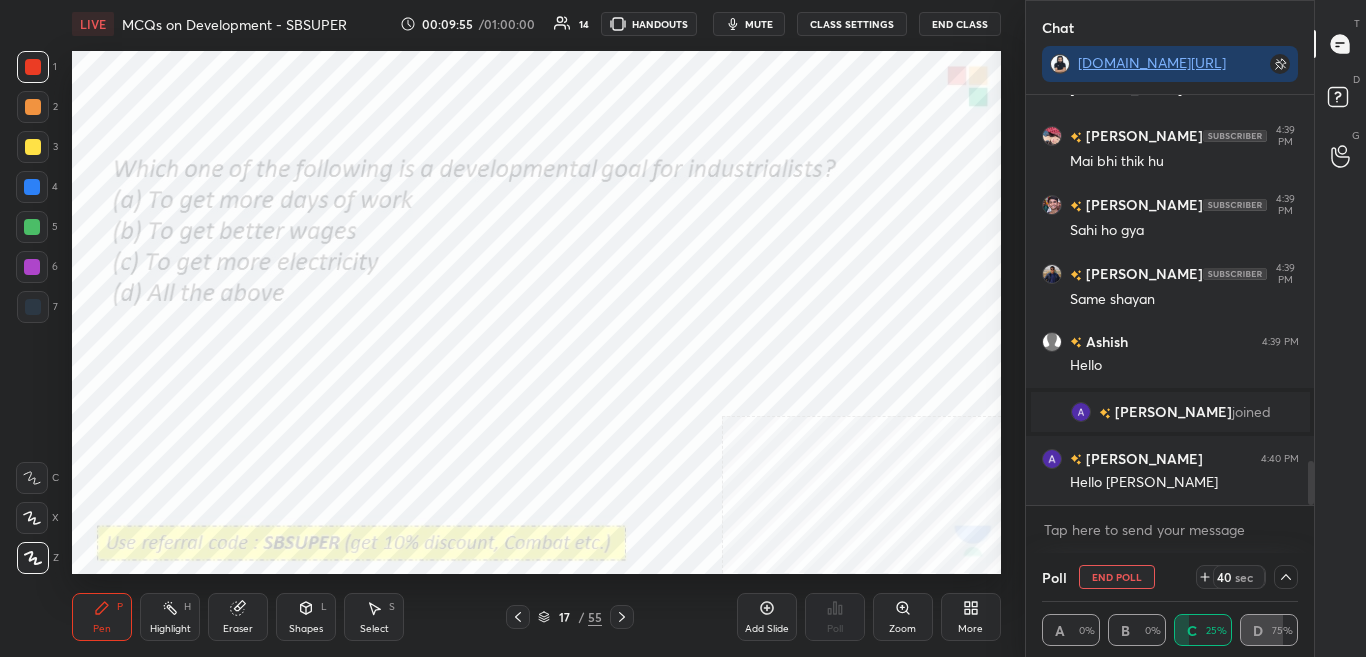 drag, startPoint x: 1311, startPoint y: 485, endPoint x: 1315, endPoint y: 510, distance: 25.317978 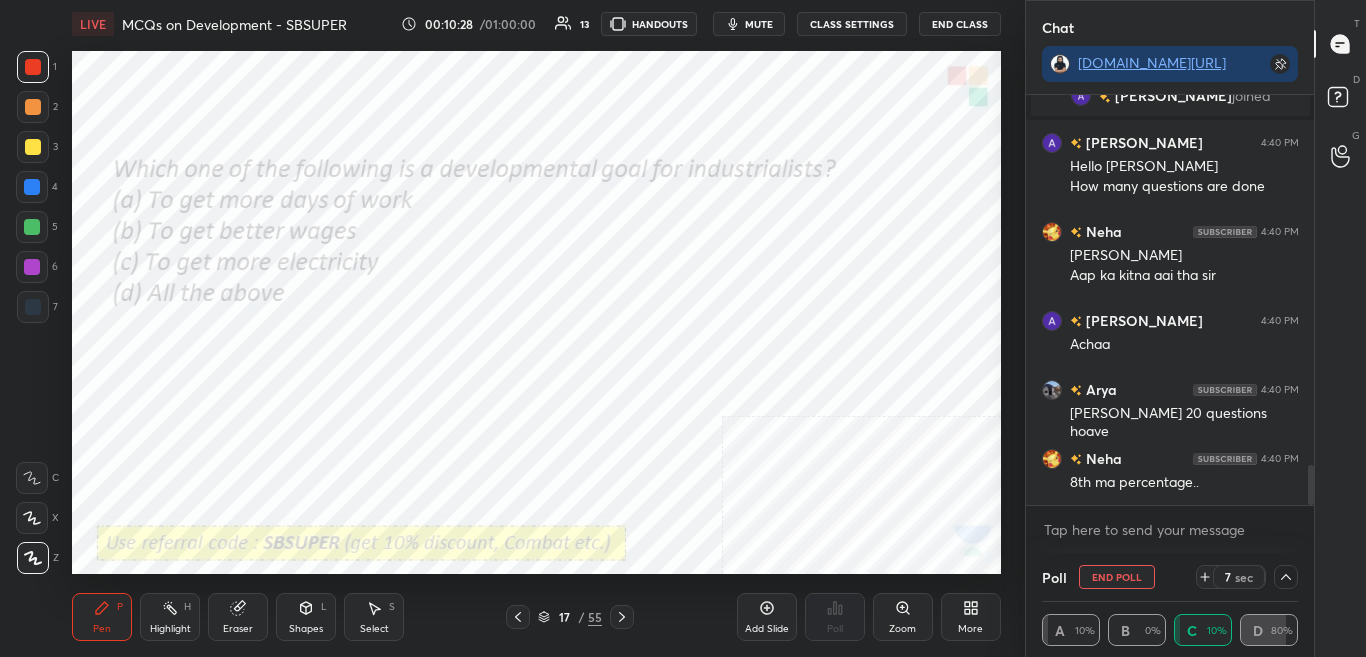 scroll, scrollTop: 3811, scrollLeft: 0, axis: vertical 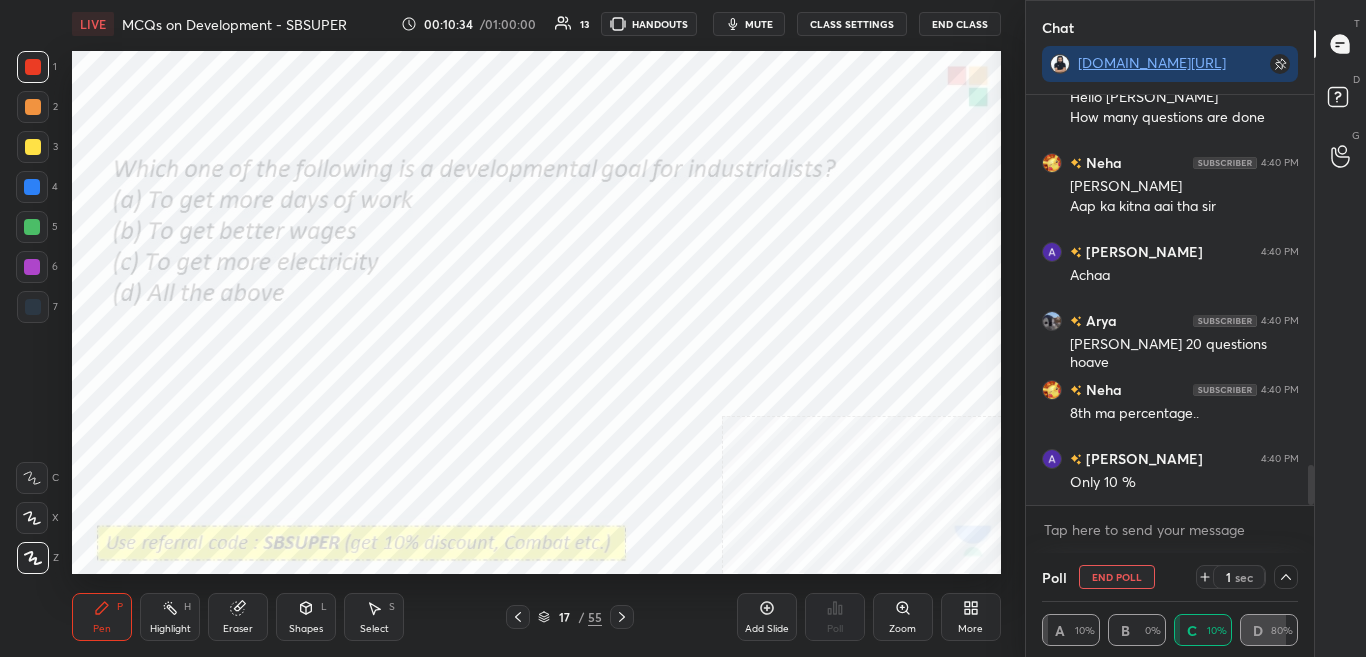 click 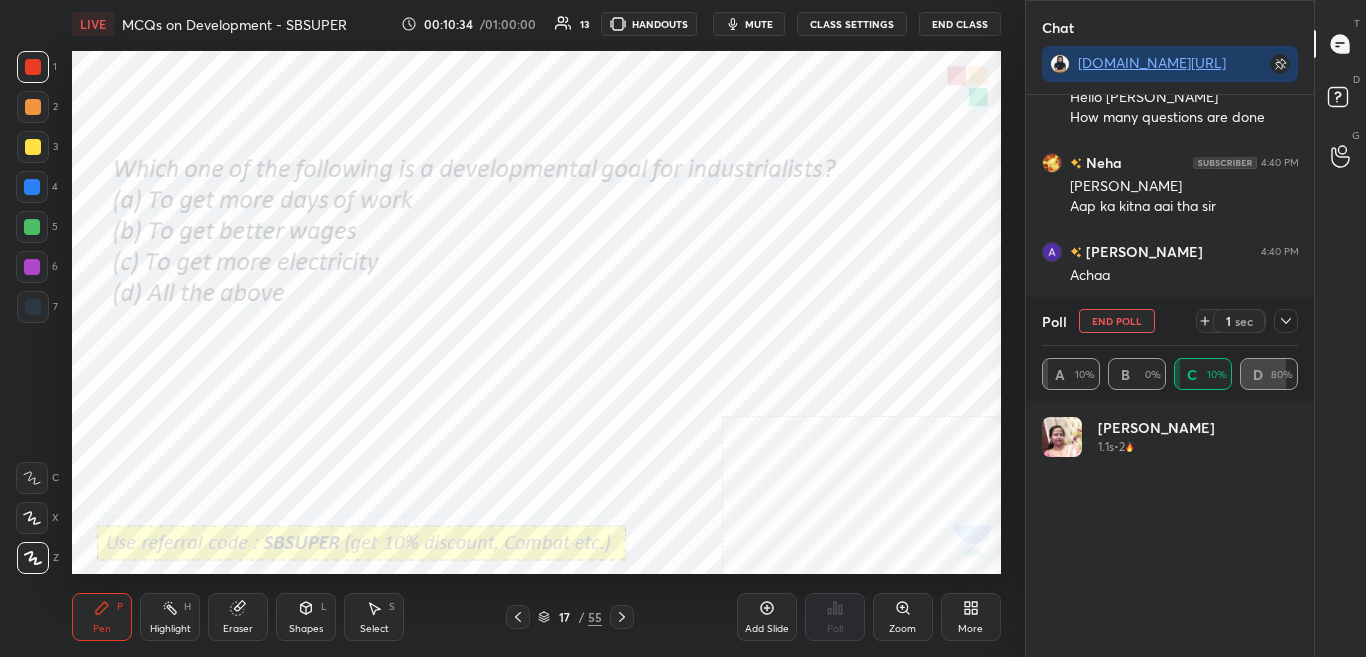 scroll, scrollTop: 7, scrollLeft: 7, axis: both 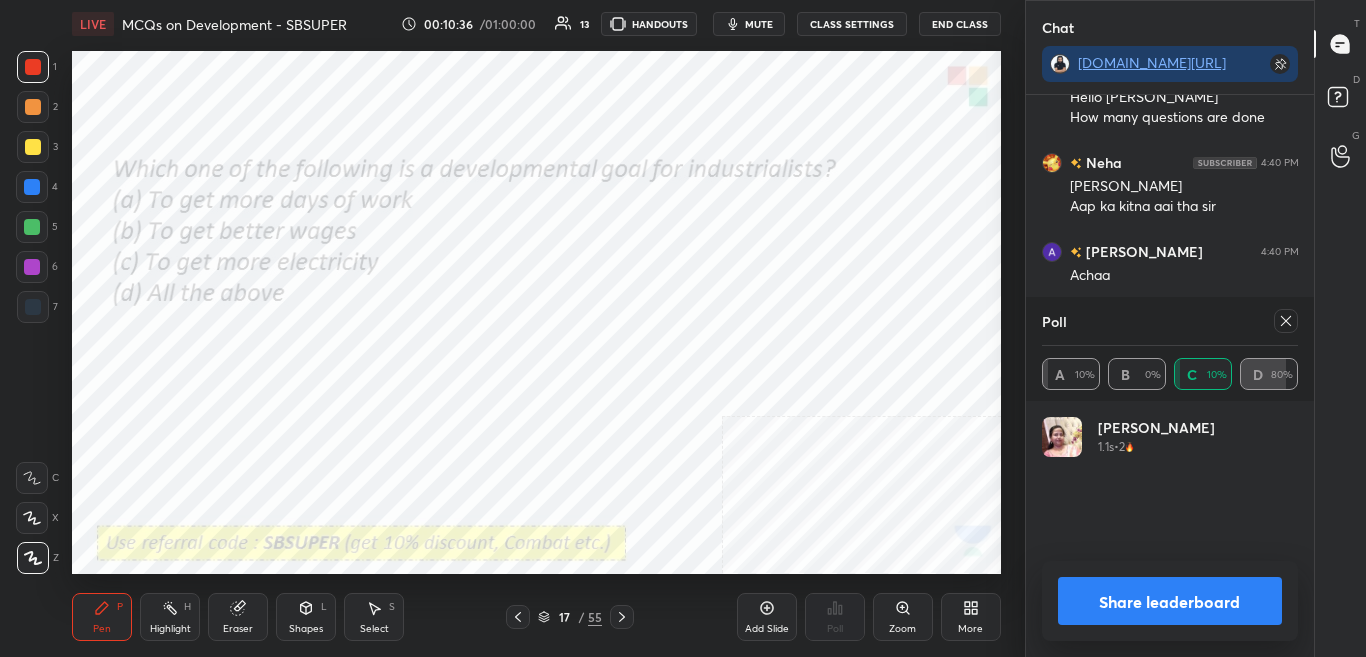 click on "Share leaderboard" at bounding box center (1170, 601) 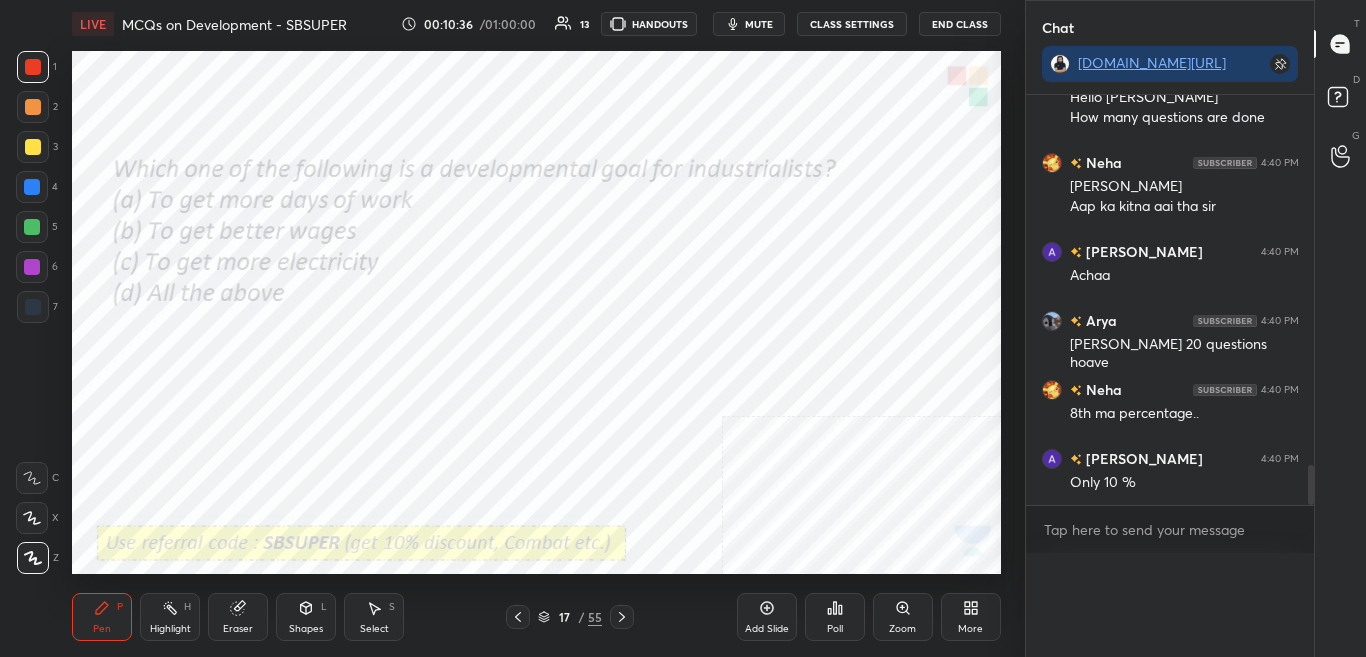 scroll, scrollTop: 0, scrollLeft: 0, axis: both 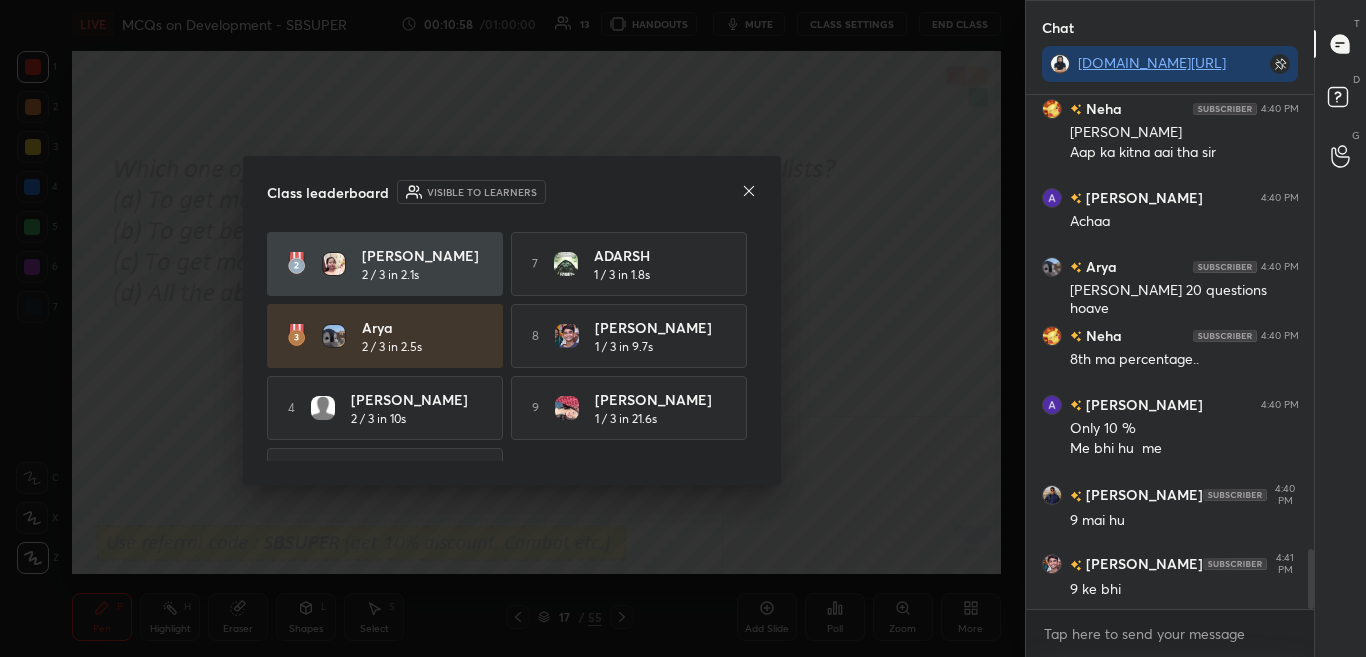 click 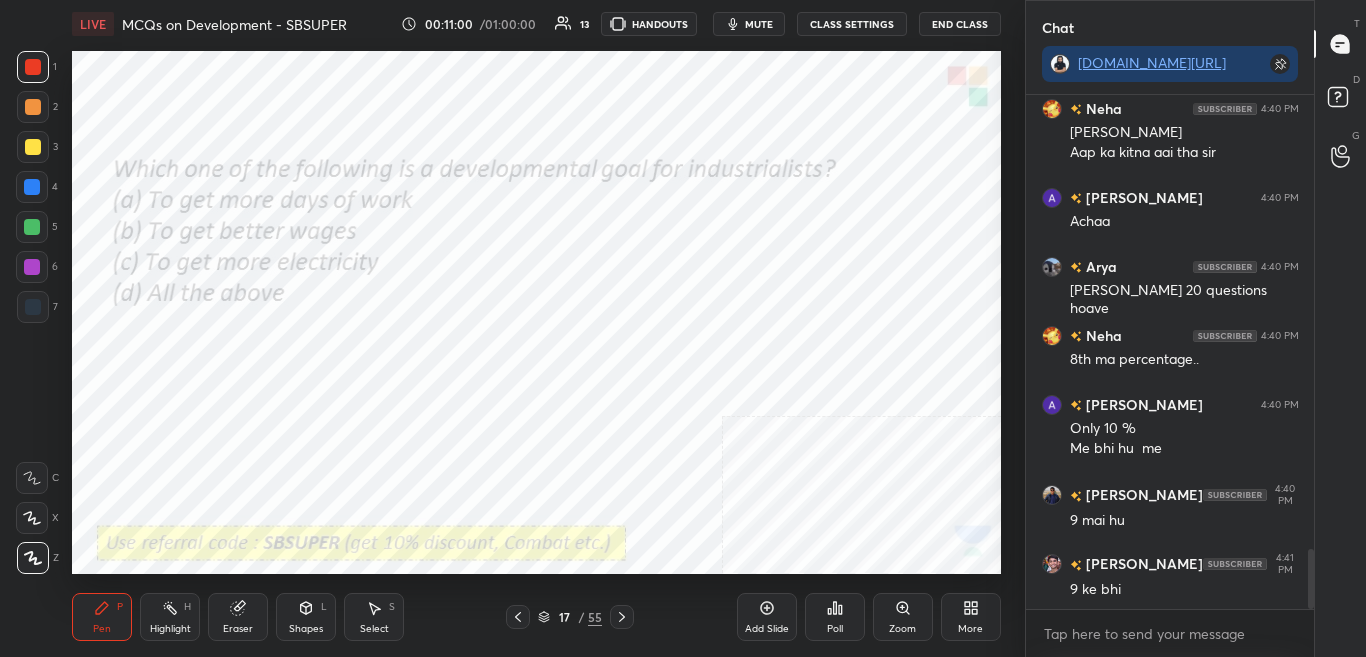 click 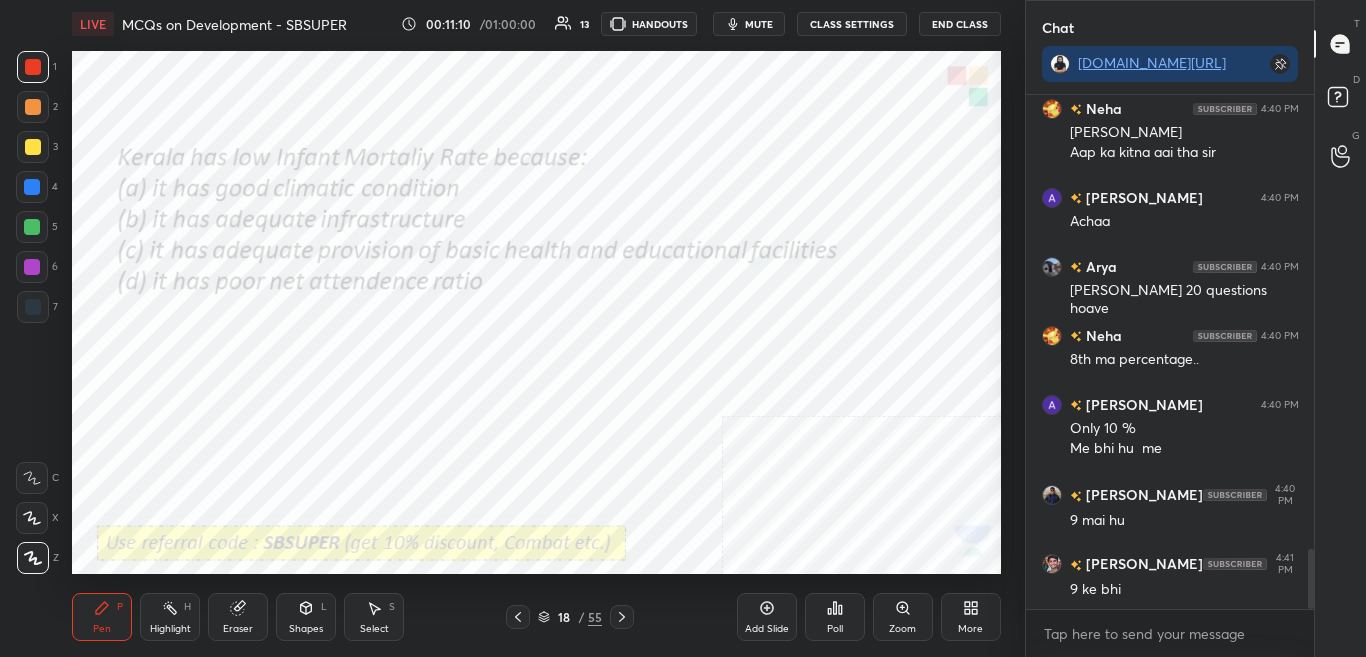 click on "Poll" at bounding box center (835, 617) 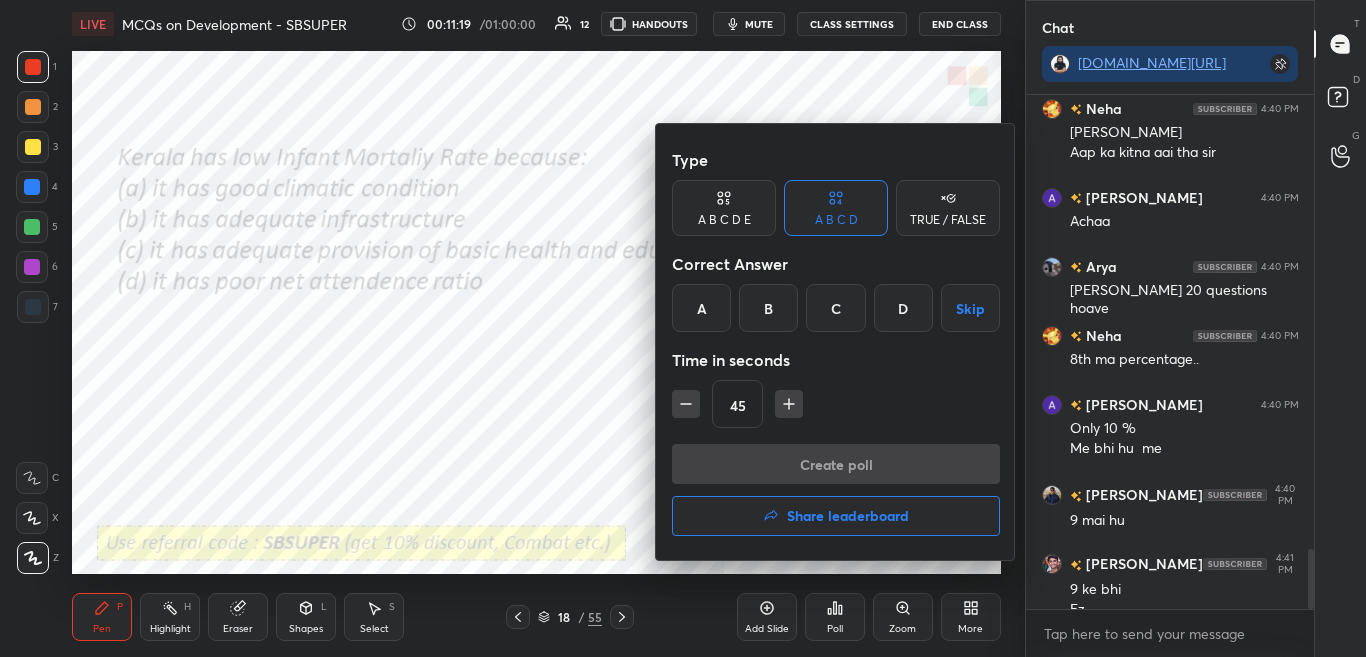 scroll, scrollTop: 3885, scrollLeft: 0, axis: vertical 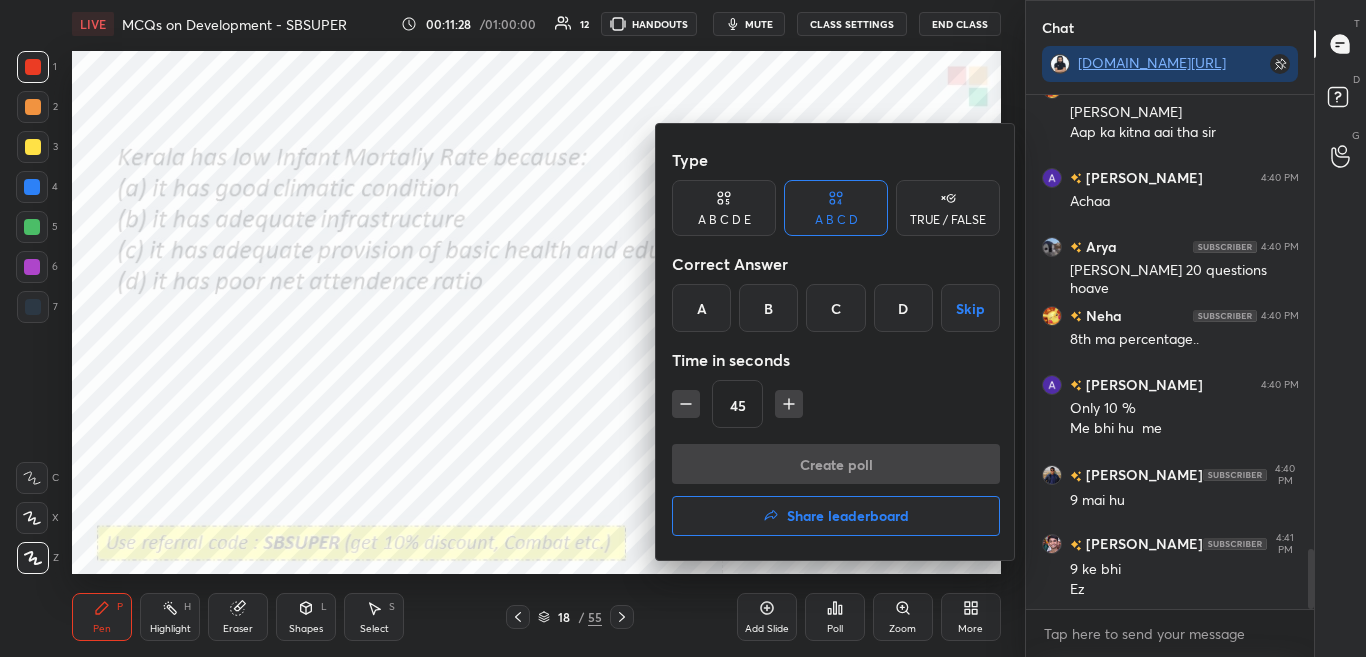 click on "C" at bounding box center [835, 308] 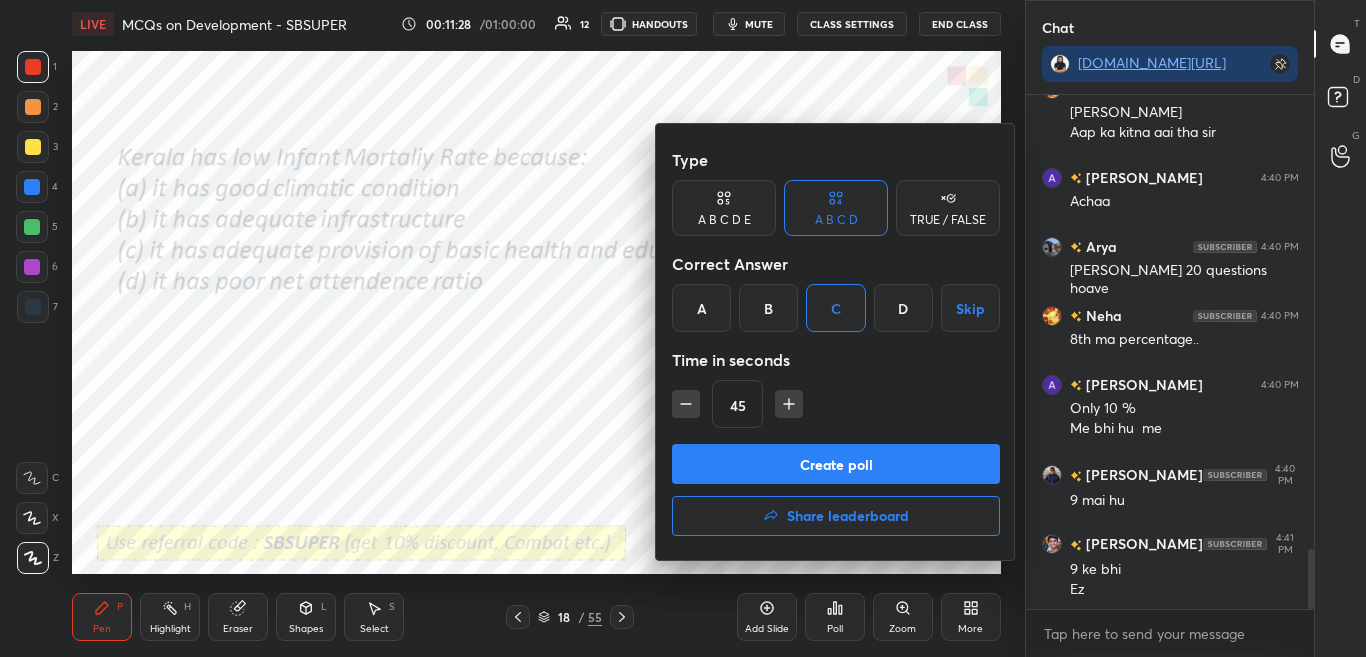 click on "Create poll" at bounding box center (836, 464) 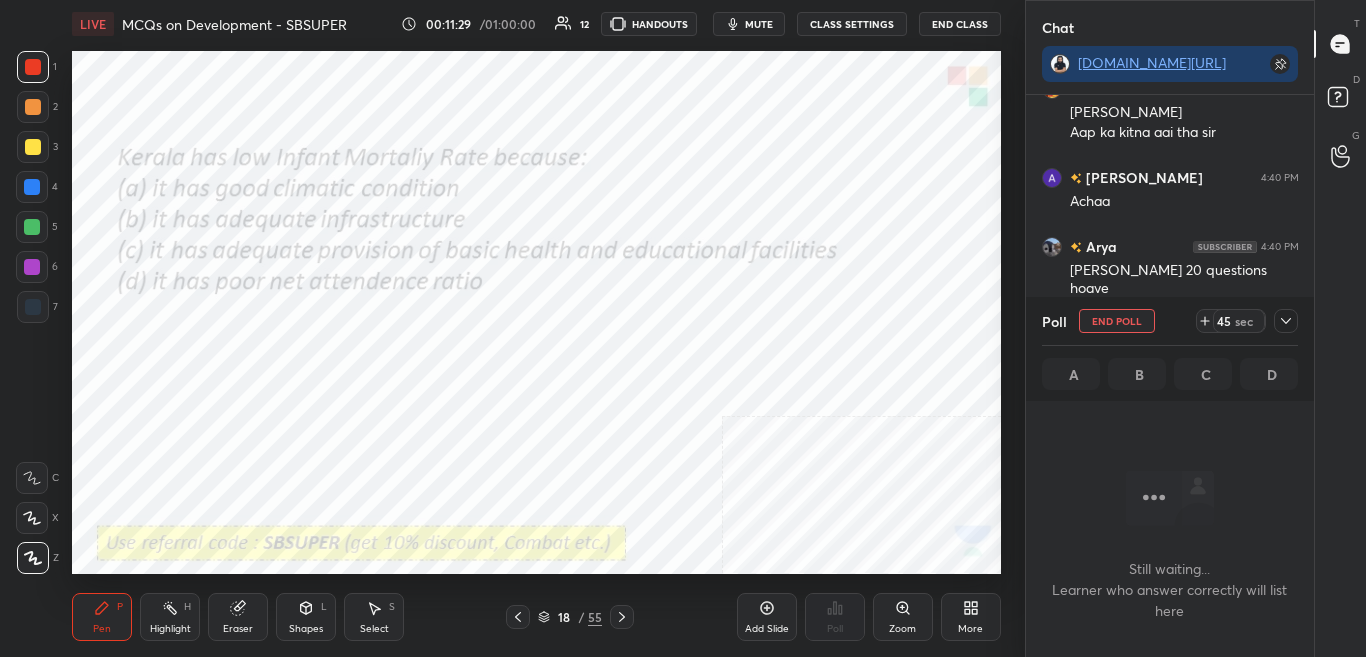 scroll, scrollTop: 280, scrollLeft: 282, axis: both 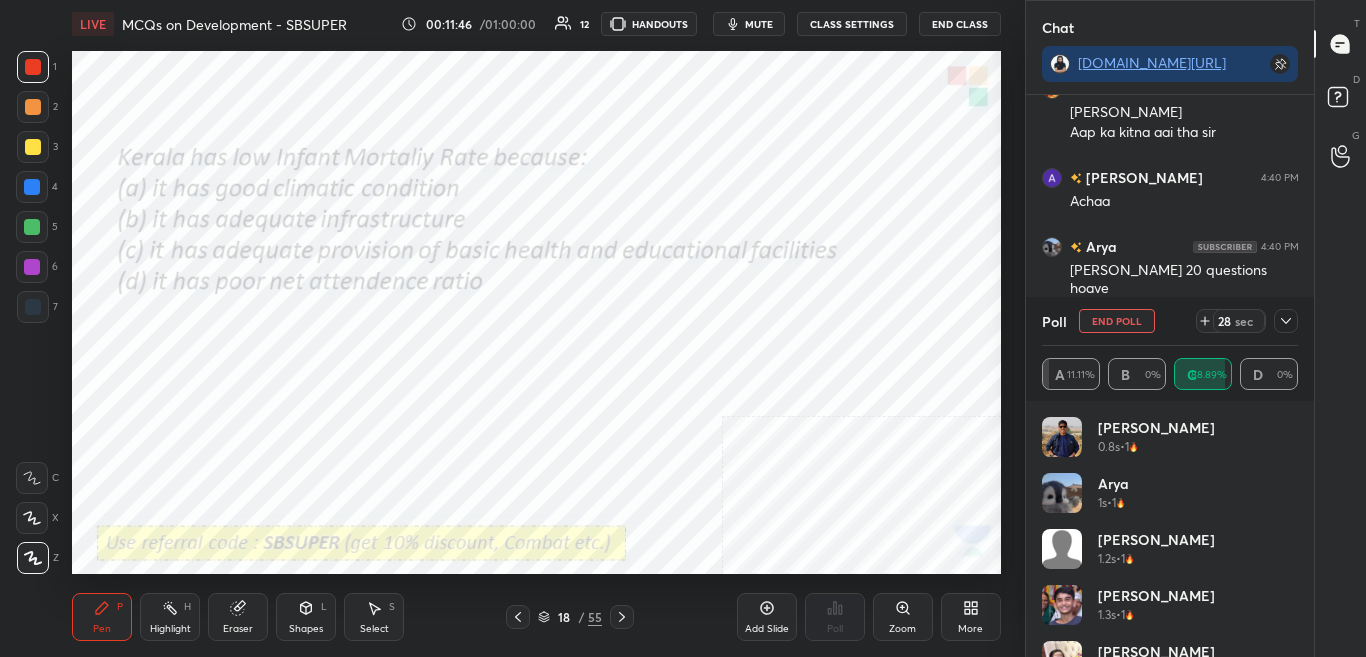 click 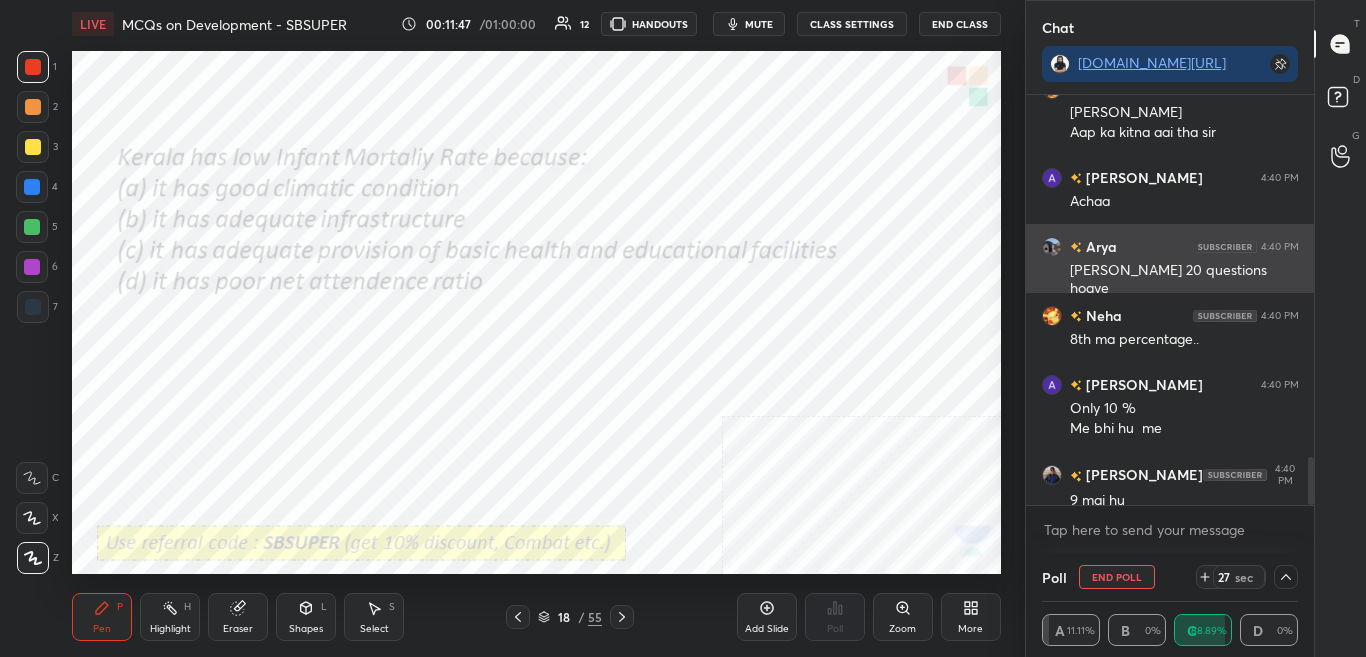 scroll, scrollTop: 0, scrollLeft: 0, axis: both 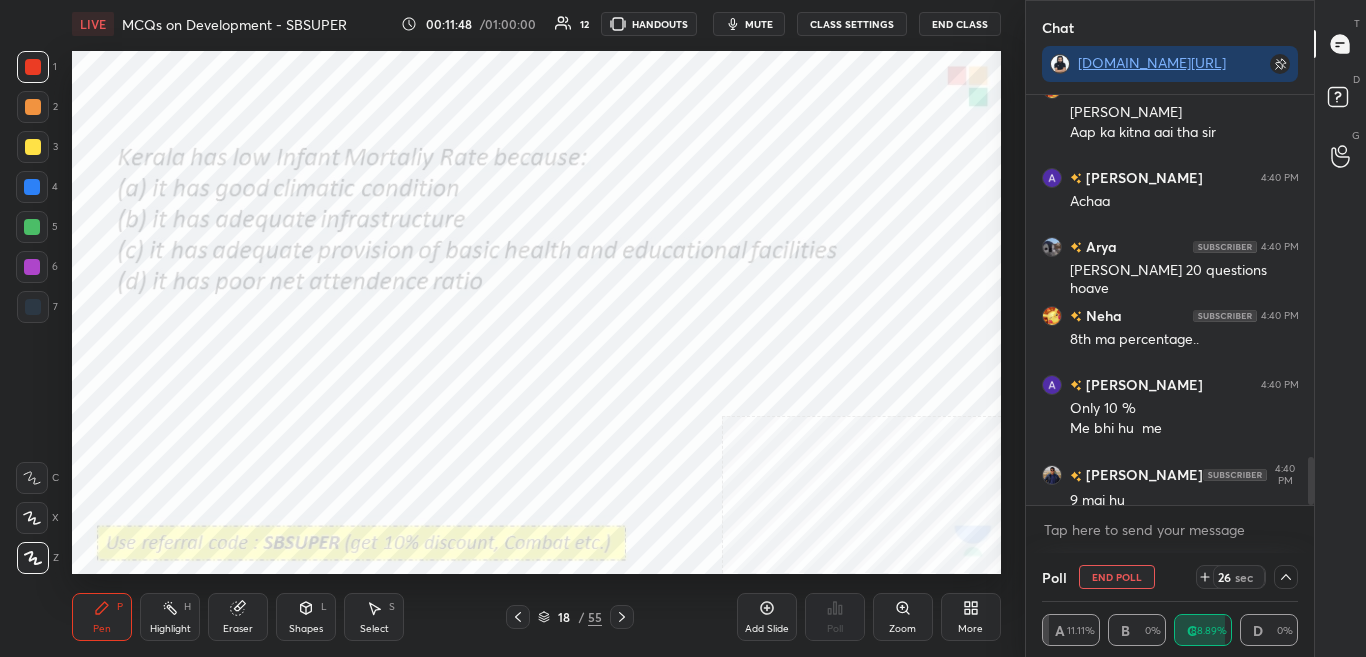 click on "mute" at bounding box center (759, 24) 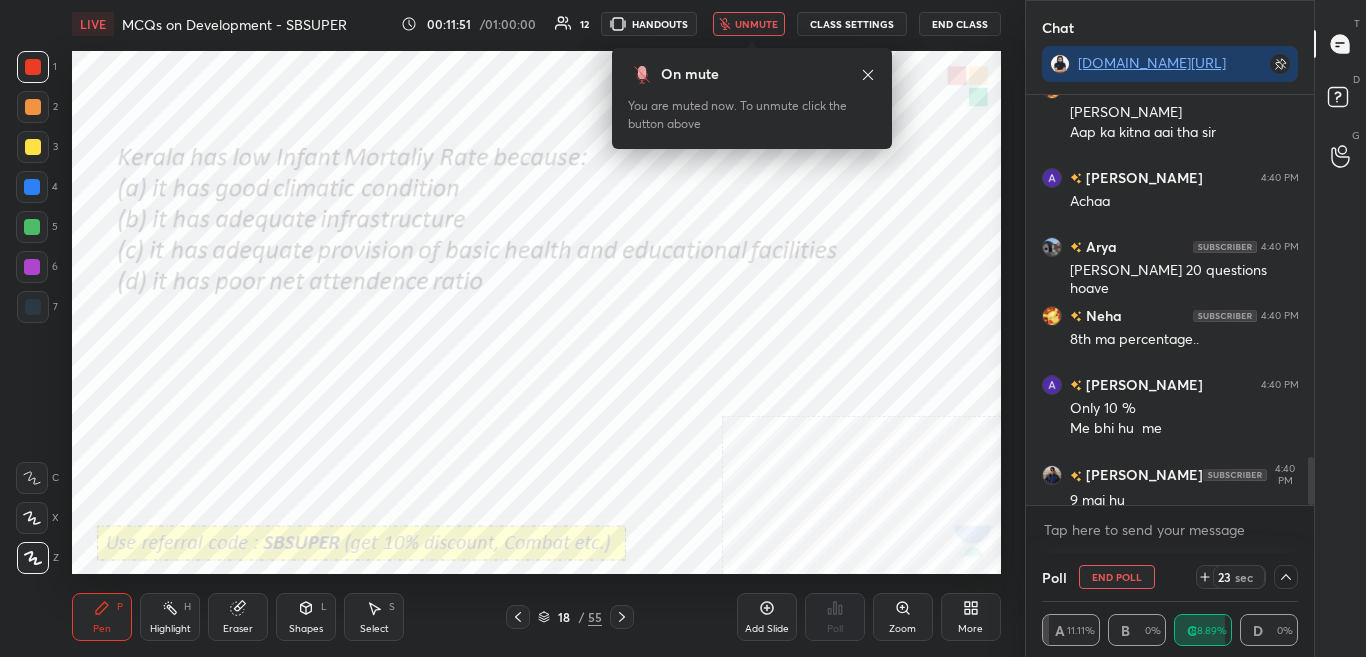click on "unmute" at bounding box center [756, 24] 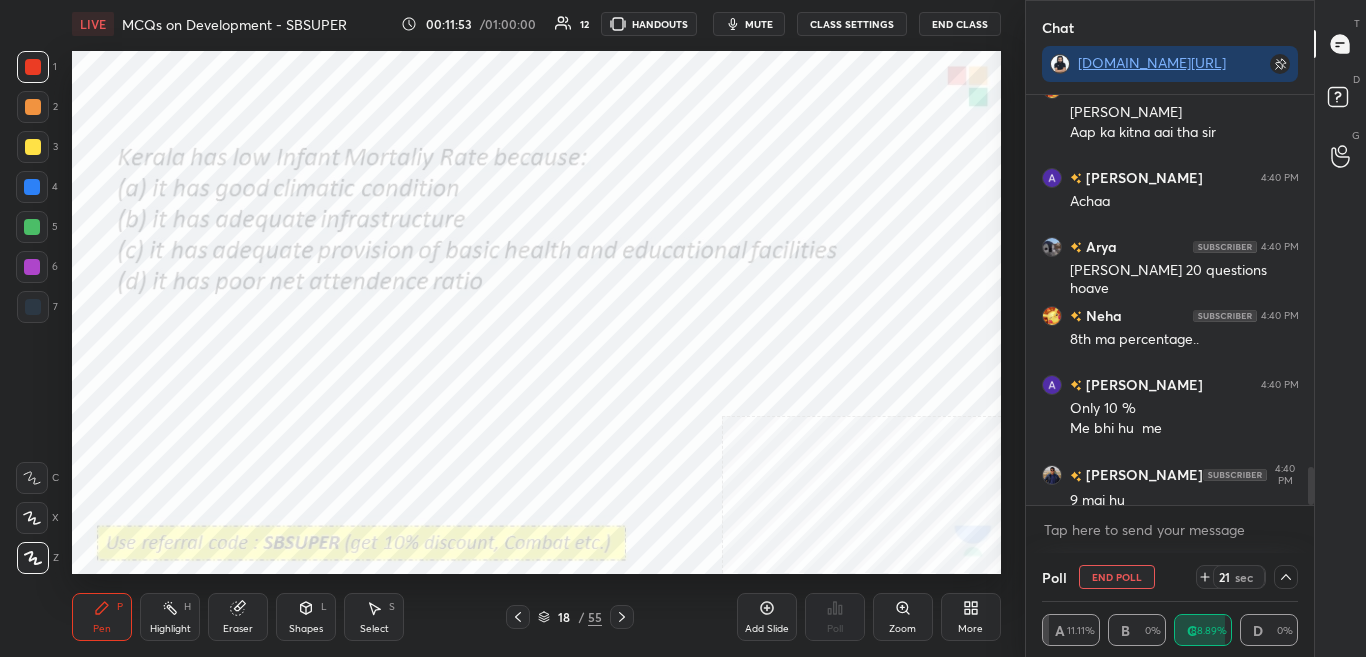 scroll, scrollTop: 3989, scrollLeft: 0, axis: vertical 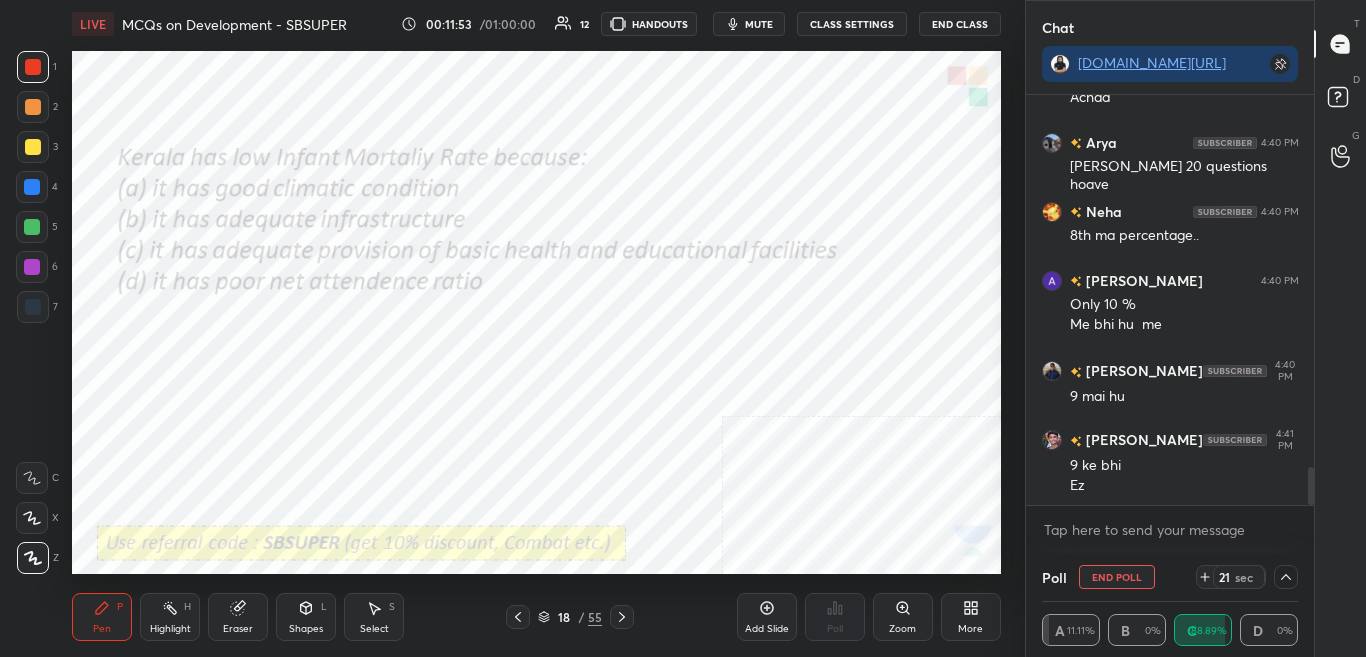 drag, startPoint x: 1312, startPoint y: 473, endPoint x: 1313, endPoint y: 506, distance: 33.01515 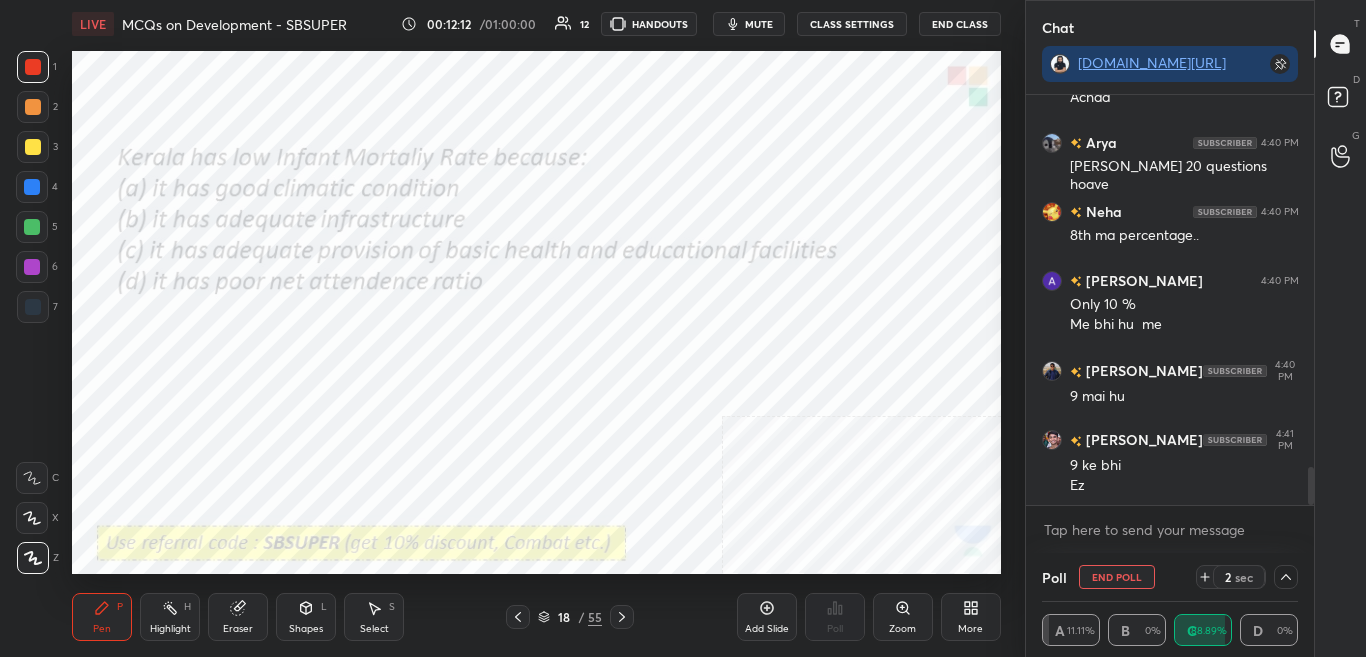 scroll, scrollTop: 4058, scrollLeft: 0, axis: vertical 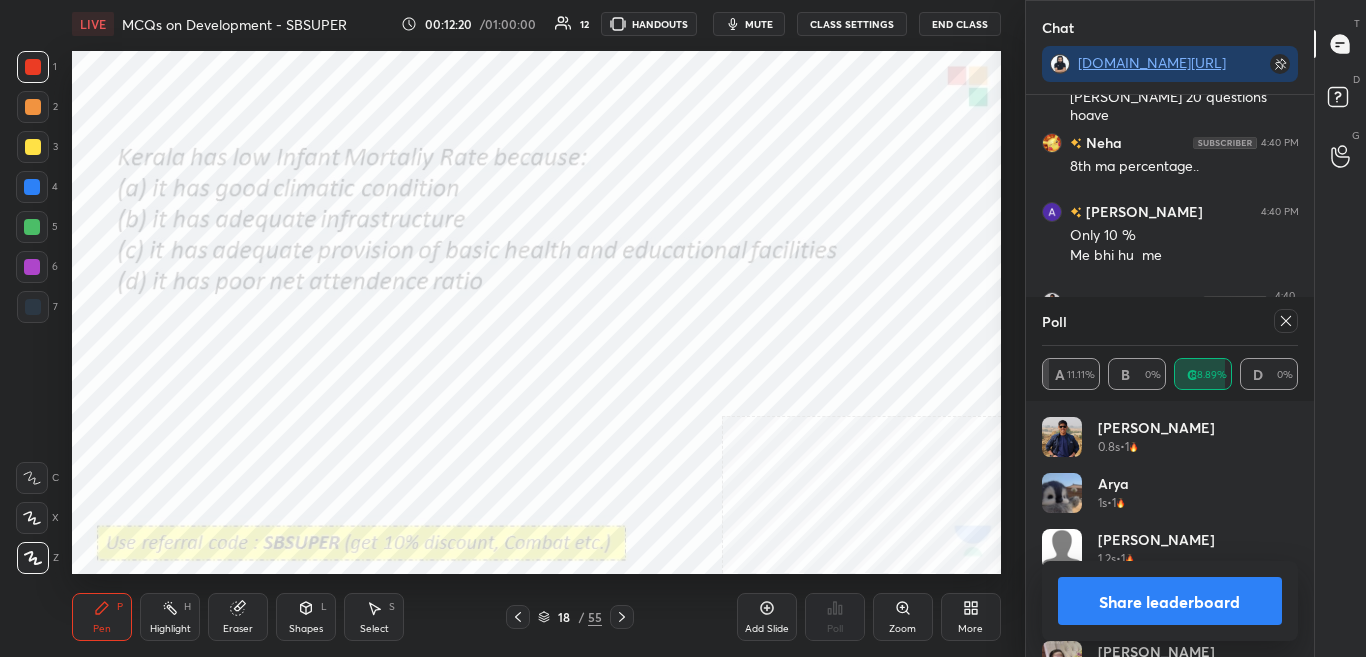 click on "Share leaderboard" at bounding box center [1170, 601] 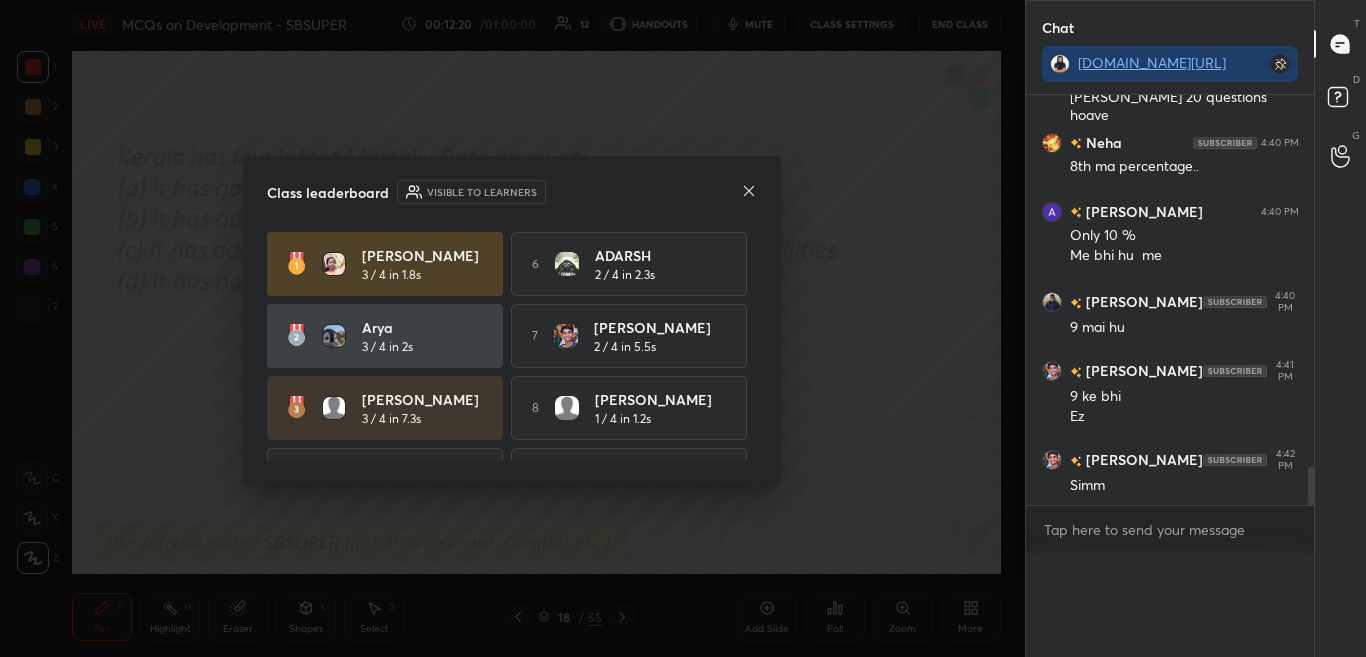 scroll, scrollTop: 0, scrollLeft: 0, axis: both 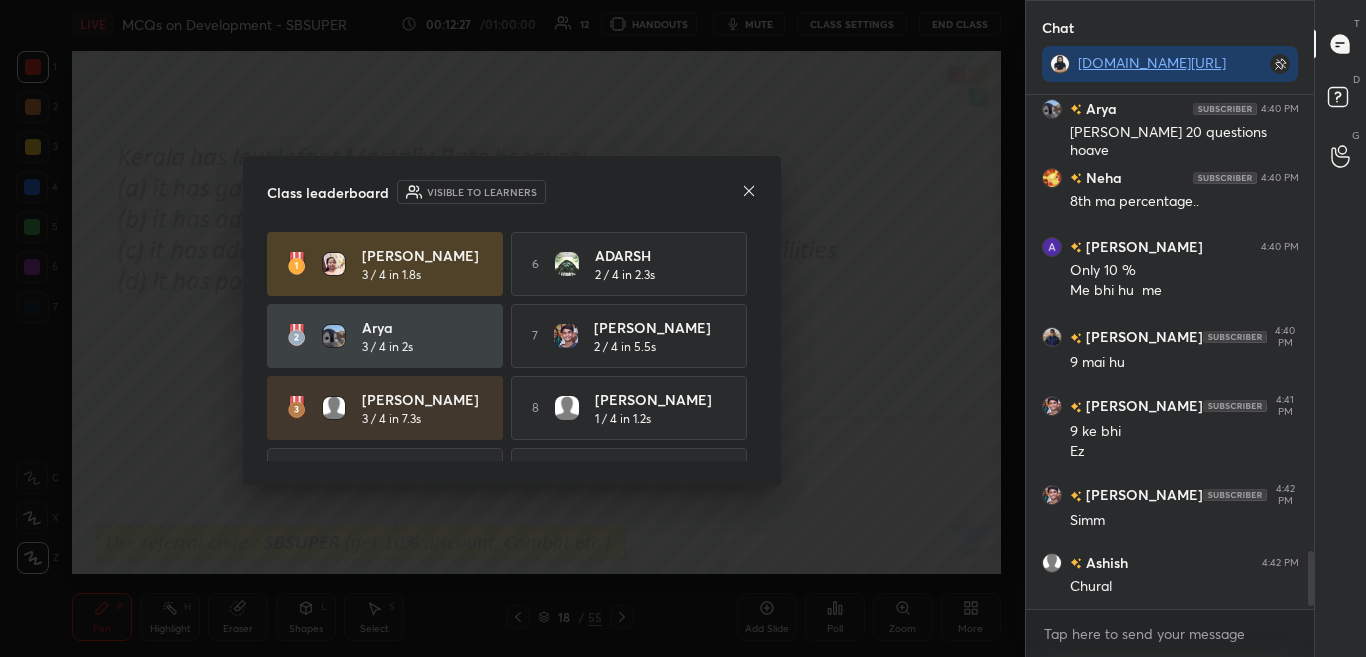 drag, startPoint x: 748, startPoint y: 351, endPoint x: 742, endPoint y: 377, distance: 26.683329 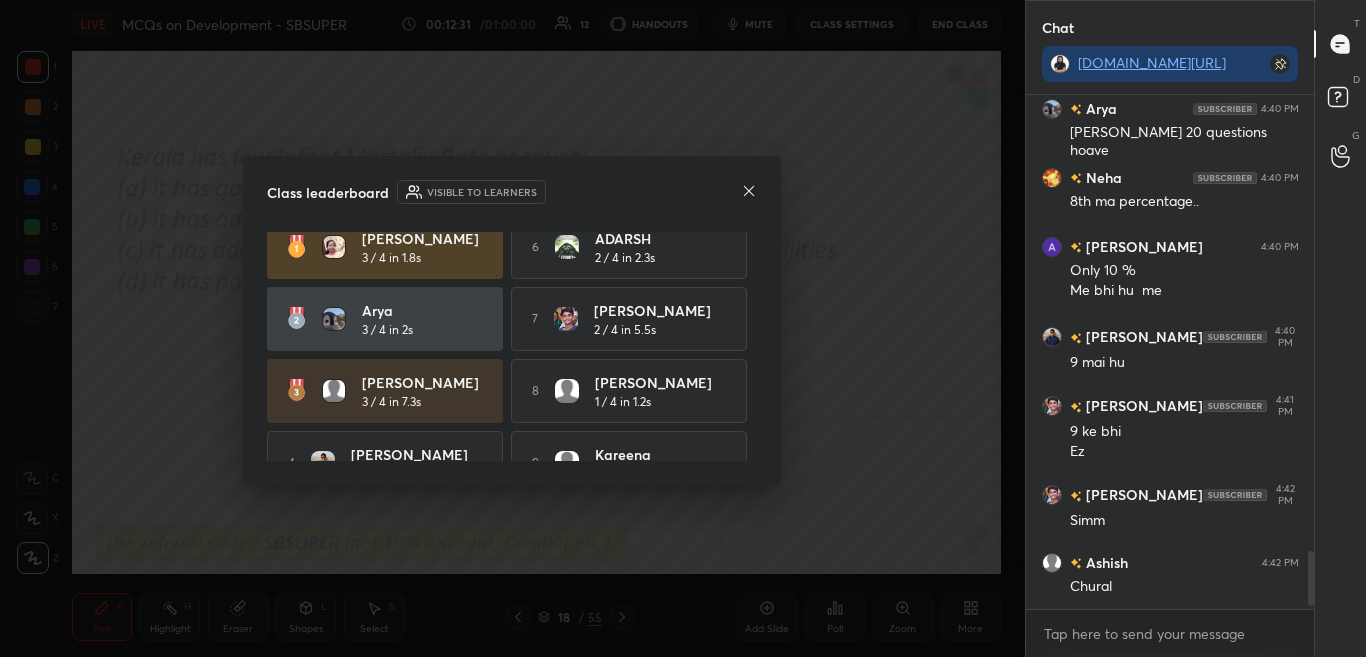 scroll, scrollTop: 0, scrollLeft: 0, axis: both 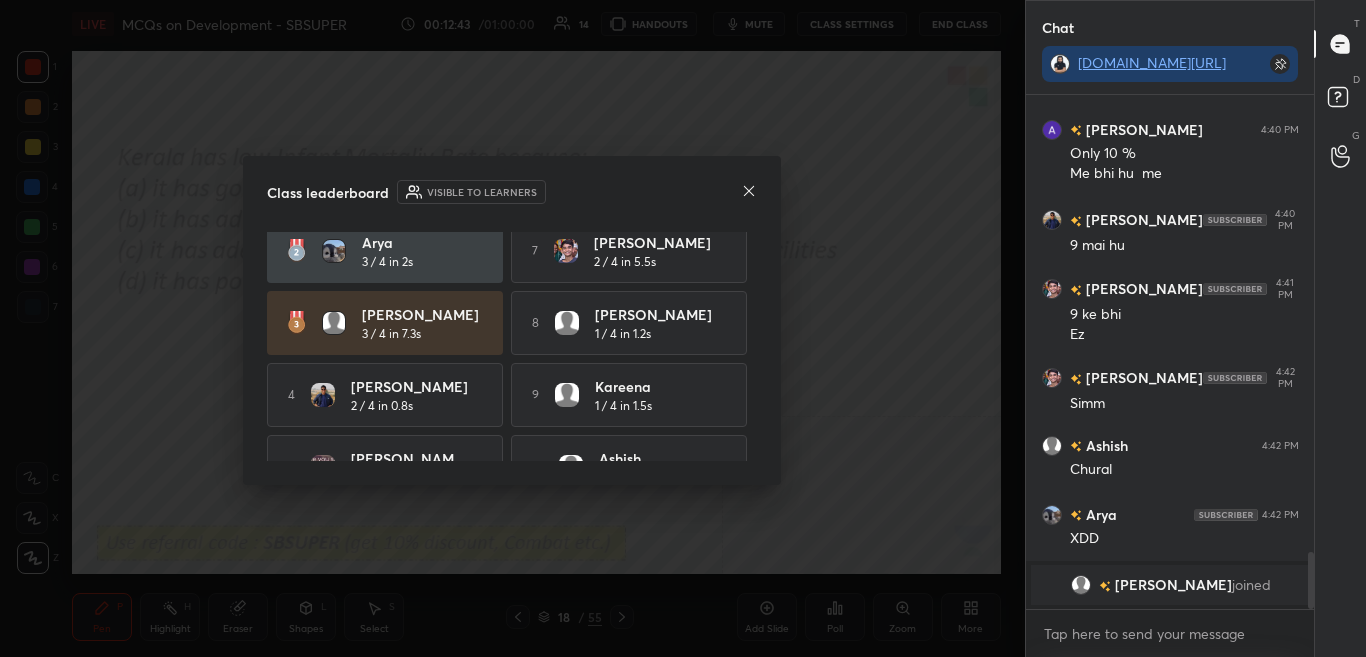 click 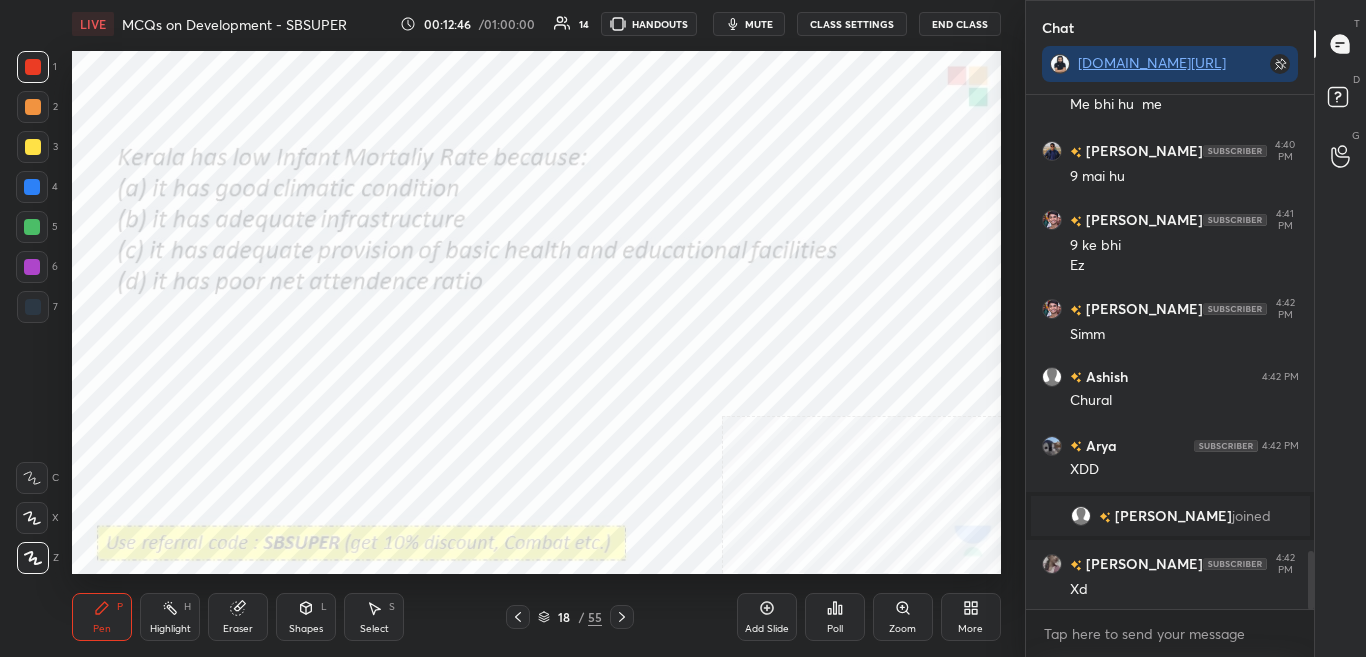 scroll, scrollTop: 4023, scrollLeft: 0, axis: vertical 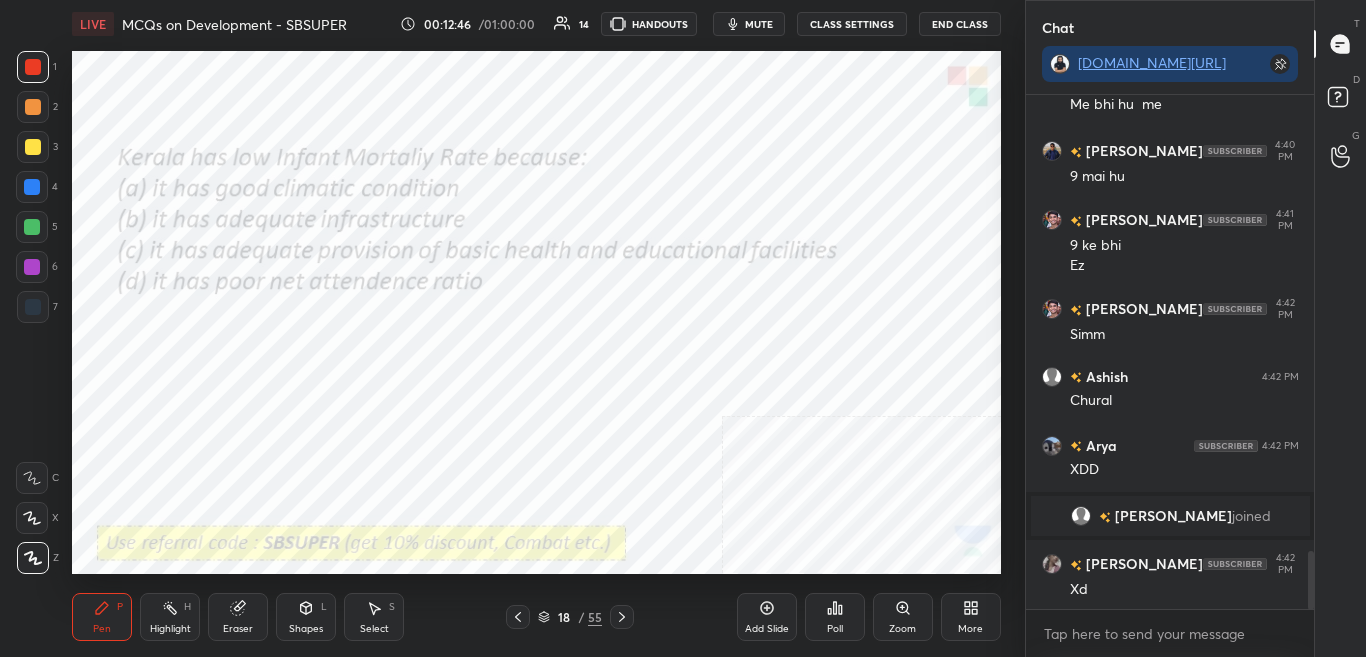 click 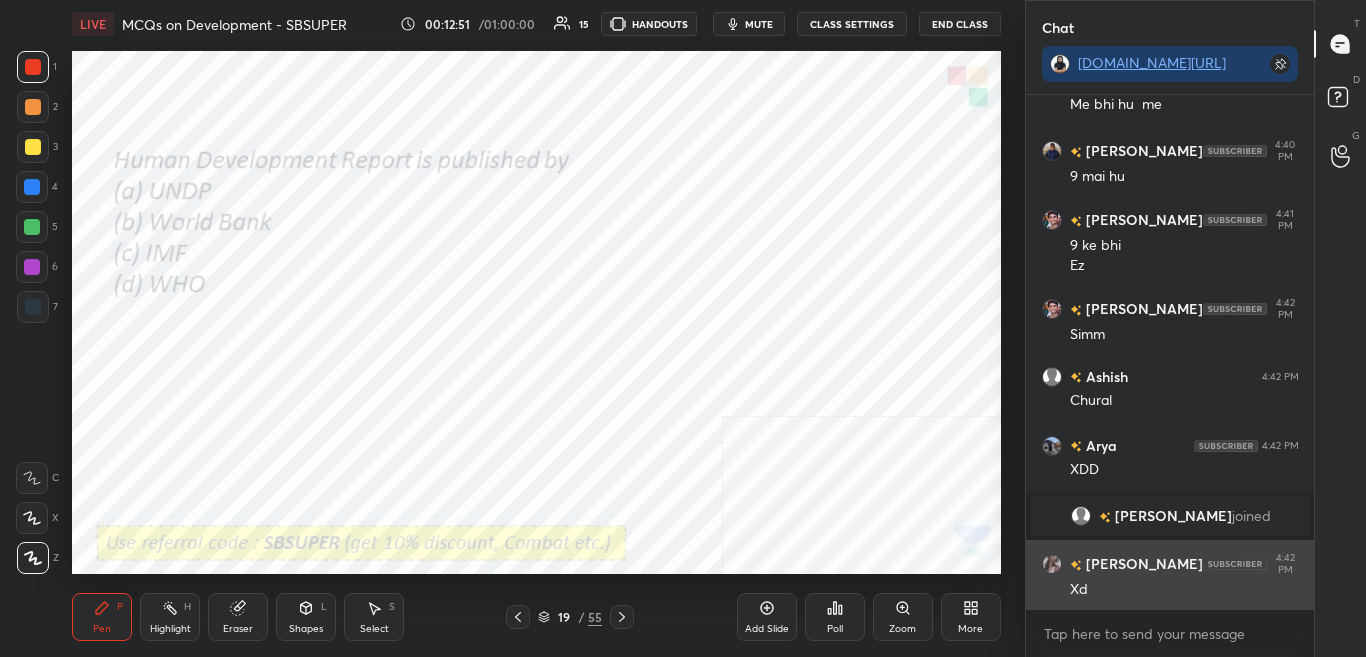 click on "Xd" at bounding box center [1184, 588] 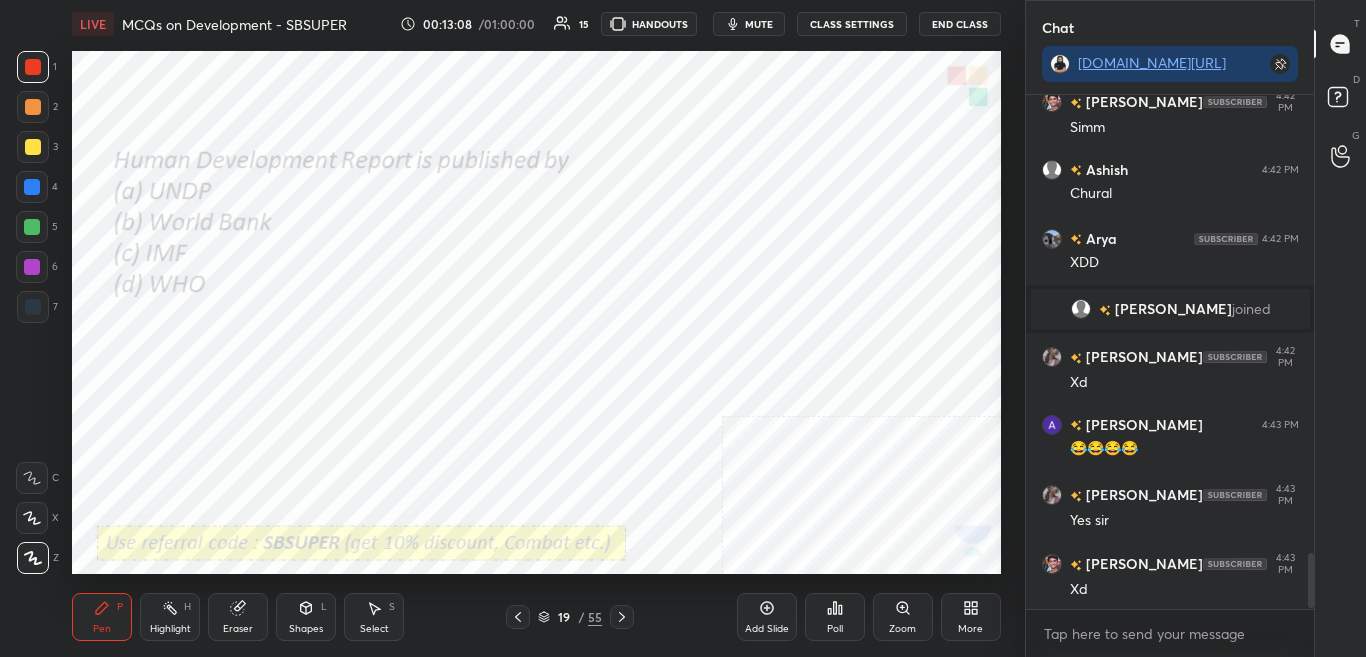 scroll, scrollTop: 4299, scrollLeft: 0, axis: vertical 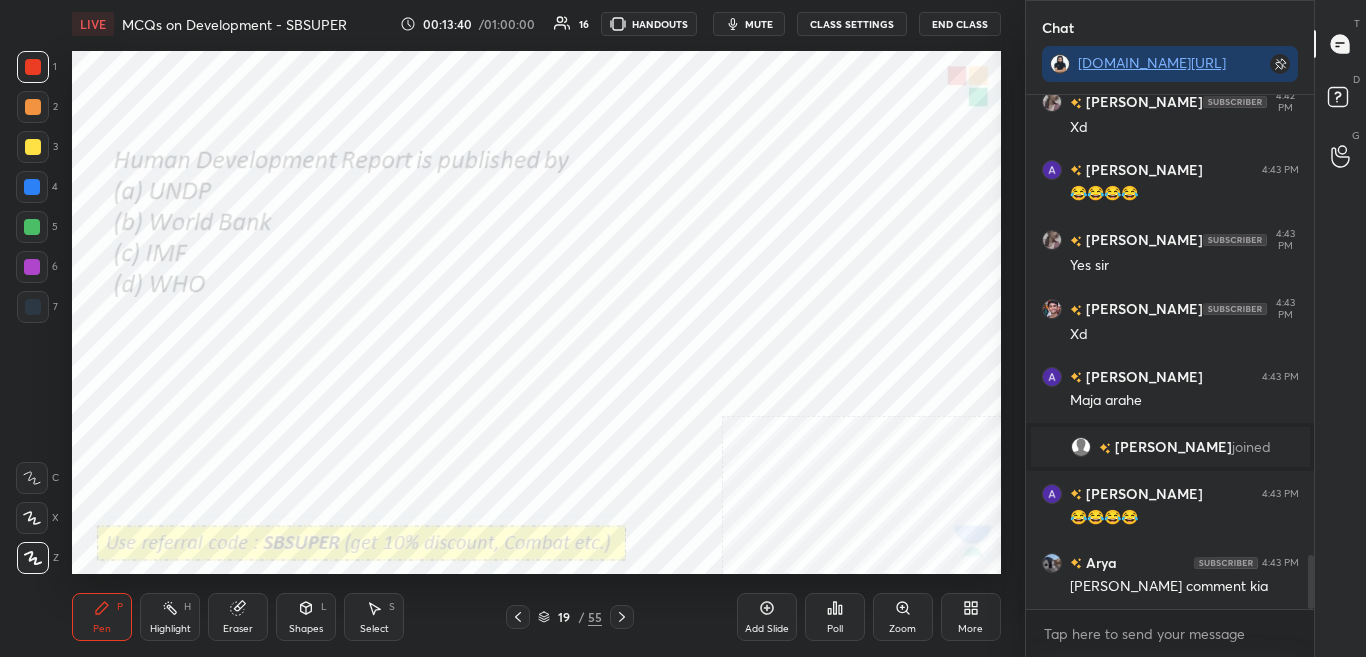 click on "Poll" at bounding box center [835, 629] 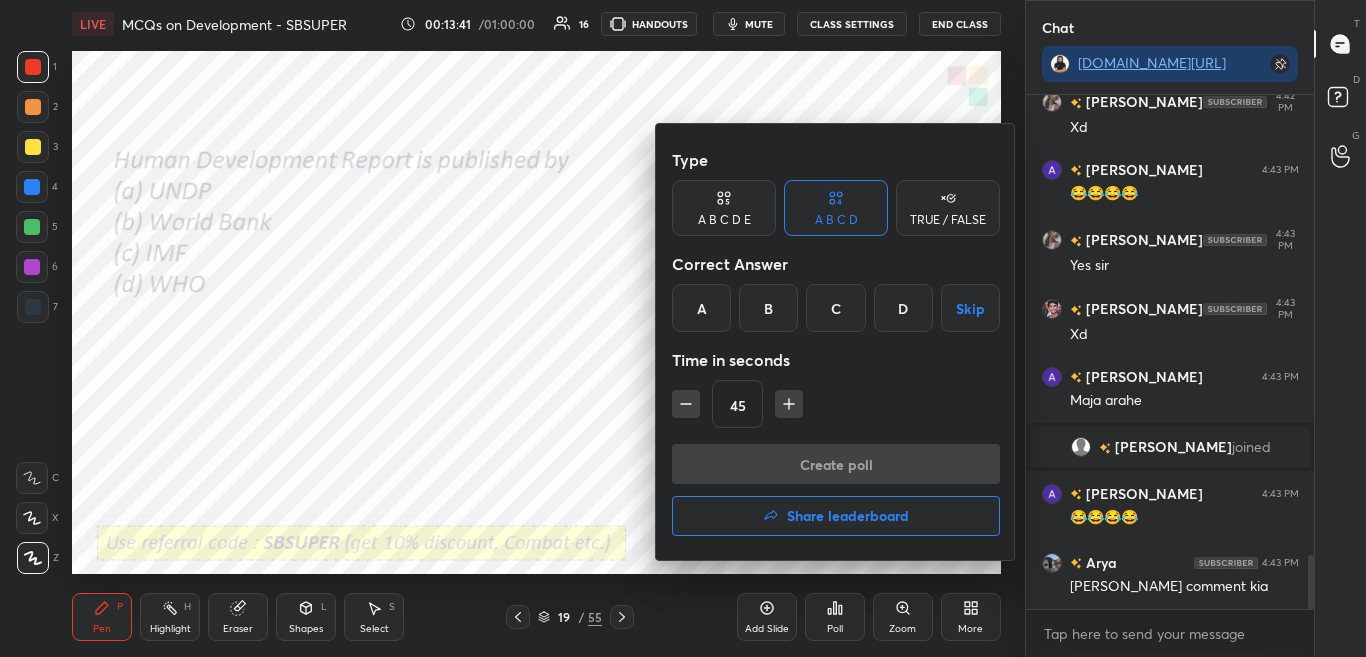 drag, startPoint x: 715, startPoint y: 318, endPoint x: 717, endPoint y: 333, distance: 15.132746 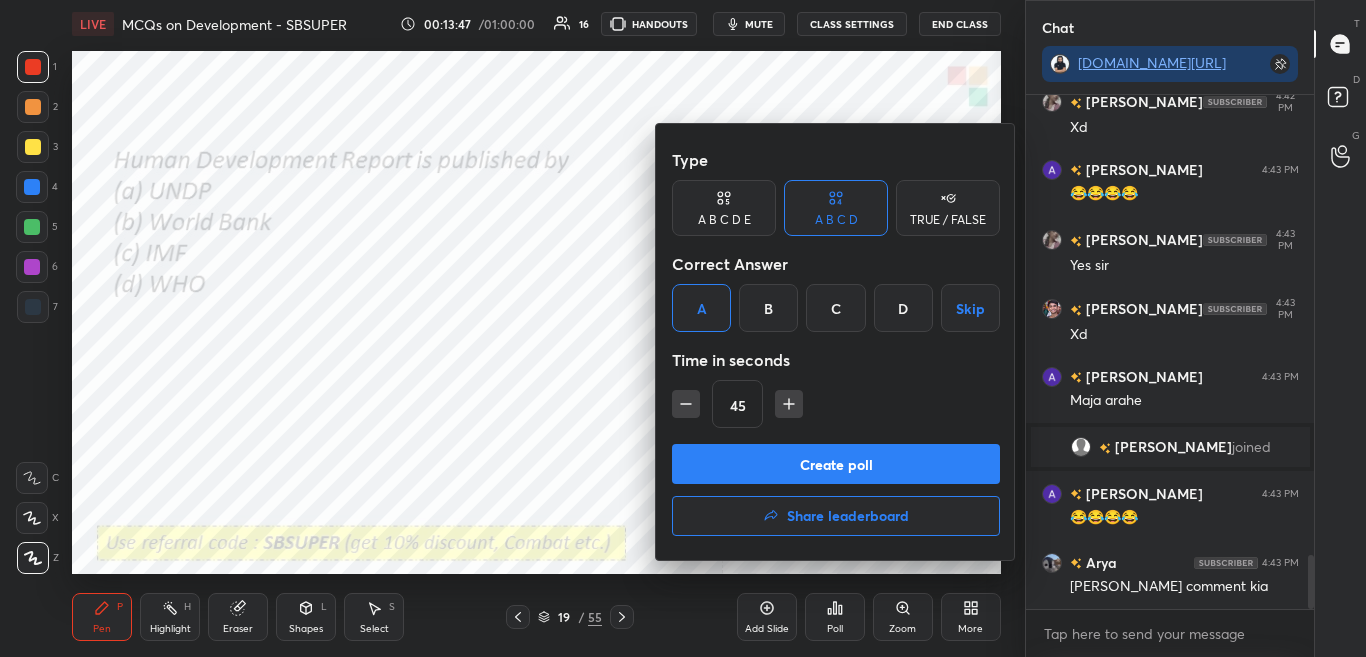 drag, startPoint x: 731, startPoint y: 474, endPoint x: 732, endPoint y: 455, distance: 19.026299 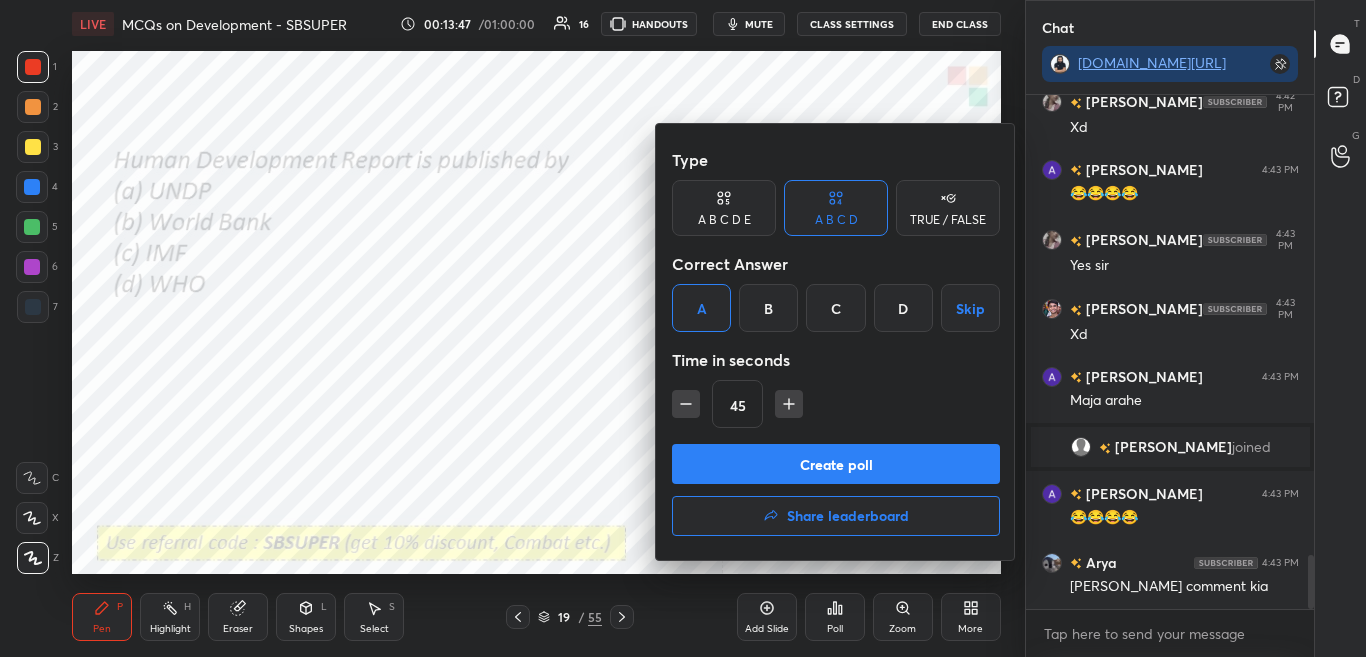 click on "Create poll" at bounding box center [836, 464] 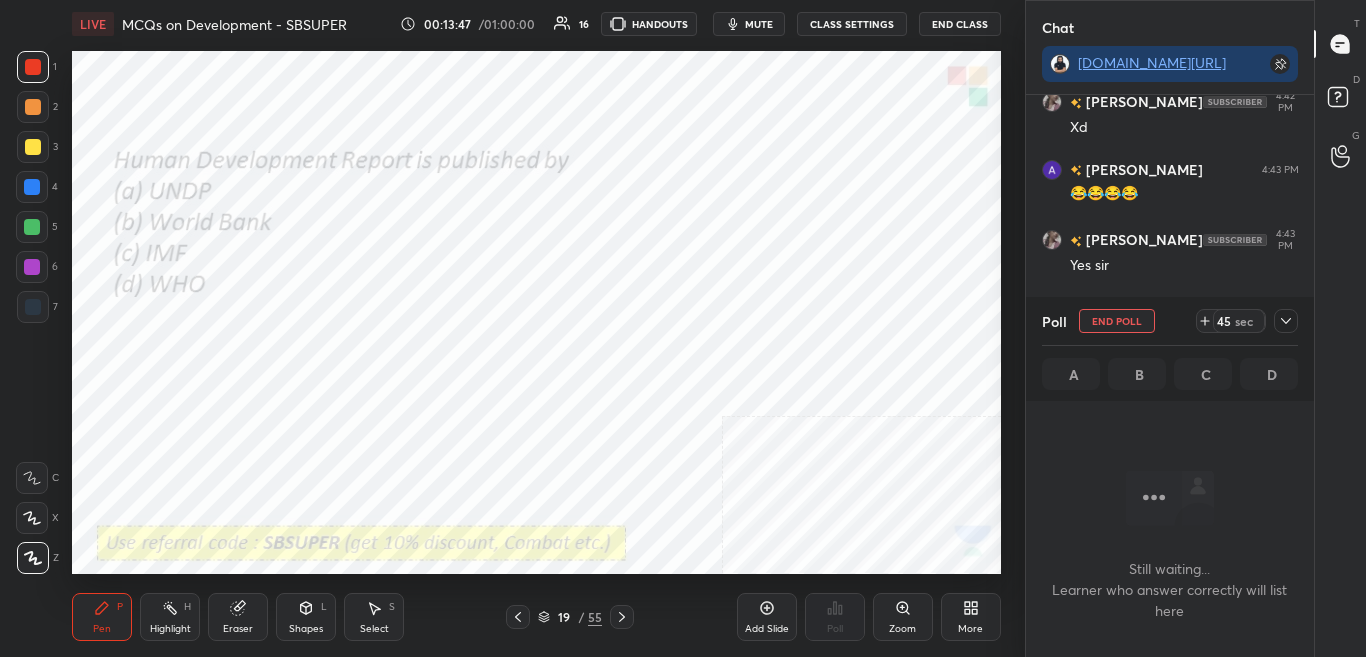 scroll, scrollTop: 436, scrollLeft: 282, axis: both 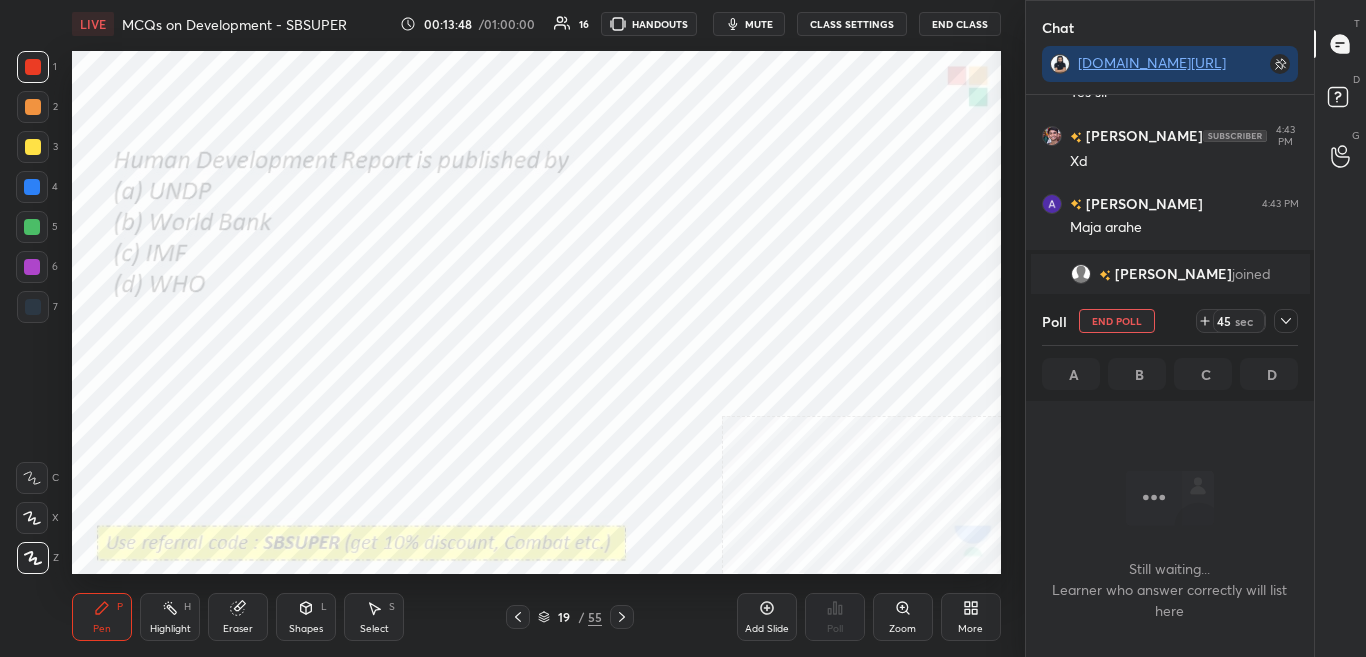 click 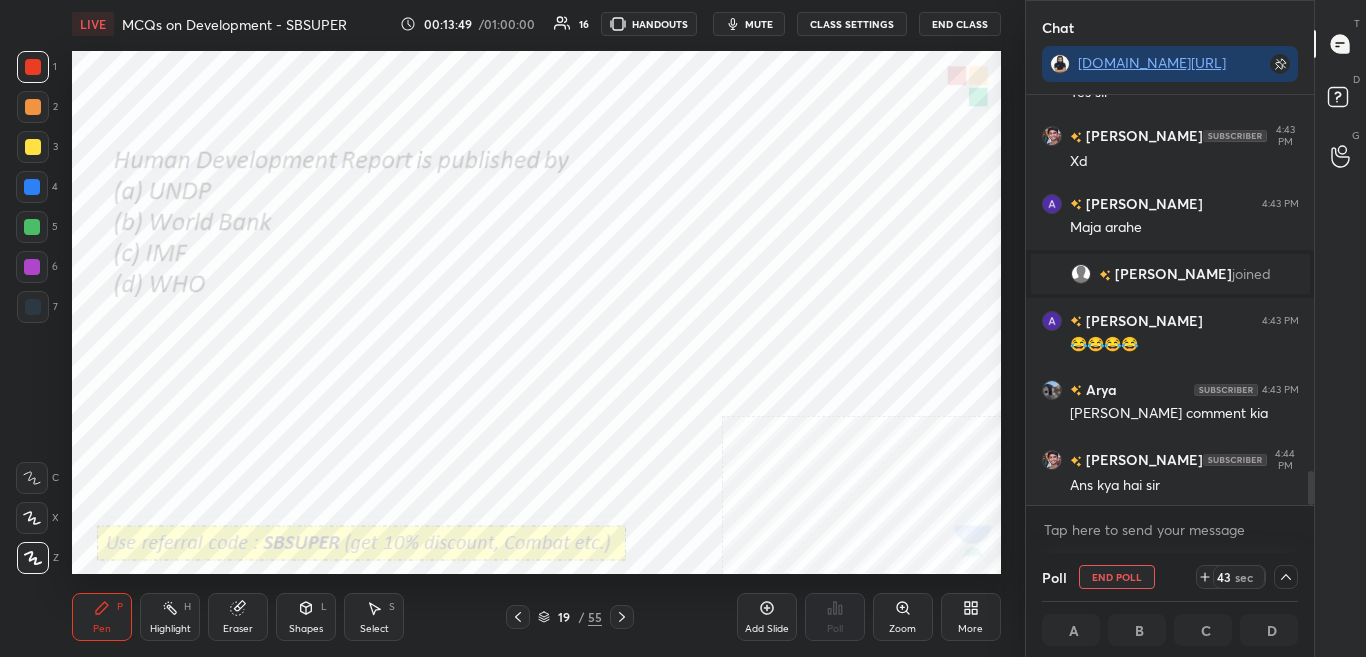 scroll, scrollTop: 1, scrollLeft: 7, axis: both 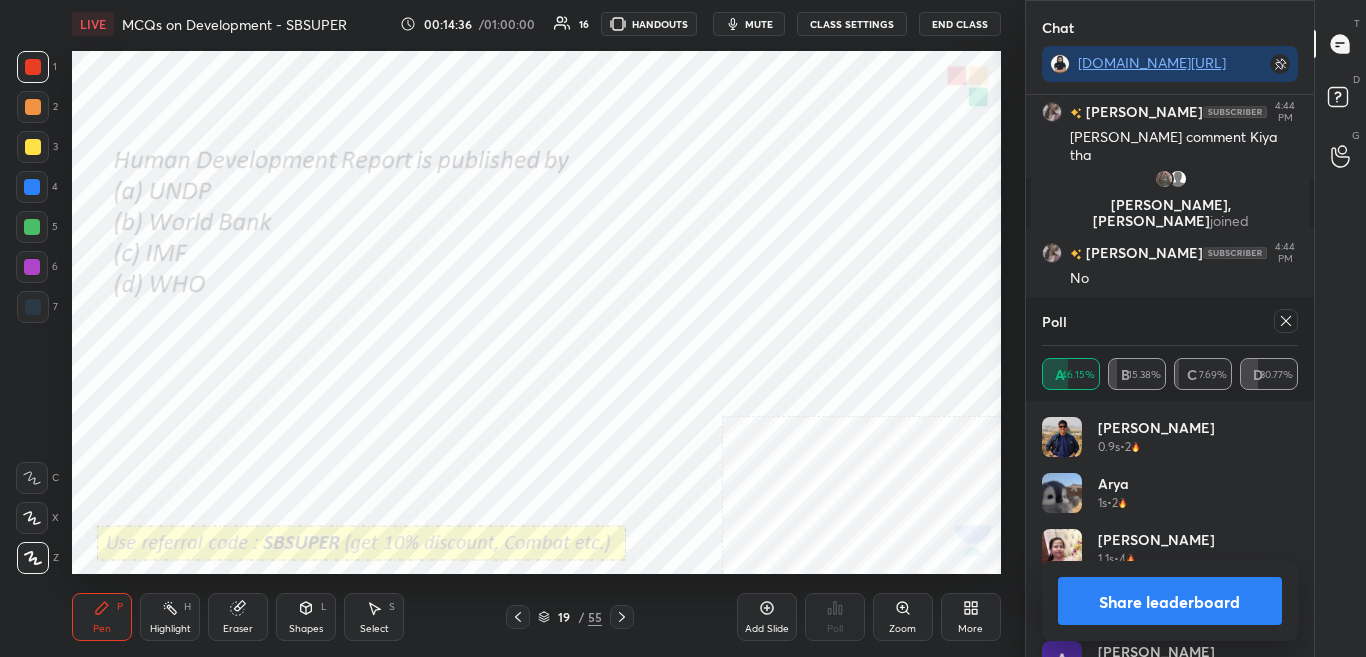 click on "Share leaderboard" at bounding box center [1170, 601] 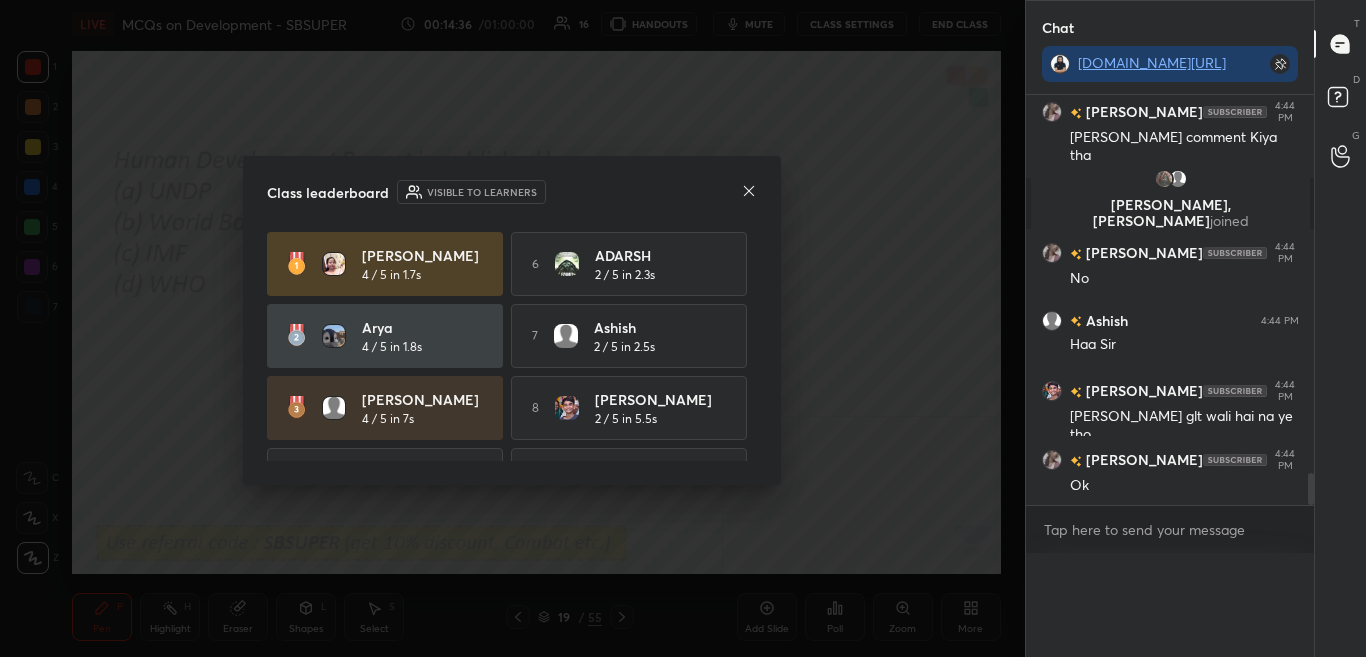 scroll, scrollTop: 0, scrollLeft: 0, axis: both 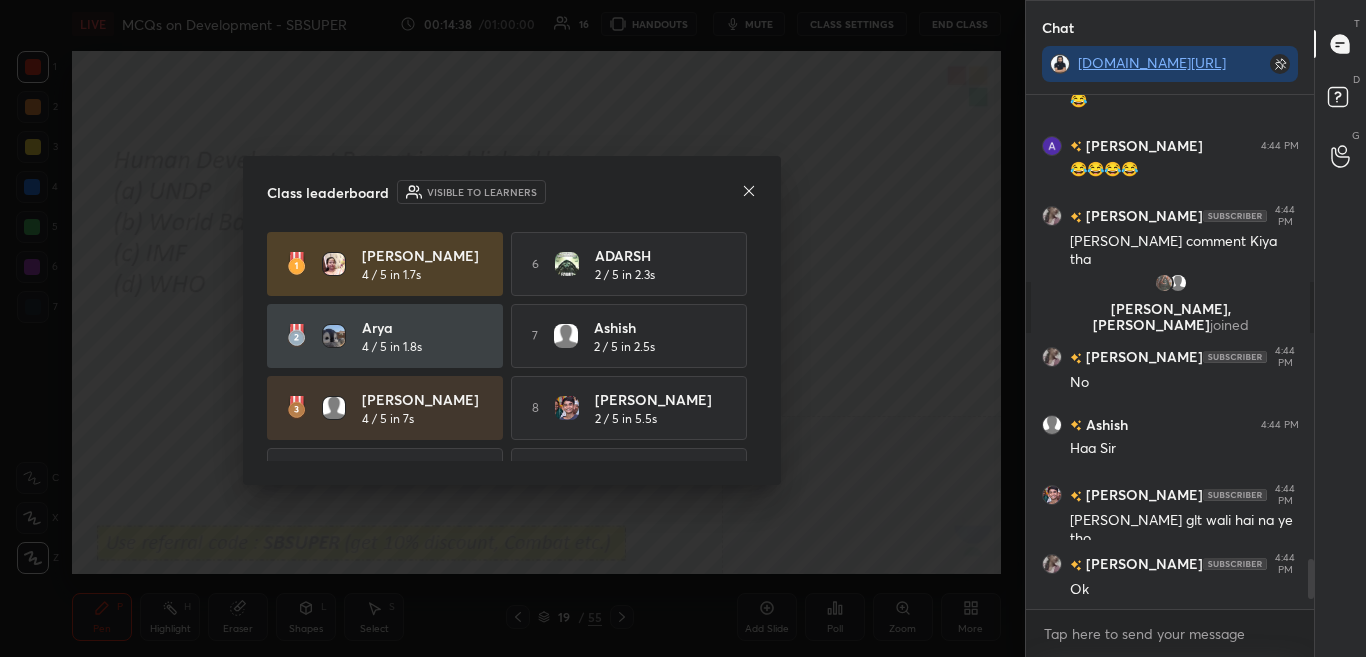 click 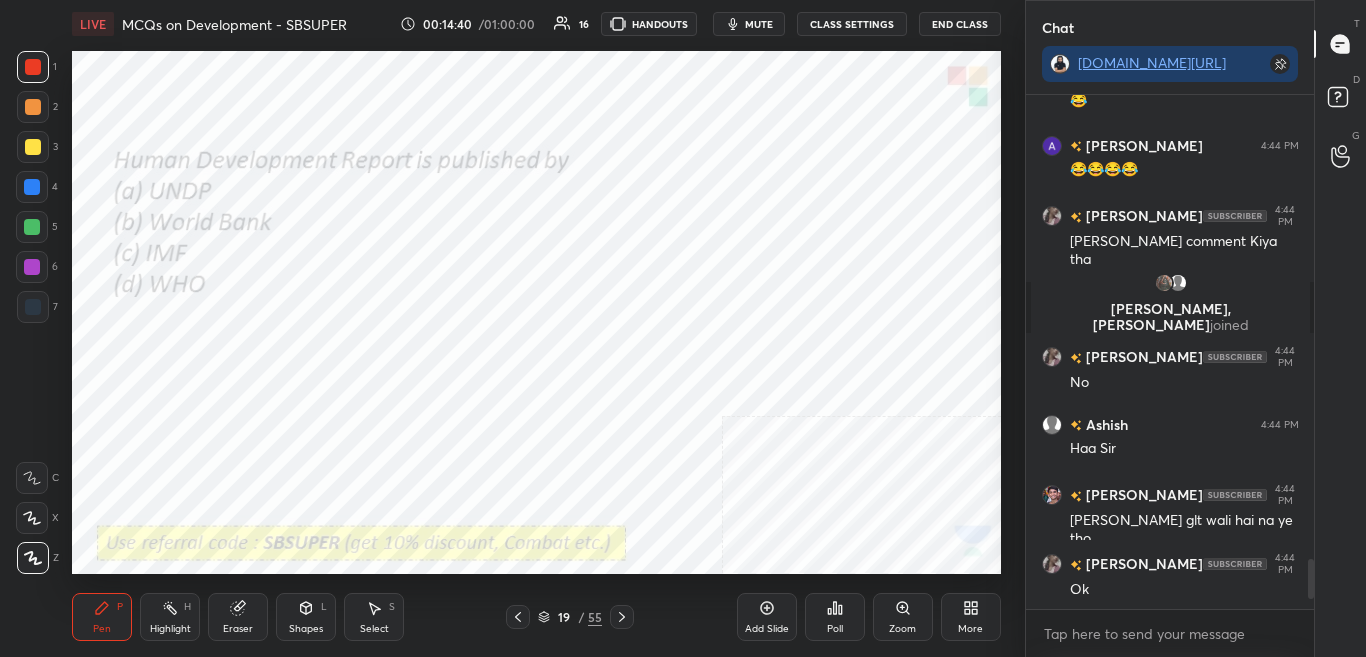 click 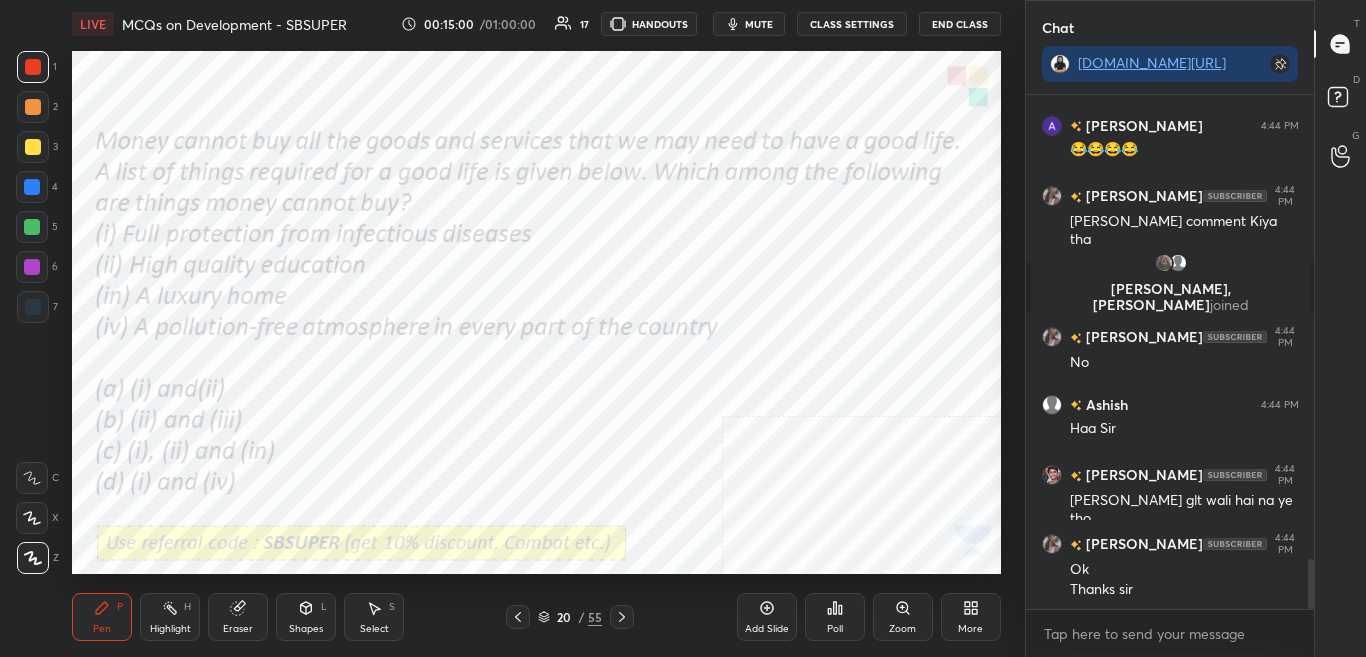 scroll, scrollTop: 4816, scrollLeft: 0, axis: vertical 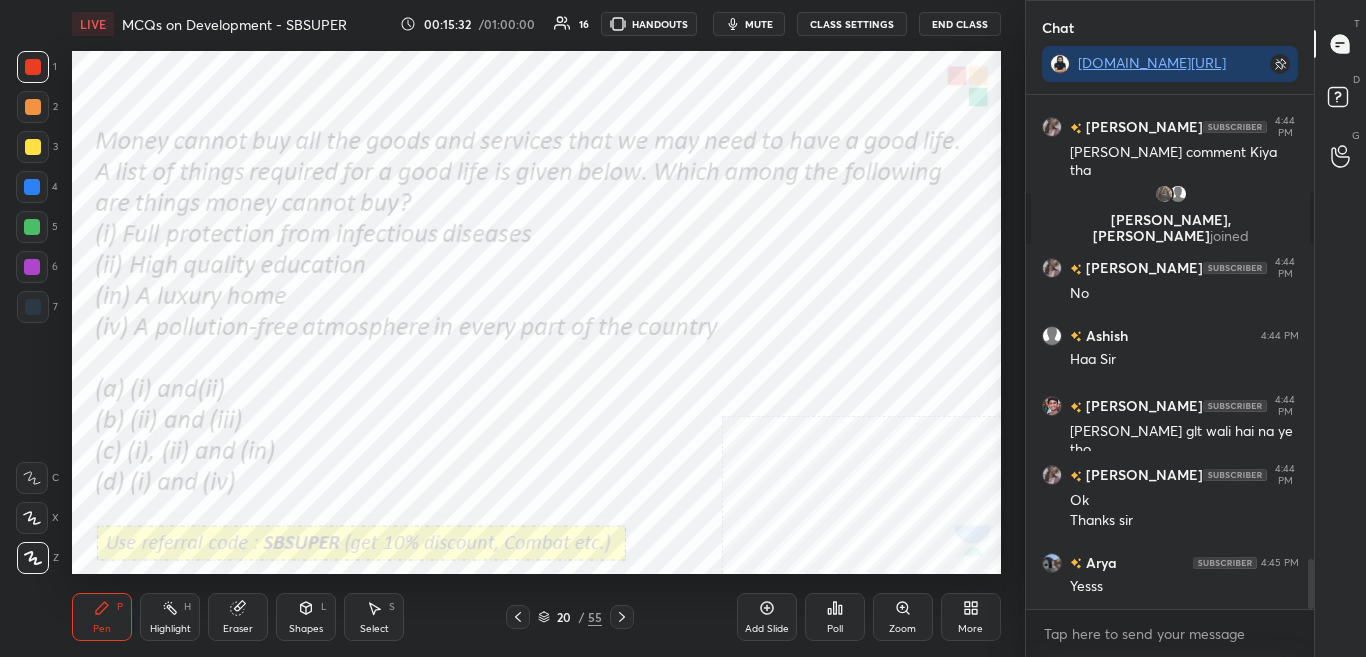 click on "Poll" at bounding box center [835, 617] 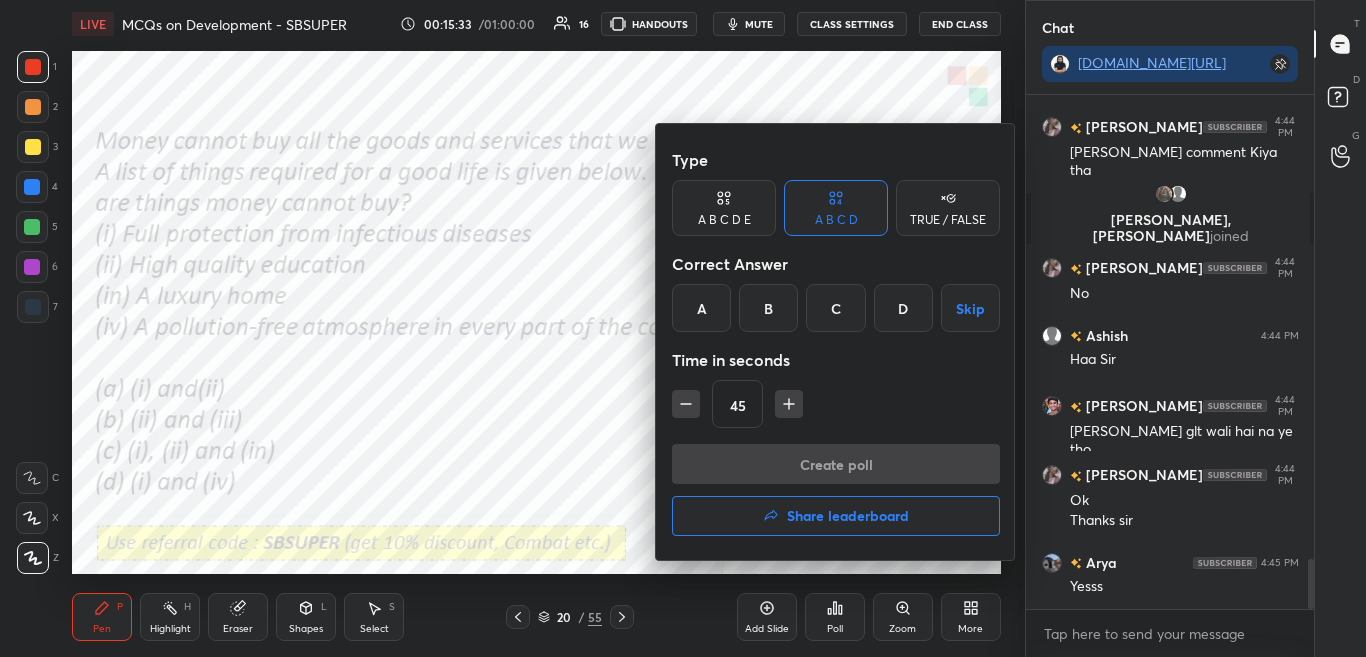 click on "D" at bounding box center (903, 308) 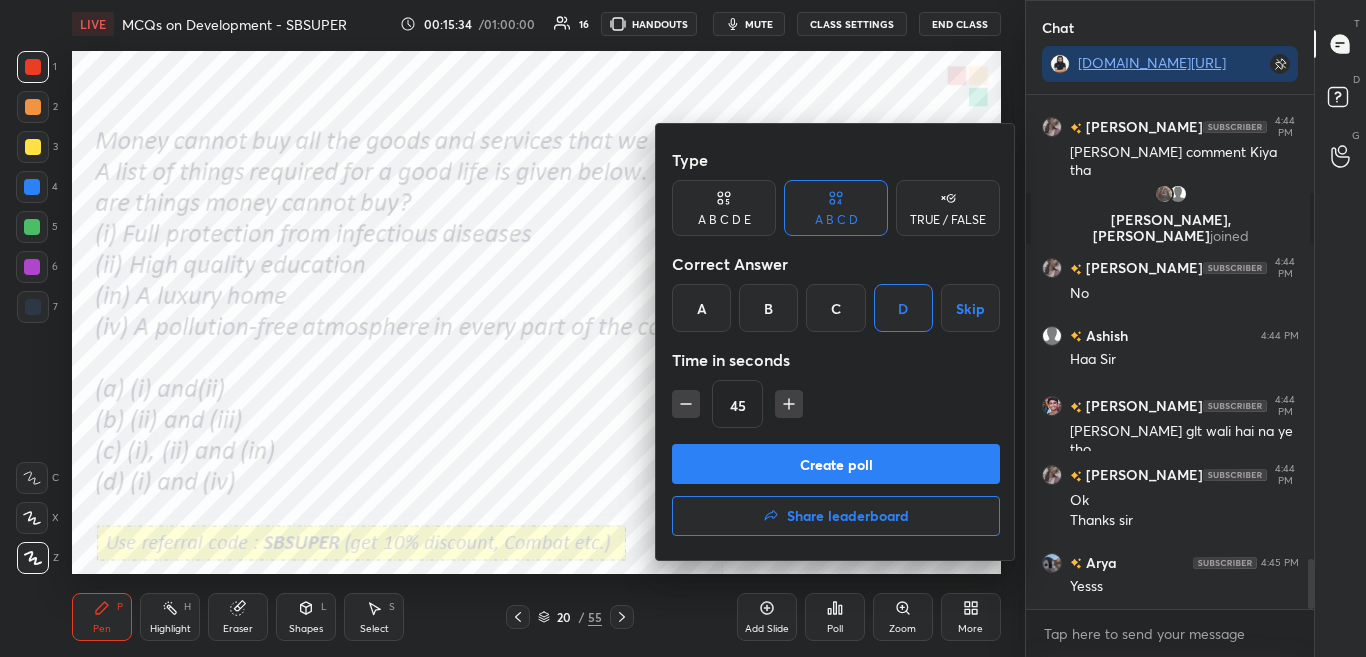 click on "Create poll" at bounding box center (836, 464) 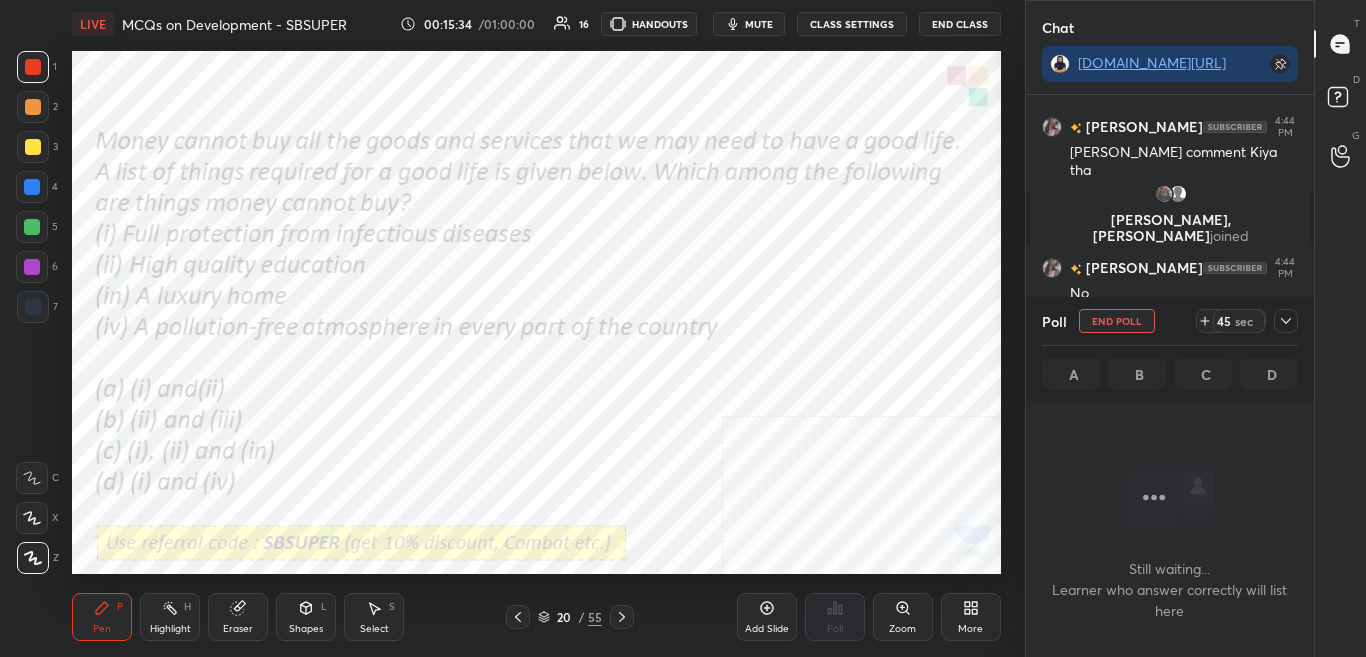 scroll, scrollTop: 290, scrollLeft: 282, axis: both 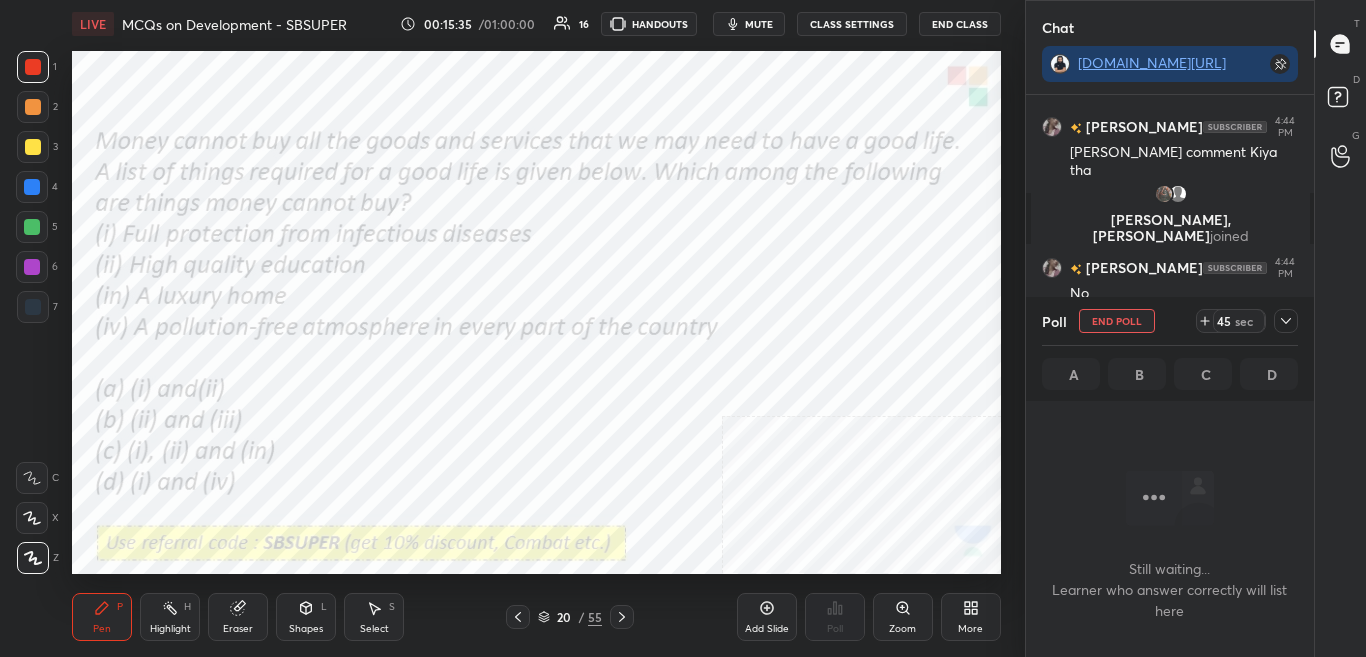 click 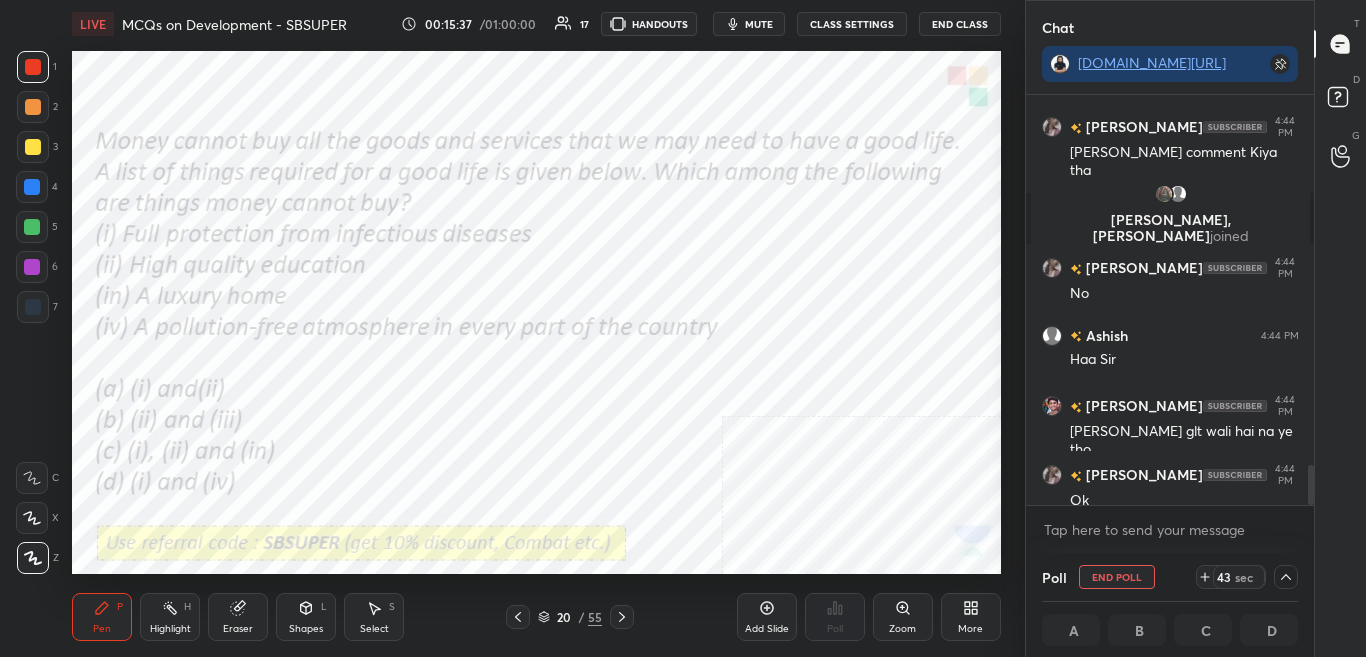 scroll, scrollTop: 1, scrollLeft: 7, axis: both 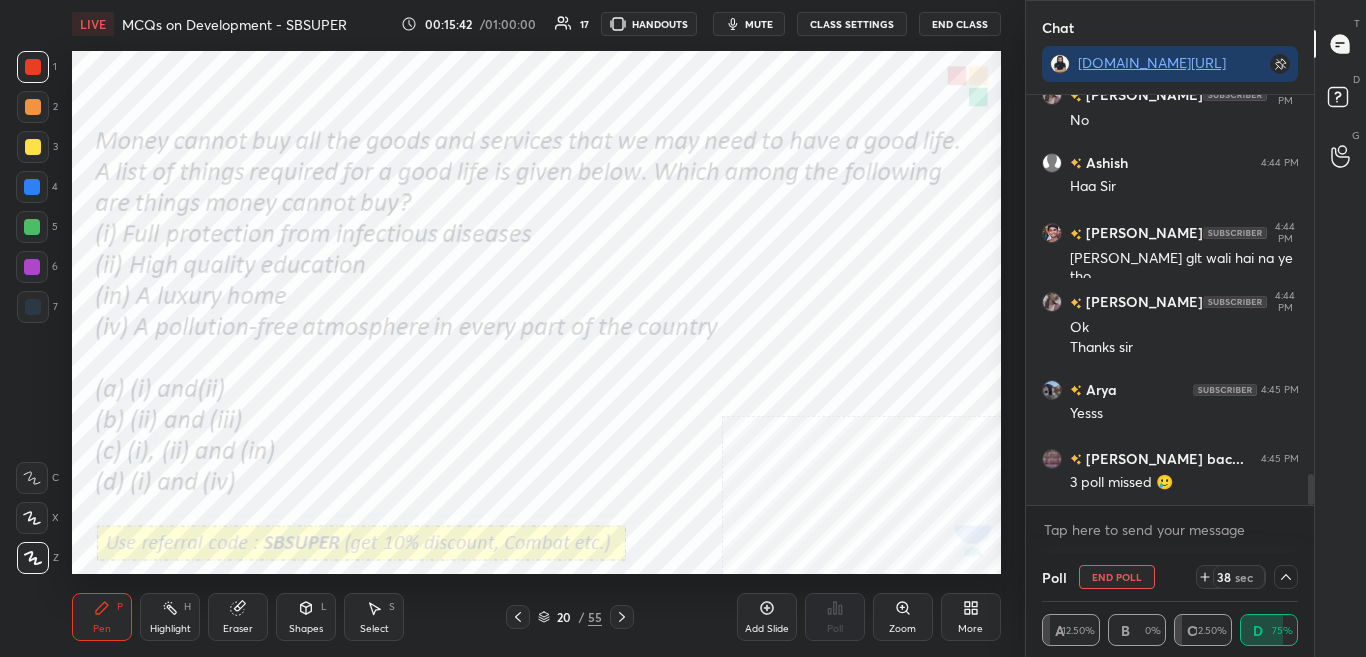 click 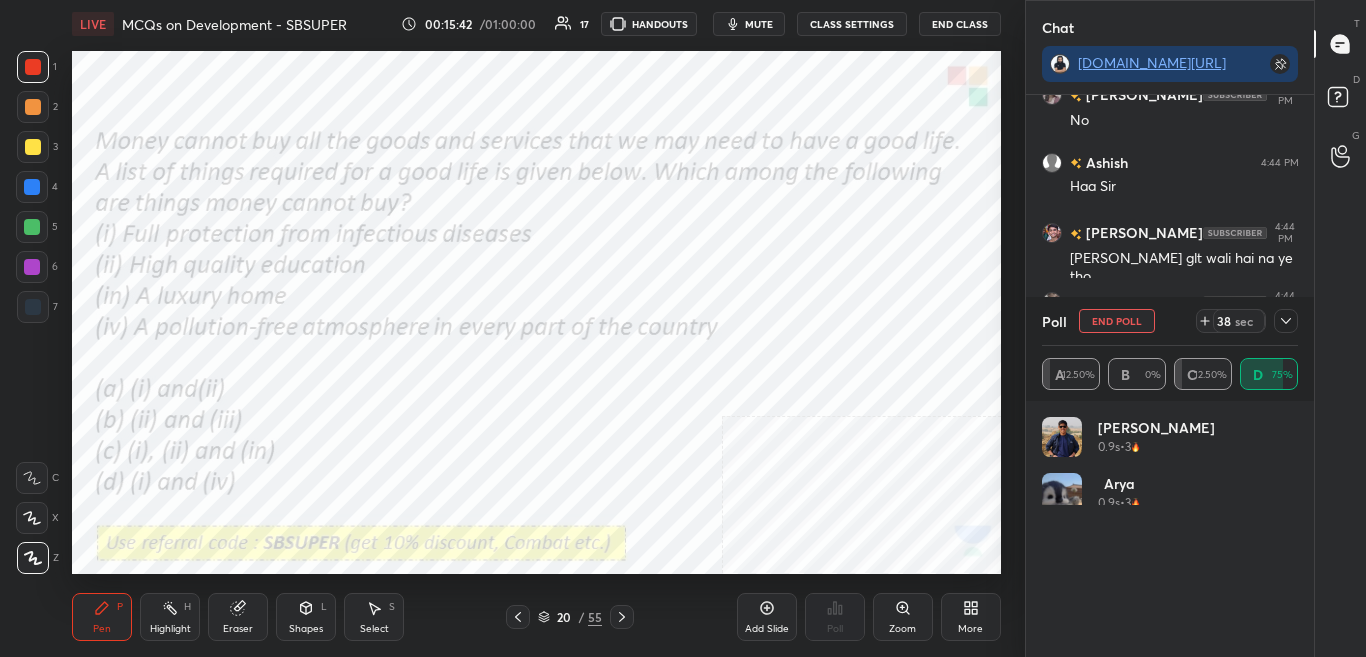scroll, scrollTop: 7, scrollLeft: 7, axis: both 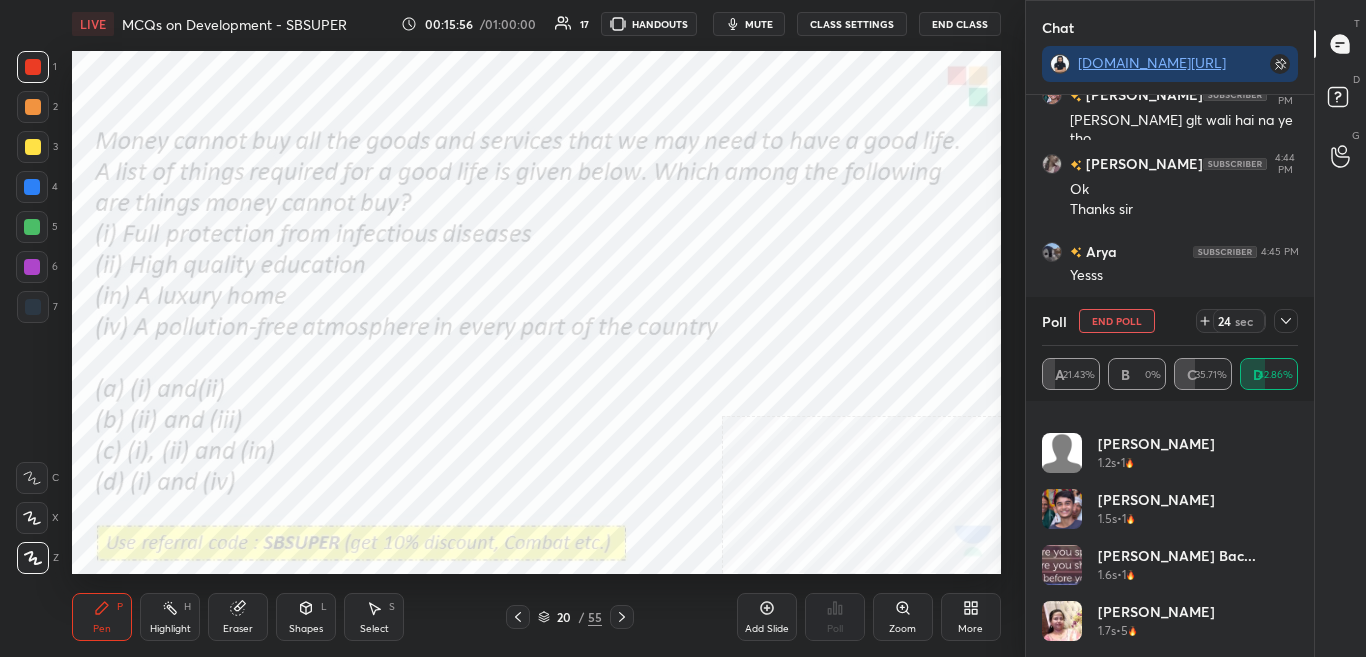 click 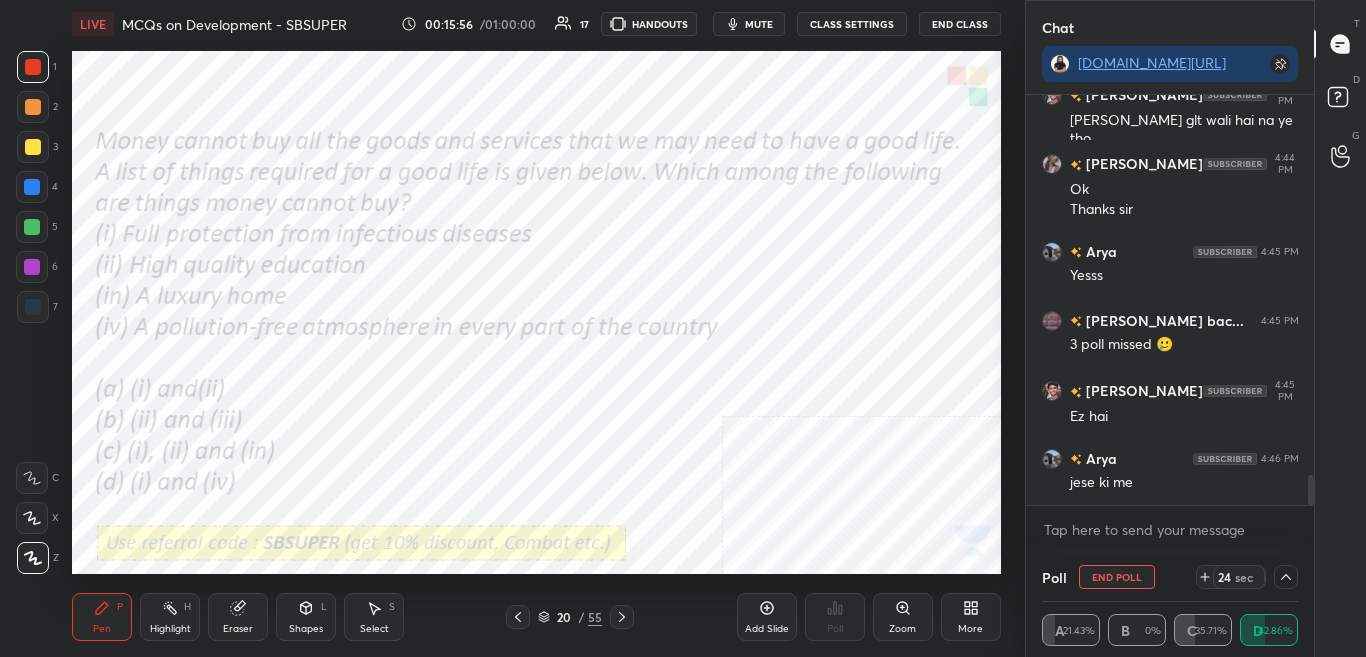 scroll, scrollTop: 0, scrollLeft: 0, axis: both 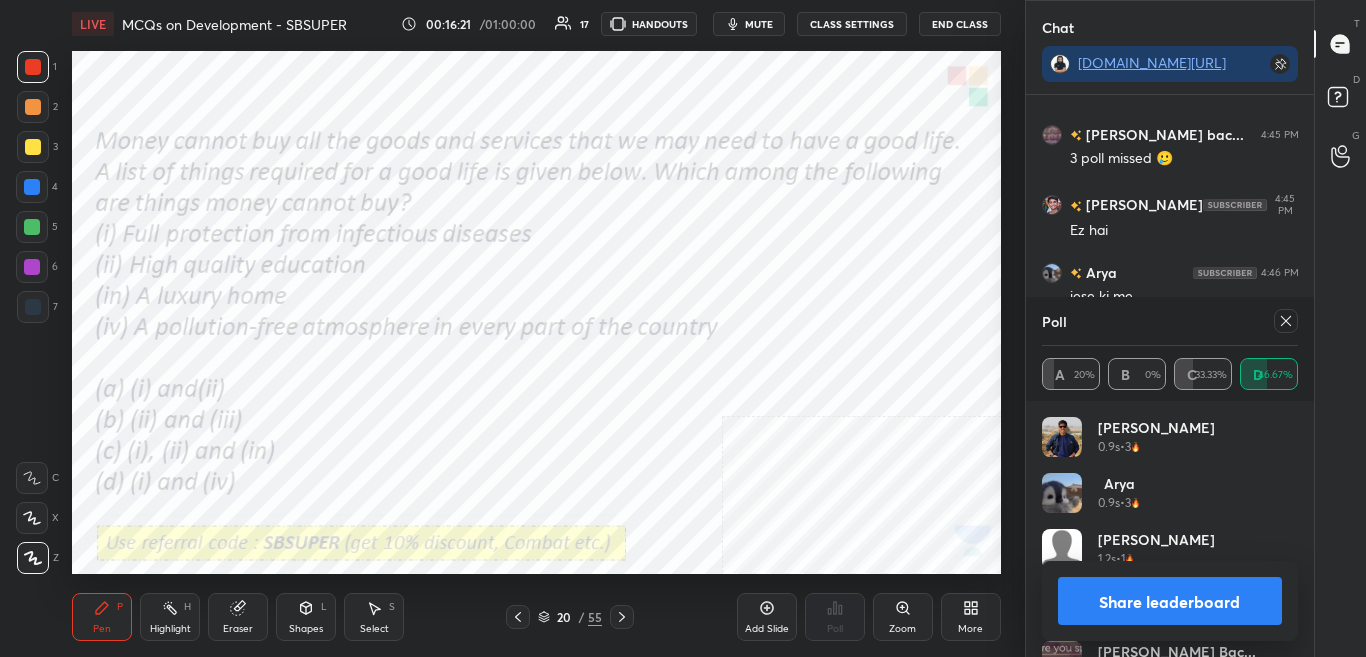 click on "Share leaderboard" at bounding box center (1170, 601) 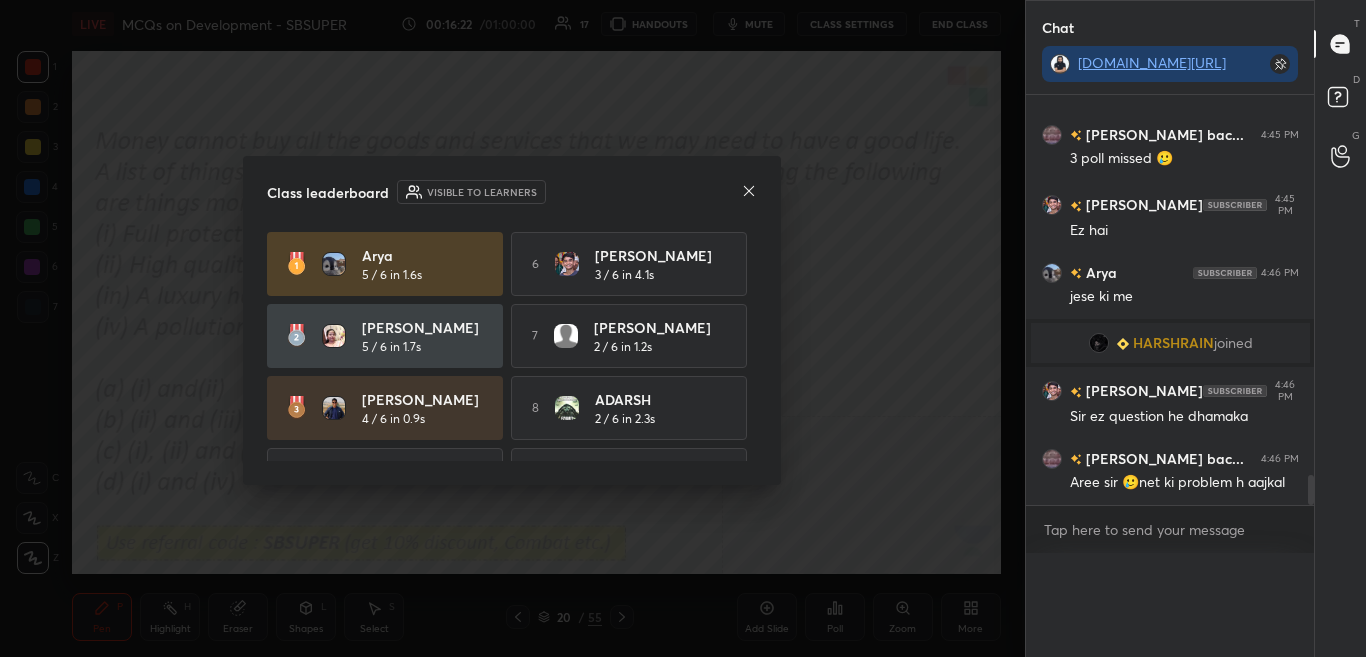 scroll, scrollTop: 0, scrollLeft: 0, axis: both 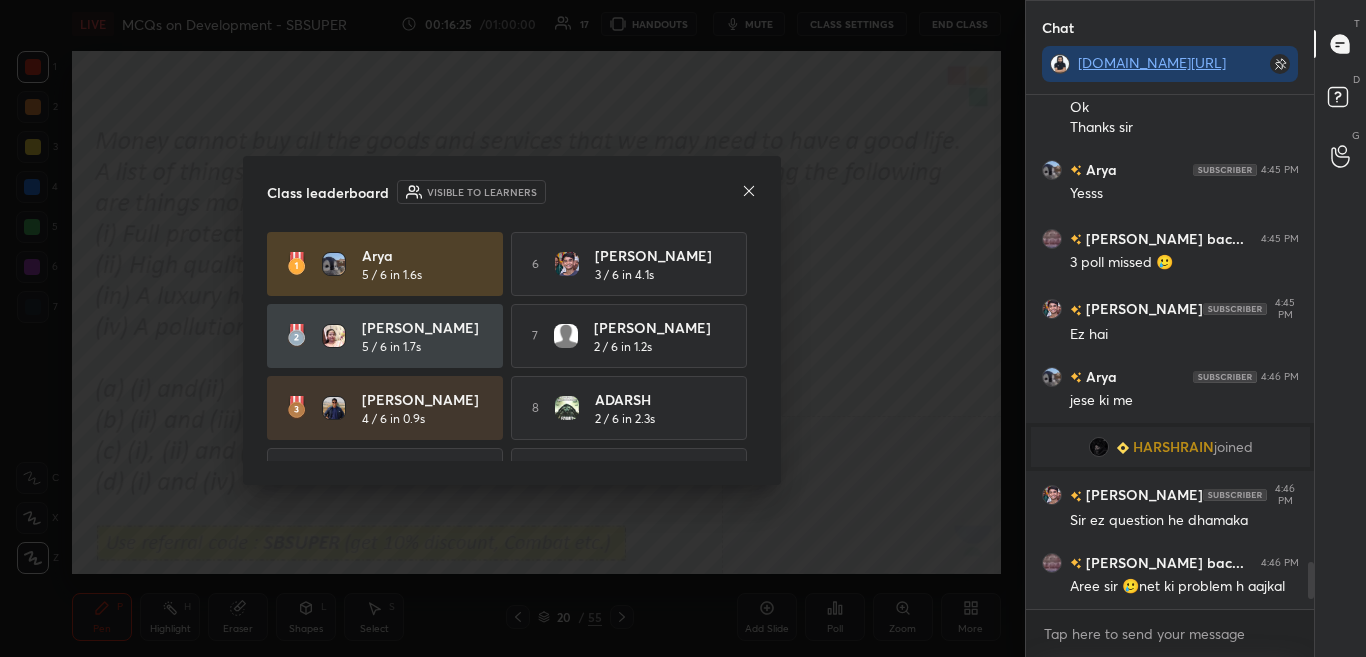 click 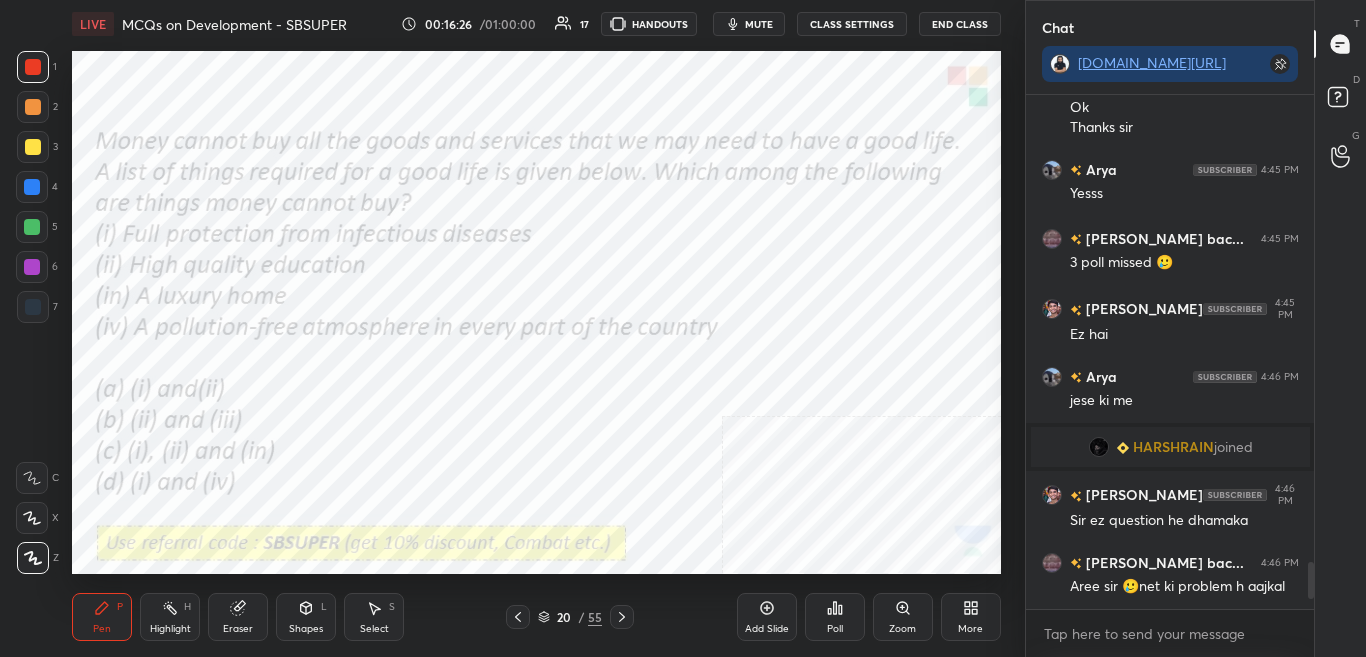click 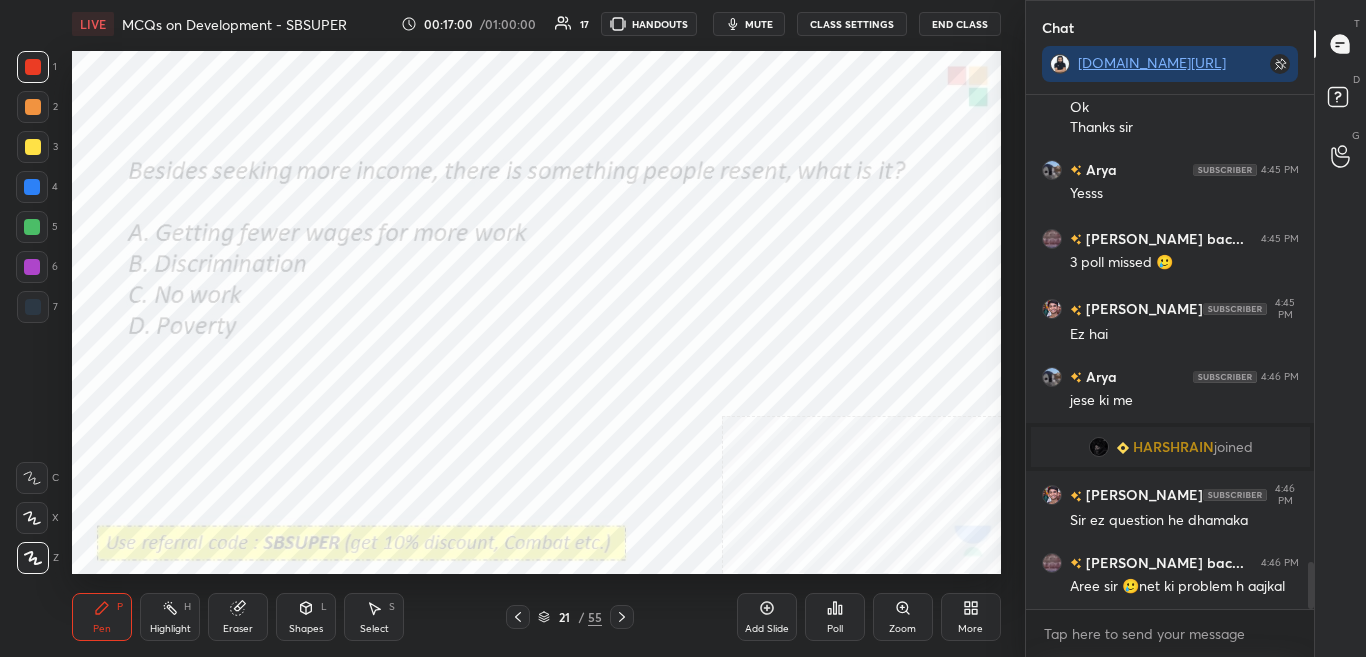 scroll, scrollTop: 5145, scrollLeft: 0, axis: vertical 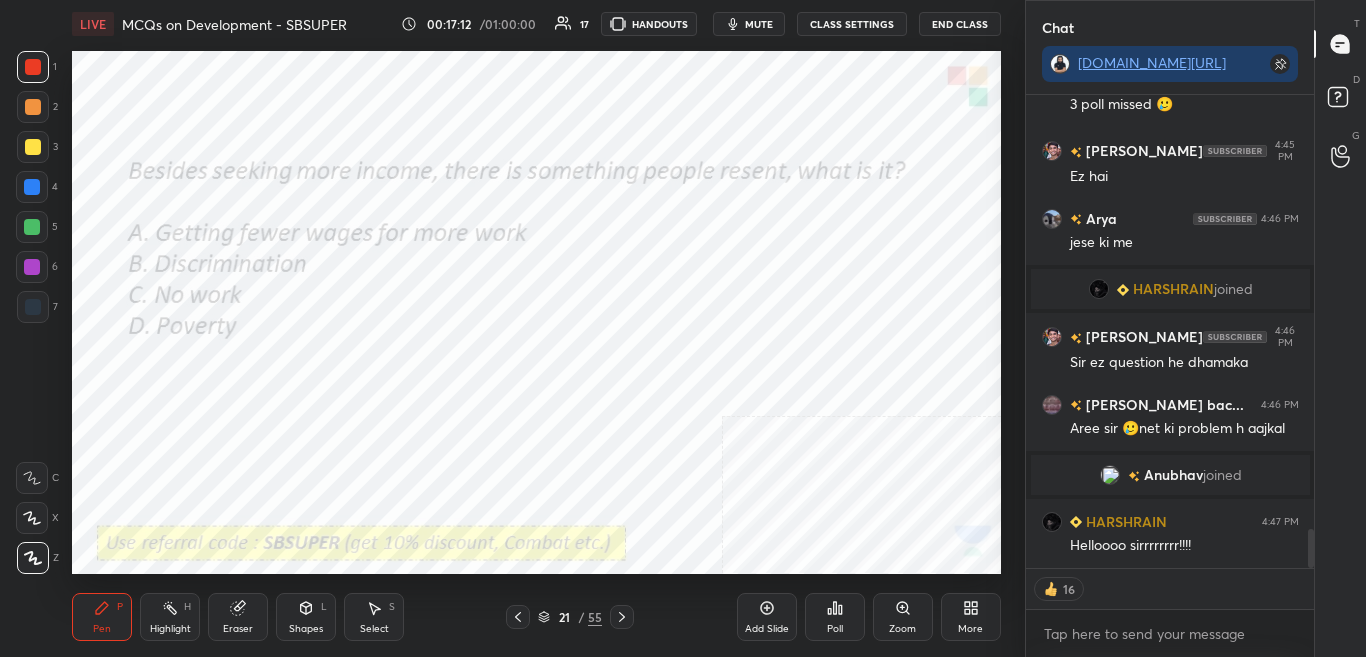 click on "Poll" at bounding box center [835, 617] 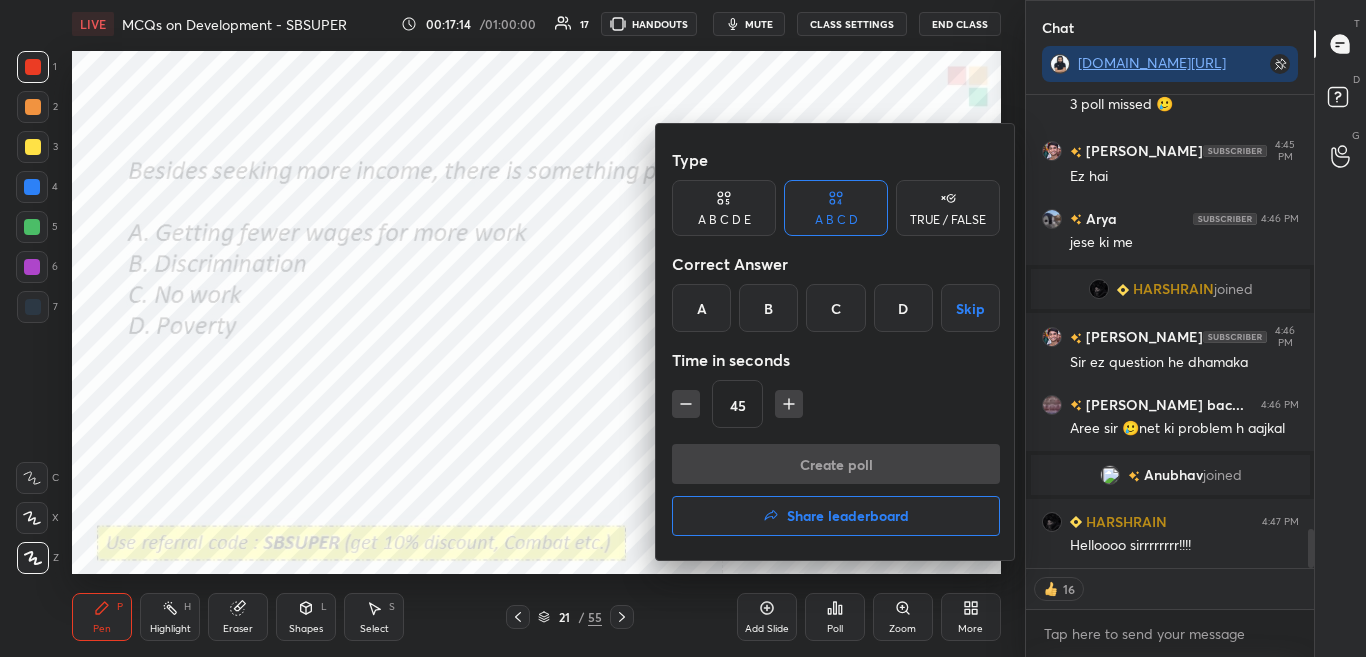scroll, scrollTop: 5307, scrollLeft: 0, axis: vertical 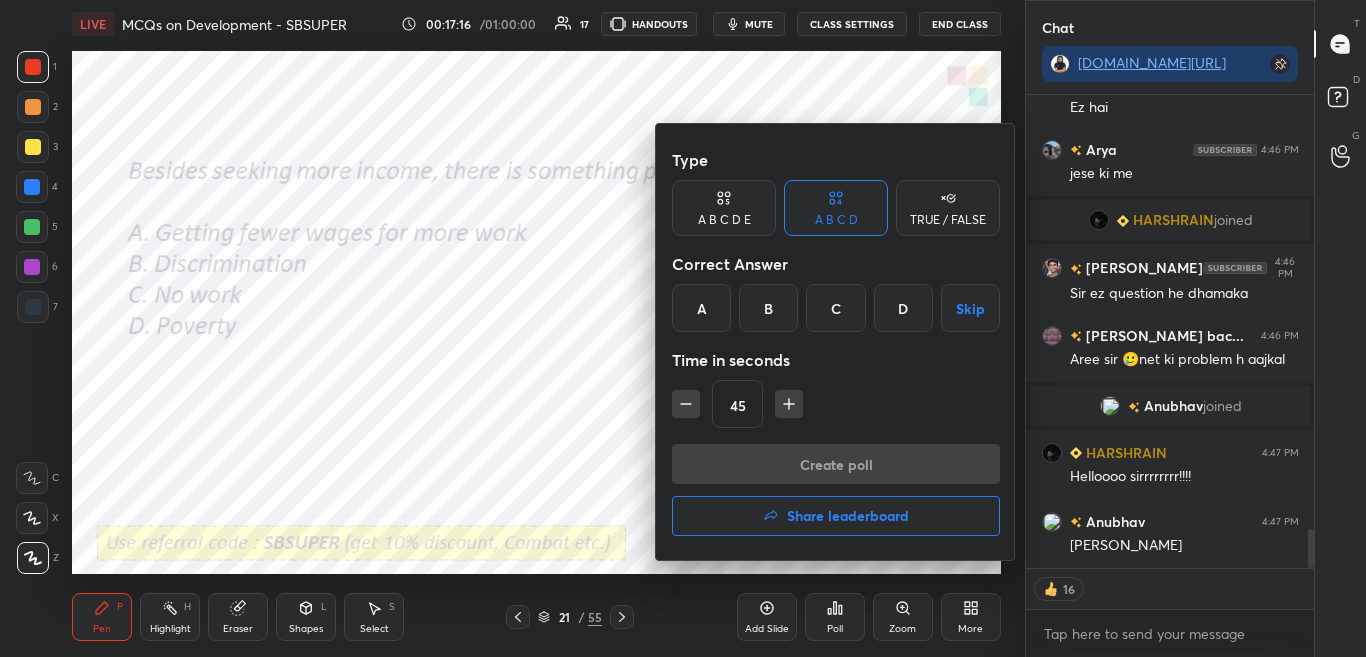 click on "B" at bounding box center (768, 308) 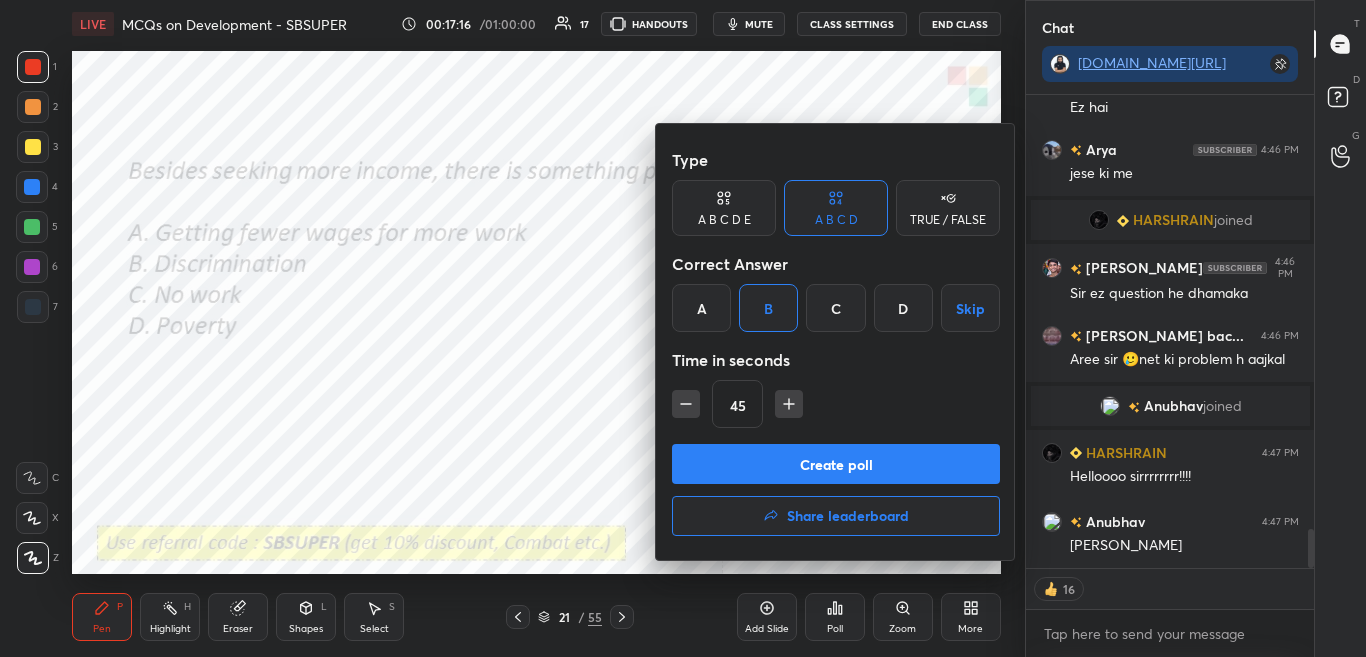 click on "Create poll" at bounding box center (836, 464) 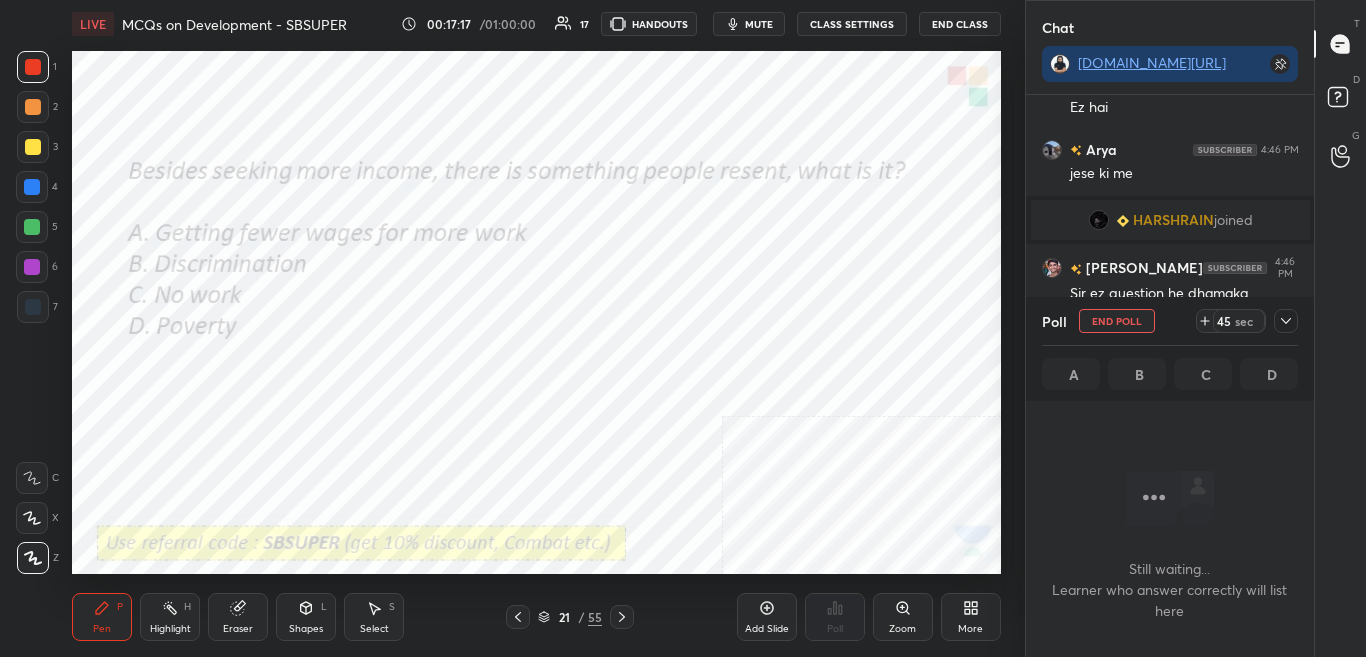 scroll, scrollTop: 299, scrollLeft: 282, axis: both 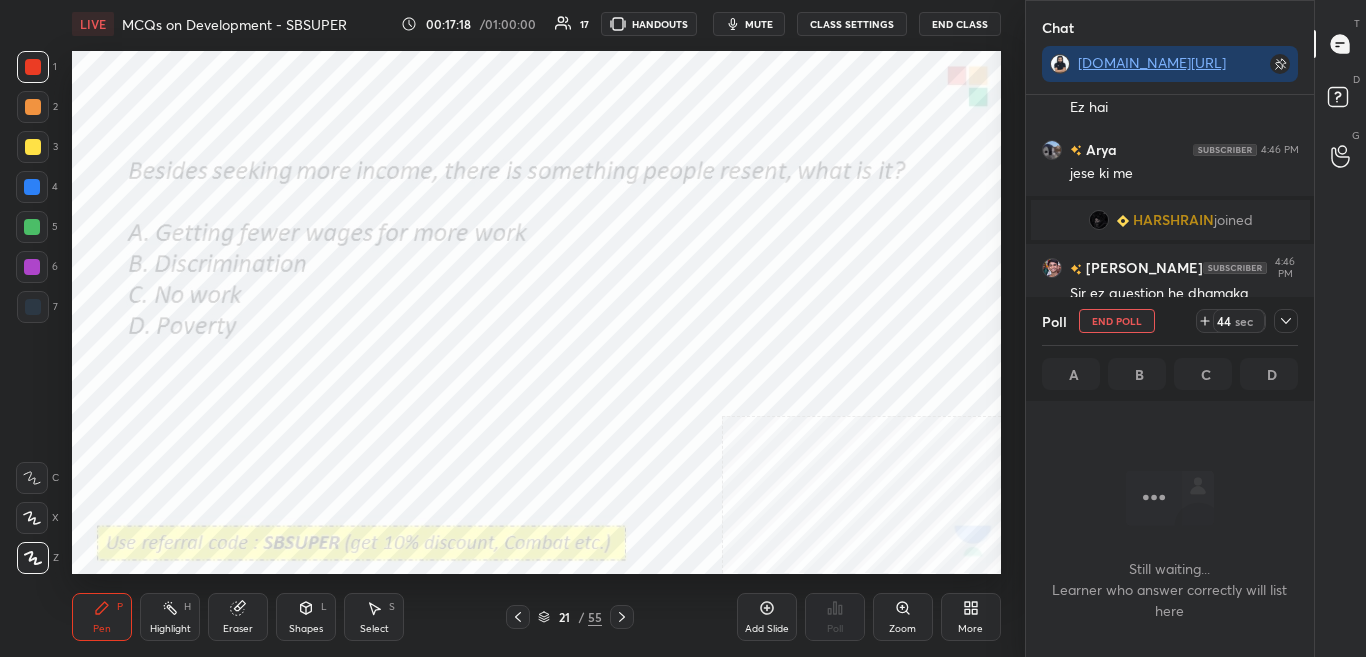 drag, startPoint x: 1287, startPoint y: 320, endPoint x: 1303, endPoint y: 370, distance: 52.49762 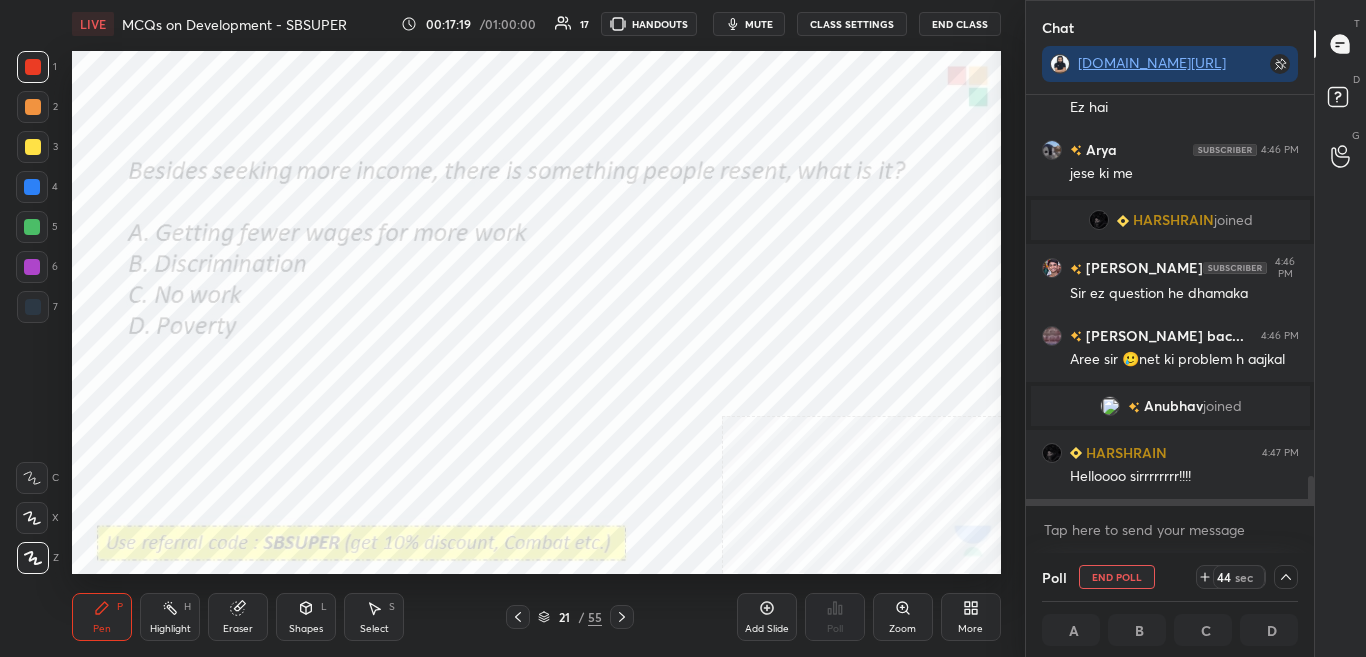 scroll, scrollTop: 5370, scrollLeft: 0, axis: vertical 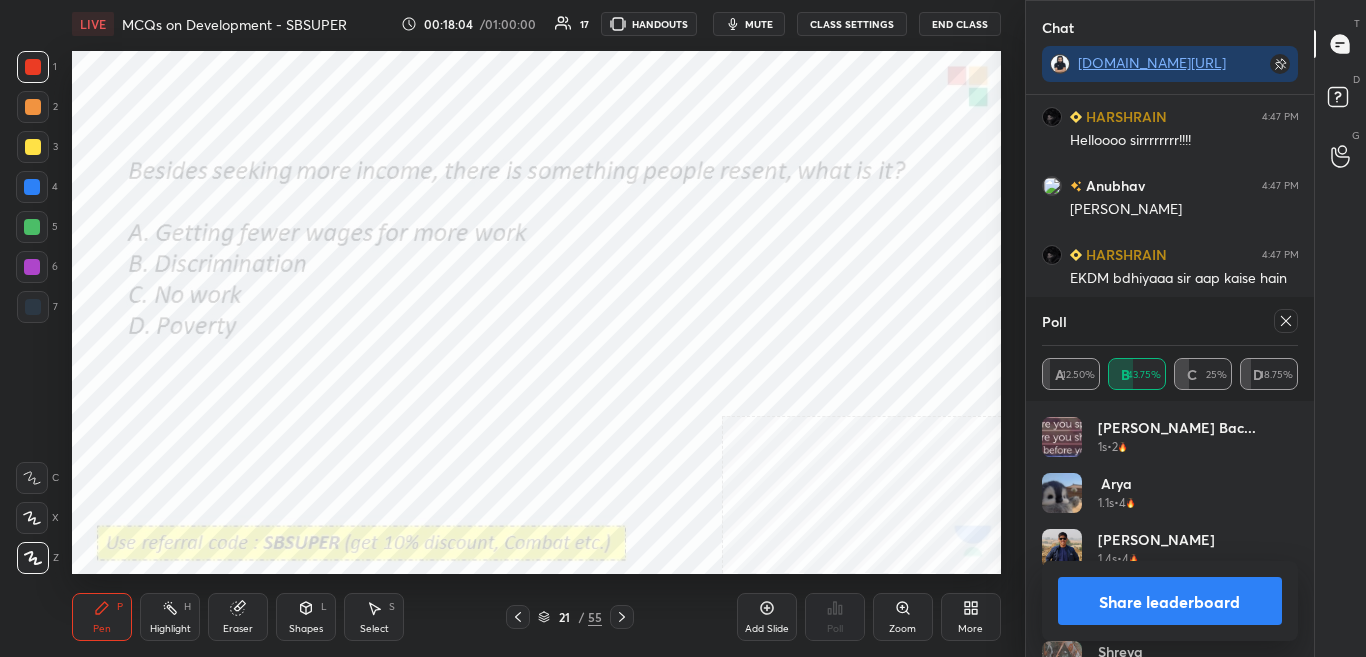 click on "Share leaderboard" at bounding box center (1170, 601) 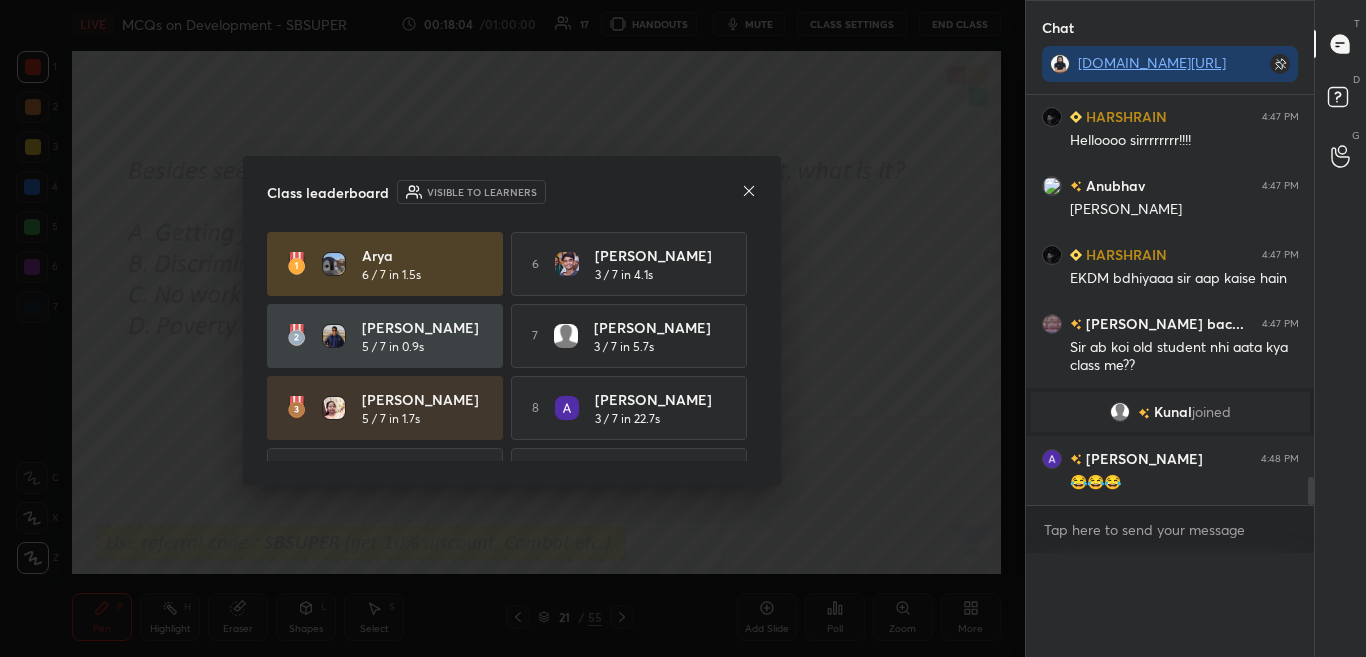scroll, scrollTop: 0, scrollLeft: 0, axis: both 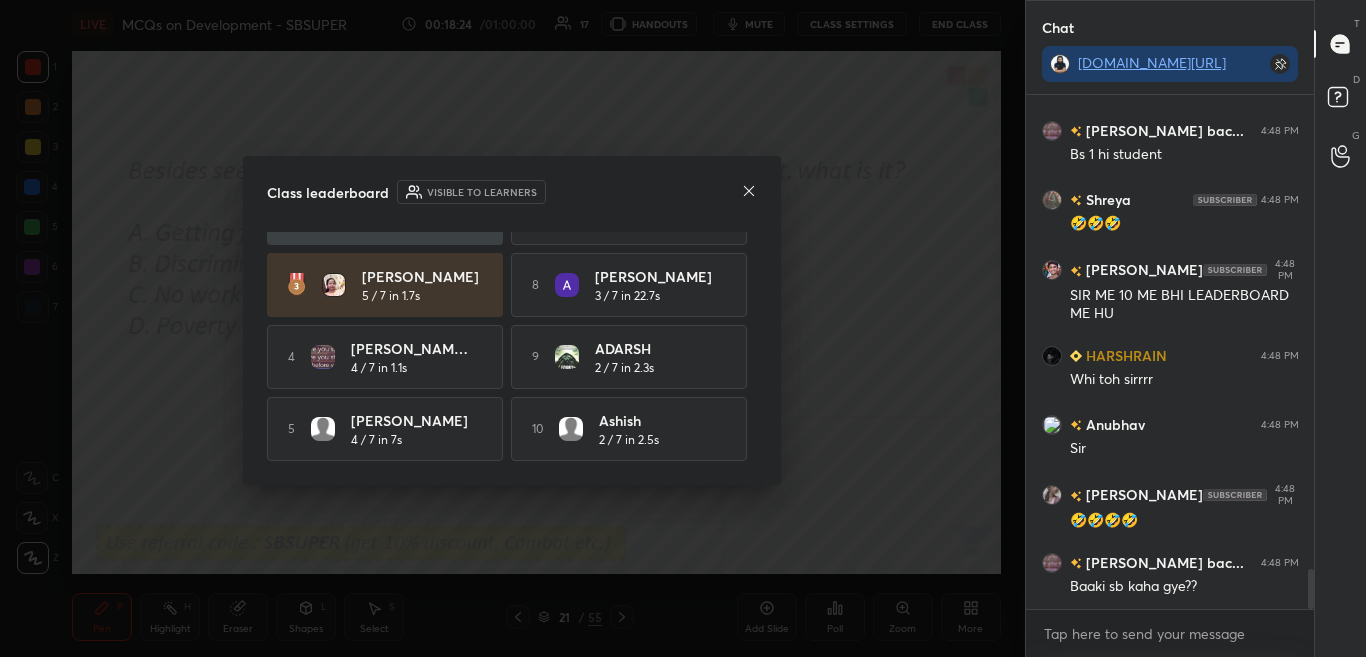 click 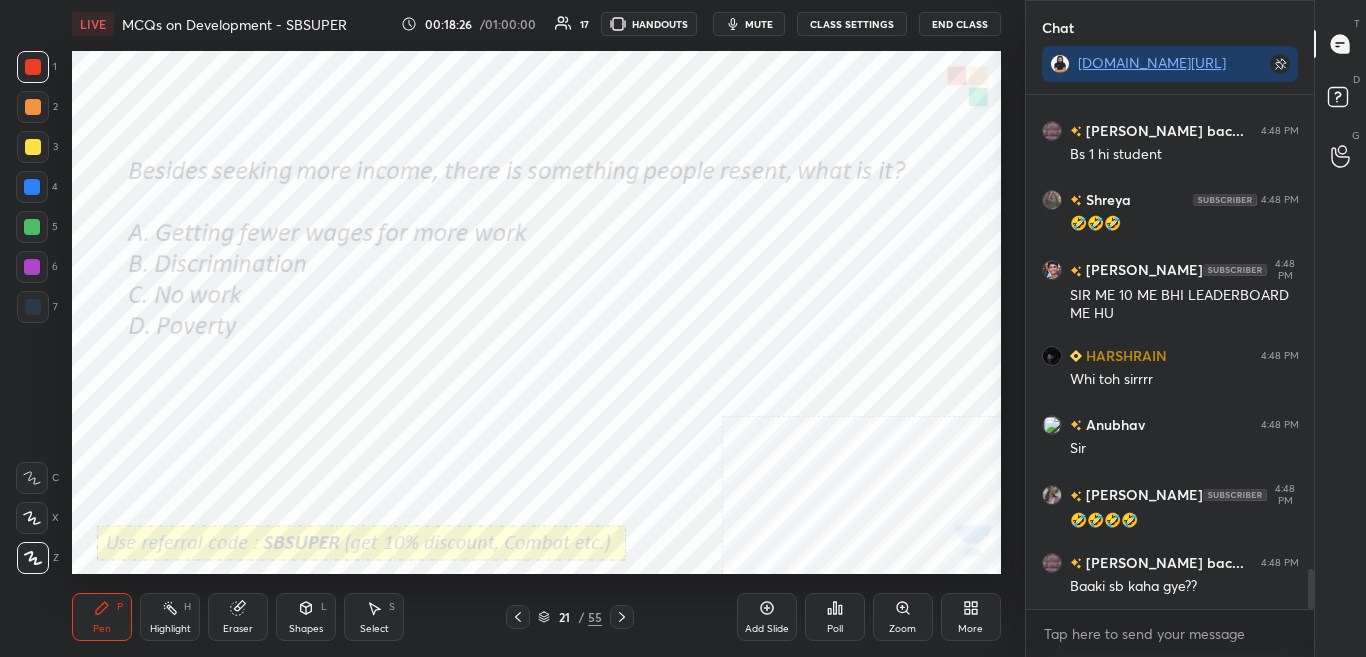 click 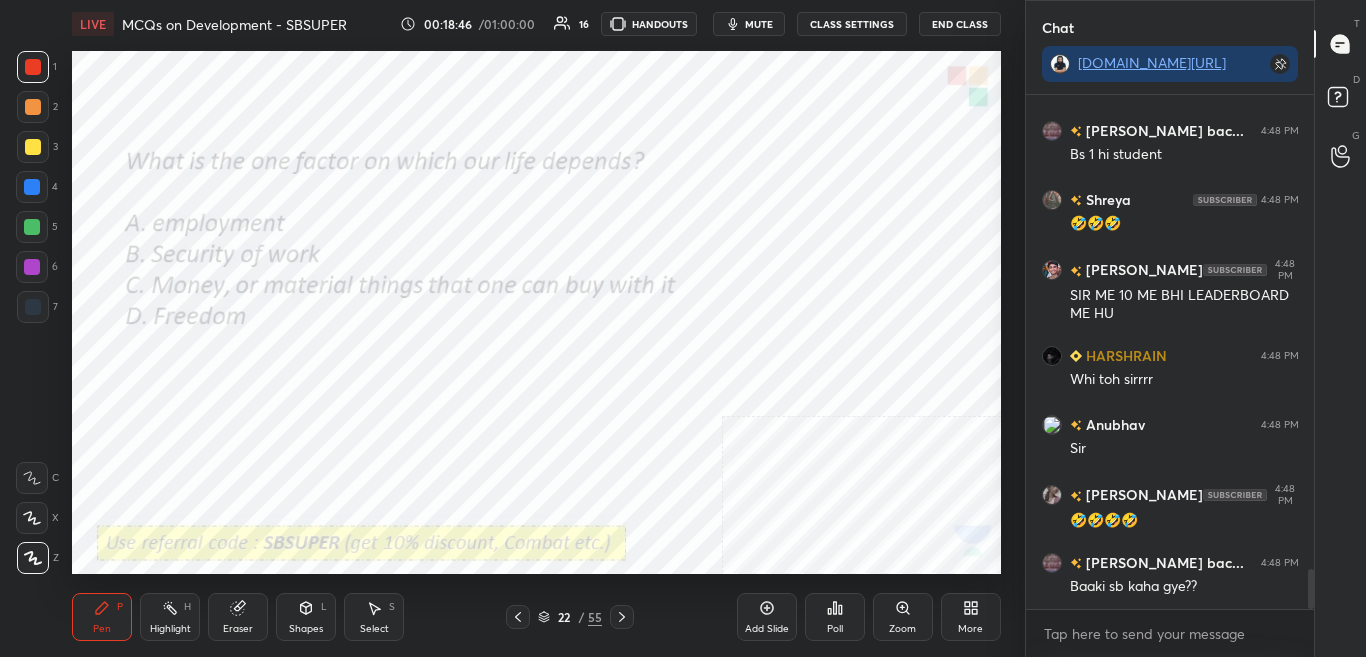 scroll, scrollTop: 6083, scrollLeft: 0, axis: vertical 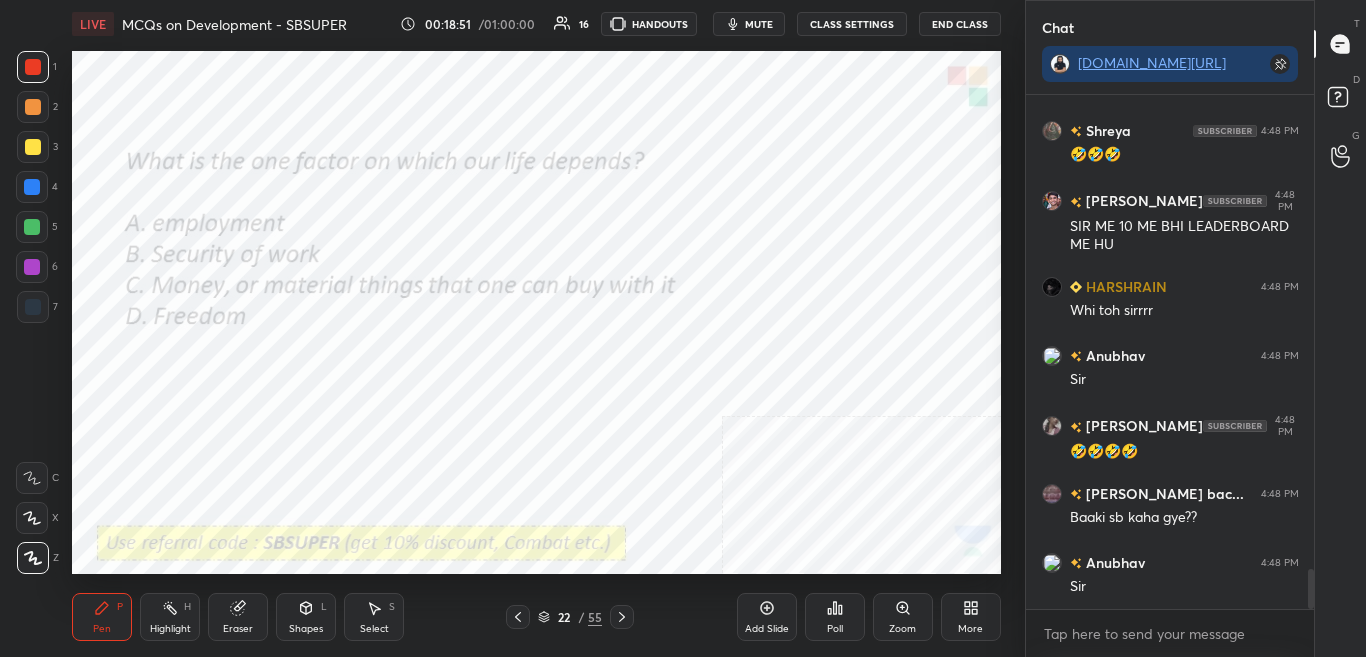click on "Poll" at bounding box center [835, 617] 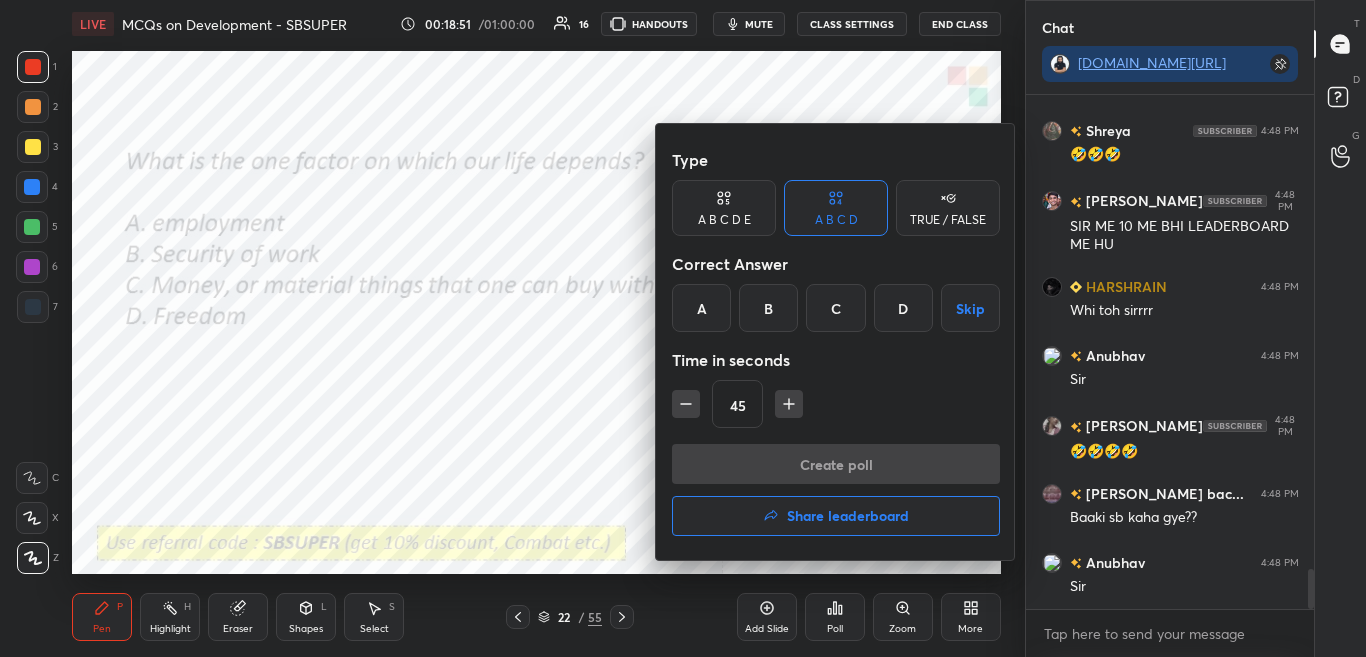 click at bounding box center [683, 328] 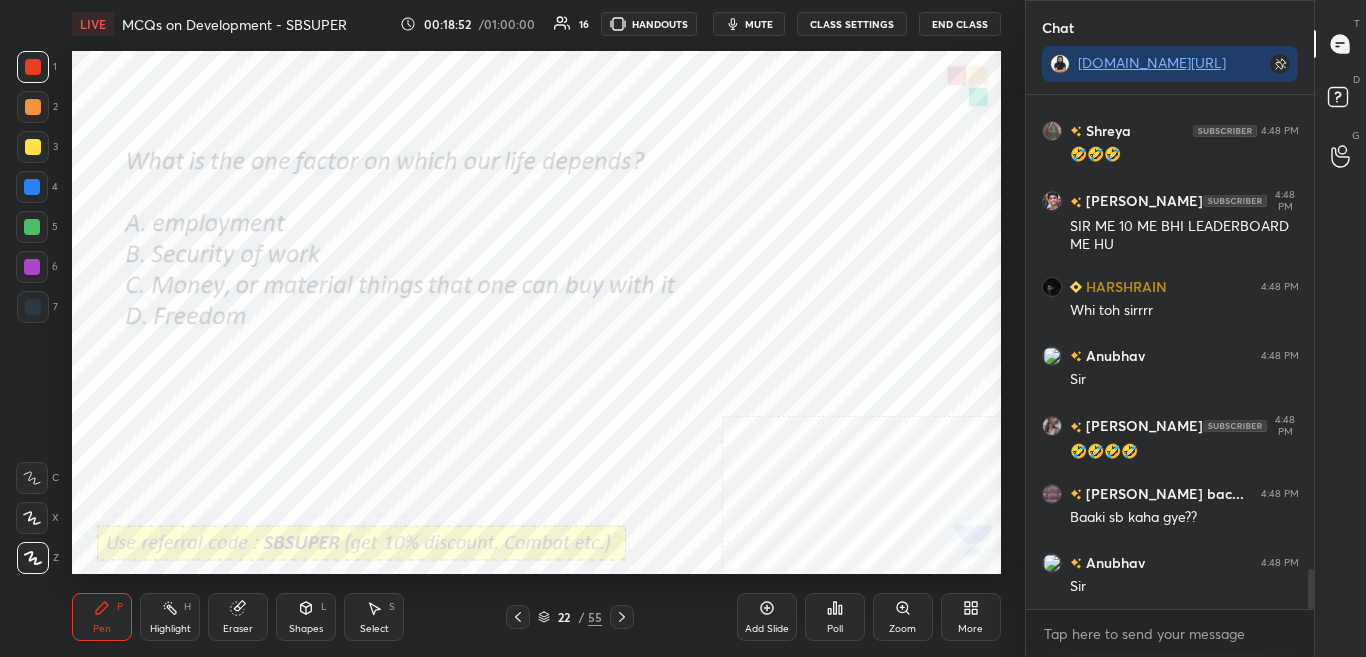 click on "Poll" at bounding box center (835, 629) 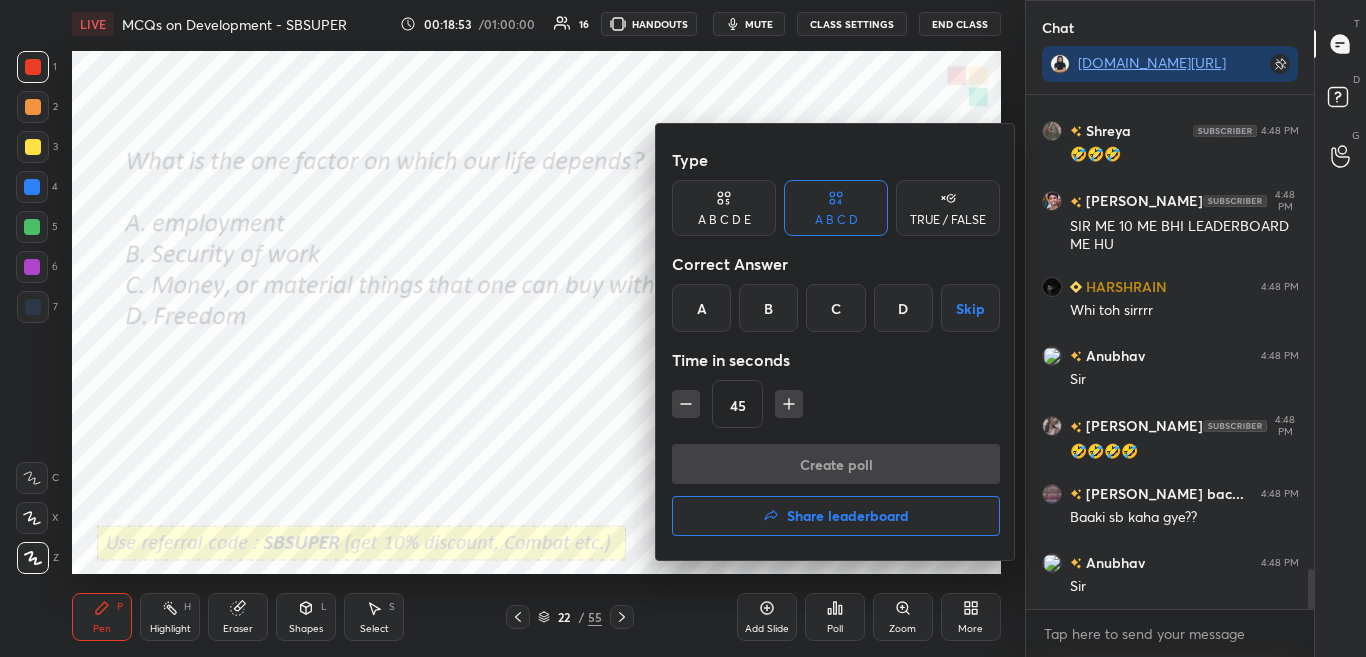 click on "C" at bounding box center (835, 308) 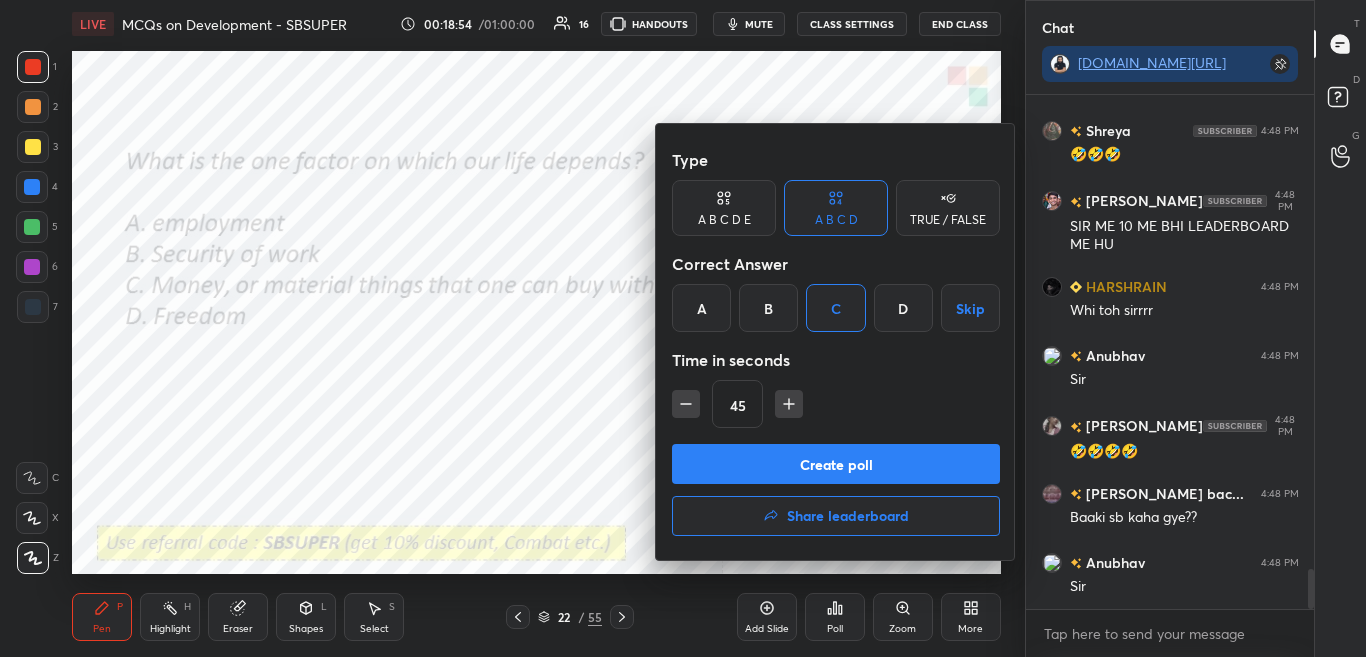 click on "Create poll" at bounding box center (836, 464) 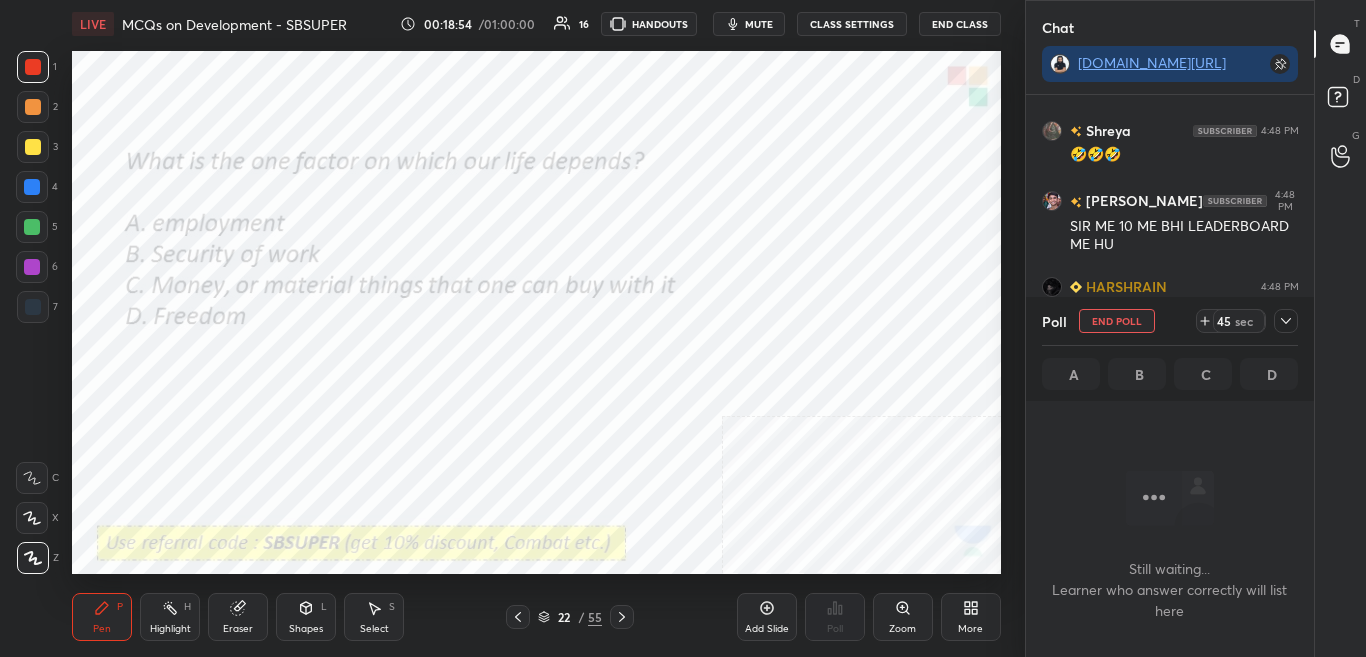 scroll, scrollTop: 299, scrollLeft: 282, axis: both 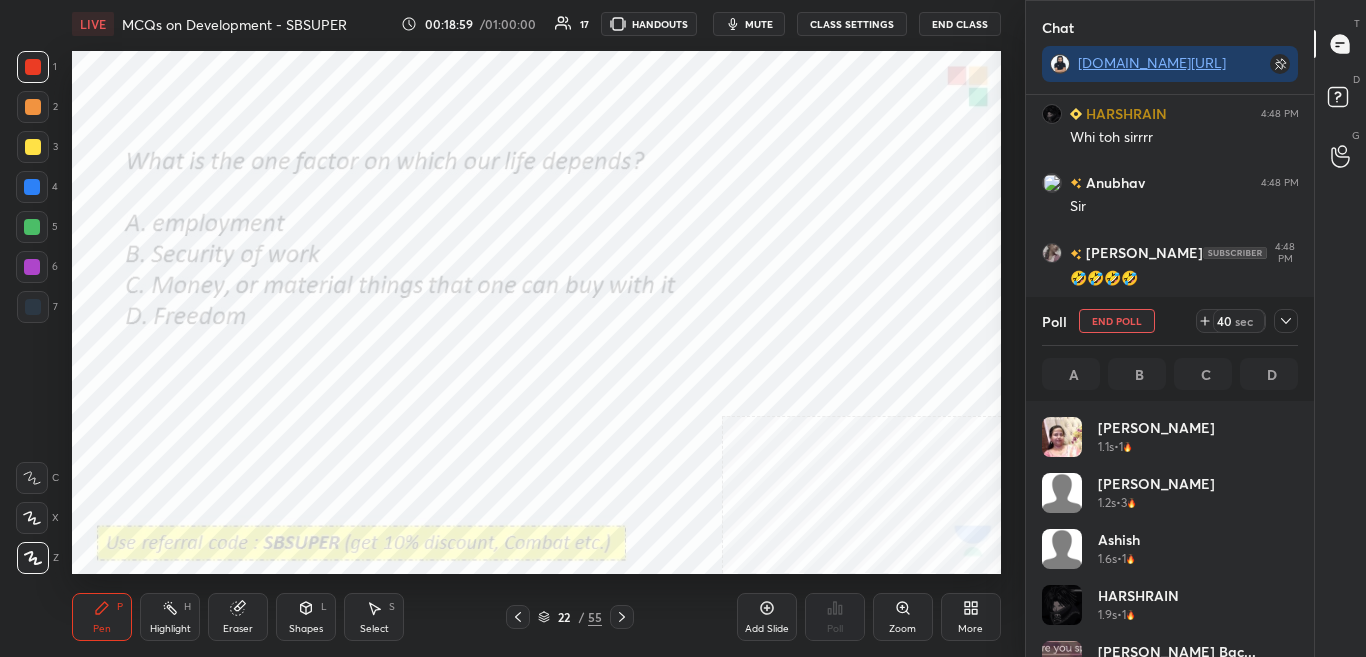 click 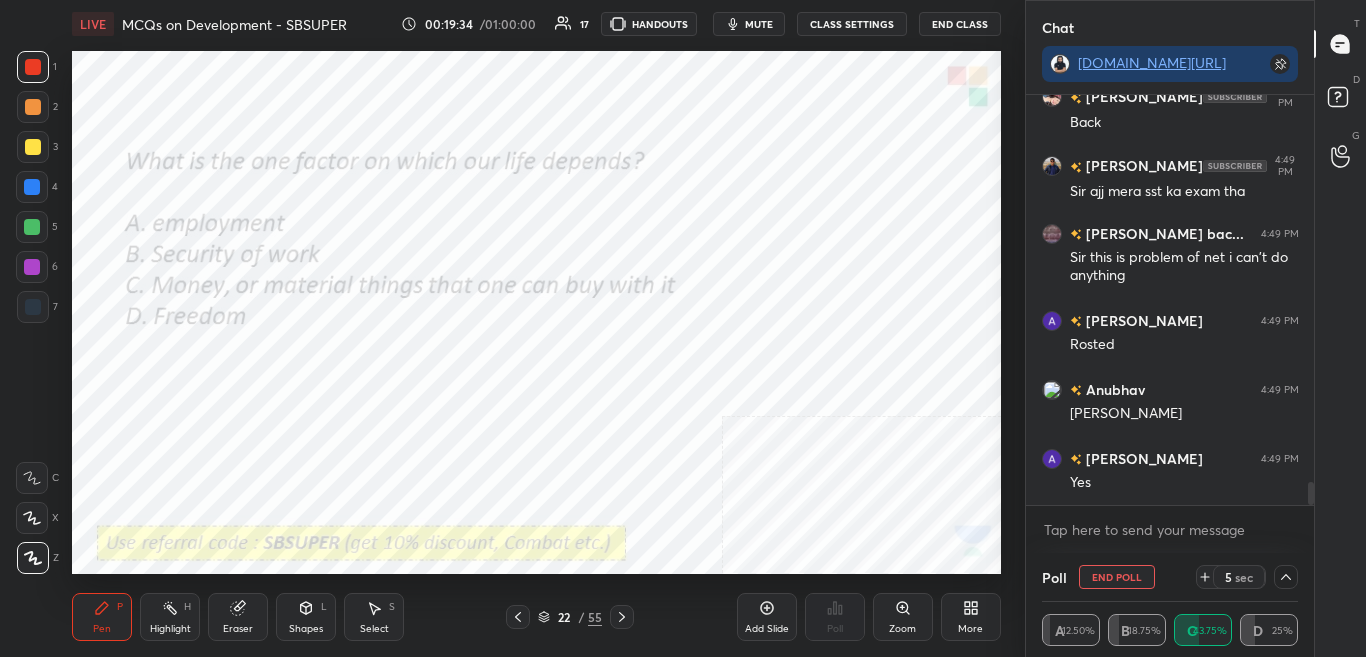 scroll, scrollTop: 6757, scrollLeft: 0, axis: vertical 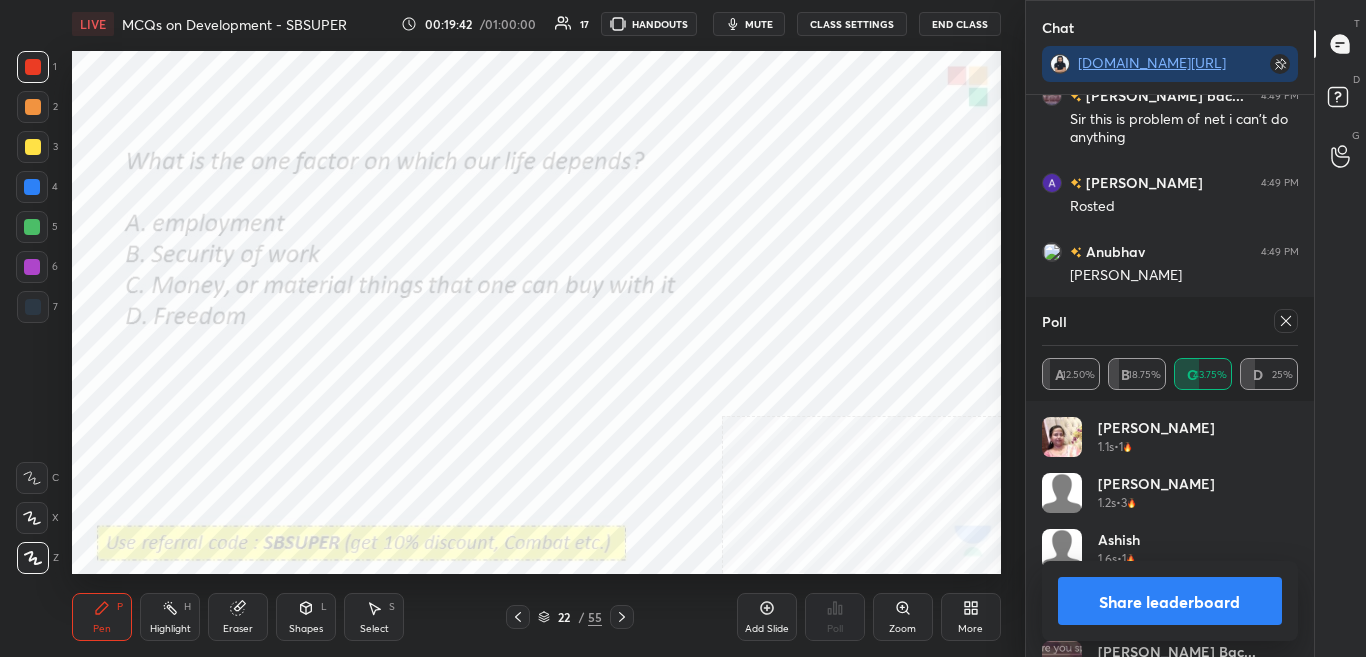 click on "Share leaderboard" at bounding box center (1170, 601) 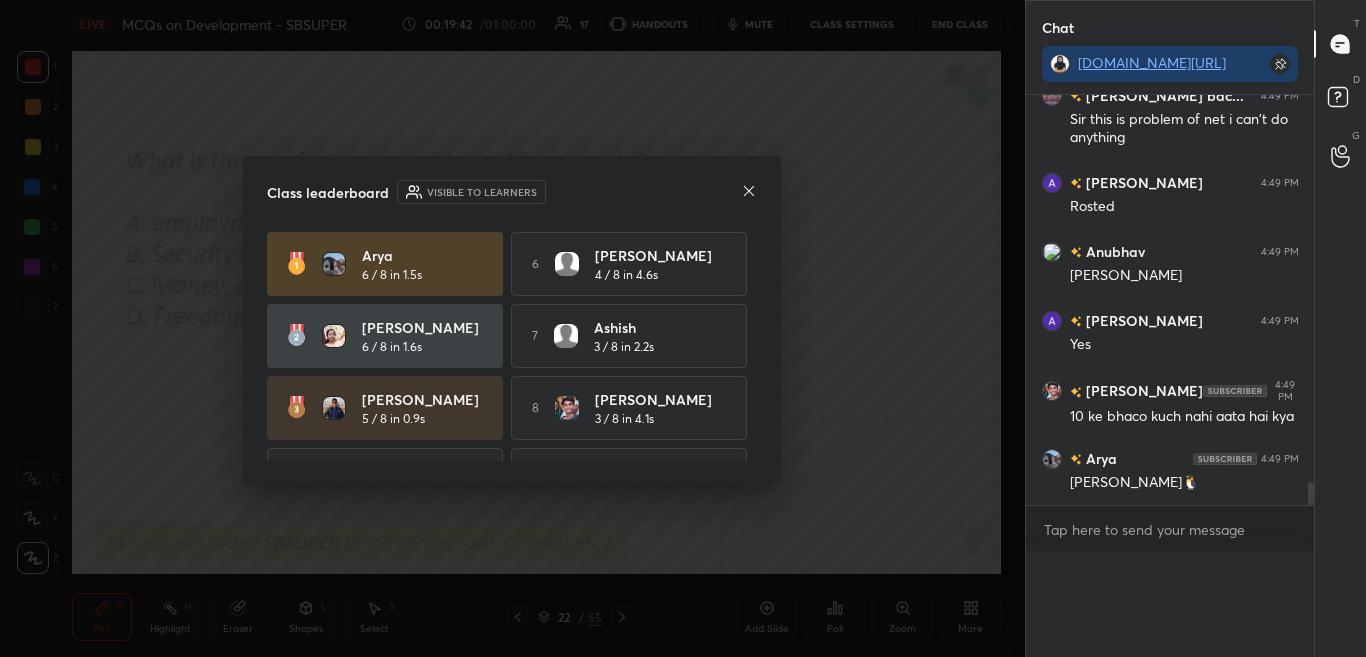 scroll, scrollTop: 0, scrollLeft: 0, axis: both 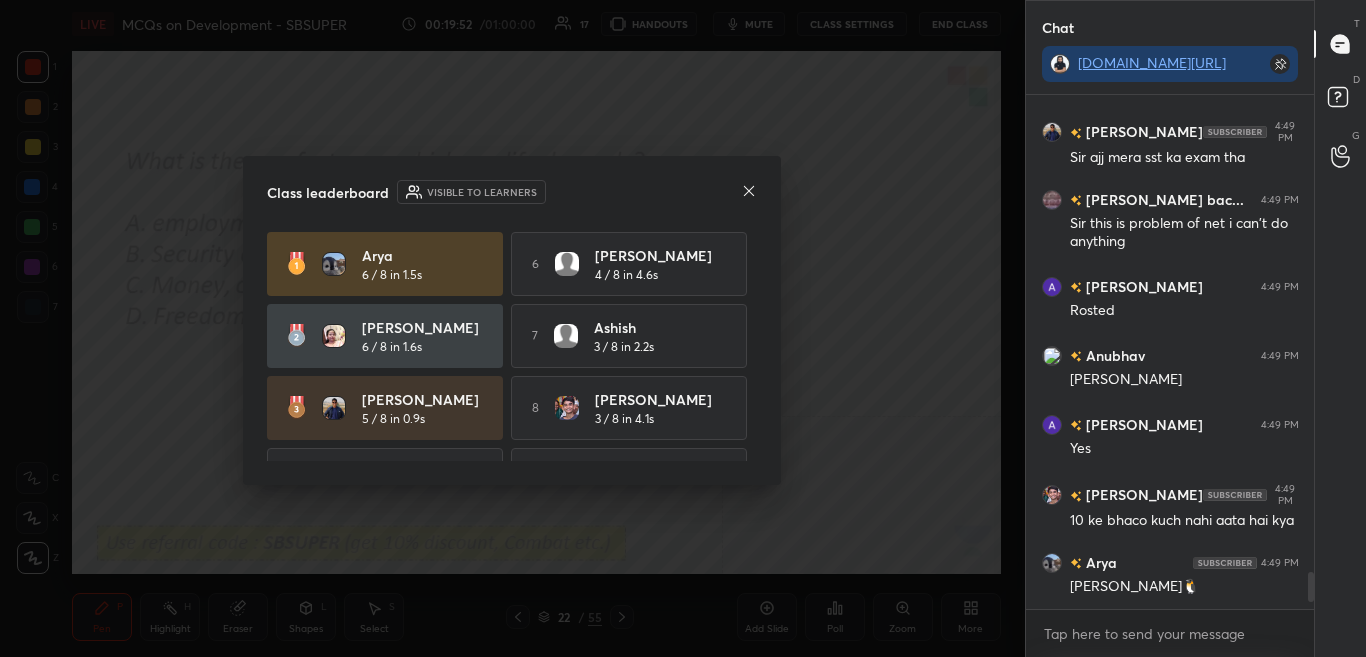 click 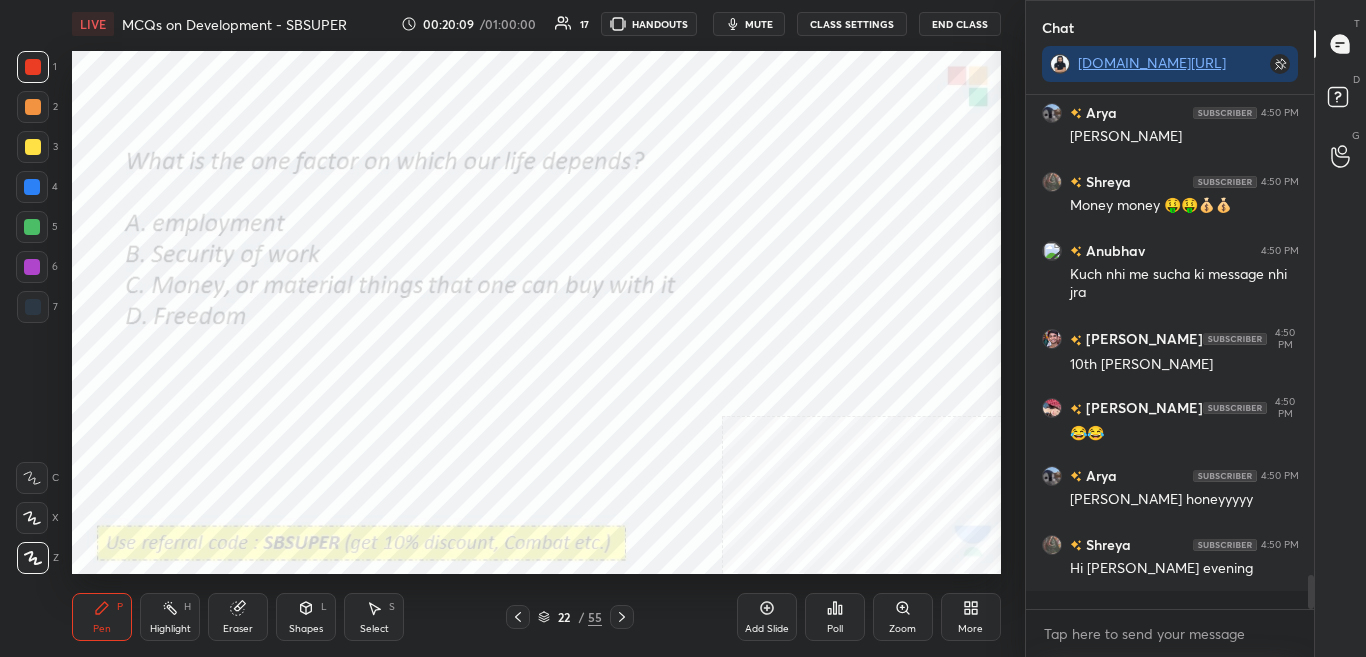 scroll, scrollTop: 7289, scrollLeft: 0, axis: vertical 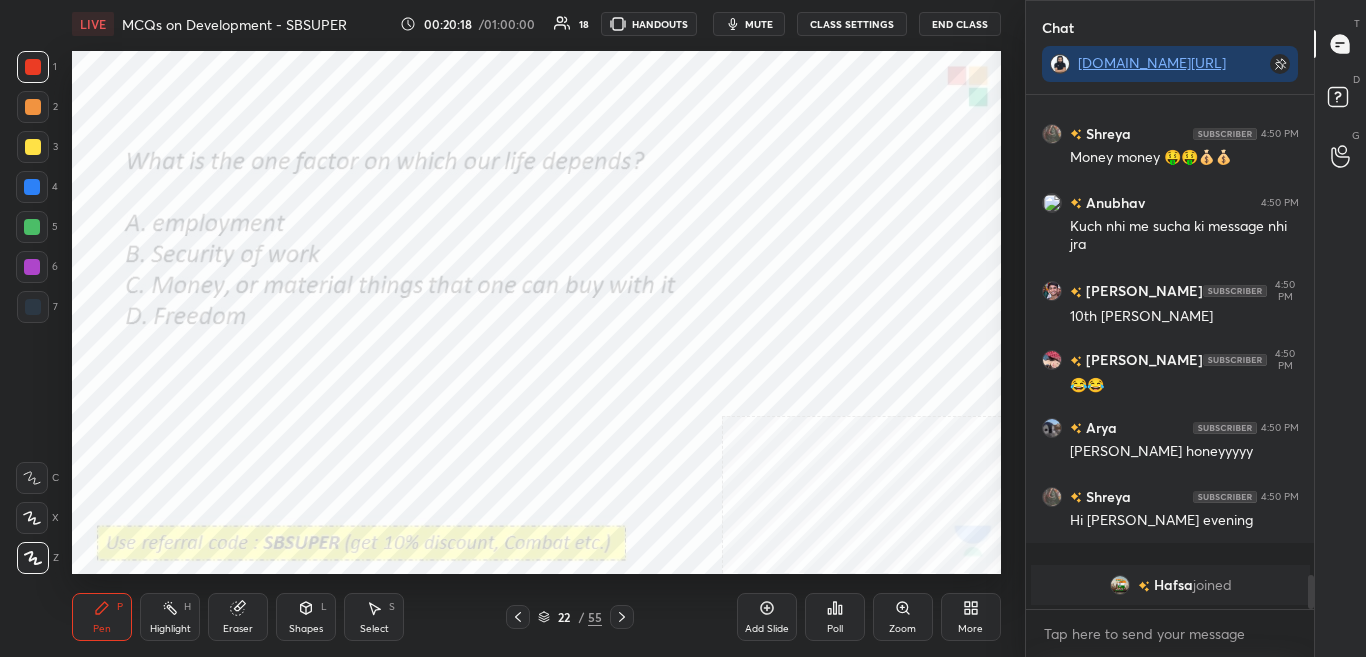 click 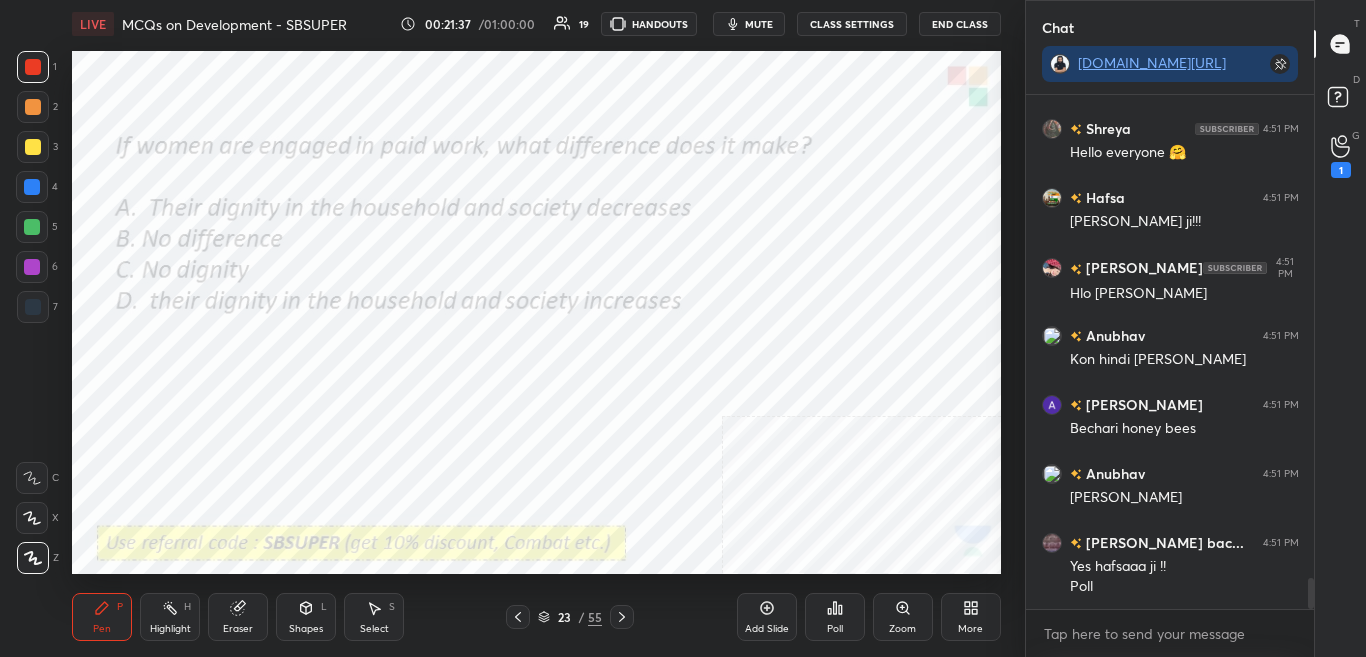 scroll, scrollTop: 8002, scrollLeft: 0, axis: vertical 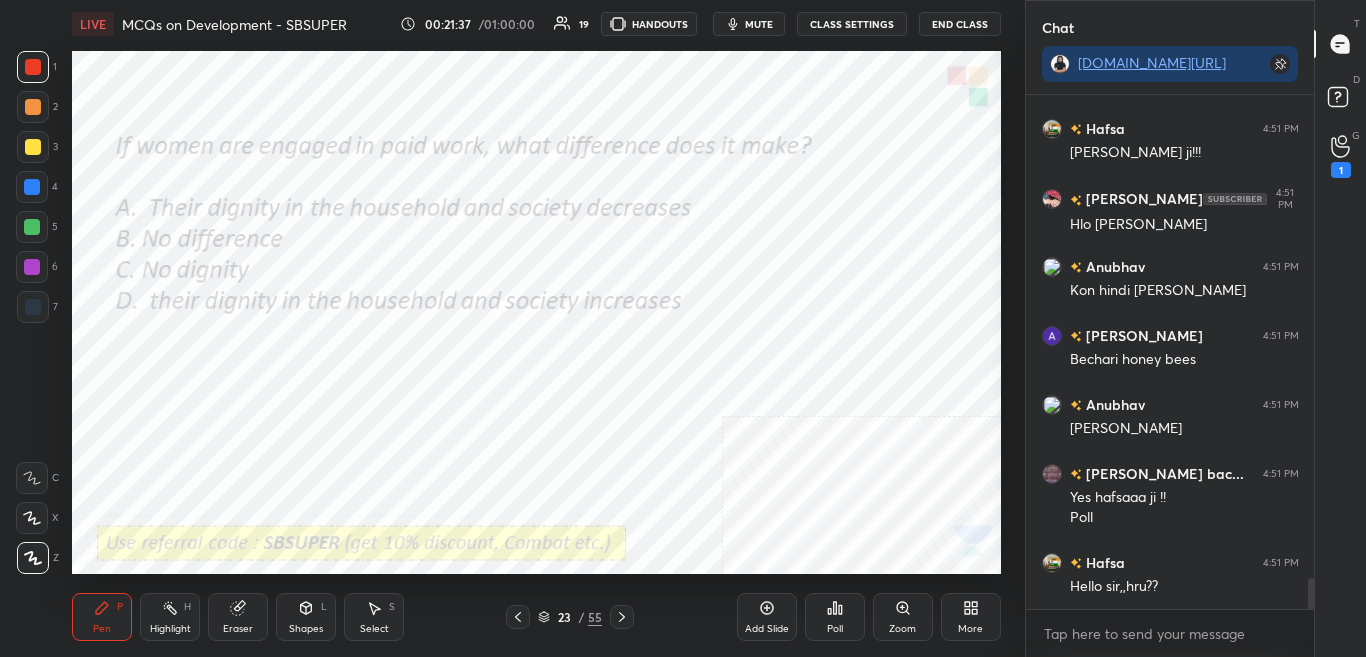 click on "Poll" at bounding box center [835, 617] 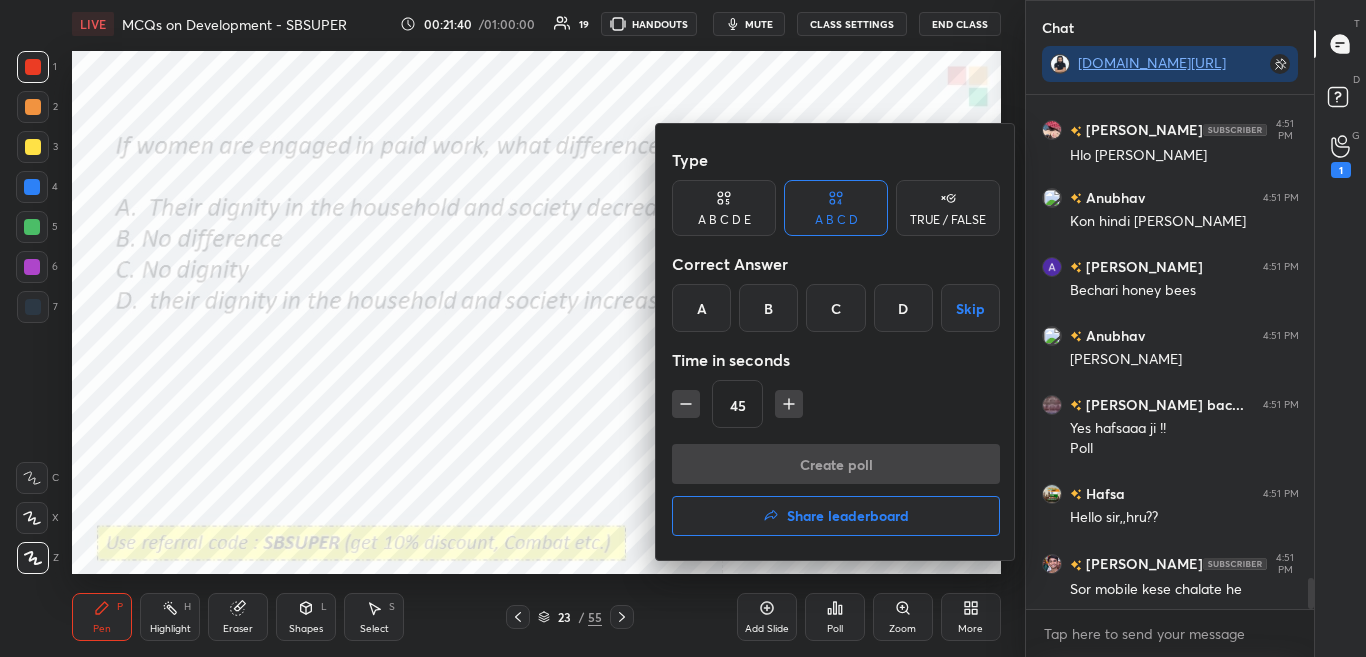 scroll, scrollTop: 8140, scrollLeft: 0, axis: vertical 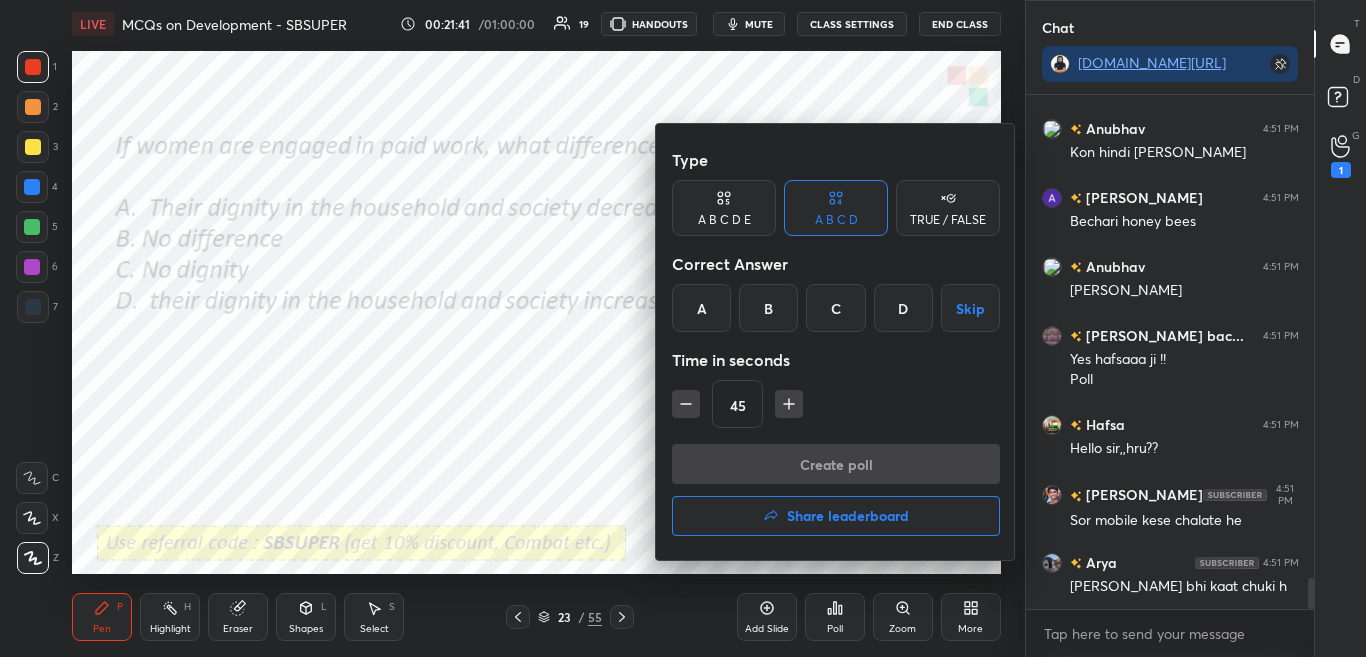 click at bounding box center (683, 328) 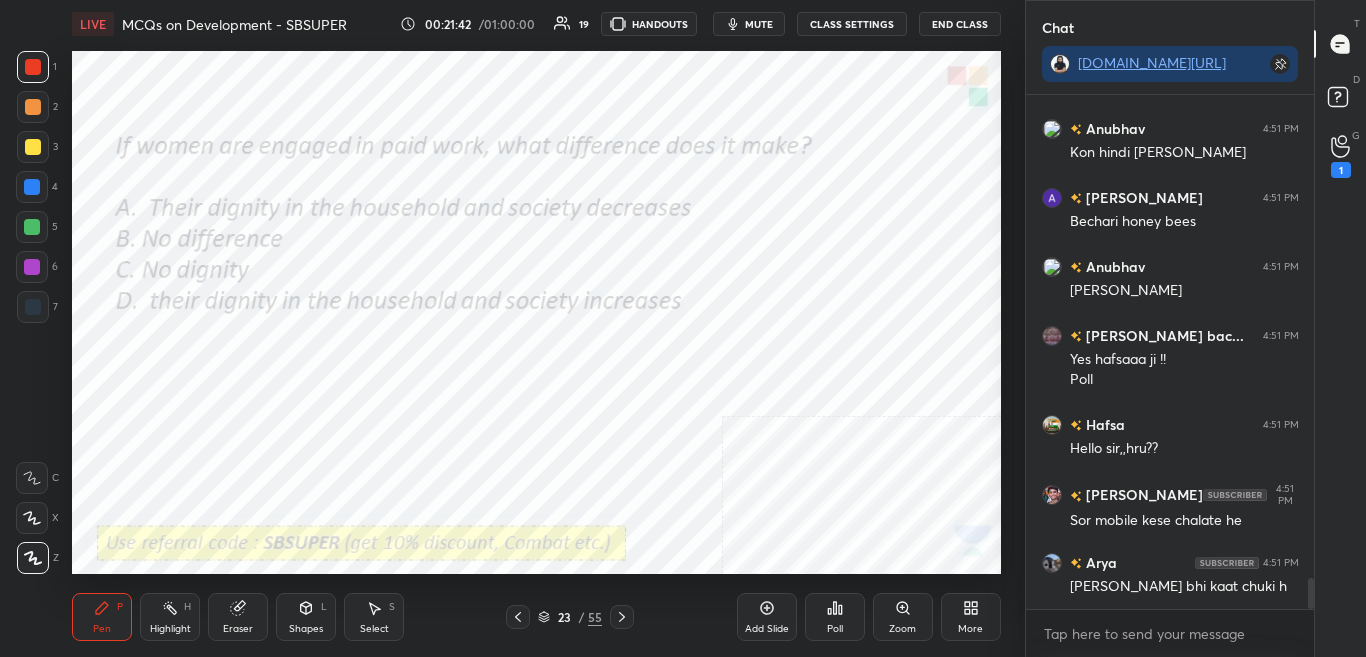 click on "Poll" at bounding box center (835, 617) 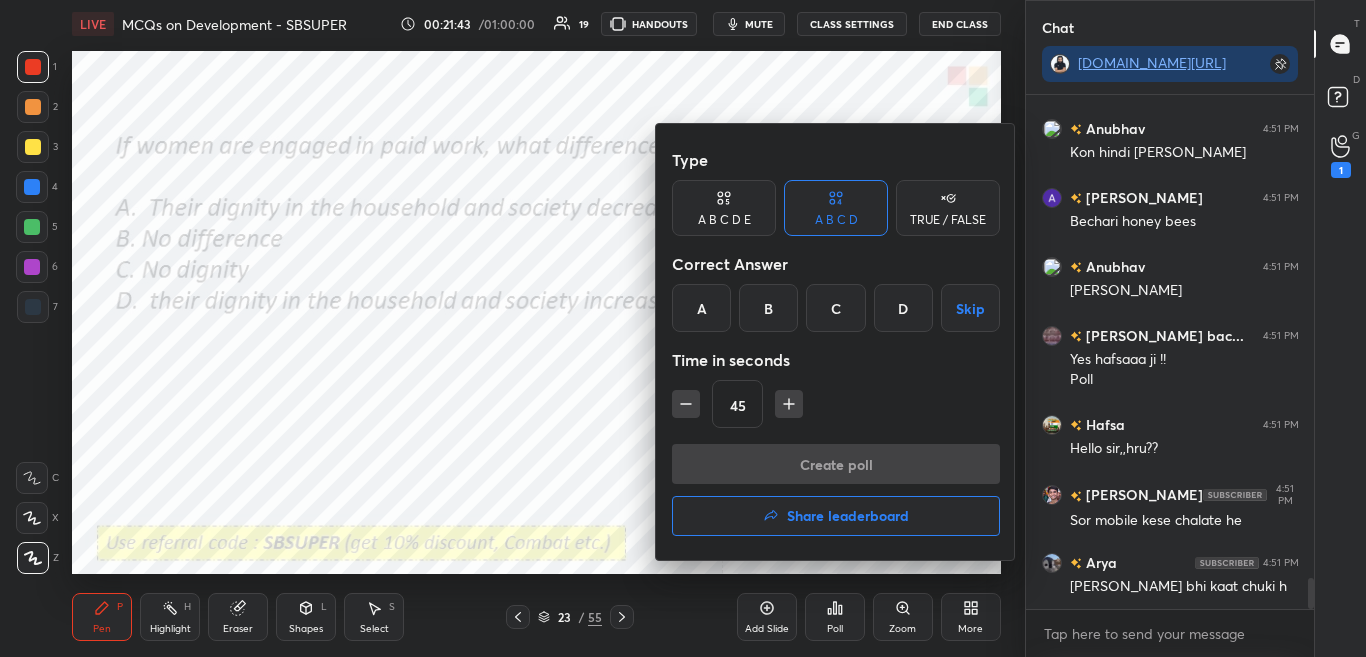 click at bounding box center (683, 328) 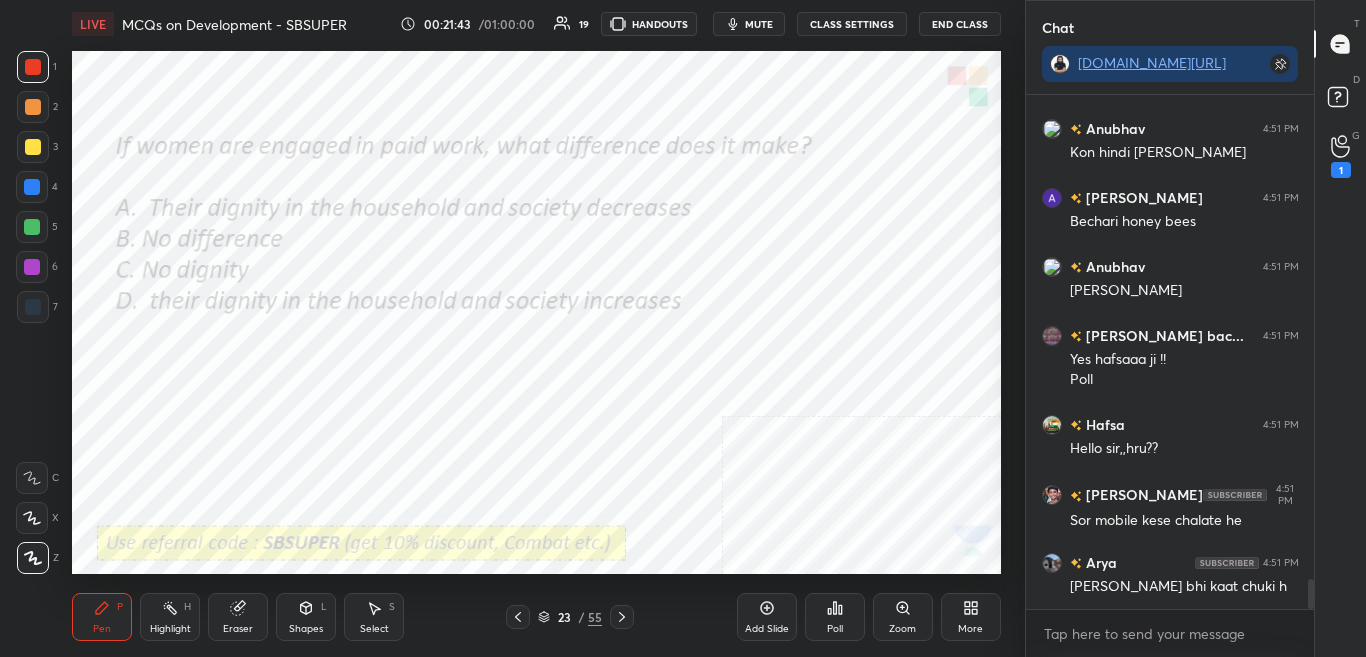 scroll, scrollTop: 8209, scrollLeft: 0, axis: vertical 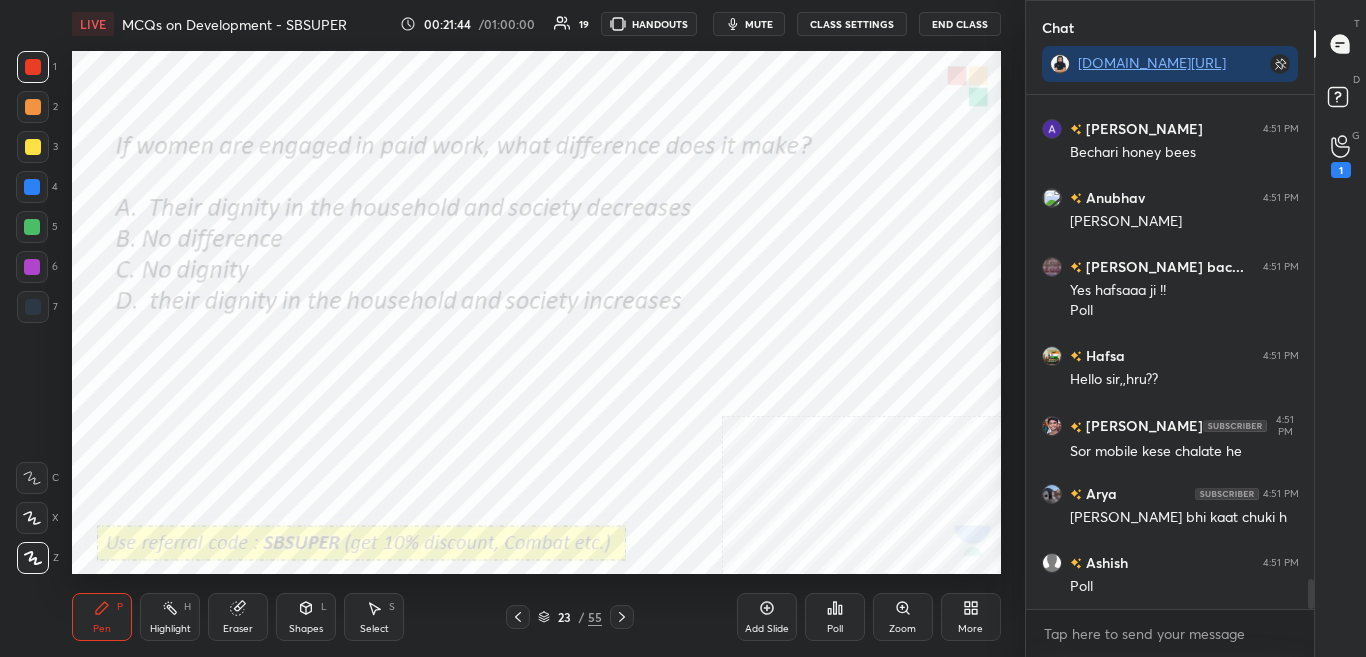 click on "Poll" at bounding box center [835, 617] 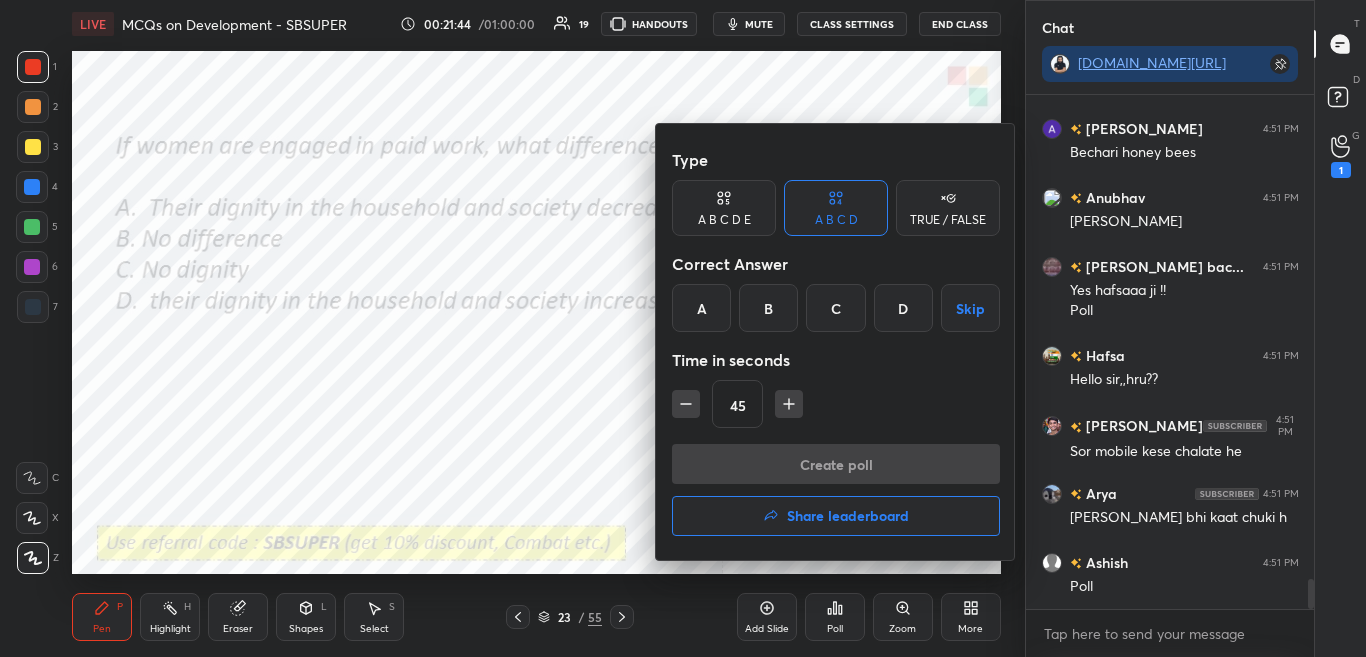 click at bounding box center (683, 328) 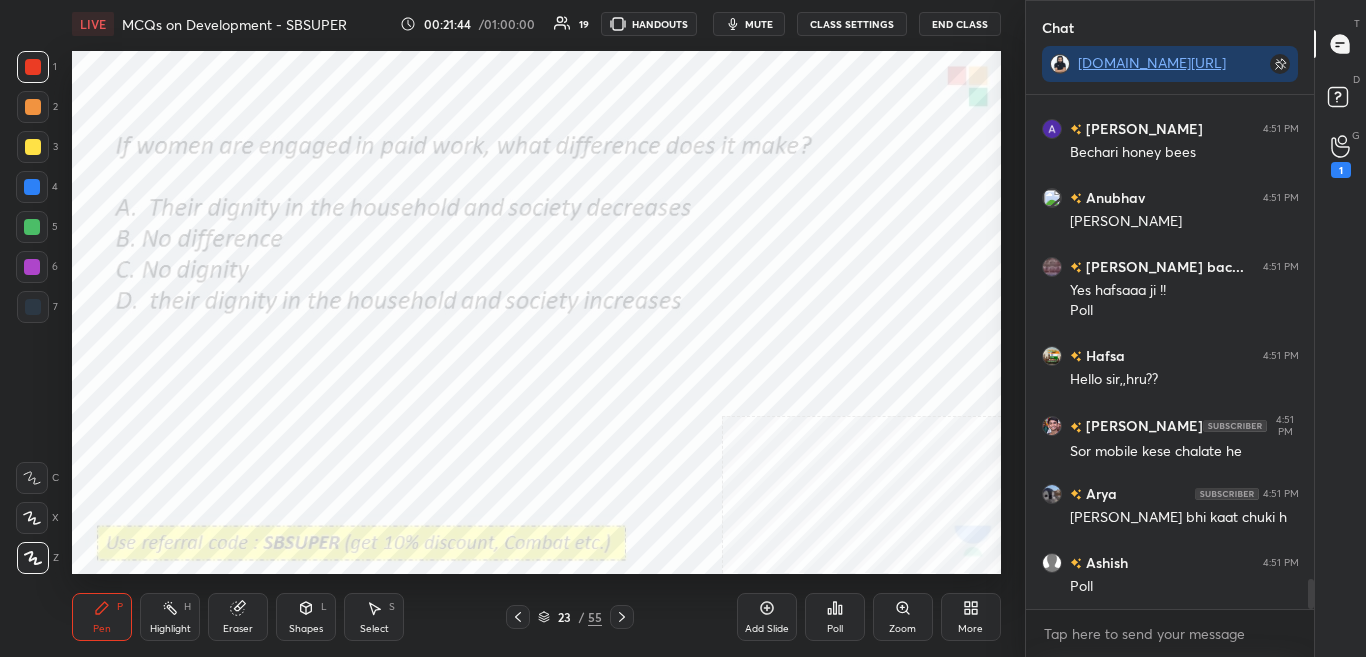 scroll, scrollTop: 8278, scrollLeft: 0, axis: vertical 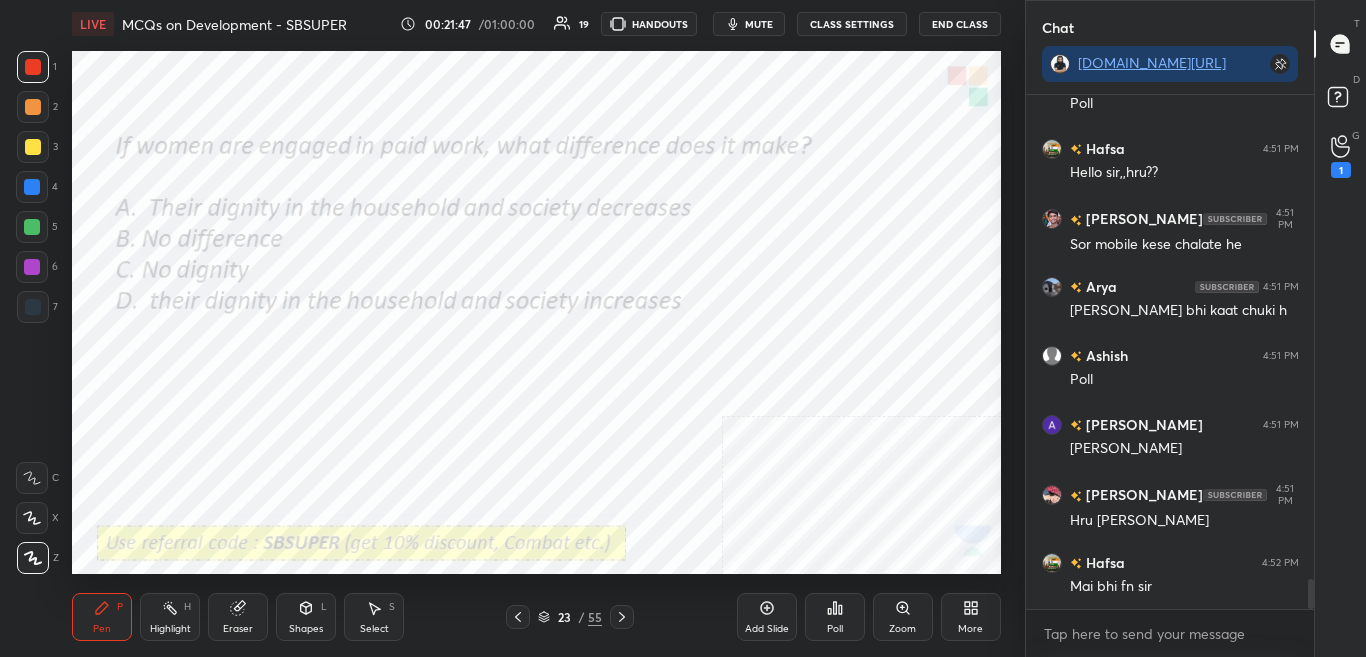 click on "Poll" at bounding box center (835, 617) 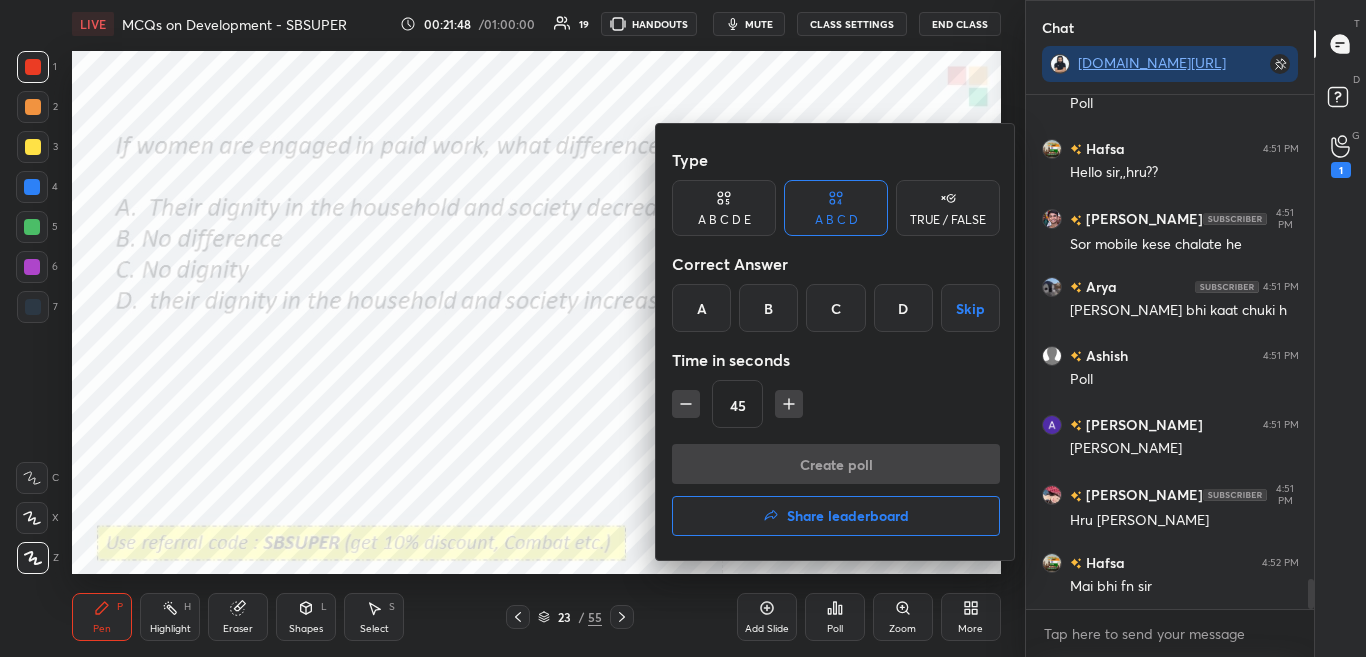 click on "D" at bounding box center [903, 308] 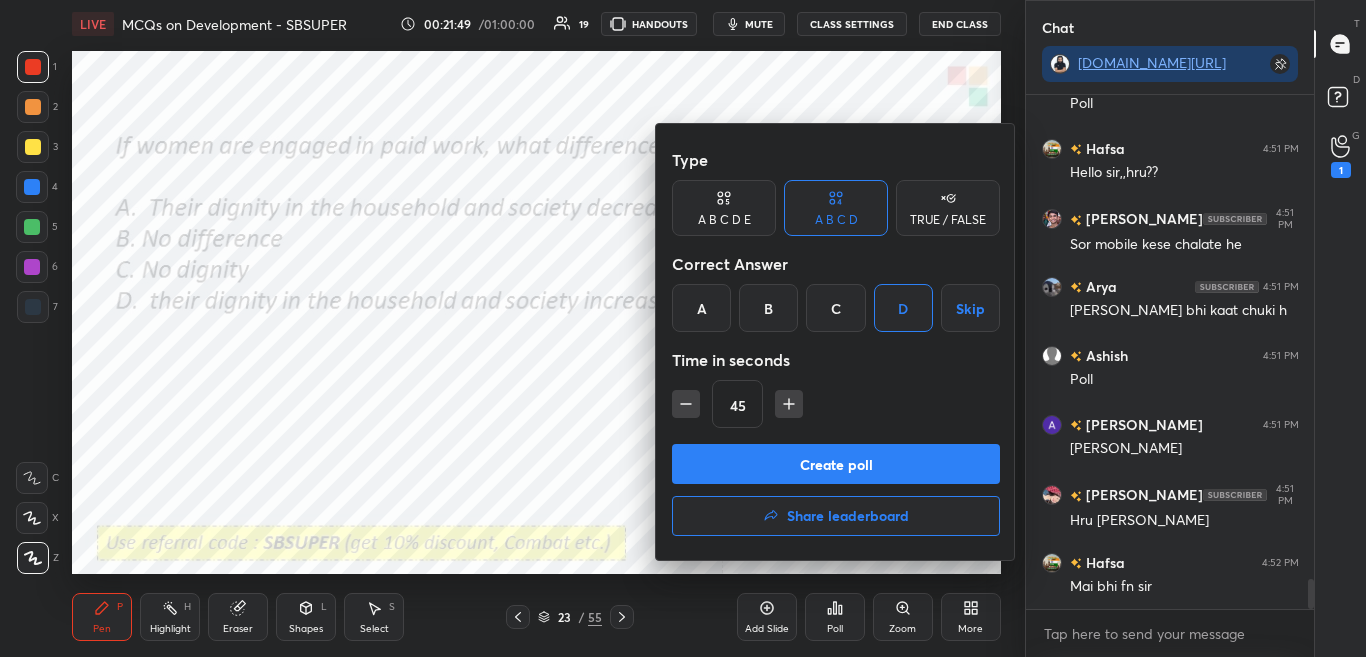 click on "Create poll" at bounding box center [836, 464] 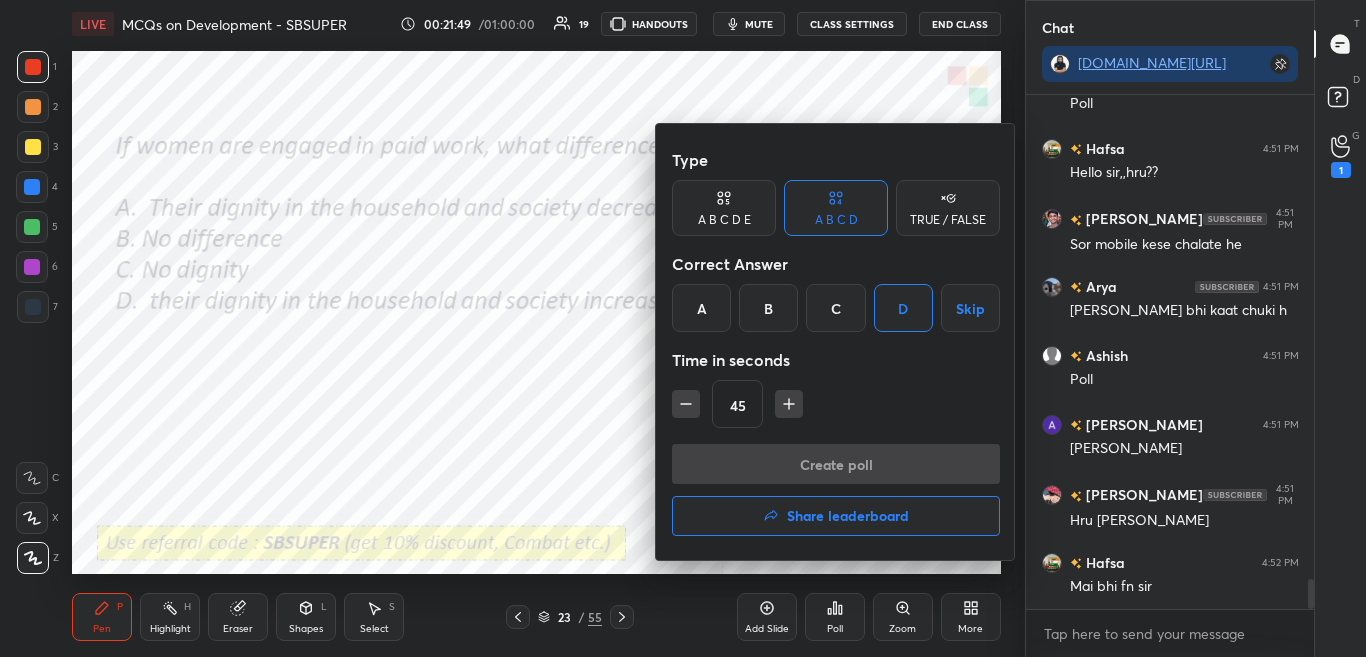 scroll, scrollTop: 8464, scrollLeft: 0, axis: vertical 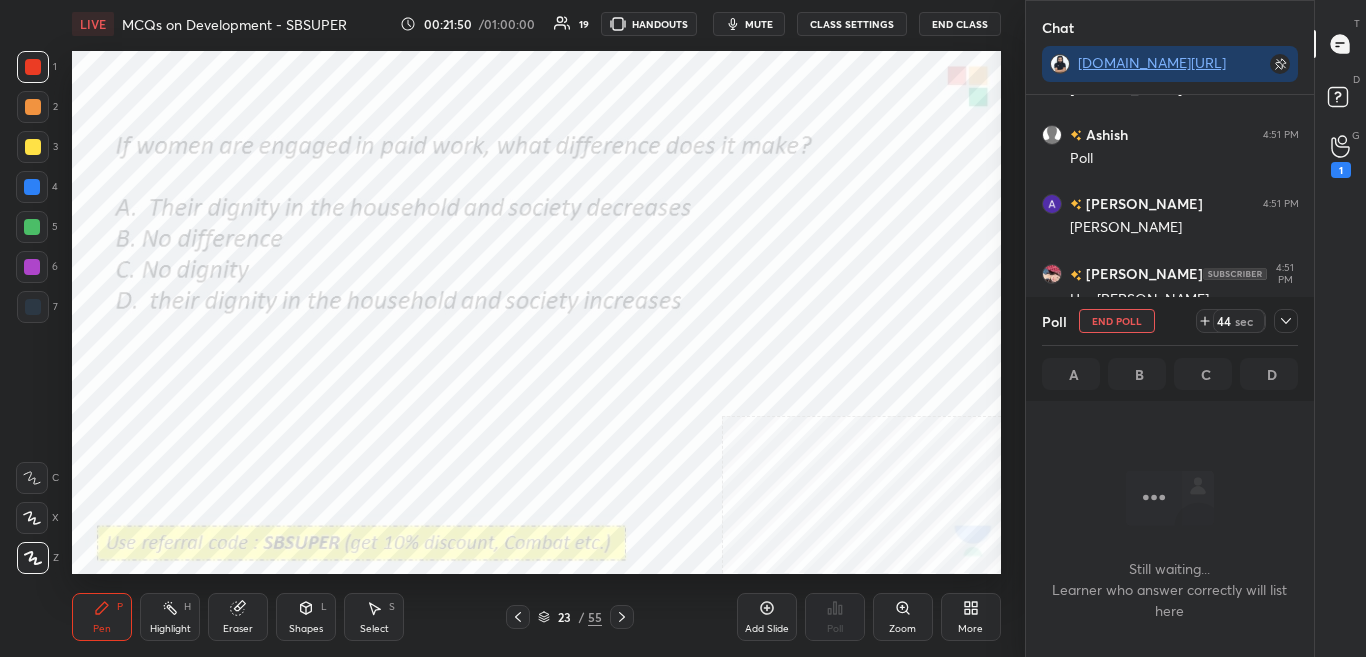 click 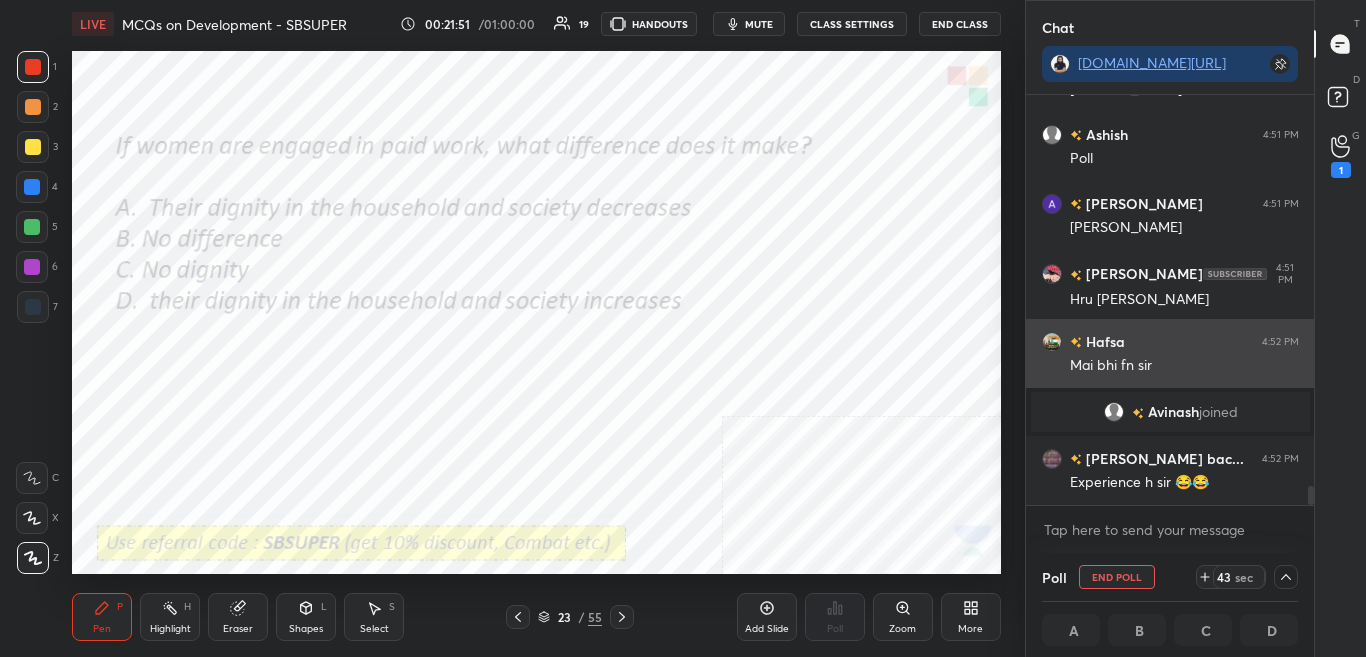 scroll, scrollTop: 1, scrollLeft: 7, axis: both 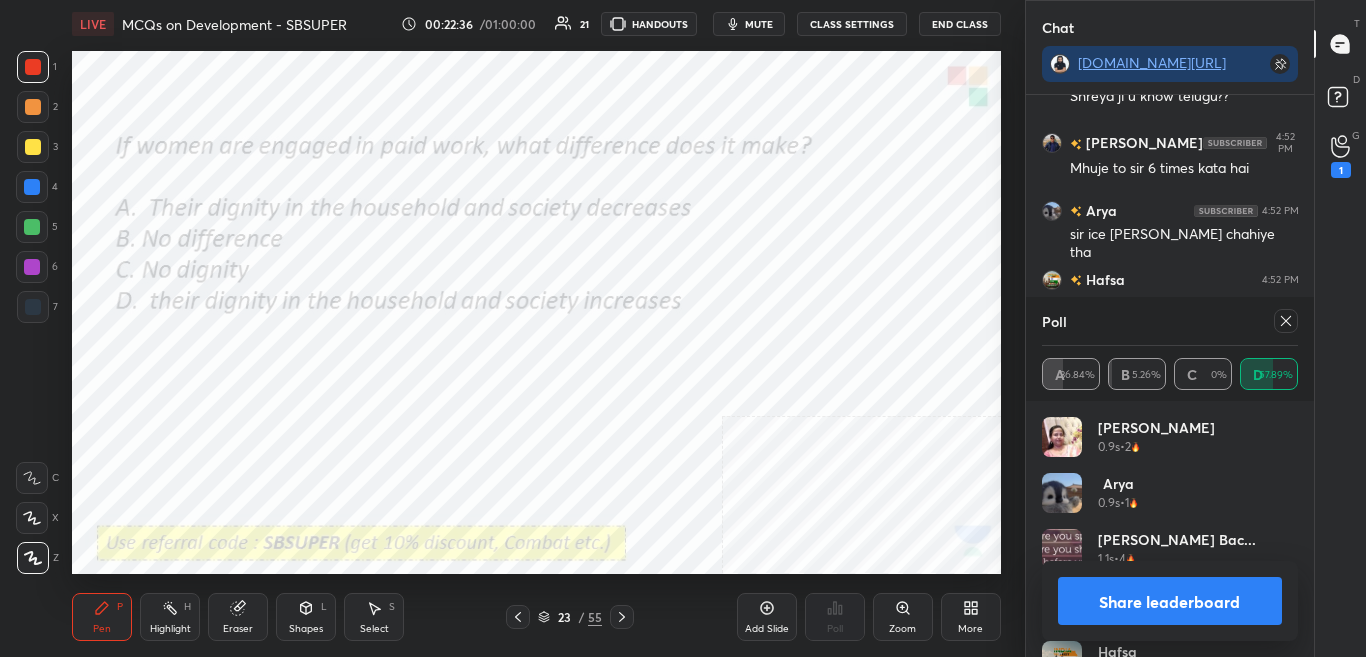 click on "Share leaderboard" at bounding box center [1170, 601] 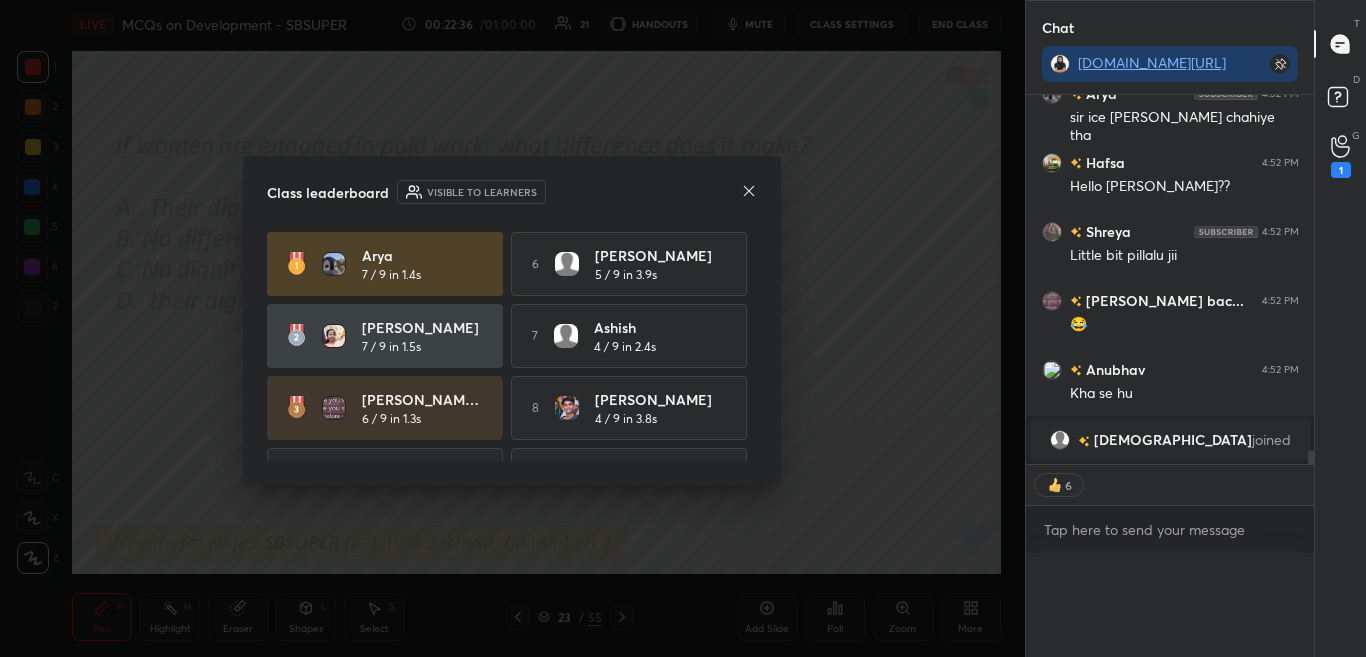 scroll, scrollTop: 0, scrollLeft: 0, axis: both 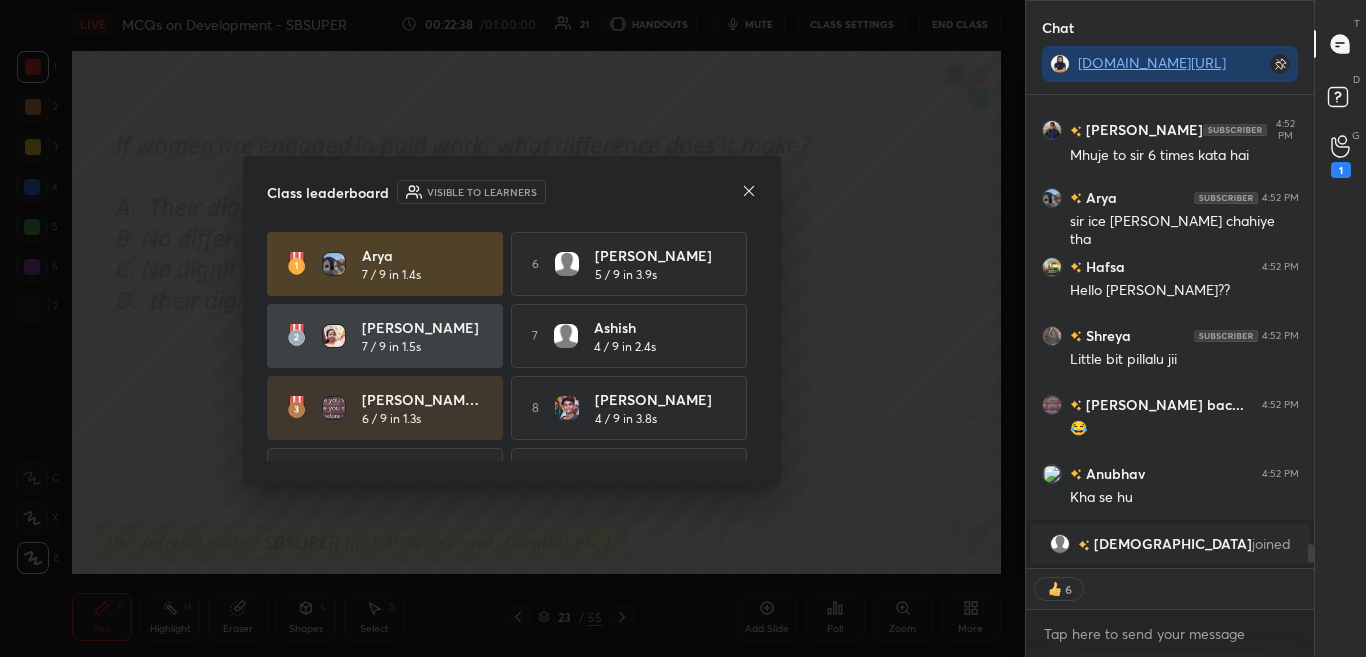 click 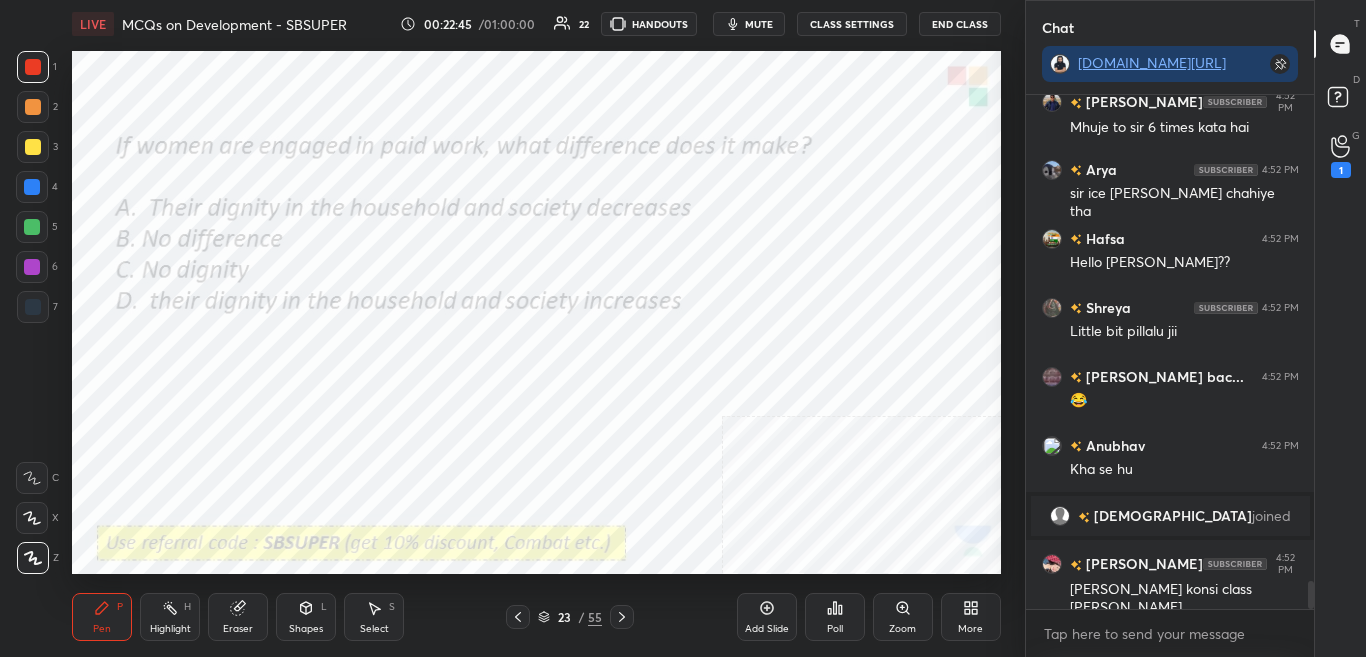 click at bounding box center [622, 617] 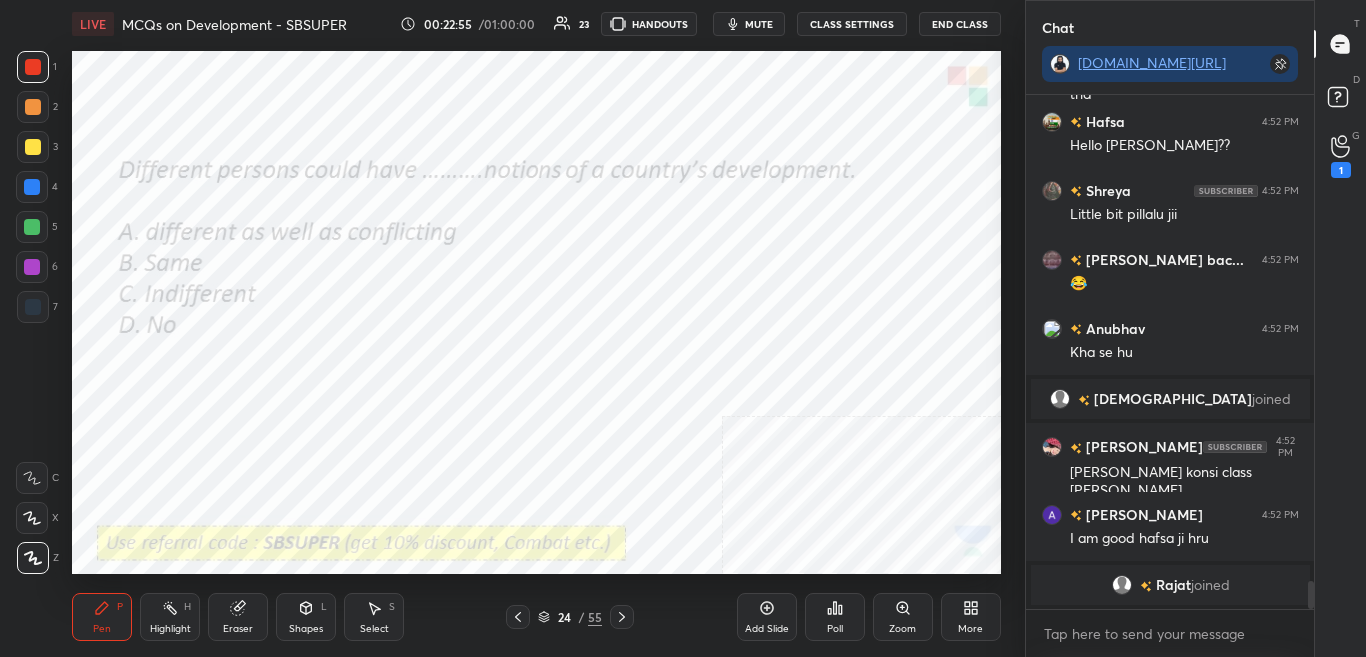 click 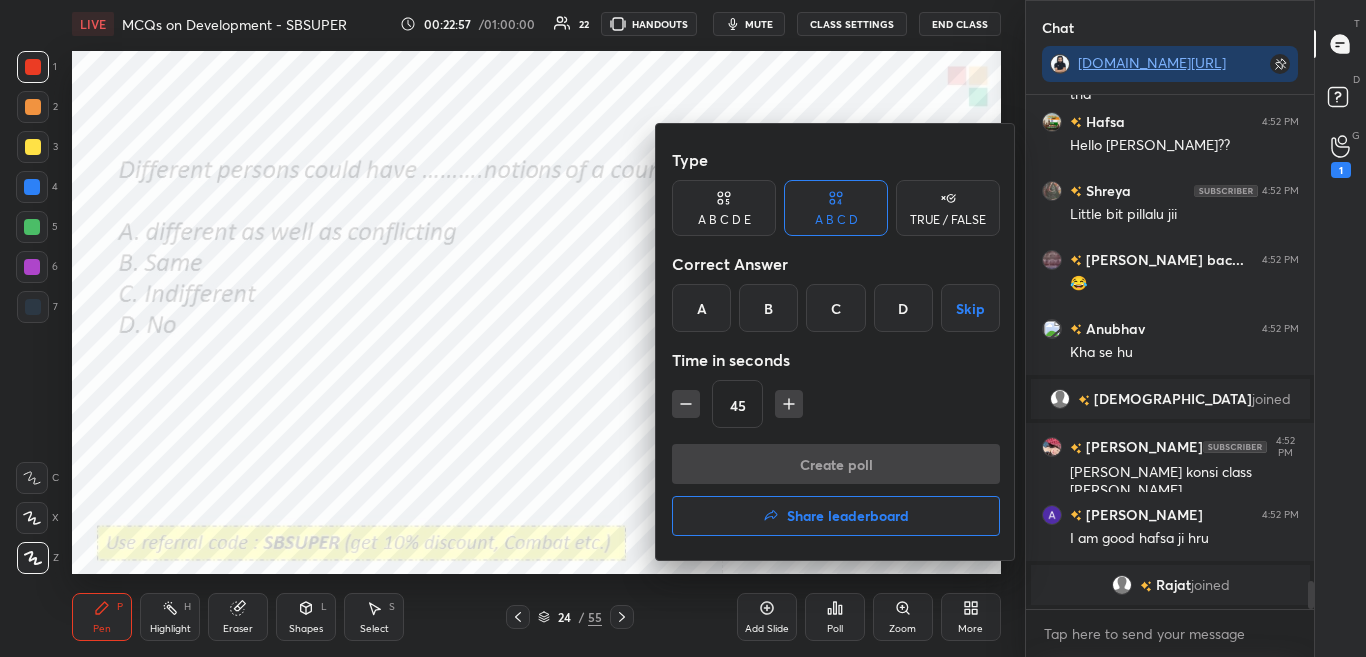click at bounding box center (683, 328) 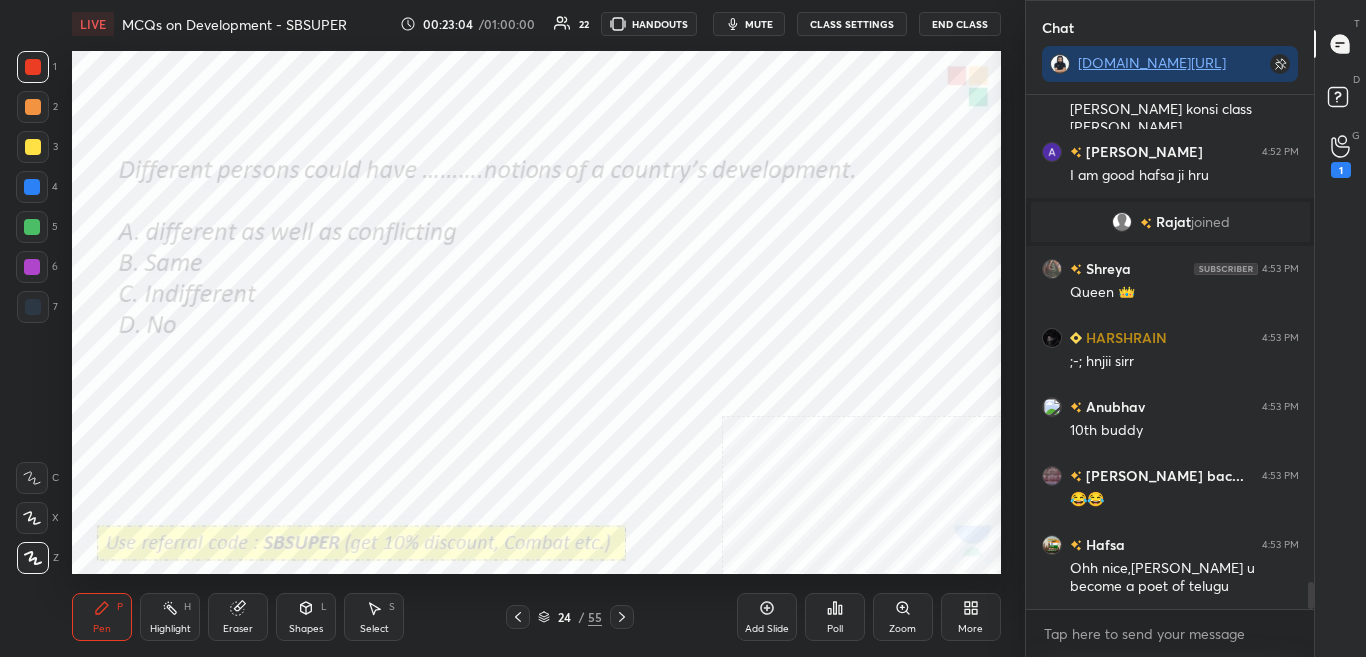 click on "Poll" at bounding box center (835, 629) 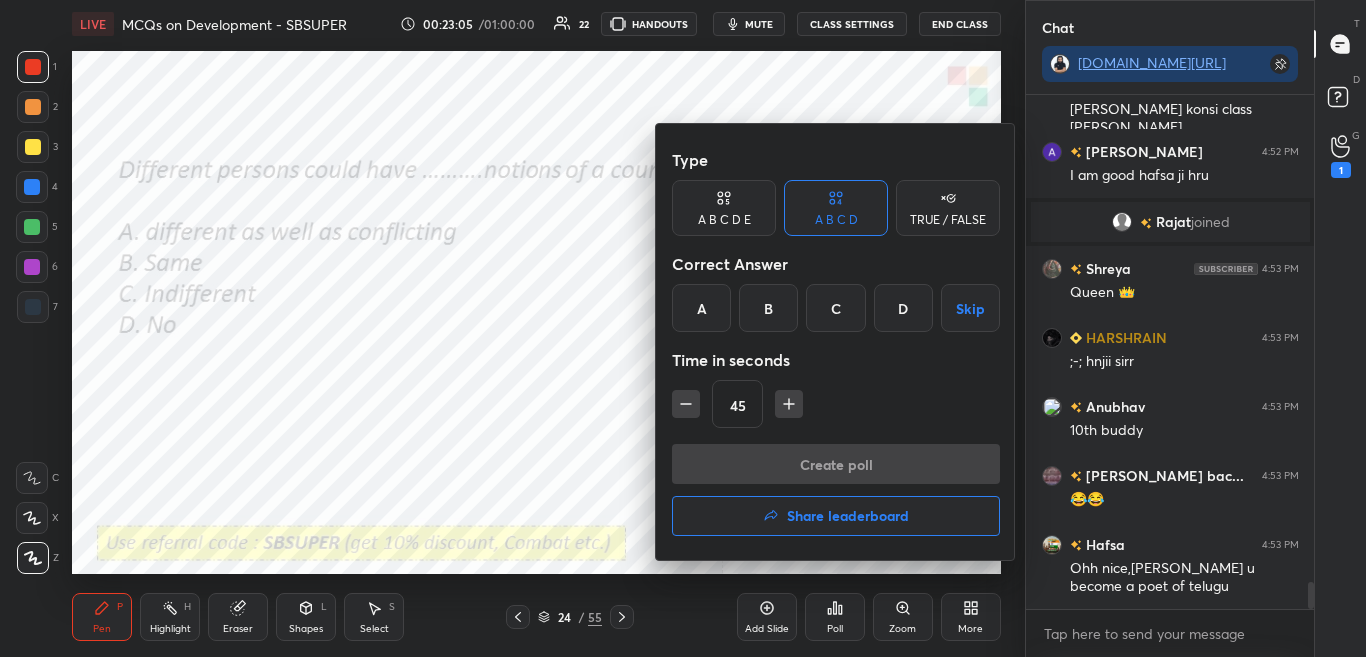 click at bounding box center [683, 328] 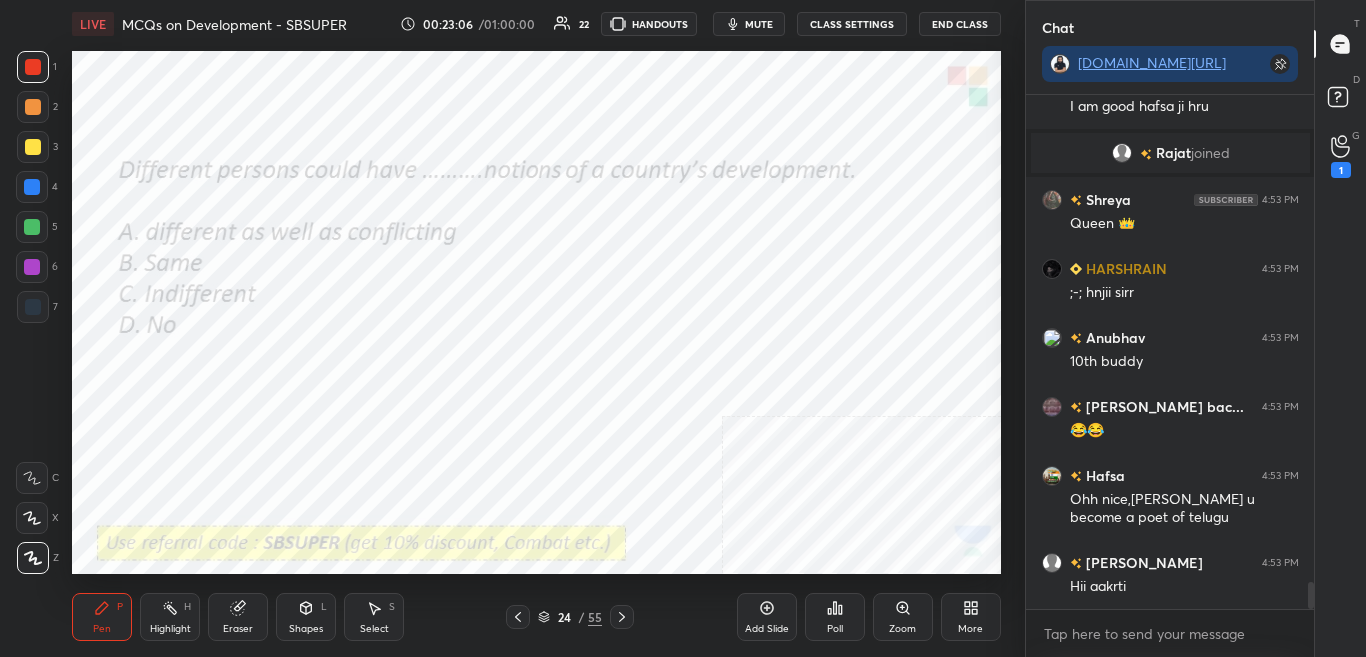 click on "Poll" at bounding box center [835, 617] 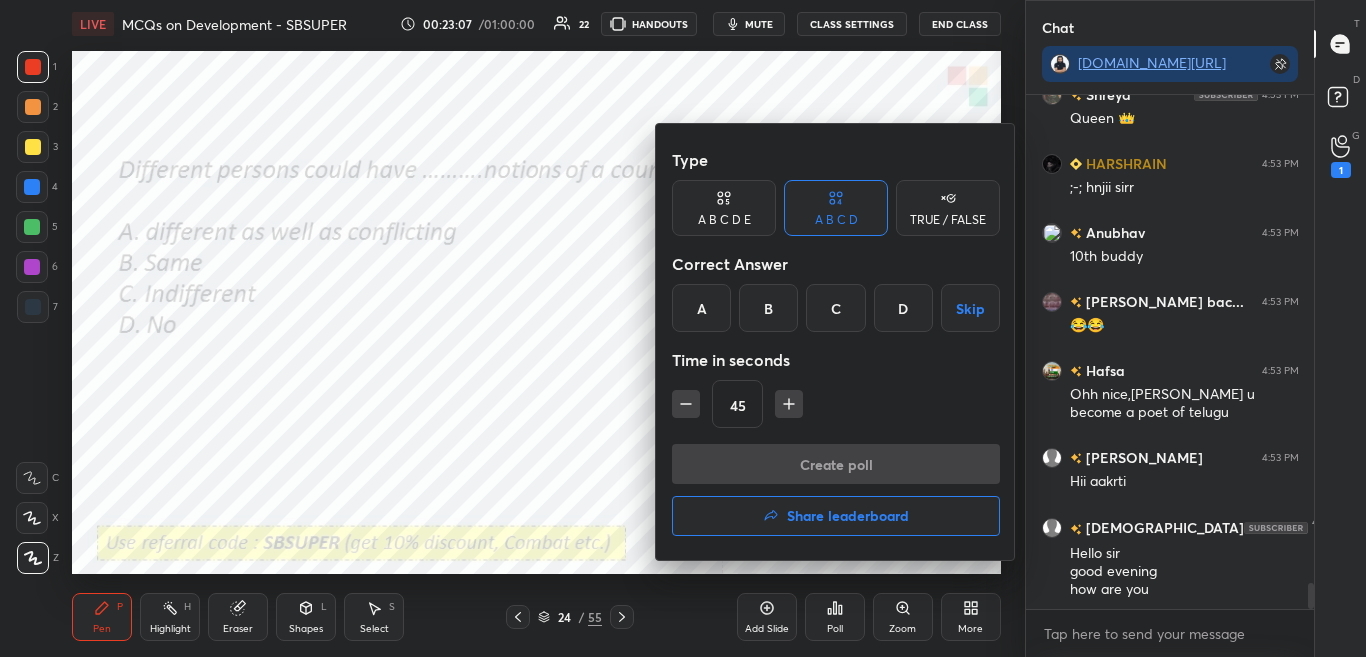 click on "A" at bounding box center [701, 308] 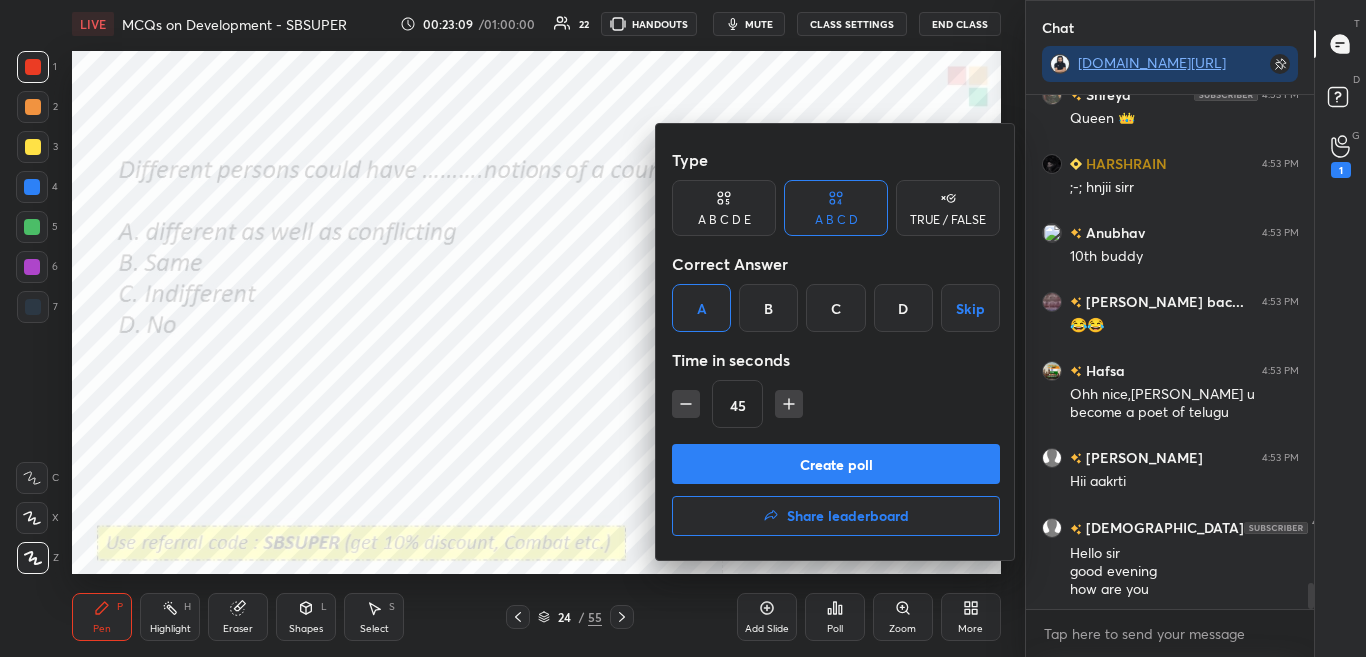 click on "Create poll" at bounding box center [836, 464] 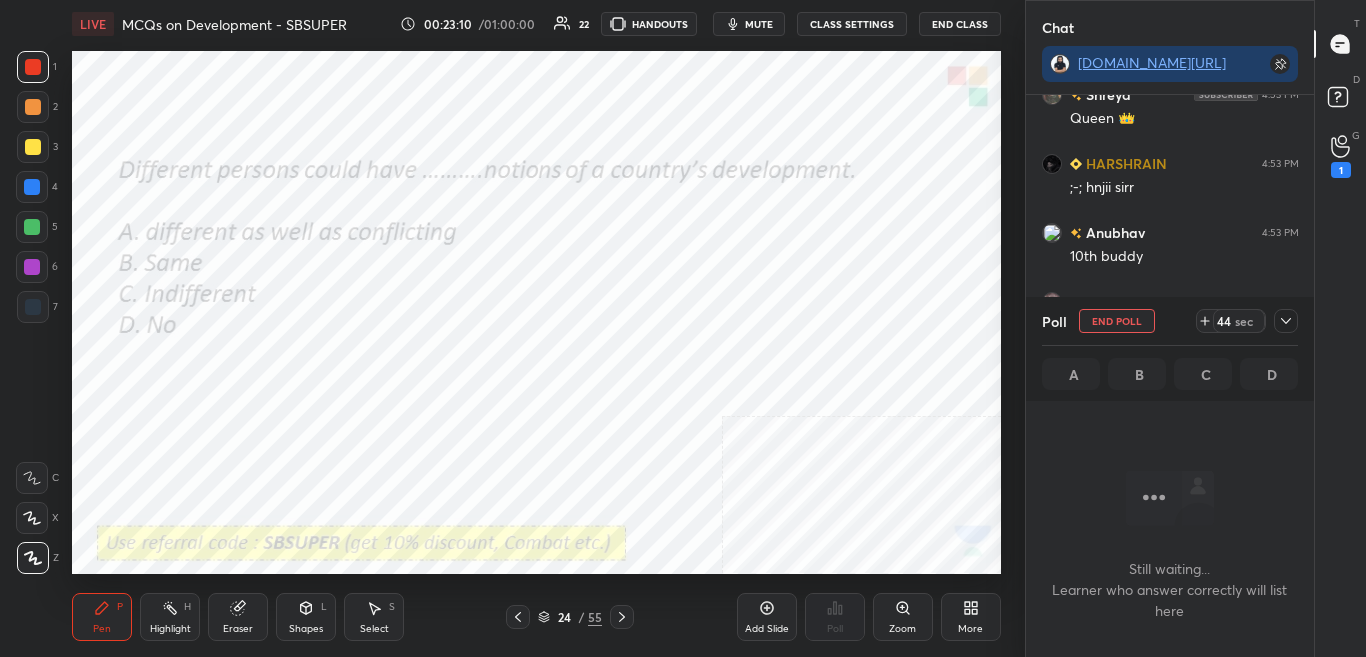 click 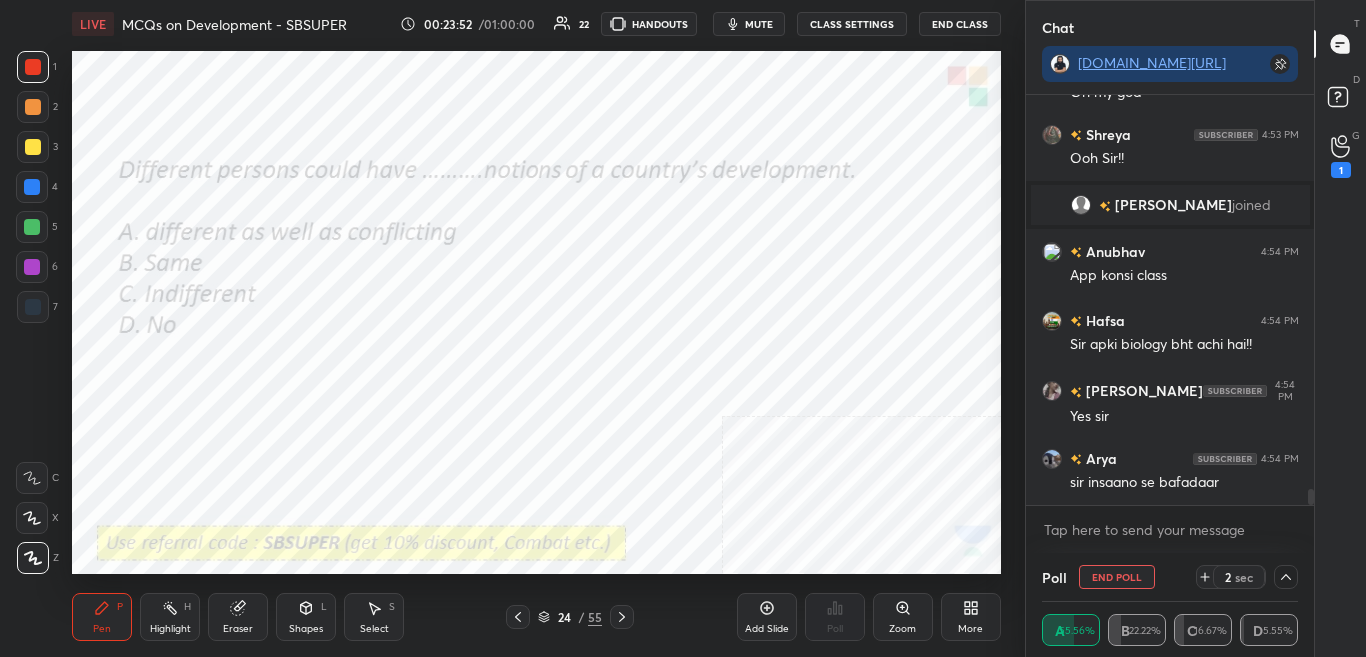 scroll, scrollTop: 10118, scrollLeft: 0, axis: vertical 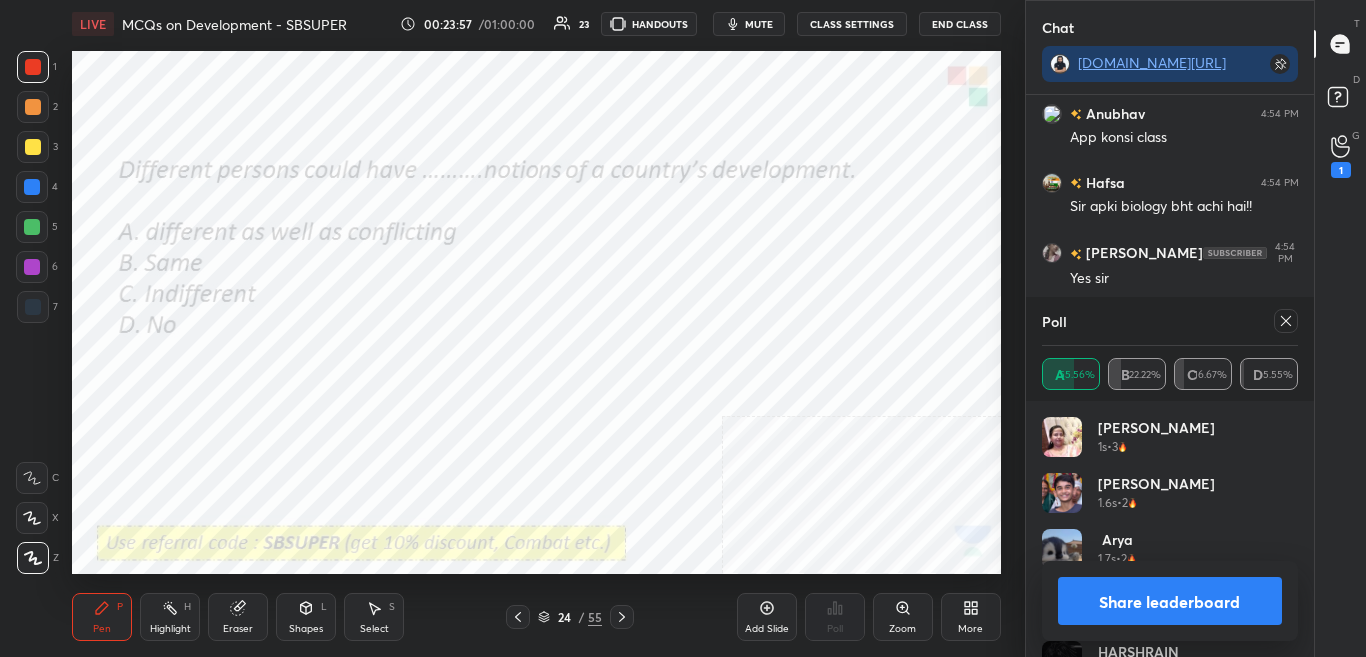 click on "Share leaderboard" at bounding box center [1170, 601] 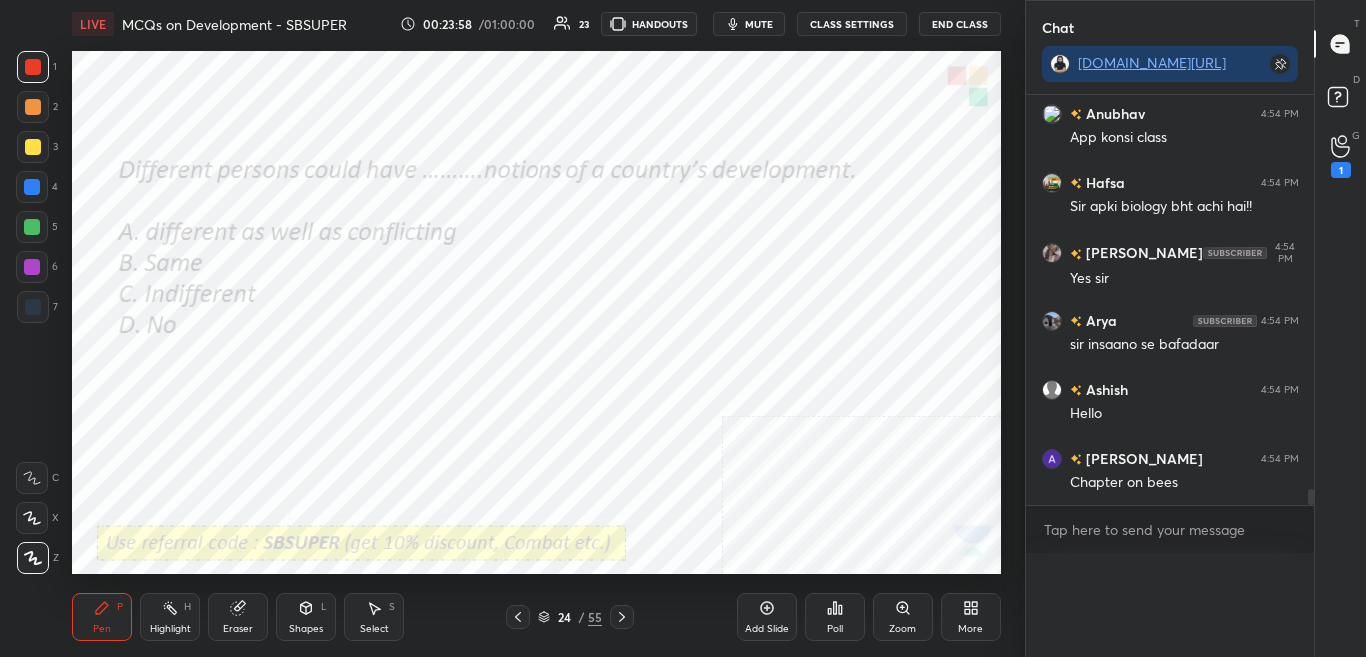 scroll, scrollTop: 20, scrollLeft: 250, axis: both 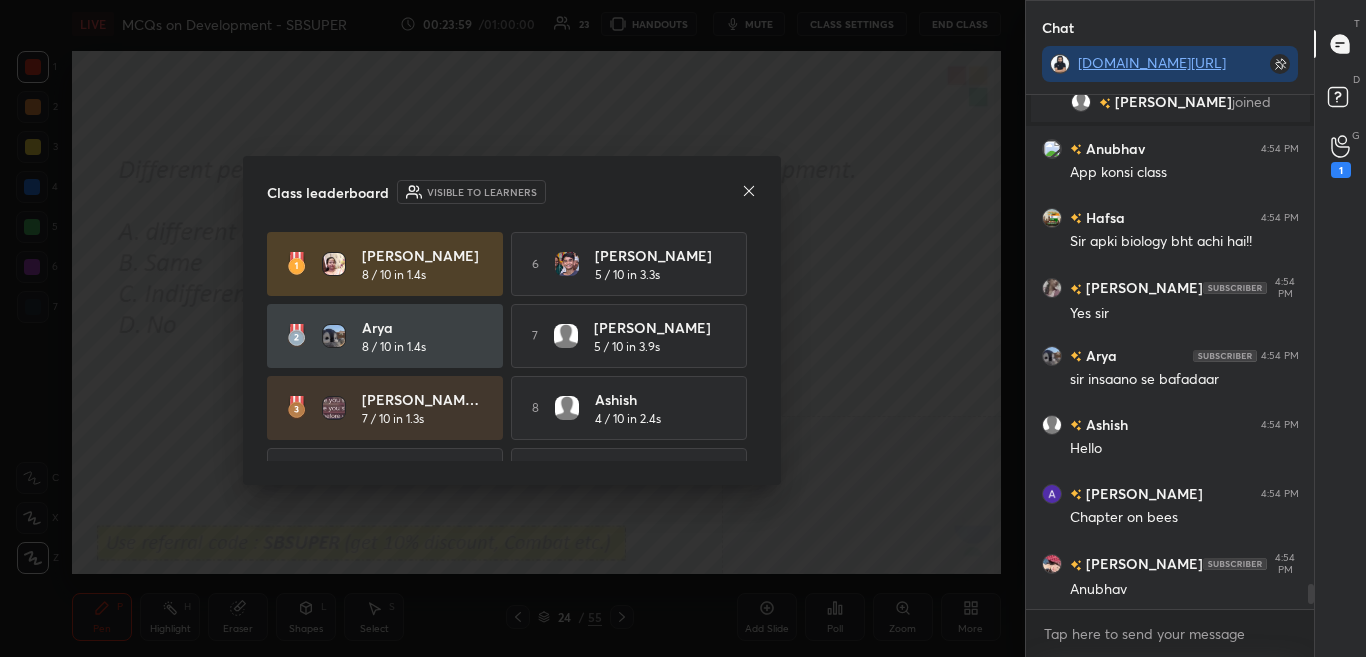 click 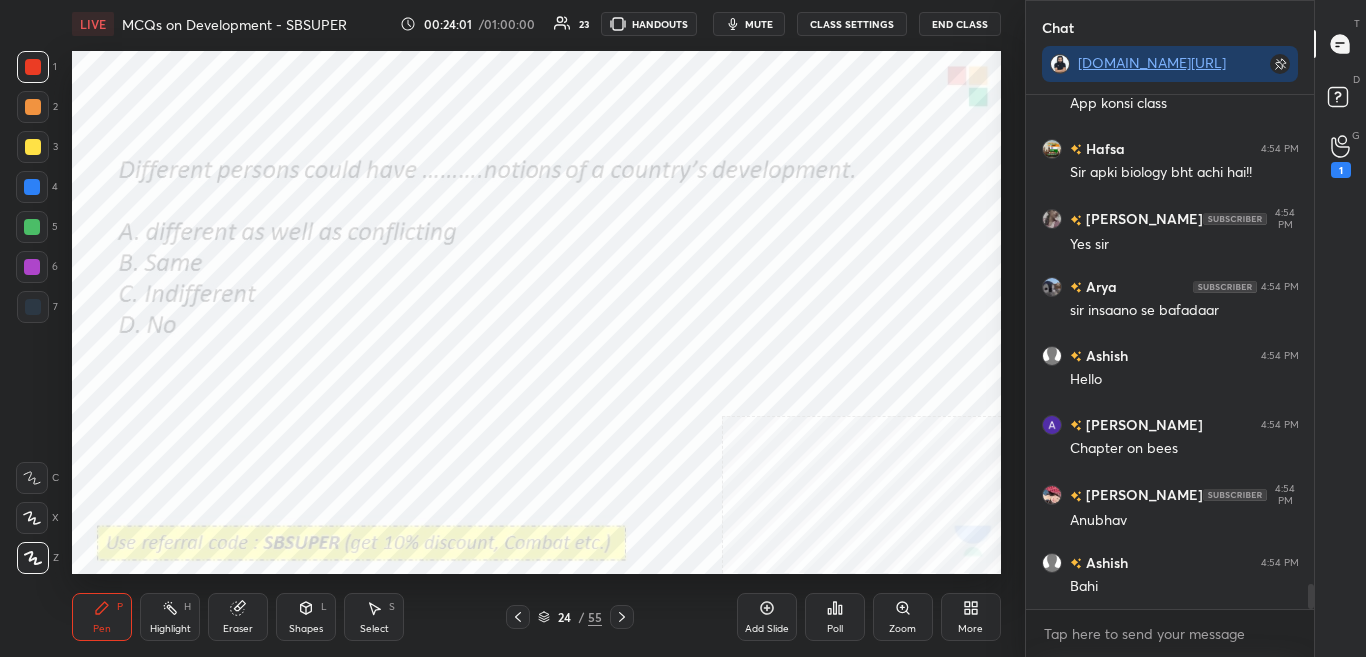 click 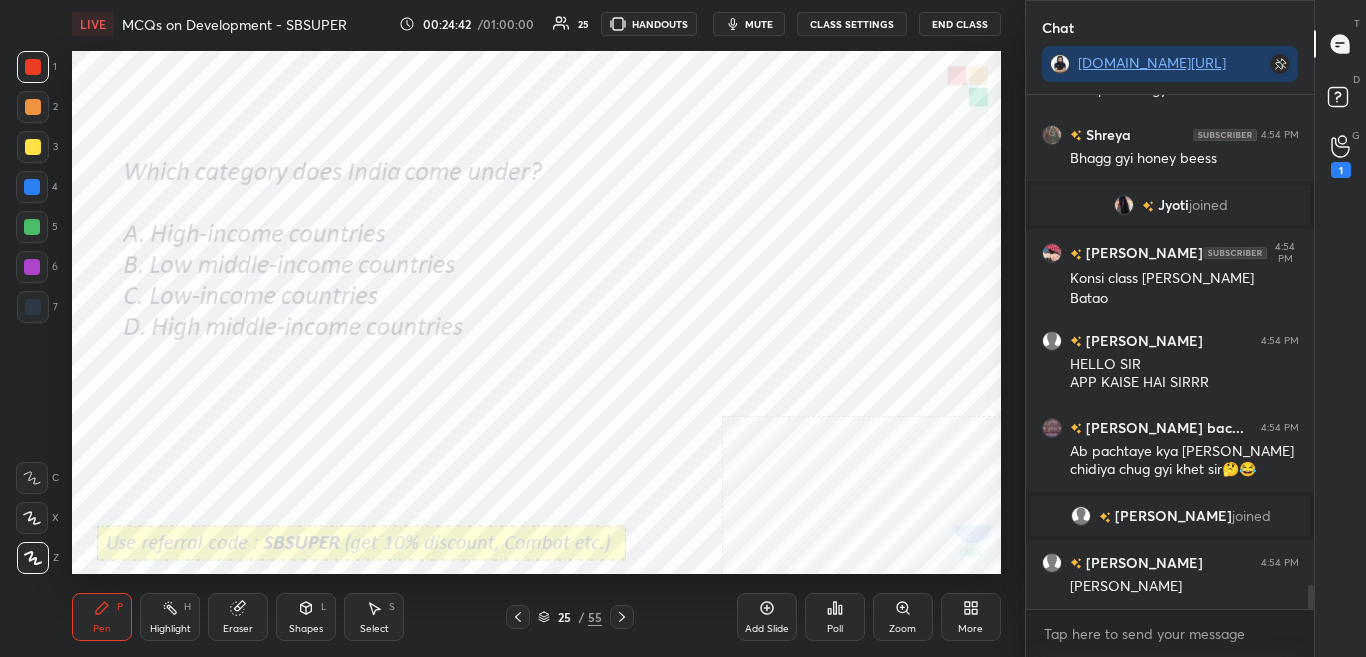 scroll, scrollTop: 10559, scrollLeft: 0, axis: vertical 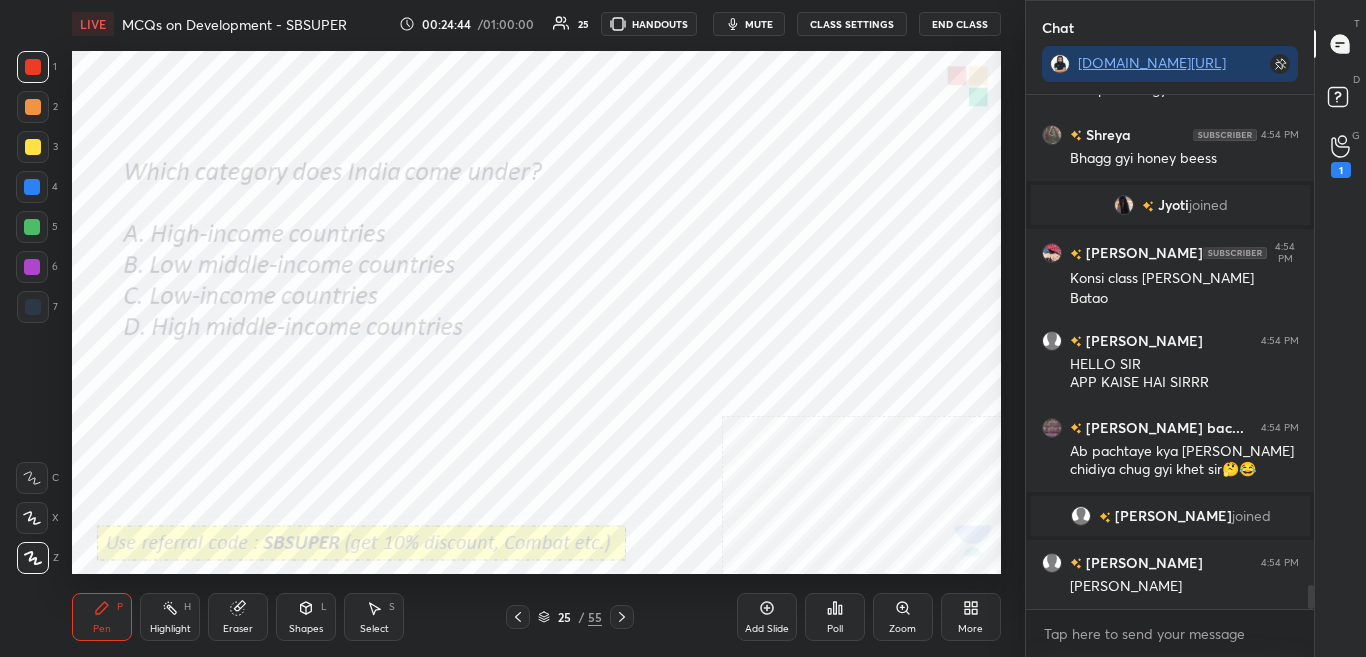 click on "Poll" at bounding box center [835, 629] 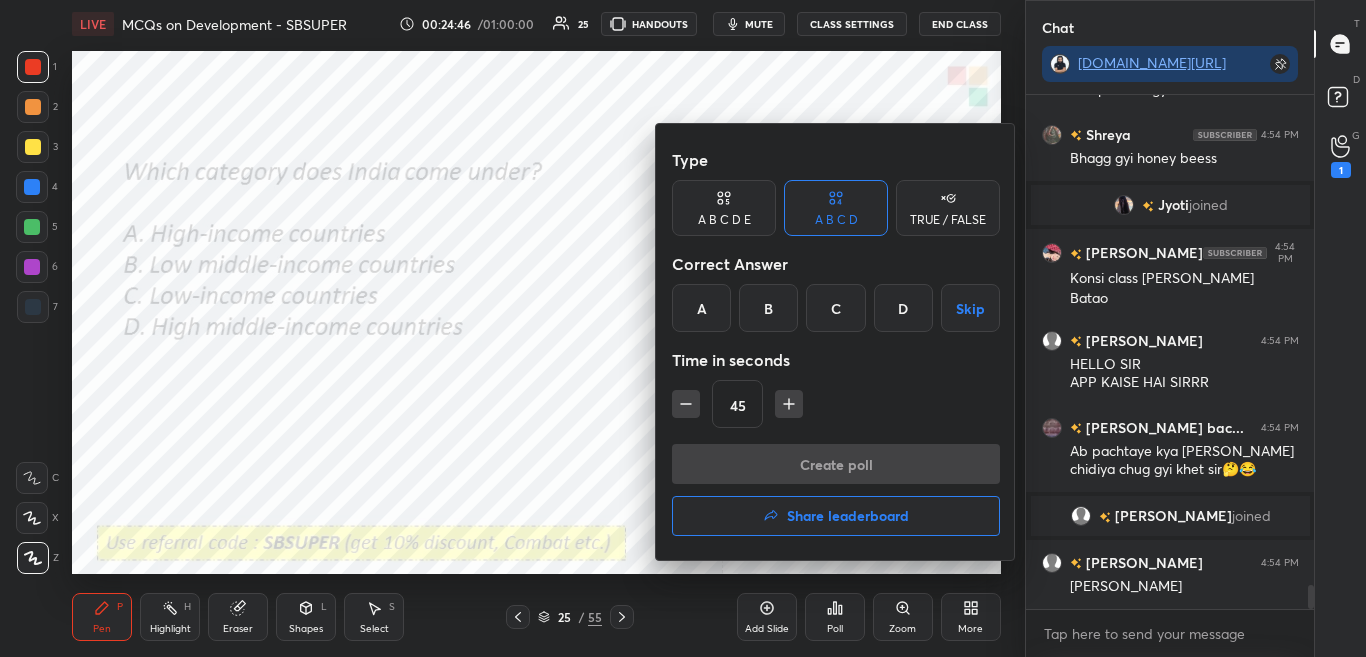 click on "B" at bounding box center (768, 308) 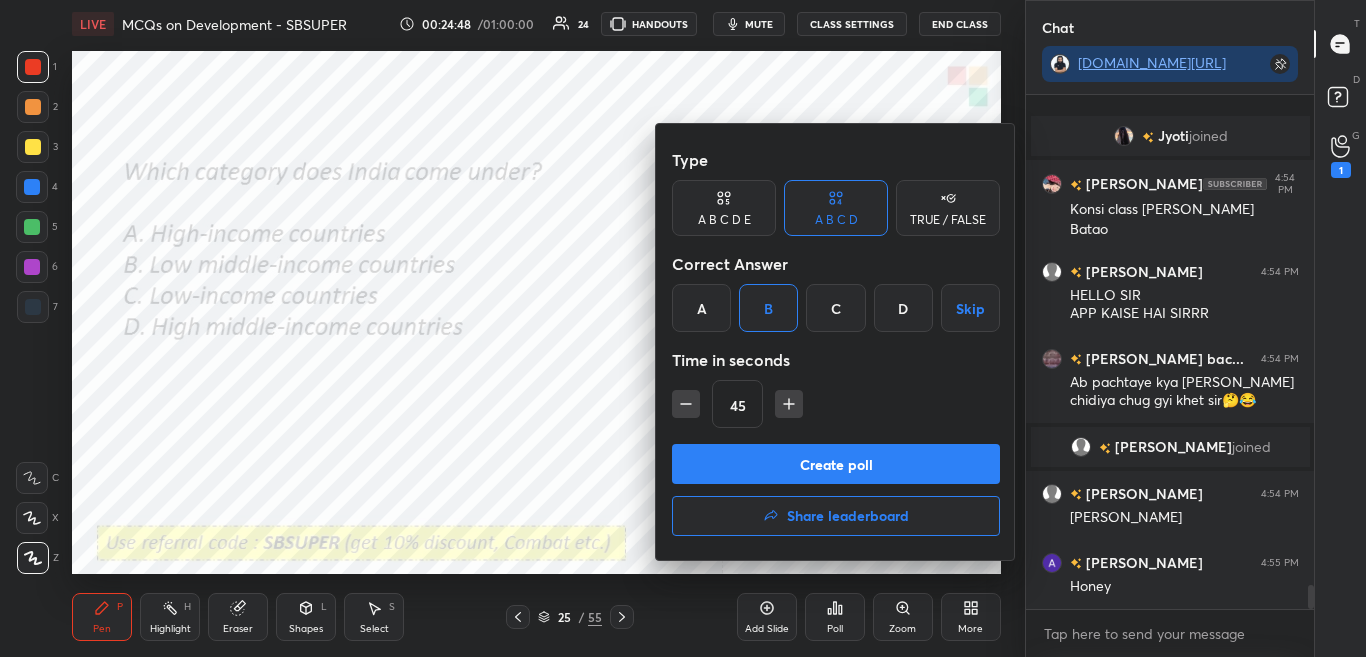 scroll, scrollTop: 10697, scrollLeft: 0, axis: vertical 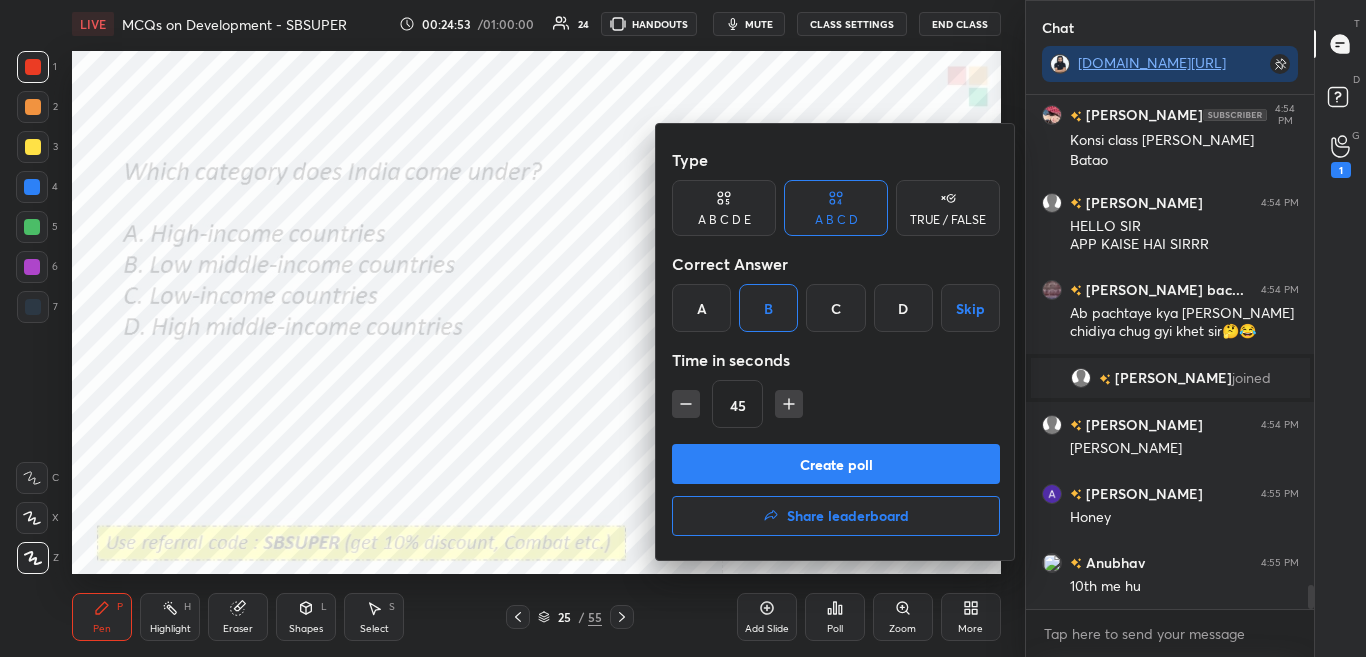 click on "Create poll" at bounding box center (836, 464) 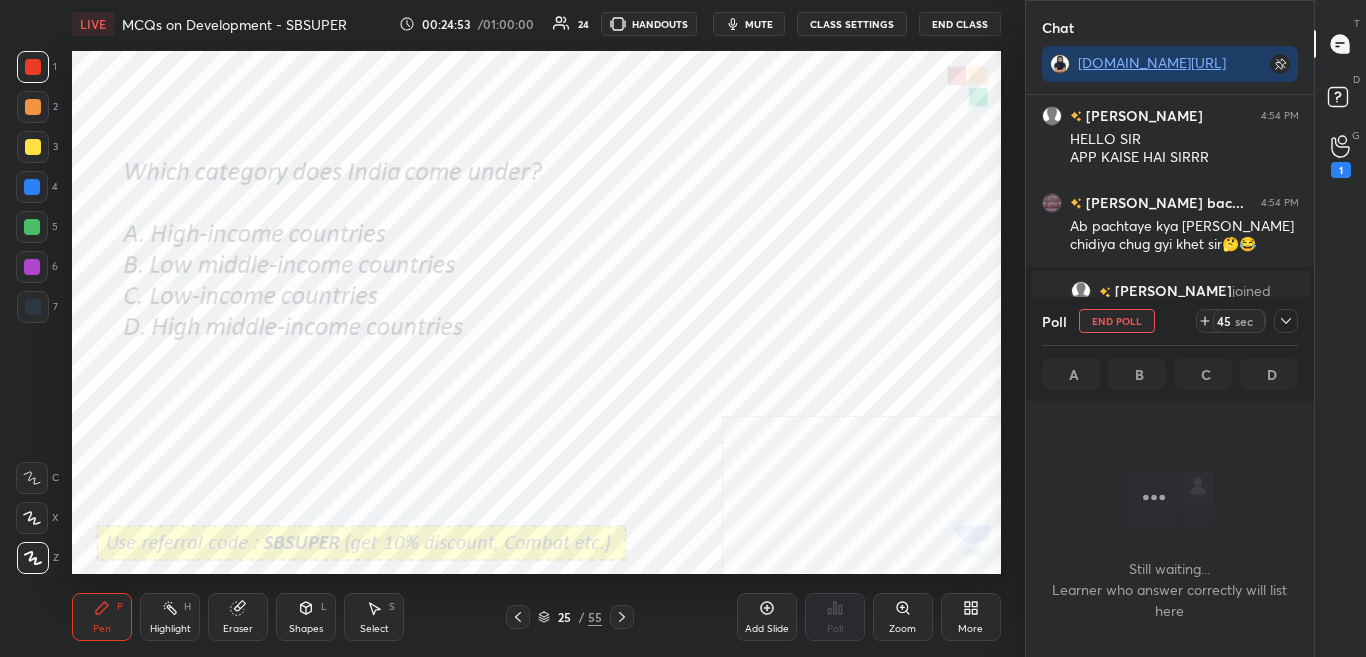 scroll, scrollTop: 290, scrollLeft: 282, axis: both 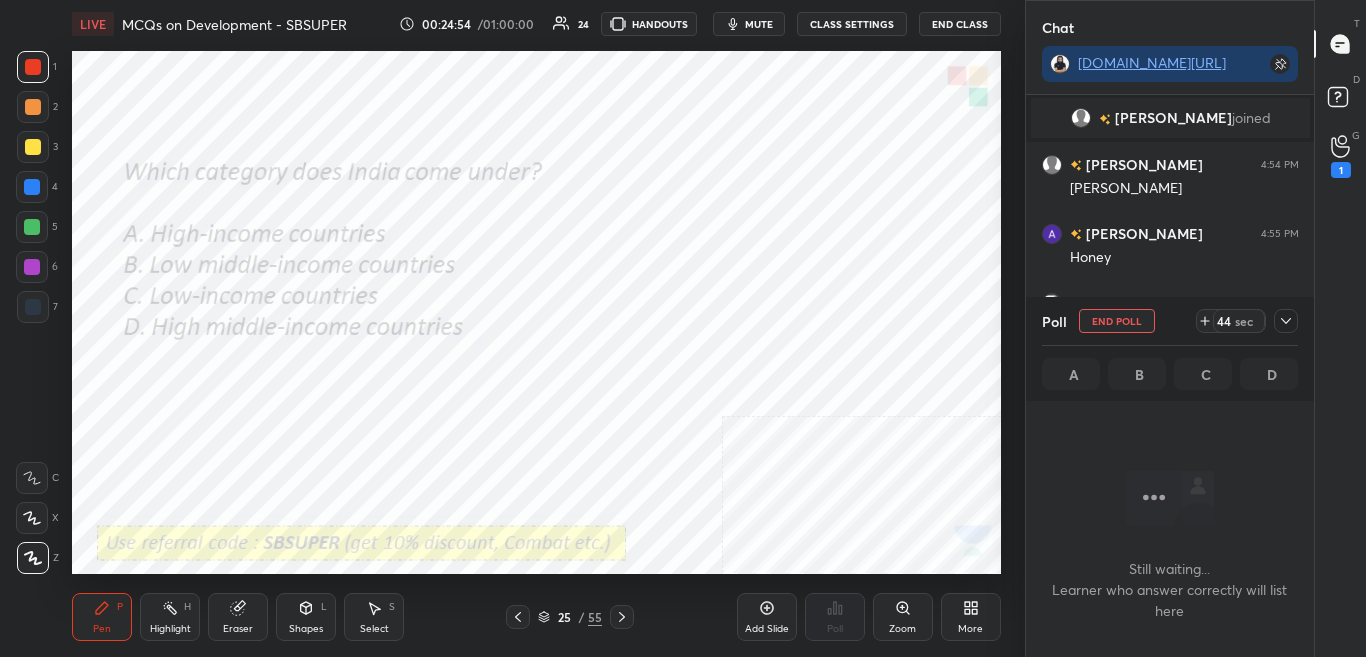 click 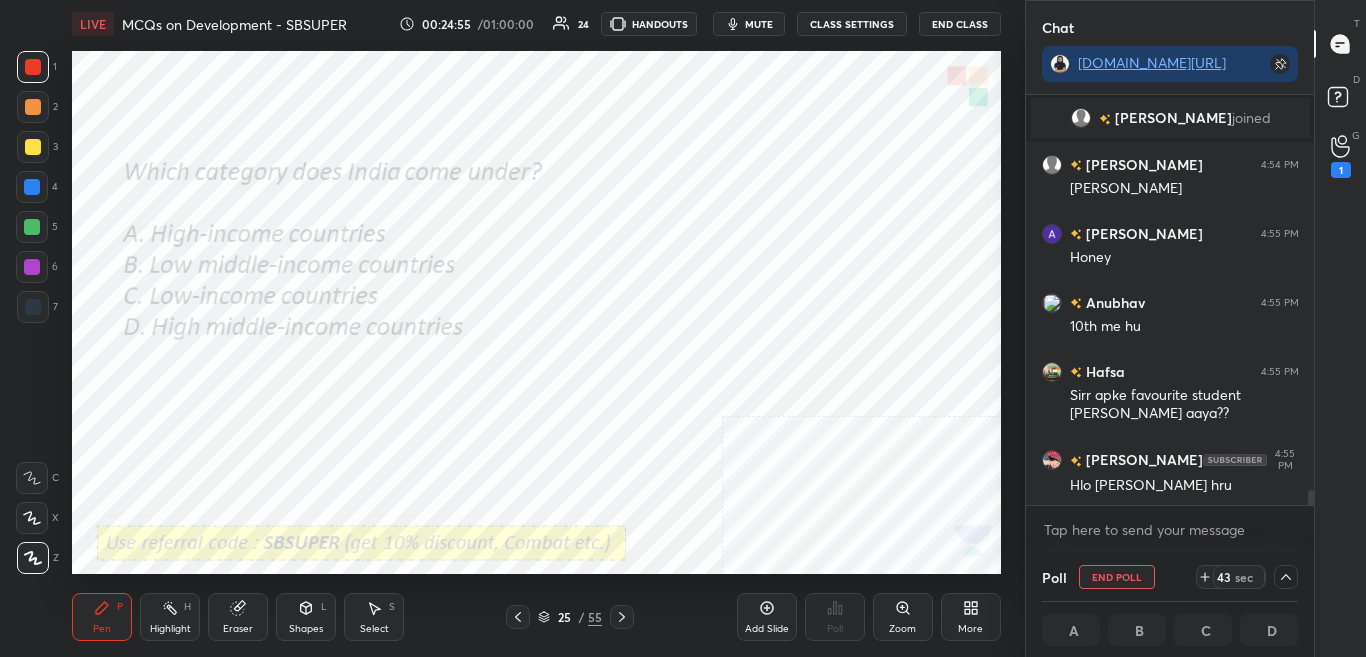 scroll, scrollTop: 1, scrollLeft: 7, axis: both 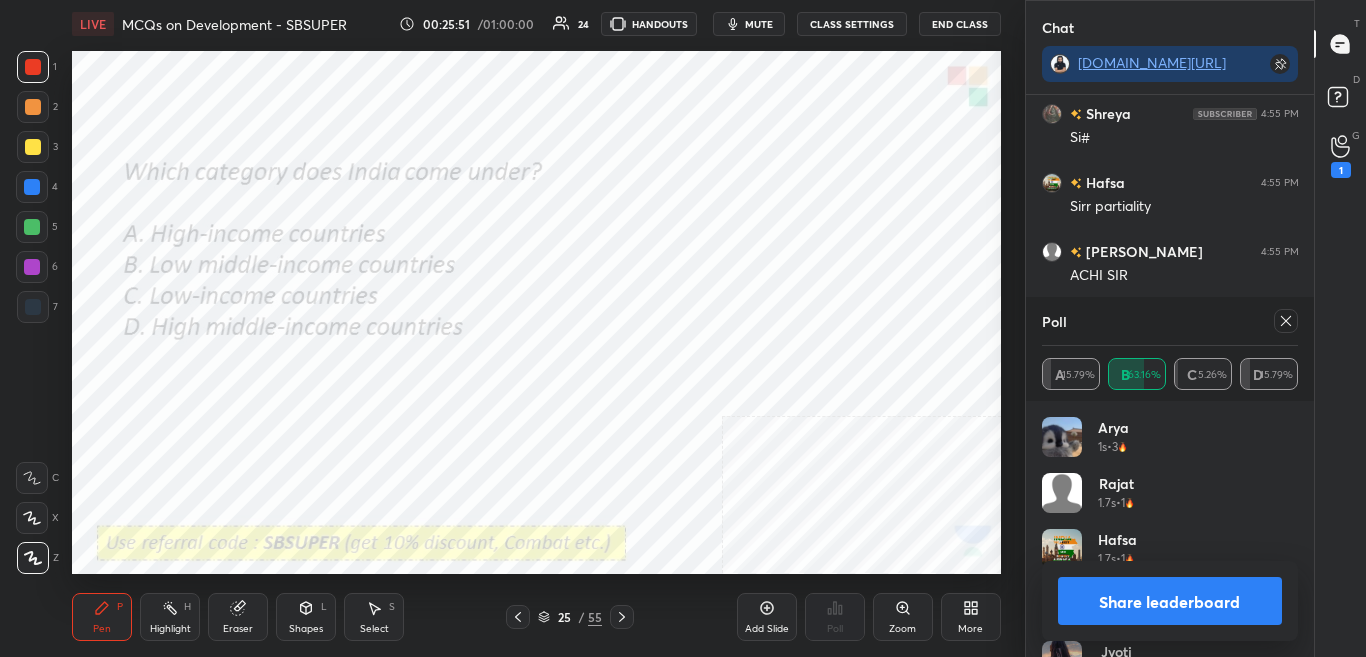 click on "Share leaderboard" at bounding box center [1170, 601] 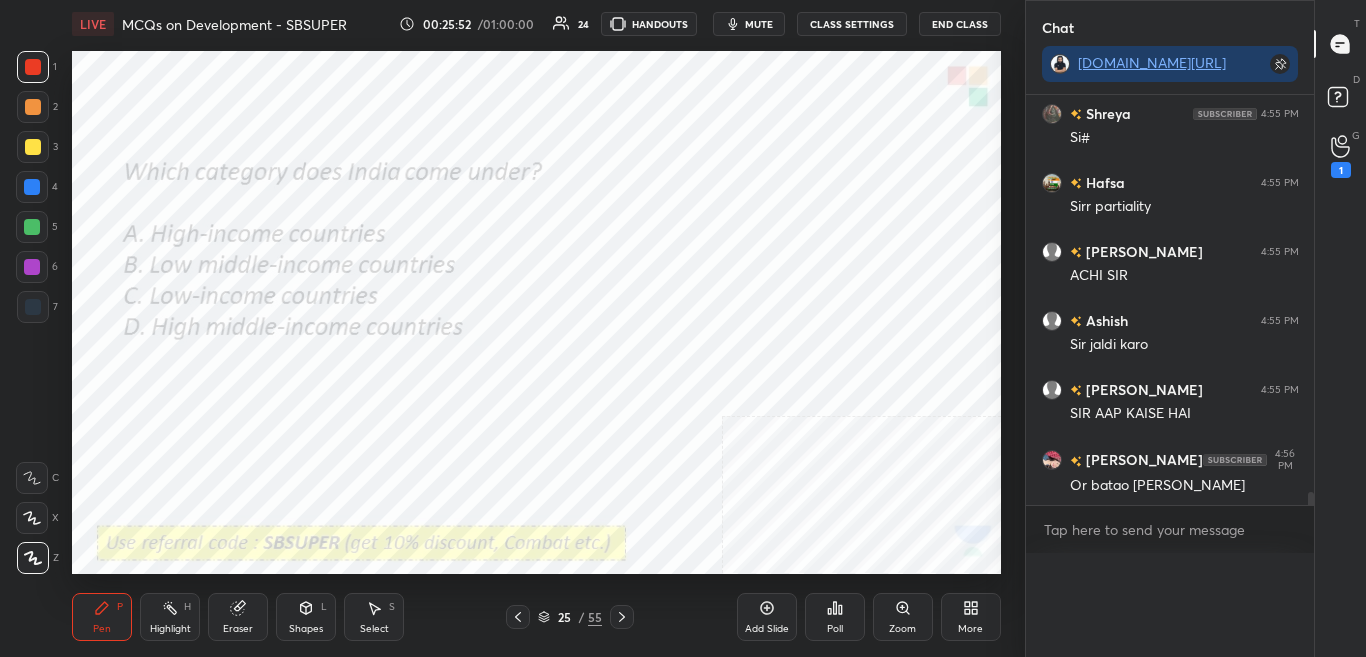 scroll, scrollTop: 0, scrollLeft: 0, axis: both 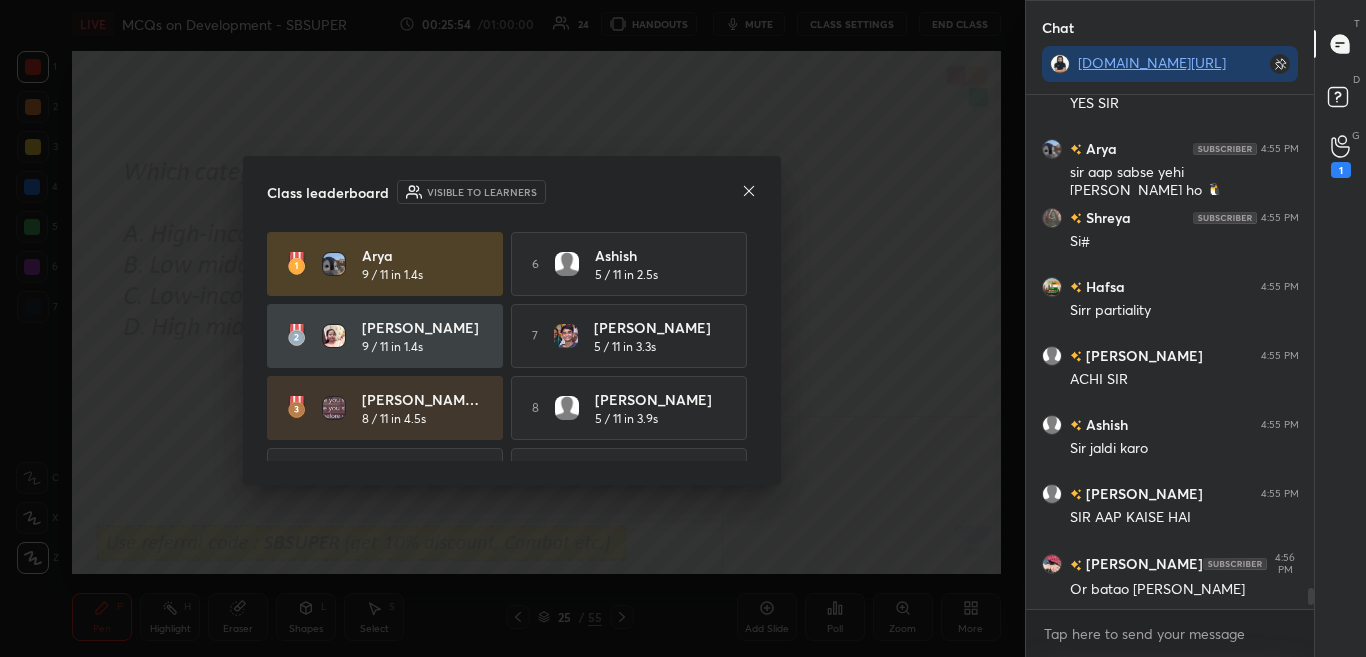 click 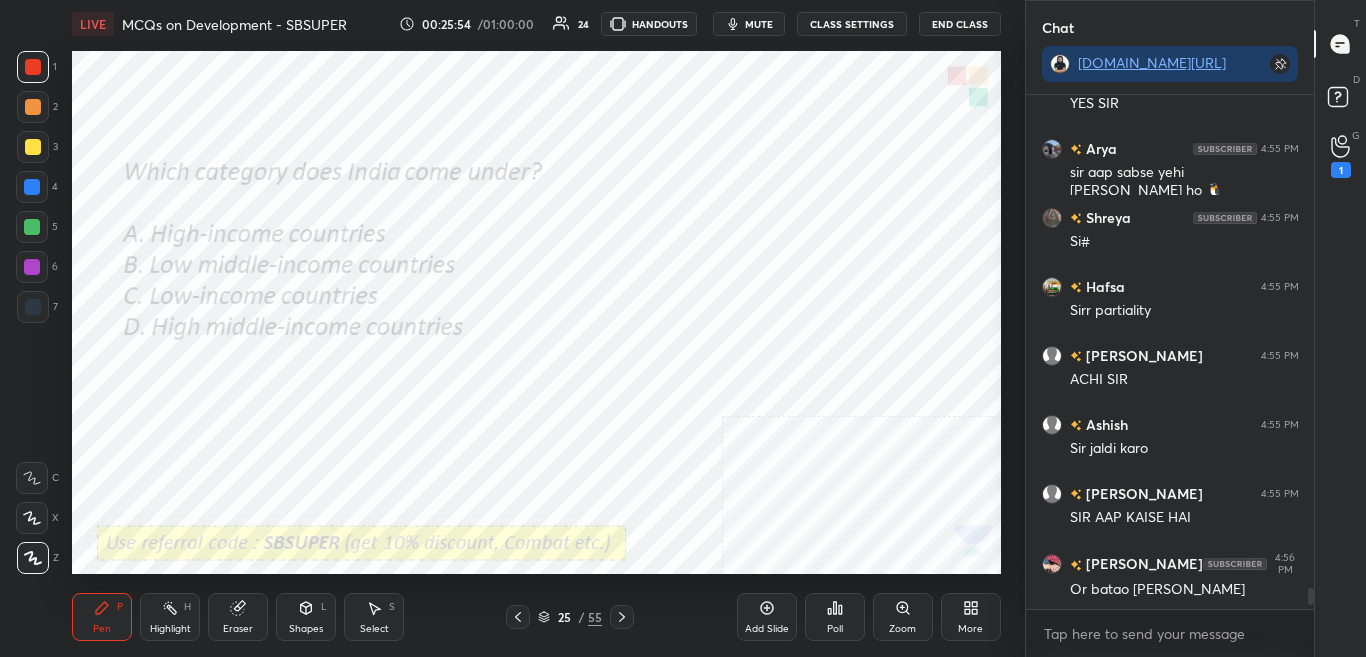 click 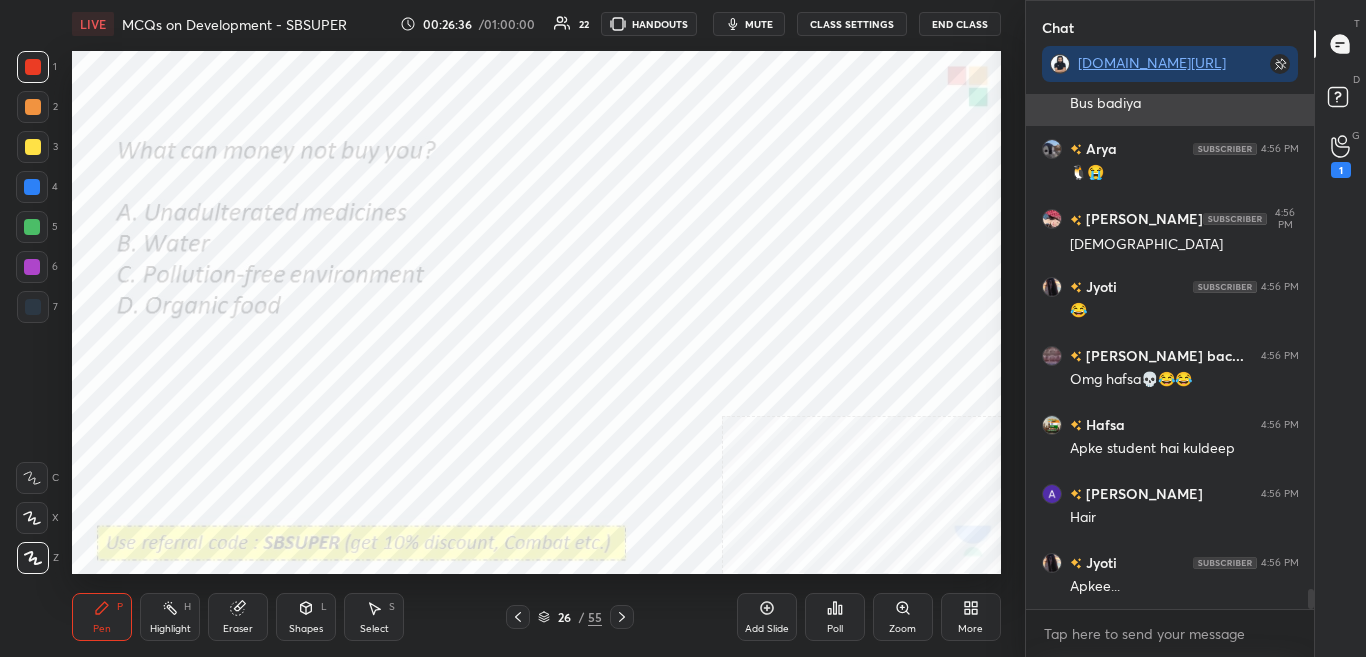 scroll, scrollTop: 12734, scrollLeft: 0, axis: vertical 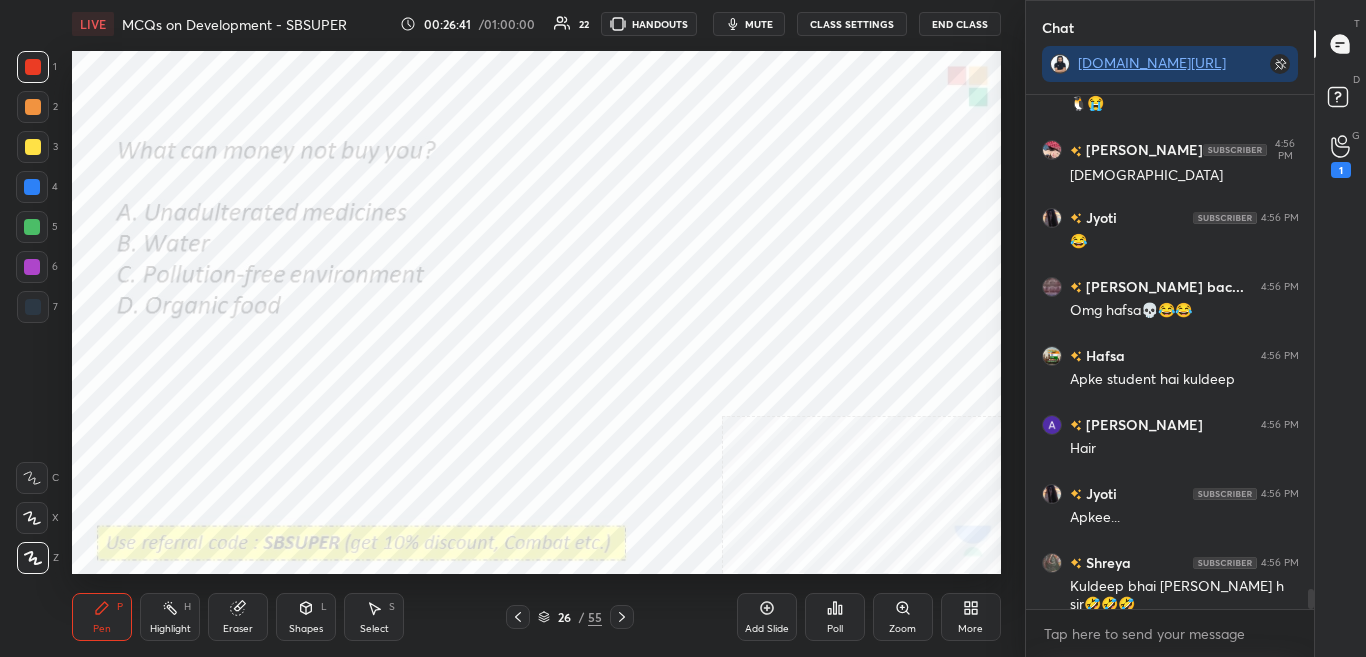 click 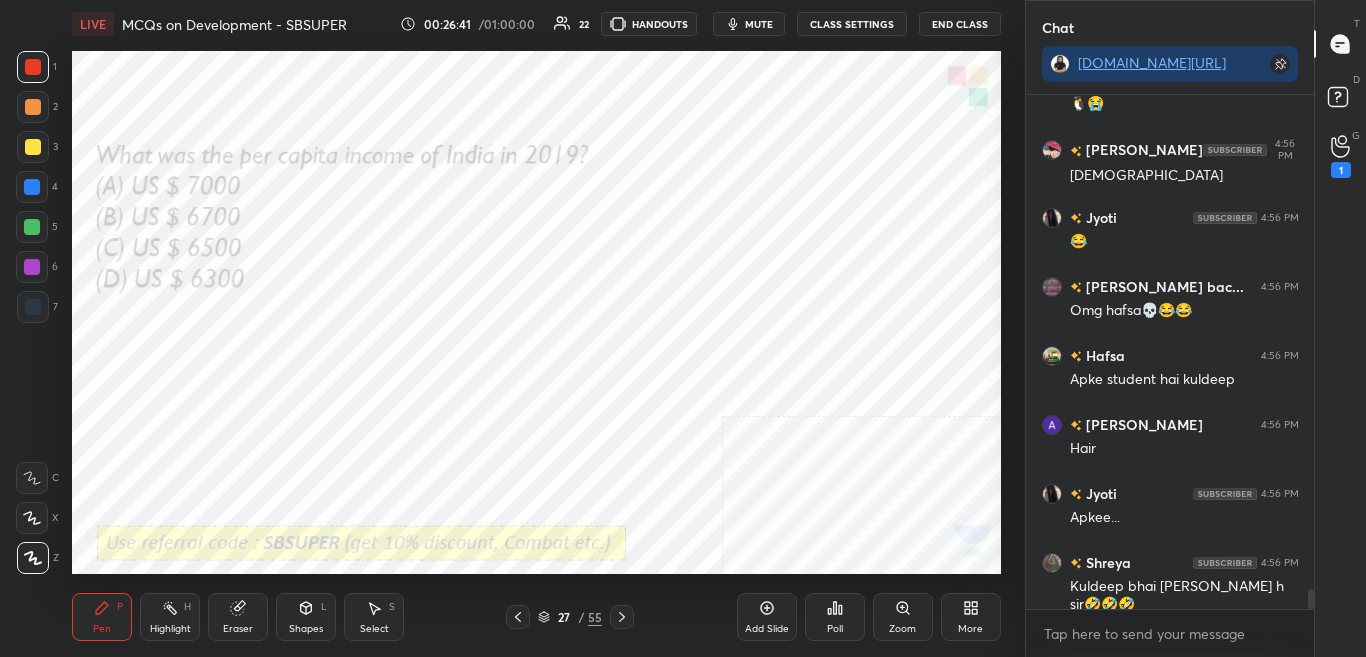 scroll, scrollTop: 12803, scrollLeft: 0, axis: vertical 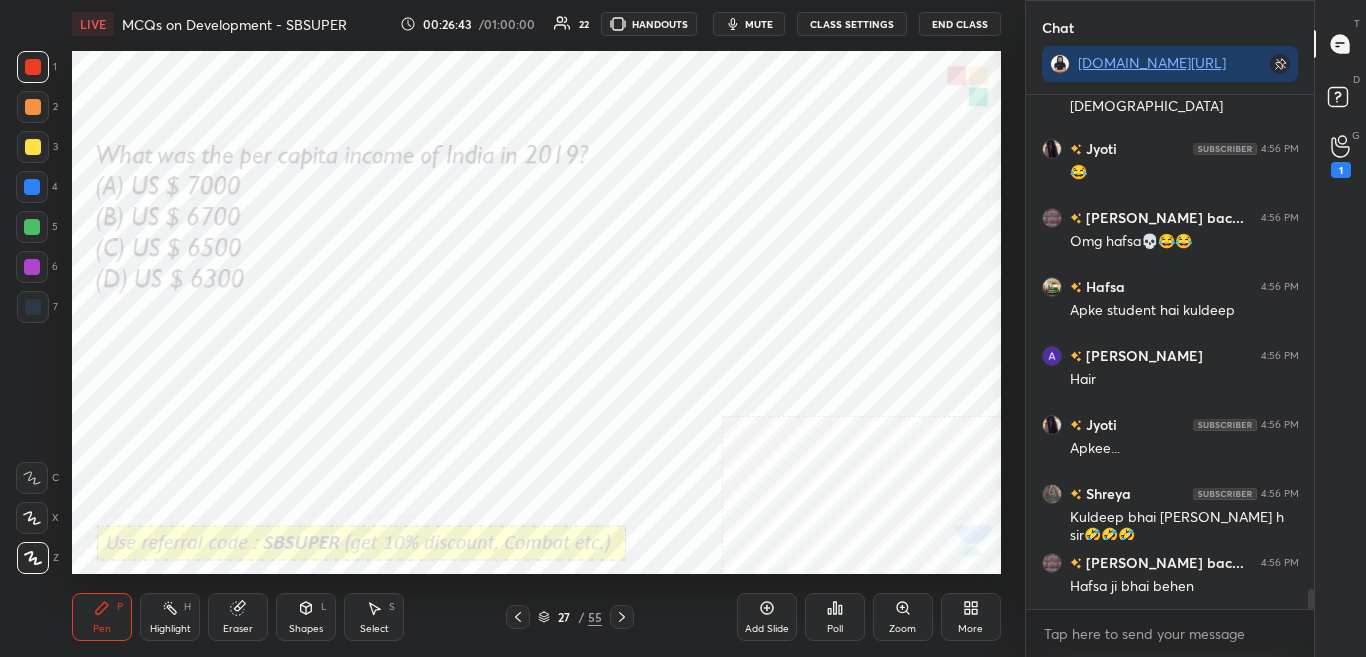 click on "Poll" at bounding box center (835, 629) 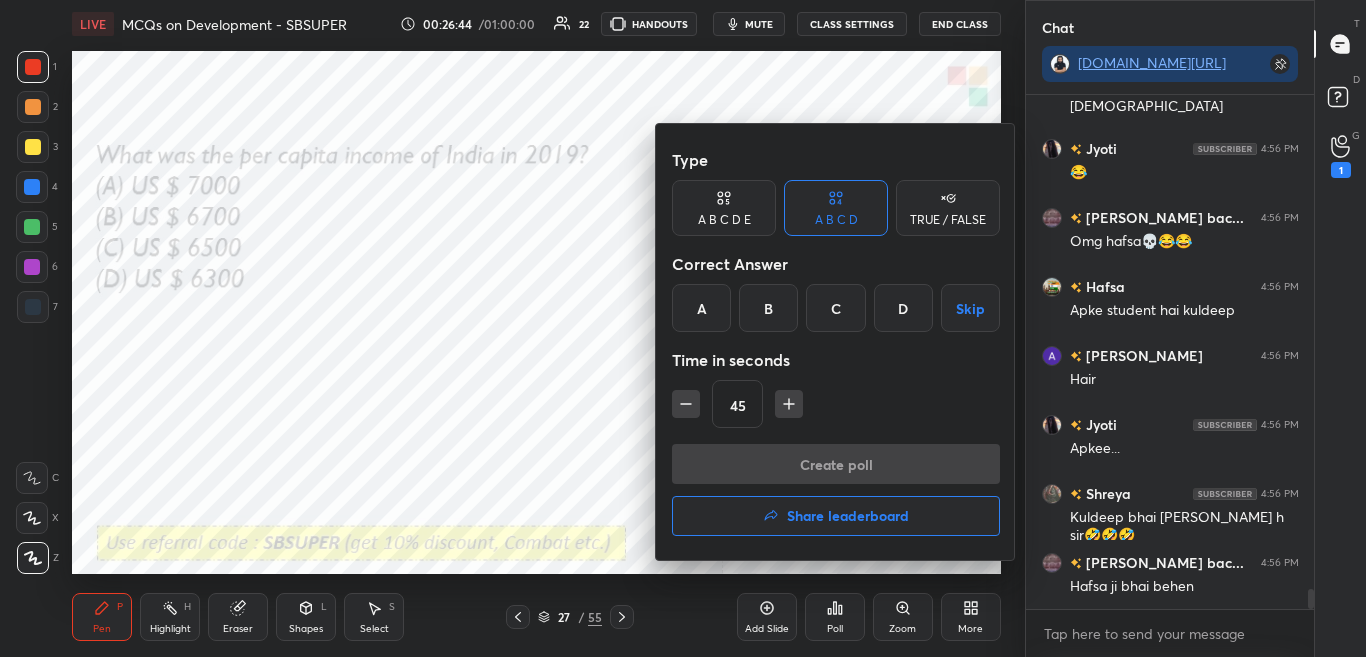 click on "B" at bounding box center [768, 308] 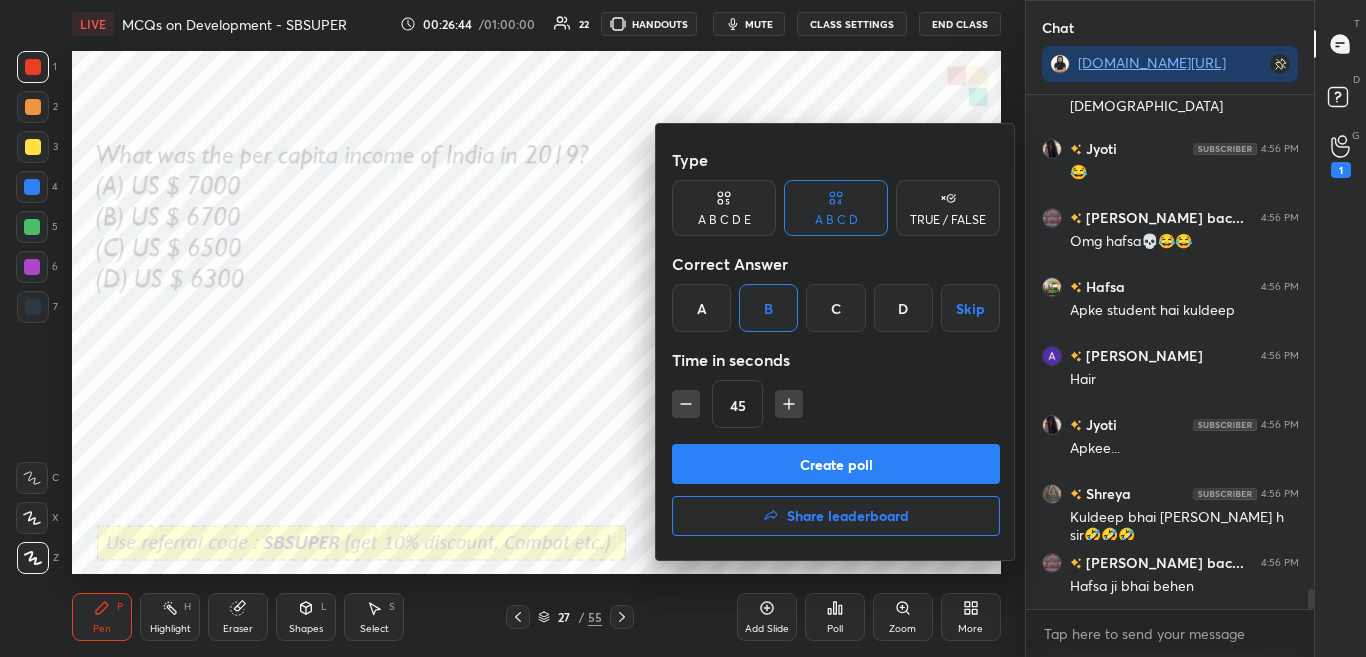 click on "Create poll" at bounding box center (836, 464) 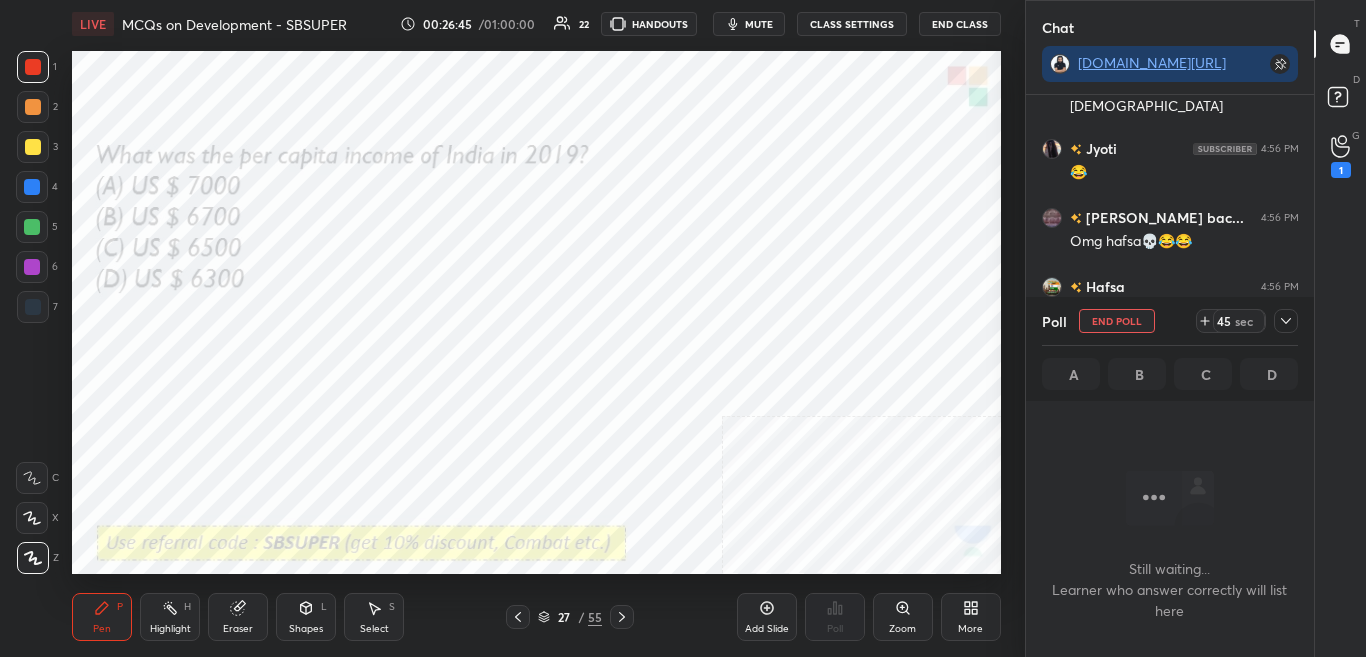 scroll, scrollTop: 249, scrollLeft: 282, axis: both 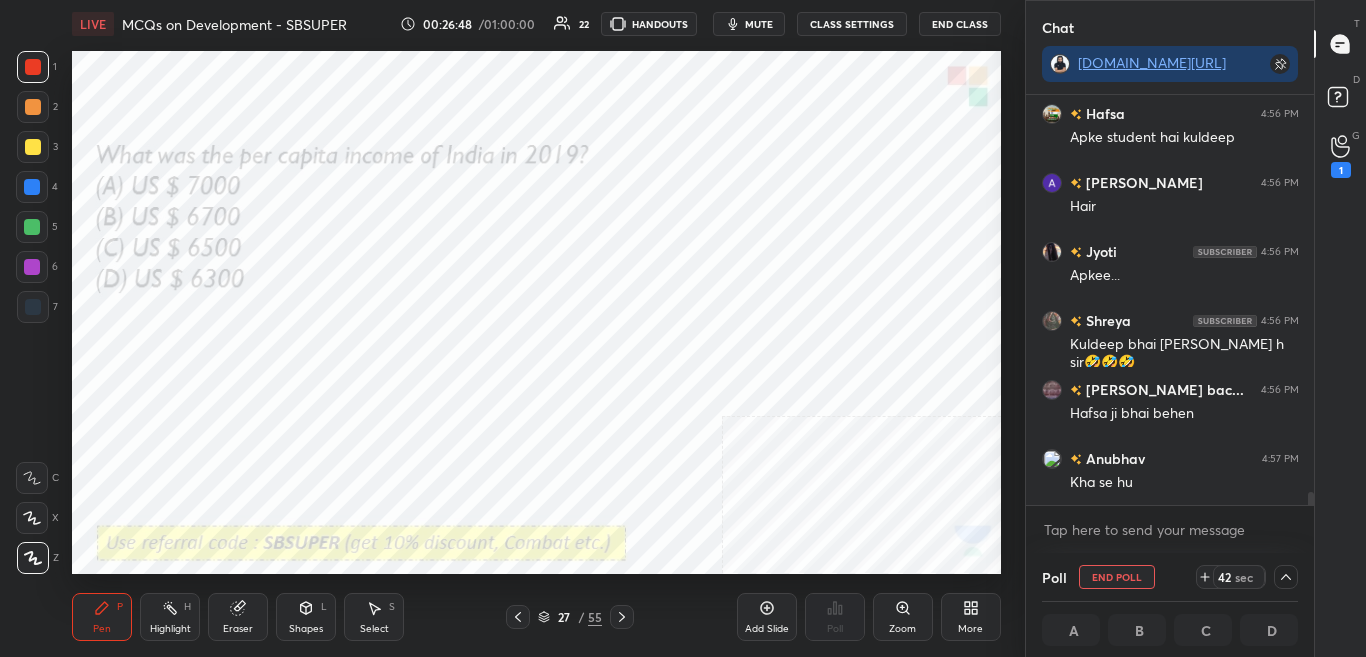click on "[PERSON_NAME] bac... 4:56 PM Omg hafsa💀😂😂 Hafsa 4:56 PM Apke student hai [PERSON_NAME] 4:56 PM Hair Jyoti 4:56 PM Apkee... Shreya 4:56 PM Kuldeep bhai [PERSON_NAME] h sir🤣🤣🤣 [PERSON_NAME] bac... 4:56 PM Hafsa ji bhai [PERSON_NAME] 4:57 PM Kha se hu JUMP TO LATEST Enable hand raising Enable raise hand to speak to learners. Once enabled, chat will be turned off temporarily. Enable x" at bounding box center (1170, 324) 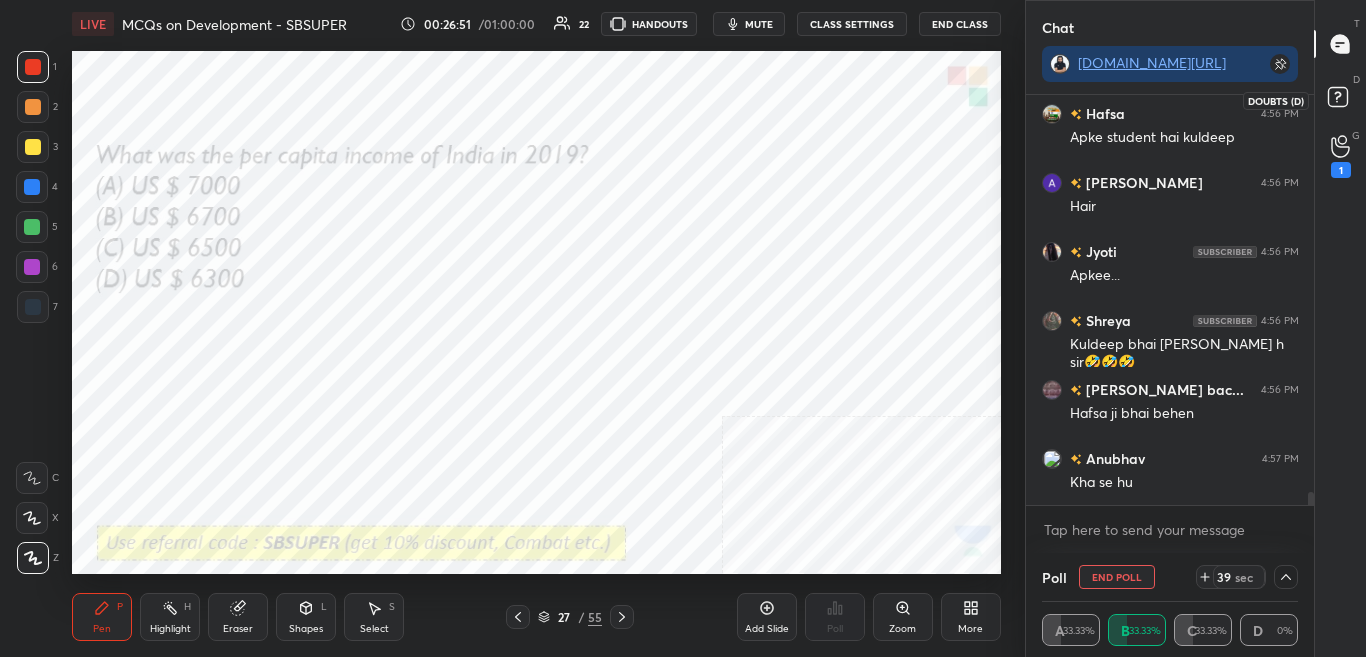 click 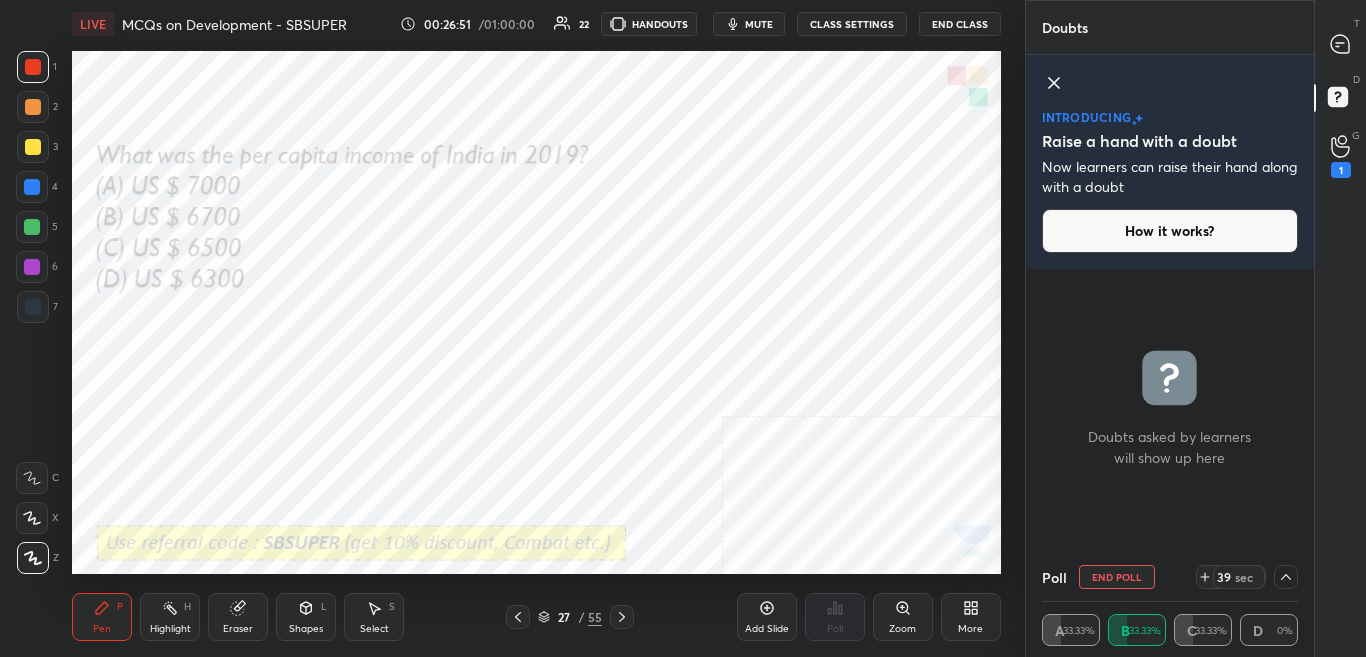 click on "T Messages (T)" at bounding box center [1340, 44] 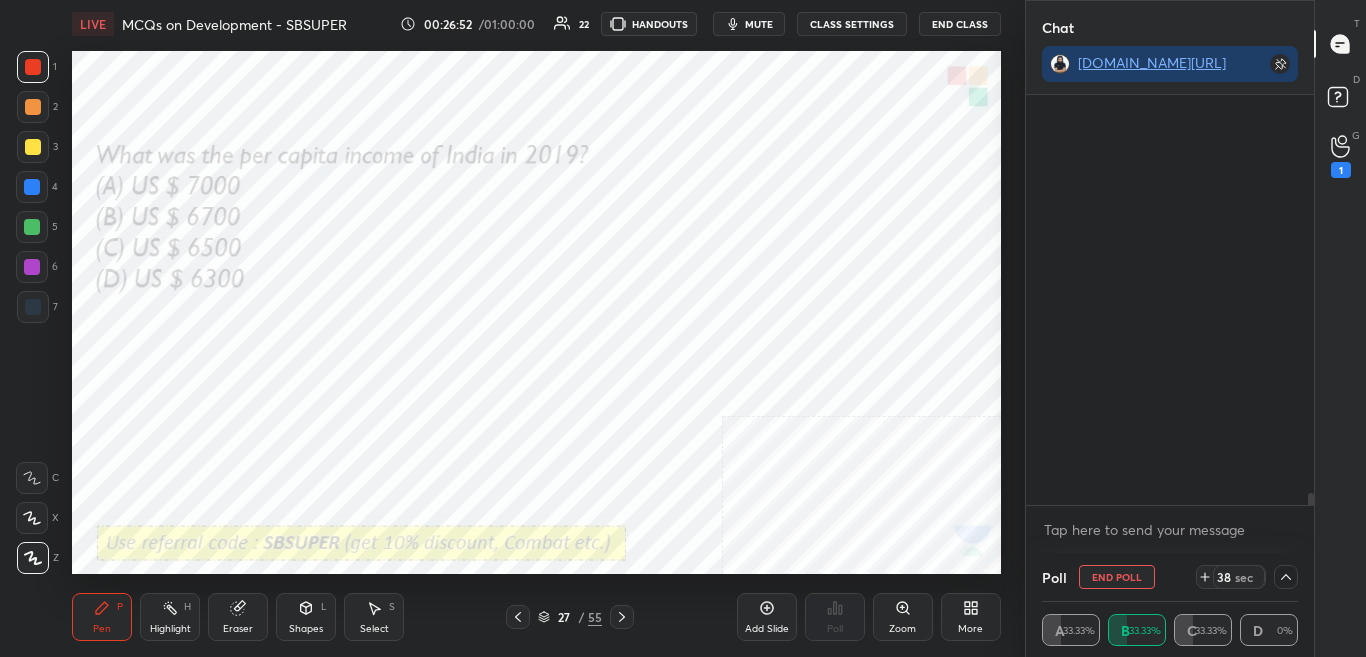 scroll, scrollTop: 238, scrollLeft: 282, axis: both 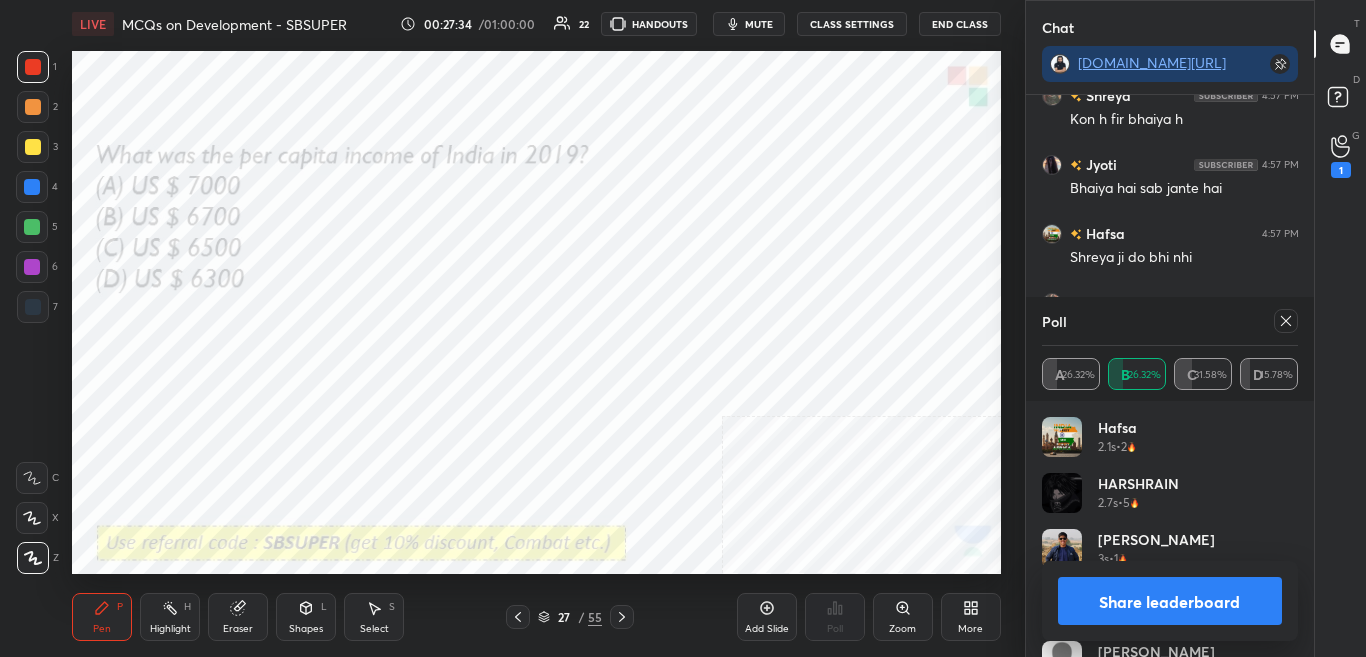 click 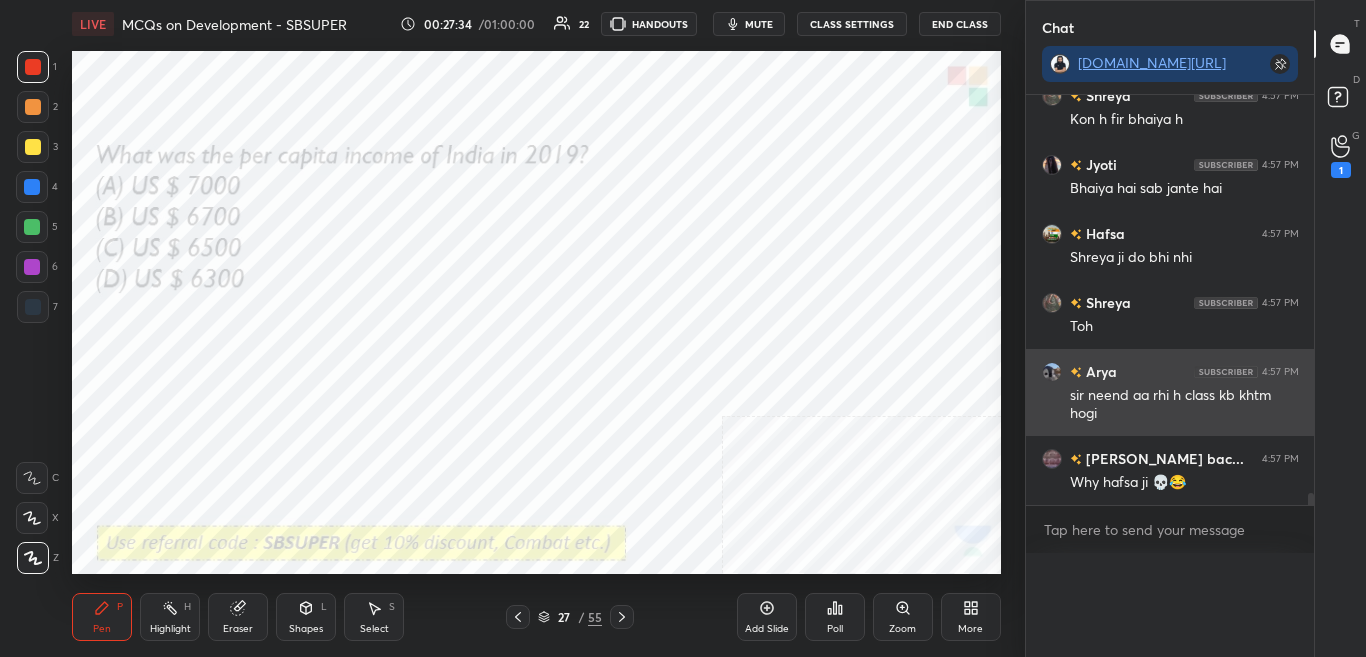 scroll, scrollTop: 0, scrollLeft: 0, axis: both 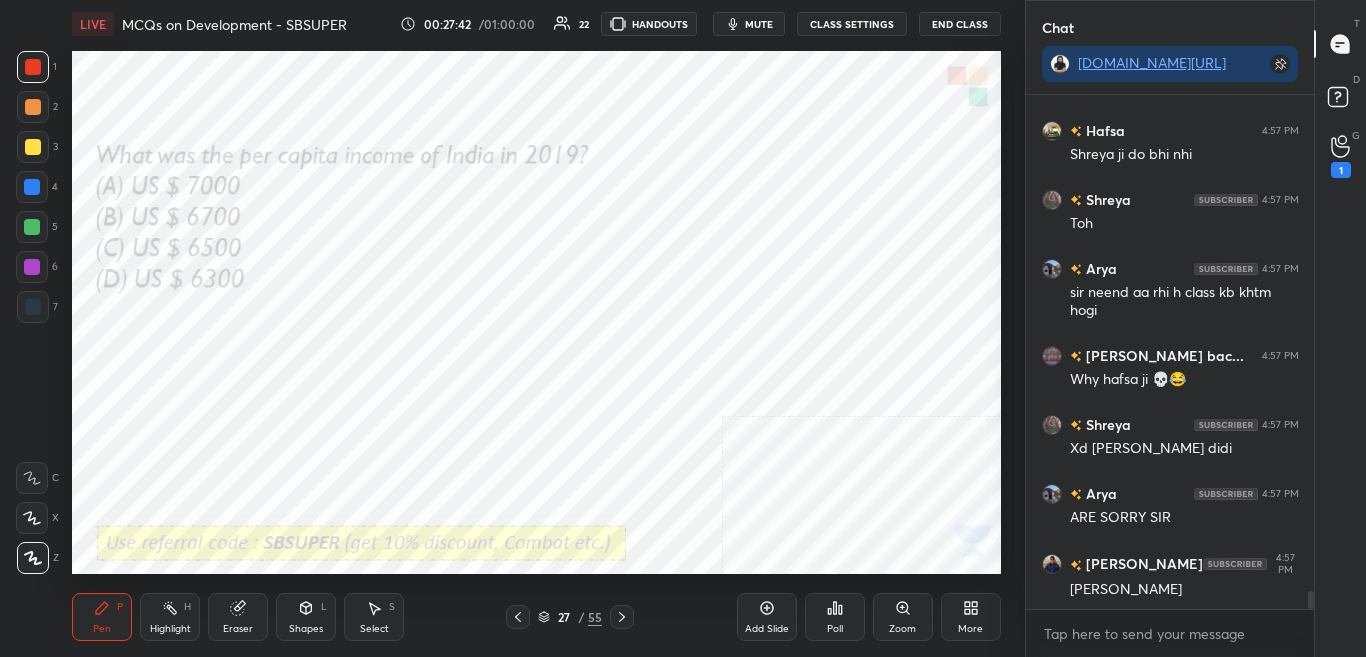 click 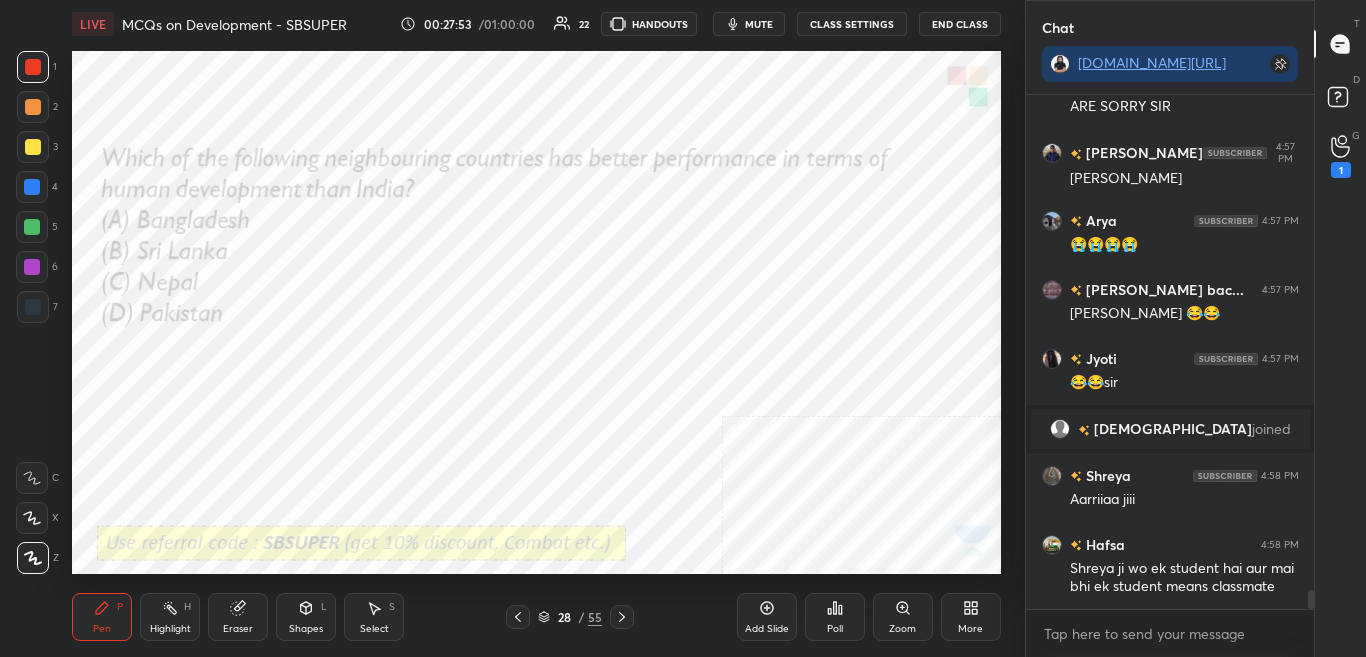 scroll, scrollTop: 13206, scrollLeft: 0, axis: vertical 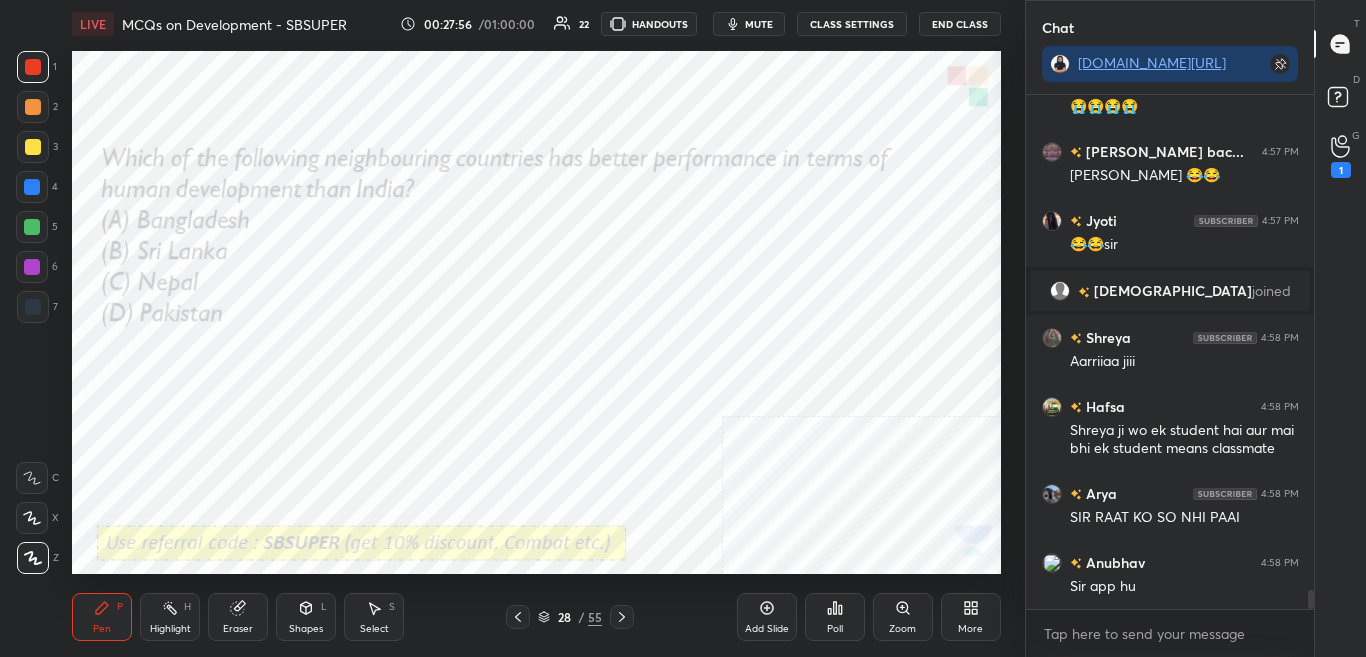 click on "Poll" at bounding box center (835, 617) 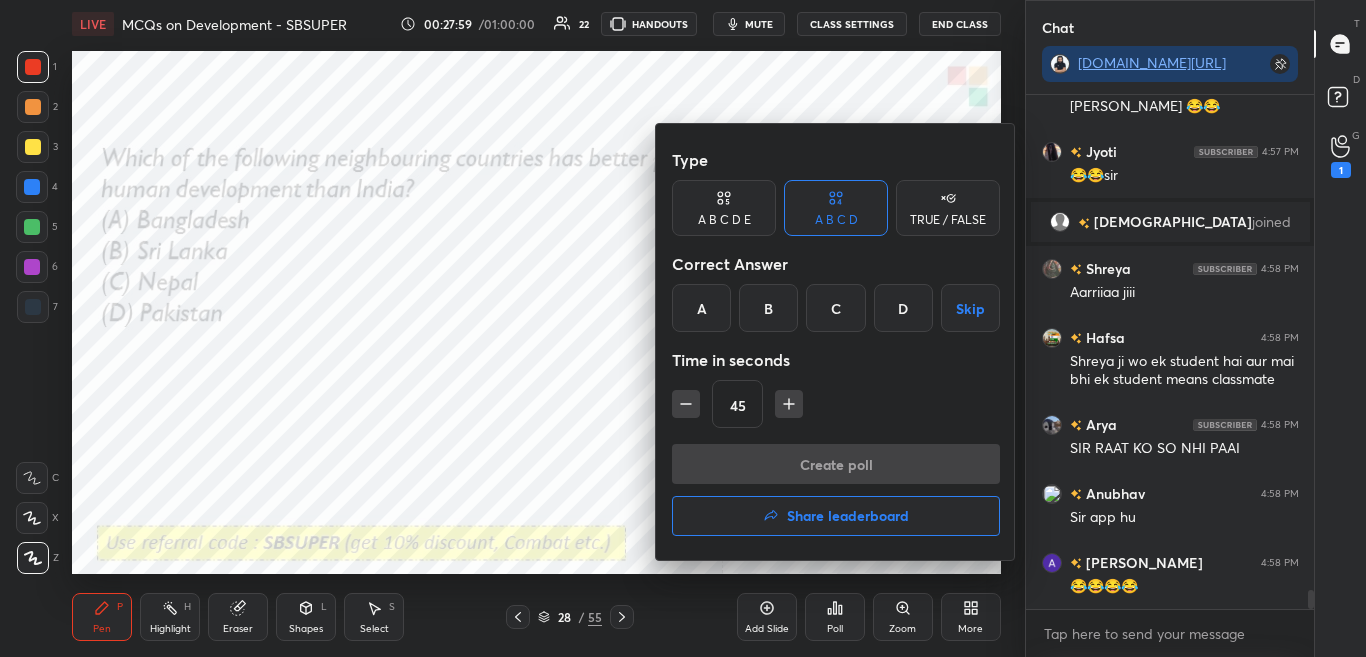 click on "B" at bounding box center (768, 308) 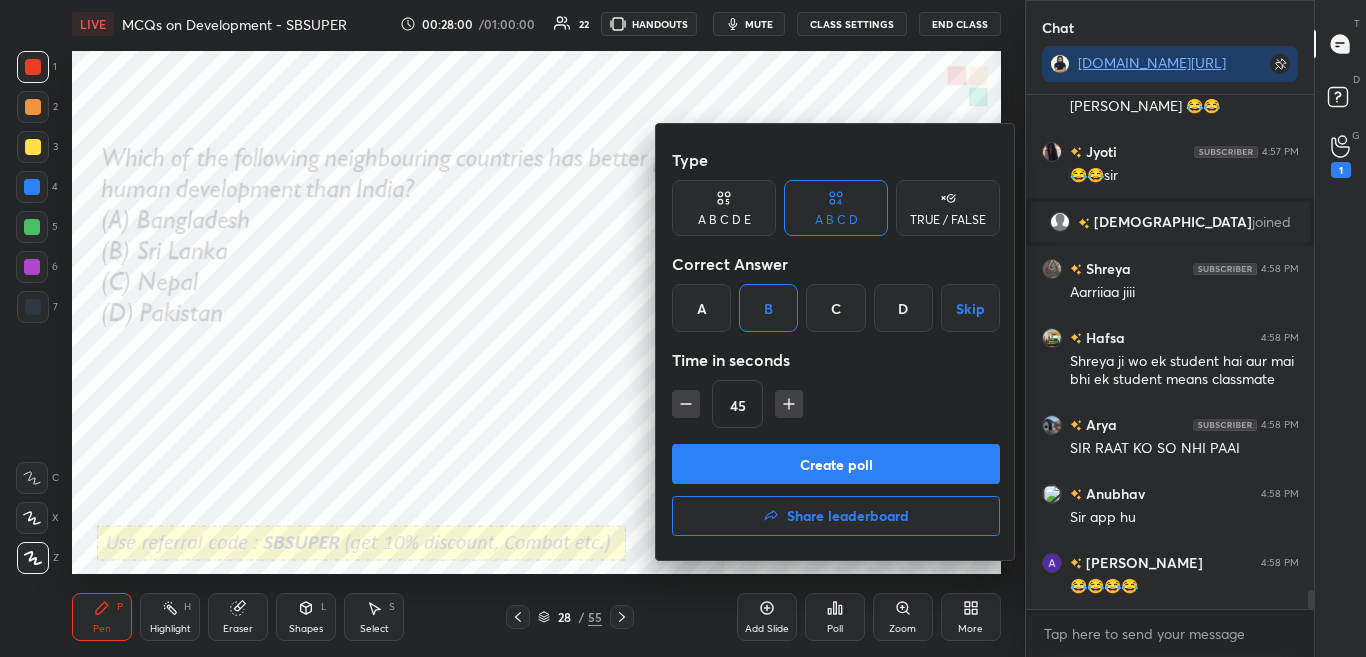click on "Create poll" at bounding box center (836, 464) 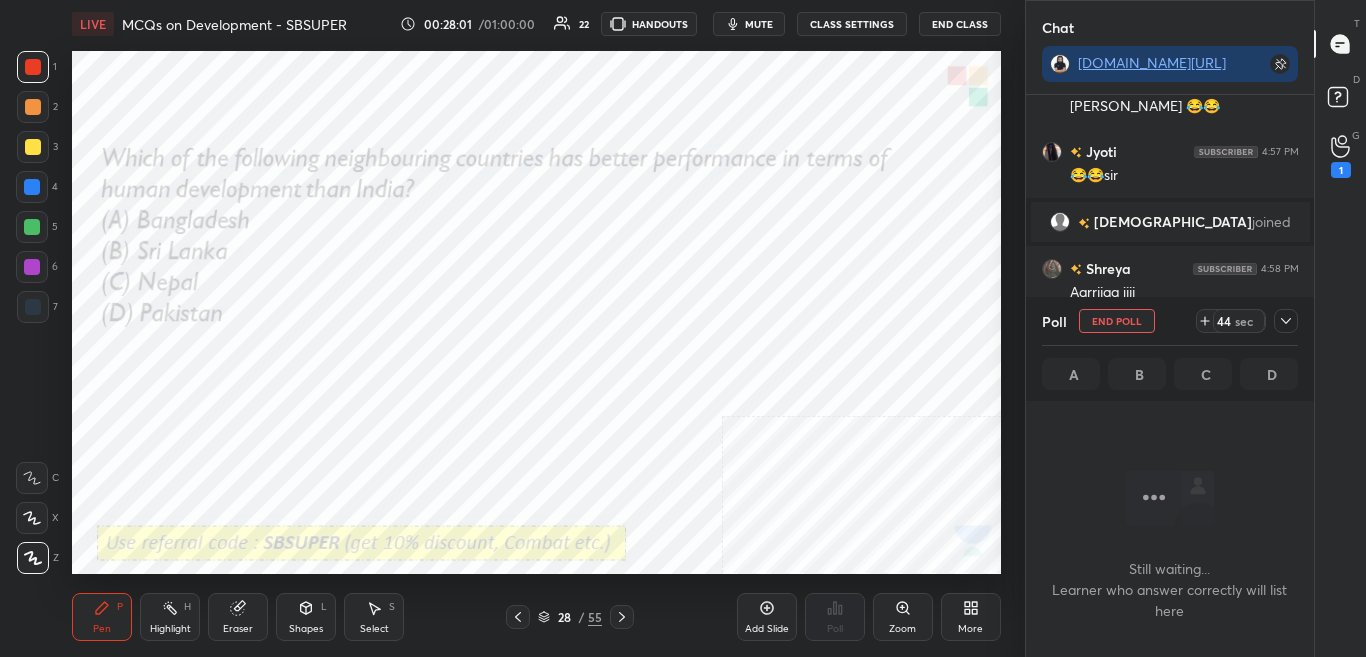 click 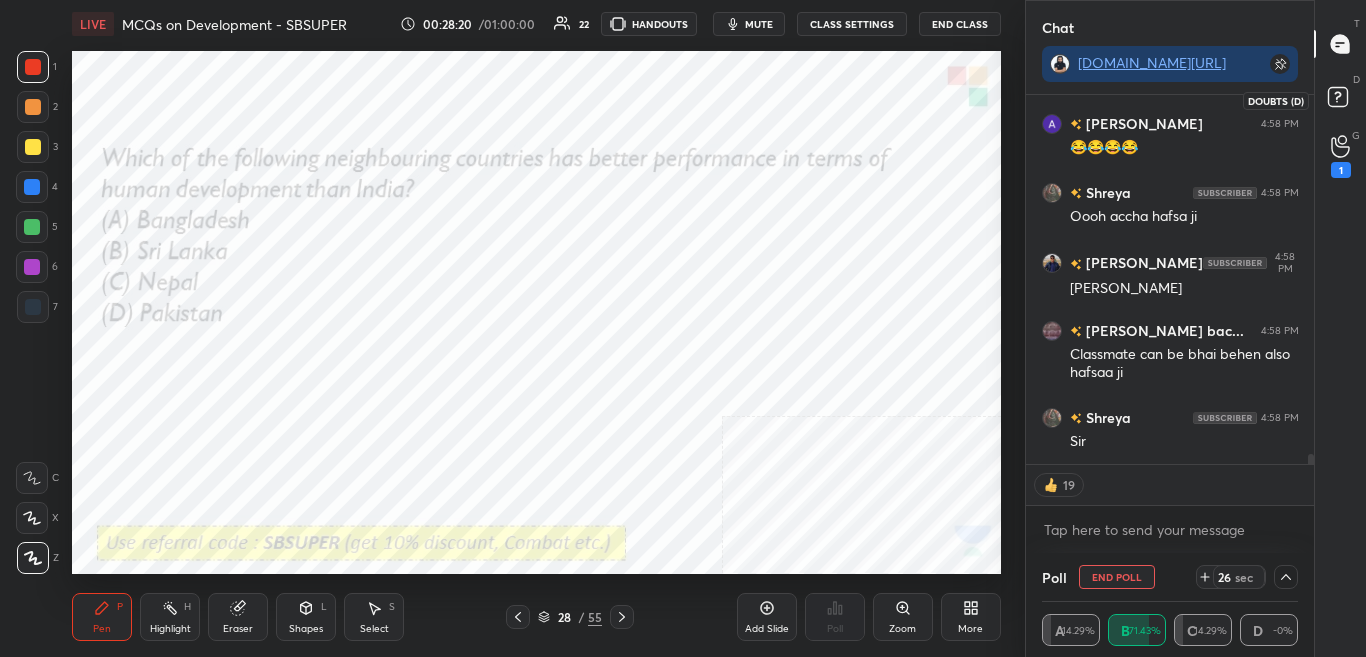 click 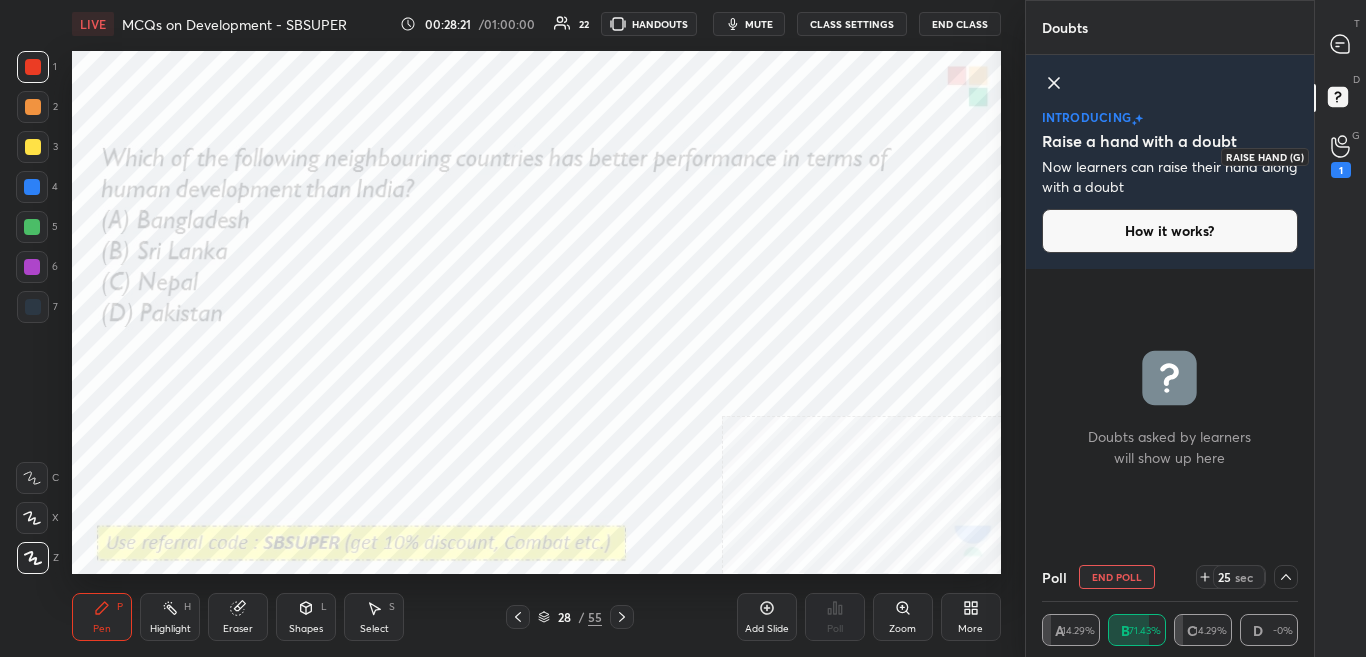 click on "1" at bounding box center [1341, 156] 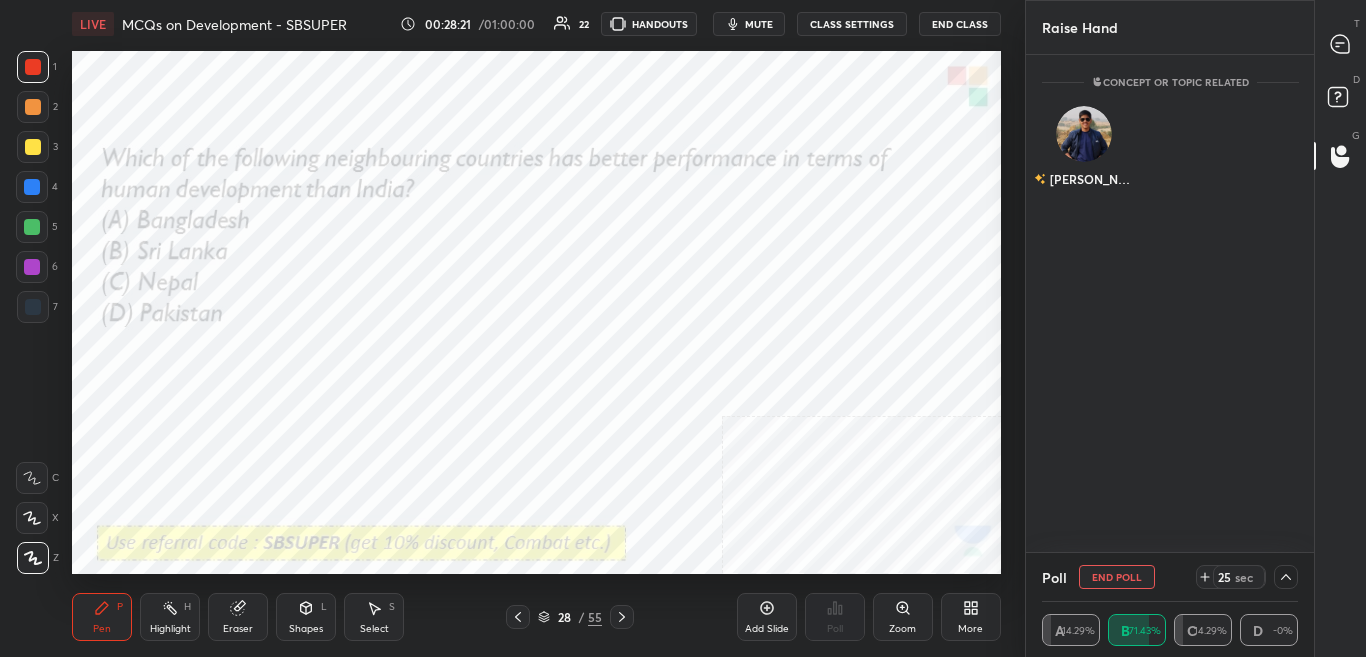 click on "D Doubts (D)" at bounding box center [1340, 100] 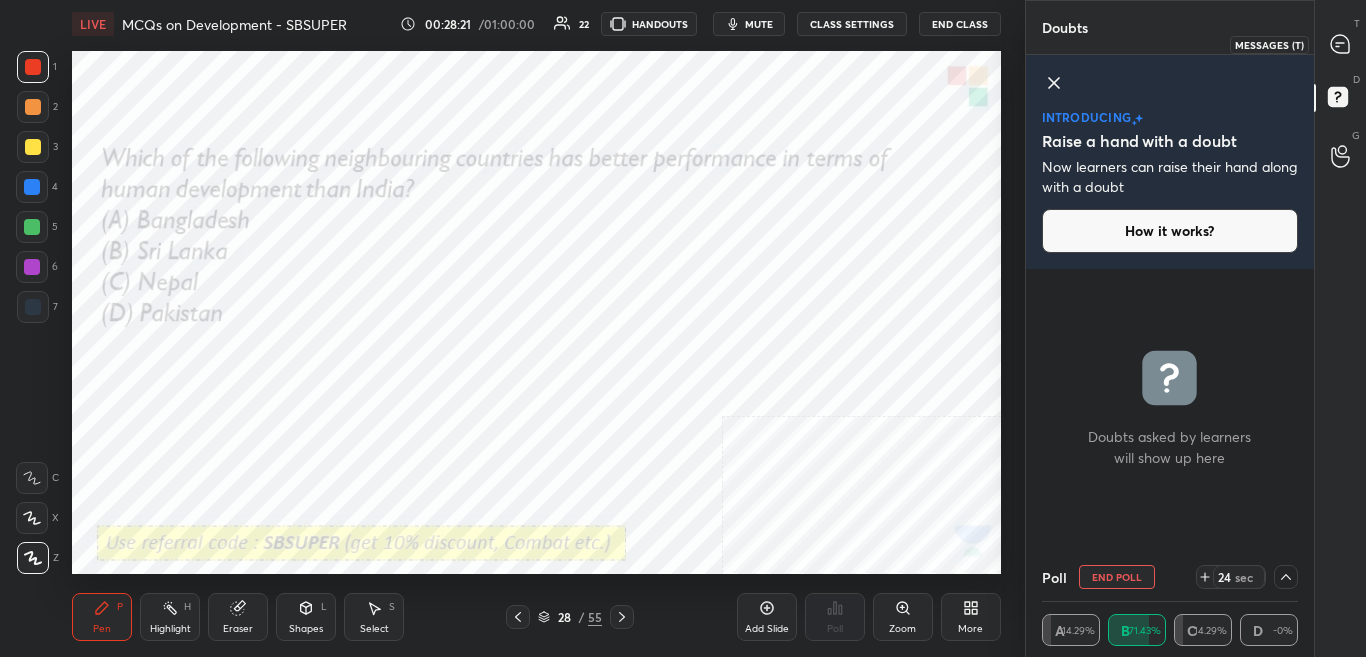 click at bounding box center [1341, 44] 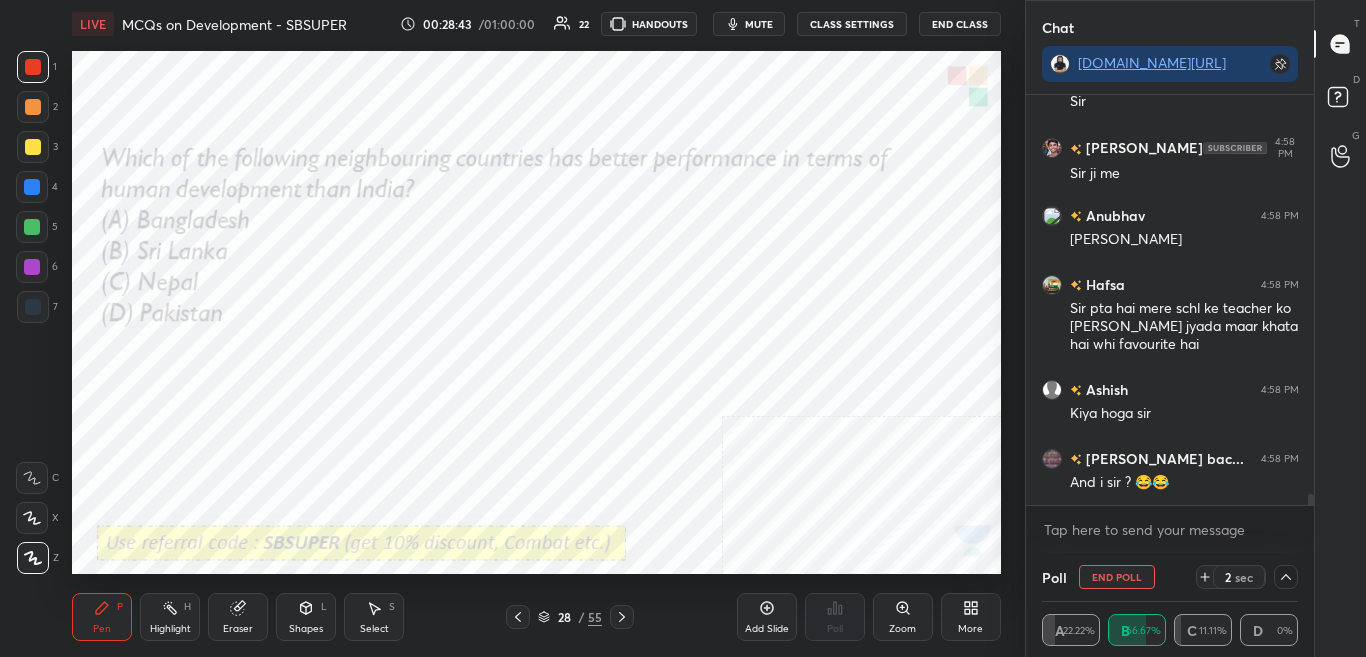 drag, startPoint x: 746, startPoint y: 27, endPoint x: 753, endPoint y: 36, distance: 11.401754 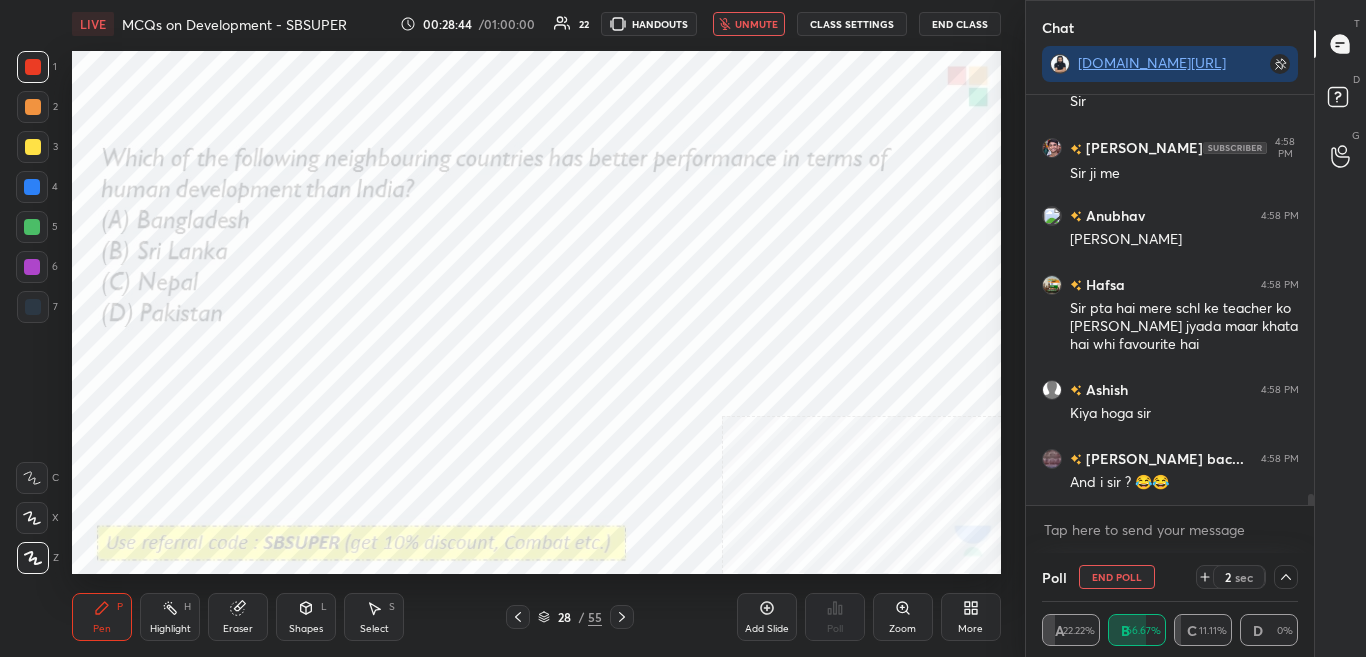 scroll, scrollTop: 14441, scrollLeft: 0, axis: vertical 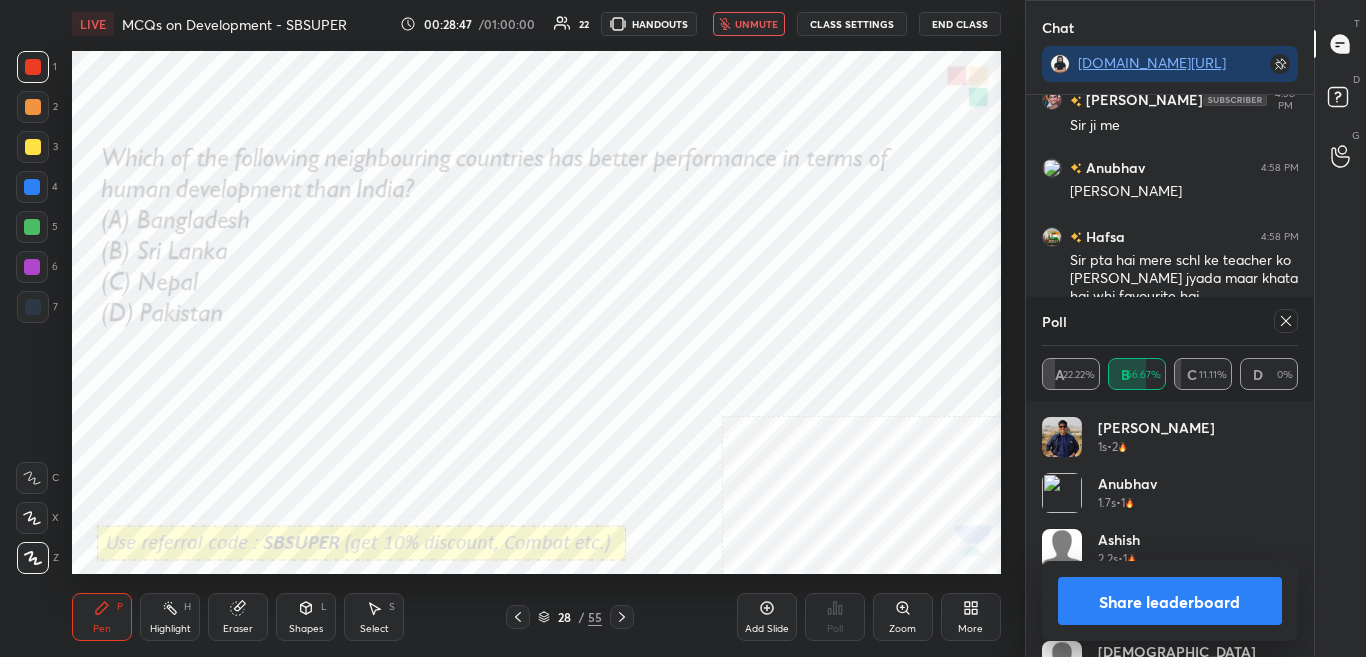 click on "unmute" at bounding box center (756, 24) 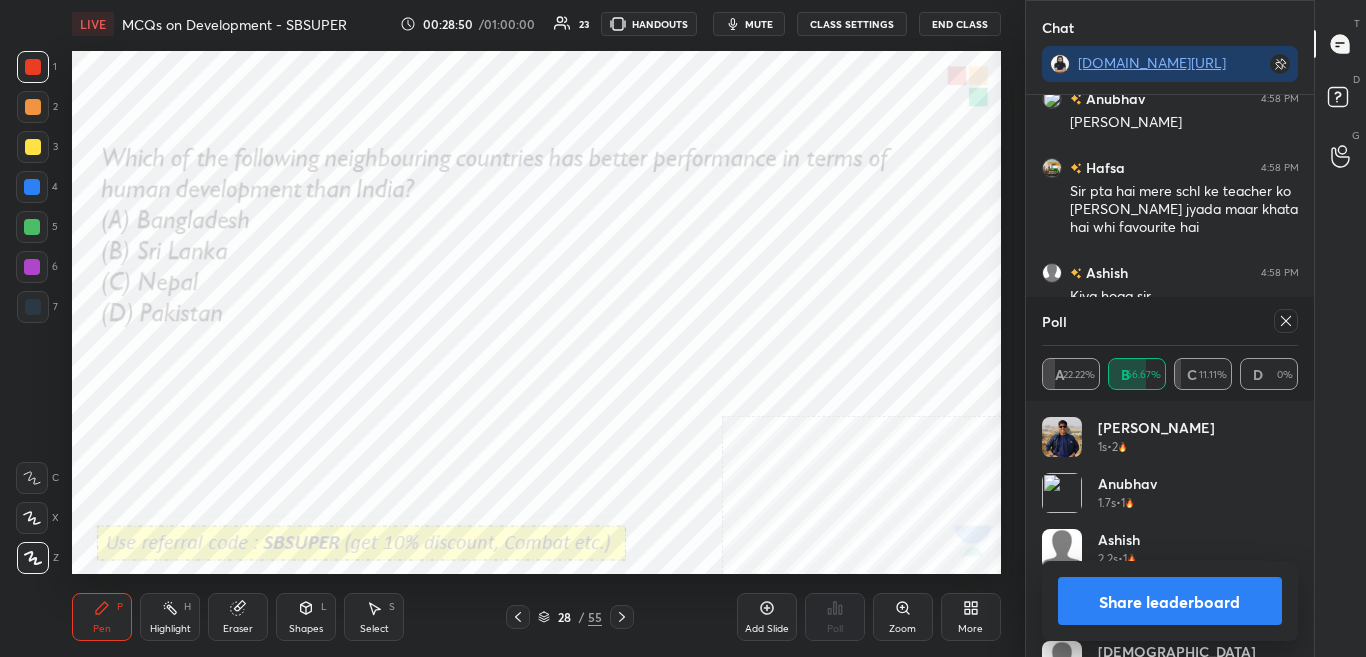 click on "Share leaderboard" at bounding box center [1170, 601] 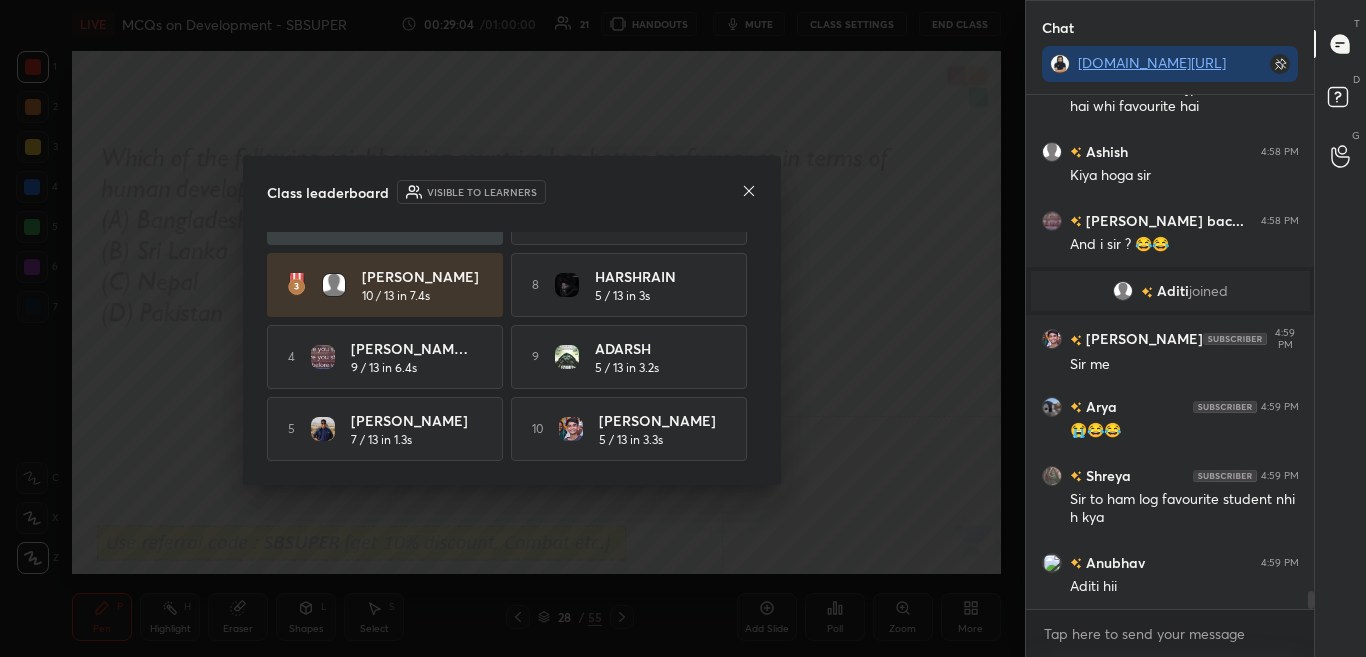 click 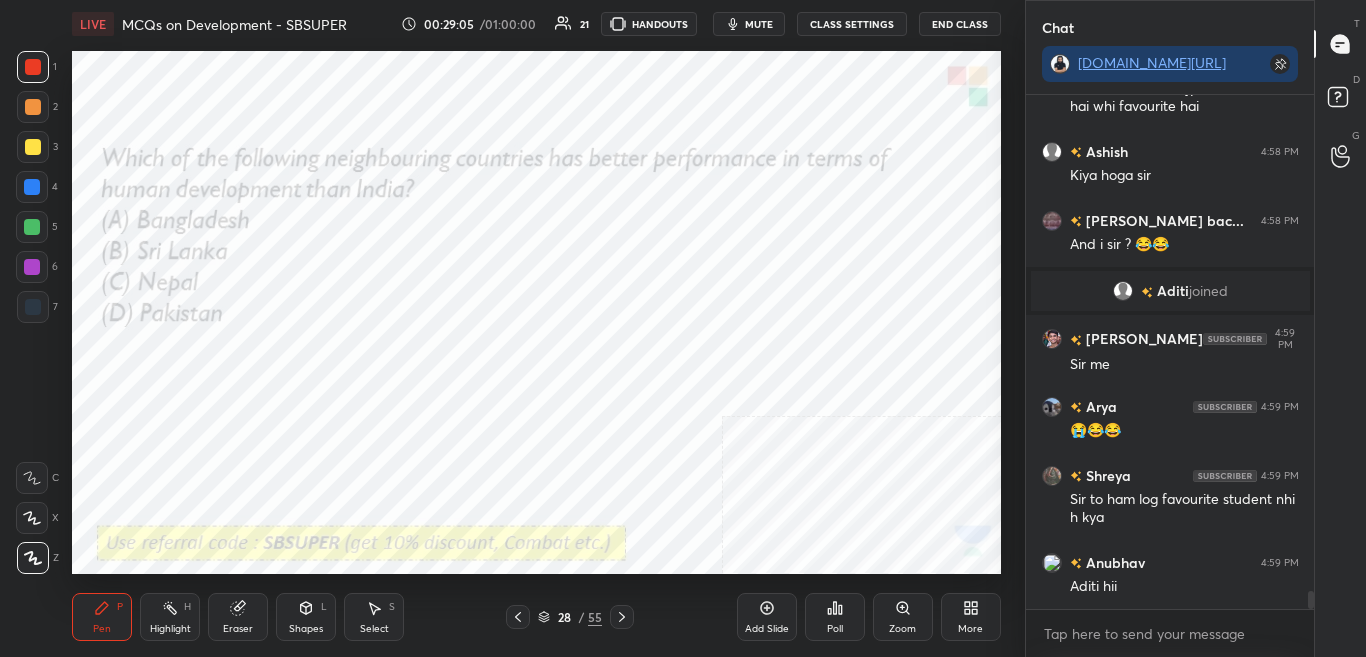 click 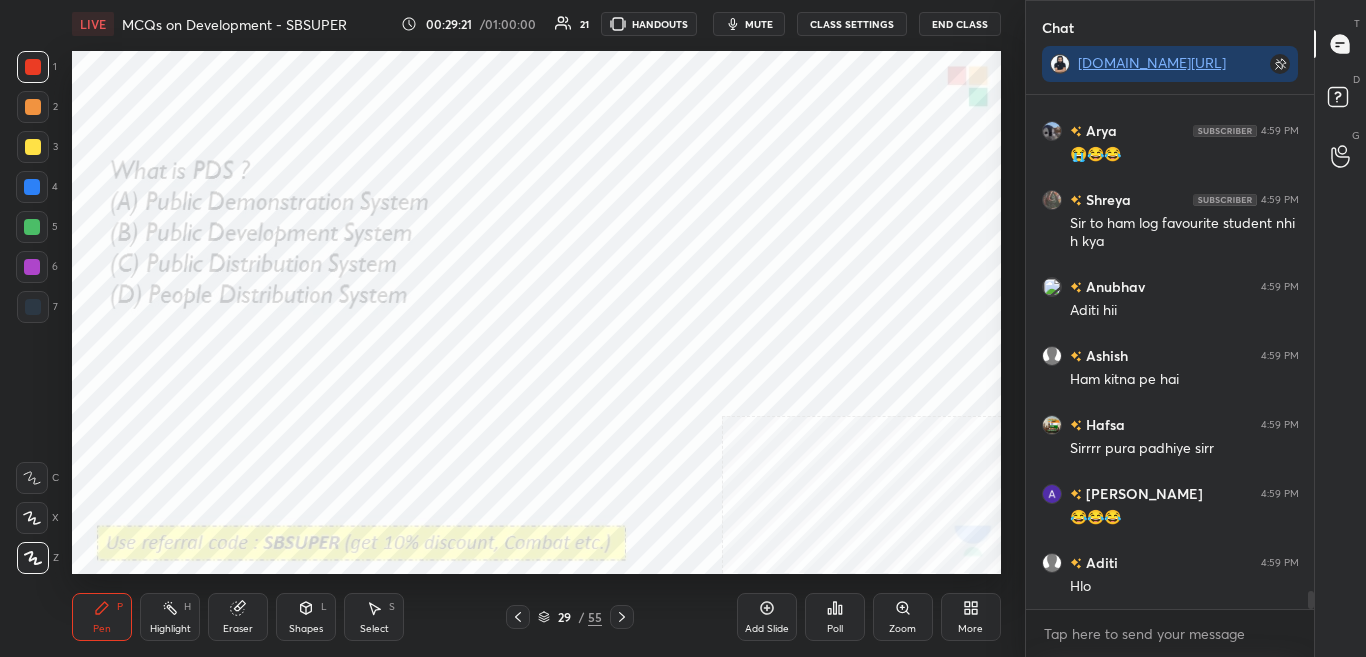 click on "Poll" at bounding box center [835, 617] 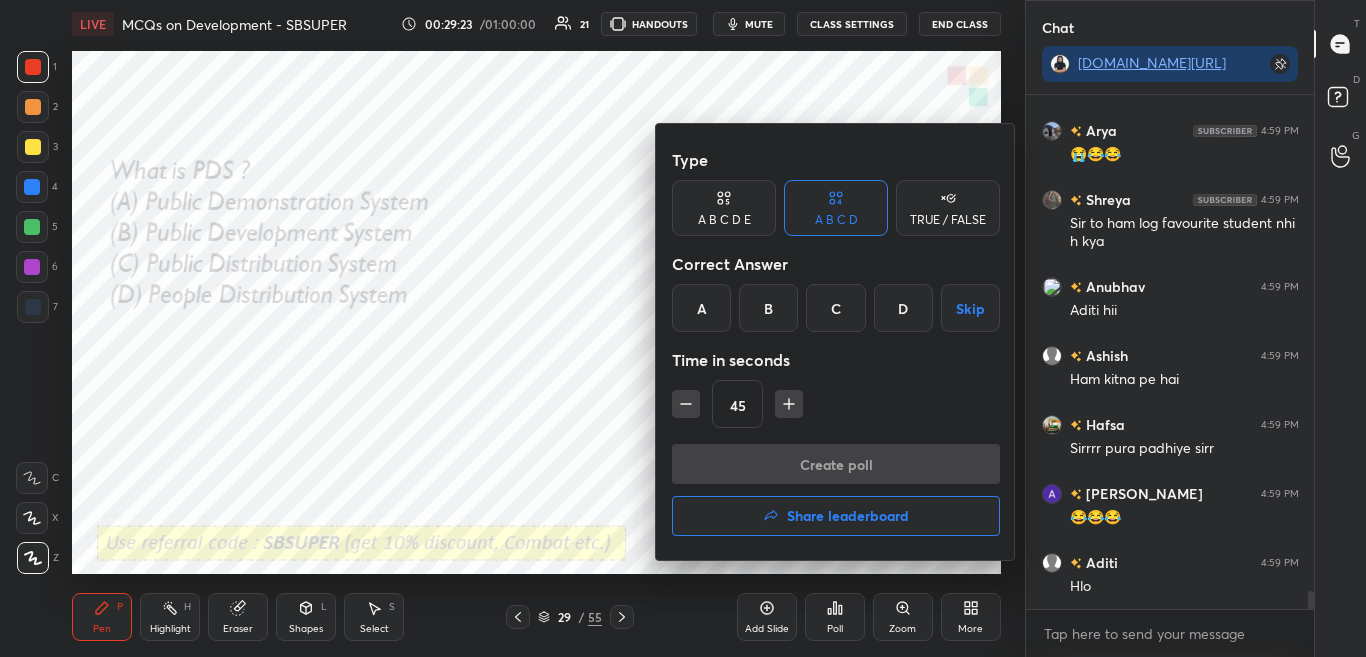 scroll, scrollTop: 14347, scrollLeft: 0, axis: vertical 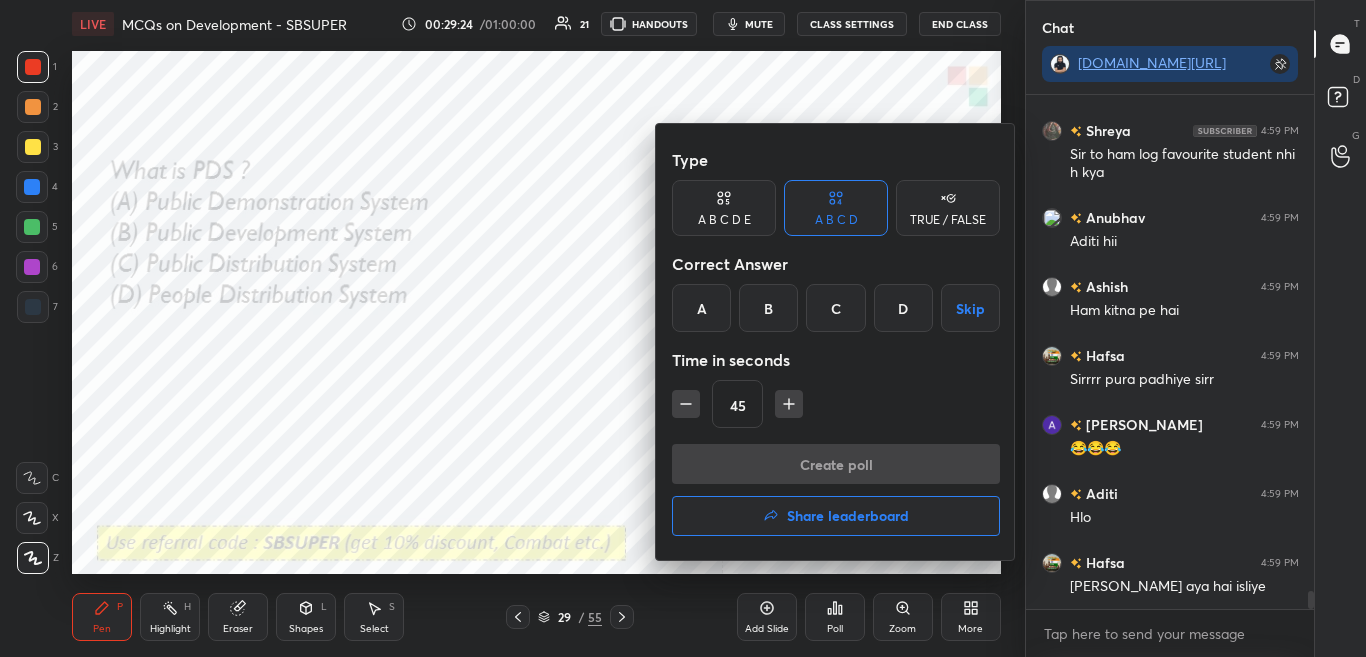 click on "C" at bounding box center (835, 308) 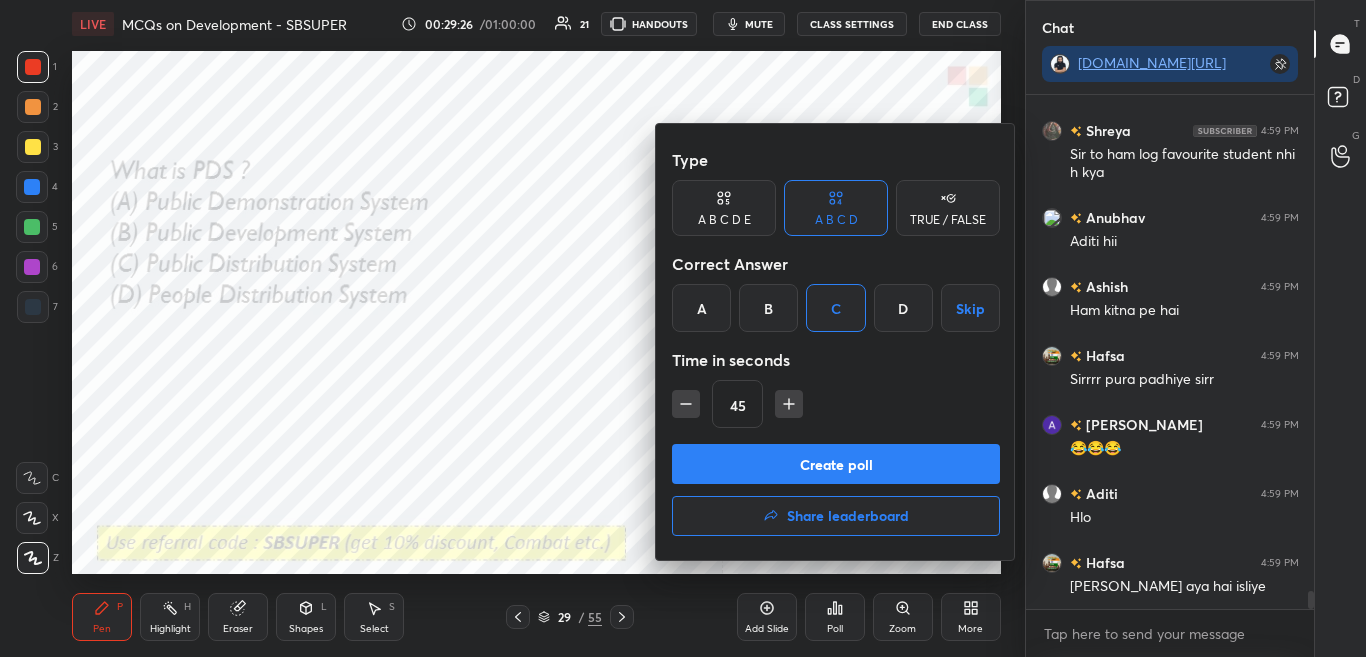 scroll, scrollTop: 14416, scrollLeft: 0, axis: vertical 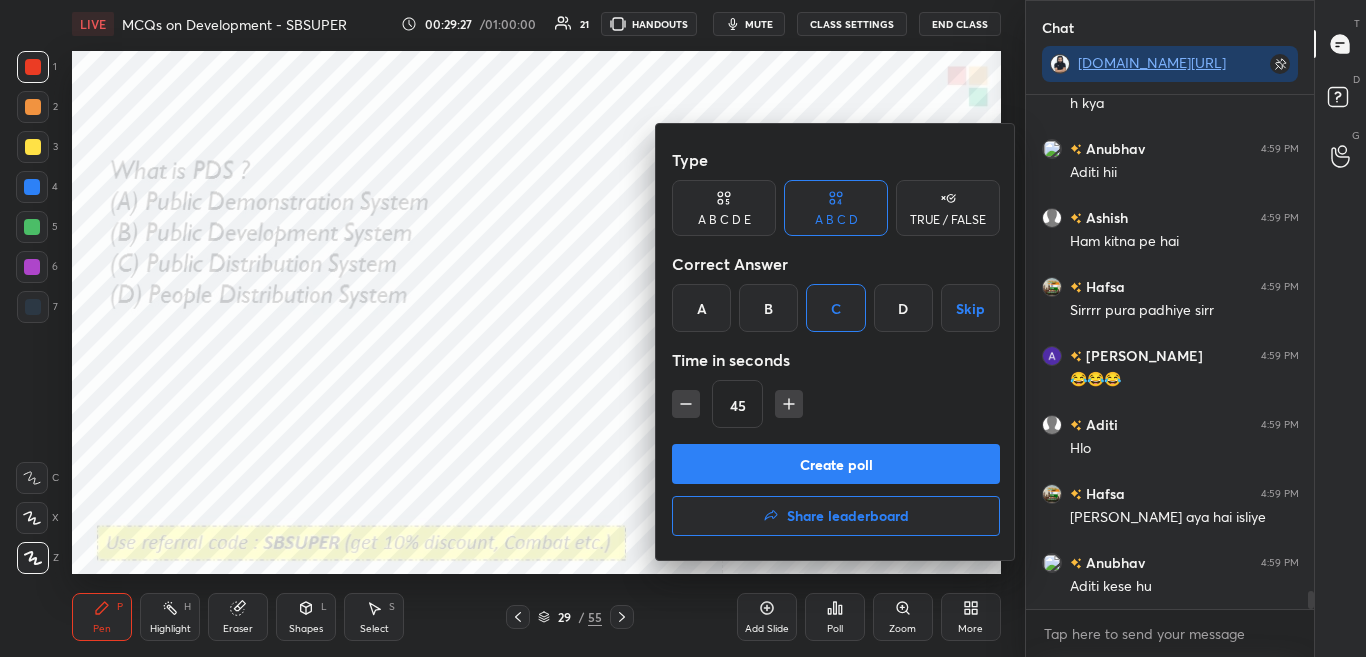 click on "Create poll" at bounding box center [836, 464] 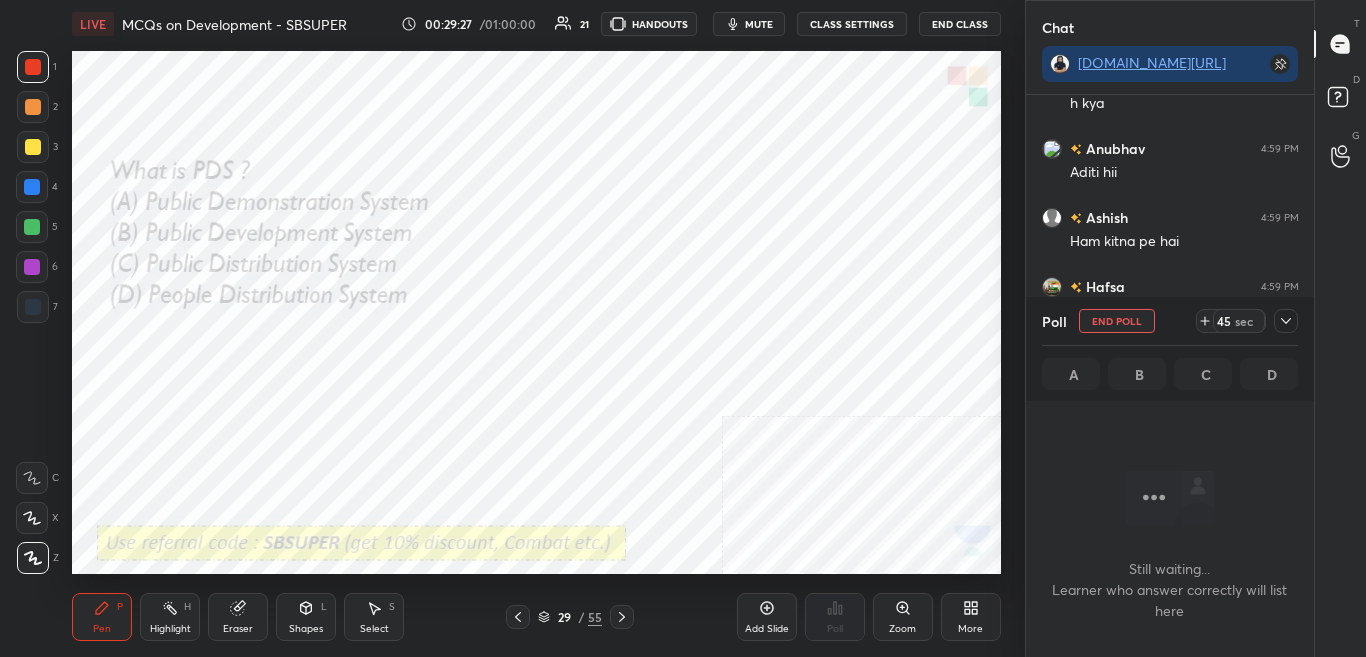 scroll, scrollTop: 428, scrollLeft: 282, axis: both 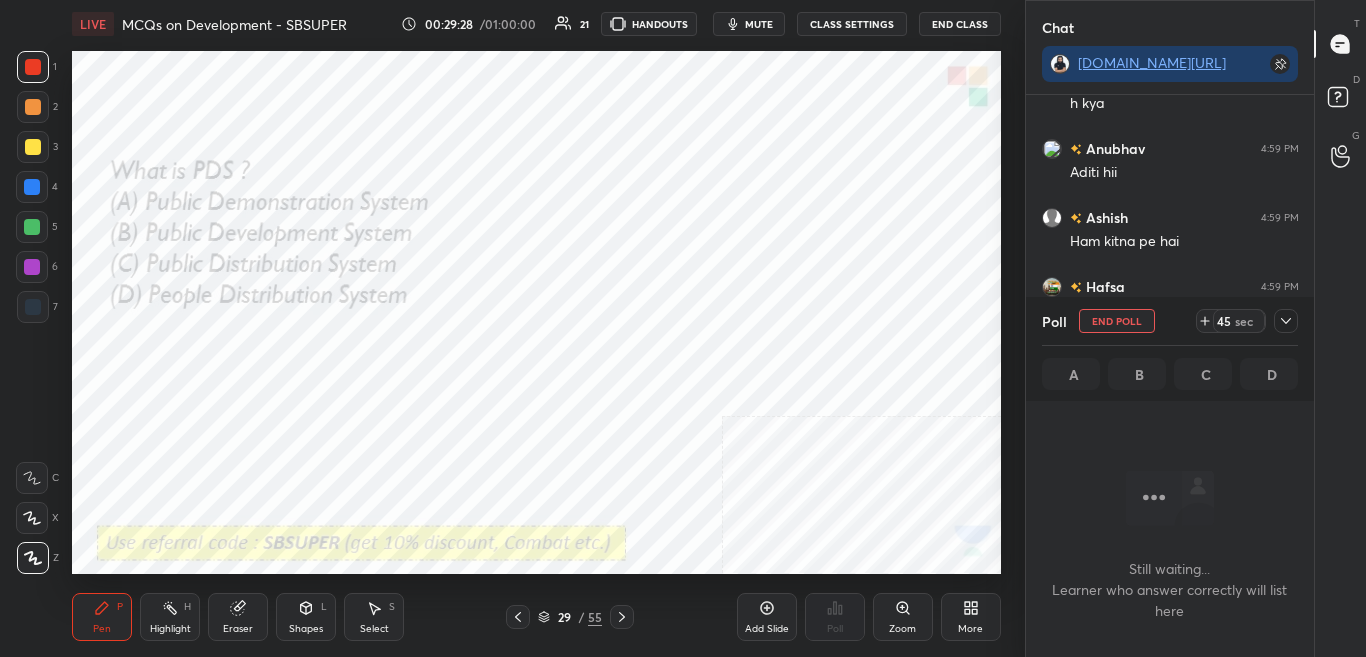 click 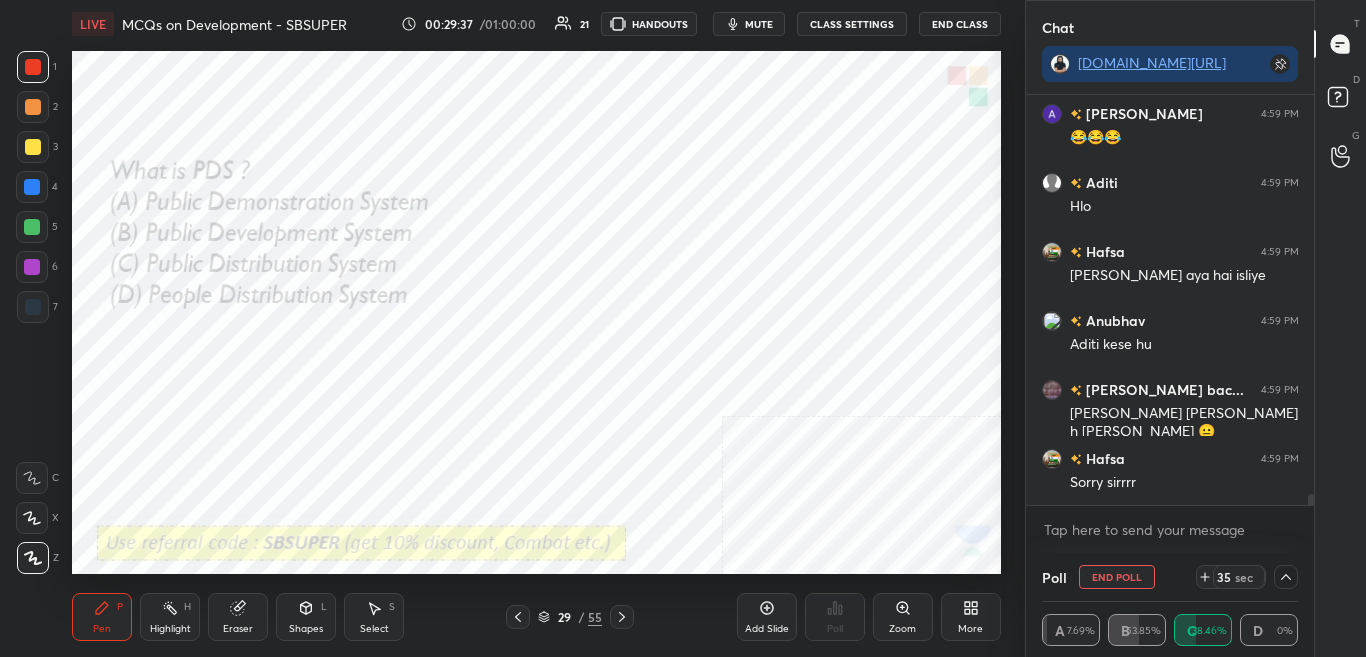click at bounding box center [1286, 577] 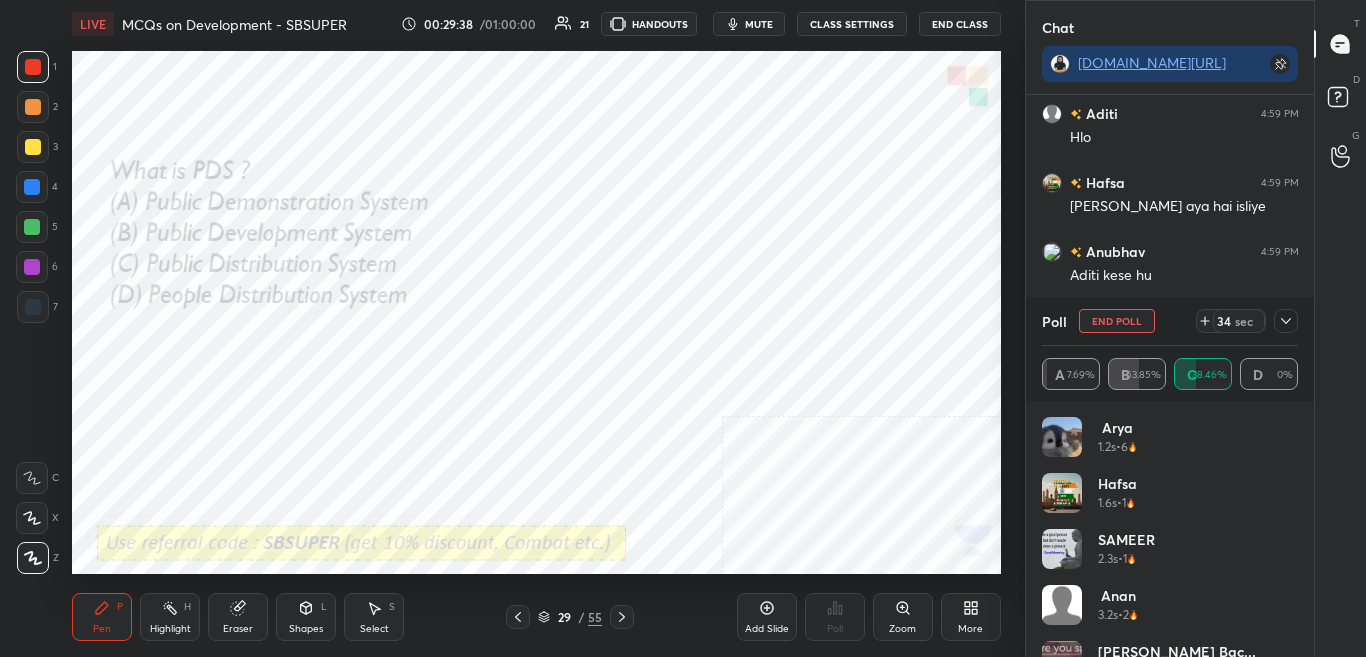 click 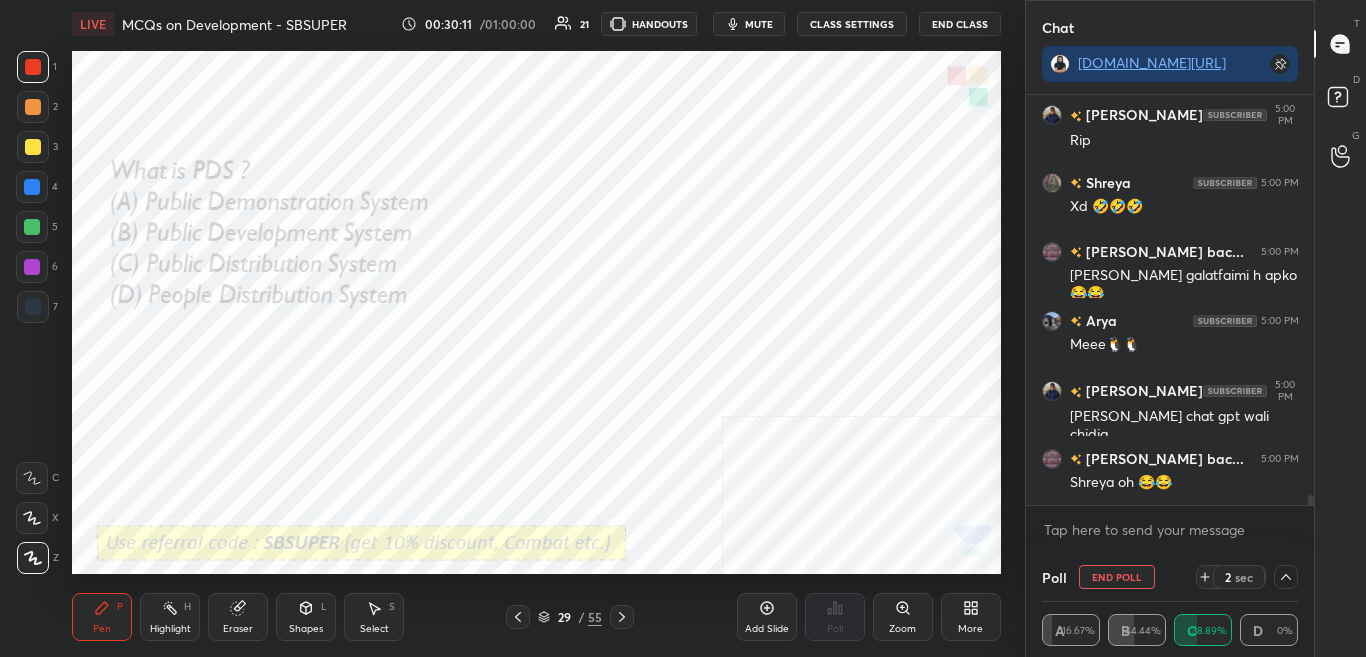 scroll, scrollTop: 15644, scrollLeft: 0, axis: vertical 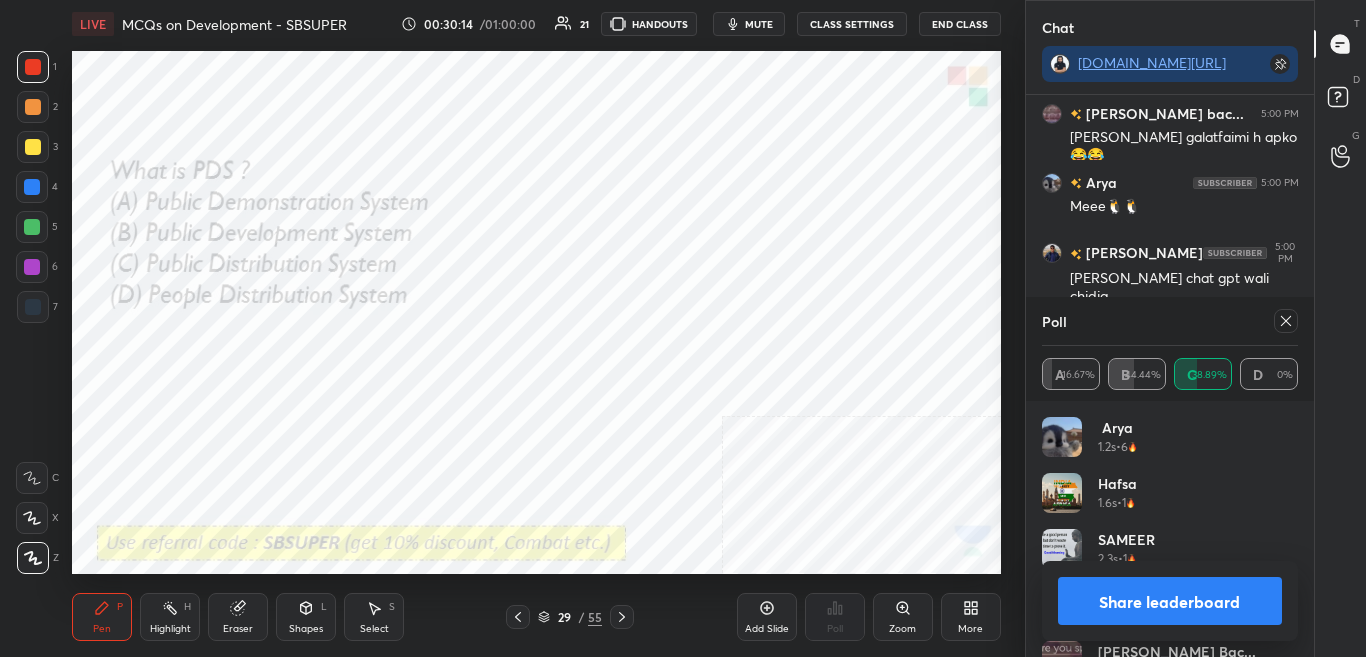 click on "Share leaderboard" at bounding box center (1170, 601) 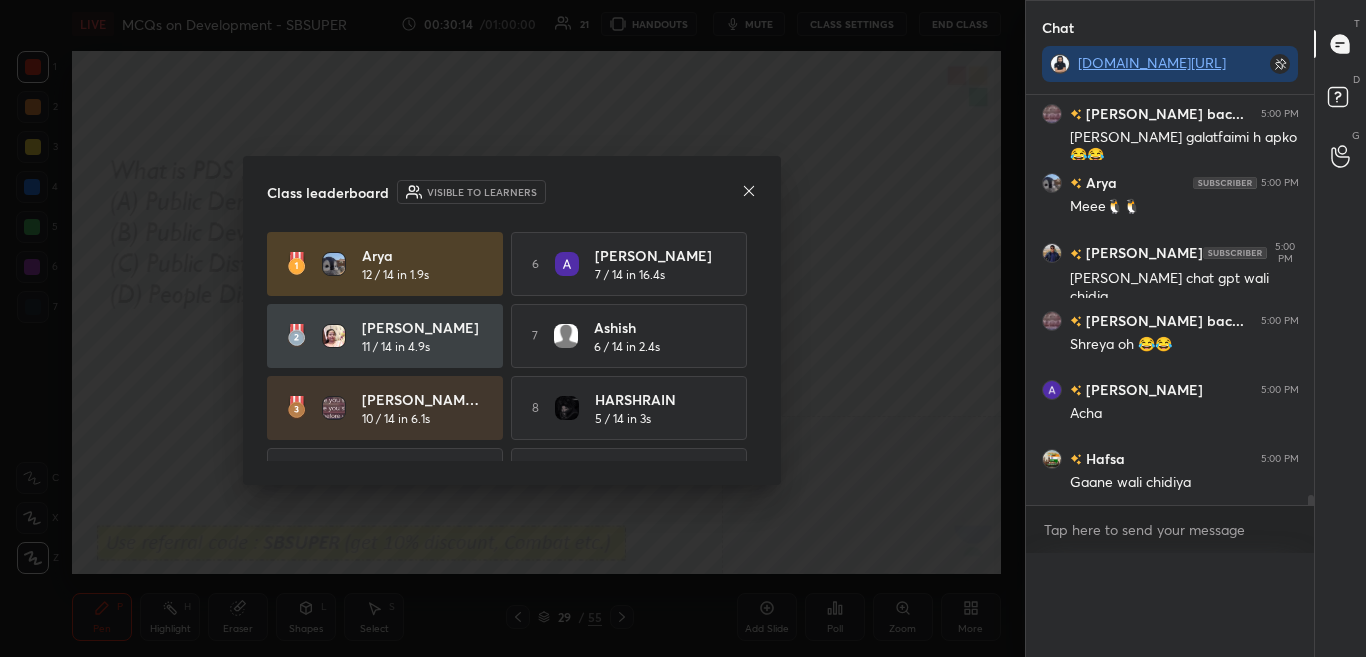 scroll, scrollTop: 0, scrollLeft: 0, axis: both 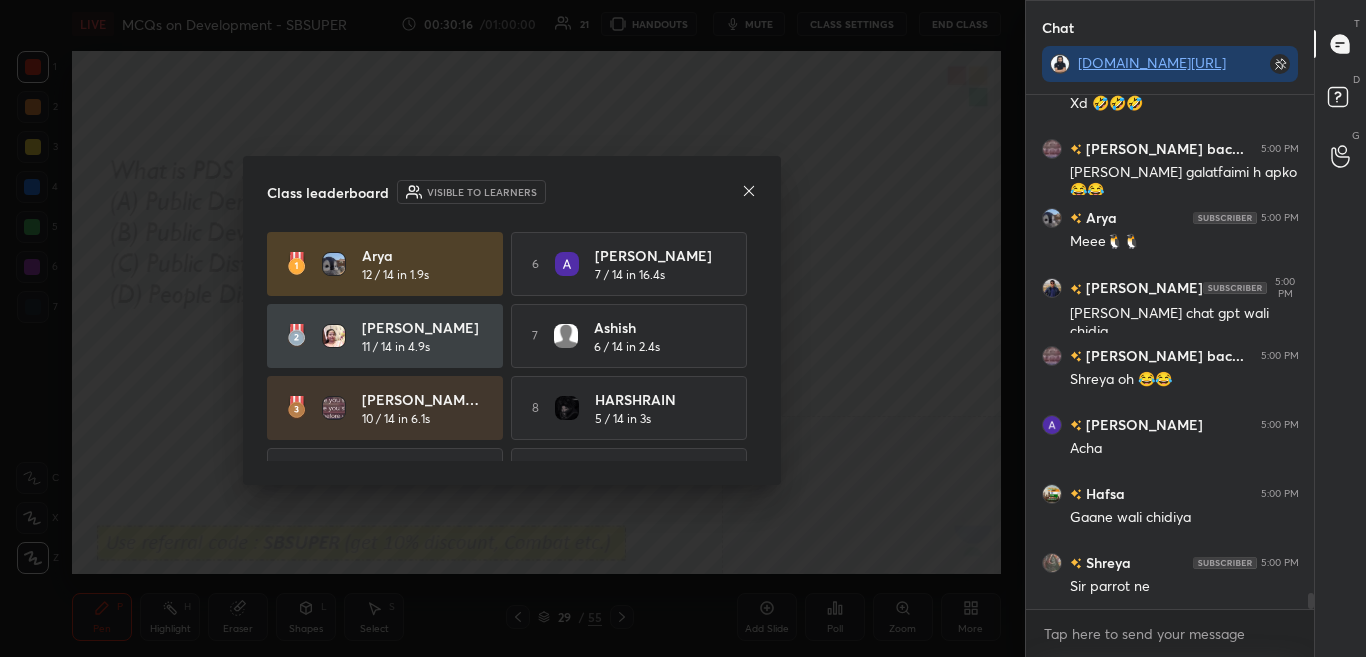 click at bounding box center (749, 192) 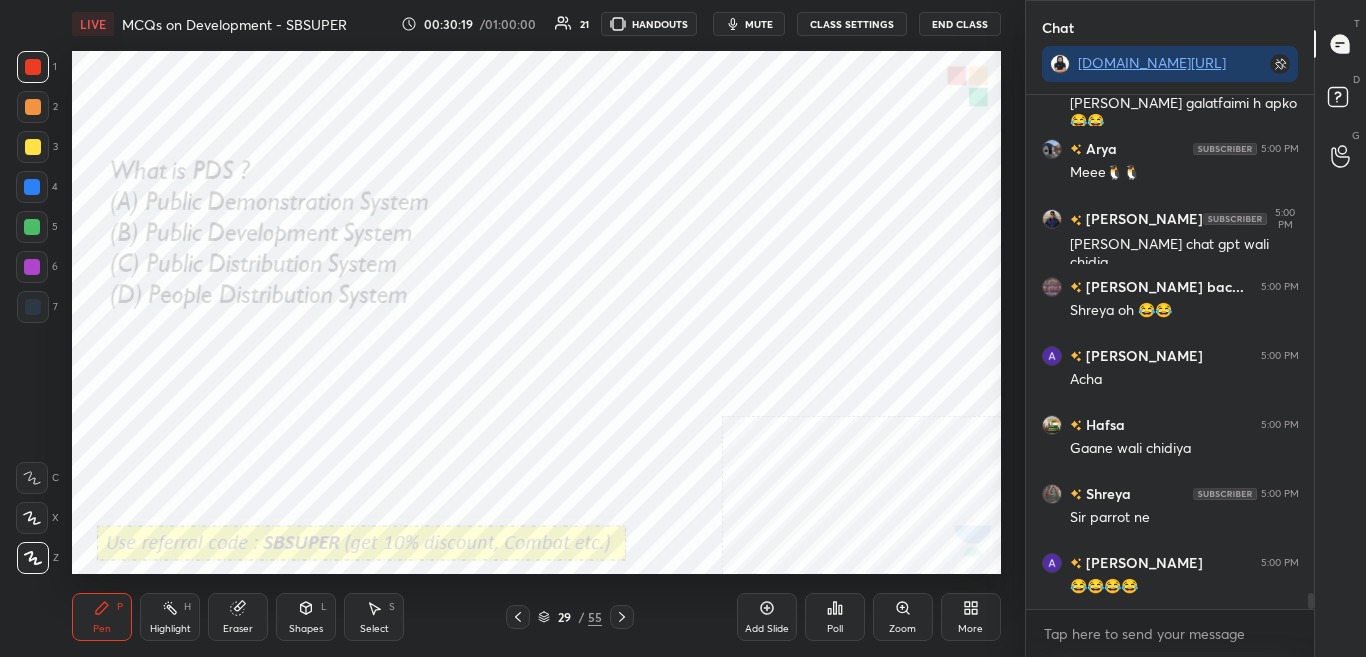 click 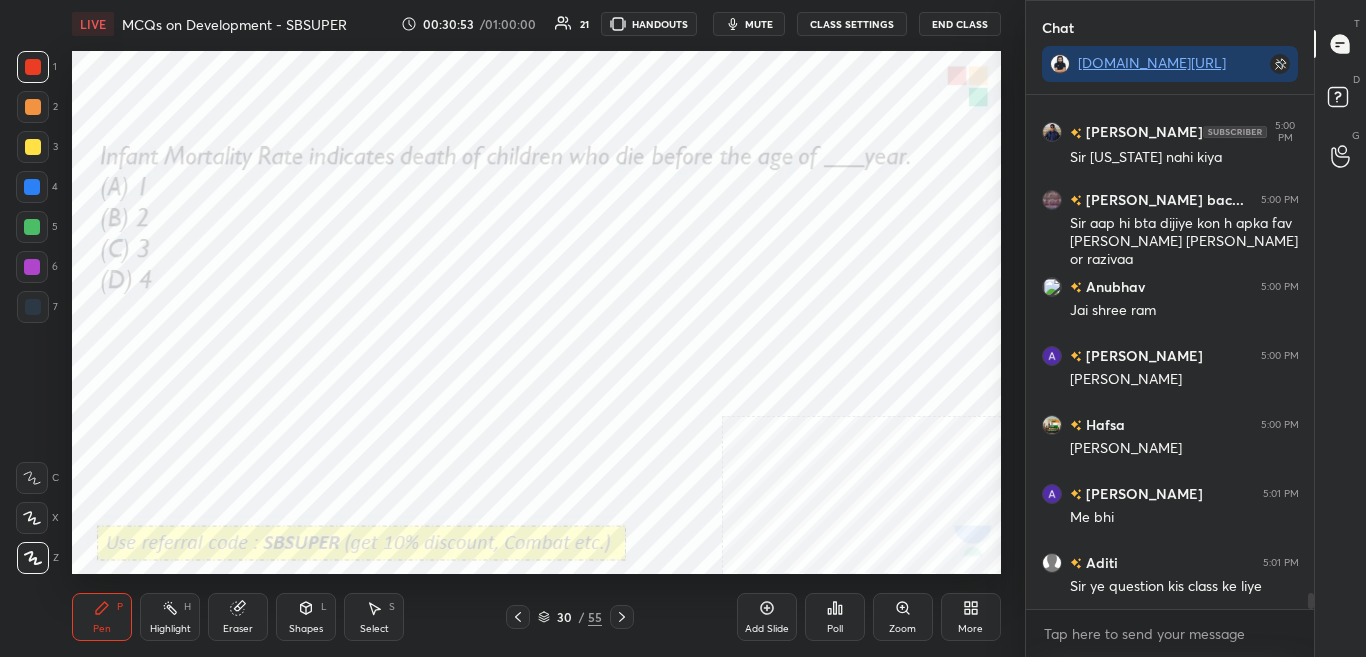 scroll, scrollTop: 16386, scrollLeft: 0, axis: vertical 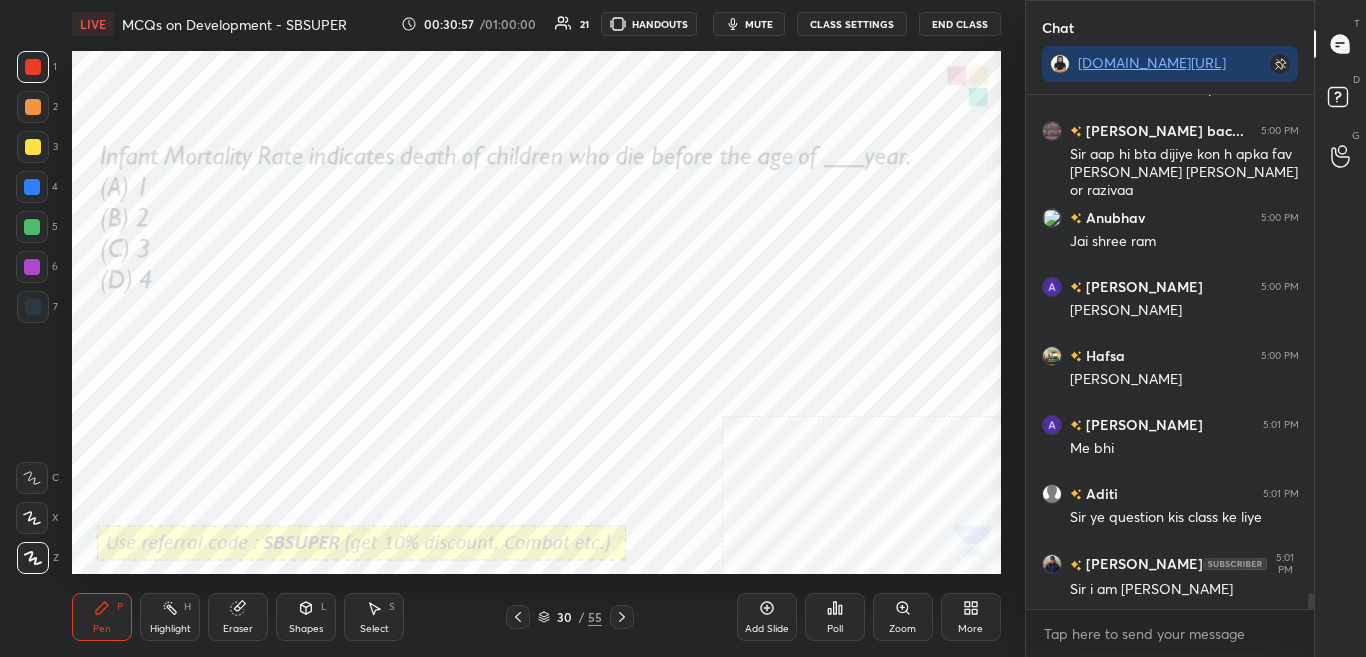 click on "Poll" at bounding box center (835, 629) 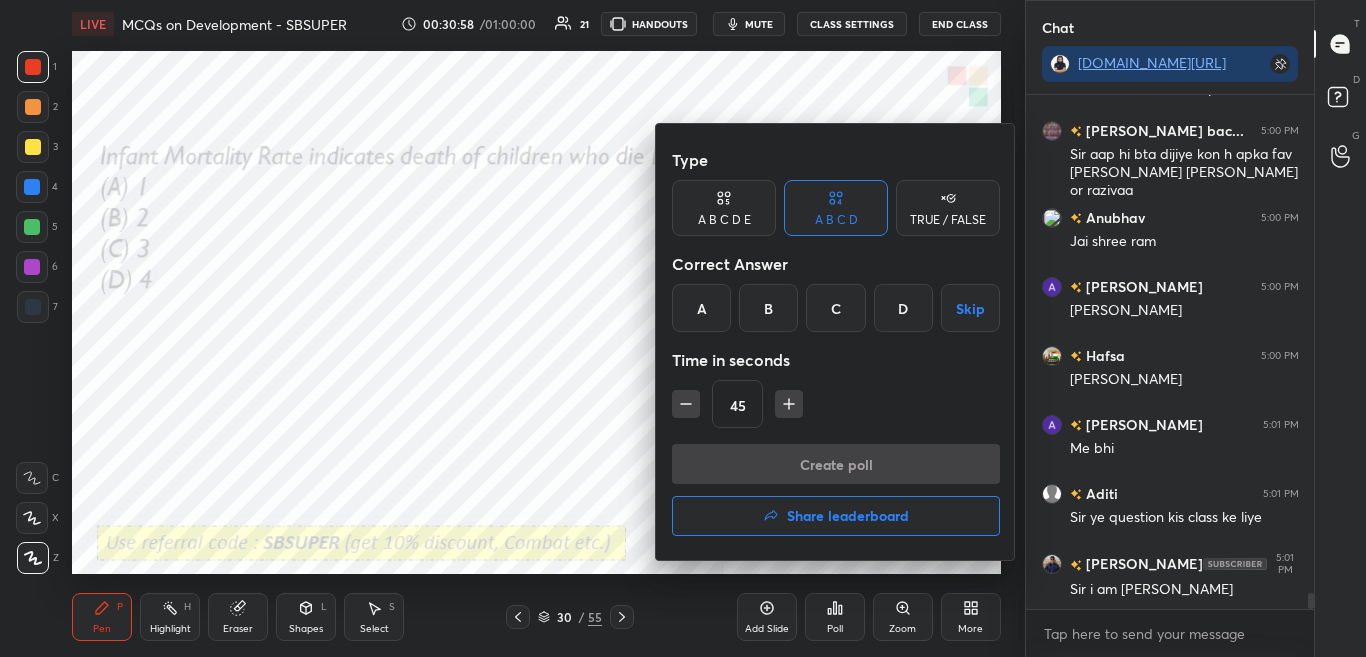 click on "A" at bounding box center (701, 308) 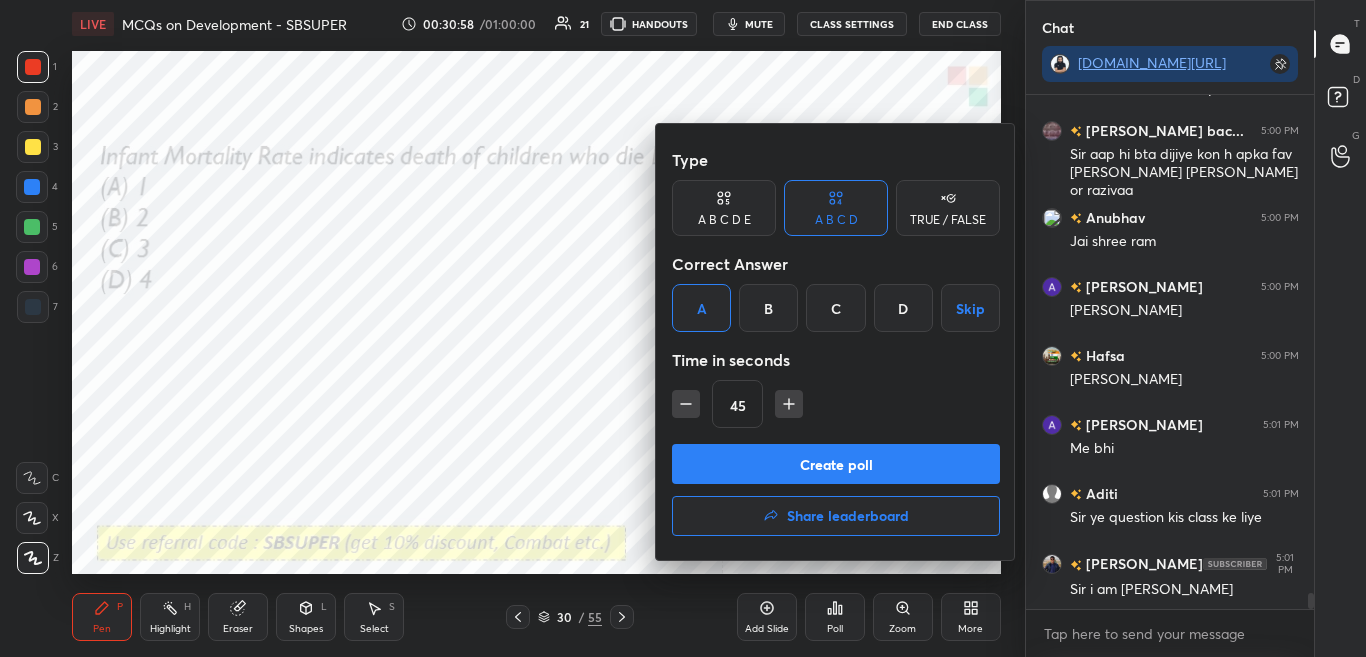 click on "Create poll" at bounding box center [836, 464] 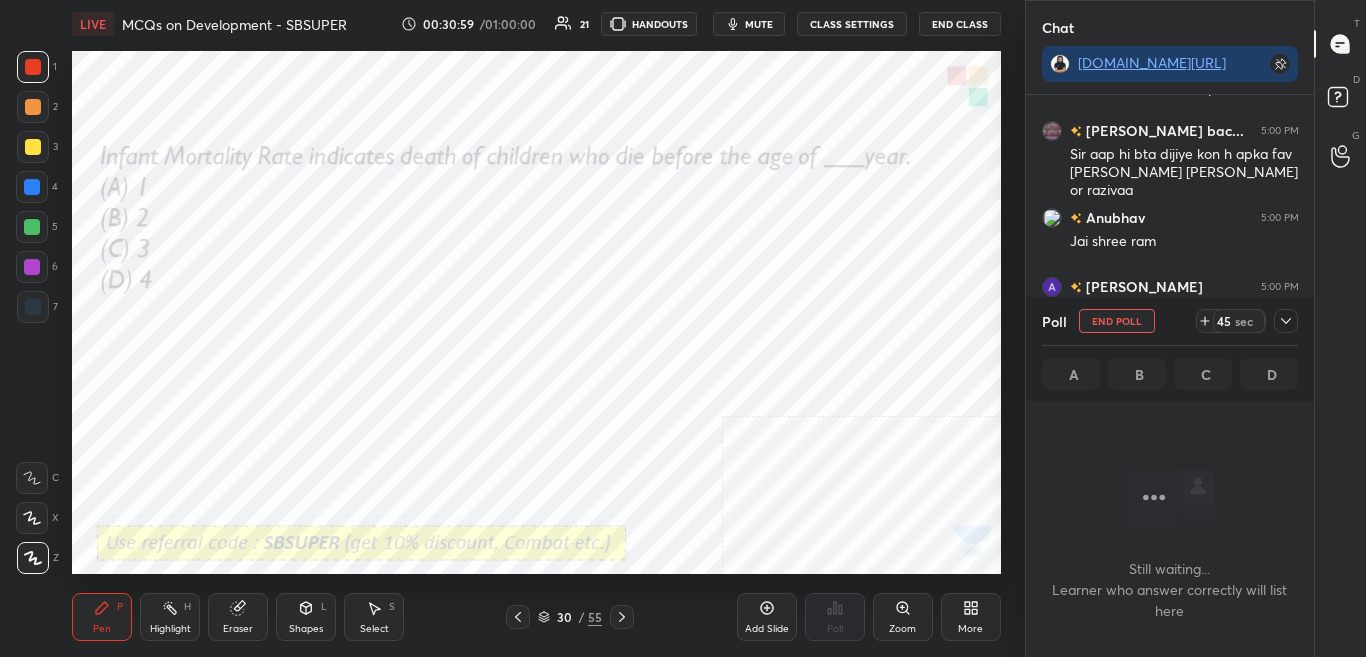 scroll, scrollTop: 317, scrollLeft: 282, axis: both 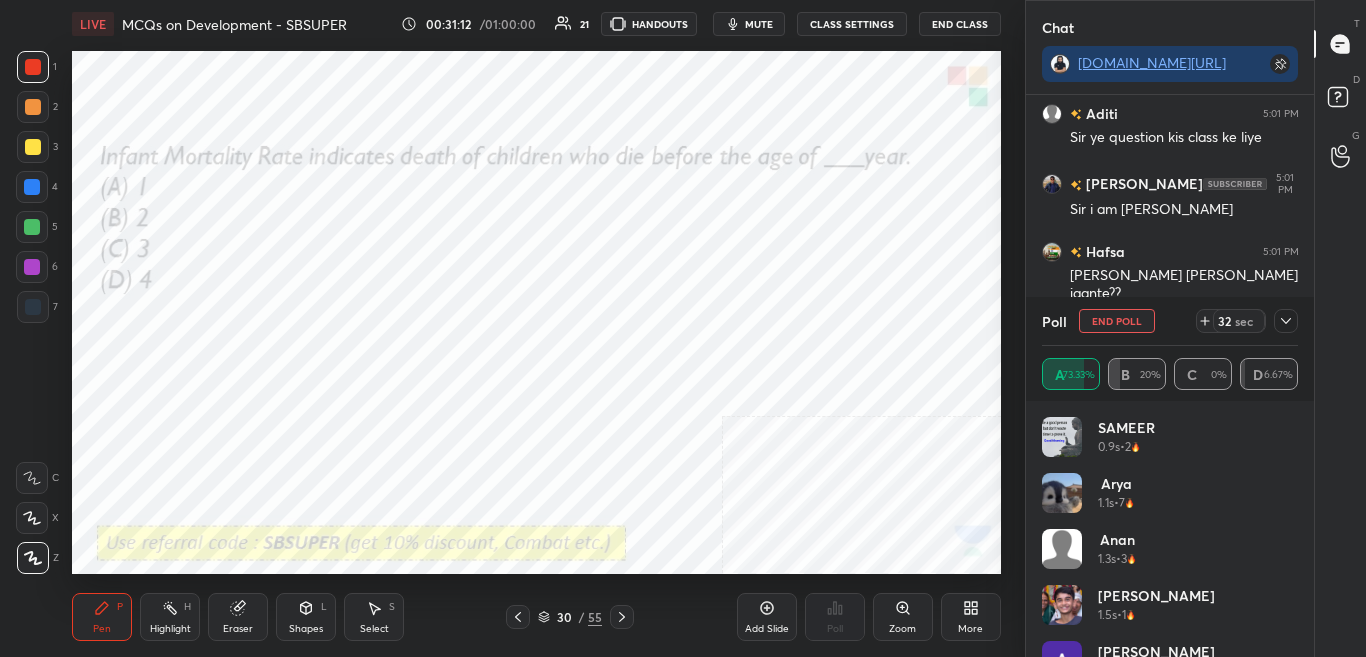 click on "mute" at bounding box center (749, 24) 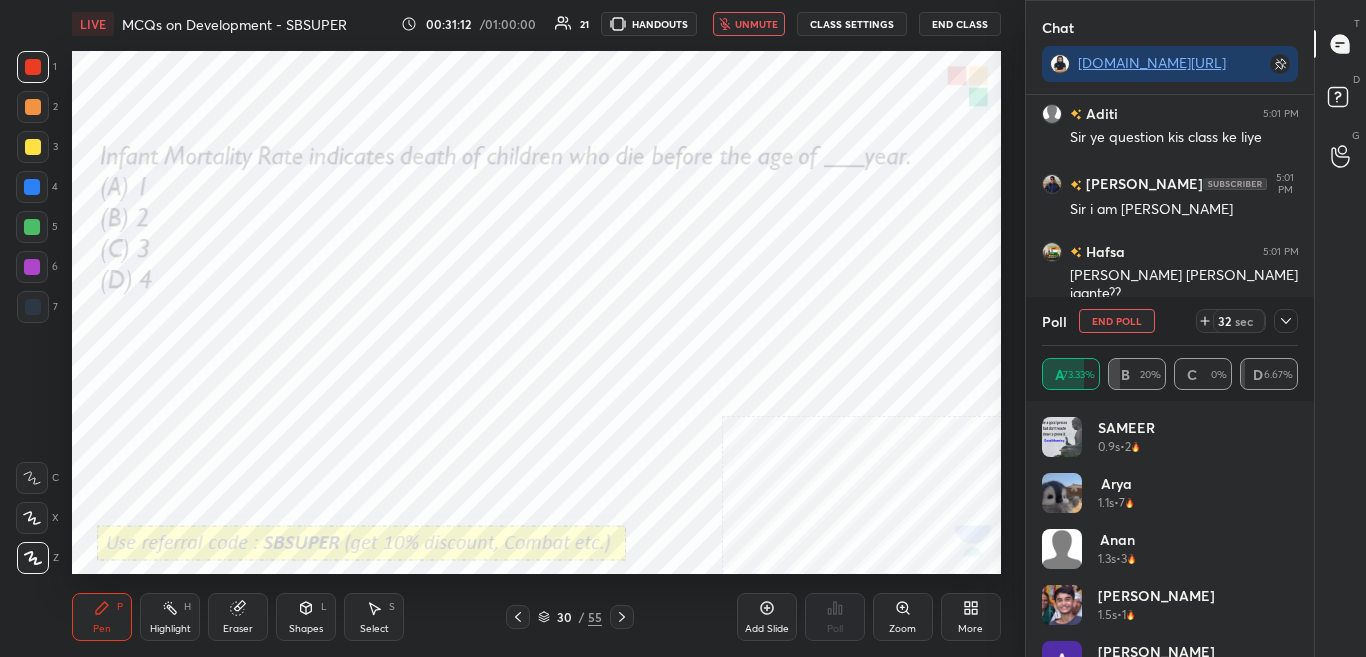 scroll, scrollTop: 16835, scrollLeft: 0, axis: vertical 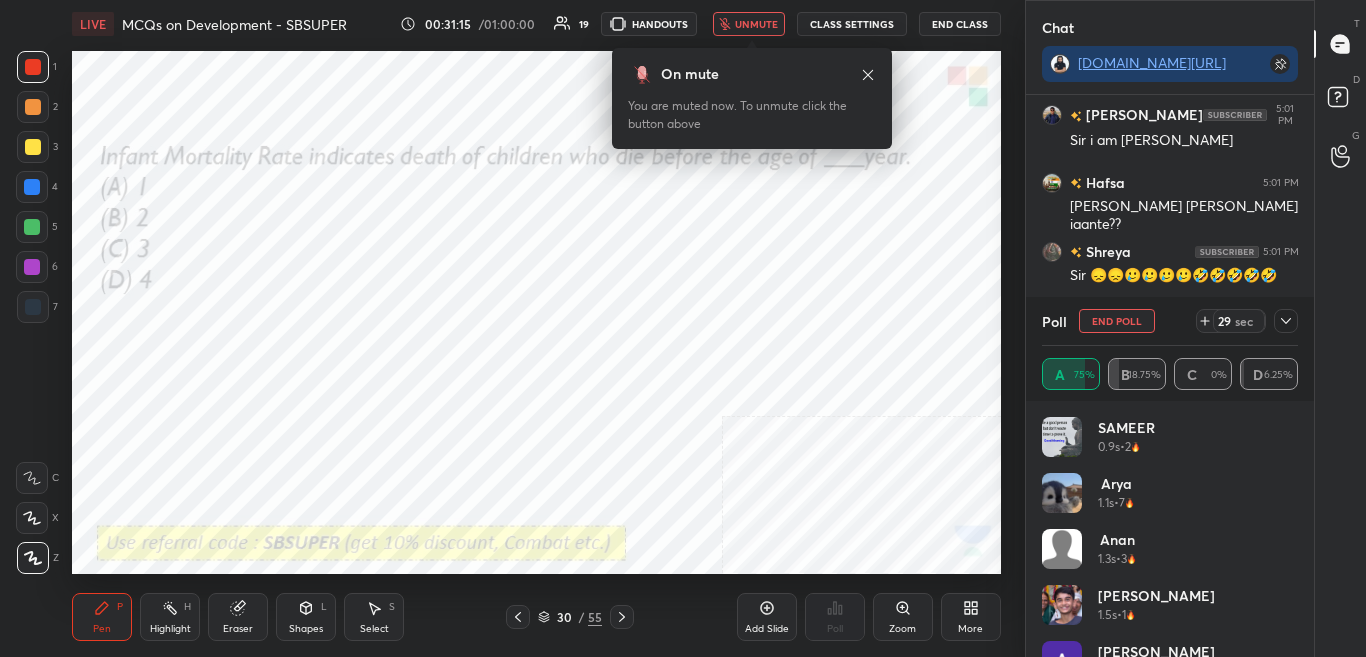 click on "unmute" at bounding box center [756, 24] 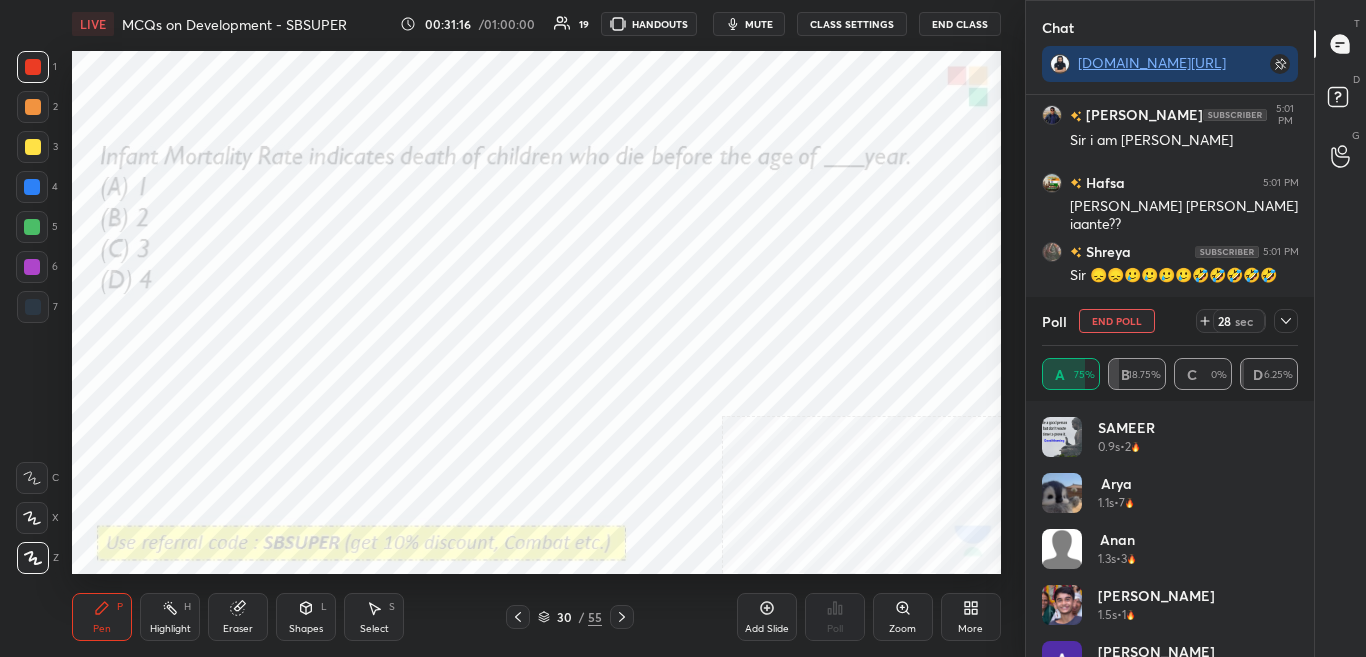 click at bounding box center (1286, 321) 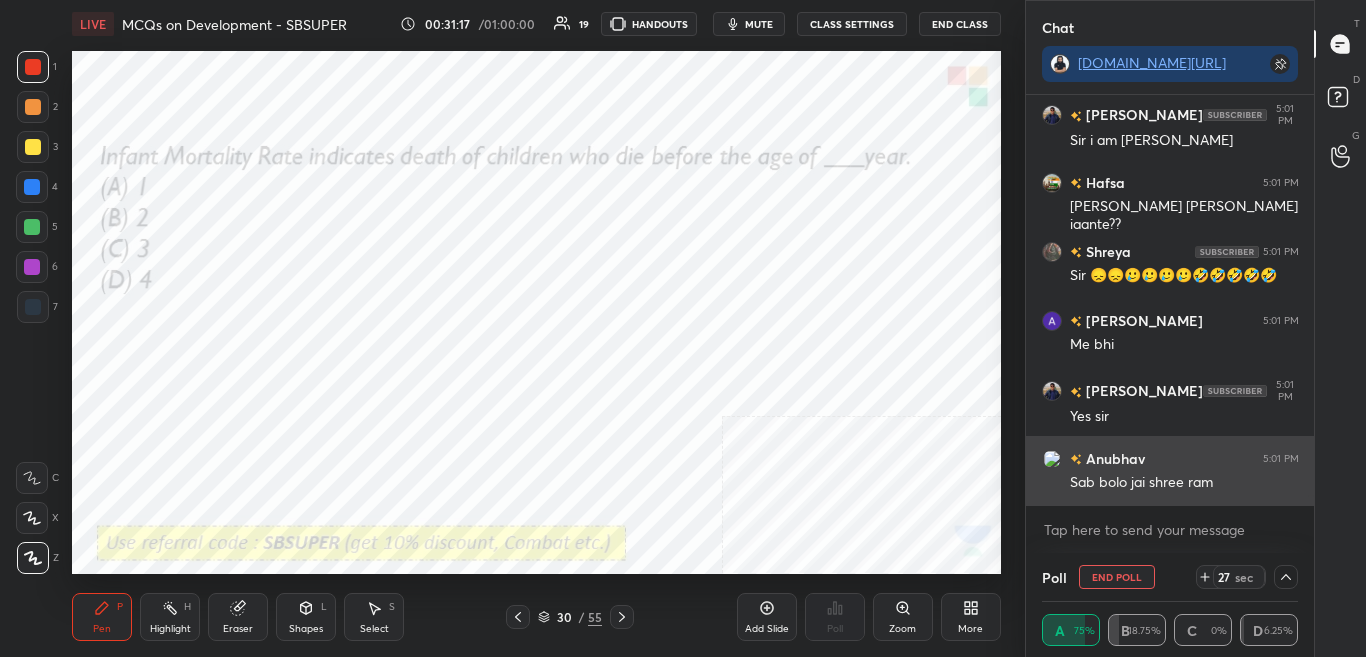 scroll, scrollTop: 0, scrollLeft: 0, axis: both 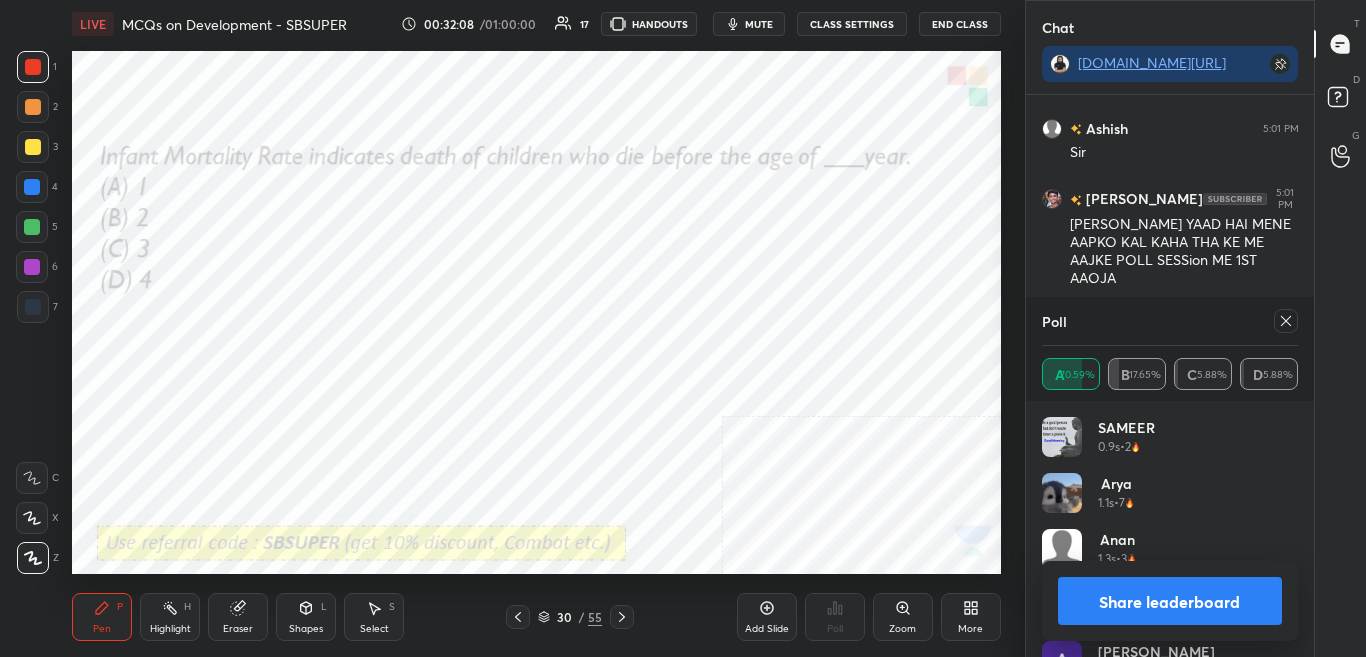 click 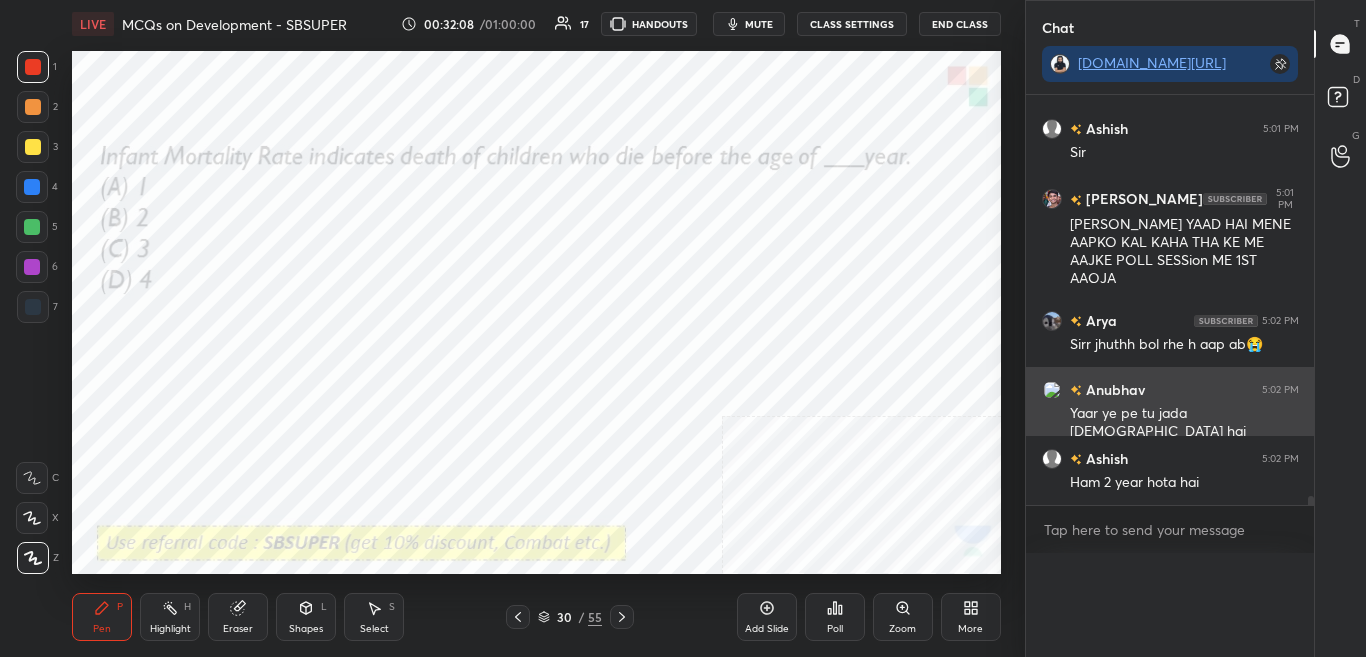 scroll, scrollTop: 0, scrollLeft: 0, axis: both 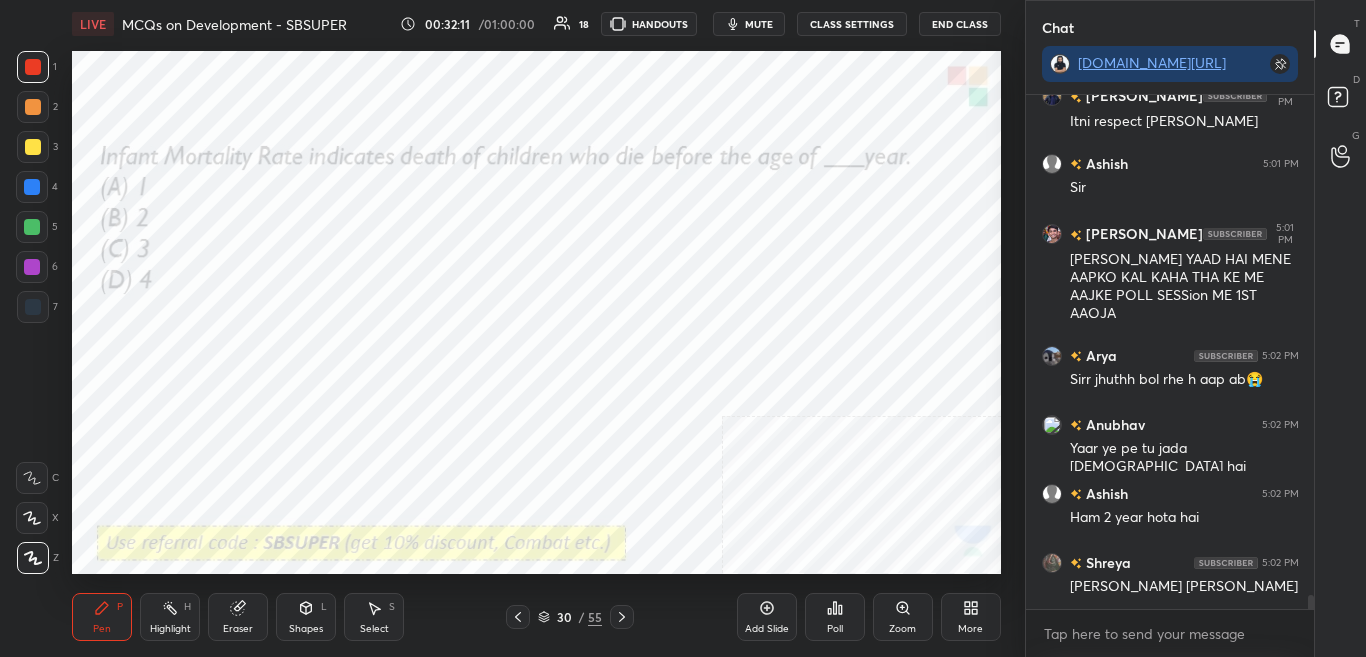 click on "Pen P Highlight H Eraser Shapes L Select S 30 / 55 Add Slide Poll Zoom More" at bounding box center [536, 617] 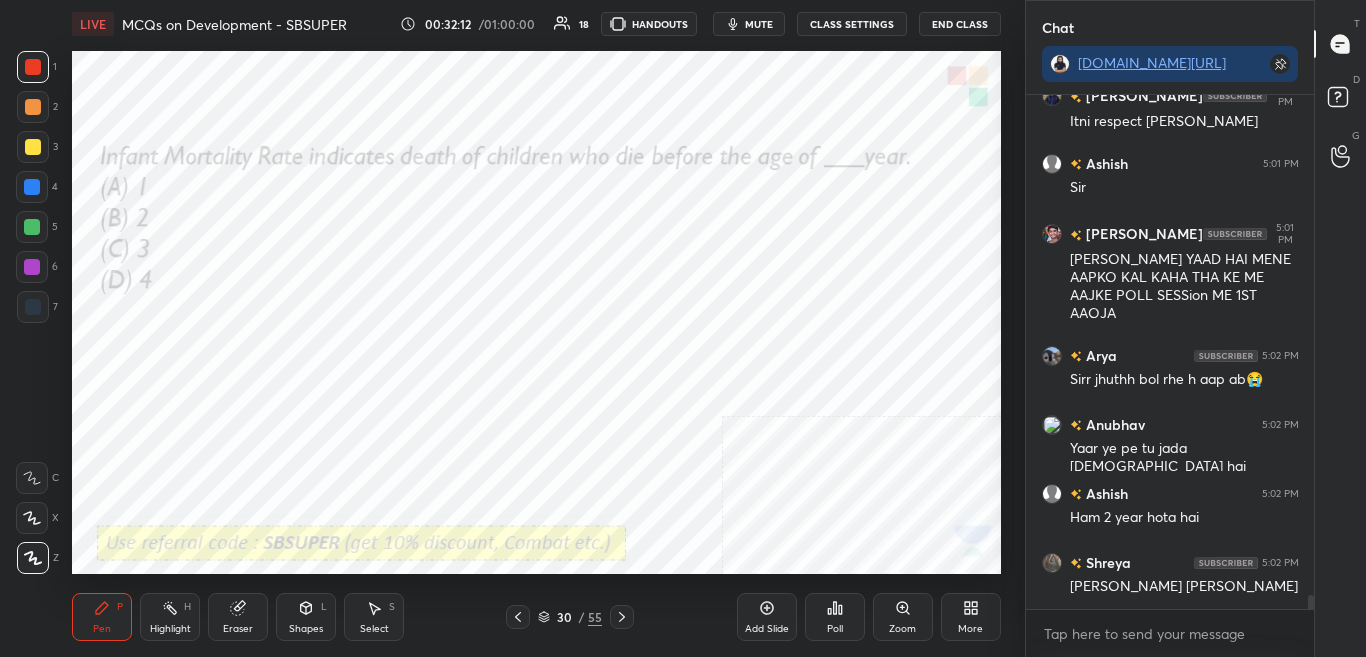 click 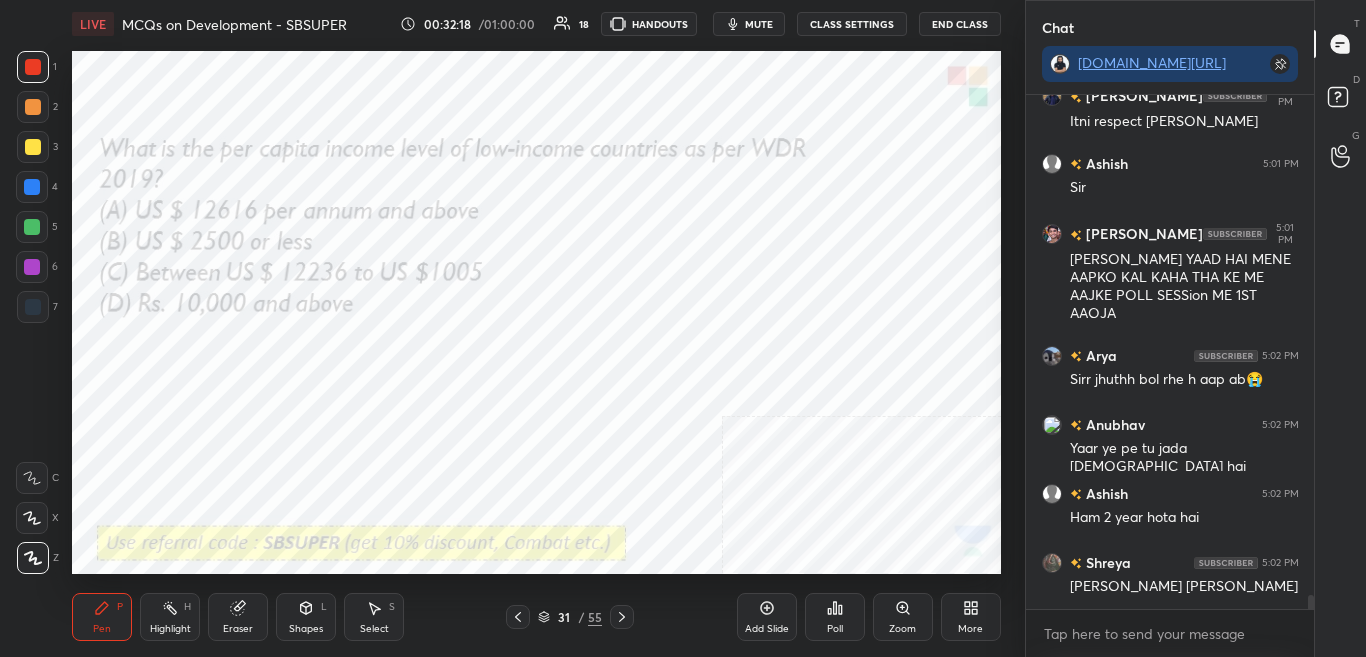 click on "Poll" at bounding box center (835, 617) 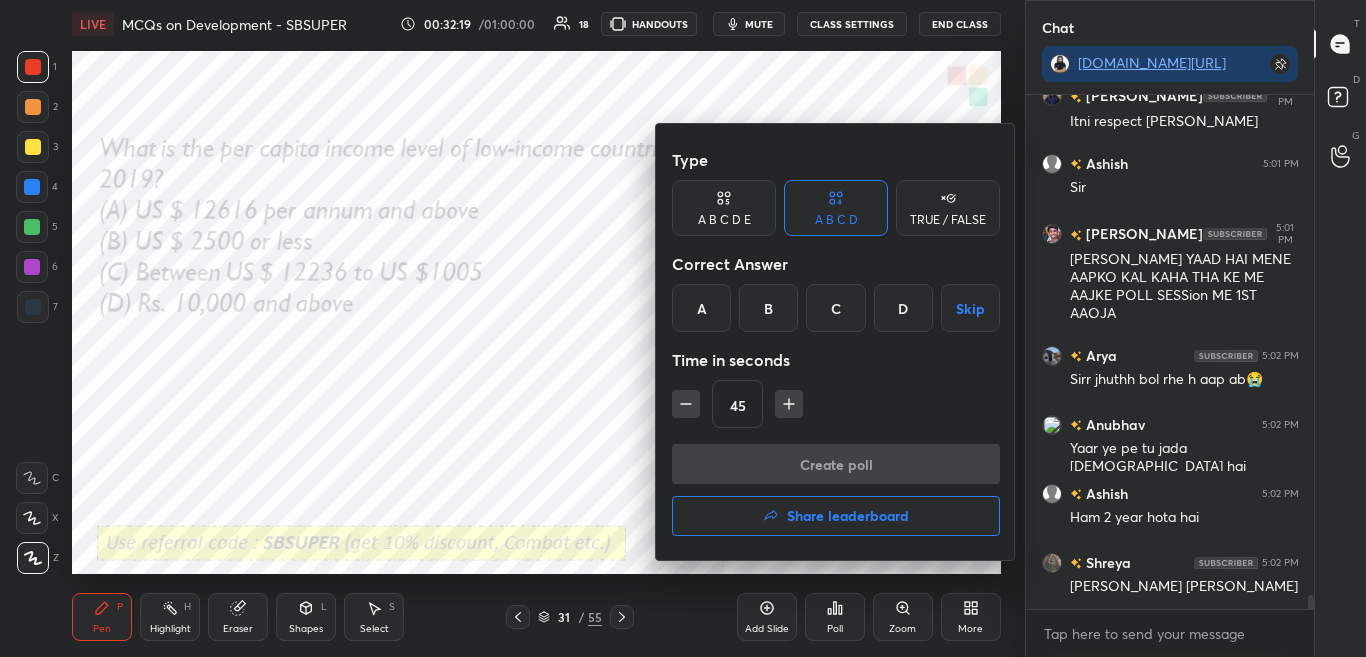 click on "B" at bounding box center (768, 308) 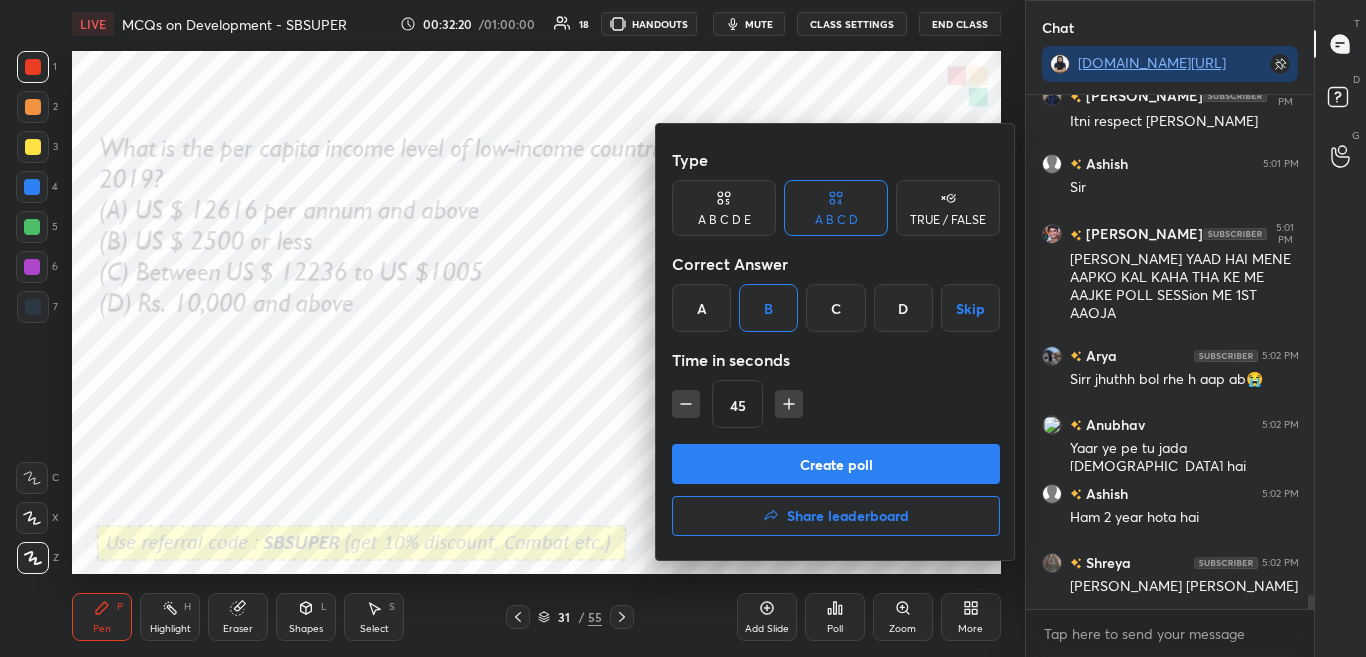 scroll, scrollTop: 17838, scrollLeft: 0, axis: vertical 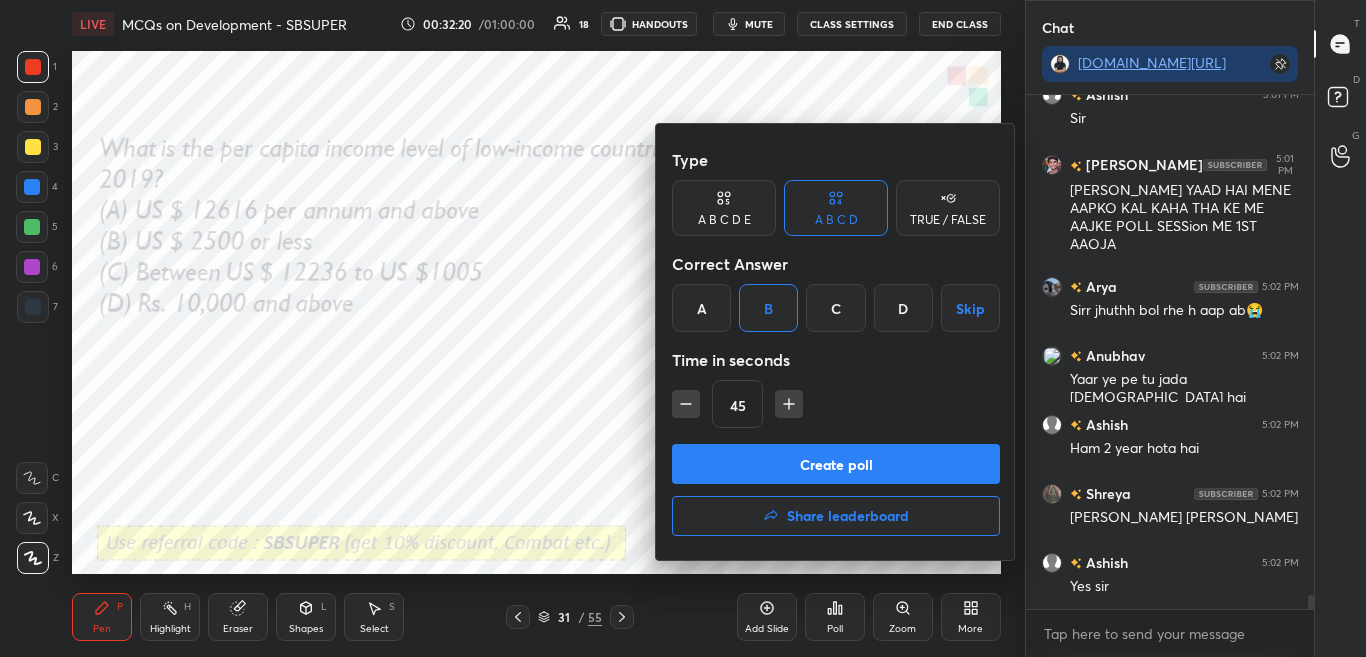 click on "Create poll" at bounding box center (836, 464) 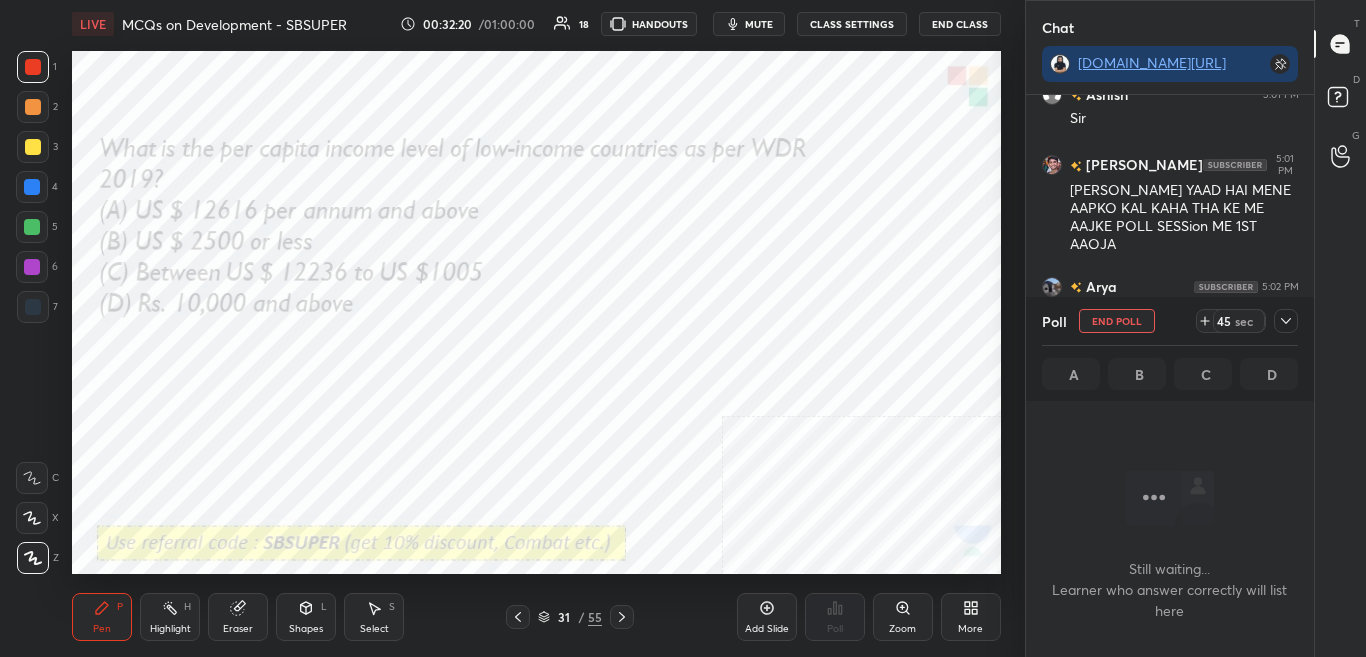 scroll, scrollTop: 280, scrollLeft: 282, axis: both 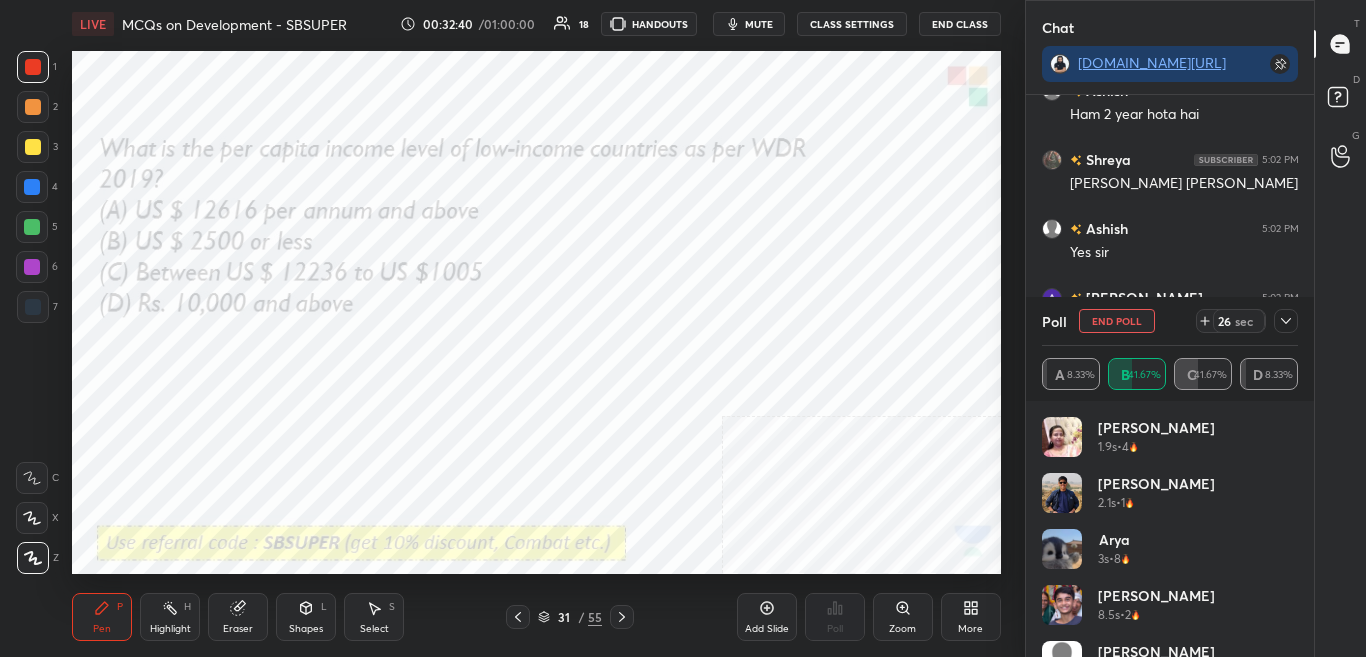 click at bounding box center (1286, 321) 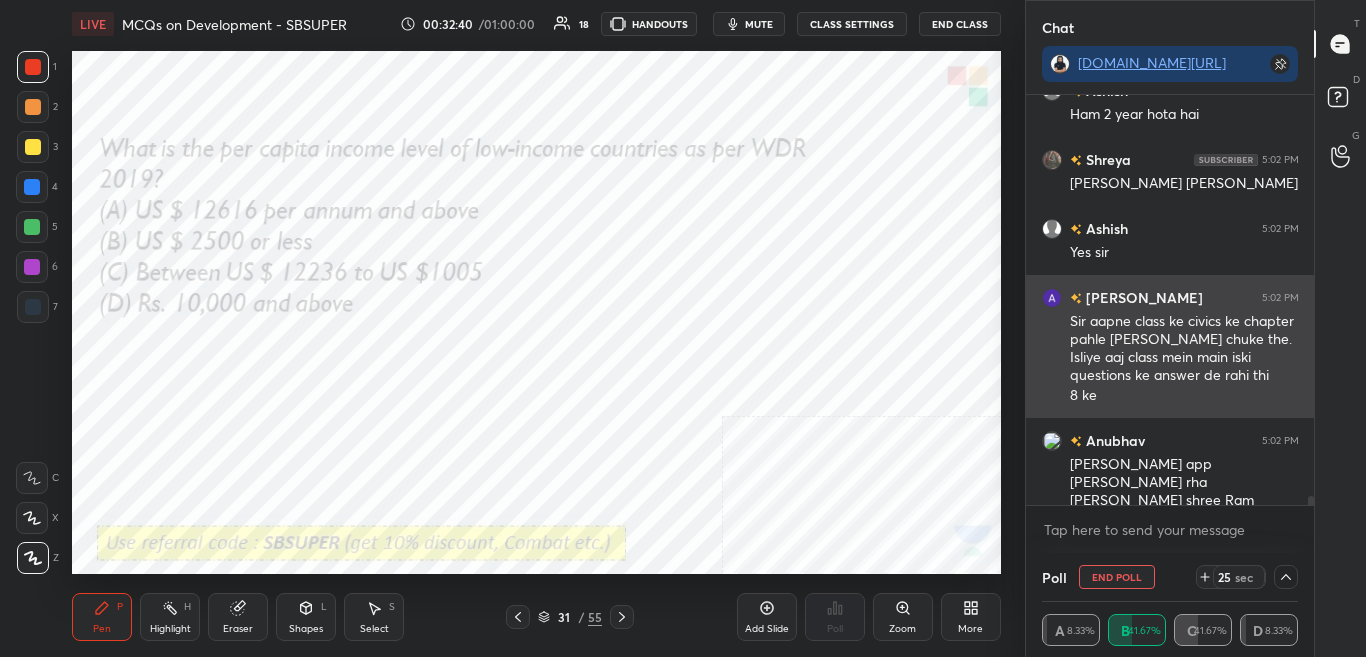 scroll, scrollTop: 0, scrollLeft: 0, axis: both 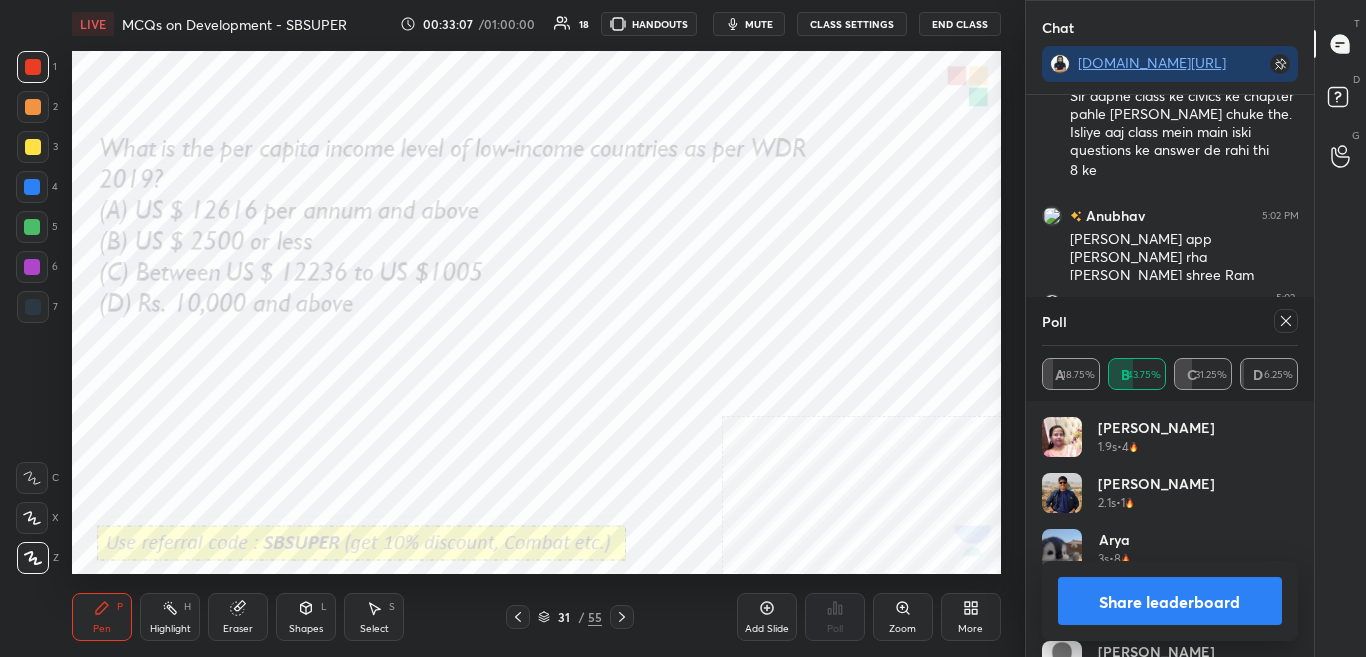 drag, startPoint x: 1167, startPoint y: 577, endPoint x: 1167, endPoint y: 588, distance: 11 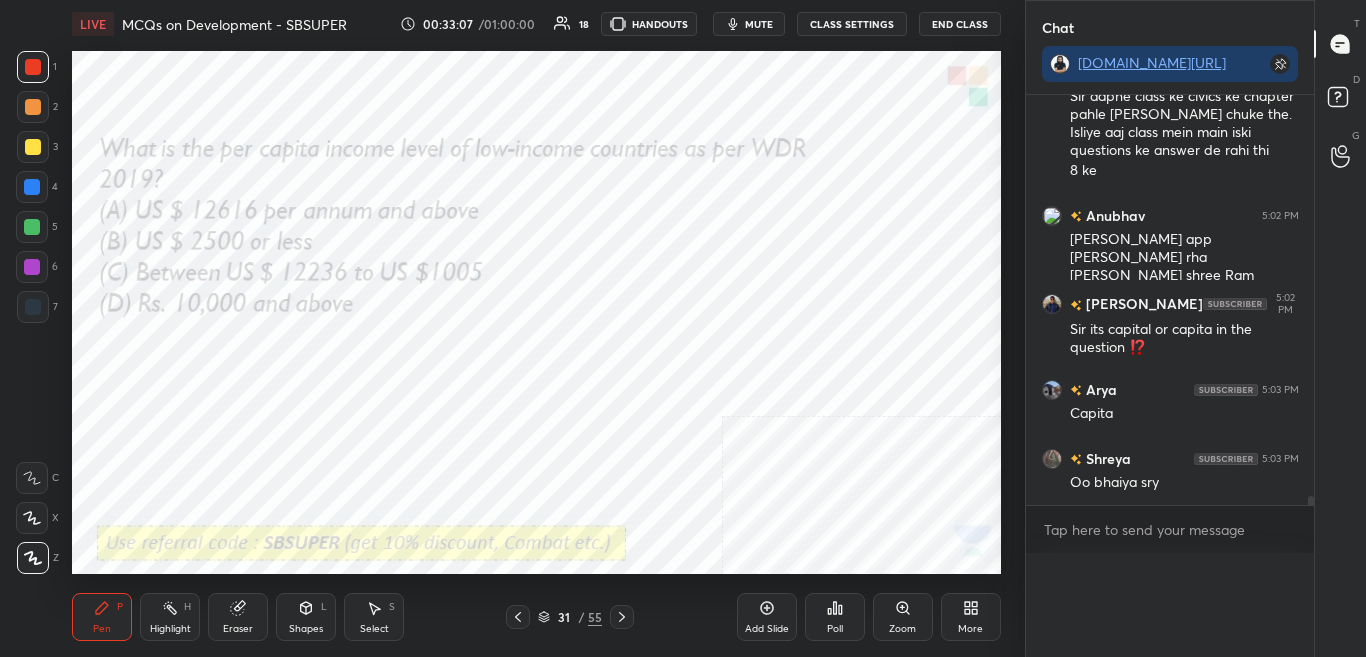 scroll, scrollTop: 0, scrollLeft: 0, axis: both 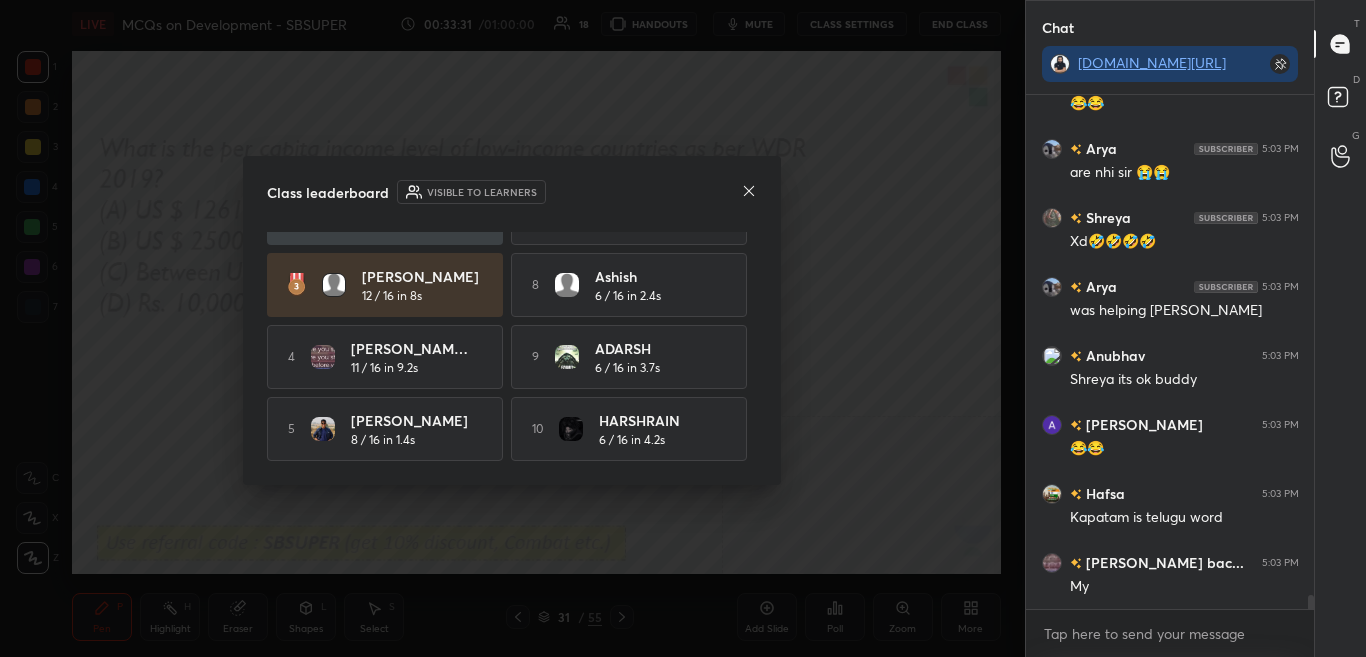 click 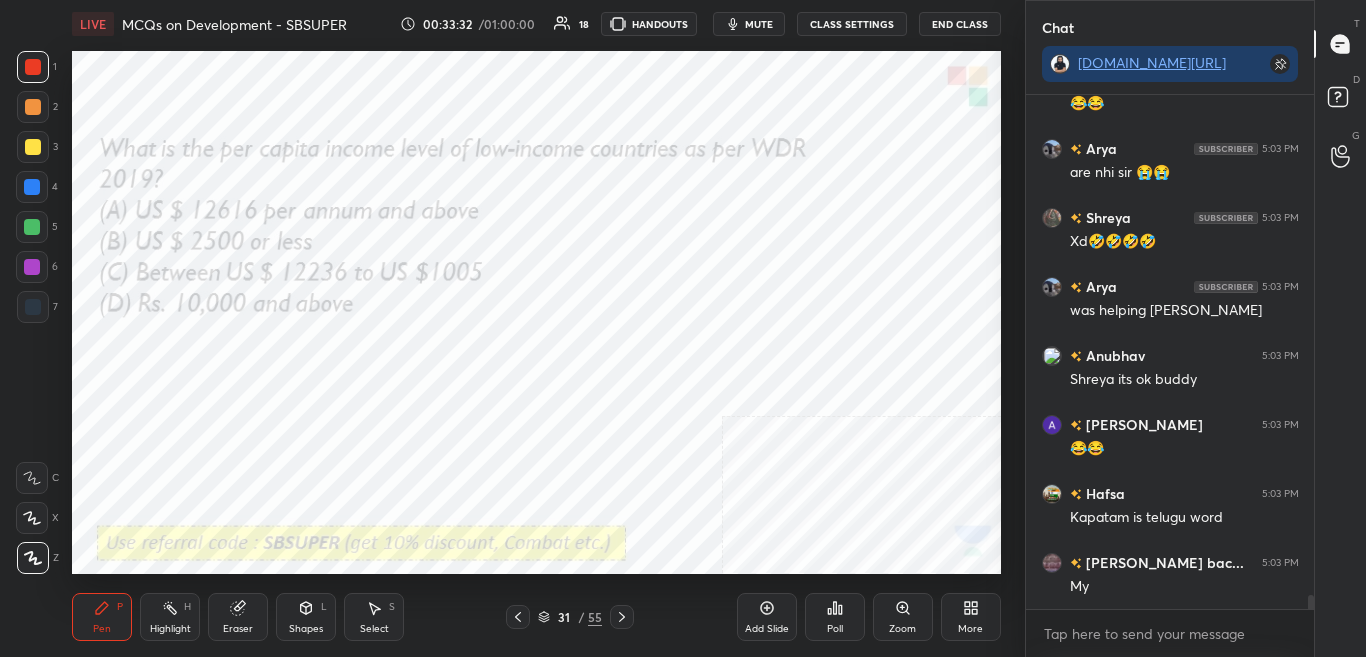 click 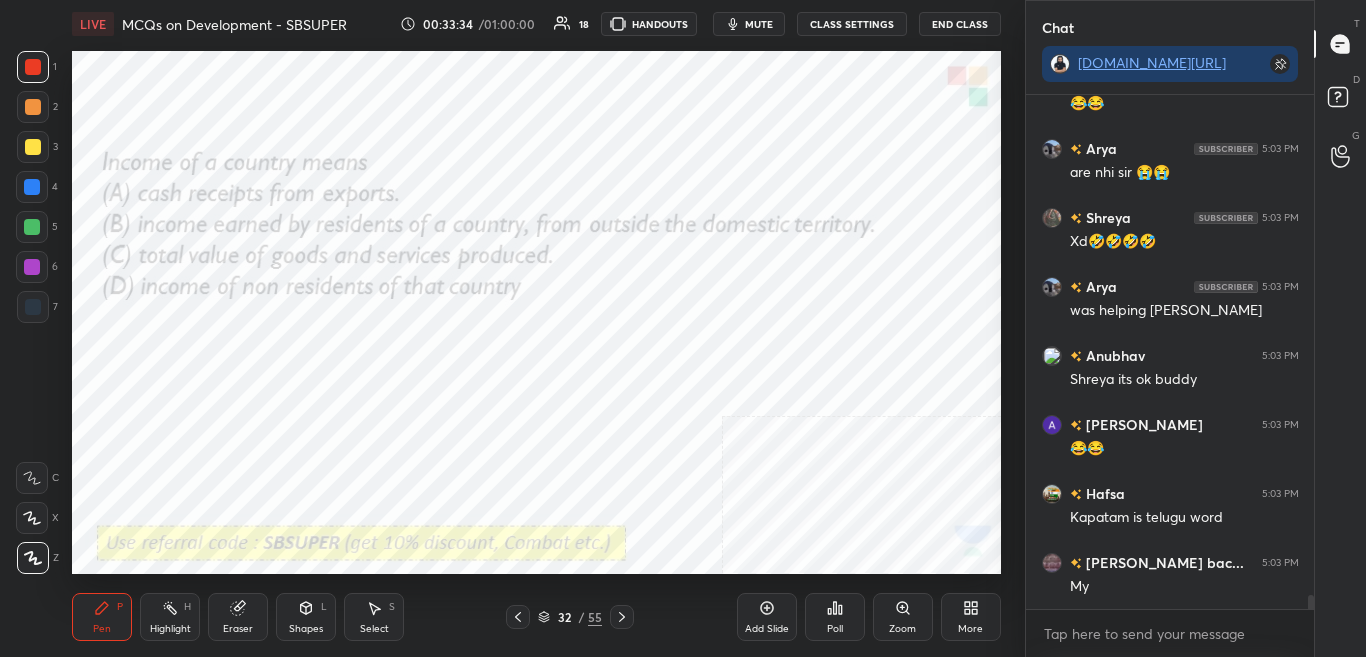 click 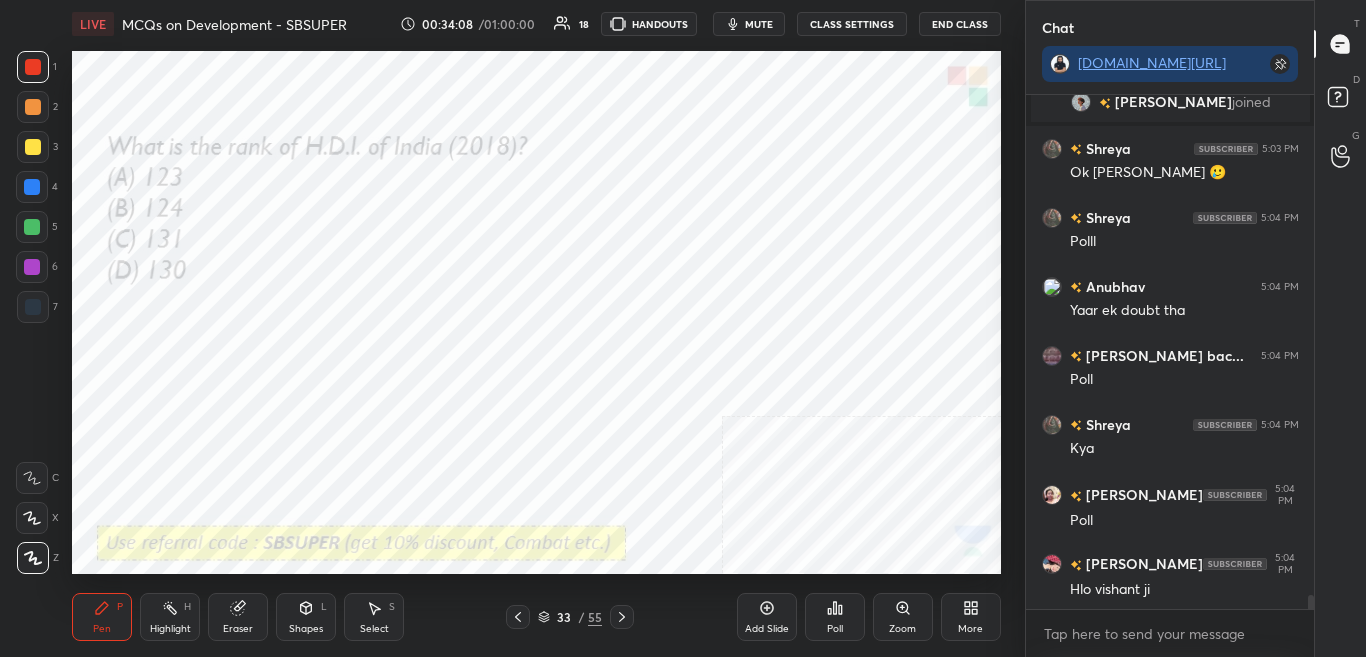 scroll, scrollTop: 18049, scrollLeft: 0, axis: vertical 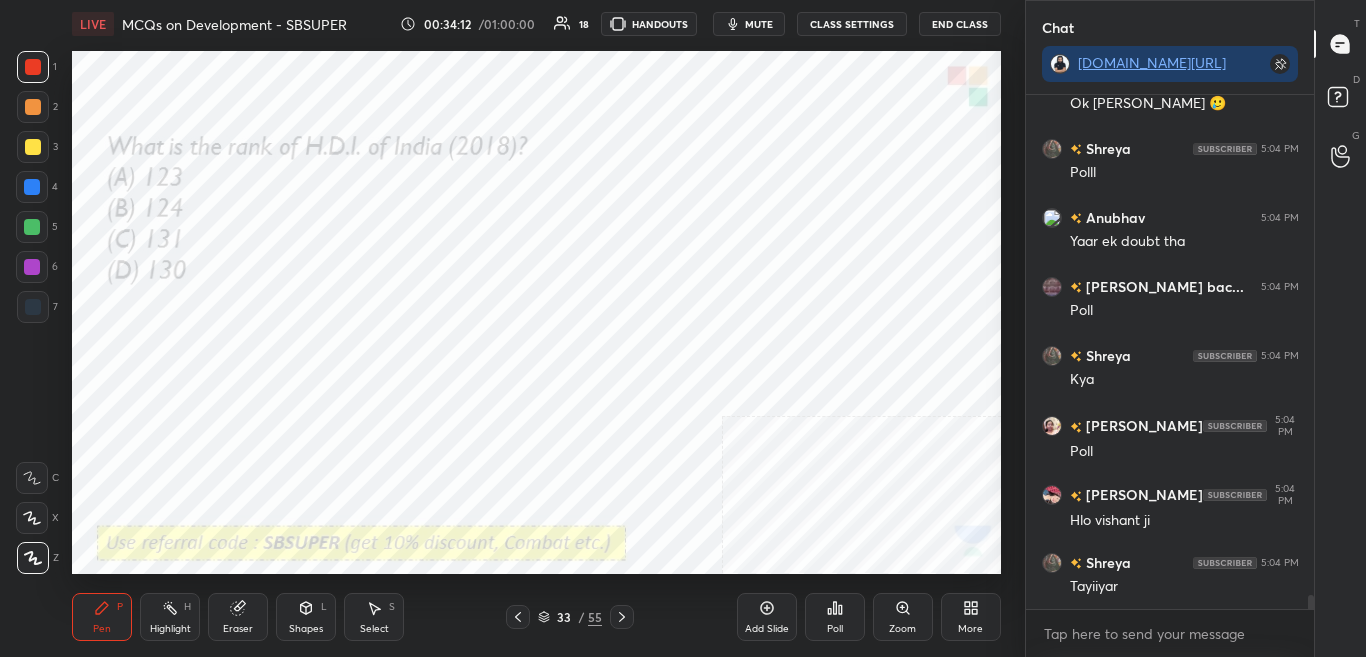 click on "mute" at bounding box center [759, 24] 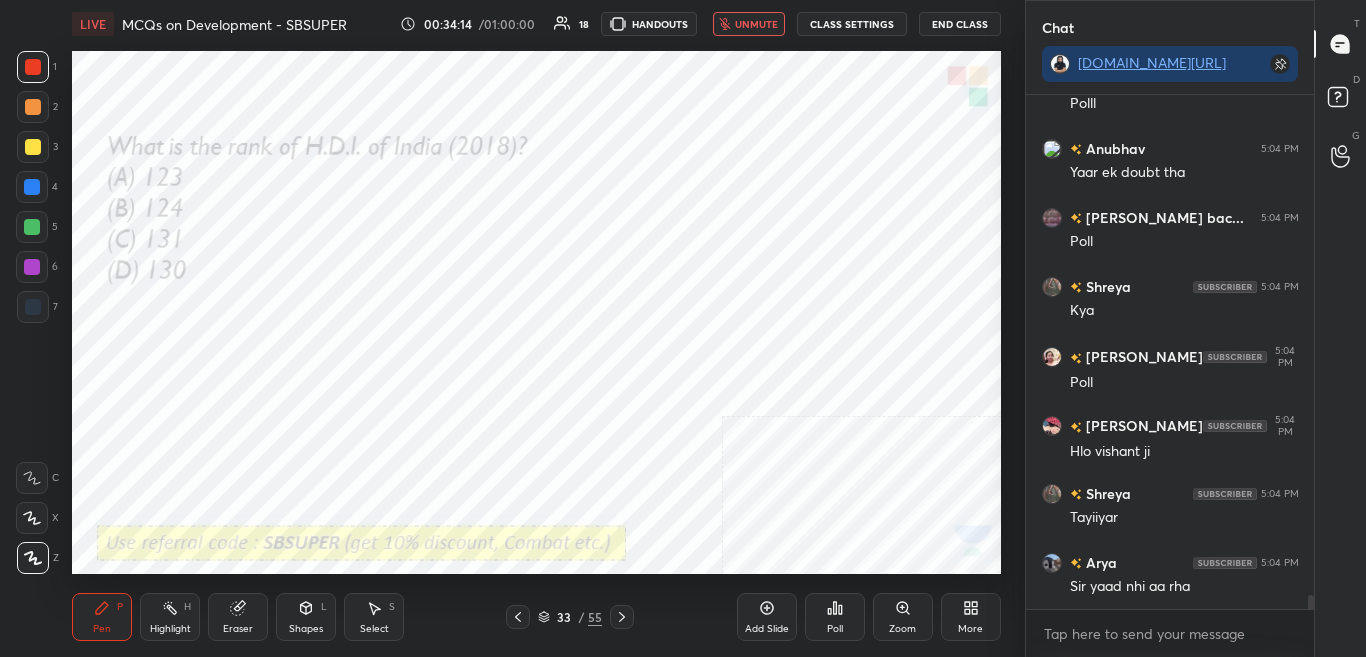 scroll, scrollTop: 18187, scrollLeft: 0, axis: vertical 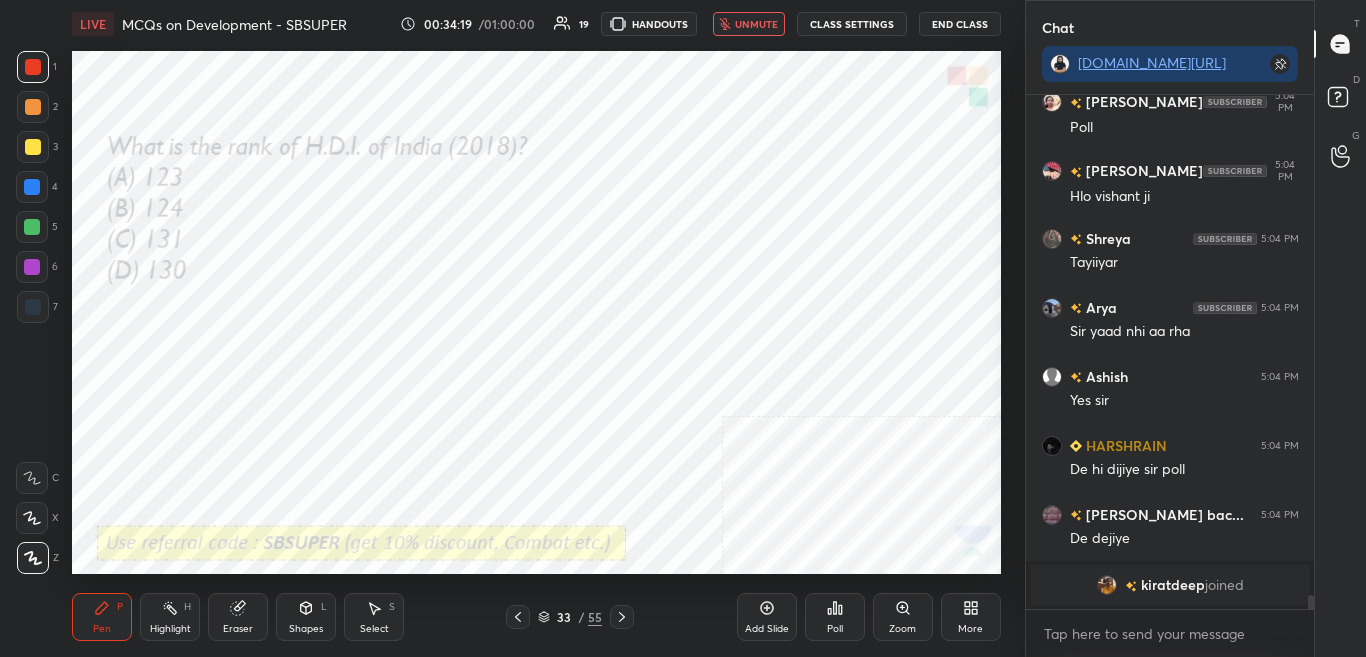 drag, startPoint x: 770, startPoint y: 25, endPoint x: 780, endPoint y: 43, distance: 20.59126 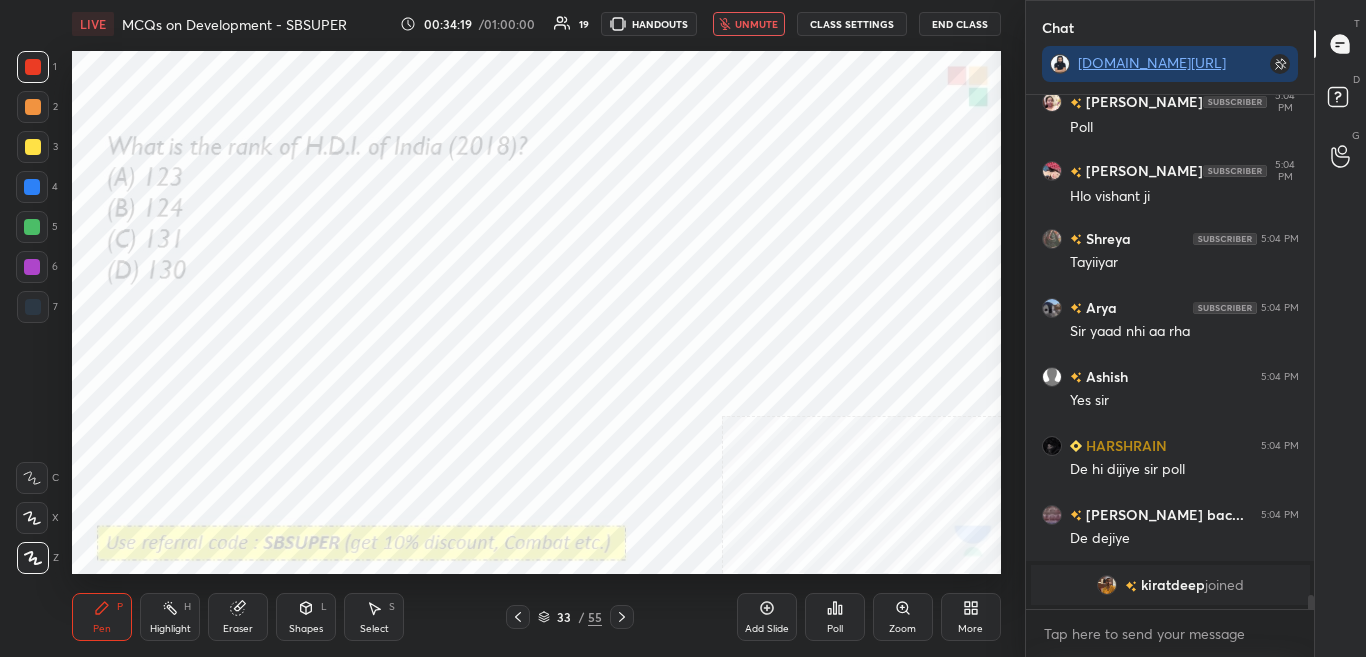 click on "unmute" at bounding box center [756, 24] 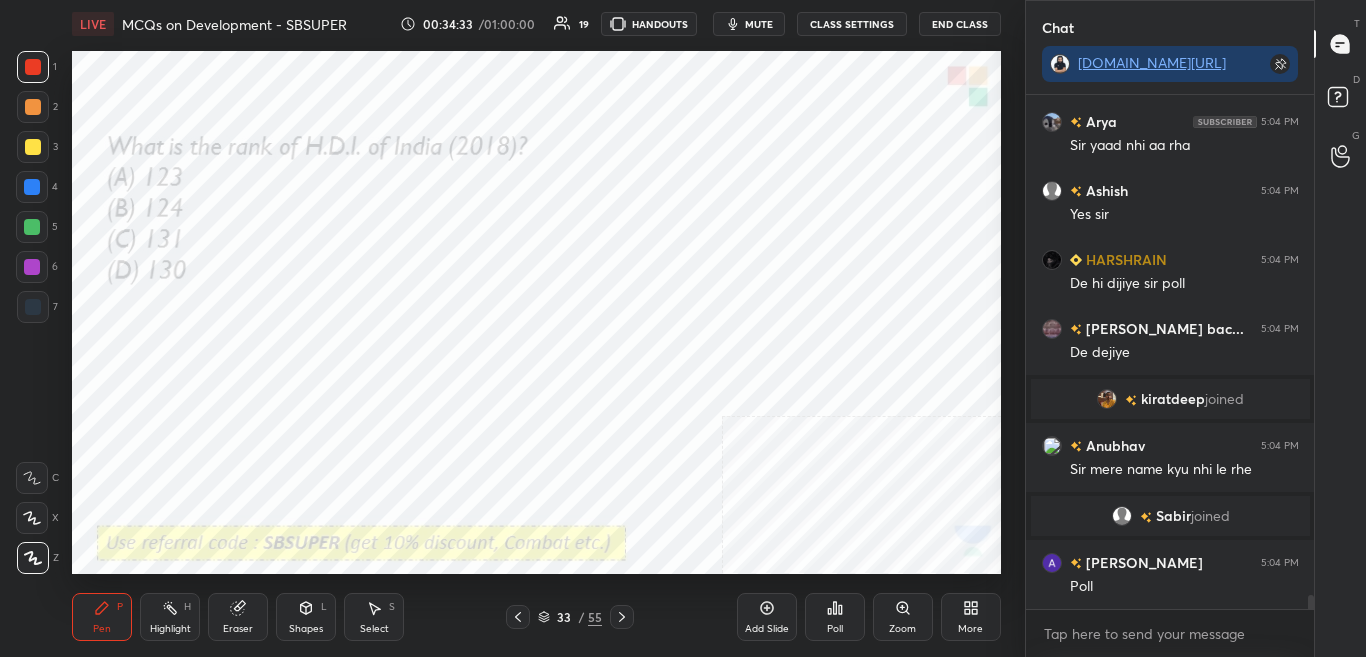 scroll, scrollTop: 18141, scrollLeft: 0, axis: vertical 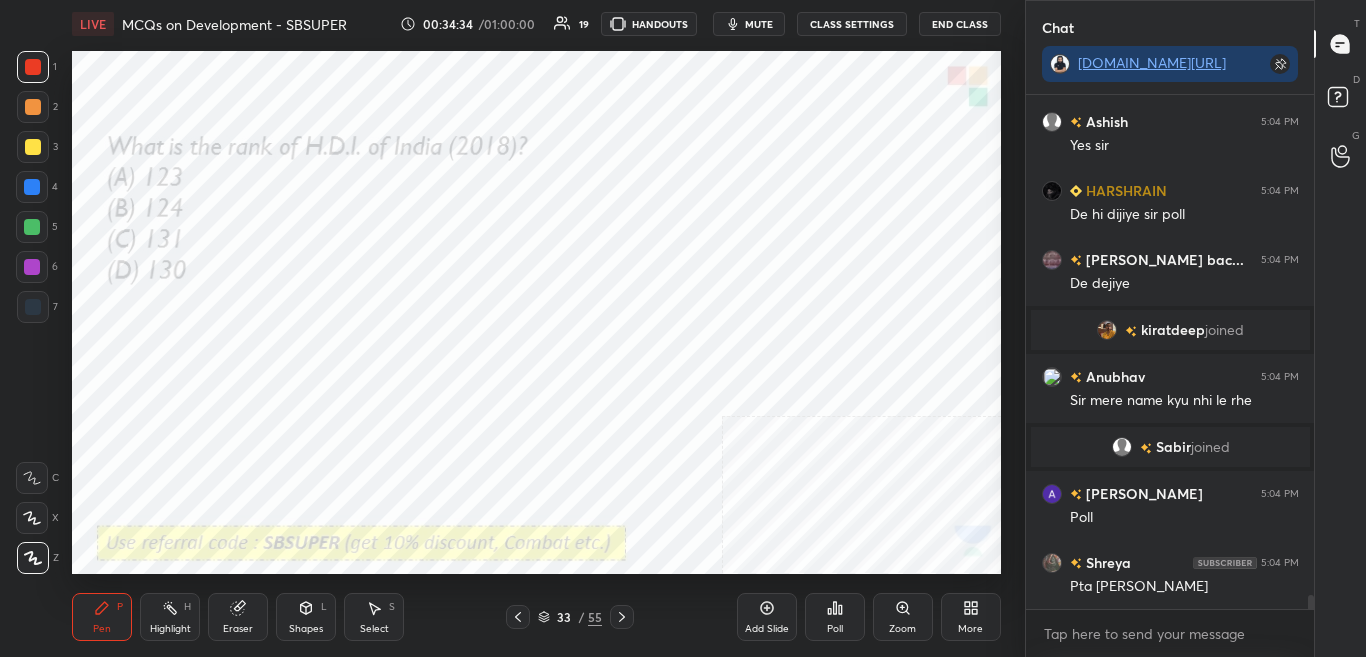 click on "Poll" at bounding box center [835, 617] 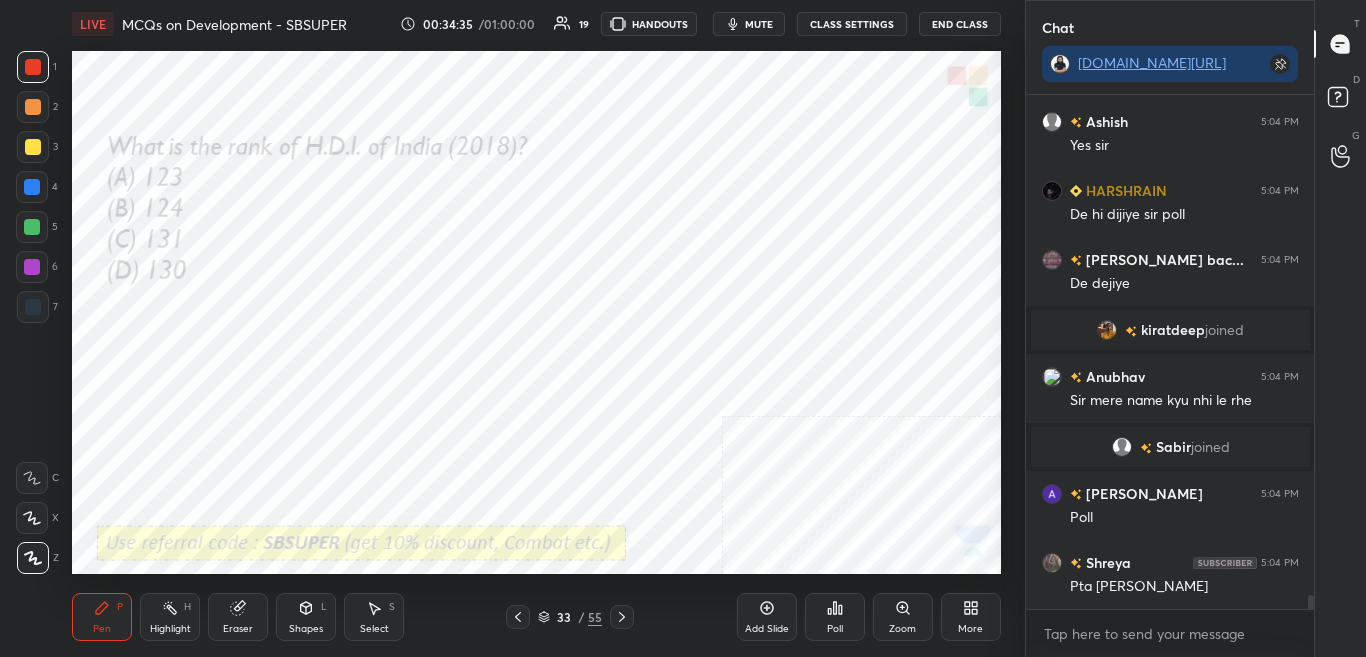 click on "Poll" at bounding box center (835, 617) 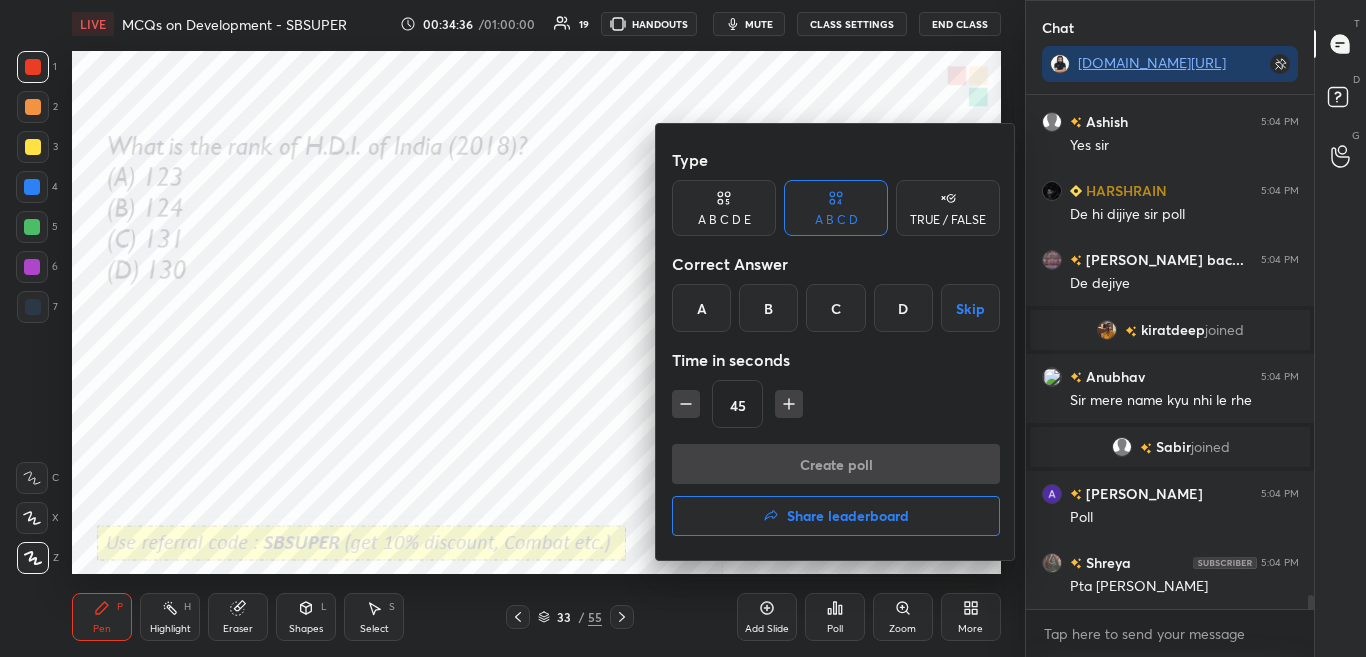 click on "D" at bounding box center (903, 308) 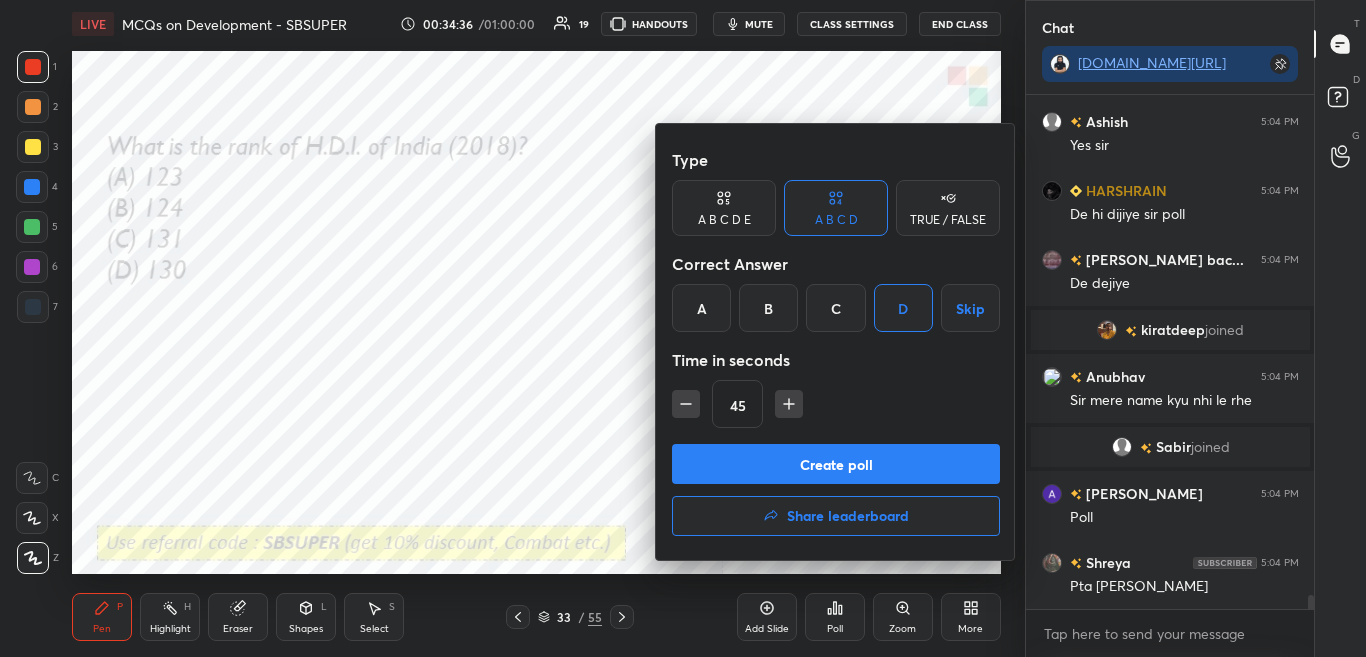 click on "Create poll" at bounding box center [836, 464] 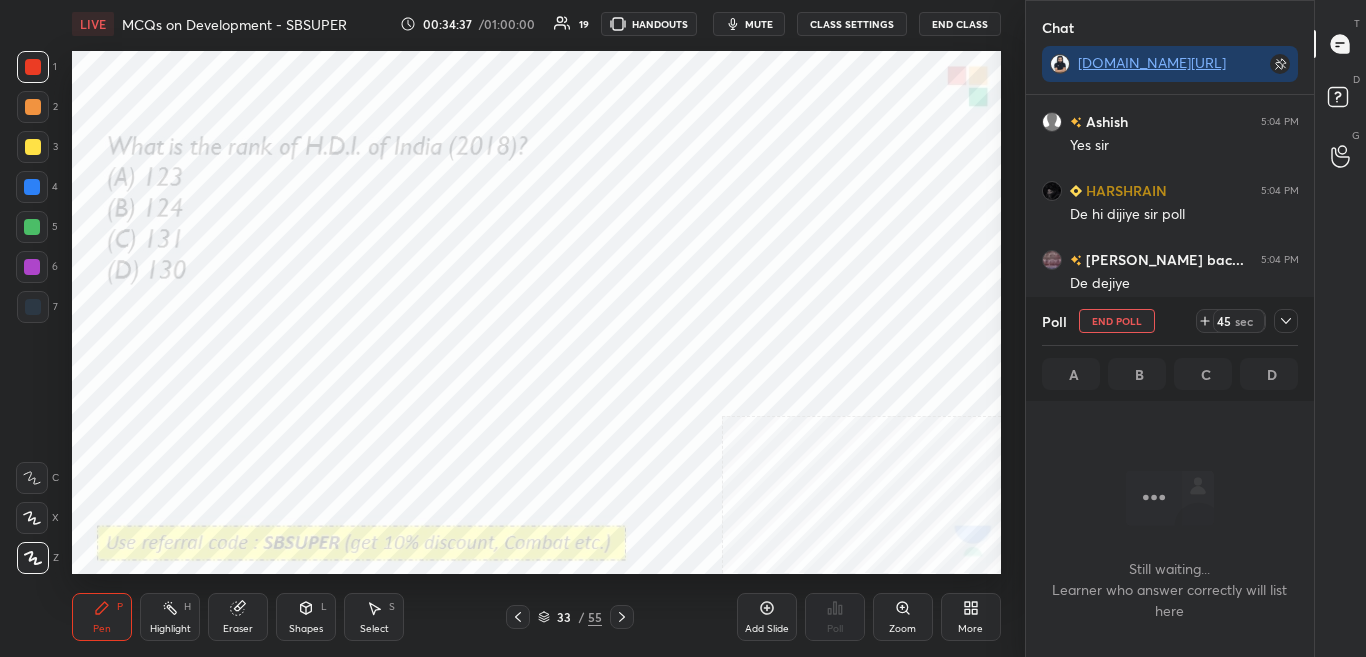 scroll, scrollTop: 299, scrollLeft: 282, axis: both 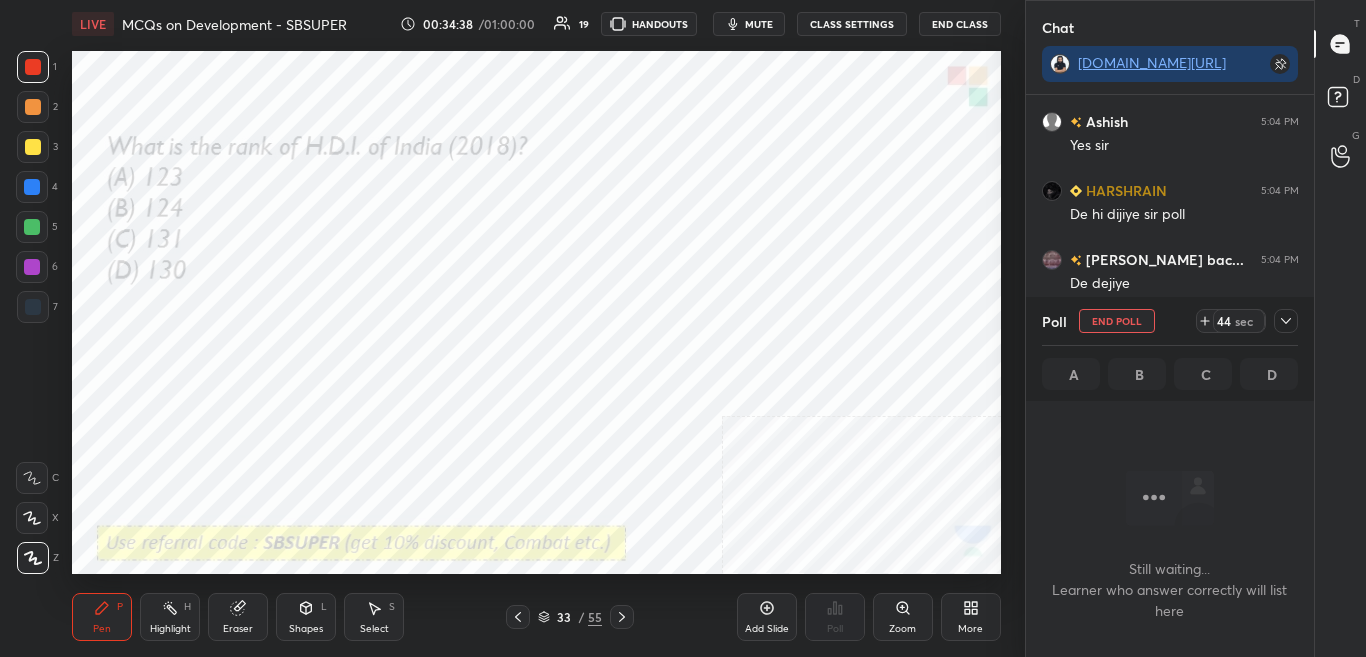 click at bounding box center (1286, 321) 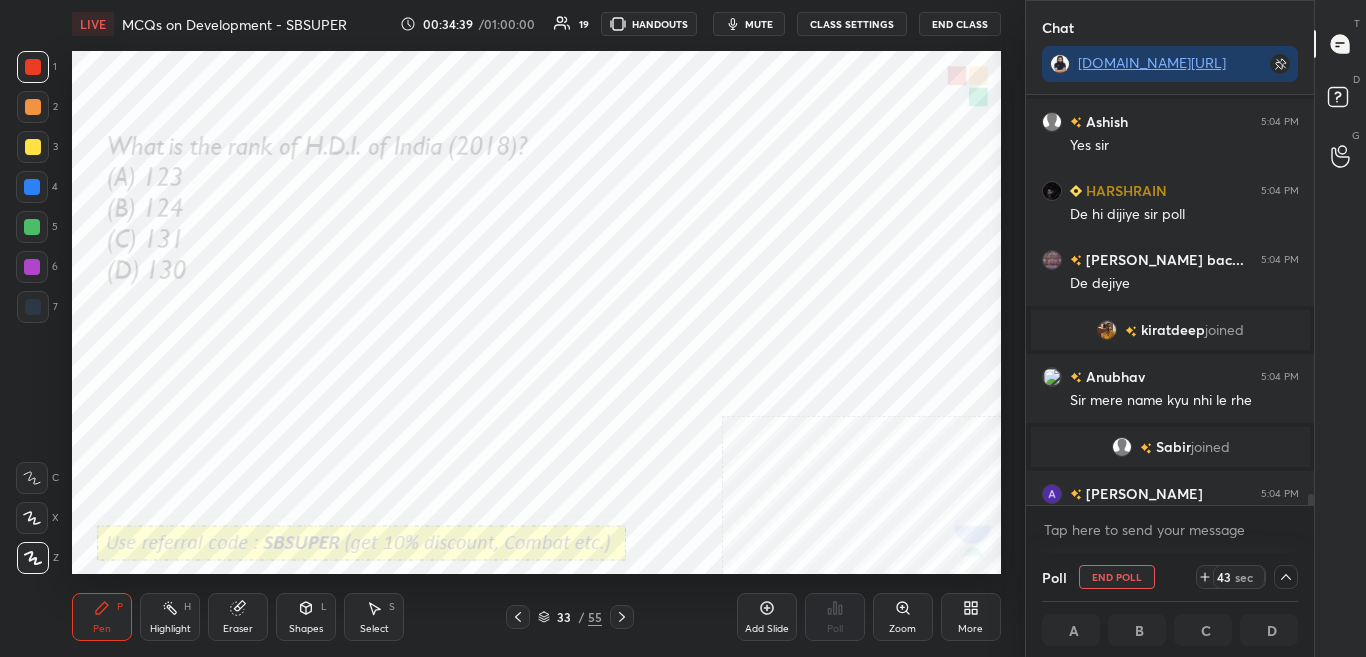 scroll, scrollTop: 18265, scrollLeft: 0, axis: vertical 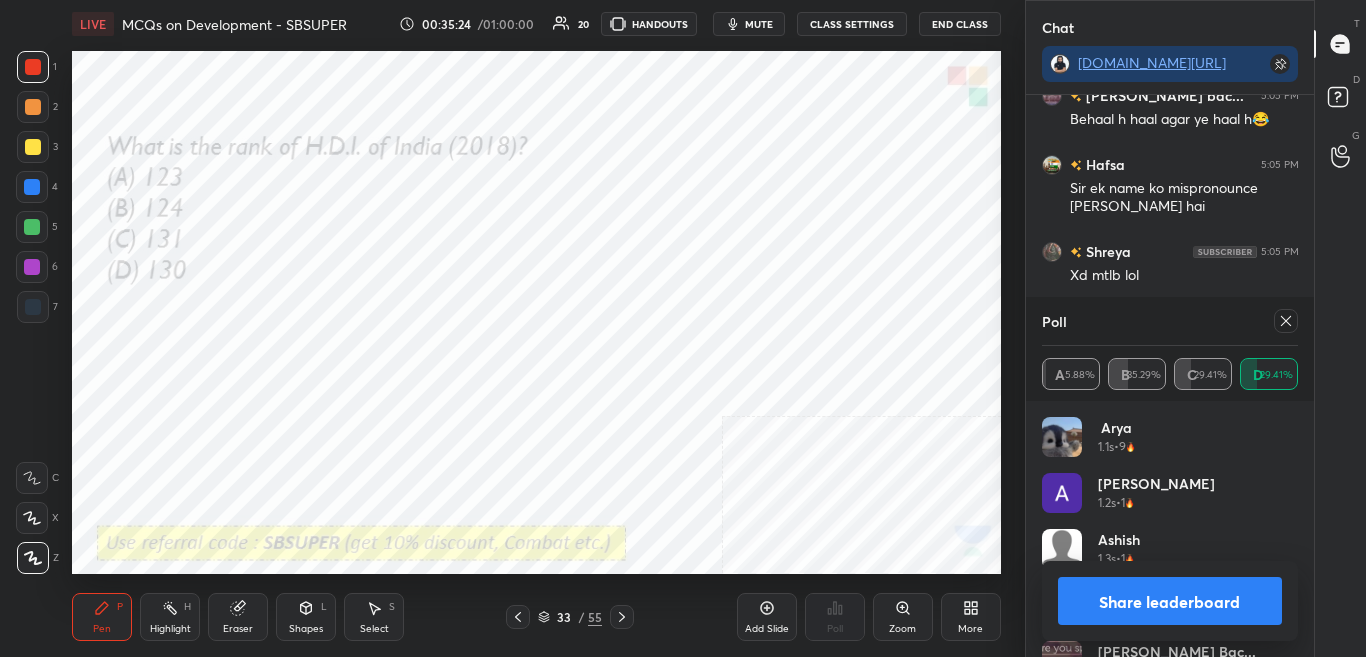 drag, startPoint x: 1180, startPoint y: 593, endPoint x: 1182, endPoint y: 583, distance: 10.198039 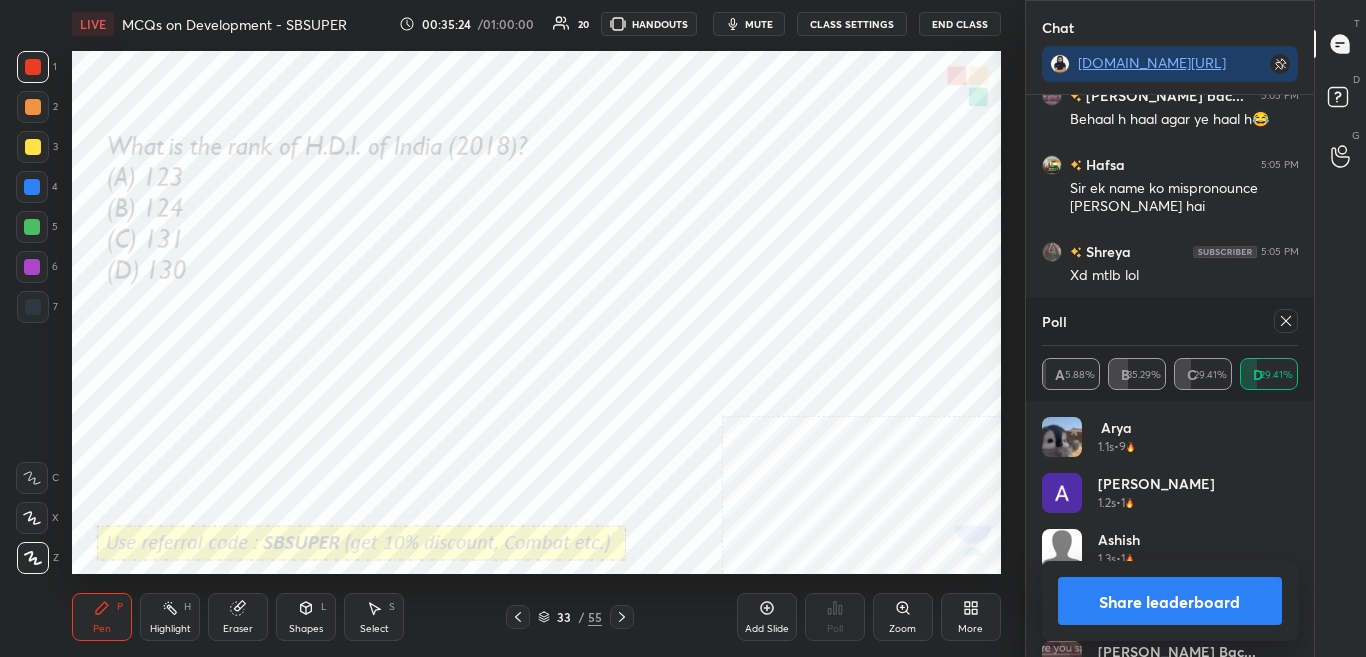 click on "Share leaderboard" at bounding box center (1170, 601) 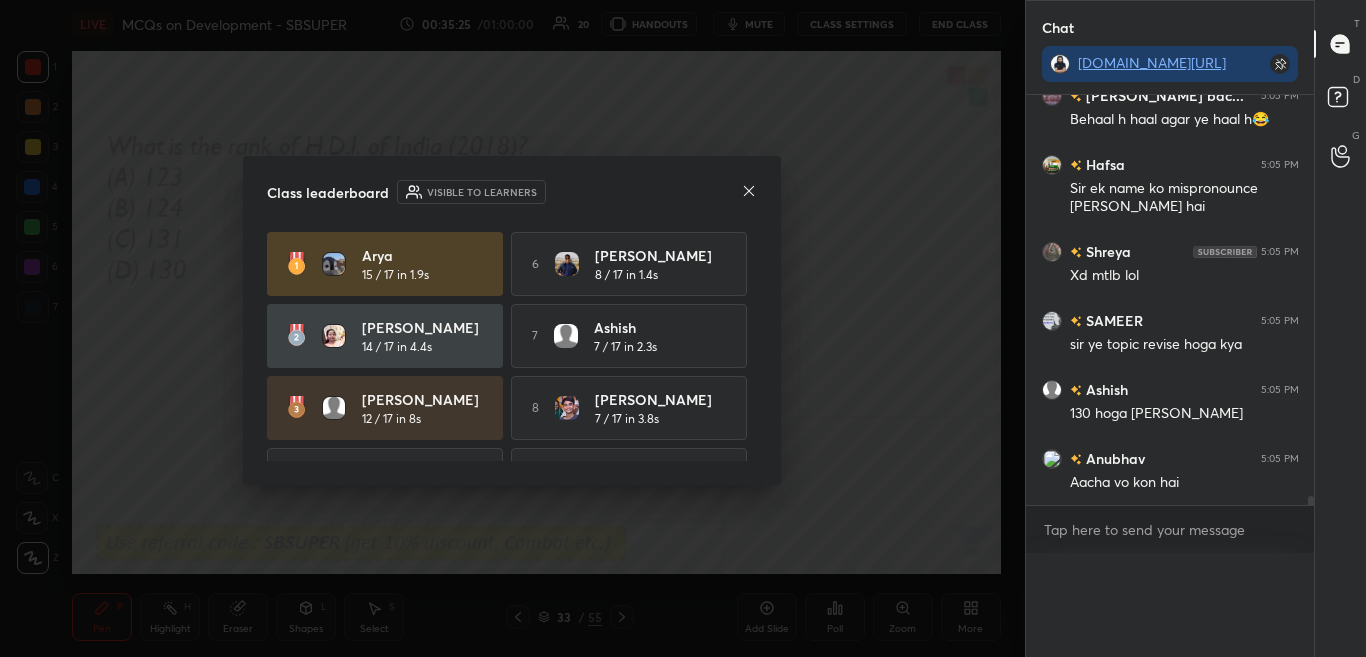 scroll, scrollTop: 0, scrollLeft: 0, axis: both 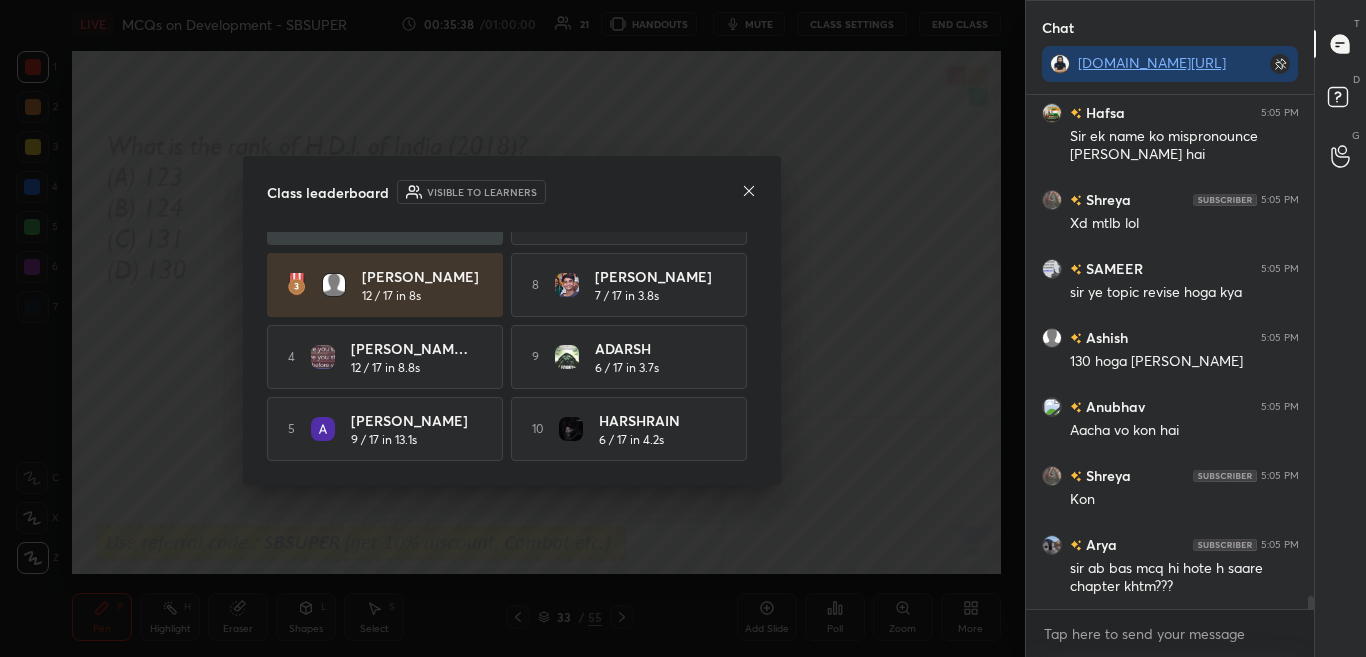 click 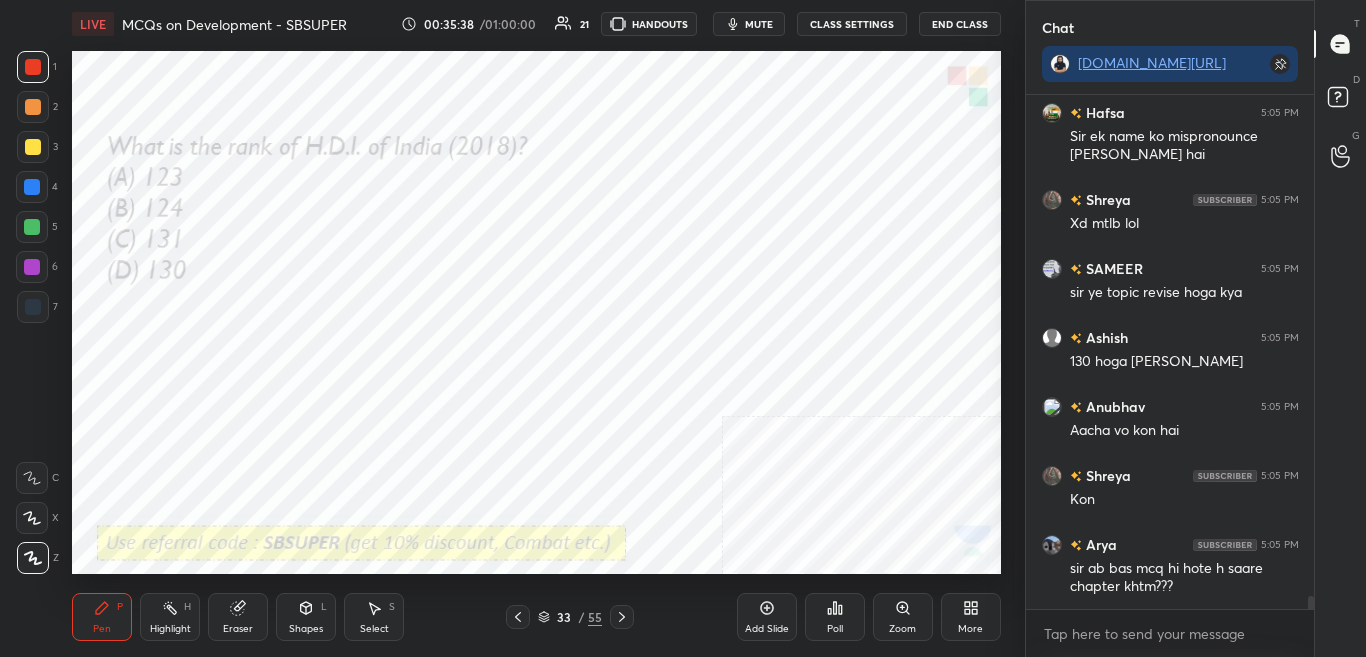 click at bounding box center [622, 617] 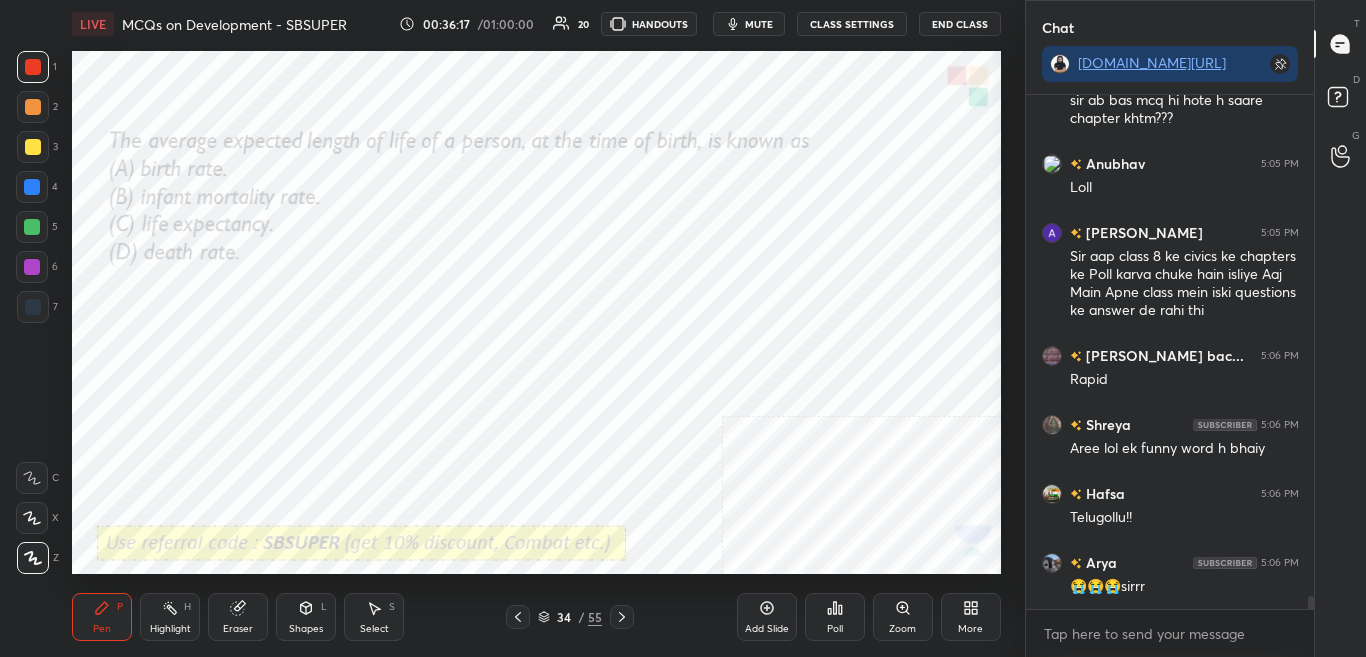 scroll, scrollTop: 19631, scrollLeft: 0, axis: vertical 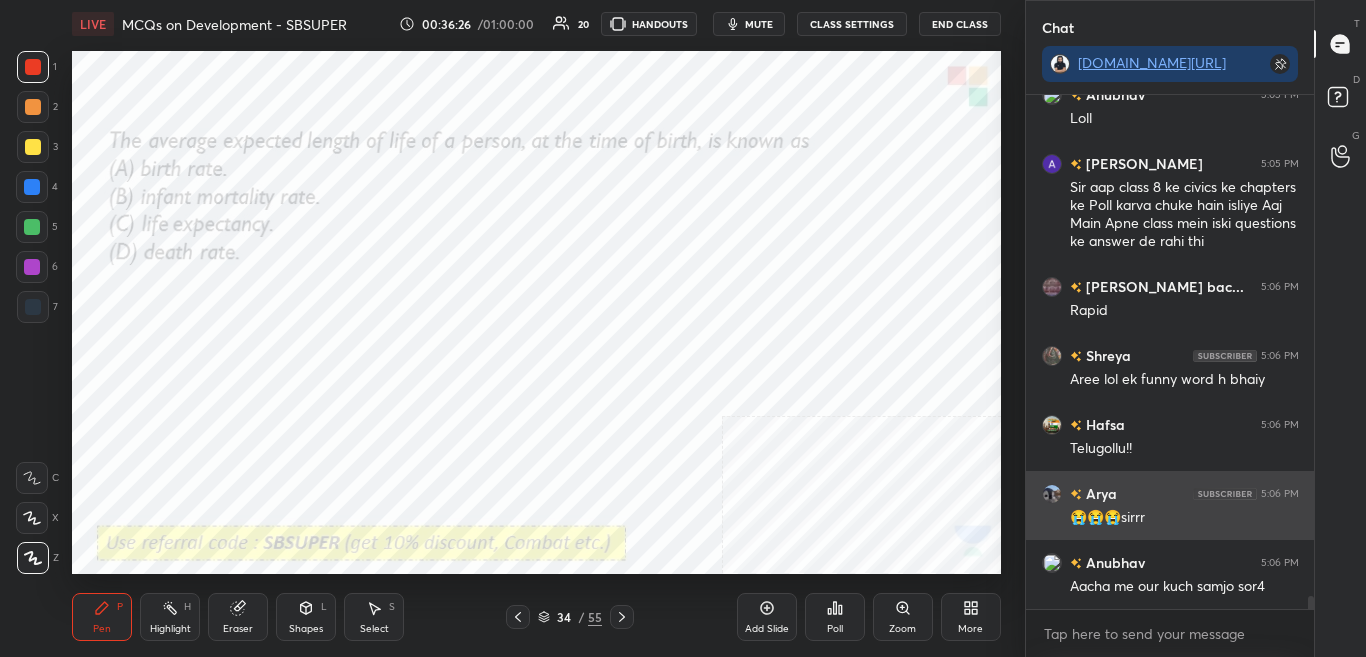 click on "😭😭😭sirrr" at bounding box center [1184, 518] 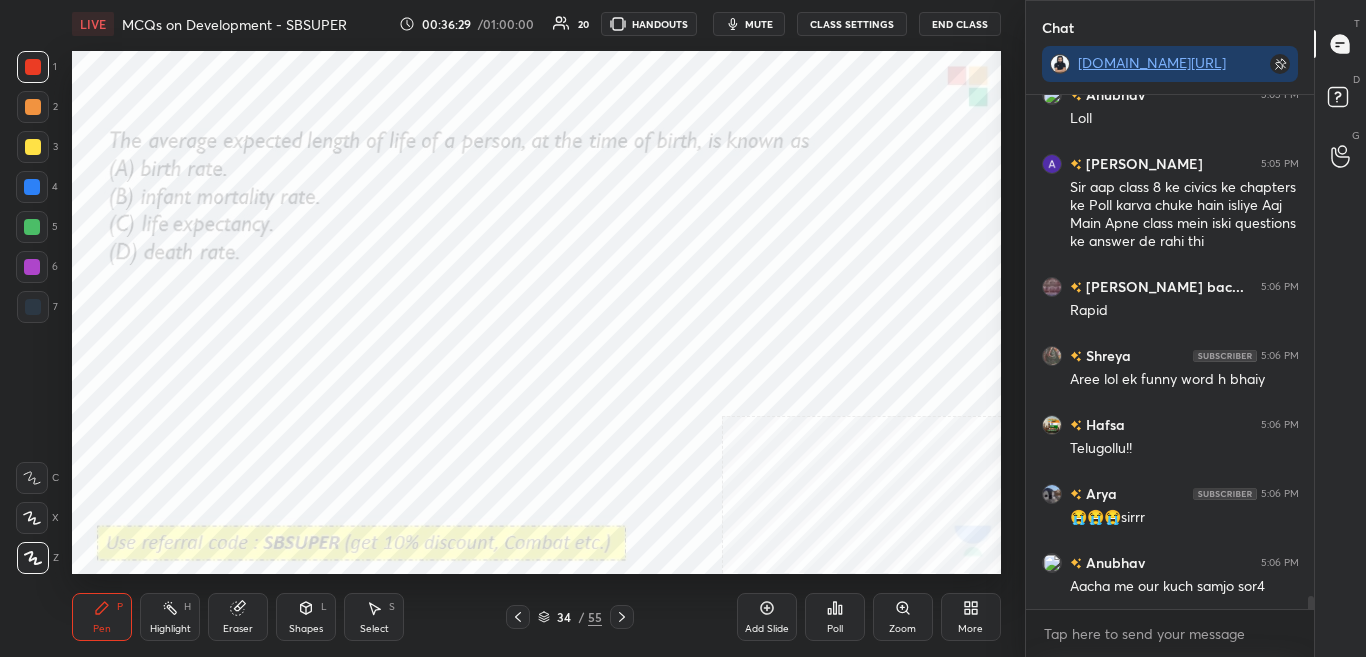 scroll, scrollTop: 19700, scrollLeft: 0, axis: vertical 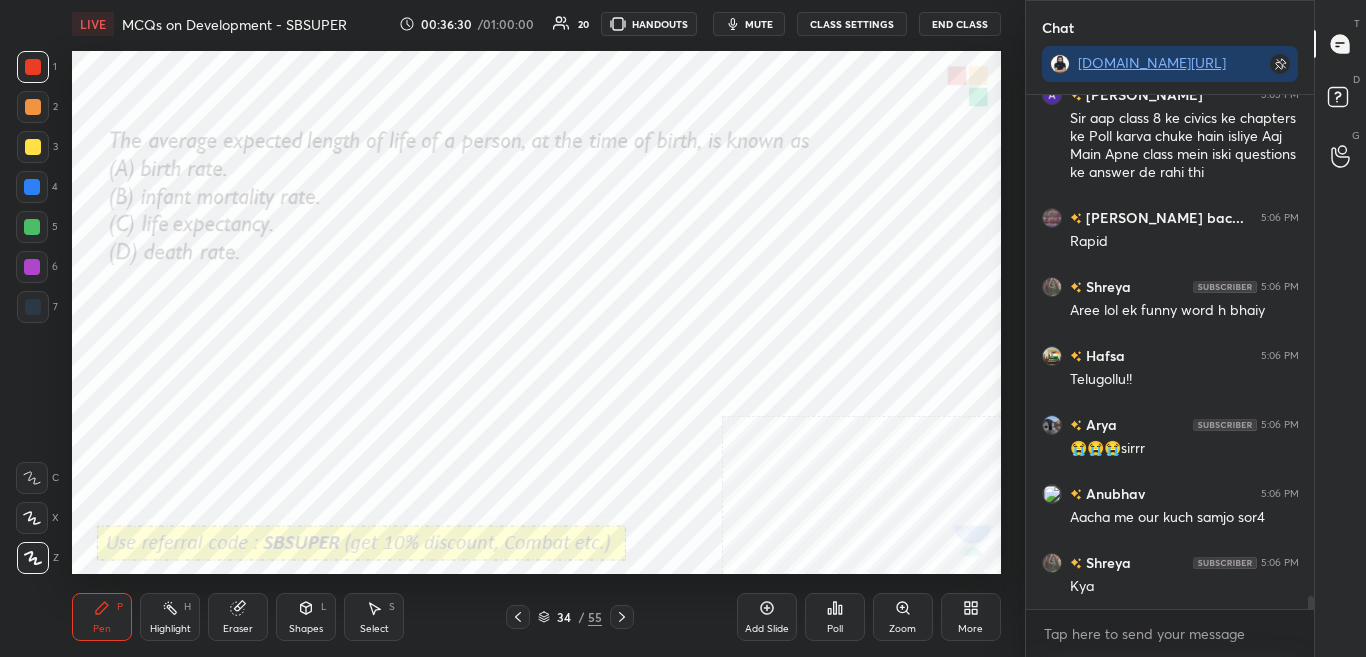 click on "Poll" at bounding box center (835, 617) 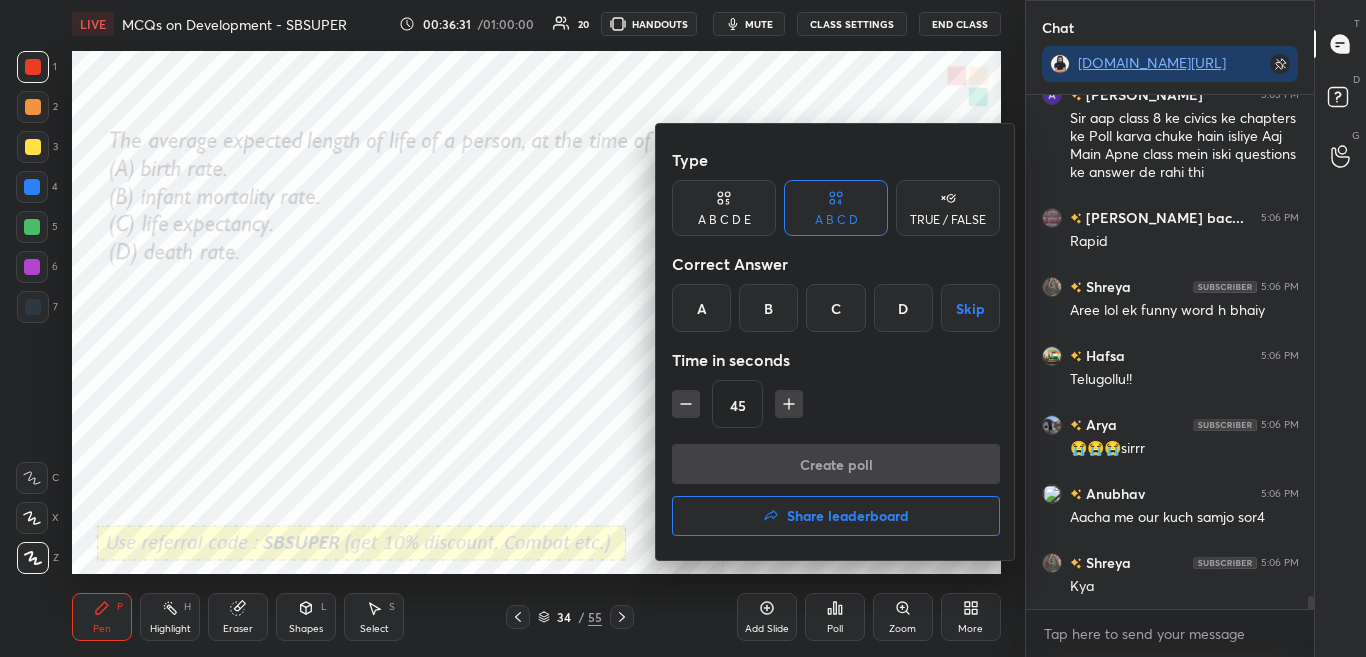 scroll, scrollTop: 19769, scrollLeft: 0, axis: vertical 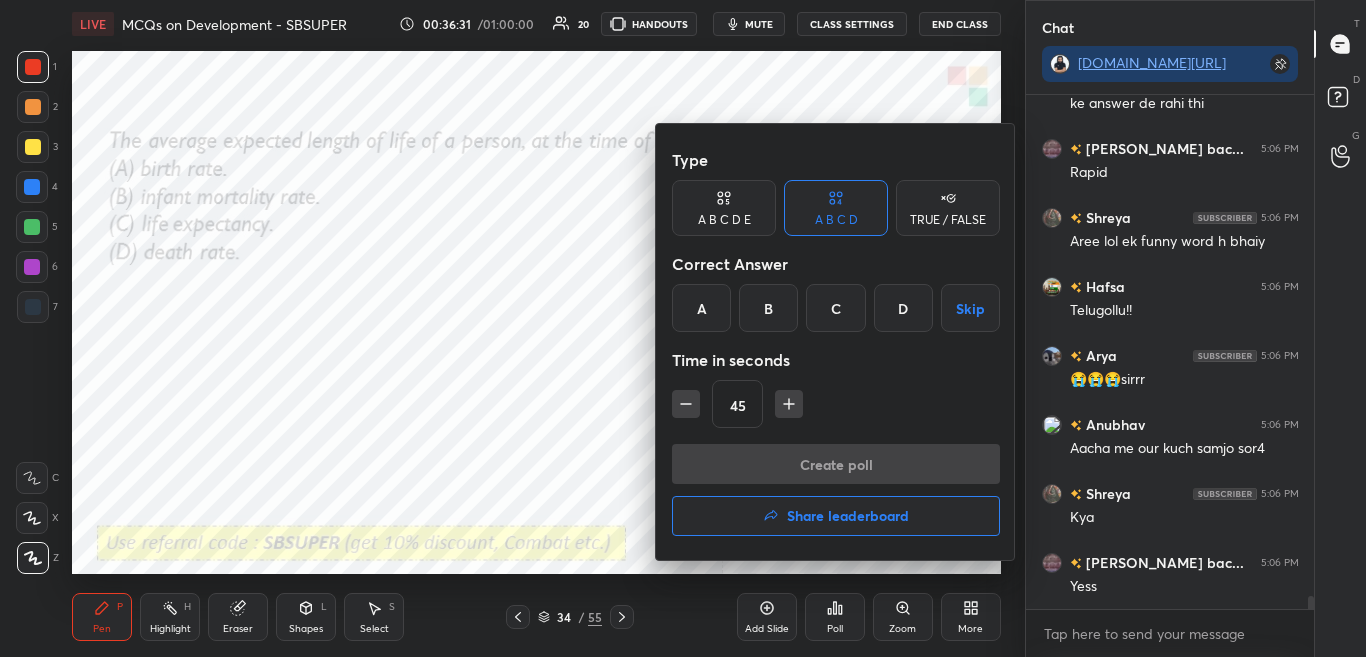 click at bounding box center (683, 328) 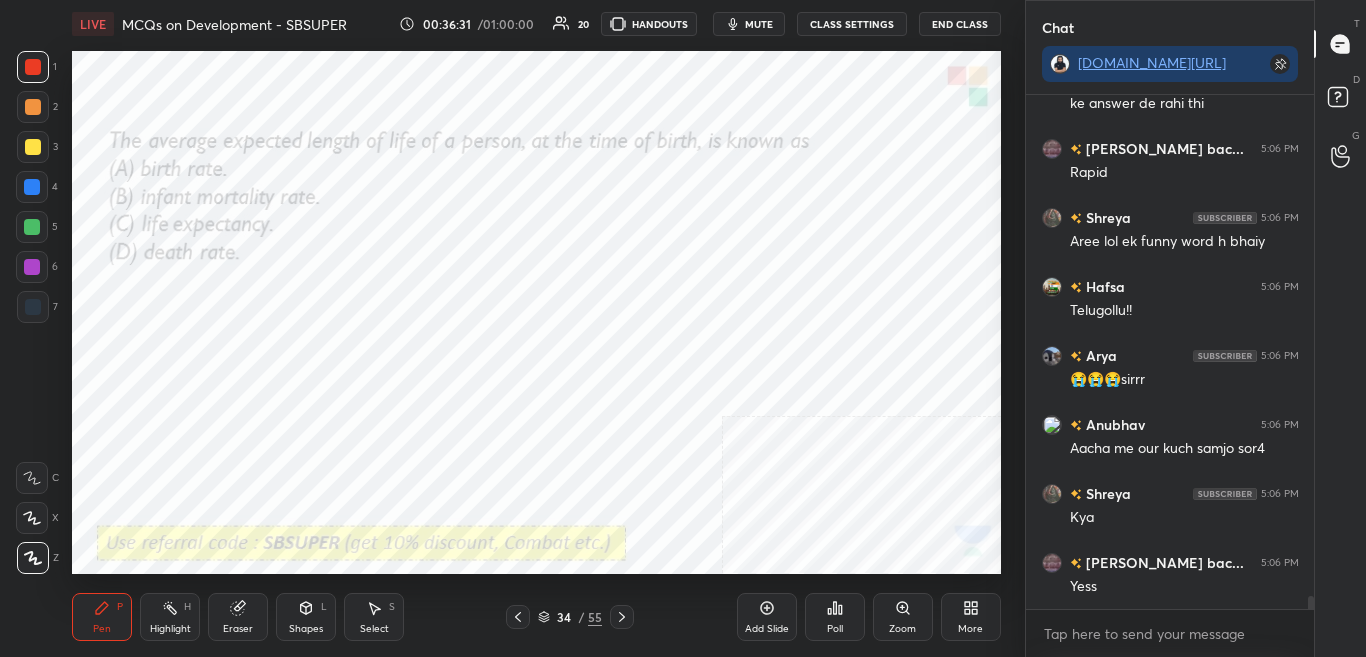 click on "Poll" at bounding box center (835, 629) 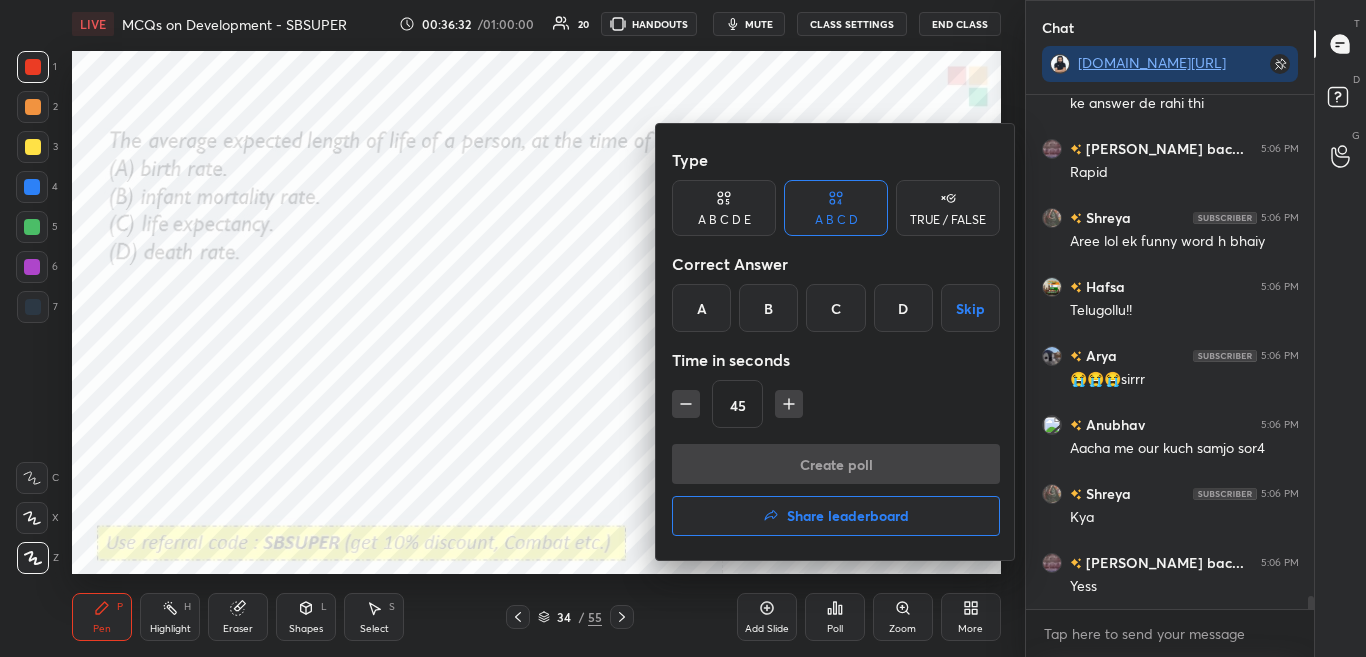 click at bounding box center (683, 328) 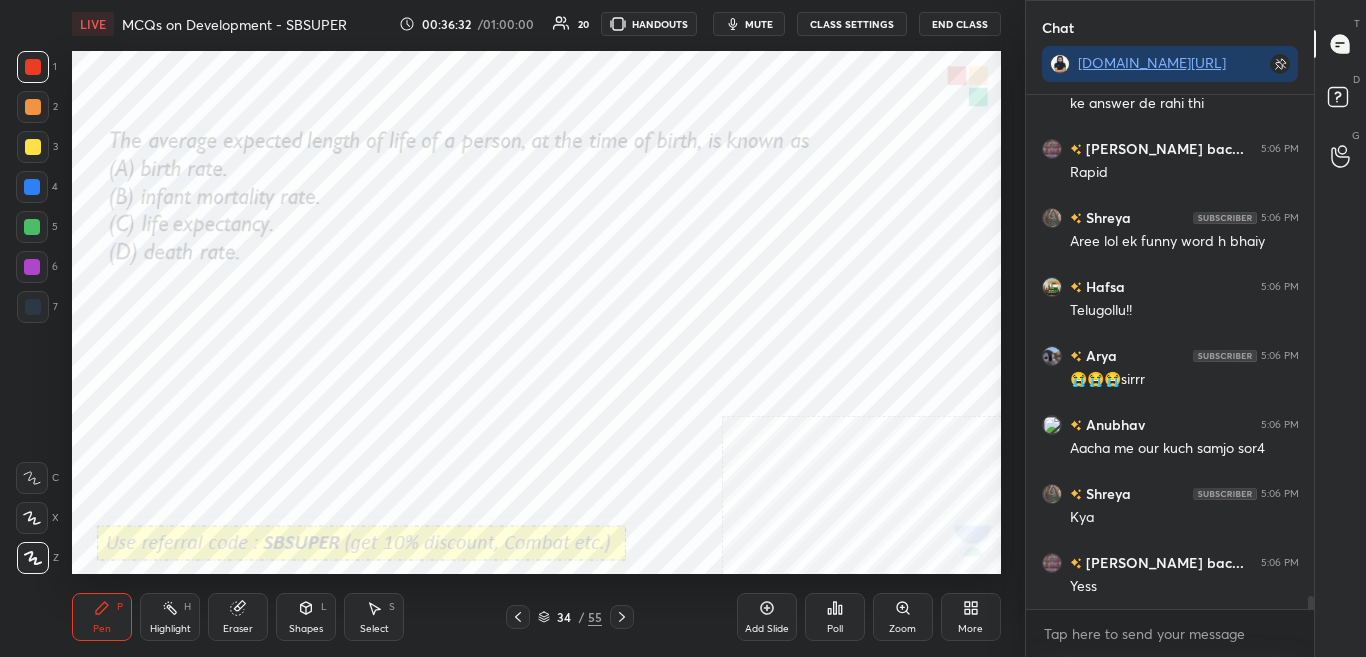 click on "Poll" at bounding box center [835, 629] 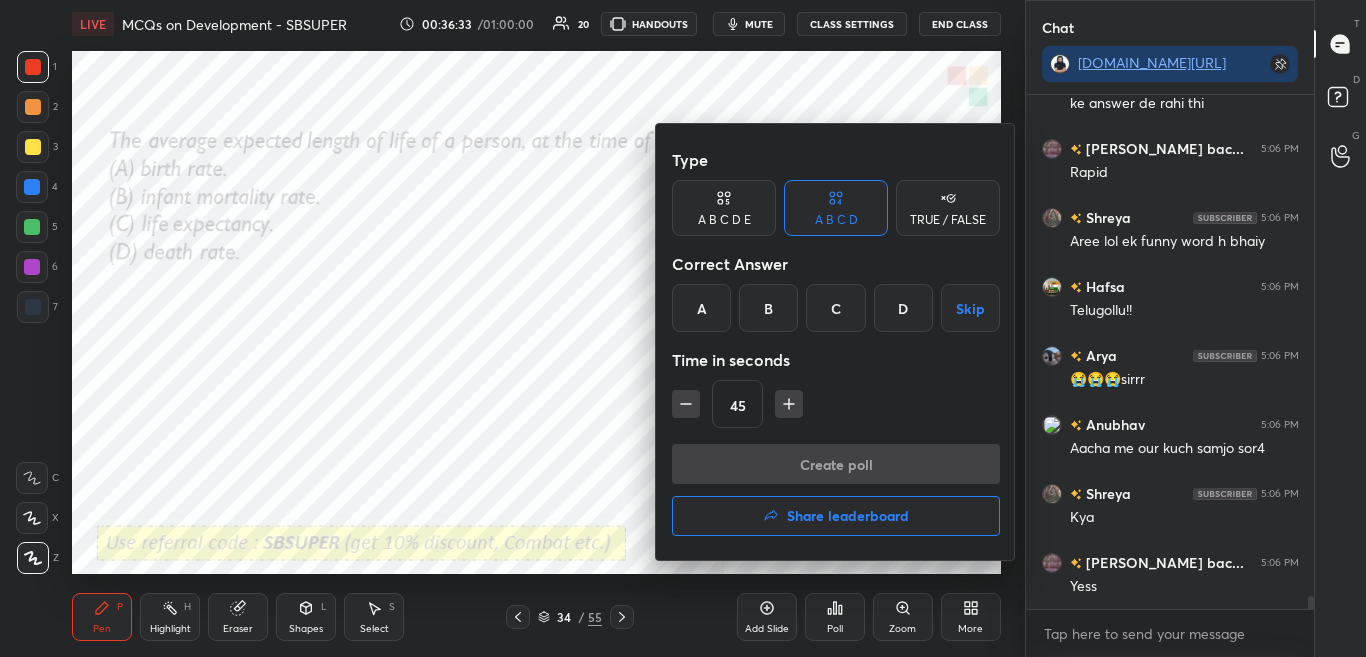 click at bounding box center (683, 328) 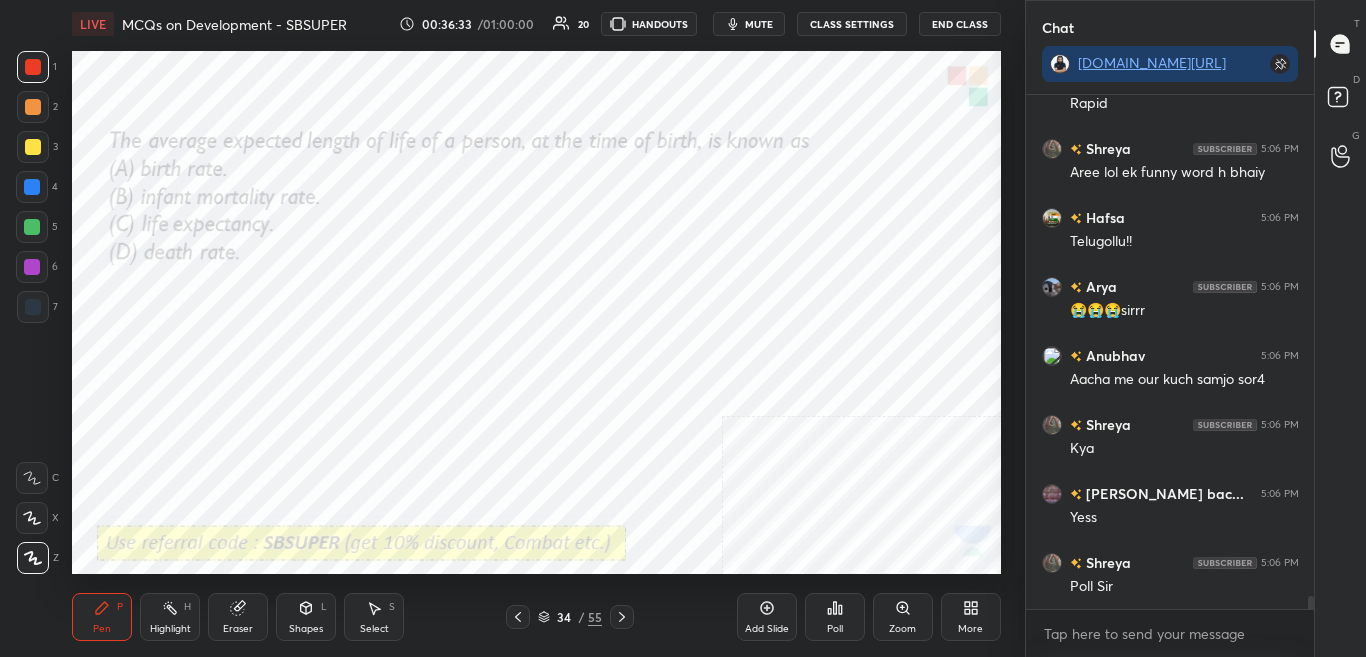click on "Poll" at bounding box center (835, 629) 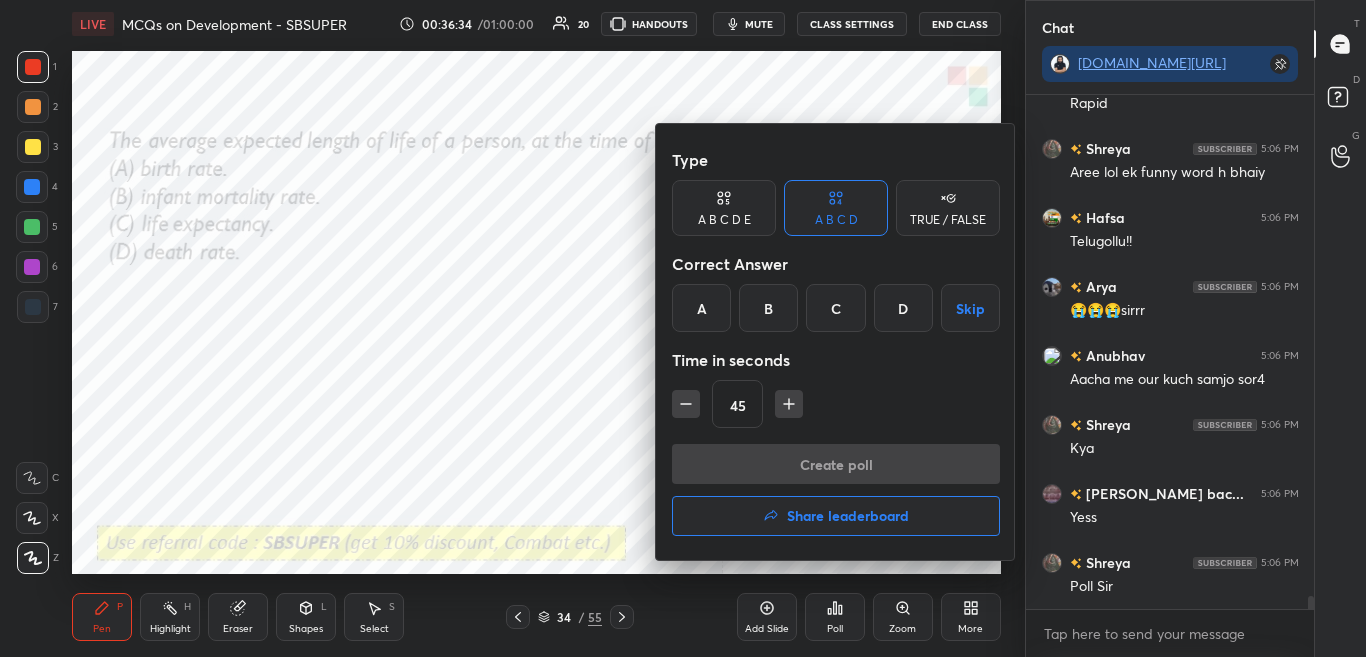 scroll, scrollTop: 19907, scrollLeft: 0, axis: vertical 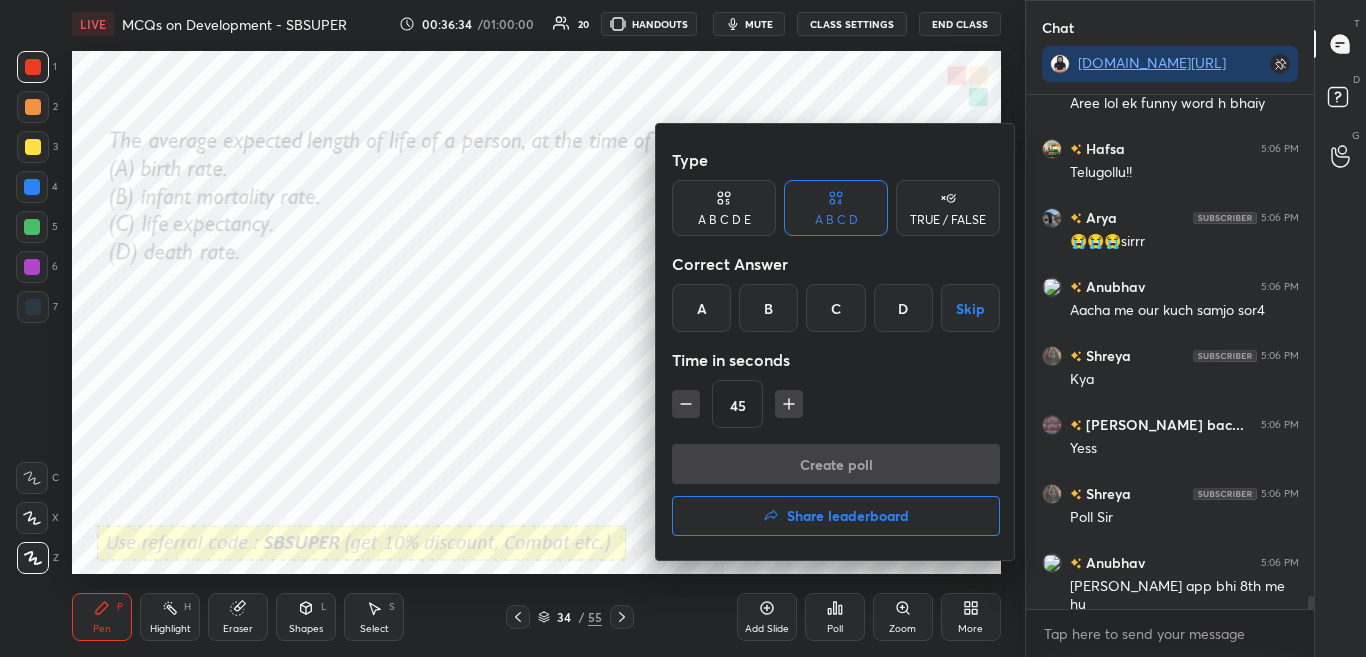 click at bounding box center [683, 328] 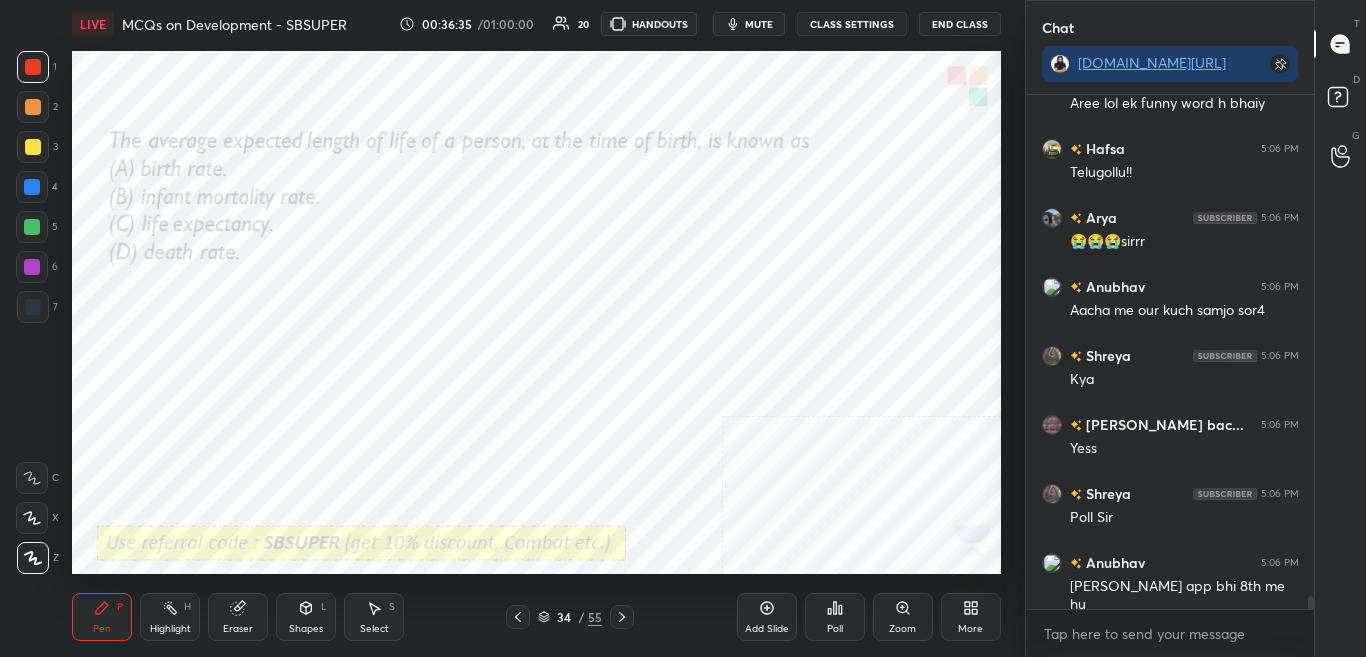 click on "Poll" at bounding box center (835, 629) 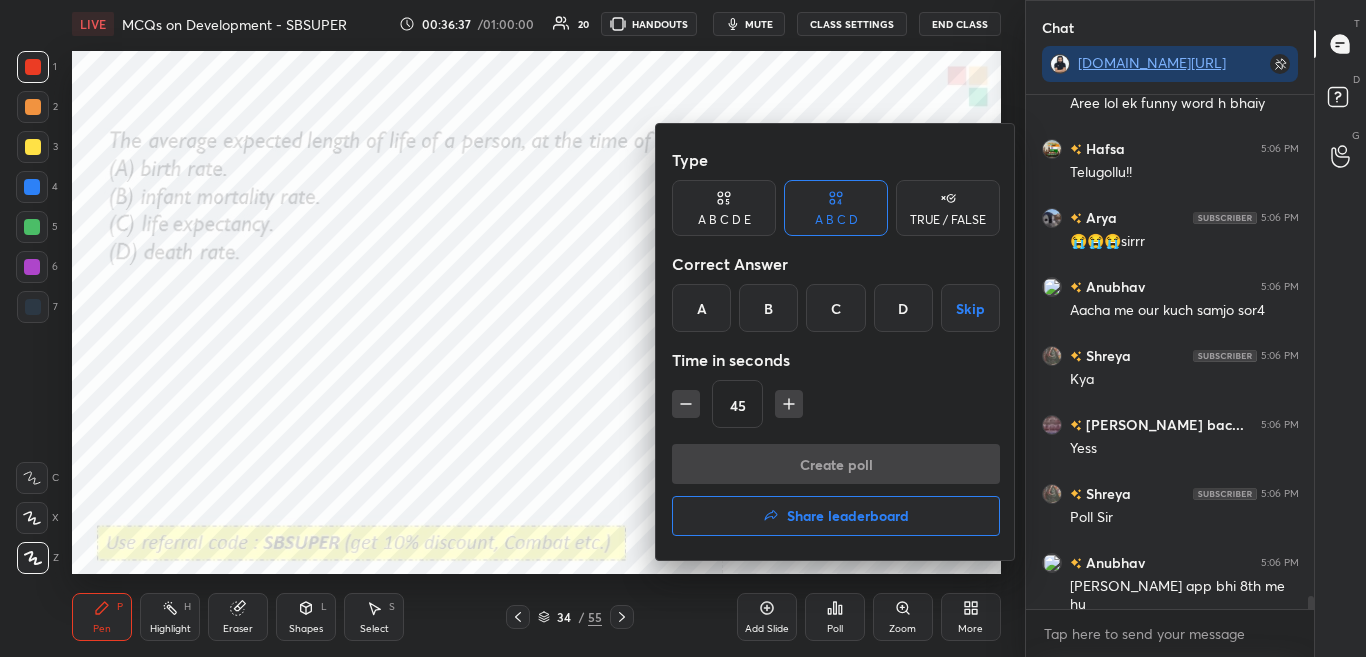 click at bounding box center (683, 328) 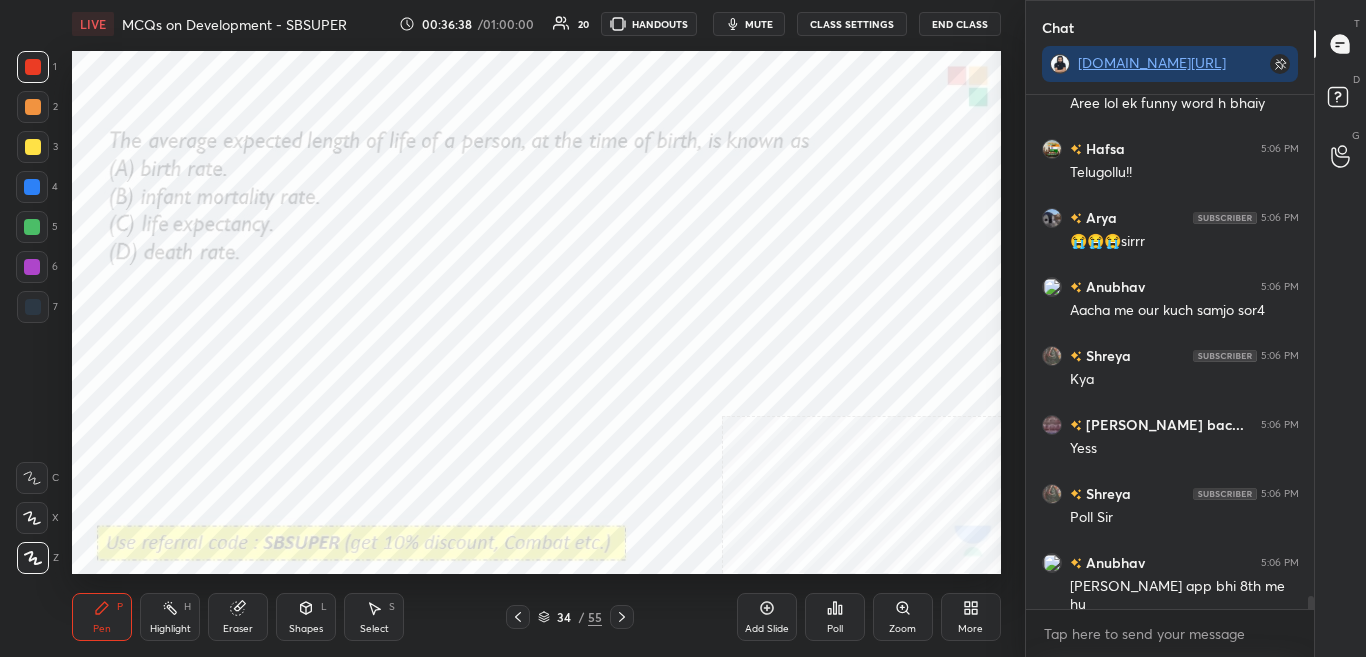 scroll, scrollTop: 19976, scrollLeft: 0, axis: vertical 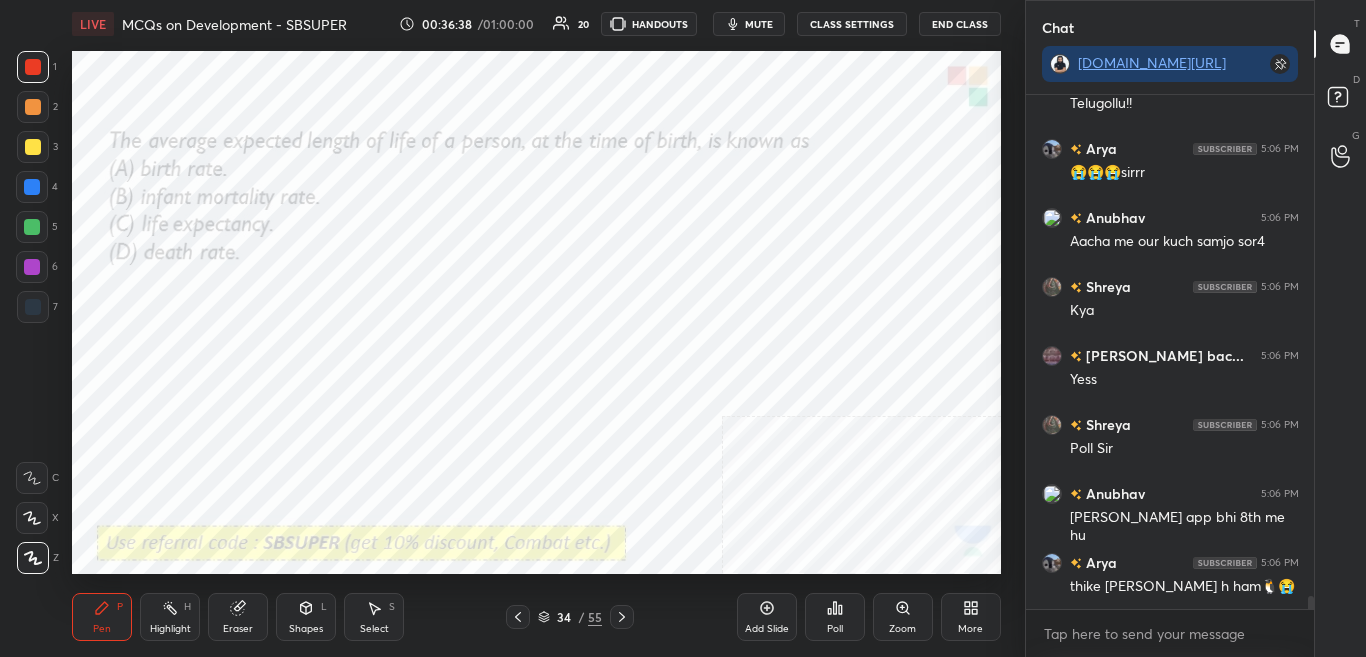 click on "Poll" at bounding box center (835, 617) 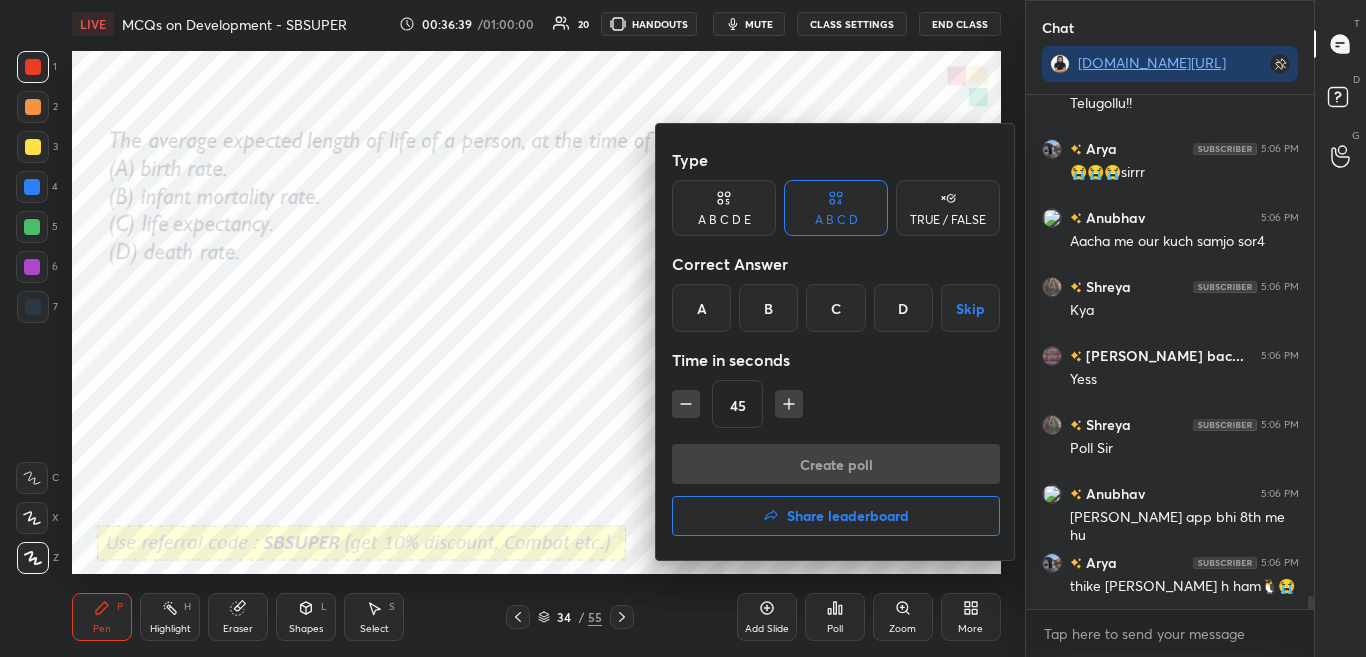 click at bounding box center [683, 328] 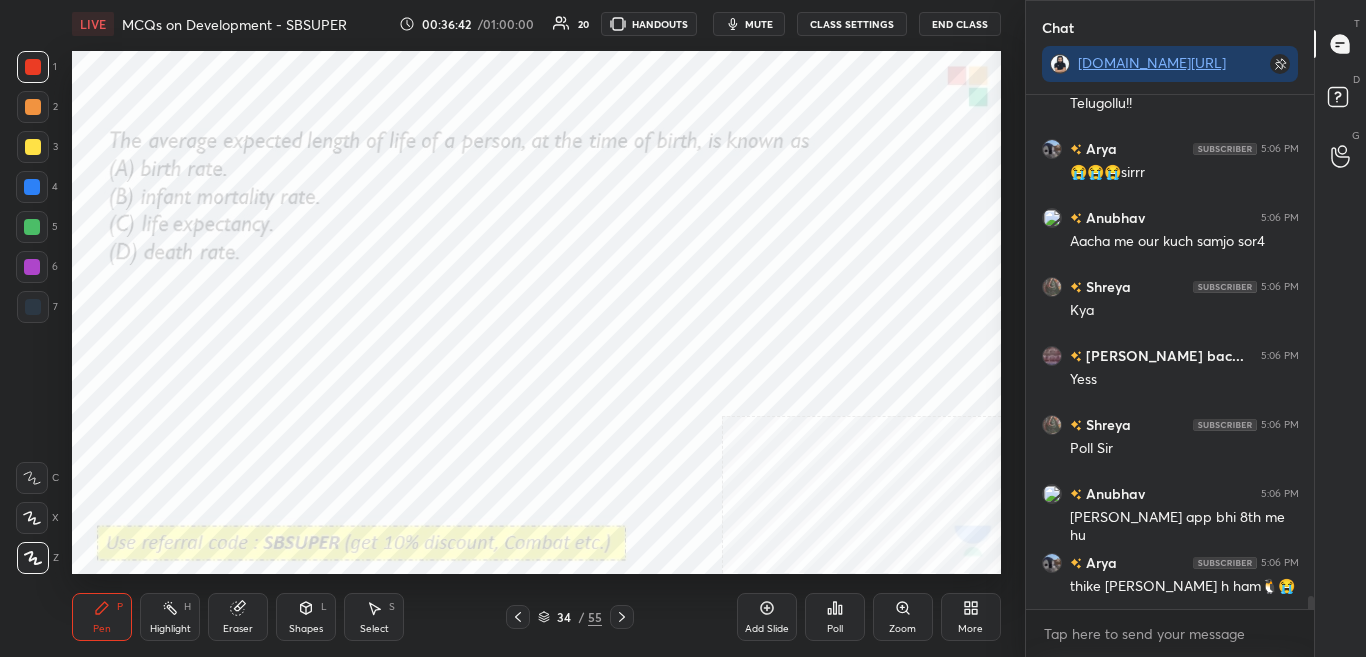 scroll, scrollTop: 20045, scrollLeft: 0, axis: vertical 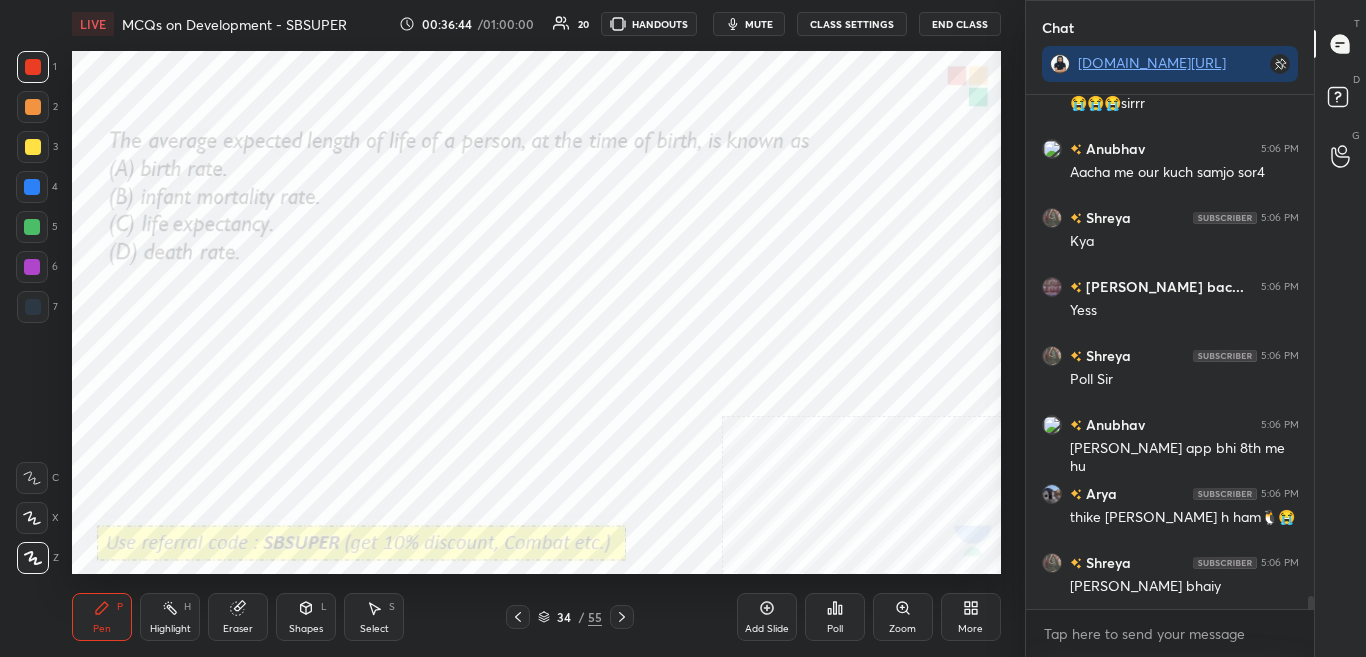 click on "Poll" at bounding box center [835, 617] 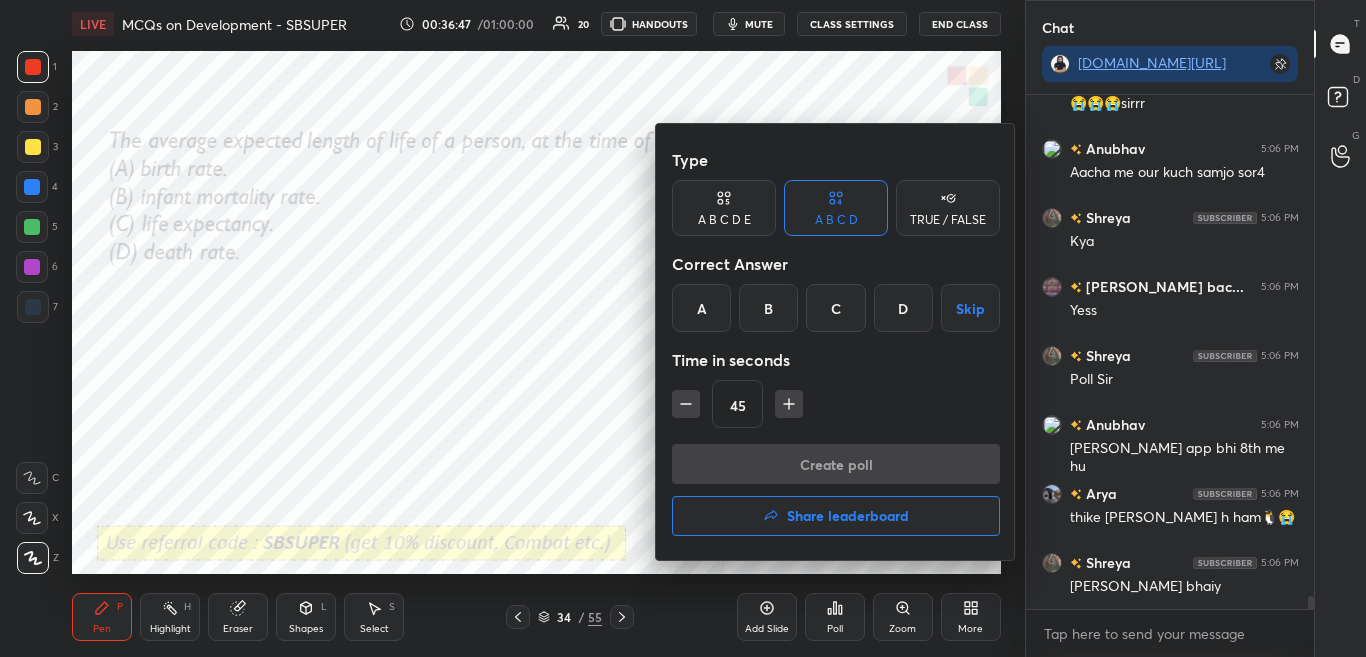 click on "C" at bounding box center [835, 308] 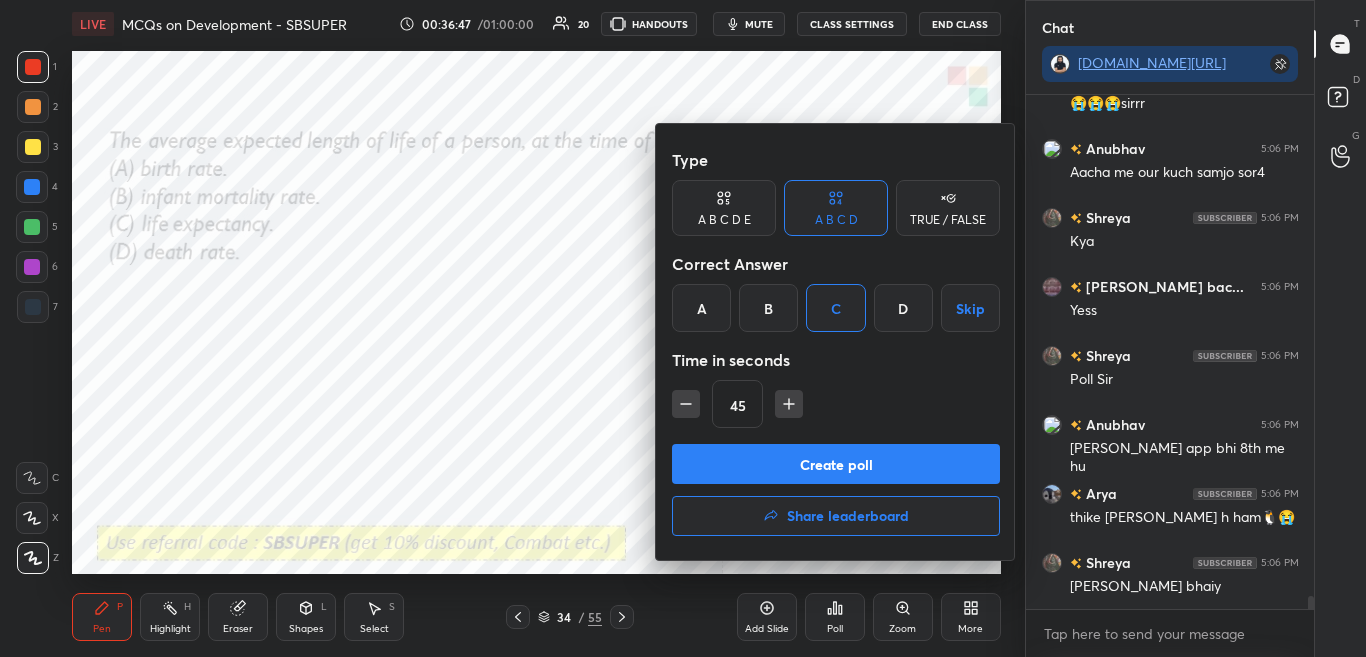 scroll, scrollTop: 20114, scrollLeft: 0, axis: vertical 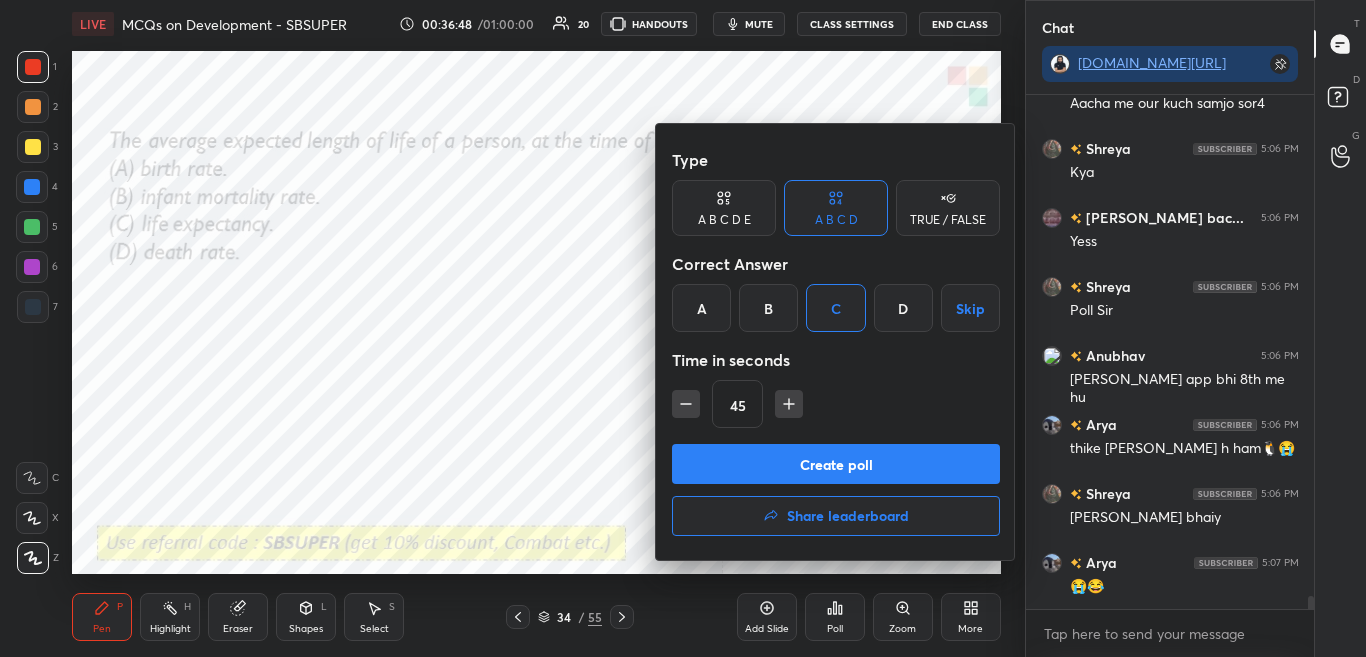click on "Create poll" at bounding box center (836, 464) 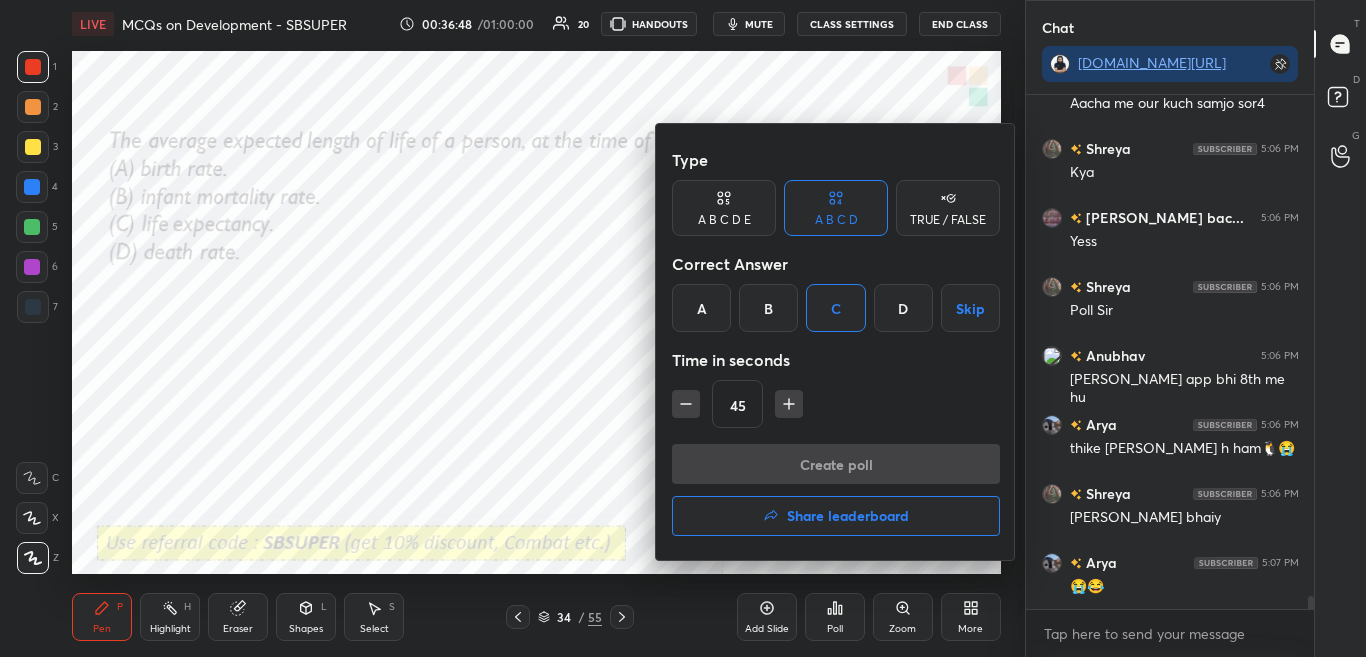 scroll, scrollTop: 20183, scrollLeft: 0, axis: vertical 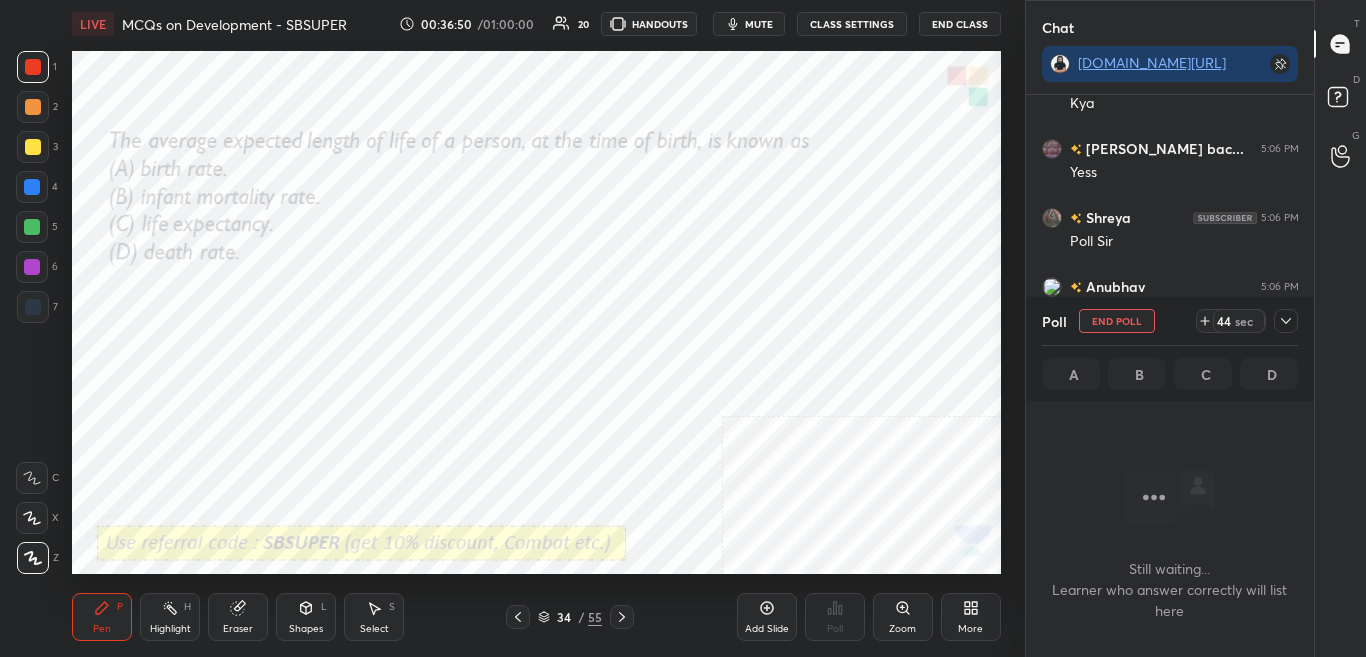 click 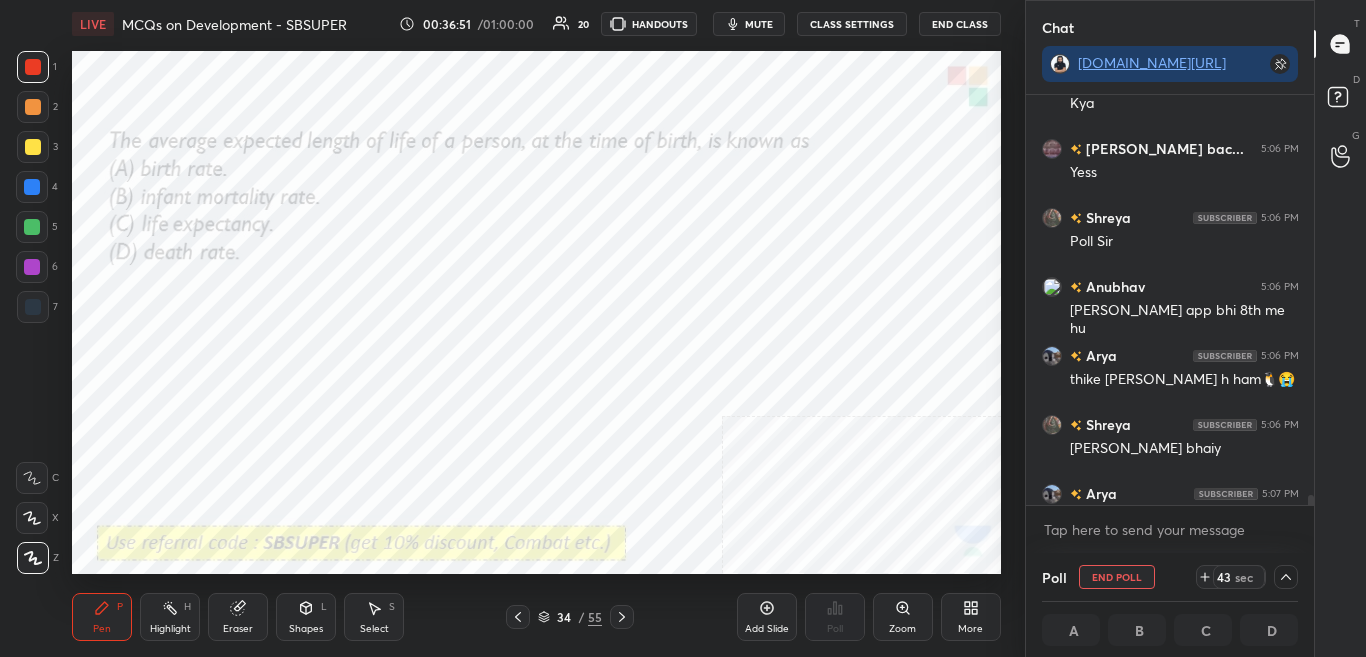 scroll, scrollTop: 1, scrollLeft: 7, axis: both 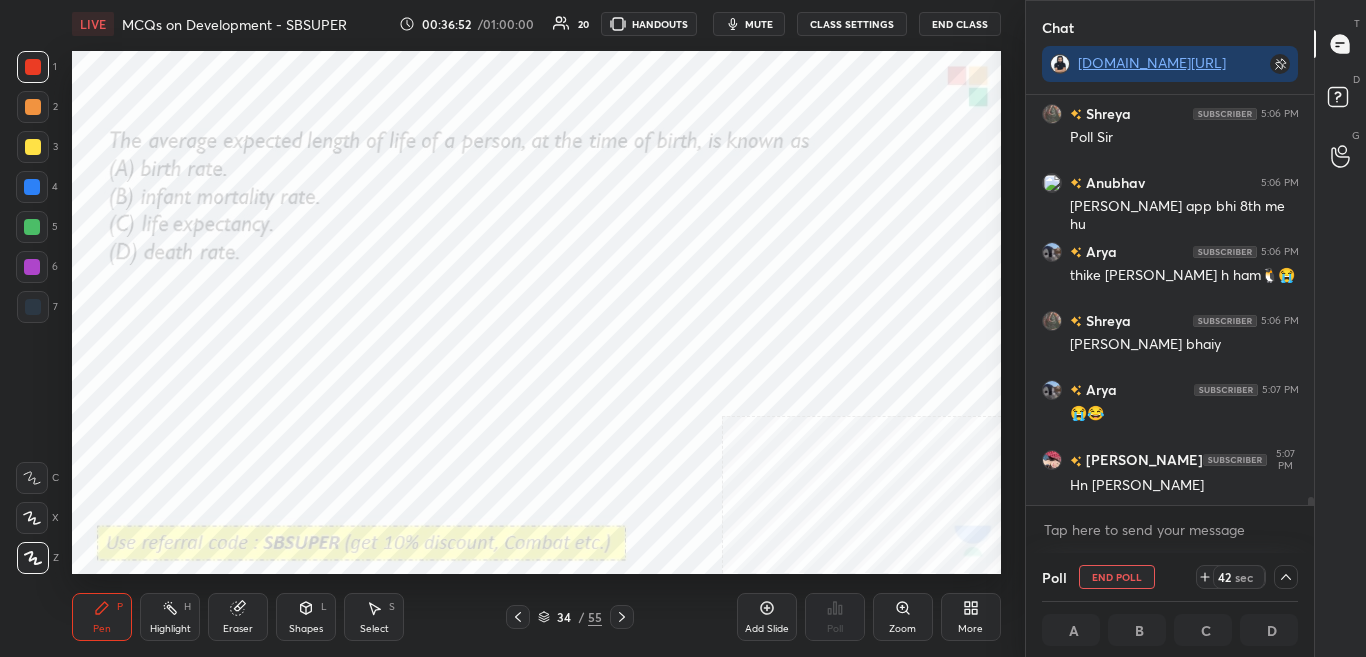 drag, startPoint x: 1311, startPoint y: 500, endPoint x: 1311, endPoint y: 511, distance: 11 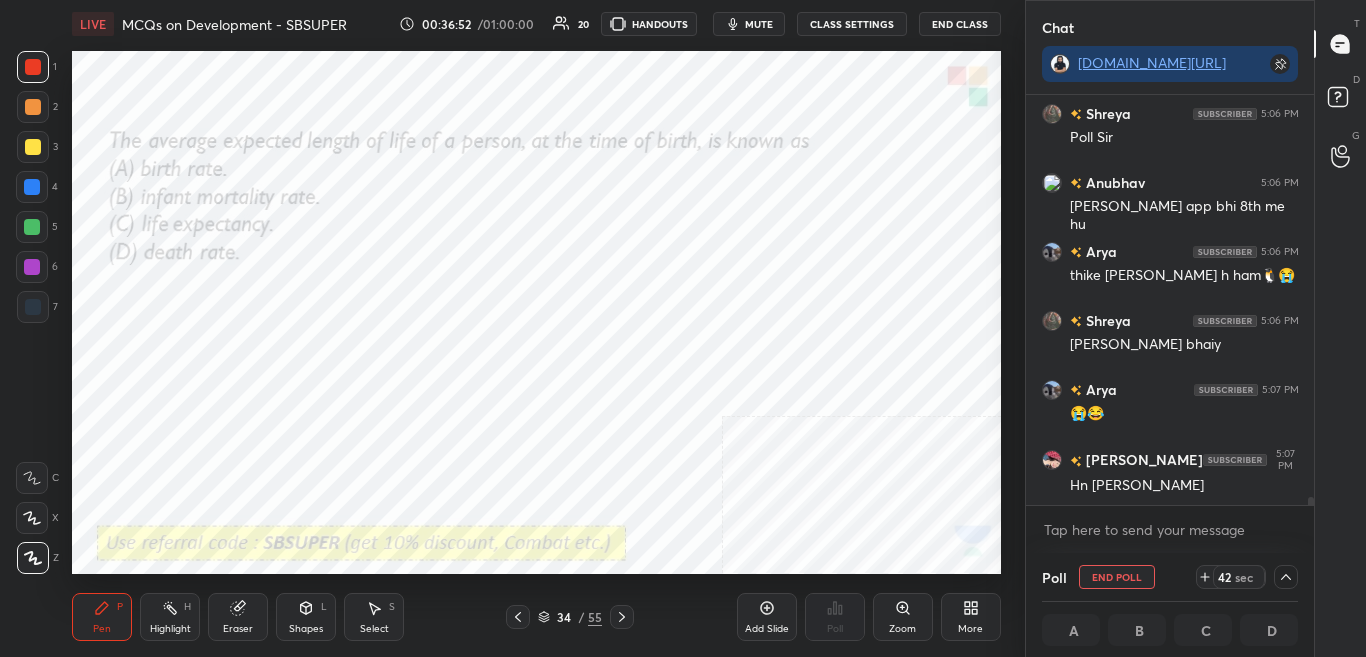 click on "[PERSON_NAME] bac... 5:06 PM [PERSON_NAME] 5:06 PM Poll [PERSON_NAME] 5:06 PM [PERSON_NAME] app bhi 8th me hu Arya 5:06 PM thike sir jaa rhe h ham🐧😭 Shreya 5:06 PM [PERSON_NAME] bhaiy Arya 5:07 PM 😭😂 [PERSON_NAME] 5:07 PM Hn [PERSON_NAME] JUMP TO LATEST Enable hand raising Enable raise hand to speak to learners. Once enabled, chat will be turned off temporarily. Enable x" at bounding box center [1170, 324] 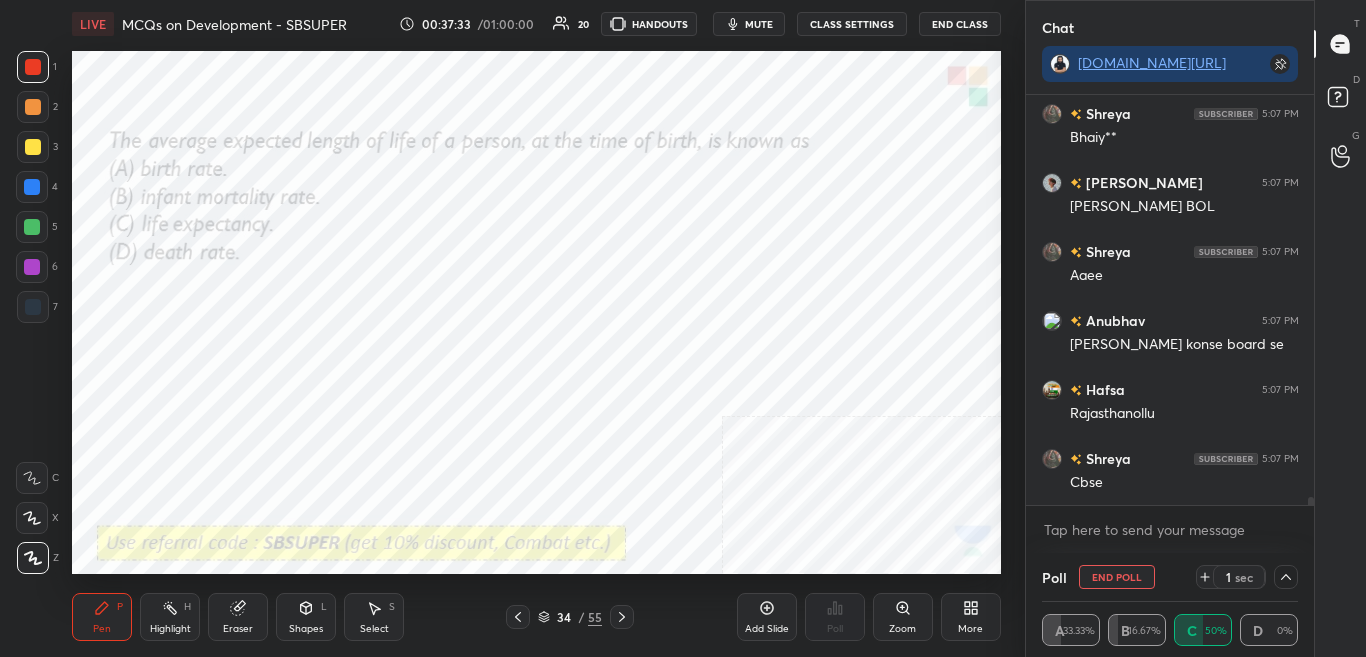 scroll, scrollTop: 21115, scrollLeft: 0, axis: vertical 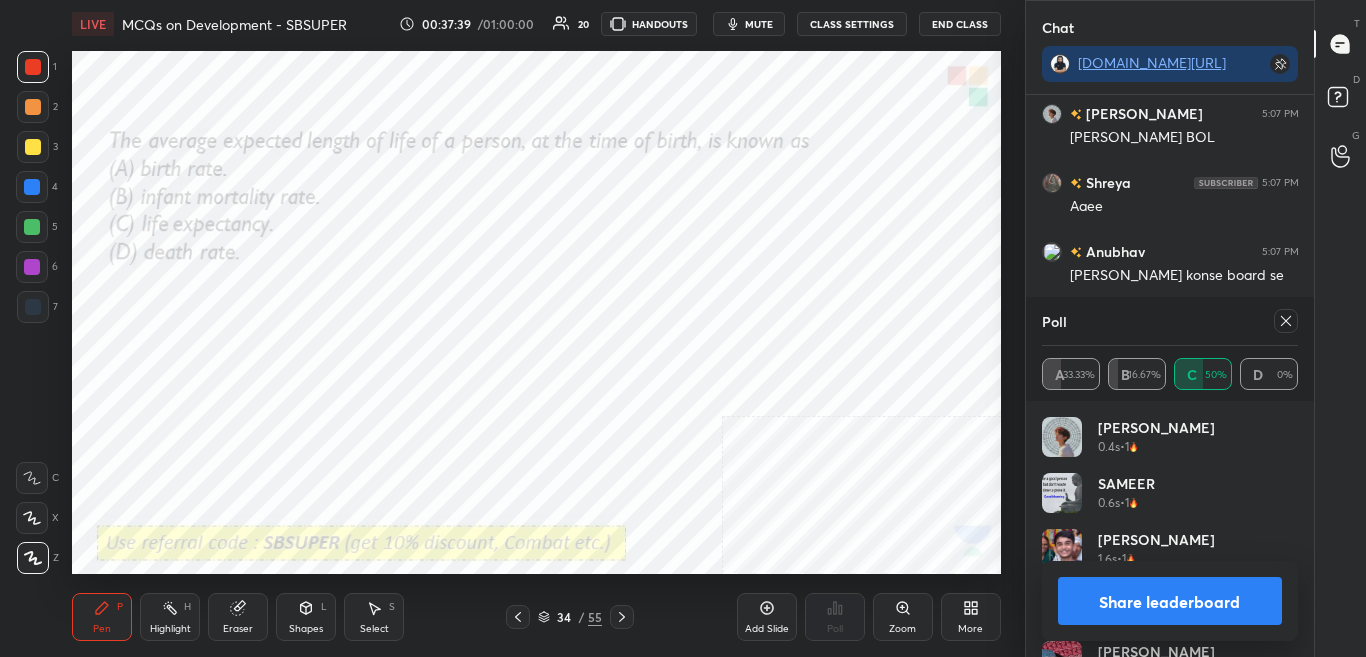 click on "Share leaderboard" at bounding box center (1170, 601) 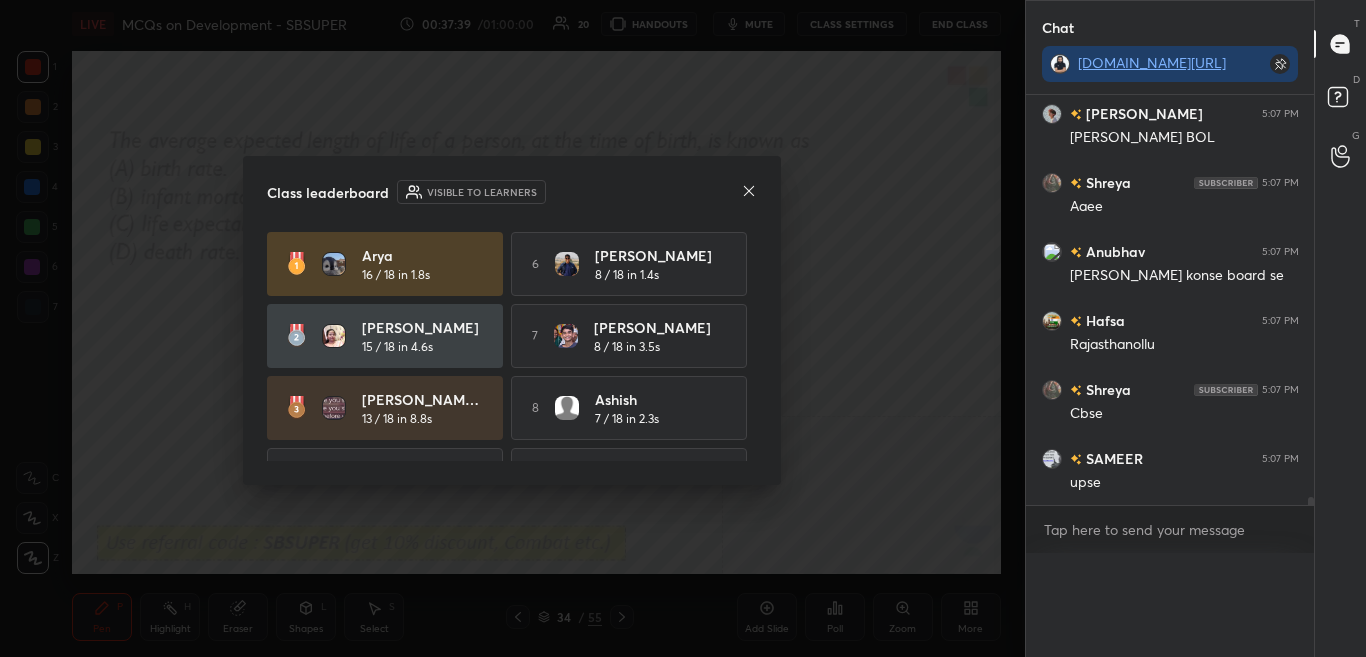 scroll, scrollTop: 0, scrollLeft: 0, axis: both 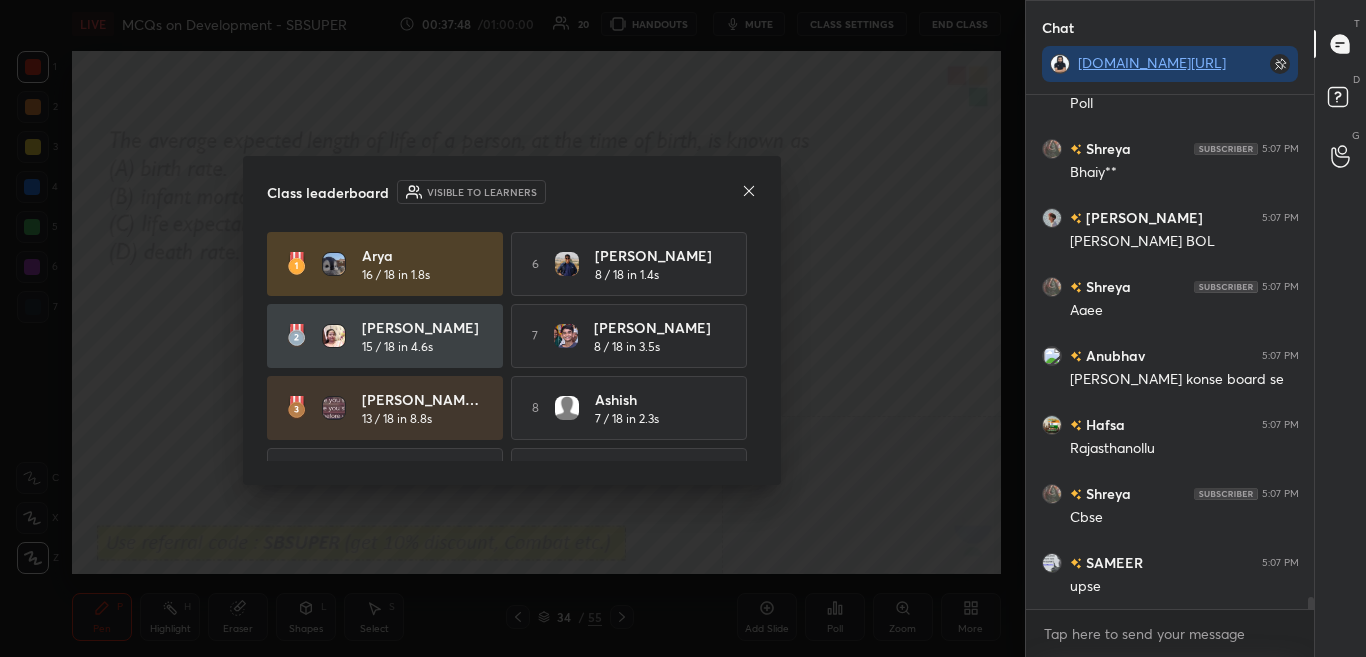 drag, startPoint x: 758, startPoint y: 323, endPoint x: 761, endPoint y: 368, distance: 45.099888 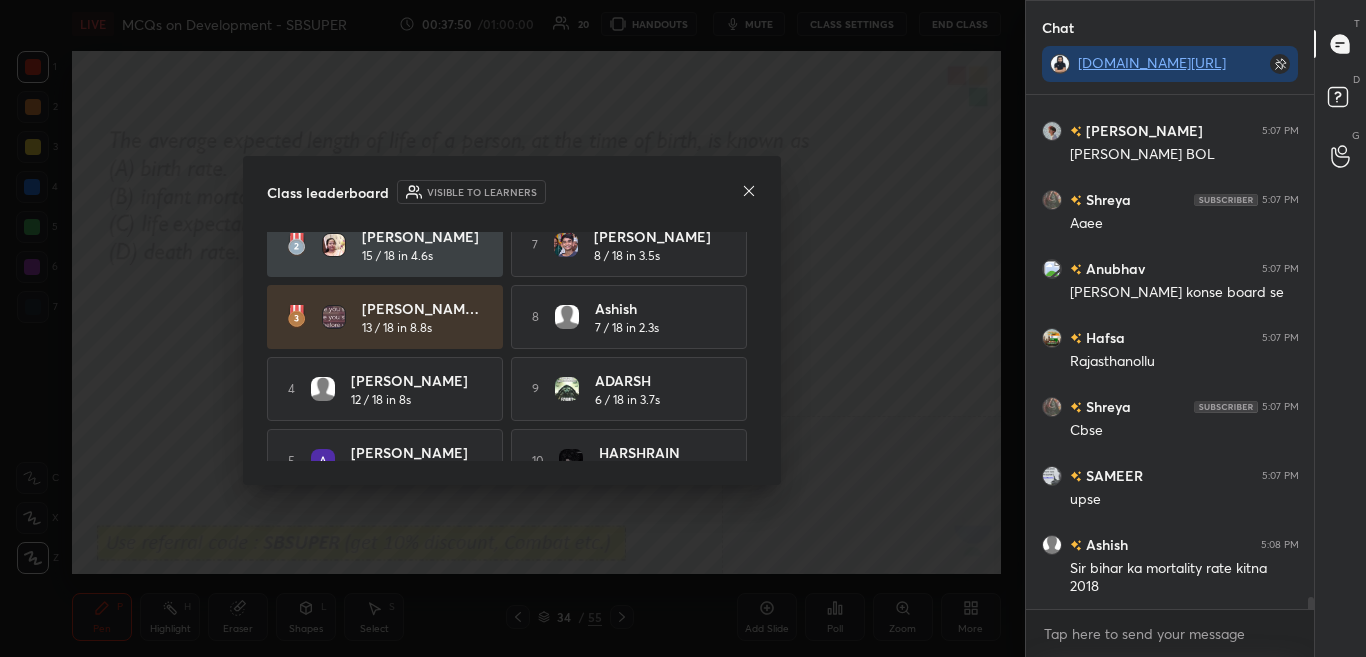 scroll, scrollTop: 93, scrollLeft: 0, axis: vertical 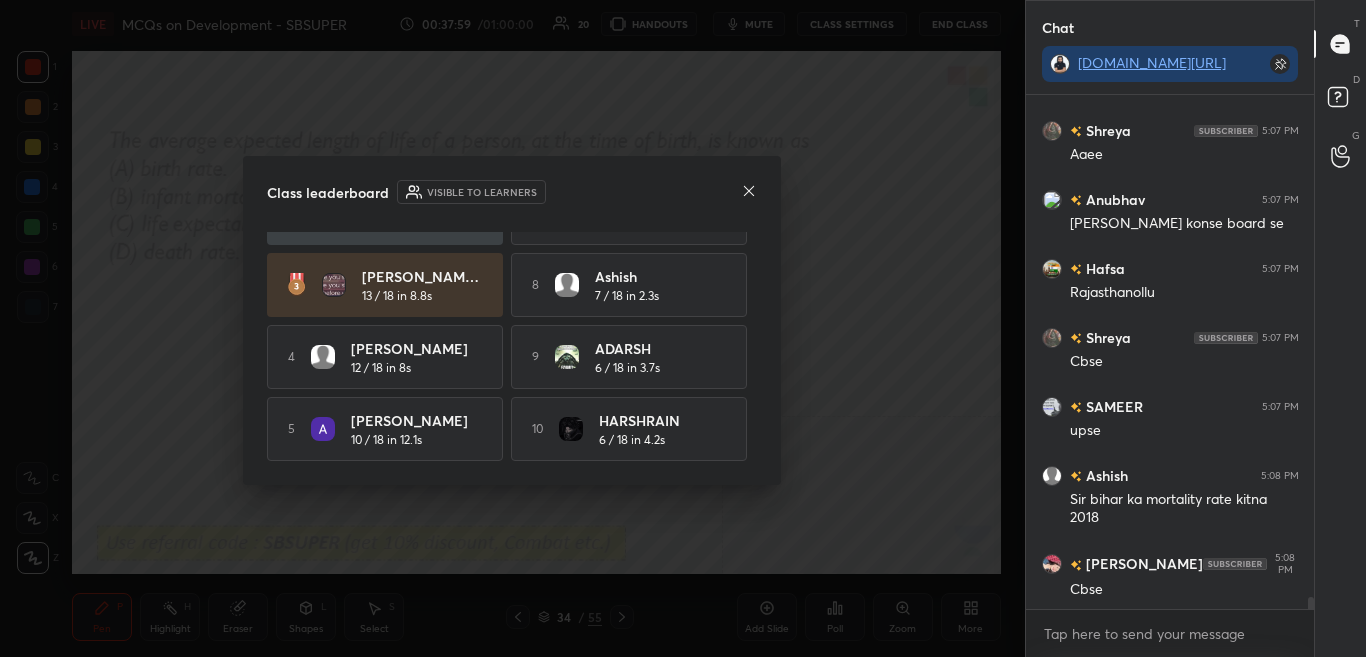 click 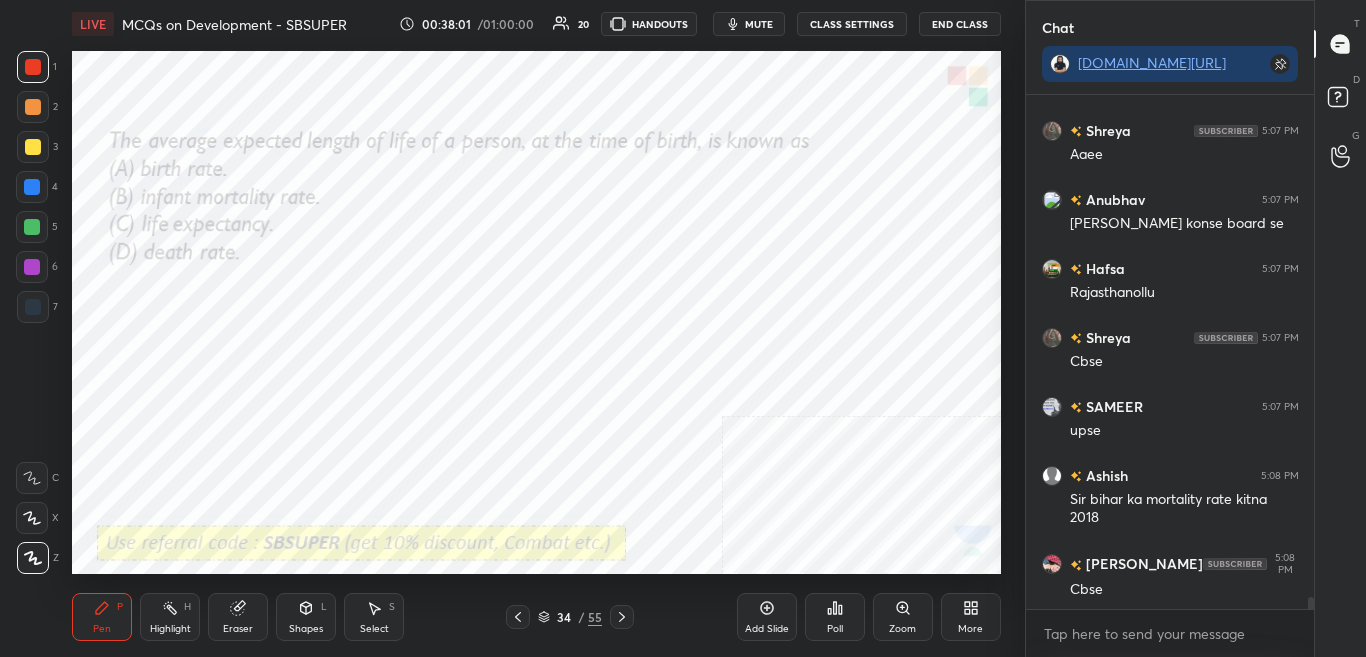 click 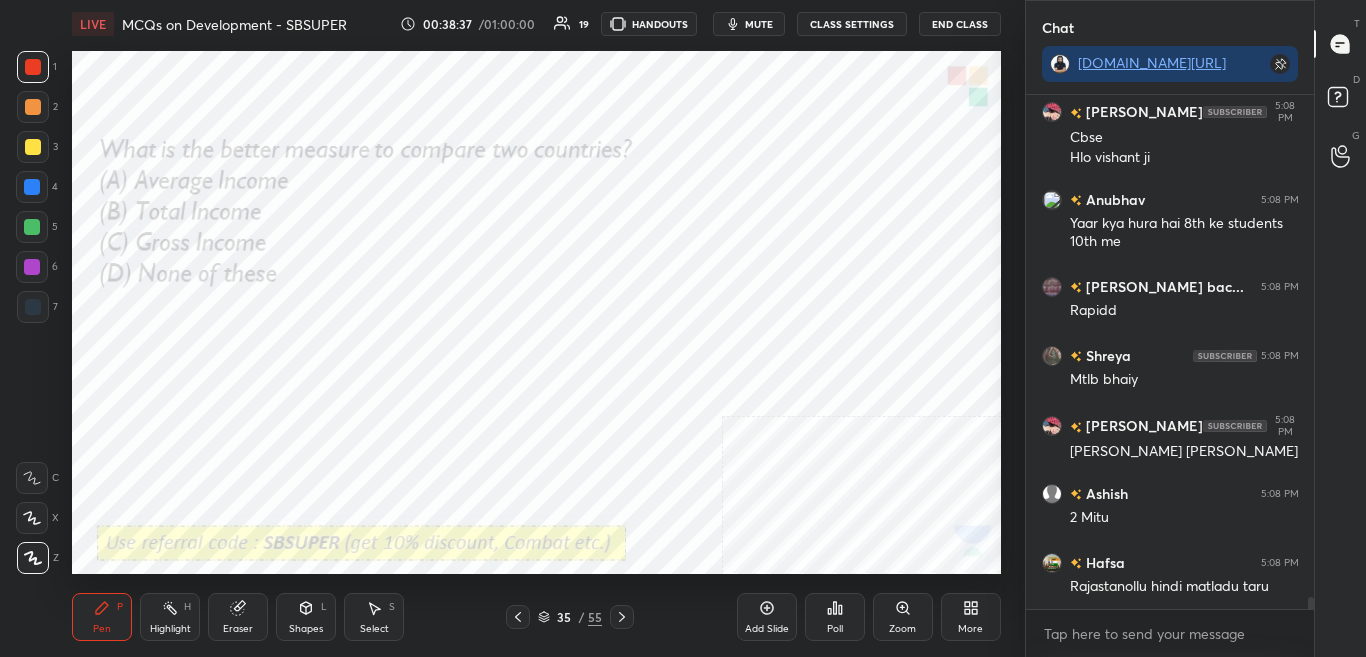 scroll, scrollTop: 21706, scrollLeft: 0, axis: vertical 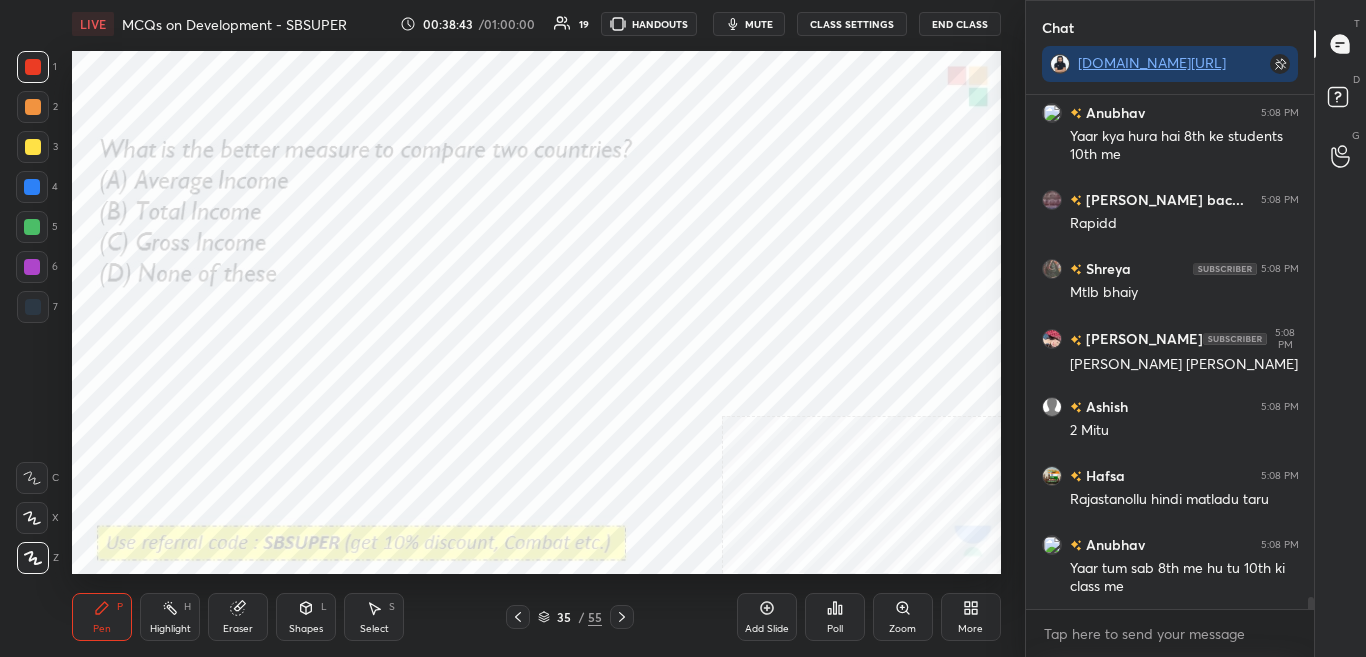 click on "Poll" at bounding box center [835, 629] 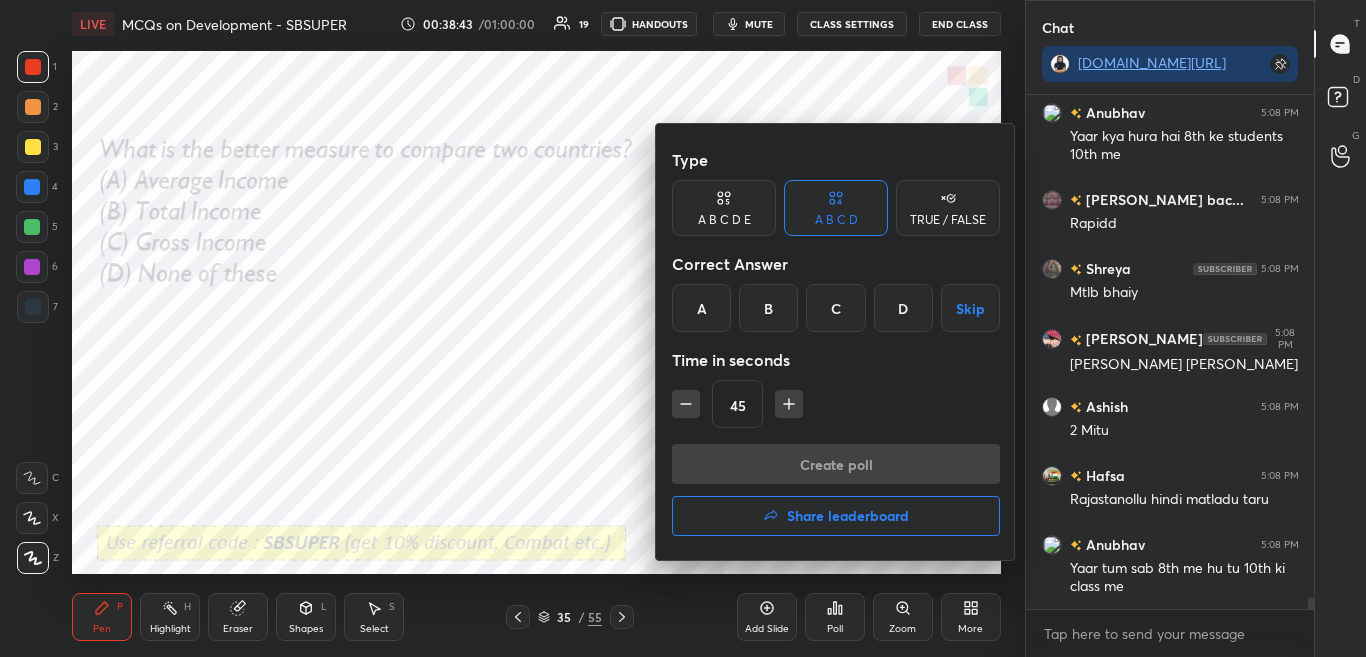 scroll, scrollTop: 21775, scrollLeft: 0, axis: vertical 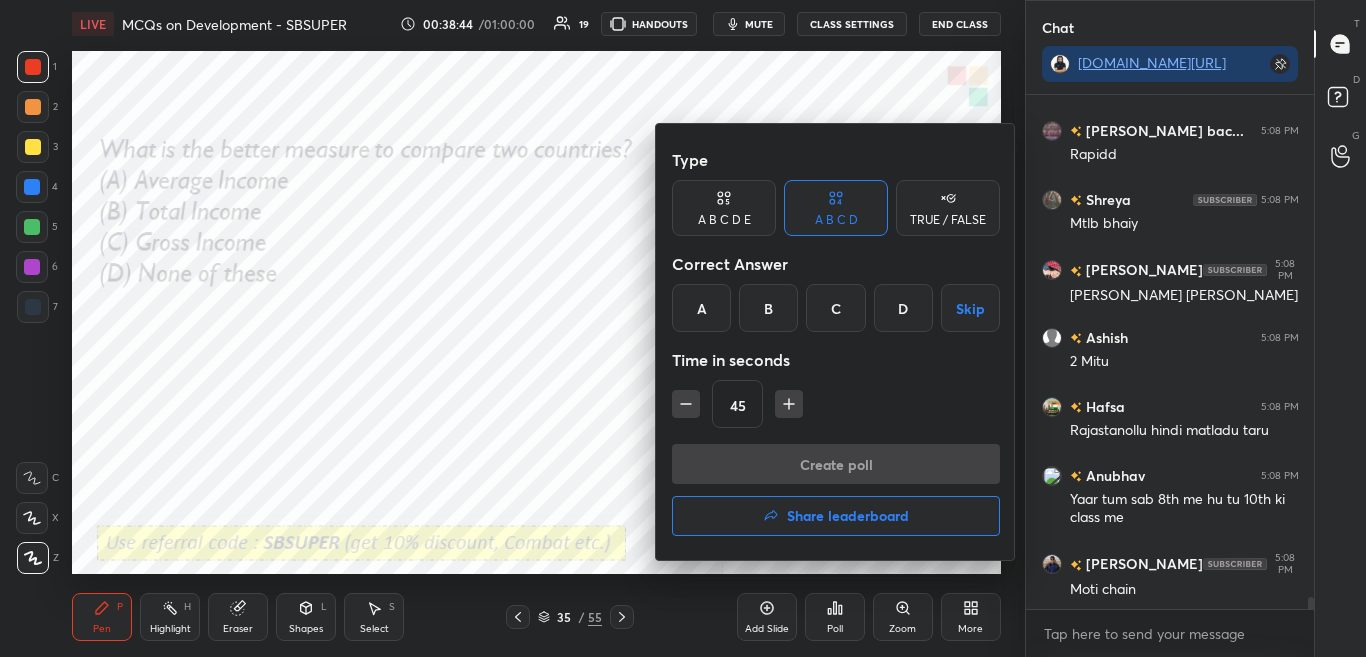 click on "A" at bounding box center (701, 308) 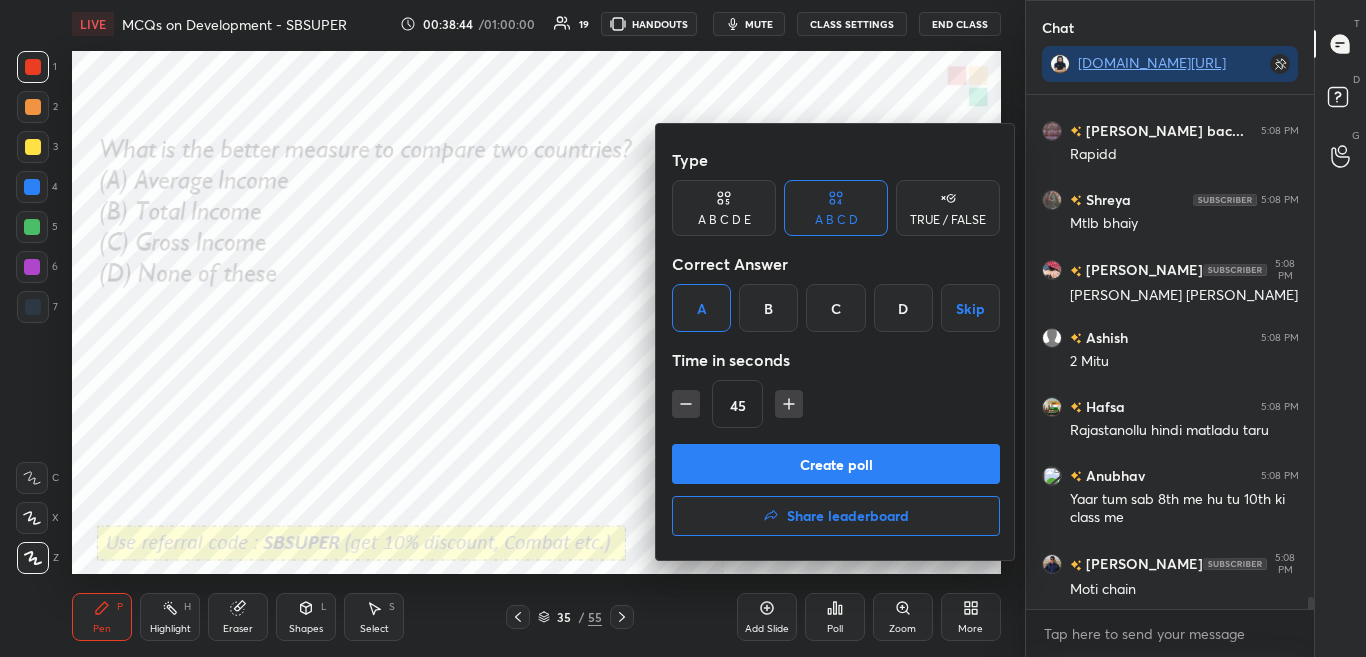 click on "Create poll" at bounding box center [836, 464] 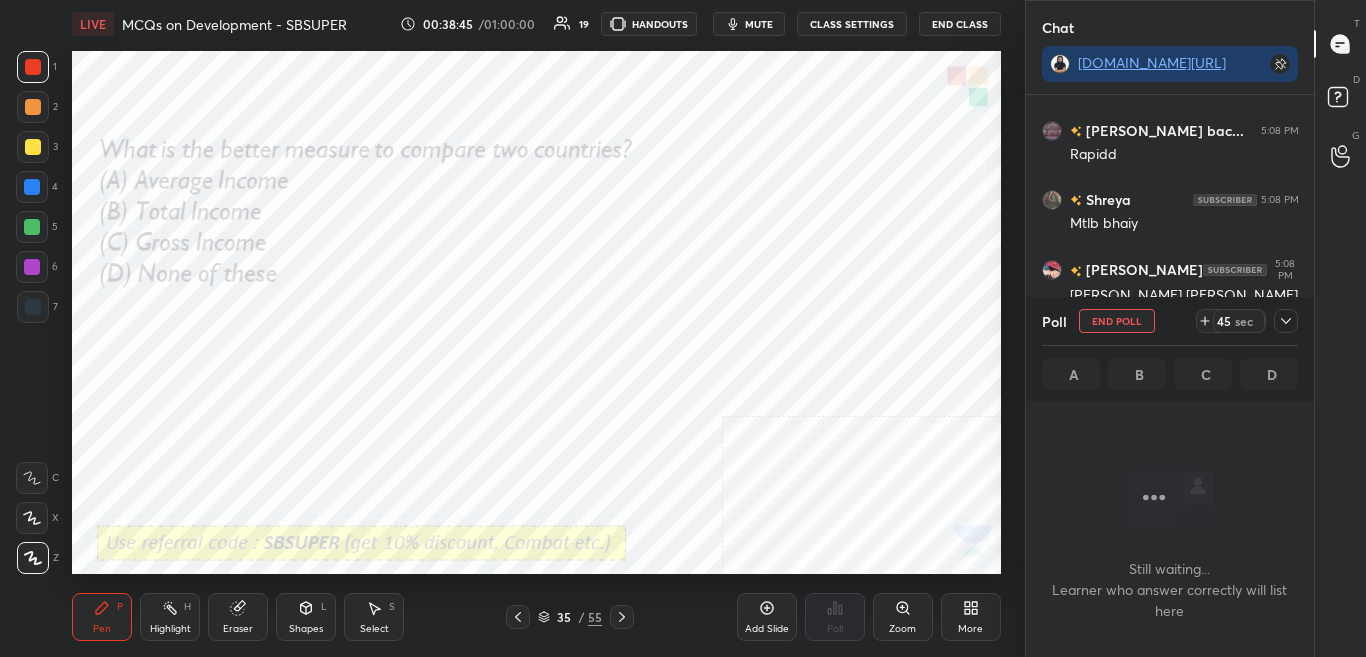 scroll, scrollTop: 299, scrollLeft: 282, axis: both 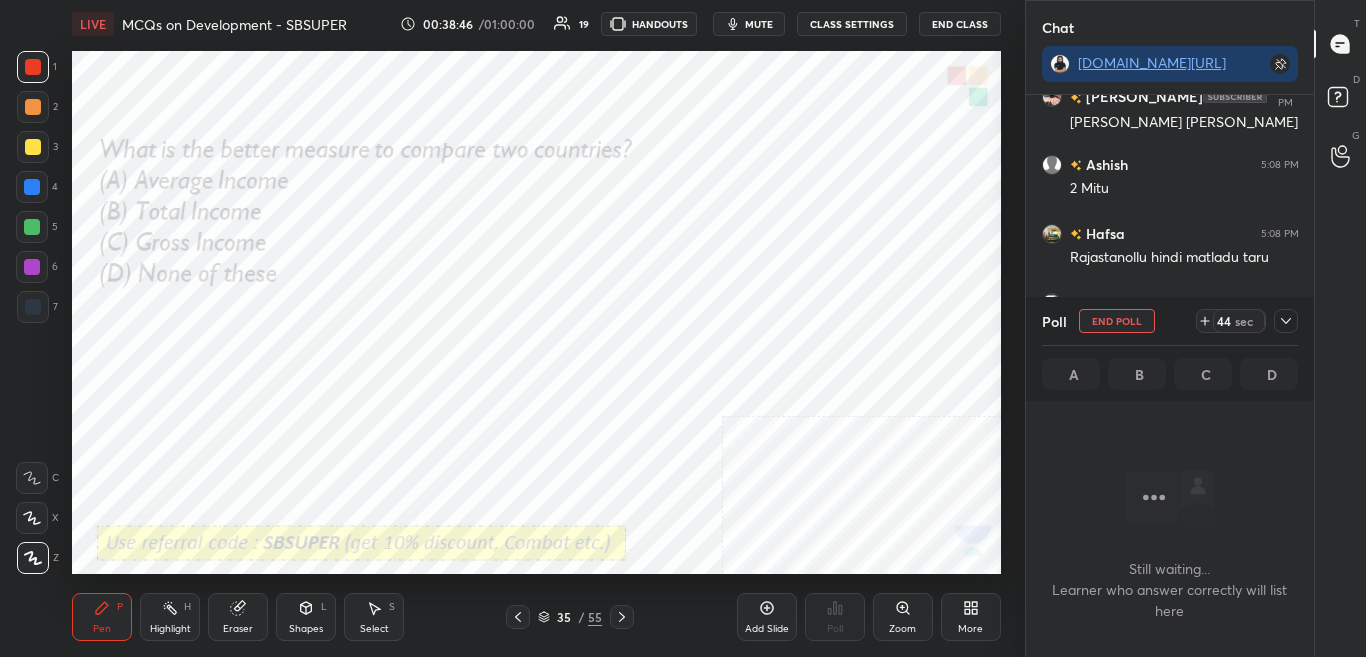 click 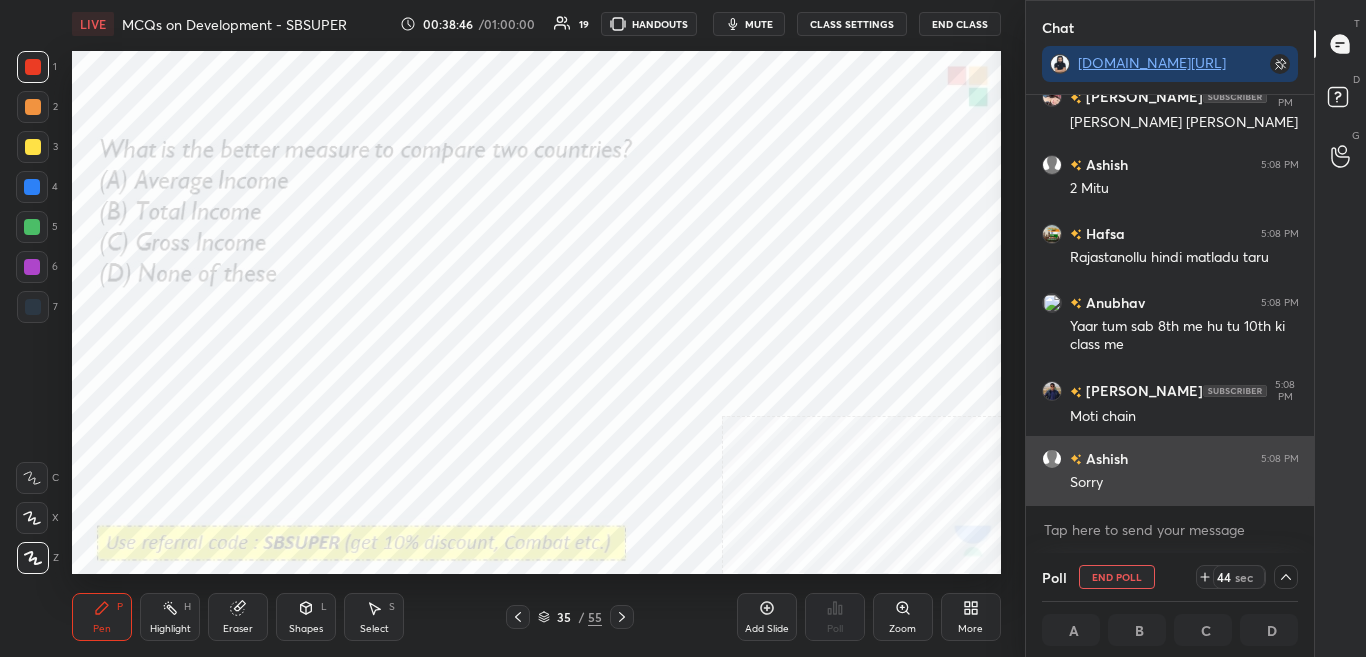 scroll, scrollTop: 22155, scrollLeft: 0, axis: vertical 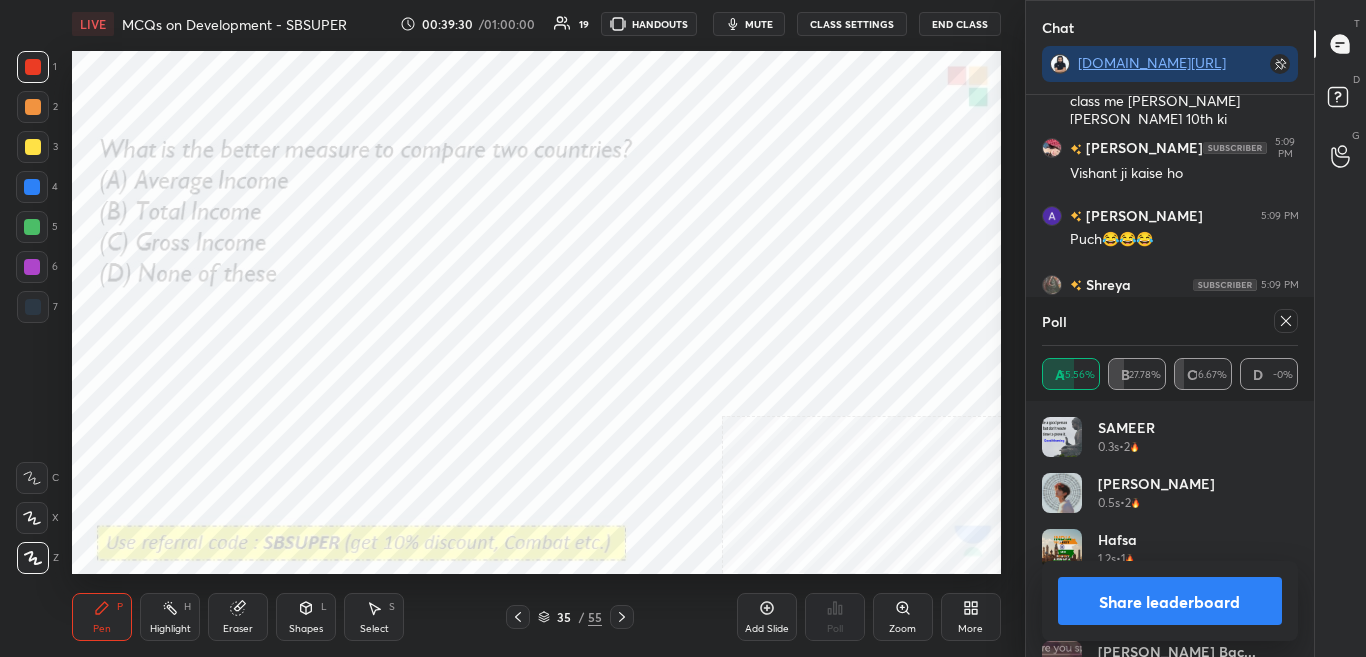 click on "Share leaderboard" at bounding box center (1170, 601) 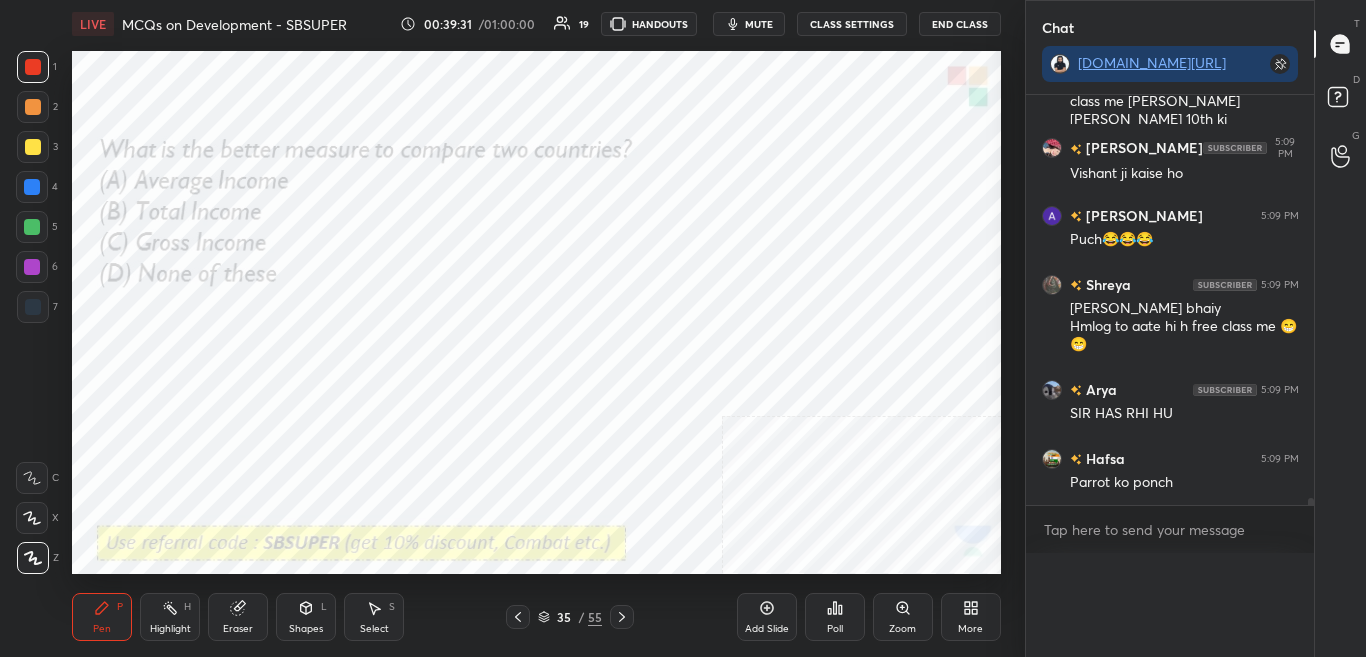 scroll, scrollTop: 0, scrollLeft: 0, axis: both 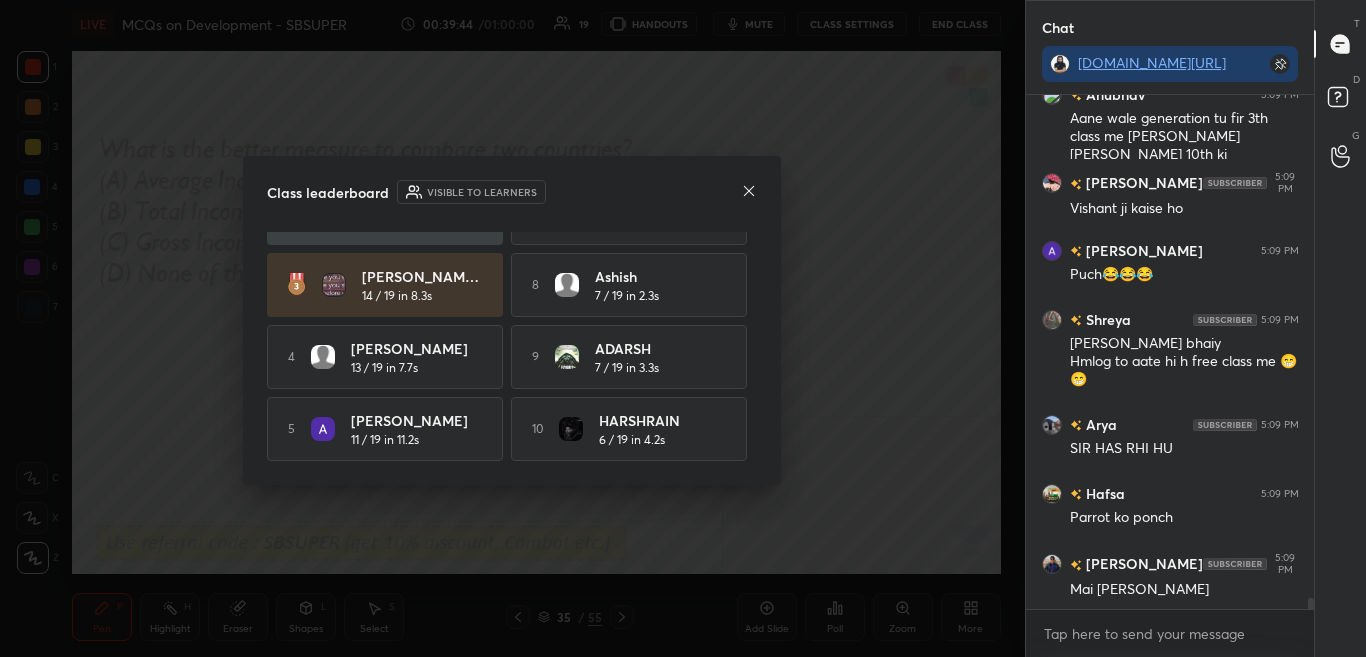 click 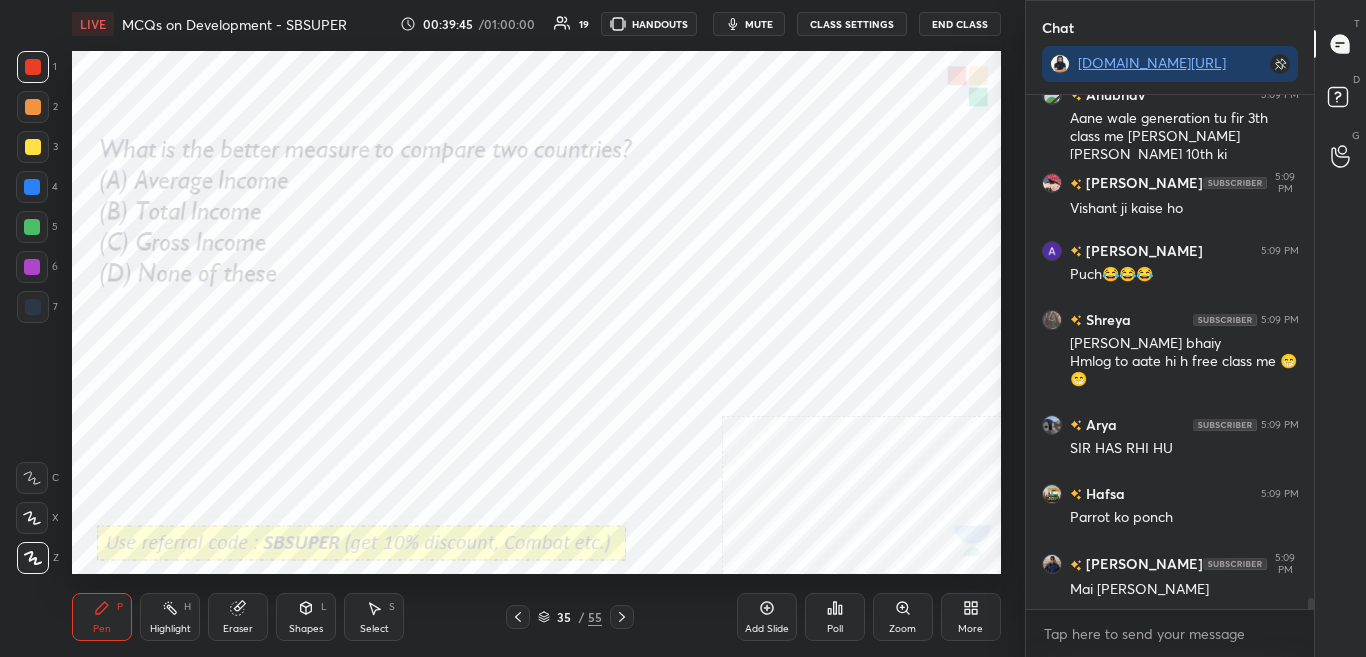 click 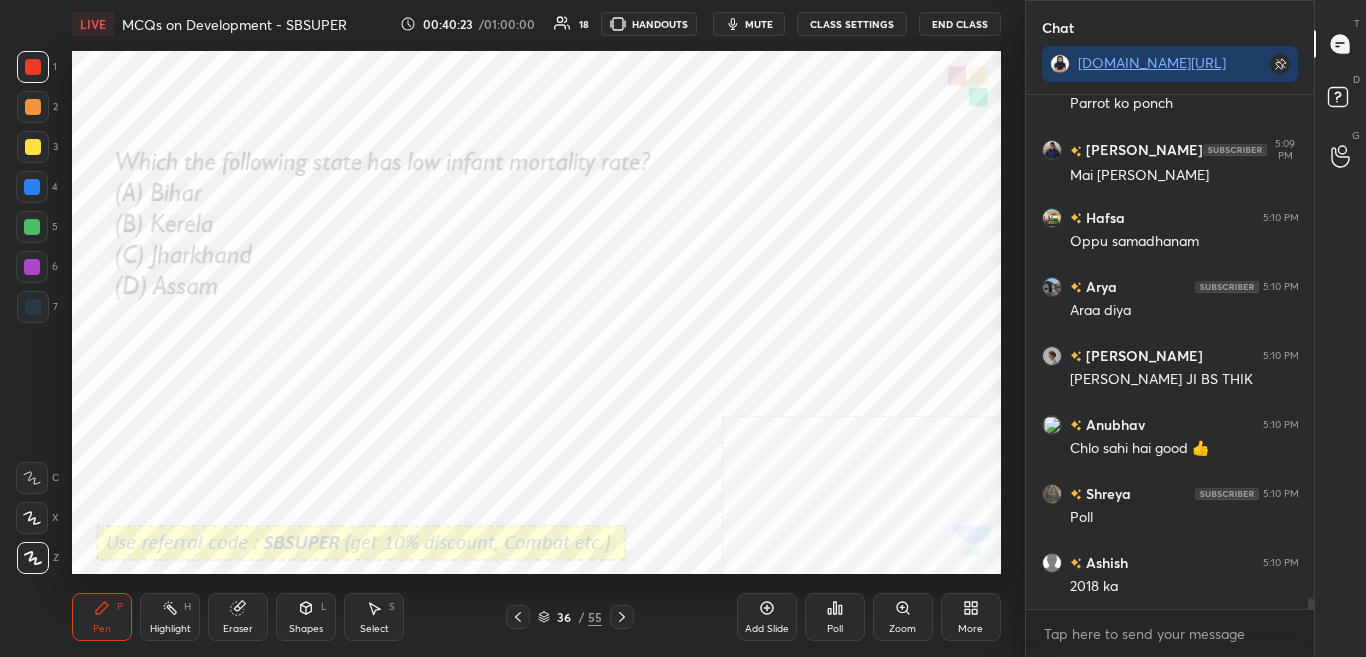 scroll, scrollTop: 23899, scrollLeft: 0, axis: vertical 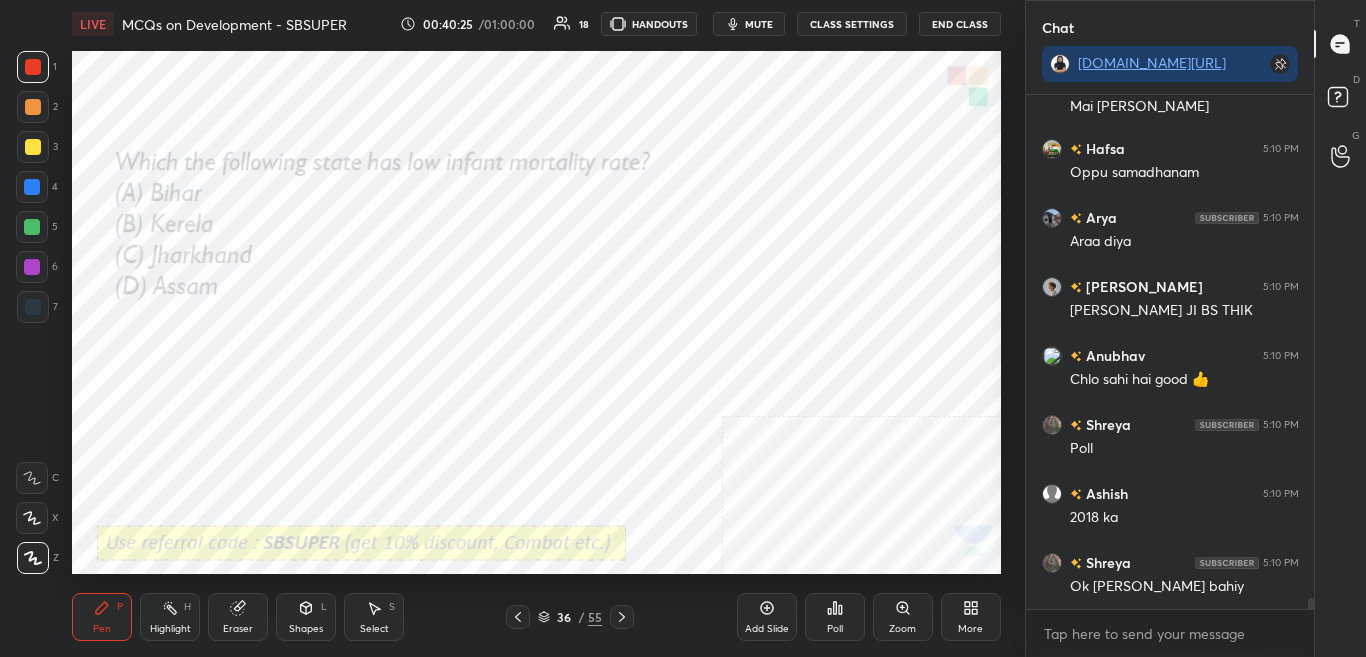 click on "Poll" at bounding box center (835, 617) 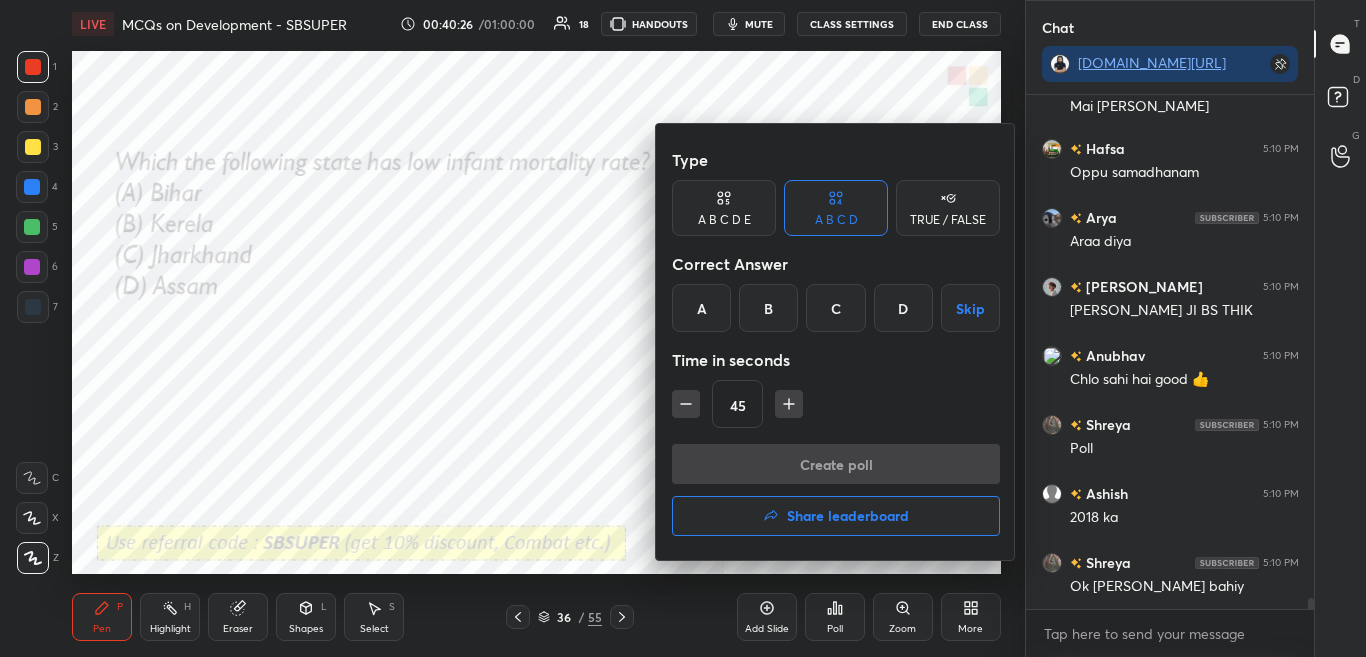 click at bounding box center (683, 328) 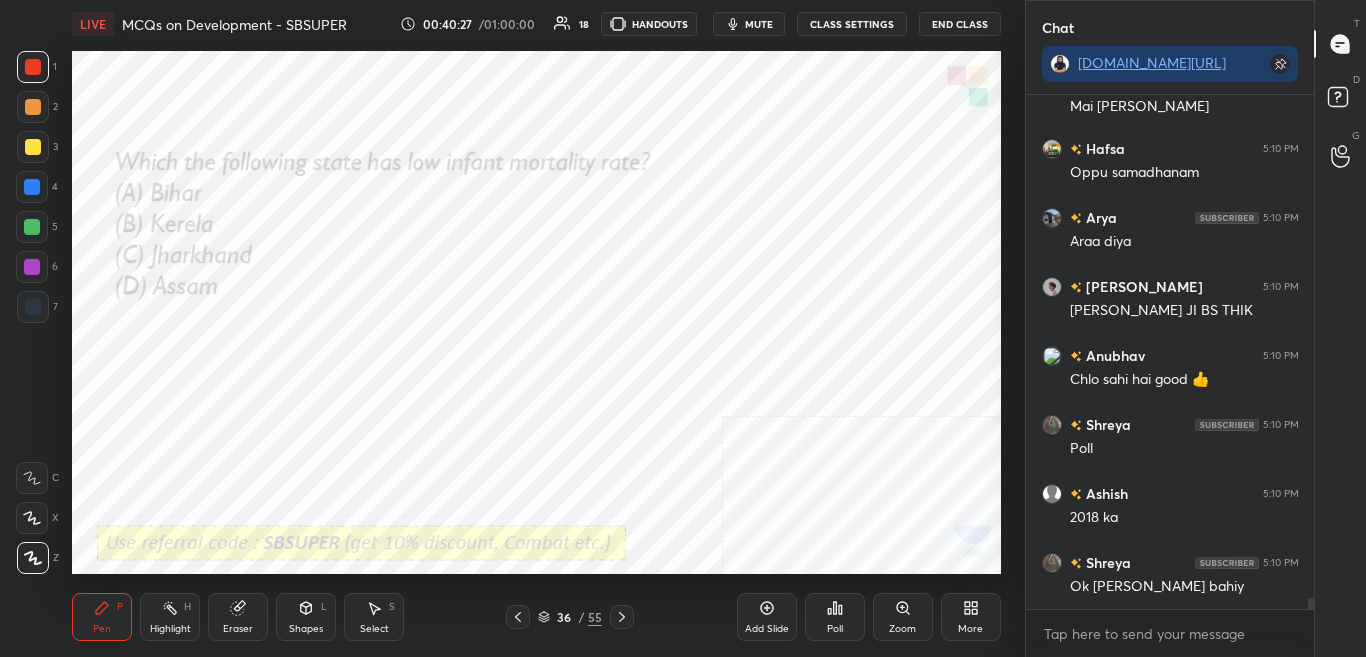 click on "Poll" at bounding box center (835, 617) 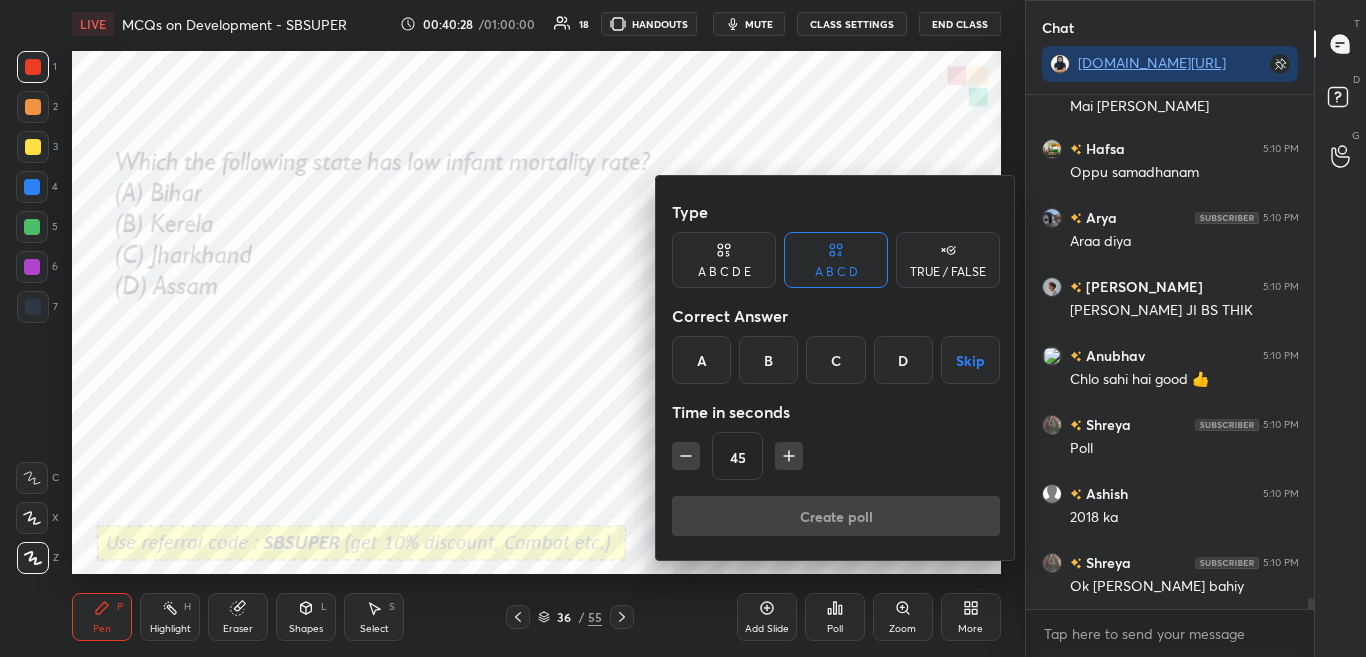 click at bounding box center (683, 328) 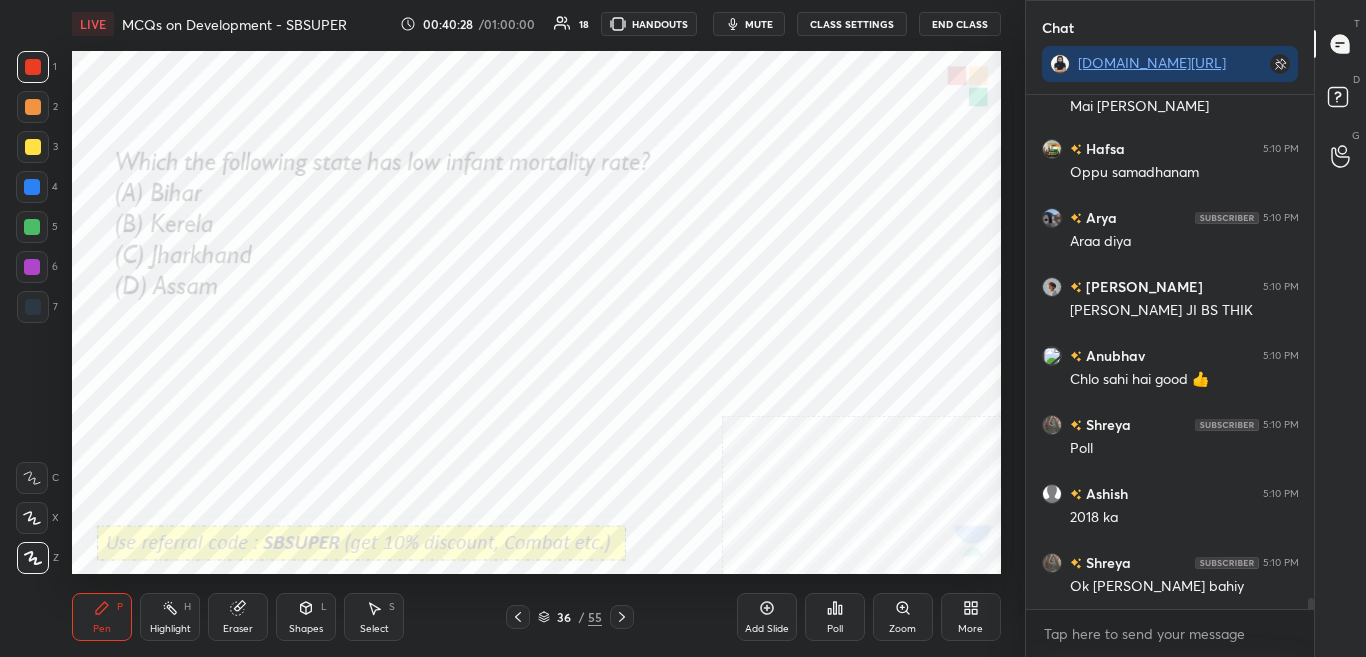 click on "Poll" at bounding box center (835, 617) 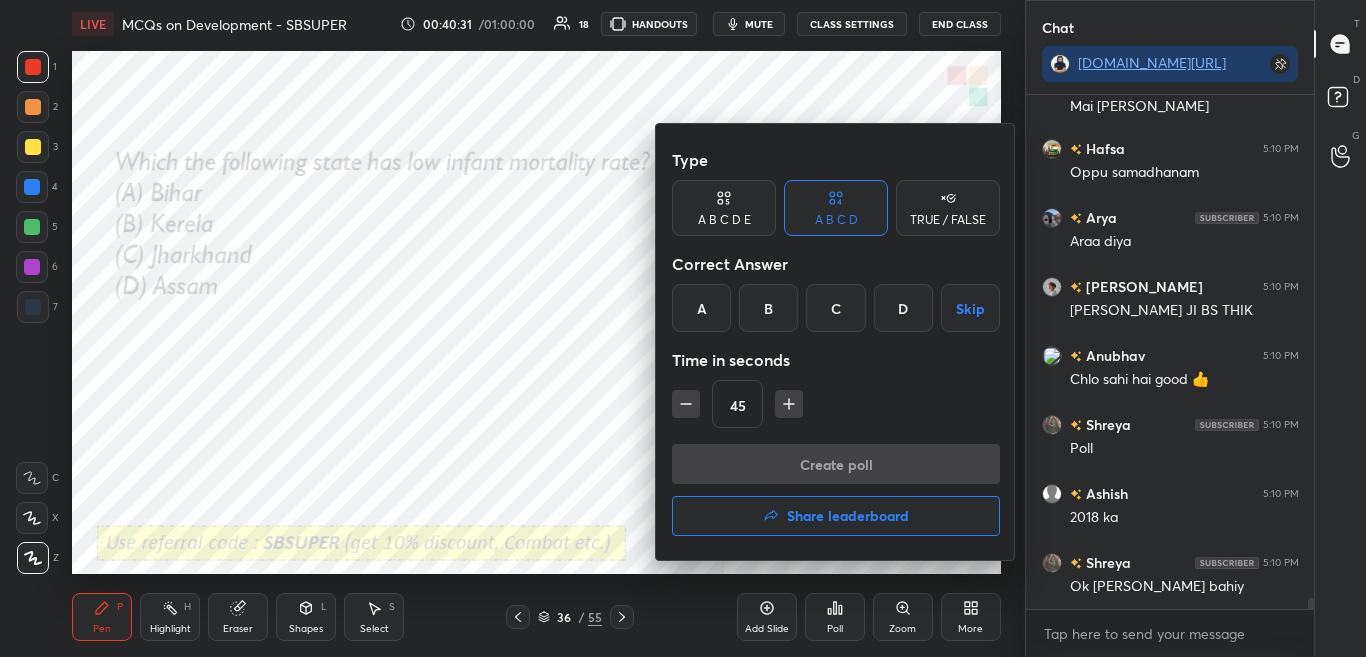 scroll, scrollTop: 23968, scrollLeft: 0, axis: vertical 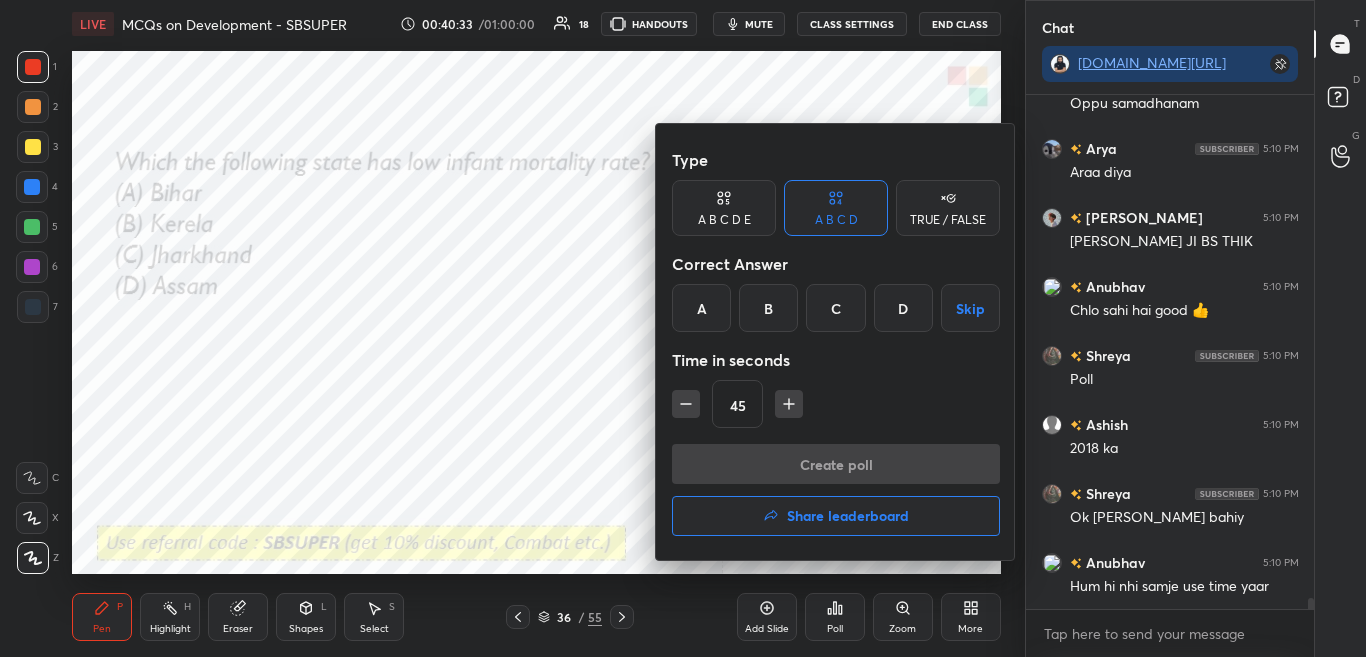 drag, startPoint x: 776, startPoint y: 320, endPoint x: 779, endPoint y: 367, distance: 47.095646 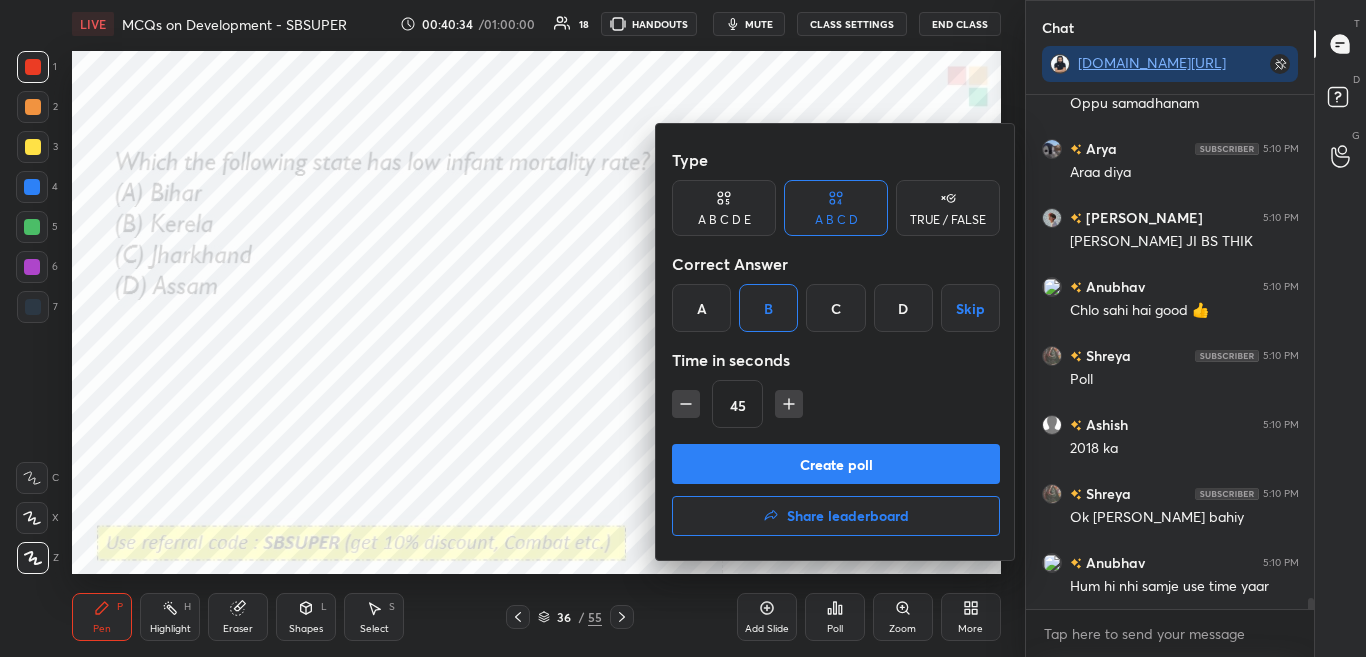 click on "Create poll" at bounding box center [836, 464] 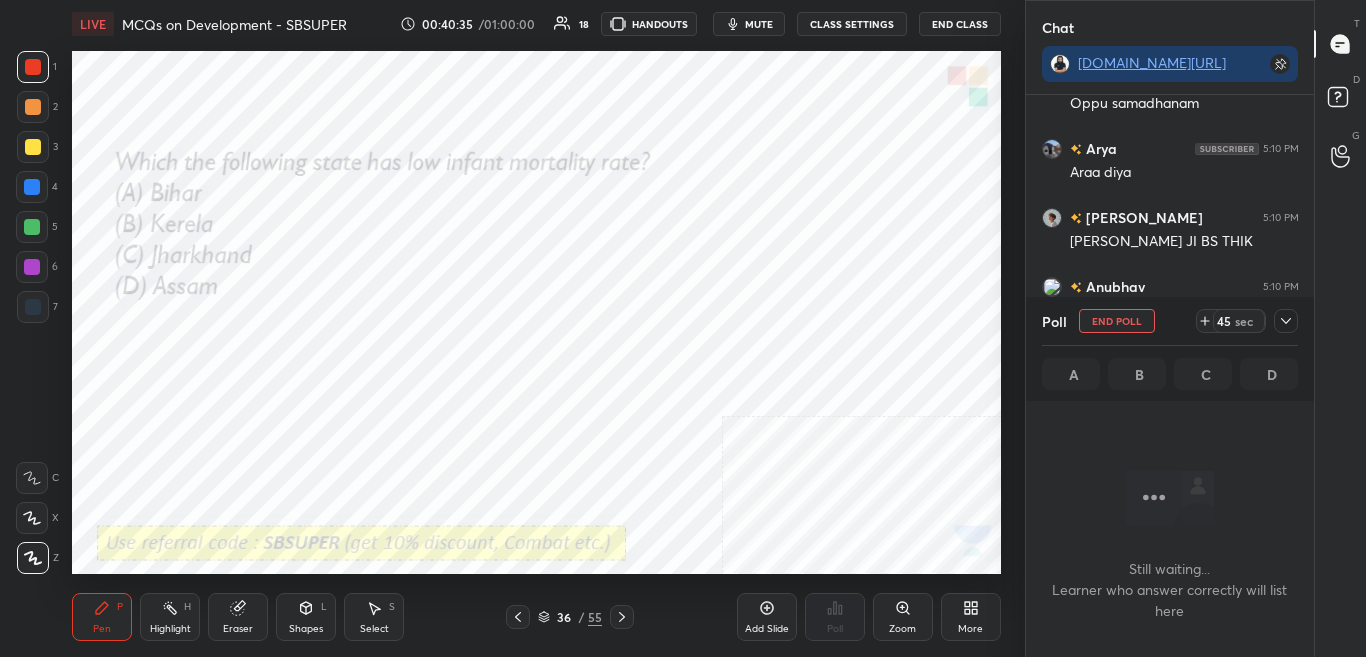 scroll, scrollTop: 446, scrollLeft: 282, axis: both 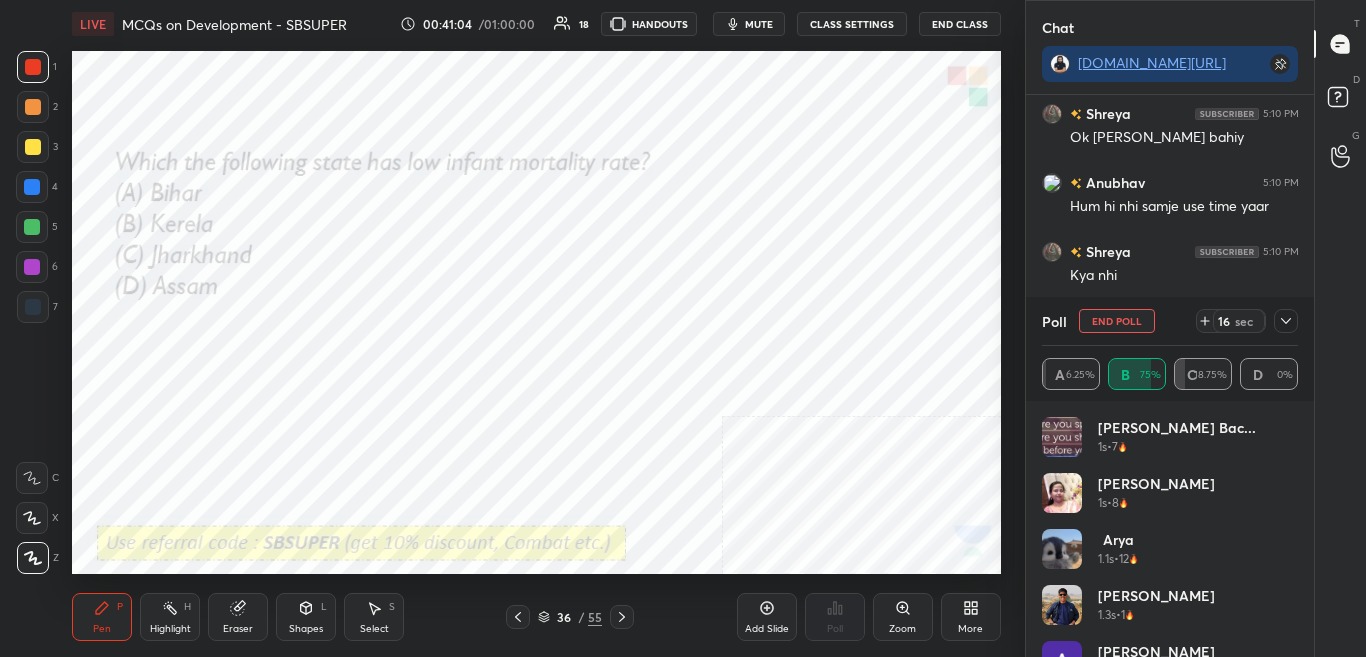 click on "mute" at bounding box center [759, 24] 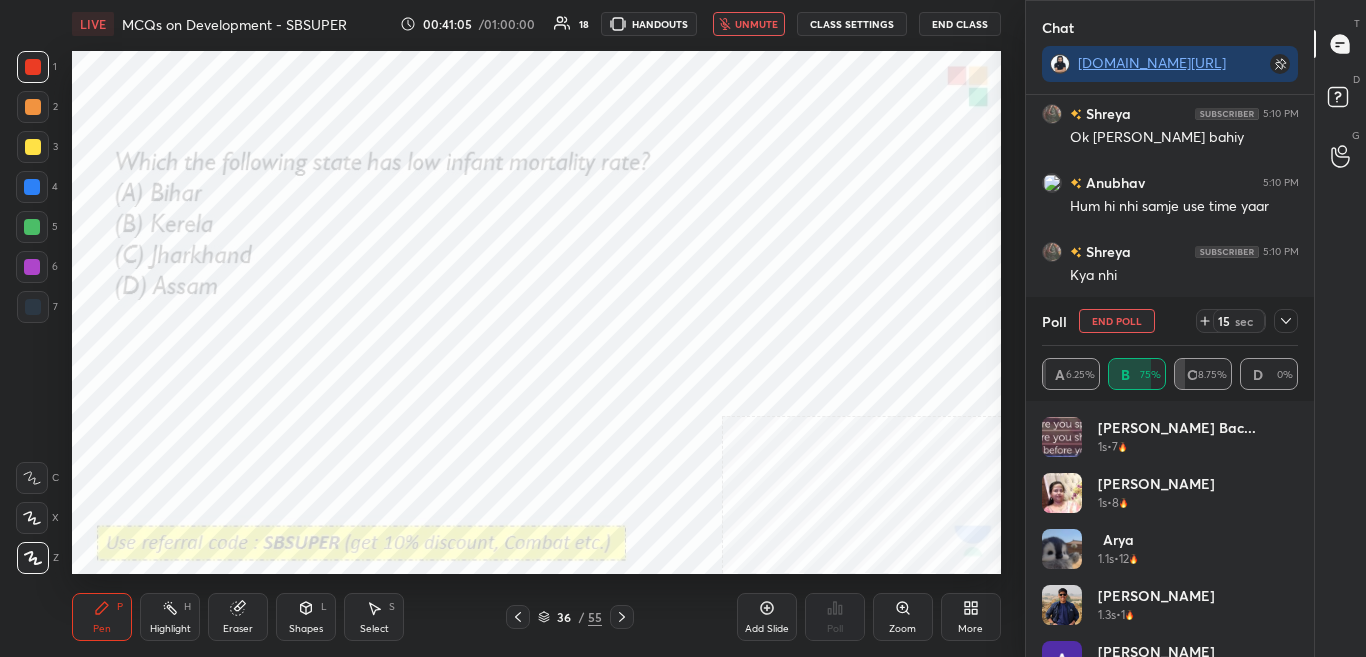 scroll, scrollTop: 24417, scrollLeft: 0, axis: vertical 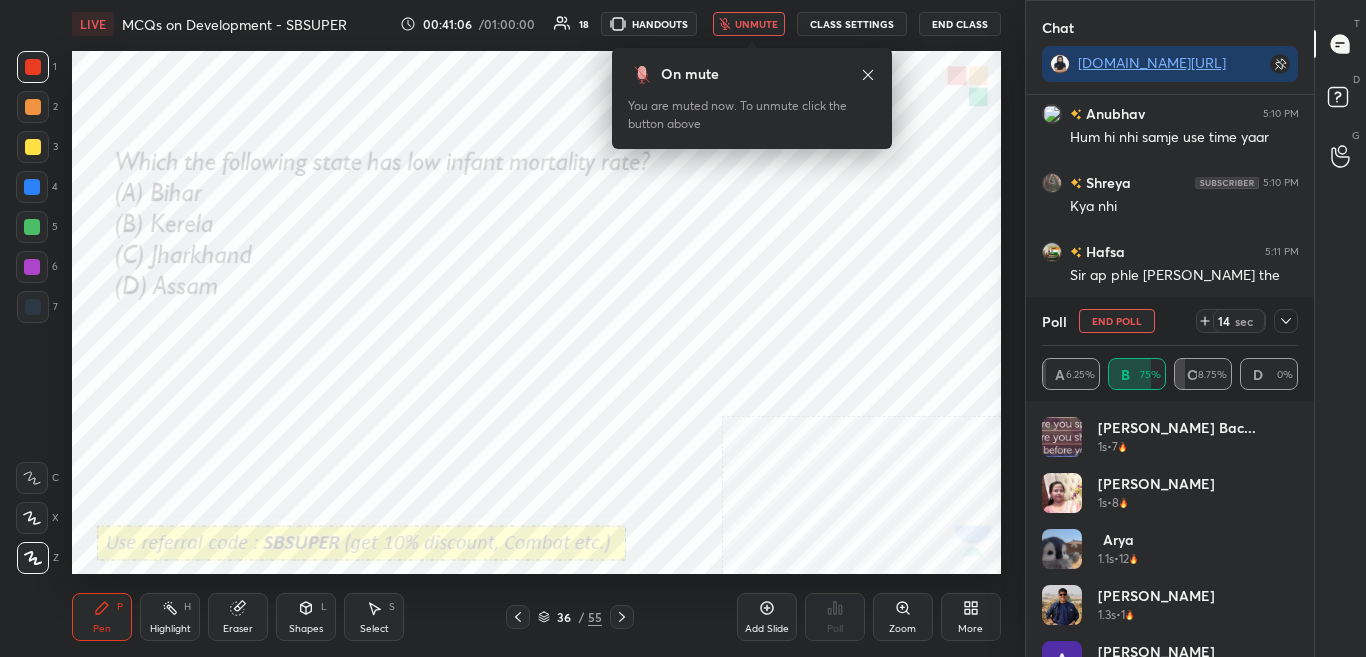 click 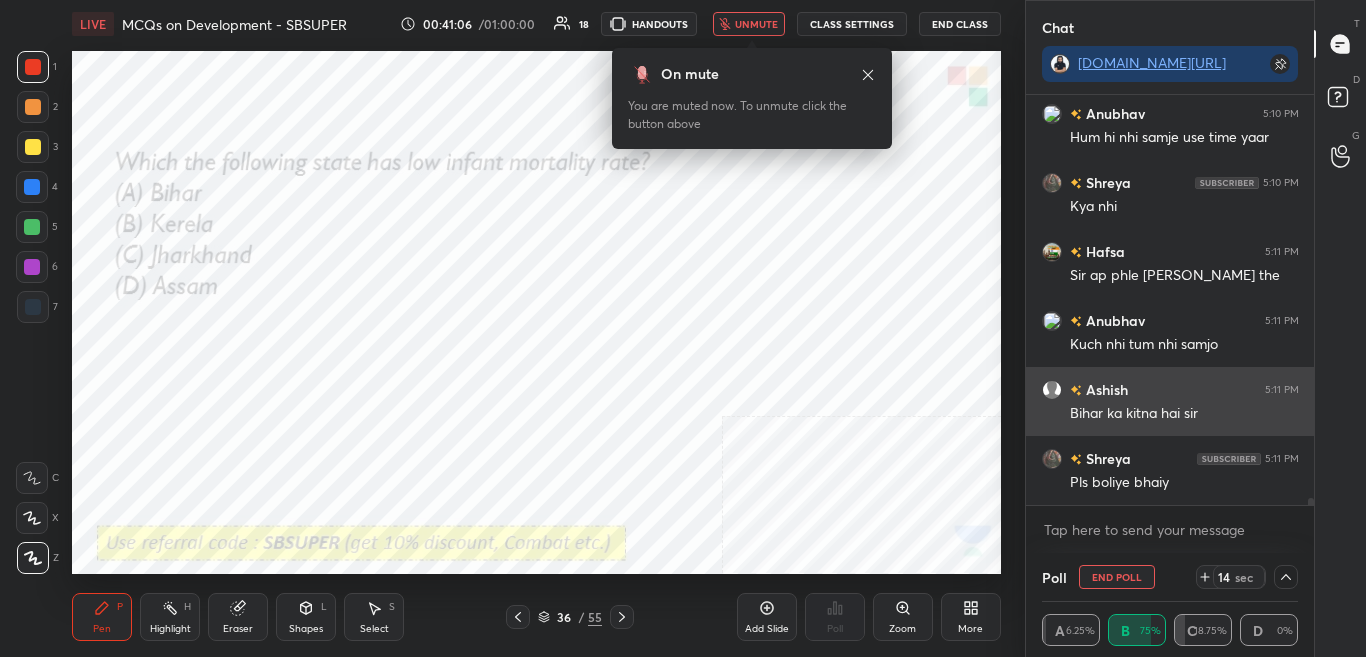 scroll, scrollTop: 0, scrollLeft: 0, axis: both 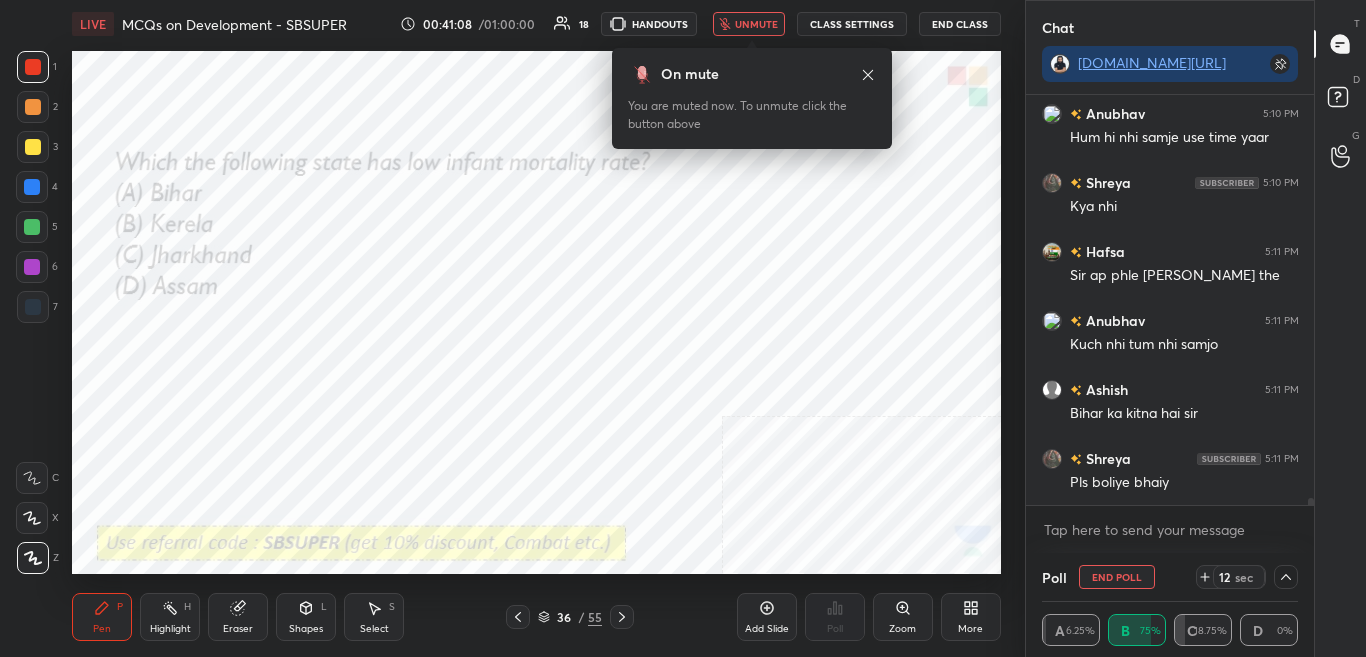 click on "unmute" at bounding box center [749, 24] 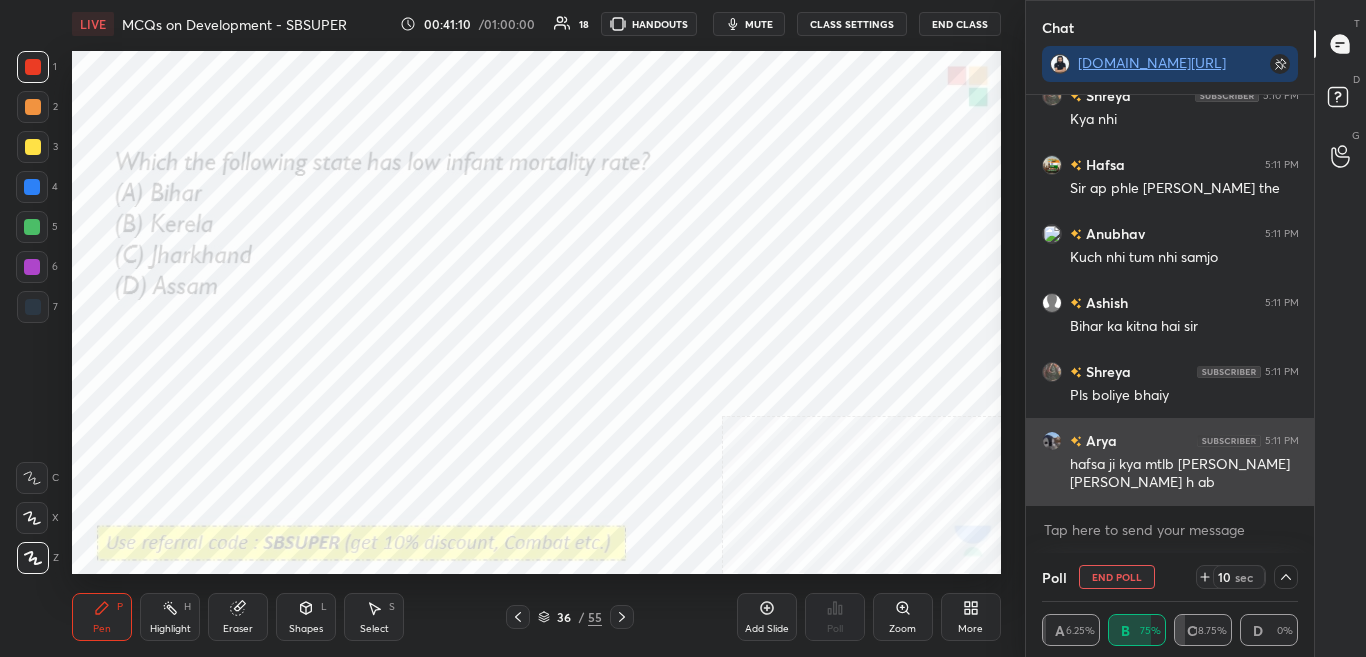 scroll, scrollTop: 24573, scrollLeft: 0, axis: vertical 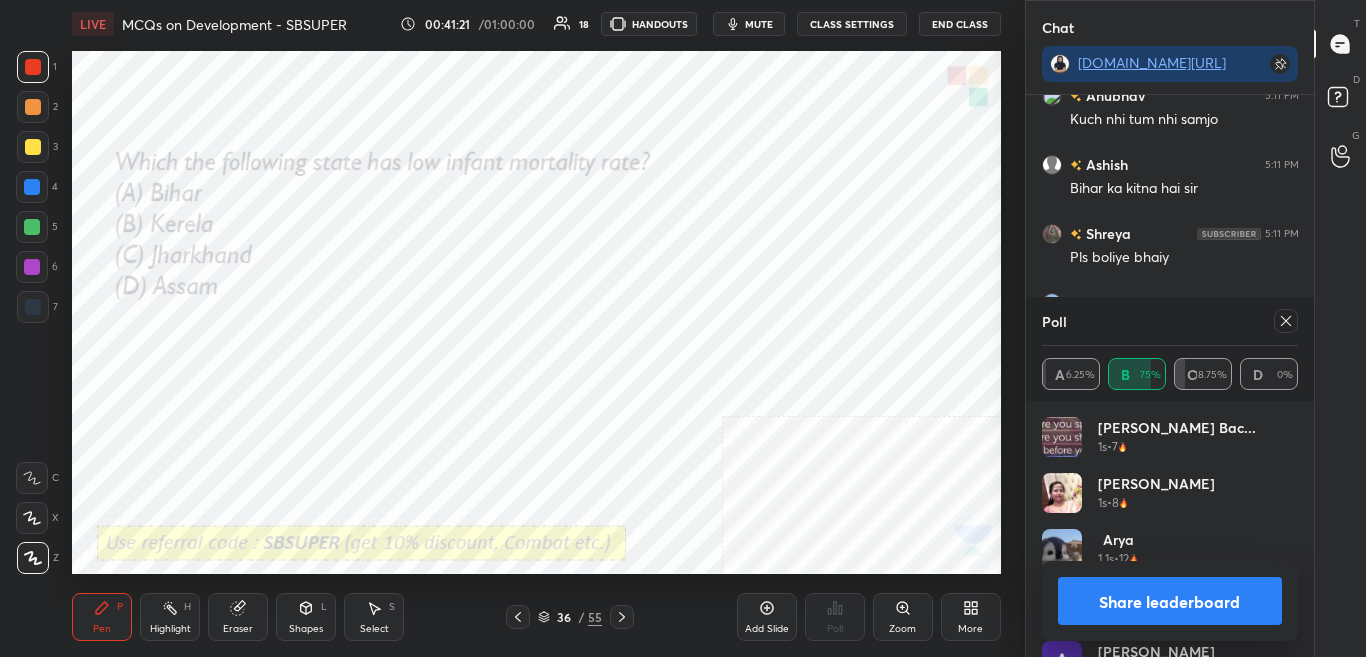 click on "Chat [DOMAIN_NAME][URL] Hafsa 5:11 PM Sir ap phle [PERSON_NAME] the [PERSON_NAME] 5:11 PM Kuch nhi tum nhi samjo Ashish 5:11 PM Bihar ka kitna hai sir Shreya 5:11 PM Pls boliye bhaiy Arya 5:11 PM hafsa ji kya mtlb [PERSON_NAME] [PERSON_NAME] h ab [PERSON_NAME] 5:11 PM Vo to sir abhi bhi hai hafsa [PERSON_NAME] bac... 5:11 PM 😂😂 JUMP TO LATEST Enable hand raising Enable raise hand to speak to learners. Once enabled, chat will be turned off temporarily. Enable x   introducing Raise a hand with a doubt Now learners can raise their hand along with a doubt  How it works? Doubts asked by learners will show up here NEW DOUBTS ASKED No one has raised a hand yet Can't raise hand Looks like educator just invited you to speak. Please wait before you can raise your hand again. Got it Poll A 6.25% B 75% C 18.75% D 0% [PERSON_NAME] bac... 1s  •  7 [PERSON_NAME] 1s  •  8 Arya 1.1s  •  12 [PERSON_NAME] 1.3s  •  1 [PERSON_NAME] 1.3s  •  4 [PERSON_NAME] 1.4s  •  3 [PERSON_NAME] 1.4s  •  1 Ashish 1.8s  •  1 Share leaderboard" at bounding box center (1170, 328) 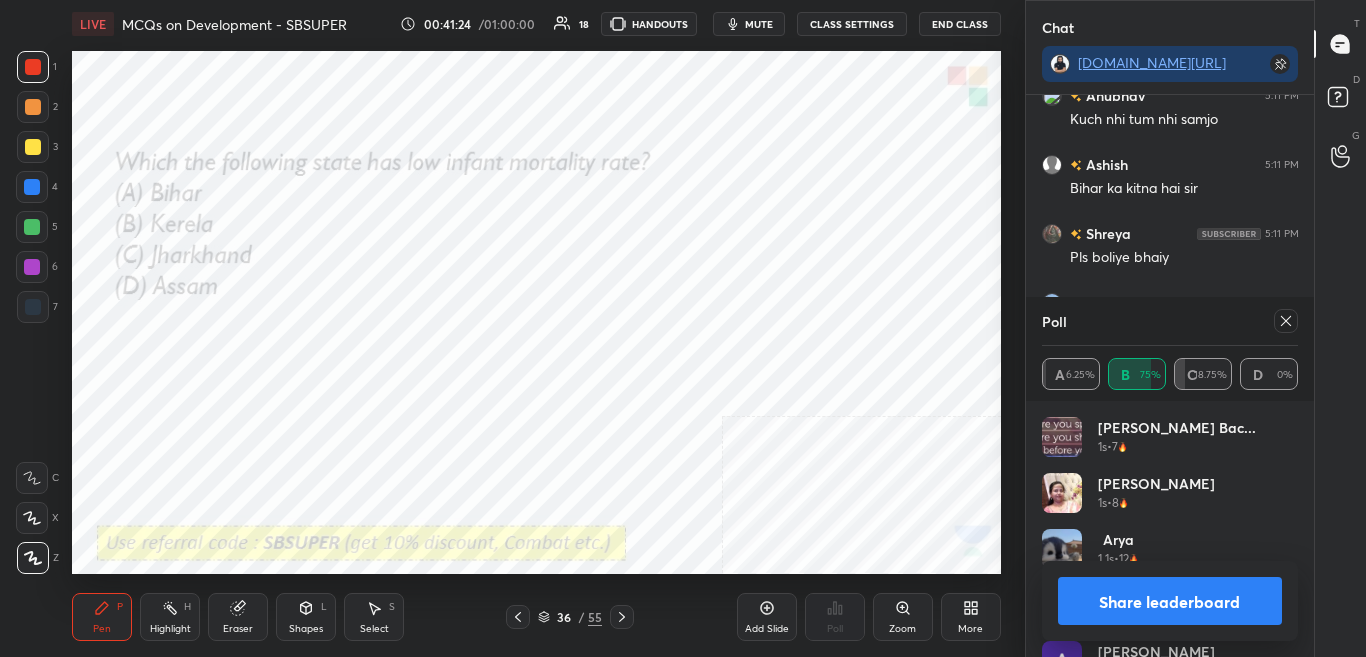 click on "Share leaderboard" at bounding box center (1170, 601) 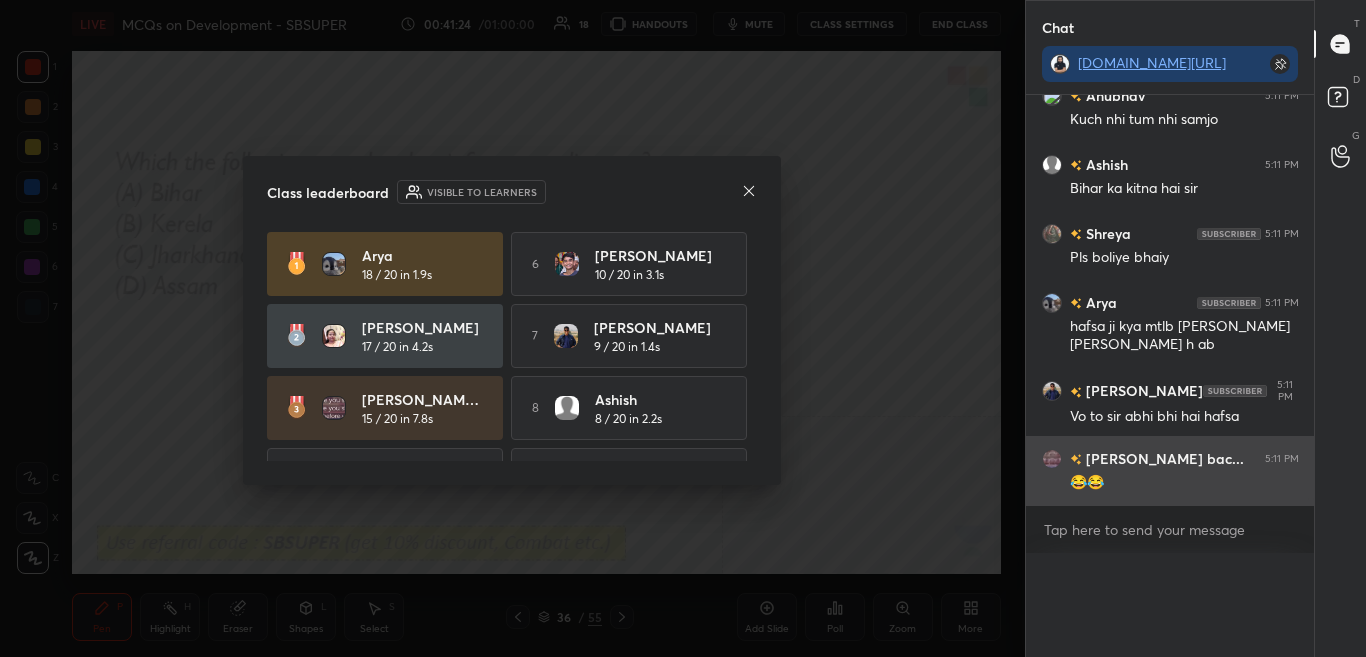 scroll, scrollTop: 0, scrollLeft: 0, axis: both 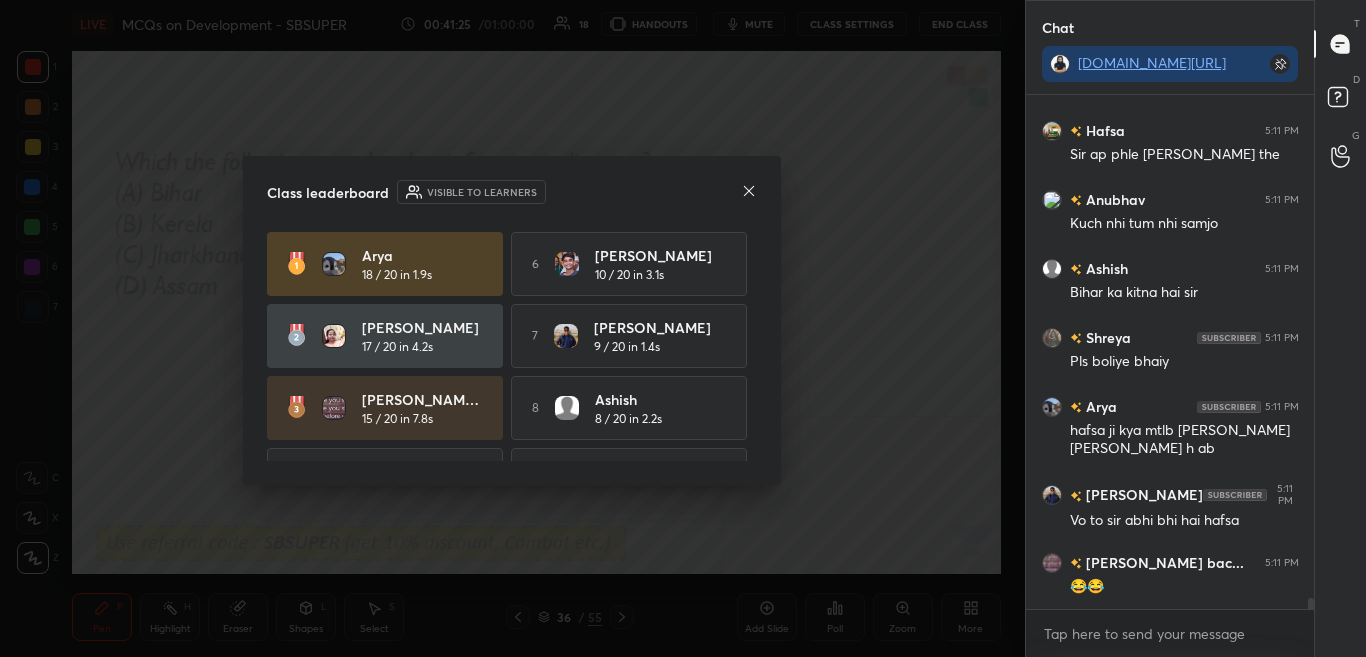 click 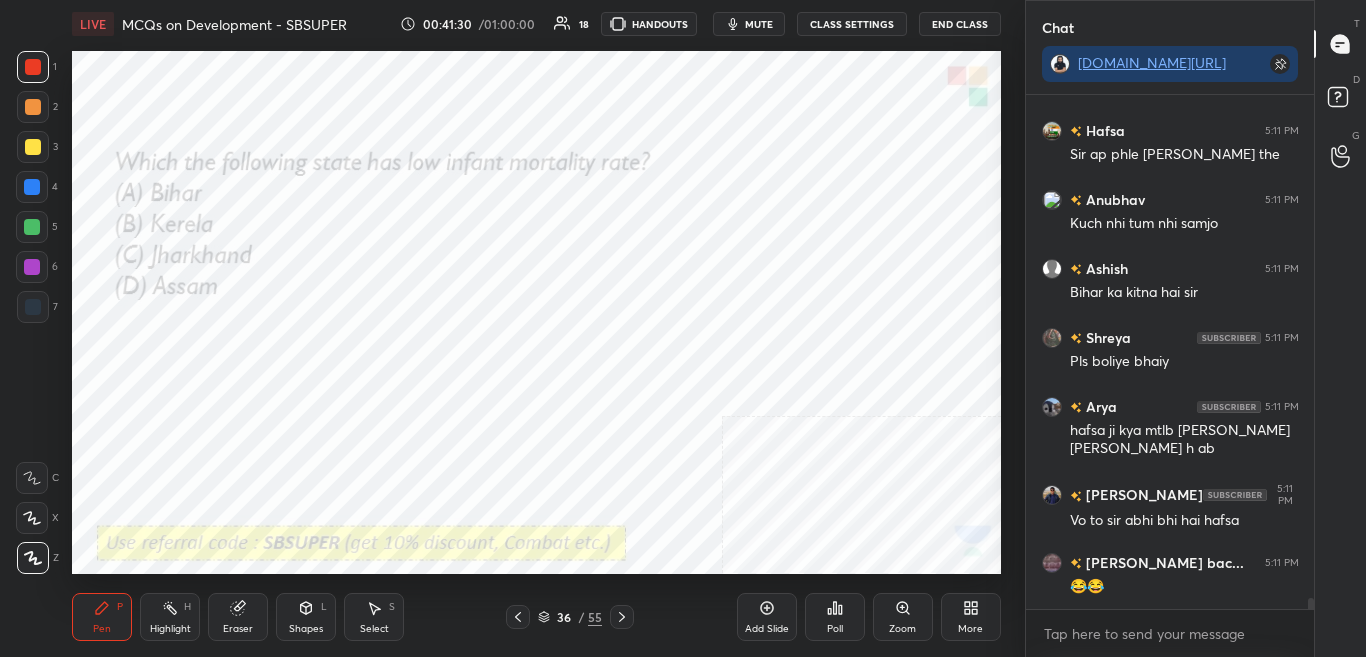 click on "Pen P Highlight H Eraser Shapes L Select S 36 / 55 Add Slide Poll Zoom More" at bounding box center [536, 617] 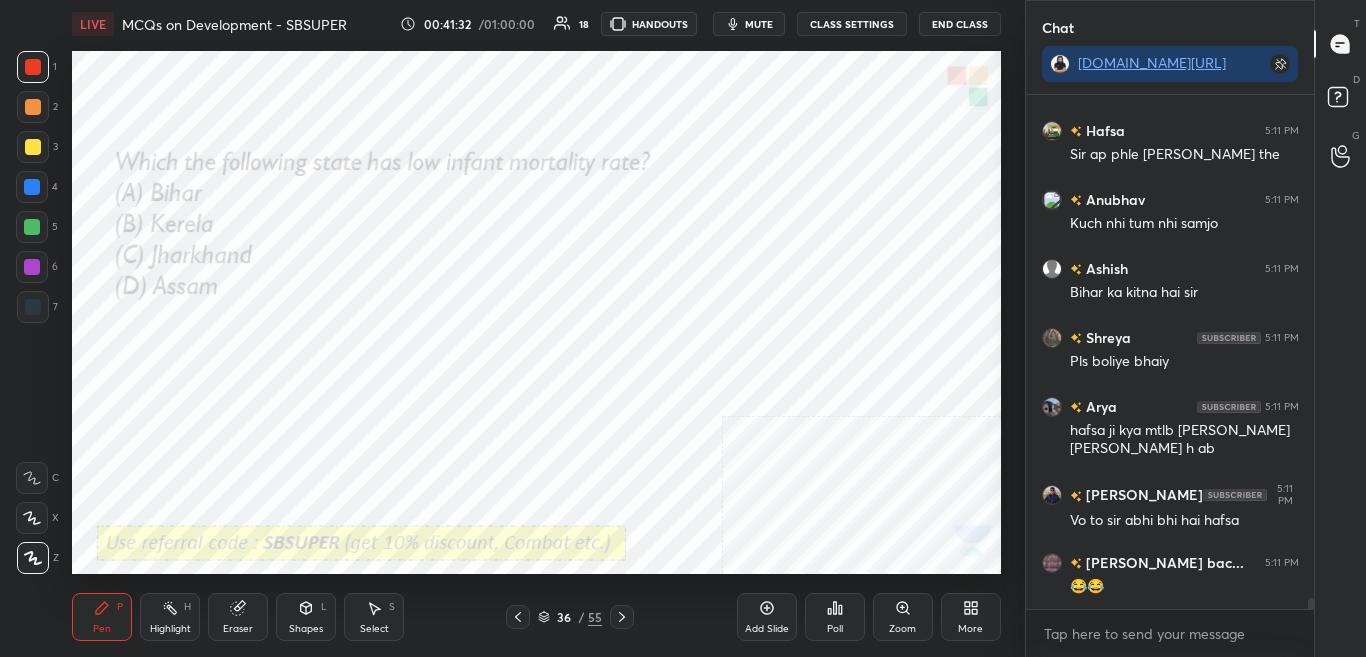 click at bounding box center (622, 617) 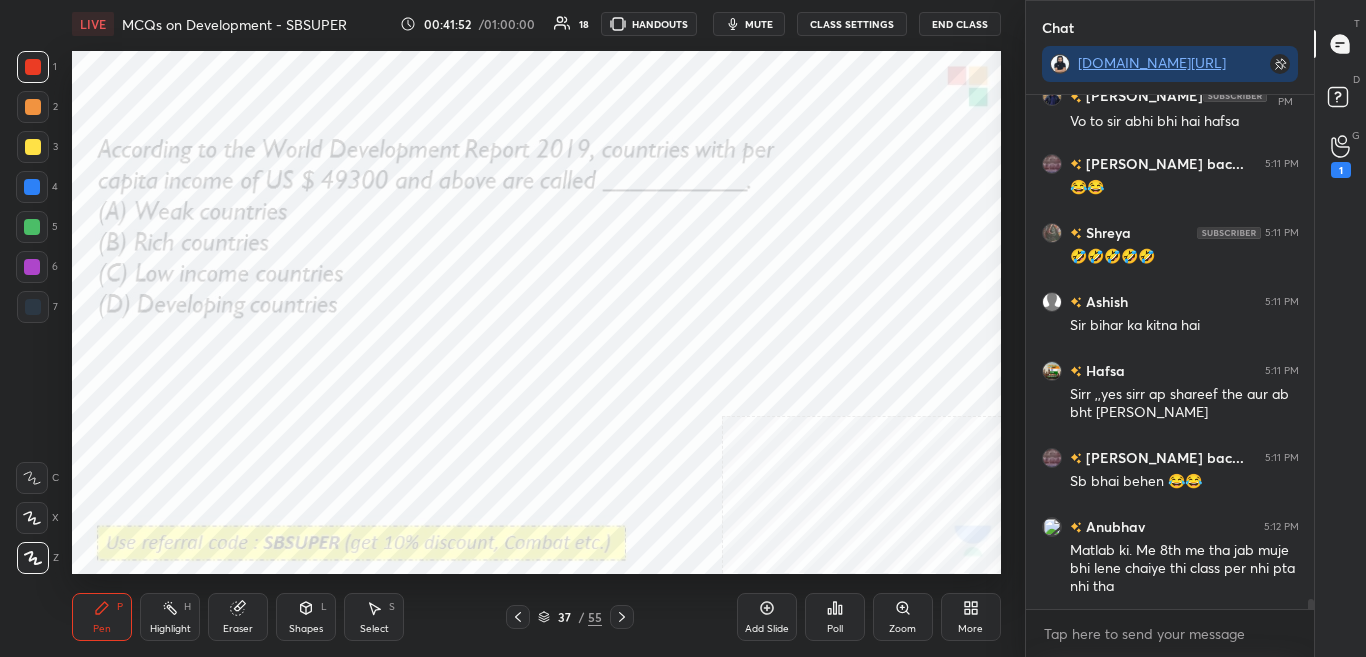scroll, scrollTop: 25006, scrollLeft: 0, axis: vertical 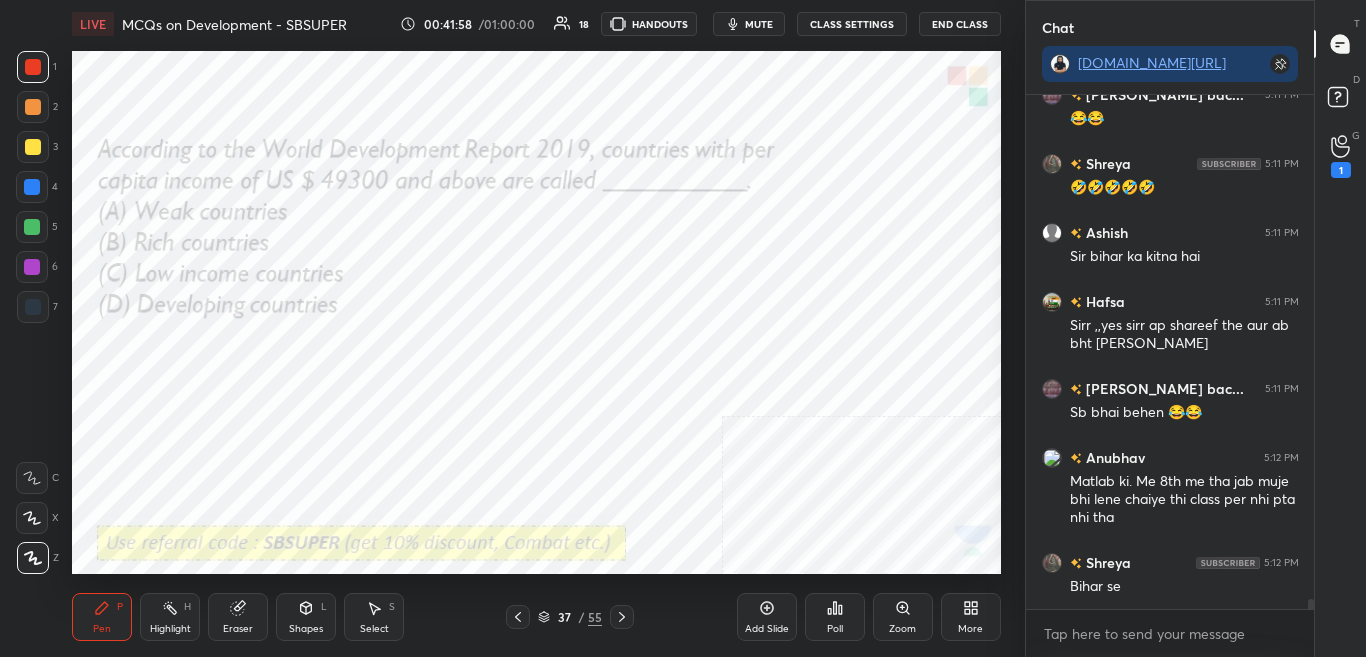 click 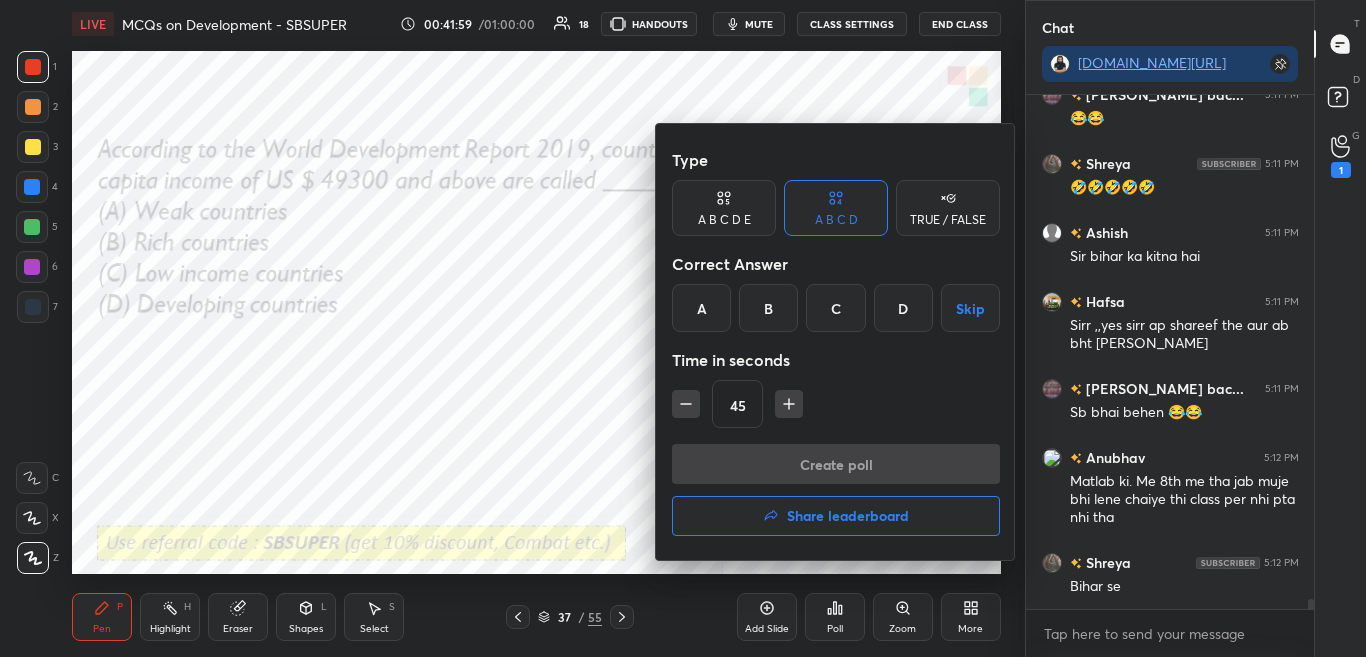 drag, startPoint x: 777, startPoint y: 302, endPoint x: 787, endPoint y: 362, distance: 60.827625 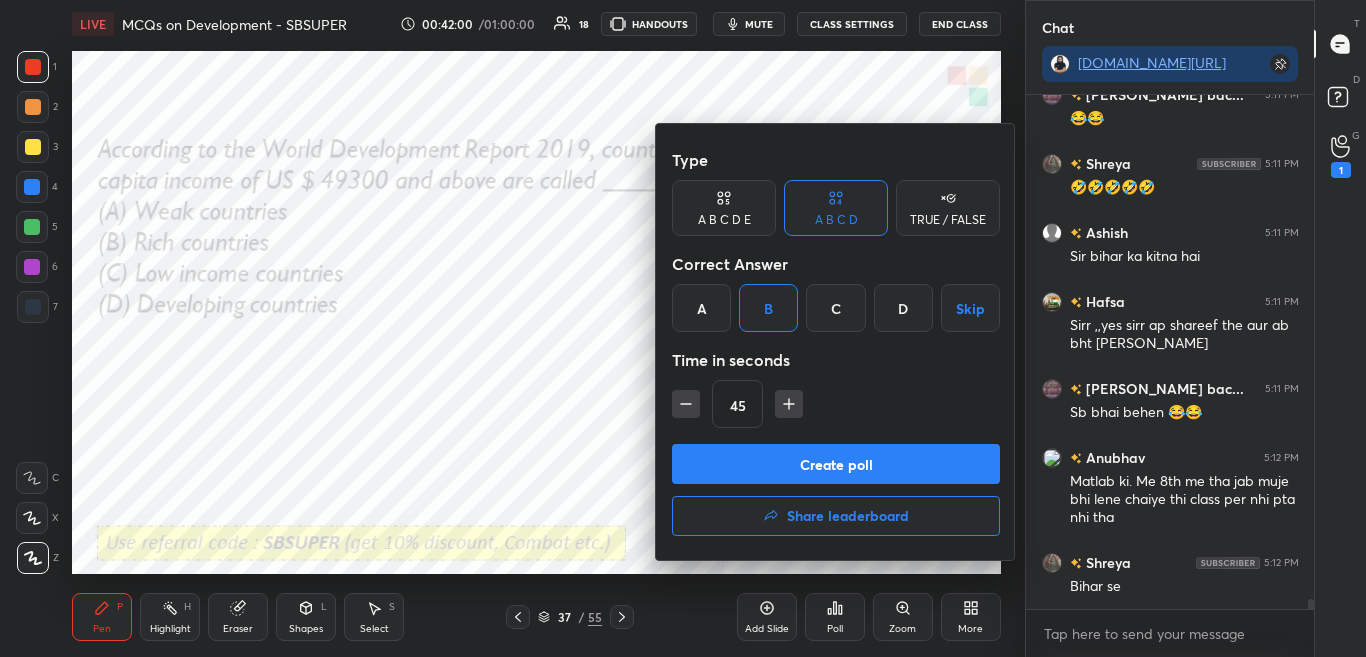 click on "Create poll" at bounding box center [836, 464] 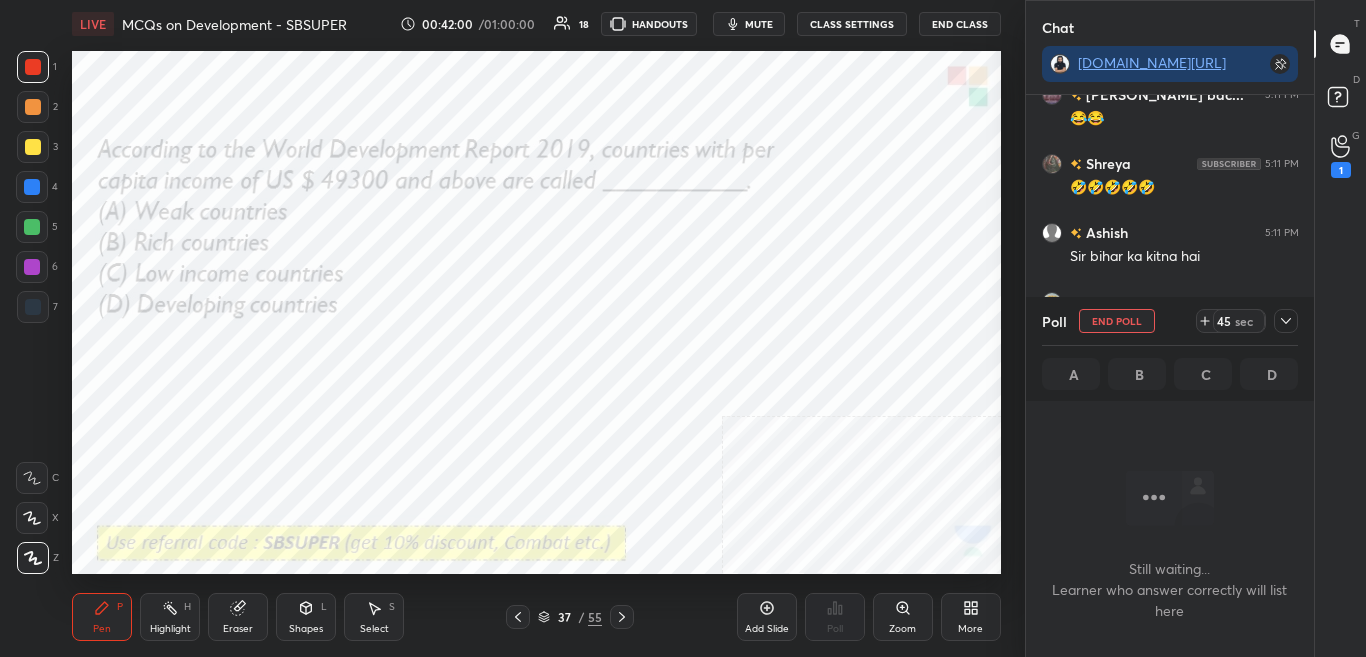 scroll, scrollTop: 290, scrollLeft: 282, axis: both 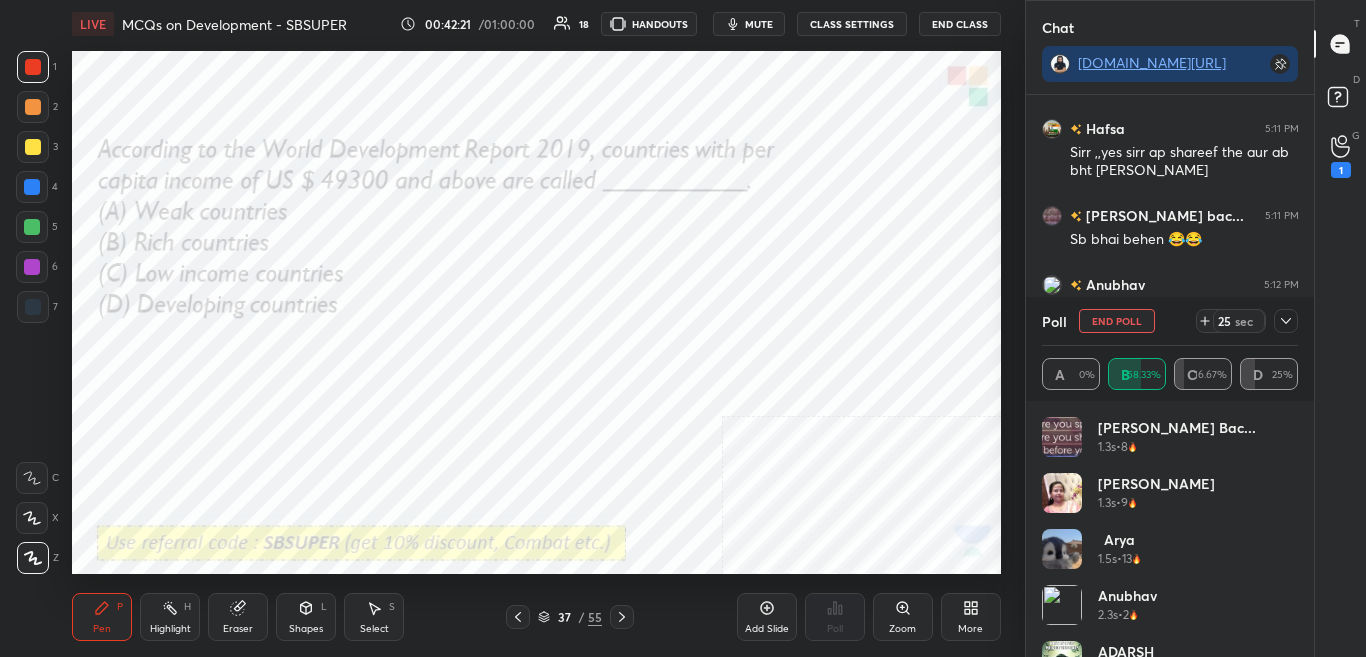 click 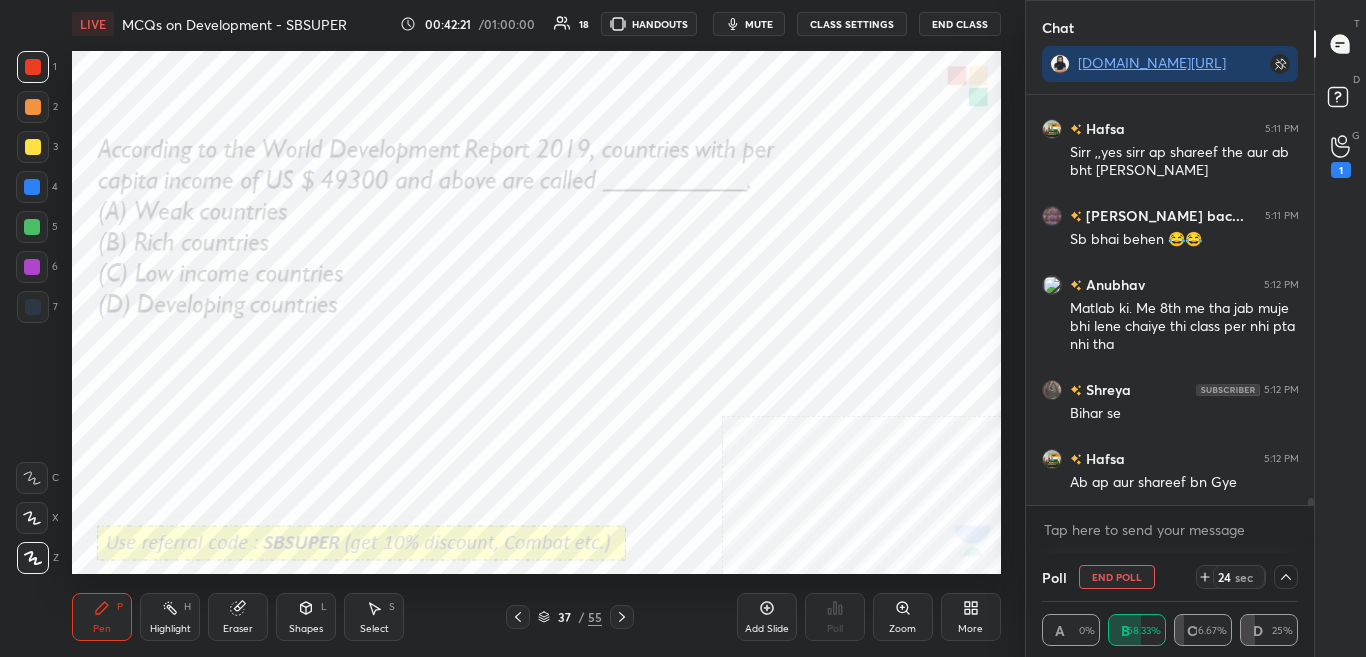 scroll, scrollTop: 0, scrollLeft: 0, axis: both 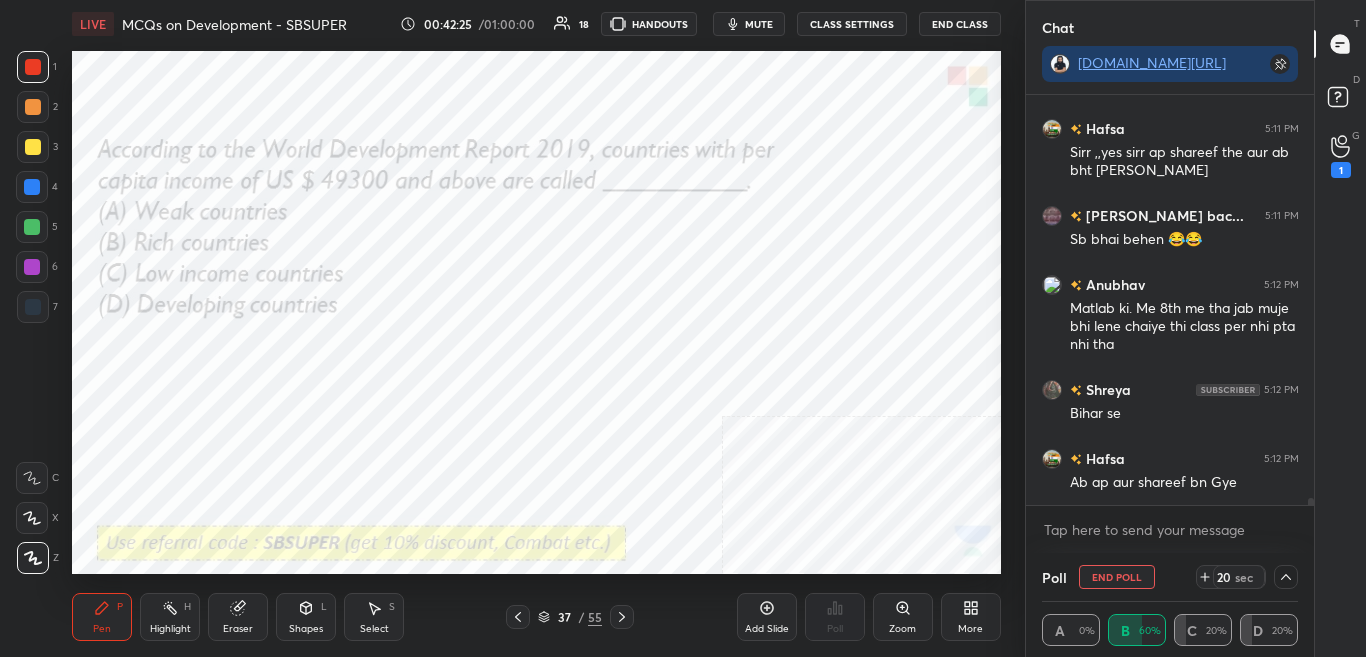 click 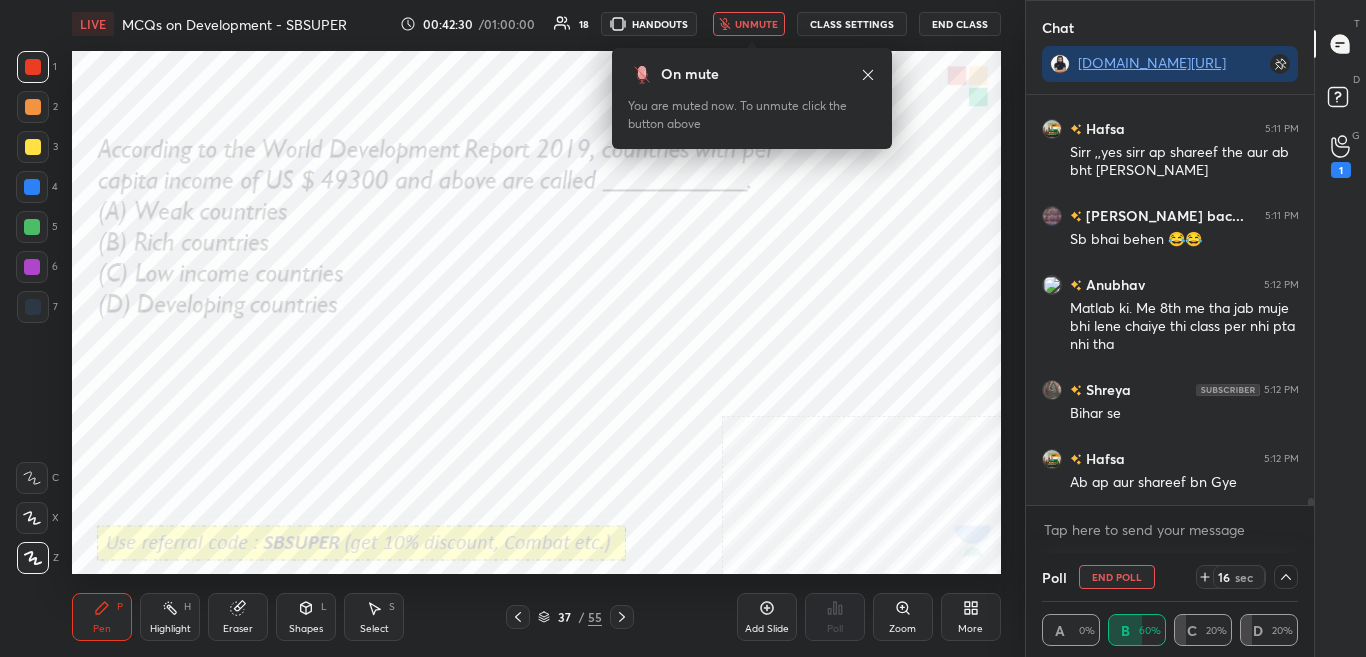 scroll, scrollTop: 25248, scrollLeft: 0, axis: vertical 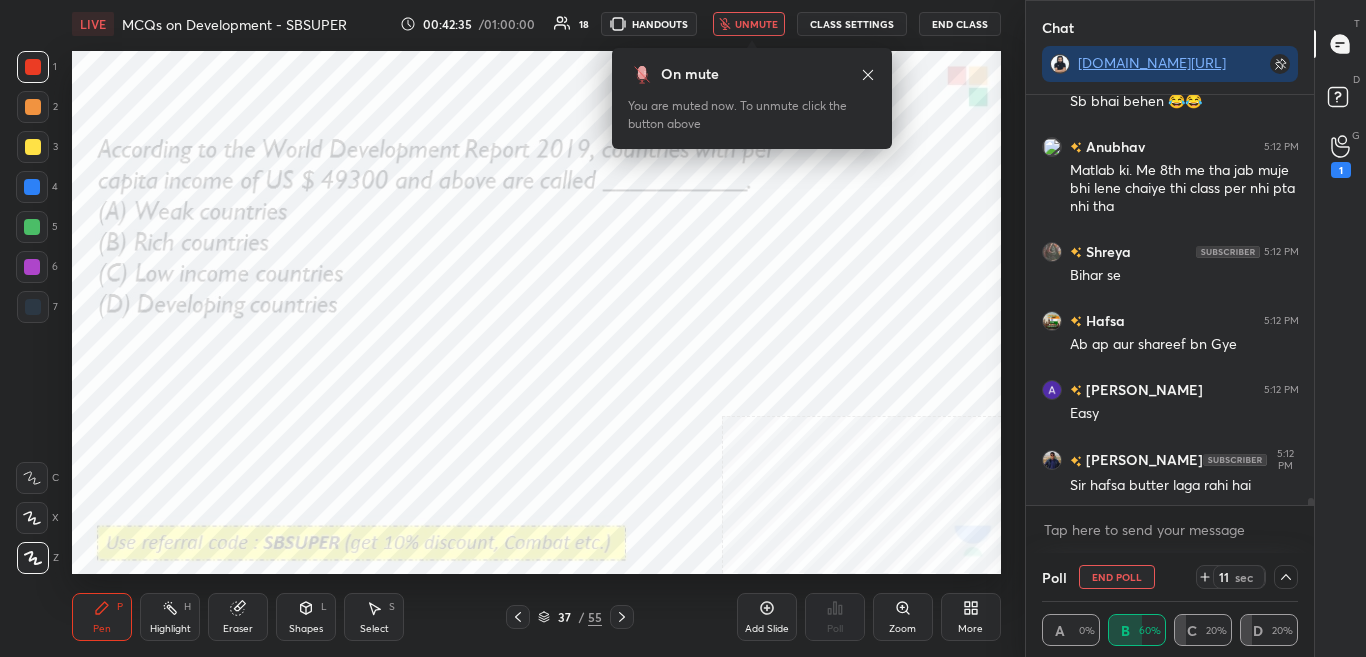 click on "unmute" at bounding box center [756, 24] 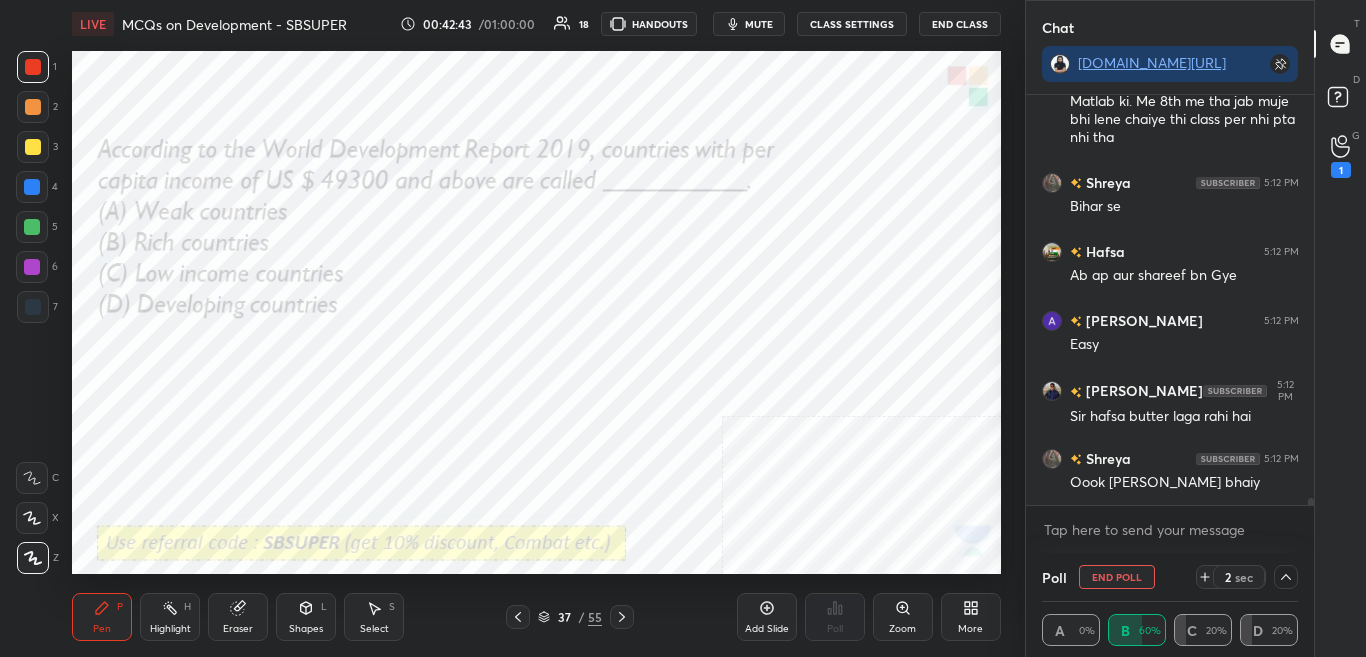 scroll, scrollTop: 25455, scrollLeft: 0, axis: vertical 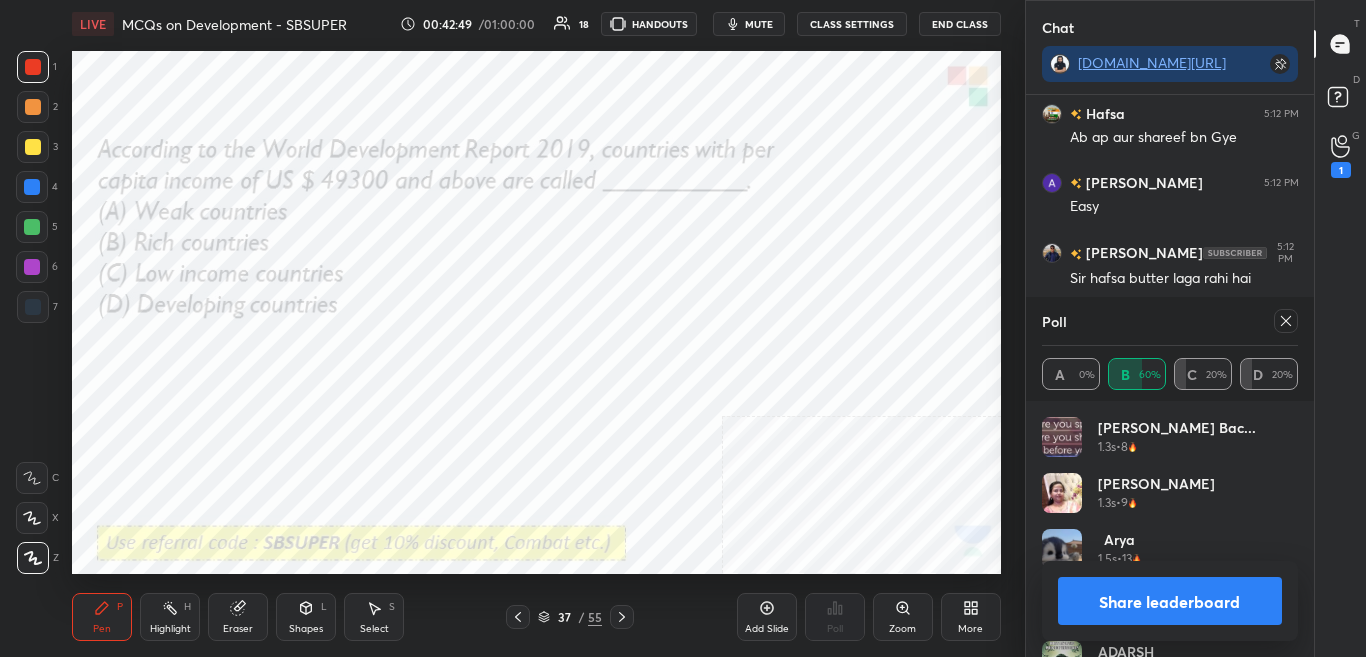 click on "Share leaderboard" at bounding box center (1170, 601) 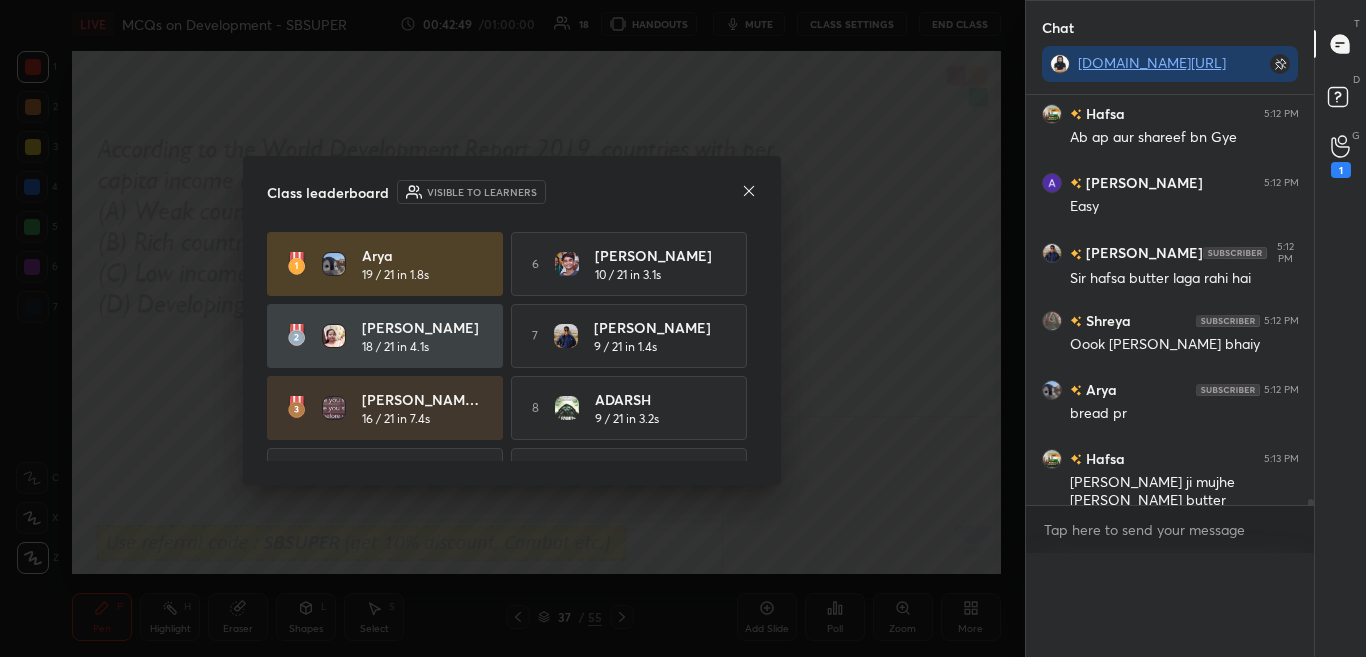 scroll, scrollTop: 0, scrollLeft: 0, axis: both 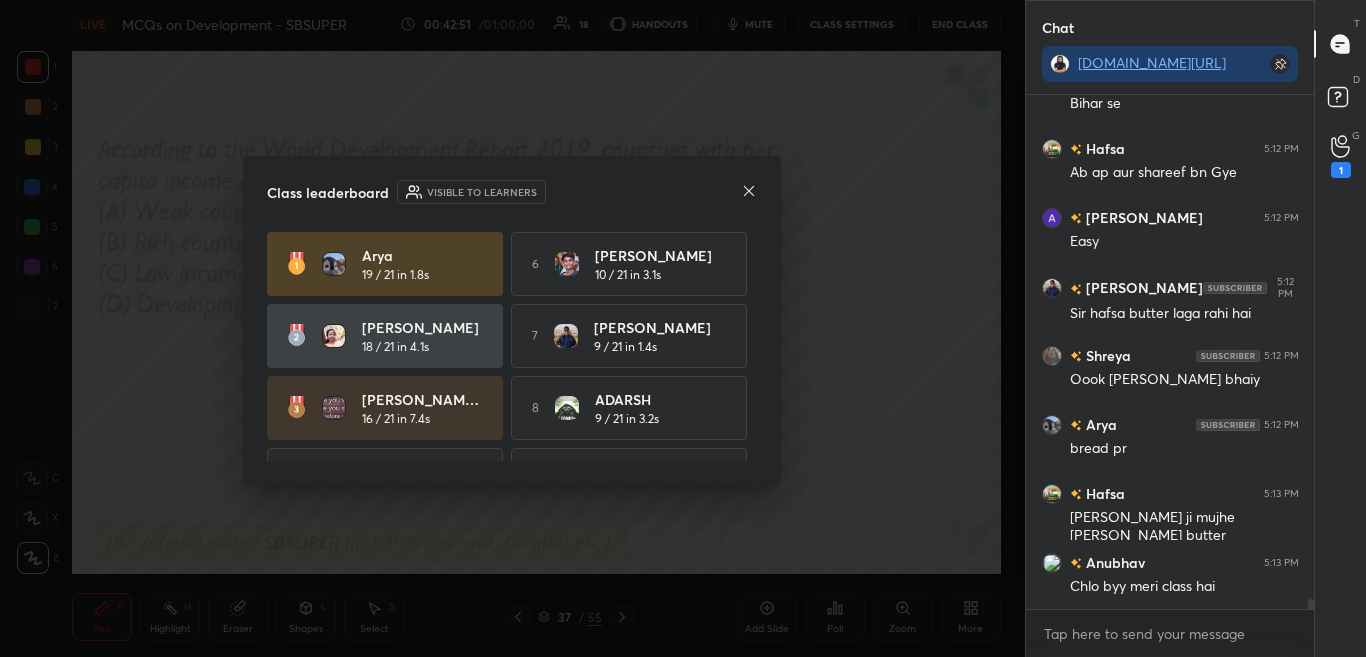 click 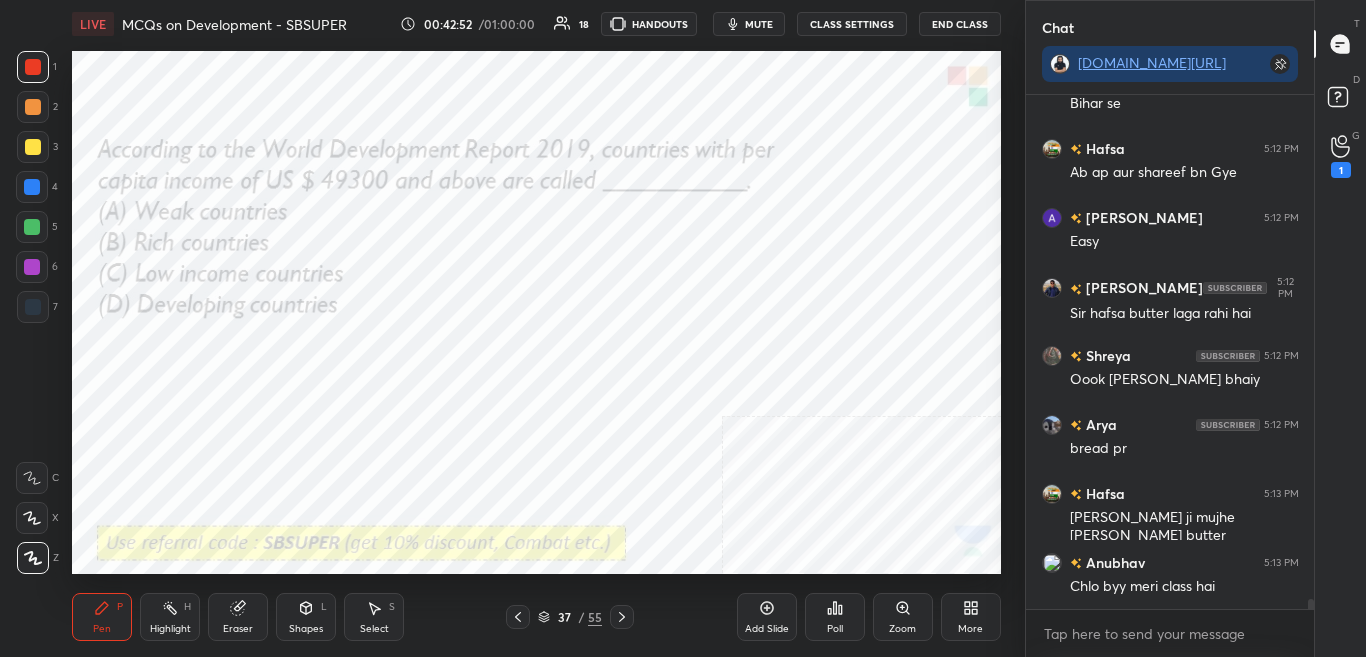 click 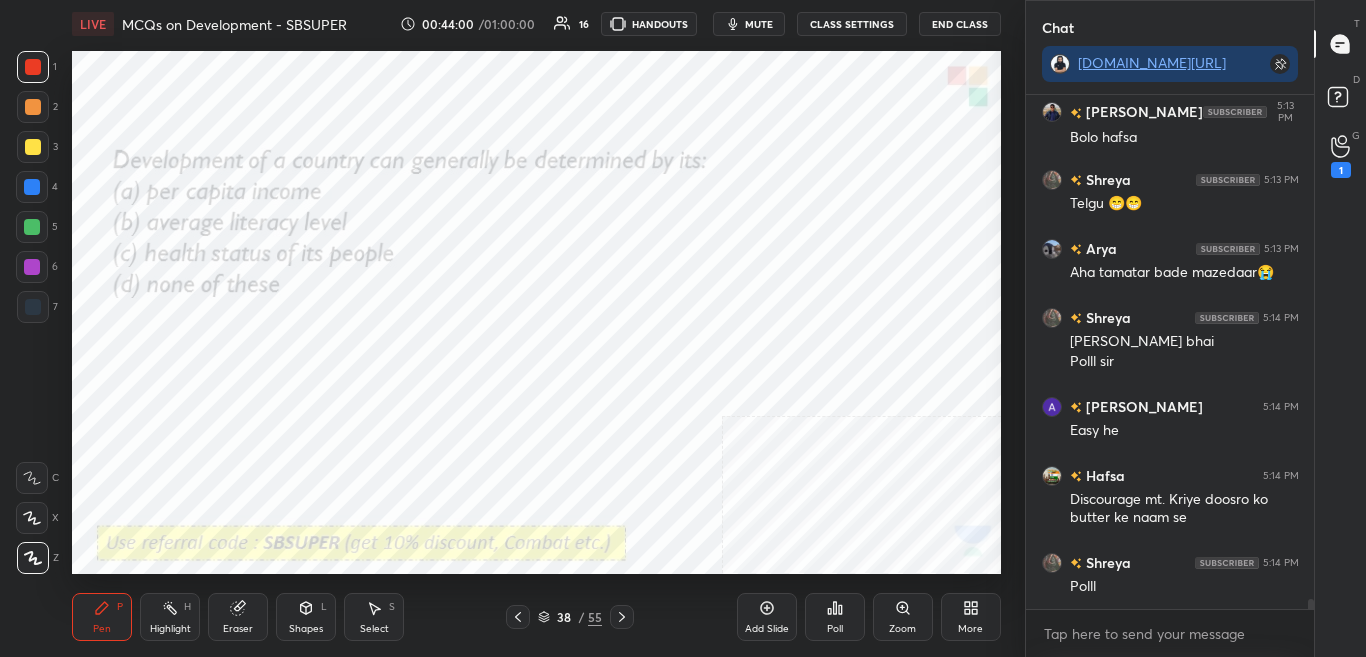 scroll, scrollTop: 26580, scrollLeft: 0, axis: vertical 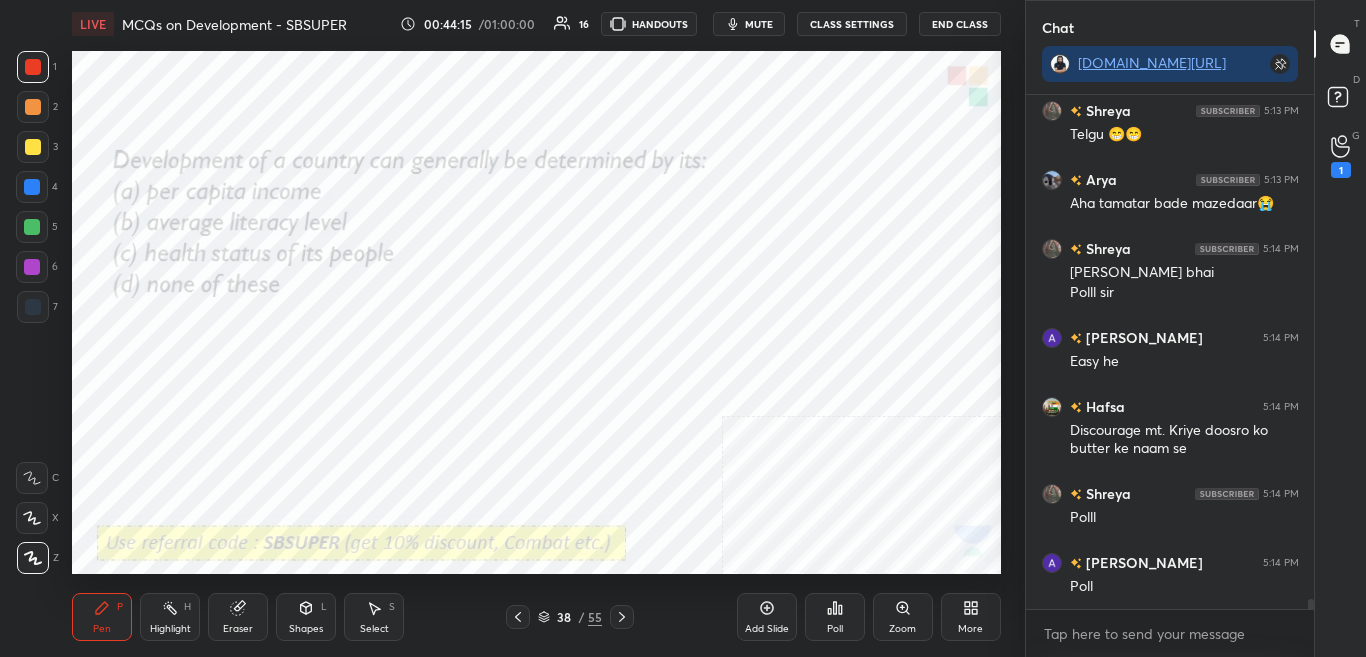 click on "Poll" at bounding box center (835, 629) 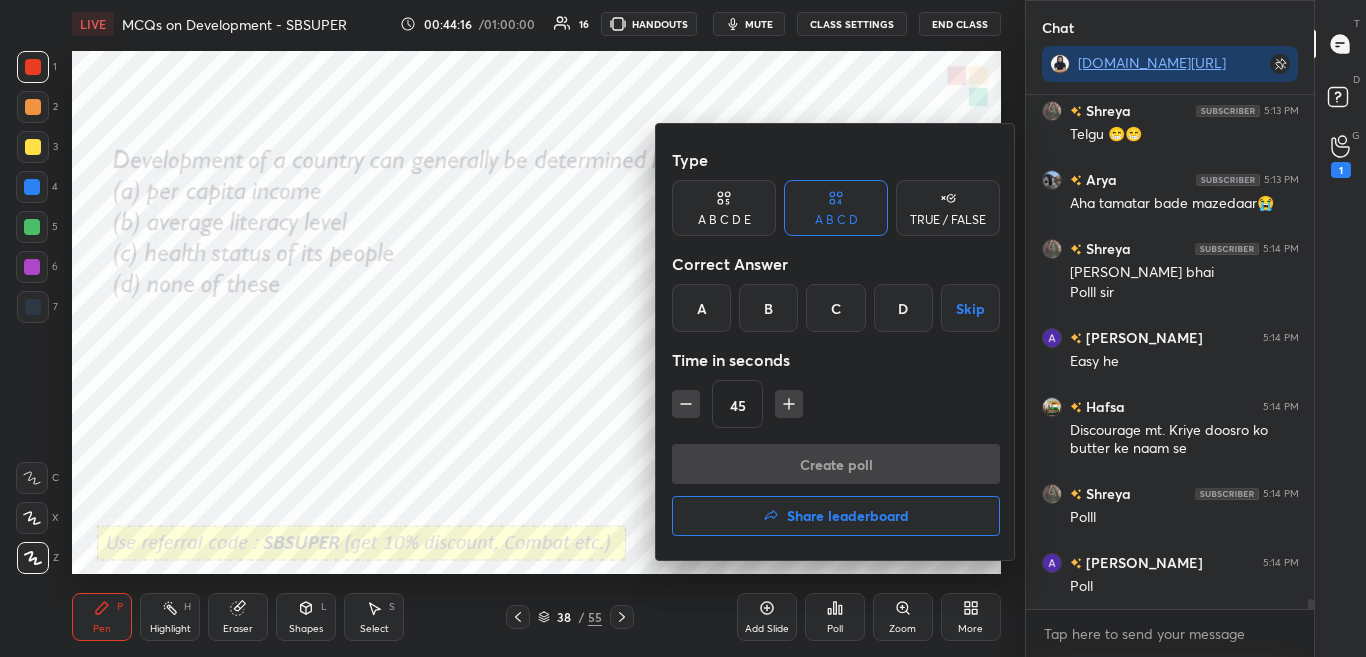 click on "A" at bounding box center [701, 308] 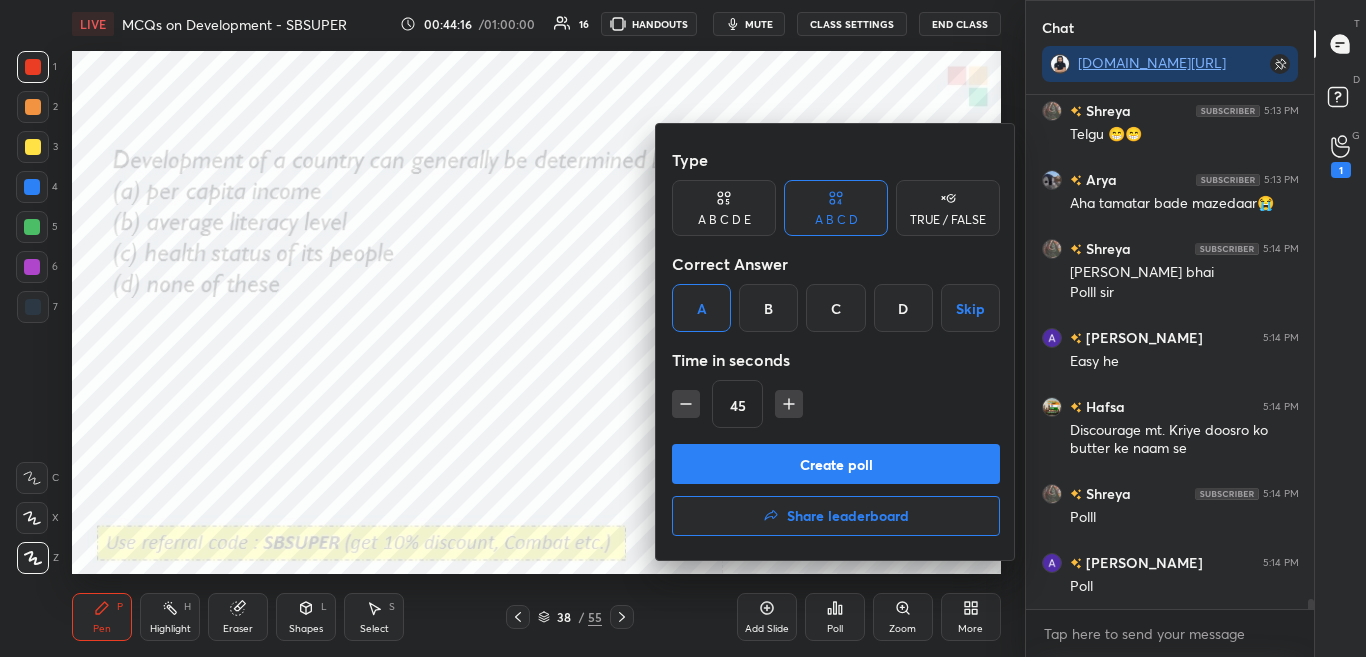 click on "Create poll" at bounding box center [836, 464] 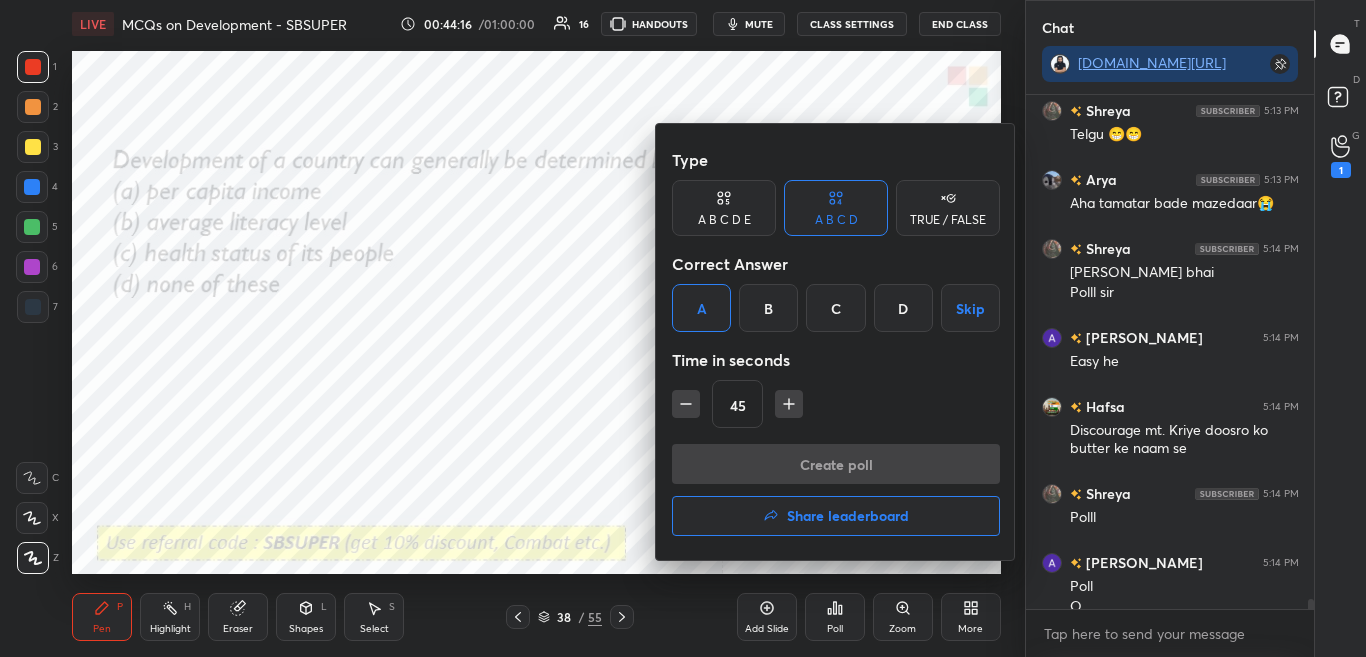 scroll, scrollTop: 26600, scrollLeft: 0, axis: vertical 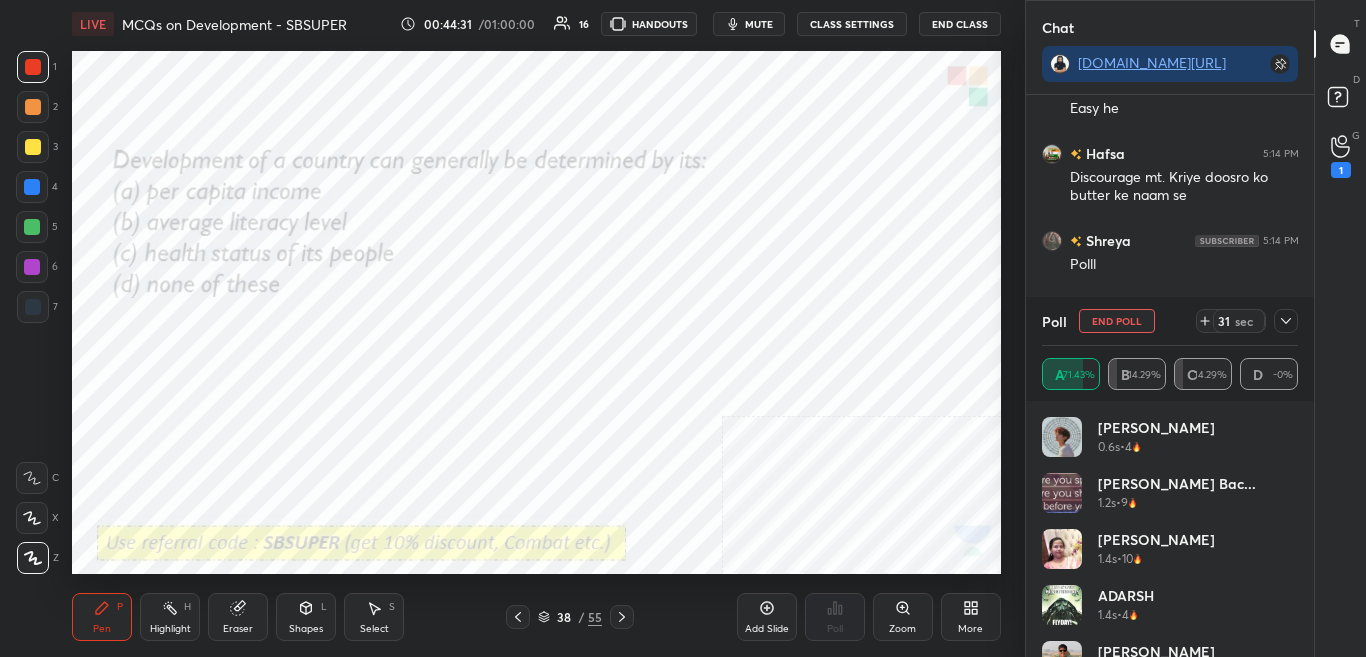 click 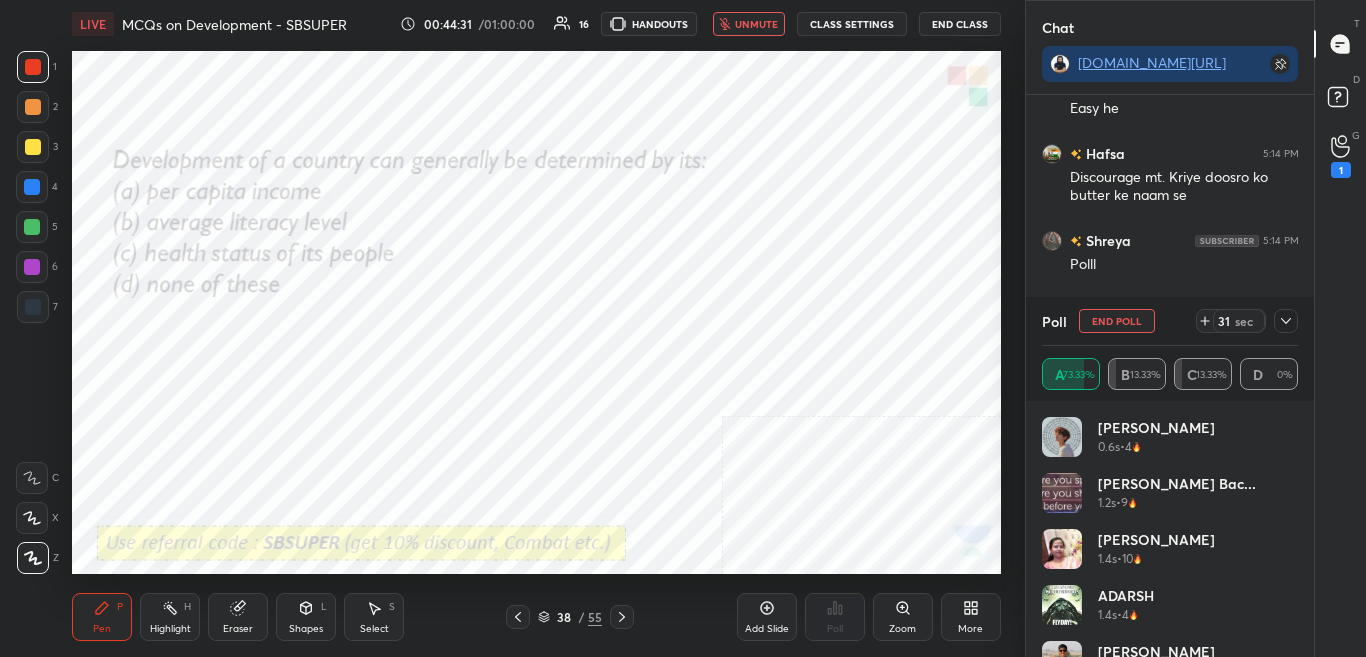scroll, scrollTop: 26902, scrollLeft: 0, axis: vertical 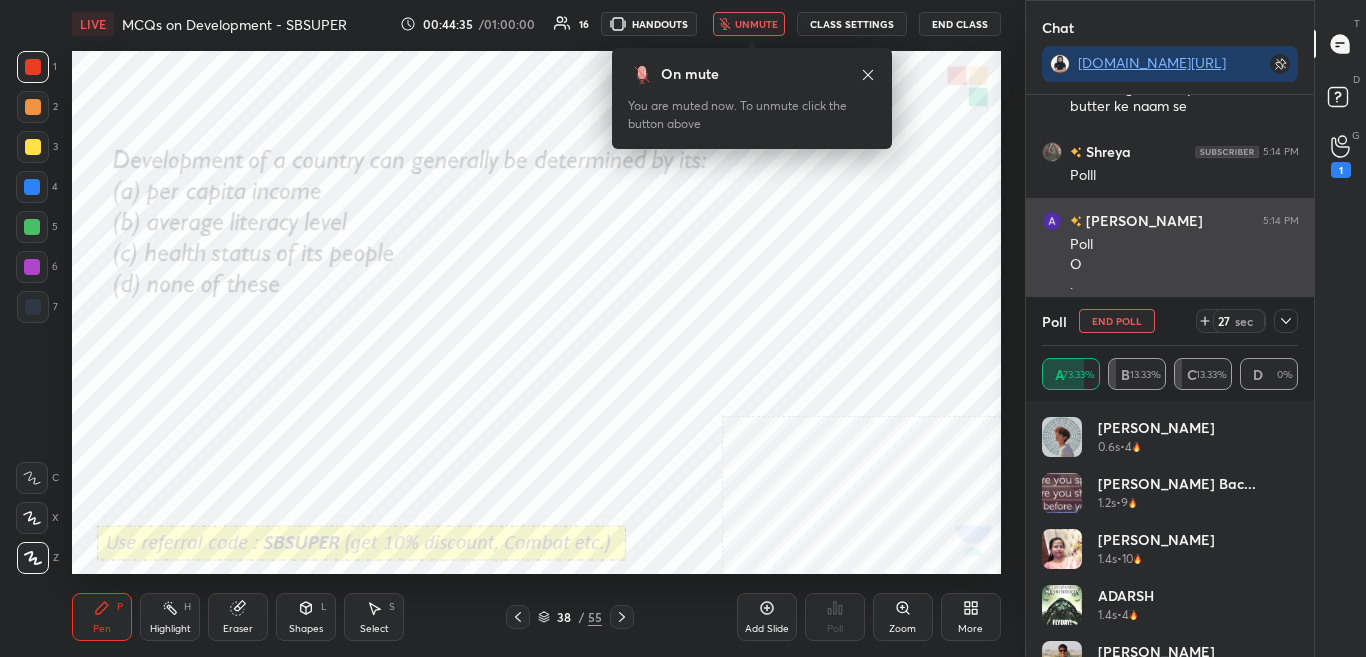 drag, startPoint x: 1286, startPoint y: 320, endPoint x: 1291, endPoint y: 295, distance: 25.495098 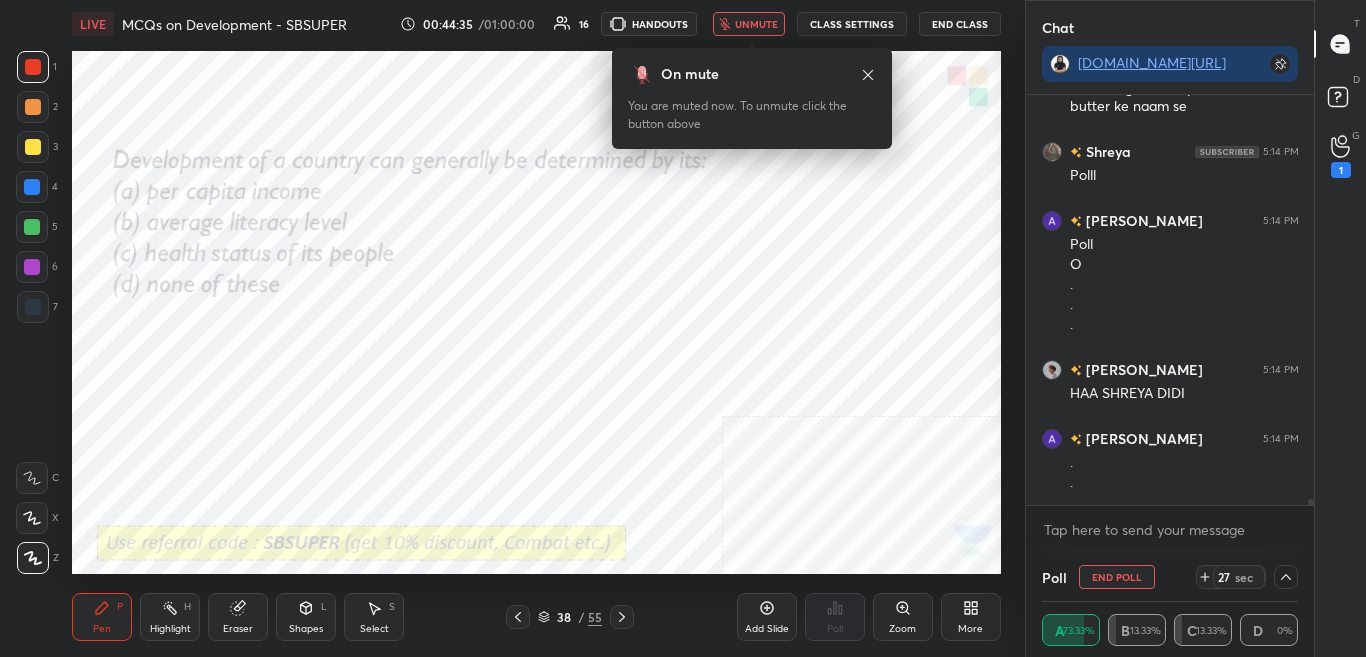 scroll, scrollTop: 0, scrollLeft: 0, axis: both 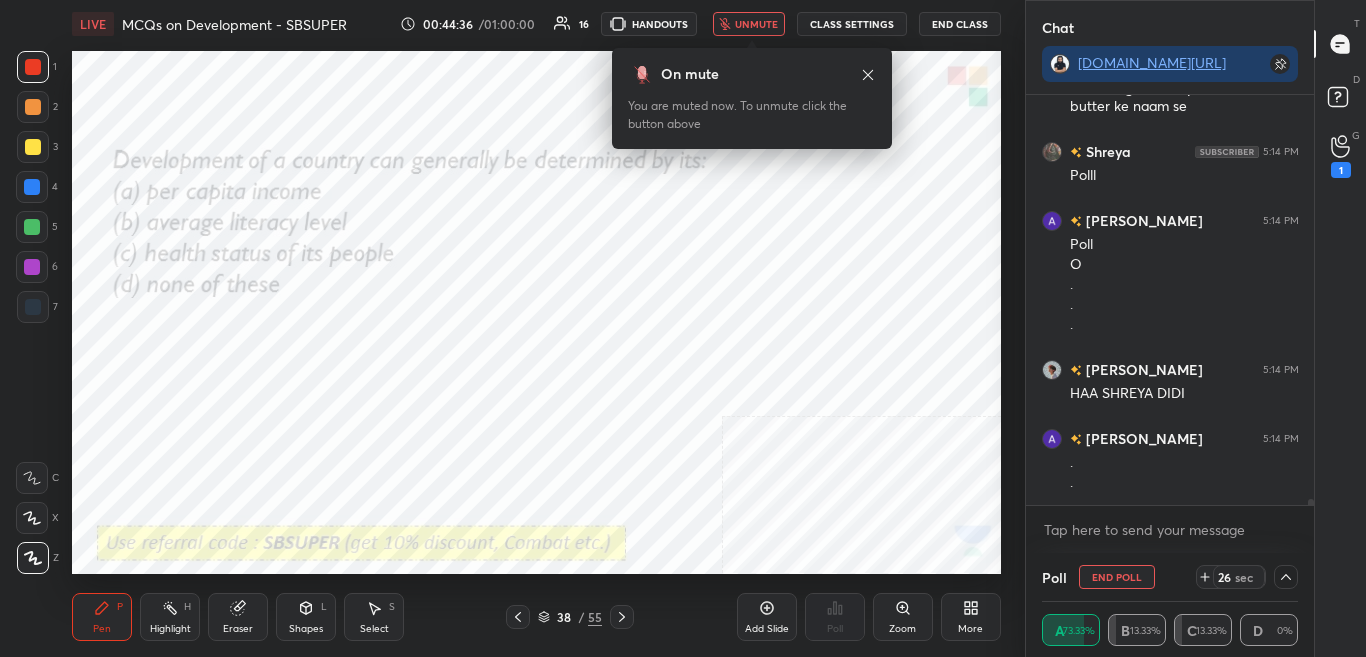 click on "unmute" at bounding box center (756, 24) 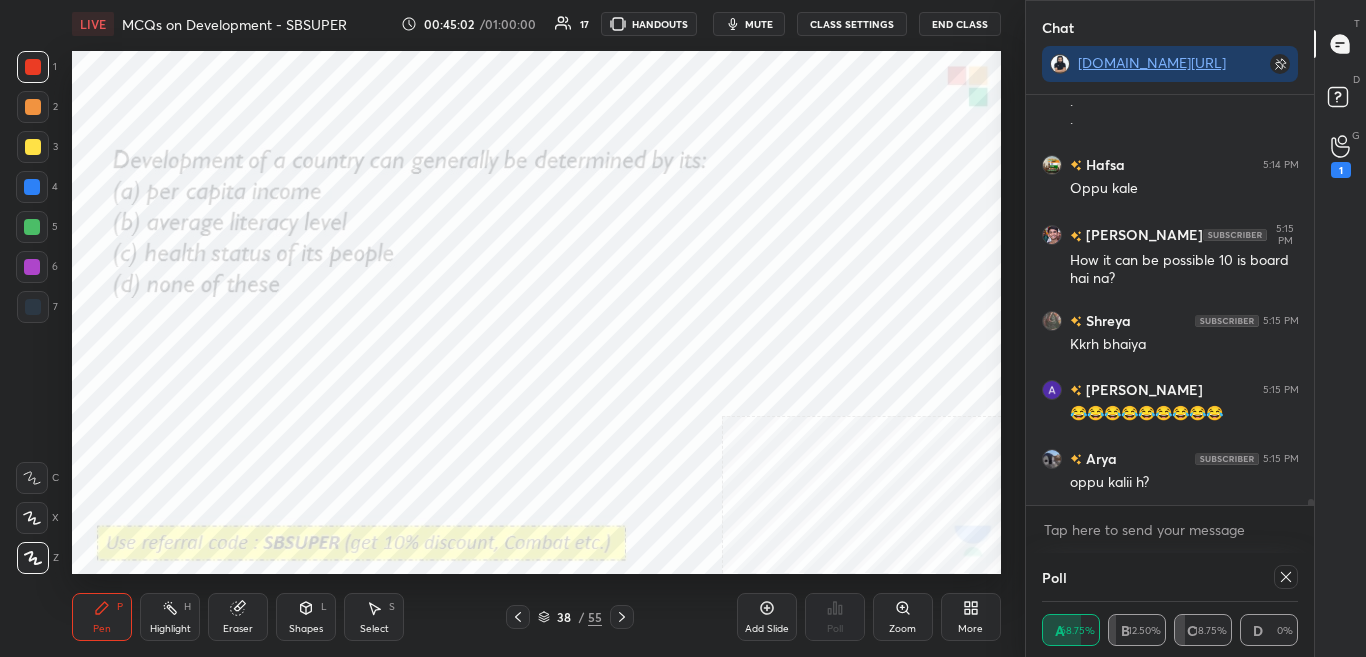 scroll, scrollTop: 27464, scrollLeft: 0, axis: vertical 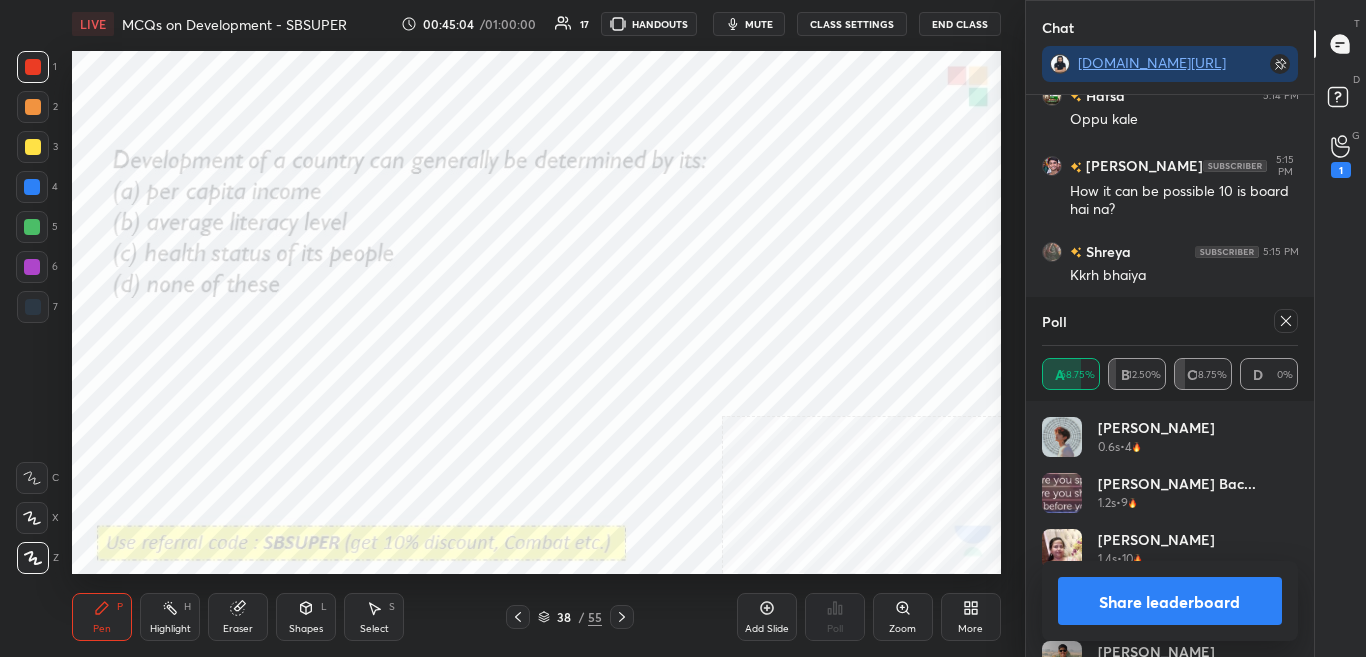 click on "Share leaderboard" at bounding box center [1170, 601] 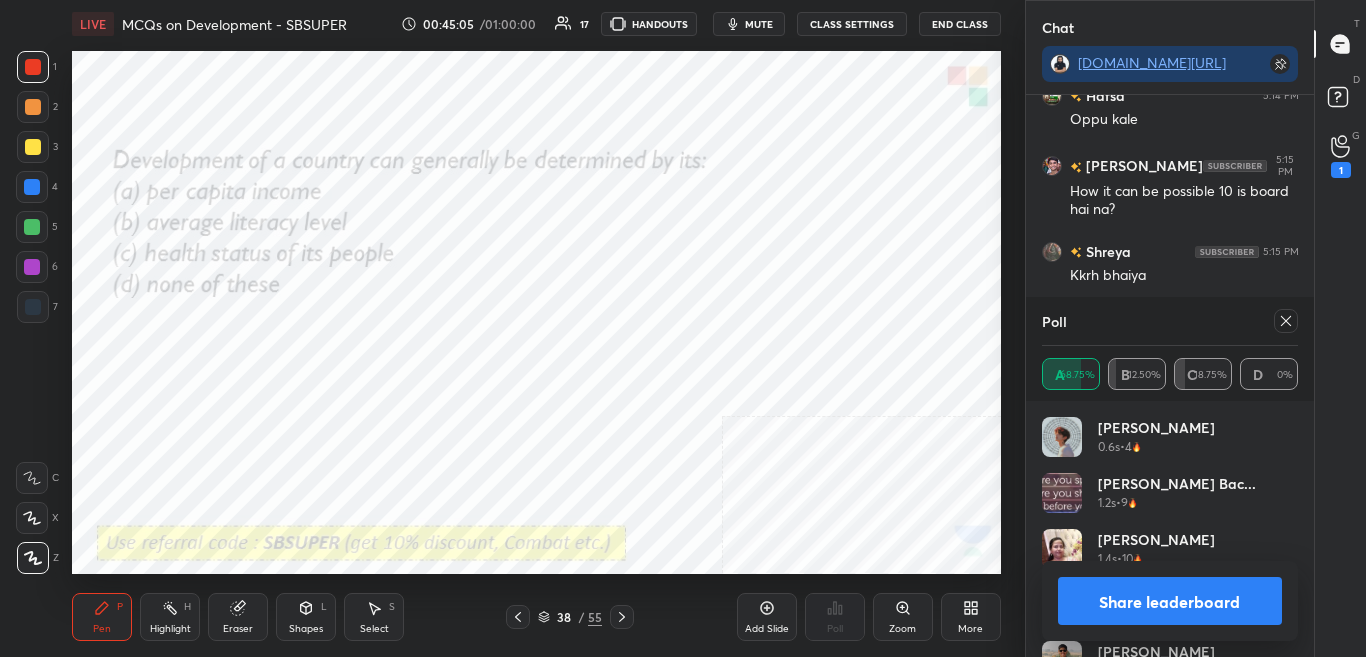 click on "Share leaderboard" at bounding box center [1170, 601] 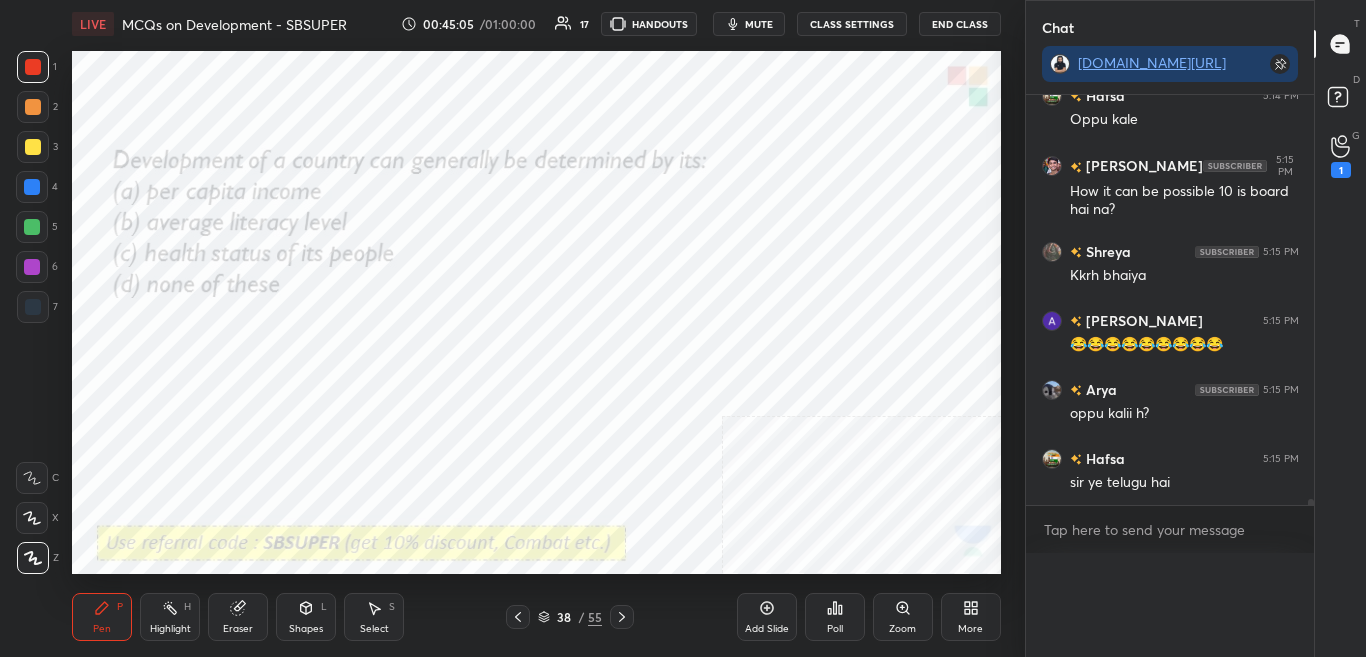 scroll, scrollTop: 27551, scrollLeft: 0, axis: vertical 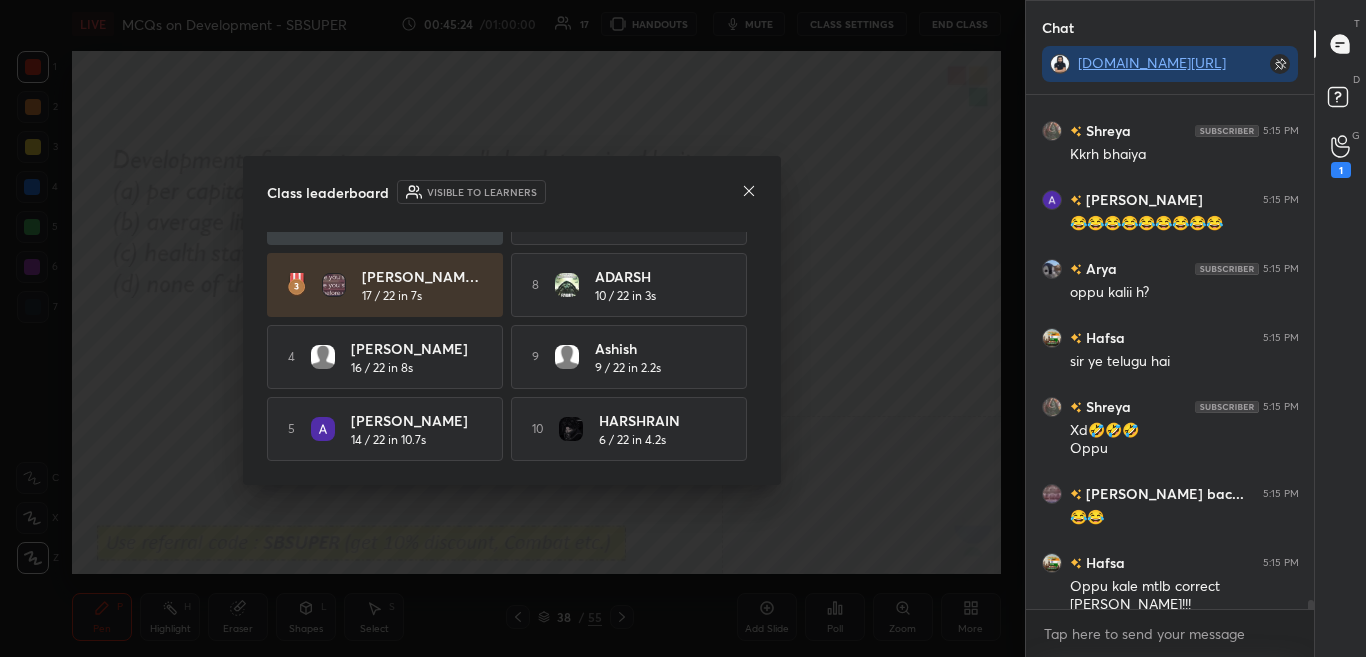 click 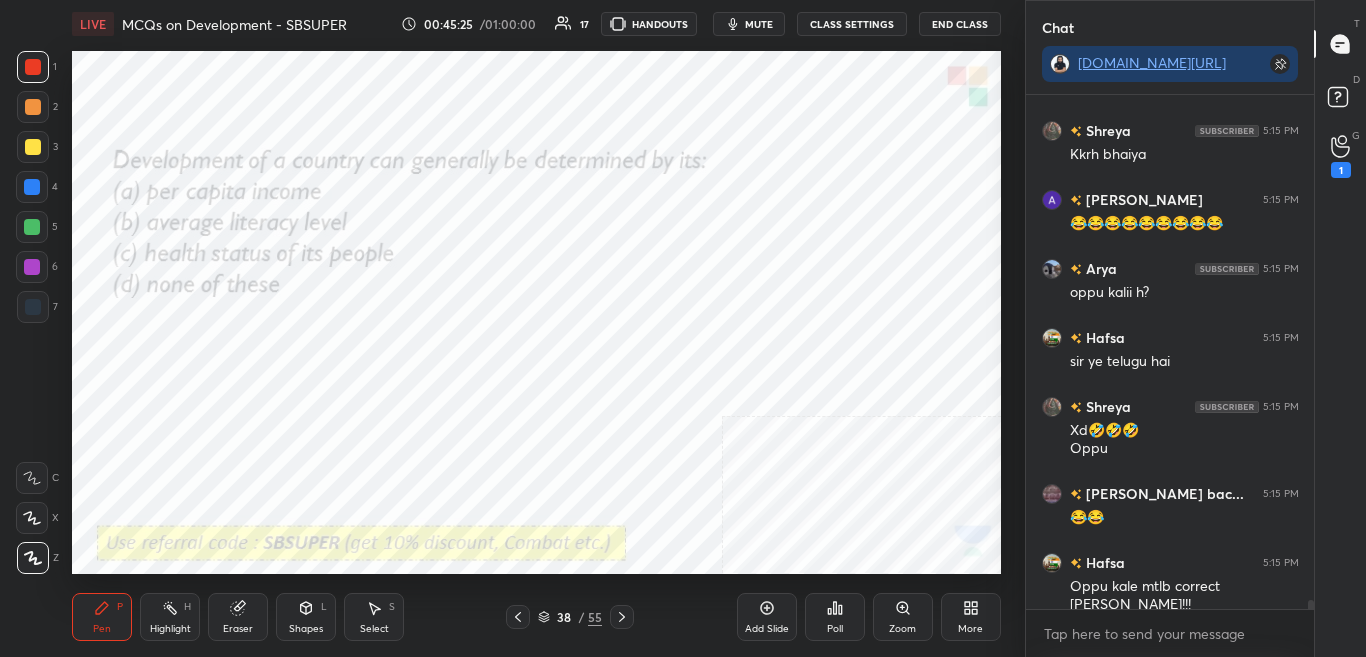 click 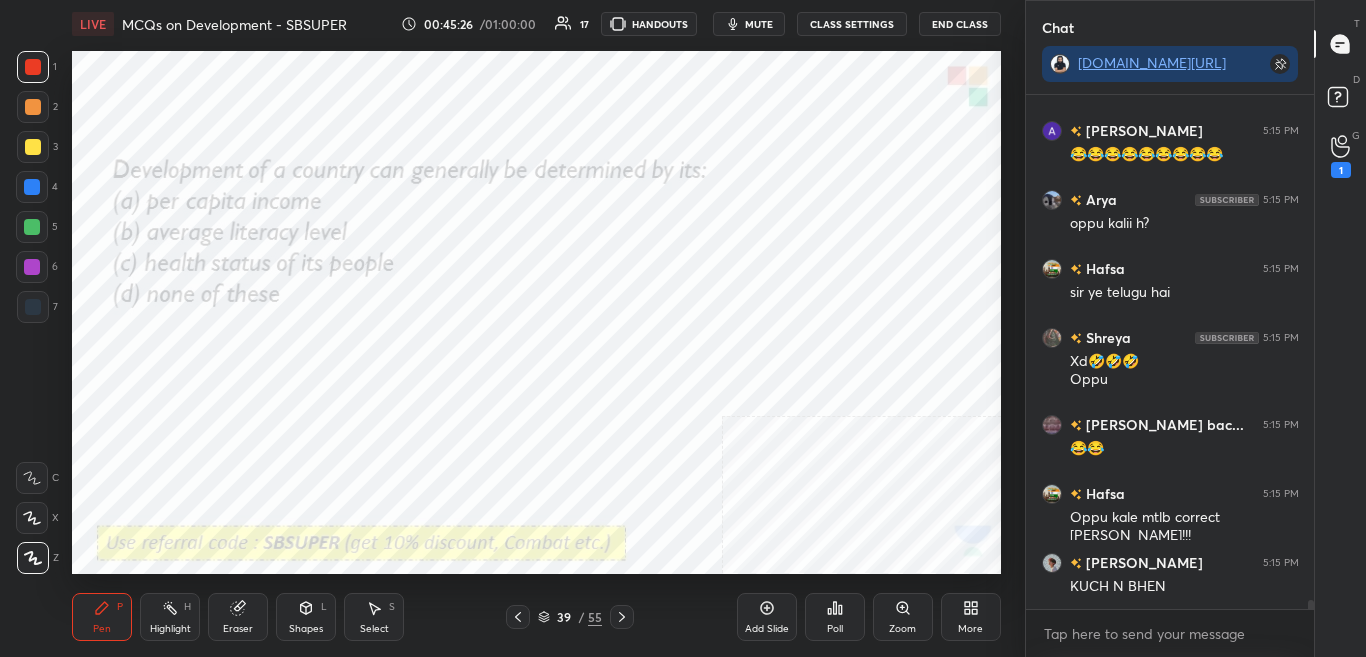 click 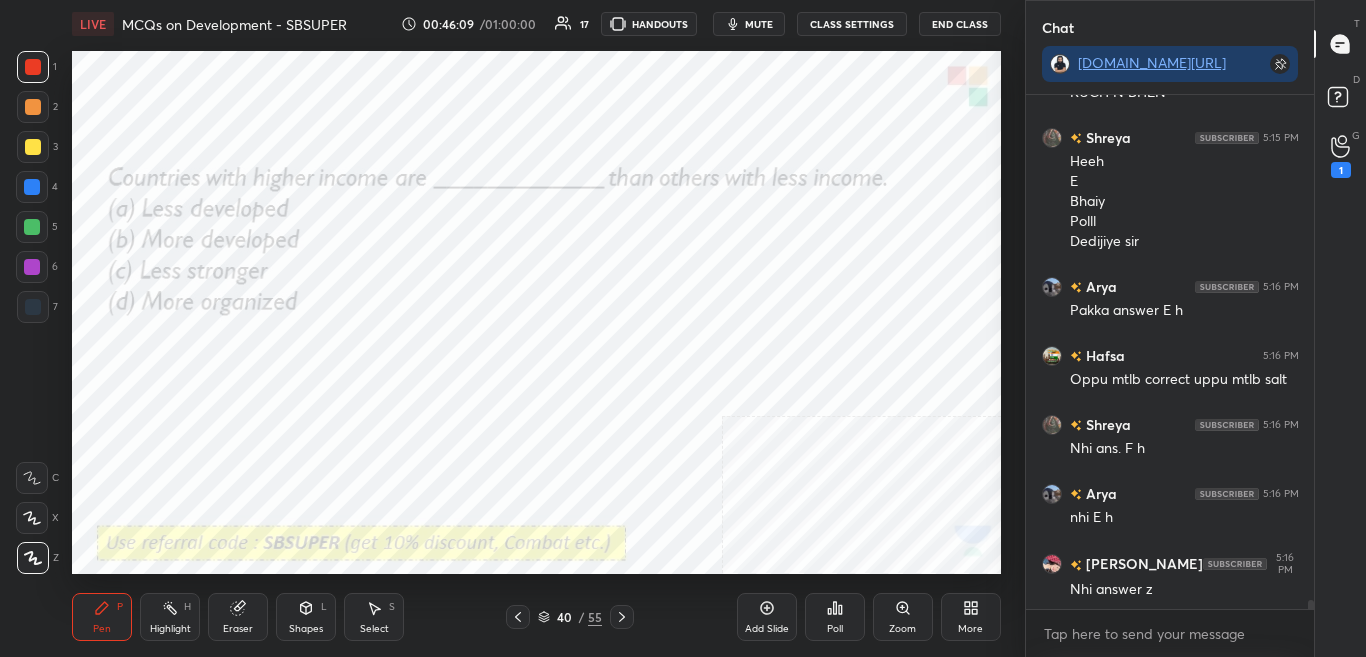 scroll, scrollTop: 28217, scrollLeft: 0, axis: vertical 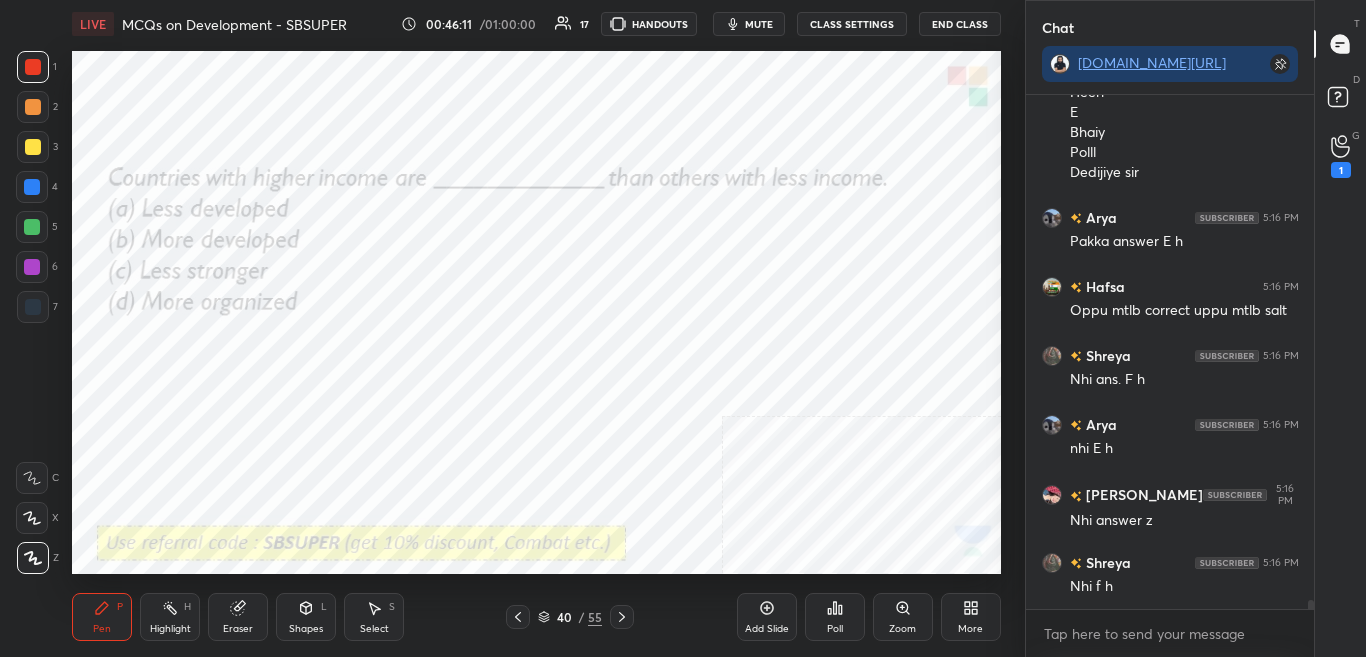 click on "Poll" at bounding box center (835, 617) 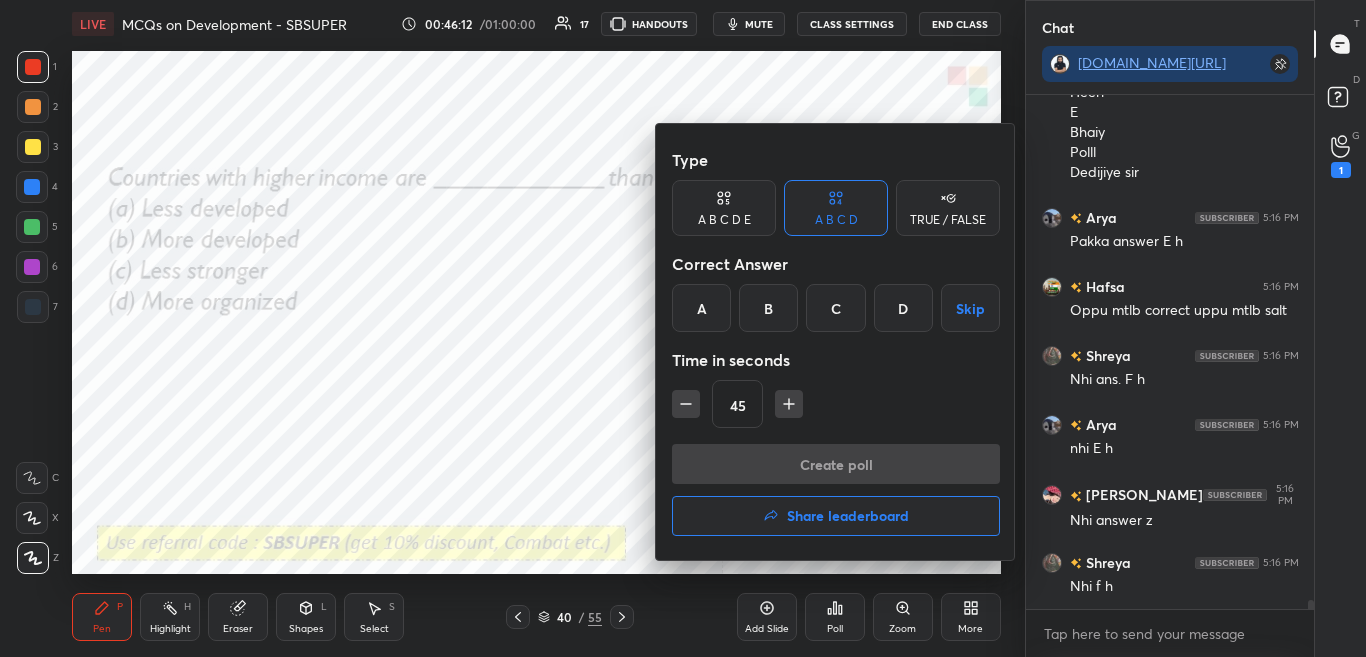 click on "TRUE / FALSE" at bounding box center (948, 220) 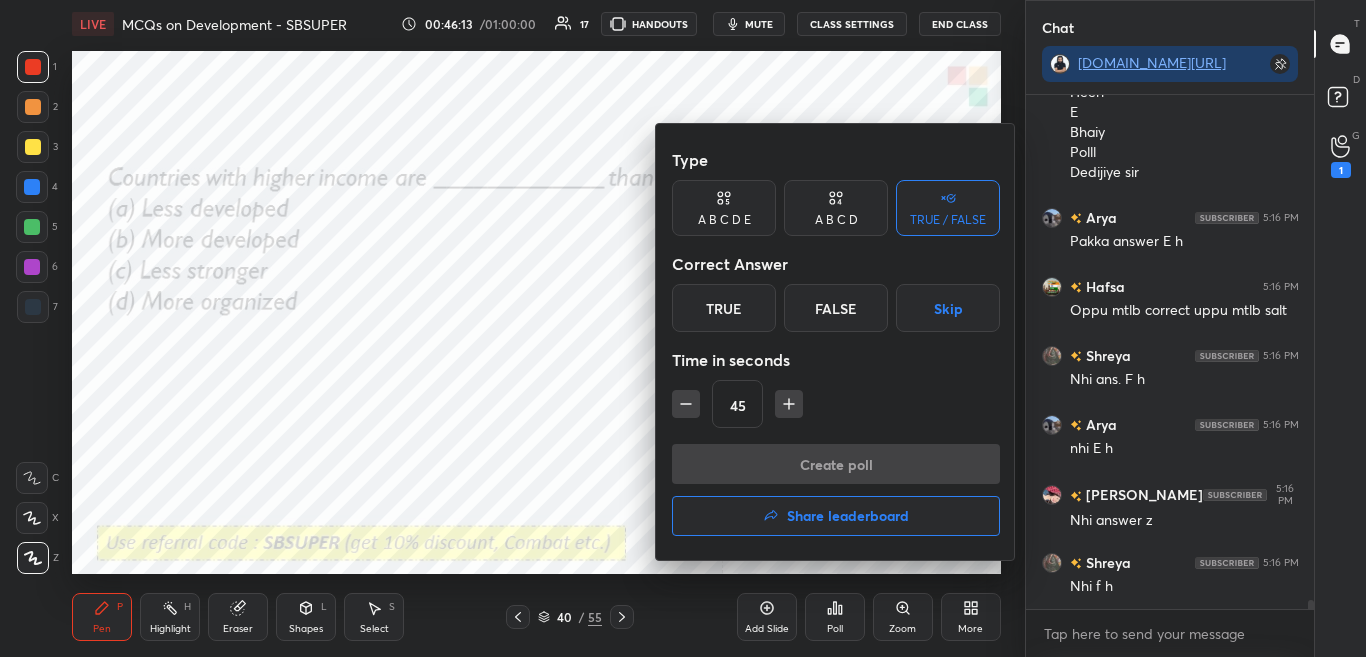 click on "A B C D E" at bounding box center [724, 208] 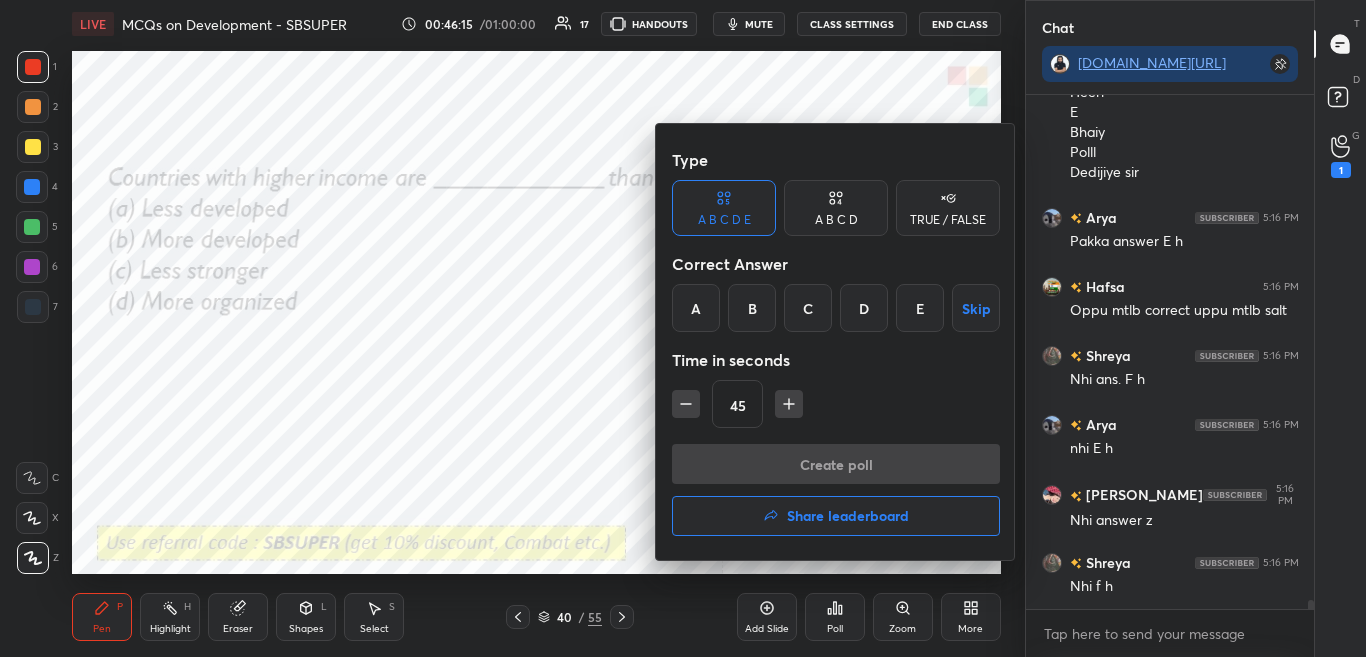 click on "B" at bounding box center [752, 308] 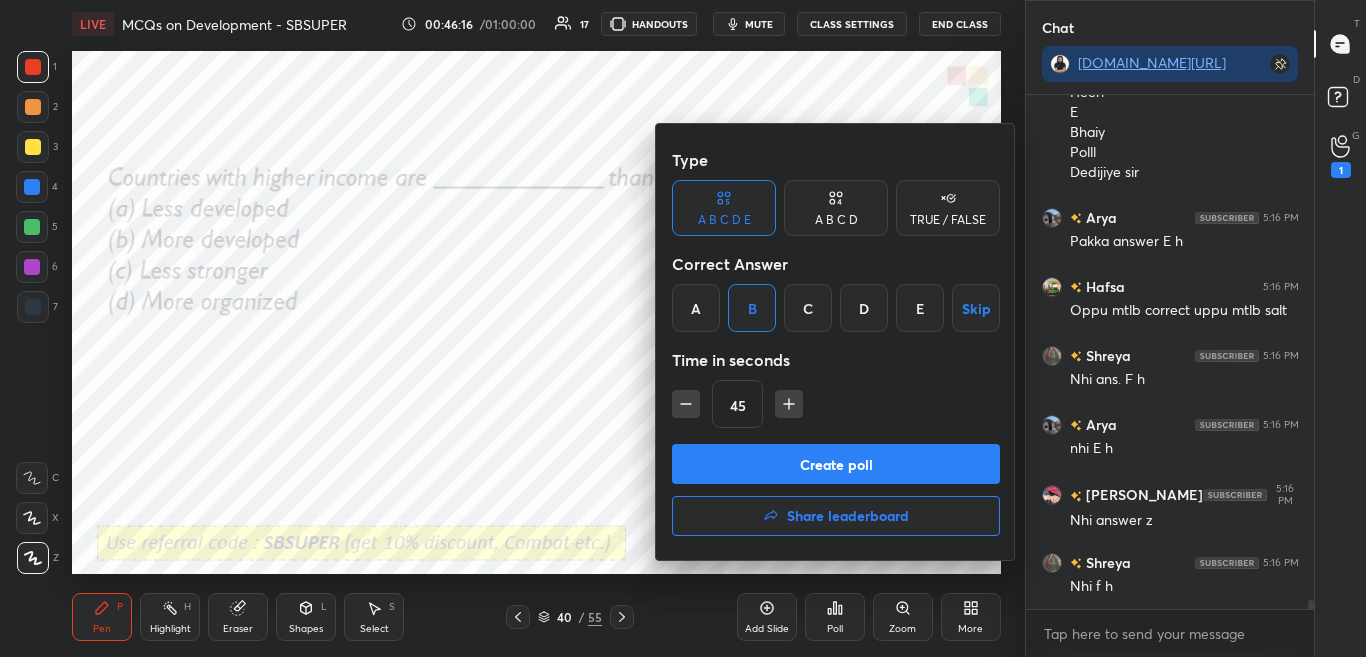 click on "Create poll" at bounding box center (836, 464) 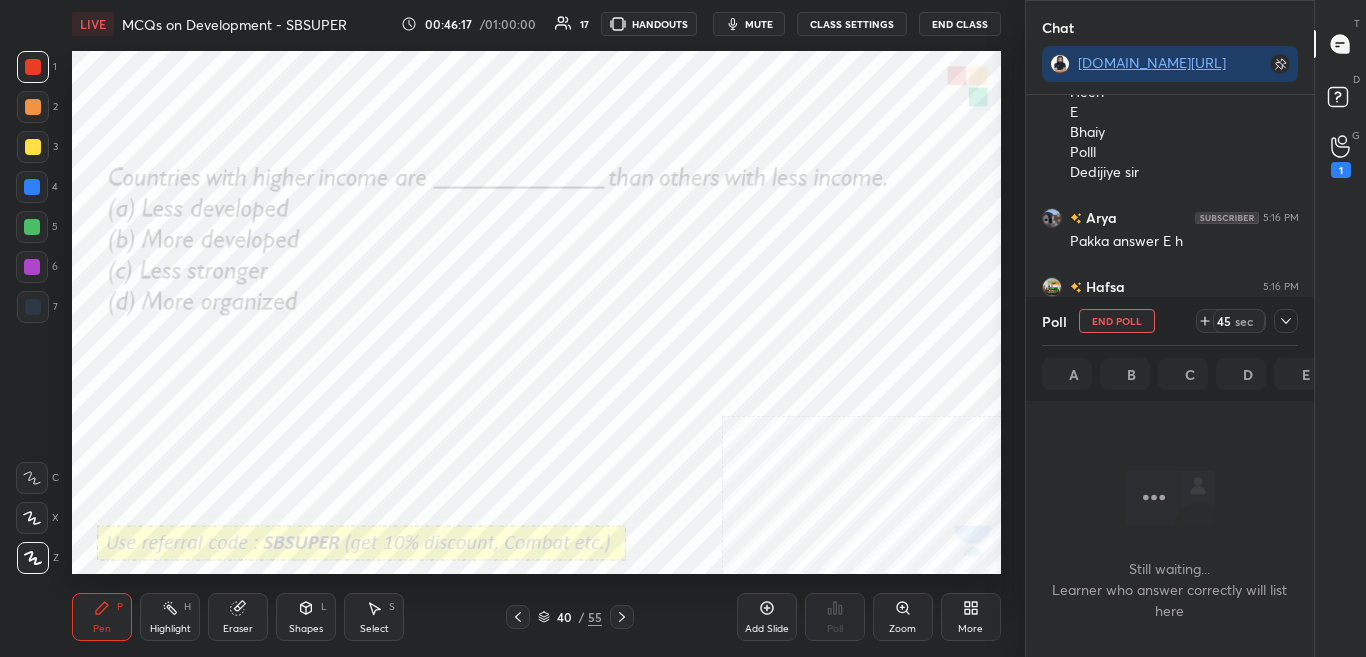 scroll, scrollTop: 404, scrollLeft: 282, axis: both 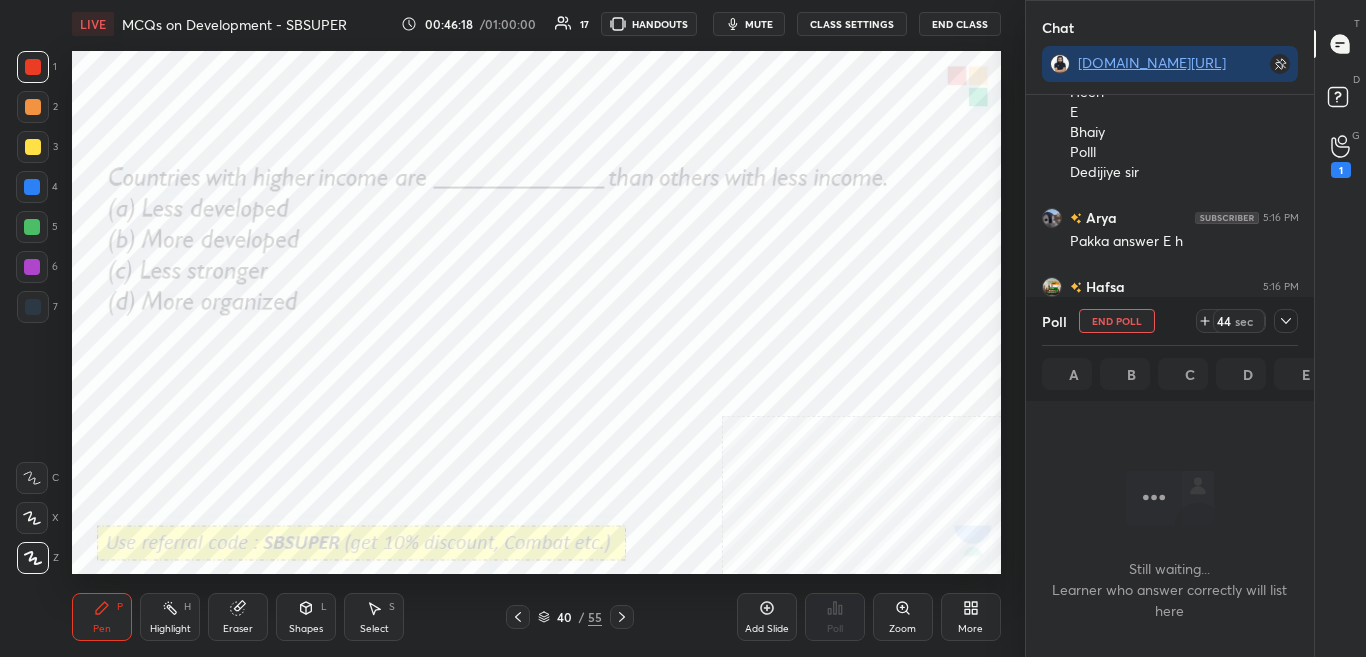 click 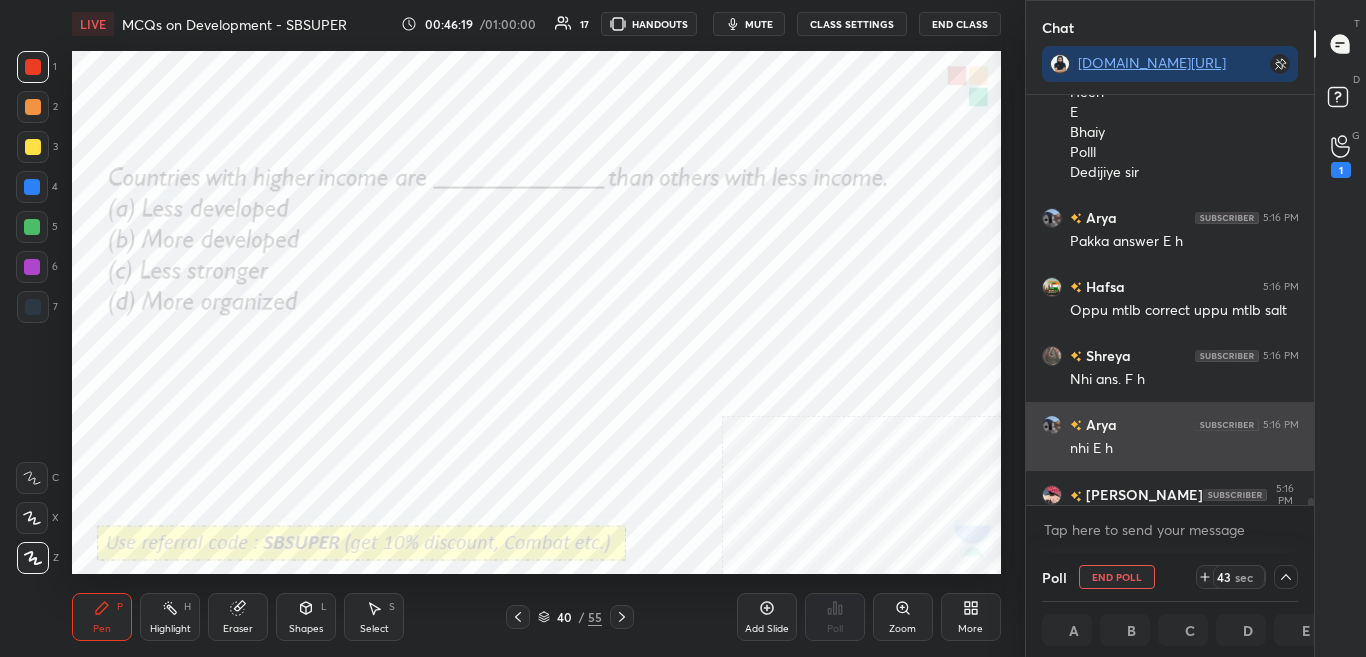 scroll, scrollTop: 1, scrollLeft: 7, axis: both 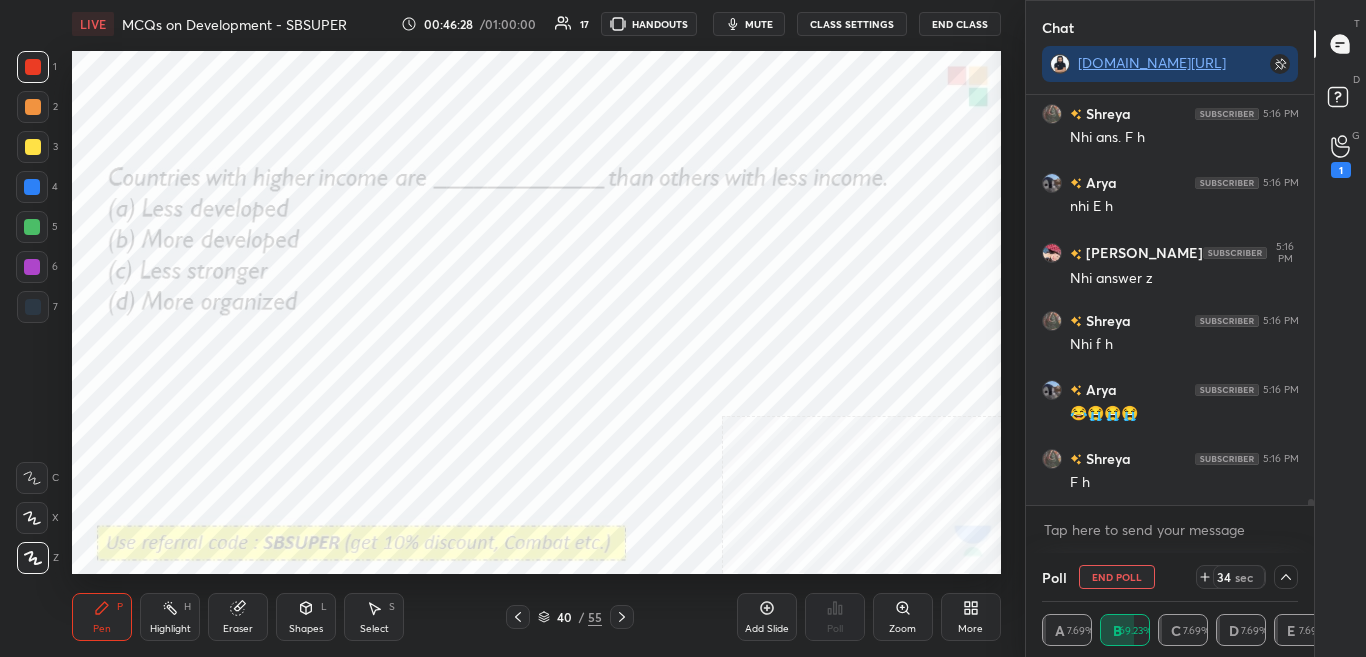 click 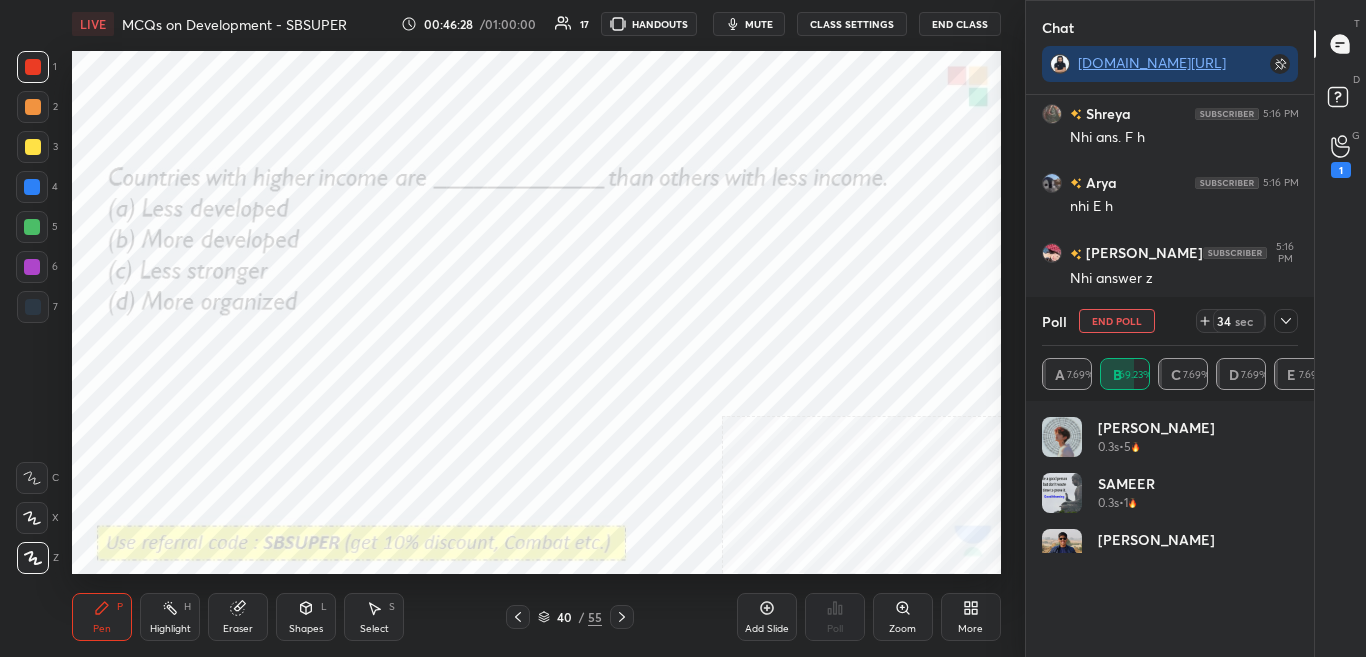 scroll, scrollTop: 7, scrollLeft: 7, axis: both 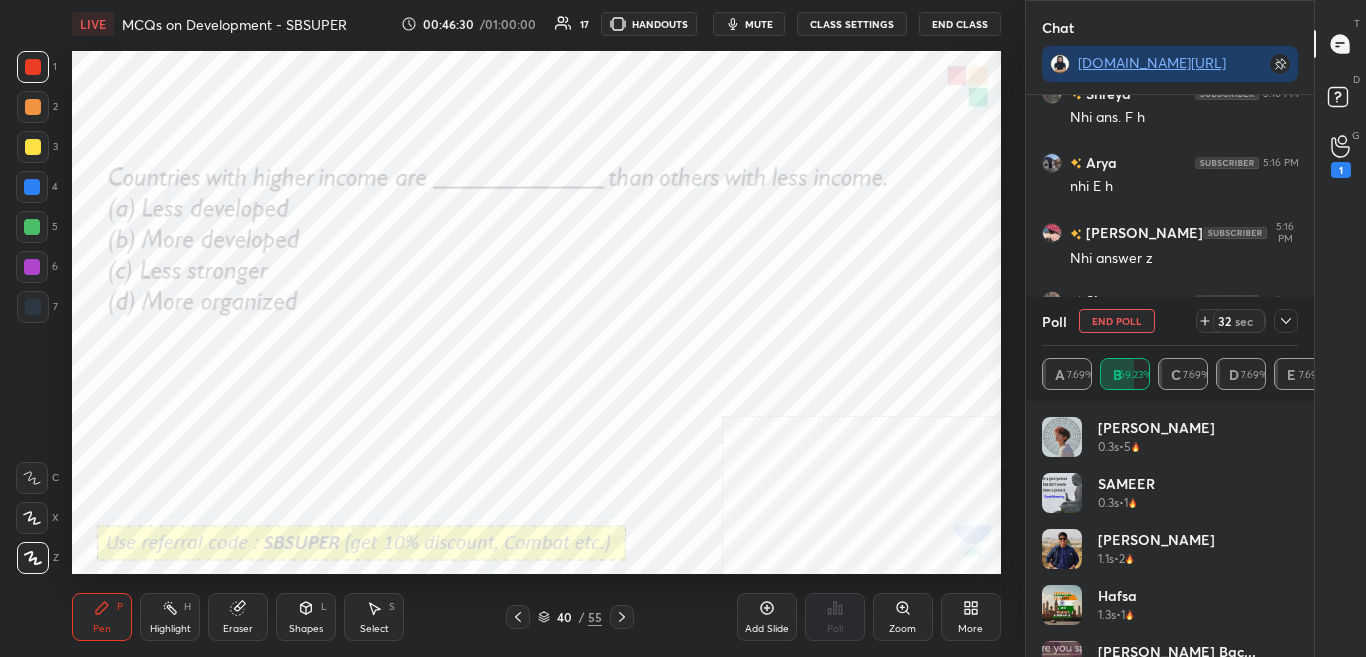 click on "[PERSON_NAME] 0.3s  •  5 SAMEER 0.3s  •  1 [PERSON_NAME] 1.1s  •  2 Hafsa 1.3s  •  1 [PERSON_NAME] bac... 1.3s  •  10 Arya 1.3s  •  15 [PERSON_NAME] 1.4s  •  5 [PERSON_NAME] 1.7s  •  2" at bounding box center (1170, 537) 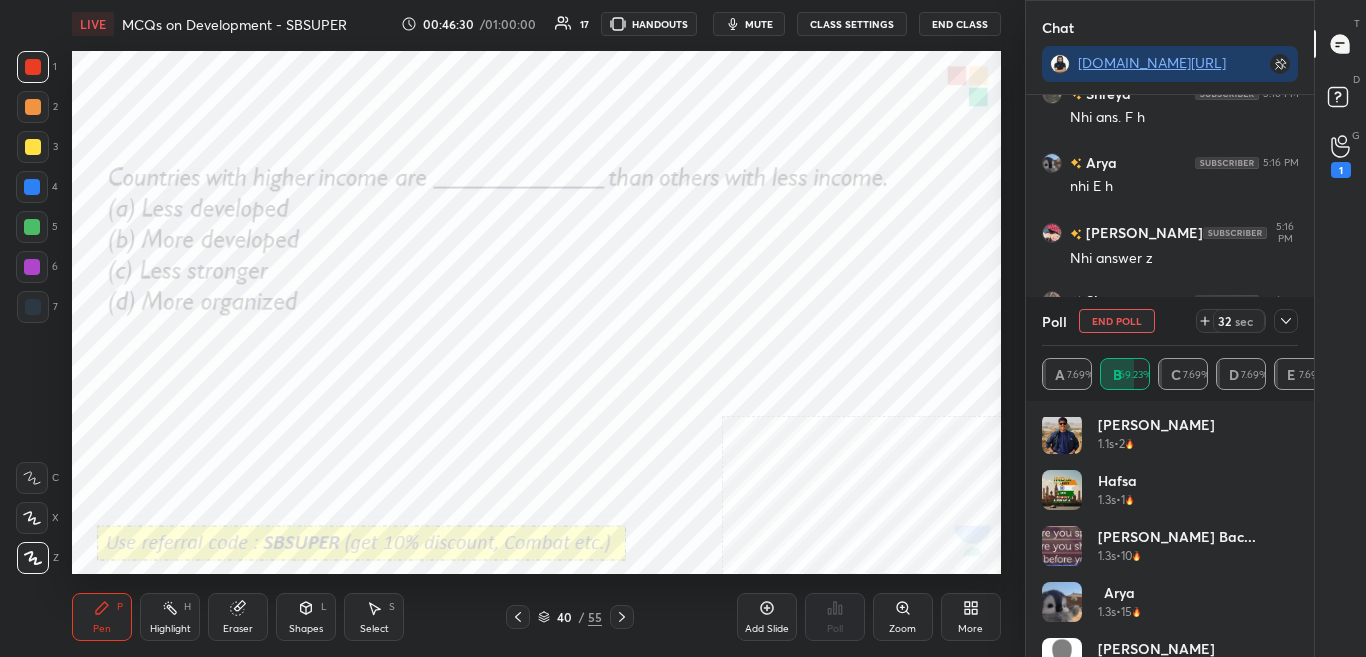 scroll, scrollTop: 172, scrollLeft: 0, axis: vertical 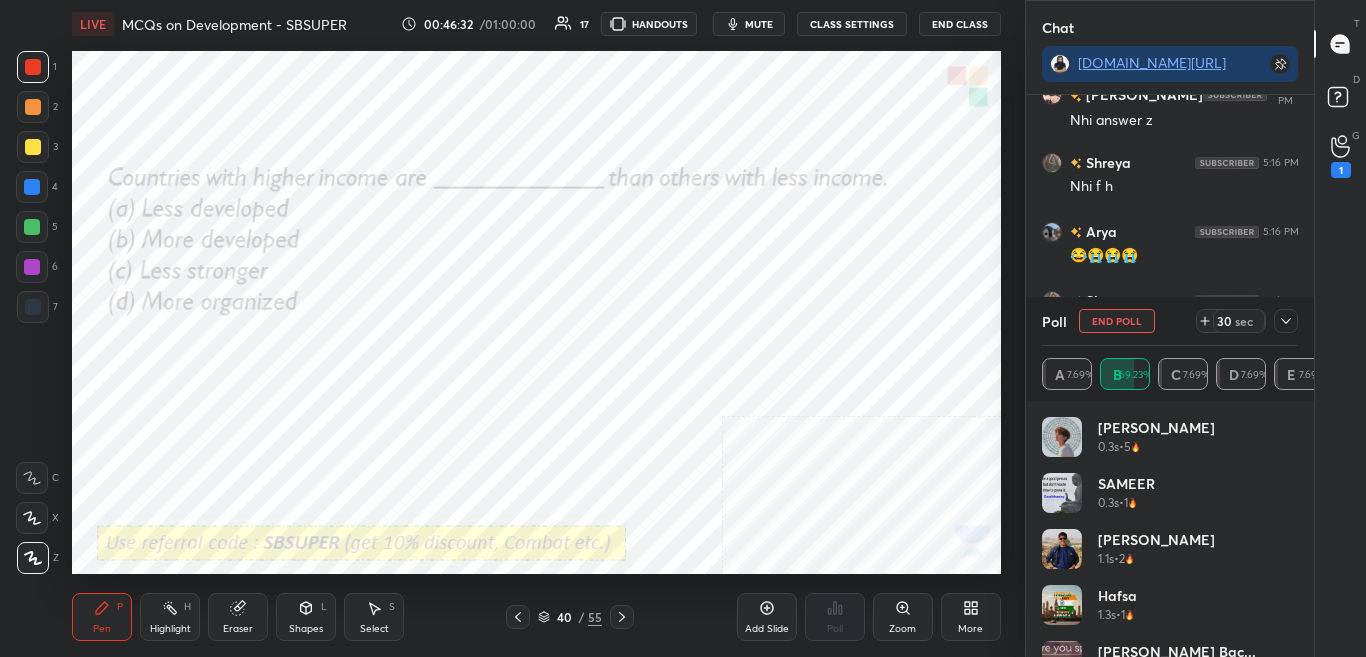 click 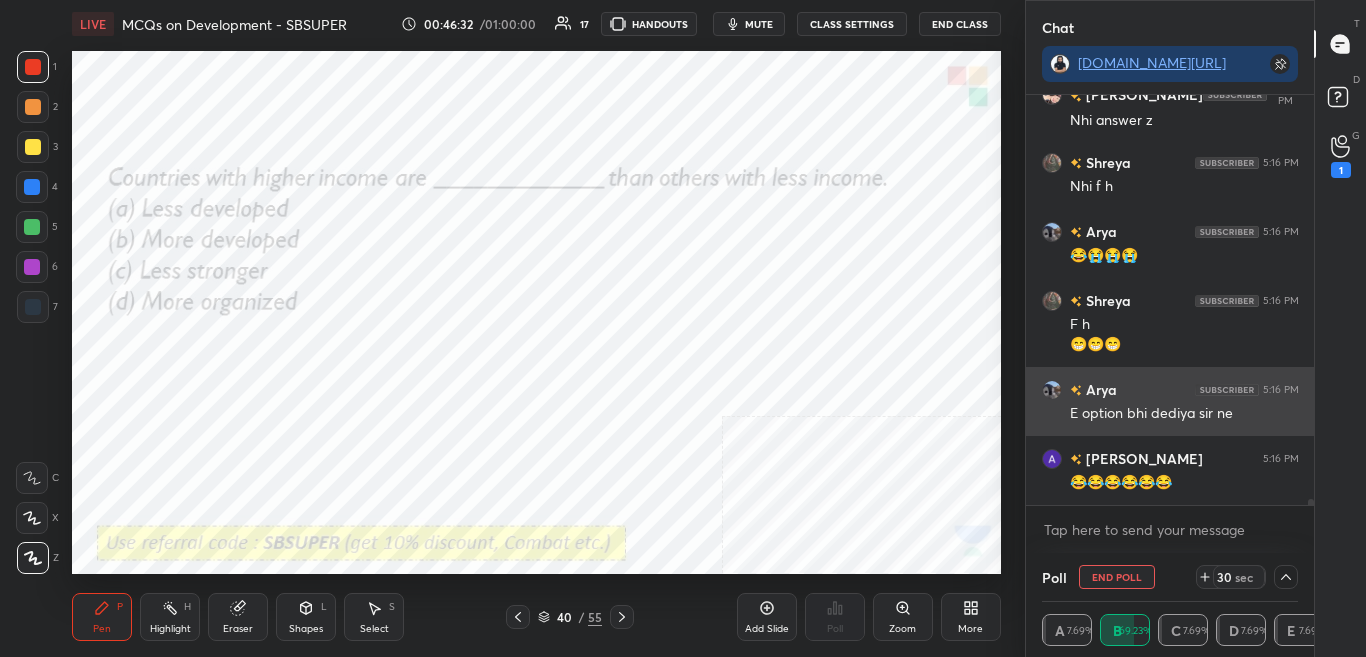 scroll, scrollTop: 0, scrollLeft: 0, axis: both 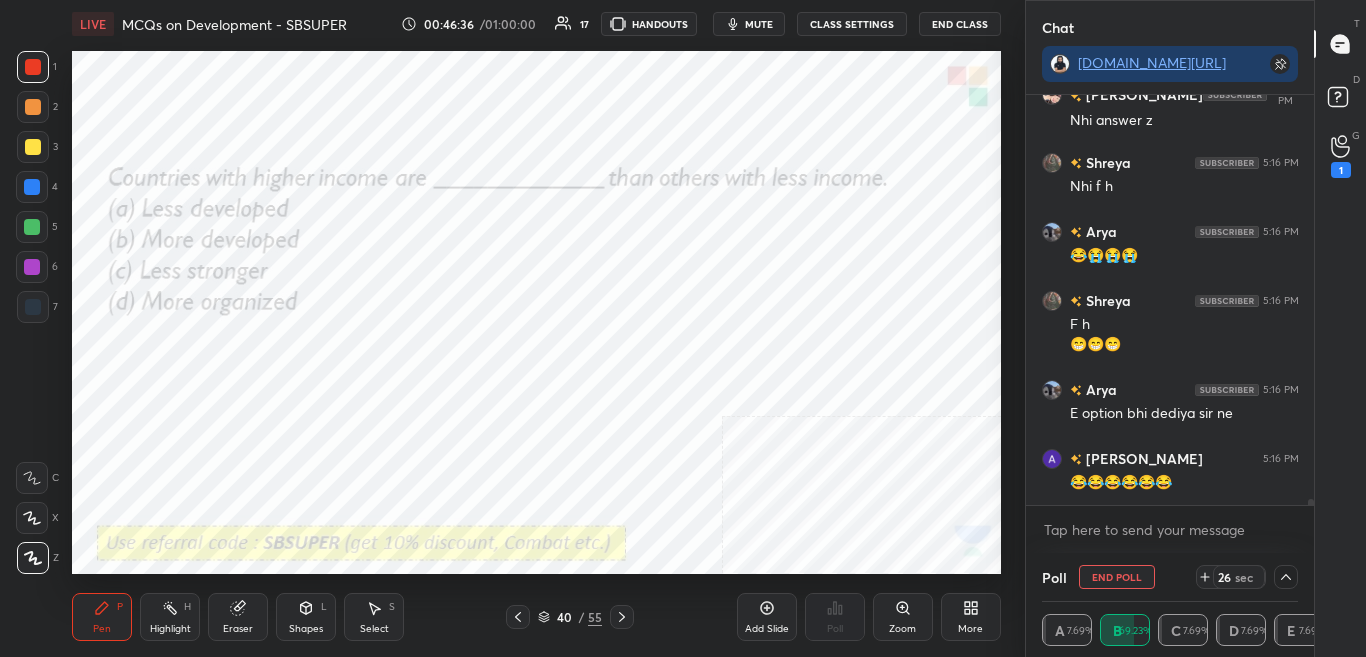 click 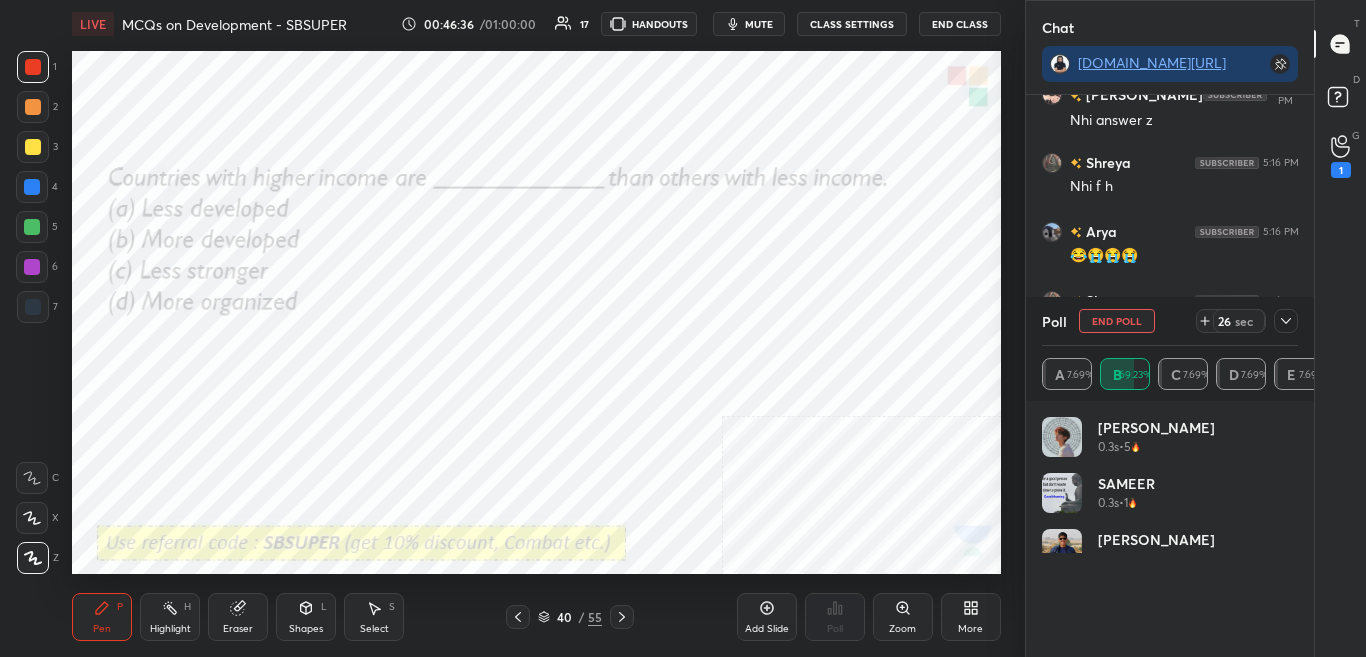 scroll, scrollTop: 7, scrollLeft: 7, axis: both 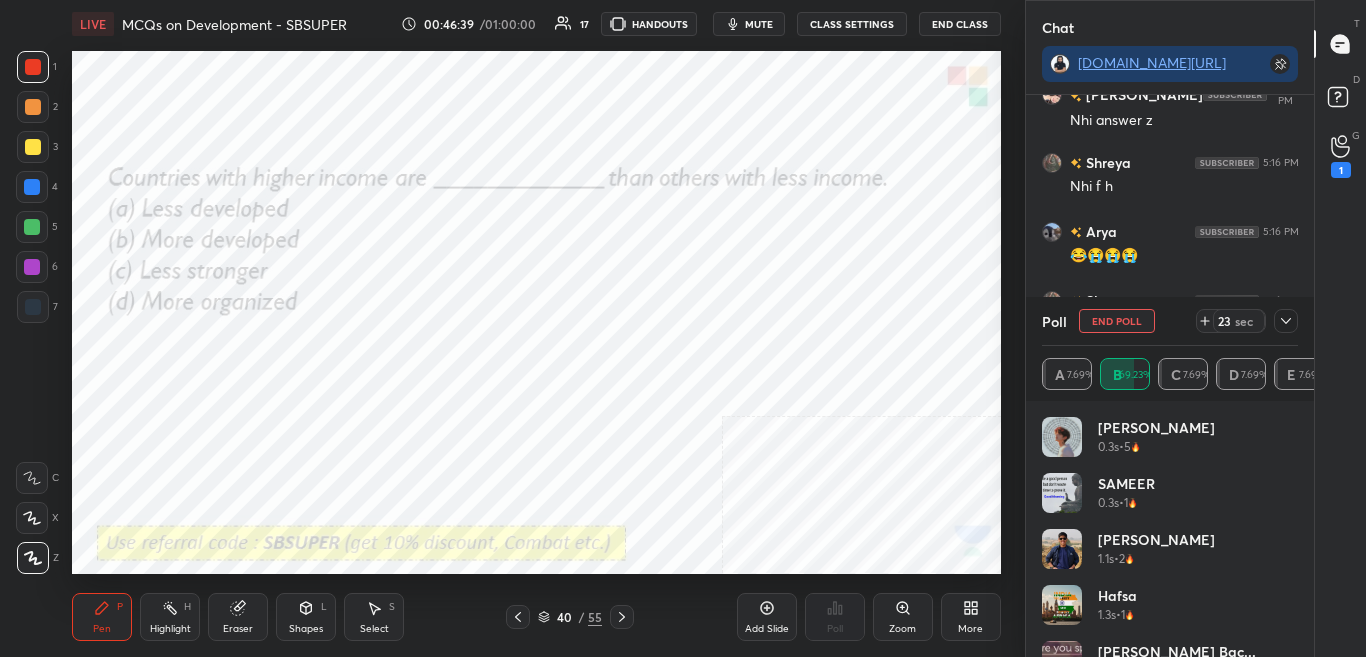 click 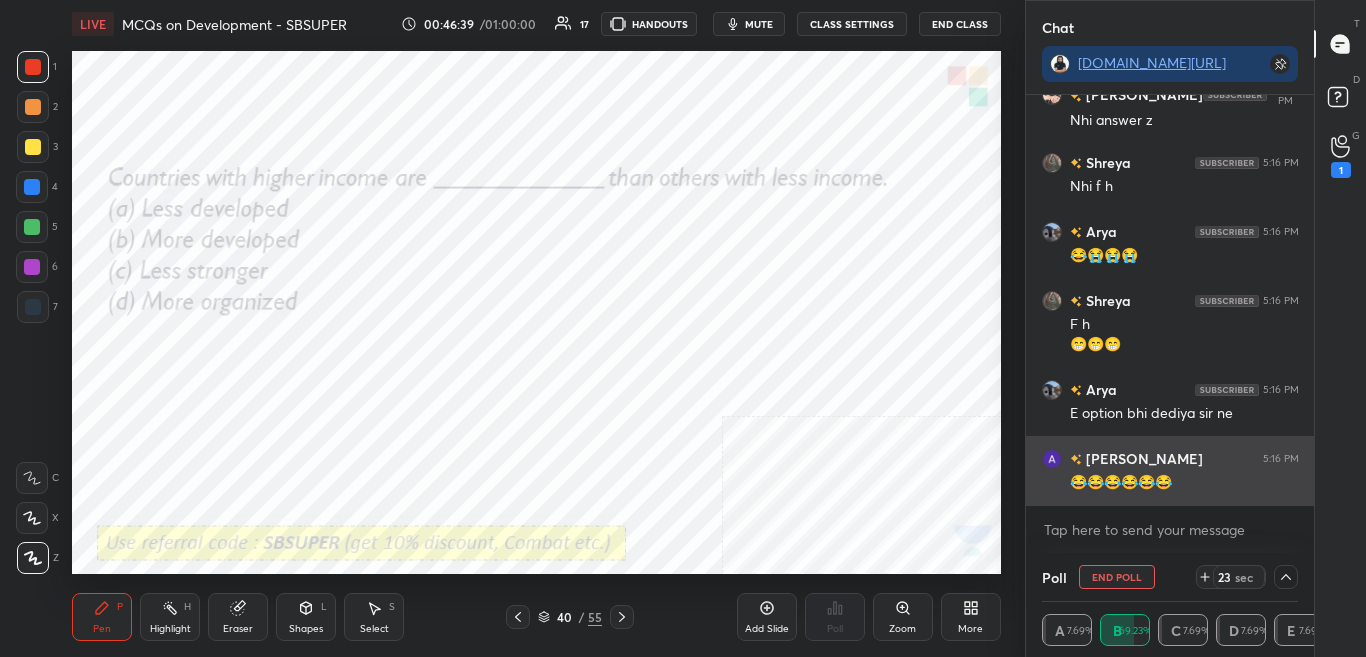 scroll, scrollTop: 0, scrollLeft: 0, axis: both 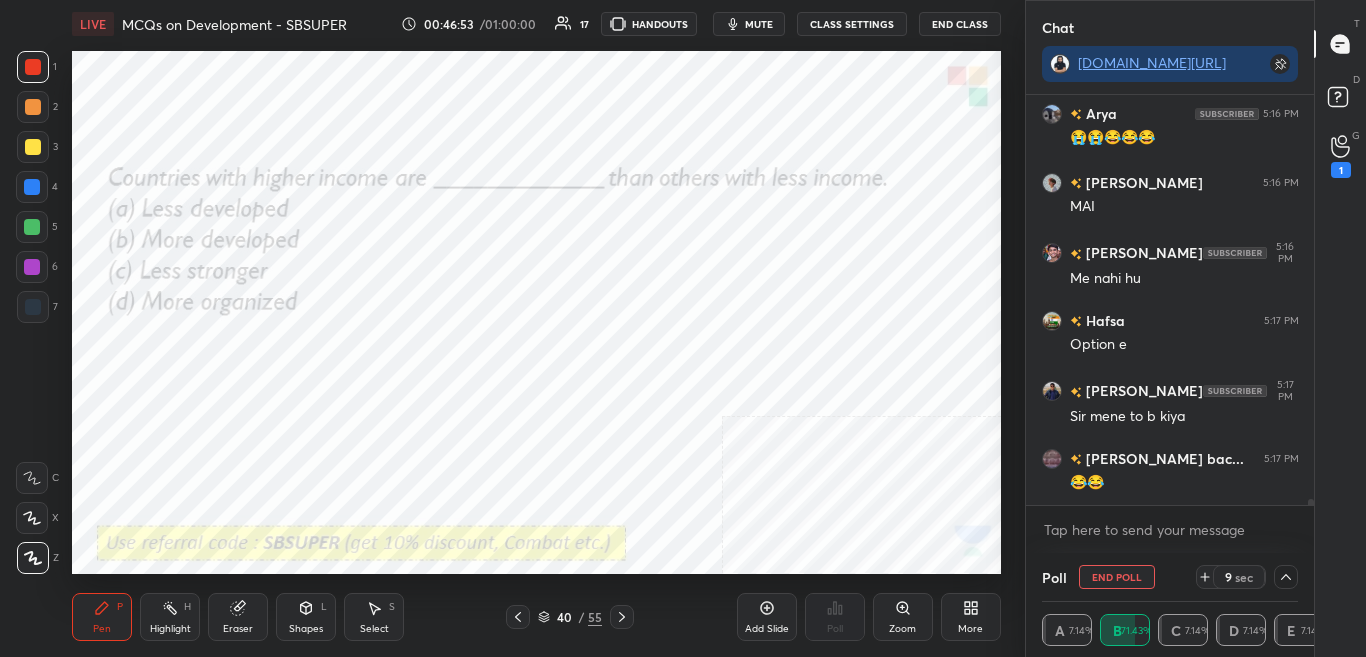 click 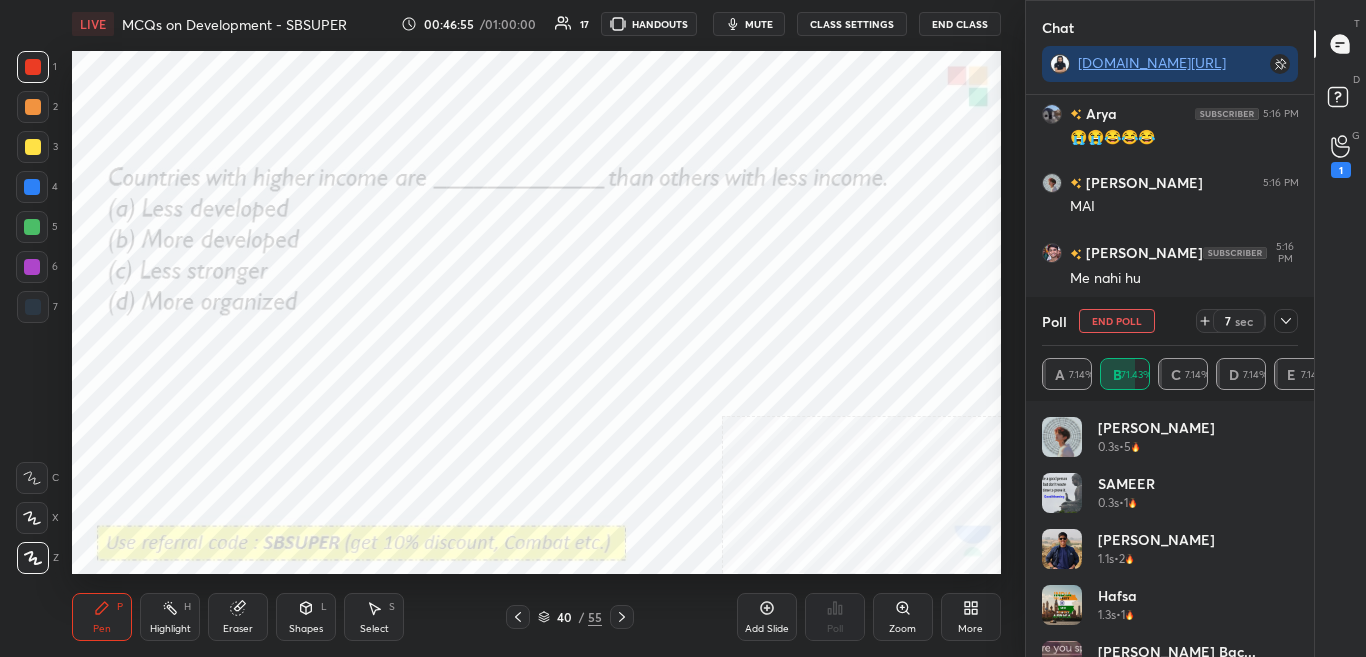 click 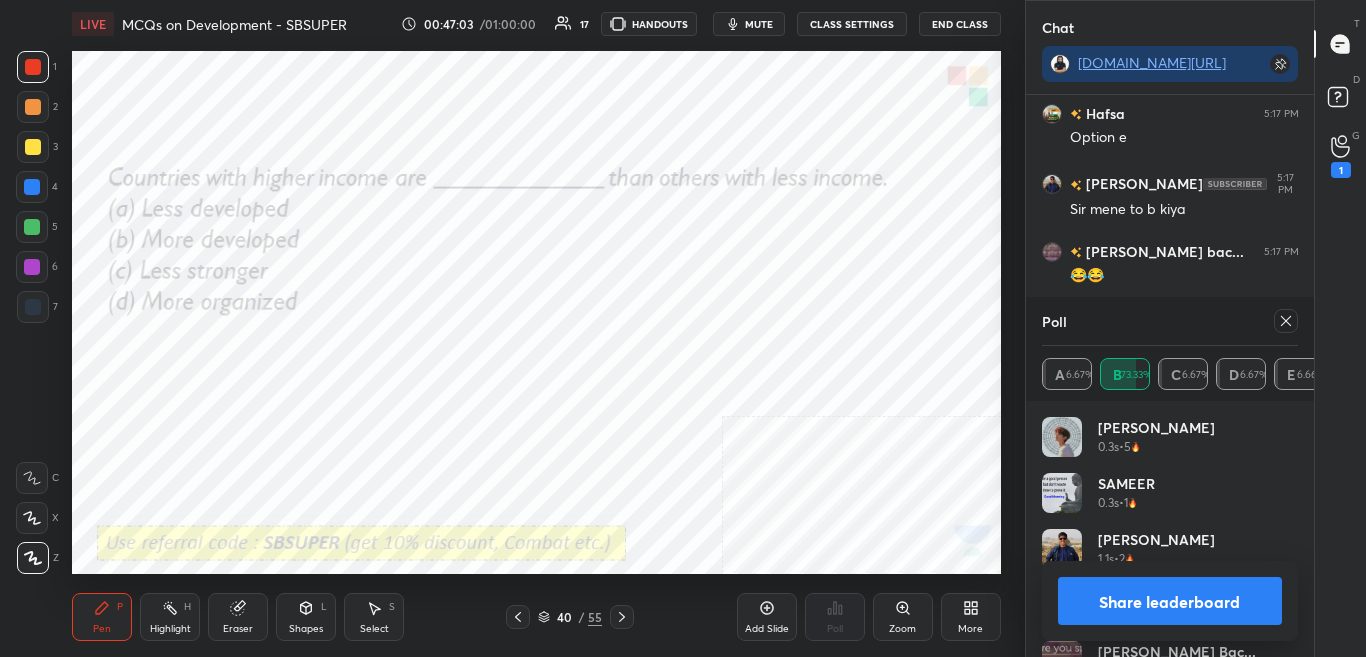 click on "Share leaderboard" at bounding box center (1170, 601) 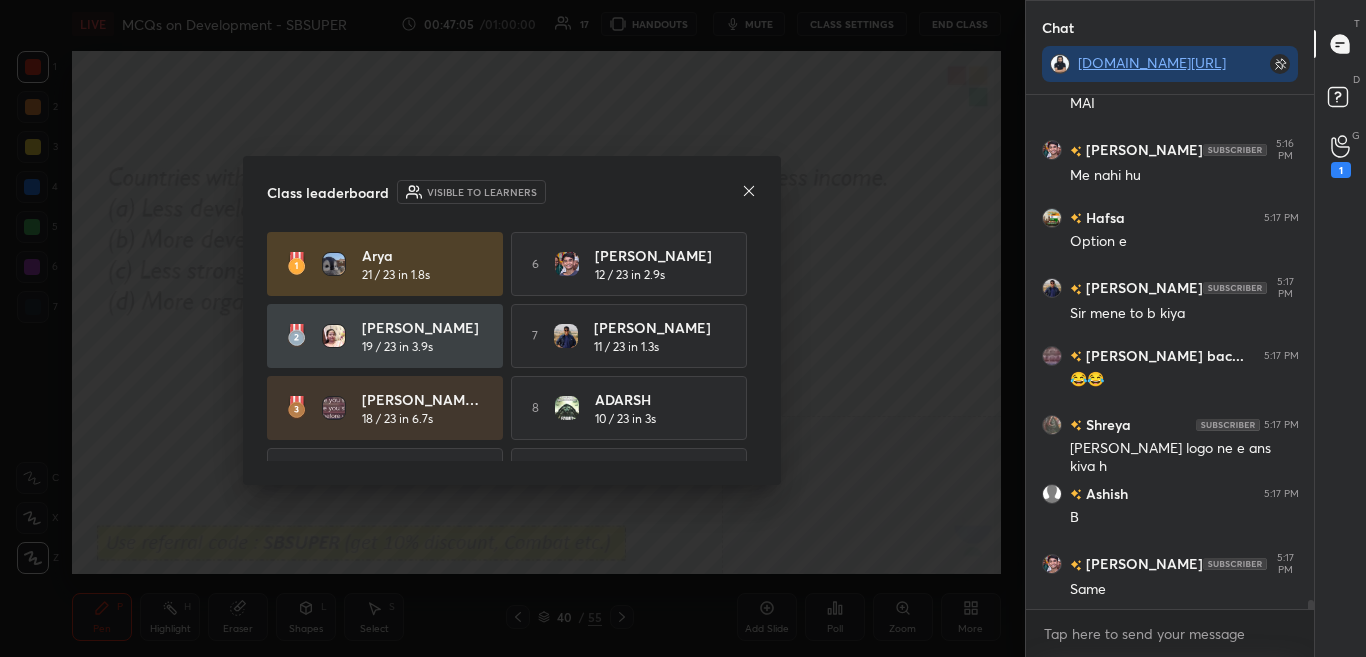 click on "Class leaderboard Visible to learners" at bounding box center (512, 192) 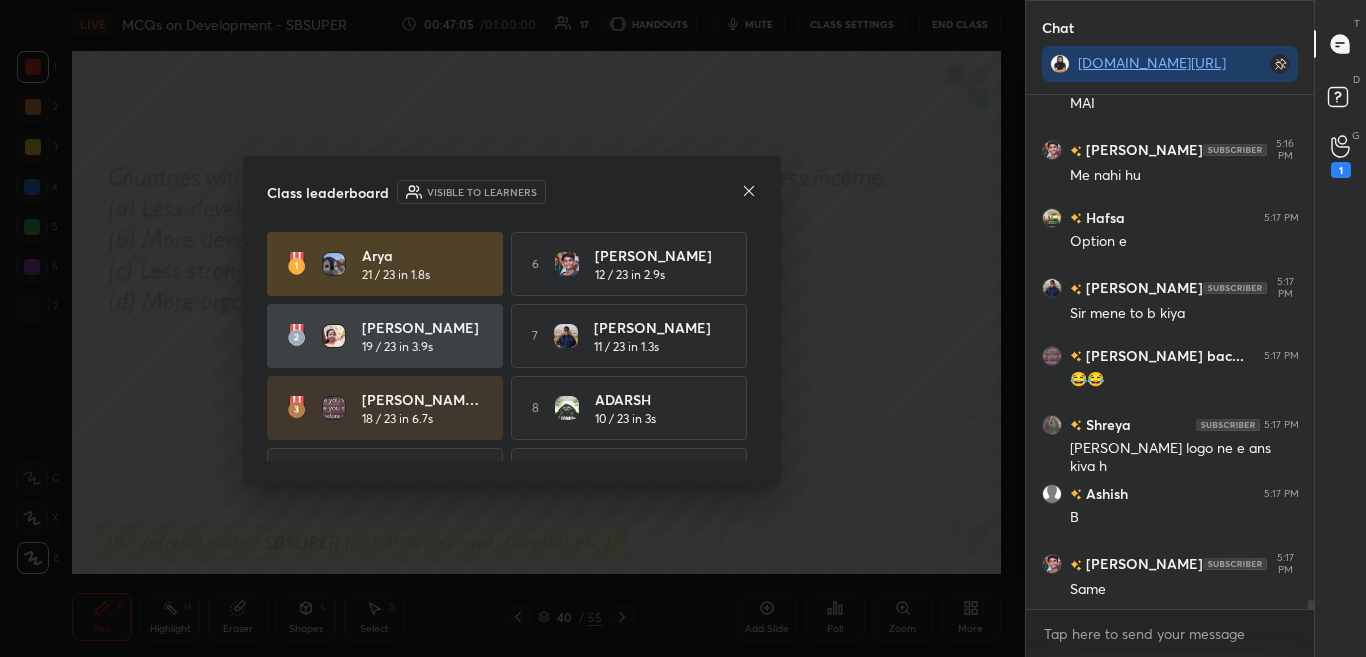 click at bounding box center [749, 192] 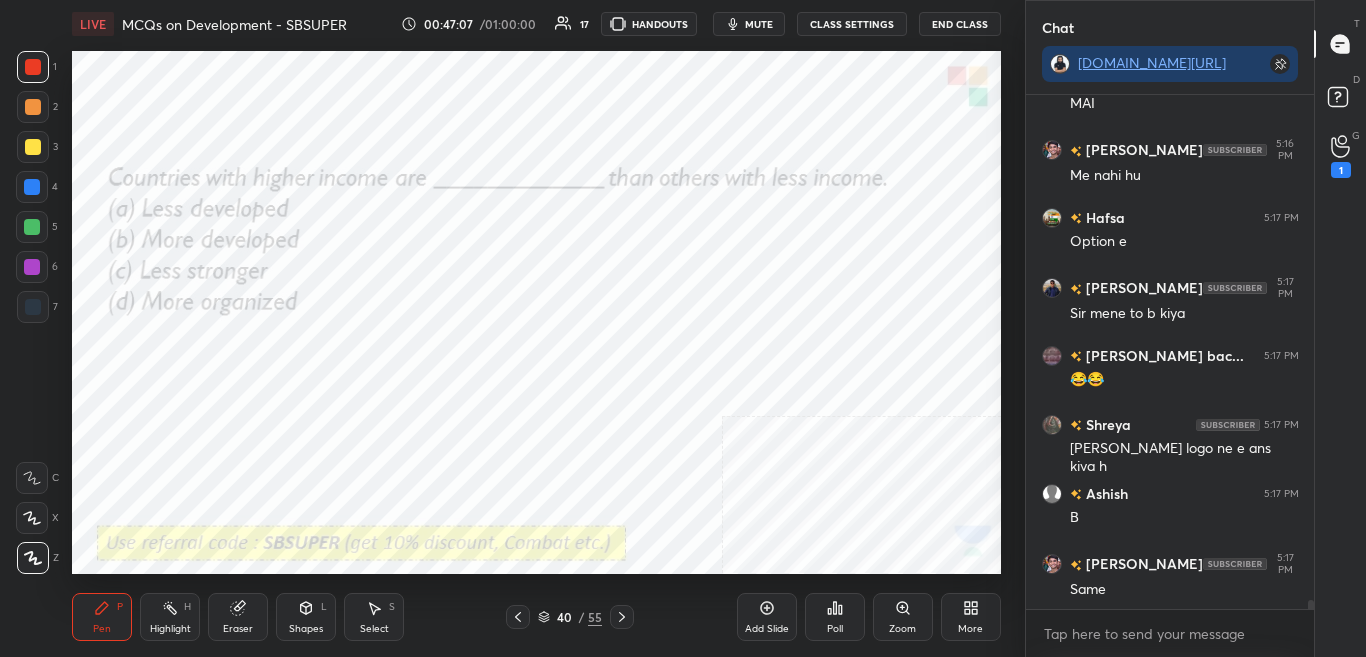 click 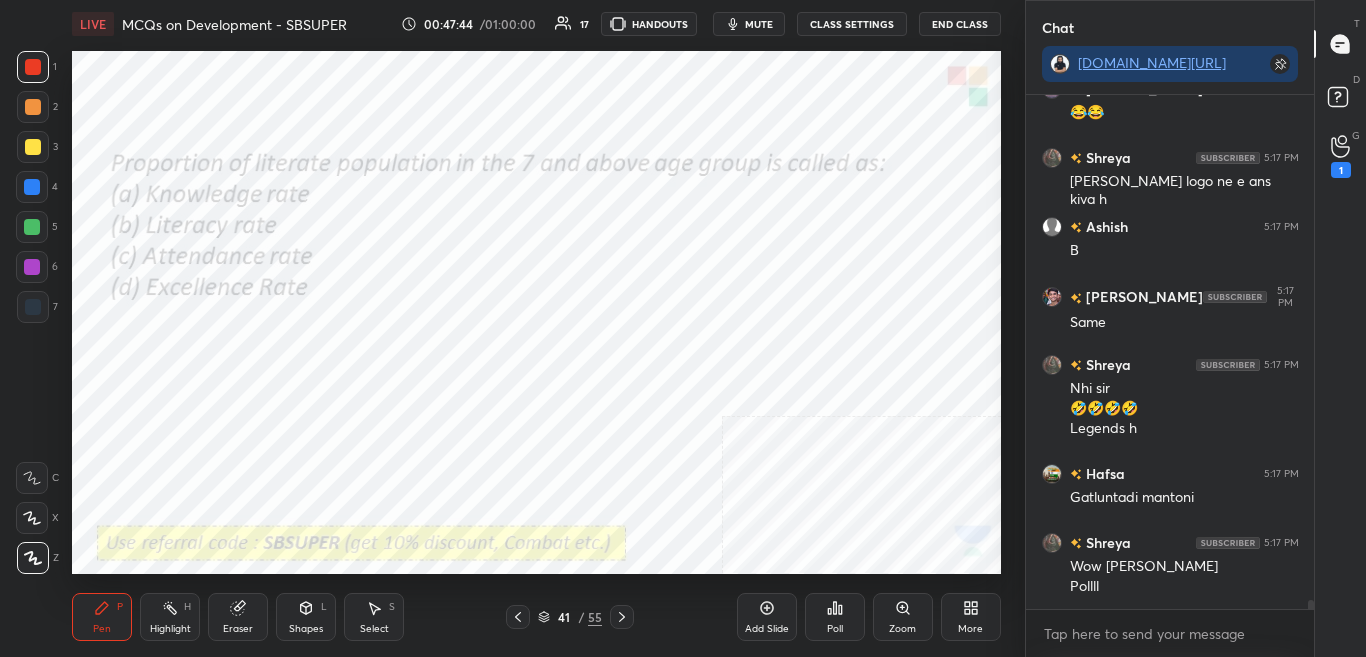 click on "Poll" at bounding box center [835, 629] 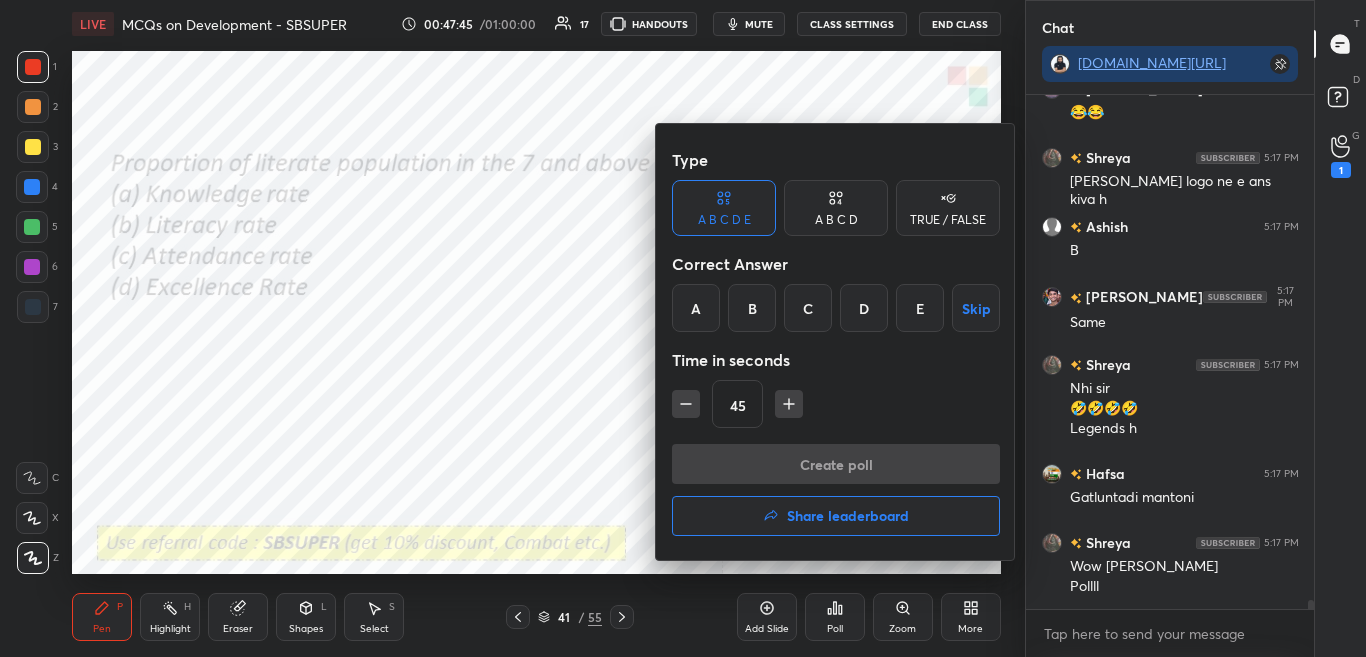 click on "B" at bounding box center (752, 308) 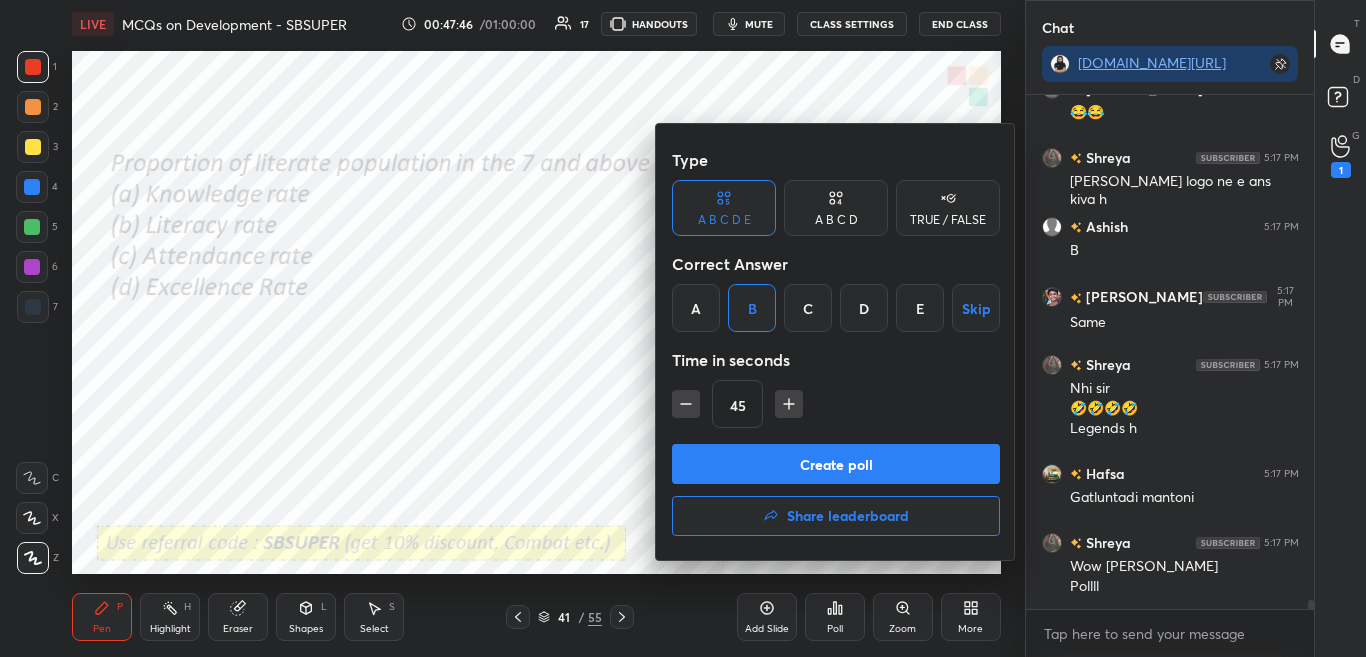 scroll, scrollTop: 29539, scrollLeft: 0, axis: vertical 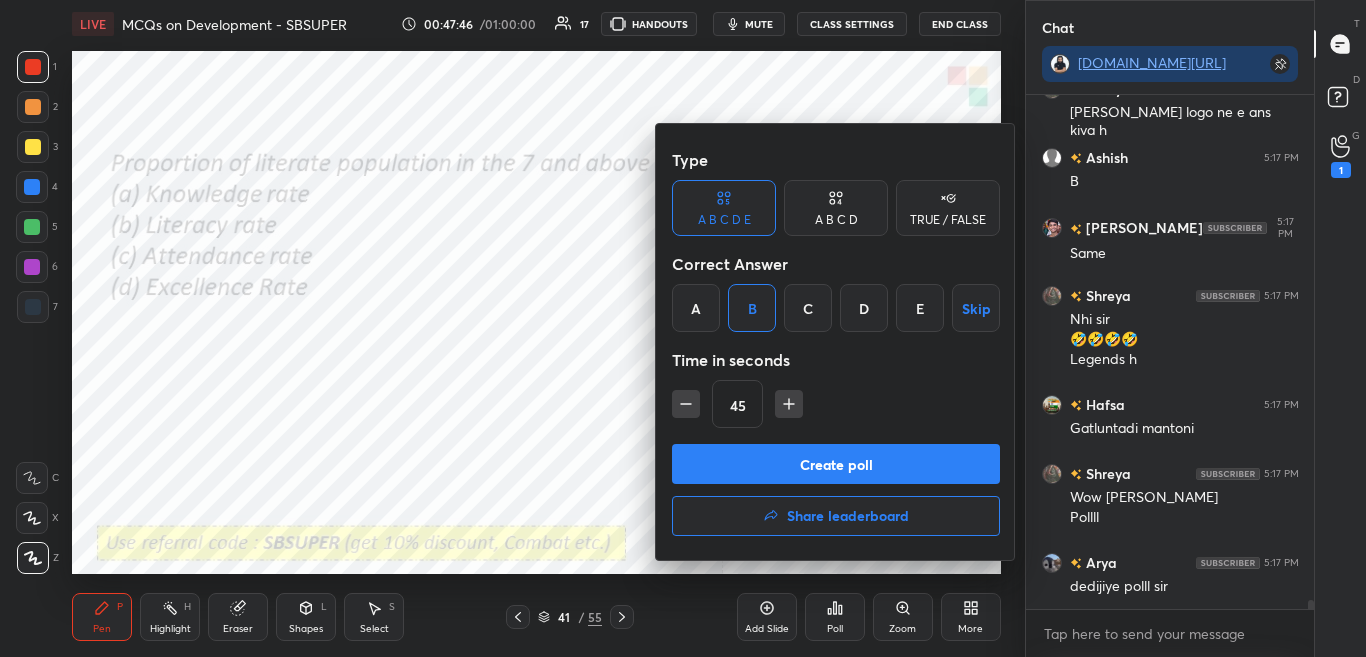 click on "A B C D" at bounding box center (836, 220) 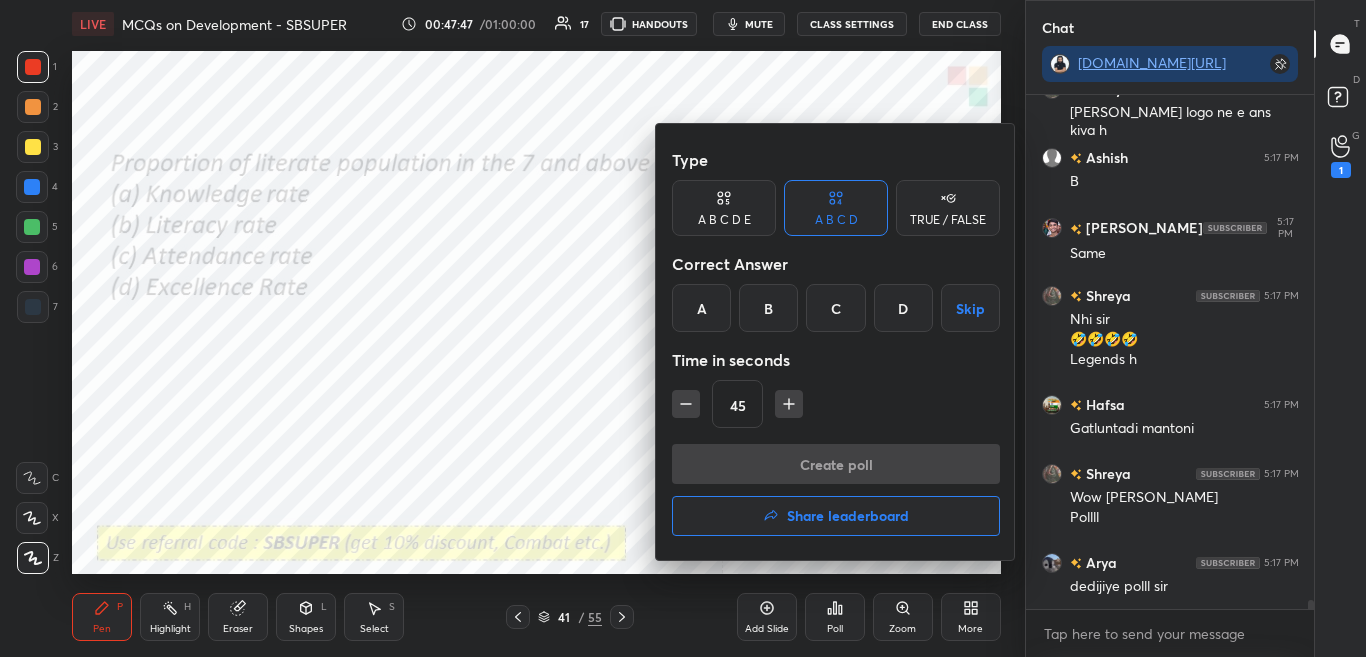 click on "B" at bounding box center [768, 308] 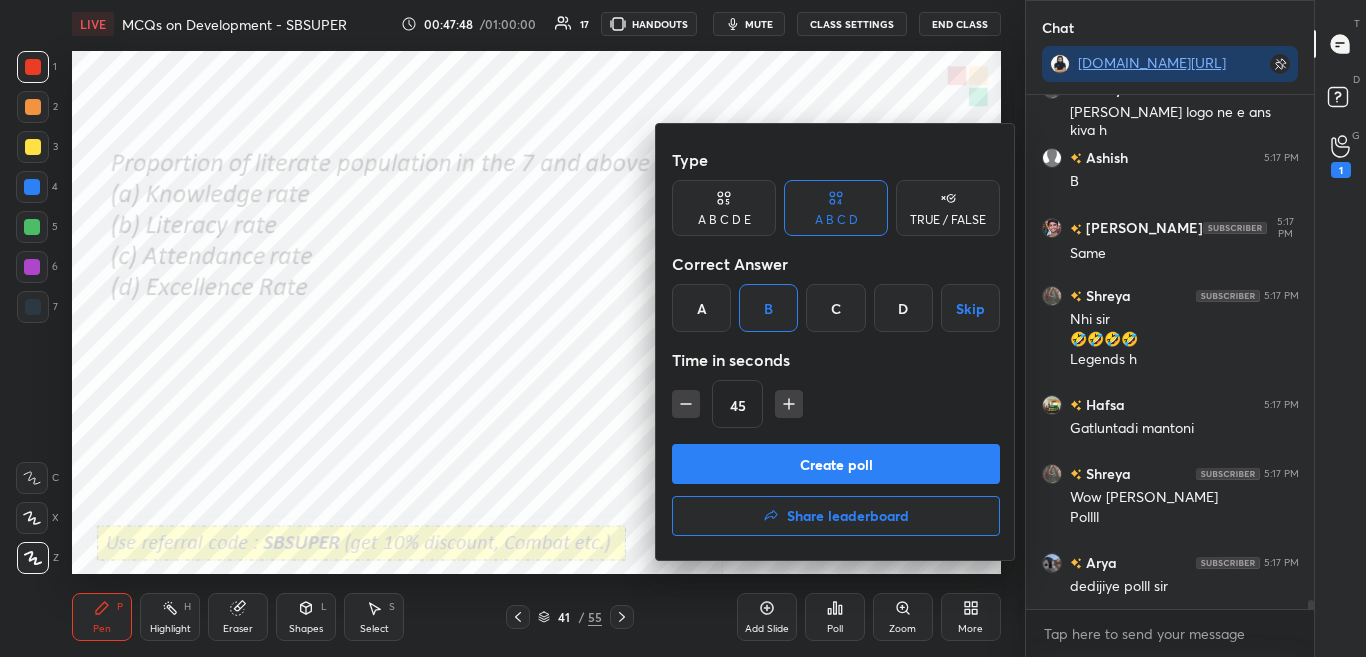 click on "Create poll" at bounding box center (836, 464) 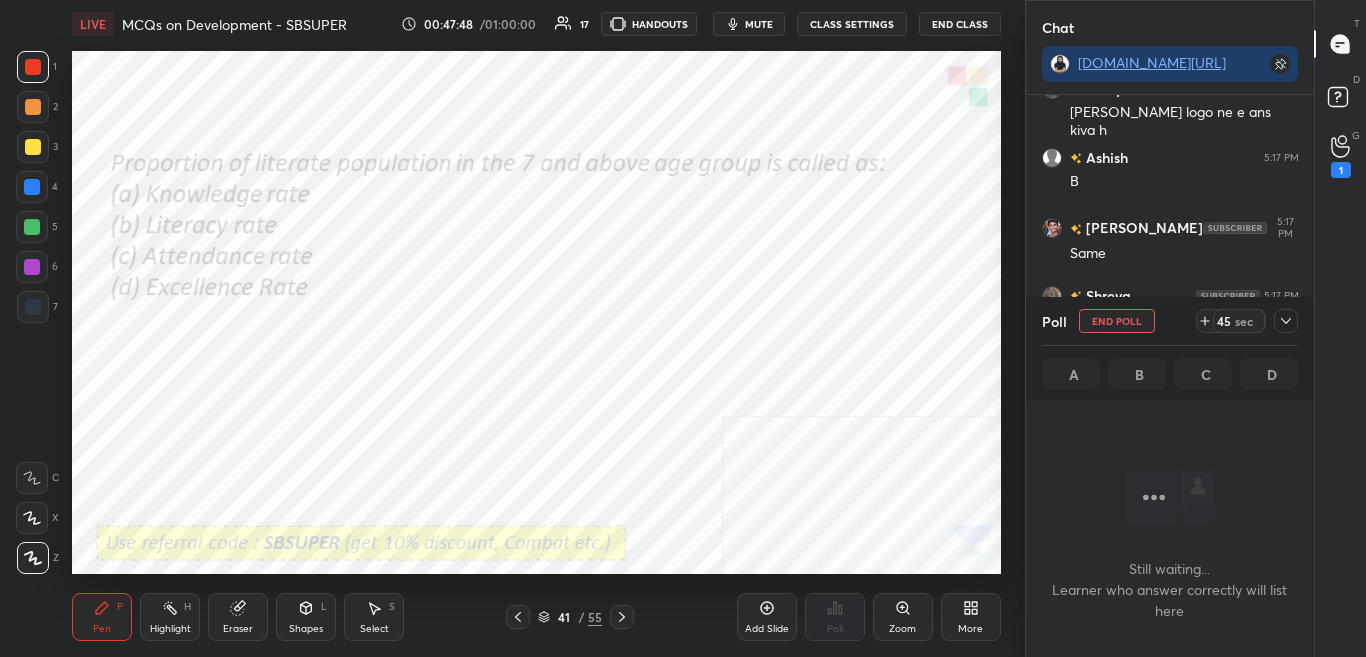 scroll, scrollTop: 243, scrollLeft: 282, axis: both 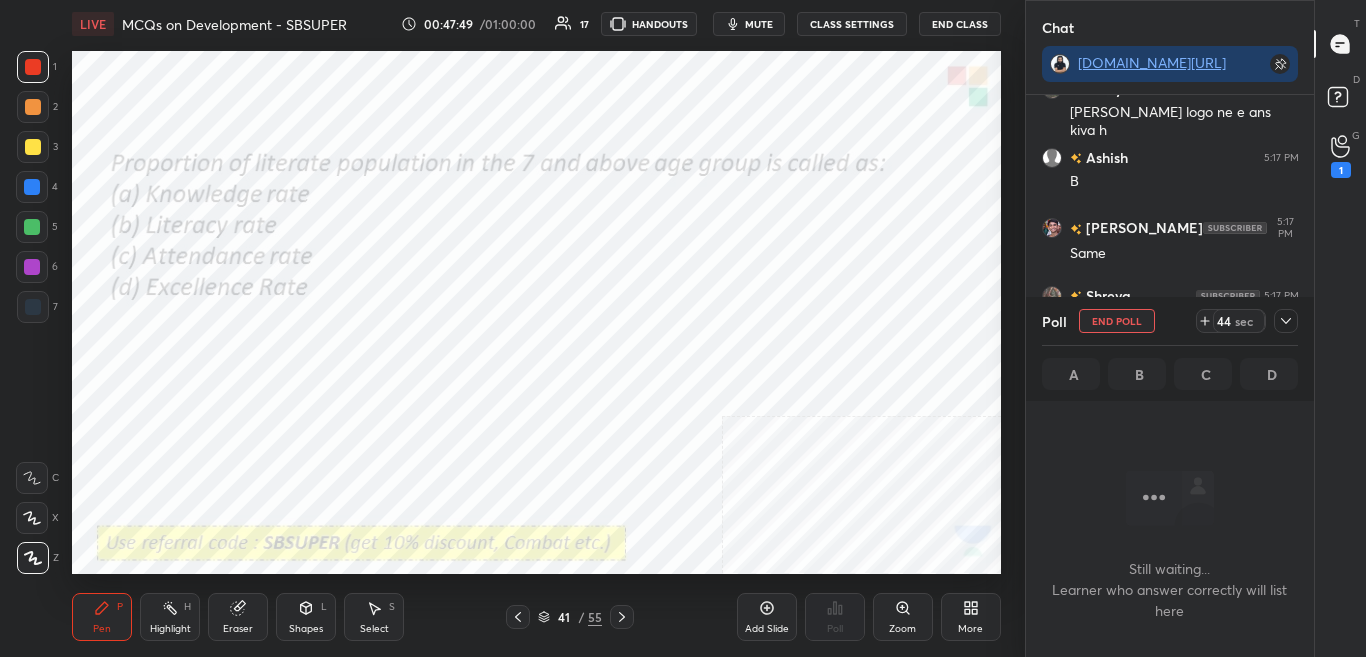 click 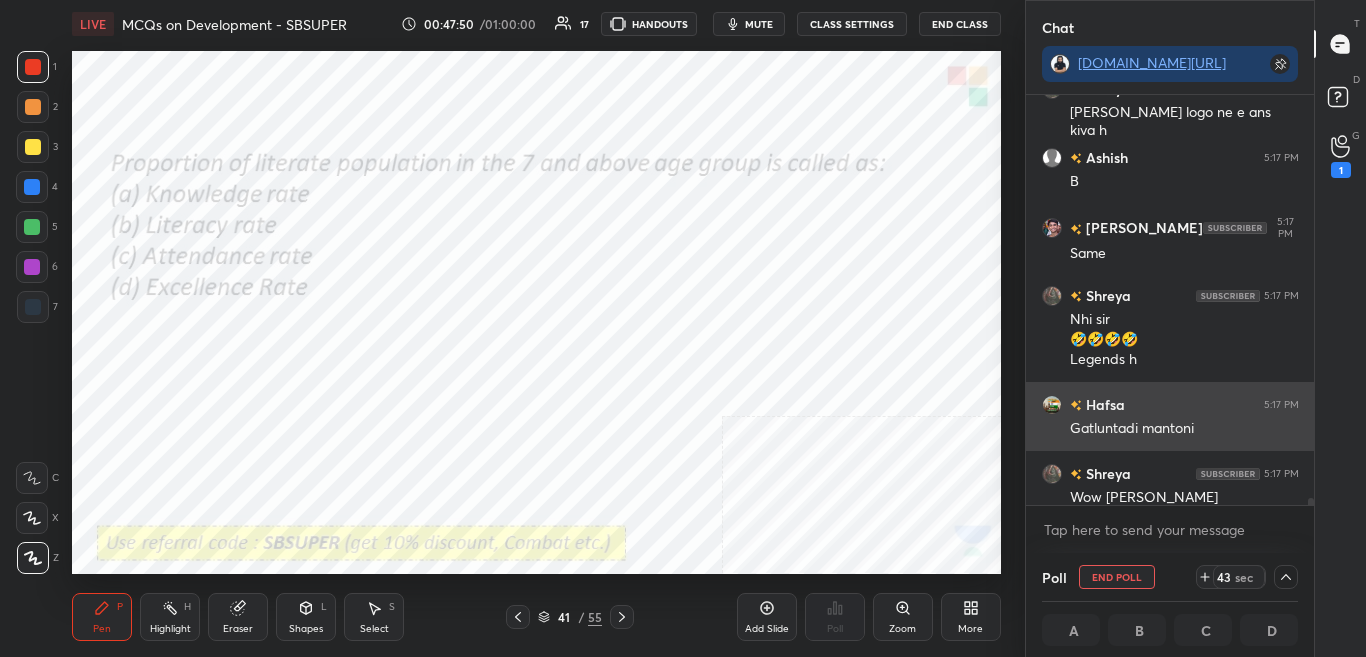 scroll, scrollTop: 1, scrollLeft: 7, axis: both 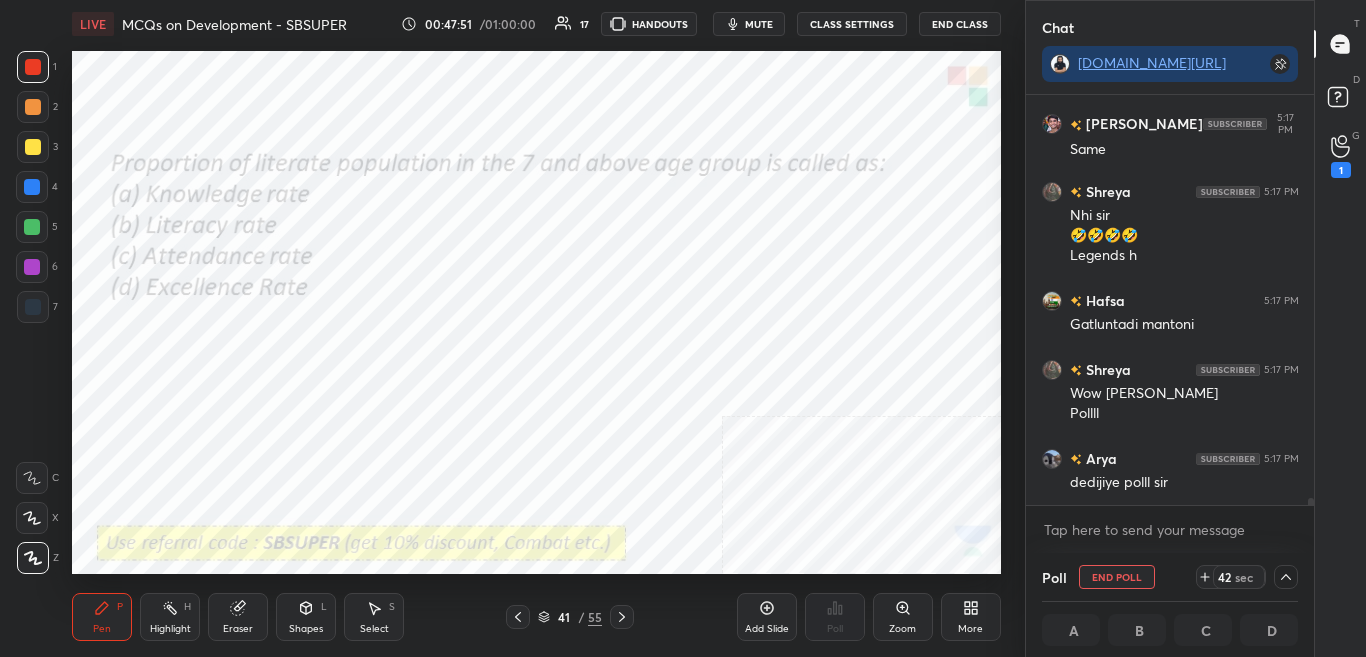 drag, startPoint x: 1312, startPoint y: 500, endPoint x: 1309, endPoint y: 512, distance: 12.369317 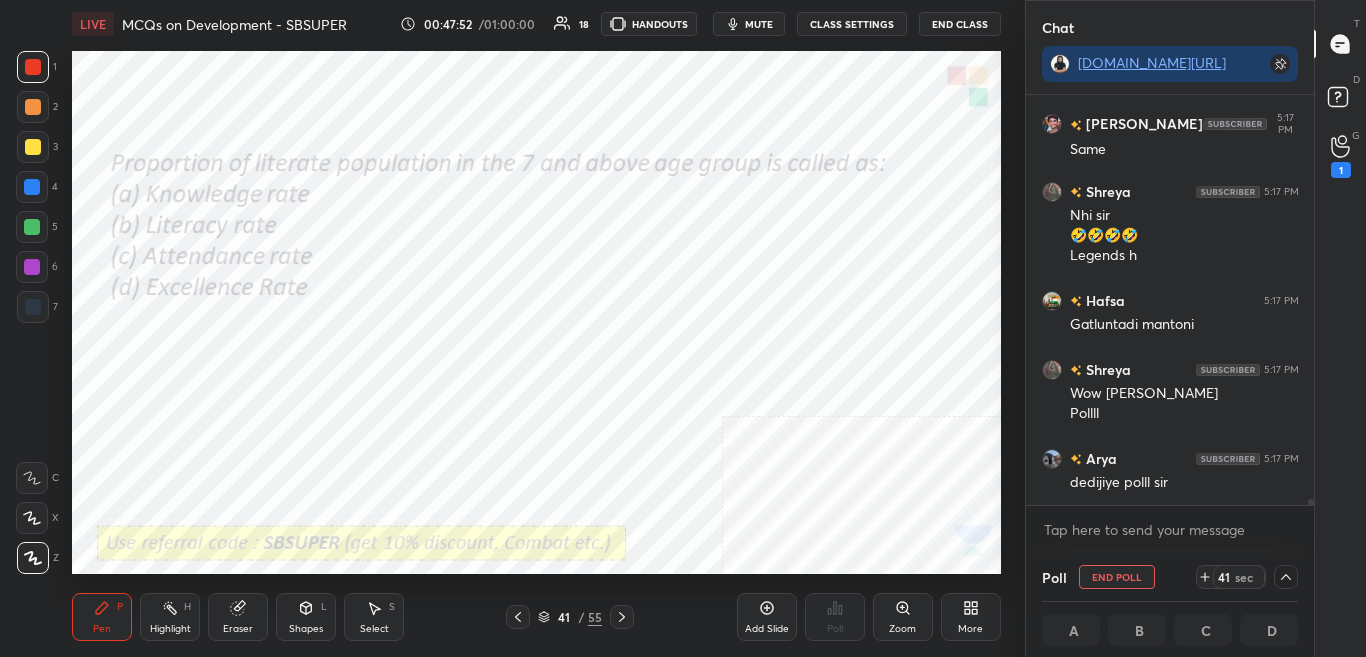 scroll, scrollTop: 29712, scrollLeft: 0, axis: vertical 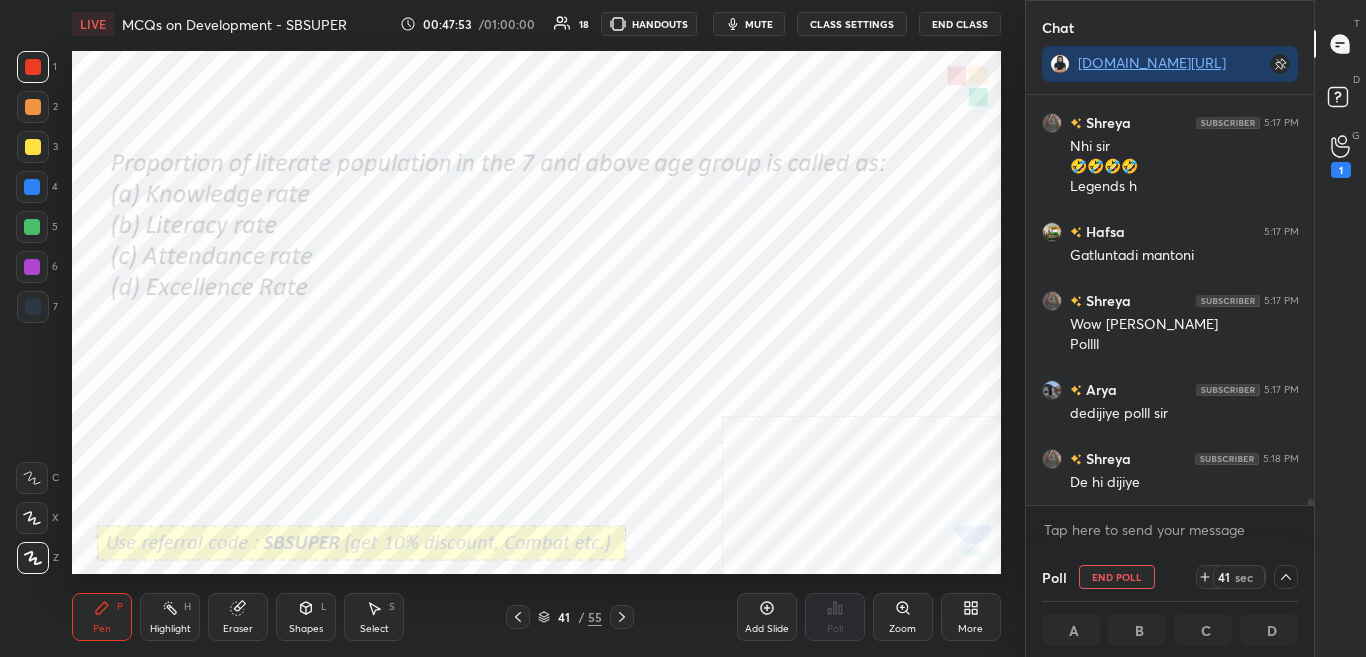click on "G Raise Hand (G) 1" at bounding box center [1340, 156] 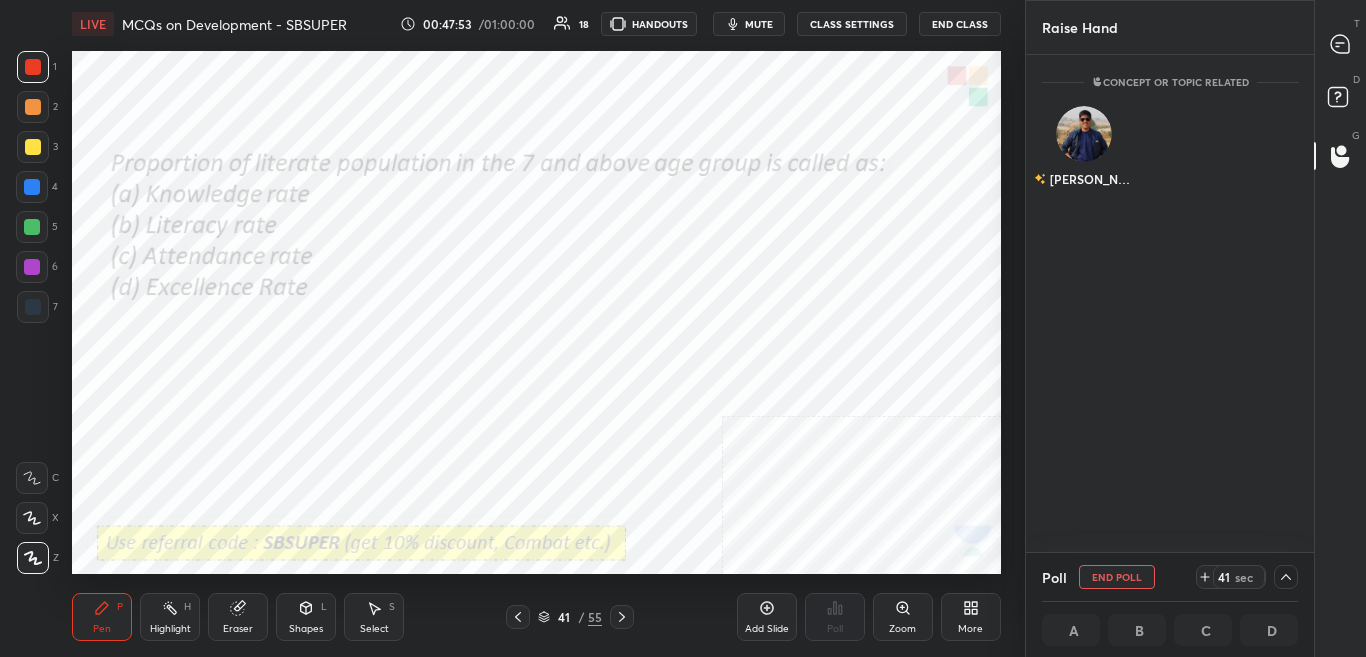 scroll, scrollTop: 492, scrollLeft: 282, axis: both 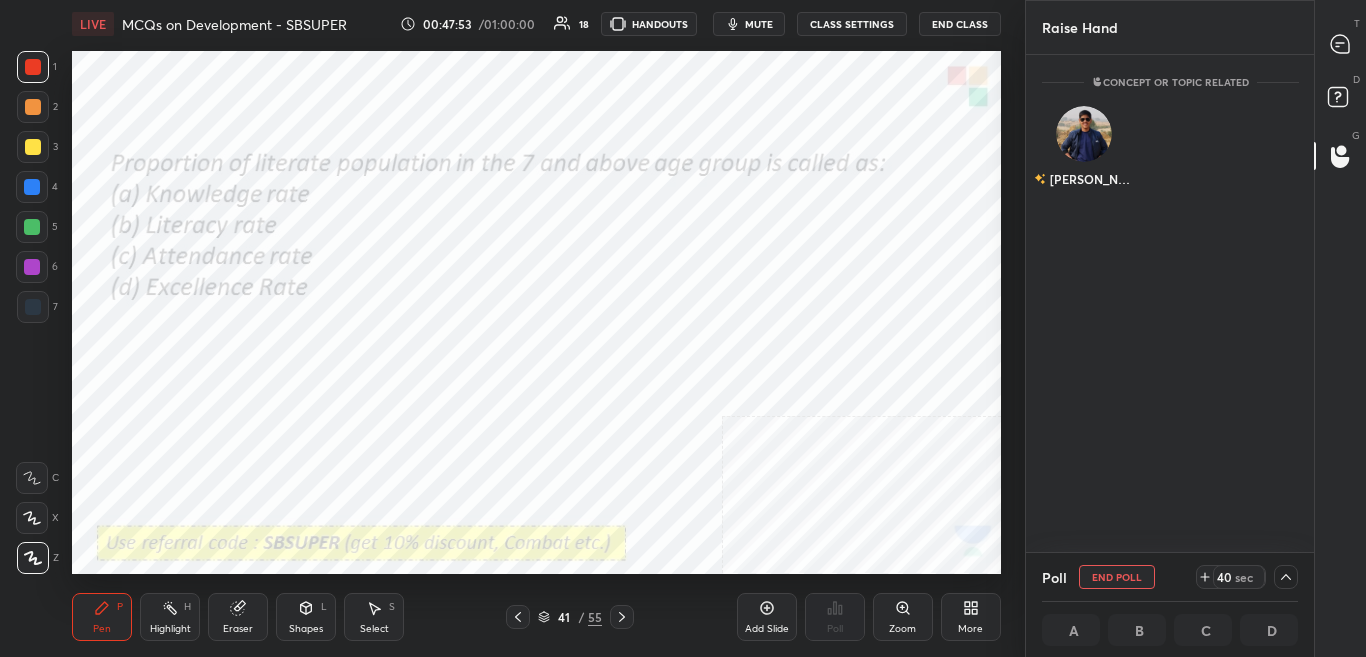 click on "D Doubts (D)" at bounding box center (1340, 100) 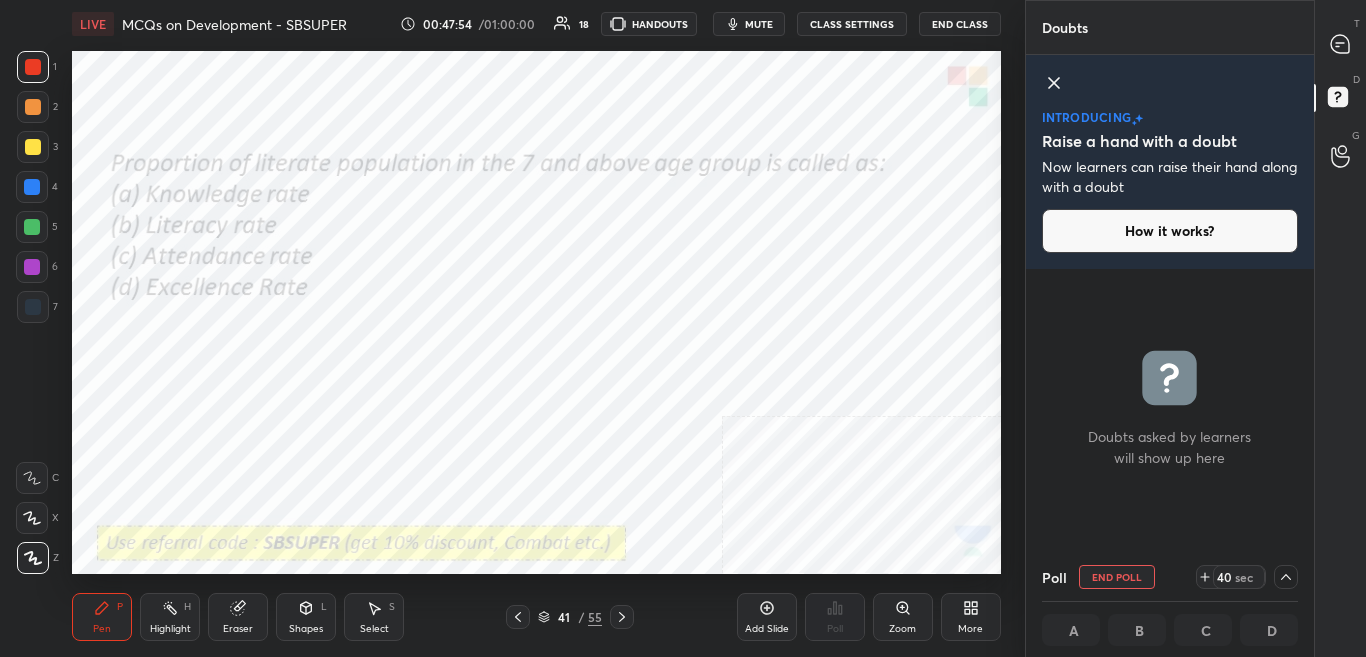 drag, startPoint x: 1362, startPoint y: 33, endPoint x: 1364, endPoint y: 46, distance: 13.152946 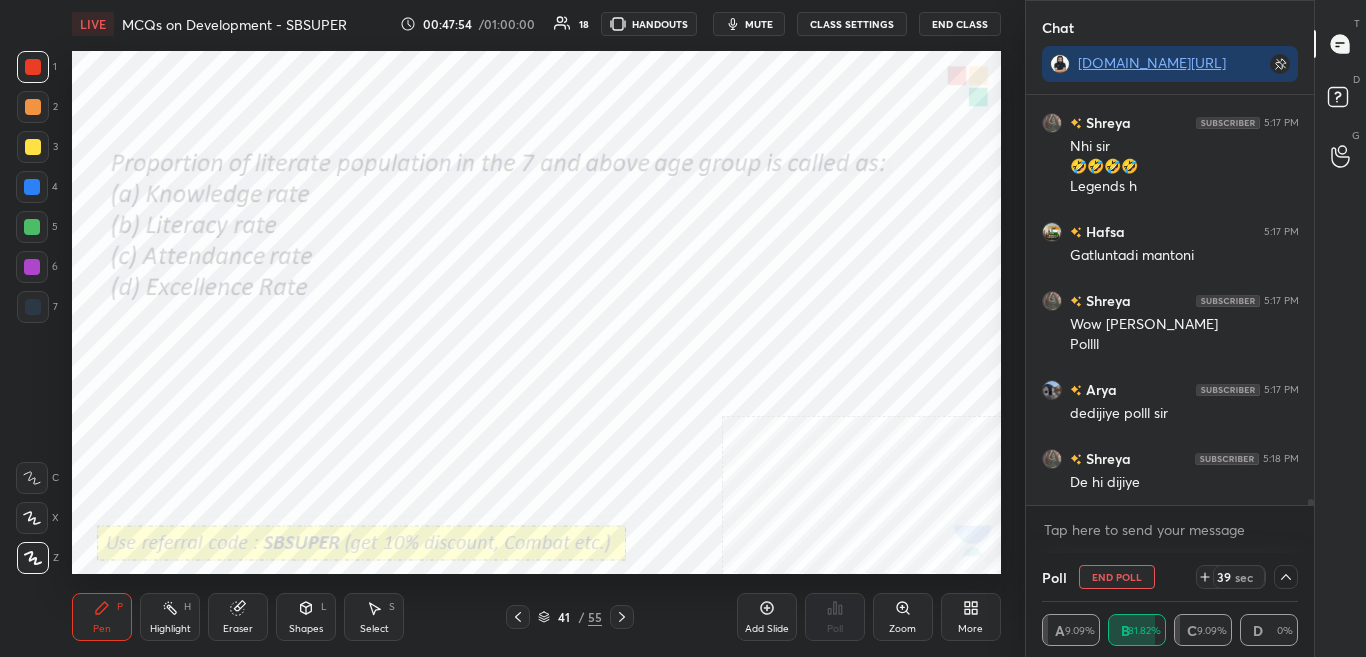 click at bounding box center (1341, 44) 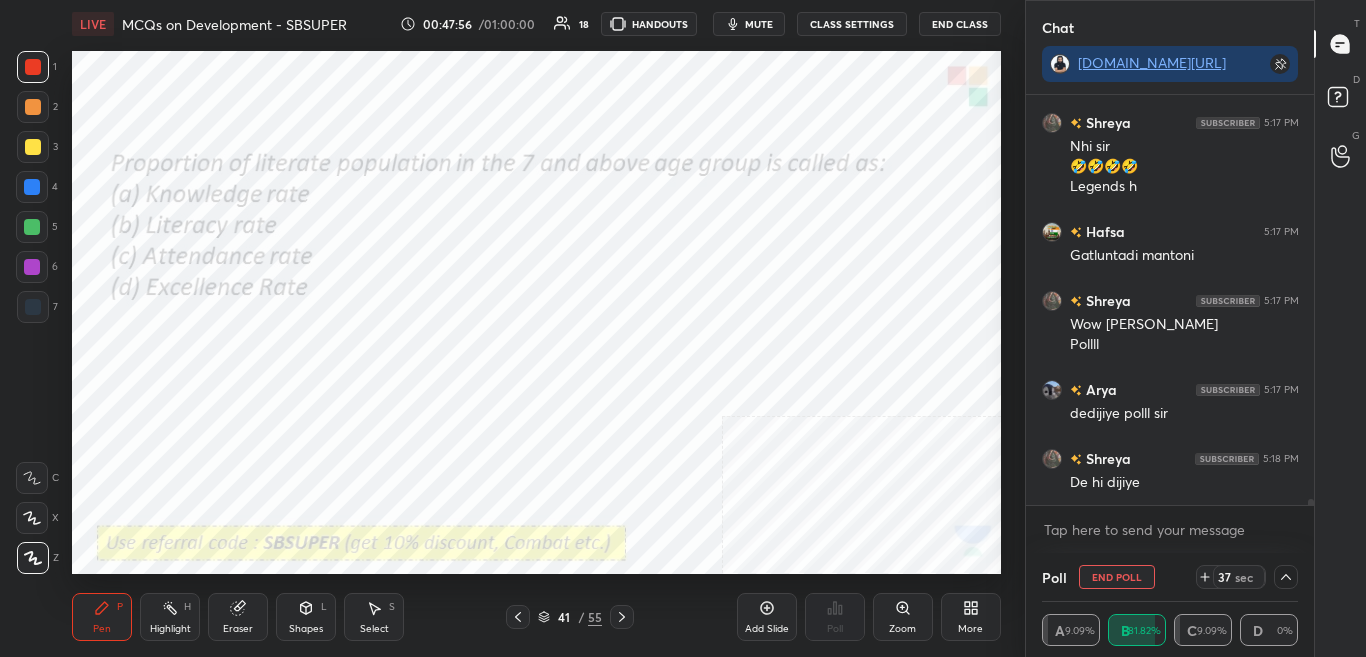 click on "mute" at bounding box center [759, 24] 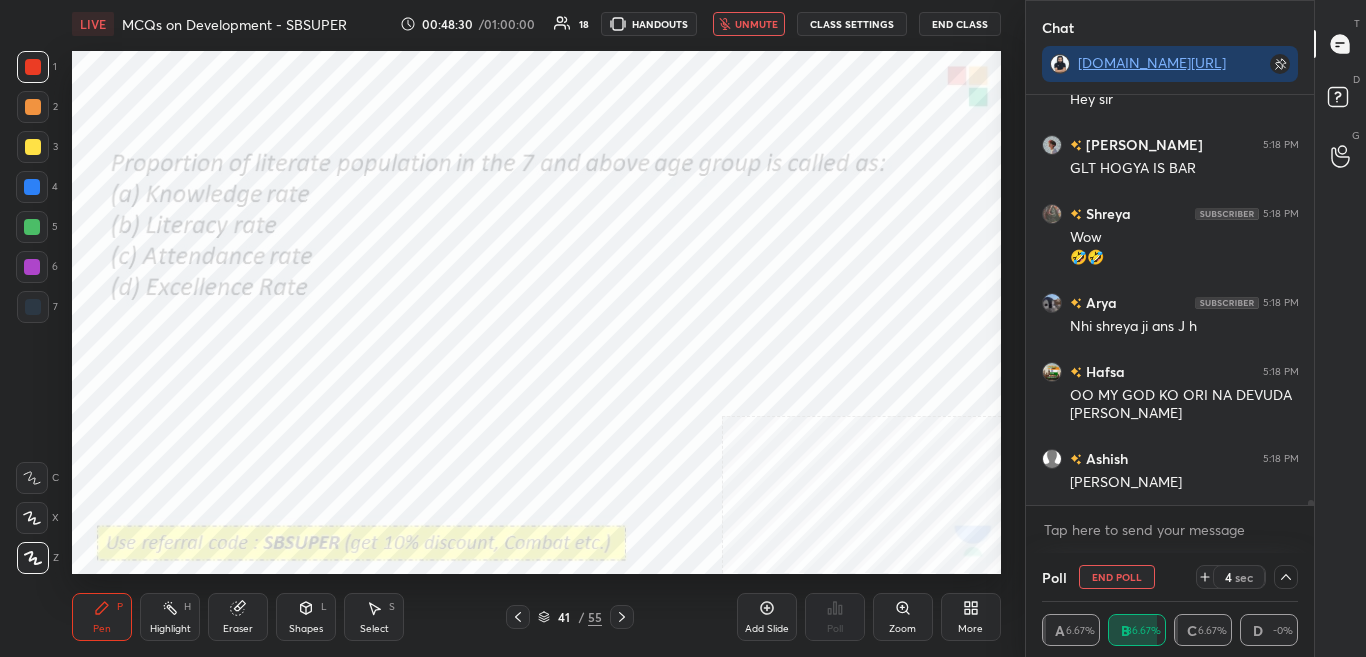 scroll, scrollTop: 30708, scrollLeft: 0, axis: vertical 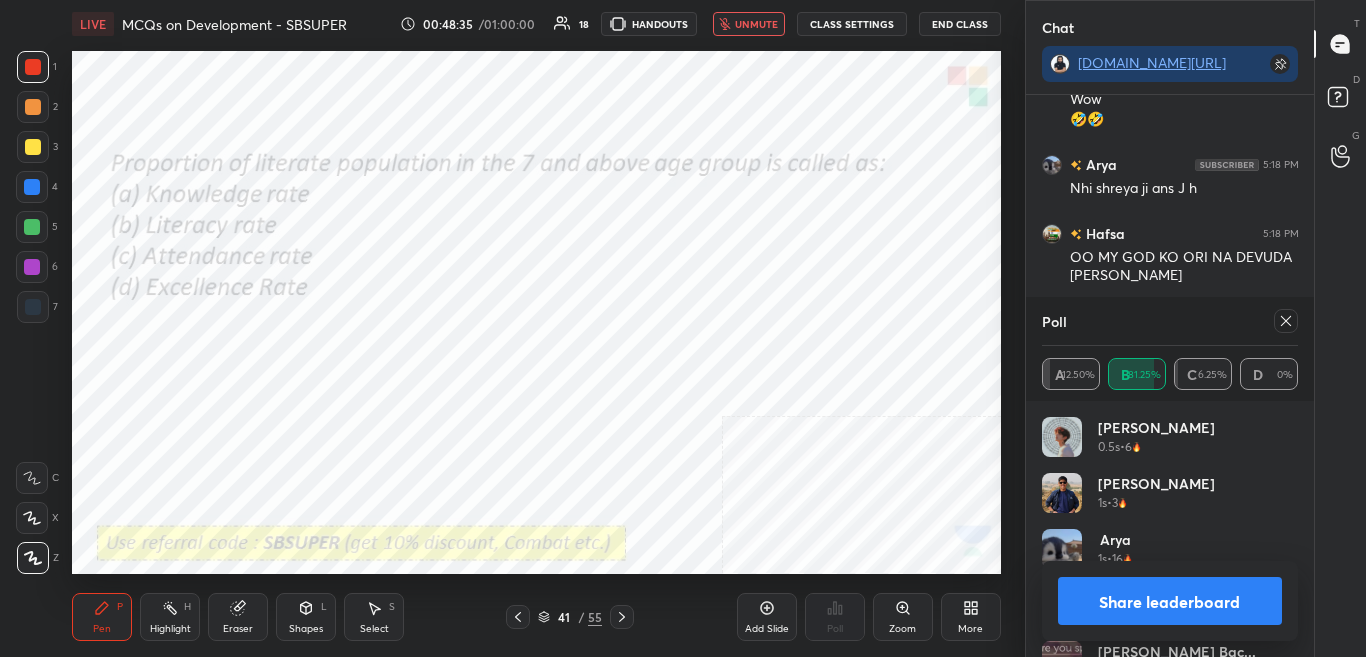 click on "Share leaderboard" at bounding box center (1170, 601) 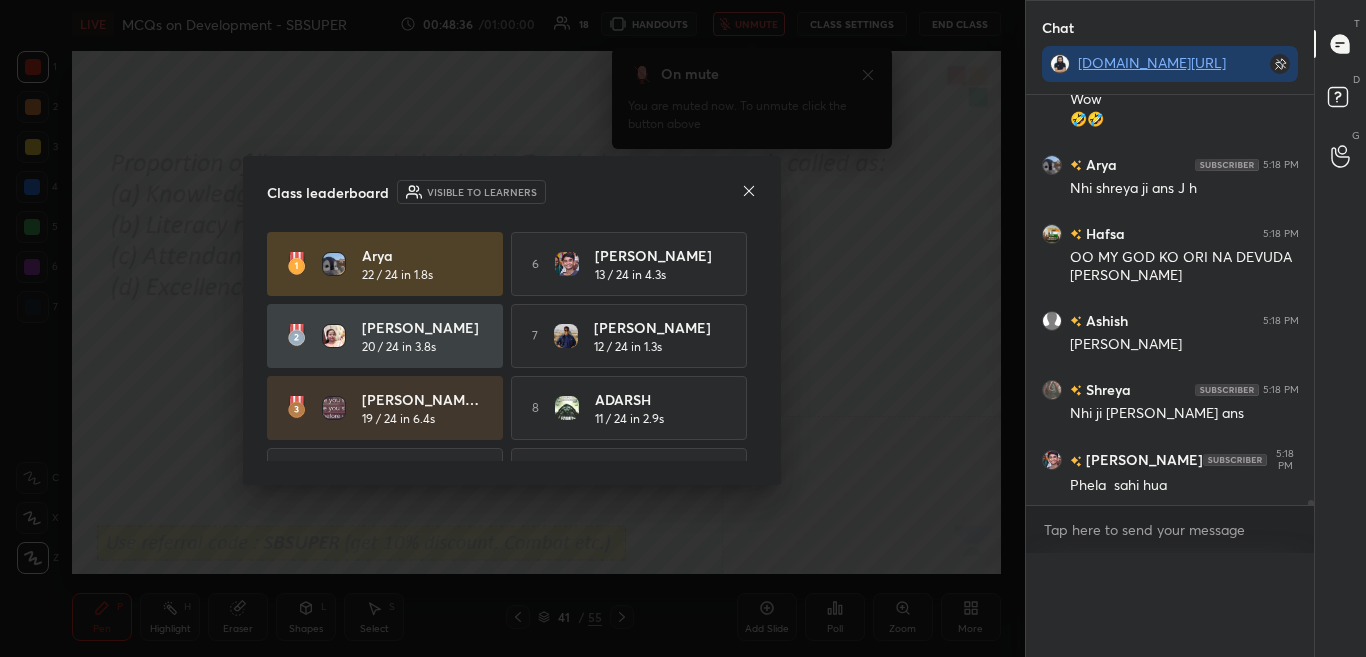 scroll, scrollTop: 0, scrollLeft: 0, axis: both 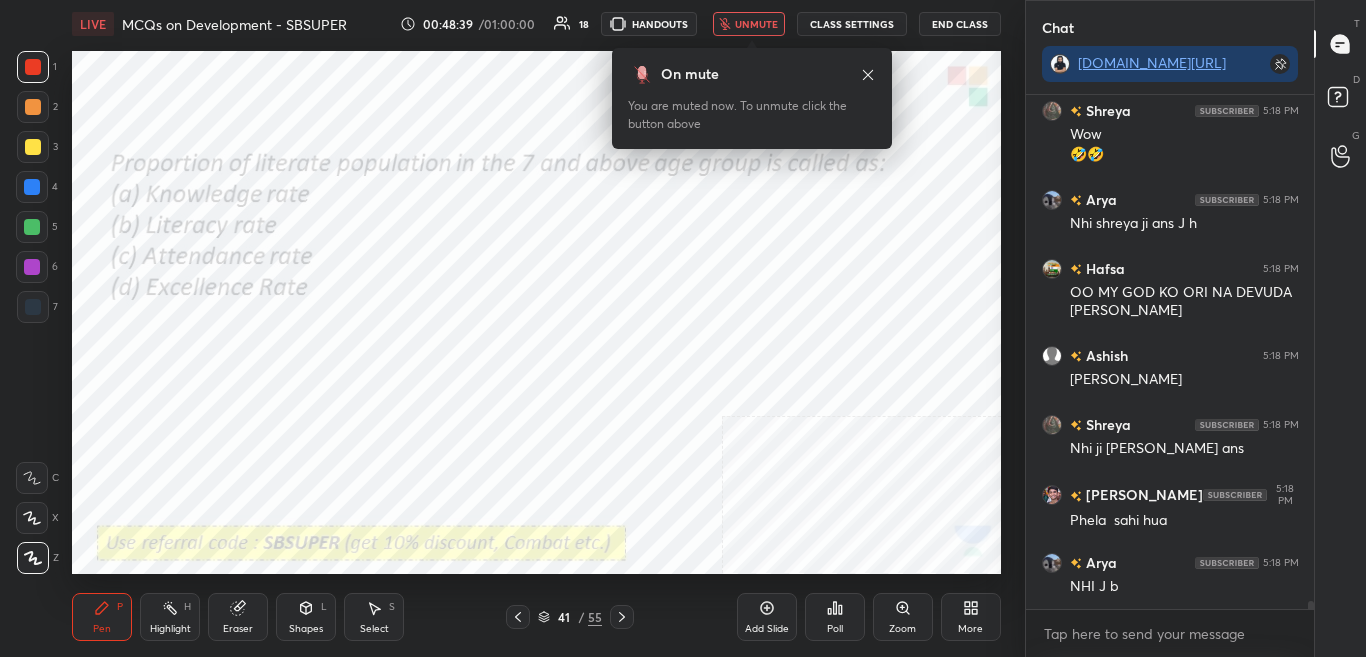 click on "unmute" at bounding box center [756, 24] 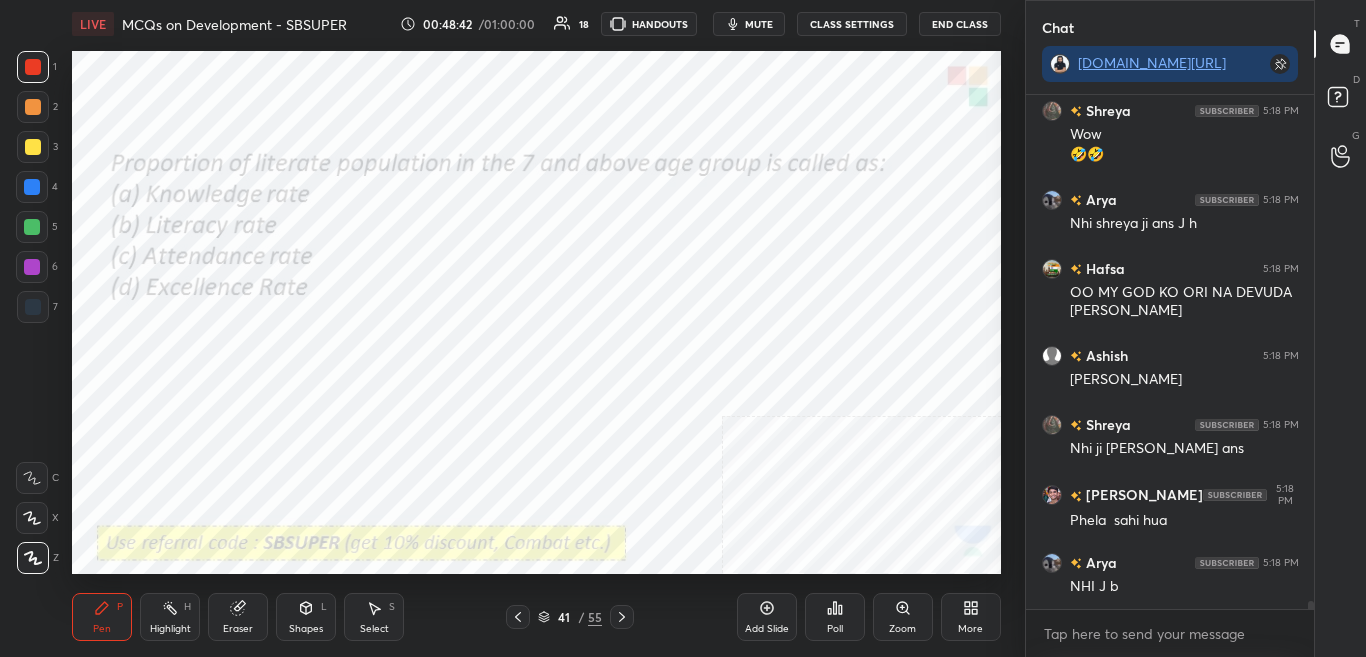 click 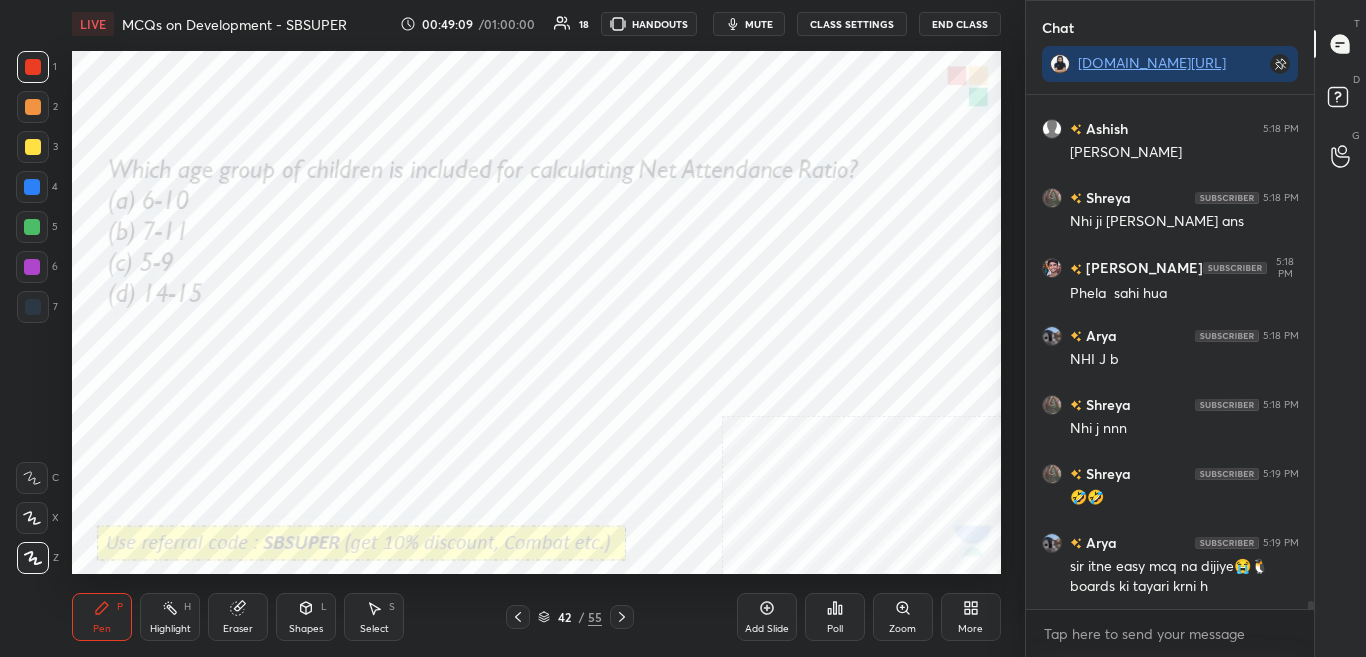 scroll, scrollTop: 31038, scrollLeft: 0, axis: vertical 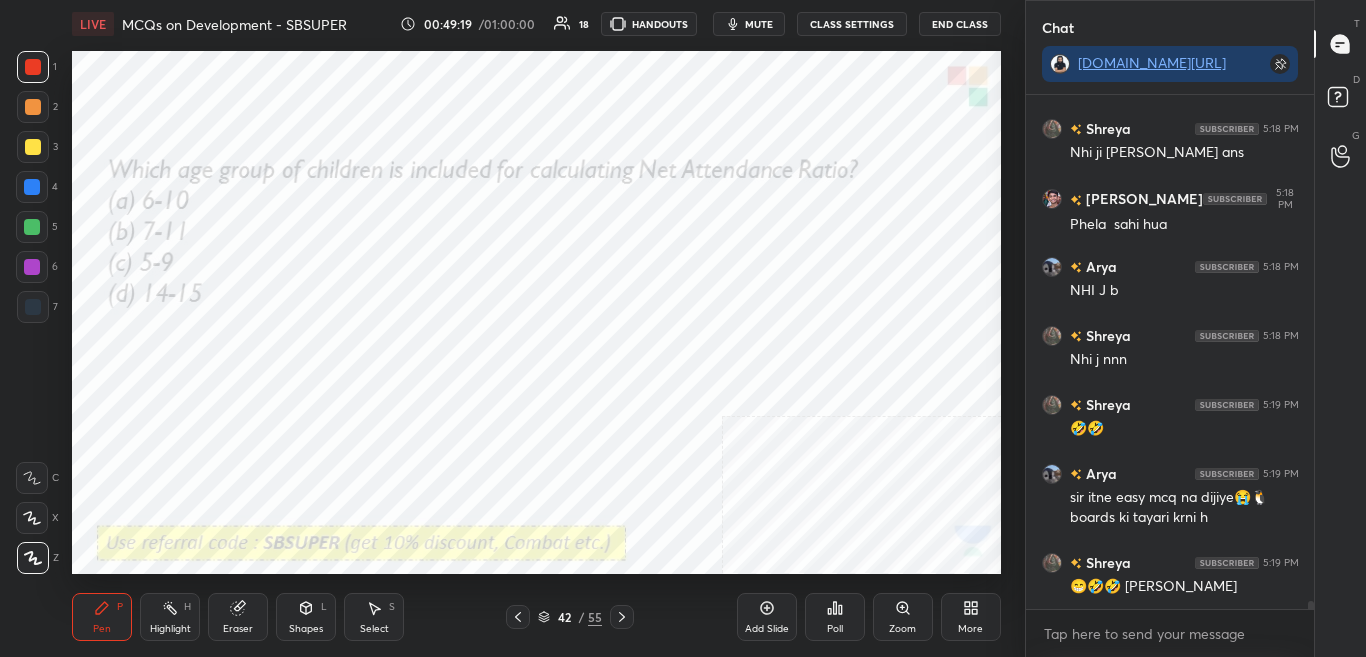 click on "Poll" at bounding box center [835, 617] 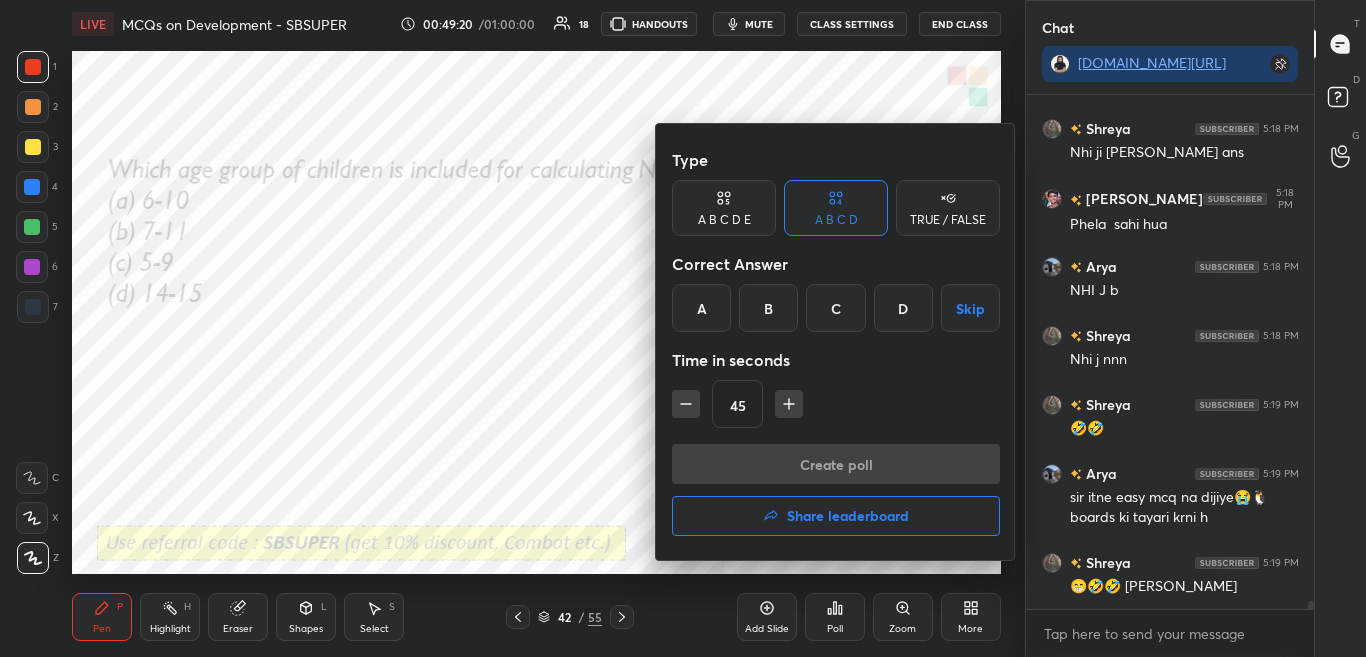 click on "D" at bounding box center [903, 308] 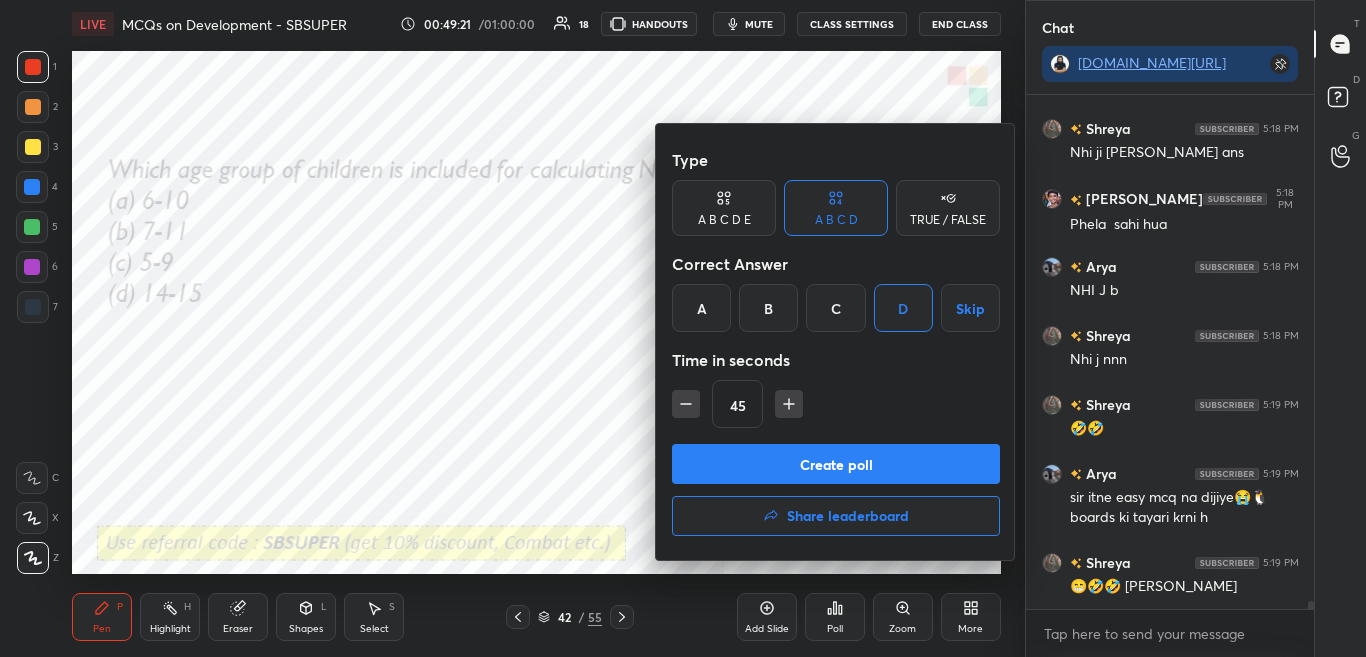 click on "Create poll" at bounding box center [836, 464] 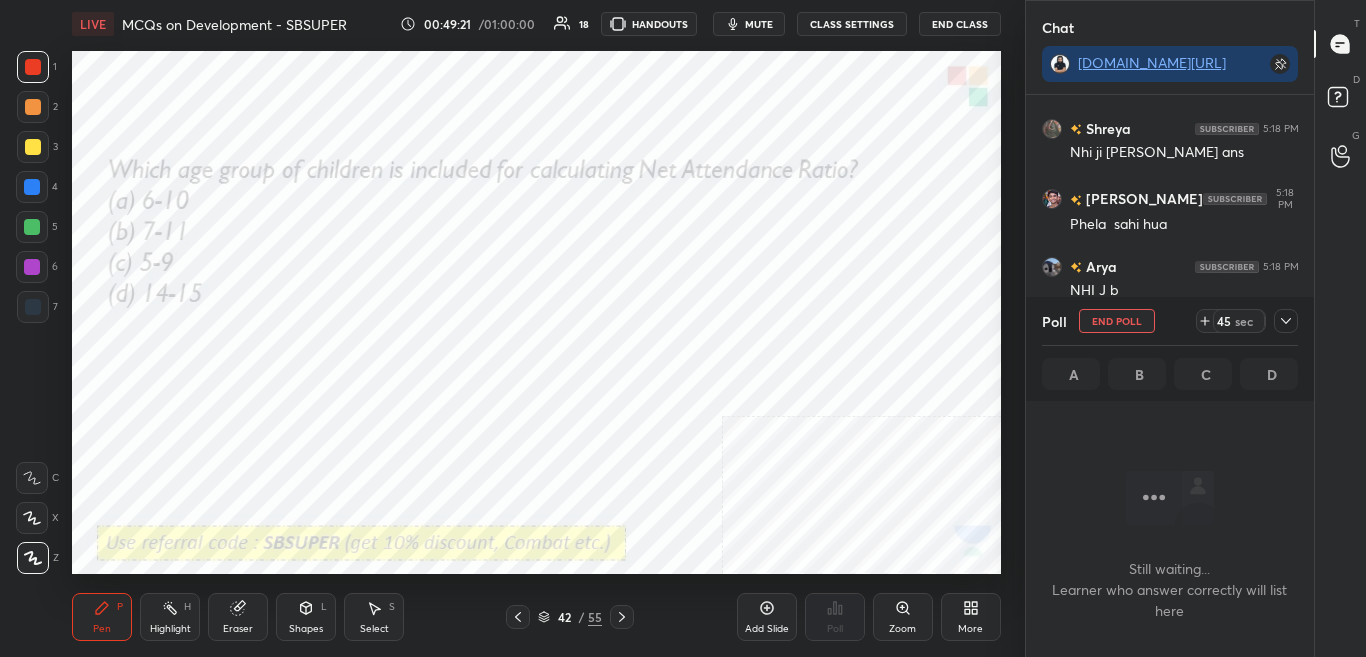 scroll, scrollTop: 280, scrollLeft: 282, axis: both 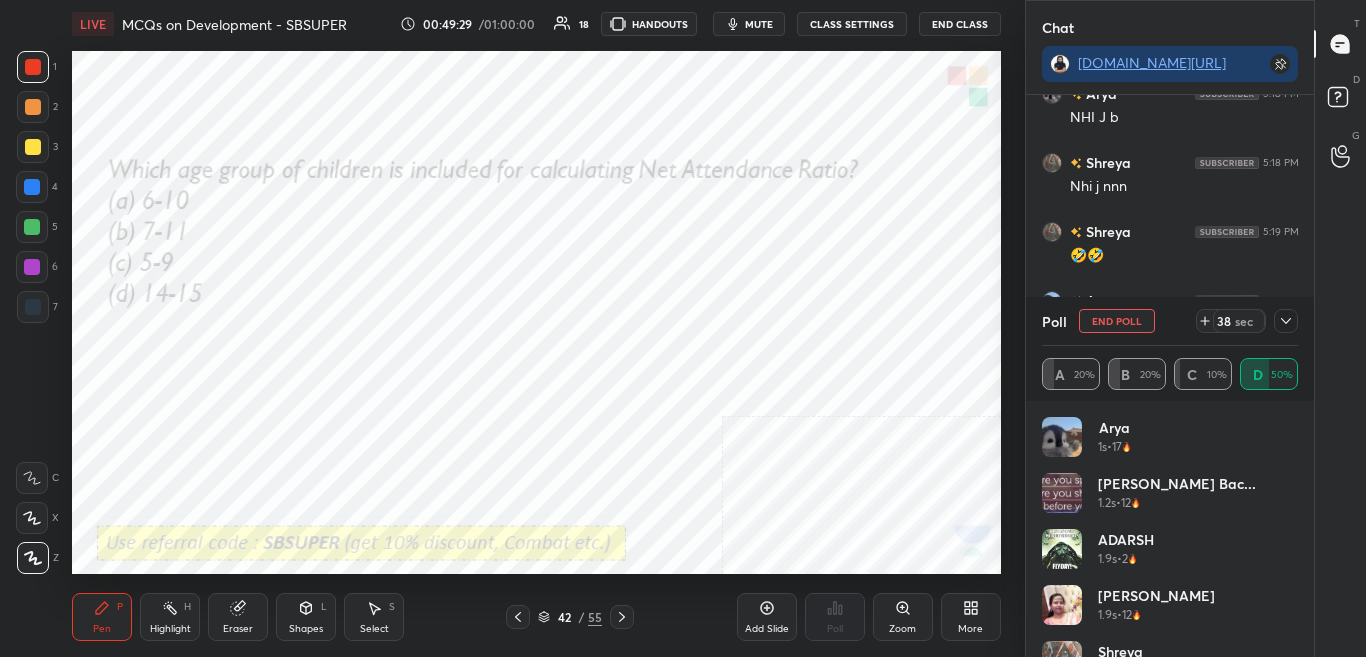 click 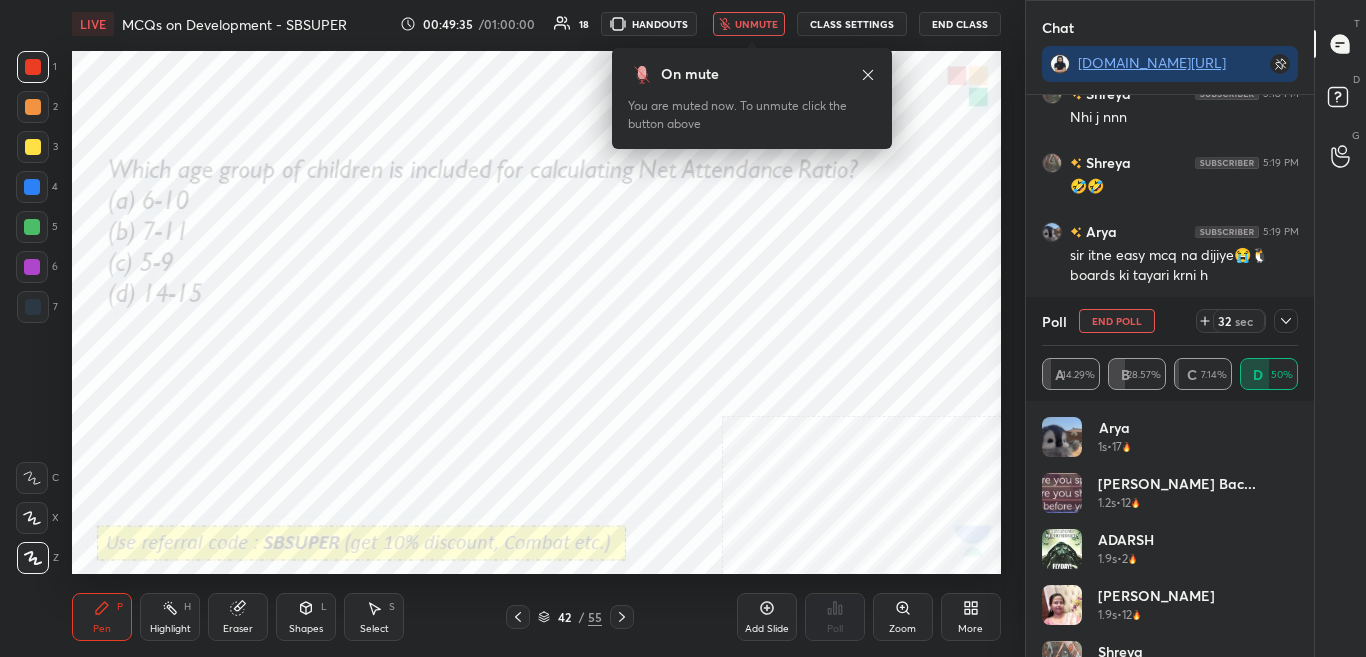 scroll, scrollTop: 31349, scrollLeft: 0, axis: vertical 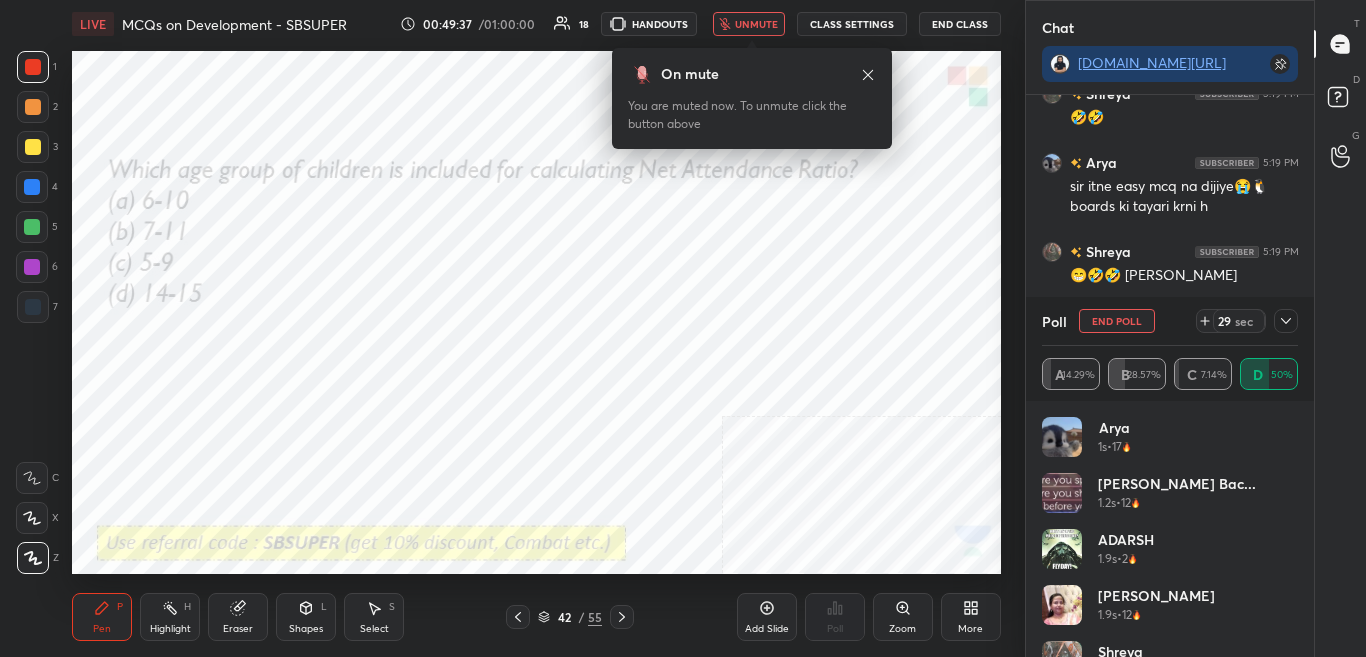 click on "unmute" at bounding box center [756, 24] 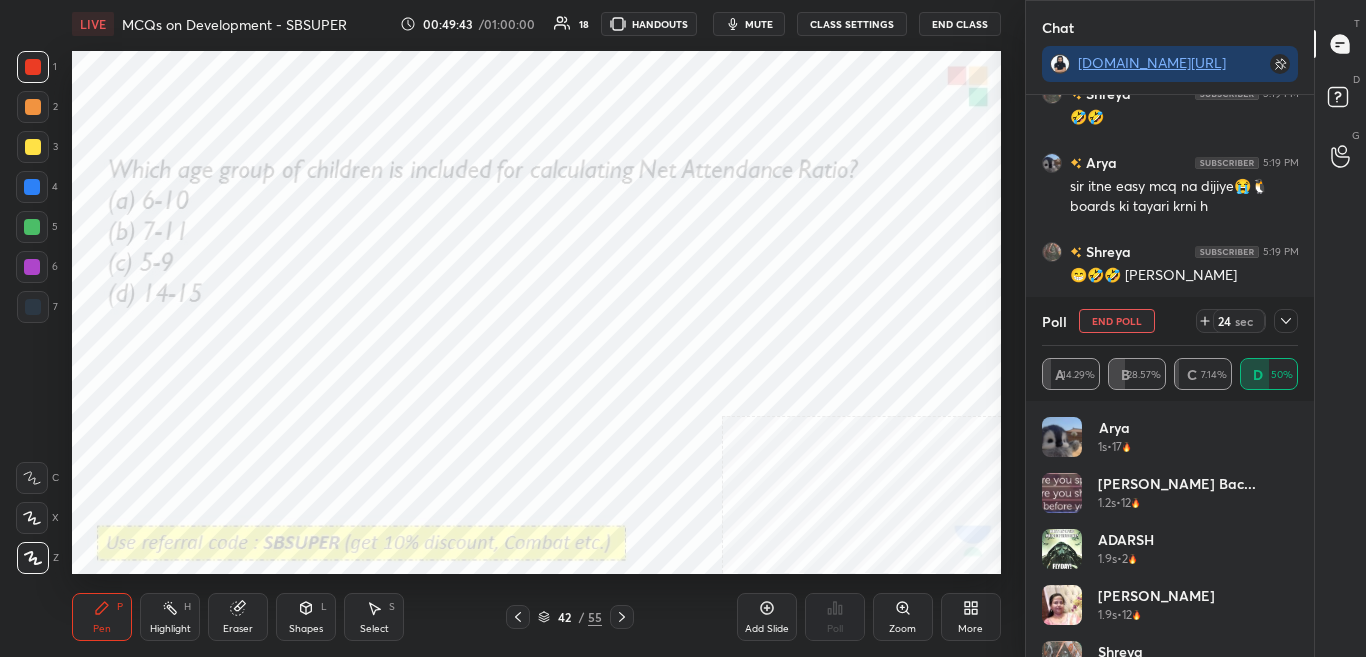click 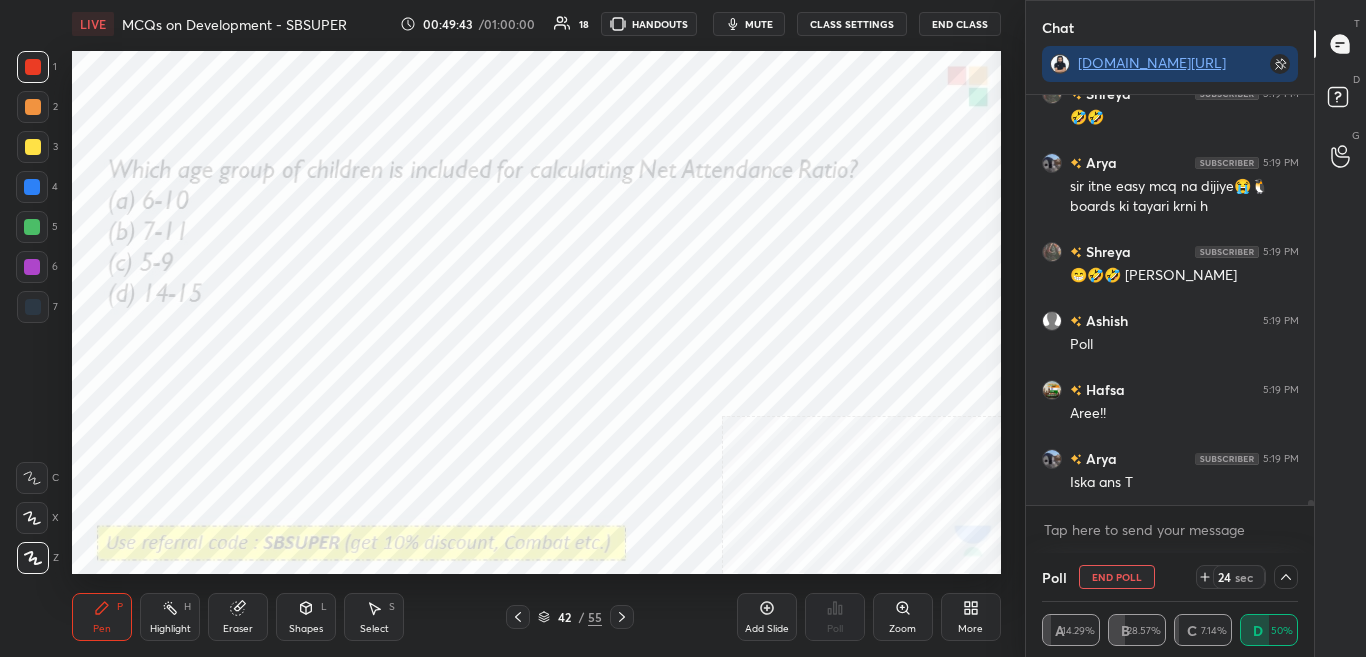 scroll, scrollTop: 0, scrollLeft: 0, axis: both 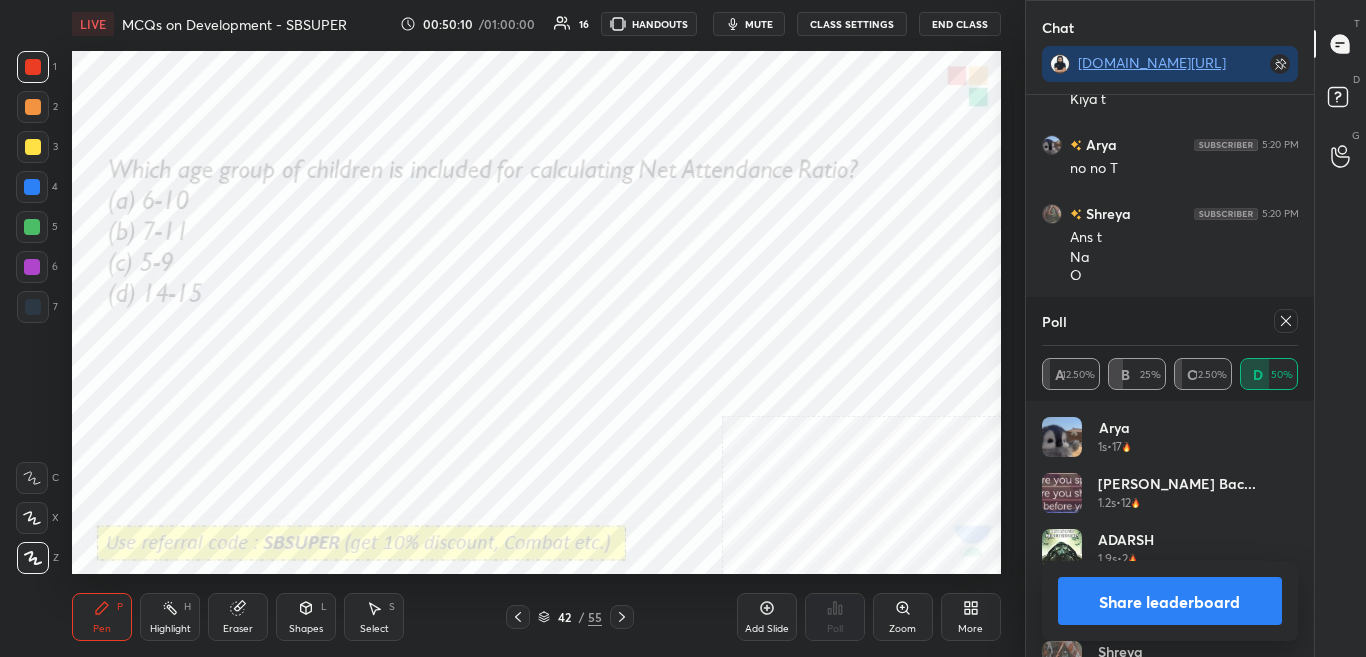 click on "Share leaderboard" at bounding box center (1170, 601) 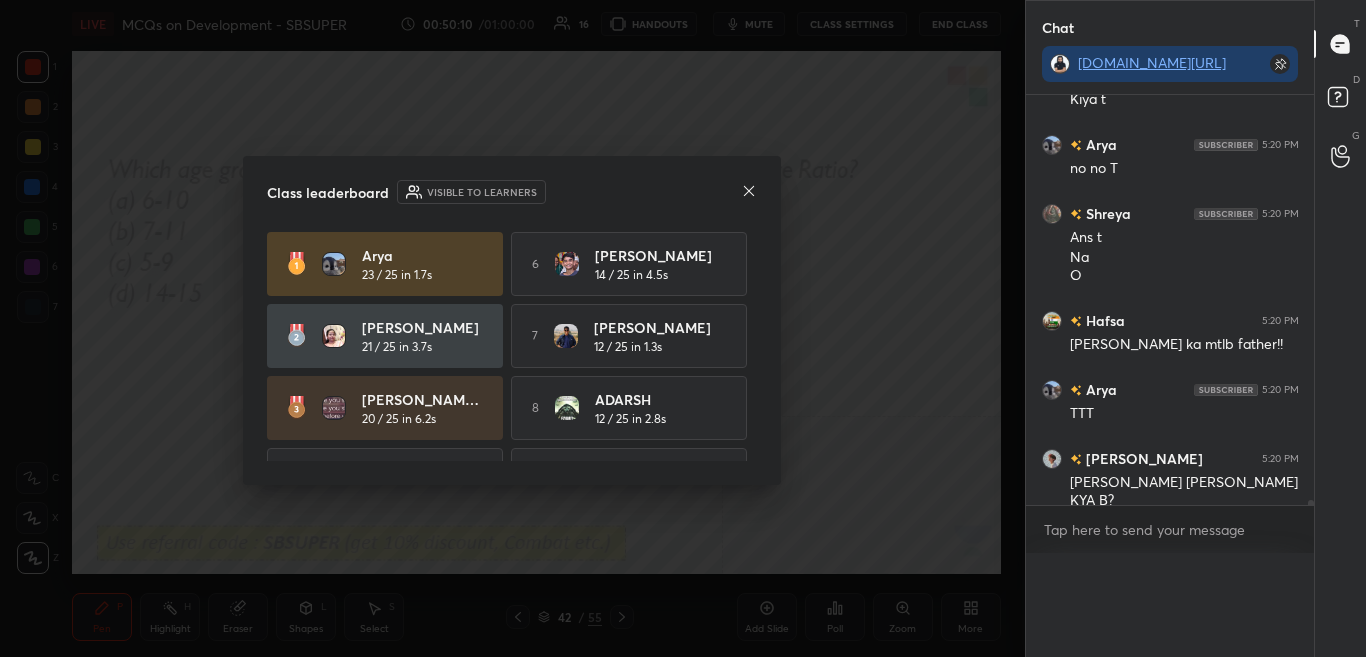 scroll, scrollTop: 0, scrollLeft: 0, axis: both 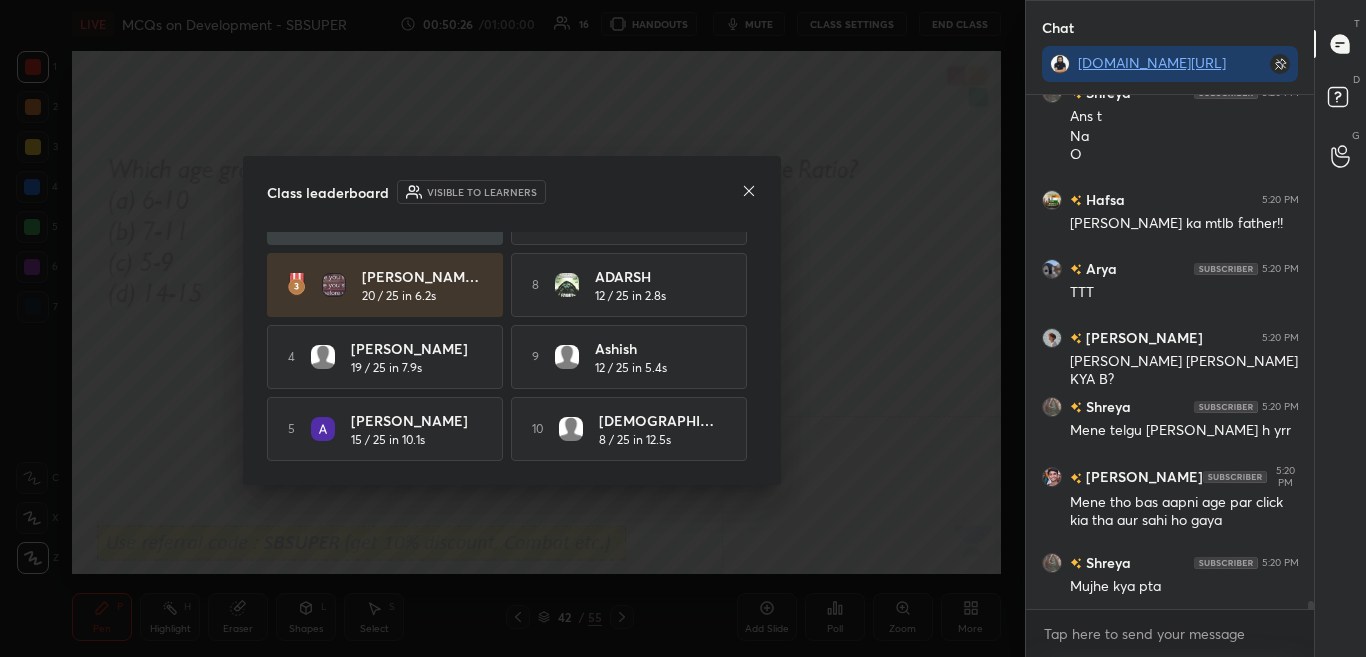 click 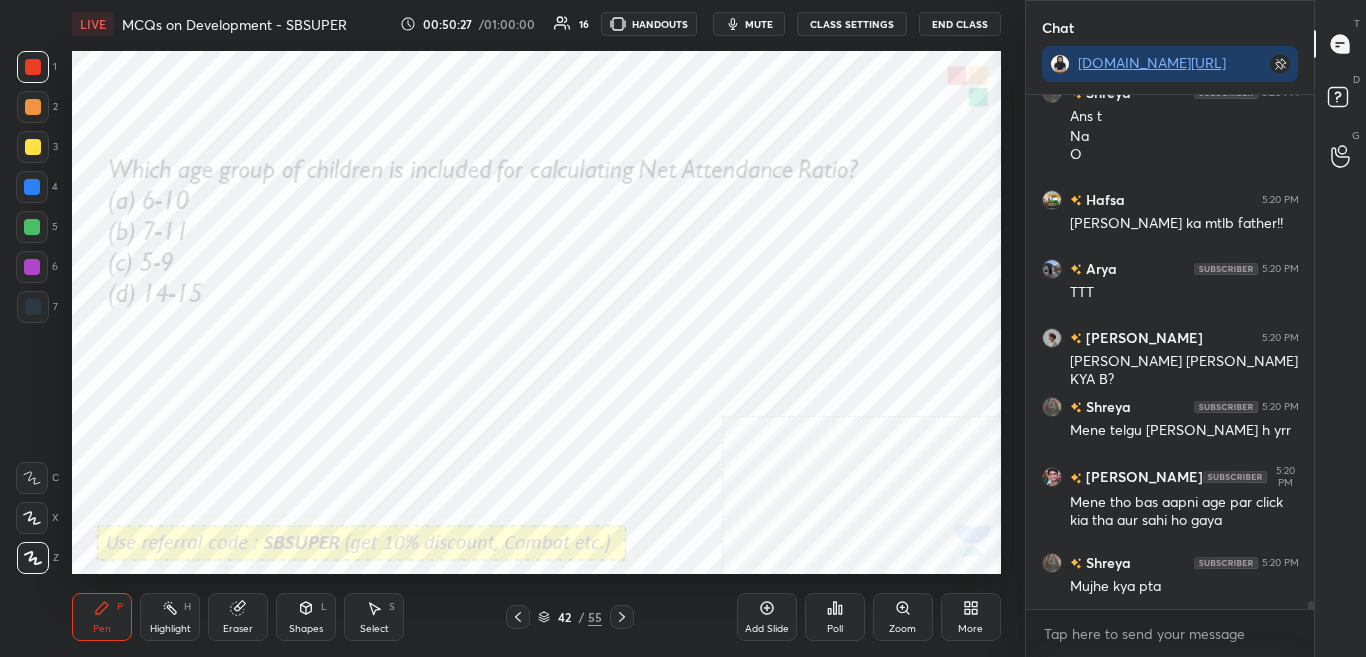click 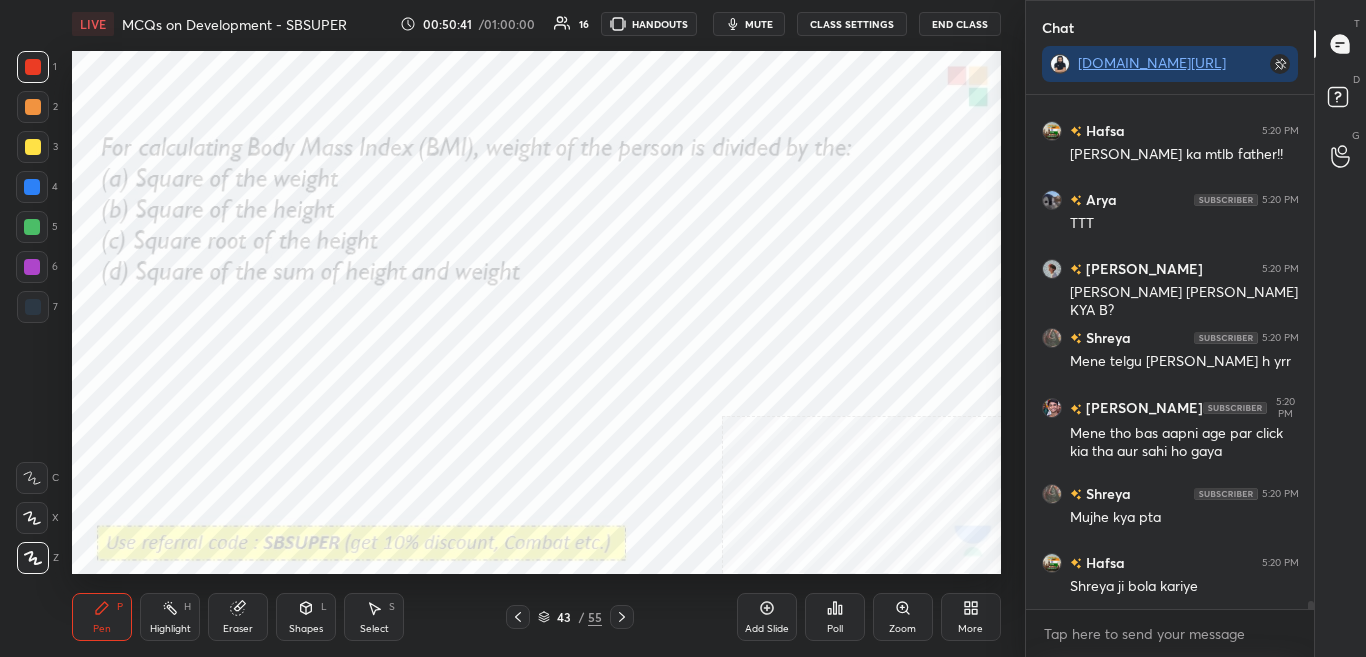 scroll, scrollTop: 32147, scrollLeft: 0, axis: vertical 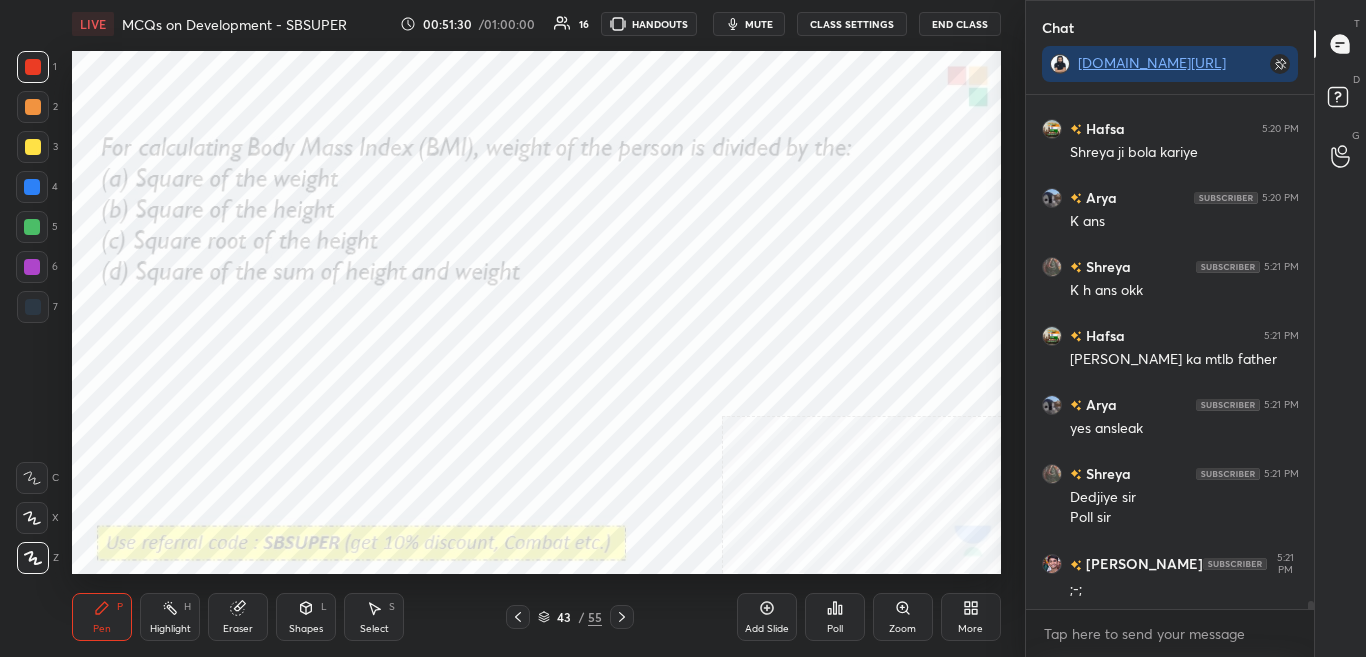 click on "Poll" at bounding box center (835, 629) 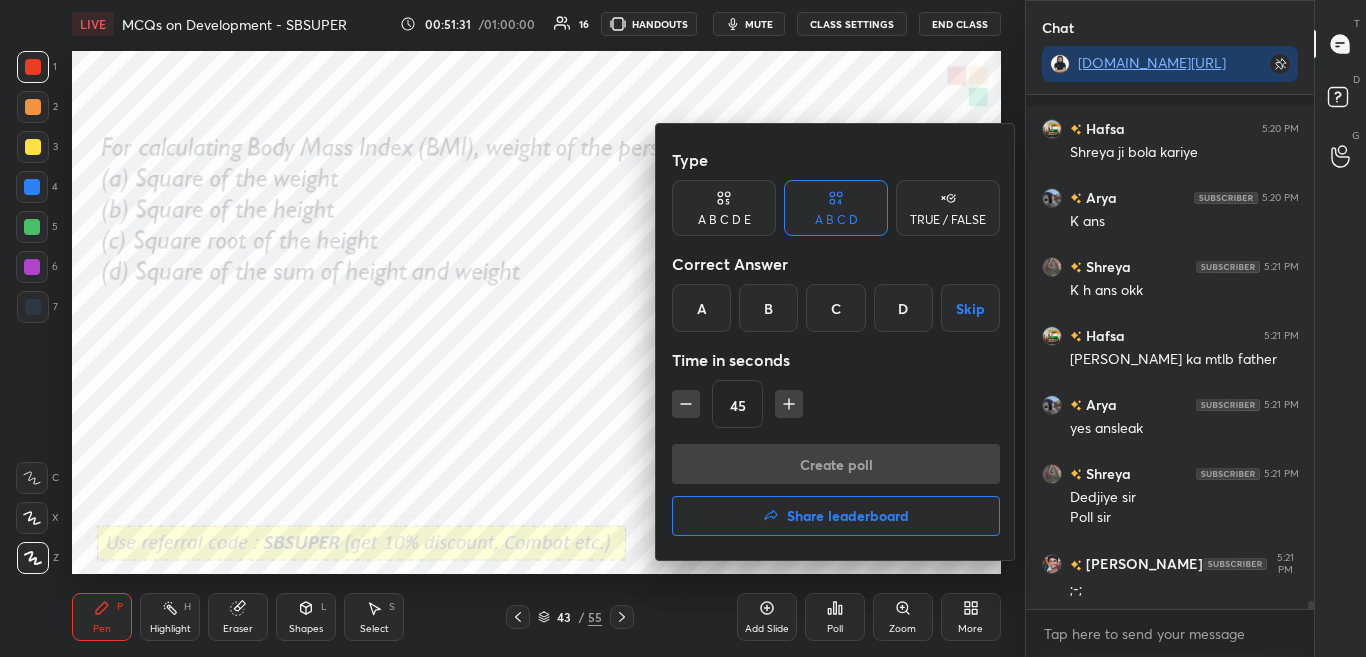 scroll, scrollTop: 32599, scrollLeft: 0, axis: vertical 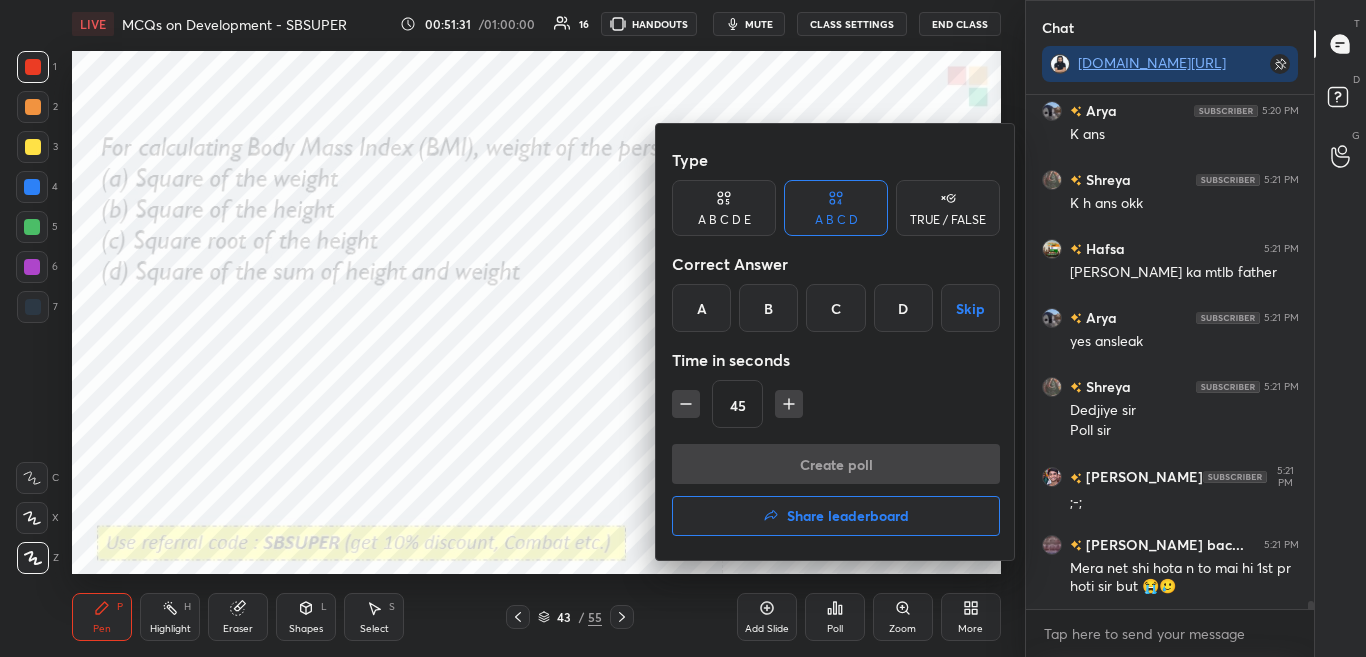 click on "B" at bounding box center (768, 308) 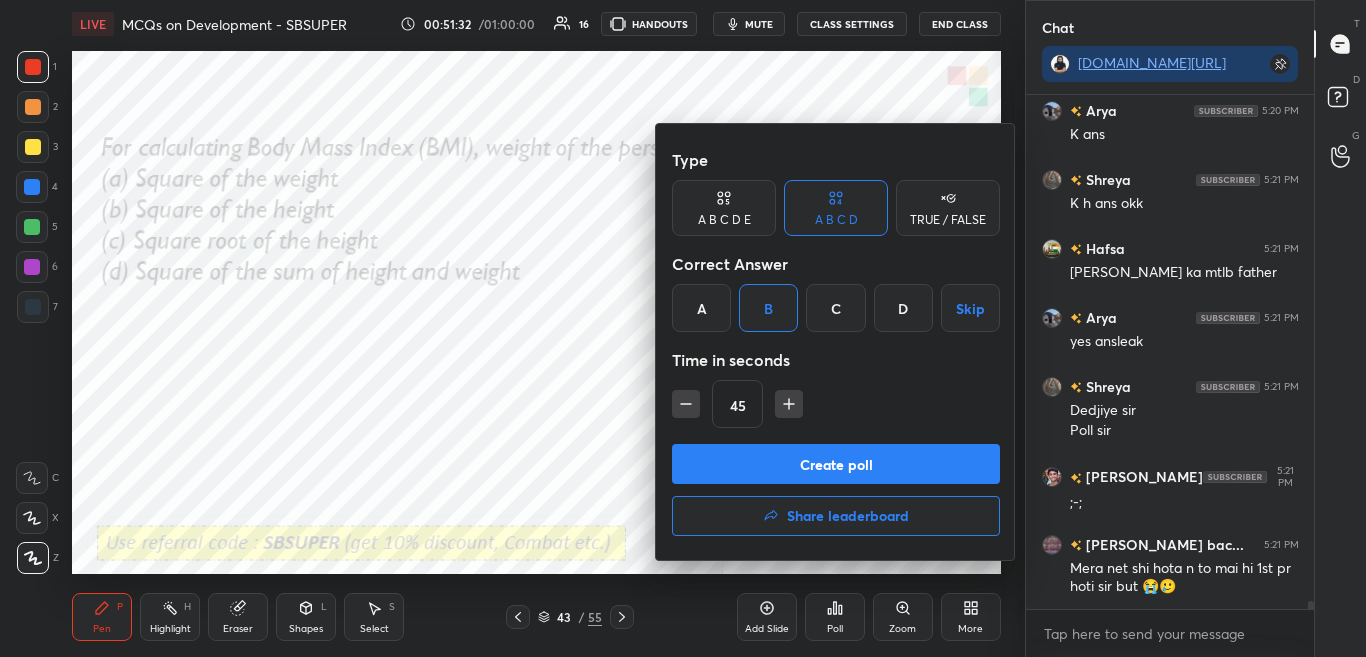 click on "Create poll" at bounding box center (836, 464) 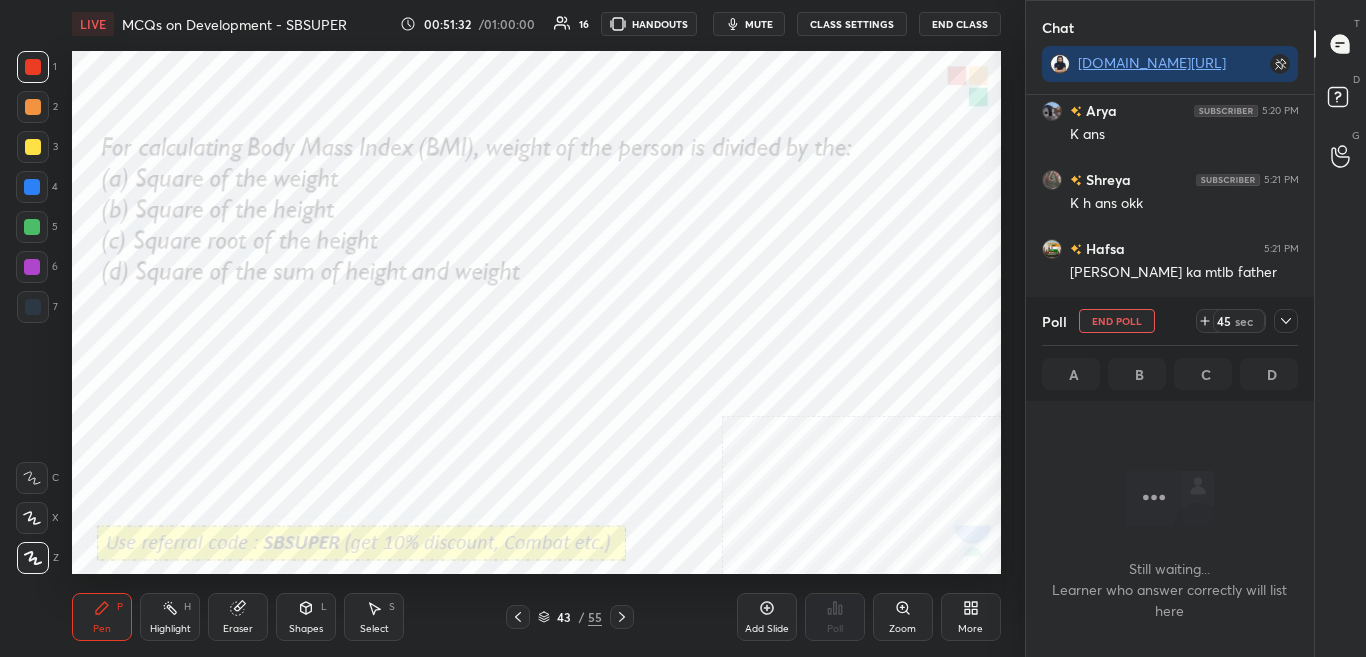 scroll, scrollTop: 243, scrollLeft: 282, axis: both 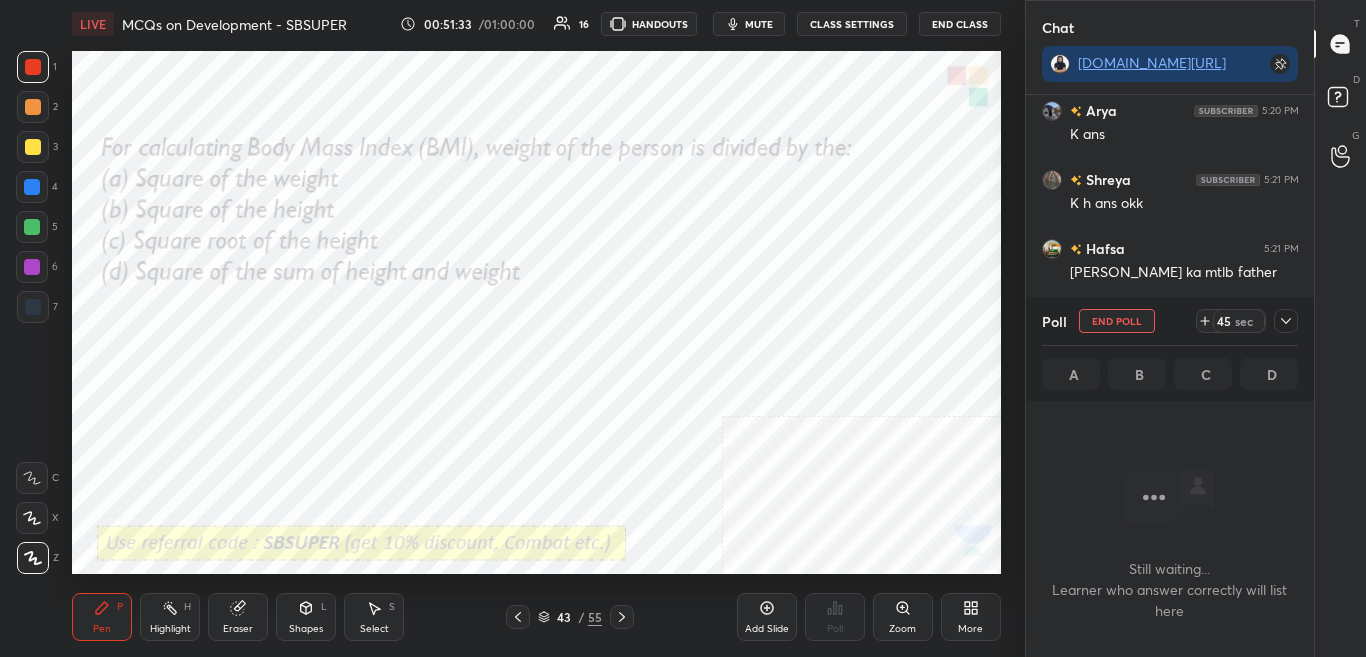 click 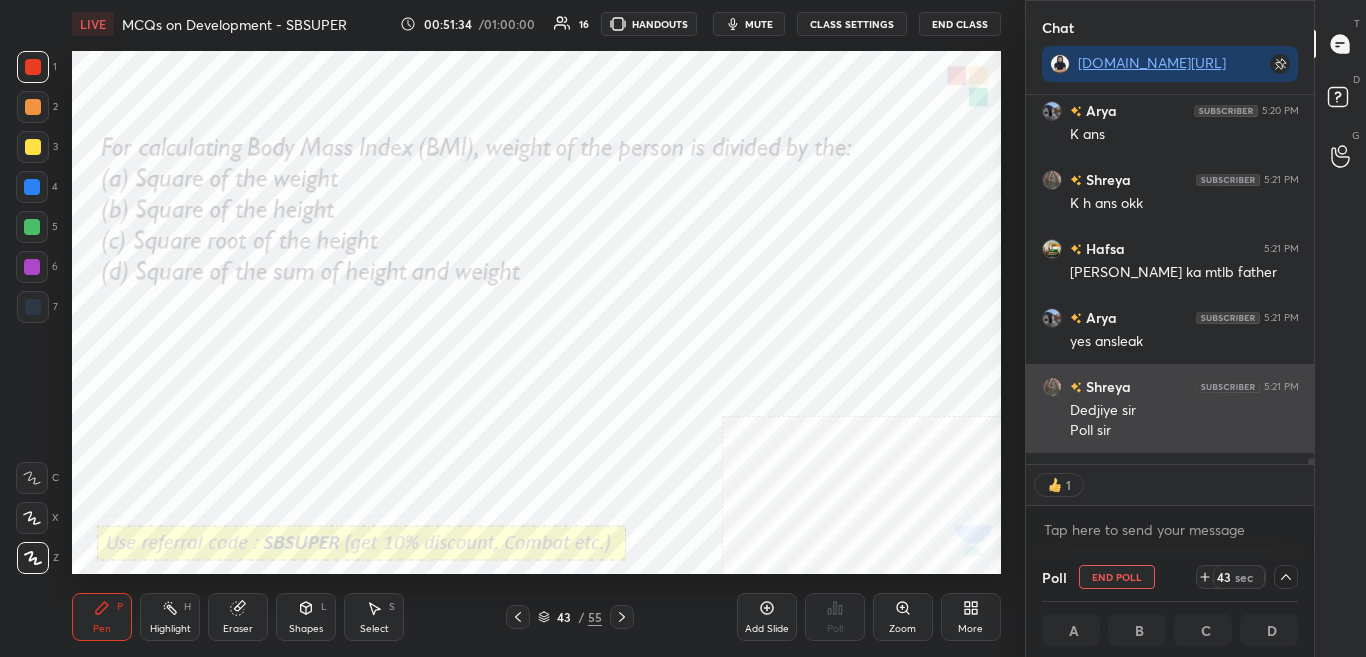 scroll, scrollTop: 1, scrollLeft: 7, axis: both 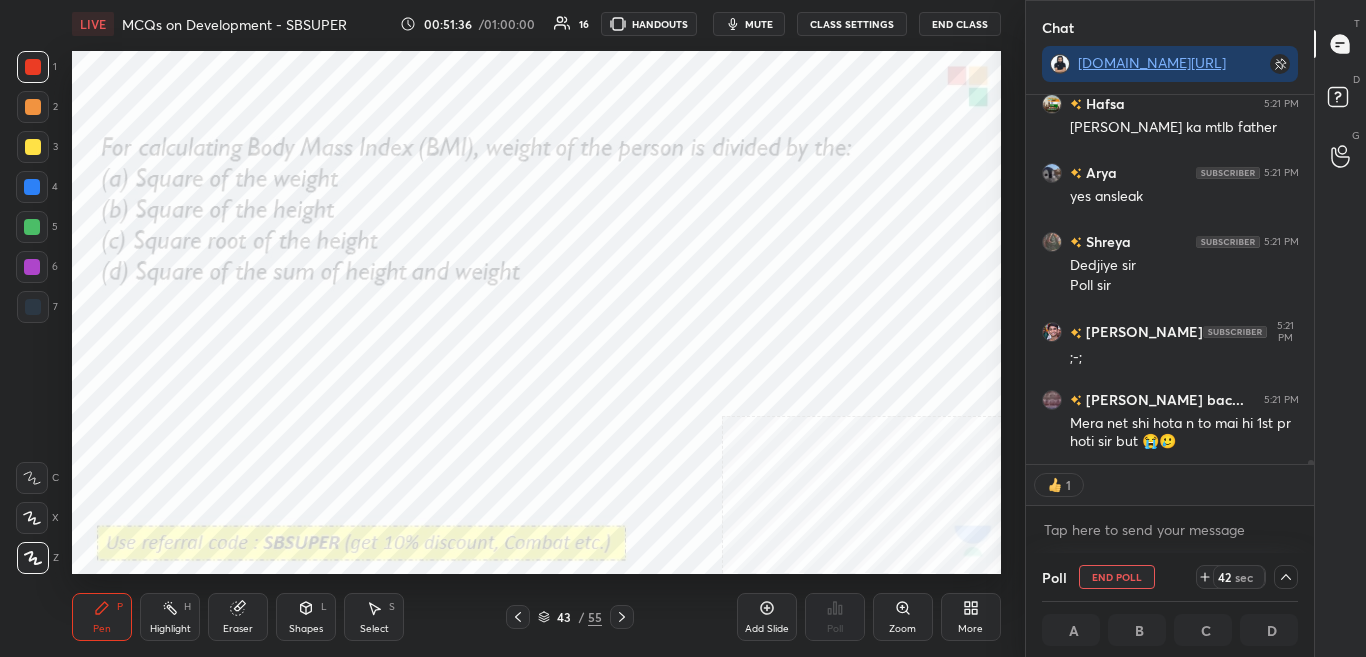 drag, startPoint x: 1311, startPoint y: 461, endPoint x: 1307, endPoint y: 481, distance: 20.396078 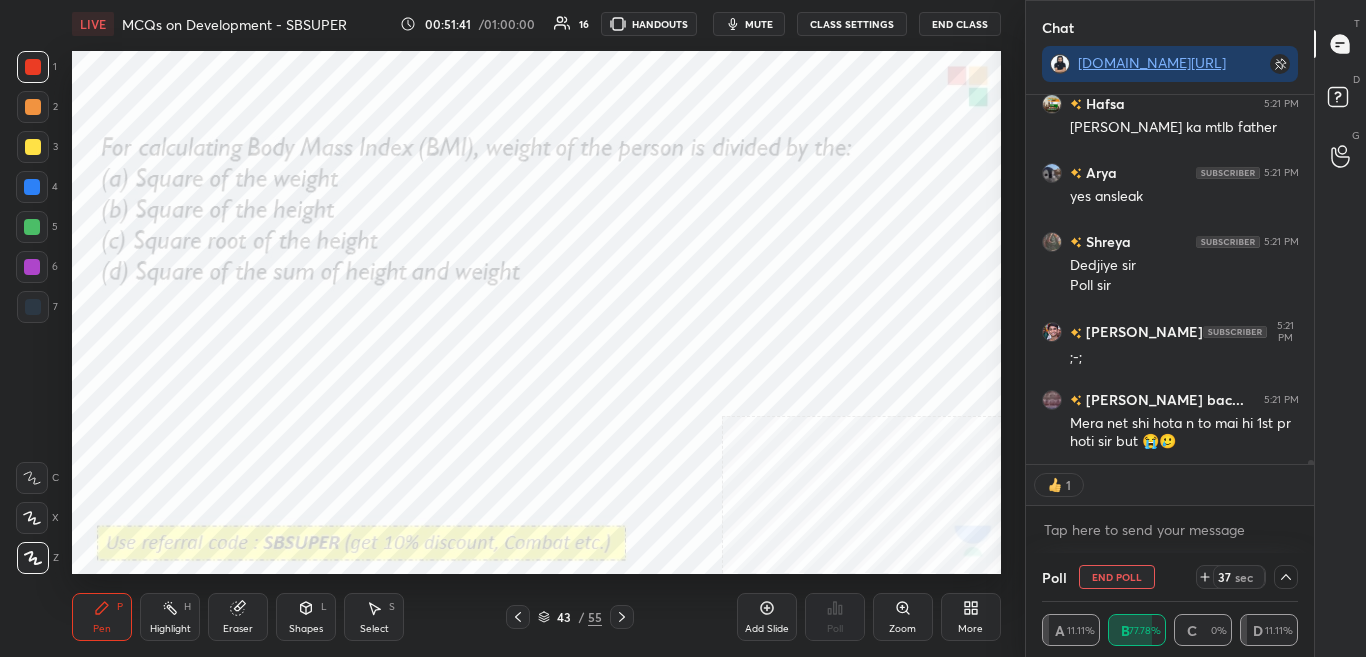 scroll, scrollTop: 32831, scrollLeft: 0, axis: vertical 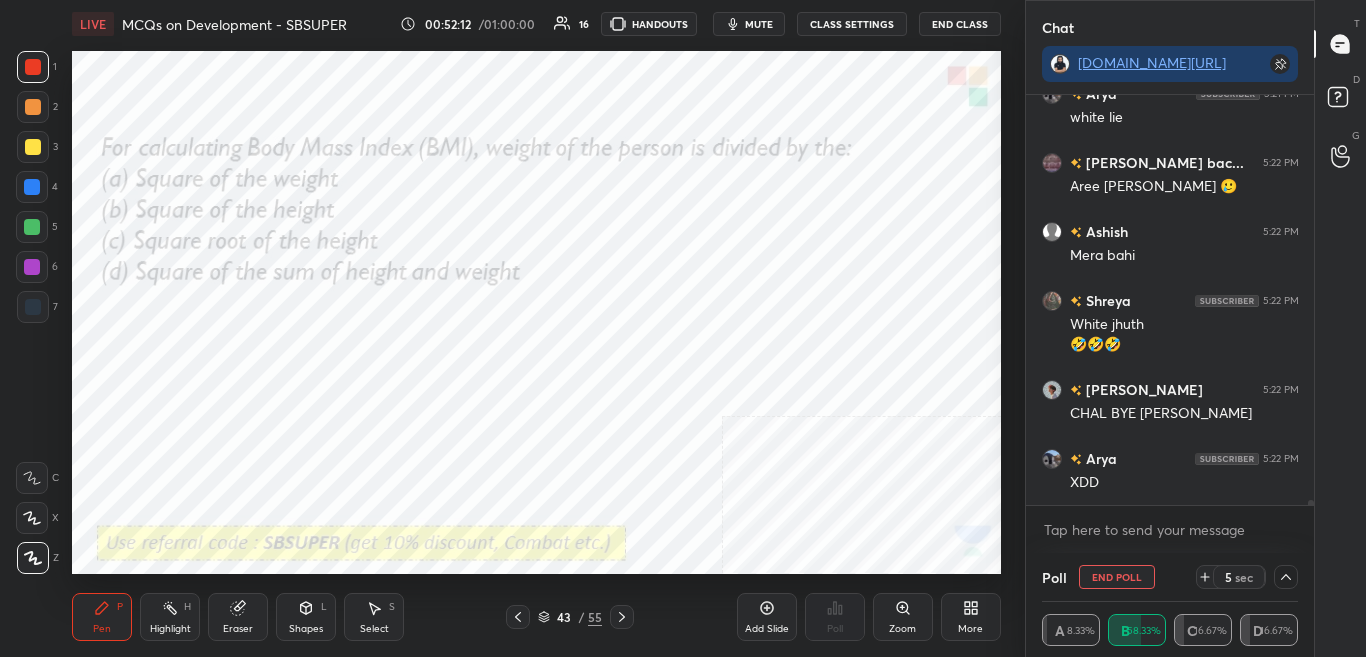 click on "mute" at bounding box center (749, 24) 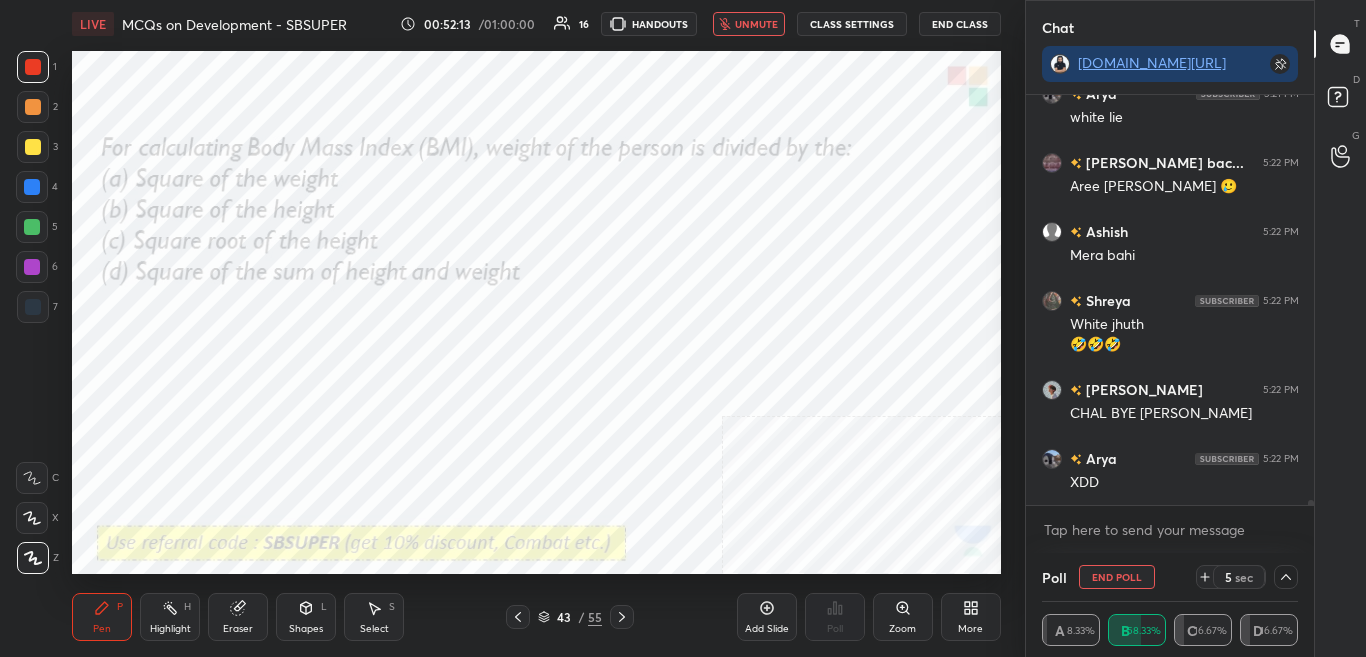 scroll, scrollTop: 33293, scrollLeft: 0, axis: vertical 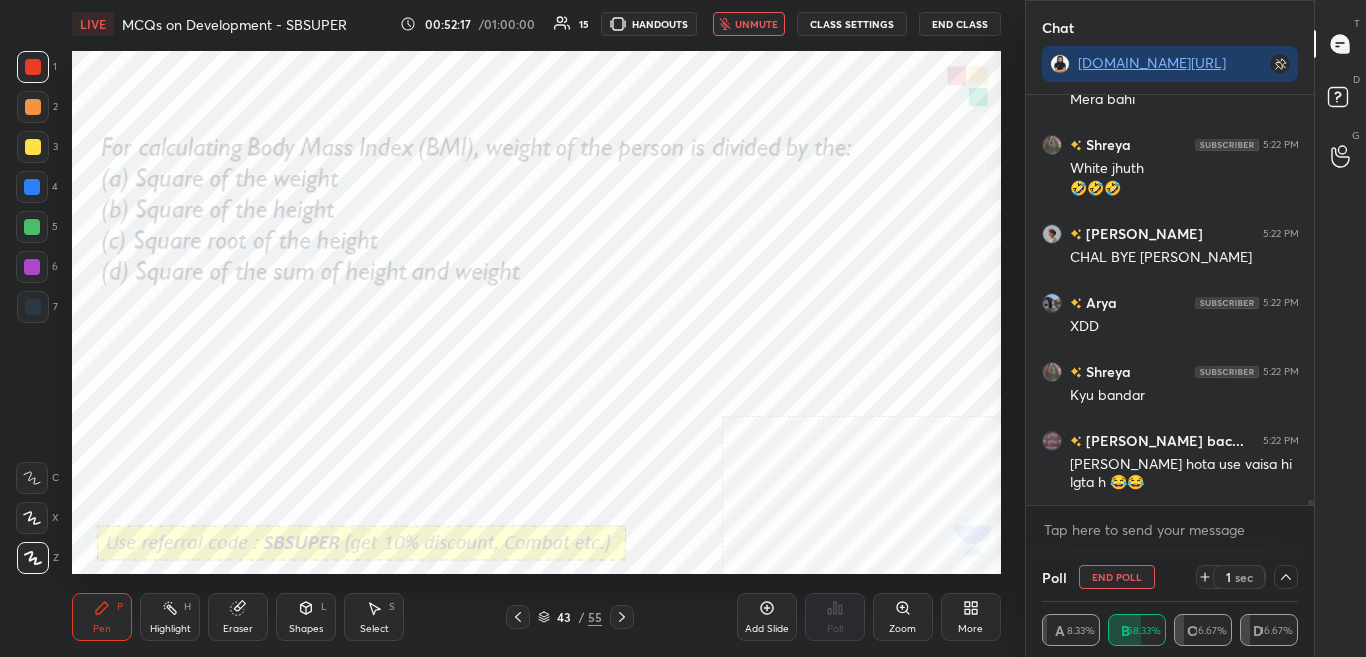 click 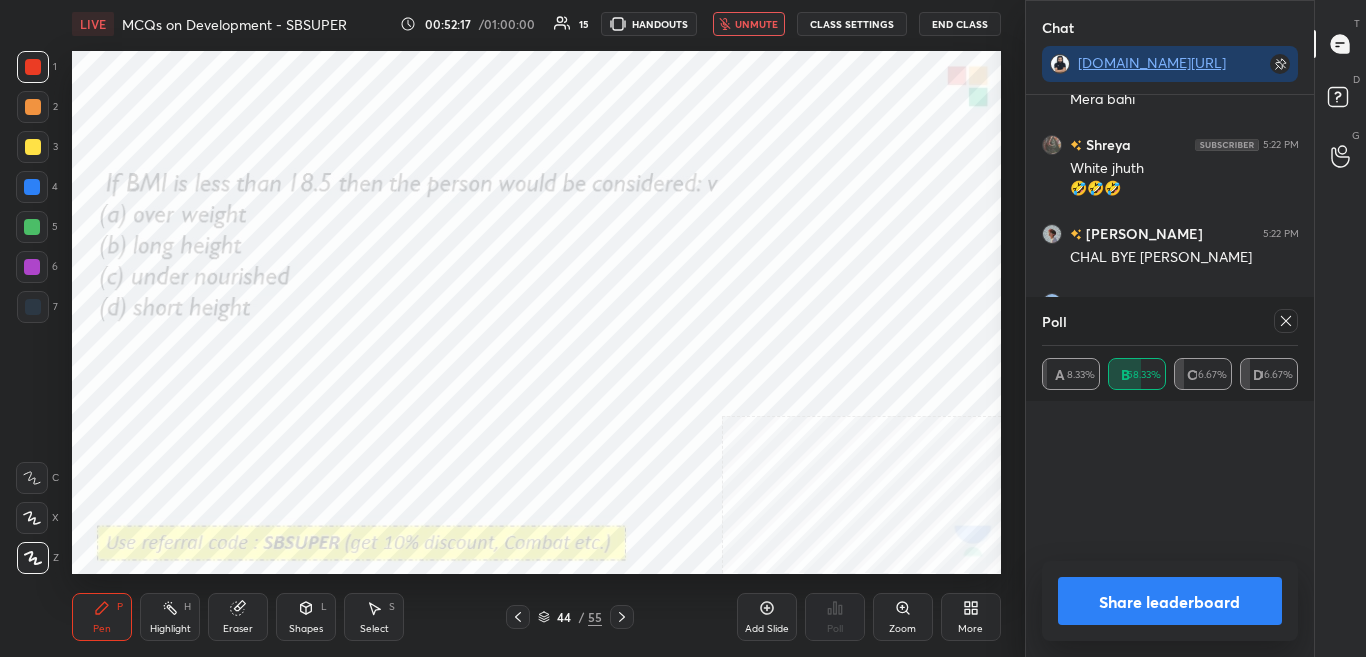 scroll, scrollTop: 7, scrollLeft: 7, axis: both 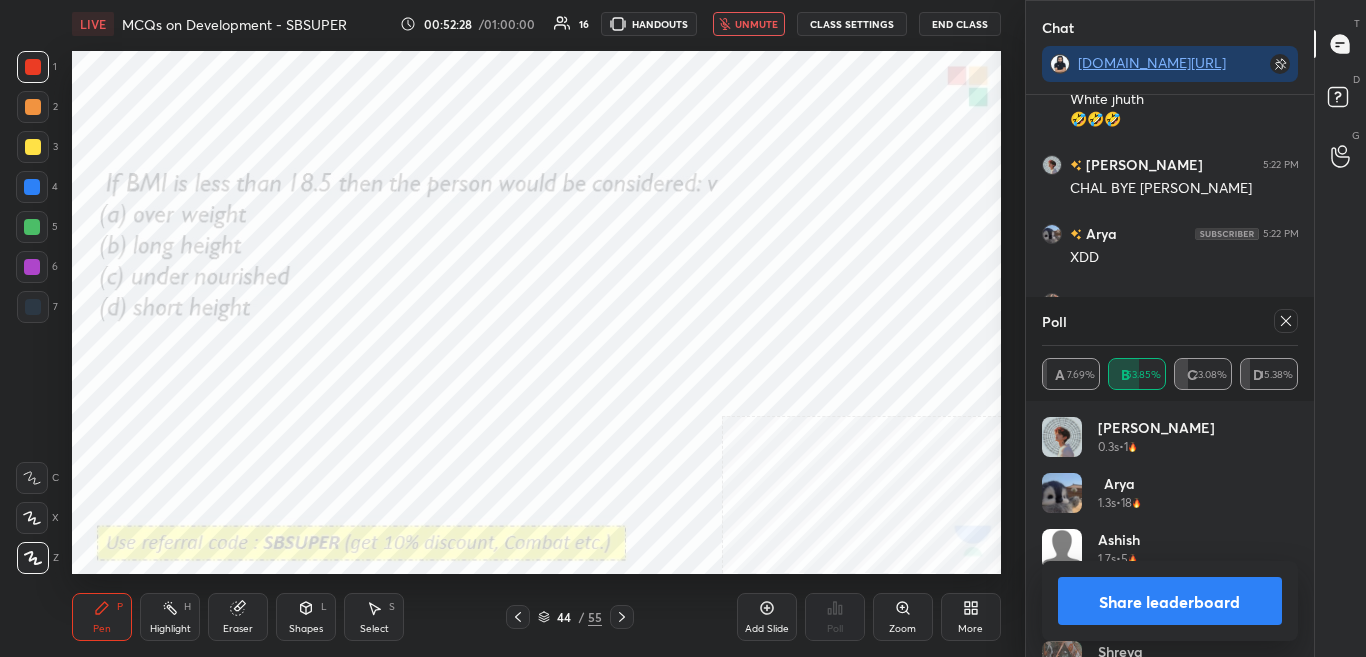 click on "unmute" at bounding box center [756, 24] 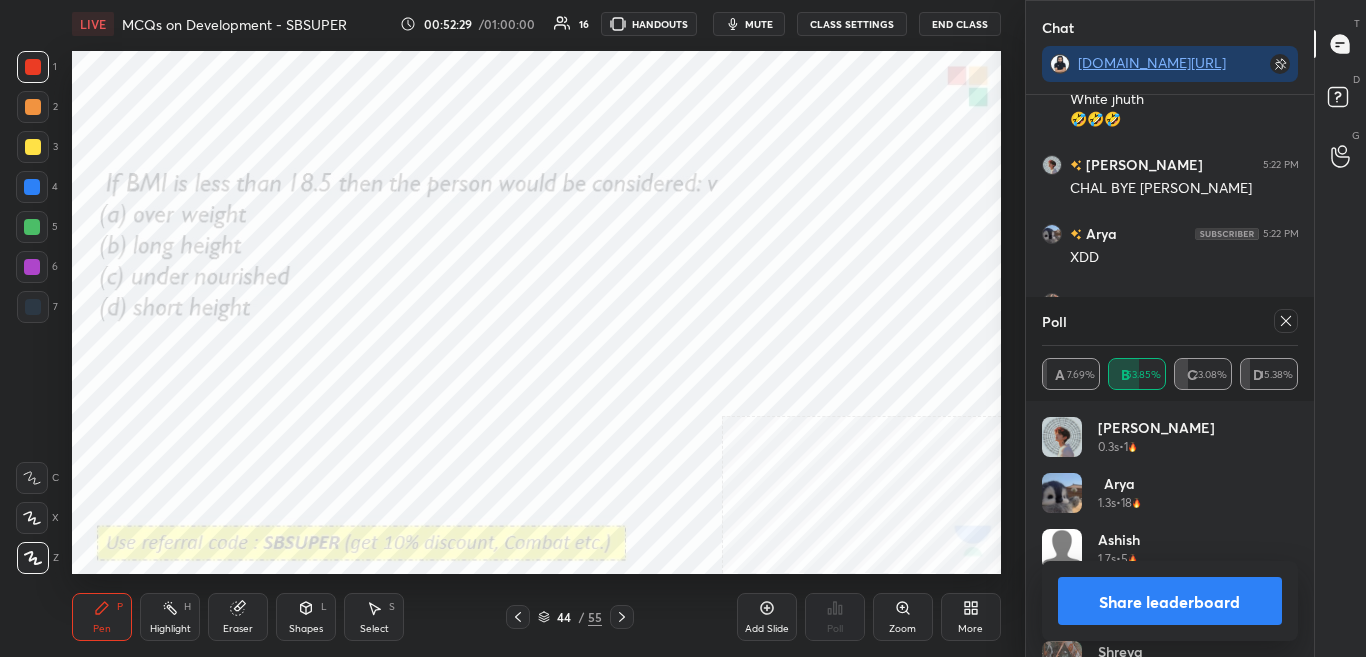 click on "Poll" at bounding box center (1170, 321) 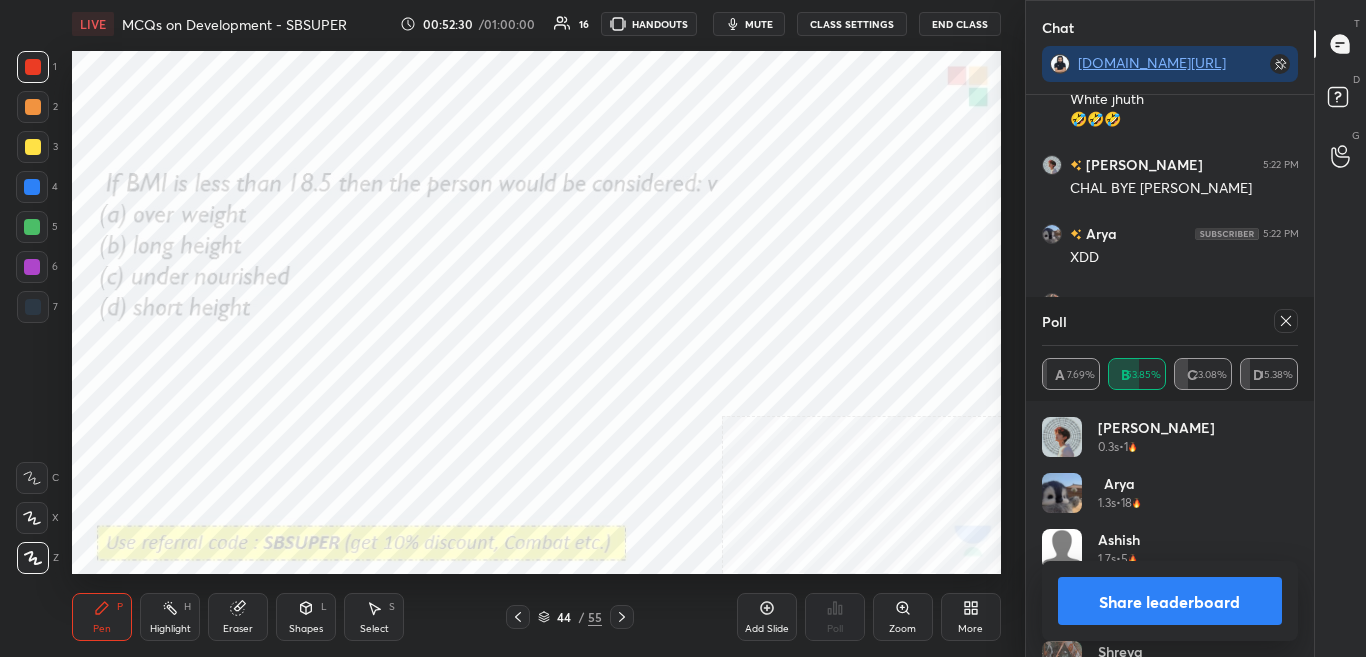 drag, startPoint x: 1295, startPoint y: 324, endPoint x: 1310, endPoint y: 323, distance: 15.033297 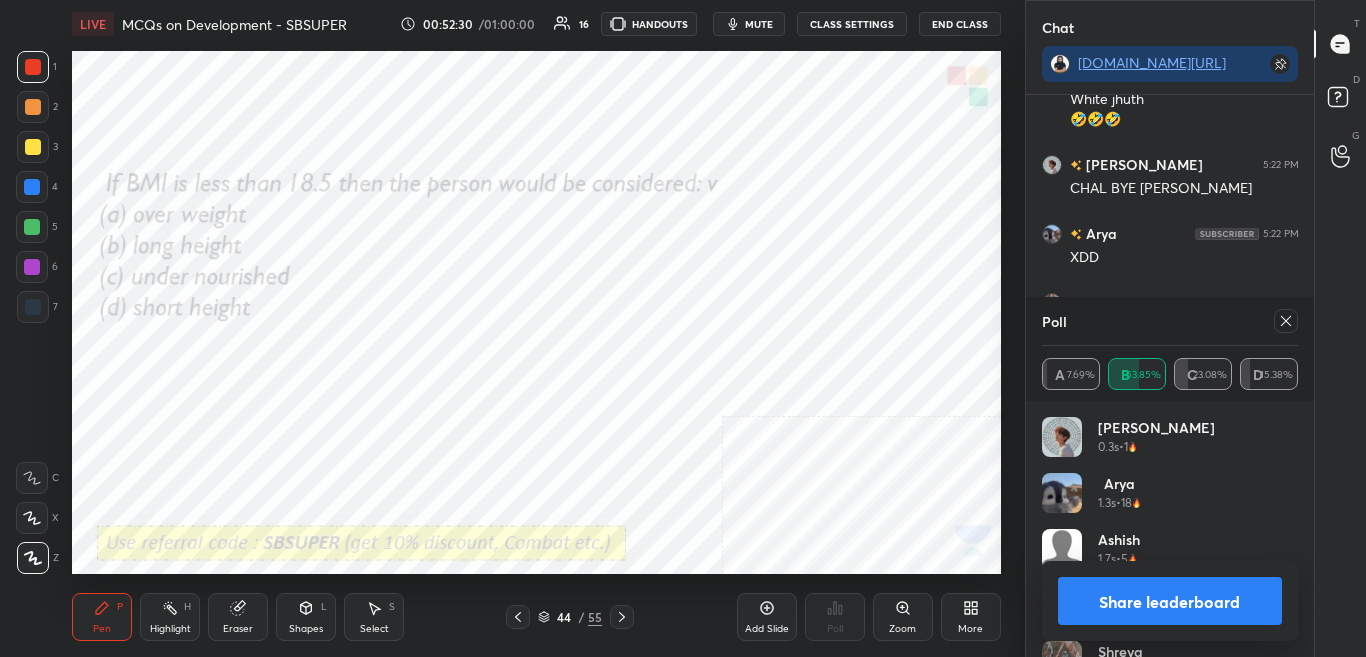 click at bounding box center (1286, 321) 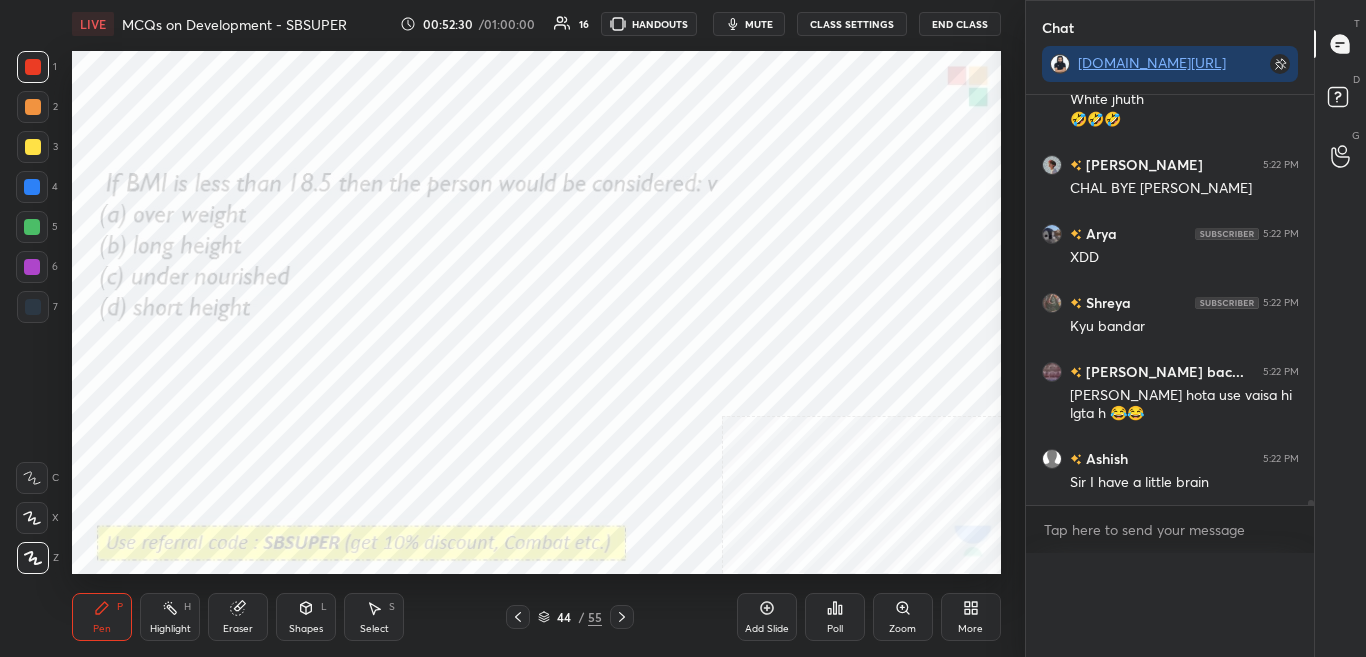 scroll, scrollTop: 0, scrollLeft: 0, axis: both 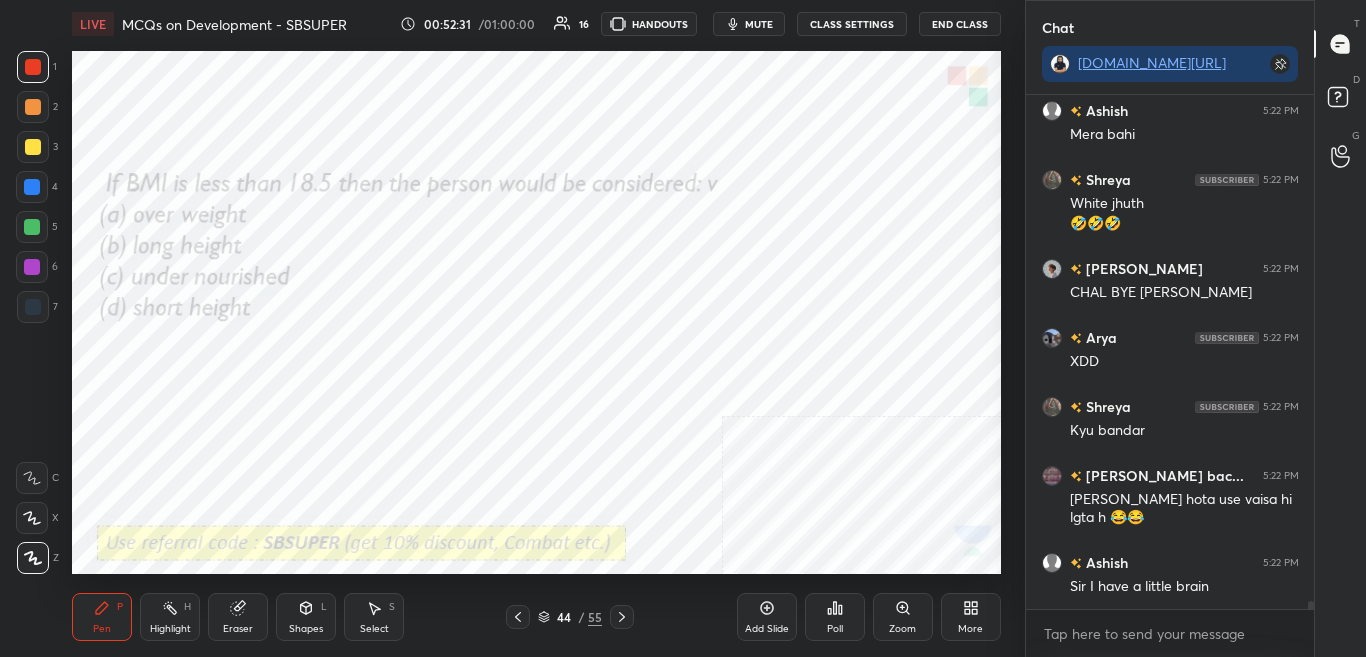 click 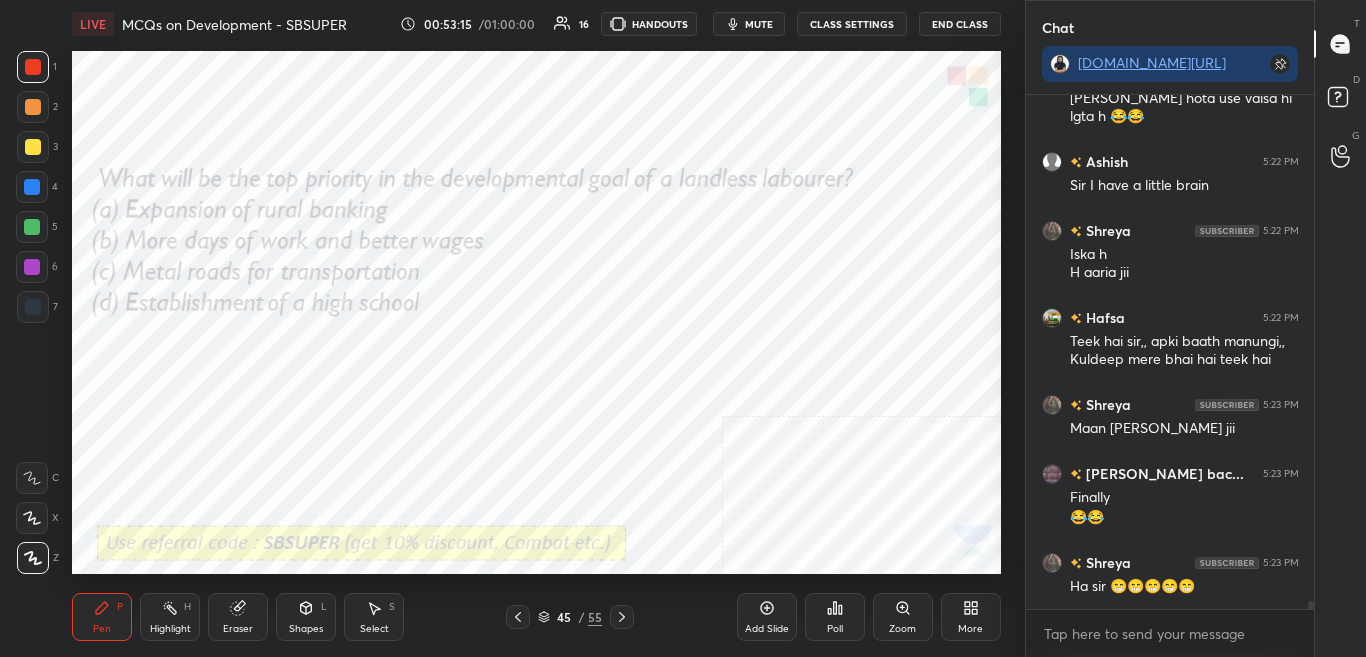 scroll, scrollTop: 33815, scrollLeft: 0, axis: vertical 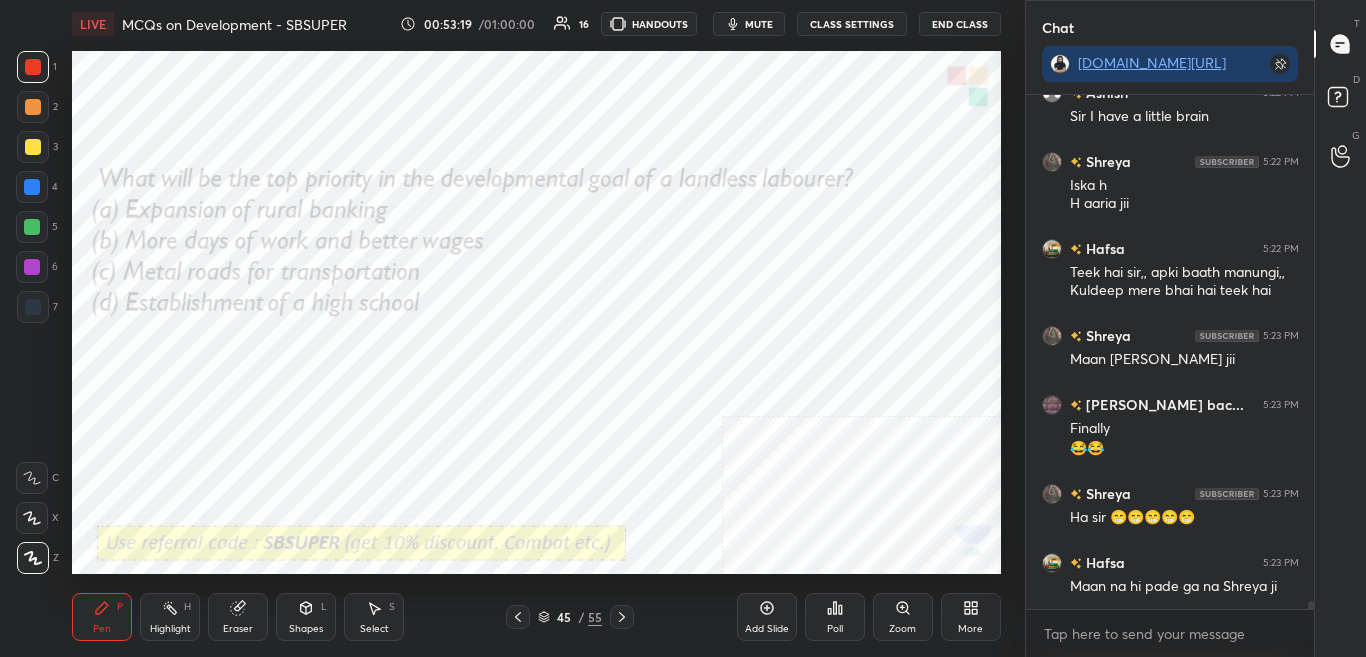 click on "Poll" at bounding box center [835, 617] 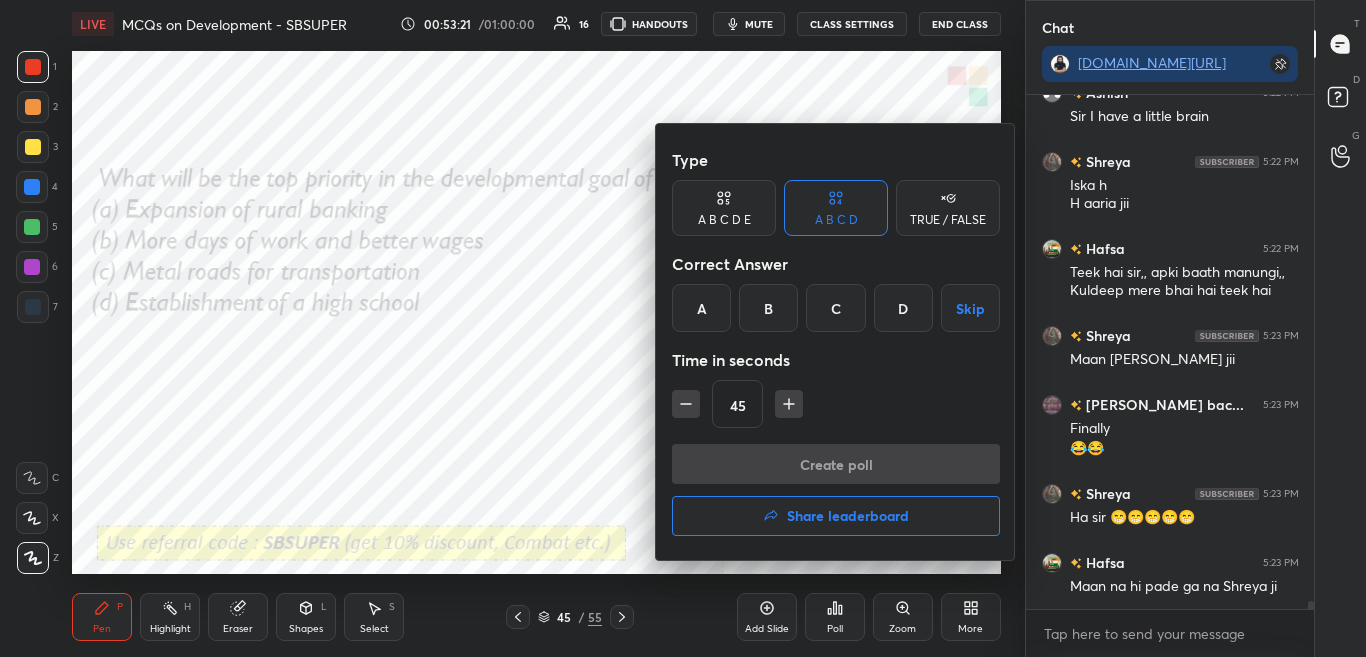 drag, startPoint x: 779, startPoint y: 310, endPoint x: 782, endPoint y: 346, distance: 36.124783 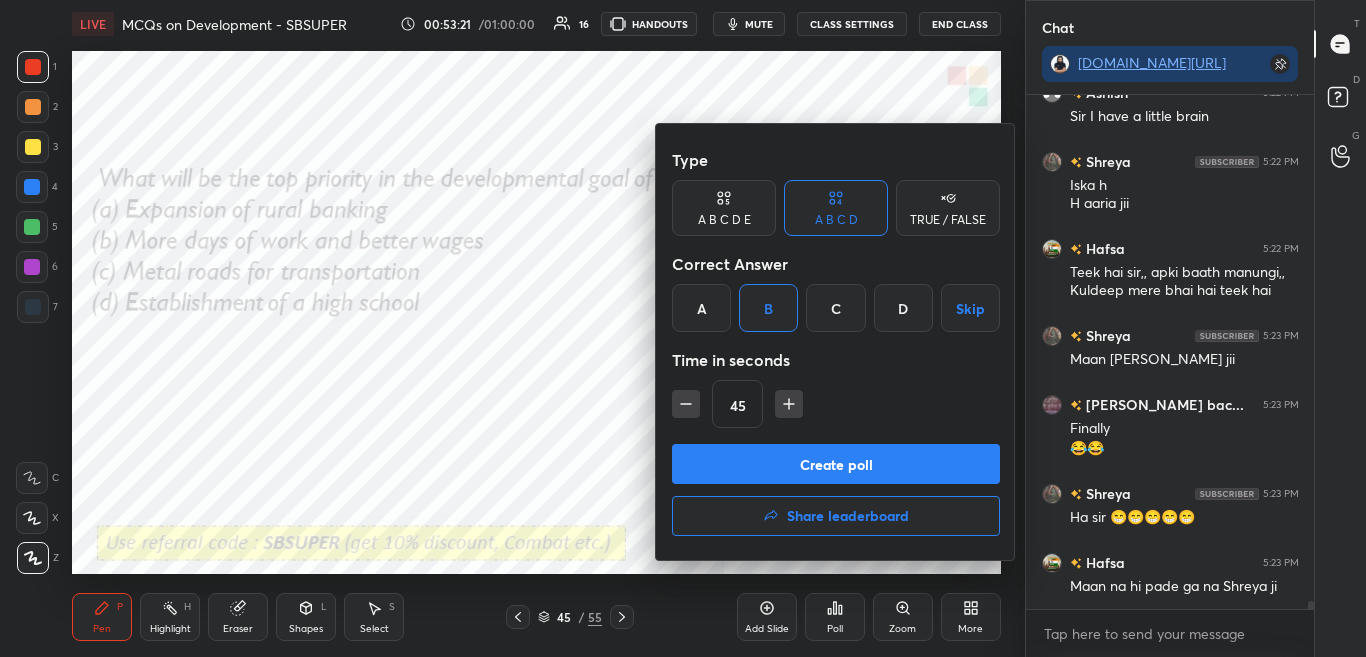 click on "Create poll" at bounding box center (836, 464) 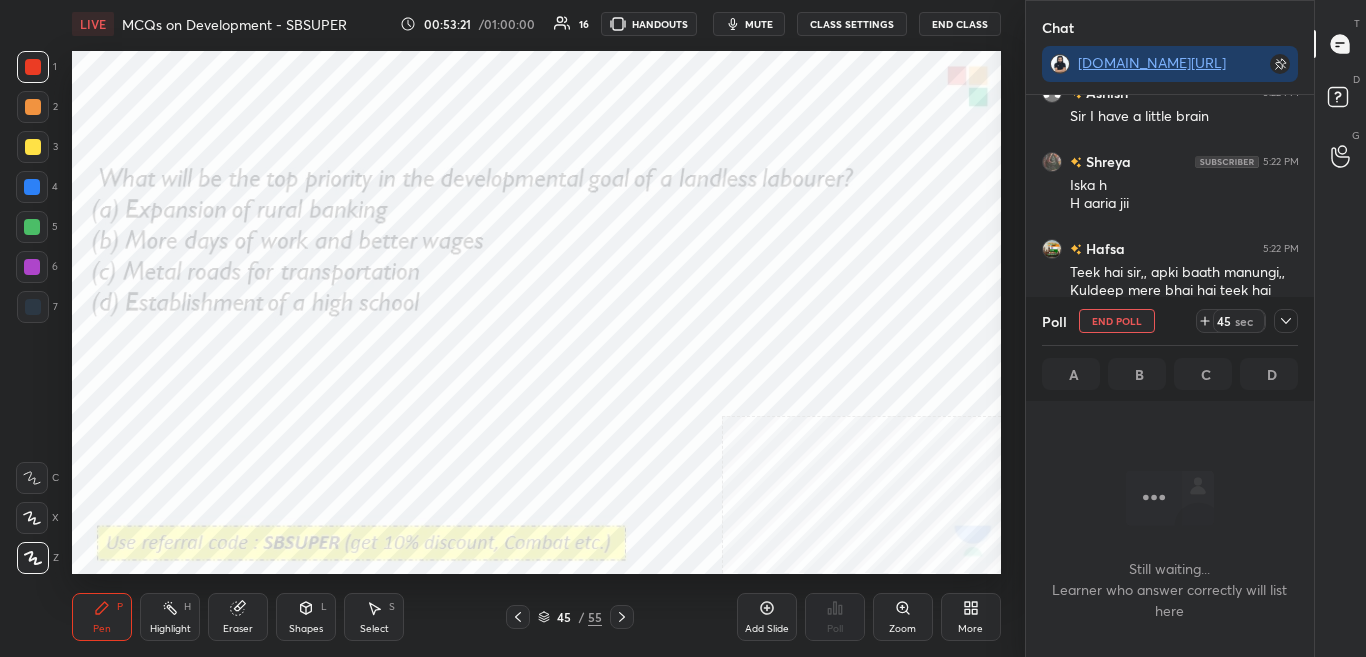 scroll, scrollTop: 299, scrollLeft: 282, axis: both 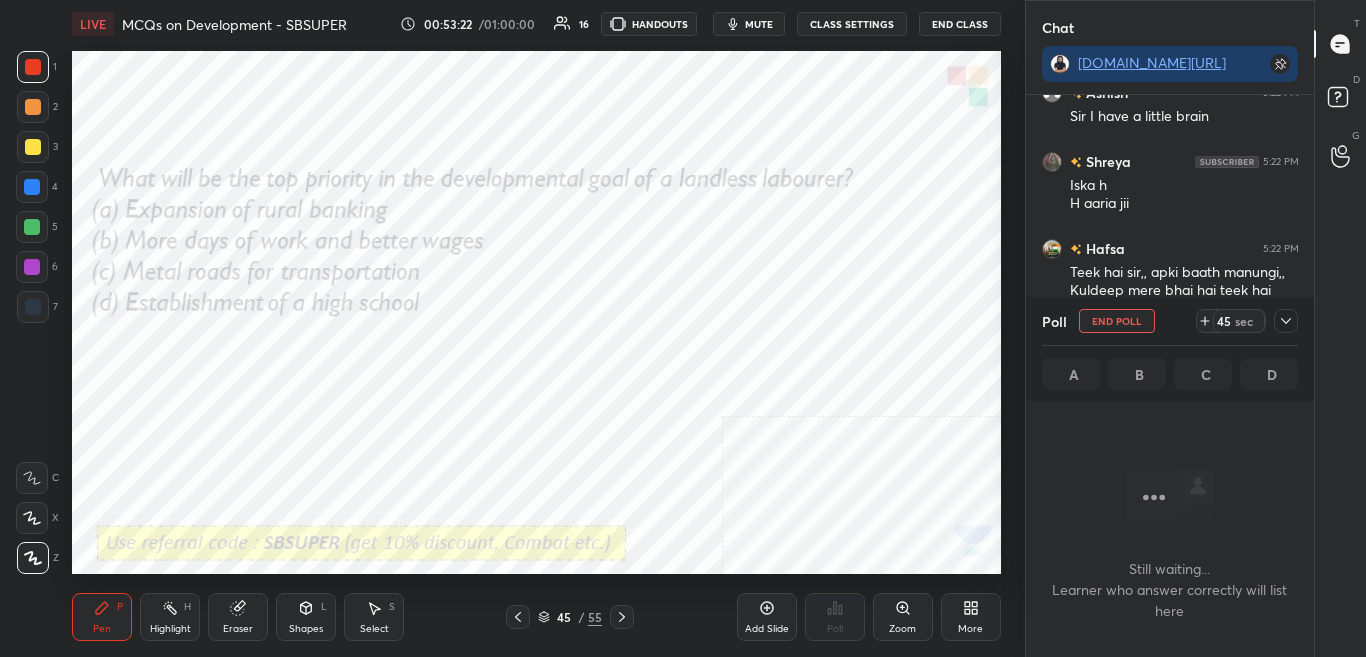 click at bounding box center (1286, 321) 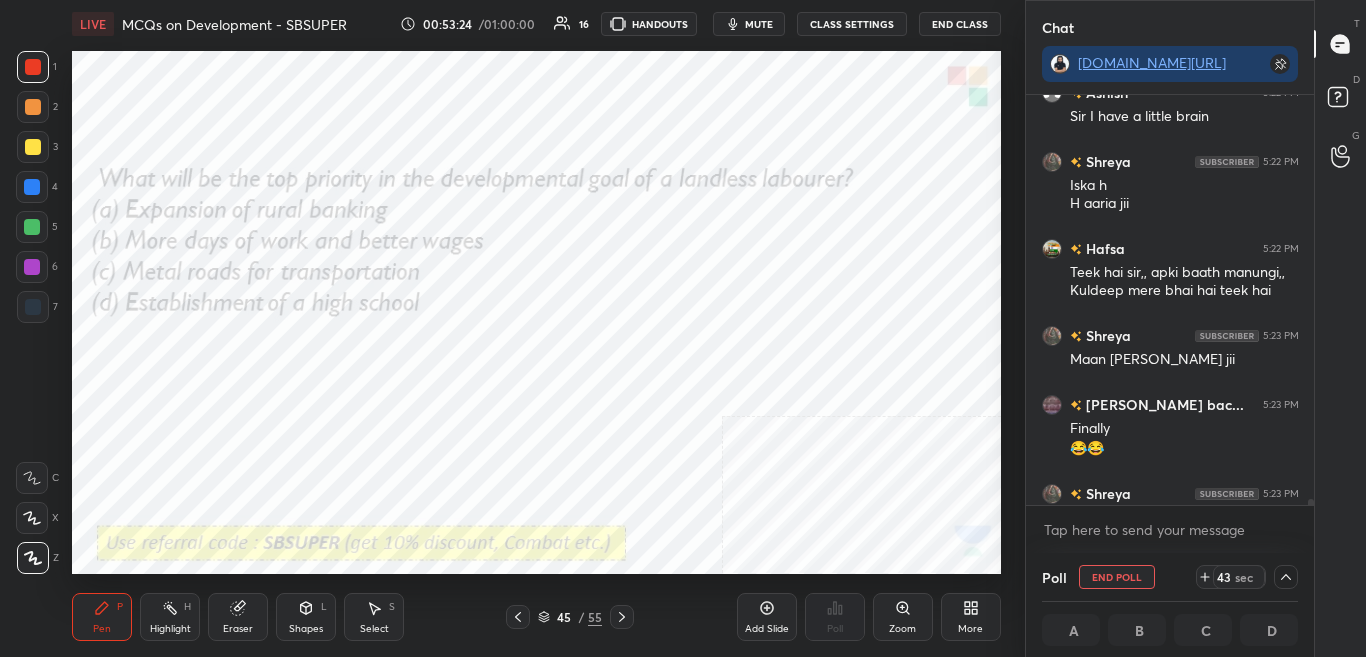 scroll, scrollTop: 1, scrollLeft: 7, axis: both 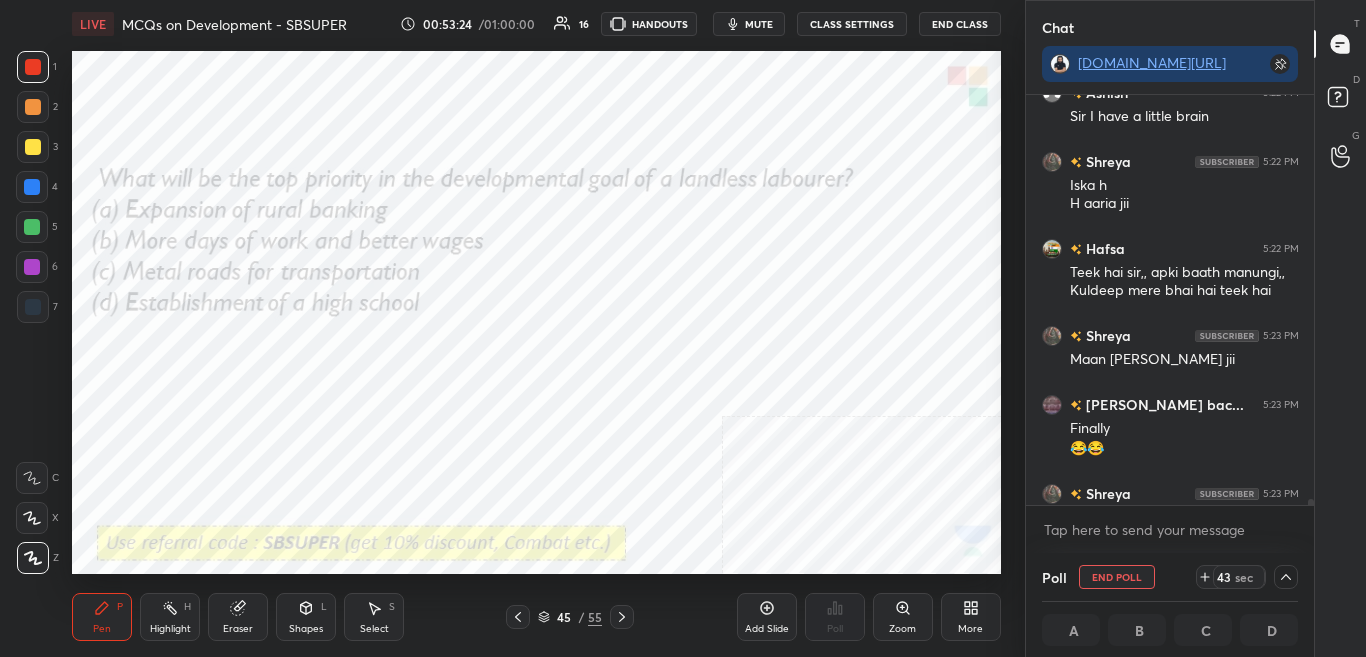 click at bounding box center (1170, 505) 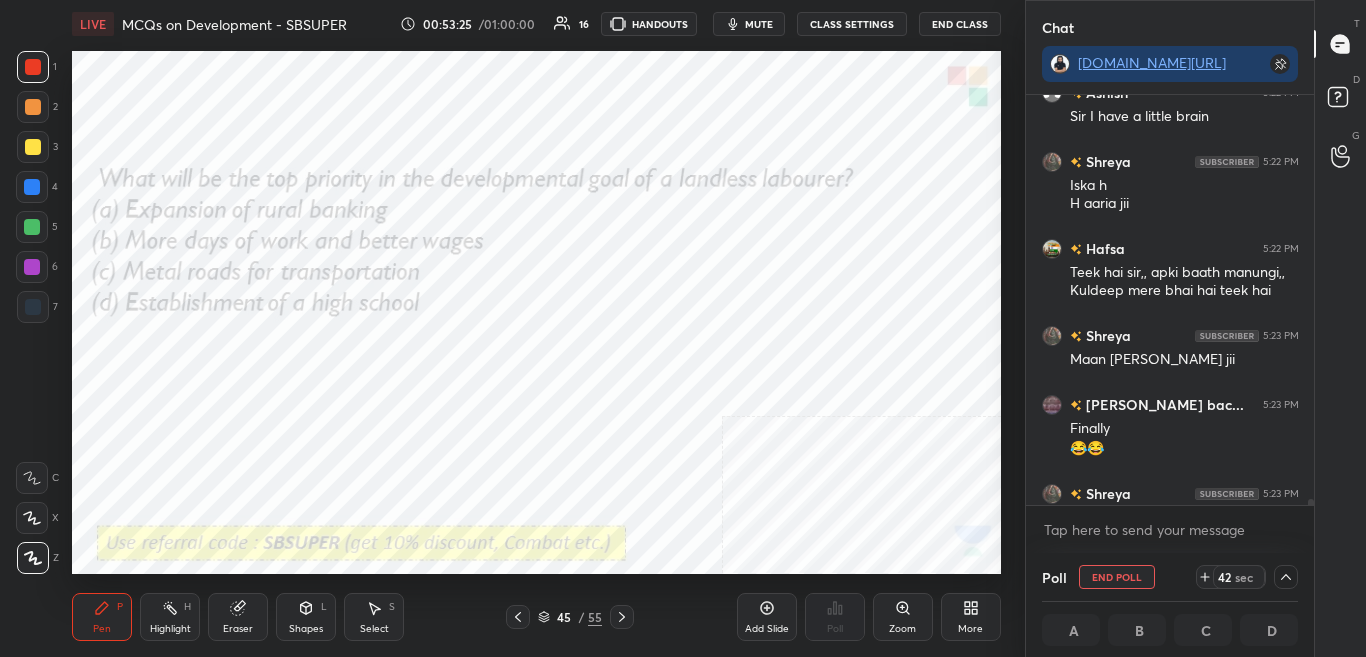 click on "[PERSON_NAME] bac... 5:22 PM [PERSON_NAME] hota use vaisa hi lgta h 😂😂 Ashish 5:22 PM Sir I have a little brain Shreya 5:22 PM [PERSON_NAME] h
H aaria jii Hafsa 5:22 PM Teek hai sir,, apki baath manungi,, Kuldeep mere bhai hai teek hai Shreya 5:23 PM Maan [PERSON_NAME] jii [PERSON_NAME] bac... 5:23 PM Finally 😂😂 Shreya 5:23 PM Ha sir 😁😁😁😁😁 Hafsa 5:23 PM [PERSON_NAME] na hi pade ga na Shreya ji JUMP TO LATEST Enable hand raising Enable raise hand to speak to learners. Once enabled, chat will be turned off temporarily. Enable x" at bounding box center [1170, 324] 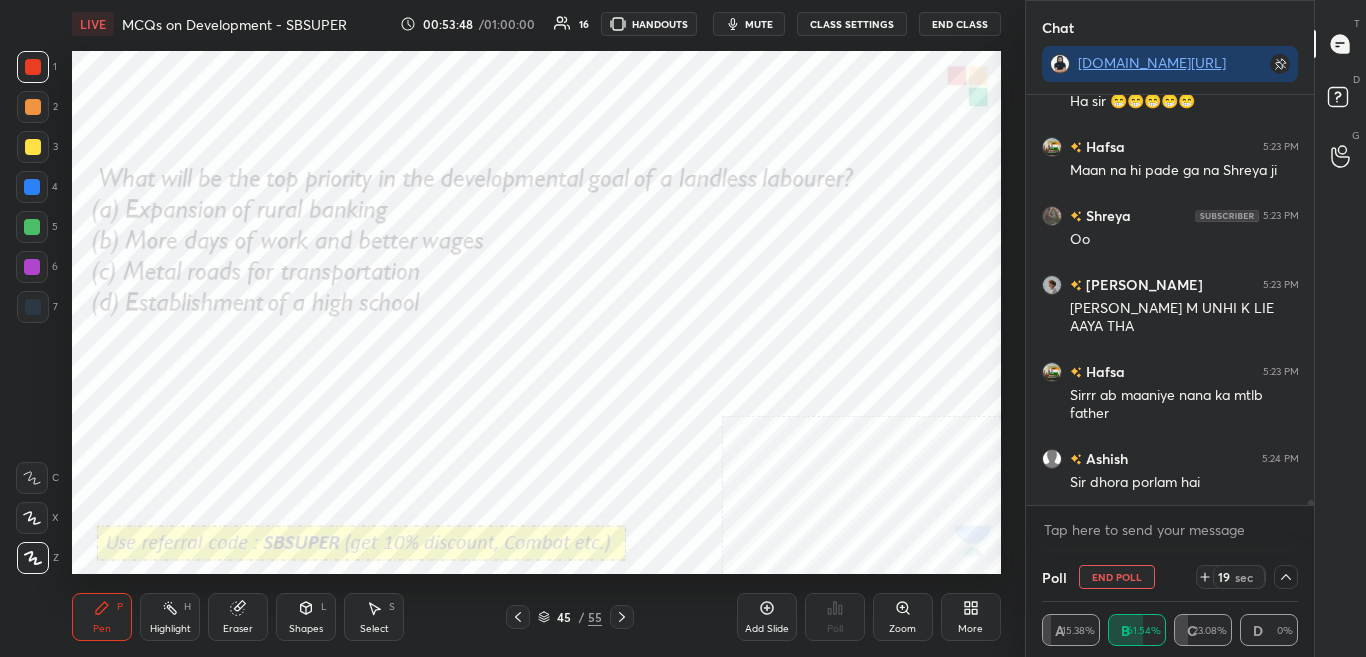 scroll, scrollTop: 34318, scrollLeft: 0, axis: vertical 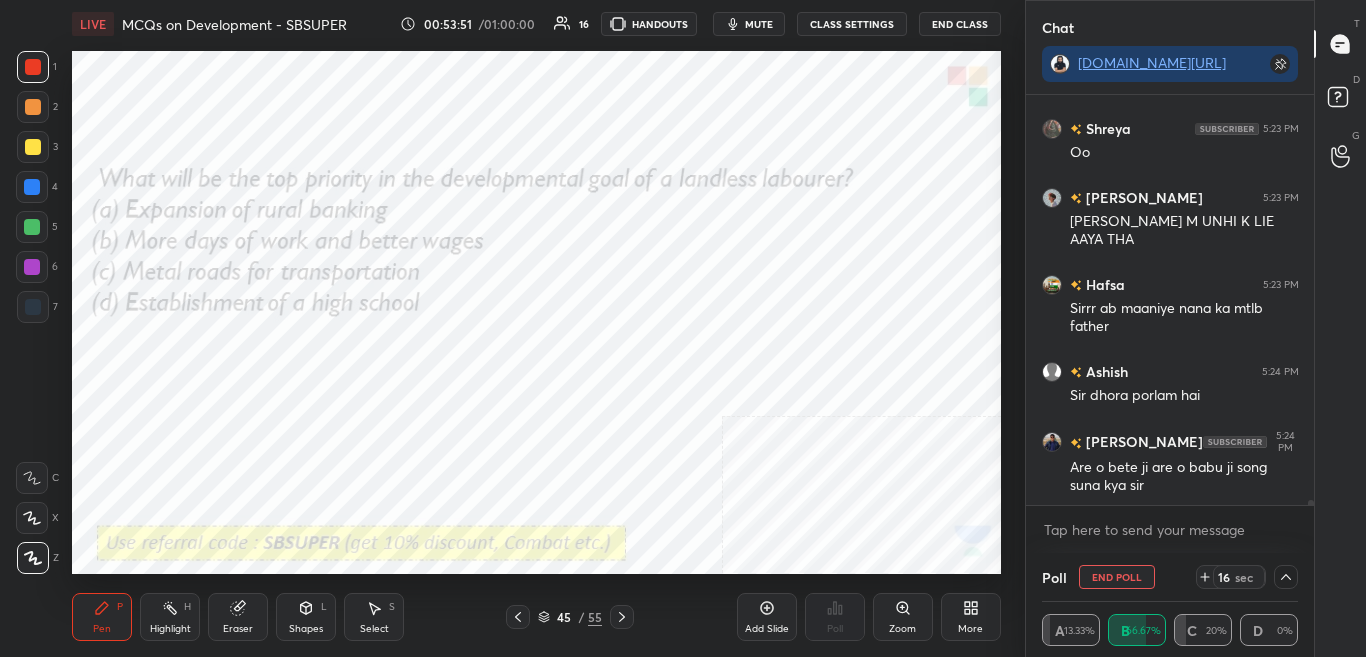 click on "mute" at bounding box center [759, 24] 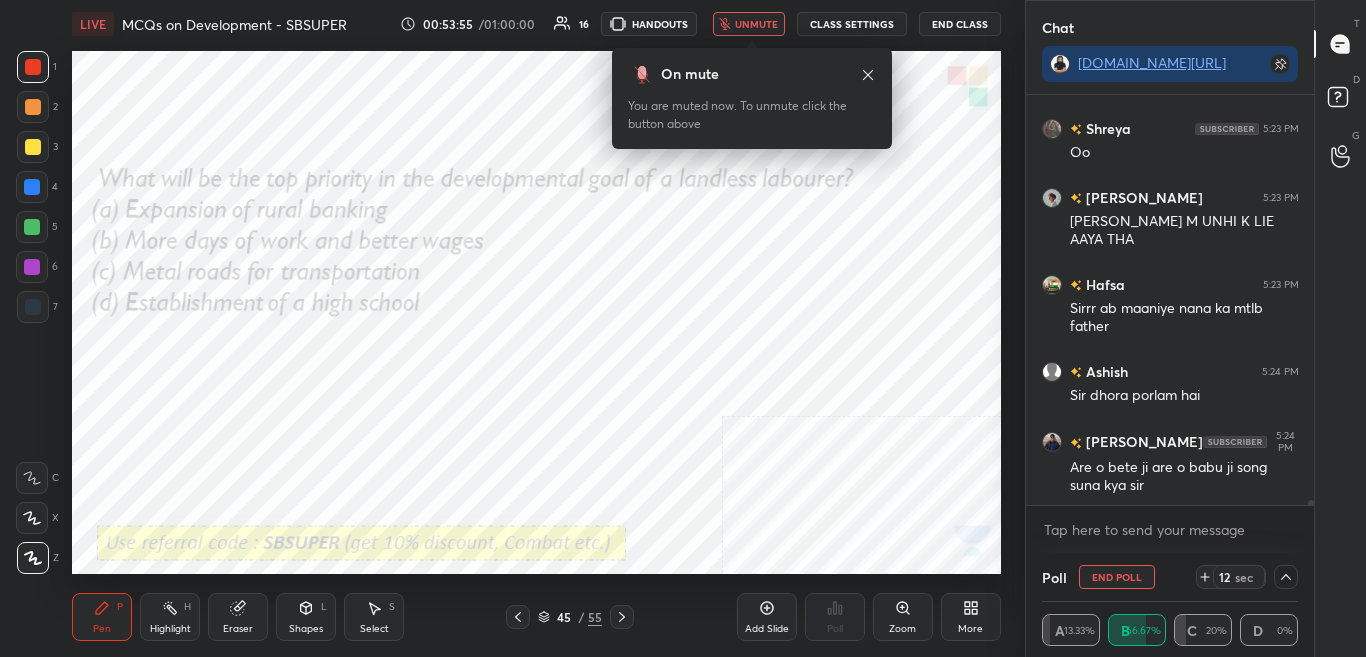 drag, startPoint x: 770, startPoint y: 26, endPoint x: 777, endPoint y: 12, distance: 15.652476 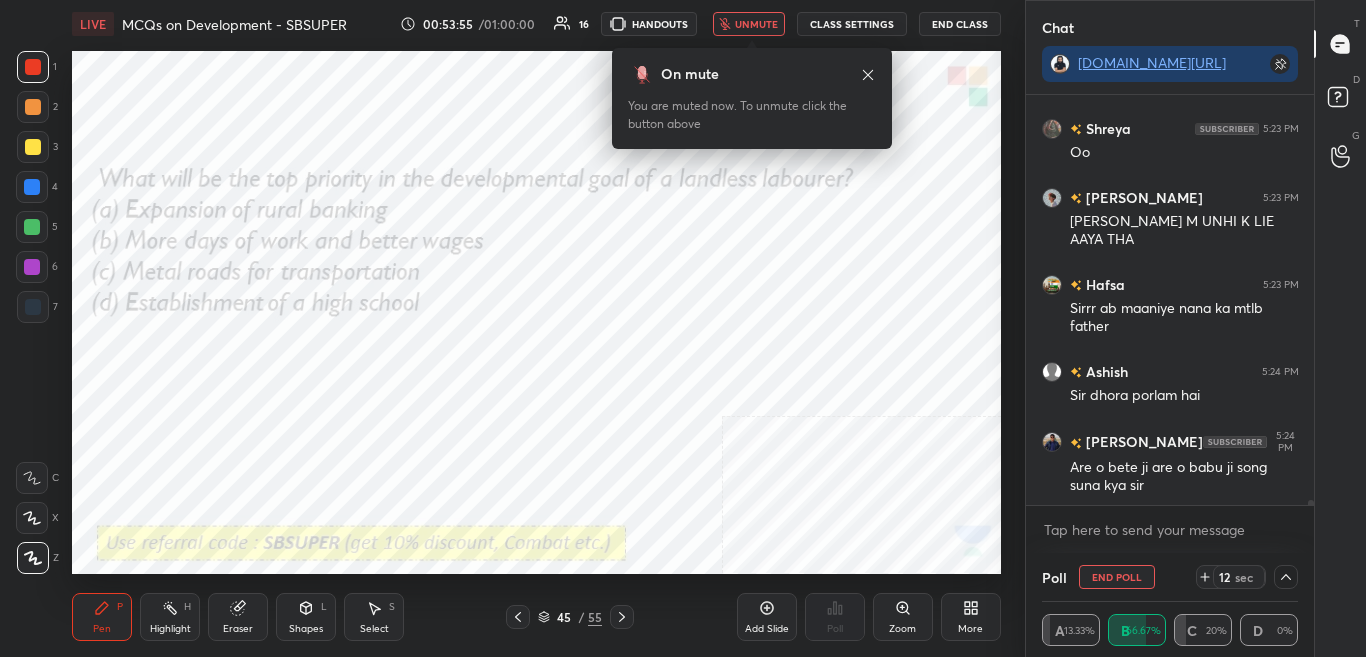 click on "unmute" at bounding box center [749, 24] 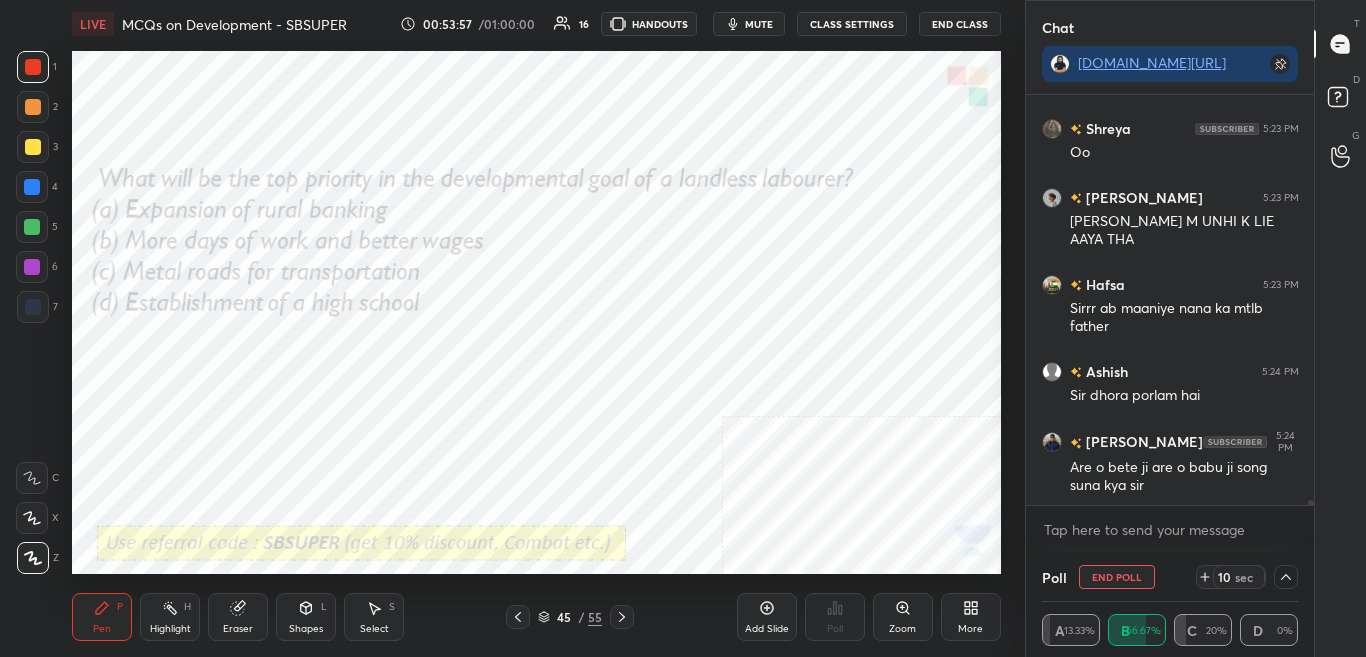 drag, startPoint x: 1310, startPoint y: 501, endPoint x: 1311, endPoint y: 512, distance: 11.045361 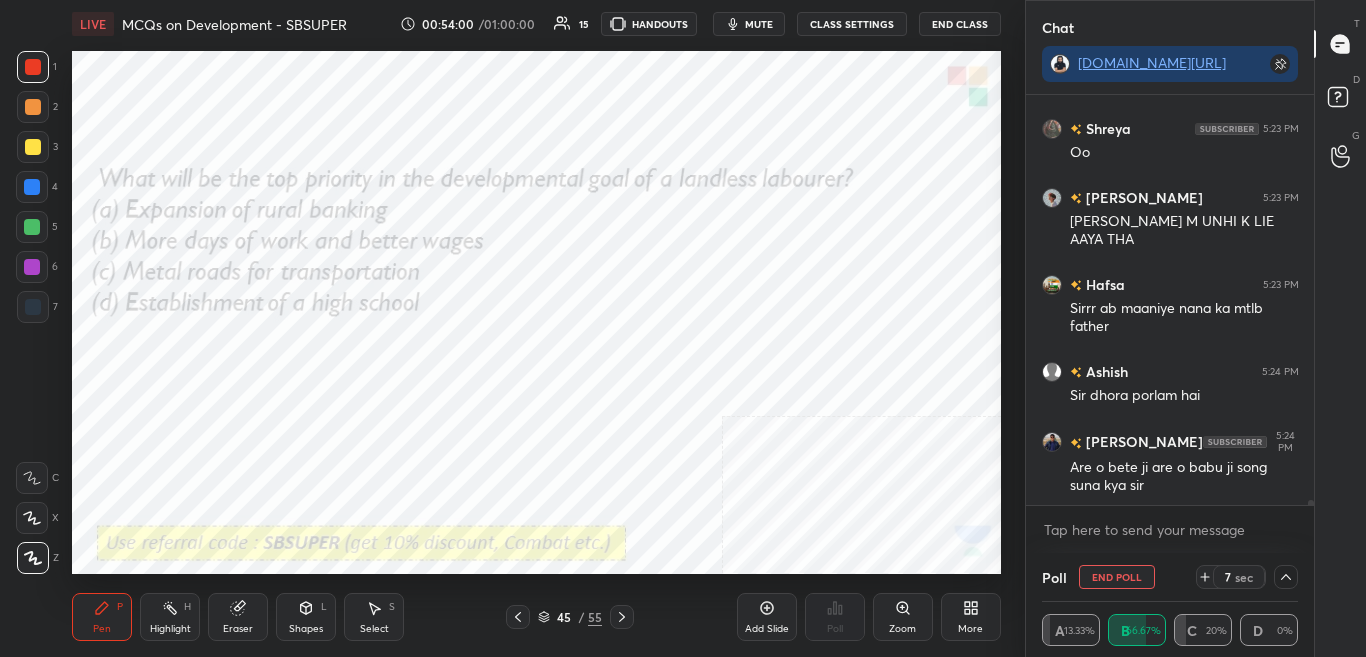 scroll, scrollTop: 34387, scrollLeft: 0, axis: vertical 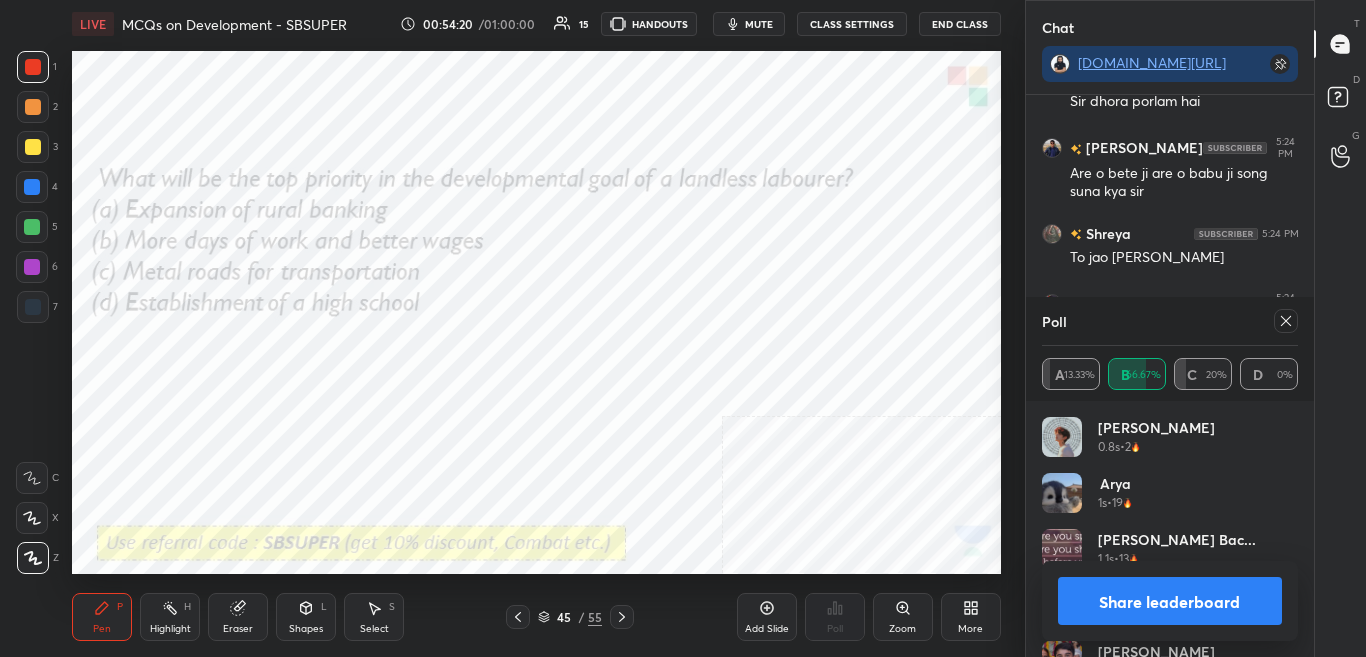 click 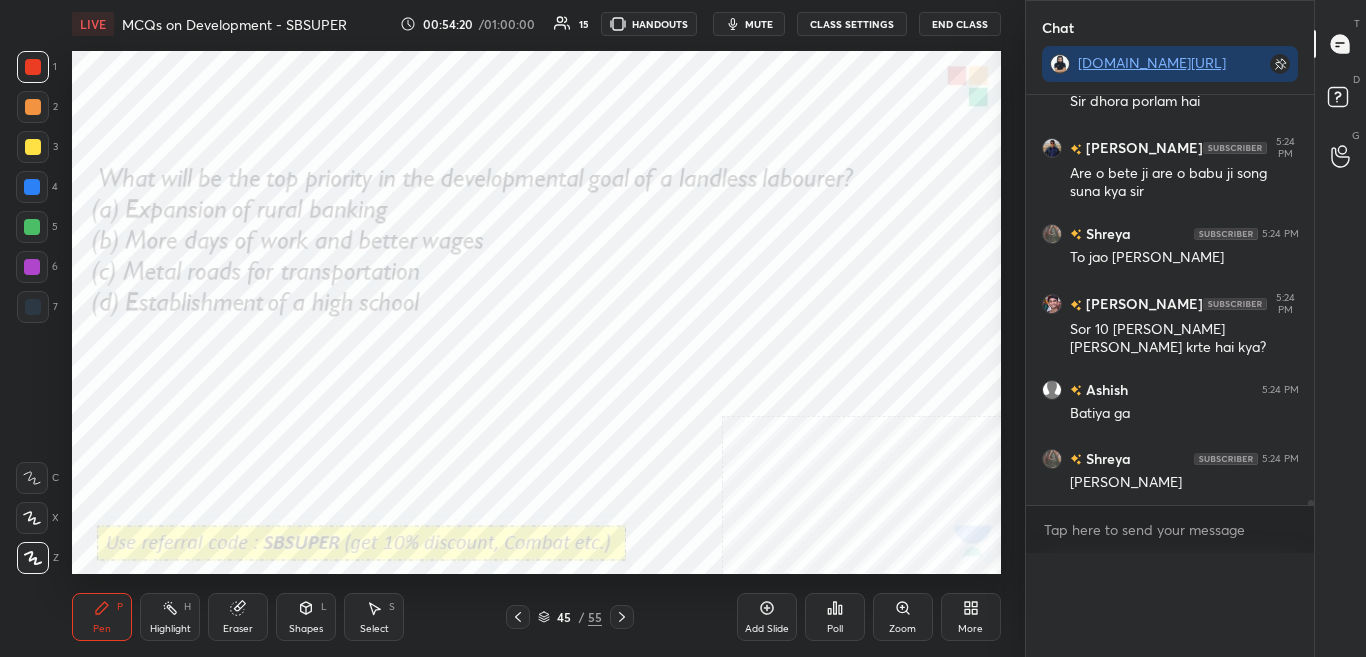 scroll, scrollTop: 0, scrollLeft: 0, axis: both 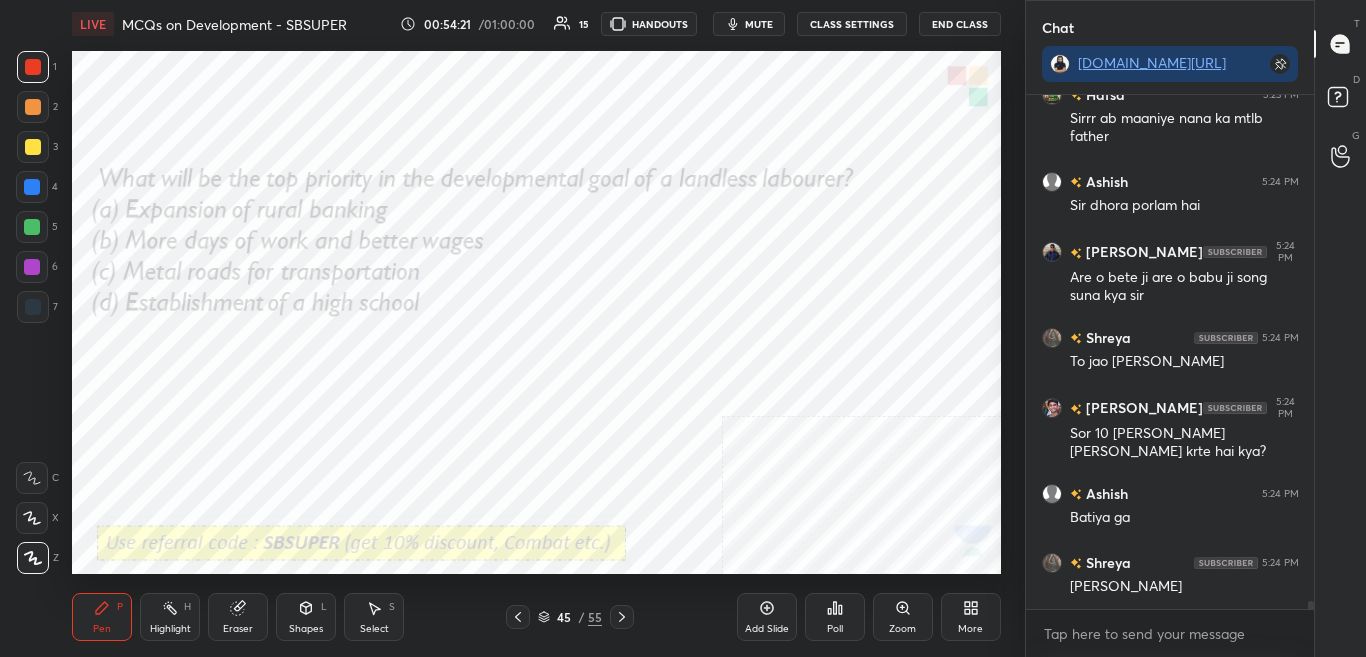click 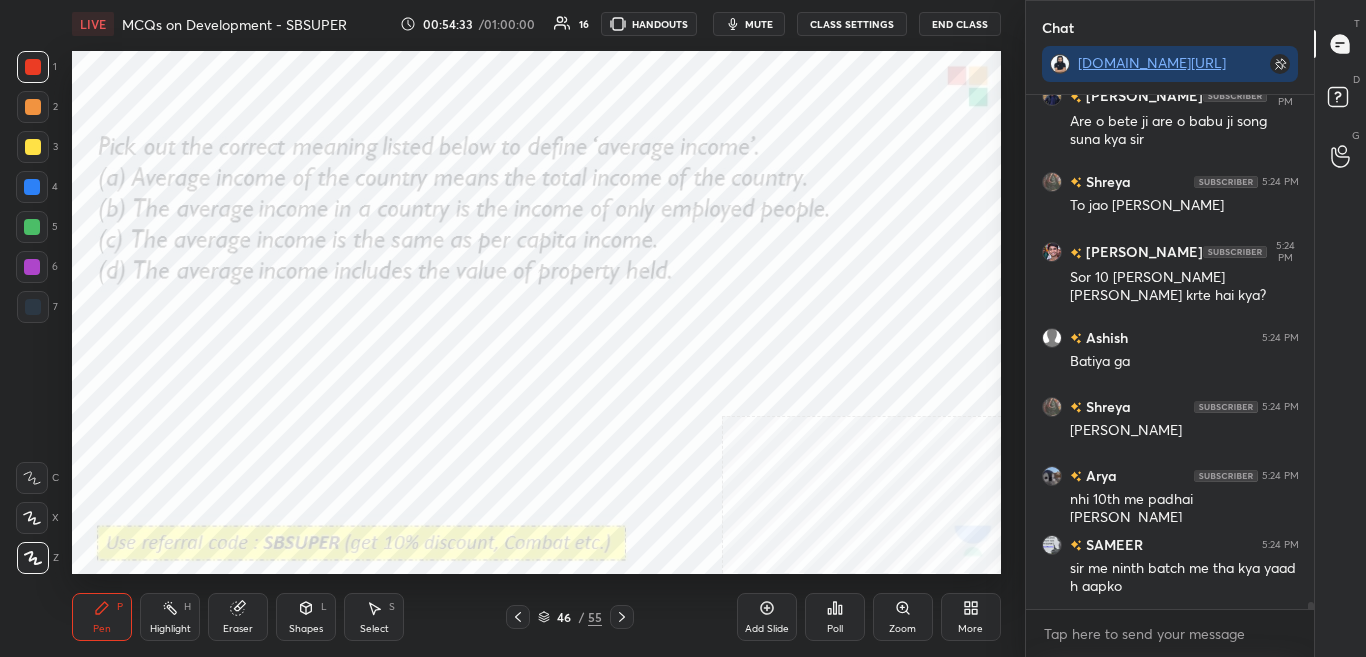 scroll, scrollTop: 34733, scrollLeft: 0, axis: vertical 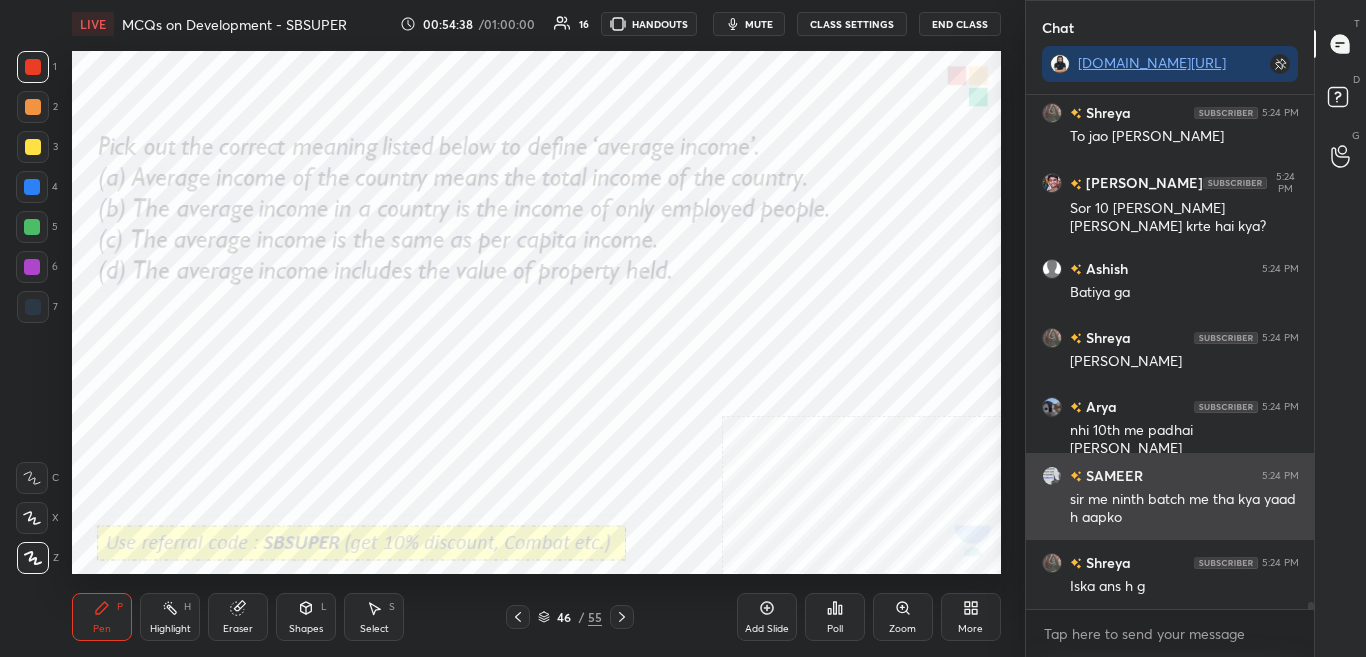 click on "sir me ninth batch me tha kya yaad h aapko" at bounding box center [1184, 509] 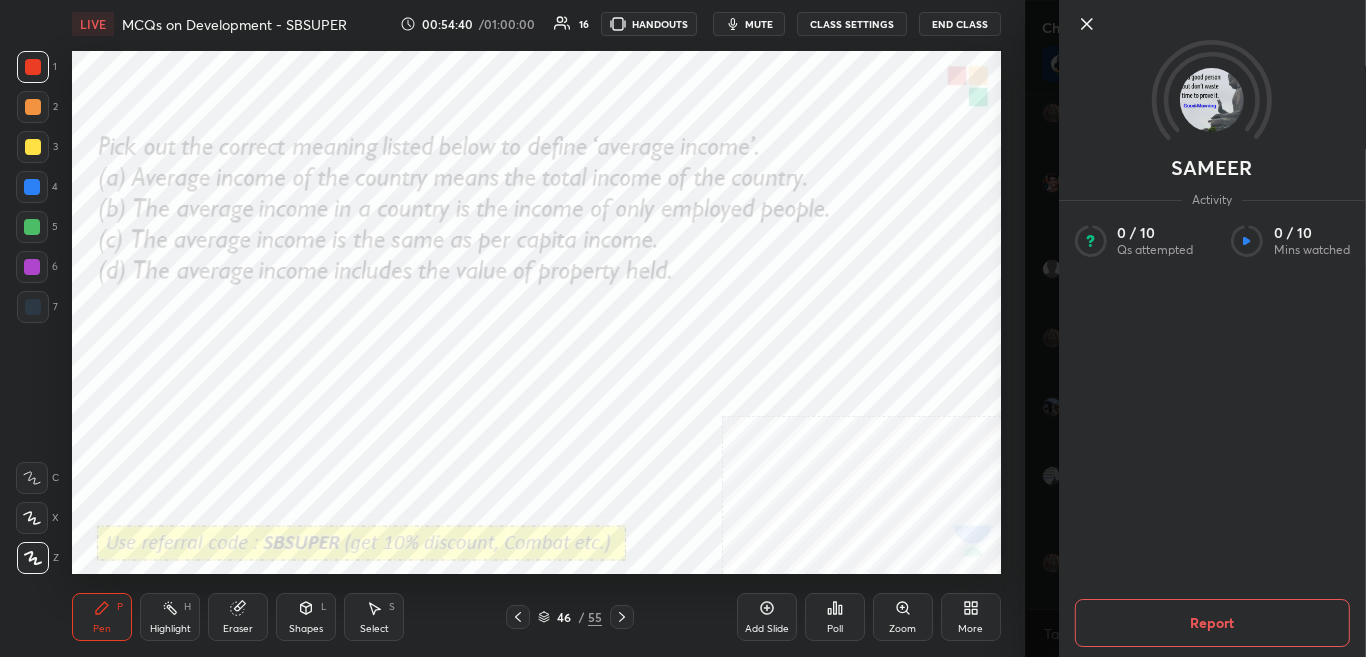 scroll, scrollTop: 34802, scrollLeft: 0, axis: vertical 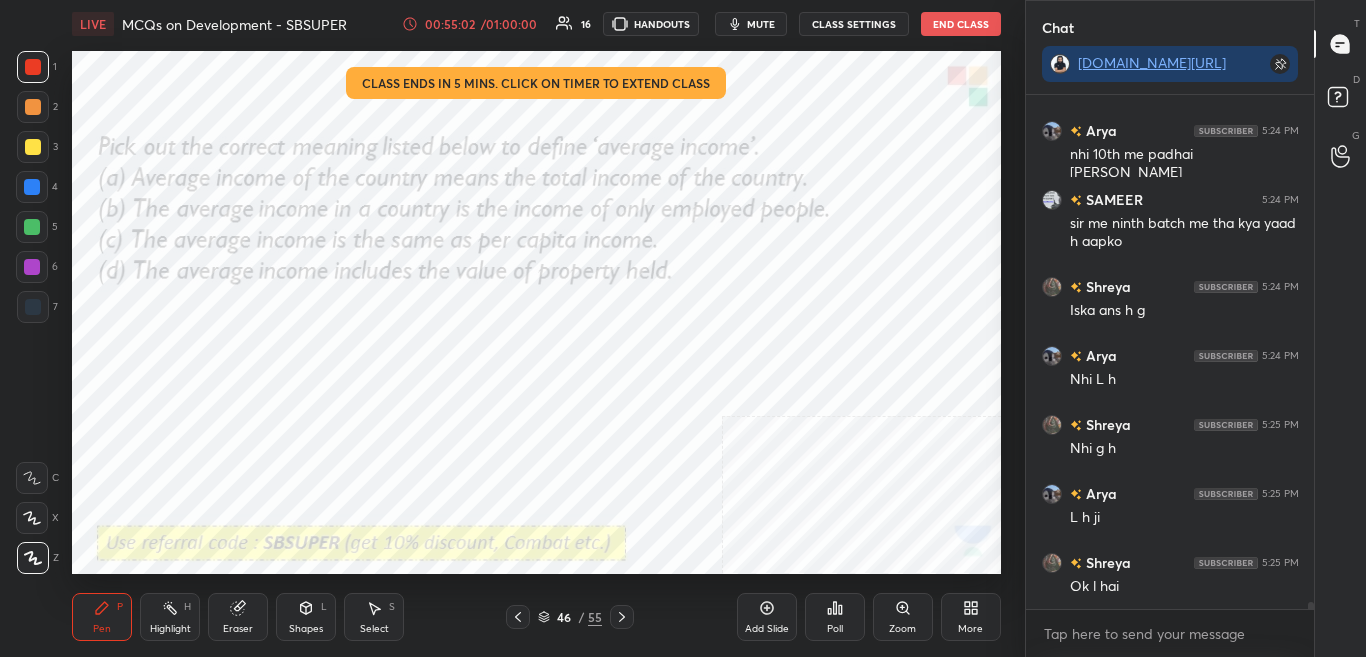 click on "Poll" at bounding box center (835, 617) 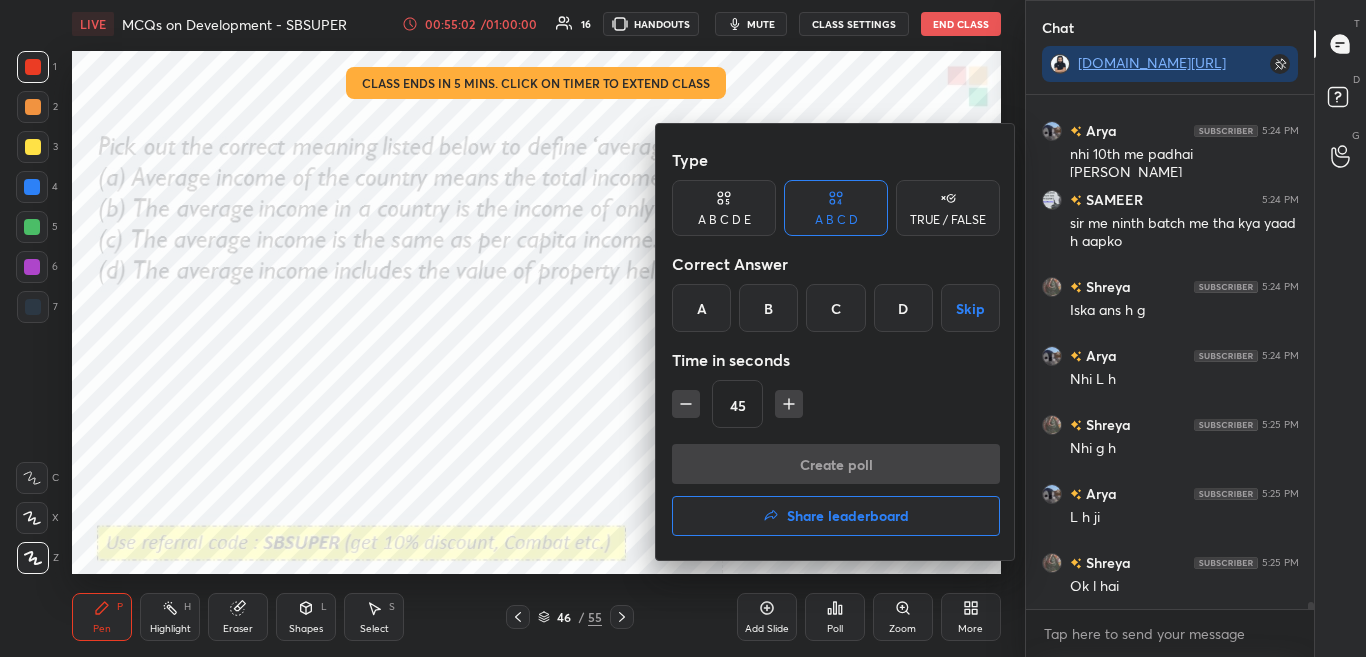 scroll, scrollTop: 35078, scrollLeft: 0, axis: vertical 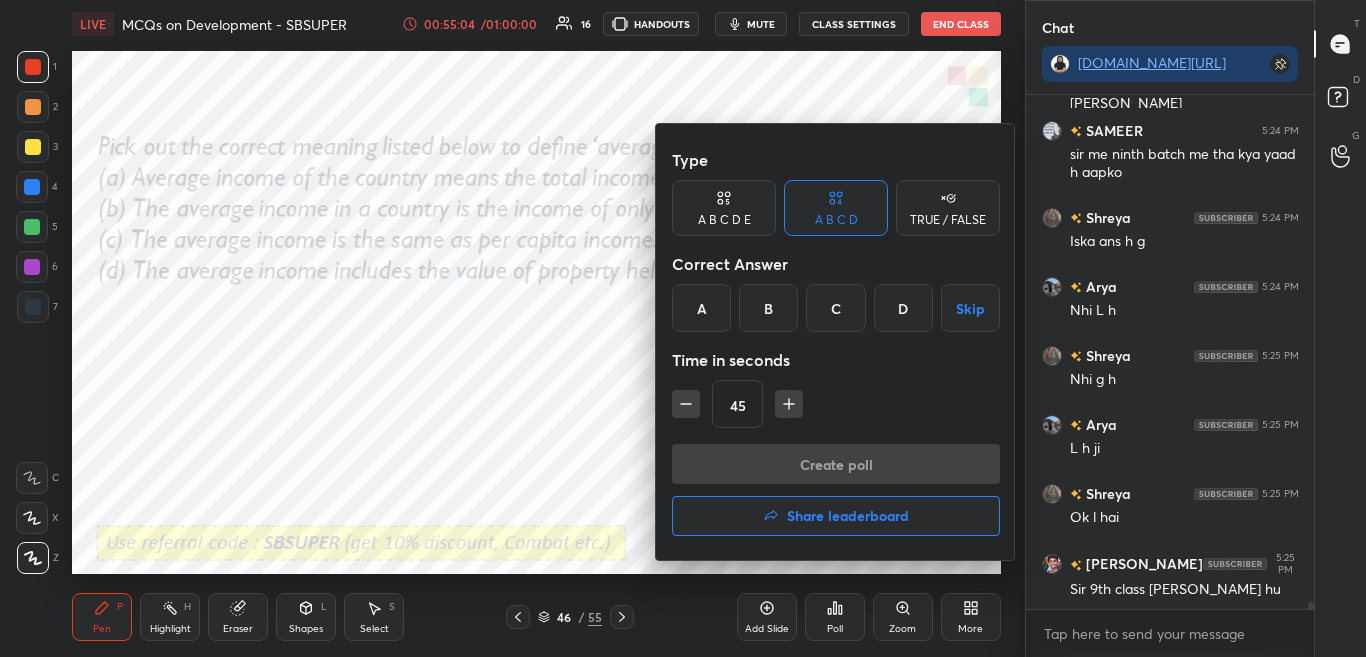 click on "C" at bounding box center (835, 308) 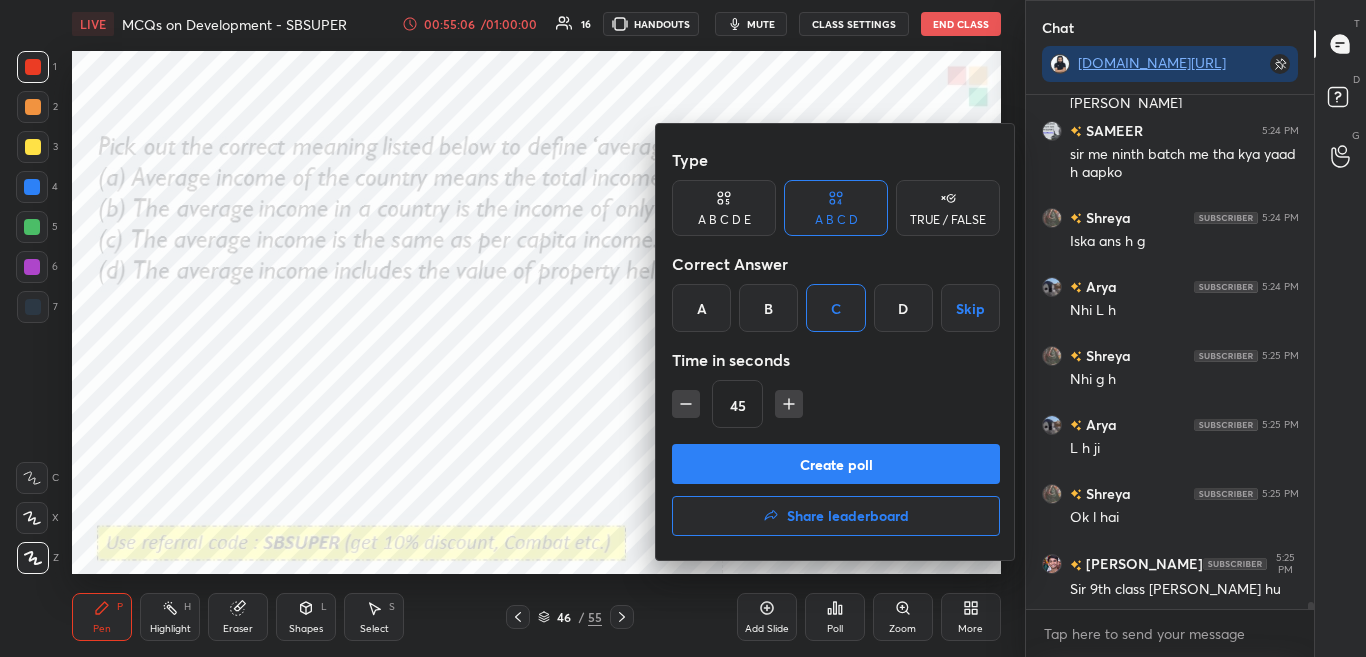 click on "Create poll" at bounding box center [836, 464] 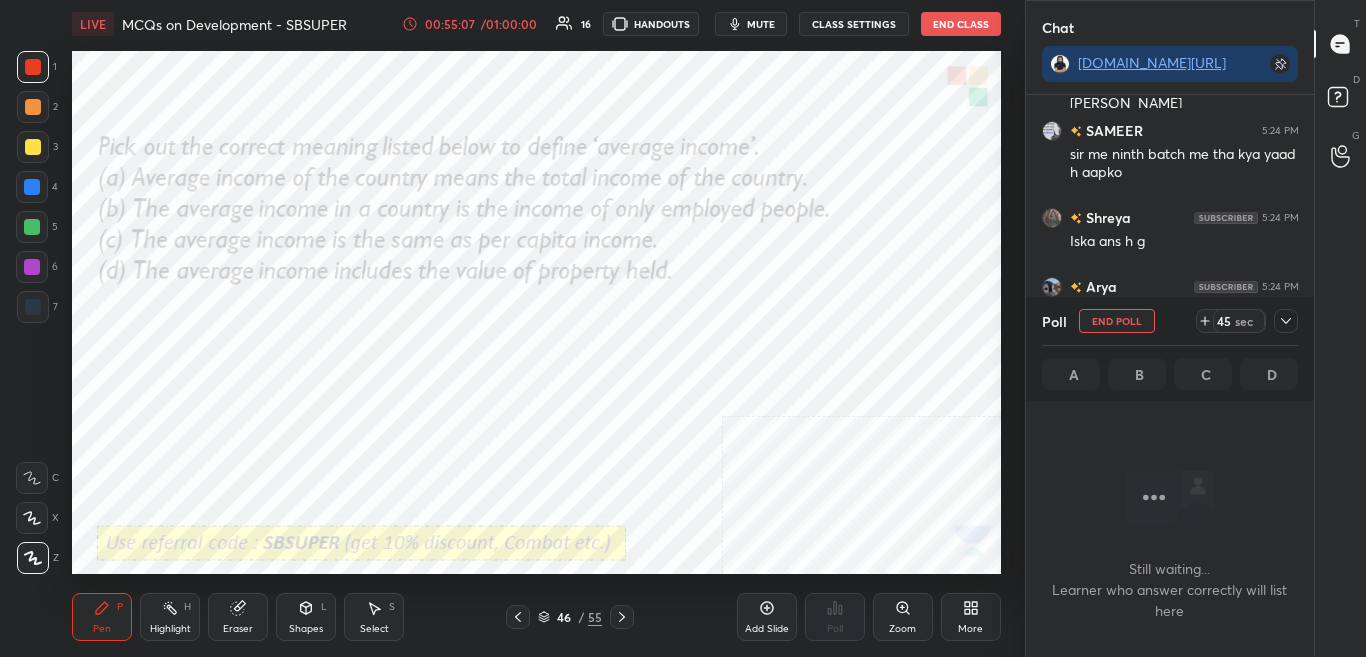 scroll, scrollTop: 299, scrollLeft: 282, axis: both 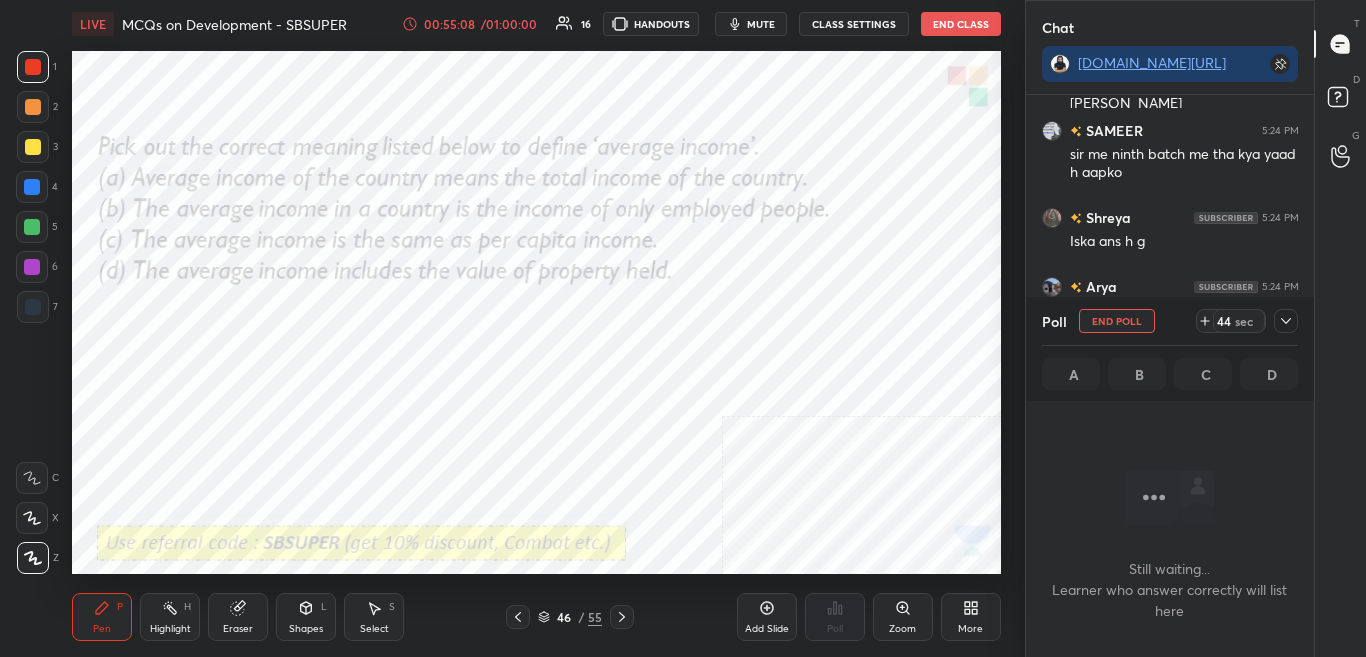 click at bounding box center (1286, 321) 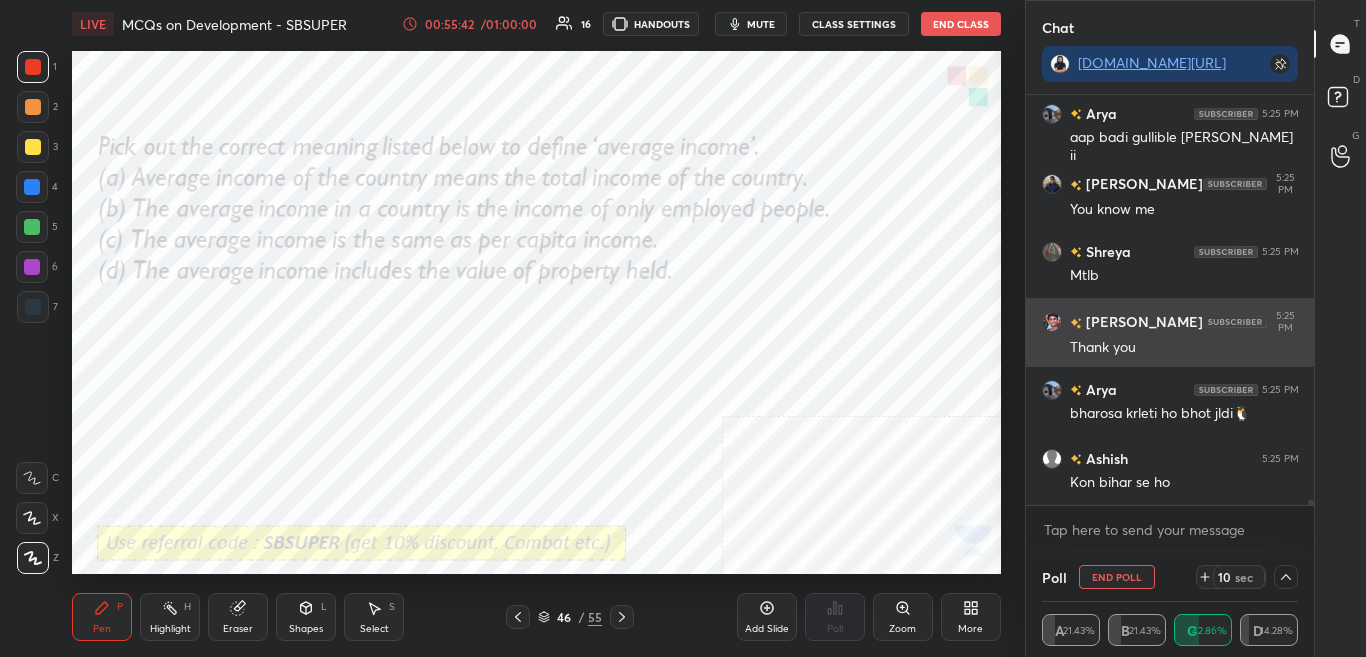 scroll, scrollTop: 35665, scrollLeft: 0, axis: vertical 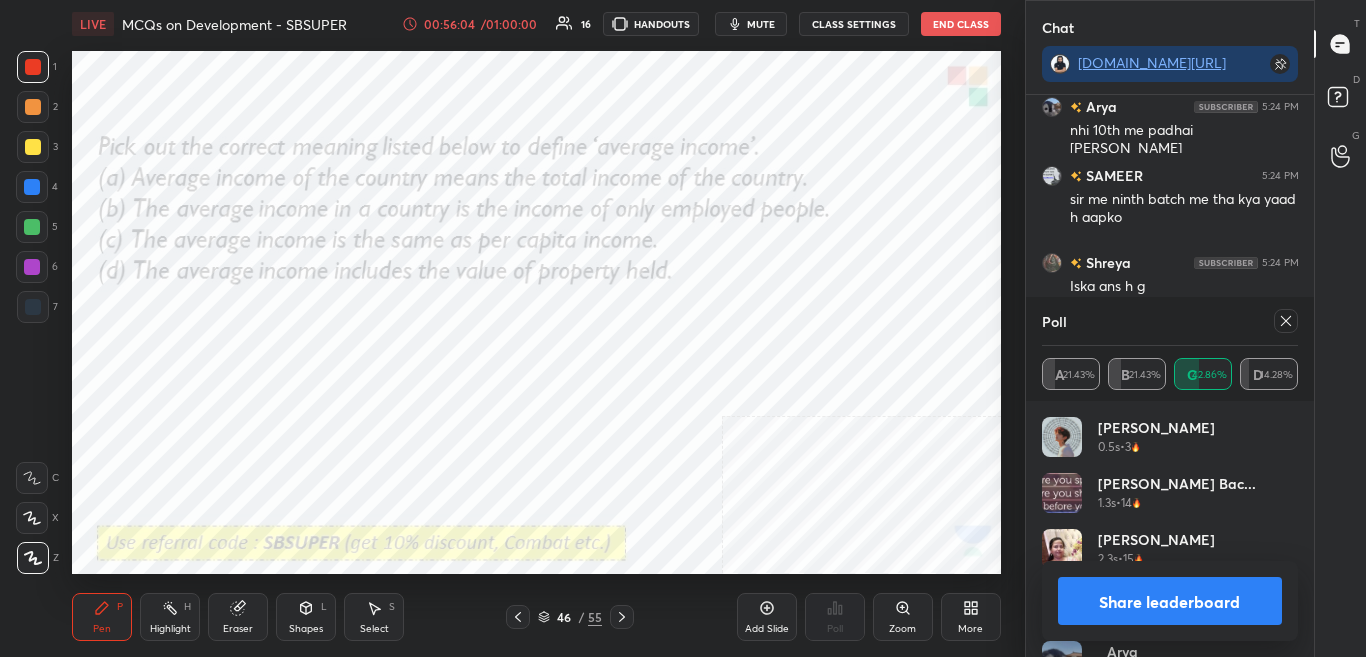 click on "Chat [DOMAIN_NAME][URL] Hafsa 5:23 PM Maan na hi pade ga na Shreya ji Shreya 5:23 PM Oo [PERSON_NAME] 5:23 PM [PERSON_NAME] M UNHI K LIE AAYA THA Hafsa 5:23 PM Sirrr ab maaniye nana ka mtlb father Ashish 5:24 PM Sir dhora porlam hai [PERSON_NAME] 5:24 PM Are o bete ji are o babu ji song suna kya sir Shreya 5:24 PM To jao [PERSON_NAME] [PERSON_NAME].. 5:24 PM Sor 10 [PERSON_NAME] [PERSON_NAME] krte hai kya? Ashish 5:24 PM Batiya ga Shreya 5:24 PM [PERSON_NAME] Arya 5:24 PM nhi 10th me padhai [PERSON_NAME] SAMEER 5:24 PM sir me ninth batch me tha kya yaad h aapko Shreya 5:24 PM Iska ans [PERSON_NAME] 5:24 PM Nhi L h Shreya 5:25 PM Nhi g h Arya 5:25 PM L h ji Shreya 5:25 PM Ok l hai 3 NEW MESSAGES Enable hand raising Enable raise hand to speak to learners. Once enabled, chat will be turned off temporarily. Enable x   introducing Raise a hand with a doubt Now learners can raise their hand along with a doubt  How it works? Doubts asked by learners will show up here NEW DOUBTS ASKED No one has raised a hand yet Can't raise hand Got it Poll A 21.43% B C D" at bounding box center [1170, 328] 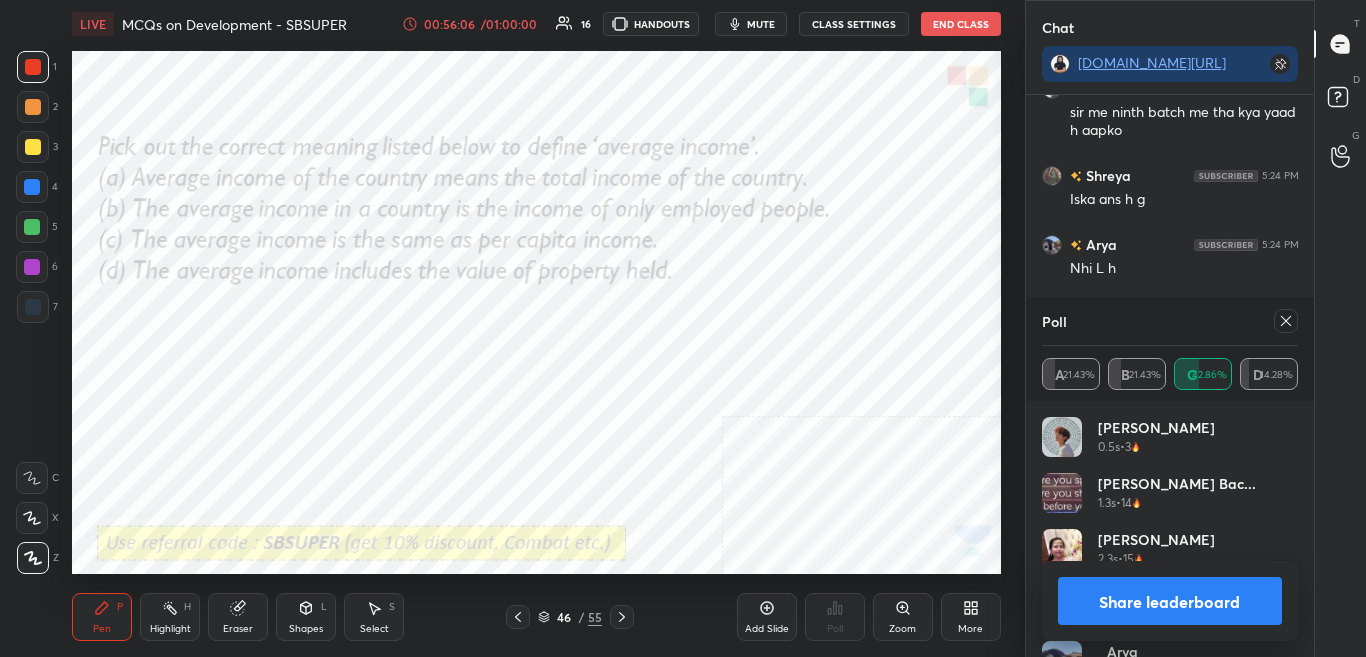 click on "Poll" at bounding box center [1170, 321] 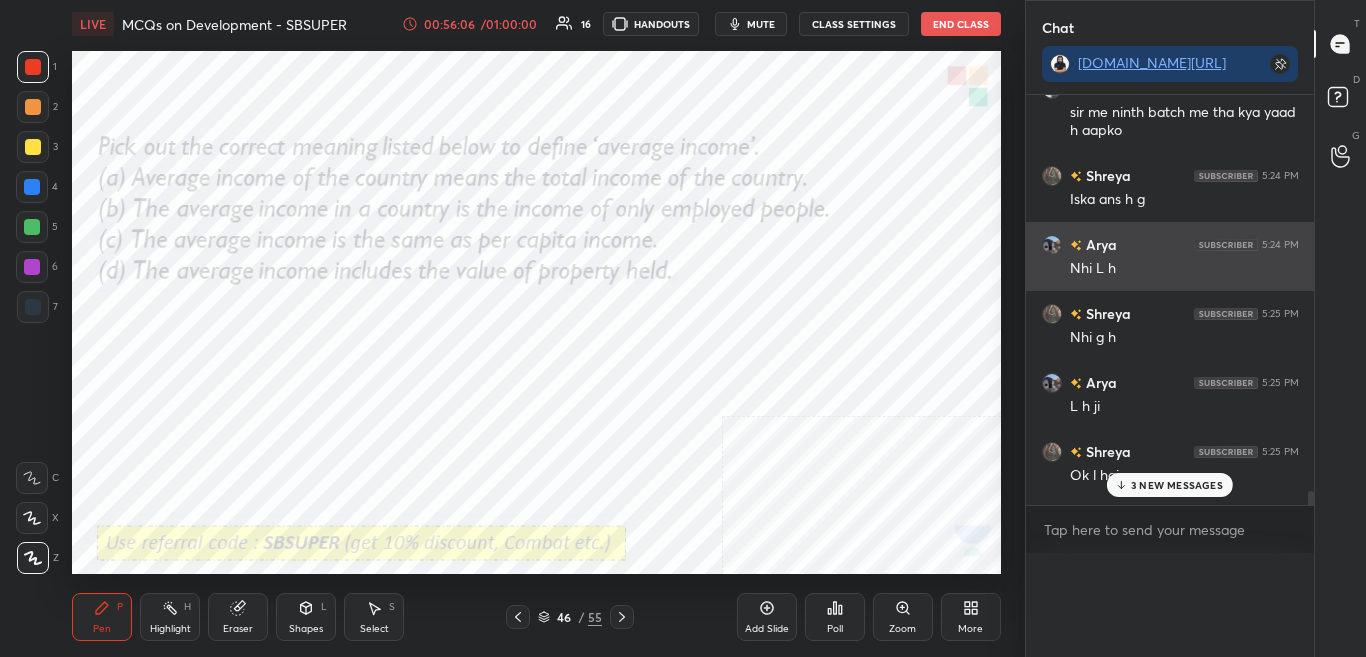 scroll, scrollTop: 0, scrollLeft: 0, axis: both 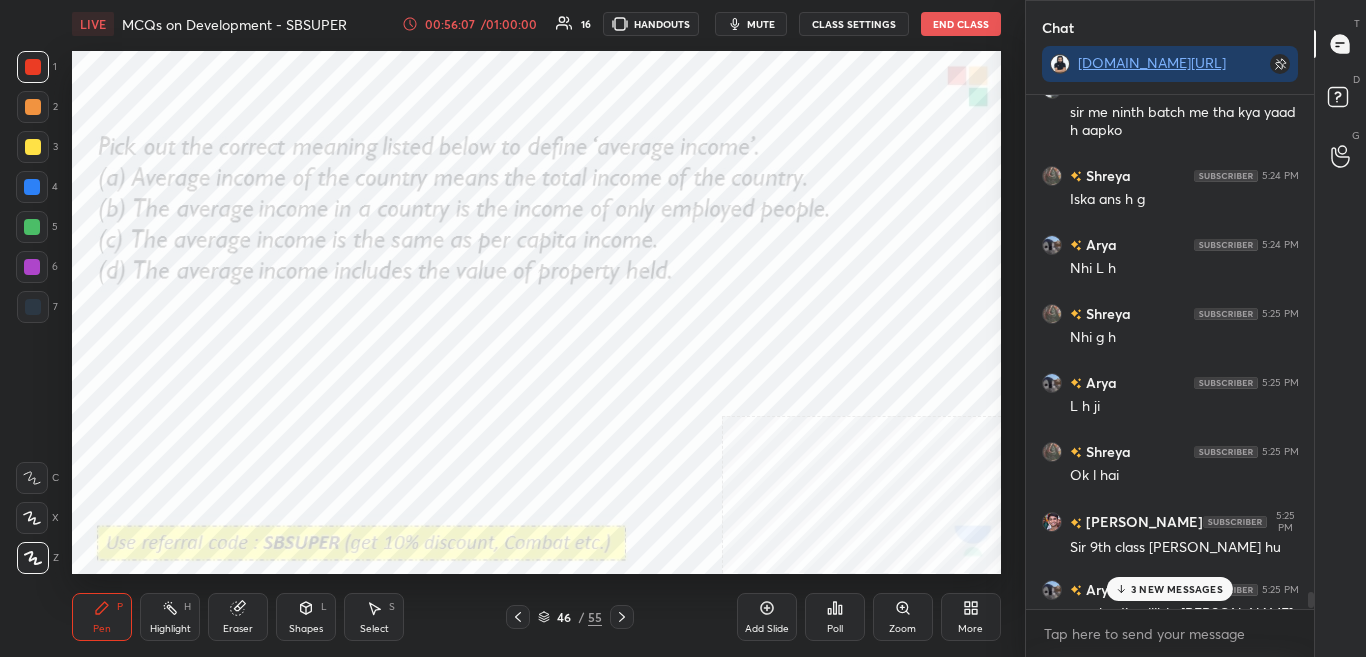 click on "LIVE MCQs on Development - SBSUPER 00:56:07 /  01:00:00 16 HANDOUTS mute CLASS SETTINGS End Class" at bounding box center (536, 24) 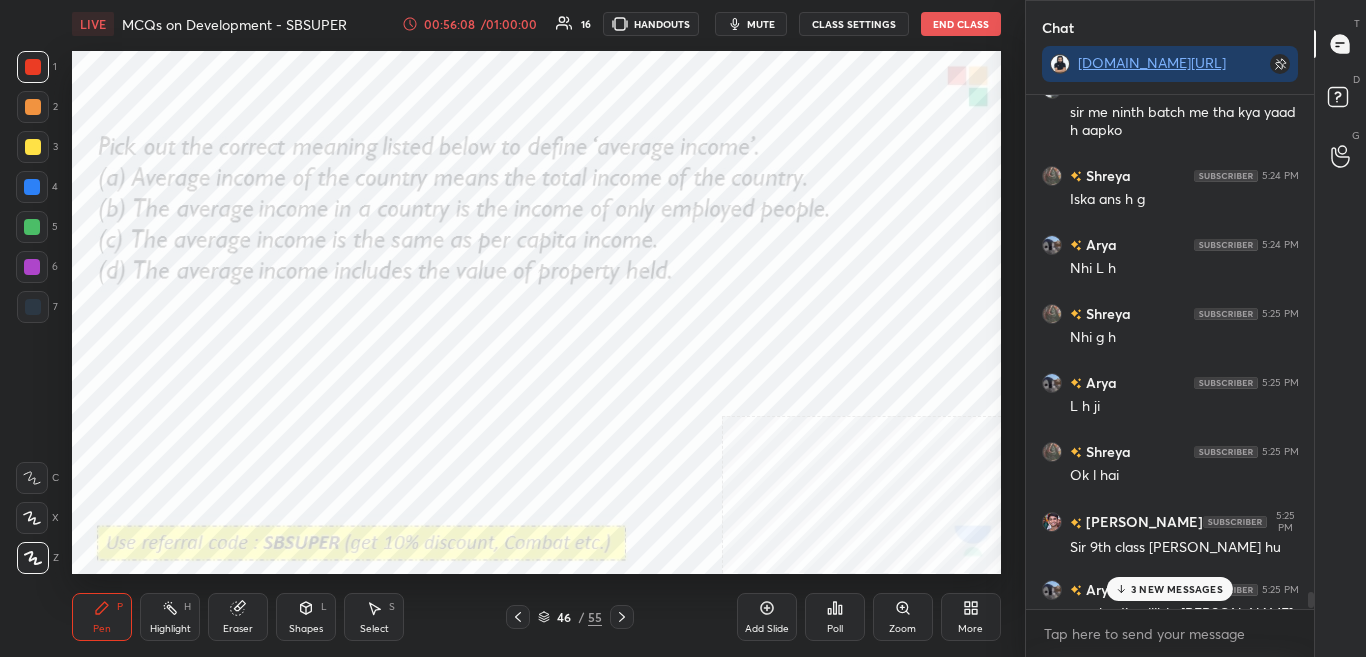click on "mute" at bounding box center [751, 24] 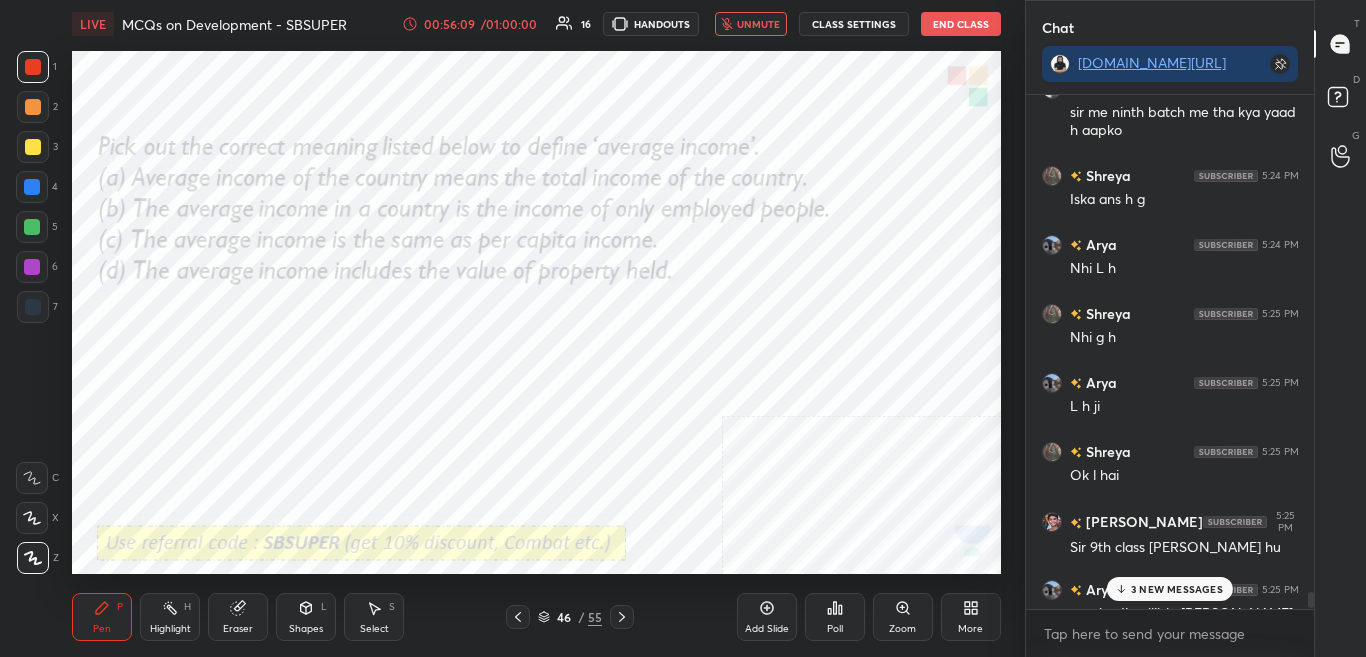 click on "3 NEW MESSAGES" at bounding box center [1170, 589] 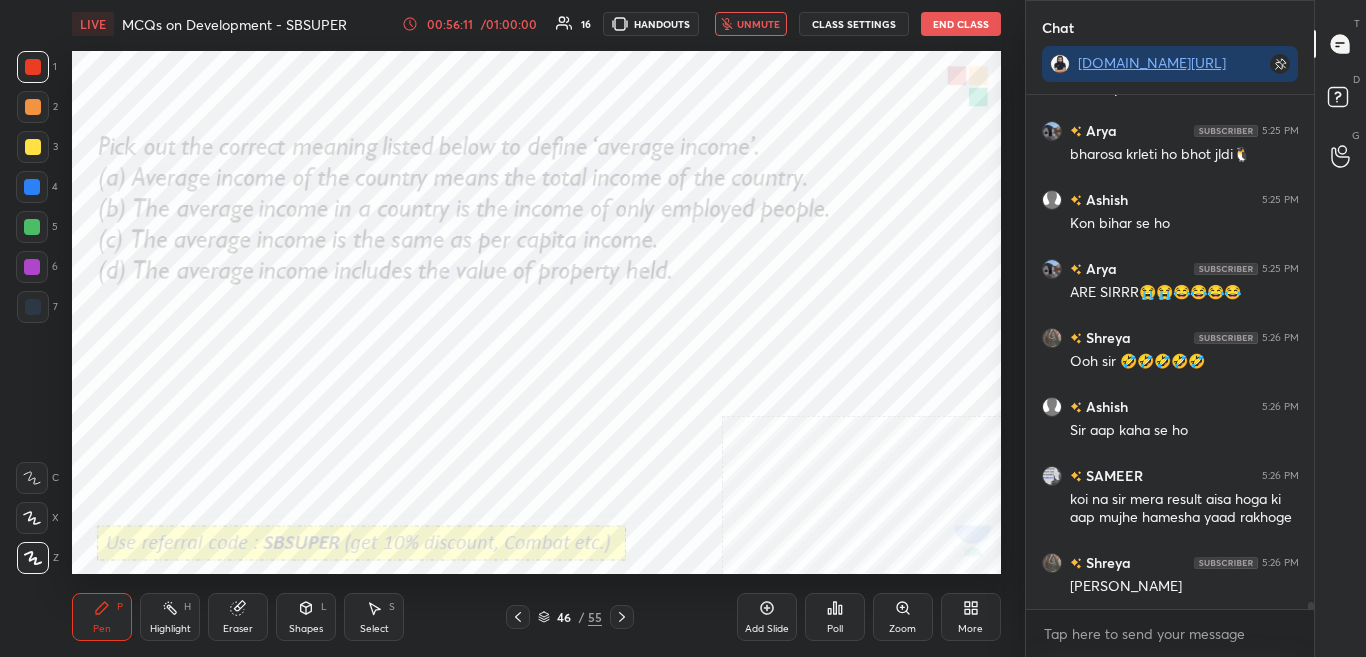 click on "unmute" at bounding box center [758, 24] 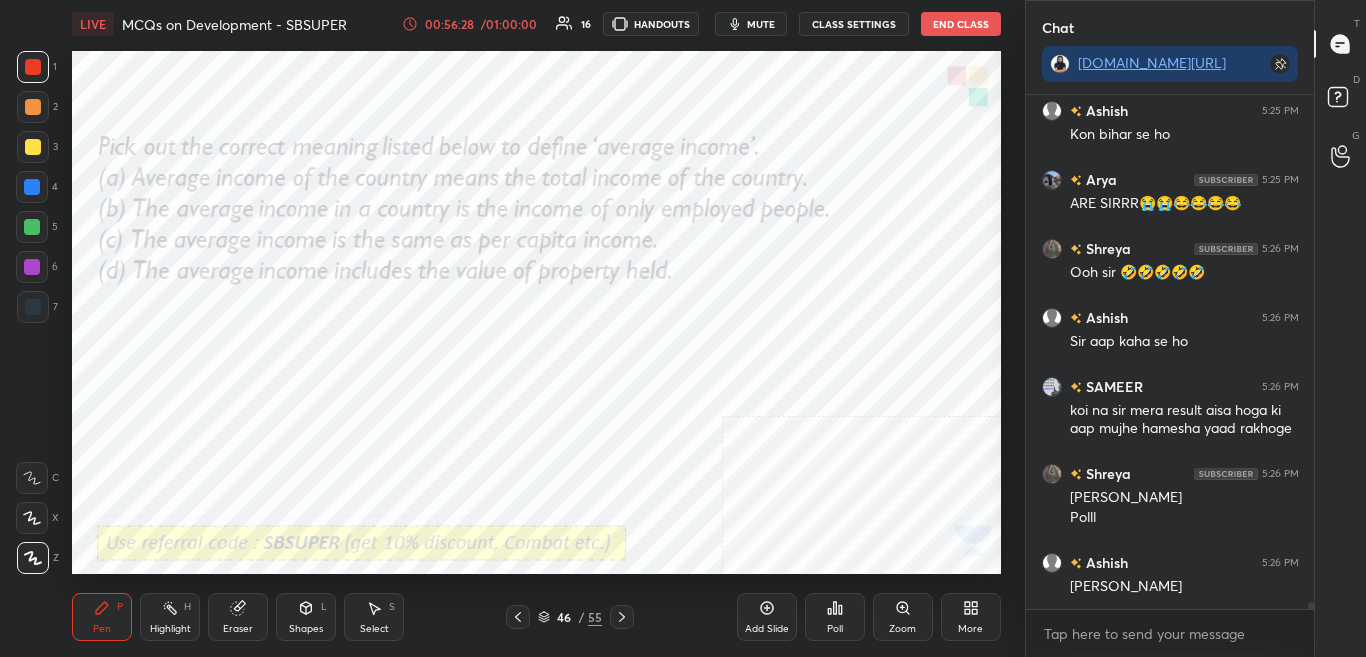 scroll, scrollTop: 36013, scrollLeft: 0, axis: vertical 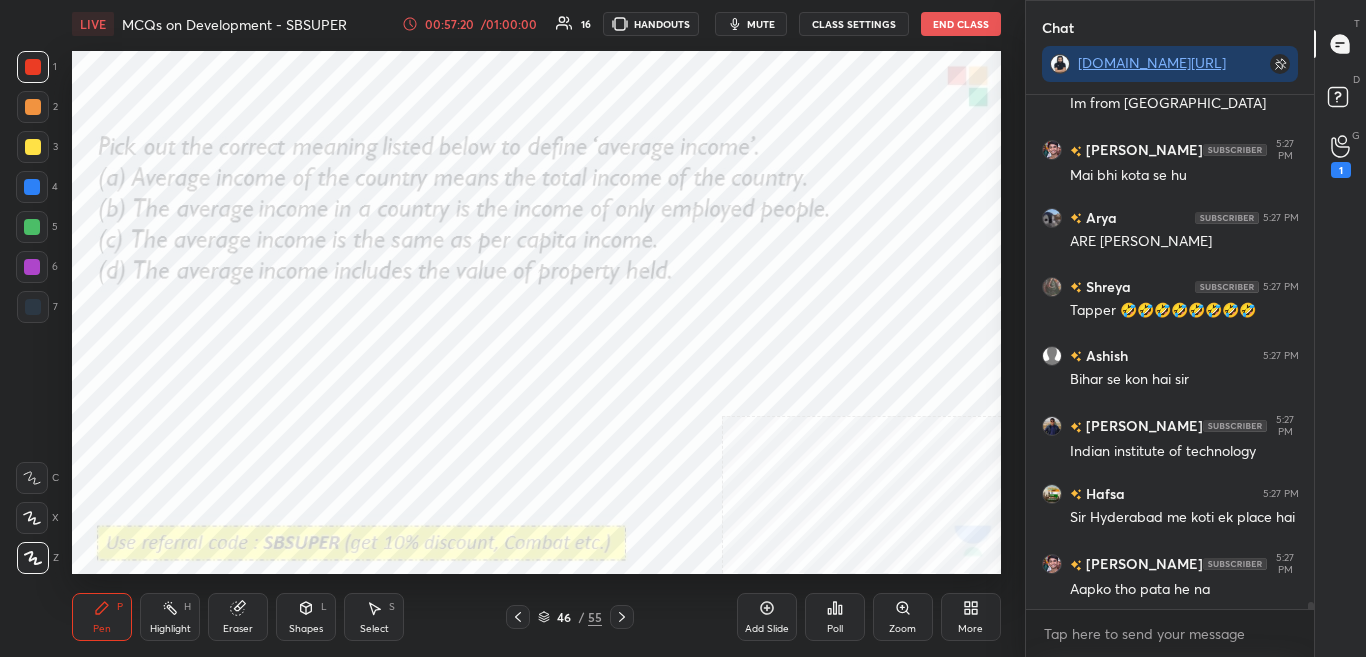 click on "Poll" at bounding box center [835, 617] 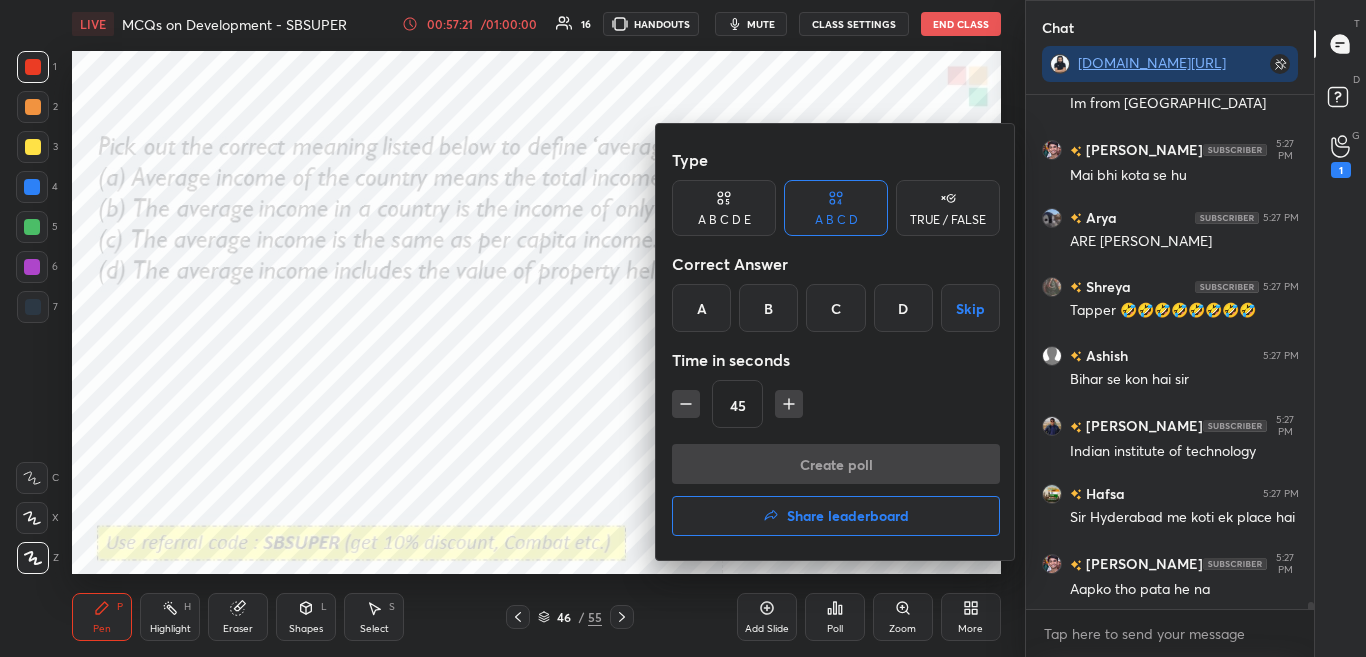 click on "C" at bounding box center [835, 308] 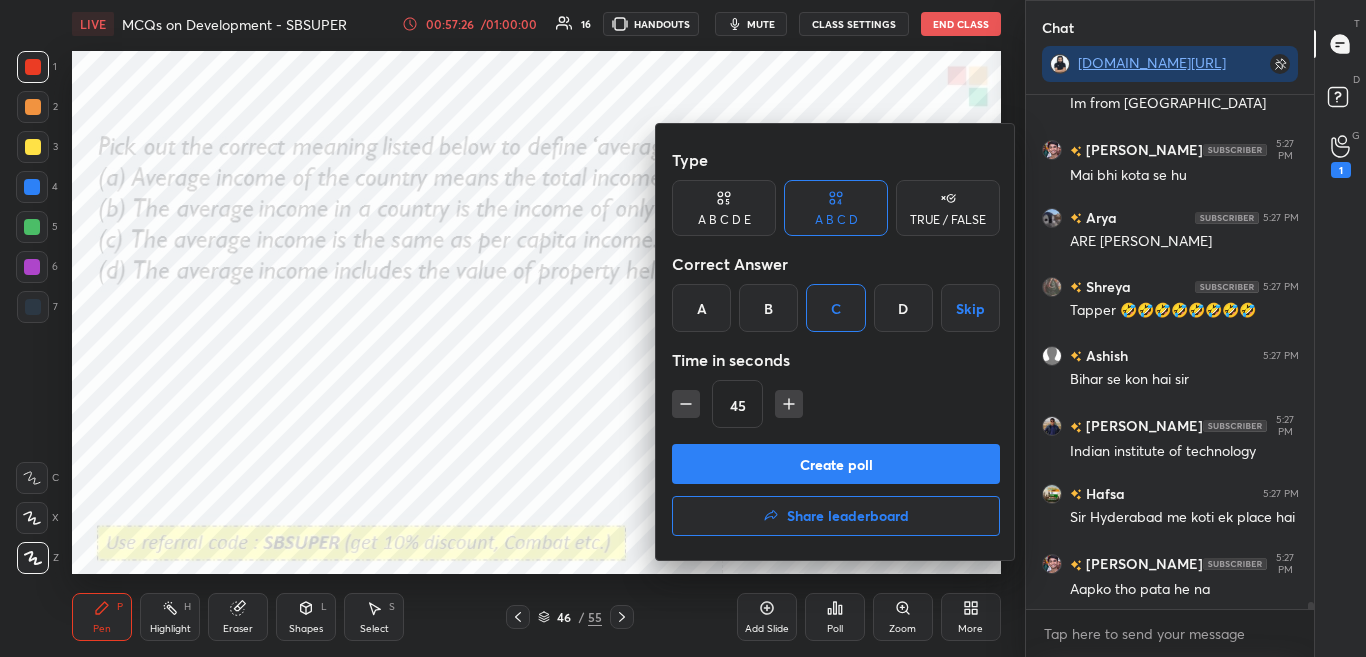 click on "Create poll" at bounding box center (836, 464) 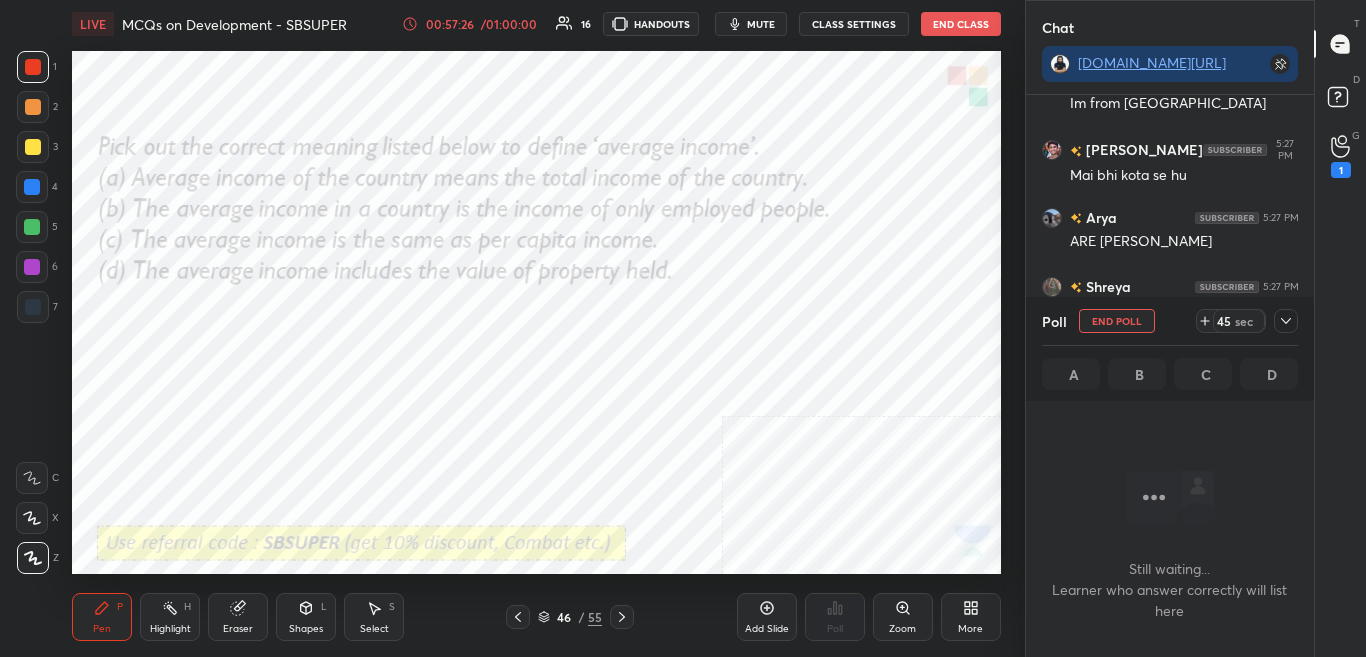 scroll, scrollTop: 299, scrollLeft: 282, axis: both 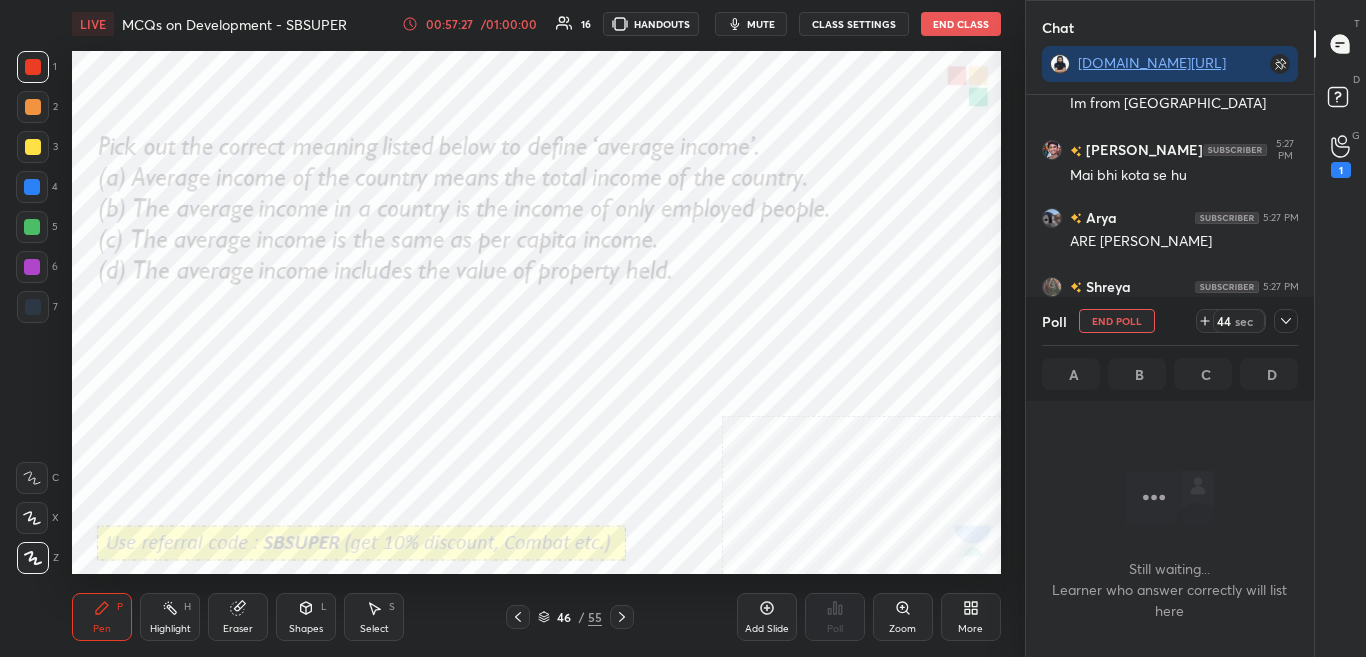 click 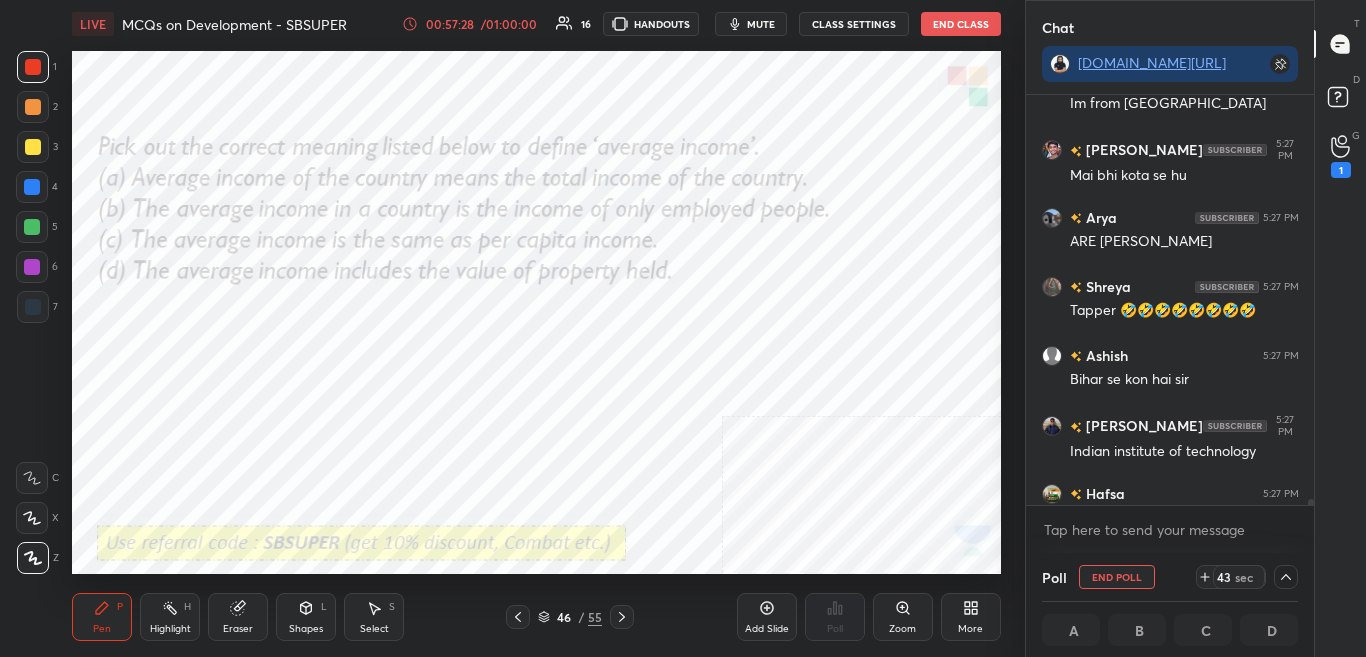 scroll, scrollTop: 1, scrollLeft: 7, axis: both 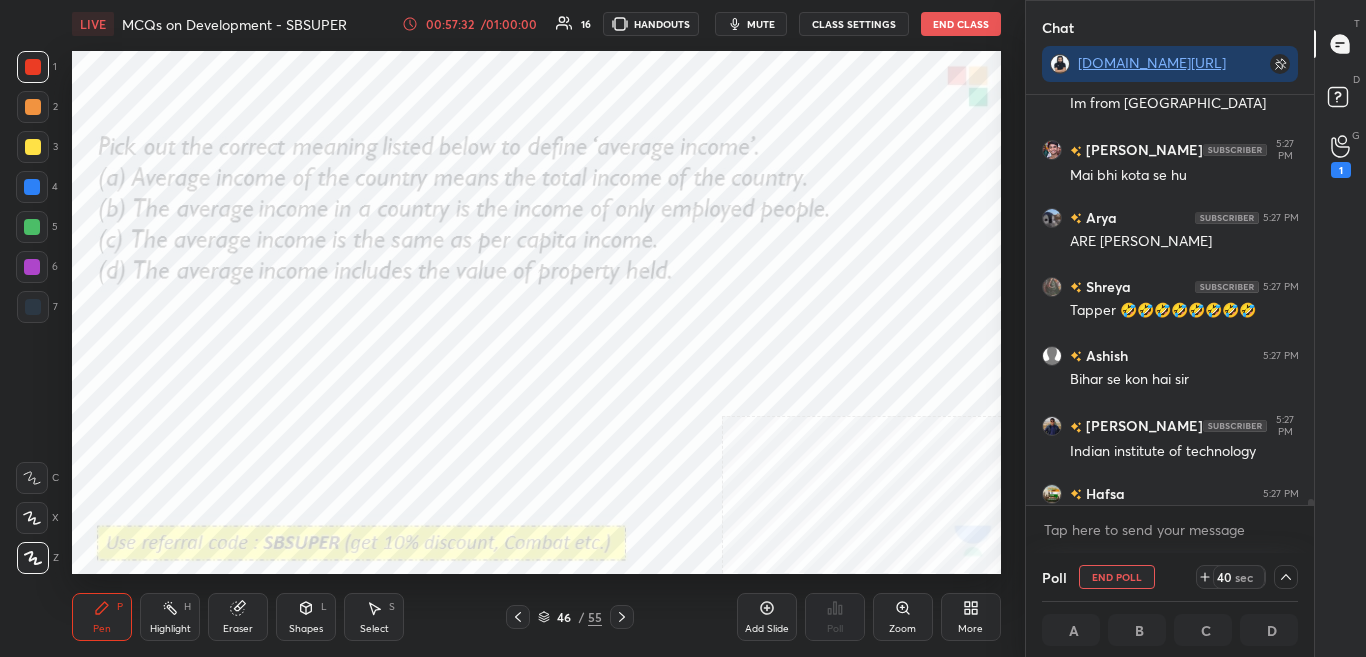 drag, startPoint x: 1309, startPoint y: 500, endPoint x: 1309, endPoint y: 513, distance: 13 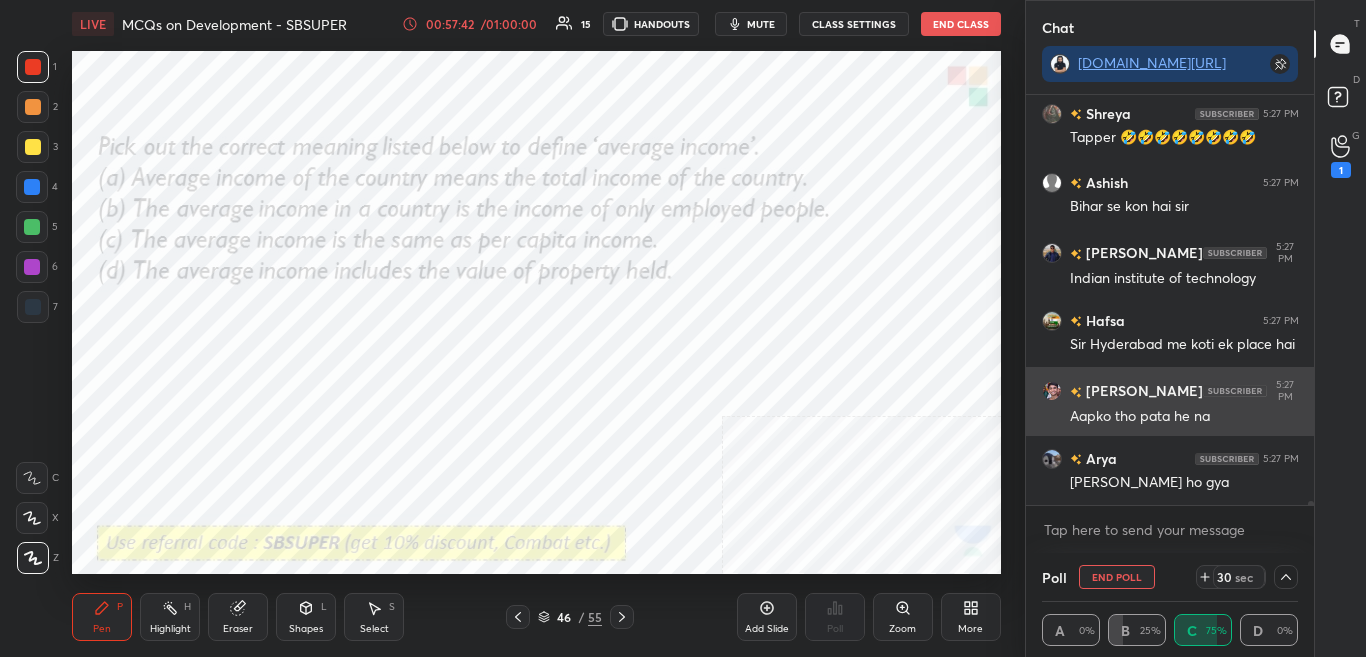 scroll, scrollTop: 37101, scrollLeft: 0, axis: vertical 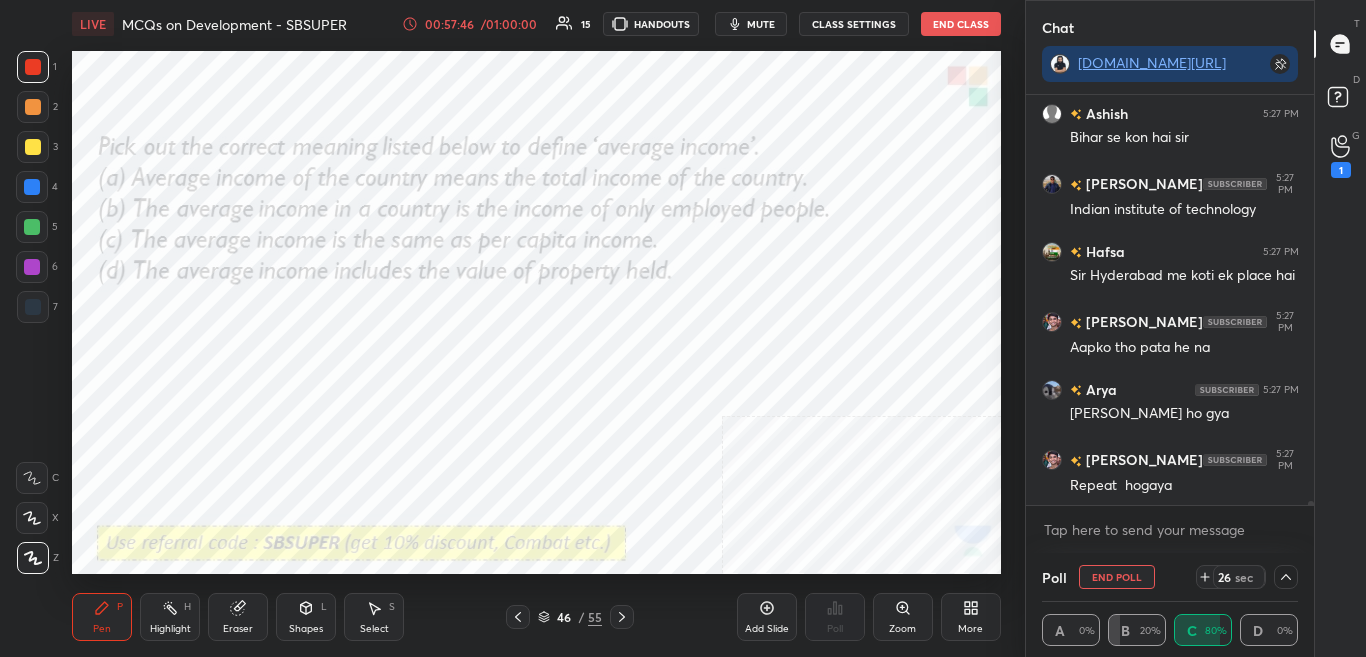 click on "End Poll" at bounding box center [1117, 577] 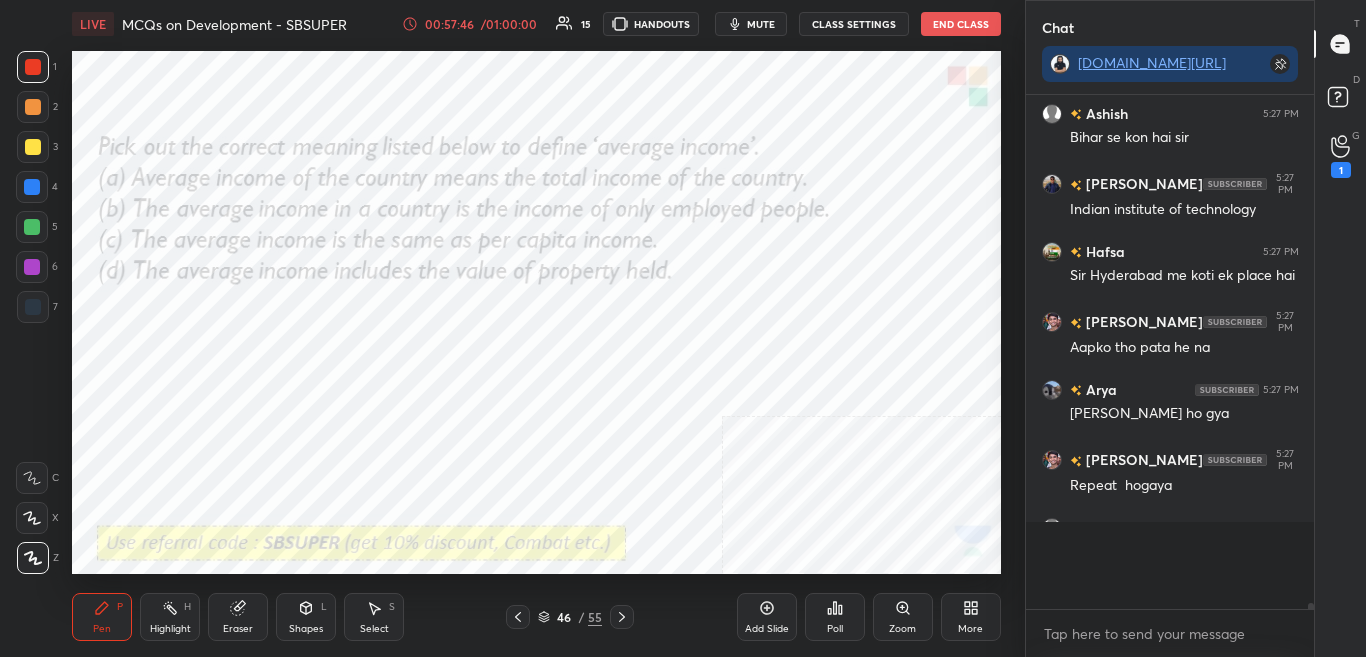 scroll, scrollTop: 37137, scrollLeft: 0, axis: vertical 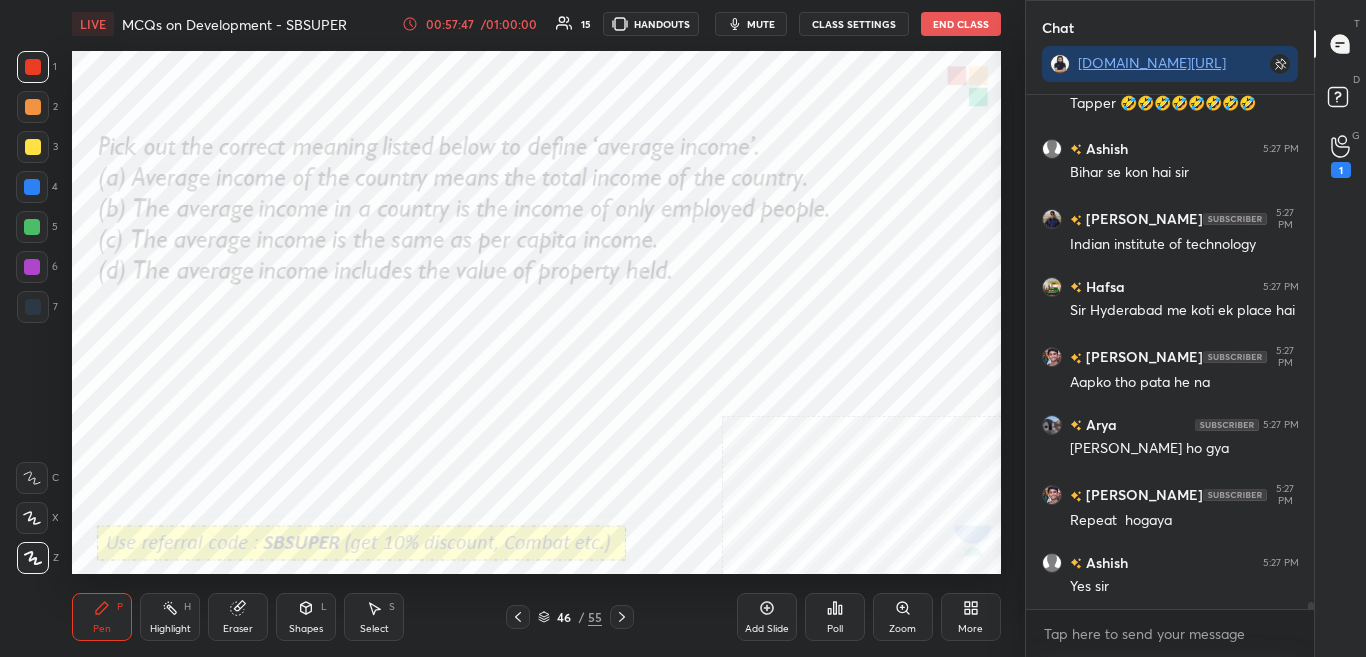 click at bounding box center (622, 617) 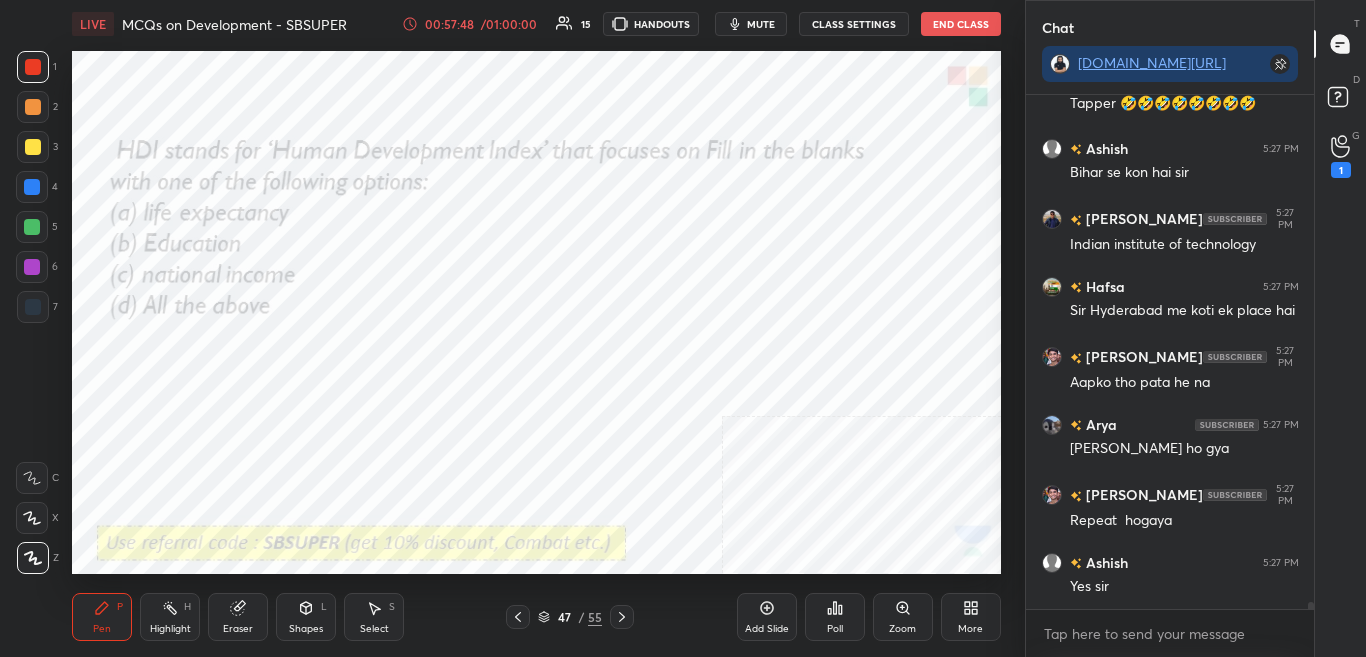 click 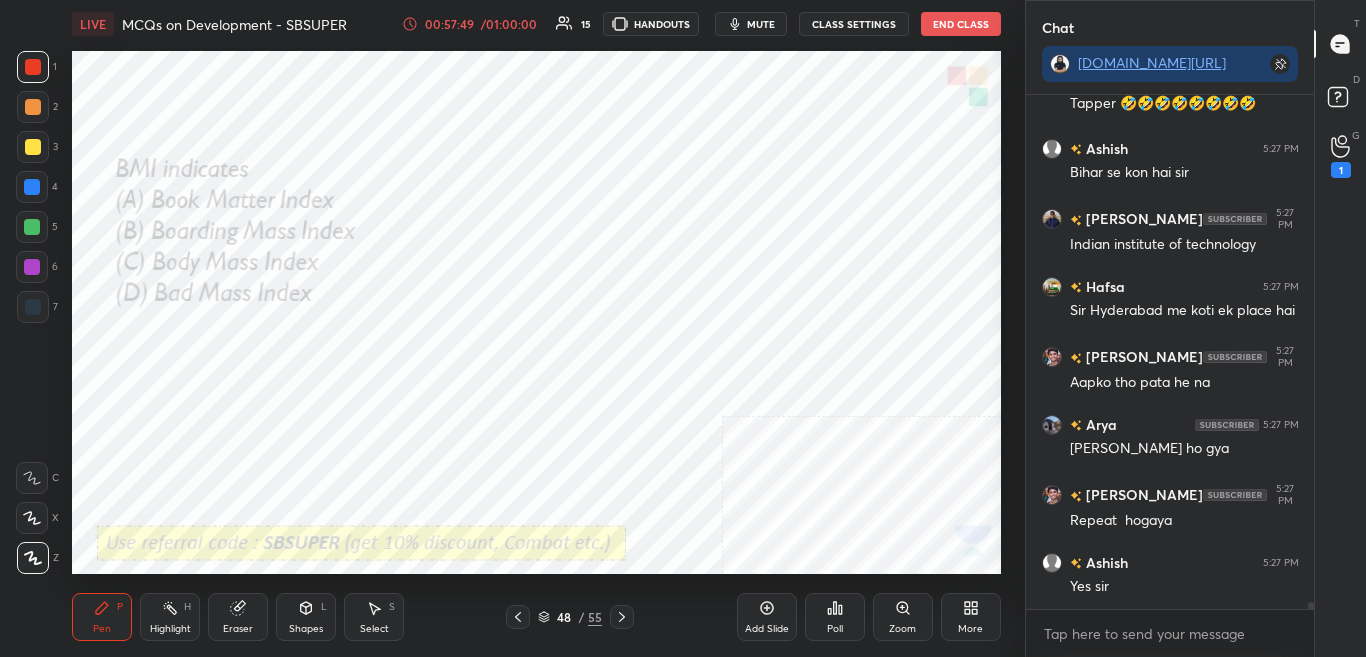 click on "Poll" at bounding box center [835, 617] 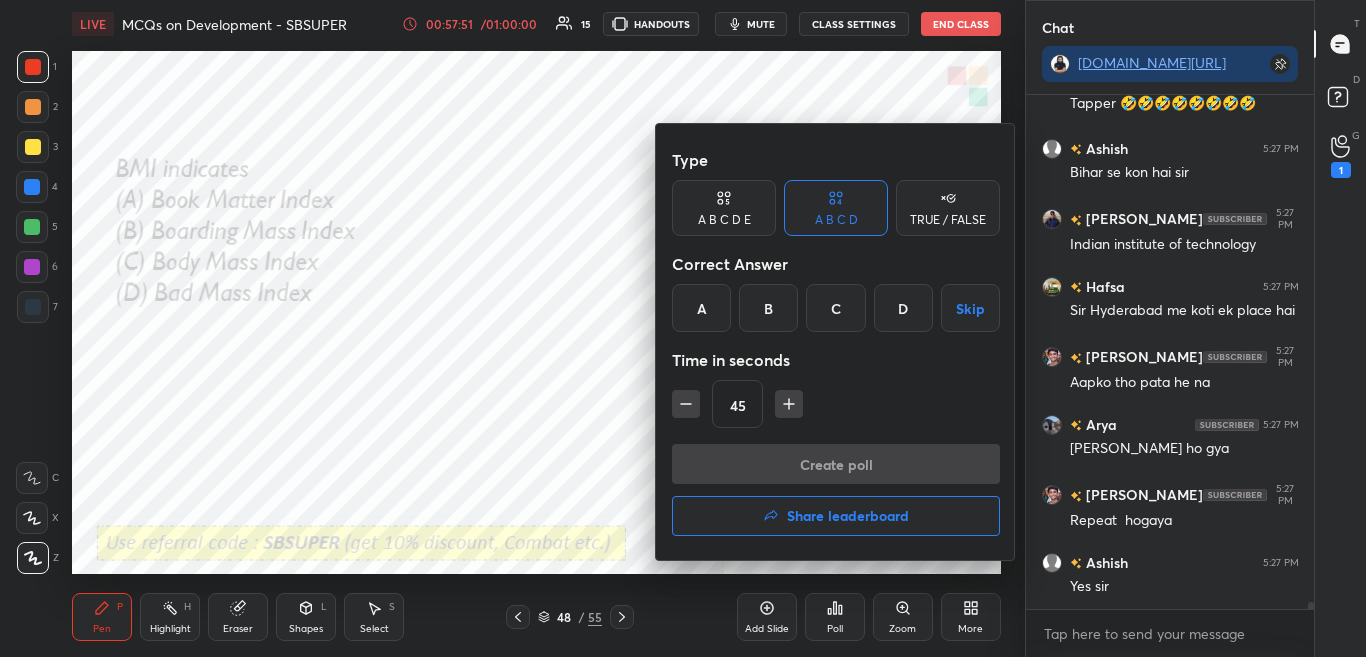 click on "C" at bounding box center (835, 308) 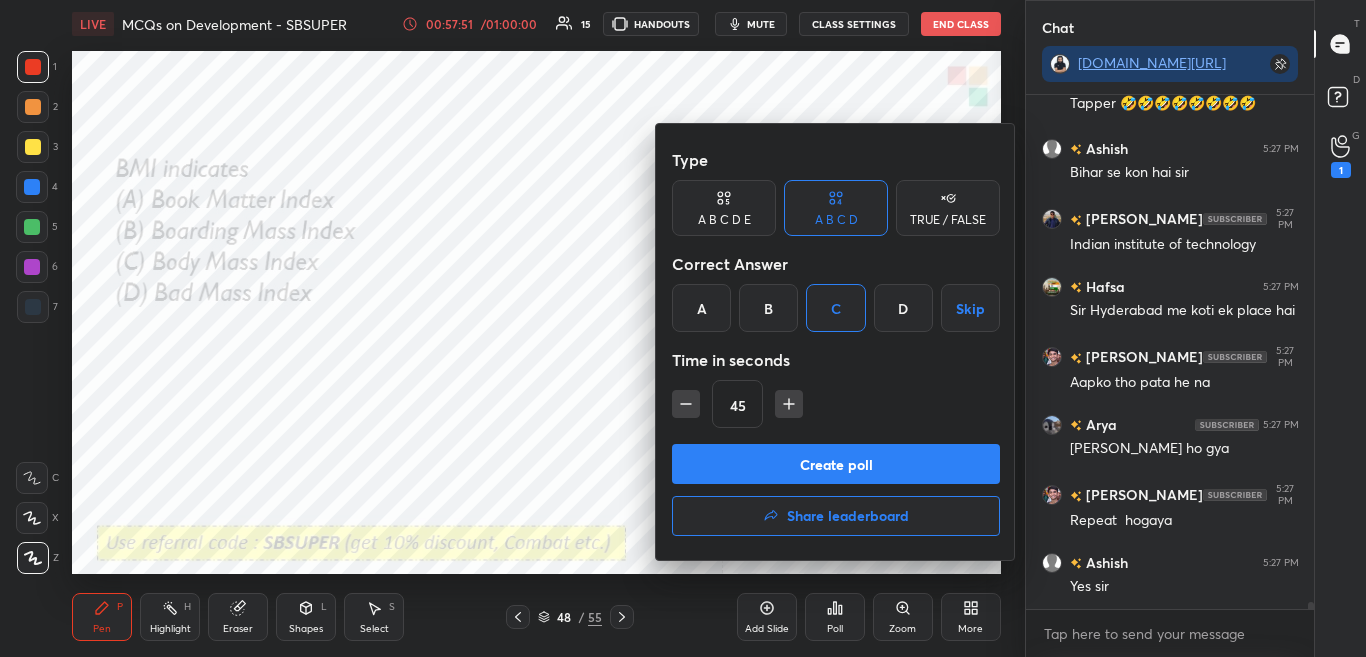 click on "Create poll" at bounding box center (836, 464) 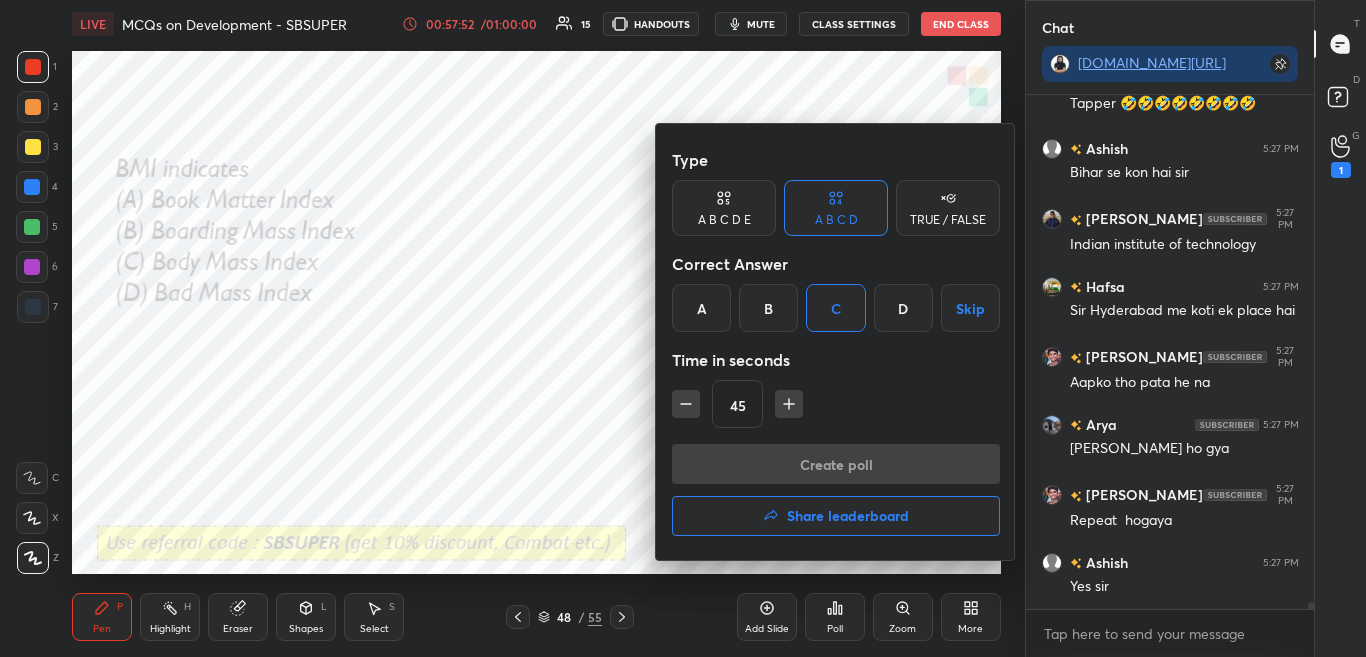 scroll, scrollTop: 290, scrollLeft: 282, axis: both 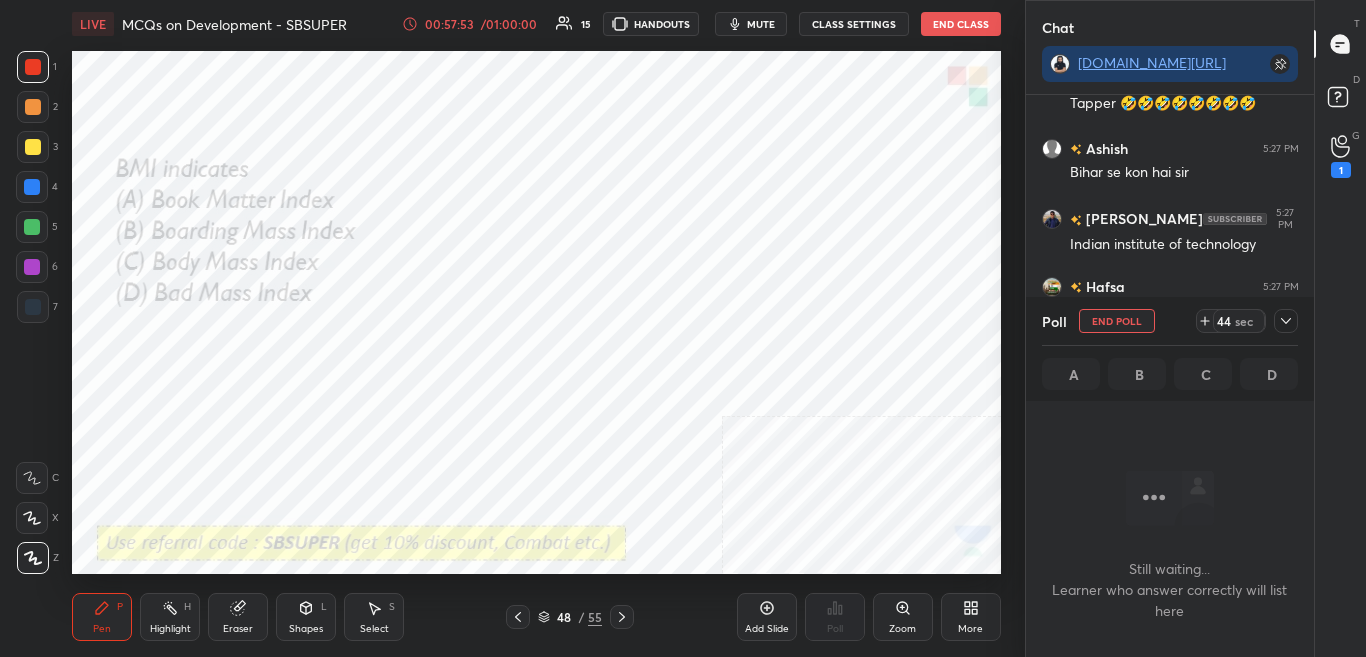 click 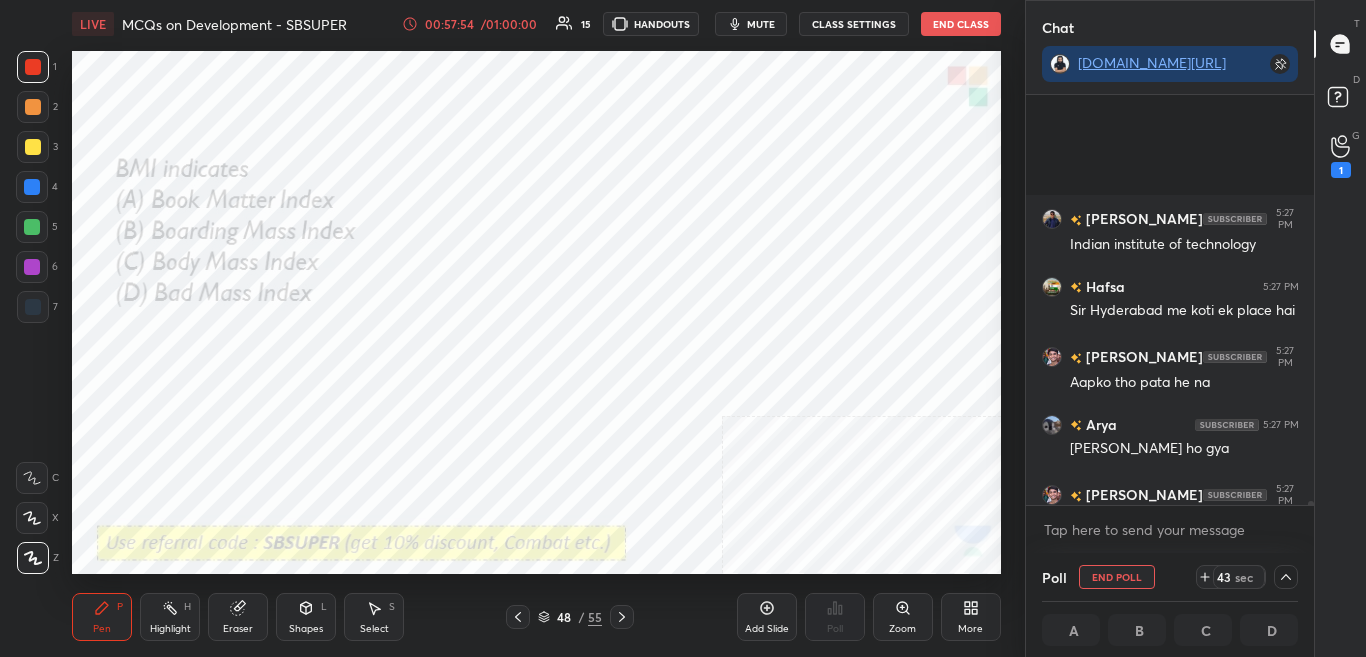scroll, scrollTop: 37239, scrollLeft: 0, axis: vertical 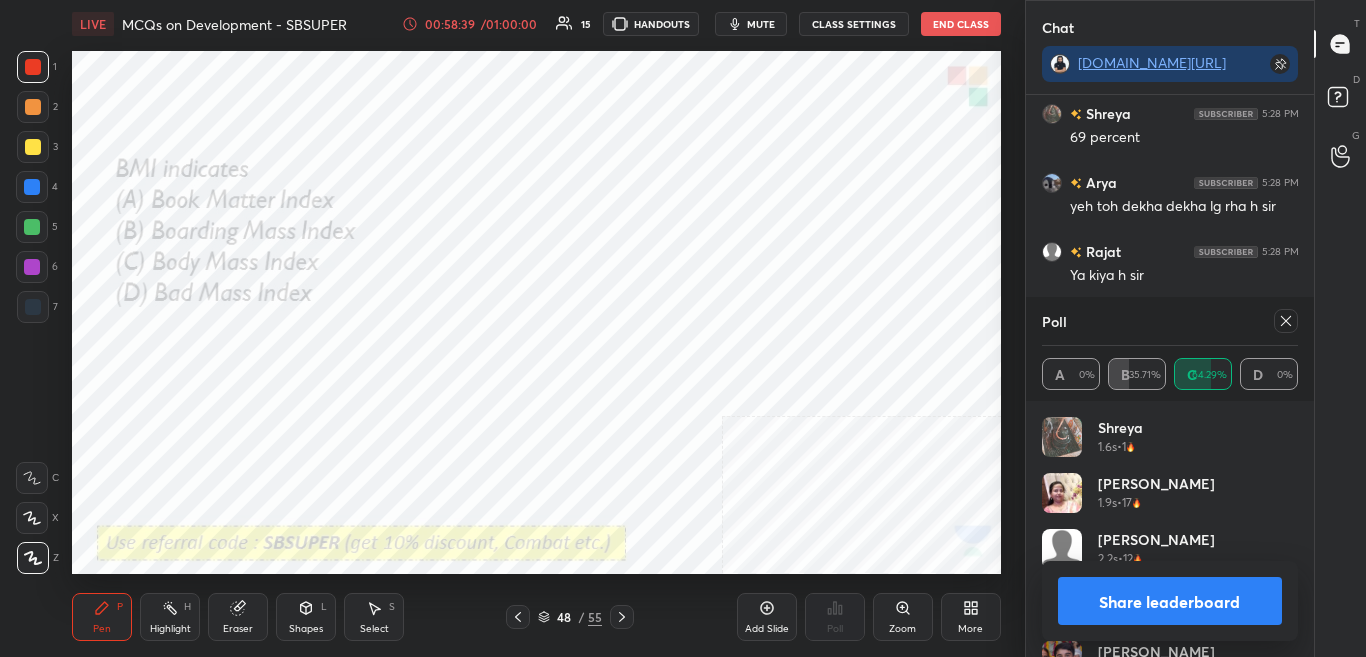 drag, startPoint x: 1171, startPoint y: 619, endPoint x: 1183, endPoint y: 616, distance: 12.369317 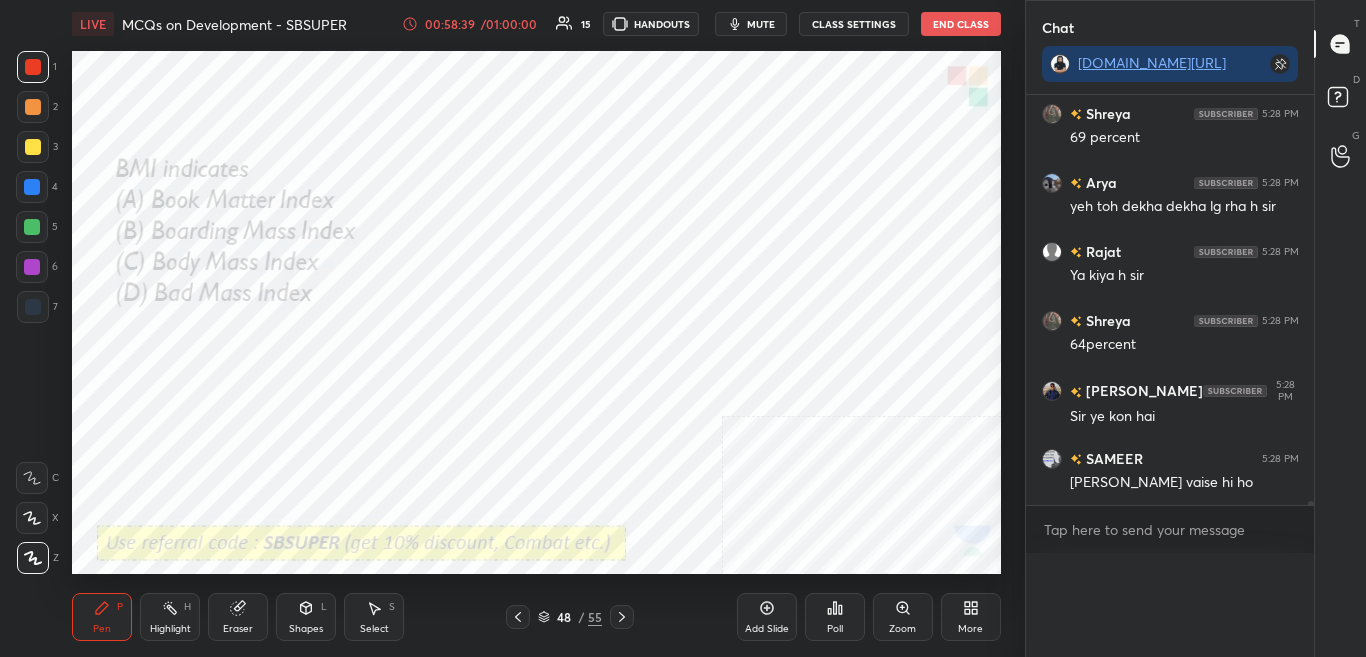 scroll, scrollTop: 20, scrollLeft: 250, axis: both 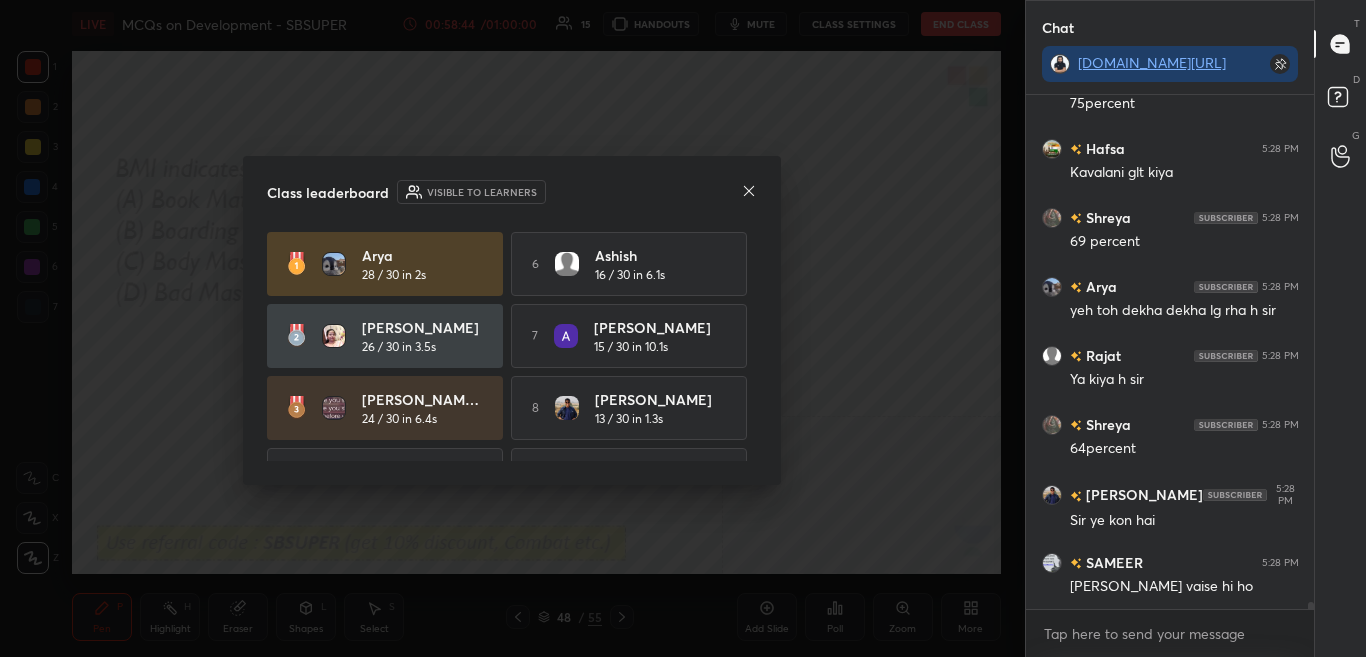 click 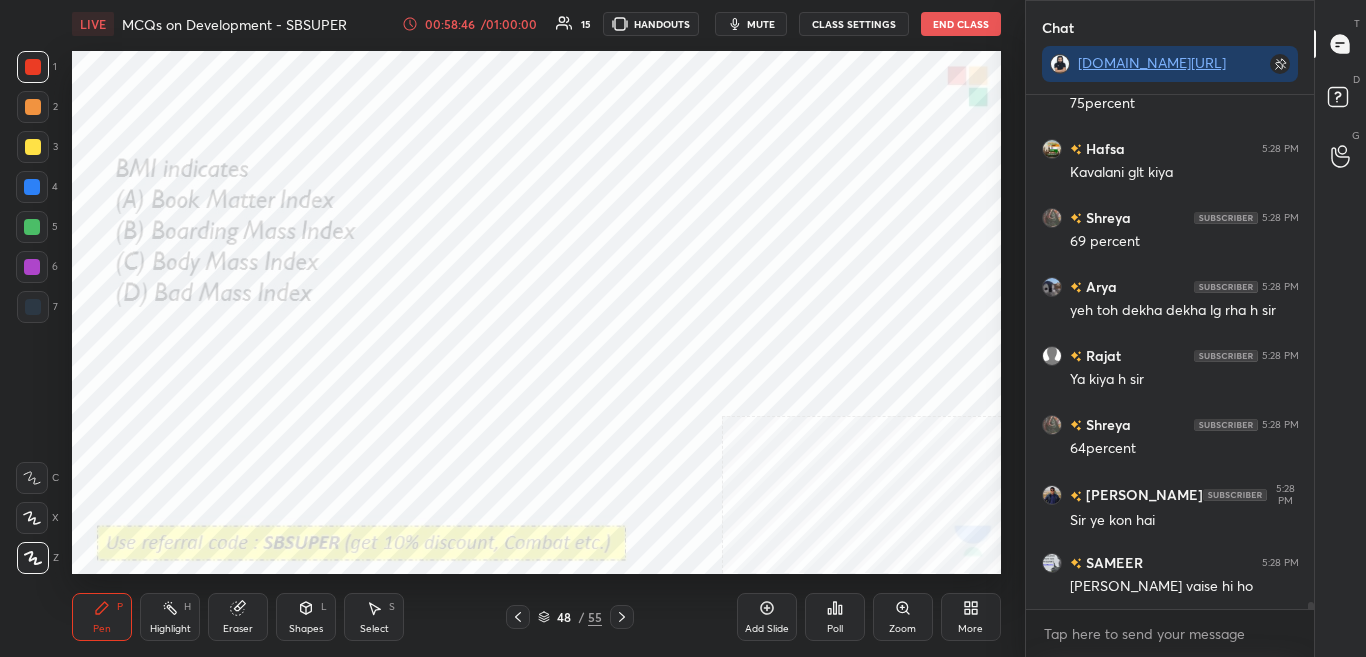 click 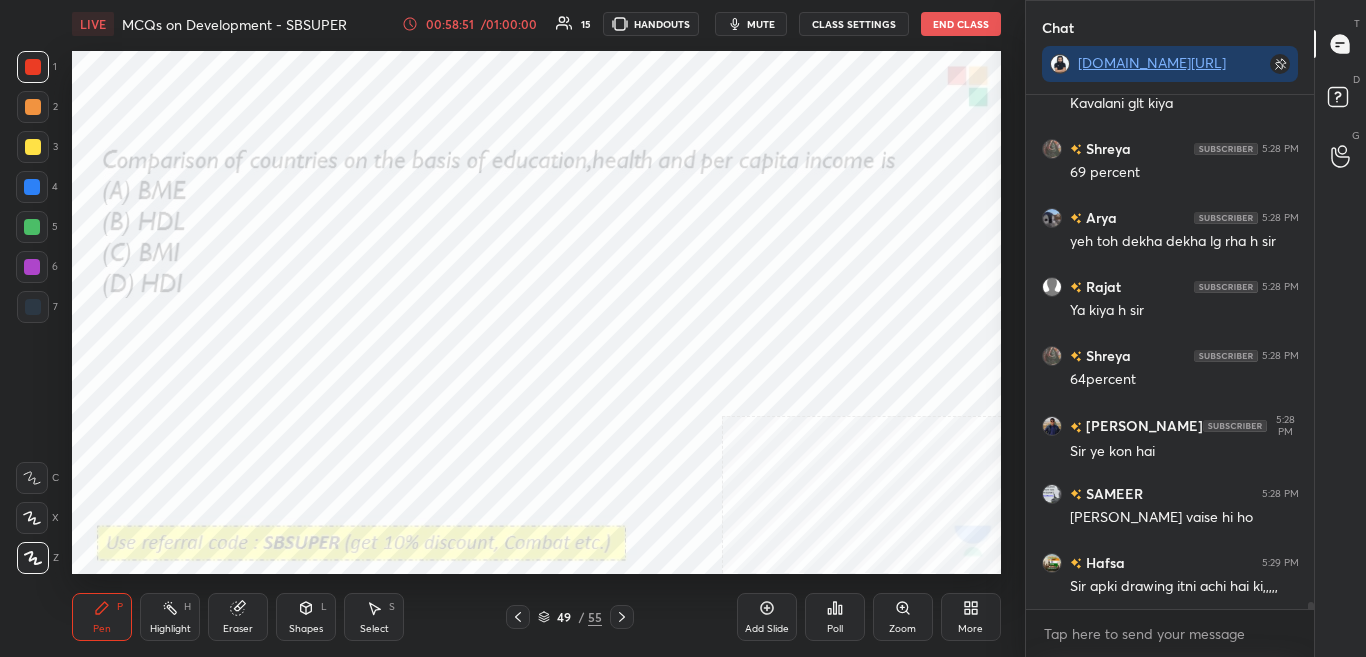 scroll, scrollTop: 37894, scrollLeft: 0, axis: vertical 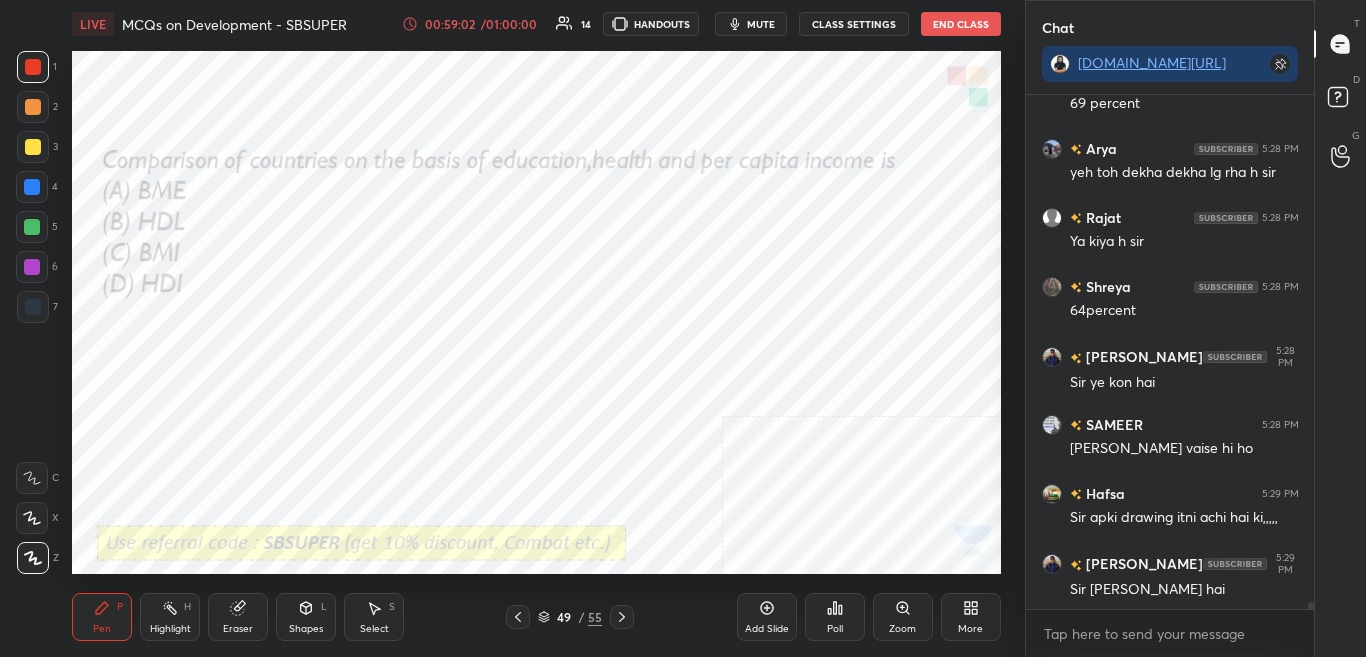 click on "Poll" at bounding box center [835, 629] 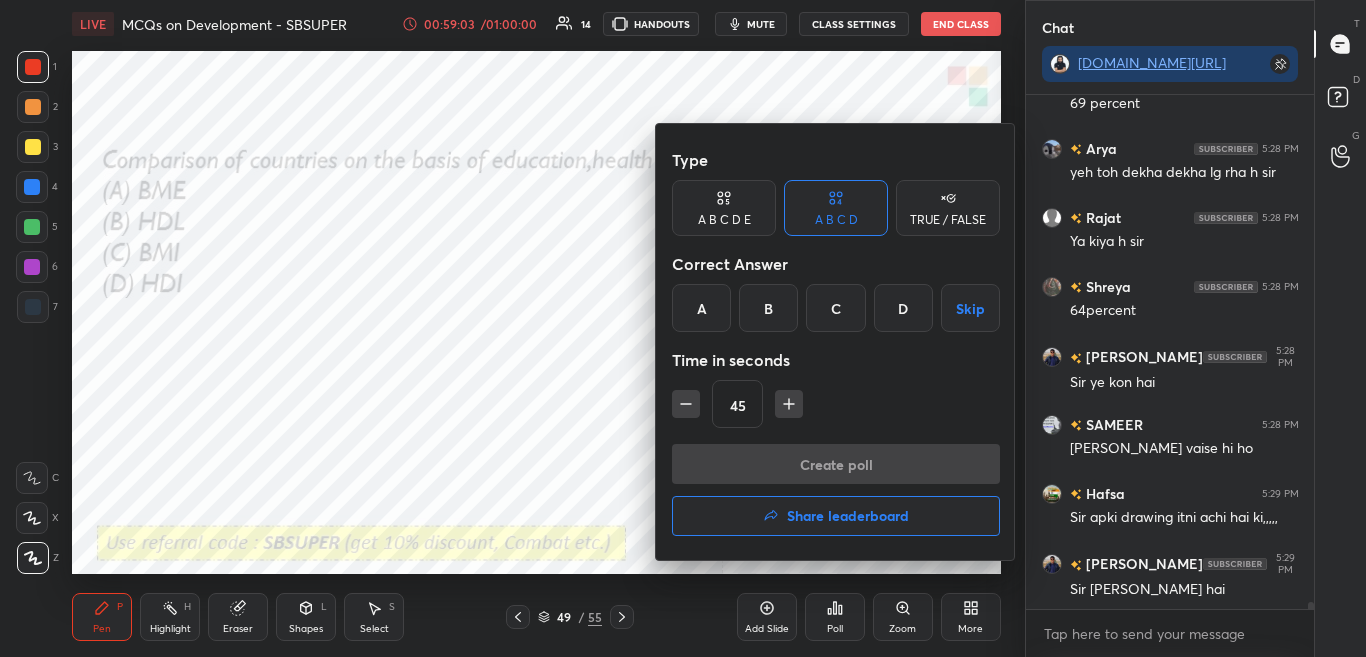 click on "D" at bounding box center [903, 308] 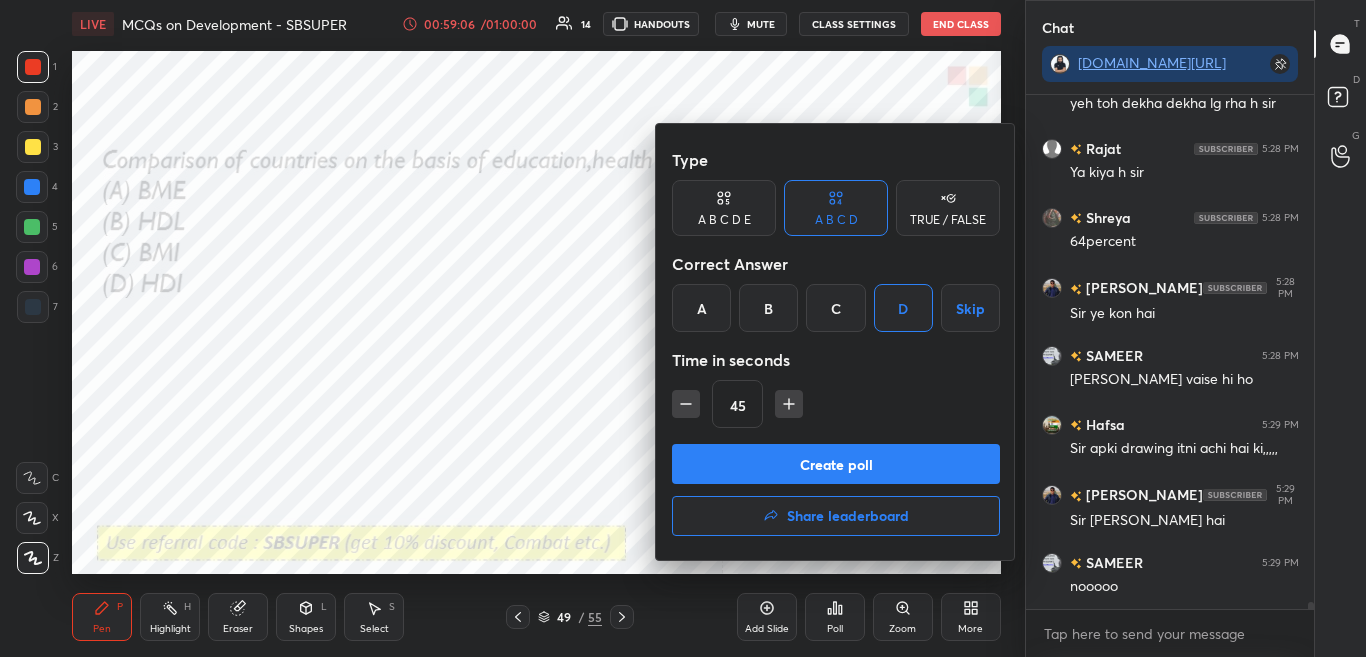 click on "Create poll" at bounding box center [836, 464] 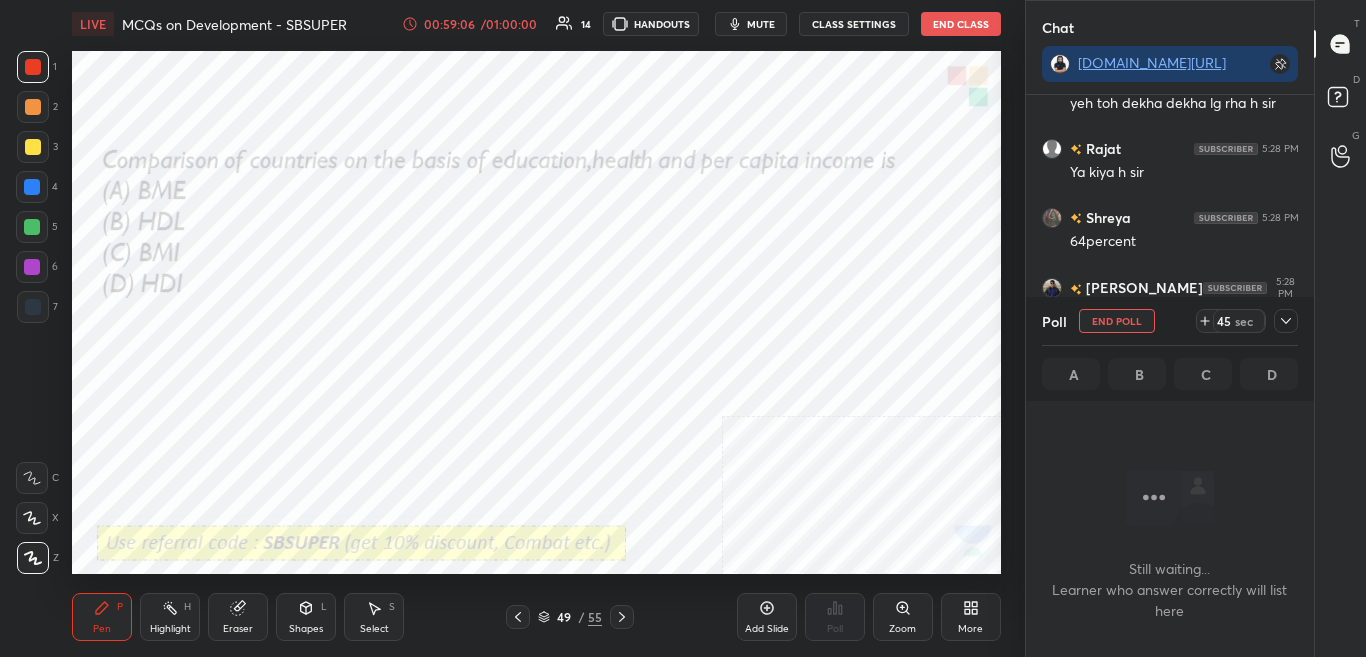 scroll, scrollTop: 290, scrollLeft: 282, axis: both 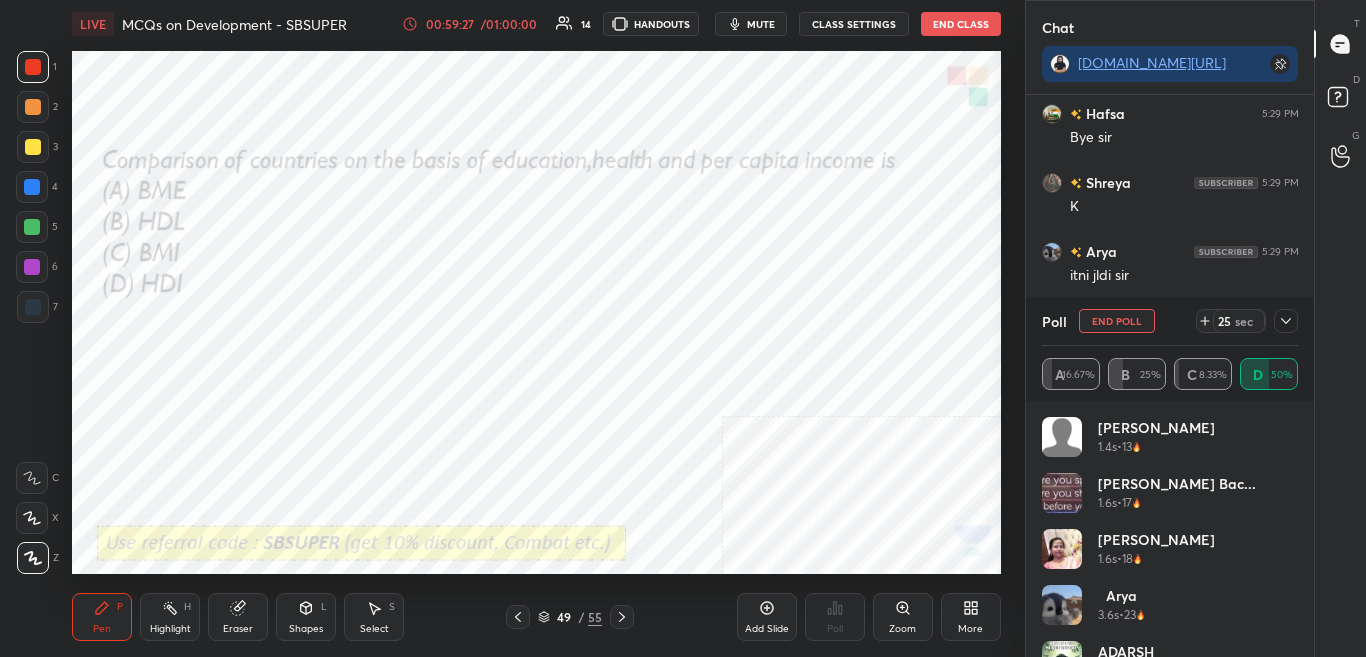 click 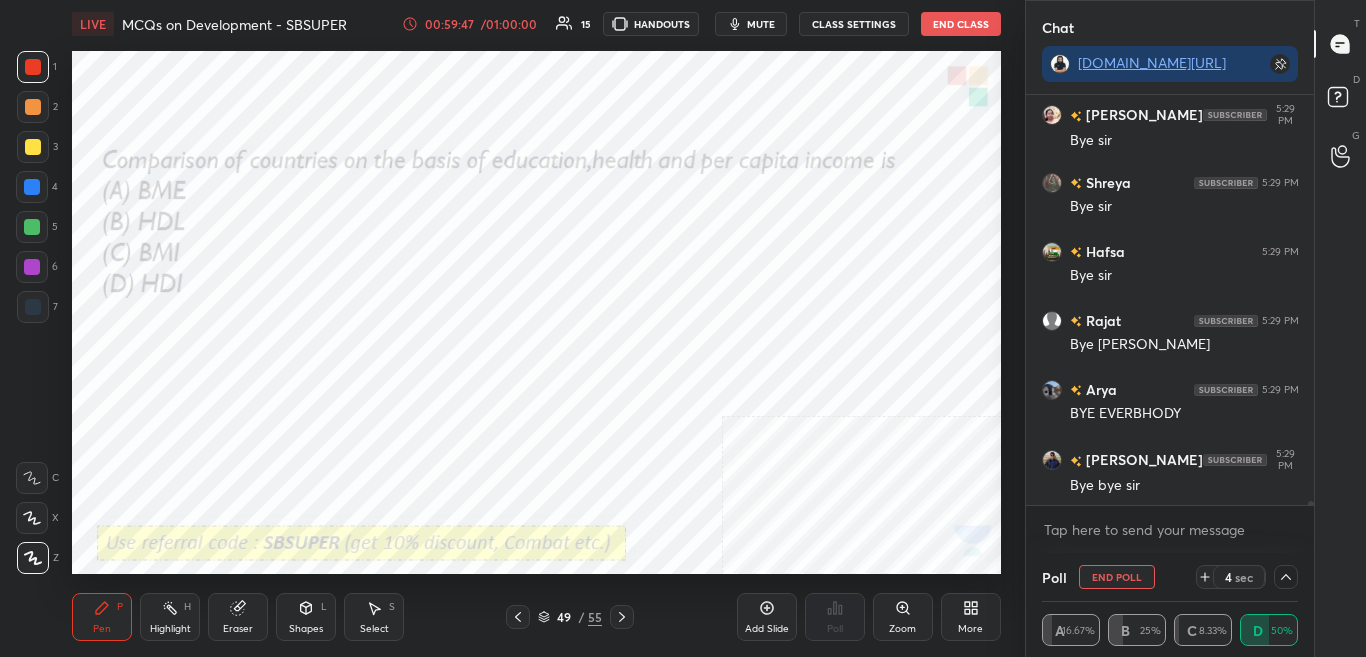 scroll, scrollTop: 39378, scrollLeft: 0, axis: vertical 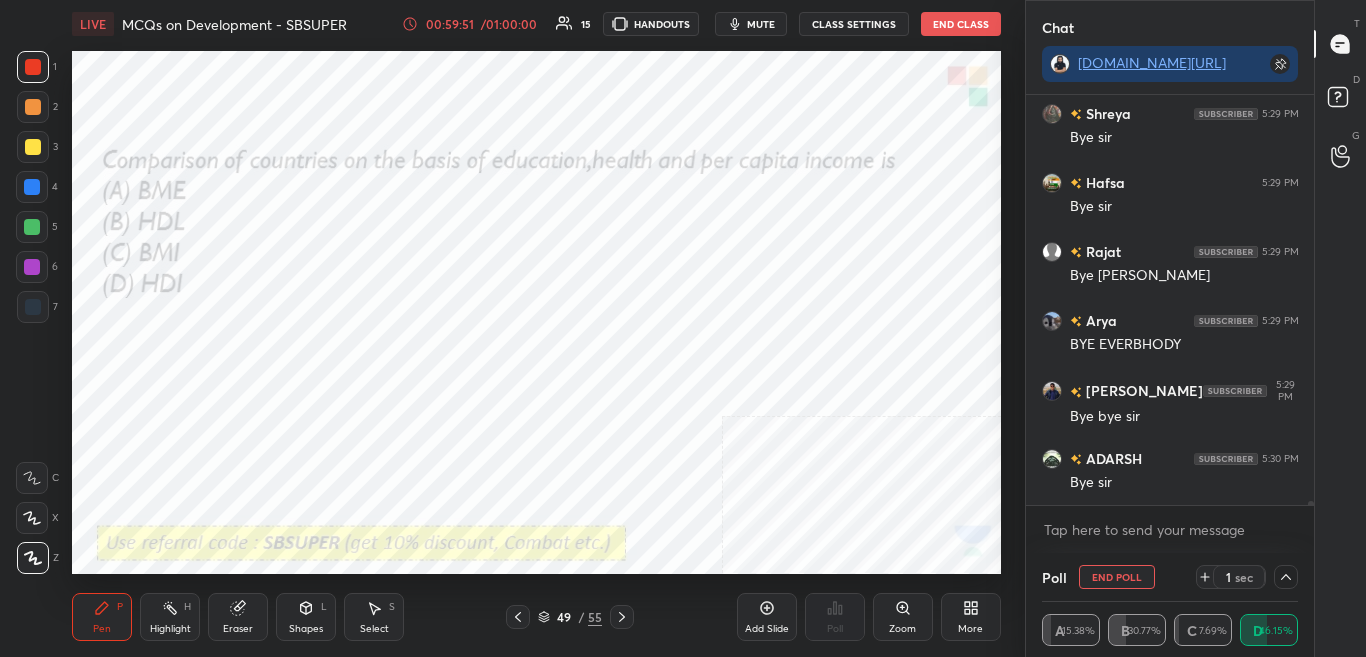 click on "End Poll" at bounding box center (1117, 577) 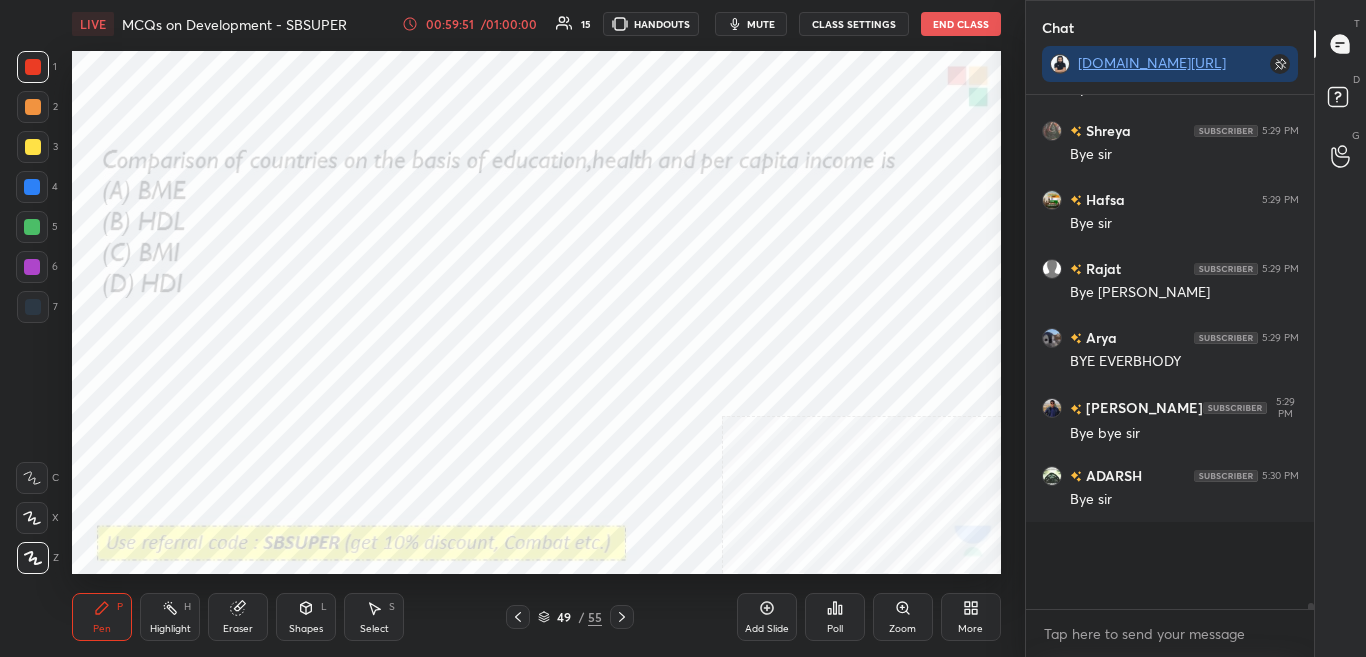scroll, scrollTop: 7, scrollLeft: 7, axis: both 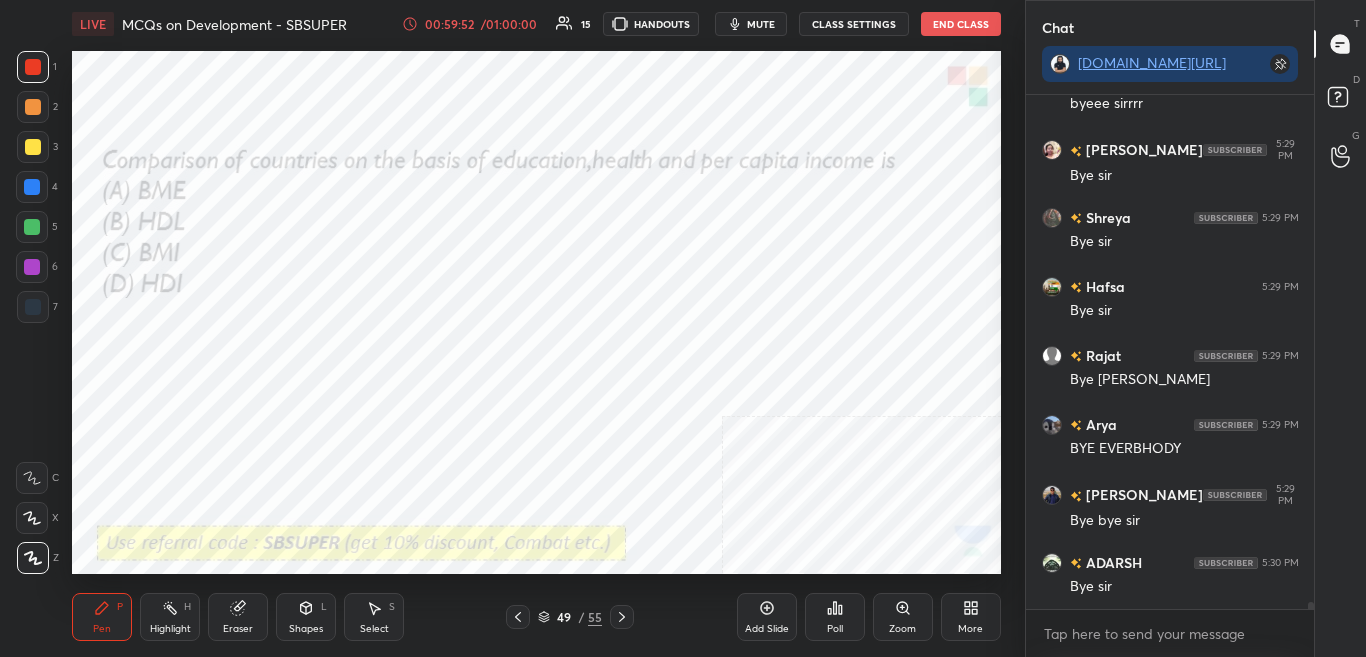 click 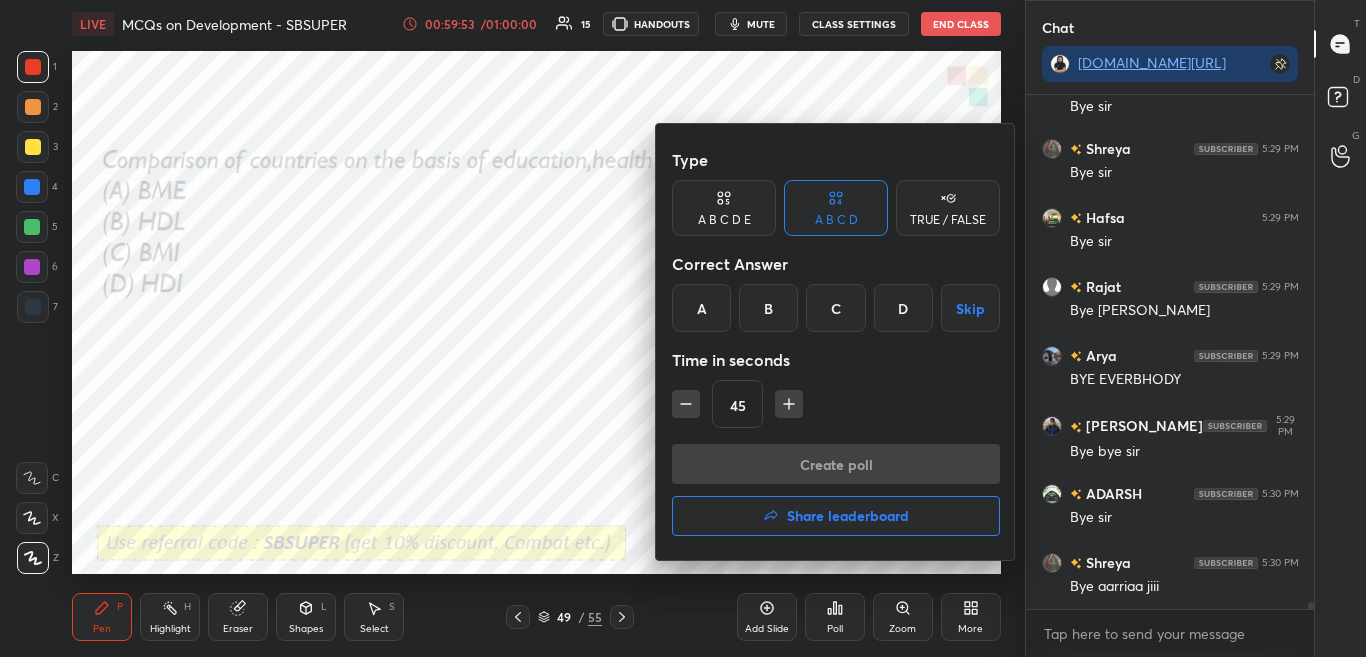 click on "Share leaderboard" at bounding box center (836, 516) 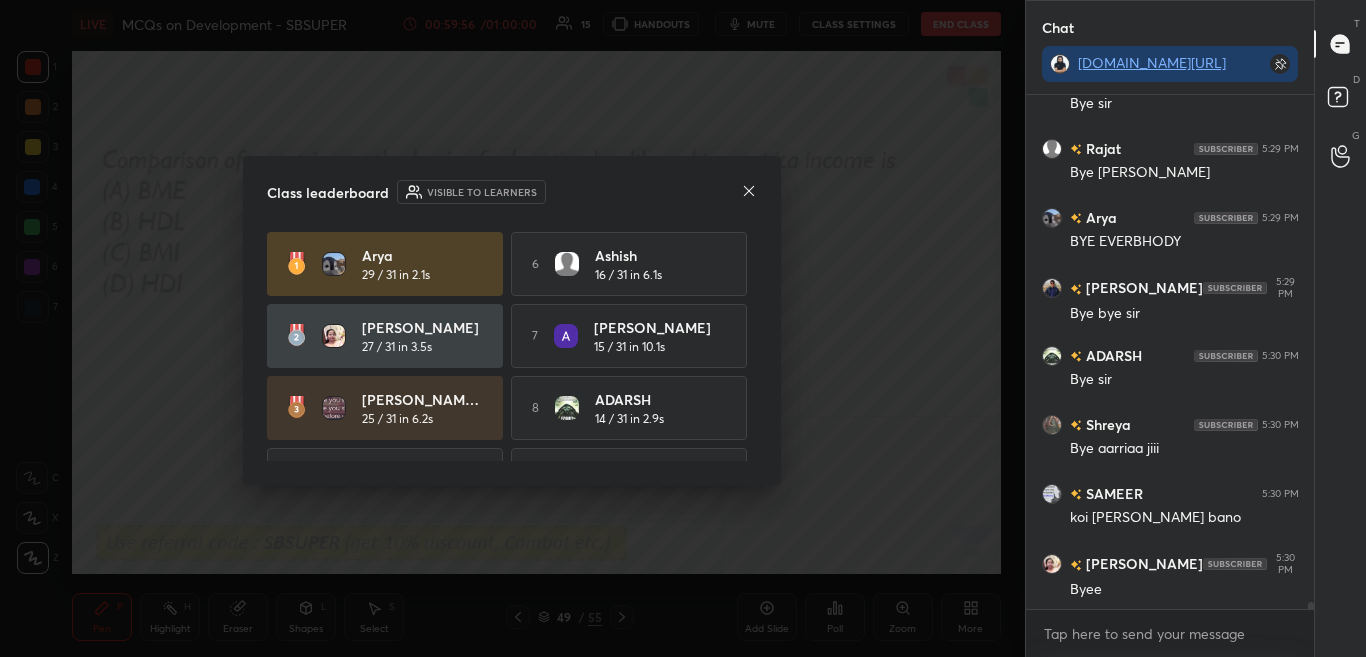 drag, startPoint x: 750, startPoint y: 339, endPoint x: 752, endPoint y: 364, distance: 25.079872 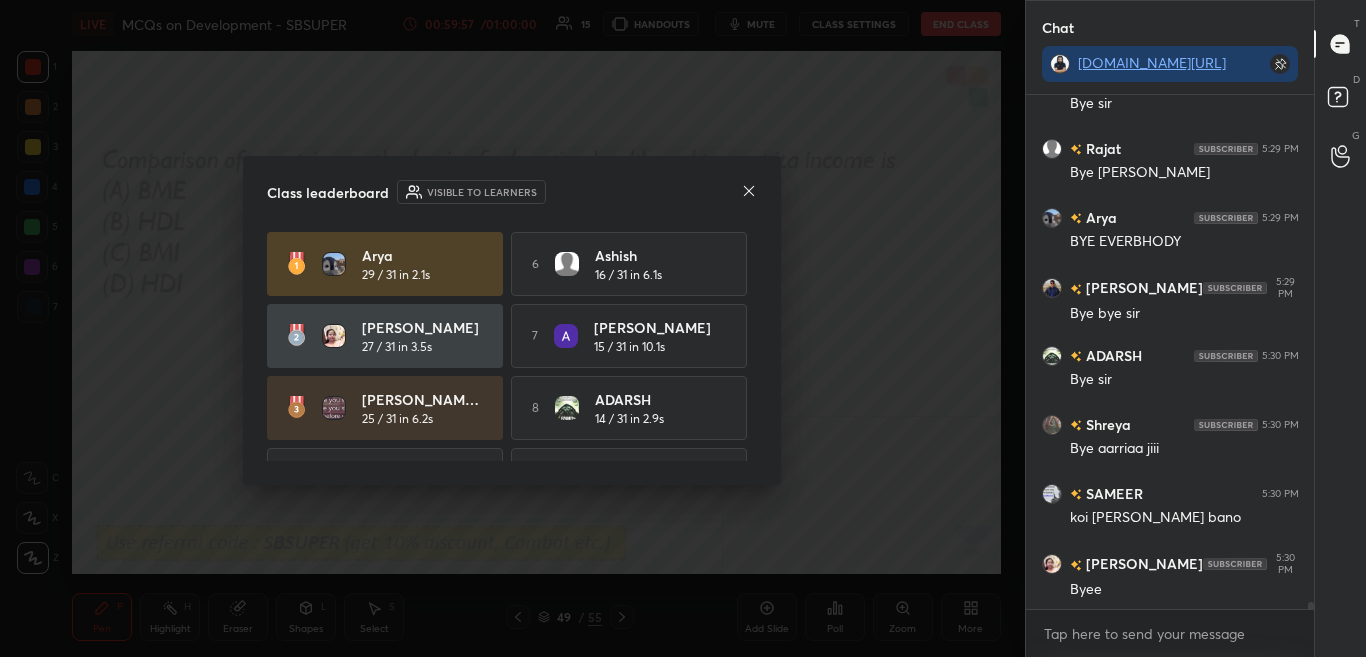 drag, startPoint x: 748, startPoint y: 359, endPoint x: 753, endPoint y: 388, distance: 29.427877 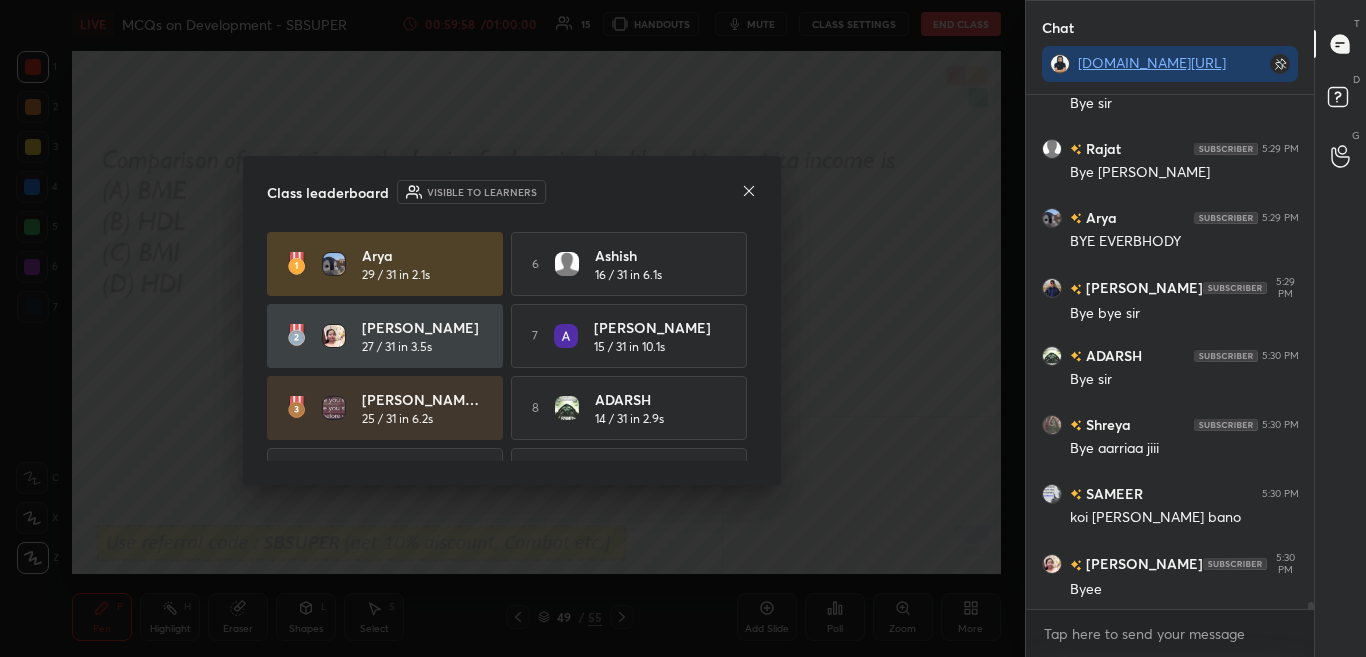 drag, startPoint x: 750, startPoint y: 364, endPoint x: 752, endPoint y: 379, distance: 15.132746 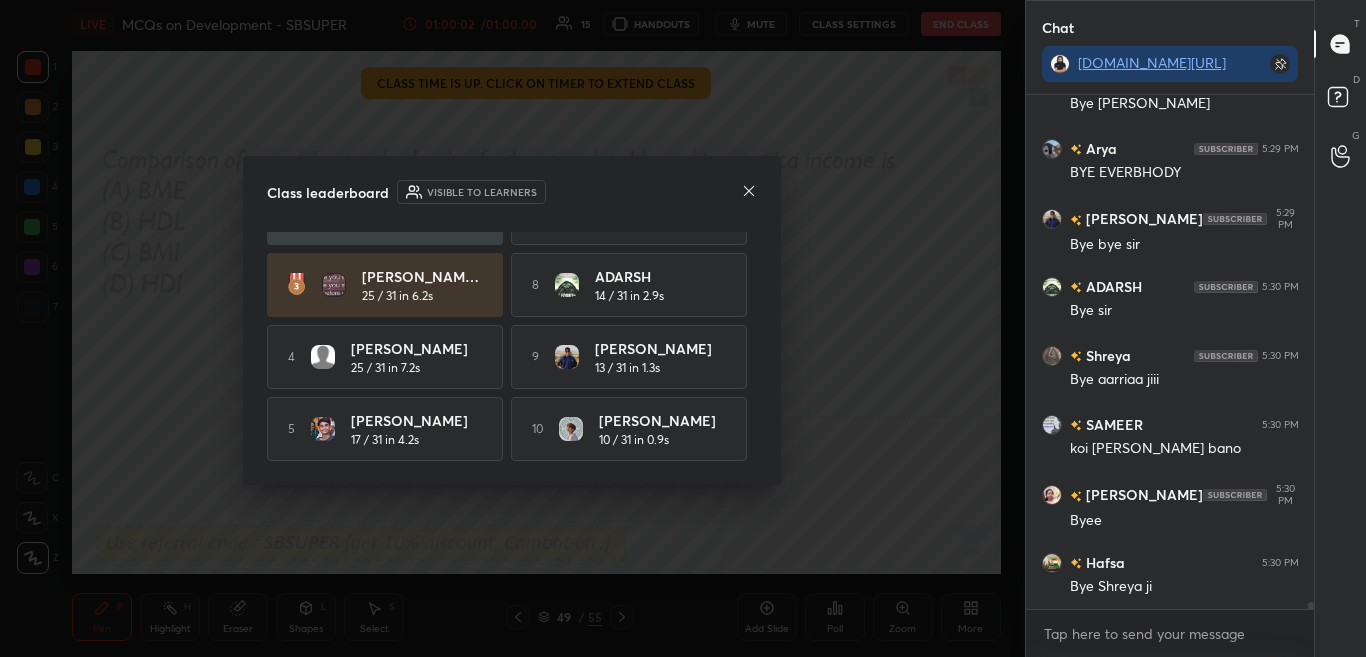 click 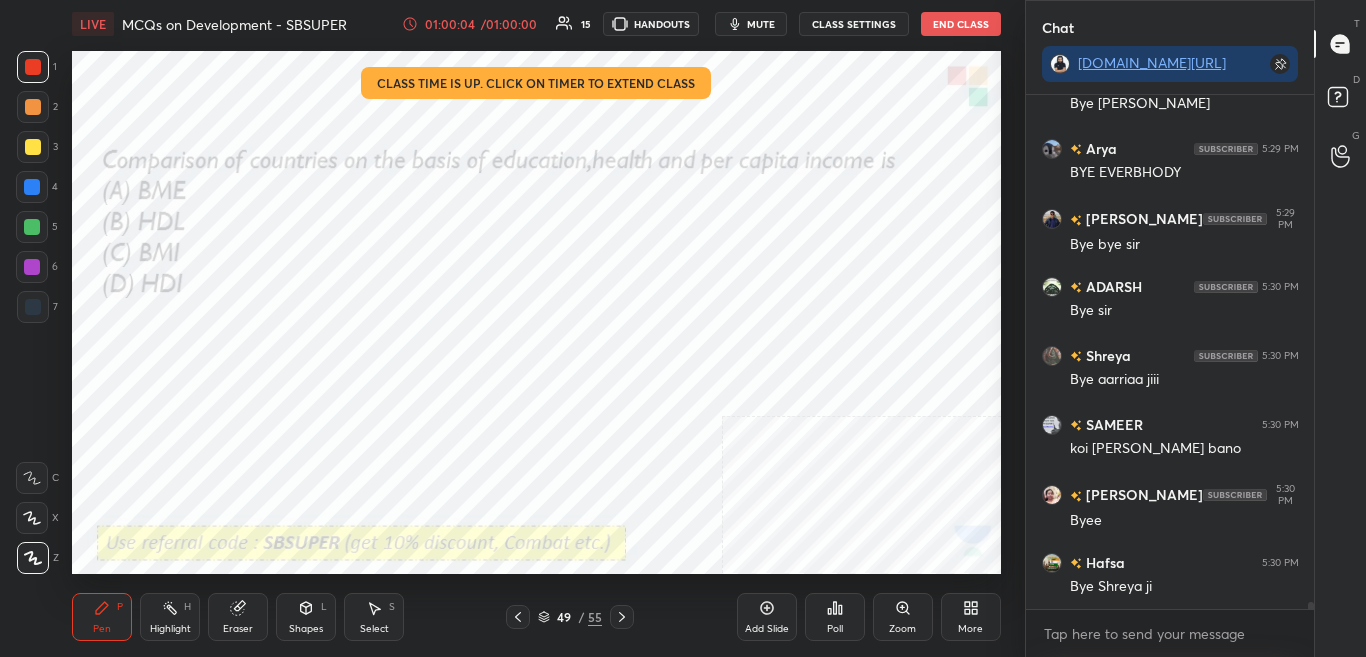 click on "End Class" at bounding box center [961, 24] 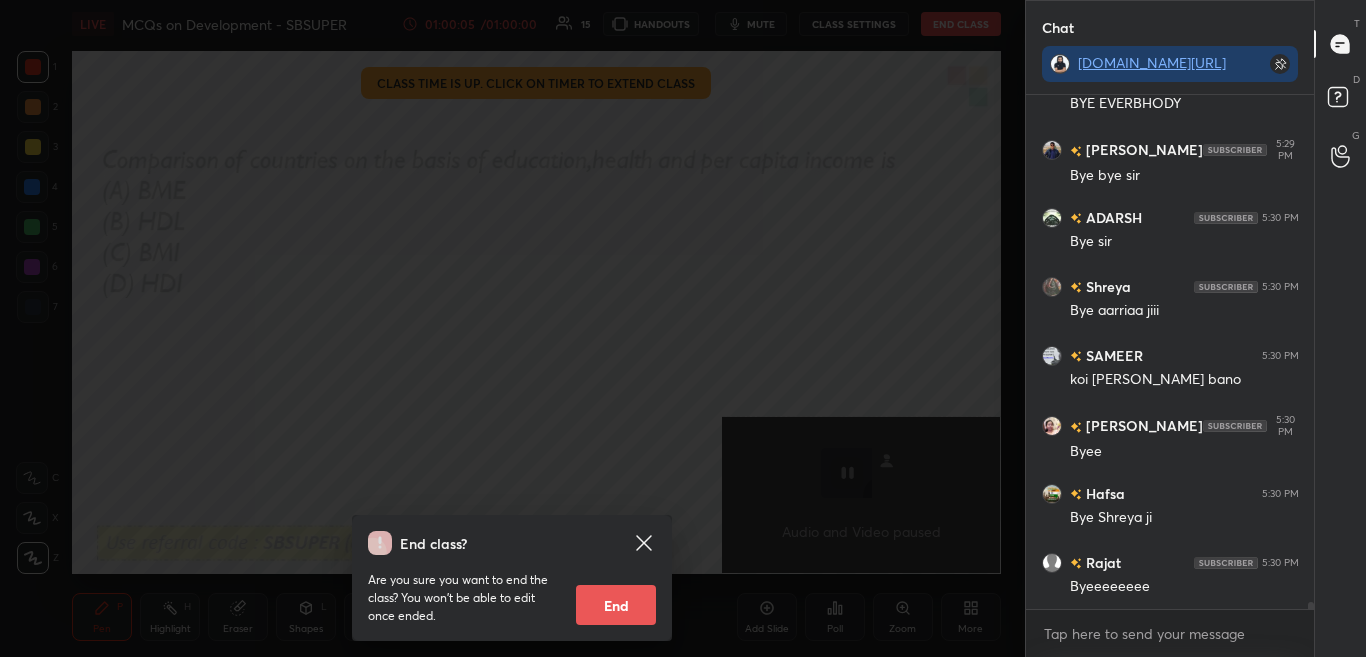 click on "End" at bounding box center [616, 605] 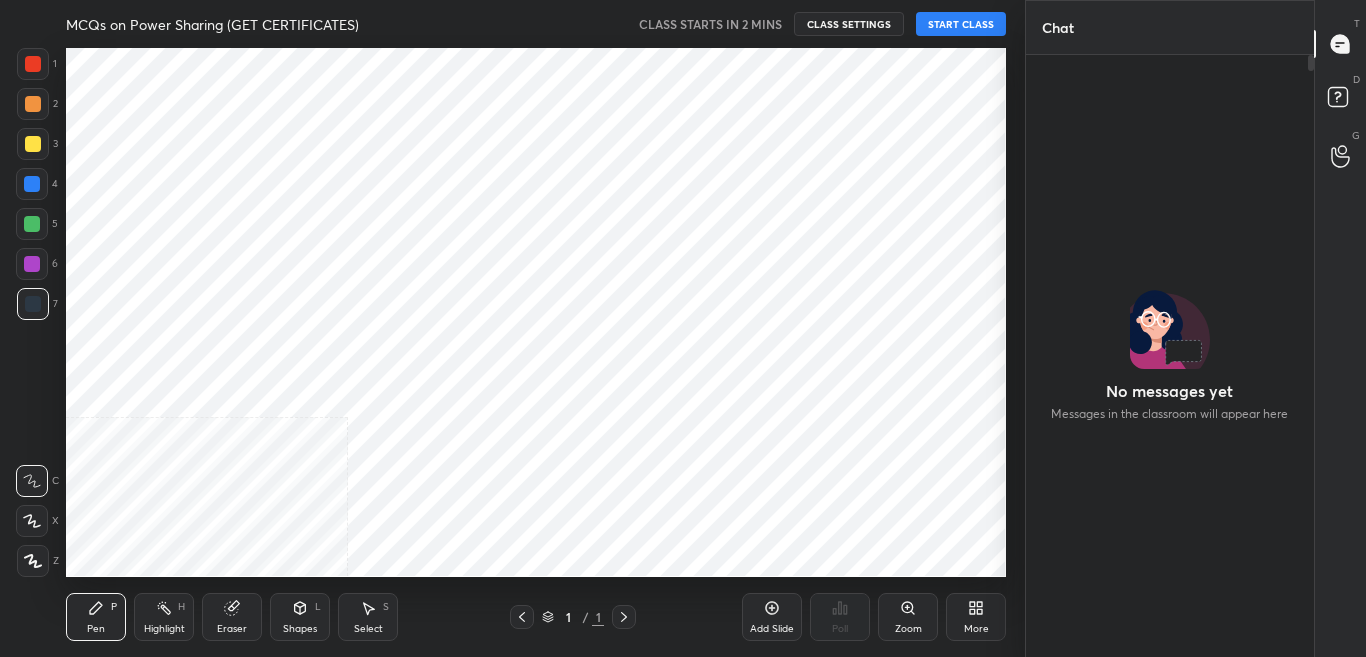 scroll, scrollTop: 0, scrollLeft: 0, axis: both 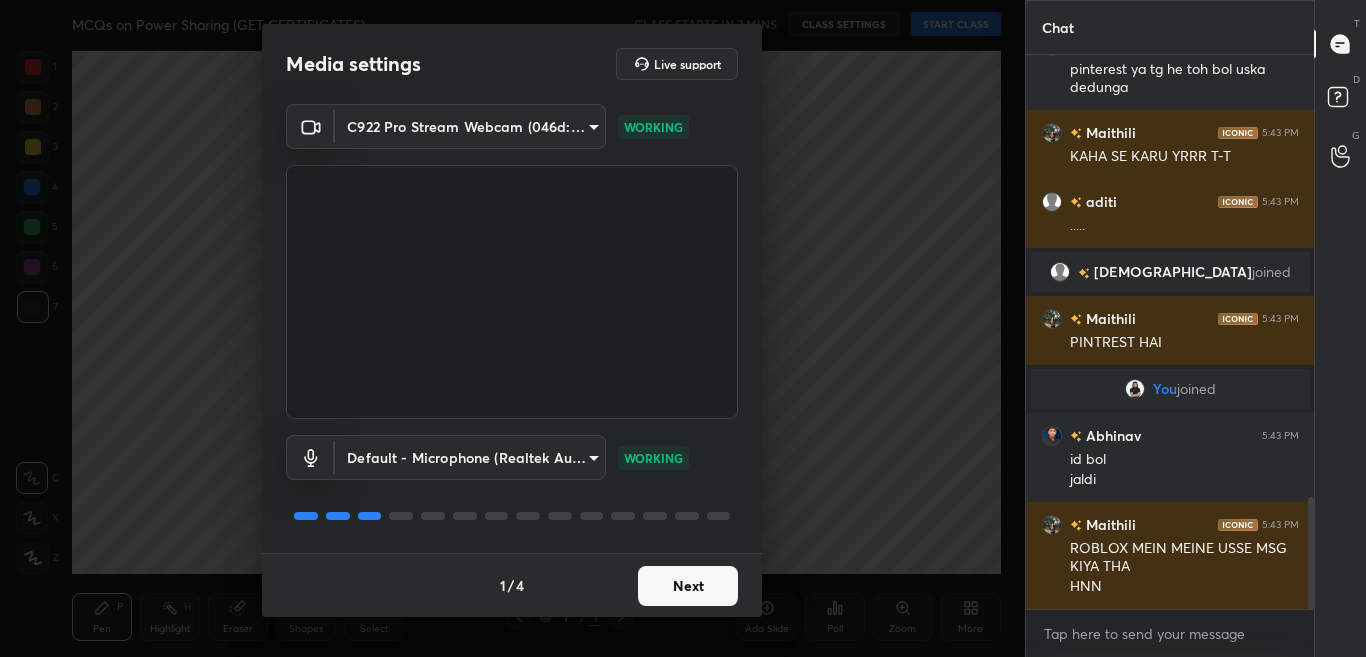 click on "1 / 4 Next" at bounding box center [512, 585] 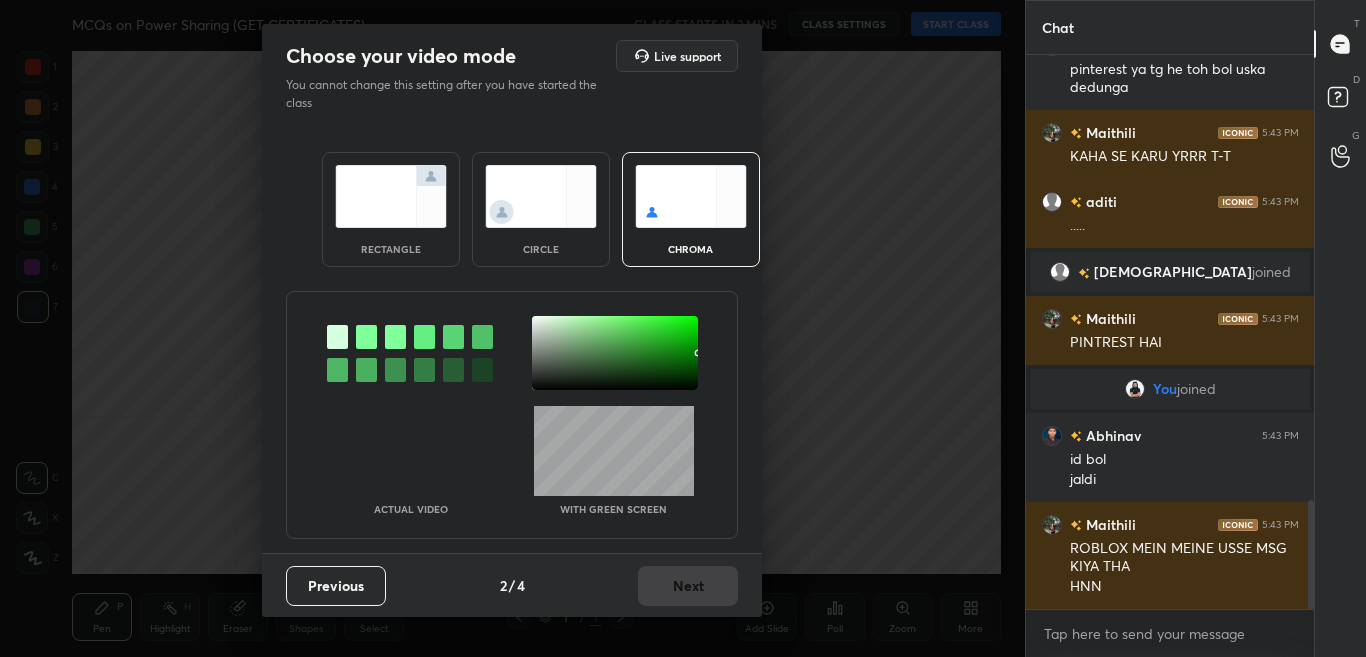 scroll, scrollTop: 2255, scrollLeft: 0, axis: vertical 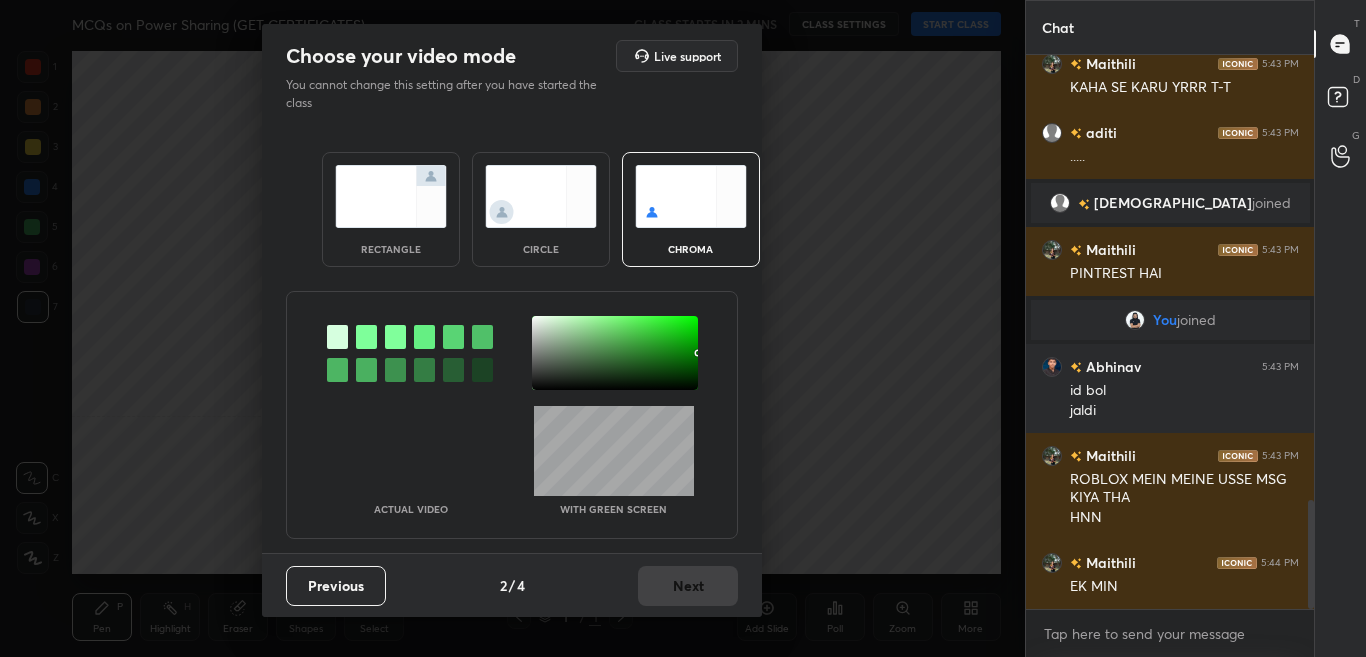 click at bounding box center (366, 337) 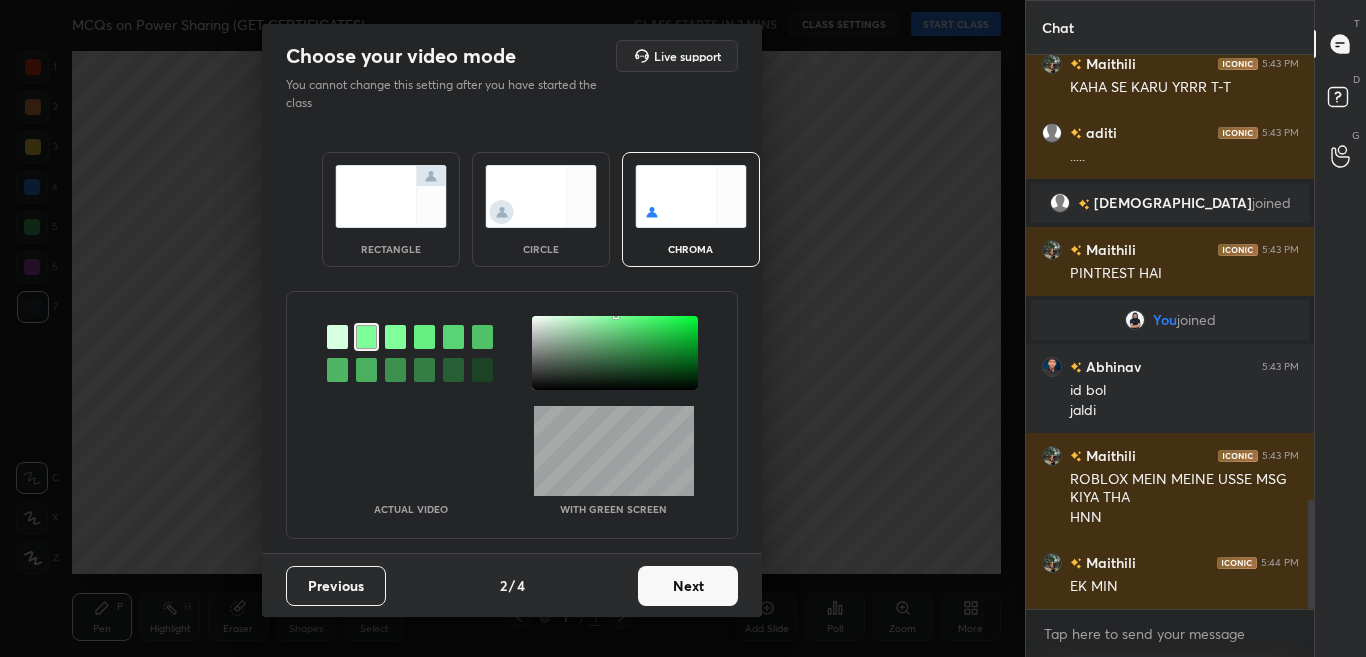 click at bounding box center [615, 353] 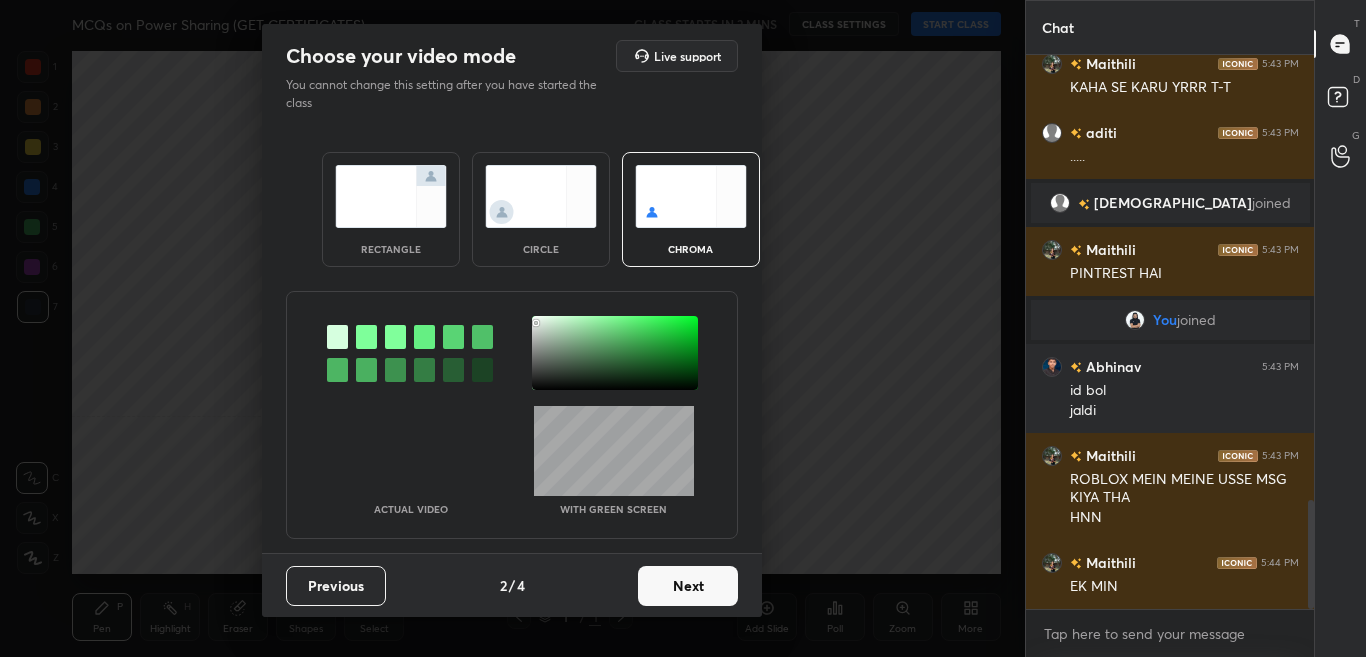 click on "Next" at bounding box center [688, 586] 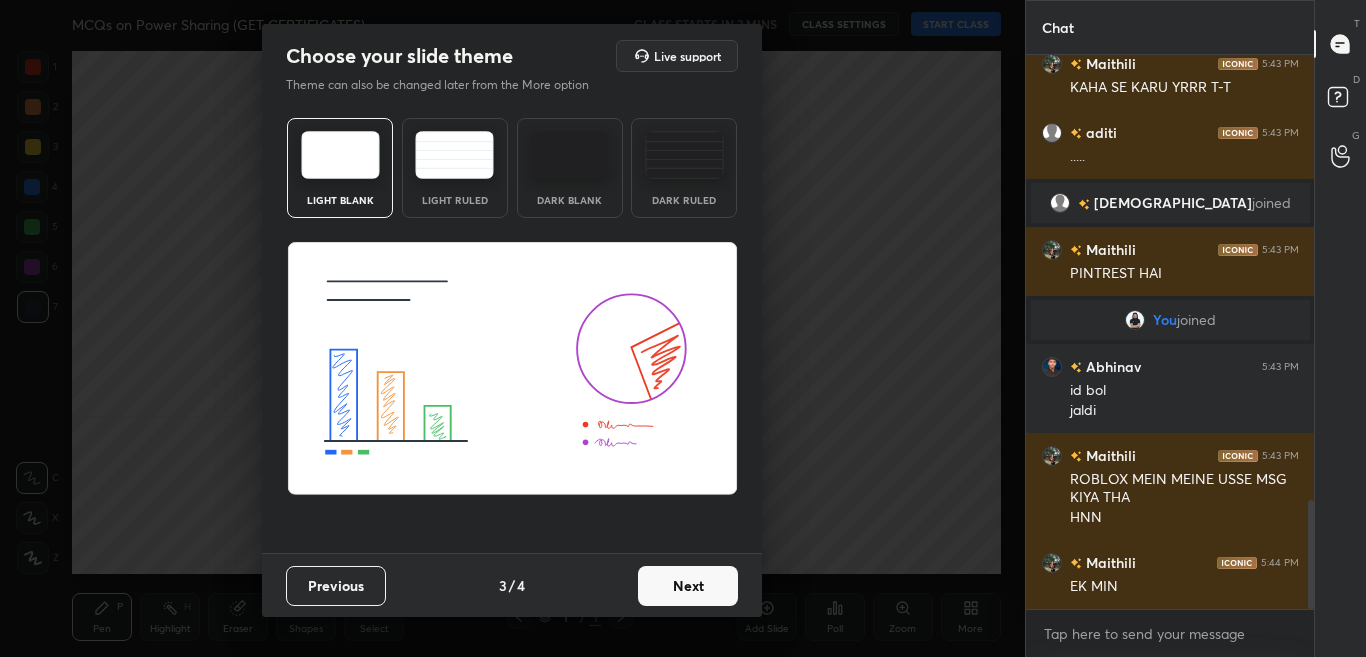 click on "Next" at bounding box center [688, 586] 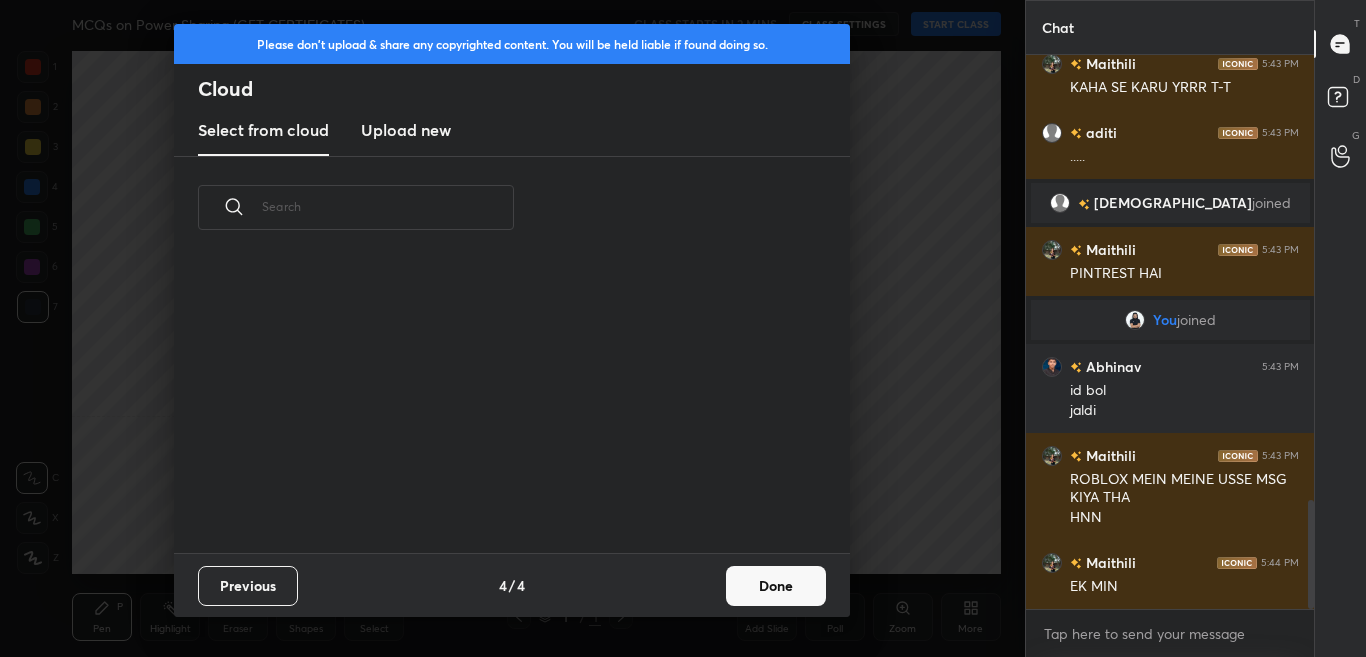 click on "Done" at bounding box center (776, 586) 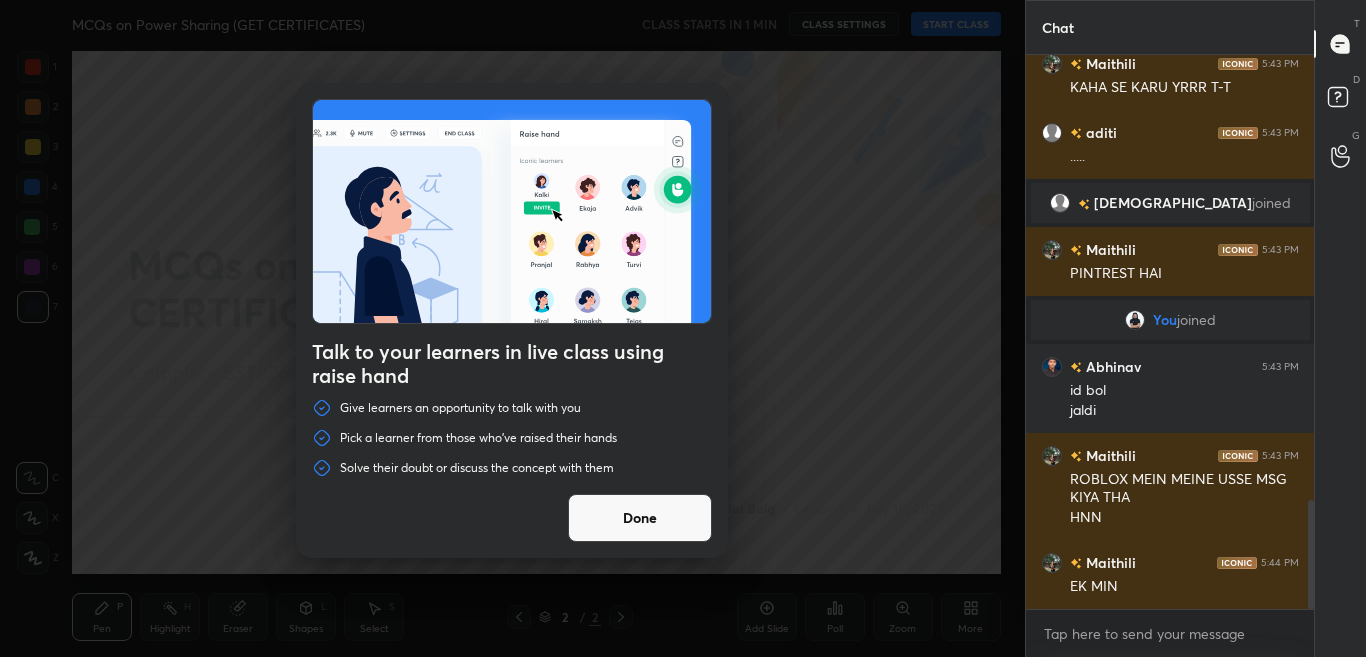 click on "Done" at bounding box center (640, 518) 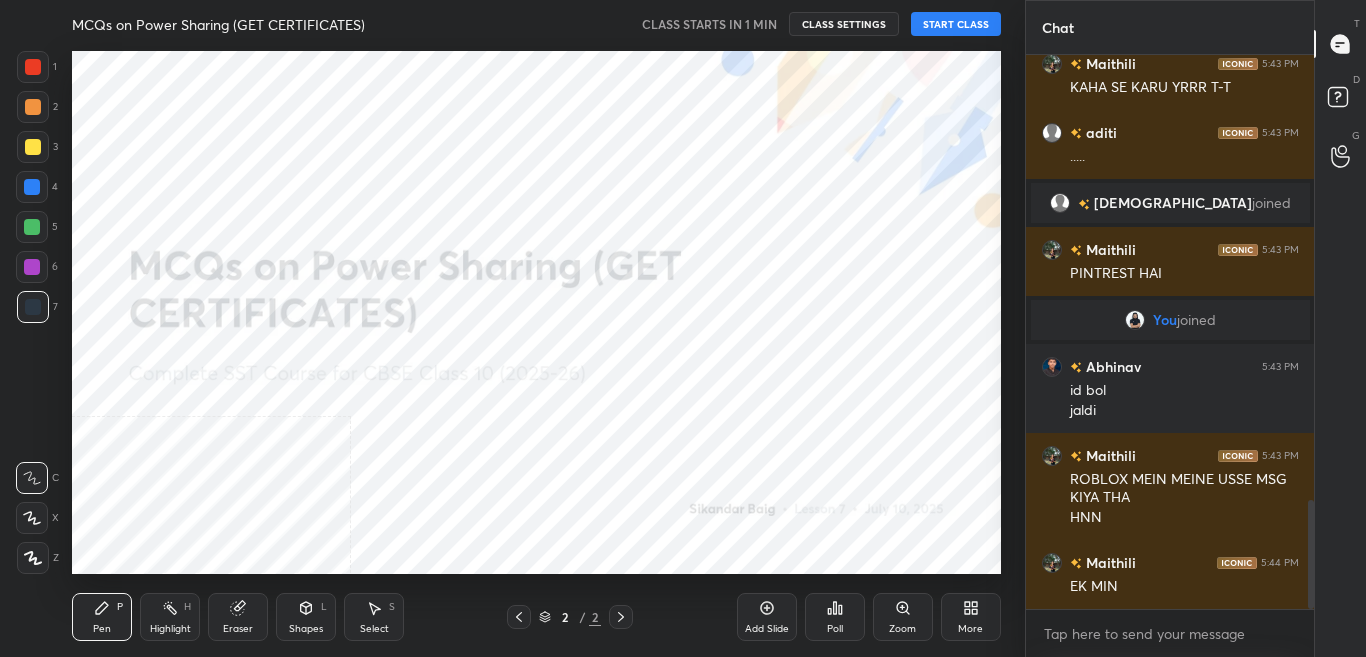click on "More" at bounding box center (970, 629) 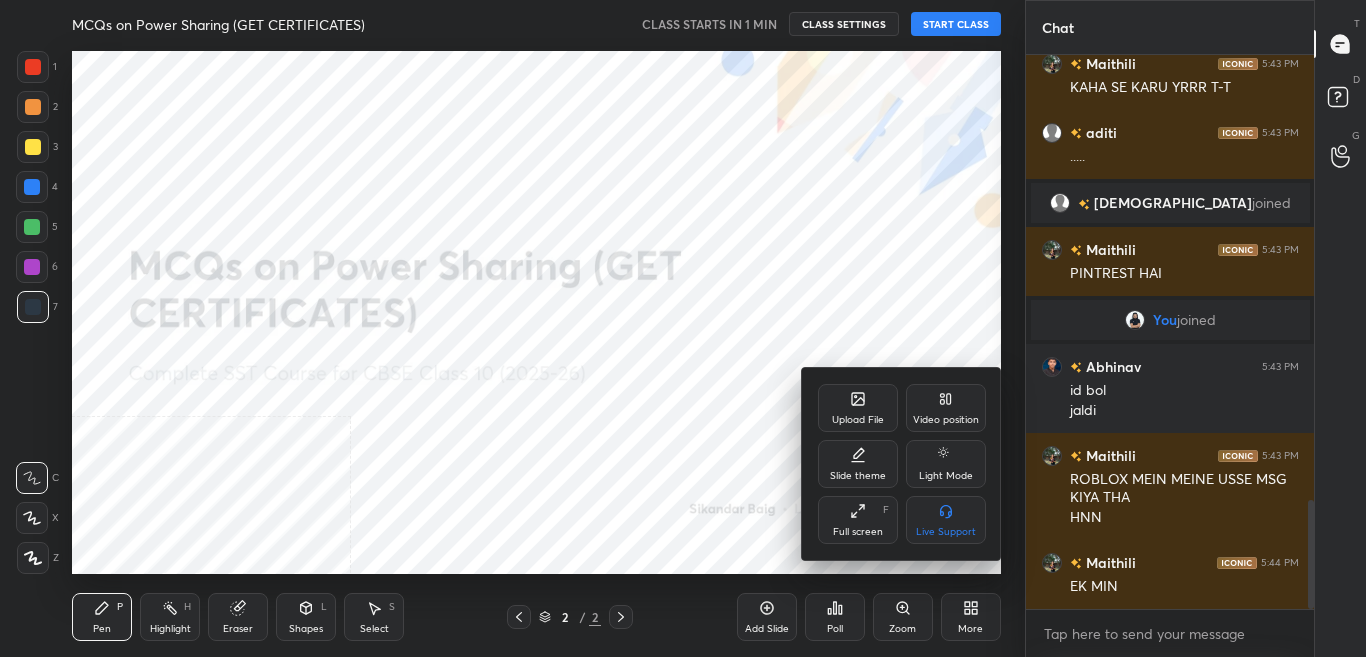 click on "Video position" at bounding box center [946, 408] 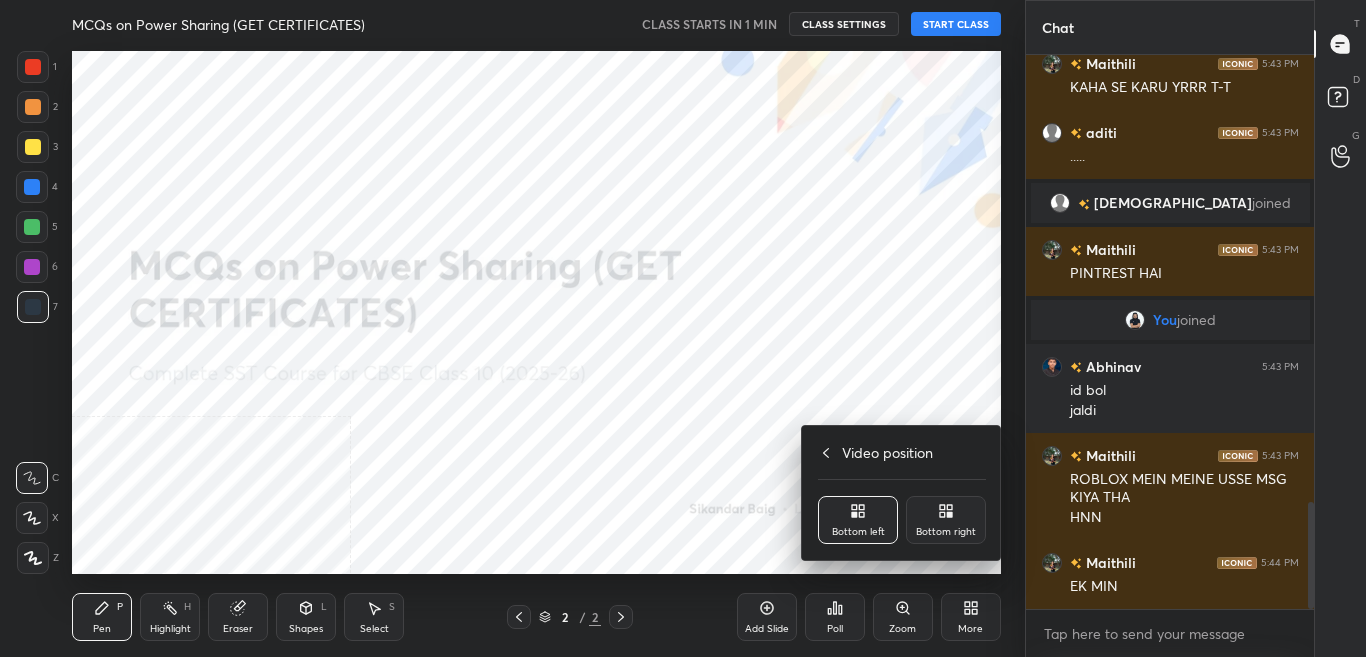 scroll, scrollTop: 2324, scrollLeft: 0, axis: vertical 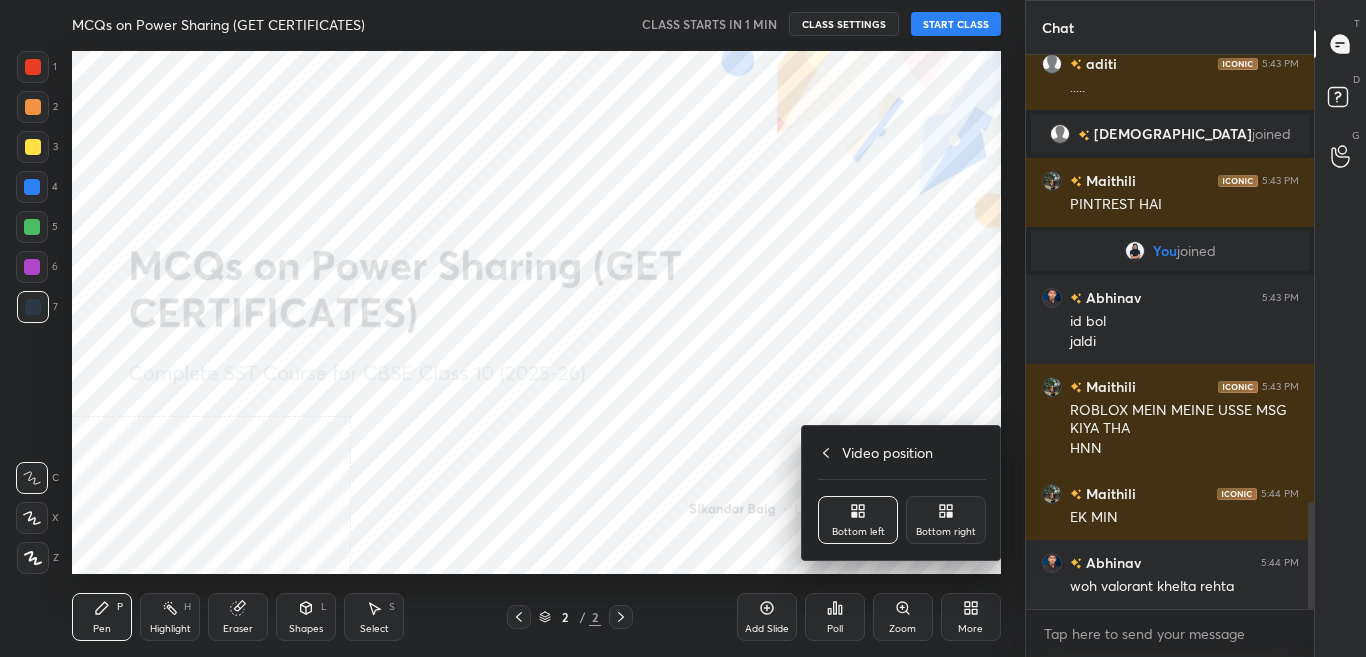 click on "Bottom right" at bounding box center [946, 520] 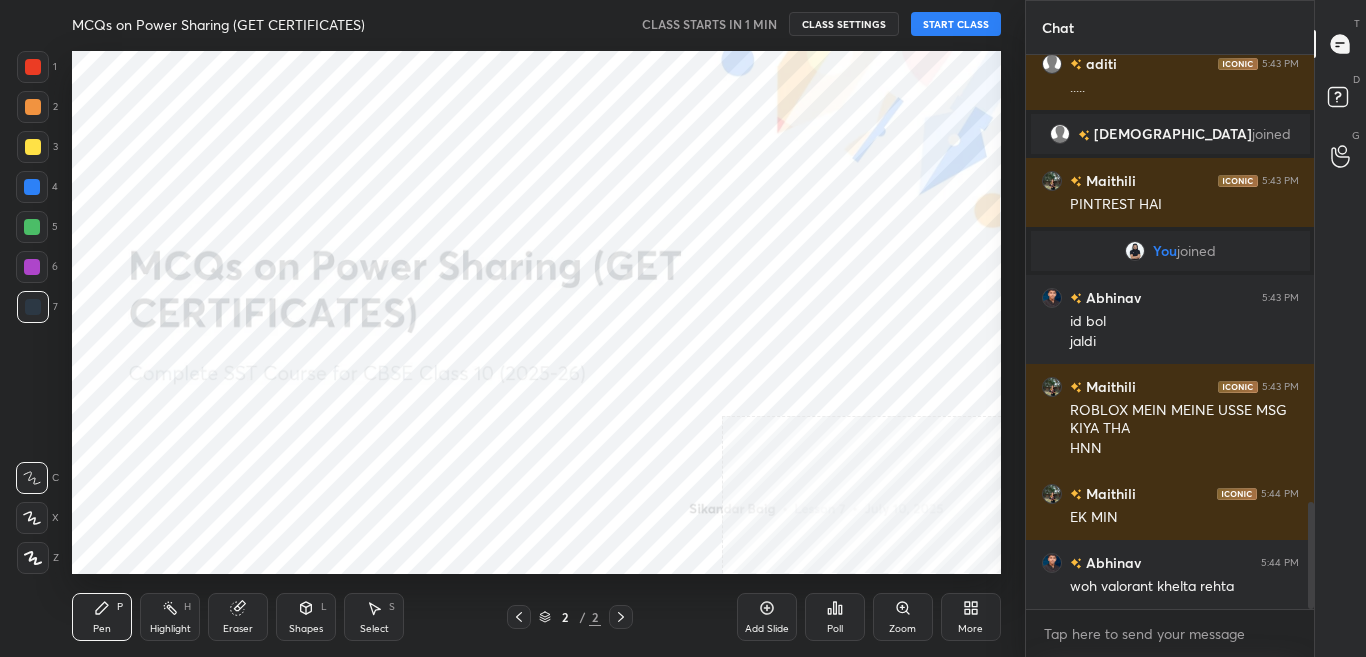 click on "More" at bounding box center (971, 617) 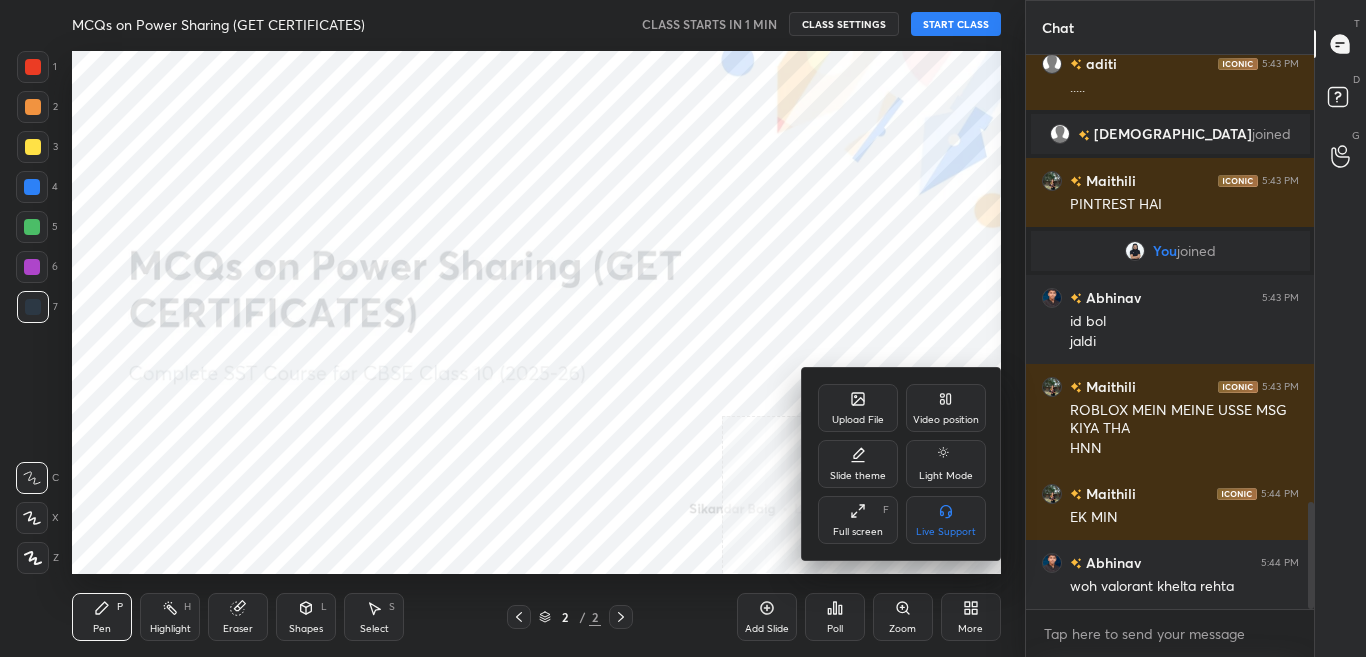 click on "Upload File" at bounding box center [858, 408] 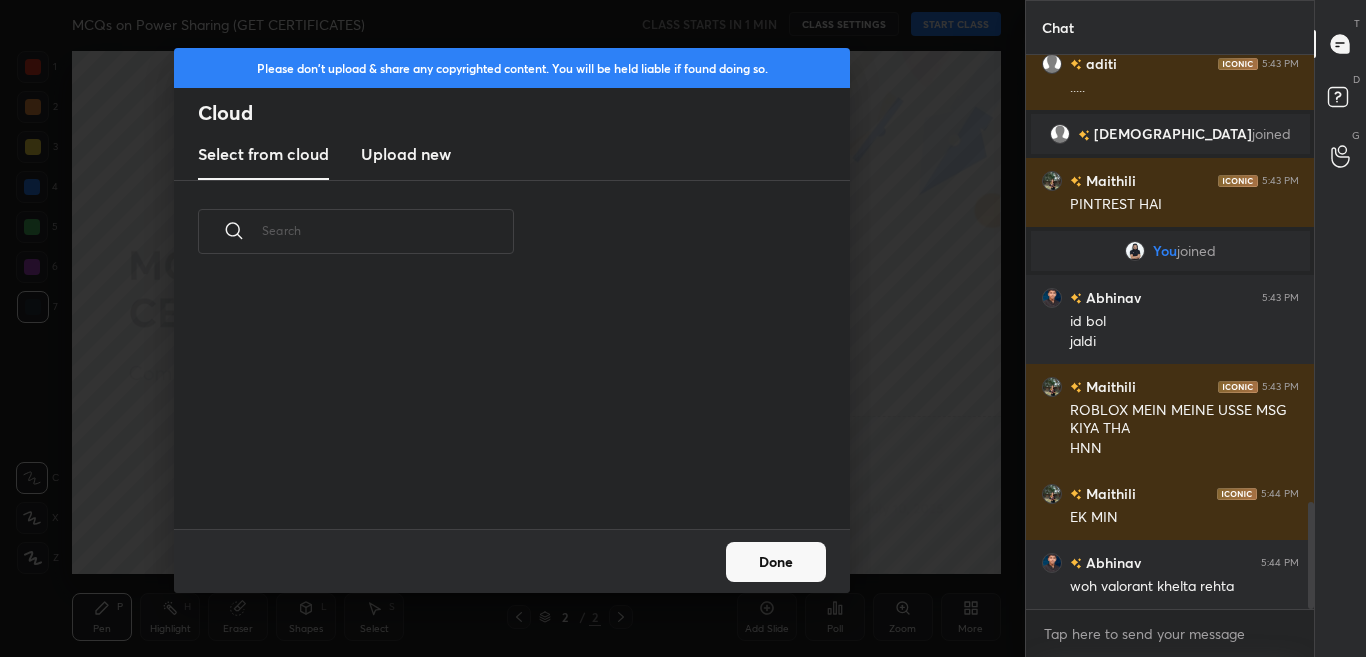 scroll, scrollTop: 7, scrollLeft: 11, axis: both 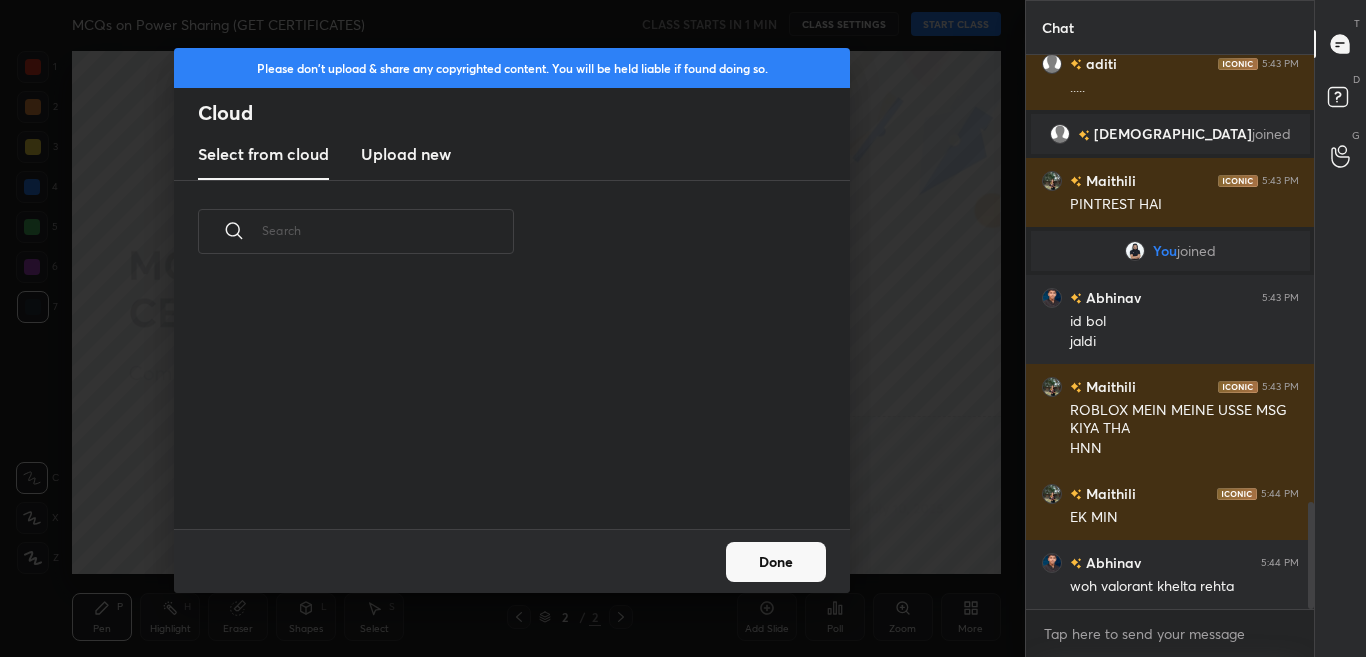 click on "Upload new" at bounding box center [406, 155] 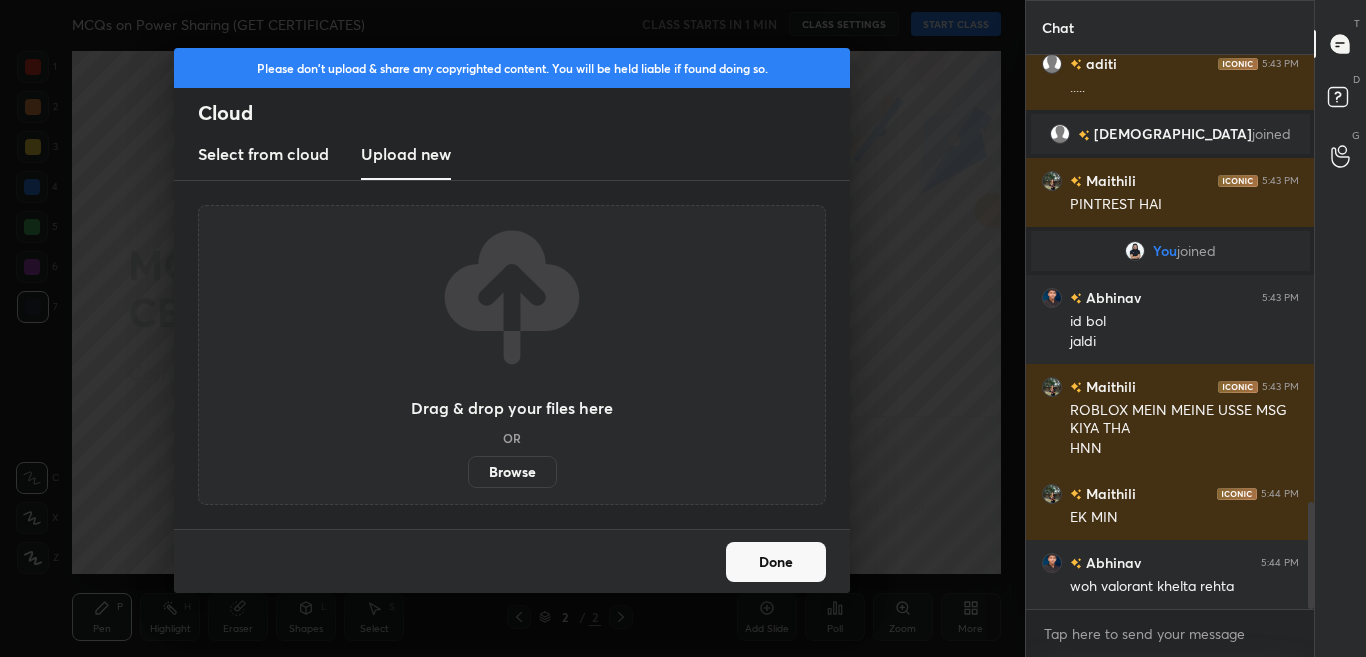 click on "Browse" at bounding box center (512, 472) 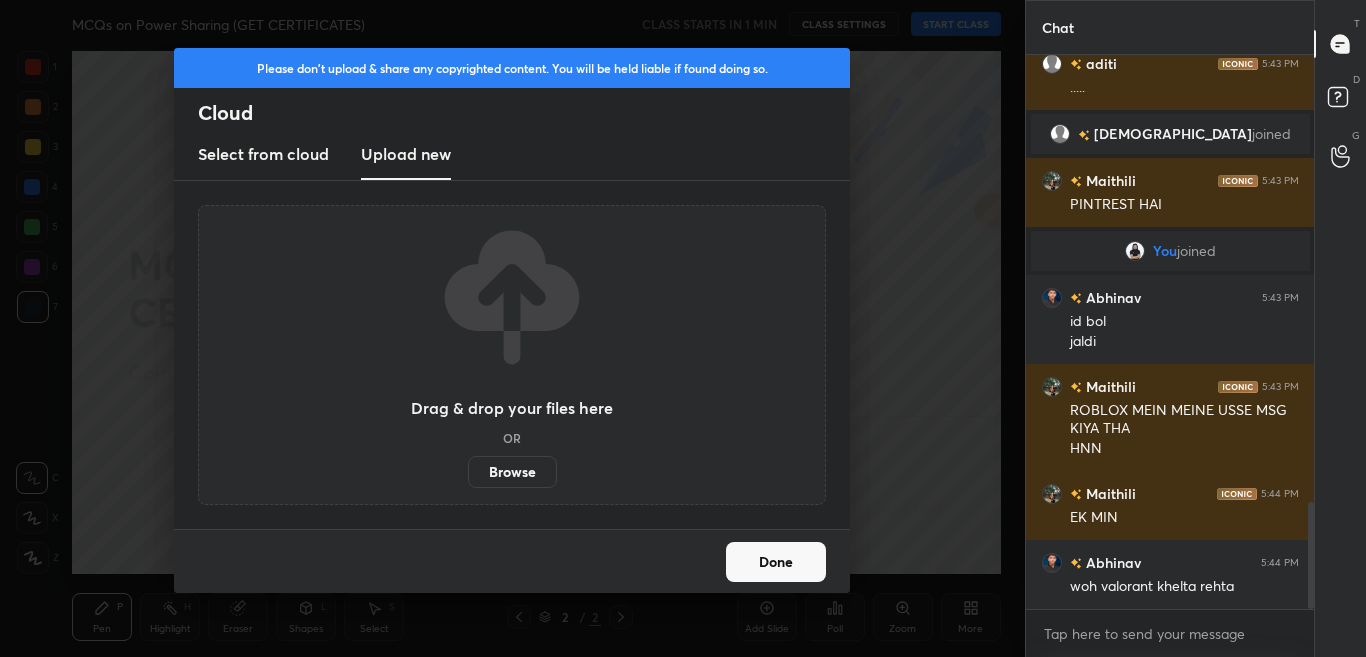 scroll, scrollTop: 2393, scrollLeft: 0, axis: vertical 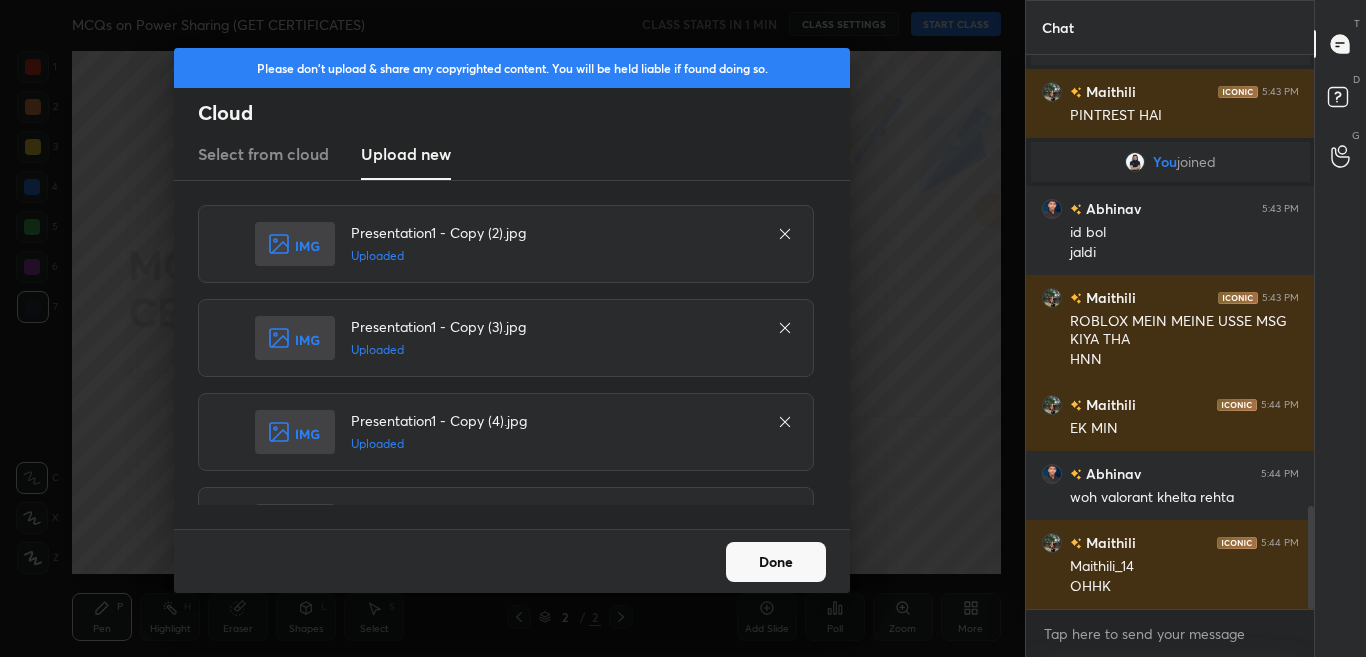 click on "Done" at bounding box center (776, 562) 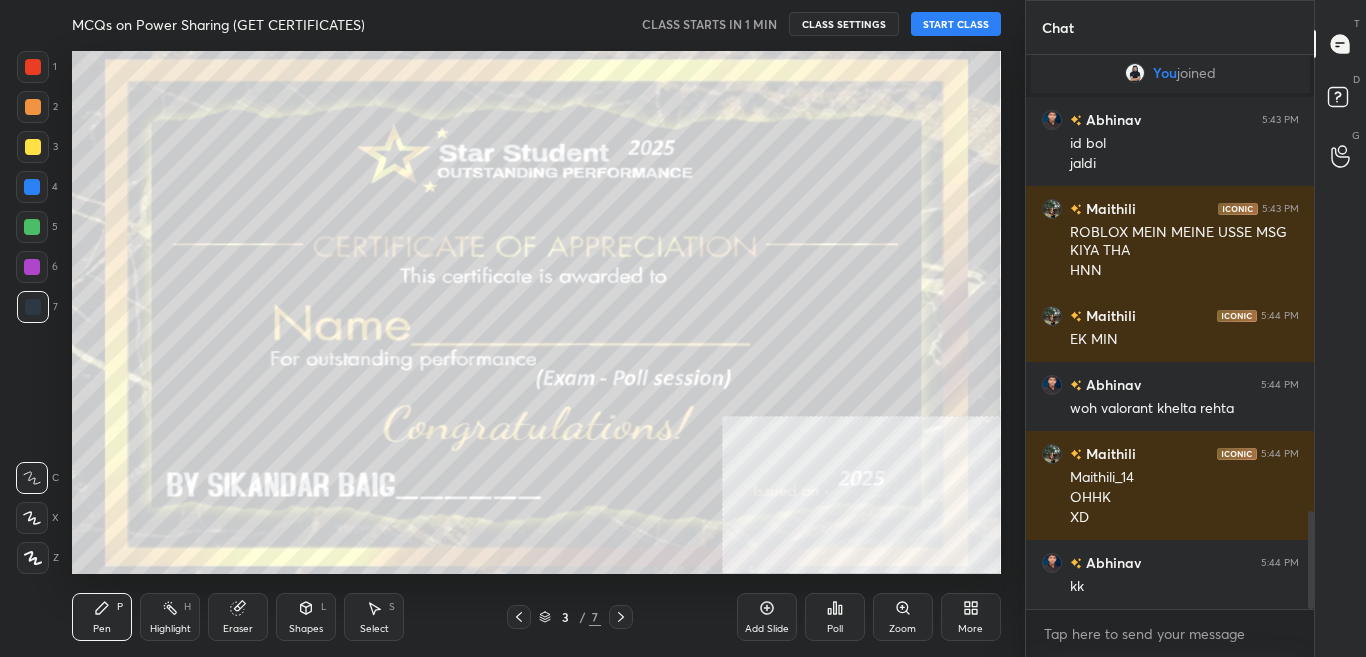 scroll, scrollTop: 2571, scrollLeft: 0, axis: vertical 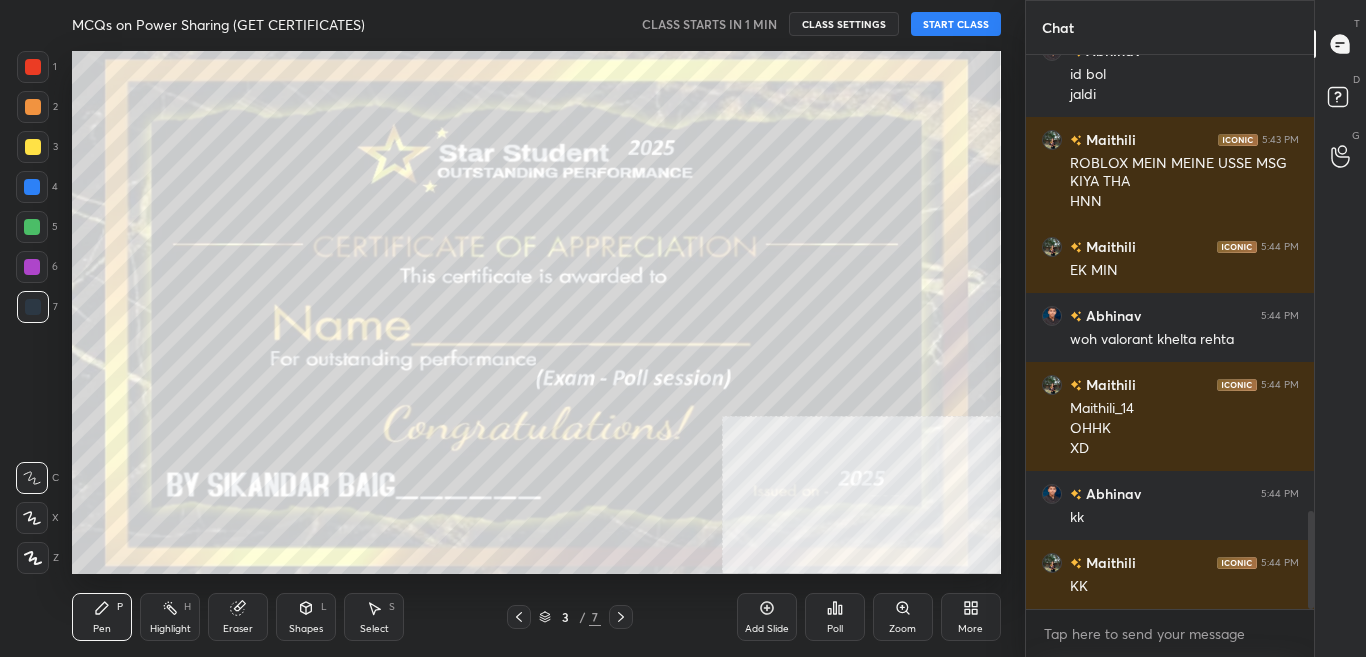 click on "START CLASS" at bounding box center (956, 24) 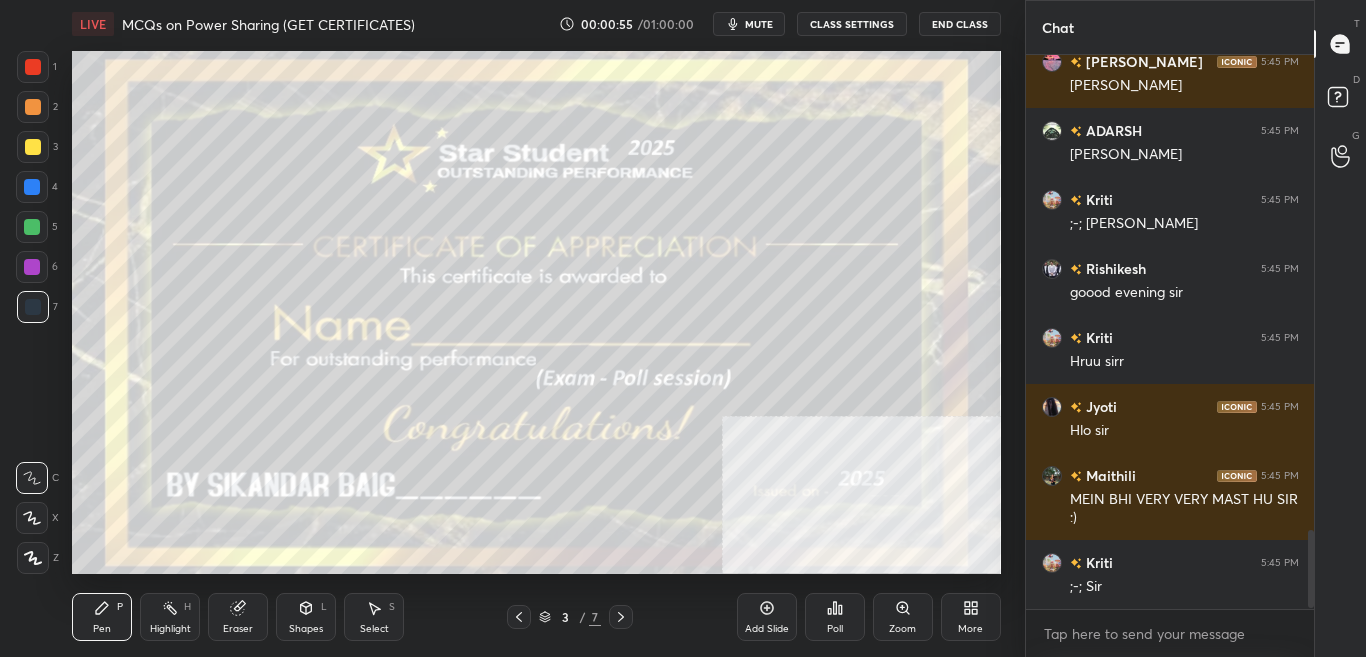 scroll, scrollTop: 3423, scrollLeft: 0, axis: vertical 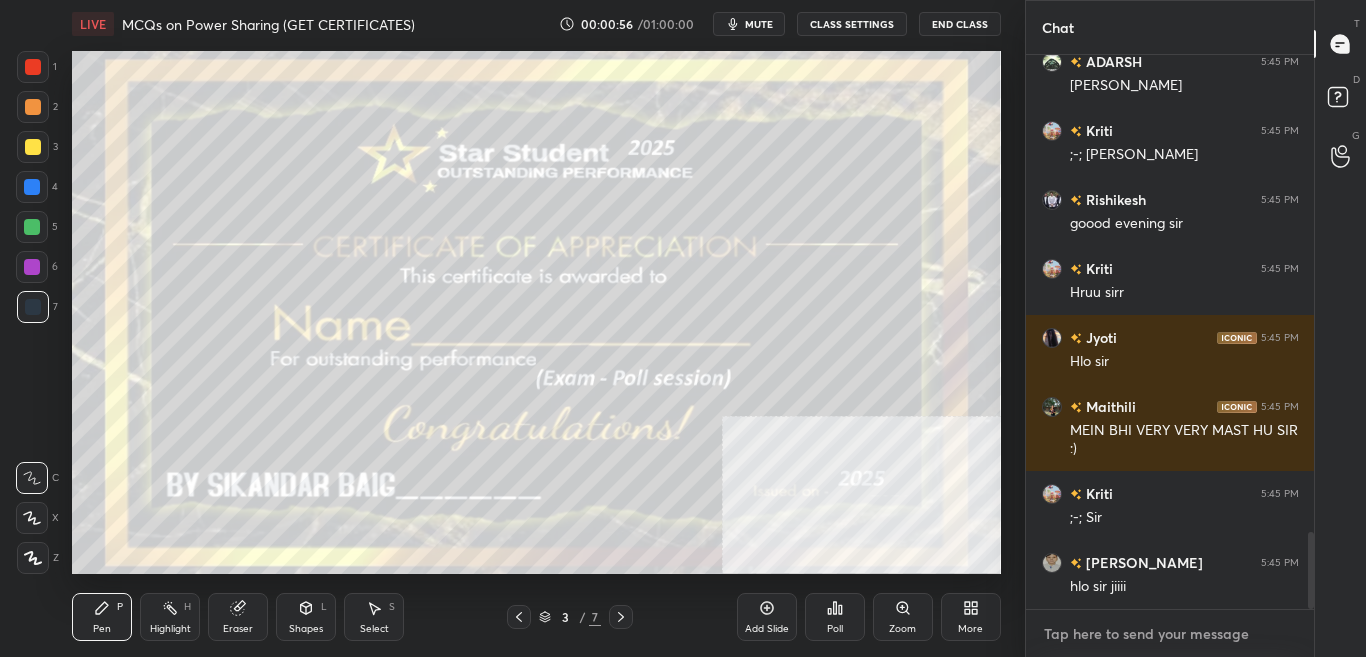type on "x" 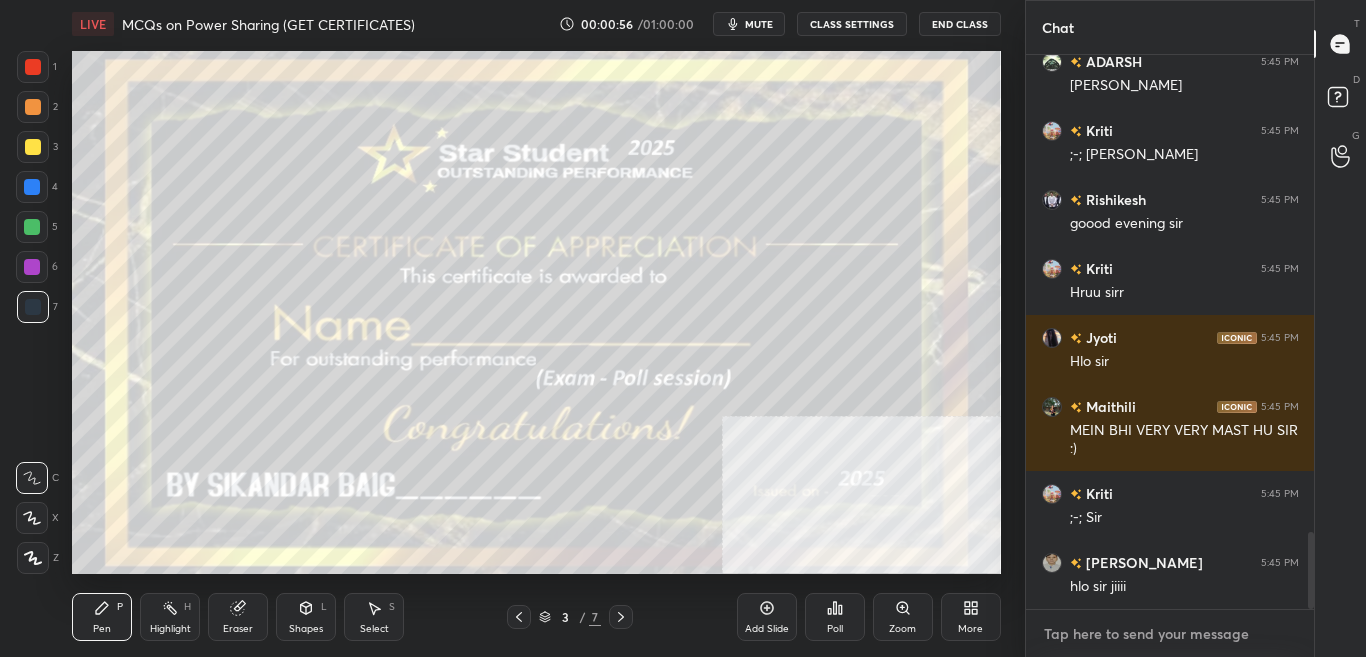 click at bounding box center [1170, 634] 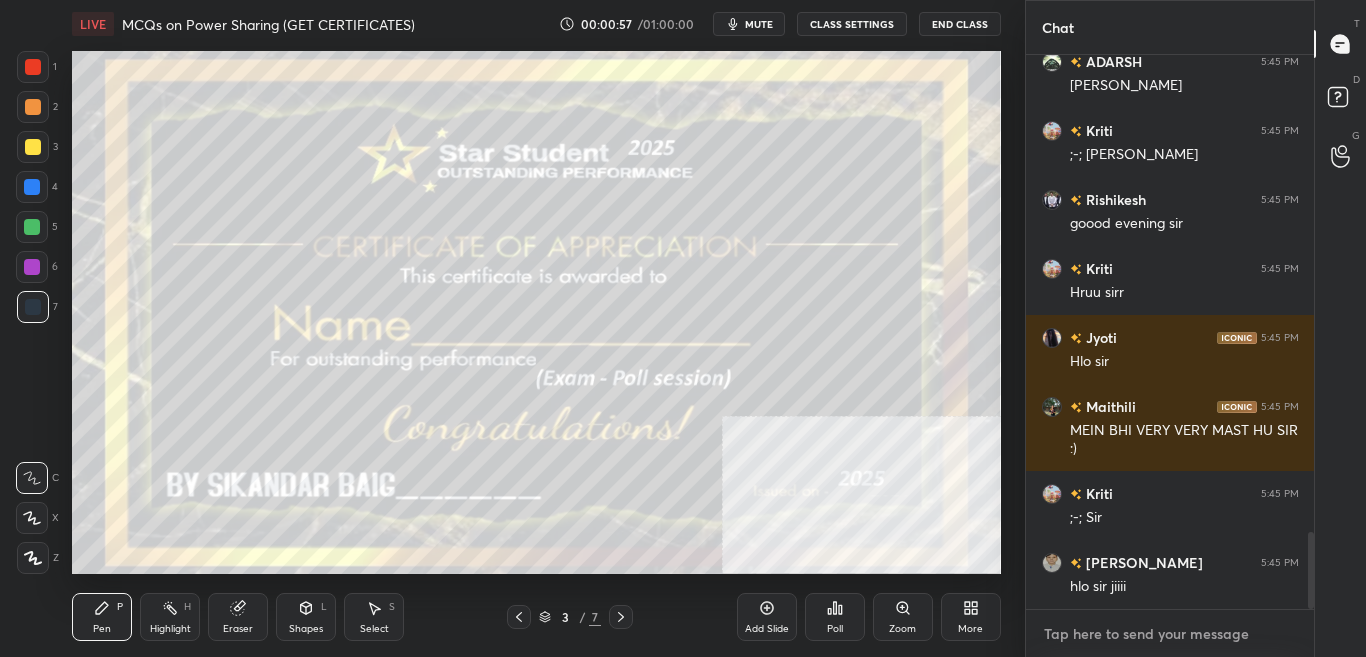 click at bounding box center (1170, 634) 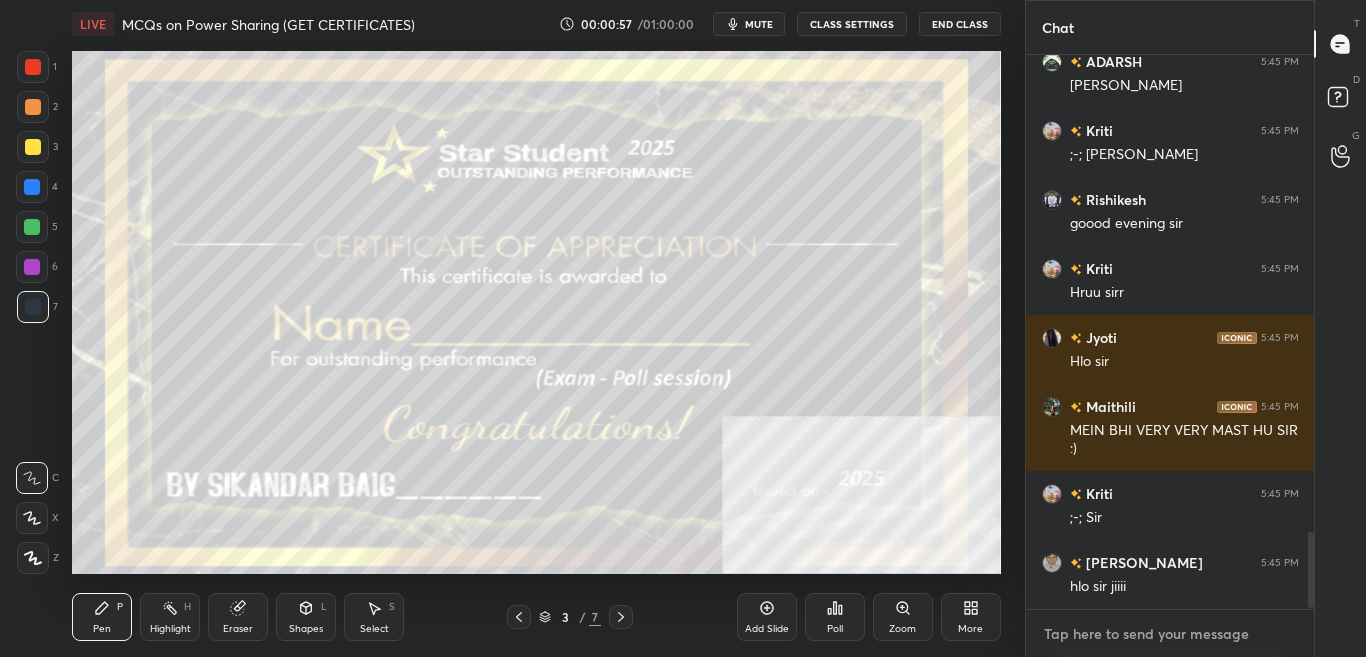 scroll, scrollTop: 3492, scrollLeft: 0, axis: vertical 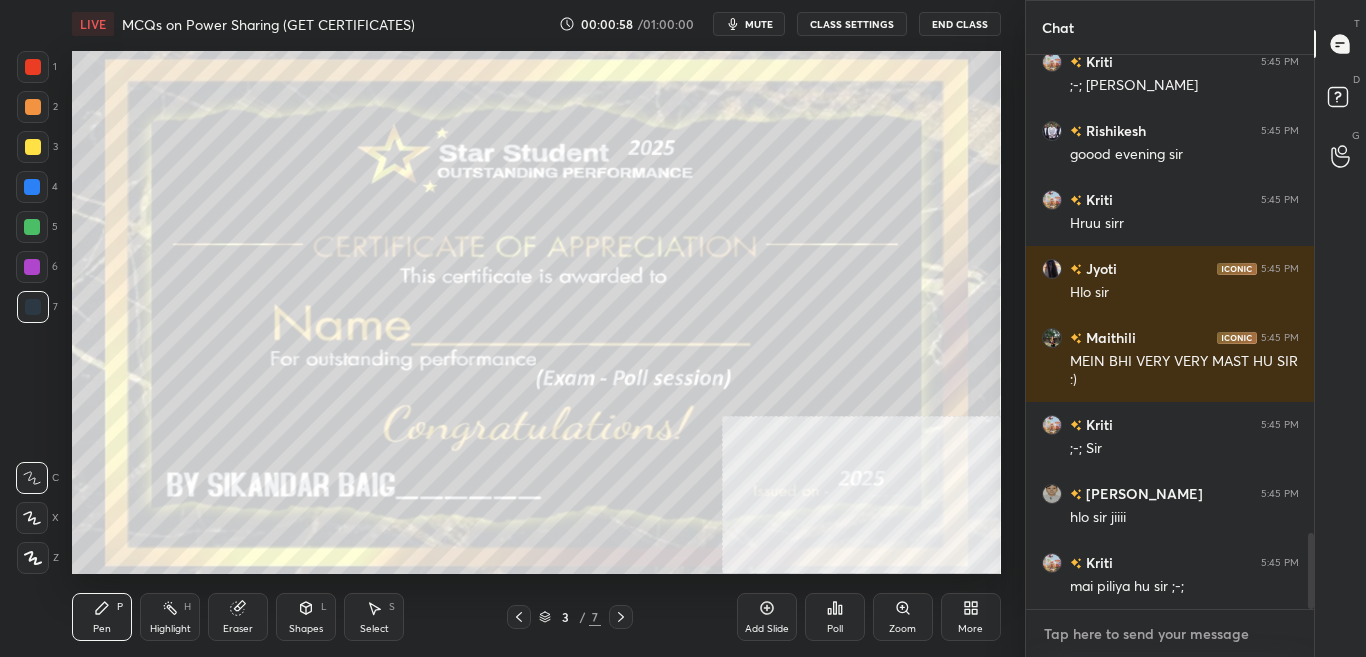 click at bounding box center [1170, 634] 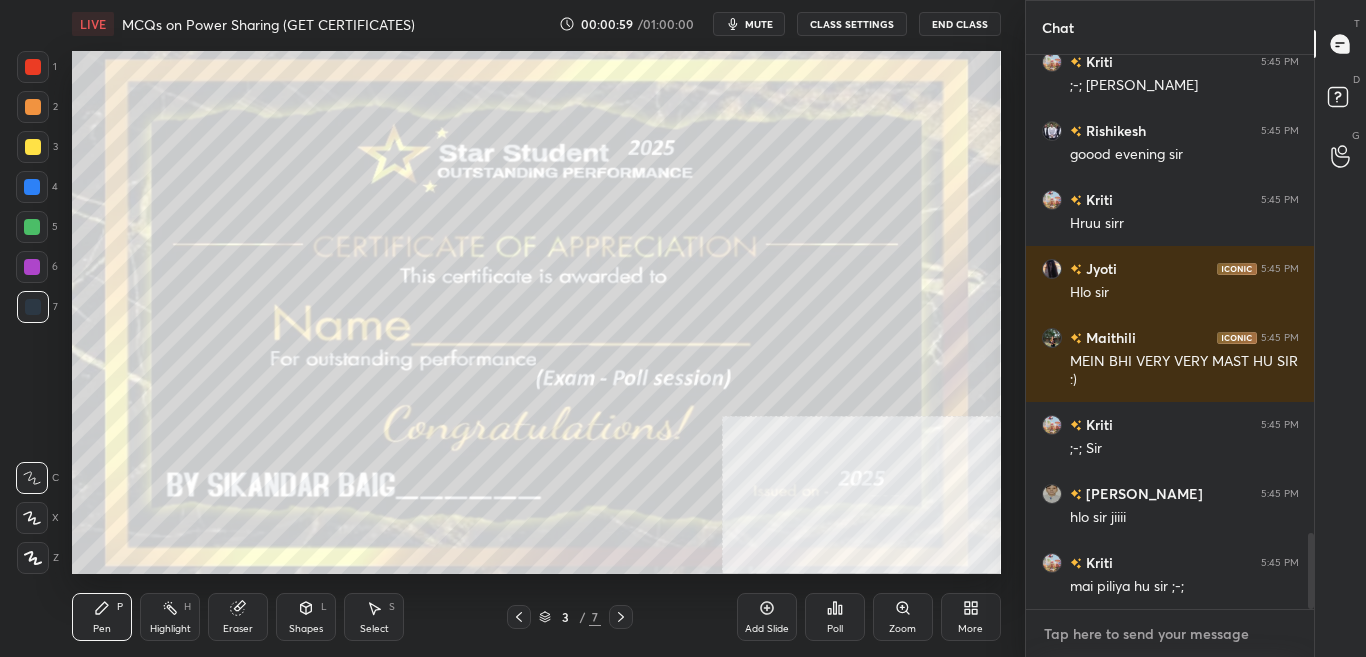 click at bounding box center (1170, 634) 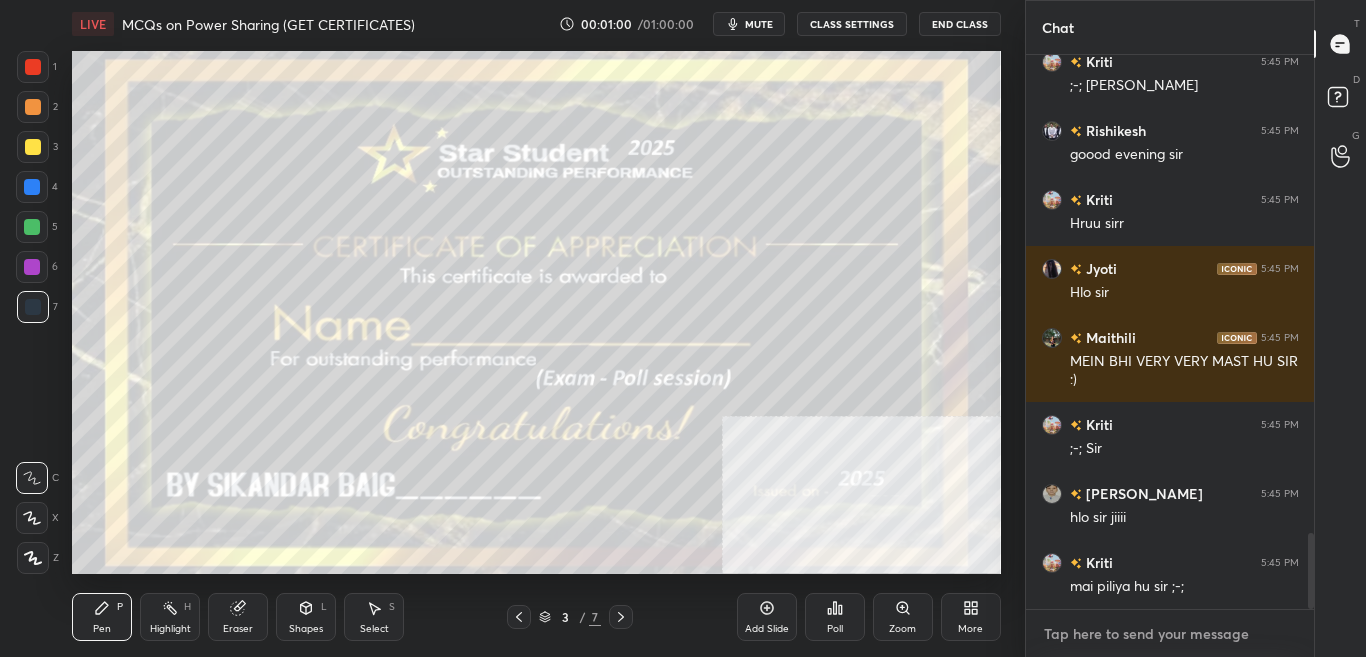 click at bounding box center [1170, 634] 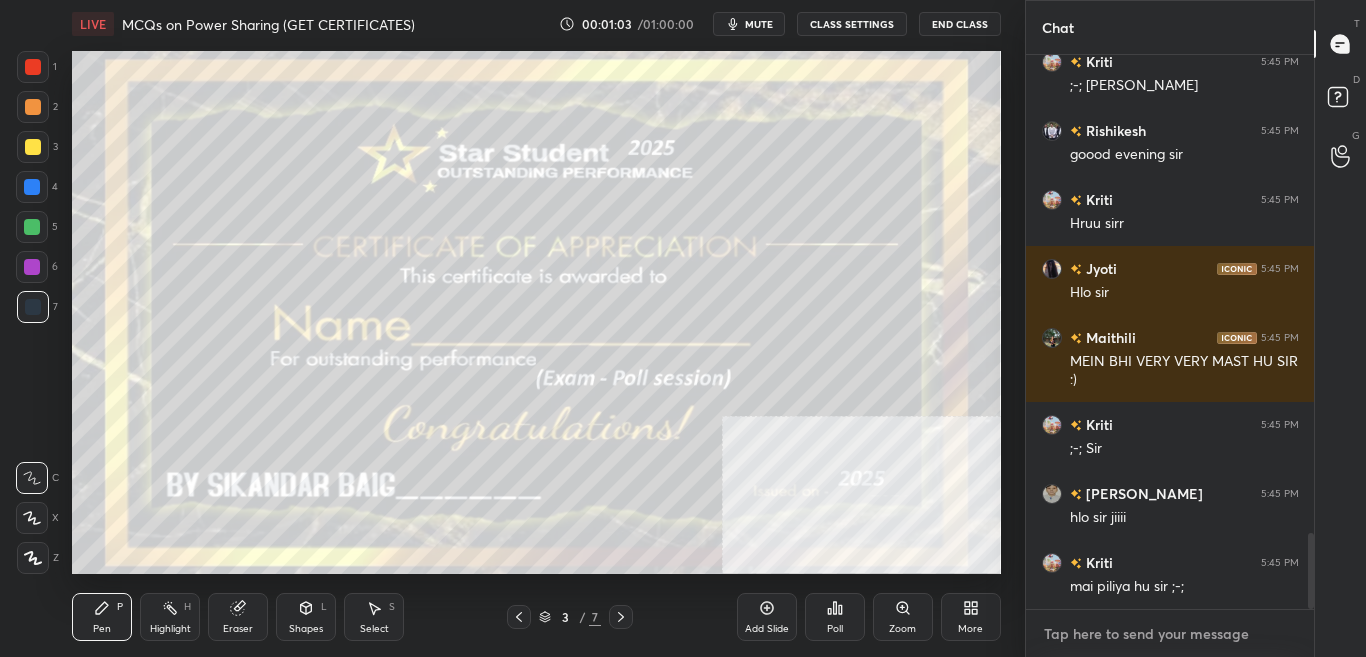 type on "t" 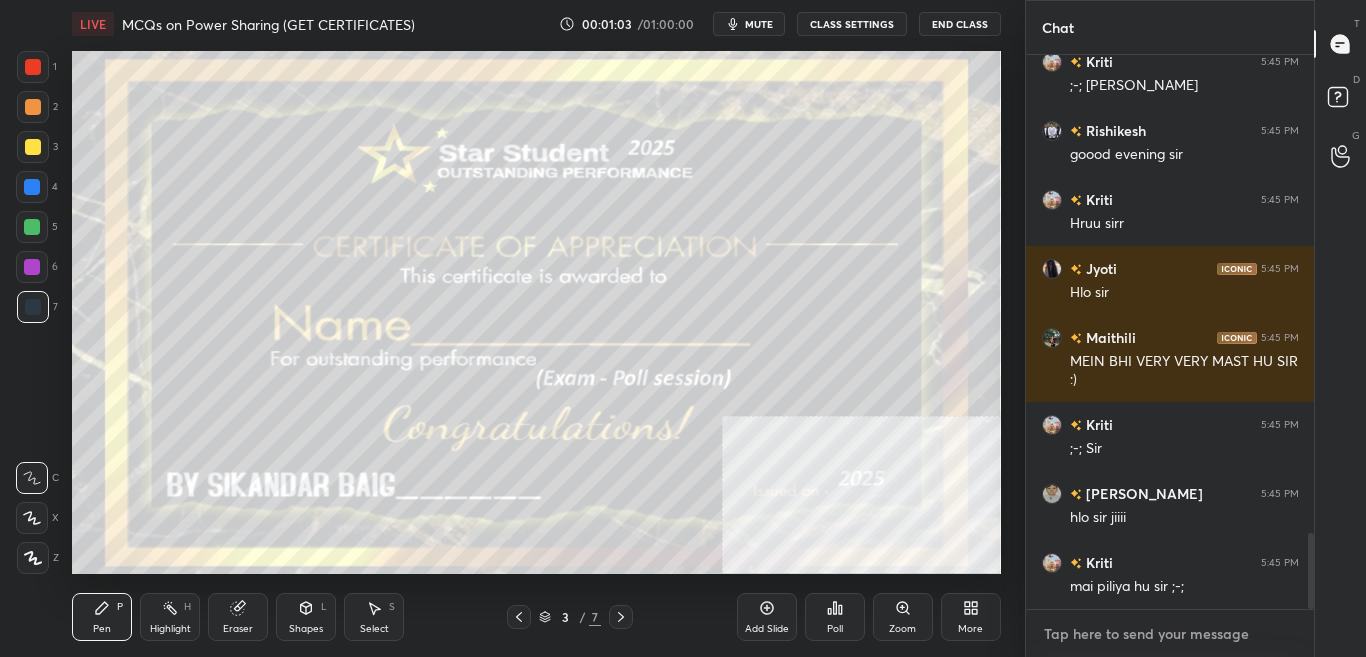 type on "x" 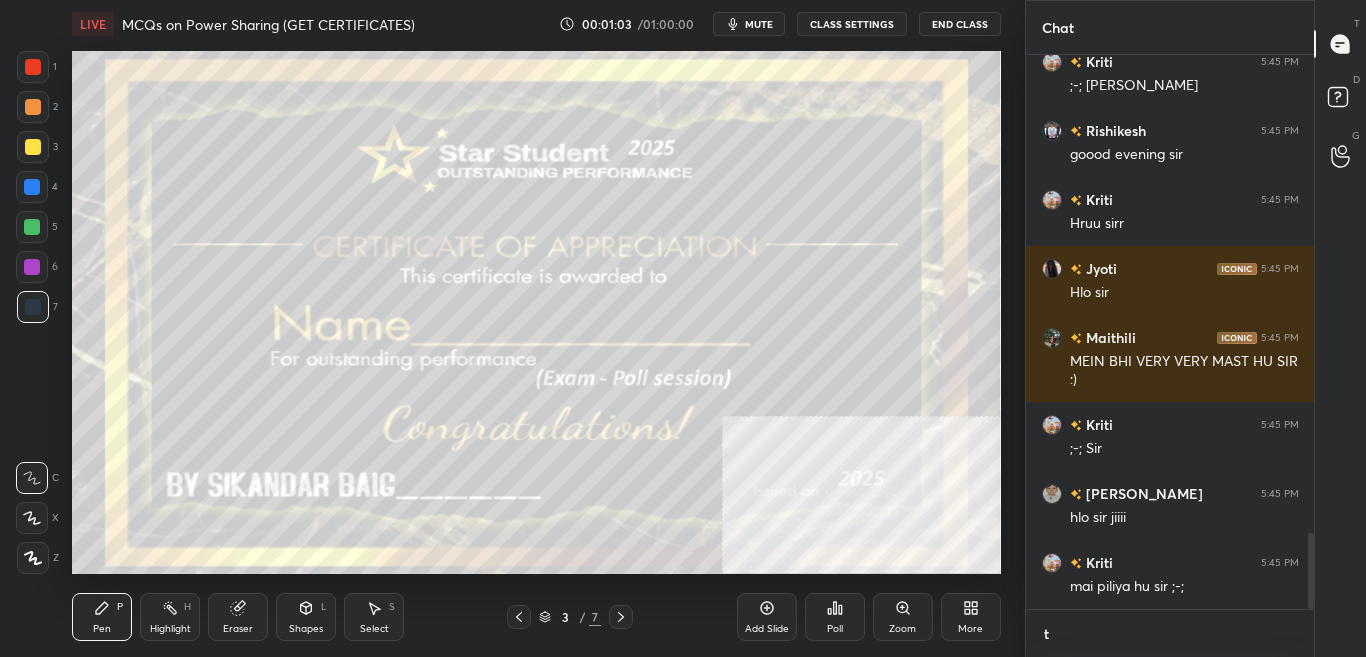 scroll, scrollTop: 542, scrollLeft: 282, axis: both 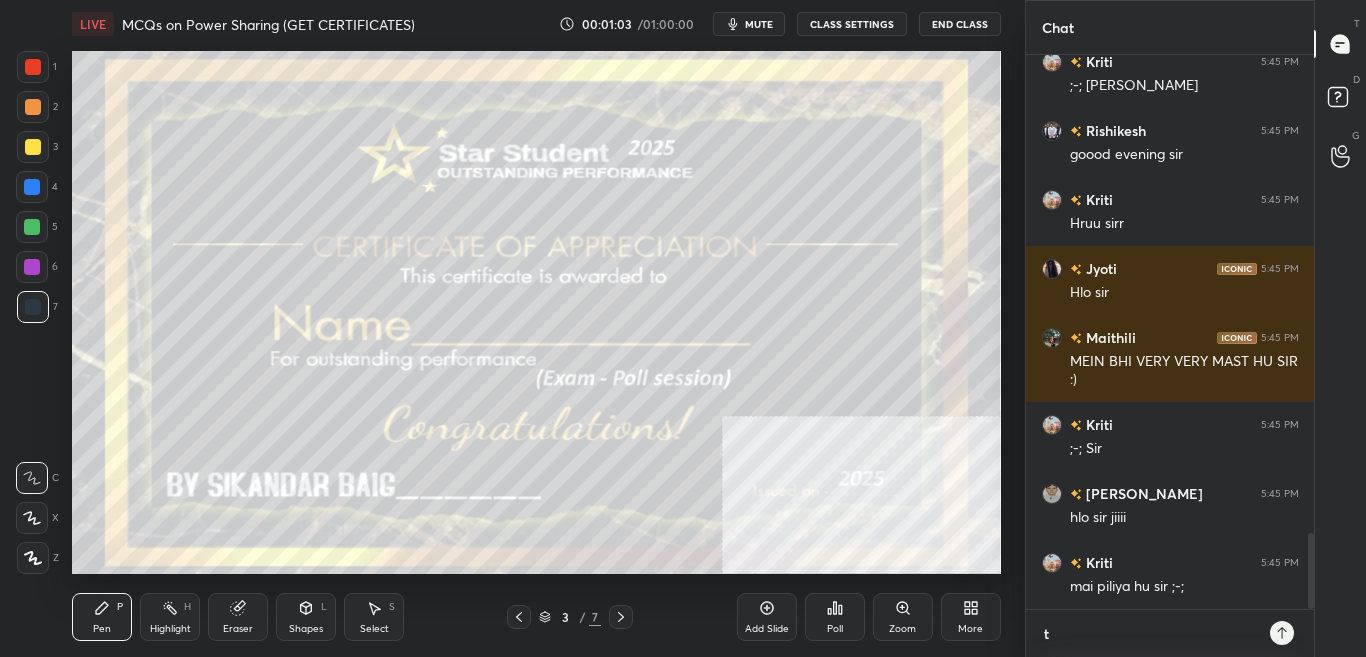 type on "t." 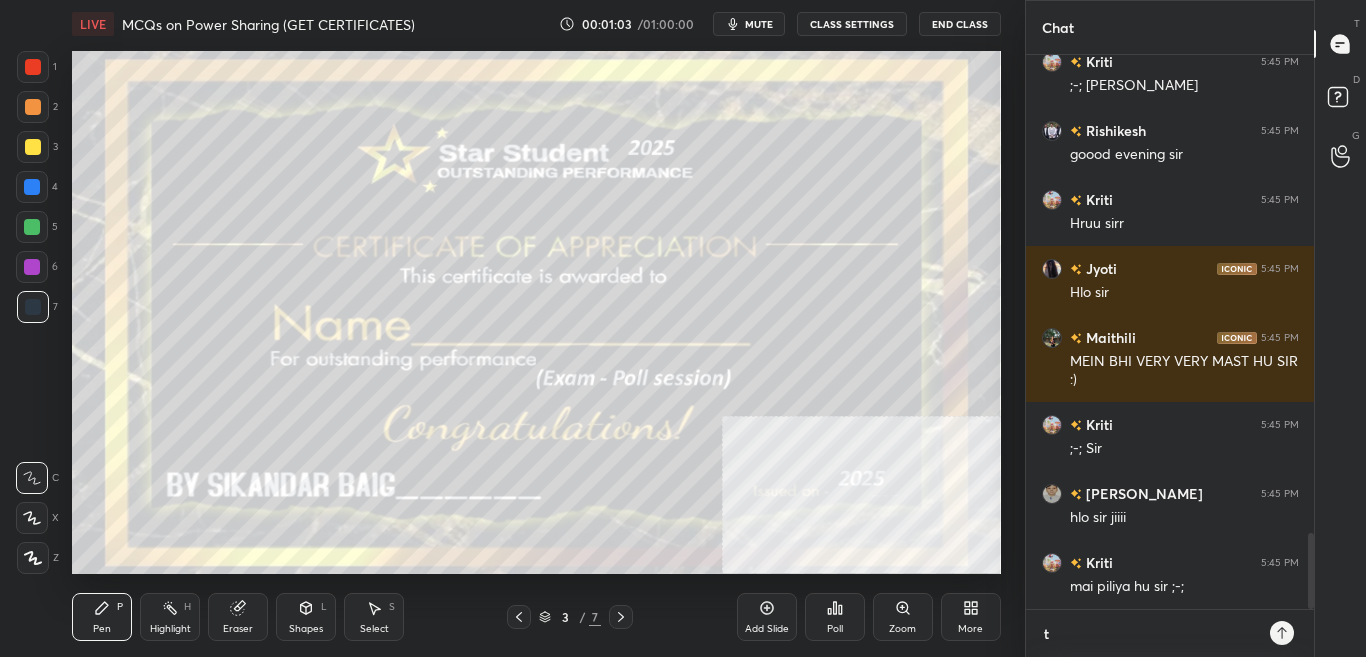 type on "x" 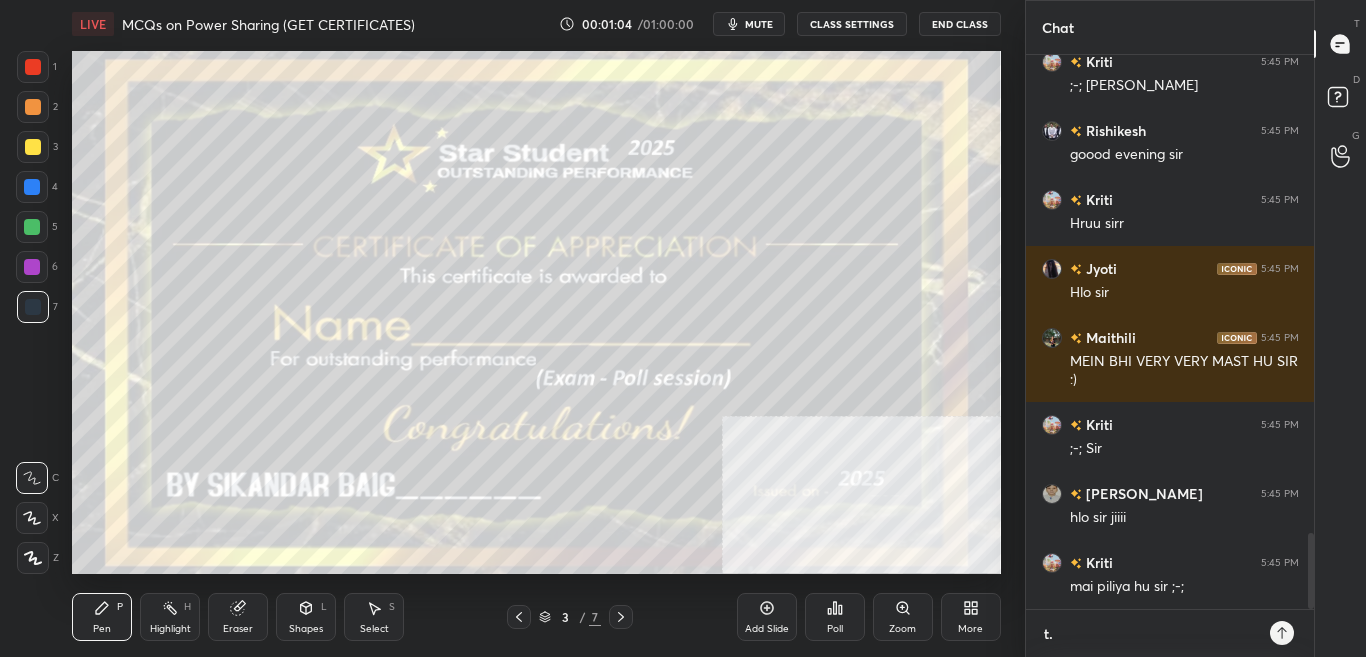 type on "t.m" 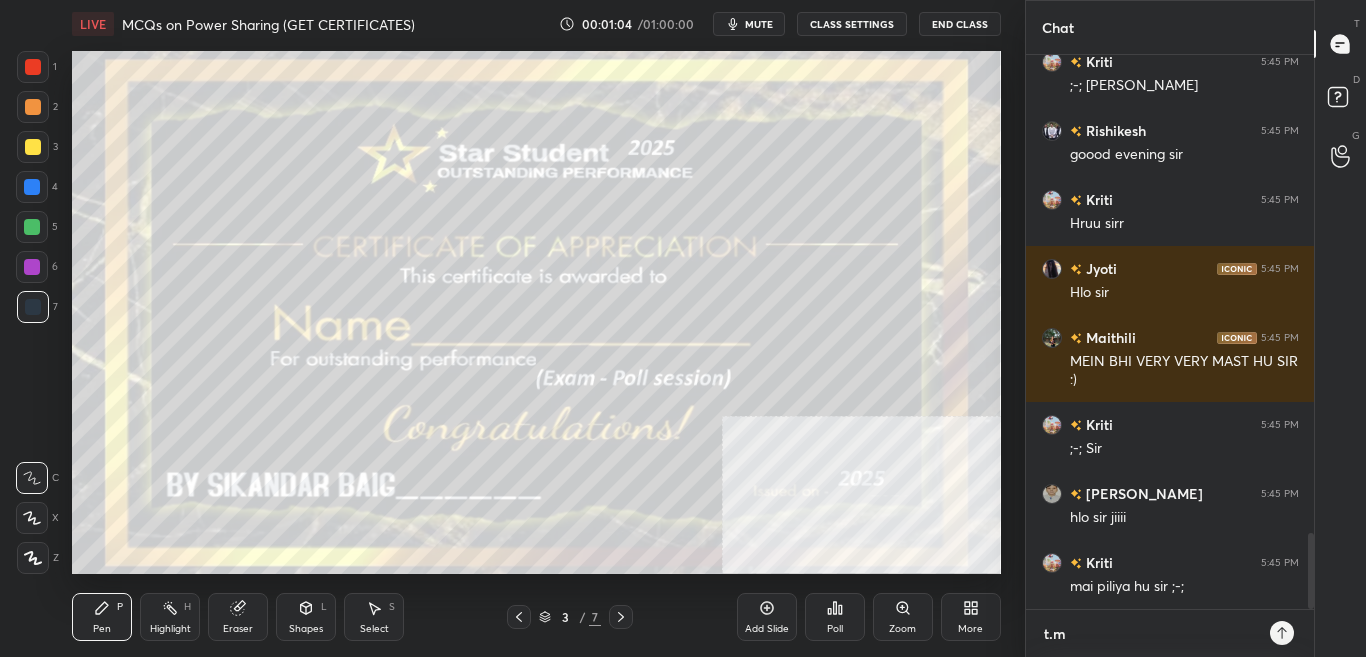 type on "x" 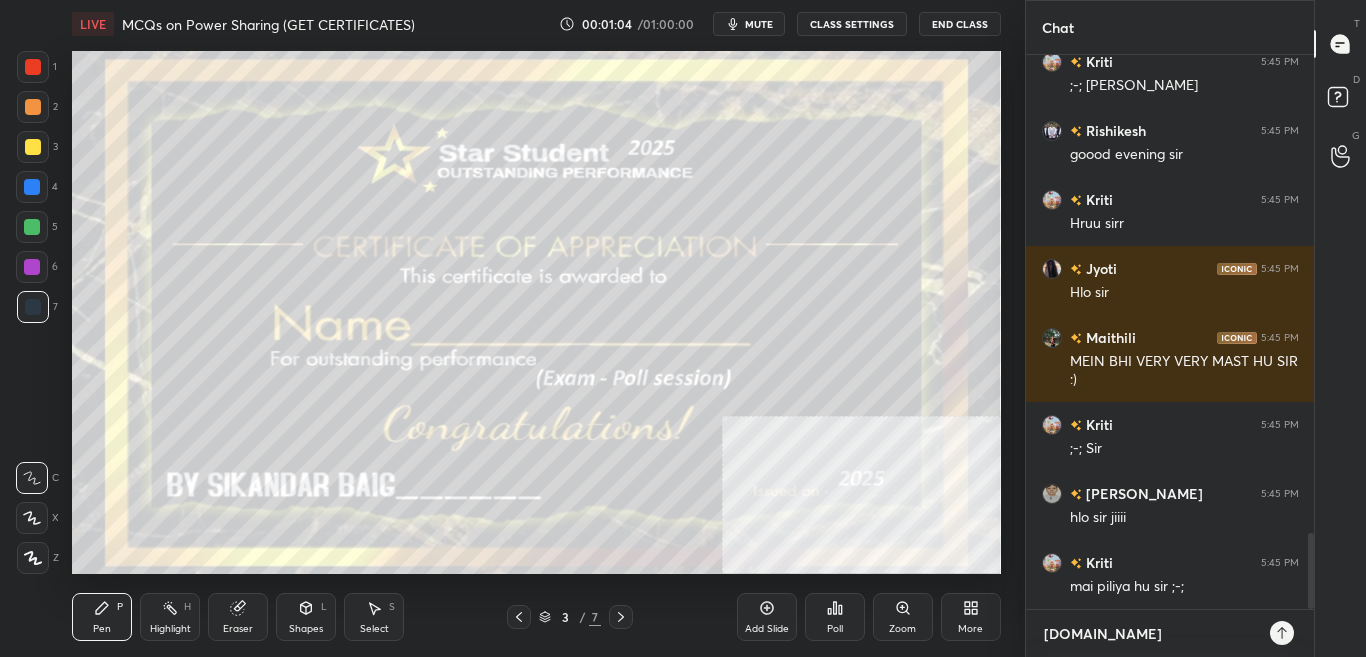 type on "x" 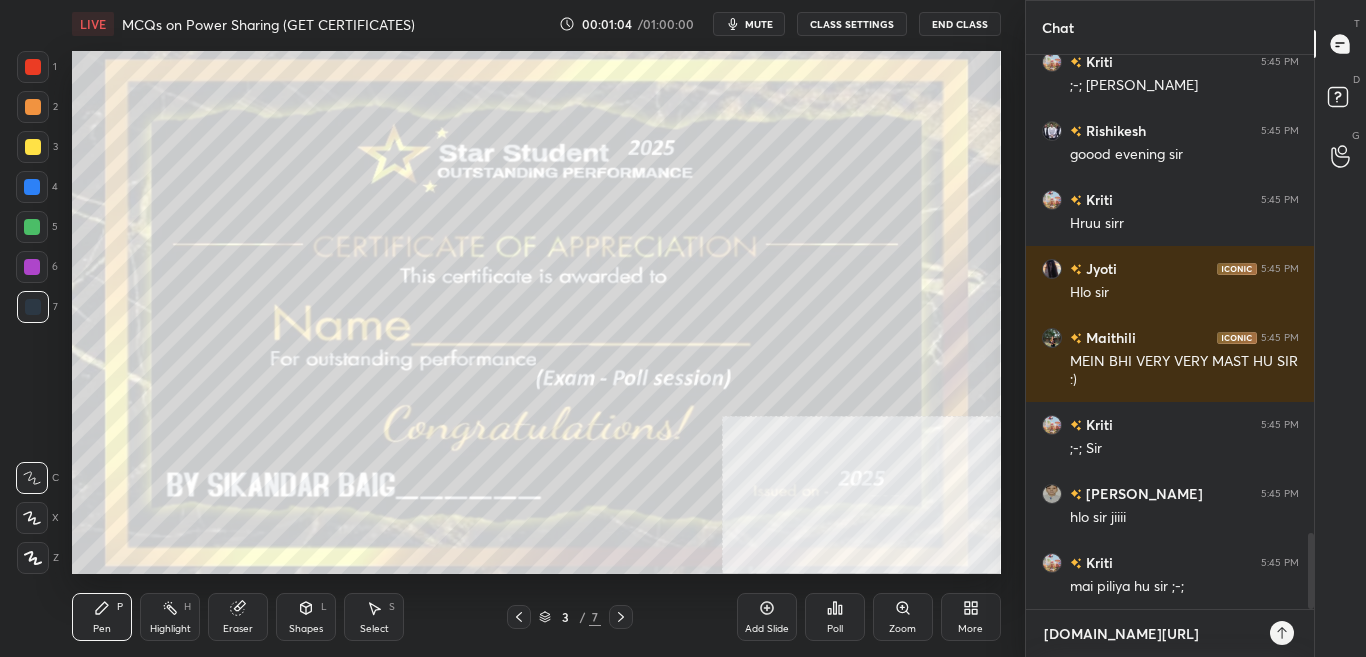 type on "x" 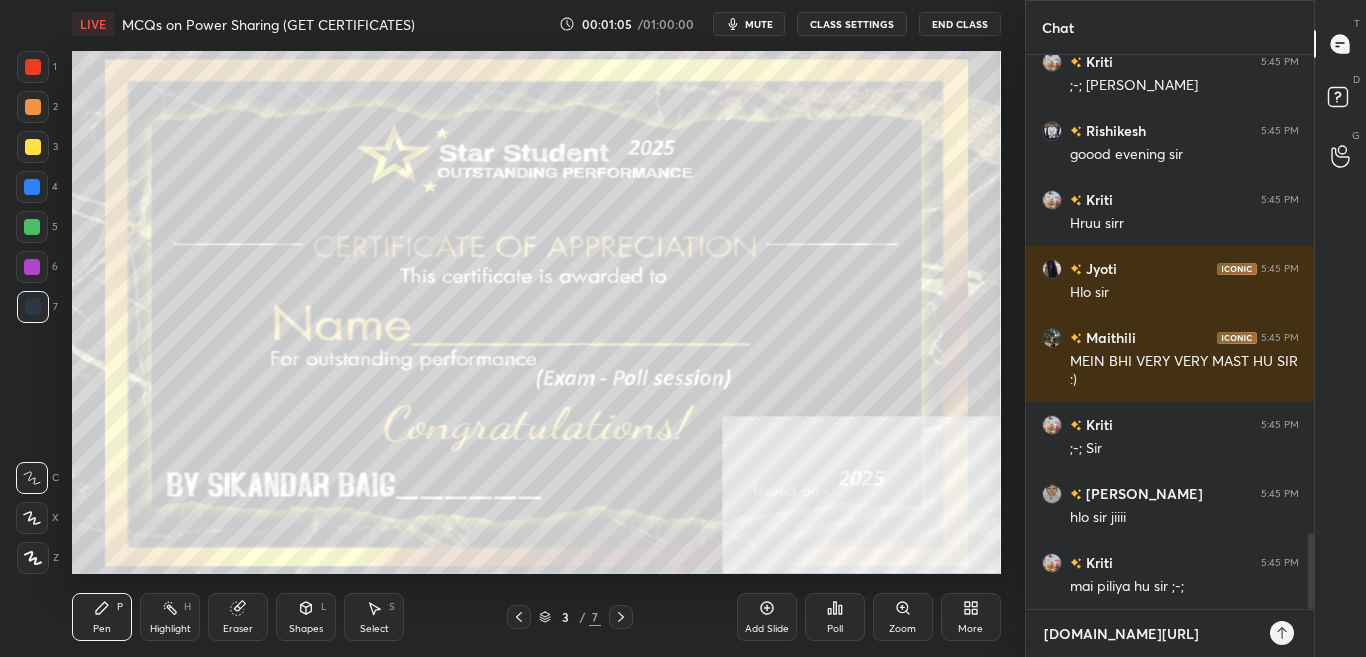 type on "[DOMAIN_NAME][URL]" 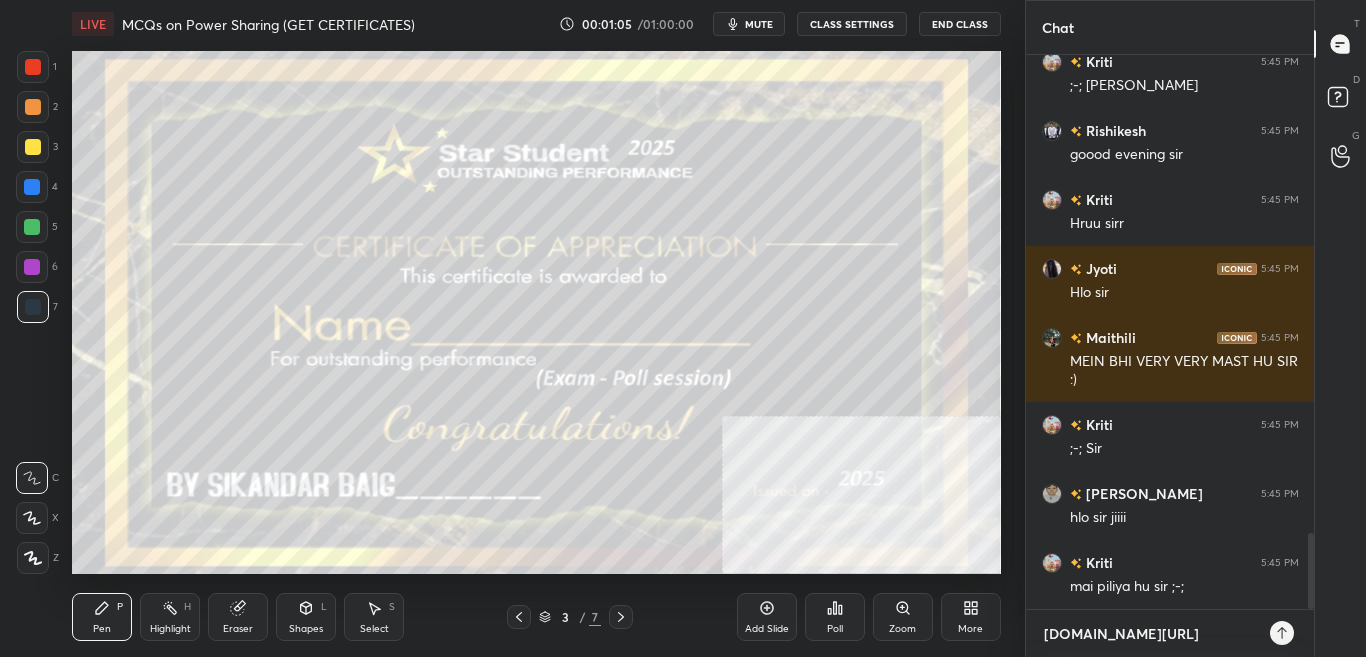 type on "x" 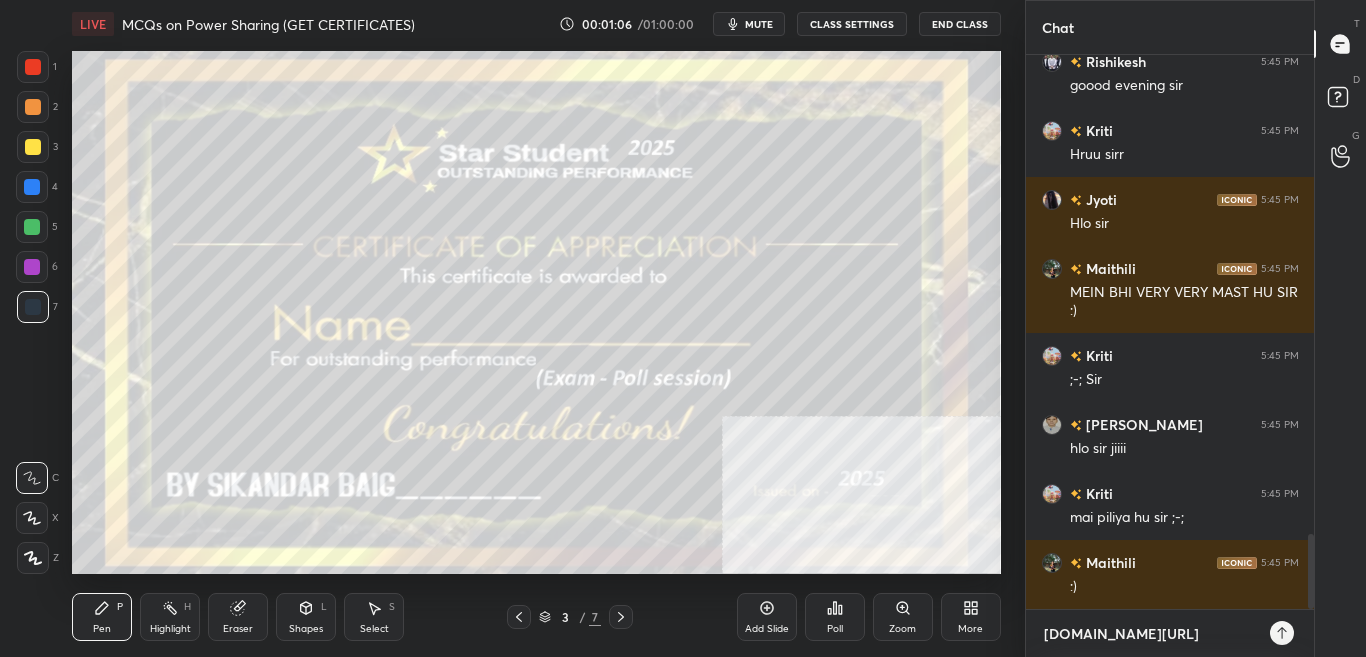 type on "[DOMAIN_NAME][URL]" 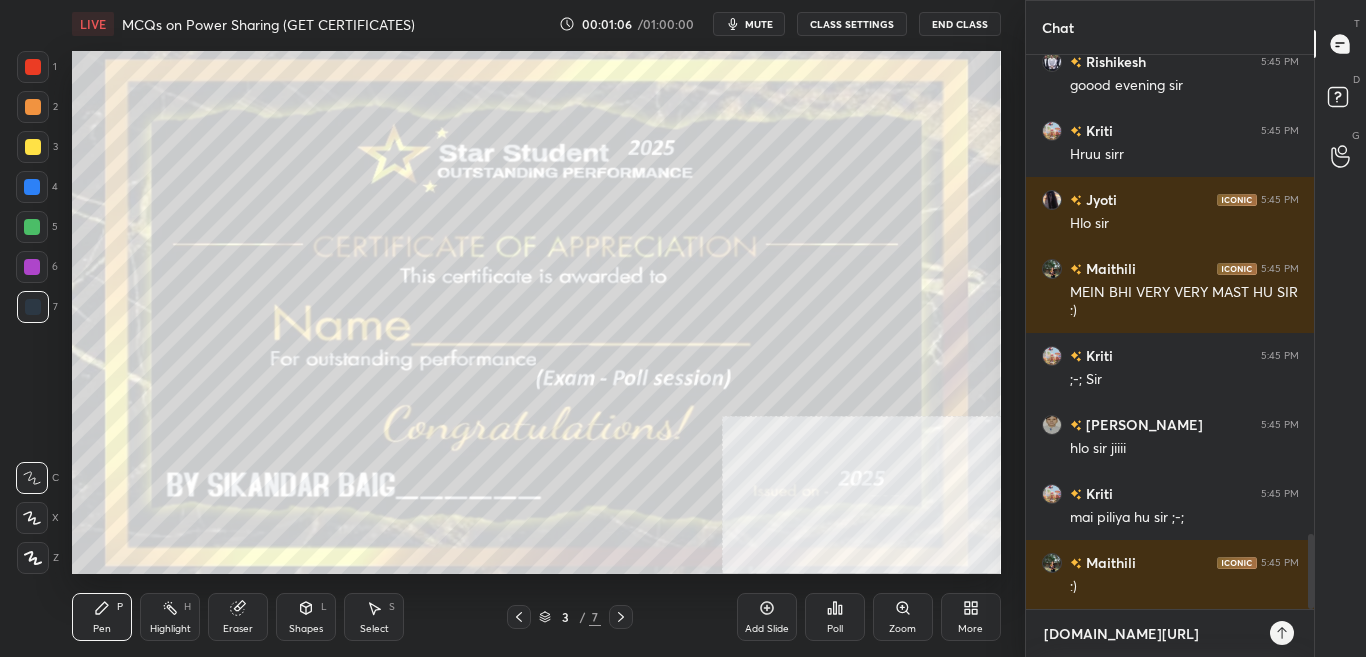 type on "x" 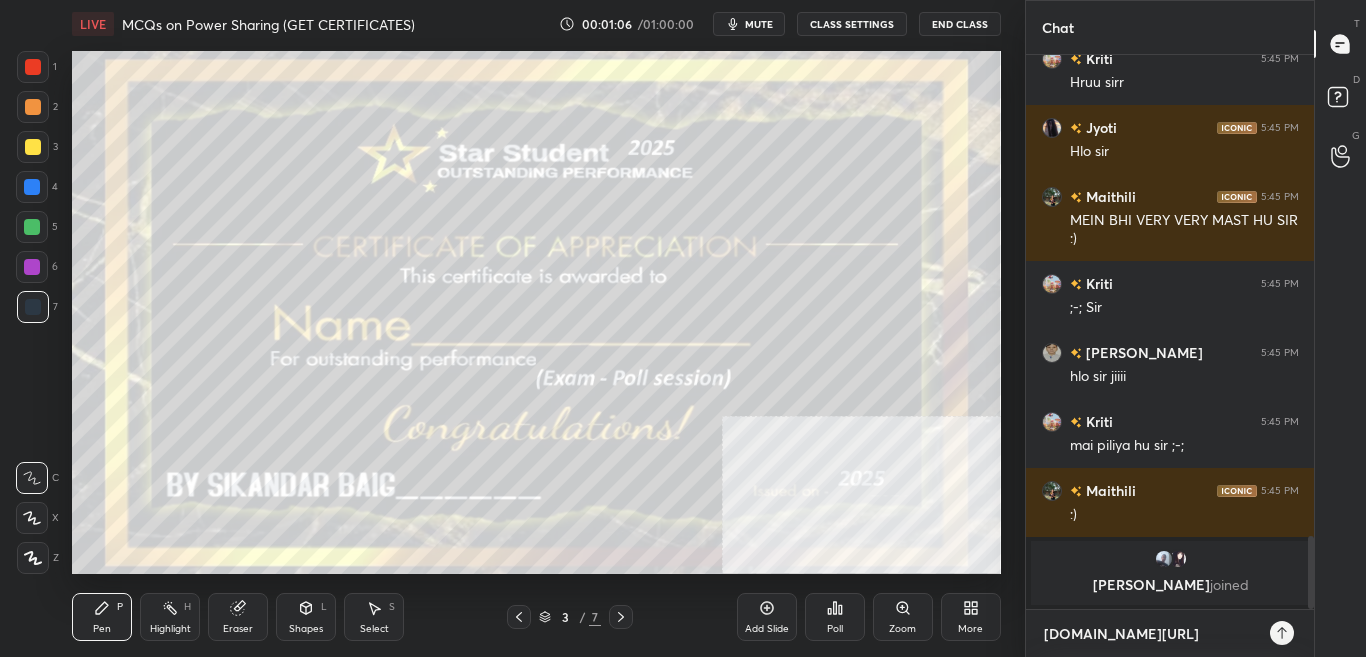type on "[DOMAIN_NAME][URL]" 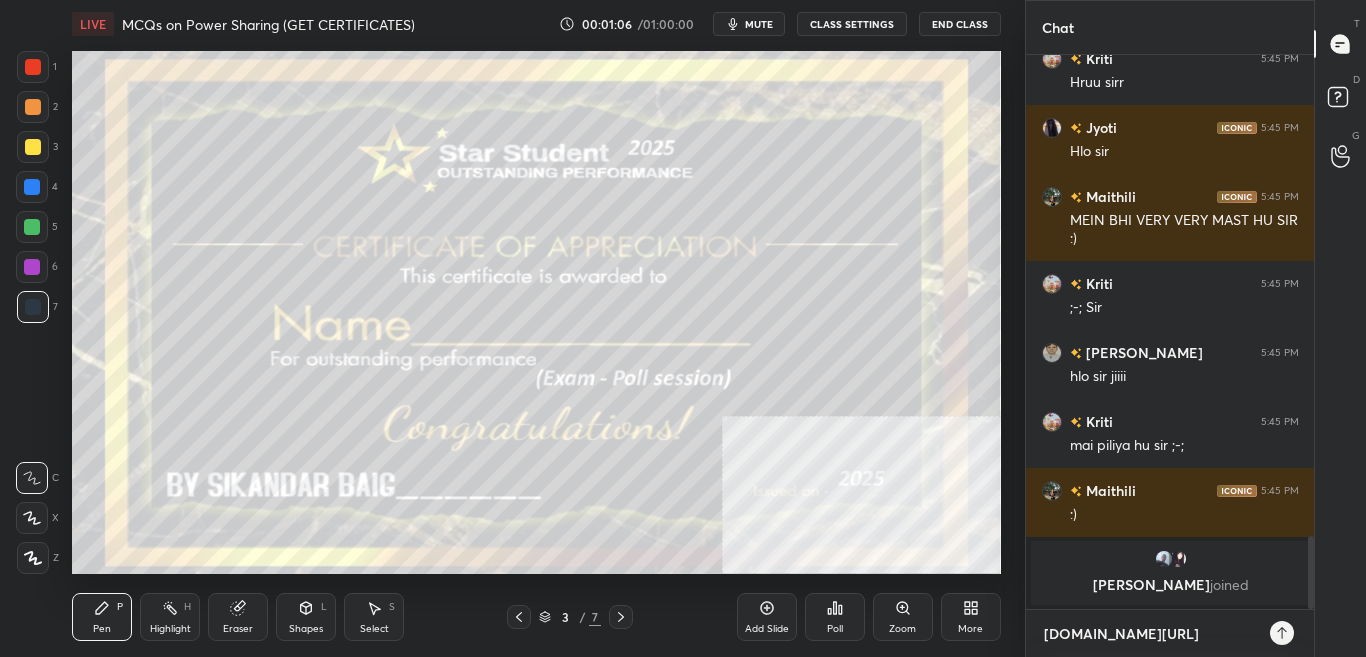 type on "x" 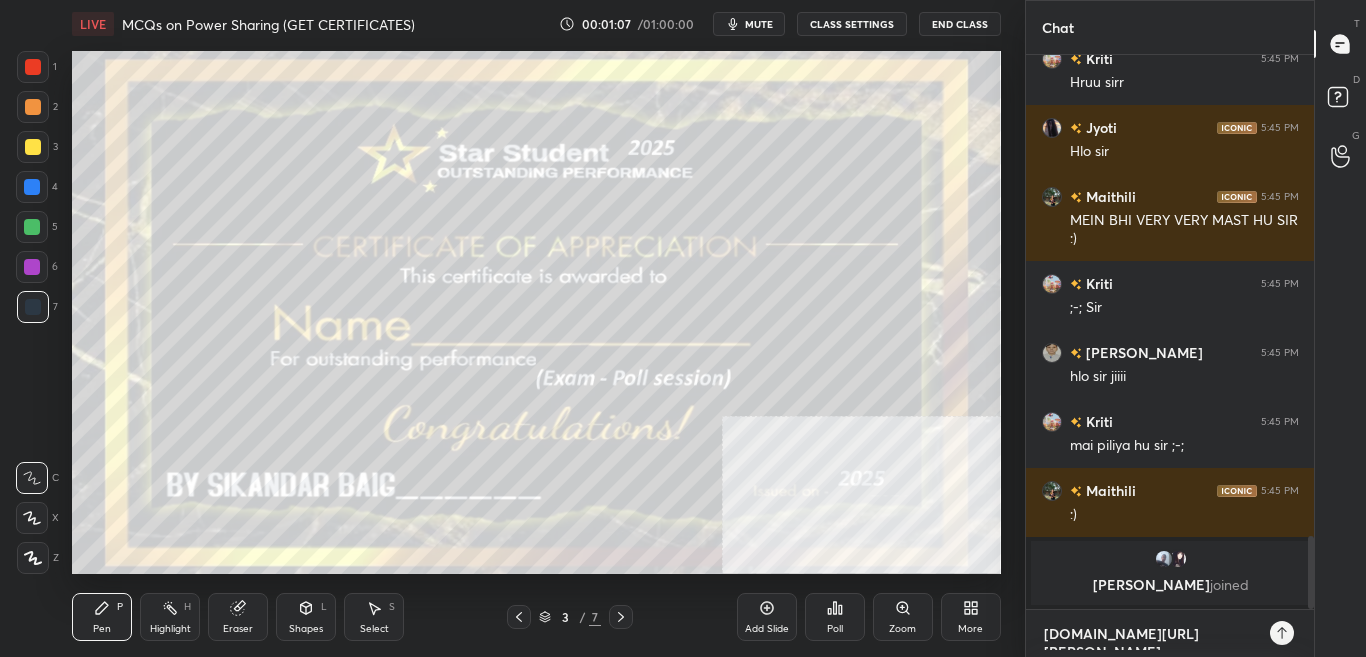 type on "[DOMAIN_NAME][URL]" 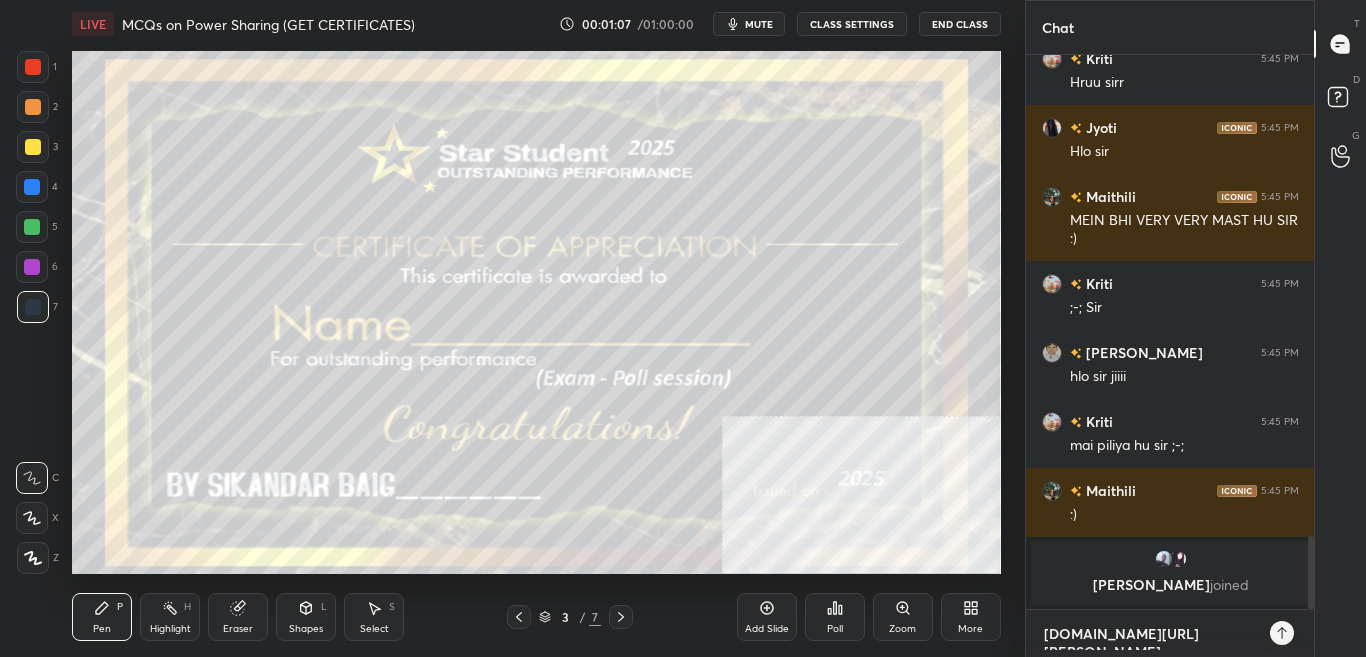 type on "x" 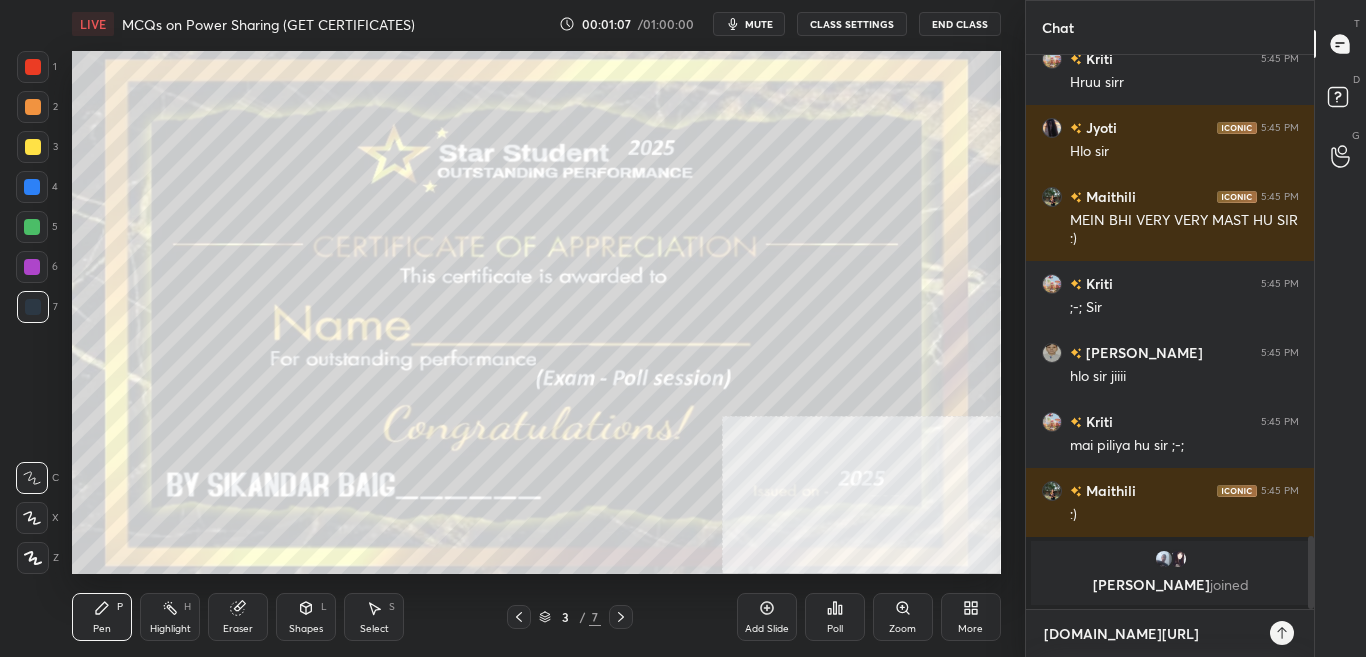 type on "[DOMAIN_NAME][URL]" 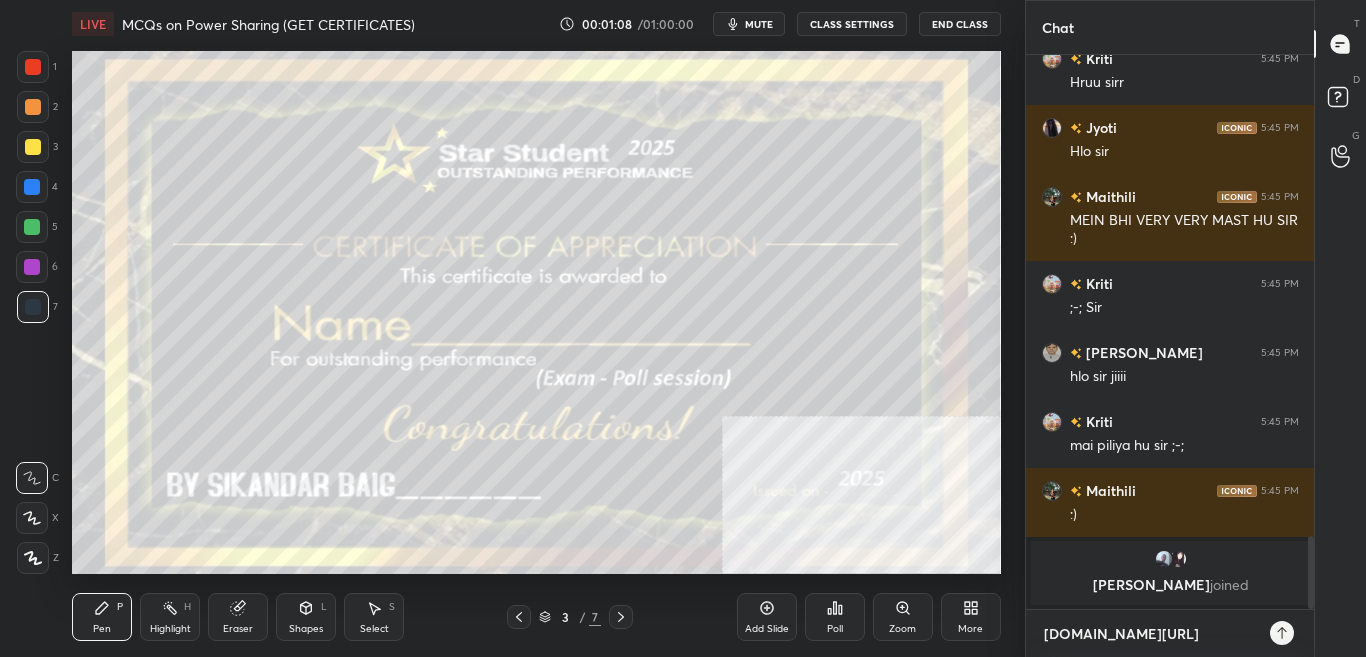 type on "[DOMAIN_NAME][URL]" 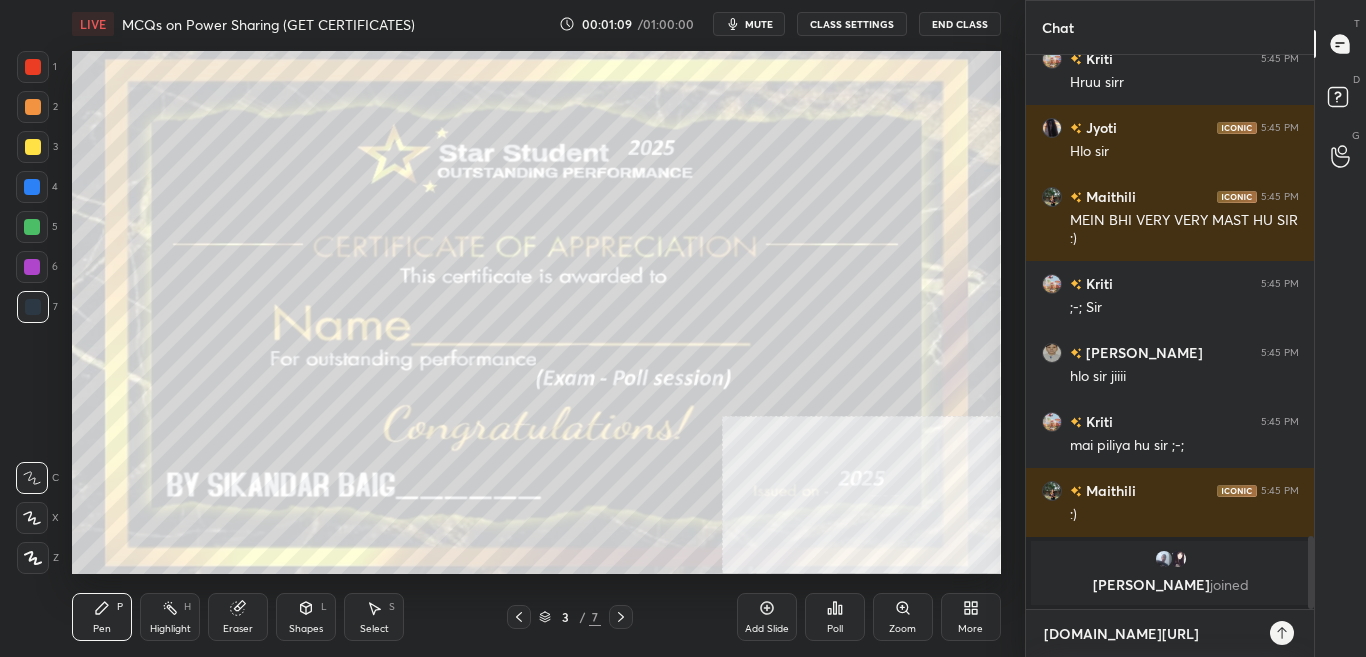 type on "[DOMAIN_NAME][URL]" 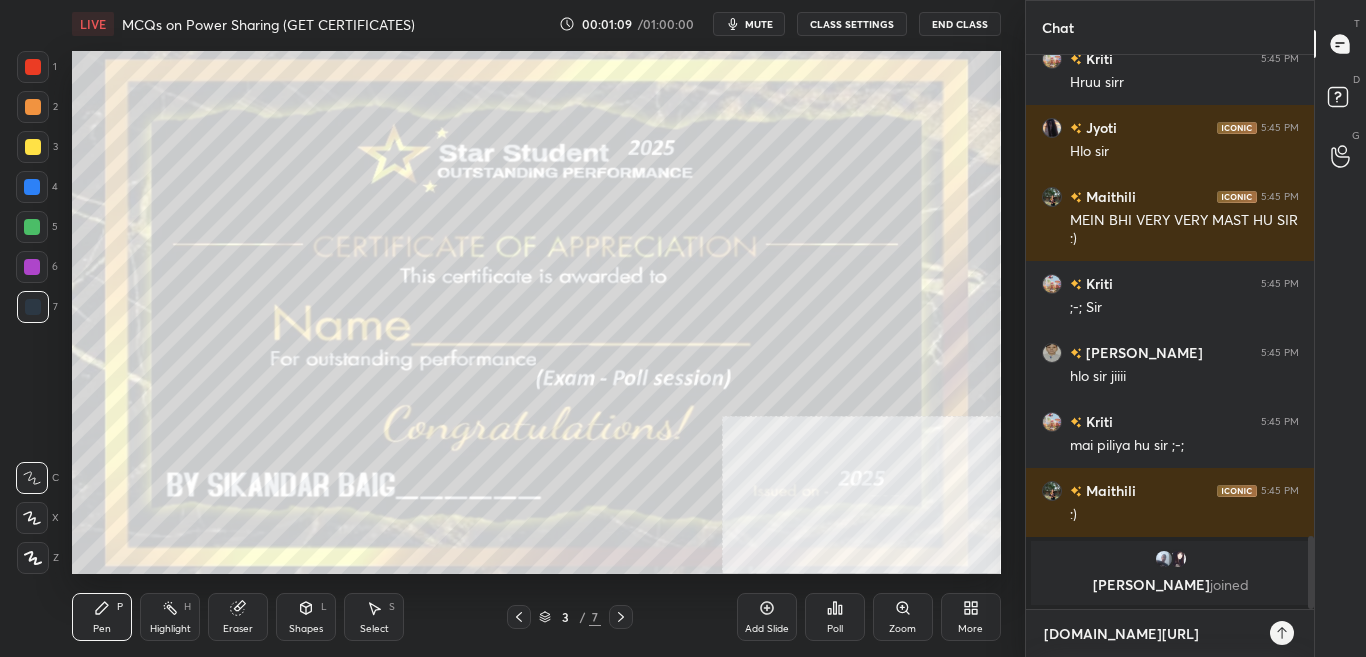 type on "x" 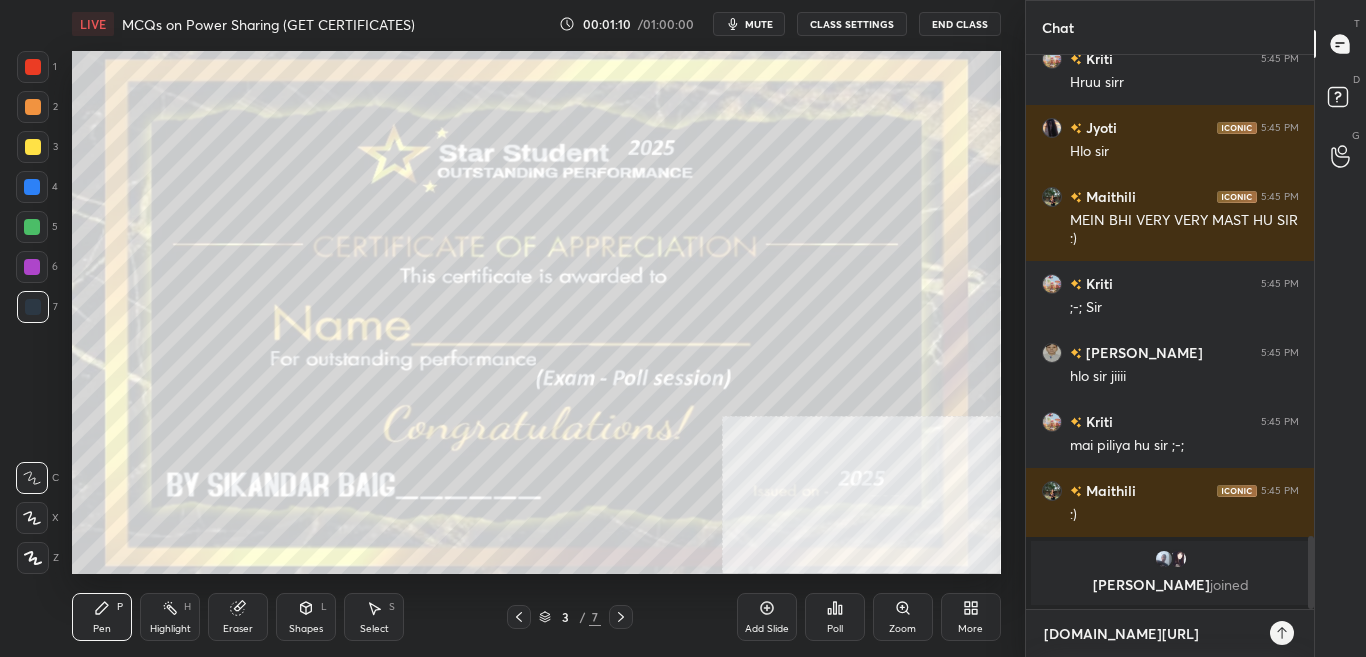 type on "[DOMAIN_NAME][URL]" 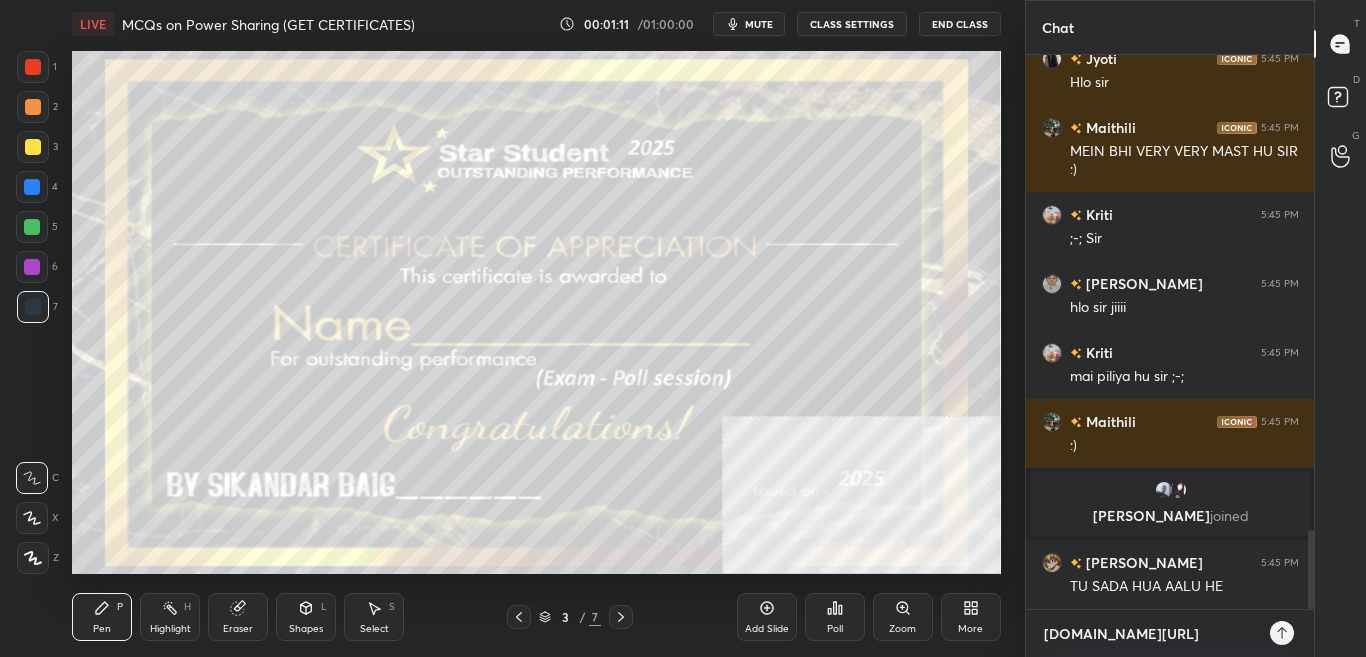 scroll, scrollTop: 3326, scrollLeft: 0, axis: vertical 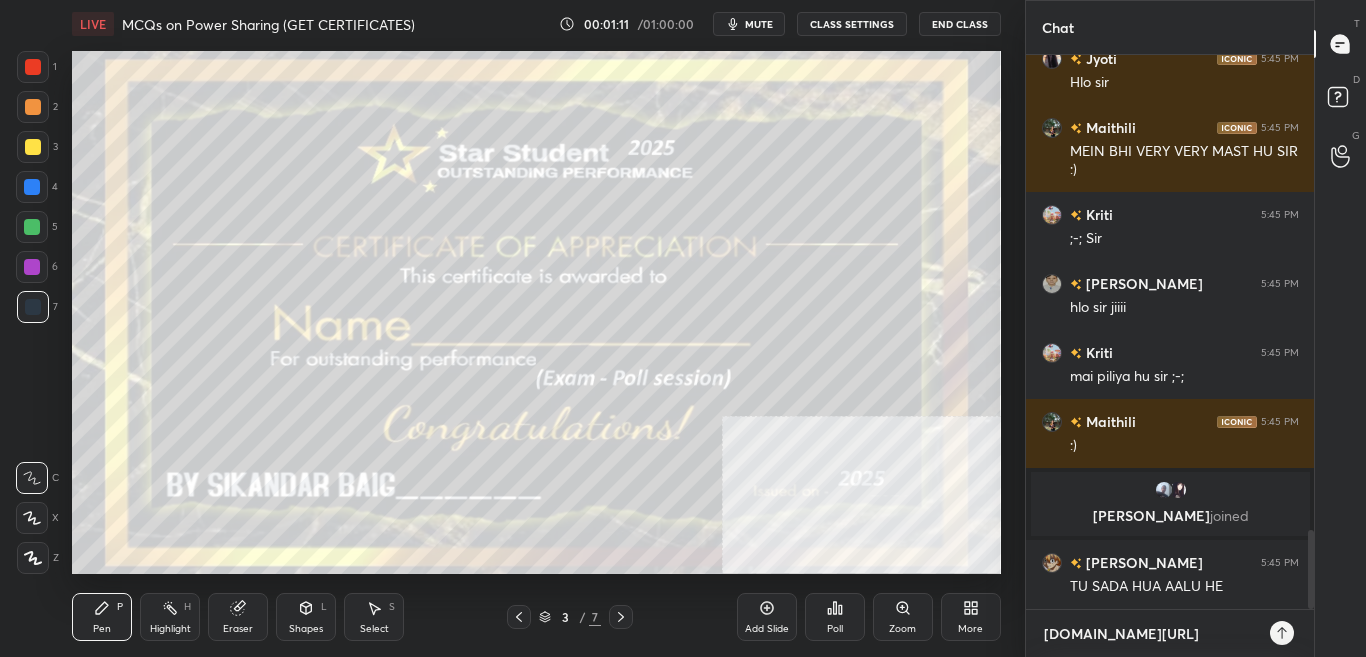 type 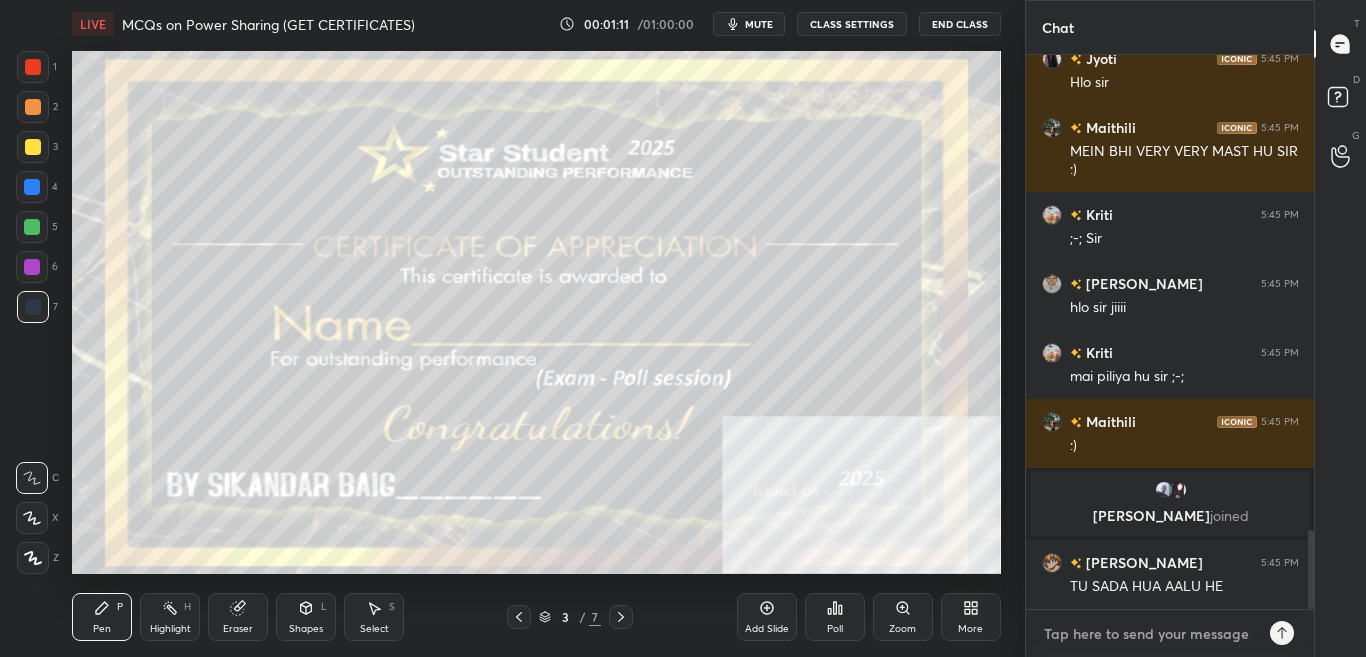 type 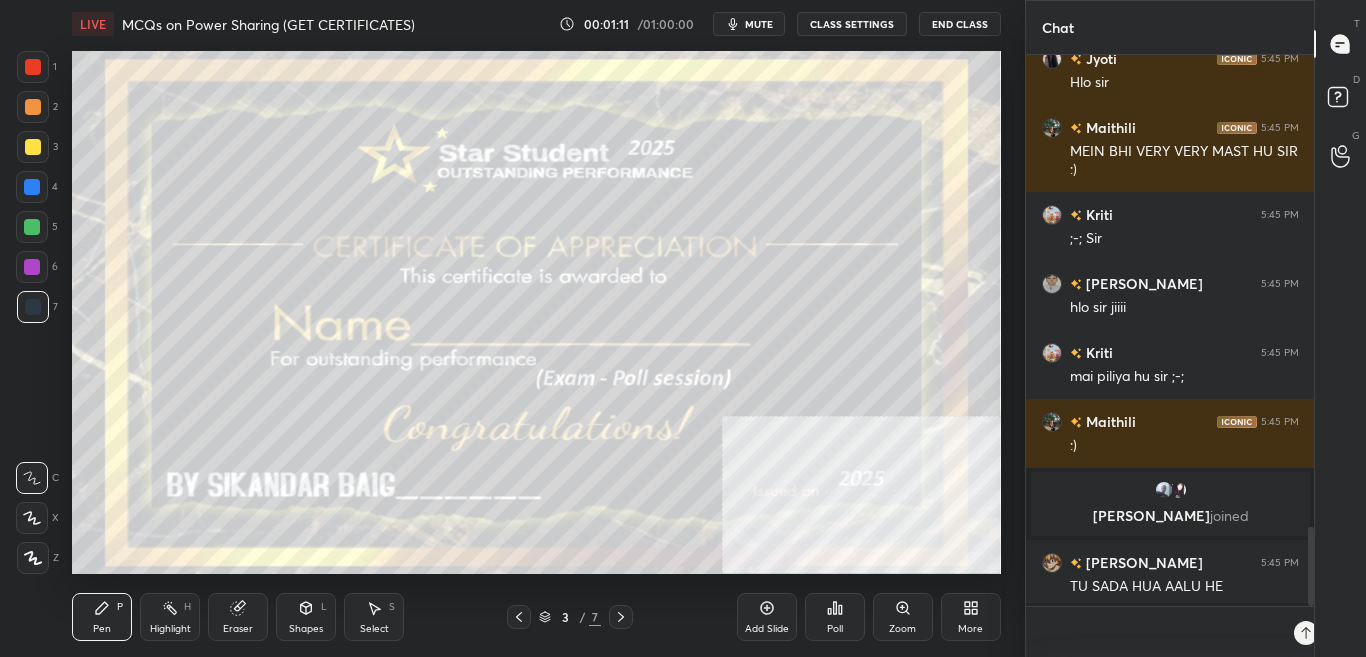 scroll, scrollTop: 0, scrollLeft: 0, axis: both 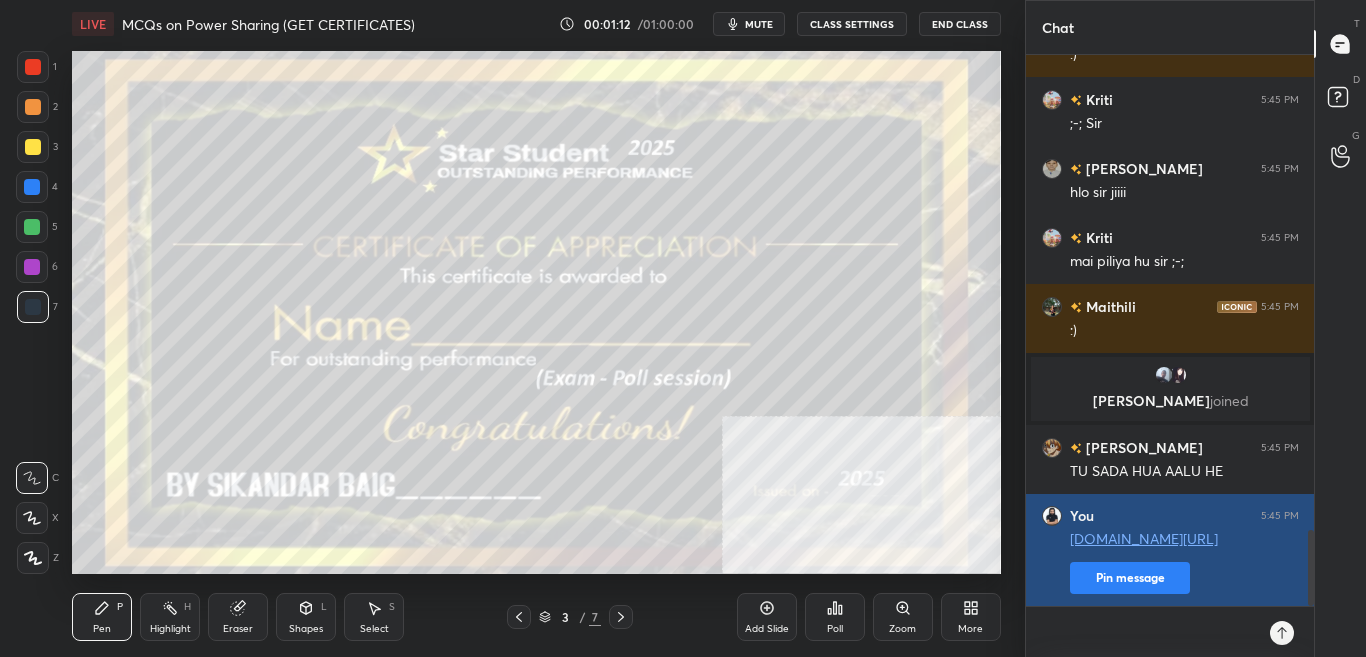 type 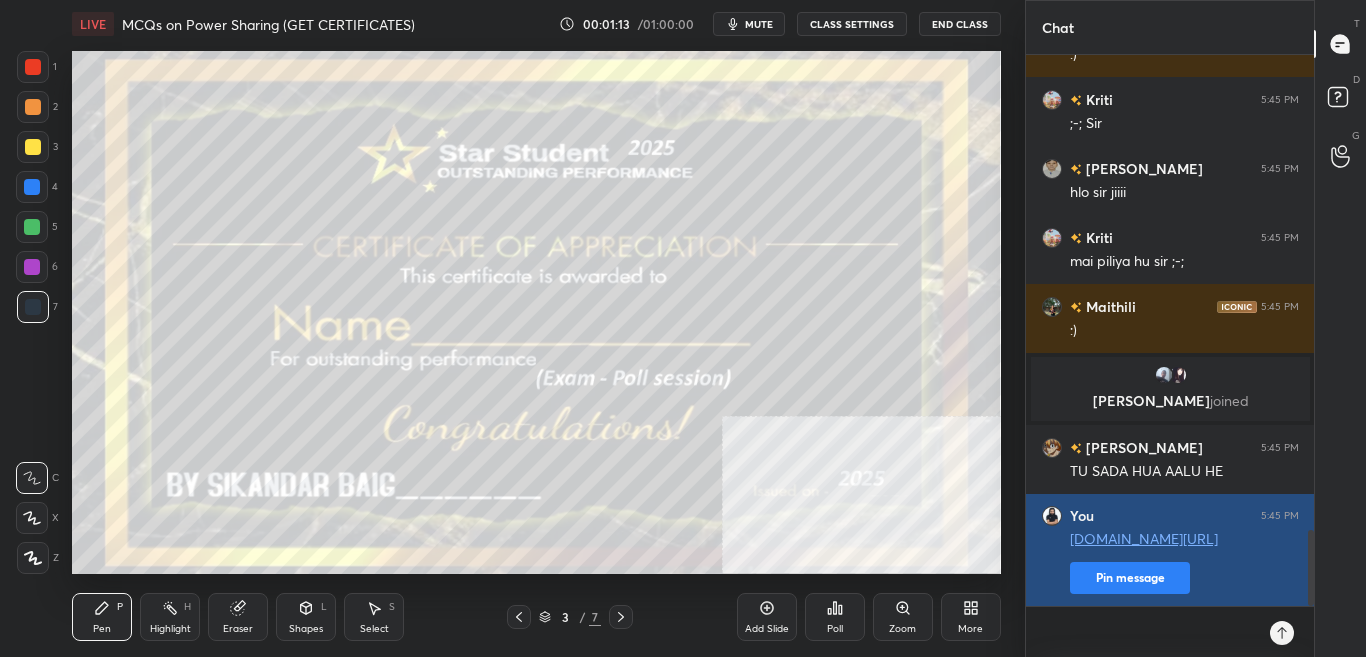 click on "Pin message" at bounding box center [1130, 578] 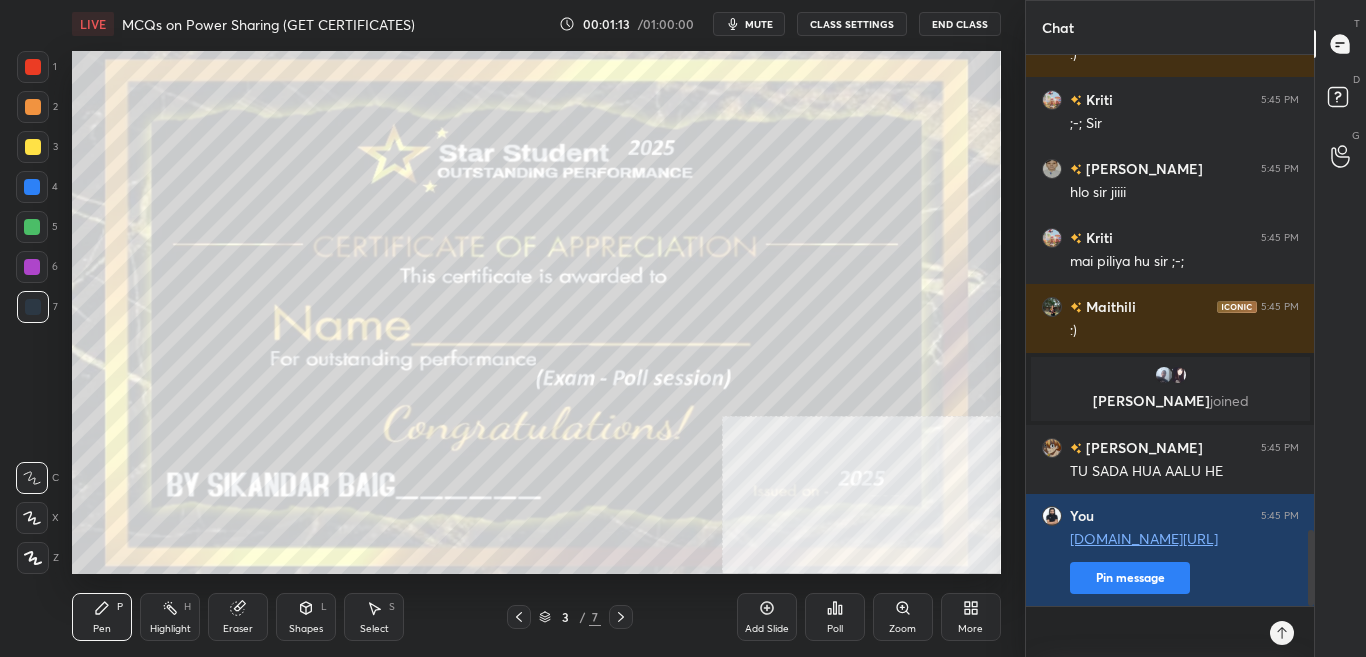 scroll, scrollTop: 505, scrollLeft: 282, axis: both 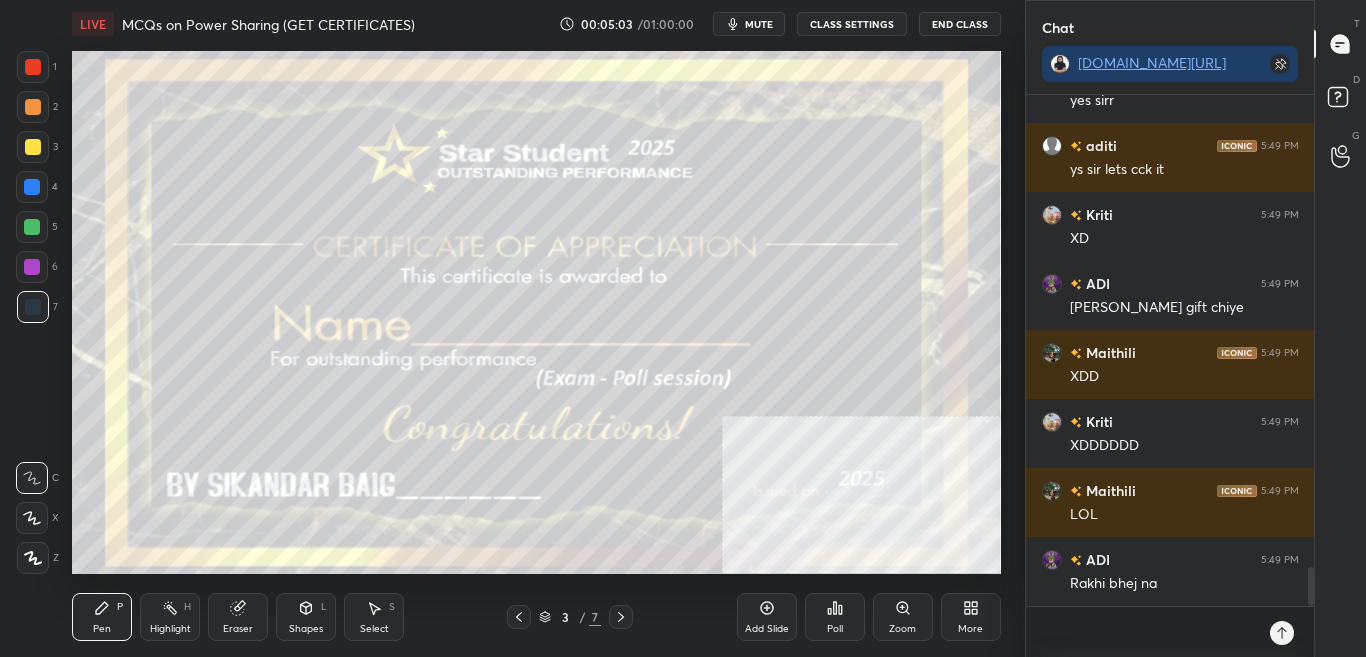 click at bounding box center [621, 617] 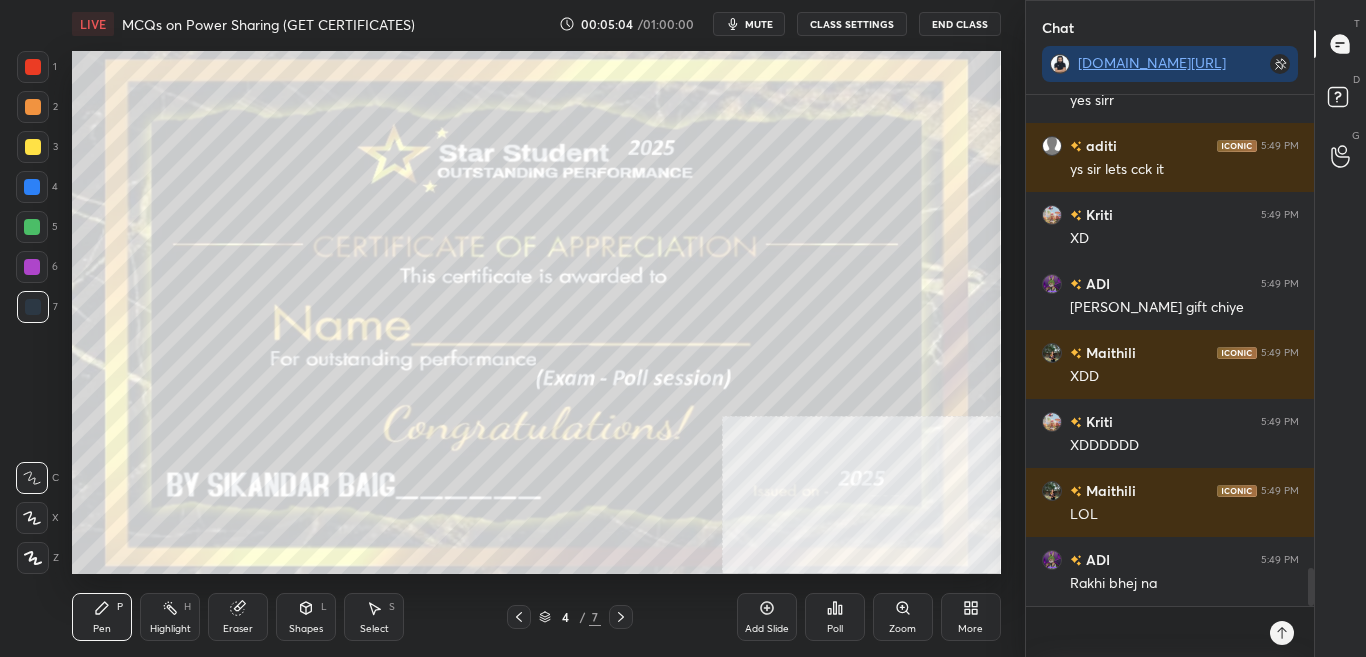scroll, scrollTop: 6308, scrollLeft: 0, axis: vertical 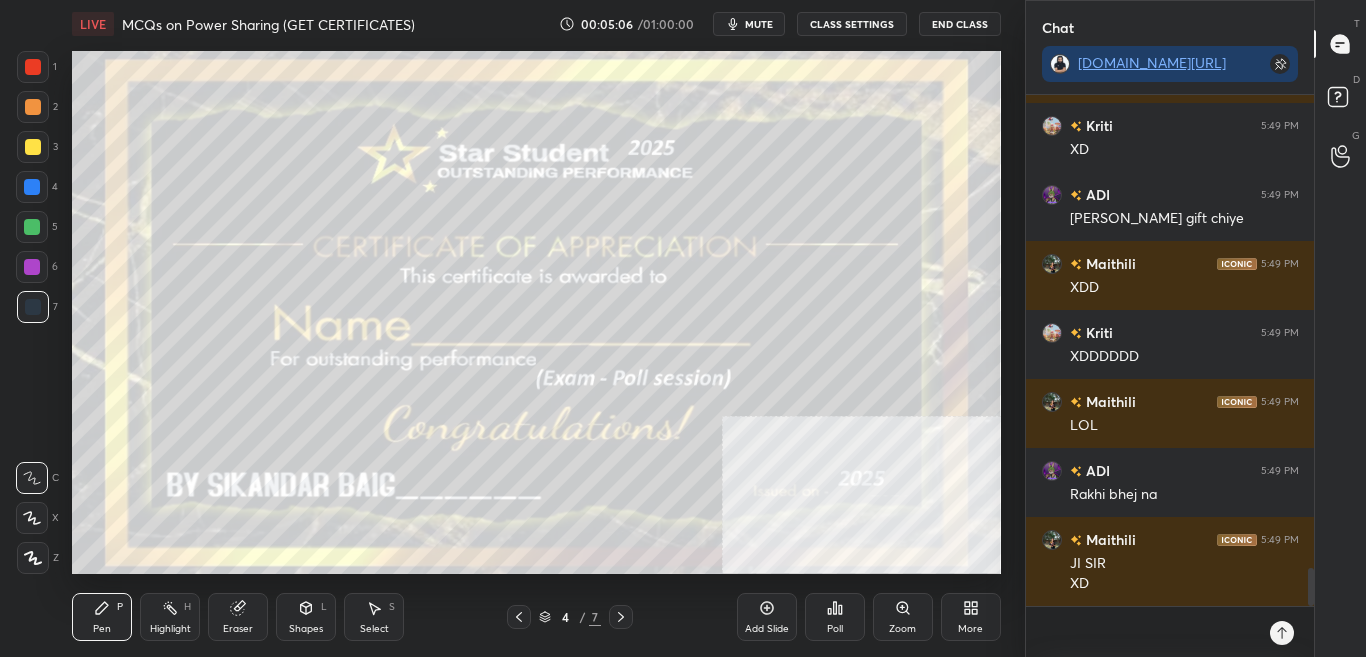 click 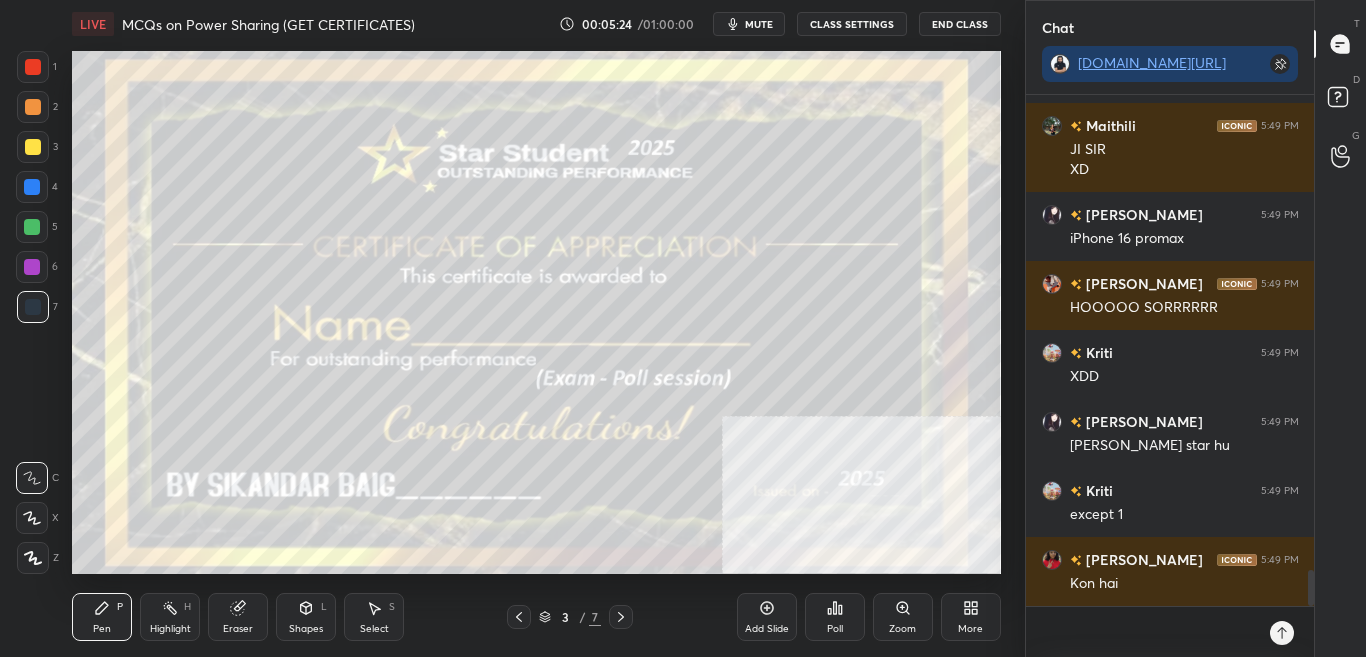 scroll, scrollTop: 6829, scrollLeft: 0, axis: vertical 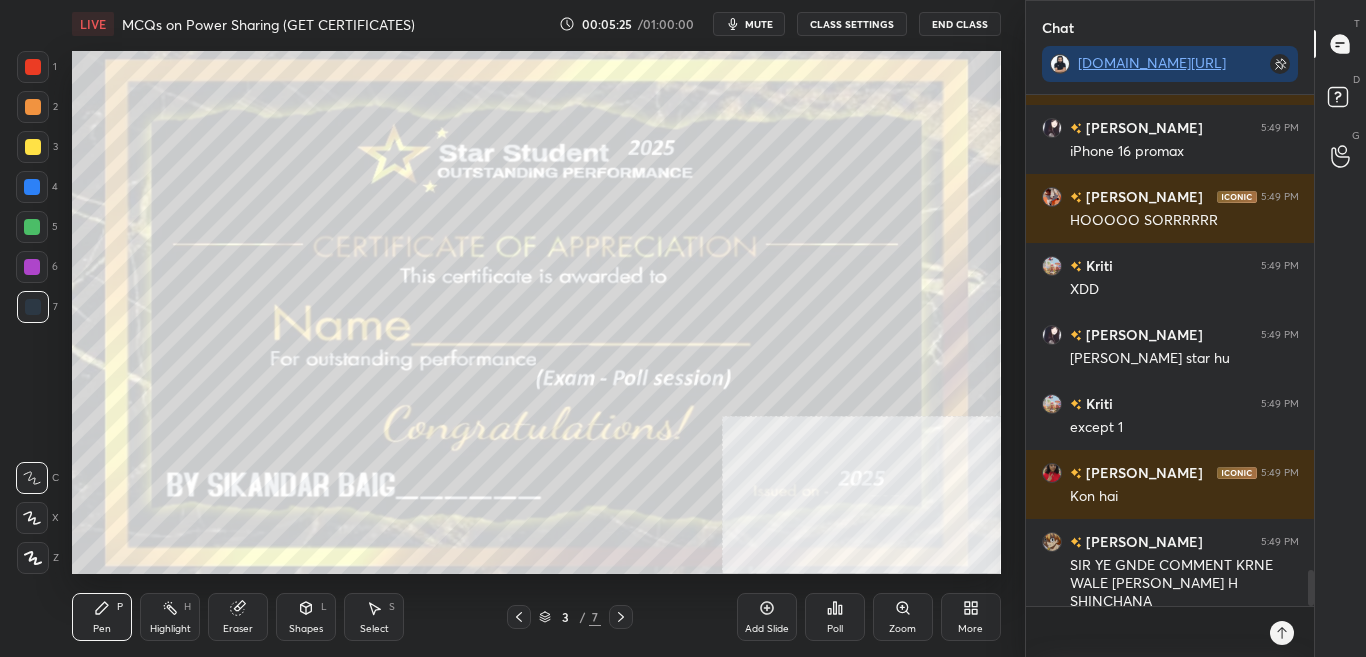 click 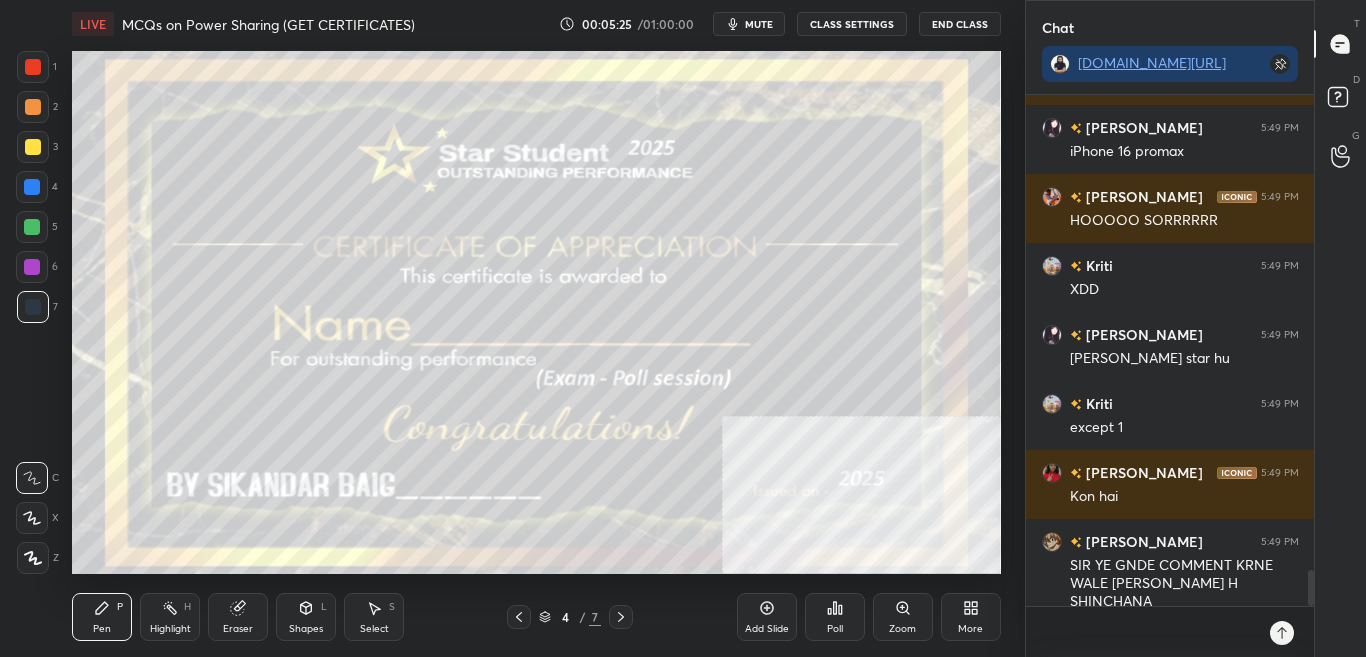 click 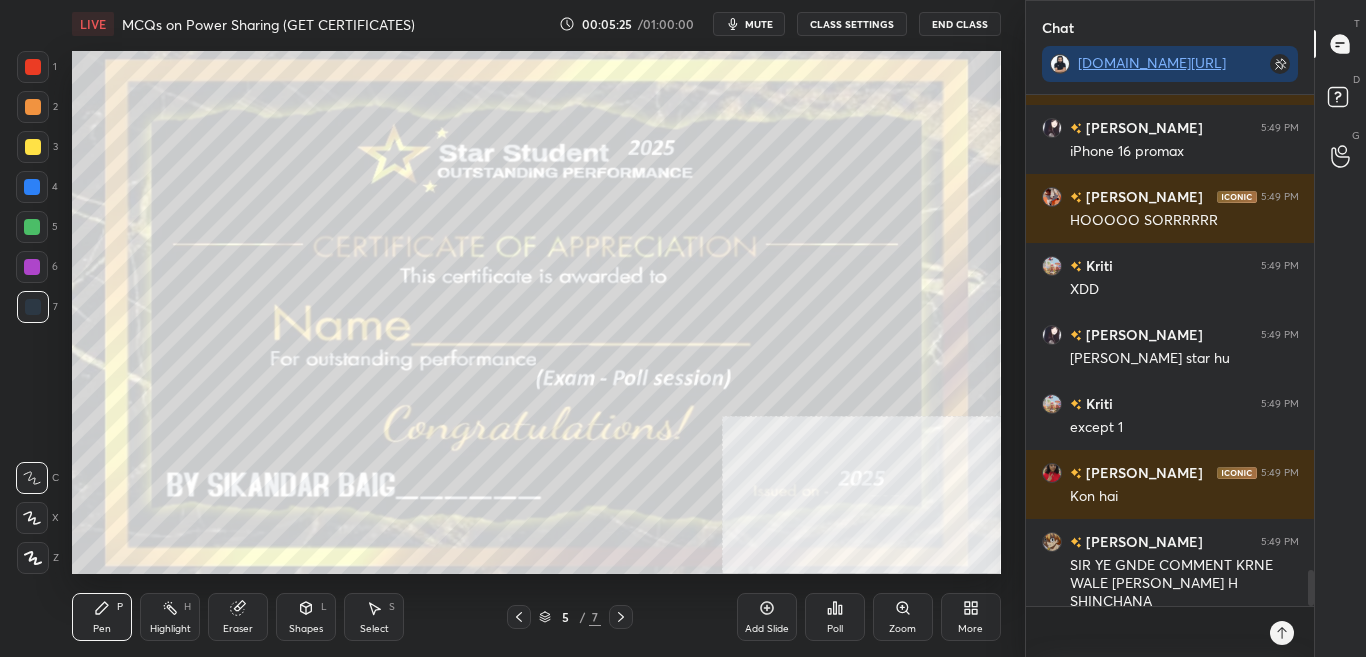 click 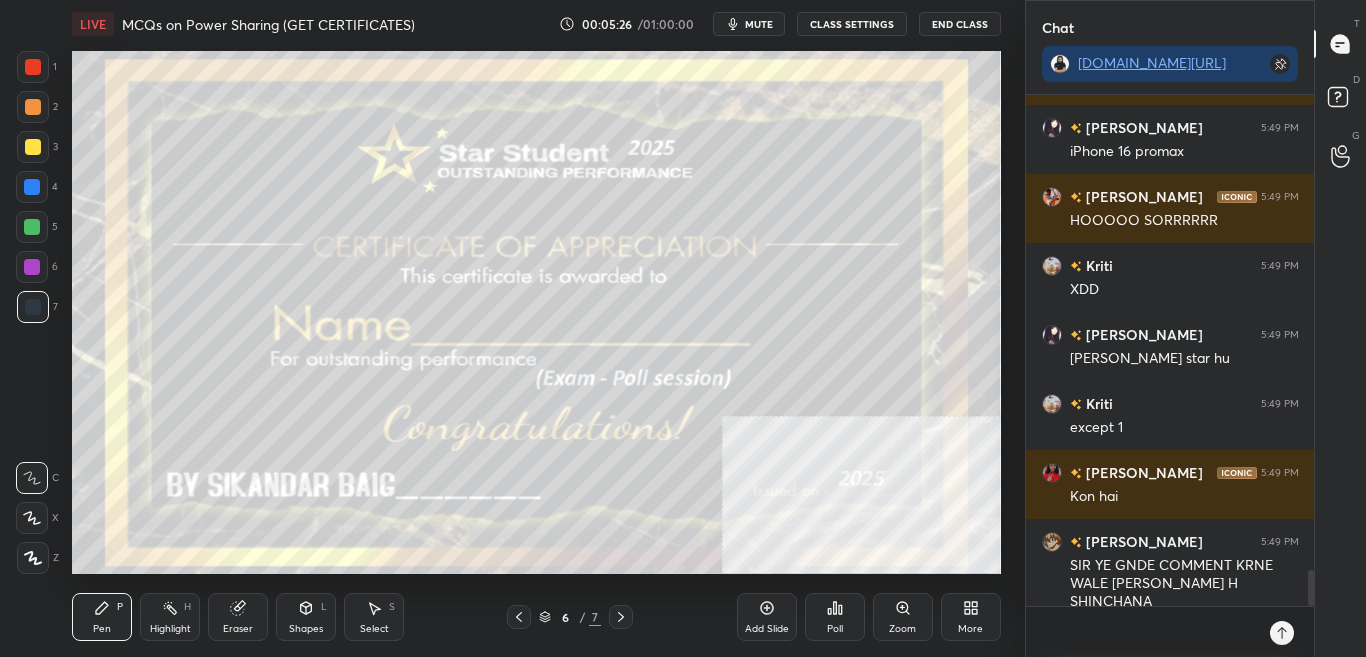 click at bounding box center (621, 617) 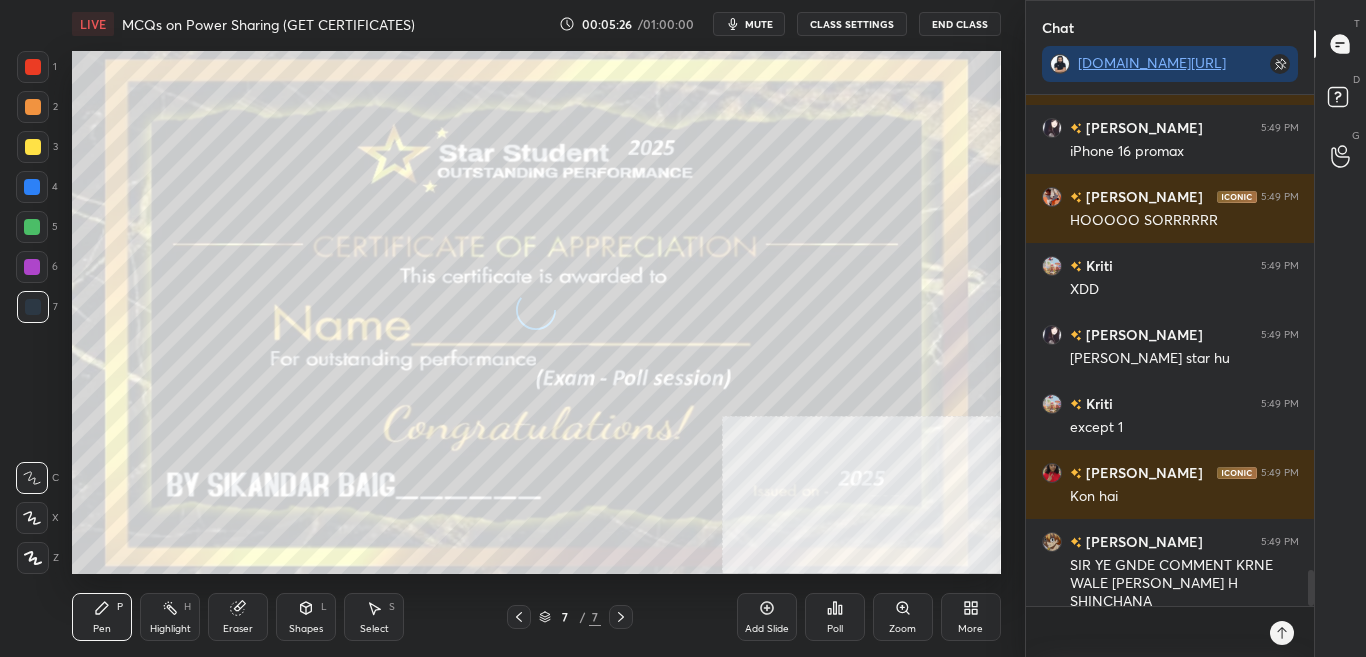 click 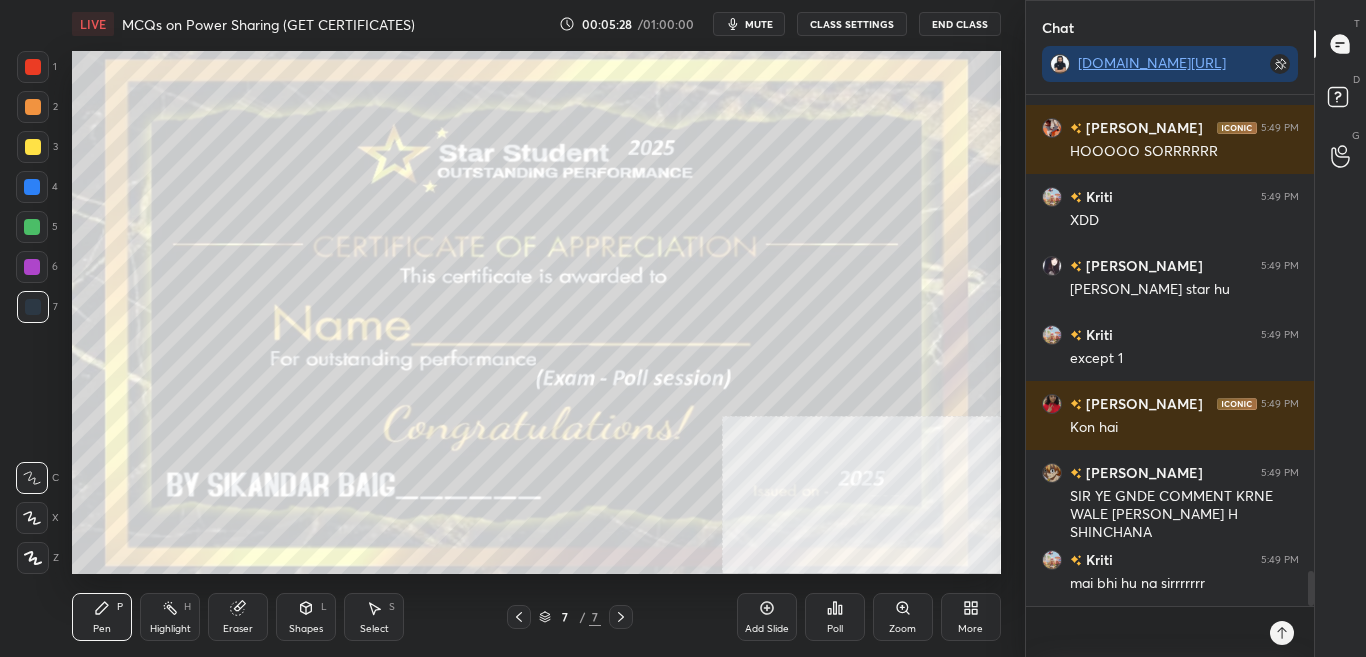 scroll, scrollTop: 6967, scrollLeft: 0, axis: vertical 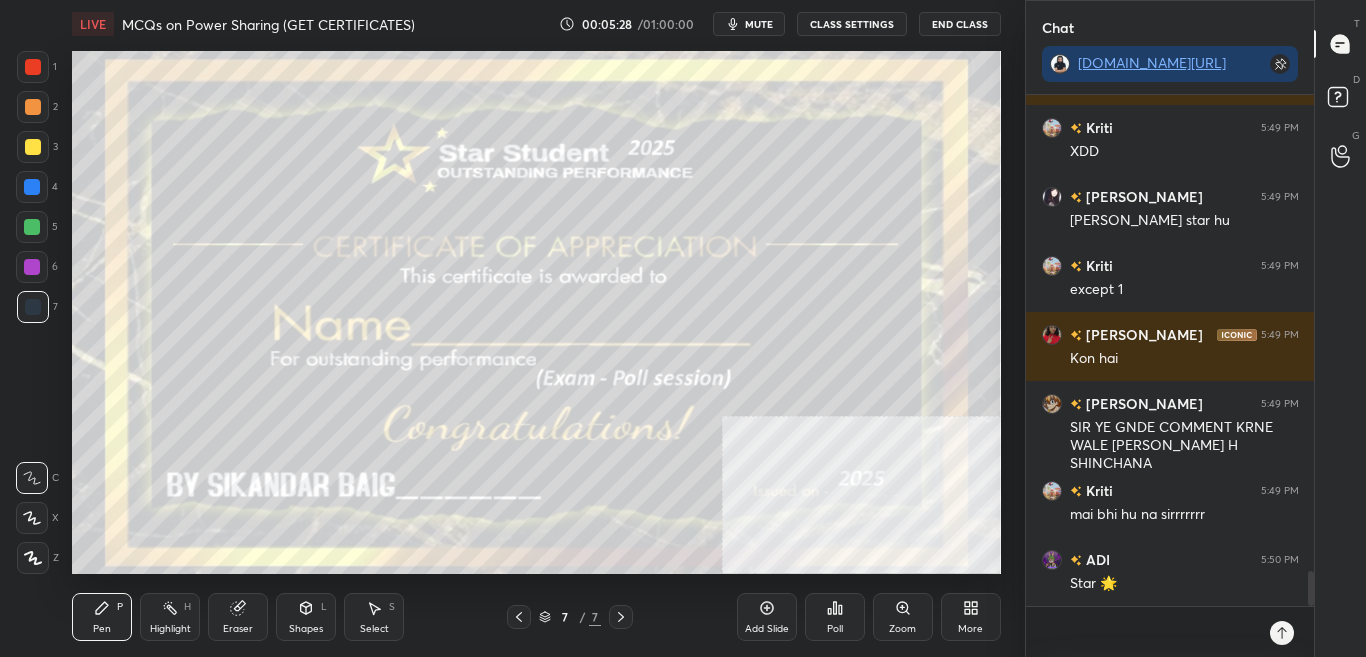 click on "More" at bounding box center [970, 629] 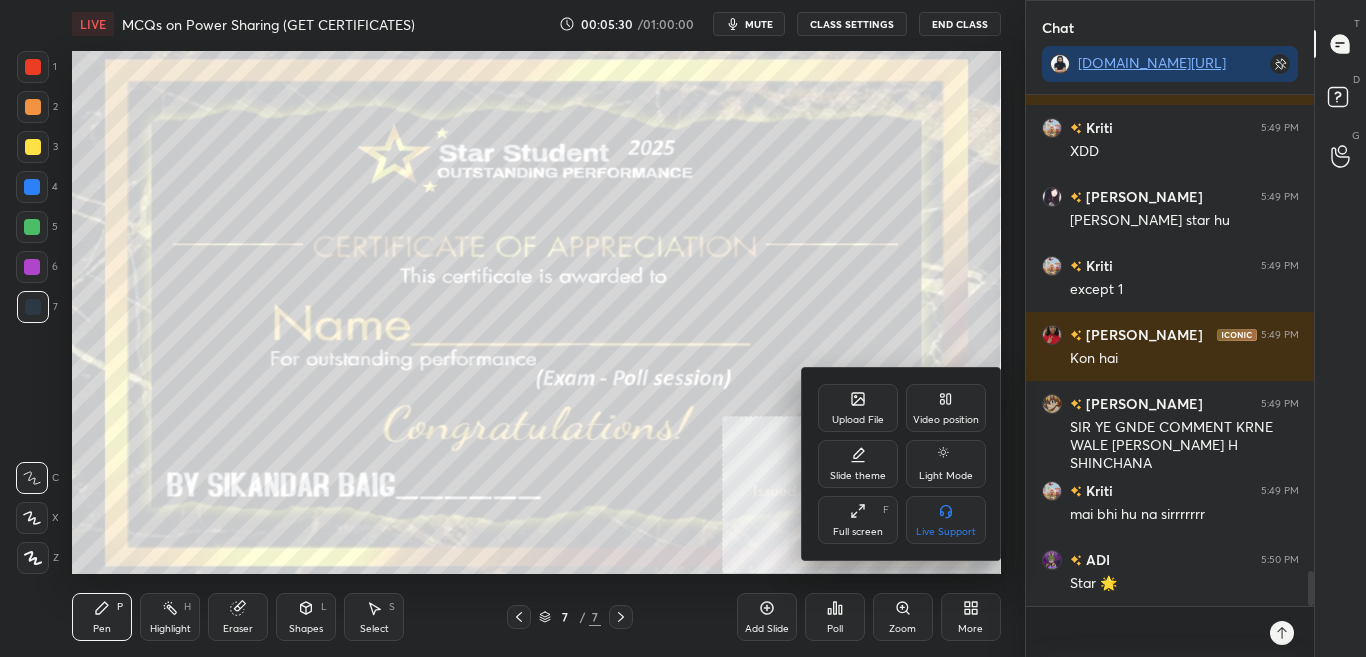 click on "Upload File" at bounding box center [858, 408] 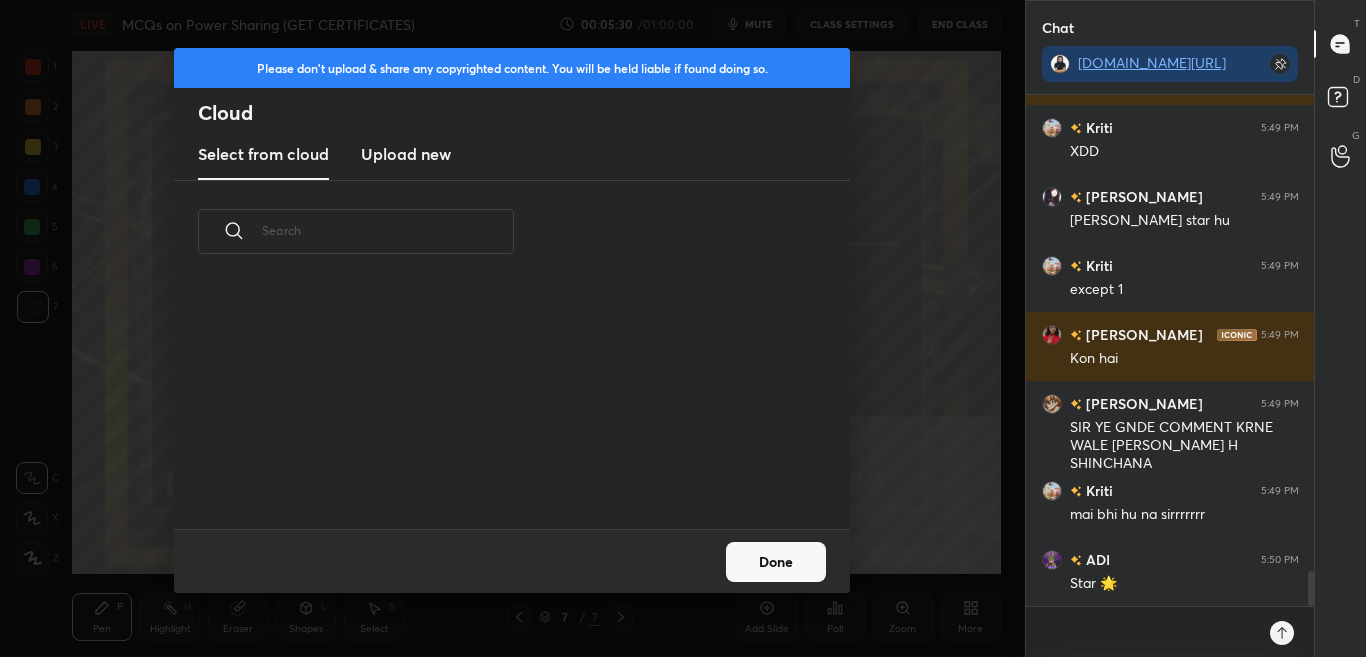 scroll, scrollTop: 7036, scrollLeft: 0, axis: vertical 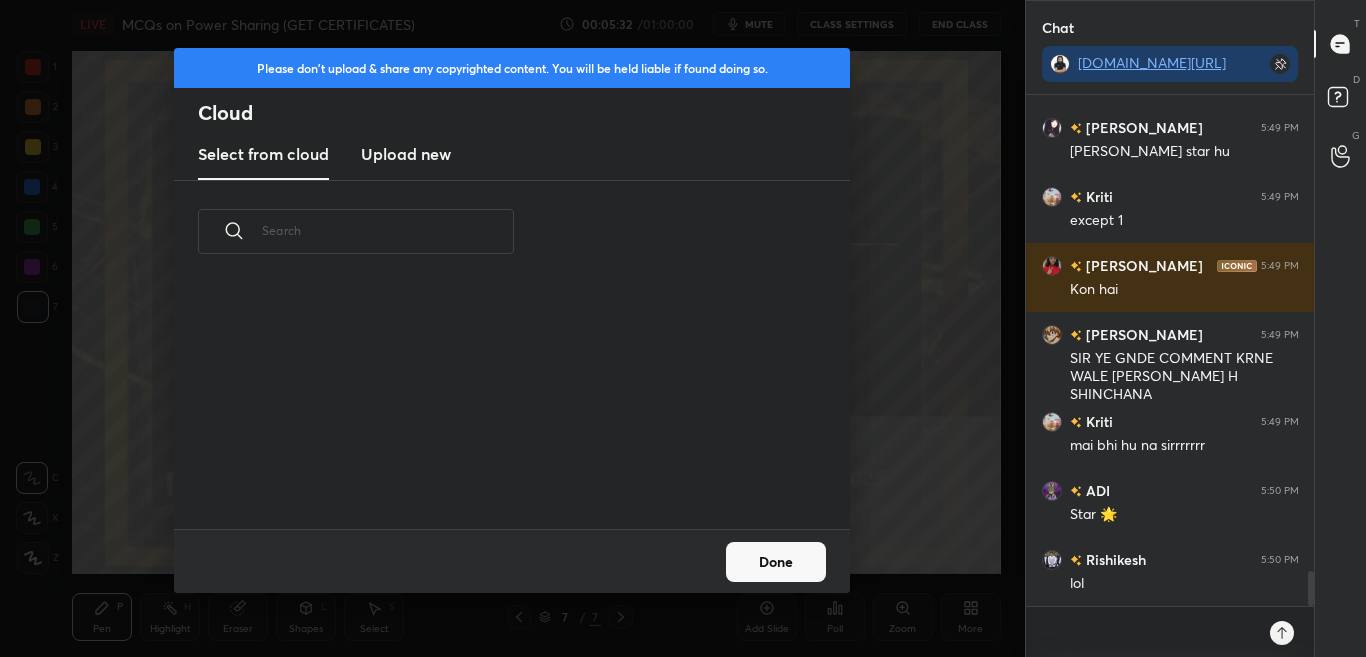 click on "Upload new" at bounding box center (406, 155) 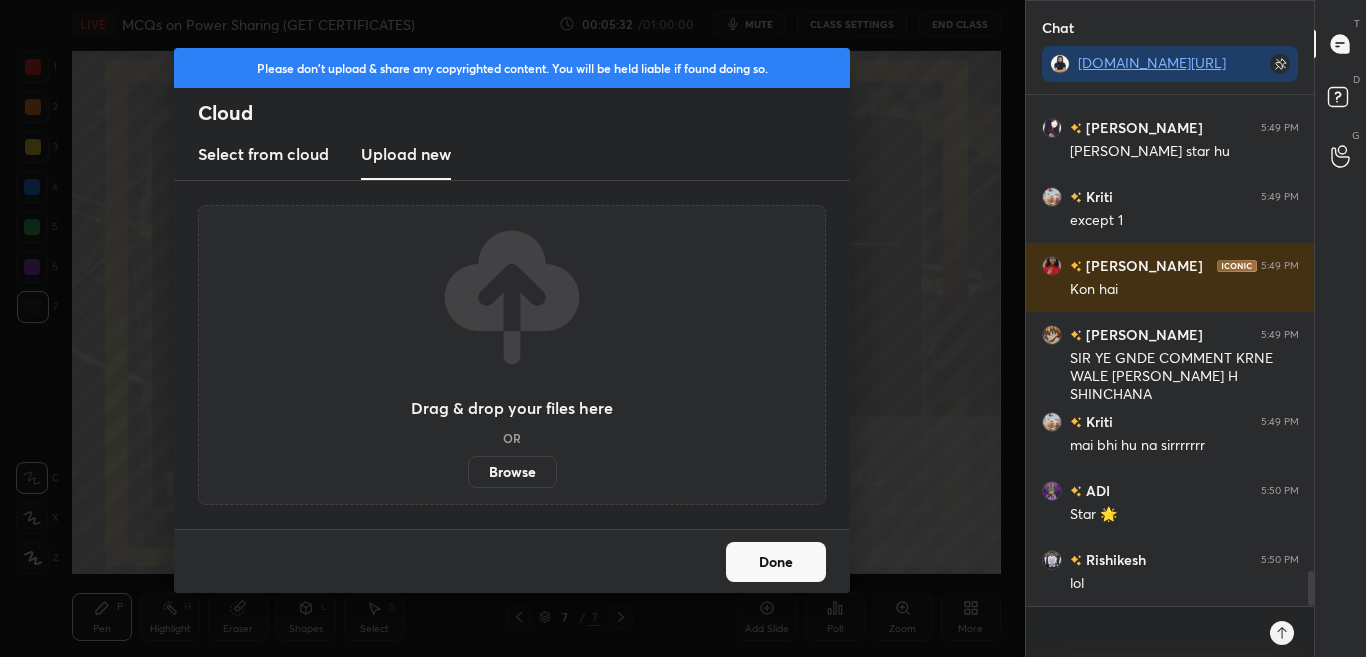 scroll, scrollTop: 7105, scrollLeft: 0, axis: vertical 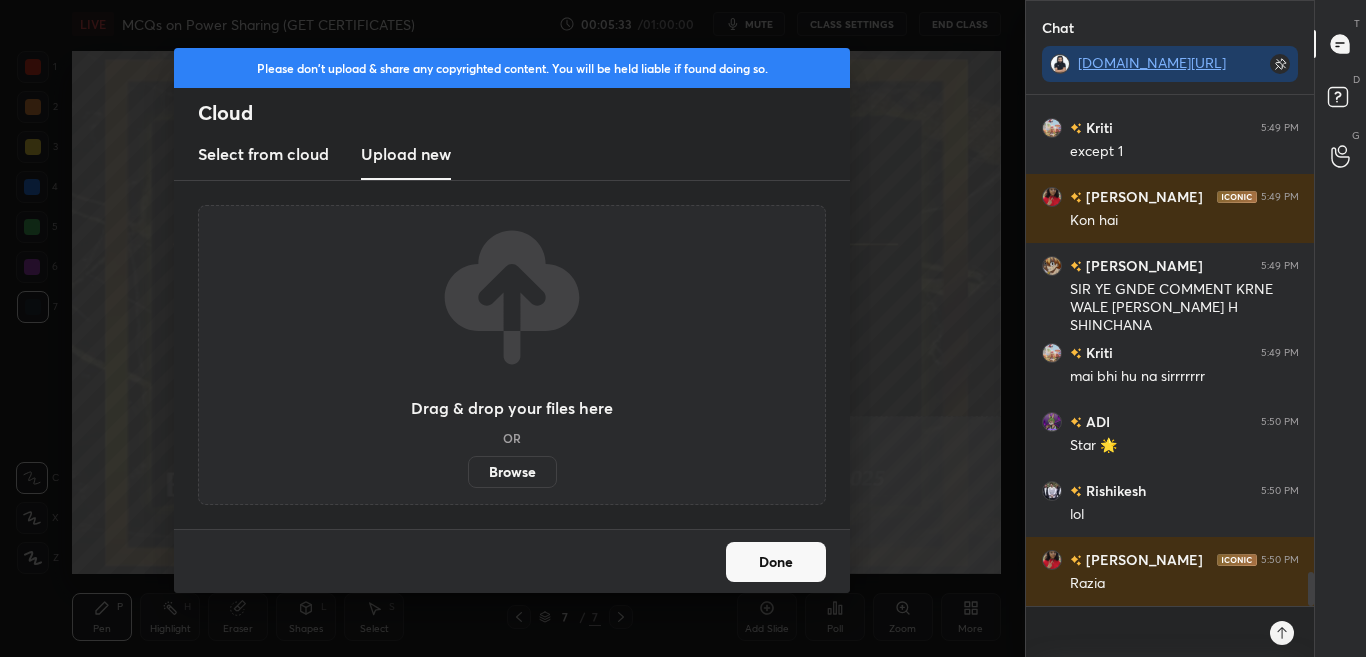 click on "Browse" at bounding box center (512, 472) 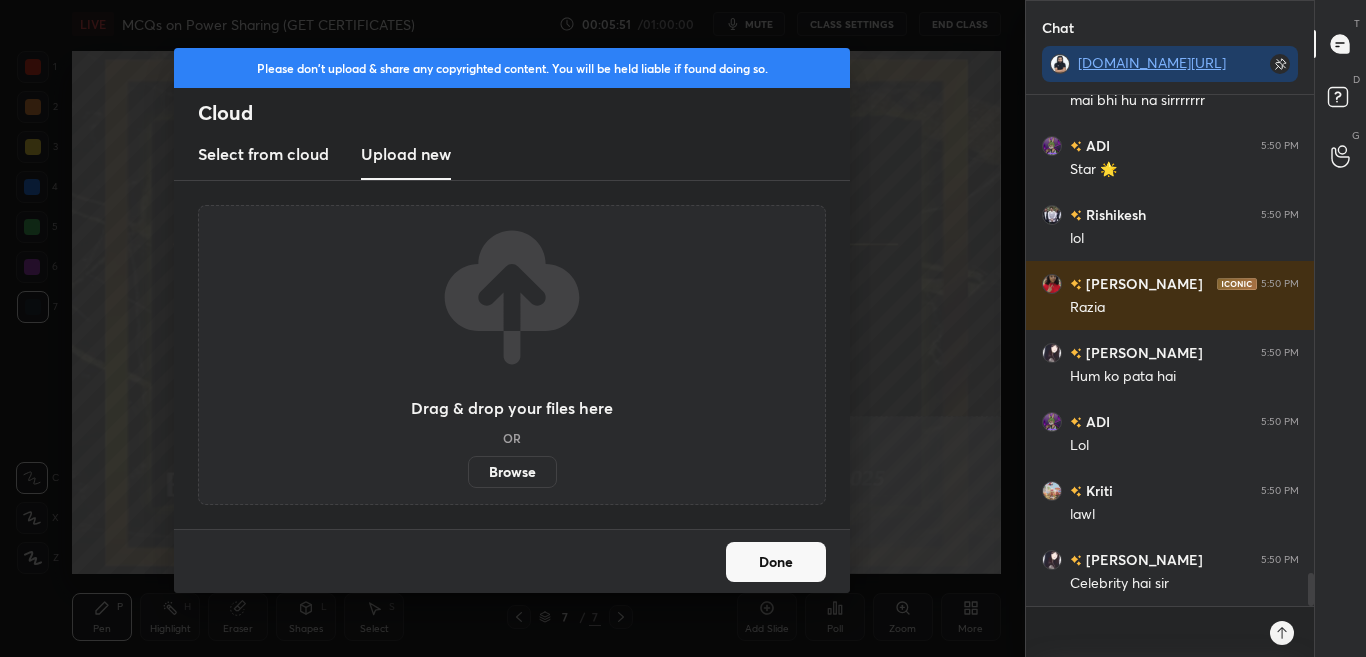 scroll, scrollTop: 7450, scrollLeft: 0, axis: vertical 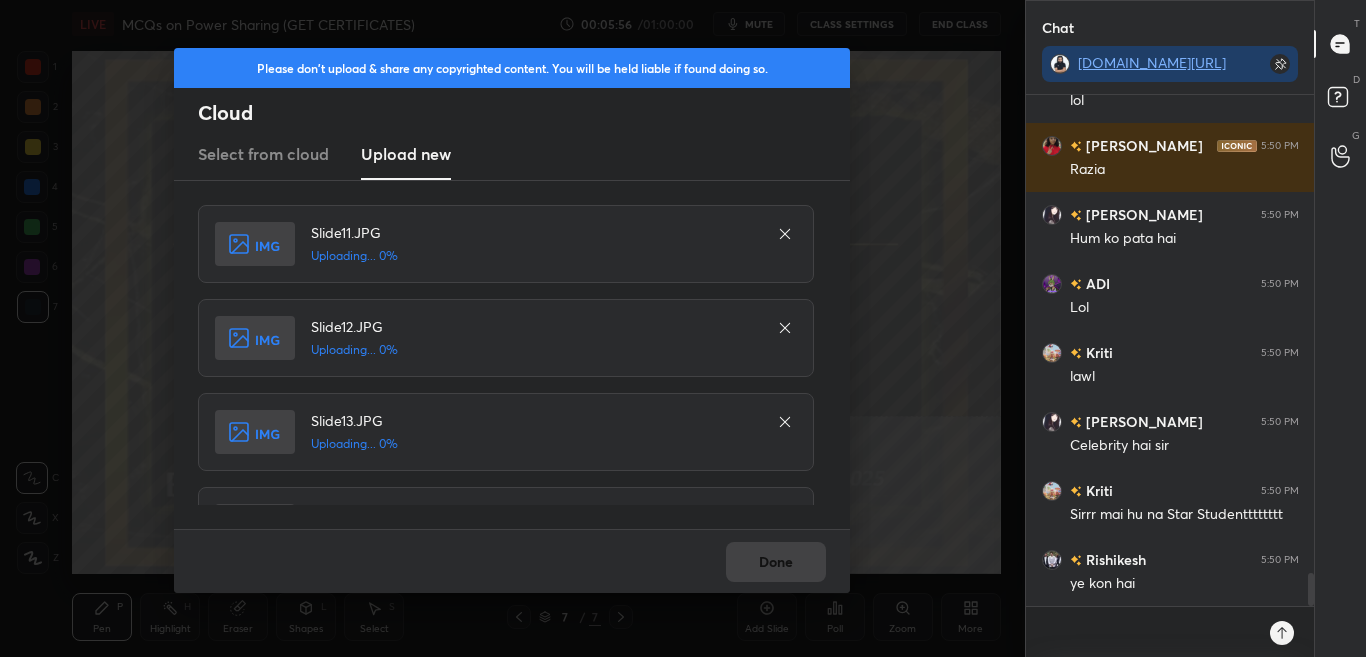 click on "Done" at bounding box center (512, 561) 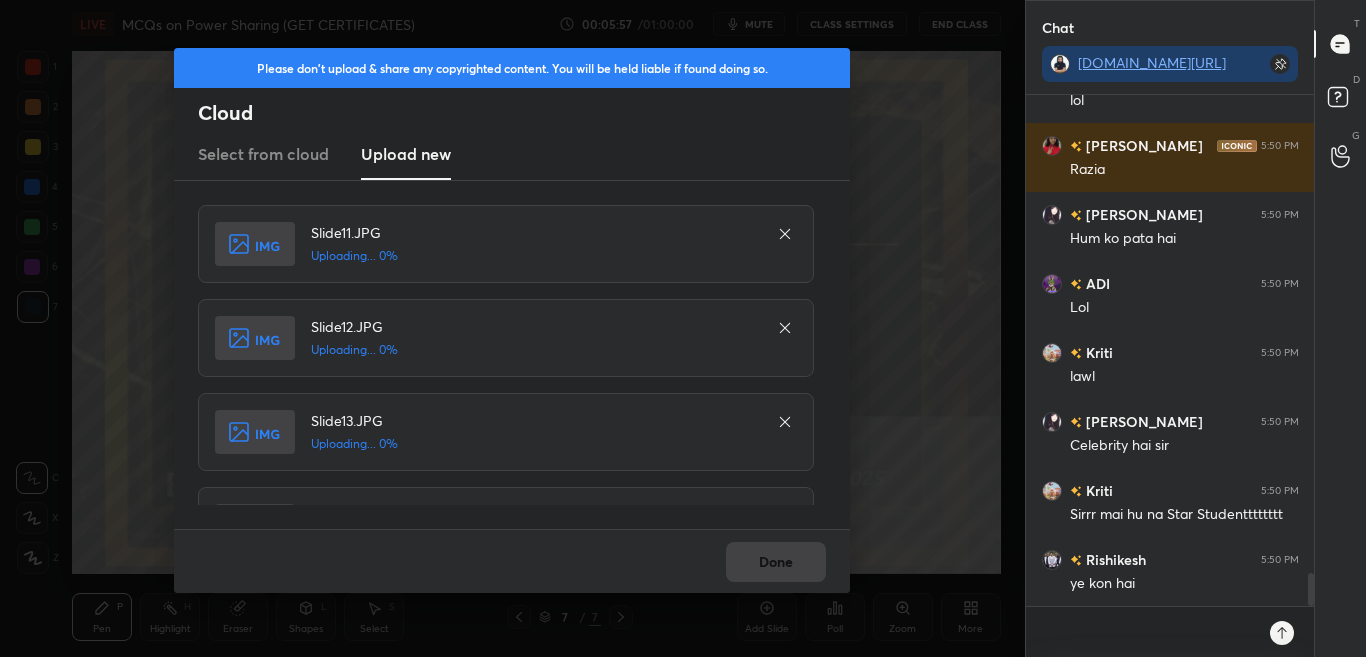 click on "Done" at bounding box center (512, 561) 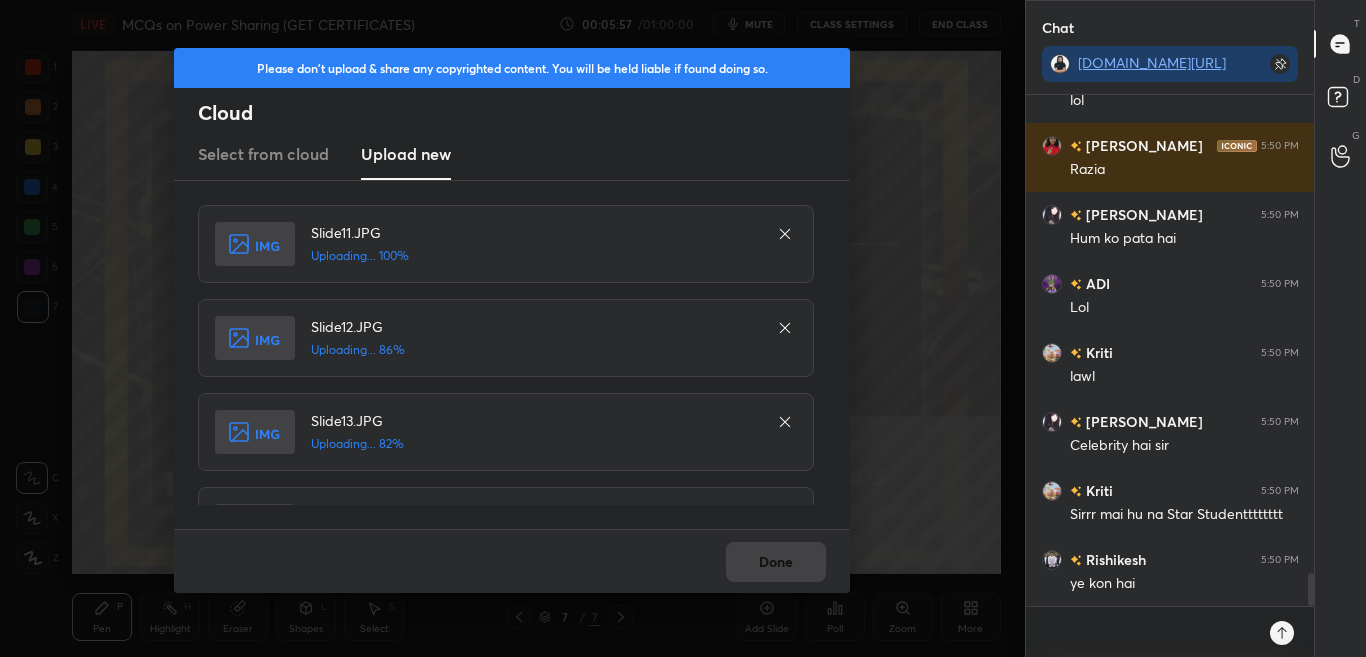 click on "Done" at bounding box center [512, 561] 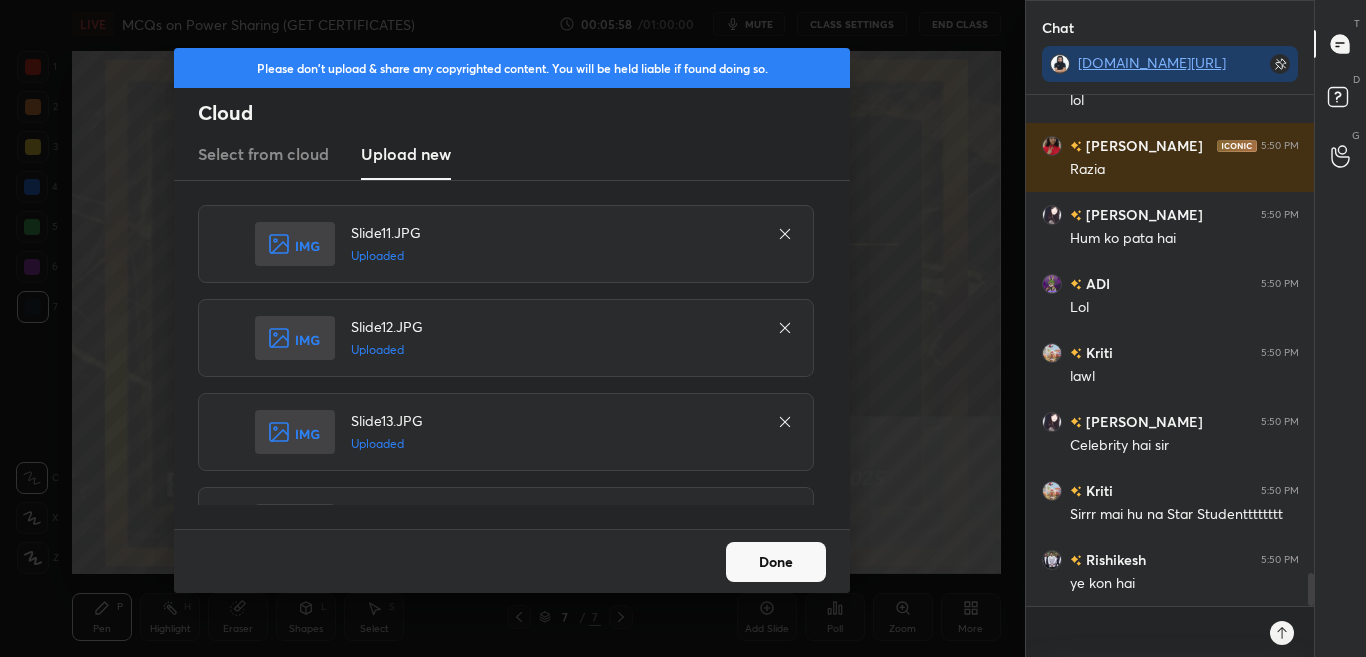 click on "Done" at bounding box center [776, 562] 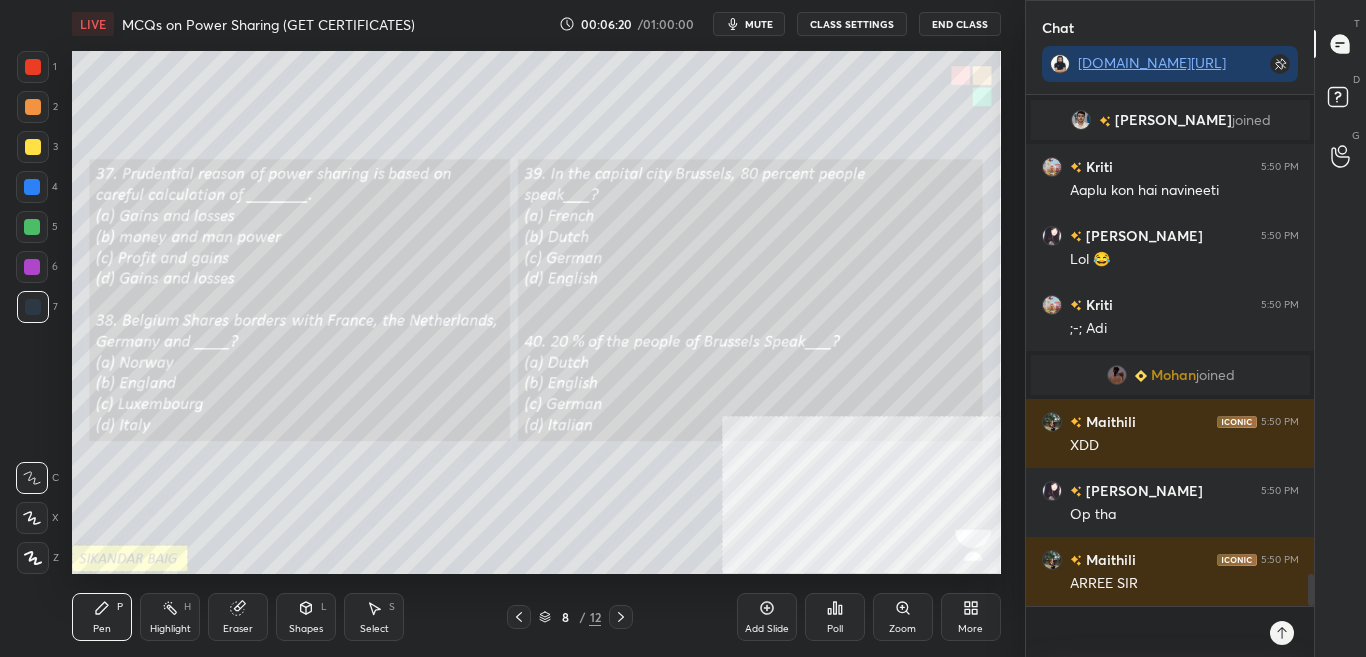 scroll, scrollTop: 7540, scrollLeft: 0, axis: vertical 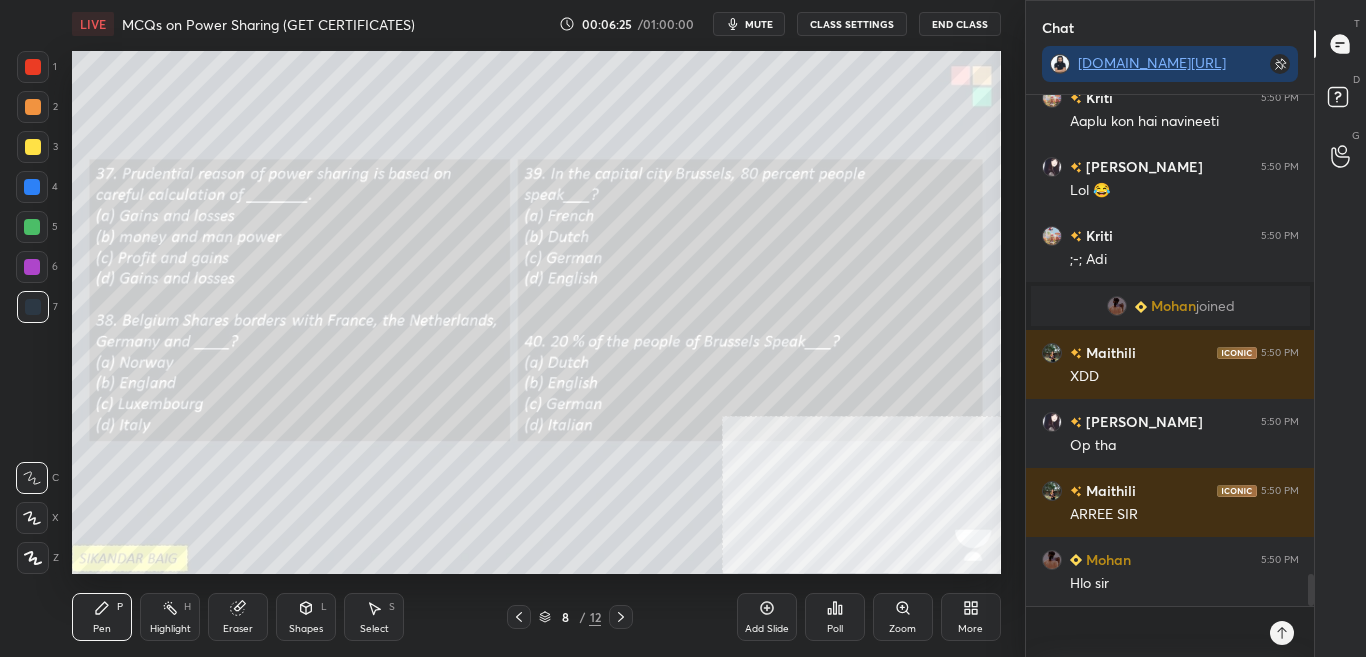 click at bounding box center (33, 67) 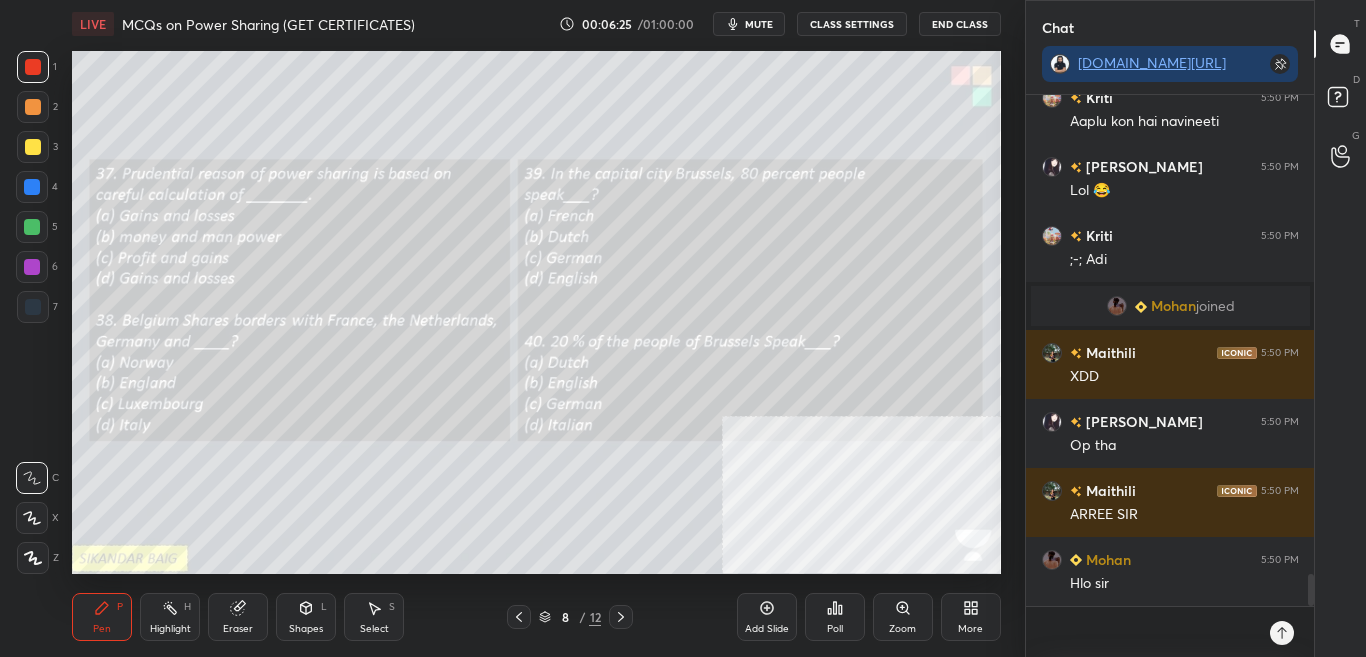 scroll, scrollTop: 7609, scrollLeft: 0, axis: vertical 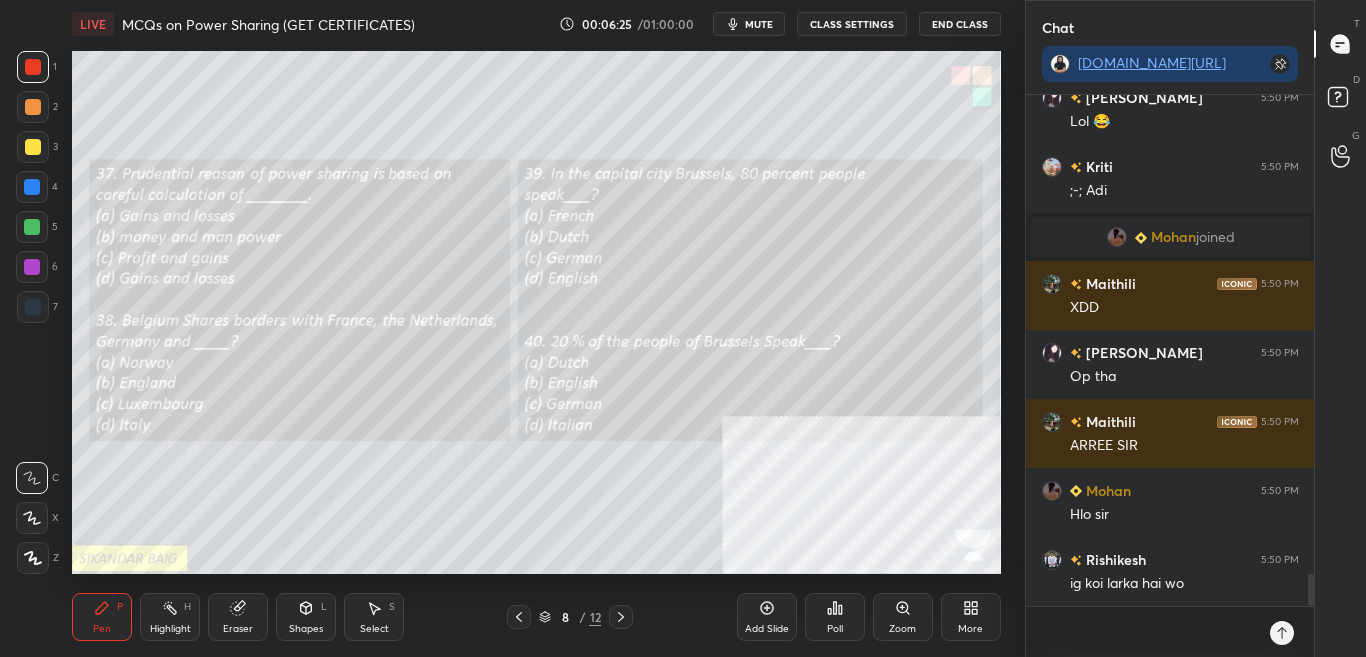click at bounding box center [33, 558] 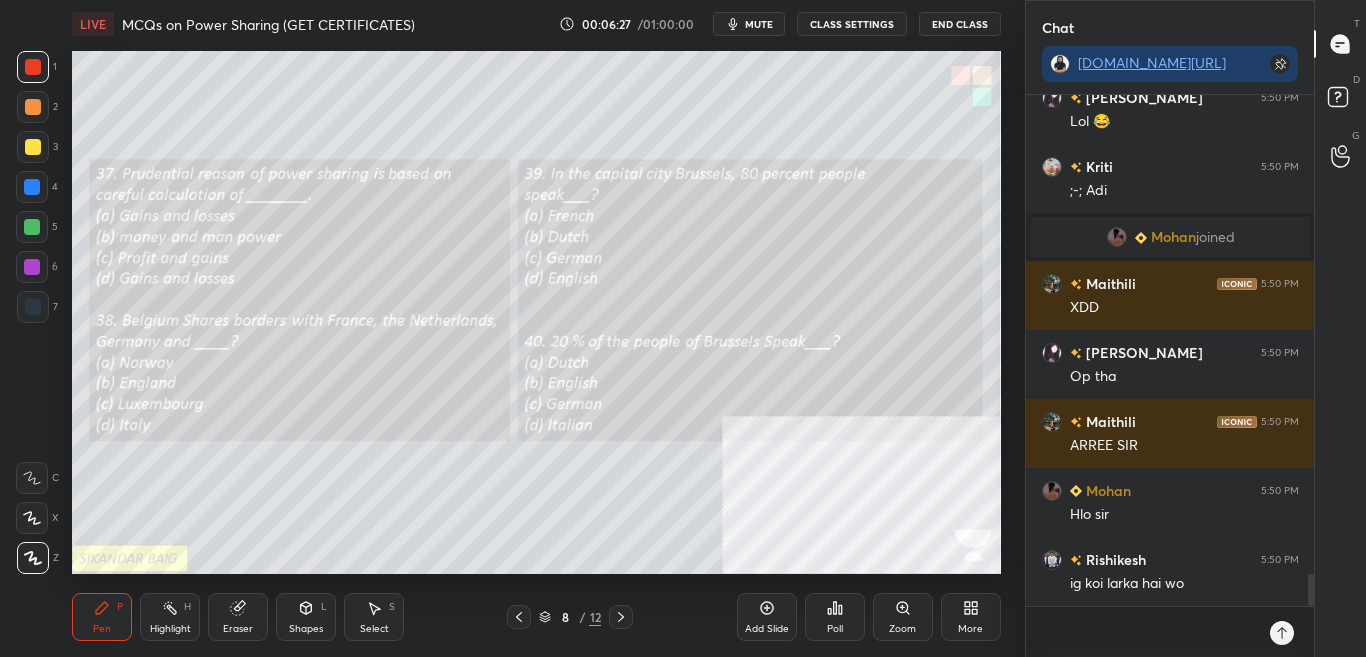 scroll, scrollTop: 7678, scrollLeft: 0, axis: vertical 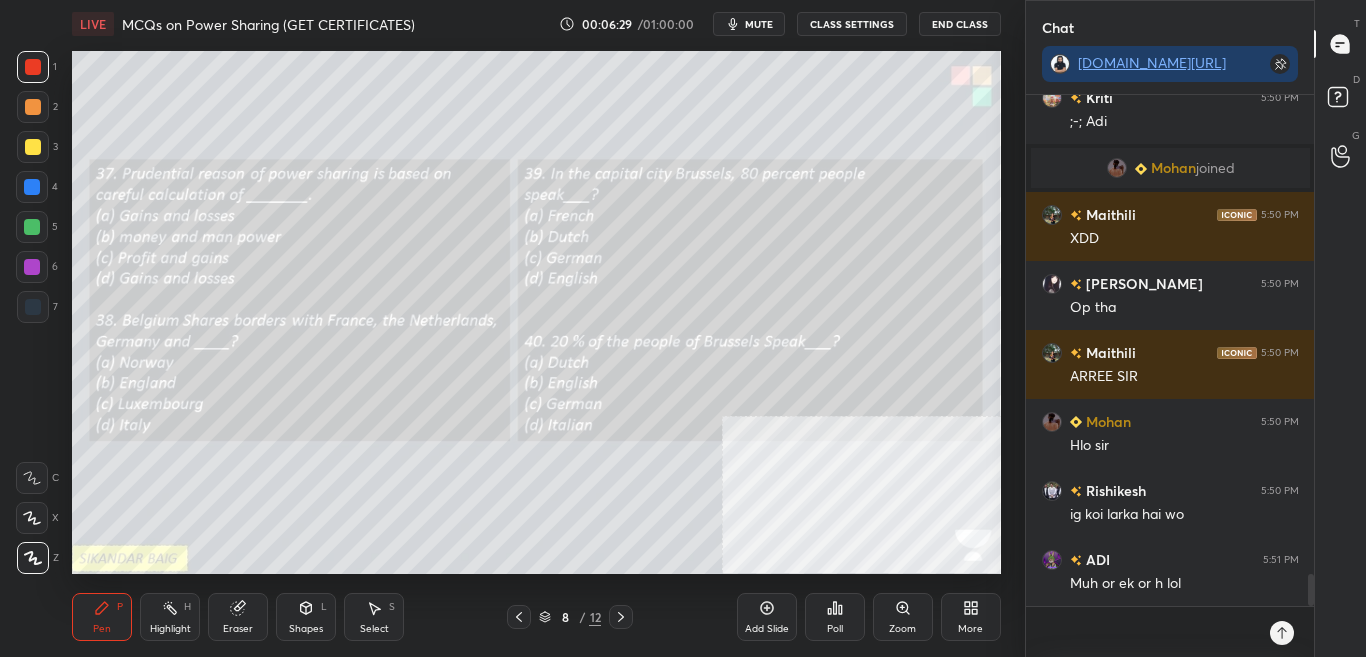 click on "Poll" at bounding box center [835, 617] 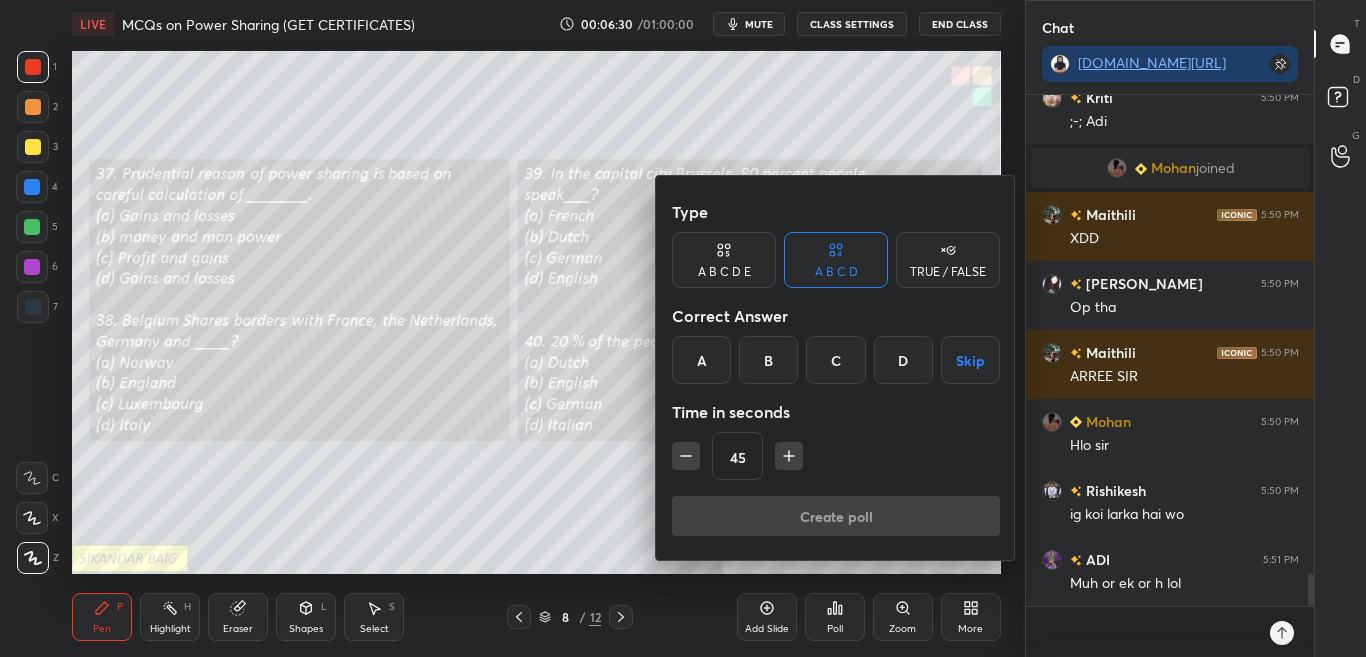 click on "A" at bounding box center [701, 360] 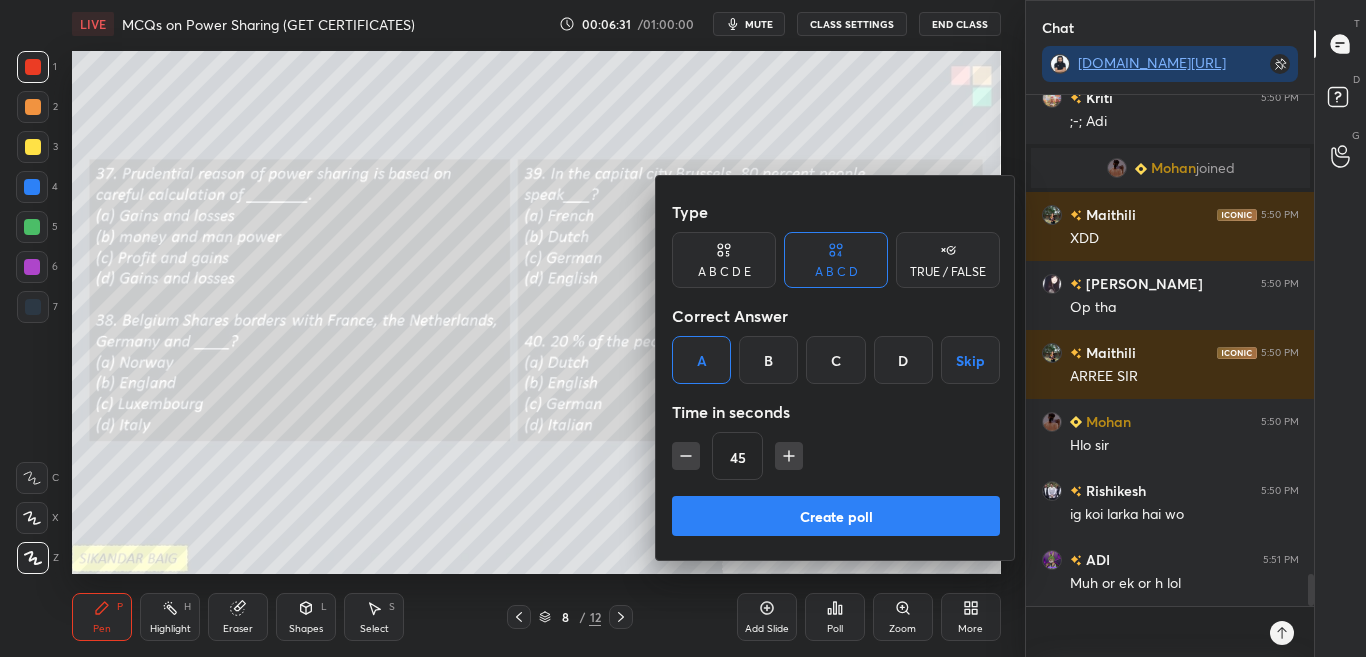 click on "Create poll" at bounding box center (836, 516) 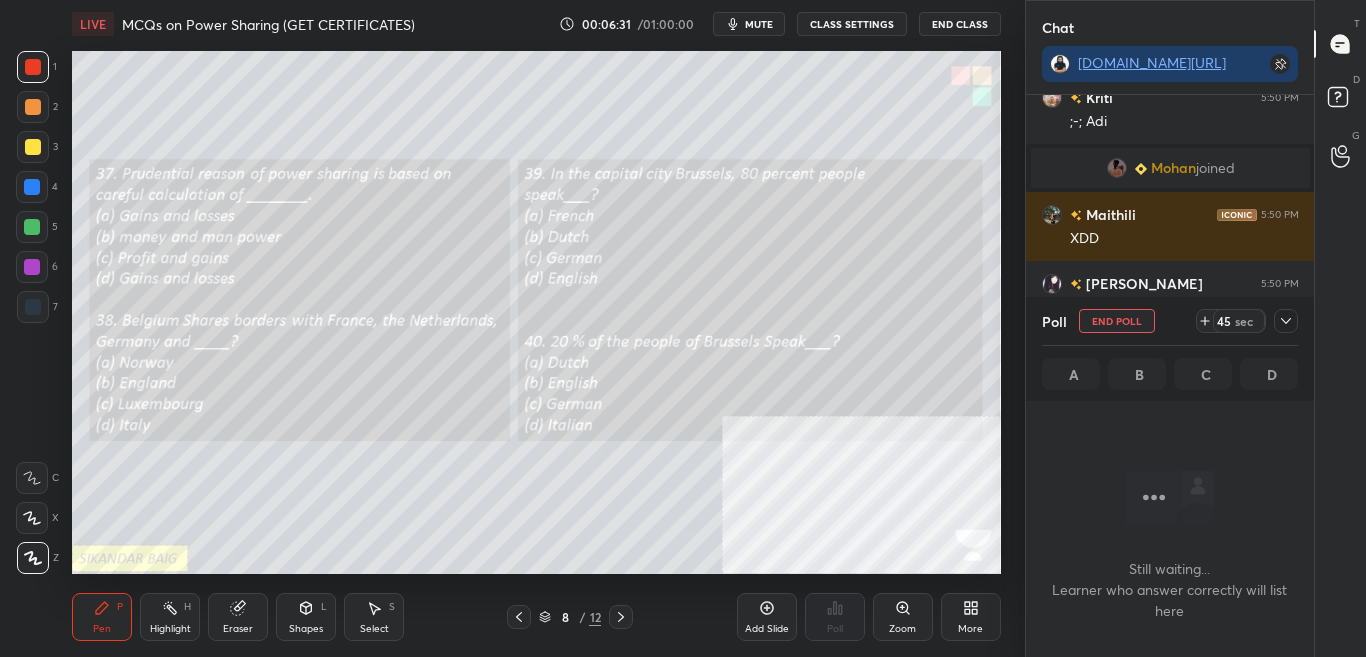 scroll, scrollTop: 238, scrollLeft: 282, axis: both 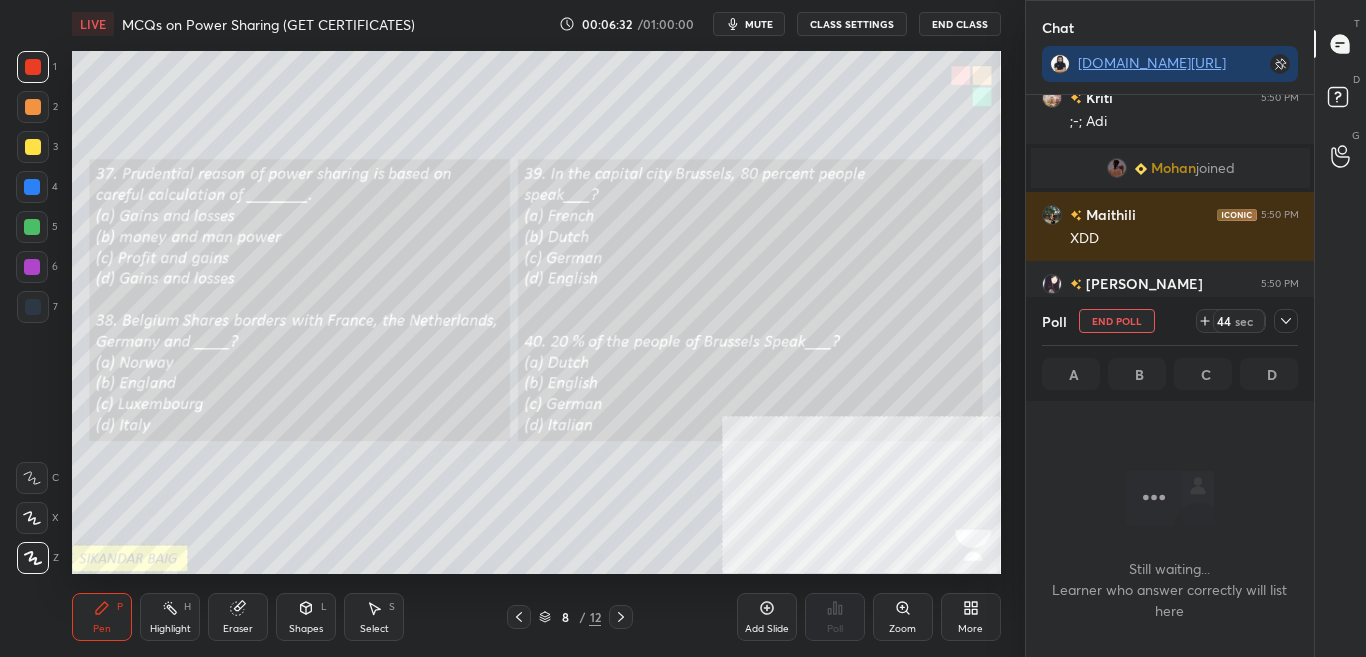 click 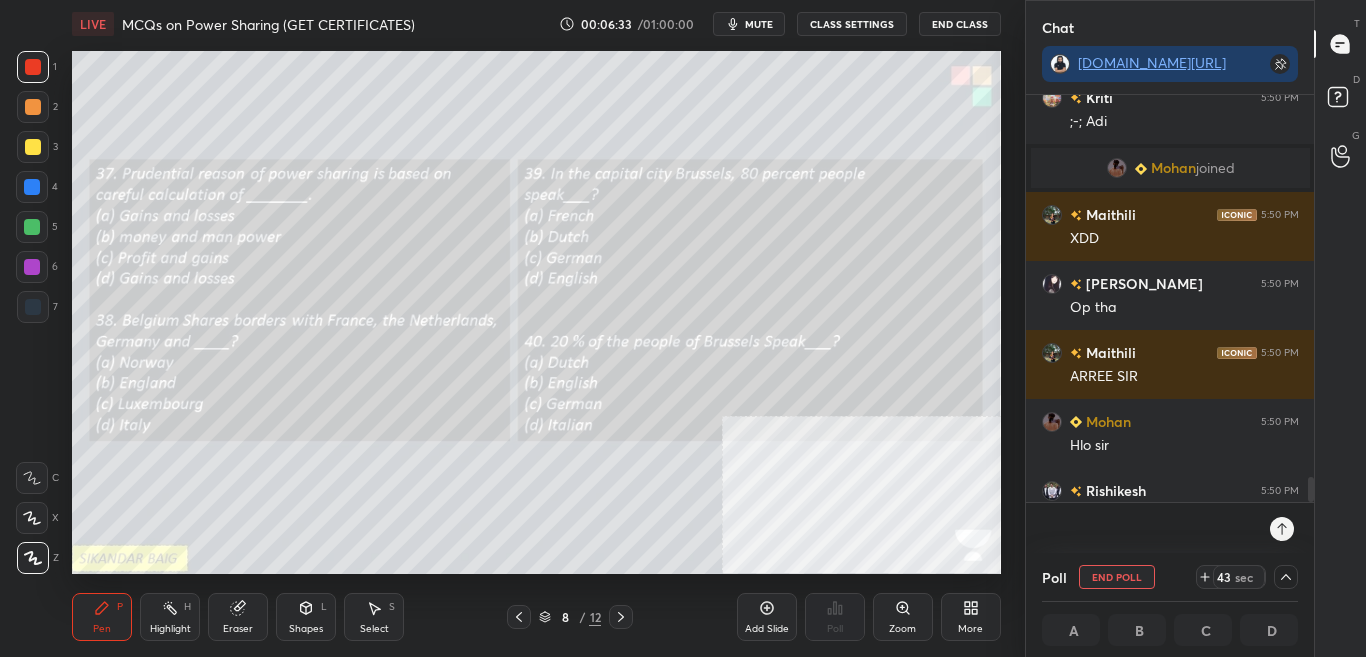 scroll, scrollTop: 1, scrollLeft: 7, axis: both 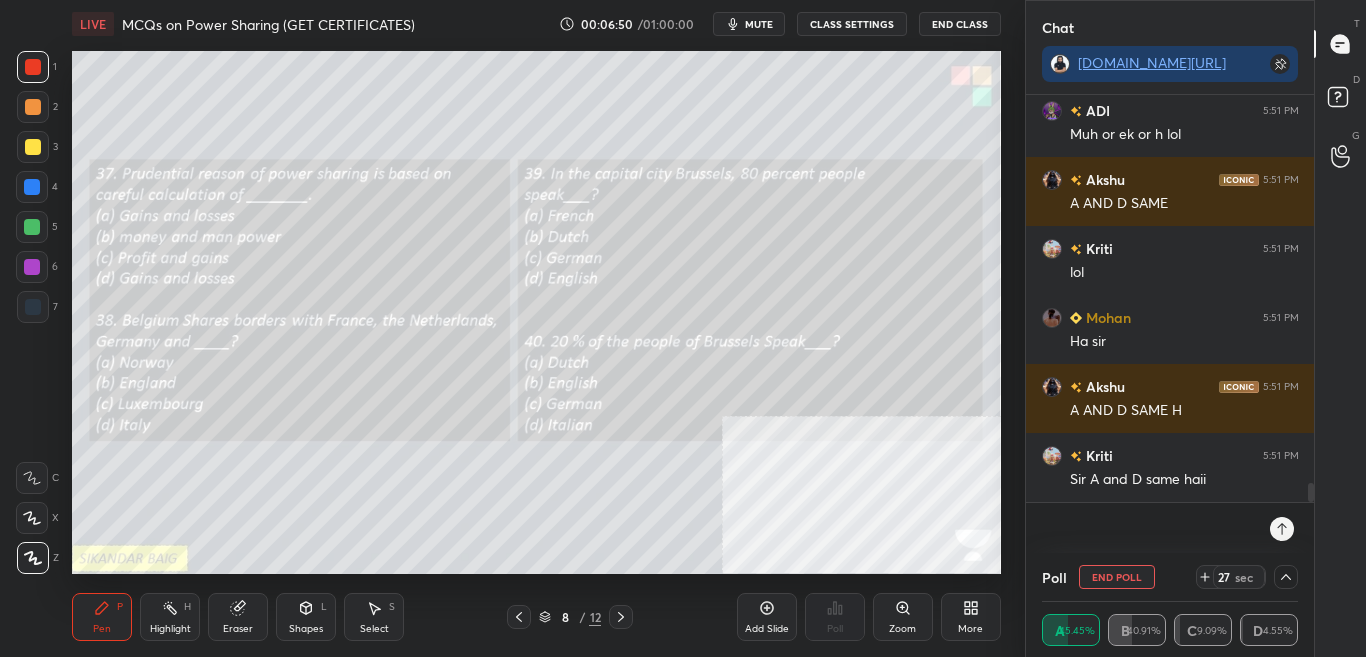 click on "End Poll" at bounding box center (1117, 577) 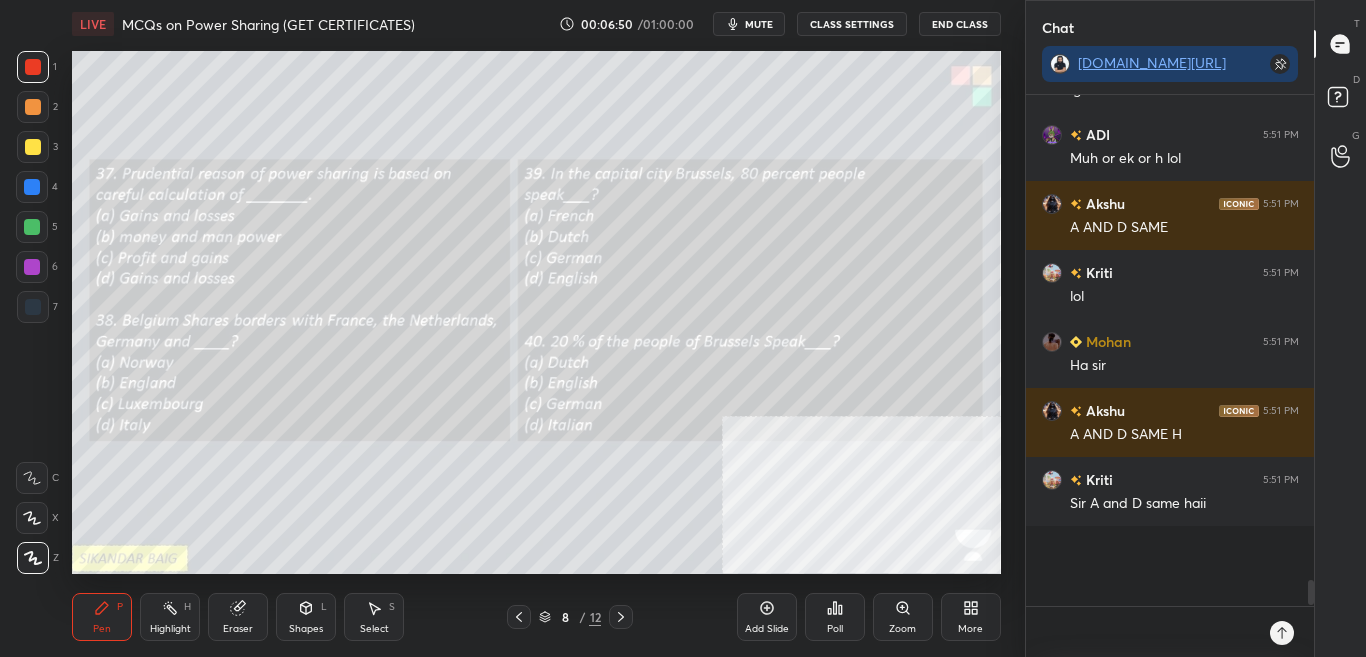 scroll, scrollTop: 7, scrollLeft: 7, axis: both 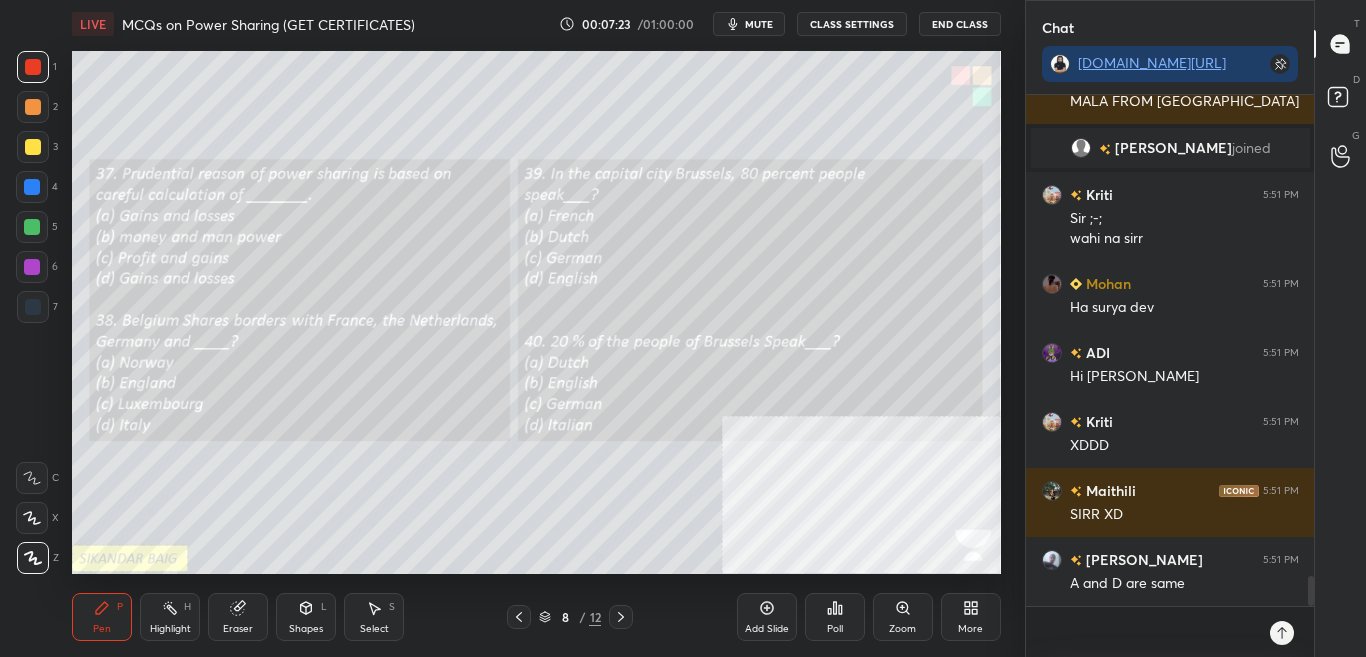 click on "Poll" at bounding box center [835, 617] 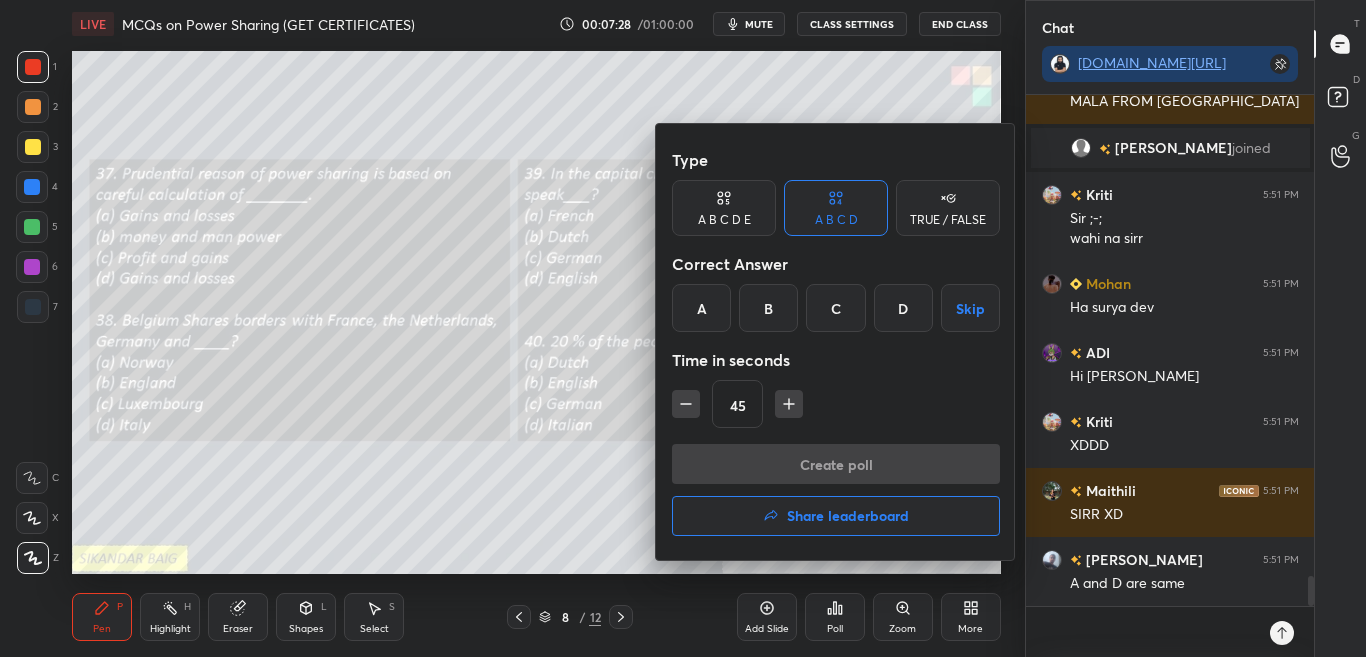 click on "C" at bounding box center [835, 308] 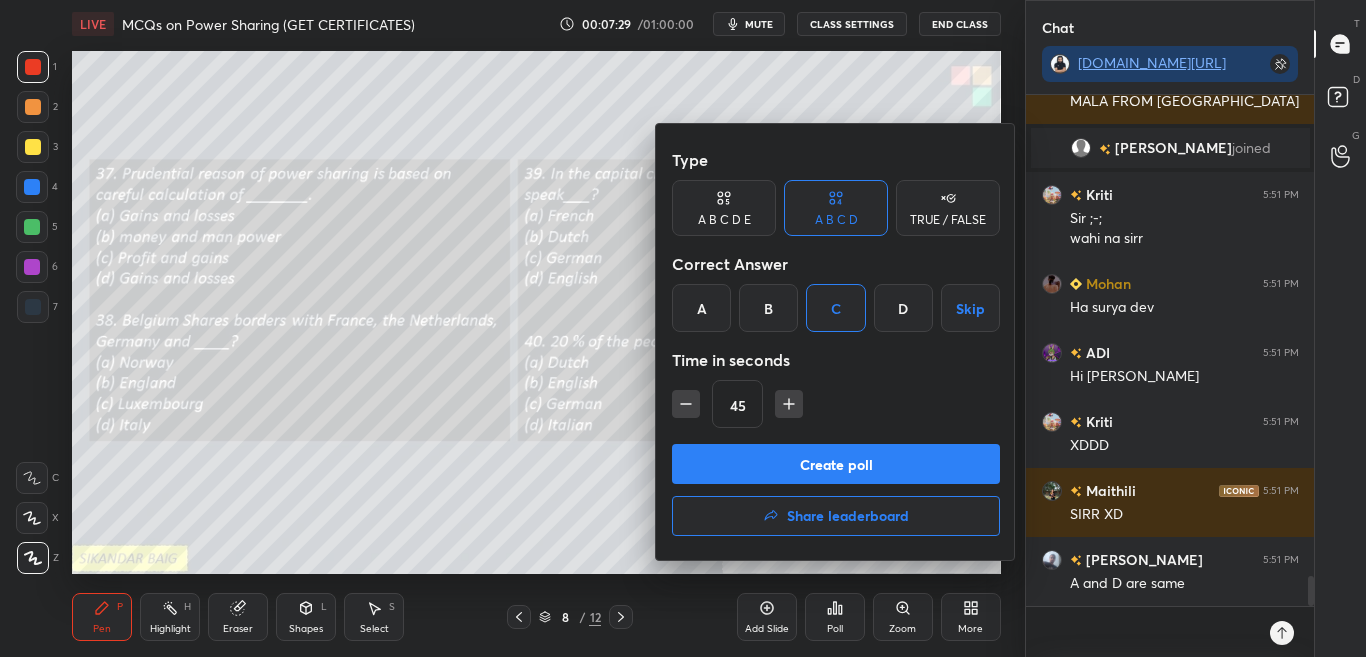 click on "Create poll" at bounding box center (836, 464) 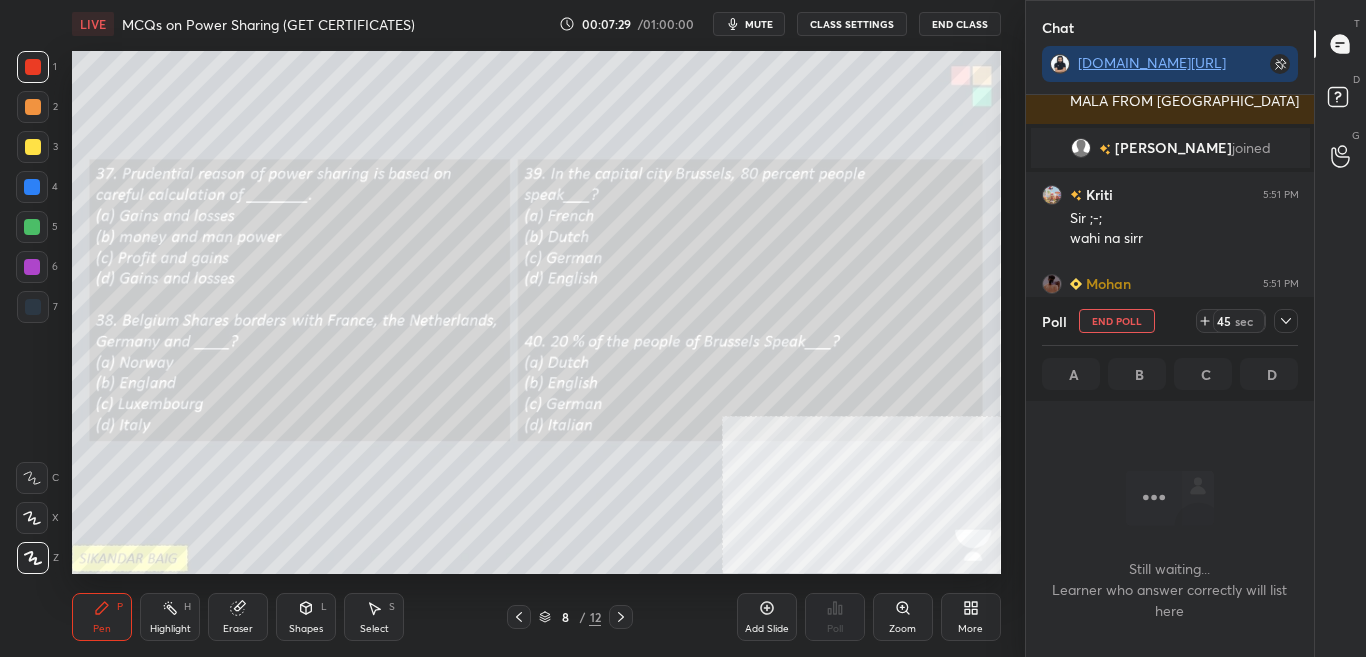 scroll, scrollTop: 270, scrollLeft: 282, axis: both 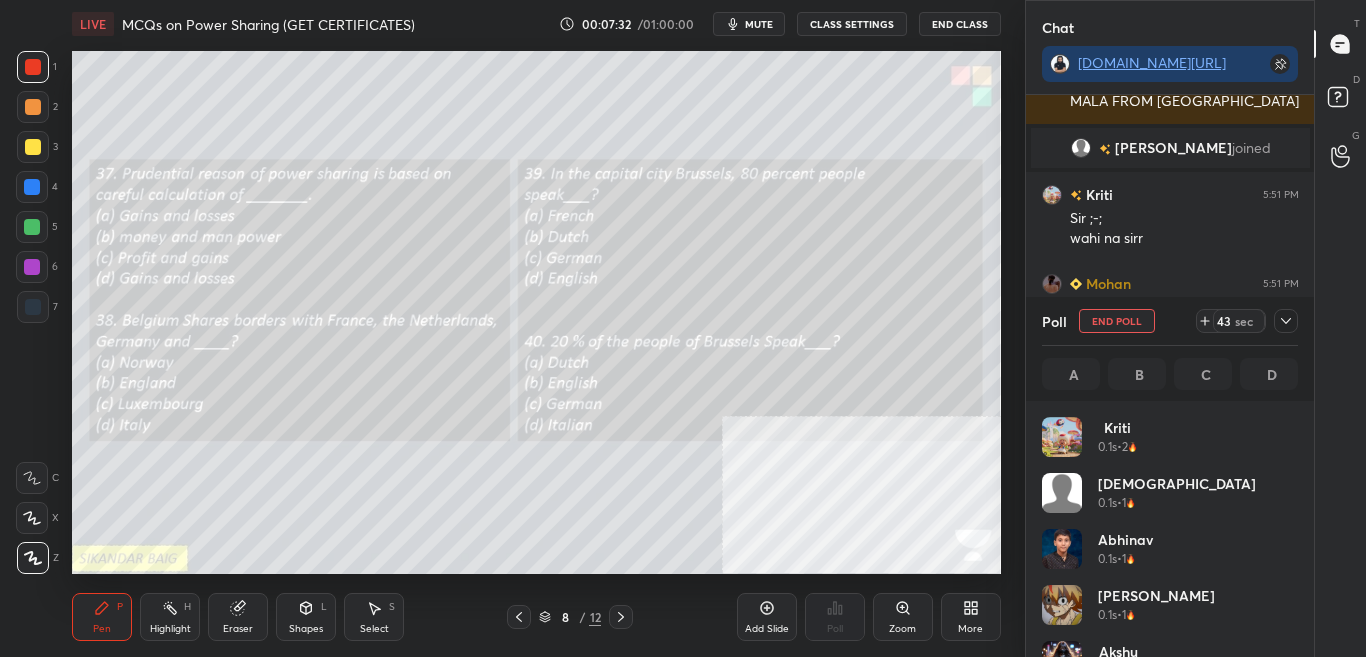 click 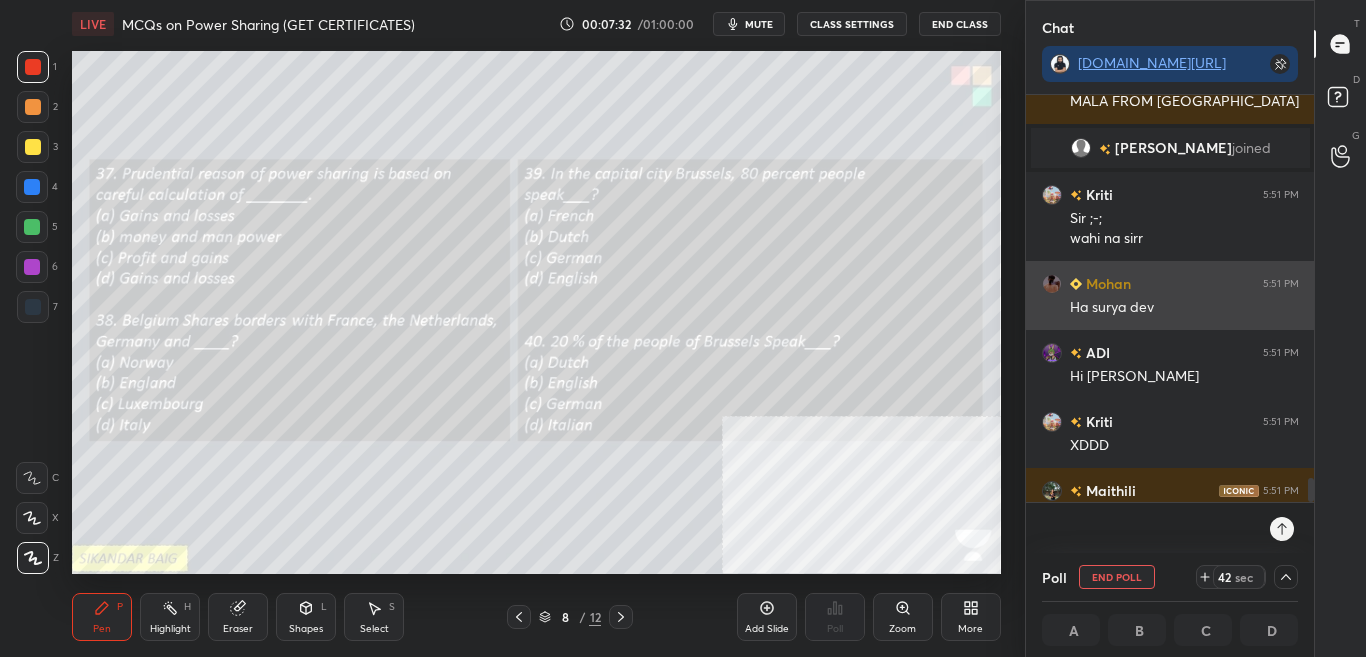 scroll, scrollTop: 0, scrollLeft: 0, axis: both 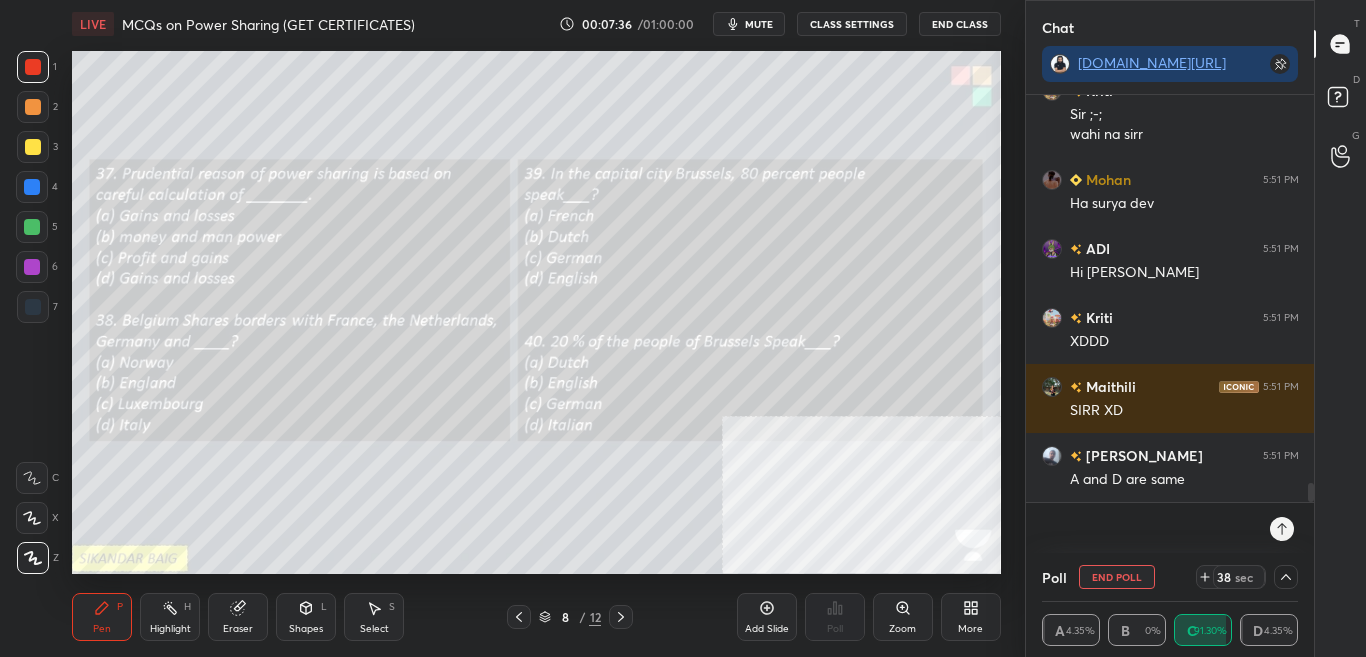 drag, startPoint x: 1312, startPoint y: 490, endPoint x: 1308, endPoint y: 504, distance: 14.56022 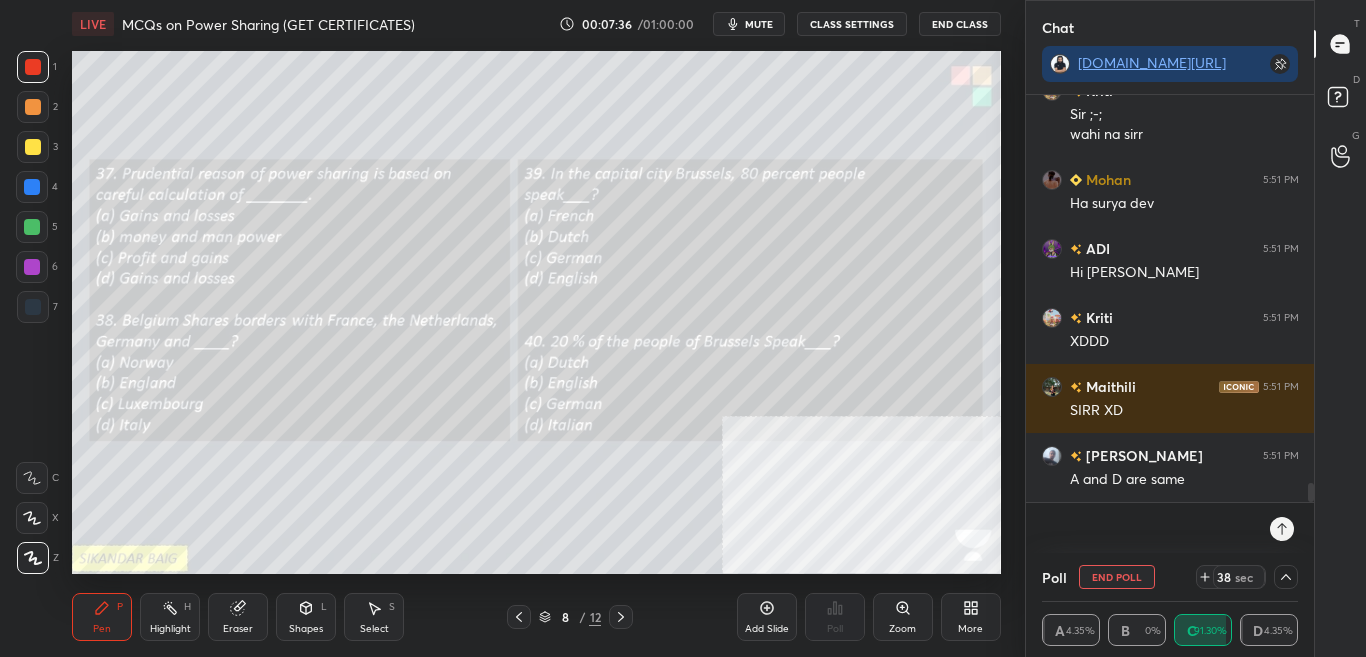click on "parth  joined Kriti 5:51 PM Sir ;-; wahi na sirr Mohan 5:51 PM Ha surya dev ADI 5:51 PM Hi surya hamko Kriti 5:51 PM XDDD Maithili 5:51 PM SIRR XD Rajvir 5:51 PM A and D are same JUMP TO LATEST Enable hand raising Enable raise hand to speak to learners. Once enabled, chat will be turned off temporarily. Enable
x" at bounding box center [1170, 324] 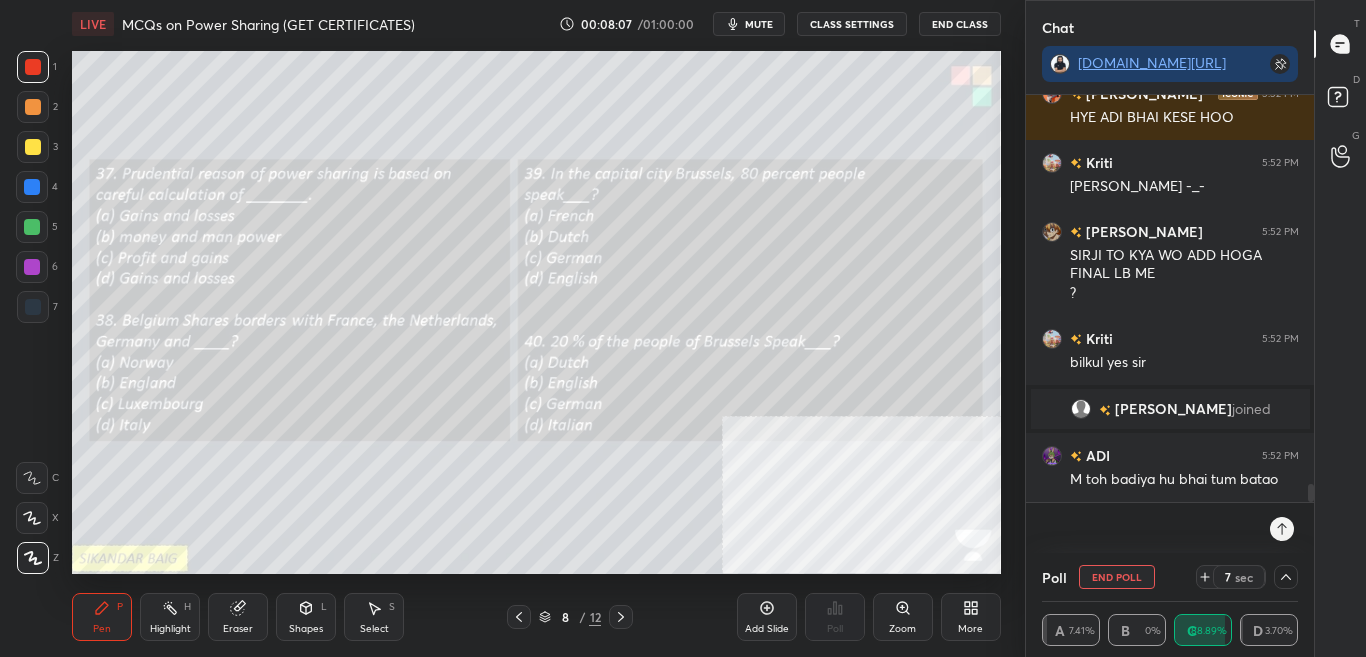 scroll, scrollTop: 8739, scrollLeft: 0, axis: vertical 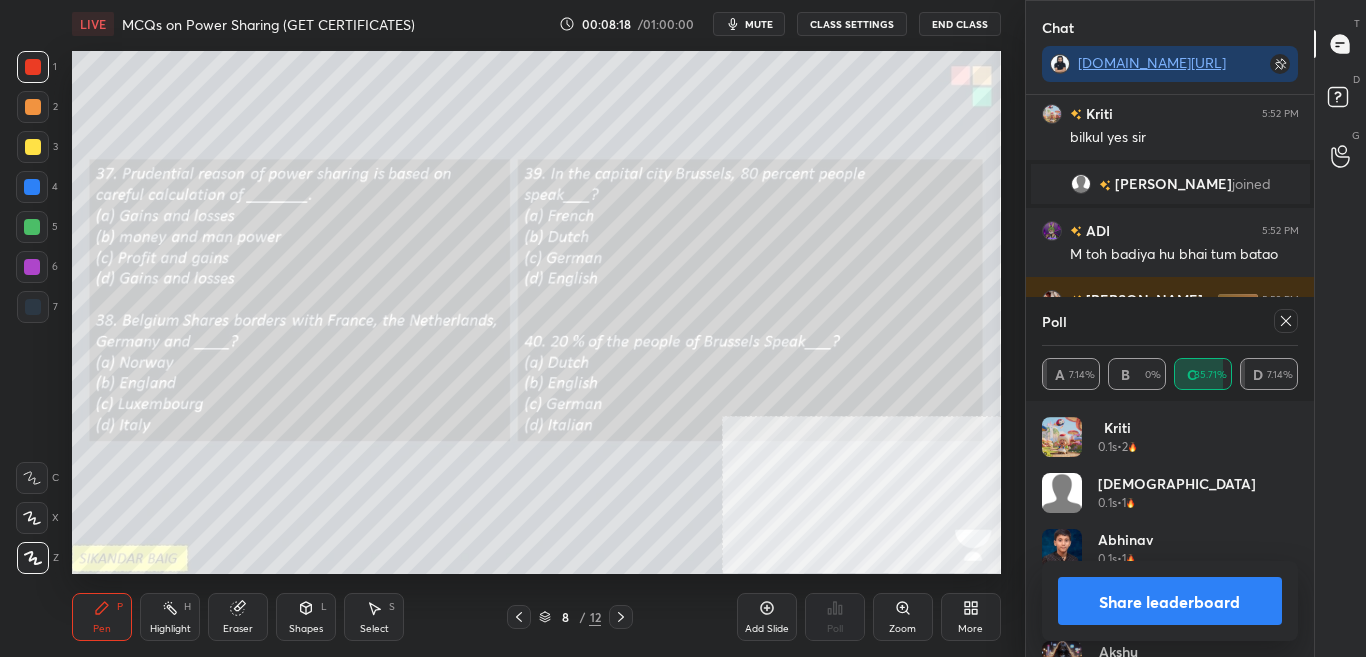 click on "Share leaderboard" at bounding box center (1170, 601) 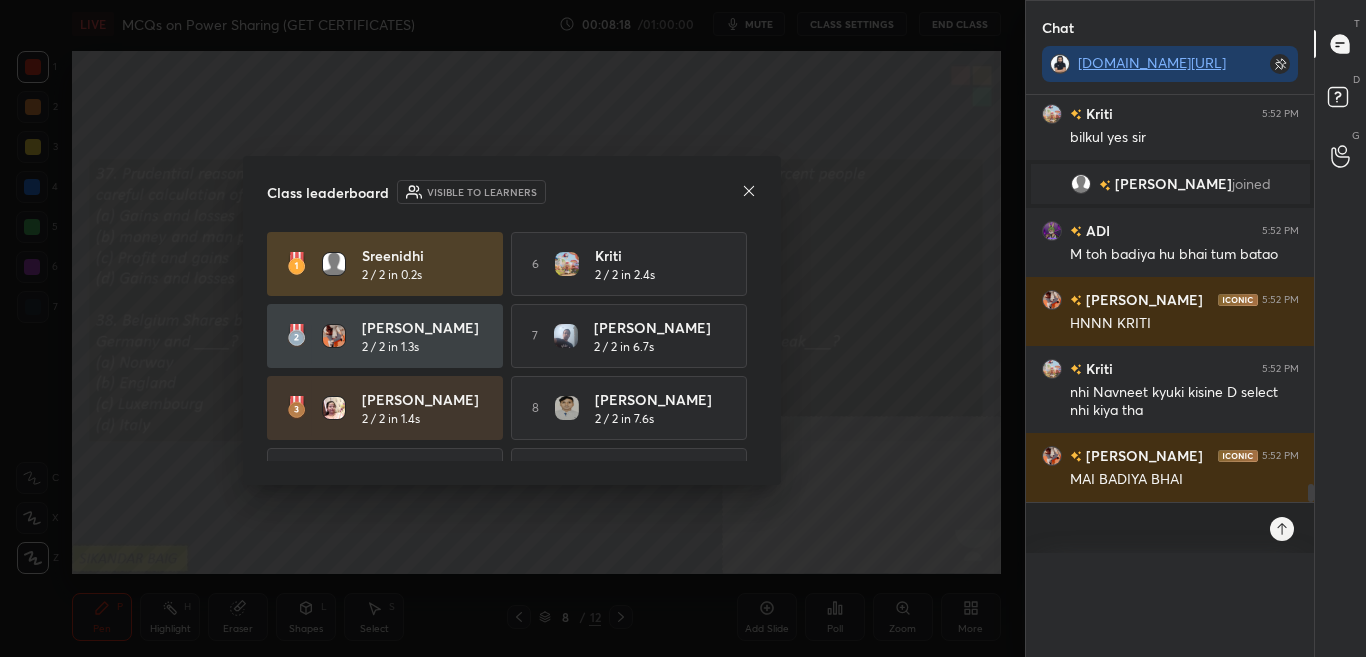 scroll, scrollTop: 0, scrollLeft: 0, axis: both 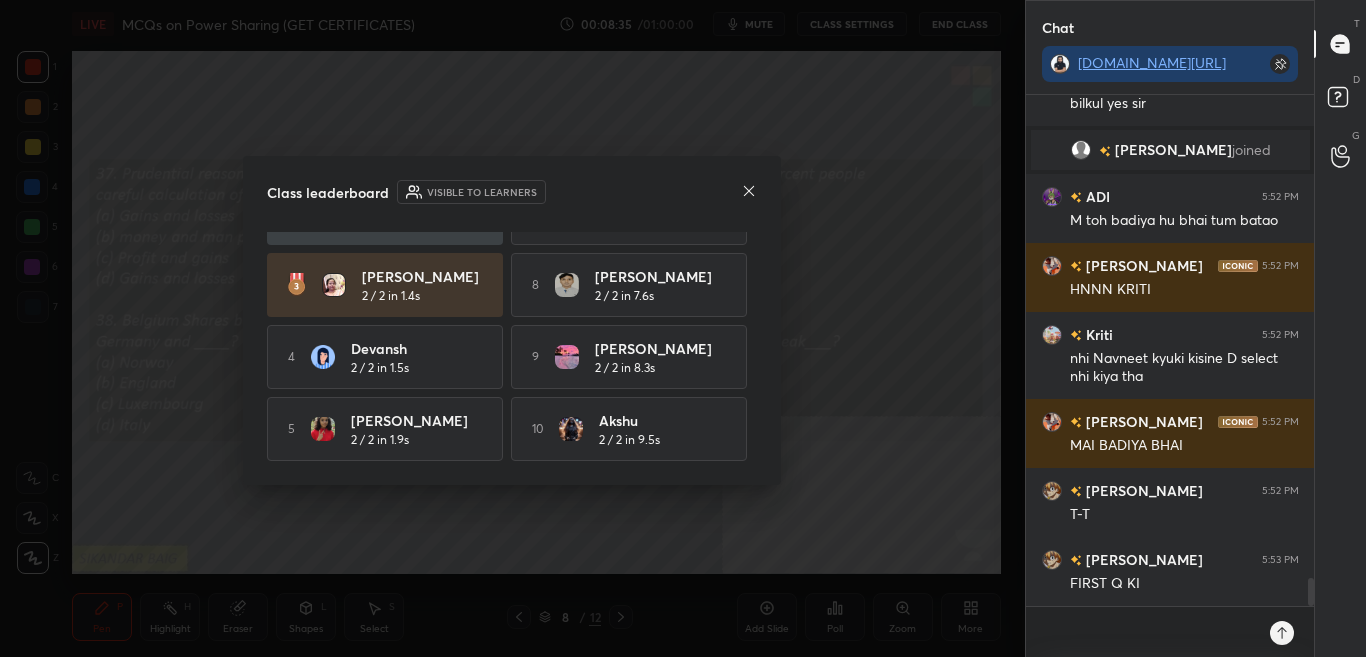 drag, startPoint x: 749, startPoint y: 198, endPoint x: 748, endPoint y: 213, distance: 15.033297 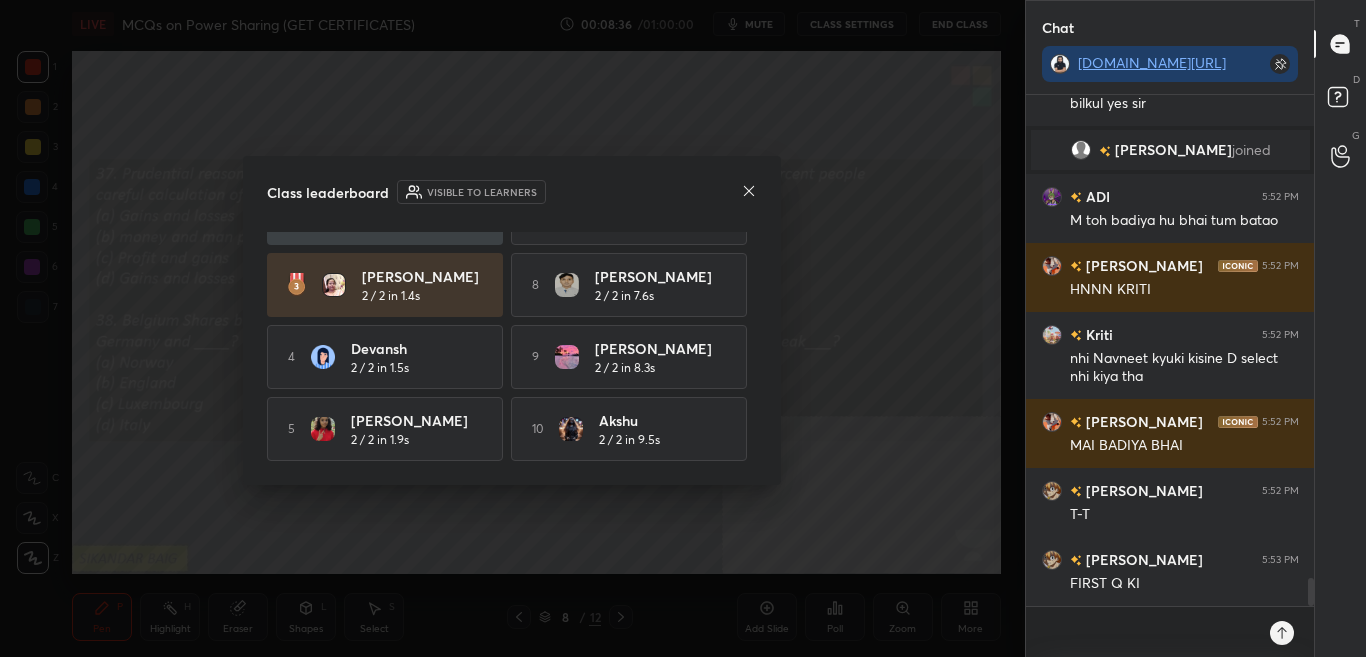 click 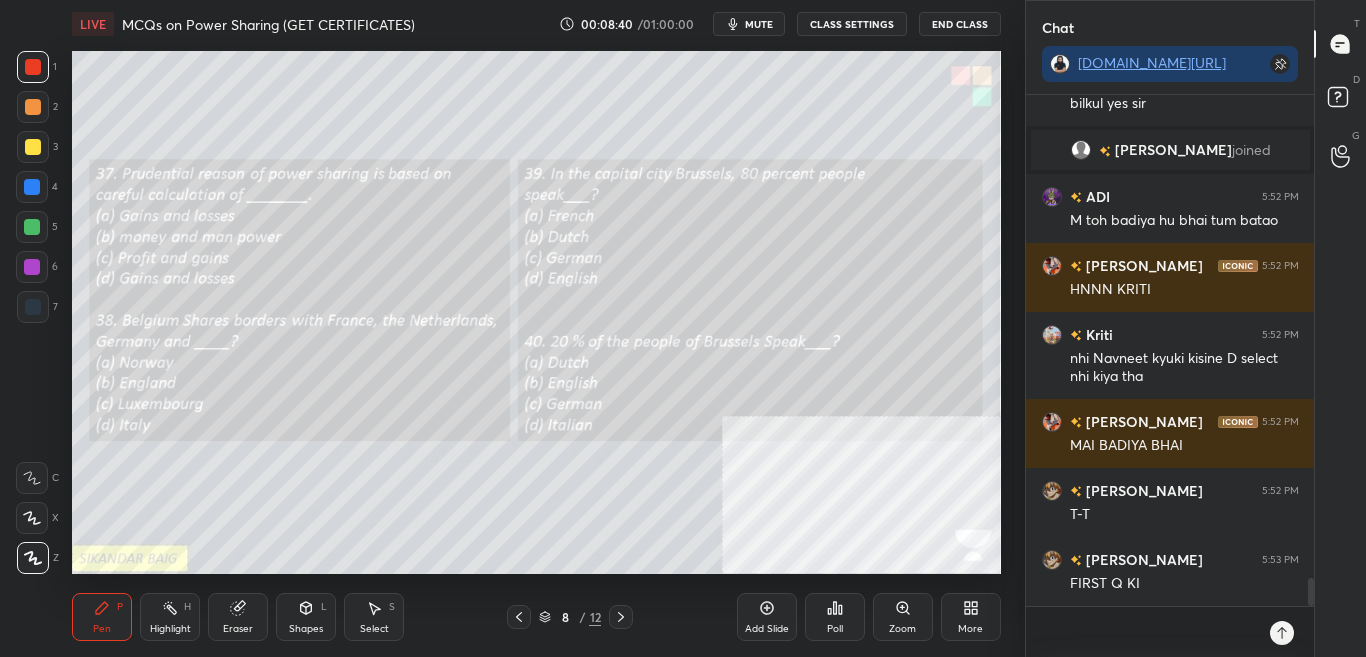 scroll, scrollTop: 8998, scrollLeft: 0, axis: vertical 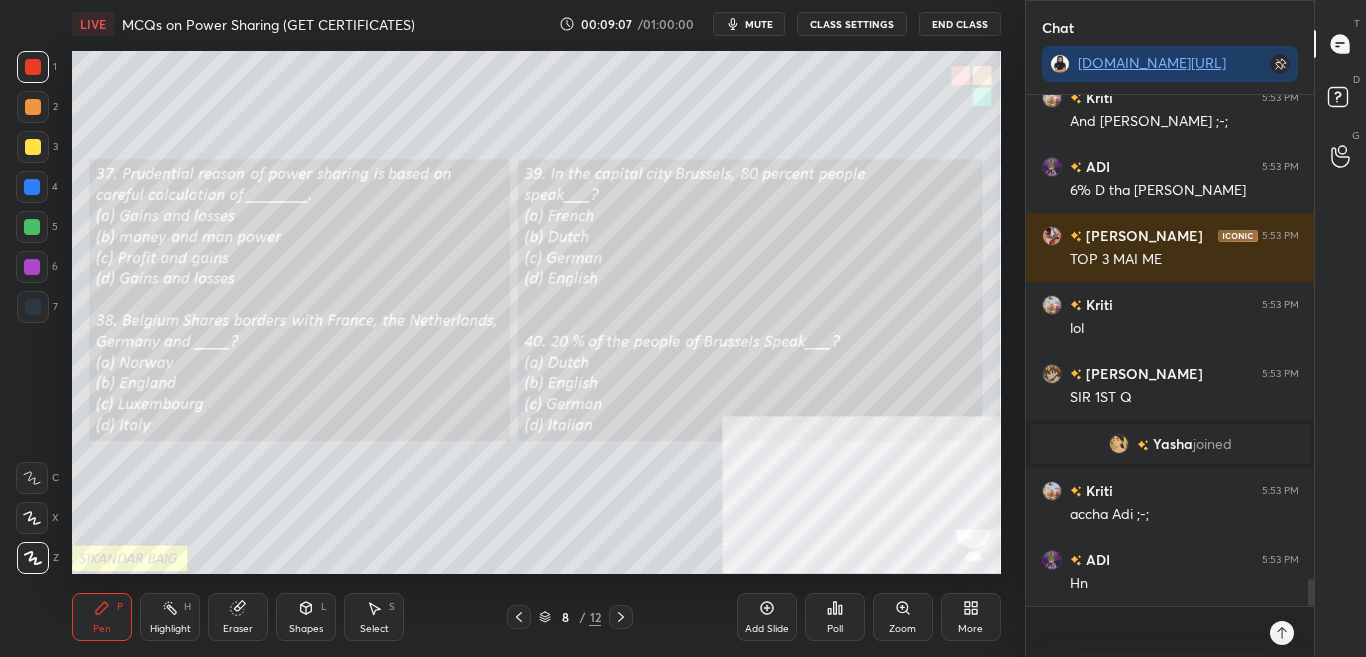 click on "Poll" at bounding box center (835, 617) 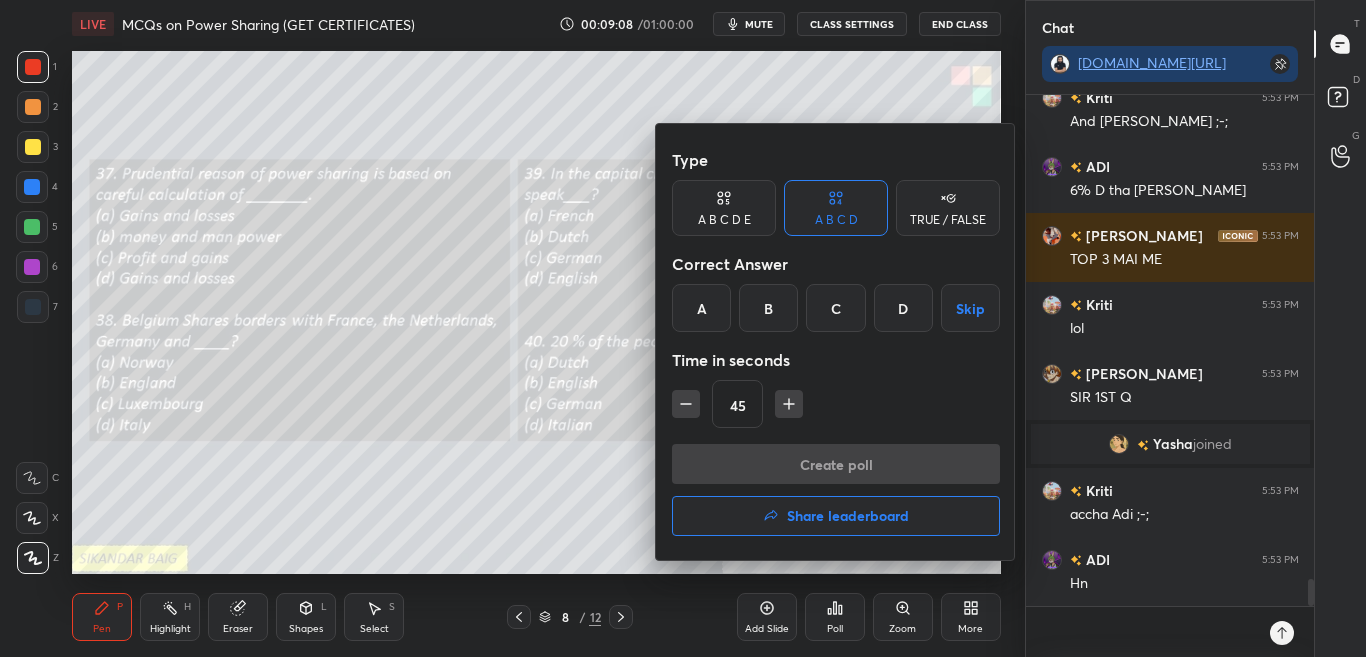 click on "A" at bounding box center [701, 308] 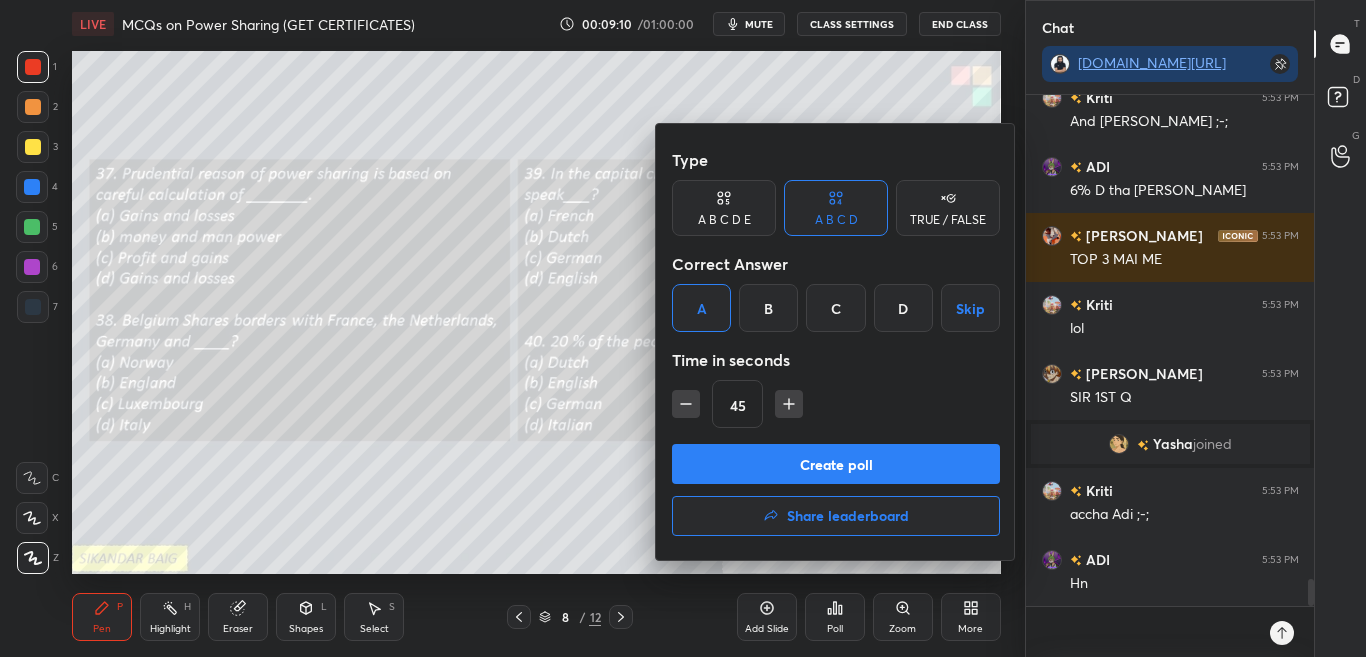 click on "Create poll" at bounding box center [836, 464] 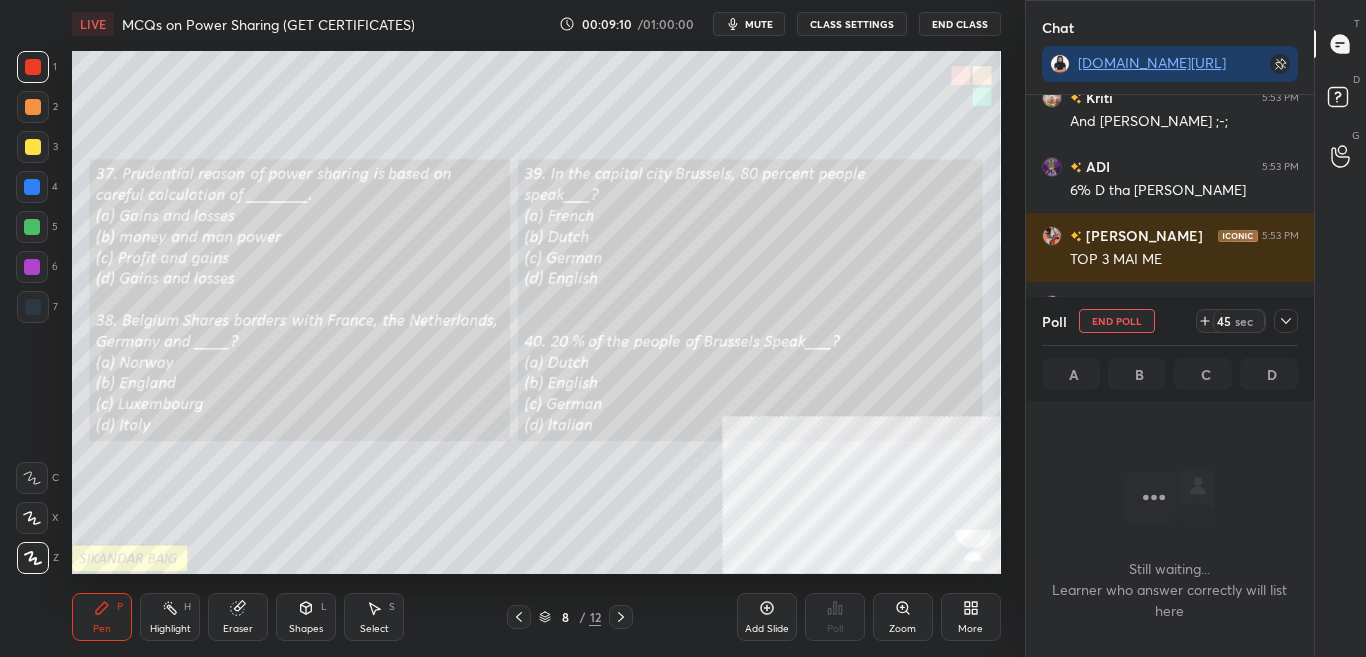 scroll, scrollTop: 238, scrollLeft: 282, axis: both 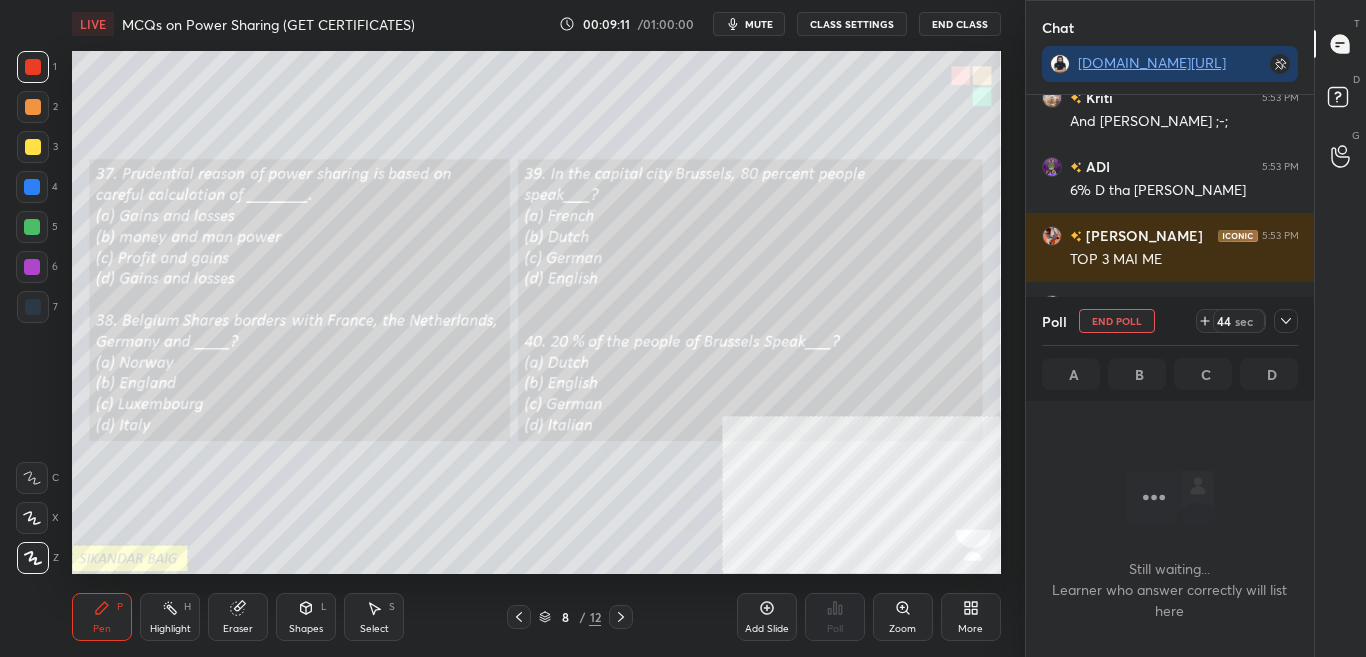 click 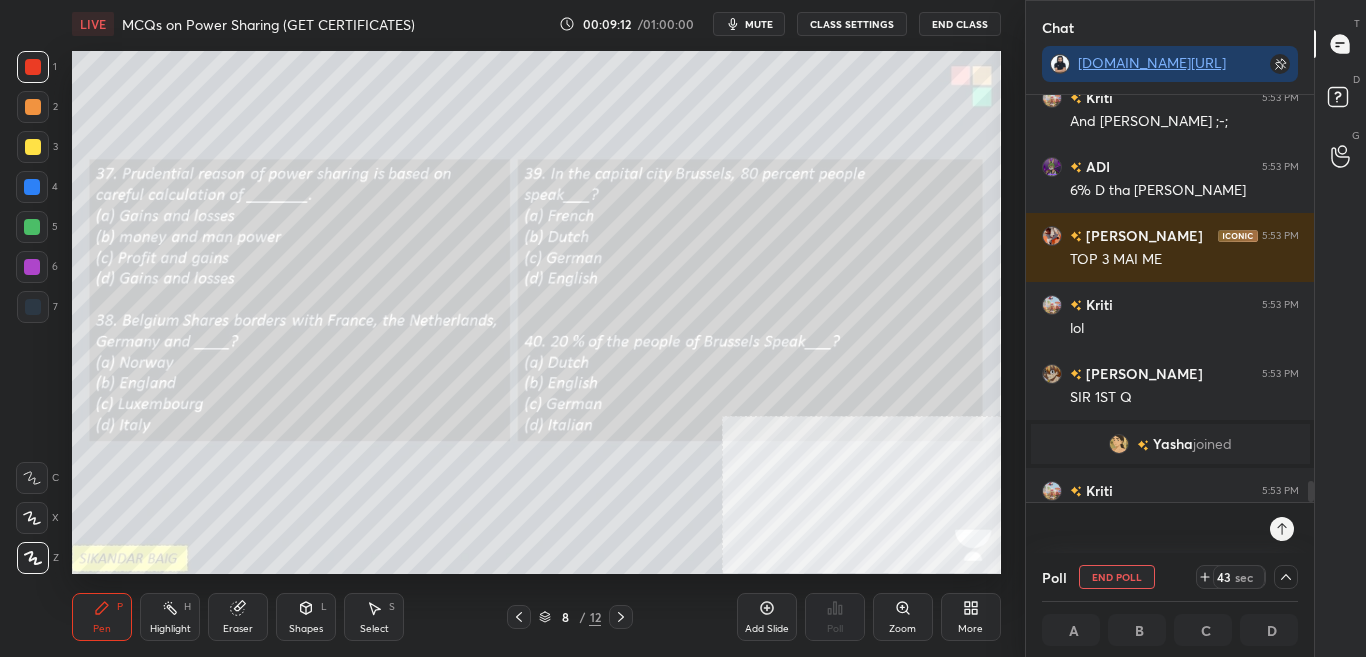 scroll, scrollTop: 1, scrollLeft: 7, axis: both 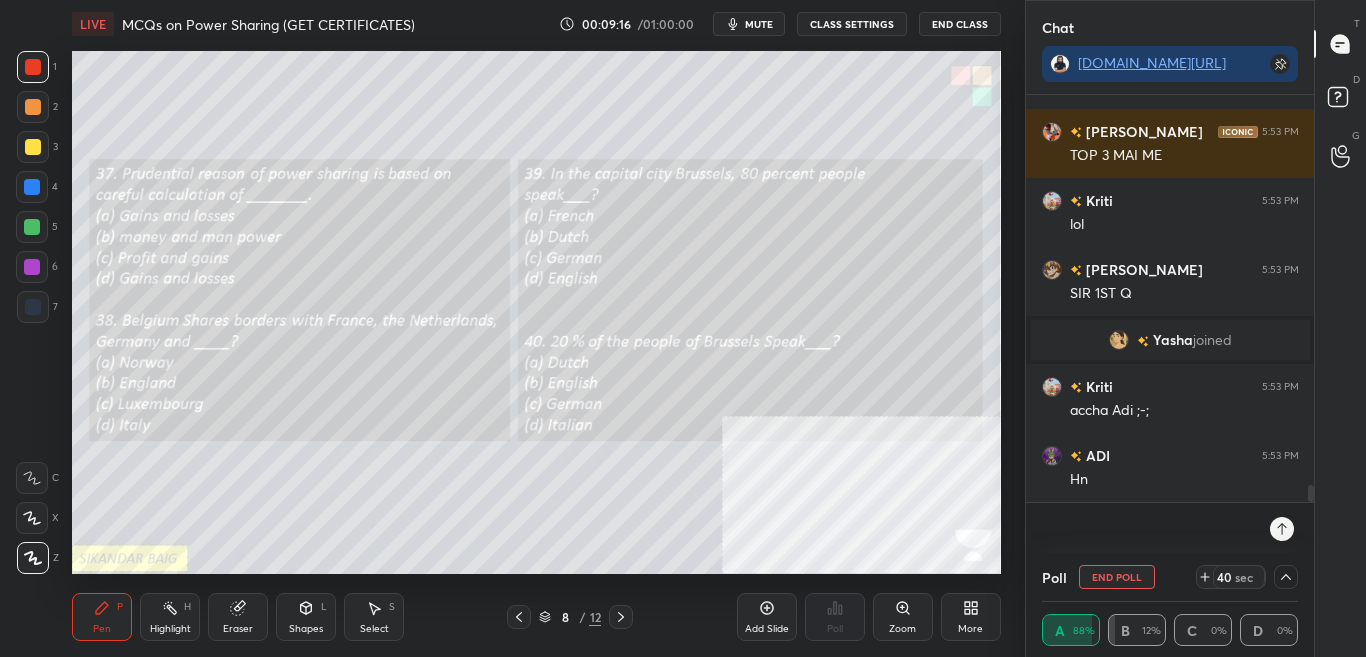 drag, startPoint x: 1311, startPoint y: 492, endPoint x: 1312, endPoint y: 521, distance: 29.017237 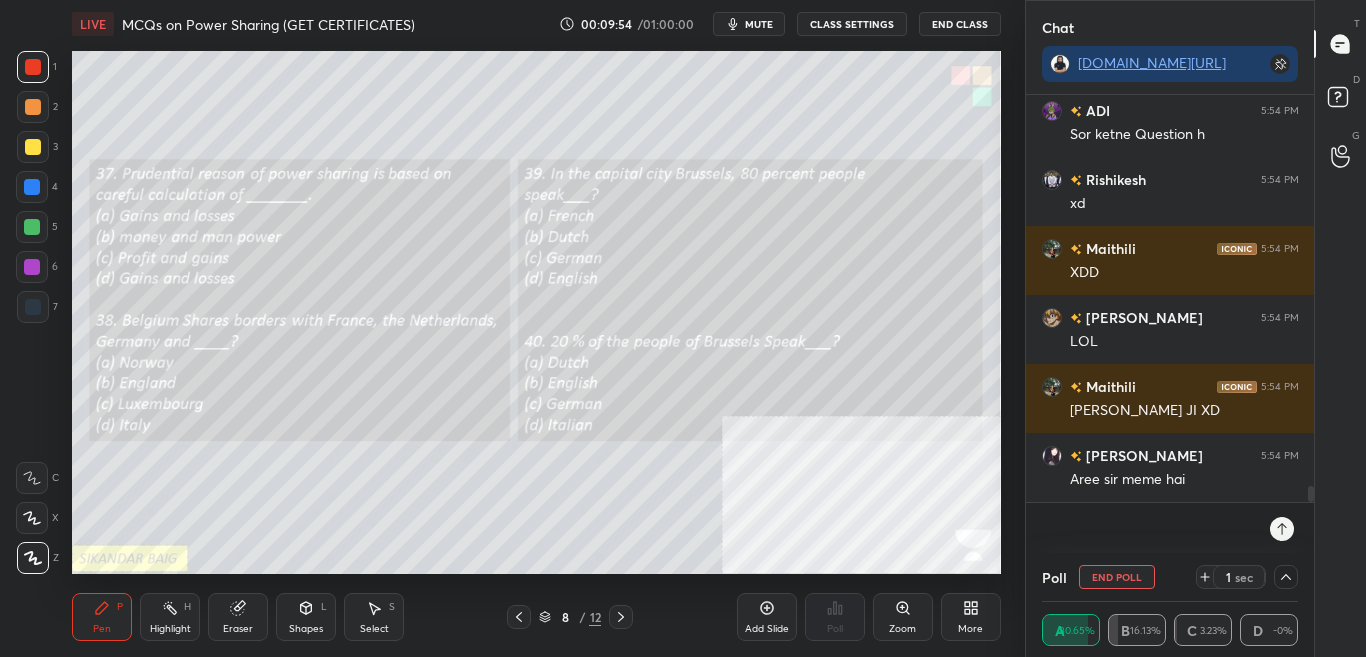 scroll, scrollTop: 9979, scrollLeft: 0, axis: vertical 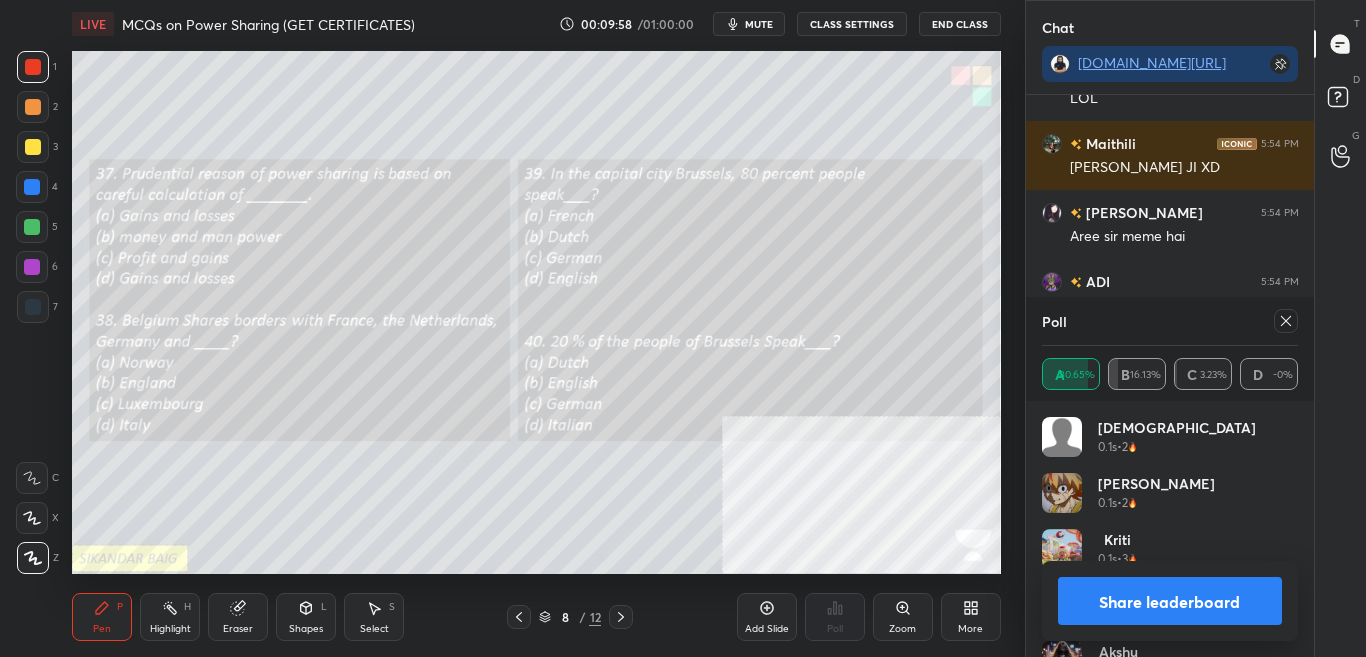 click 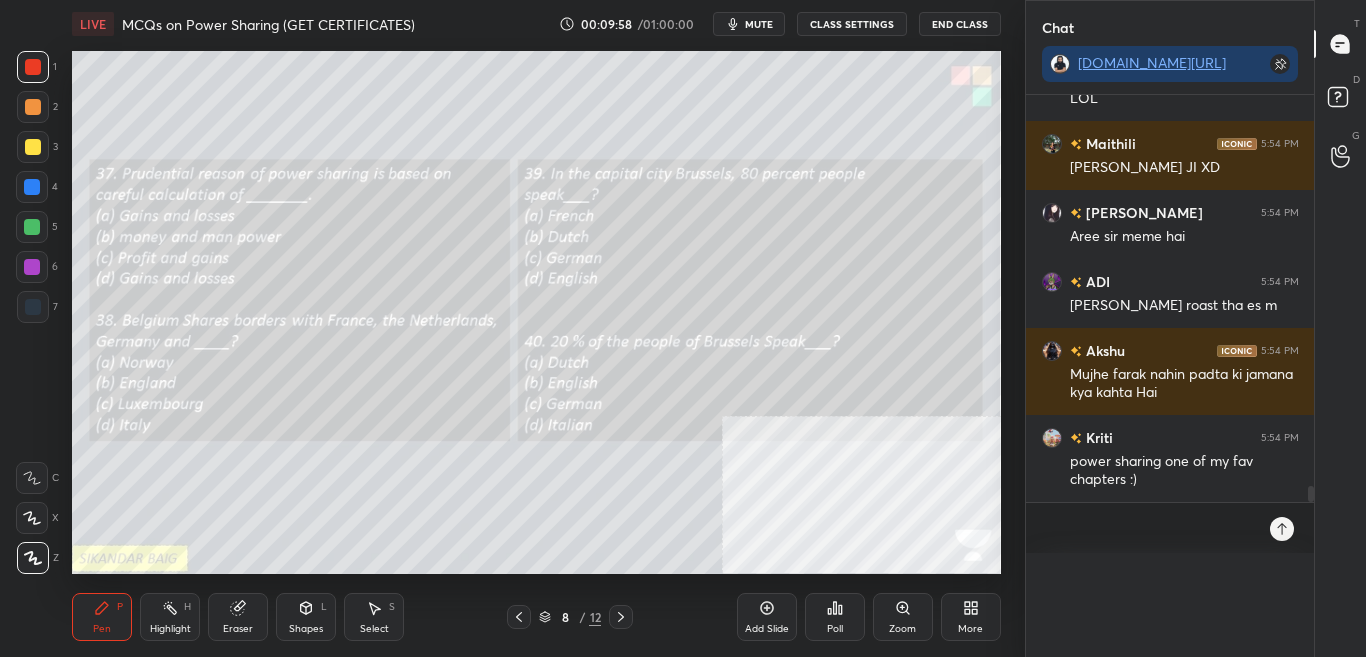 scroll, scrollTop: 0, scrollLeft: 0, axis: both 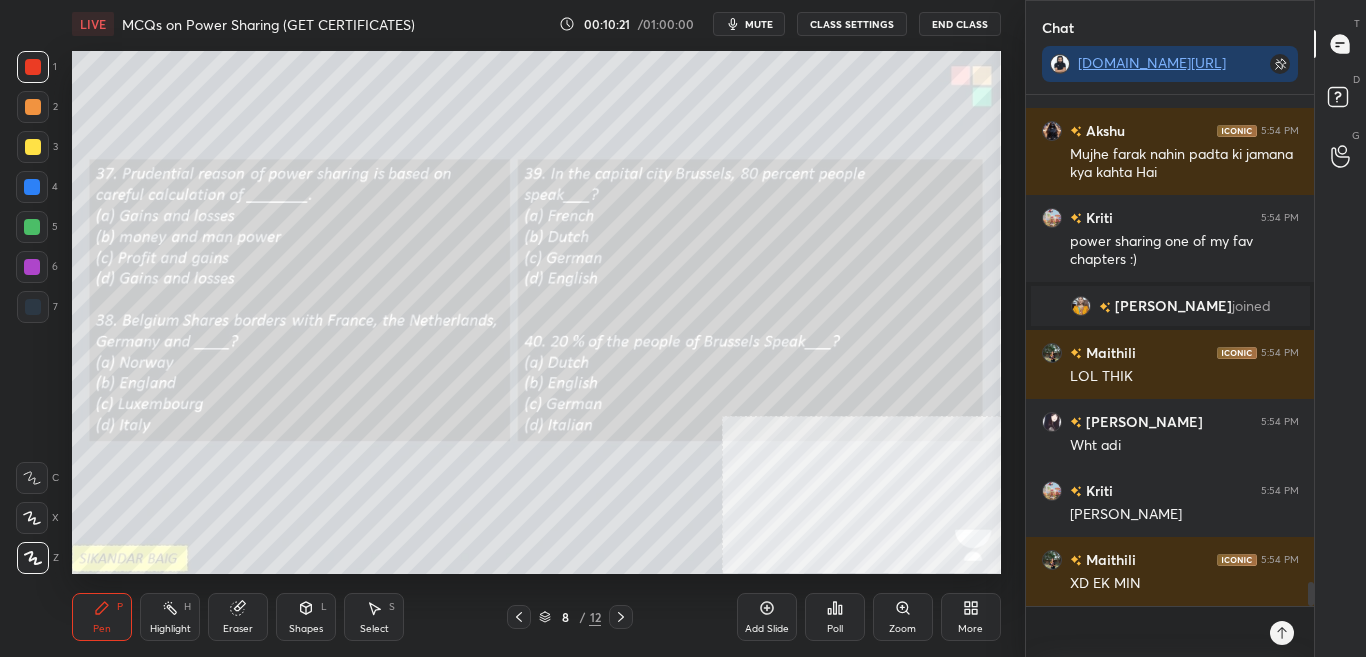 click on "Poll" at bounding box center (835, 617) 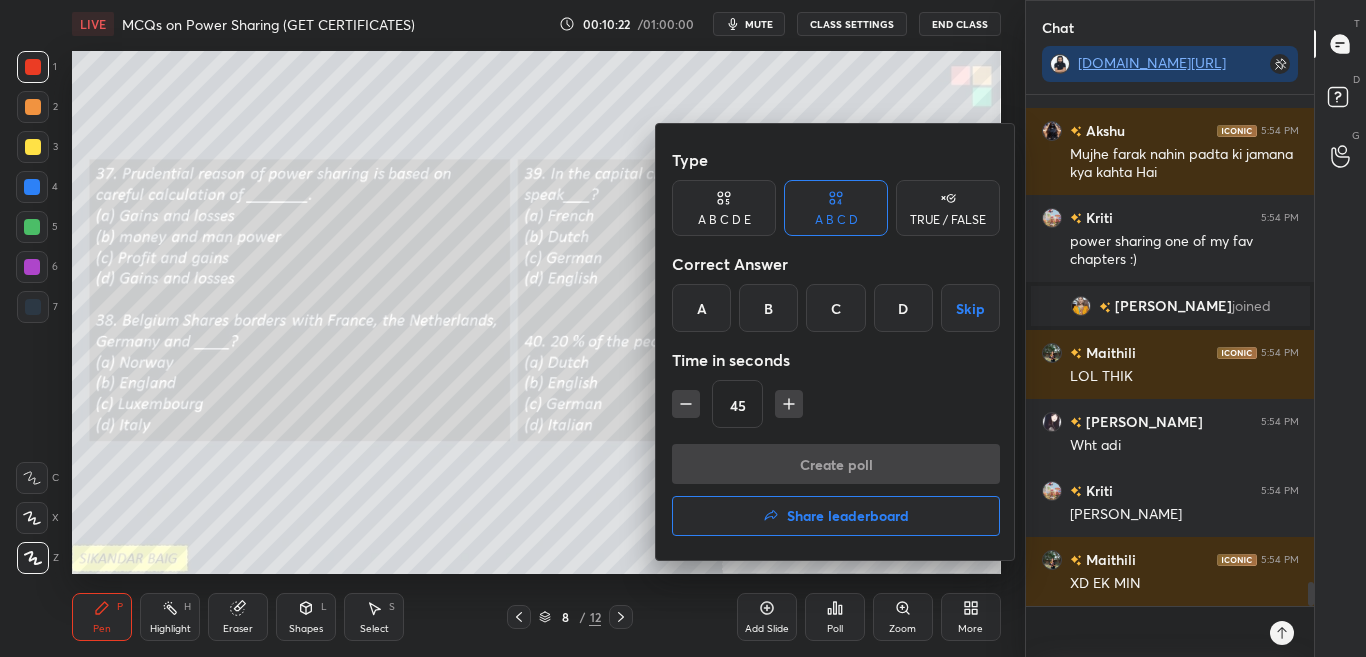 click at bounding box center [683, 328] 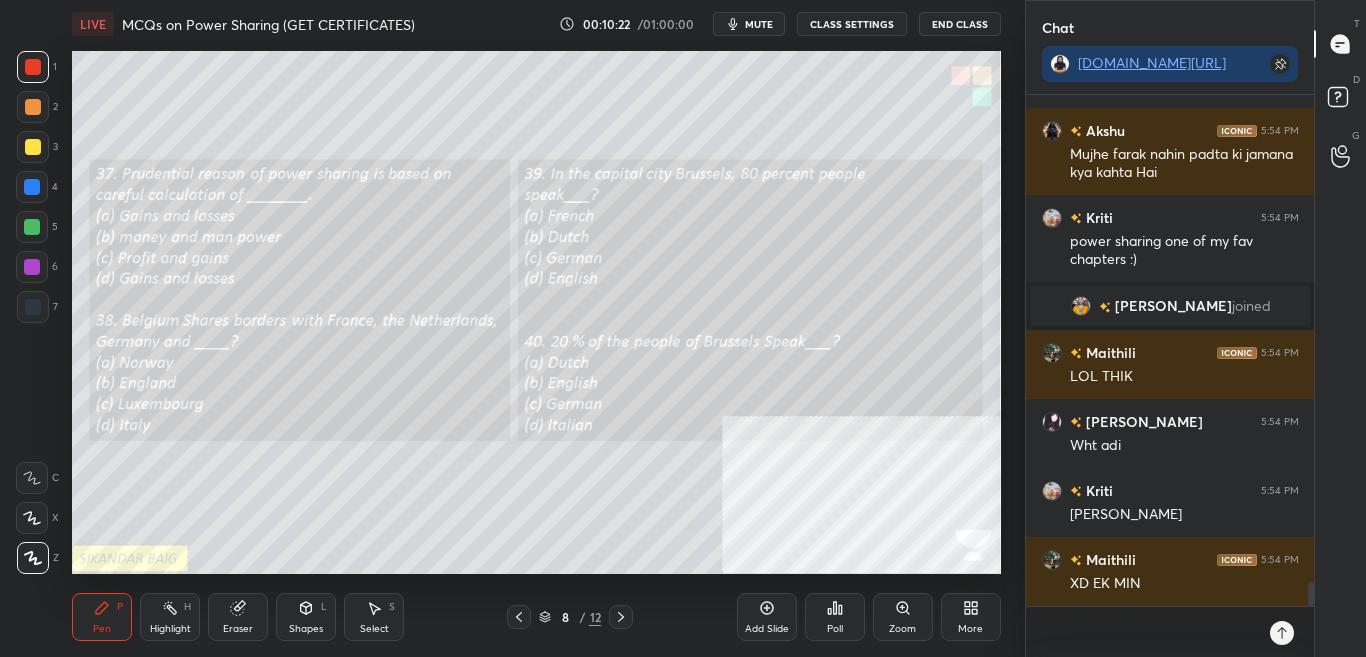 click on "Poll" at bounding box center (835, 617) 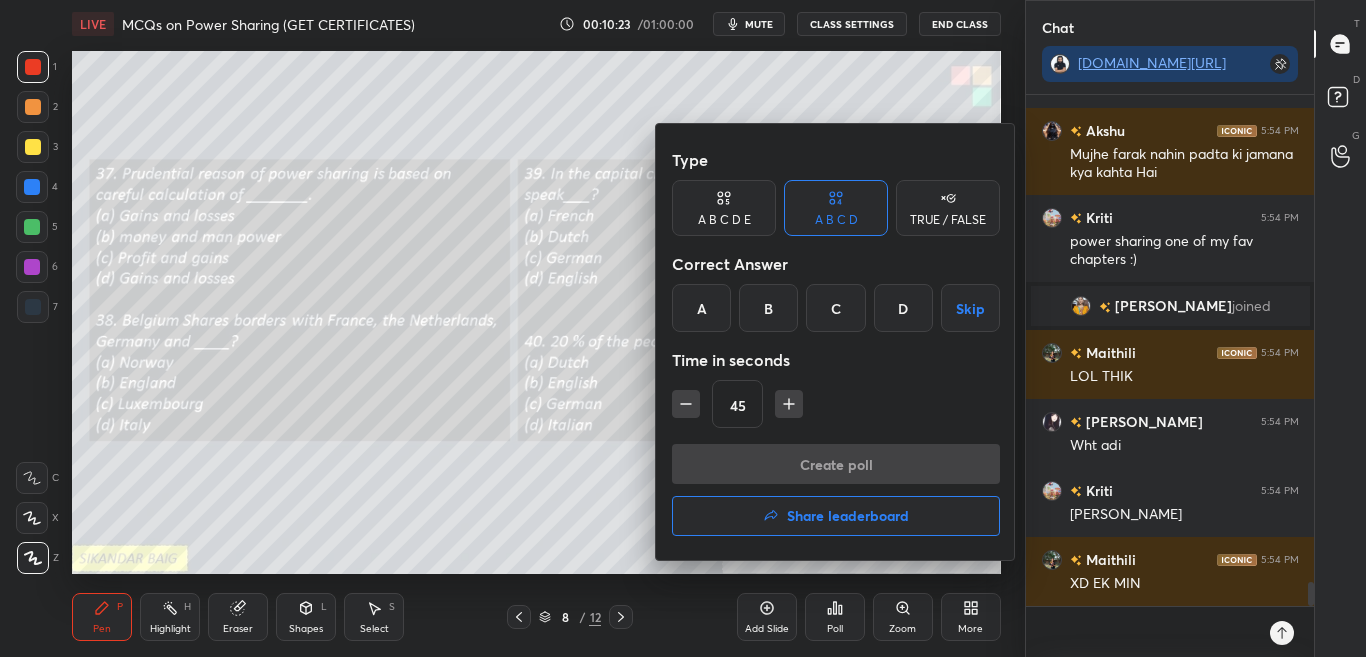 click at bounding box center (683, 328) 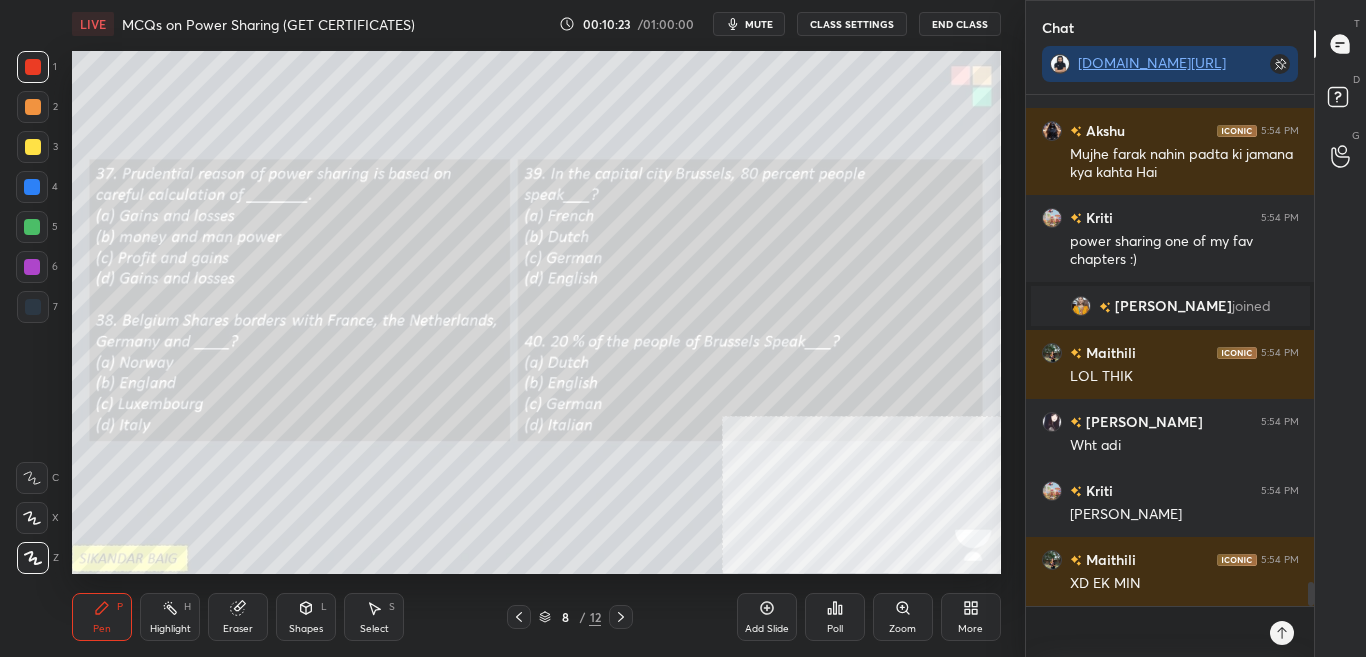 click on "Poll" at bounding box center (835, 617) 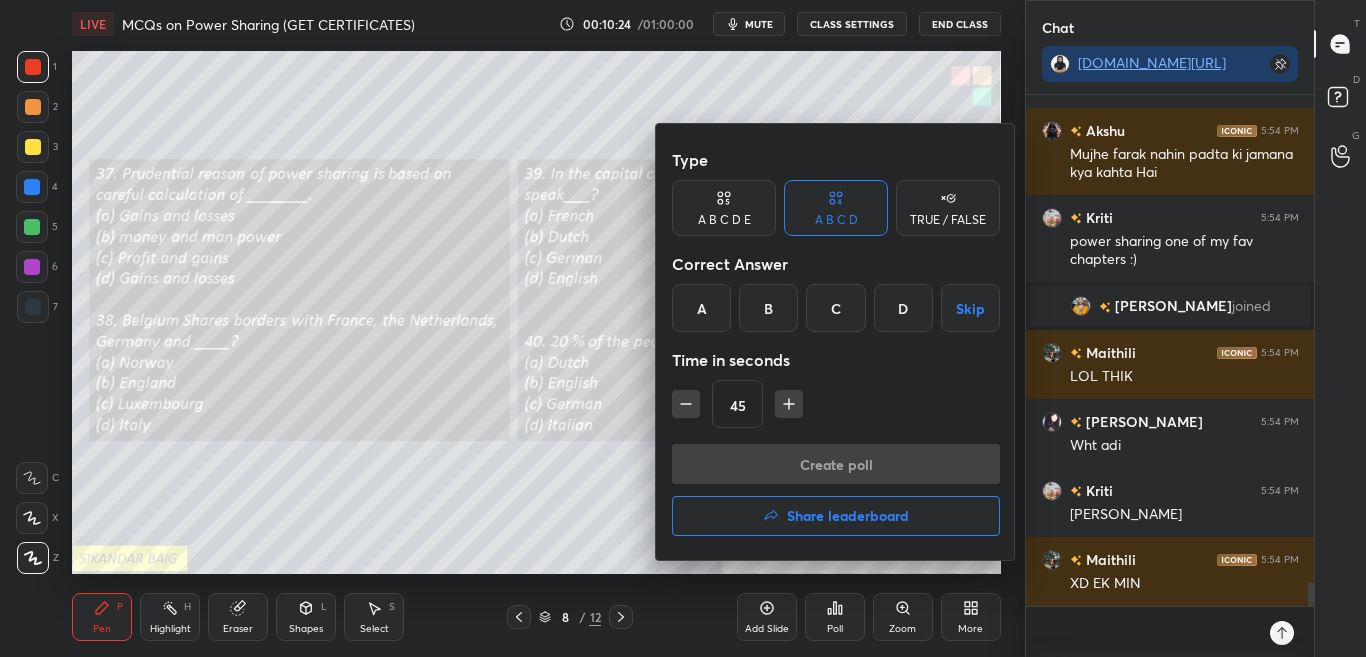 click at bounding box center [683, 328] 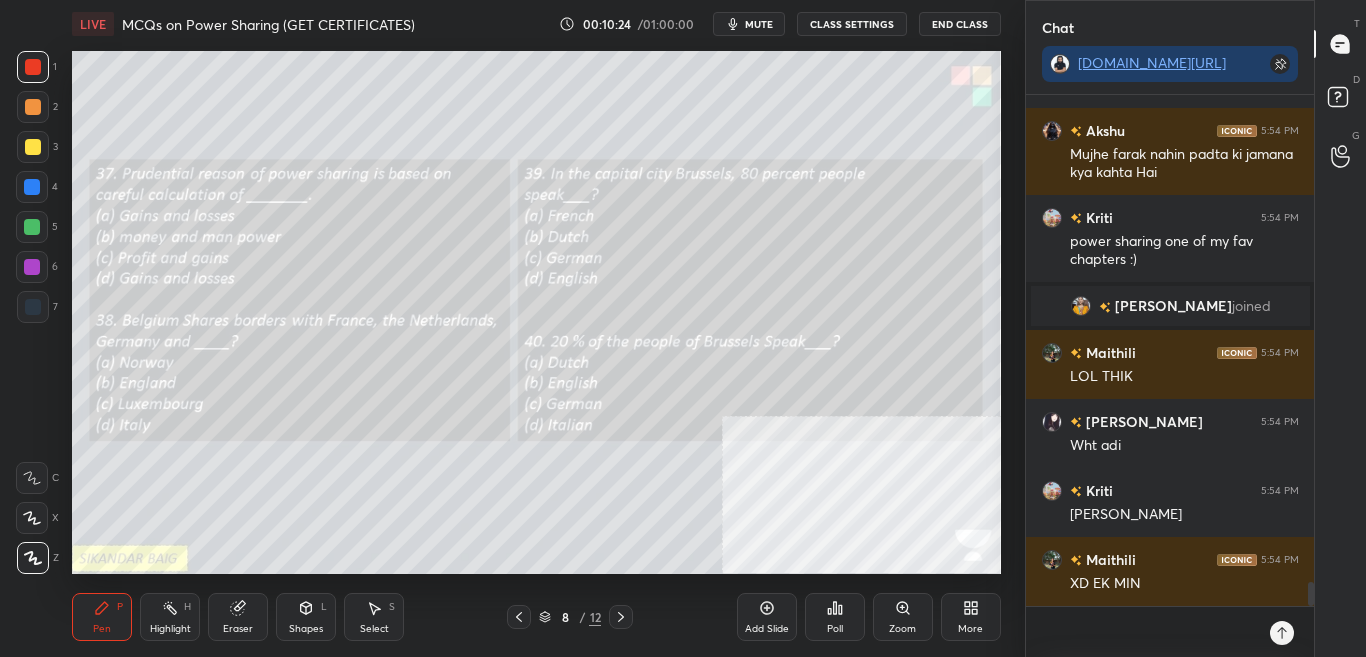 click on "Poll" at bounding box center [835, 617] 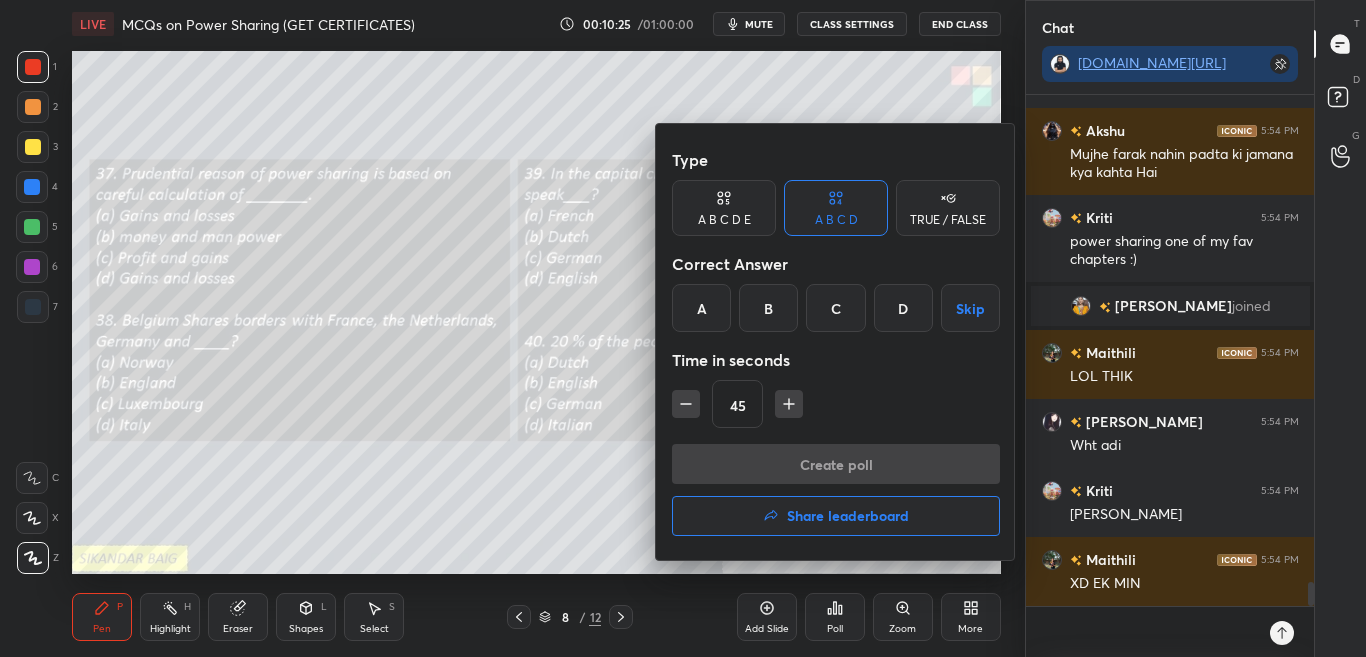 click at bounding box center [683, 328] 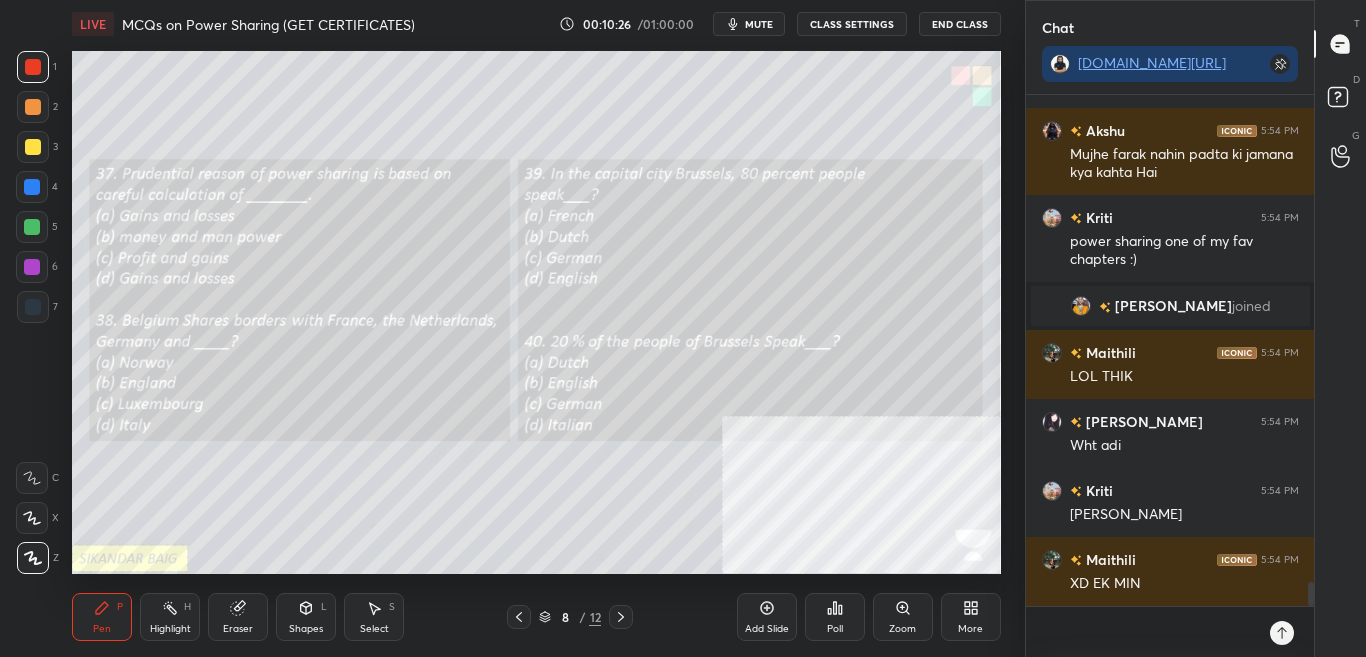 click on "Poll" at bounding box center [835, 617] 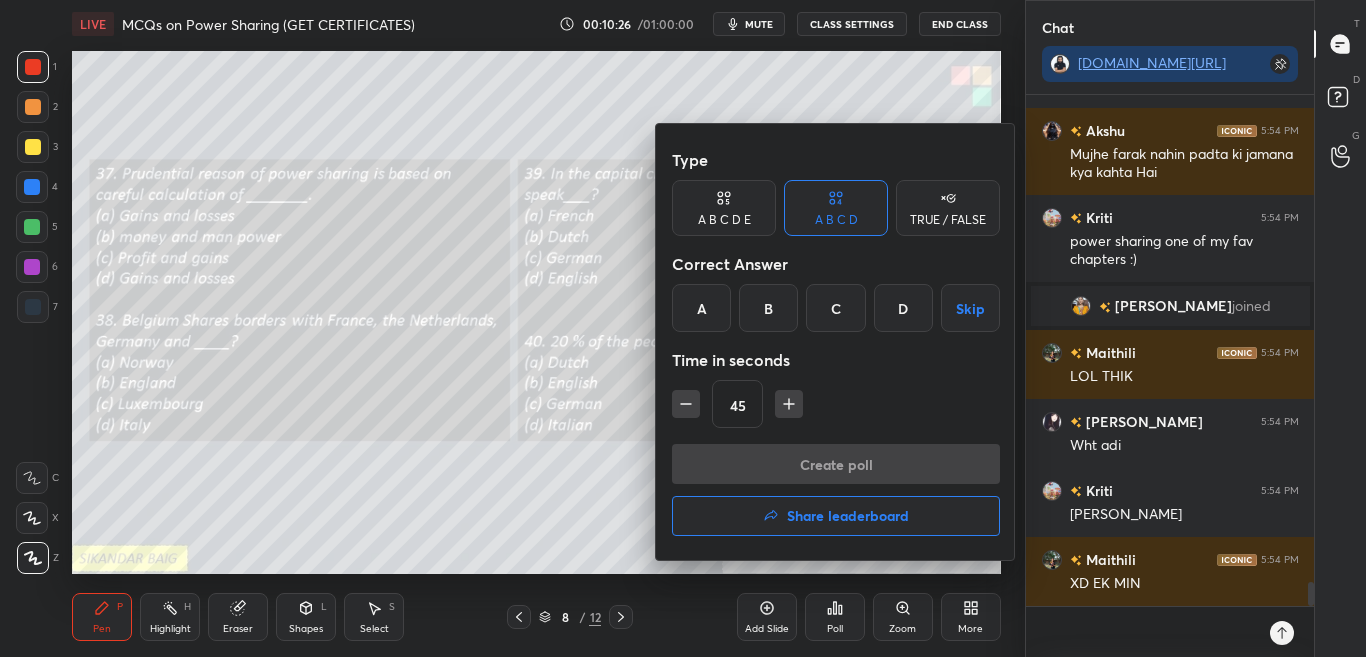 click at bounding box center [683, 328] 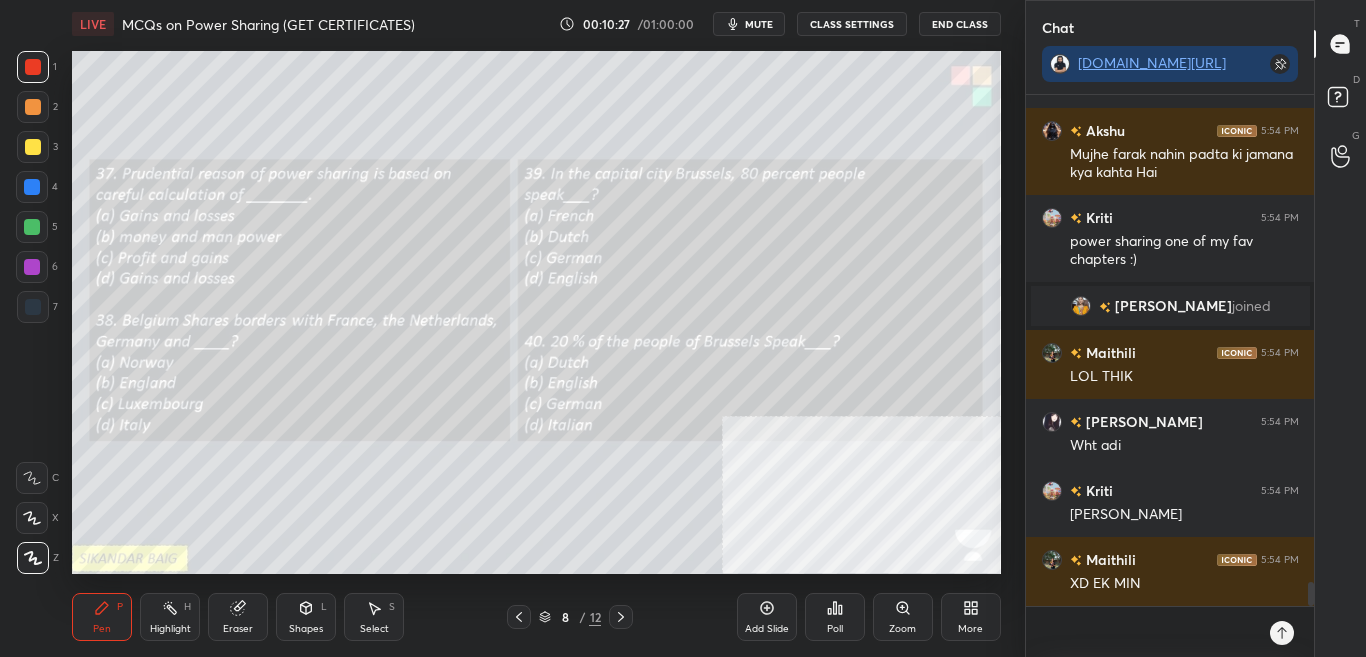 click on "Poll" at bounding box center [835, 617] 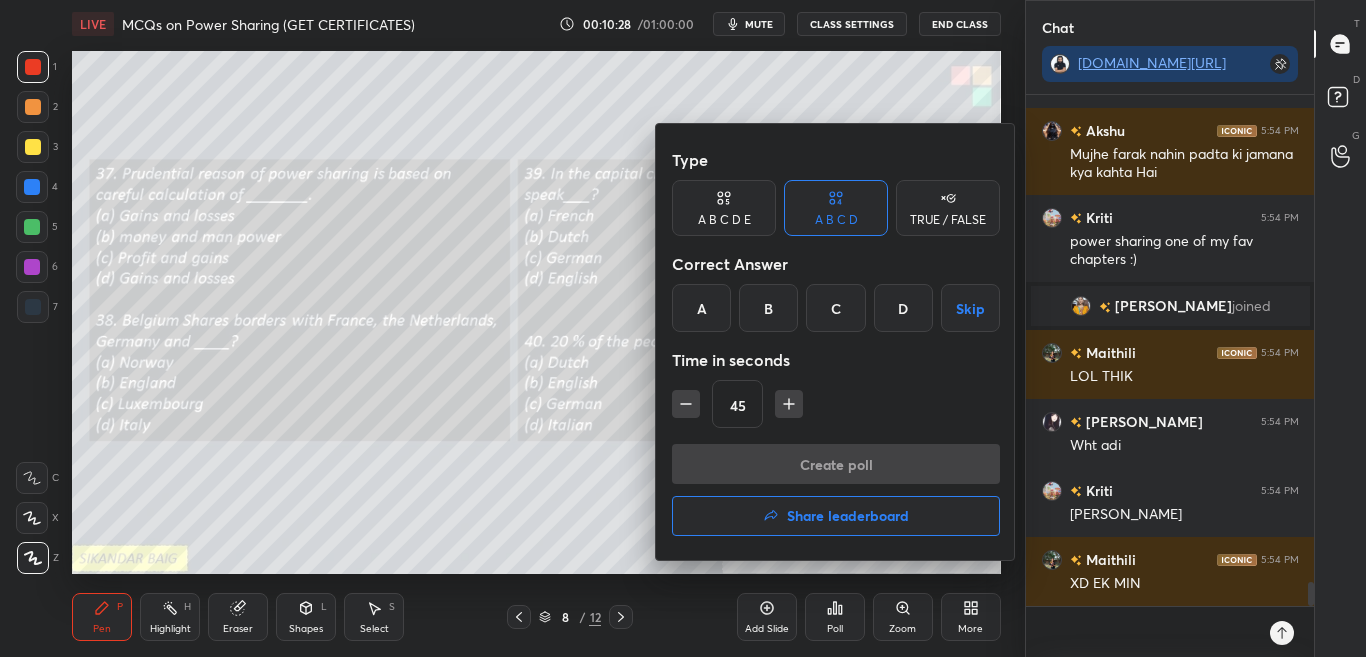 click at bounding box center (683, 328) 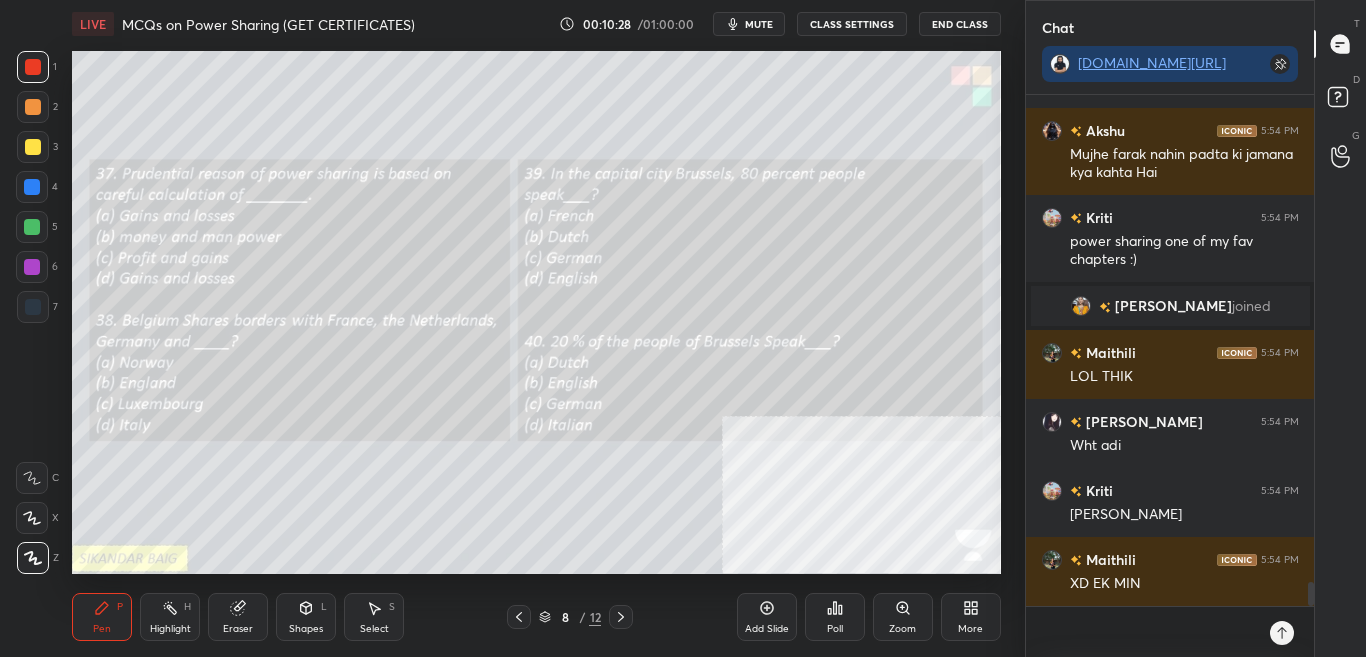 click on "Poll" at bounding box center [835, 617] 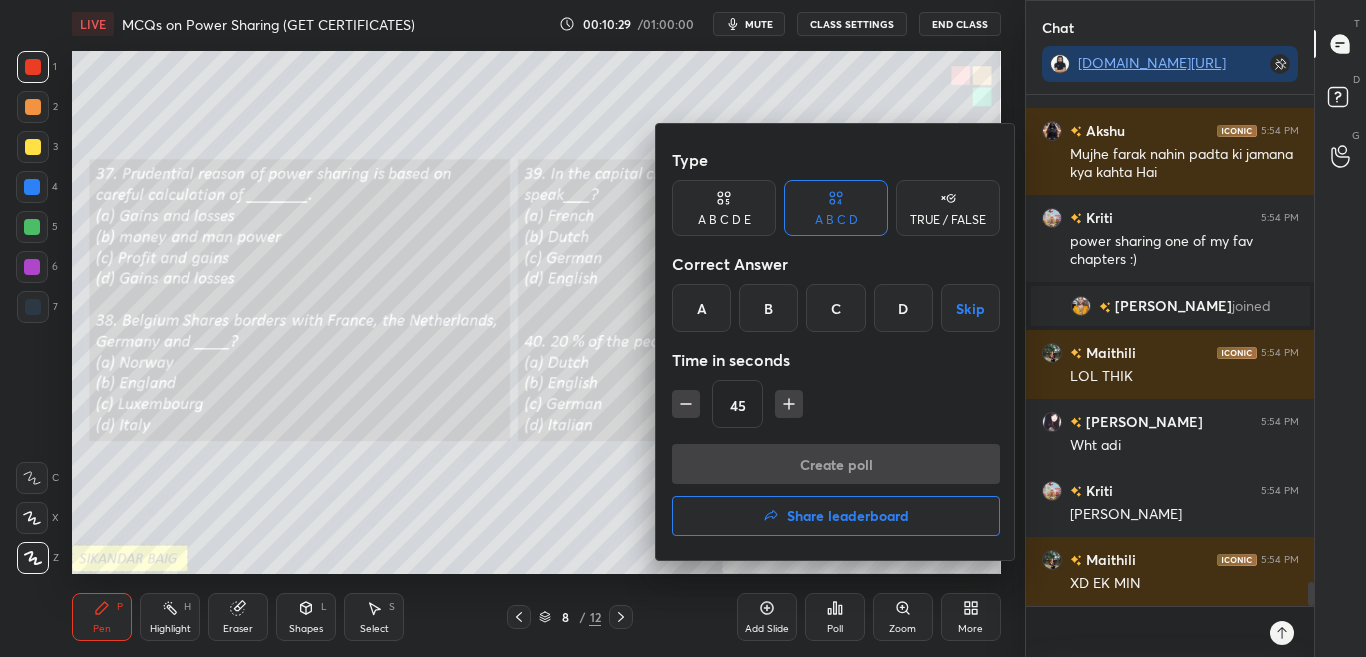 click at bounding box center (683, 328) 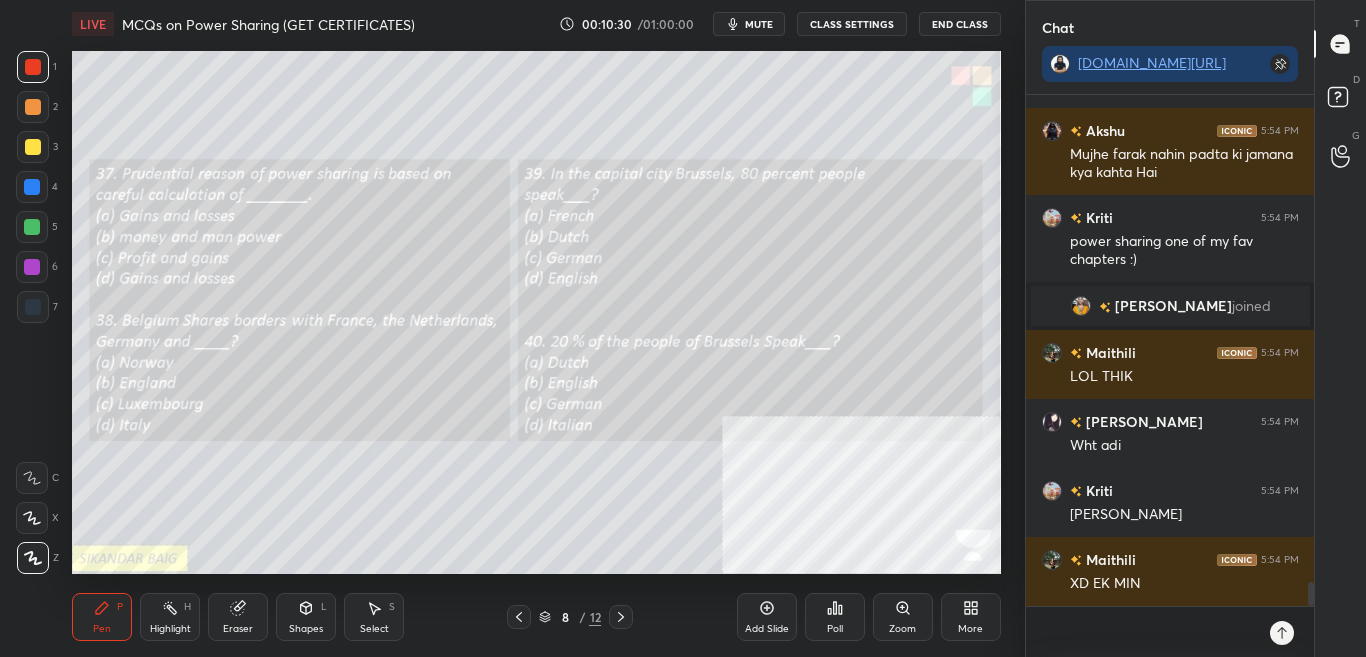 click on "Poll" at bounding box center [835, 617] 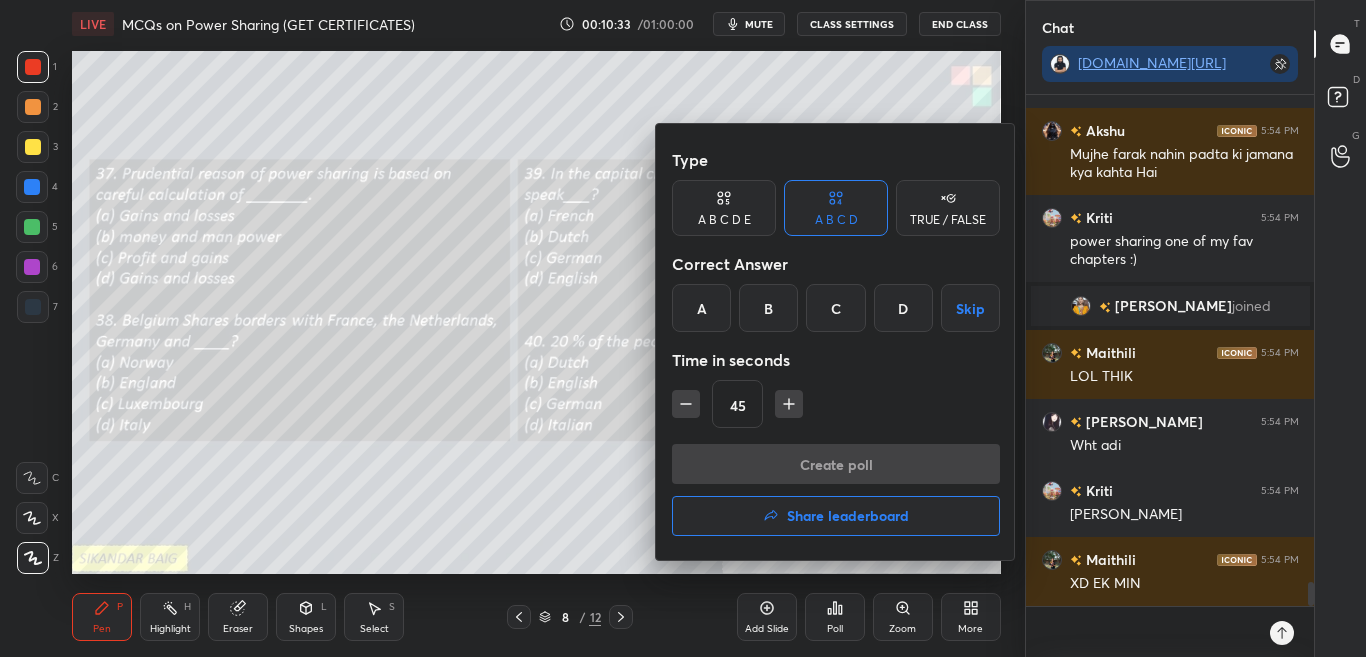 click on "A" at bounding box center (701, 308) 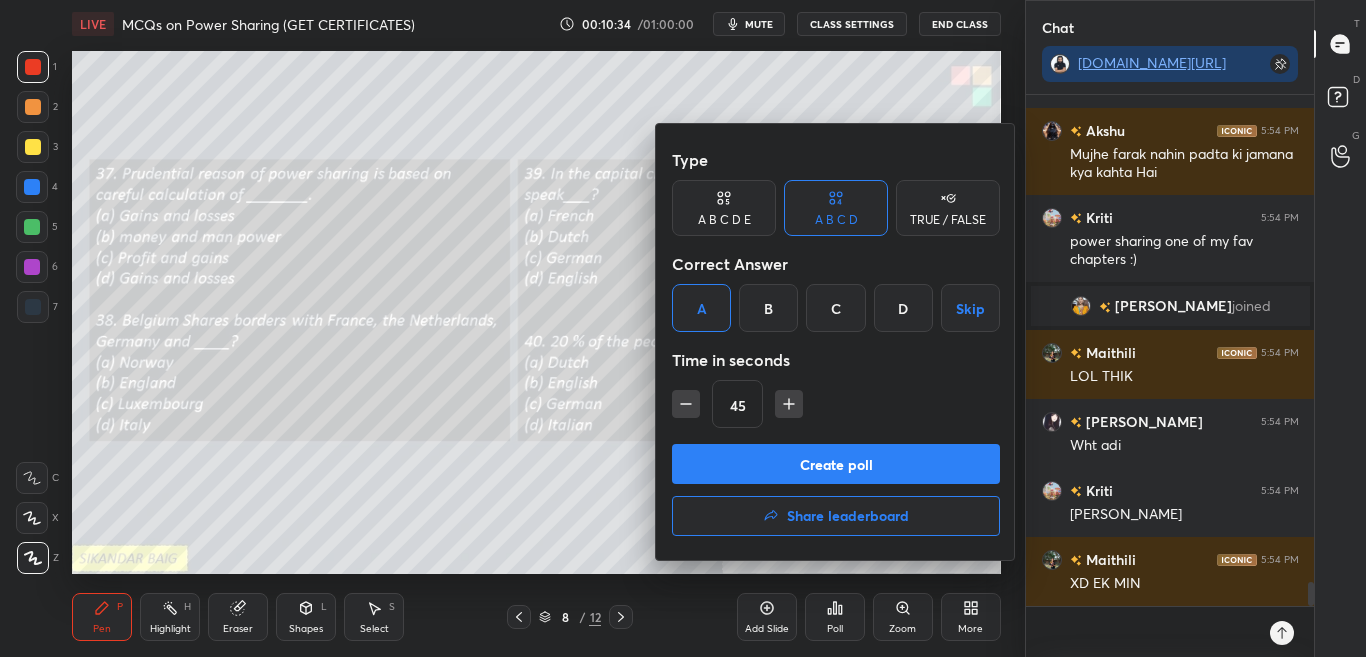click on "Create poll" at bounding box center [836, 464] 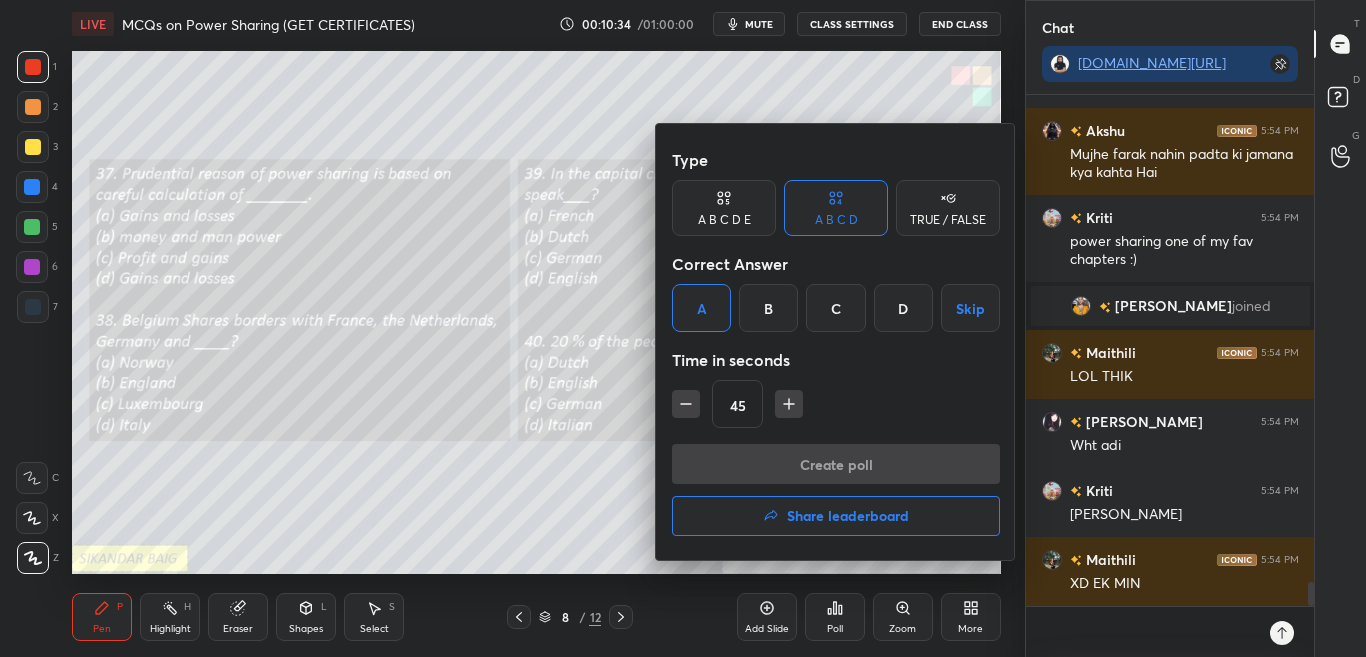 scroll, scrollTop: 299, scrollLeft: 282, axis: both 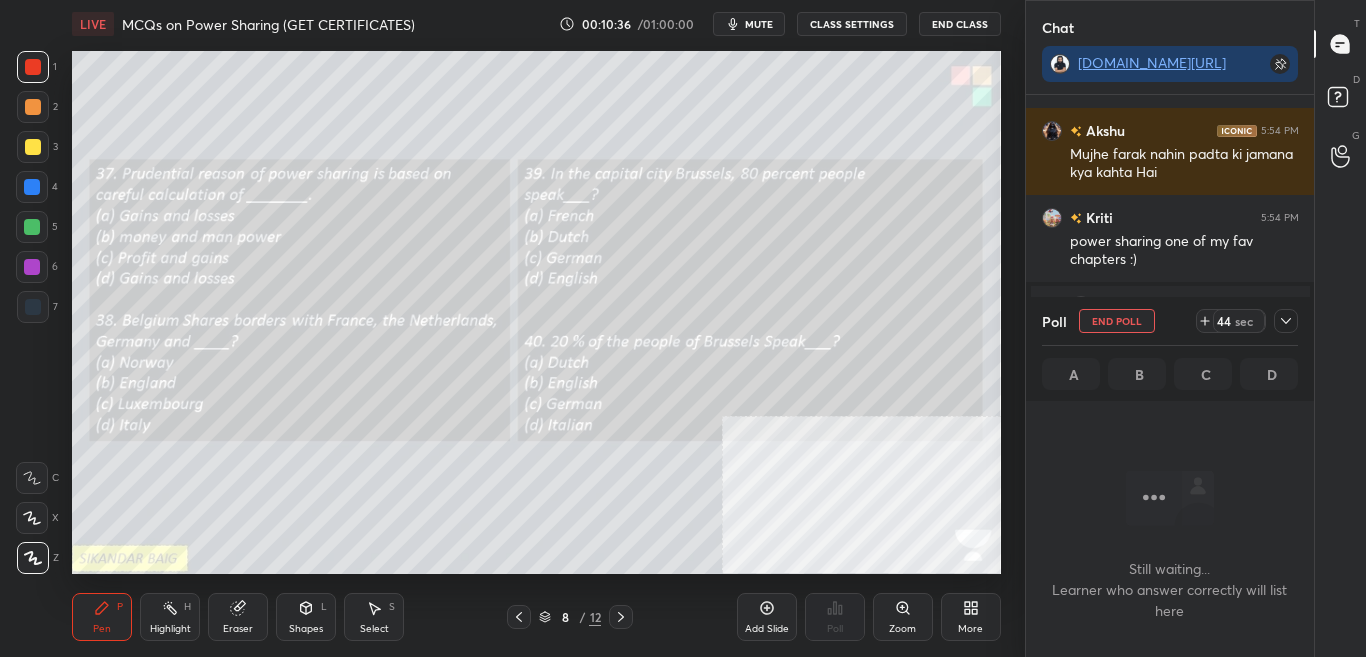click 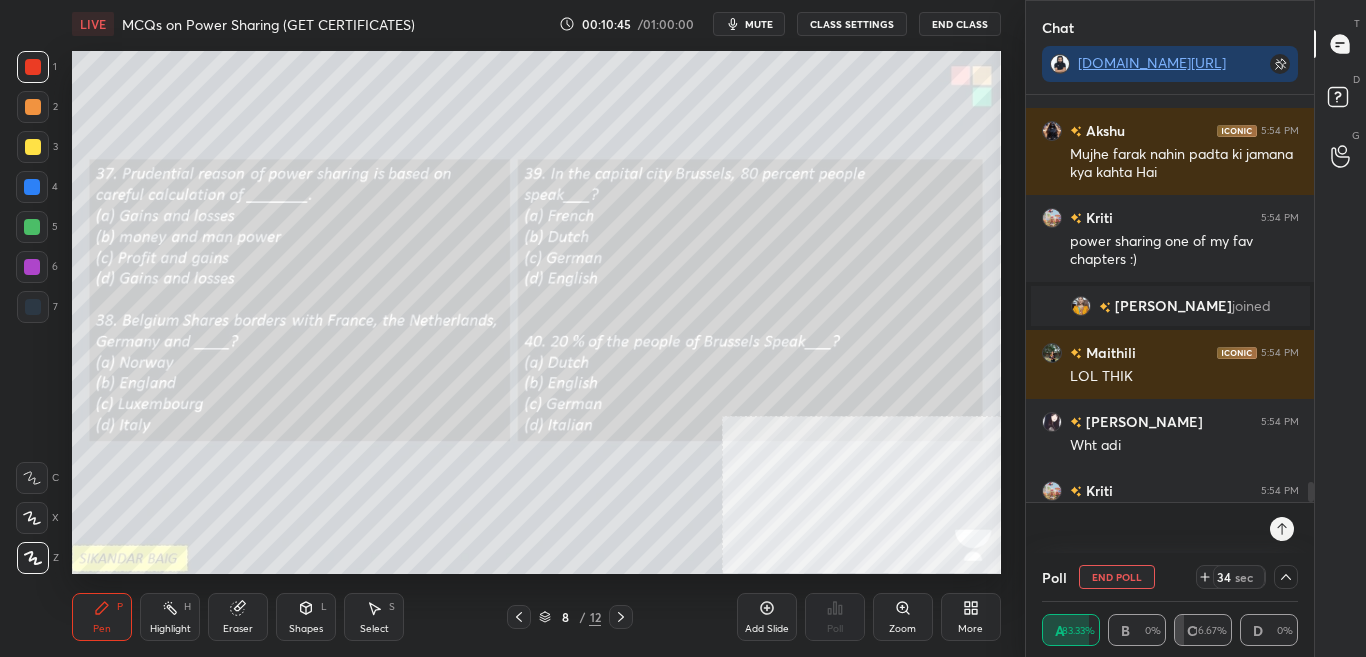 scroll, scrollTop: 10321, scrollLeft: 0, axis: vertical 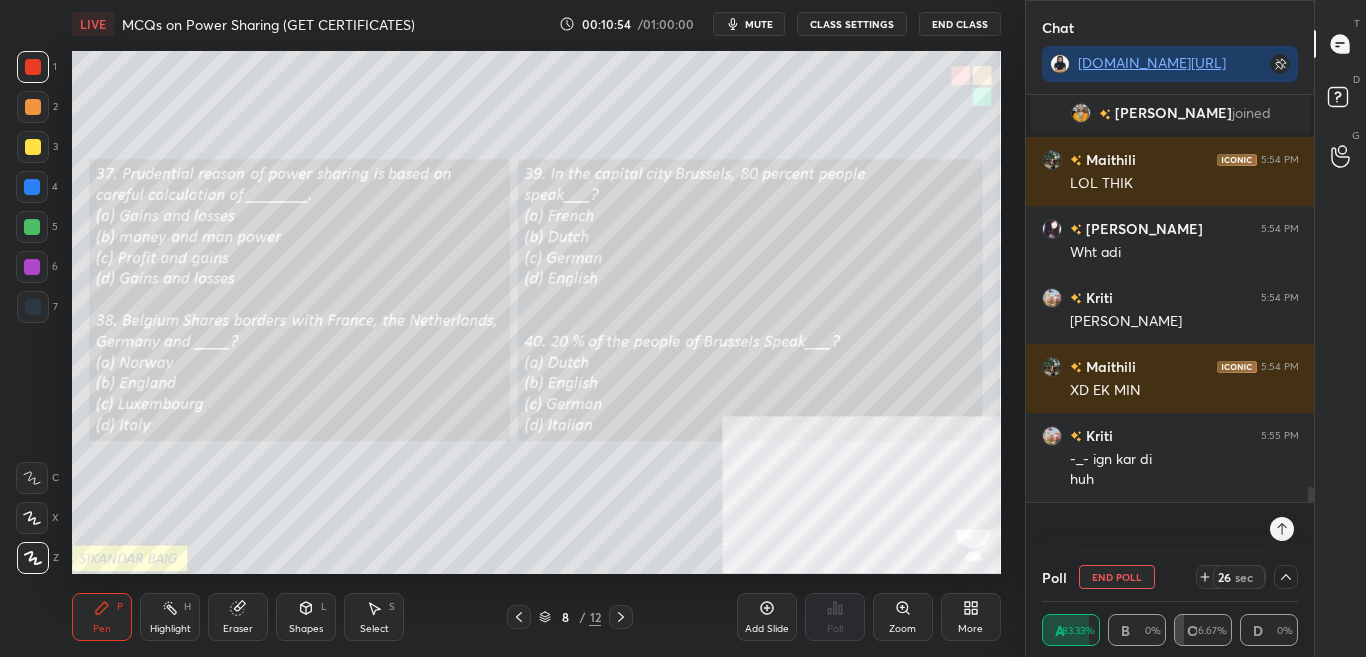 click 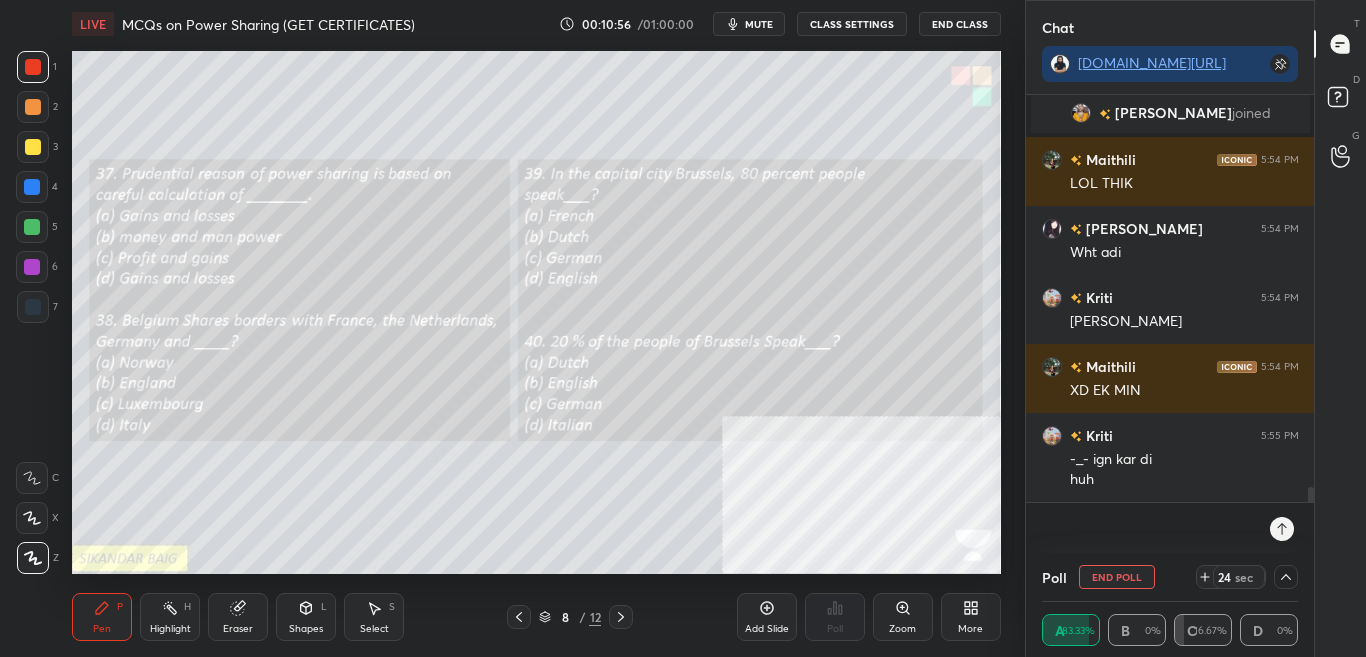 drag, startPoint x: 1313, startPoint y: 493, endPoint x: 1314, endPoint y: 508, distance: 15.033297 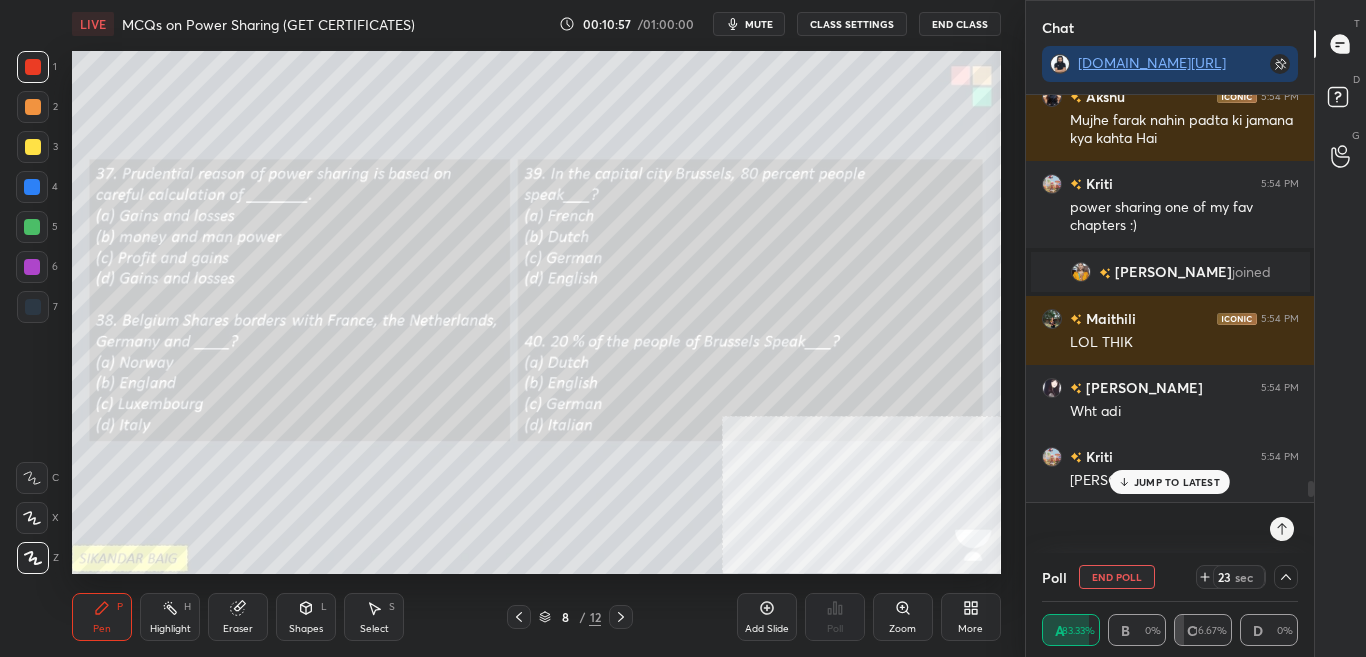 scroll, scrollTop: 10341, scrollLeft: 0, axis: vertical 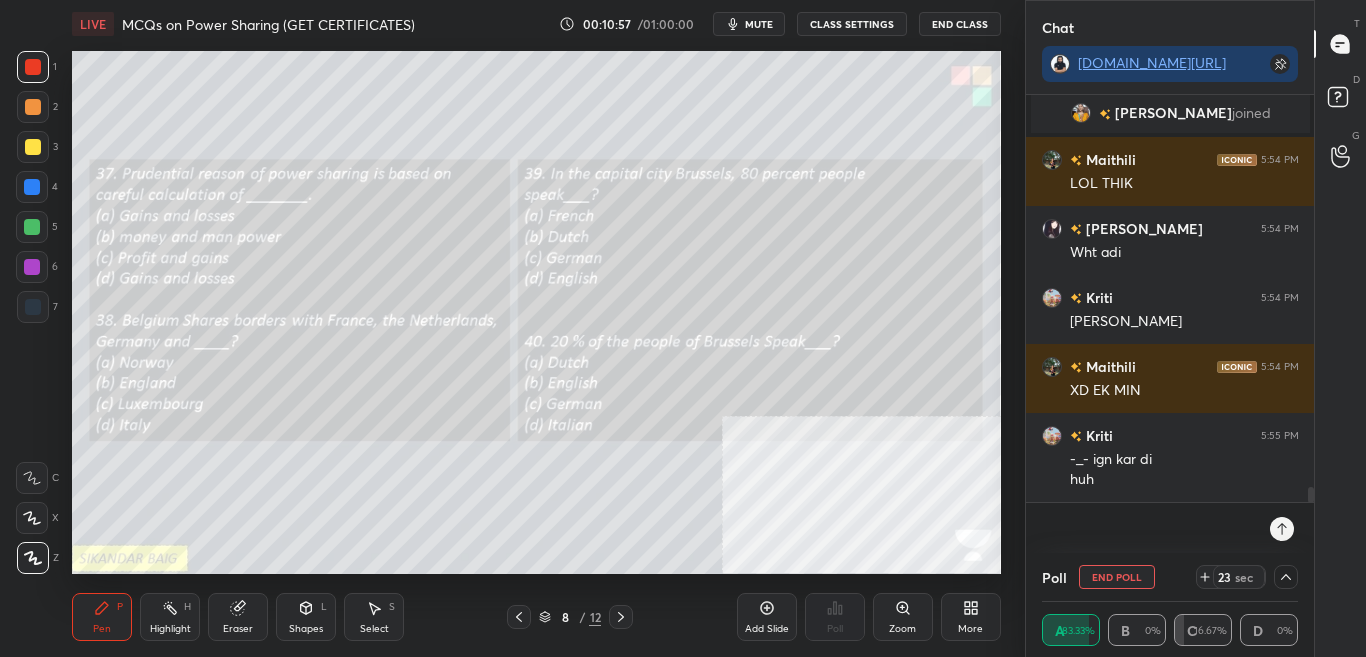 drag, startPoint x: 1310, startPoint y: 490, endPoint x: 1307, endPoint y: 513, distance: 23.194826 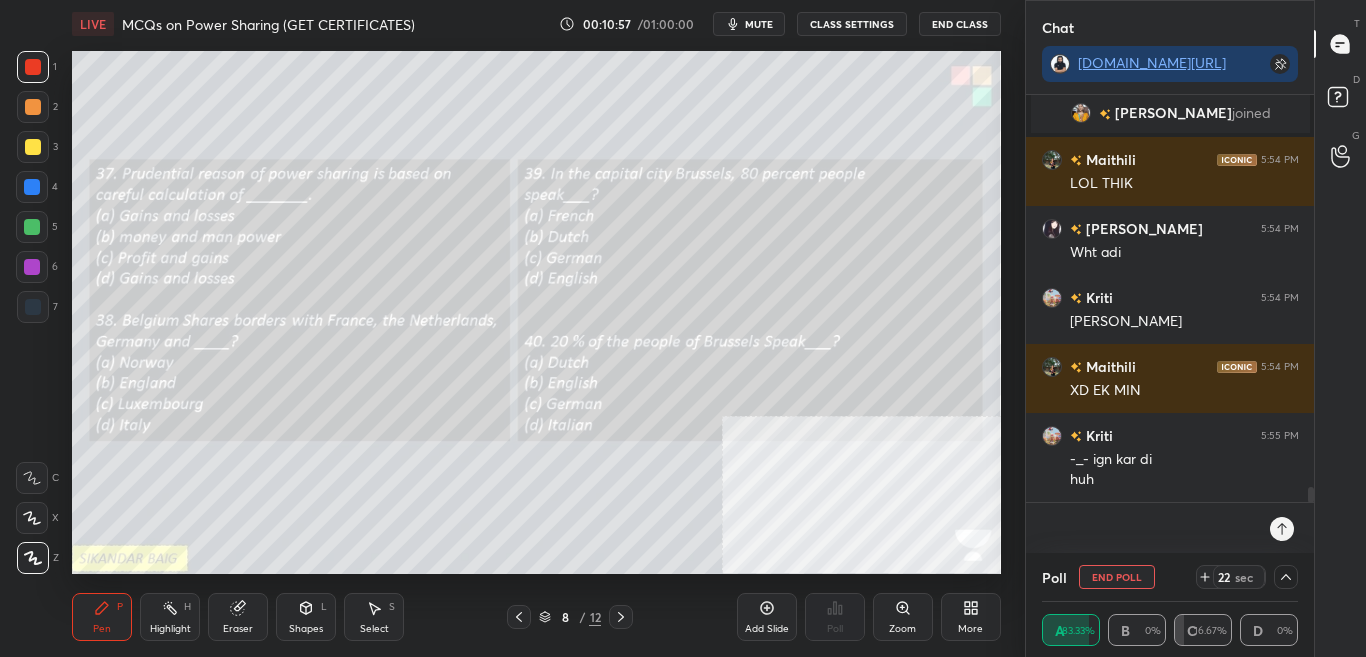 click at bounding box center (1150, 528) 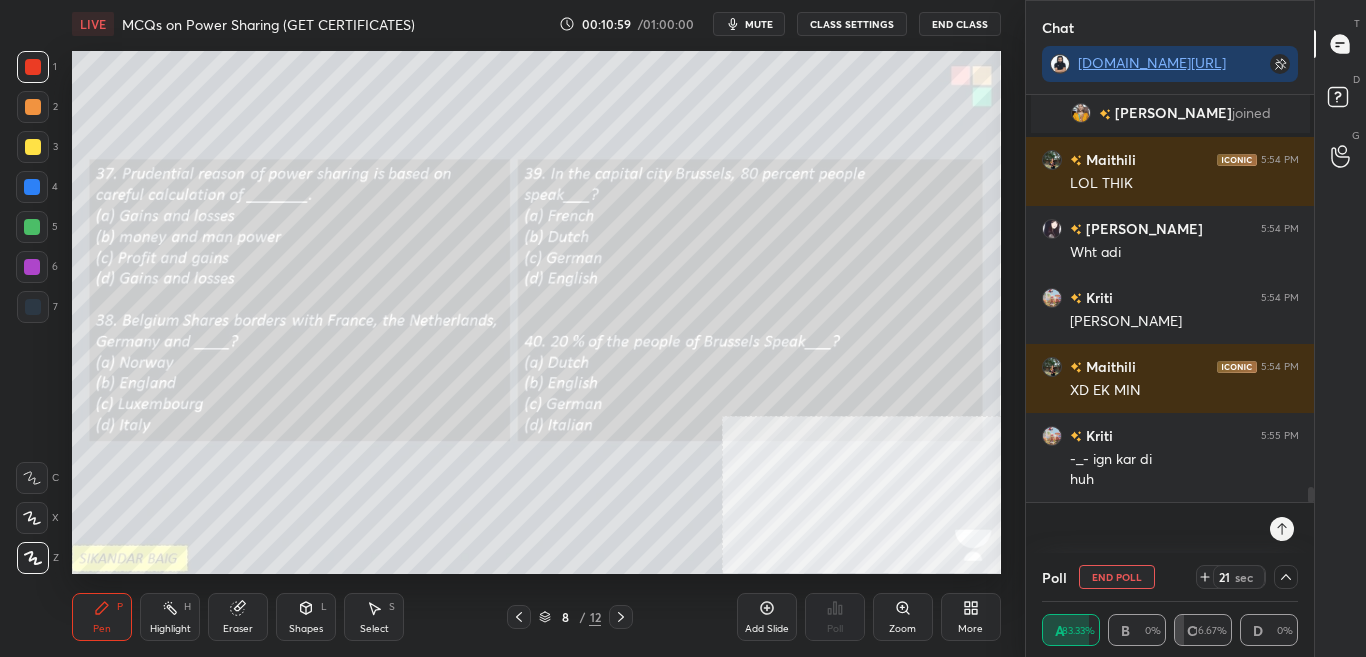 scroll, scrollTop: 10410, scrollLeft: 0, axis: vertical 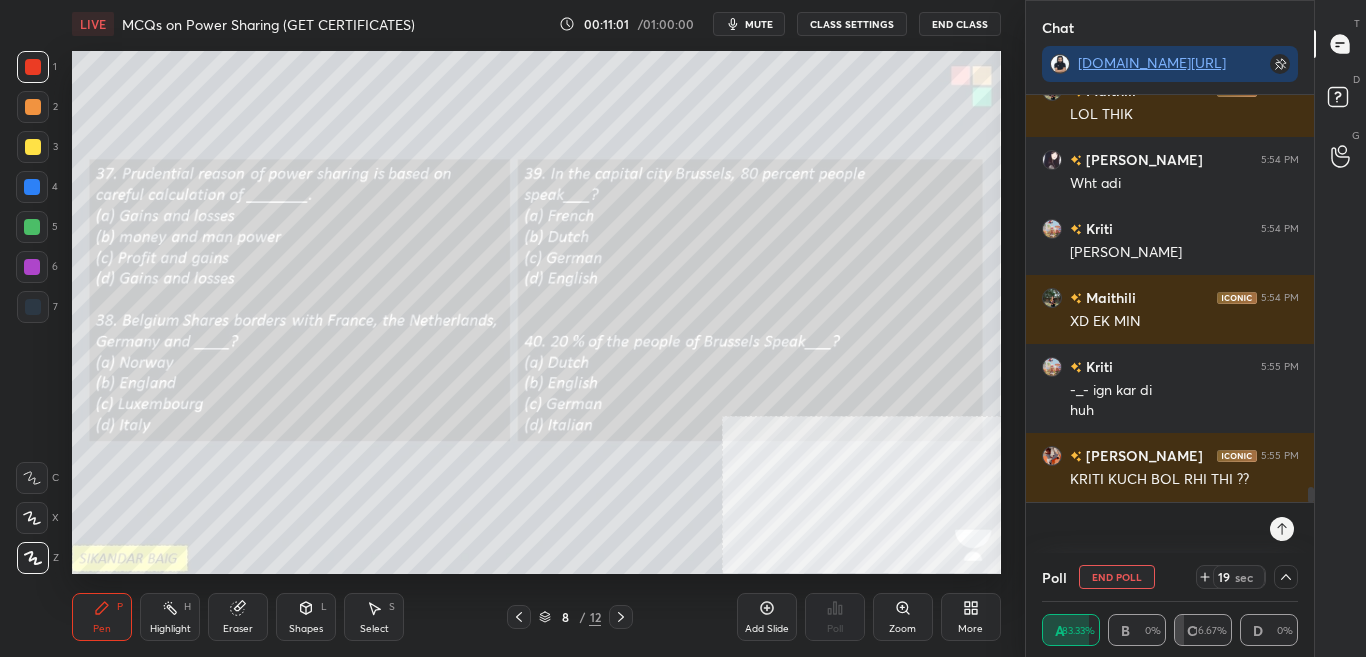 click 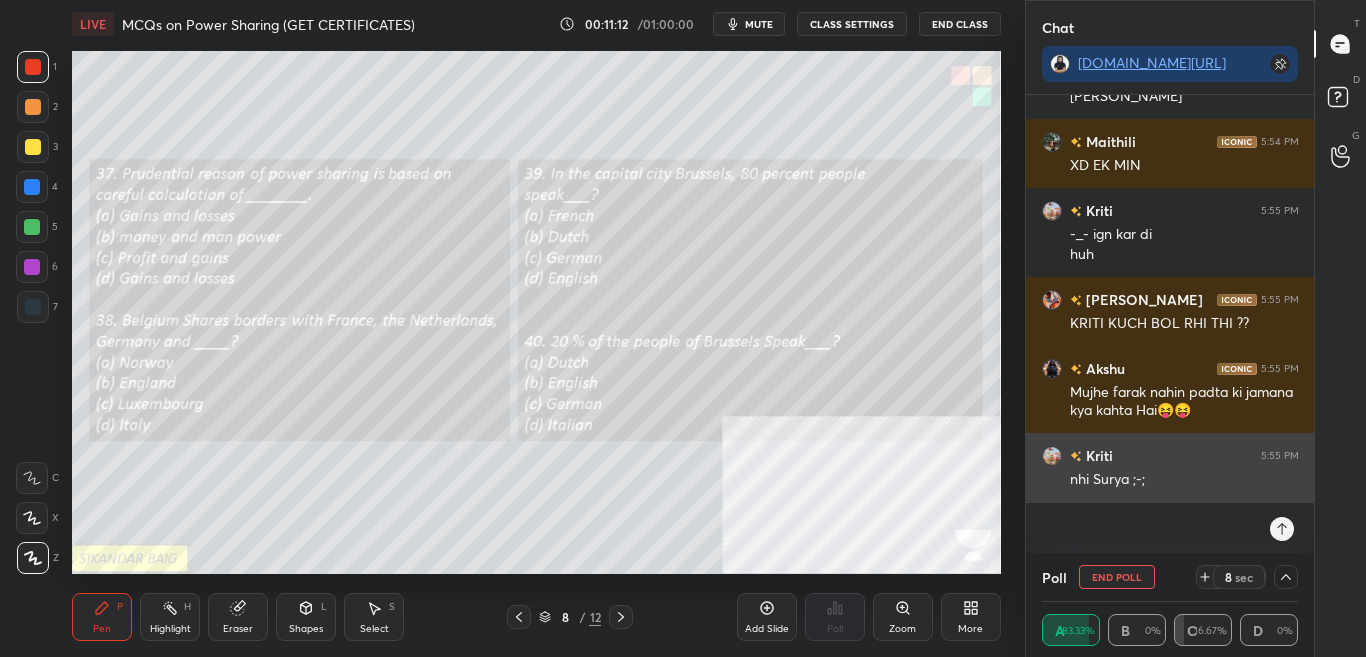 scroll, scrollTop: 10671, scrollLeft: 0, axis: vertical 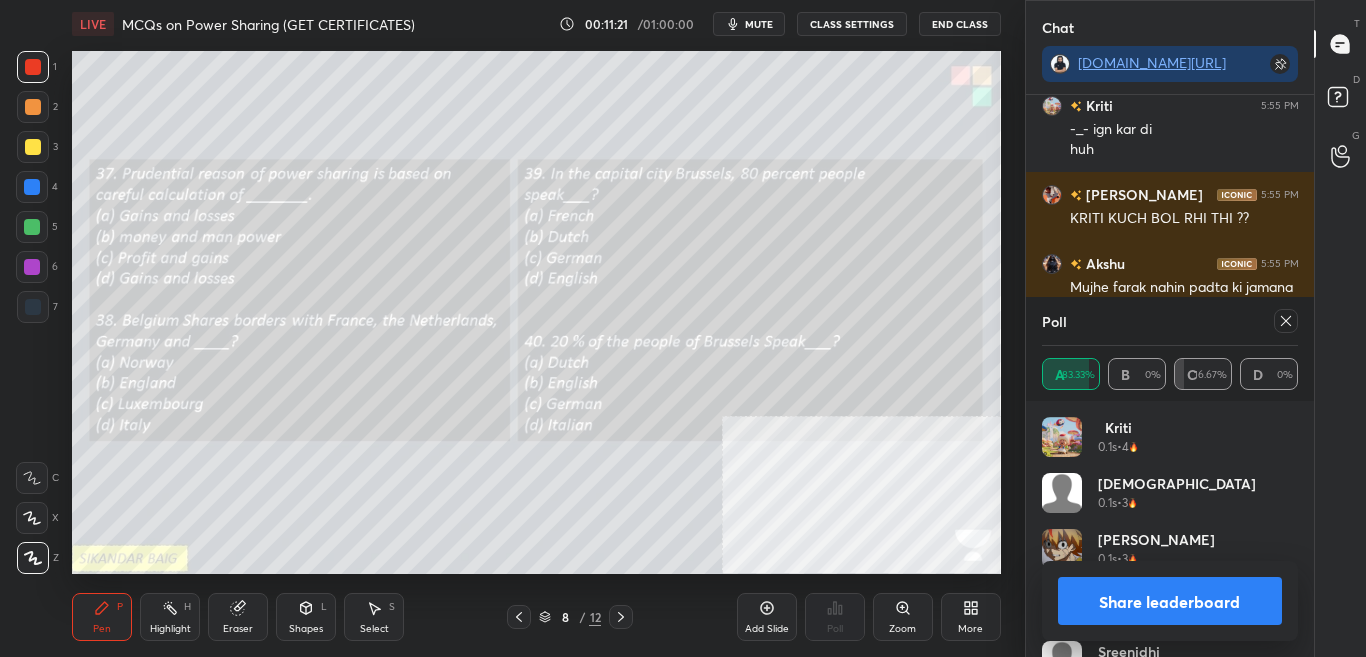 click on "Share leaderboard" at bounding box center [1170, 601] 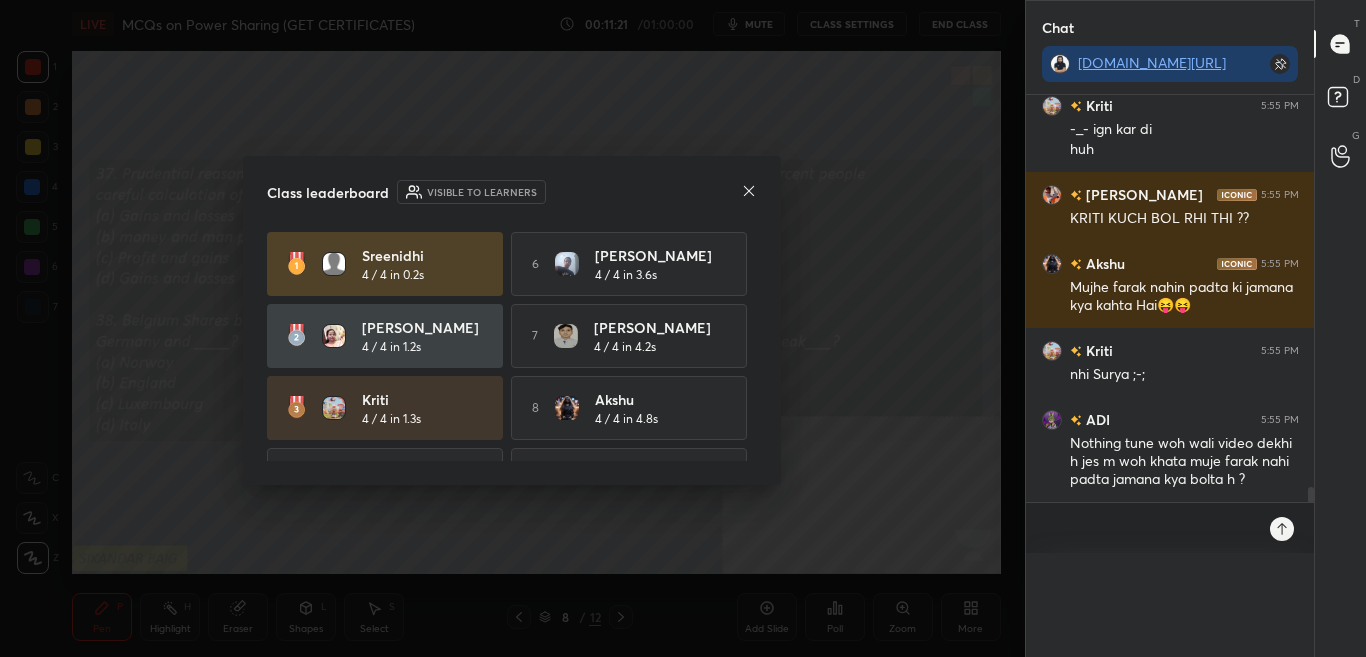 scroll, scrollTop: 0, scrollLeft: 0, axis: both 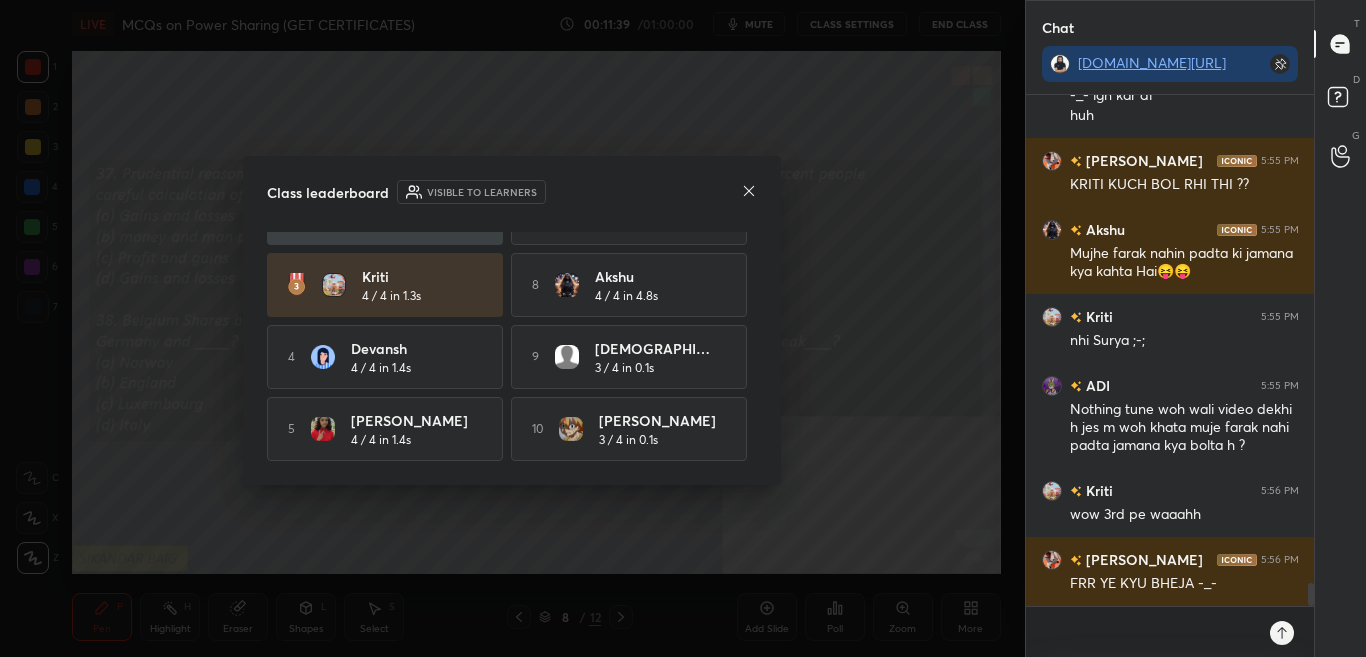 click 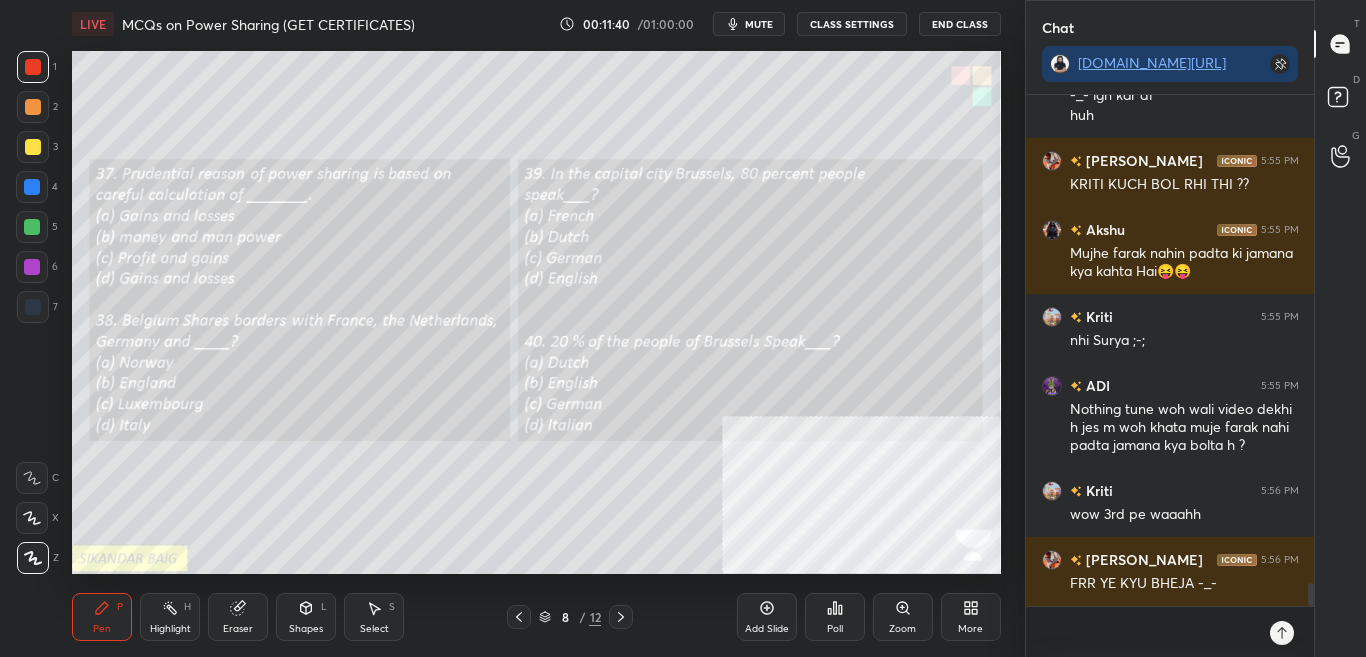 scroll, scrollTop: 10774, scrollLeft: 0, axis: vertical 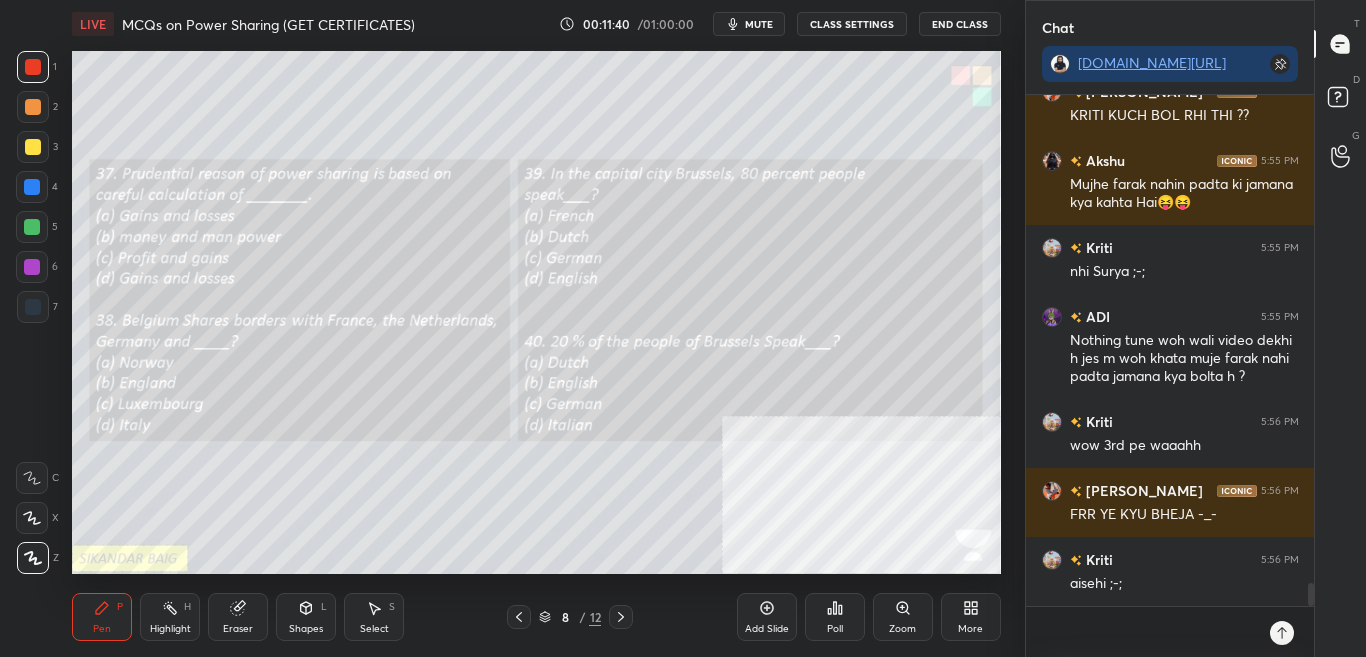 click 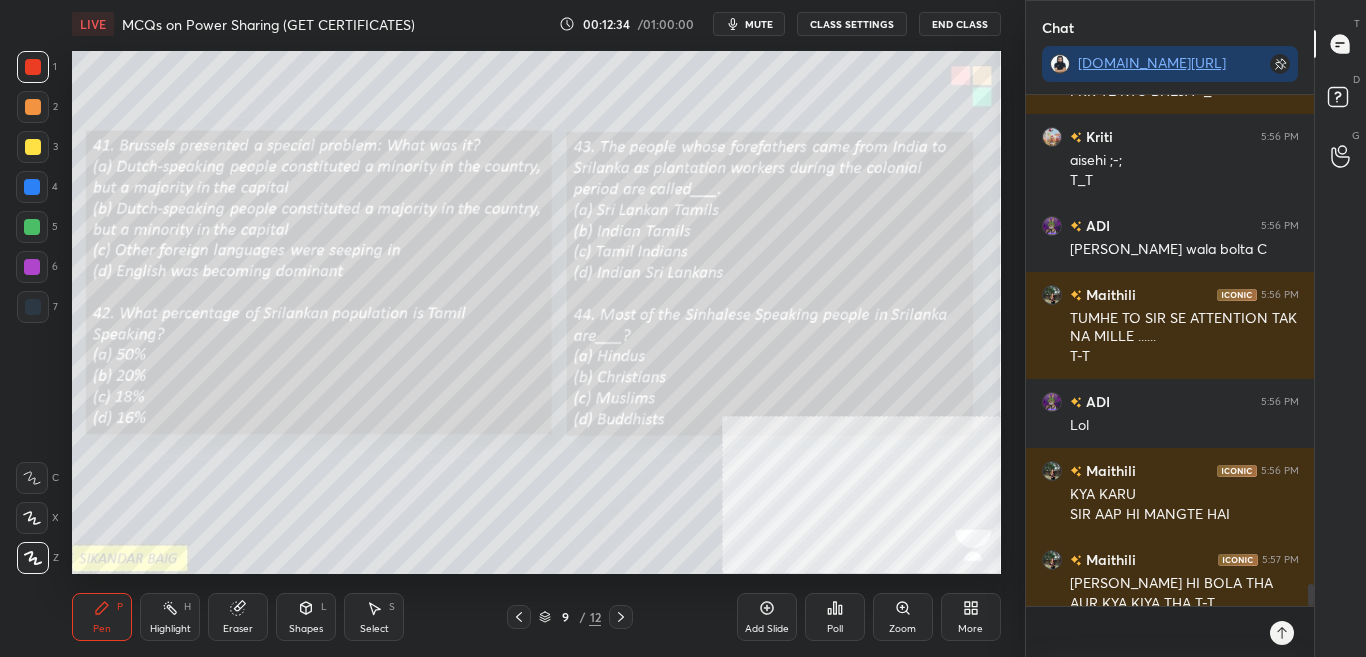 scroll, scrollTop: 11217, scrollLeft: 0, axis: vertical 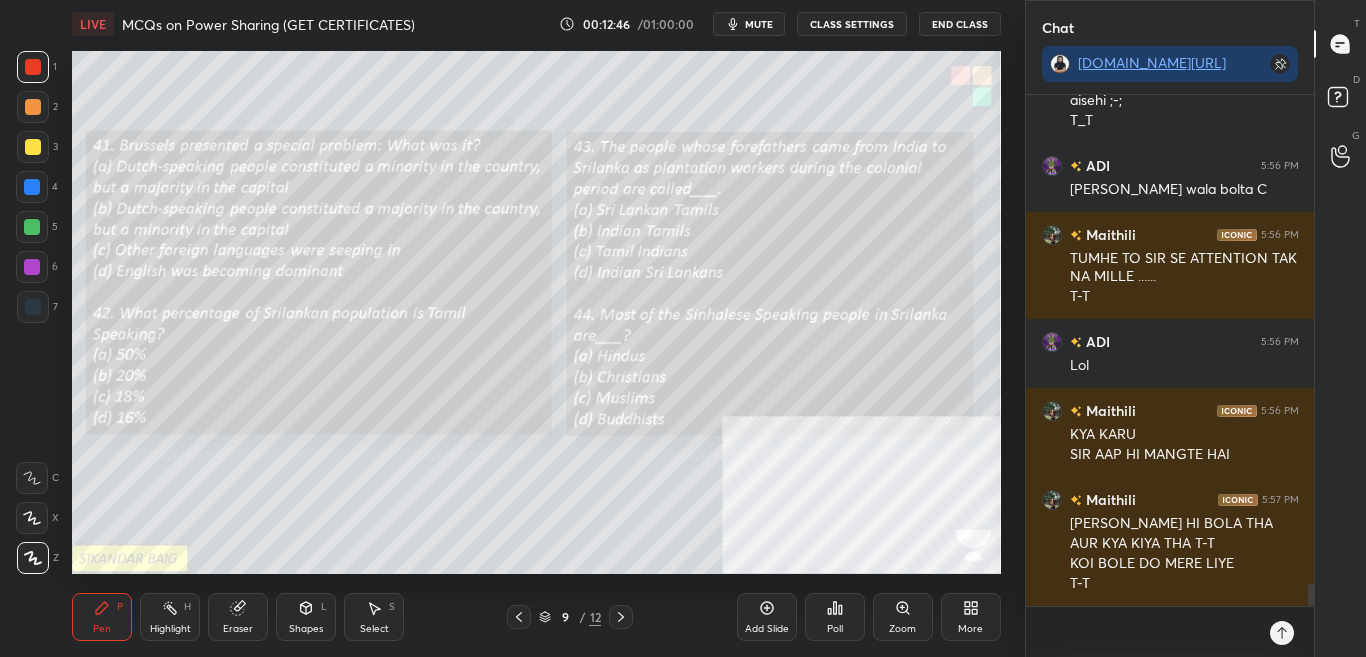 click on "Poll" at bounding box center [835, 629] 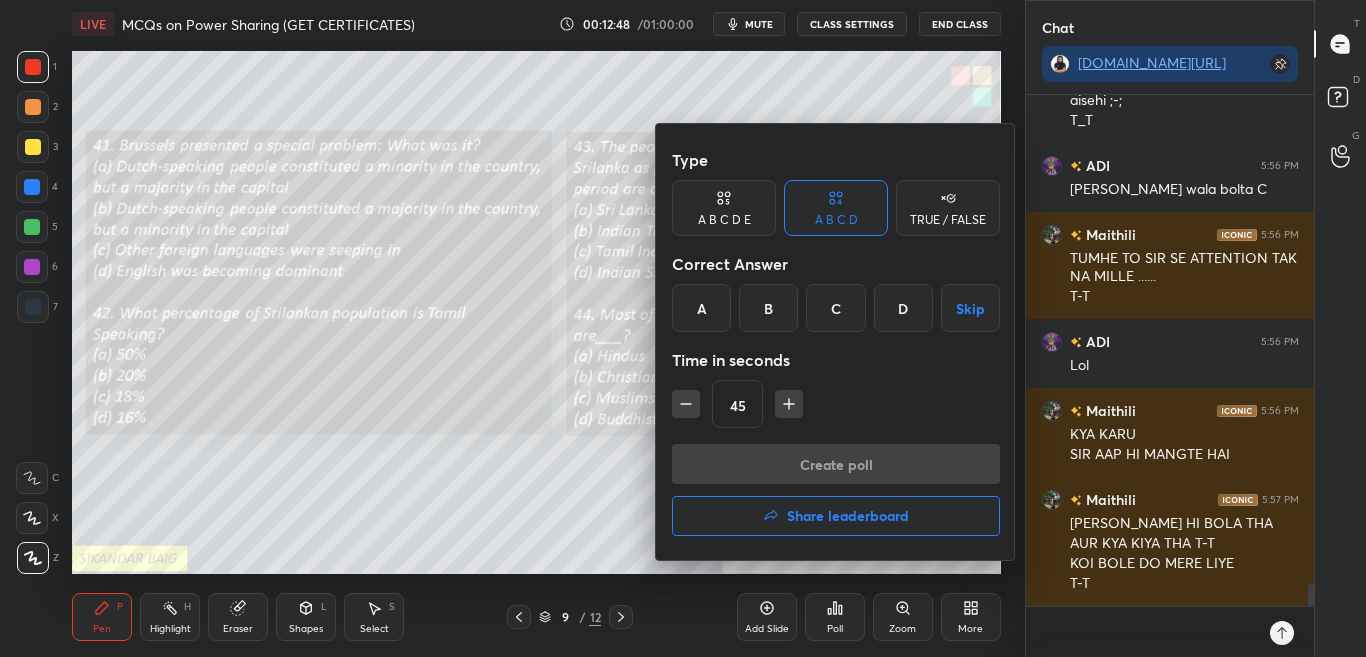 drag, startPoint x: 767, startPoint y: 313, endPoint x: 791, endPoint y: 326, distance: 27.294687 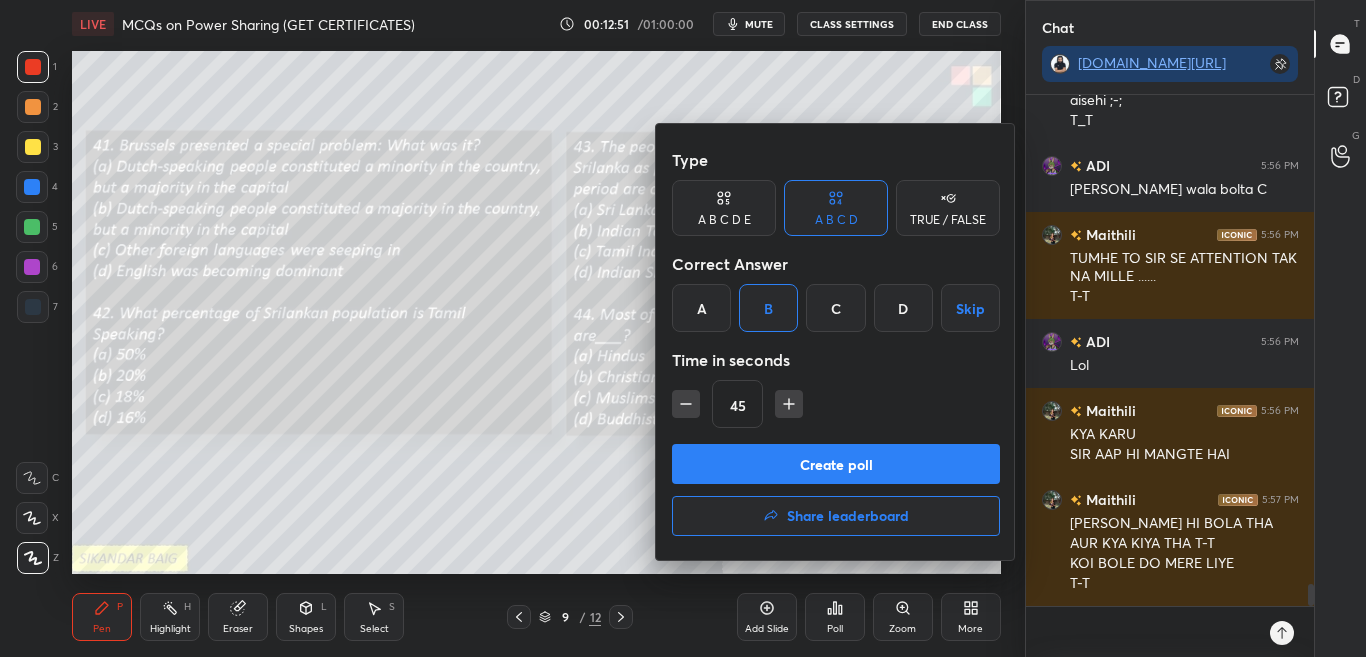 click on "Create poll" at bounding box center [836, 464] 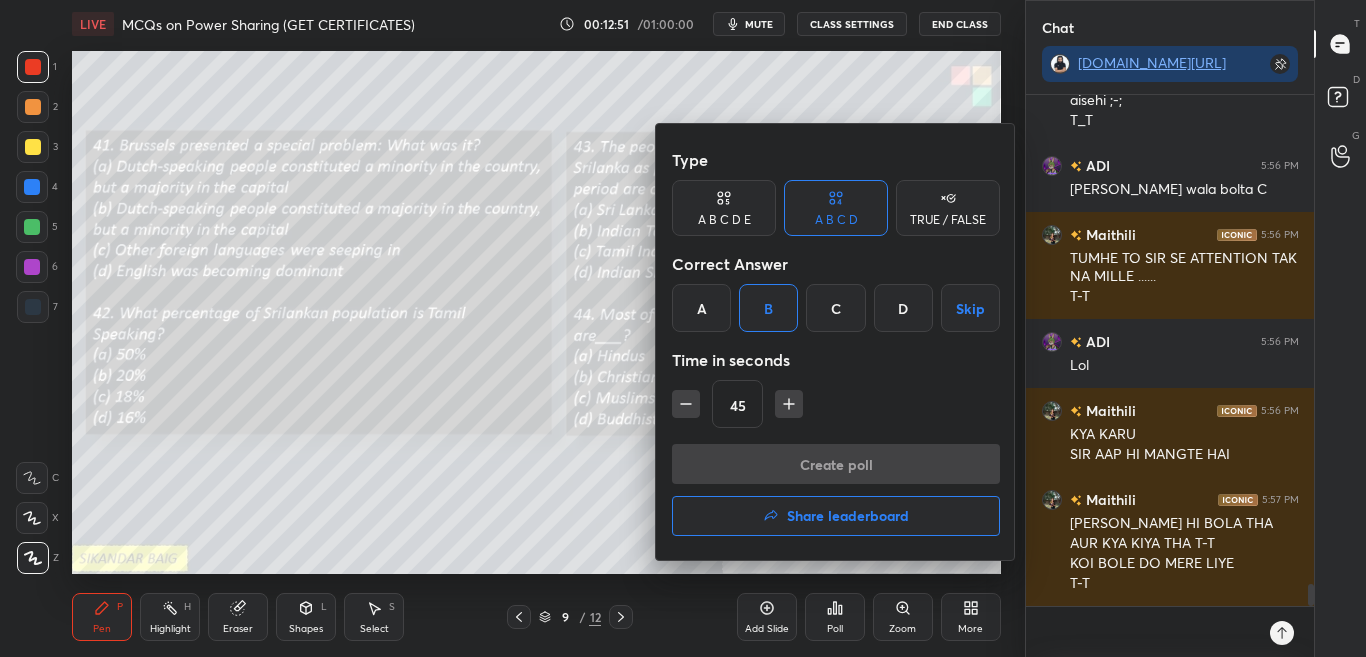 scroll, scrollTop: 299, scrollLeft: 282, axis: both 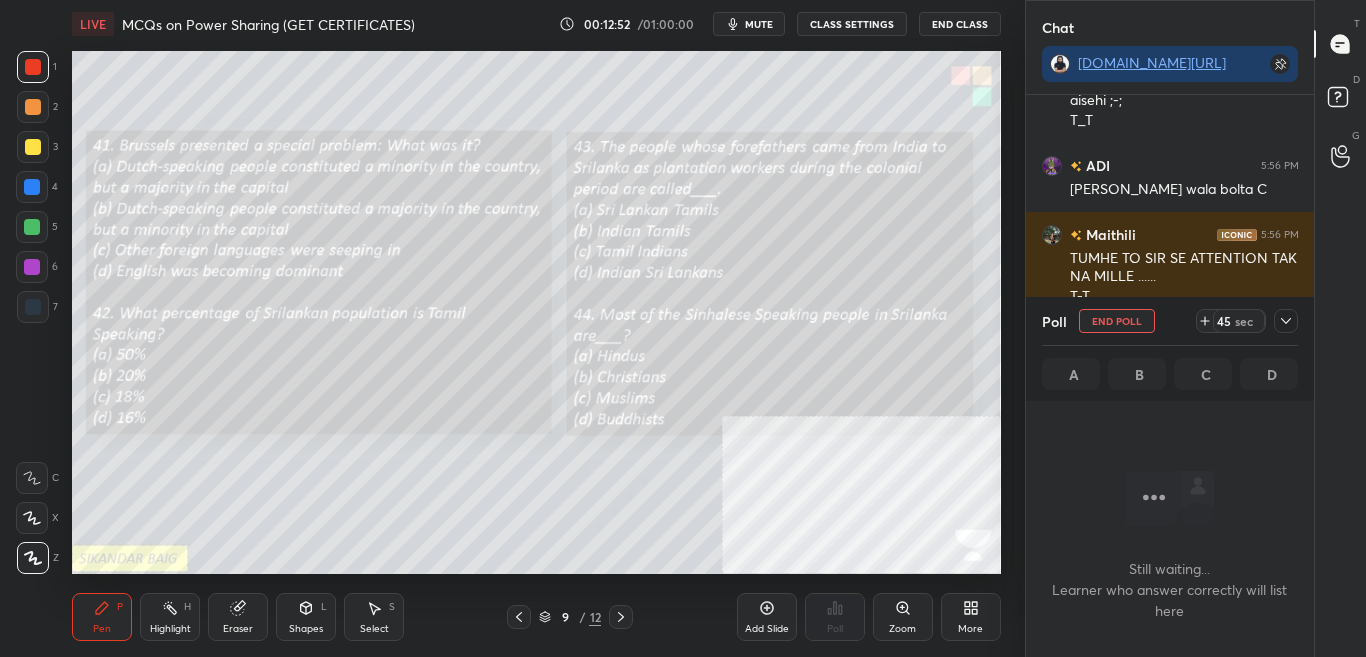 click 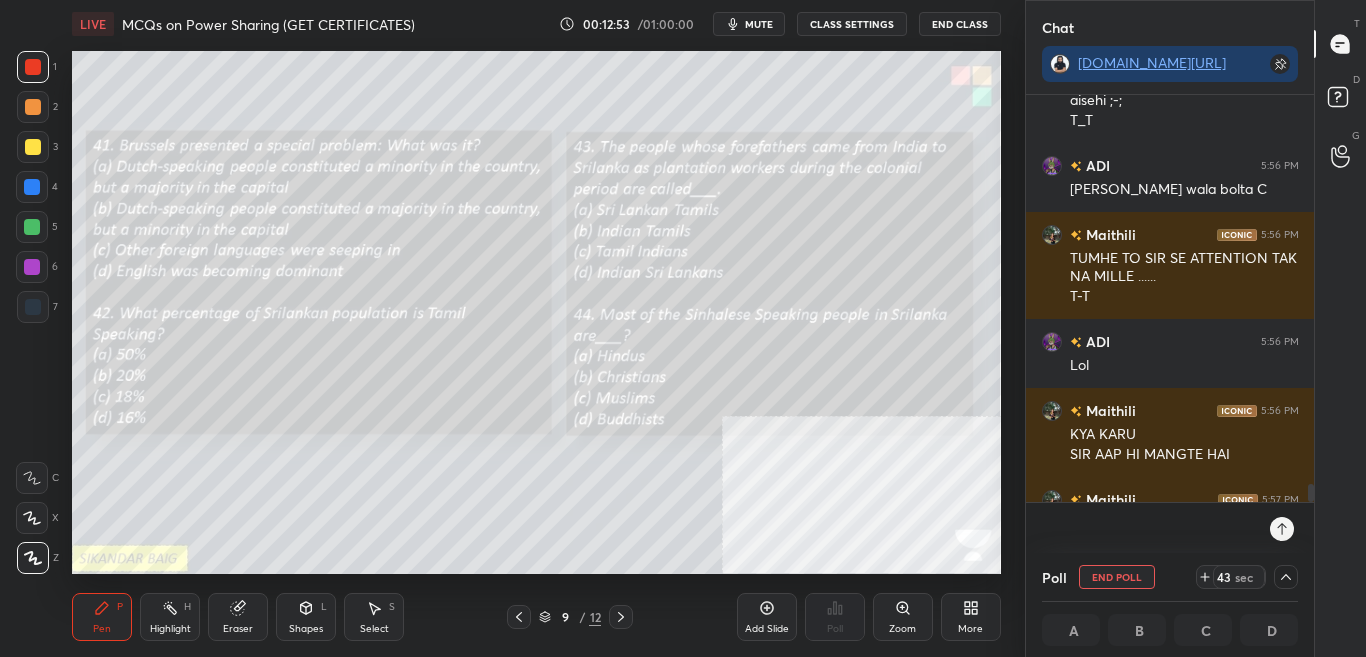scroll, scrollTop: 1, scrollLeft: 7, axis: both 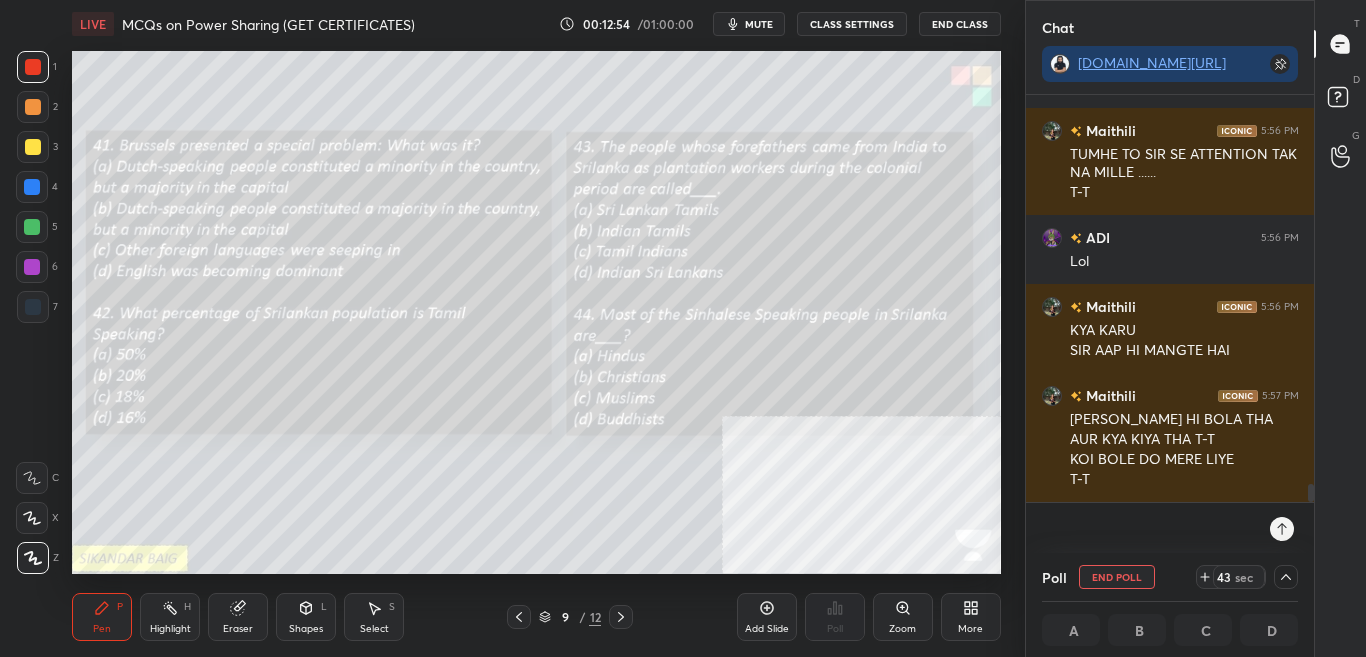 drag, startPoint x: 1311, startPoint y: 493, endPoint x: 1311, endPoint y: 511, distance: 18 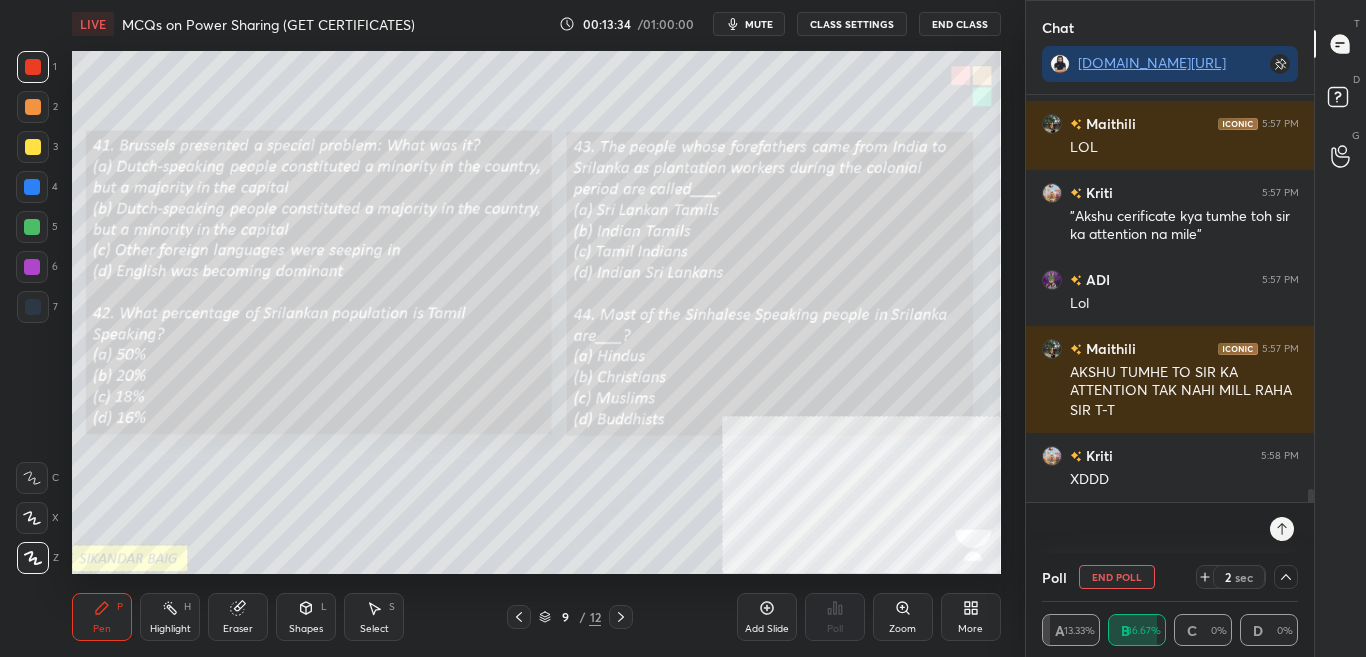 scroll, scrollTop: 12007, scrollLeft: 0, axis: vertical 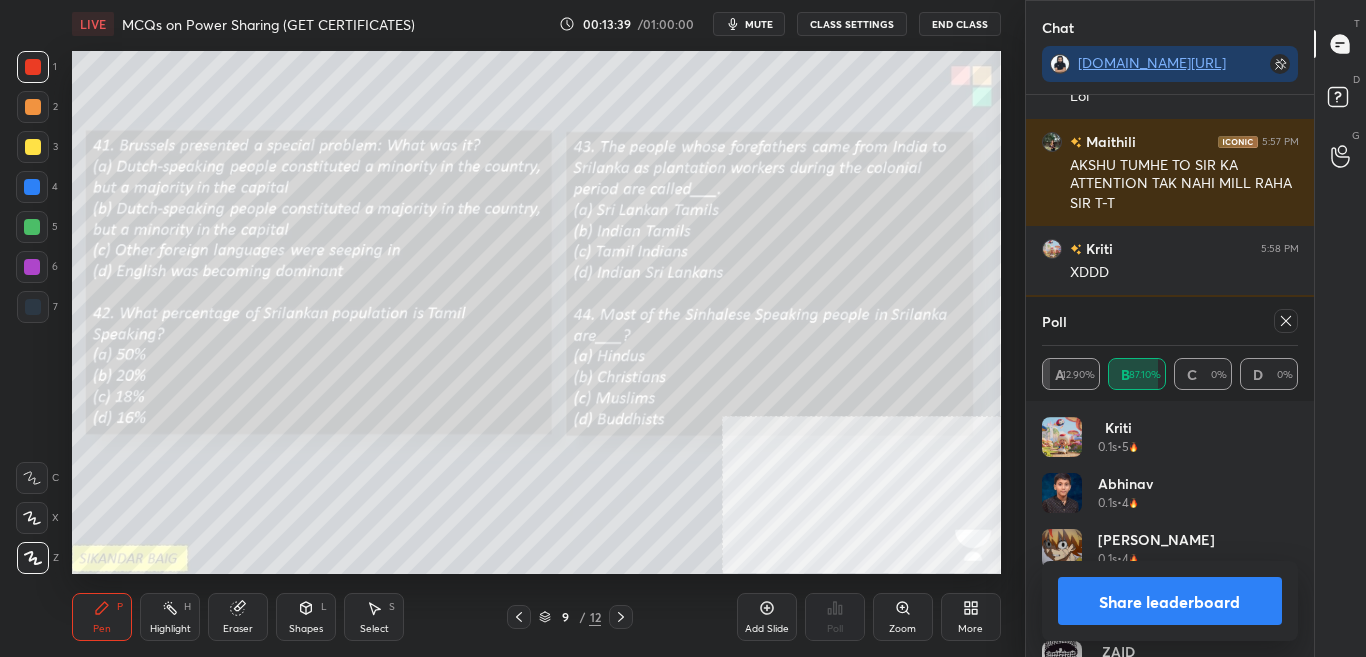 click 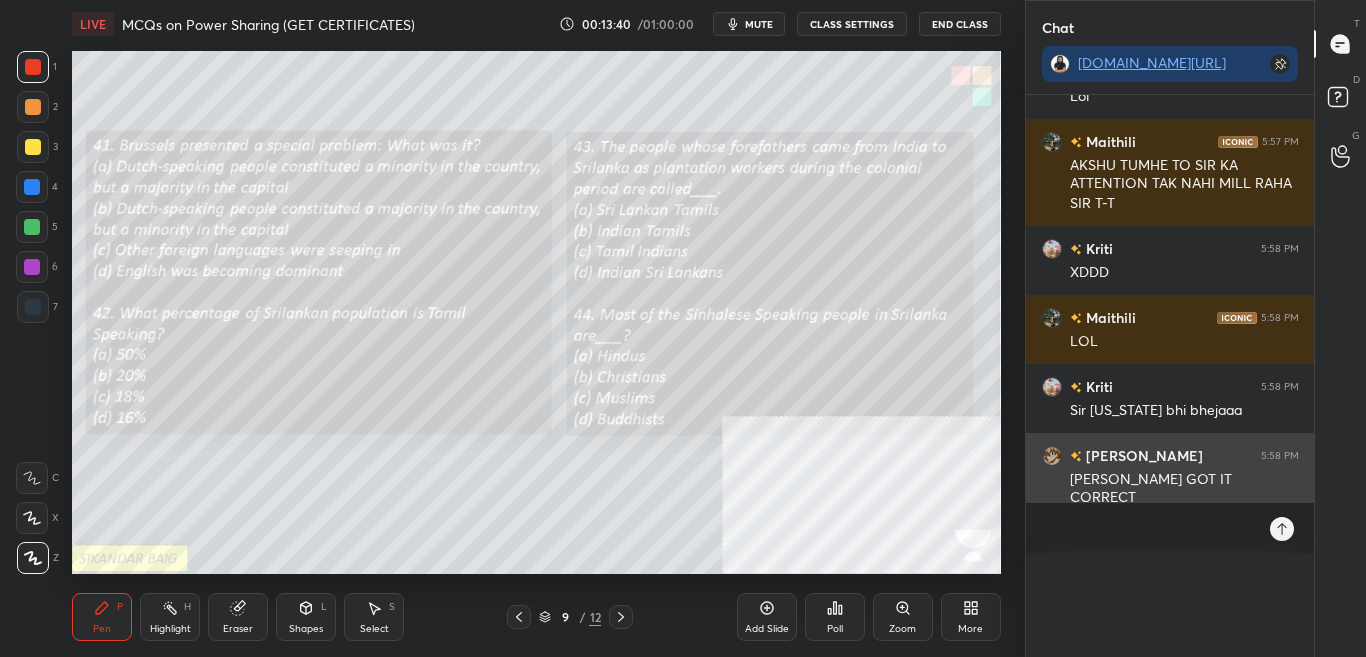 scroll, scrollTop: 0, scrollLeft: 0, axis: both 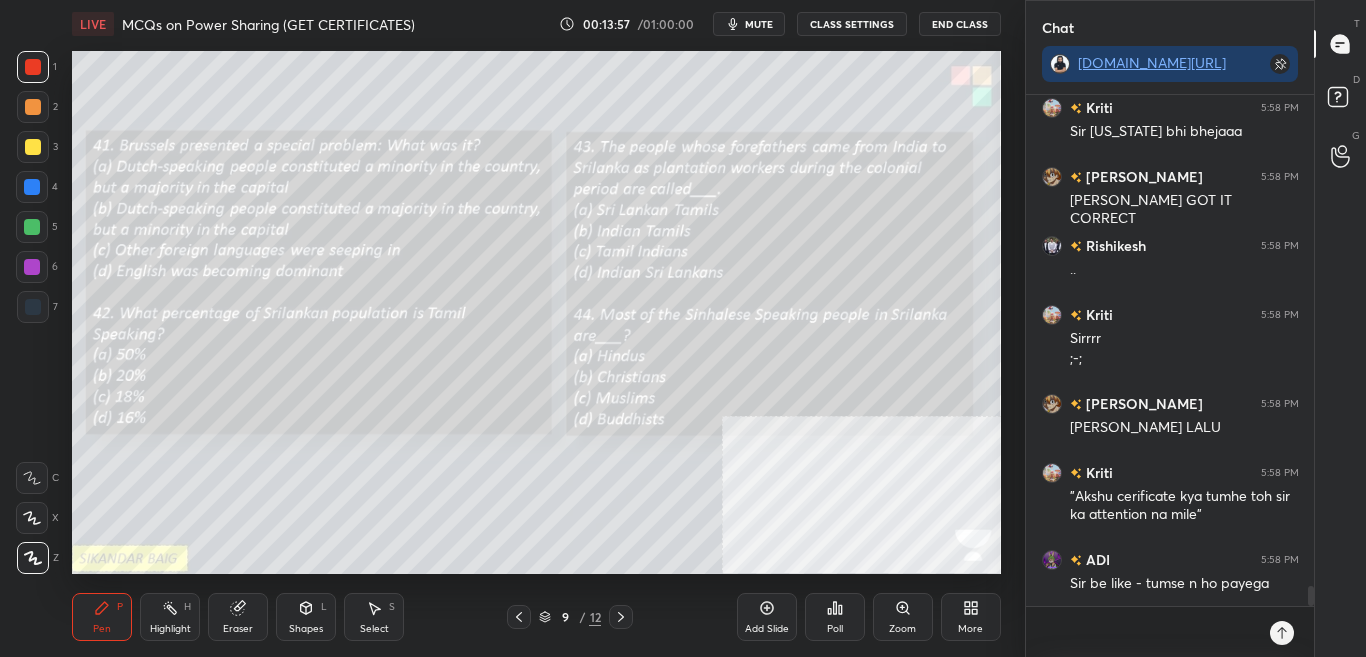click on "Poll" at bounding box center [835, 629] 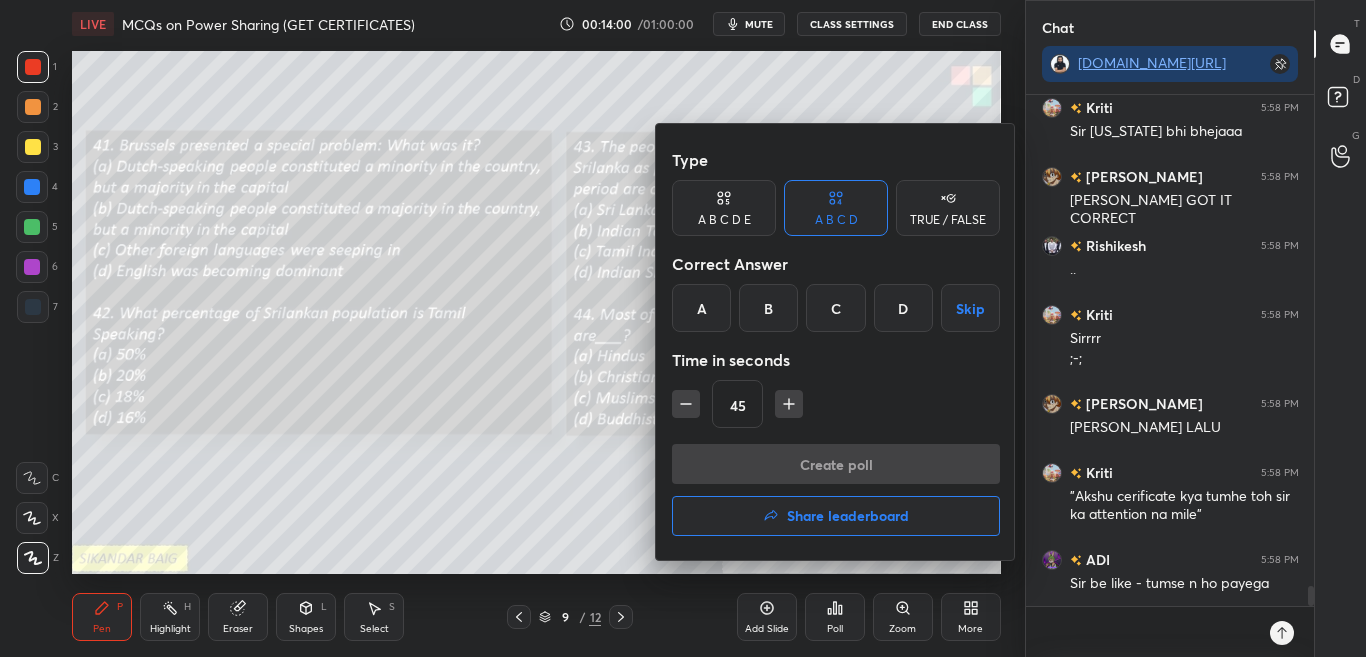 click on "C" at bounding box center [835, 308] 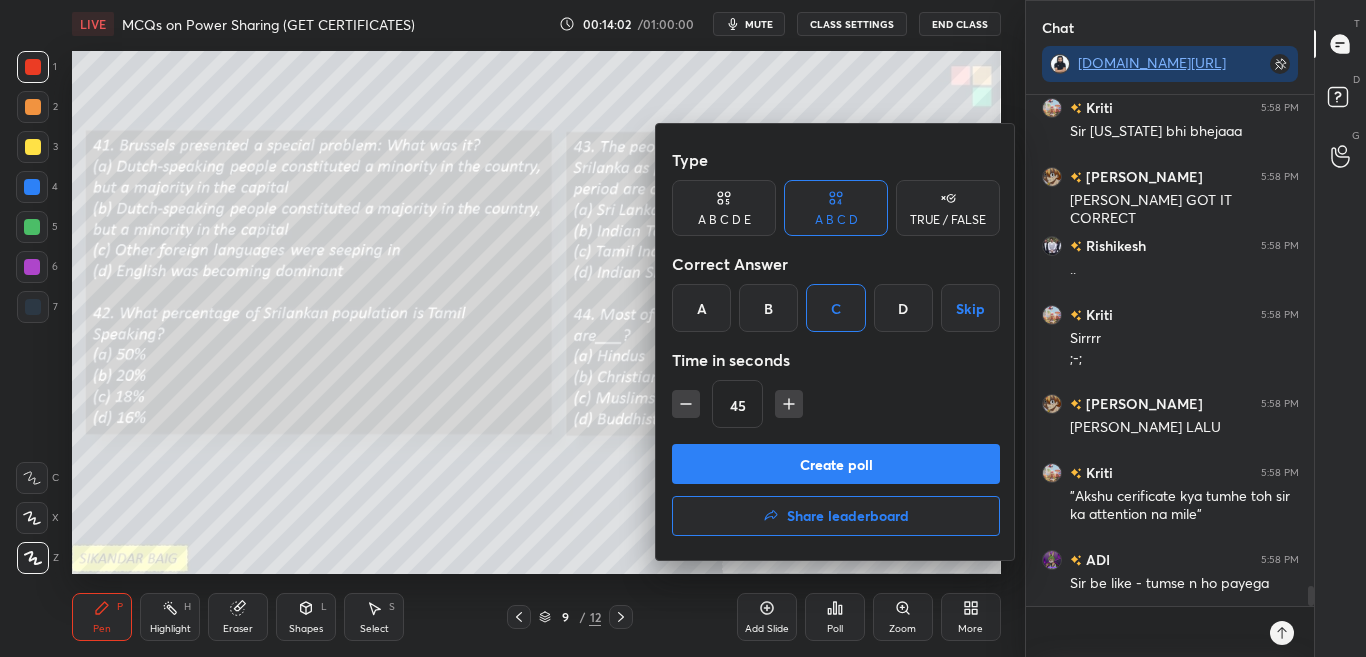 click on "Create poll" at bounding box center [836, 464] 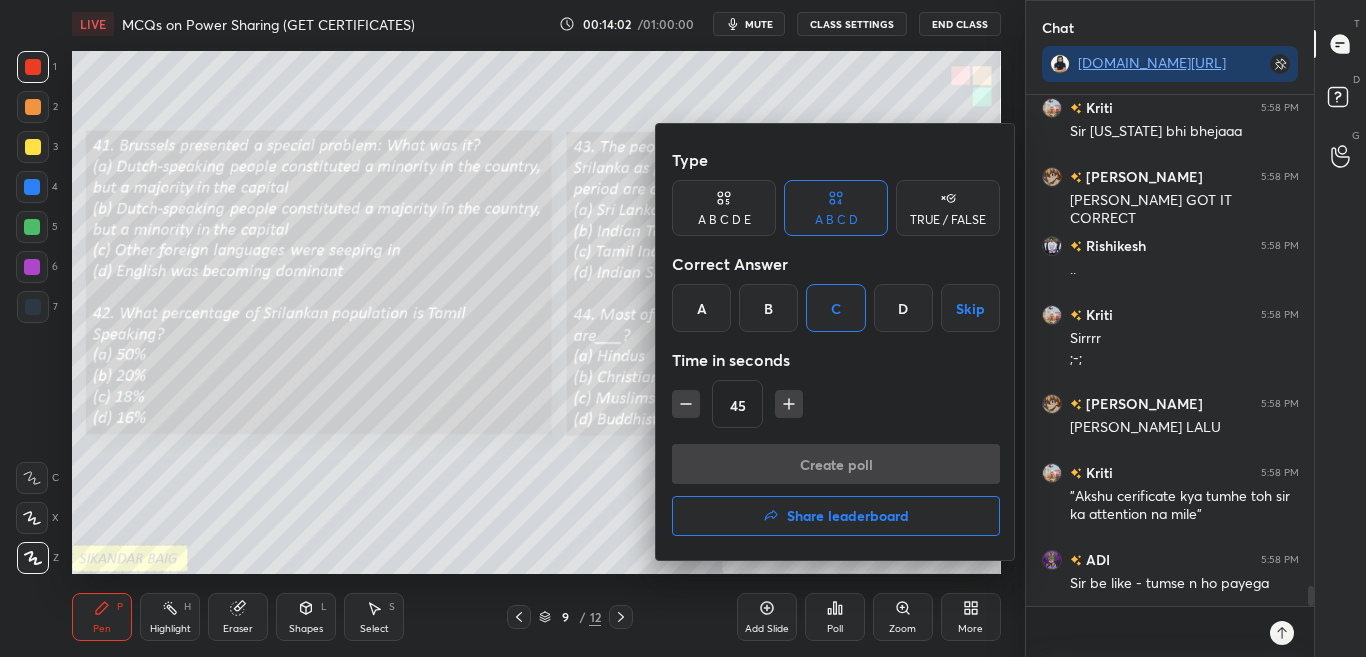 scroll, scrollTop: 290, scrollLeft: 282, axis: both 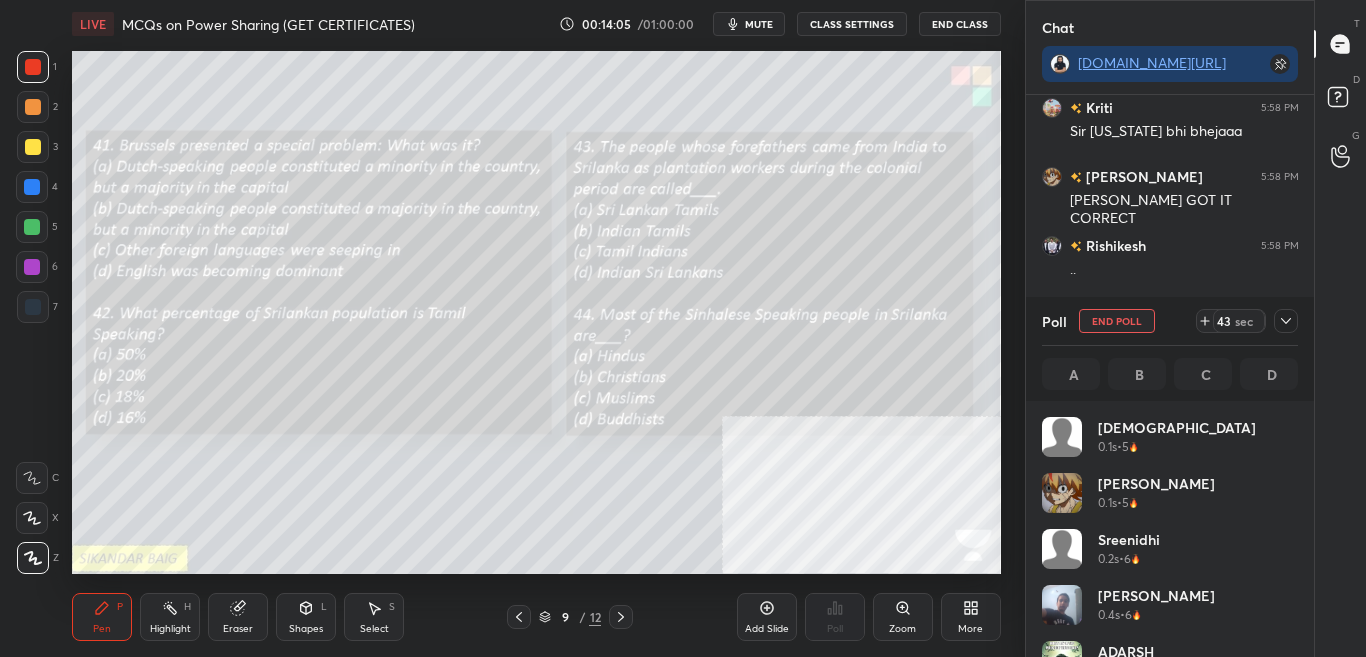 click 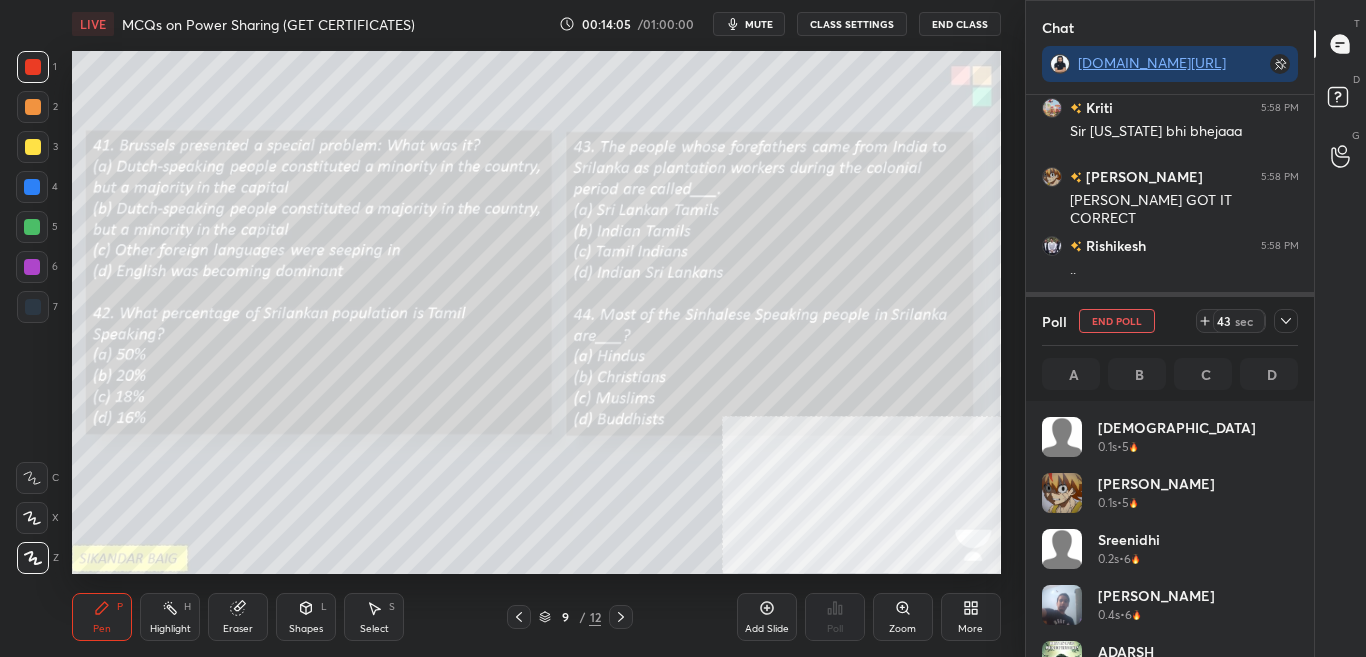 scroll, scrollTop: 7, scrollLeft: 7, axis: both 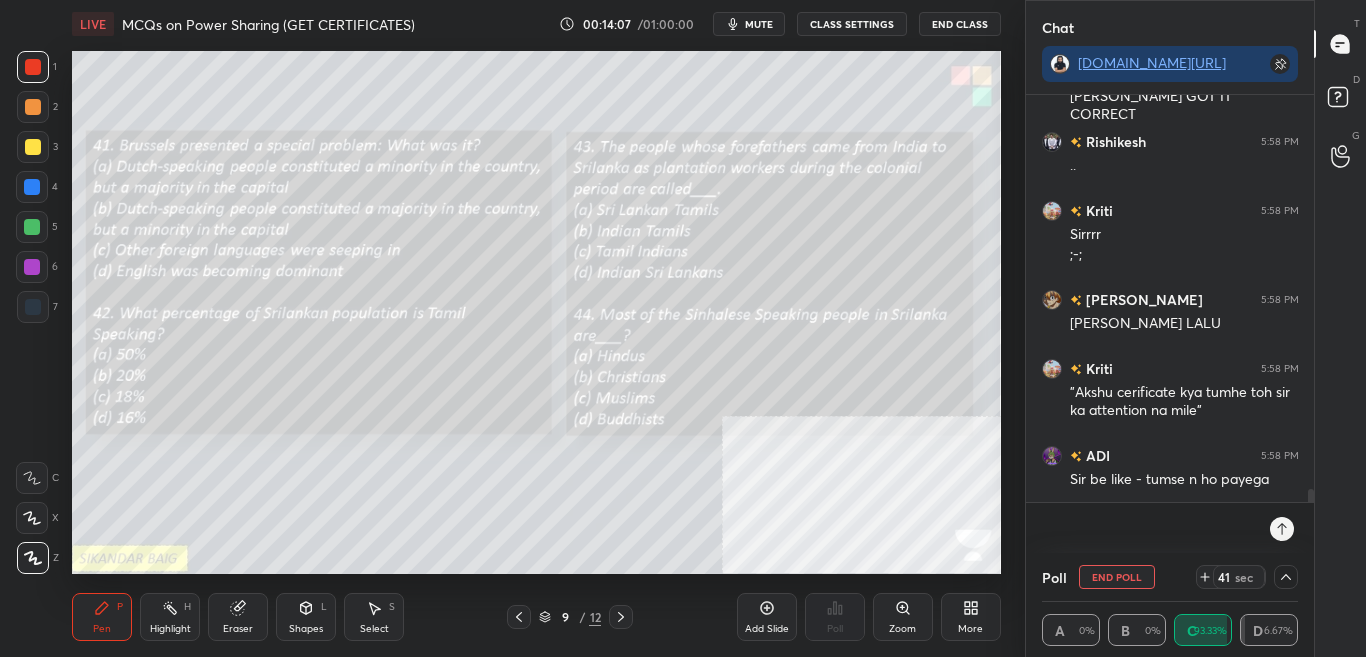 drag, startPoint x: 1313, startPoint y: 492, endPoint x: 1305, endPoint y: 512, distance: 21.540659 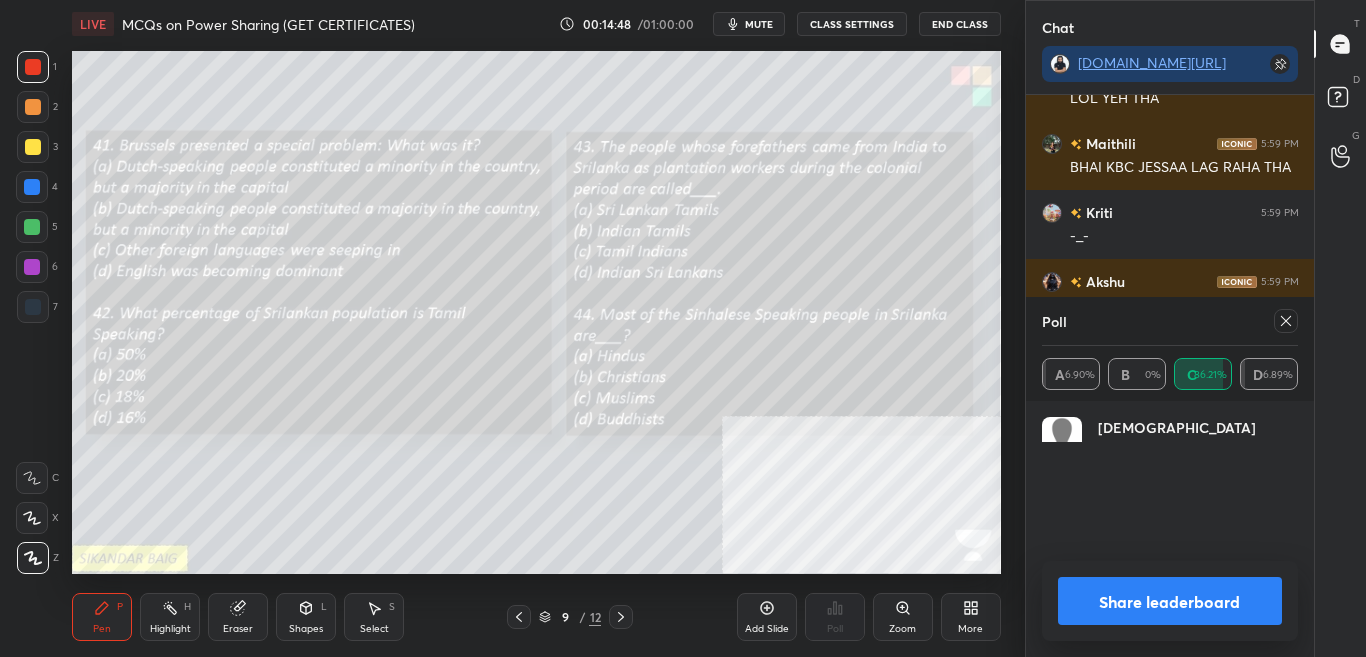 scroll, scrollTop: 13085, scrollLeft: 0, axis: vertical 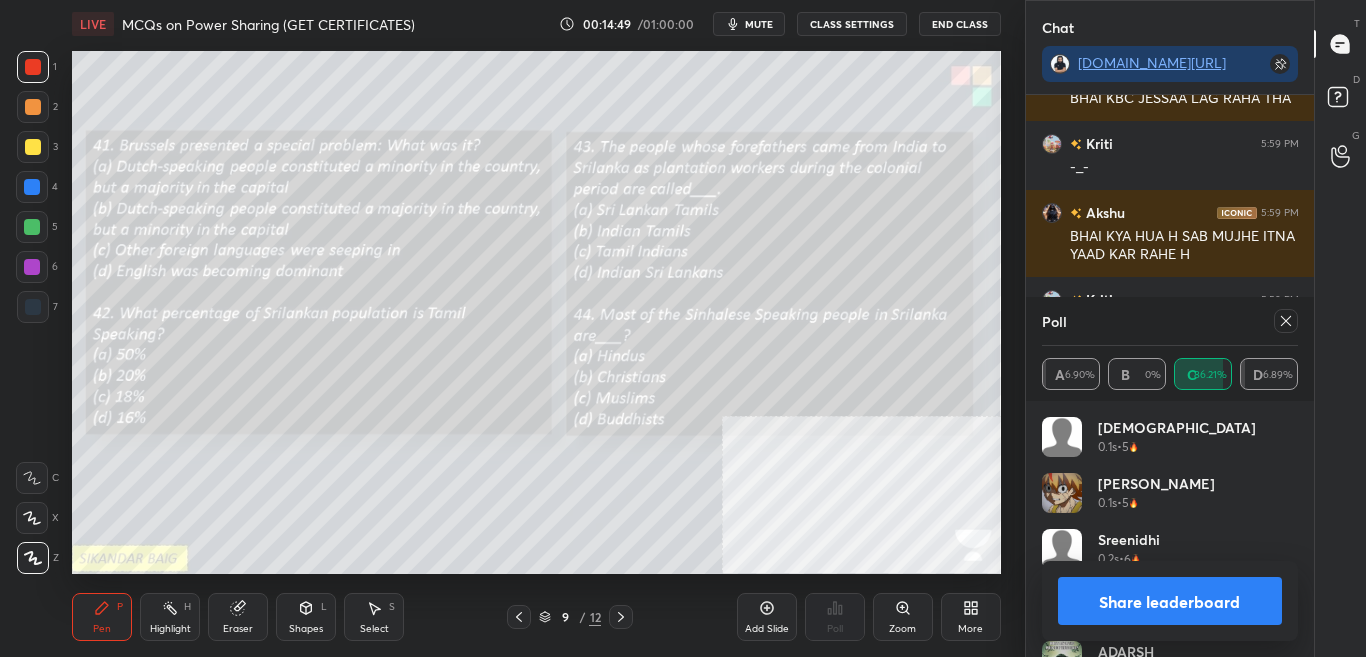 click on "Share leaderboard" at bounding box center (1170, 601) 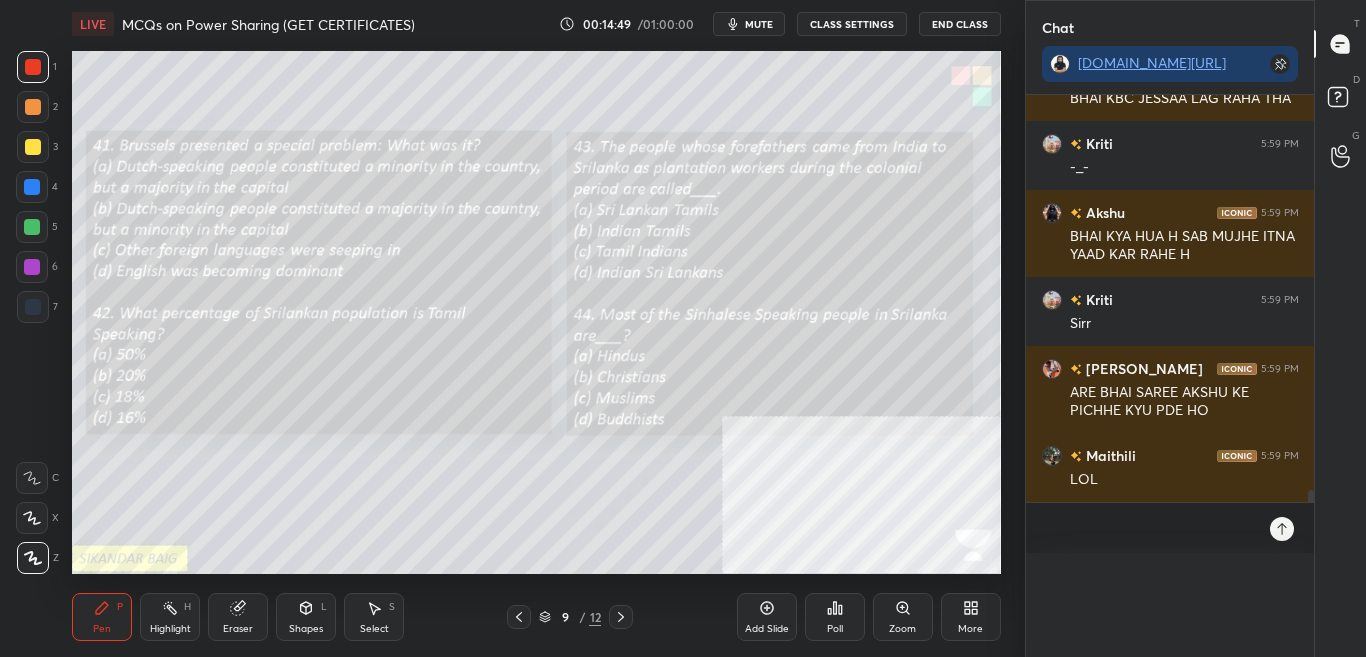 scroll, scrollTop: 121, scrollLeft: 250, axis: both 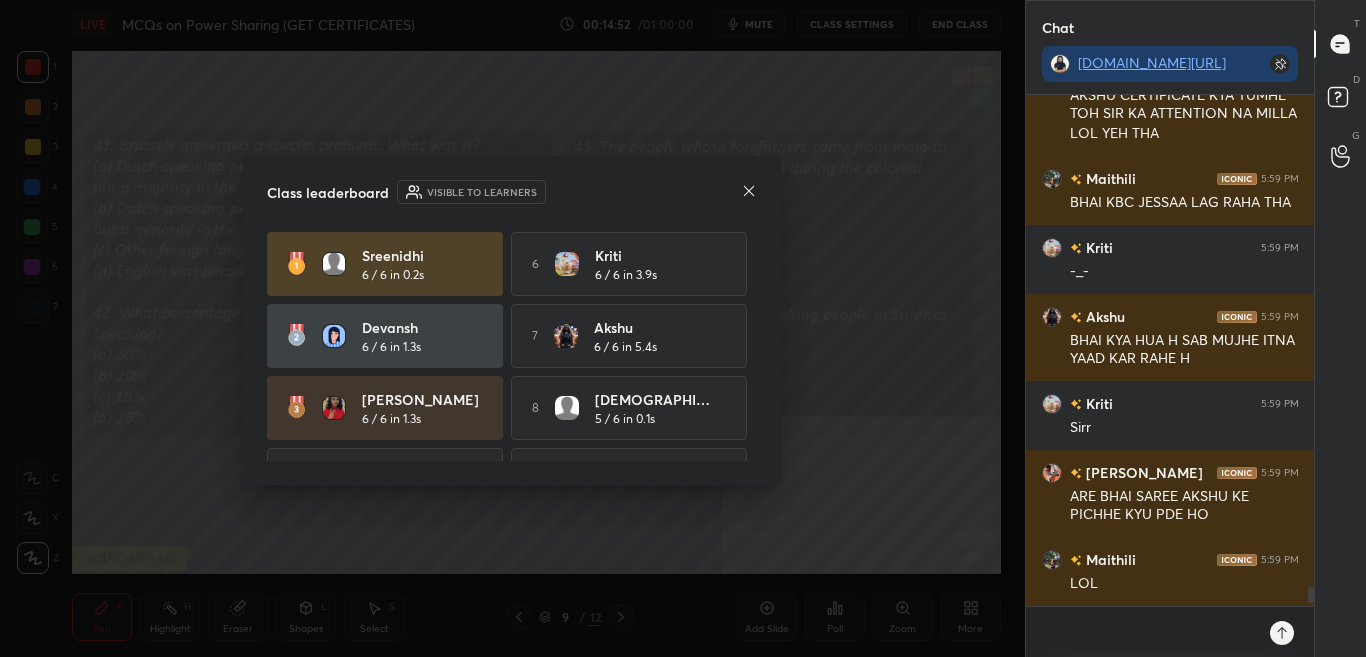 click 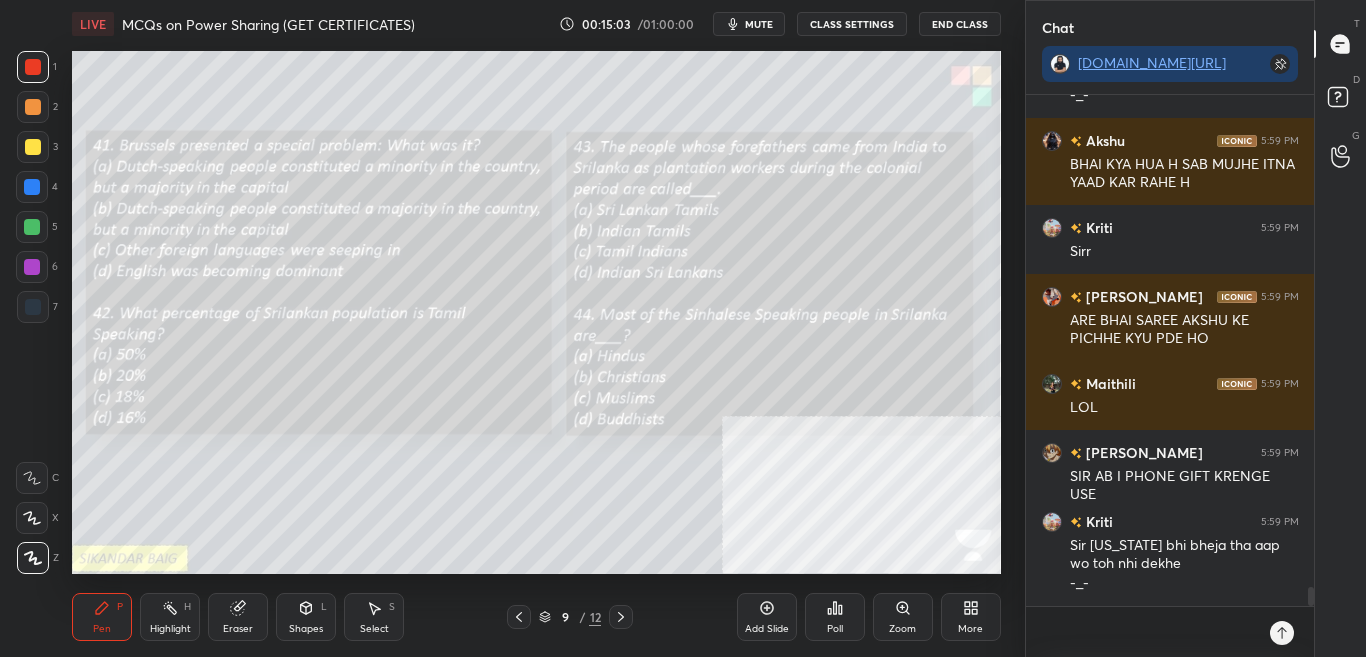 scroll, scrollTop: 13226, scrollLeft: 0, axis: vertical 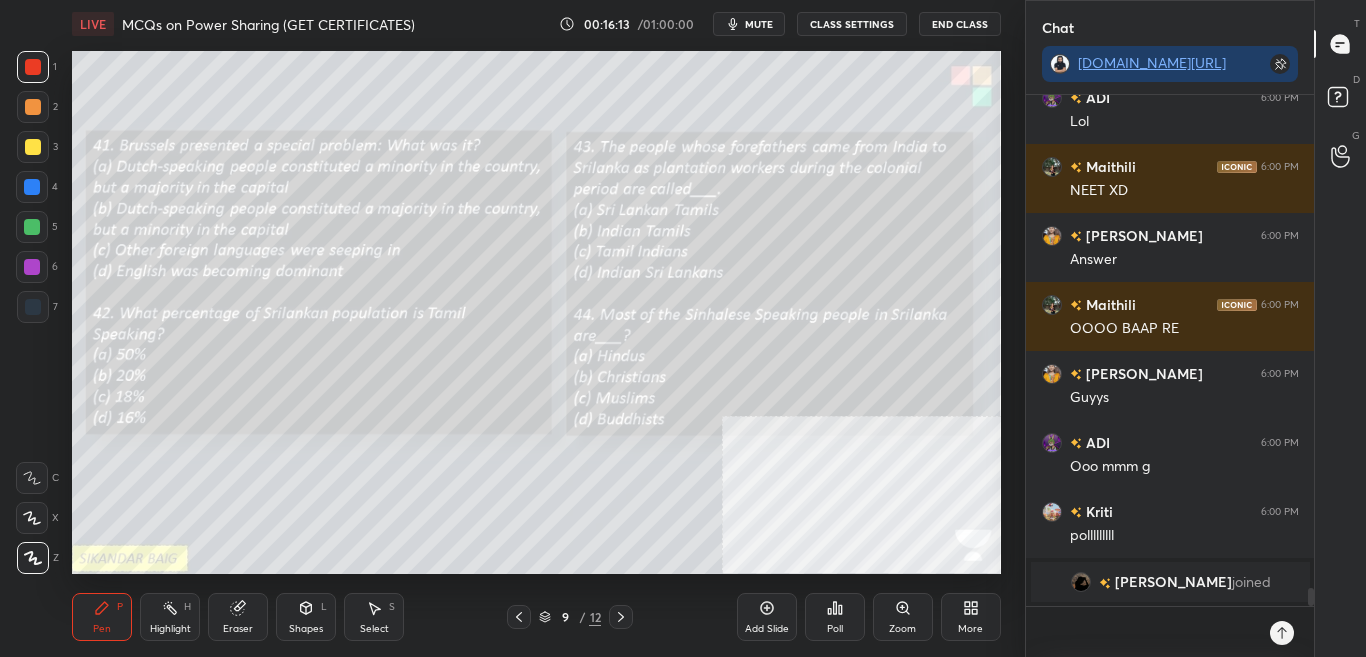 click on "Poll" at bounding box center [835, 629] 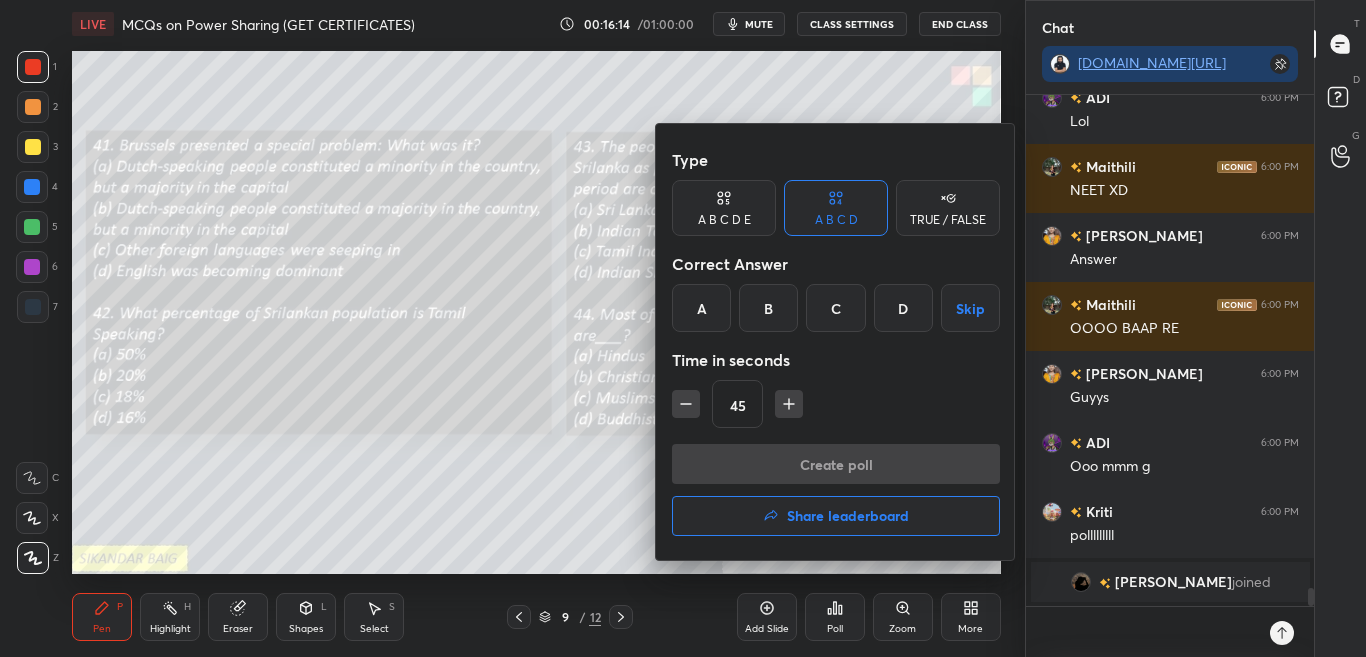 click at bounding box center [683, 328] 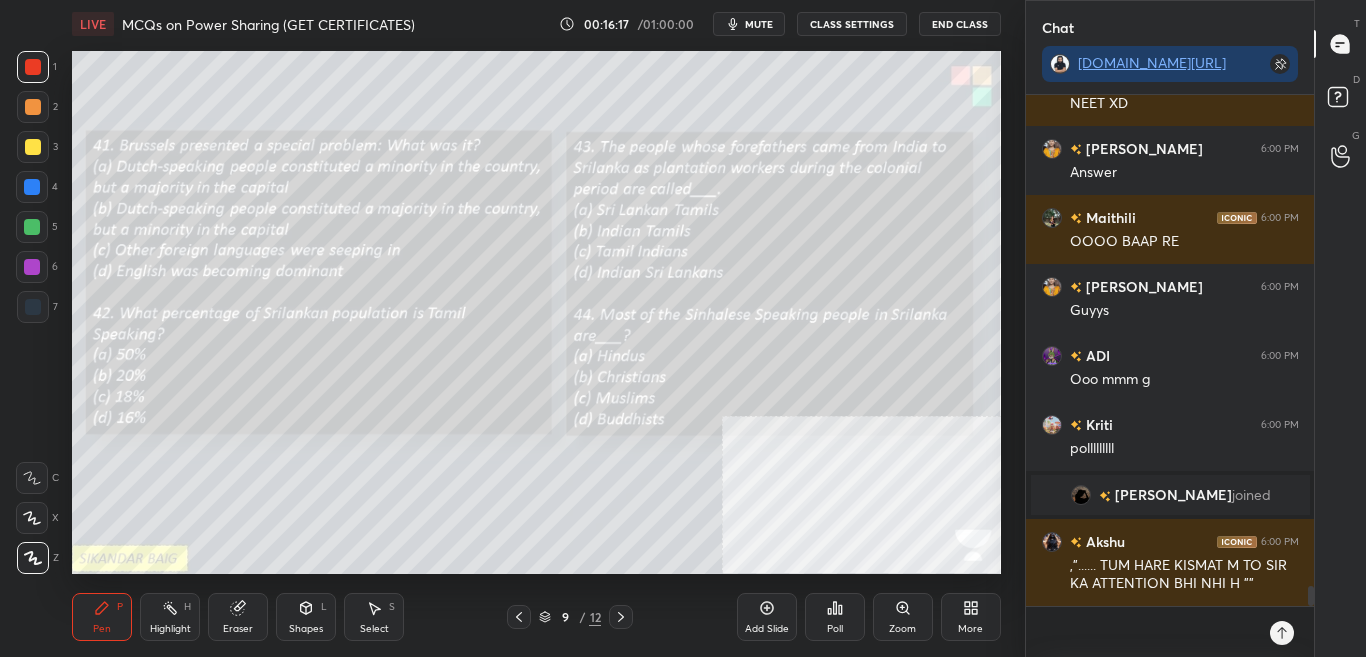 scroll, scrollTop: 12834, scrollLeft: 0, axis: vertical 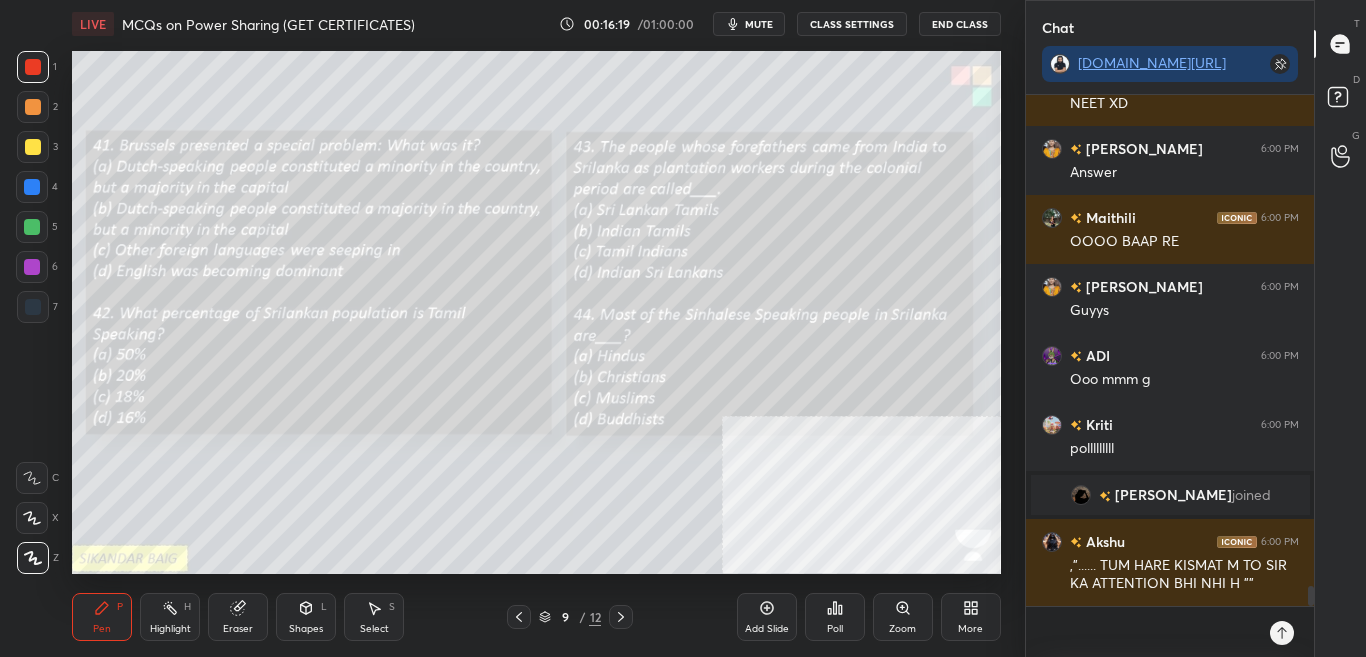 click on "Poll" at bounding box center [835, 617] 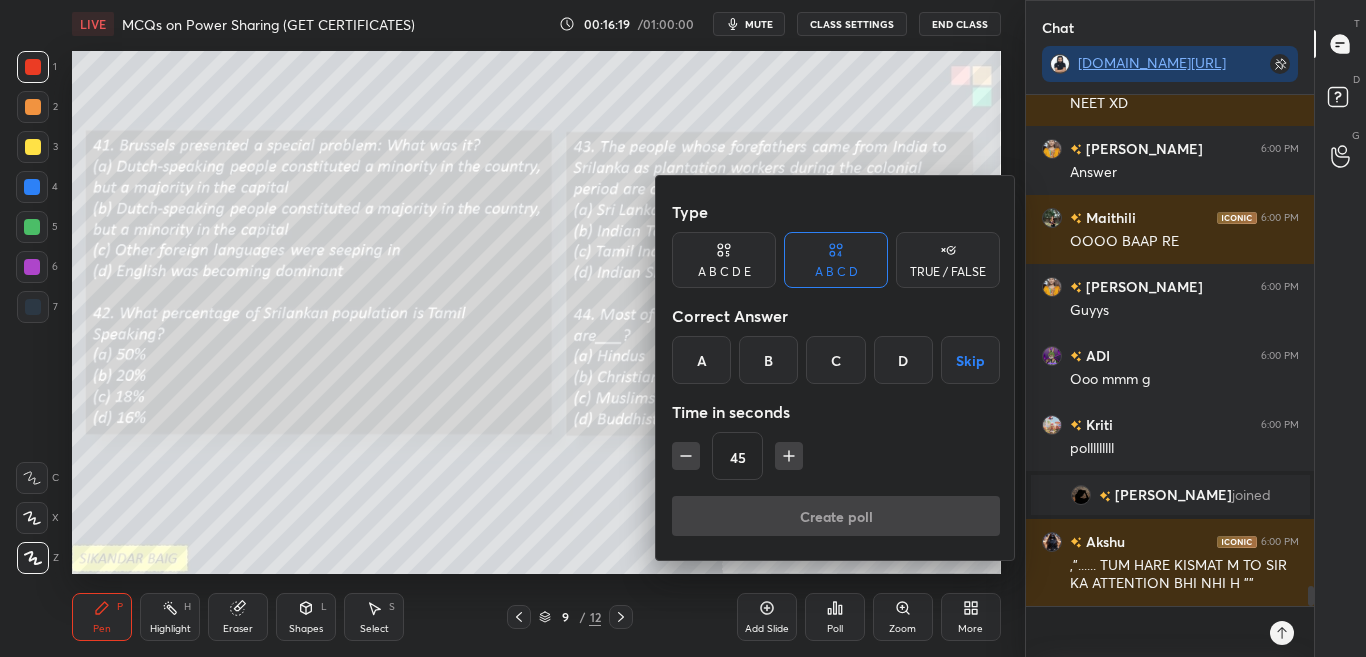 scroll, scrollTop: 12854, scrollLeft: 0, axis: vertical 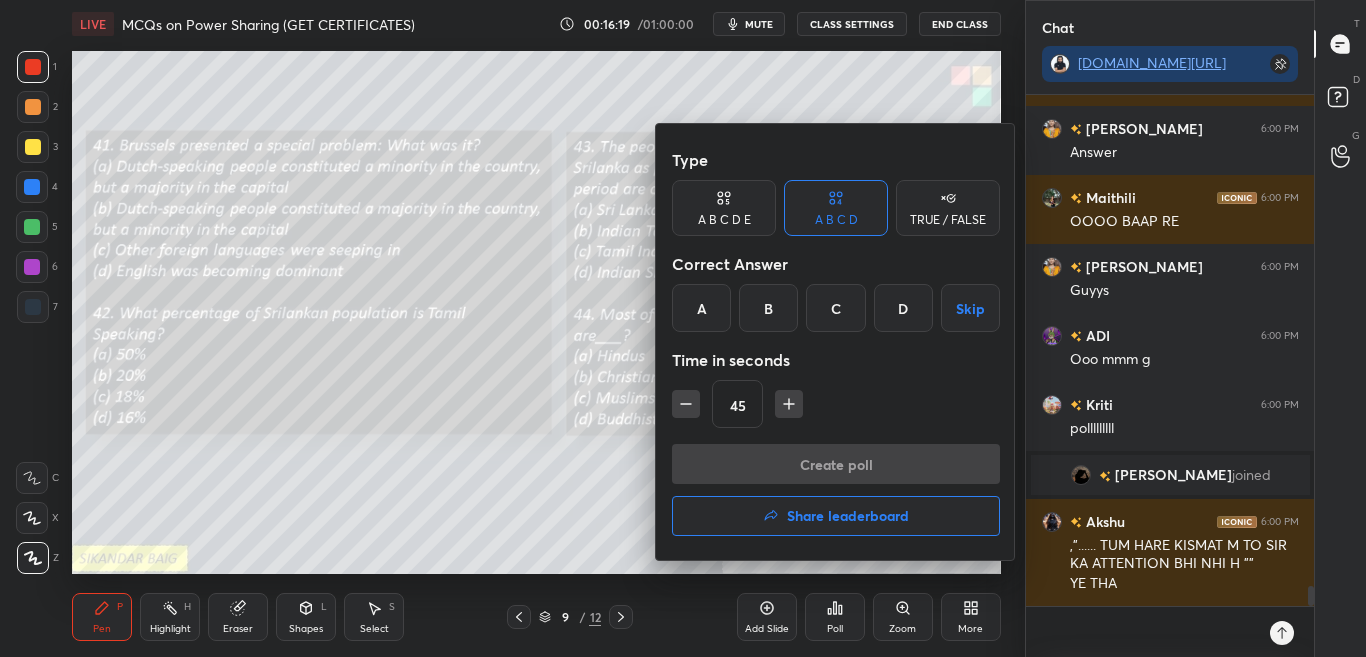 click on "B" at bounding box center [768, 308] 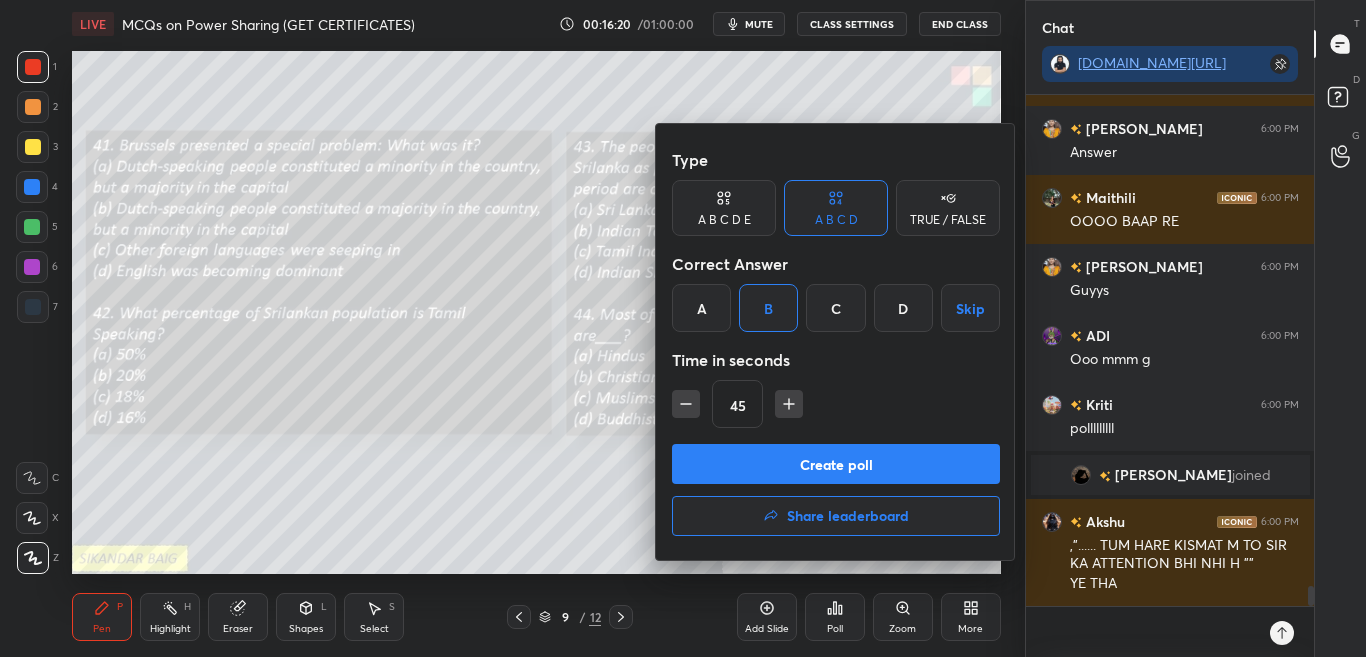 click on "Create poll" at bounding box center (836, 464) 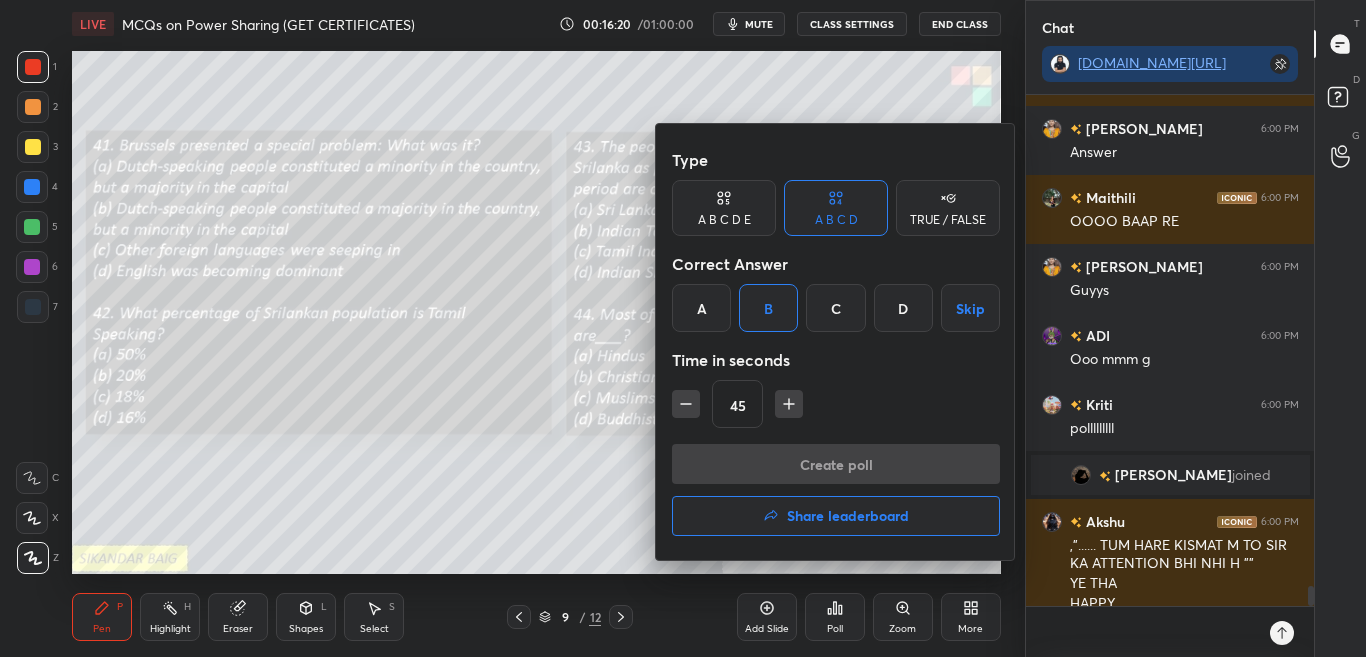 scroll, scrollTop: 12874, scrollLeft: 0, axis: vertical 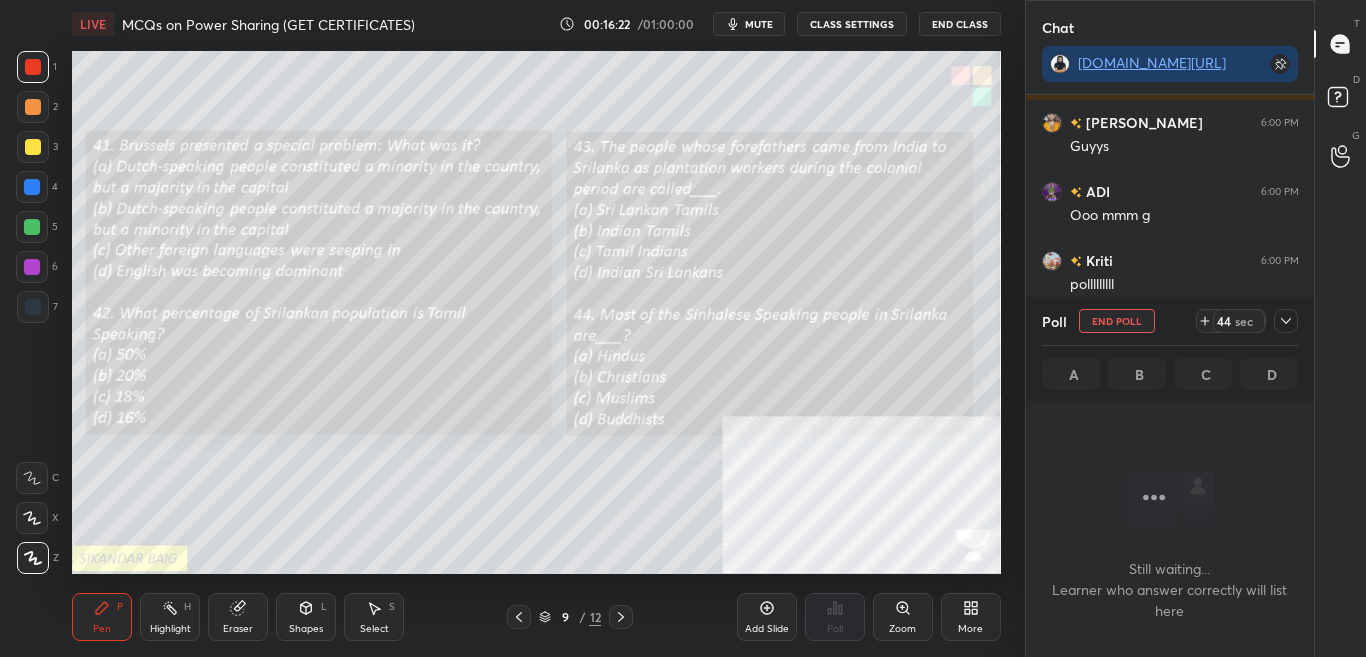 click 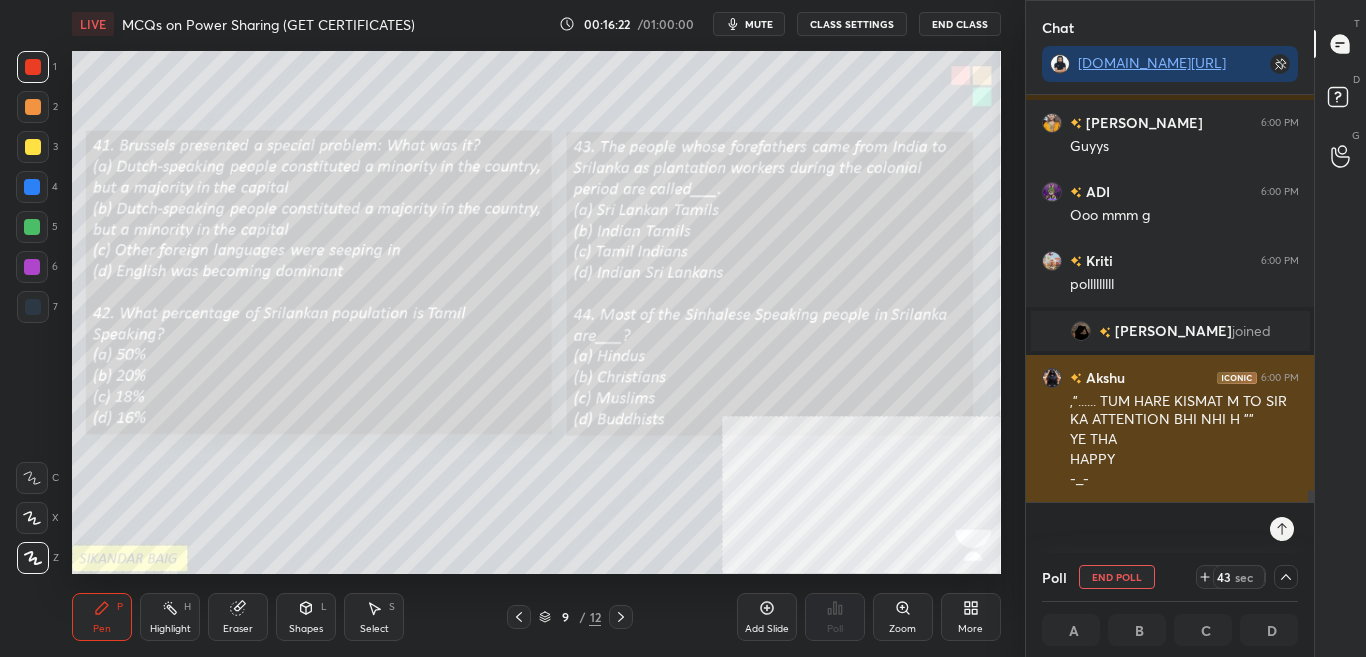 scroll, scrollTop: 13067, scrollLeft: 0, axis: vertical 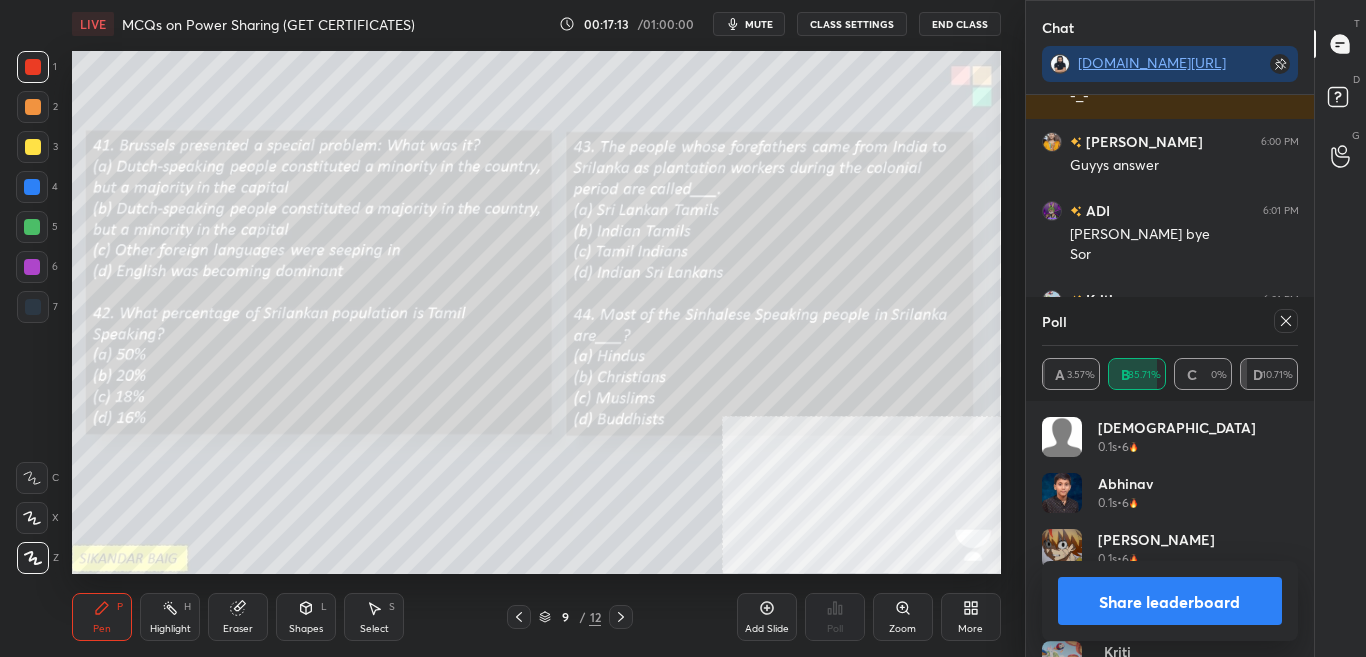 click at bounding box center (1286, 321) 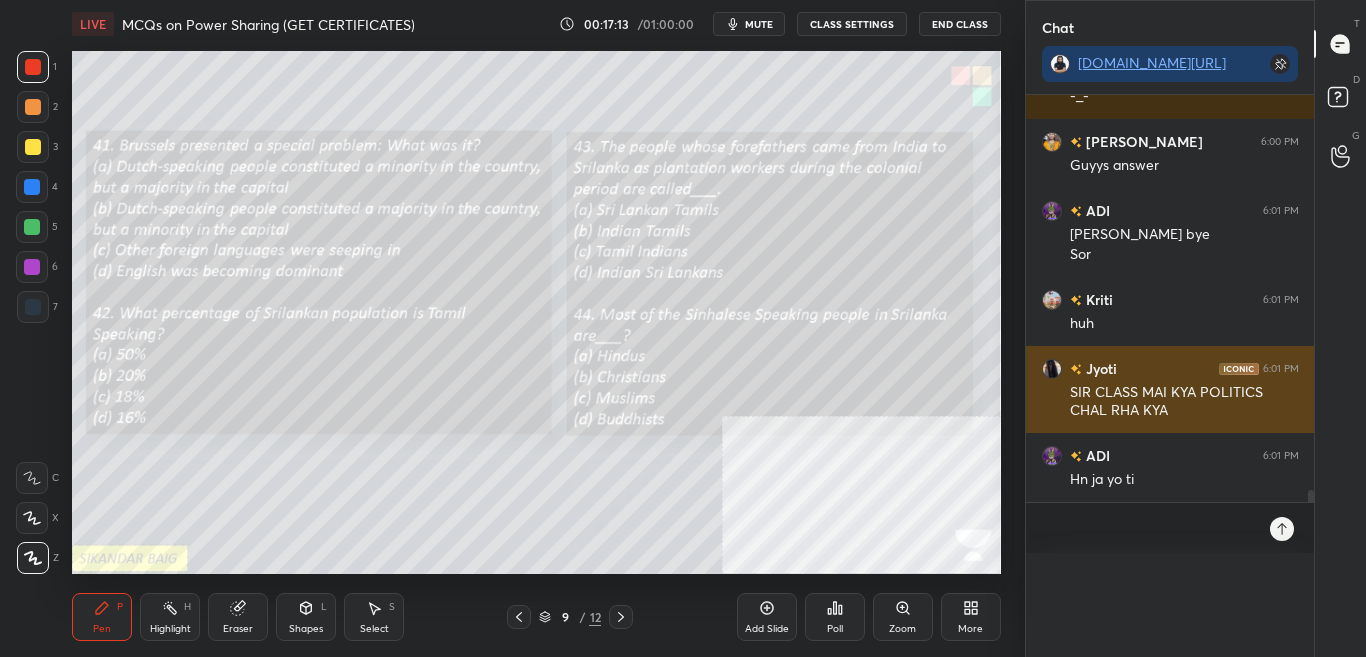 scroll, scrollTop: 0, scrollLeft: 0, axis: both 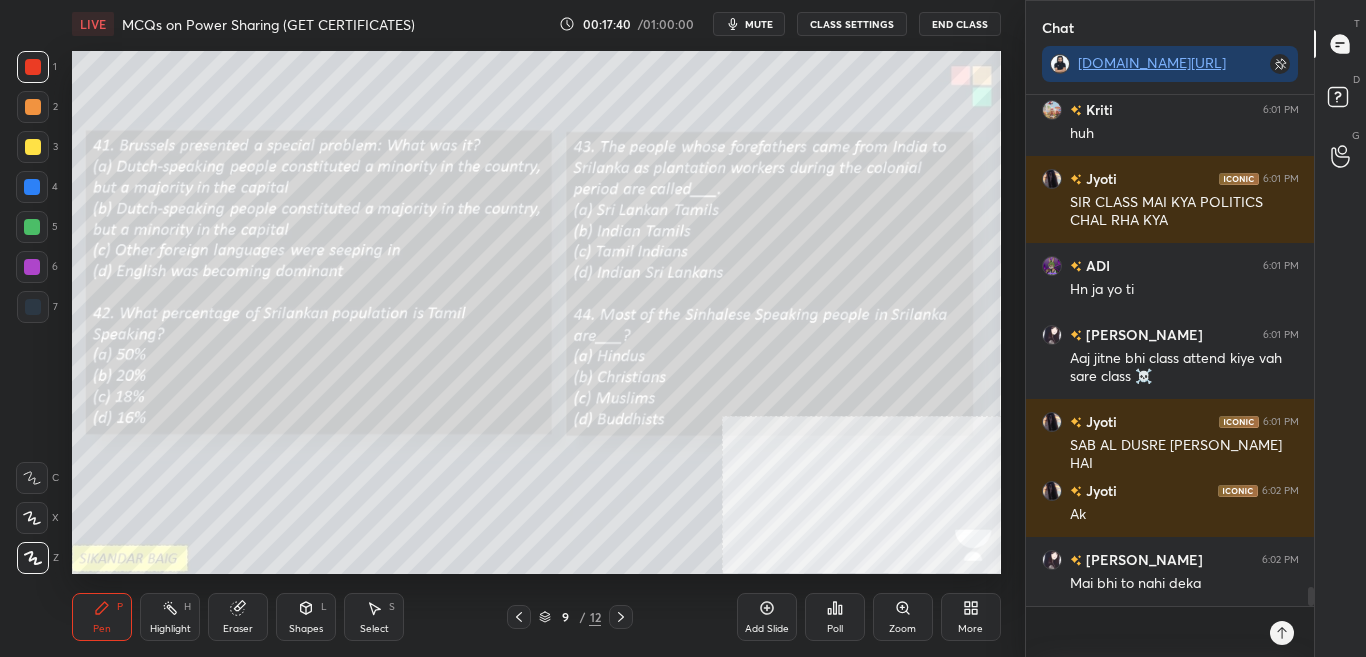 click on "Poll" at bounding box center [835, 617] 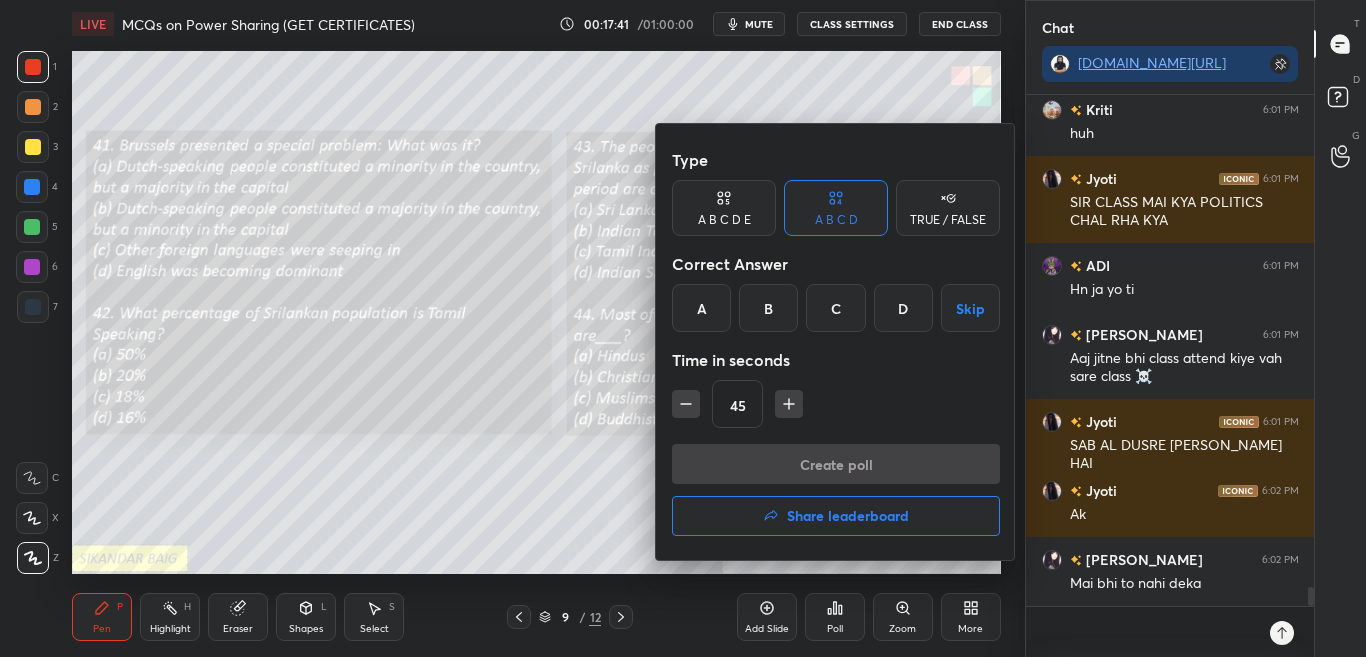 click on "D" at bounding box center (903, 308) 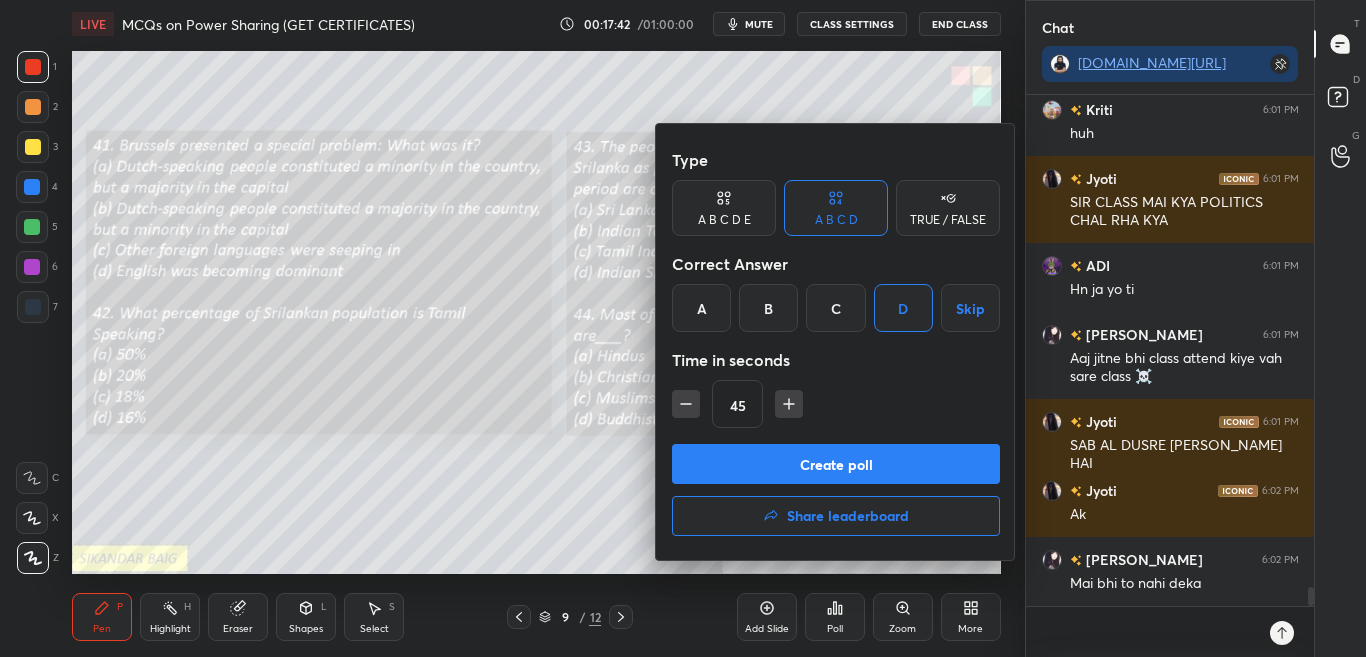 click on "Create poll" at bounding box center [836, 464] 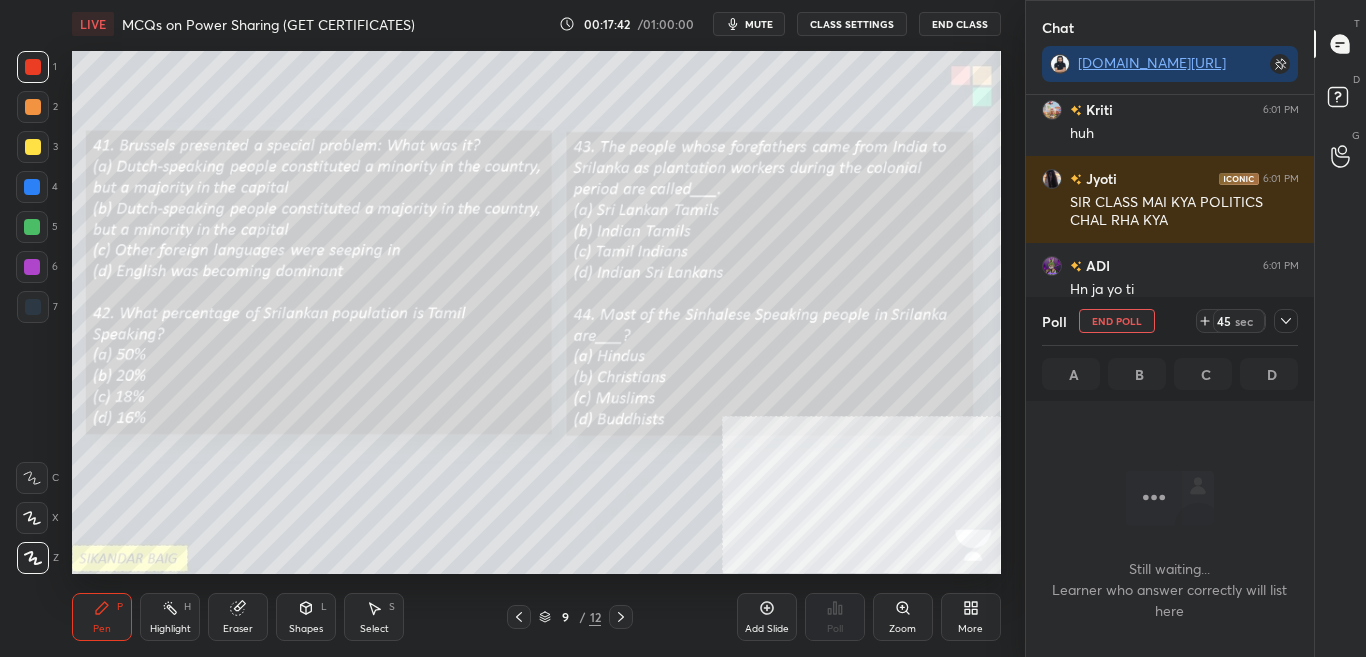 scroll, scrollTop: 290, scrollLeft: 282, axis: both 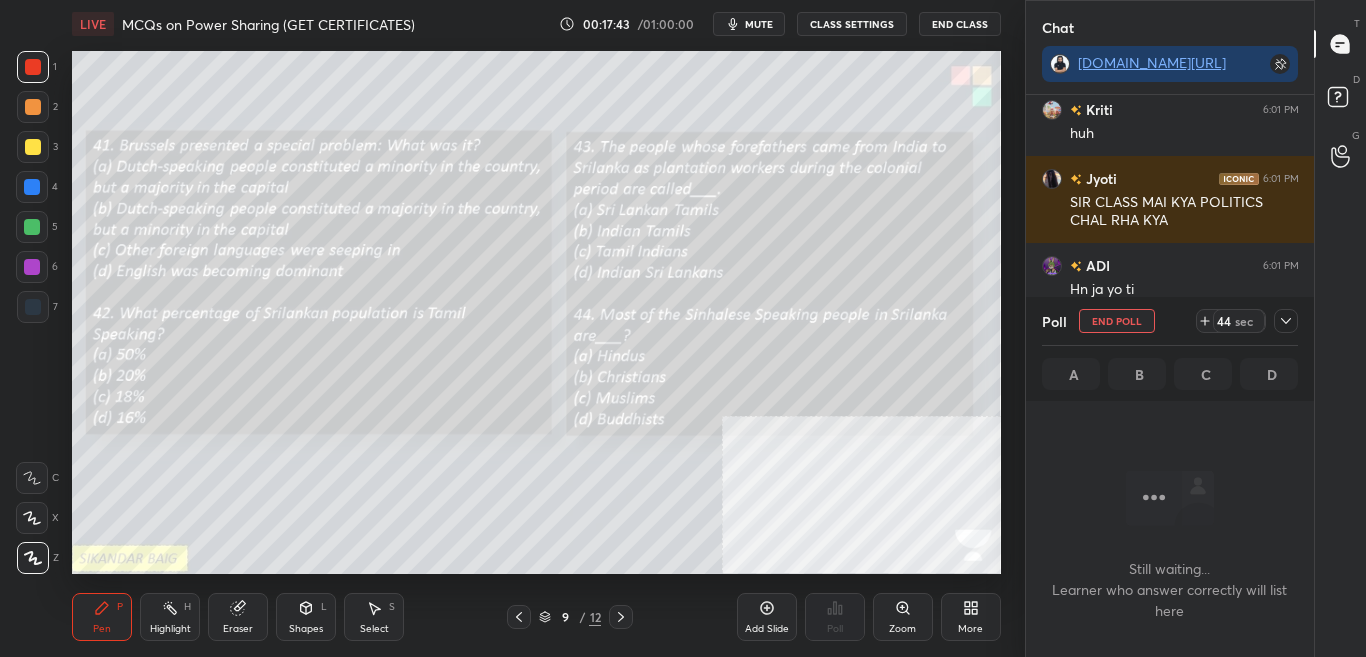 click 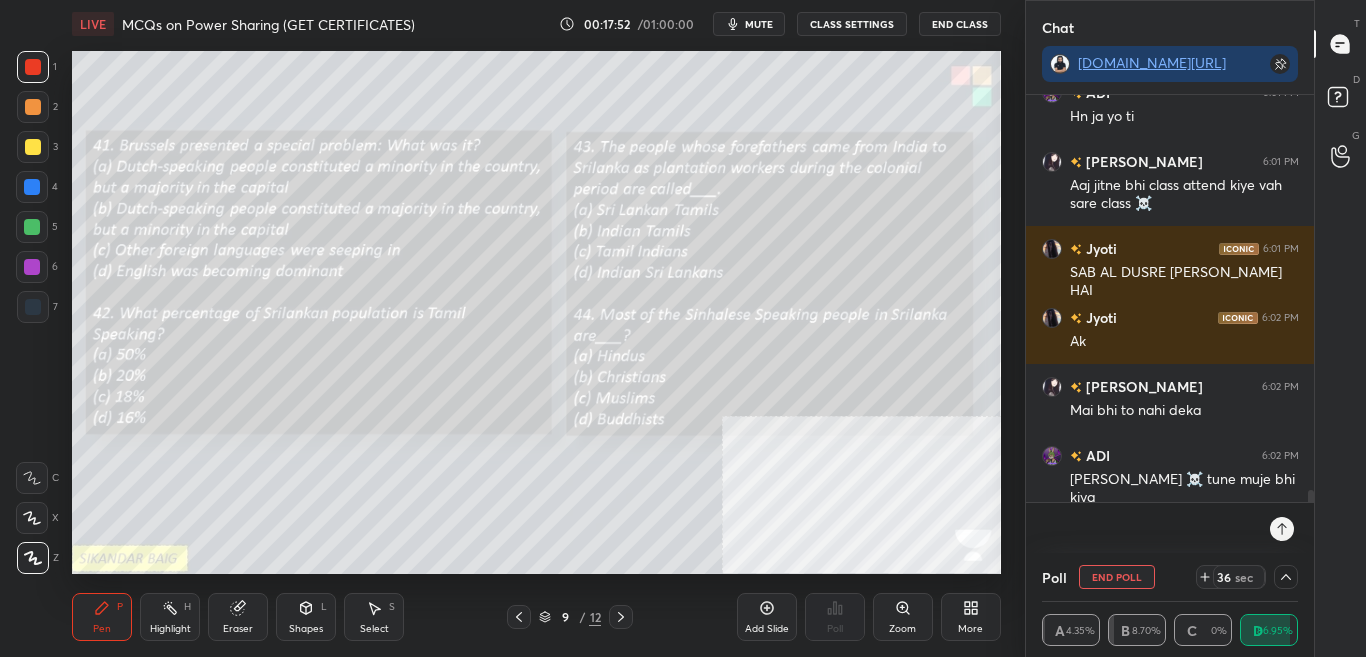 click on "mute" at bounding box center (749, 24) 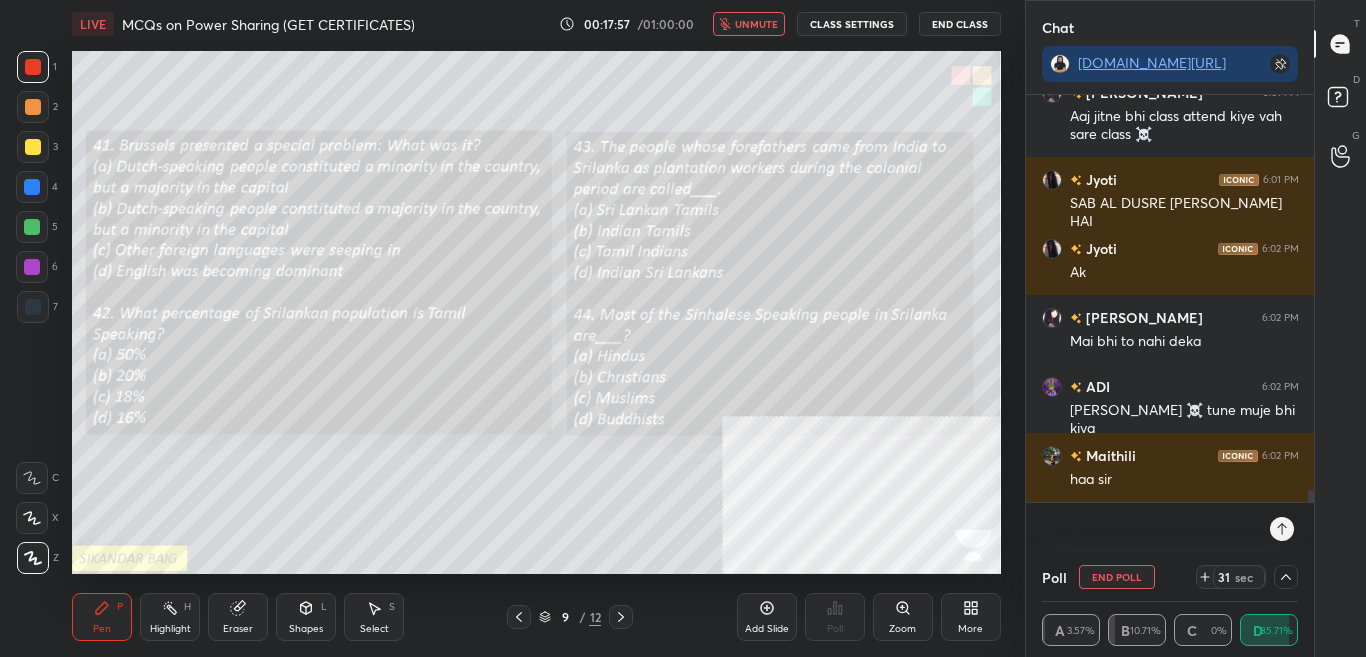 click on "unmute" at bounding box center [749, 24] 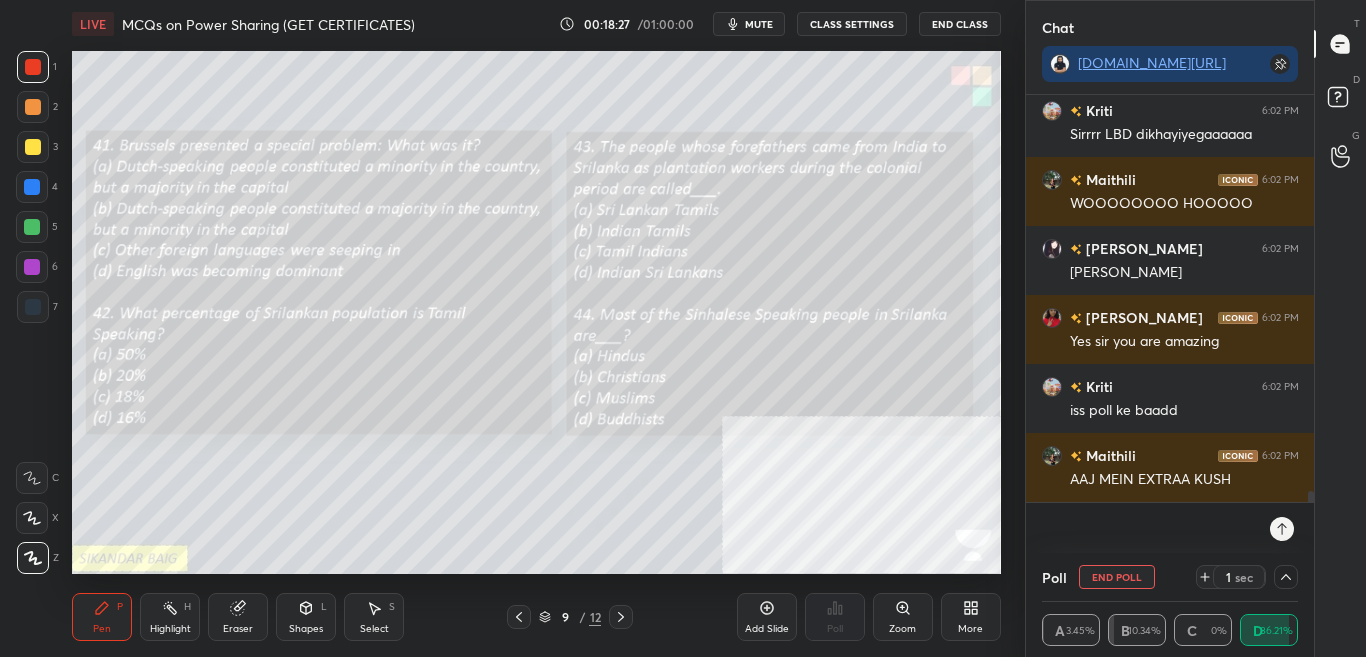 scroll, scrollTop: 14454, scrollLeft: 0, axis: vertical 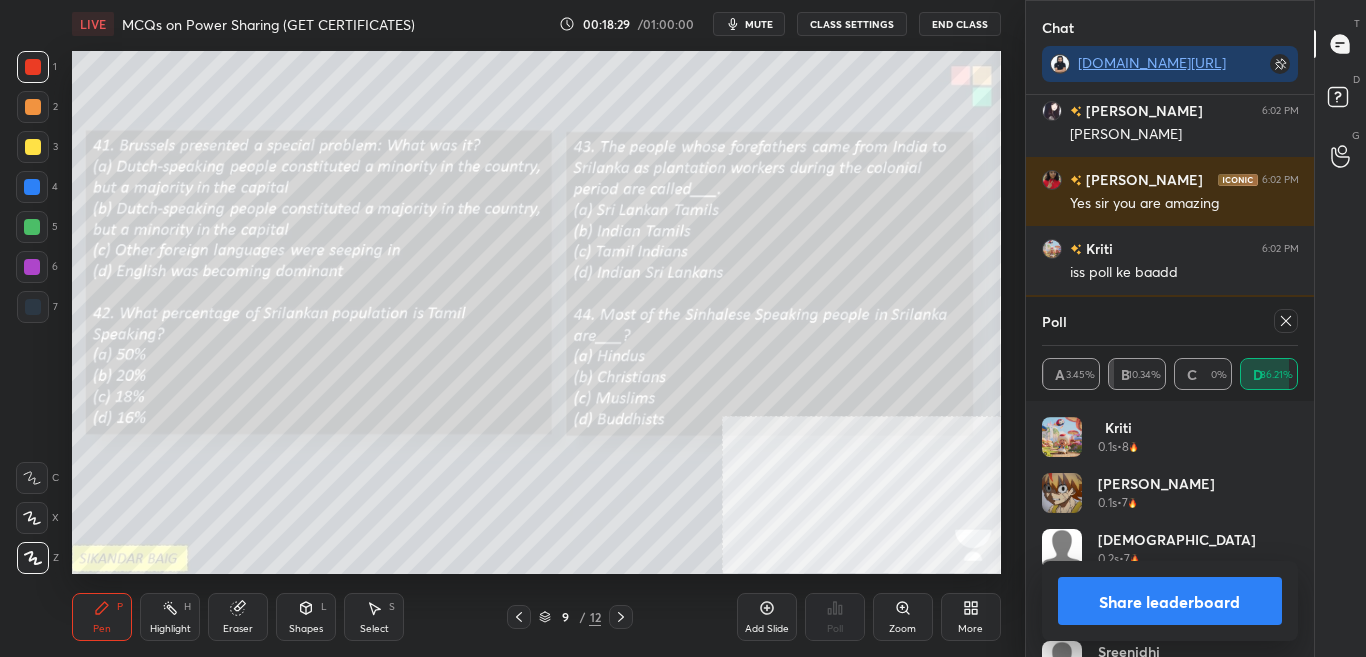 click on "Share leaderboard" at bounding box center [1170, 601] 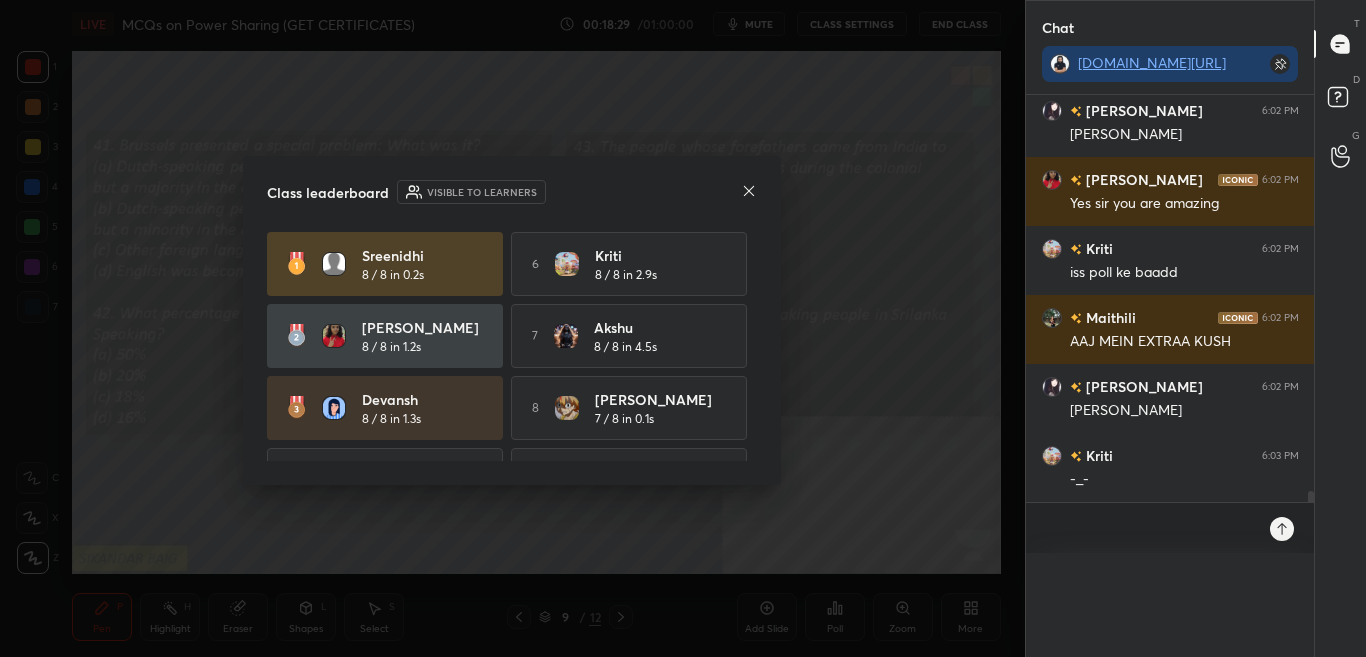 scroll, scrollTop: 0, scrollLeft: 0, axis: both 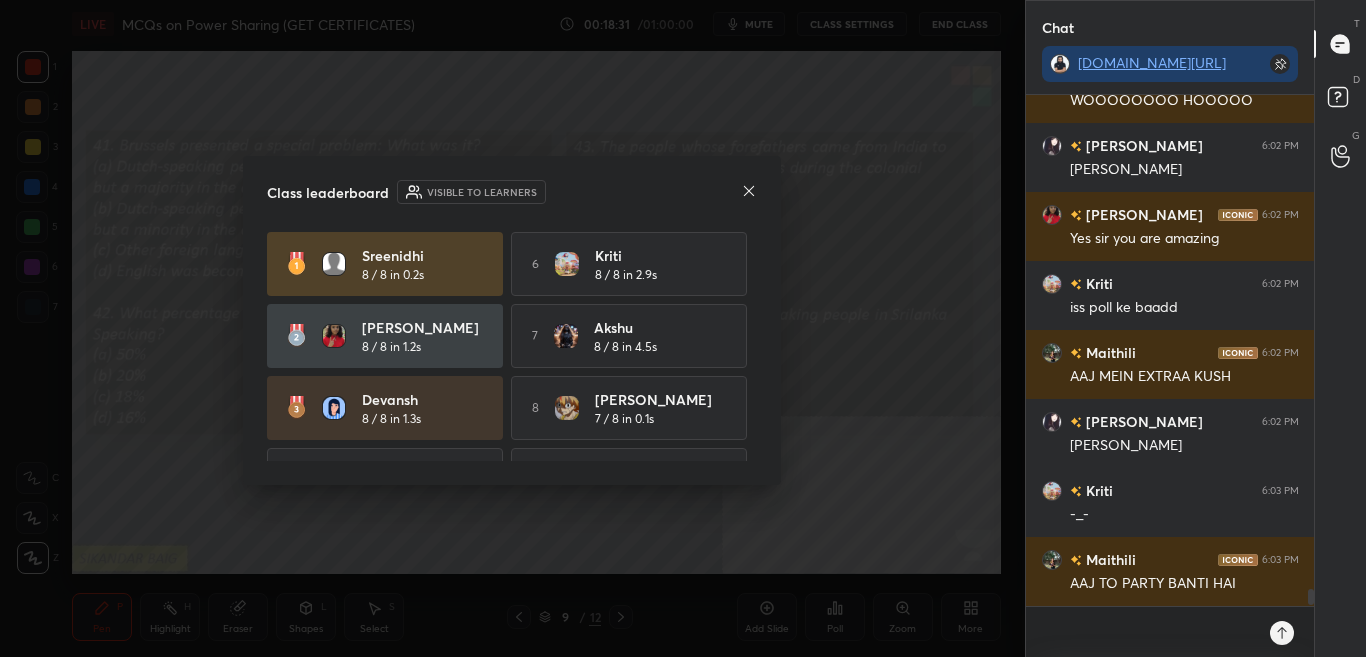 click 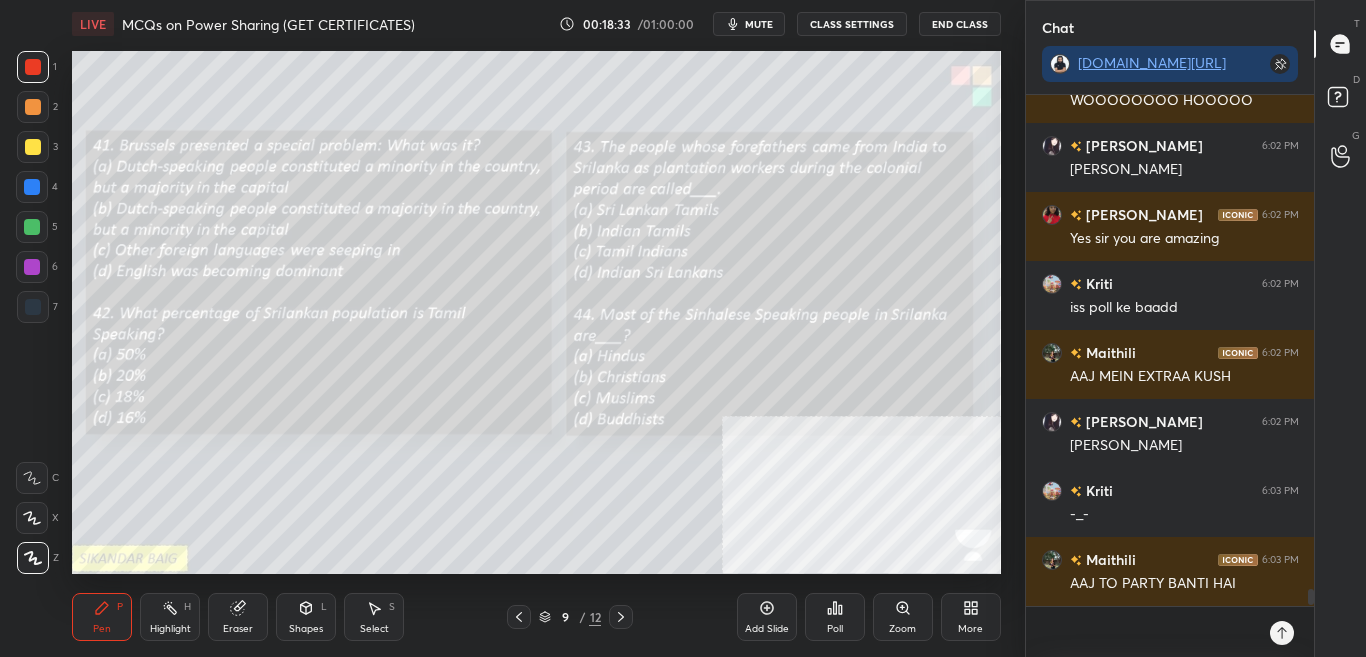 click 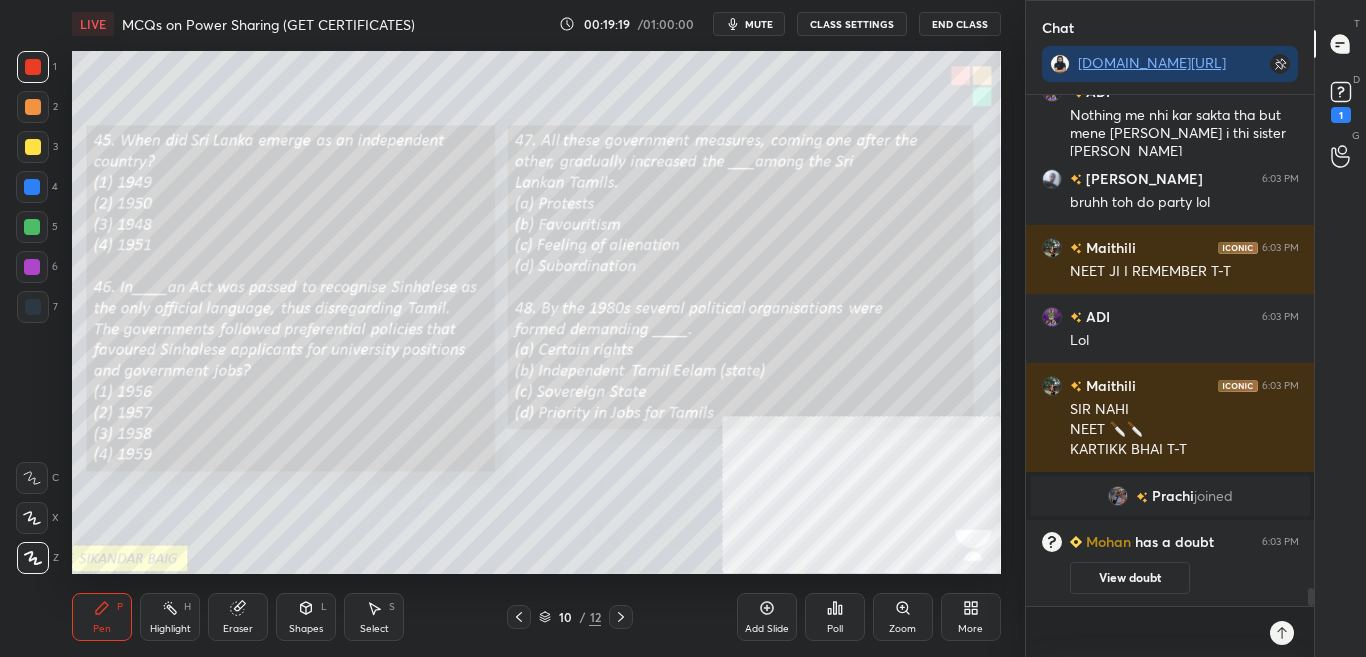 scroll, scrollTop: 14311, scrollLeft: 0, axis: vertical 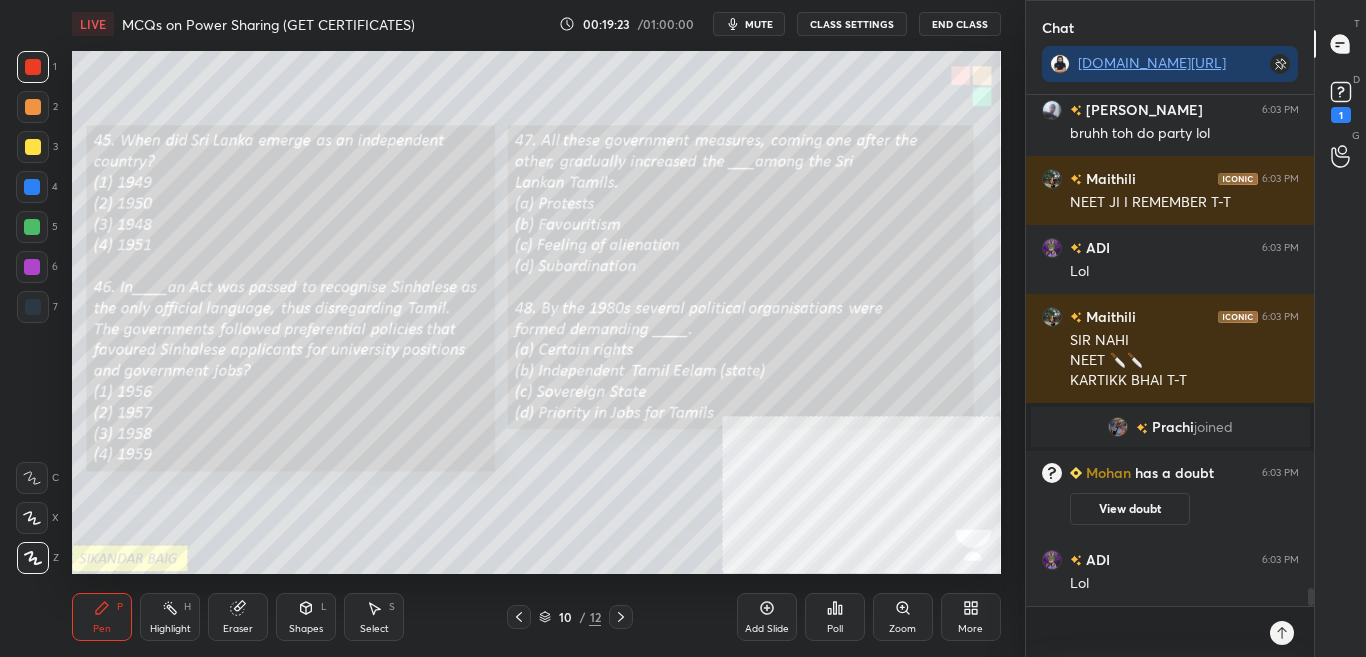 click on "Poll" at bounding box center [835, 629] 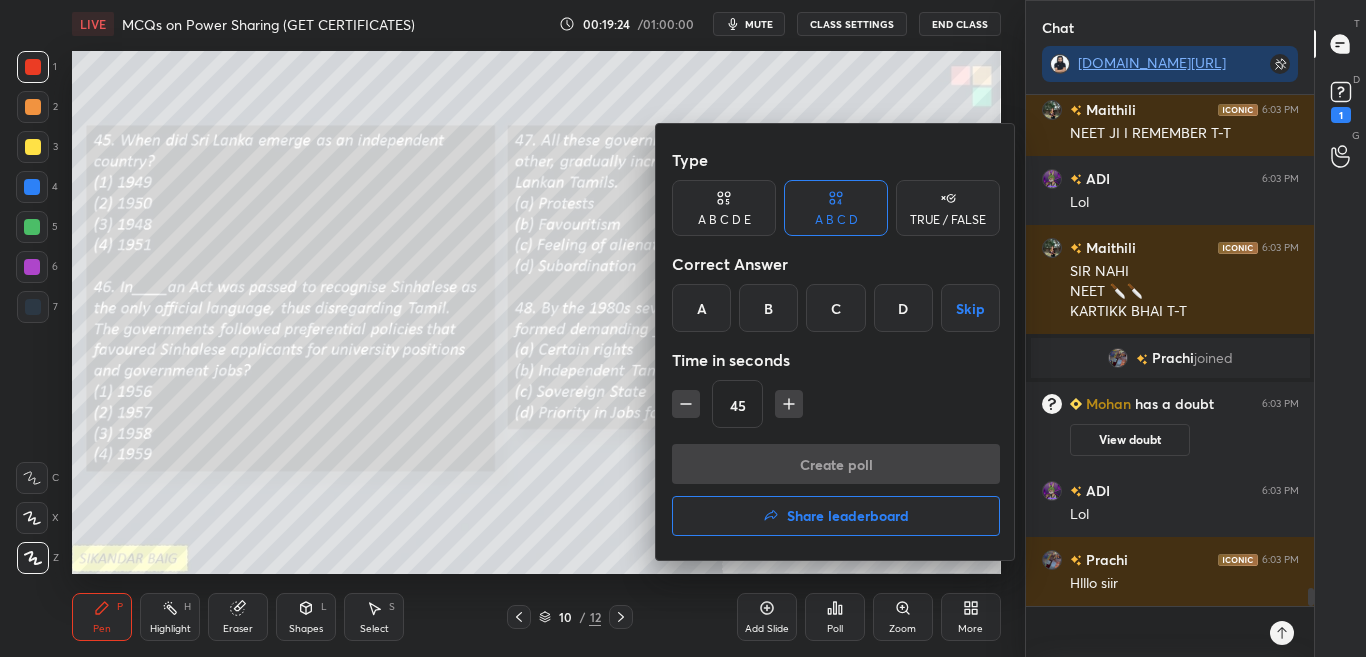 scroll, scrollTop: 14449, scrollLeft: 0, axis: vertical 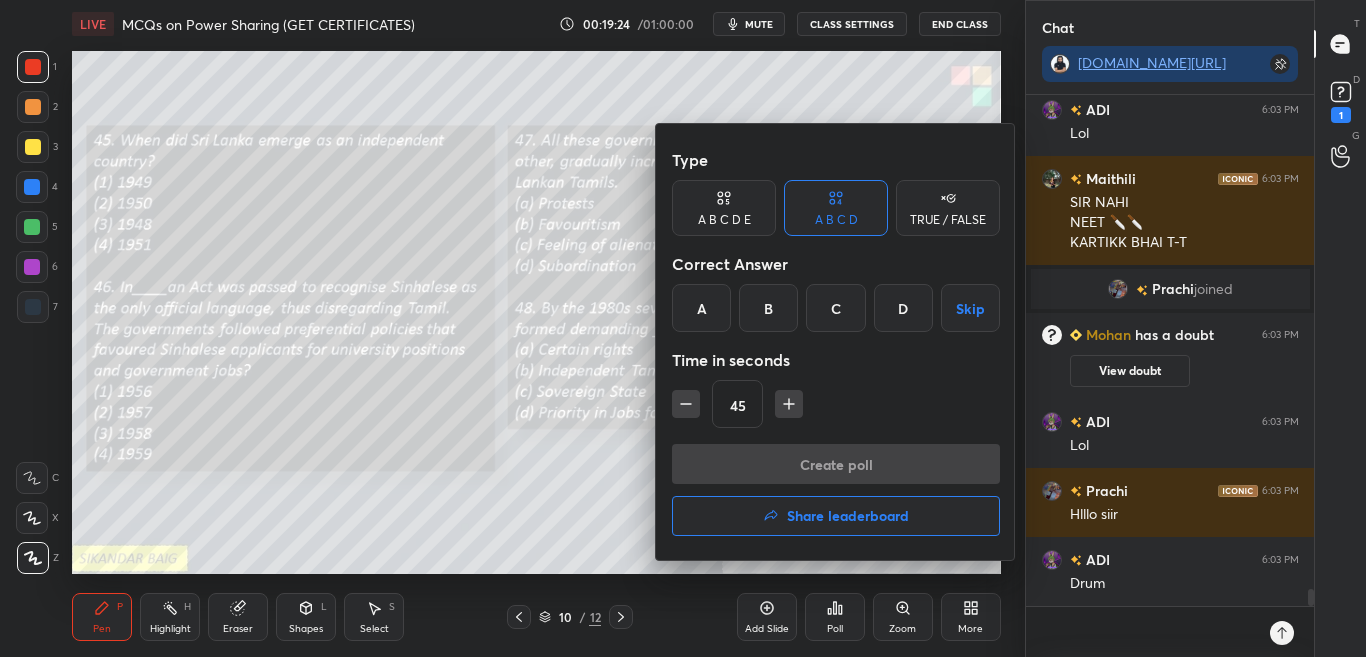 click on "C" at bounding box center [835, 308] 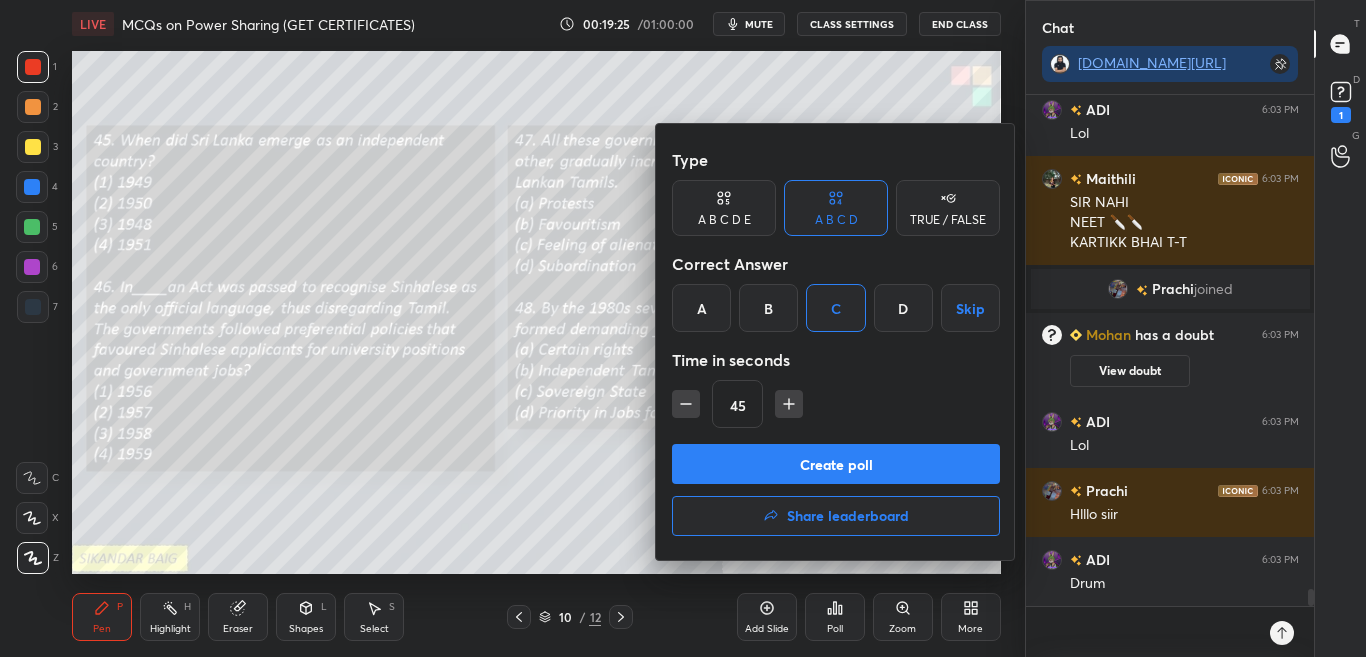 click on "Create poll" at bounding box center (836, 464) 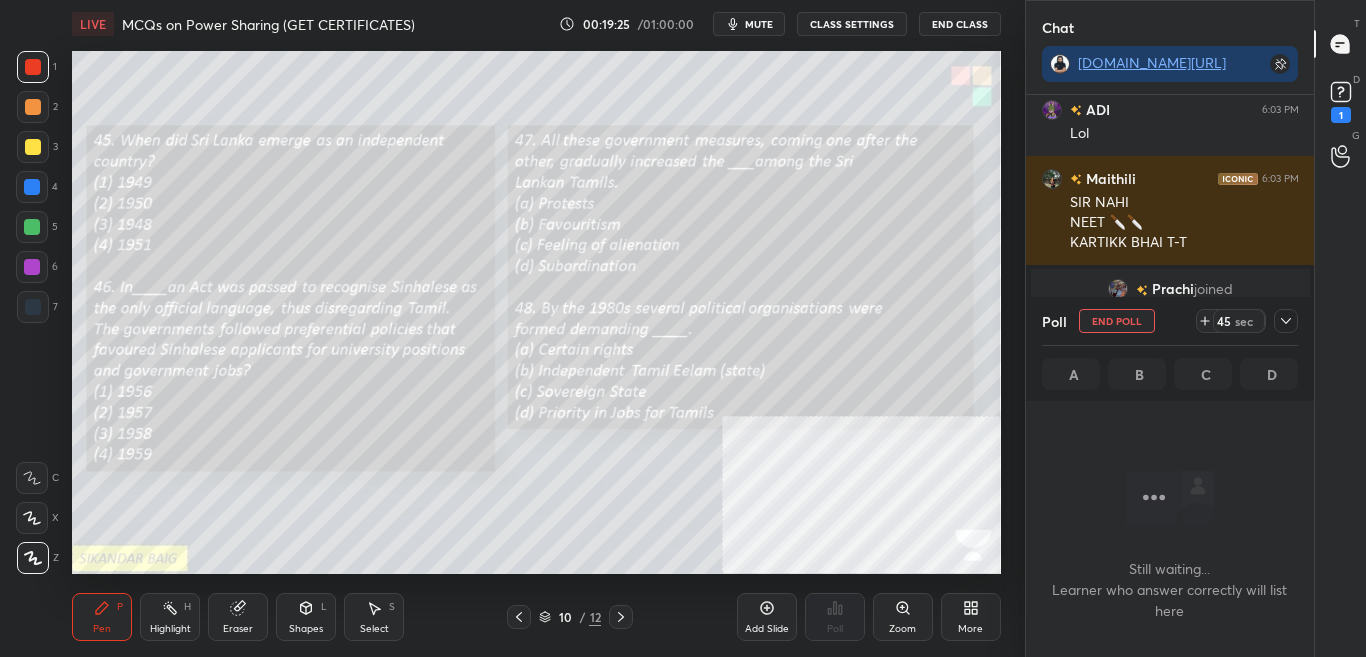 scroll, scrollTop: 299, scrollLeft: 282, axis: both 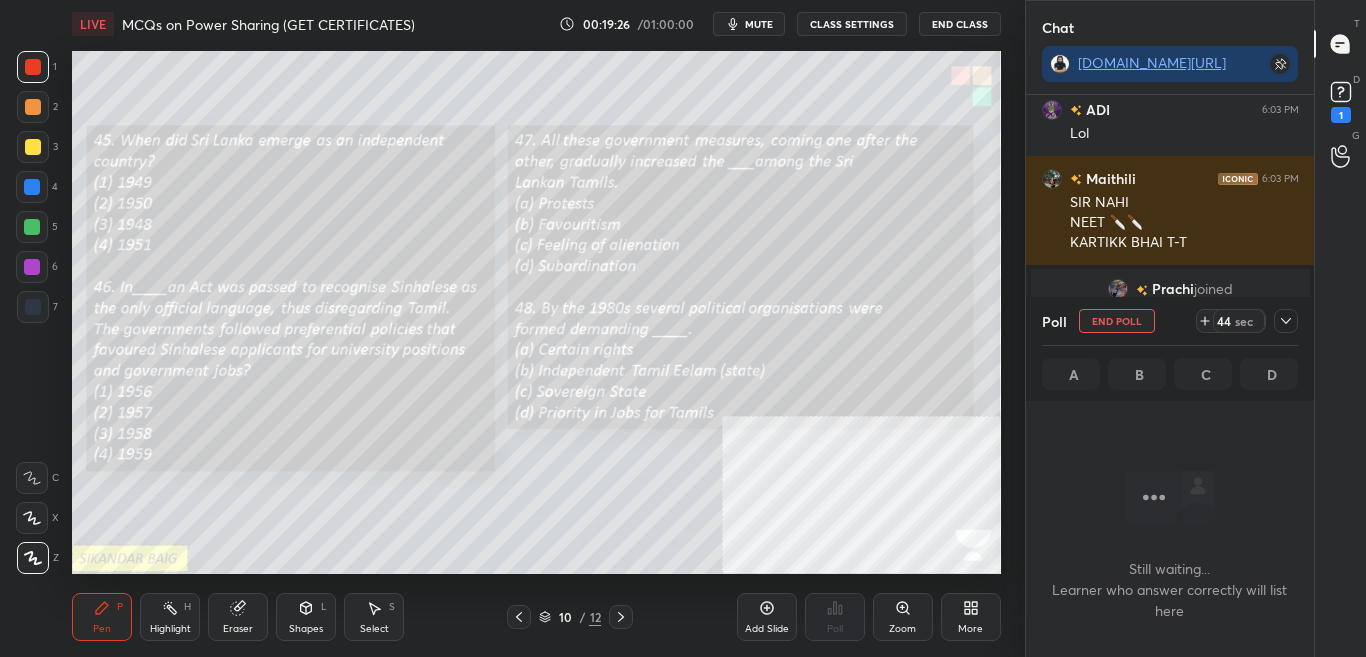 click on "Poll End Poll 44  sec A B C D" at bounding box center (1170, 349) 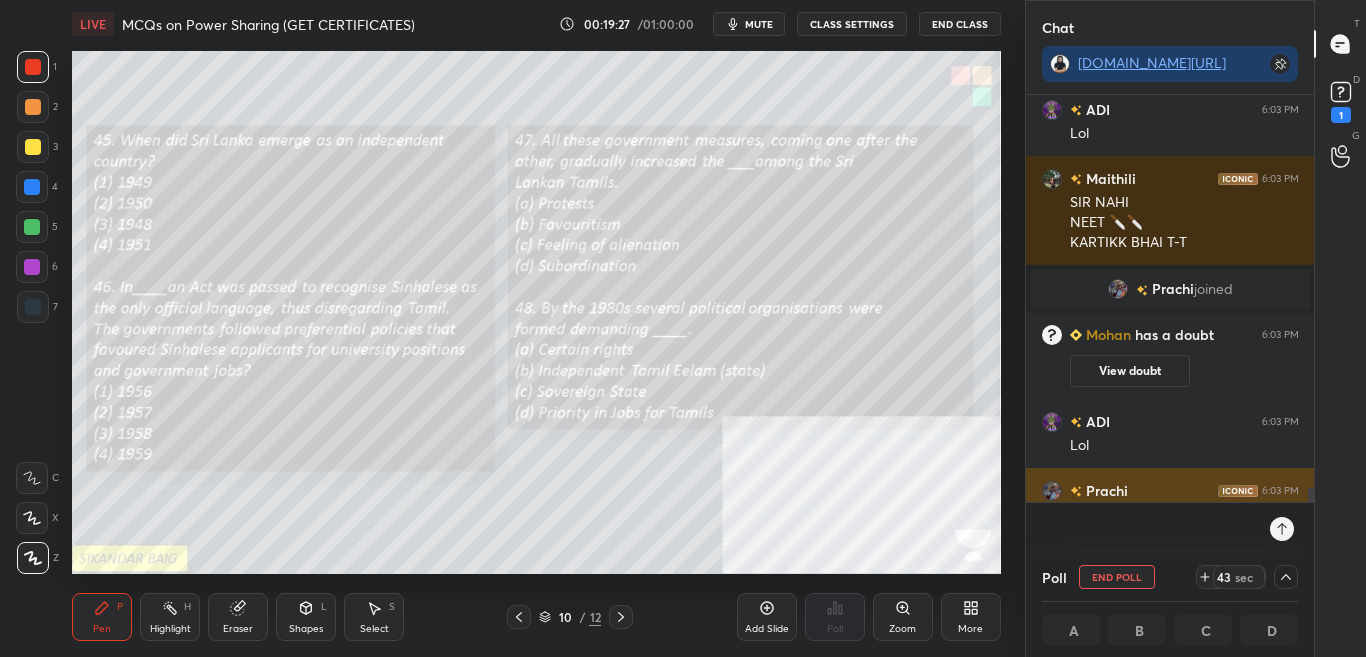 scroll, scrollTop: 1, scrollLeft: 7, axis: both 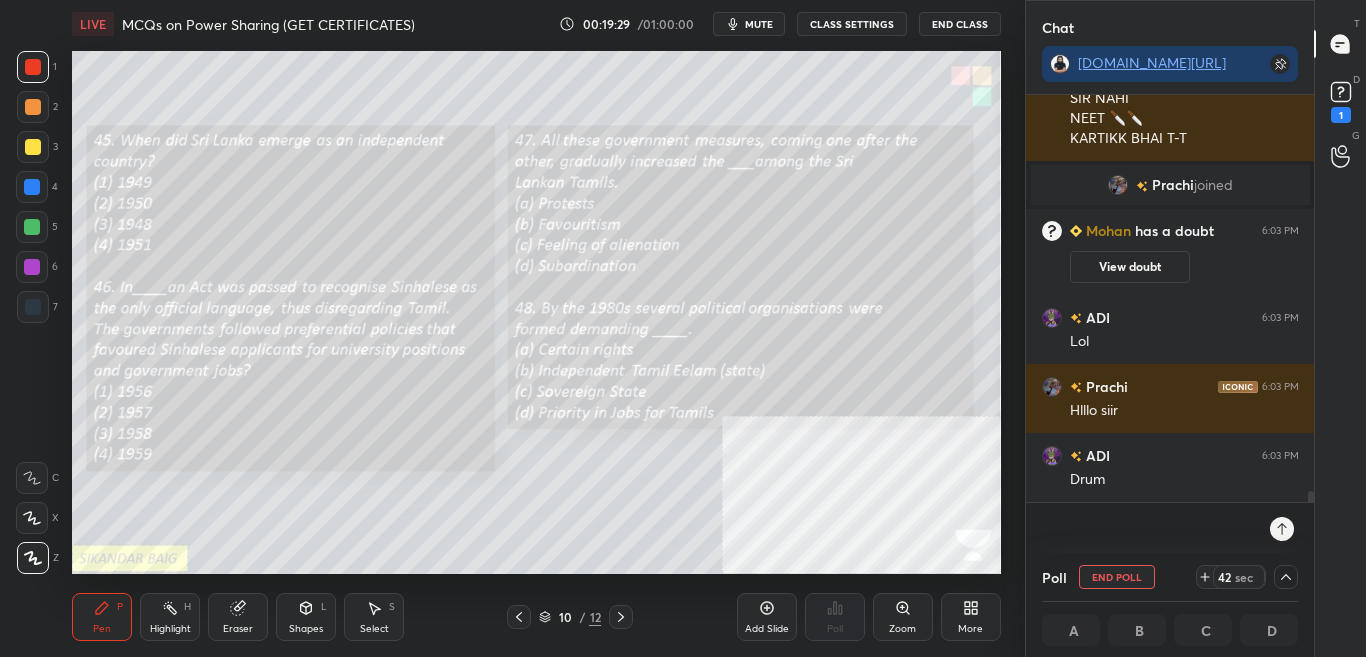 drag, startPoint x: 1309, startPoint y: 491, endPoint x: 1309, endPoint y: 504, distance: 13 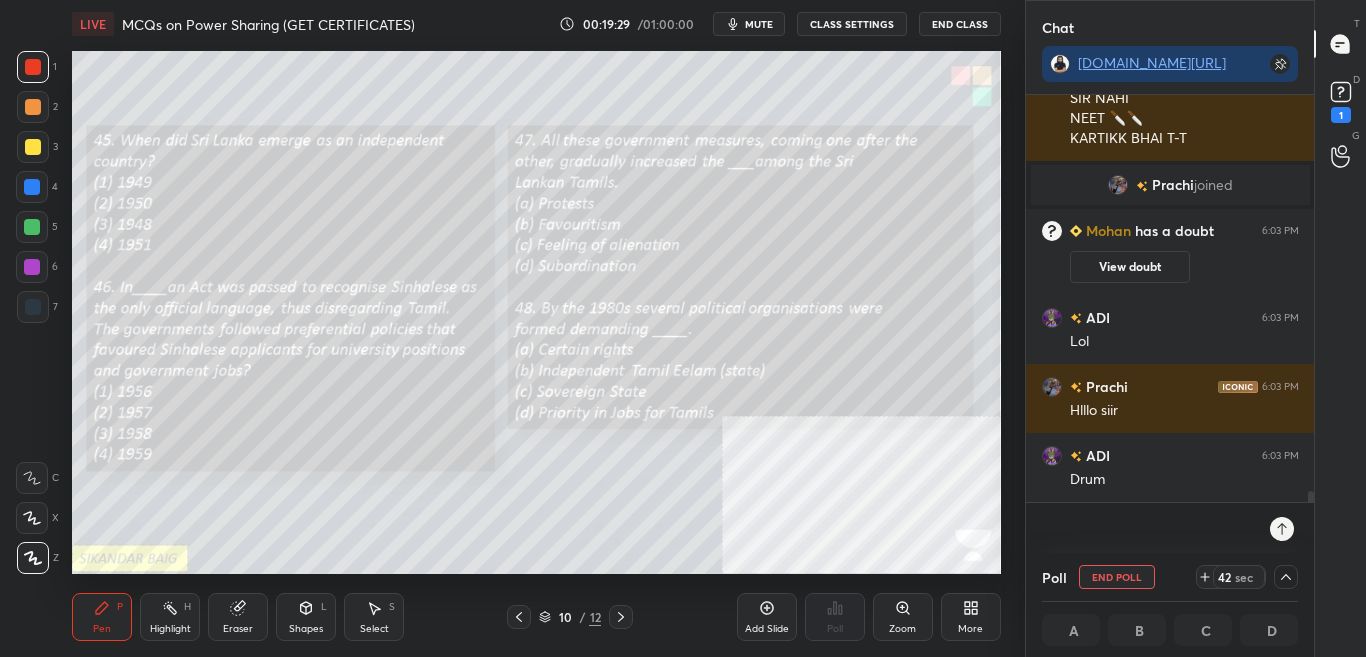 click at bounding box center [1311, 499] 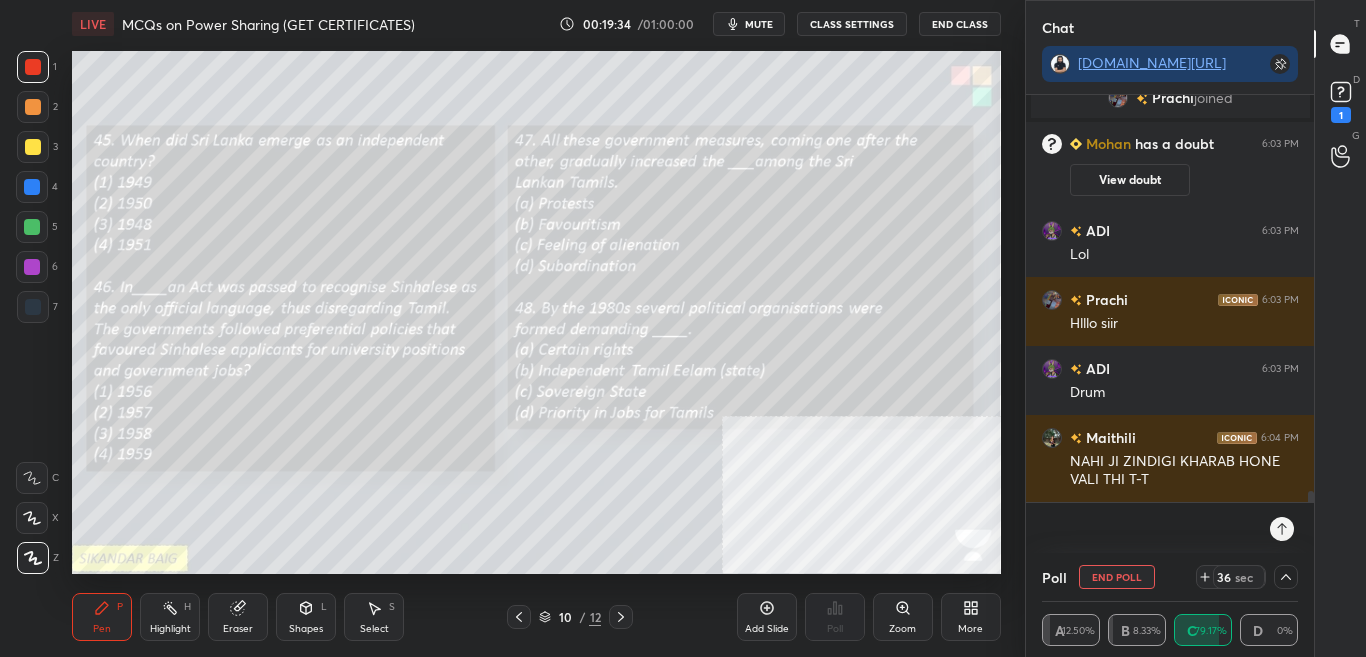 scroll, scrollTop: 14709, scrollLeft: 0, axis: vertical 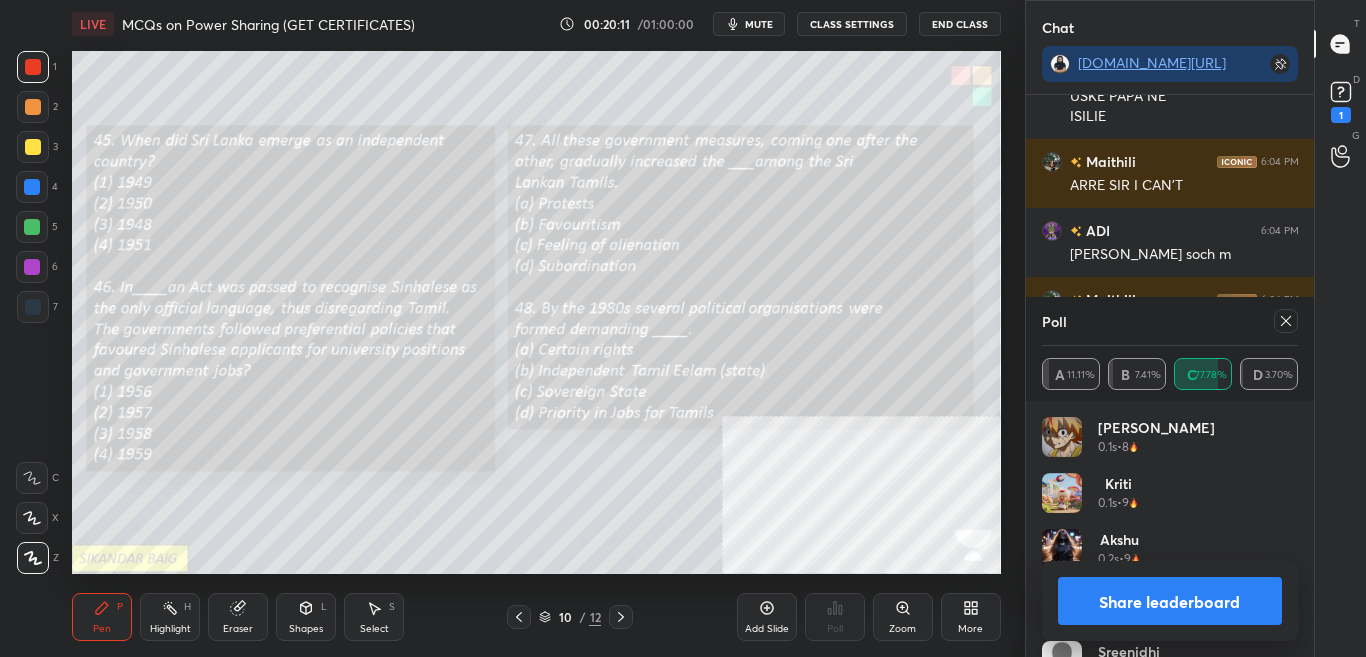 click on "Share leaderboard" at bounding box center [1170, 601] 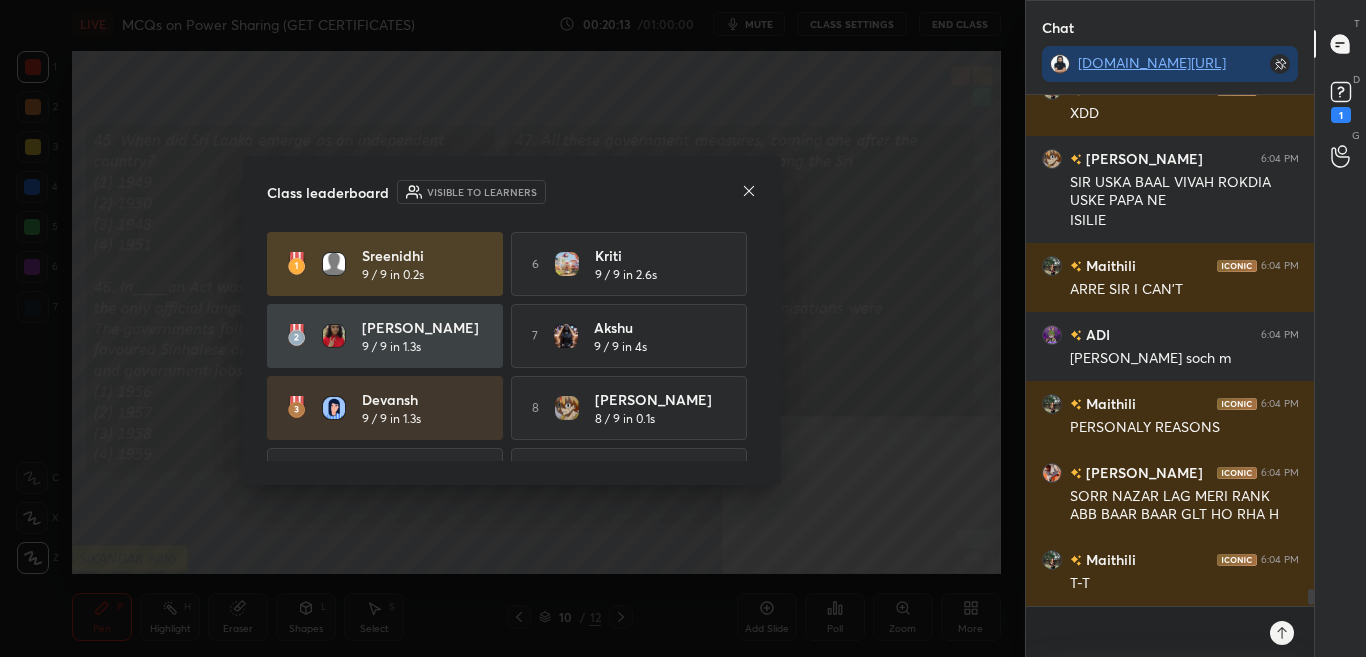 click 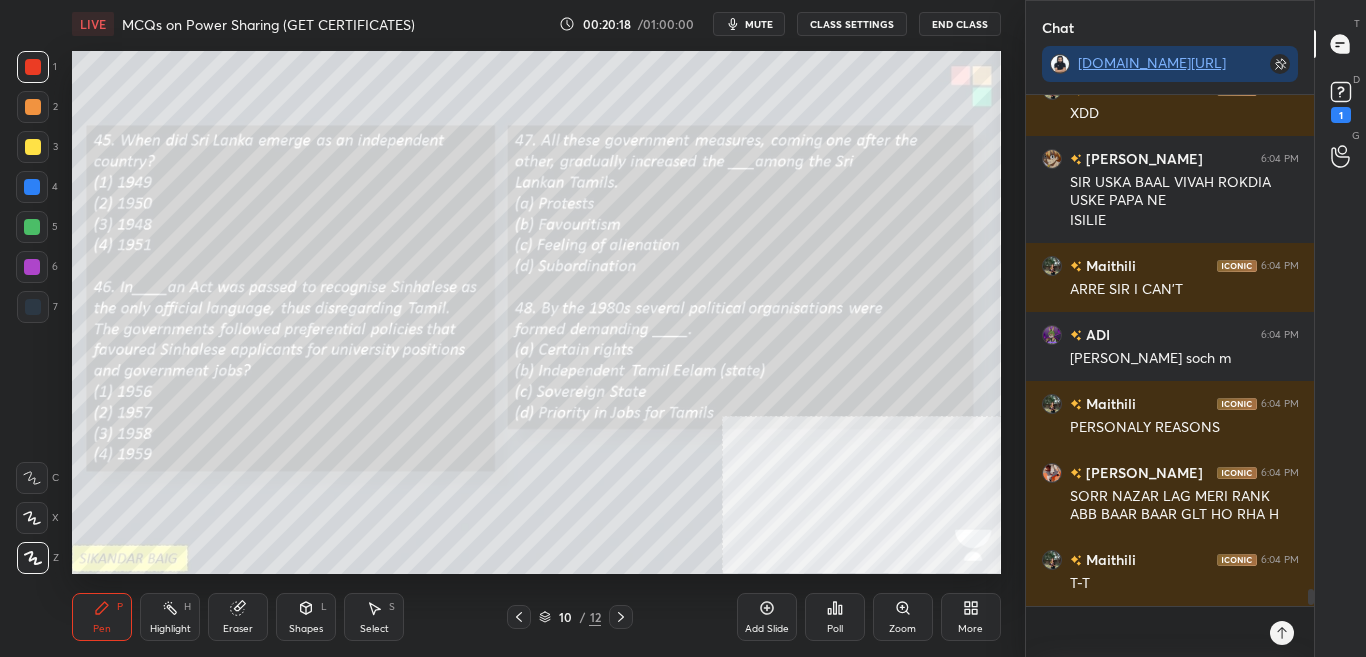 click on "Zoom" at bounding box center [903, 617] 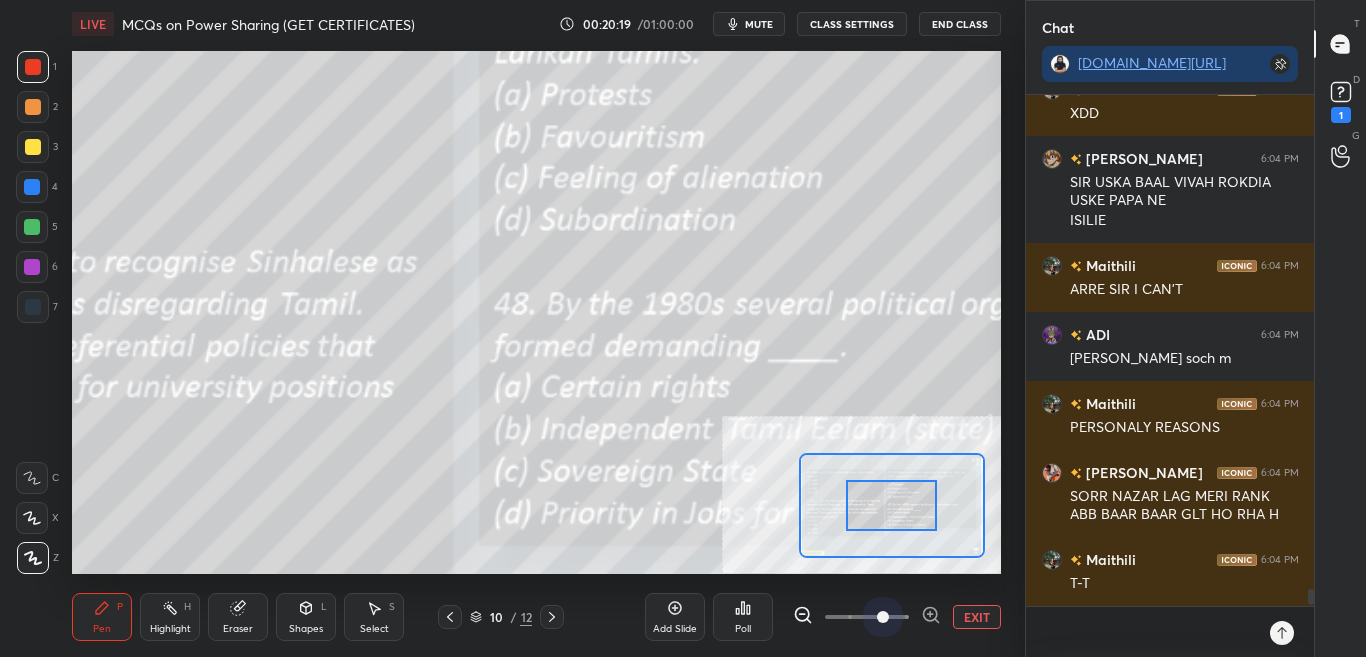 click at bounding box center (867, 617) 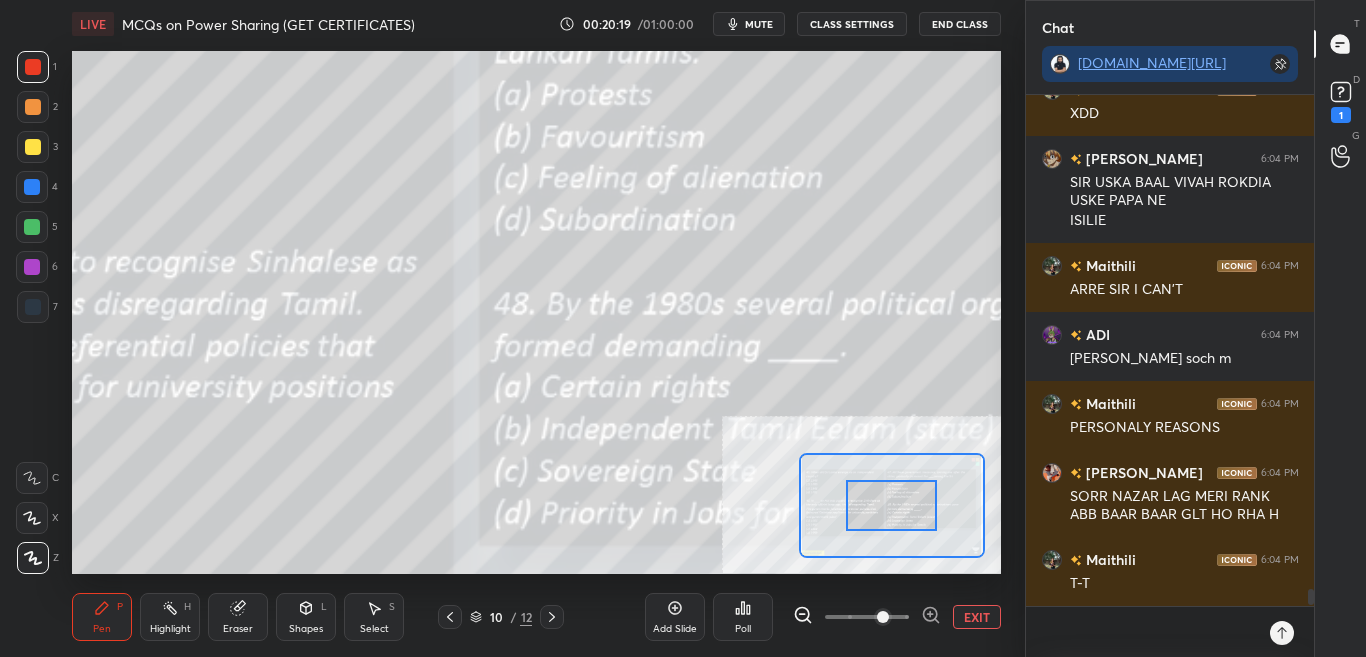 click at bounding box center (891, 505) 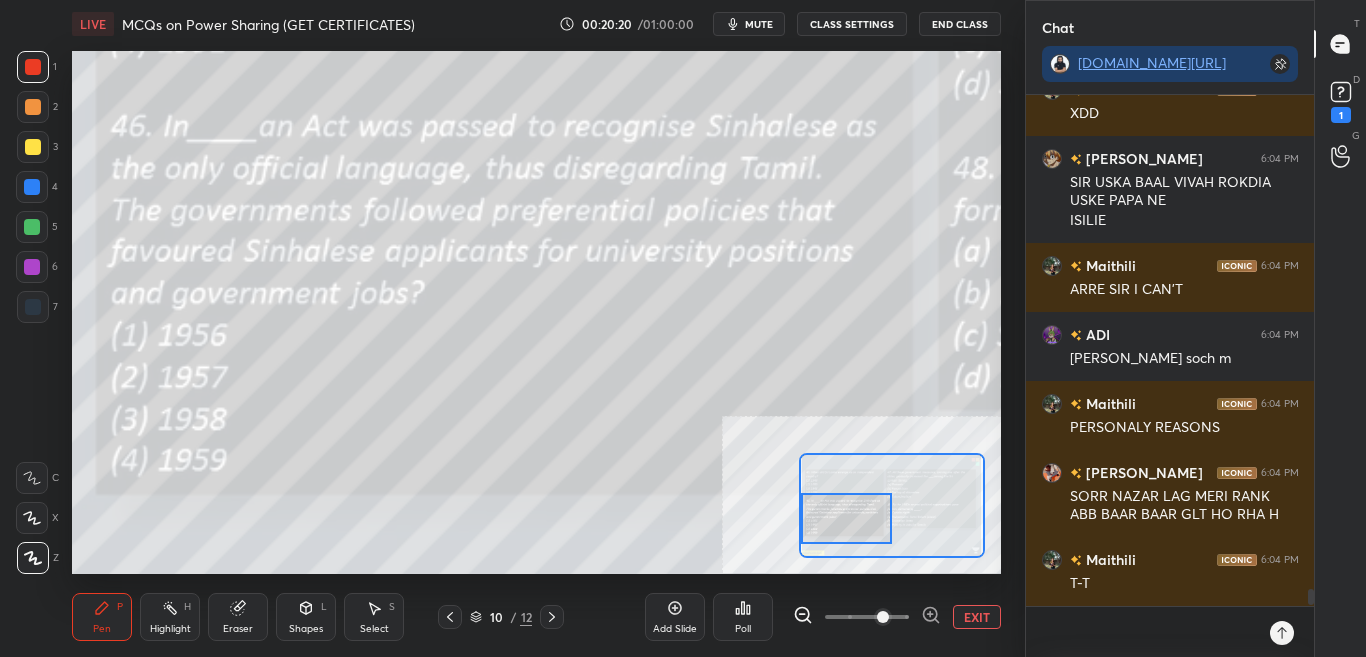 click at bounding box center [846, 518] 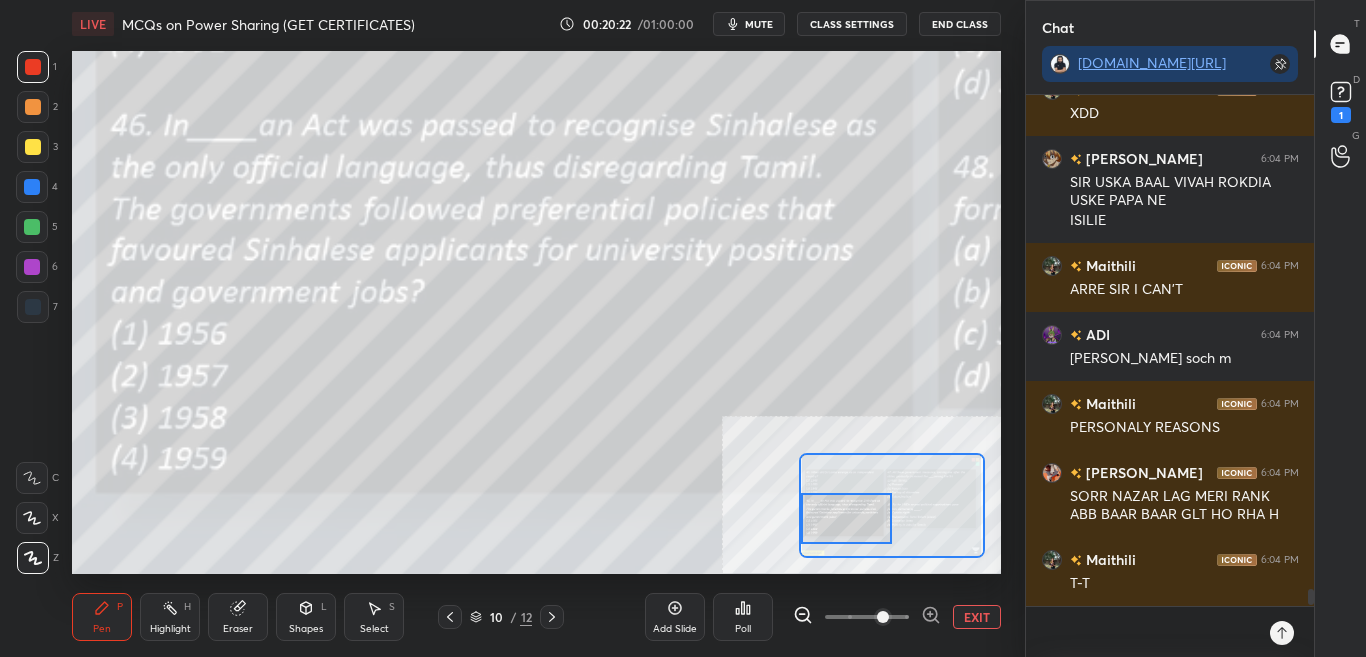 click on "Poll" at bounding box center [743, 617] 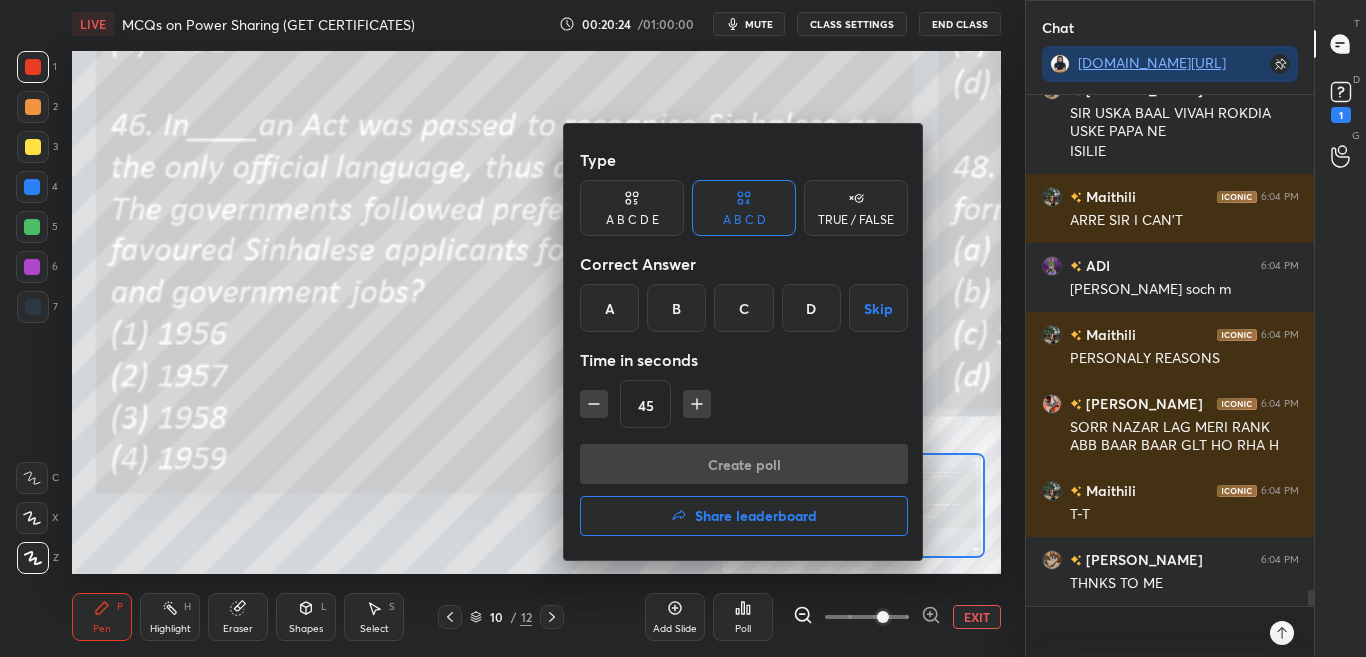 click on "A" at bounding box center (609, 308) 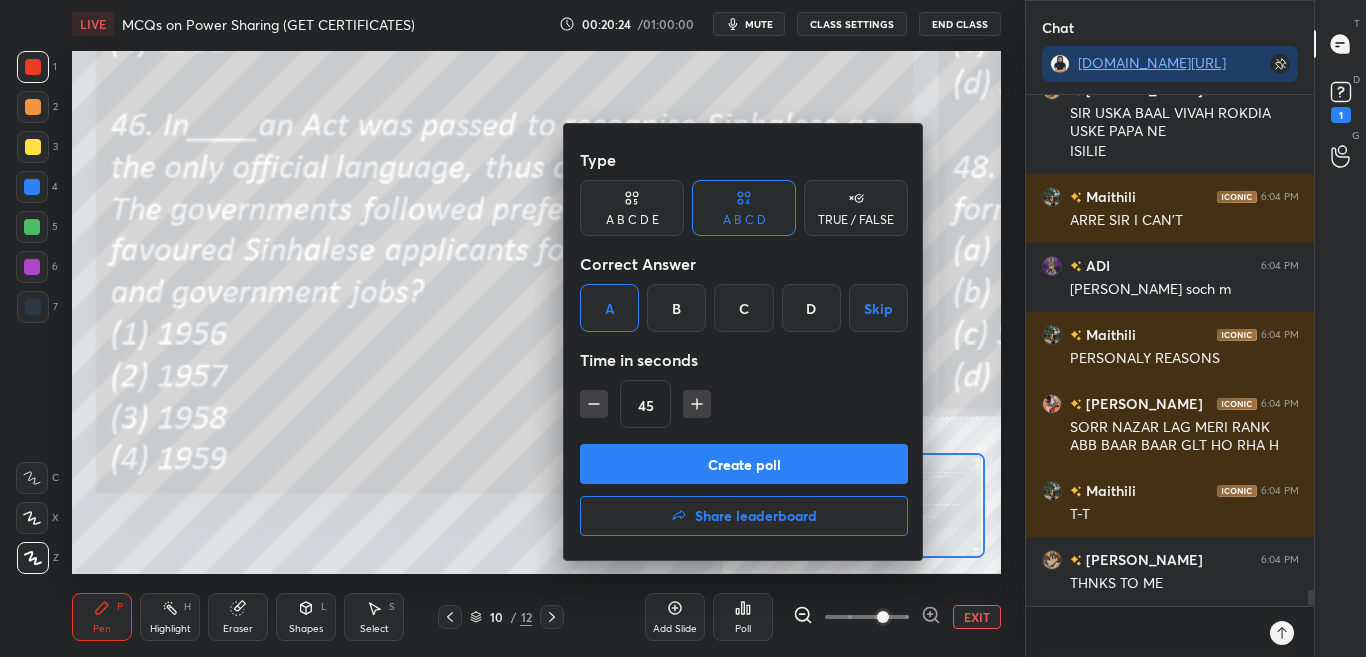 click on "Create poll" at bounding box center [744, 464] 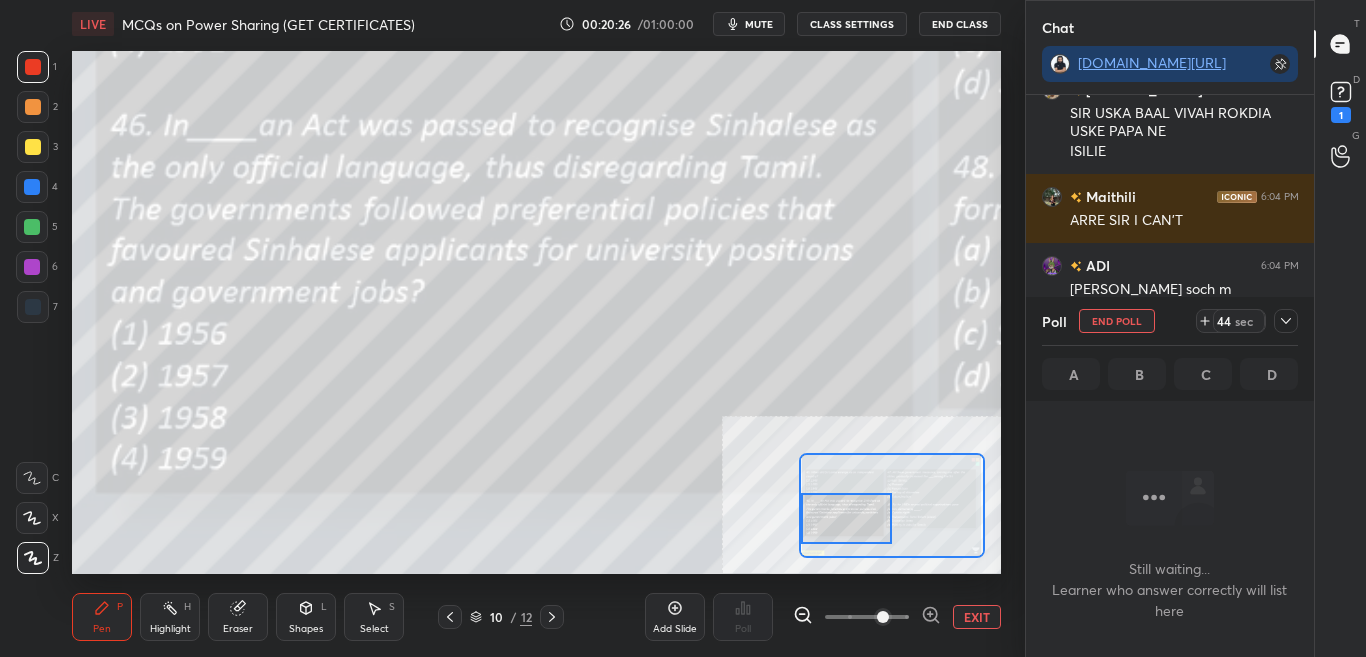click 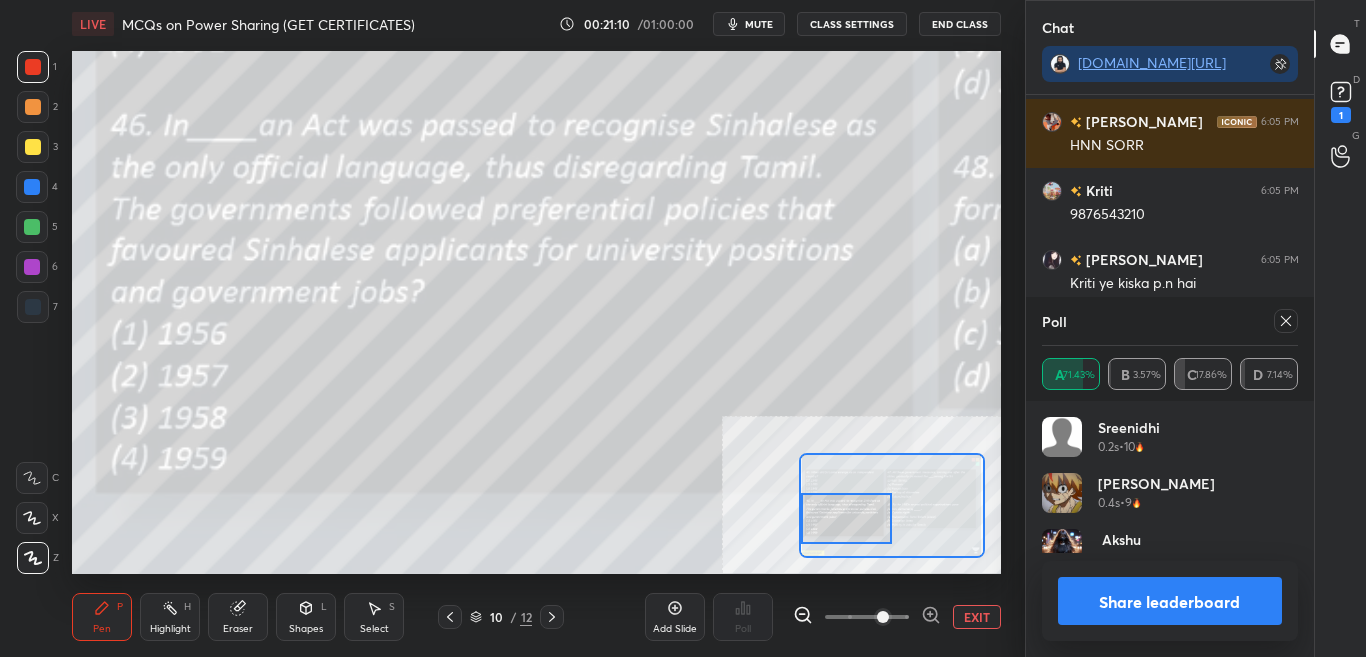 scroll, scrollTop: 7, scrollLeft: 7, axis: both 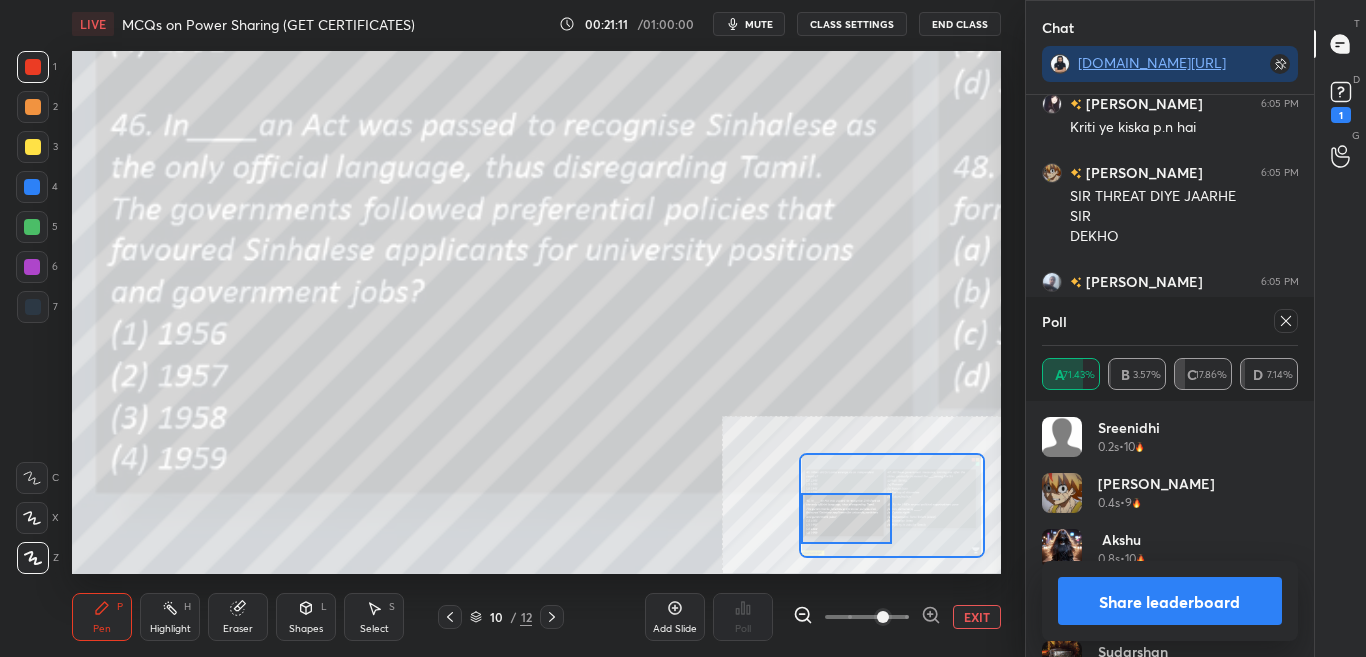 click on "Share leaderboard" at bounding box center (1170, 601) 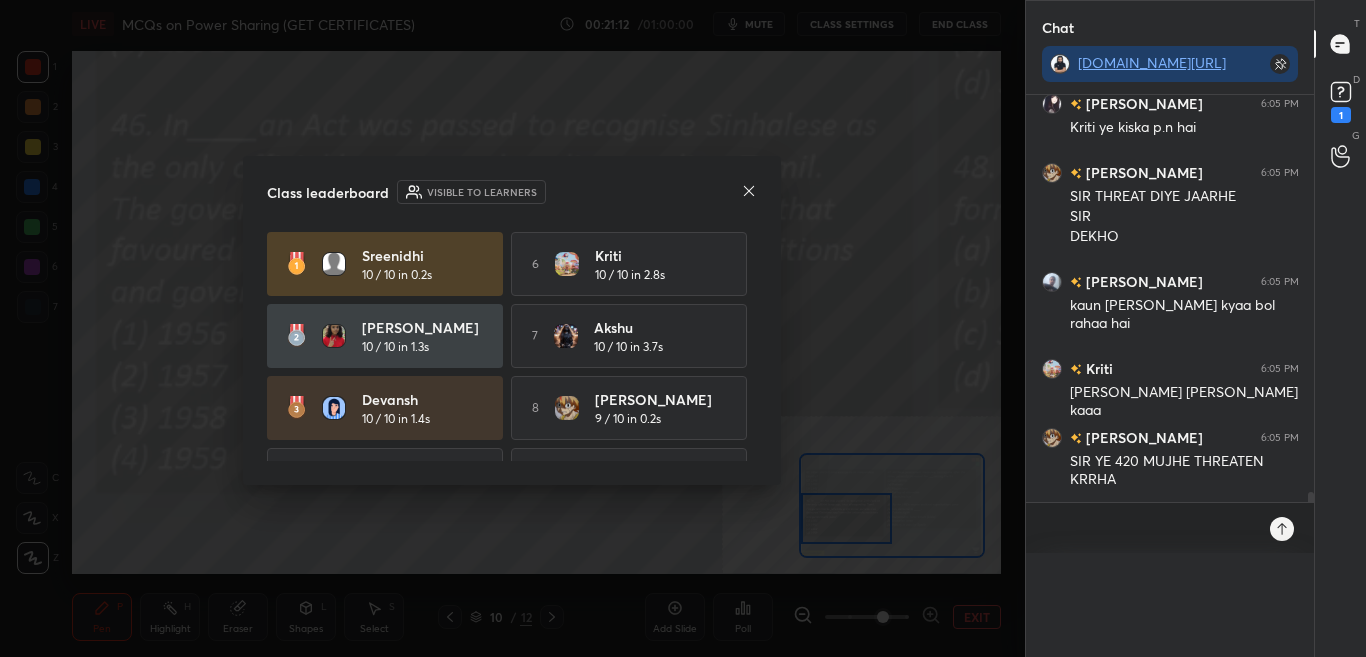scroll, scrollTop: 0, scrollLeft: 0, axis: both 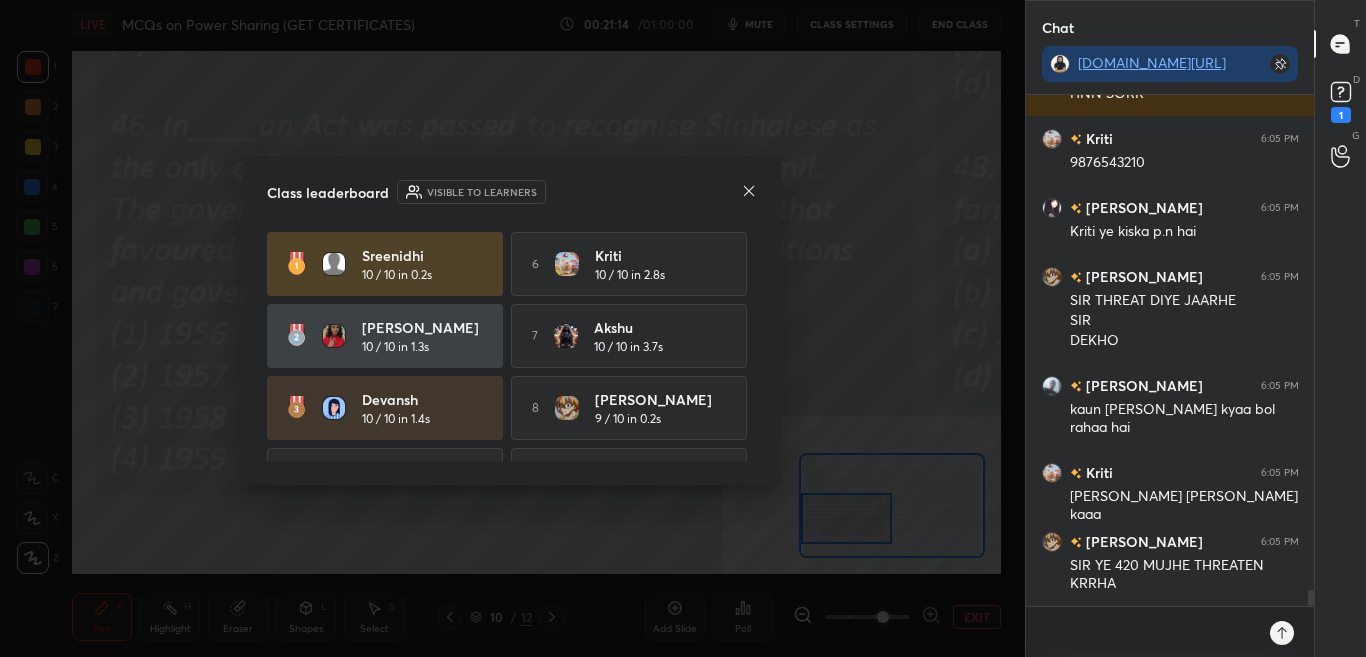 click 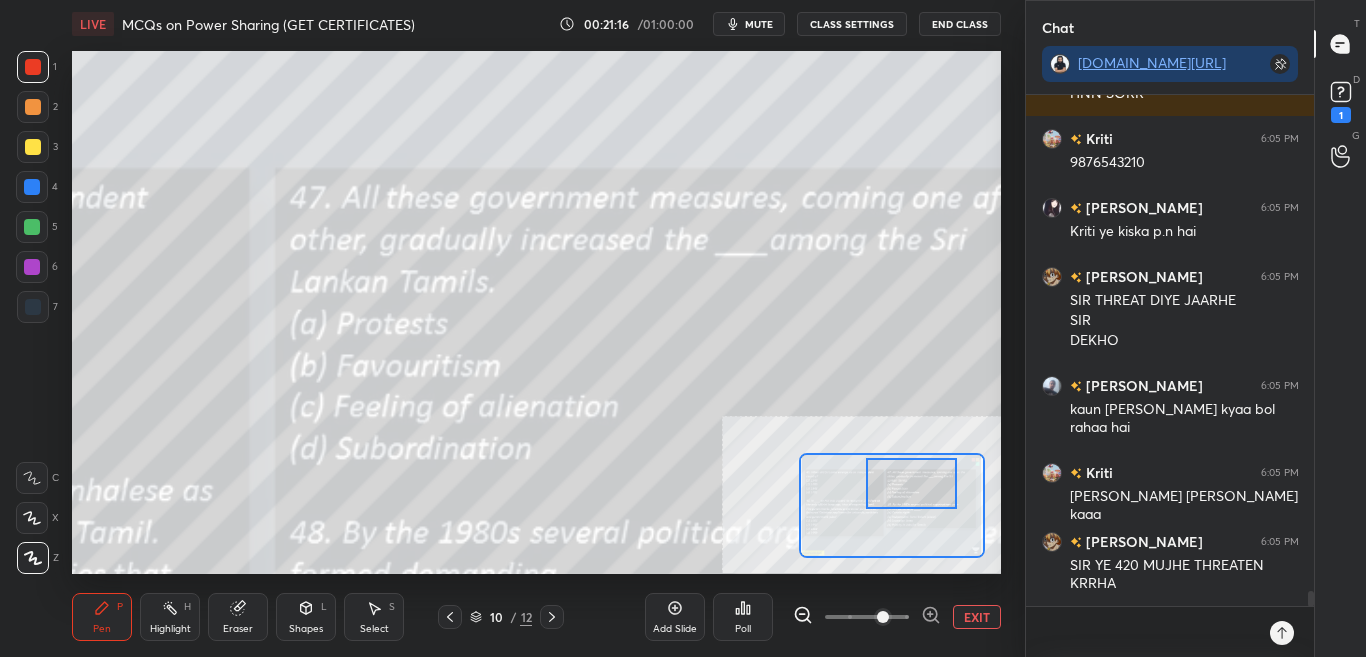 scroll, scrollTop: 16360, scrollLeft: 0, axis: vertical 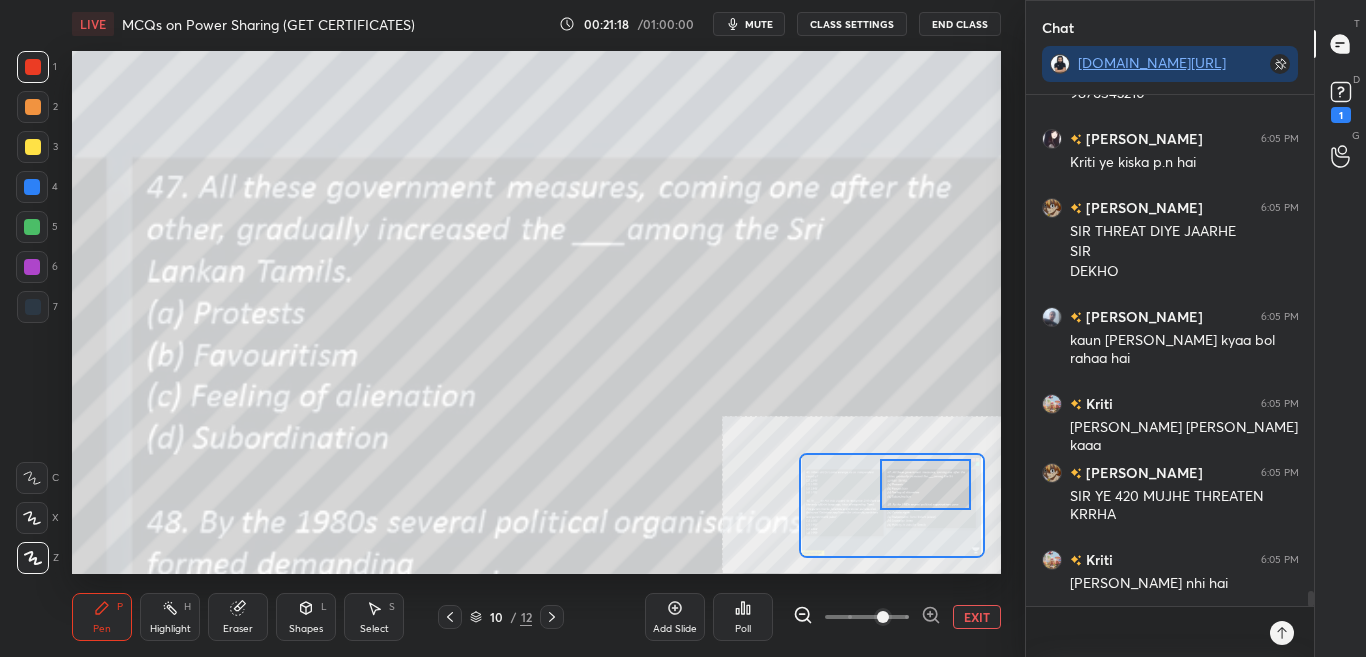 drag, startPoint x: 899, startPoint y: 497, endPoint x: 918, endPoint y: 490, distance: 20.248457 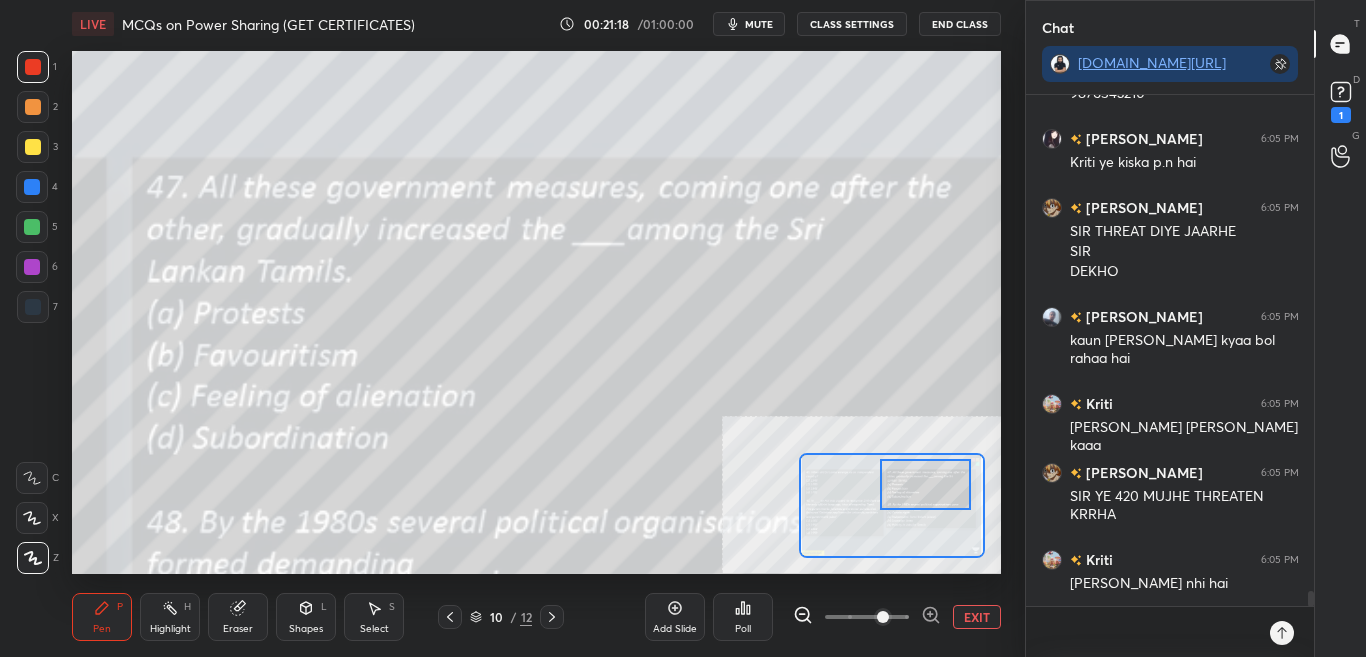 click at bounding box center [925, 484] 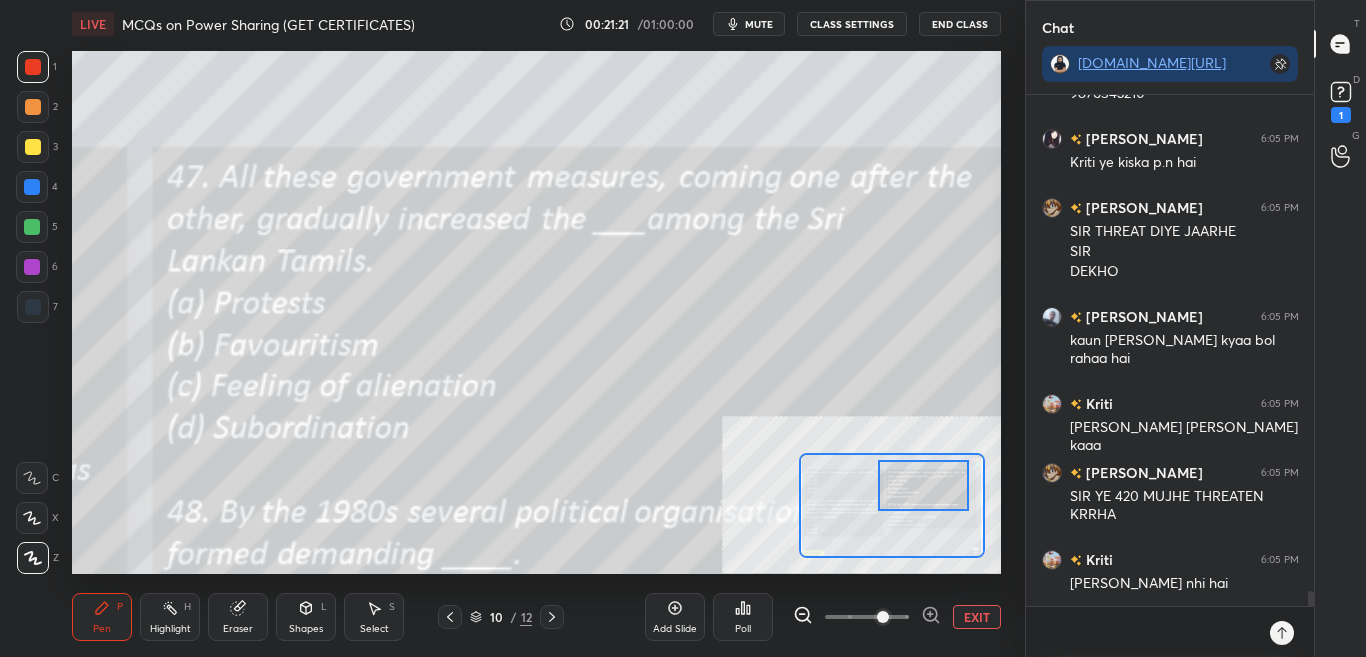 click on "Poll" at bounding box center [743, 629] 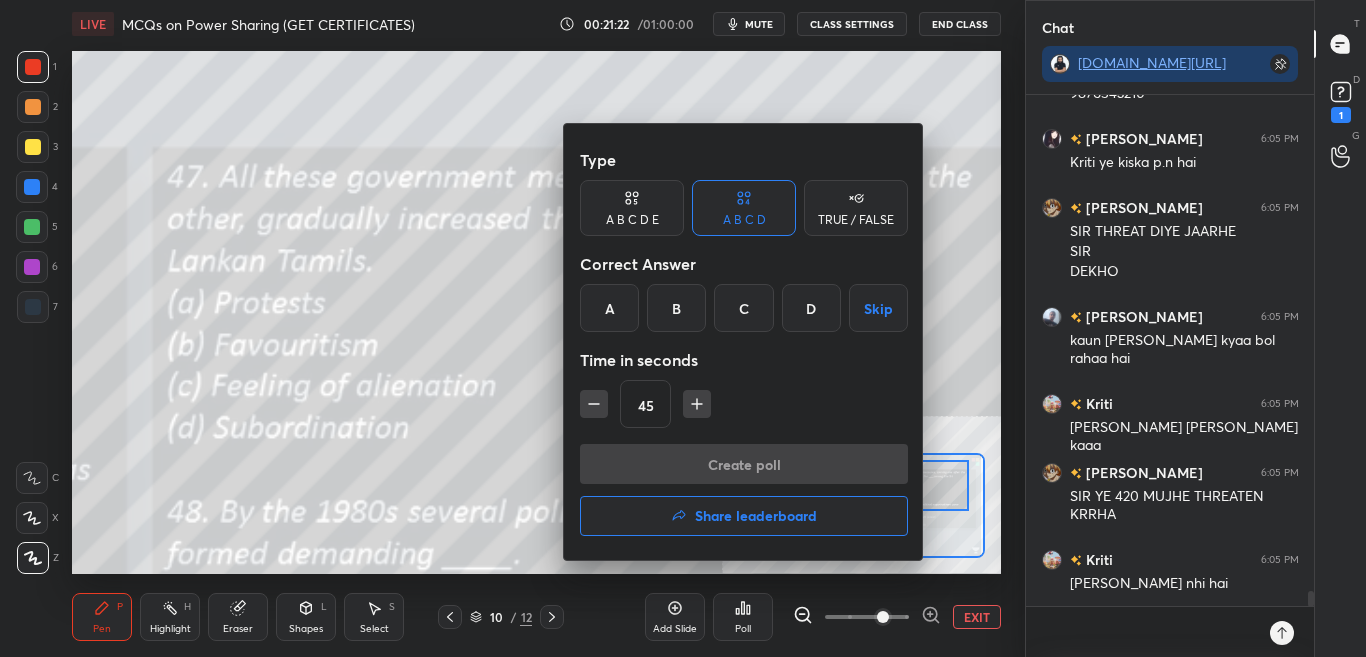 click on "C" at bounding box center (743, 308) 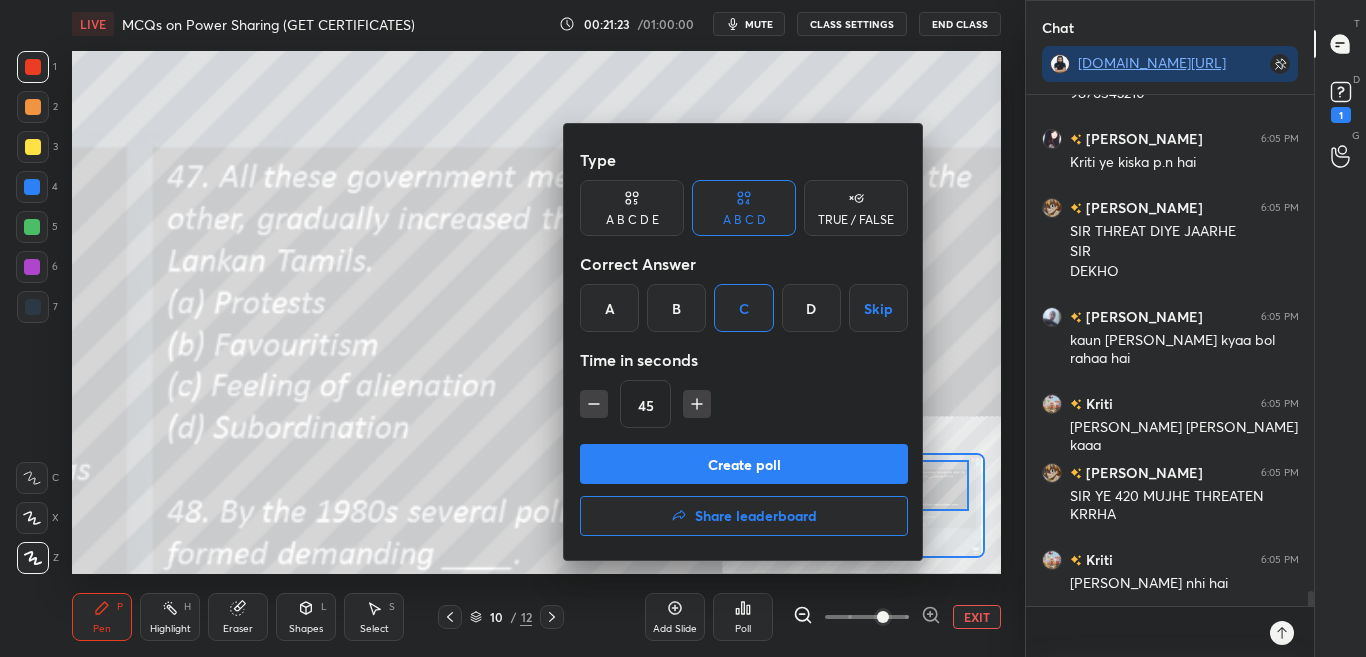 click on "Create poll" at bounding box center [744, 464] 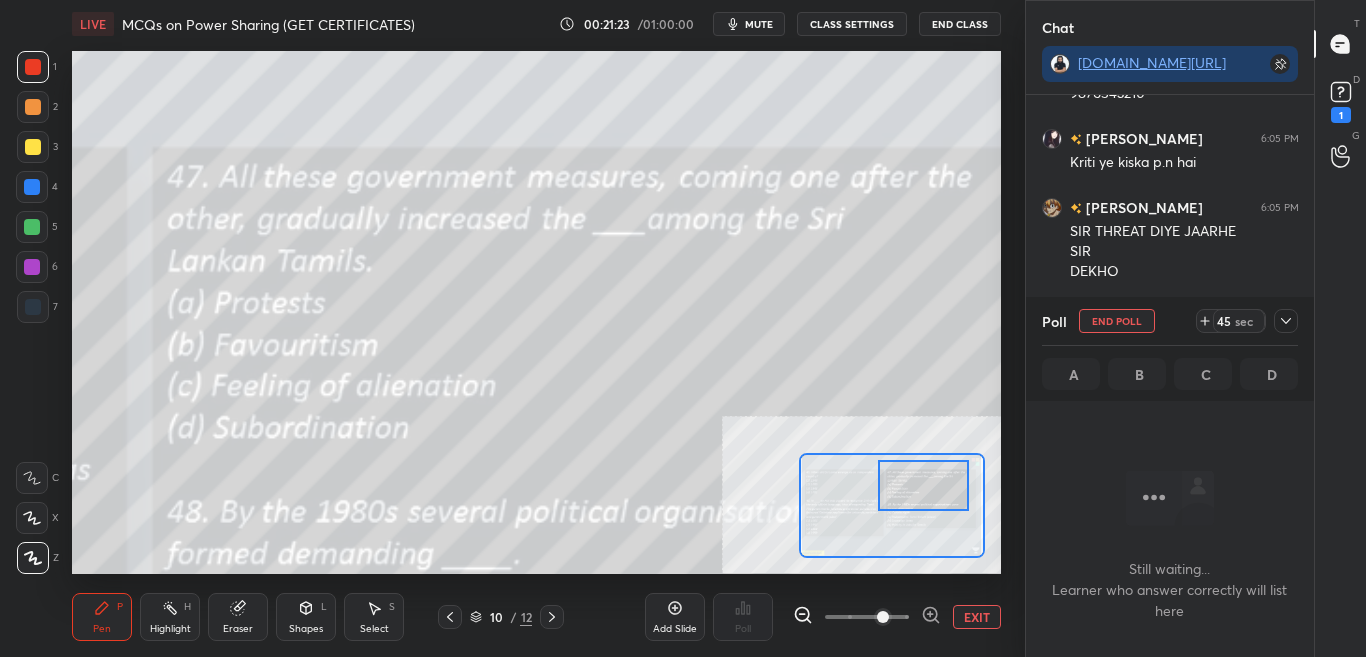 scroll, scrollTop: 299, scrollLeft: 282, axis: both 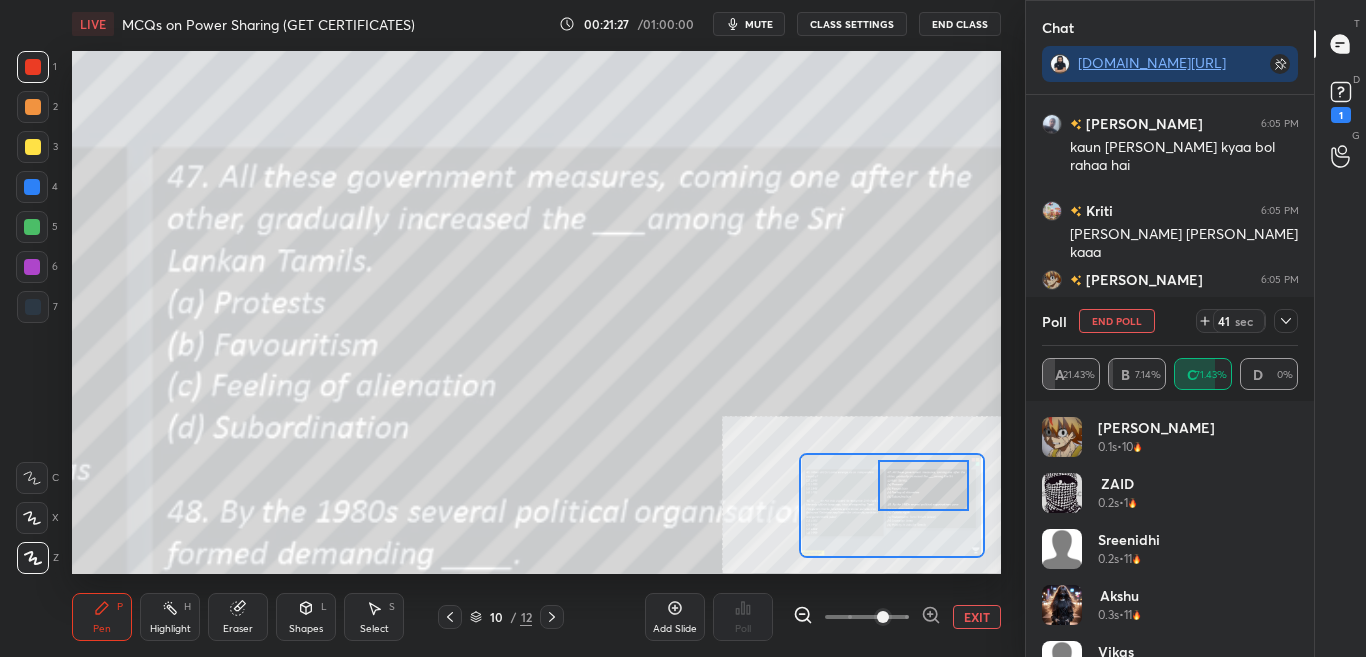 click 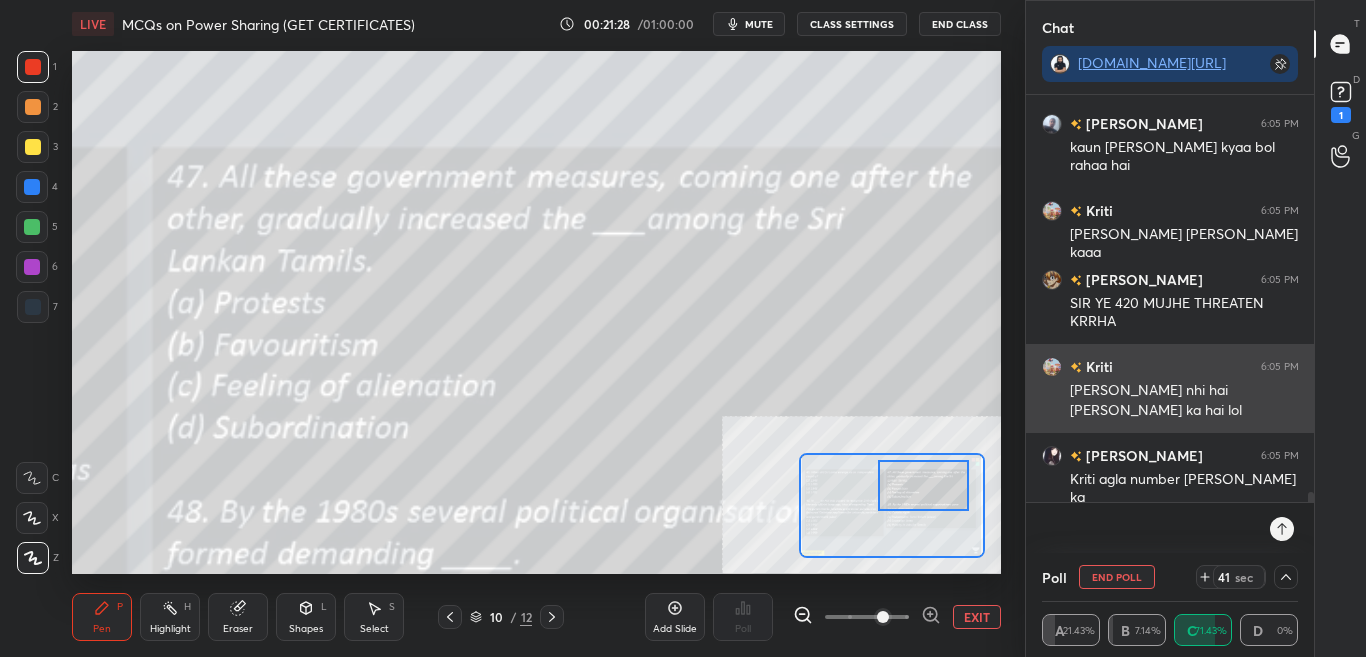 scroll, scrollTop: 0, scrollLeft: 0, axis: both 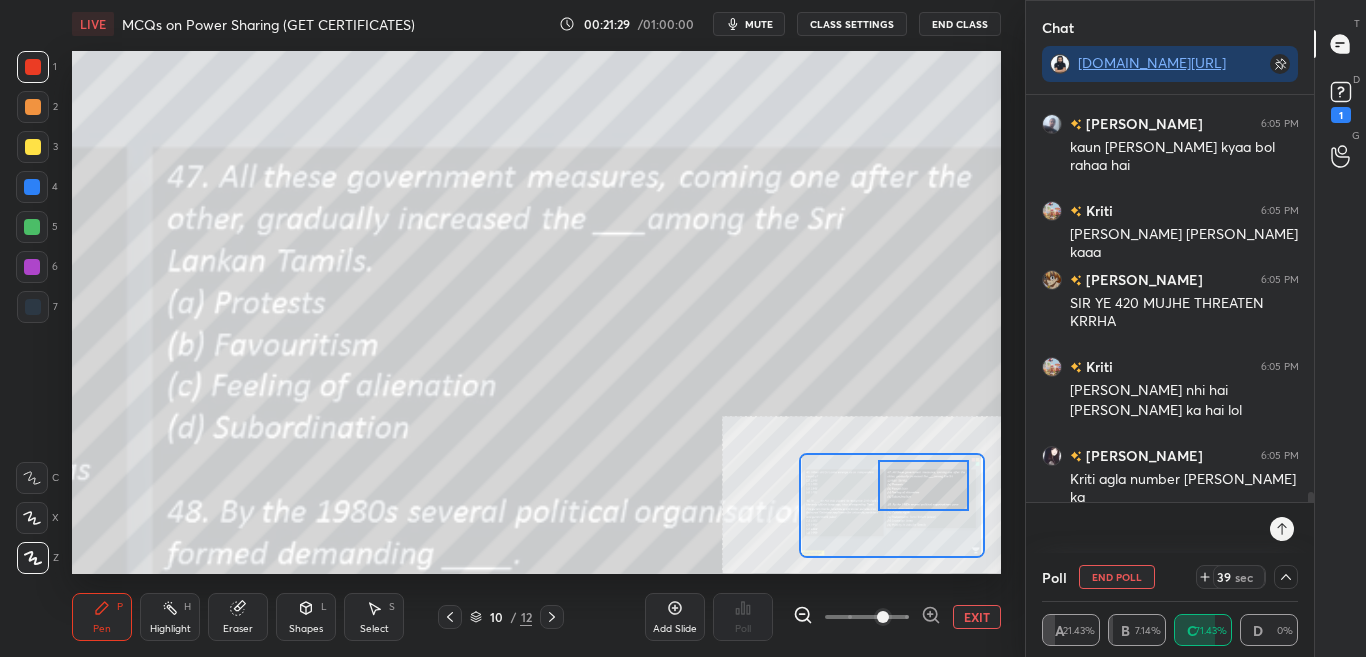 click on "mute" at bounding box center (749, 24) 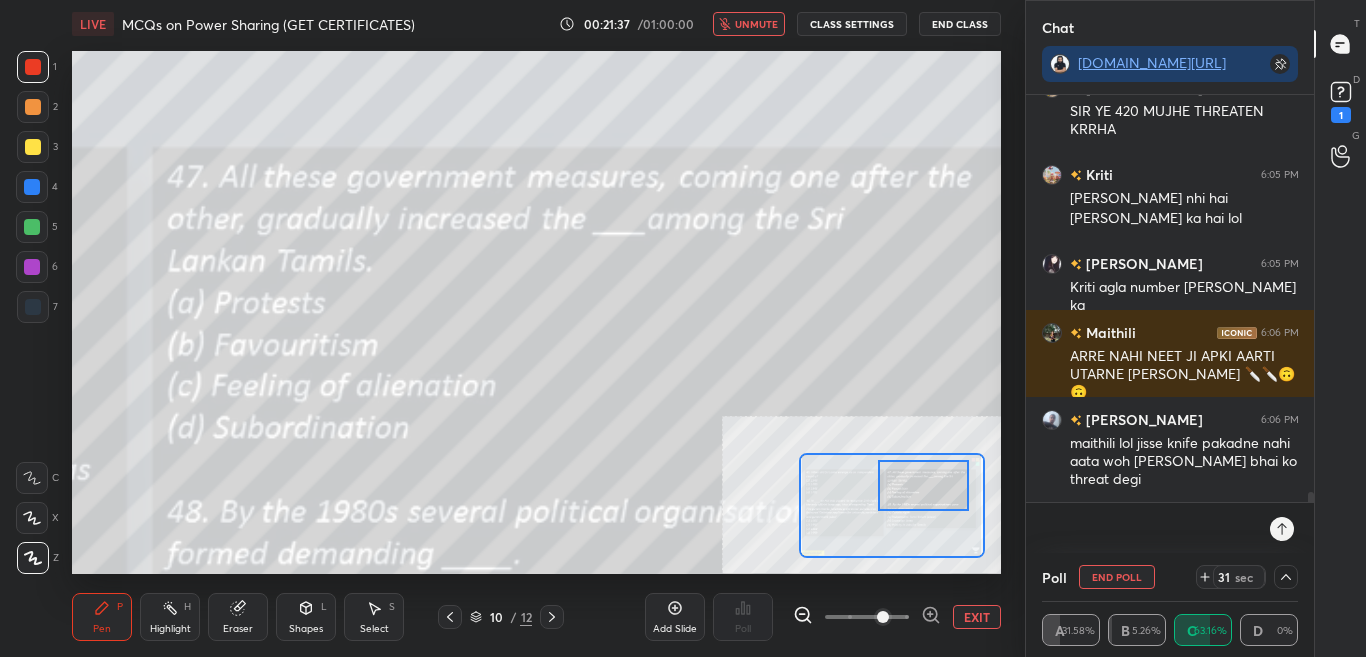click on "unmute" at bounding box center [756, 24] 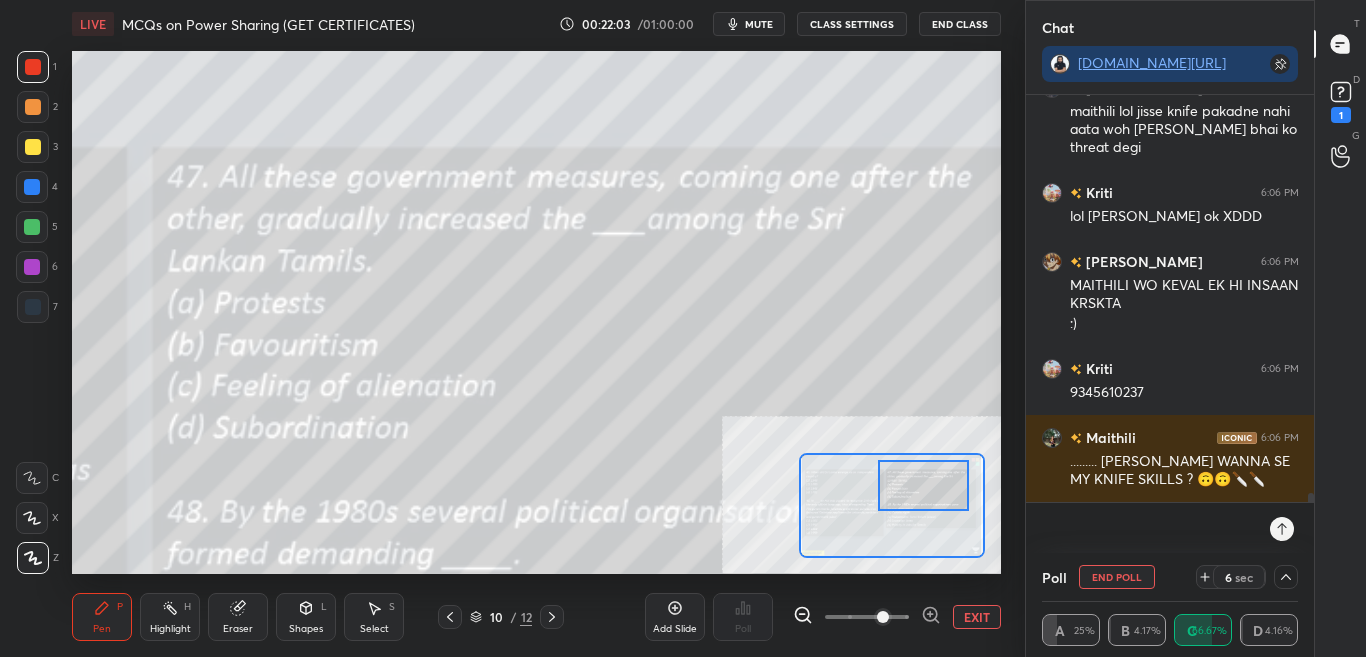 scroll, scrollTop: 17146, scrollLeft: 0, axis: vertical 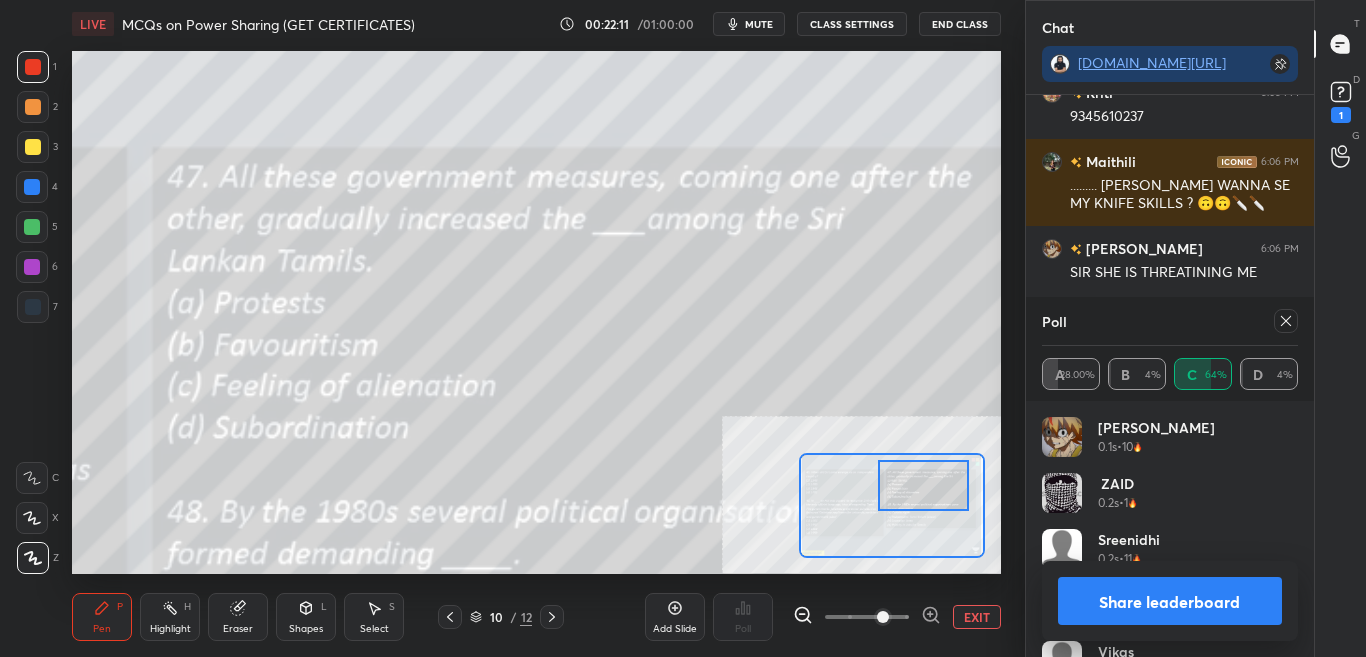 drag, startPoint x: 1292, startPoint y: 317, endPoint x: 1291, endPoint y: 330, distance: 13.038404 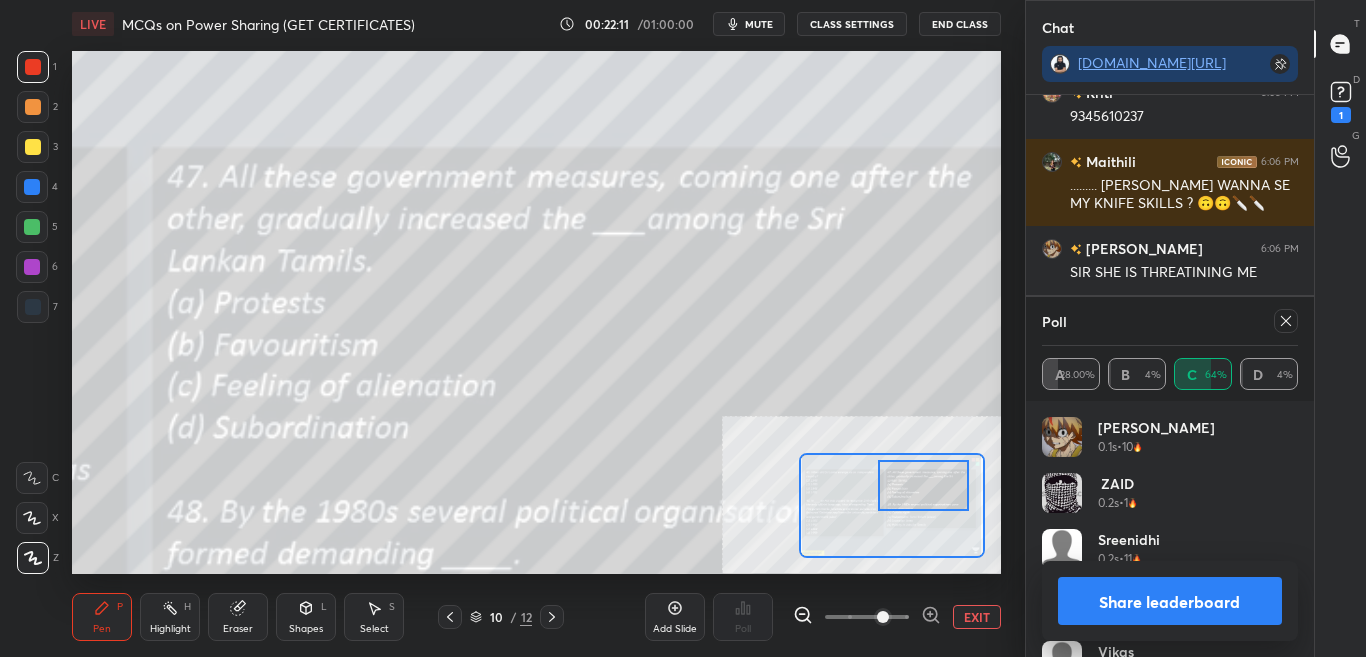 click 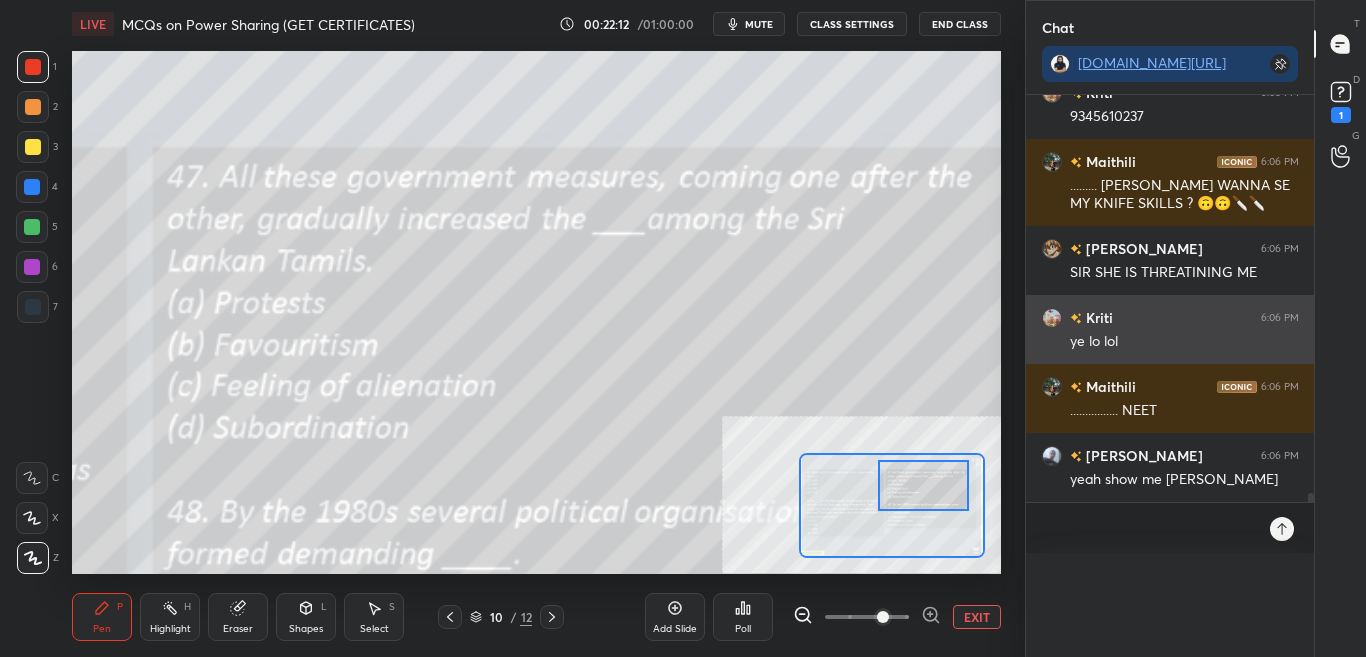 scroll, scrollTop: 0, scrollLeft: 0, axis: both 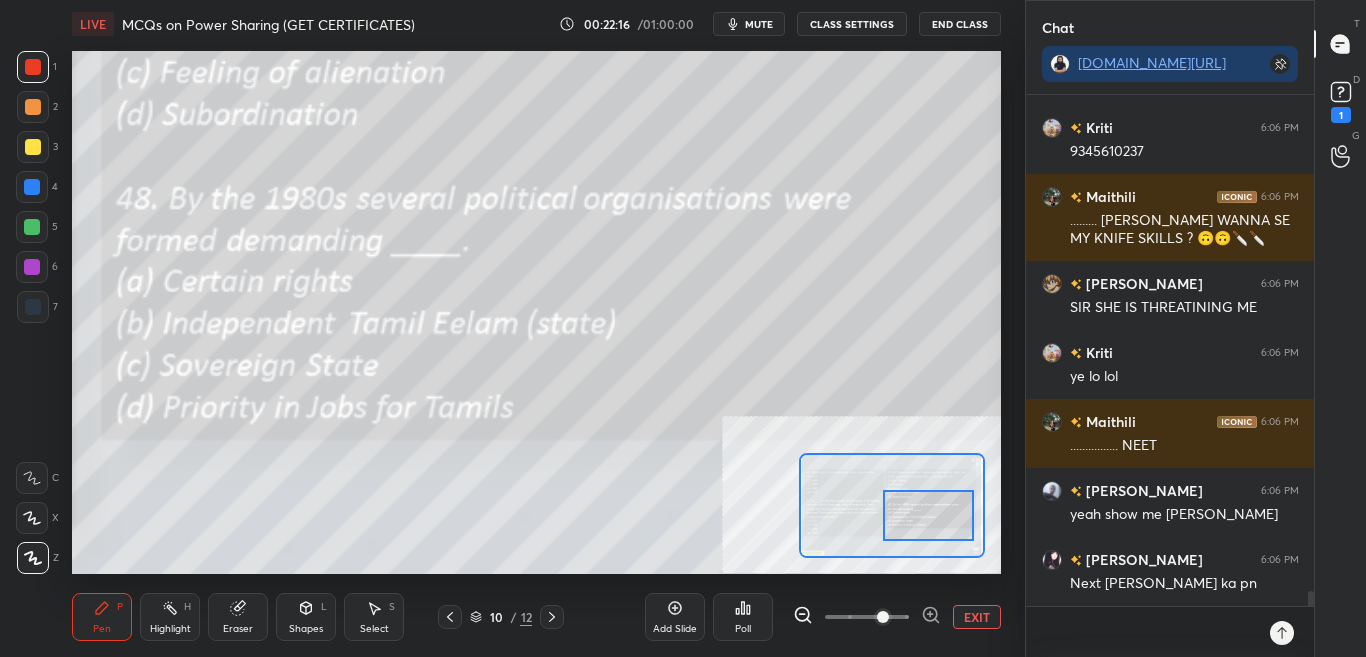 drag, startPoint x: 923, startPoint y: 503, endPoint x: 929, endPoint y: 524, distance: 21.84033 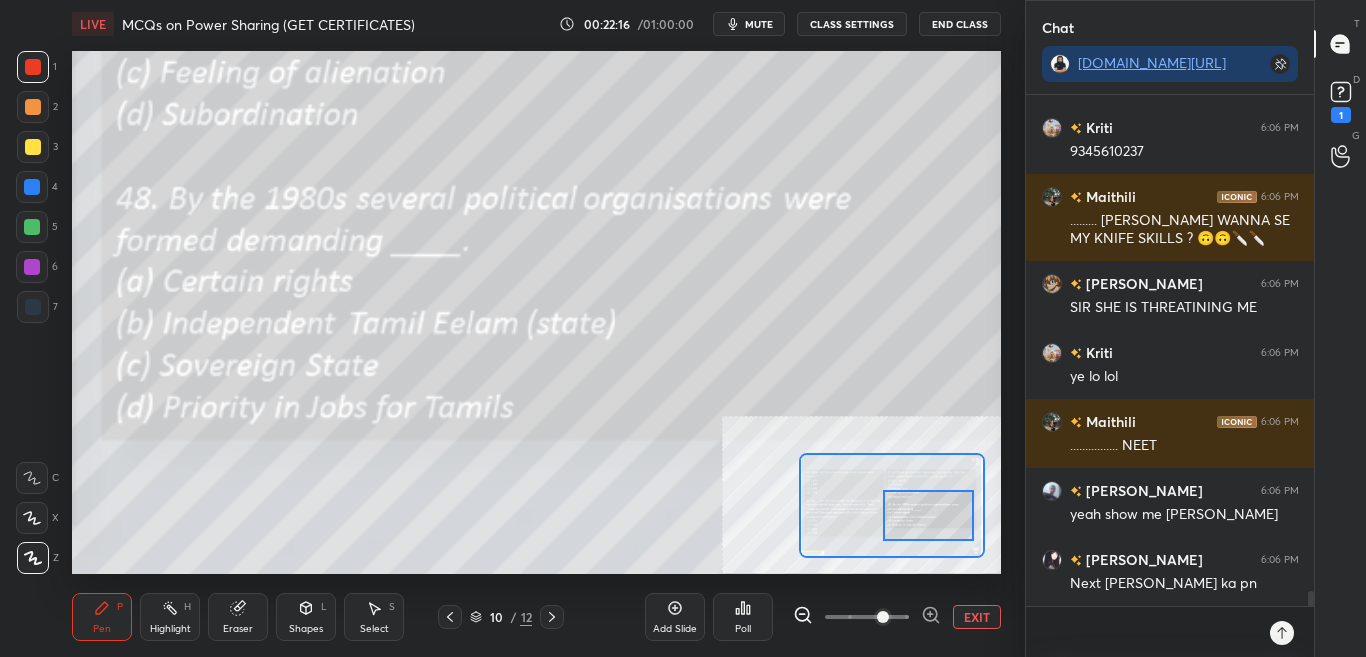 click at bounding box center [928, 515] 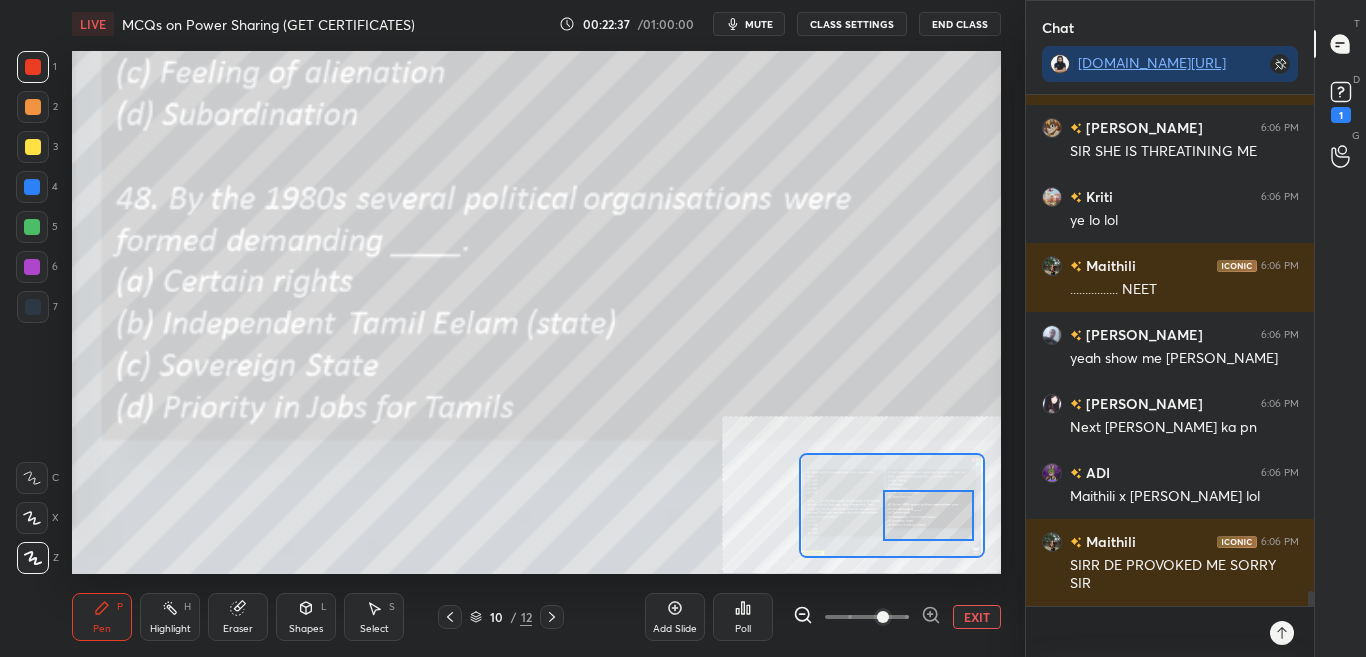 click 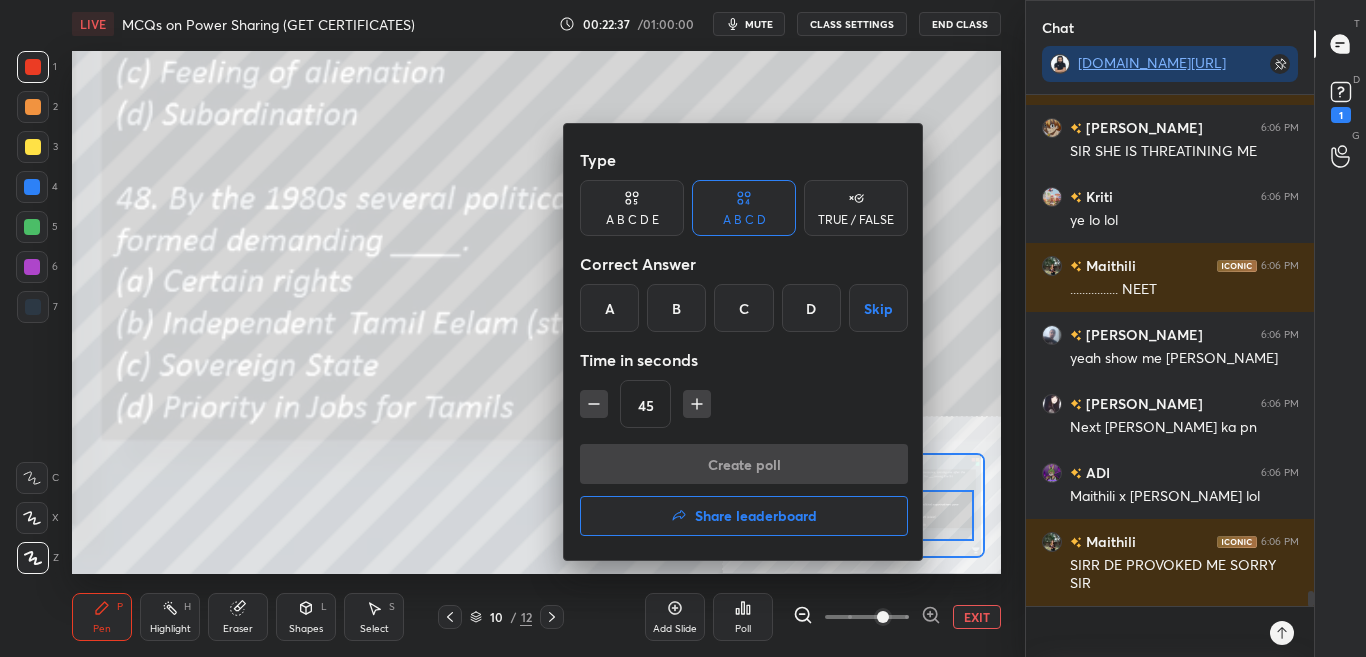 click at bounding box center [683, 328] 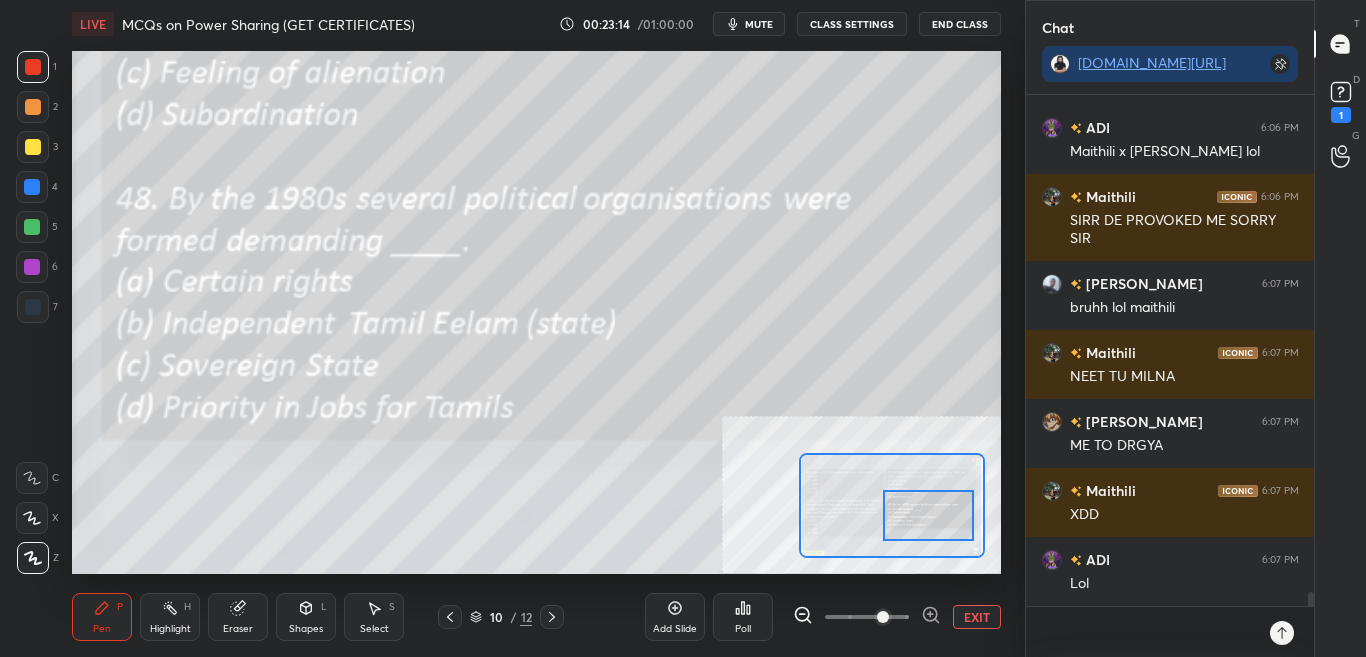 scroll, scrollTop: 17906, scrollLeft: 0, axis: vertical 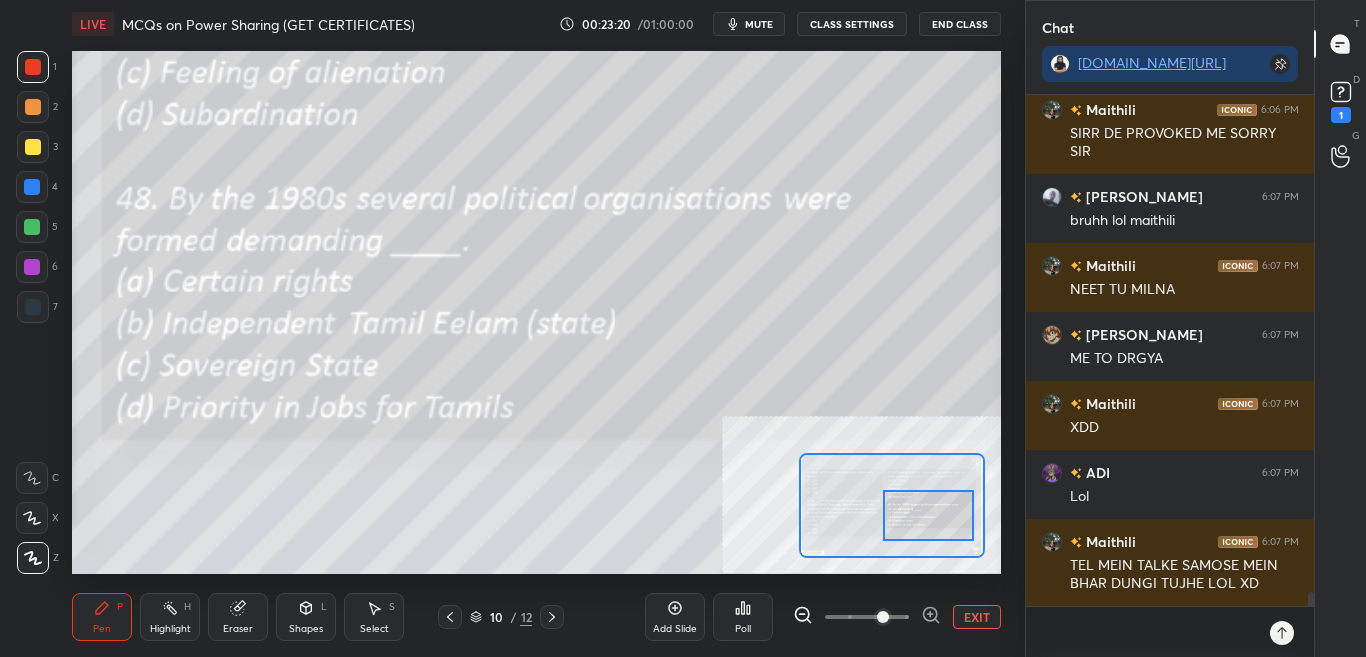 click on "Poll" at bounding box center (743, 629) 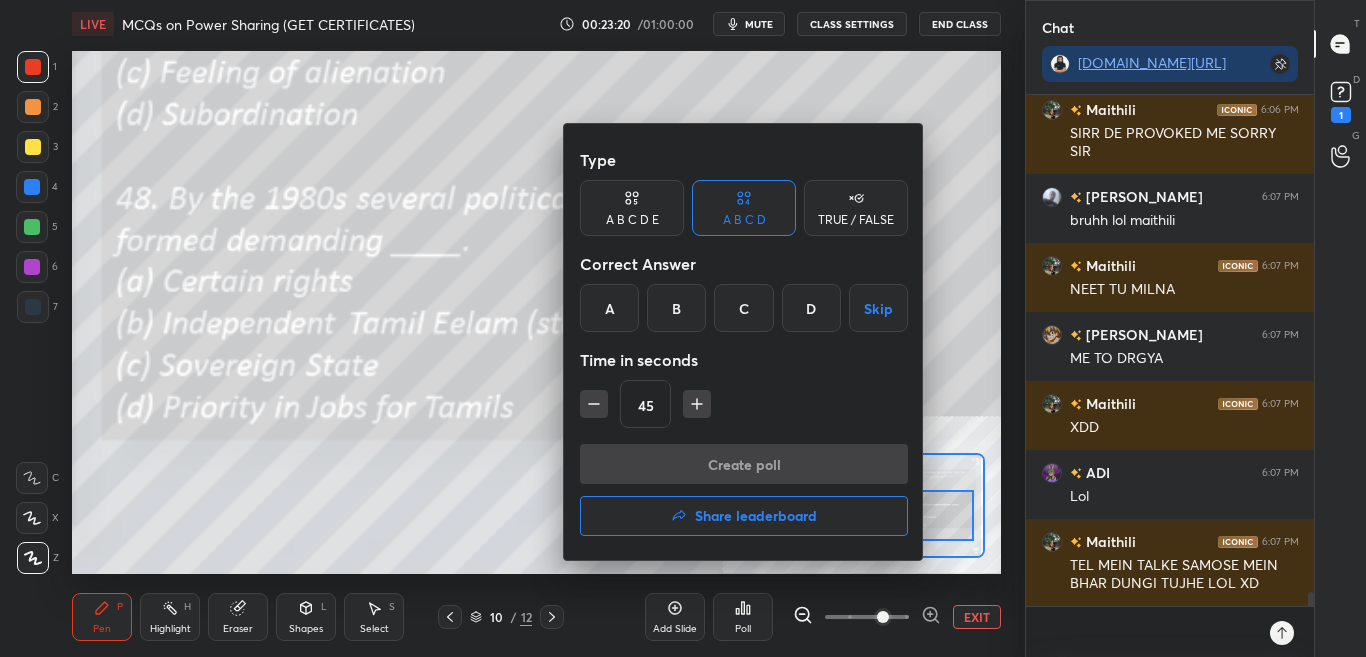 click at bounding box center [683, 328] 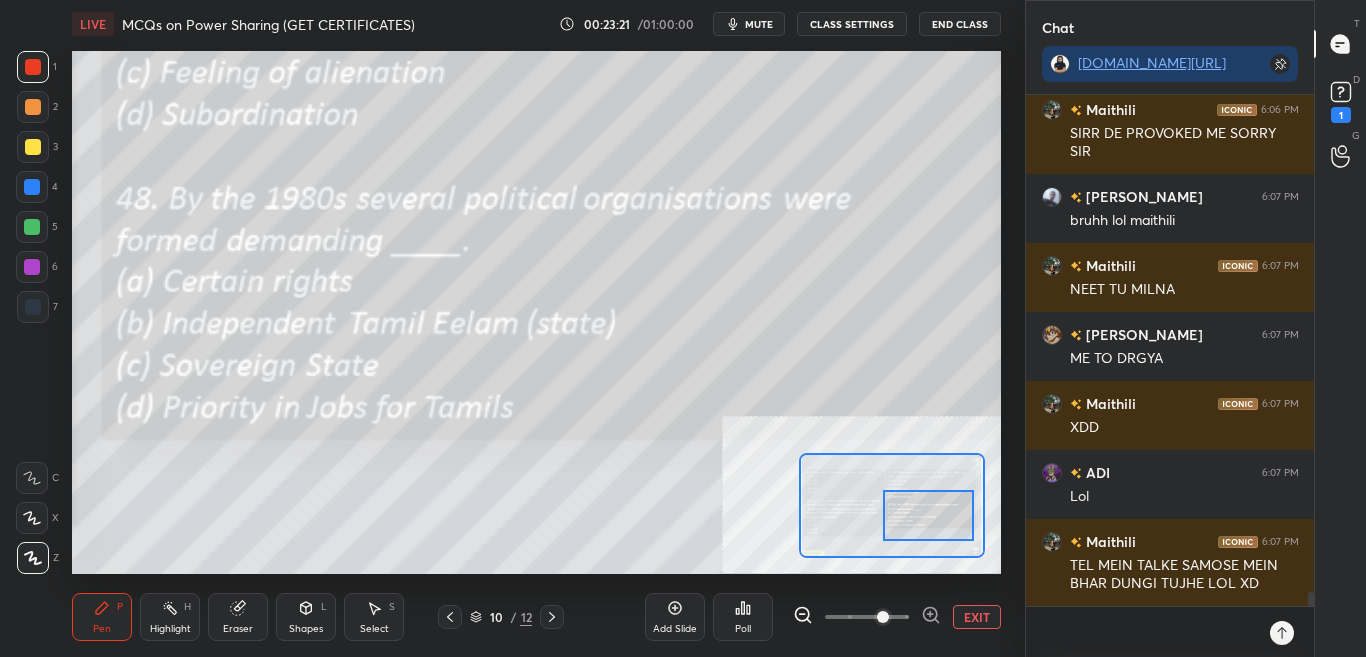 click on "Poll" at bounding box center (743, 617) 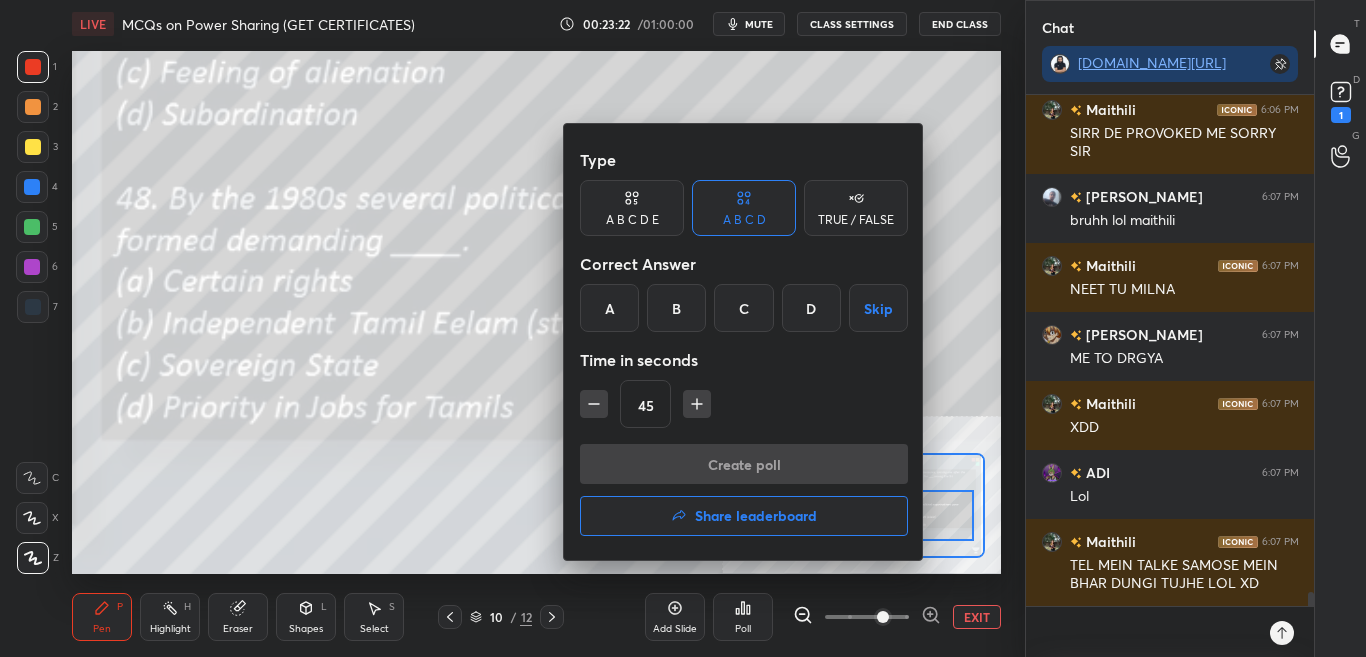 click at bounding box center [683, 328] 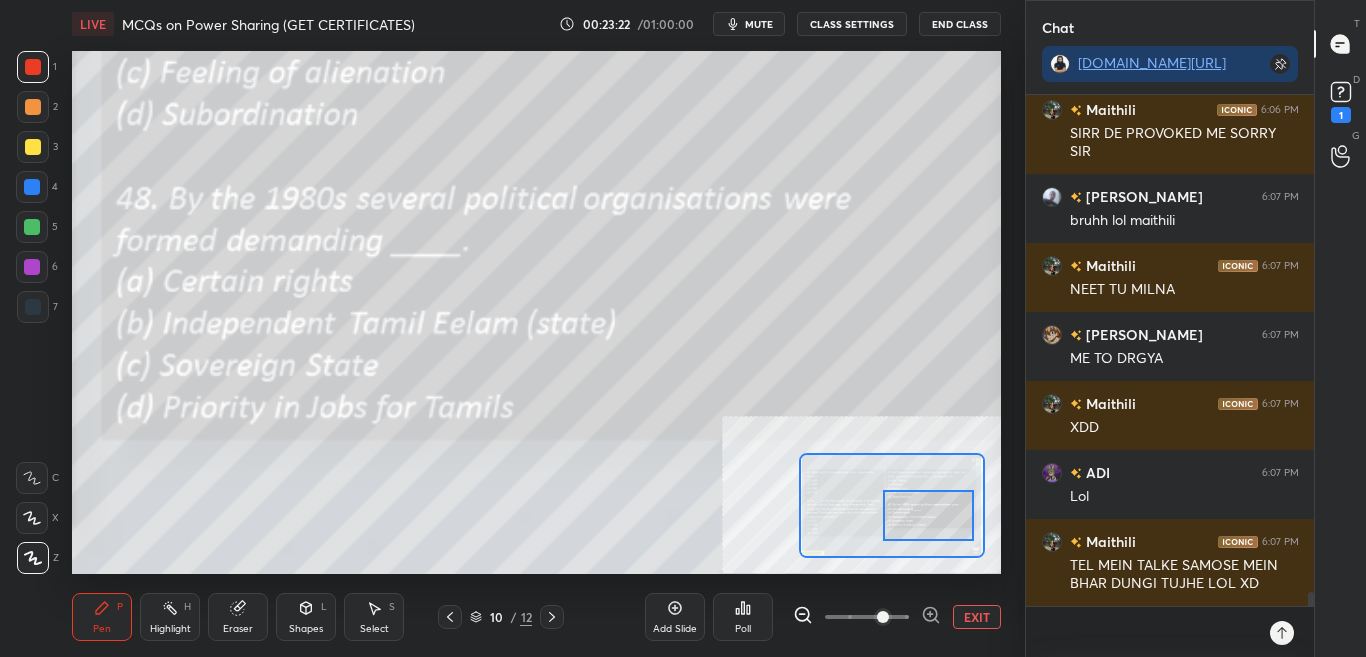 click on "Poll" at bounding box center [743, 617] 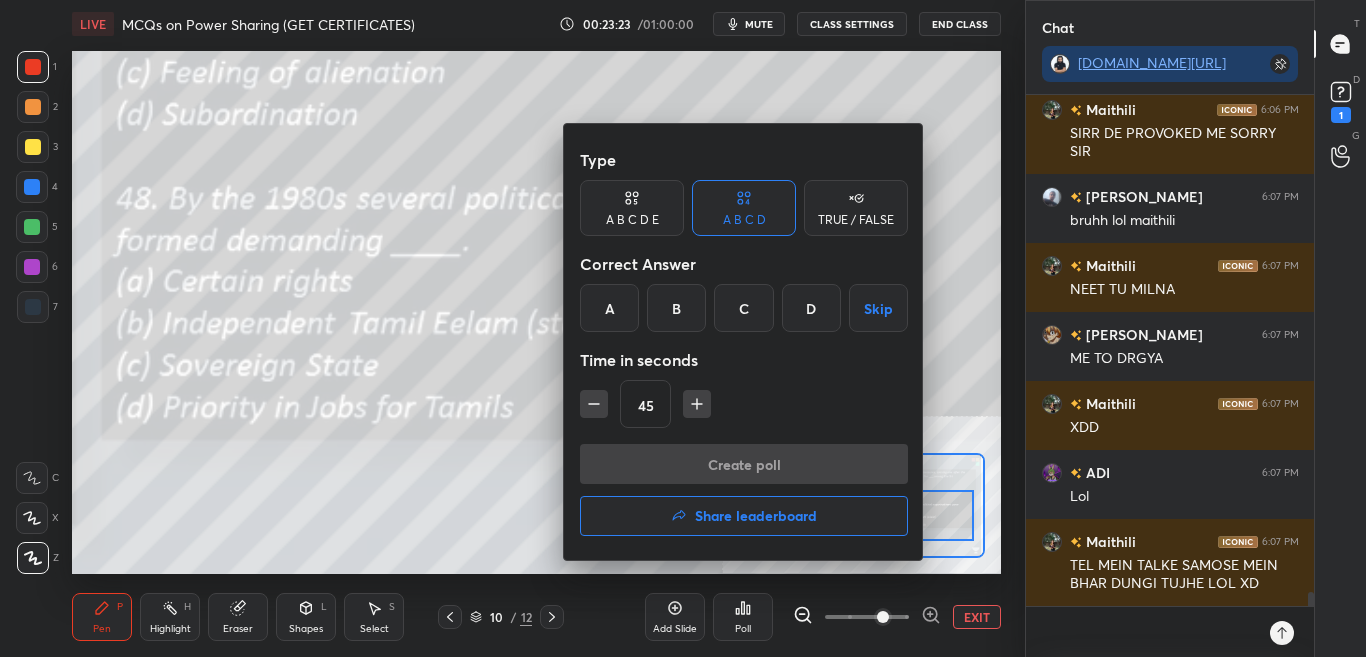 click at bounding box center [683, 328] 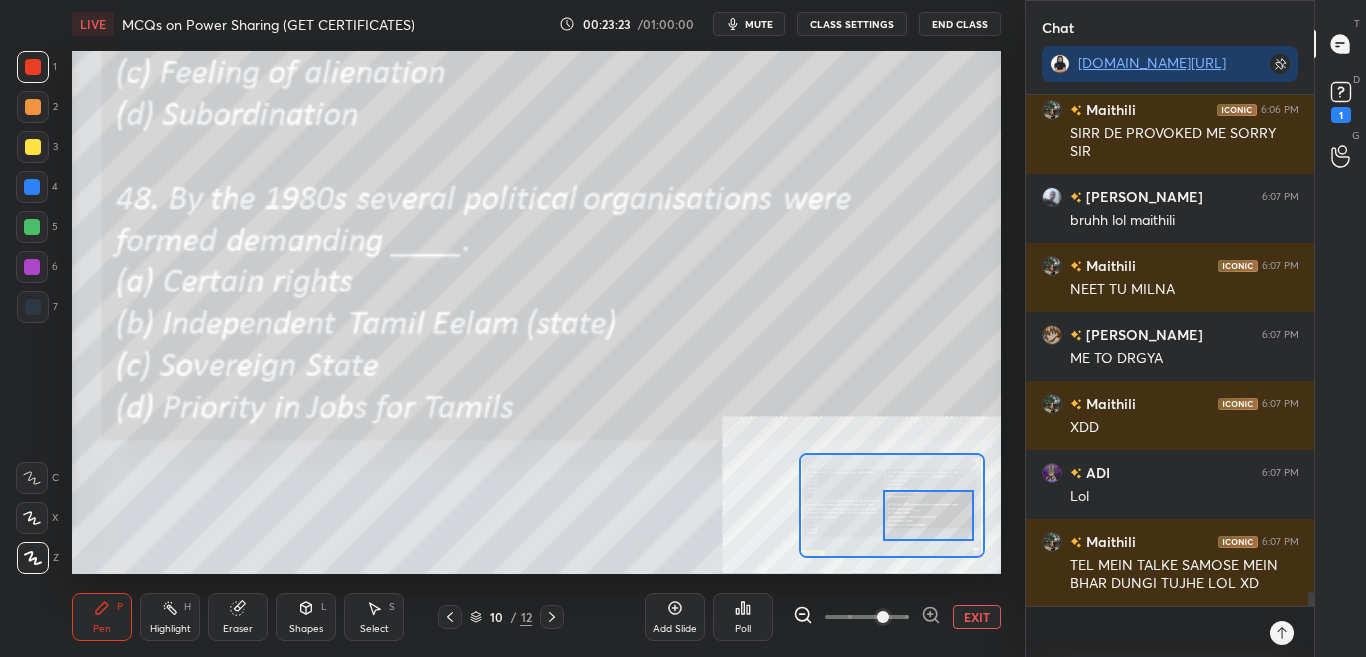 scroll, scrollTop: 17975, scrollLeft: 0, axis: vertical 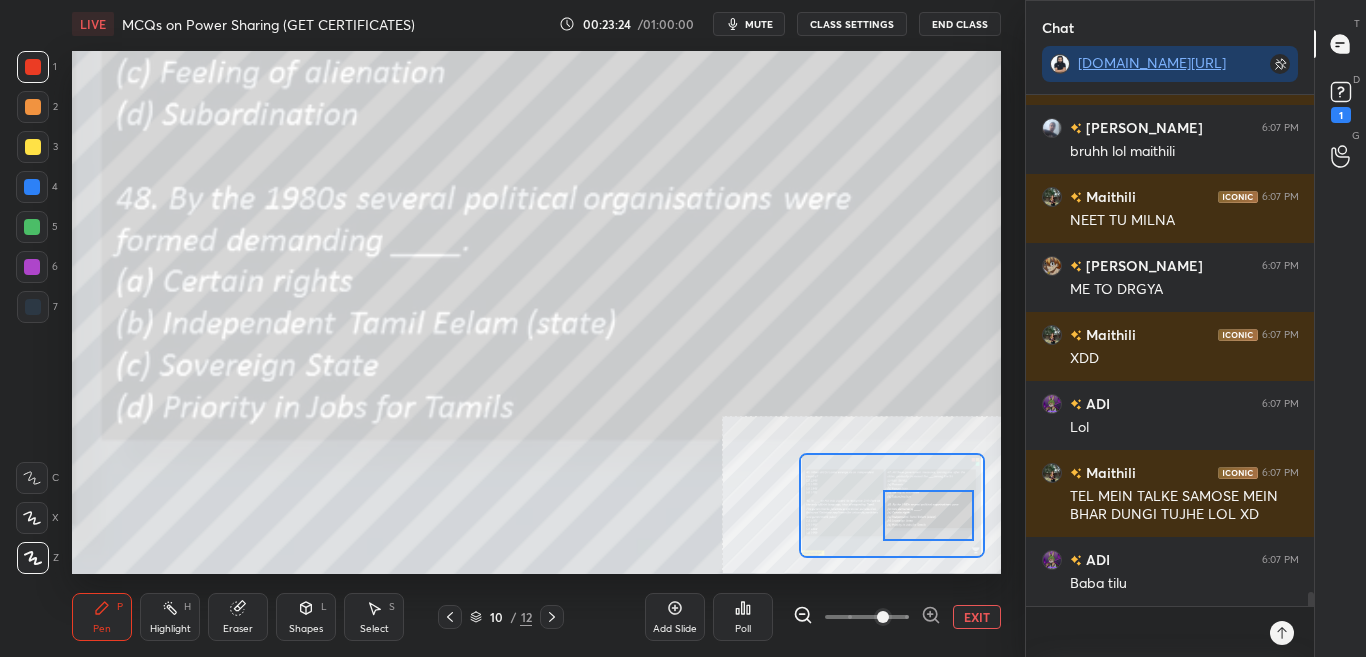 click on "Poll" at bounding box center [743, 617] 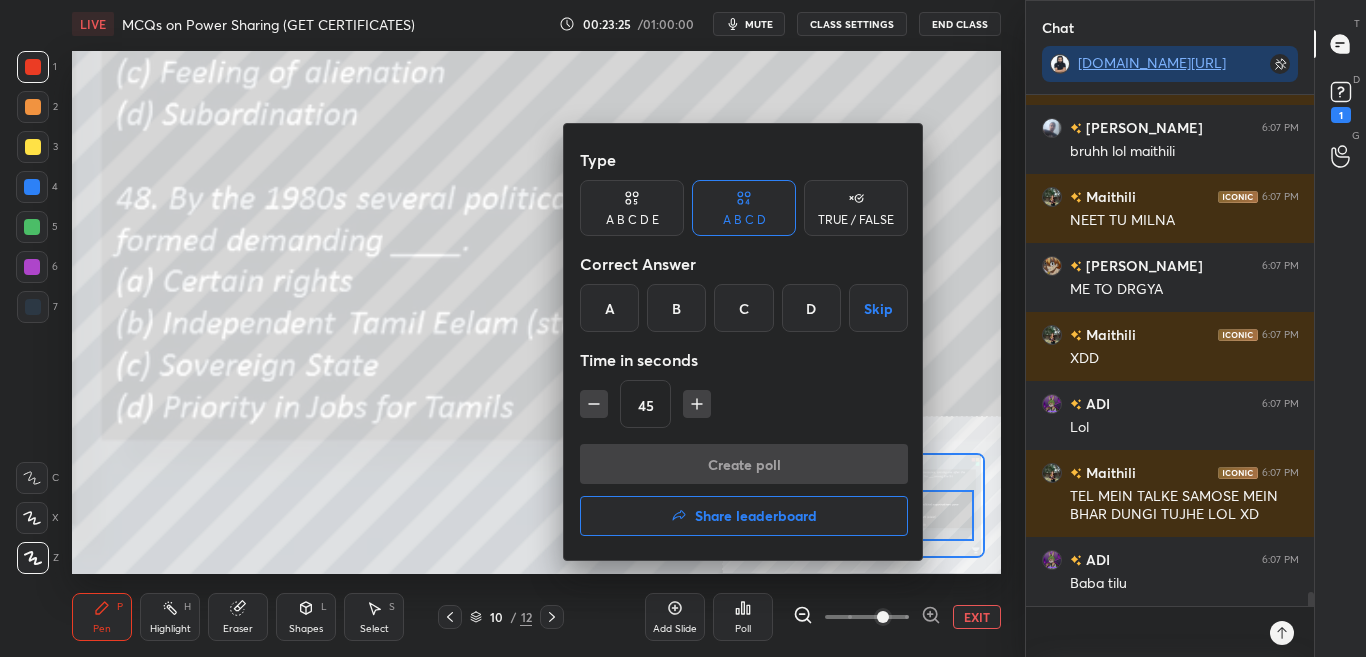 click on "B" at bounding box center [676, 308] 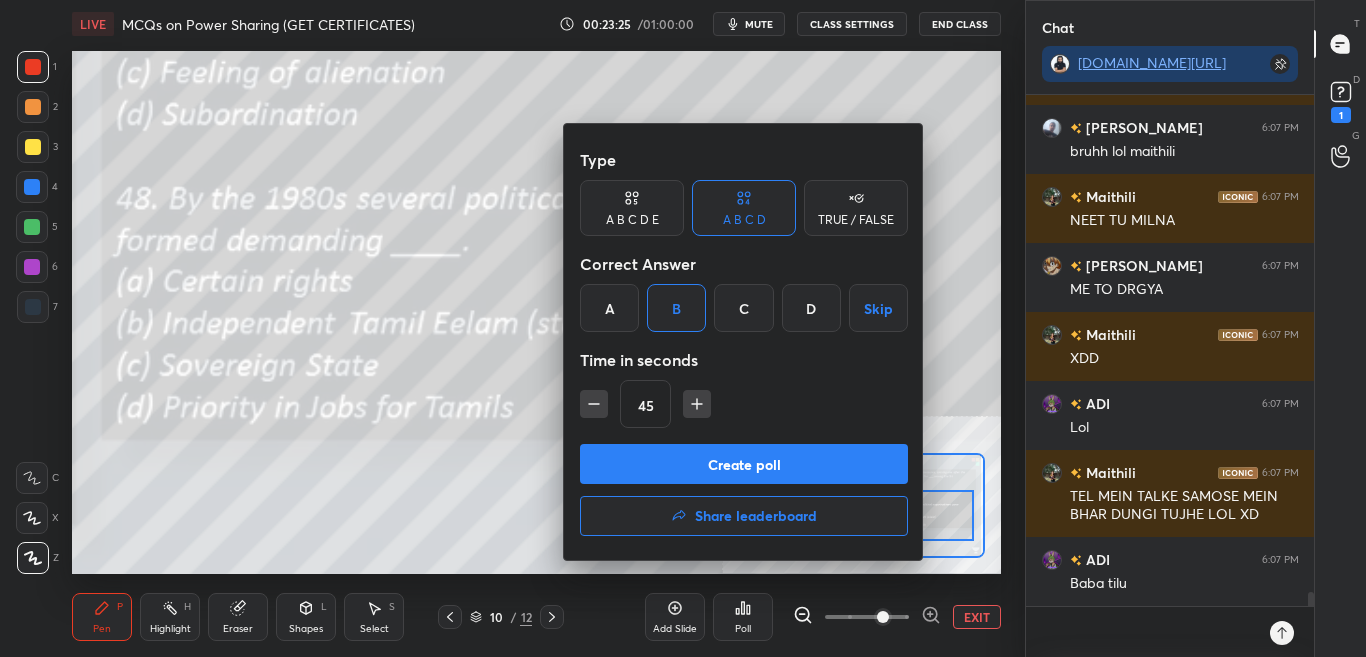 click on "Create poll" at bounding box center (744, 464) 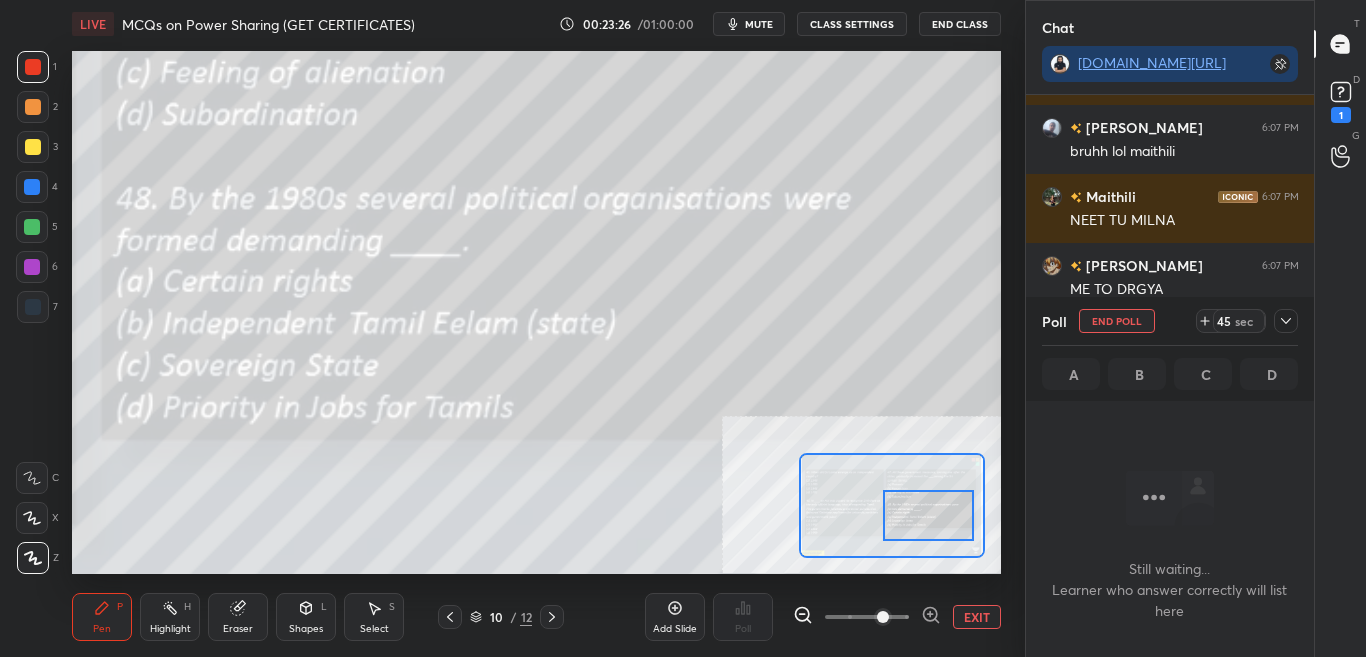scroll, scrollTop: 299, scrollLeft: 282, axis: both 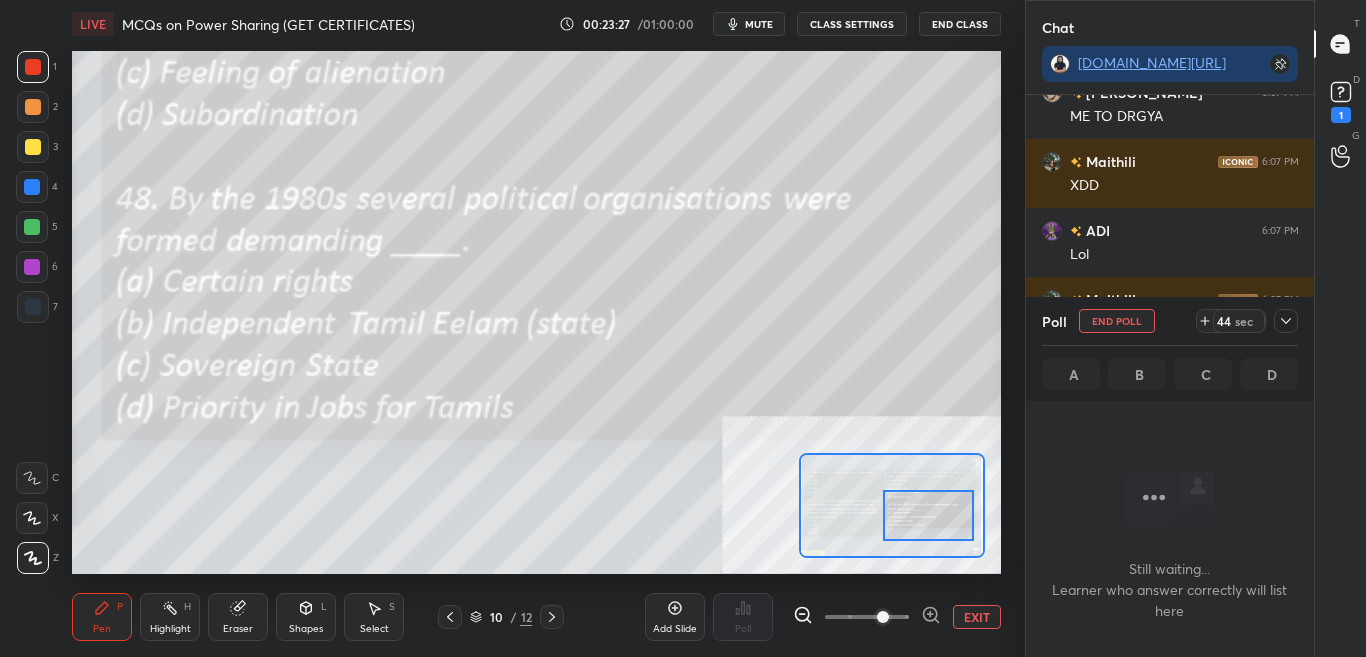 click 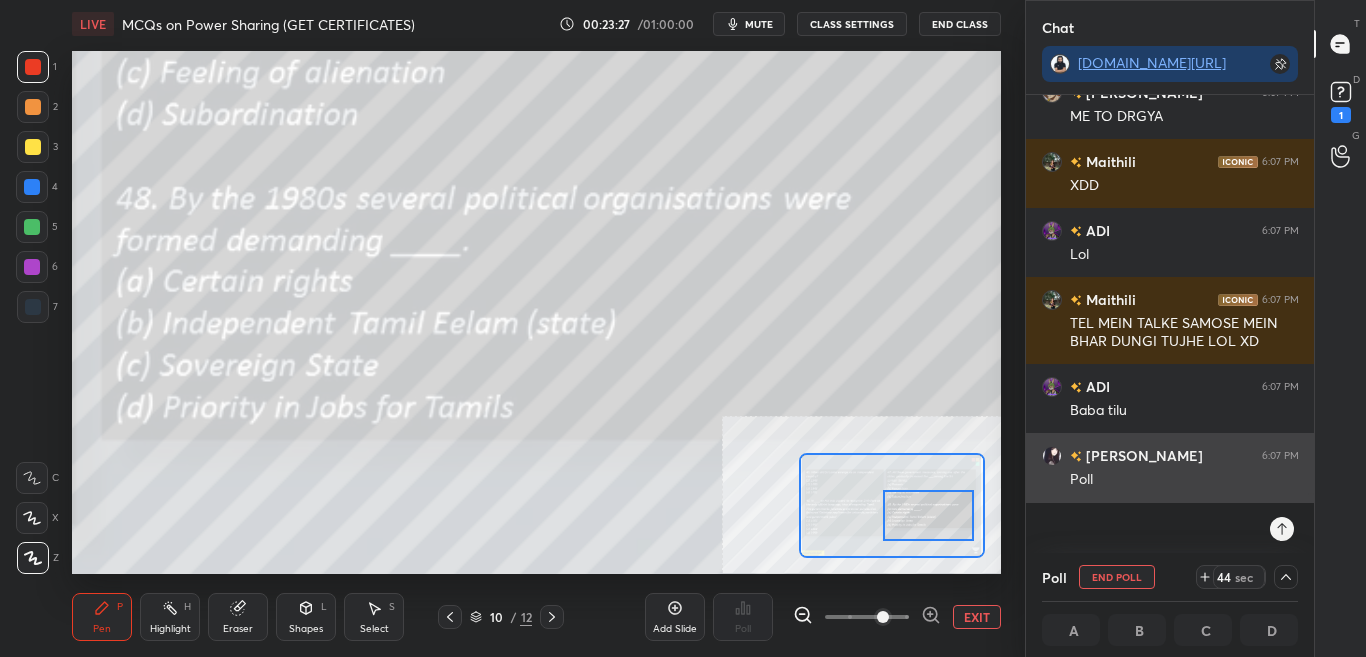 scroll, scrollTop: 18217, scrollLeft: 0, axis: vertical 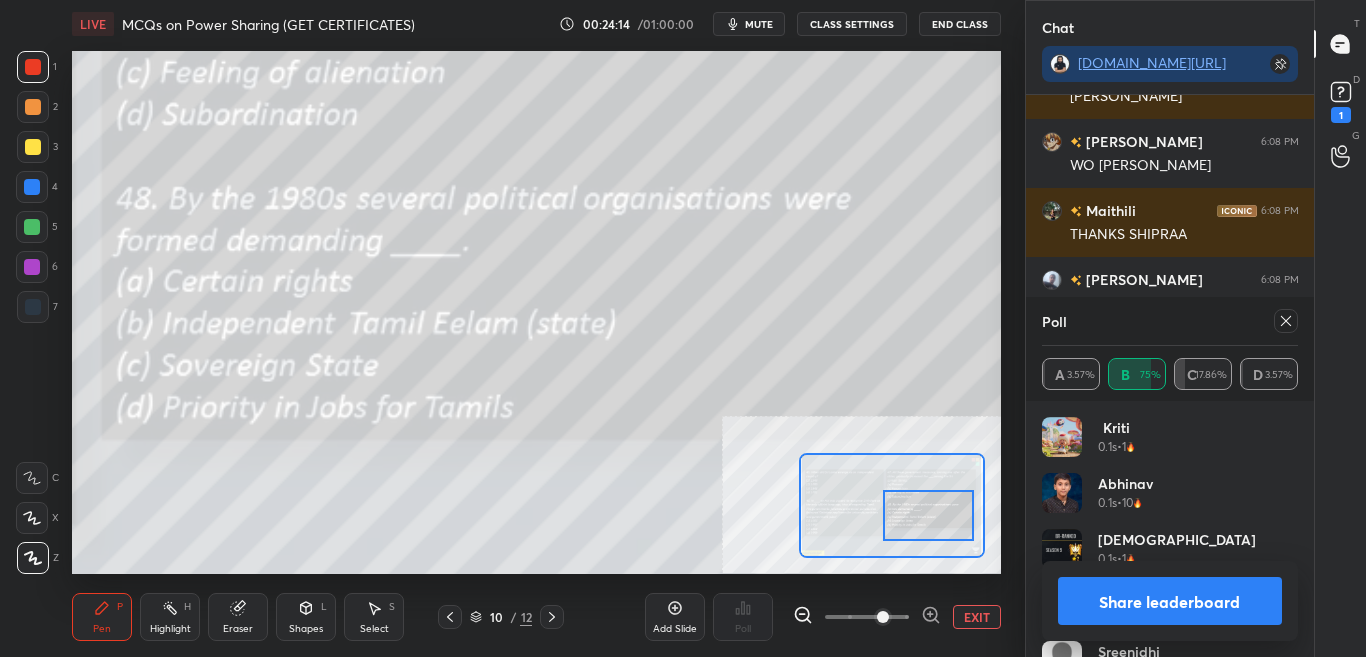 click at bounding box center [1286, 321] 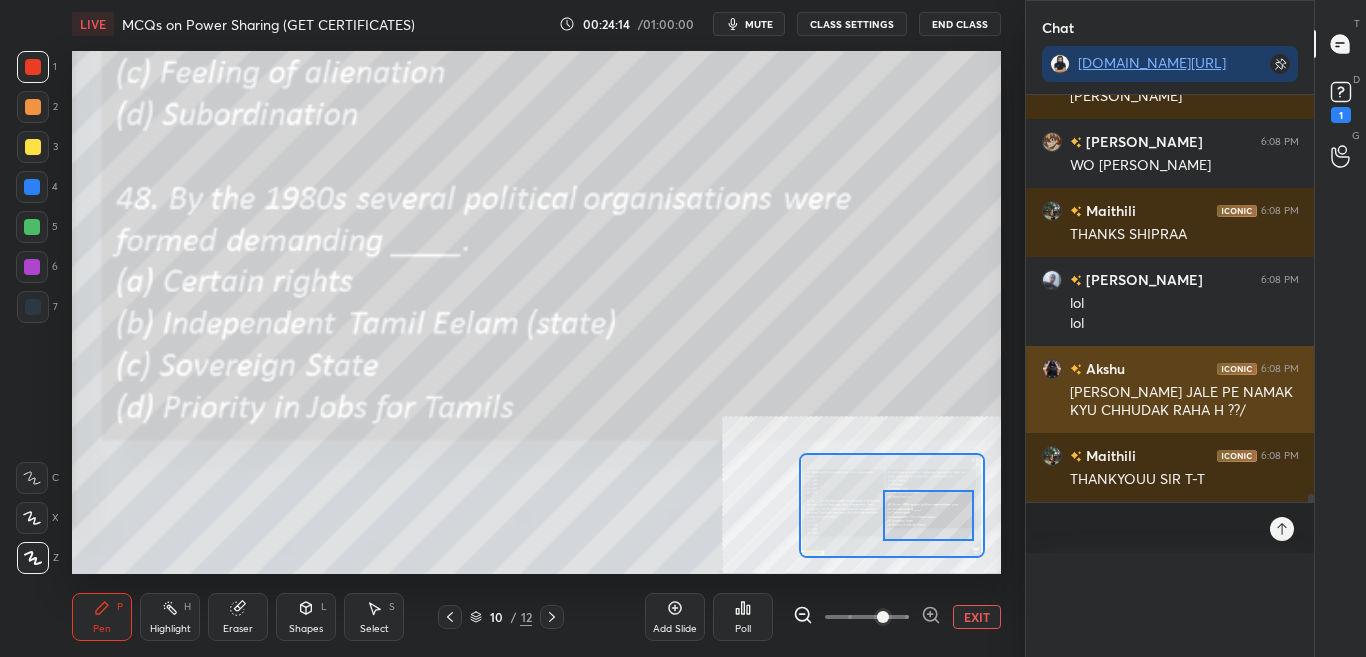 scroll, scrollTop: 0, scrollLeft: 0, axis: both 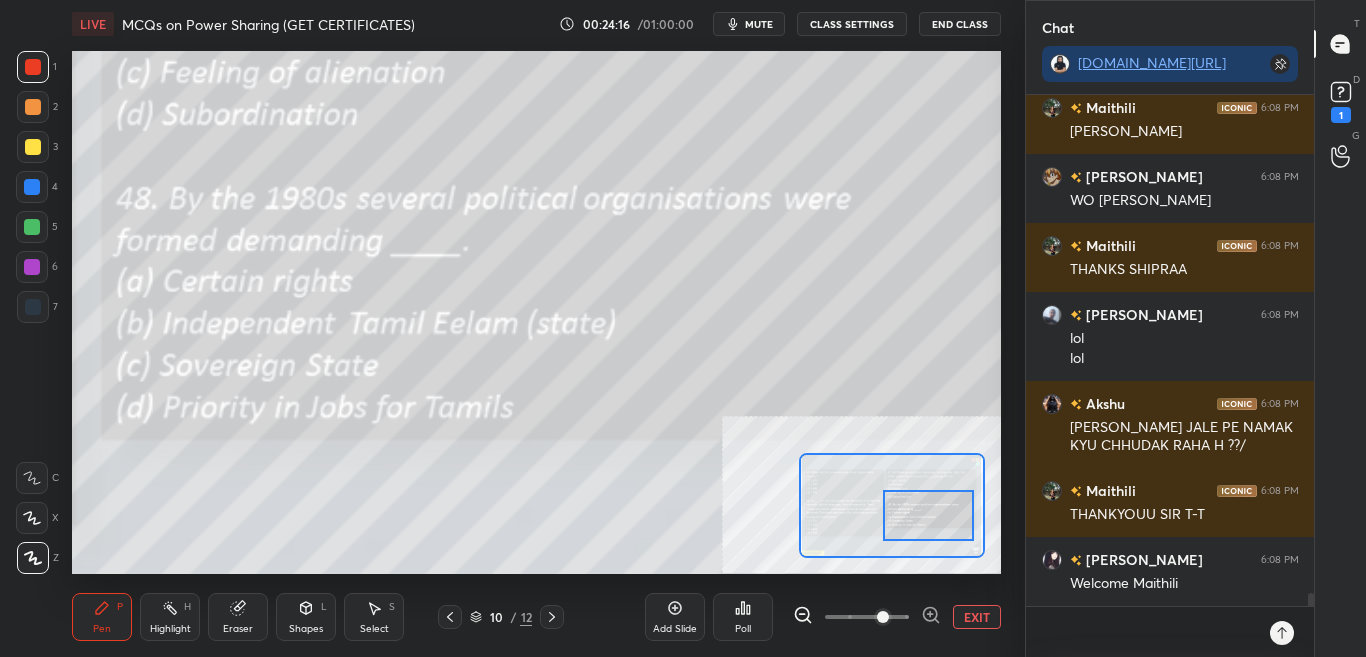 click 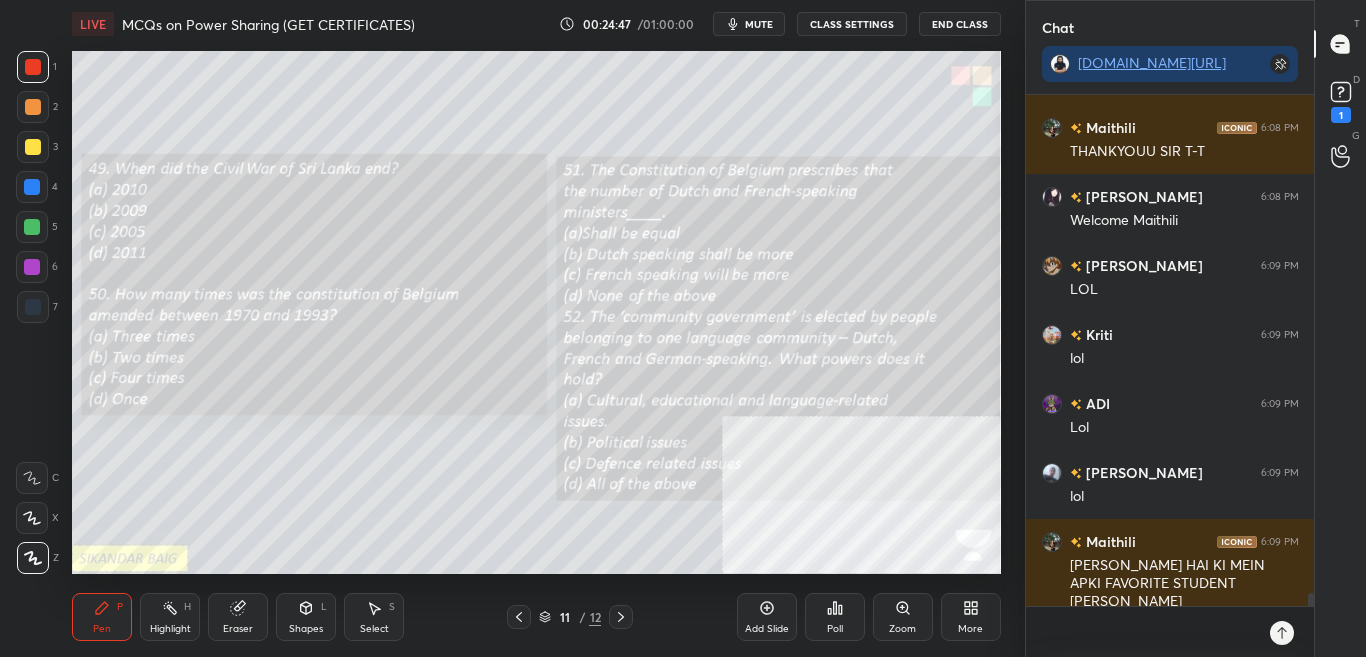 click on "Poll" at bounding box center [835, 617] 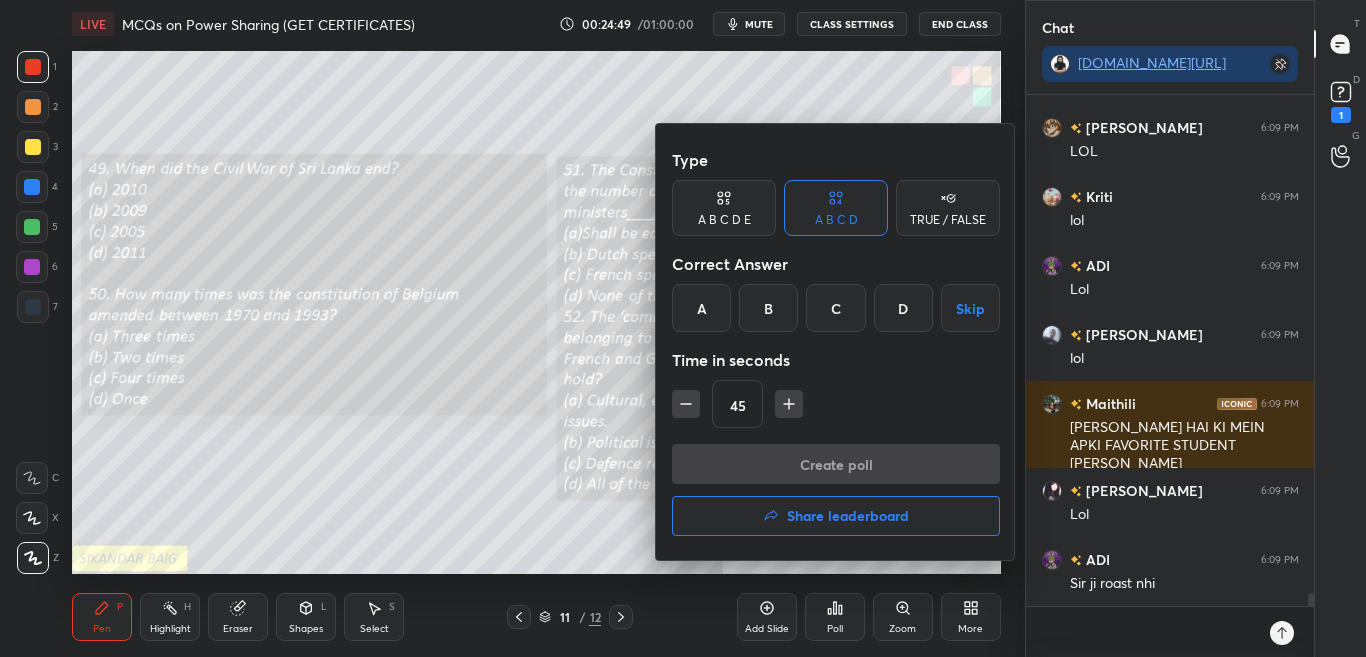 click on "B" at bounding box center (768, 308) 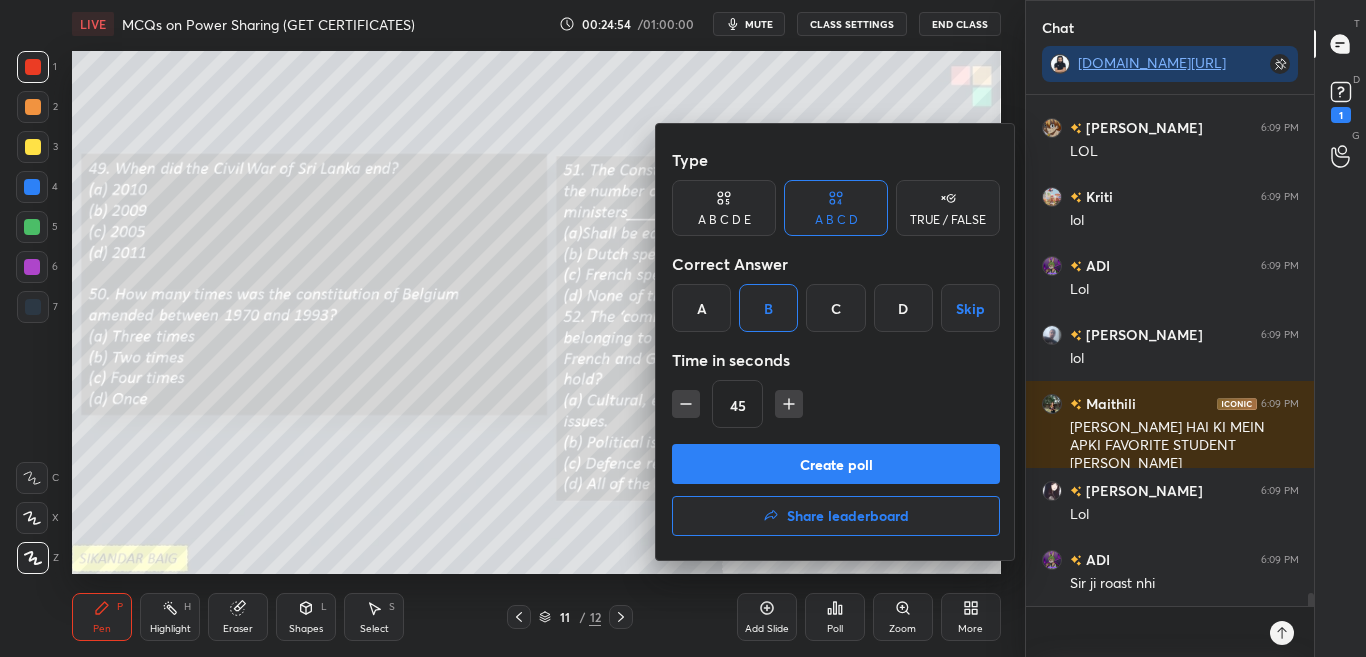 click on "Create poll" at bounding box center (836, 464) 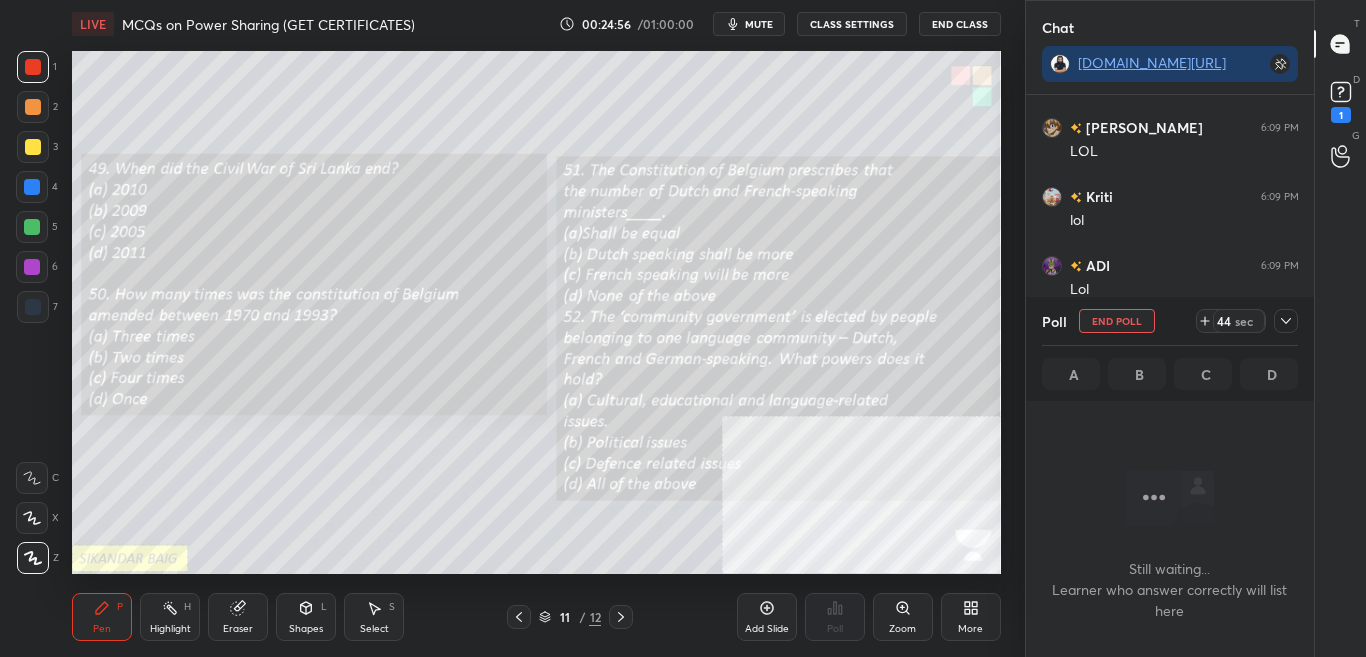 click 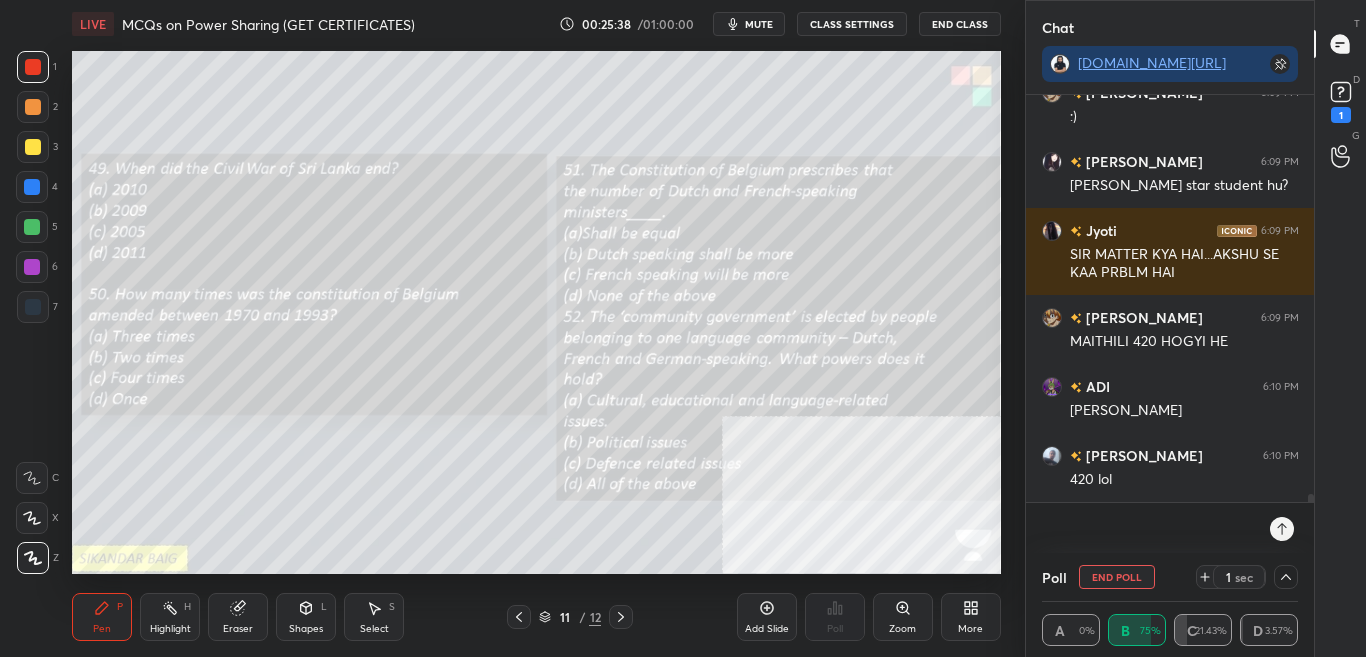 scroll, scrollTop: 20680, scrollLeft: 0, axis: vertical 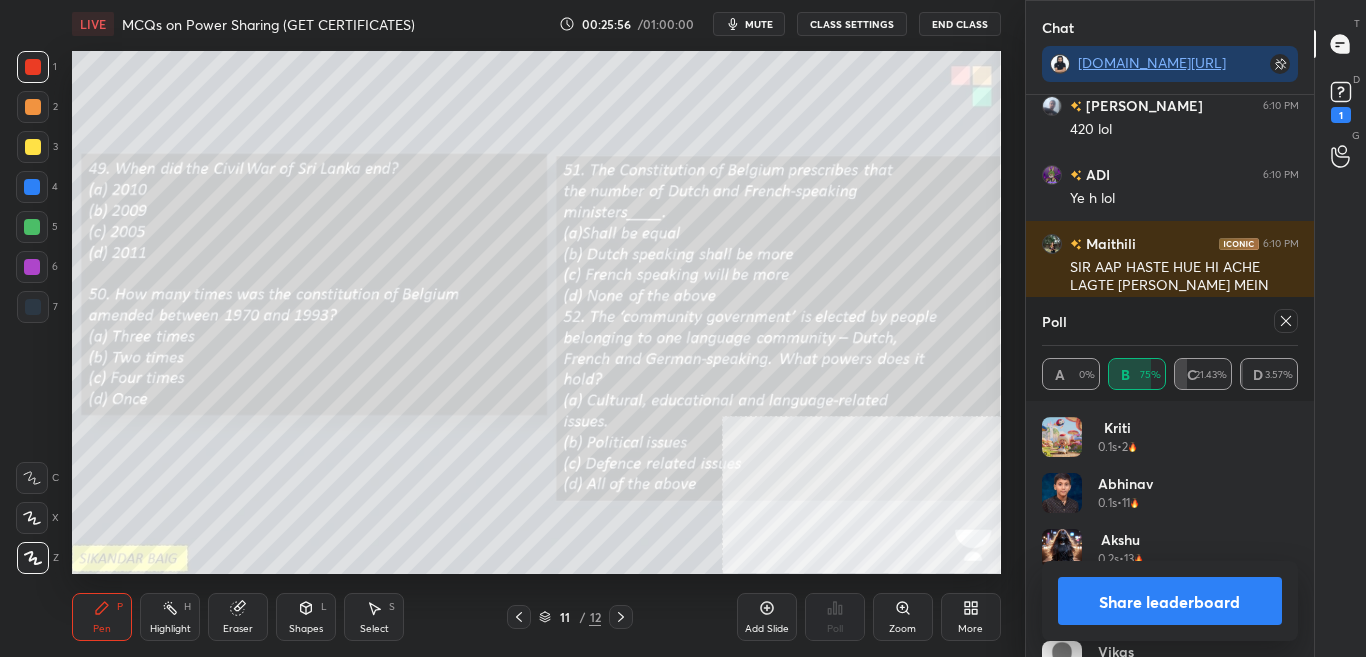 click 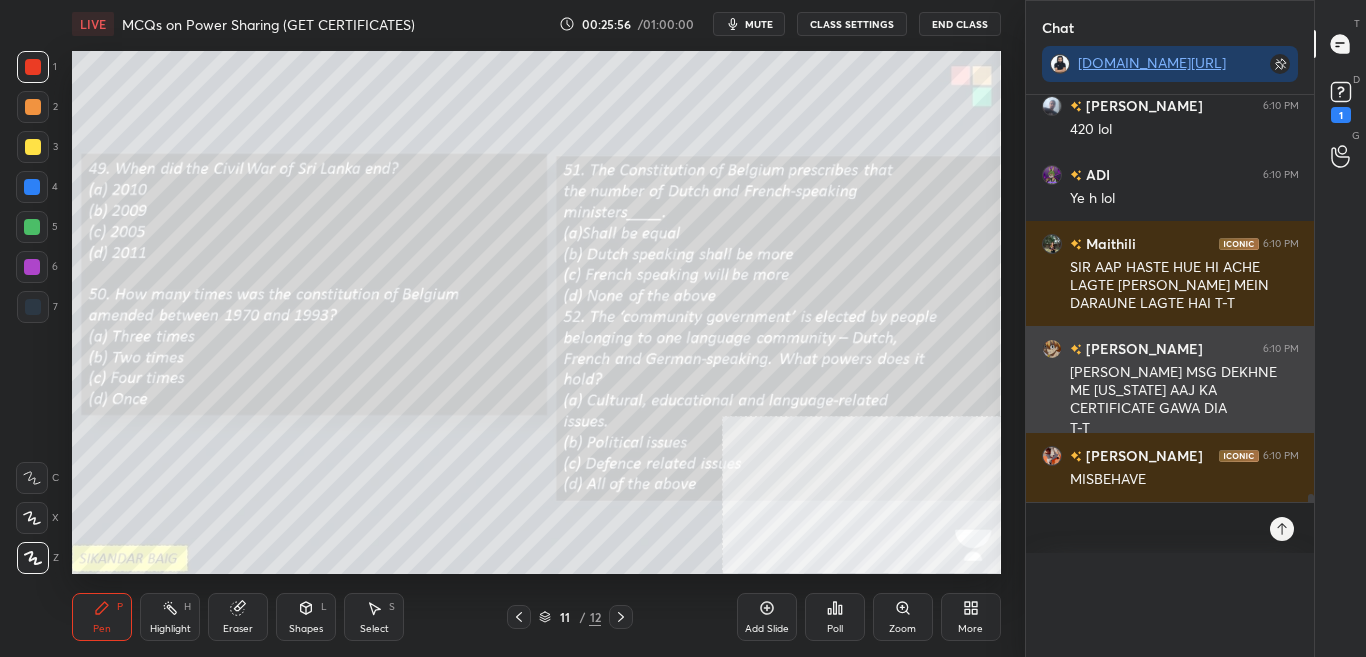scroll, scrollTop: 0, scrollLeft: 0, axis: both 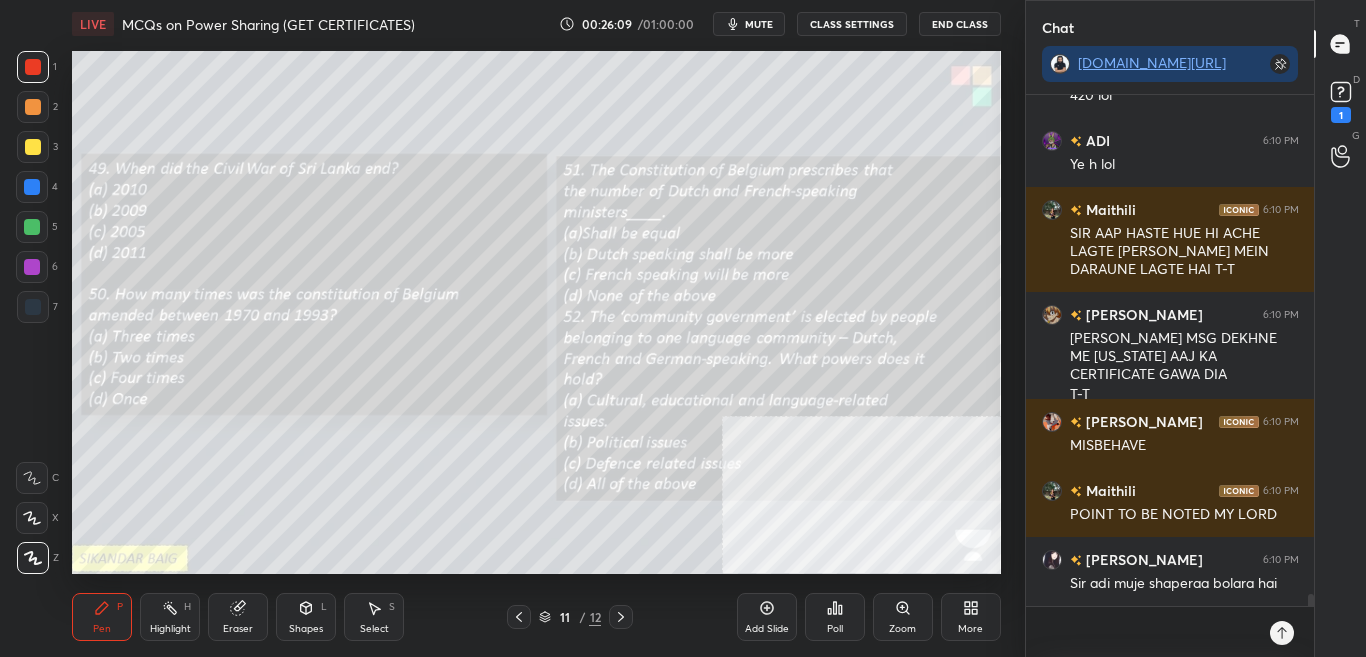 click on "Poll" at bounding box center (835, 629) 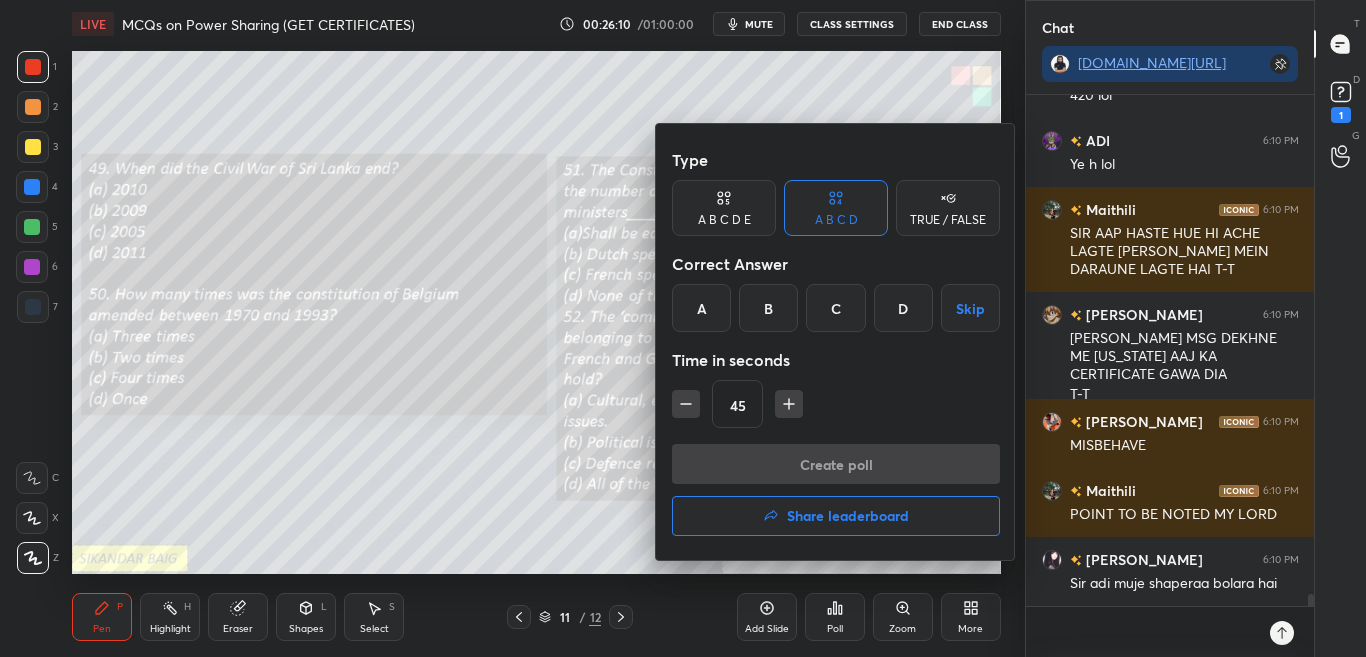 click on "C" at bounding box center [835, 308] 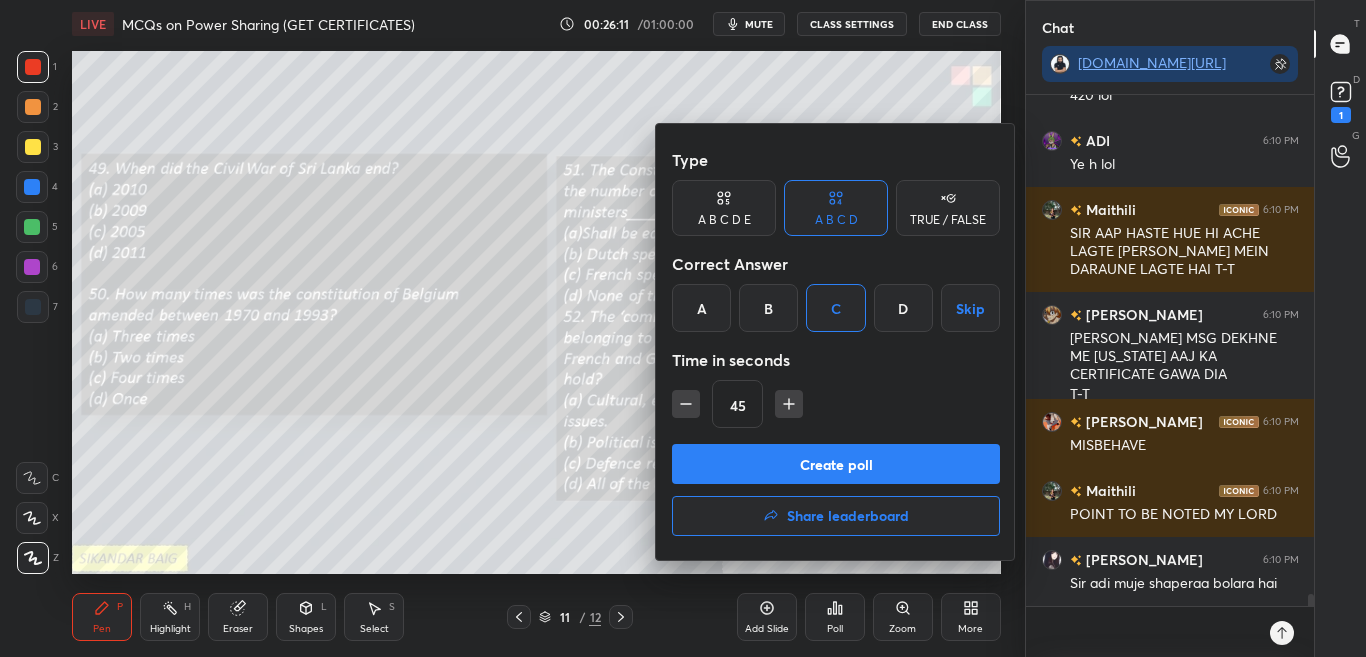 click on "Create poll" at bounding box center [836, 464] 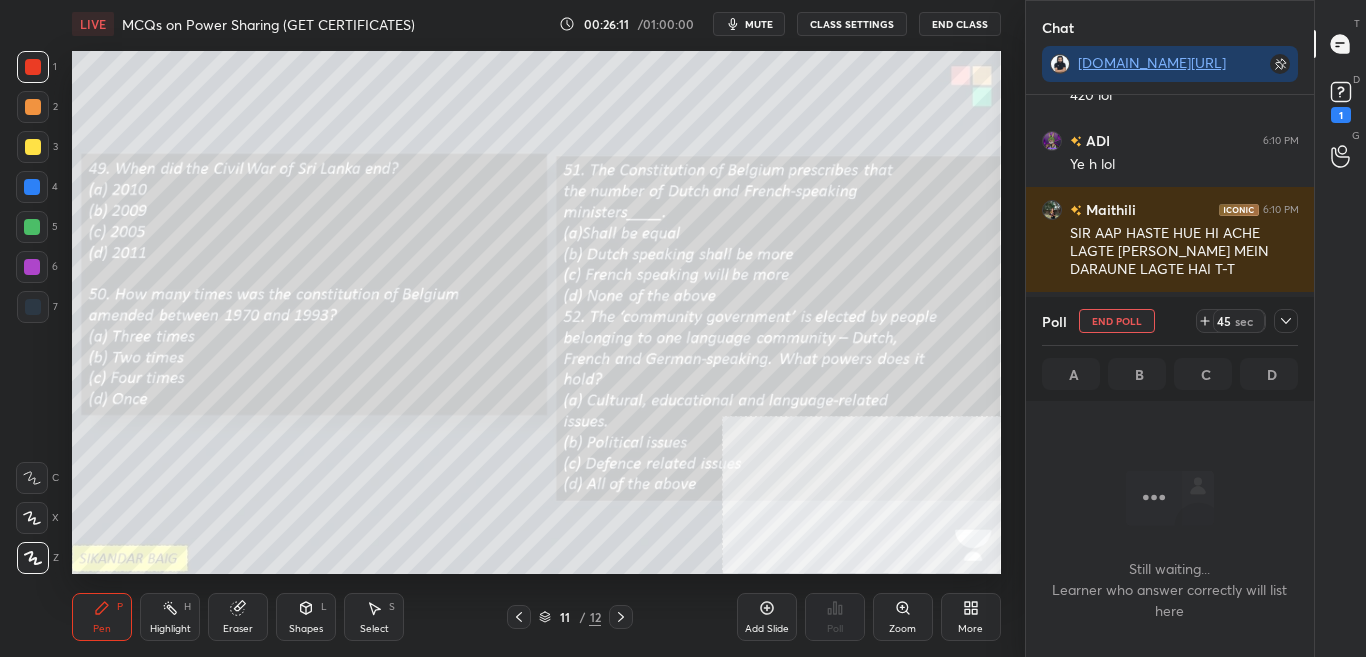 scroll, scrollTop: 280, scrollLeft: 282, axis: both 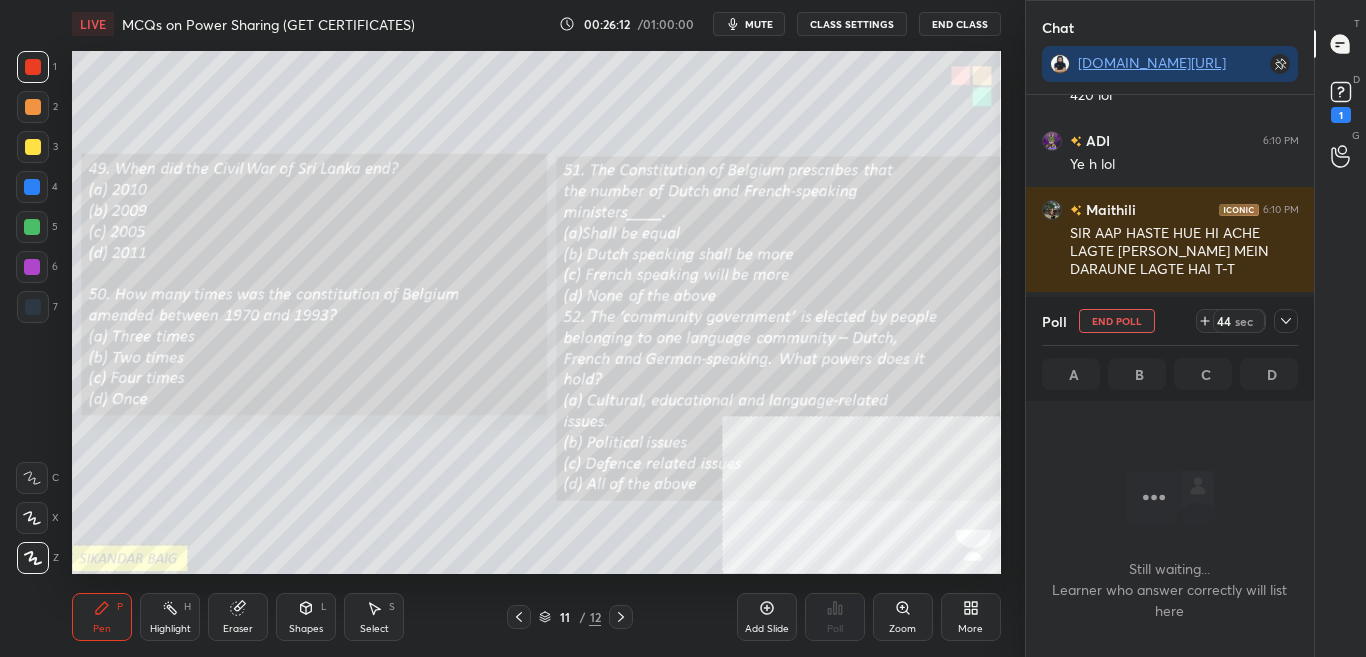 click 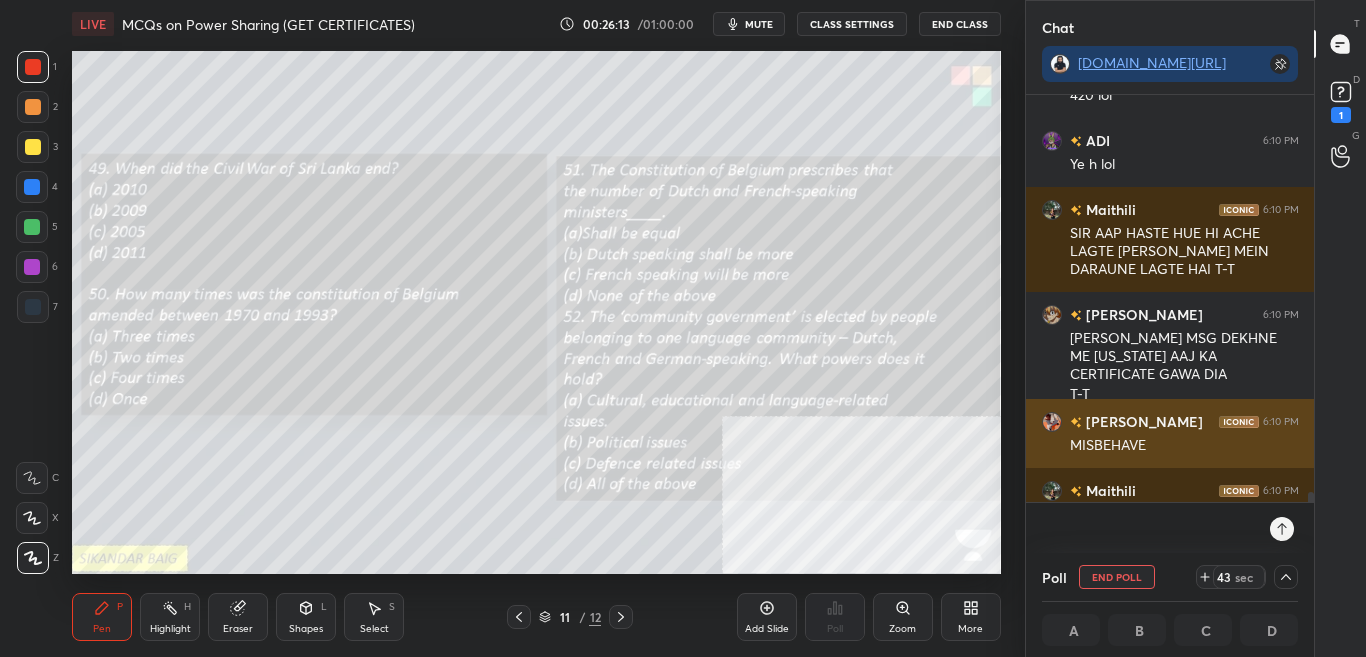 scroll, scrollTop: 1, scrollLeft: 7, axis: both 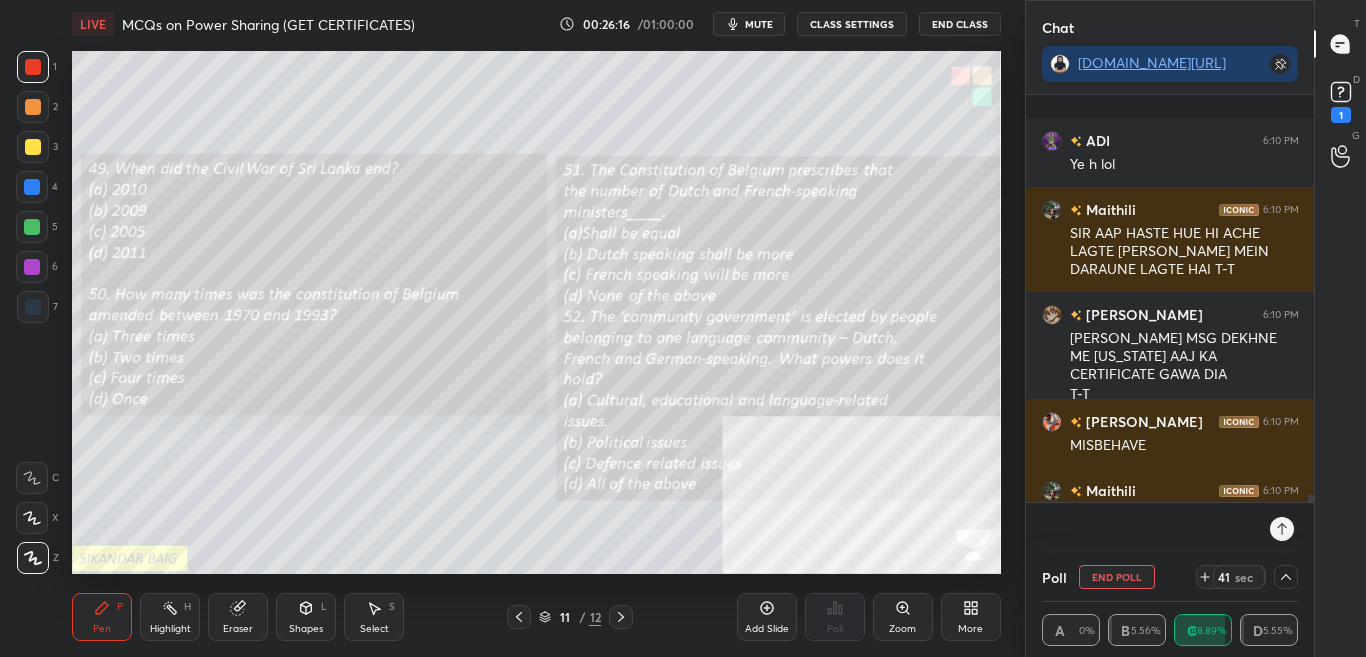 click at bounding box center [1311, 502] 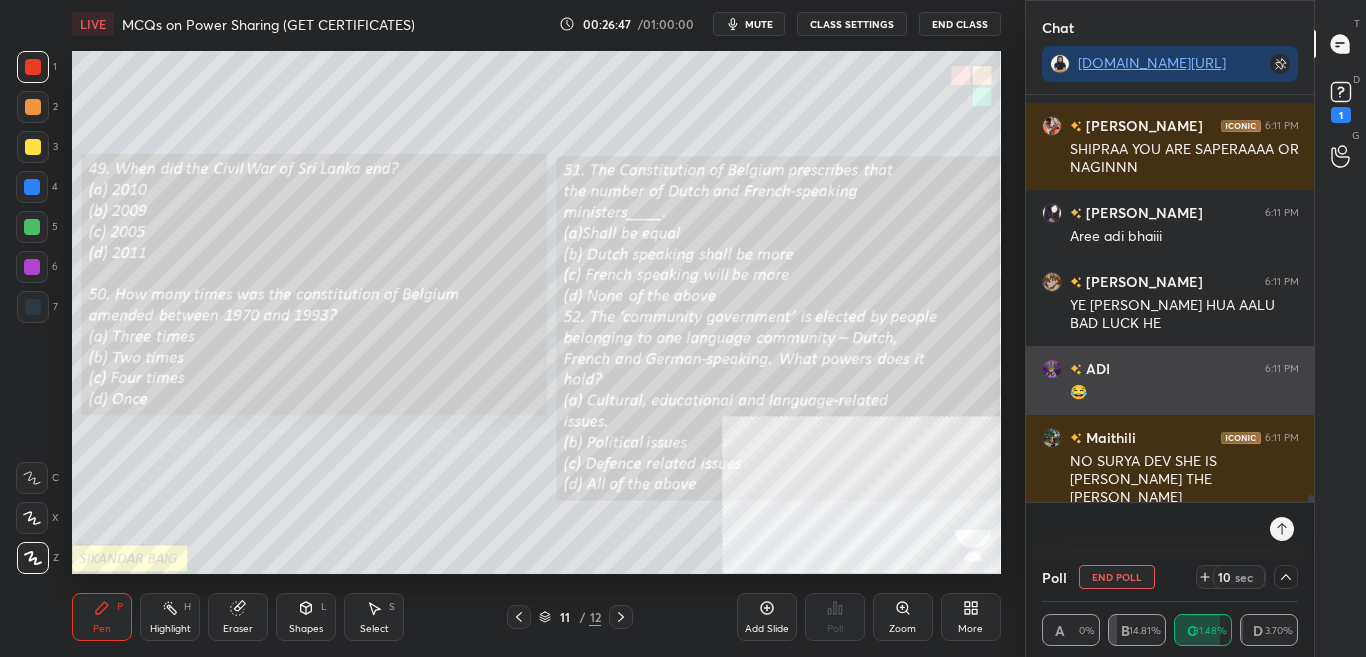 scroll, scrollTop: 21899, scrollLeft: 0, axis: vertical 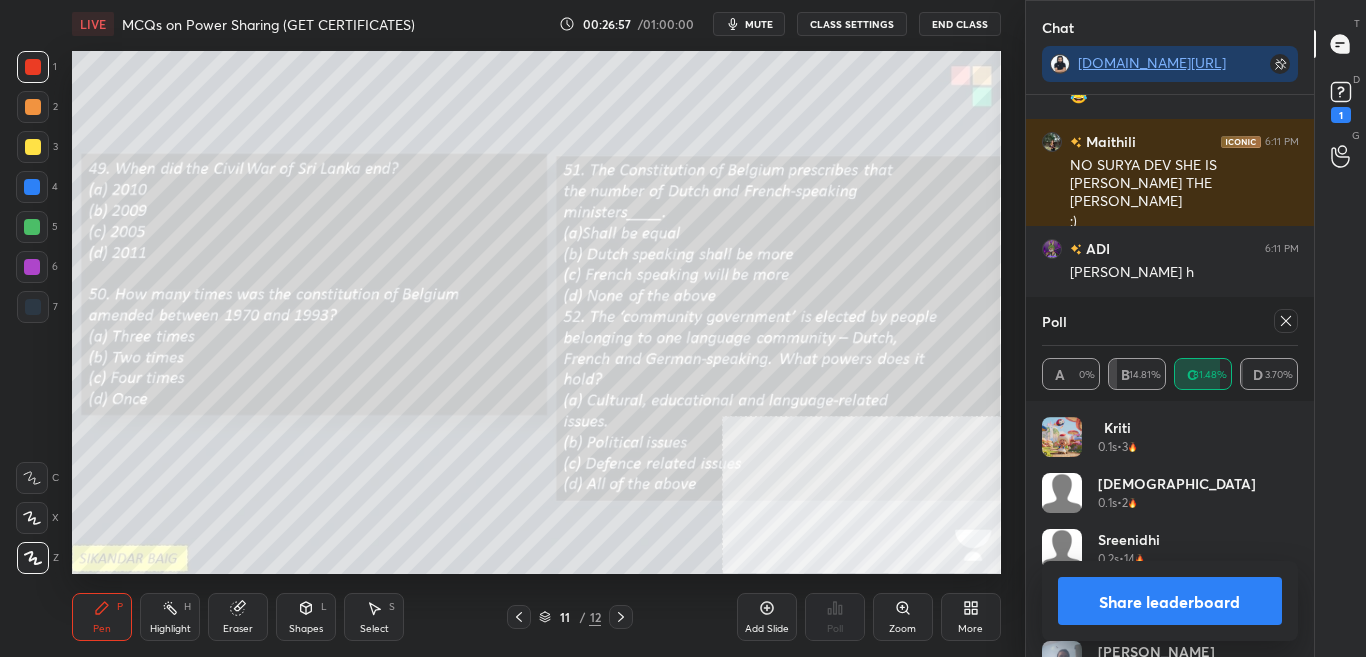 click on "Share leaderboard" at bounding box center [1170, 601] 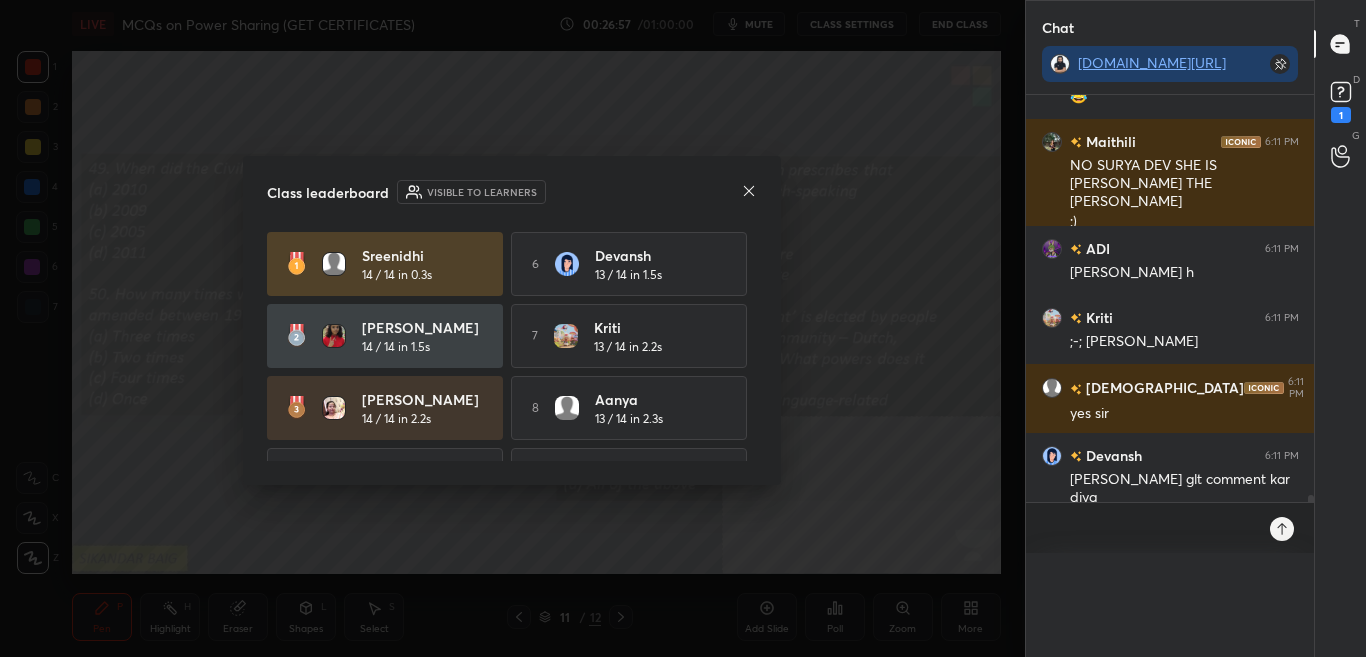 scroll, scrollTop: 0, scrollLeft: 0, axis: both 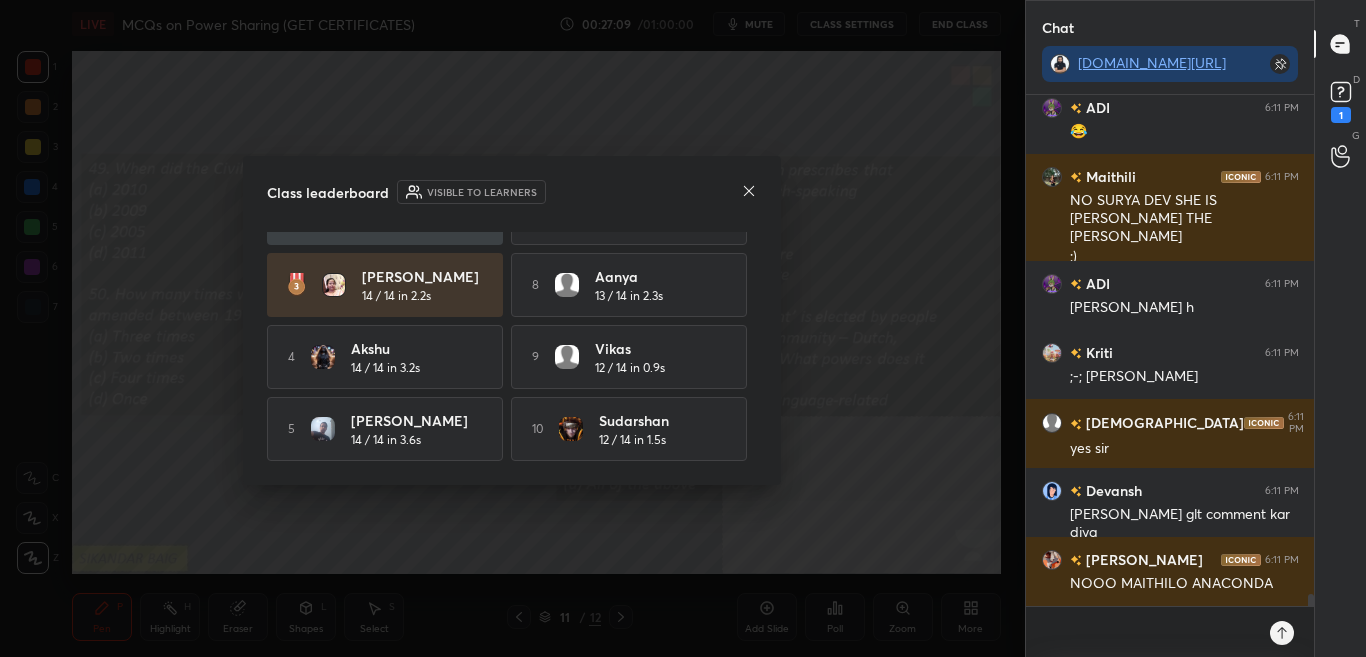drag, startPoint x: 740, startPoint y: 189, endPoint x: 764, endPoint y: 206, distance: 29.410883 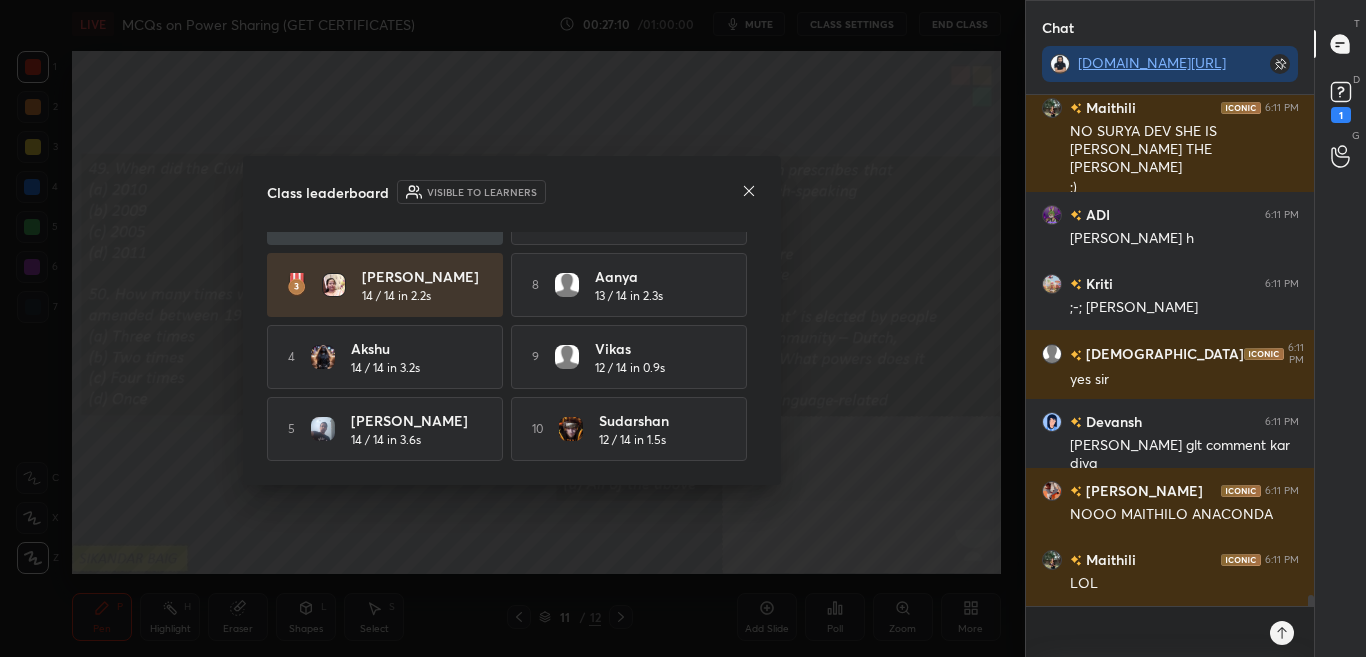 click 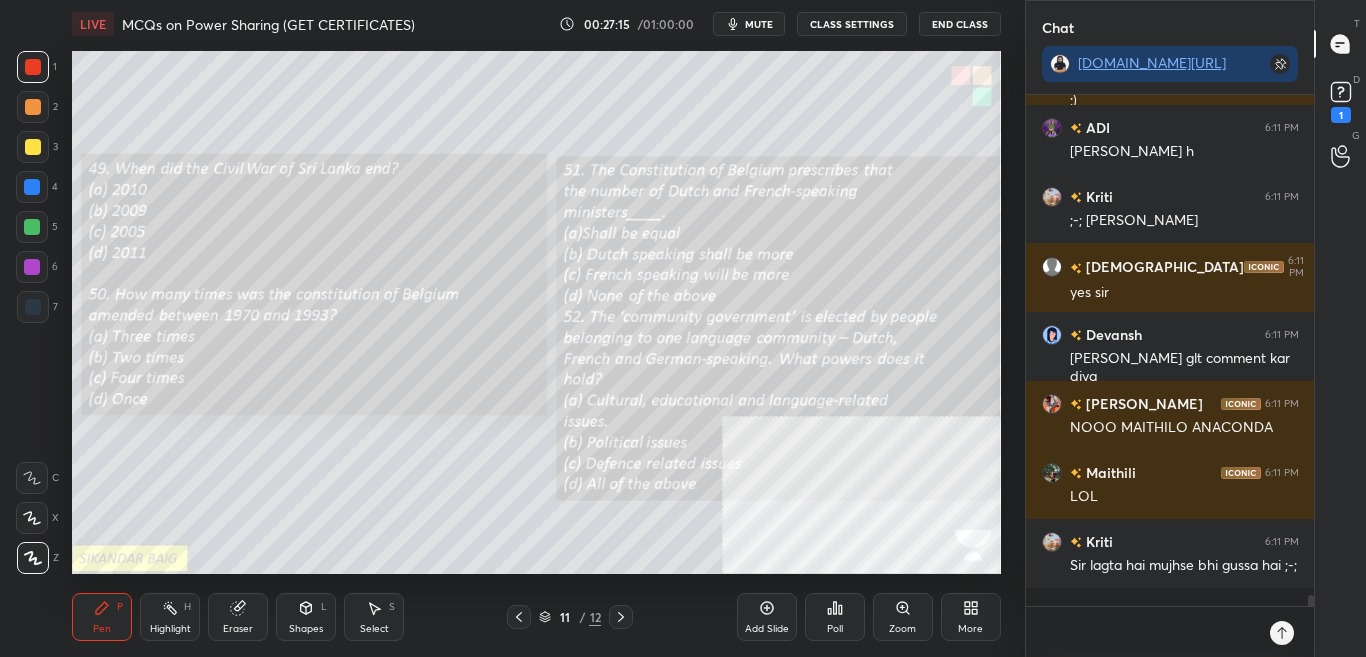 click on "Zoom" at bounding box center [903, 617] 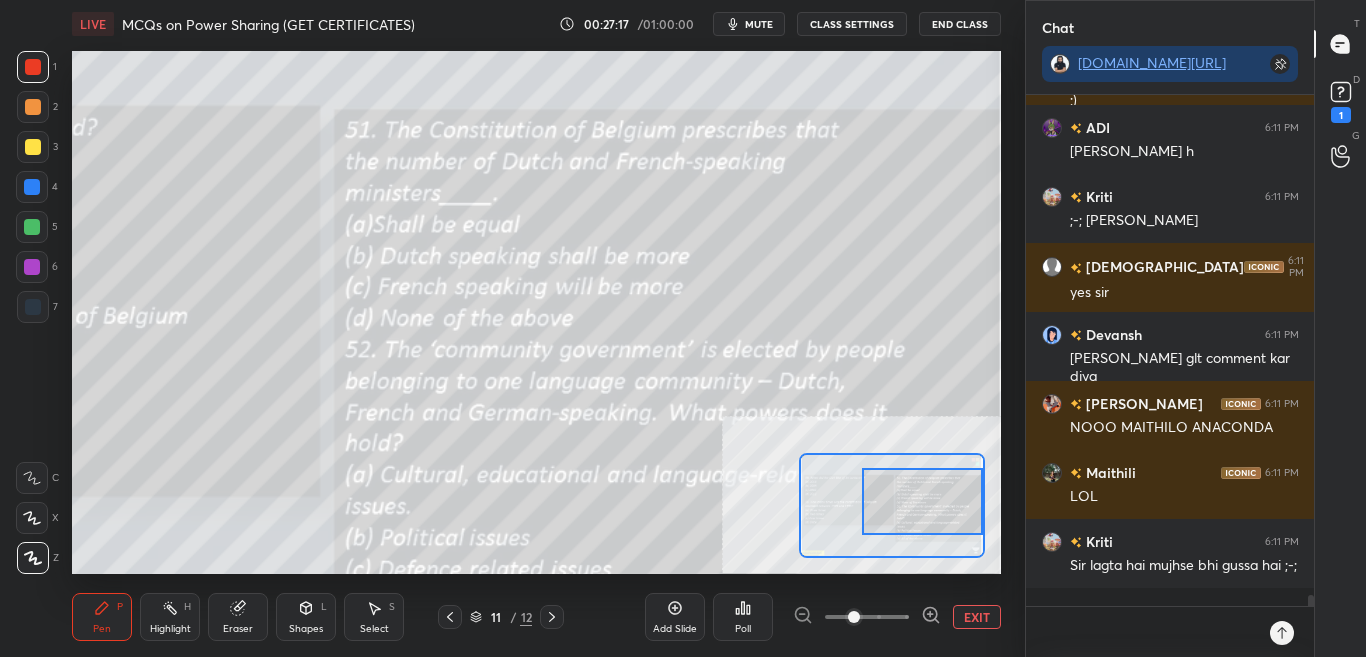drag, startPoint x: 950, startPoint y: 532, endPoint x: 962, endPoint y: 531, distance: 12.0415945 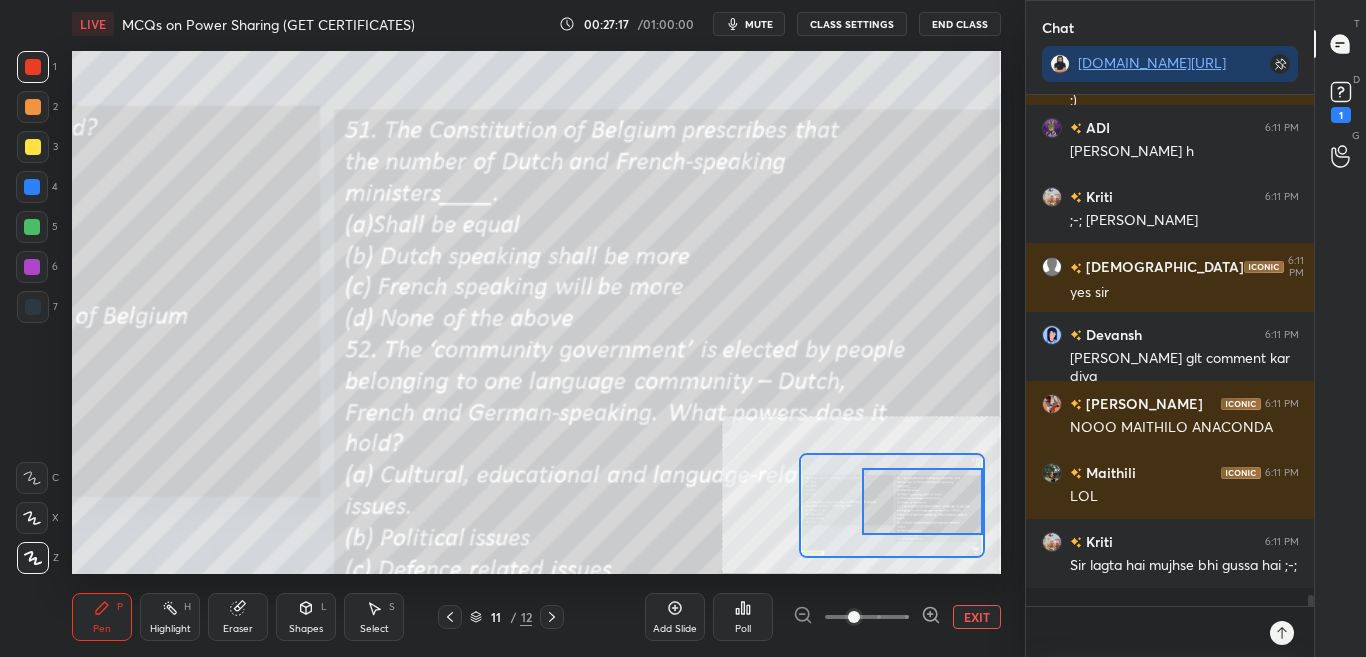 click at bounding box center (922, 501) 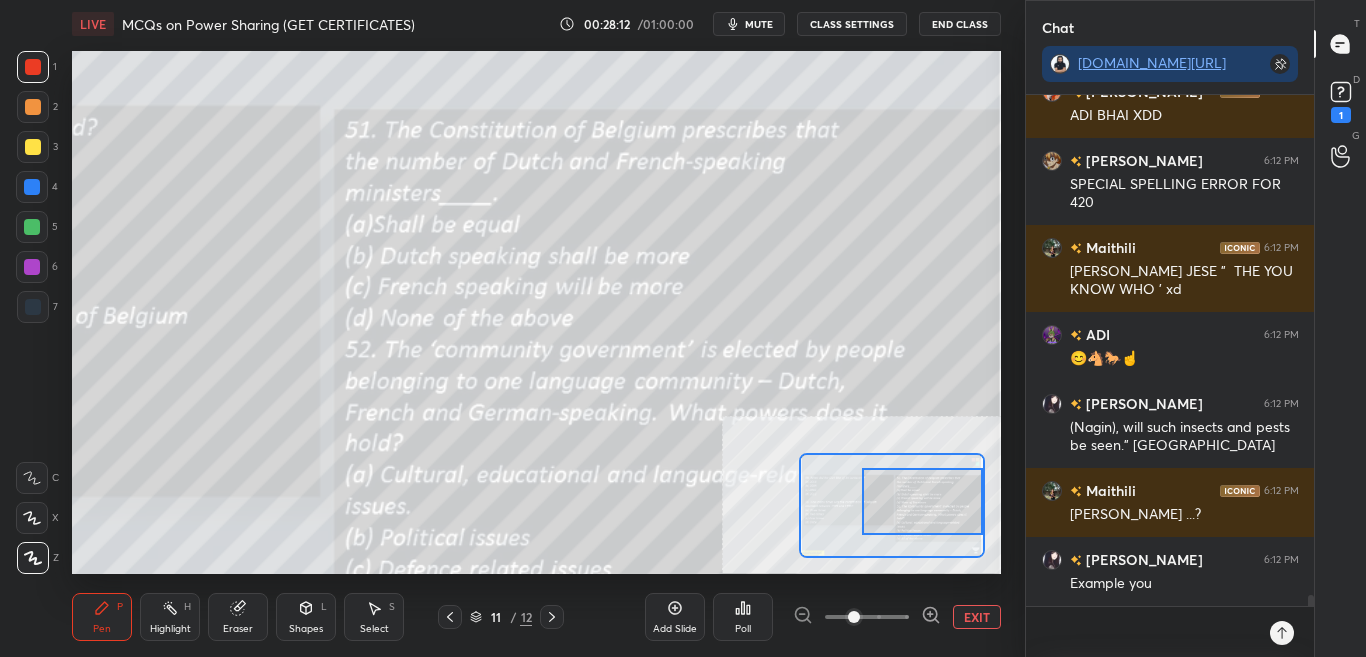 scroll, scrollTop: 23234, scrollLeft: 0, axis: vertical 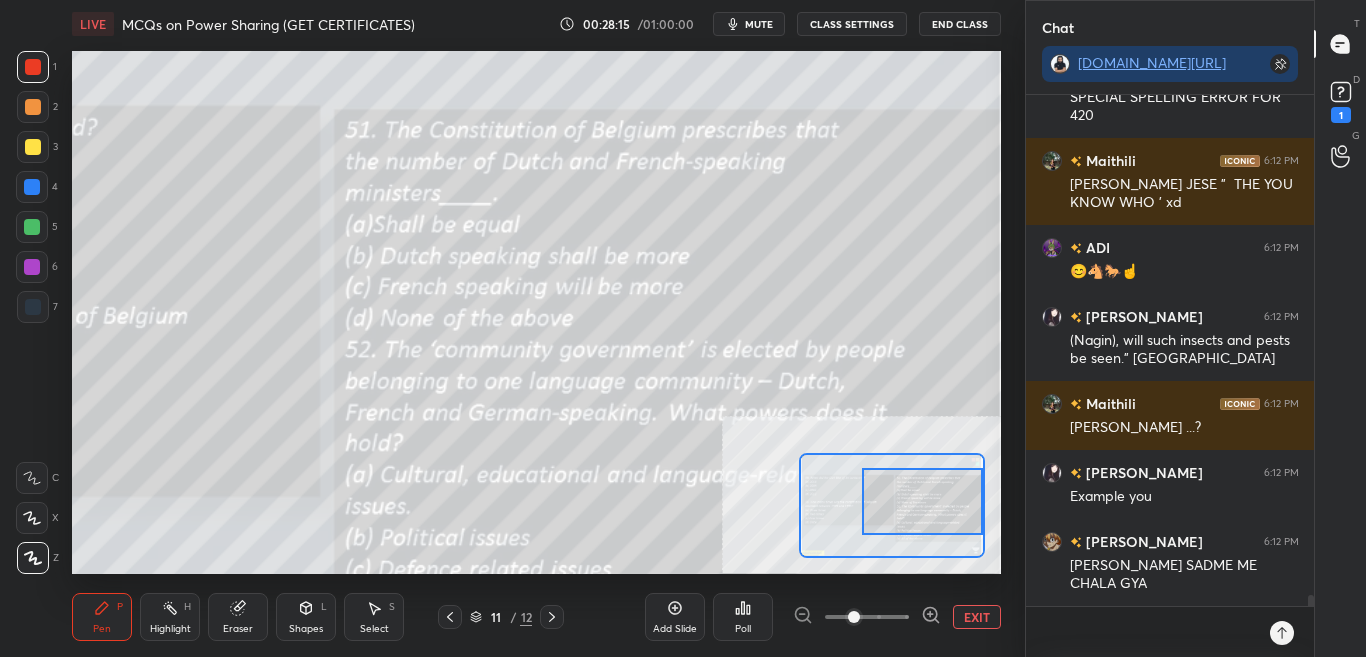 click on "Poll" at bounding box center (743, 617) 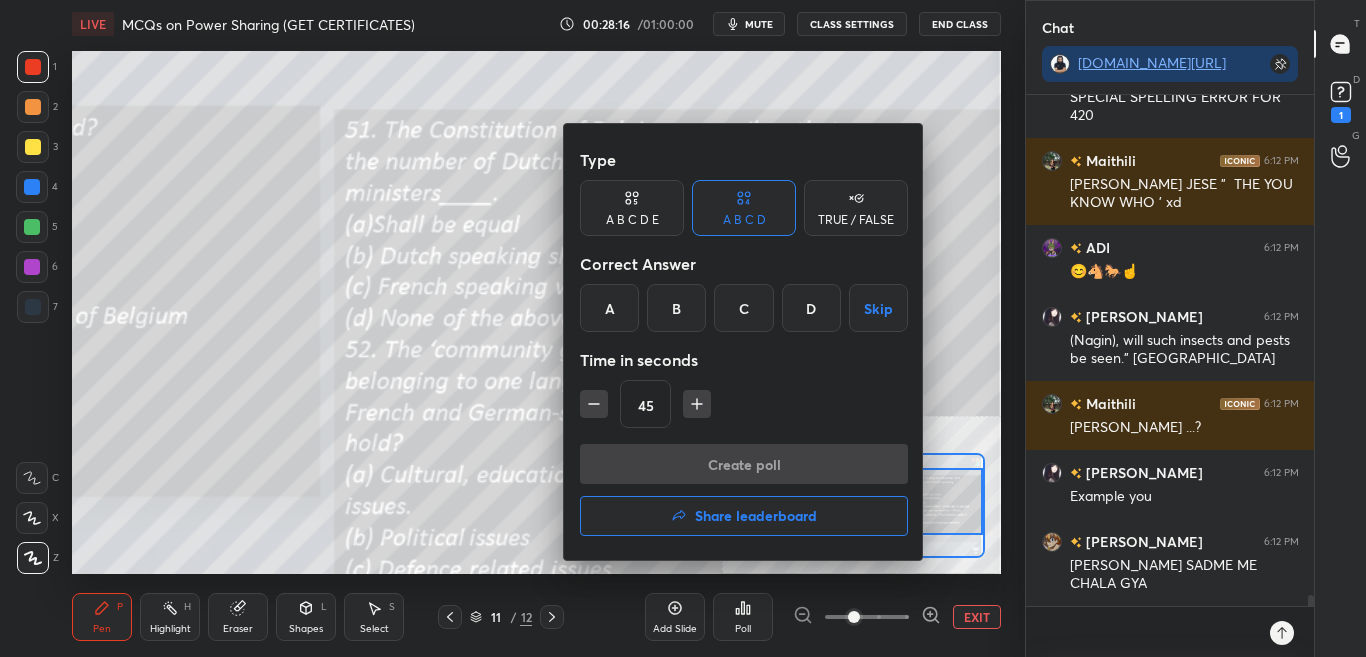 click at bounding box center (683, 328) 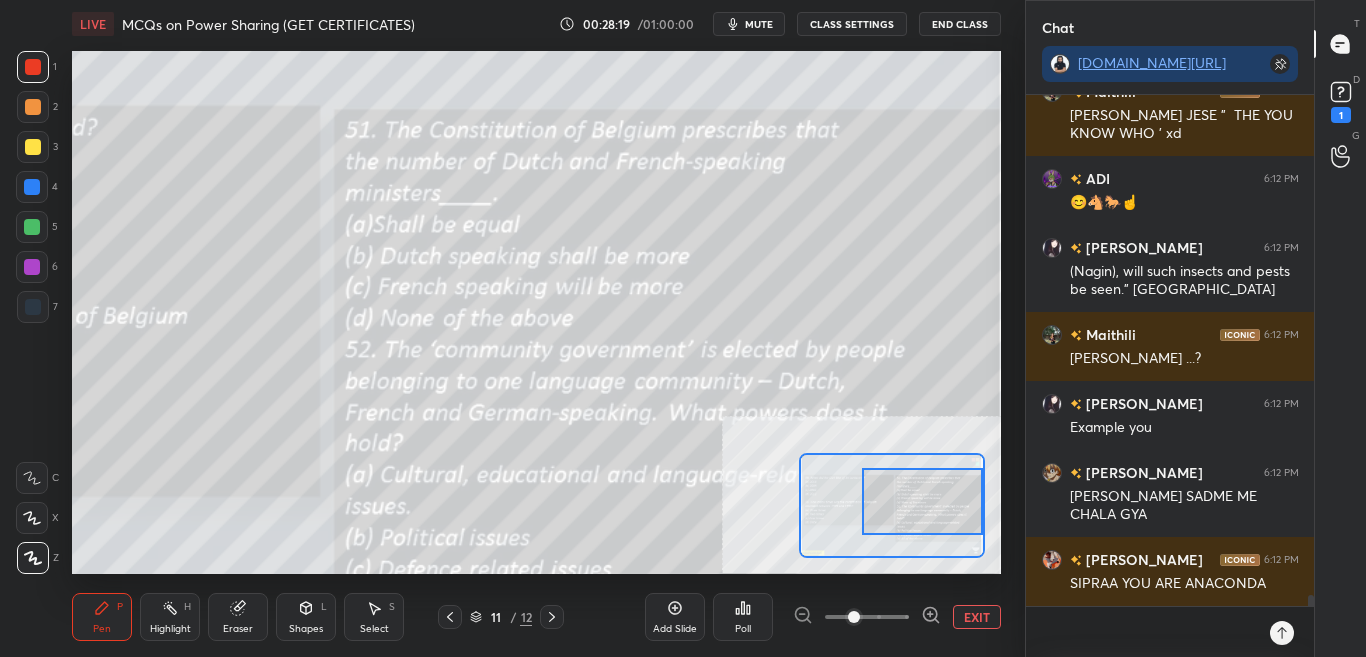 scroll, scrollTop: 23372, scrollLeft: 0, axis: vertical 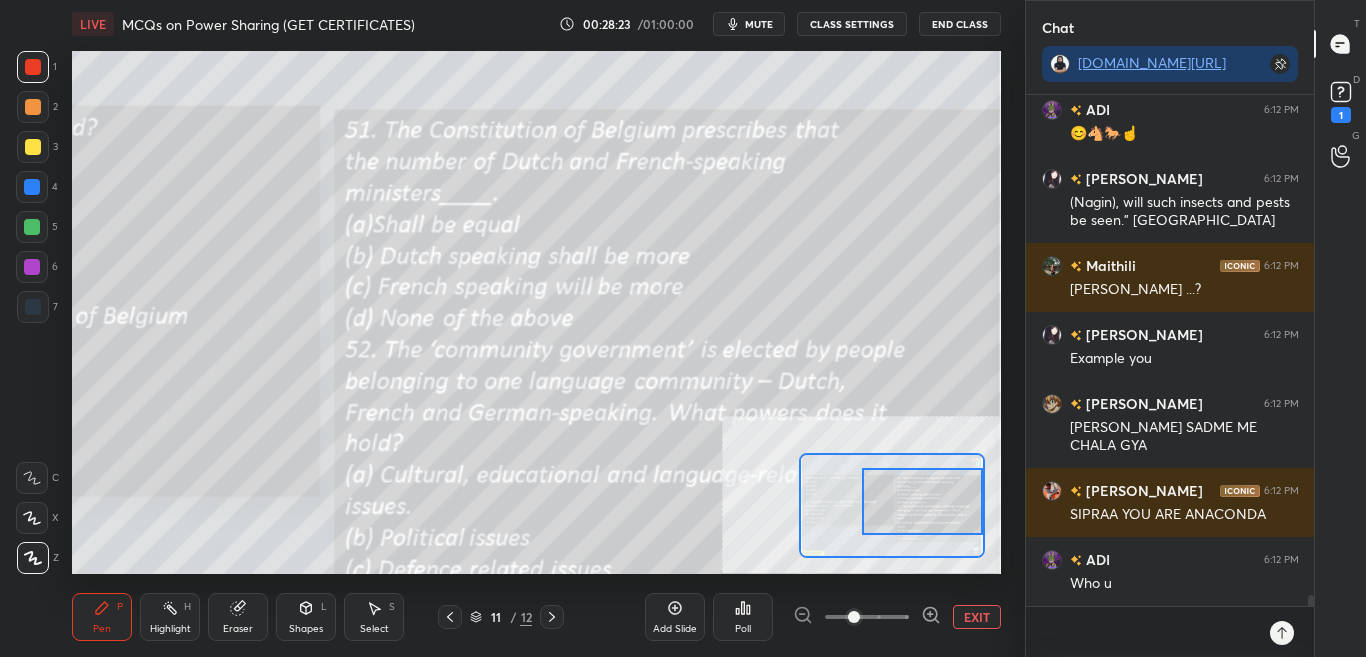 click on "Poll" at bounding box center (743, 617) 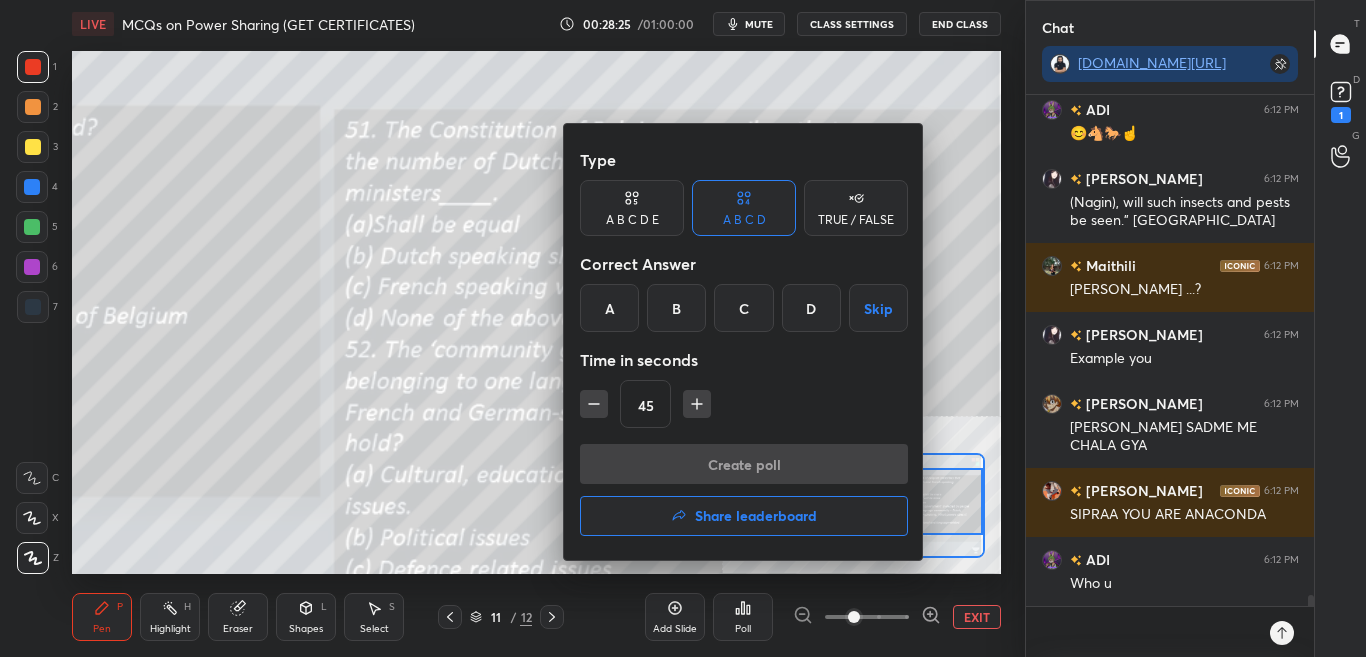 drag, startPoint x: 620, startPoint y: 311, endPoint x: 637, endPoint y: 360, distance: 51.86521 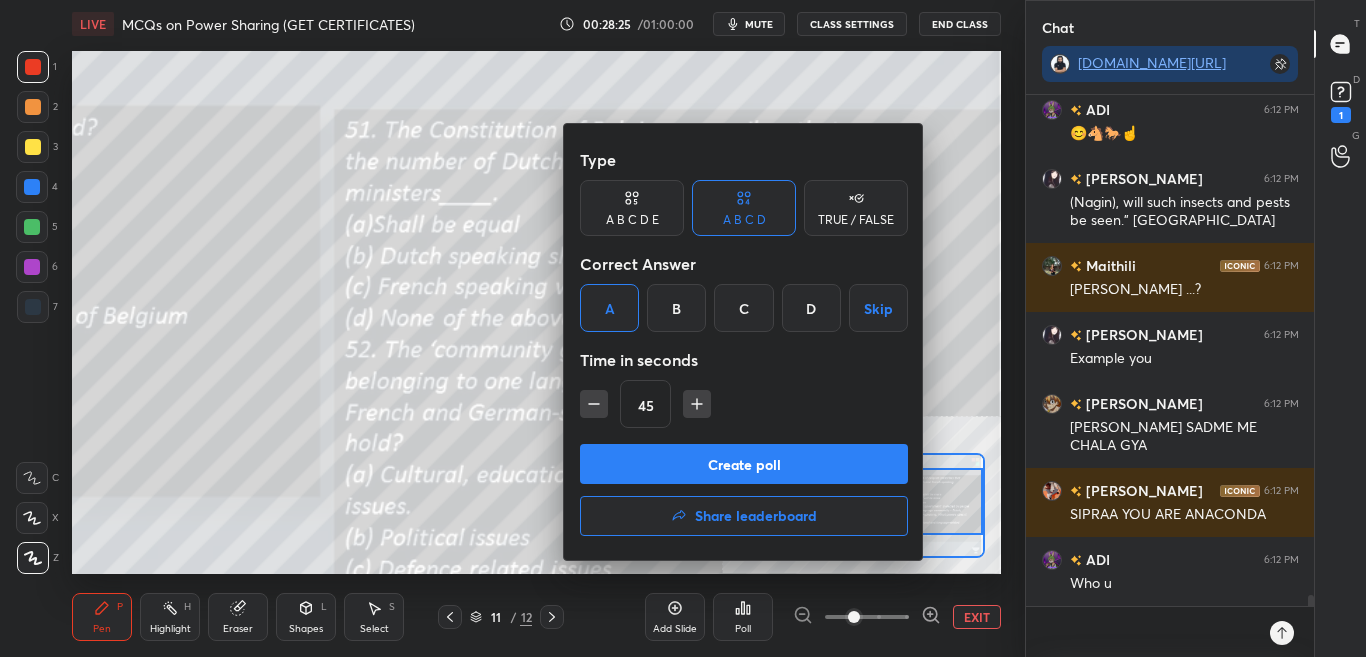 click on "Create poll" at bounding box center [744, 464] 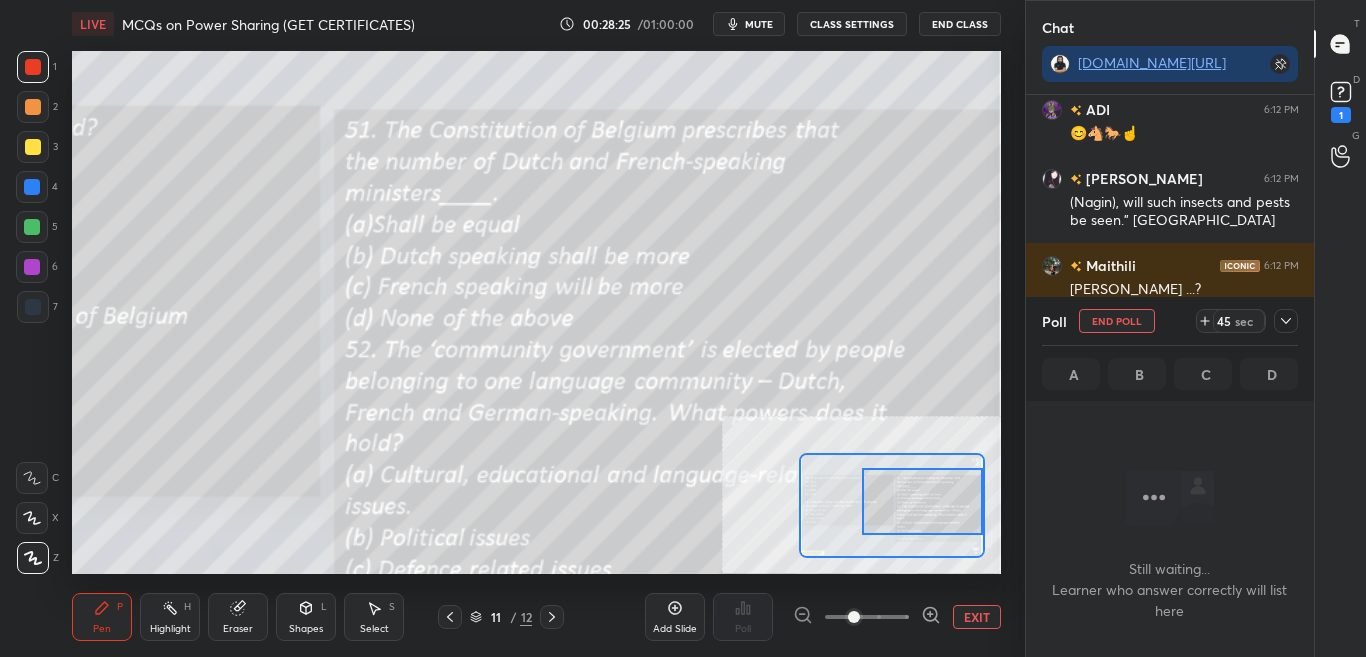 scroll, scrollTop: 290, scrollLeft: 282, axis: both 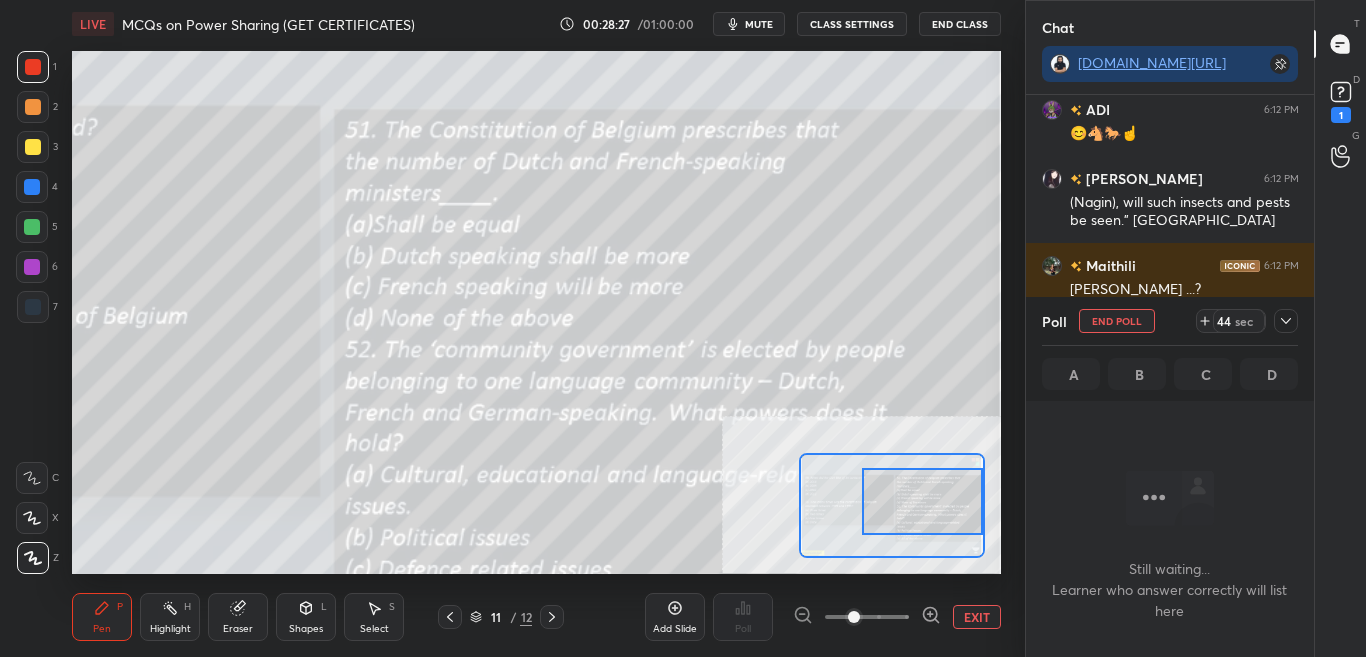 click at bounding box center (1286, 321) 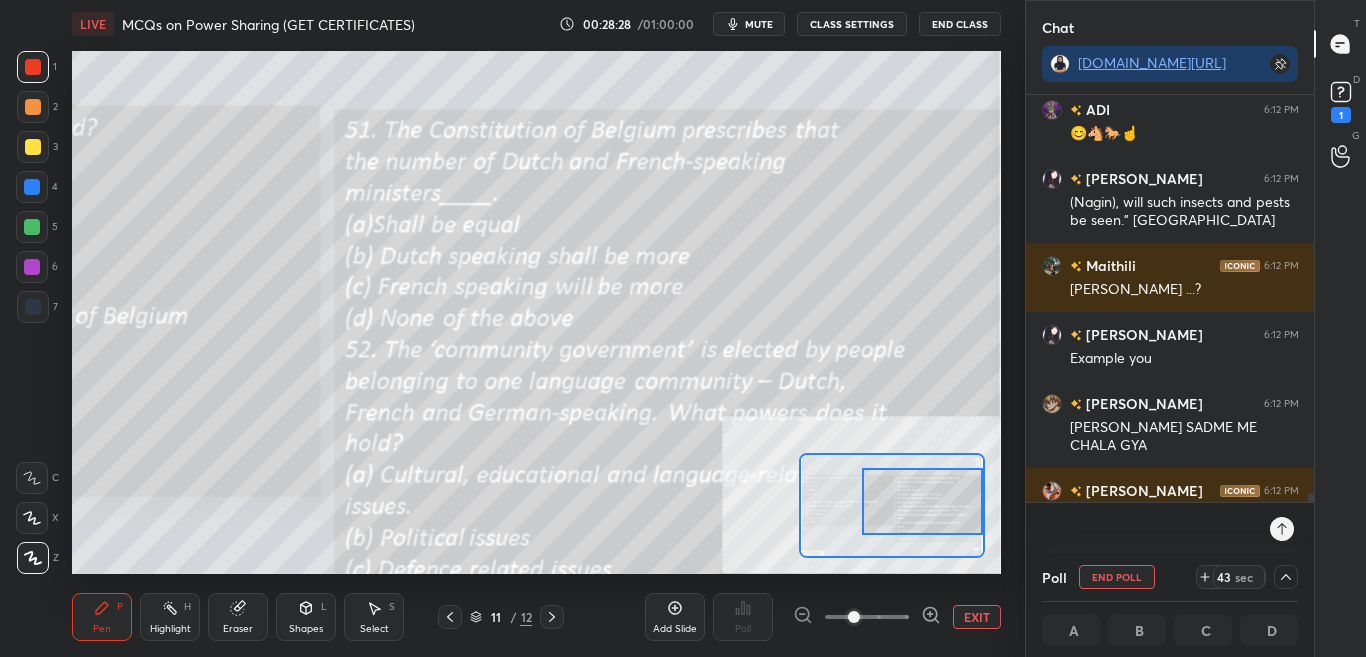 scroll, scrollTop: 1, scrollLeft: 7, axis: both 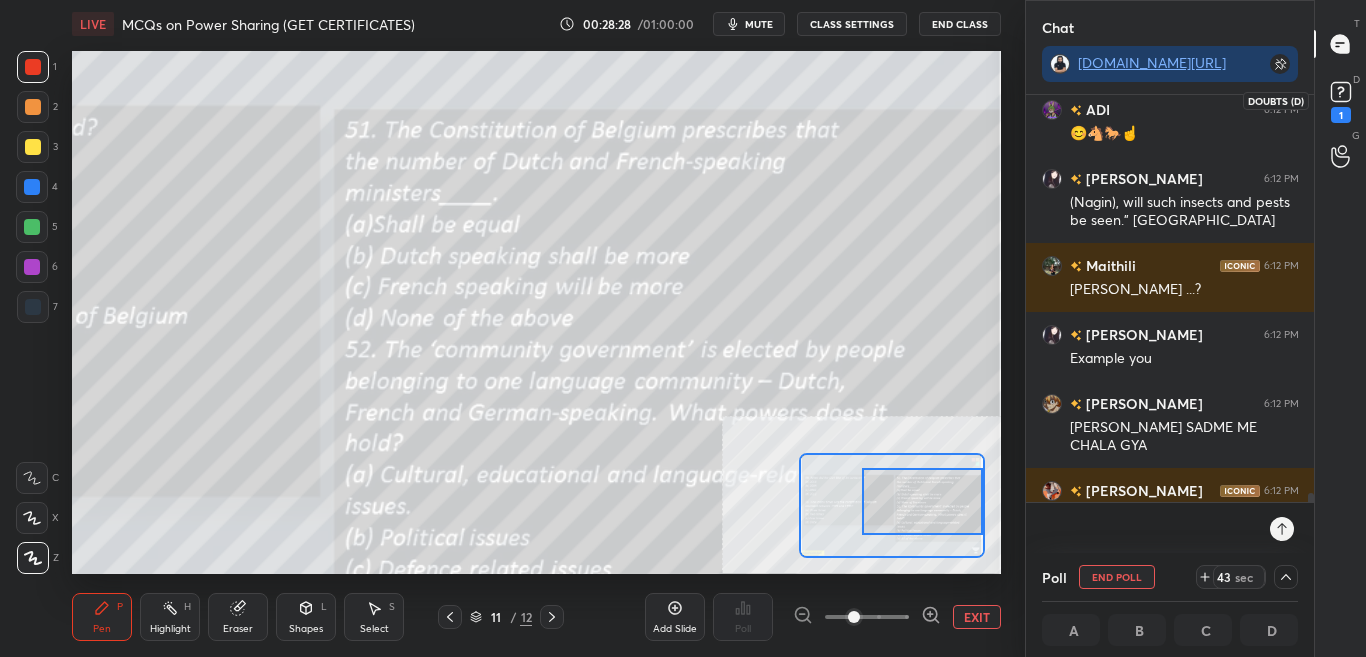 click on "1" at bounding box center [1341, 115] 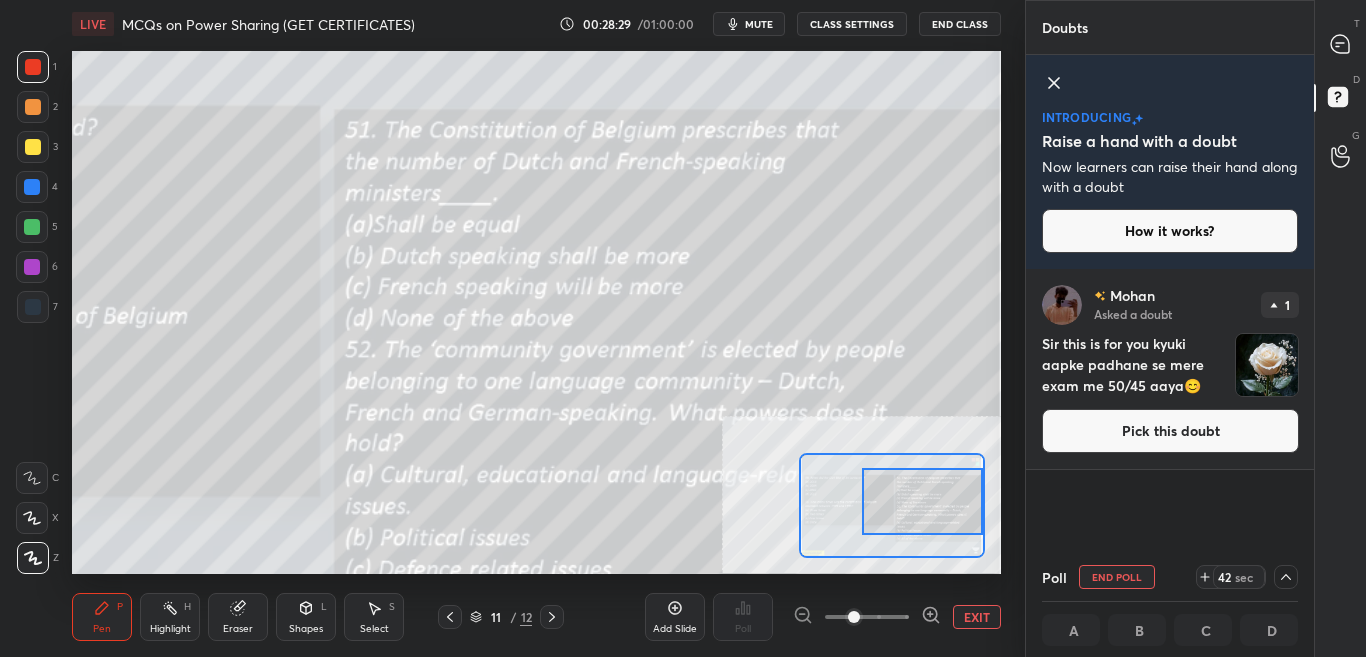 click on "Pick this doubt" at bounding box center [1170, 431] 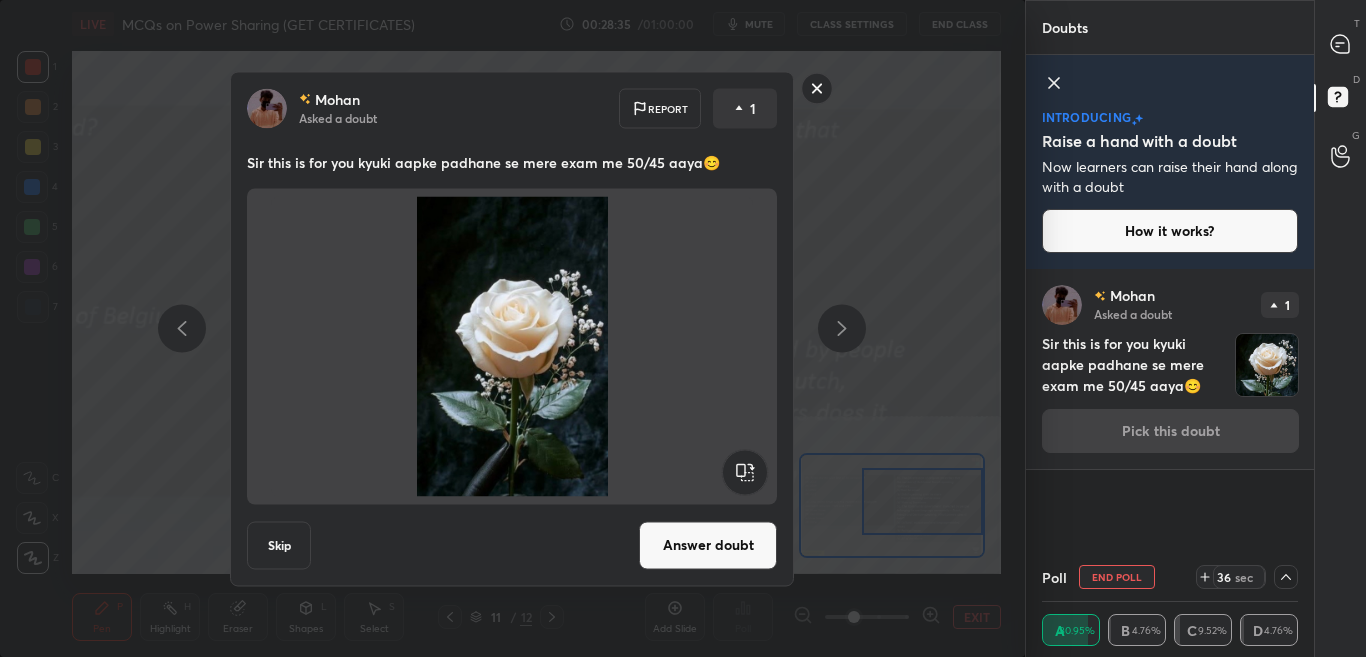 click 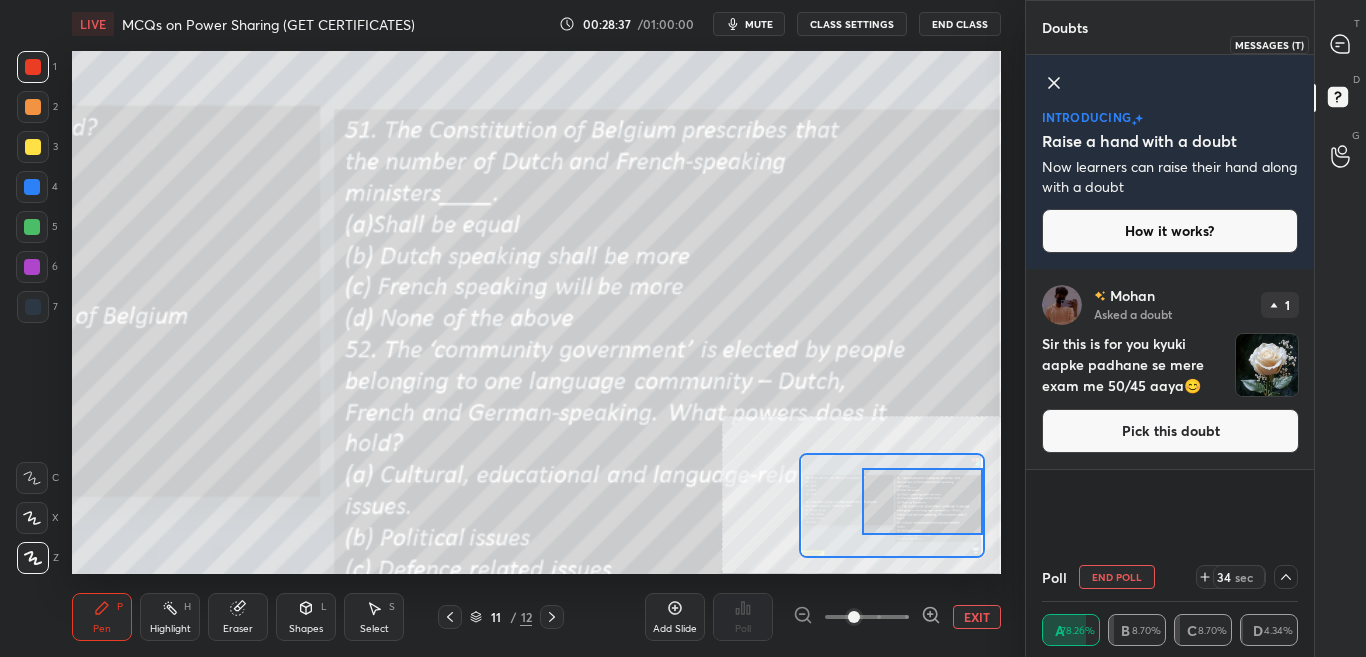 click 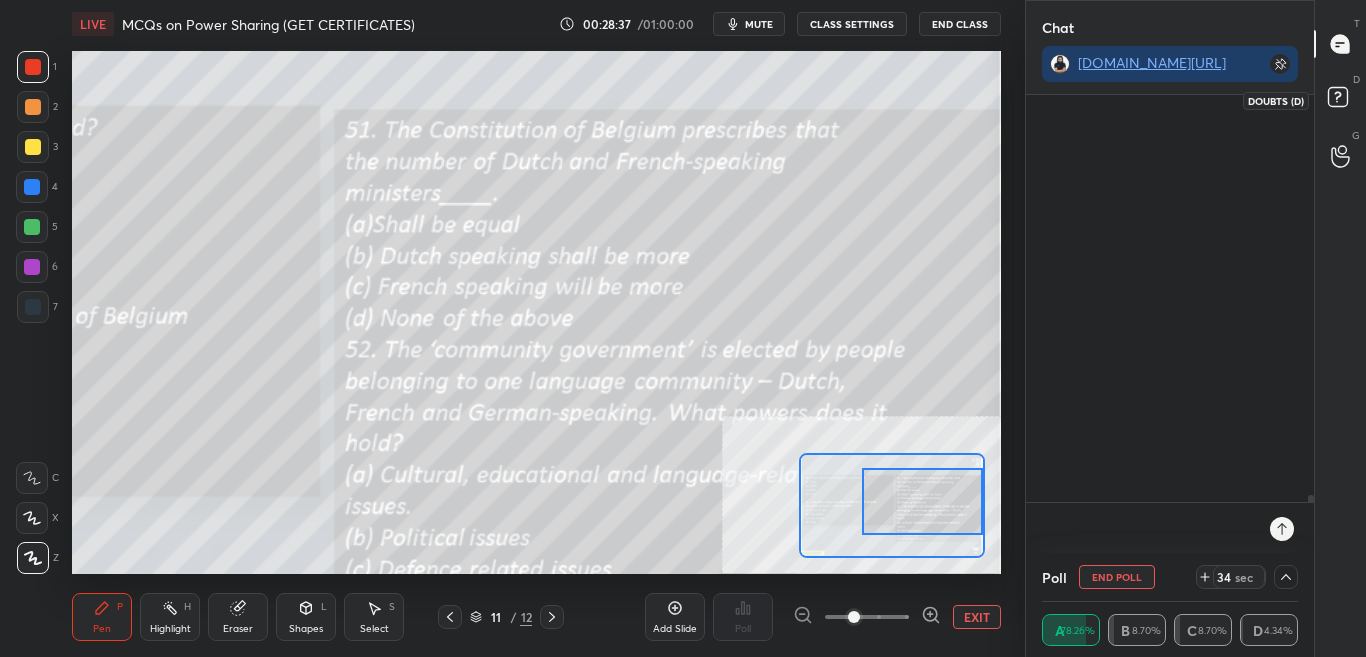 scroll, scrollTop: 238, scrollLeft: 282, axis: both 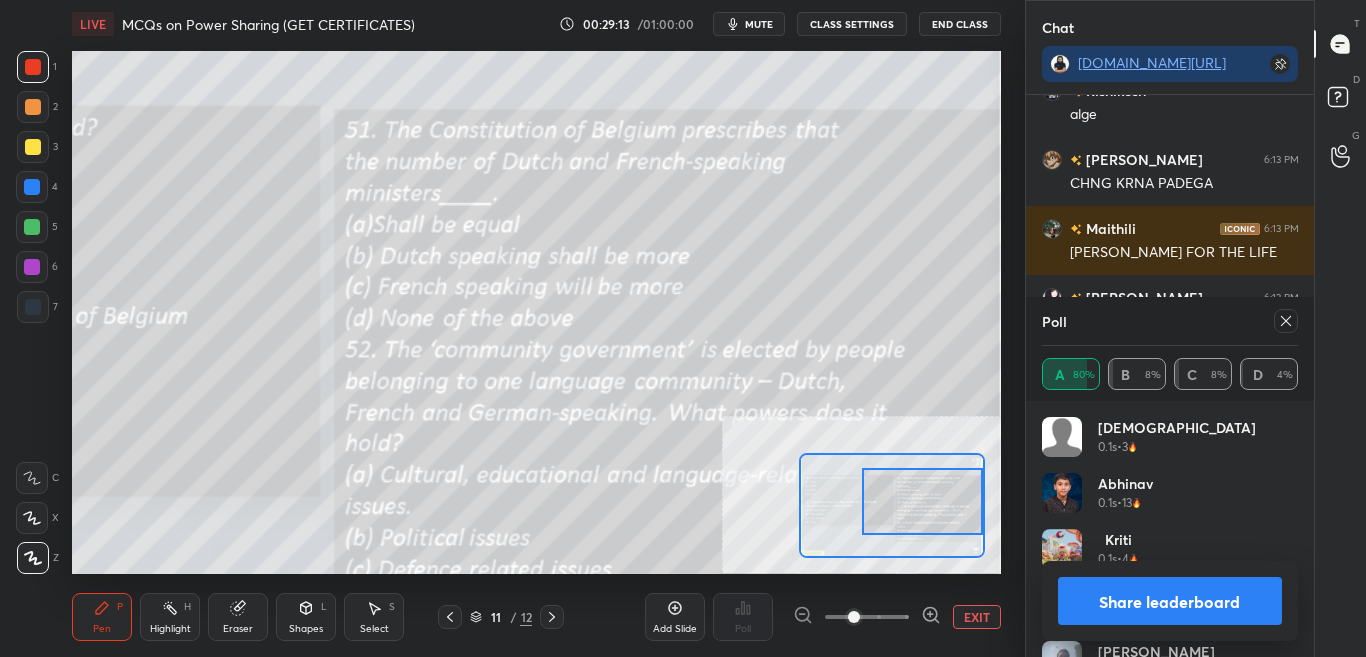 click on "Share leaderboard" at bounding box center (1170, 601) 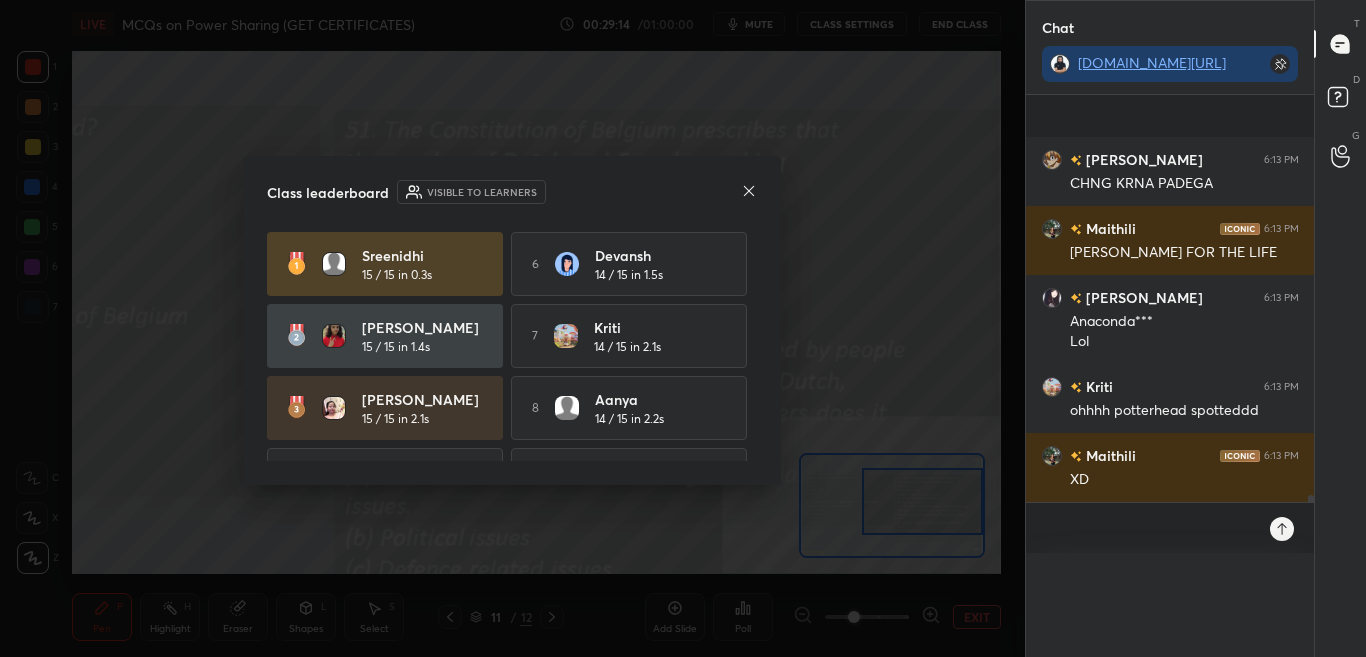 scroll, scrollTop: 0, scrollLeft: 0, axis: both 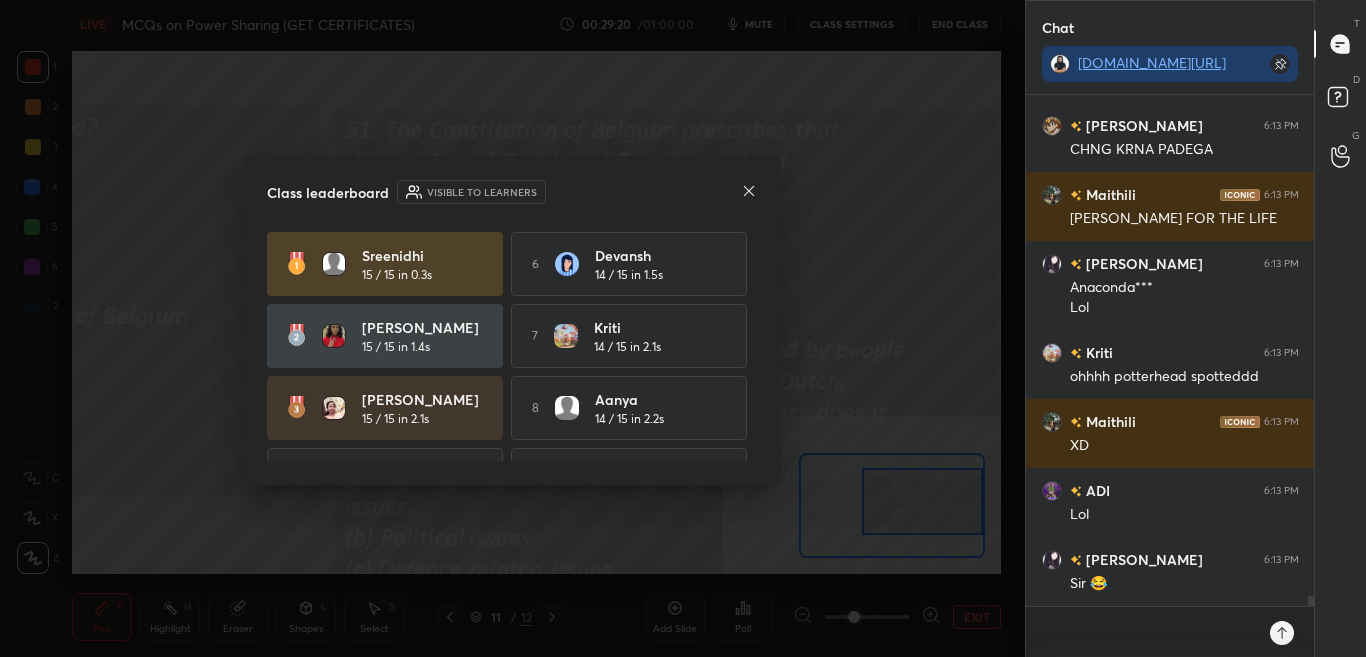 click 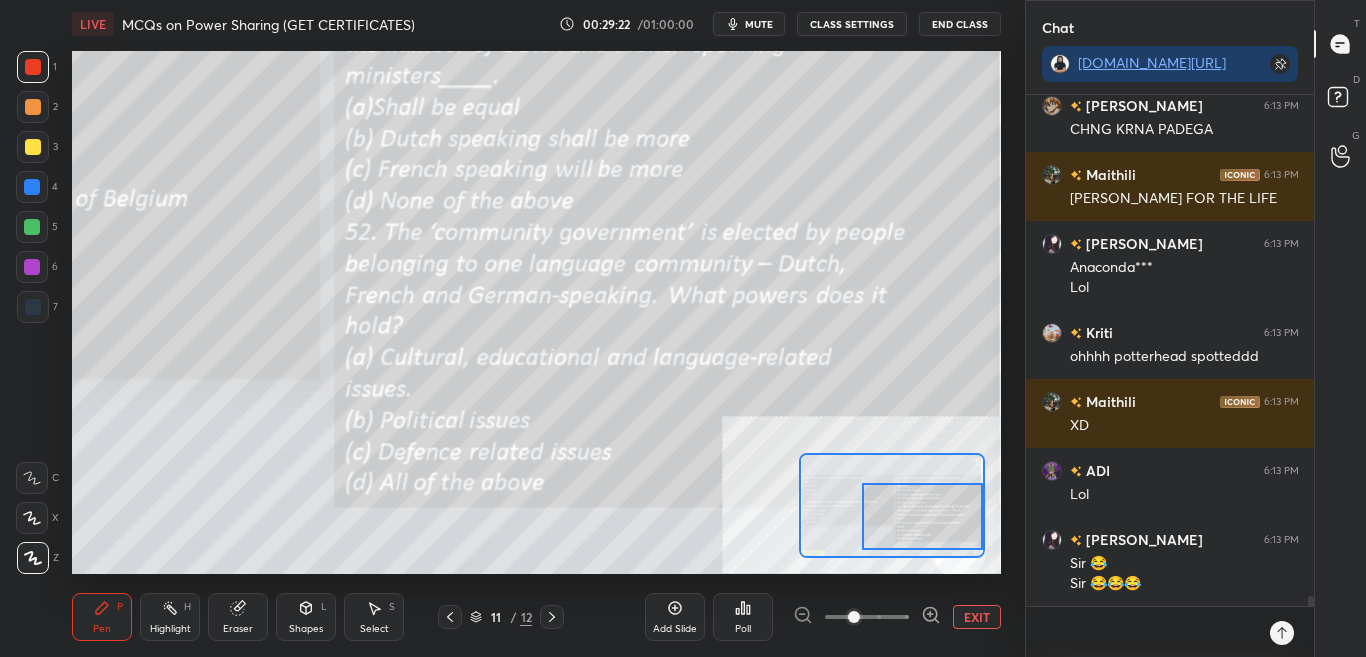 drag, startPoint x: 891, startPoint y: 510, endPoint x: 898, endPoint y: 523, distance: 14.764823 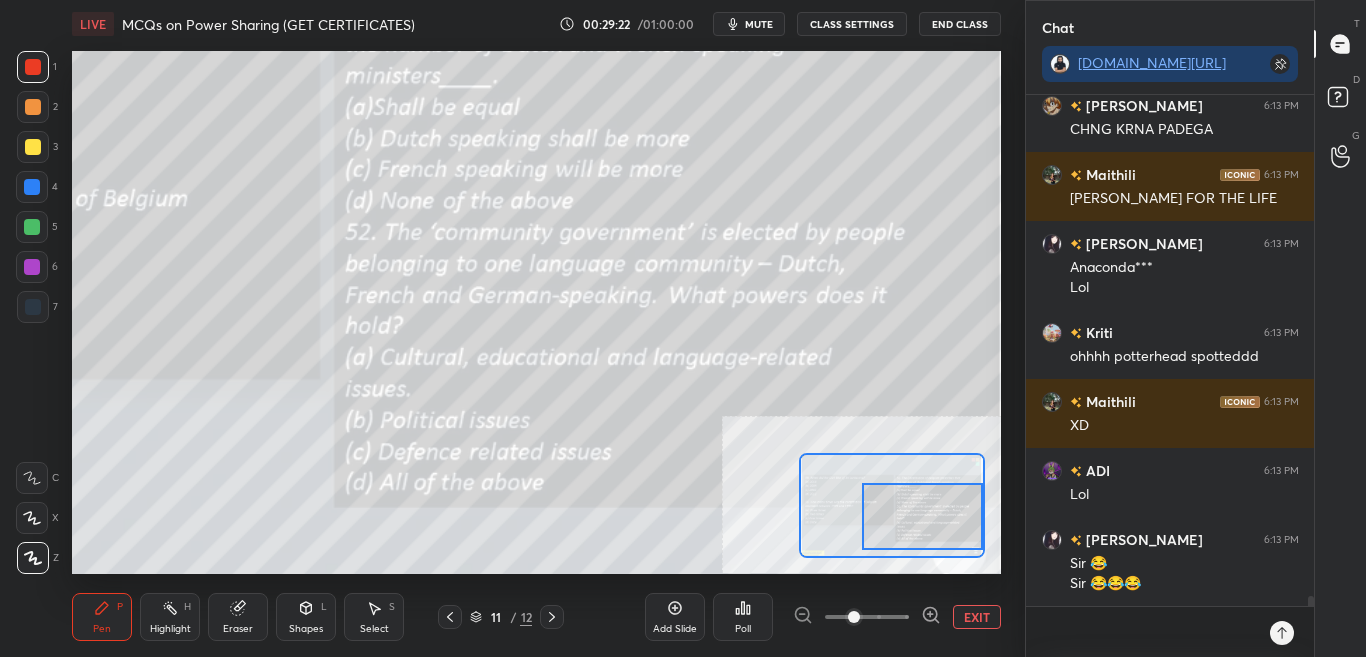 click at bounding box center [922, 516] 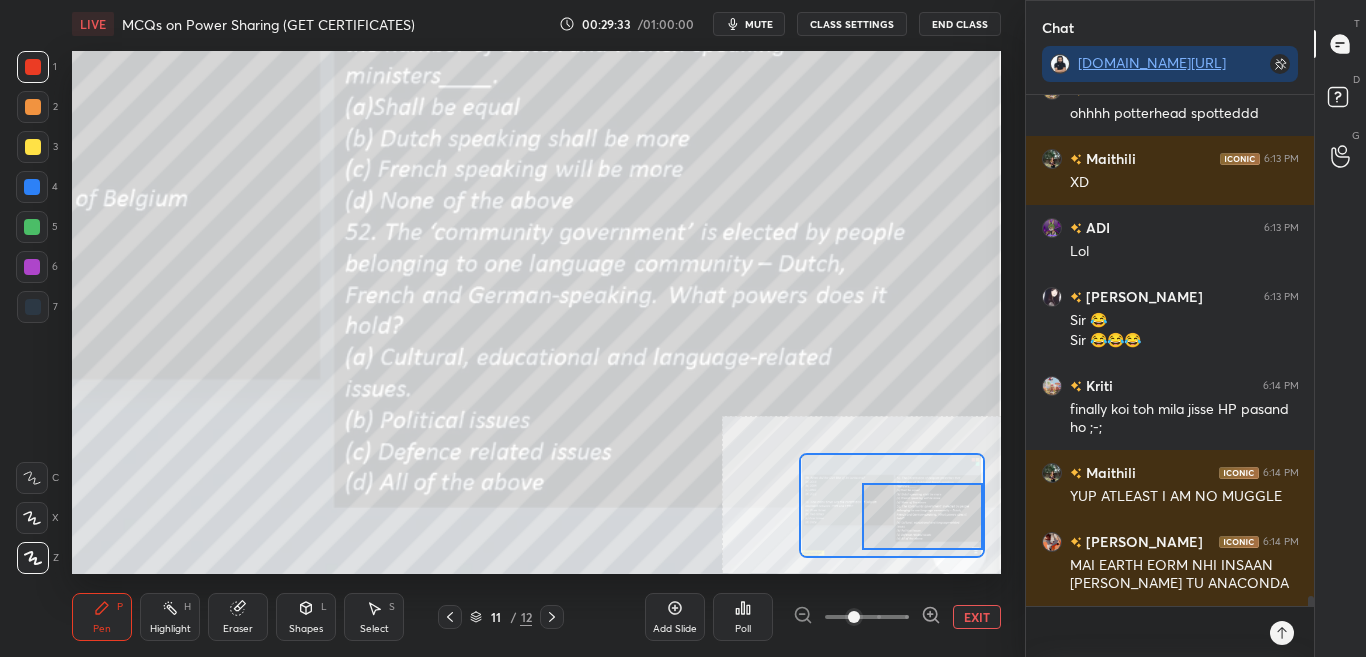 click 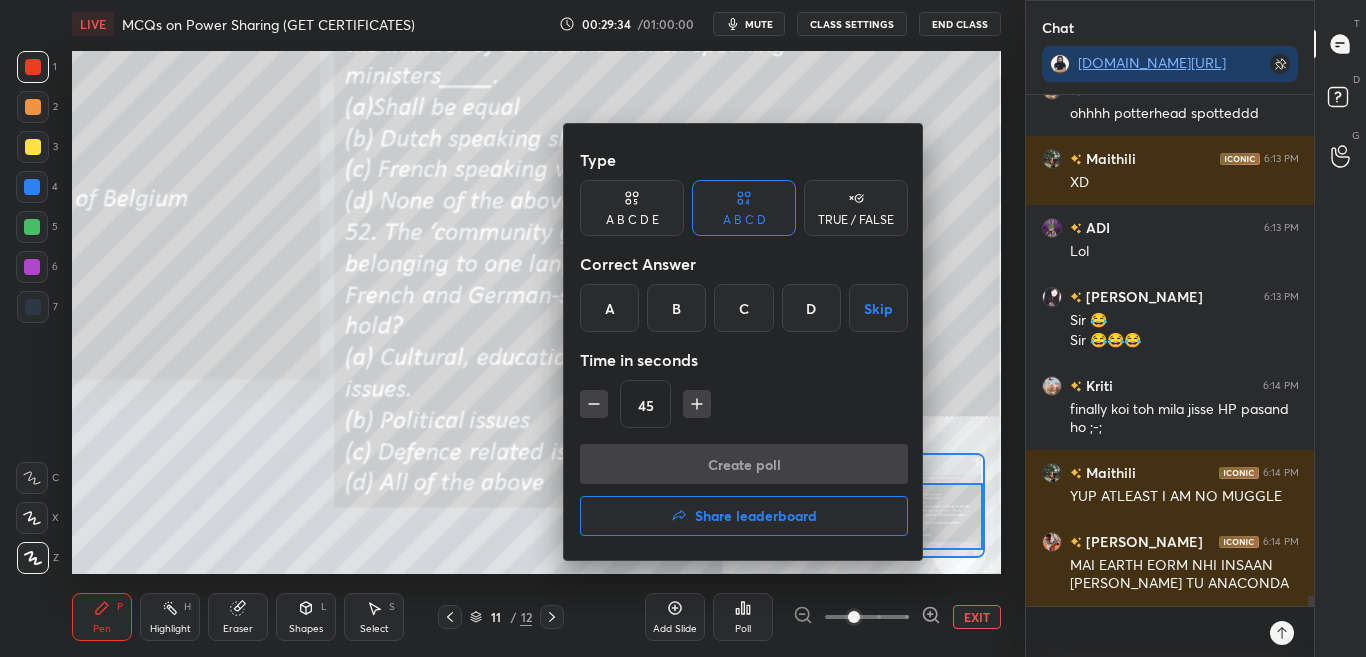 click at bounding box center [683, 328] 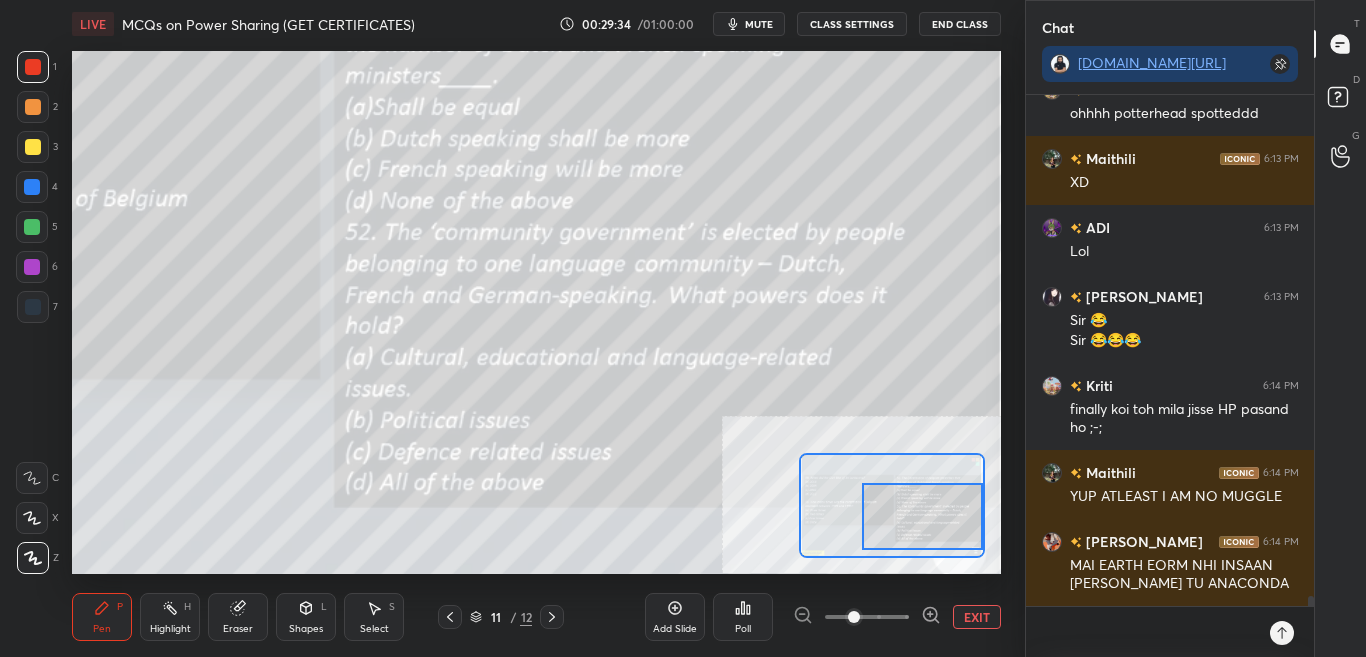 click on "Poll" at bounding box center (743, 617) 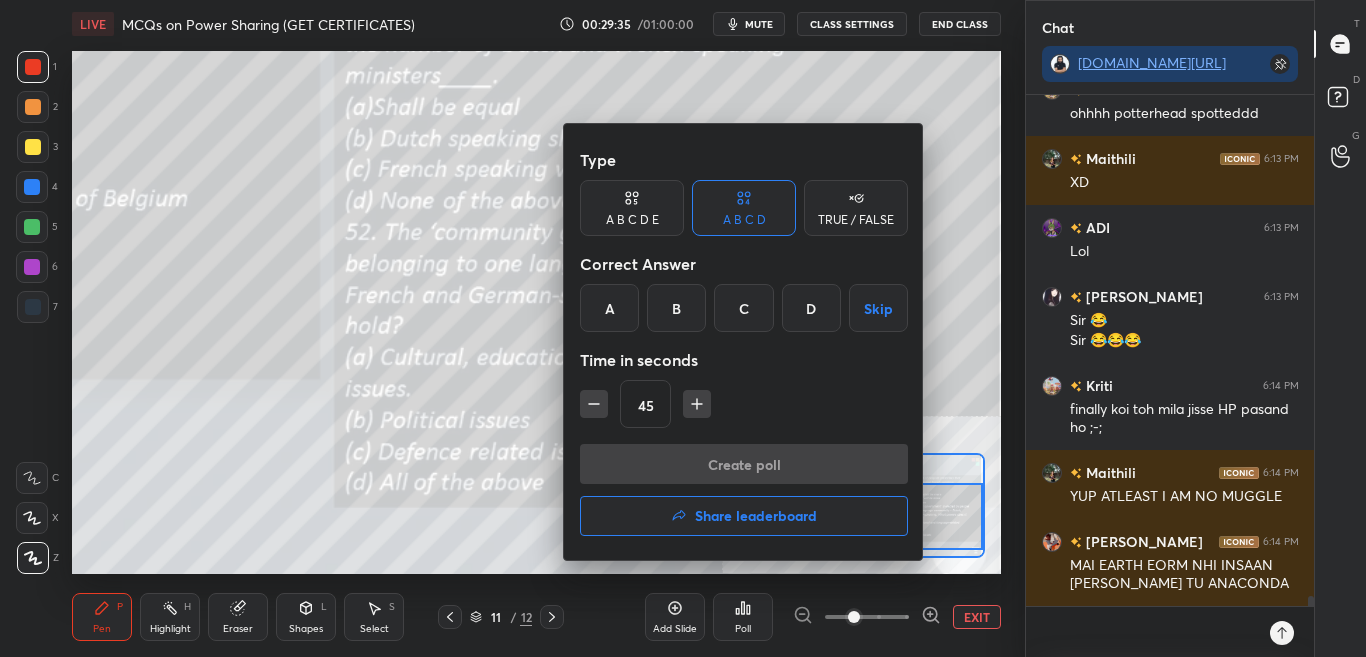 click at bounding box center (683, 328) 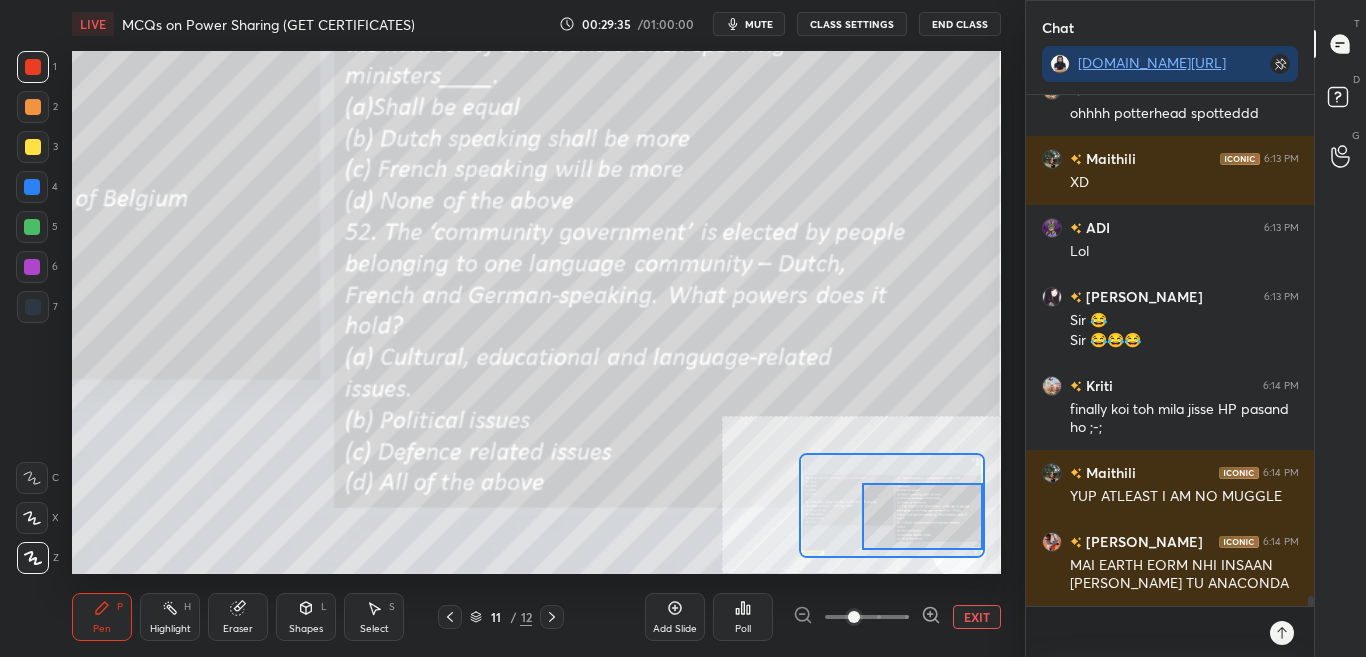 click on "Poll" at bounding box center (743, 617) 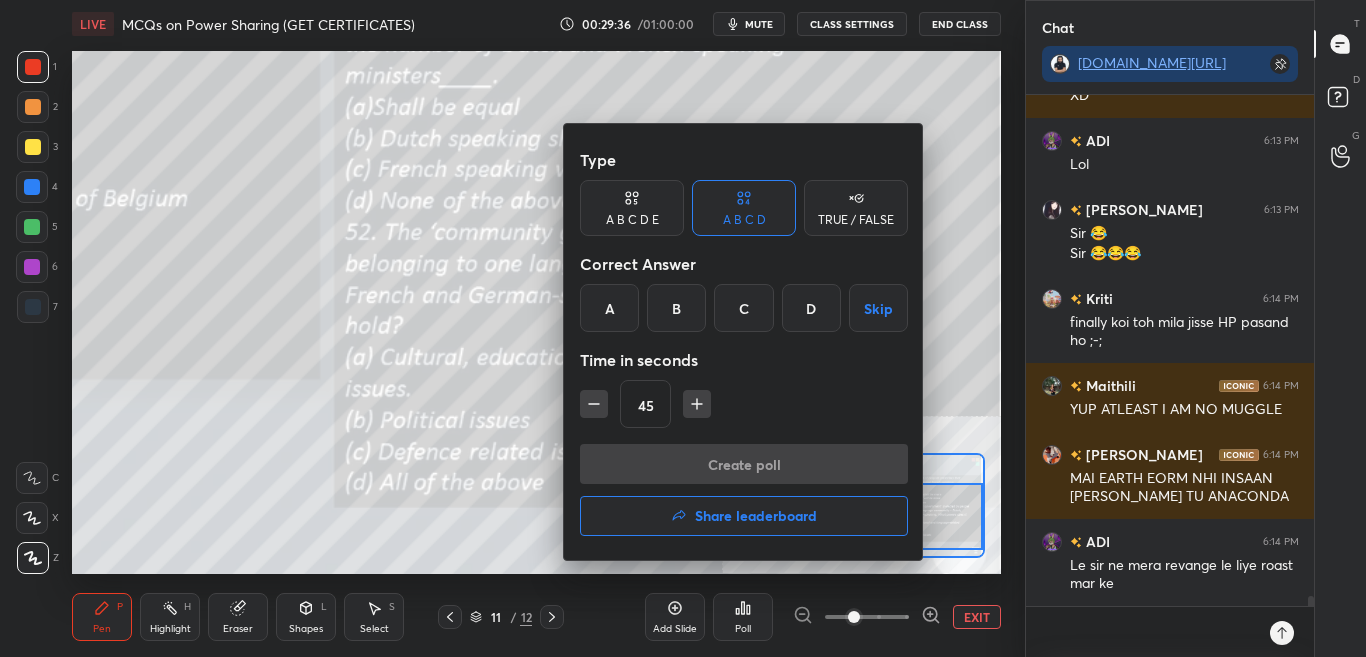click at bounding box center (683, 328) 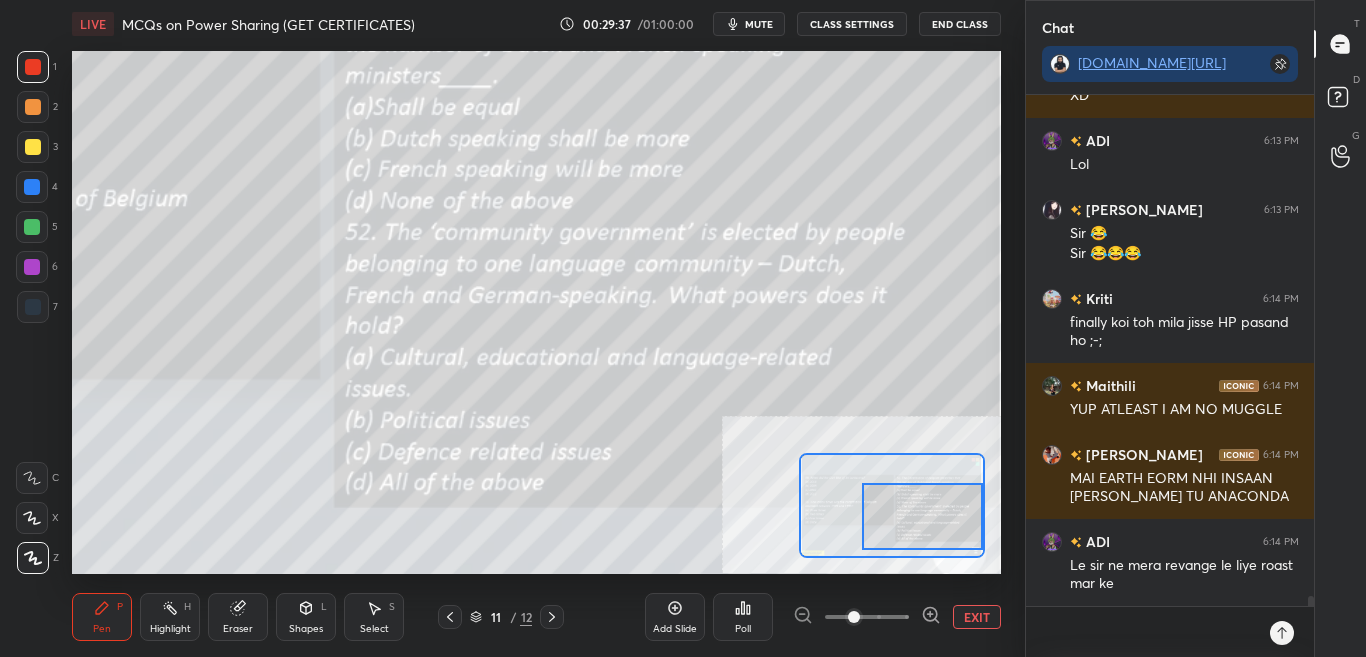 click on "Poll" at bounding box center (743, 617) 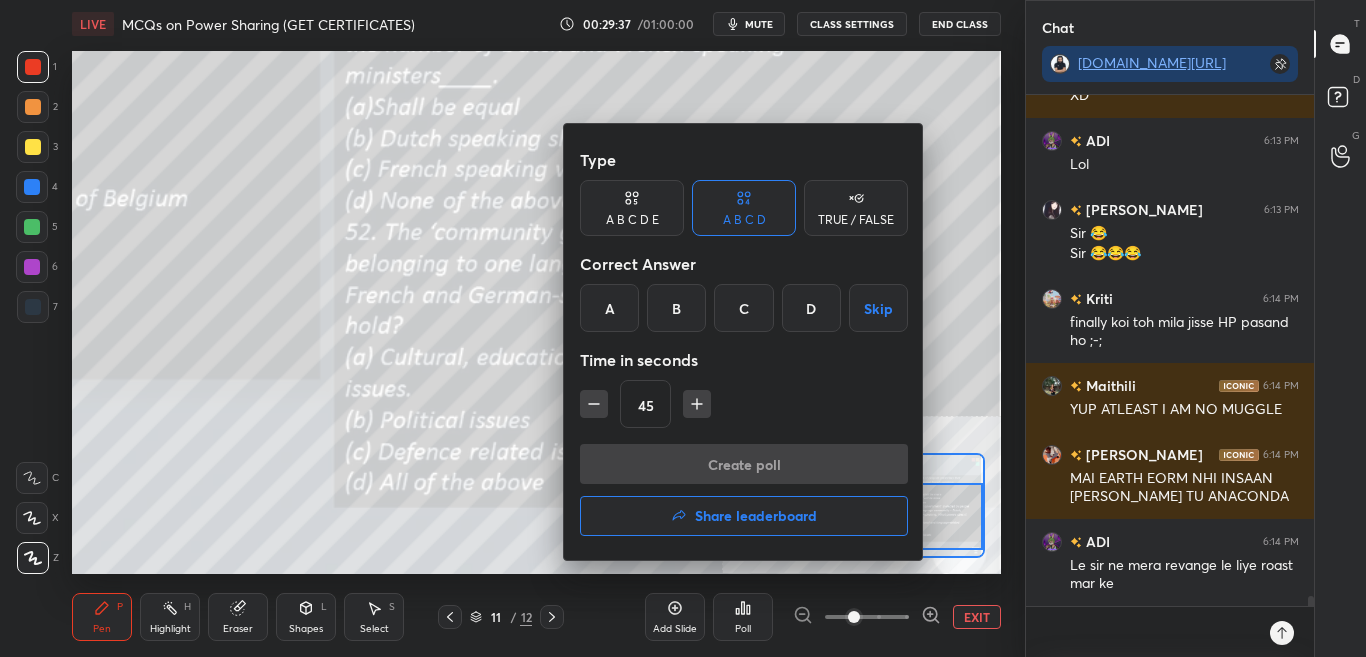click at bounding box center (683, 328) 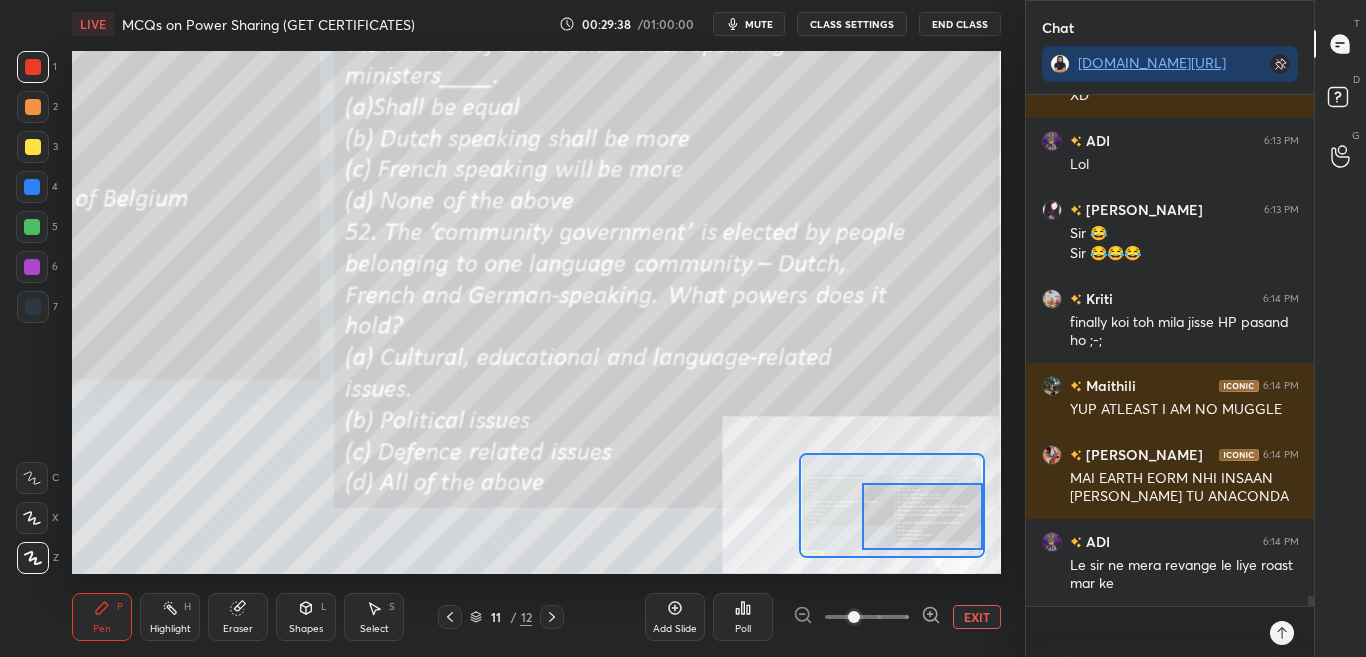 click on "Poll" at bounding box center (743, 617) 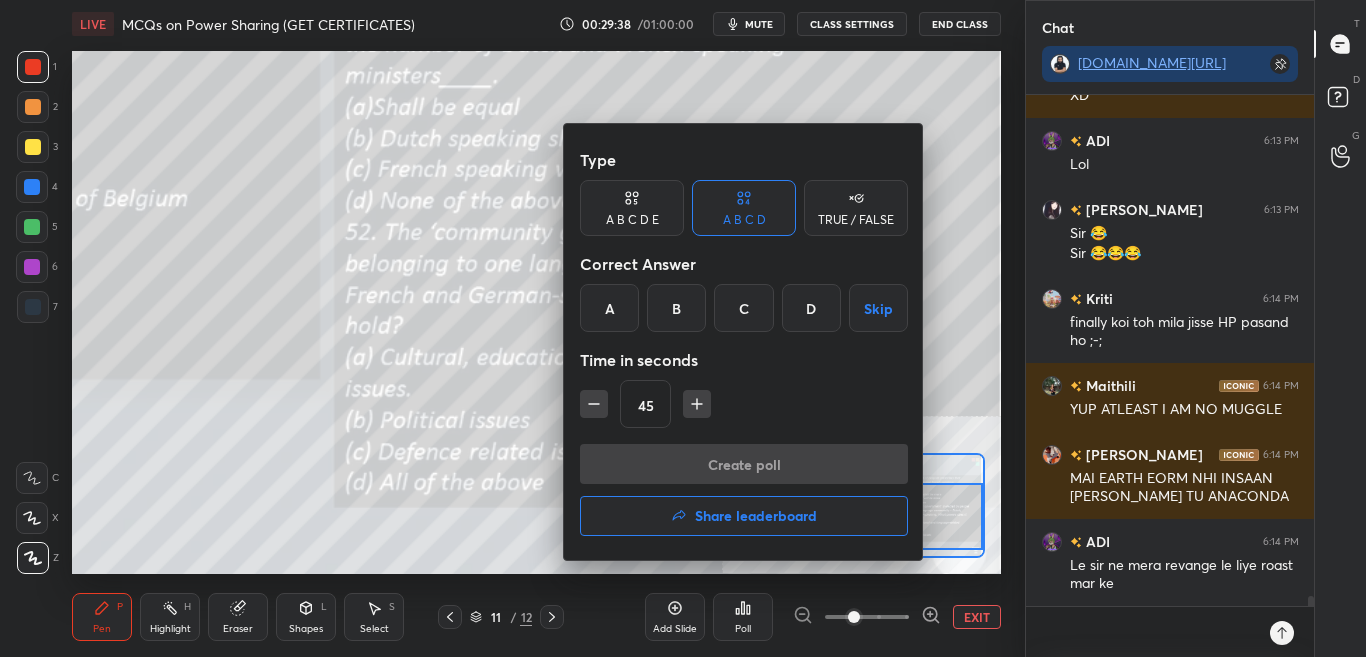click at bounding box center (683, 328) 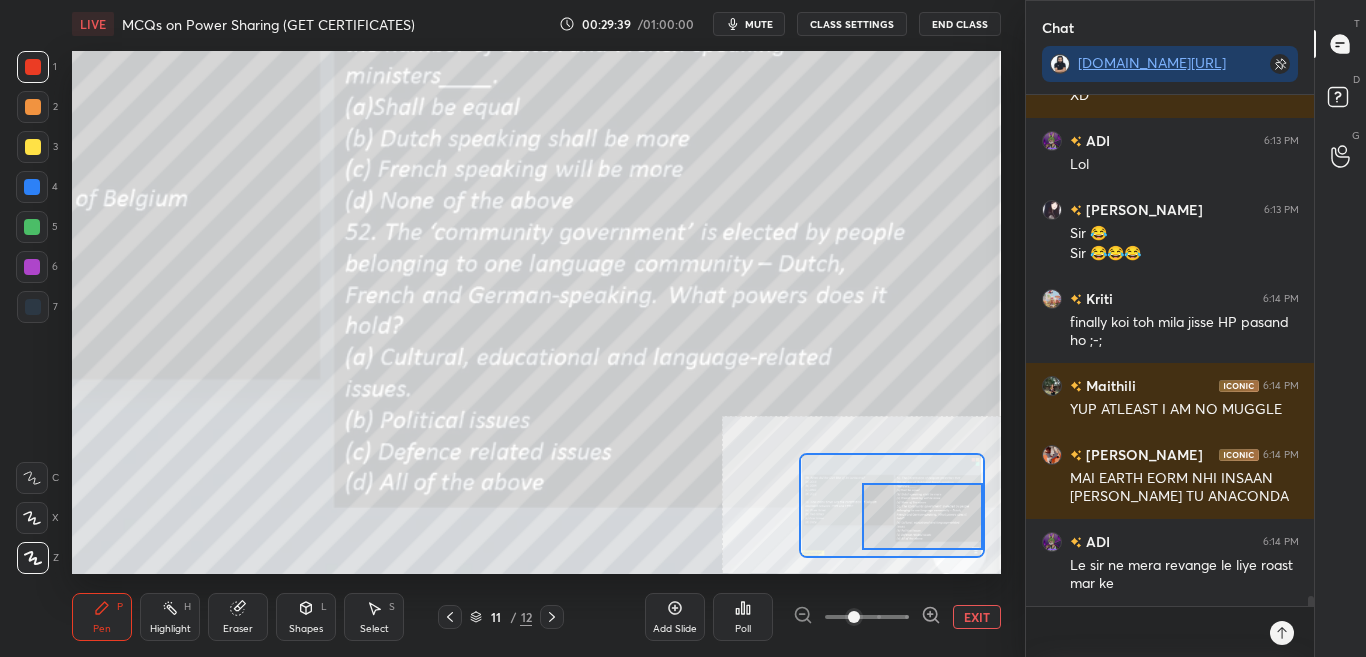 click on "Poll" at bounding box center [743, 617] 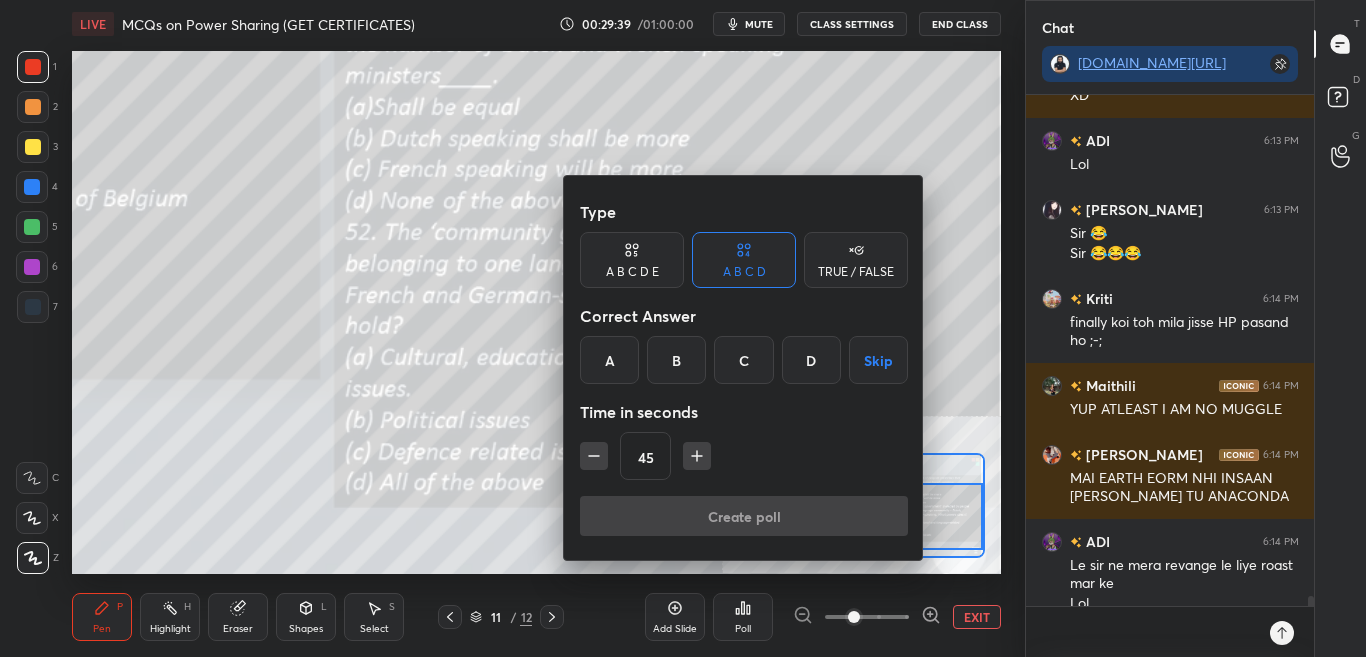 scroll, scrollTop: 25335, scrollLeft: 0, axis: vertical 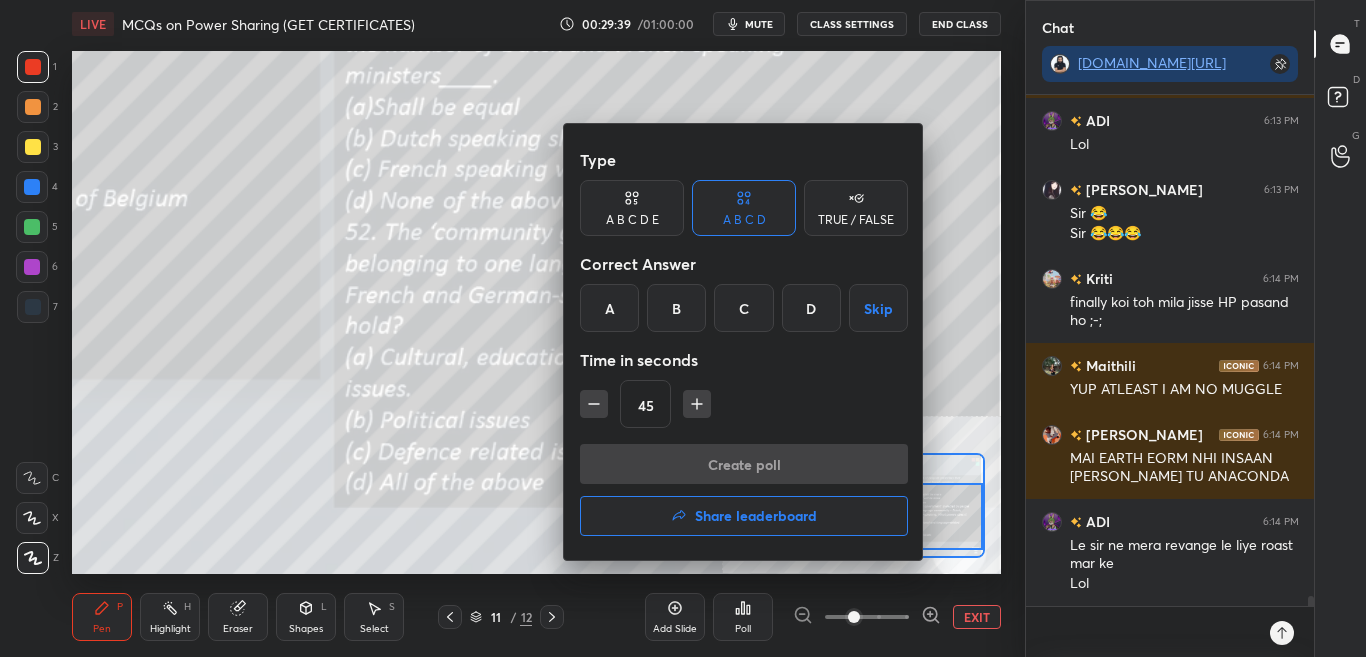 click at bounding box center (683, 328) 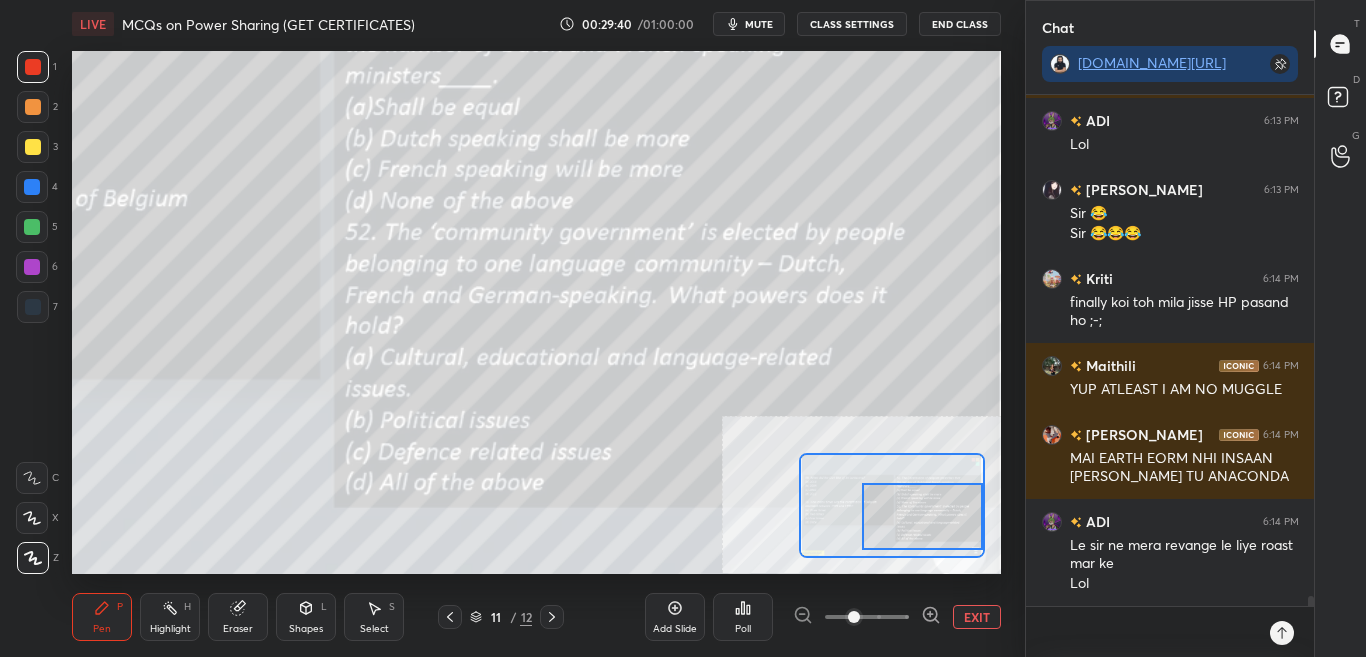 click on "Poll" at bounding box center (743, 617) 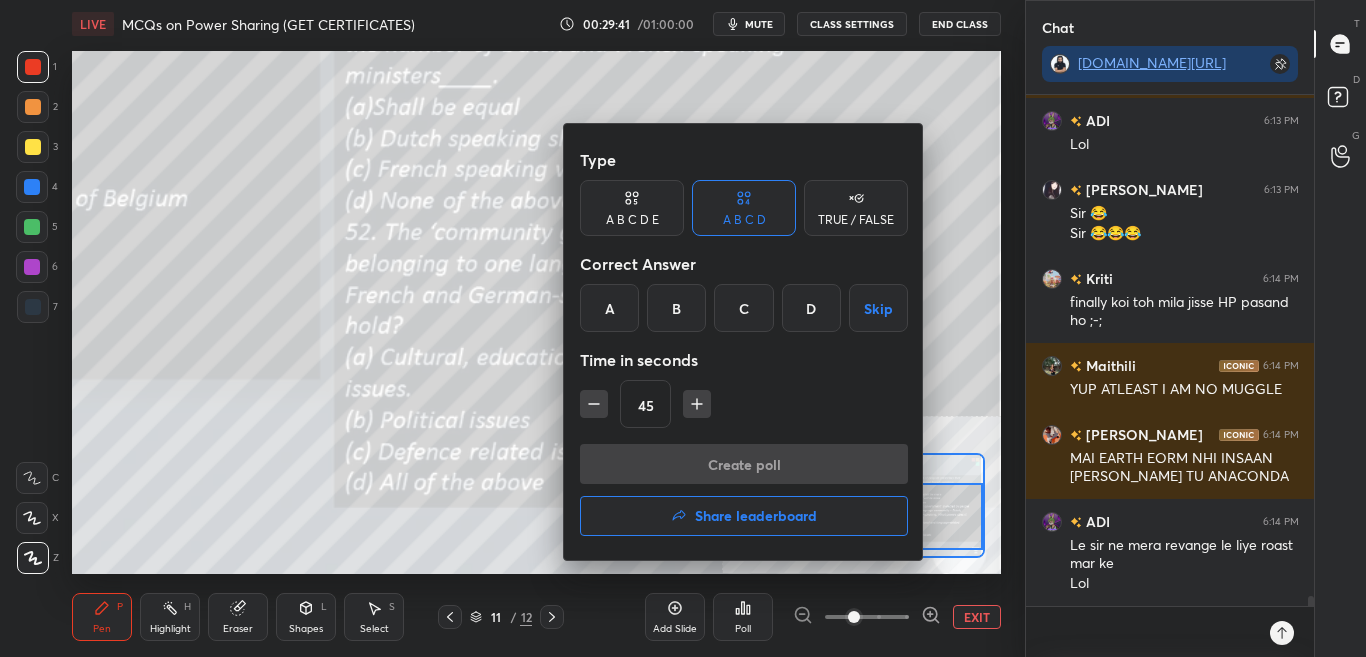 click at bounding box center (683, 328) 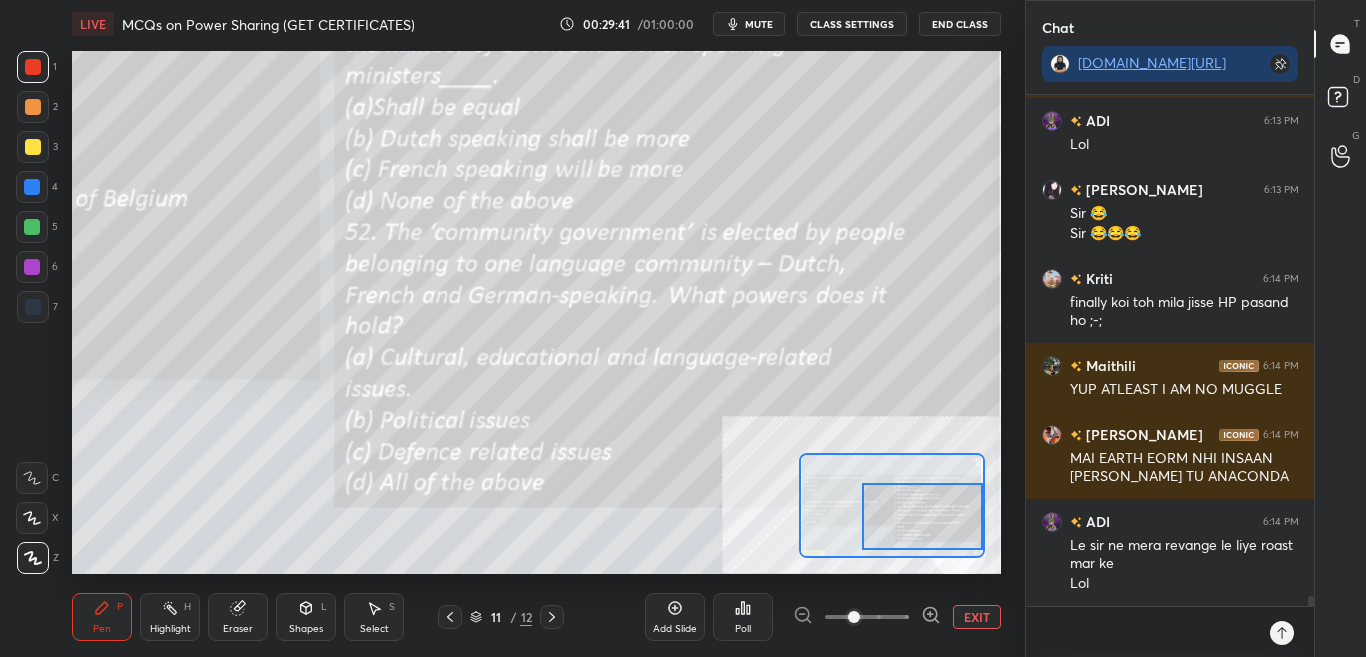 click on "Poll" at bounding box center (743, 617) 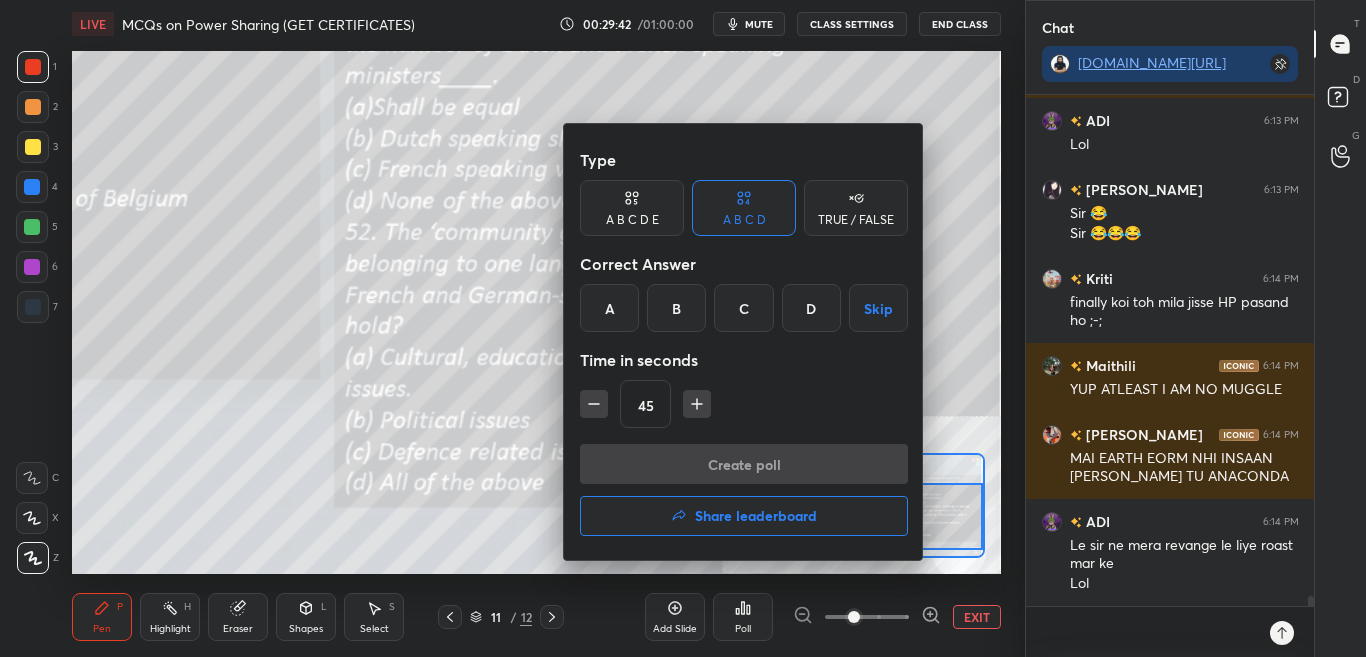 click at bounding box center [683, 328] 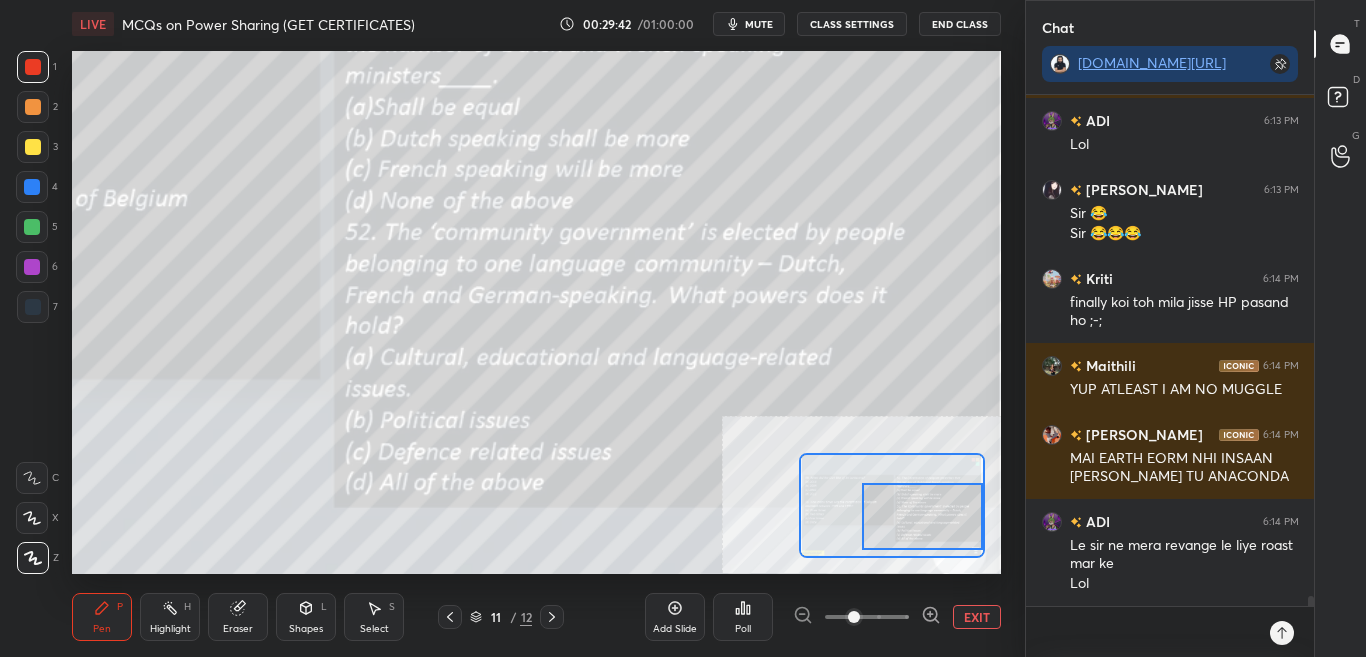 scroll, scrollTop: 25404, scrollLeft: 0, axis: vertical 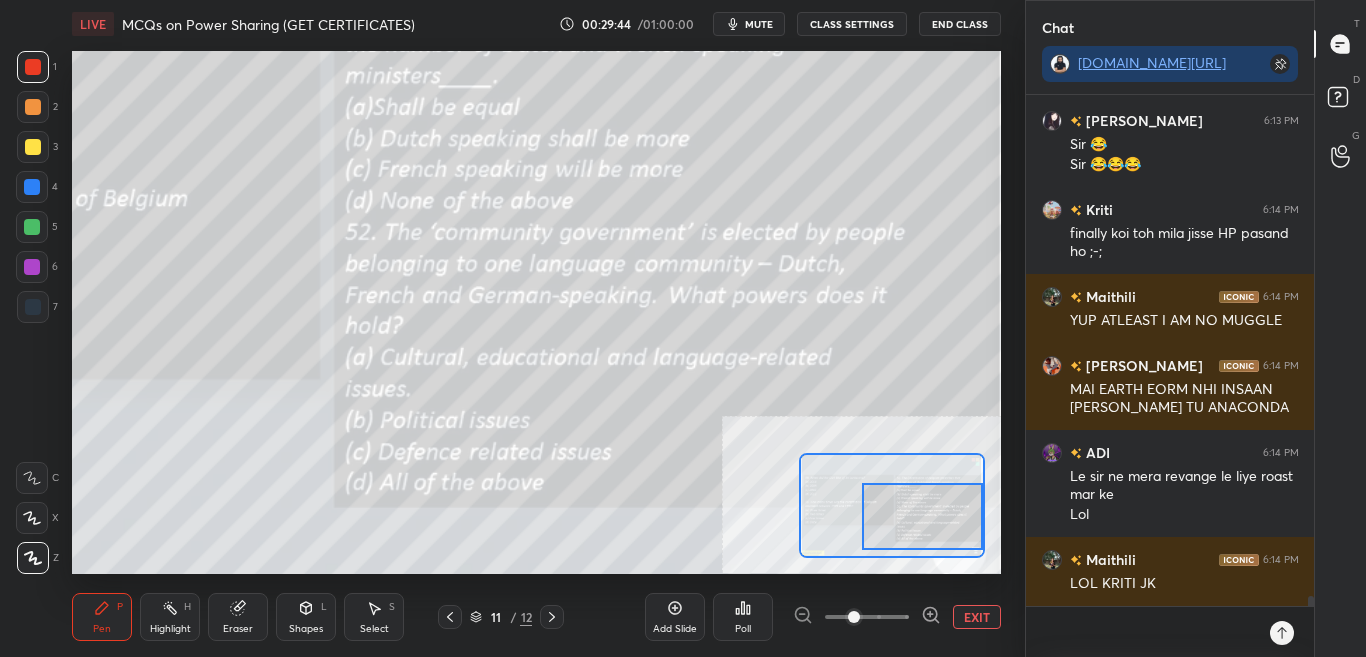 click on "Poll" at bounding box center (743, 617) 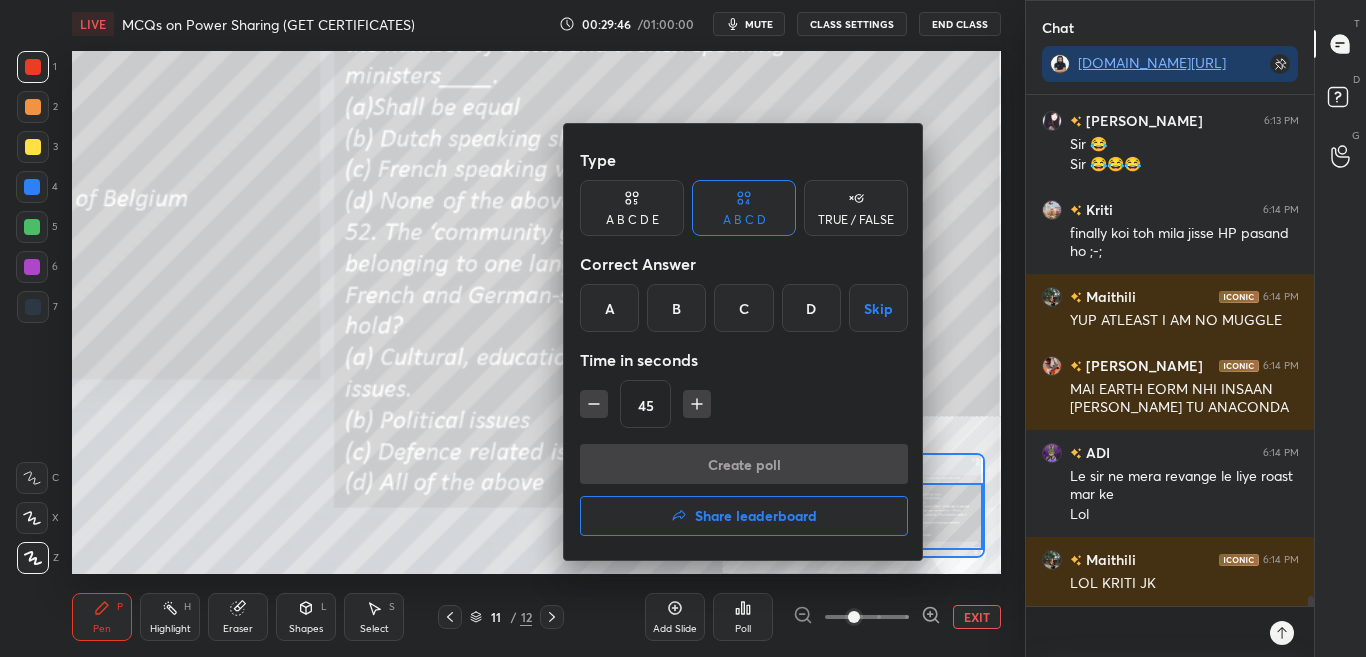 scroll, scrollTop: 25424, scrollLeft: 0, axis: vertical 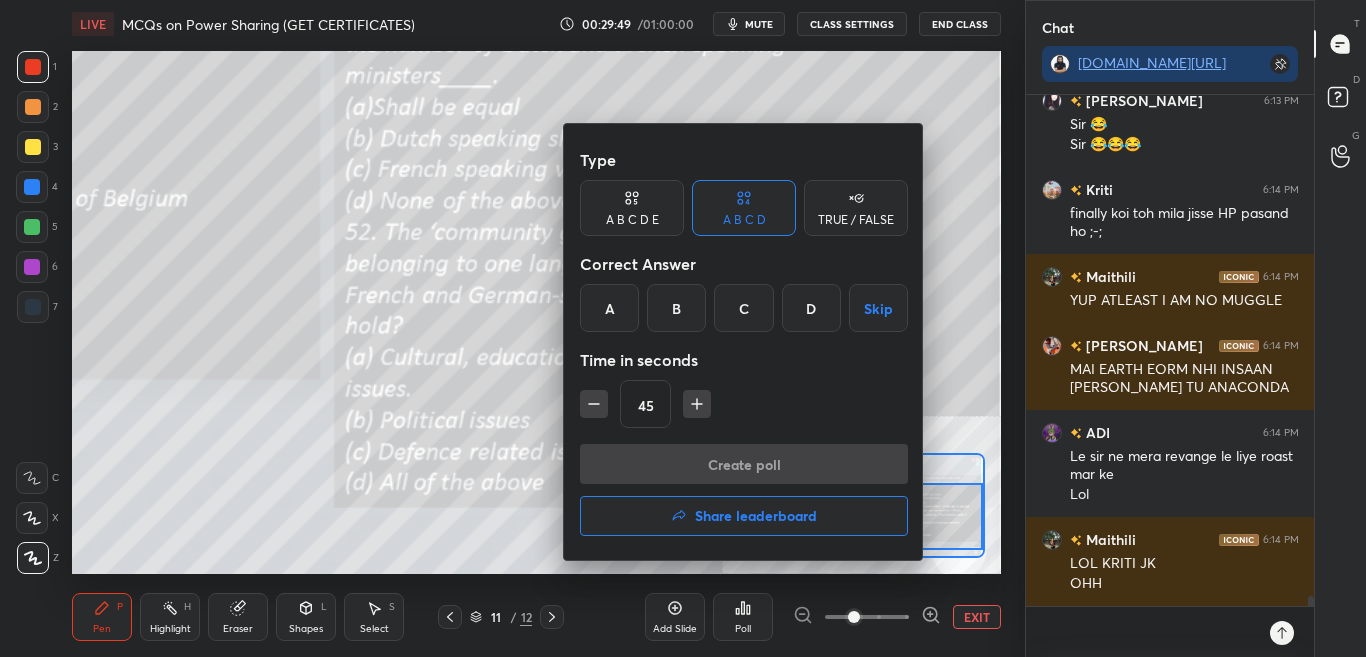 click at bounding box center [683, 328] 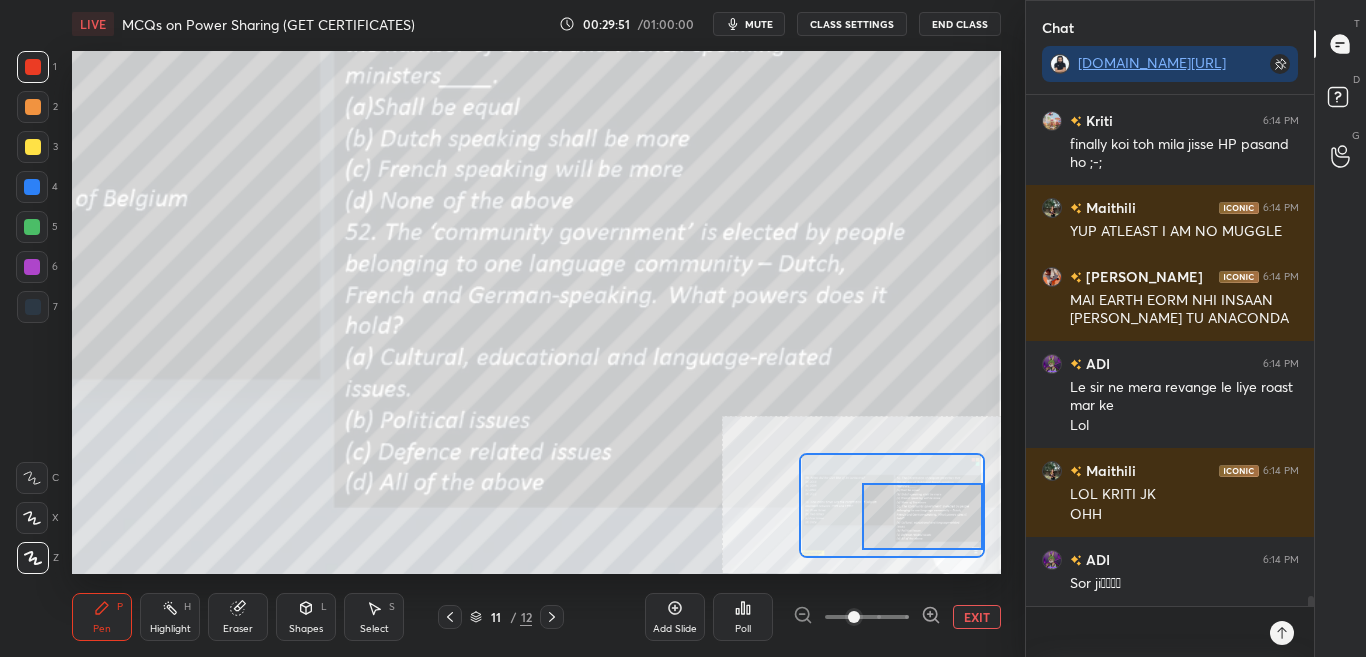 click on "Poll" at bounding box center (743, 629) 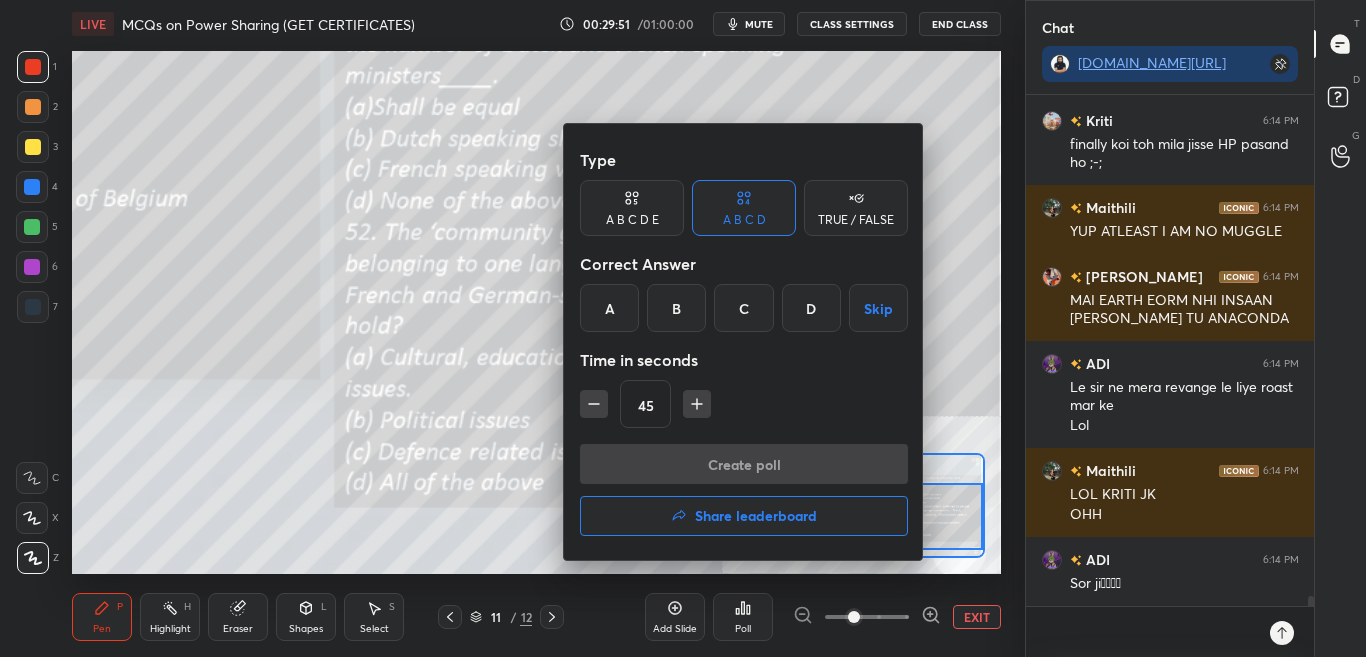 click at bounding box center [683, 328] 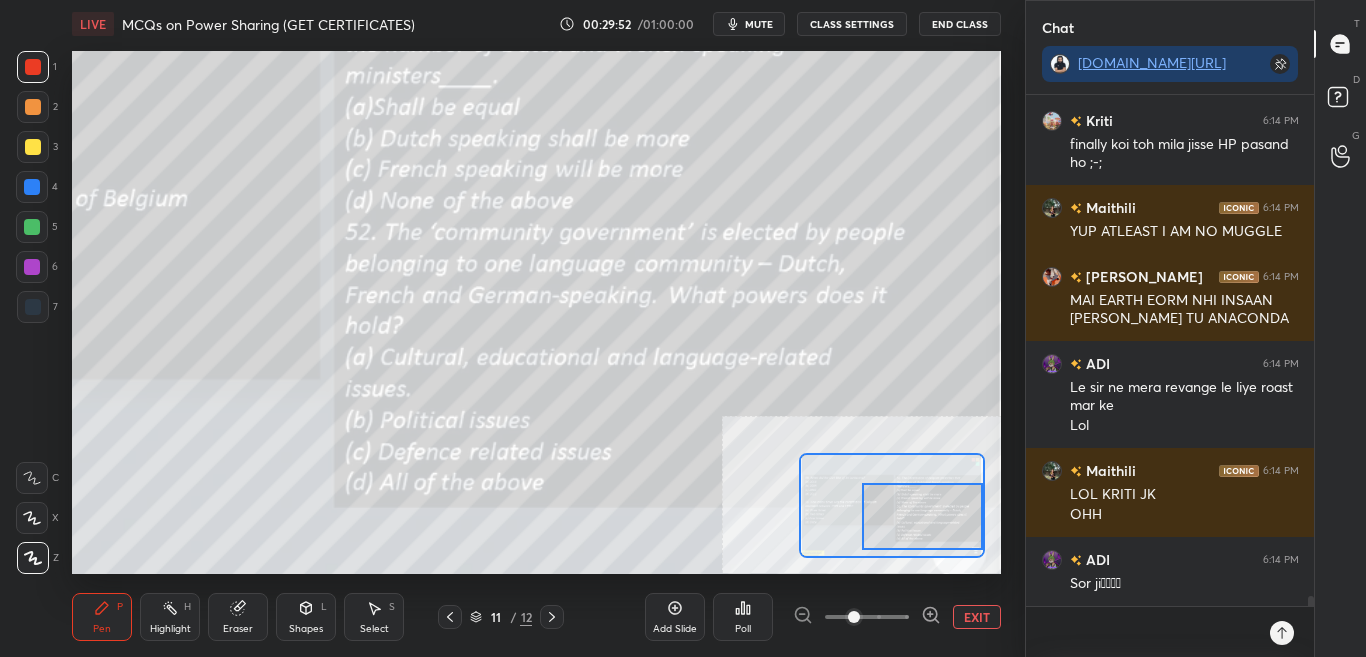 click on "Poll" at bounding box center [743, 629] 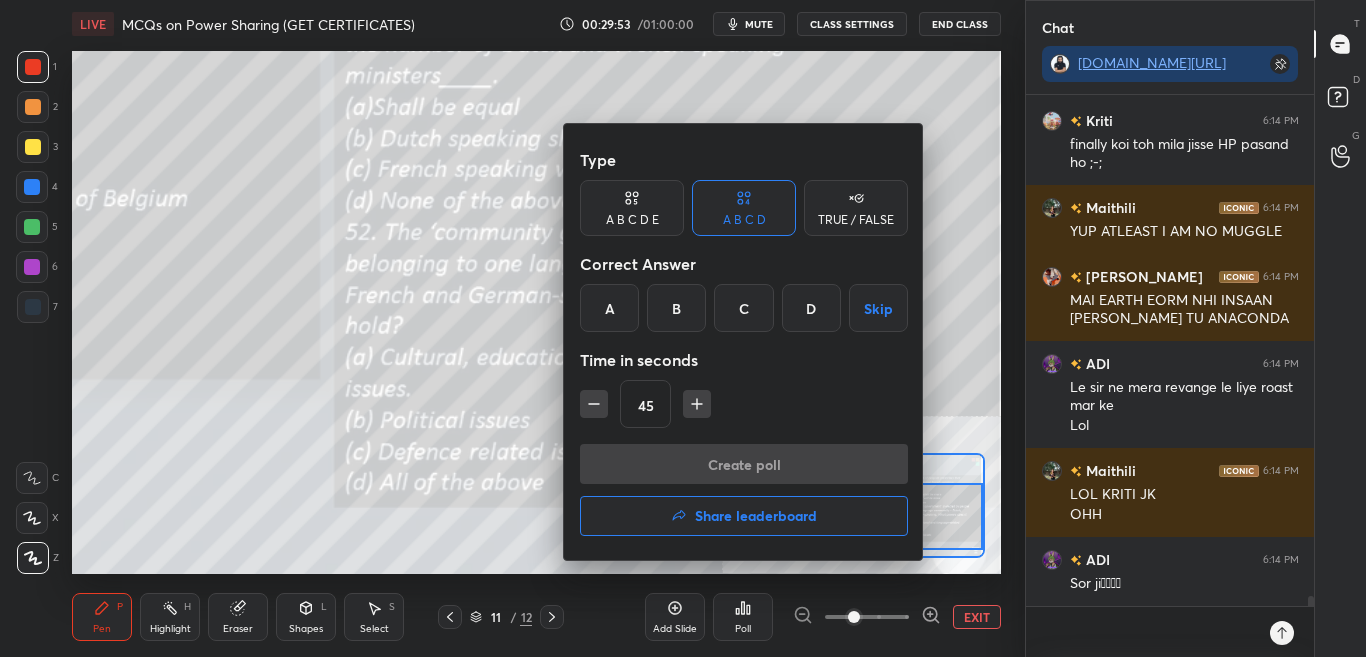 click at bounding box center (683, 328) 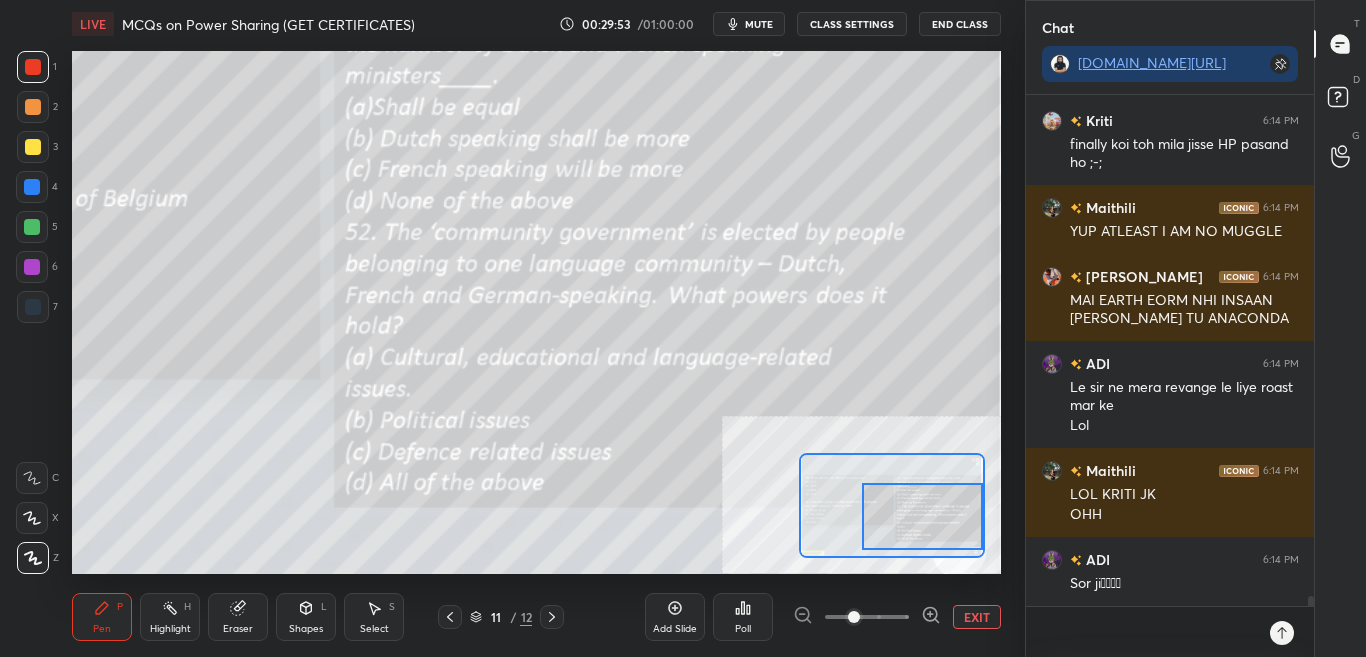 click on "Poll" at bounding box center [743, 629] 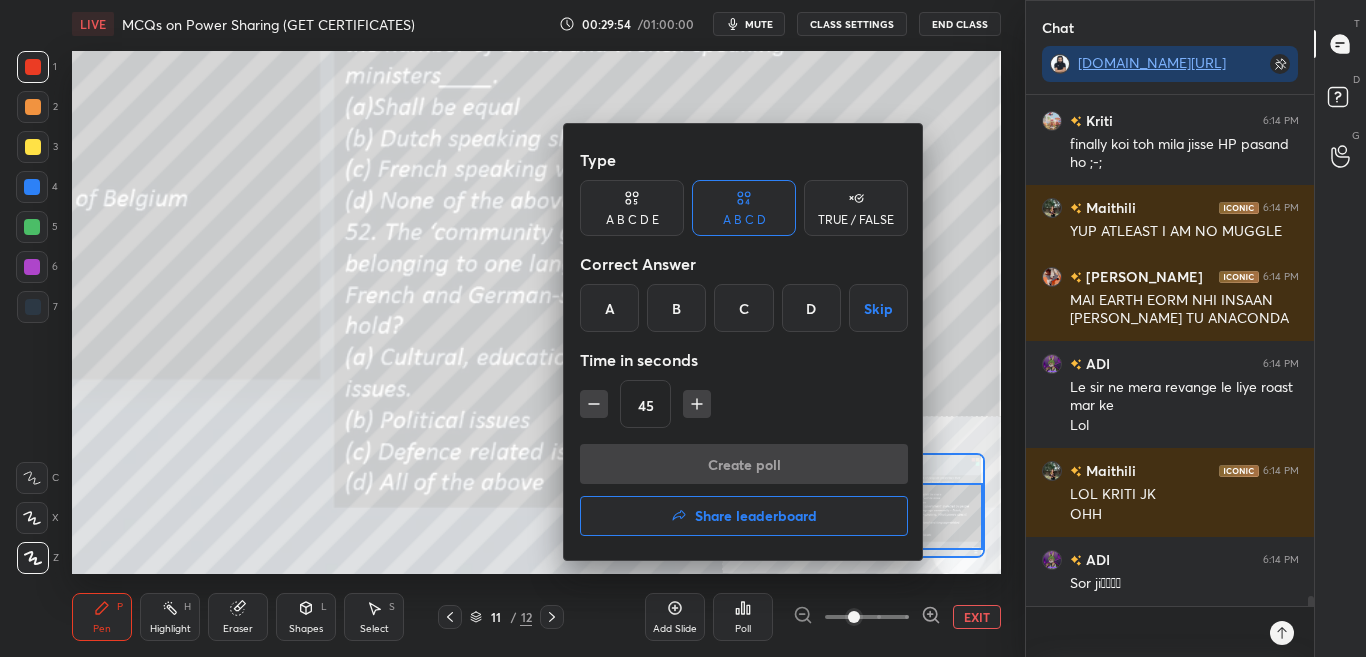 click at bounding box center [683, 328] 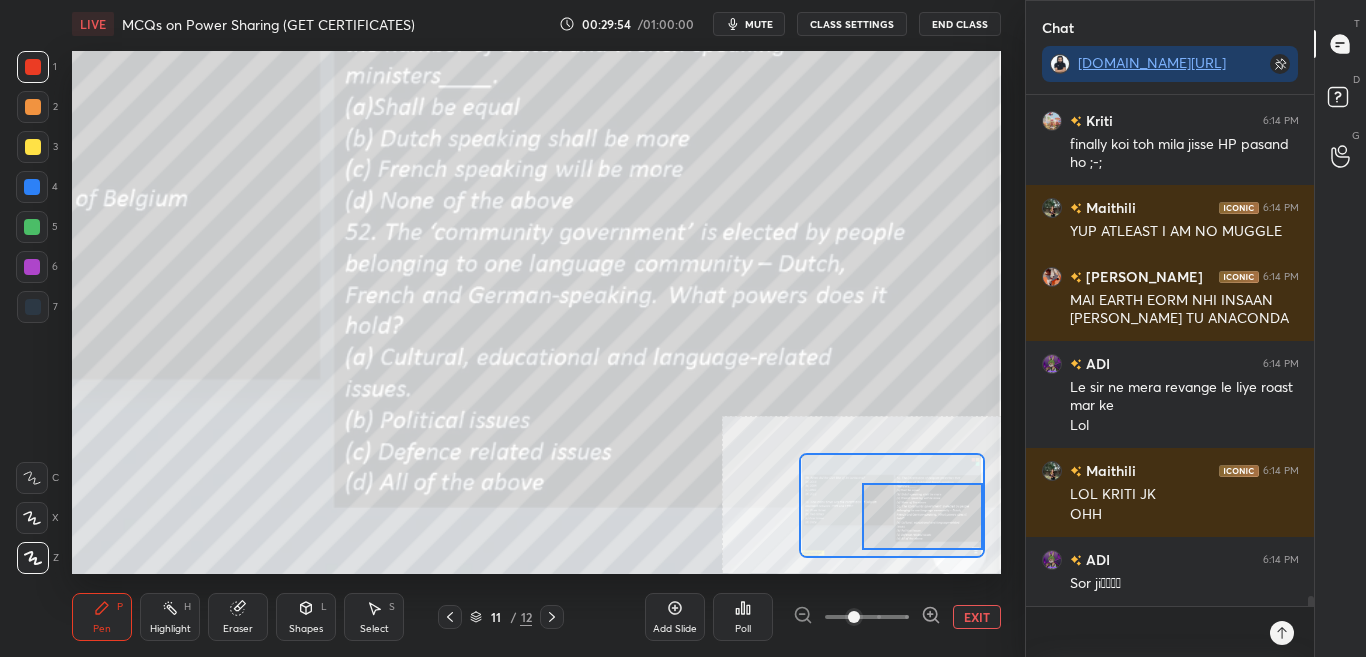 click on "Poll" at bounding box center [743, 629] 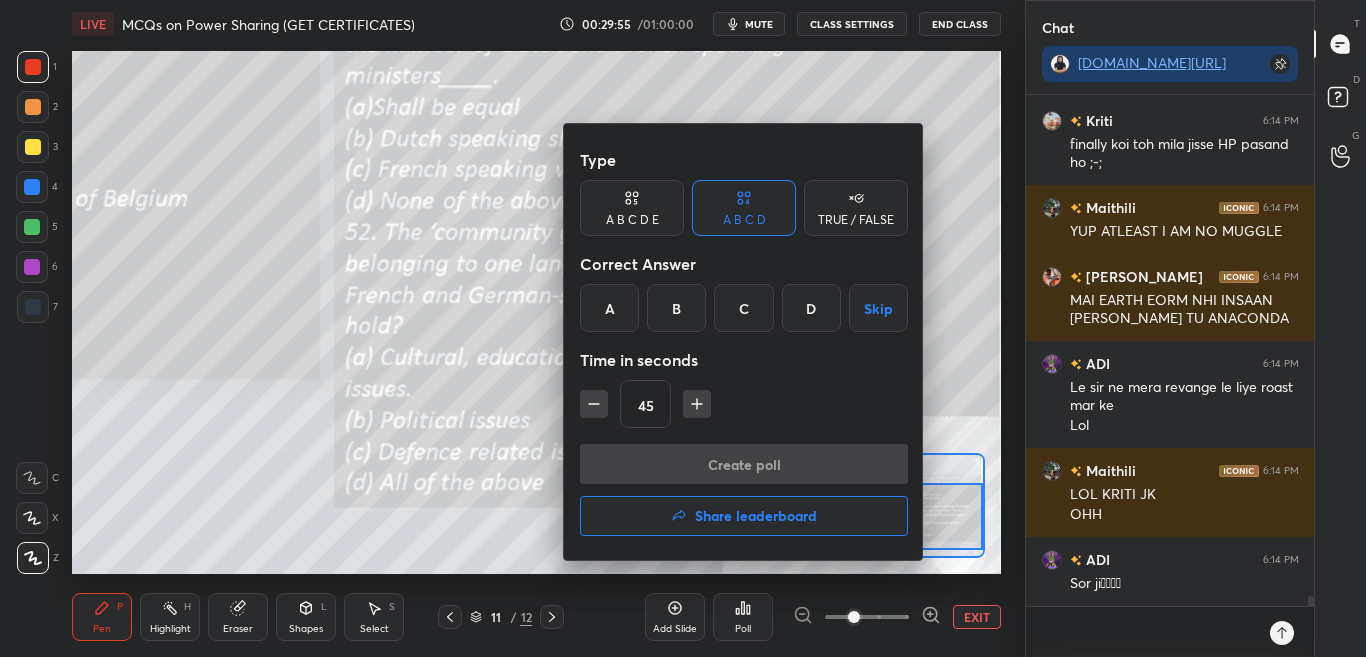 click at bounding box center [683, 328] 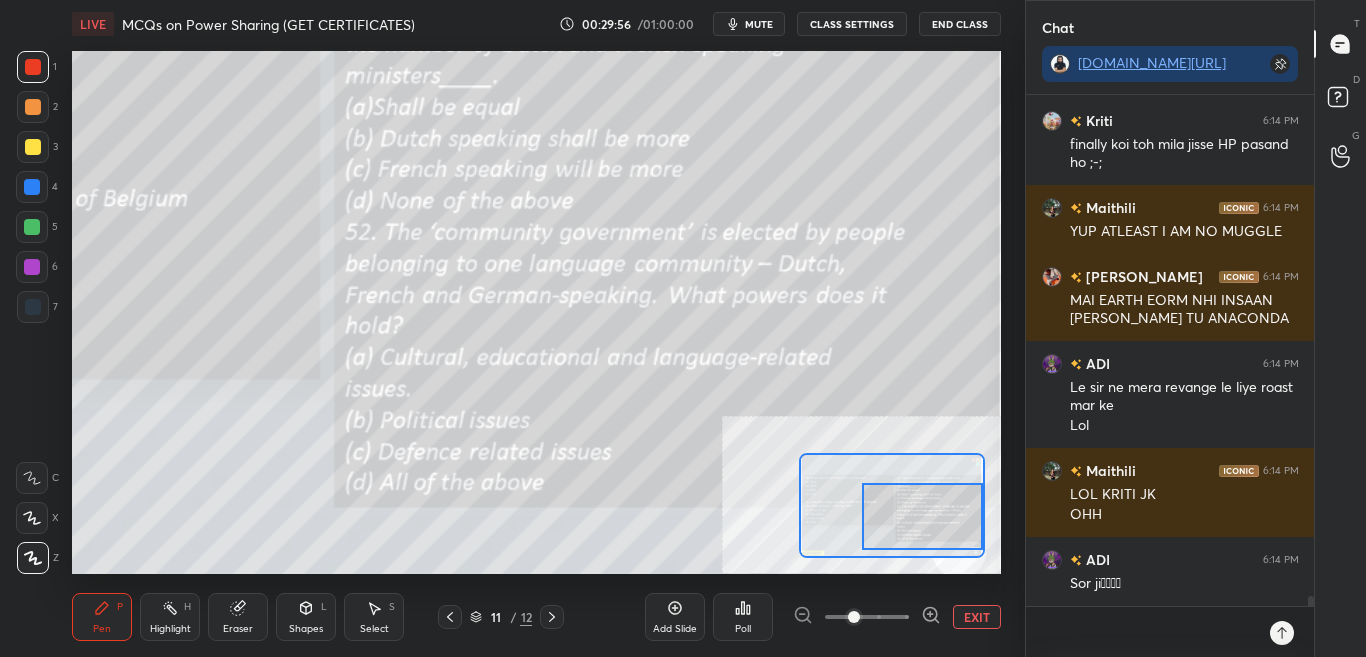 click on "Poll" at bounding box center (743, 629) 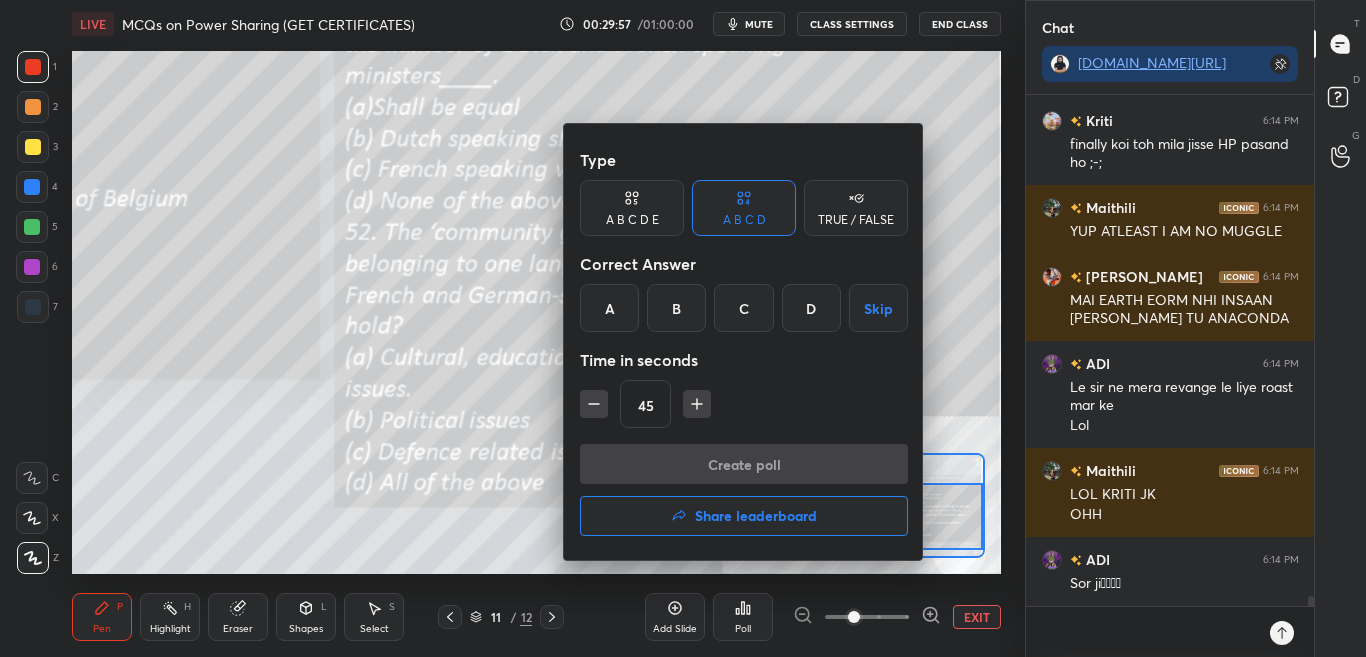click at bounding box center [683, 328] 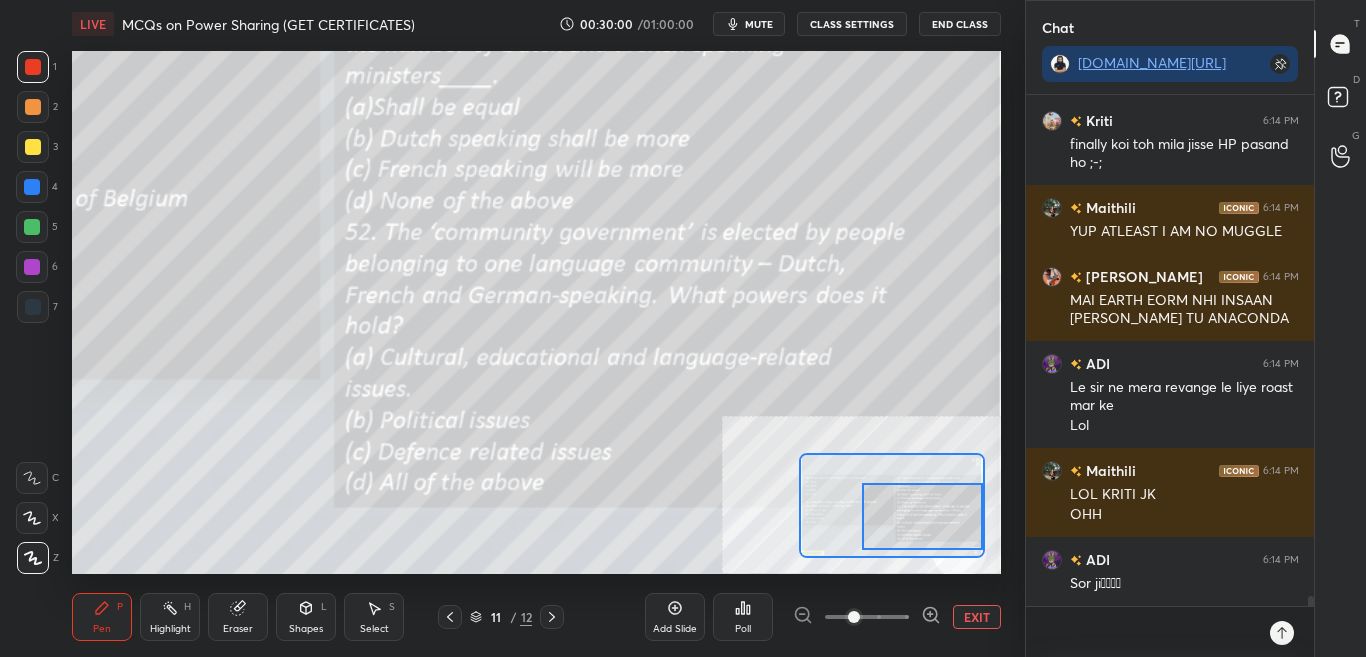 click on "Poll" at bounding box center [743, 629] 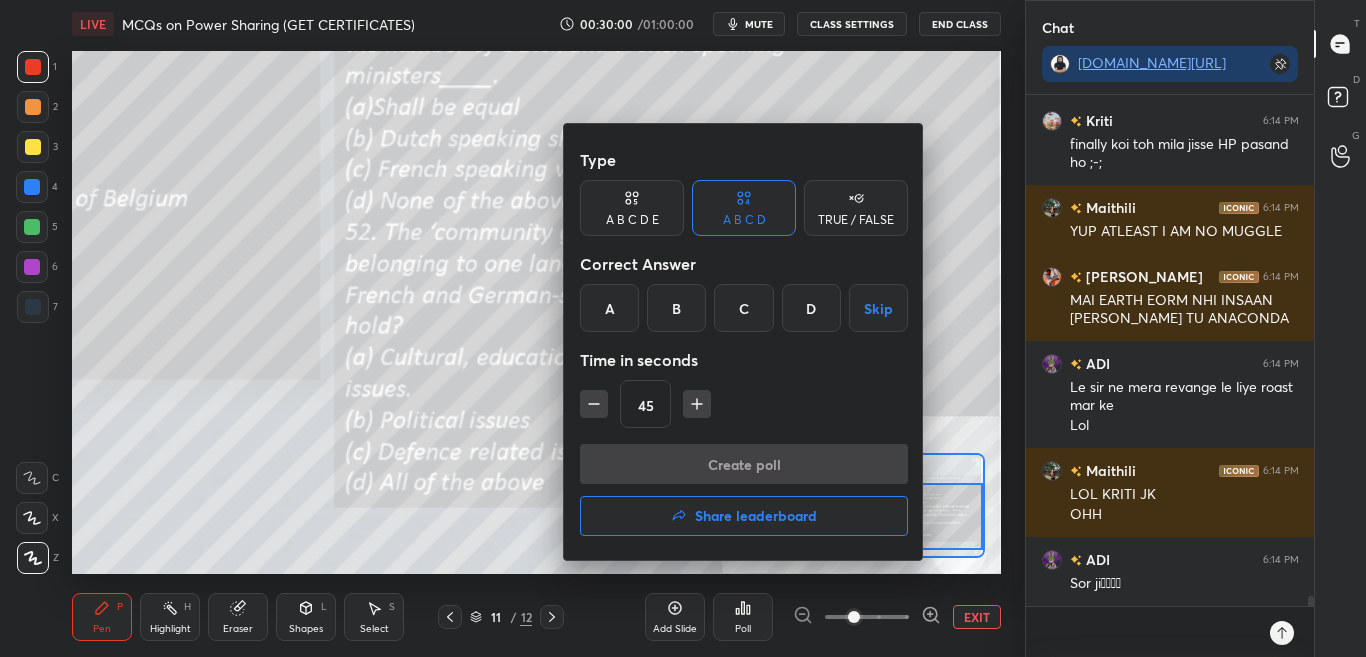click at bounding box center [683, 328] 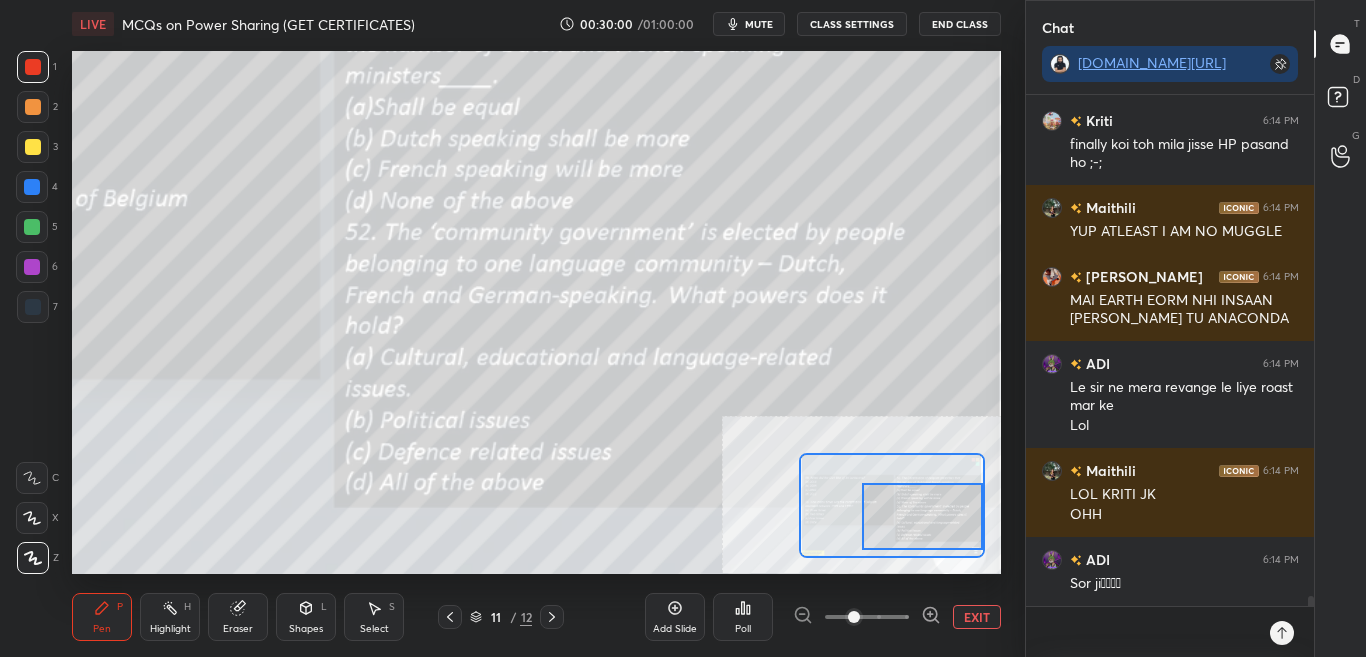 click on "Poll" at bounding box center [743, 629] 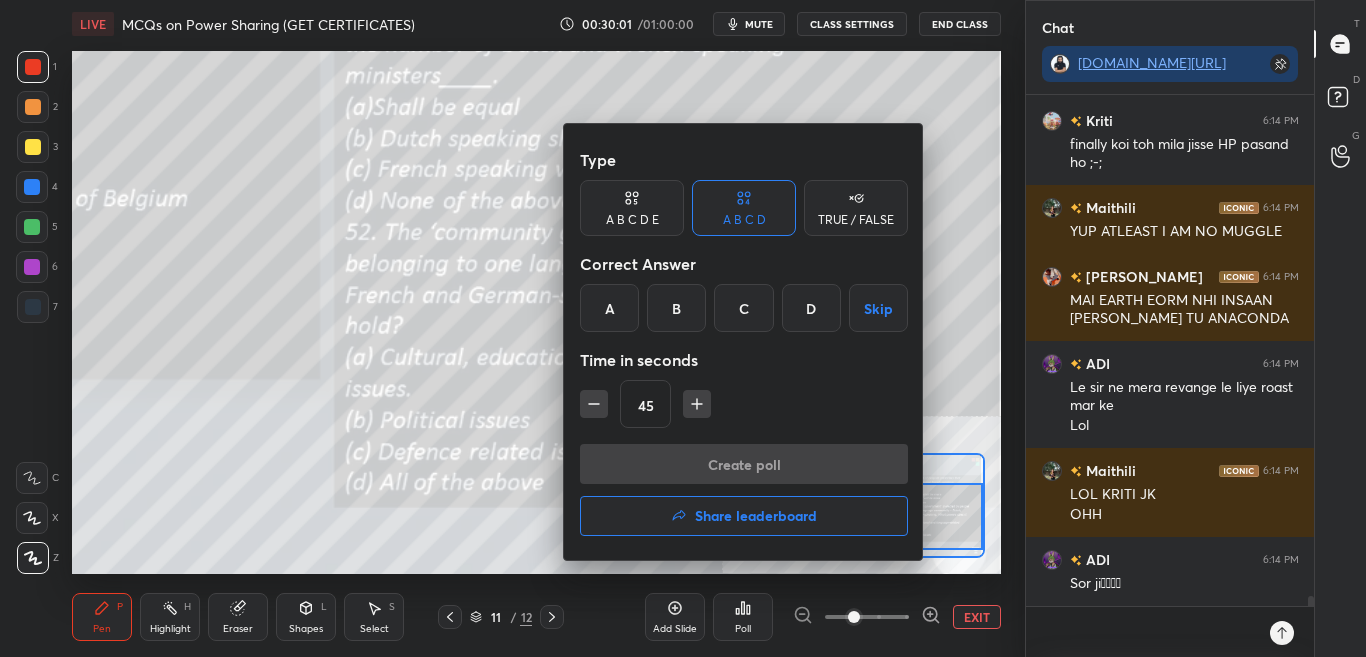 scroll, scrollTop: 25562, scrollLeft: 0, axis: vertical 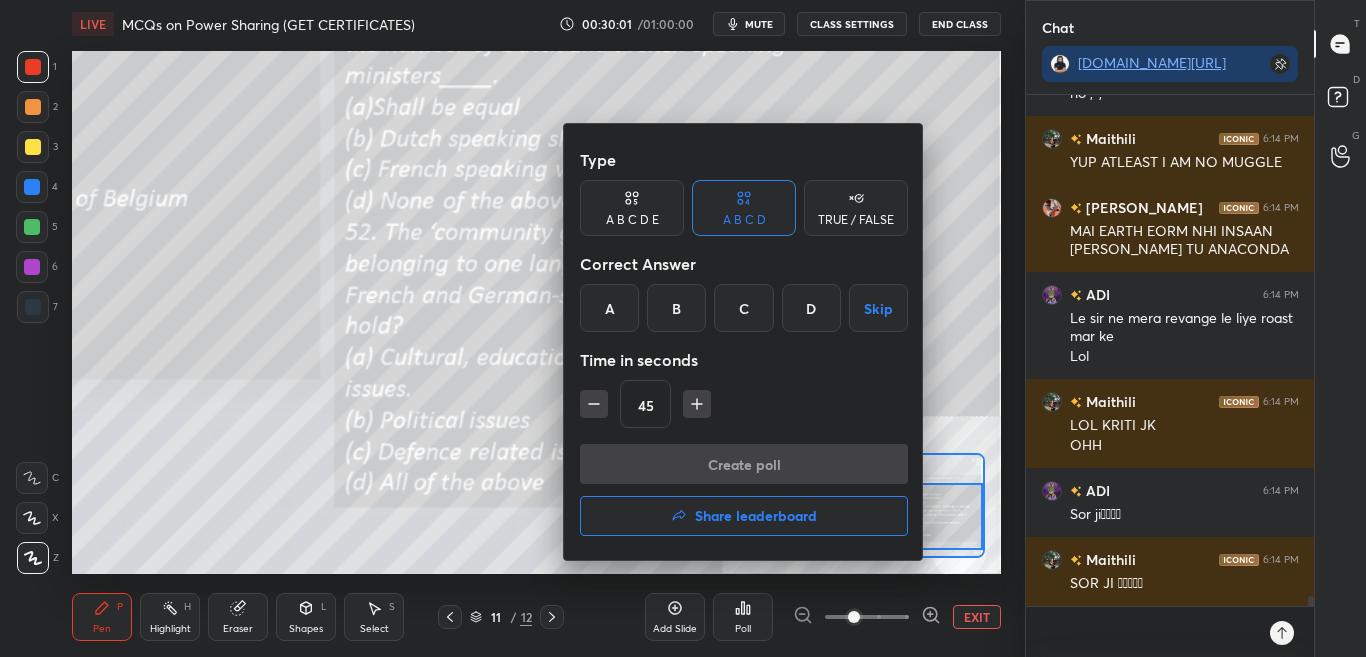 click on "A" at bounding box center (609, 308) 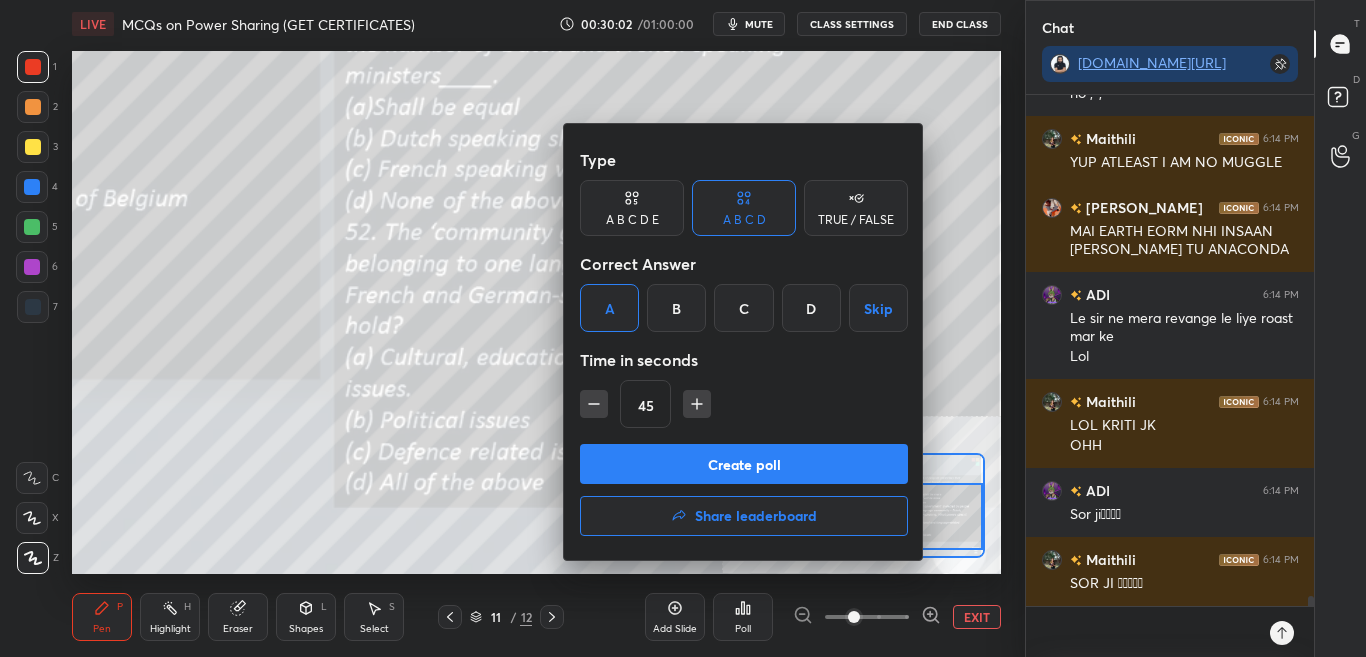 click on "Create poll" at bounding box center (744, 464) 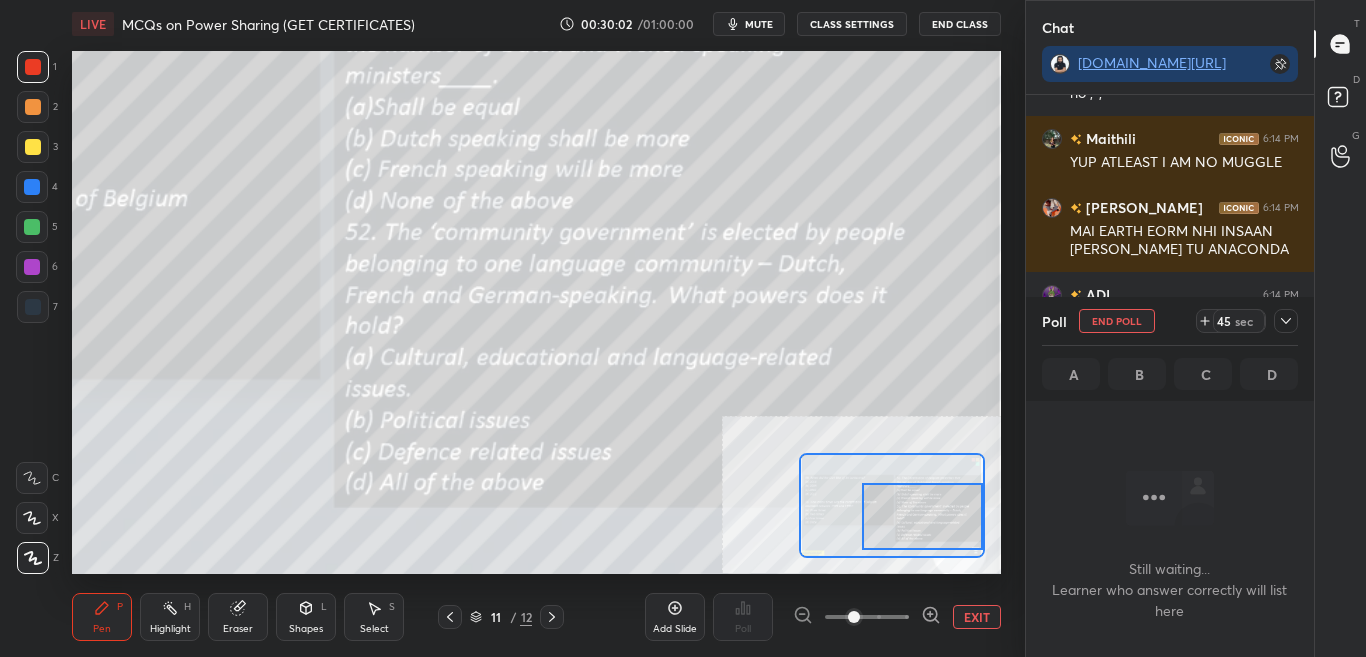 scroll, scrollTop: 299, scrollLeft: 282, axis: both 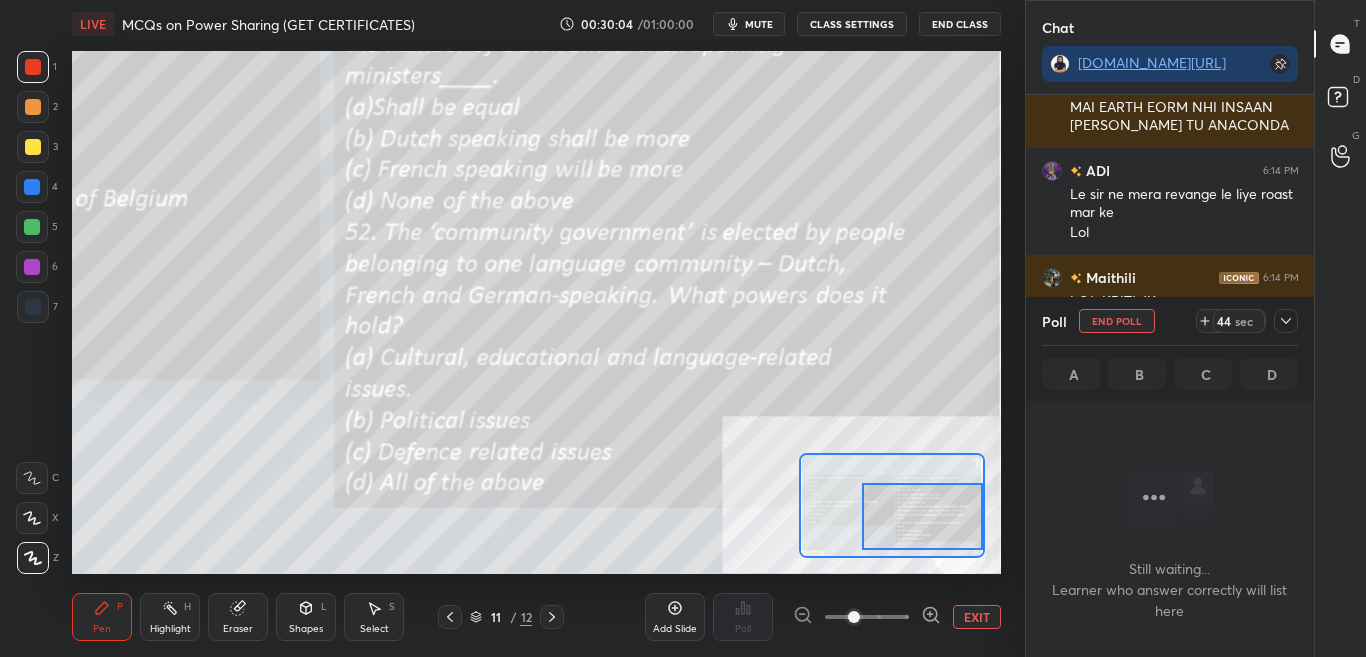 drag, startPoint x: 1290, startPoint y: 326, endPoint x: 1283, endPoint y: 355, distance: 29.832869 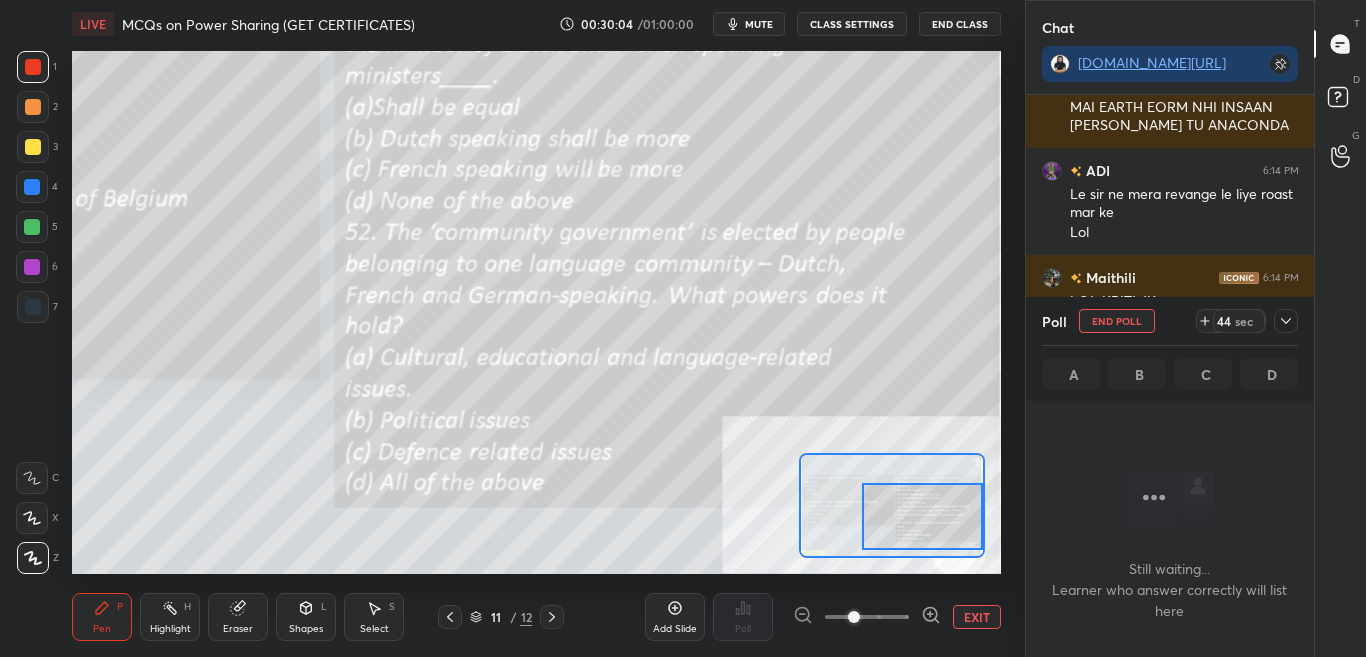 click 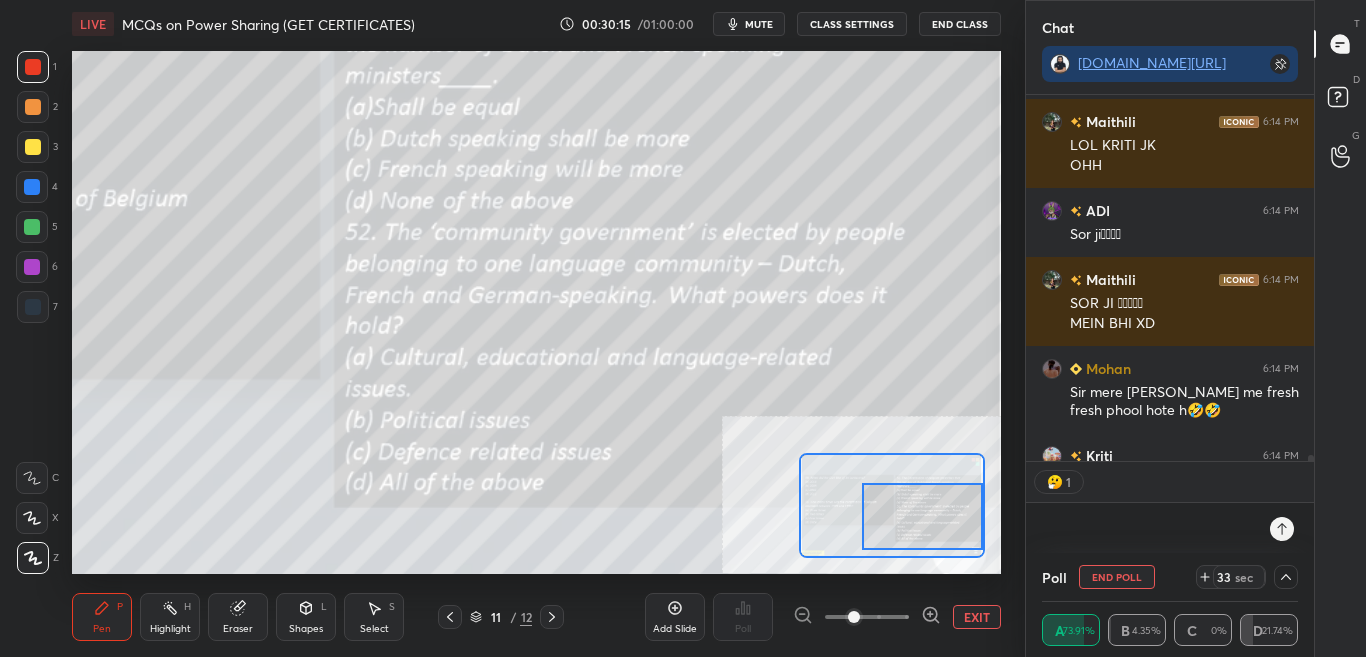 scroll, scrollTop: 360, scrollLeft: 282, axis: both 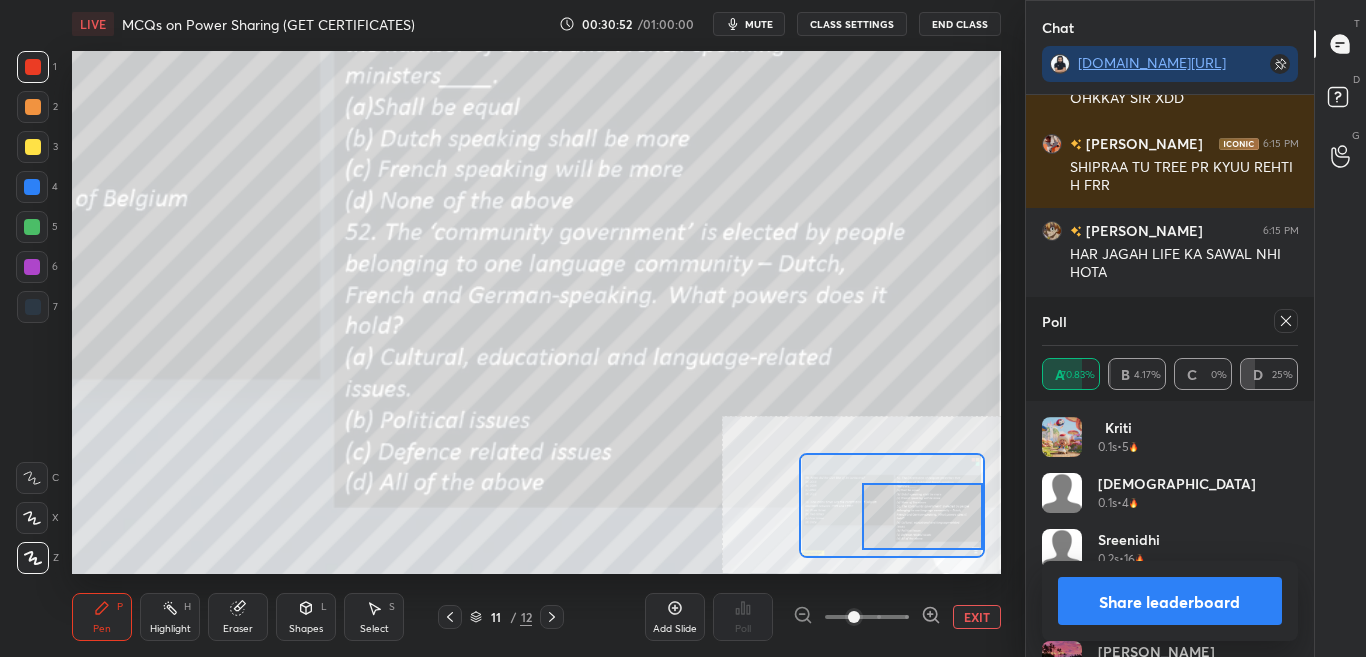 click 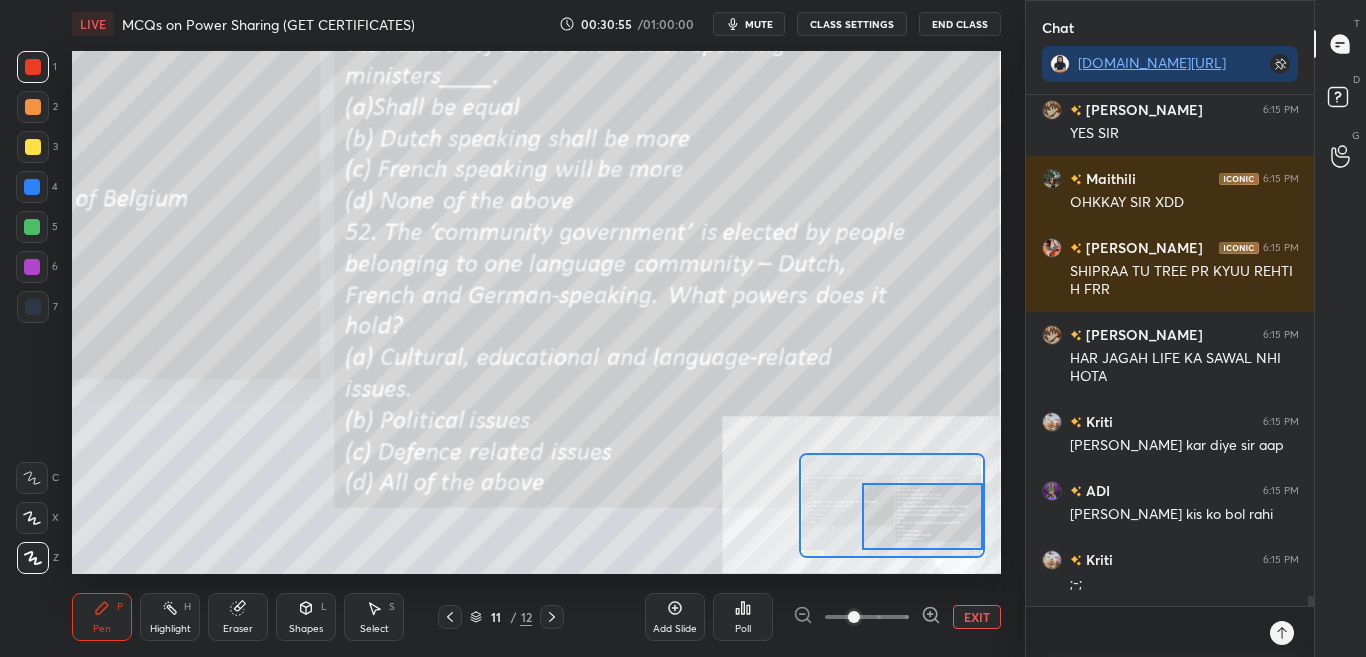 click 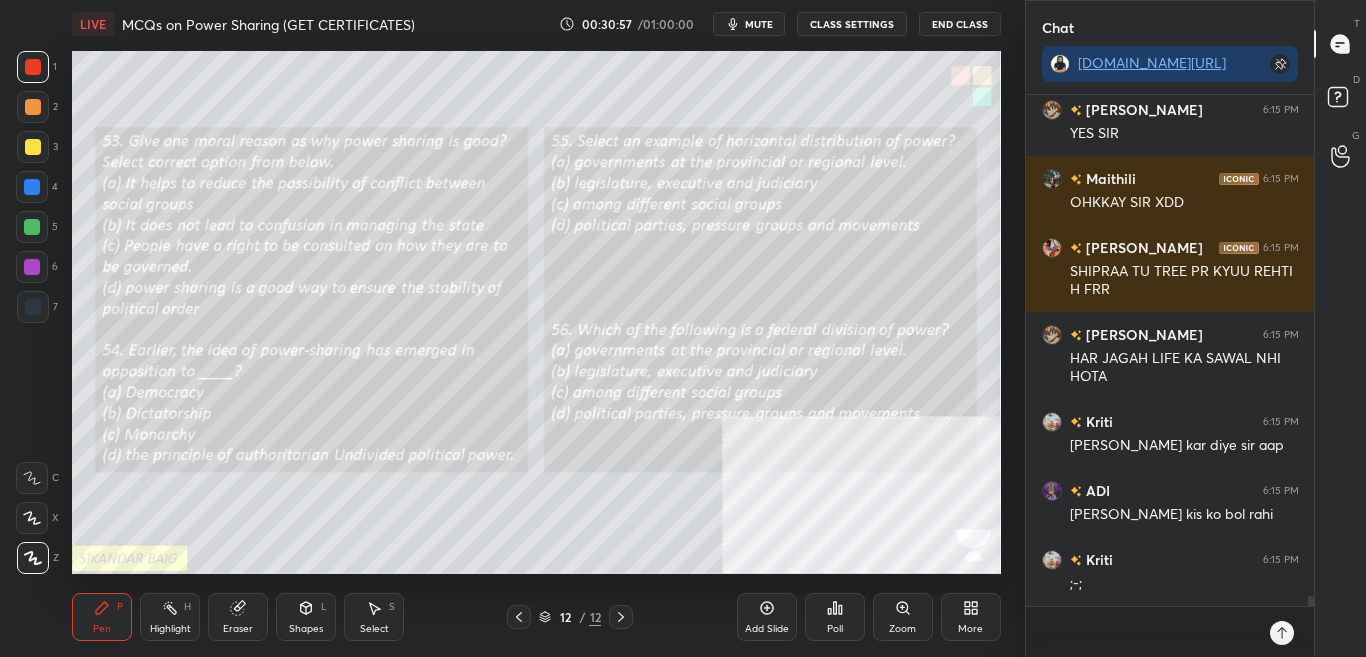 click on "Zoom" at bounding box center (903, 617) 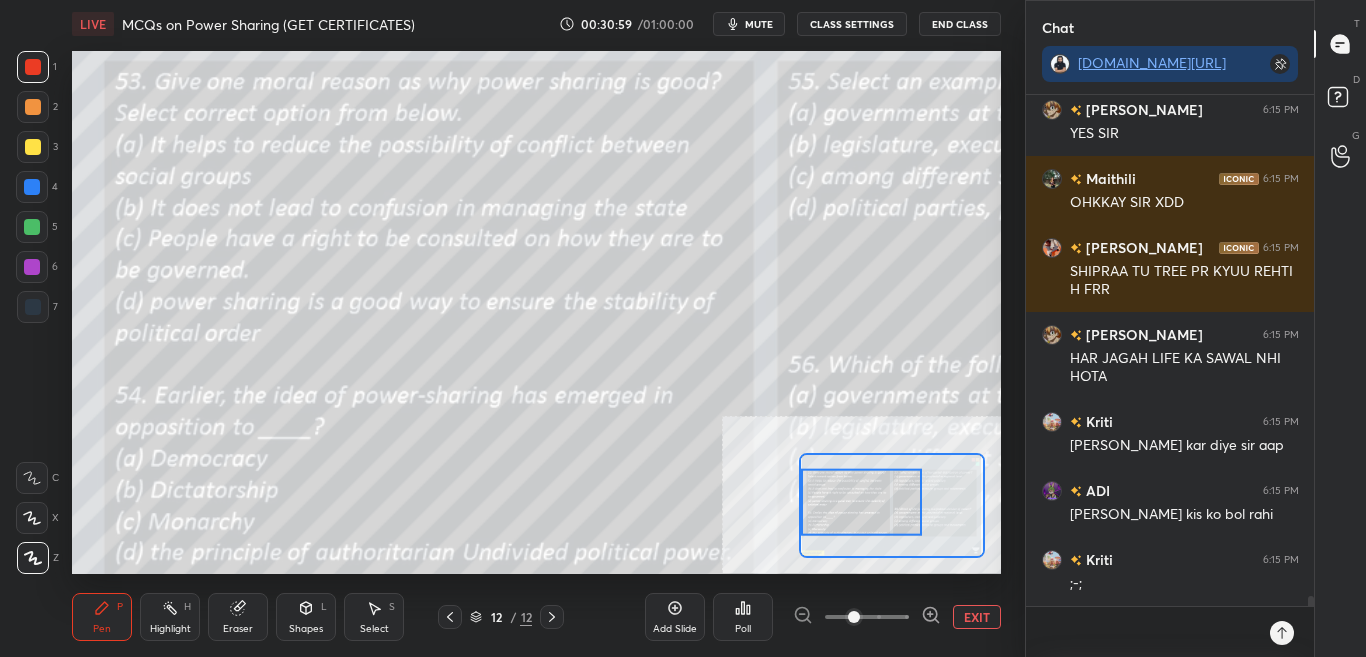 drag, startPoint x: 867, startPoint y: 530, endPoint x: 849, endPoint y: 519, distance: 21.095022 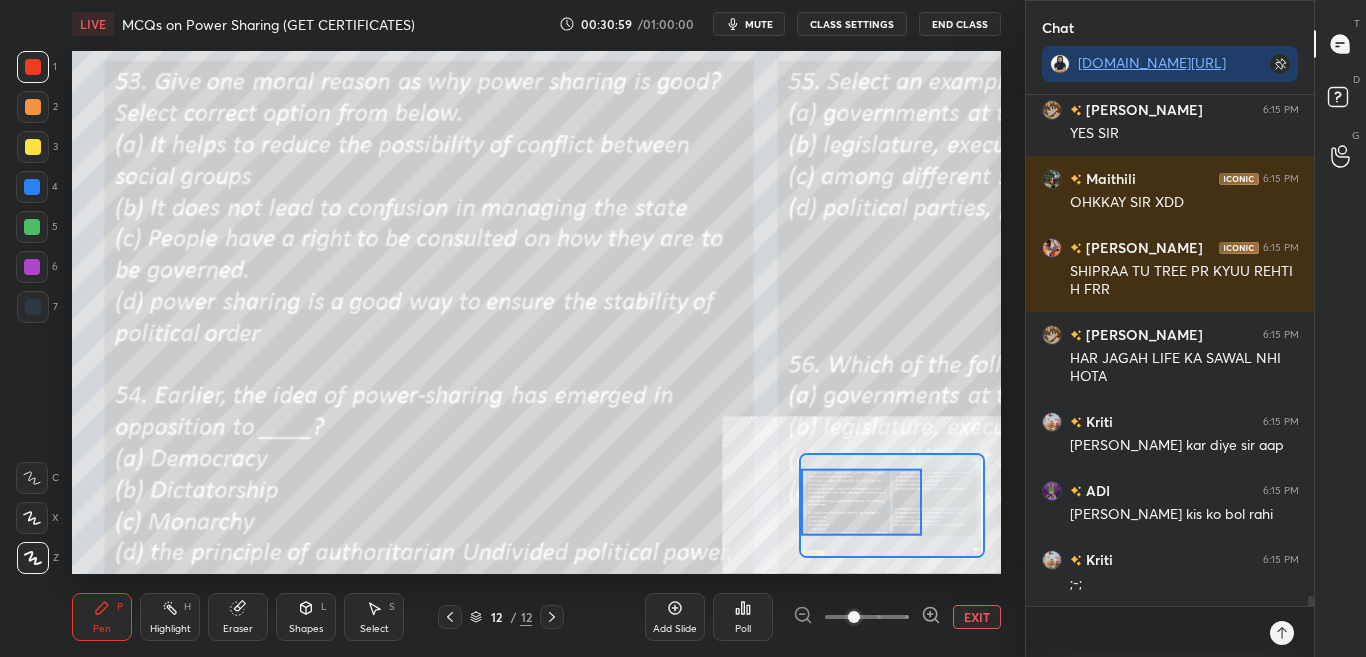 click at bounding box center (861, 502) 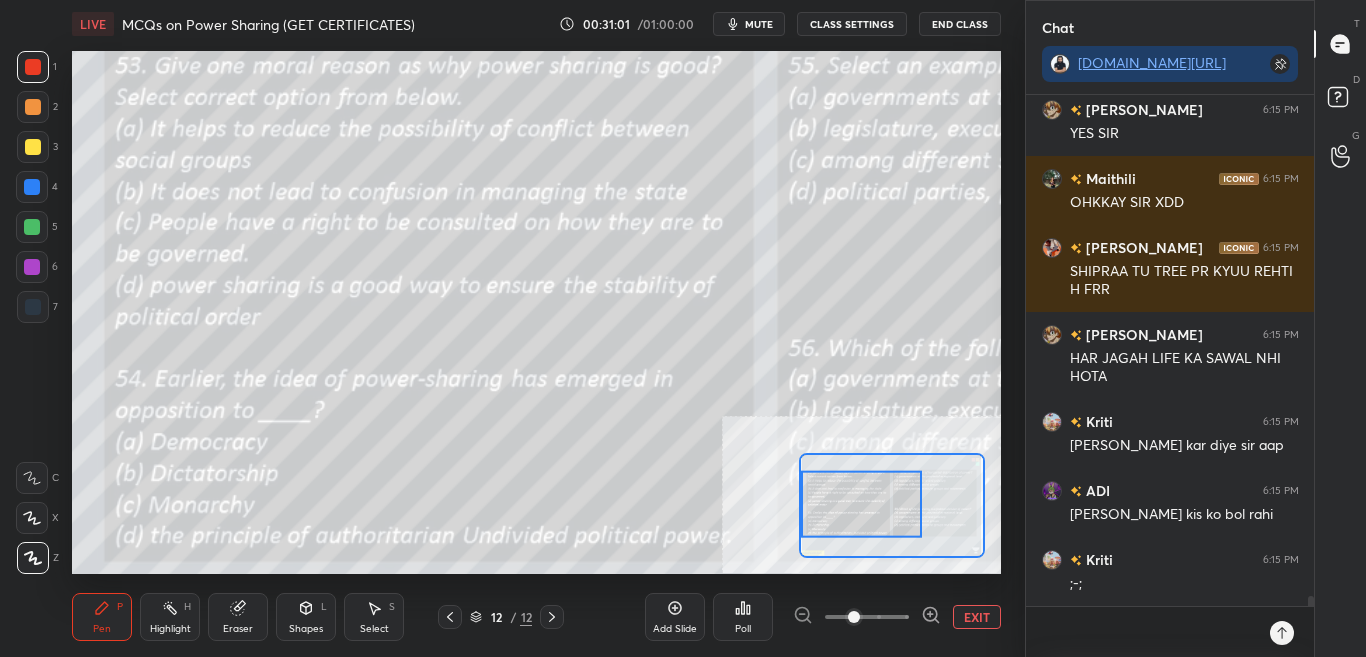 click on "LIVE MCQs on Power Sharing (GET CERTIFICATES) 00:31:01 /  01:00:00 mute CLASS SETTINGS End Class Setting up your live class Poll for   secs No correct answer Start poll Back MCQs on Power Sharing (GET CERTIFICATES) • L7 of Complete SST Course for CBSE Class 10 (2025-26) Sikandar Baig Pen P Highlight H Eraser Shapes L Select S 12 / 12 Add Slide Poll EXIT" at bounding box center [536, 328] 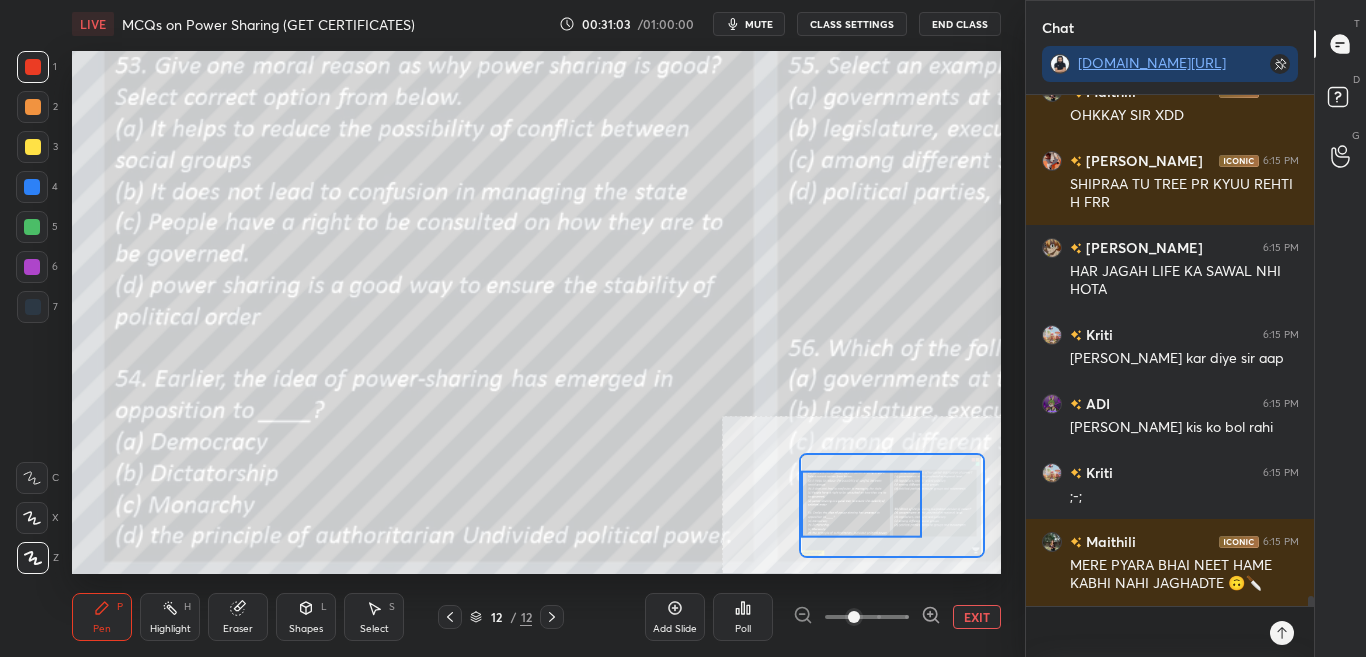 click at bounding box center (861, 504) 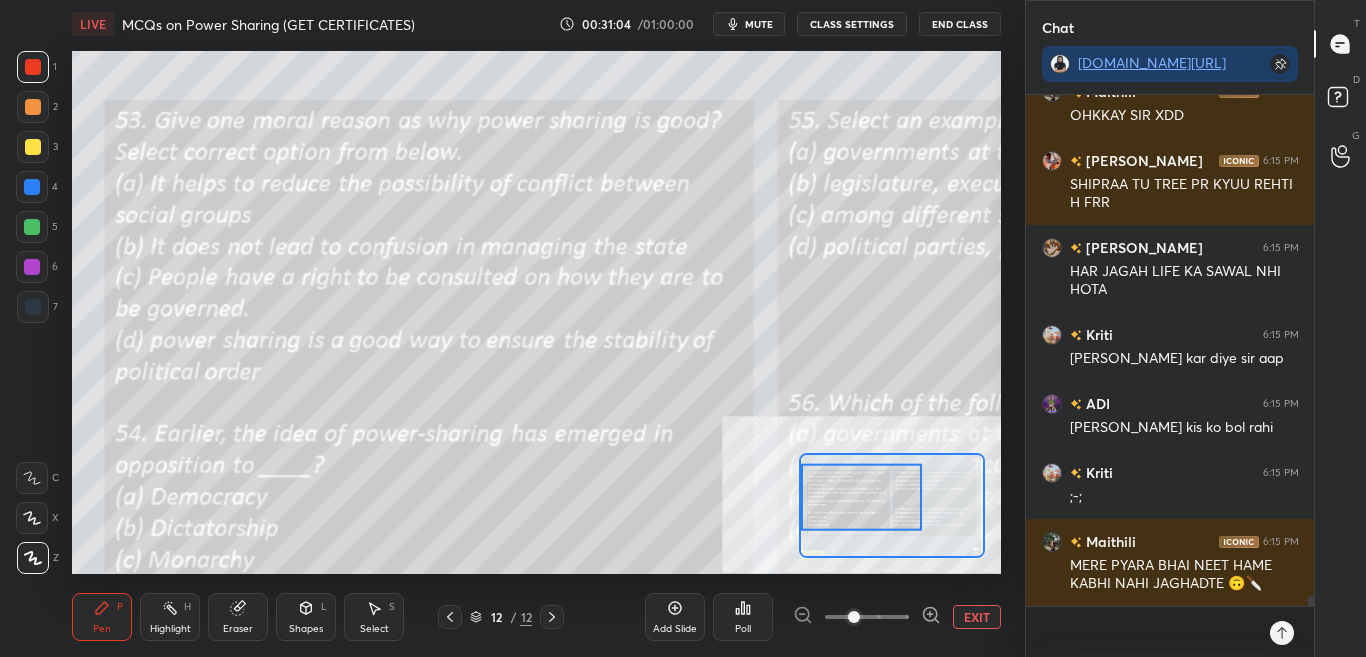 click at bounding box center [861, 497] 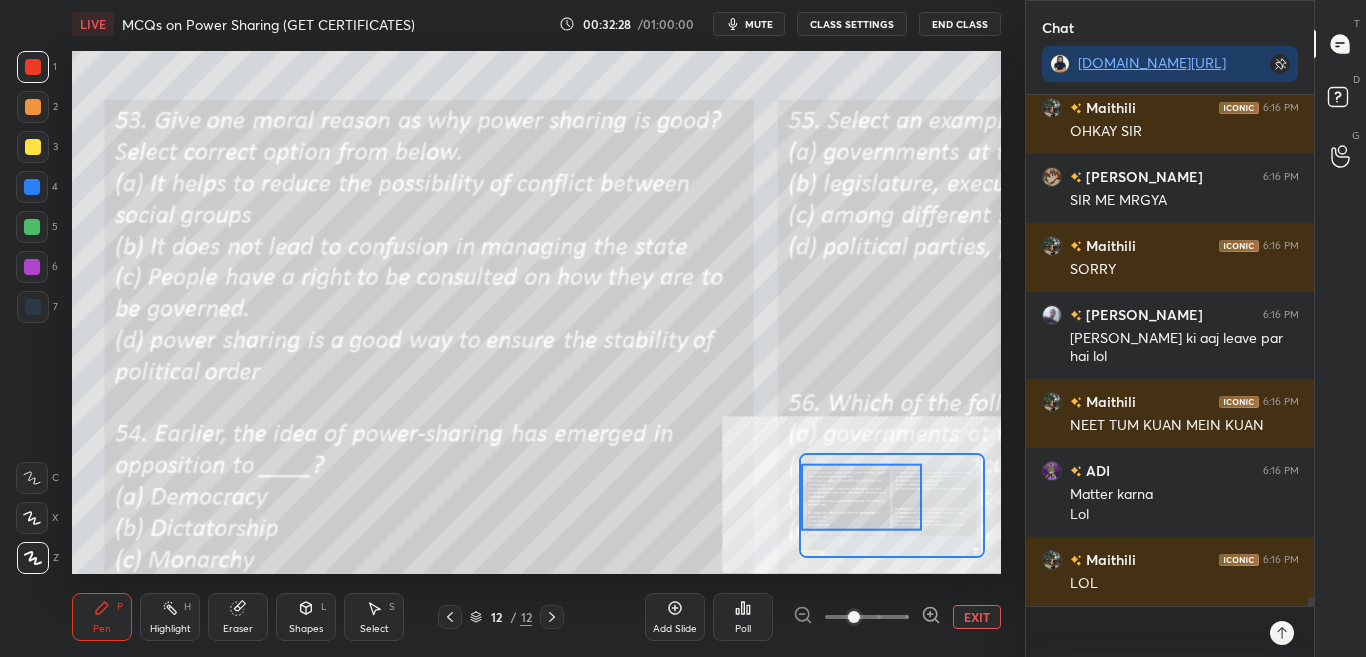 scroll, scrollTop: 28703, scrollLeft: 0, axis: vertical 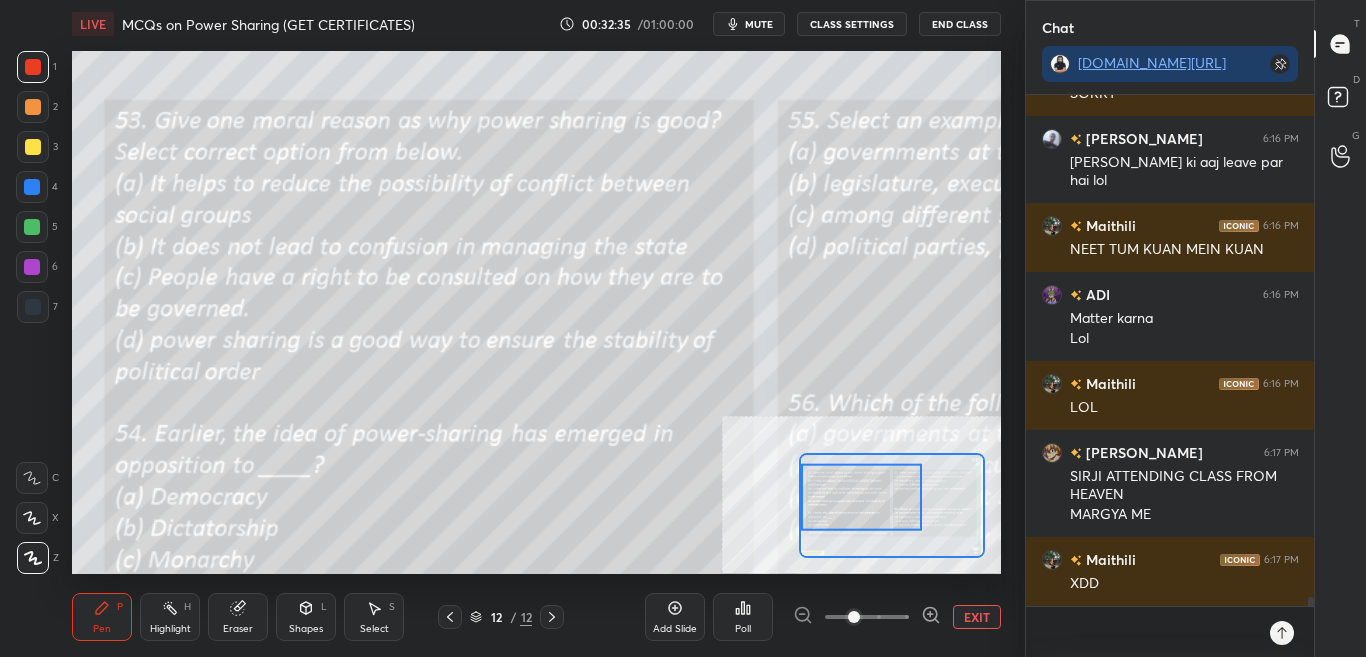 click on "Poll" at bounding box center (743, 629) 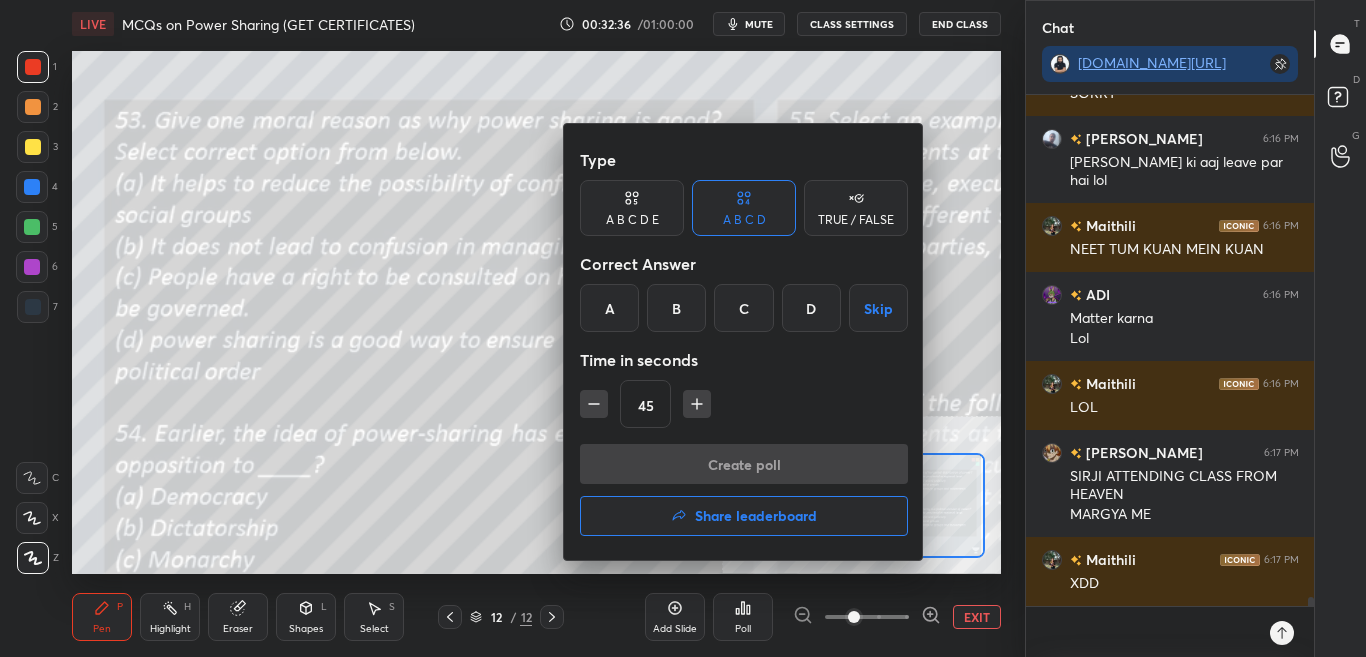 click at bounding box center (683, 328) 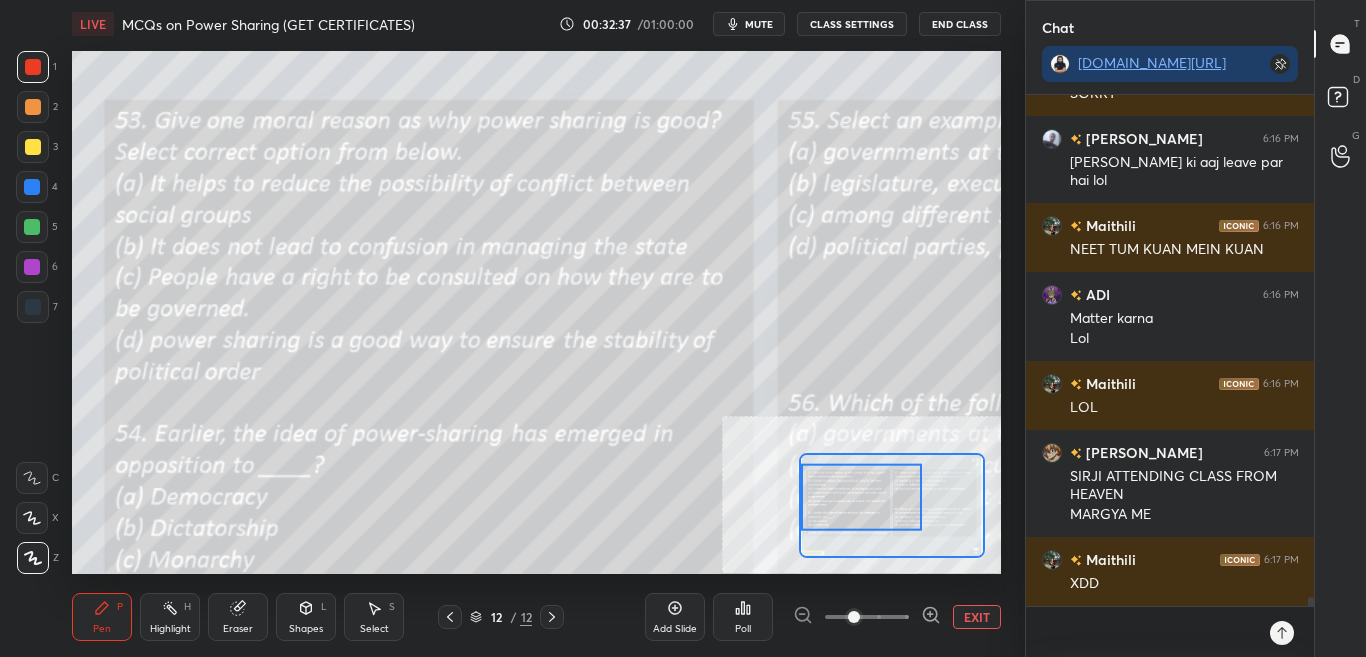 scroll, scrollTop: 28861, scrollLeft: 0, axis: vertical 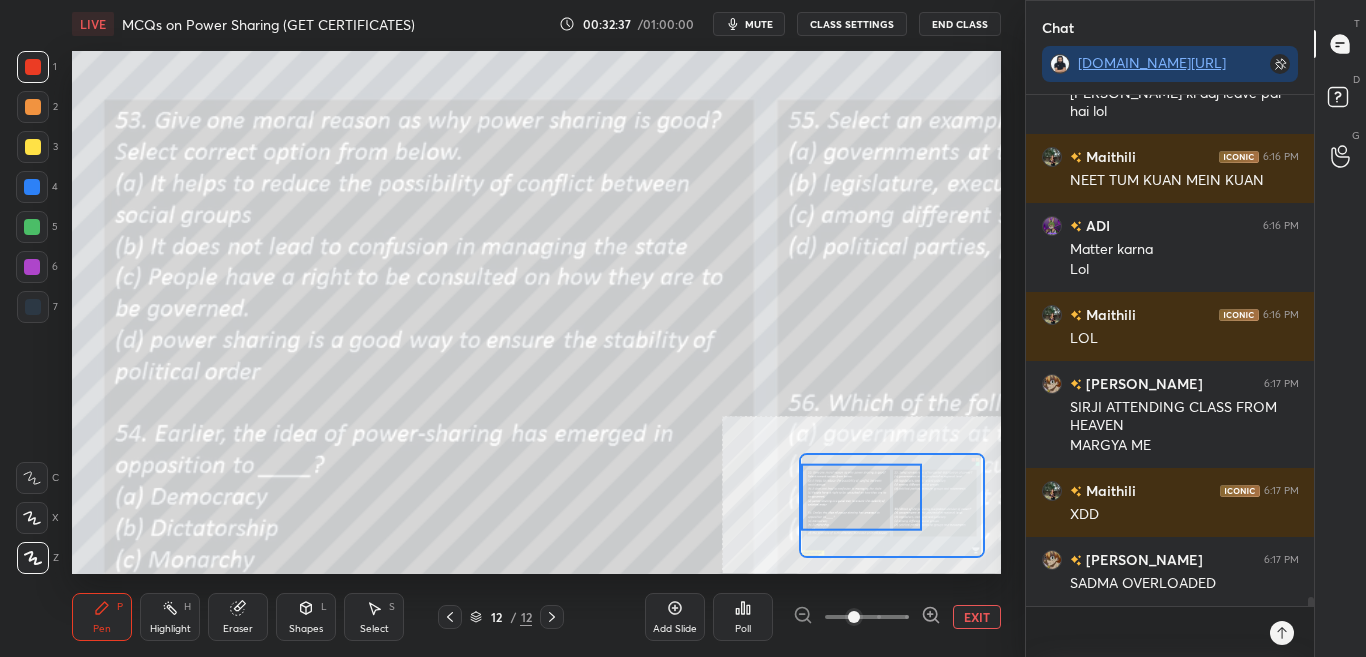 click on "Poll" at bounding box center [743, 629] 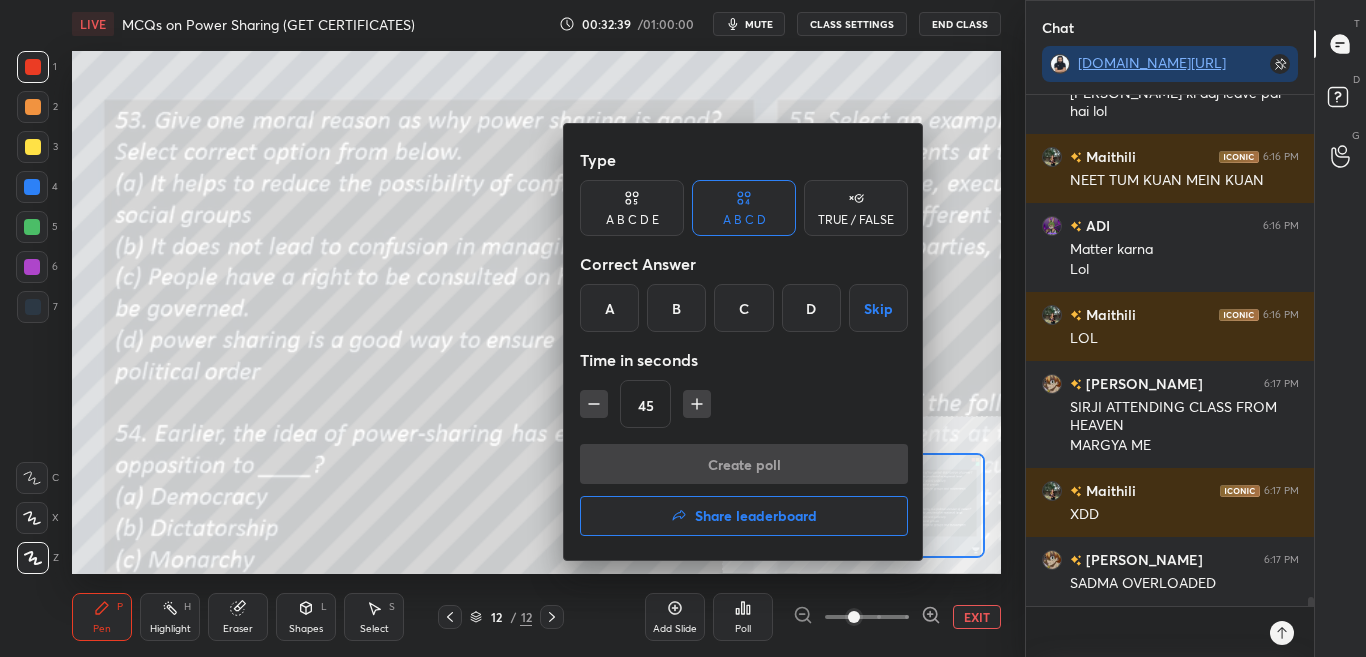 click on "C" at bounding box center [743, 308] 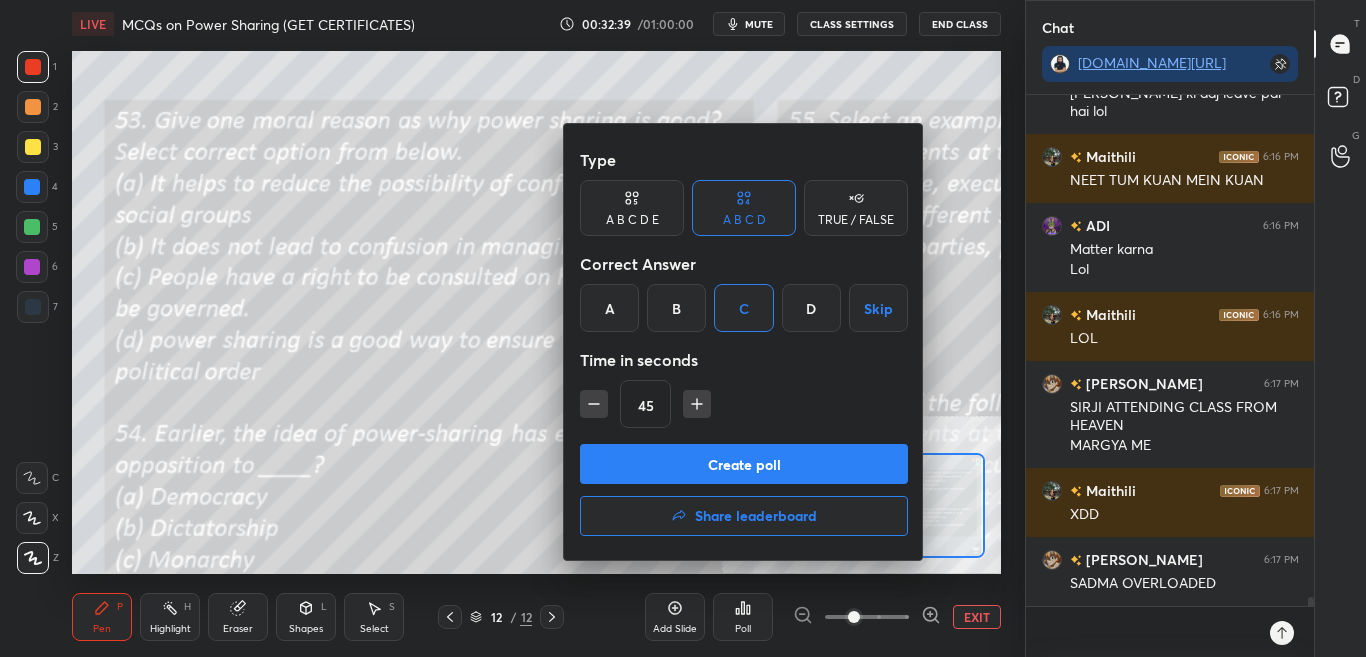 click on "Type A B C D E A B C D TRUE / FALSE Correct Answer A B C D Skip Time in seconds 45" at bounding box center (744, 292) 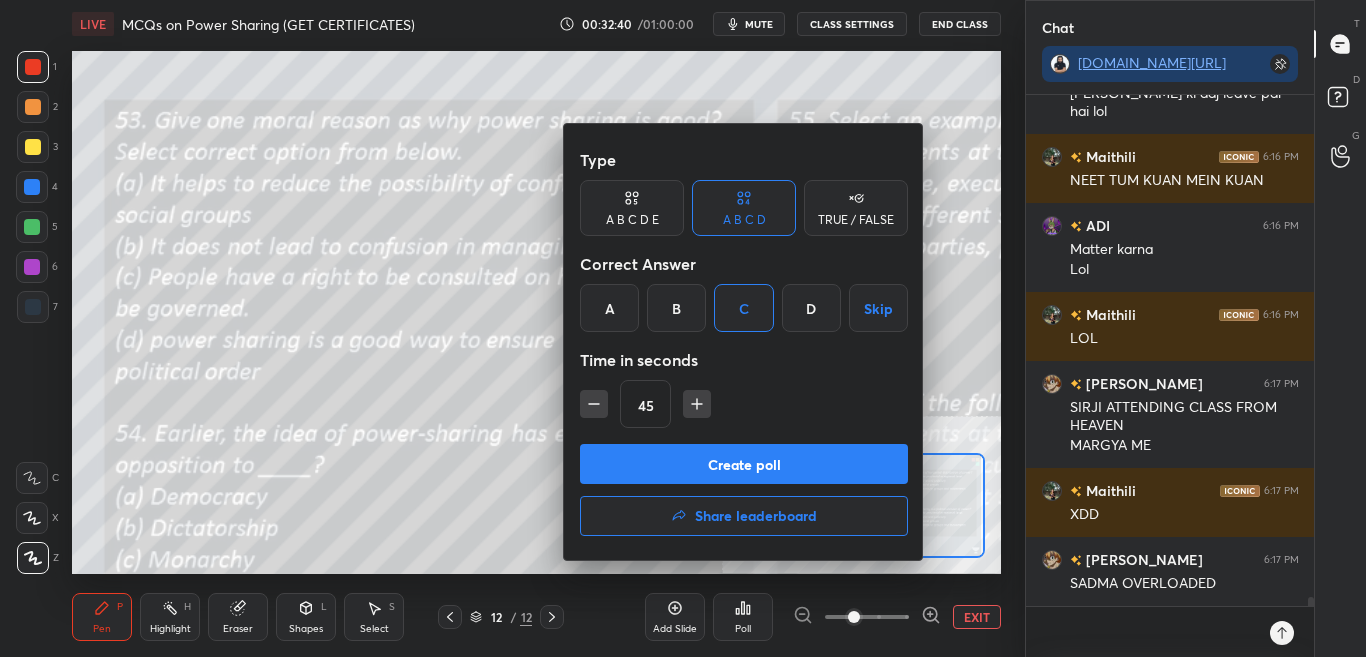 click on "Create poll" at bounding box center (744, 464) 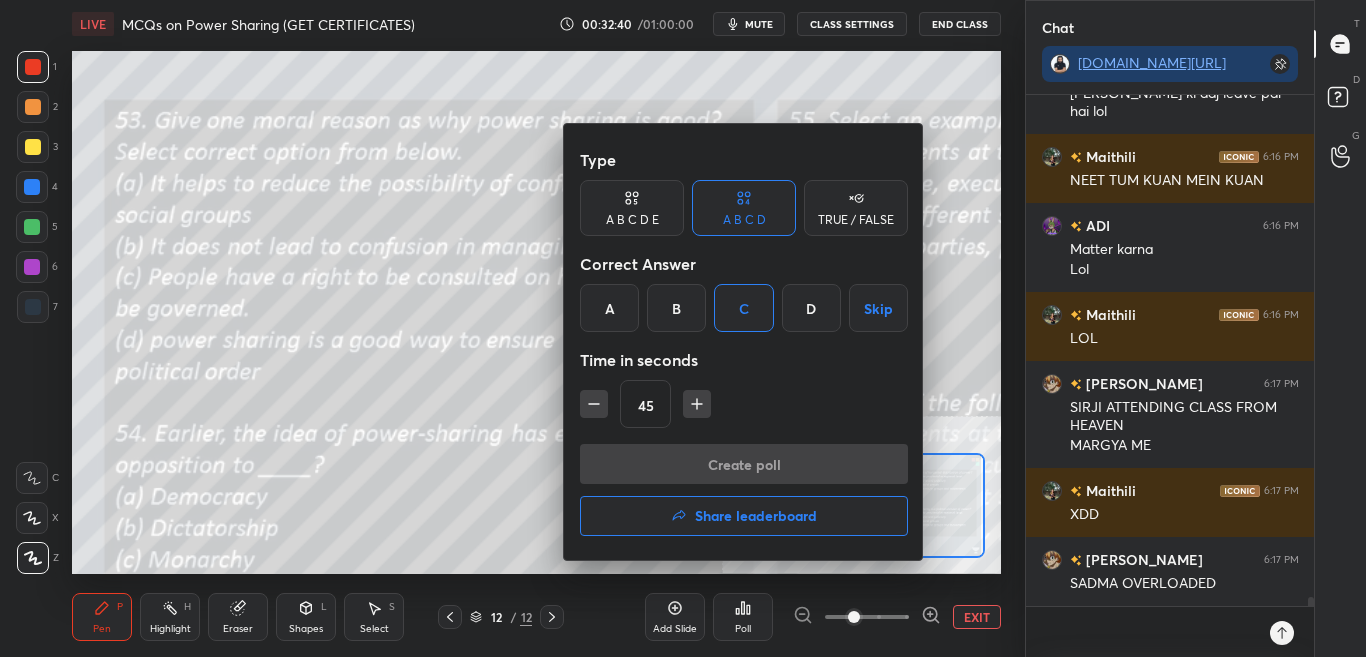 scroll, scrollTop: 290, scrollLeft: 282, axis: both 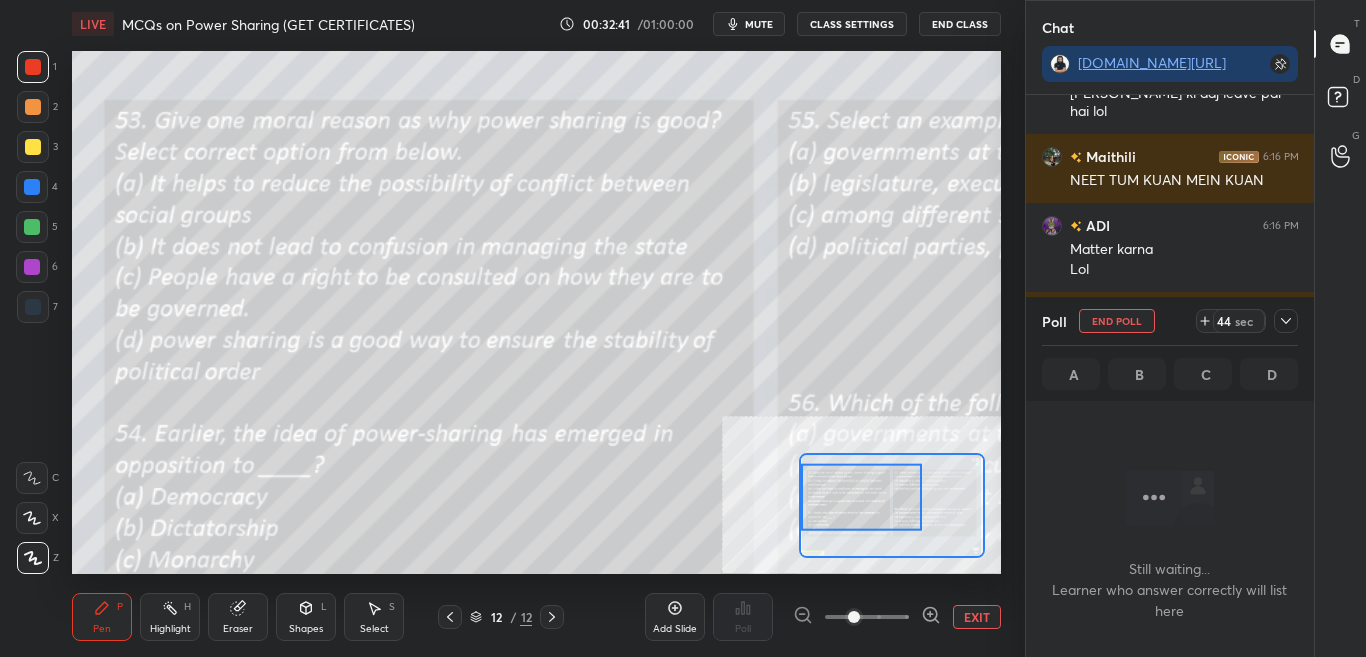 click 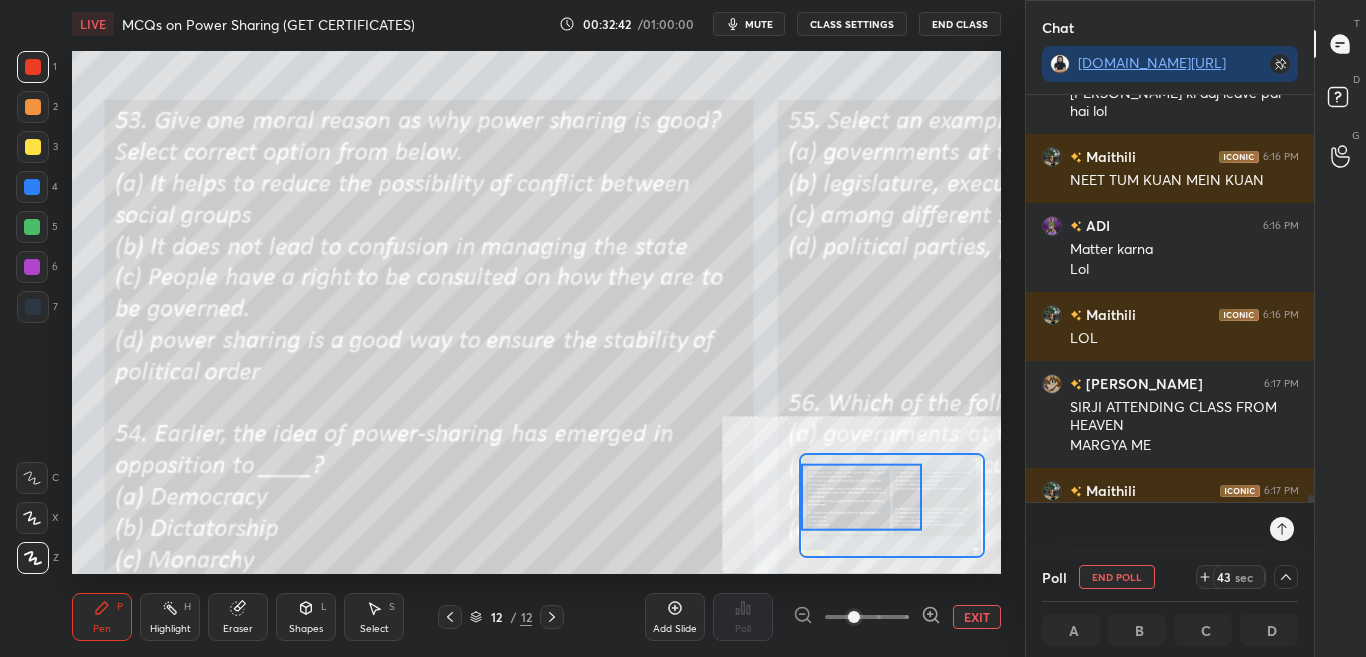 scroll, scrollTop: 1, scrollLeft: 7, axis: both 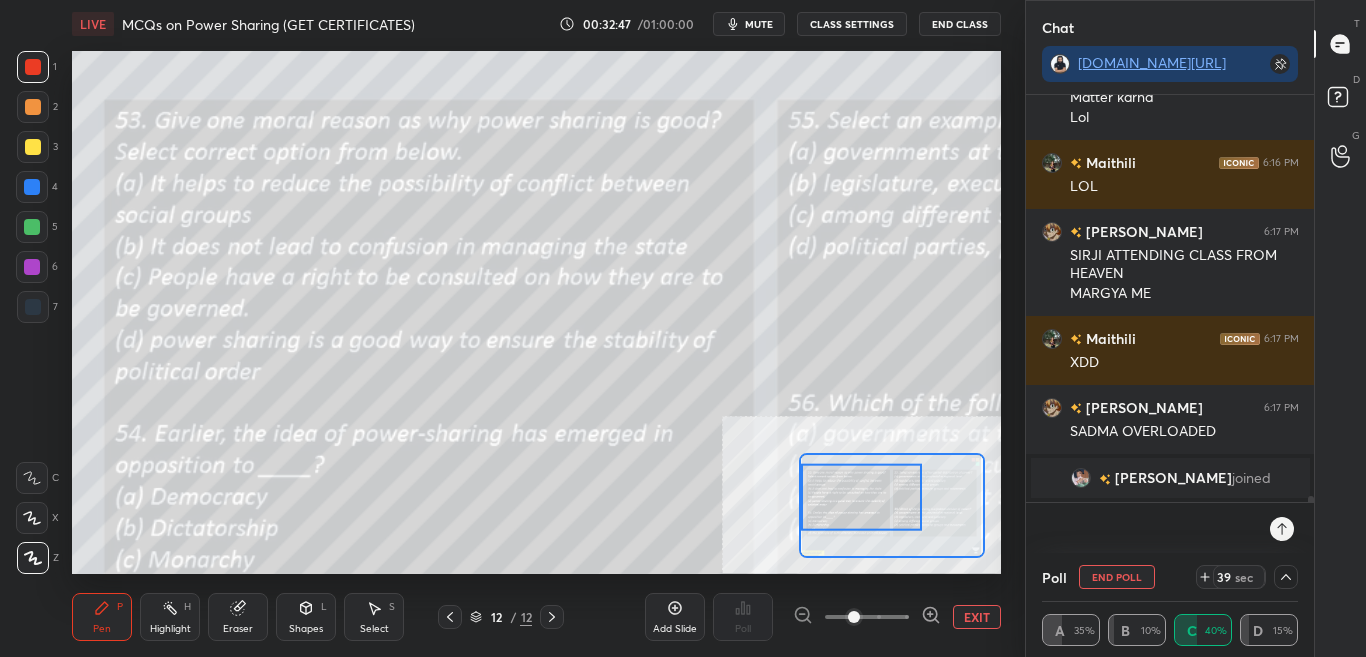 click 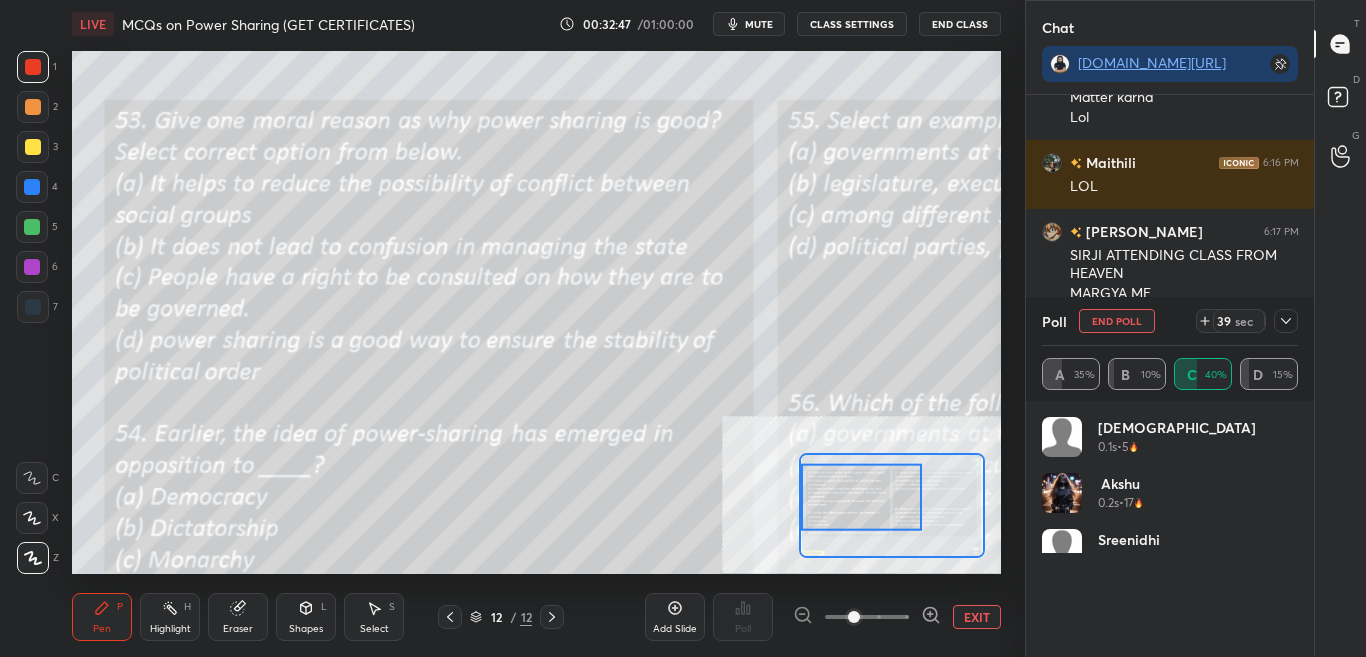 scroll, scrollTop: 7, scrollLeft: 7, axis: both 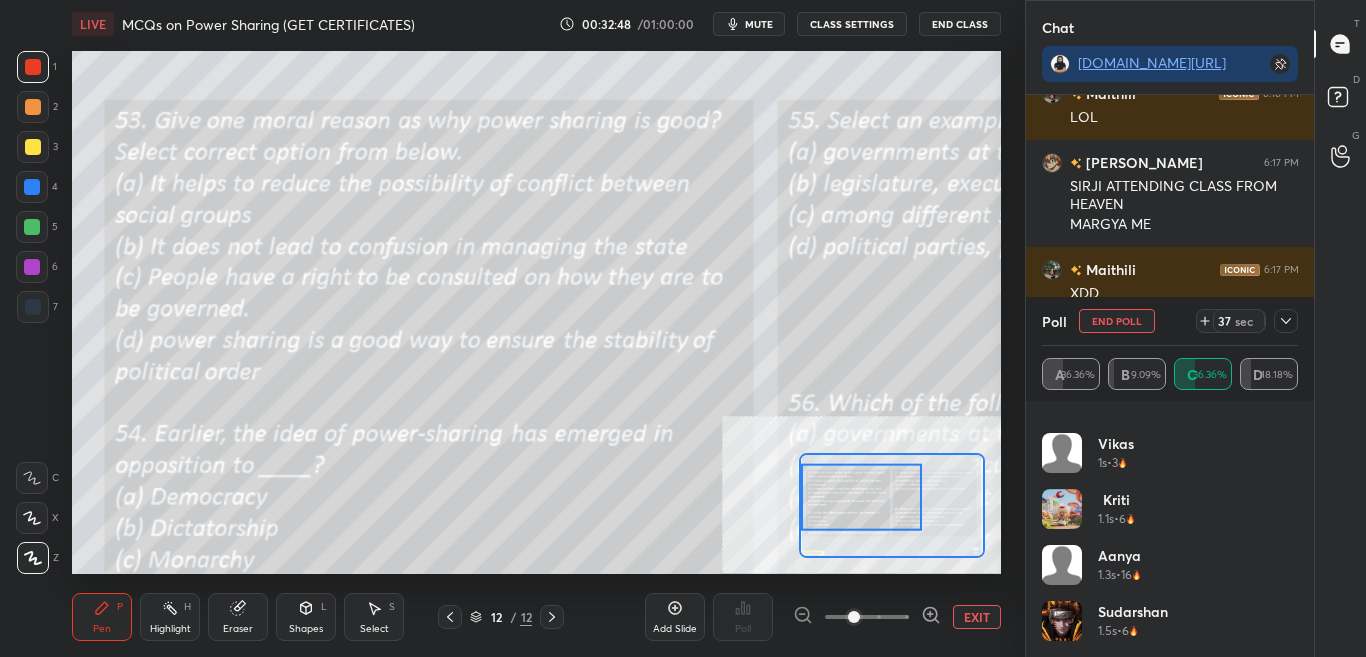 click 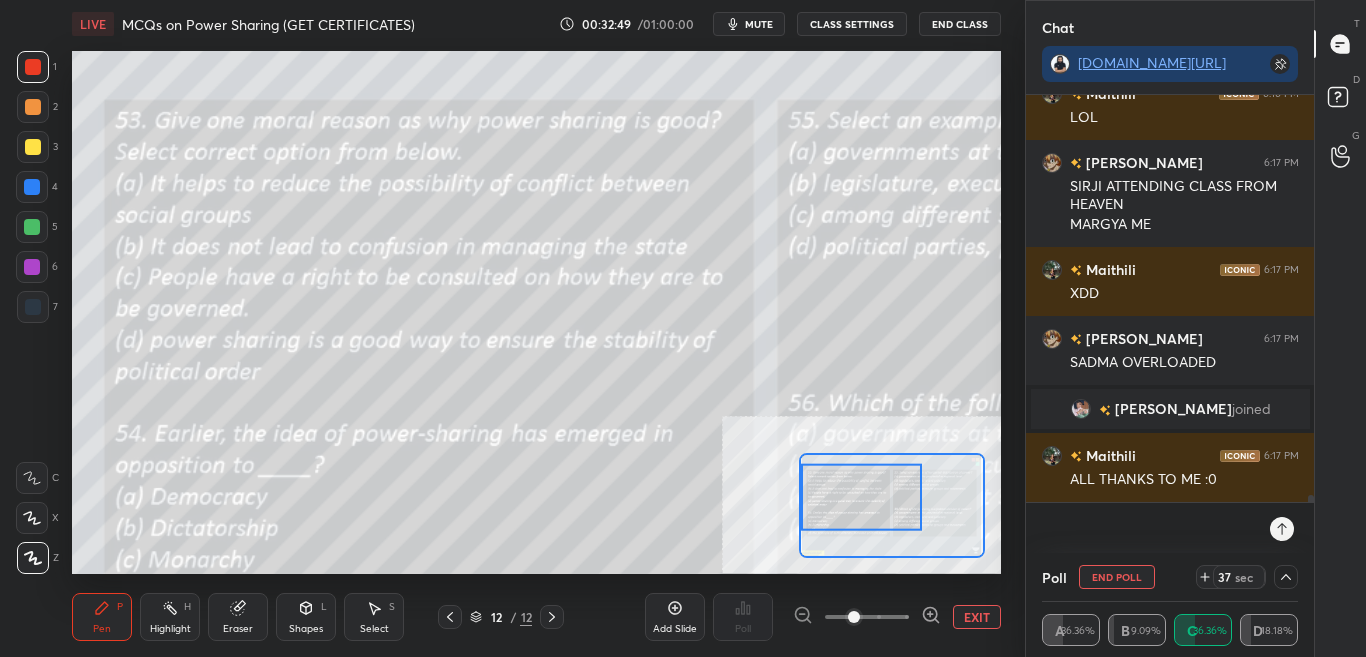 scroll, scrollTop: 0, scrollLeft: 0, axis: both 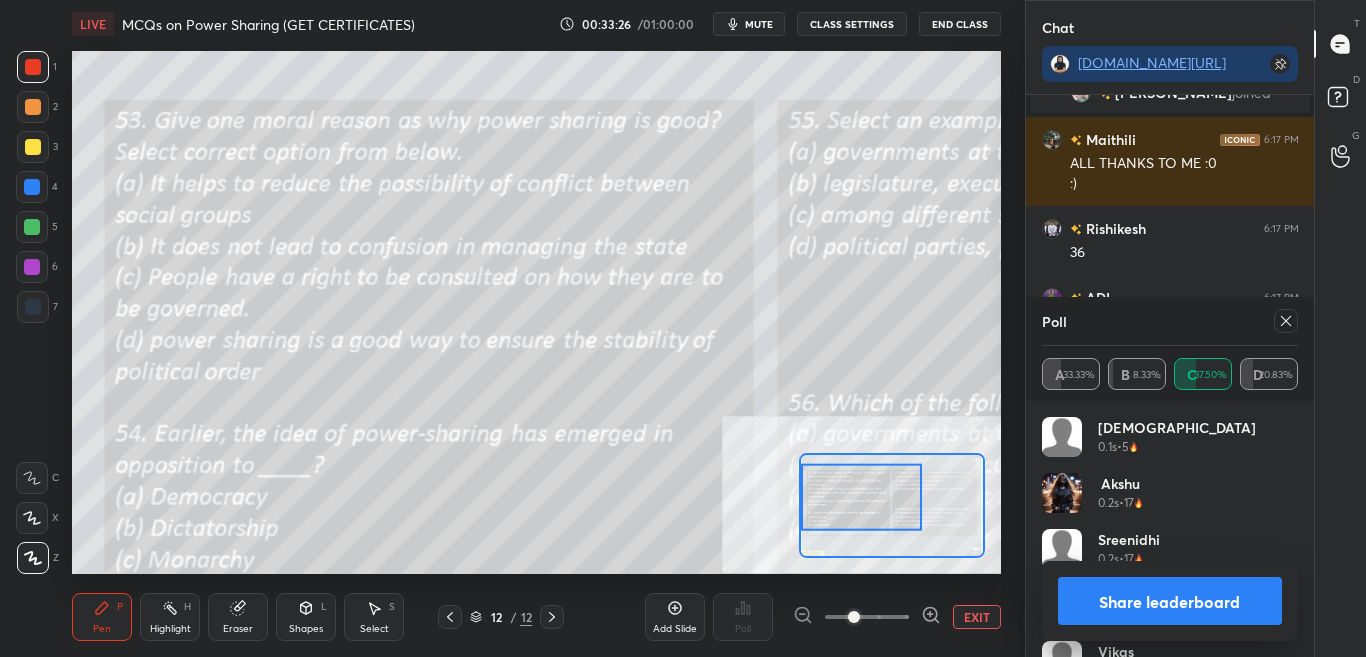 click on "Share leaderboard" at bounding box center [1170, 601] 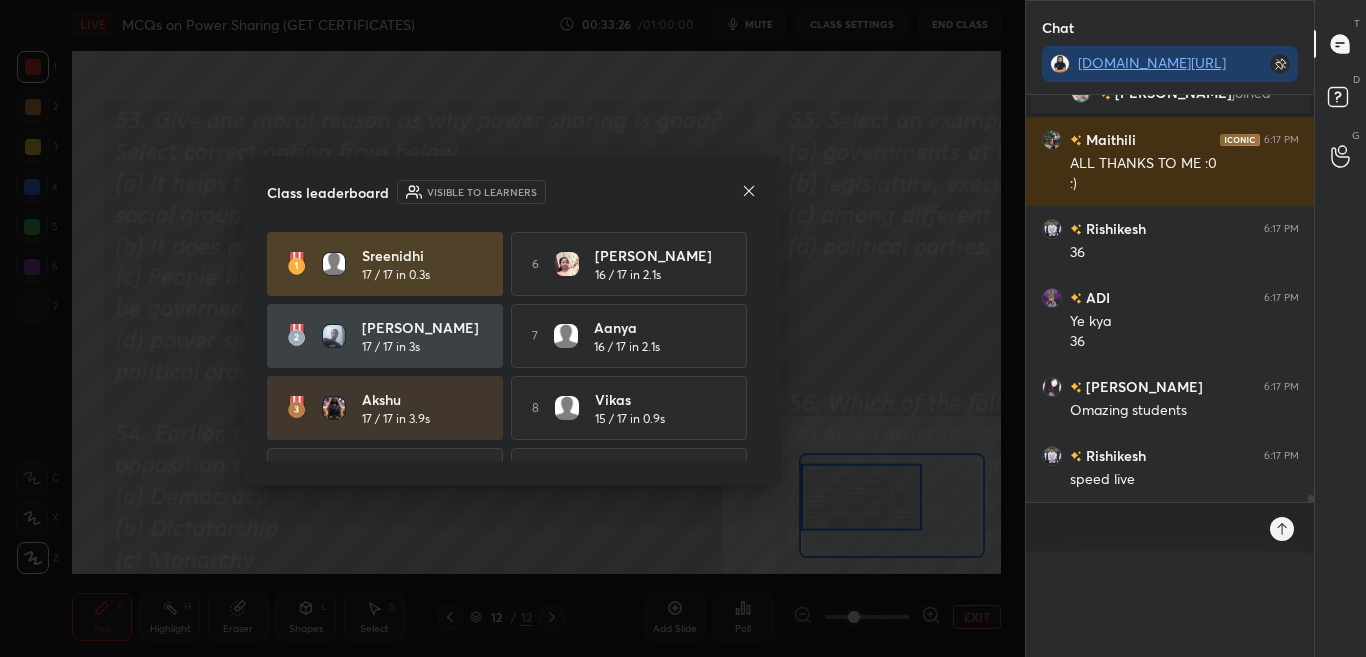 scroll, scrollTop: 0, scrollLeft: 0, axis: both 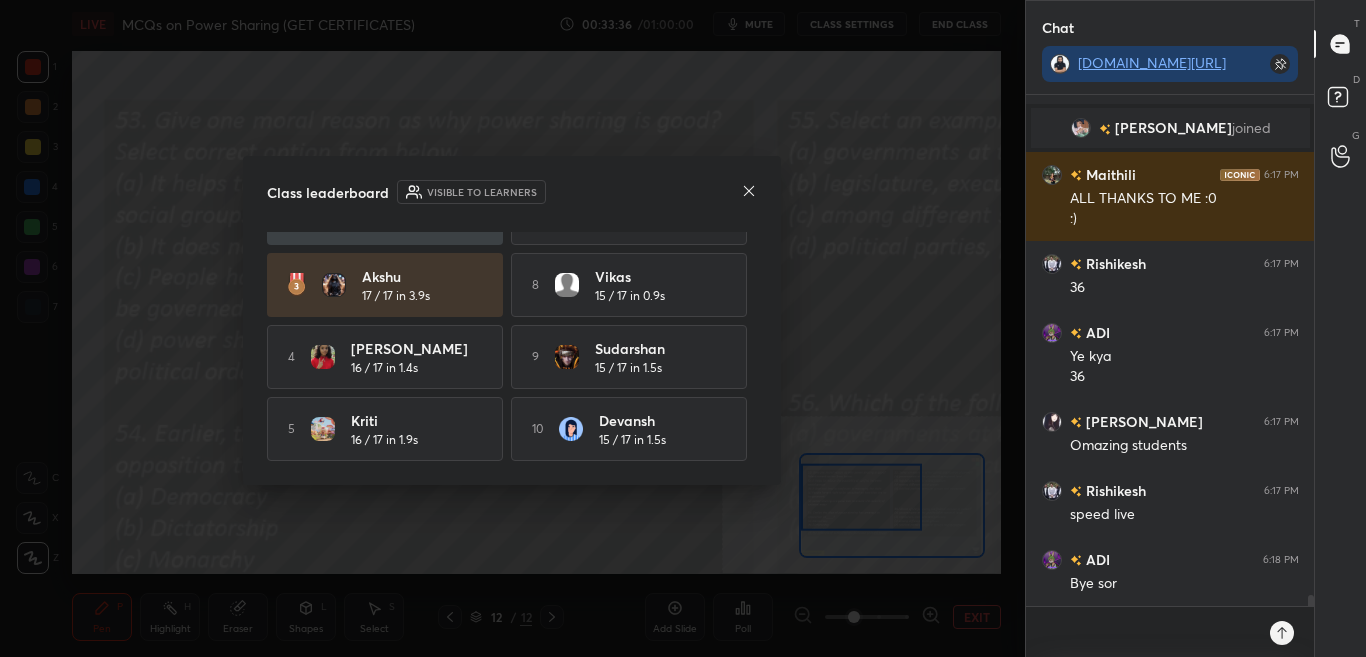 click 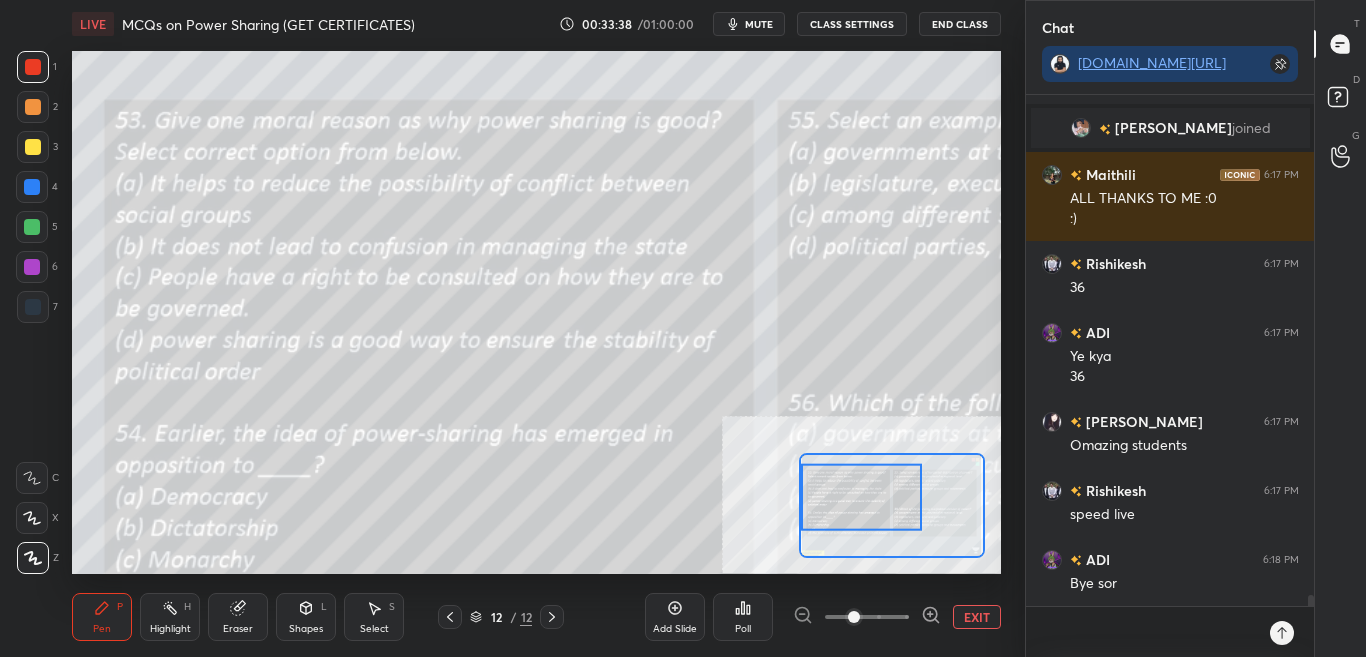 click at bounding box center (861, 497) 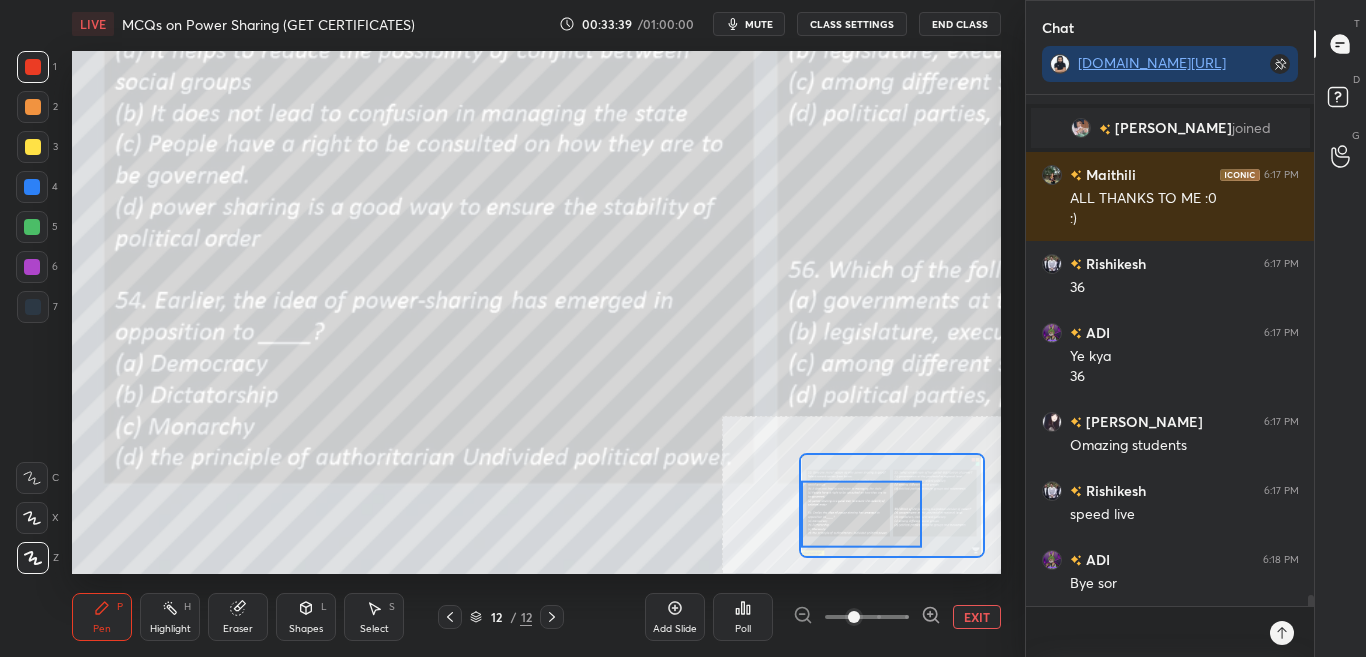 click at bounding box center [861, 514] 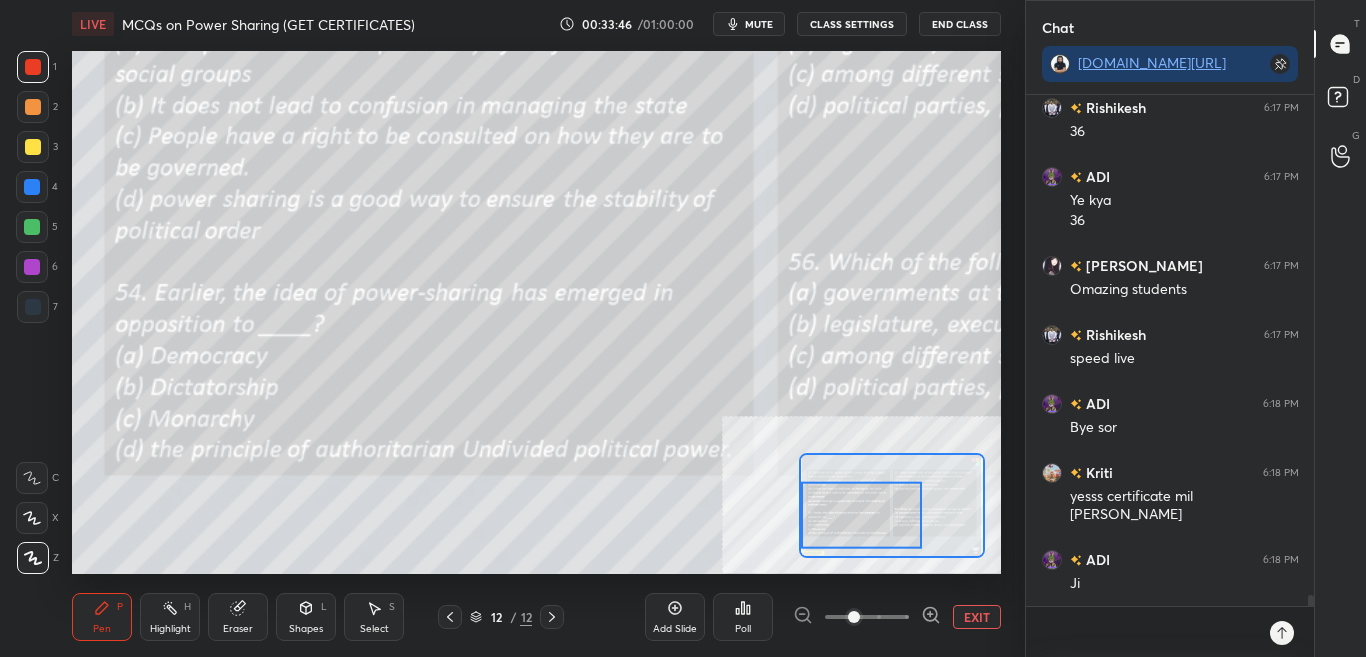 click on "Poll" at bounding box center (743, 629) 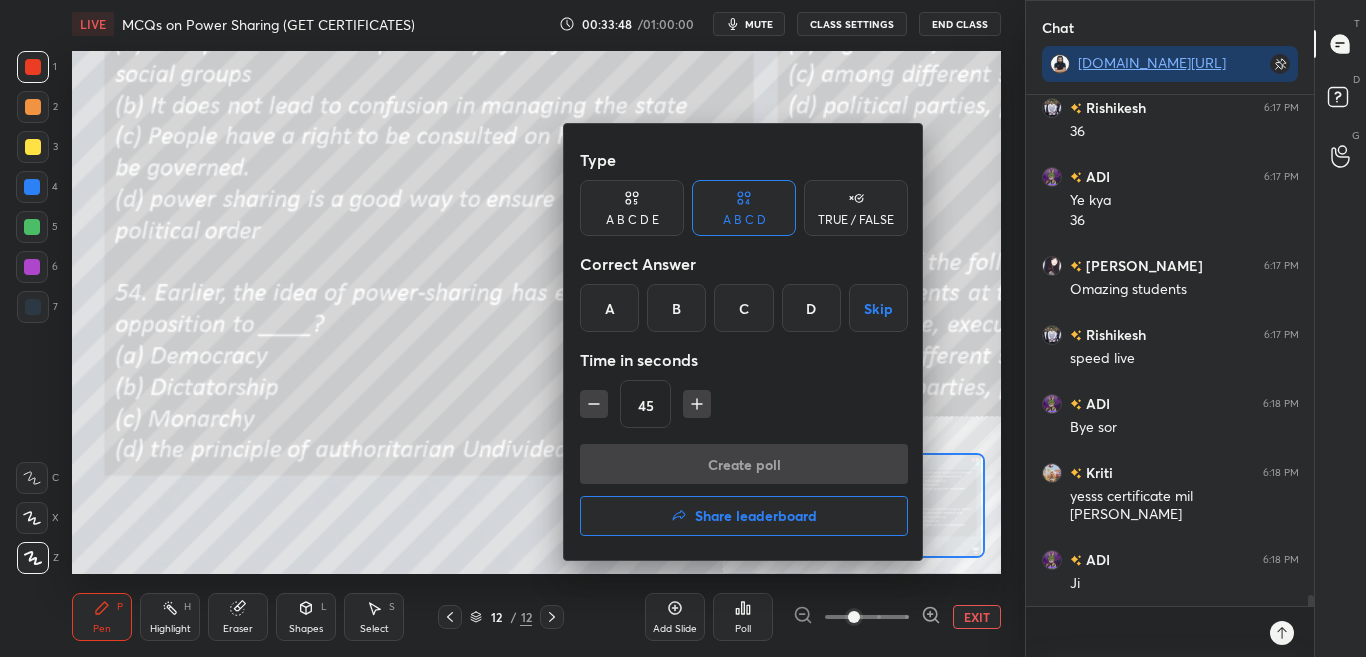 click on "D" at bounding box center [811, 308] 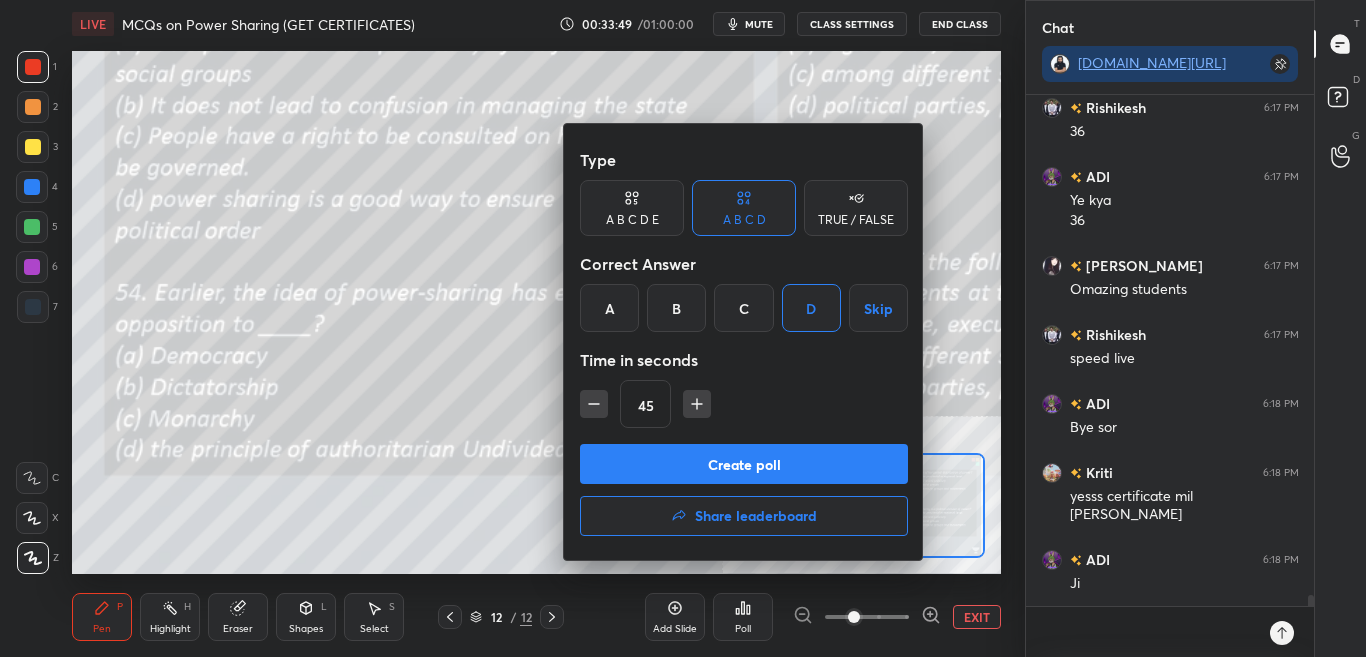 click at bounding box center (683, 328) 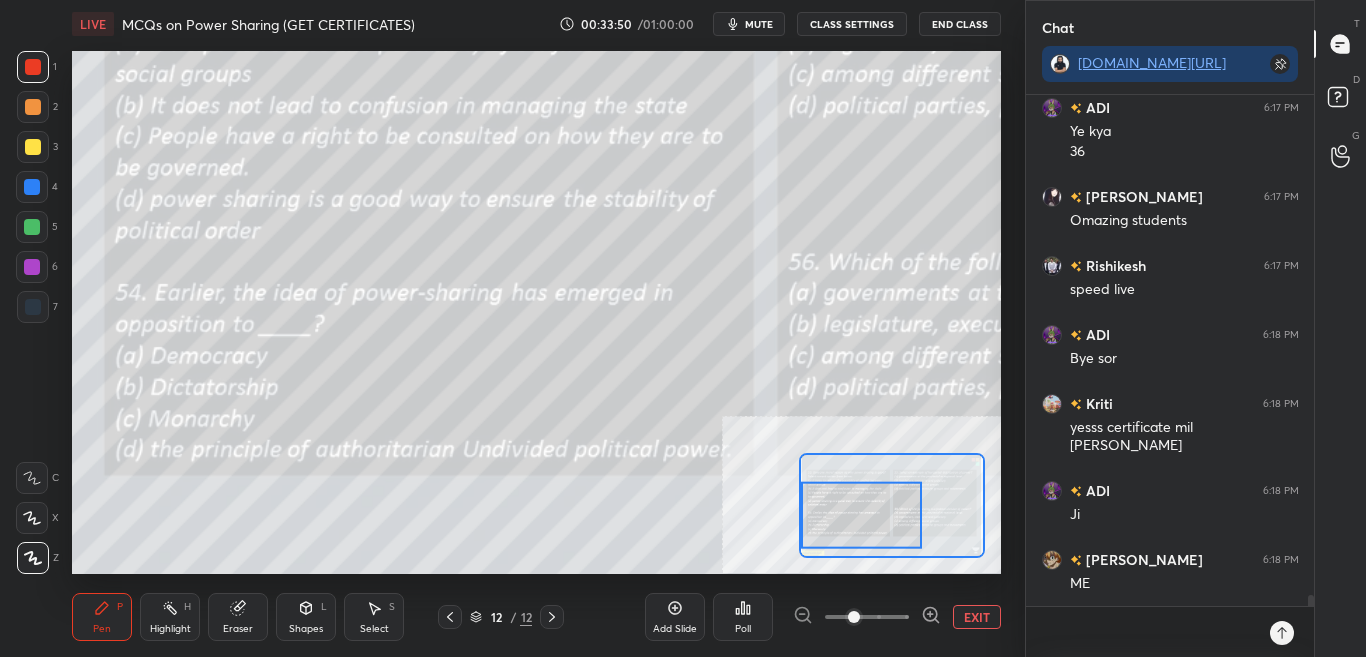 click on "Poll" at bounding box center [743, 617] 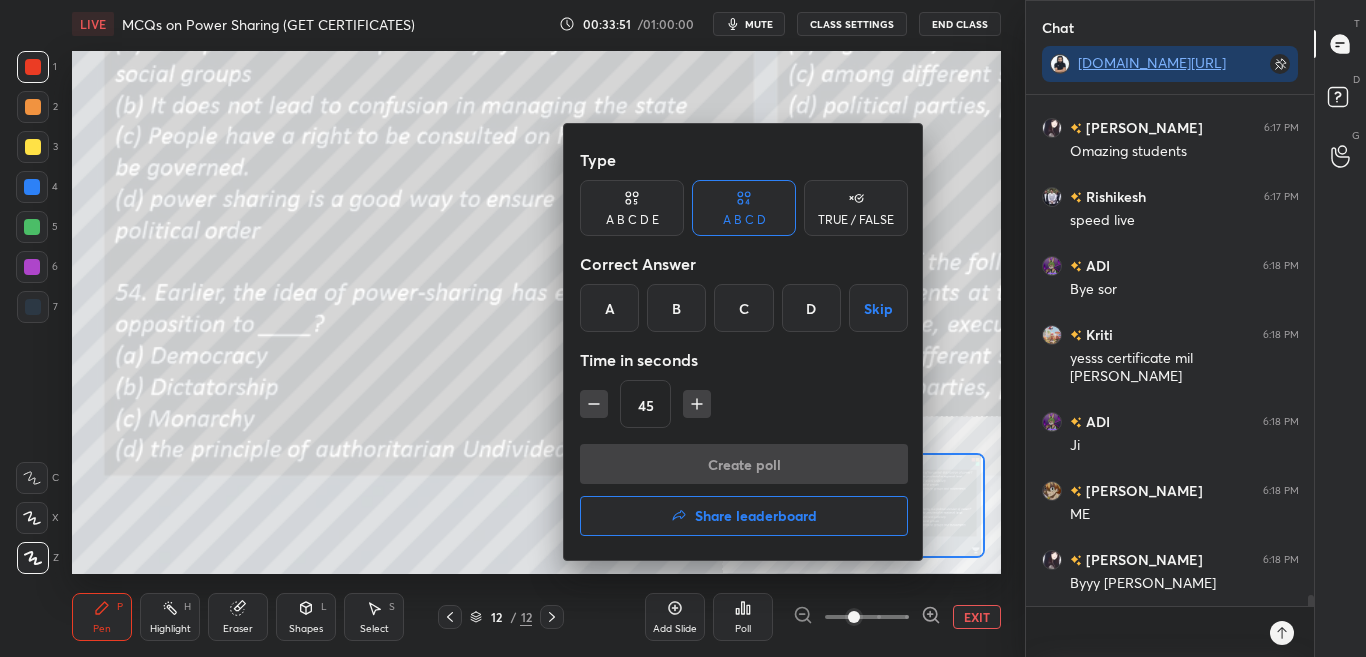 click on "D" at bounding box center [811, 308] 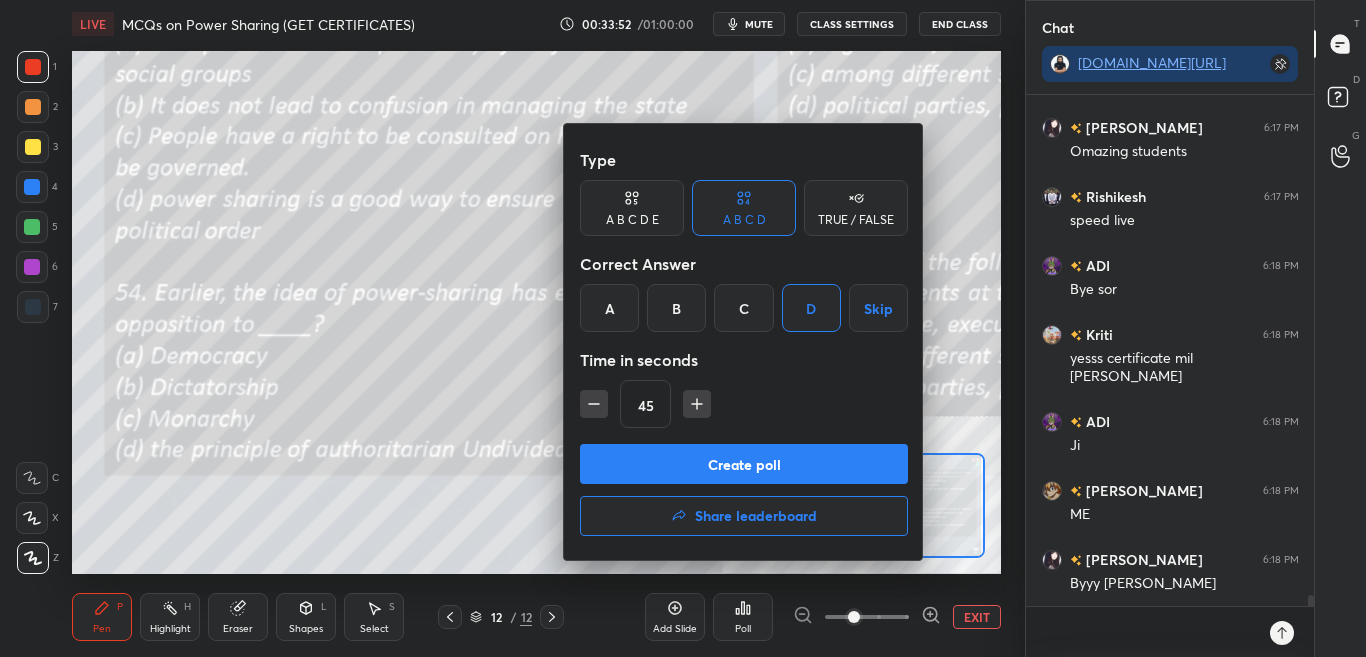 click on "Create poll" at bounding box center [744, 464] 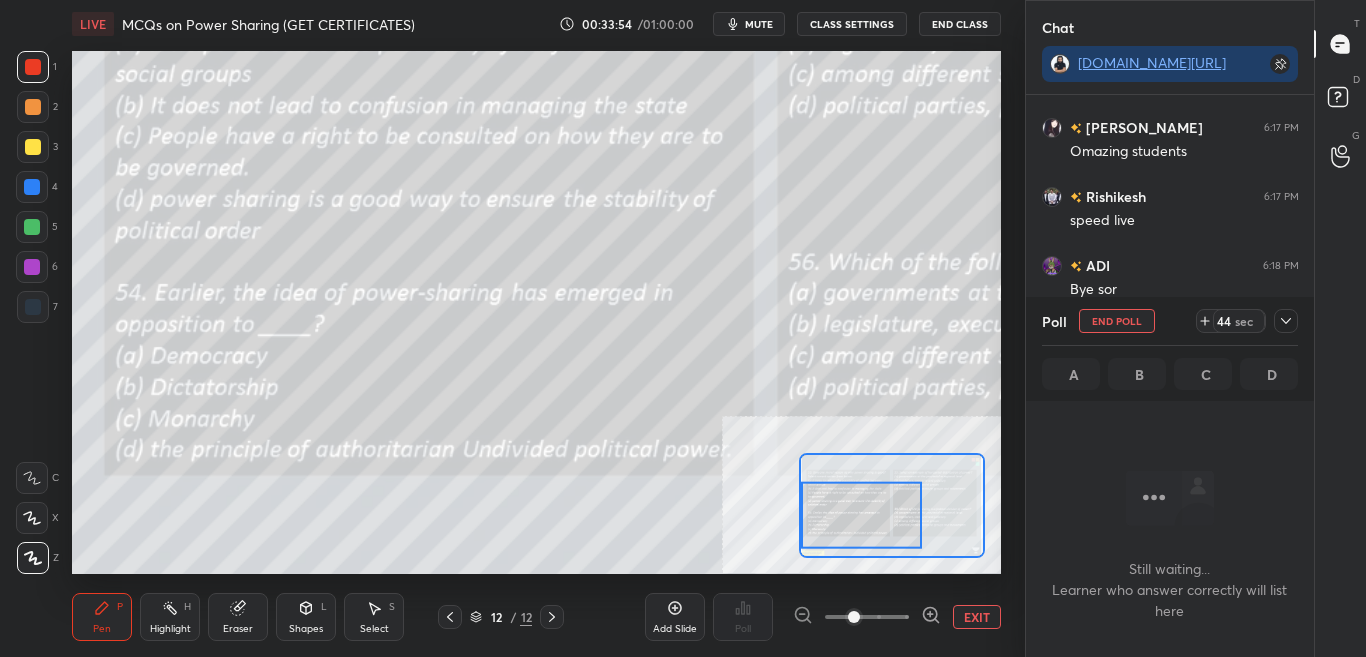 click at bounding box center [1286, 321] 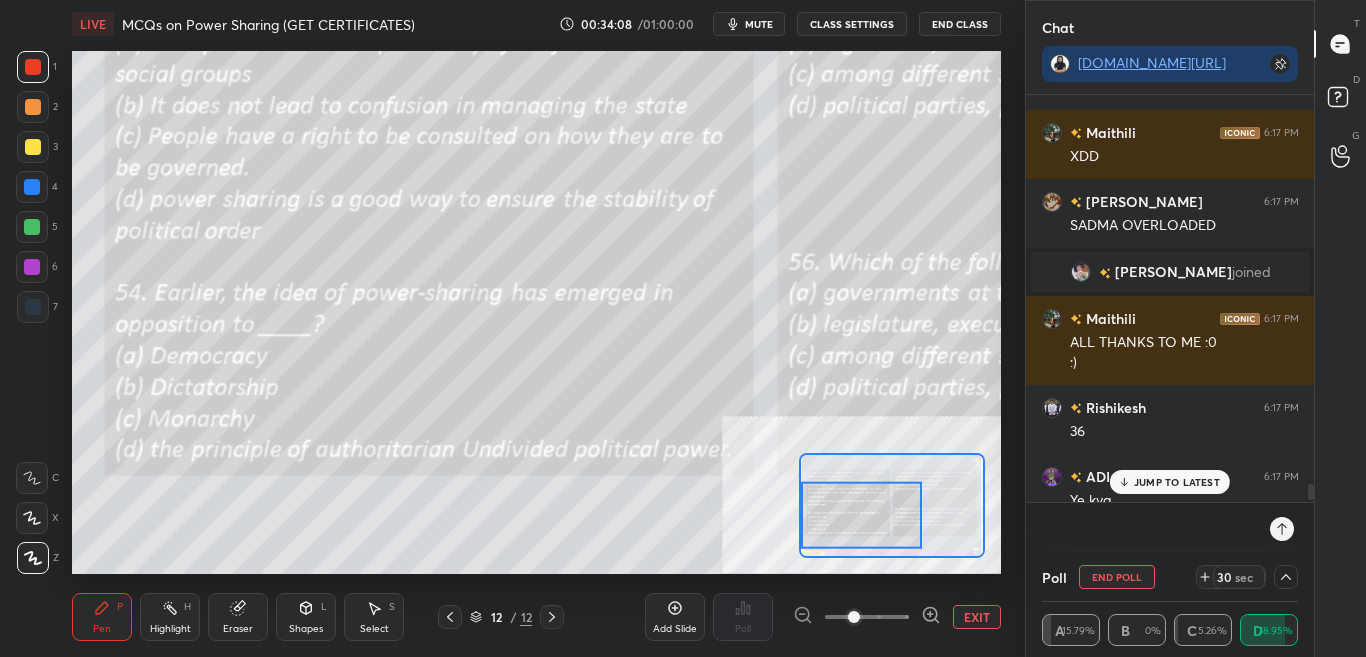 drag, startPoint x: 1308, startPoint y: 497, endPoint x: 1309, endPoint y: 486, distance: 11.045361 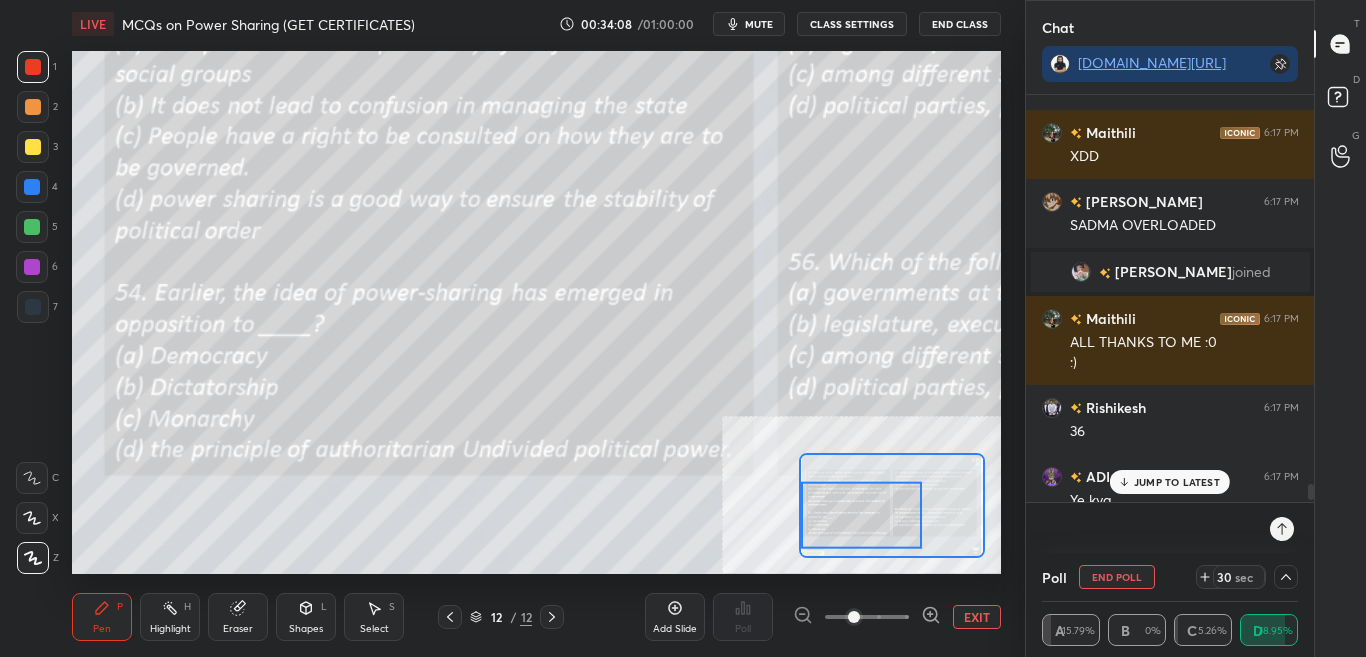 click at bounding box center [1311, 492] 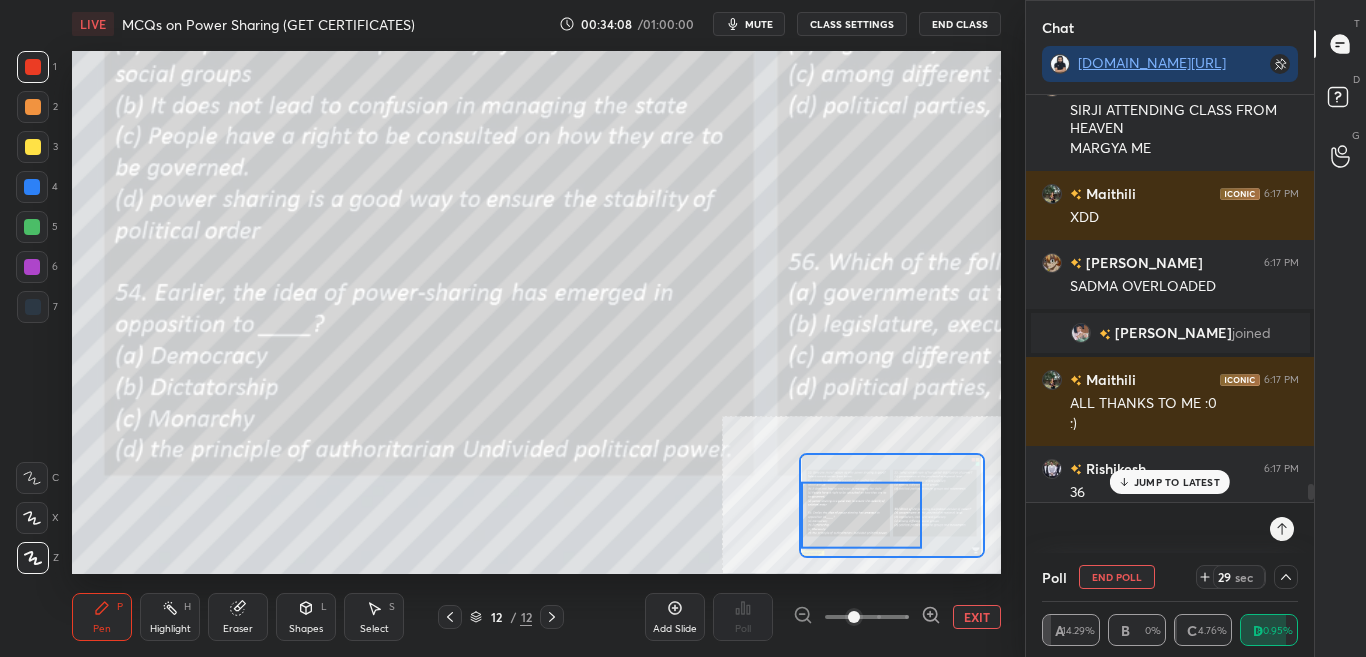 click on "joined" at bounding box center [1250, 333] 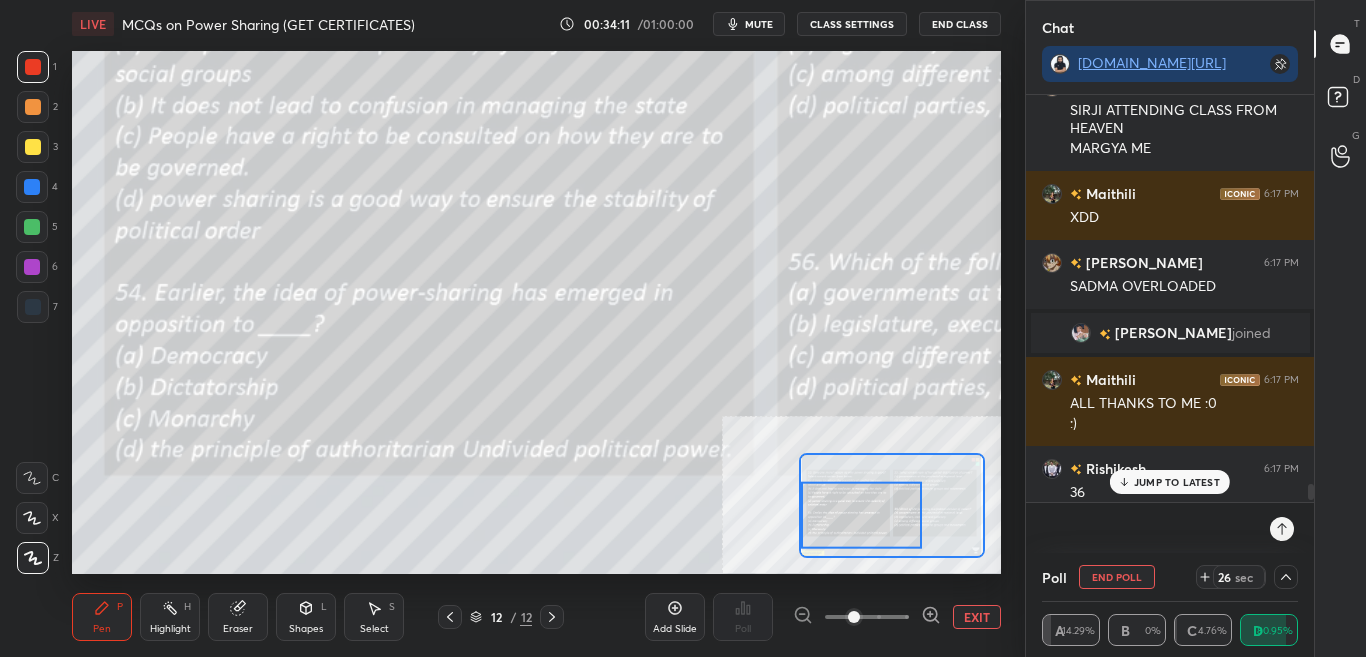 click on "JUMP TO LATEST" at bounding box center [1177, 482] 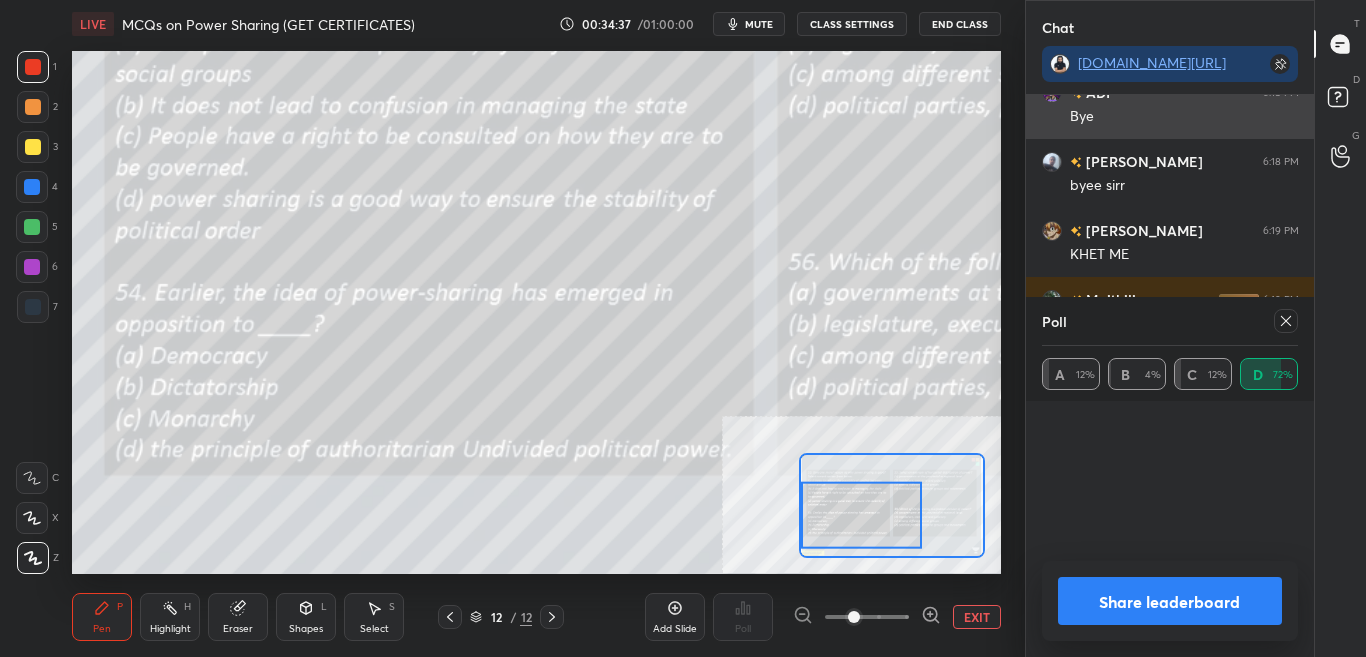 scroll, scrollTop: 24888, scrollLeft: 0, axis: vertical 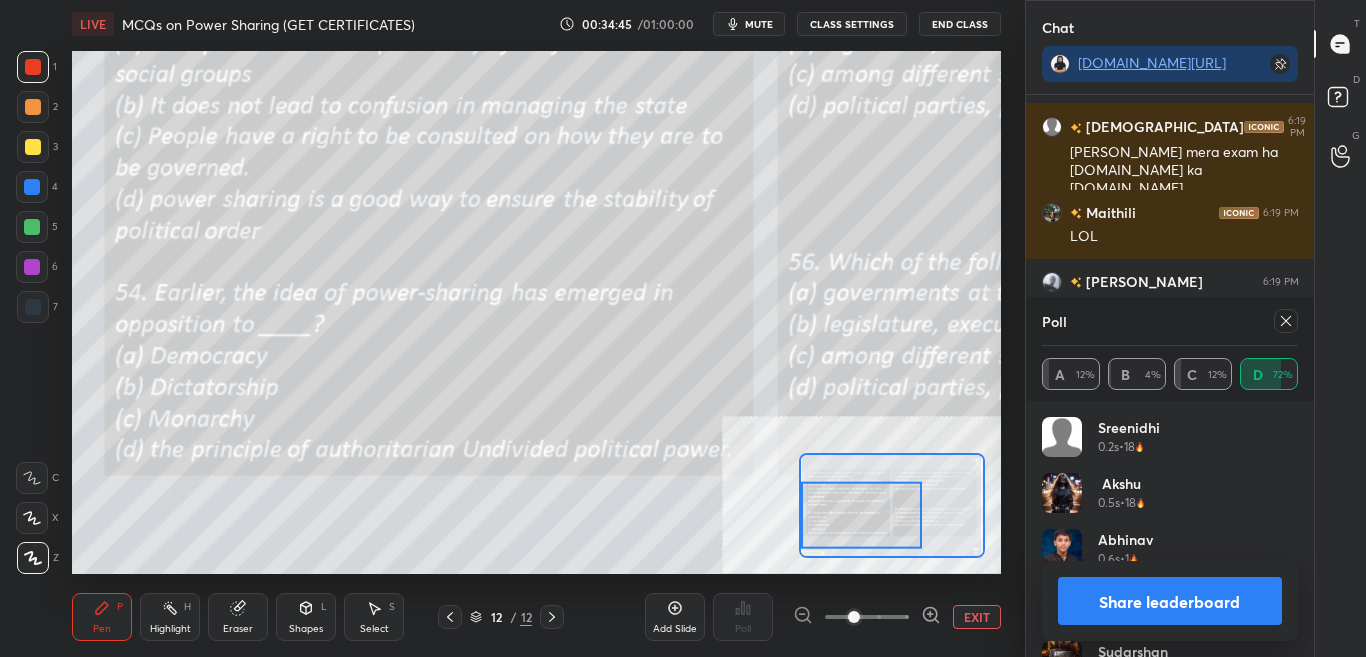 click on "Share leaderboard" at bounding box center (1170, 601) 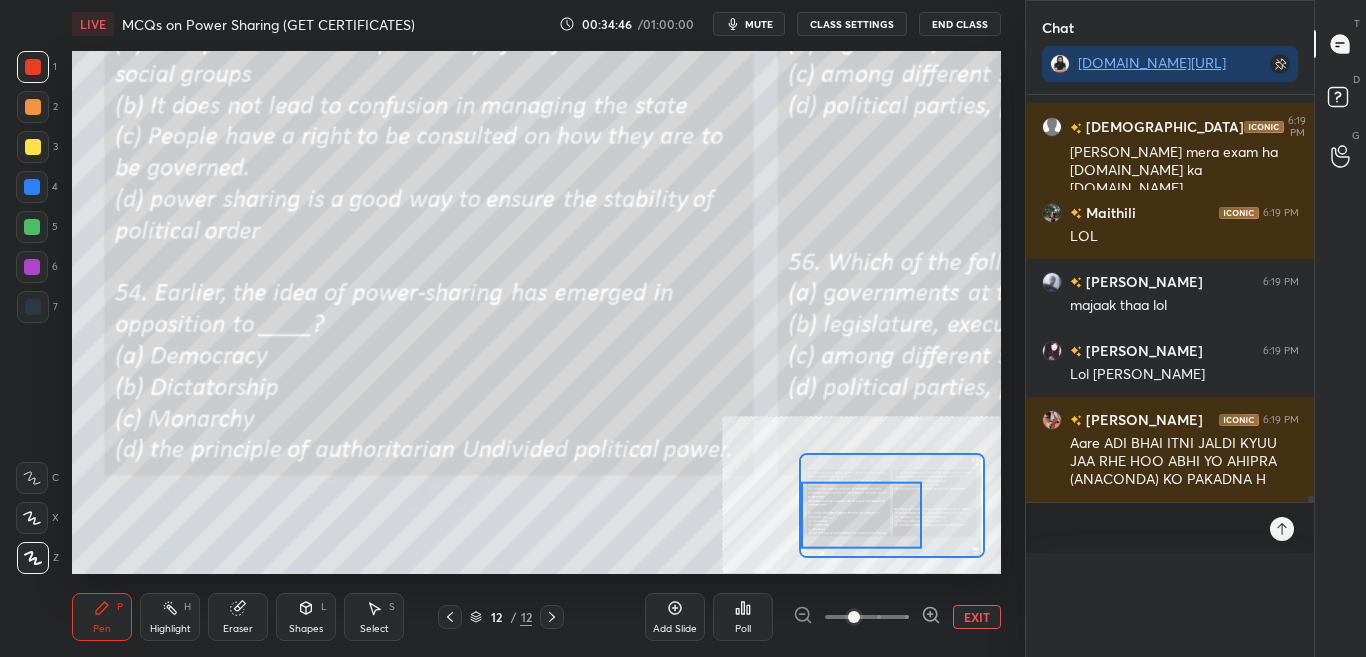 scroll, scrollTop: 0, scrollLeft: 0, axis: both 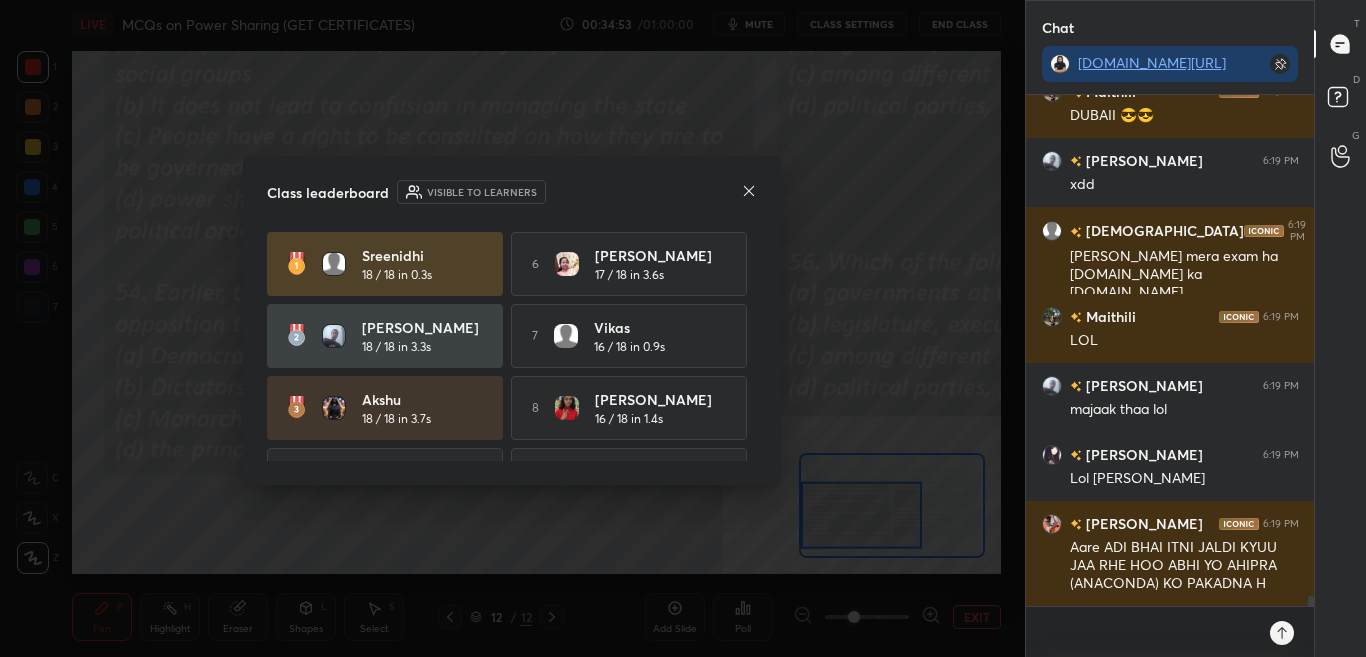 drag, startPoint x: 758, startPoint y: 355, endPoint x: 757, endPoint y: 371, distance: 16.03122 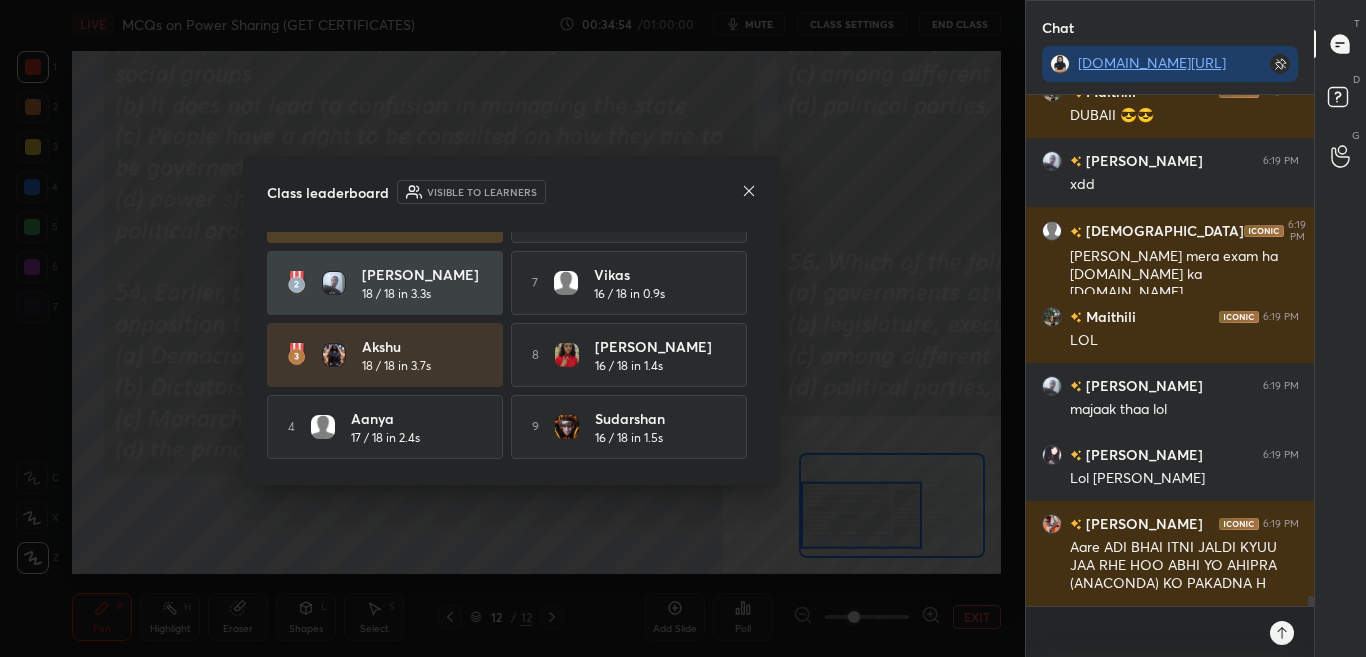 scroll, scrollTop: 55, scrollLeft: 0, axis: vertical 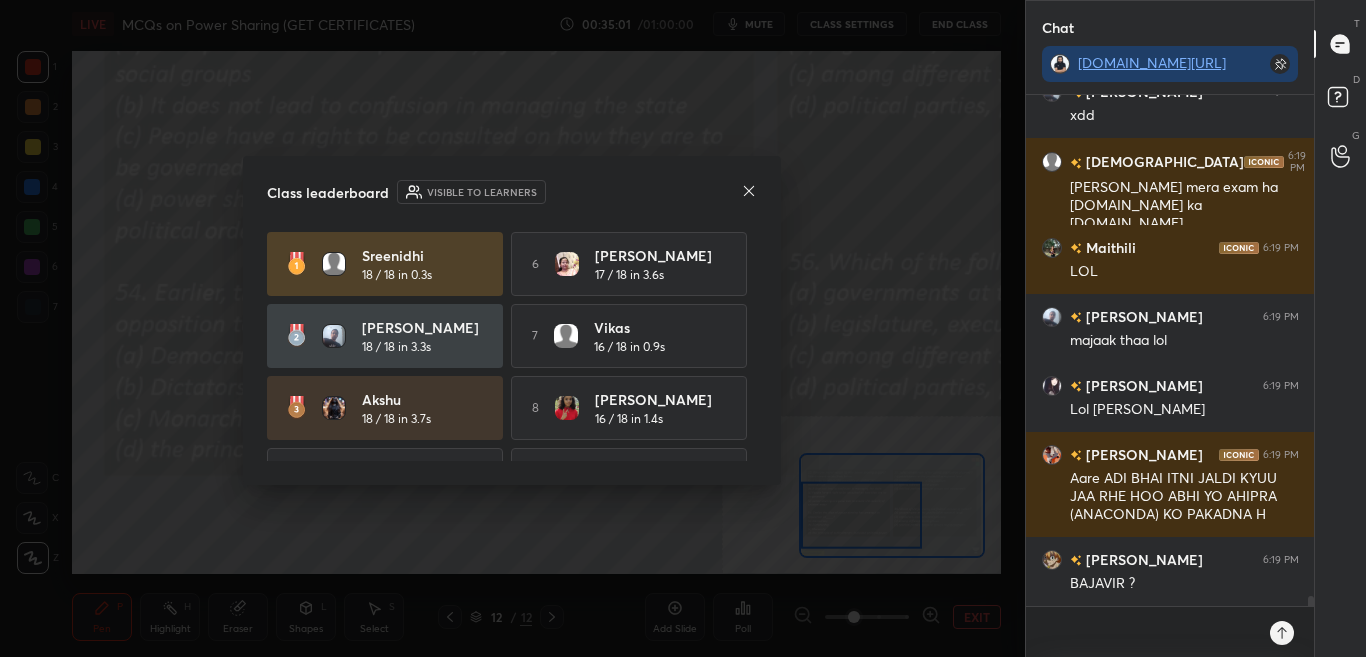 drag, startPoint x: 758, startPoint y: 363, endPoint x: 752, endPoint y: 376, distance: 14.3178215 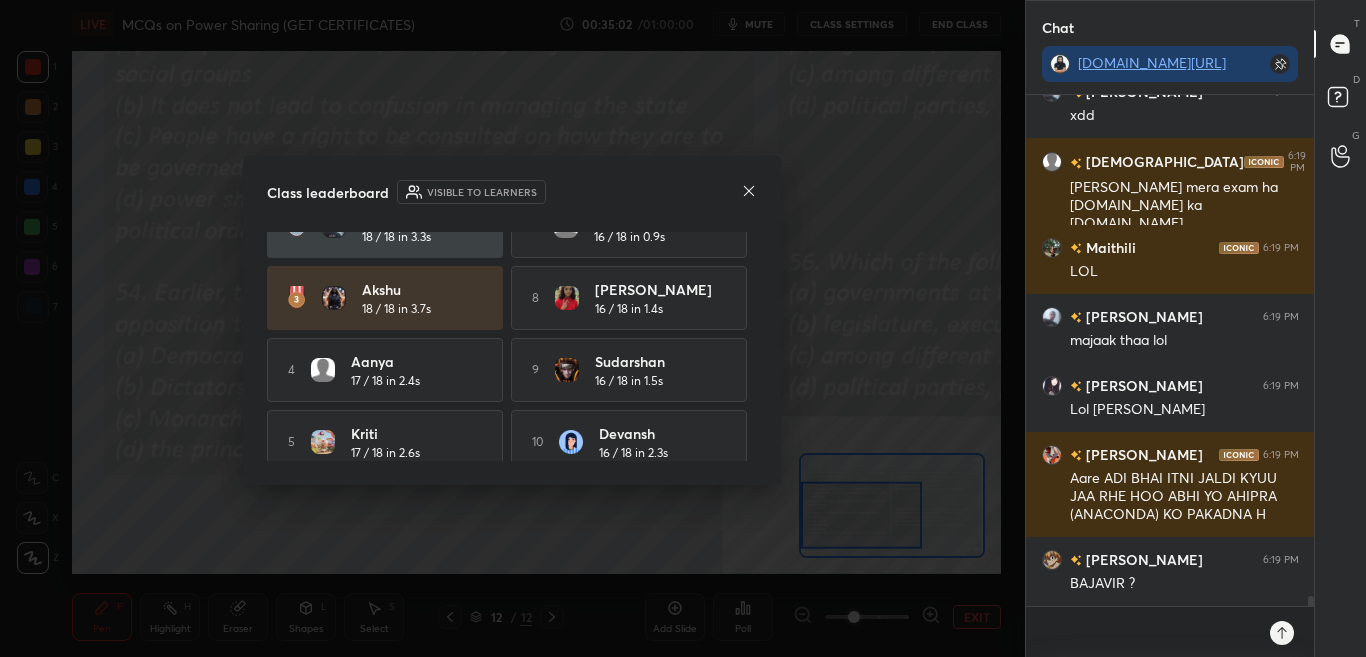 scroll, scrollTop: 129, scrollLeft: 0, axis: vertical 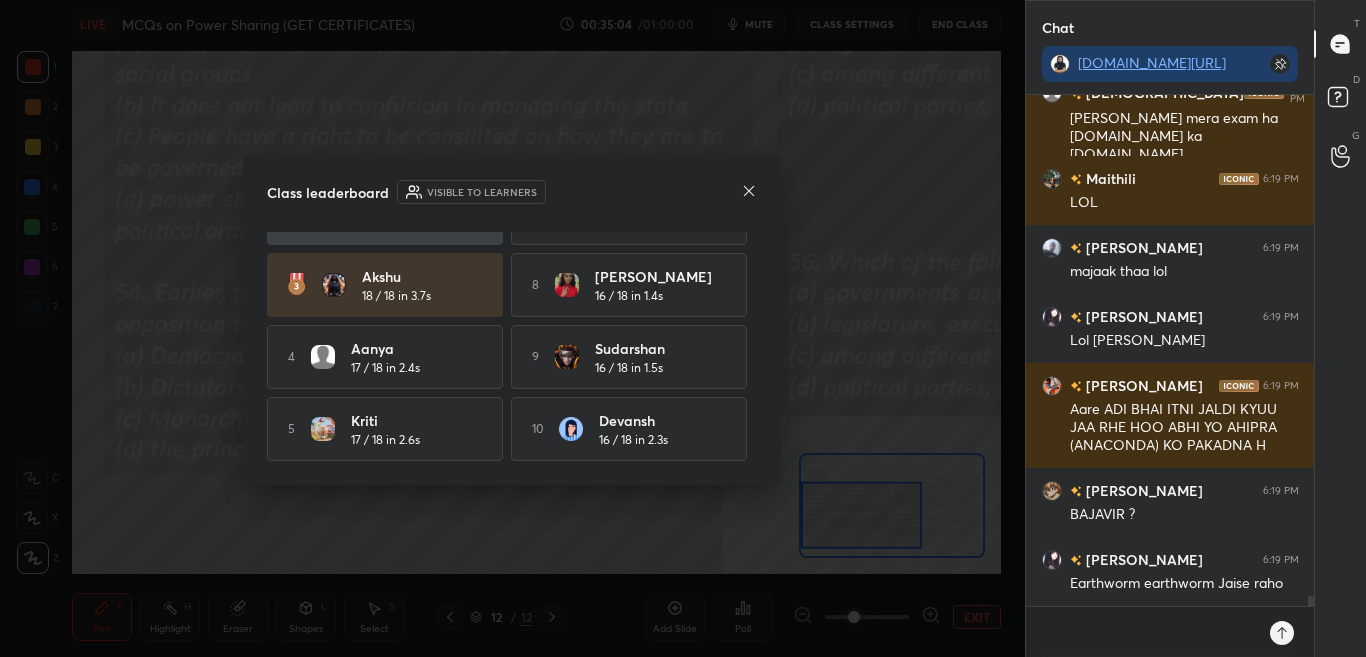 click 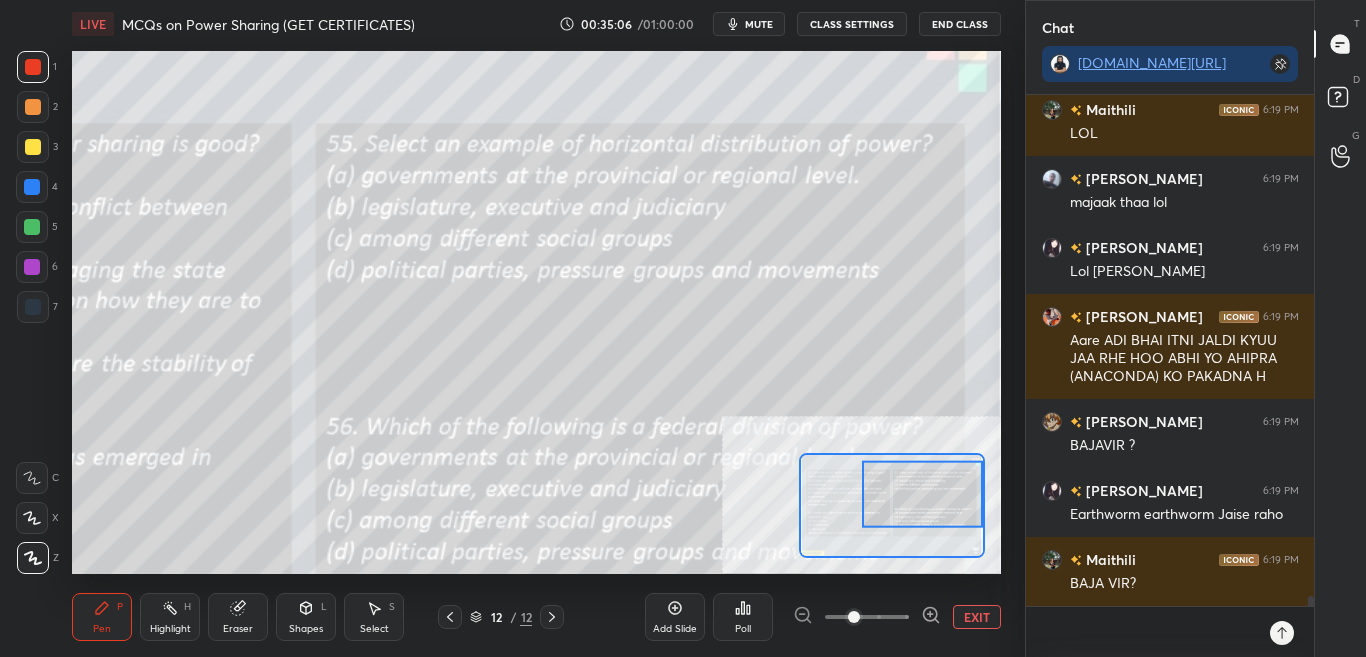 drag, startPoint x: 845, startPoint y: 521, endPoint x: 911, endPoint y: 500, distance: 69.260376 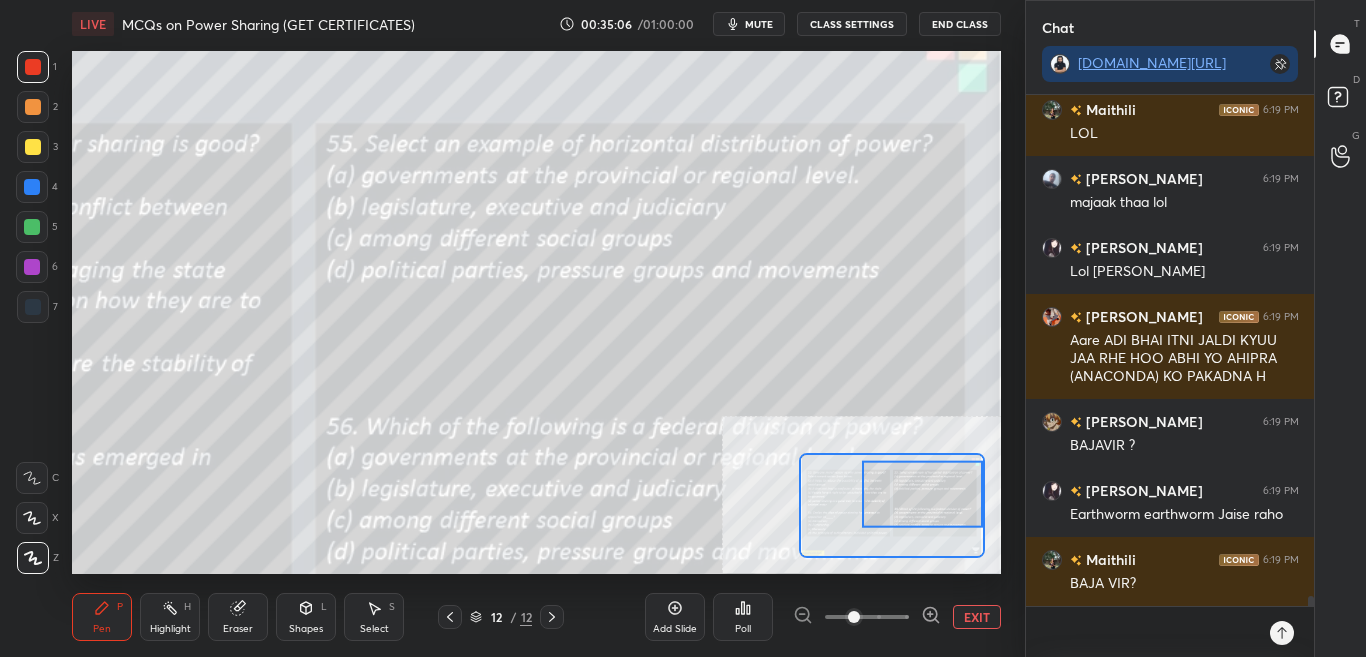 click at bounding box center (922, 494) 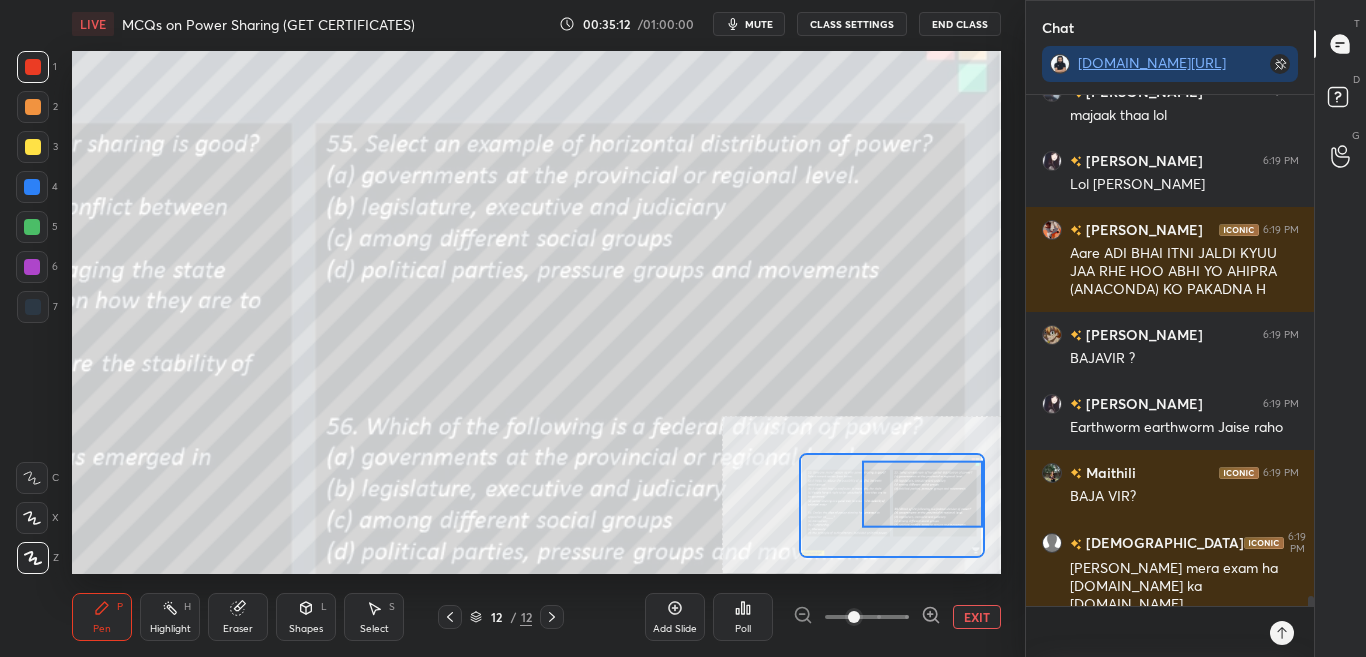 scroll, scrollTop: 25408, scrollLeft: 0, axis: vertical 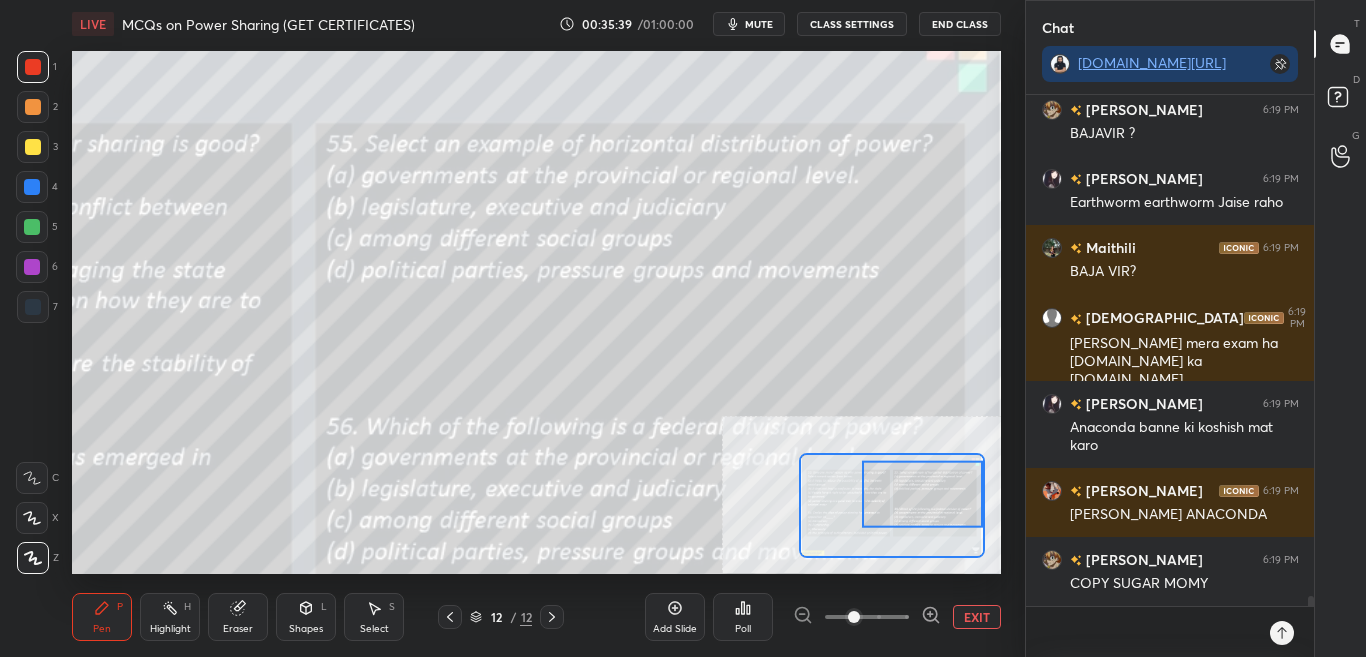 click on "Poll" at bounding box center (743, 629) 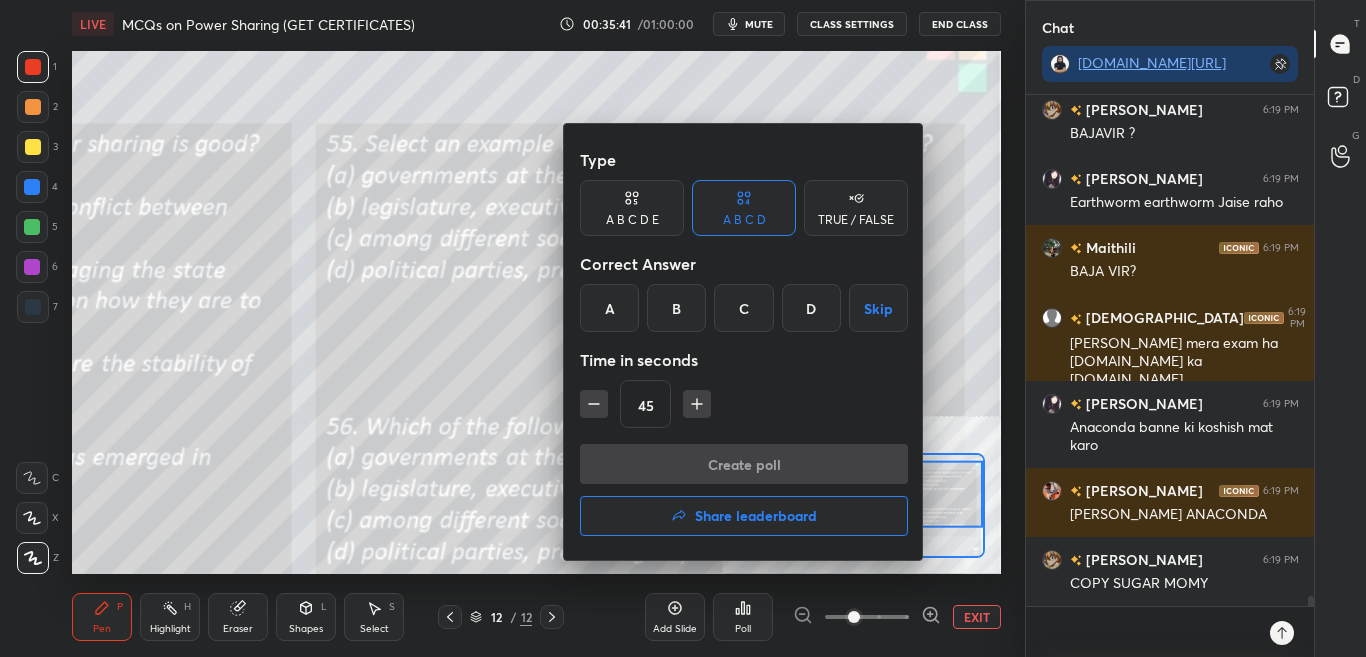 click on "B" at bounding box center (676, 308) 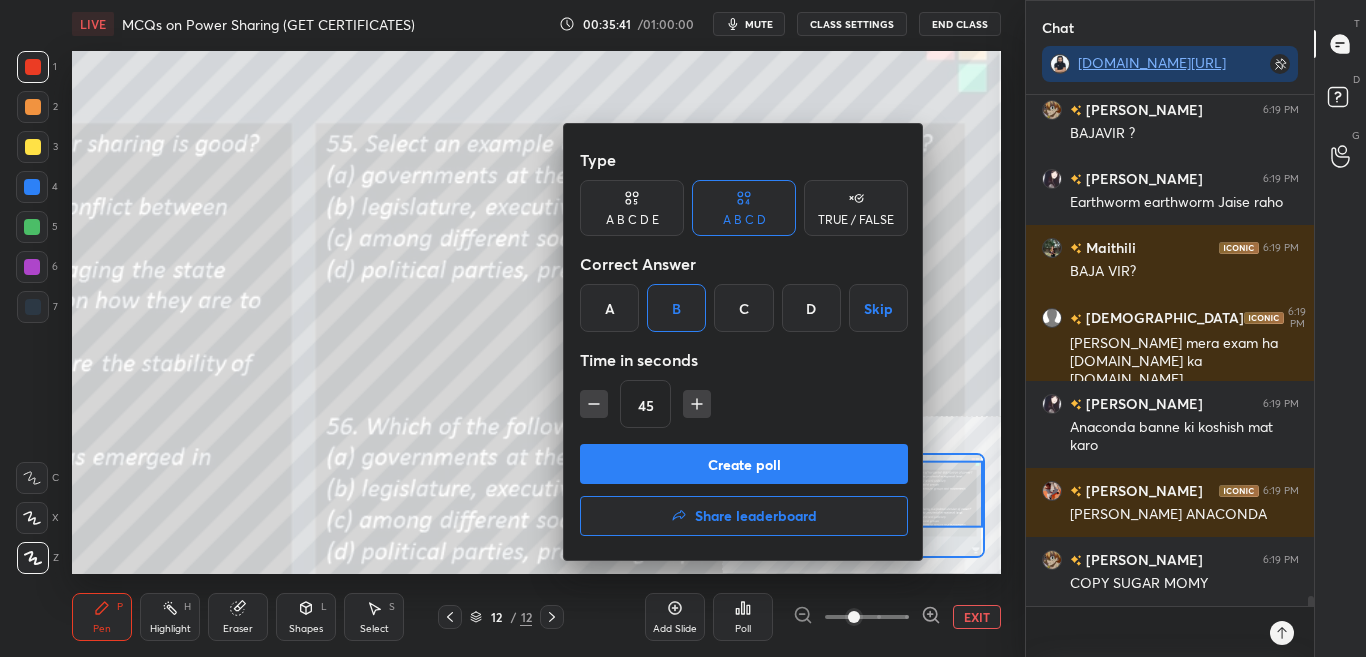 scroll, scrollTop: 25615, scrollLeft: 0, axis: vertical 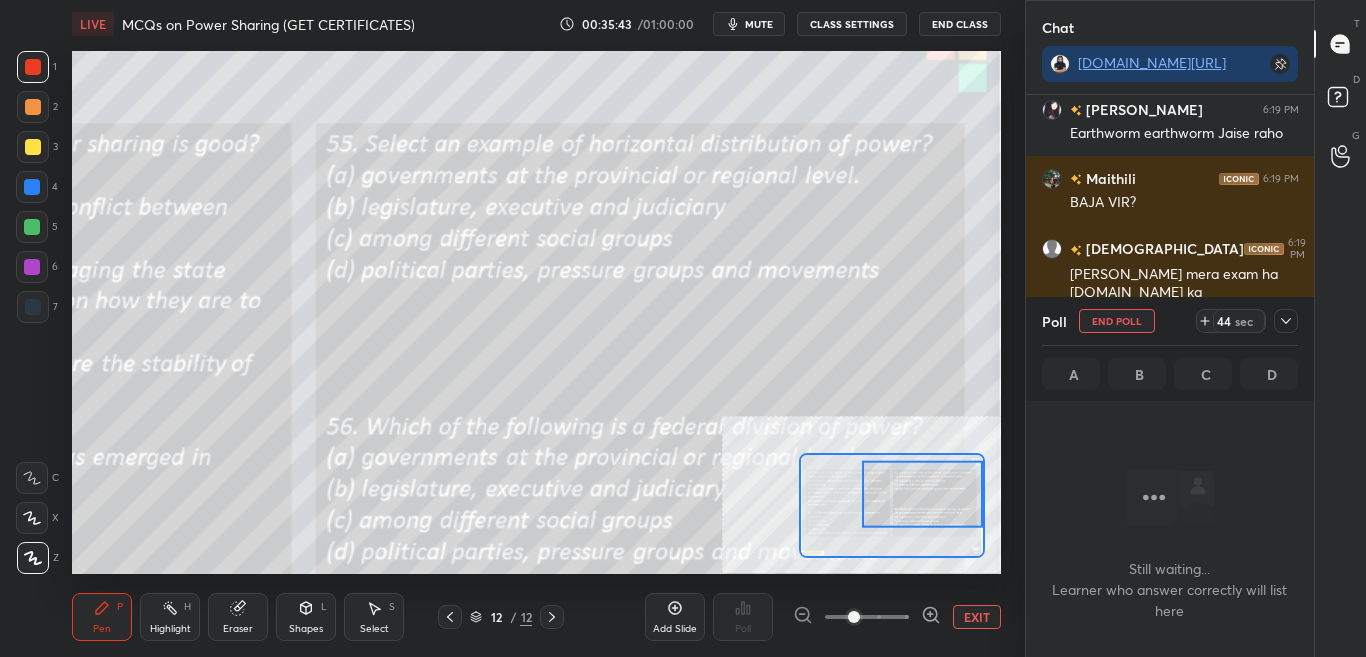 click 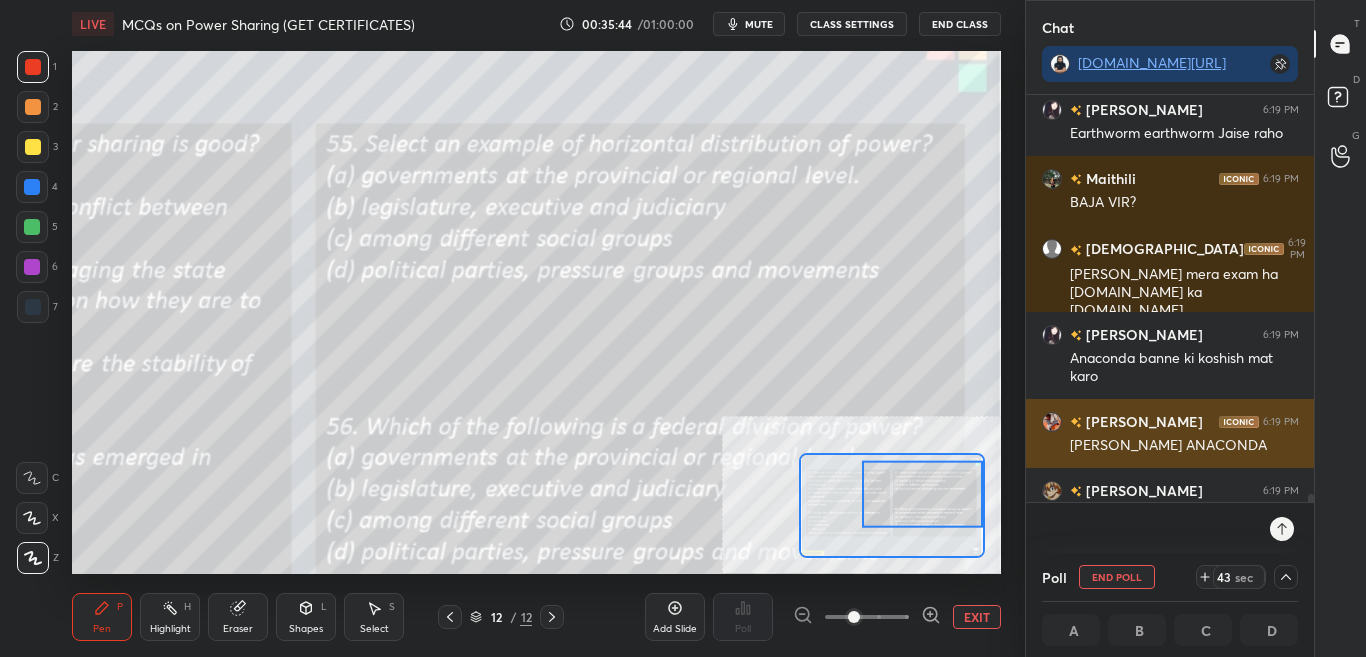 scroll, scrollTop: 1, scrollLeft: 7, axis: both 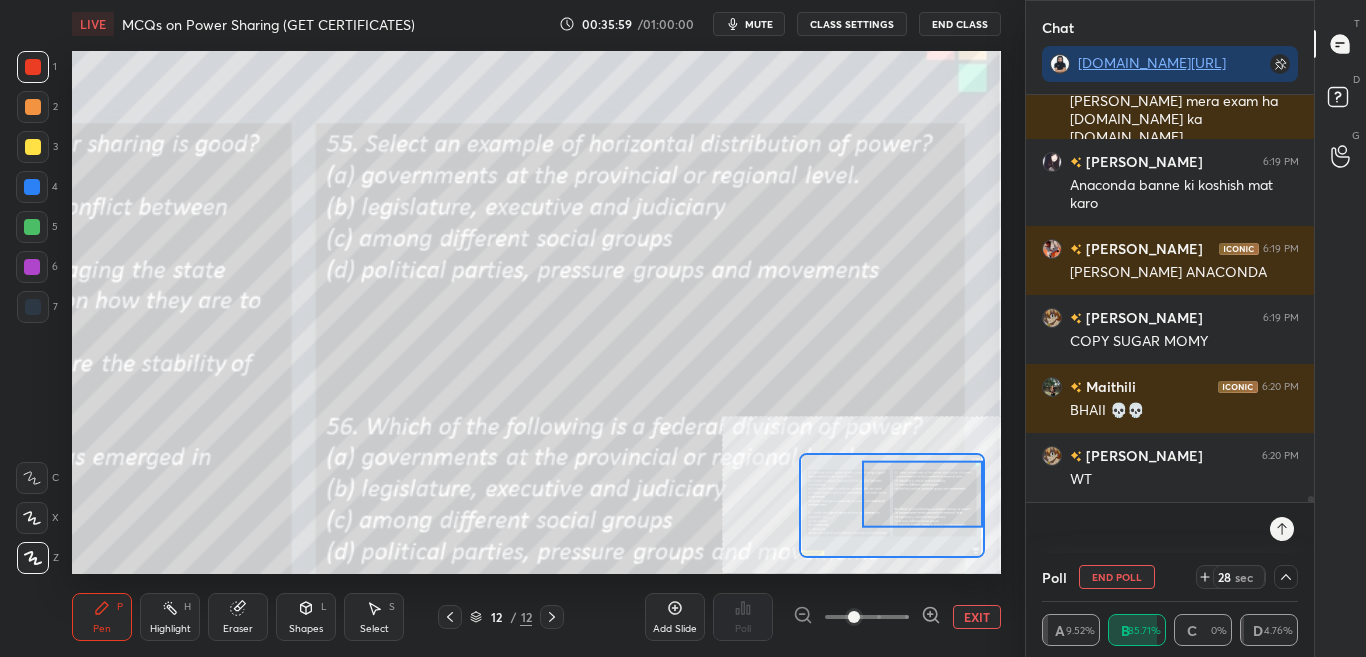 click on "mute" at bounding box center [749, 24] 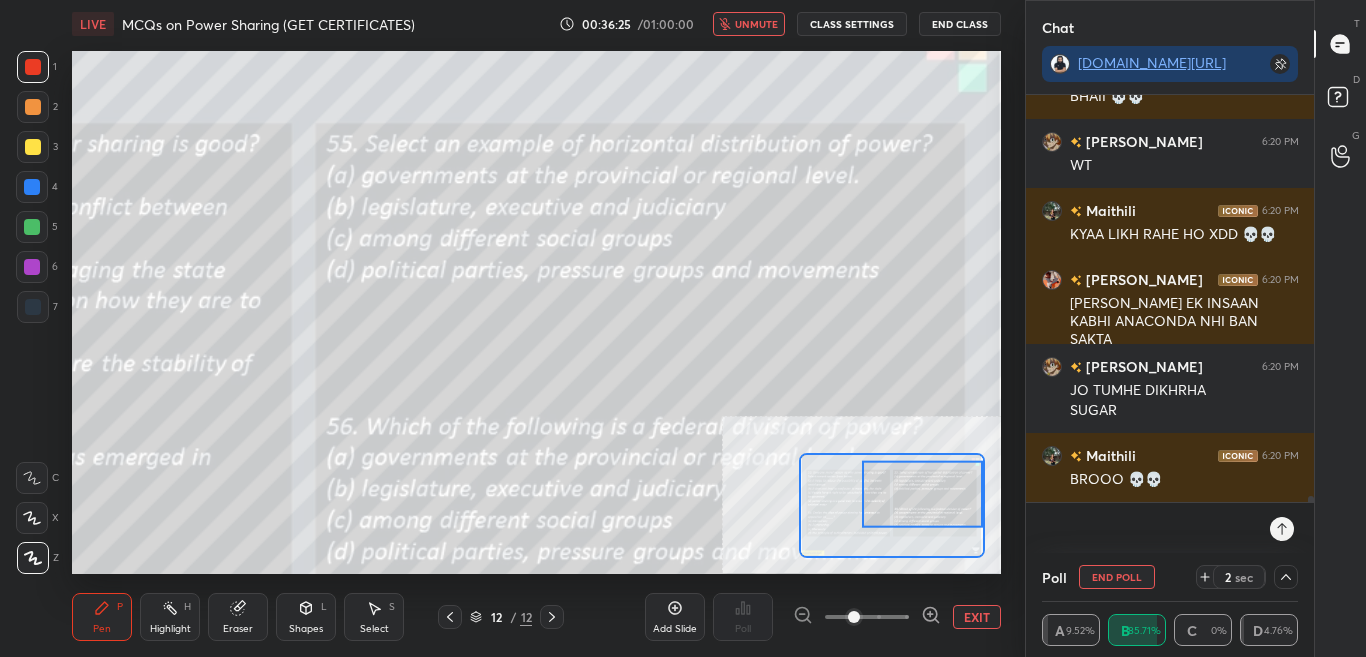 scroll, scrollTop: 26171, scrollLeft: 0, axis: vertical 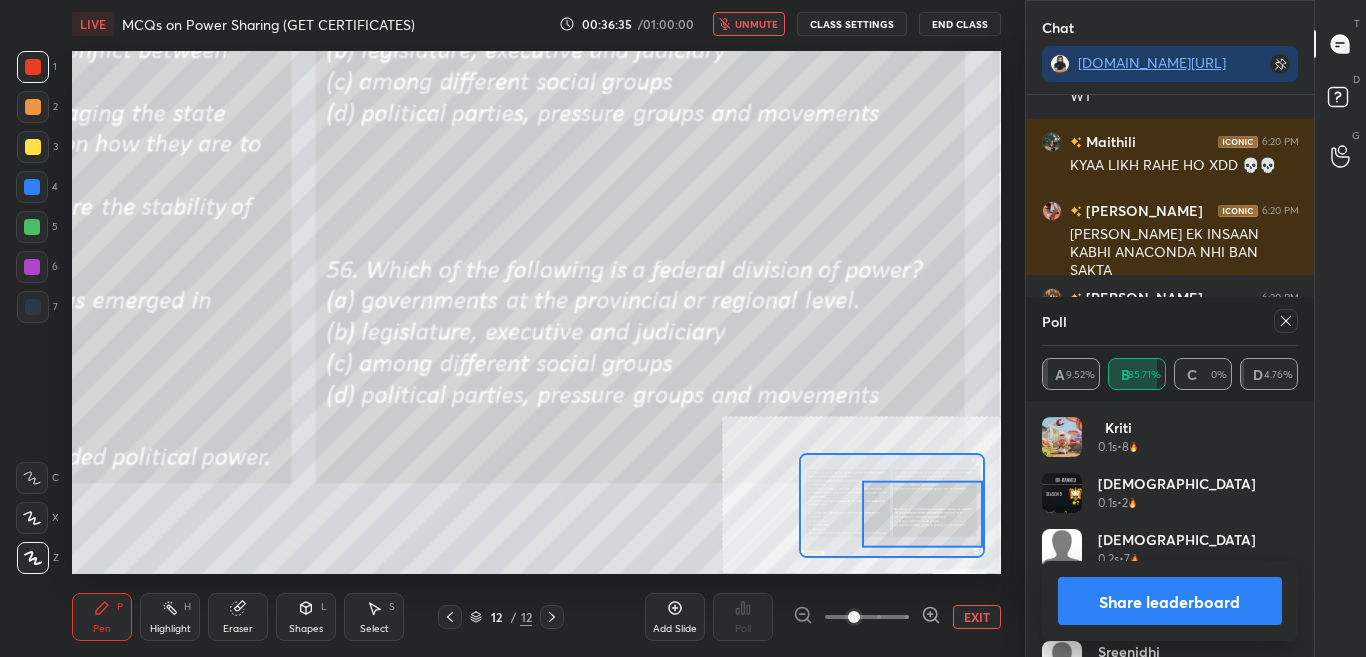 drag, startPoint x: 901, startPoint y: 512, endPoint x: 904, endPoint y: 529, distance: 17.262676 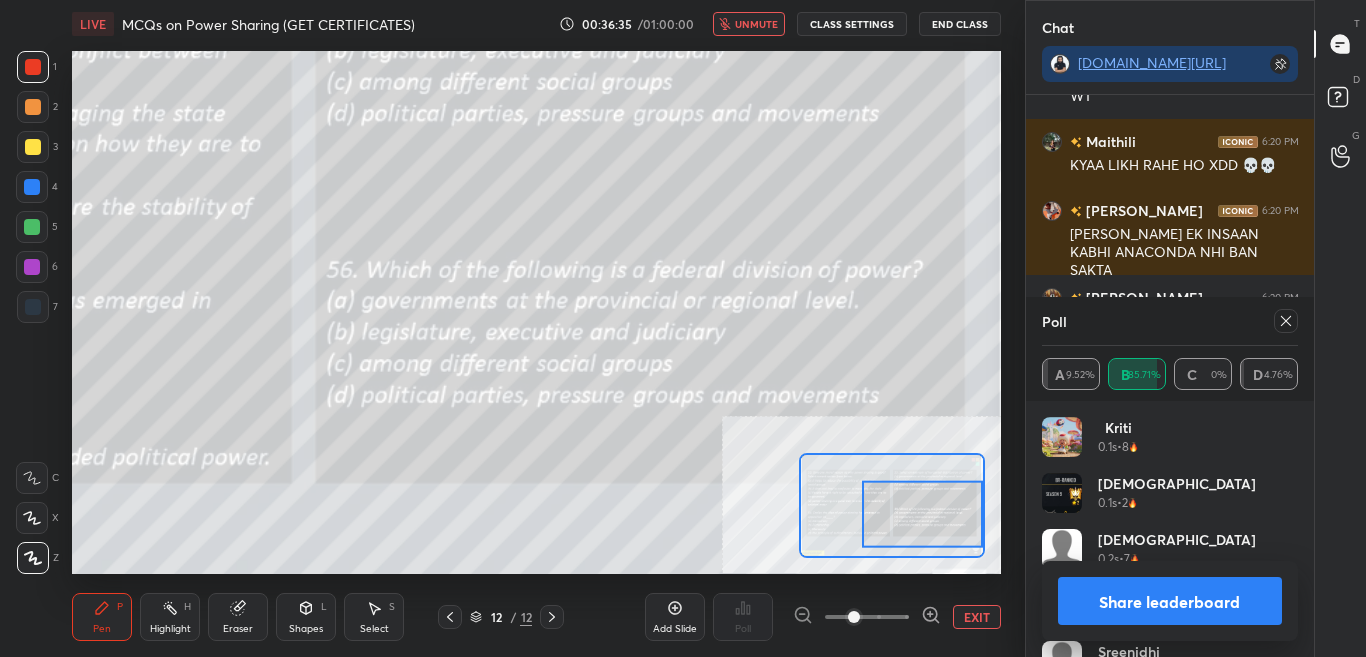 click at bounding box center (922, 514) 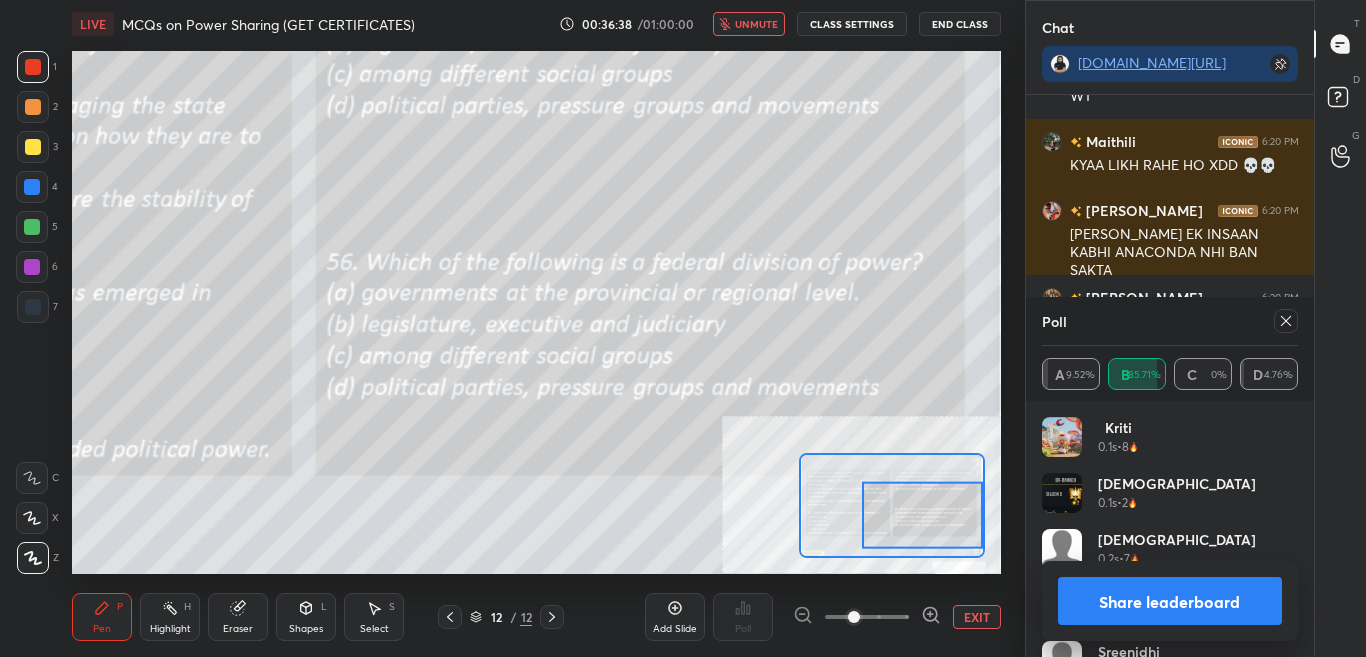 click 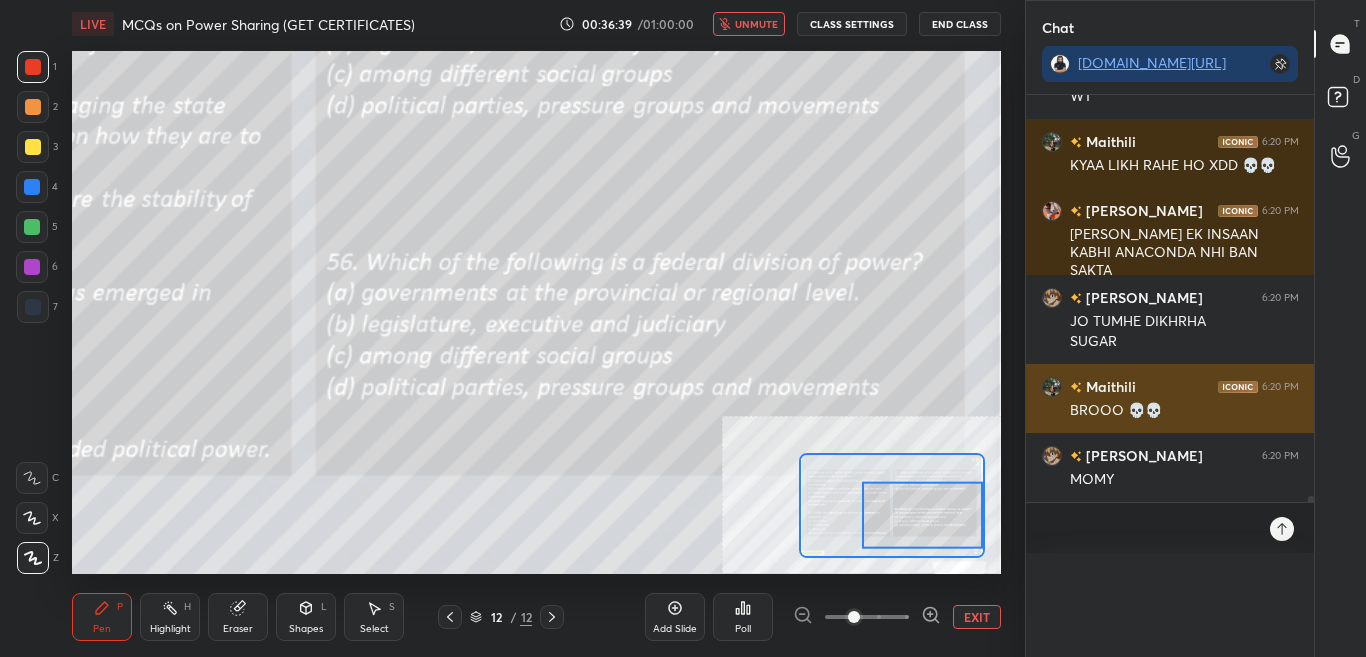 scroll, scrollTop: 0, scrollLeft: 0, axis: both 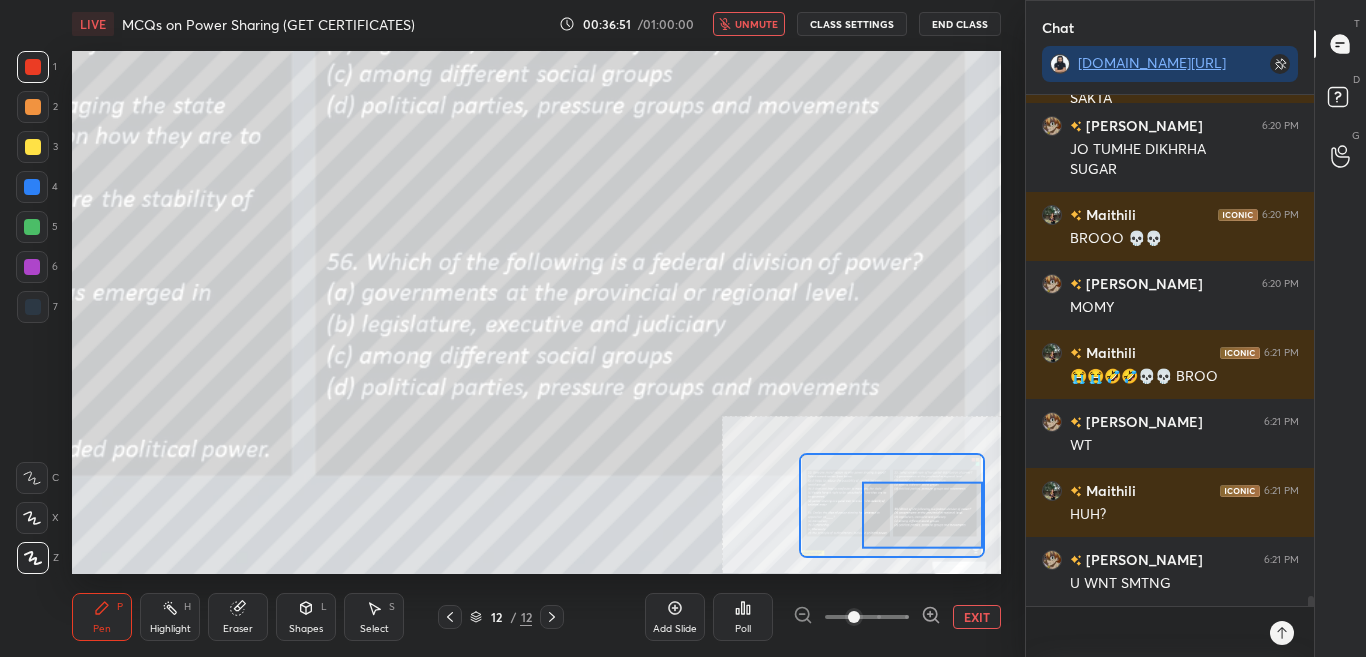 click on "Poll" at bounding box center [743, 617] 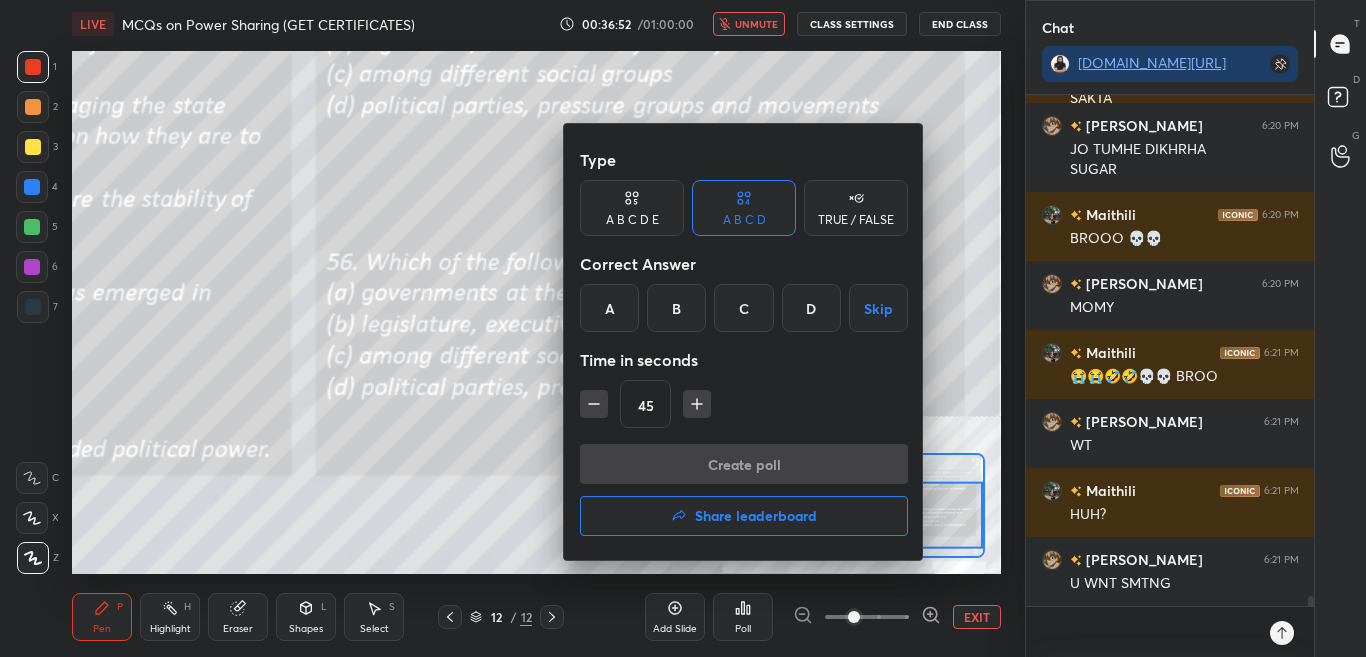 click on "A" at bounding box center [609, 308] 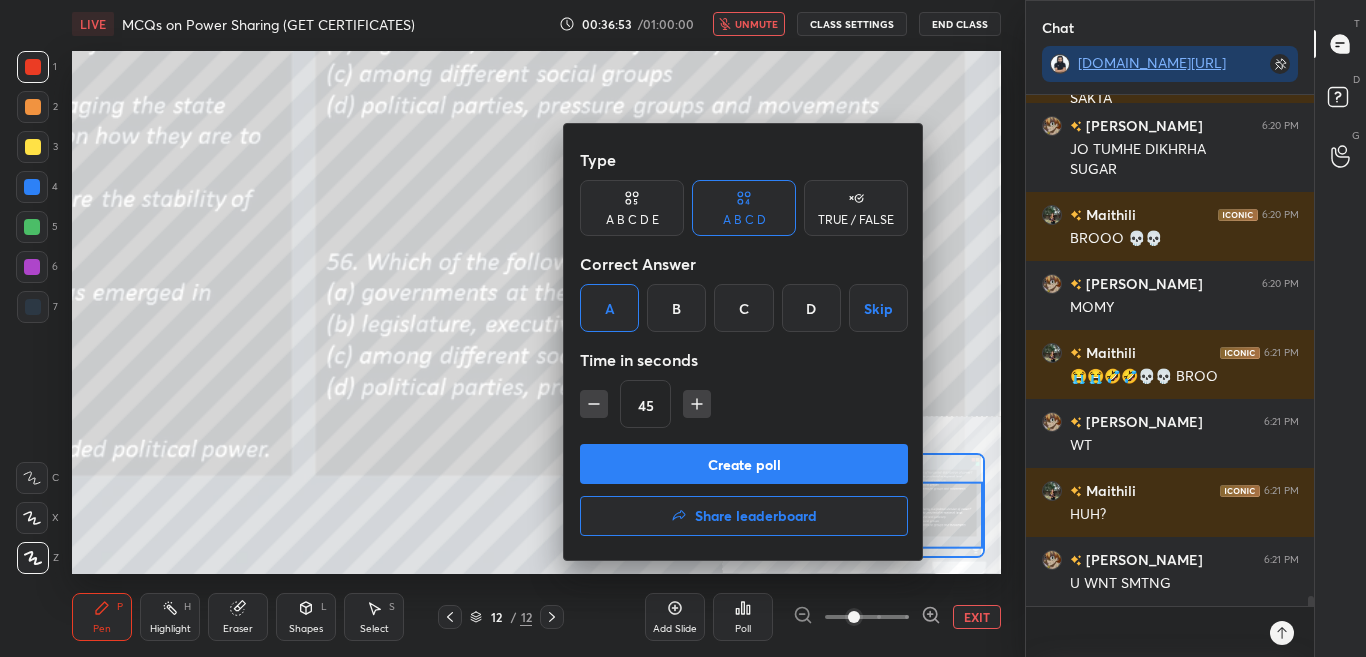 click on "Create poll Share leaderboard" at bounding box center [744, 494] 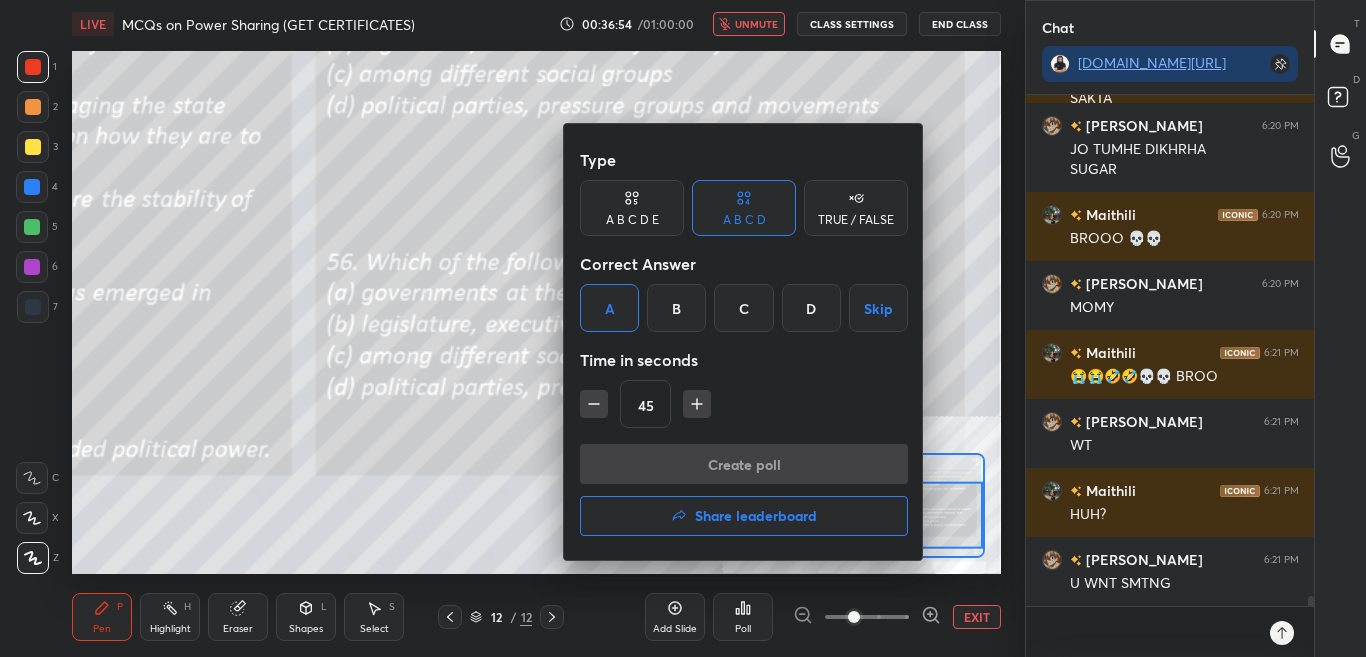scroll, scrollTop: 299, scrollLeft: 282, axis: both 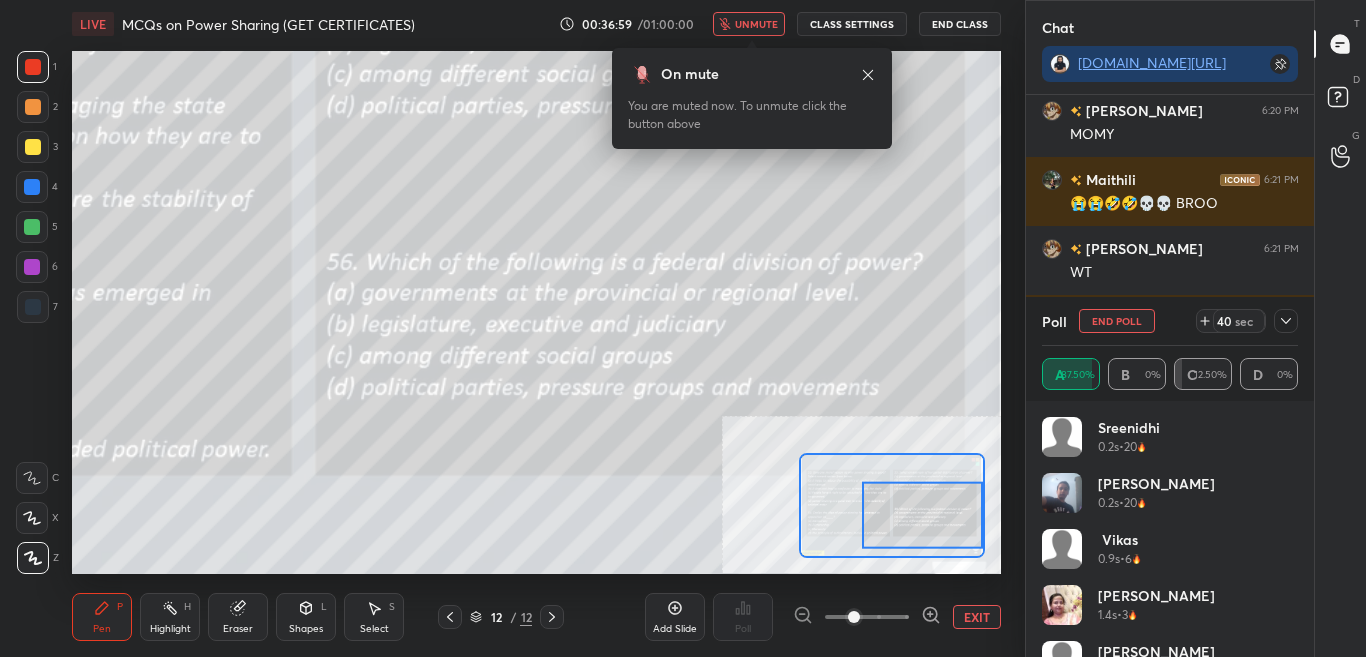 click 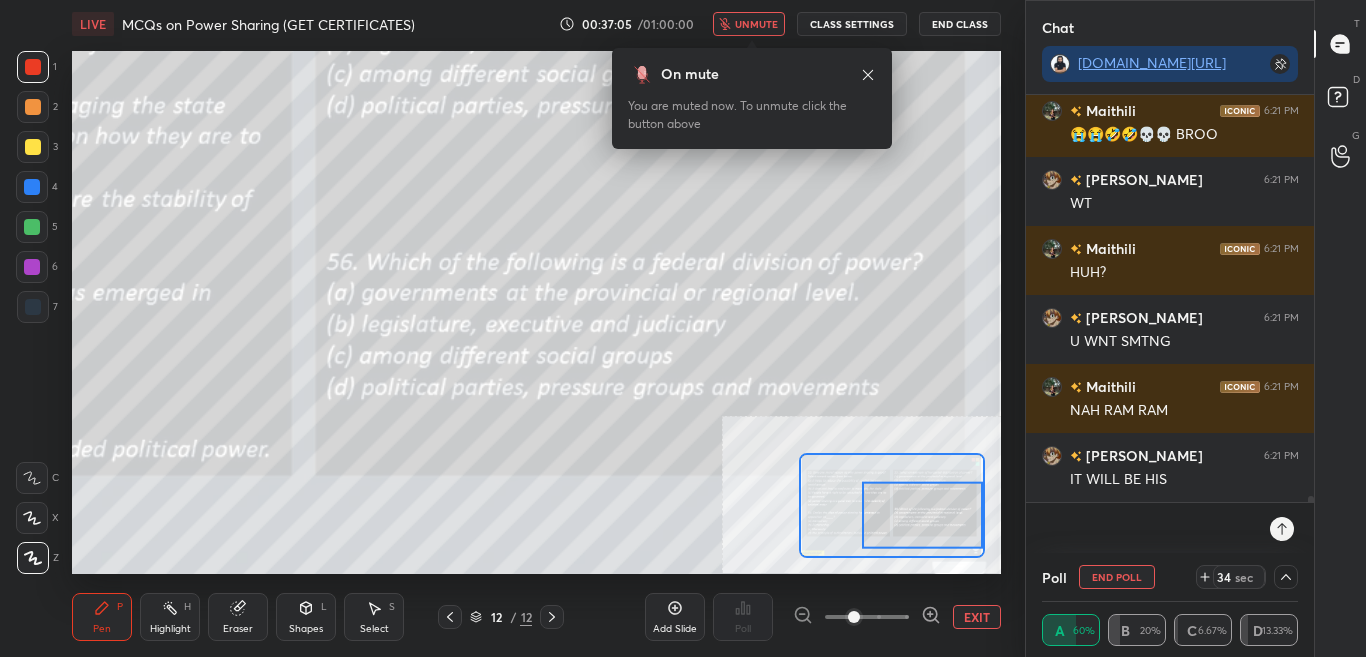 click on "unmute" at bounding box center [756, 24] 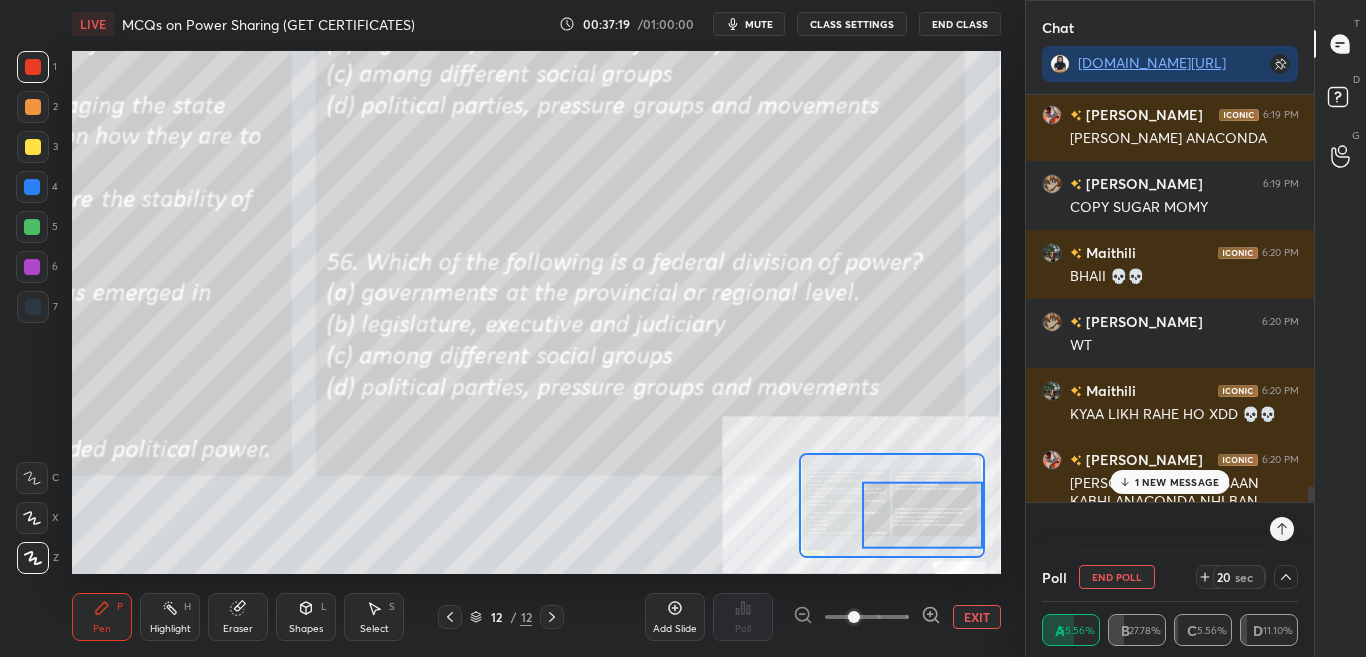 click at bounding box center [1311, 494] 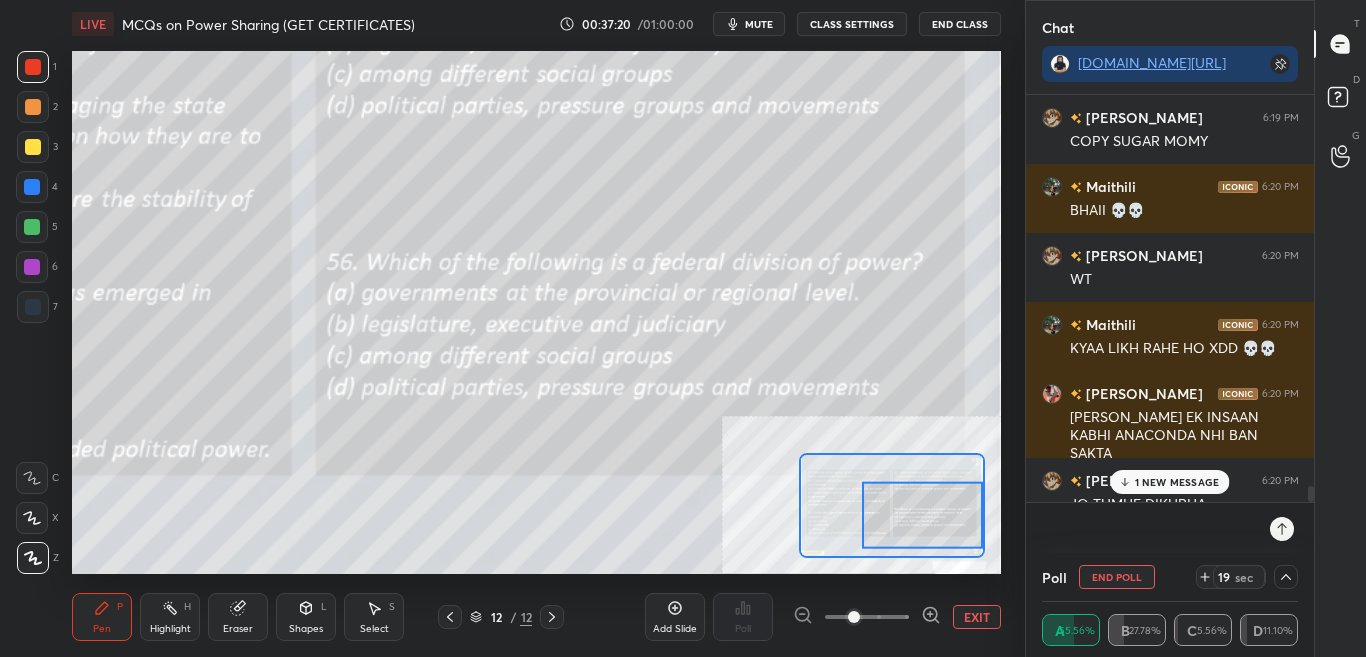 click on "1 NEW MESSAGE" at bounding box center (1169, 482) 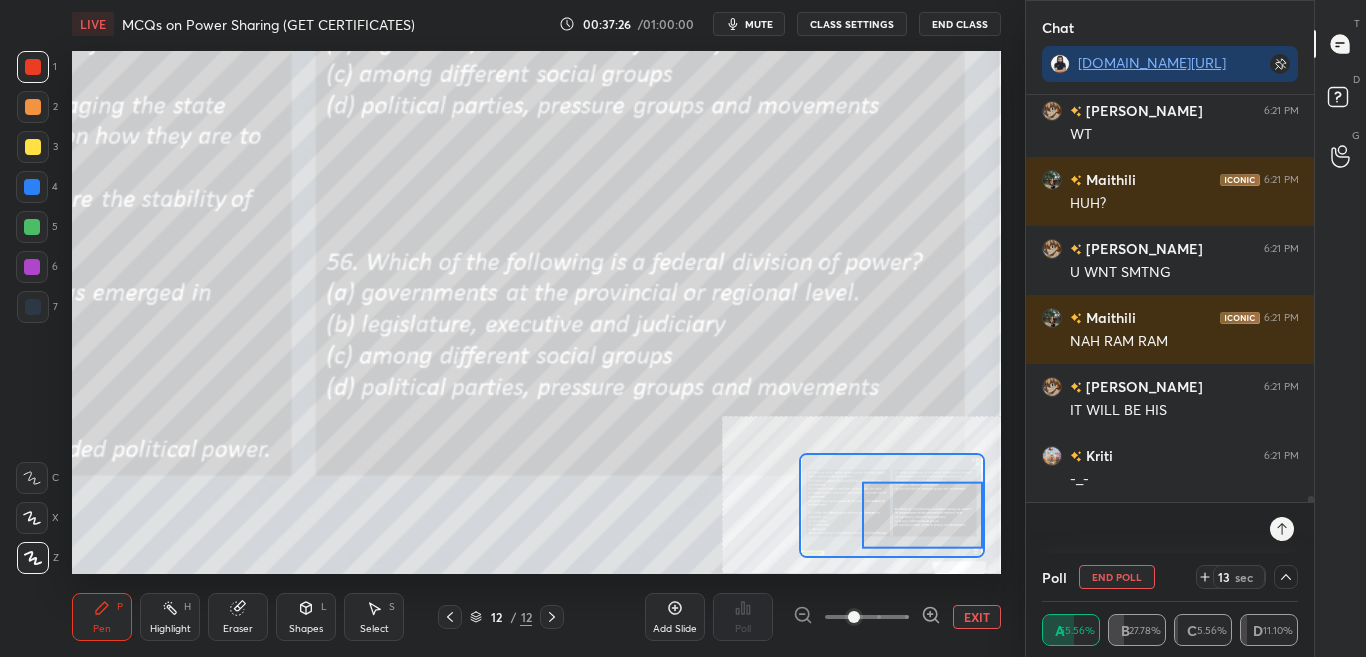 click on "Chat t.me/sikandarcbse10th Maithili 6:21 PM 😭😭🤣🤣💀💀 BROO Navneet 6:21 PM WT Maithili 6:21 PM HUH? Navneet 6:21 PM U WNT SMTNG Maithili 6:21 PM NAH RAM RAM Navneet 6:21 PM IT WILL BE HIS Kriti 6:21 PM -_- JUMP TO LATEST Enable hand raising Enable raise hand to speak to learners. Once enabled, chat will be turned off temporarily. Enable
x   introducing Raise a hand with a doubt Now learners can raise their hand along with a doubt  How it works? Mohan Asked a doubt 1 Sir this is for you kyuki aapke padhane se mere exam me 50/45 aaya😊 Pick this doubt NEW DOUBTS ASKED No one has raised a hand yet Can't raise hand Looks like educator just invited you to speak. Please wait before you can raise your hand again. Got it Poll End Poll 13  sec A 55.56% B 27.78% C 5.56% D 11.10% T Messages (T) D Doubts (D) G Raise Hand (G)" at bounding box center (1196, 328) 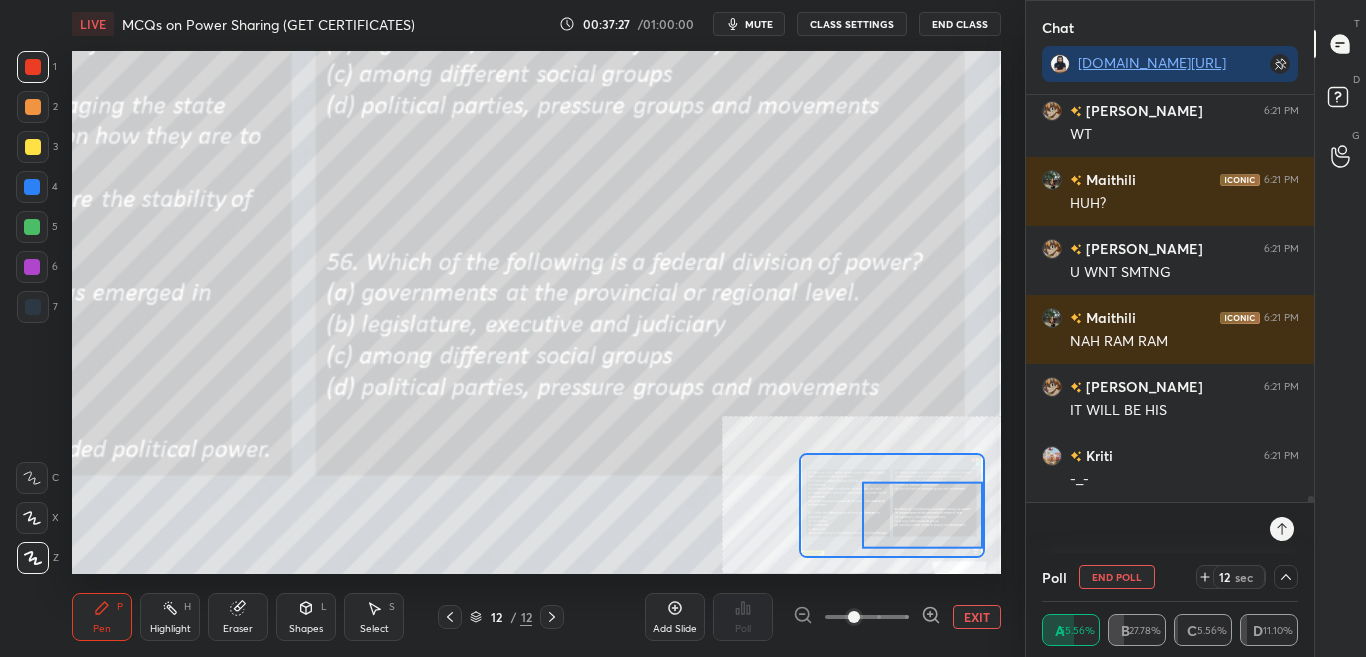 click on "Chat t.me/sikandarcbse10th Maithili 6:21 PM 😭😭🤣🤣💀💀 BROO Navneet 6:21 PM WT Maithili 6:21 PM HUH? Navneet 6:21 PM U WNT SMTNG Maithili 6:21 PM NAH RAM RAM Navneet 6:21 PM IT WILL BE HIS Kriti 6:21 PM -_- JUMP TO LATEST Enable hand raising Enable raise hand to speak to learners. Once enabled, chat will be turned off temporarily. Enable
x   introducing Raise a hand with a doubt Now learners can raise their hand along with a doubt  How it works? Mohan Asked a doubt 1 Sir this is for you kyuki aapke padhane se mere exam me 50/45 aaya😊 Pick this doubt NEW DOUBTS ASKED No one has raised a hand yet Can't raise hand Looks like educator just invited you to speak. Please wait before you can raise your hand again. Got it Poll End Poll 12  sec A 55.56% B 27.78% C 5.56% D 11.10% T Messages (T) D Doubts (D) G Raise Hand (G)" at bounding box center (1196, 328) 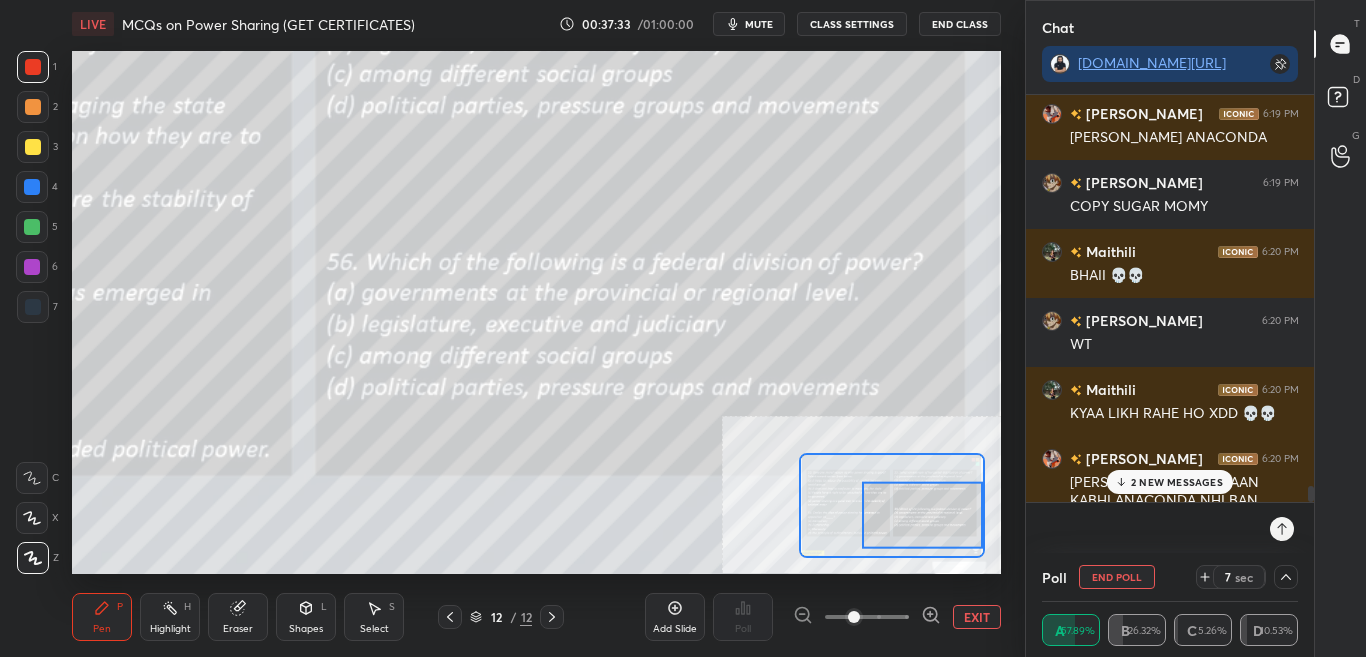 drag, startPoint x: 1311, startPoint y: 499, endPoint x: 1312, endPoint y: 488, distance: 11.045361 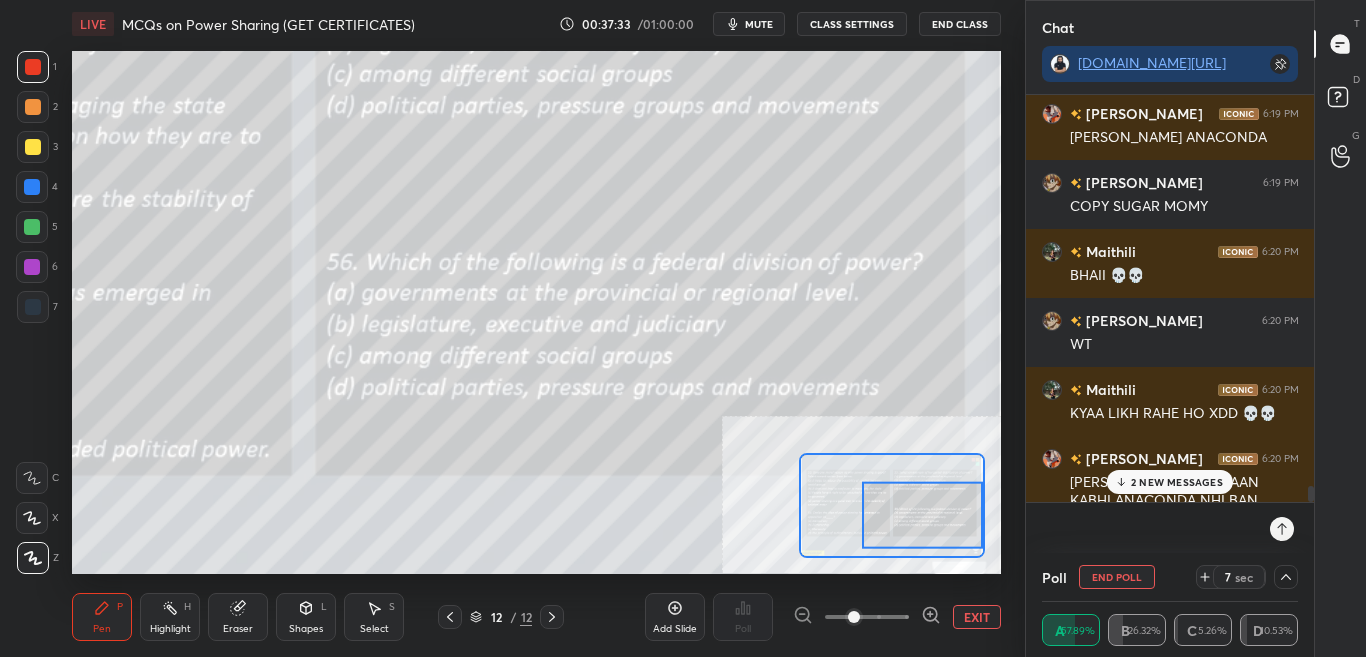 click at bounding box center [1311, 494] 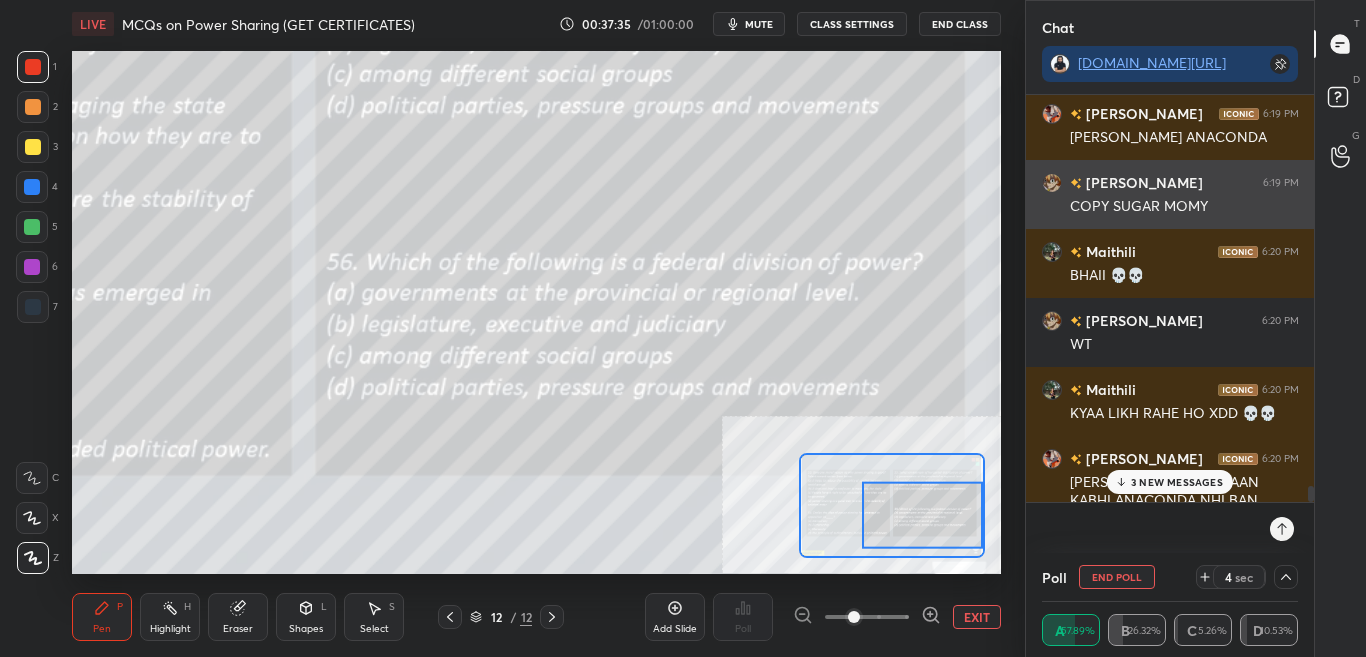 drag, startPoint x: 1069, startPoint y: 209, endPoint x: 1218, endPoint y: 216, distance: 149.16434 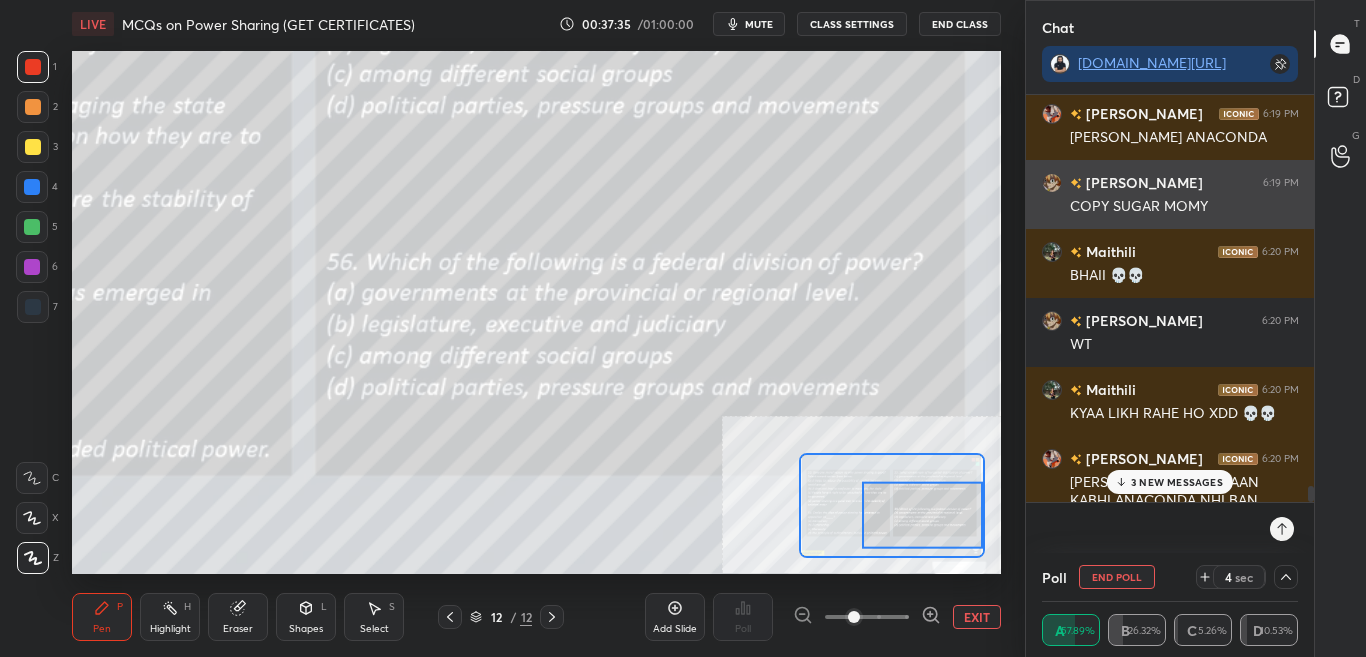 click on "Navneet 6:19 PM COPY SUGAR MOMY" at bounding box center (1170, 194) 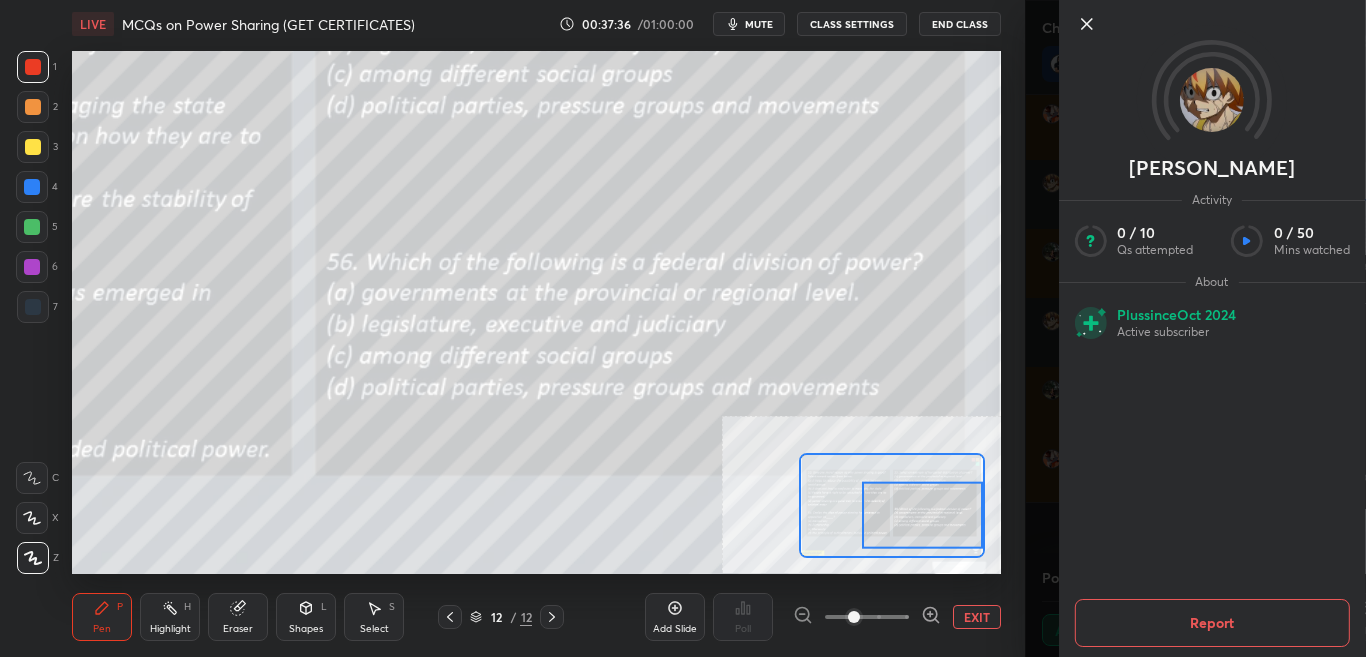 click on "1 2 3 4 5 6 7 C X Z C X Z E E Erase all   H H LIVE MCQs on Power Sharing (GET CERTIFICATES) 00:37:36 /  01:00:00 mute CLASS SETTINGS End Class Setting up your live class Poll for   secs No correct answer Start poll Back MCQs on Power Sharing (GET CERTIFICATES) • L7 of Complete SST Course for CBSE Class 10 (2025-26) Sikandar Baig Pen P Highlight H Eraser Shapes L Select S 12 / 12 Add Slide Poll EXIT" at bounding box center (512, 328) 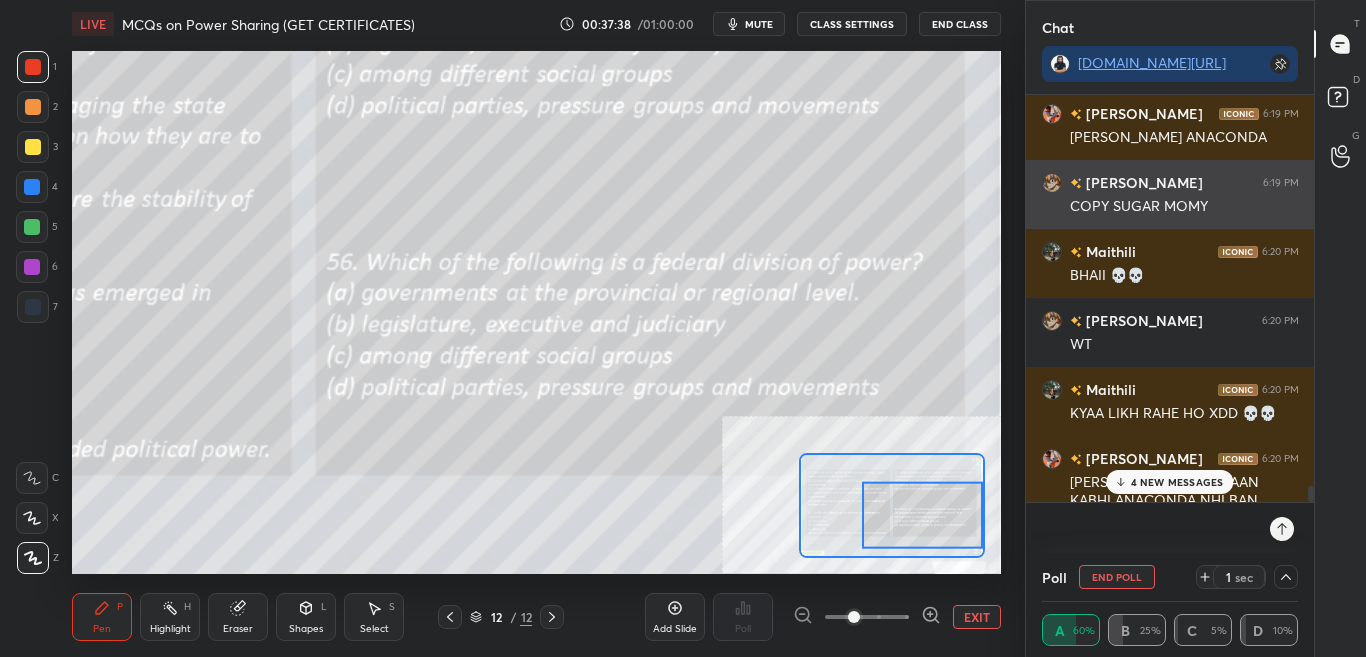 copy on "COPY SUGAR MOMY" 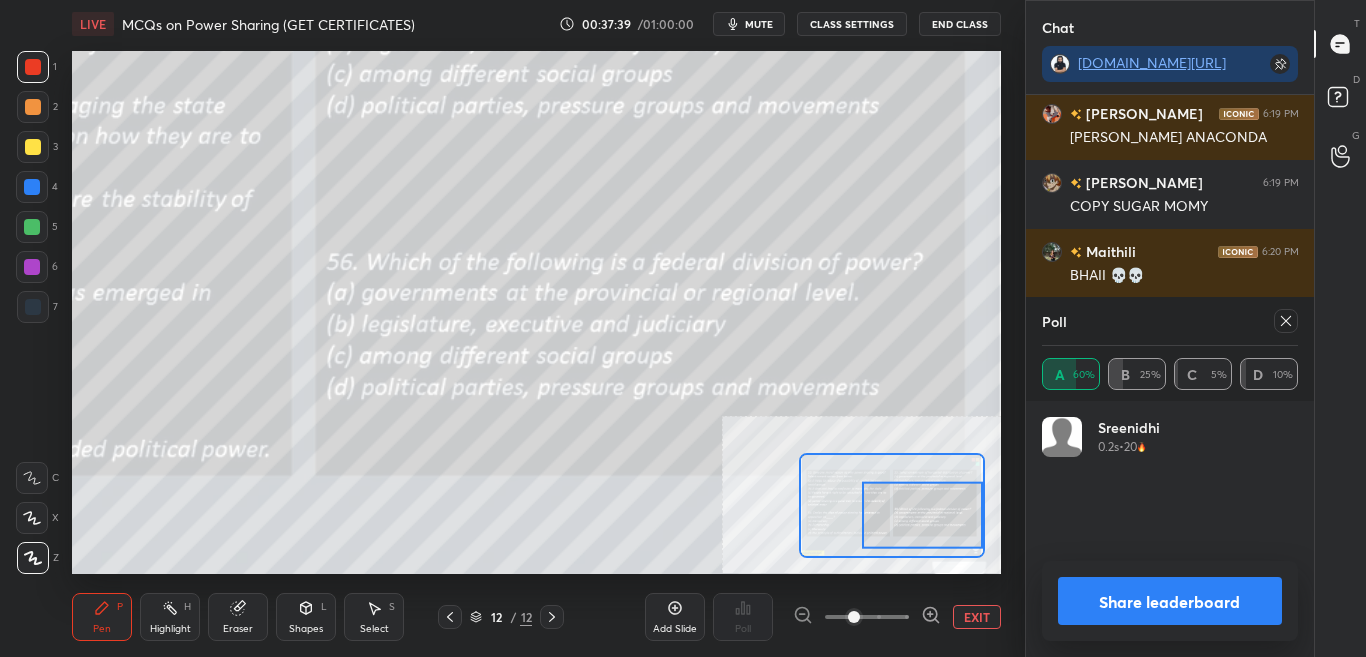 scroll, scrollTop: 7, scrollLeft: 7, axis: both 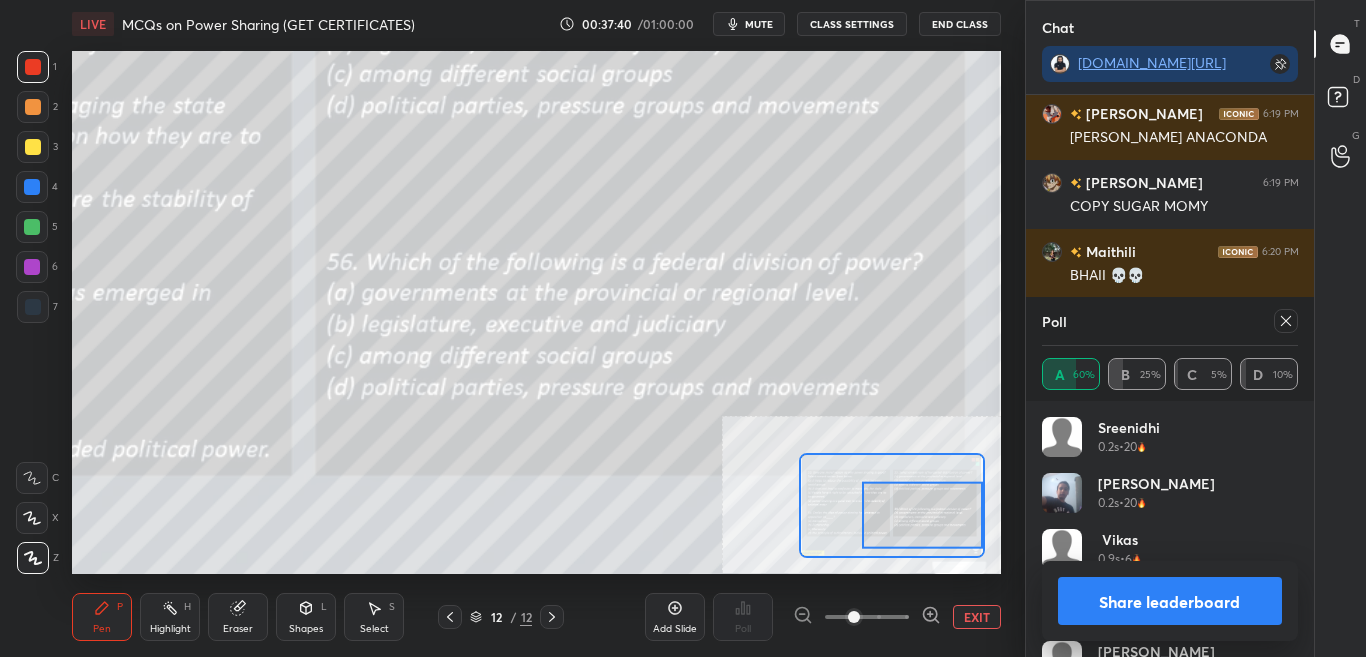 click 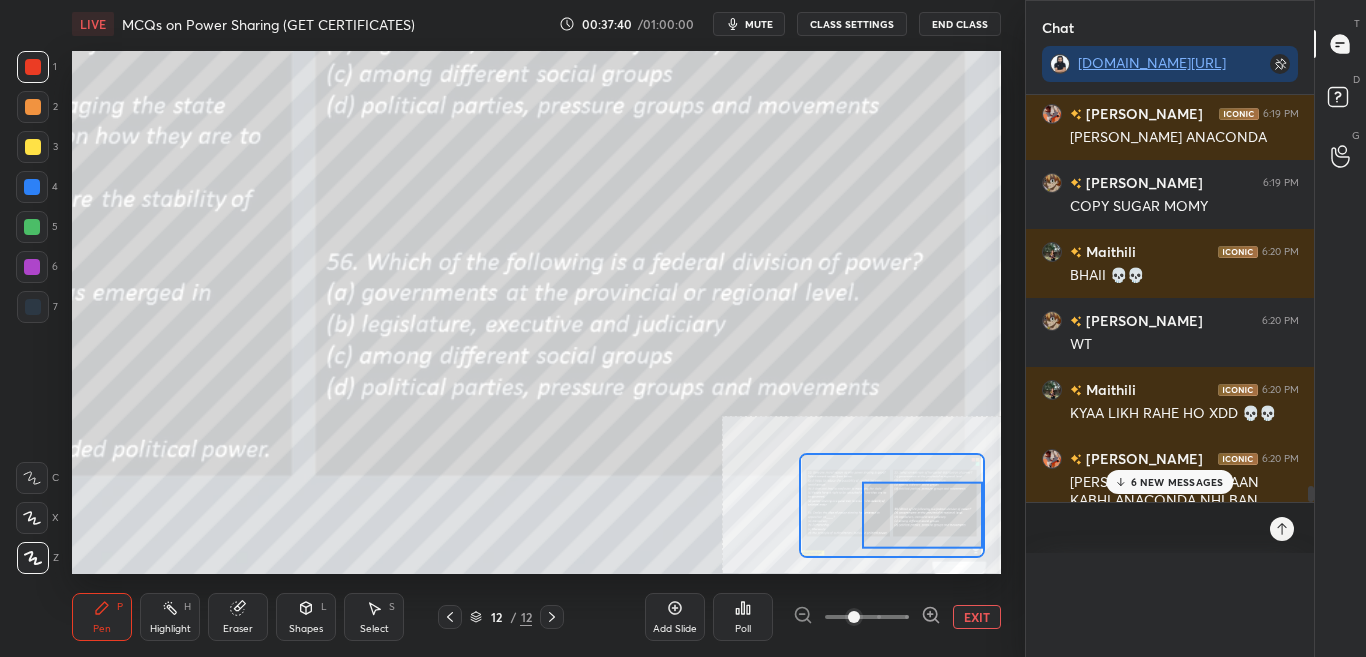 scroll, scrollTop: 0, scrollLeft: 0, axis: both 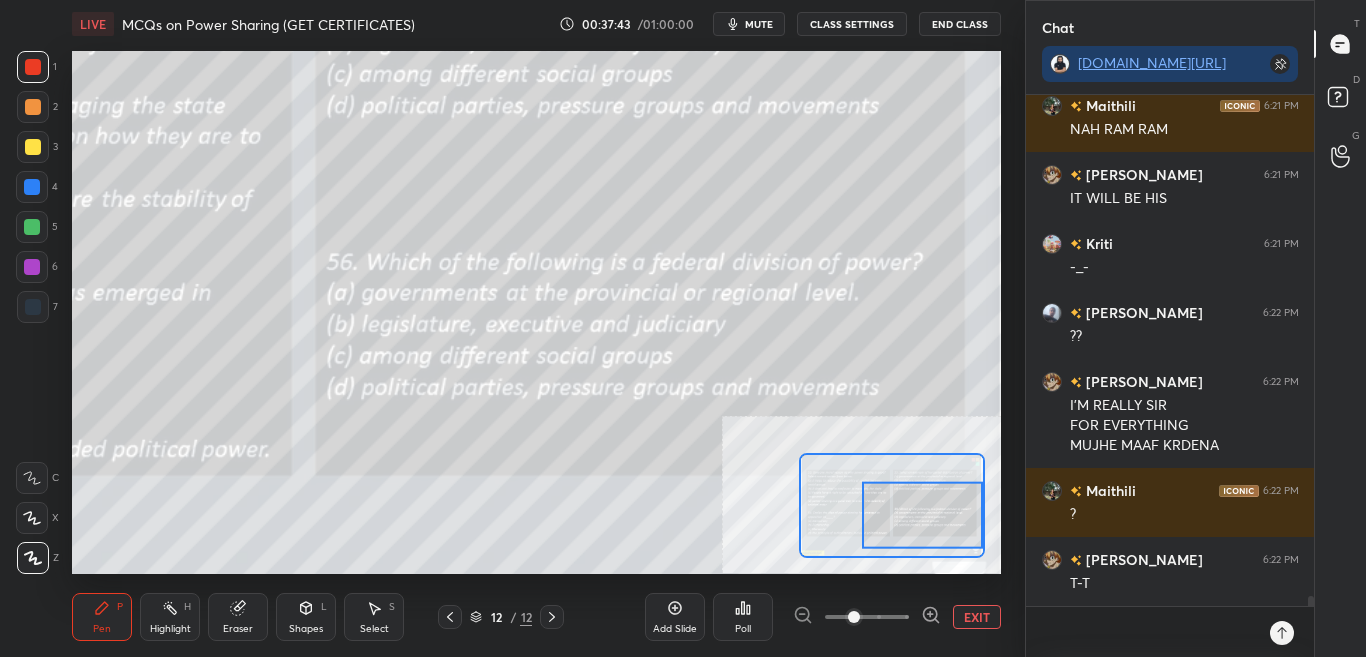 drag, startPoint x: 1312, startPoint y: 592, endPoint x: 1305, endPoint y: 621, distance: 29.832869 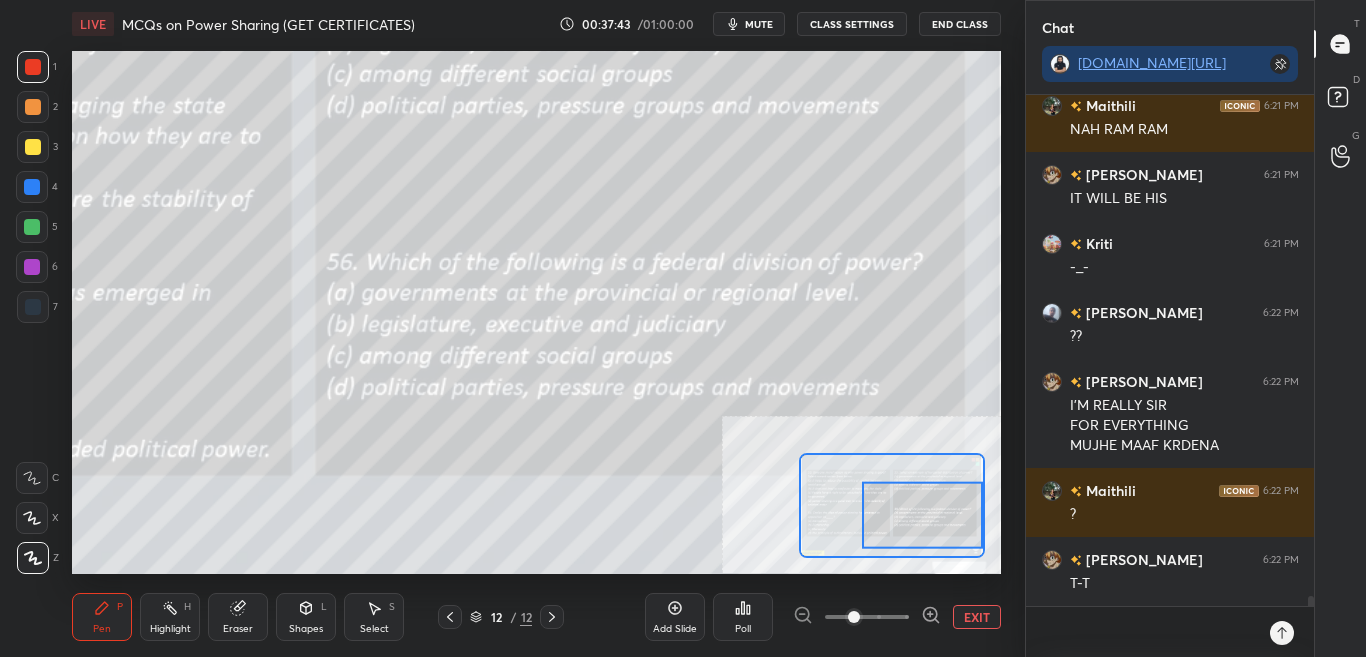 click on "Navneet 6:21 PM U WNT SMTNG Maithili 6:21 PM NAH RAM RAM Navneet 6:21 PM IT WILL BE HIS Kriti 6:21 PM -_- Rajvir 6:22 PM ?? Navneet 6:22 PM I'M REALLY SIR FOR EVERYTHING MUJHE MAAF KRDENA Maithili 6:22 PM ? Navneet 6:22 PM T-T JUMP TO LATEST Enable hand raising Enable raise hand to speak to learners. Once enabled, chat will be turned off temporarily. Enable
x" at bounding box center (1170, 376) 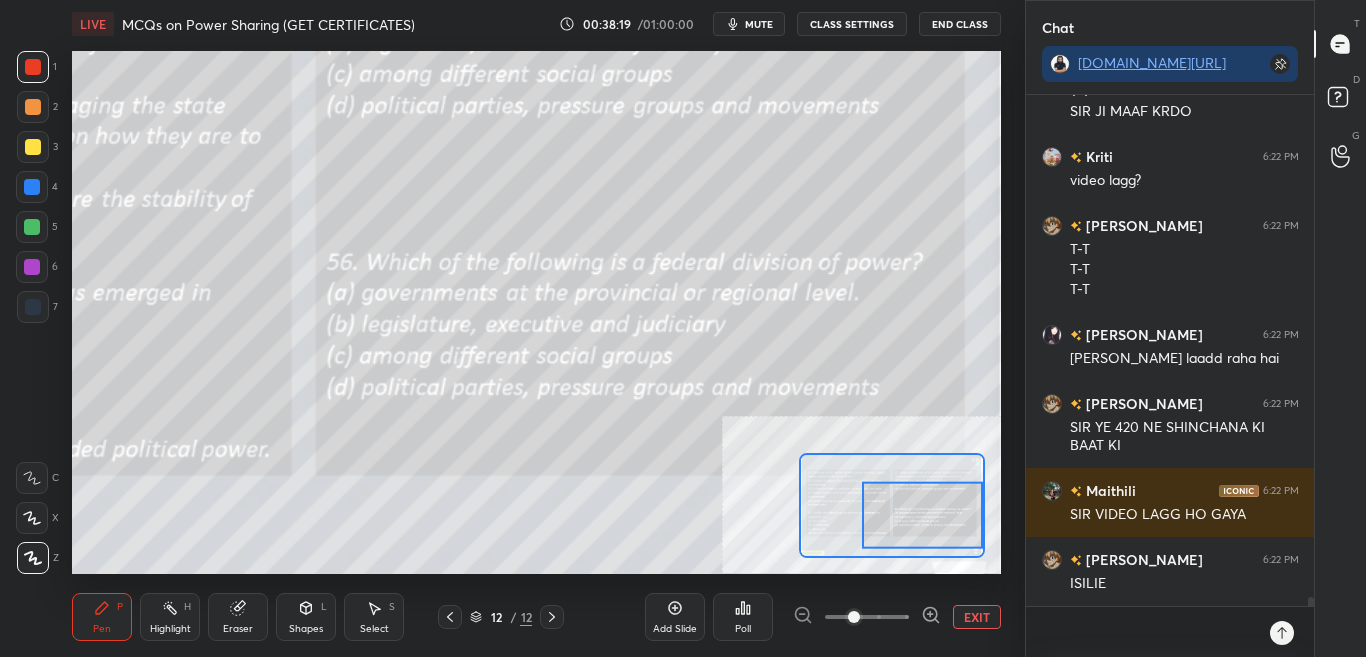 scroll, scrollTop: 27574, scrollLeft: 0, axis: vertical 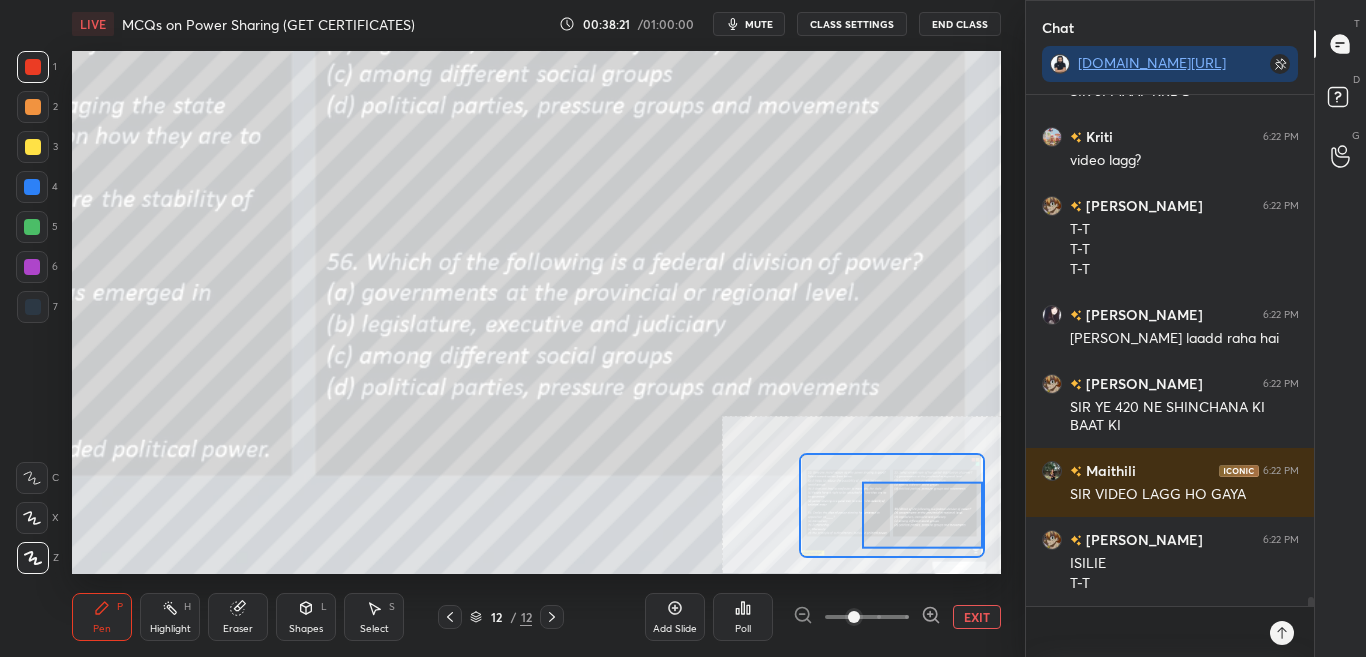 click on "EXIT" at bounding box center [977, 617] 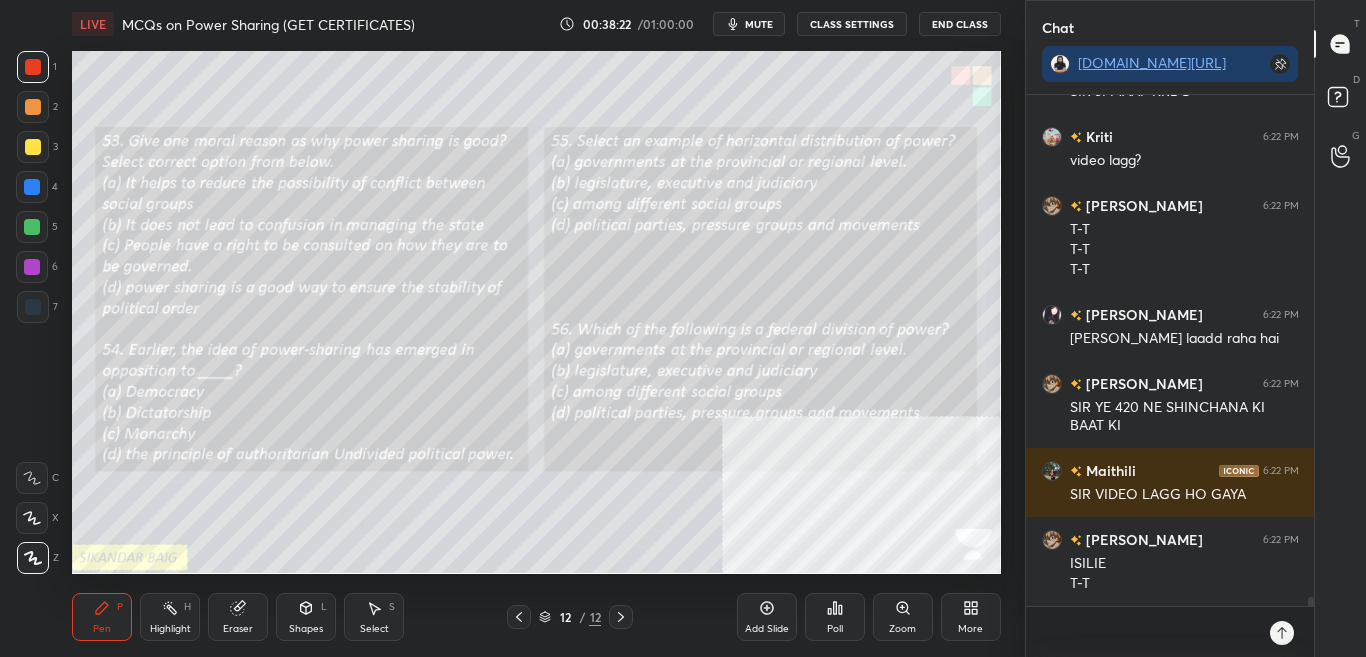 click on "More" at bounding box center [970, 629] 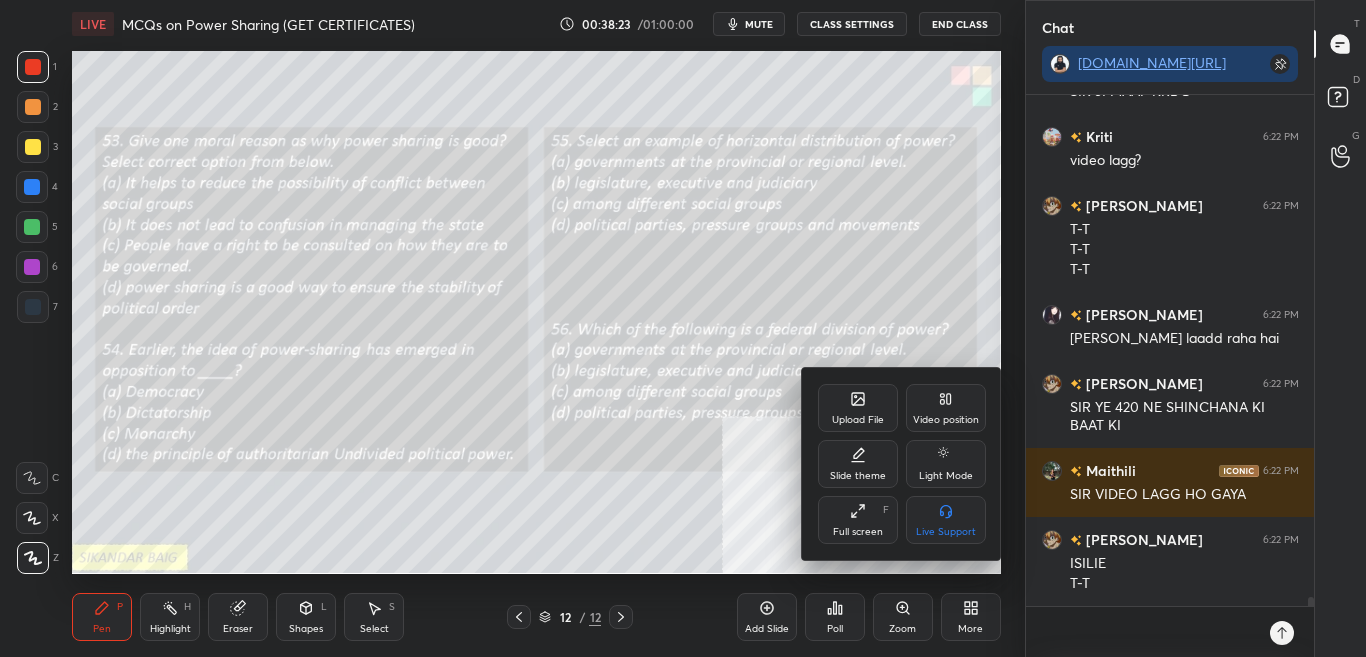 click on "Upload File" at bounding box center (858, 408) 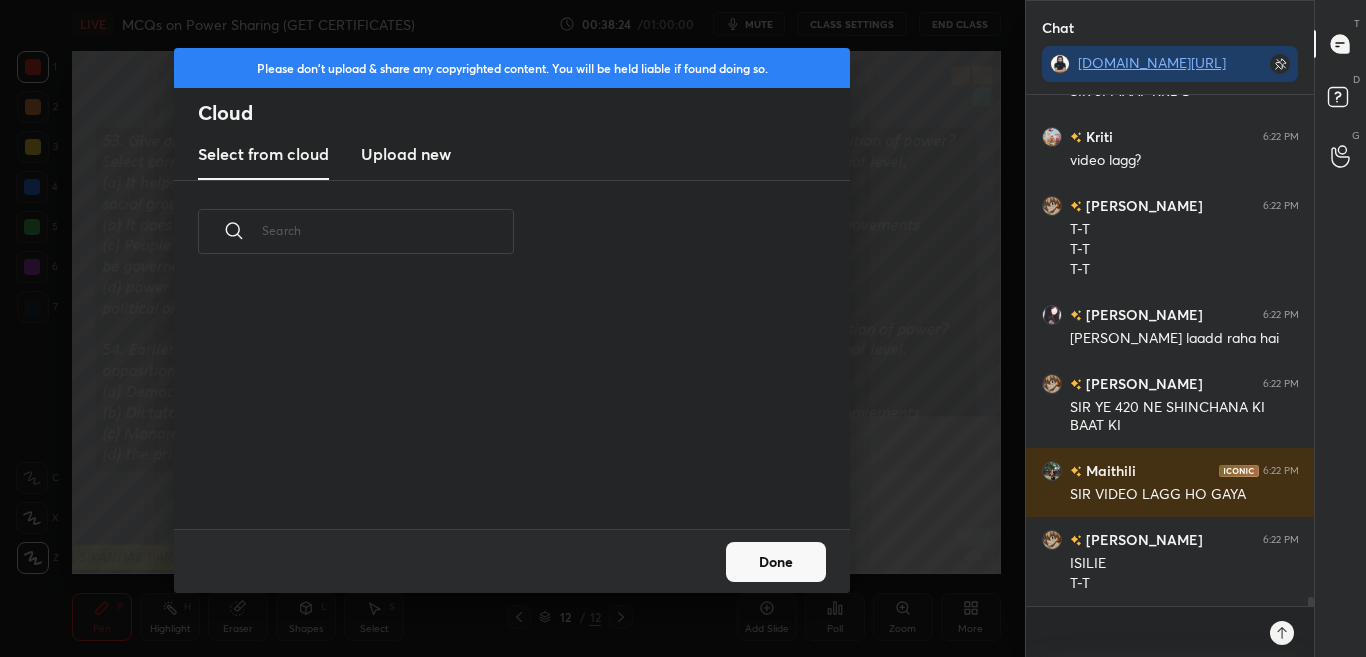 scroll, scrollTop: 7, scrollLeft: 11, axis: both 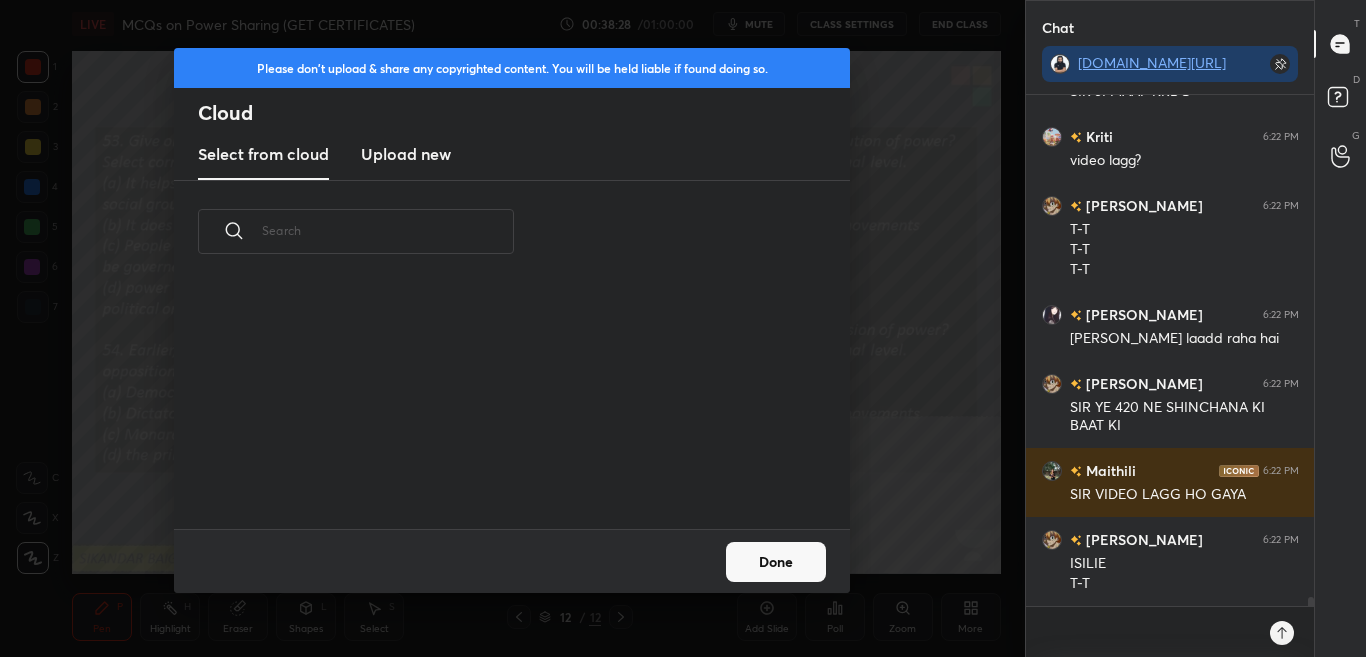 click on "Upload new" at bounding box center [406, 154] 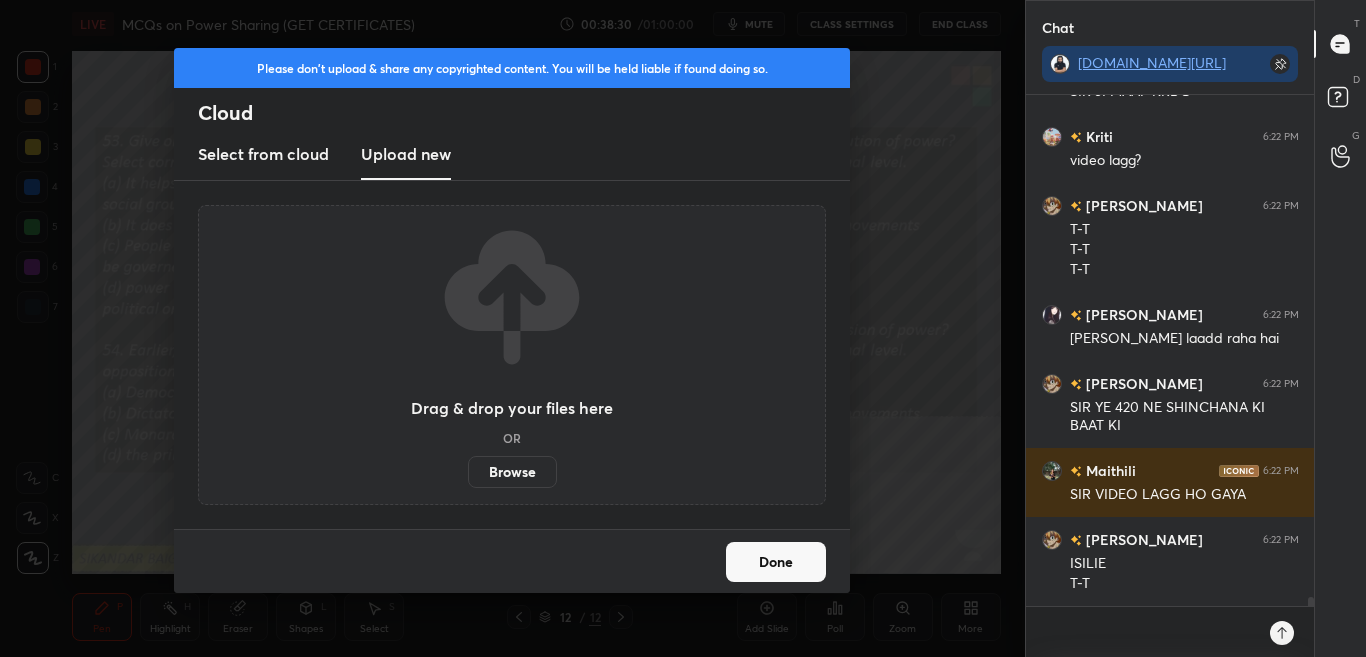 scroll, scrollTop: 27643, scrollLeft: 0, axis: vertical 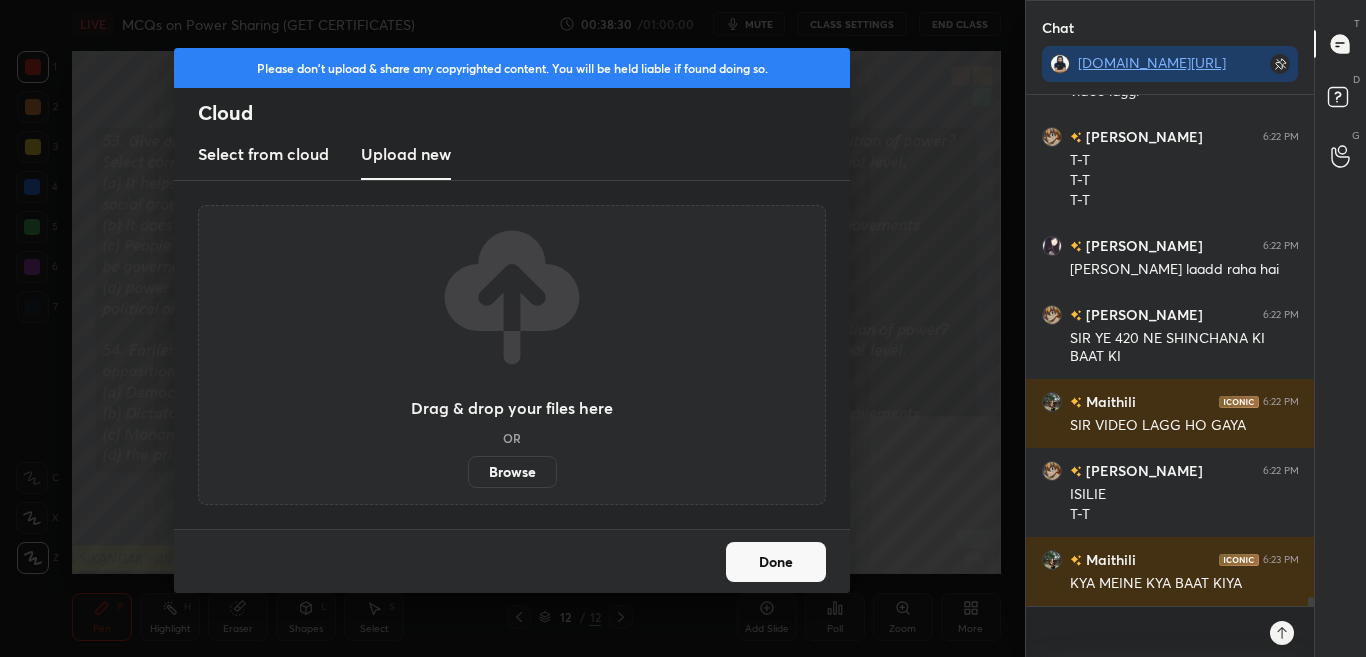 click on "Browse" at bounding box center (512, 472) 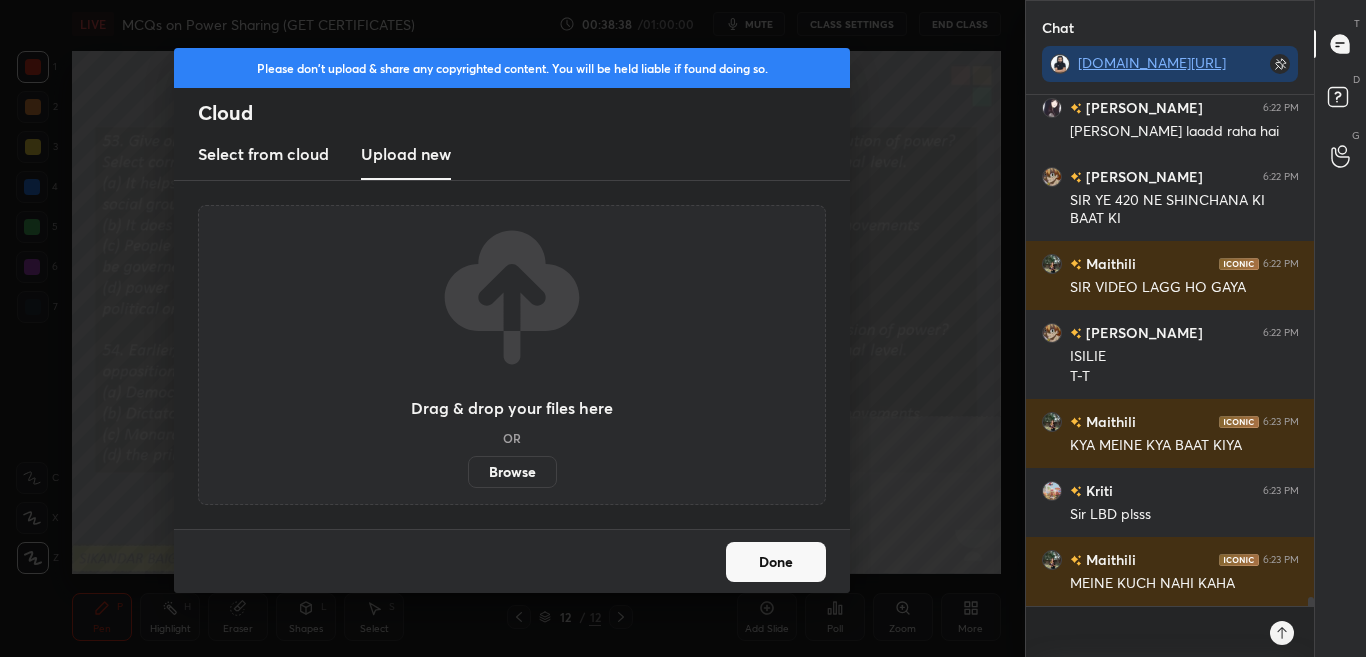 scroll, scrollTop: 27850, scrollLeft: 0, axis: vertical 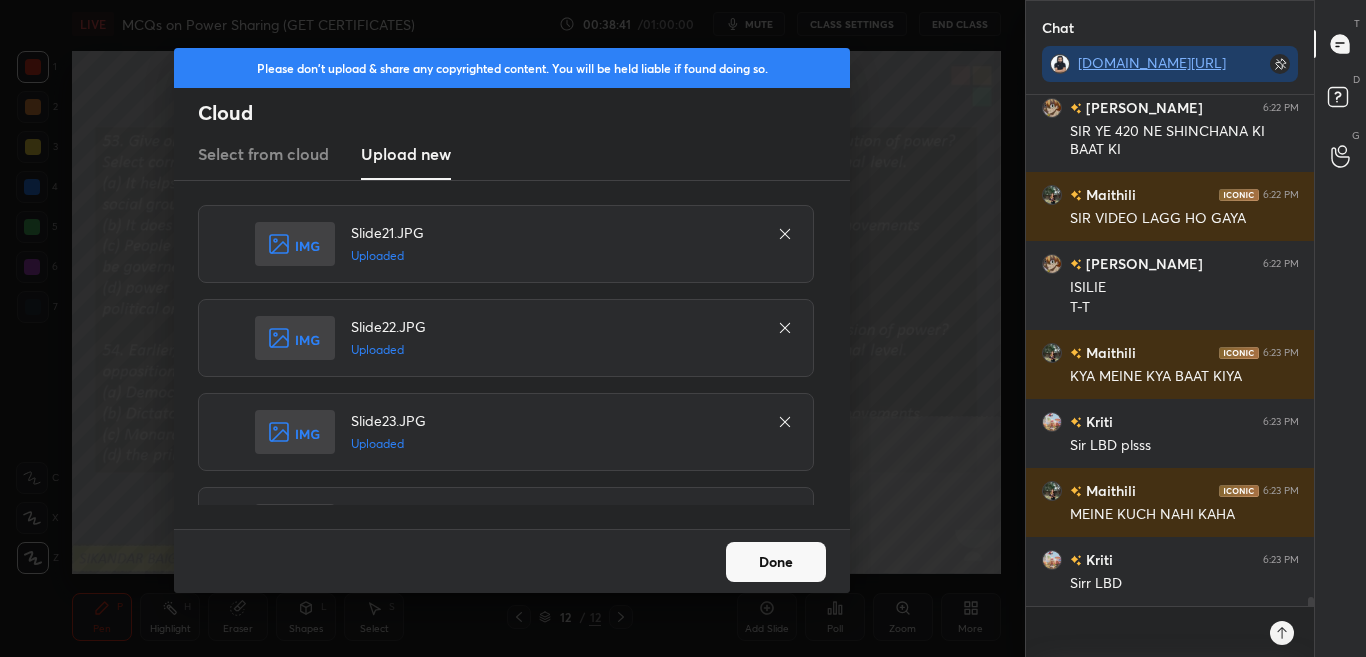 click on "Done" at bounding box center (512, 561) 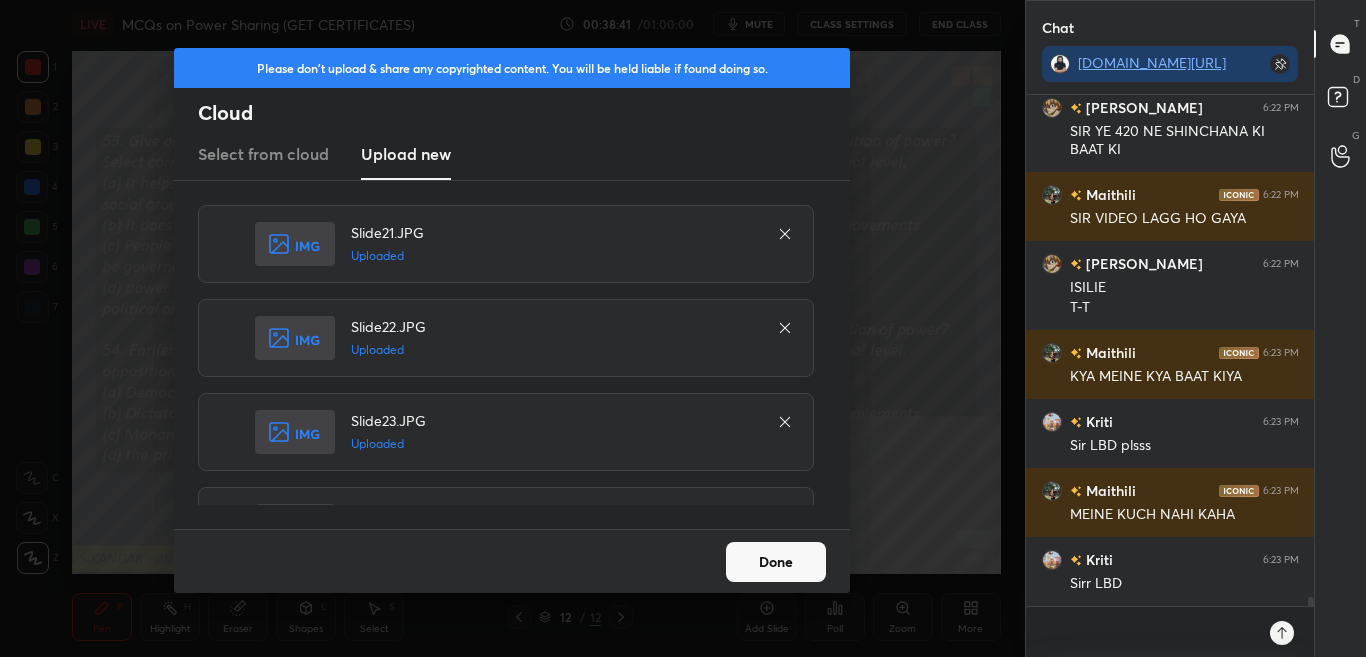 click on "Done" at bounding box center (776, 562) 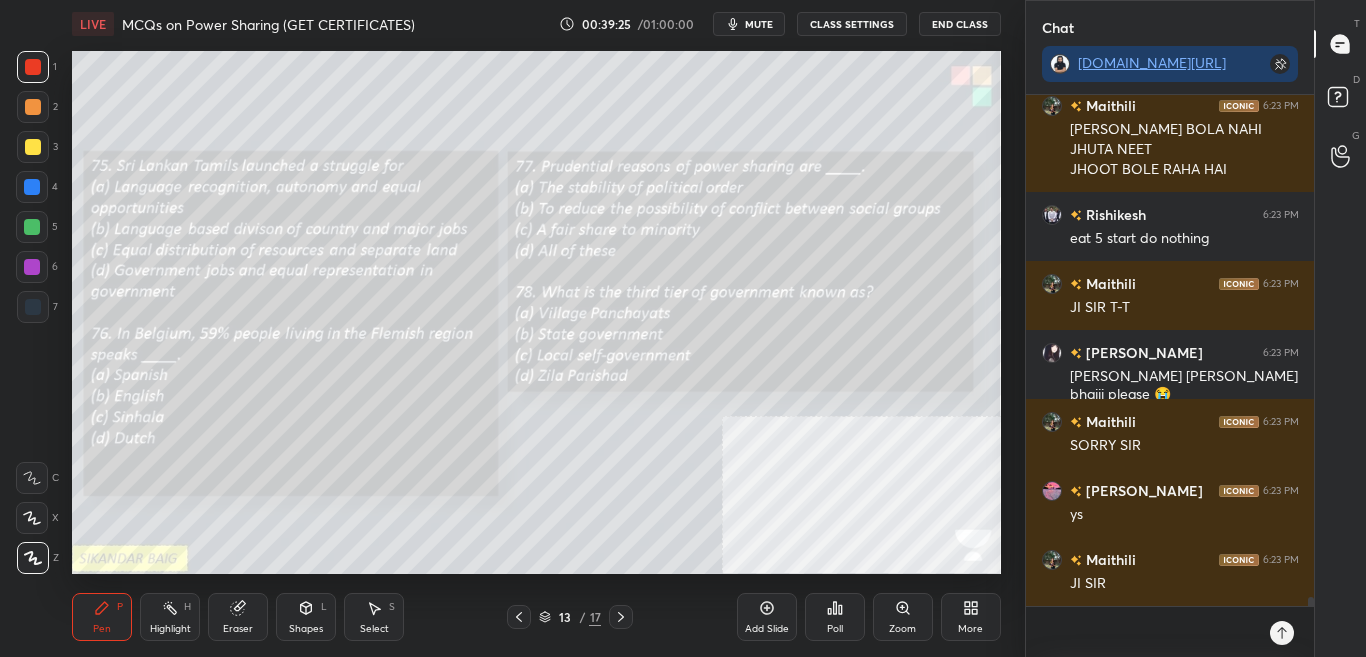 scroll, scrollTop: 28736, scrollLeft: 0, axis: vertical 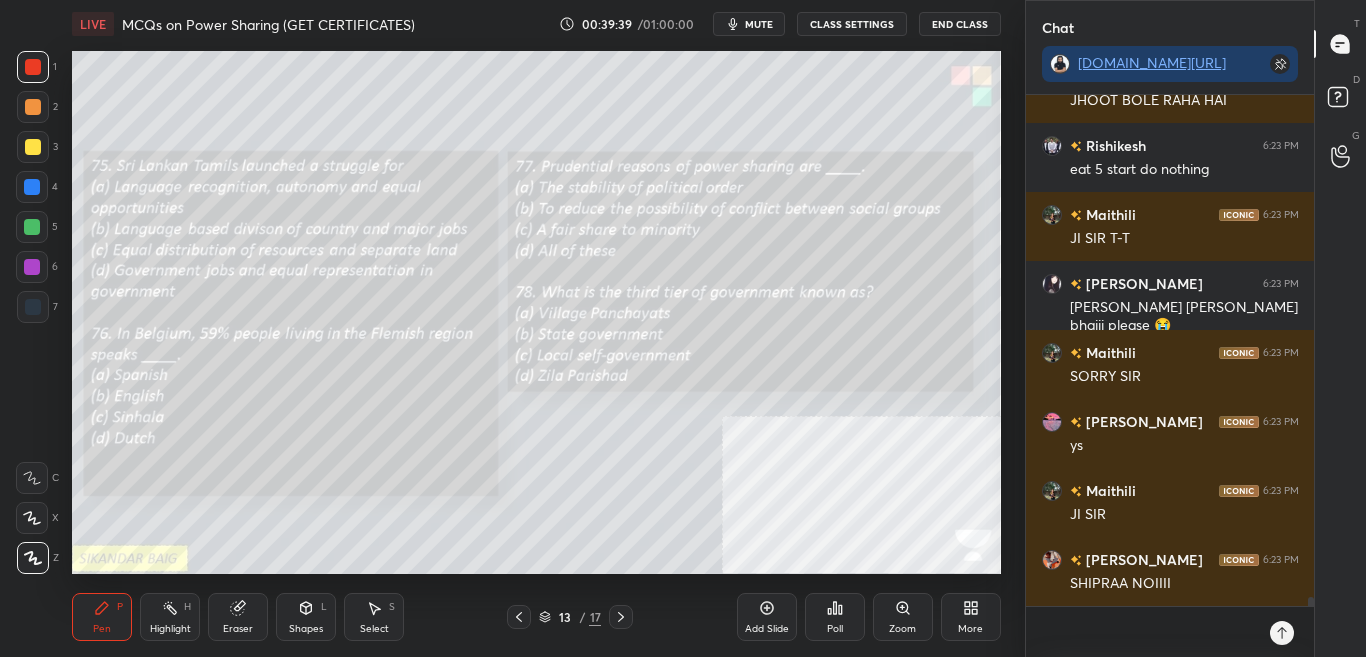 click on "Zoom" at bounding box center [903, 617] 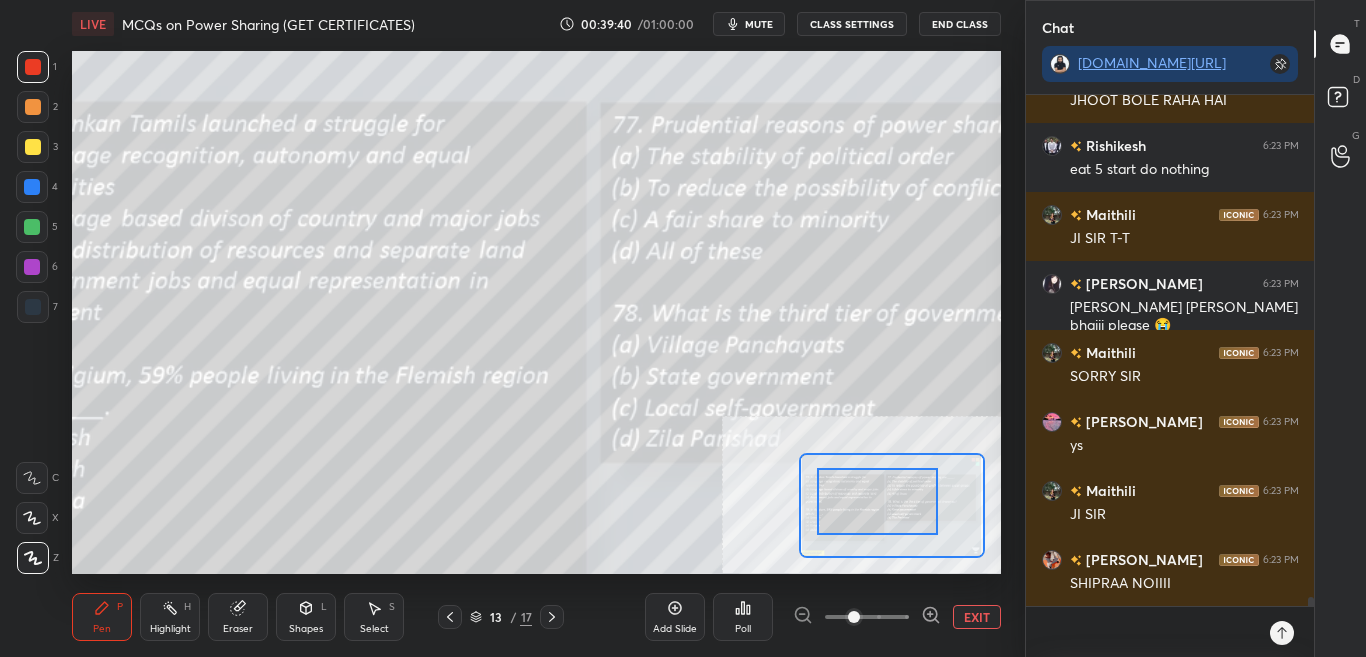 click at bounding box center [877, 501] 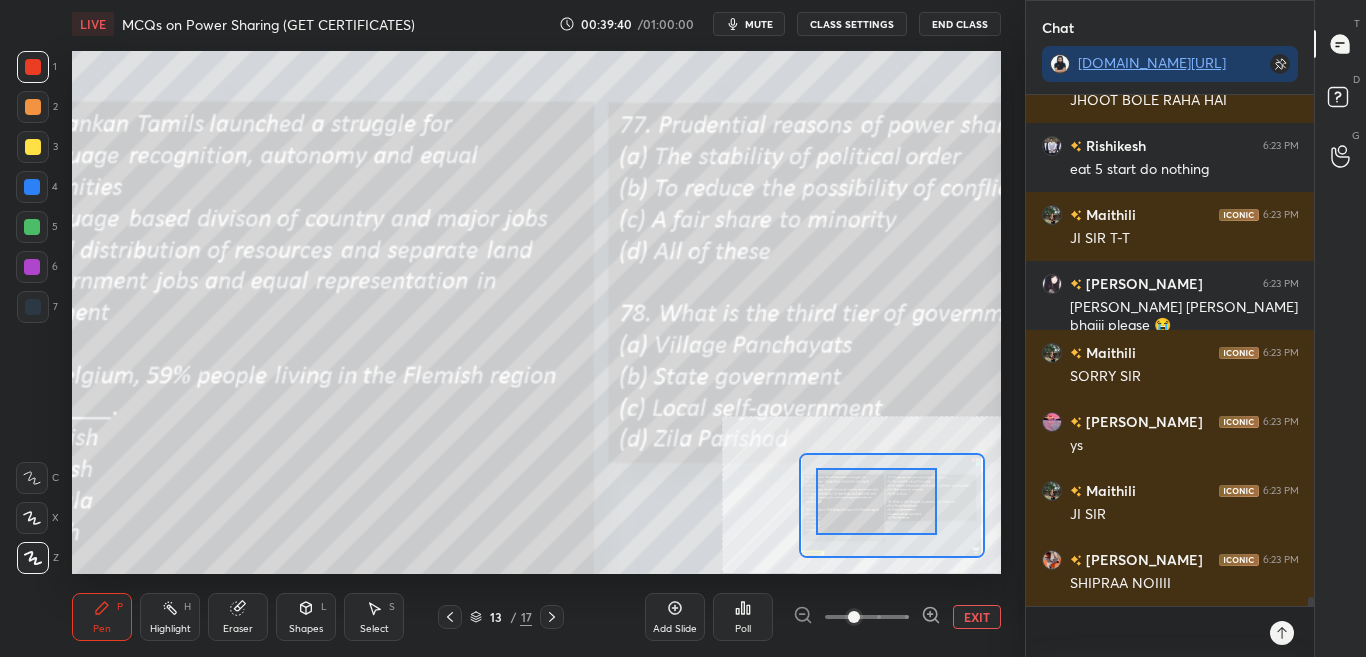 scroll, scrollTop: 28823, scrollLeft: 0, axis: vertical 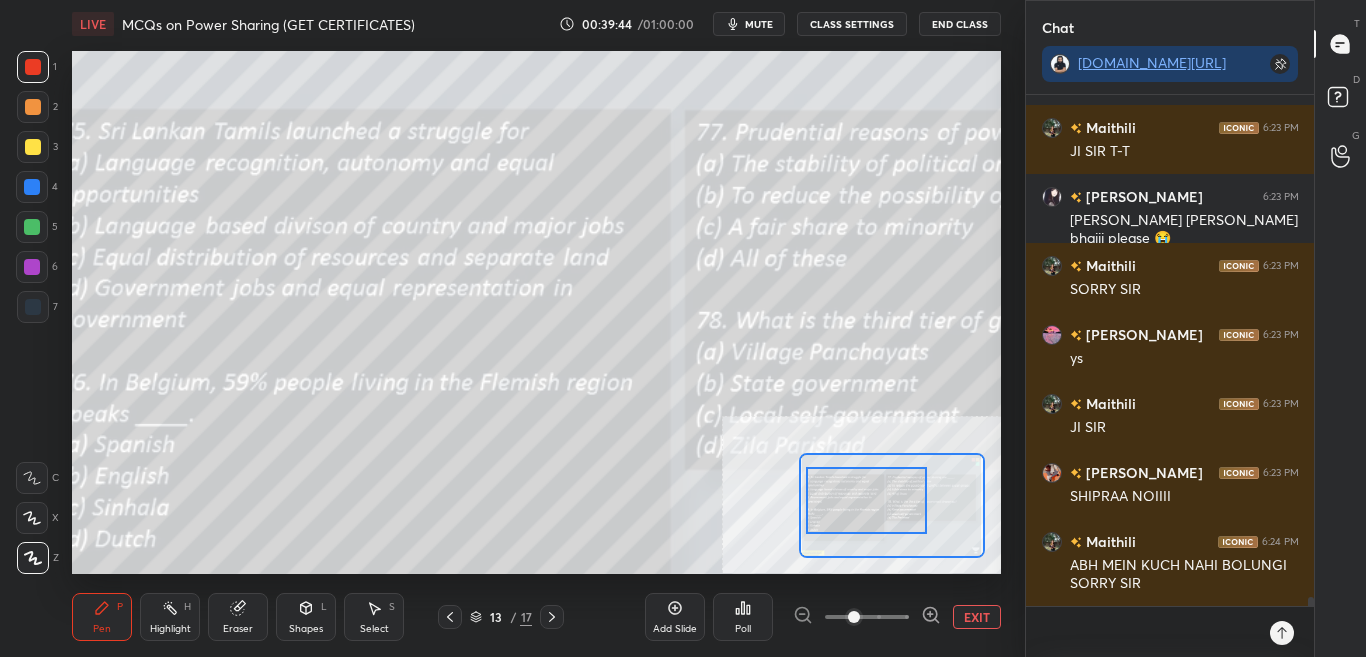 drag, startPoint x: 866, startPoint y: 512, endPoint x: 850, endPoint y: 510, distance: 16.124516 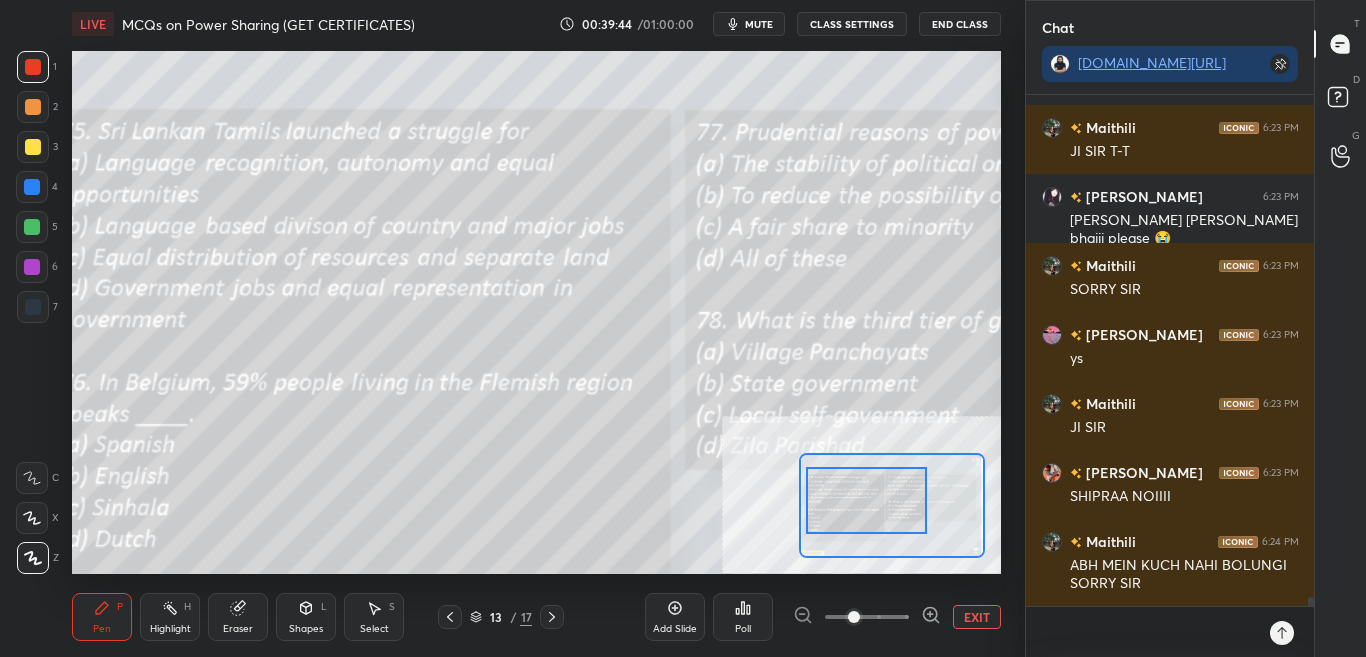 click at bounding box center [866, 500] 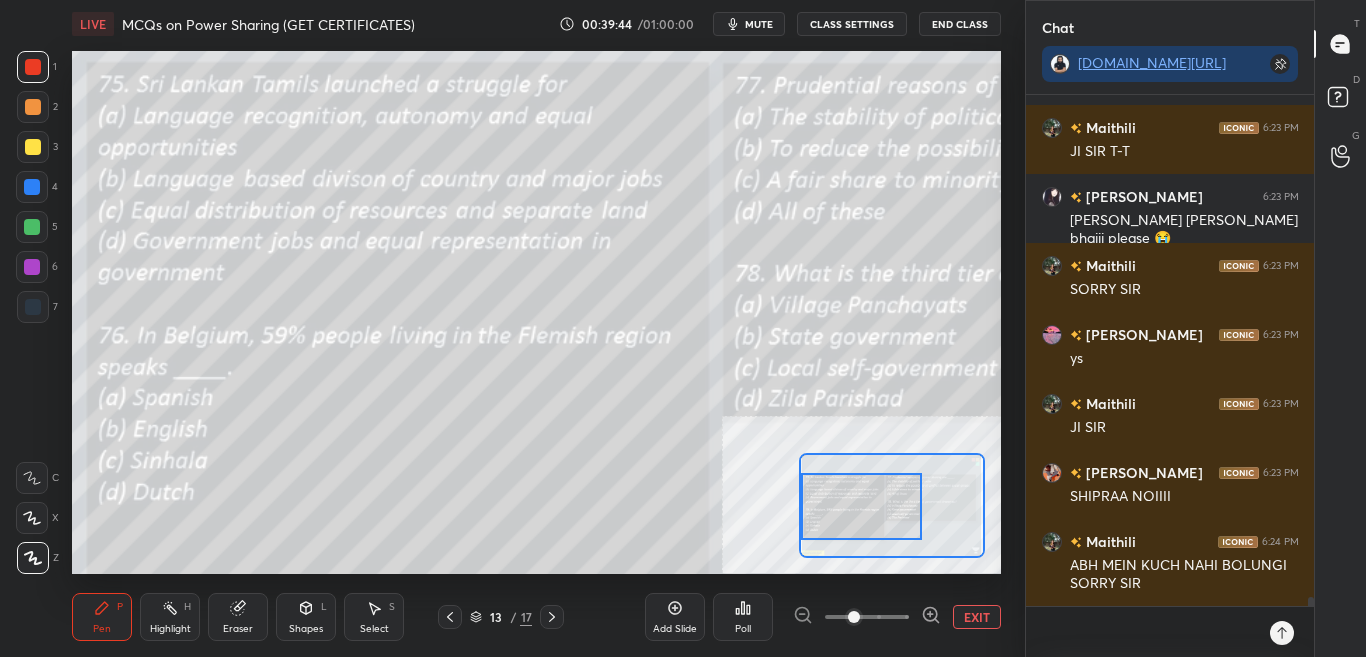 click at bounding box center (861, 506) 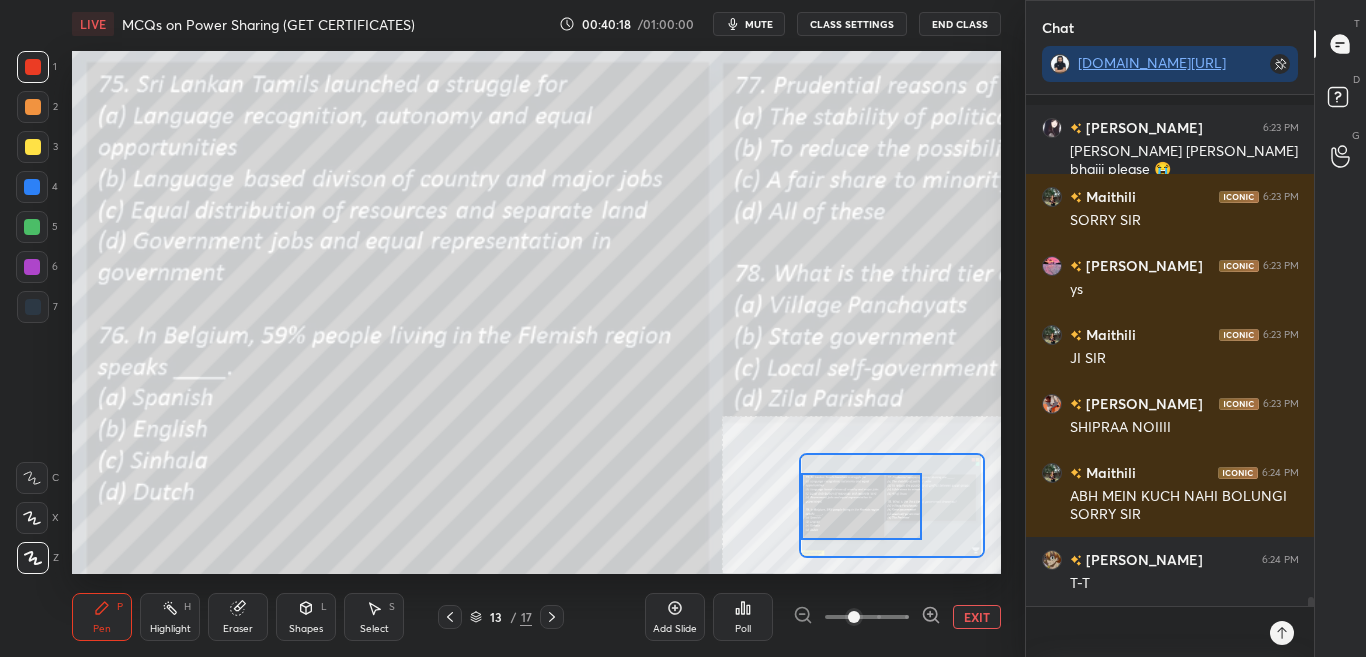 scroll, scrollTop: 28979, scrollLeft: 0, axis: vertical 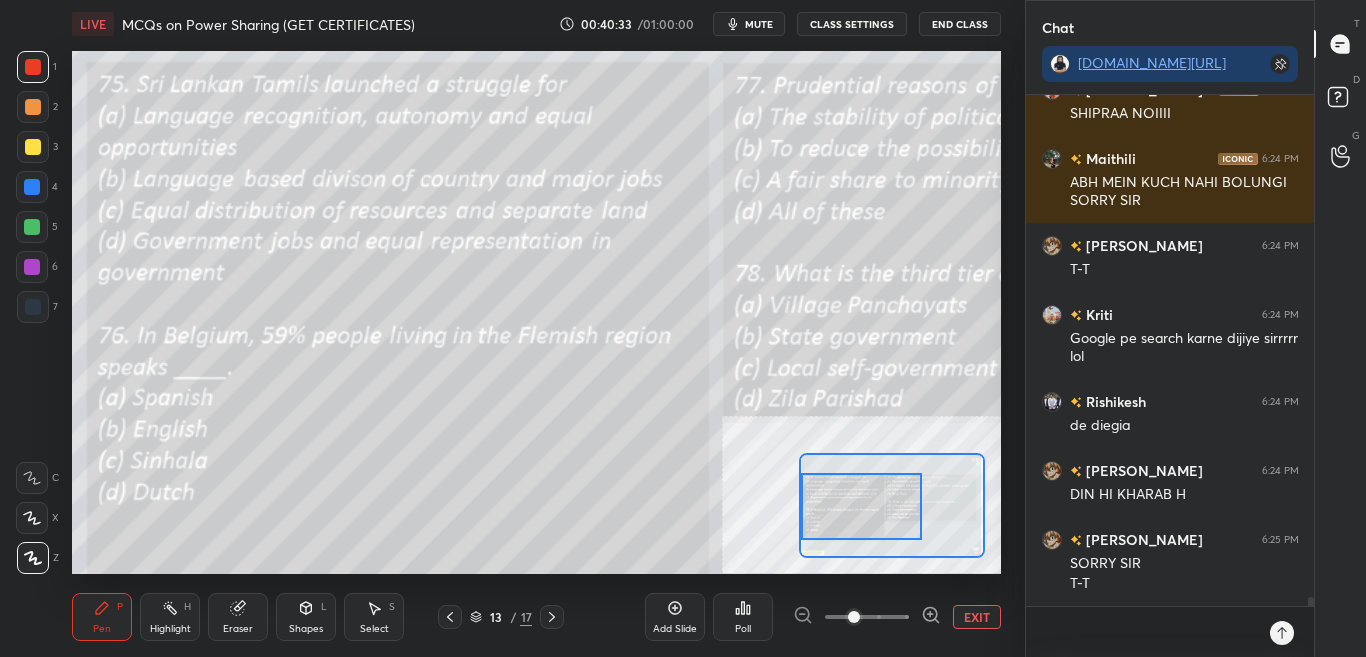 click on "Poll" at bounding box center [743, 617] 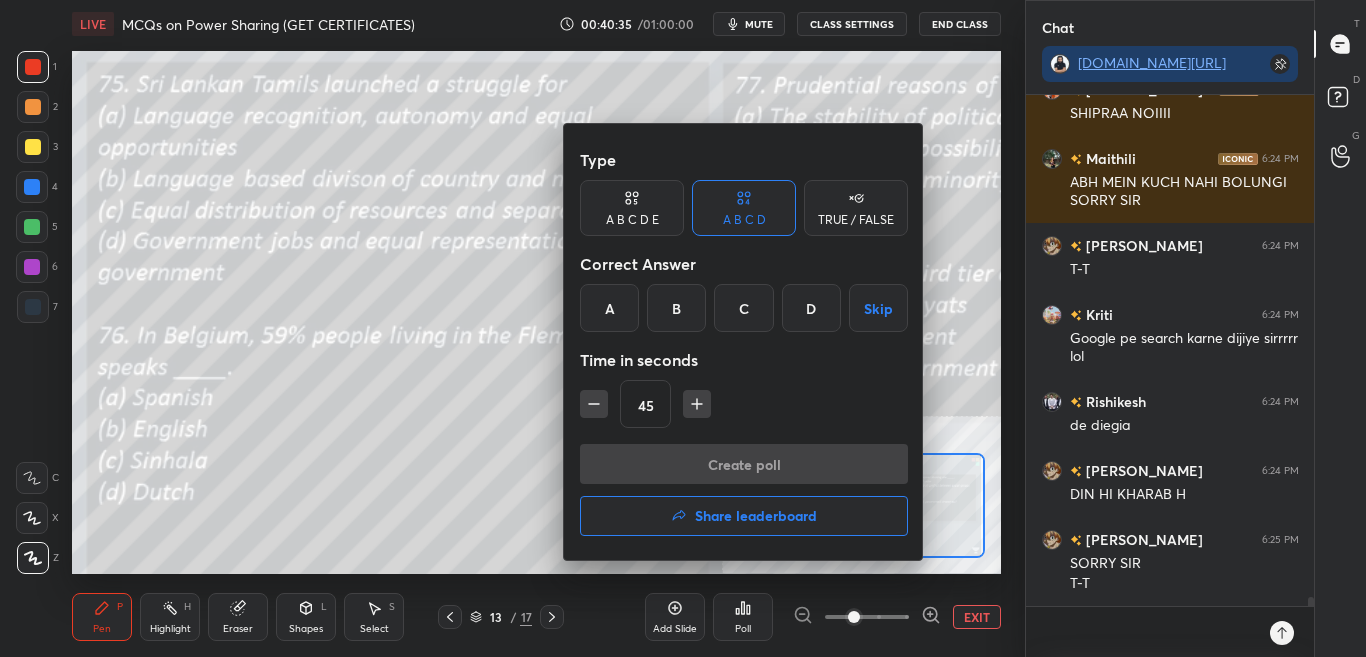 click on "A" at bounding box center [609, 308] 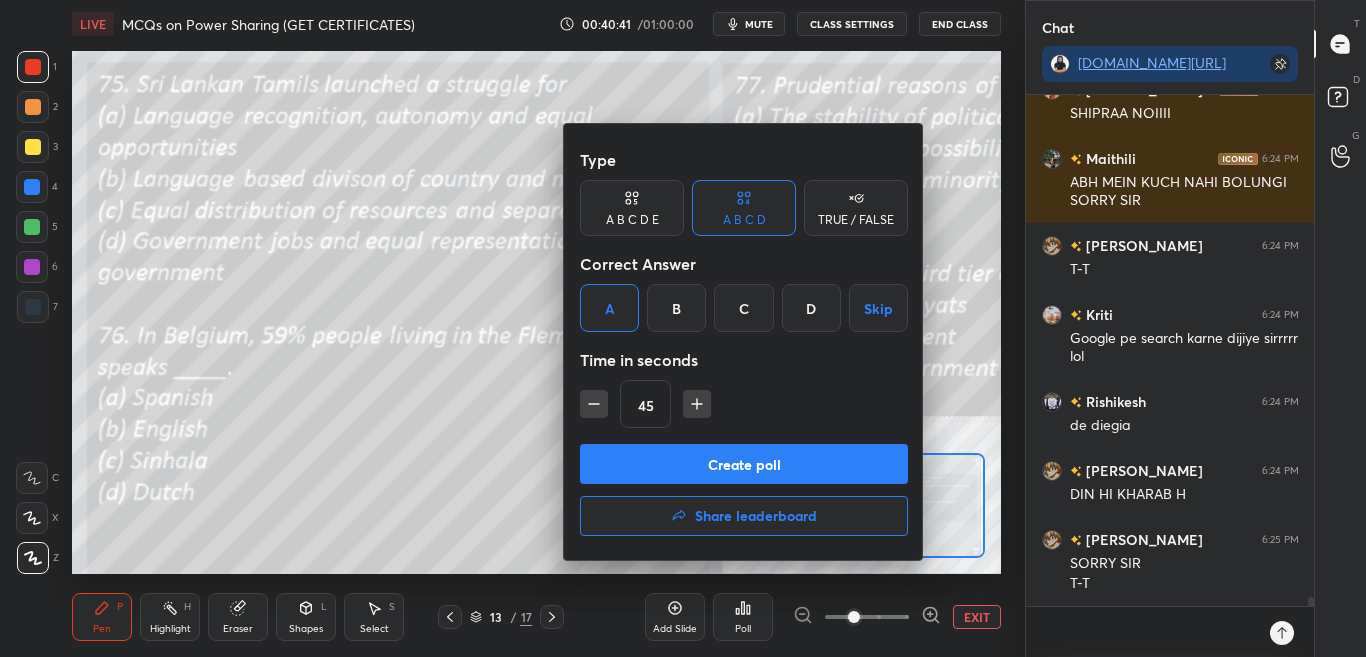 click on "Create poll" at bounding box center [744, 464] 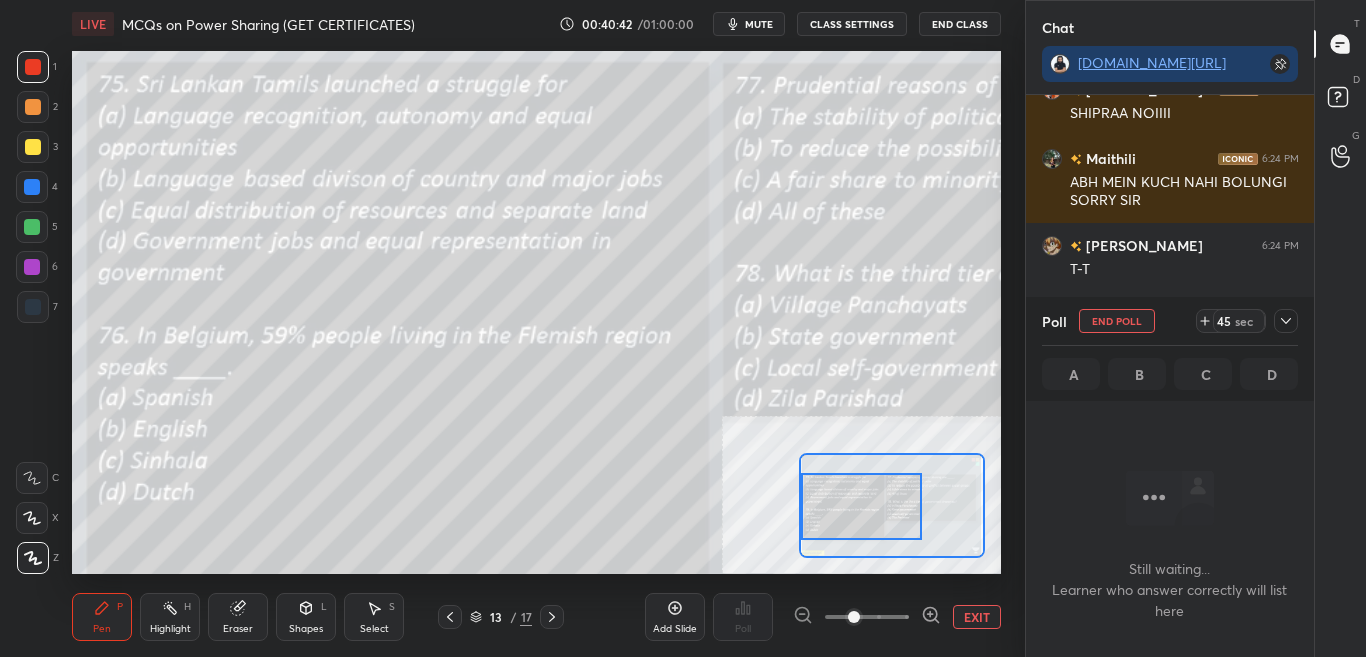 scroll, scrollTop: 299, scrollLeft: 282, axis: both 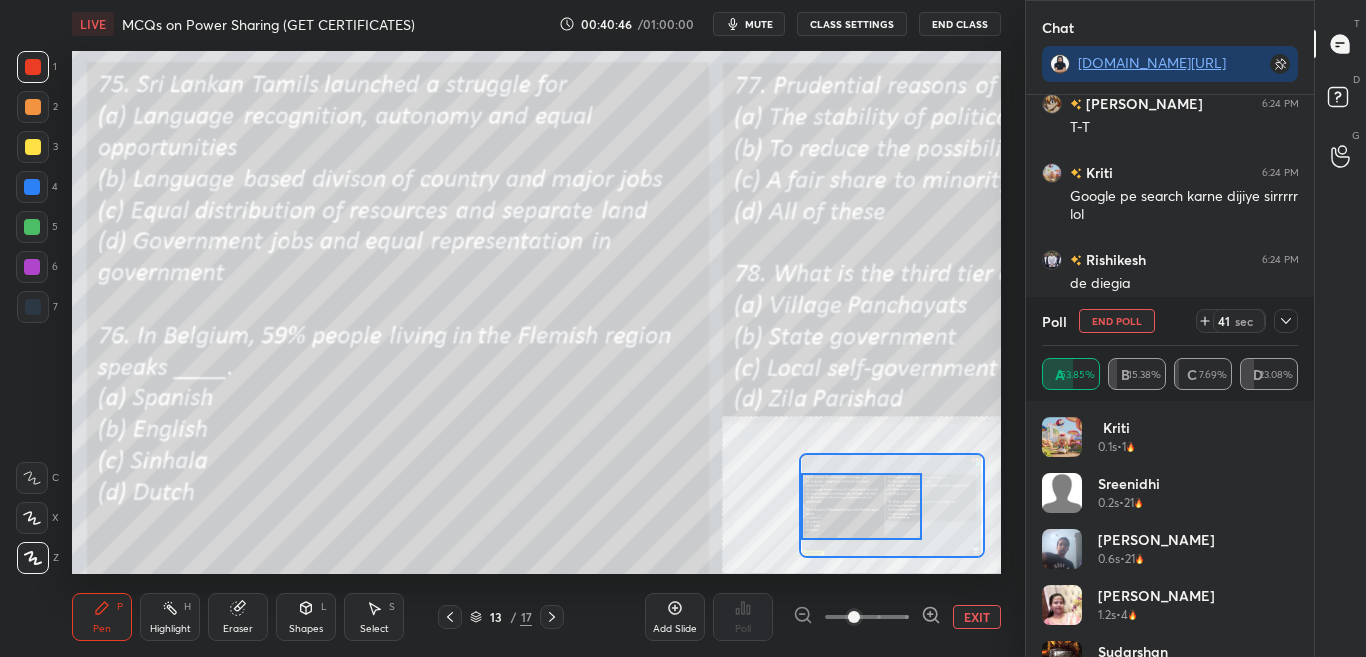 click 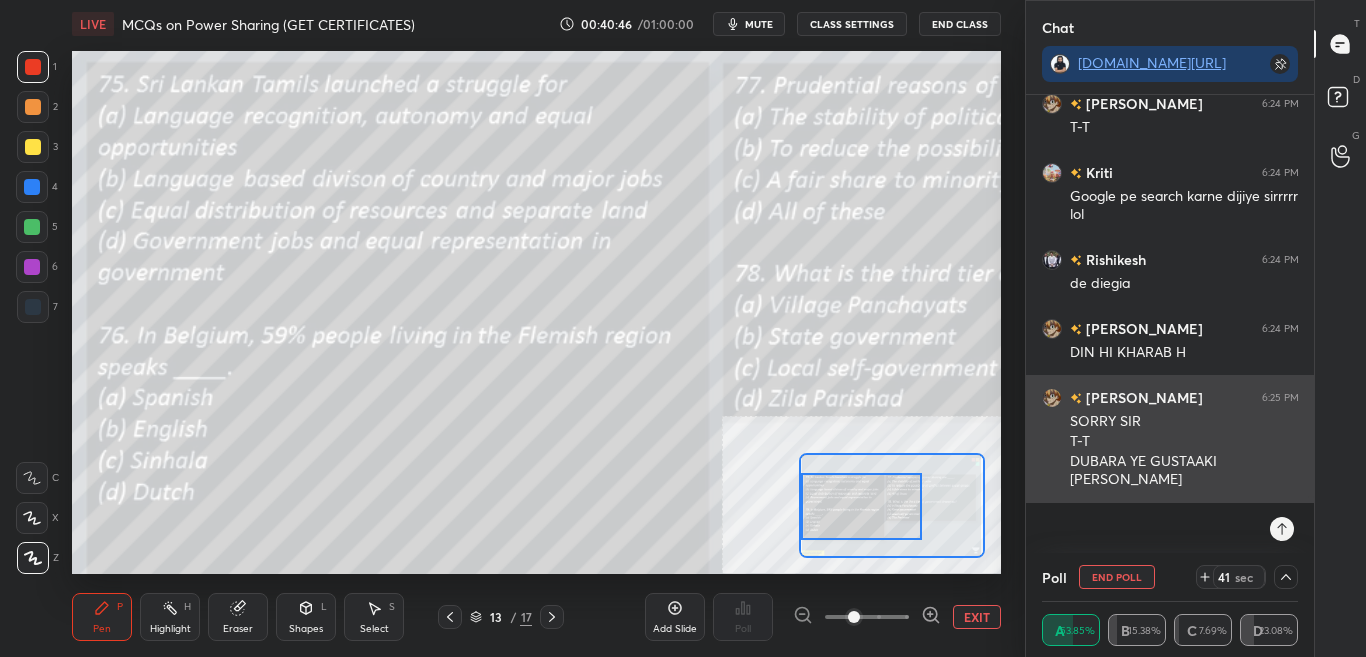 scroll, scrollTop: 0, scrollLeft: 0, axis: both 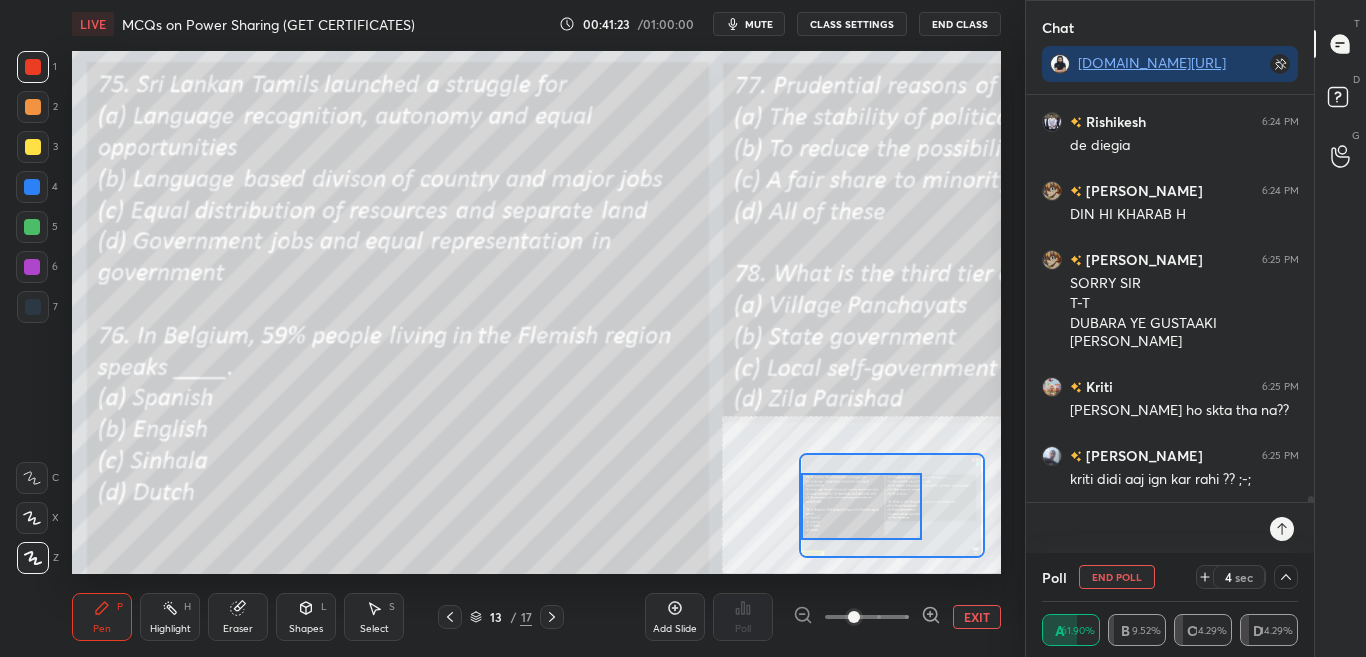 click at bounding box center [1150, 528] 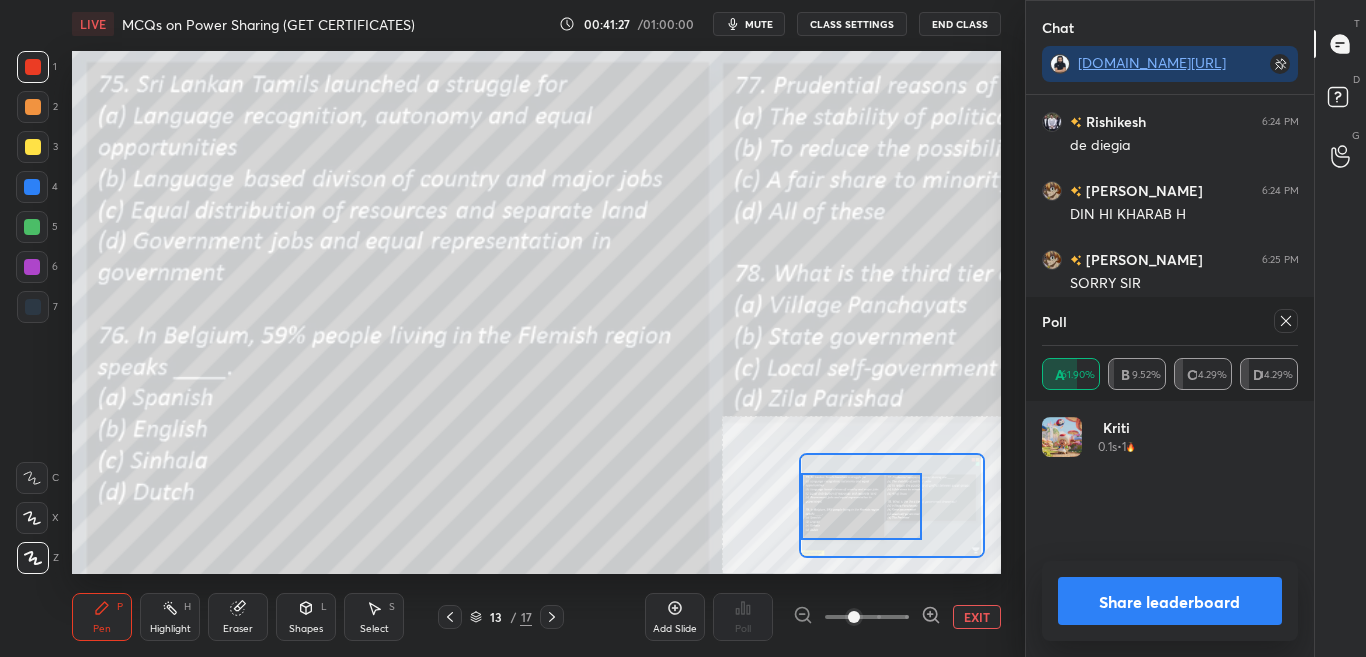 scroll, scrollTop: 7, scrollLeft: 7, axis: both 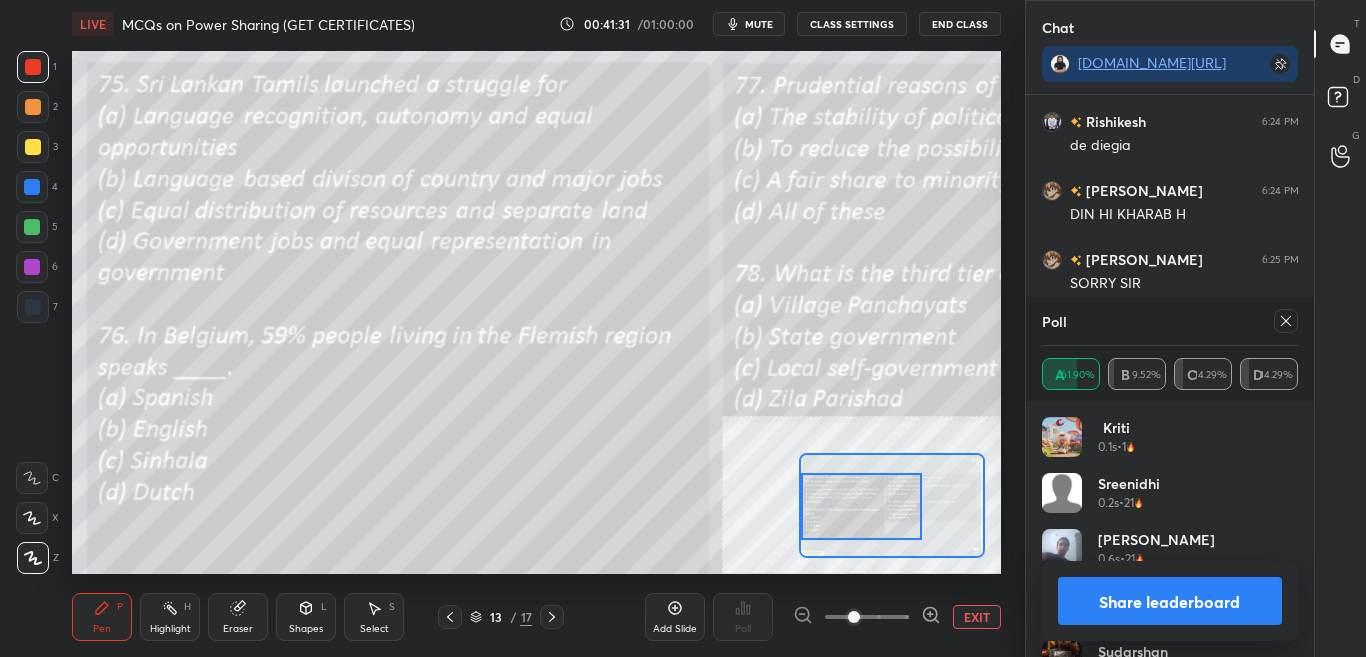 click 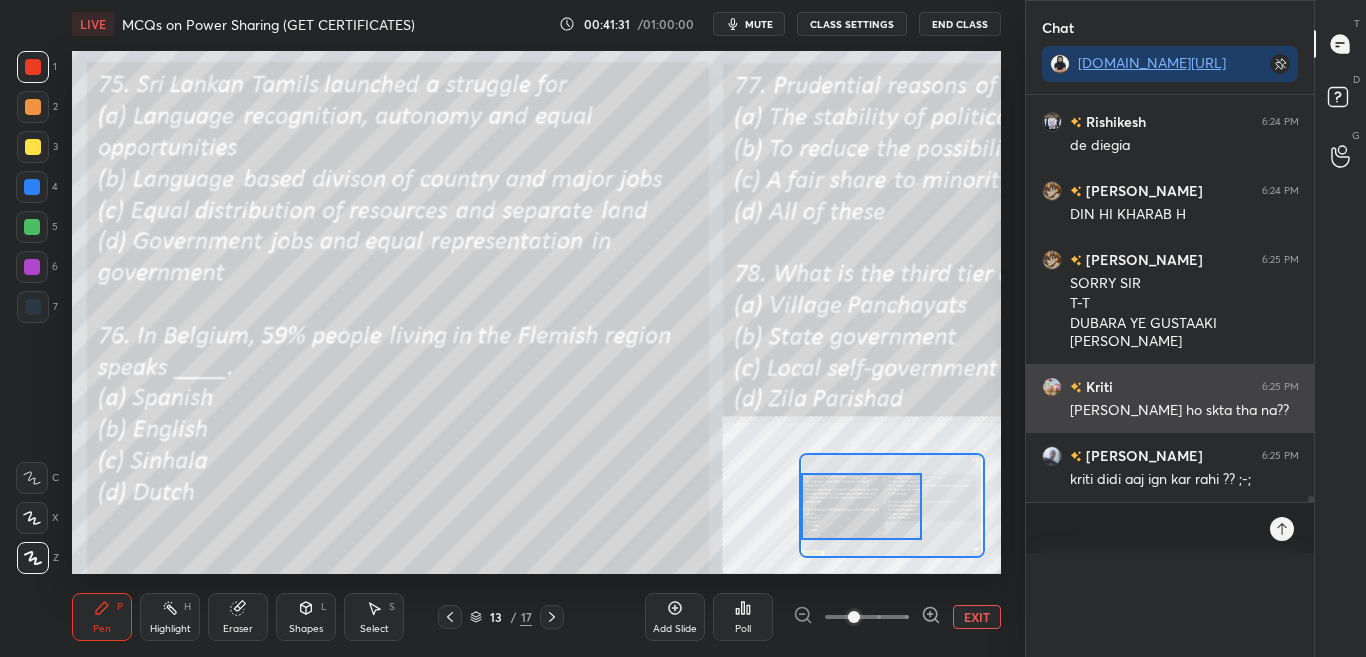 scroll, scrollTop: 0, scrollLeft: 0, axis: both 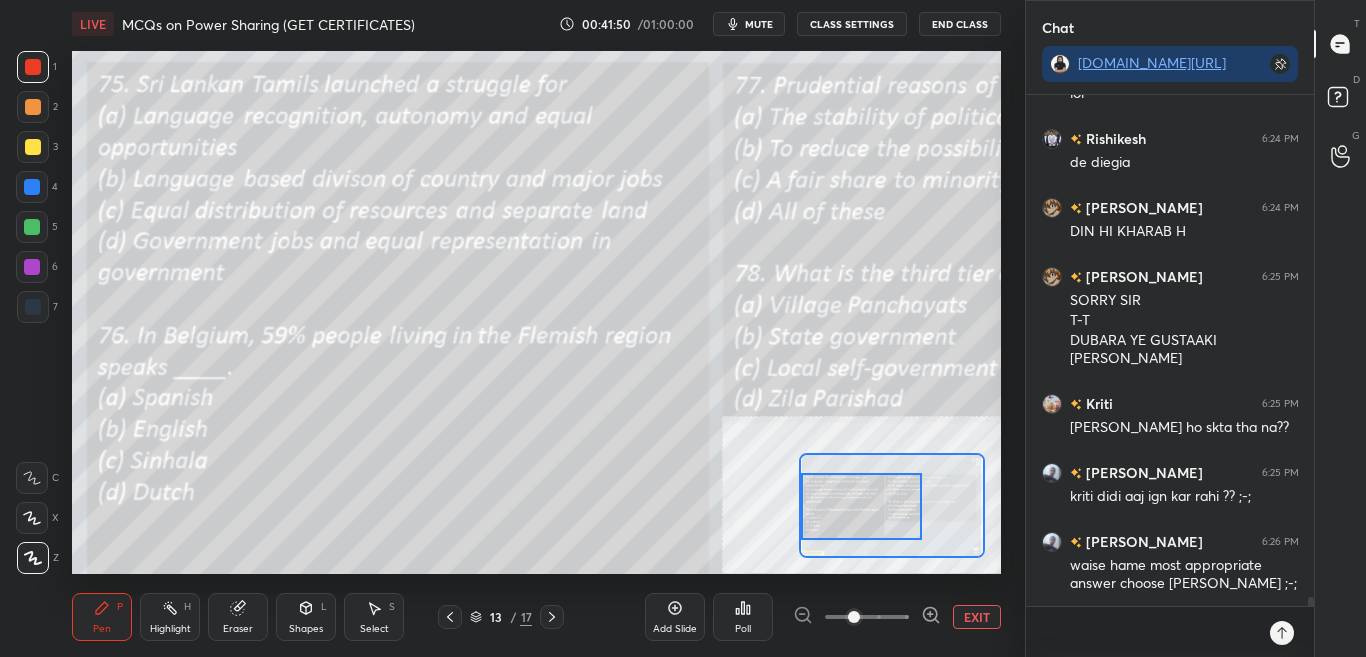 click on "Poll" at bounding box center (743, 617) 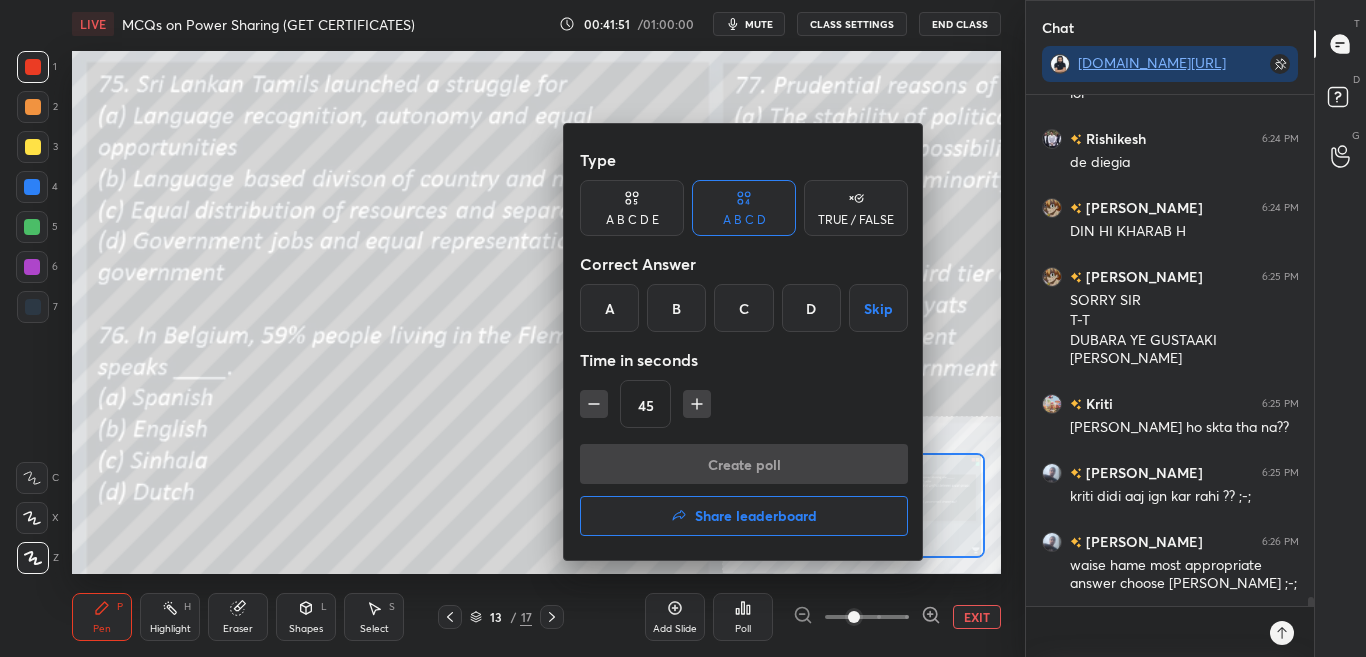 click on "D" at bounding box center (811, 308) 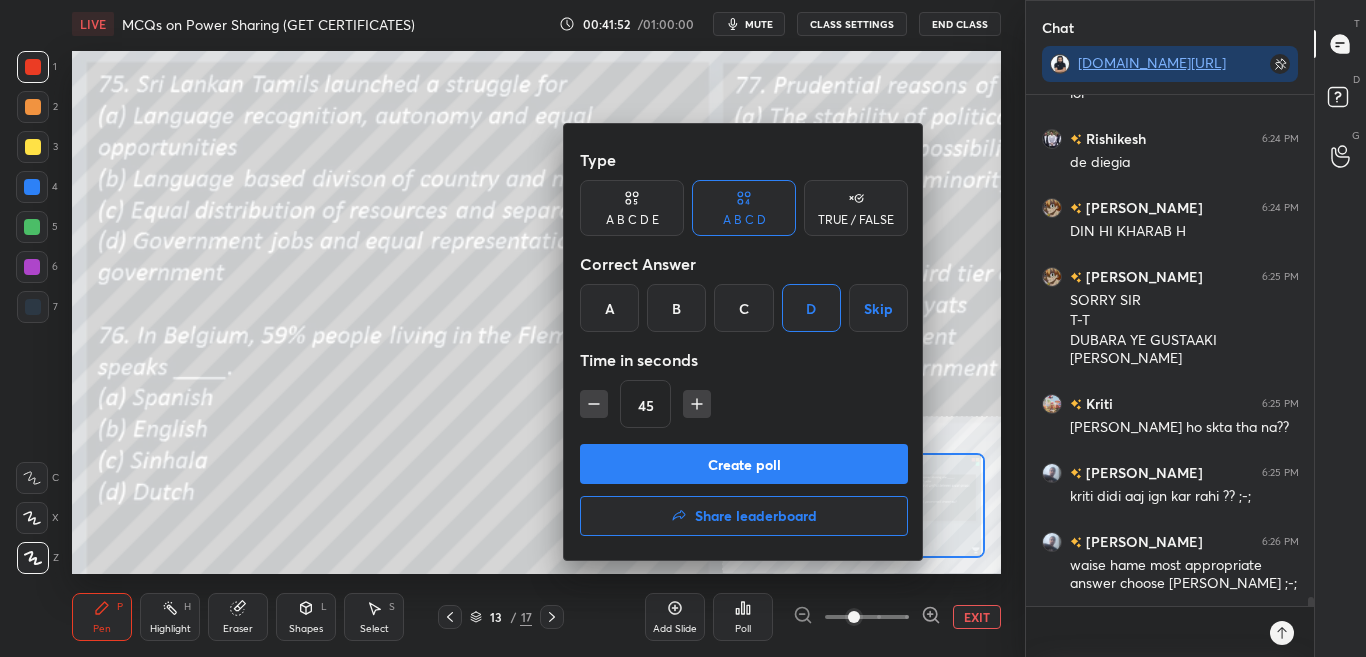 click on "Create poll" at bounding box center [744, 464] 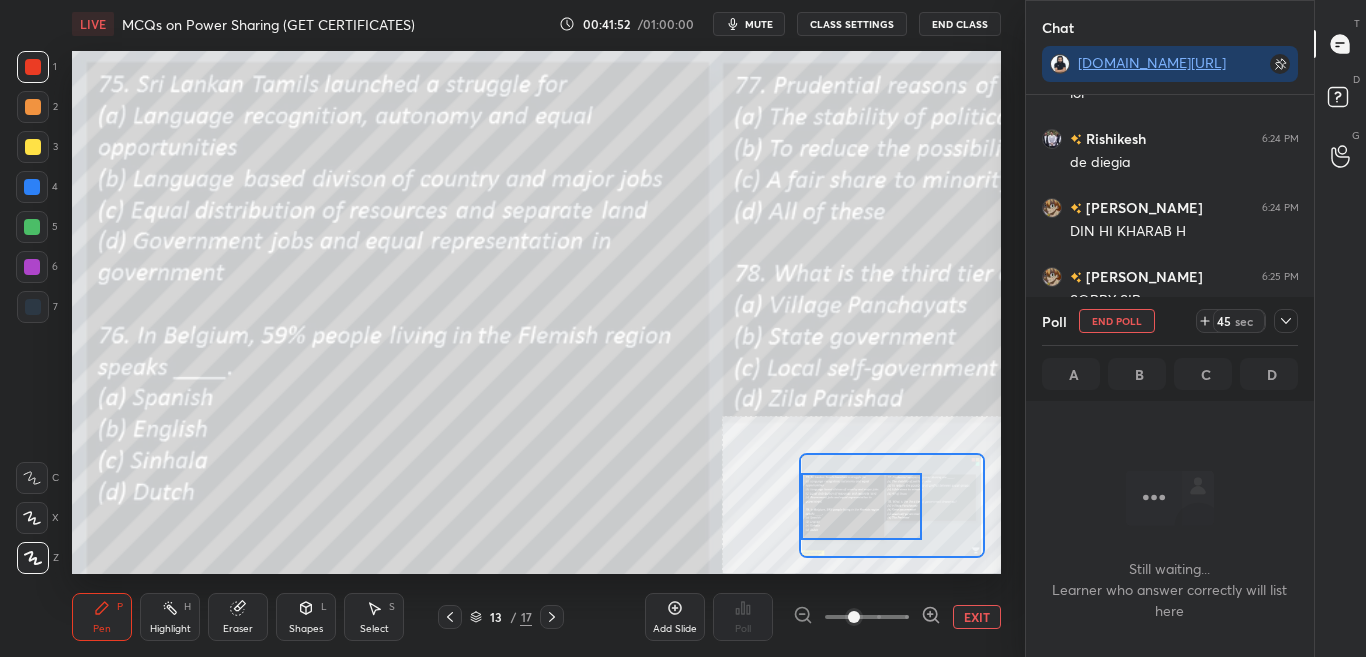 scroll, scrollTop: 238, scrollLeft: 282, axis: both 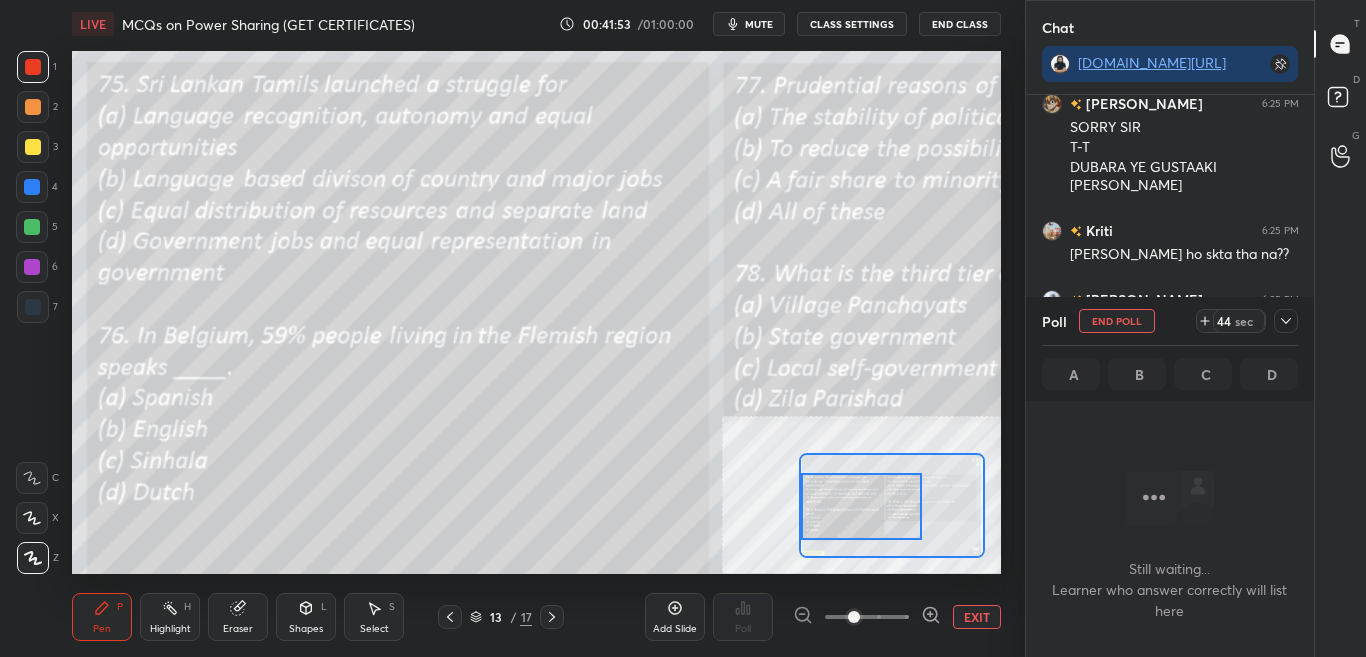 click 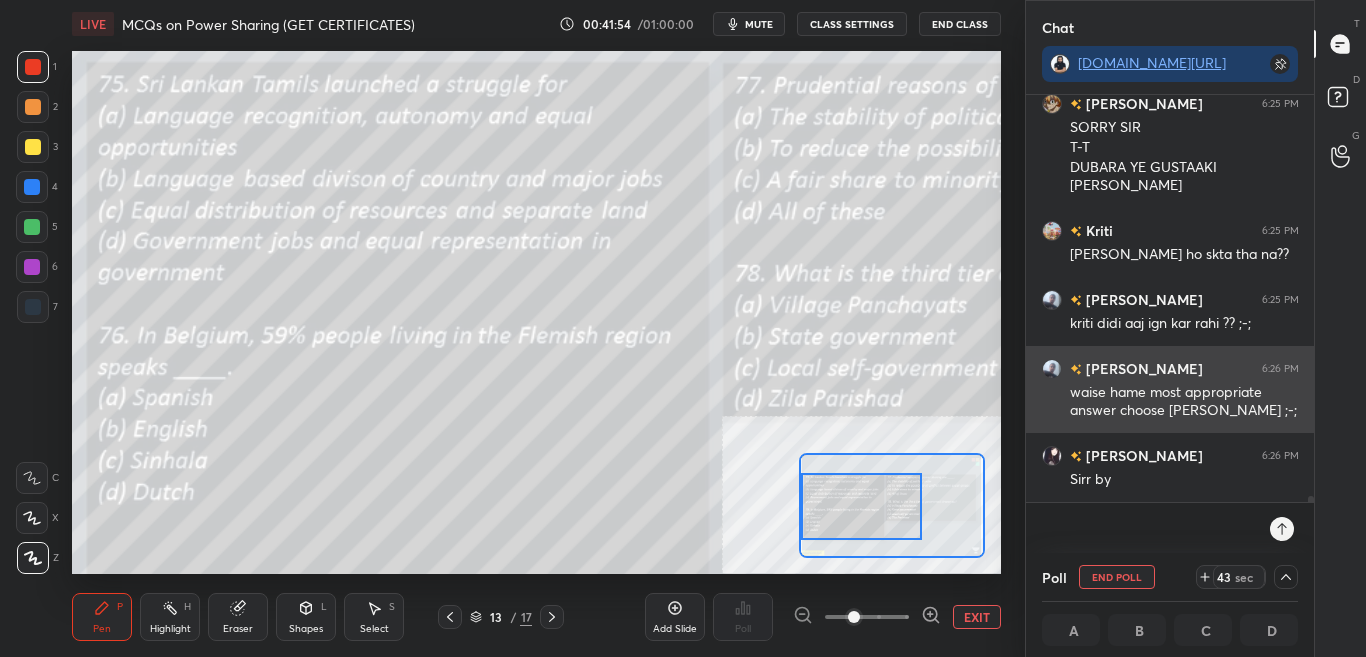 scroll, scrollTop: 1, scrollLeft: 7, axis: both 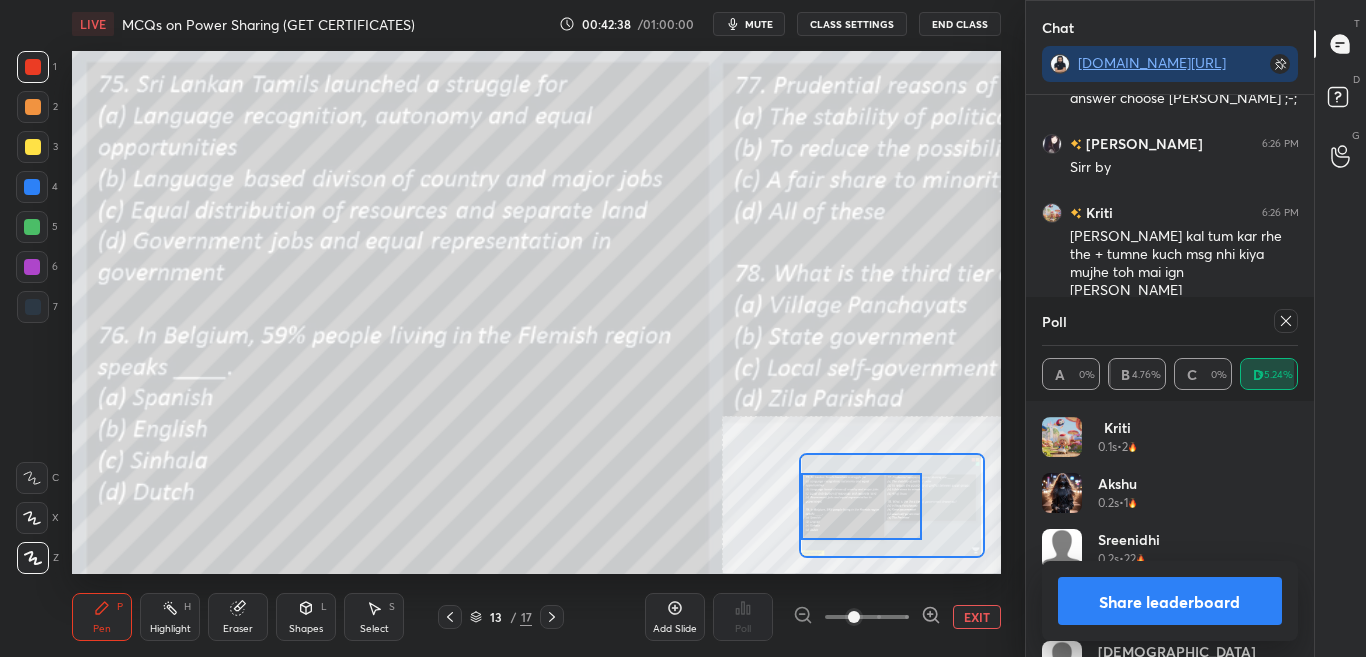 click on "Share leaderboard" at bounding box center (1170, 601) 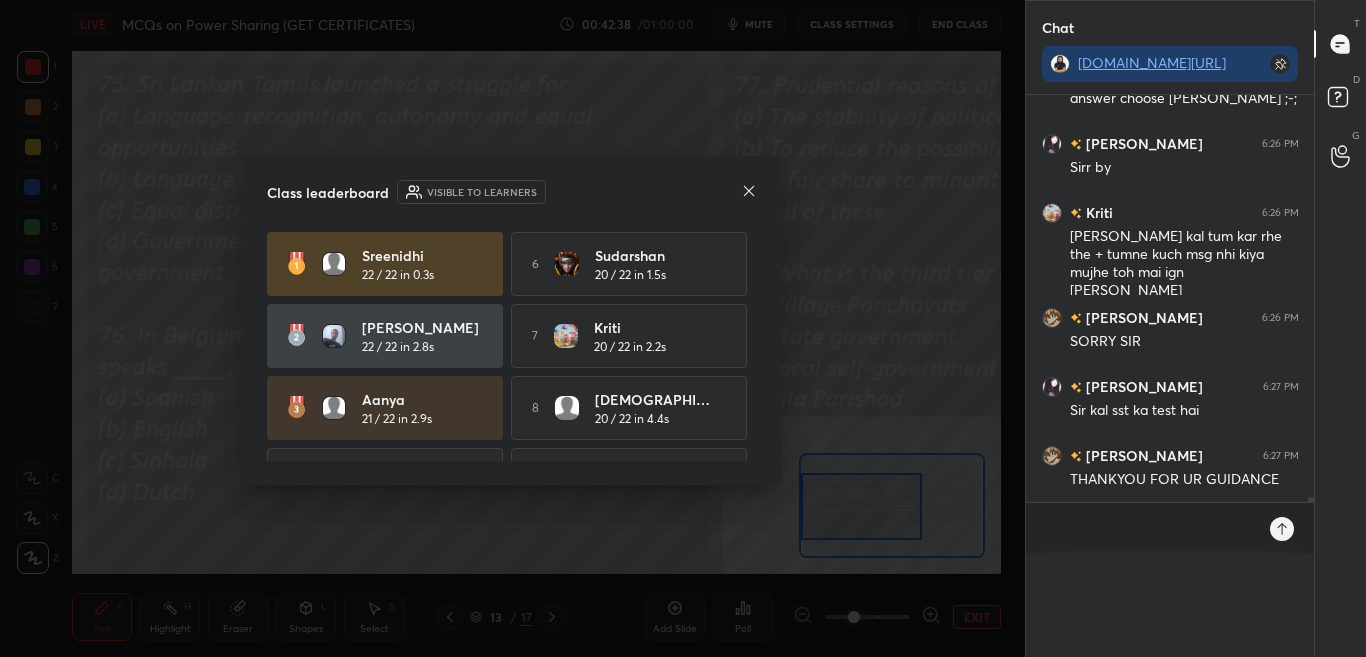 scroll, scrollTop: 0, scrollLeft: 0, axis: both 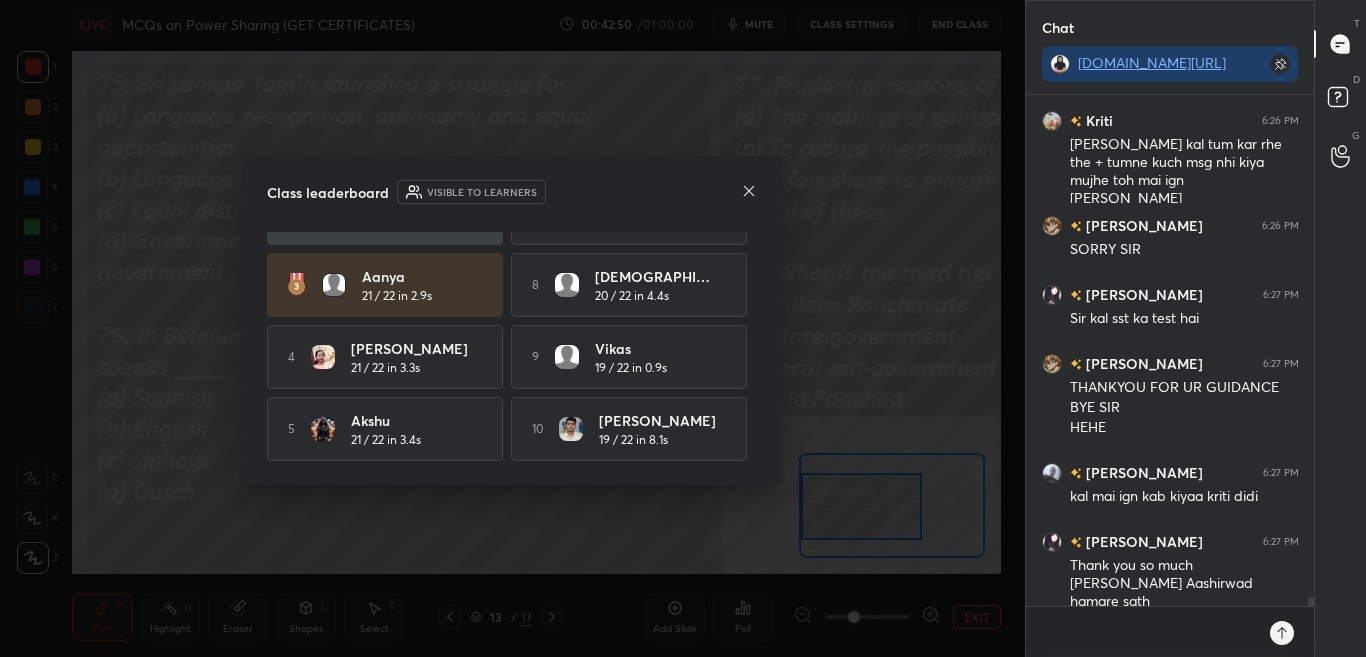 click 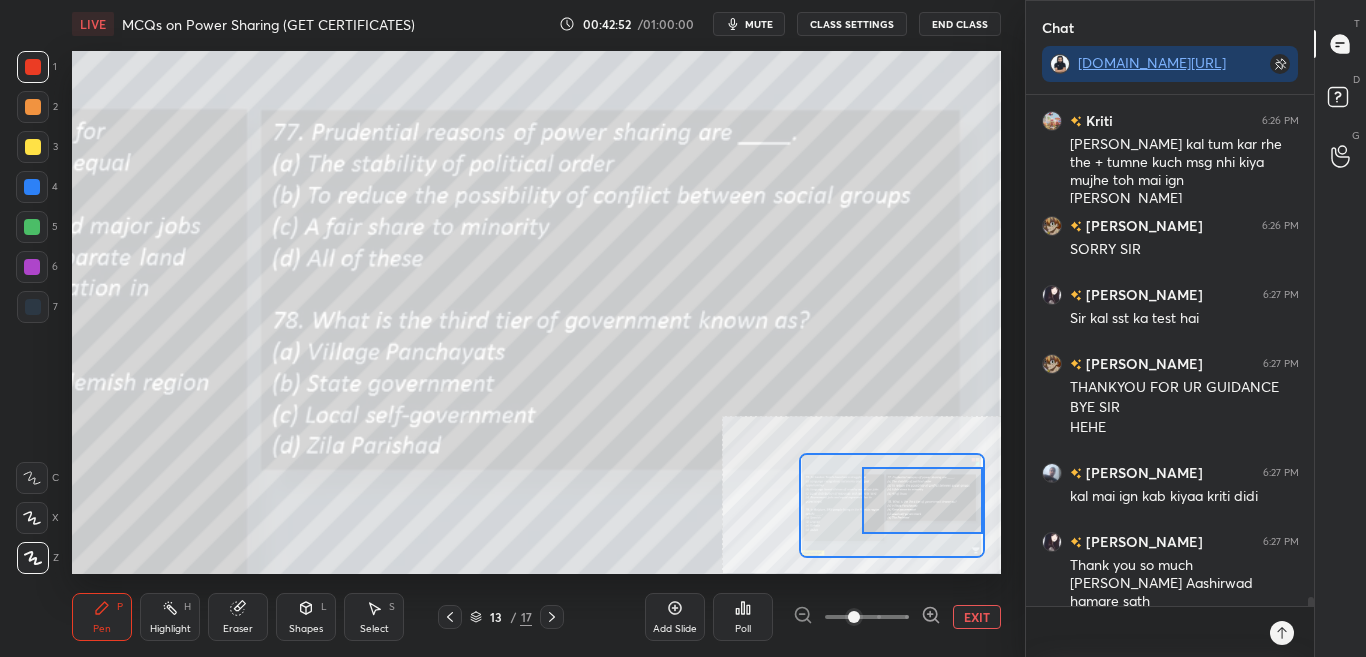 drag, startPoint x: 854, startPoint y: 514, endPoint x: 919, endPoint y: 510, distance: 65.12296 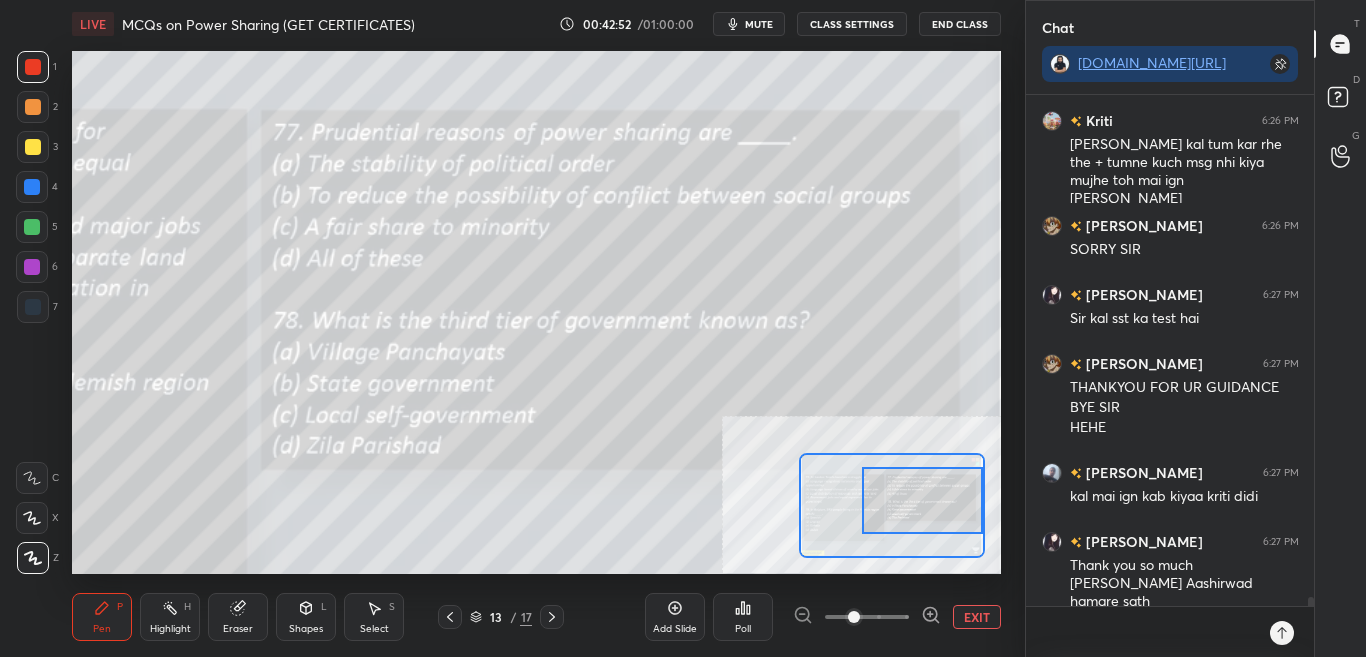 click at bounding box center [922, 500] 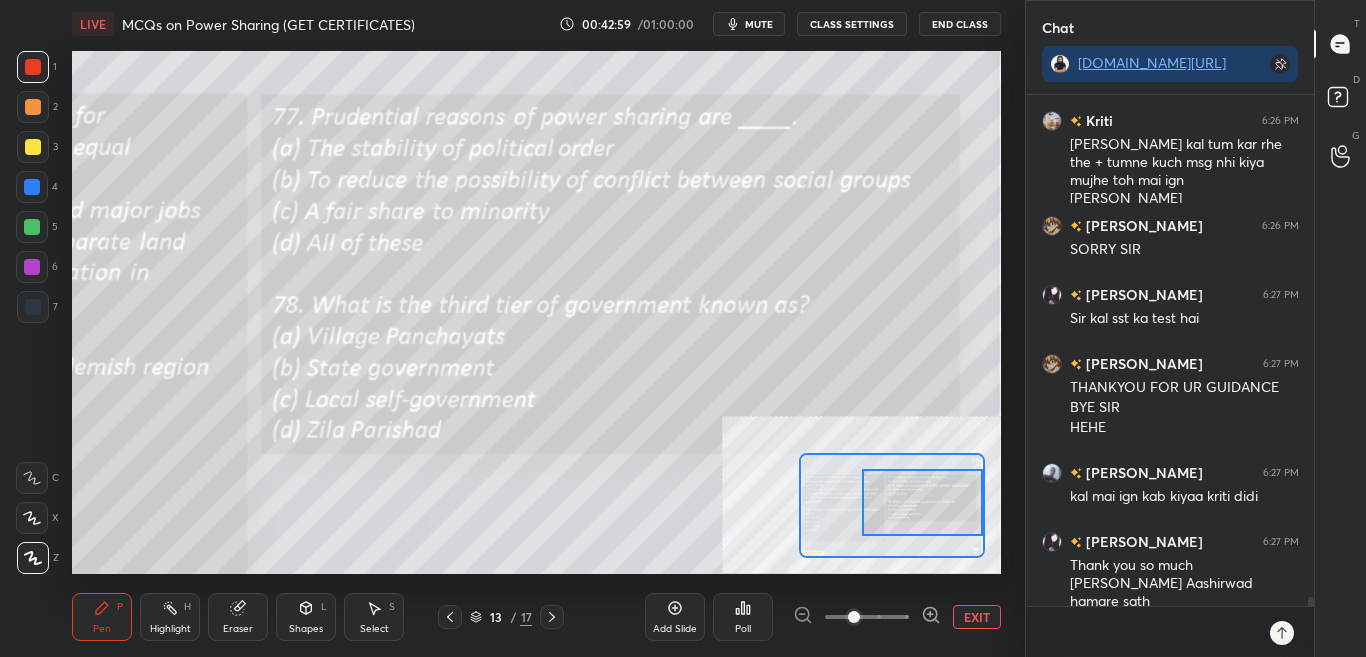 click on "Poll" at bounding box center (743, 617) 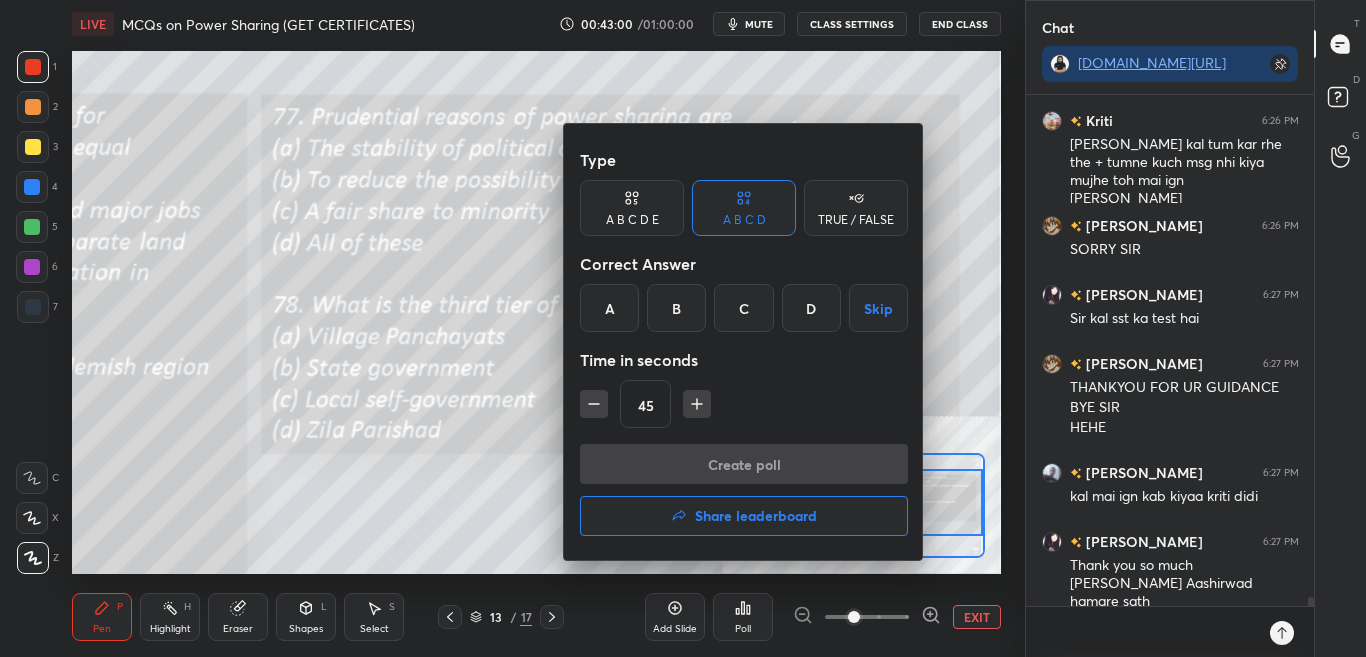 click on "D" at bounding box center (811, 308) 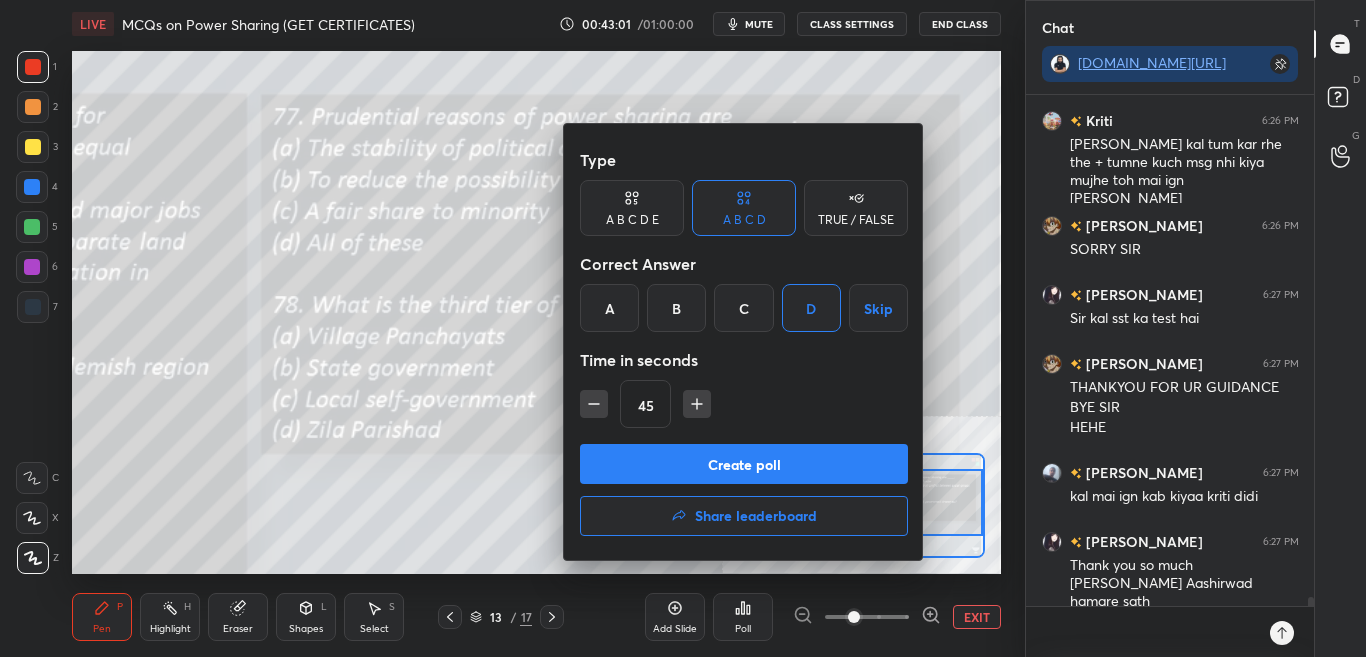 click on "Create poll" at bounding box center (744, 464) 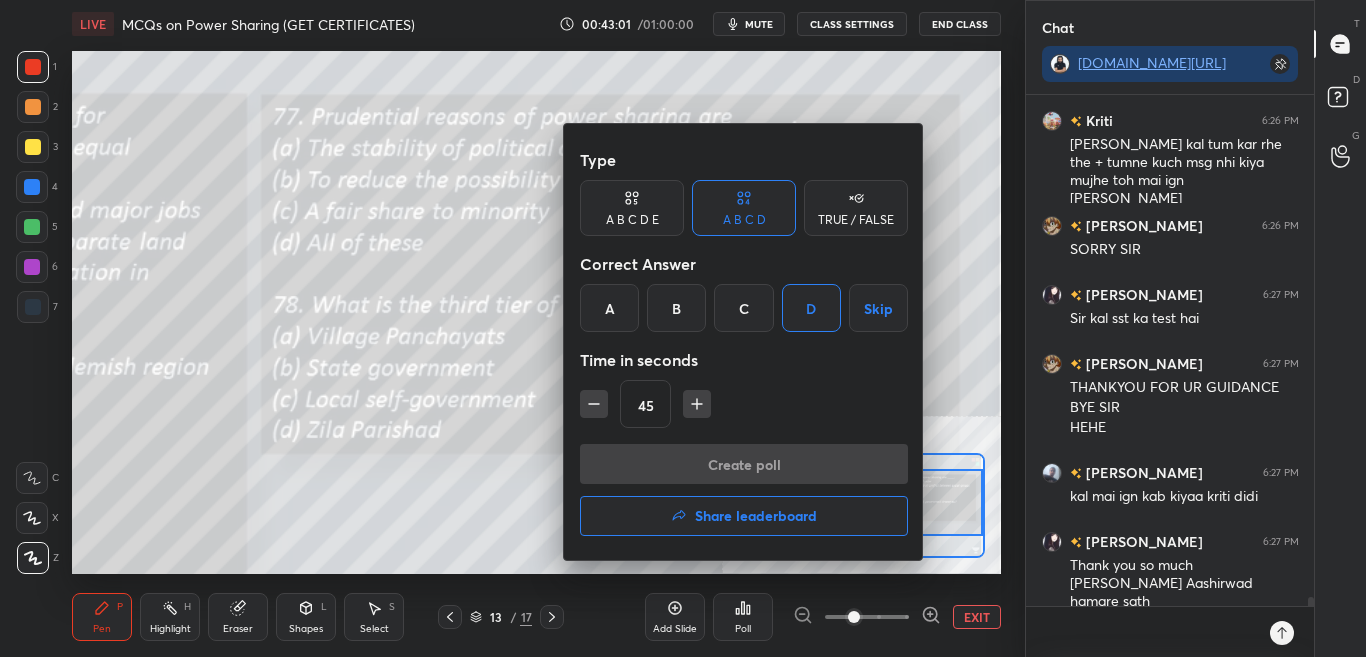 scroll, scrollTop: 290, scrollLeft: 282, axis: both 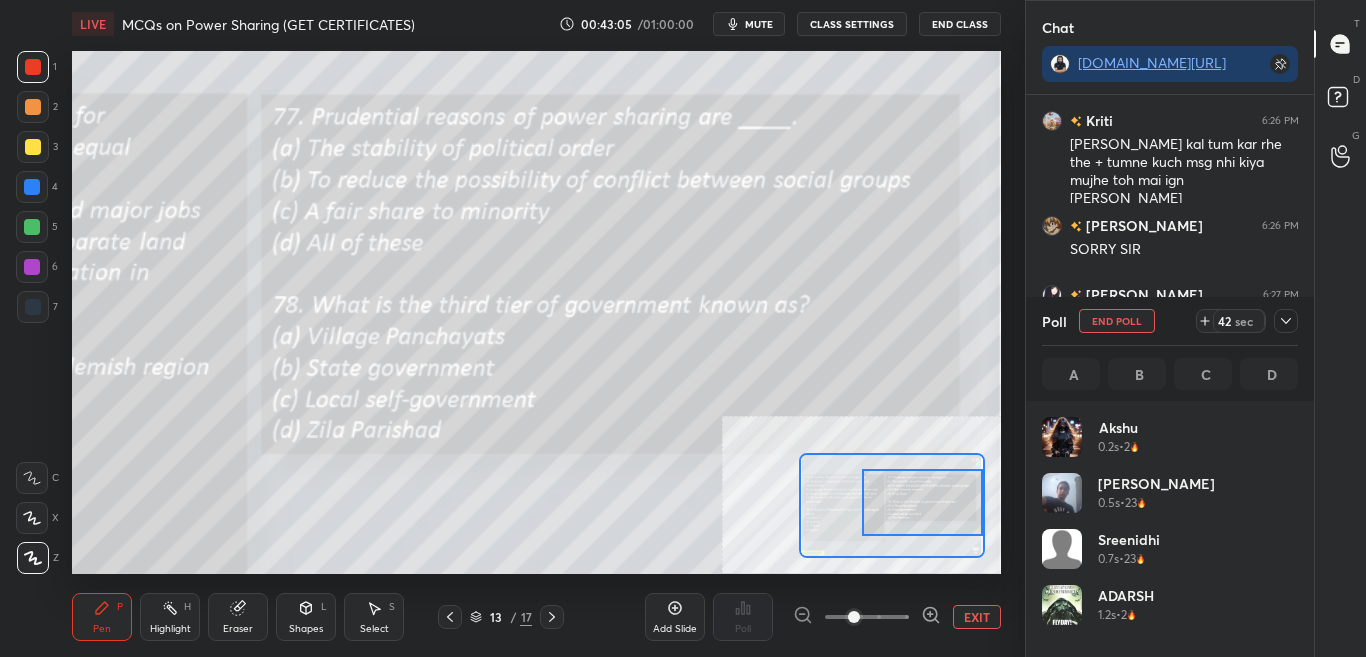 click 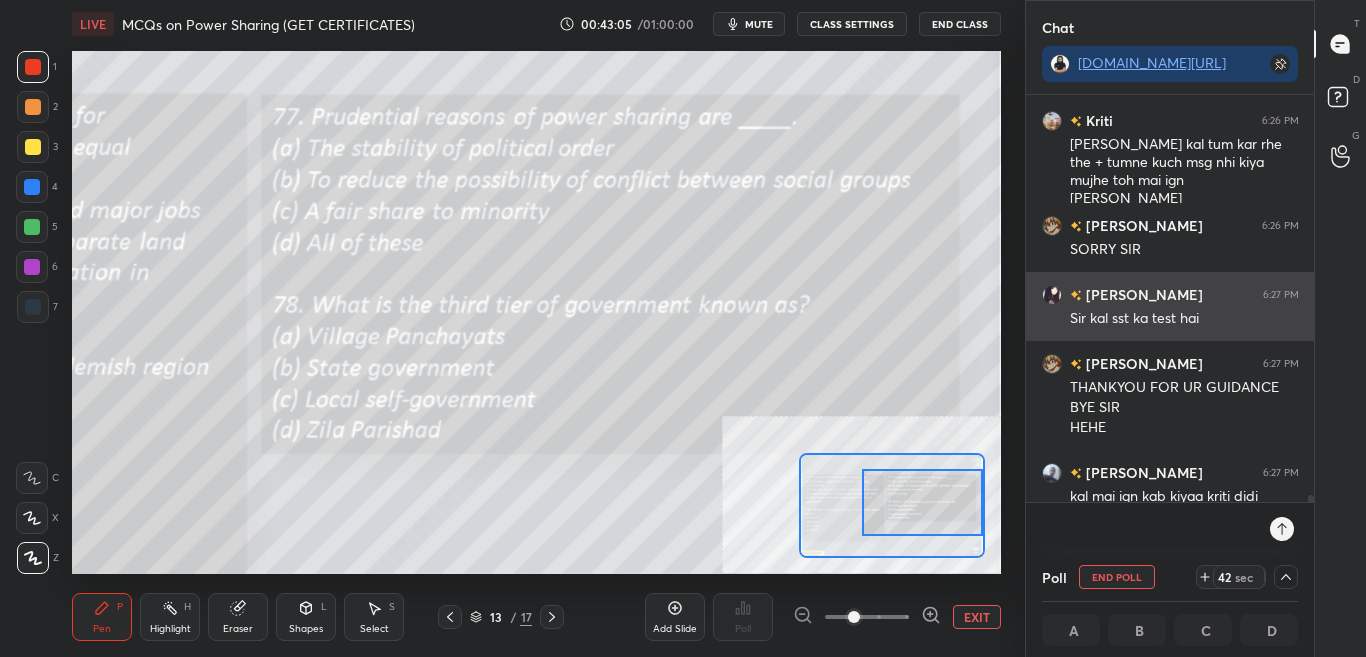 scroll, scrollTop: 0, scrollLeft: 0, axis: both 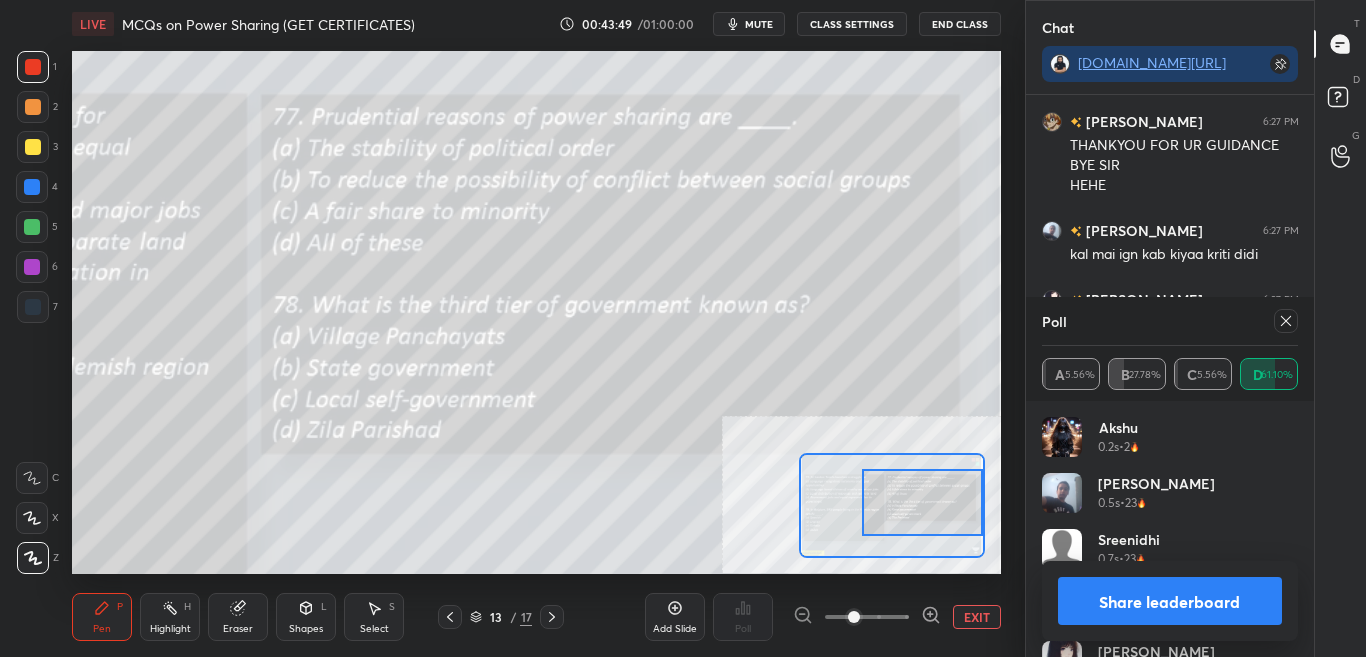 click 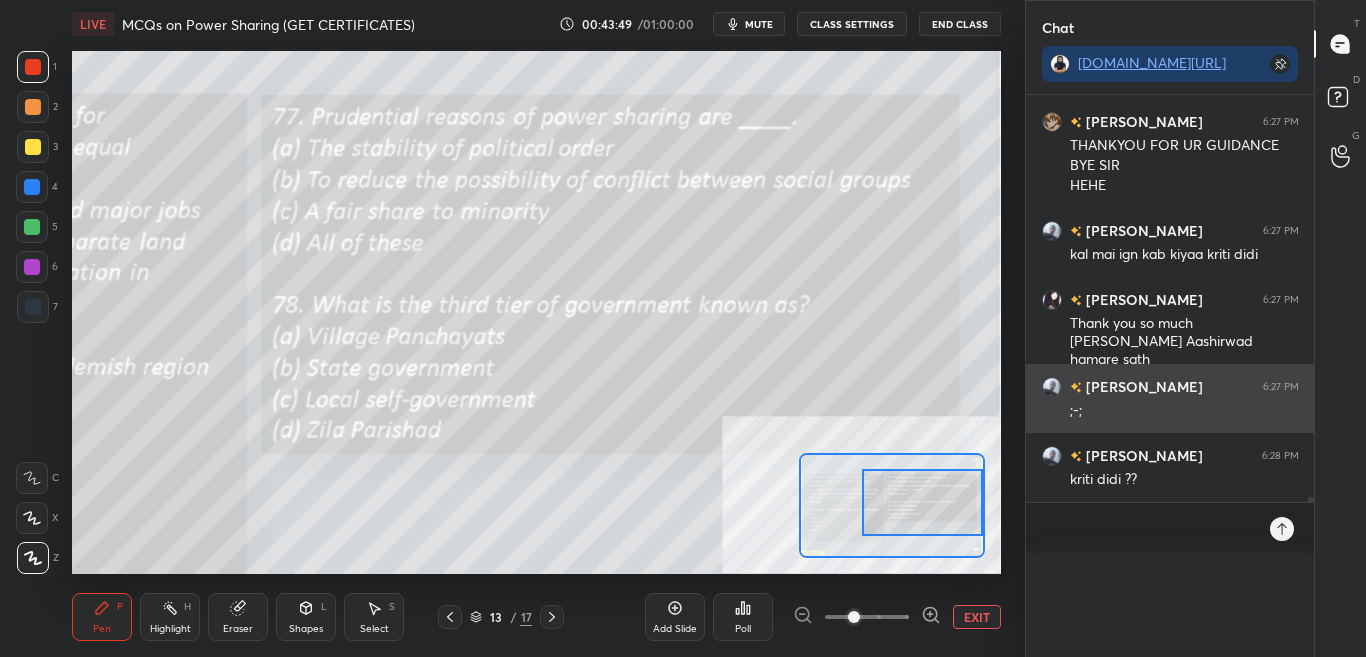 scroll, scrollTop: 0, scrollLeft: 0, axis: both 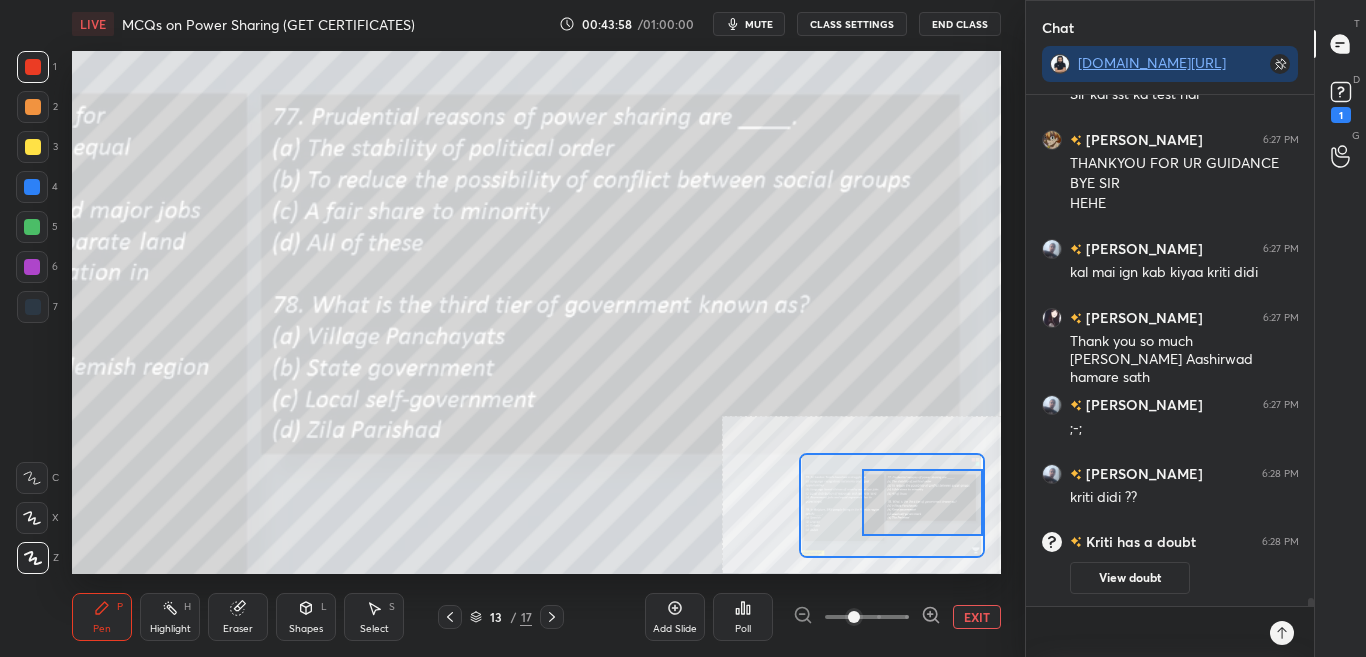 click 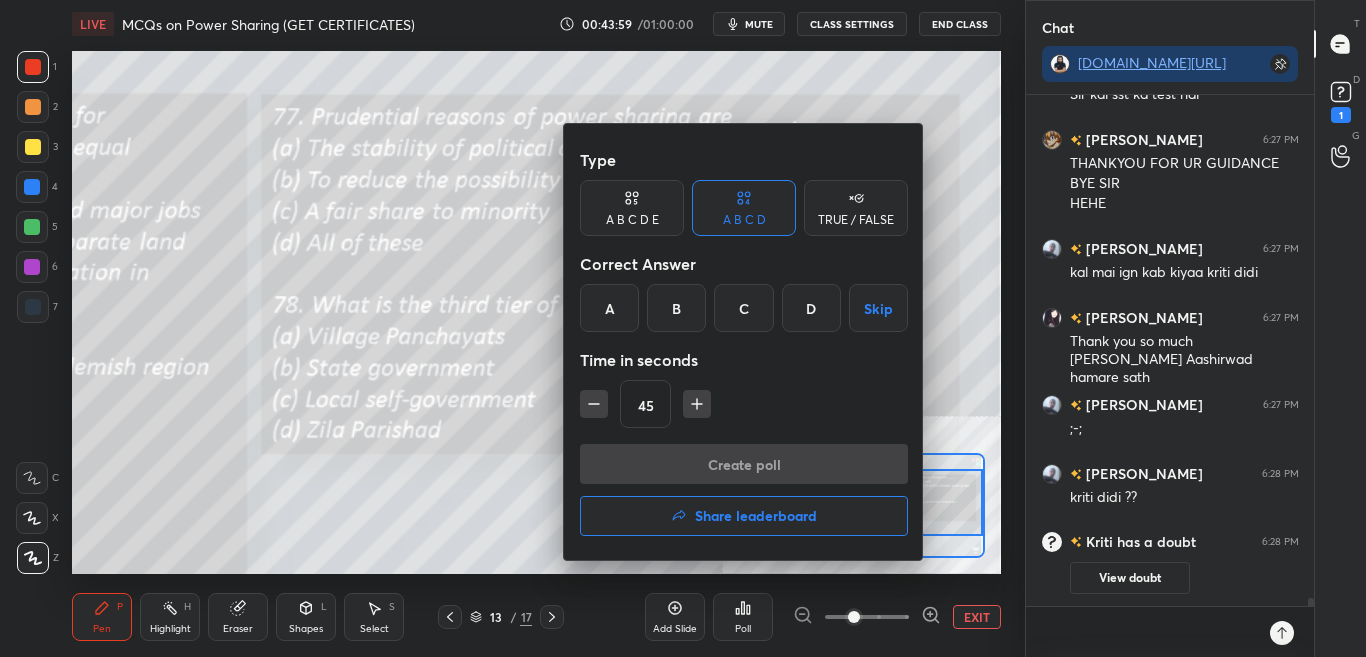click at bounding box center [683, 328] 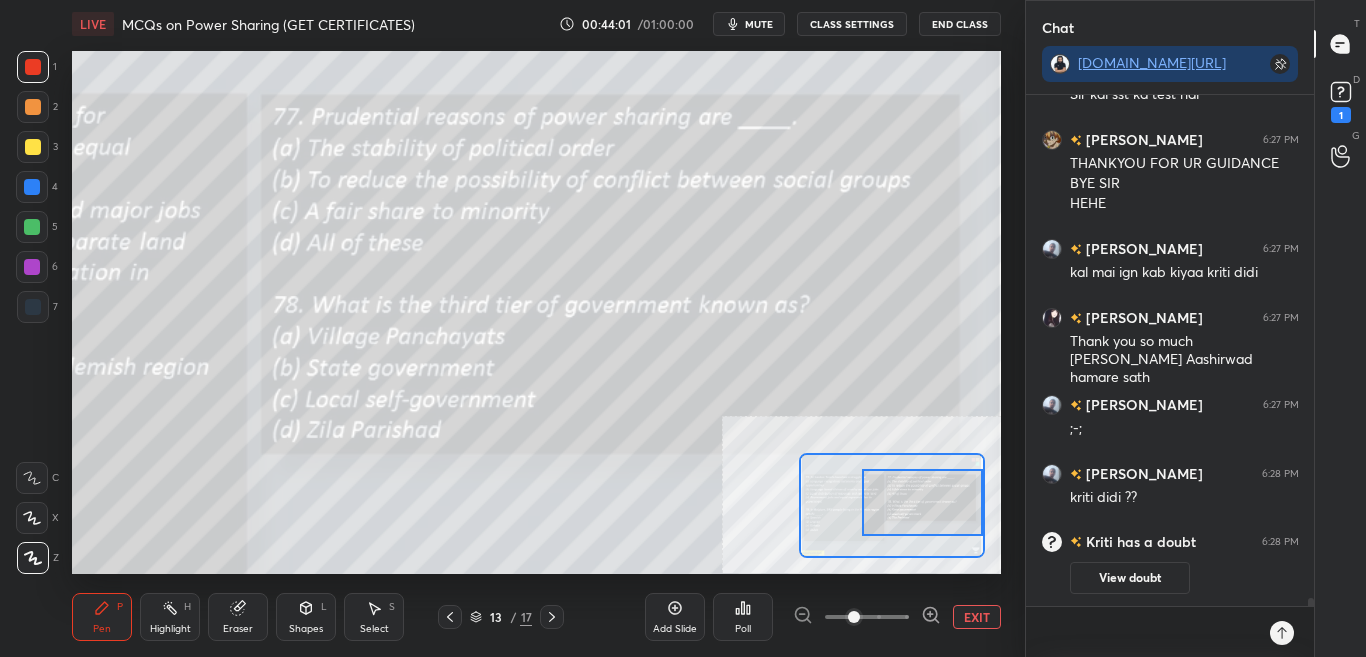 click on "Poll" at bounding box center [743, 629] 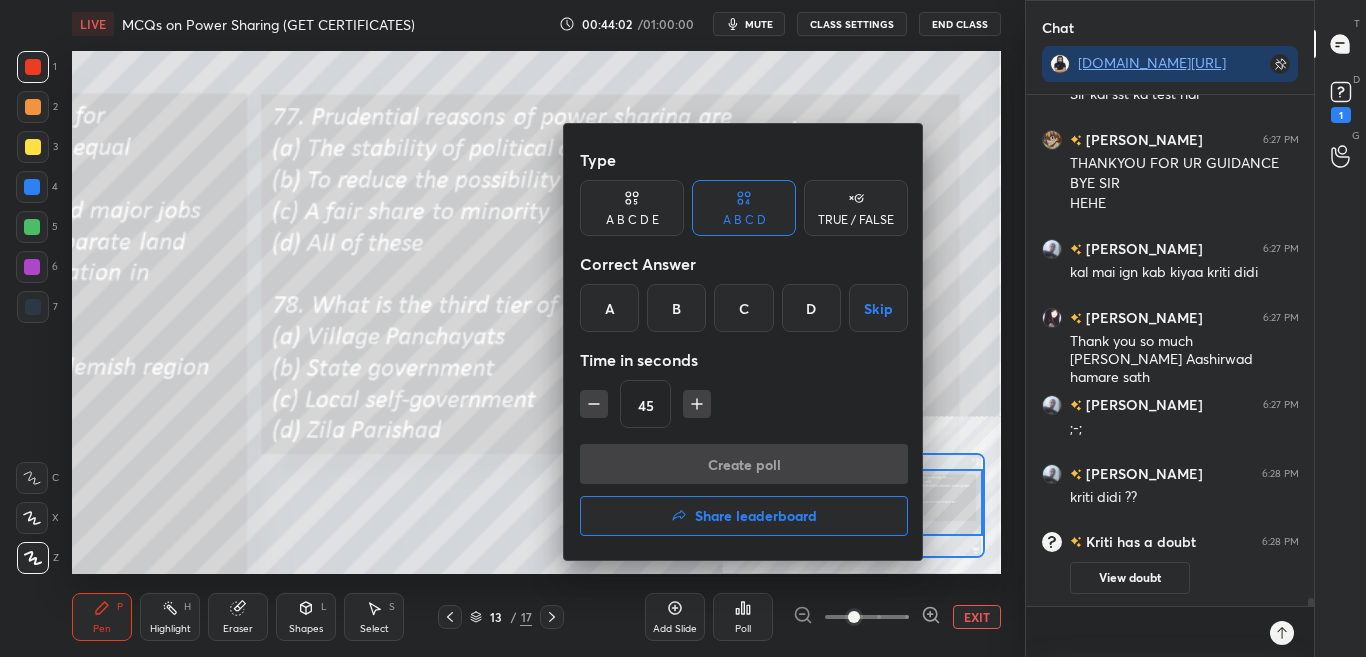 click on "C" at bounding box center (743, 308) 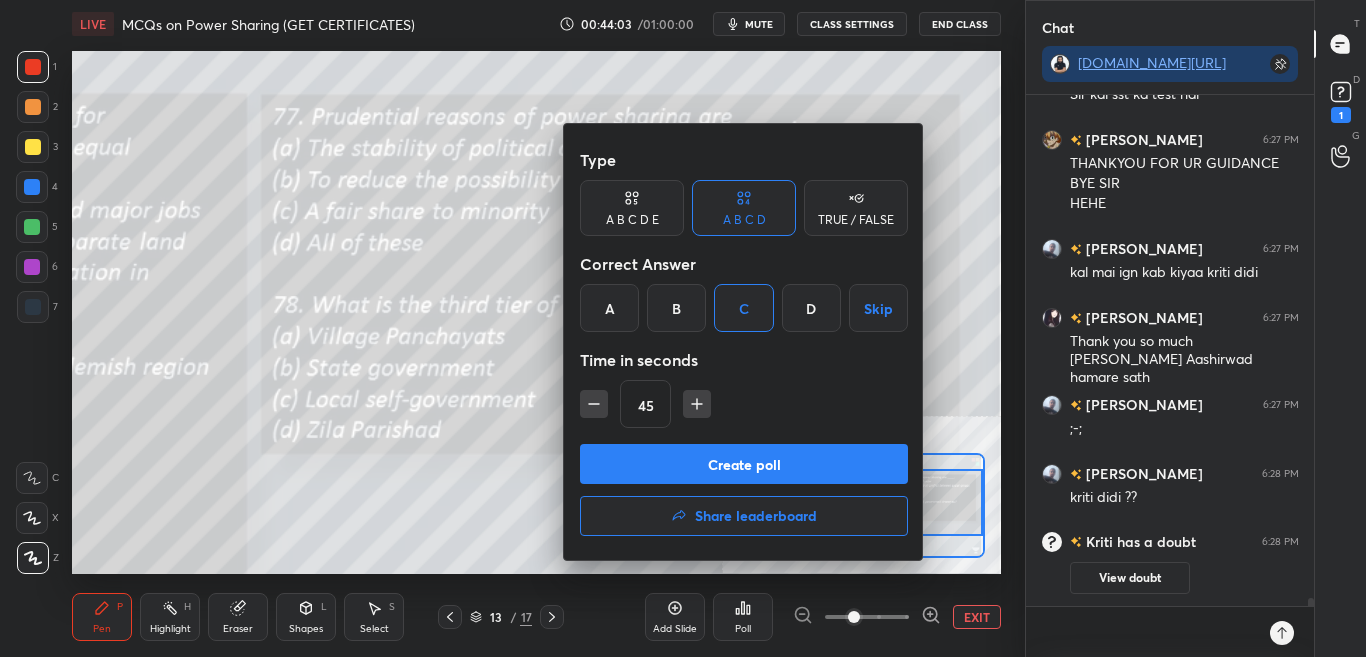 drag, startPoint x: 726, startPoint y: 462, endPoint x: 749, endPoint y: 441, distance: 31.144823 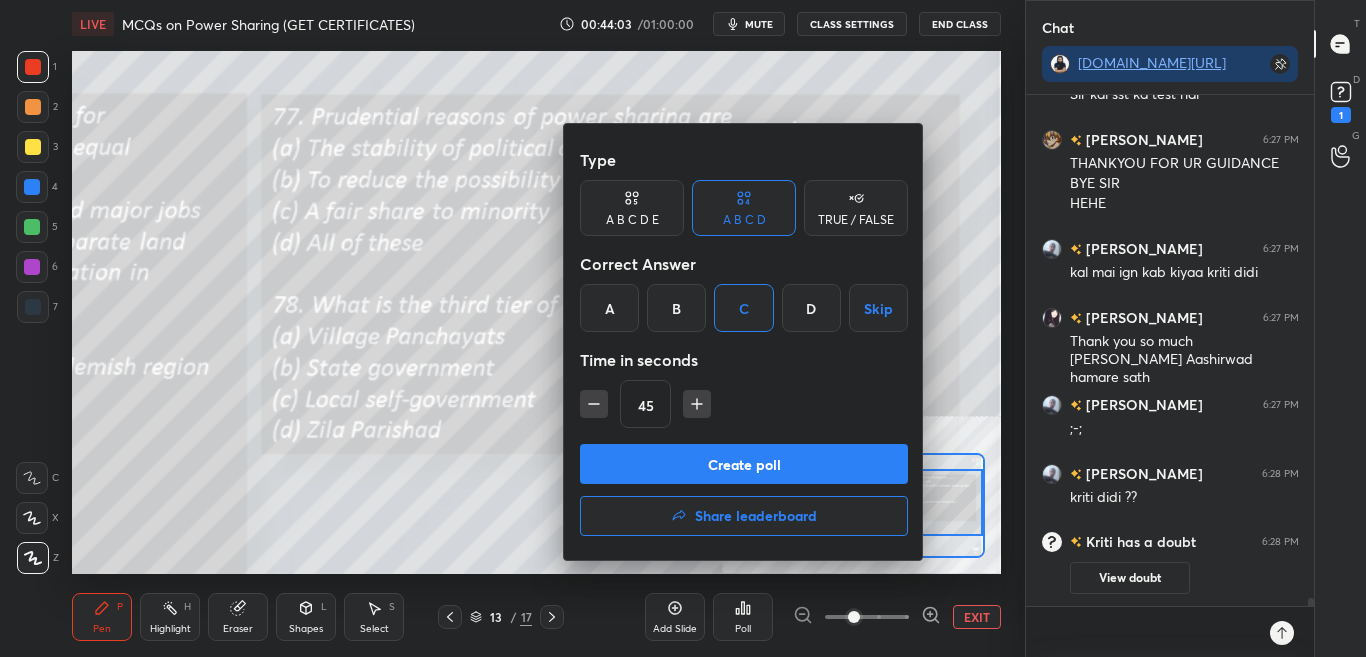 click on "Create poll" at bounding box center (744, 464) 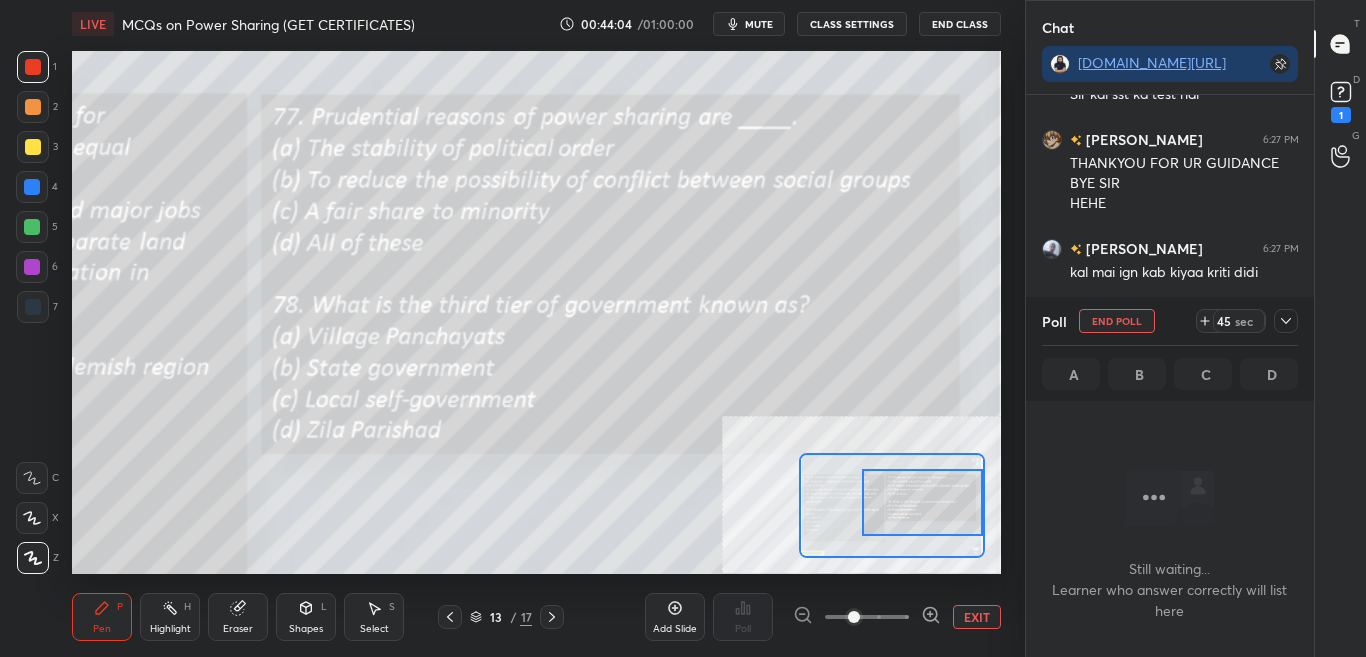 scroll, scrollTop: 239, scrollLeft: 282, axis: both 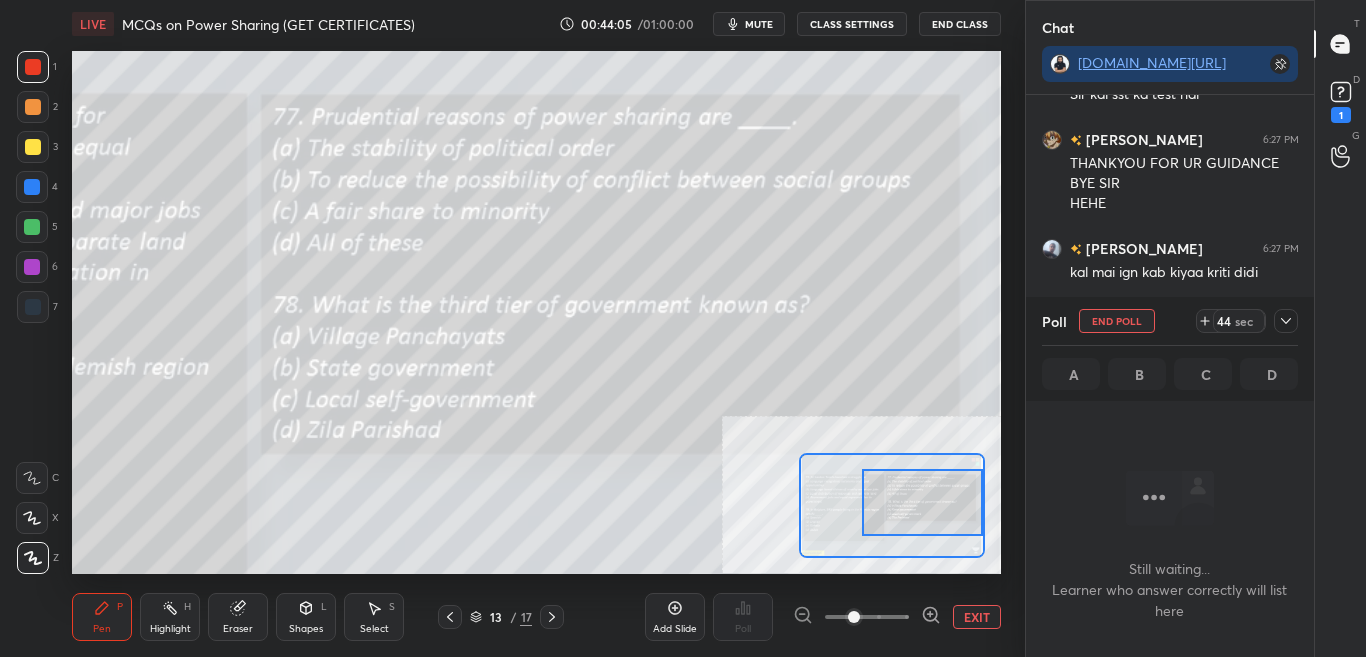click on "1" at bounding box center (1341, 115) 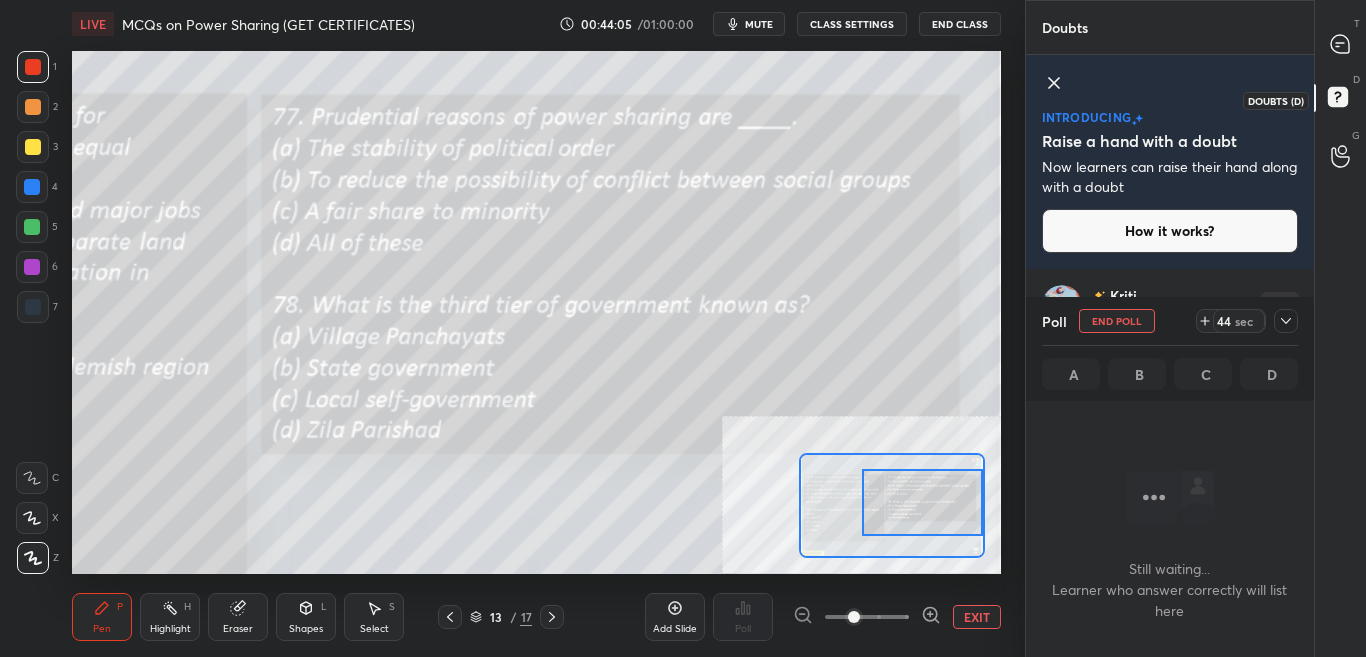 scroll, scrollTop: 7, scrollLeft: 7, axis: both 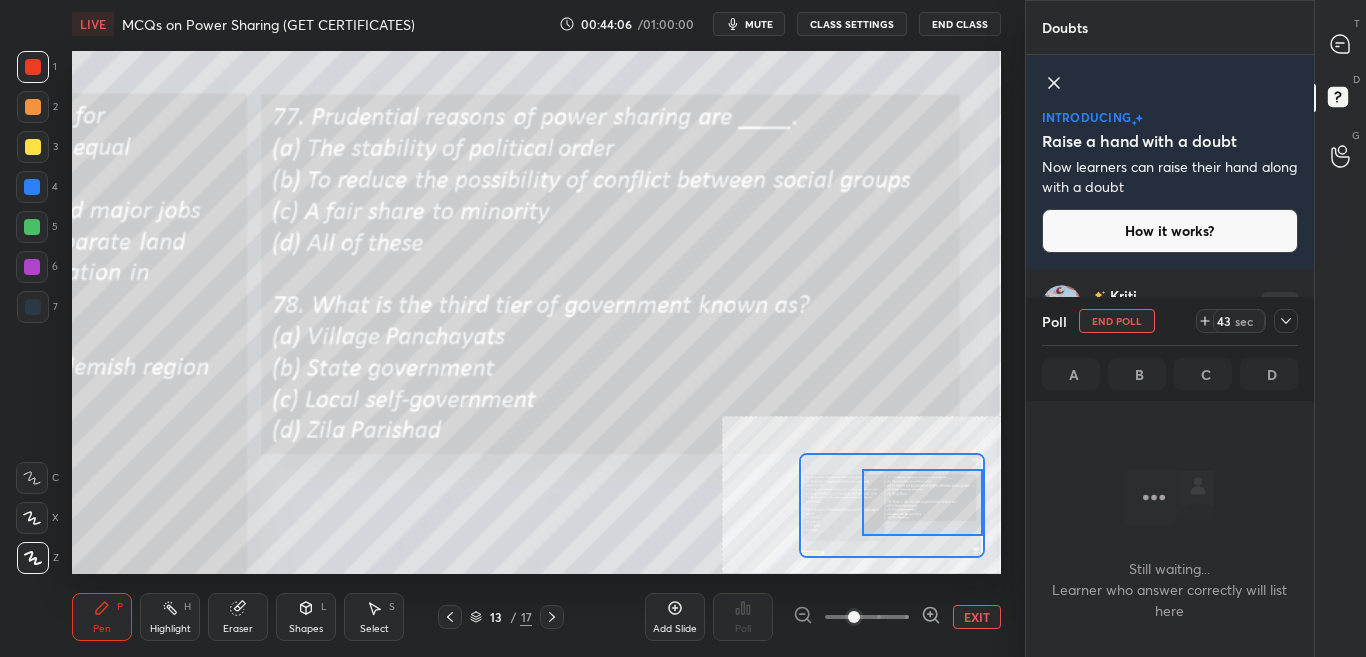 click 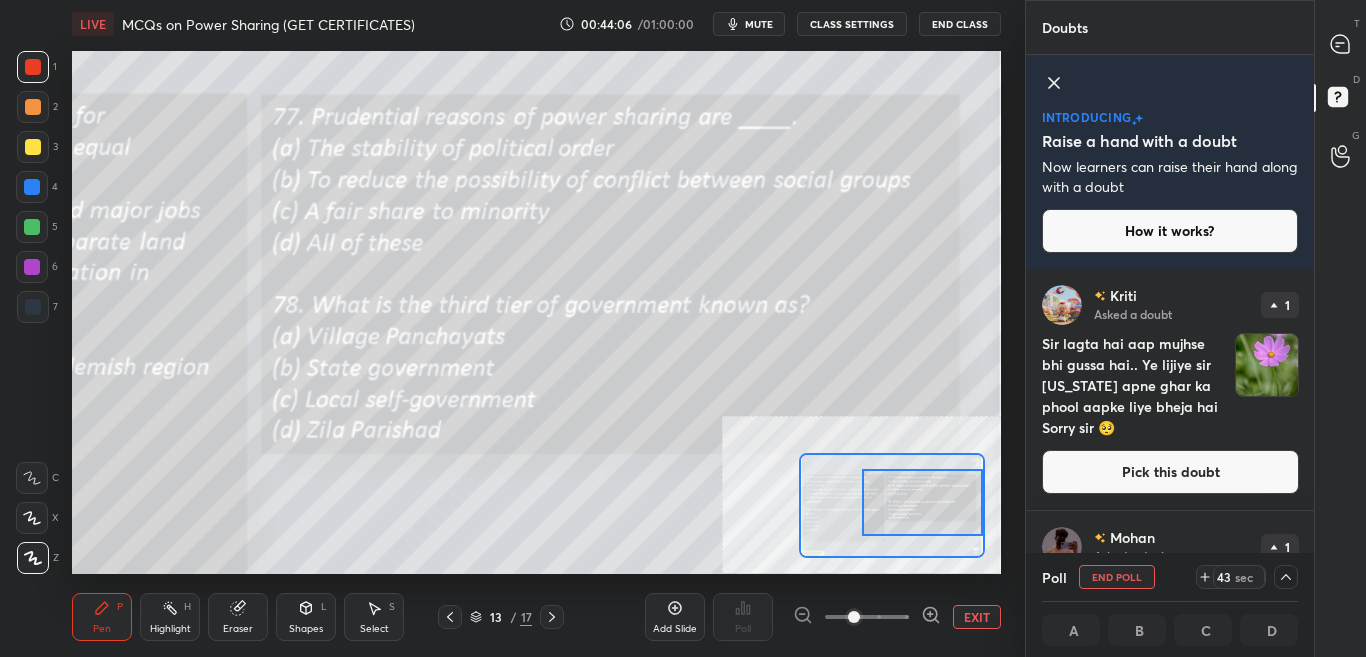scroll, scrollTop: 106, scrollLeft: 250, axis: both 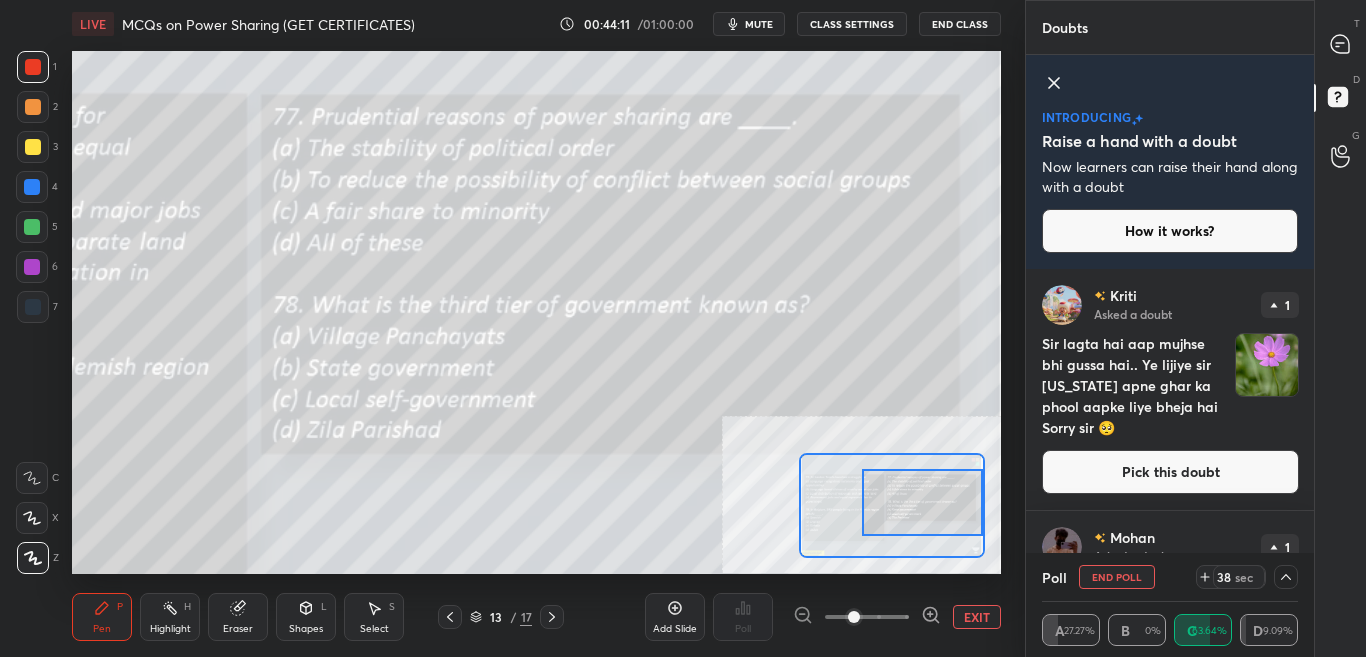 click on "Pick this doubt" at bounding box center (1170, 472) 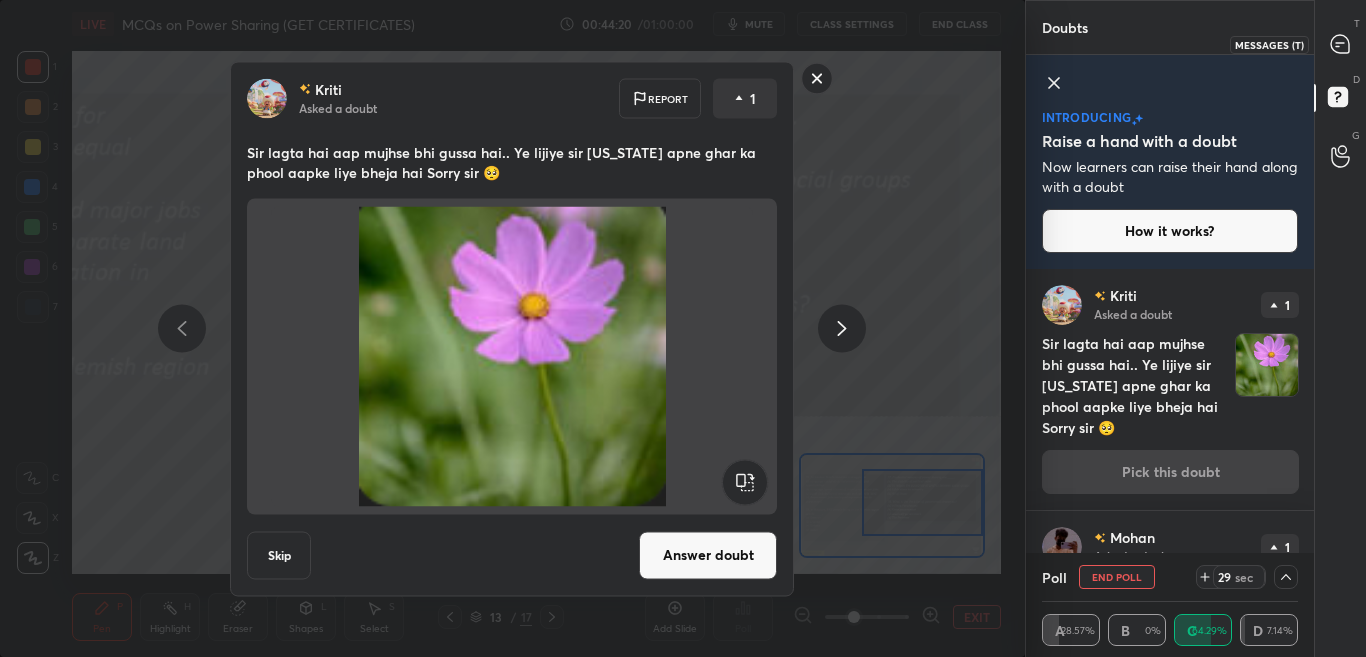 drag, startPoint x: 1352, startPoint y: 45, endPoint x: 1347, endPoint y: 56, distance: 12.083046 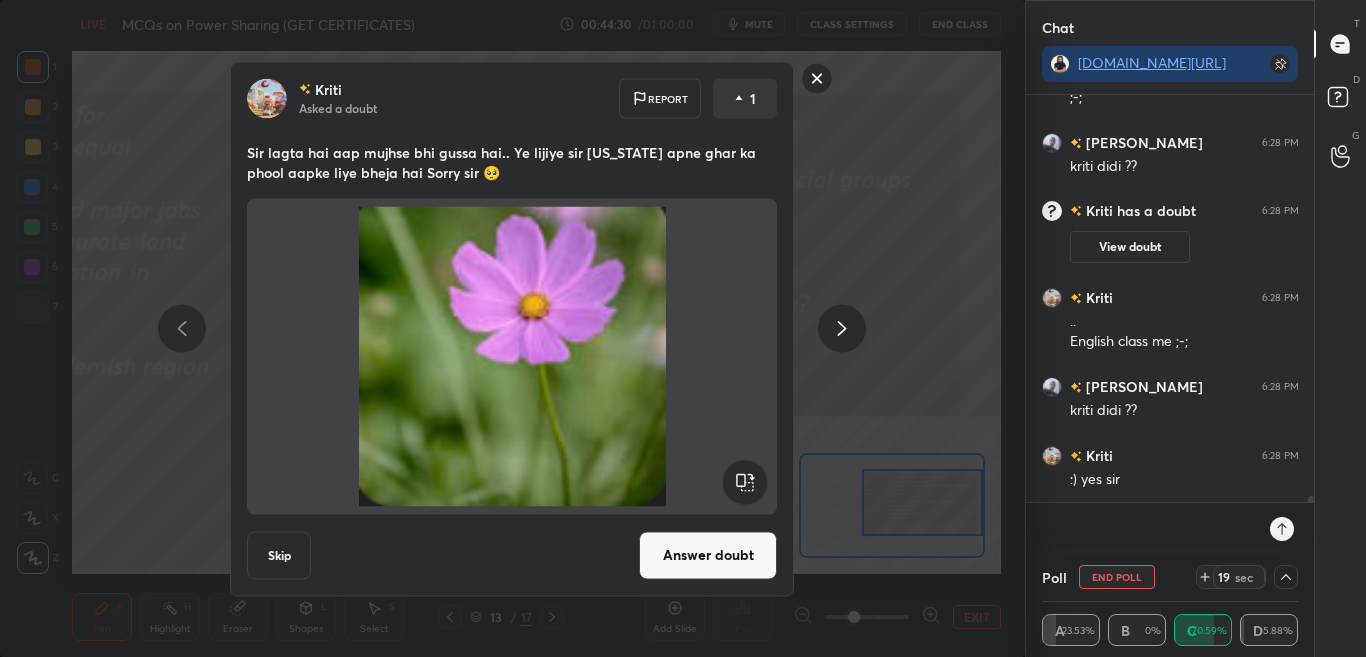 click on "Answer doubt" at bounding box center [708, 555] 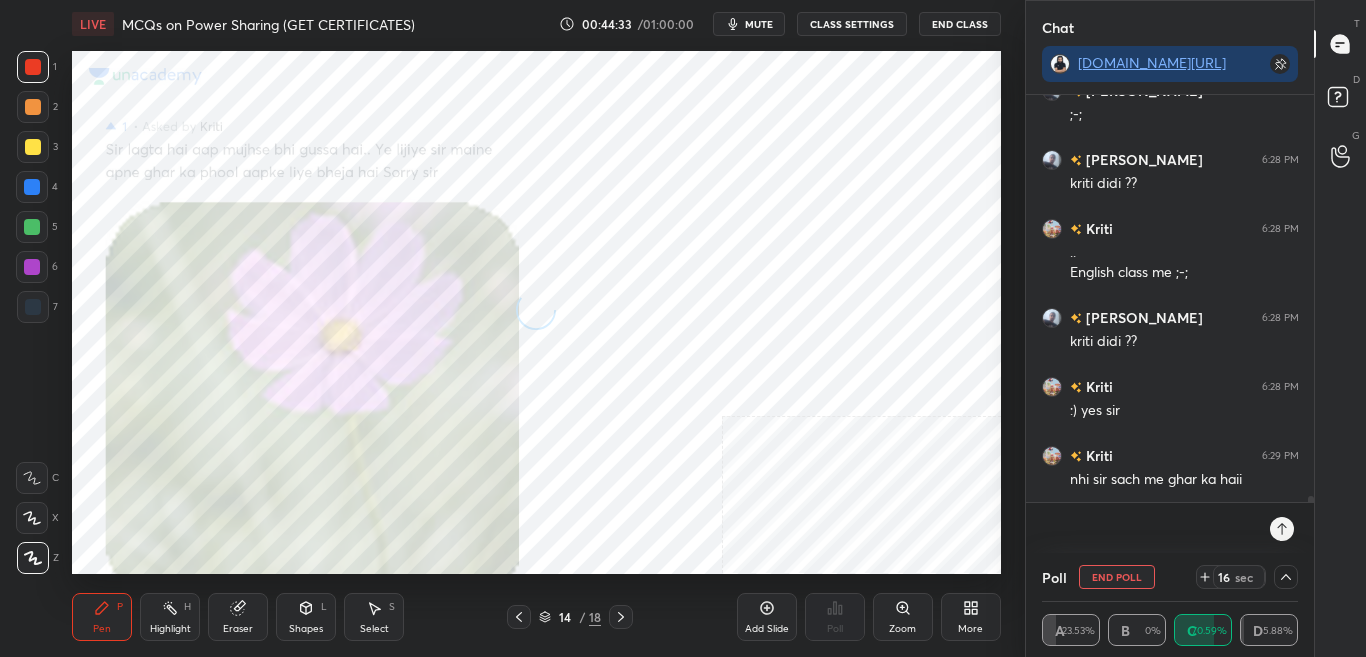 click on "14 / 18" at bounding box center [570, 617] 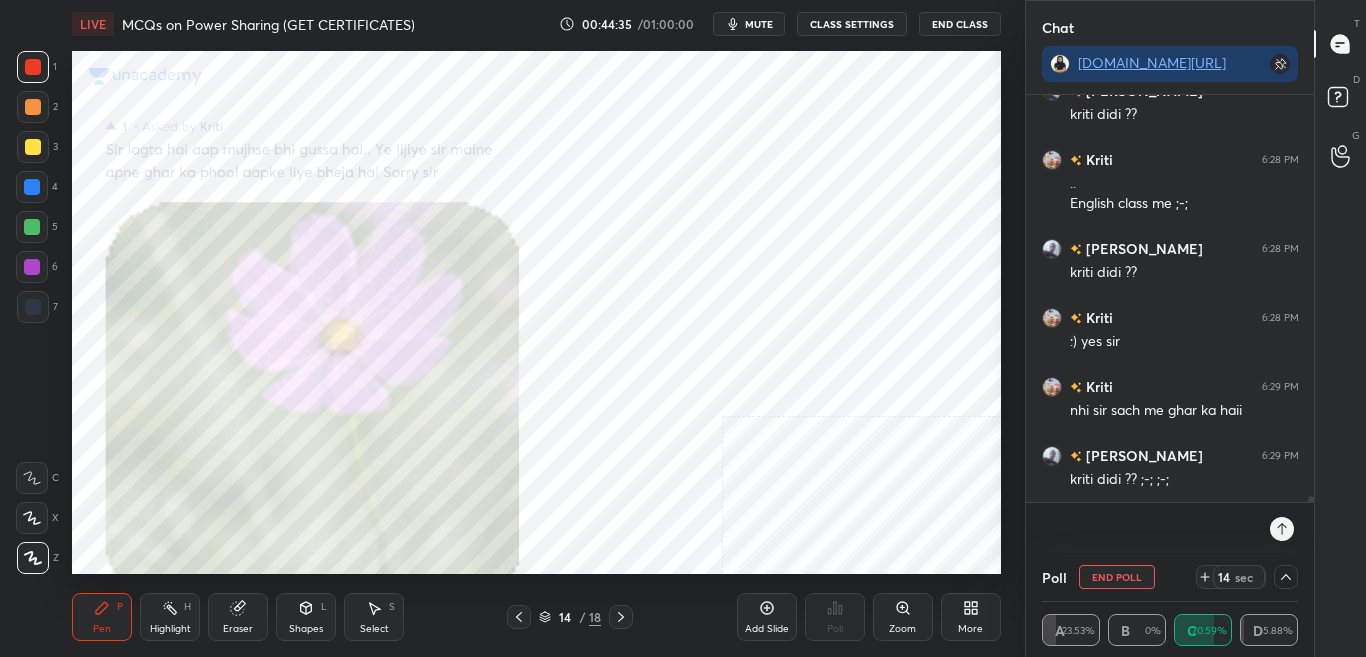 click at bounding box center [519, 617] 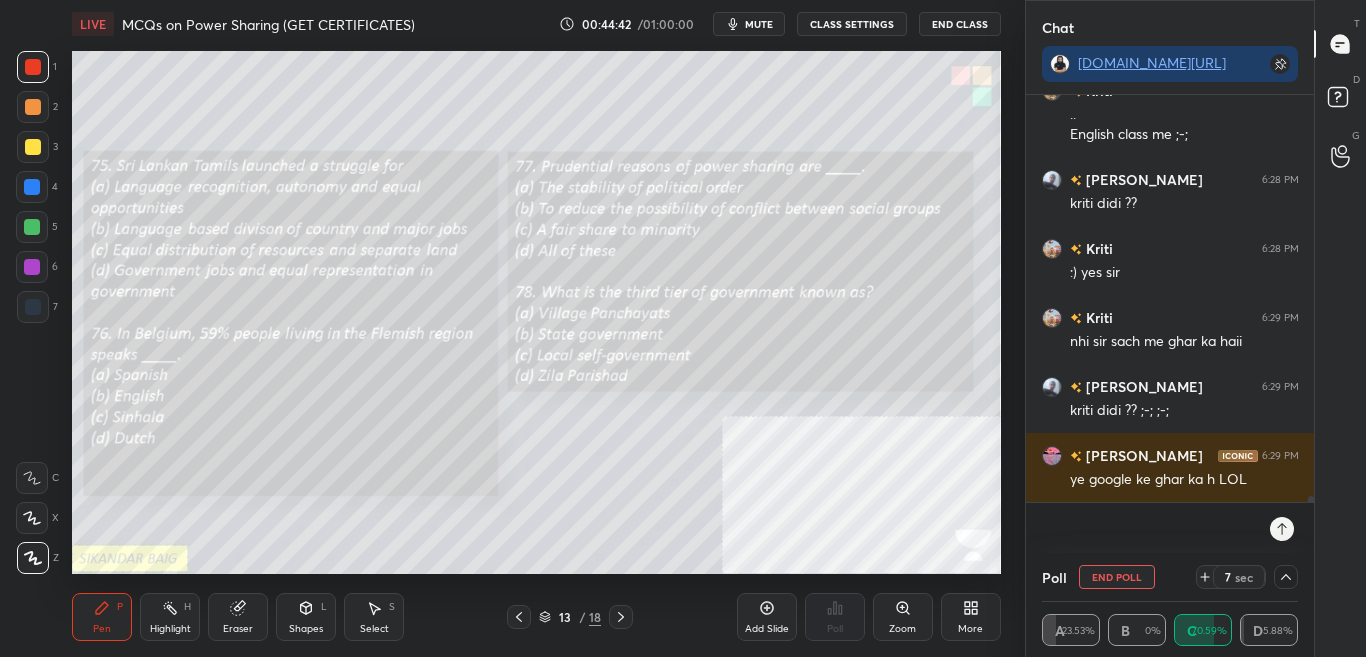 click on "End Poll" at bounding box center [1117, 577] 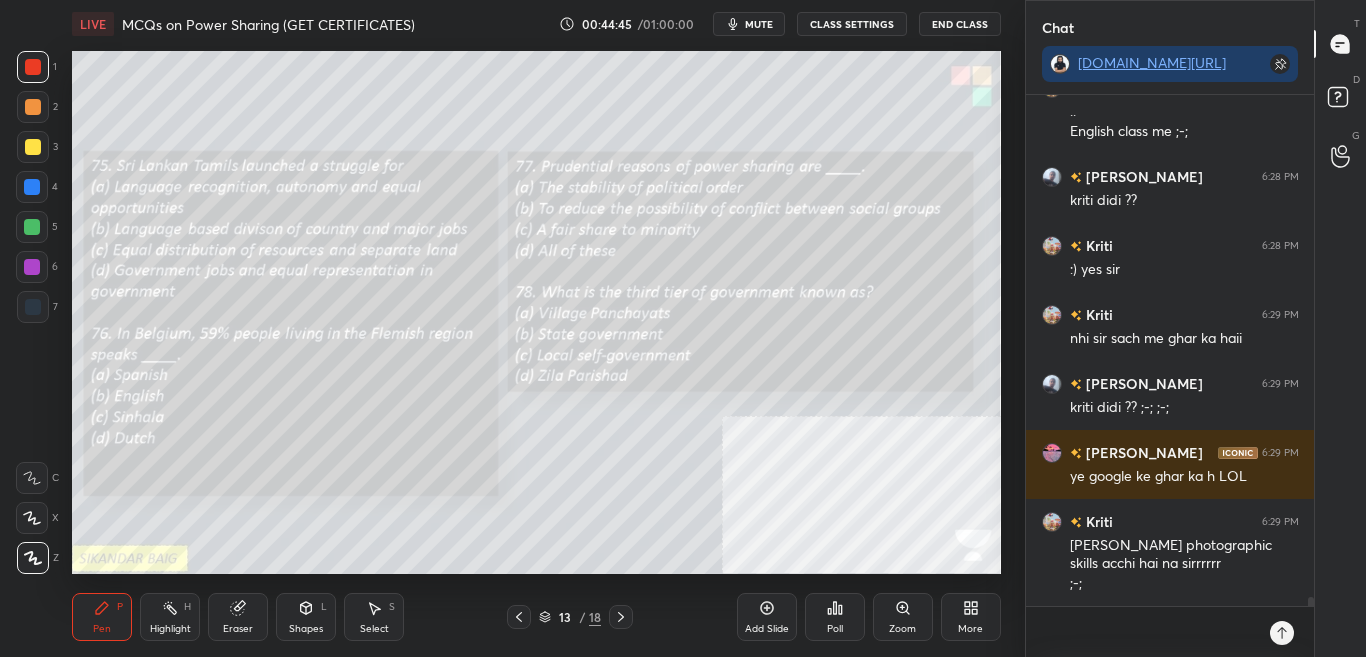 click 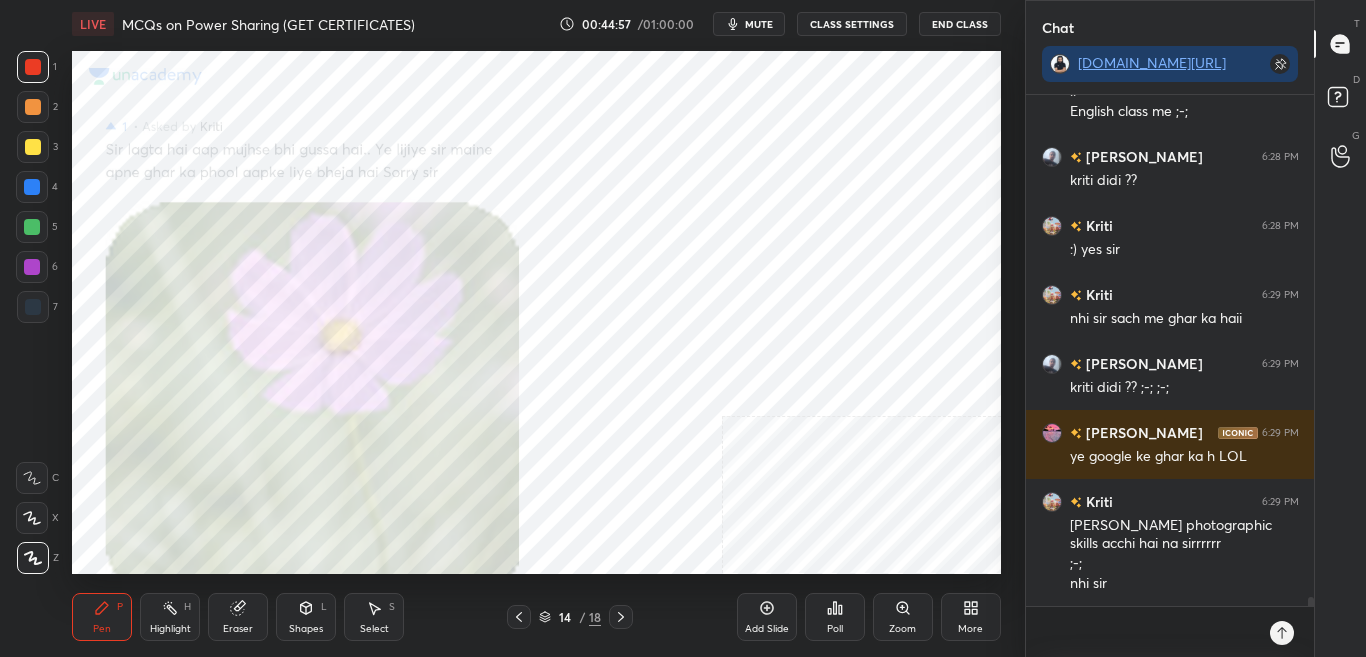 click 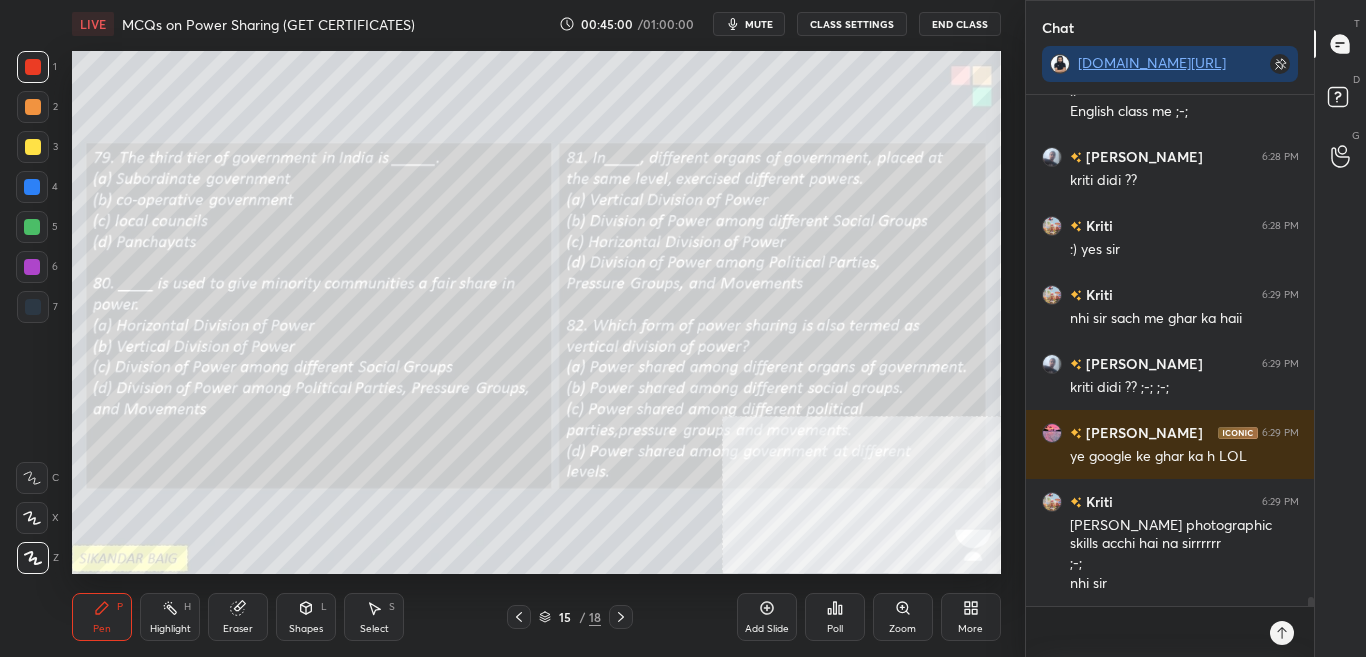 click on "Zoom" at bounding box center (902, 629) 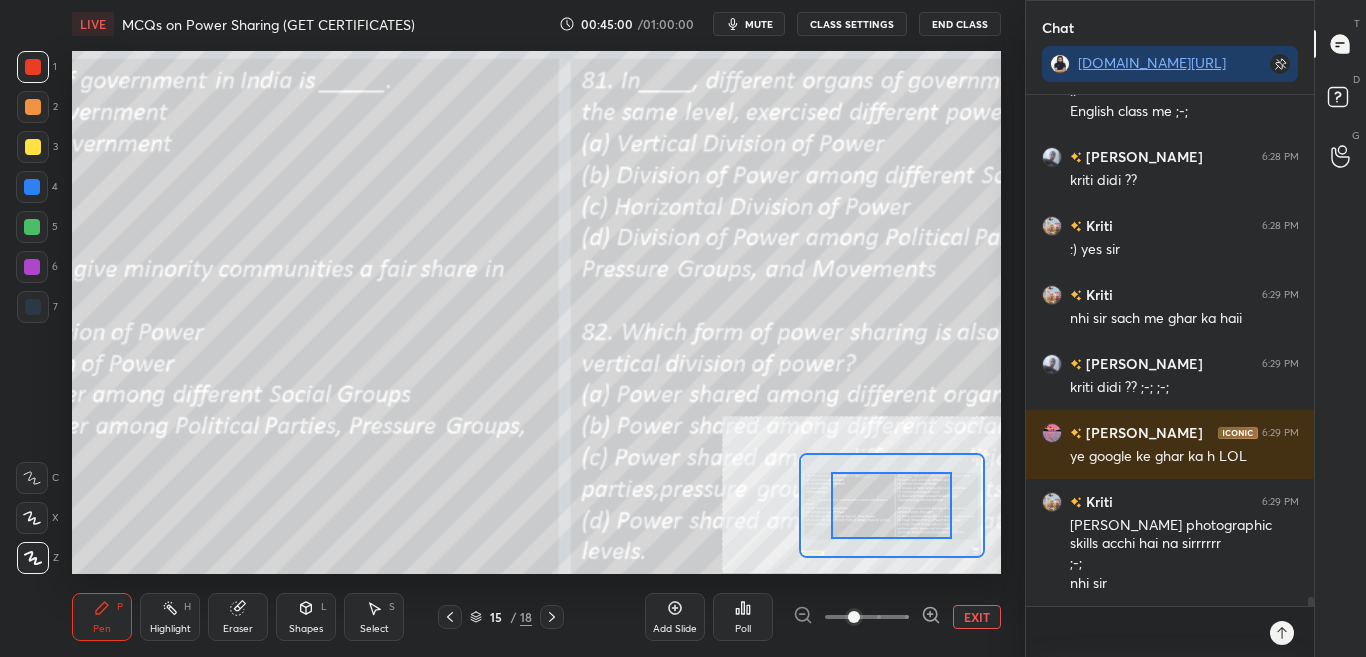 click at bounding box center [867, 617] 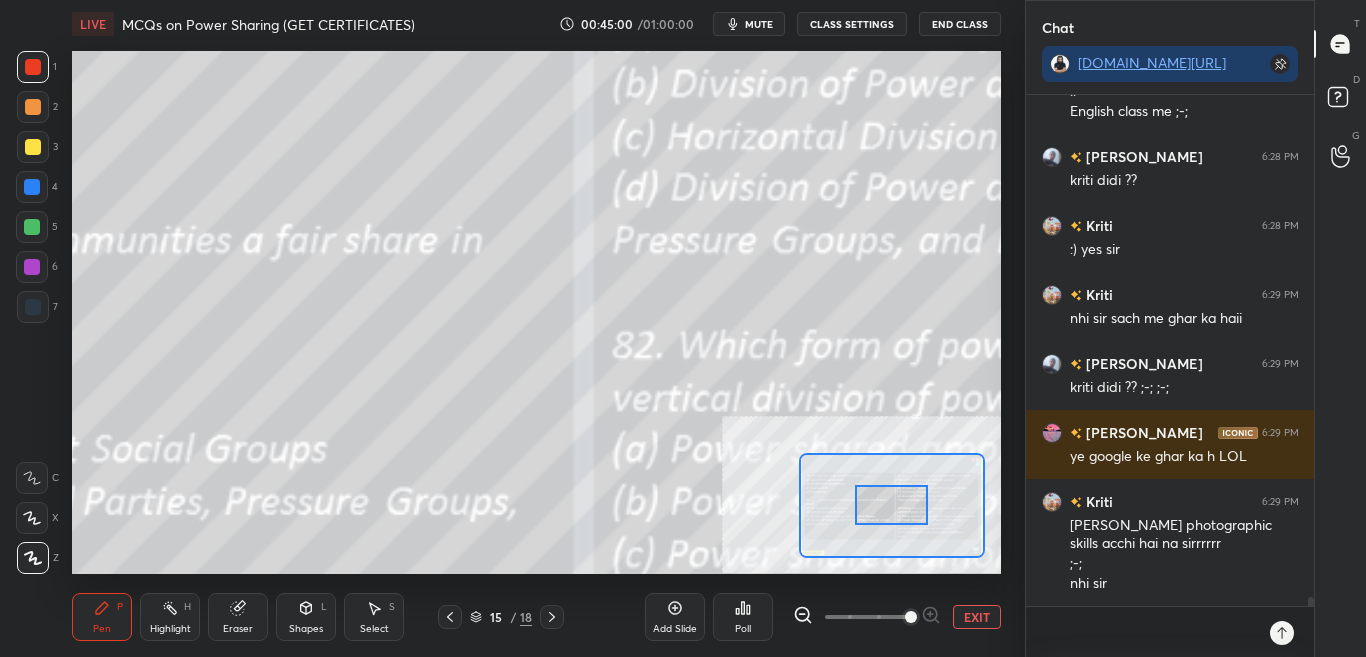 click at bounding box center (891, 505) 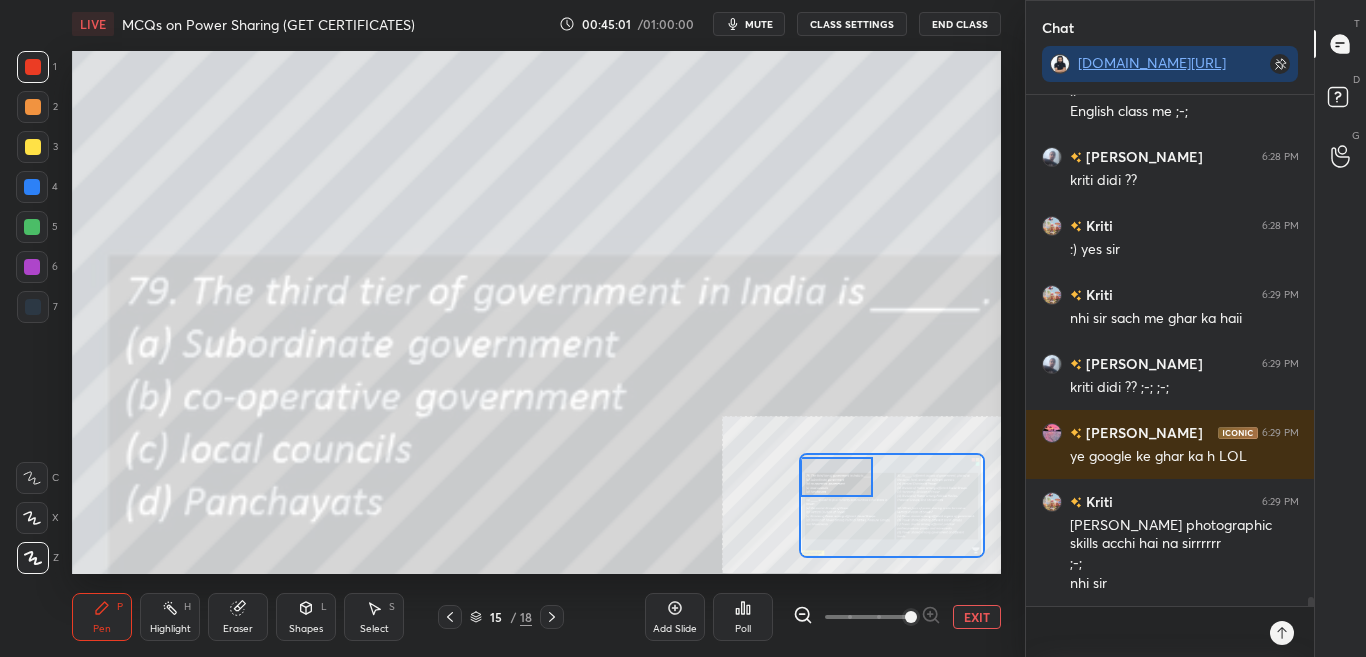 click at bounding box center (836, 477) 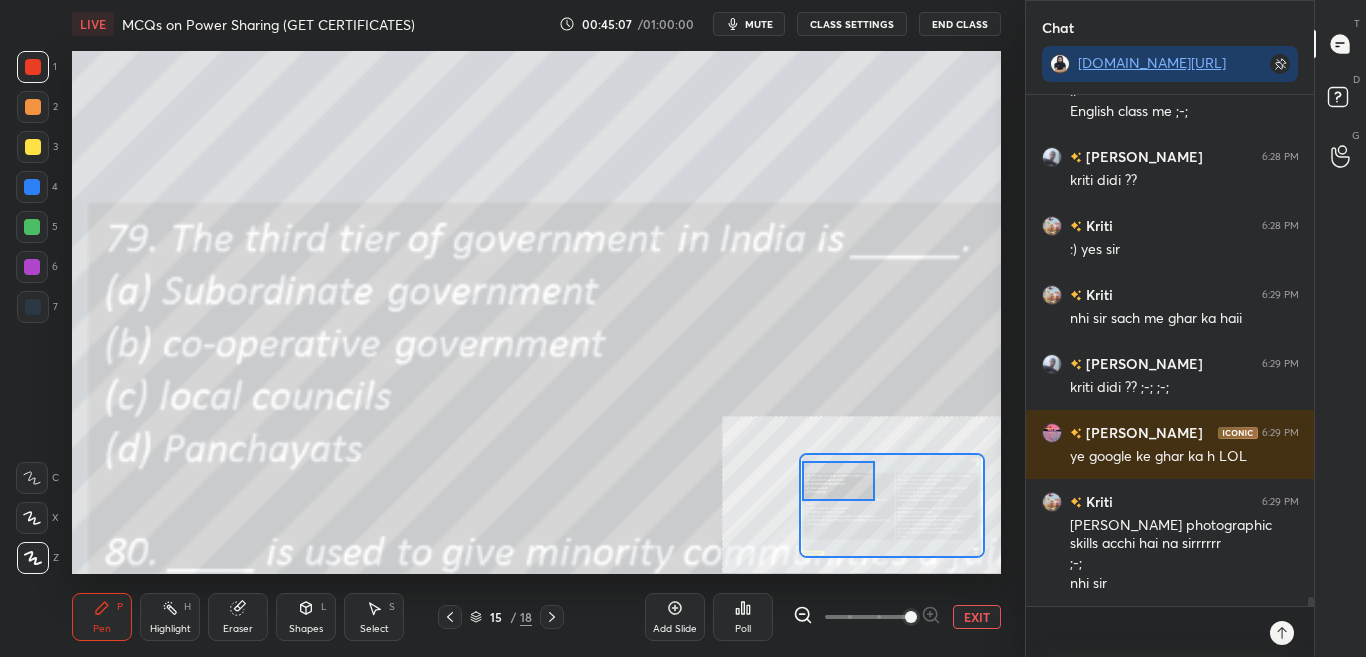 click at bounding box center (838, 481) 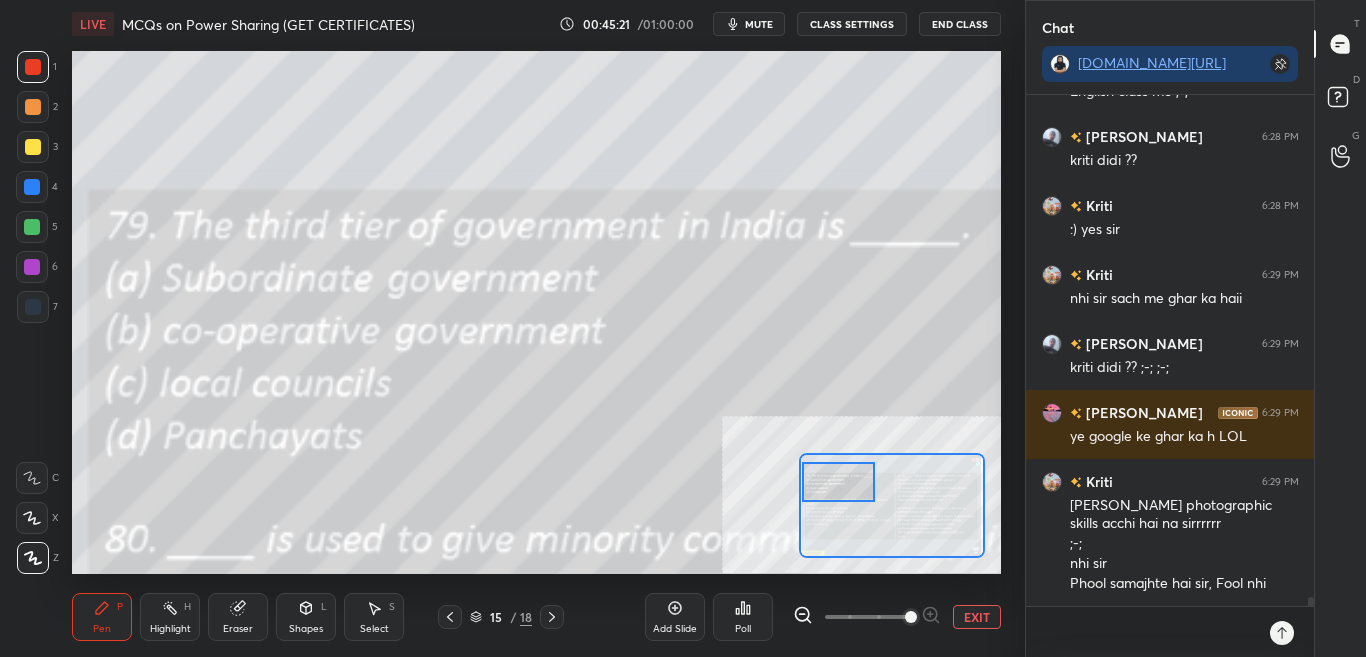 scroll, scrollTop: 28725, scrollLeft: 0, axis: vertical 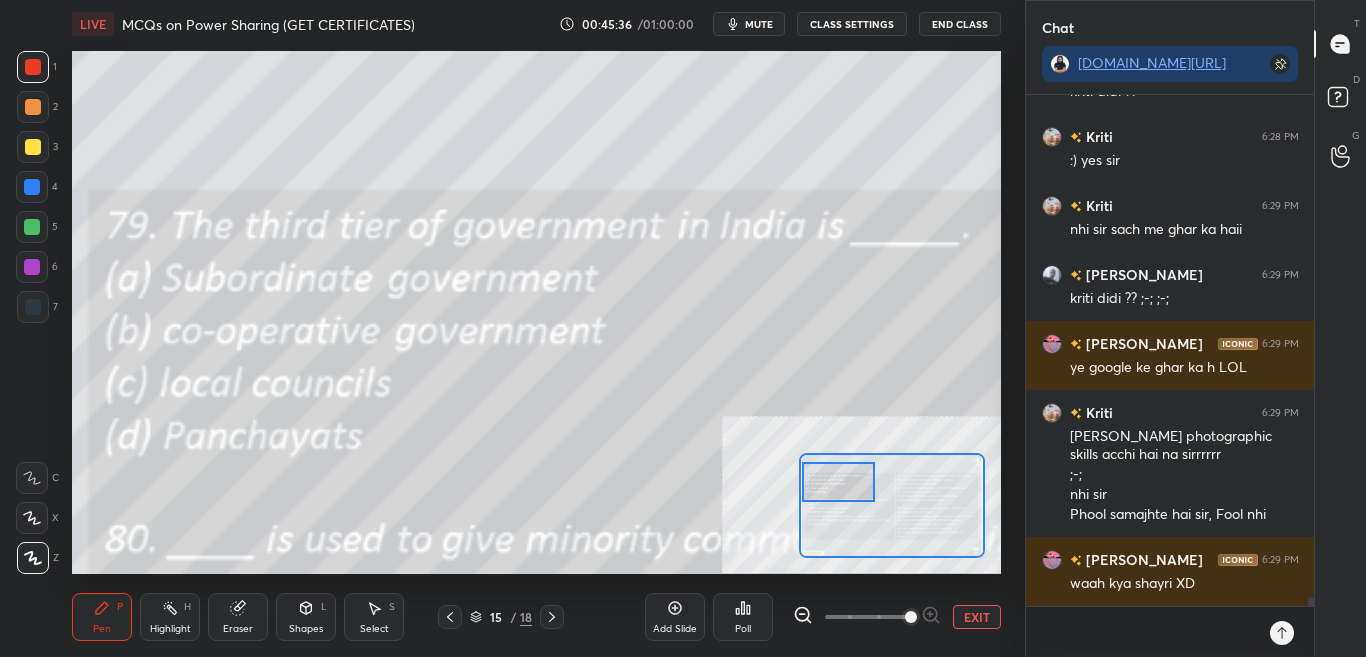click on "Poll" at bounding box center [743, 617] 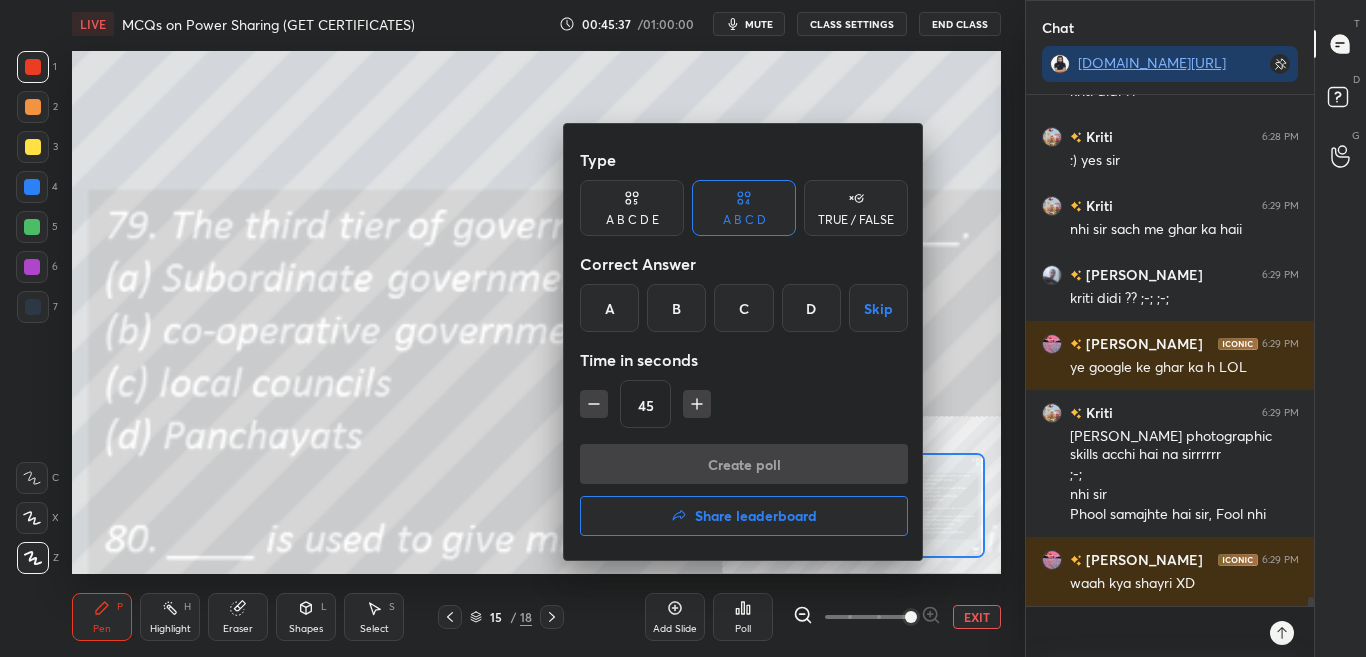 click on "D" at bounding box center [811, 308] 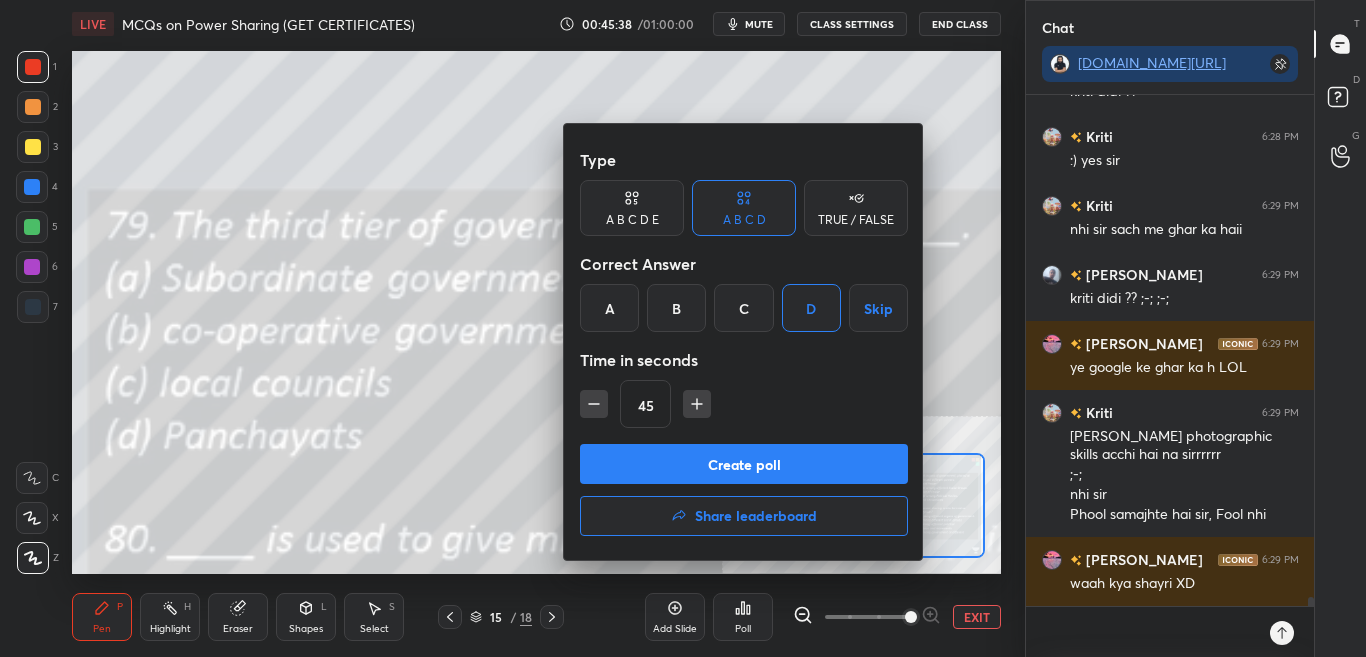 click on "Create poll" at bounding box center (744, 464) 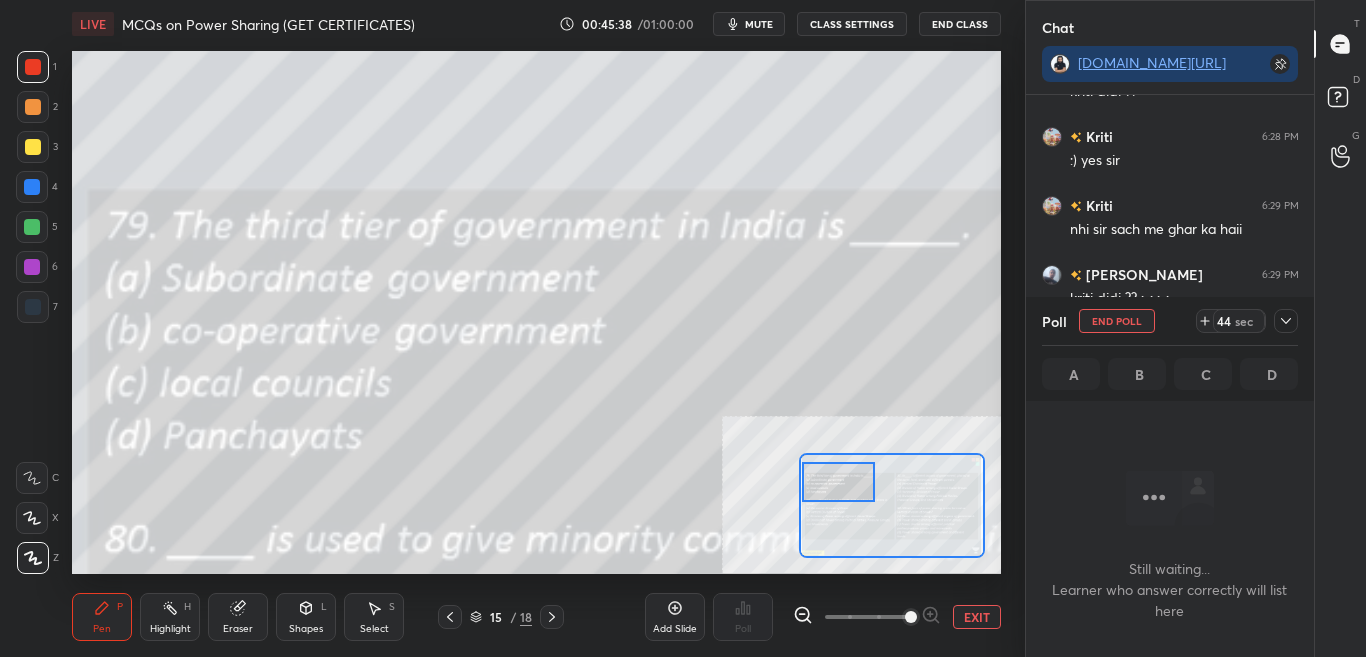 scroll, scrollTop: 299, scrollLeft: 282, axis: both 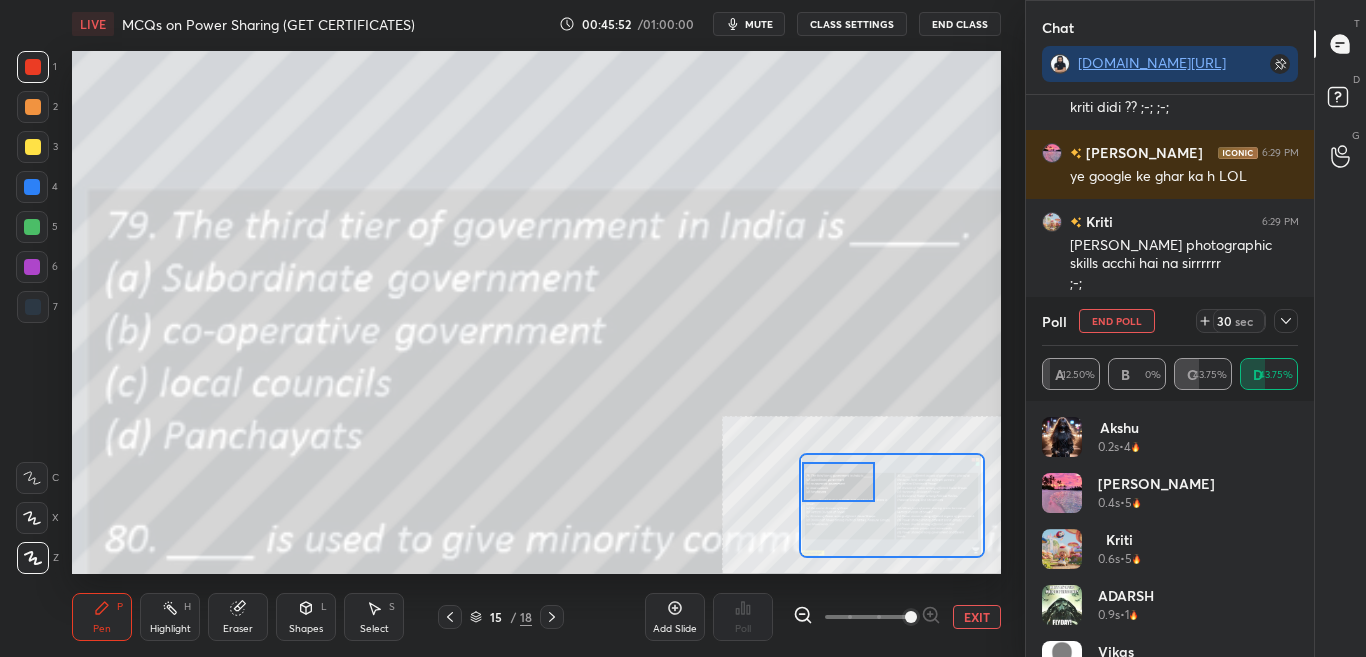 click at bounding box center (1286, 321) 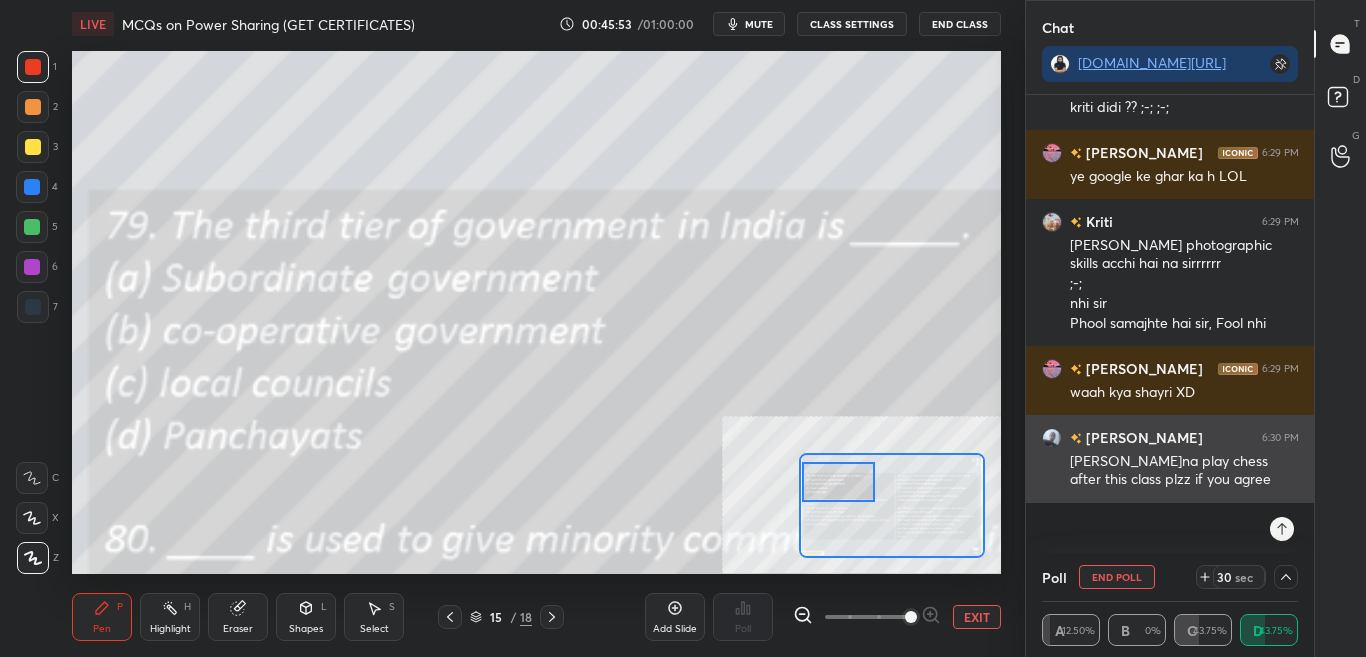 scroll, scrollTop: 0, scrollLeft: 0, axis: both 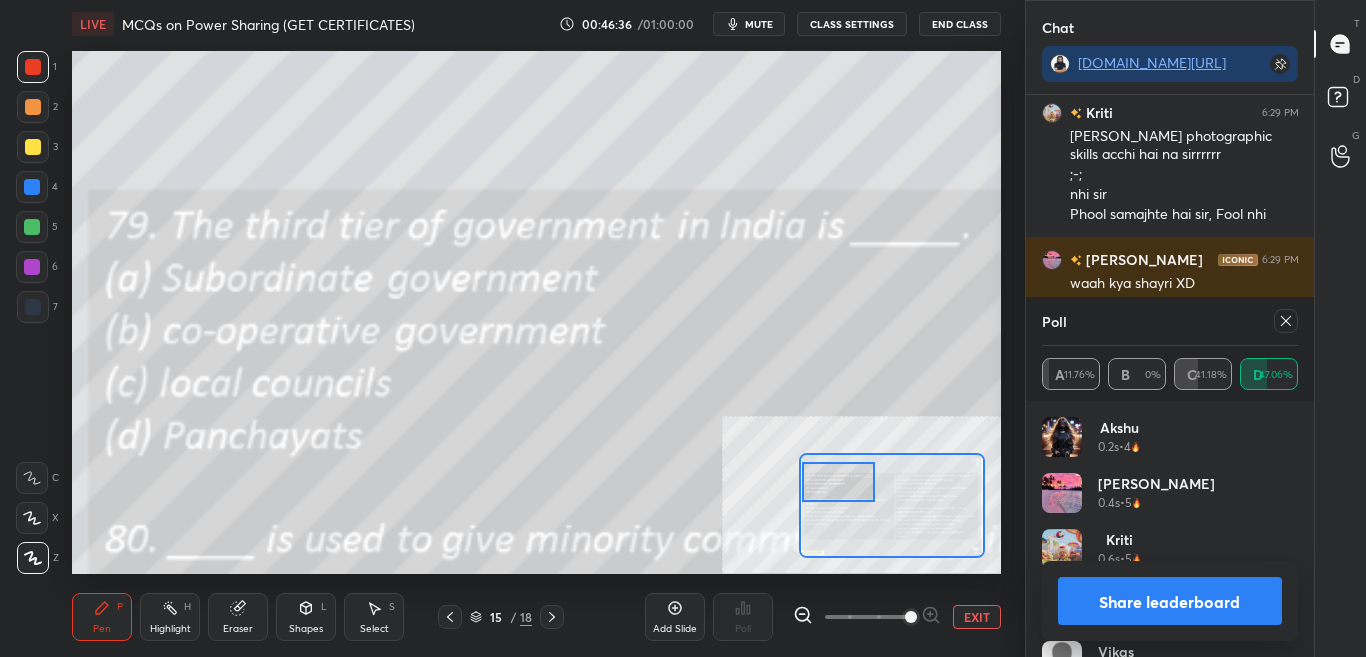 drag, startPoint x: 1292, startPoint y: 318, endPoint x: 1295, endPoint y: 329, distance: 11.401754 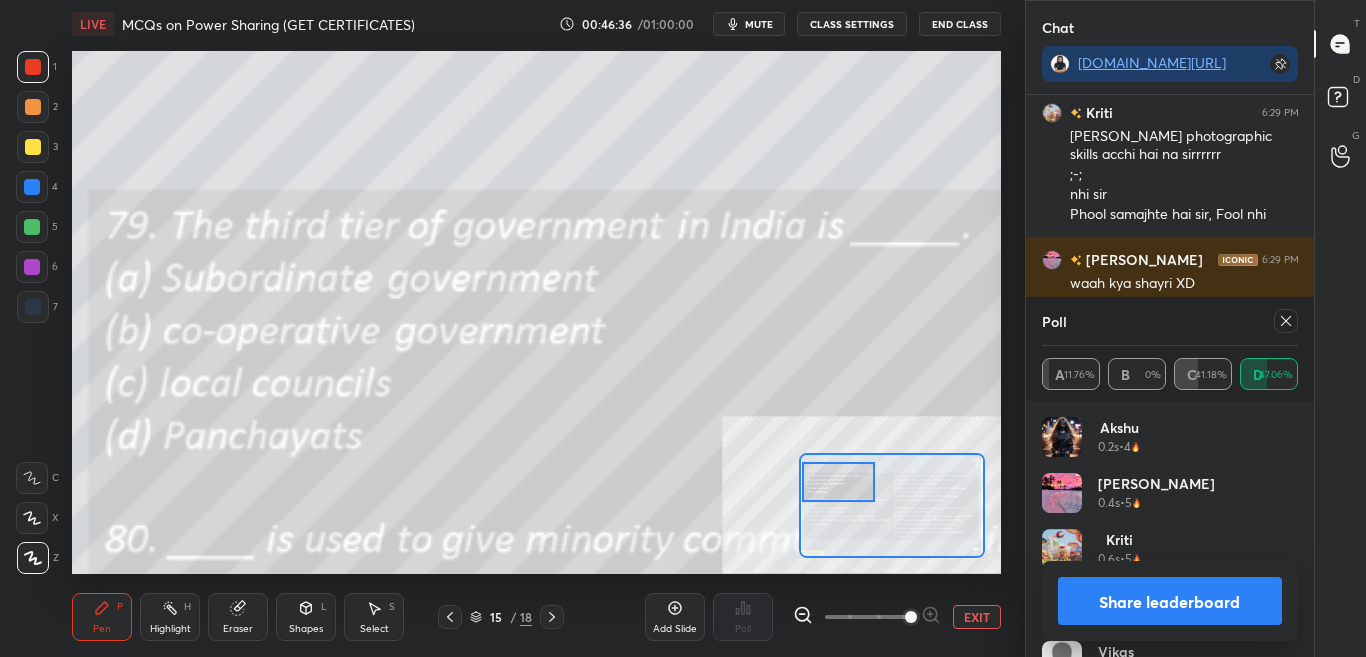 click 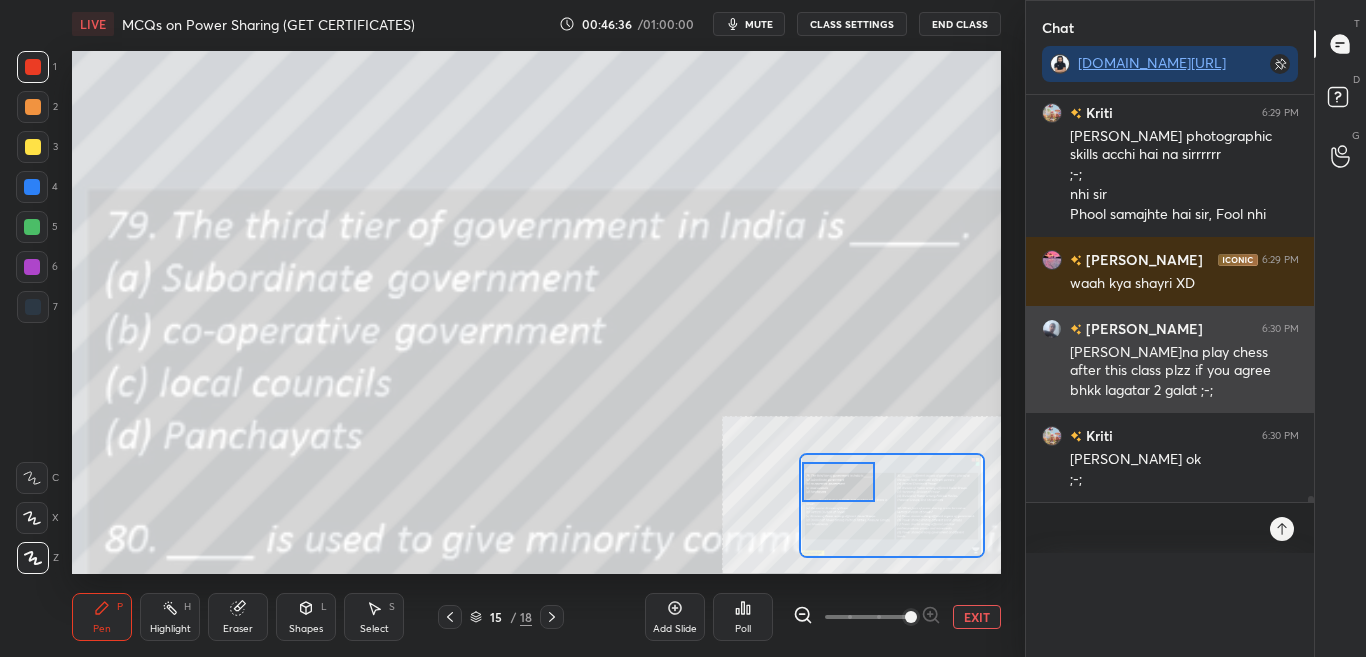 scroll, scrollTop: 0, scrollLeft: 0, axis: both 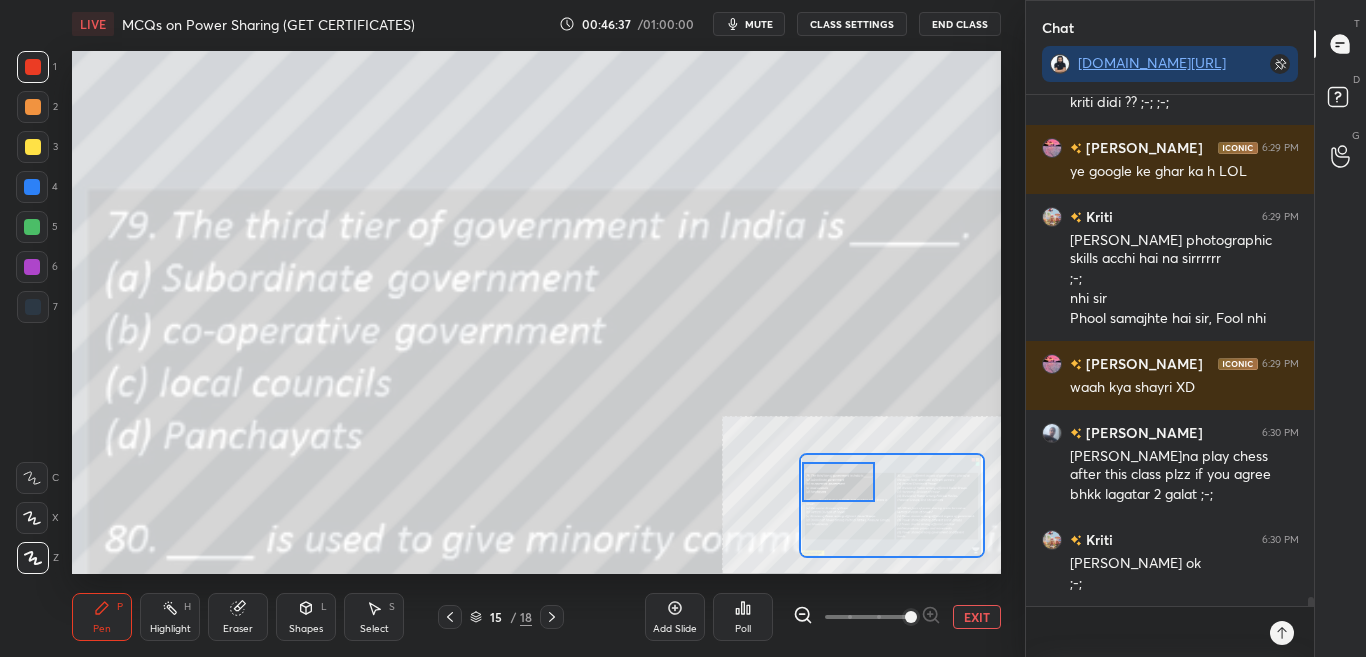 click 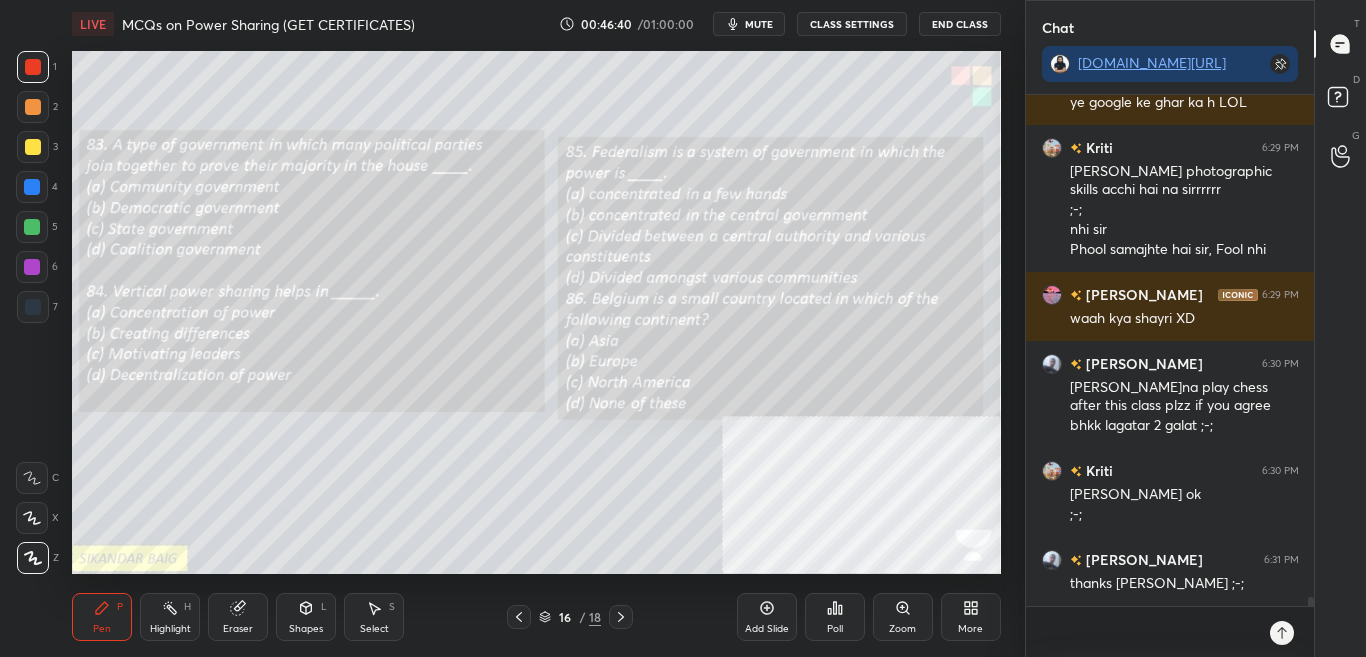 click on "Zoom" at bounding box center [902, 629] 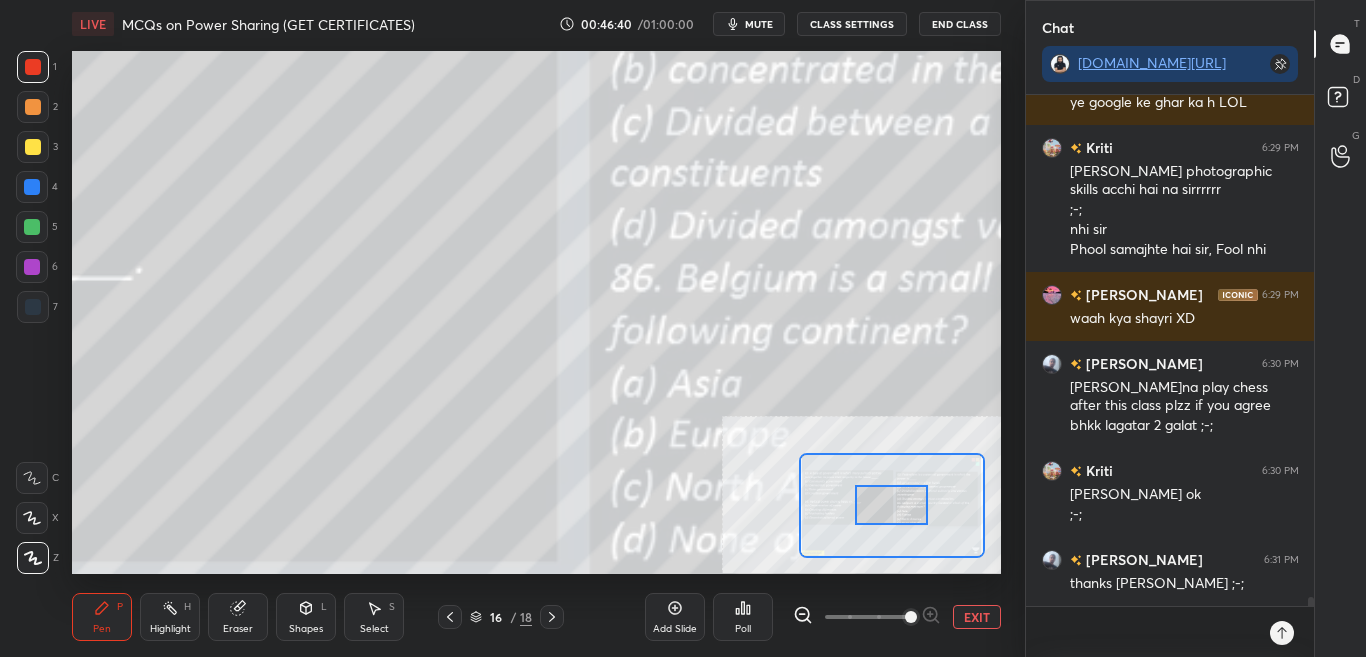 click at bounding box center [911, 617] 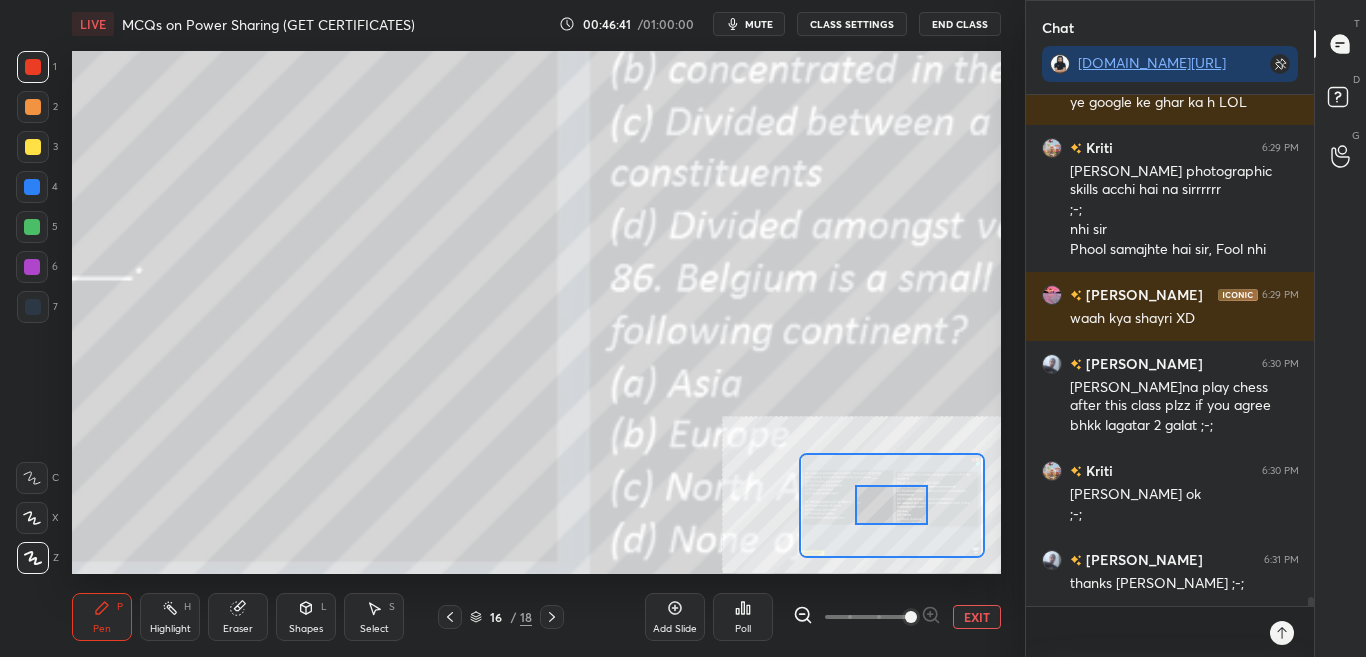 click at bounding box center (891, 505) 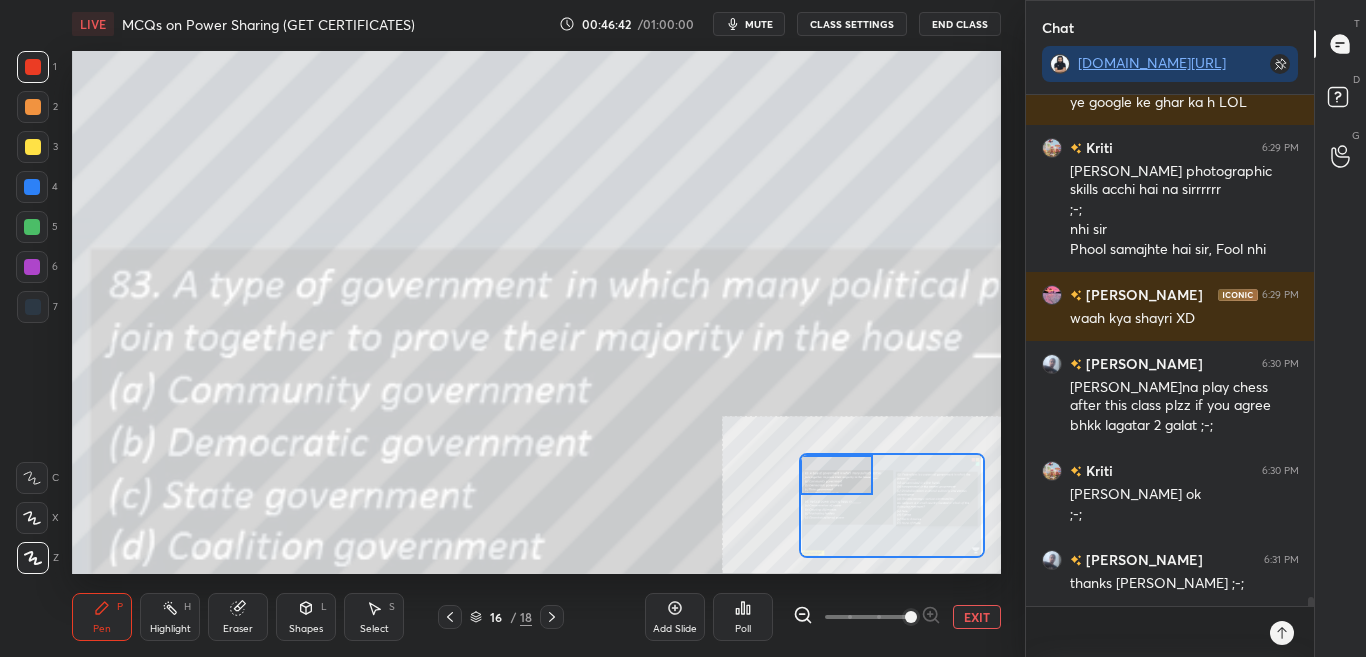 drag, startPoint x: 842, startPoint y: 492, endPoint x: 819, endPoint y: 493, distance: 23.021729 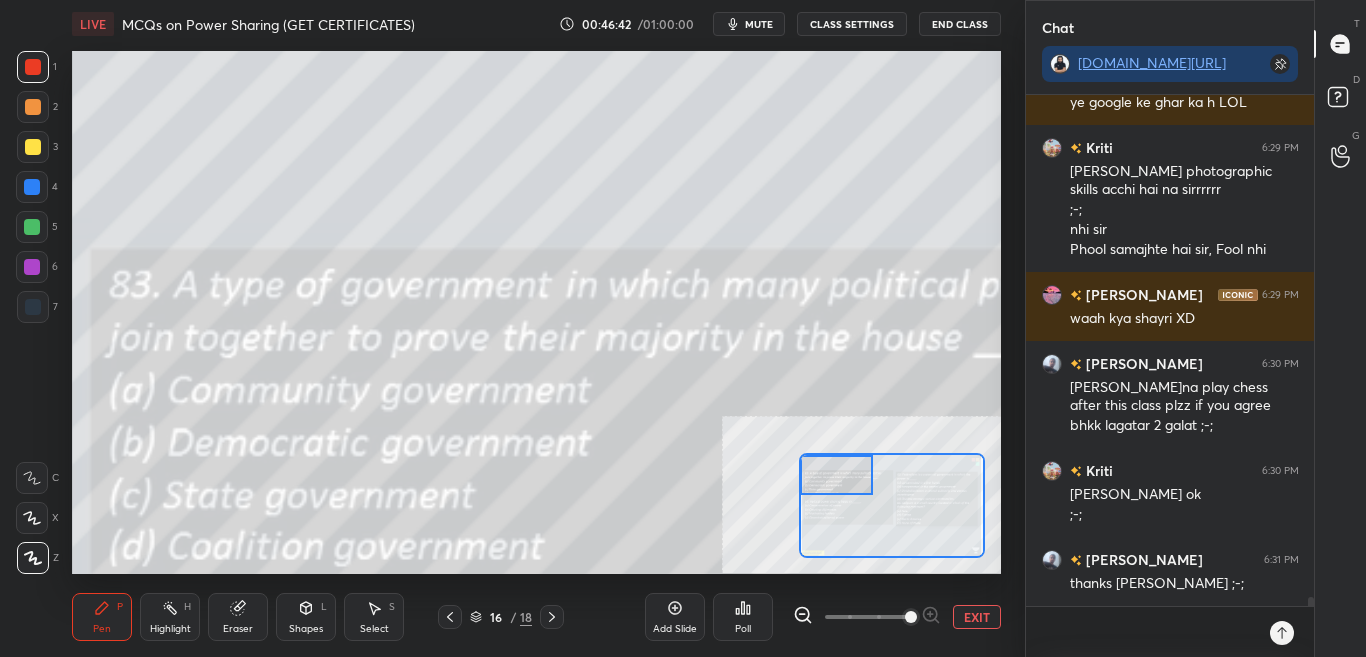 click at bounding box center (836, 475) 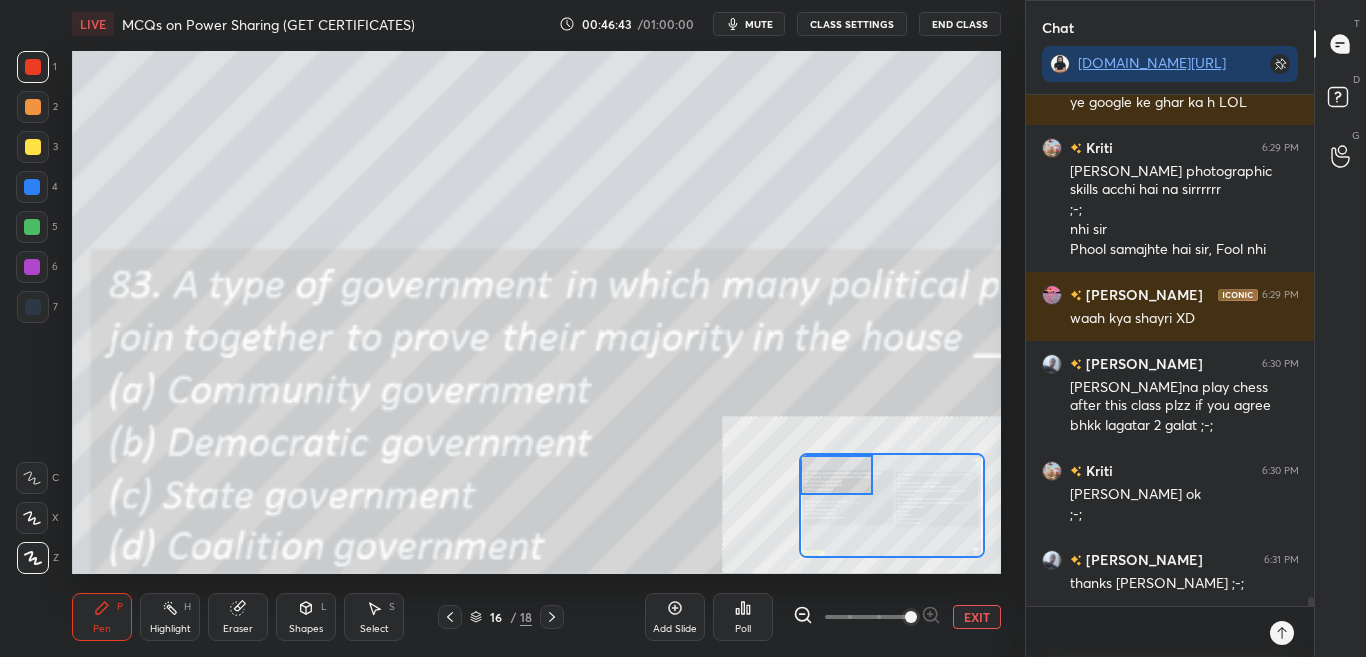 click at bounding box center (803, 617) 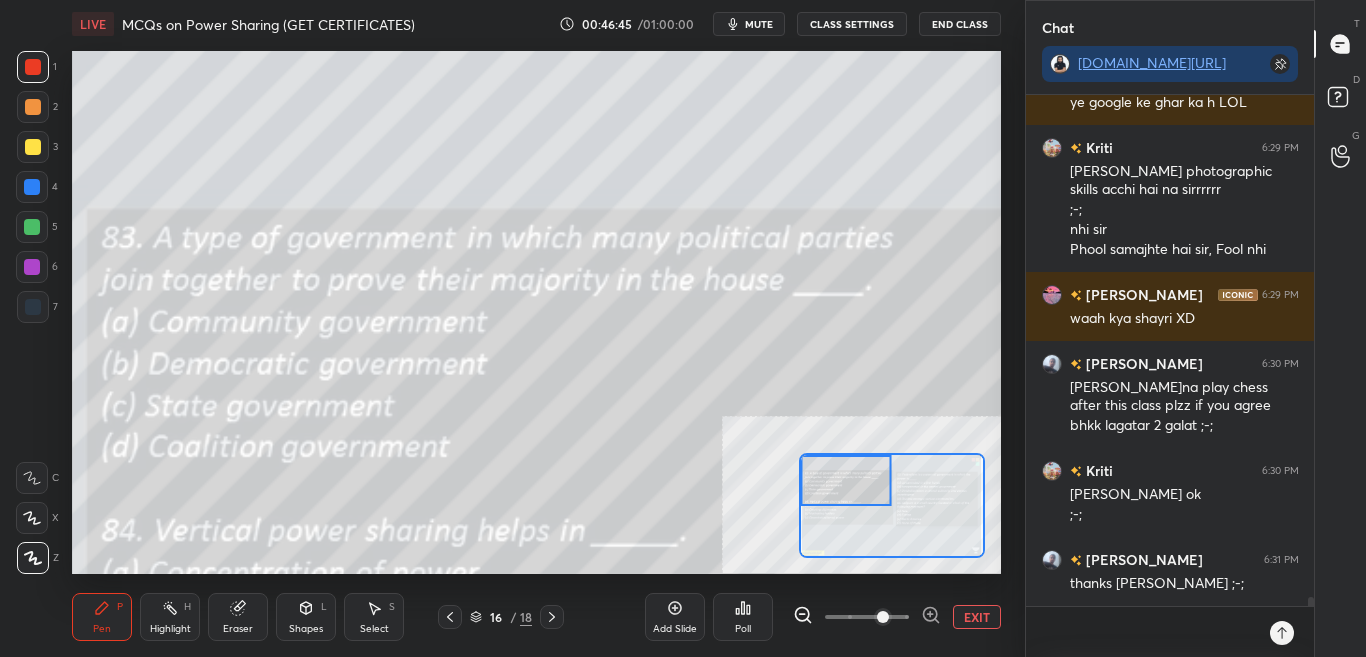 click on "Poll" at bounding box center [743, 617] 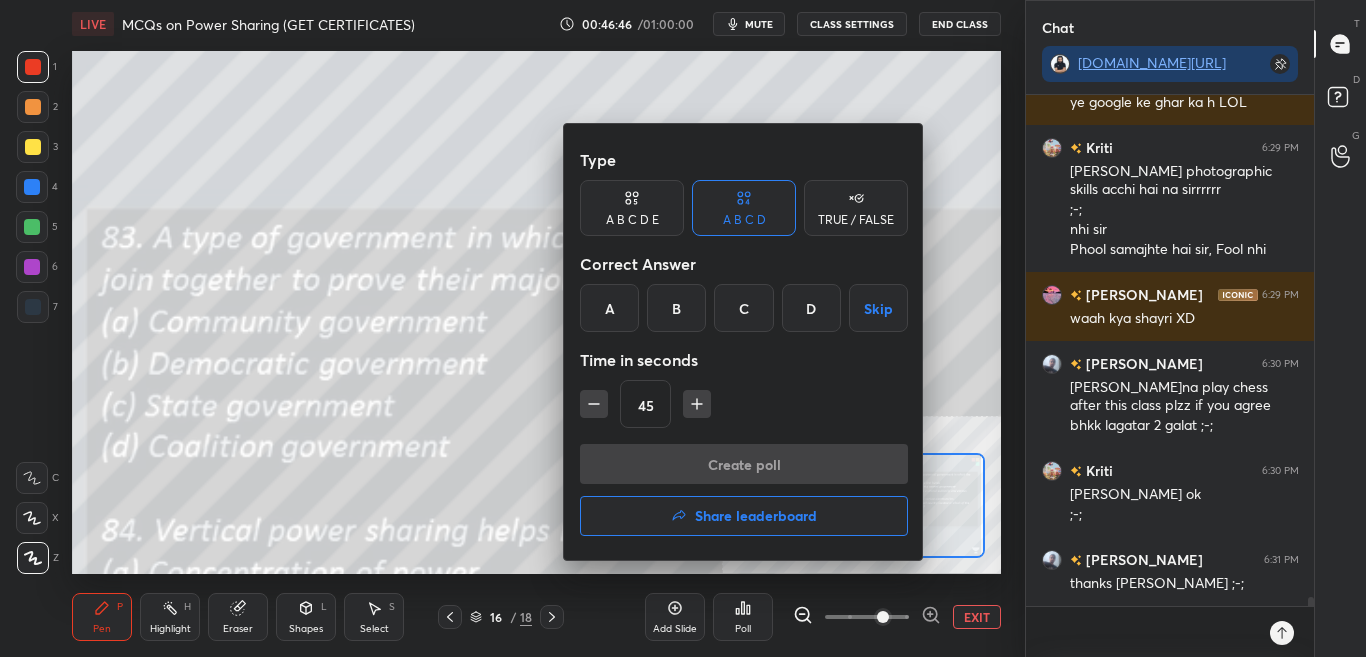 click on "D" at bounding box center (811, 308) 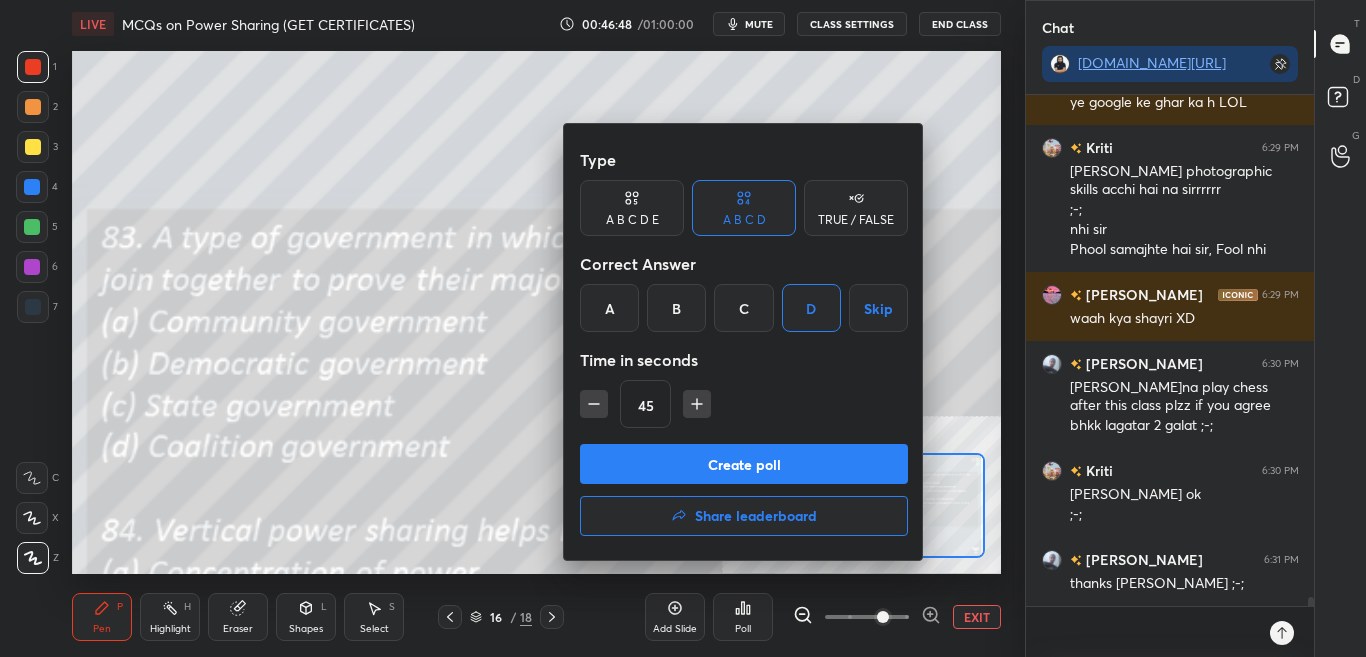 click on "Create poll" at bounding box center (744, 464) 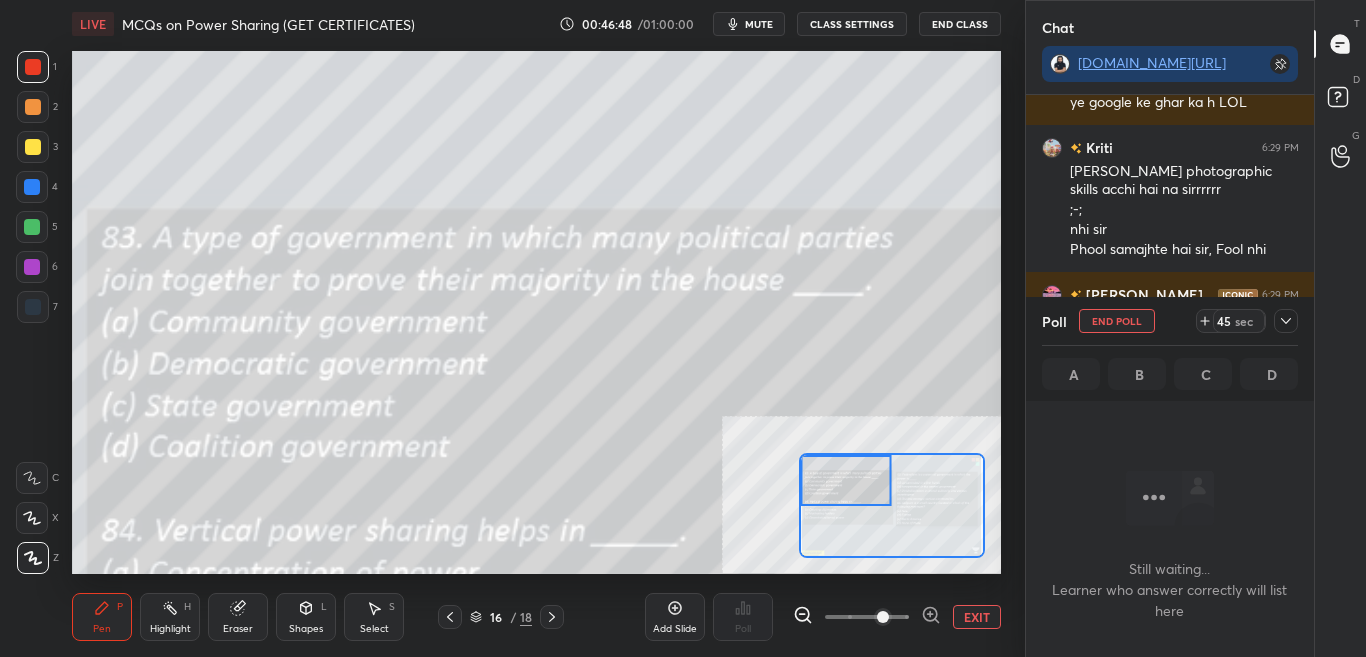 scroll, scrollTop: 290, scrollLeft: 282, axis: both 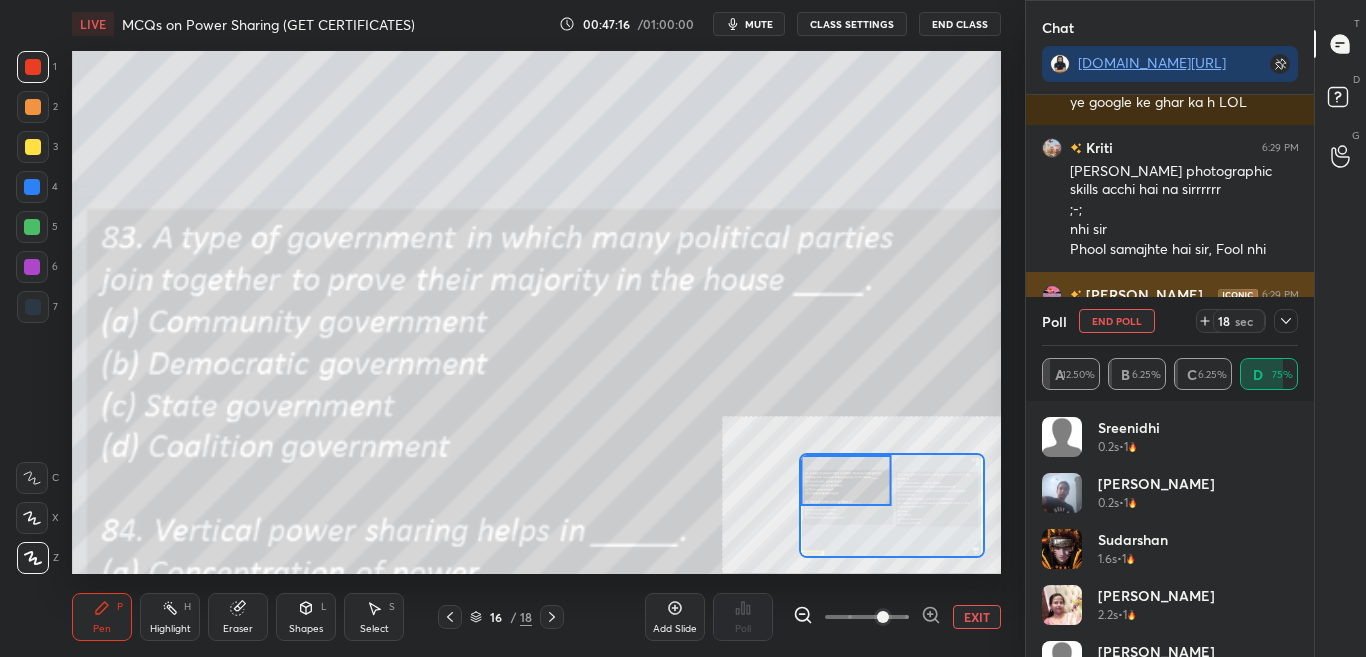 click 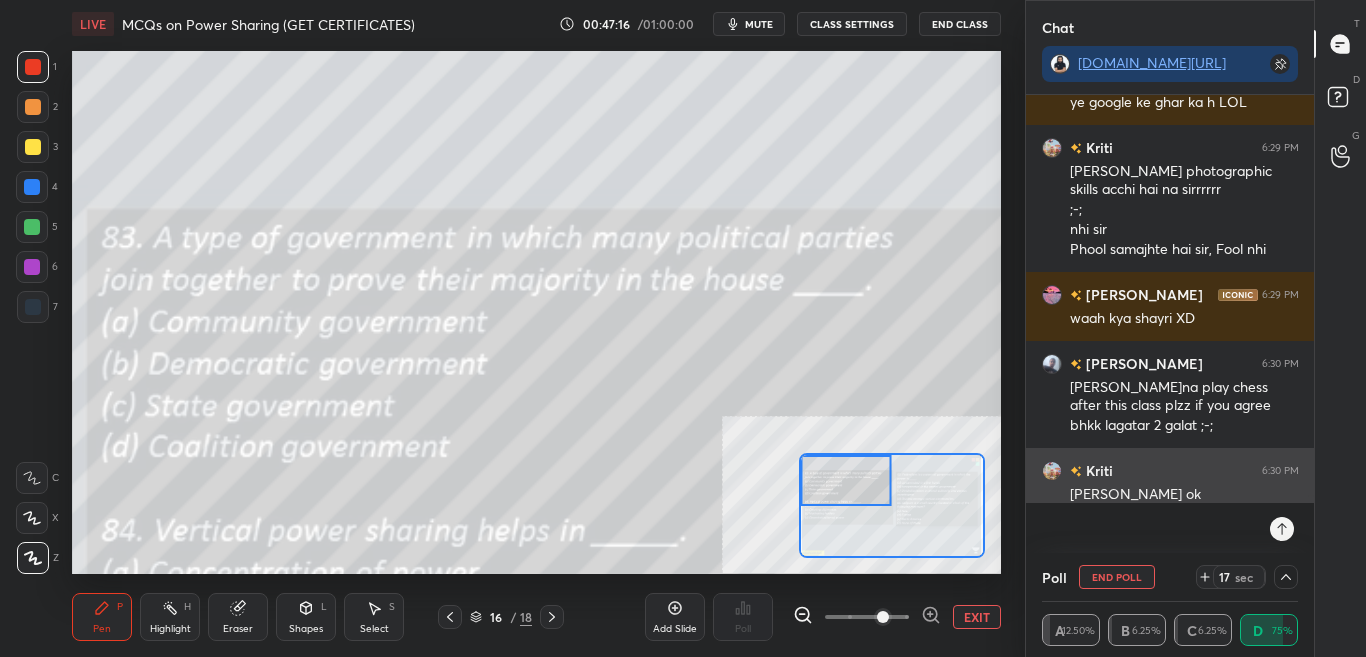 scroll, scrollTop: 0, scrollLeft: 0, axis: both 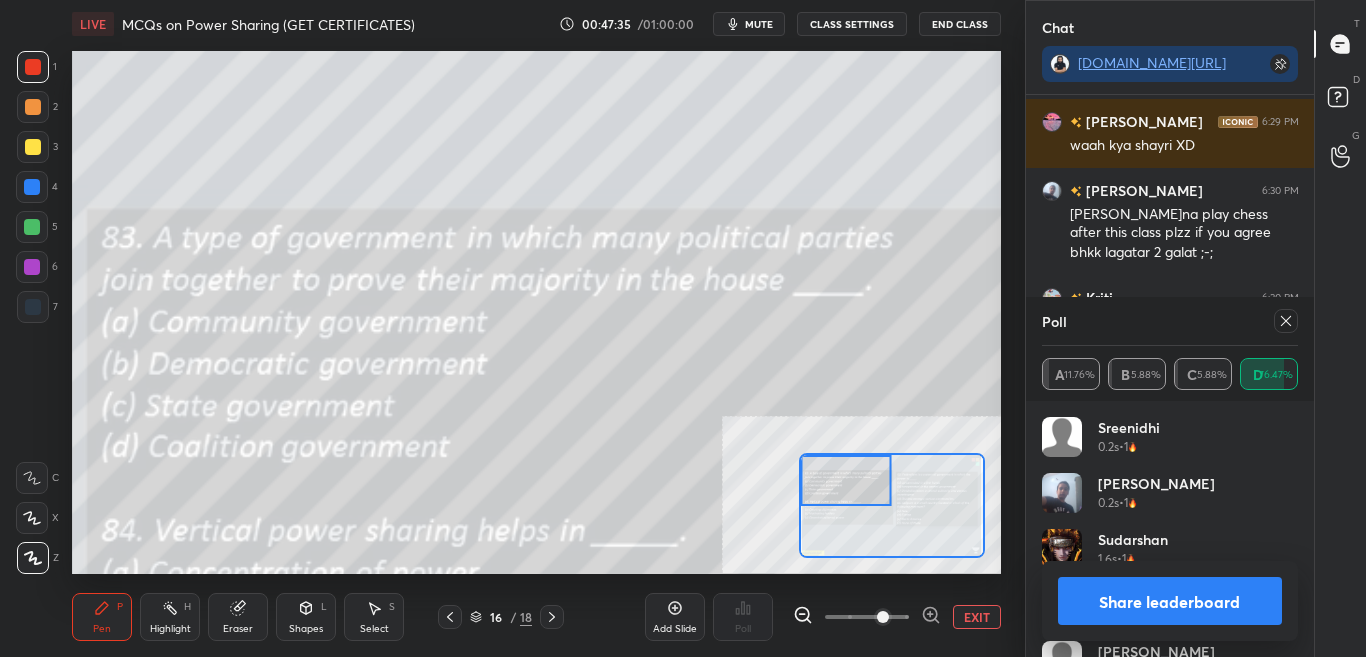 click on "Share leaderboard" at bounding box center (1170, 601) 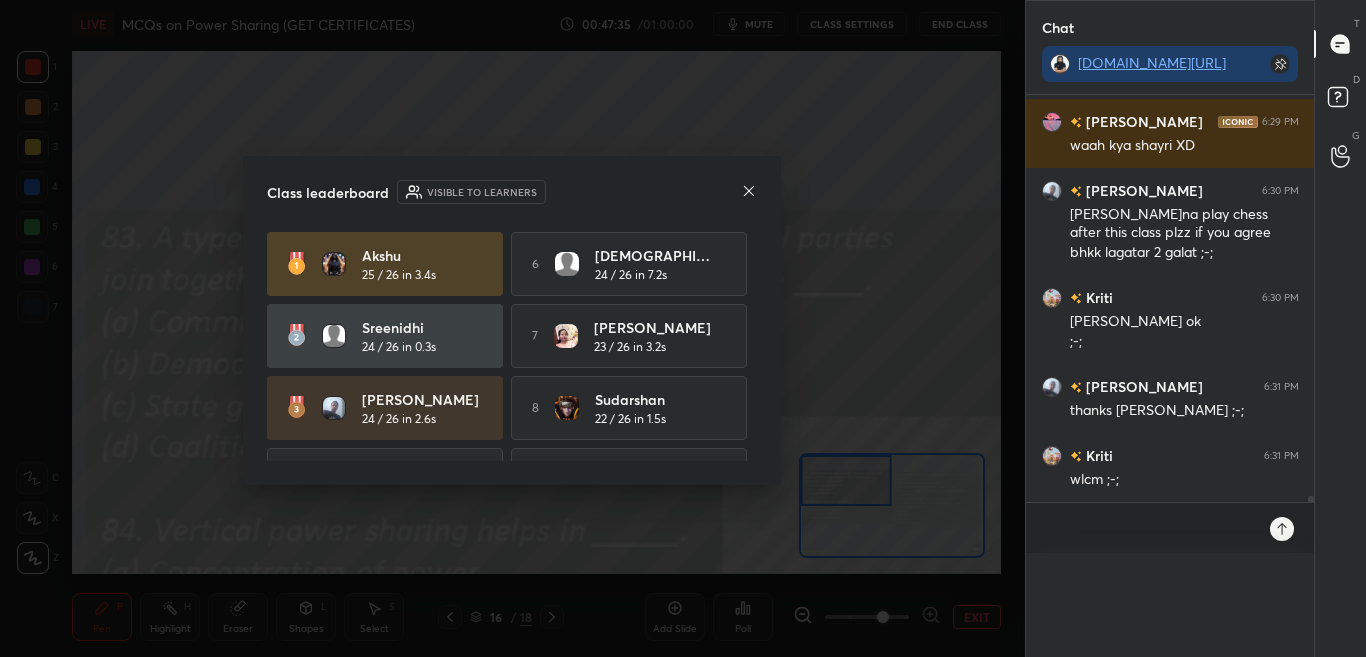 scroll, scrollTop: 0, scrollLeft: 0, axis: both 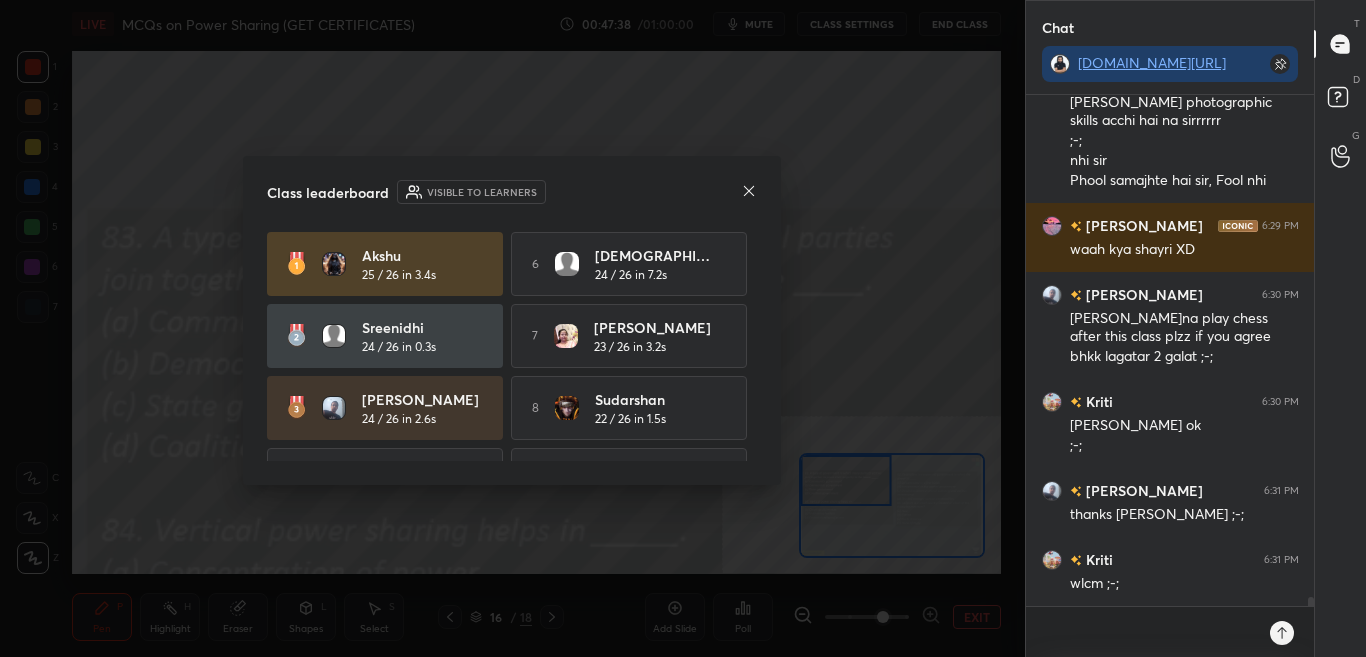 click 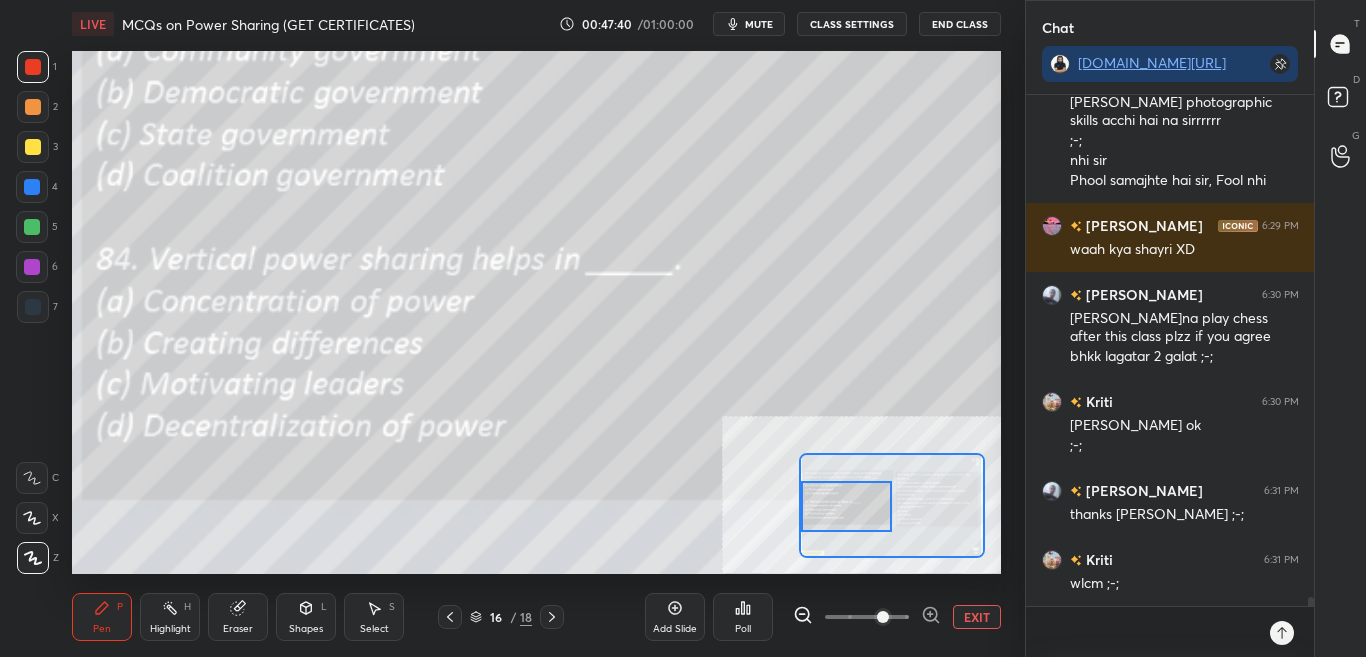 drag, startPoint x: 872, startPoint y: 496, endPoint x: 858, endPoint y: 525, distance: 32.202484 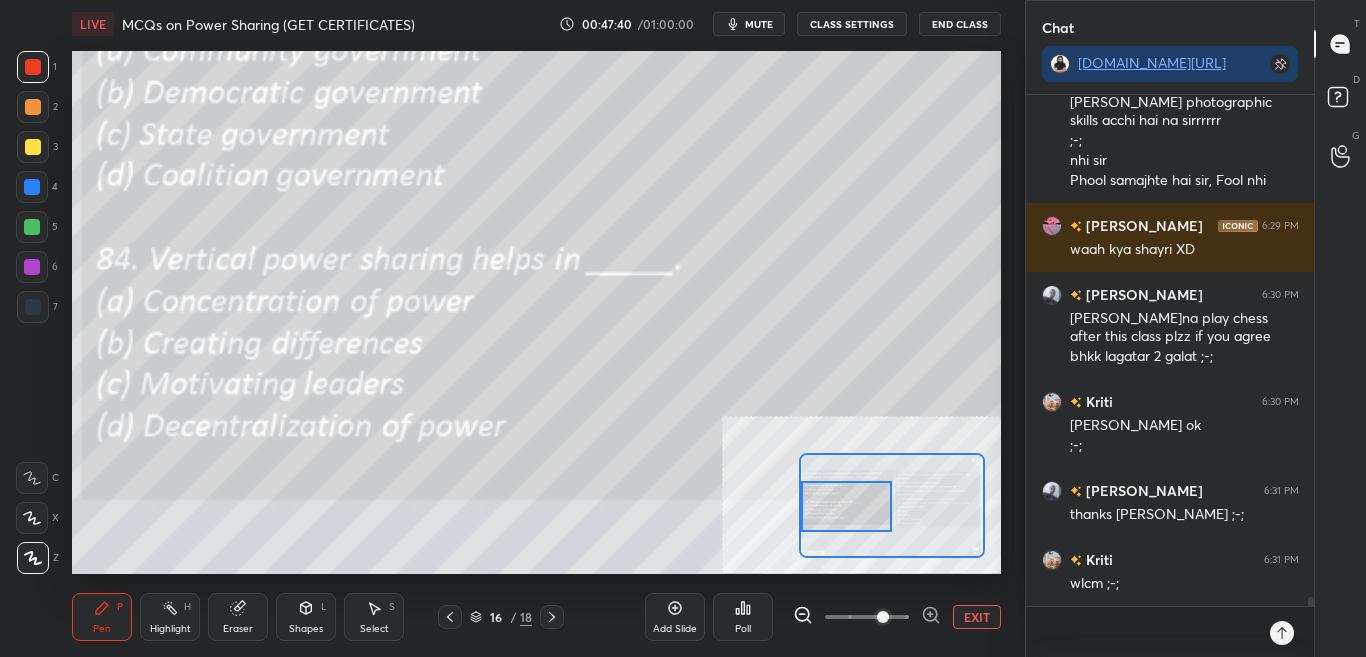 click at bounding box center (846, 506) 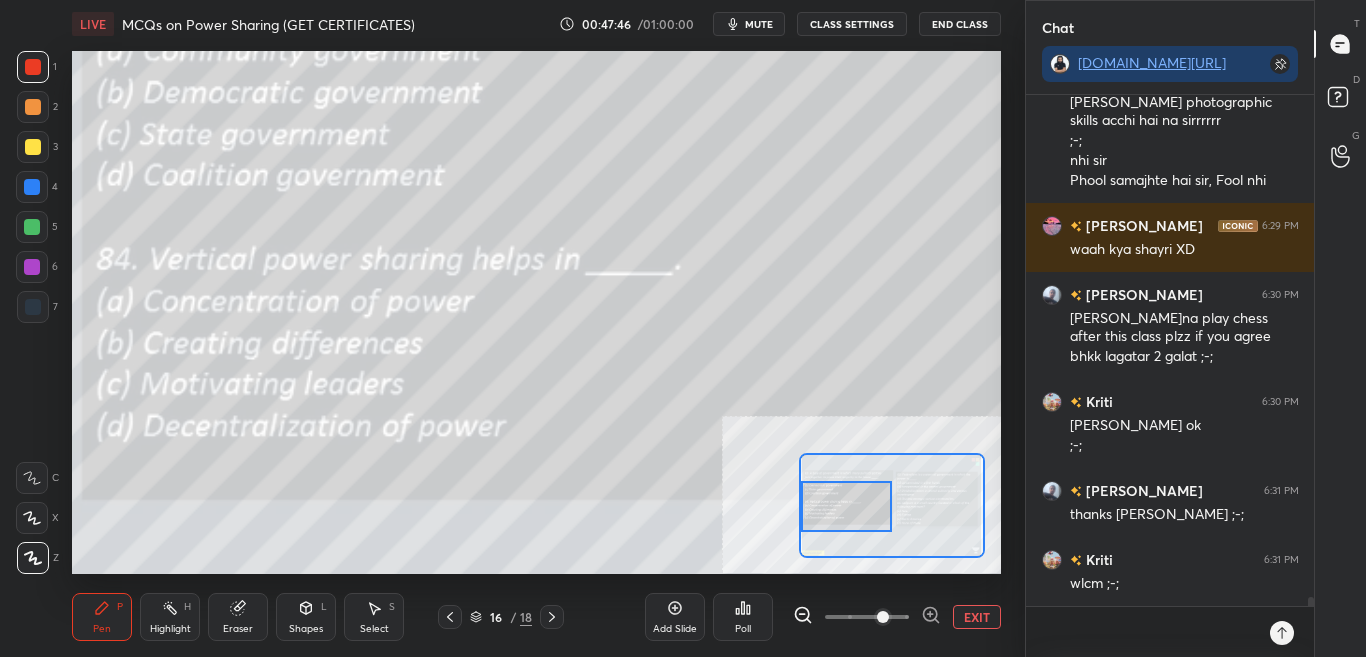 click on "Poll" at bounding box center (743, 629) 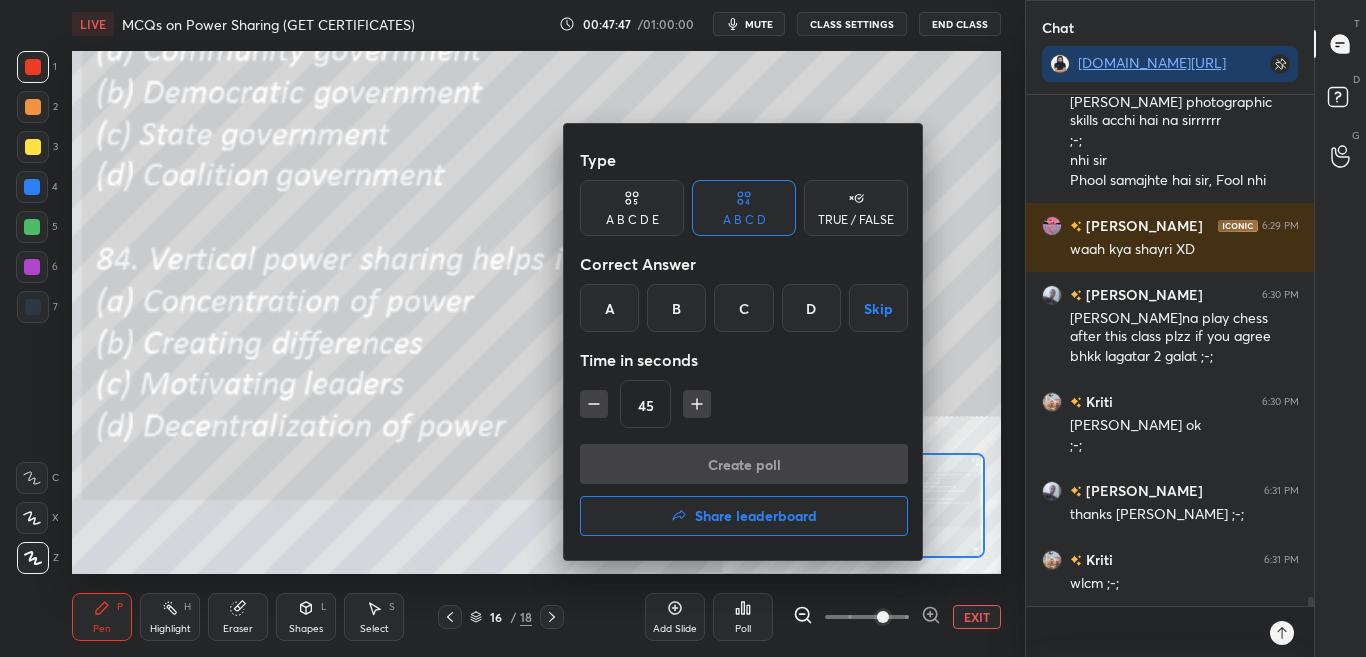 click on "D" at bounding box center (811, 308) 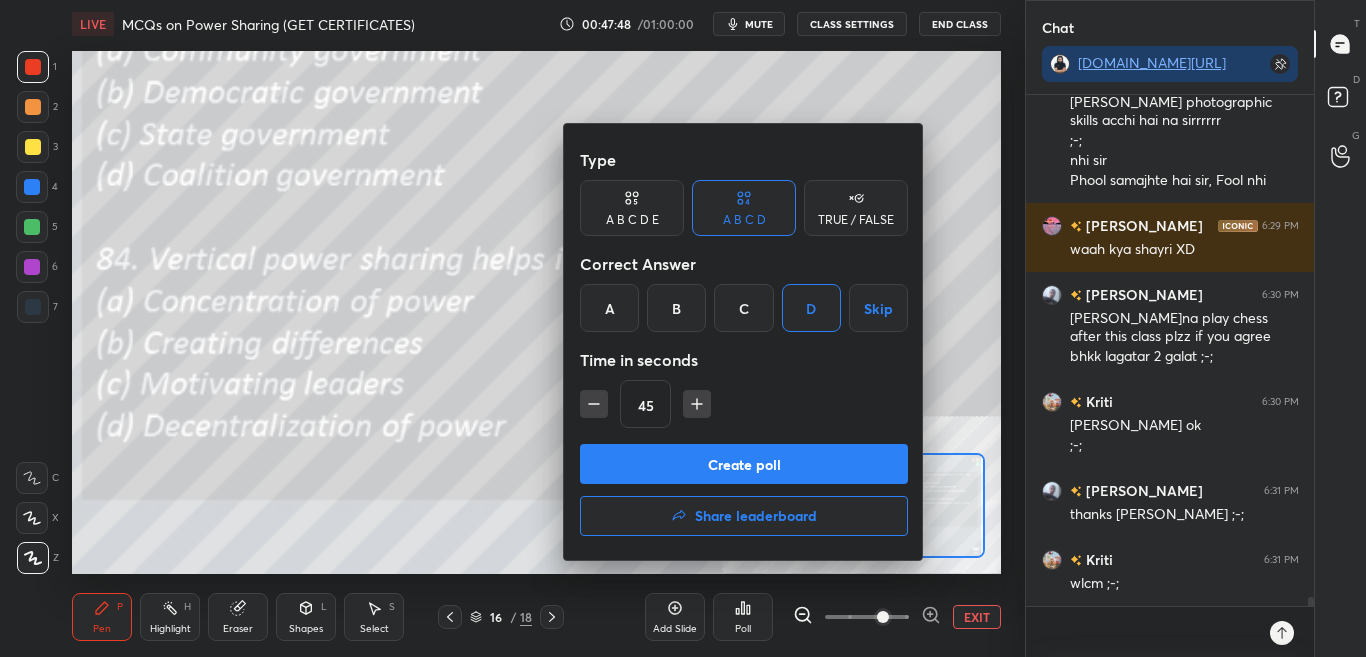 click on "Create poll" at bounding box center [744, 464] 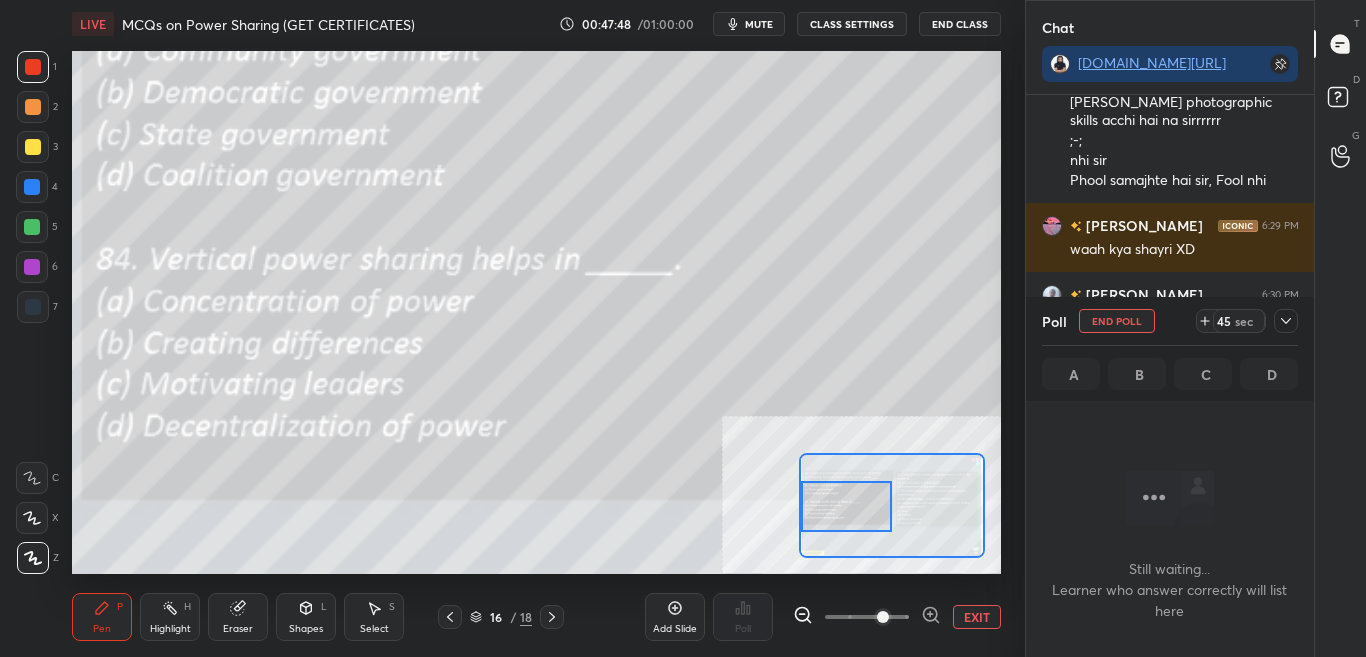 scroll, scrollTop: 262, scrollLeft: 282, axis: both 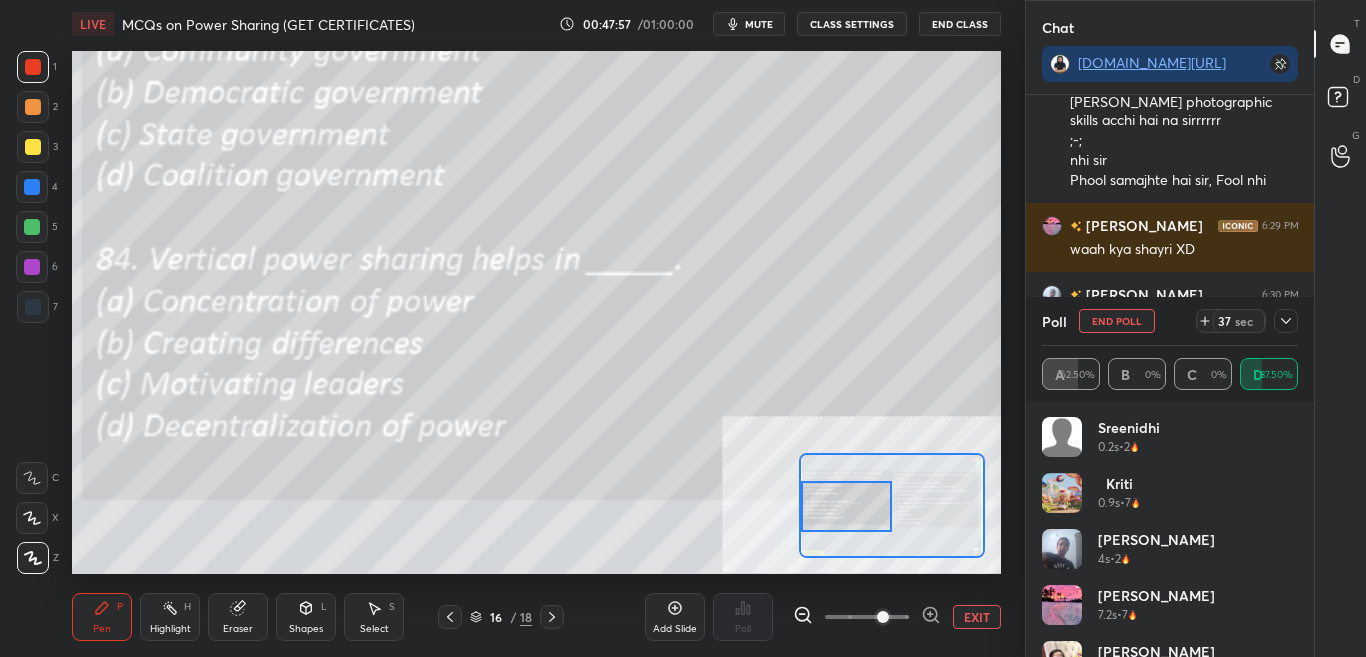 click 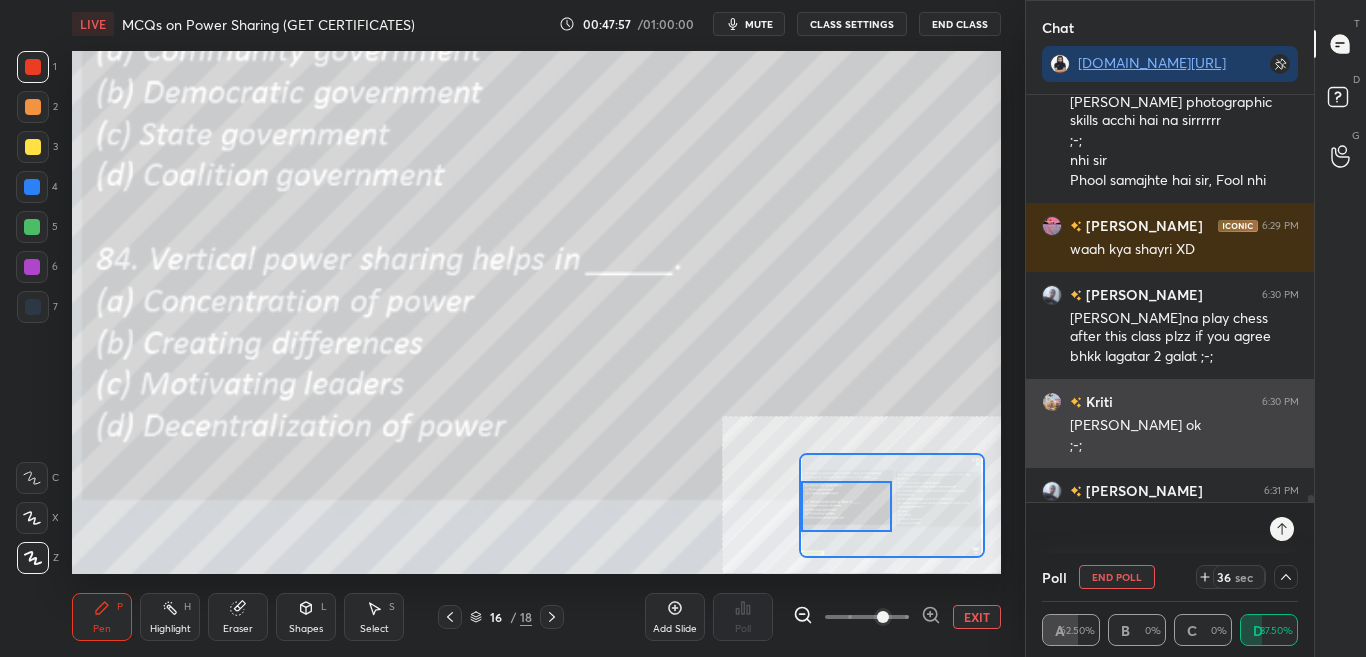 scroll, scrollTop: 0, scrollLeft: 0, axis: both 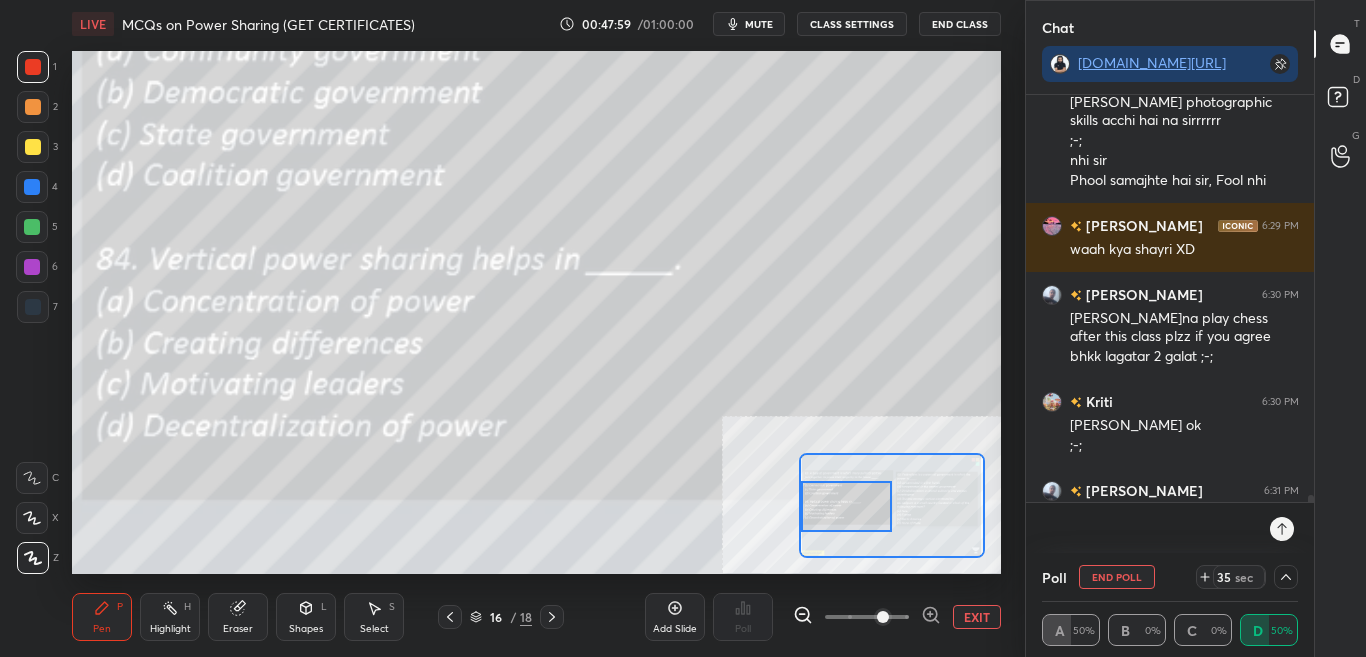 click on "mute" at bounding box center [759, 24] 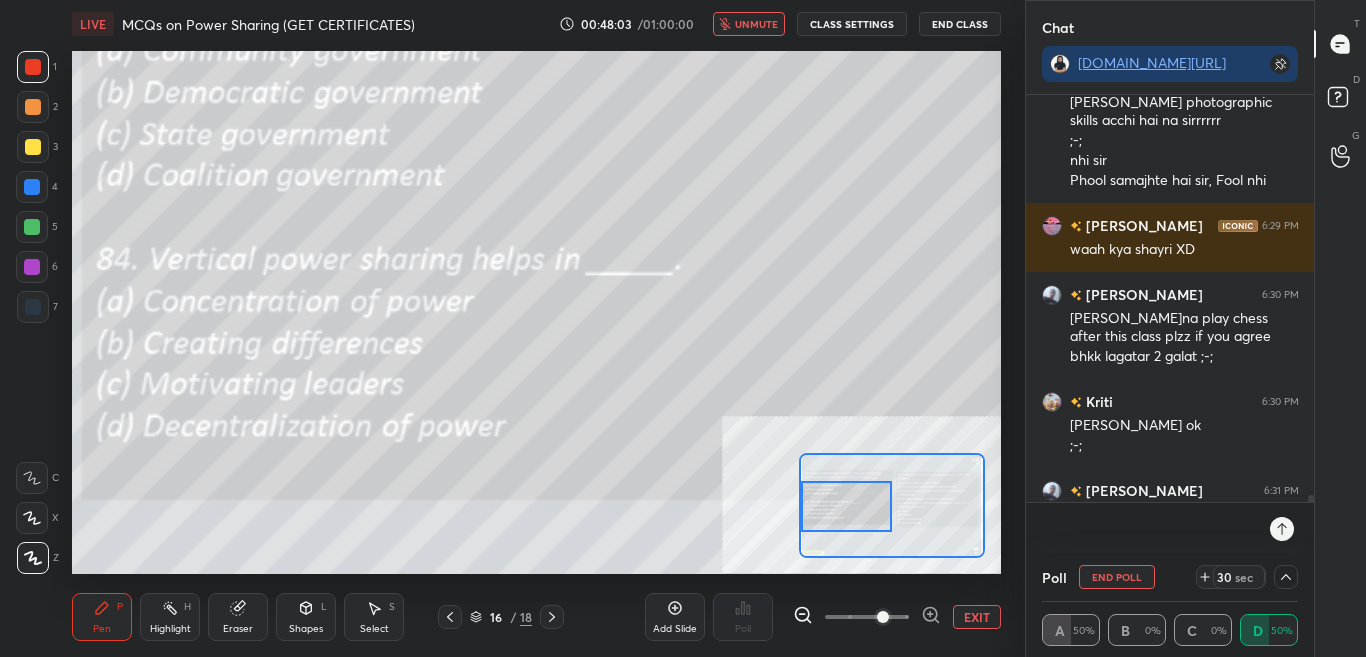 click on "unmute" at bounding box center [749, 24] 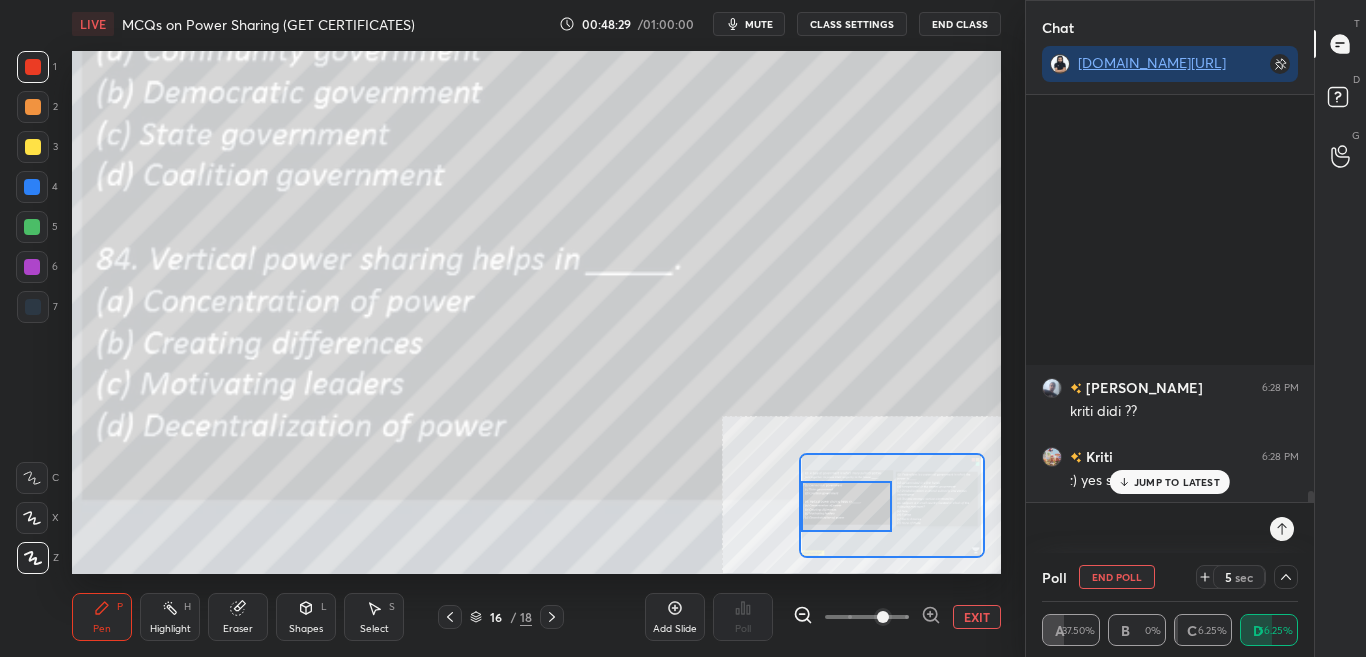 scroll, scrollTop: 29163, scrollLeft: 0, axis: vertical 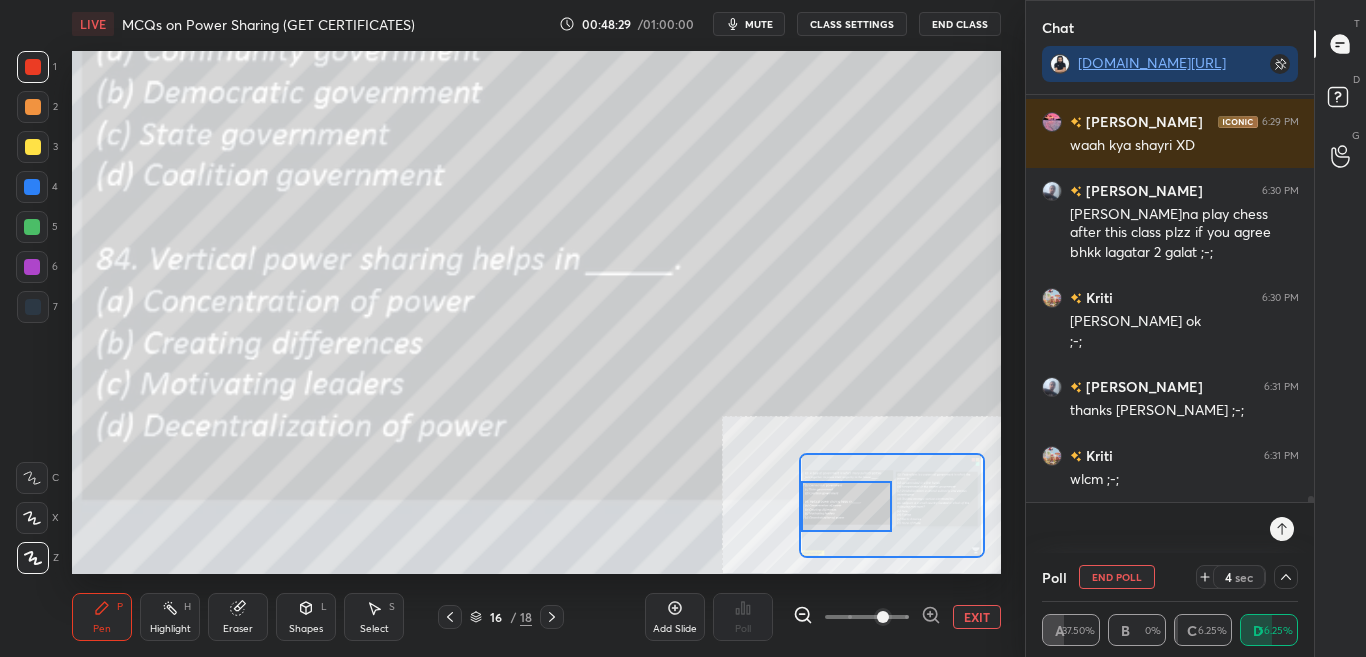 drag, startPoint x: 1312, startPoint y: 496, endPoint x: 1305, endPoint y: 520, distance: 25 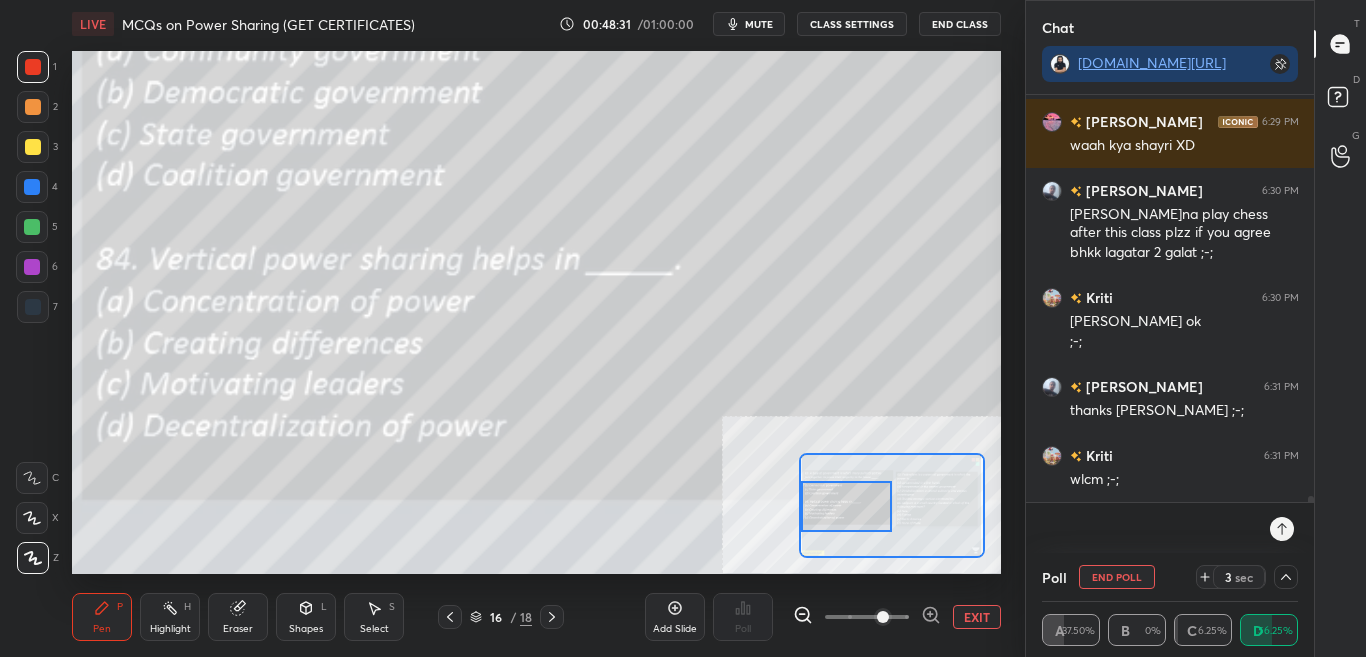 click 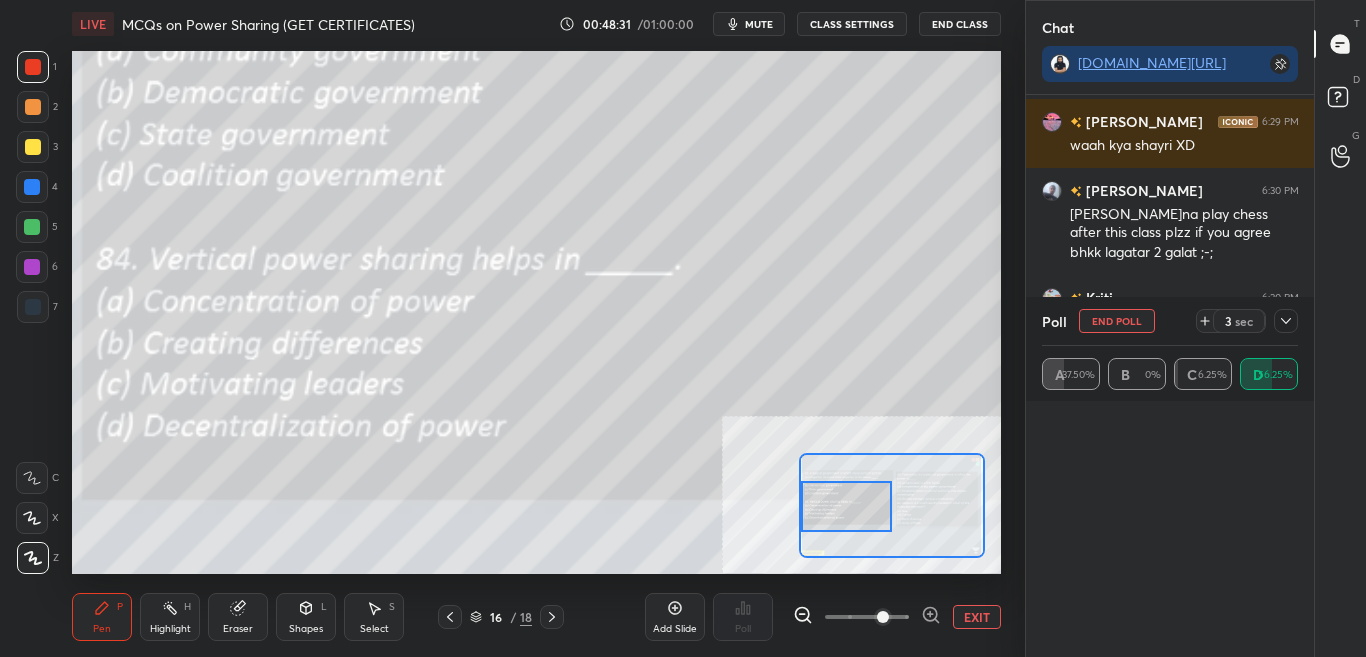 scroll, scrollTop: 7, scrollLeft: 7, axis: both 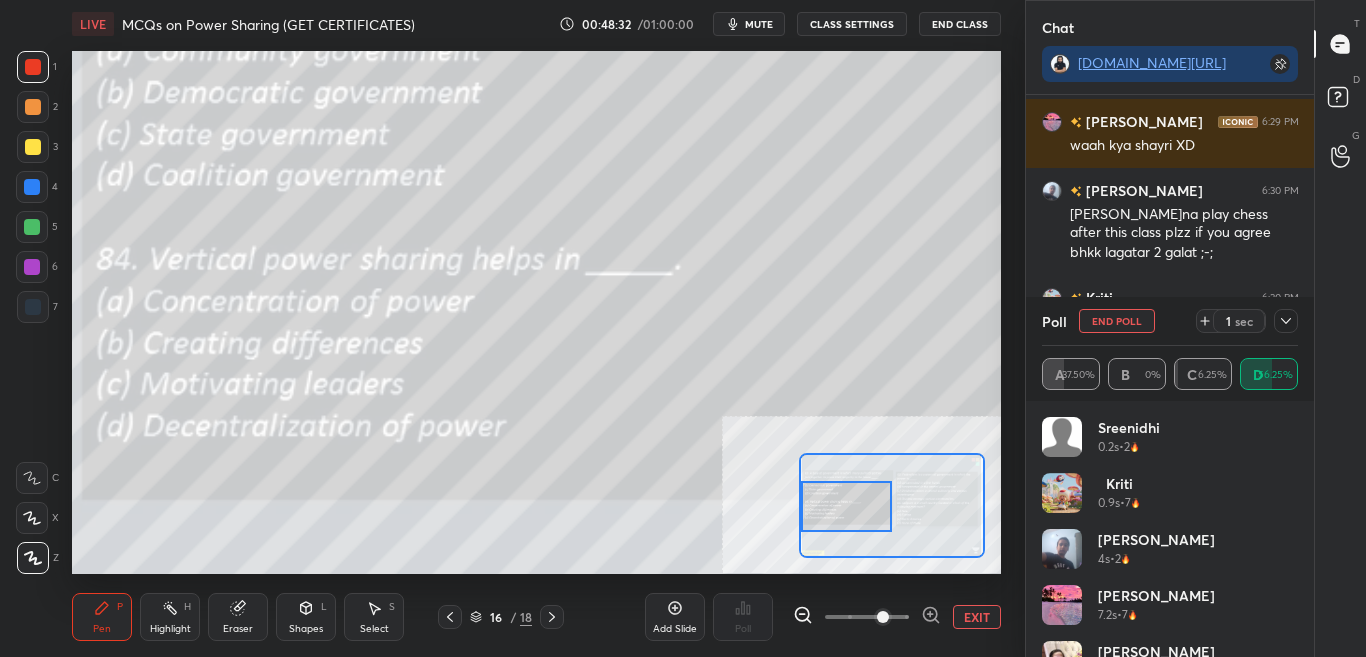 click at bounding box center (1286, 321) 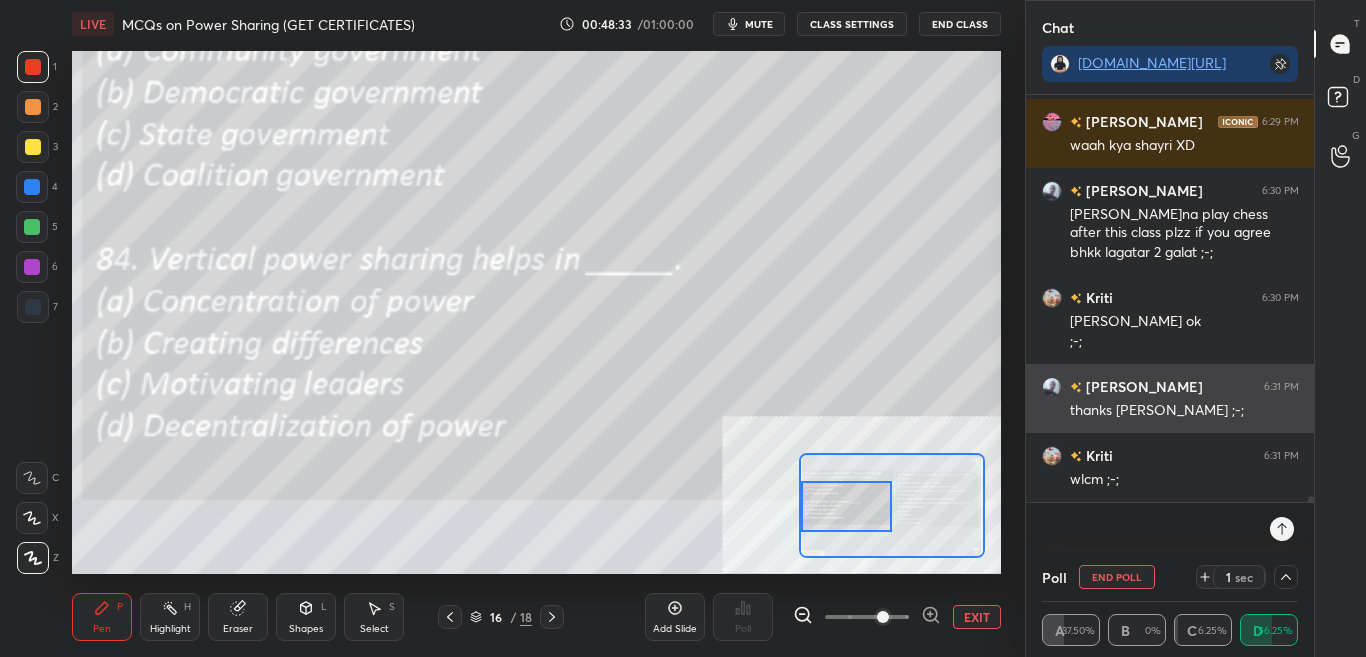 scroll, scrollTop: 0, scrollLeft: 0, axis: both 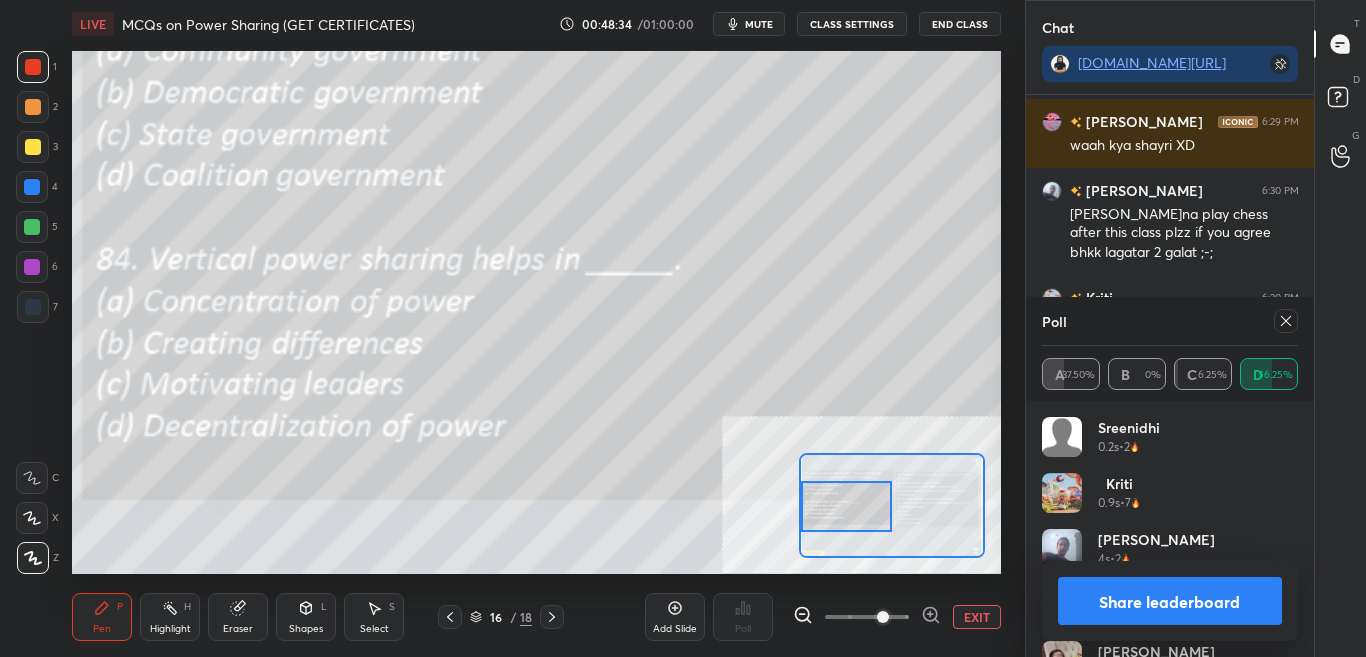 click on "Share leaderboard" at bounding box center [1170, 601] 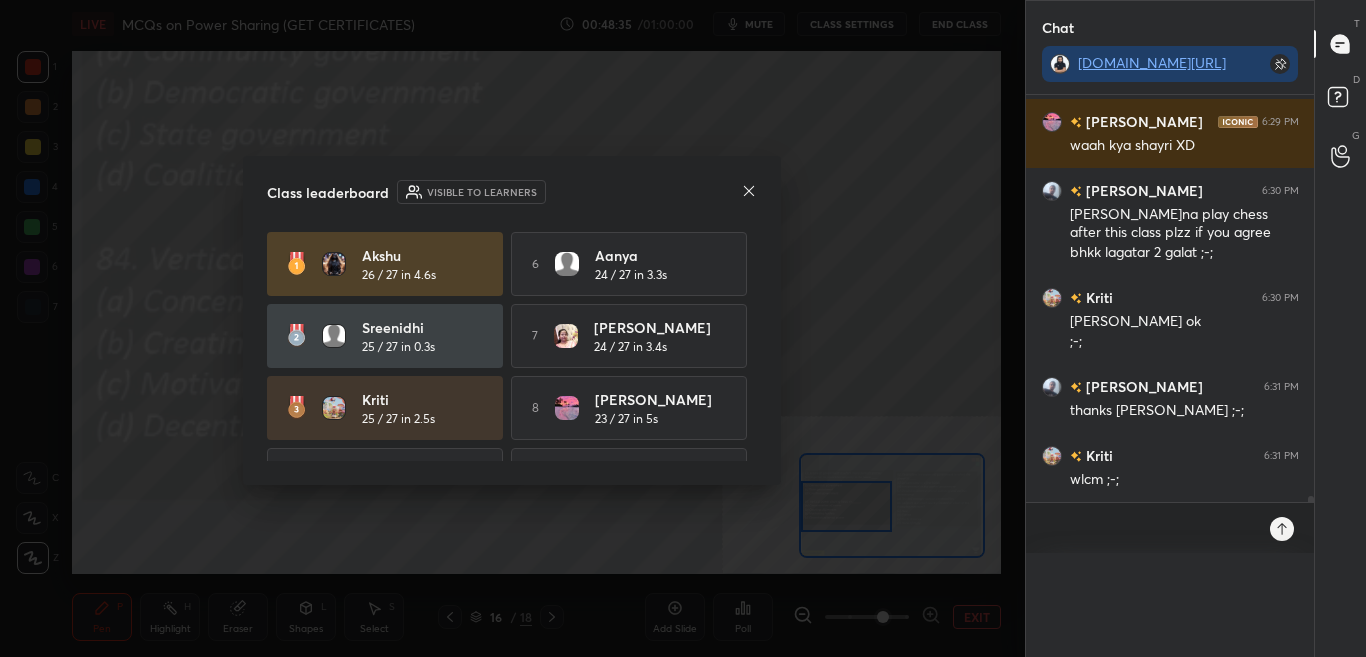 scroll, scrollTop: 0, scrollLeft: 0, axis: both 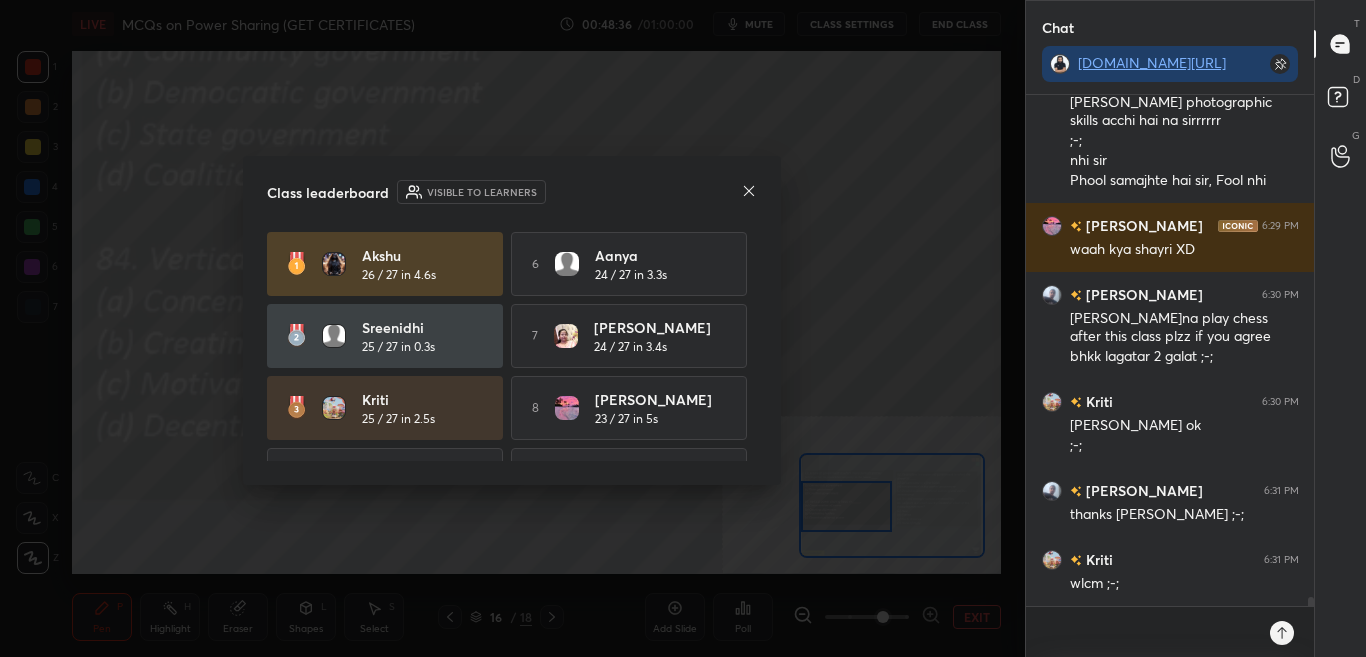 click at bounding box center (749, 192) 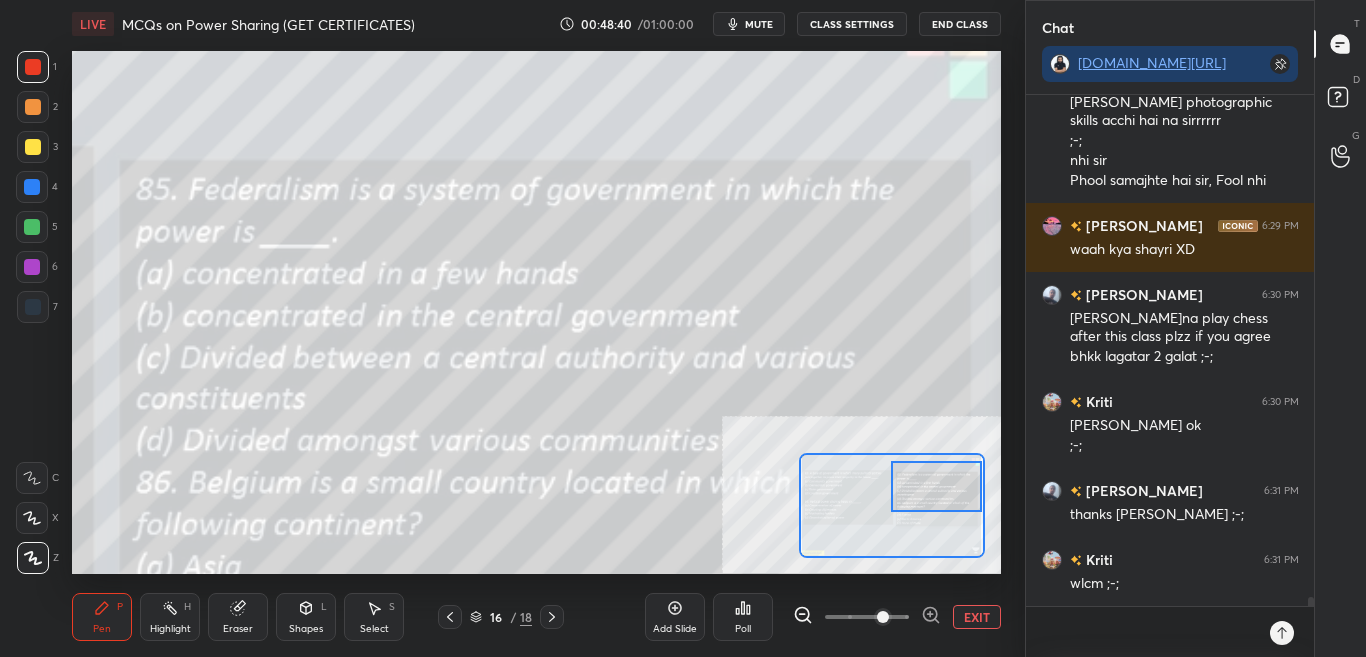 scroll, scrollTop: 29128, scrollLeft: 0, axis: vertical 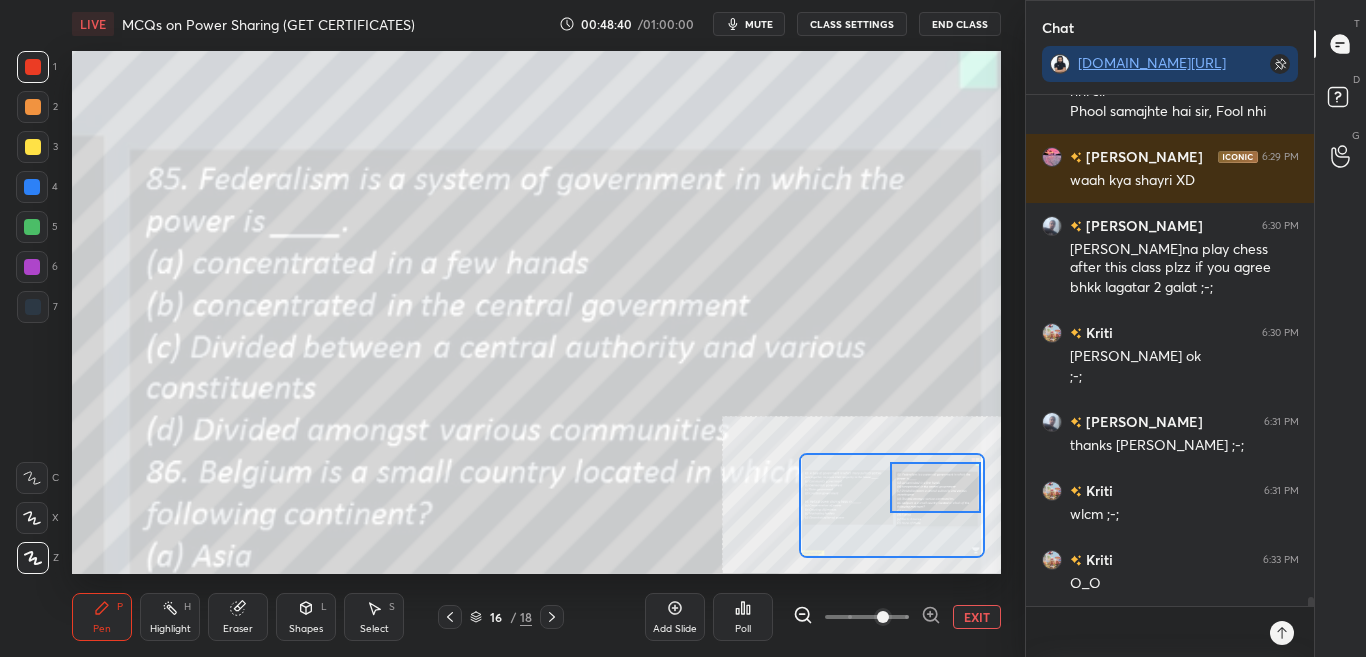 drag, startPoint x: 843, startPoint y: 515, endPoint x: 932, endPoint y: 497, distance: 90.80198 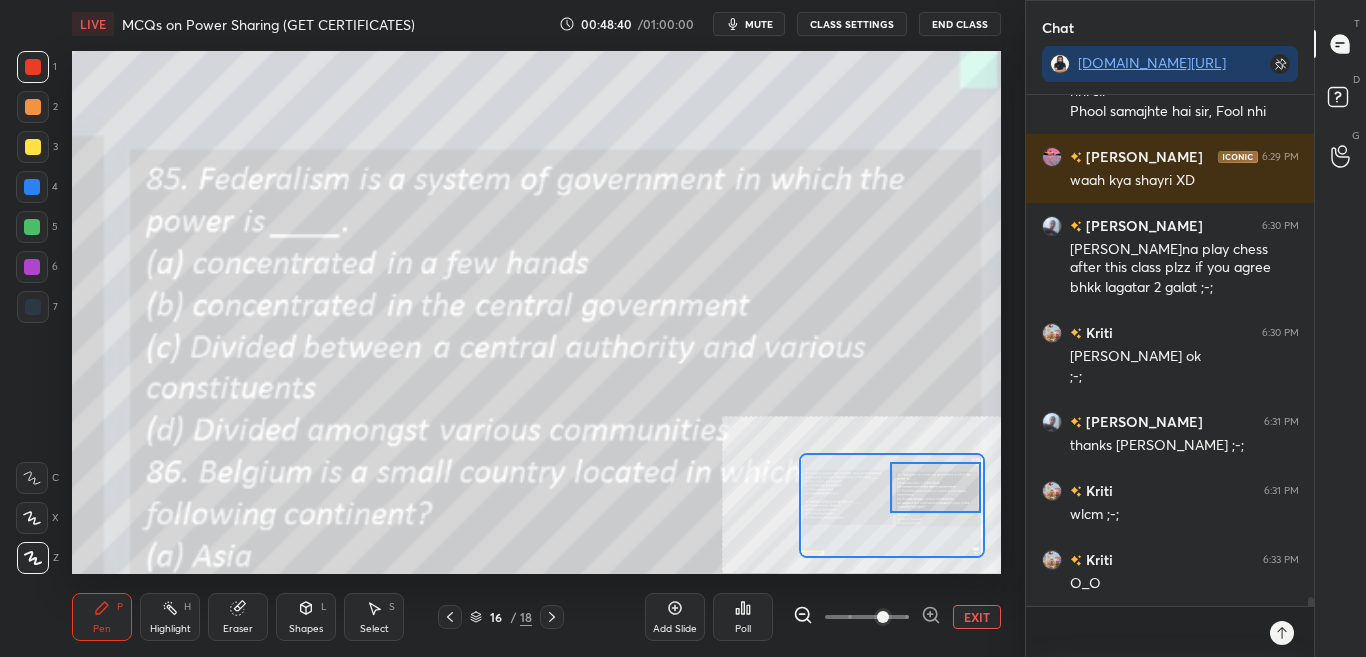 click at bounding box center [935, 487] 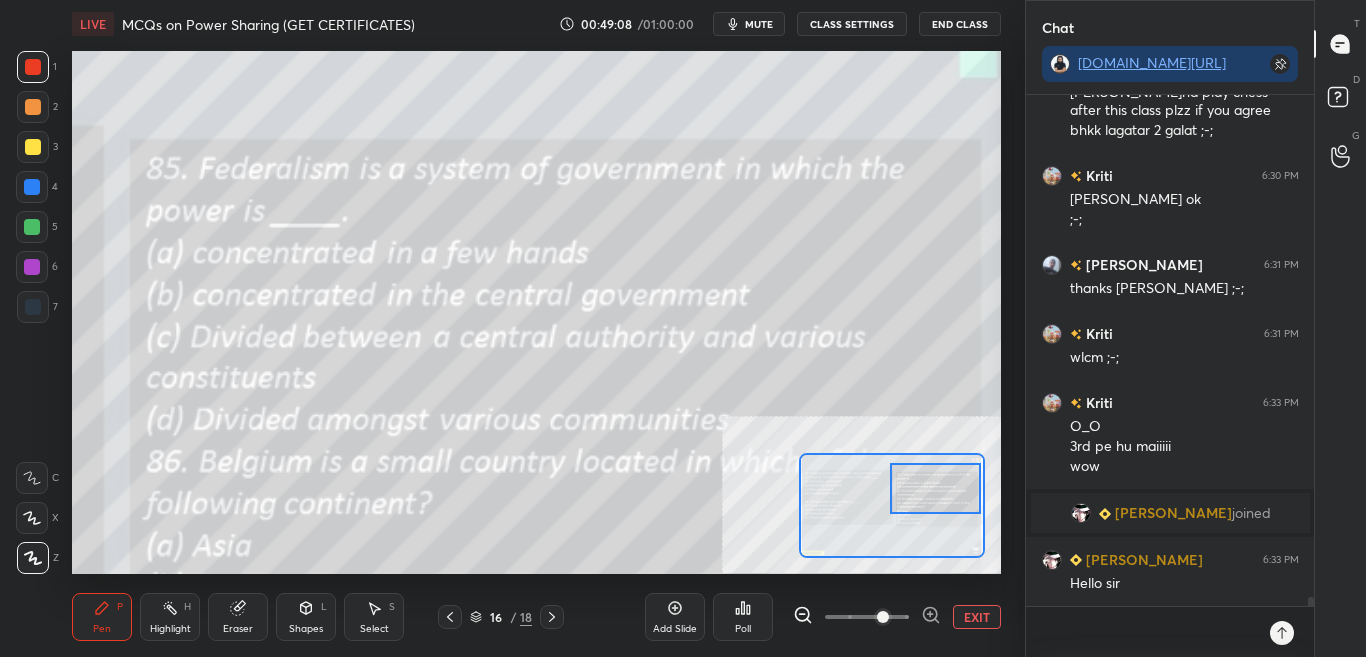 scroll, scrollTop: 28862, scrollLeft: 0, axis: vertical 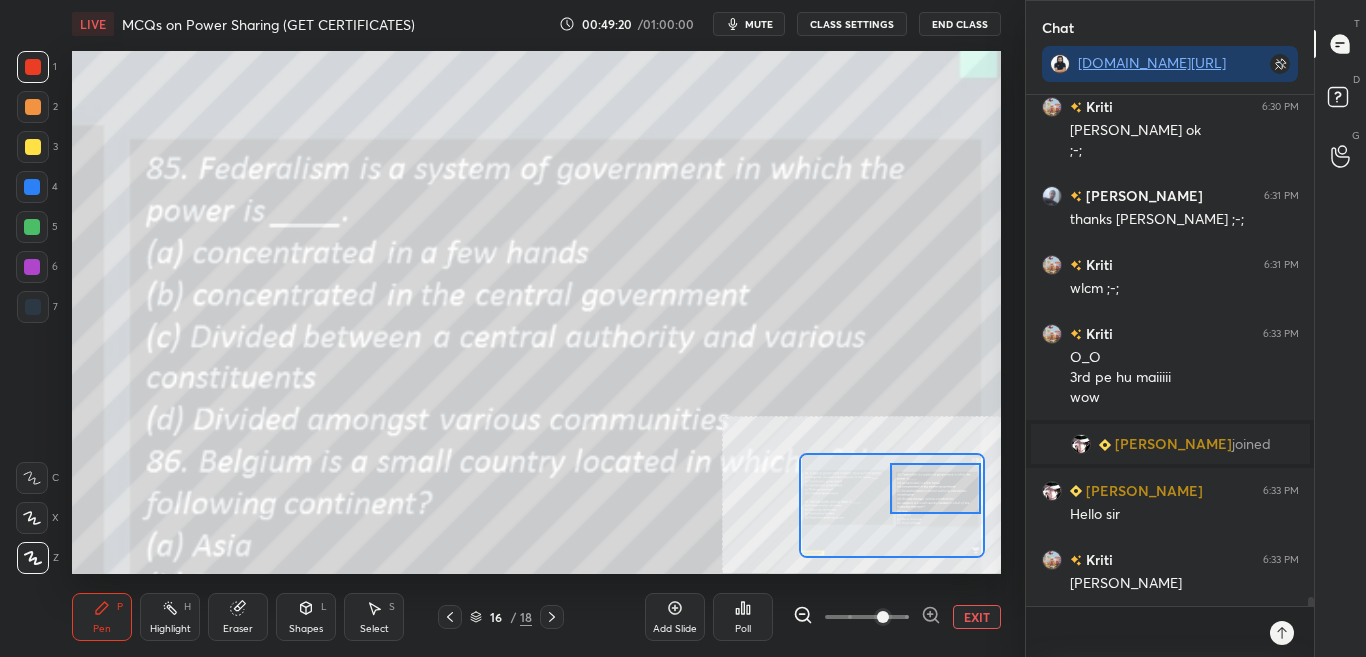 click on "Poll" at bounding box center [743, 617] 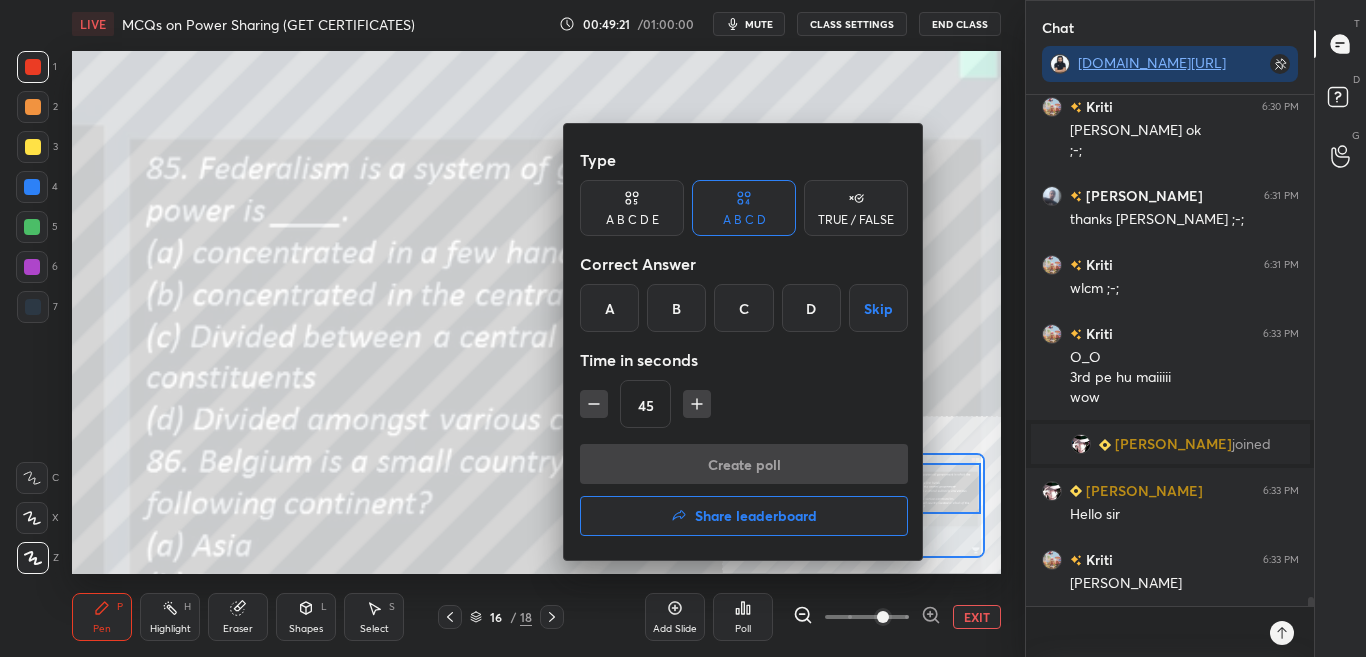 click on "C" at bounding box center (743, 308) 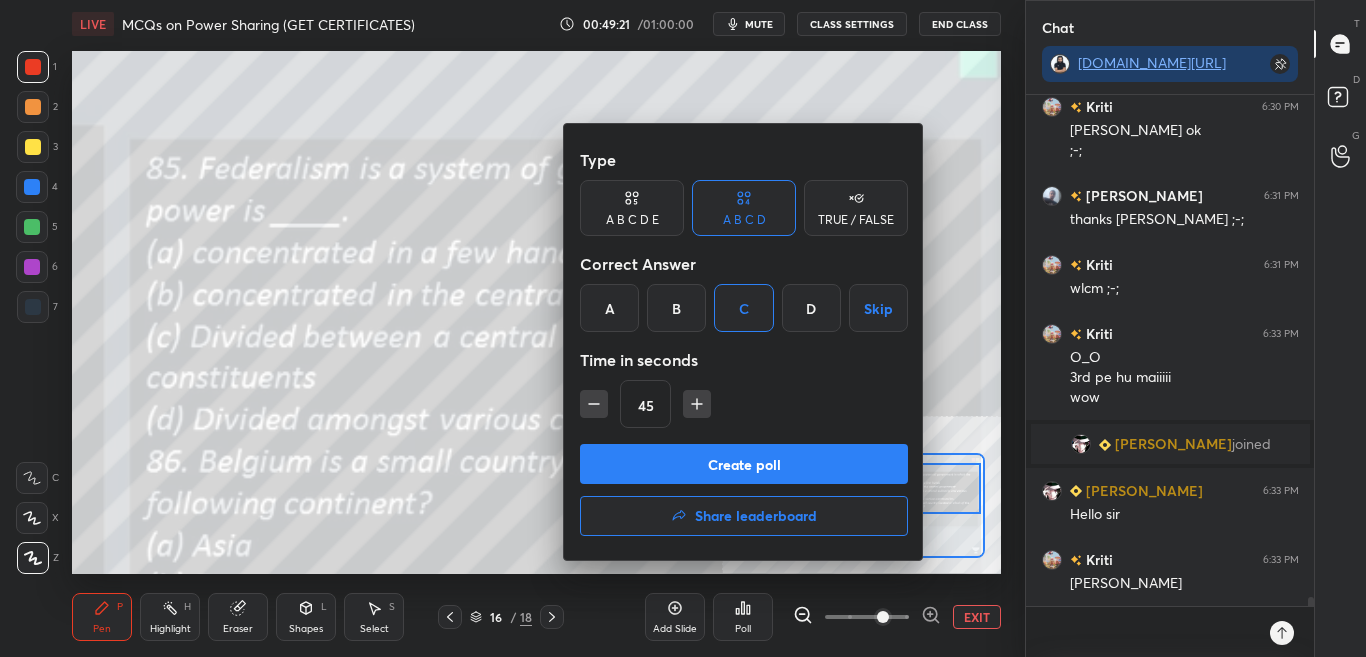 click on "Create poll" at bounding box center [744, 464] 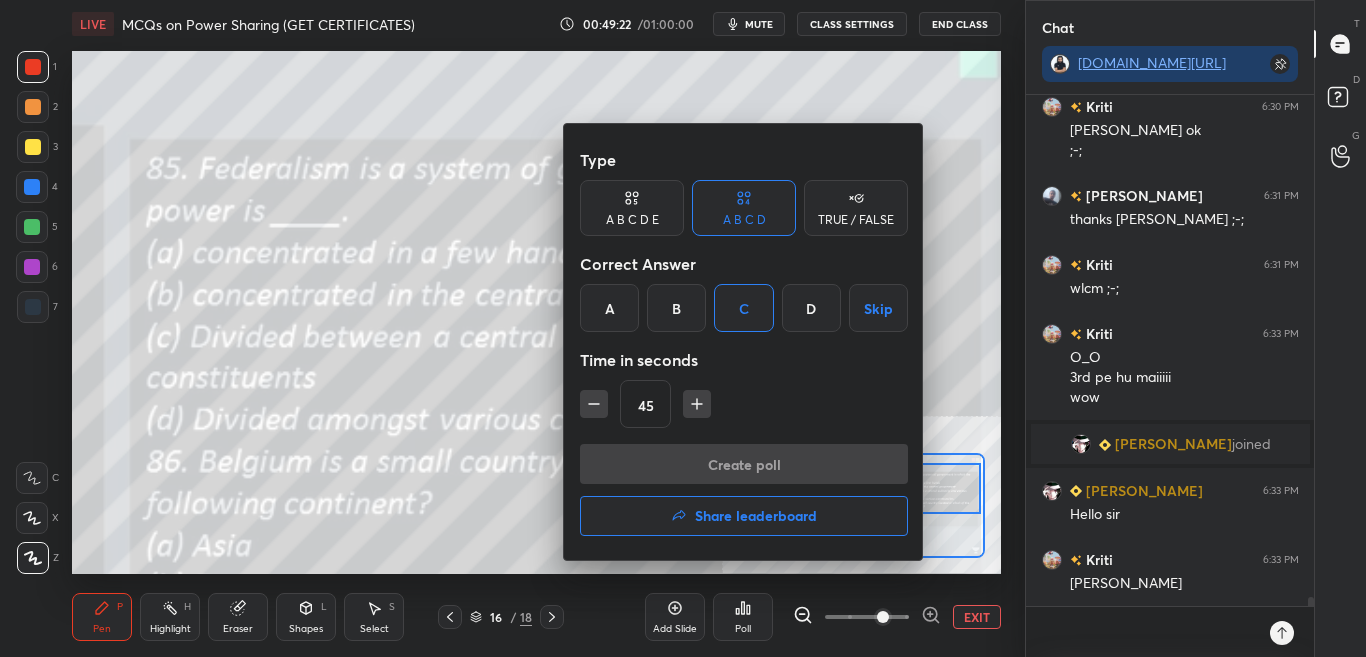 scroll, scrollTop: 299, scrollLeft: 282, axis: both 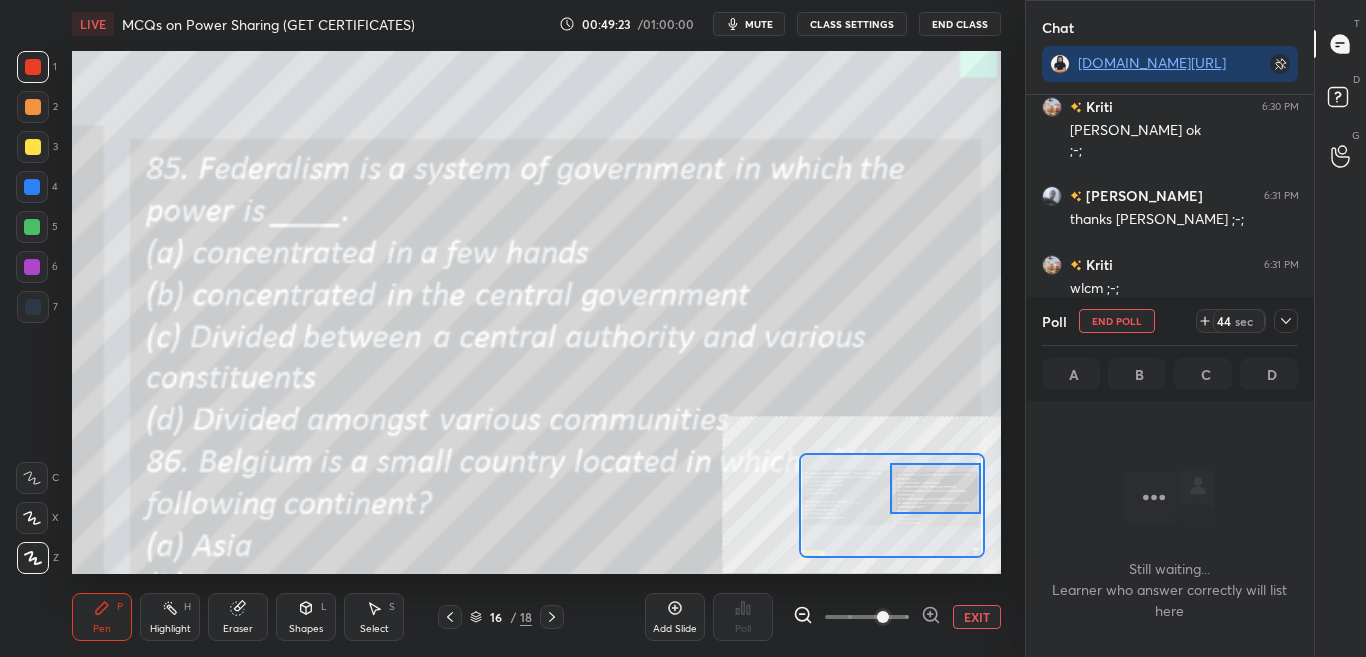 click 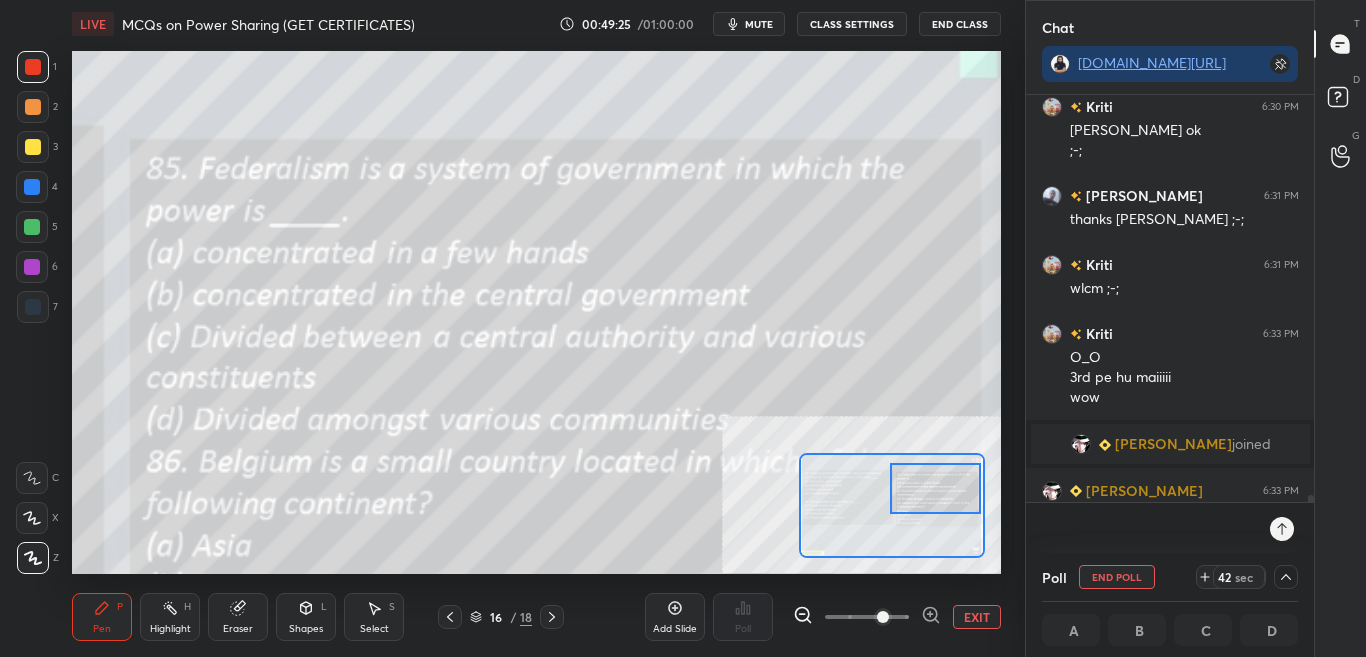drag, startPoint x: 1308, startPoint y: 494, endPoint x: 1309, endPoint y: 505, distance: 11.045361 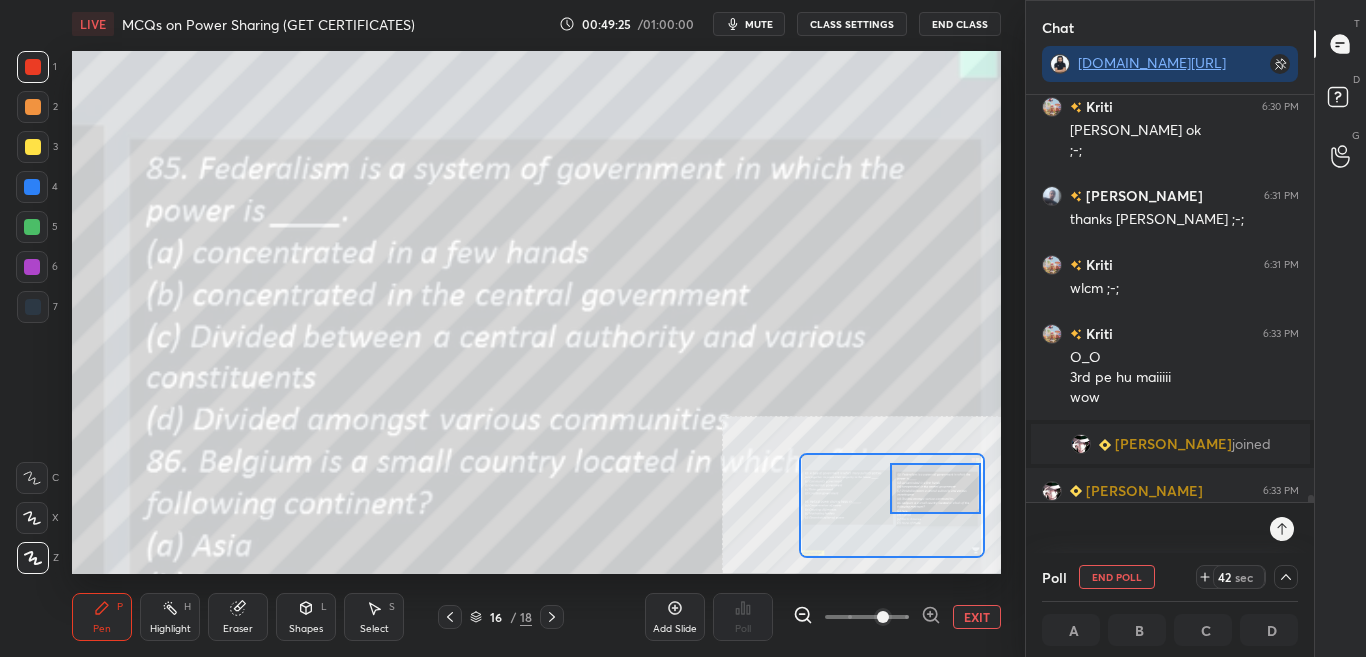 click on "Rajvir 6:30 PM kriti didi wanna play chess after this class plzz if you agree bhkk lagatar 2 galat ;-; Kriti 6:30 PM Rajvir ok ;-; Rajvir 6:31 PM thanks kriti didi ;-; Kriti 6:31 PM wlcm ;-; Kriti 6:33 PM O_O 3rd pe hu maiiiii wow Divyam  joined Divyam 6:33 PM Hello sir Kriti 6:33 PM sirr polllllllll JUMP TO LATEST Enable hand raising Enable raise hand to speak to learners. Once enabled, chat will be turned off temporarily. Enable
x" at bounding box center [1170, 324] 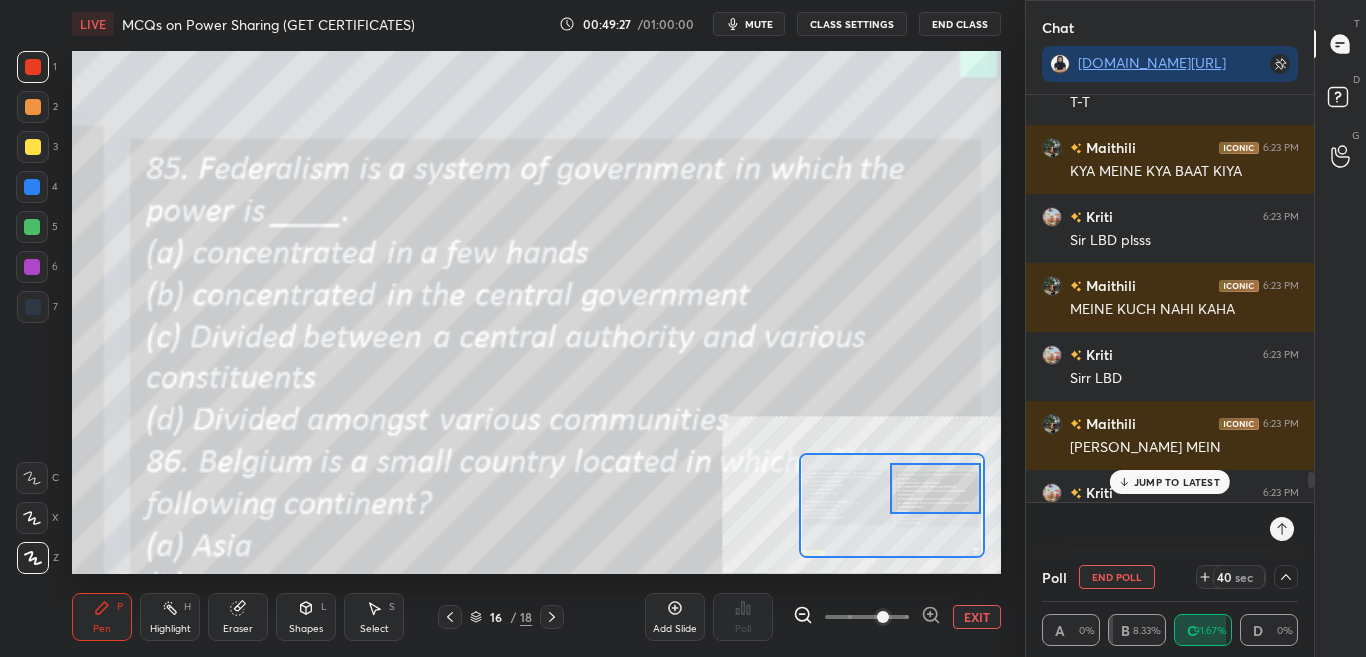 click on "JUMP TO LATEST" at bounding box center (1177, 482) 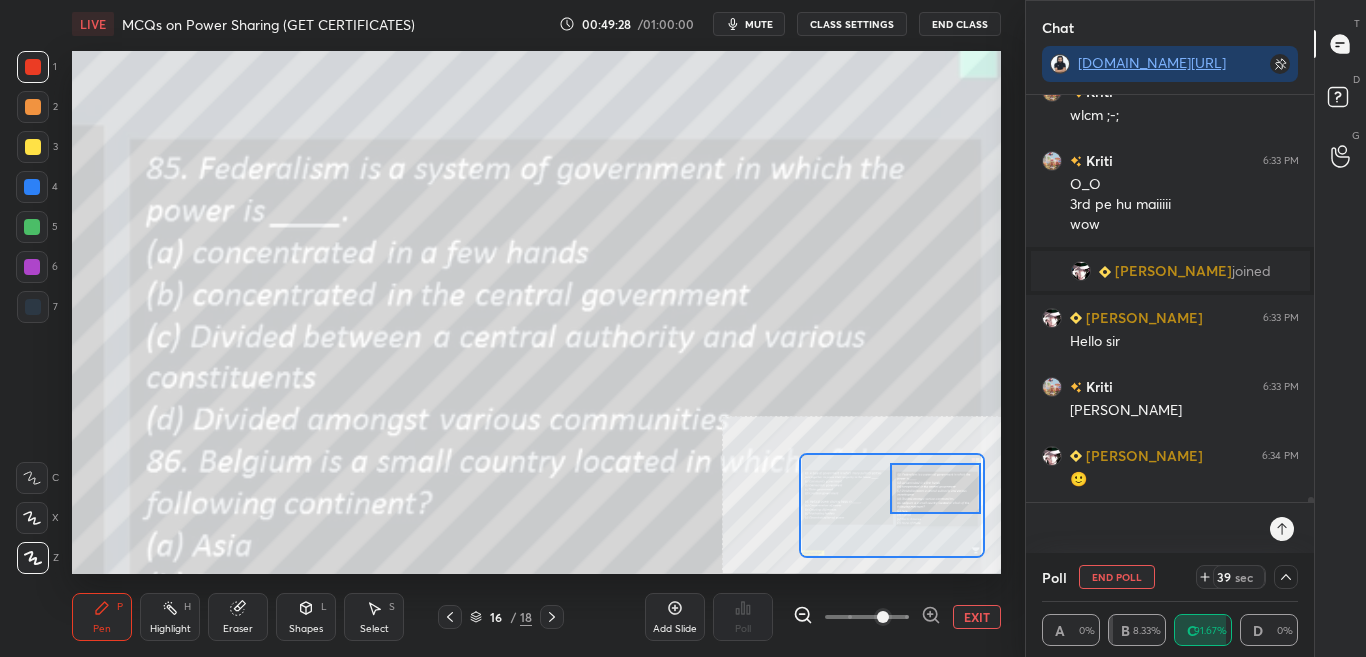 click at bounding box center (1150, 528) 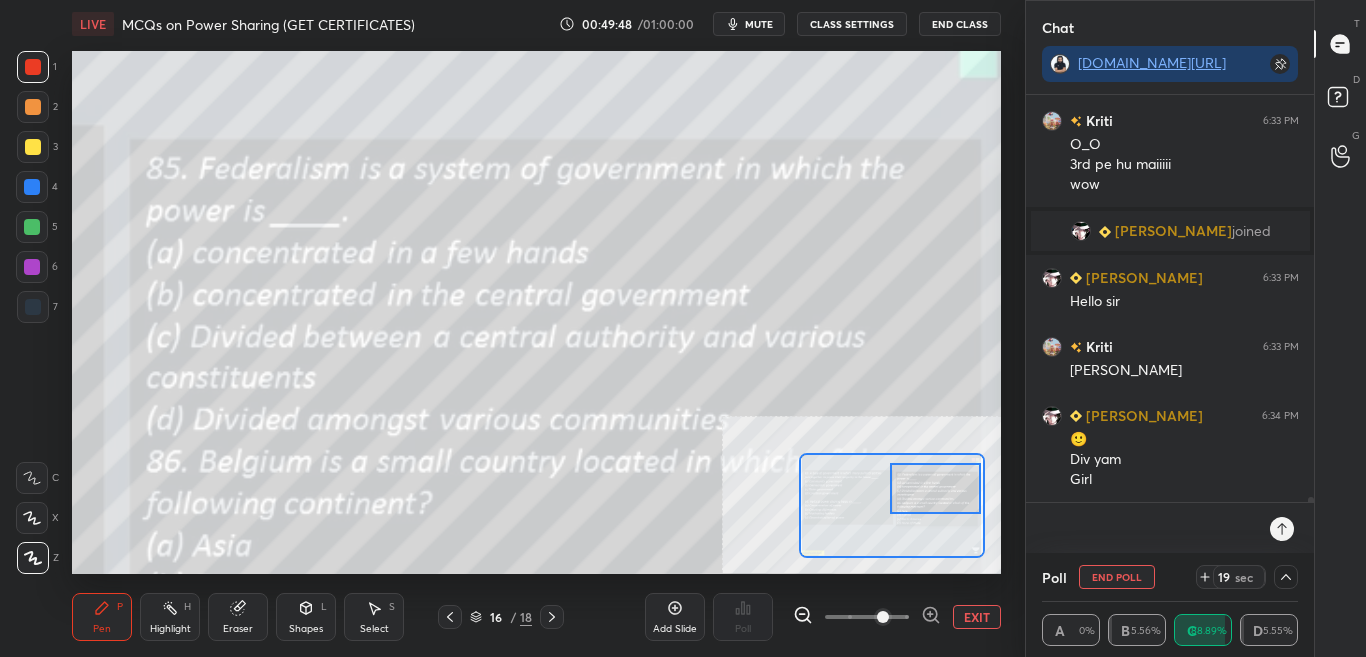 scroll, scrollTop: 31613, scrollLeft: 0, axis: vertical 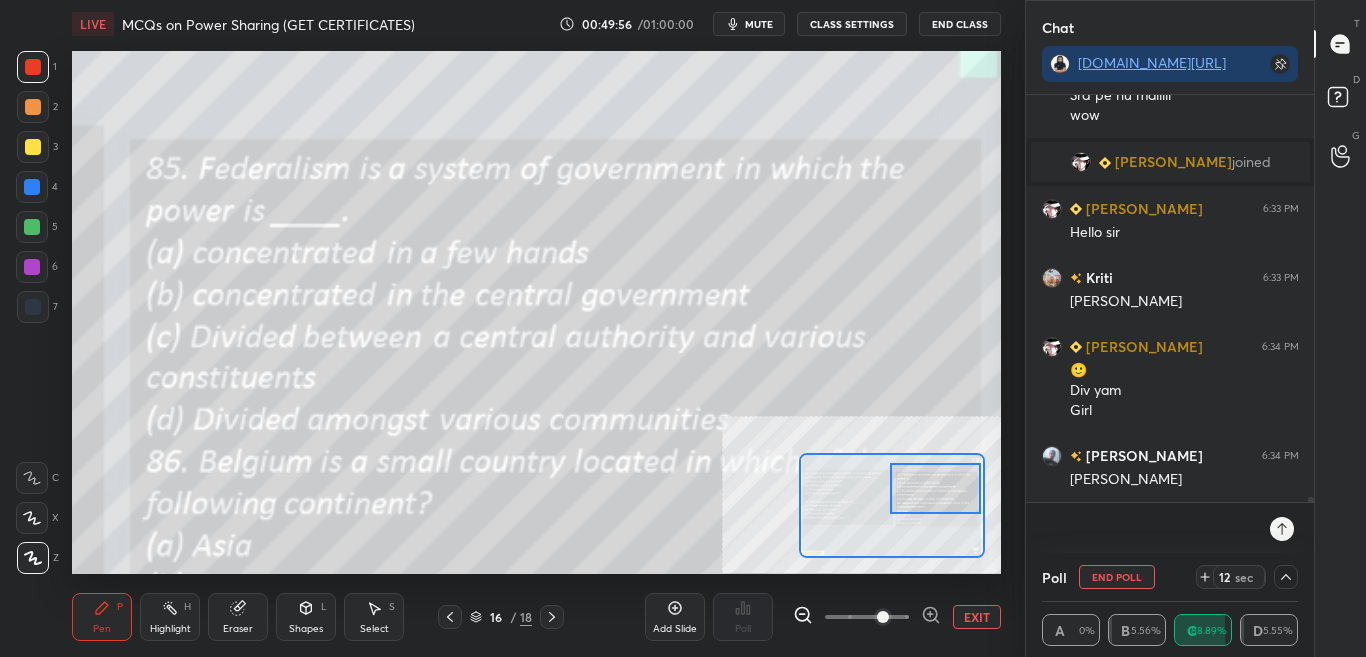 drag, startPoint x: 1310, startPoint y: 499, endPoint x: 1307, endPoint y: 510, distance: 11.401754 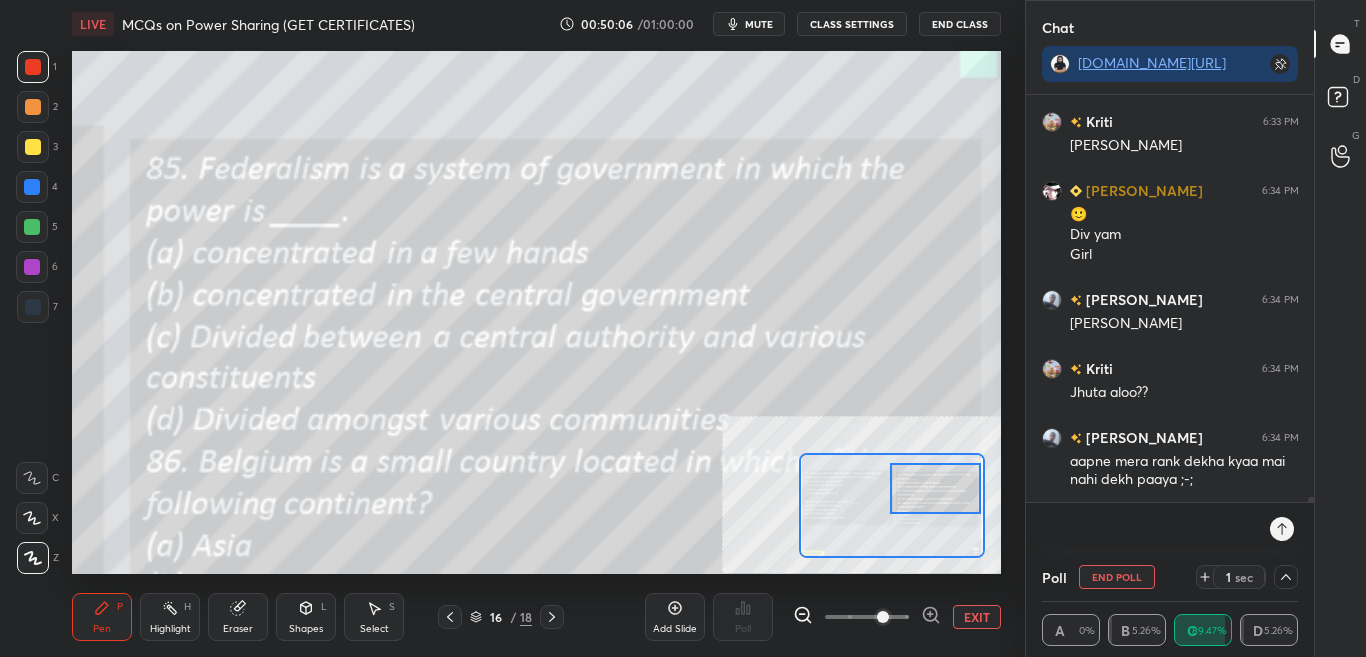 scroll, scrollTop: 31838, scrollLeft: 0, axis: vertical 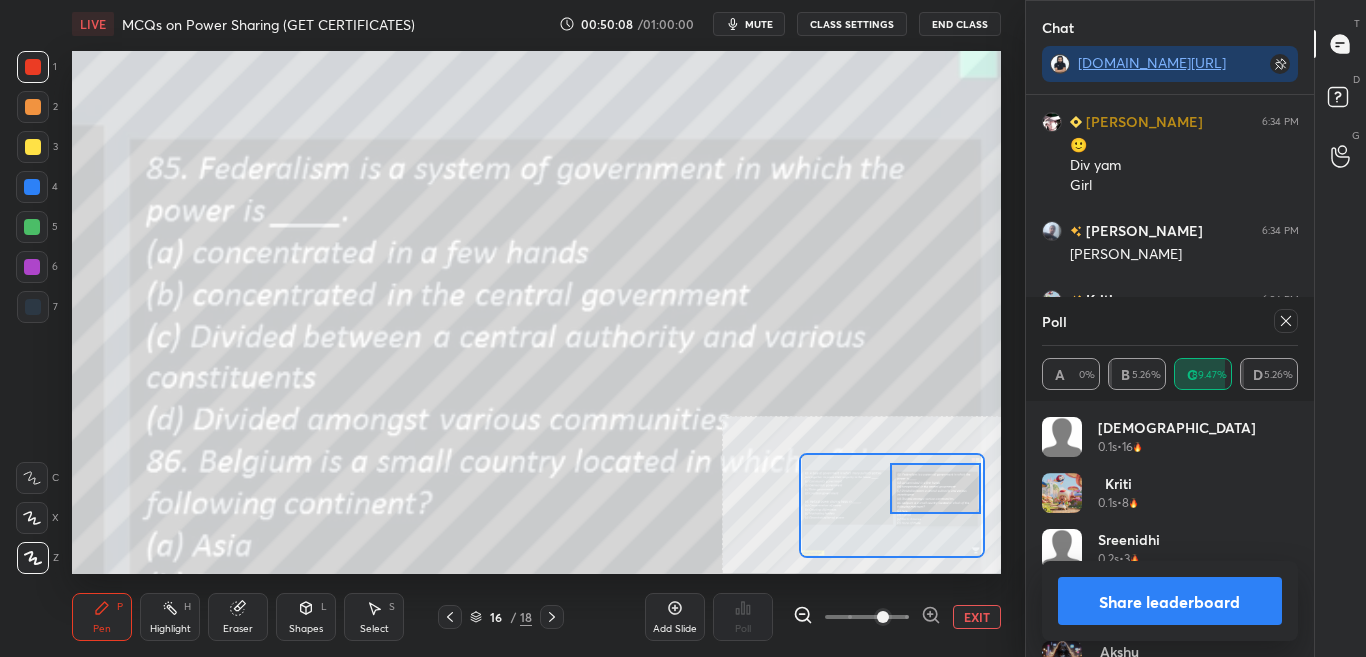 click on "Share leaderboard" at bounding box center [1170, 601] 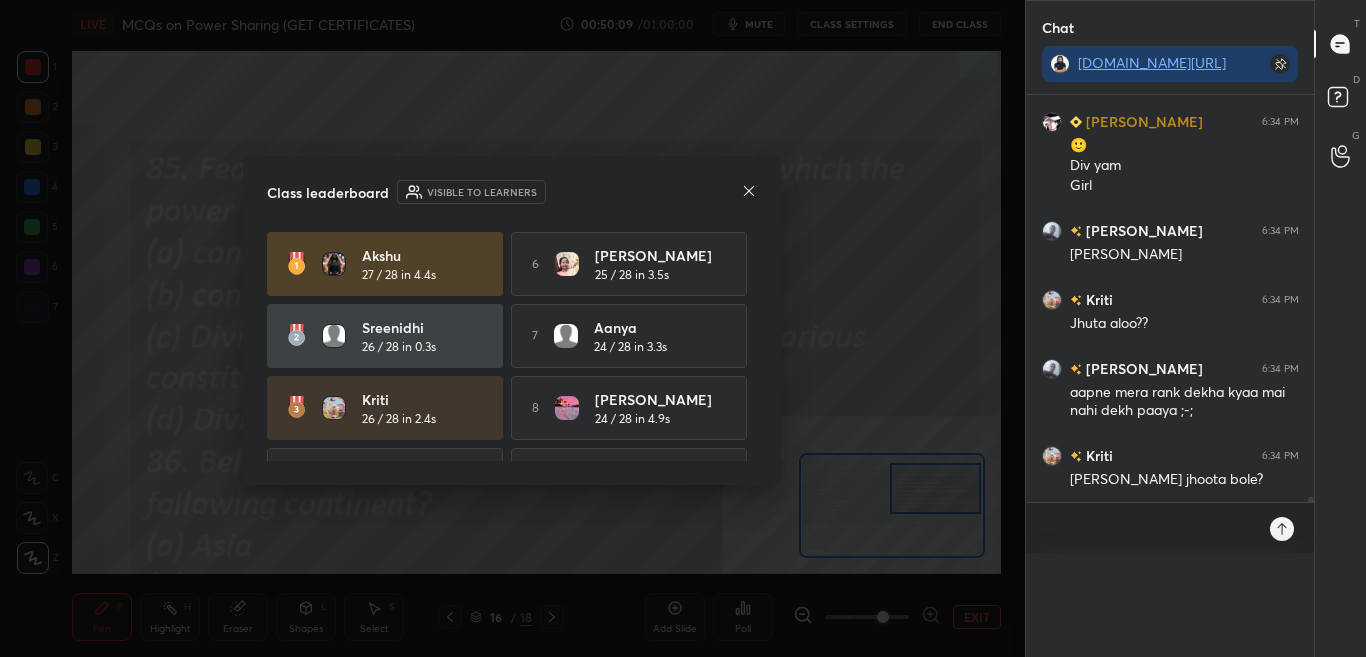 scroll, scrollTop: 0, scrollLeft: 0, axis: both 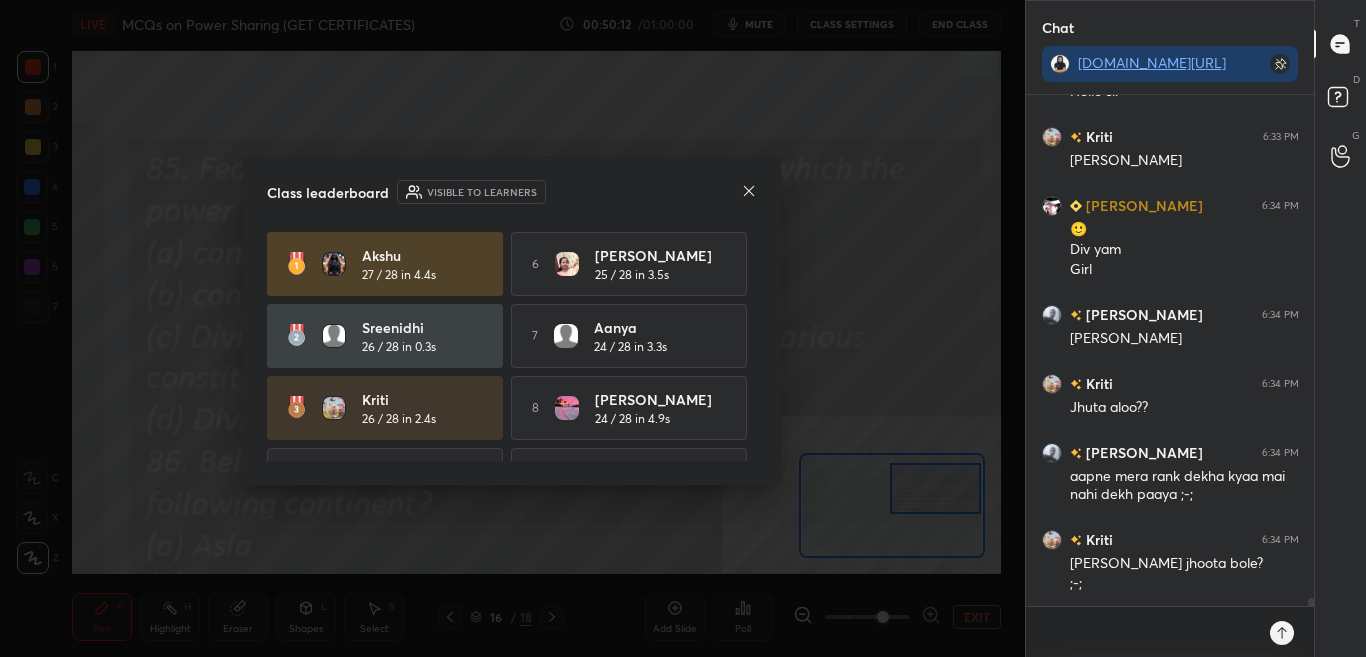 click 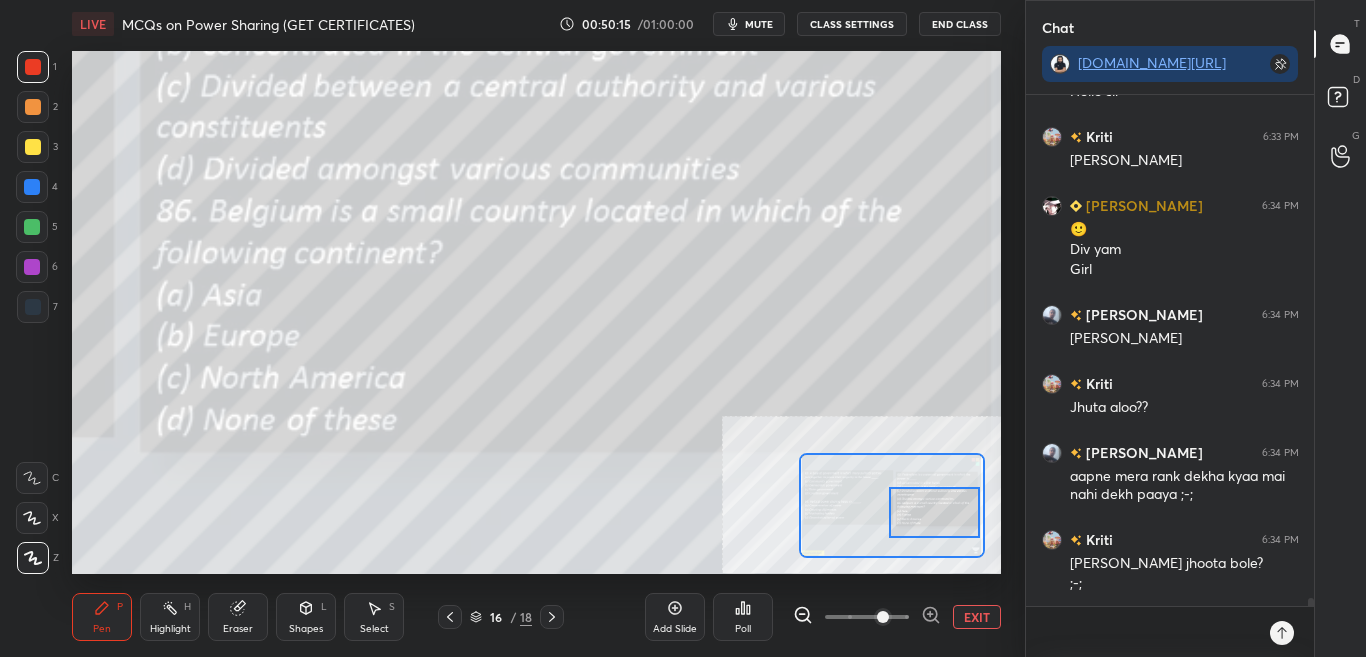 drag, startPoint x: 910, startPoint y: 502, endPoint x: 909, endPoint y: 526, distance: 24.020824 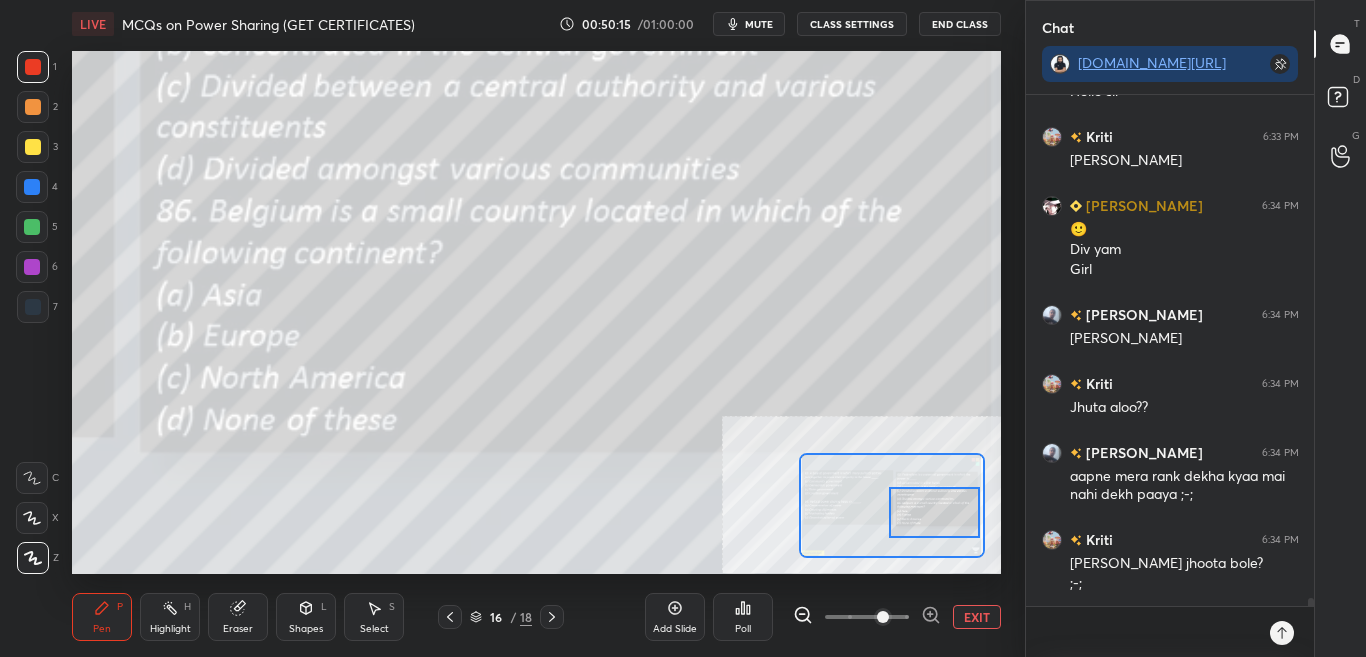 click at bounding box center [934, 512] 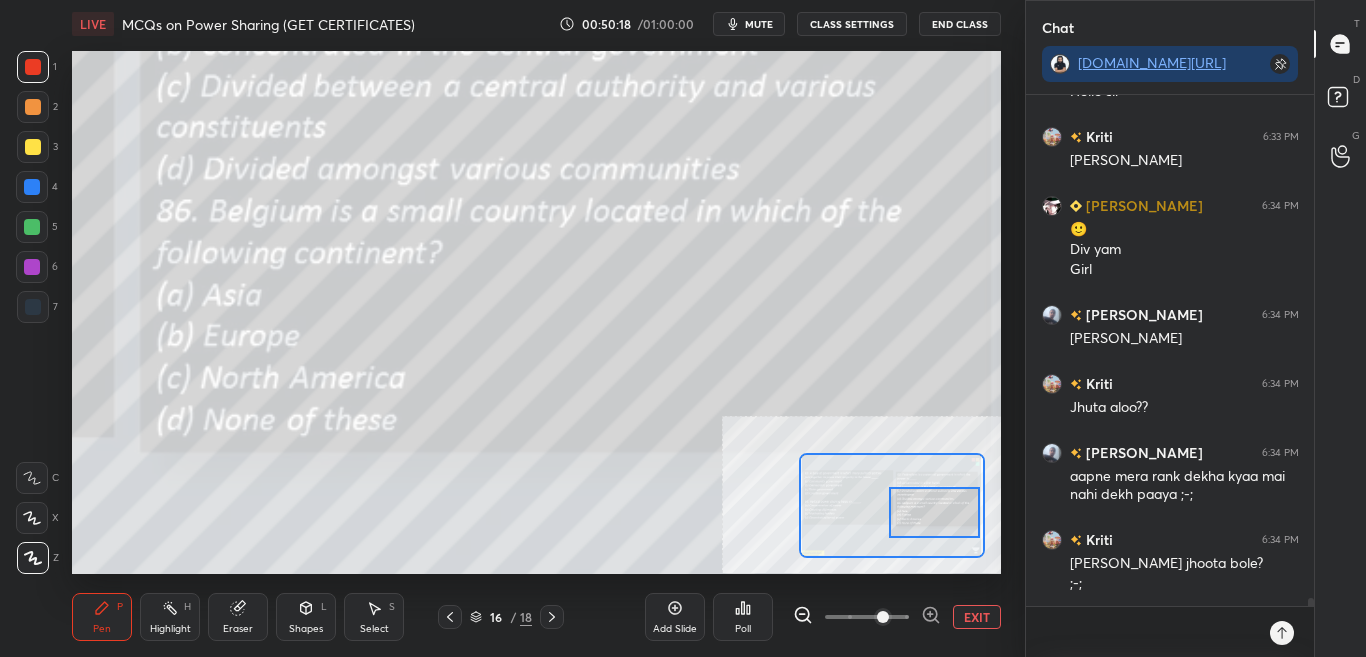 click on "Poll" at bounding box center (743, 617) 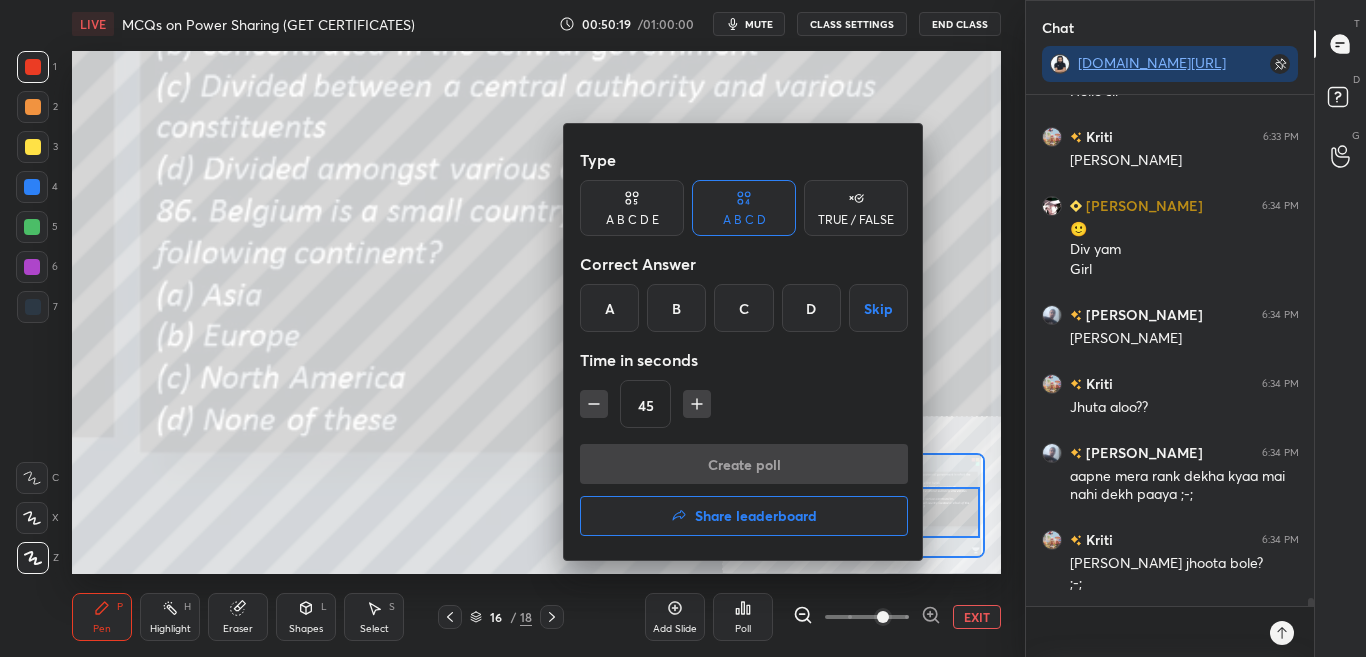 click on "B" at bounding box center [676, 308] 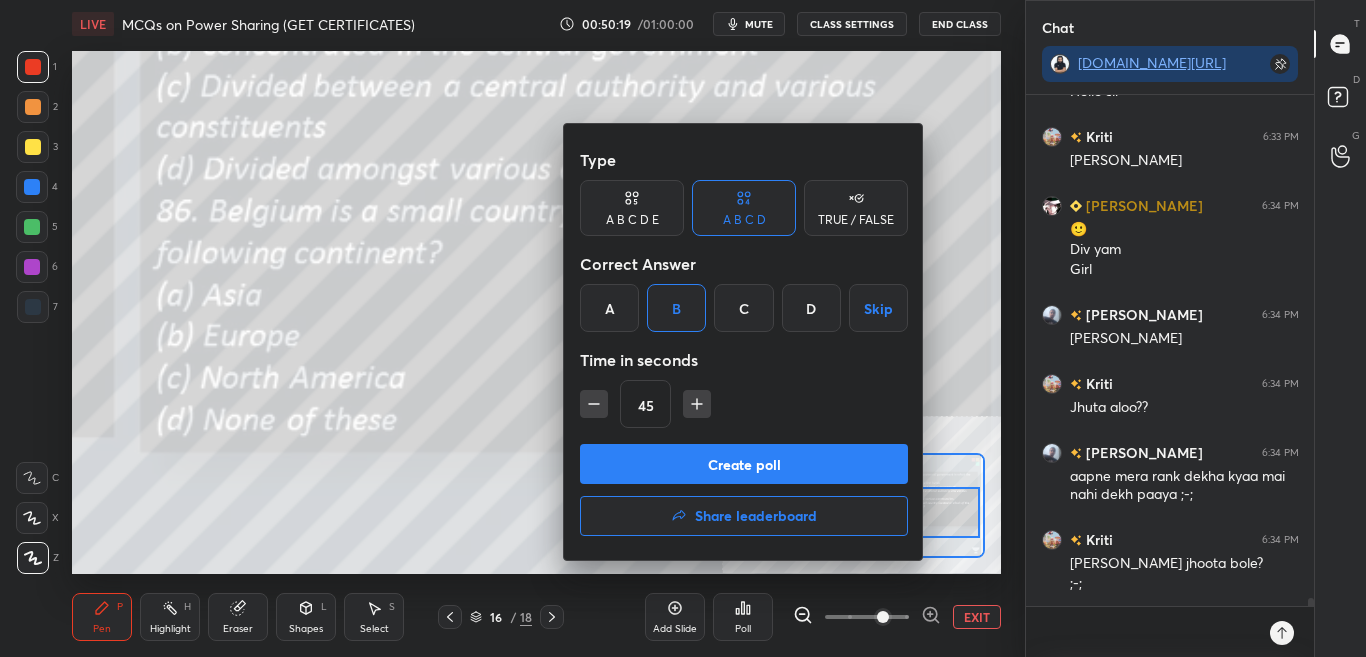 click on "Create poll" at bounding box center [744, 464] 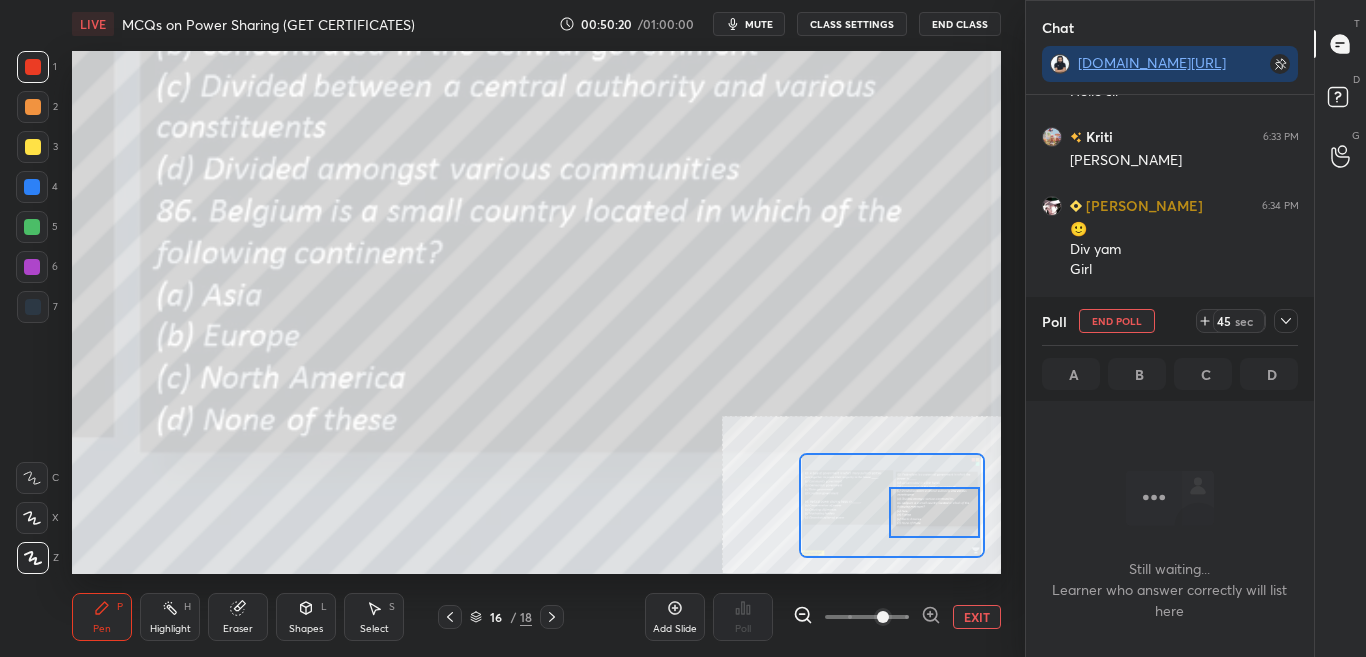 scroll, scrollTop: 243, scrollLeft: 282, axis: both 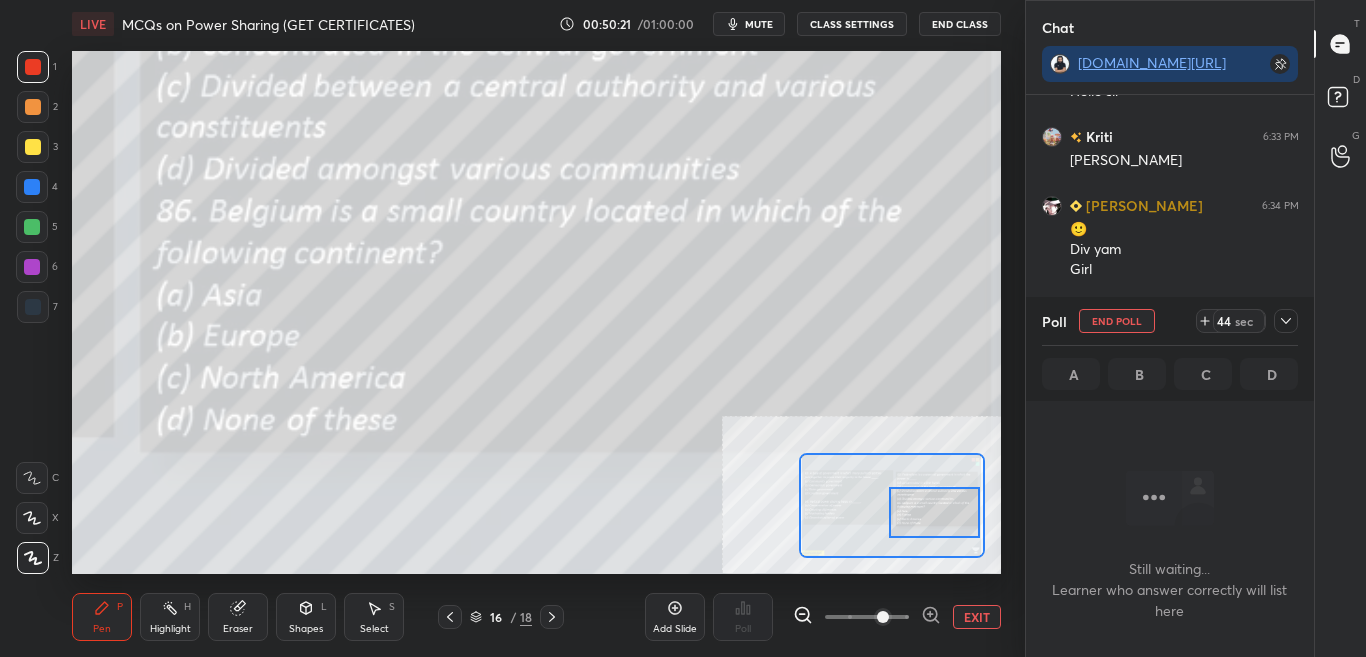 click 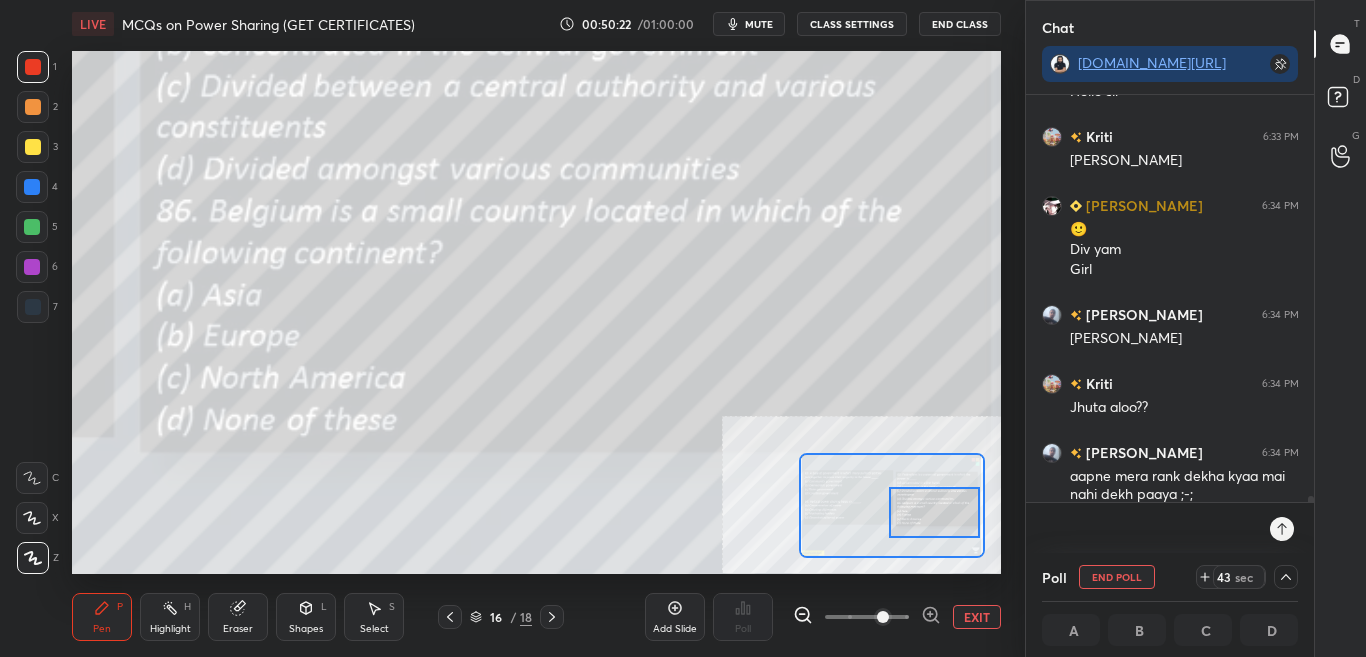 scroll, scrollTop: 31878, scrollLeft: 0, axis: vertical 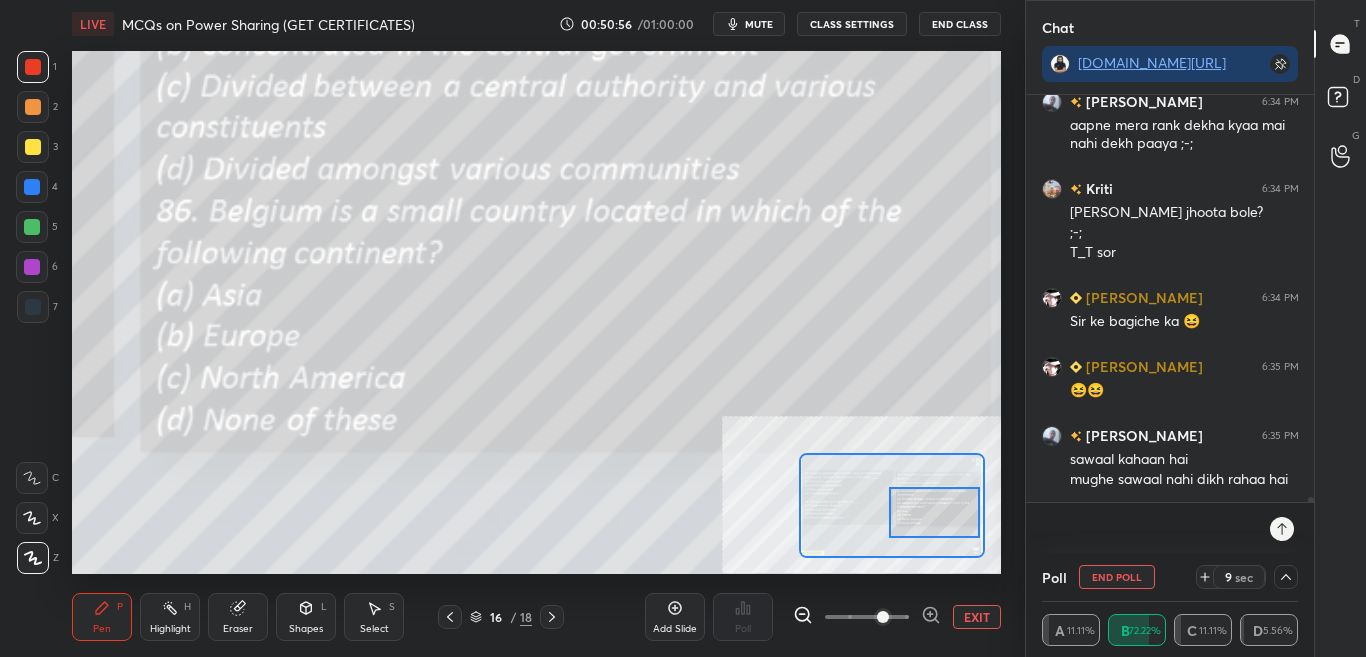 click 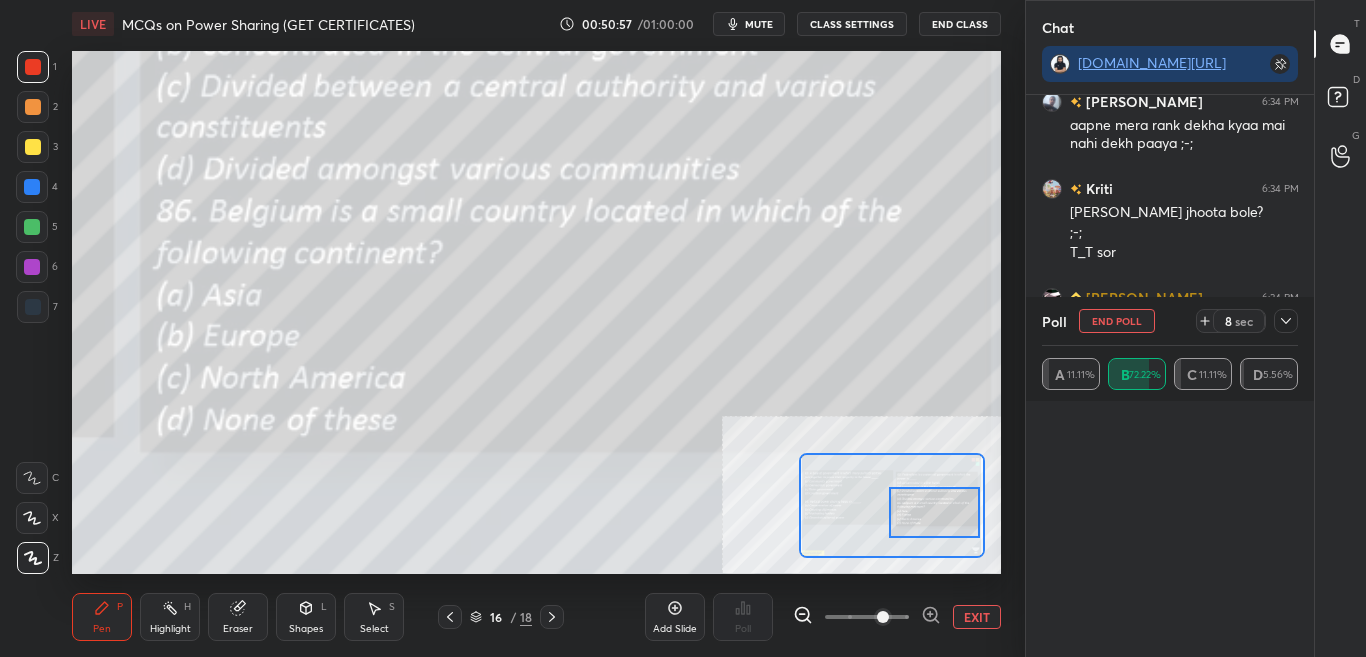 scroll, scrollTop: 32174, scrollLeft: 0, axis: vertical 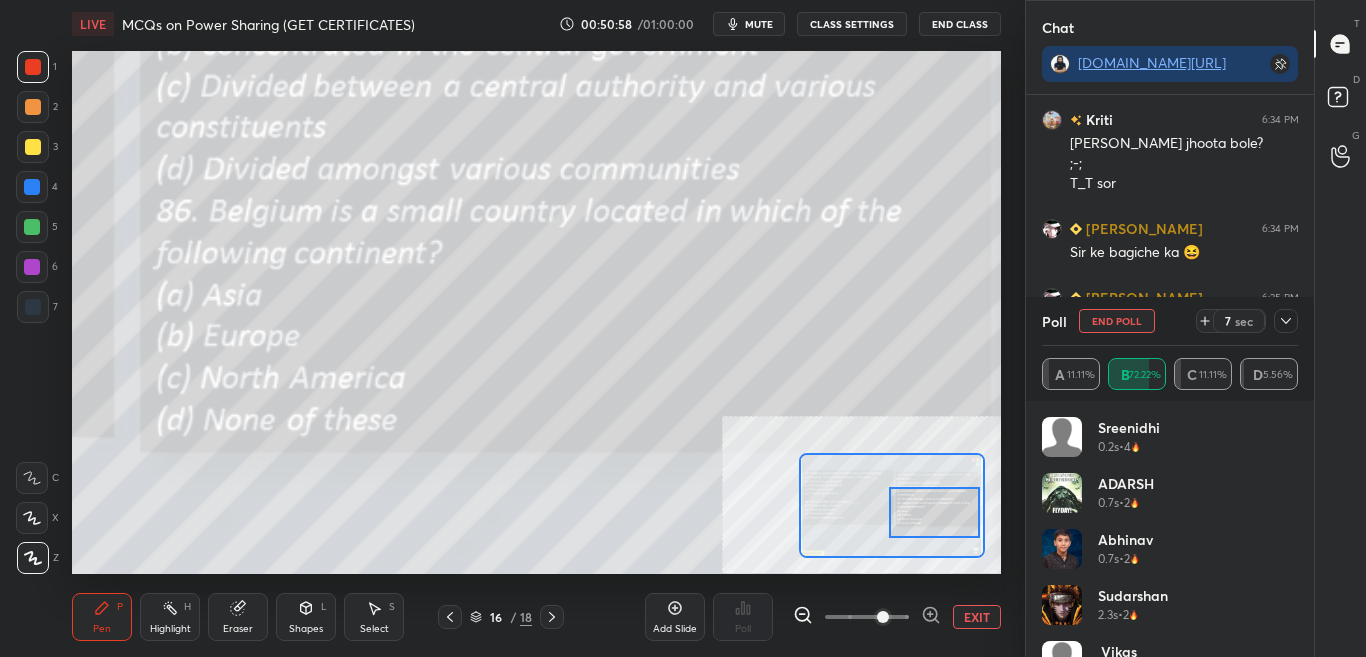 click on "Poll End Poll 7  sec" at bounding box center (1170, 321) 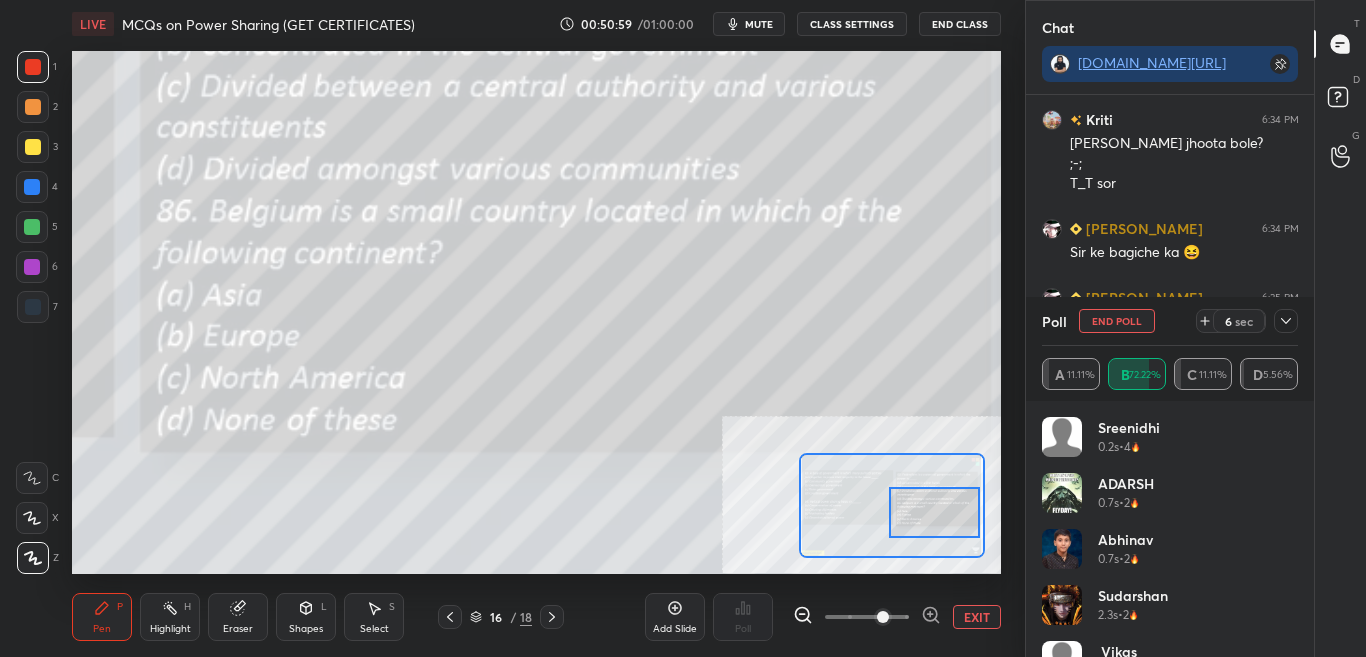 click 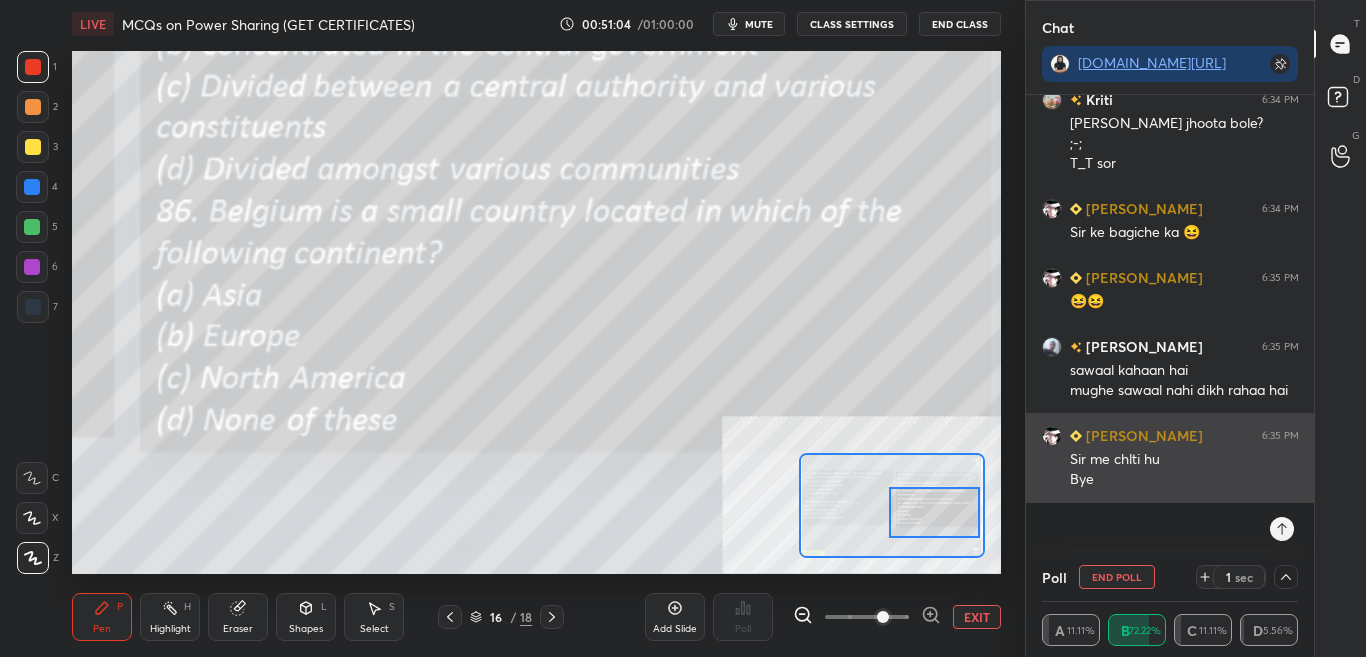 click on "Sir me chlti hu" at bounding box center [1184, 460] 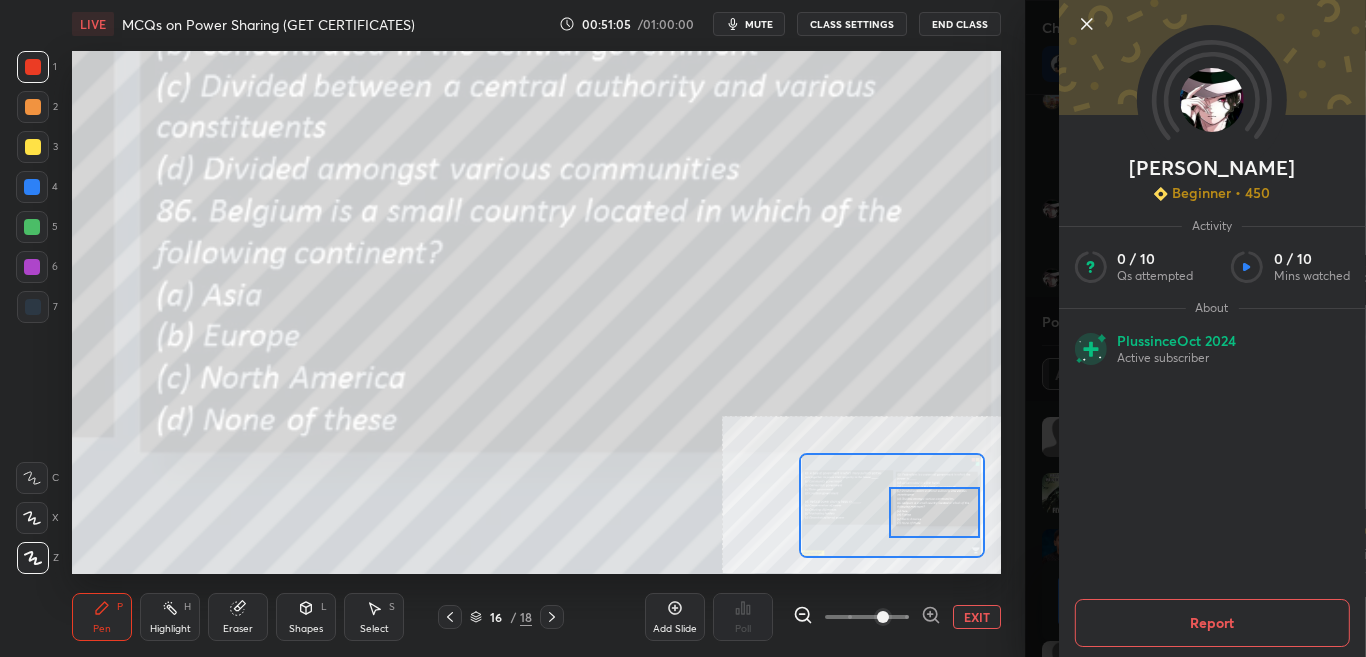 click on "Divyam Beginner   •   450 Activity 0 / 10 Qs attempted 0 / 10 Mins watched About Plus  since  Oct   2024 Active subscriber Report" at bounding box center (1196, 328) 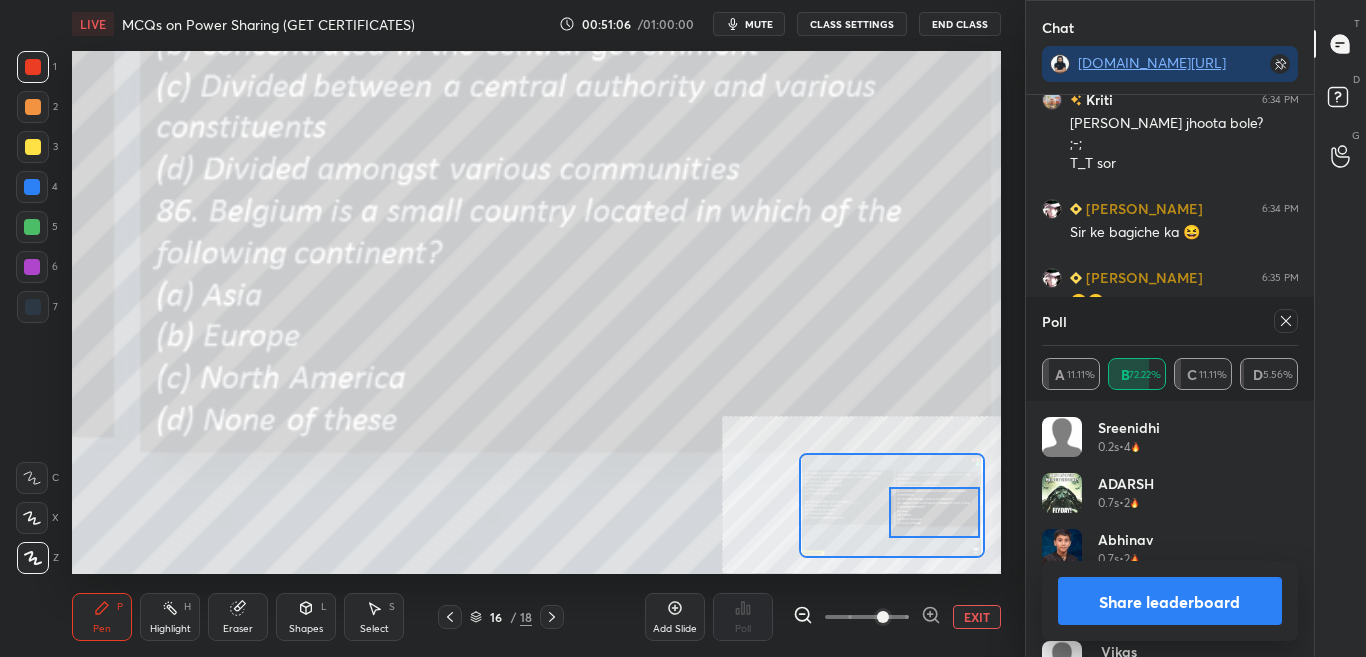 click on "Share leaderboard" at bounding box center [1170, 601] 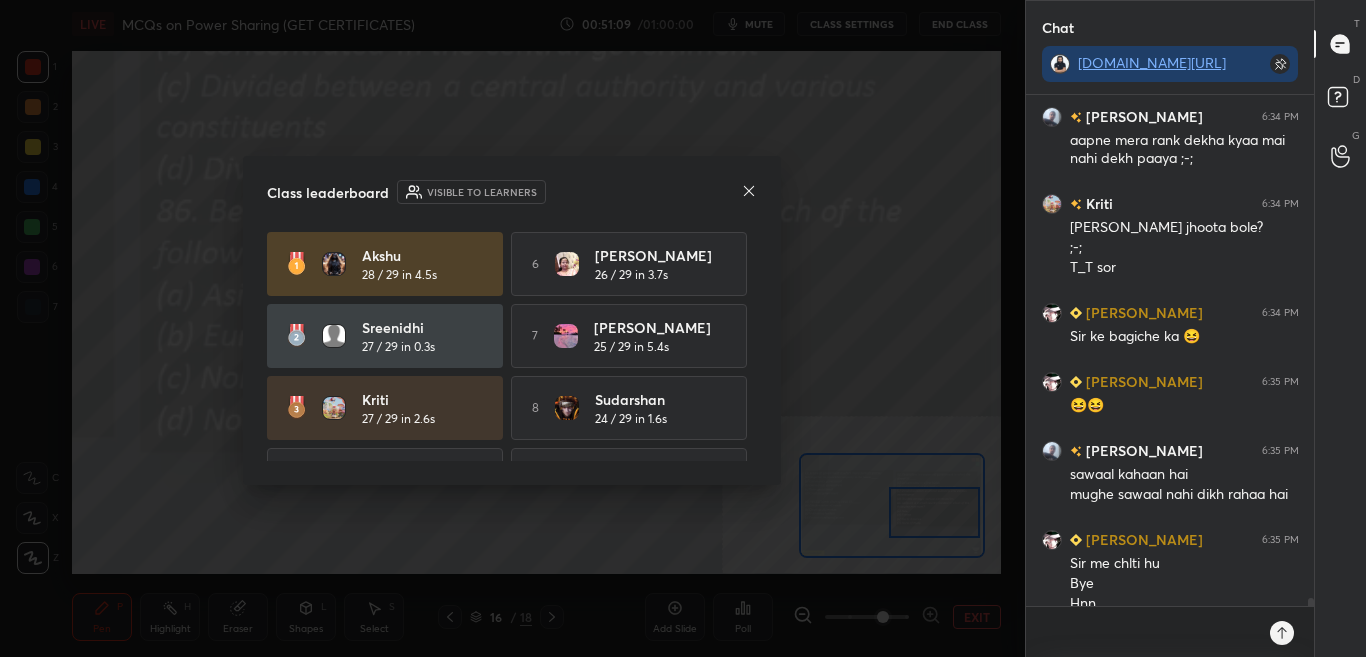 click 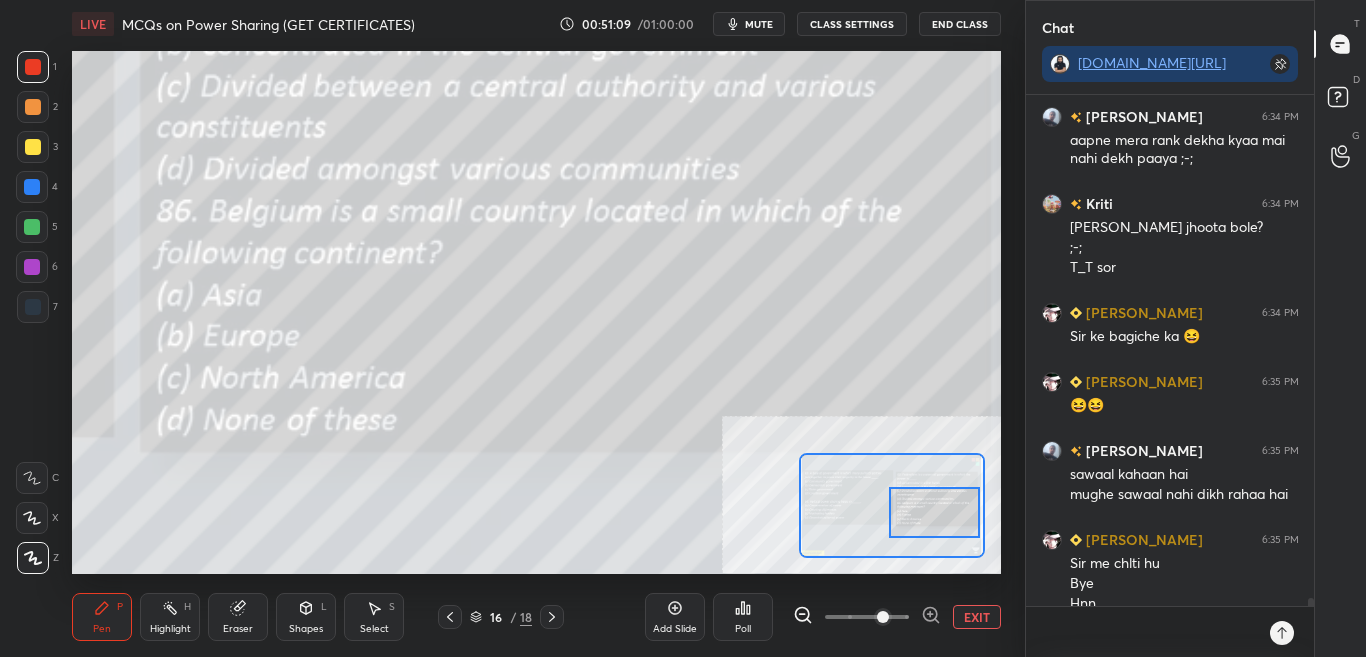 scroll, scrollTop: 32179, scrollLeft: 0, axis: vertical 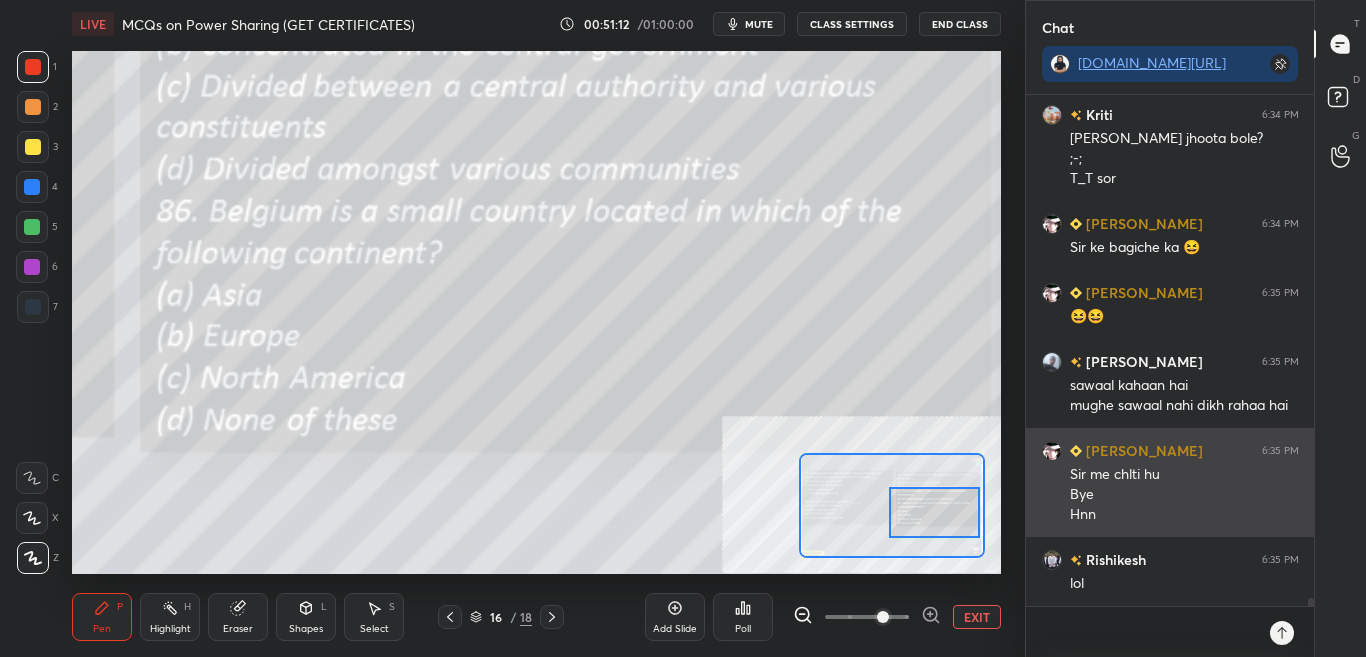 click on "Bye" at bounding box center [1184, 495] 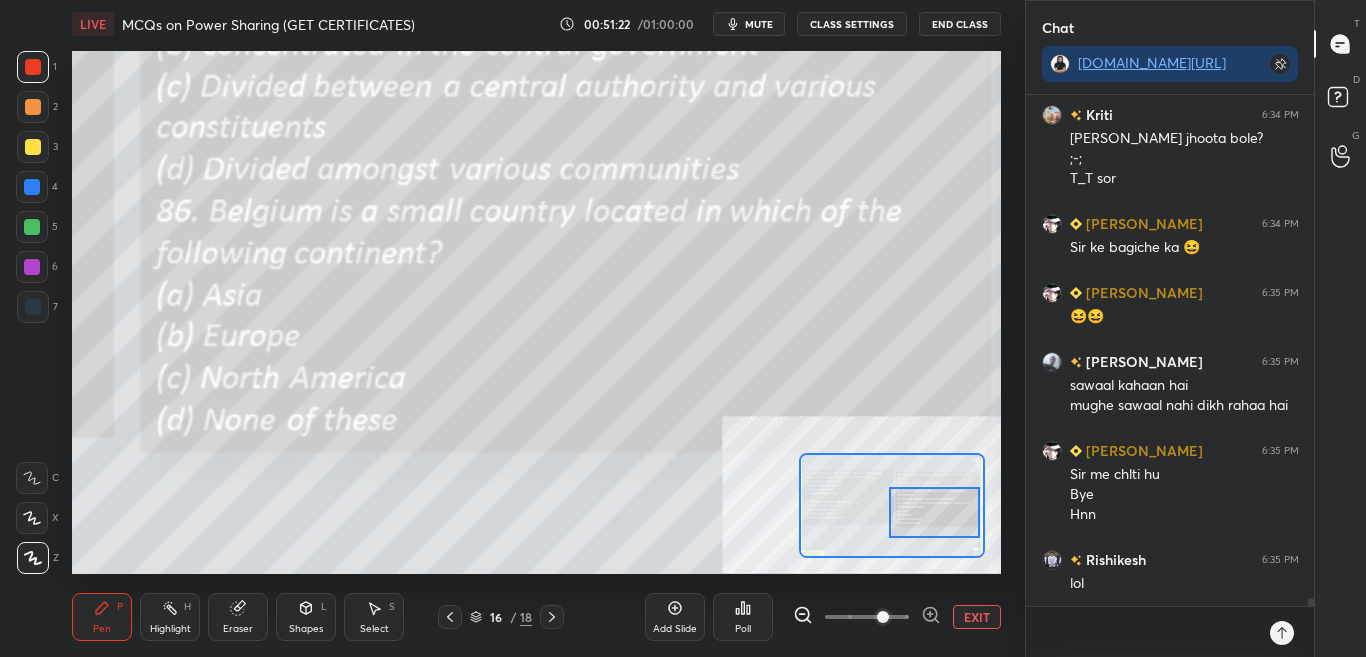 click 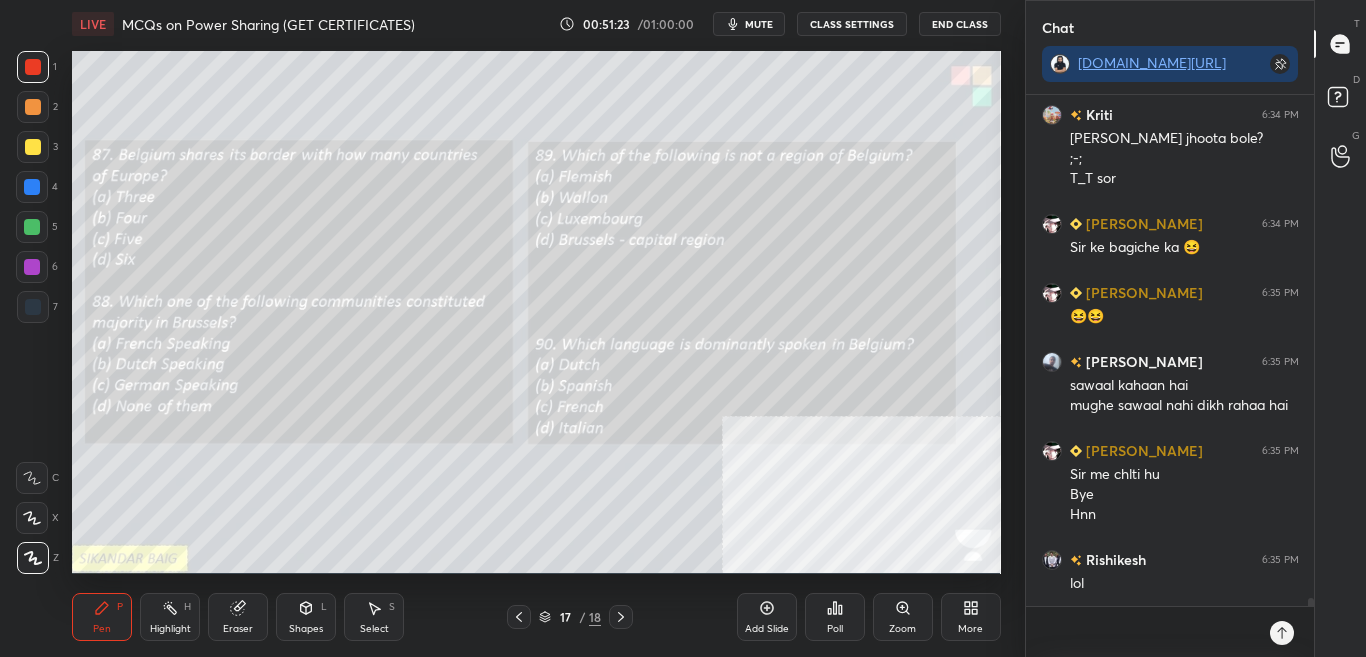 scroll, scrollTop: 32248, scrollLeft: 0, axis: vertical 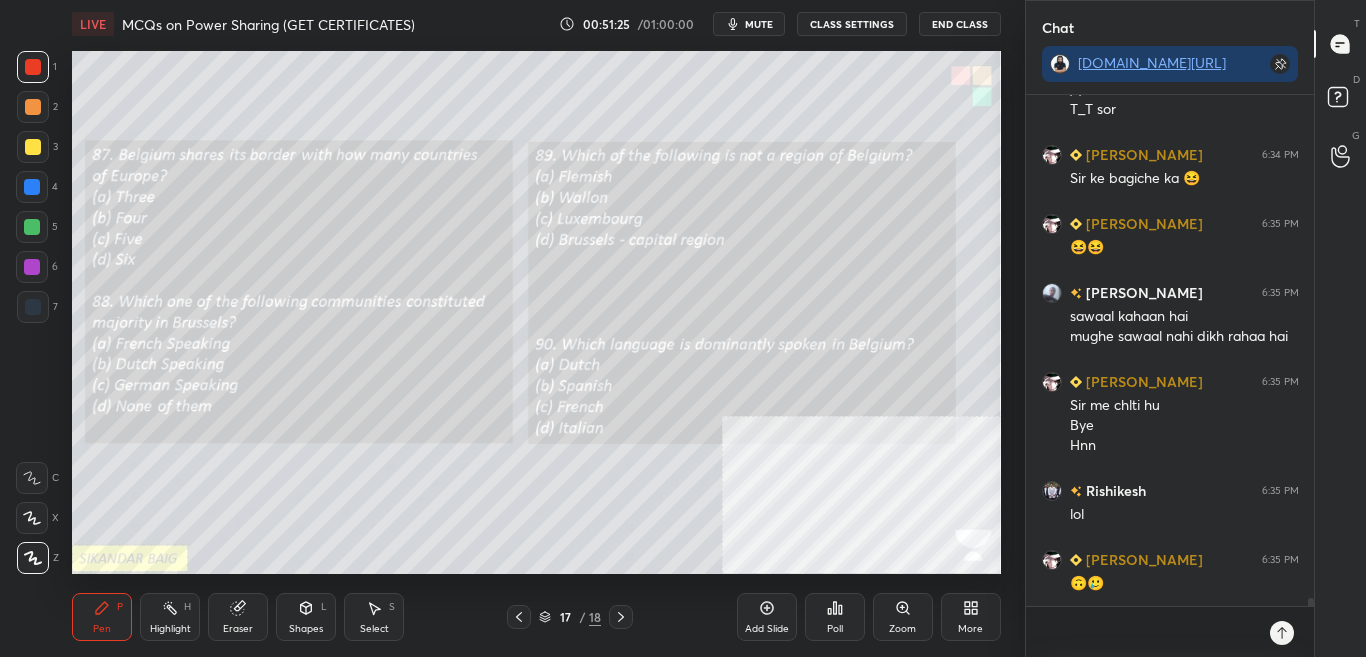 click on "Zoom" at bounding box center [903, 617] 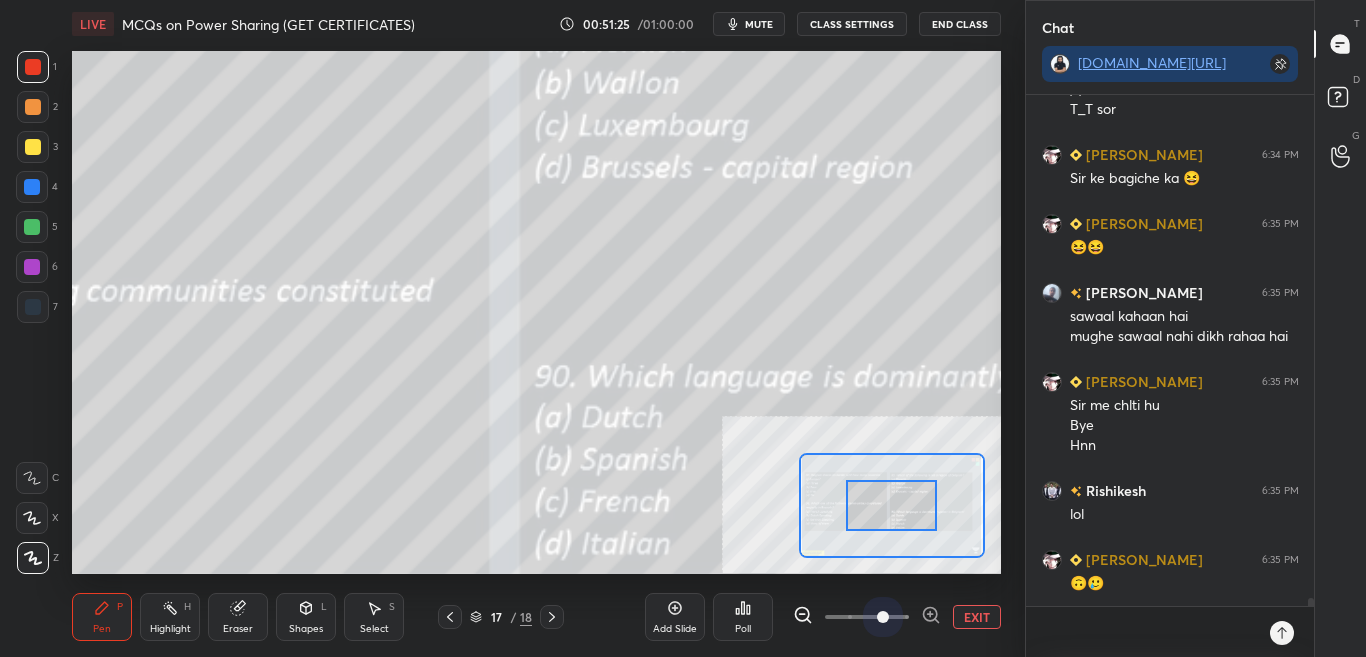 click at bounding box center [867, 617] 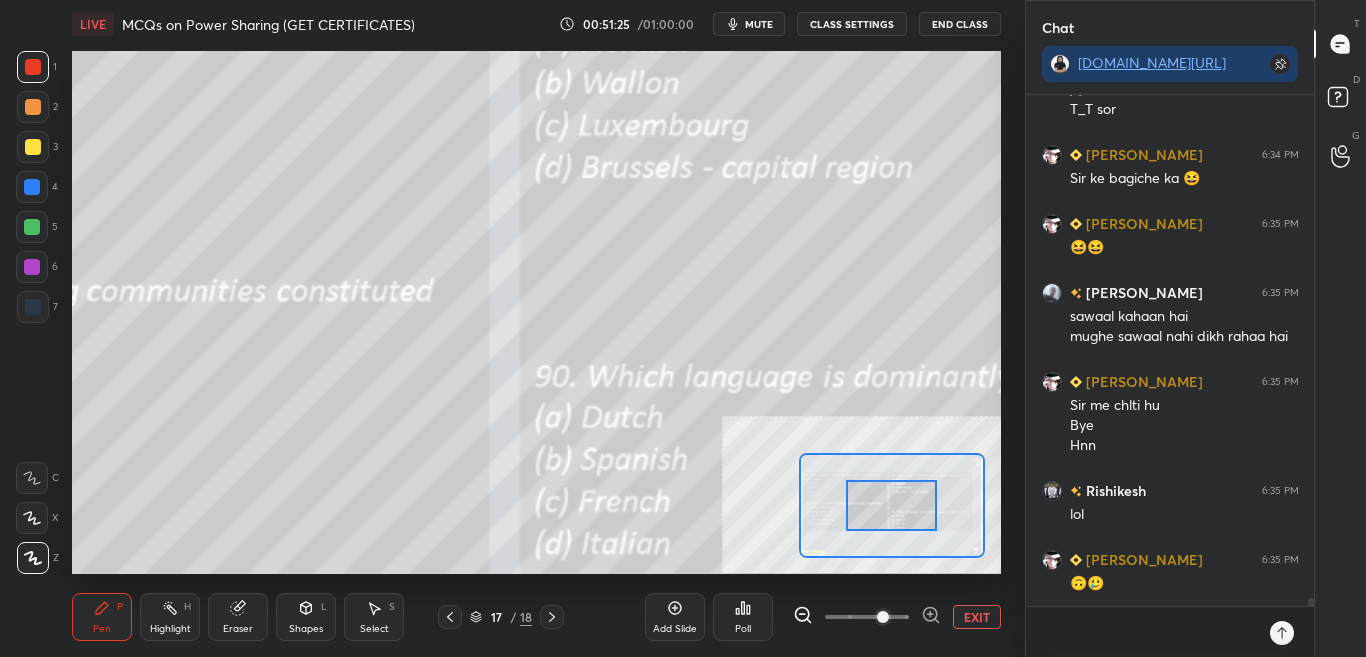 click at bounding box center (891, 505) 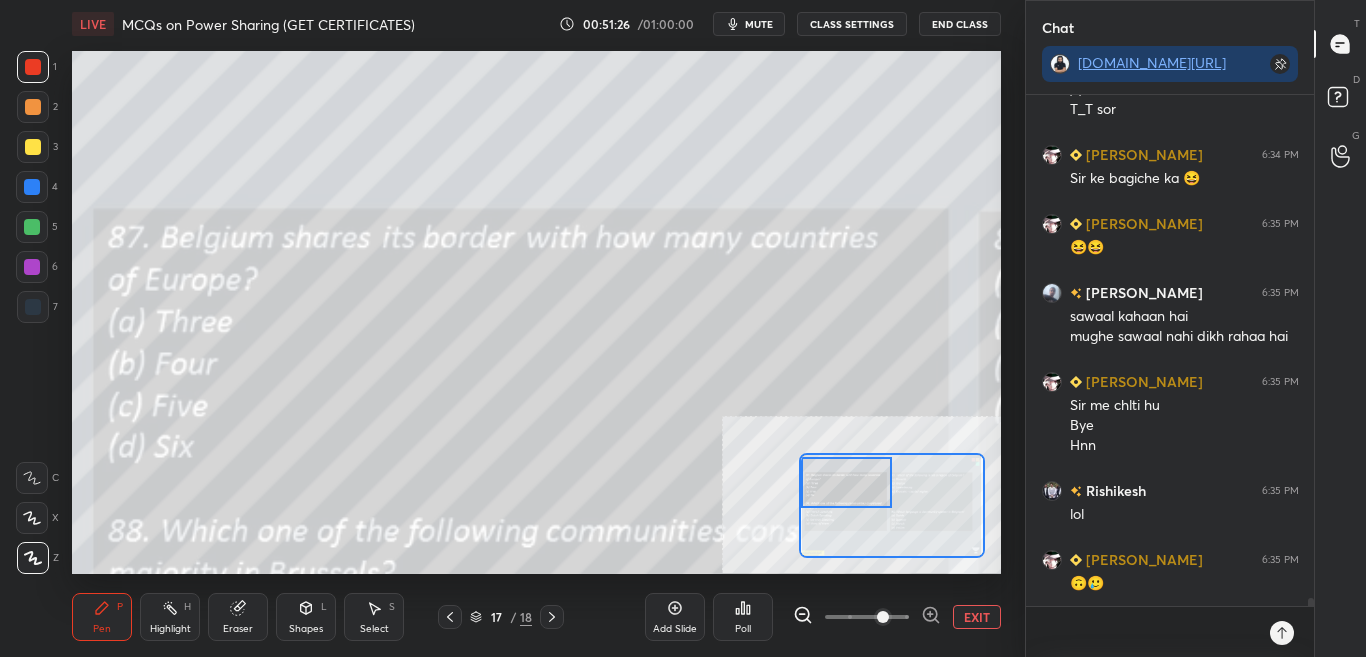 drag, startPoint x: 842, startPoint y: 496, endPoint x: 810, endPoint y: 478, distance: 36.71512 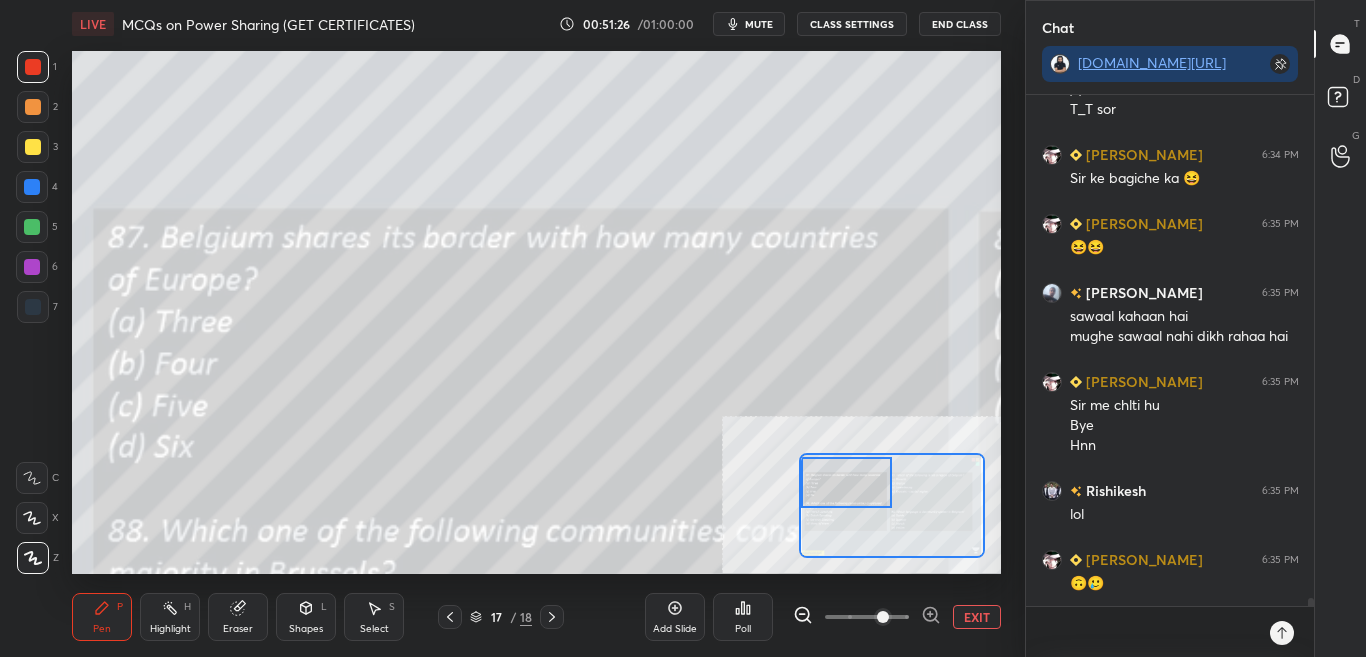 click at bounding box center (846, 482) 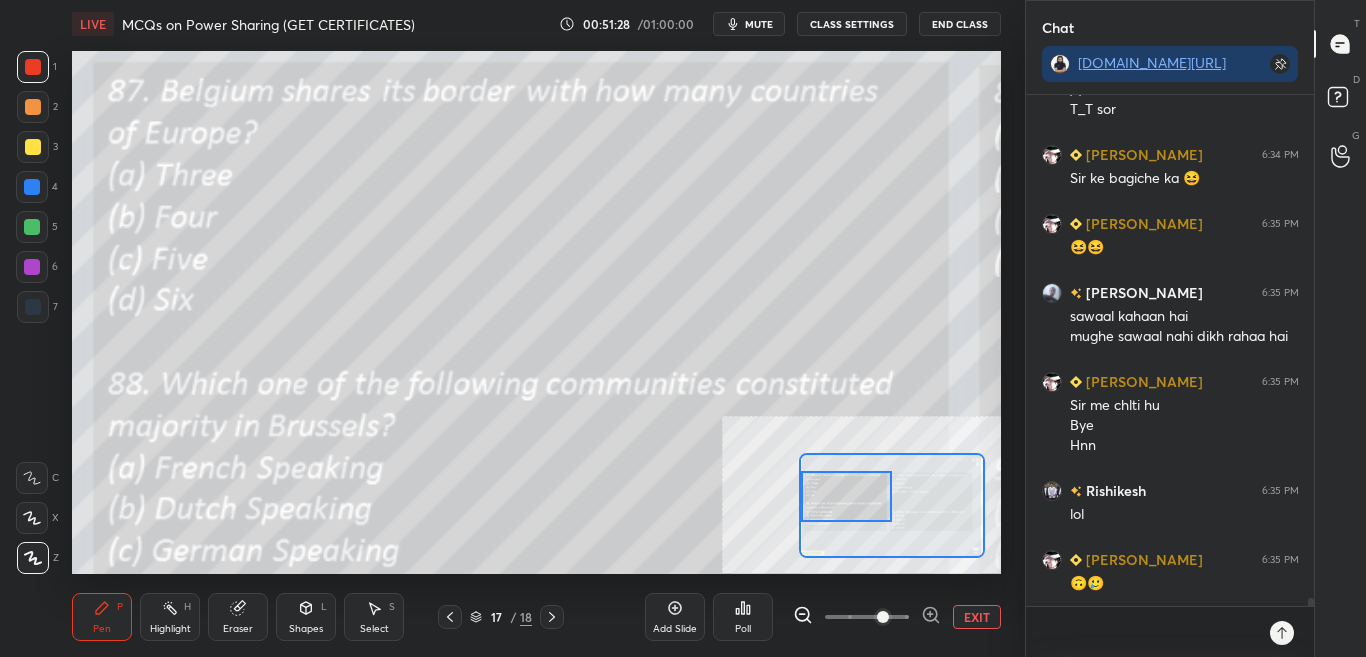 click at bounding box center (846, 496) 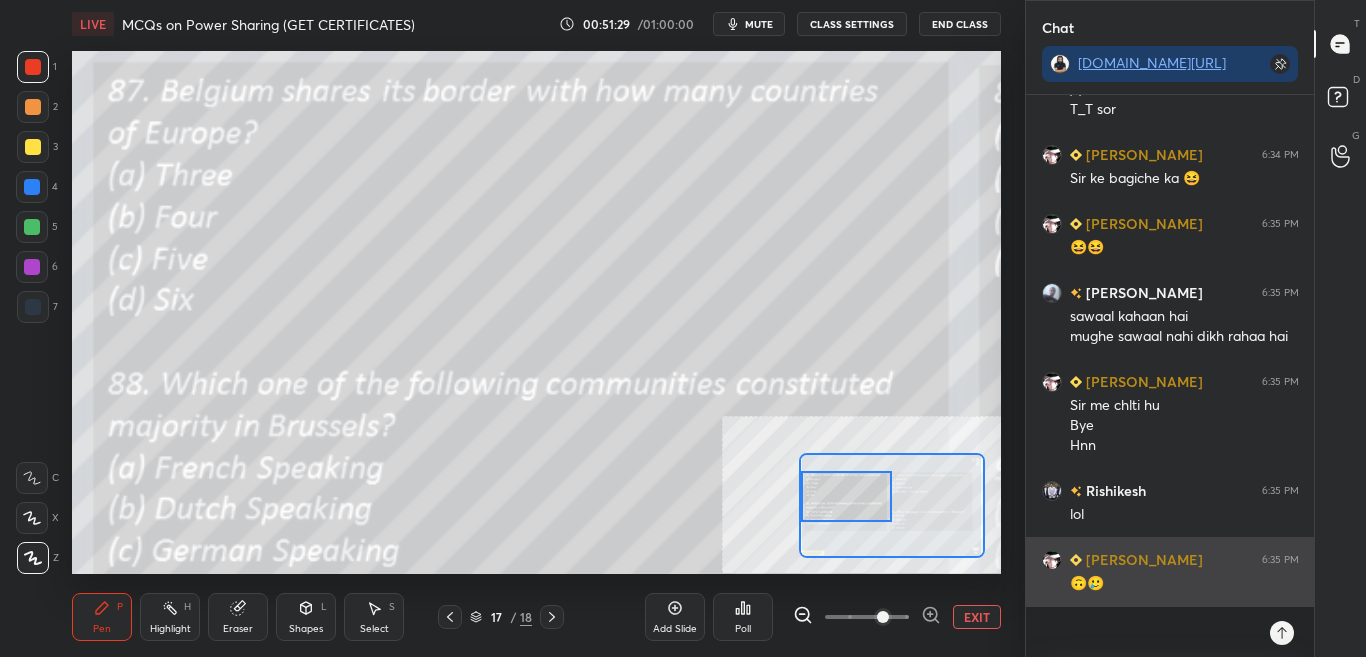 click on "🙃🥲" at bounding box center [1184, 584] 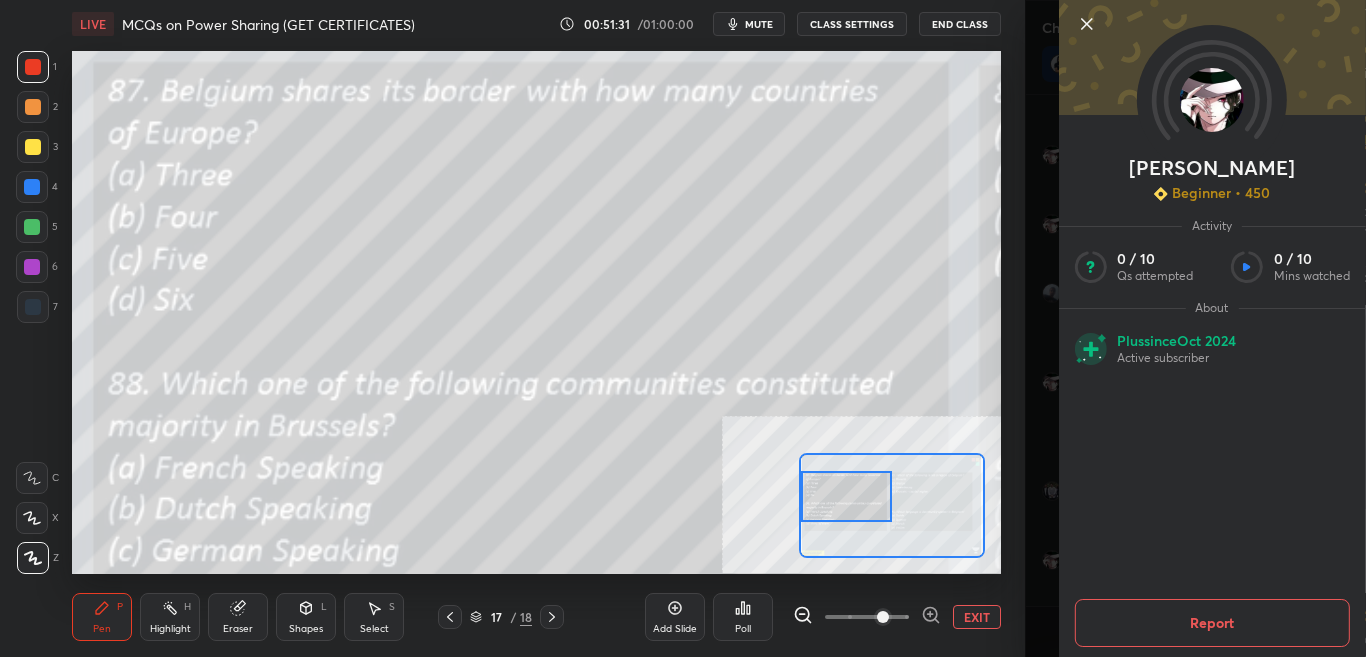 click on "Divyam Beginner   •   450 Activity 0 / 10 Qs attempted 0 / 10 Mins watched About Plus  since  Oct   2024 Active subscriber Report" at bounding box center [1196, 328] 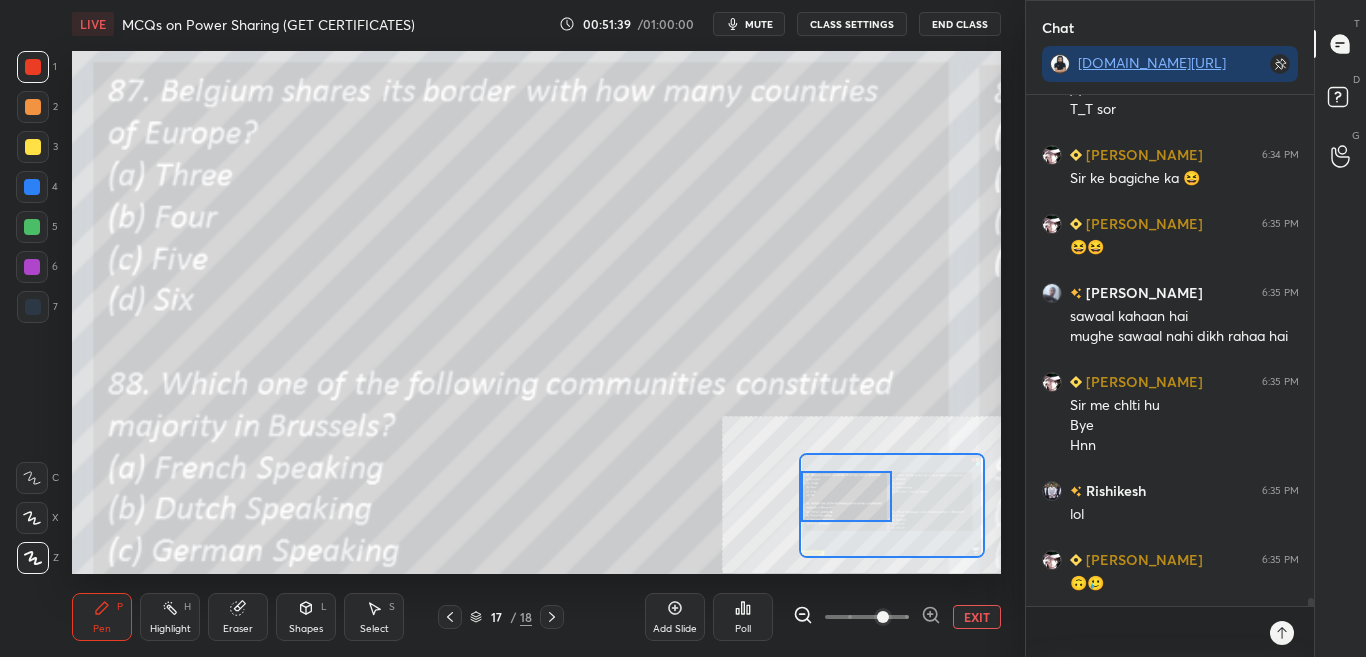scroll, scrollTop: 32317, scrollLeft: 0, axis: vertical 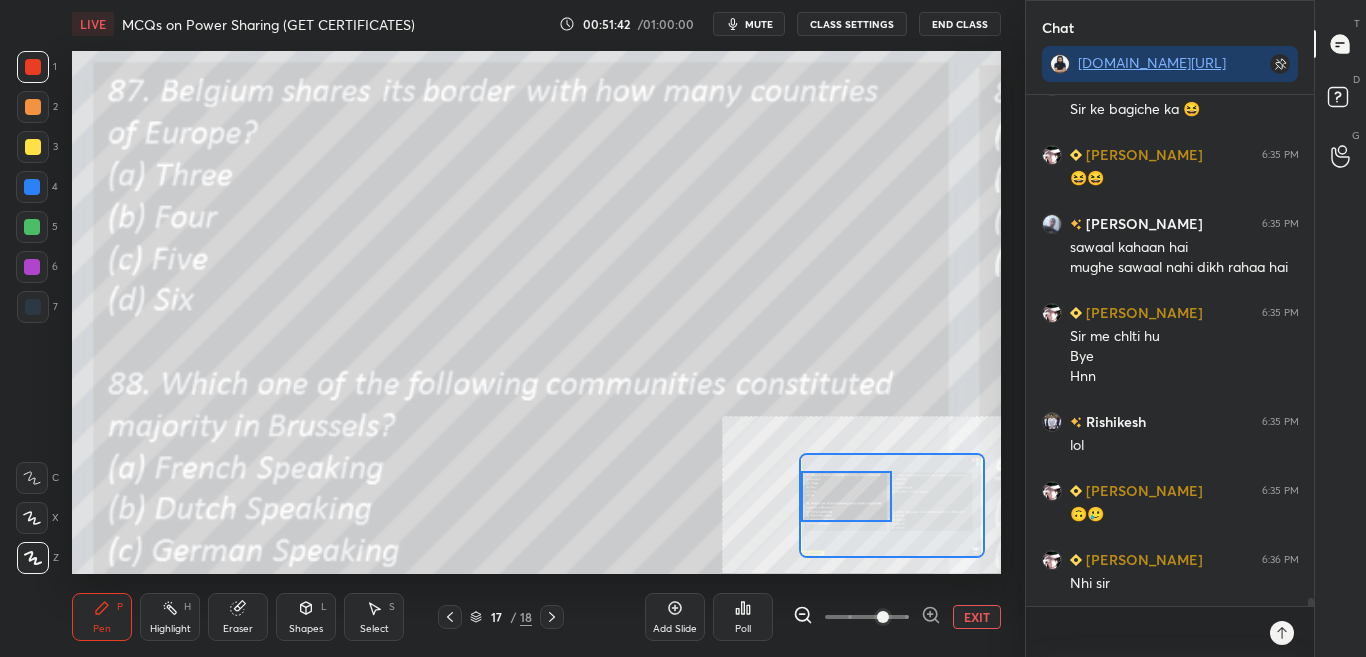 click on "Poll" at bounding box center [743, 617] 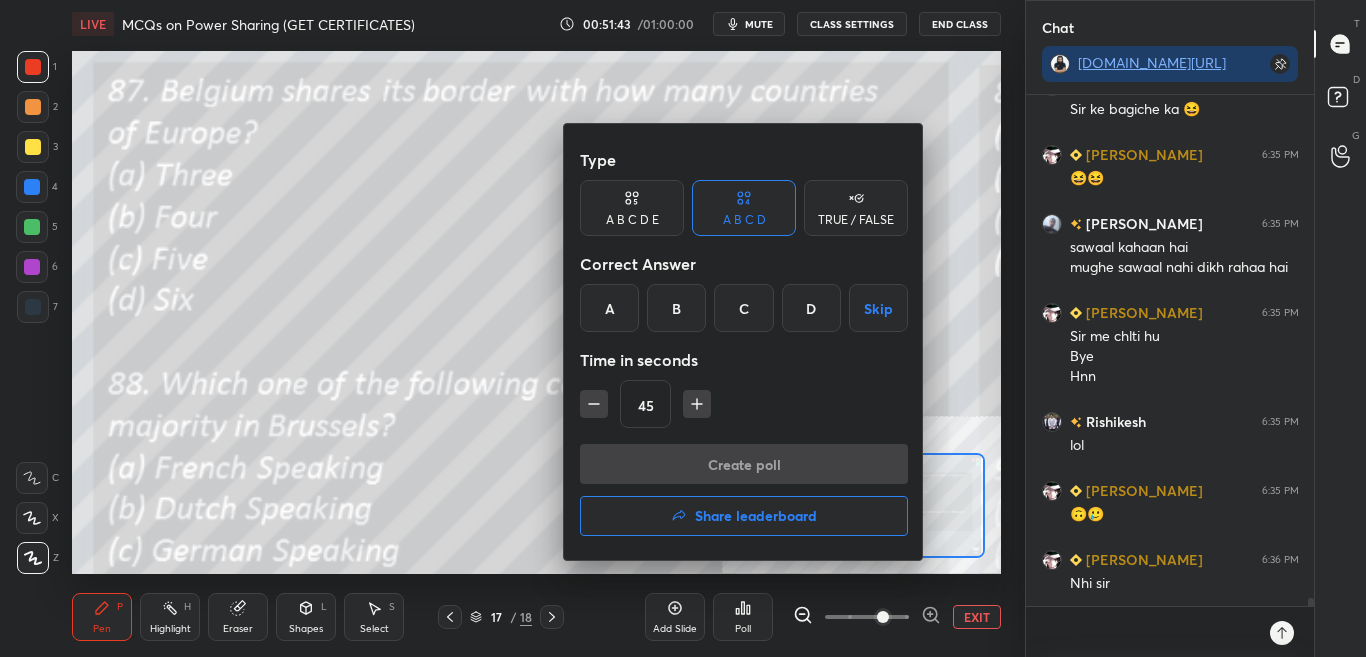 click at bounding box center (683, 328) 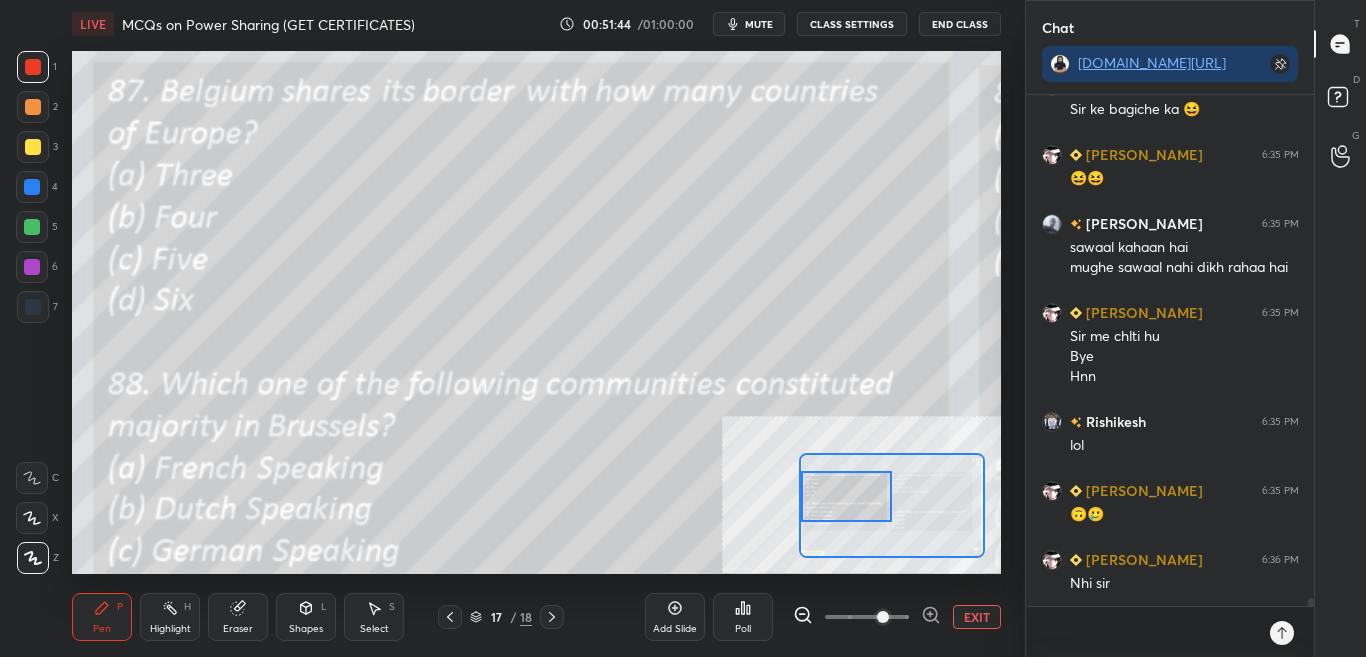 click on "Poll" at bounding box center (743, 617) 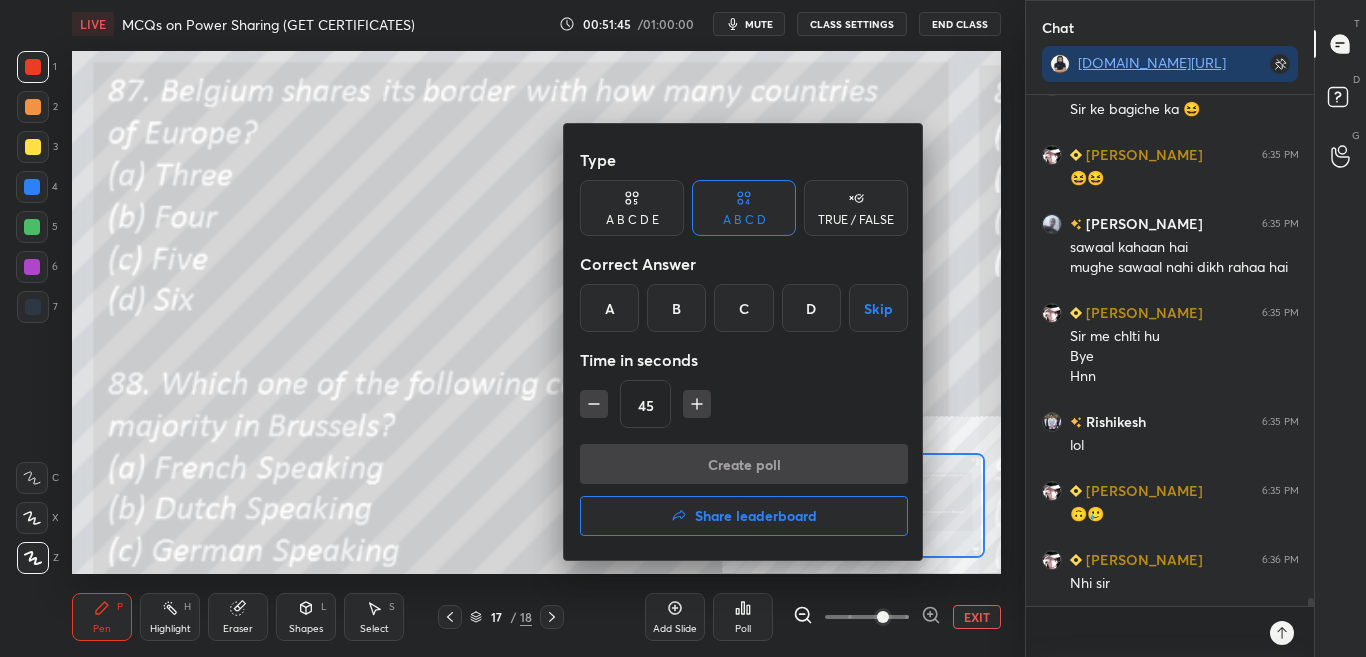 click at bounding box center [683, 328] 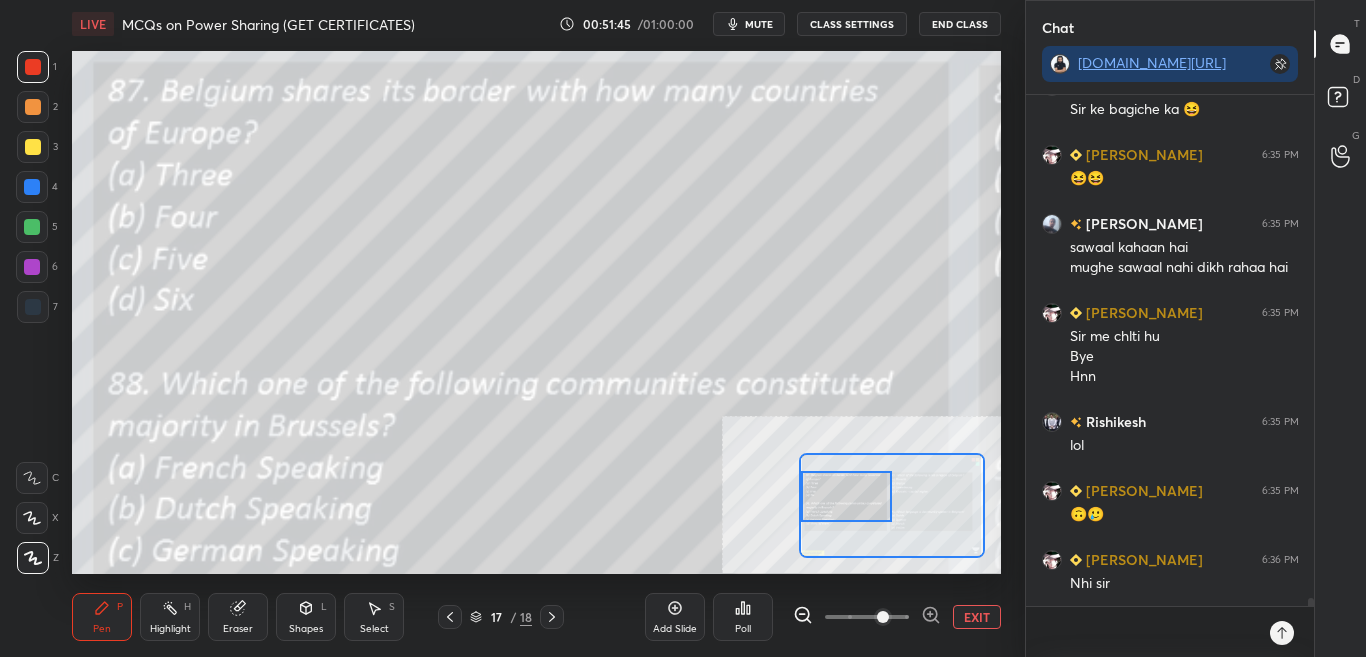 click 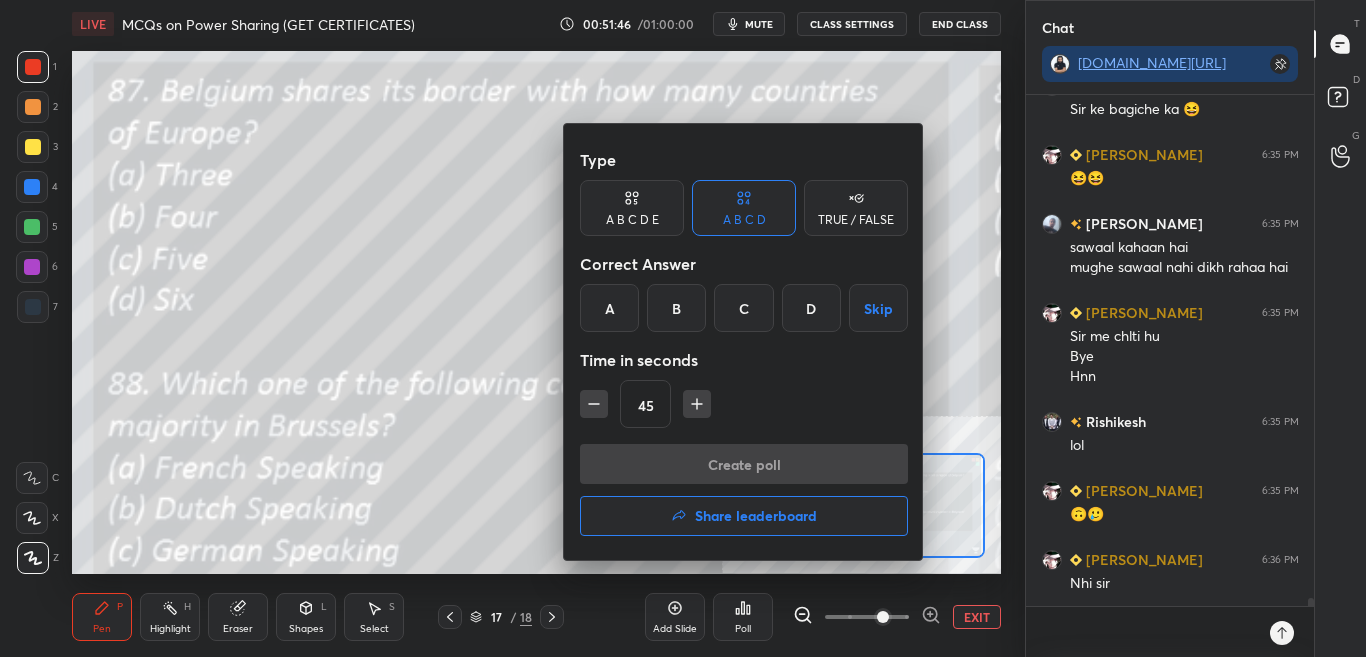 click at bounding box center (683, 328) 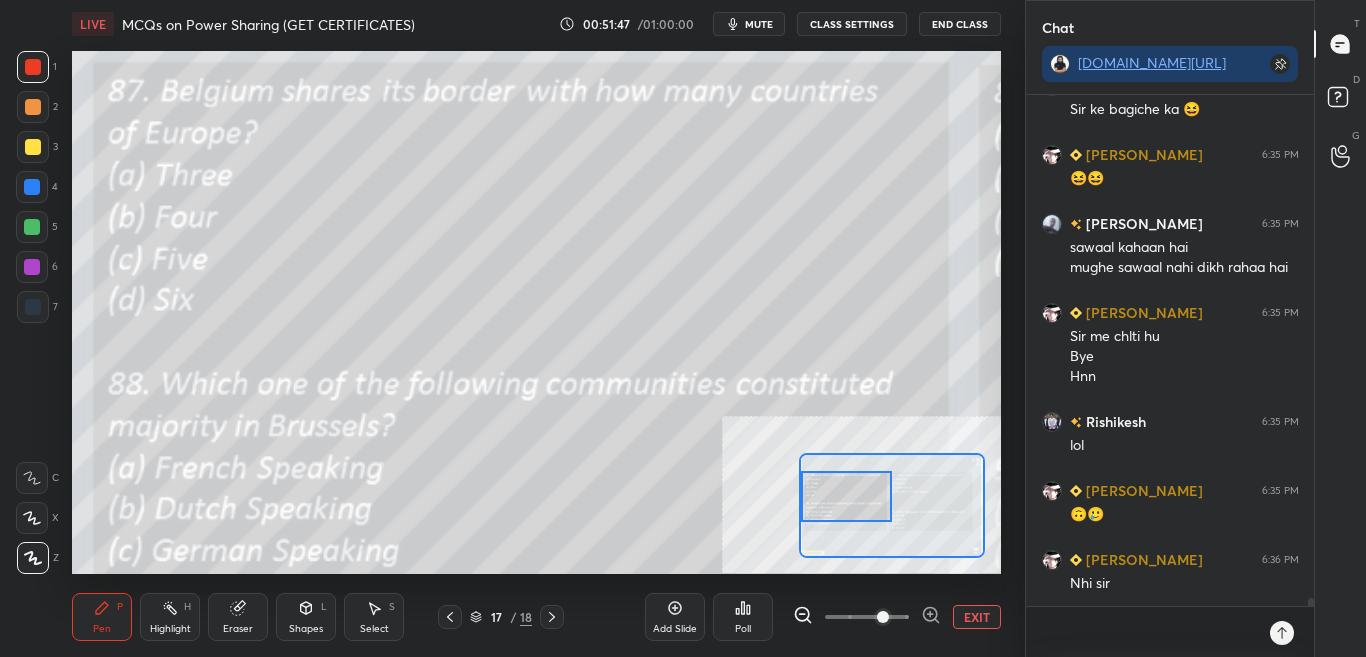 click on "Poll" at bounding box center [743, 617] 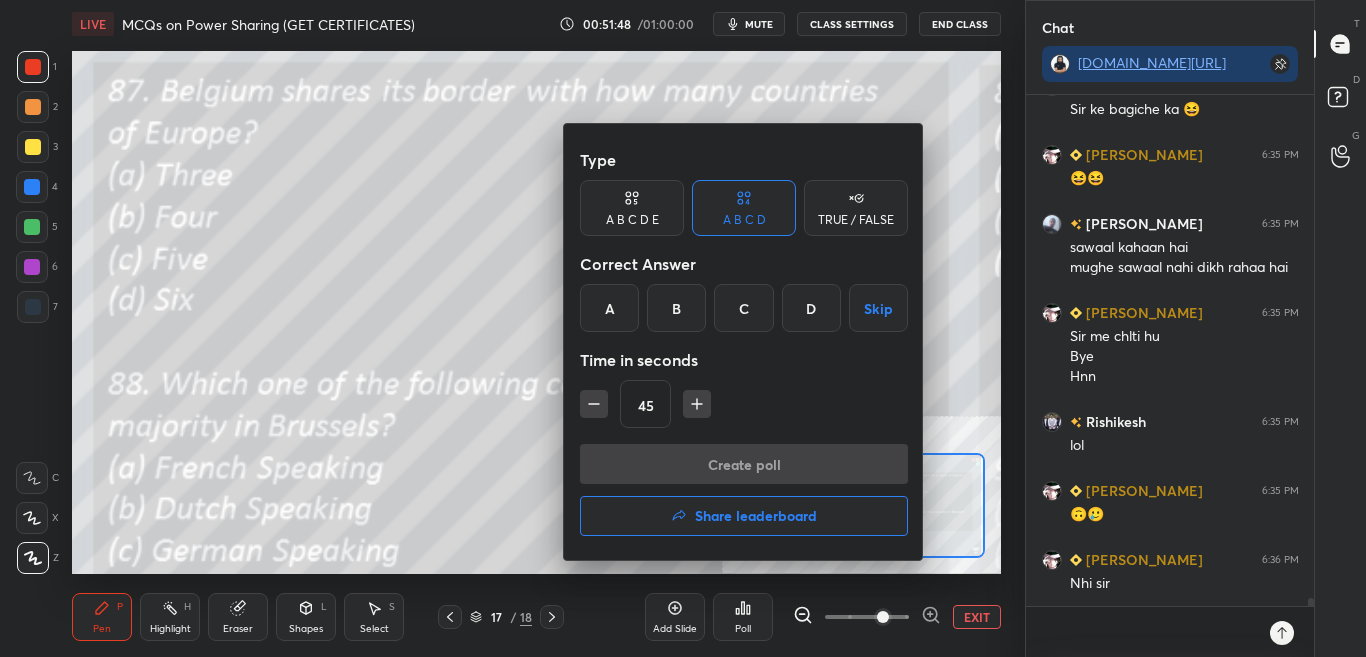 click at bounding box center (683, 328) 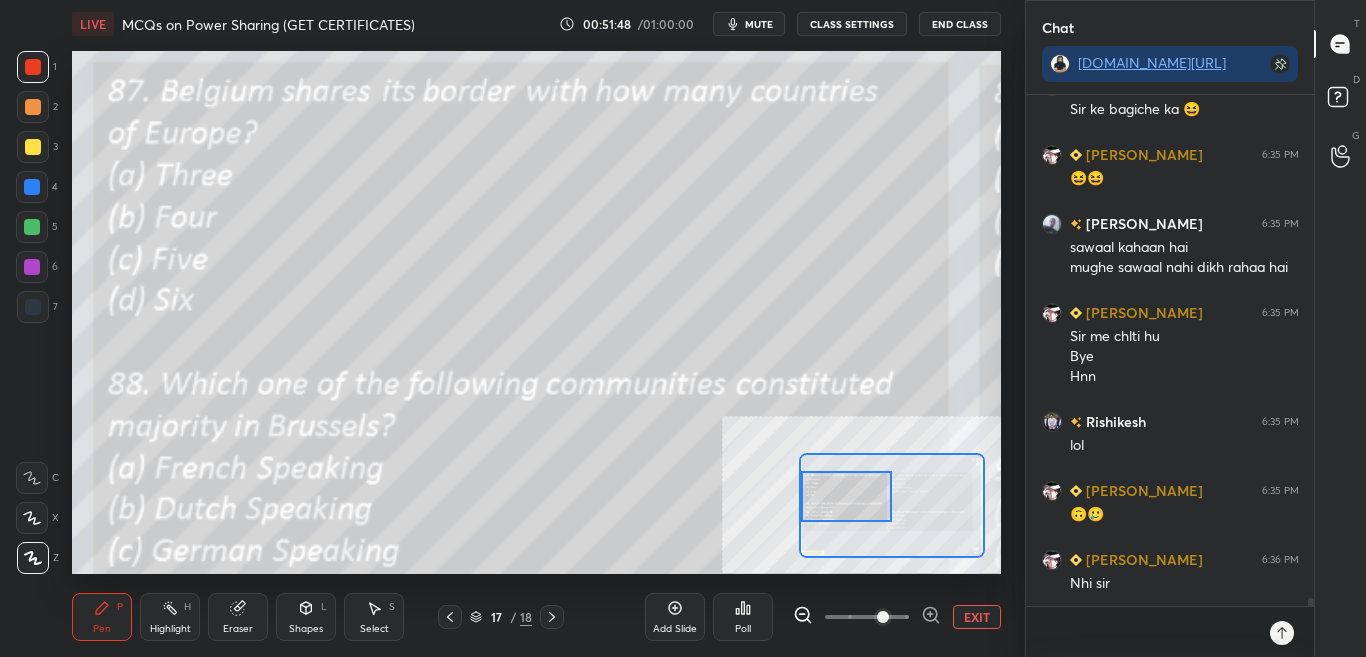 click 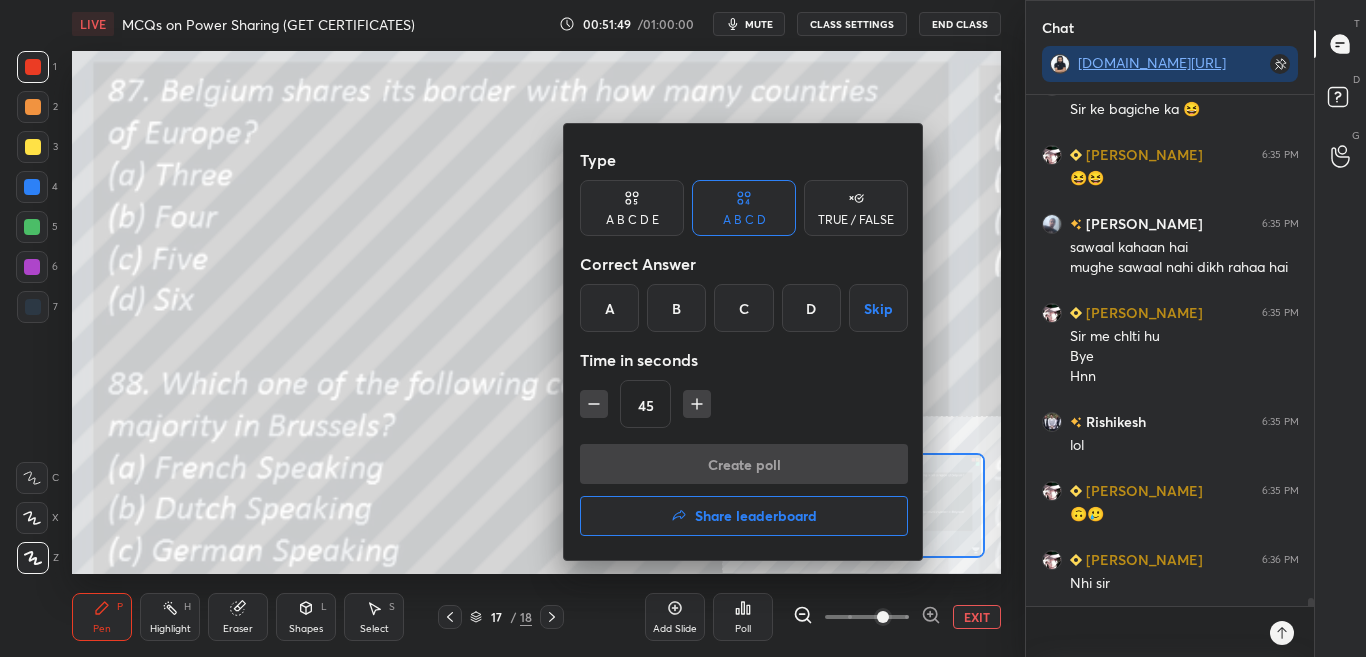 click at bounding box center (683, 328) 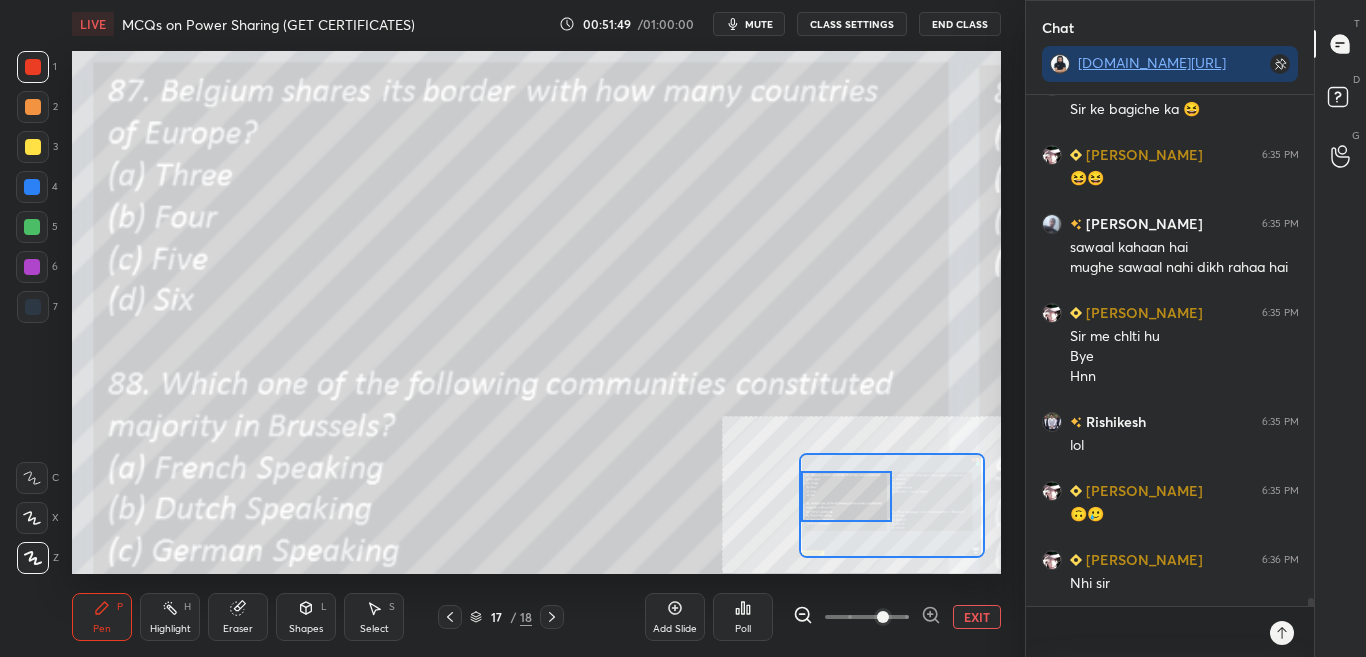 click on "Poll" at bounding box center (743, 617) 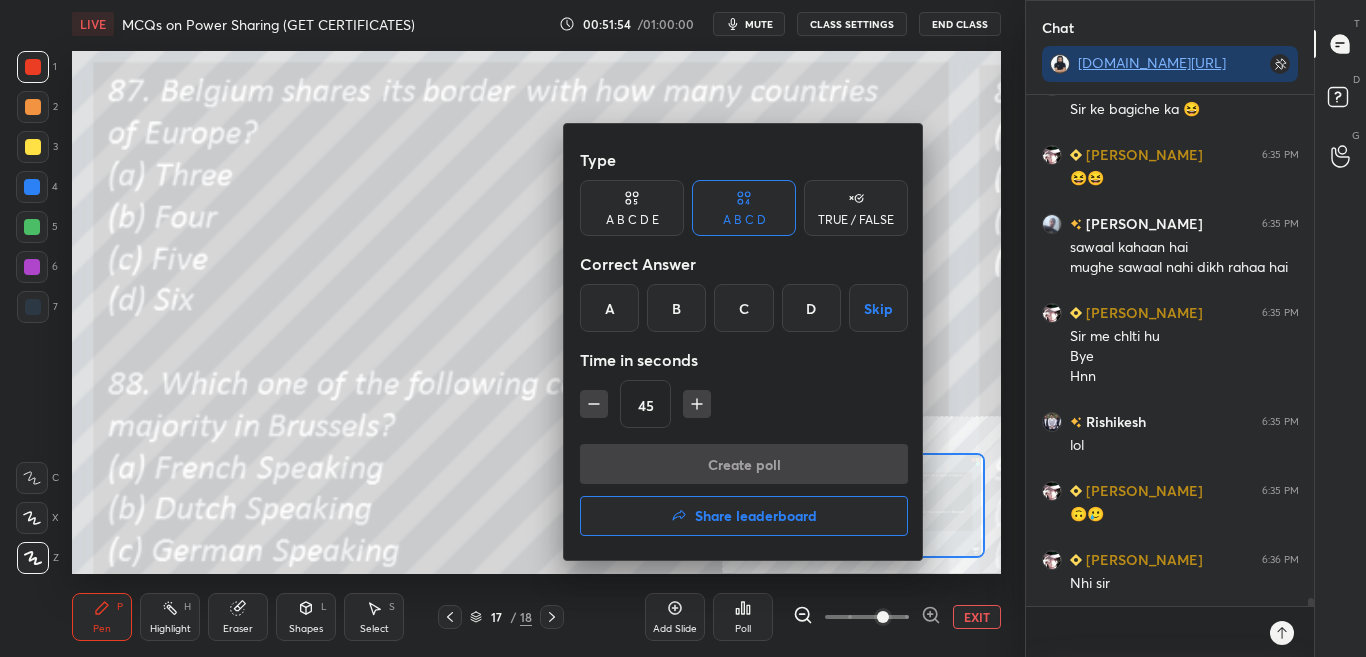 click on "B" at bounding box center [676, 308] 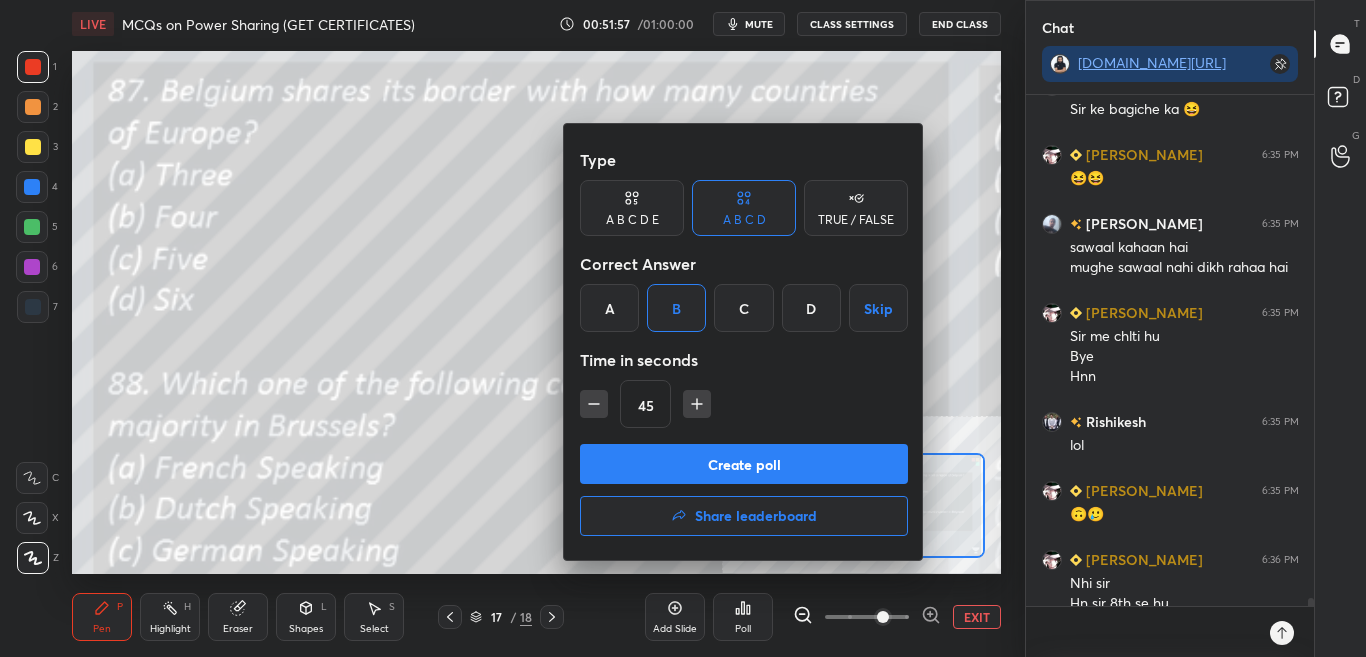 scroll, scrollTop: 32337, scrollLeft: 0, axis: vertical 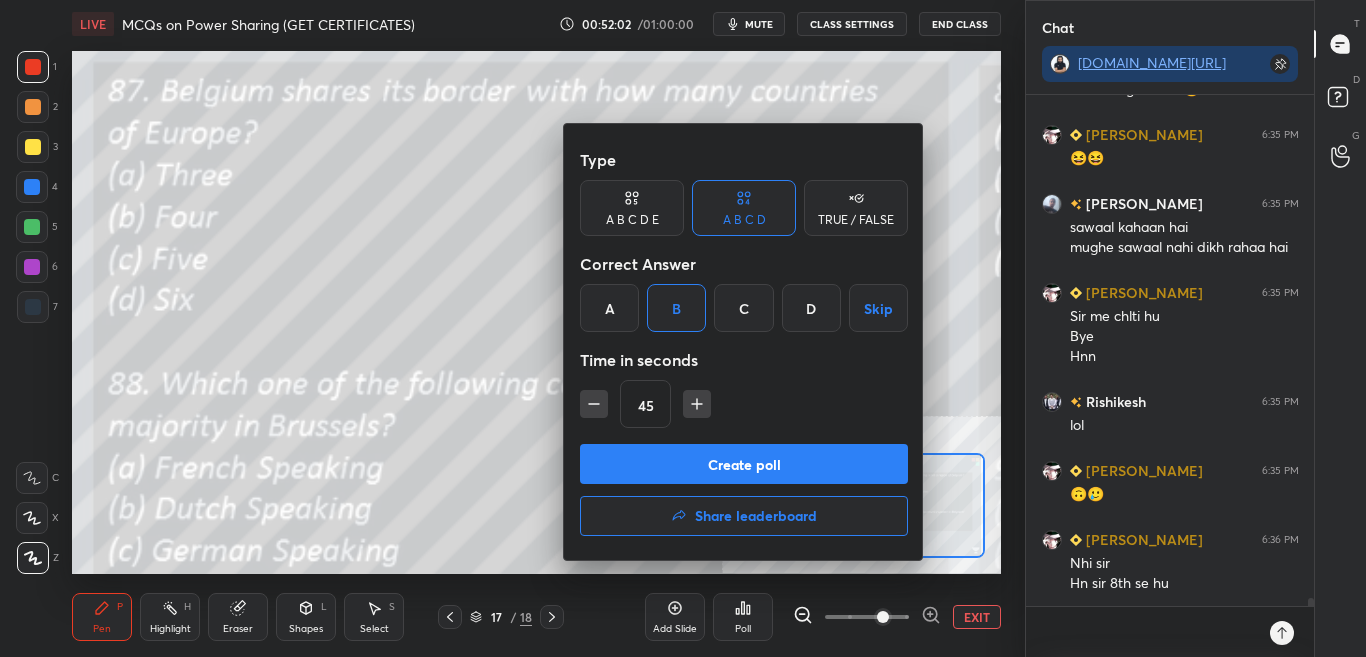 drag, startPoint x: 698, startPoint y: 468, endPoint x: 695, endPoint y: 439, distance: 29.15476 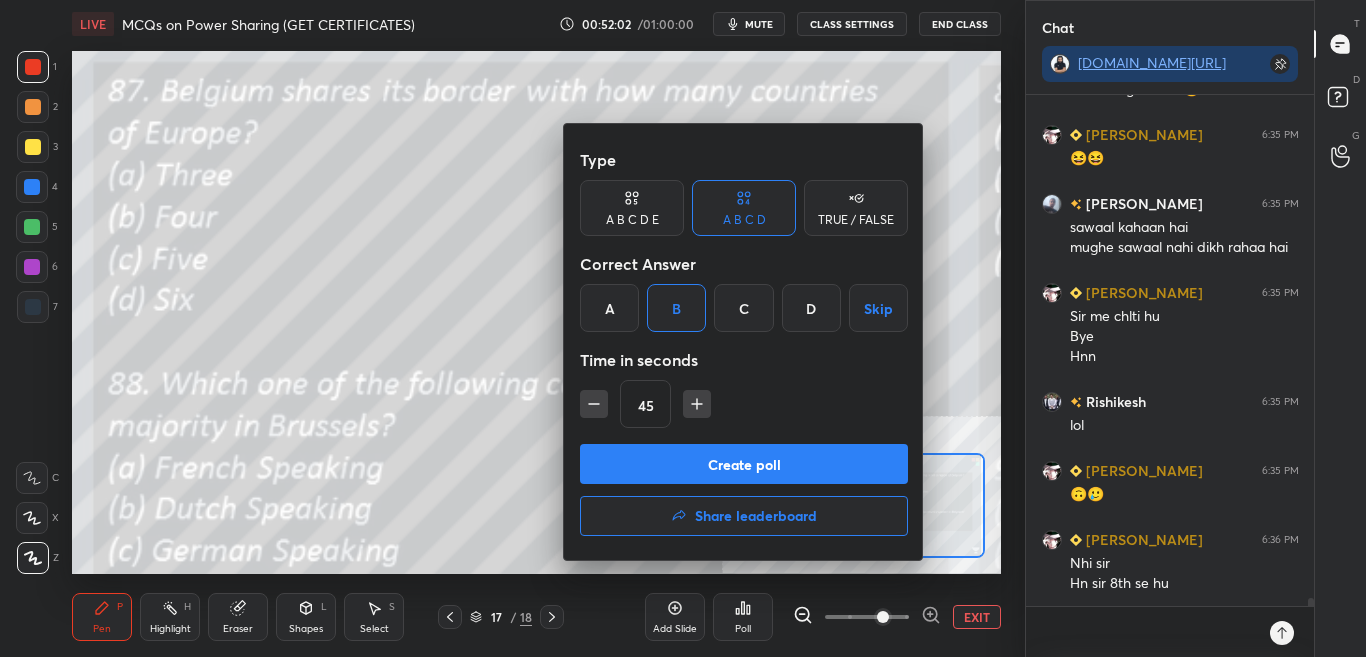 click on "Create poll" at bounding box center (744, 464) 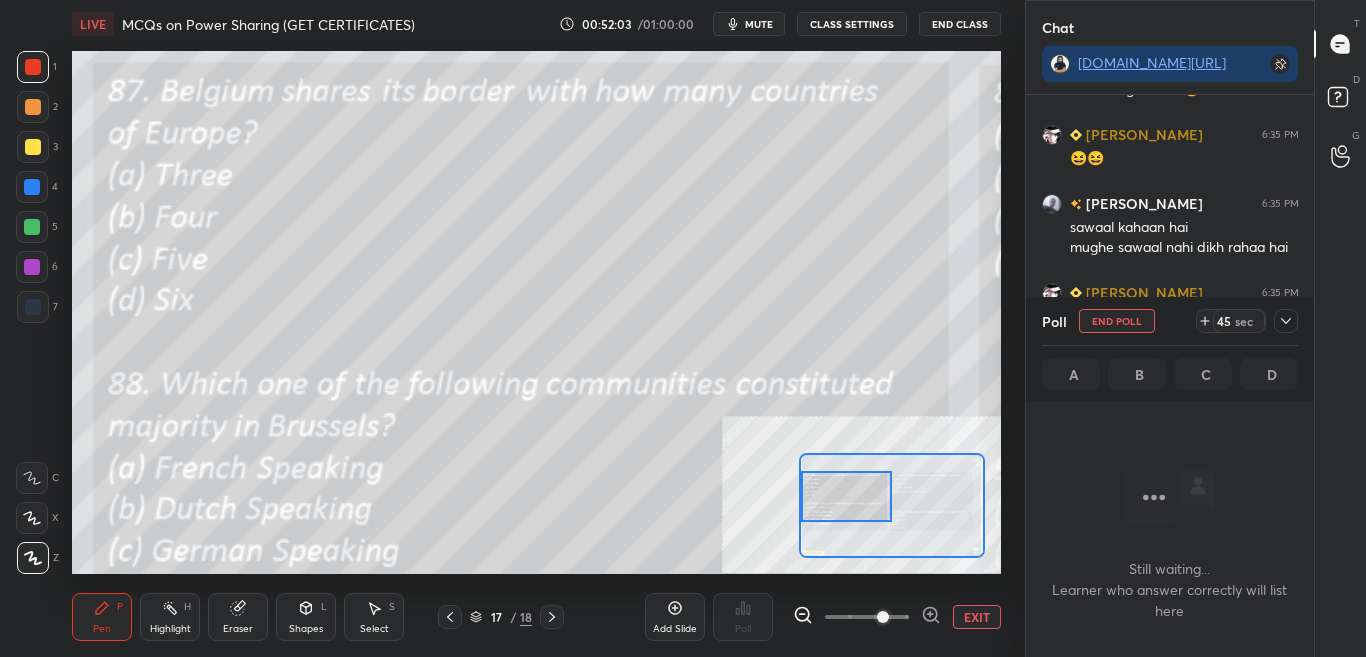 scroll, scrollTop: 241, scrollLeft: 282, axis: both 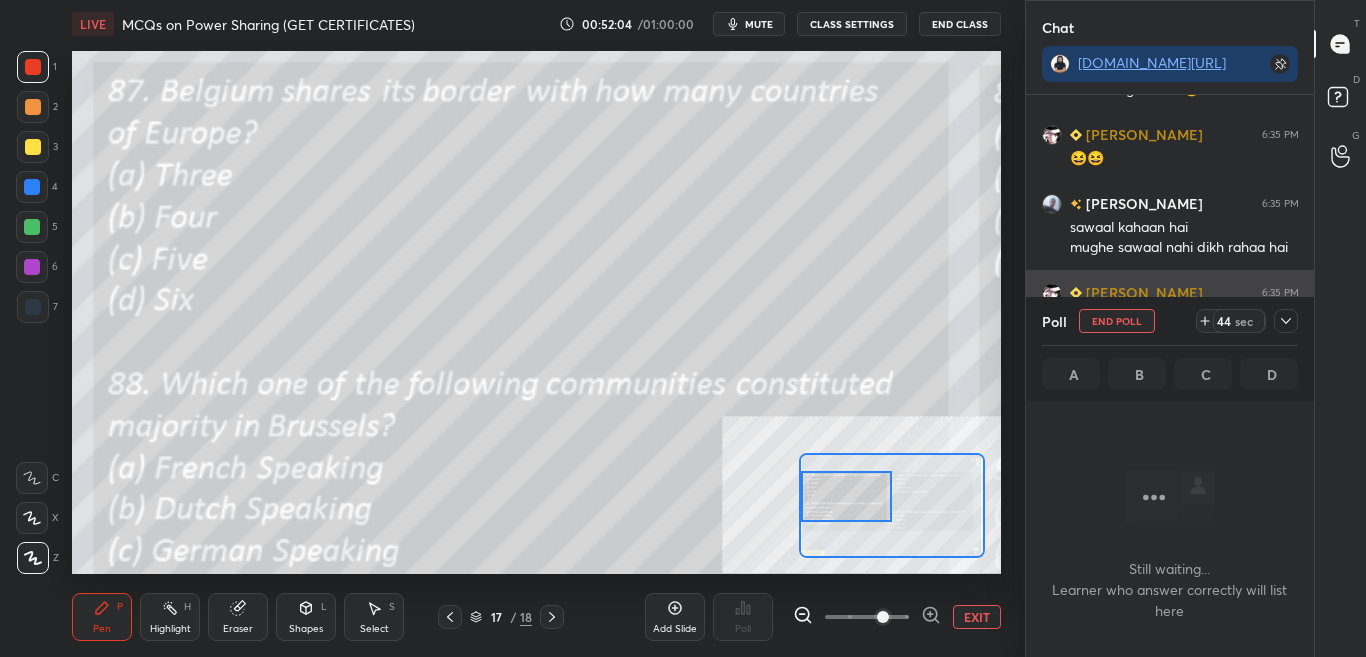 click 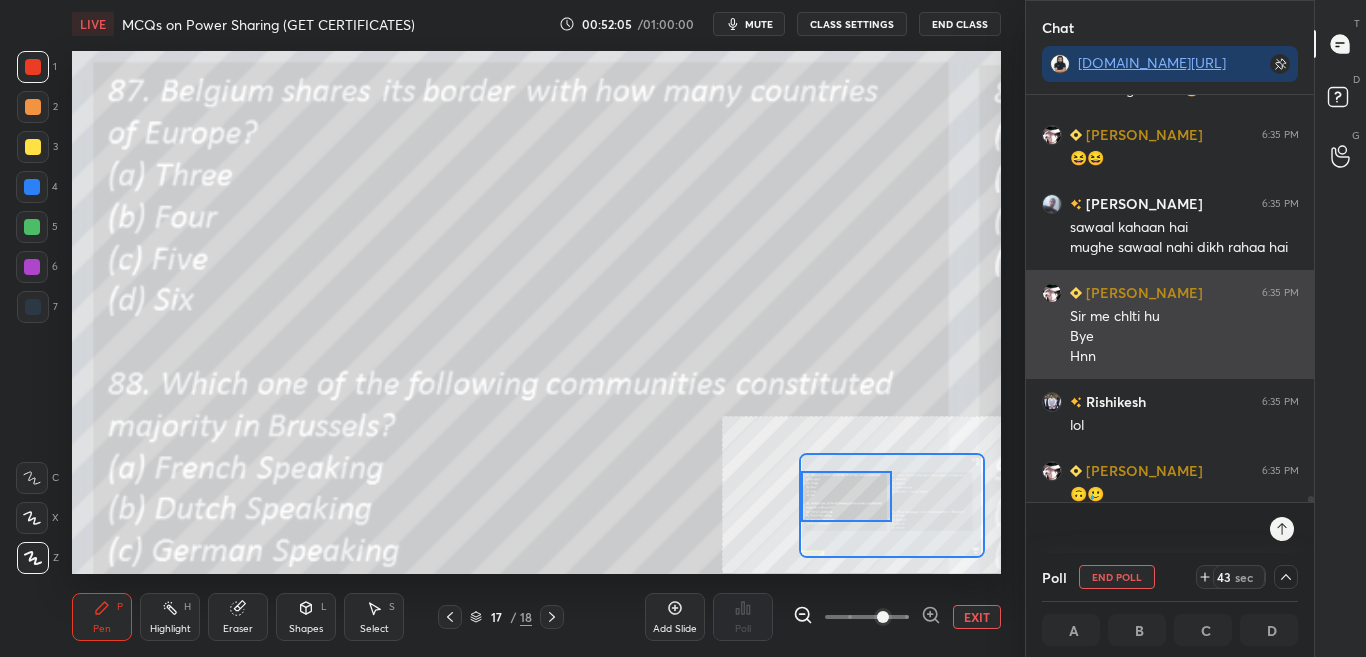 scroll, scrollTop: 1, scrollLeft: 7, axis: both 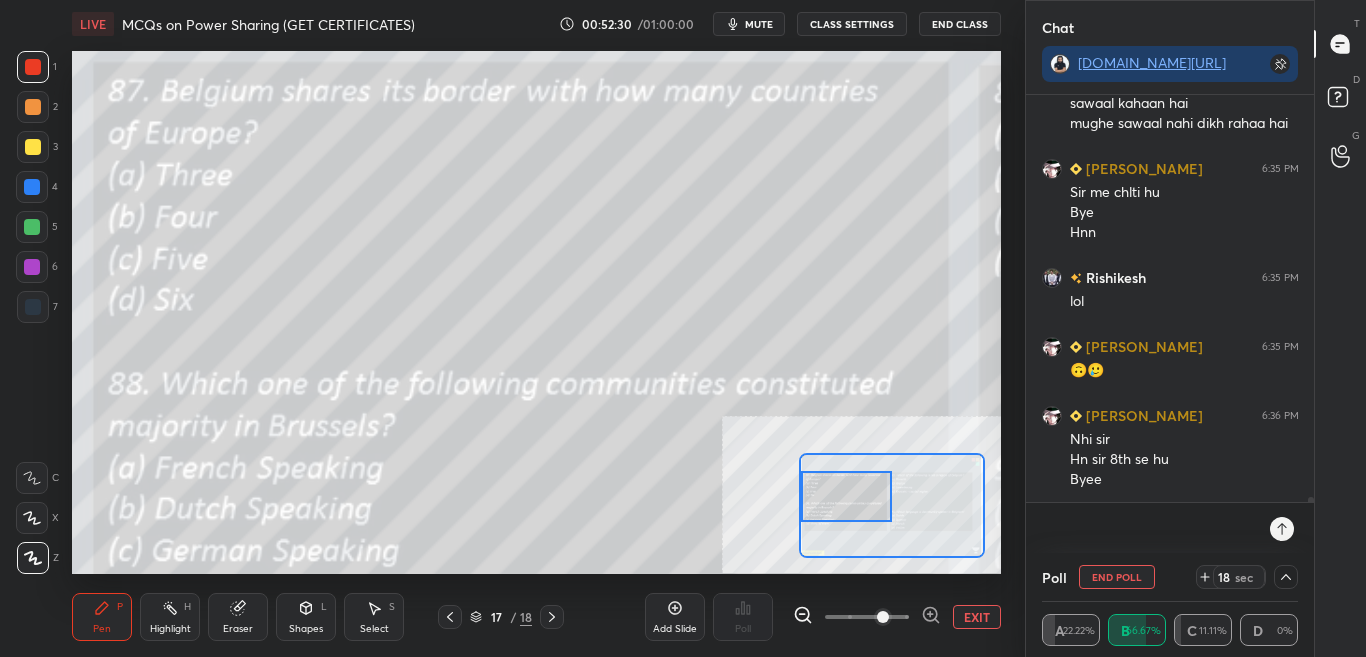 click at bounding box center (1286, 577) 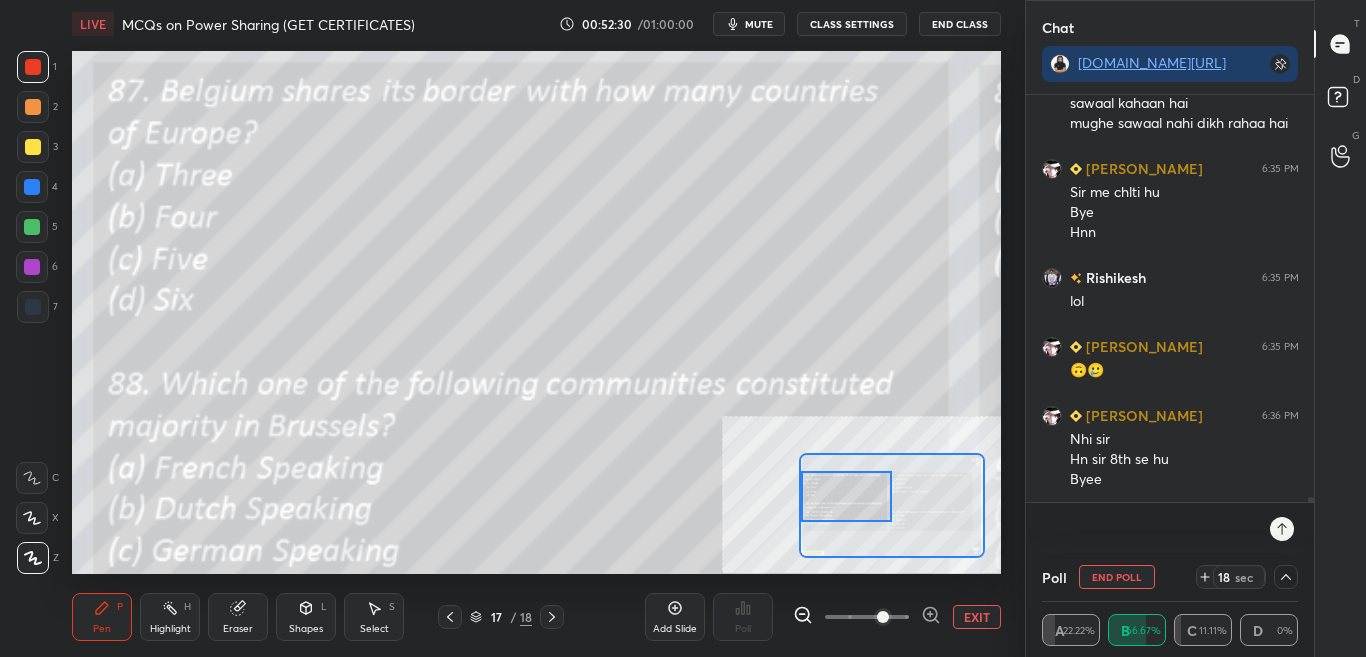 scroll, scrollTop: 7, scrollLeft: 7, axis: both 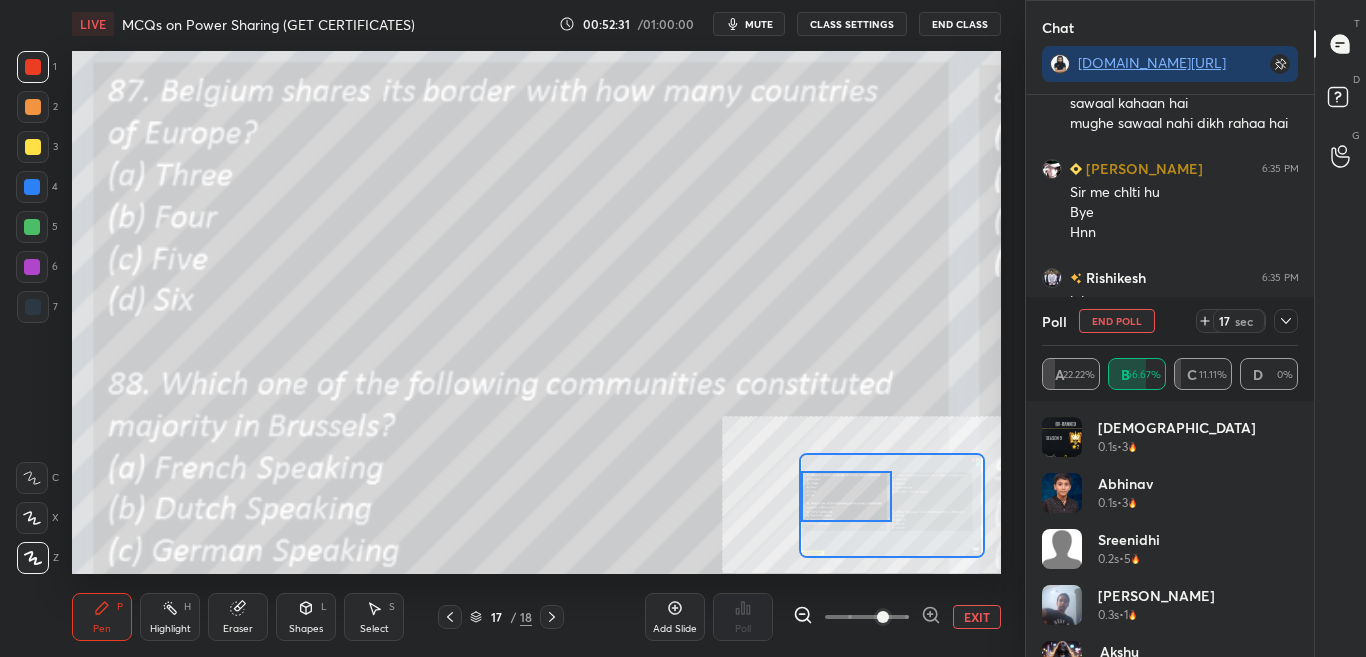 click on "Rajvir 0.3s  •  1" at bounding box center (1170, 613) 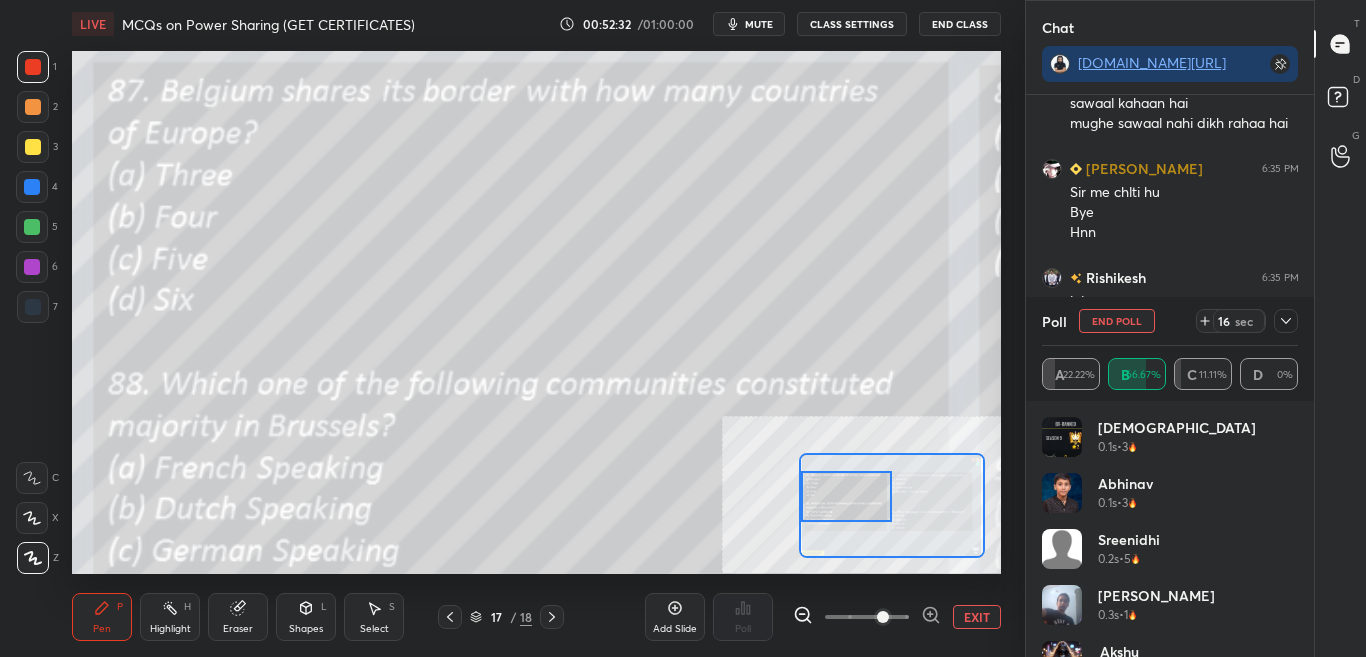 click on "Rajvir 0.3s  •  1" at bounding box center [1170, 613] 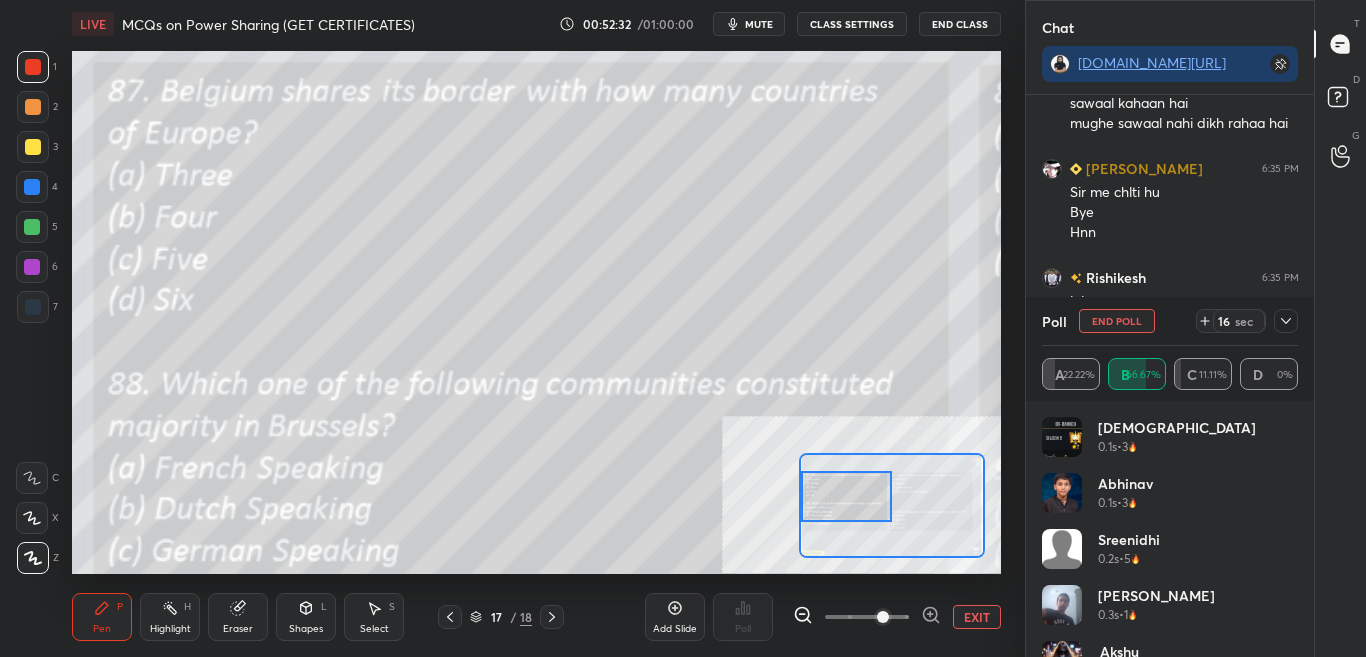 scroll, scrollTop: 210, scrollLeft: 0, axis: vertical 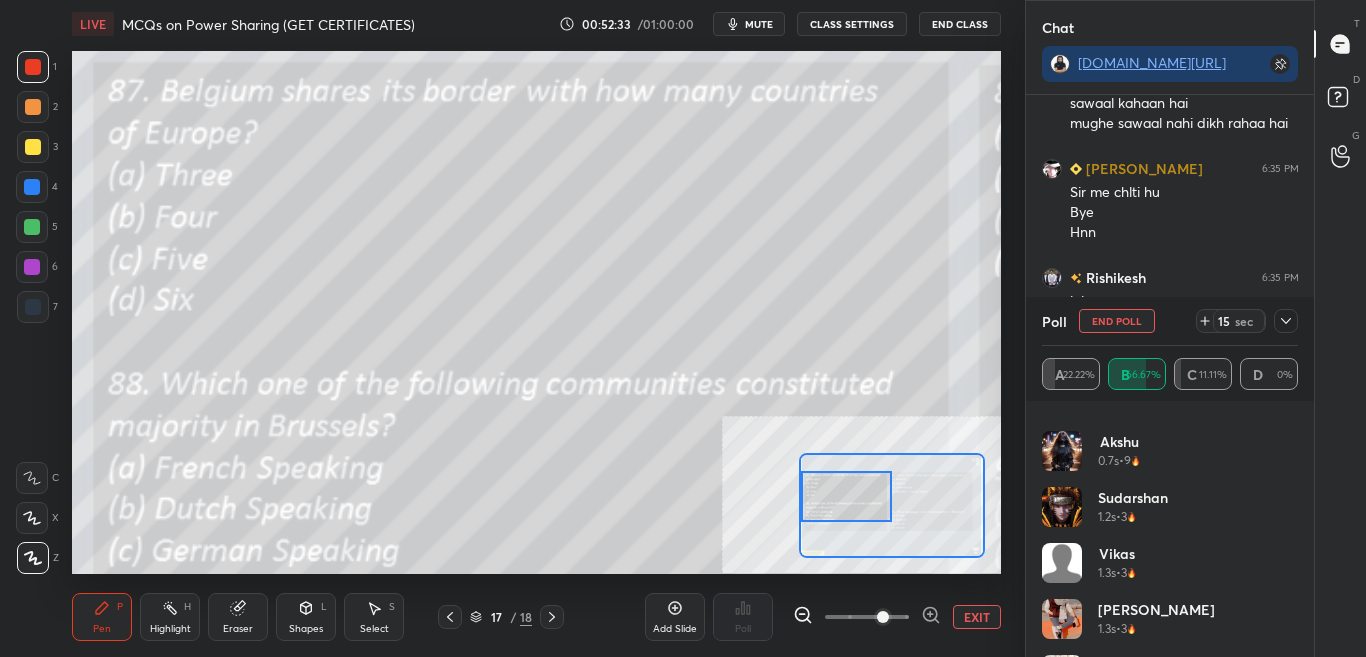 click on "SURYA DEV 1.3s  •  3" at bounding box center (1170, 627) 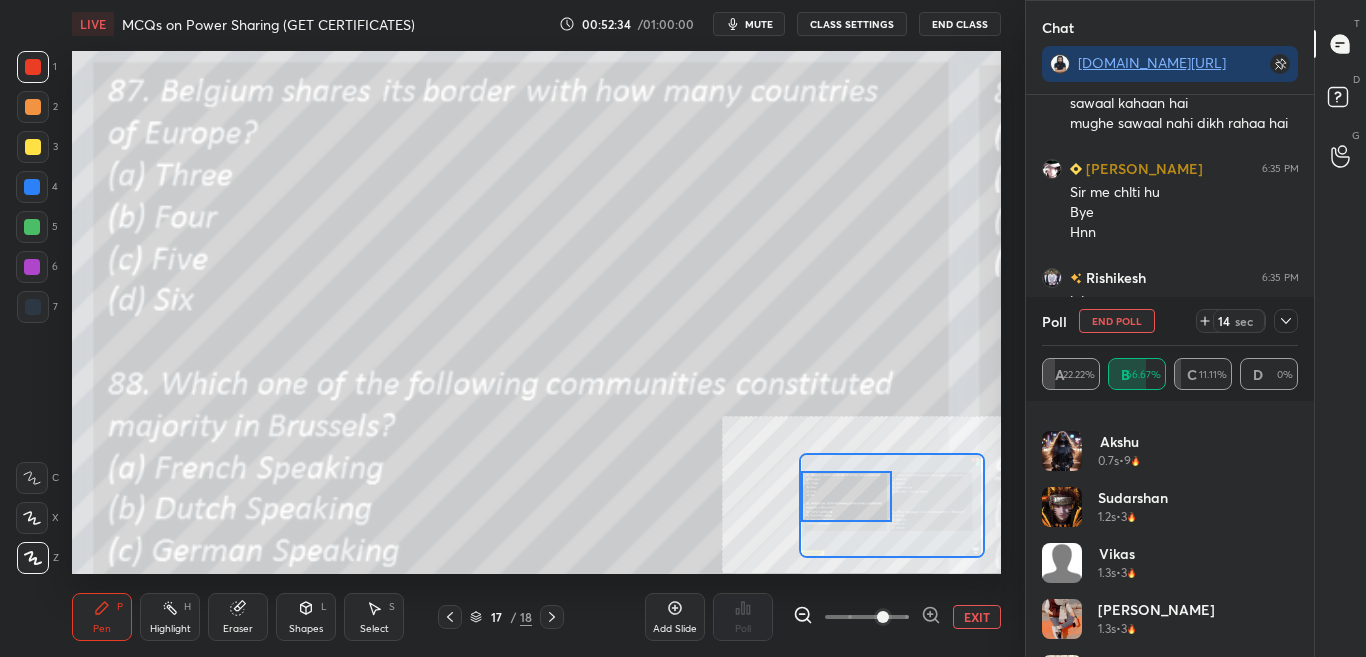 scroll, scrollTop: 420, scrollLeft: 0, axis: vertical 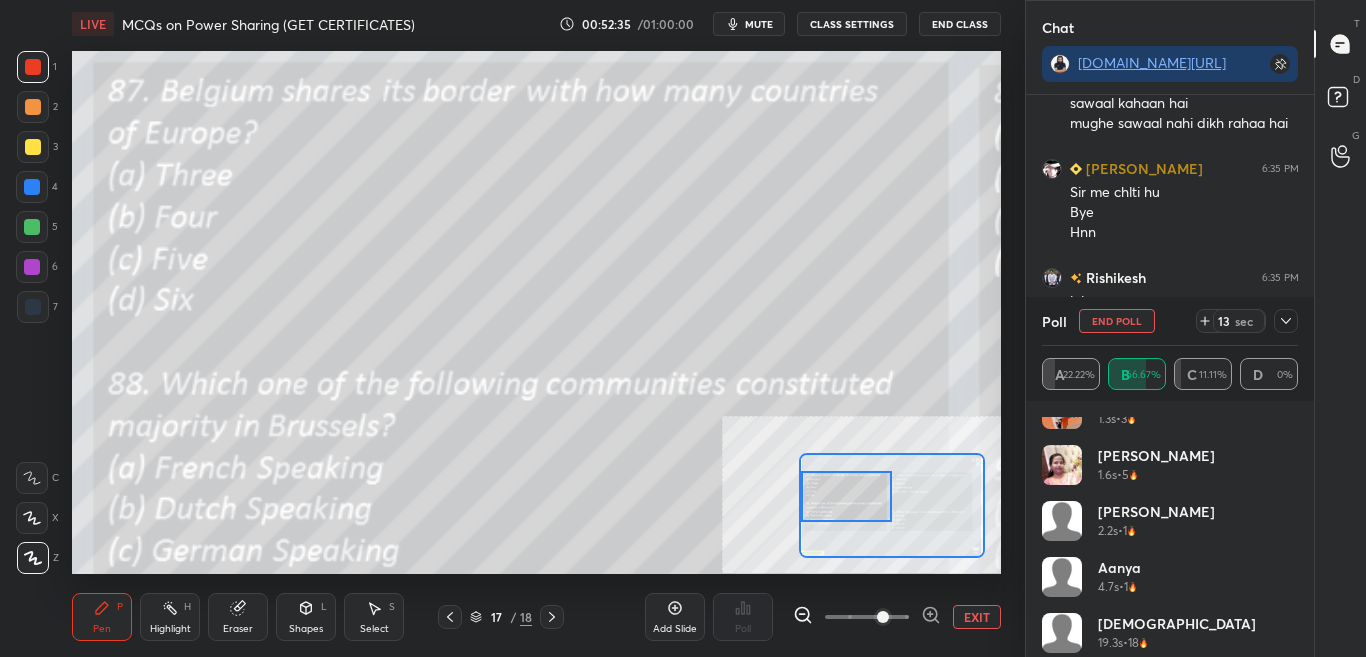 click 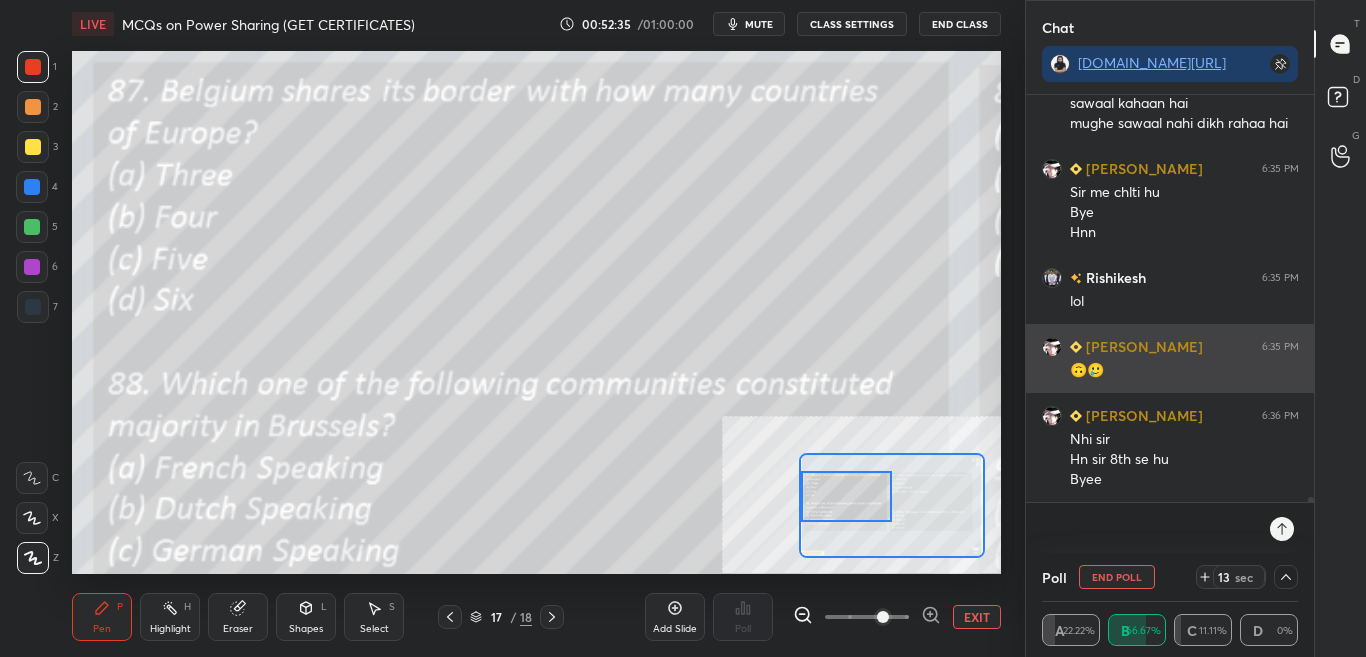 scroll, scrollTop: 0, scrollLeft: 0, axis: both 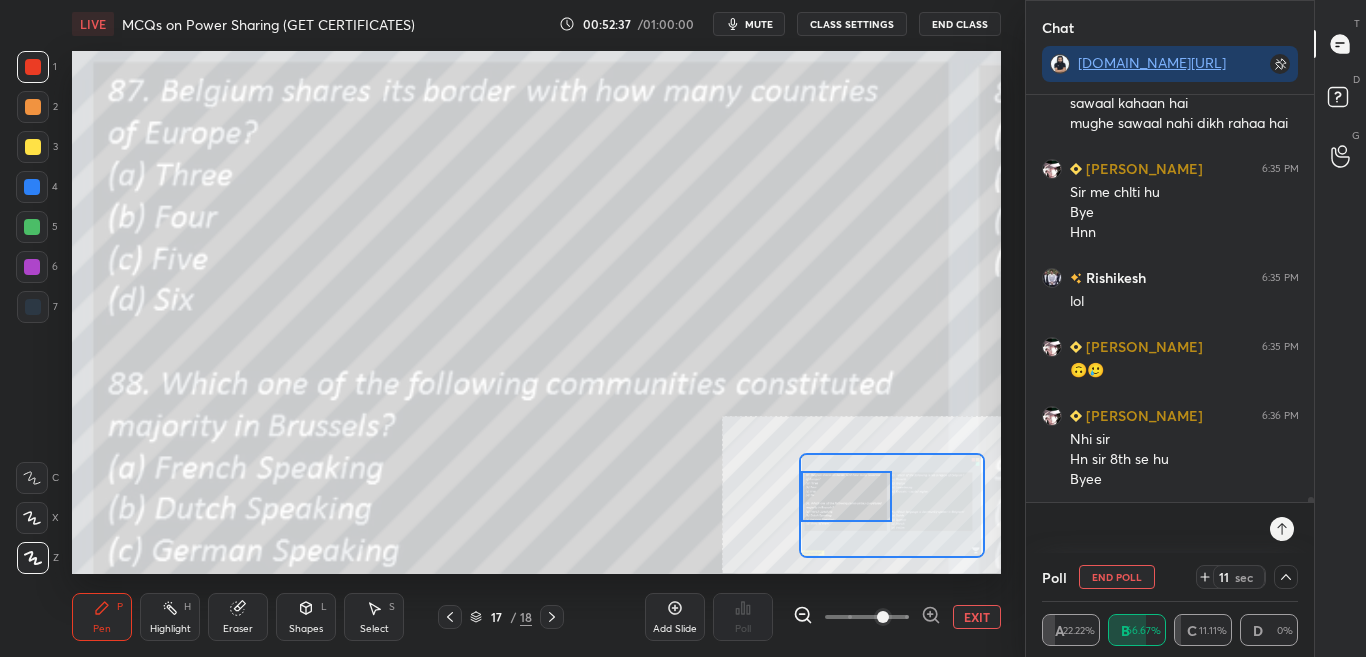 click 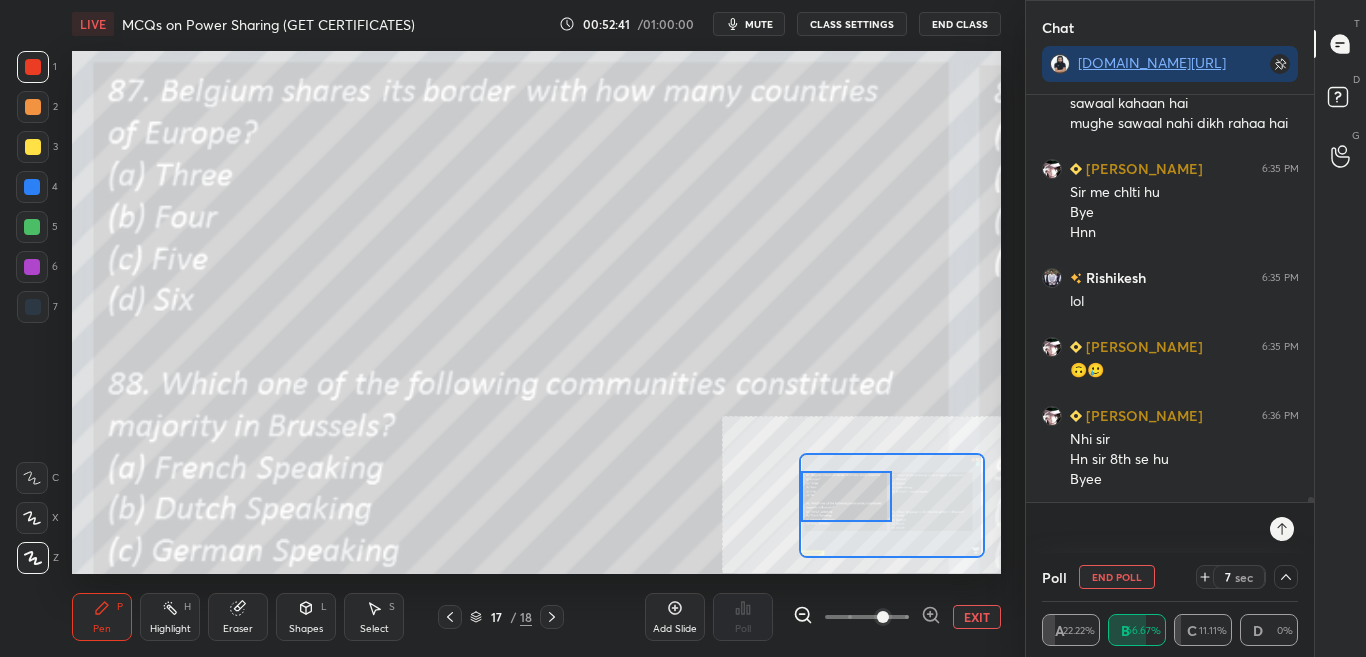 scroll, scrollTop: 32530, scrollLeft: 0, axis: vertical 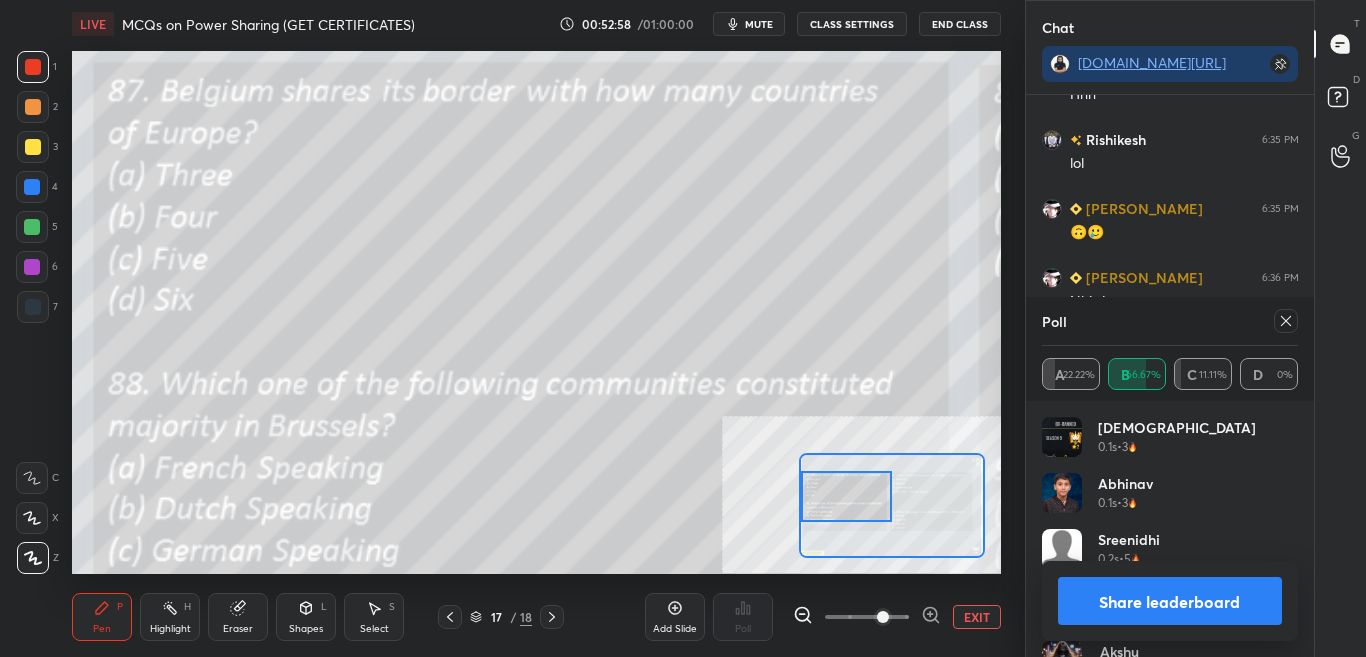 click on "Share leaderboard" at bounding box center [1170, 601] 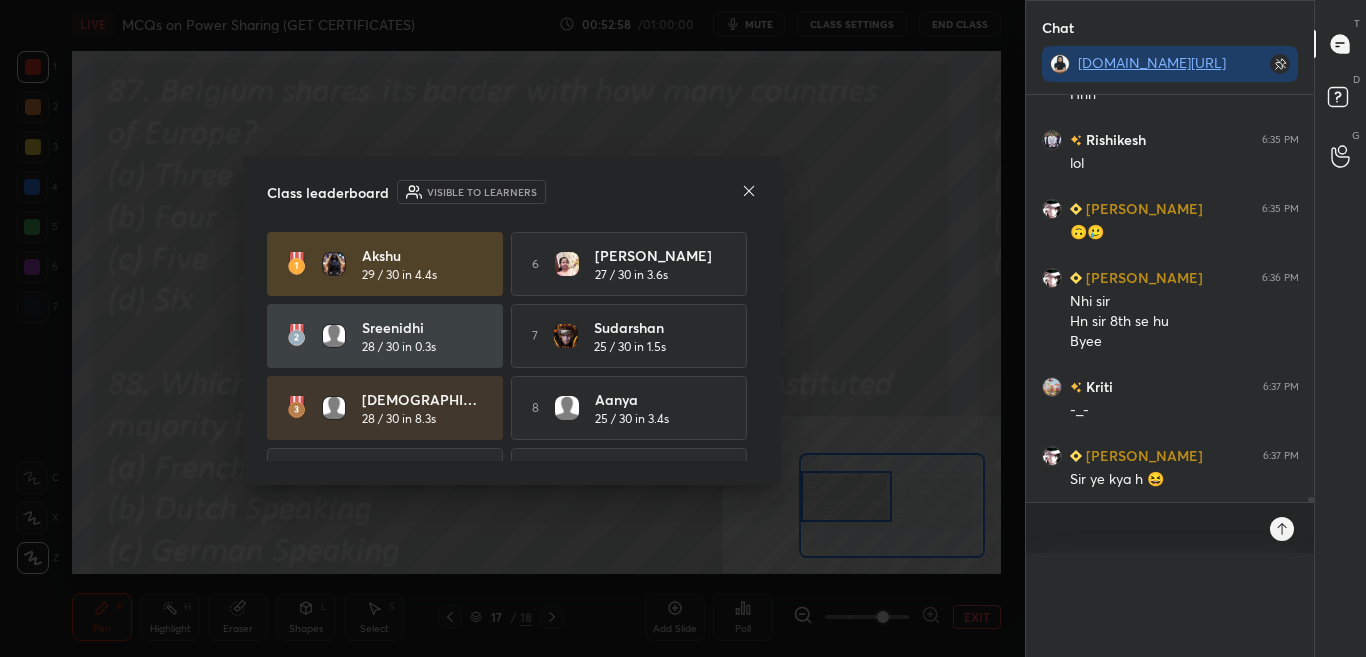 scroll, scrollTop: 0, scrollLeft: 0, axis: both 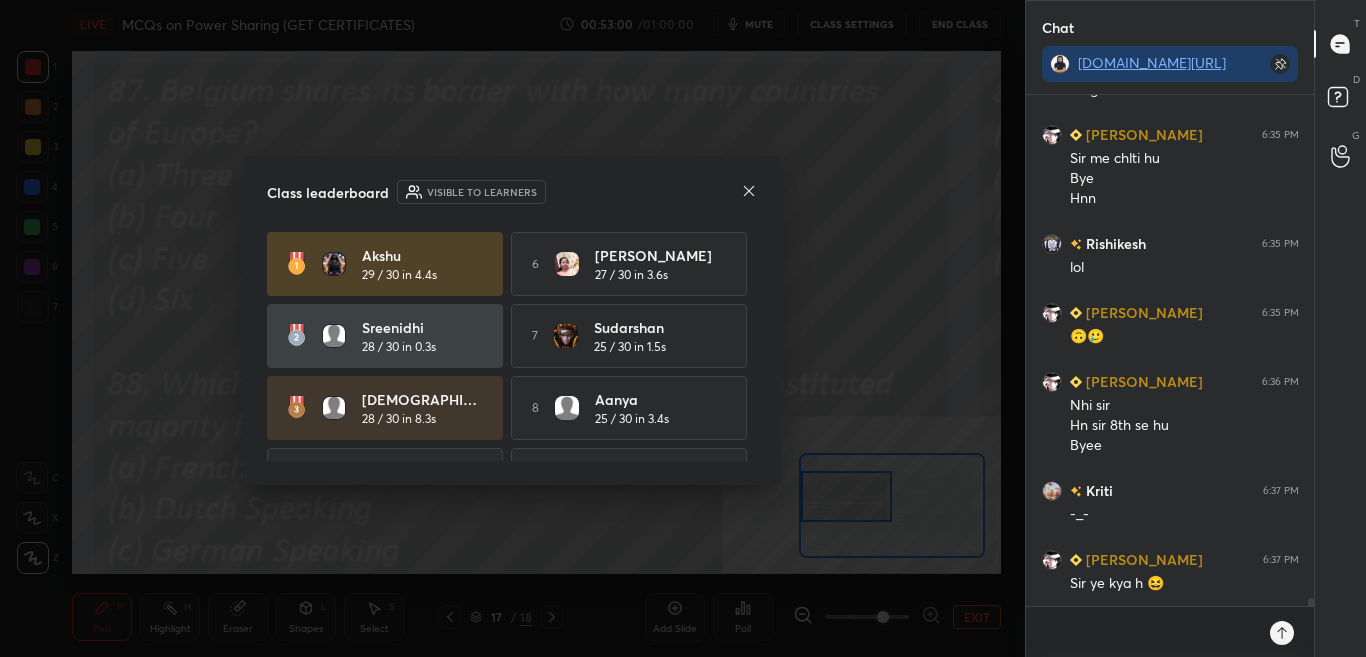 click 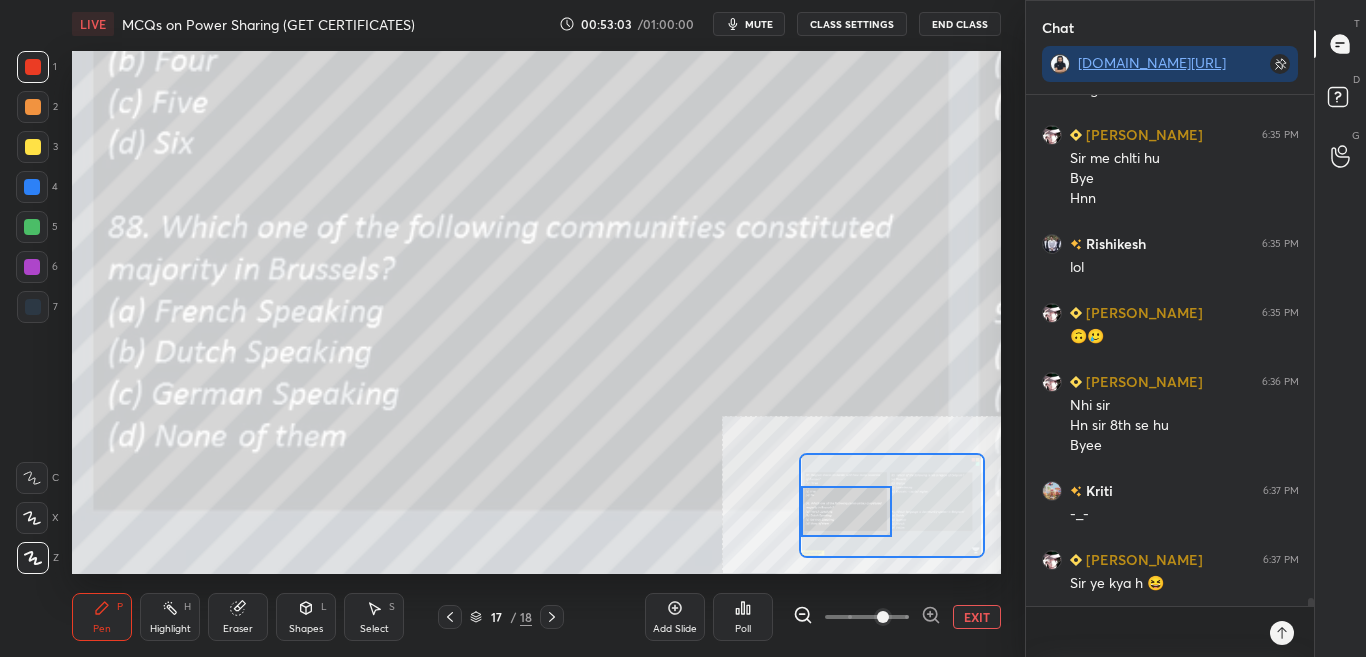 drag, startPoint x: 853, startPoint y: 488, endPoint x: 866, endPoint y: 491, distance: 13.341664 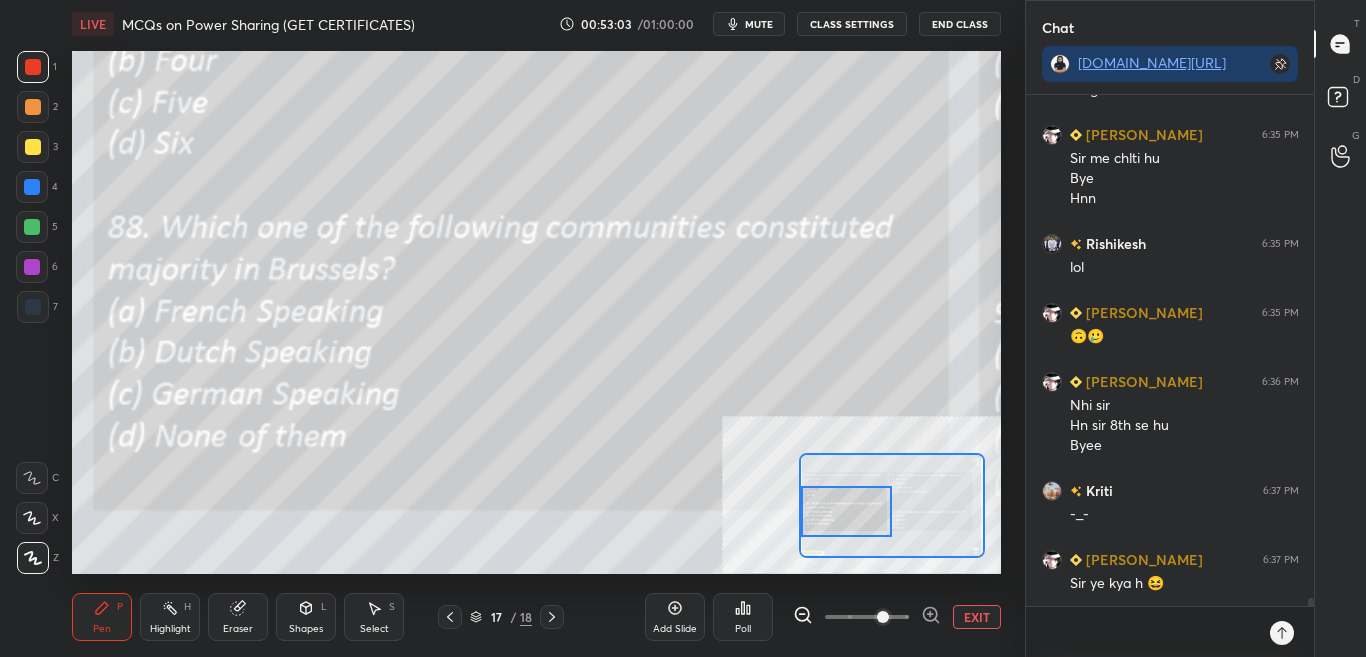 click at bounding box center (846, 511) 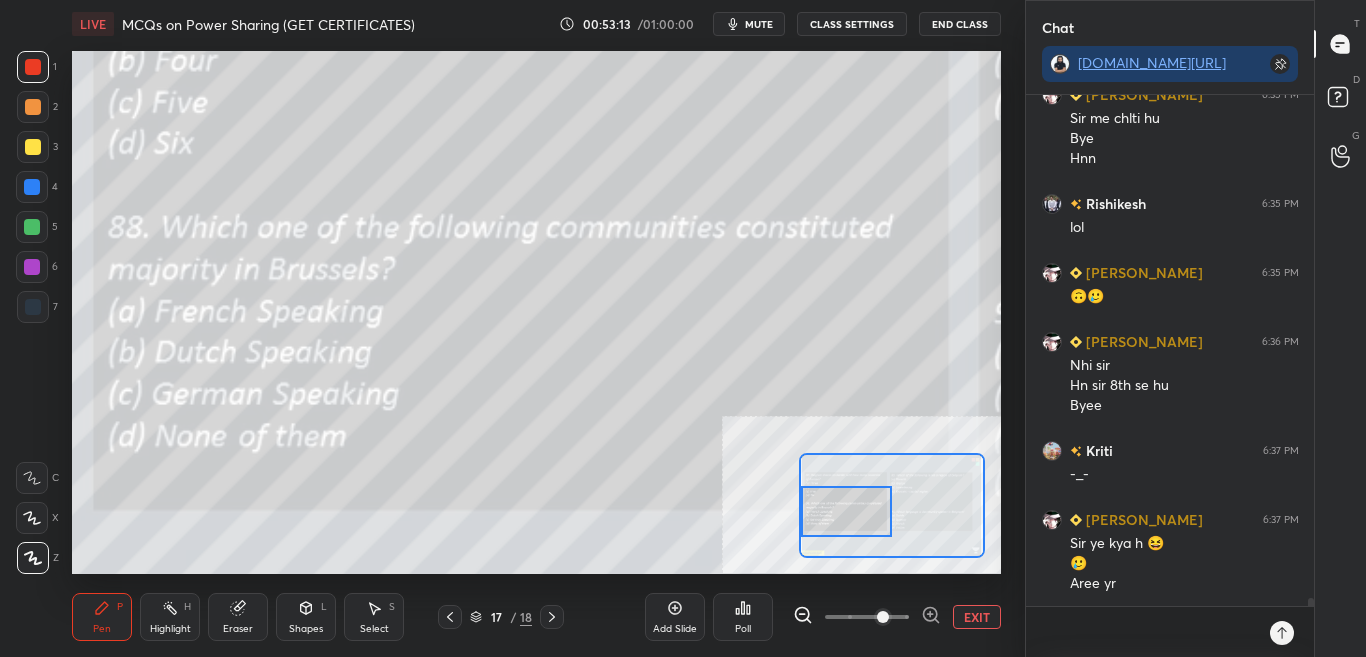 scroll, scrollTop: 32604, scrollLeft: 0, axis: vertical 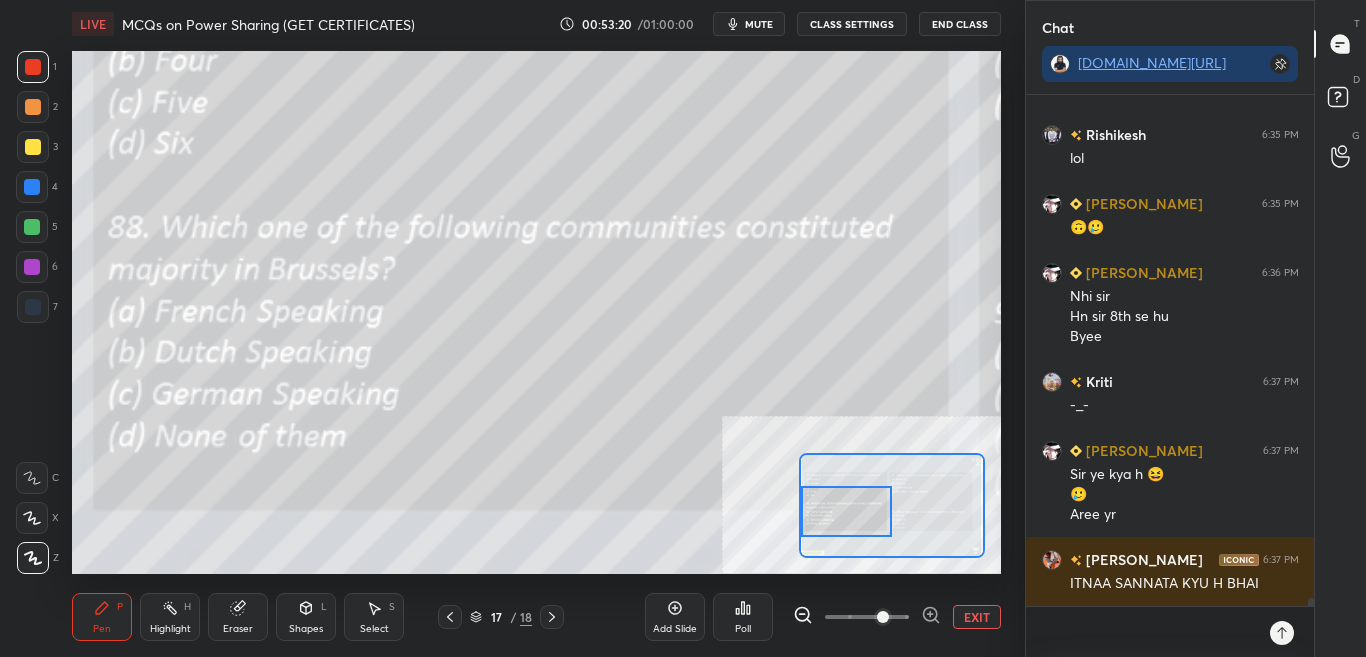 click on "Poll" at bounding box center (743, 617) 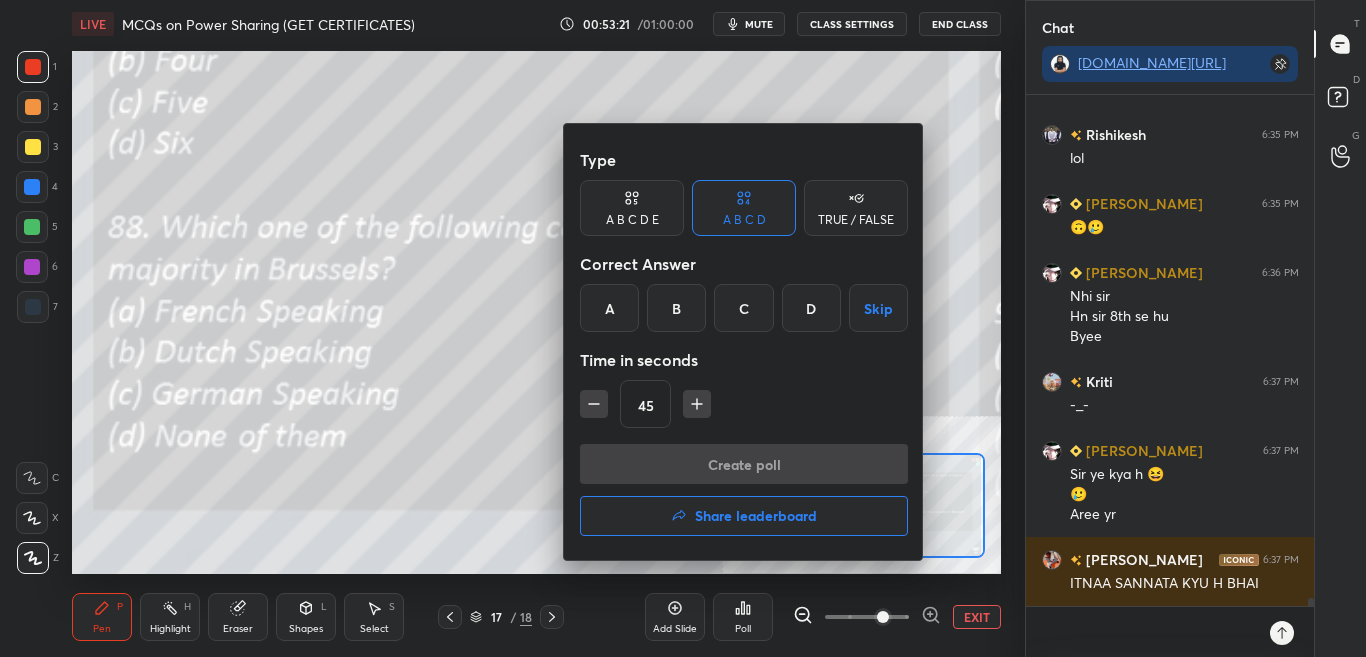 click on "B" at bounding box center [676, 308] 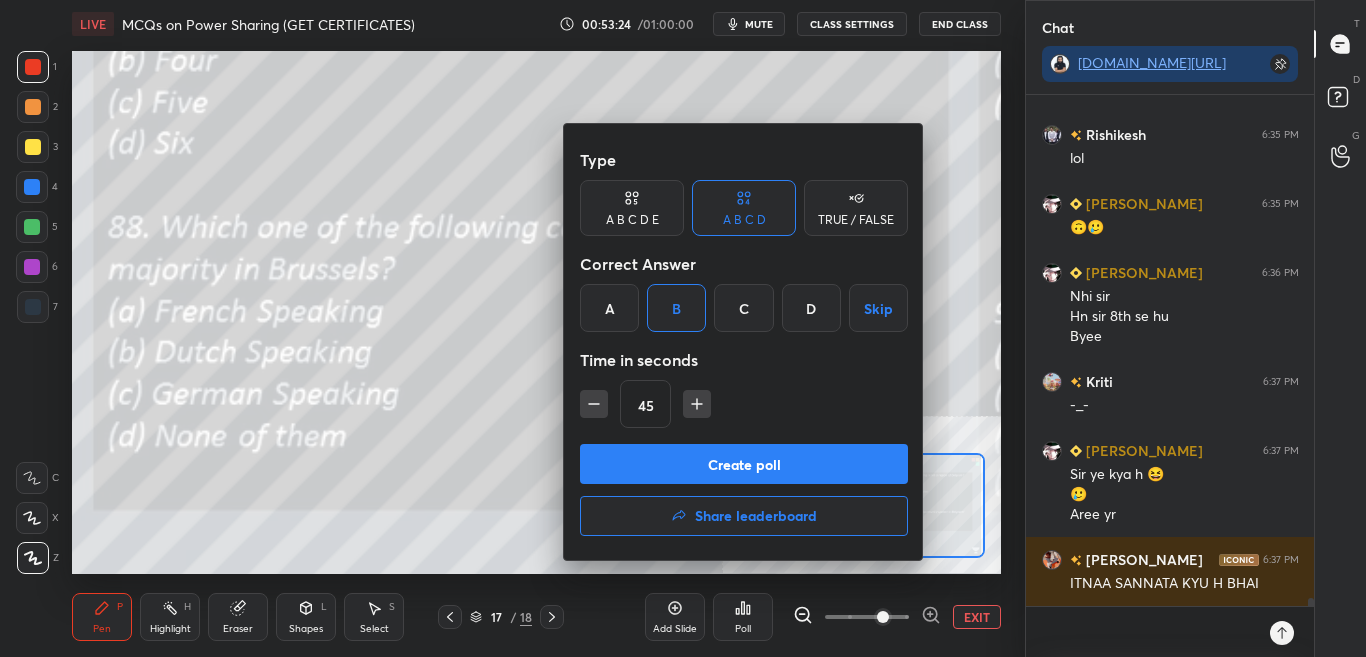drag, startPoint x: 707, startPoint y: 489, endPoint x: 728, endPoint y: 383, distance: 108.060165 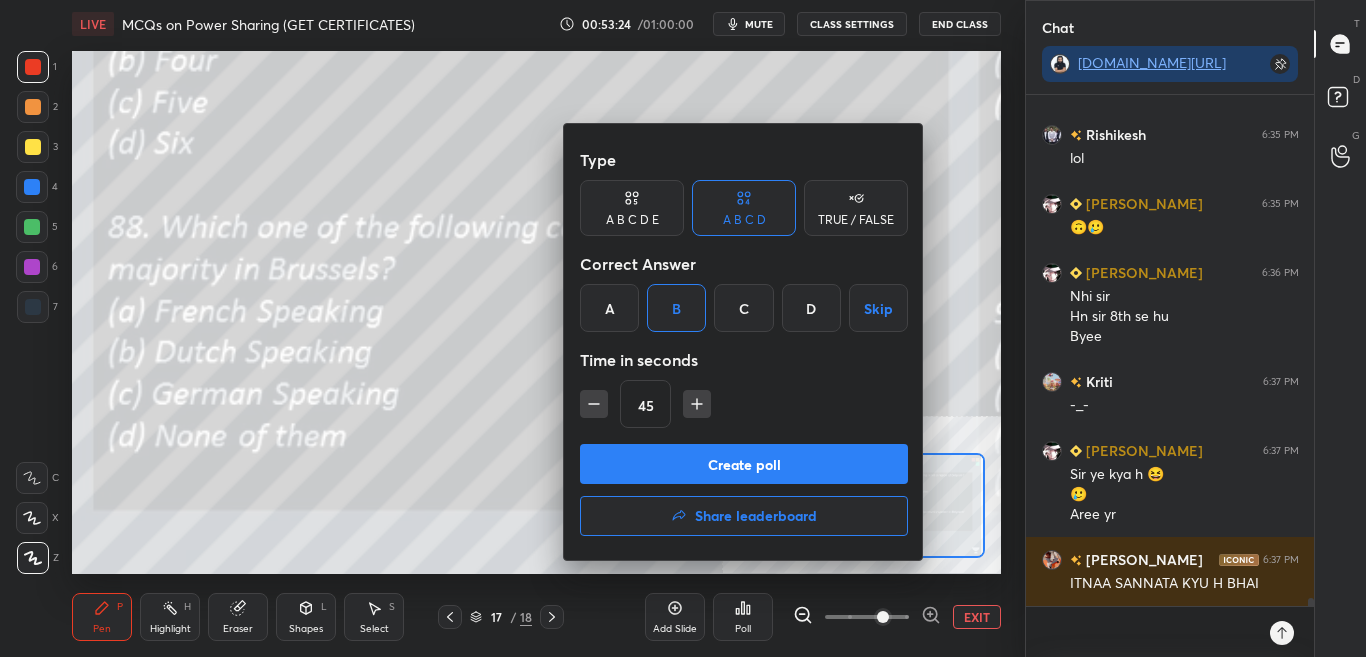 click on "Type A B C D E A B C D TRUE / FALSE Correct Answer A B C D Skip Time in seconds 45 Create poll Share leaderboard" at bounding box center (744, 342) 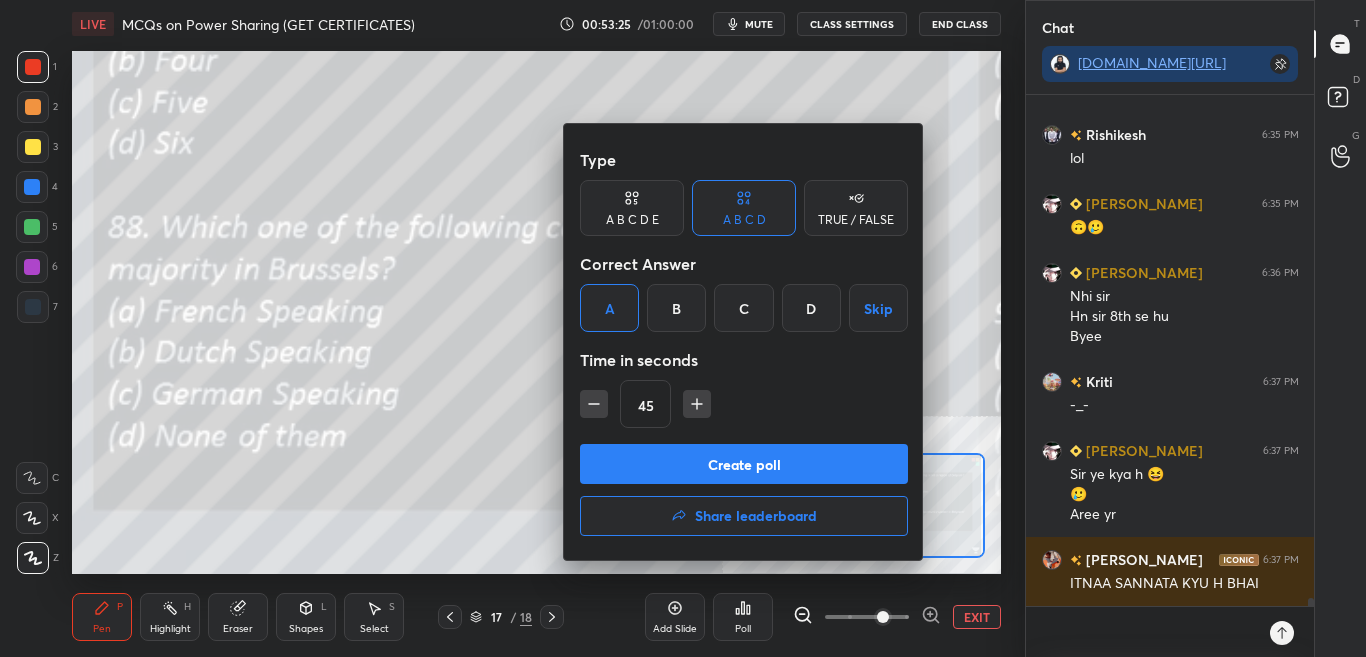 click on "Create poll" at bounding box center [744, 464] 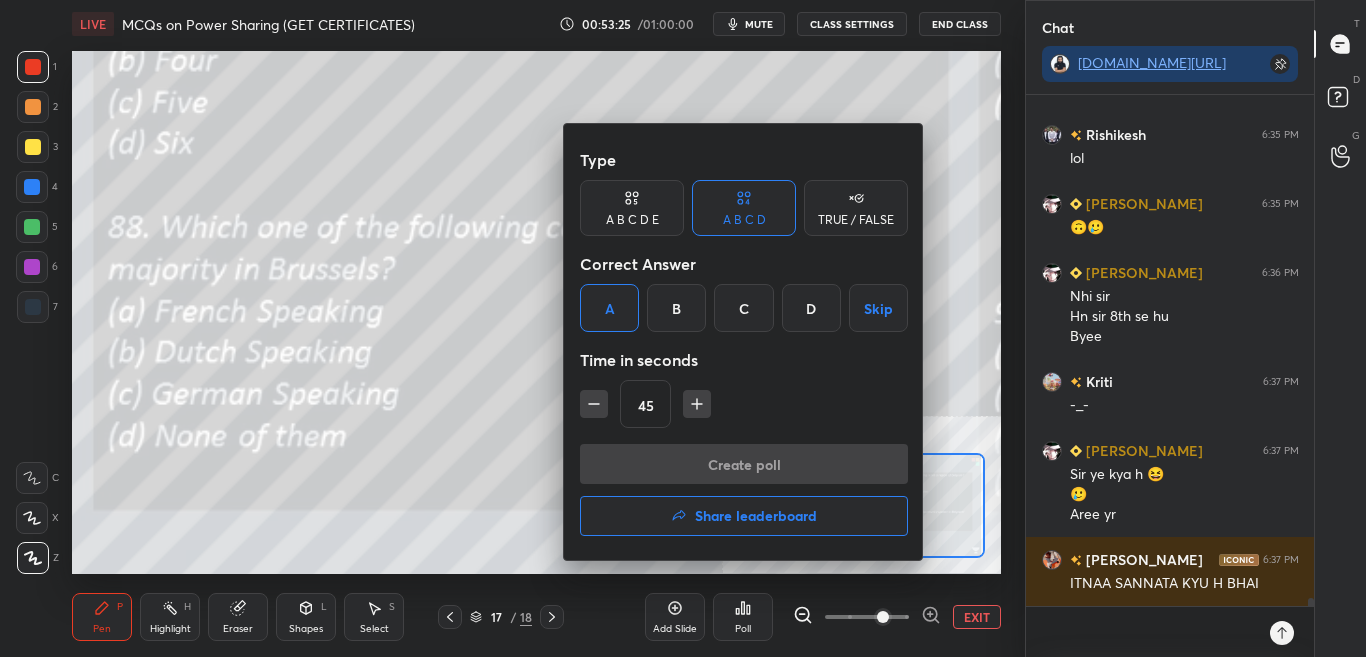 scroll, scrollTop: 299, scrollLeft: 282, axis: both 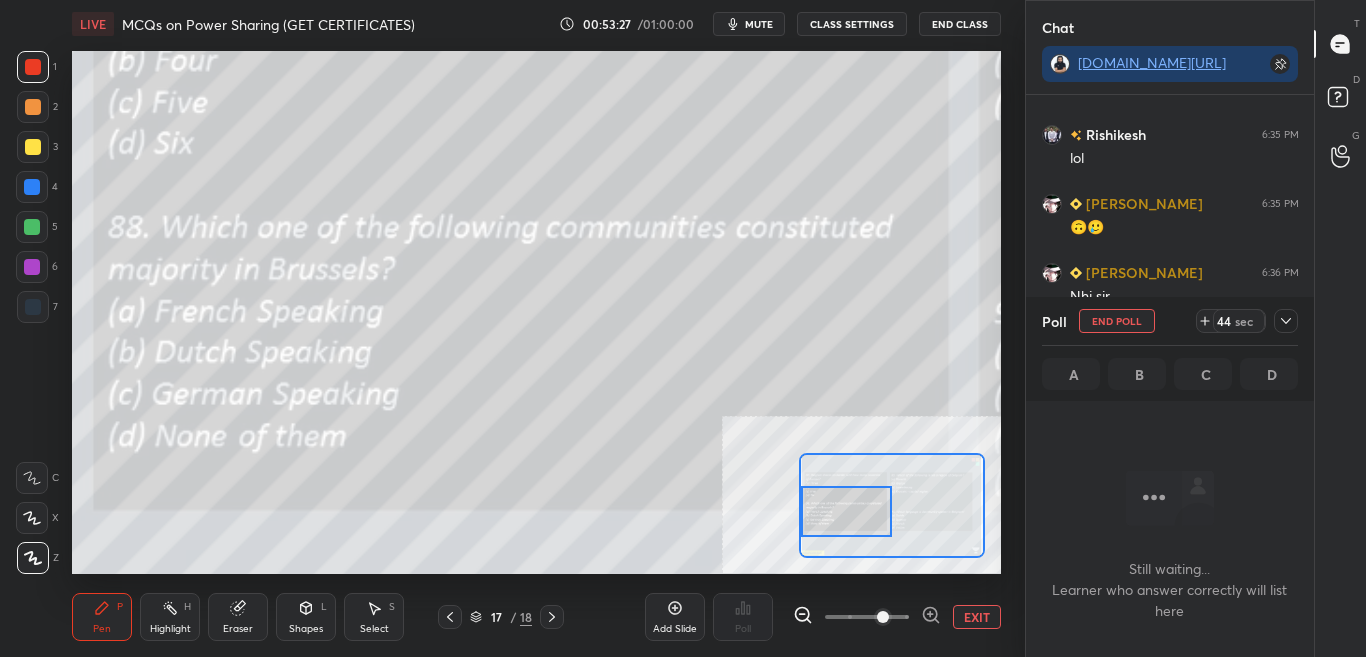 click 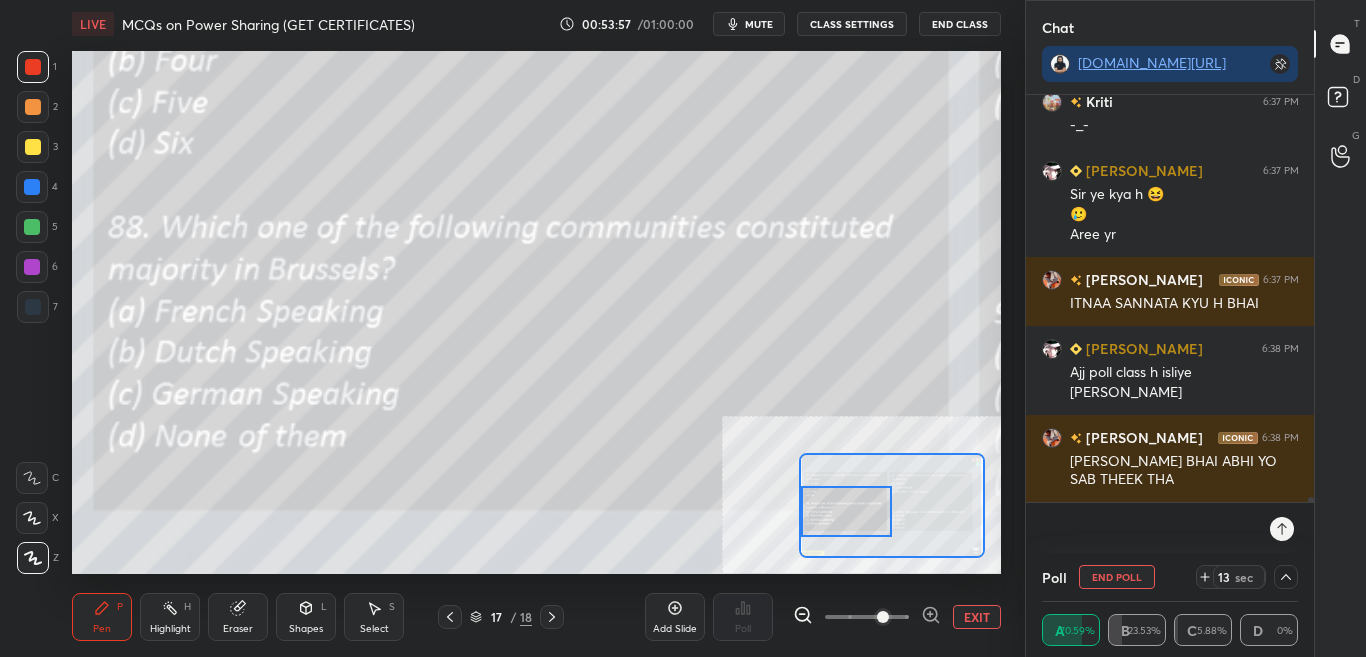 scroll, scrollTop: 32953, scrollLeft: 0, axis: vertical 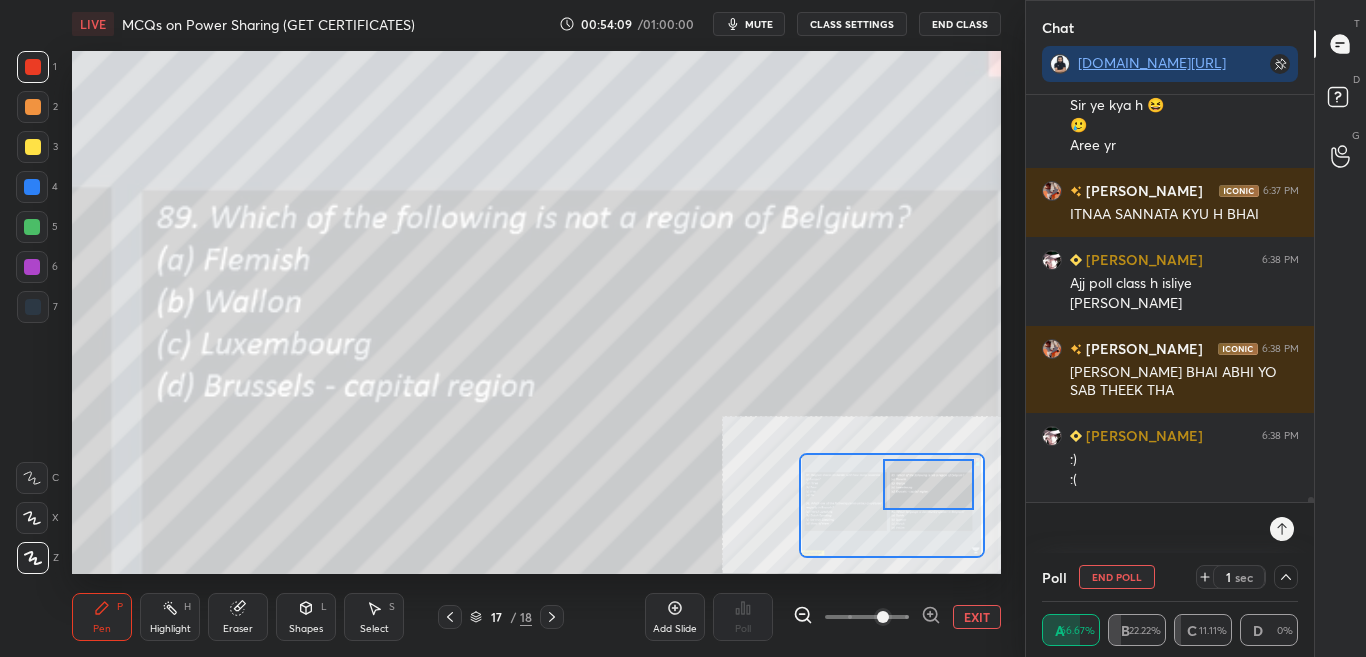 drag, startPoint x: 847, startPoint y: 519, endPoint x: 930, endPoint y: 488, distance: 88.60023 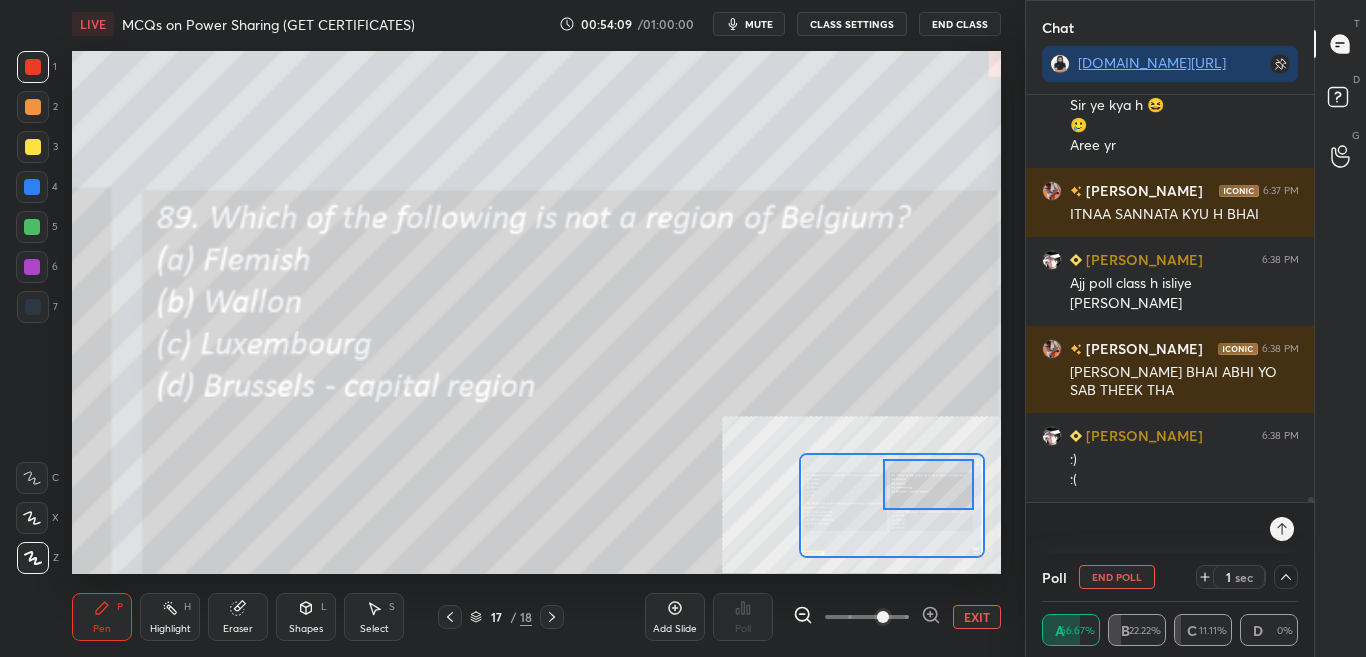 click at bounding box center (928, 484) 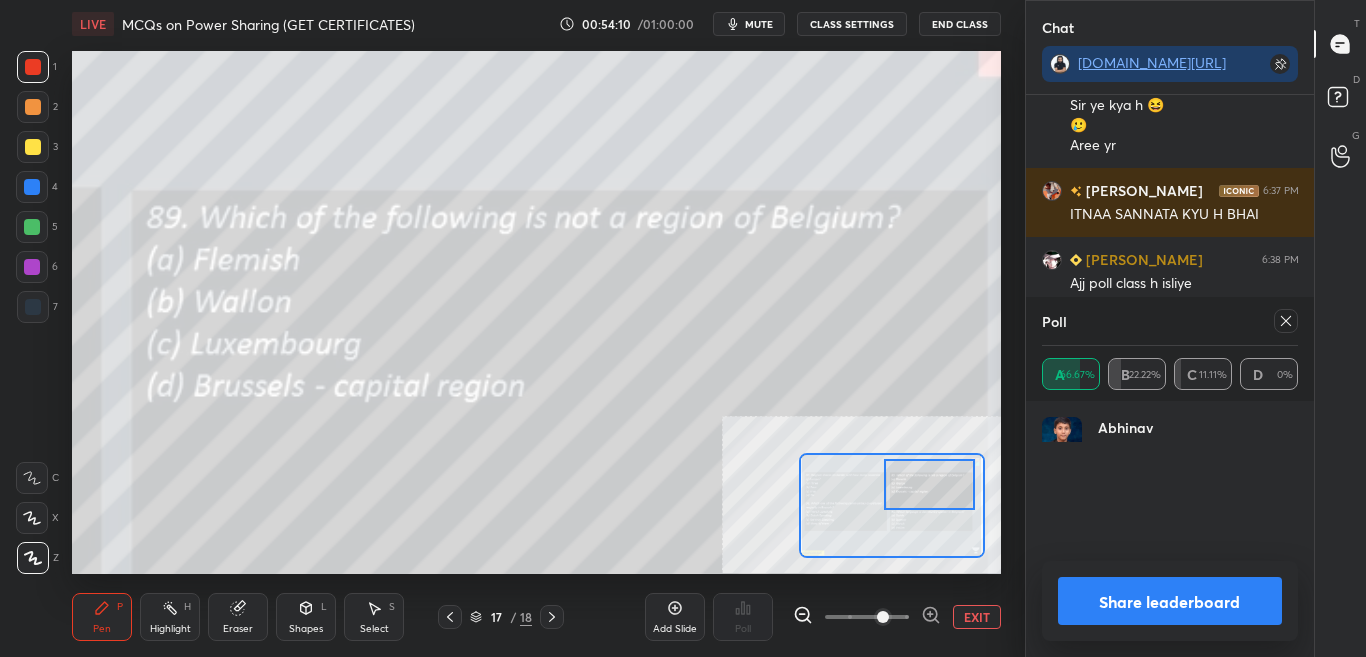 scroll, scrollTop: 7, scrollLeft: 7, axis: both 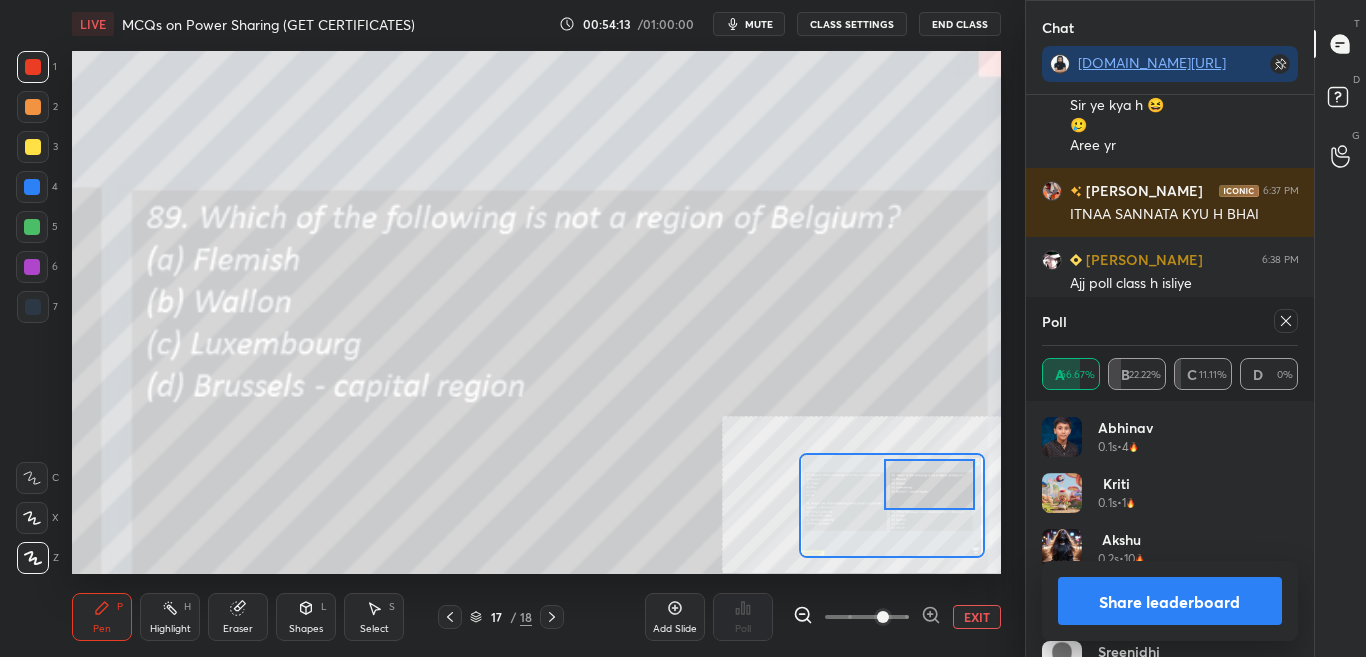 click 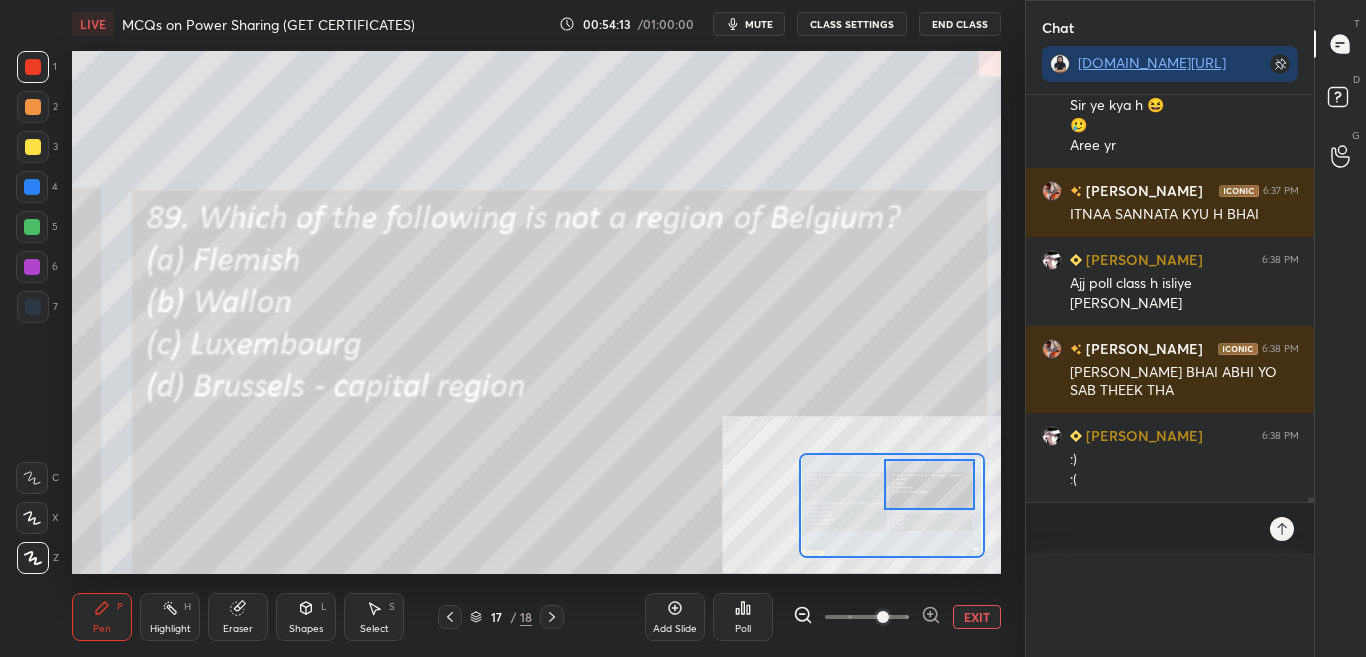 scroll, scrollTop: 0, scrollLeft: 0, axis: both 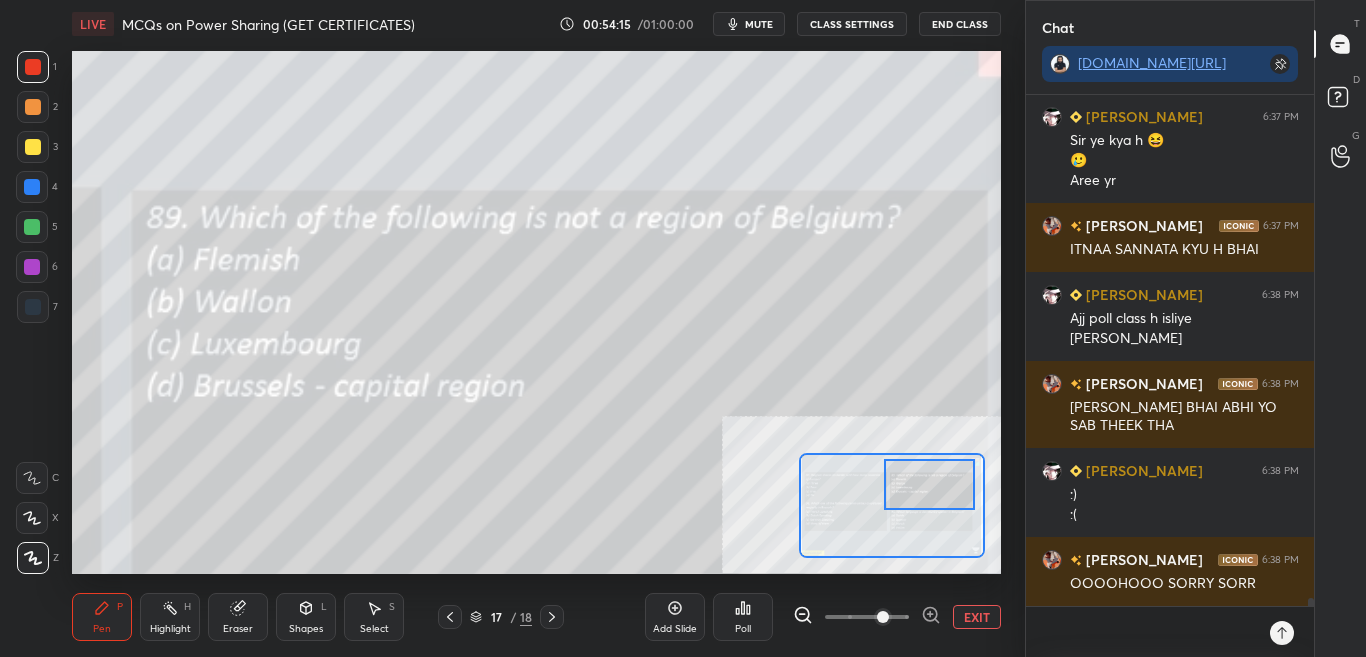 click on "Poll" at bounding box center [743, 617] 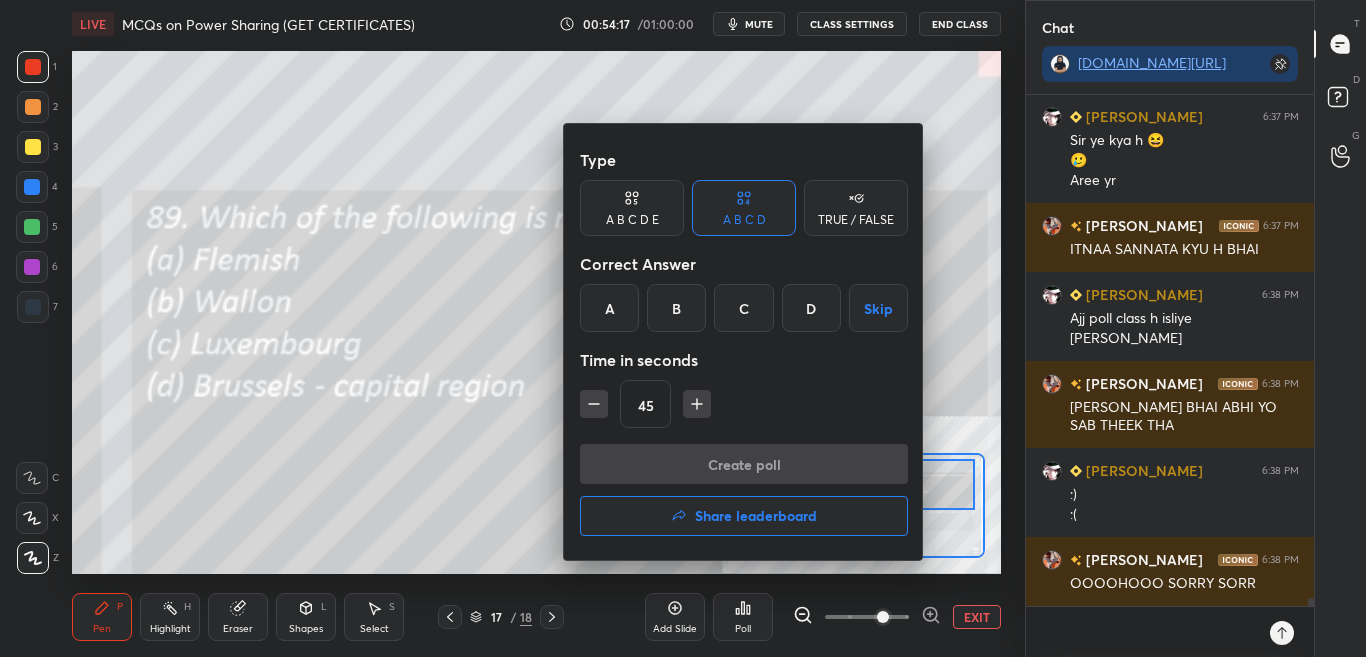 click on "C" at bounding box center (743, 308) 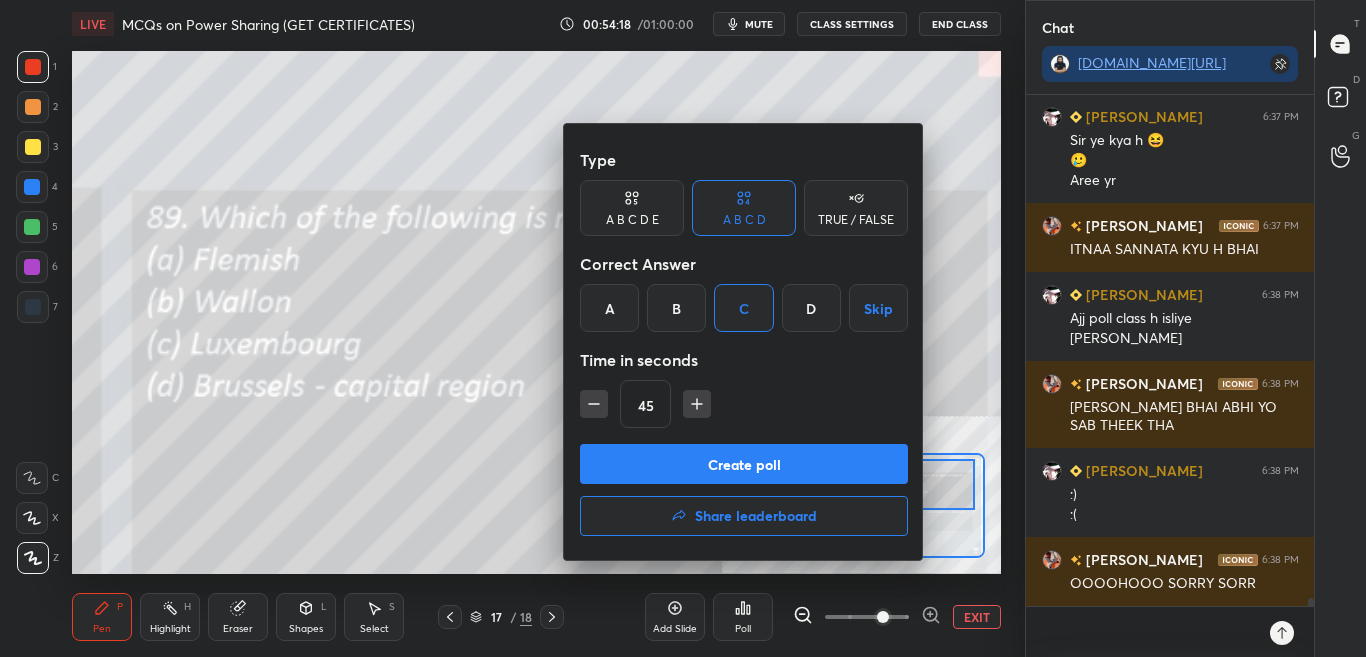 drag, startPoint x: 723, startPoint y: 448, endPoint x: 723, endPoint y: 460, distance: 12 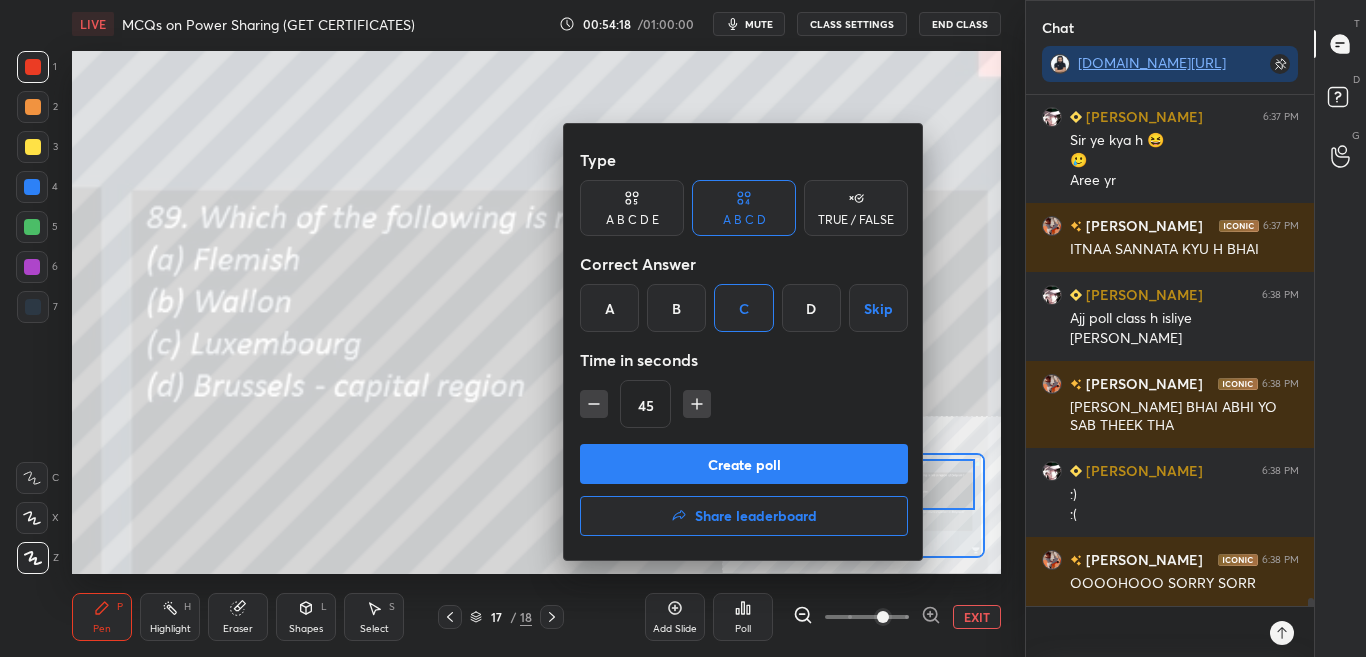 click on "Create poll" at bounding box center (744, 464) 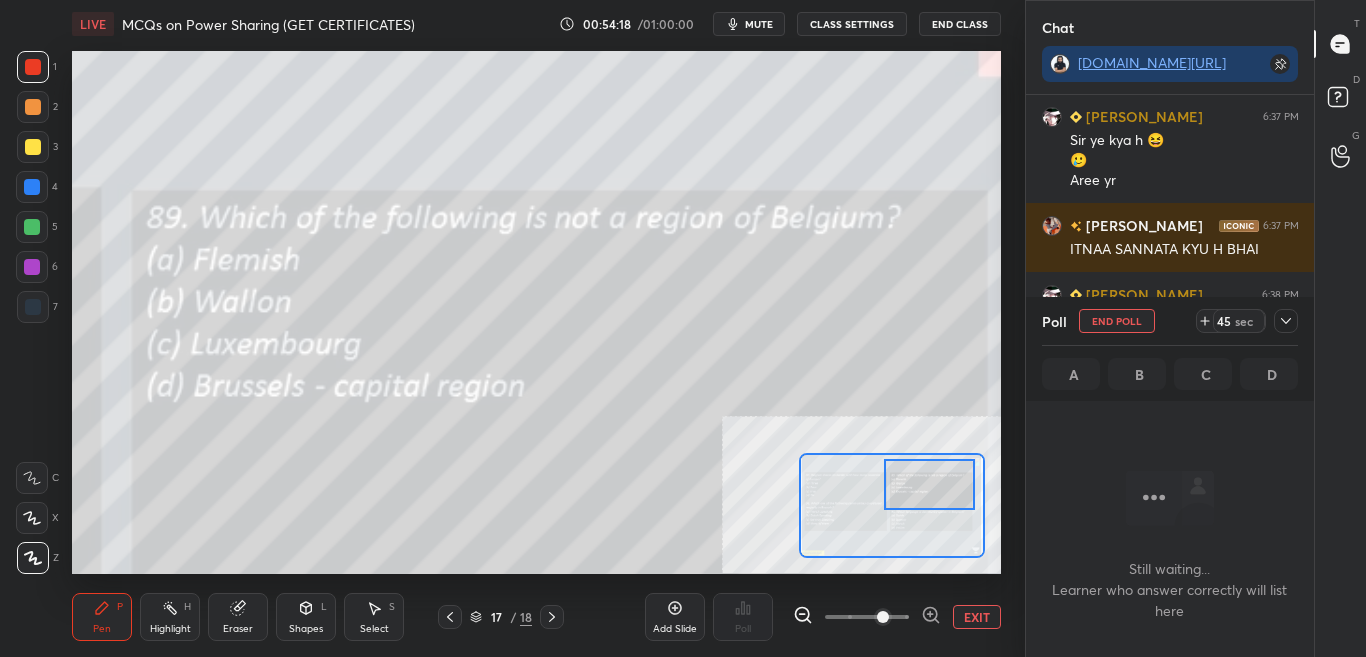 click on "Create poll" at bounding box center [744, 508] 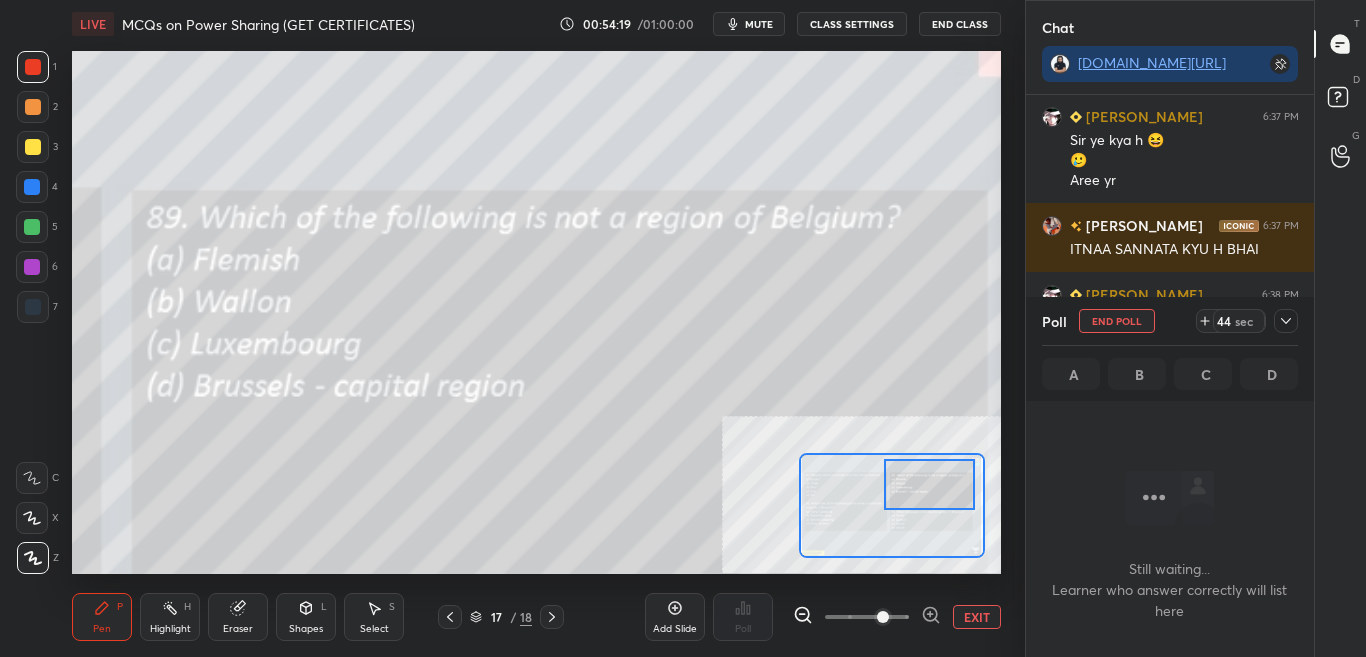 drag, startPoint x: 1283, startPoint y: 323, endPoint x: 1274, endPoint y: 365, distance: 42.953465 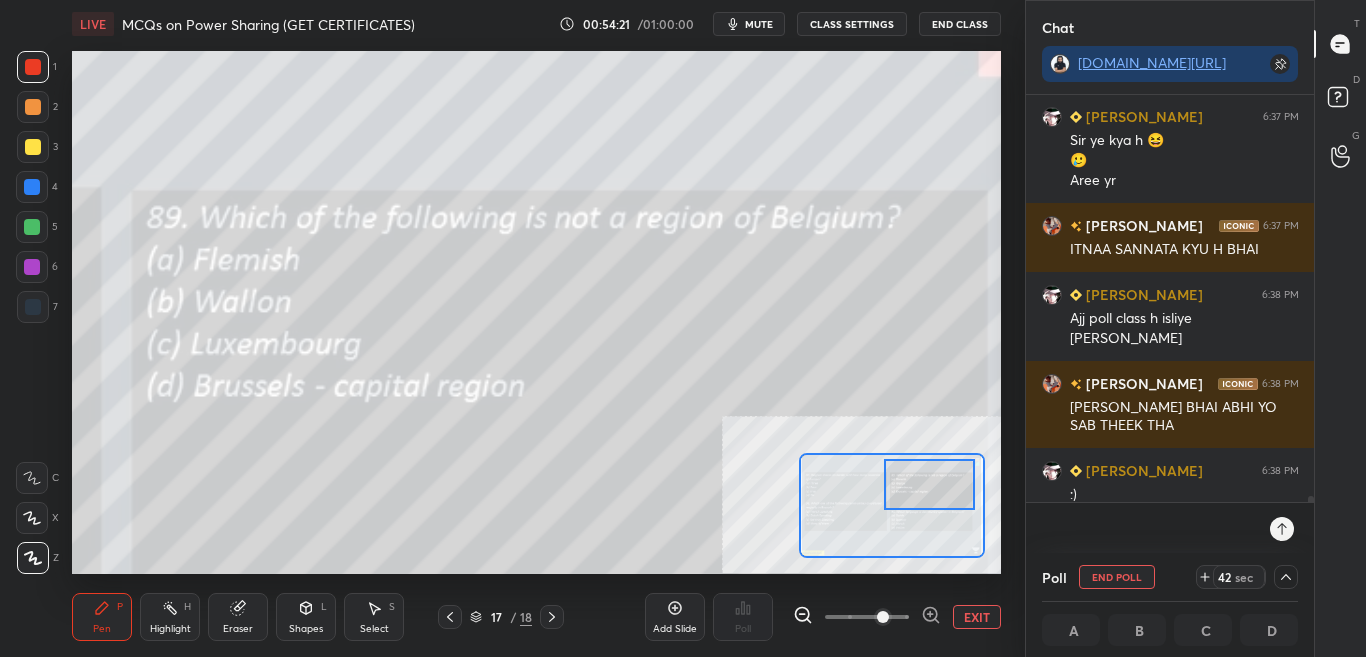 click at bounding box center (1286, 577) 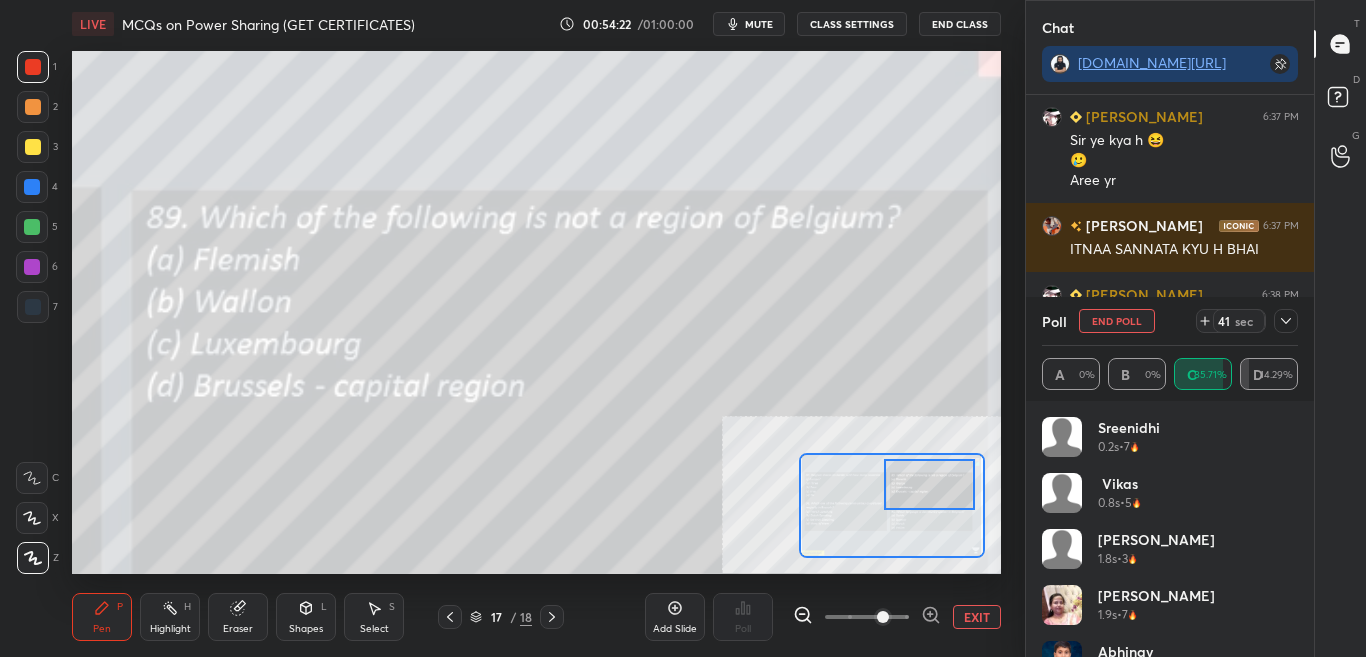 click on "Aakriti 1.9s  •  7" at bounding box center (1170, 613) 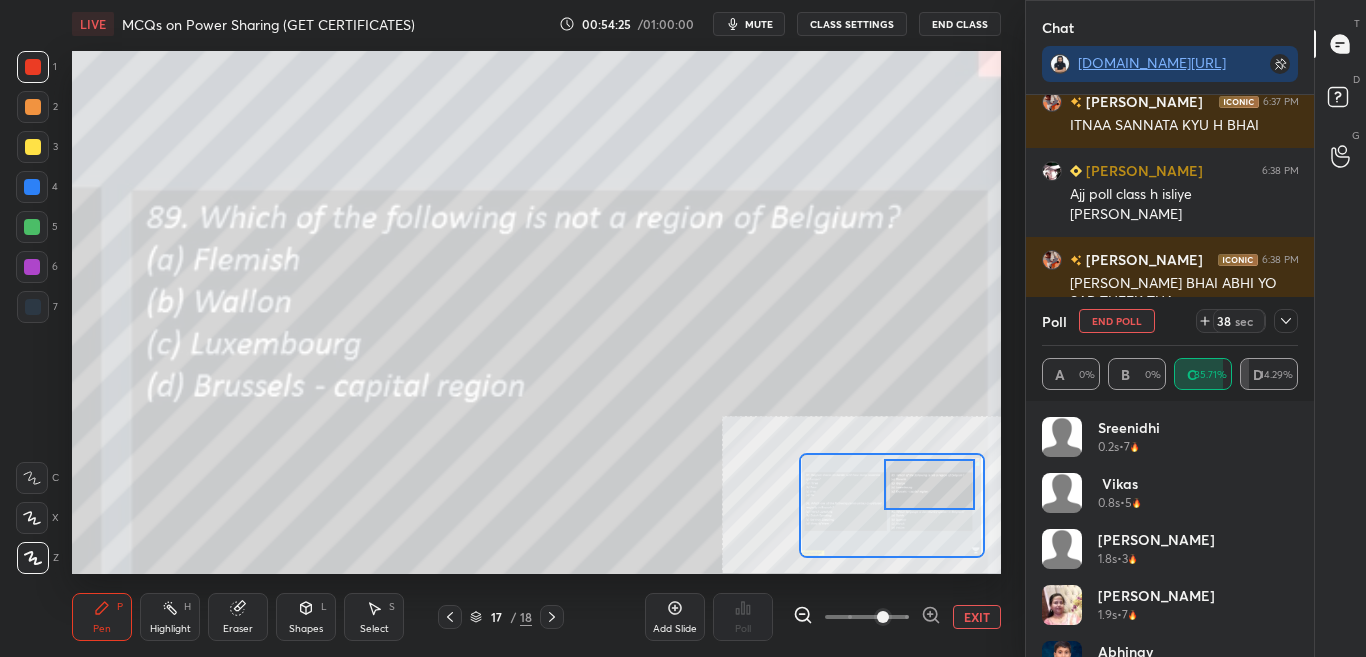 click on "Tanika 1.8s  •  3" at bounding box center (1170, 557) 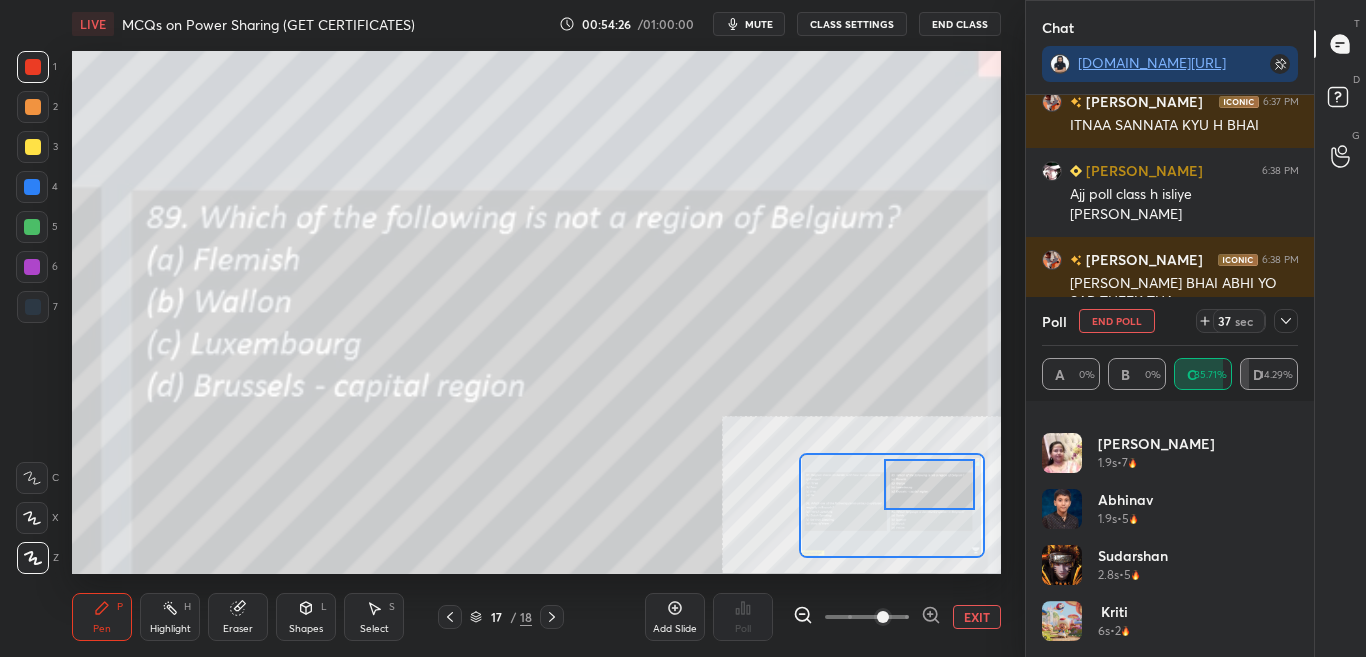 click on "Kriti 6s  •  2" at bounding box center (1170, 629) 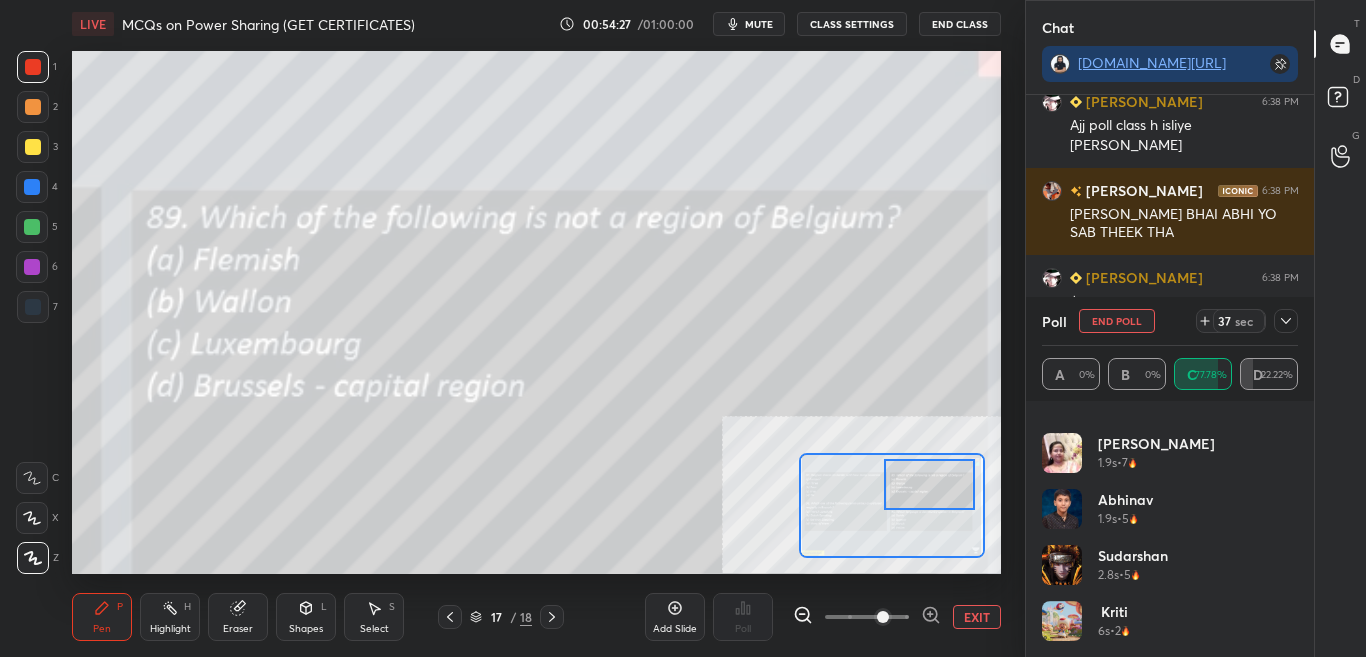 click on "Kriti 6s  •  2" at bounding box center (1170, 629) 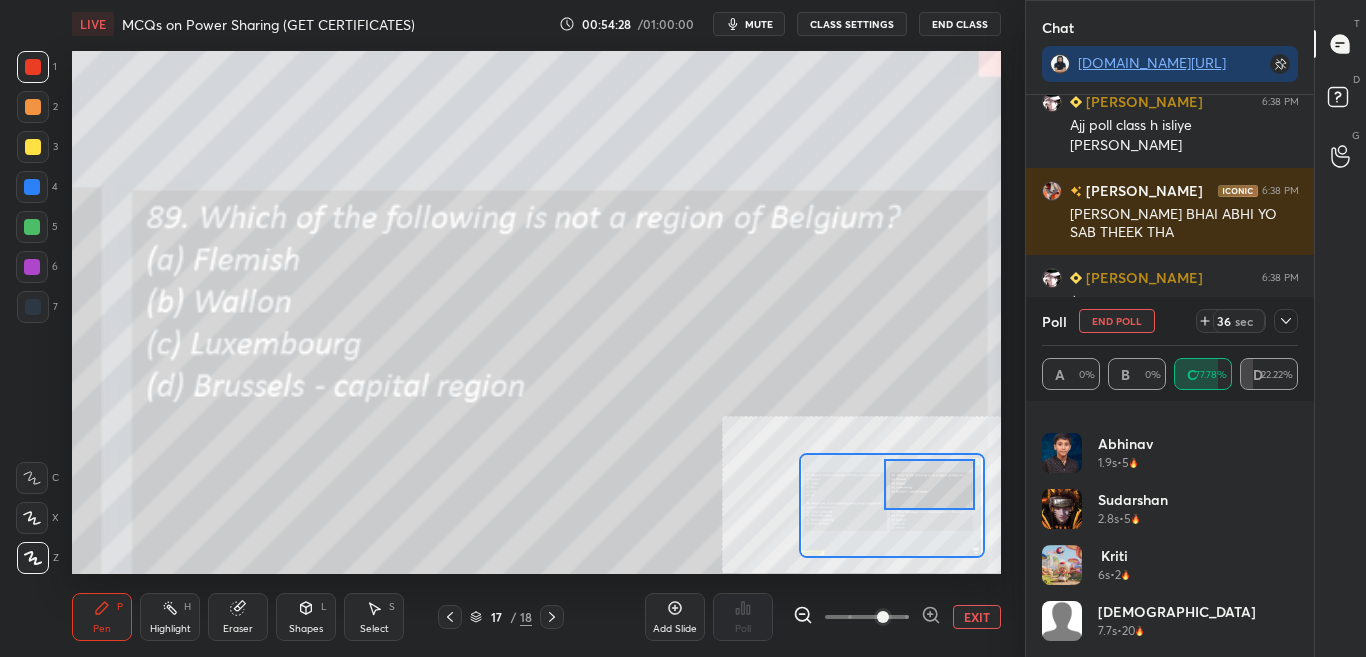 click on "Tanika 1.8s  •  3 Aakriti 1.9s  •  7 Abhinav 1.9s  •  5 Sudarshan 2.8s  •  5 Kriti 6s  •  2 Shanvi 7.7s  •  20" at bounding box center [1170, 529] 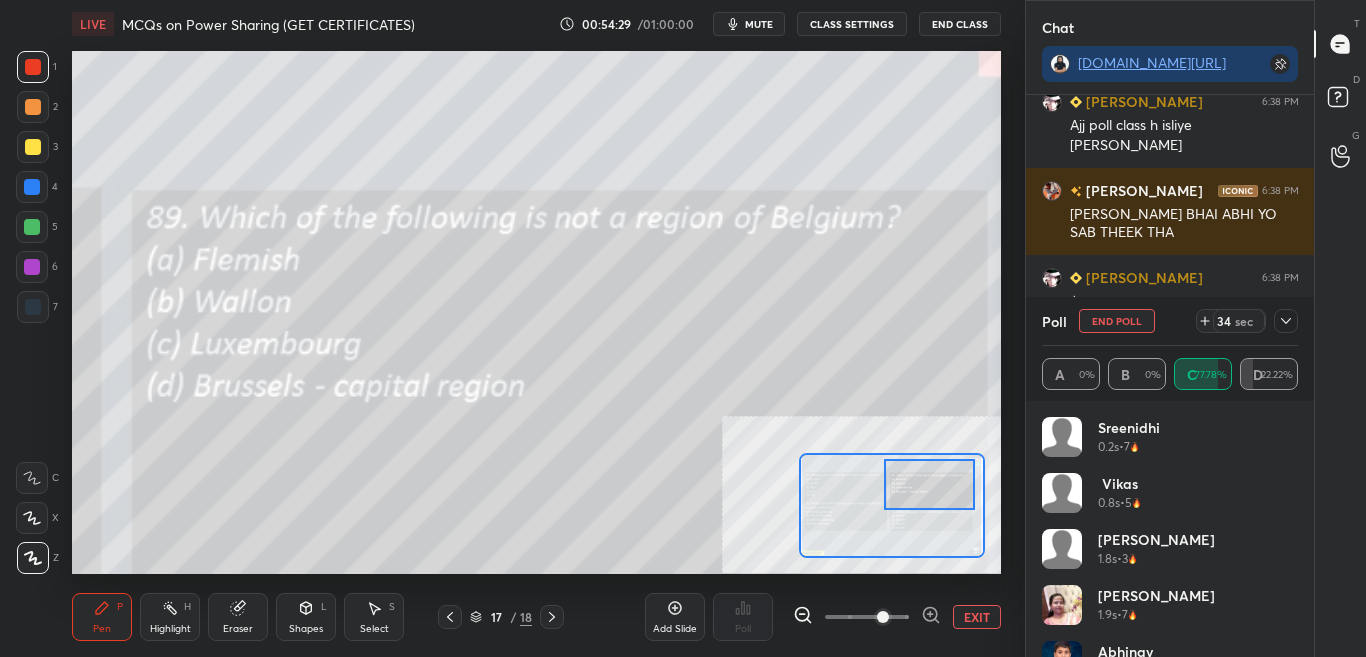 click at bounding box center [1286, 321] 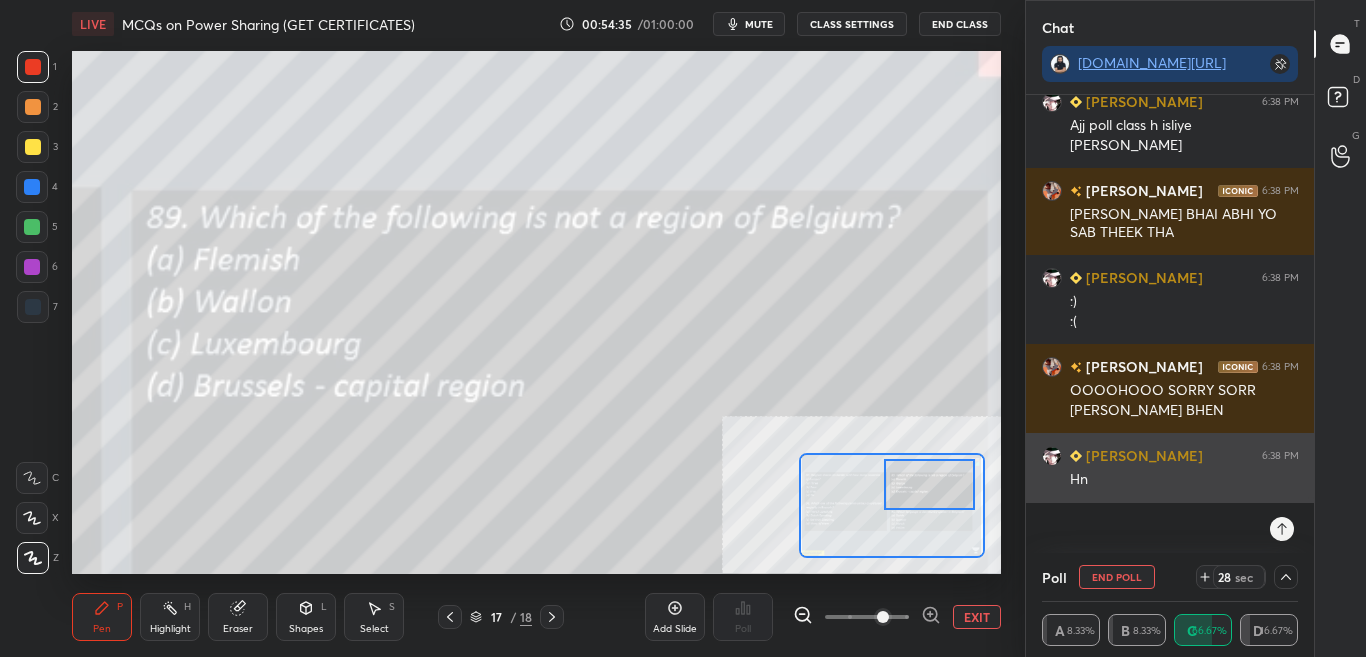 click on "Hn" at bounding box center (1184, 478) 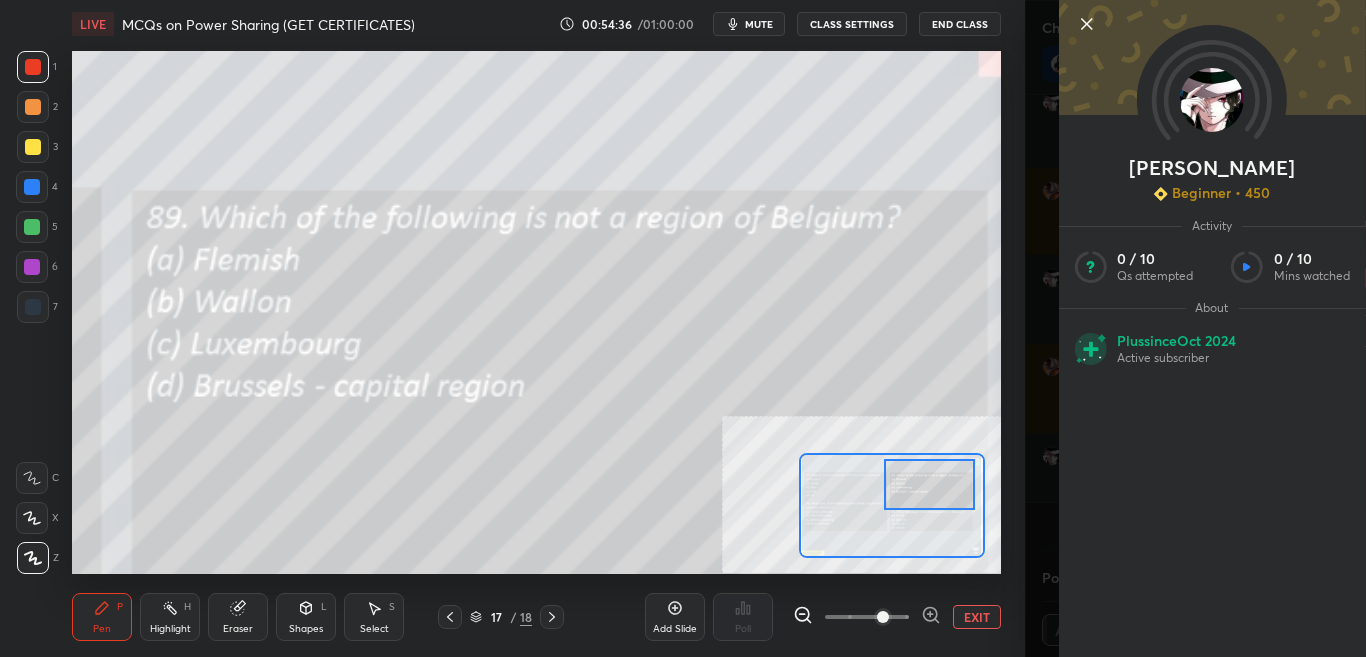 click on "Divyam Beginner   •   450 Activity 0 / 10 Qs attempted 0 / 10 Mins watched About Plus  since  Oct   2024 Active subscriber" at bounding box center (1196, 328) 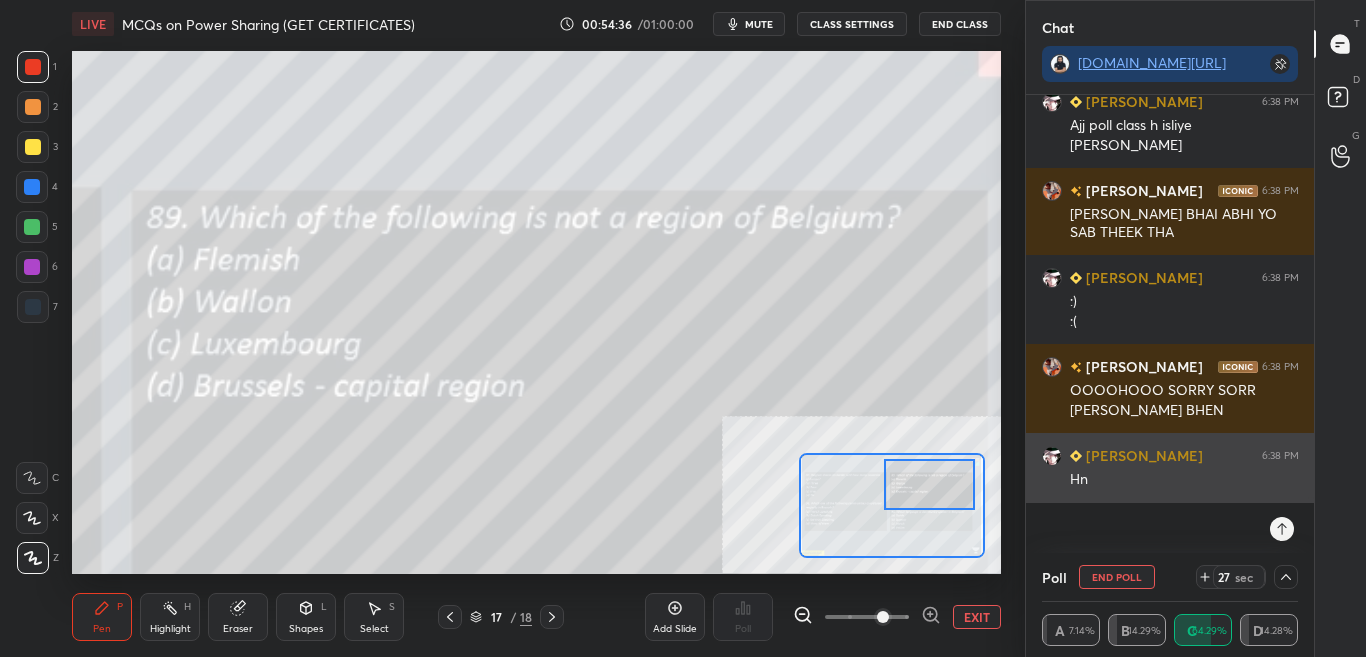 click on "Divyam" at bounding box center (1142, 455) 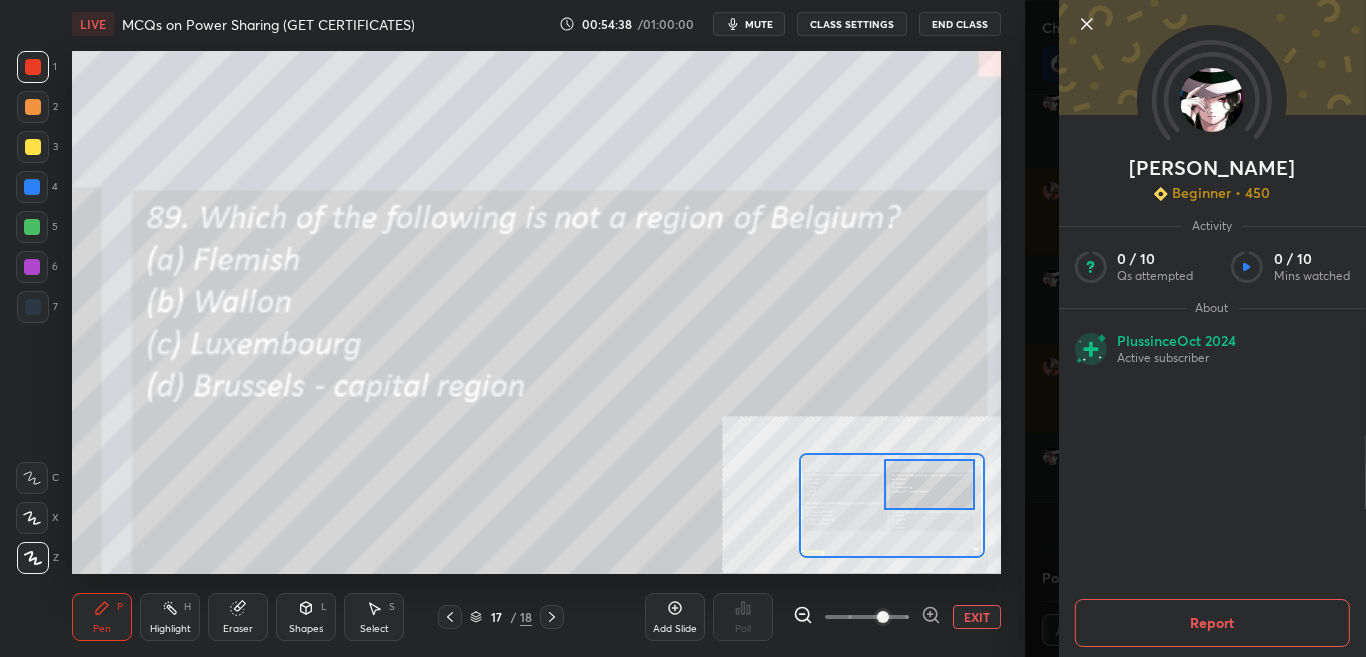 click on "Divyam Beginner   •   450 Activity 0 / 10 Qs attempted 0 / 10 Mins watched About Plus  since  Oct   2024 Active subscriber Report" at bounding box center (1196, 328) 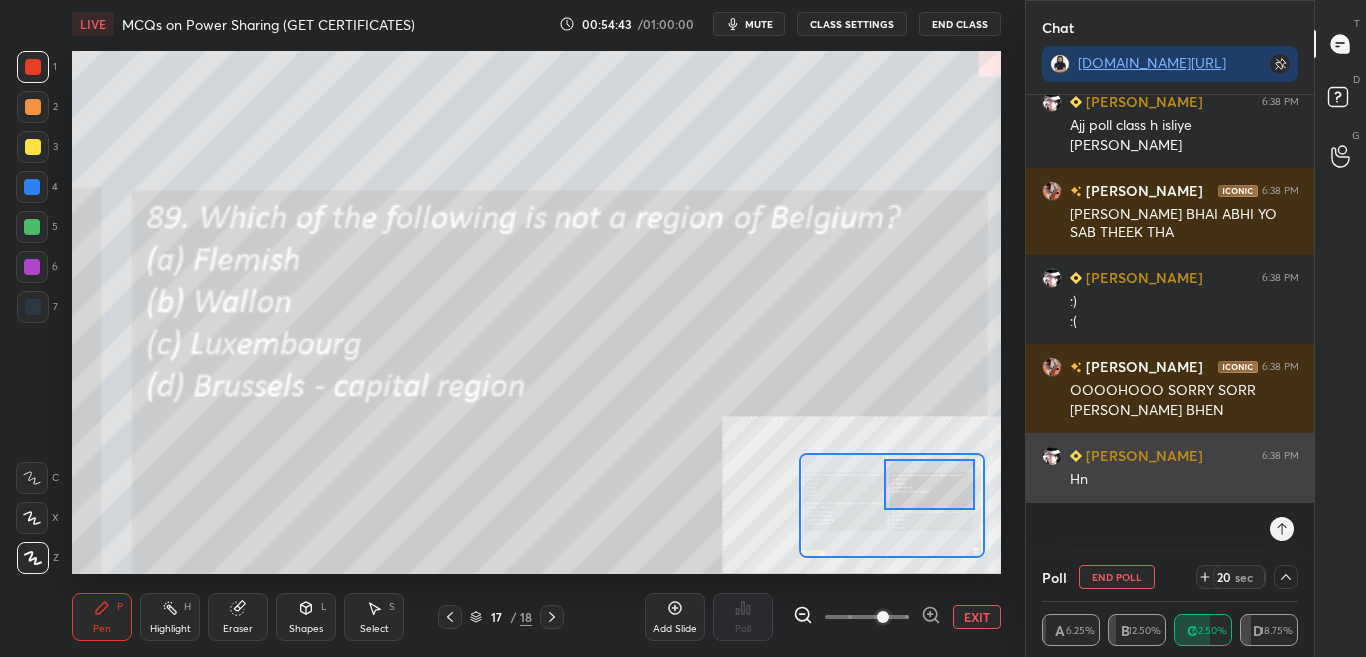 click on "Hn" at bounding box center [1184, 480] 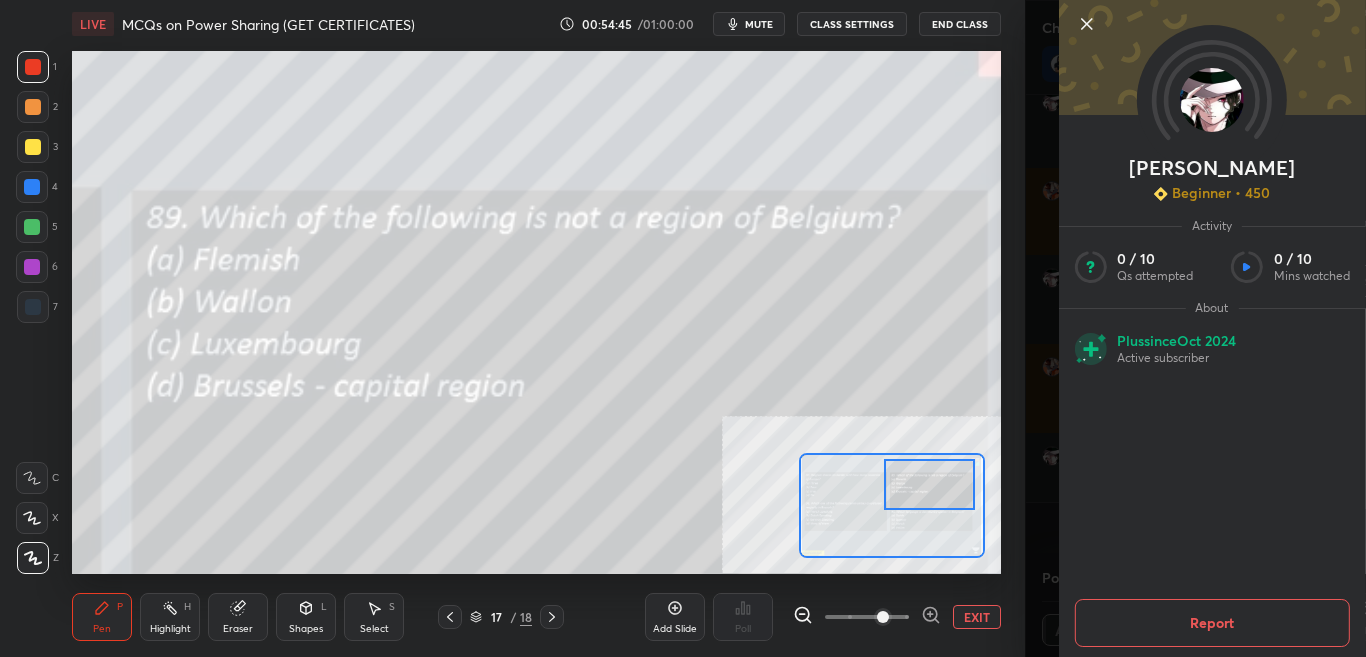 click on "Divyam Beginner   •   450 Activity 0 / 10 Qs attempted 0 / 10 Mins watched About Plus  since  Oct   2024 Active subscriber Report" at bounding box center [1196, 328] 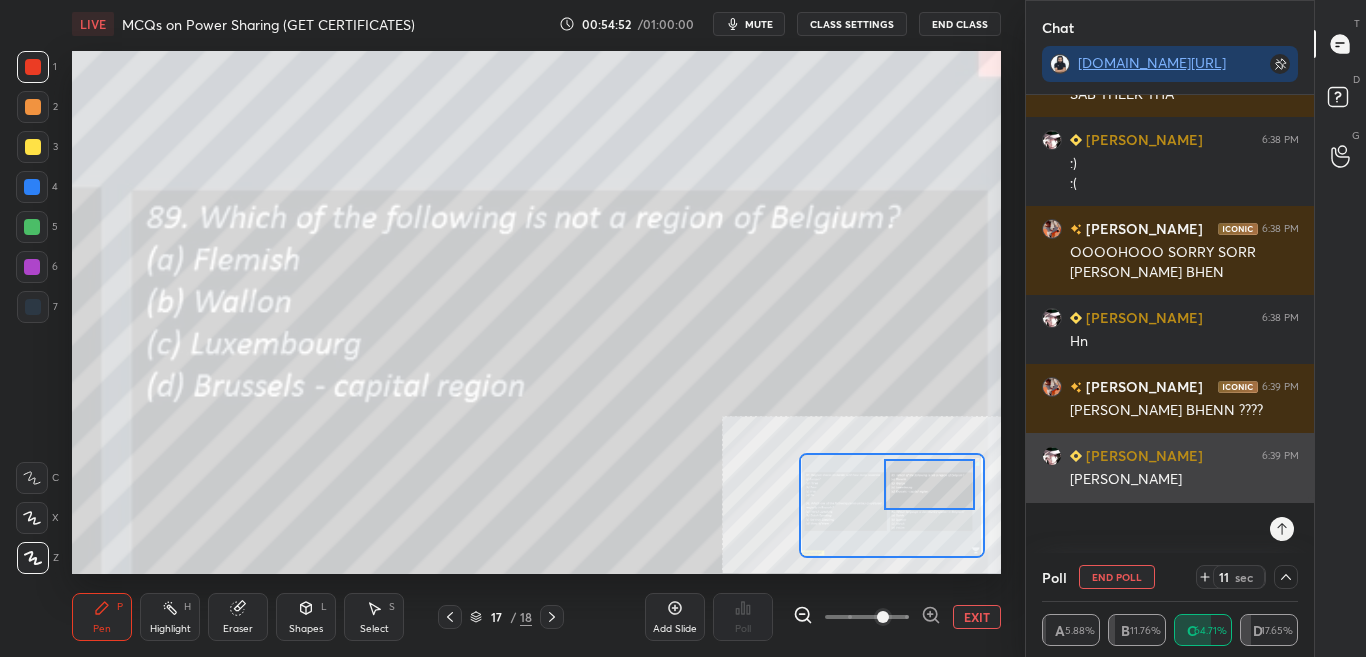 click on "Sir nhi hu" at bounding box center [1184, 480] 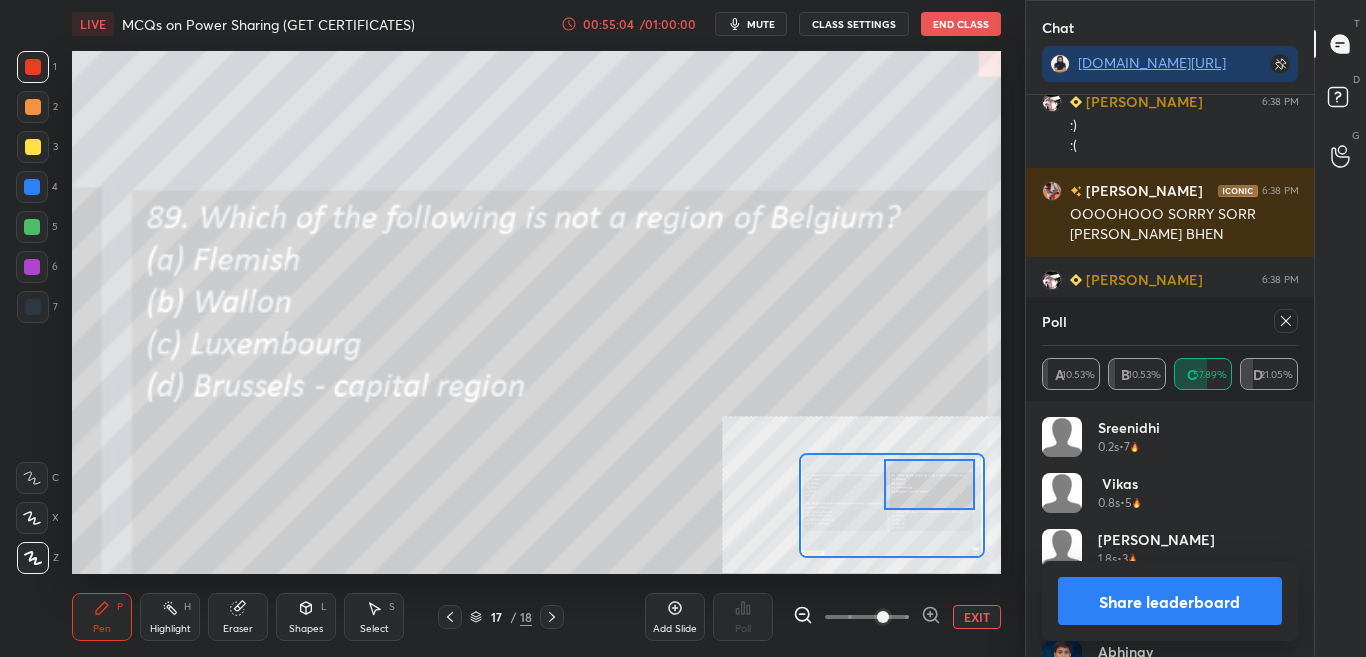 click on "Share leaderboard" at bounding box center (1170, 601) 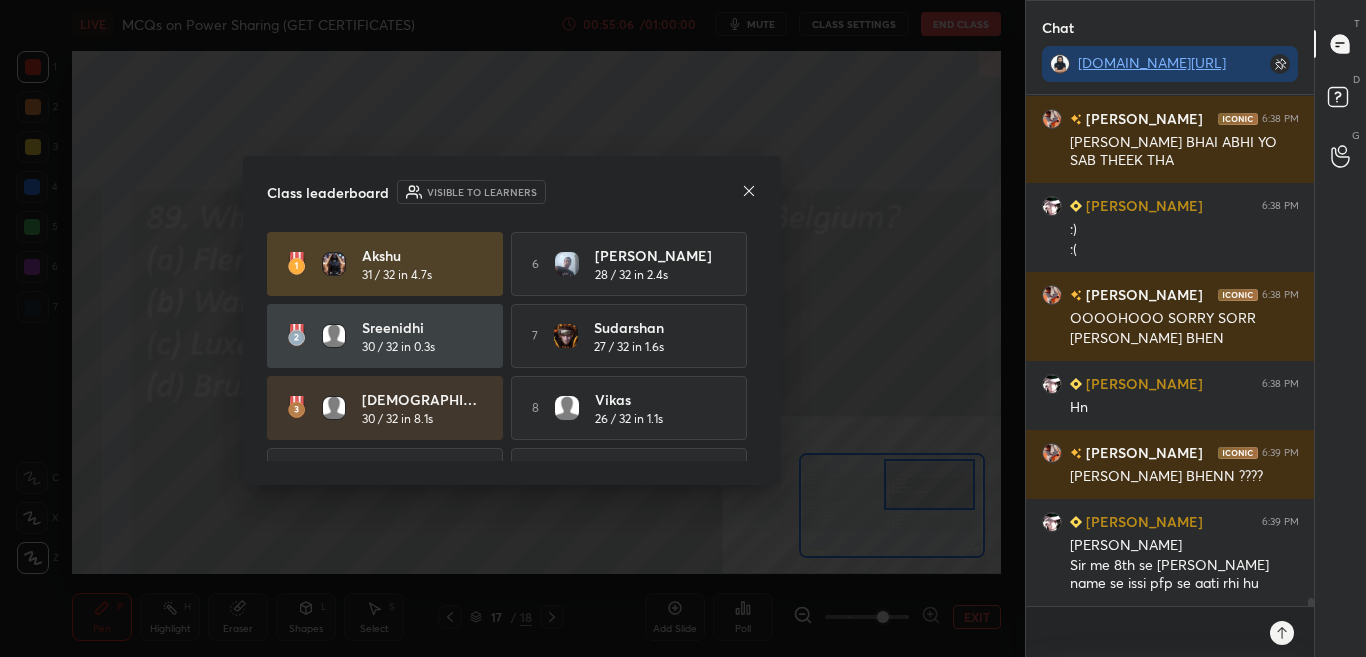 click 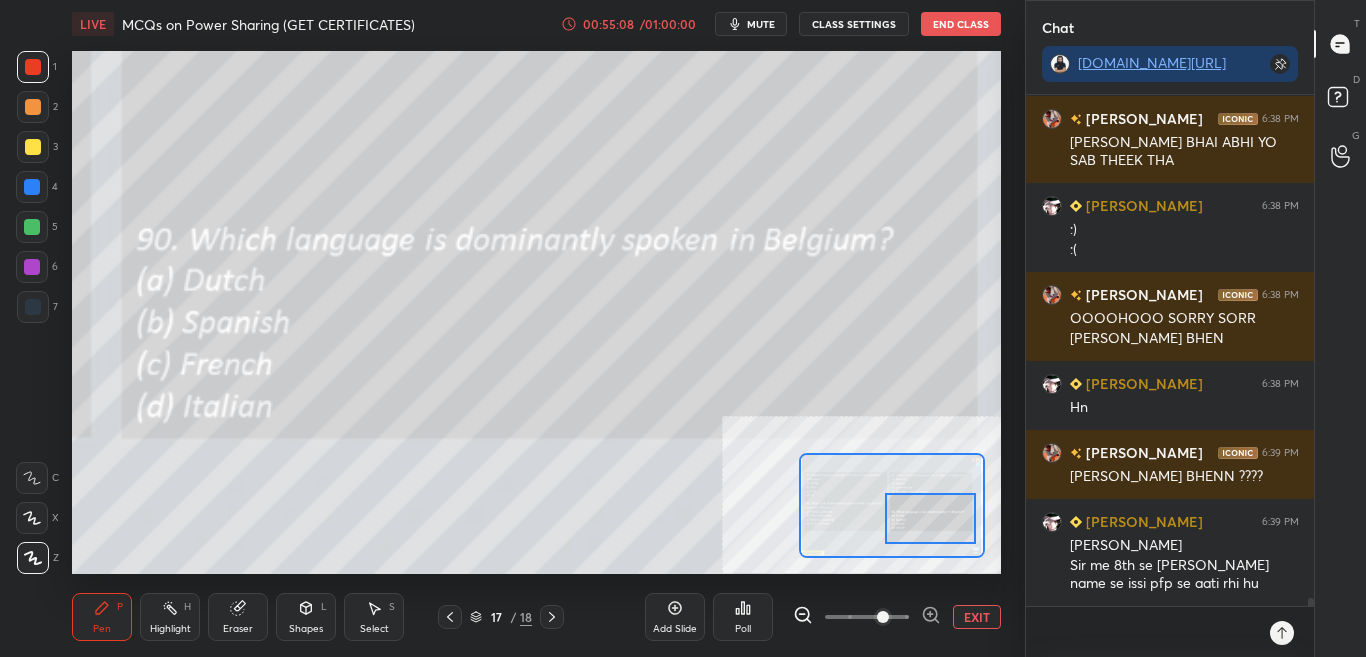 drag, startPoint x: 919, startPoint y: 498, endPoint x: 920, endPoint y: 532, distance: 34.0147 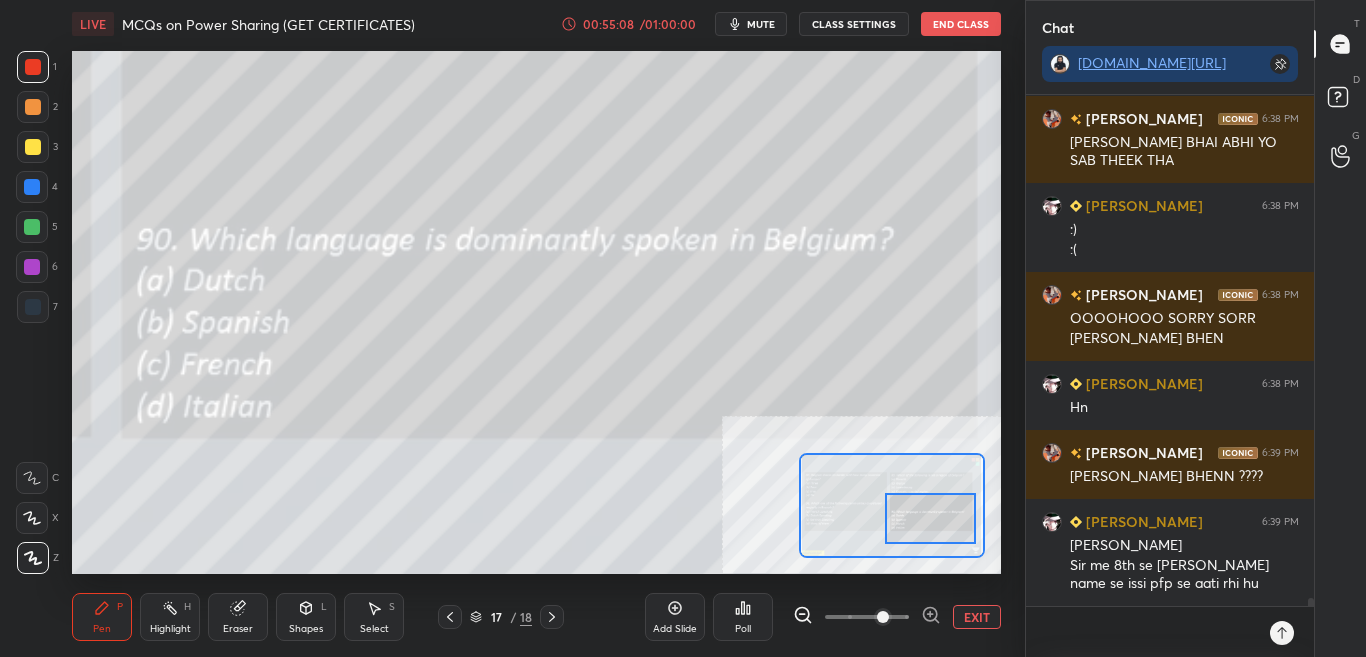 click at bounding box center (930, 518) 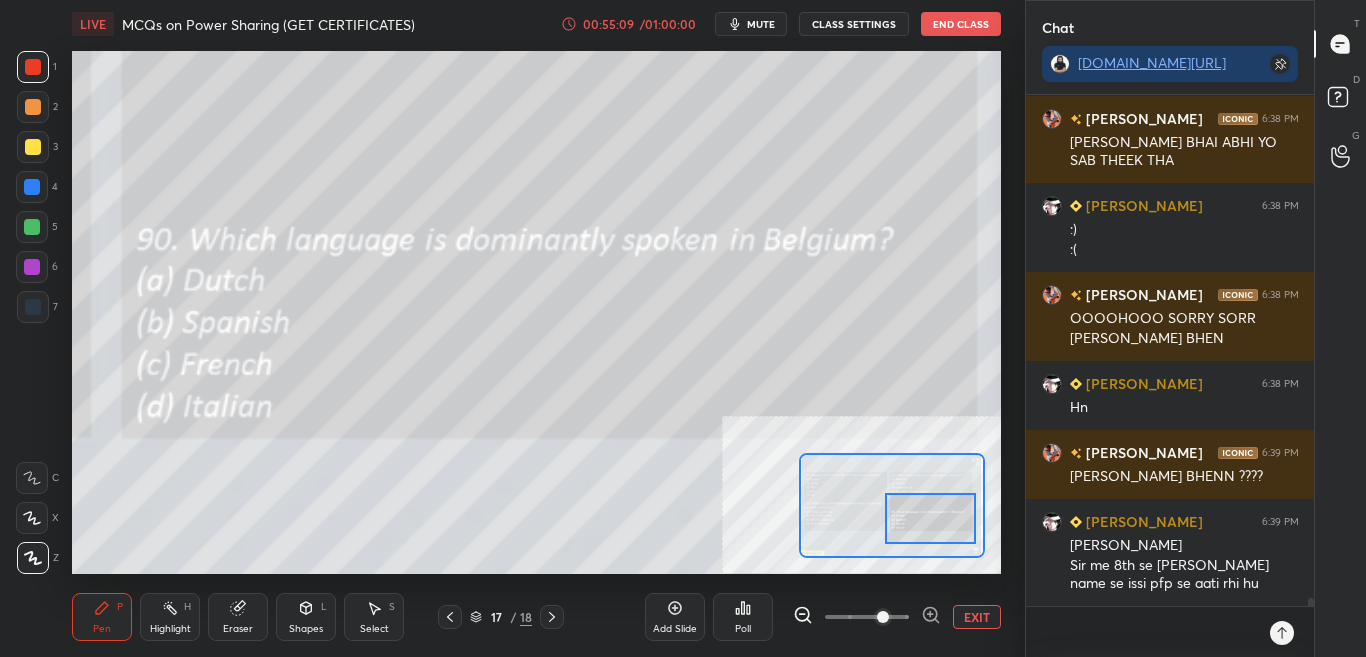 click 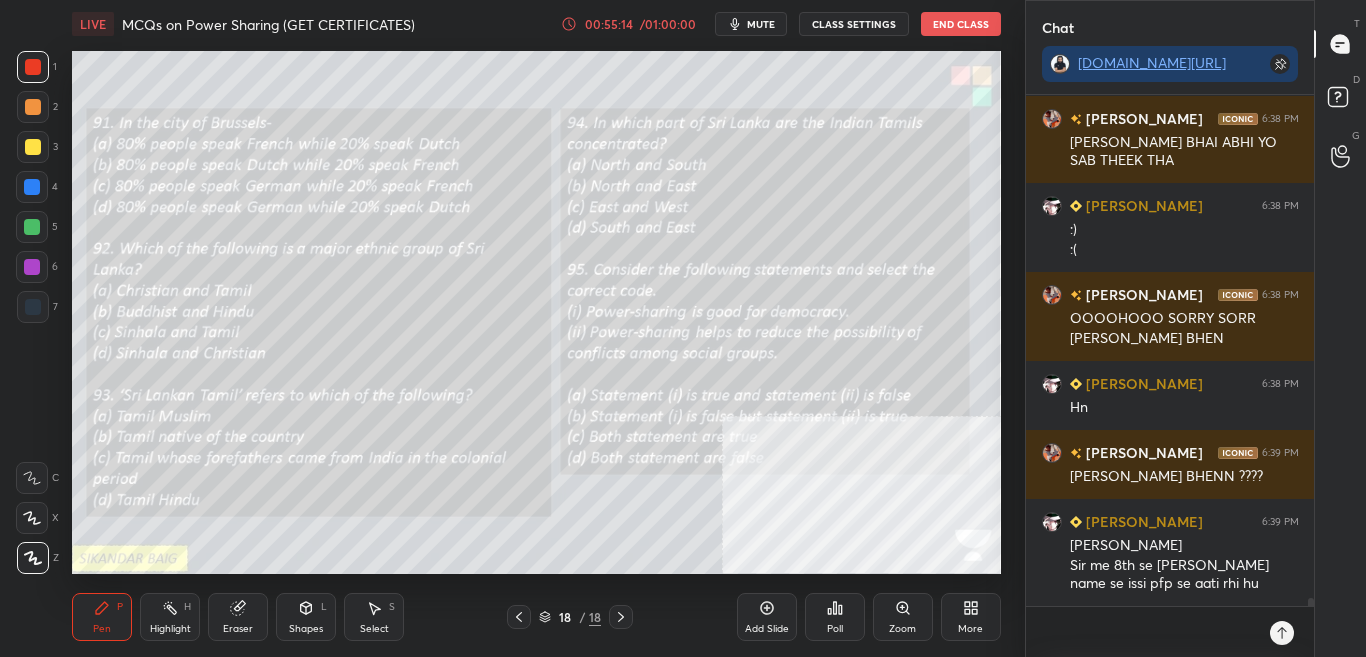 click on "Zoom" at bounding box center (902, 629) 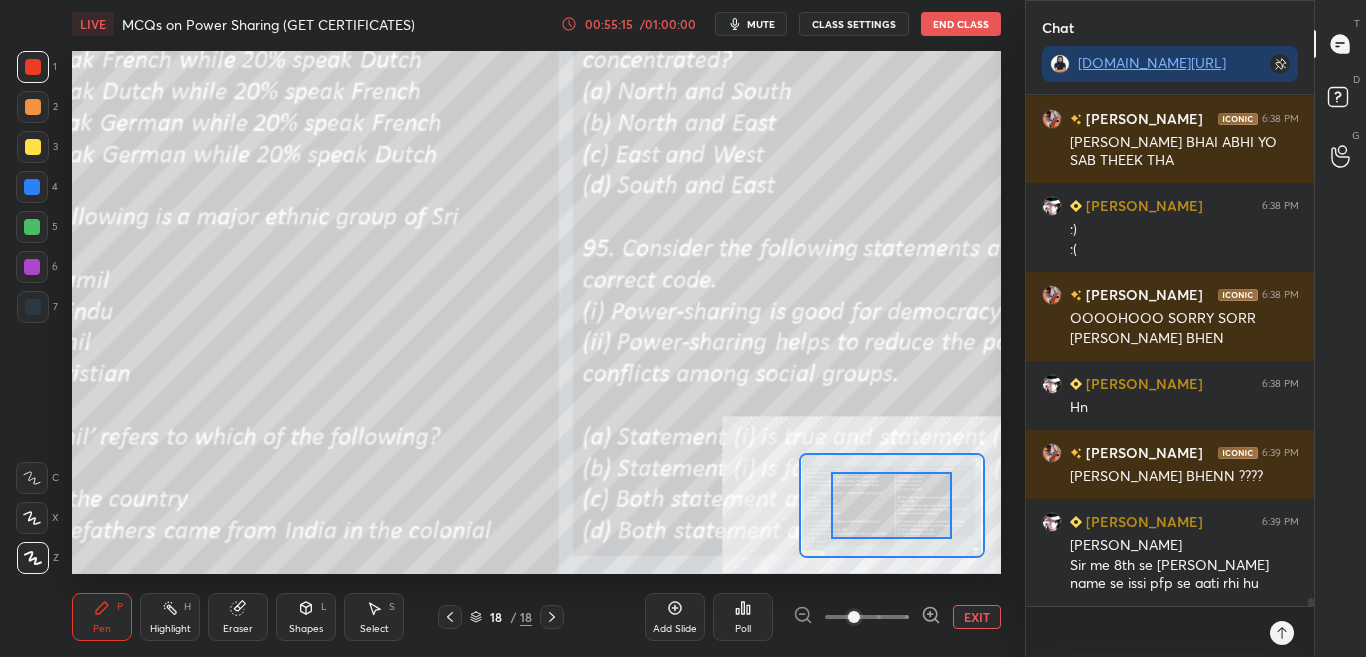 click at bounding box center (867, 617) 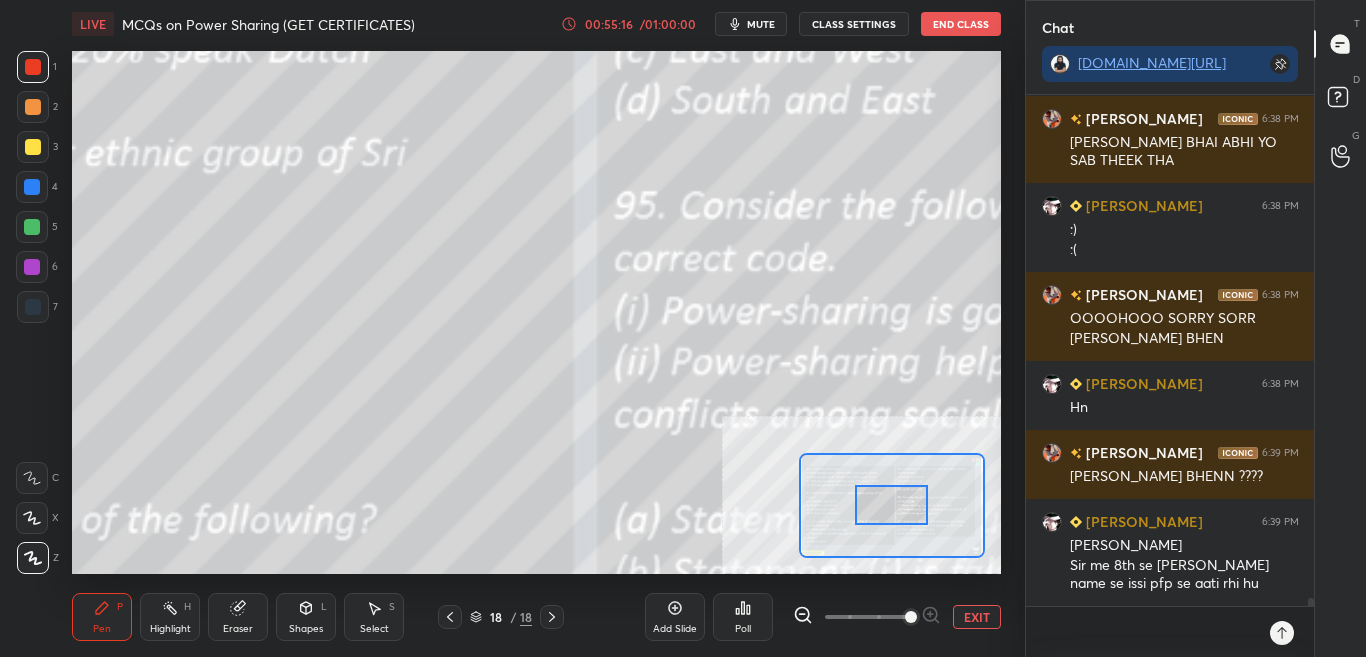 click at bounding box center (891, 505) 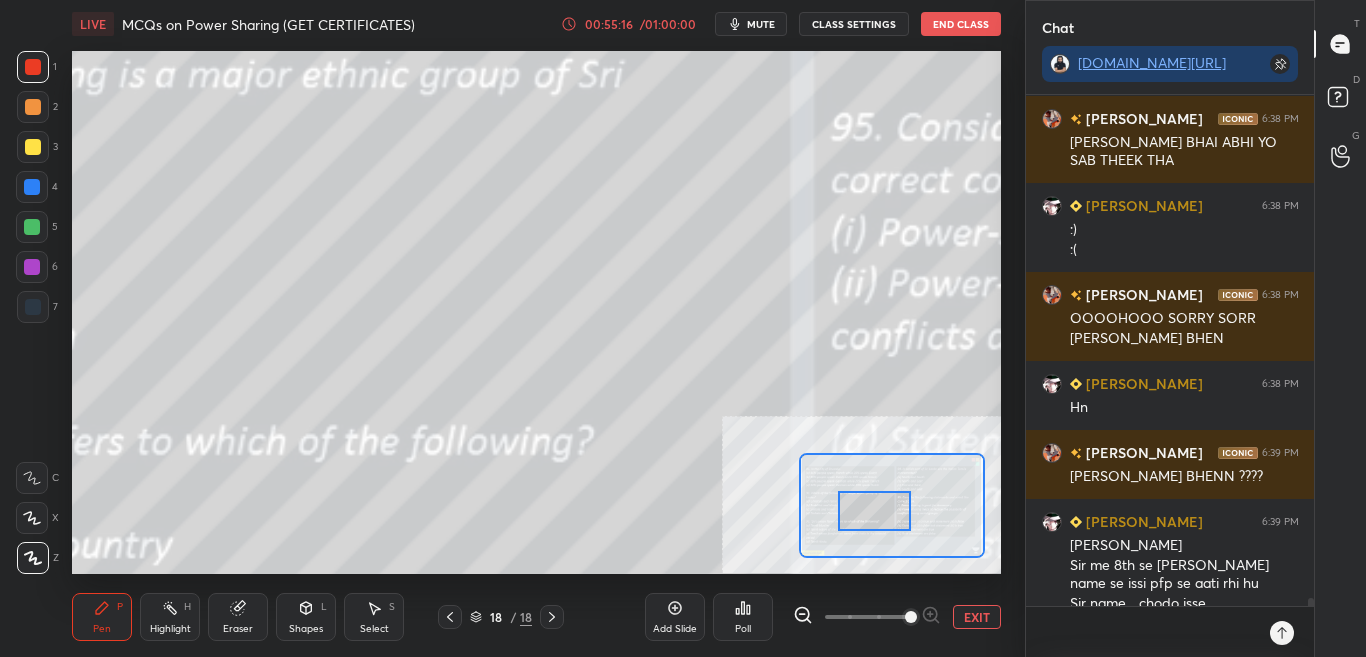 scroll, scrollTop: 33223, scrollLeft: 0, axis: vertical 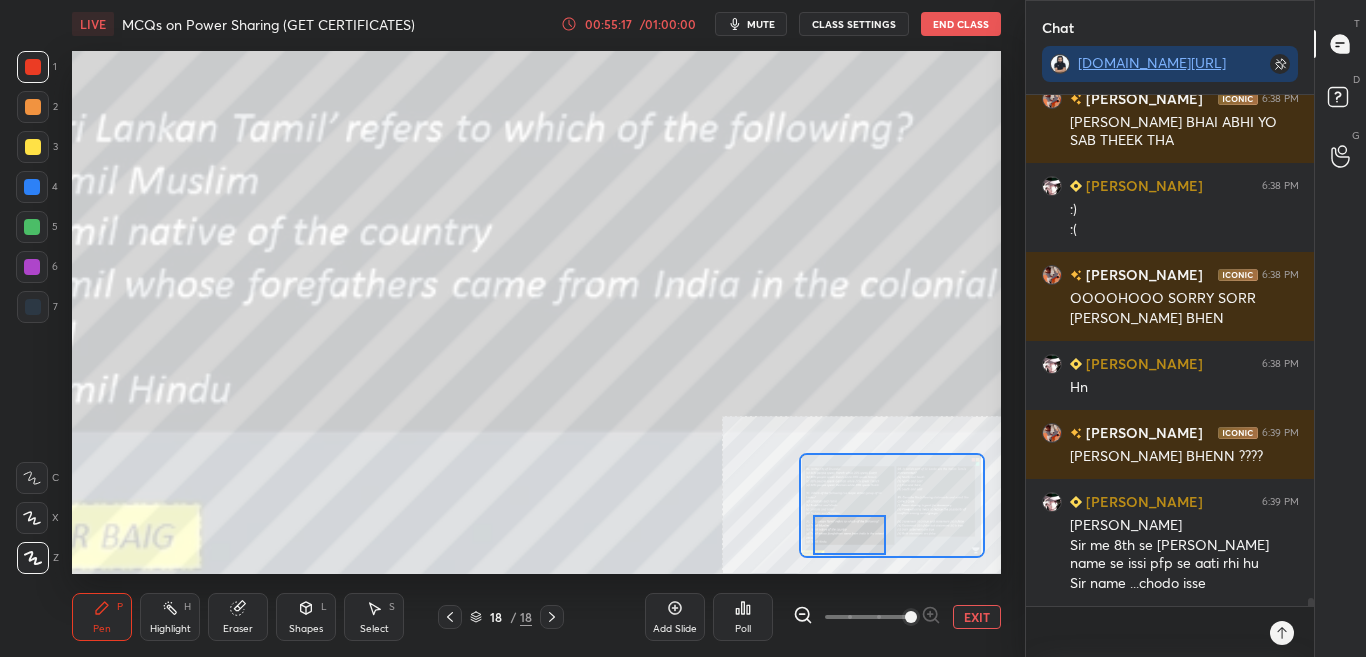 drag, startPoint x: 849, startPoint y: 557, endPoint x: 863, endPoint y: 551, distance: 15.231546 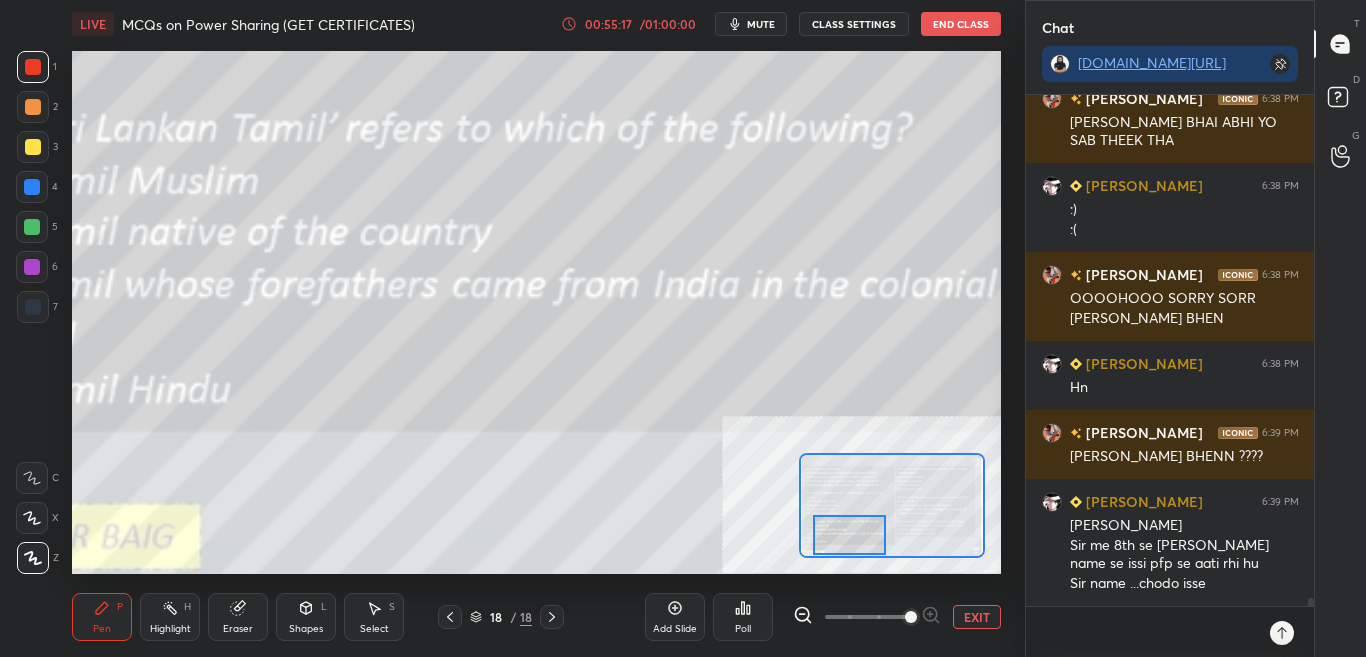 click at bounding box center [849, 535] 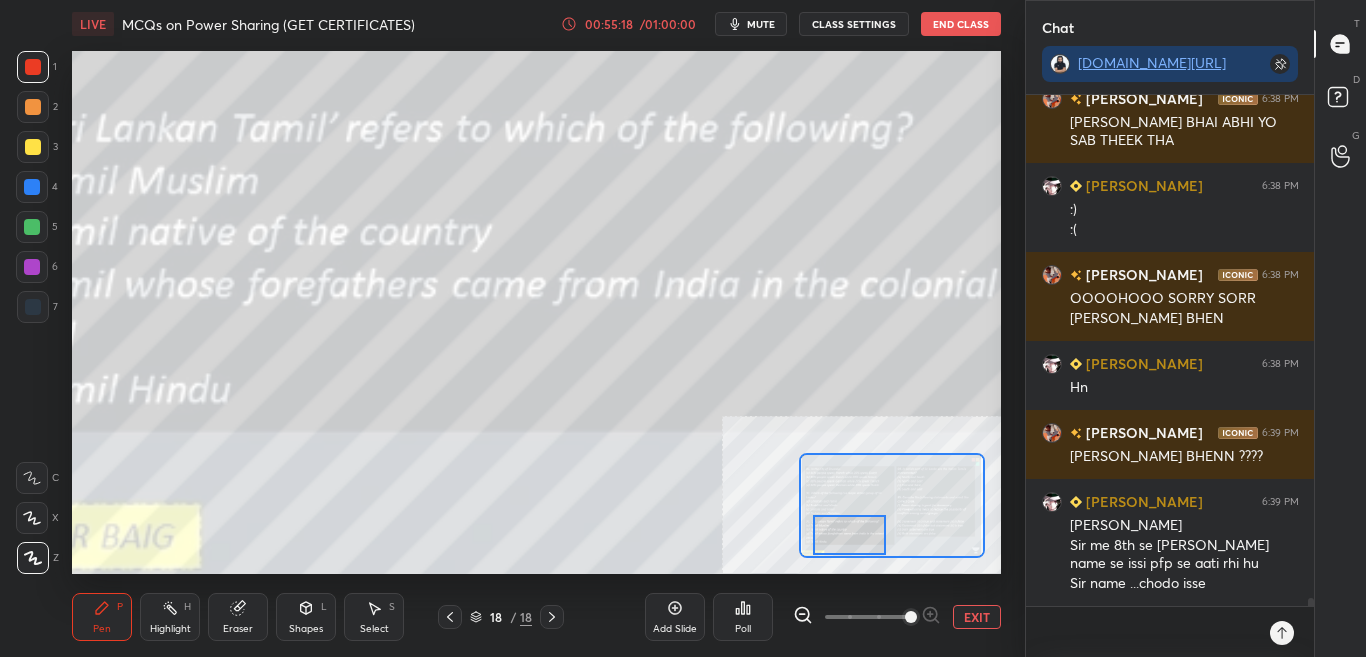 click 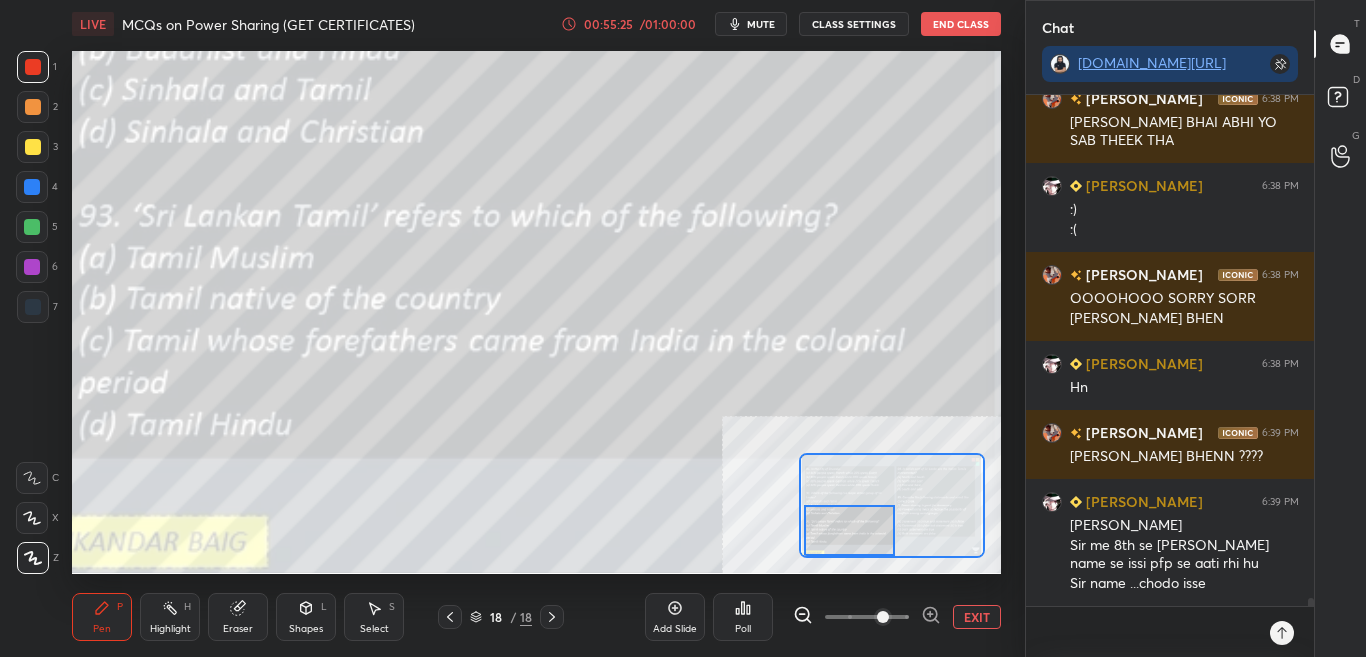 click on "Poll" at bounding box center [743, 617] 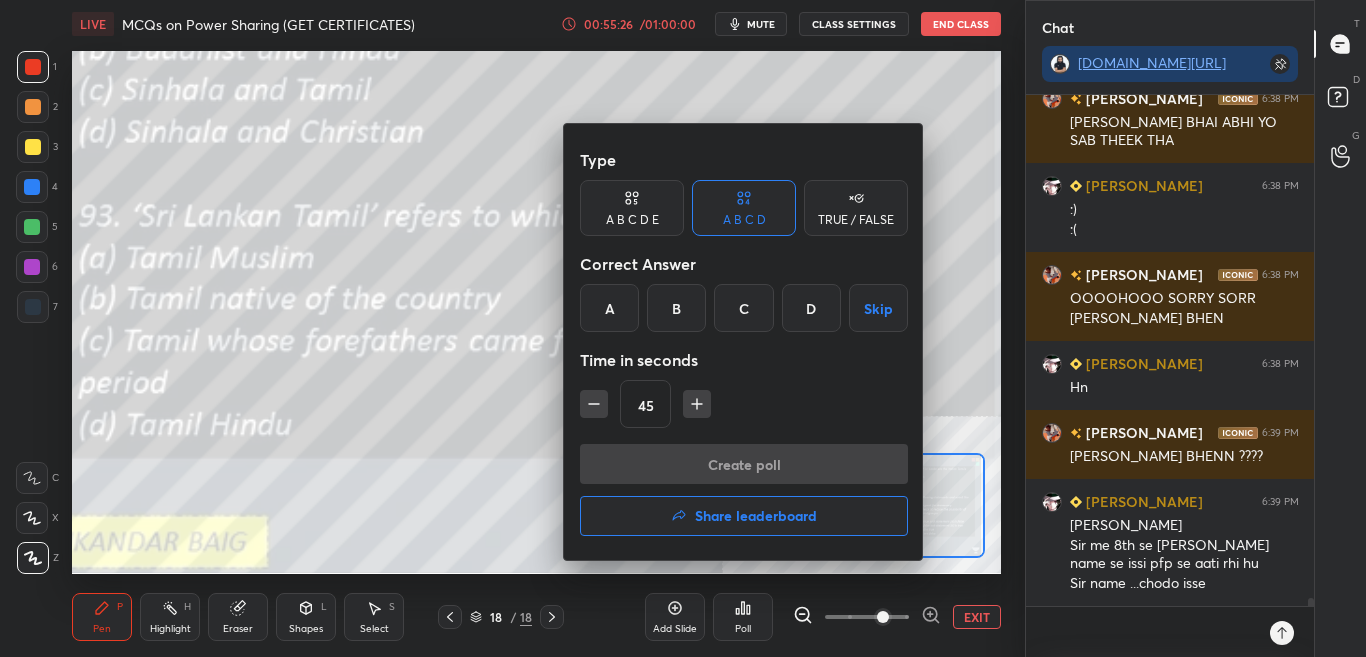 click on "B" at bounding box center [676, 308] 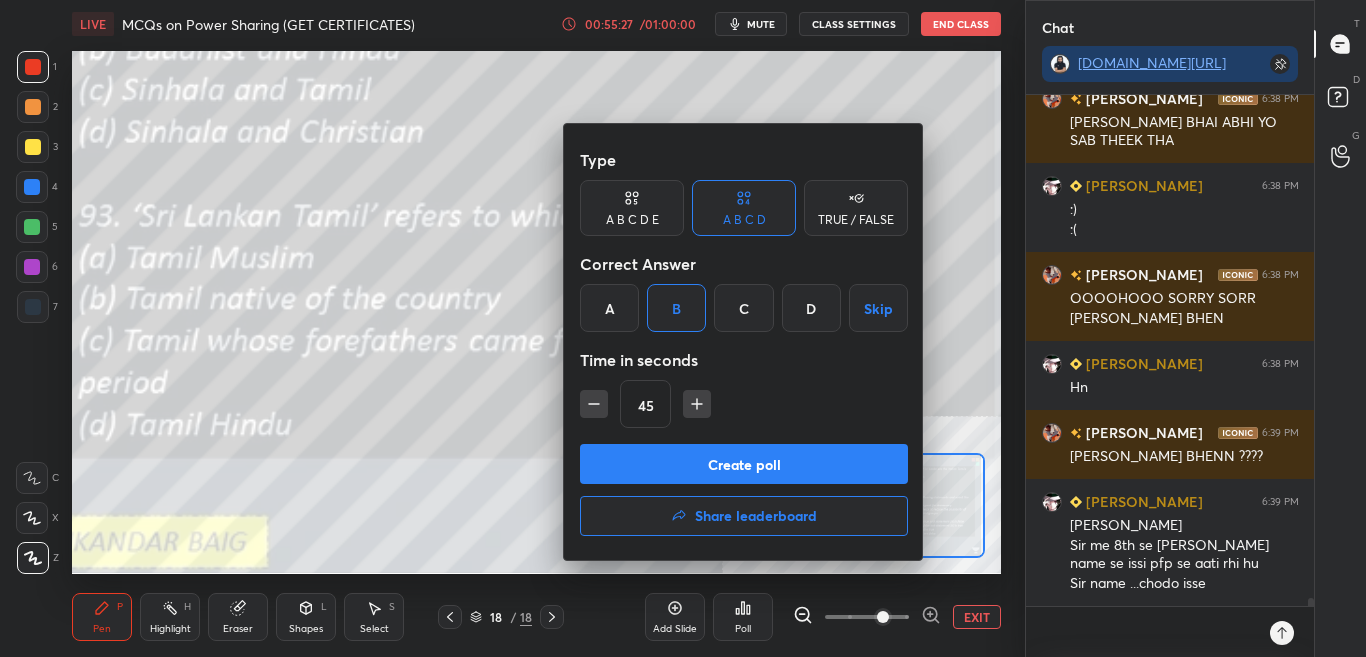 click on "Create poll" at bounding box center (744, 464) 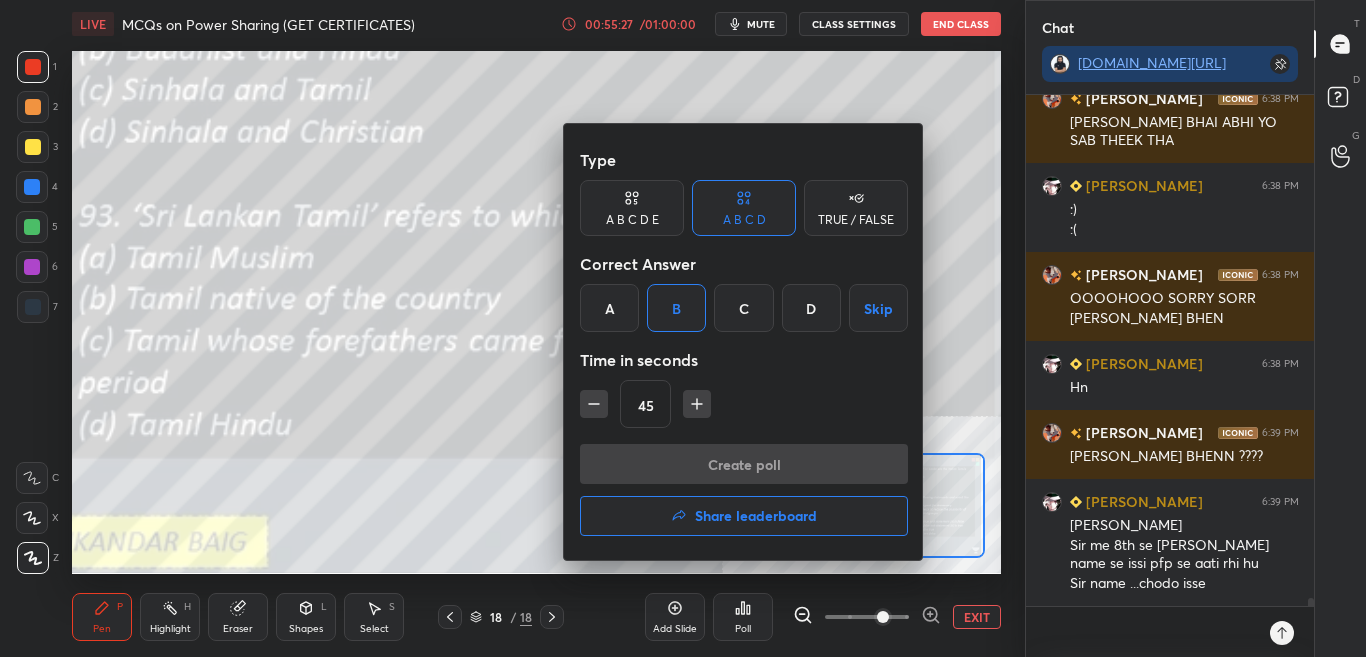 scroll, scrollTop: 299, scrollLeft: 282, axis: both 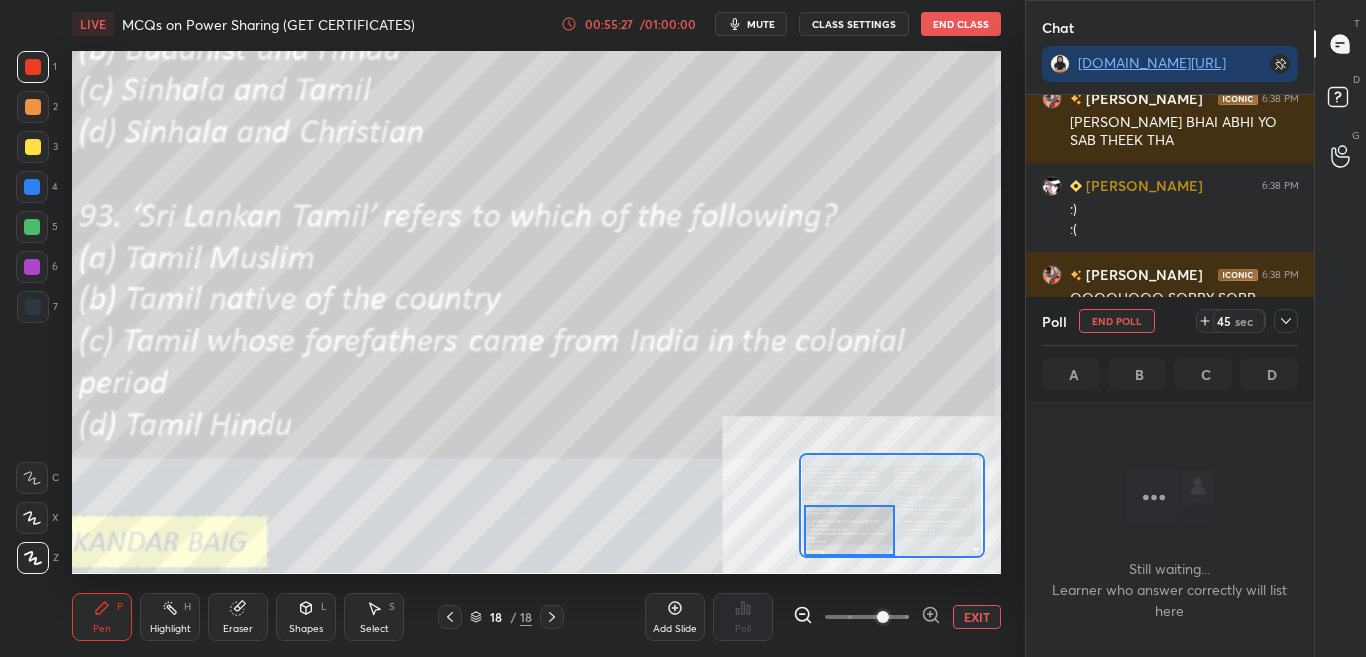 click on "Type A B C D E A B C D TRUE / FALSE Correct Answer A B C D Skip Time in seconds 45" at bounding box center (744, 409) 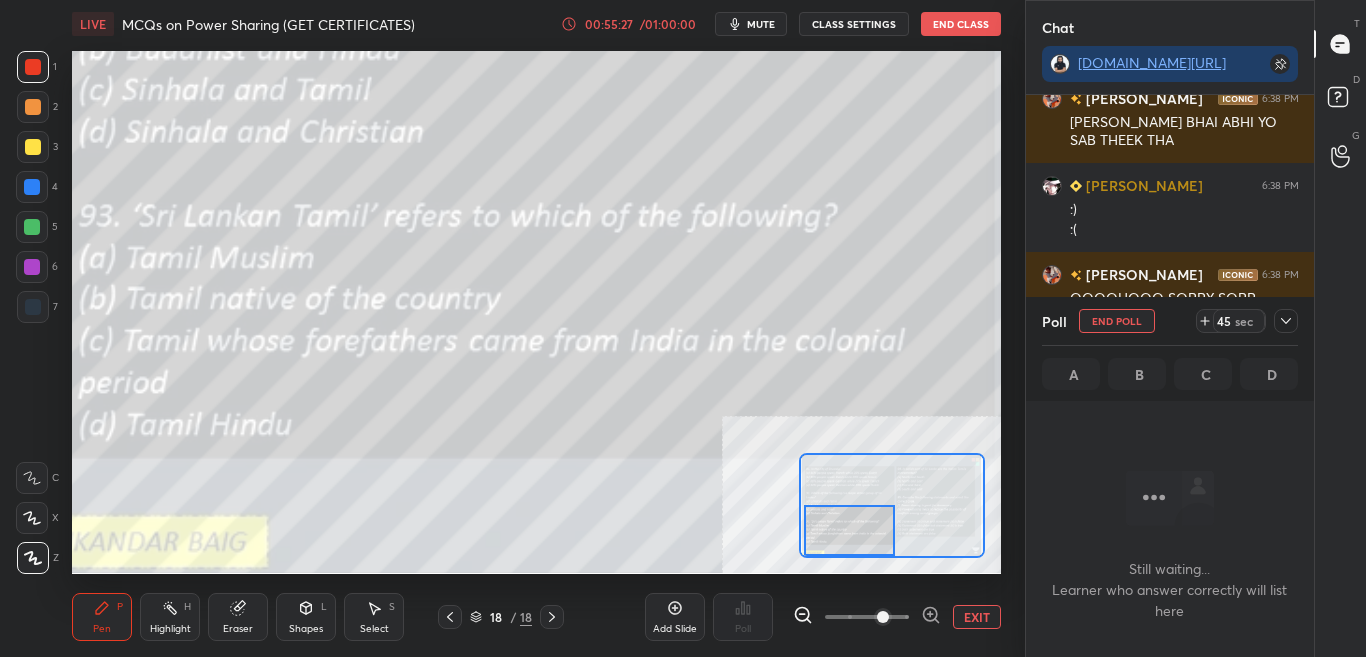 scroll, scrollTop: 401, scrollLeft: 282, axis: both 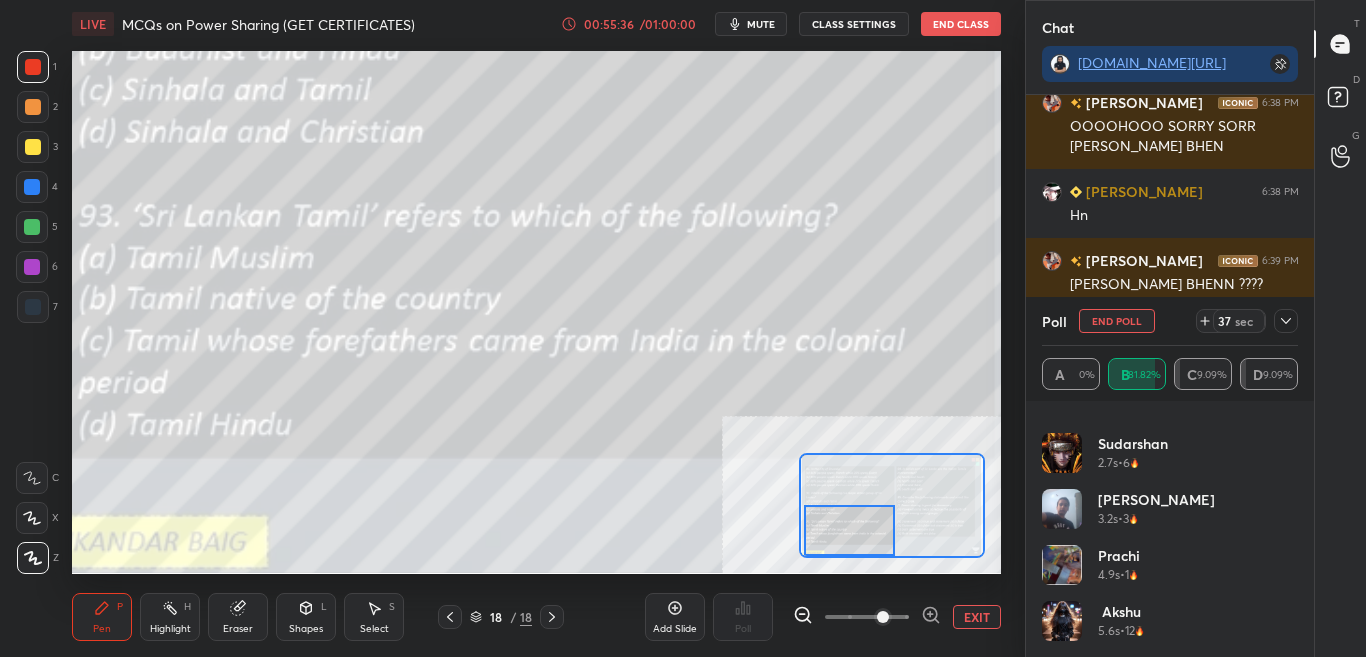 click 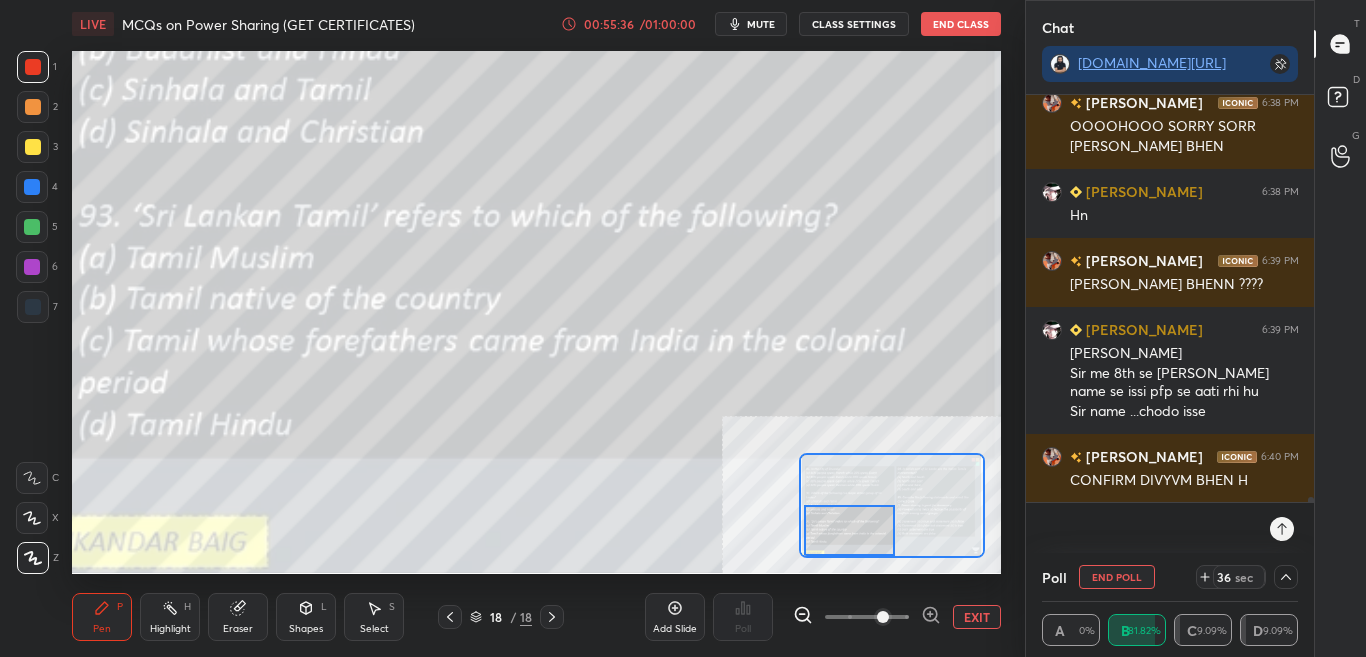 scroll, scrollTop: 0, scrollLeft: 0, axis: both 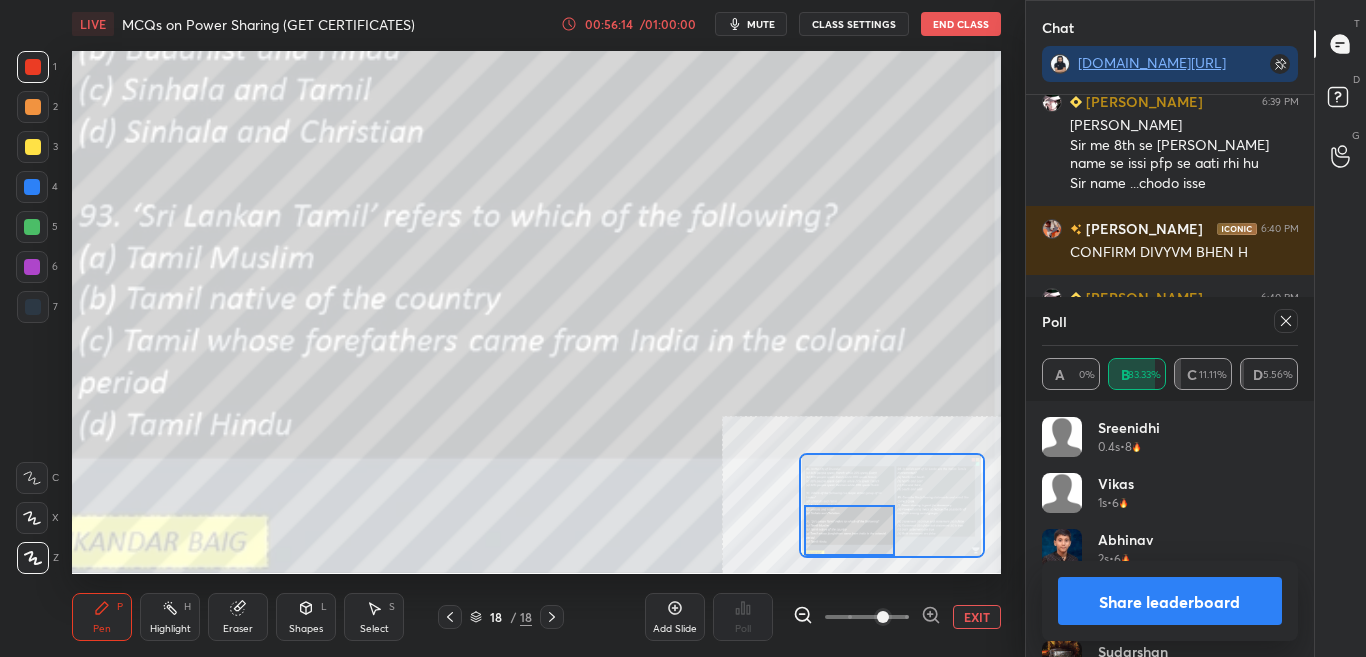 click on "Share leaderboard" at bounding box center [1170, 601] 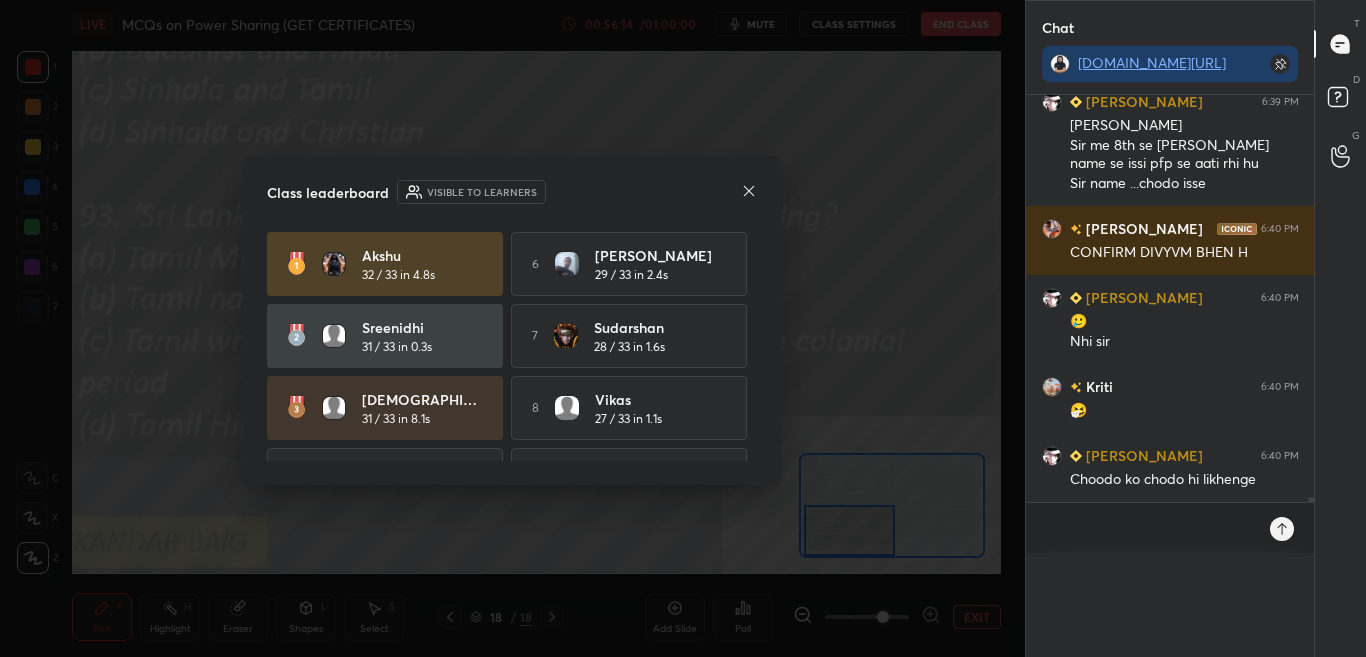 scroll, scrollTop: 0, scrollLeft: 0, axis: both 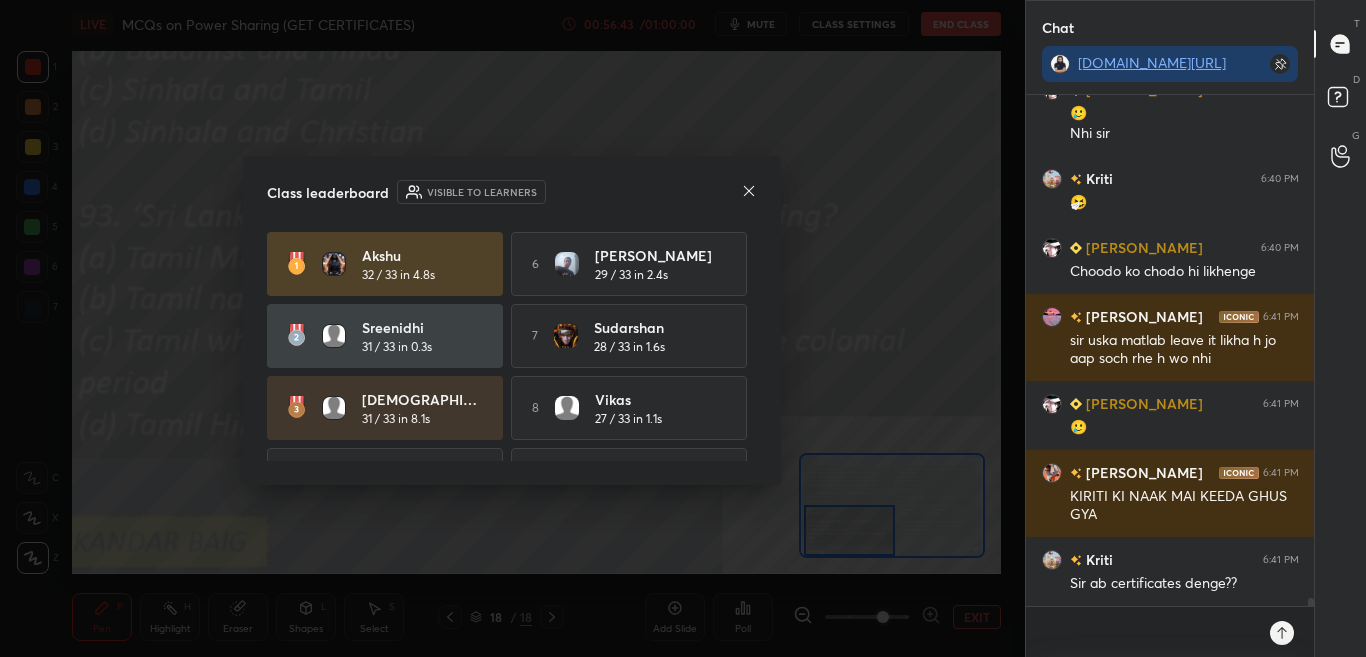 click 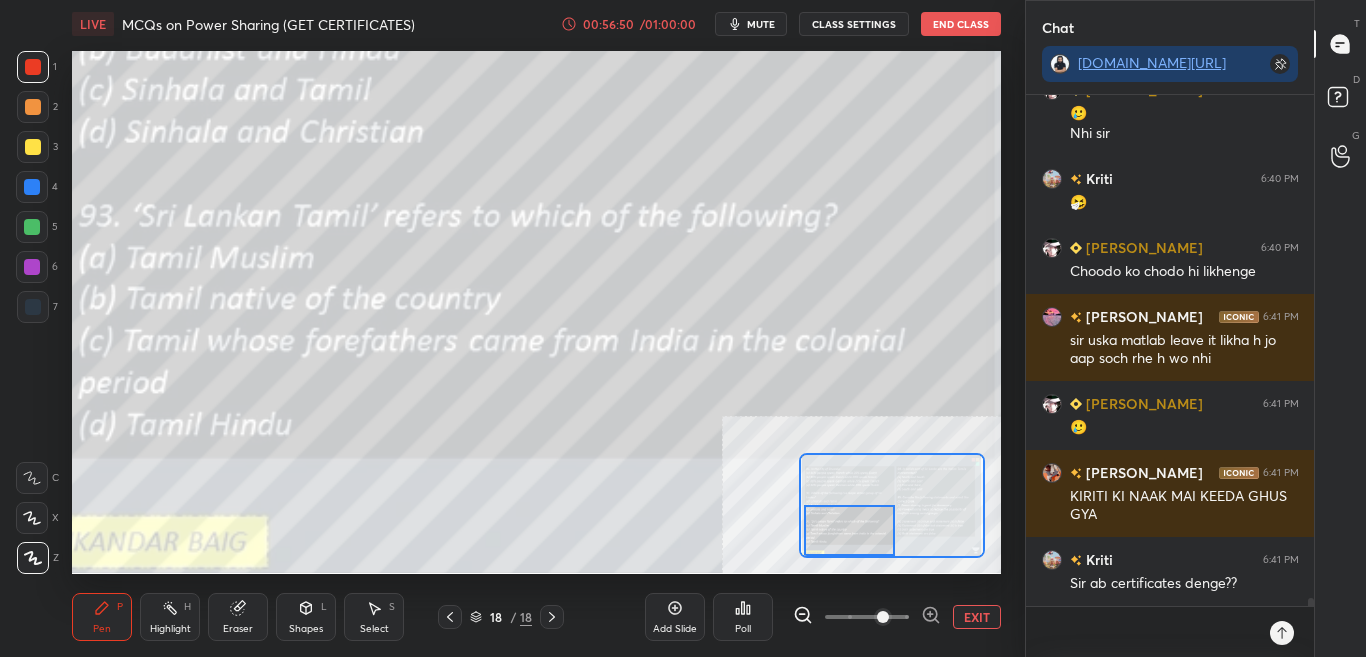 scroll, scrollTop: 33851, scrollLeft: 0, axis: vertical 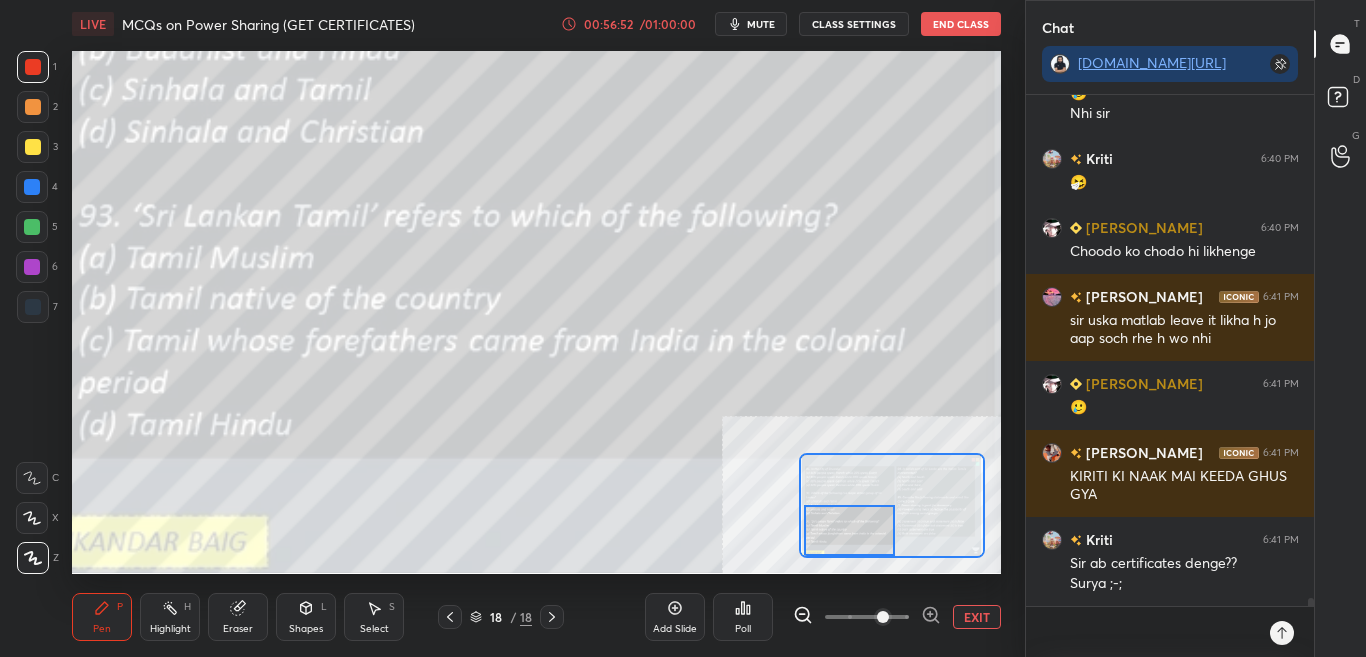 click on "EXIT" at bounding box center (977, 617) 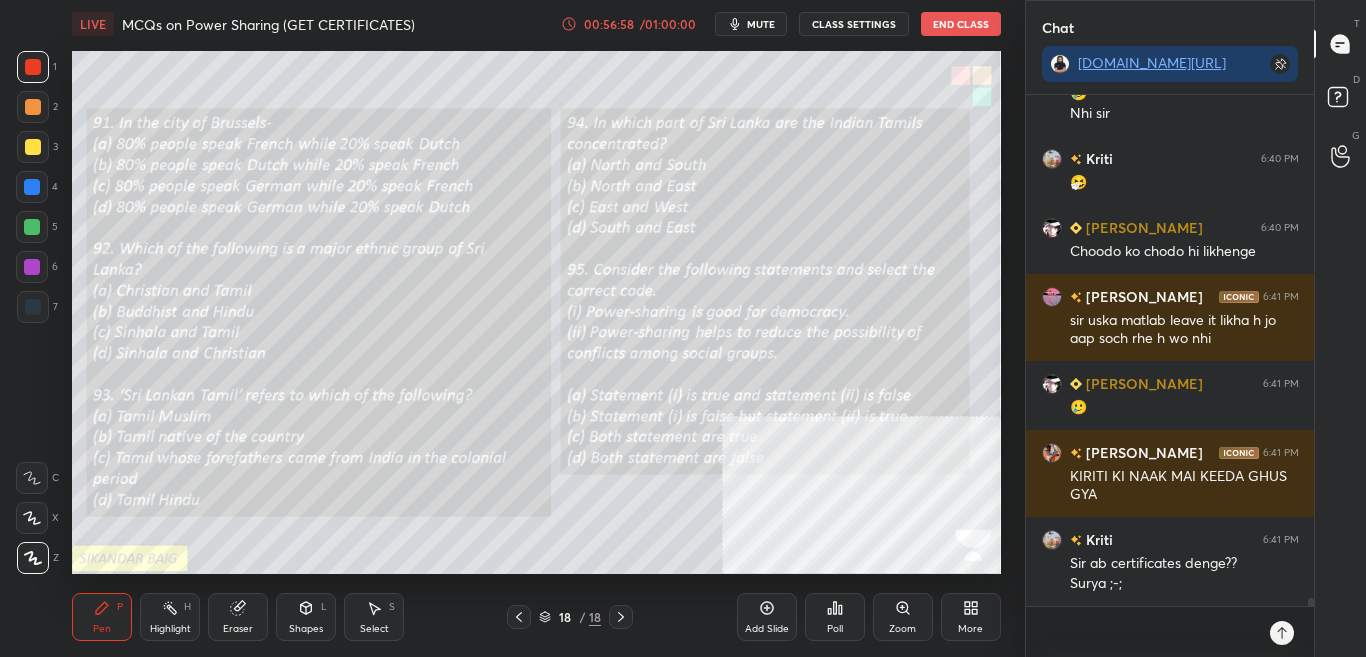 click 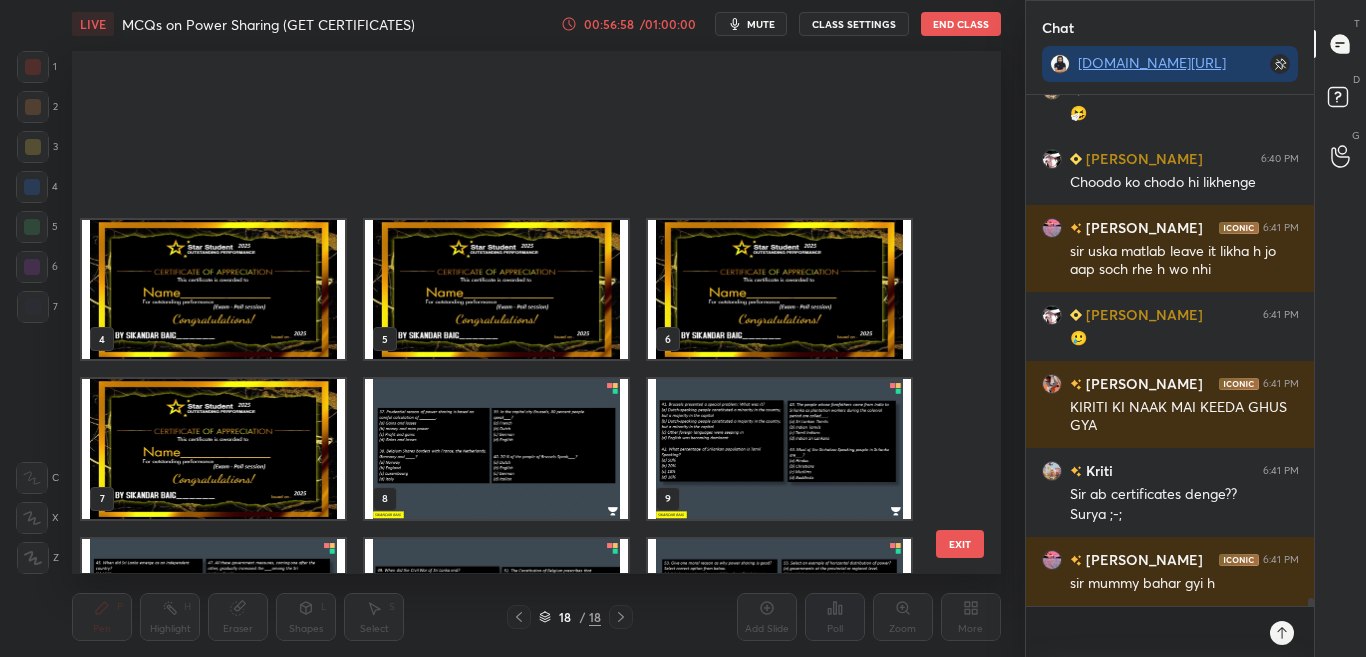 scroll, scrollTop: 433, scrollLeft: 0, axis: vertical 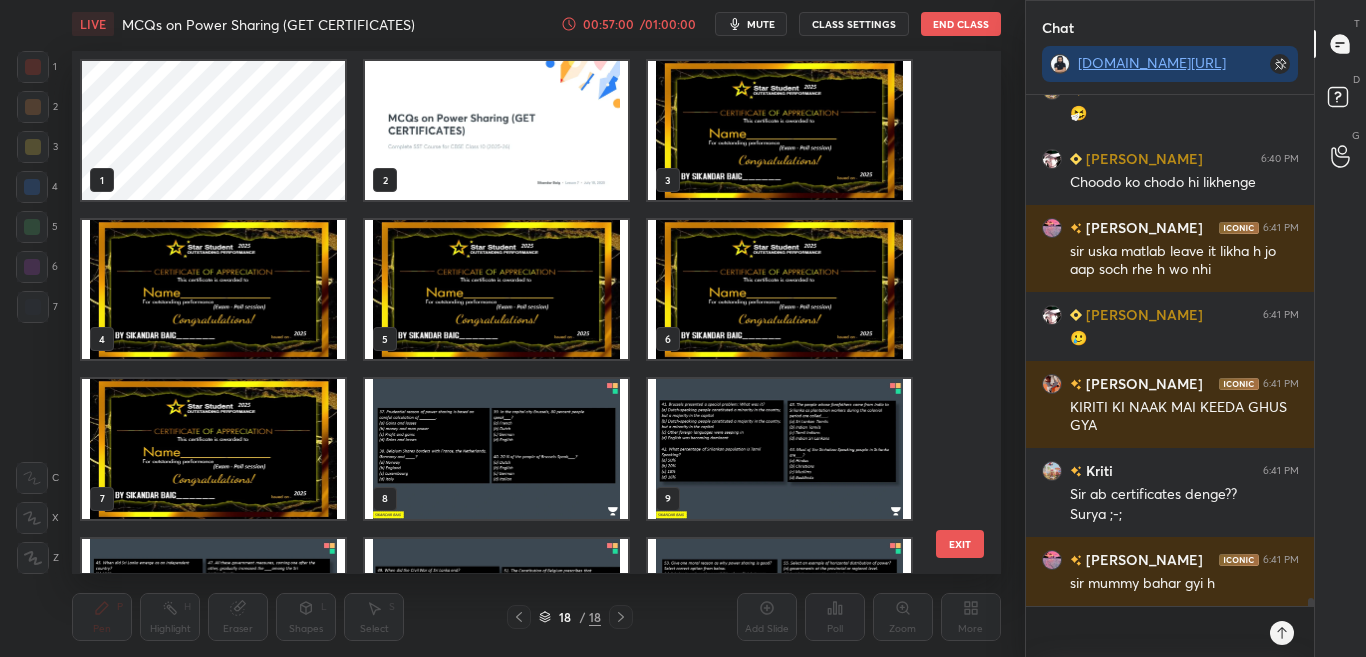 click on "1 2 3 4 5 6 7 8 9 10 11 12 EXIT" at bounding box center [536, 312] 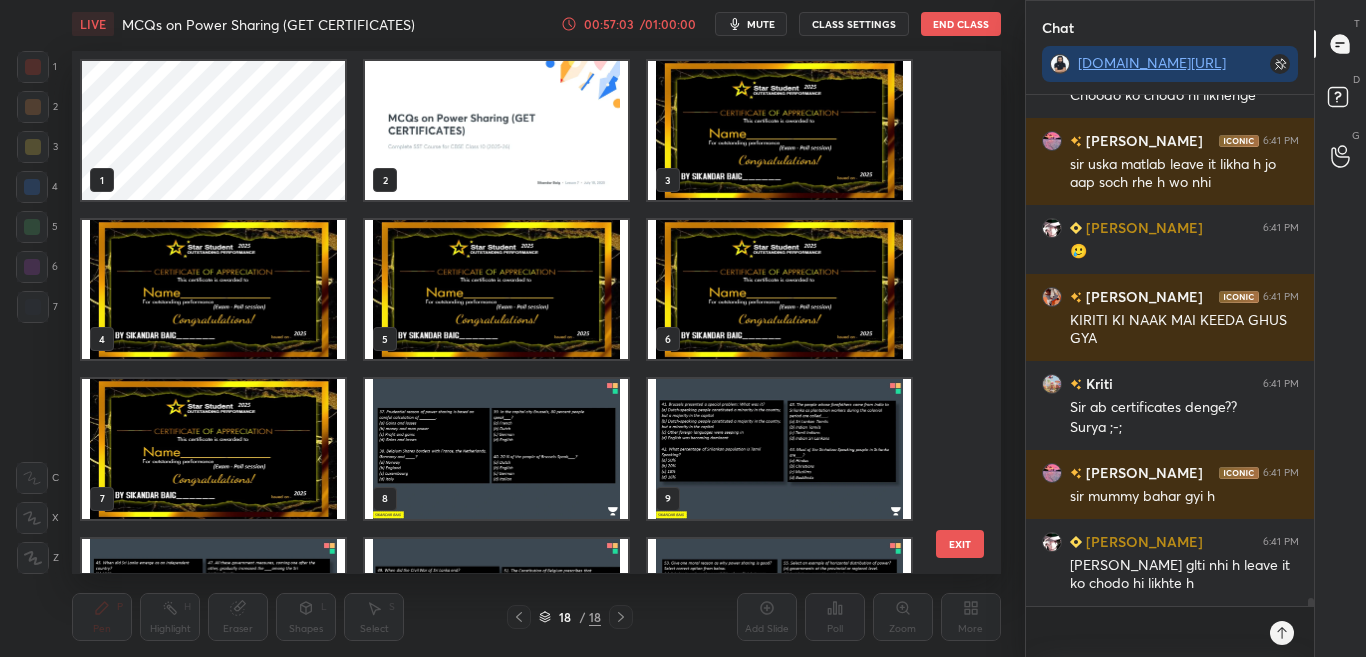 scroll, scrollTop: 30764, scrollLeft: 0, axis: vertical 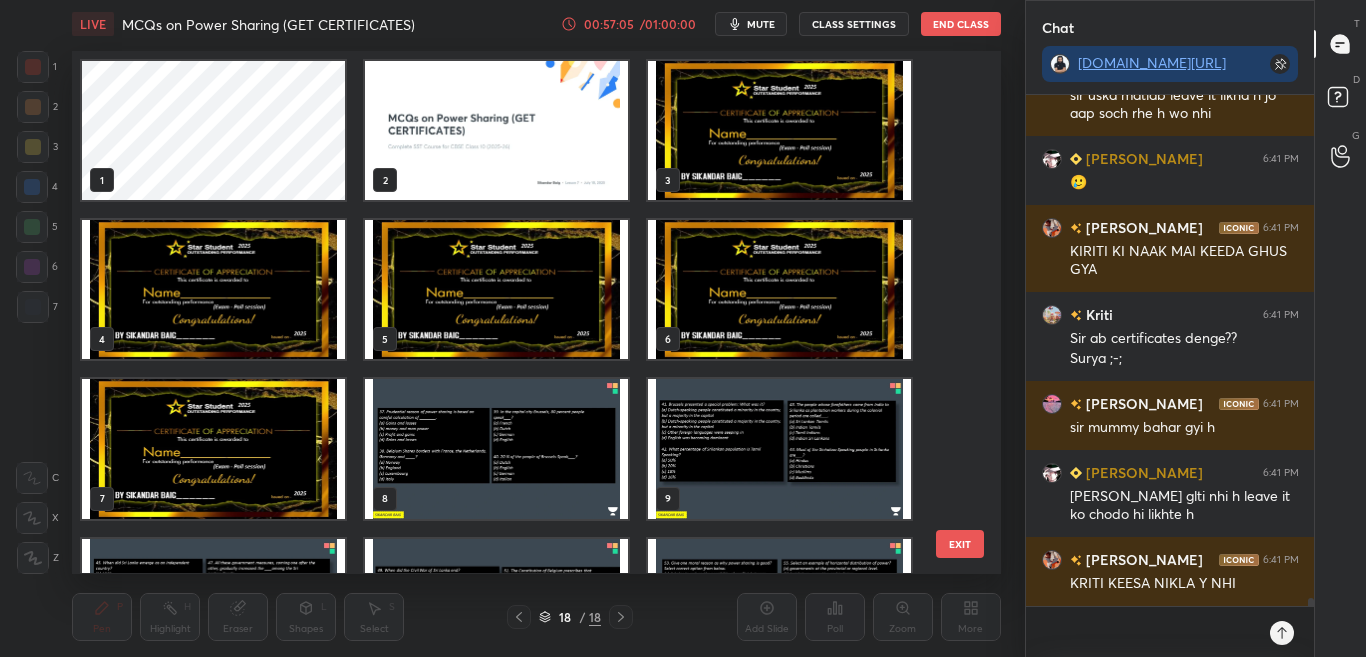click at bounding box center (779, 130) 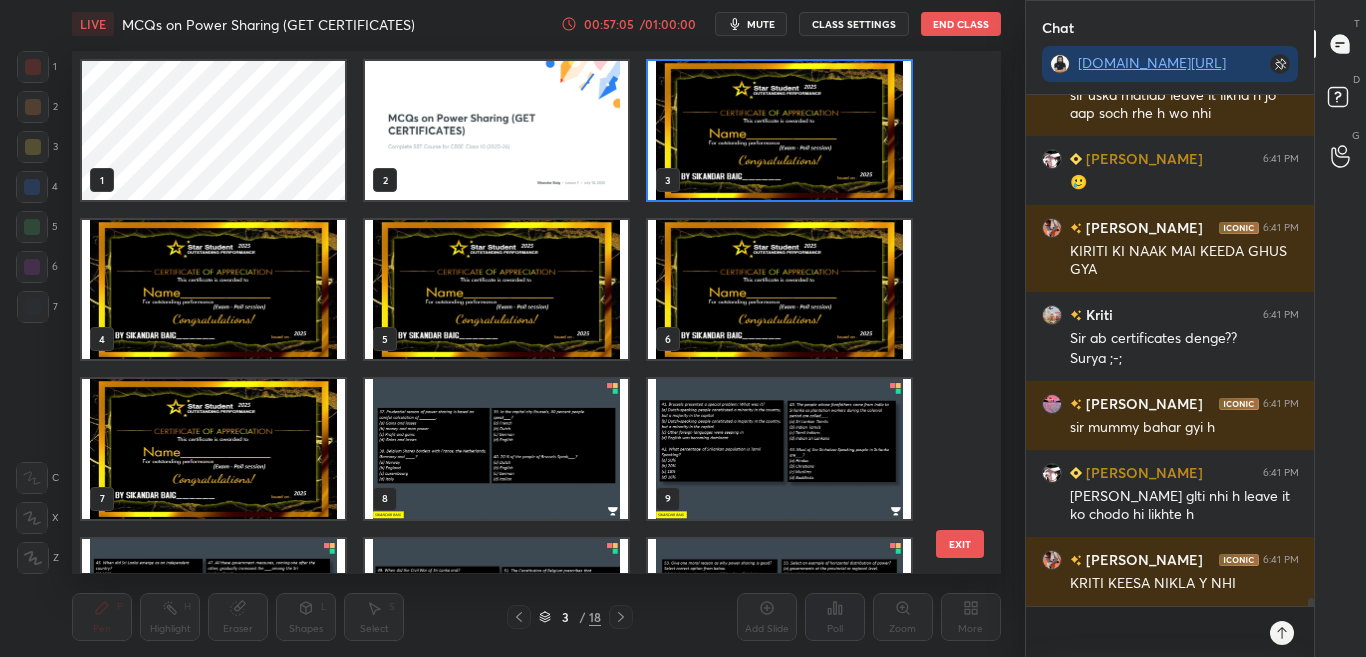 click at bounding box center [779, 130] 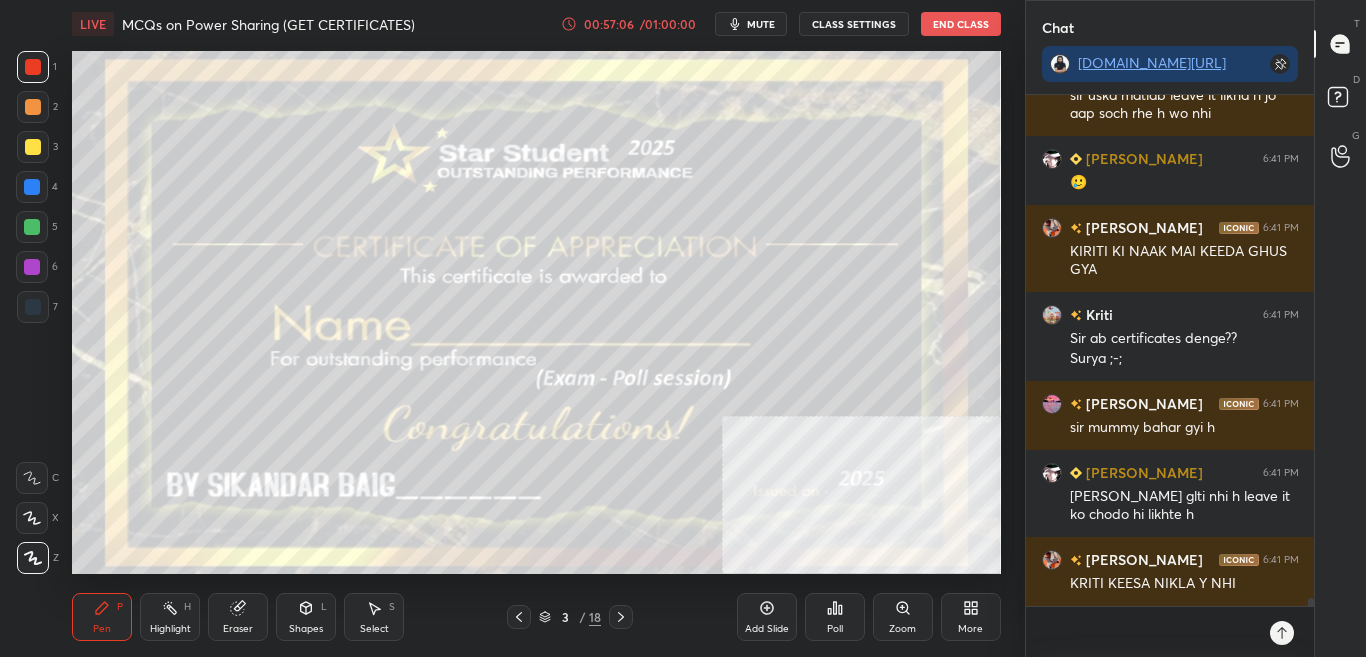 click on "Poll" at bounding box center [835, 617] 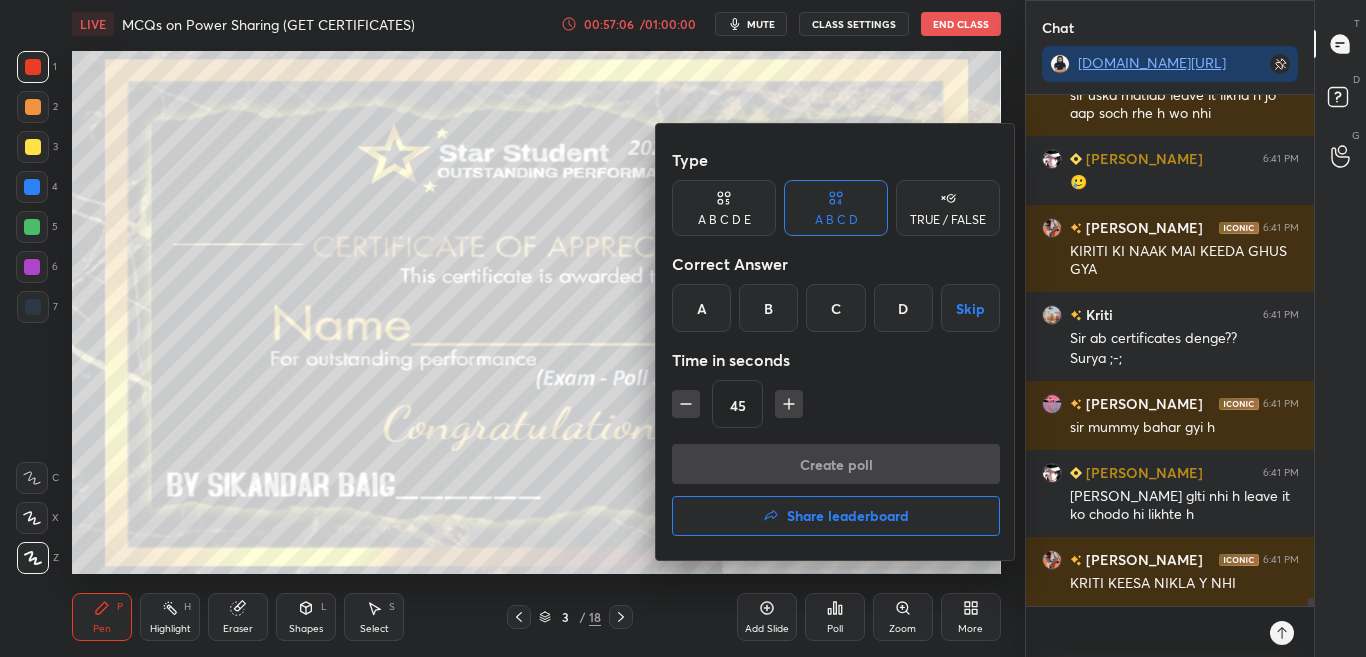 scroll, scrollTop: 30833, scrollLeft: 0, axis: vertical 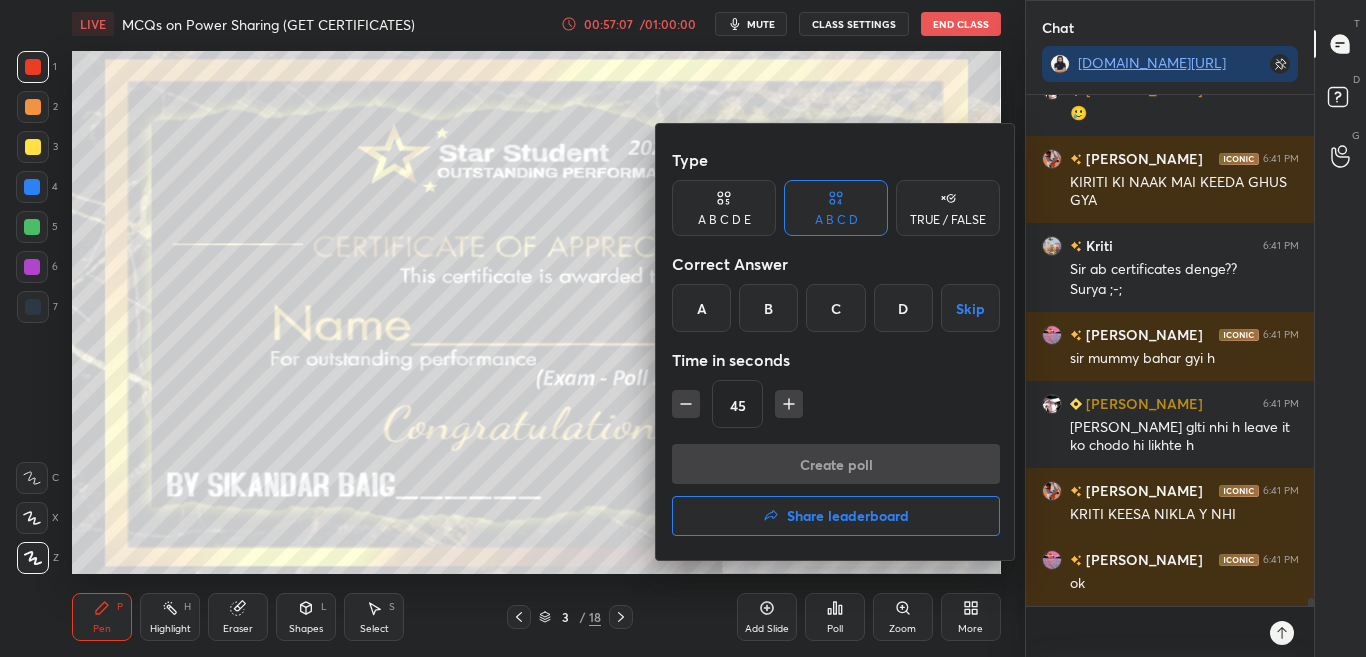 click at bounding box center (683, 328) 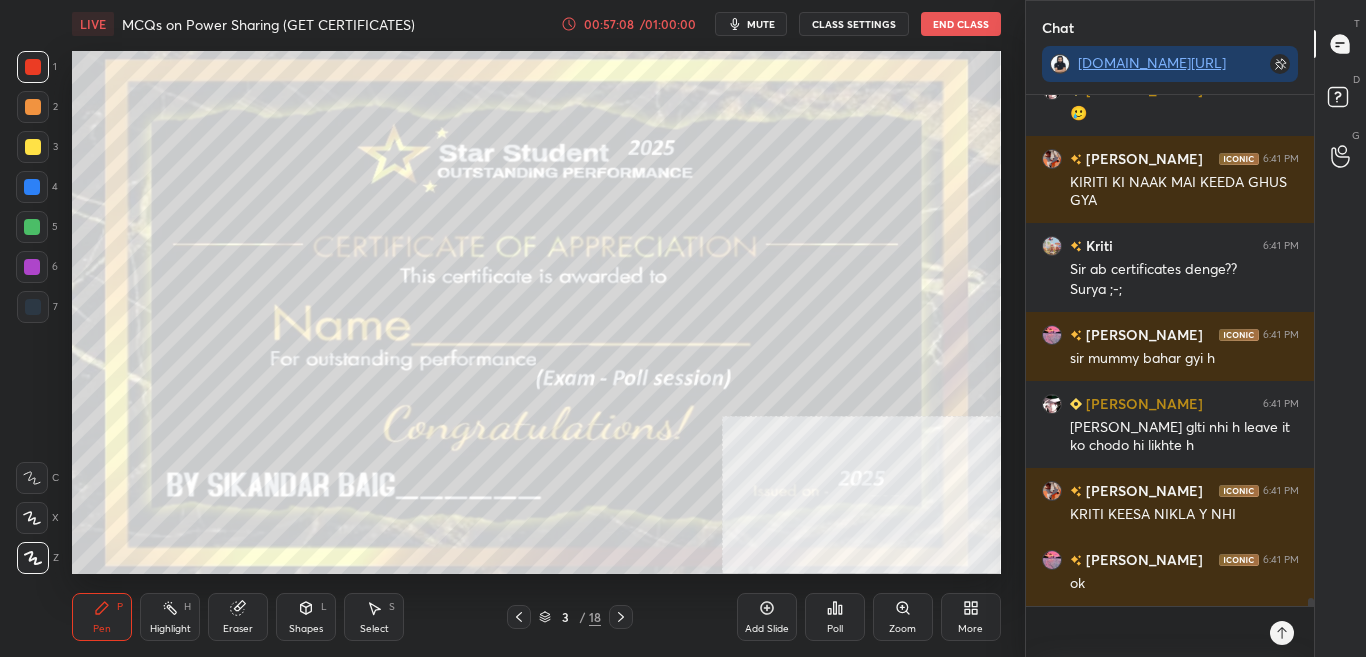 click on "Poll" at bounding box center (835, 617) 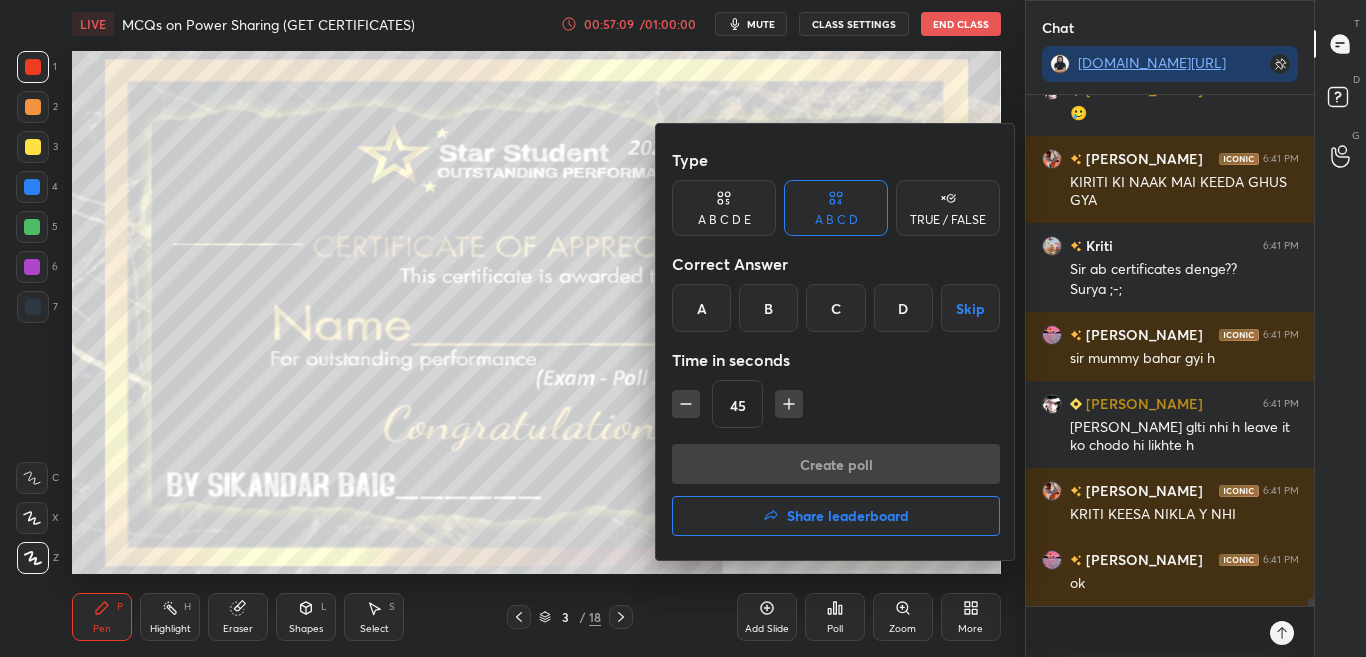 click on "Share leaderboard" at bounding box center [848, 516] 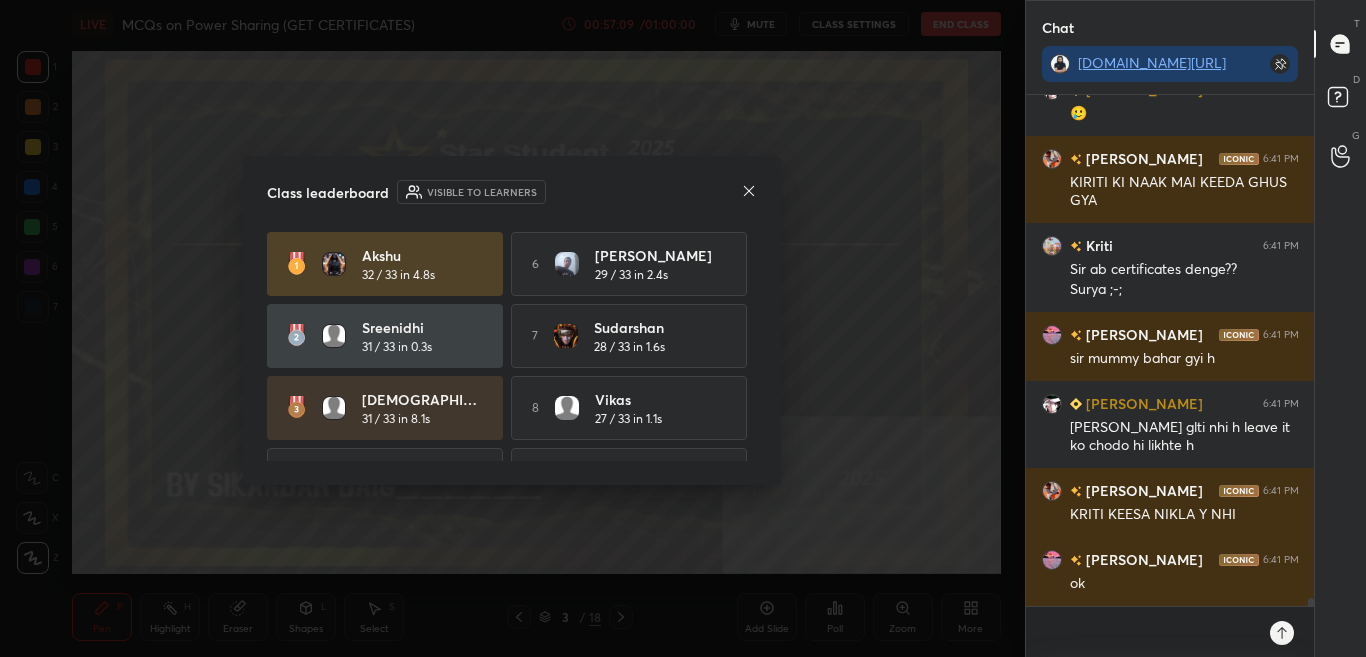 scroll, scrollTop: 30920, scrollLeft: 0, axis: vertical 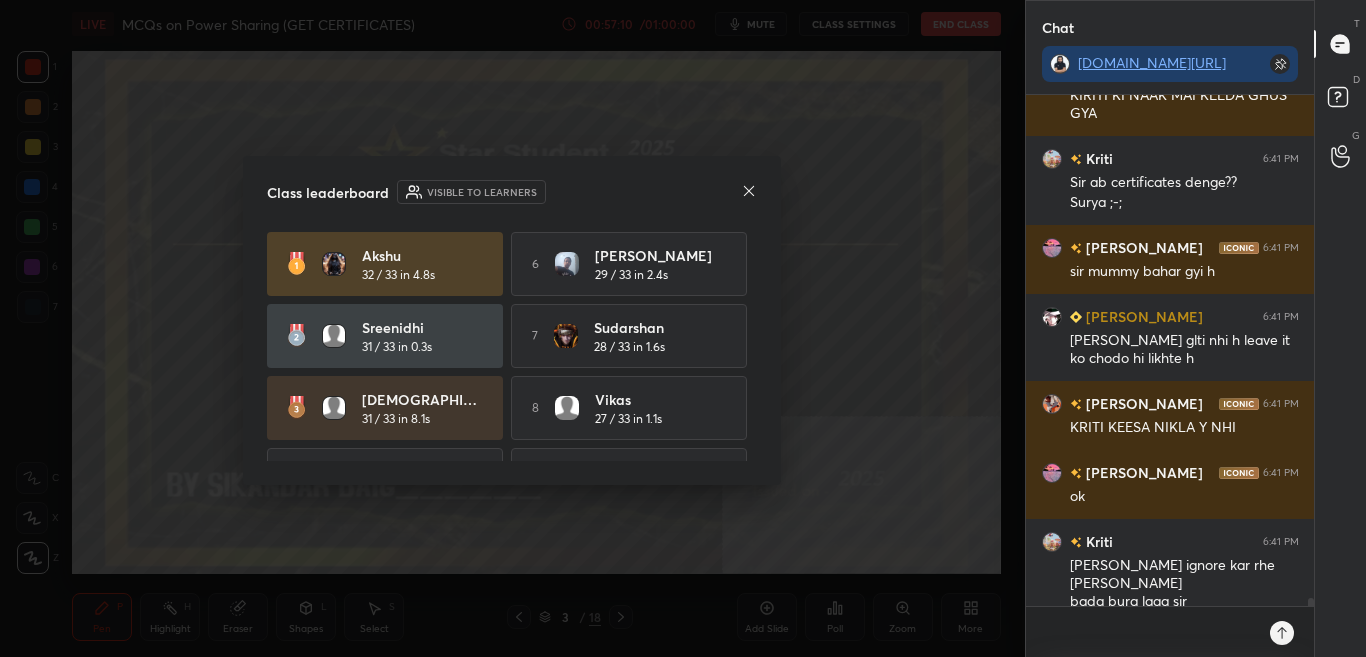 click 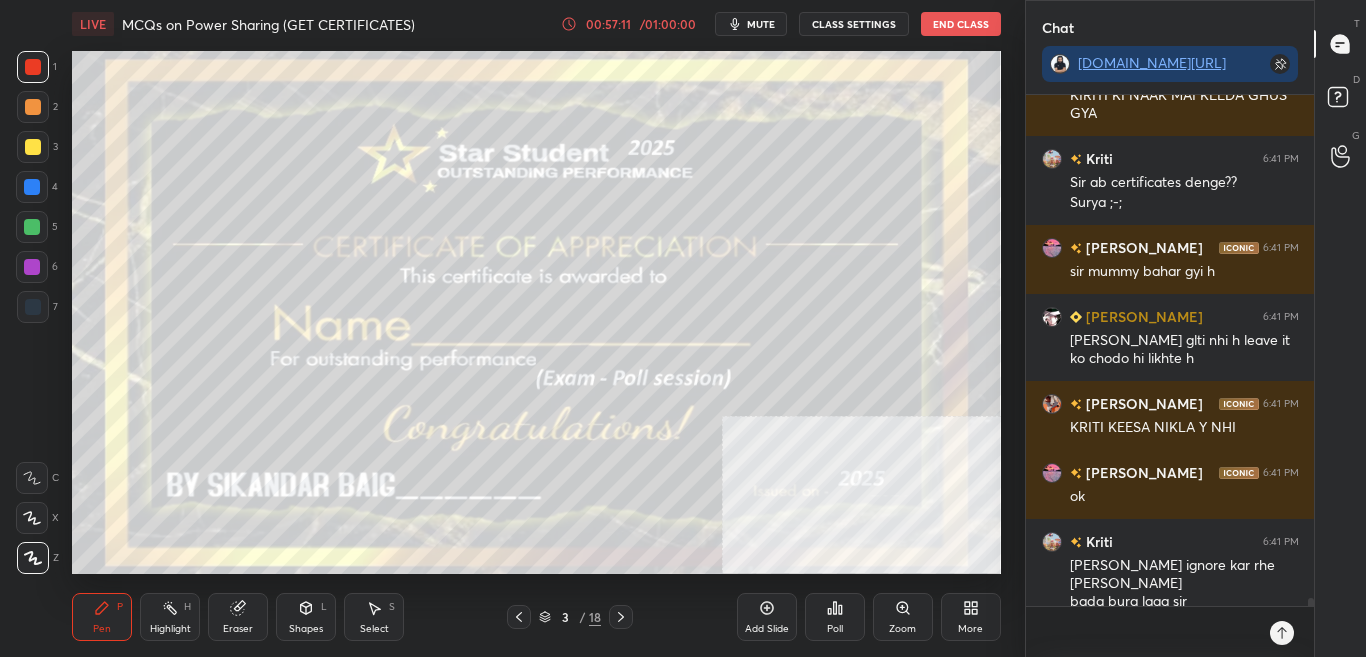 click on "Poll" at bounding box center [835, 629] 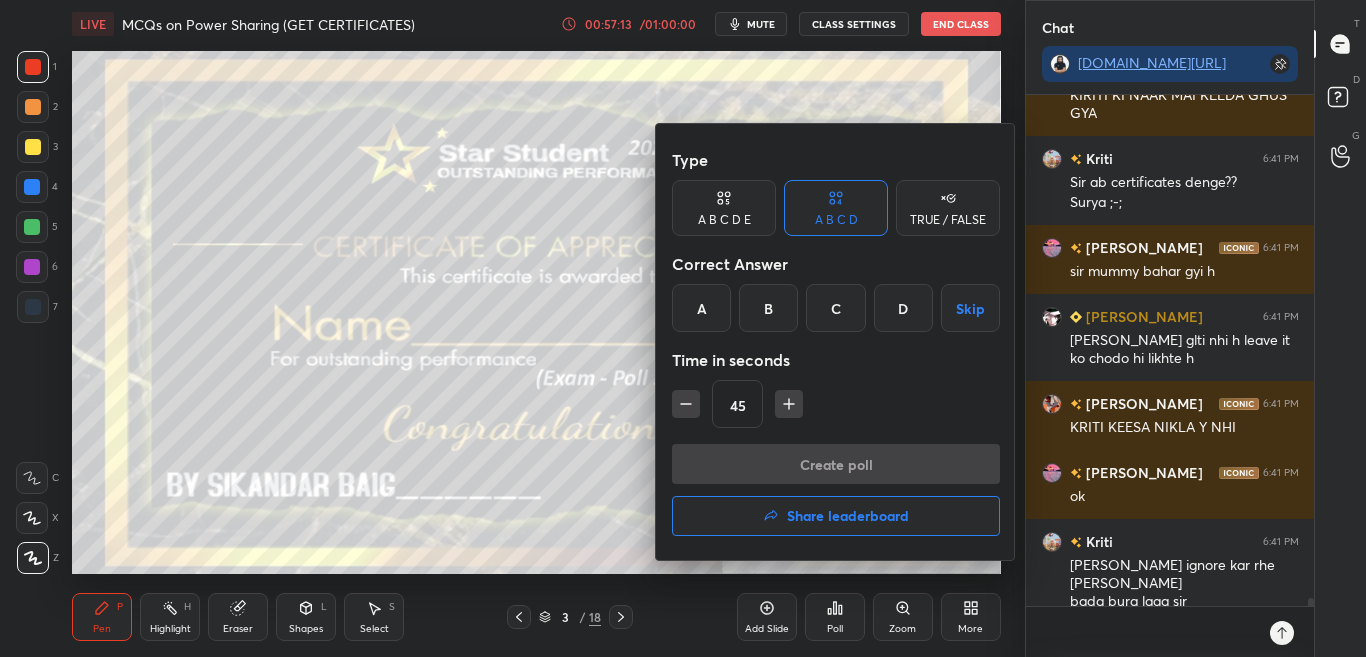 scroll, scrollTop: 30940, scrollLeft: 0, axis: vertical 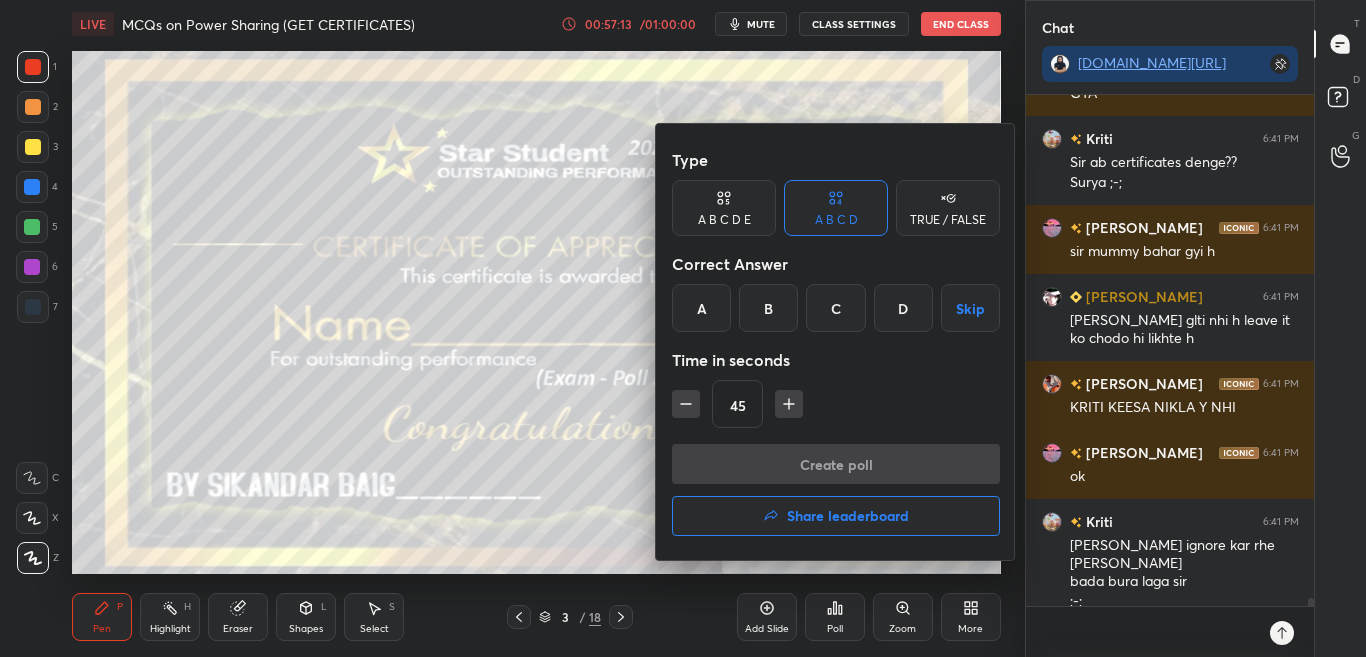 click on "Share leaderboard" at bounding box center [848, 516] 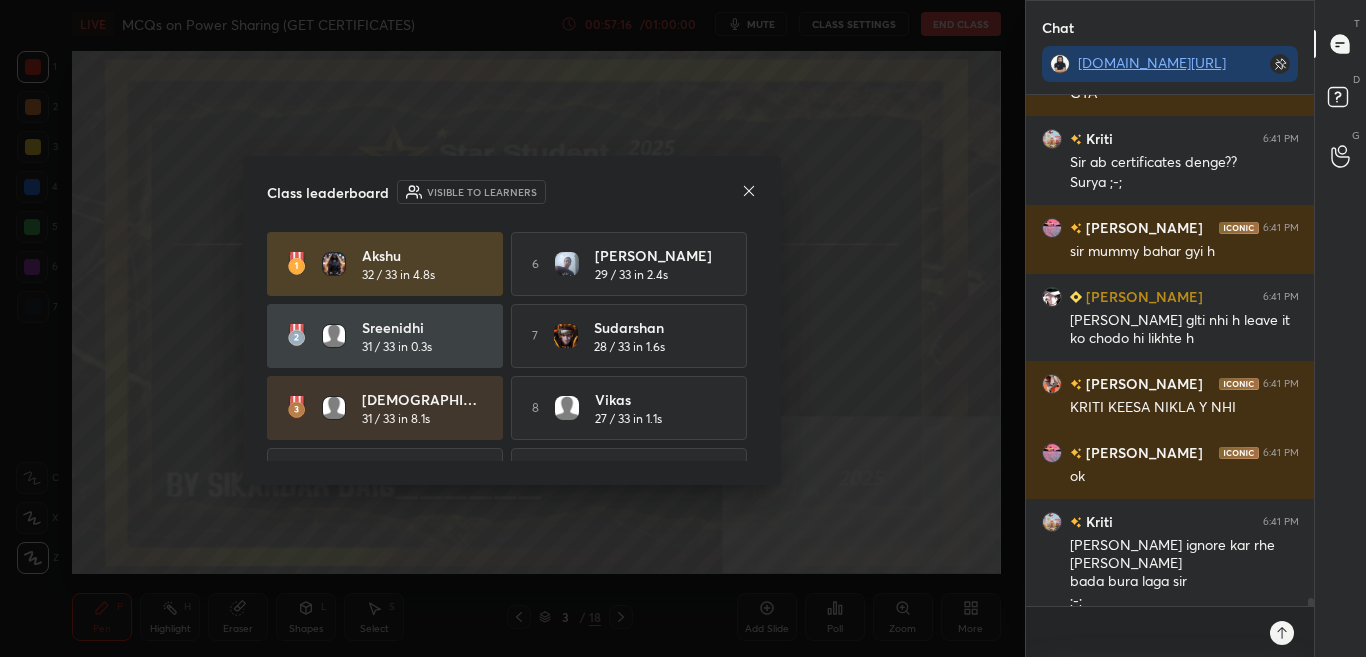 click 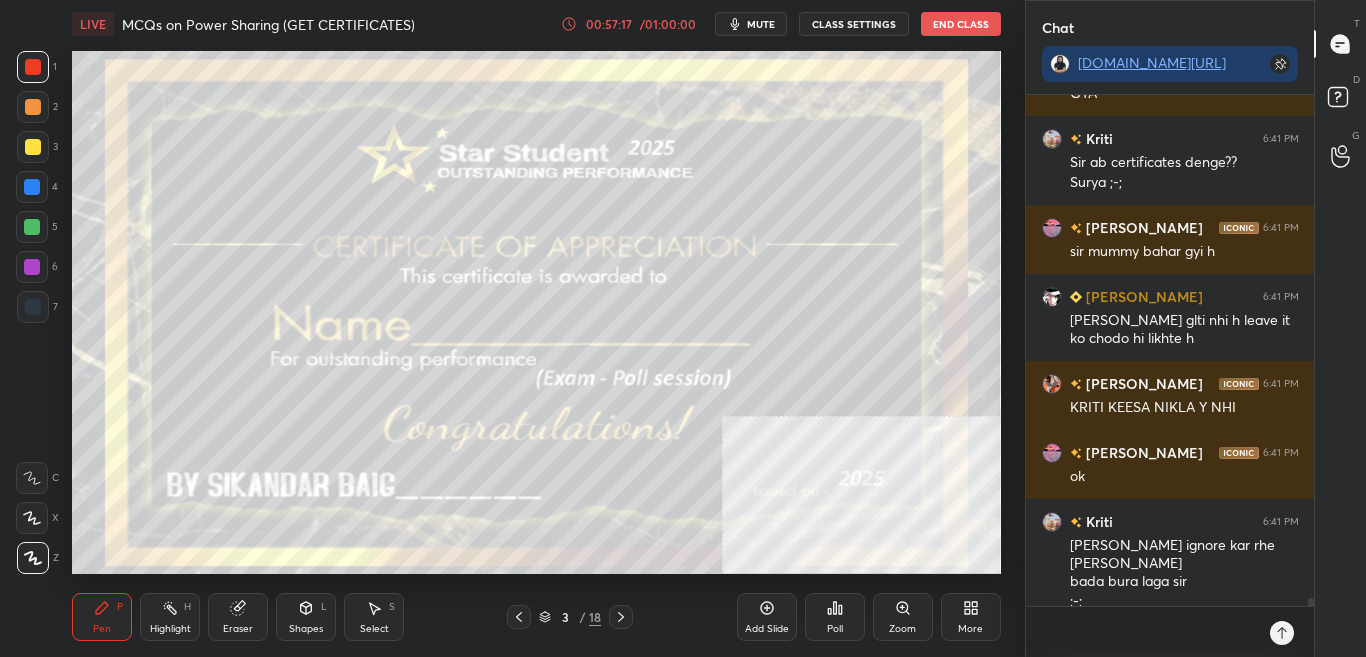 drag, startPoint x: 33, startPoint y: 147, endPoint x: 55, endPoint y: 132, distance: 26.627054 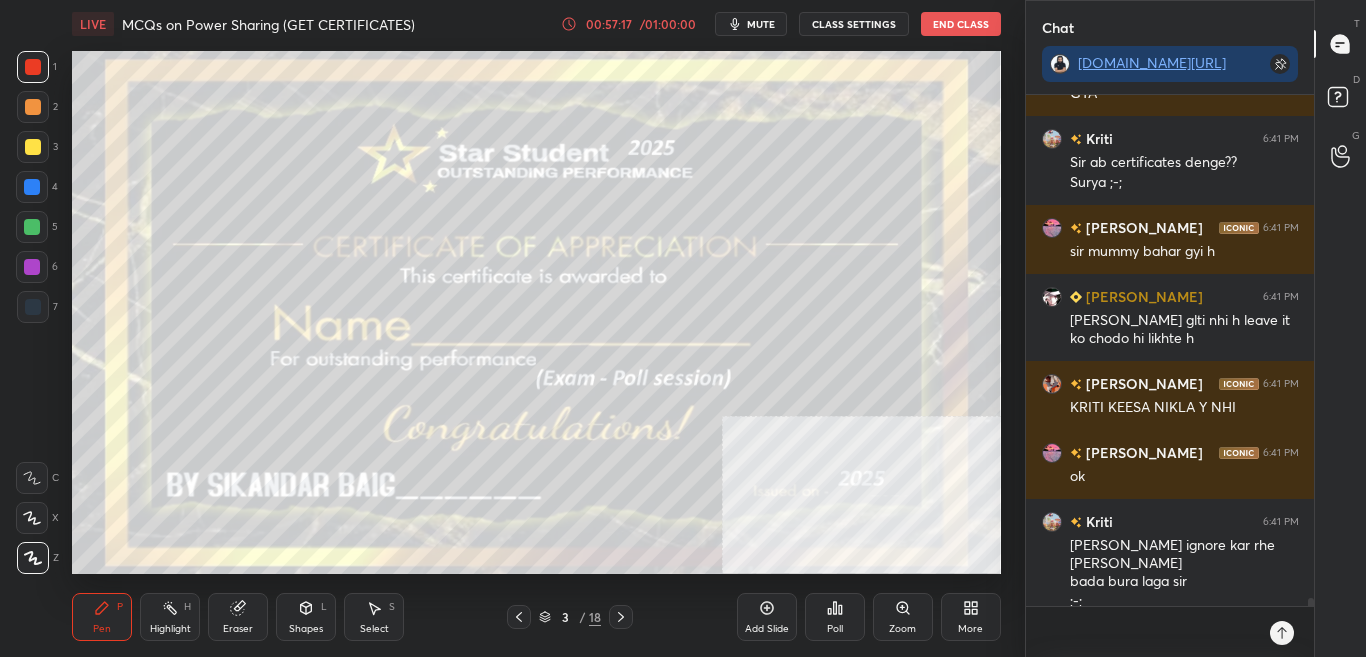 click at bounding box center [33, 147] 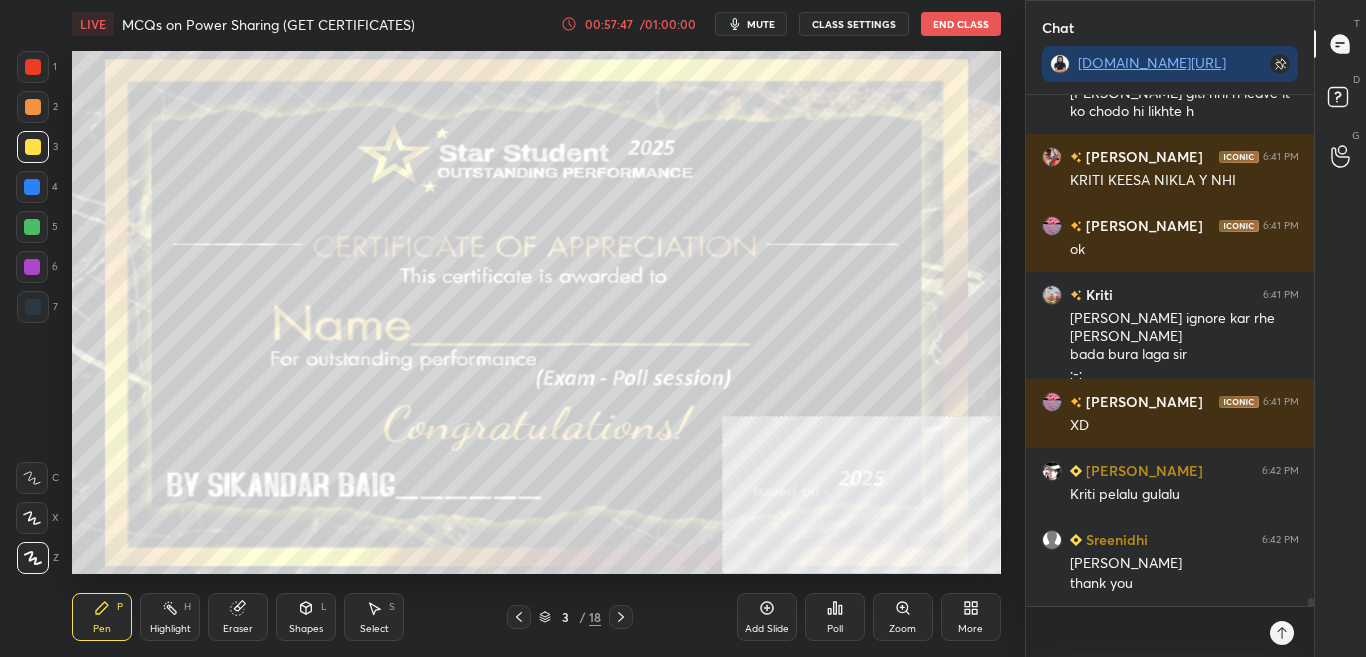 scroll, scrollTop: 31236, scrollLeft: 0, axis: vertical 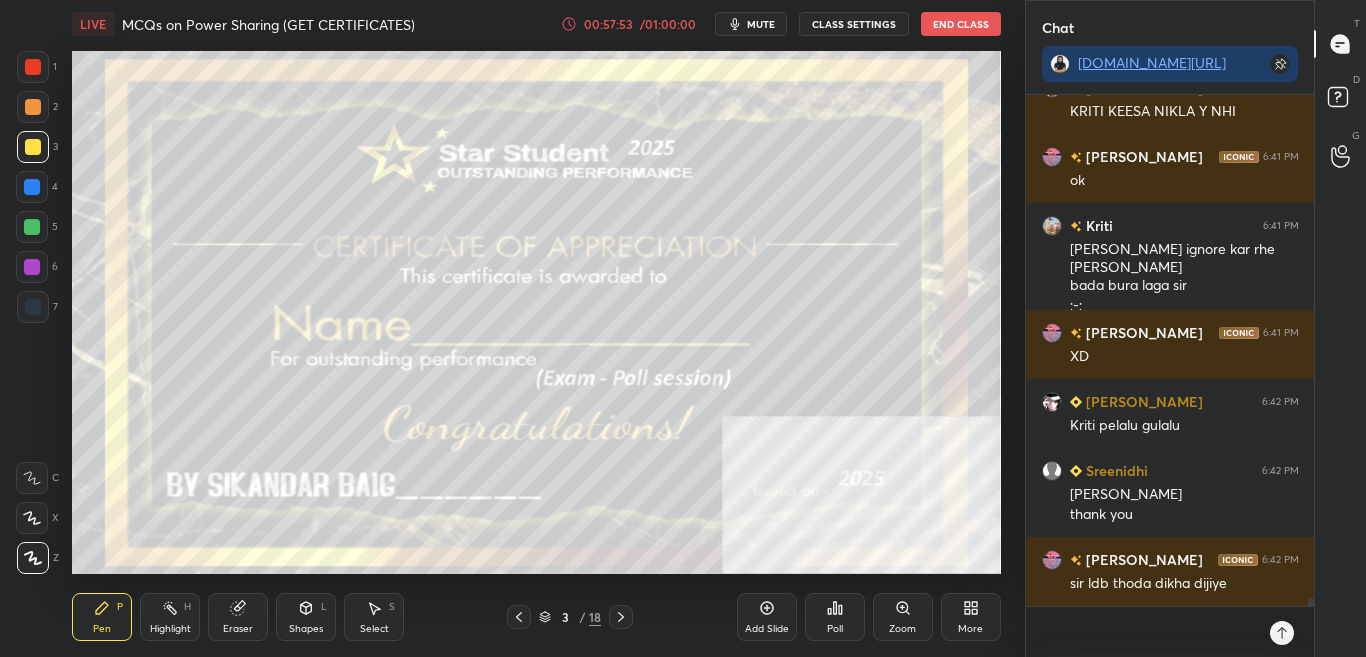 click on "LIVE MCQs on Power Sharing (GET CERTIFICATES) 00:57:53 /  01:00:00 mute CLASS SETTINGS End Class Setting up your live class Poll for   secs No correct answer Start poll Back MCQs on Power Sharing (GET CERTIFICATES) • L7 of Complete SST Course for CBSE Class 10 (2025-26) Sikandar Baig Pen P Highlight H Eraser Shapes L Select S 3 / 18 Add Slide Poll Zoom More" at bounding box center [536, 328] 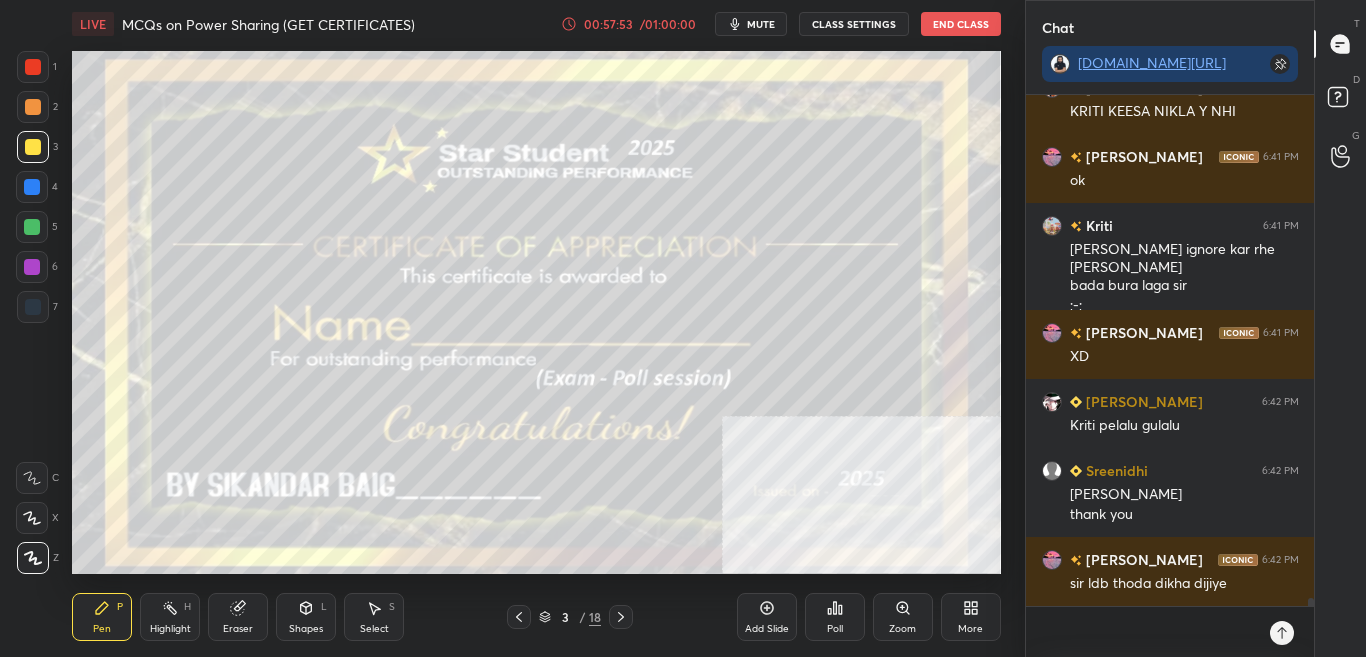 click on "LIVE MCQs on Power Sharing (GET CERTIFICATES) 00:57:53 /  01:00:00 mute CLASS SETTINGS End Class Setting up your live class Poll for   secs No correct answer Start poll Back MCQs on Power Sharing (GET CERTIFICATES) • L7 of Complete SST Course for CBSE Class 10 (2025-26) Sikandar Baig Pen P Highlight H Eraser Shapes L Select S 3 / 18 Add Slide Poll Zoom More" at bounding box center [536, 328] 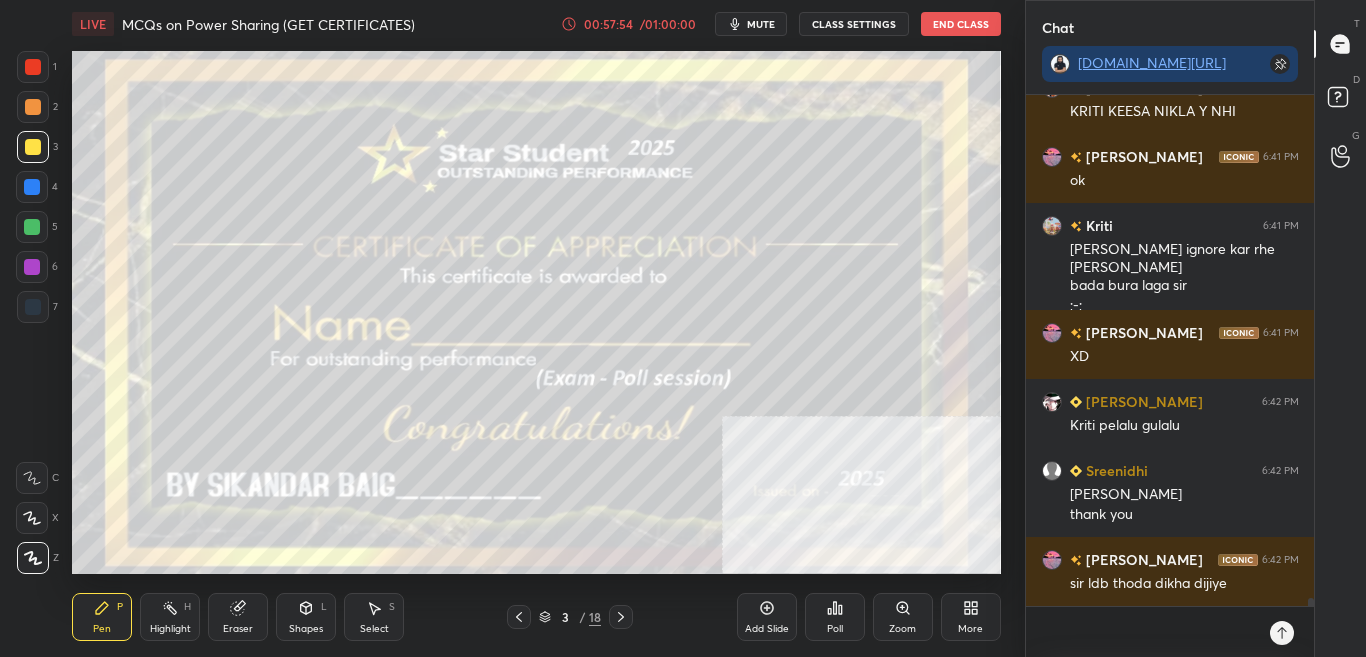 click 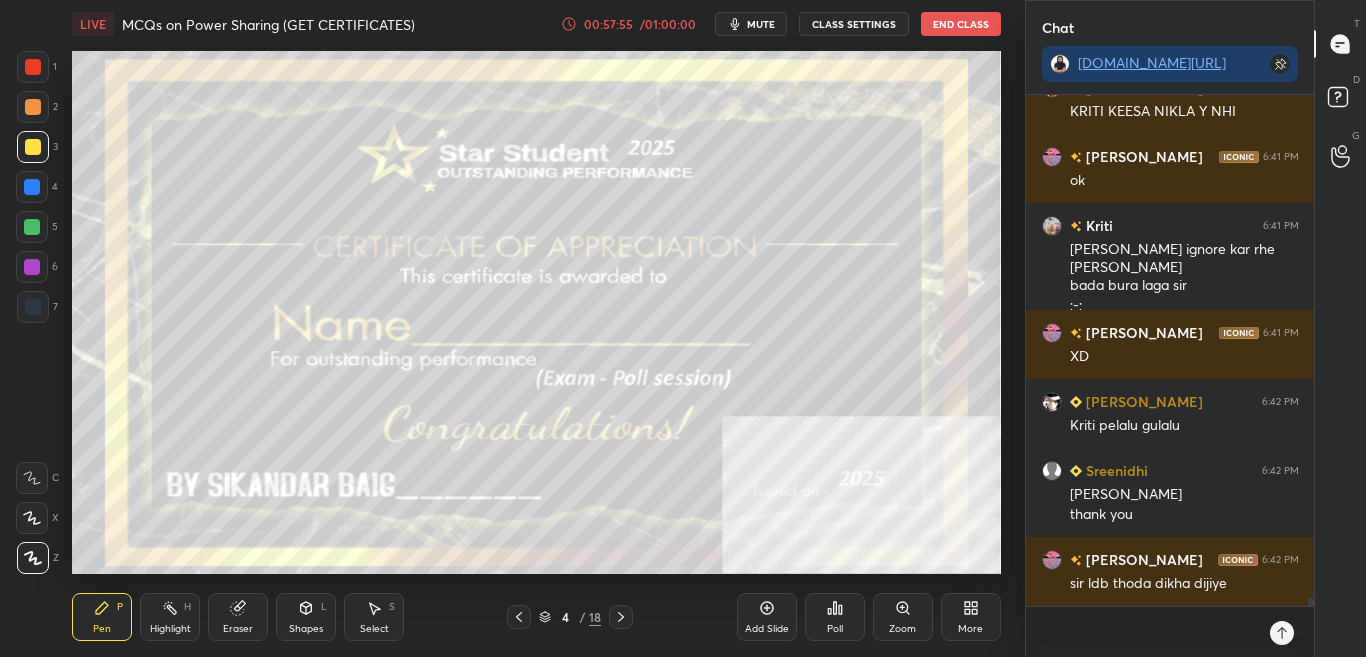 click on "Poll" at bounding box center [835, 617] 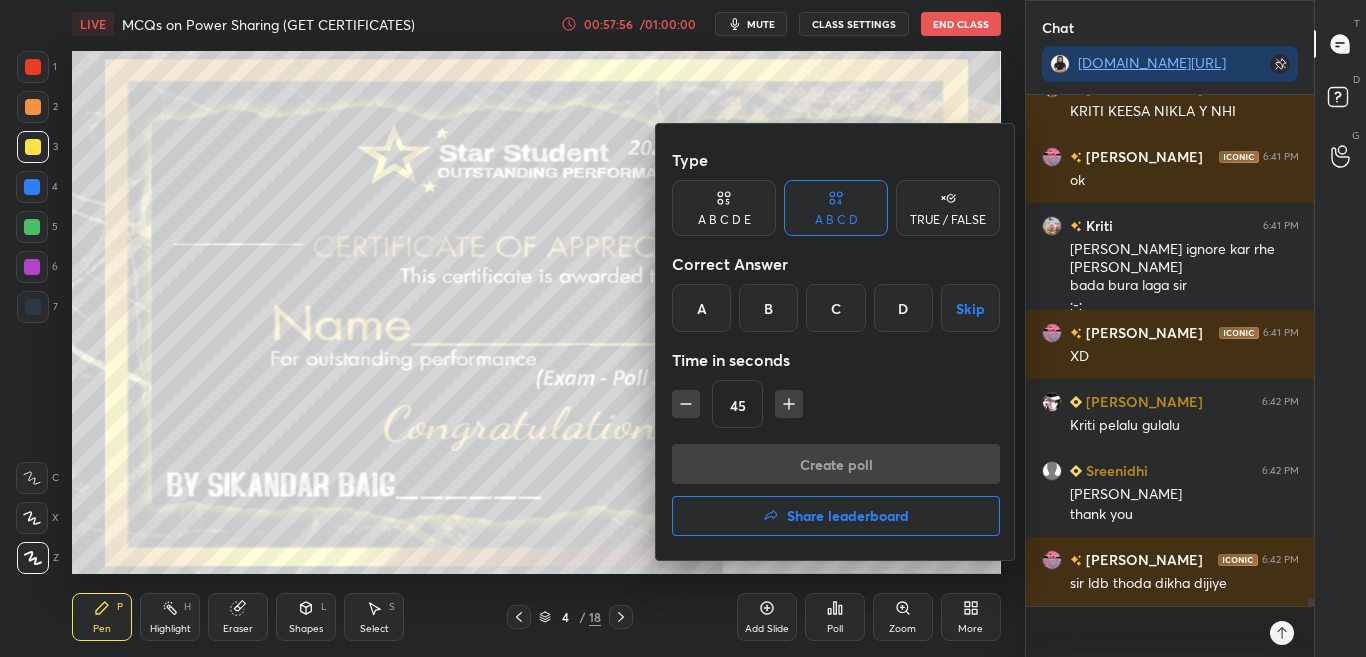 click on "Share leaderboard" at bounding box center [848, 516] 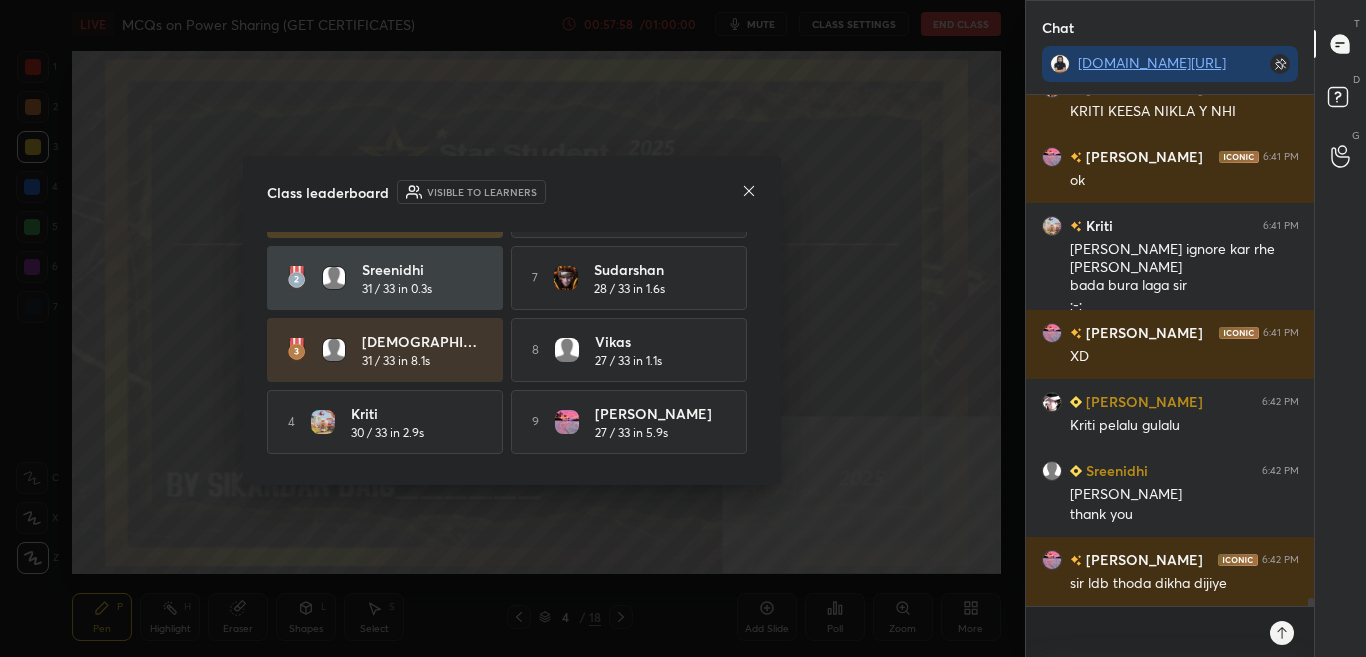 scroll, scrollTop: 69, scrollLeft: 0, axis: vertical 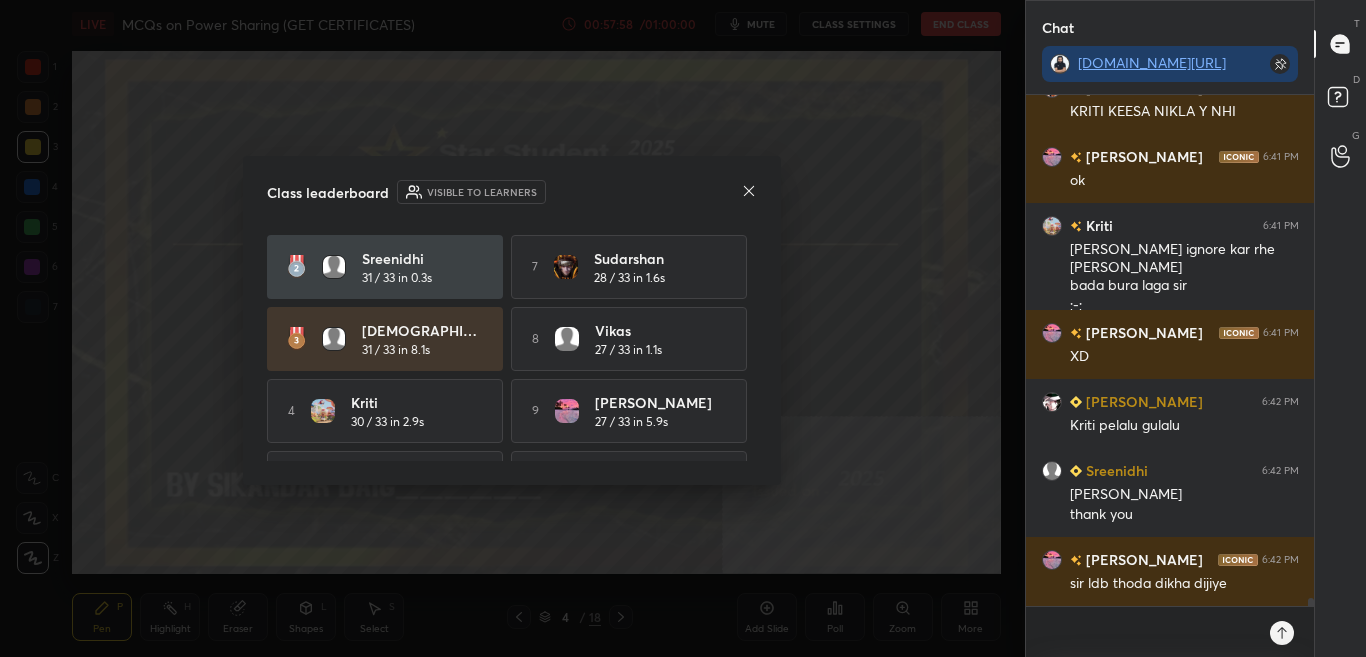 click 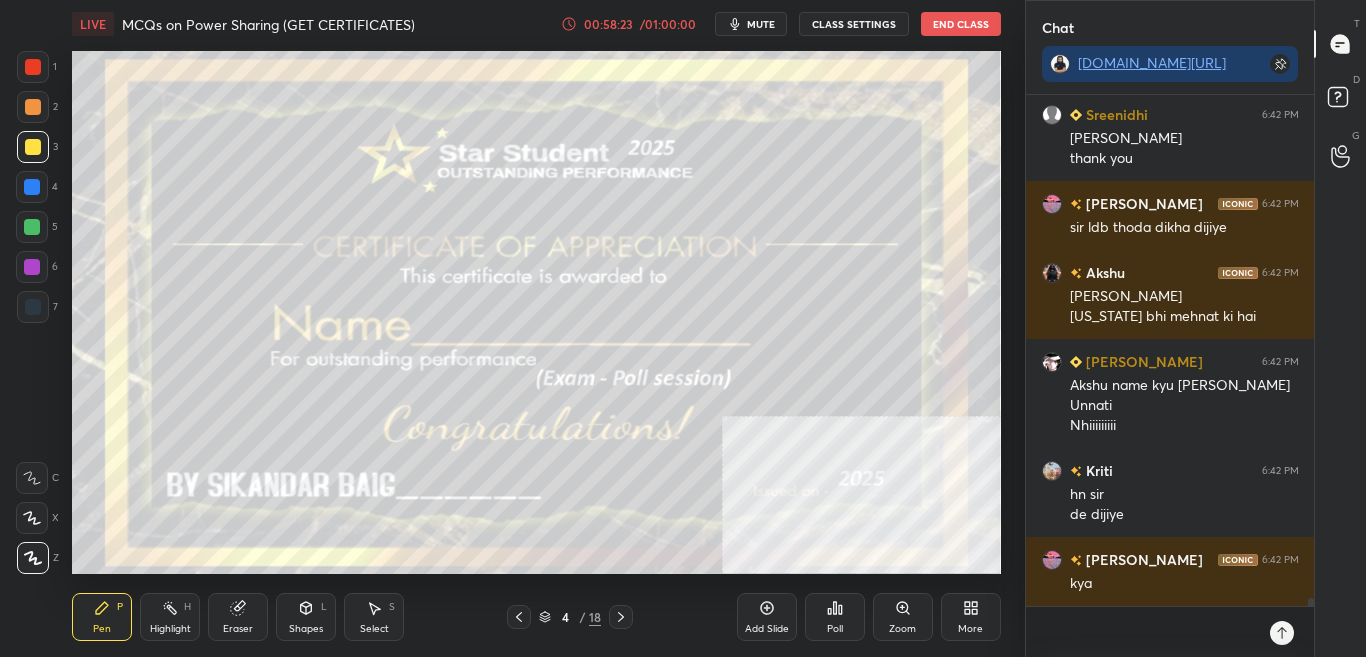 scroll, scrollTop: 31661, scrollLeft: 0, axis: vertical 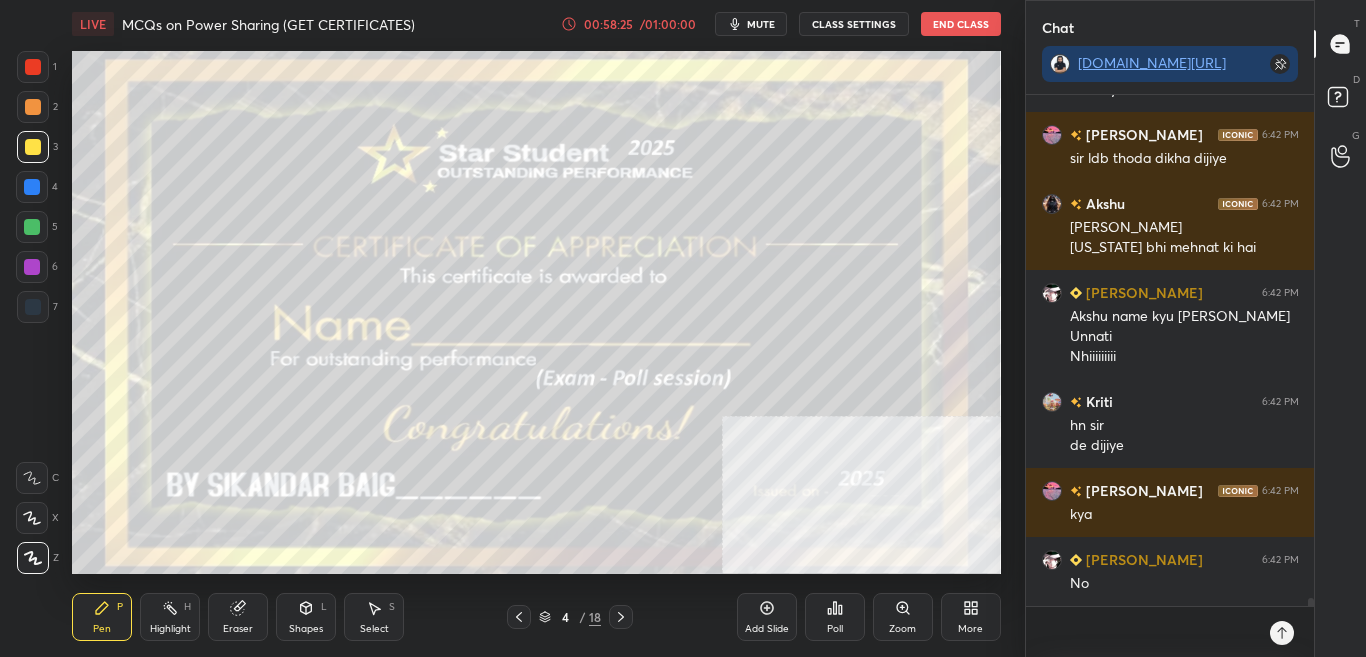 click 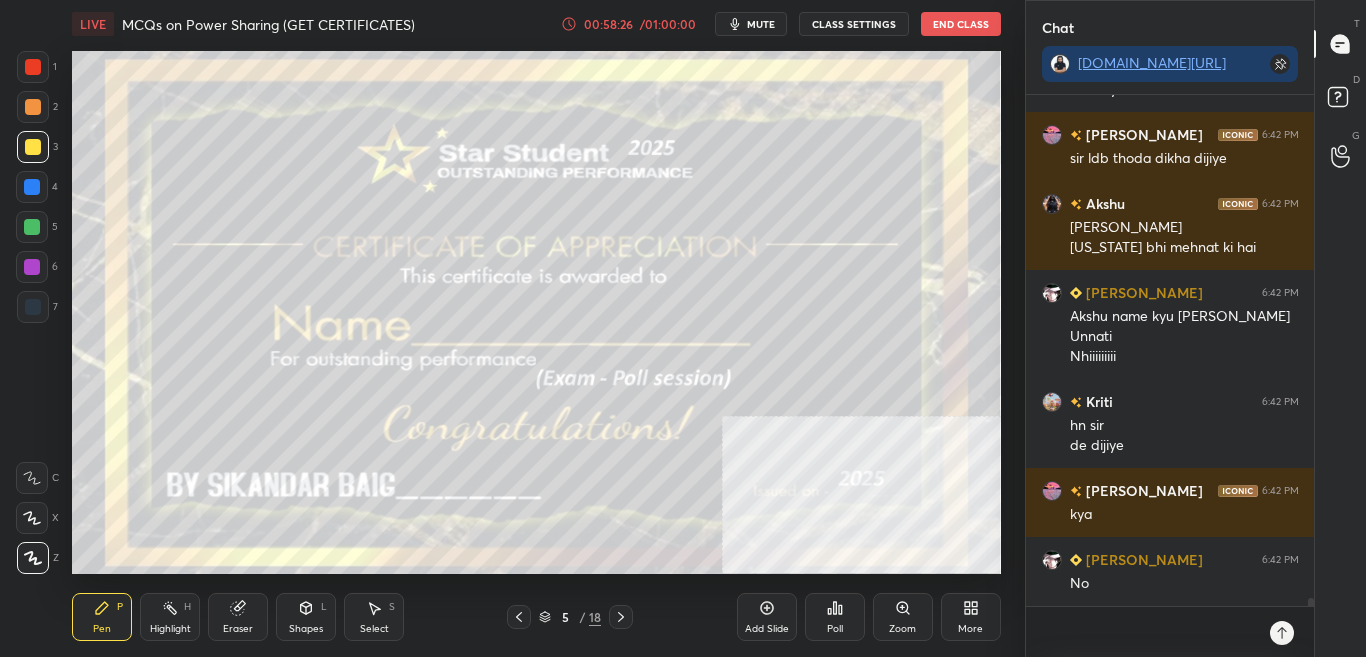 click on "Poll" at bounding box center (835, 617) 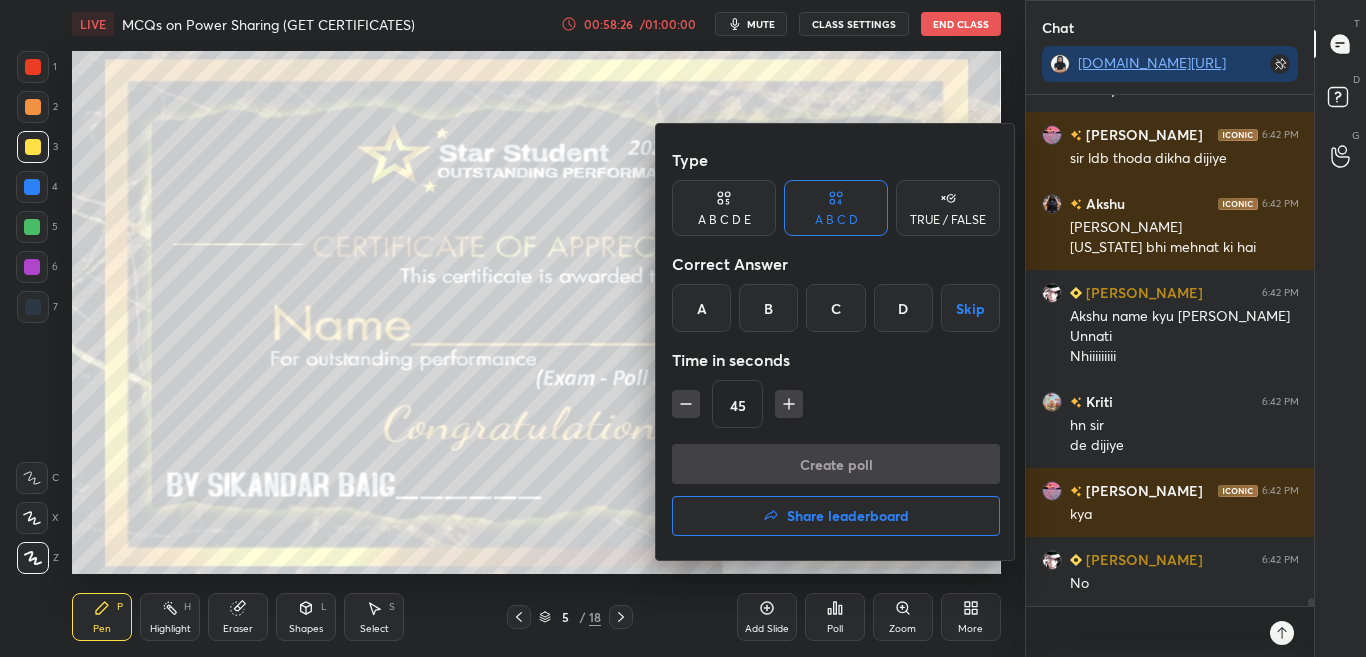 click on "Share leaderboard" at bounding box center (836, 516) 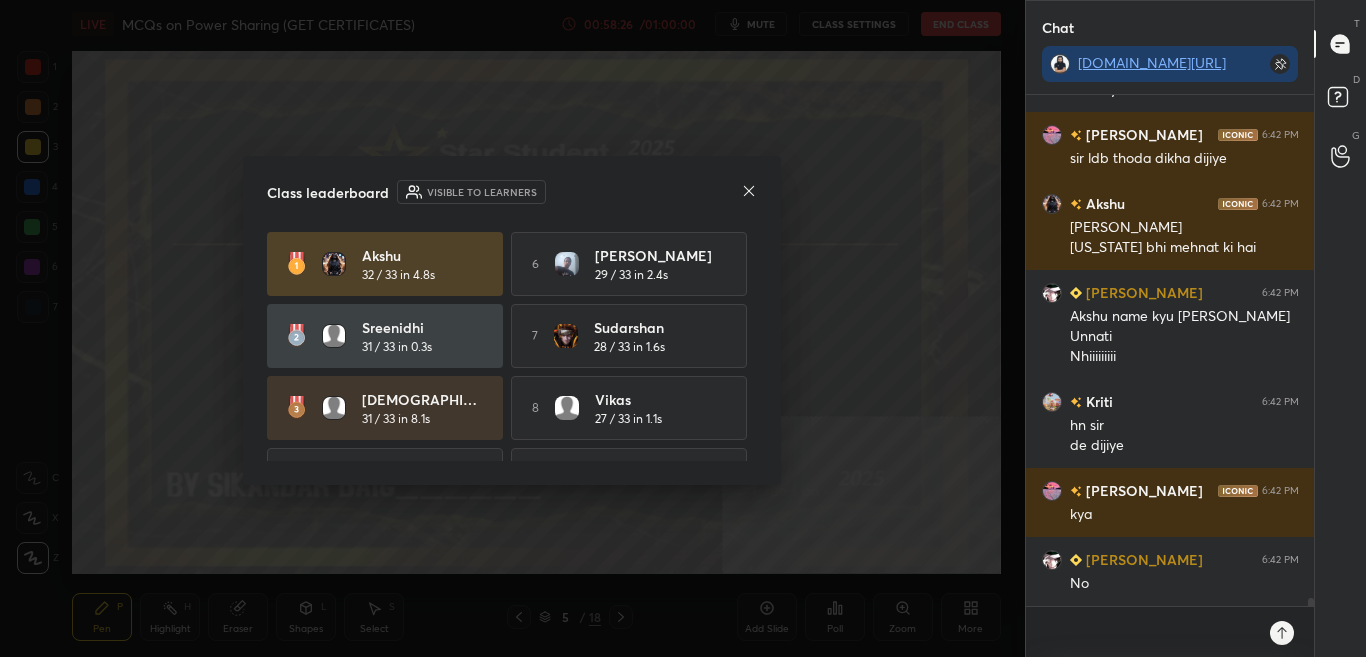 scroll, scrollTop: 31730, scrollLeft: 0, axis: vertical 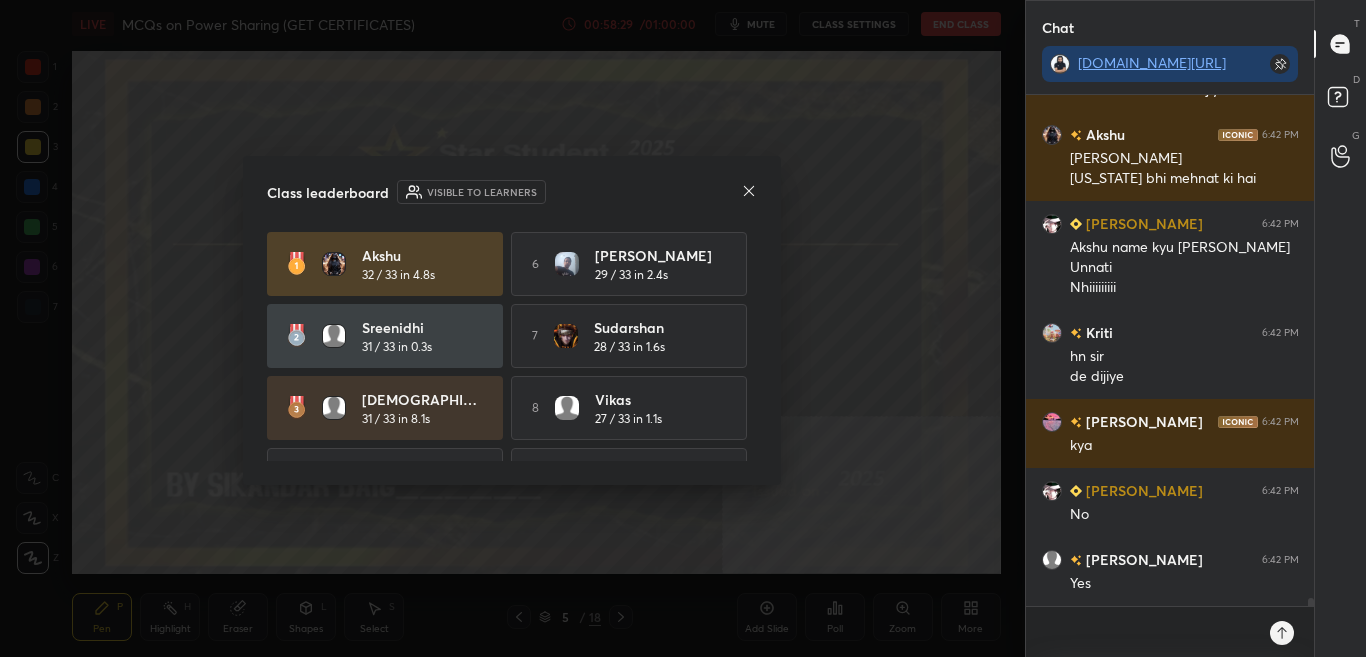 drag, startPoint x: 760, startPoint y: 321, endPoint x: 756, endPoint y: 334, distance: 13.601471 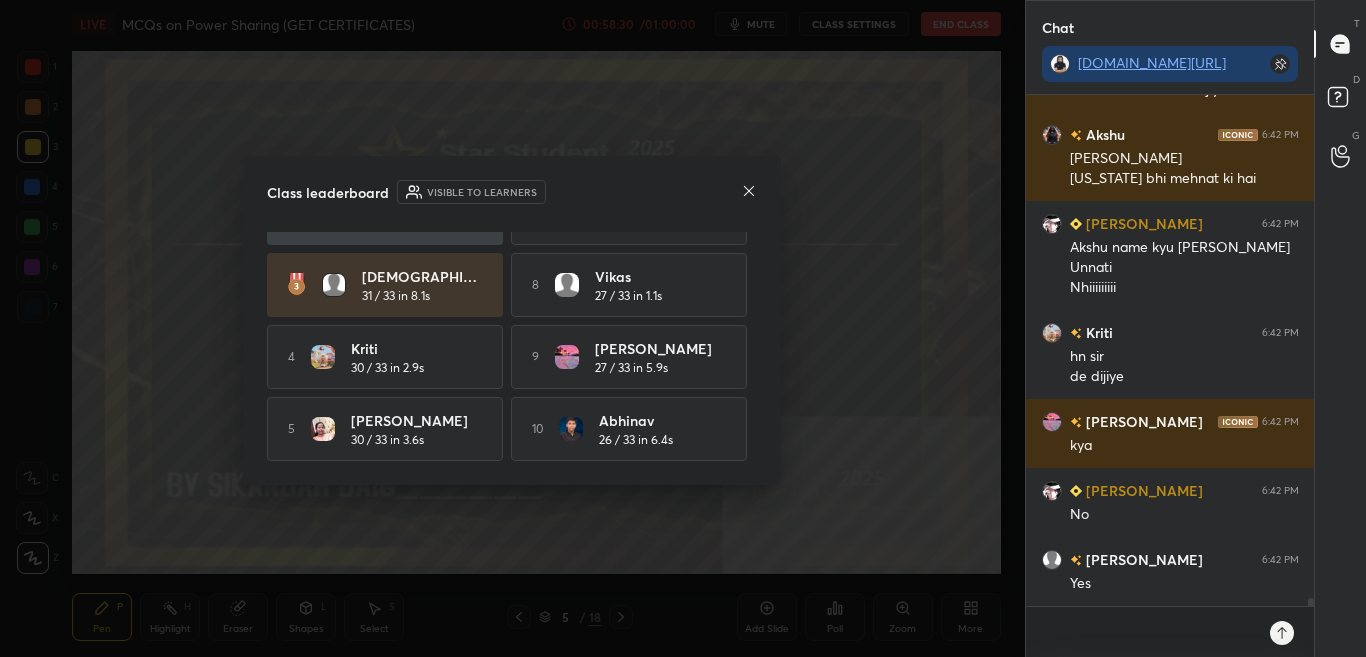scroll, scrollTop: 129, scrollLeft: 0, axis: vertical 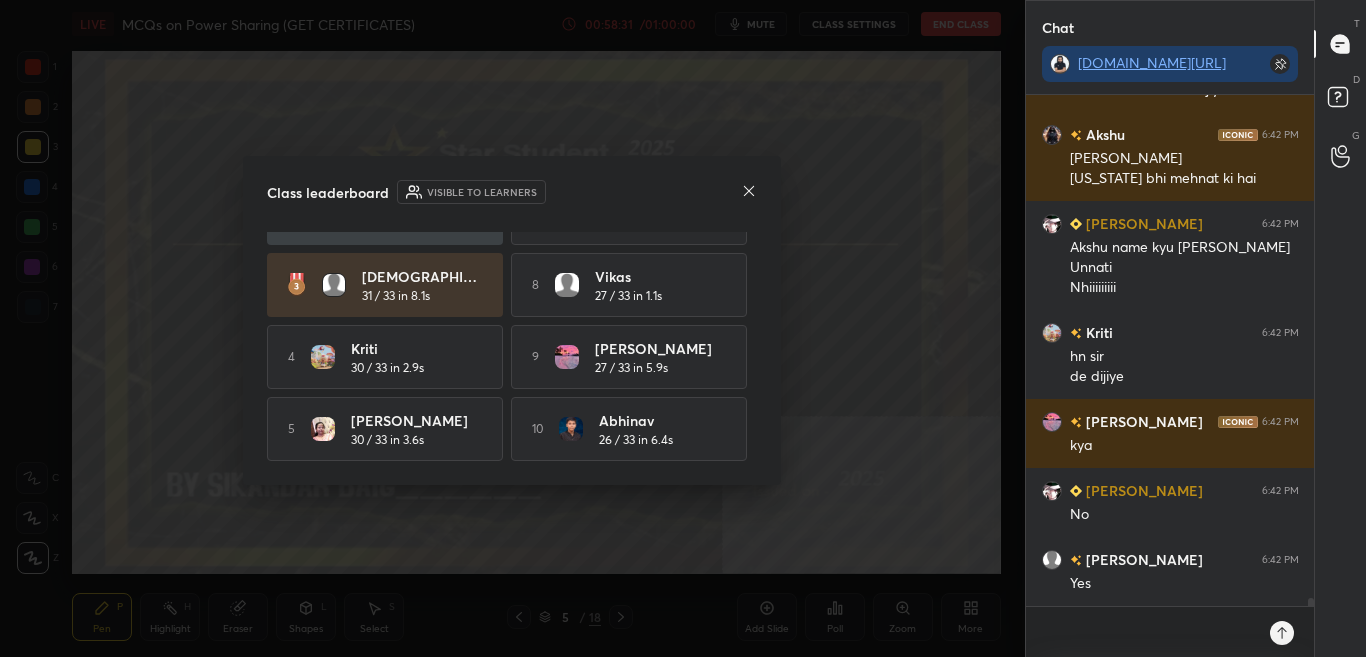 click 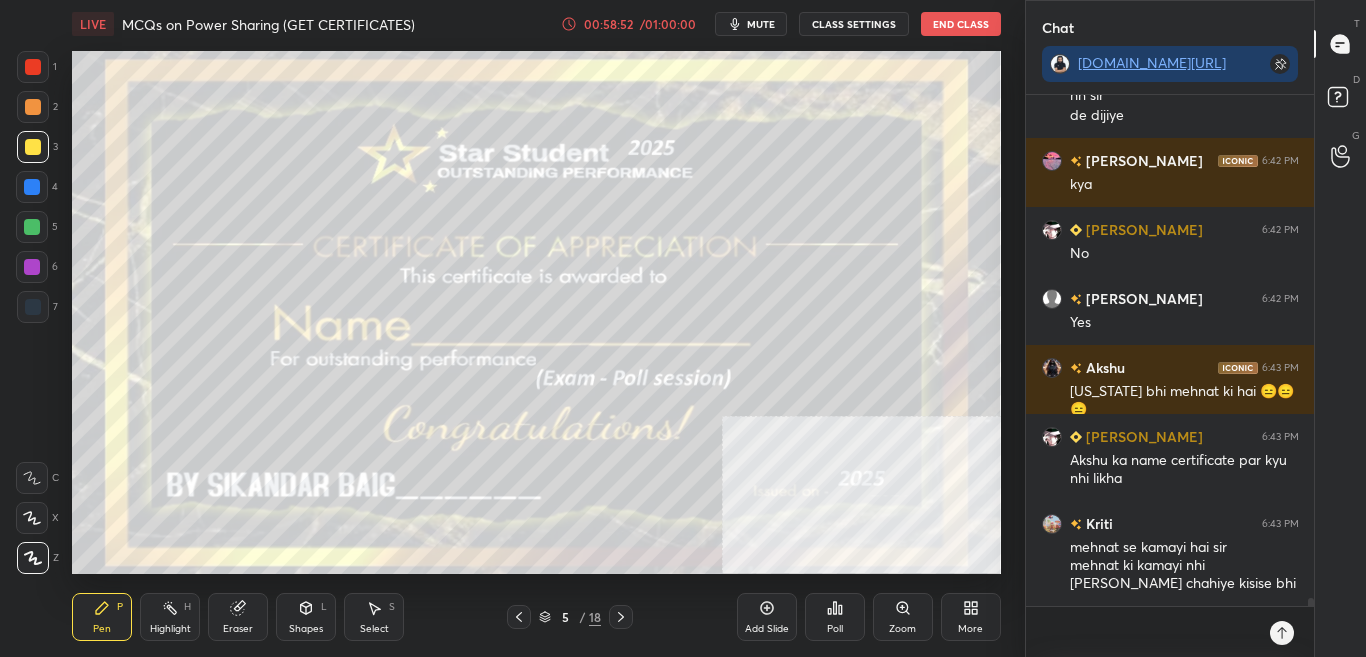 scroll, scrollTop: 32060, scrollLeft: 0, axis: vertical 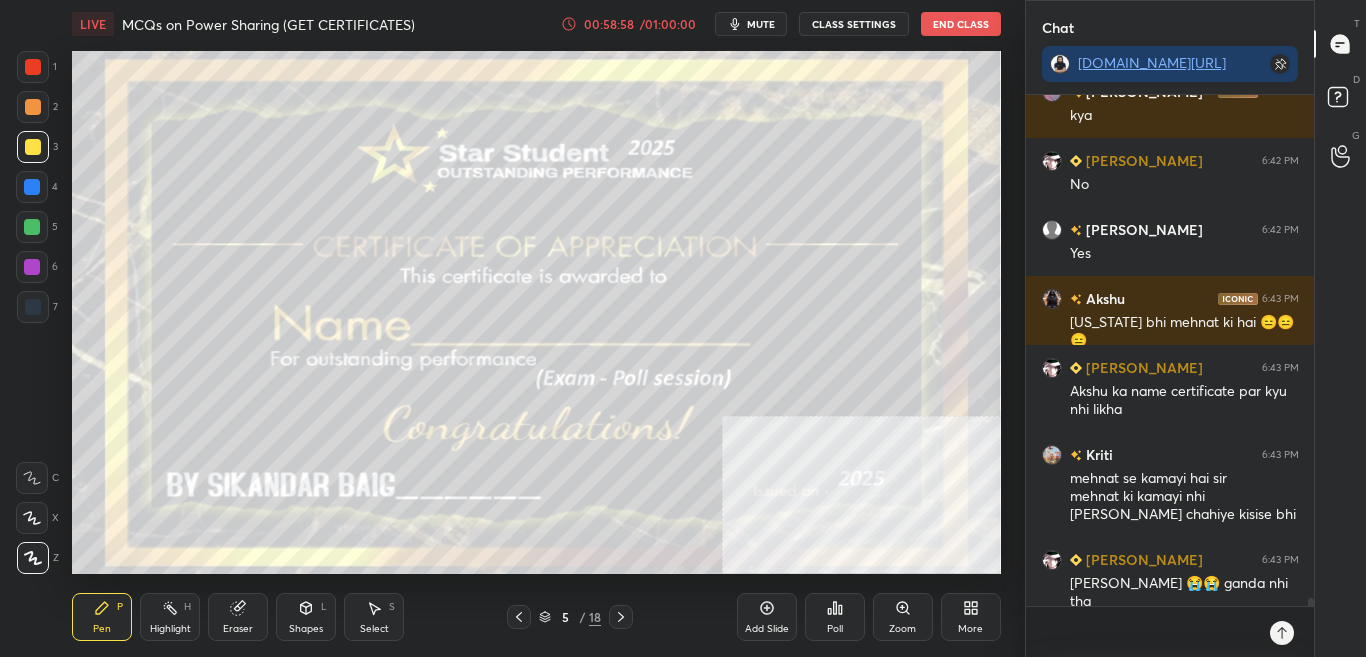 click 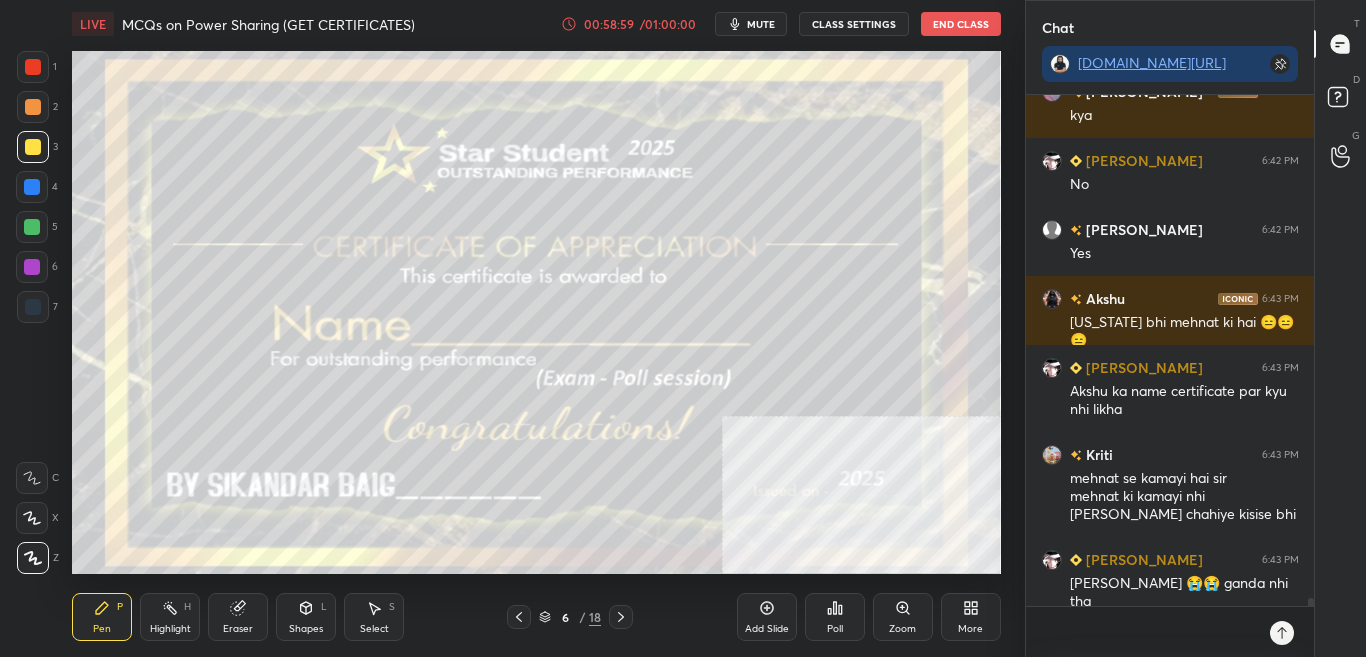 click on "Poll" at bounding box center (835, 629) 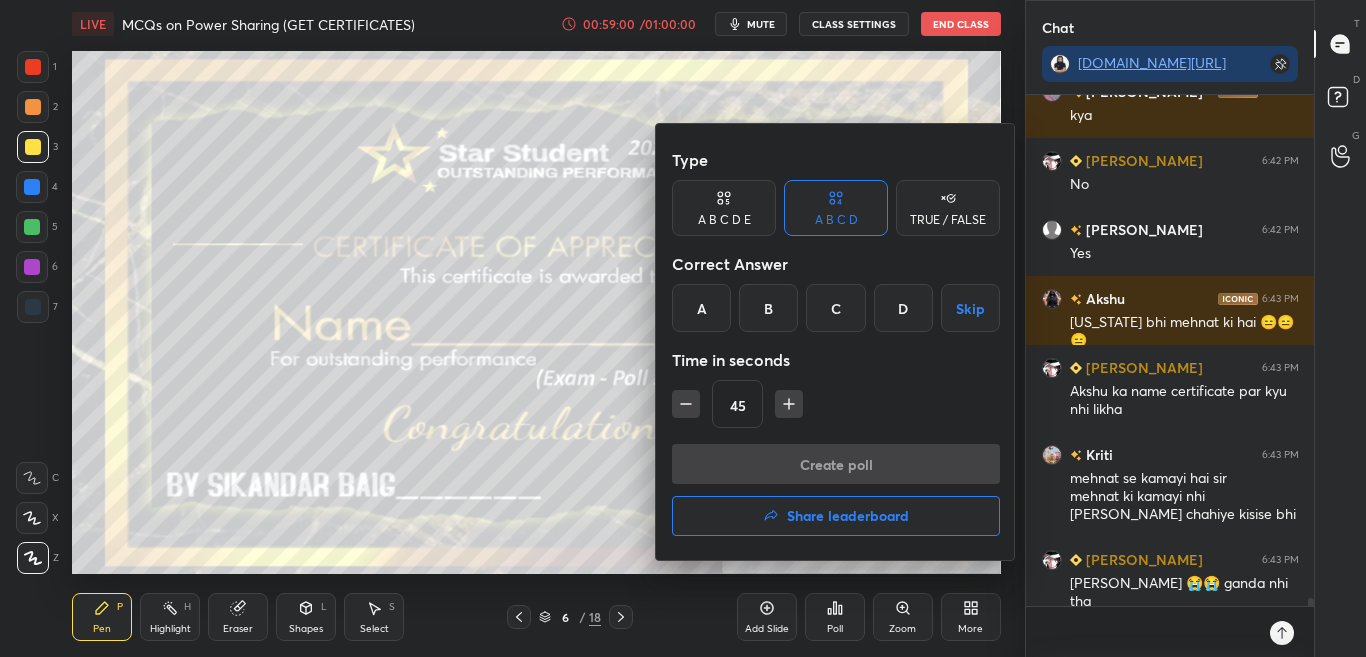 click on "Share leaderboard" at bounding box center [836, 516] 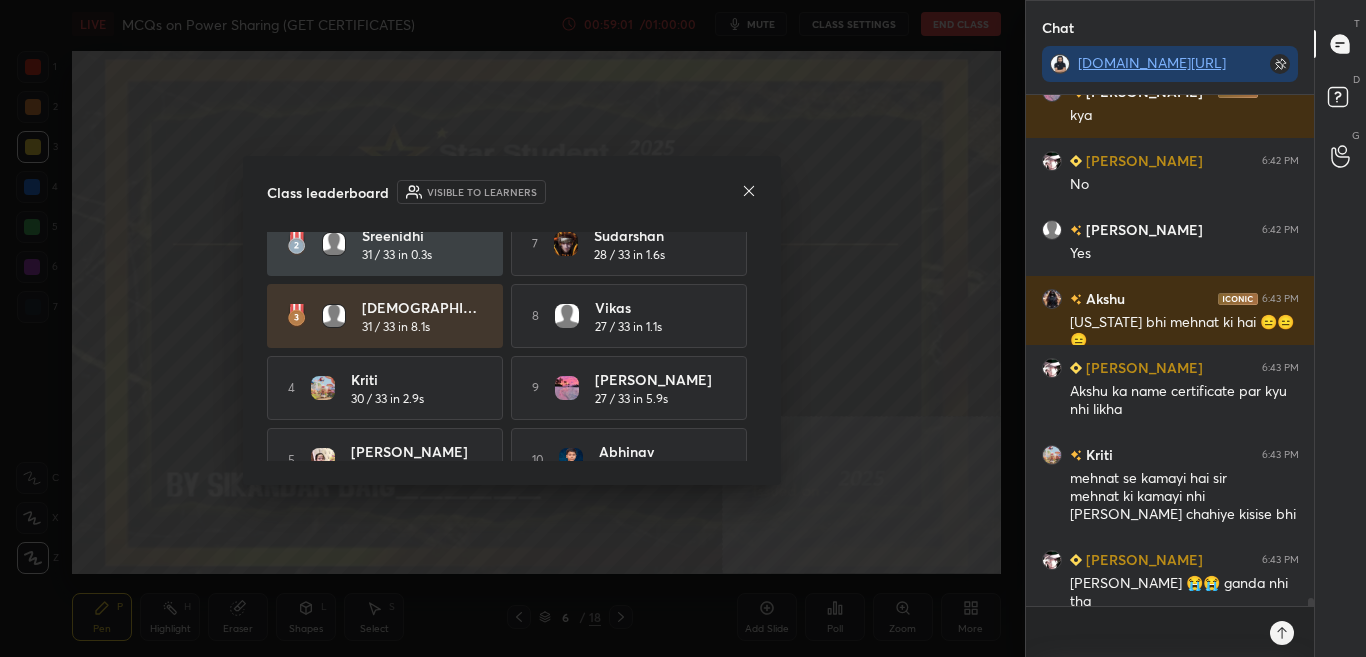 scroll, scrollTop: 129, scrollLeft: 0, axis: vertical 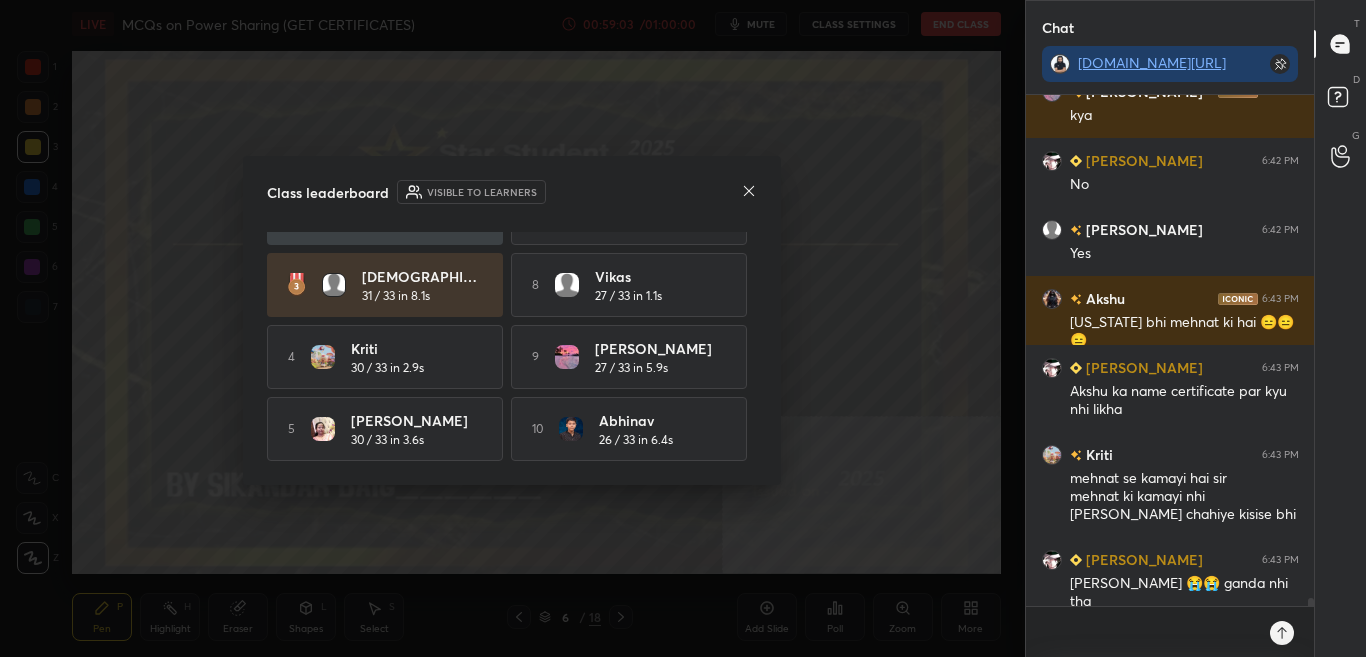 click 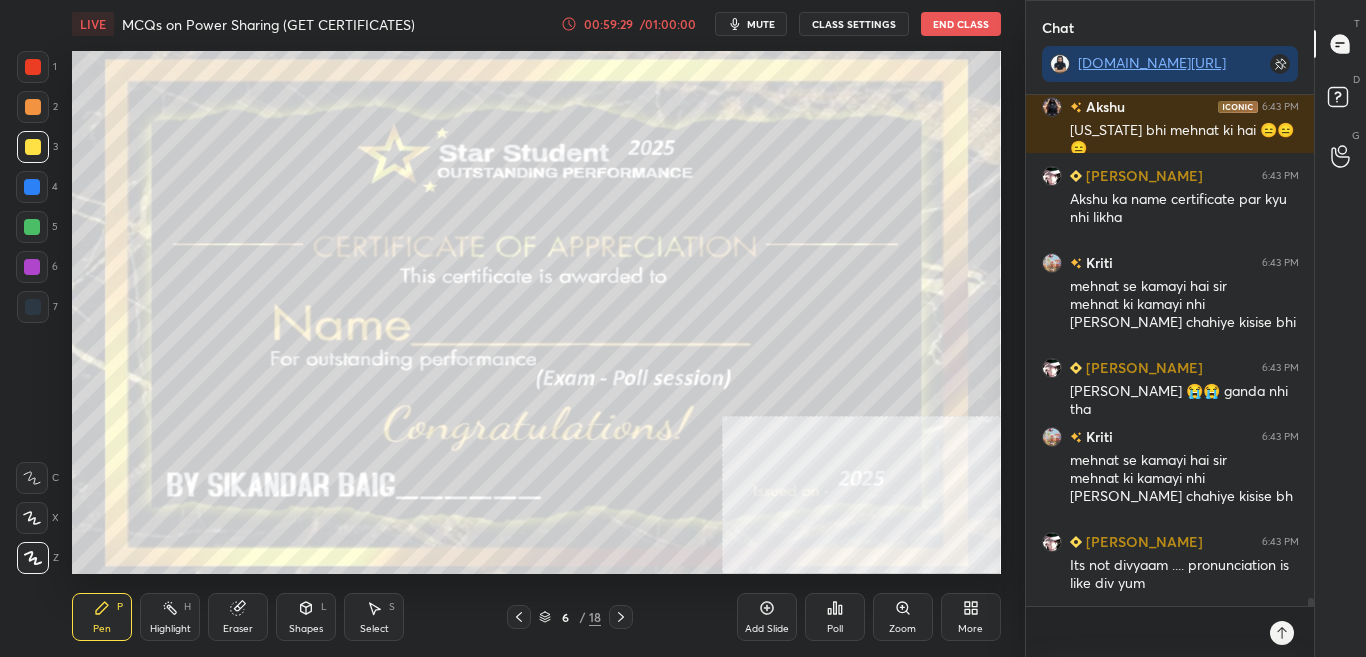 scroll, scrollTop: 32339, scrollLeft: 0, axis: vertical 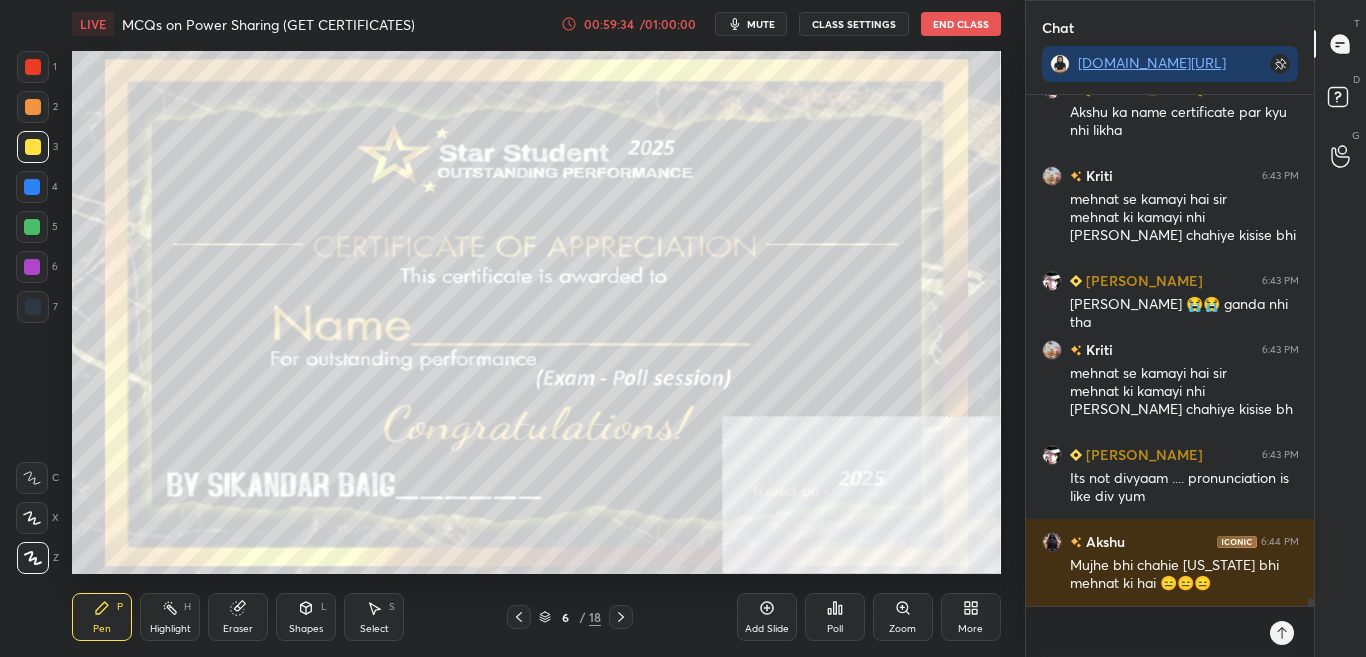 click on "6 / 18" at bounding box center (570, 617) 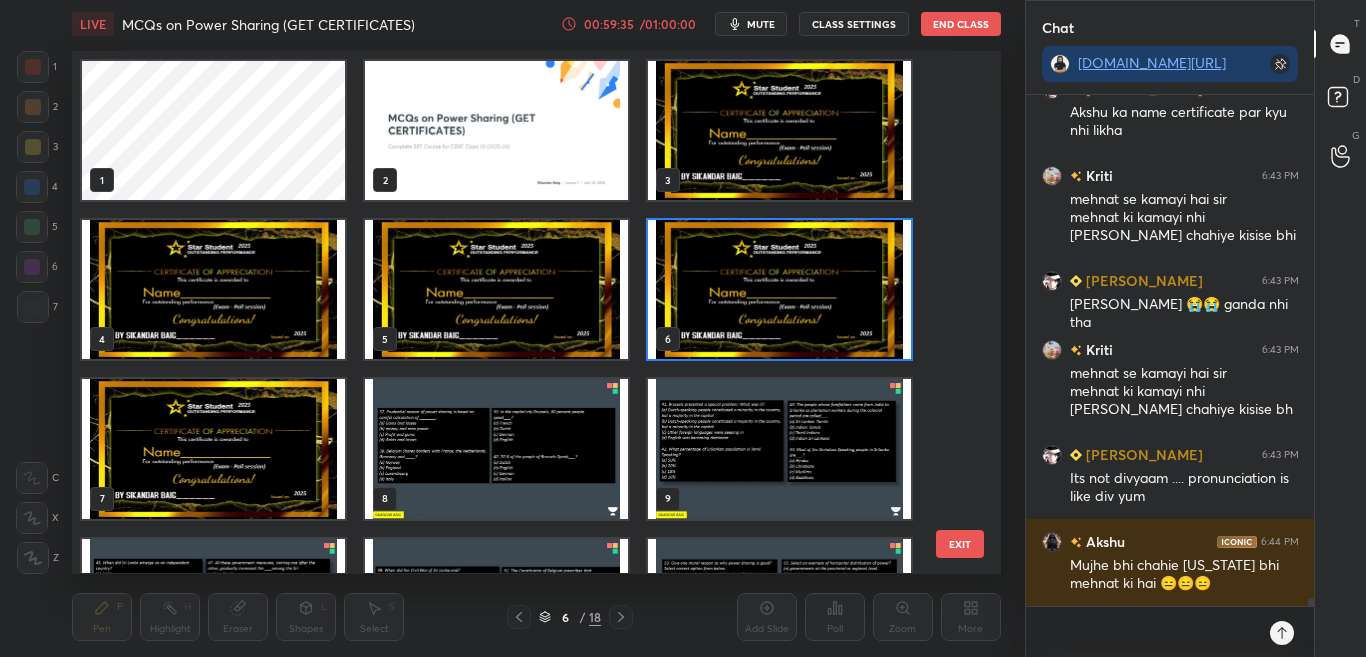 scroll, scrollTop: 7, scrollLeft: 11, axis: both 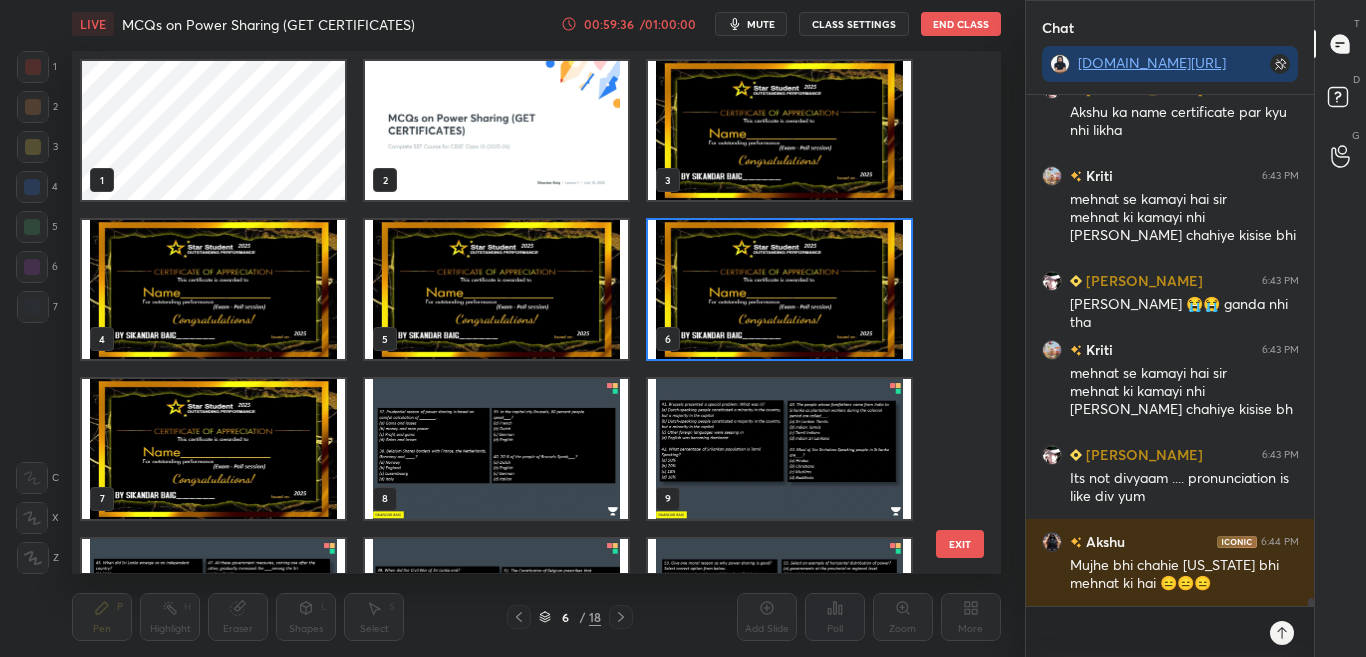 click at bounding box center (779, 130) 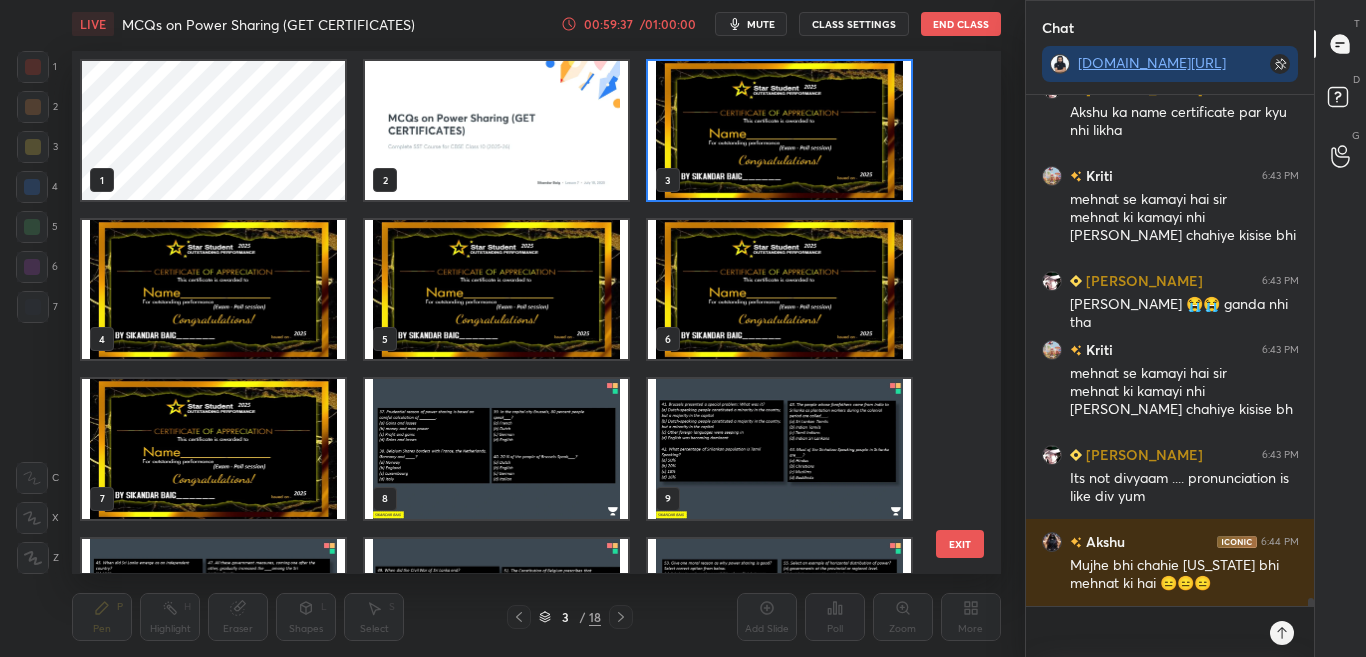 click at bounding box center (779, 130) 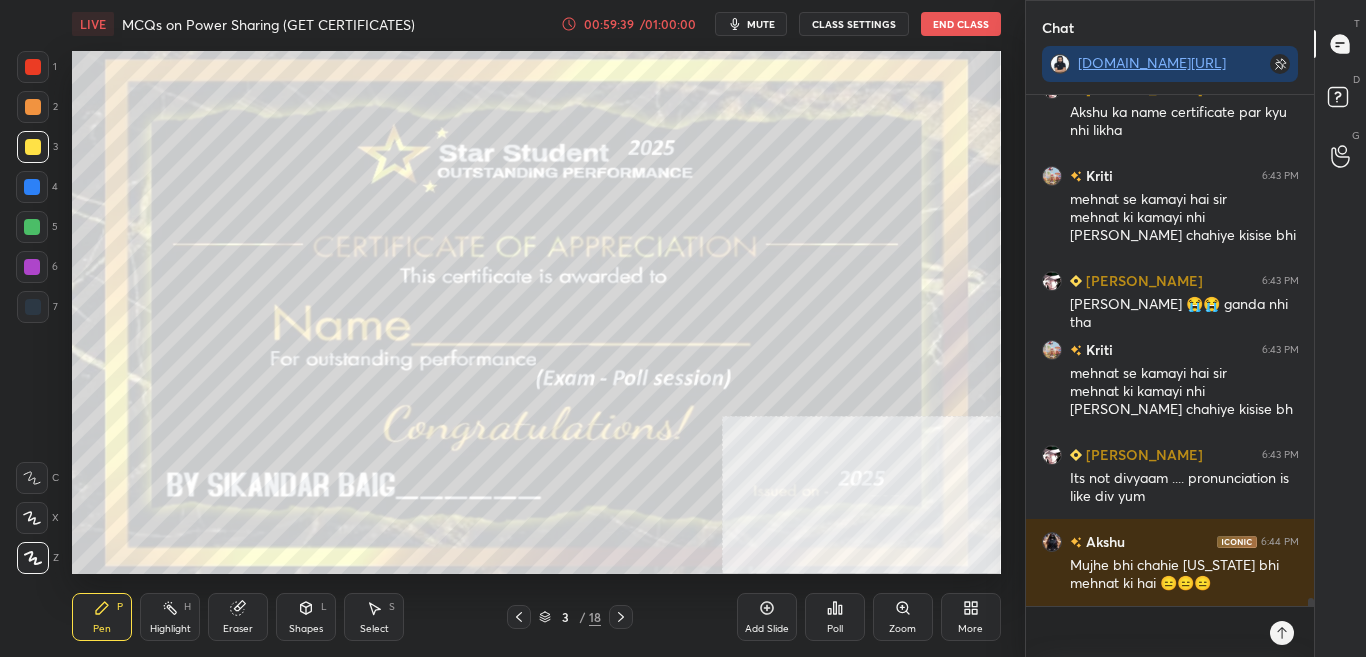 click 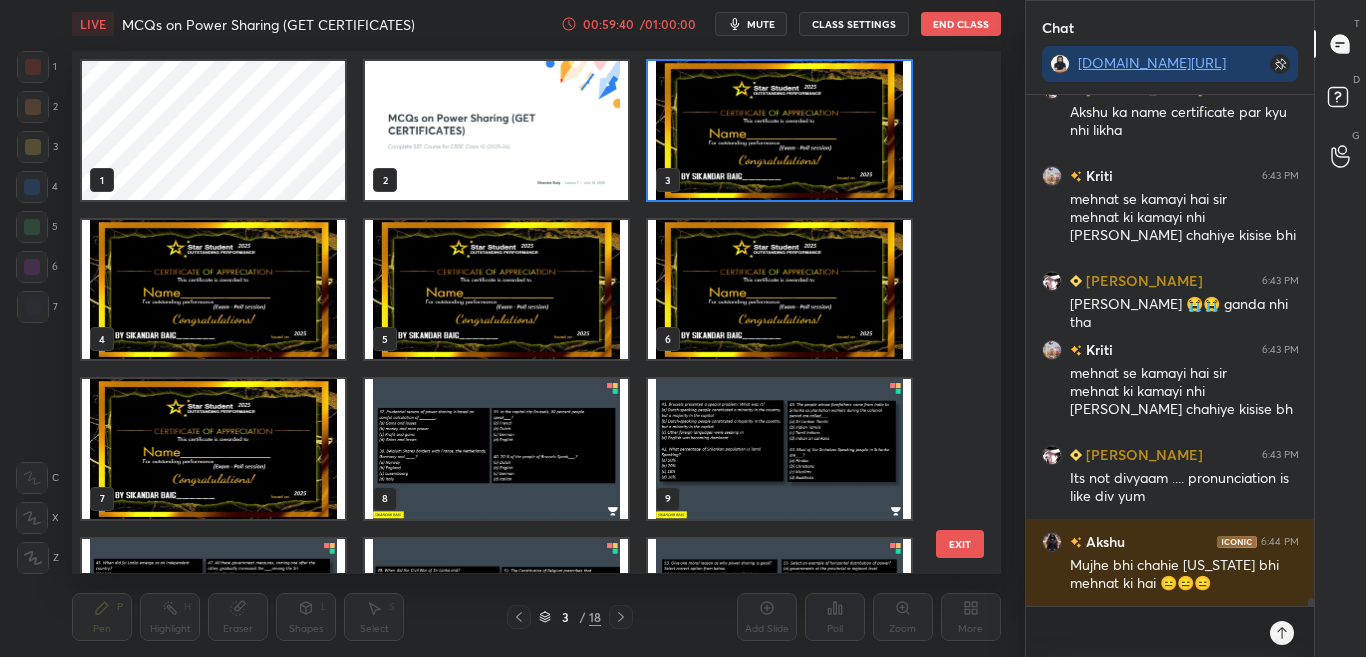 scroll, scrollTop: 7, scrollLeft: 11, axis: both 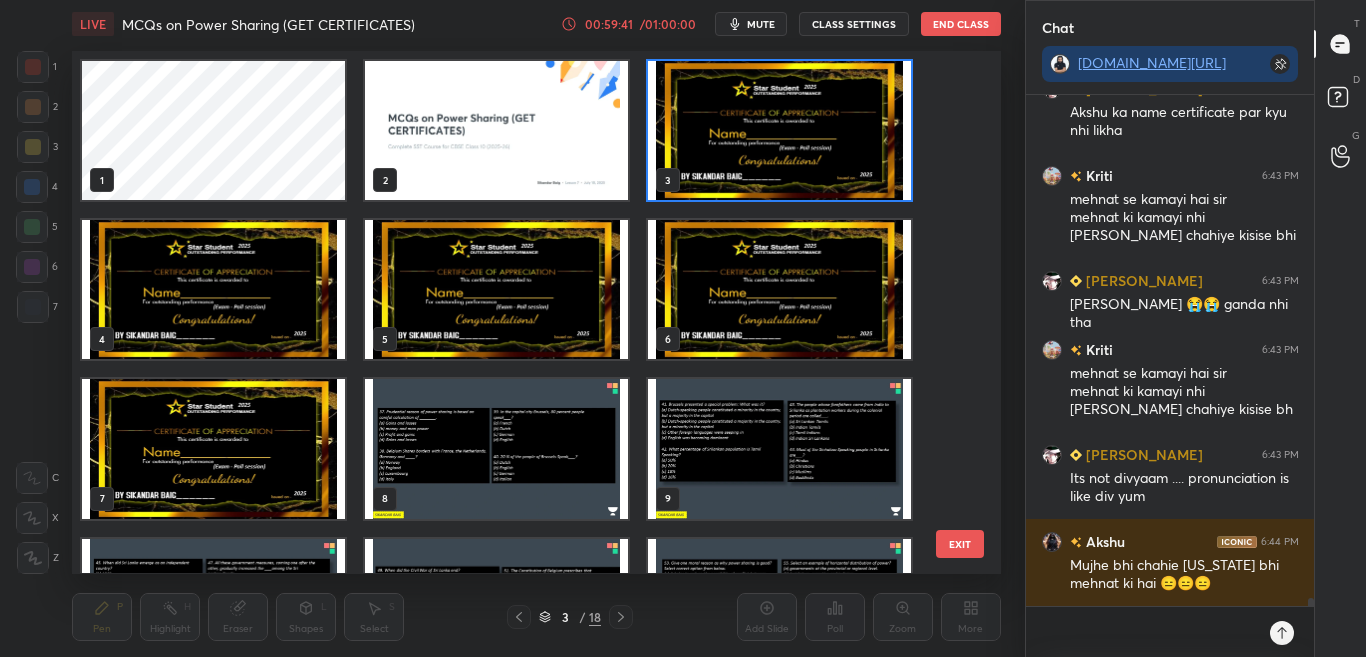 click at bounding box center (213, 449) 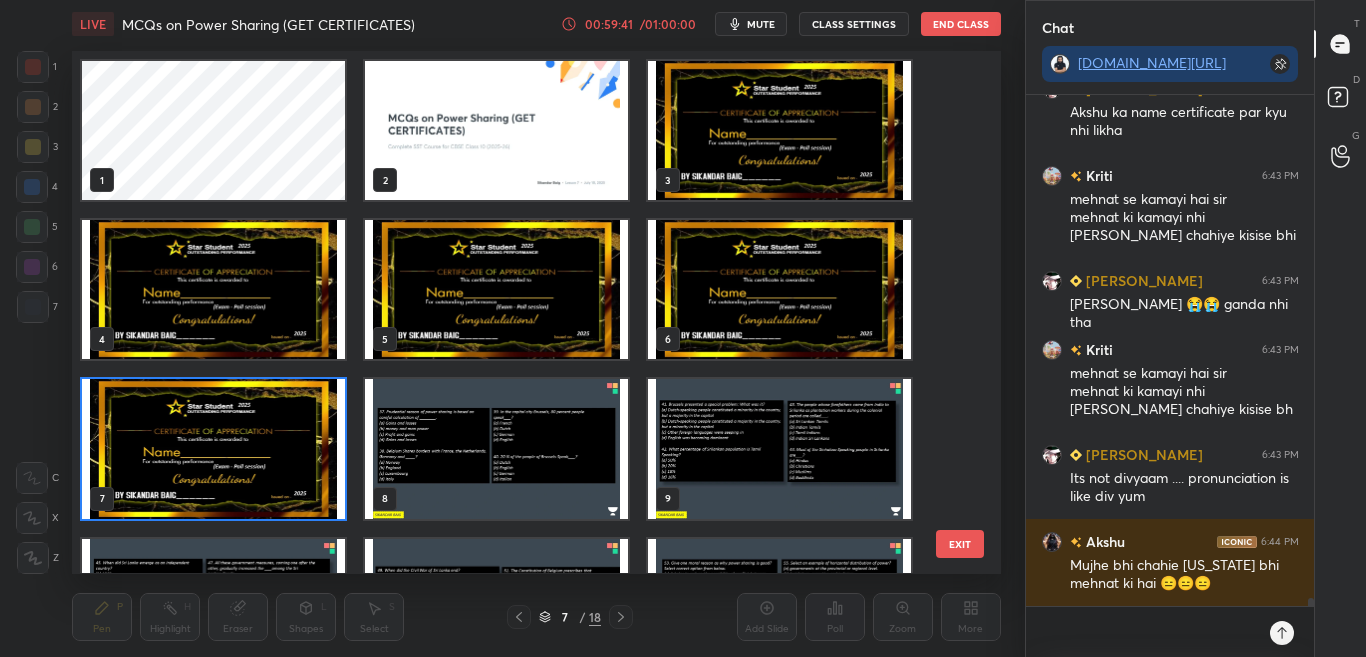 click at bounding box center (213, 449) 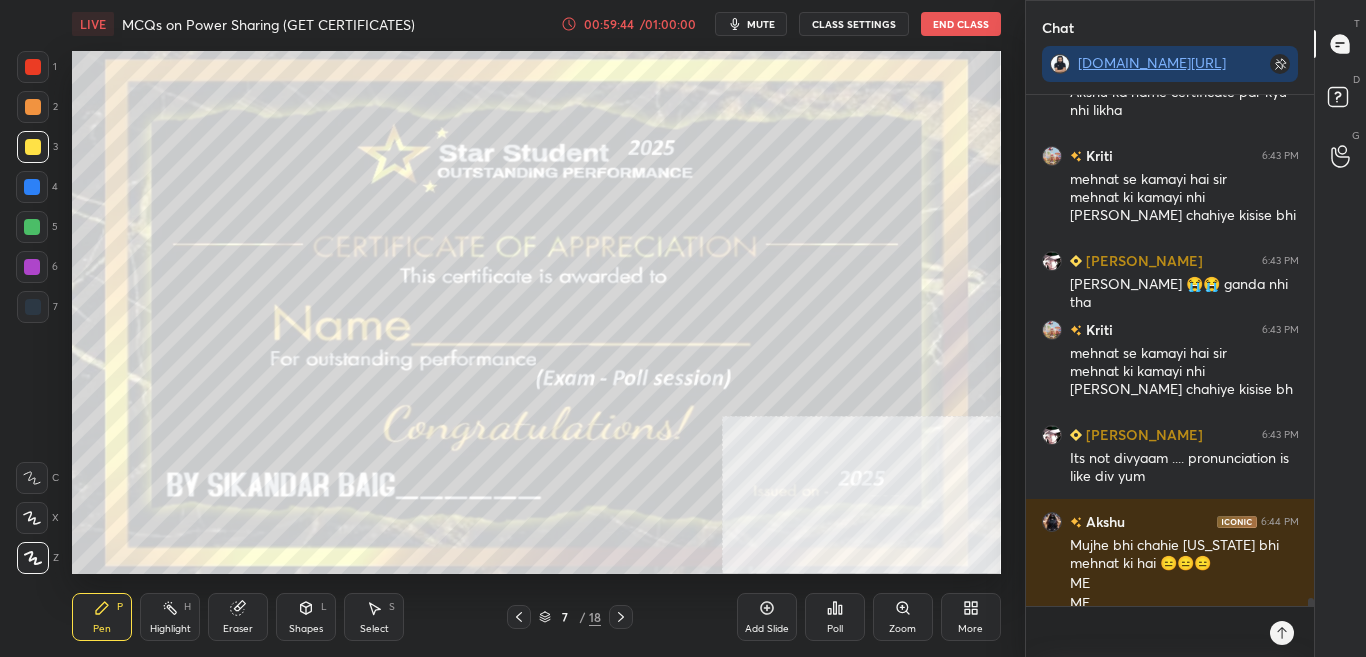 scroll, scrollTop: 32379, scrollLeft: 0, axis: vertical 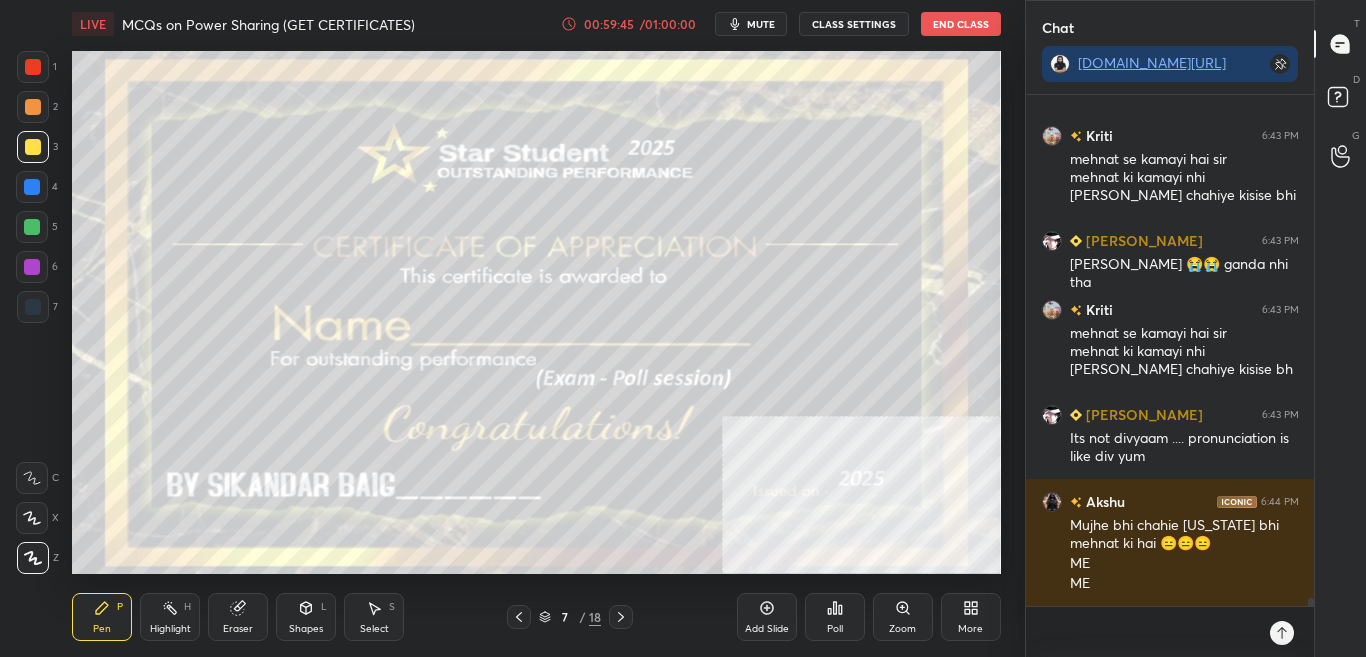 click 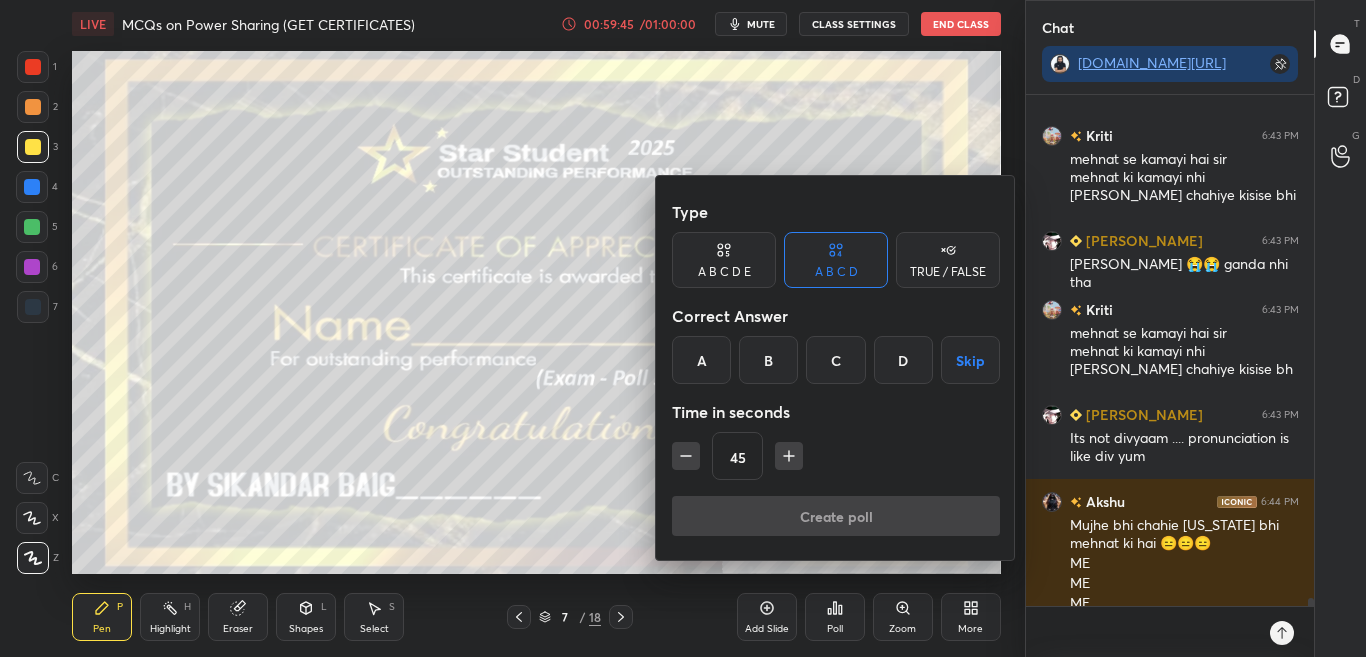 scroll, scrollTop: 32419, scrollLeft: 0, axis: vertical 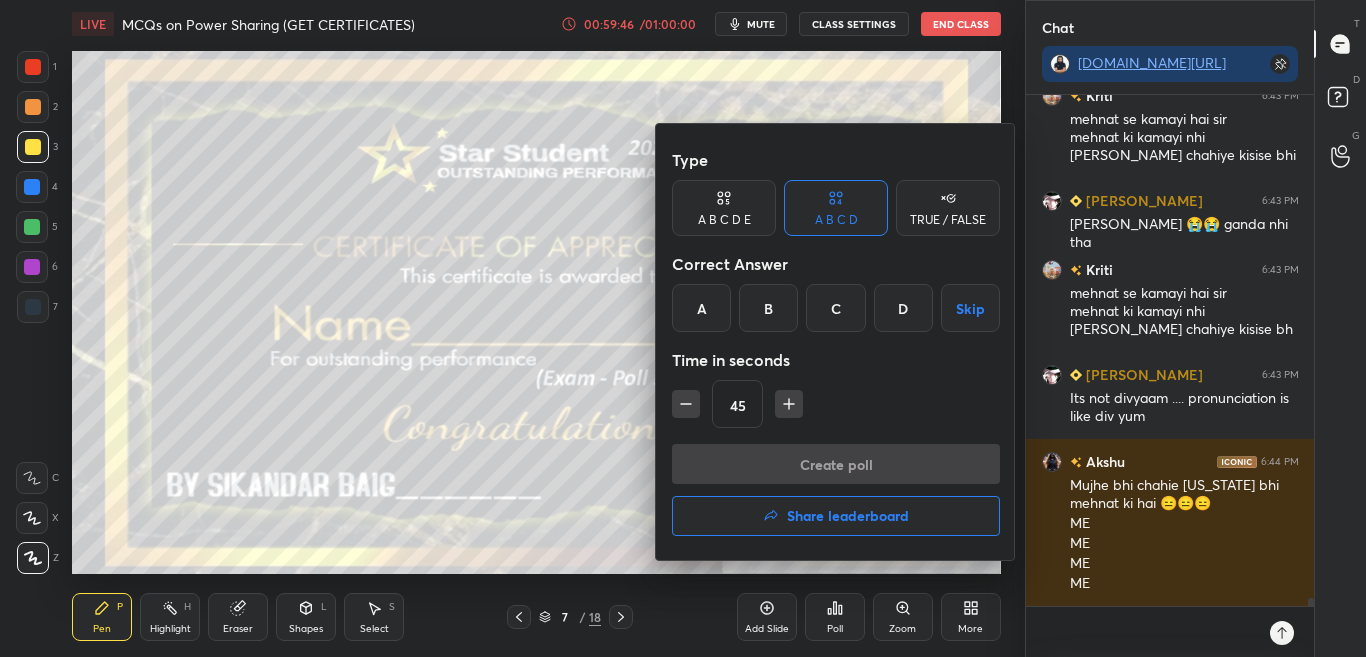 click on "Share leaderboard" at bounding box center (848, 516) 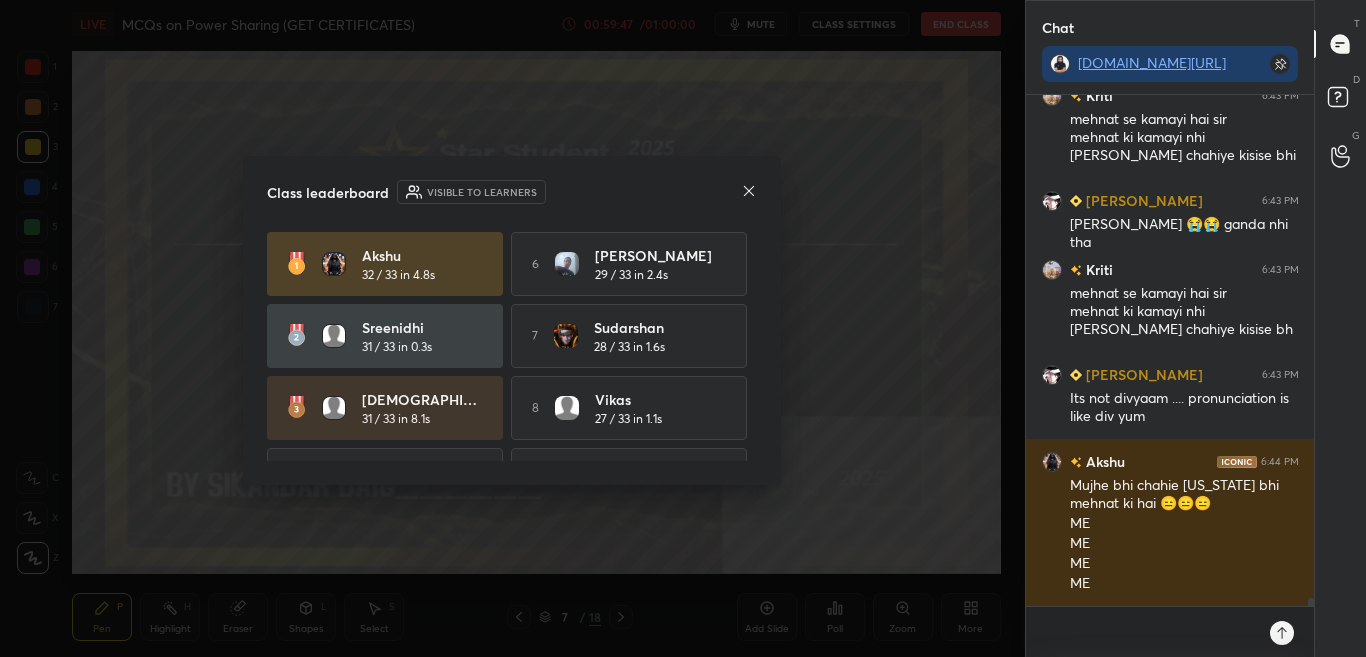 click 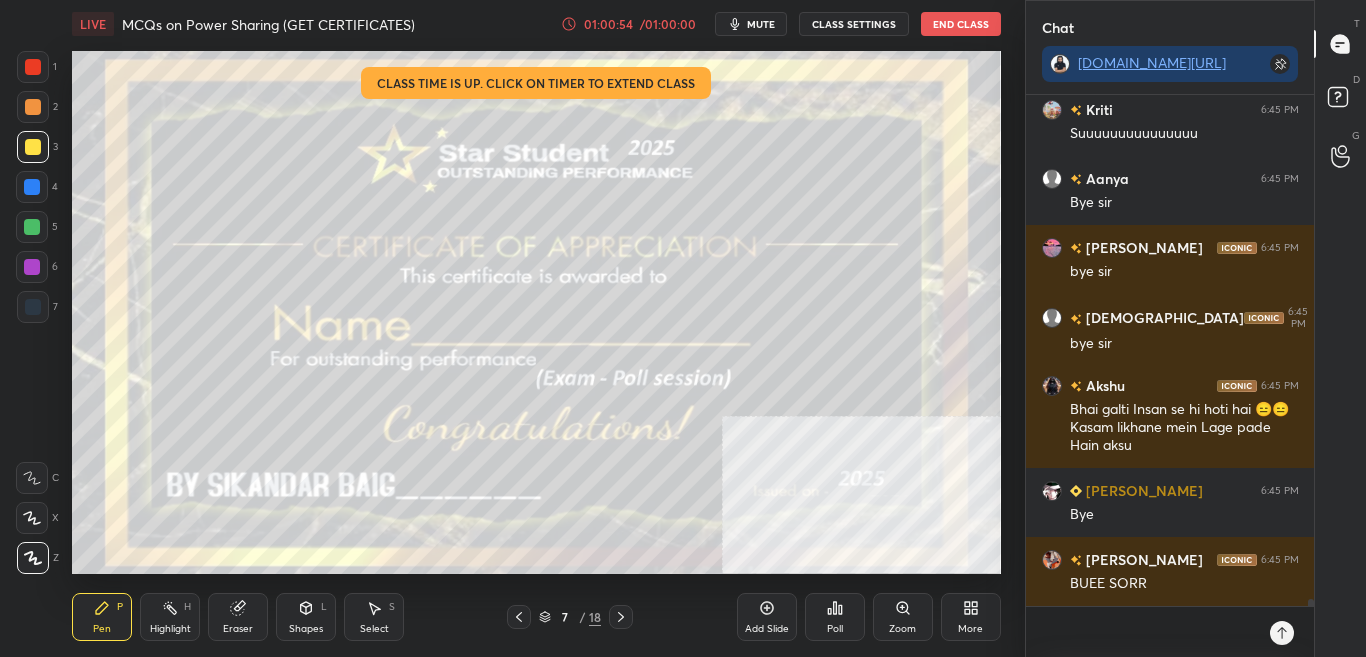 scroll, scrollTop: 34697, scrollLeft: 0, axis: vertical 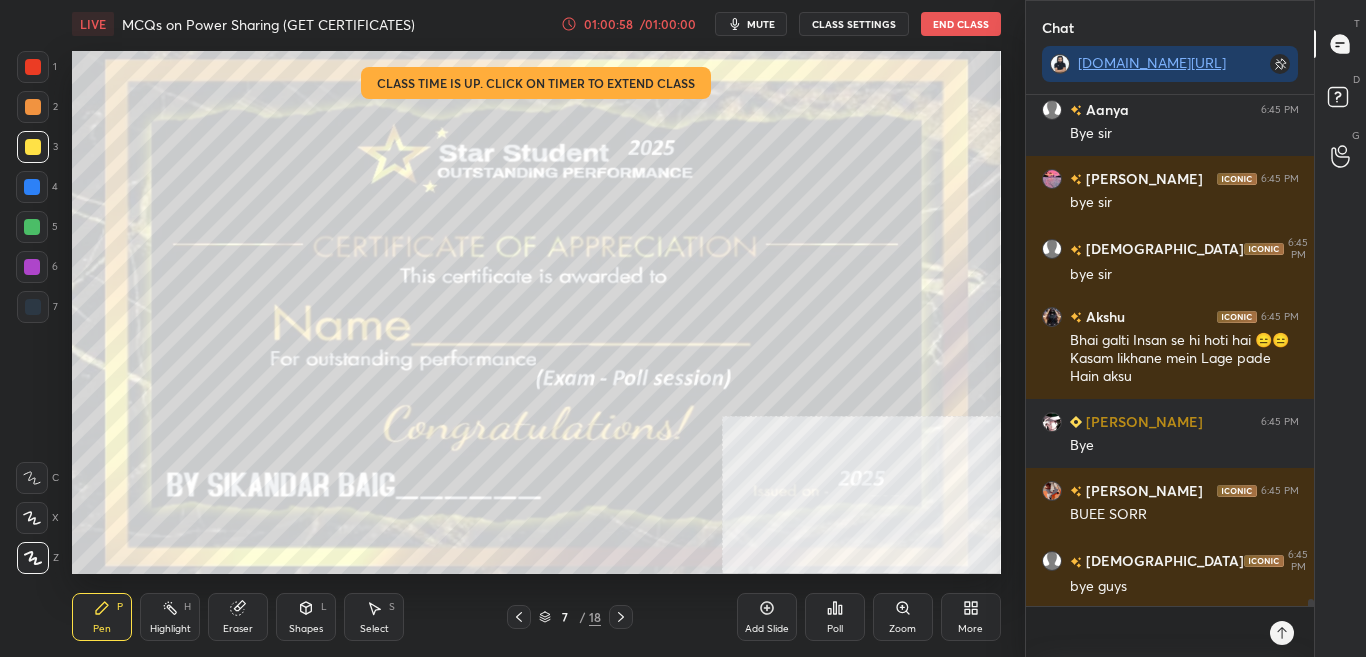 click on "End Class" at bounding box center [961, 24] 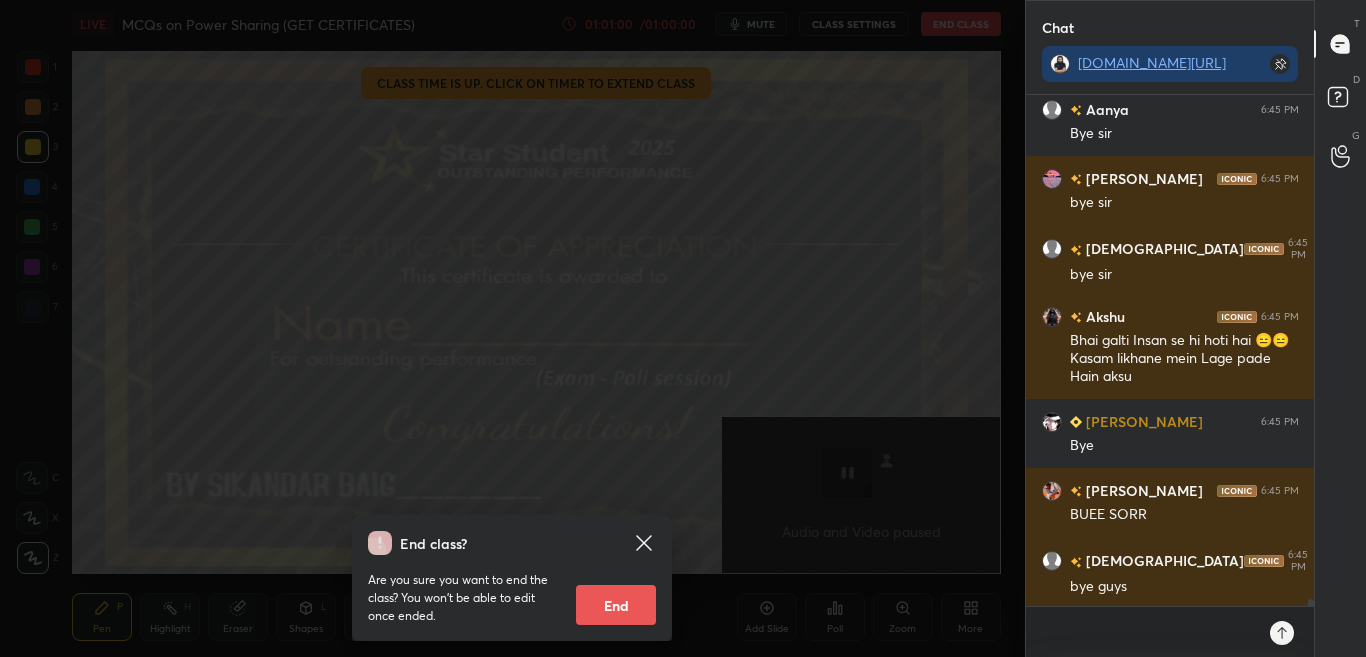 scroll, scrollTop: 34766, scrollLeft: 0, axis: vertical 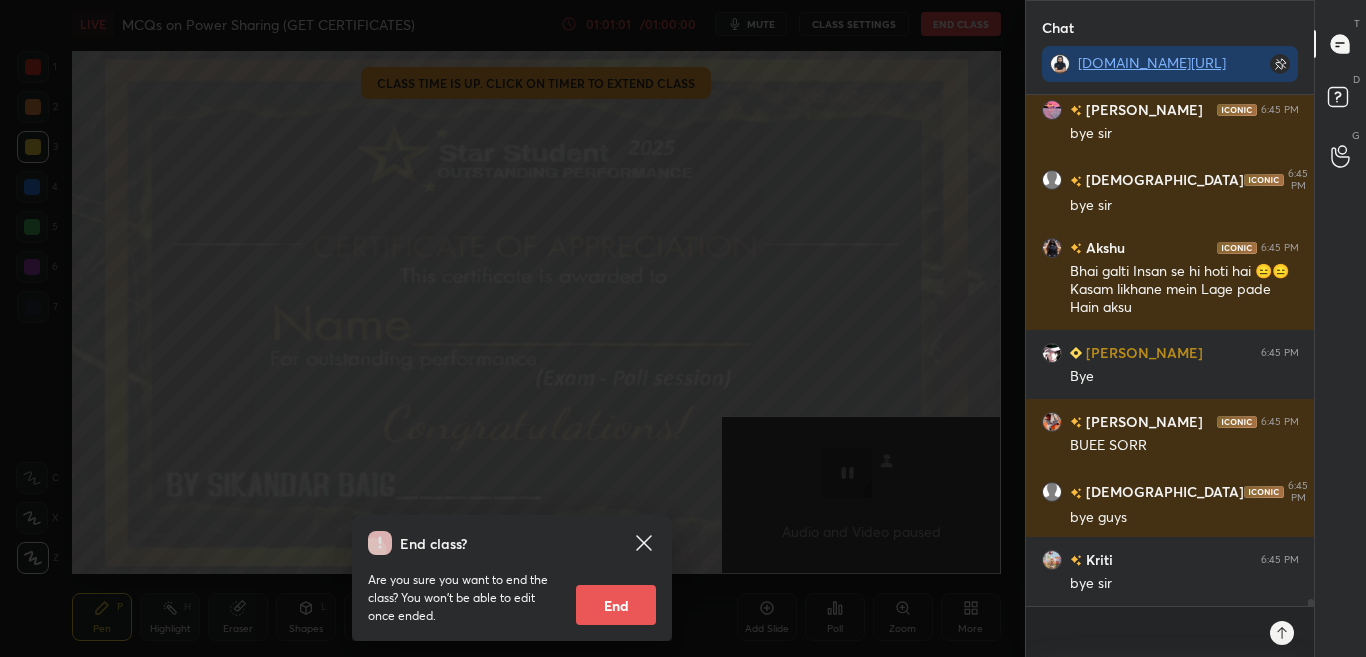 click on "End" at bounding box center [616, 605] 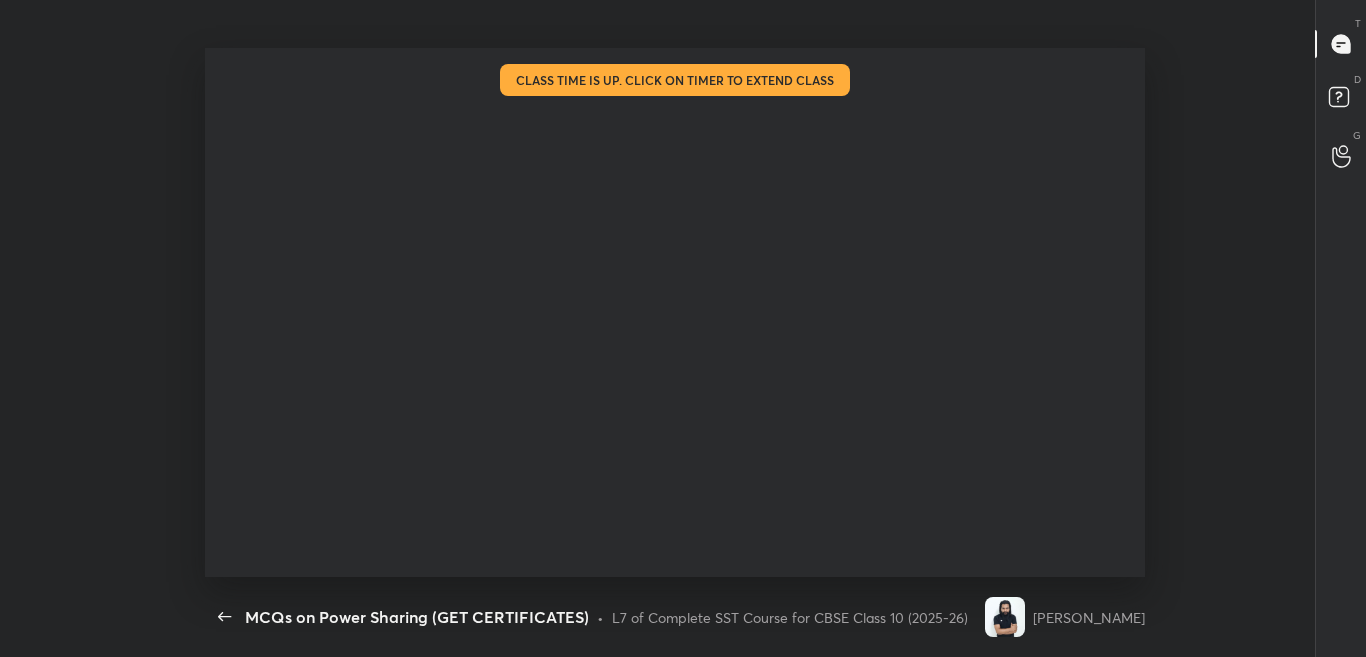scroll, scrollTop: 99471, scrollLeft: 98782, axis: both 